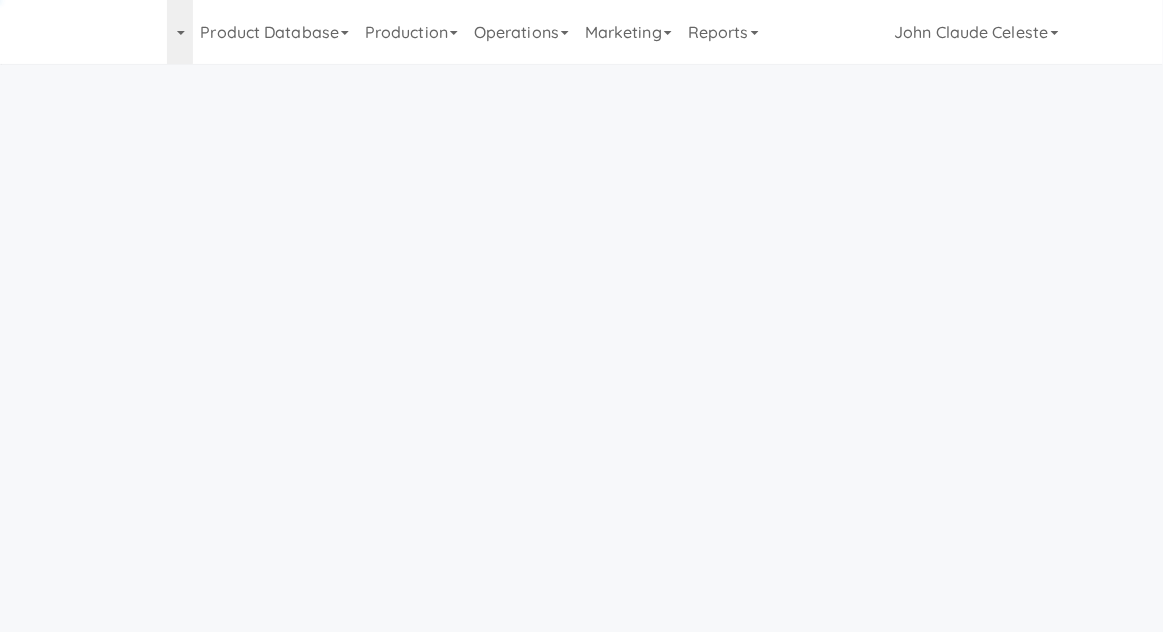 scroll, scrollTop: 64, scrollLeft: 0, axis: vertical 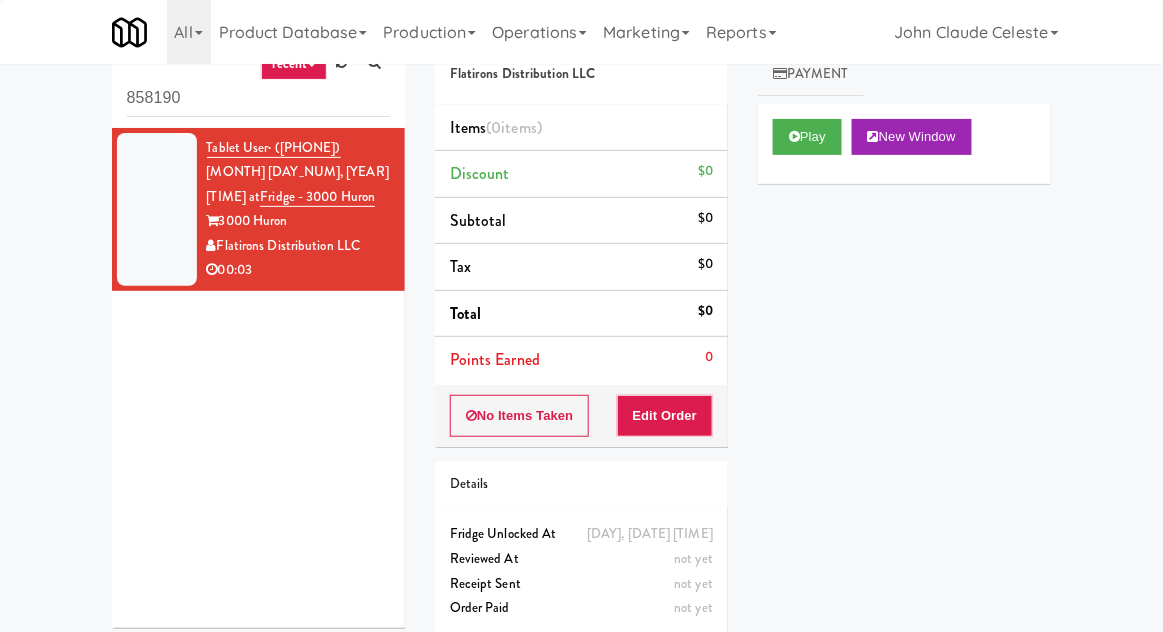 click on "858190" at bounding box center (258, 98) 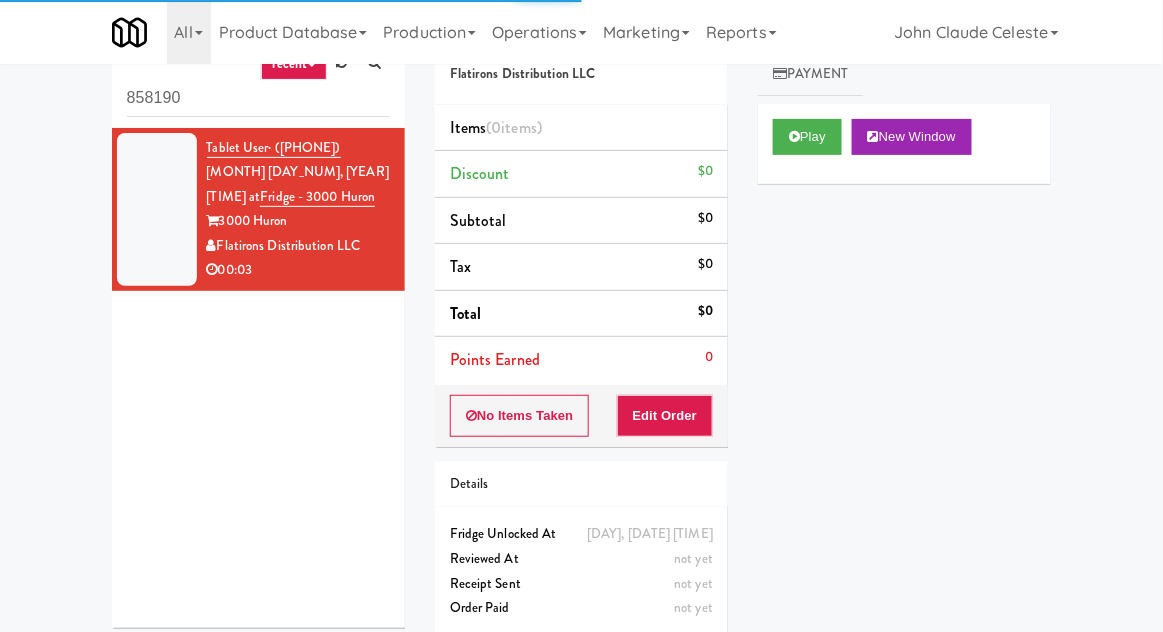 click on "858190" at bounding box center (258, 98) 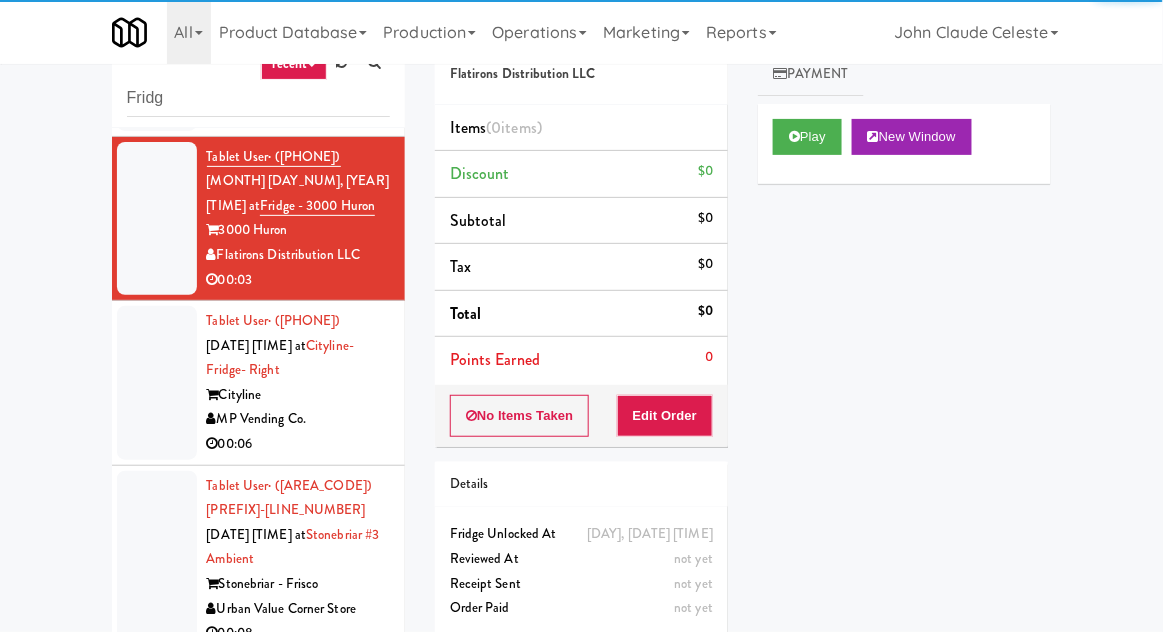 scroll, scrollTop: 742, scrollLeft: 0, axis: vertical 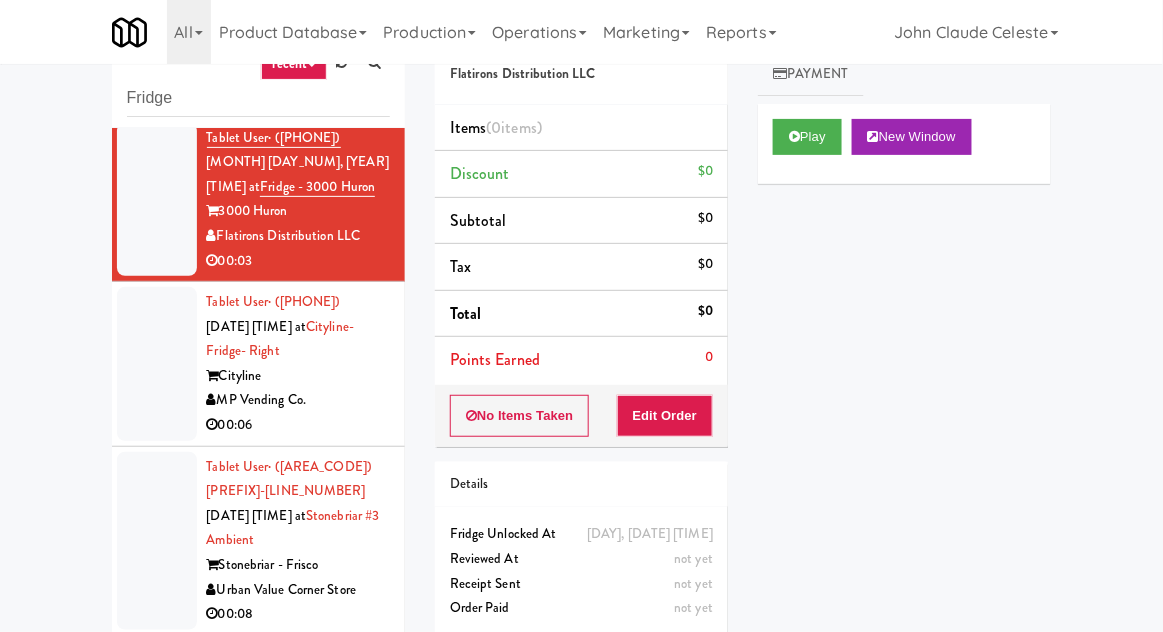 type on "Fridge" 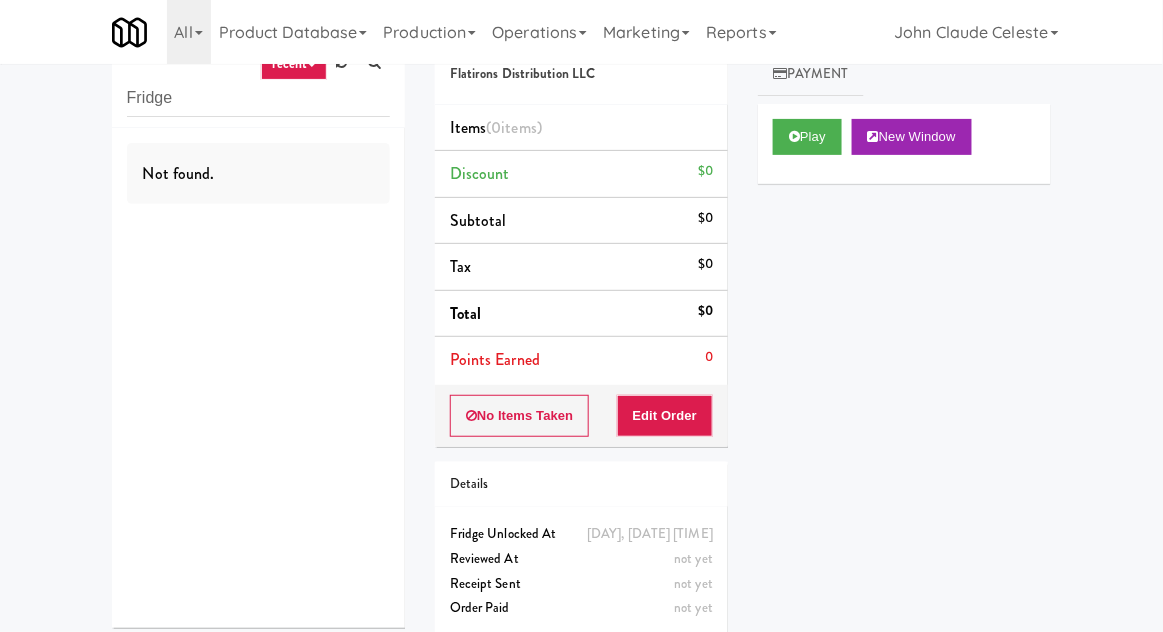 scroll, scrollTop: 0, scrollLeft: 0, axis: both 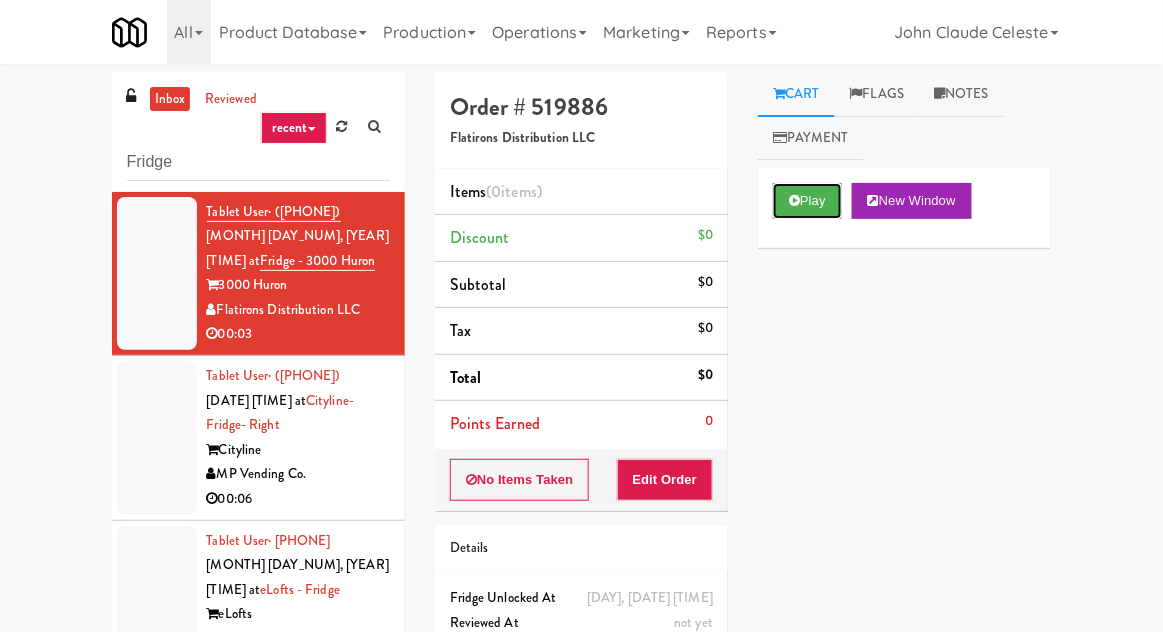 click on "Play" at bounding box center [807, 201] 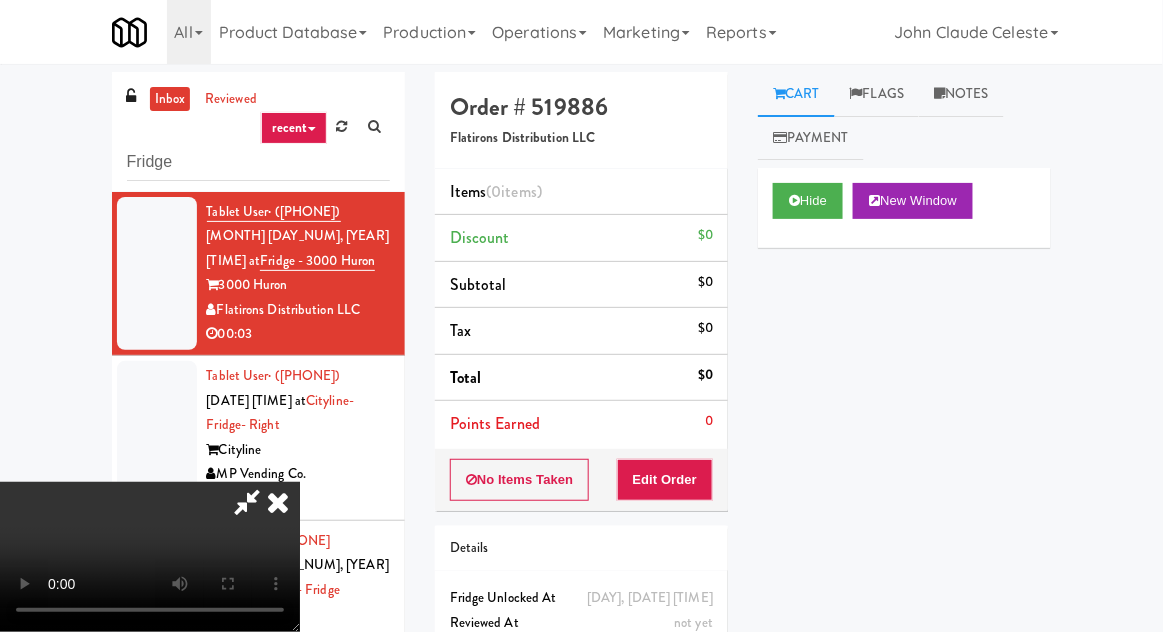 click on "Order # [ORDER_NUMBER] [COMPANY_NAME] Items  ([NUMBER]  items ) Discount  $[PRICE] Subtotal $[PRICE] Tax $[PRICE] Total $[PRICE] Points Earned  [NUMBER]  No Items Taken Edit Order Details [DAY], [DATE] [TIME] Fridge Unlocked At not yet Reviewed At not yet Receipt Sent not yet Order Paid" at bounding box center (581, 393) 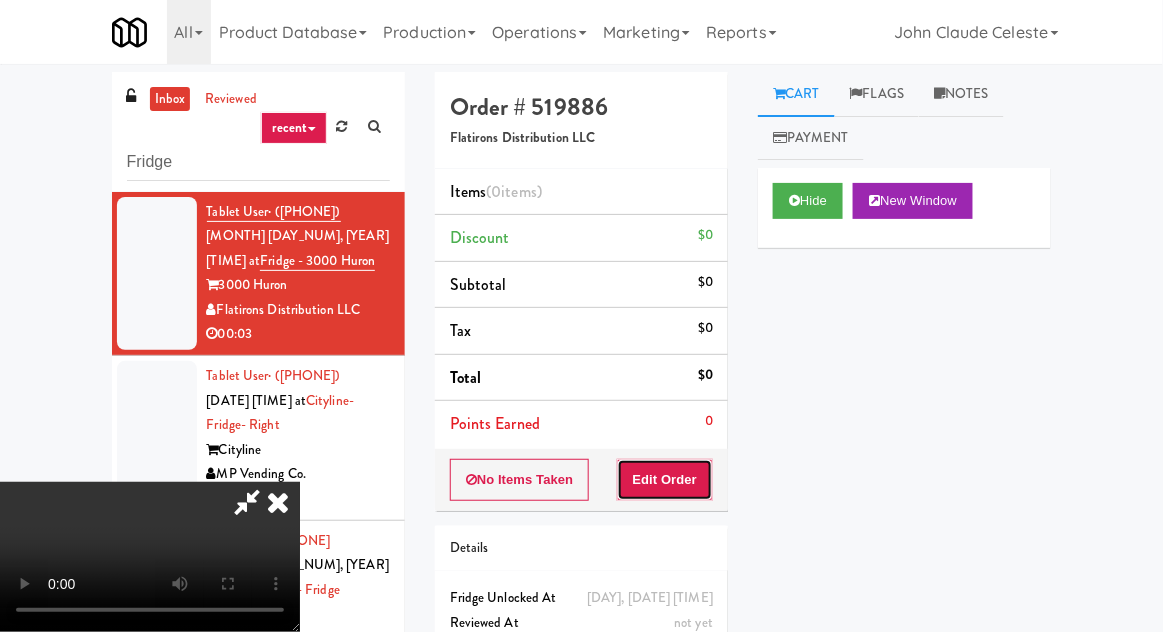 click on "Edit Order" at bounding box center [665, 480] 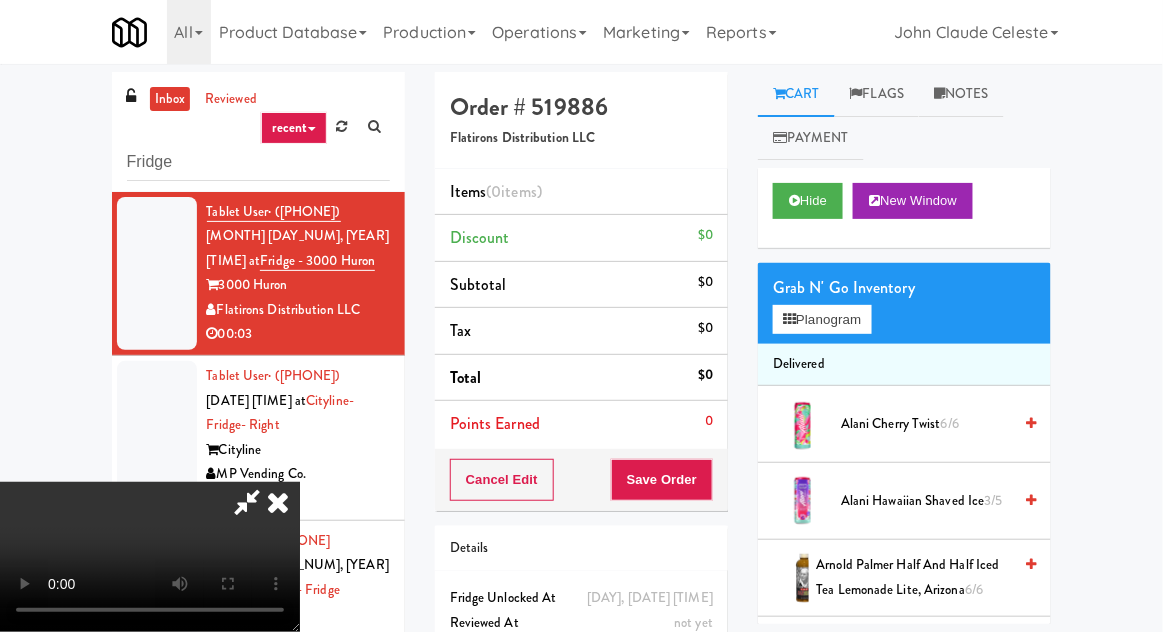 scroll, scrollTop: 77, scrollLeft: 0, axis: vertical 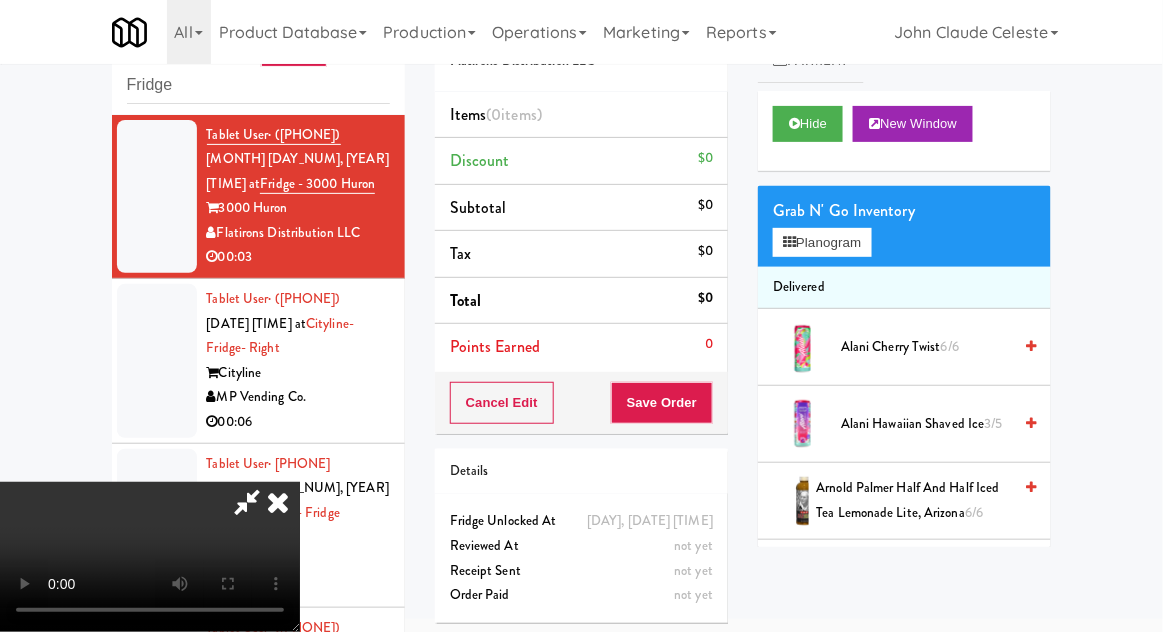 type 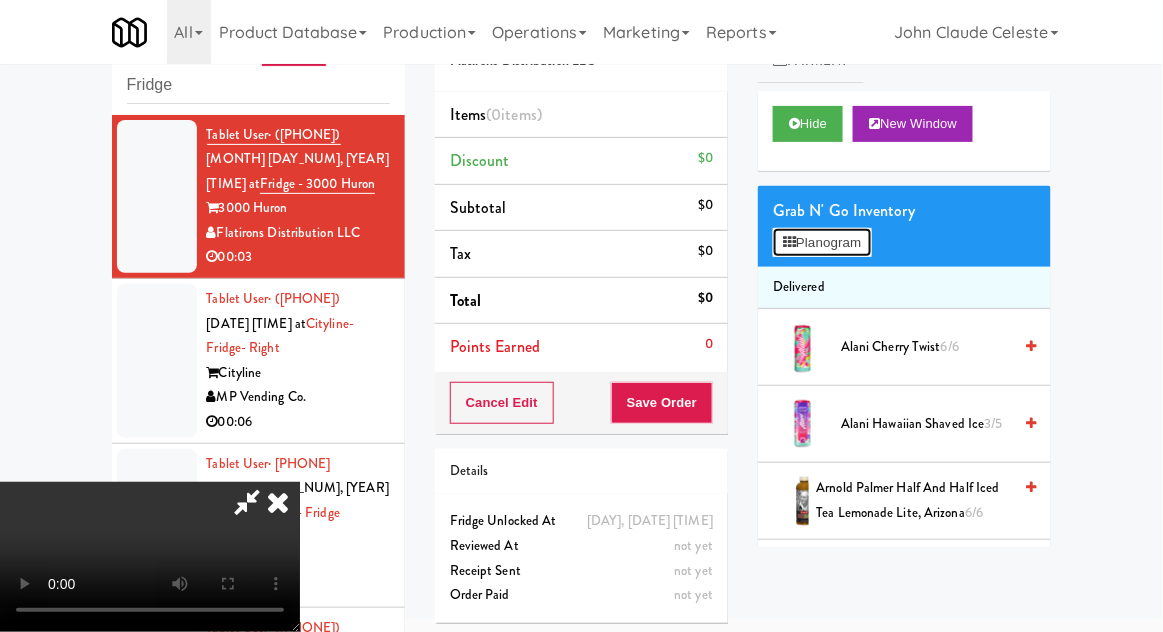 click on "Planogram" at bounding box center [822, 243] 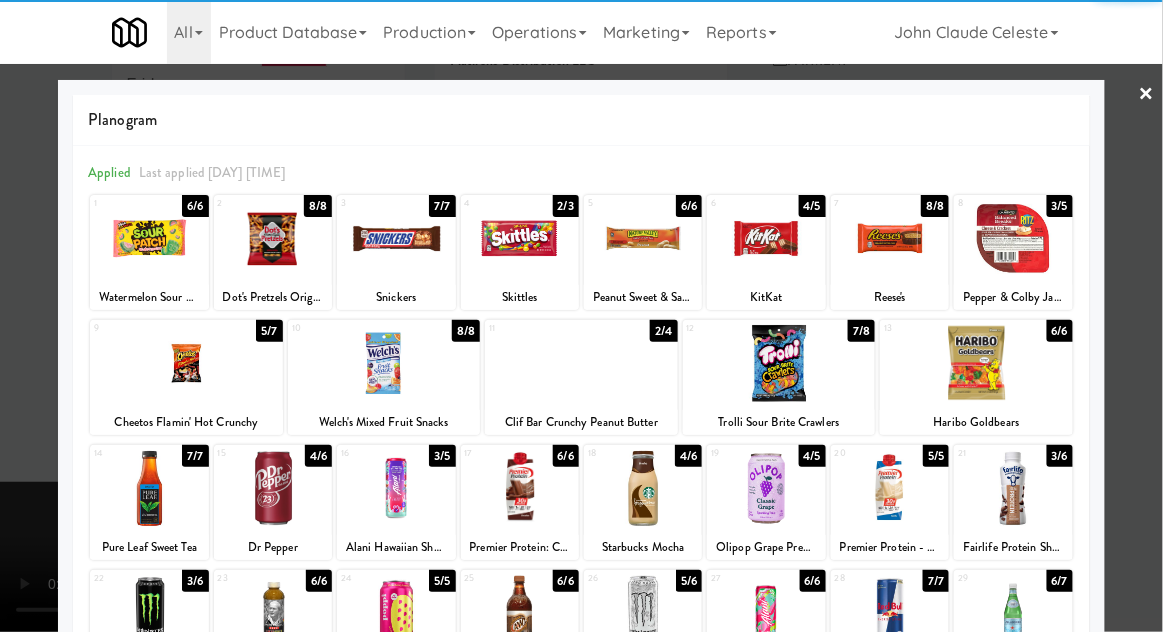 click at bounding box center (581, 363) 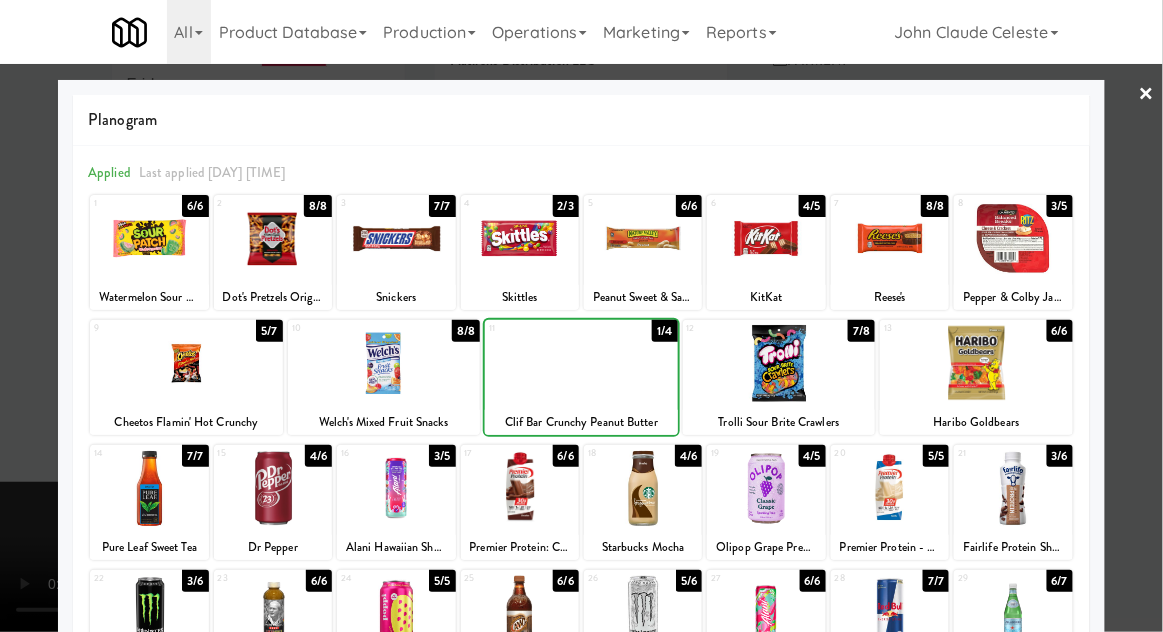 click at bounding box center (581, 363) 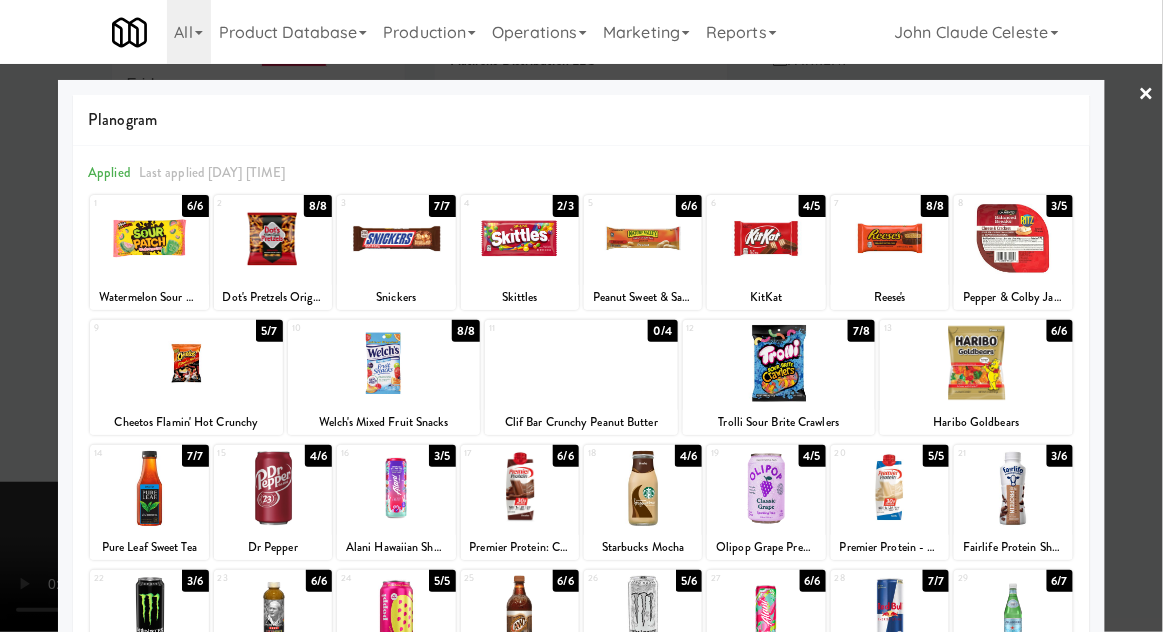 click at bounding box center (581, 316) 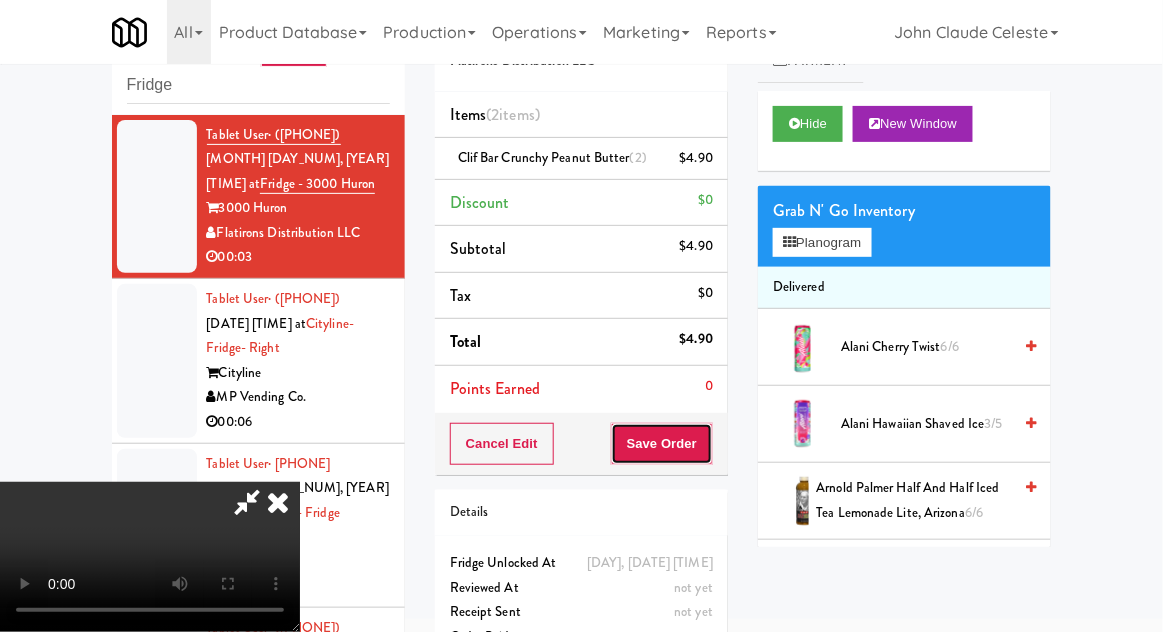 click on "Save Order" at bounding box center (662, 444) 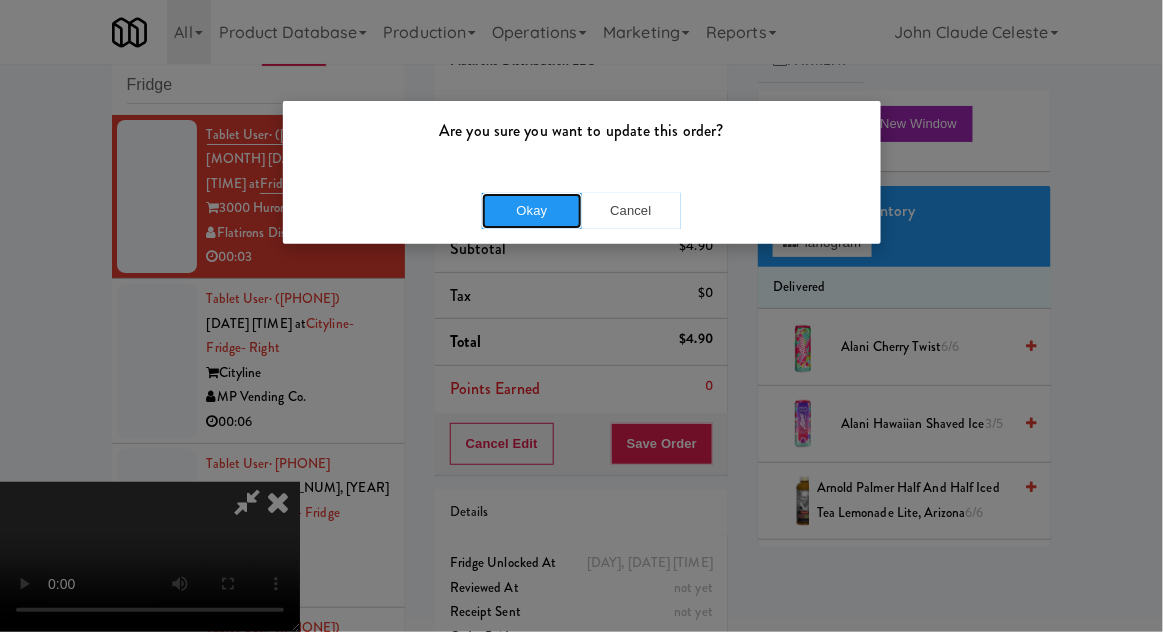 click on "Okay" at bounding box center (532, 211) 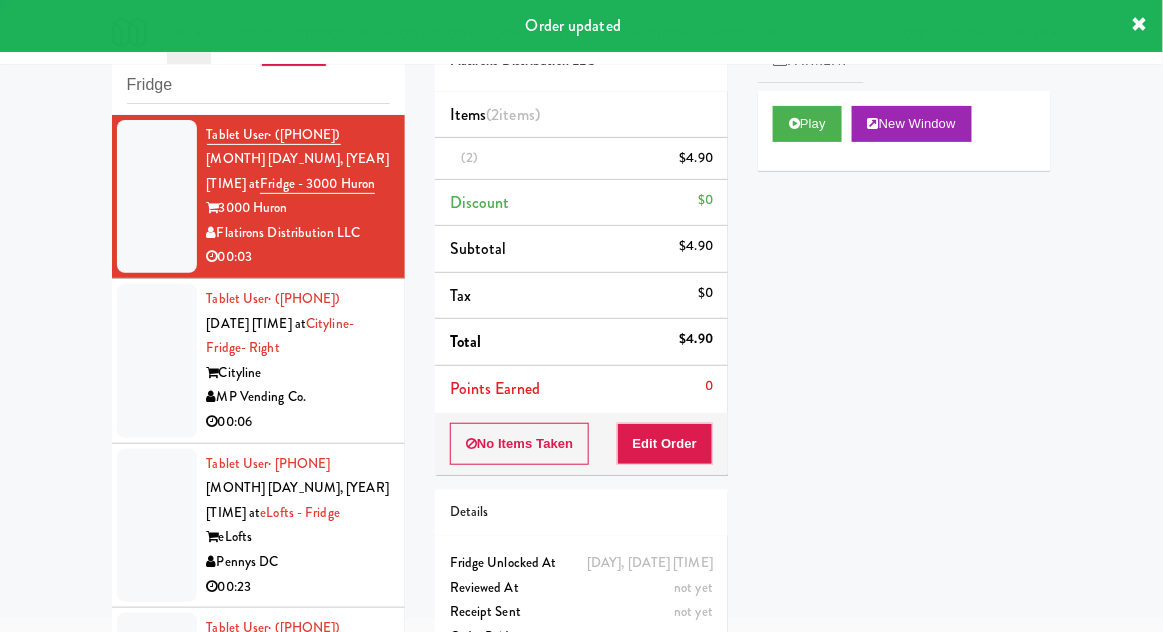 click at bounding box center (157, 361) 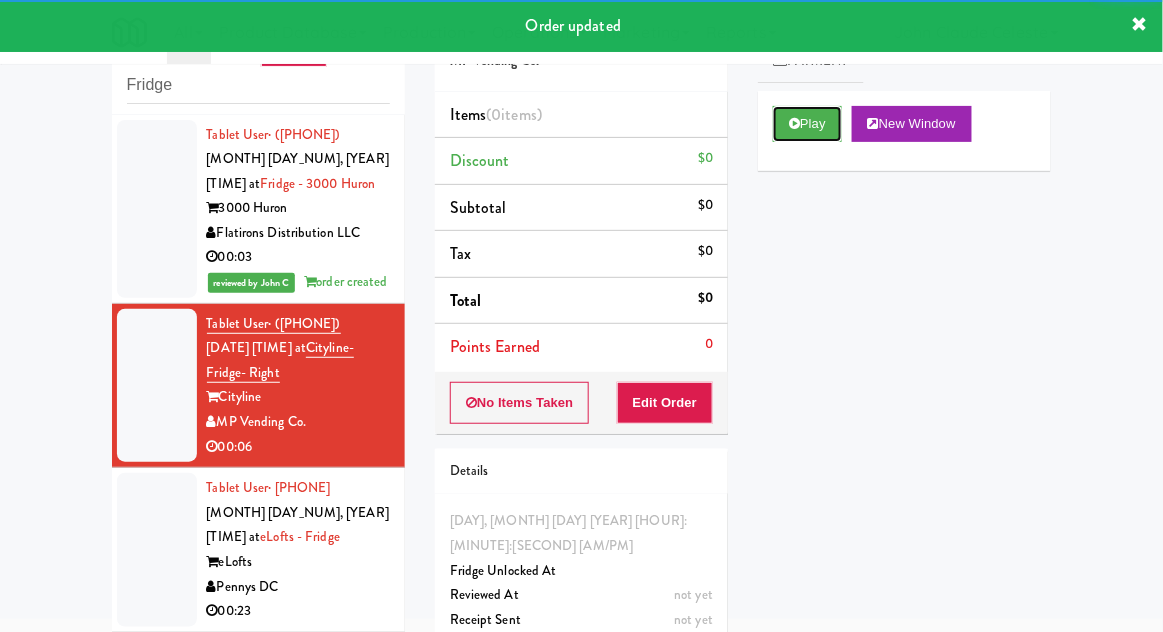 click on "Play" at bounding box center (807, 124) 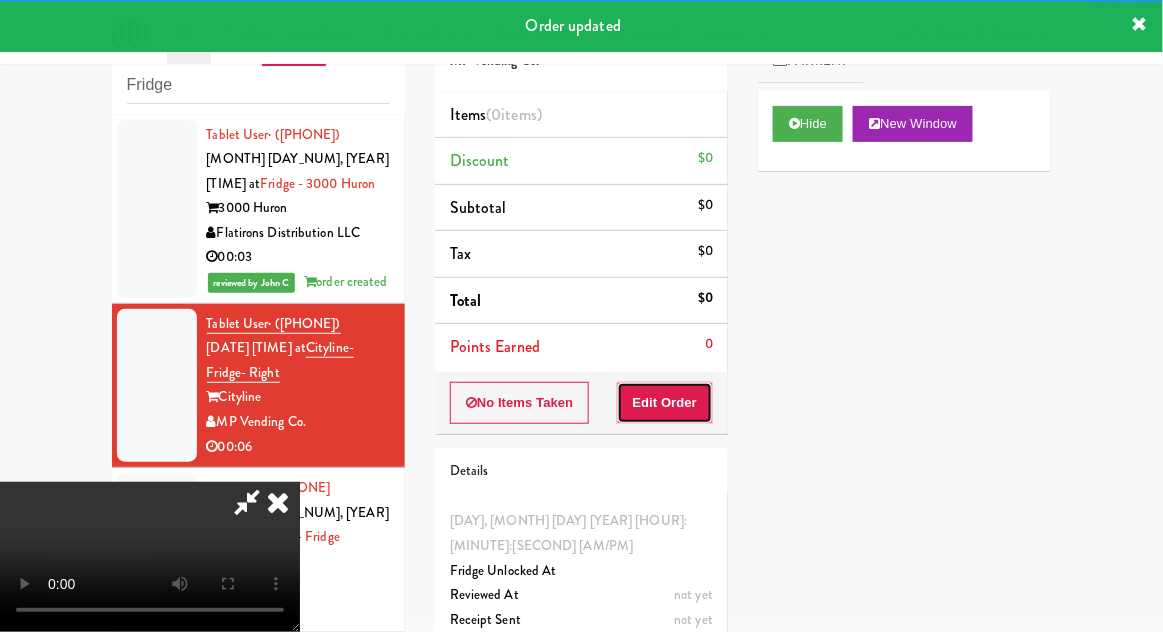 click on "Edit Order" at bounding box center (665, 403) 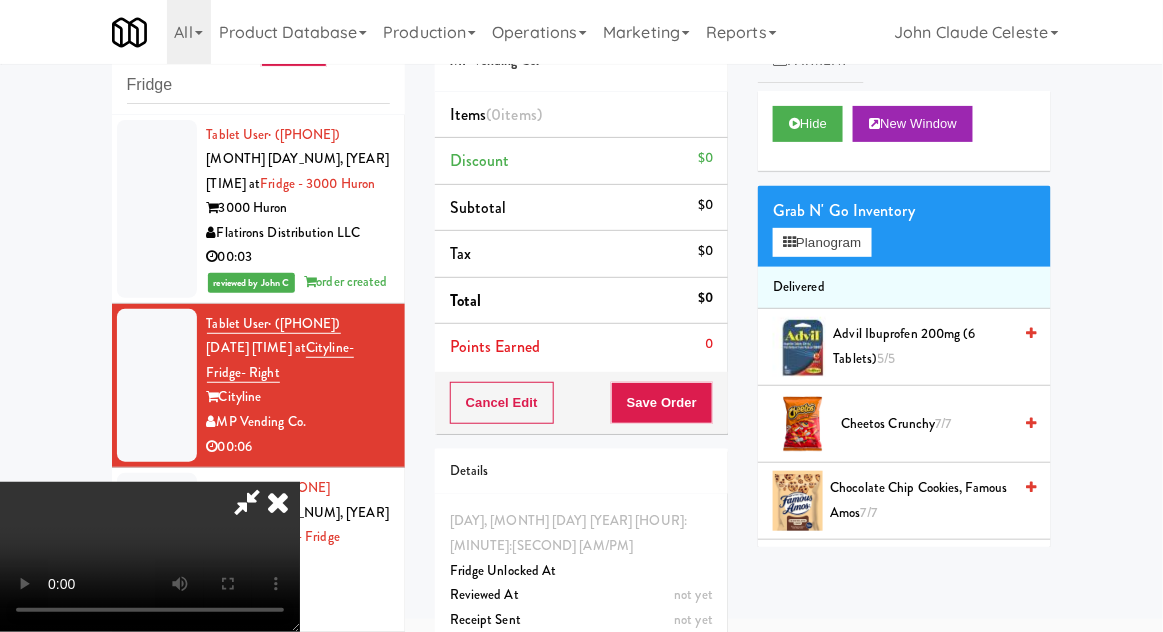 type 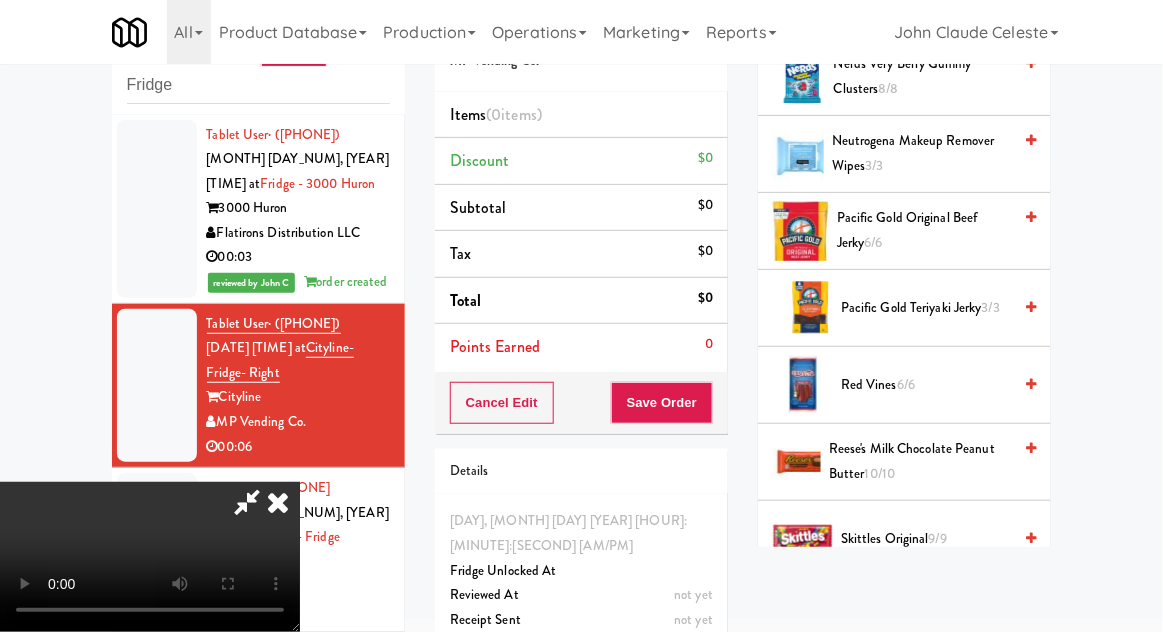 scroll, scrollTop: 1490, scrollLeft: 0, axis: vertical 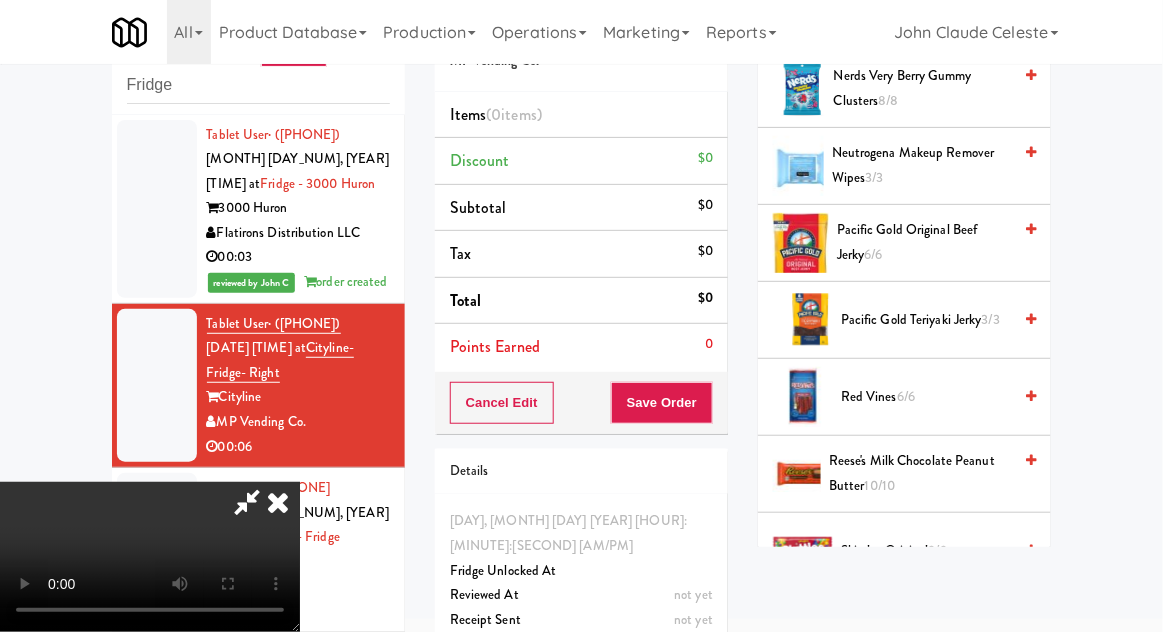 click on "Reese's Milk Chocolate Peanut Butter  10/10" at bounding box center (920, 473) 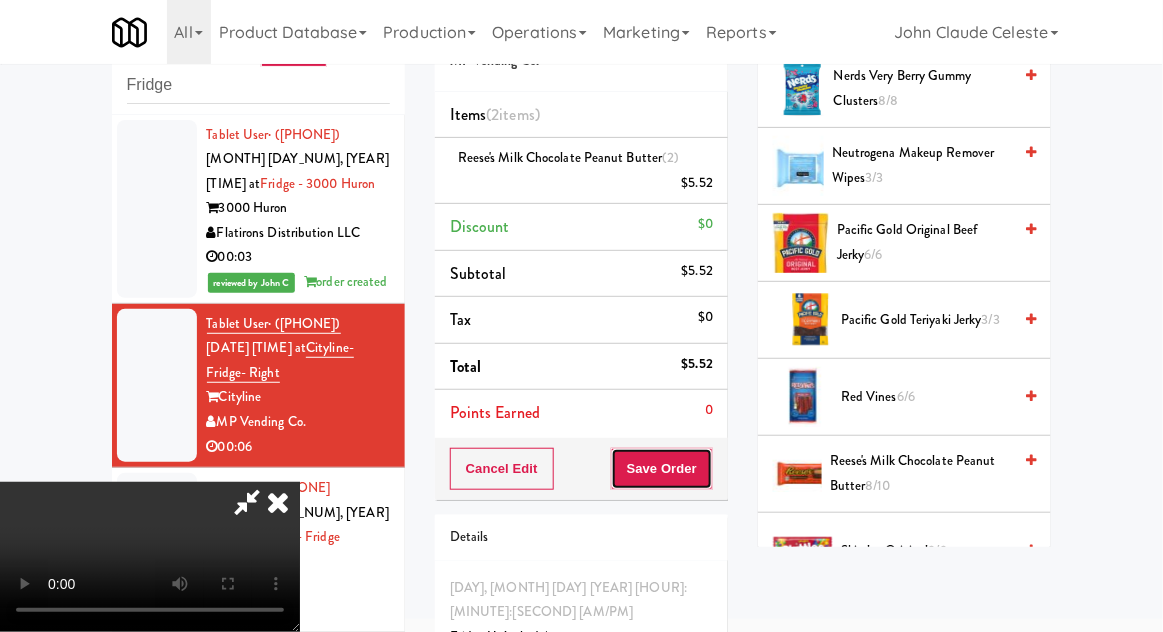 click on "Save Order" at bounding box center [662, 469] 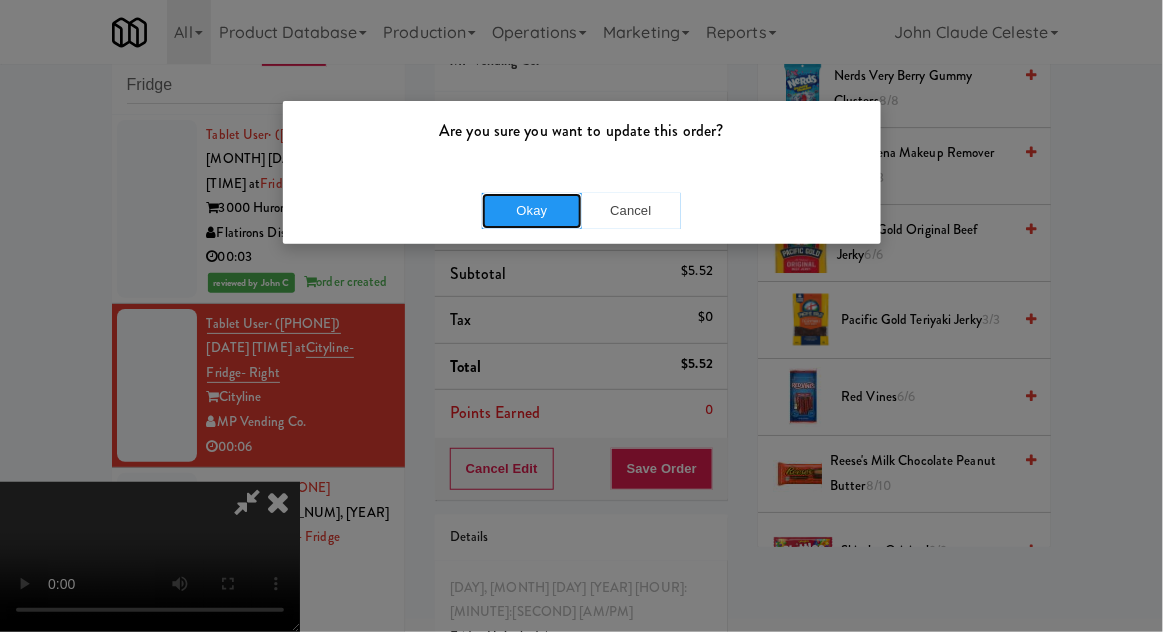 click on "Okay" at bounding box center (532, 211) 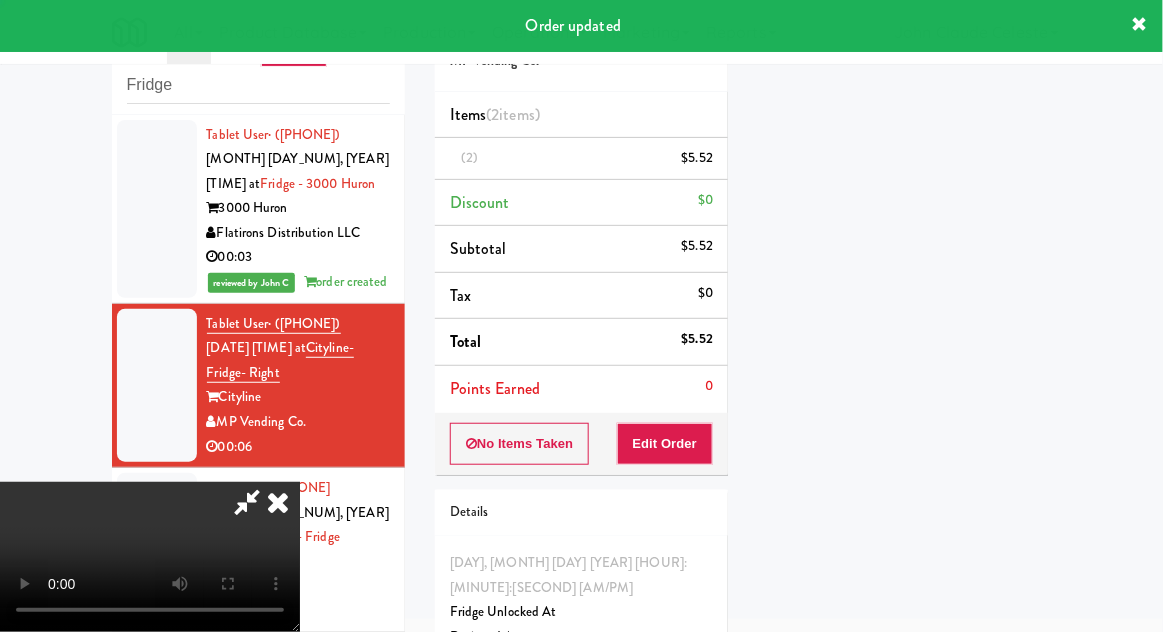 scroll, scrollTop: 197, scrollLeft: 0, axis: vertical 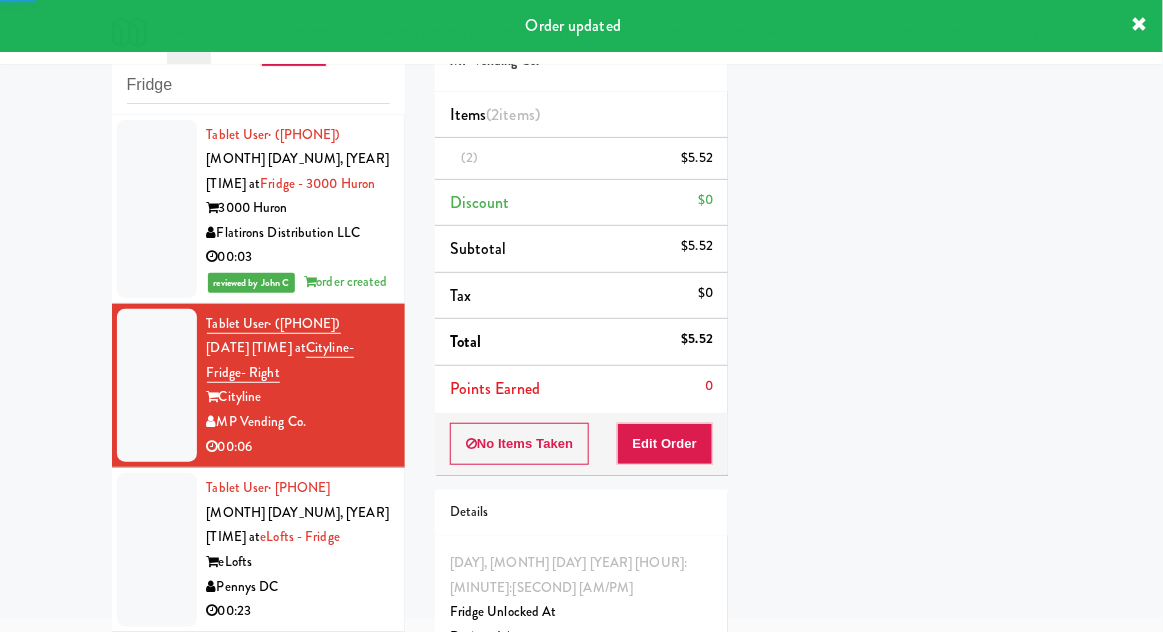click at bounding box center (157, 550) 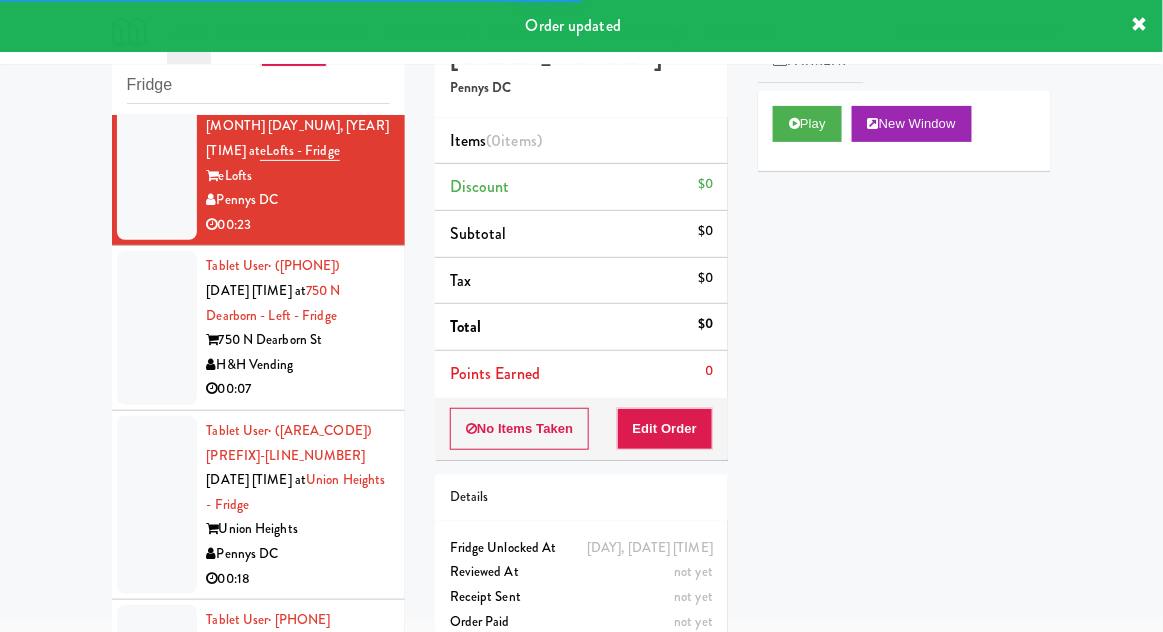 scroll, scrollTop: 410, scrollLeft: 0, axis: vertical 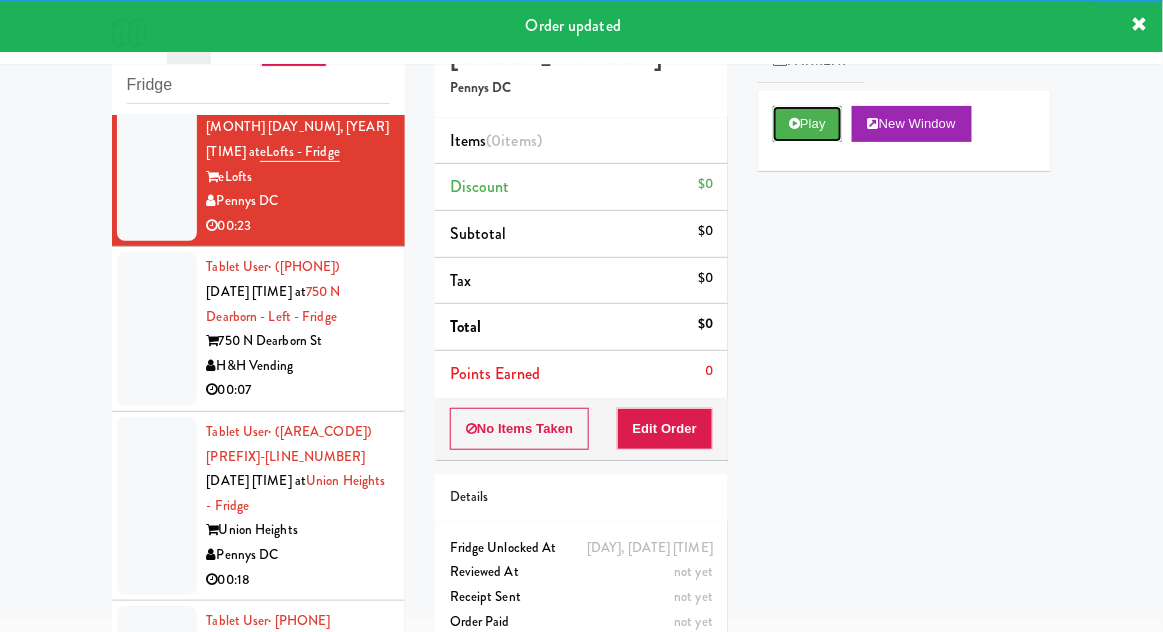 click on "Play" at bounding box center [807, 124] 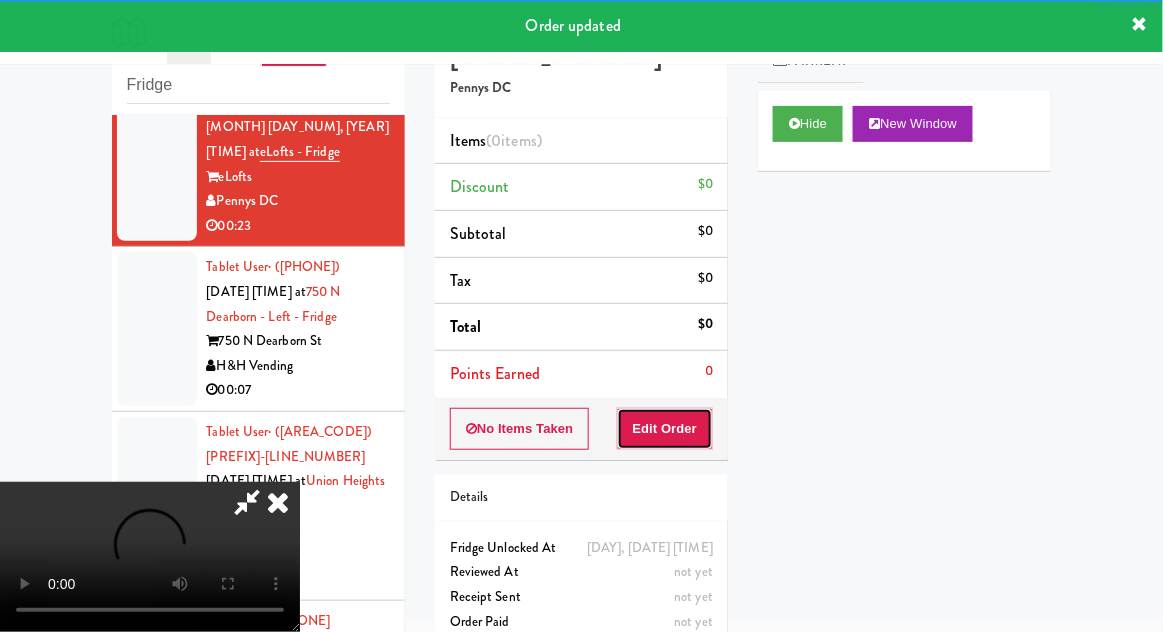 click on "Edit Order" at bounding box center [665, 429] 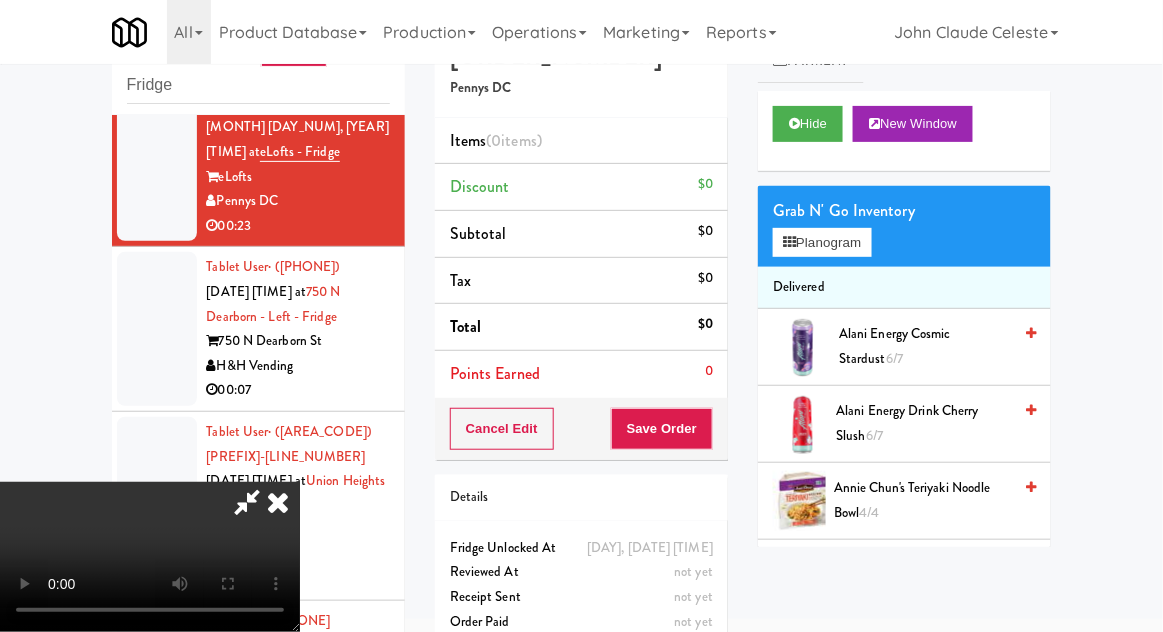 scroll, scrollTop: 73, scrollLeft: 0, axis: vertical 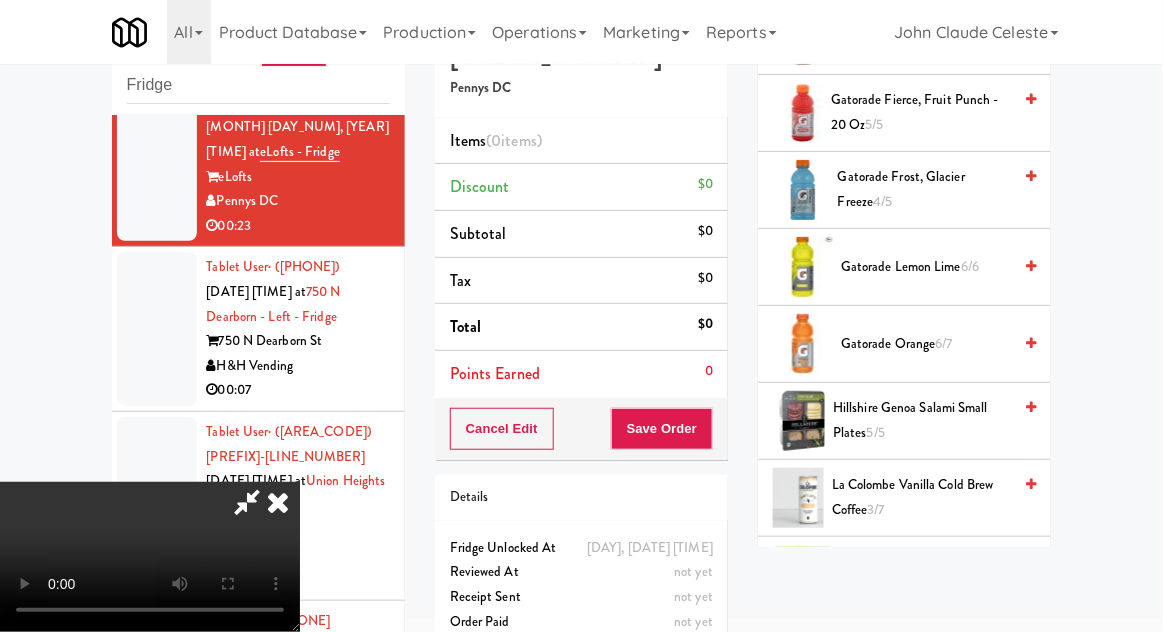 click on "Gatorade Lemon Lime  6/6" at bounding box center [926, 267] 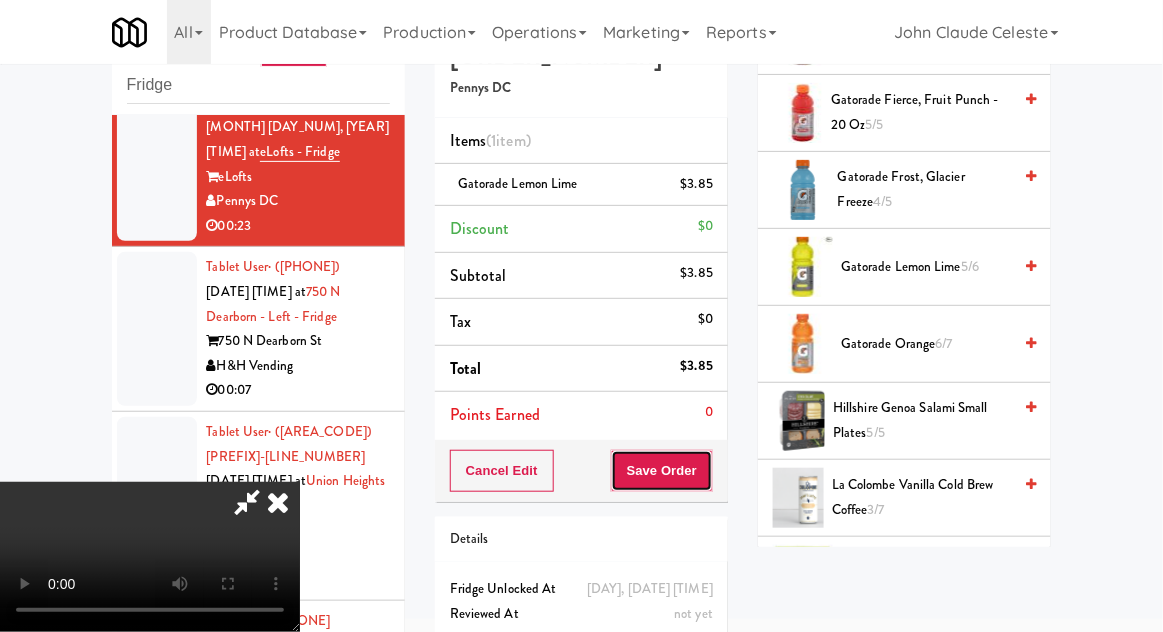 click on "Save Order" at bounding box center (662, 471) 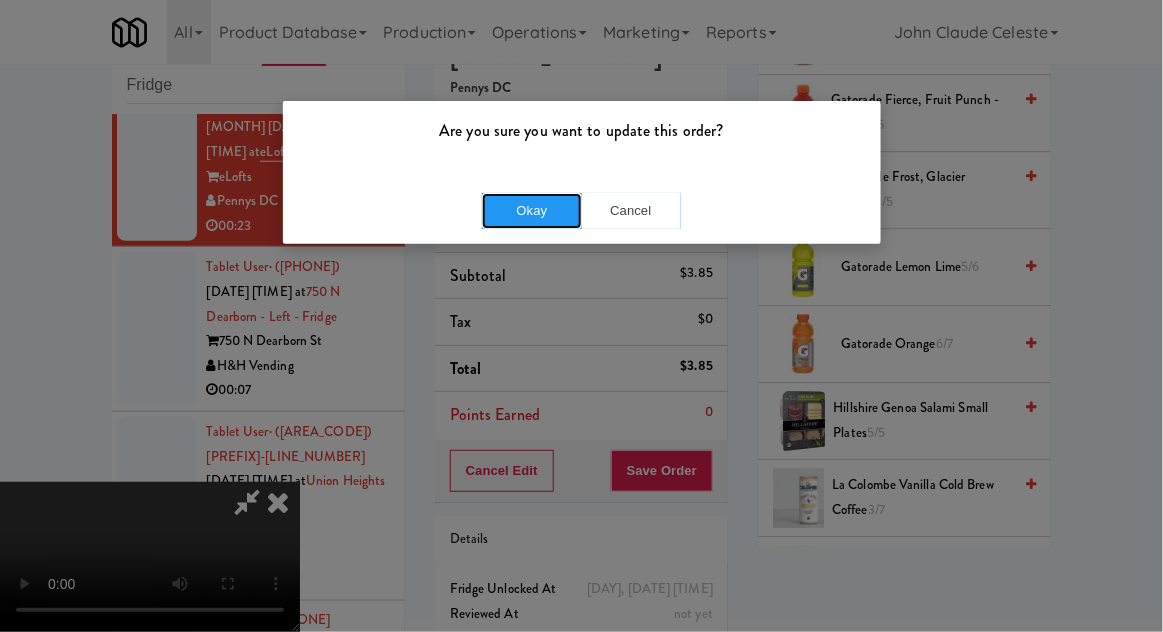 click on "Okay" at bounding box center [532, 211] 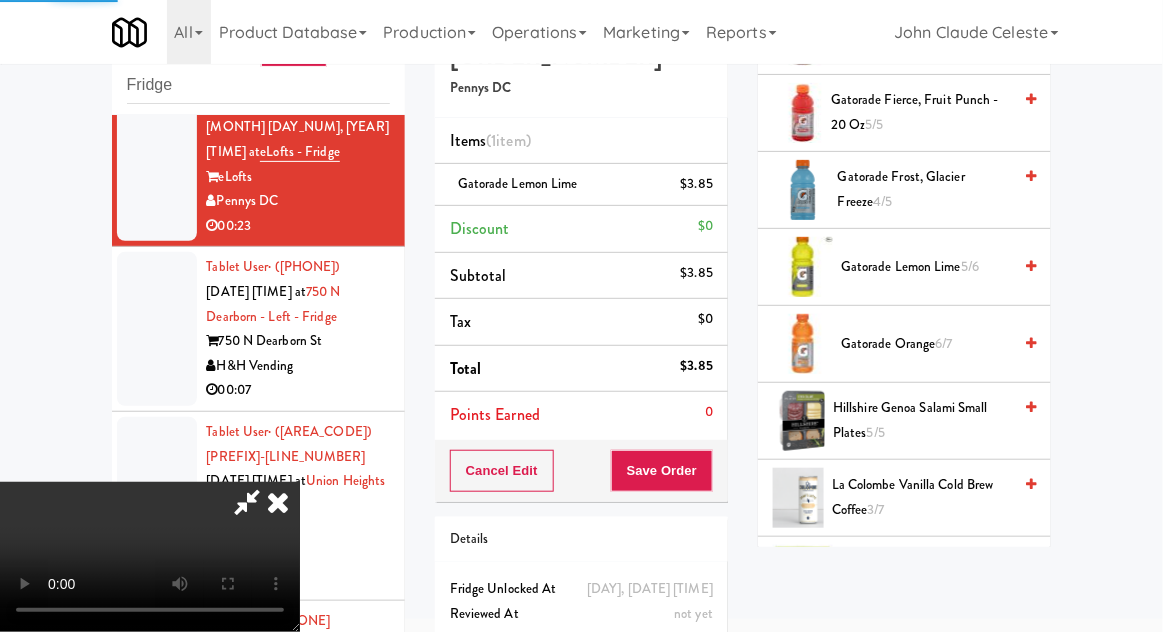 scroll, scrollTop: 197, scrollLeft: 0, axis: vertical 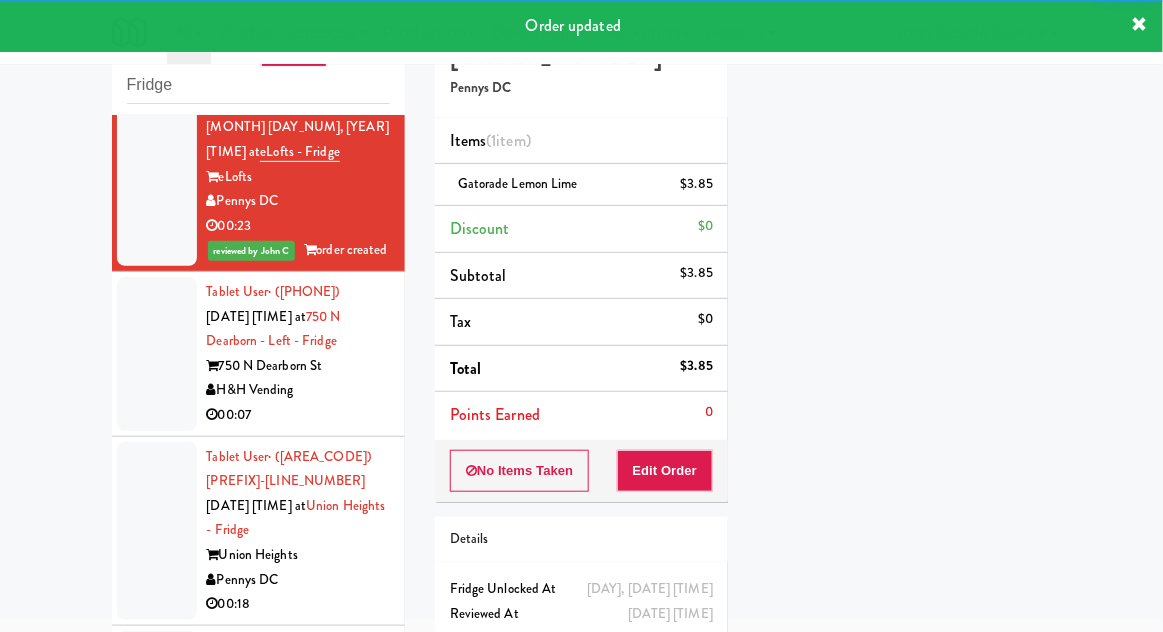 click at bounding box center [157, 354] 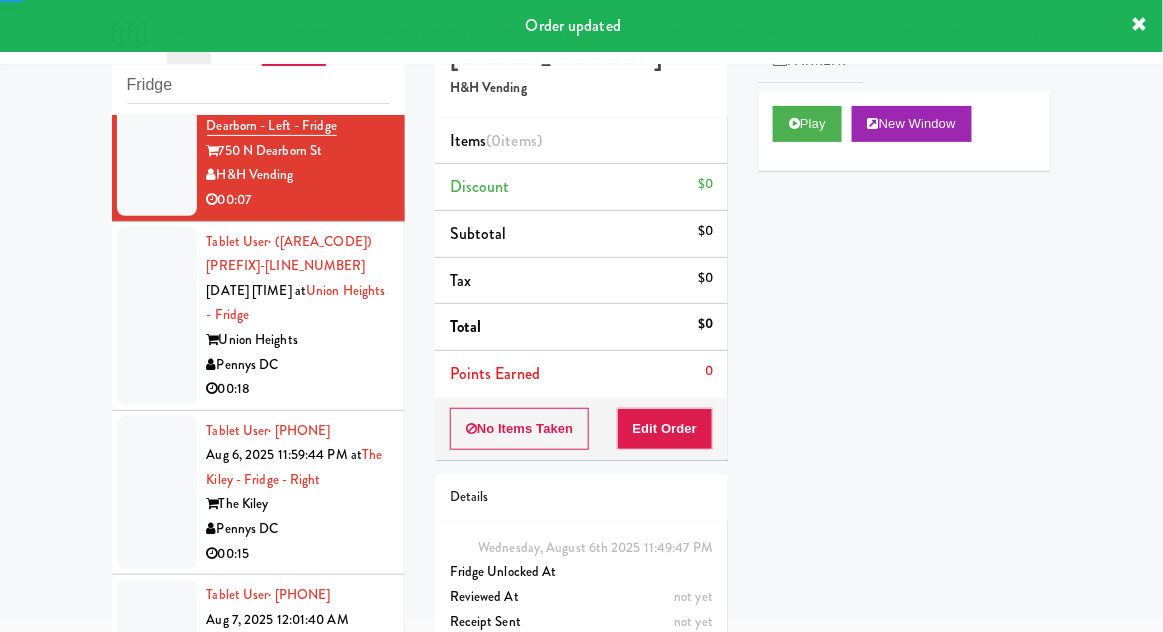 scroll, scrollTop: 626, scrollLeft: 0, axis: vertical 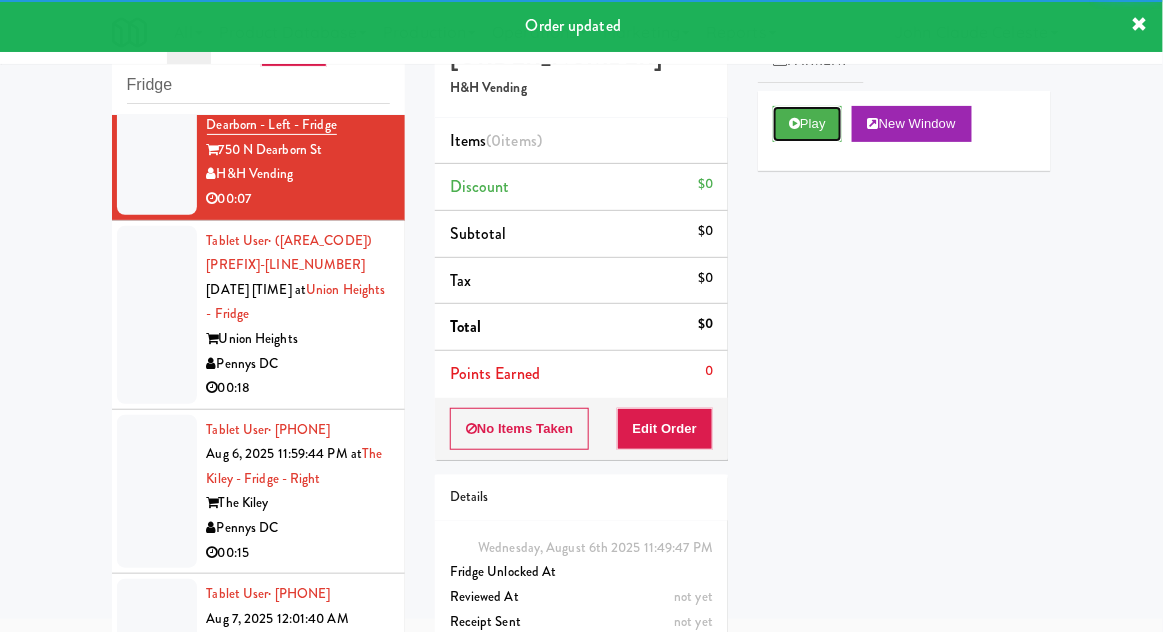 click on "Play" at bounding box center [807, 124] 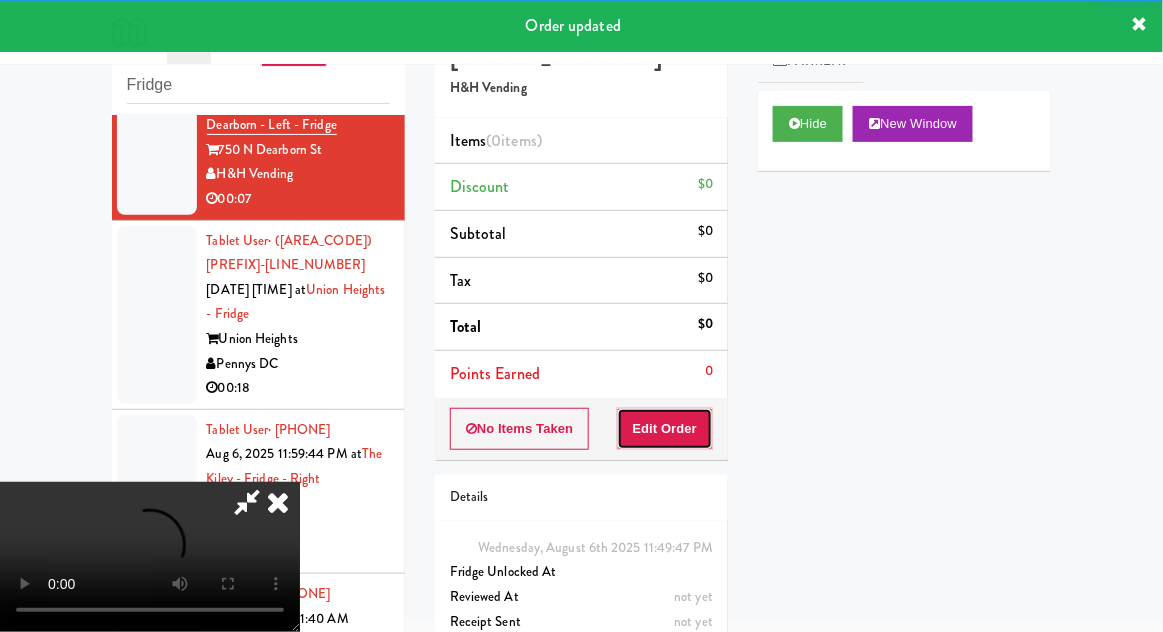 click on "Edit Order" at bounding box center (665, 429) 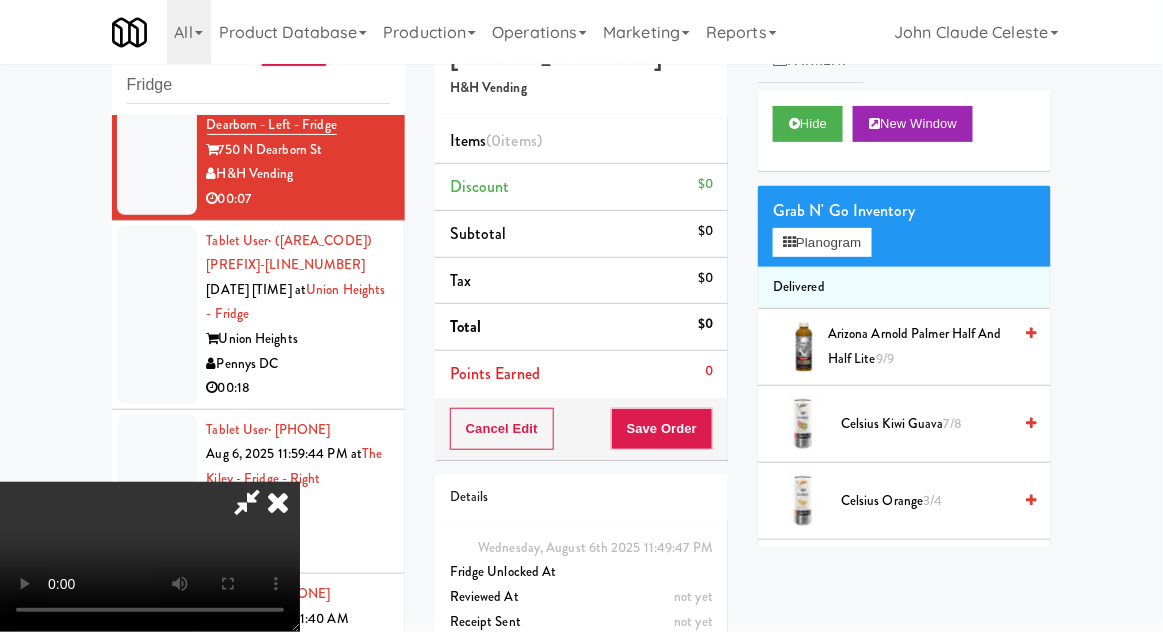 scroll, scrollTop: 73, scrollLeft: 0, axis: vertical 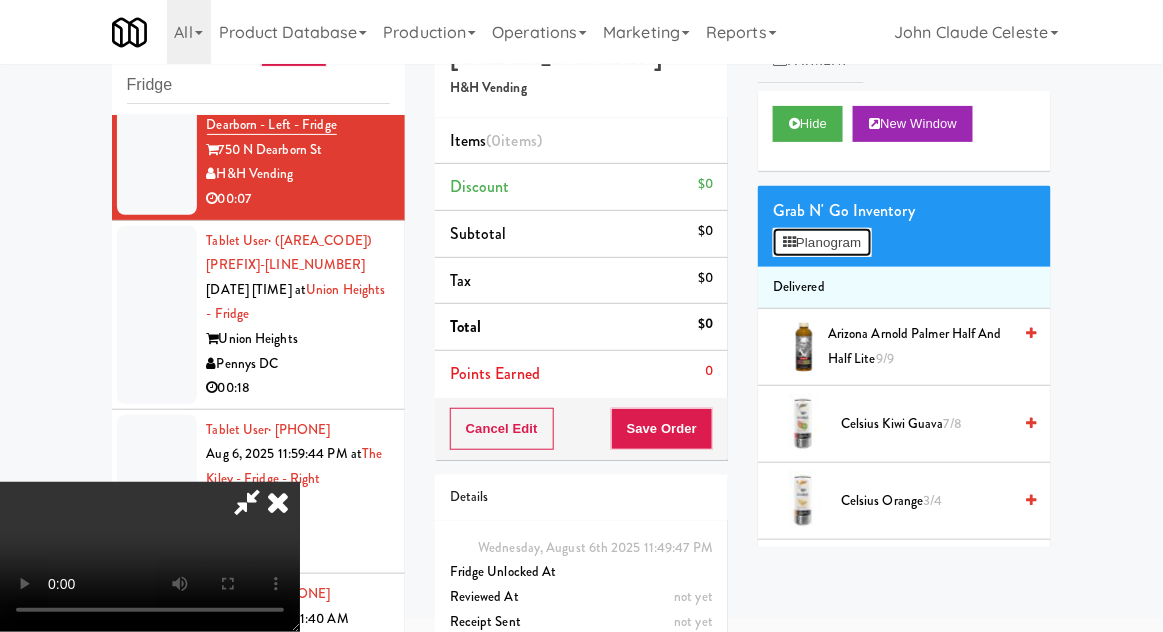 click on "Planogram" at bounding box center [822, 243] 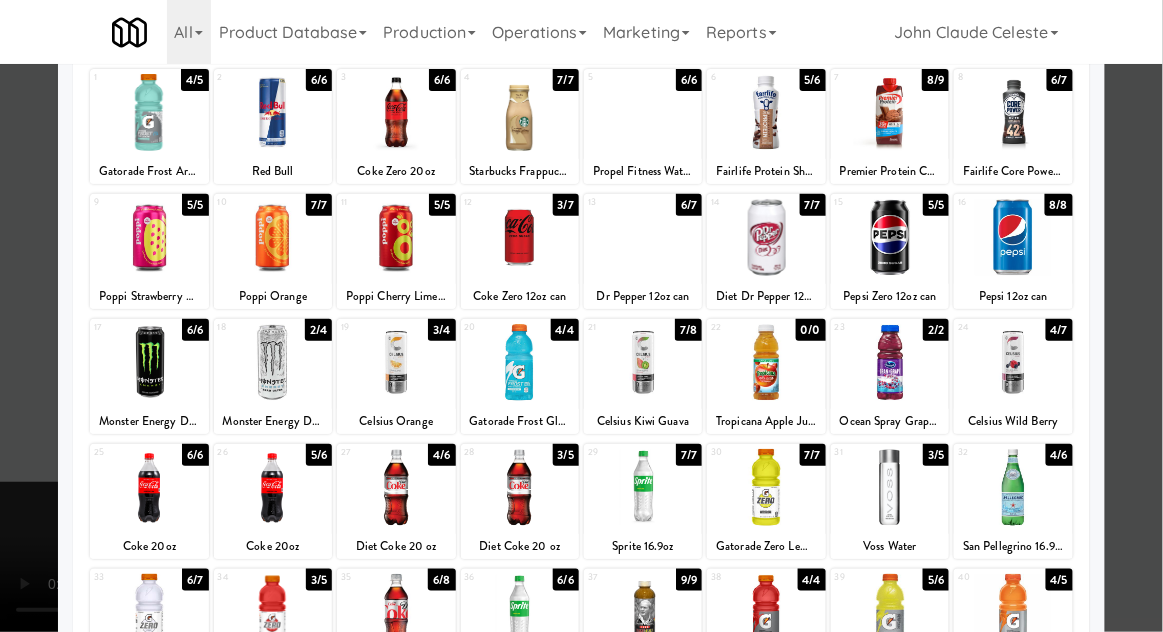scroll, scrollTop: 124, scrollLeft: 0, axis: vertical 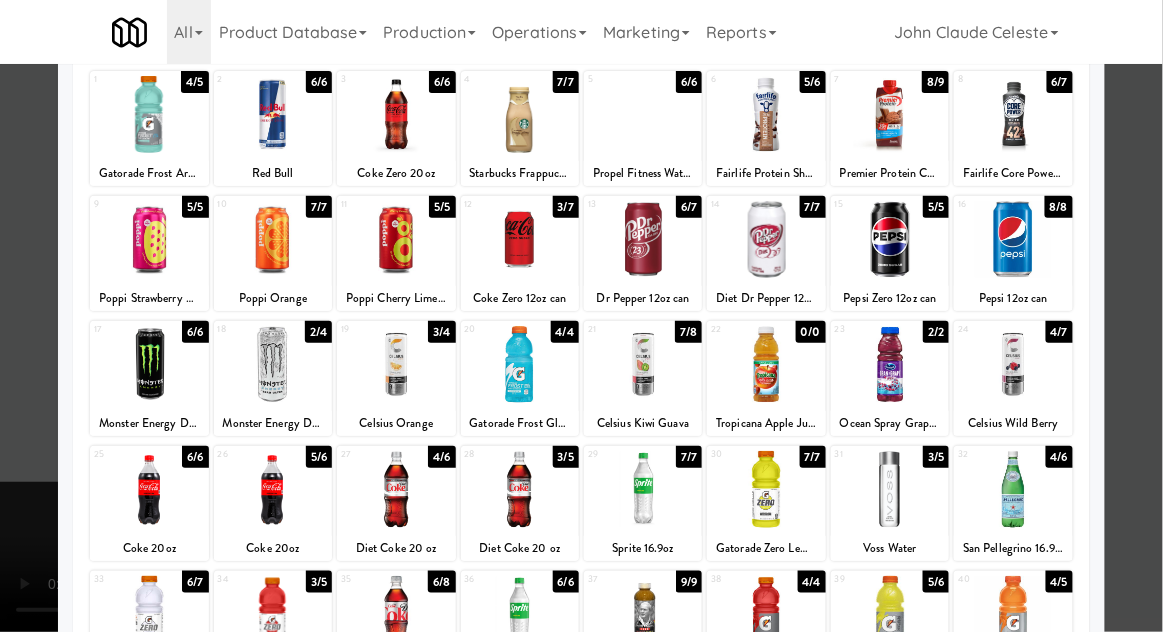 click at bounding box center [890, 364] 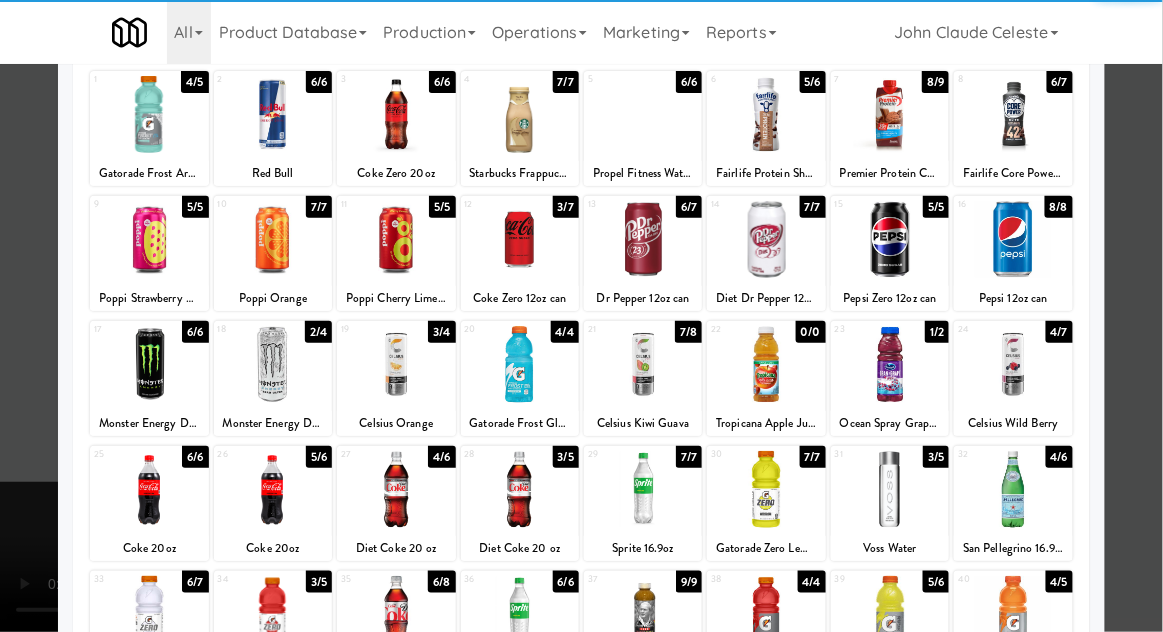 click at bounding box center [581, 316] 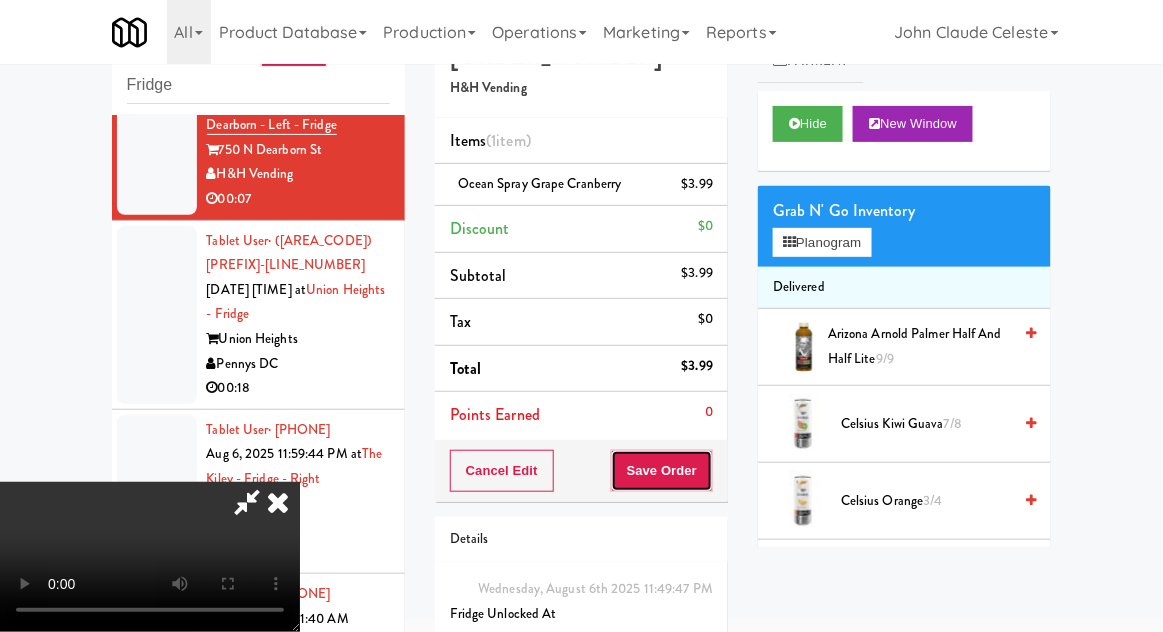 click on "Save Order" at bounding box center (662, 471) 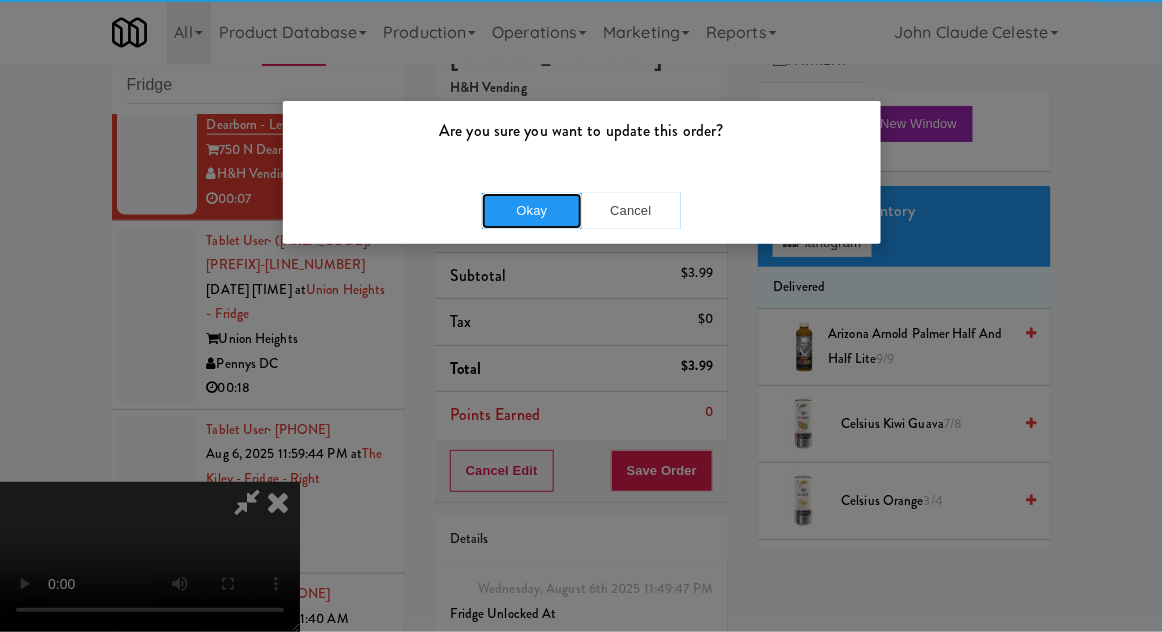 click on "Okay" at bounding box center [532, 211] 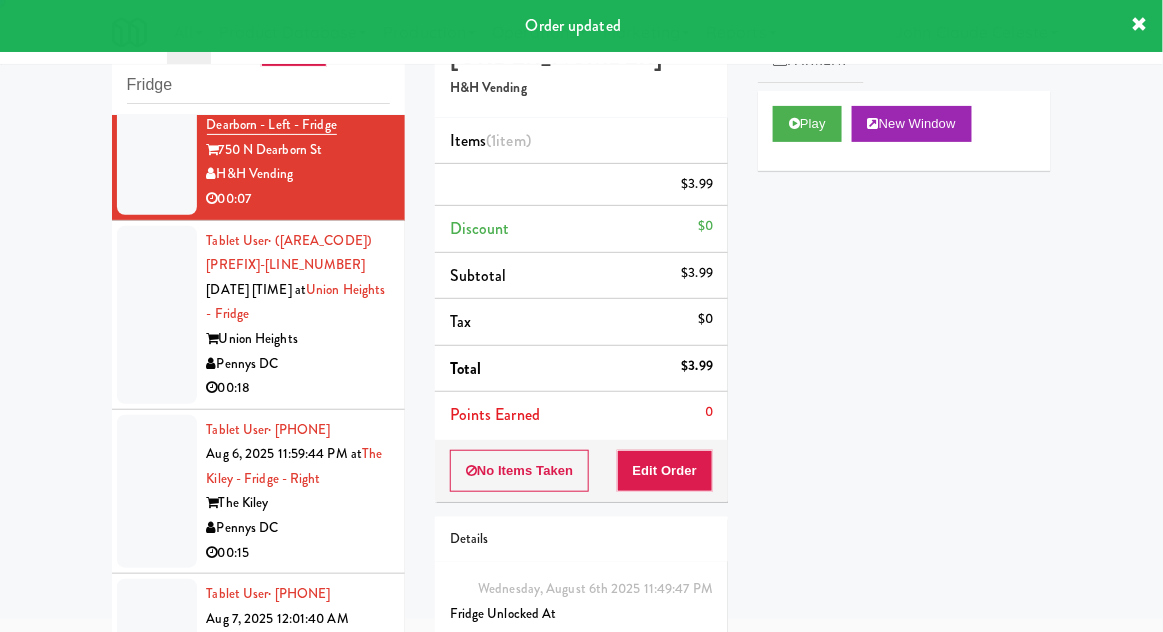 scroll, scrollTop: 0, scrollLeft: 0, axis: both 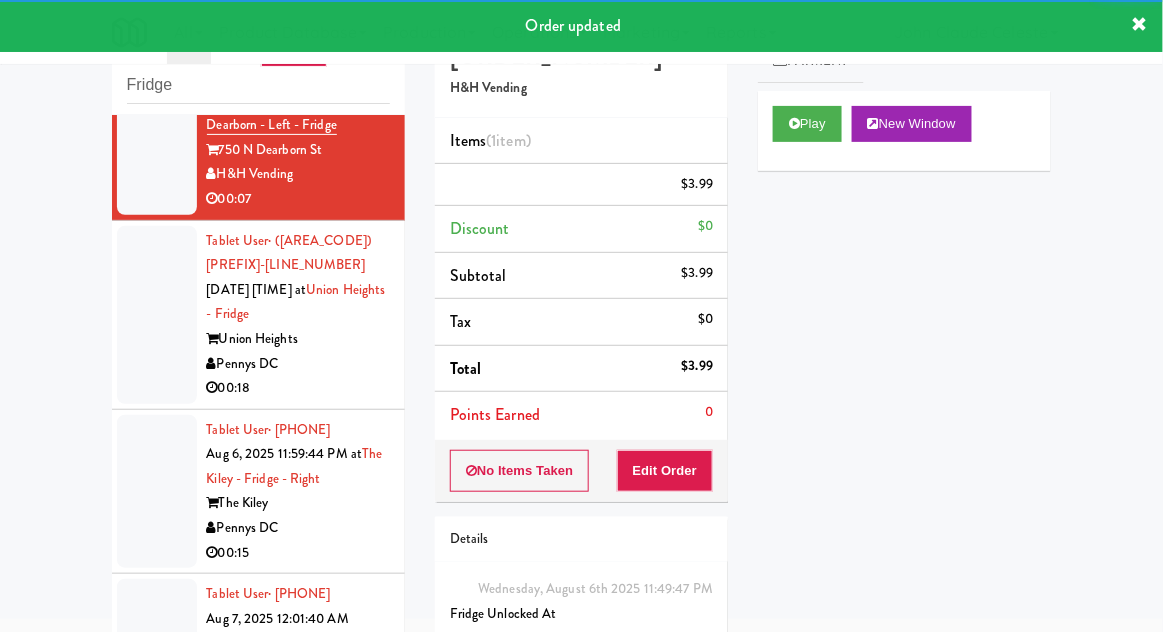 click at bounding box center (157, 315) 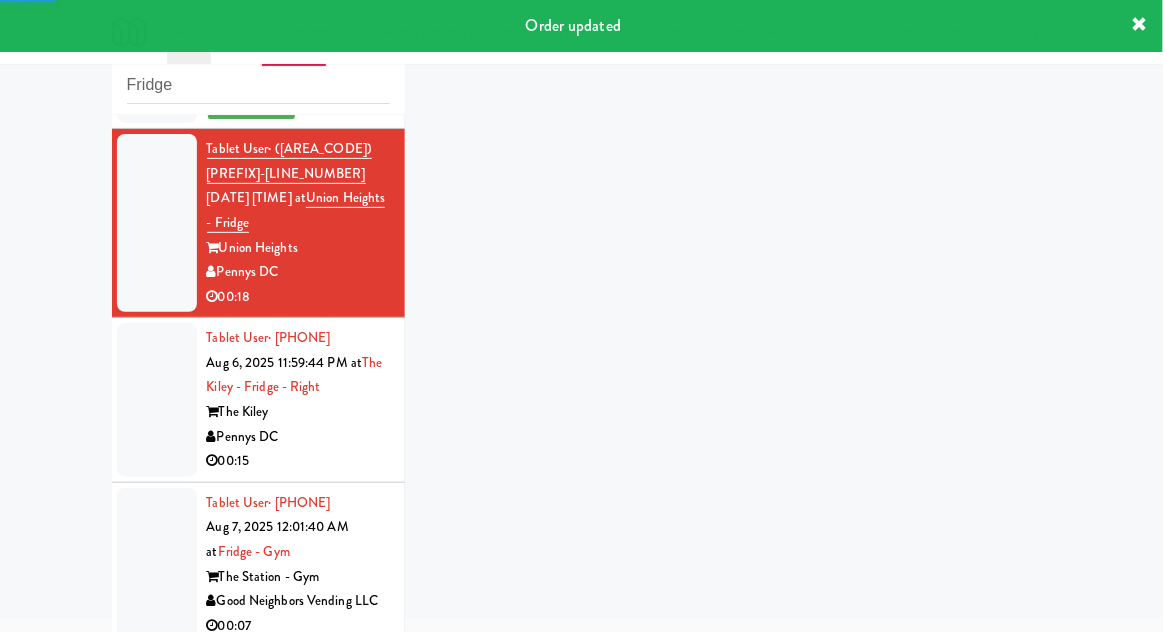 scroll, scrollTop: 864, scrollLeft: 0, axis: vertical 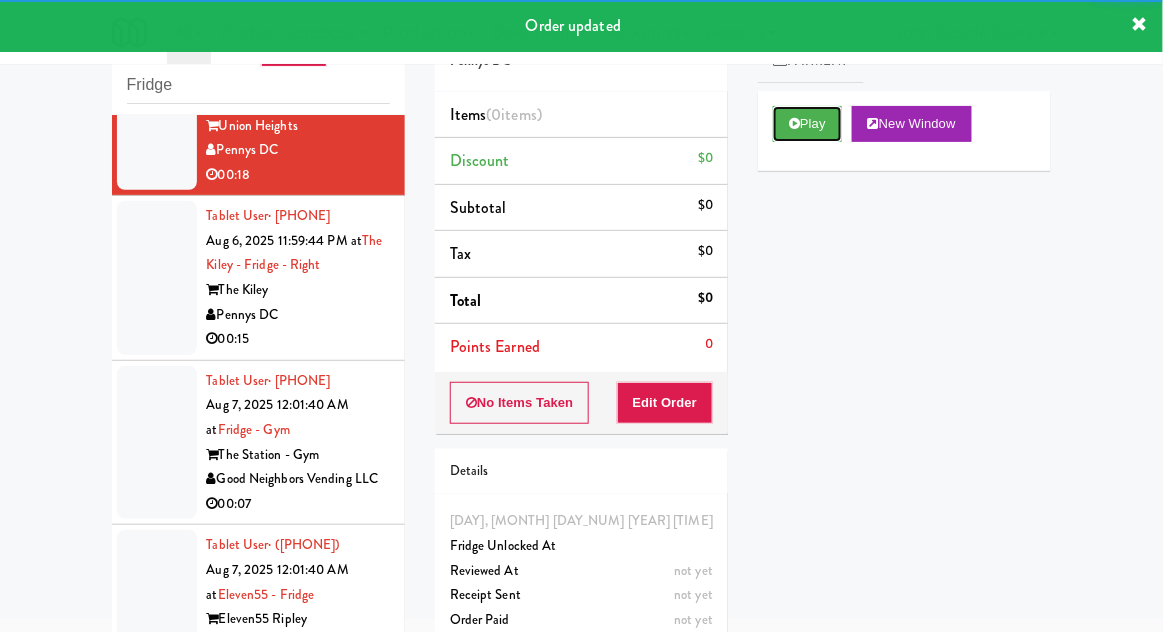 click on "Play" at bounding box center (807, 124) 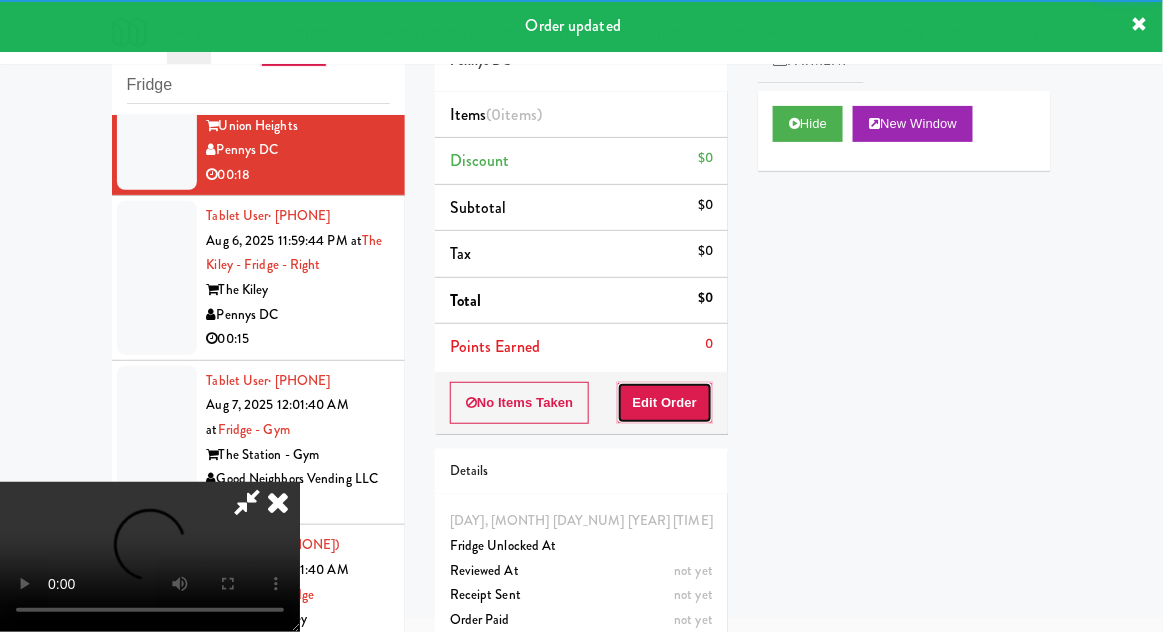 click on "Edit Order" at bounding box center (665, 403) 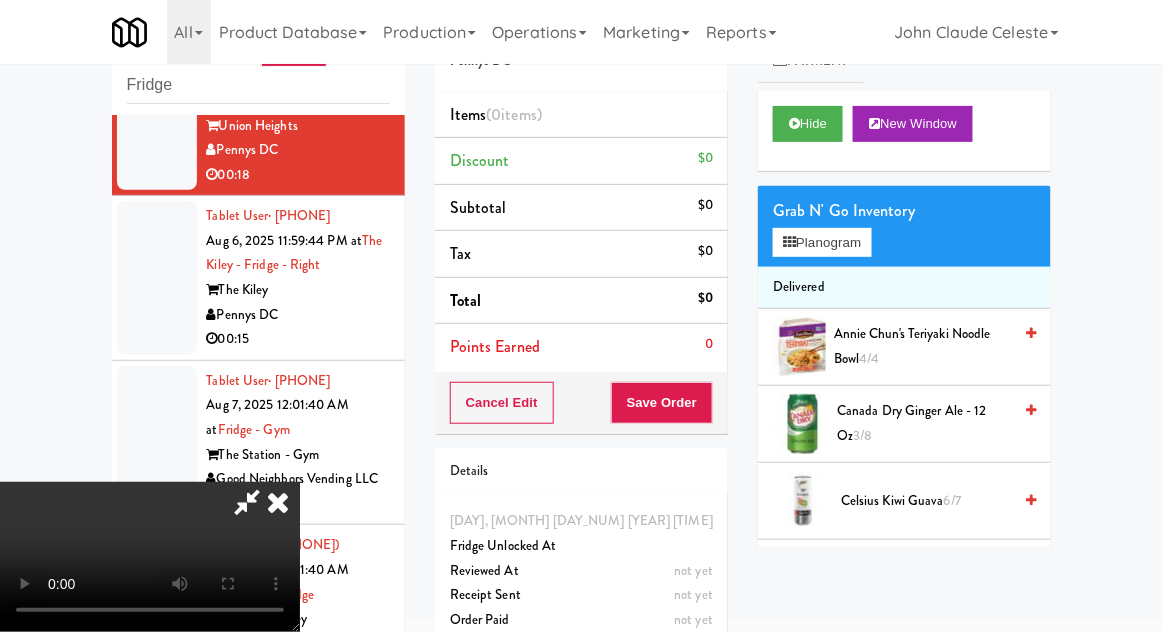 scroll, scrollTop: 73, scrollLeft: 0, axis: vertical 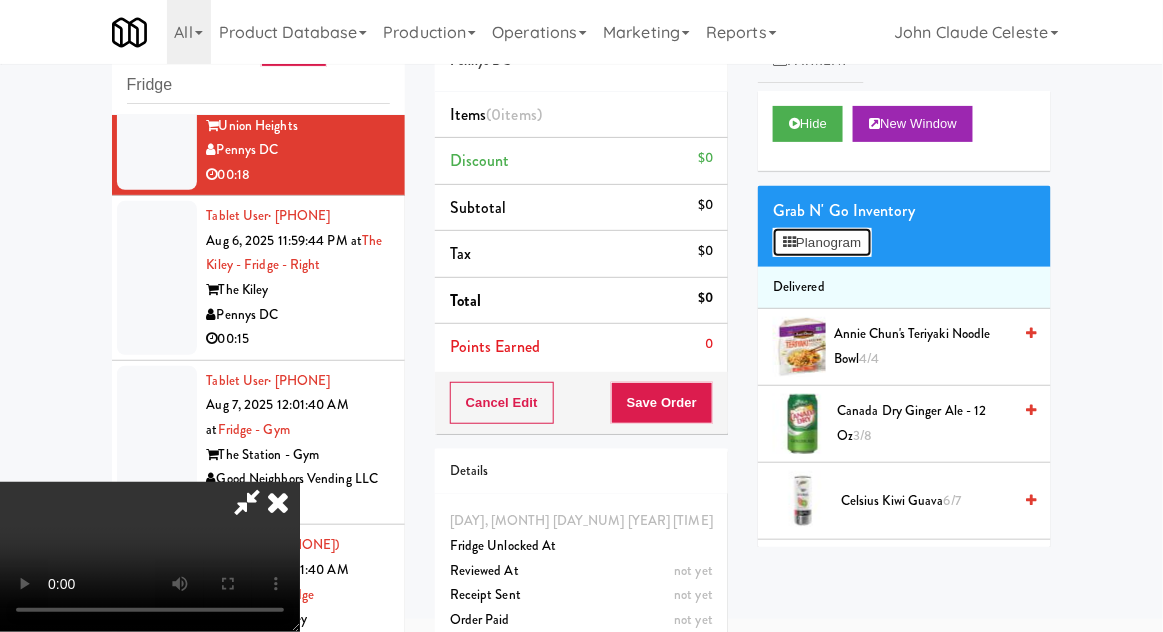 click on "Planogram" at bounding box center (822, 243) 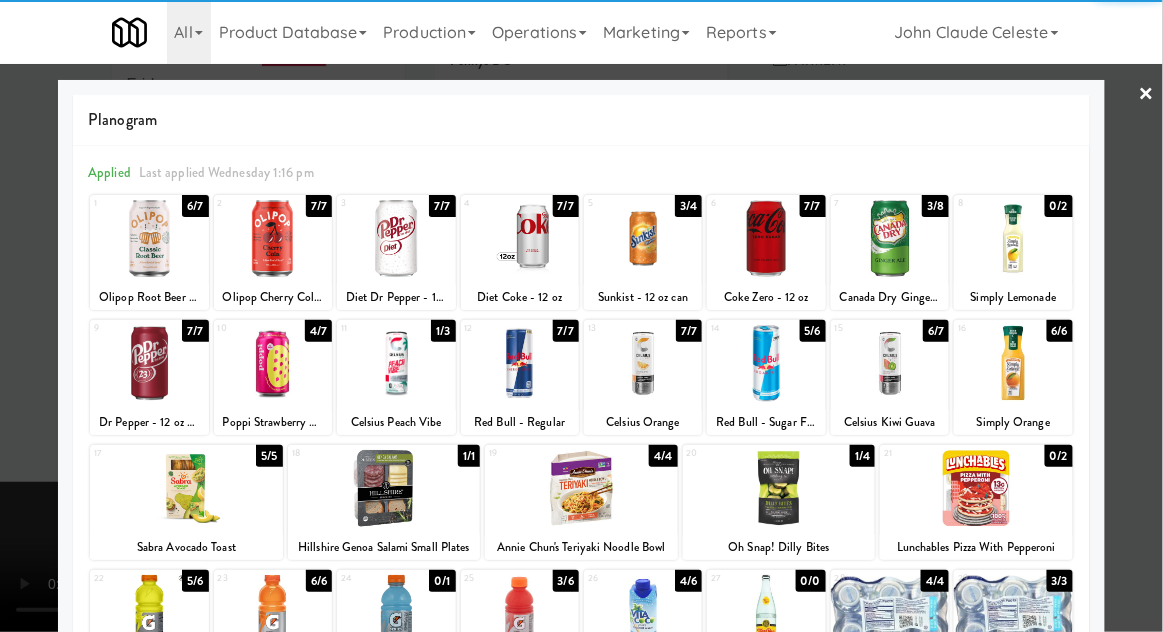 click at bounding box center [149, 238] 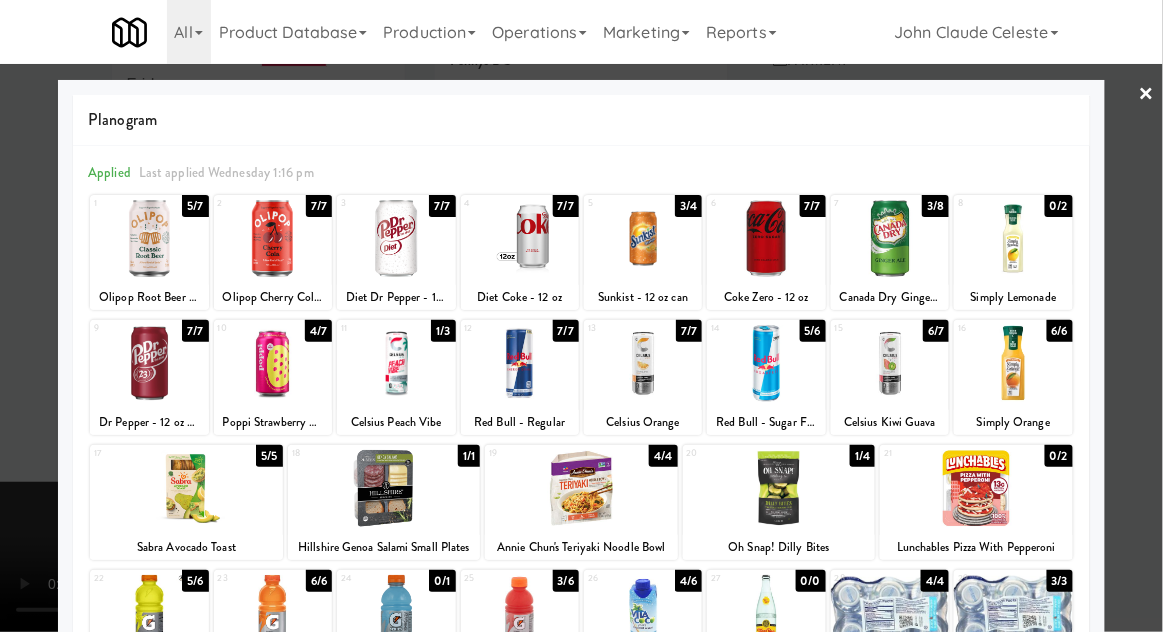 click at bounding box center (581, 316) 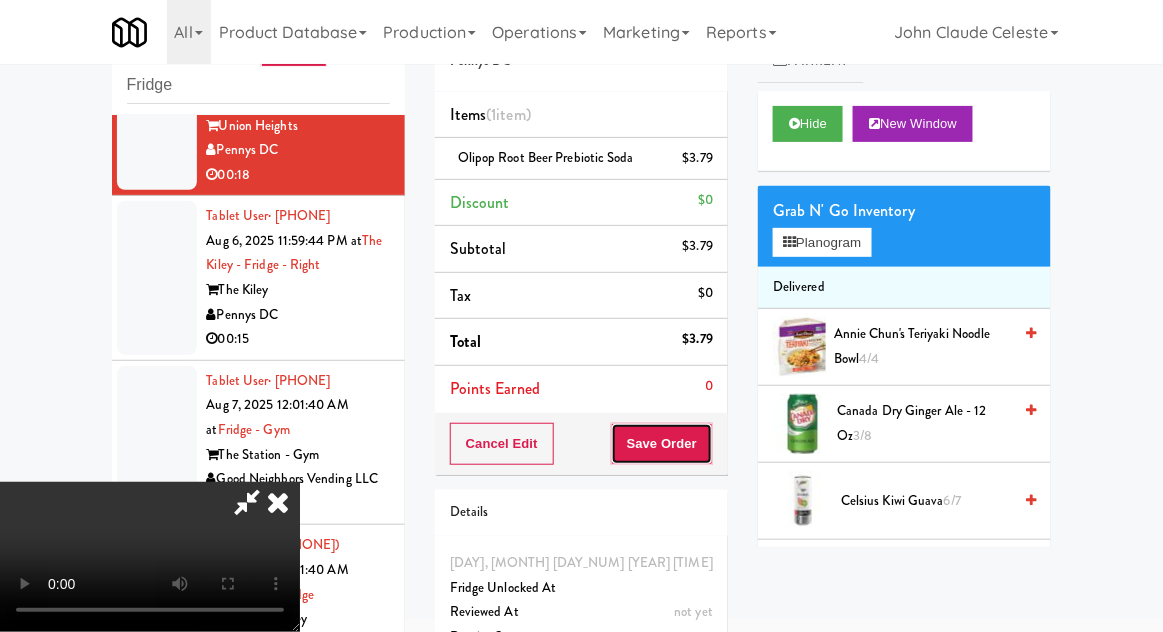click on "Save Order" at bounding box center [662, 444] 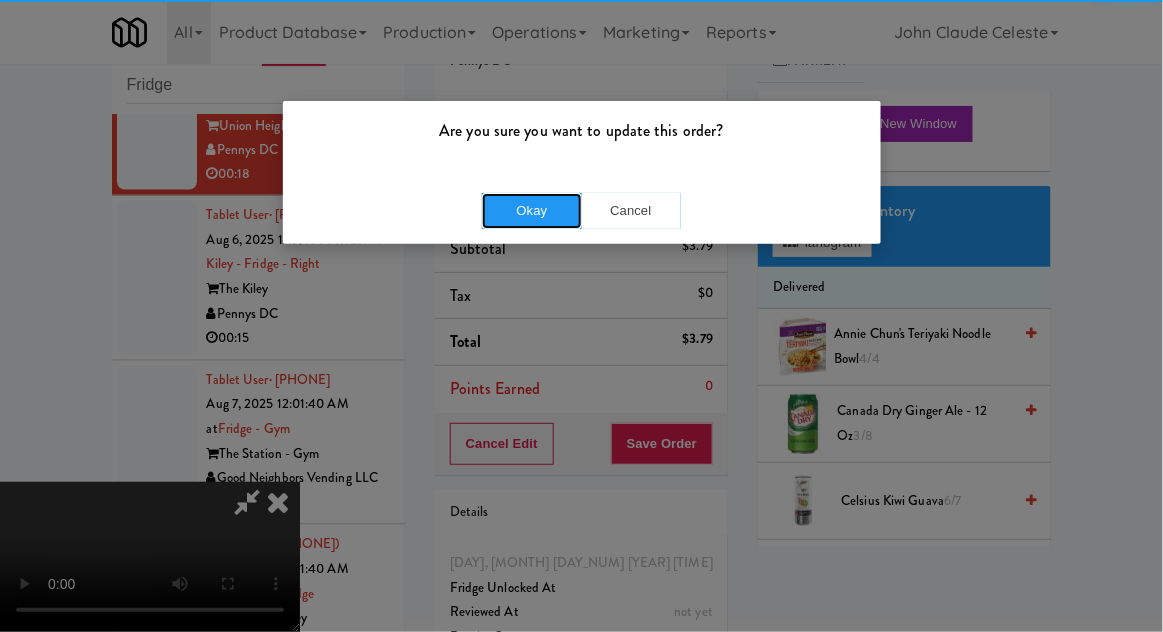click on "Okay" at bounding box center [532, 211] 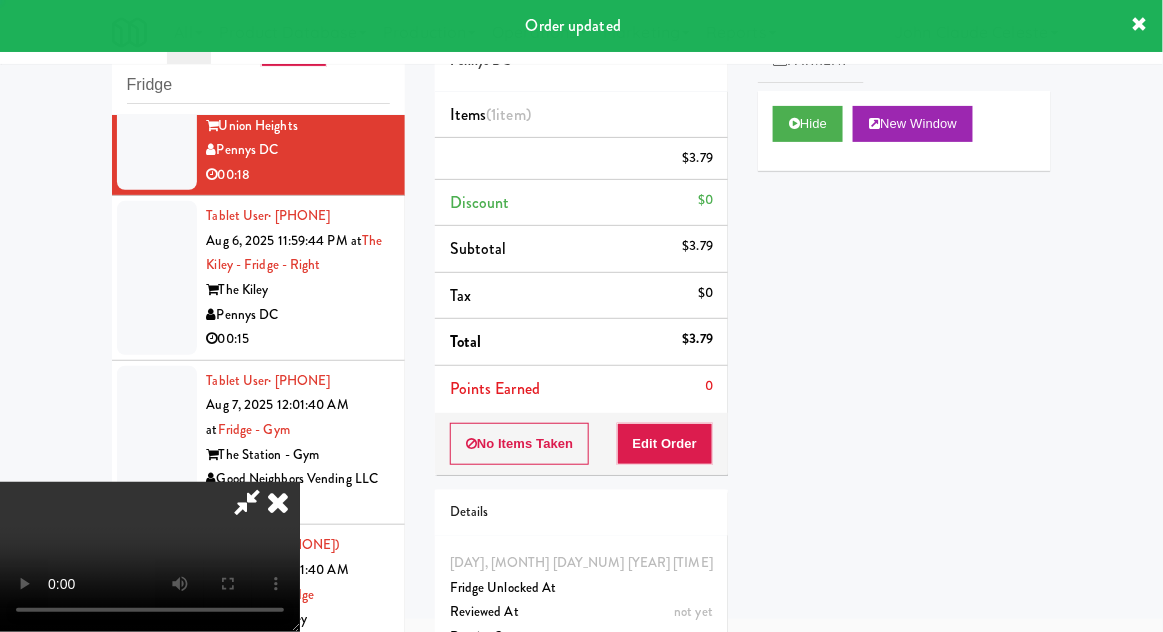scroll, scrollTop: 0, scrollLeft: 0, axis: both 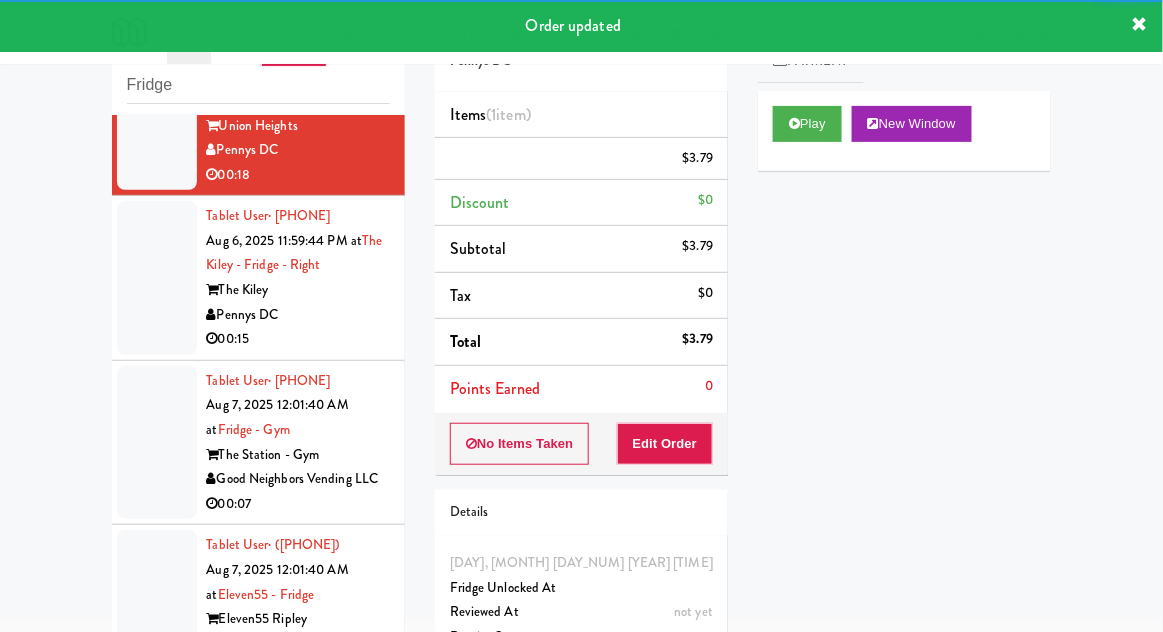 click on "inbox reviewed recent all unclear take inventory issue suspicious failed recent Fridge Tablet User · [PHONE] Aug 6, 2025 11:46:03 PM at Fridge - 3000 Huron 3000 Huron Flatirons Distribution LLC 00:03 reviewed by John C order created Tablet User · [PHONE] Aug 6, 2025 11:46:11 PM at Cityline- Fridge- Right Cityline MP Vending Co. 00:06 reviewed by John C order created Tablet User · [PHONE] Aug 6, 2025 11:48:33 PM at eLofts - Fridge eLofts Pennys DC 00:23 reviewed by John C order created Tablet User · [PHONE] Aug 6, 2025 11:49:47 PM at 750 N Dearborn - Left - Fridge 750 N Dearborn St H&H Vending 00:07 reviewed by John C order created Tablet User · [PHONE] Aug 6, 2025 11:56:39 PM at Union Heights - Fridge Union Heights Pennys DC 00:18 Tablet User · [PHONE] Aug 6, 2025 11:59:44 PM at The Kiley - Fridge - Right The Kiley Pennys DC 00:15 Tablet User · [PHONE]" at bounding box center [258, 362] 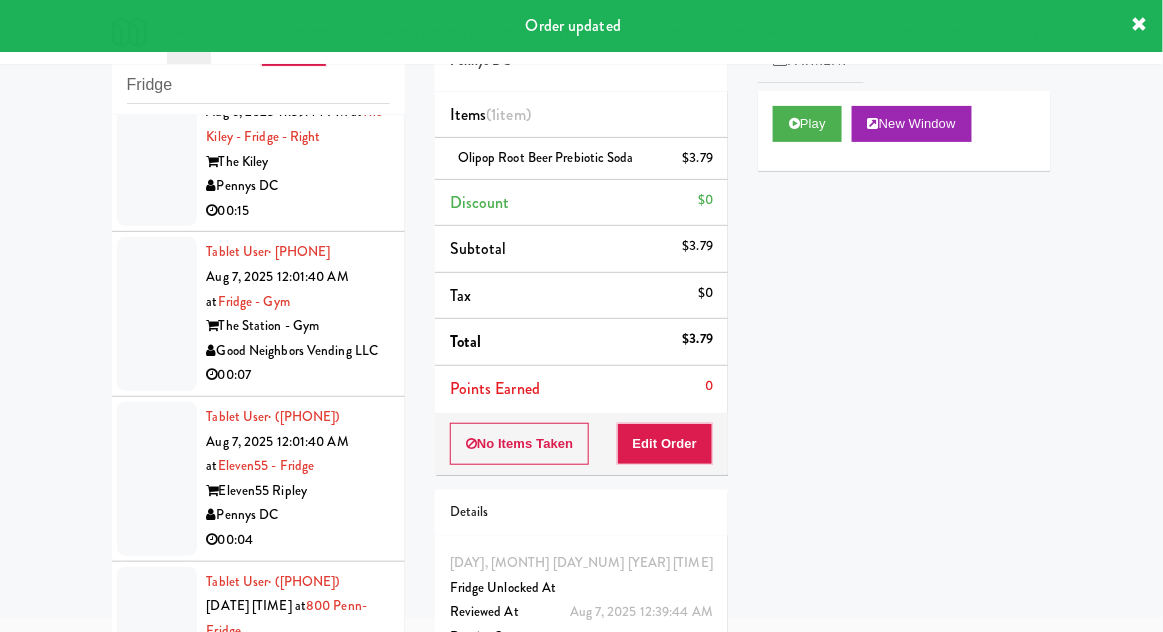 click at bounding box center (157, 150) 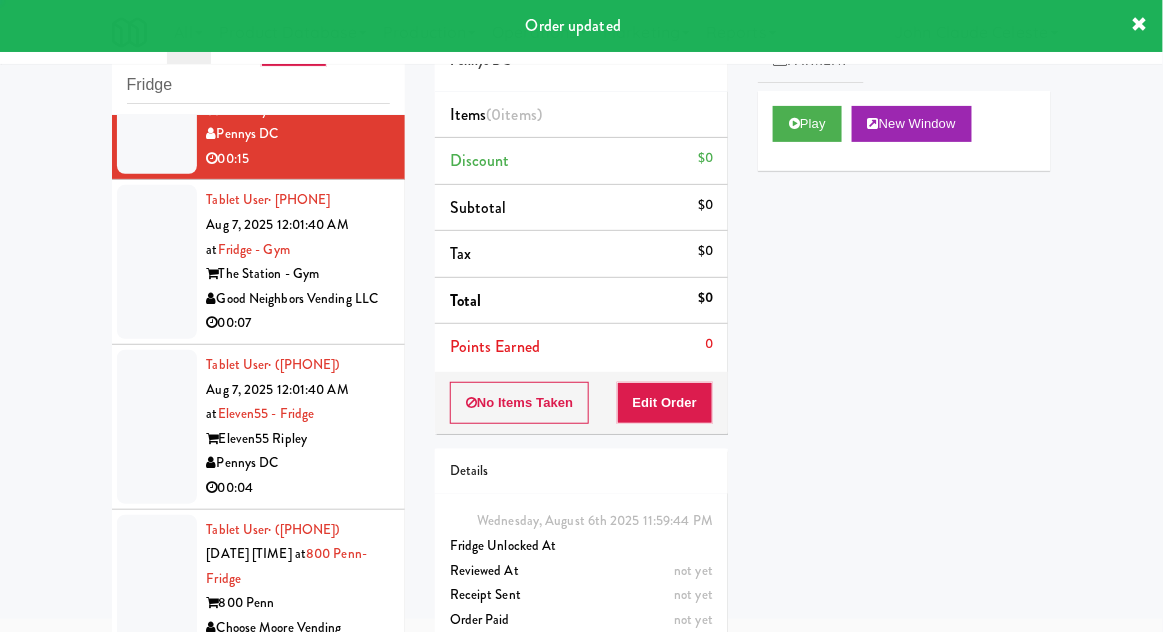 scroll, scrollTop: 1070, scrollLeft: 0, axis: vertical 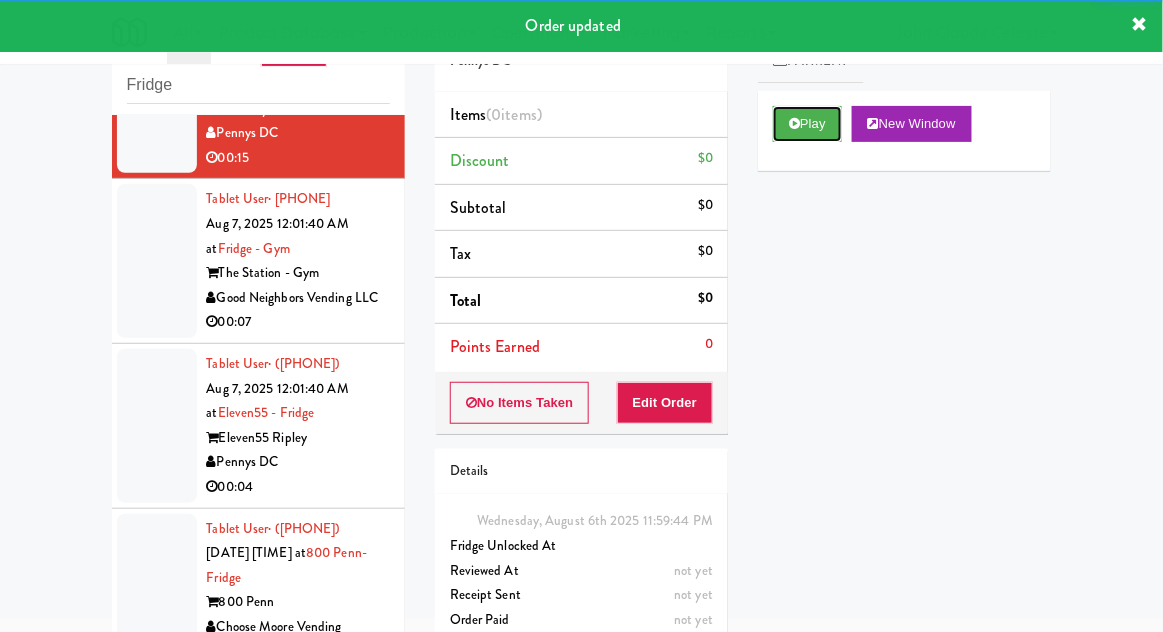click on "Play" at bounding box center [807, 124] 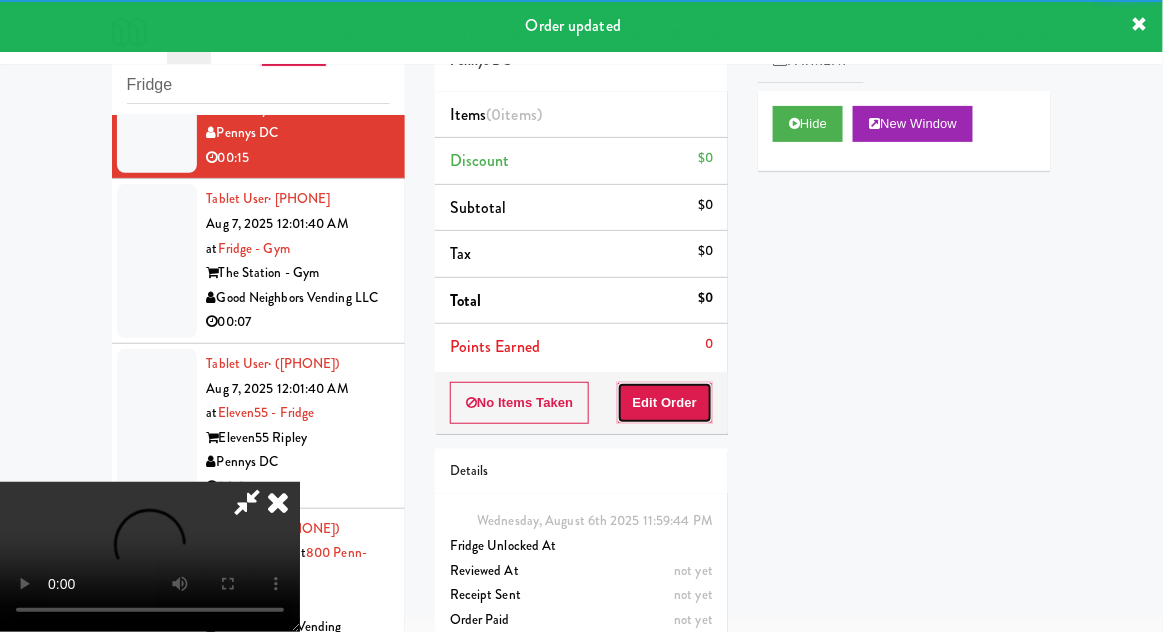 click on "Edit Order" at bounding box center (665, 403) 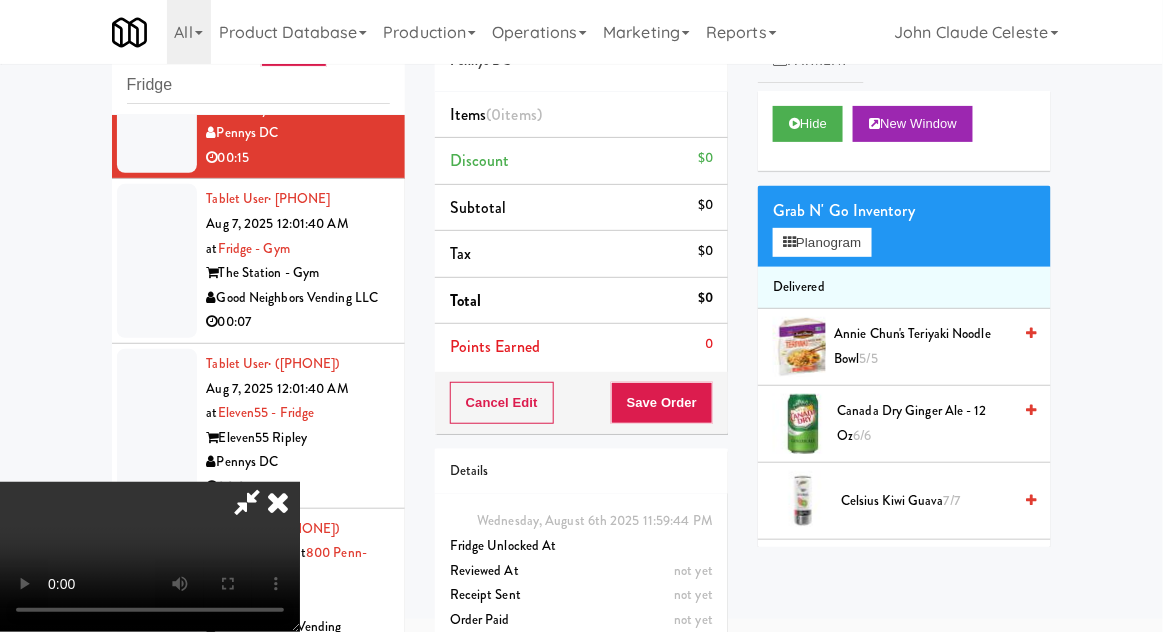 type 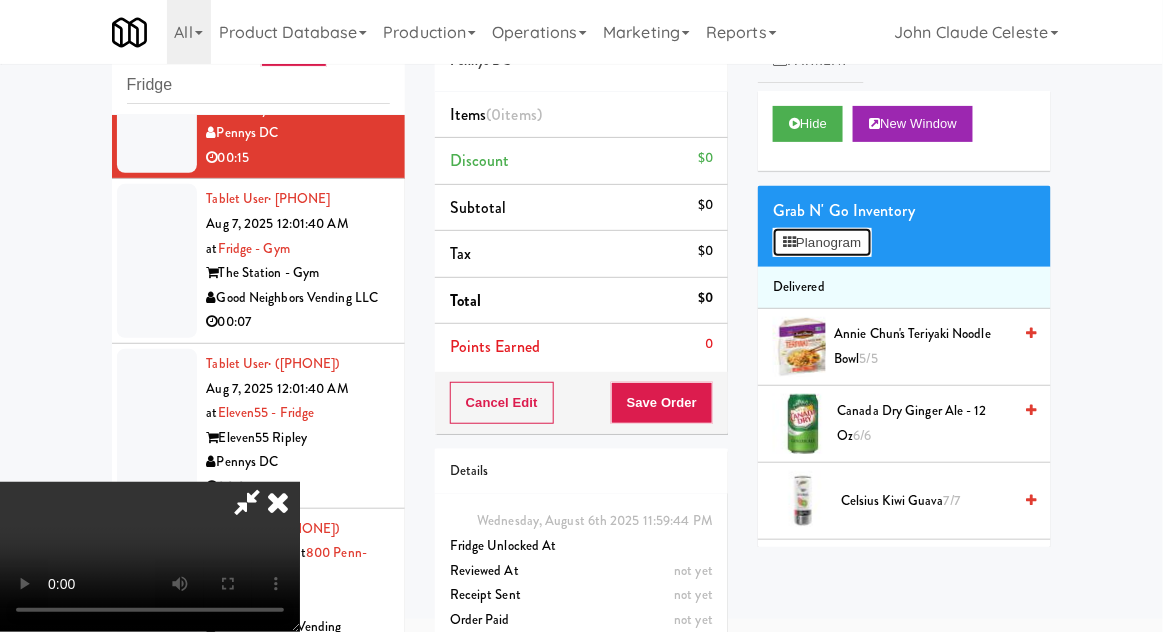 click on "Planogram" at bounding box center [822, 243] 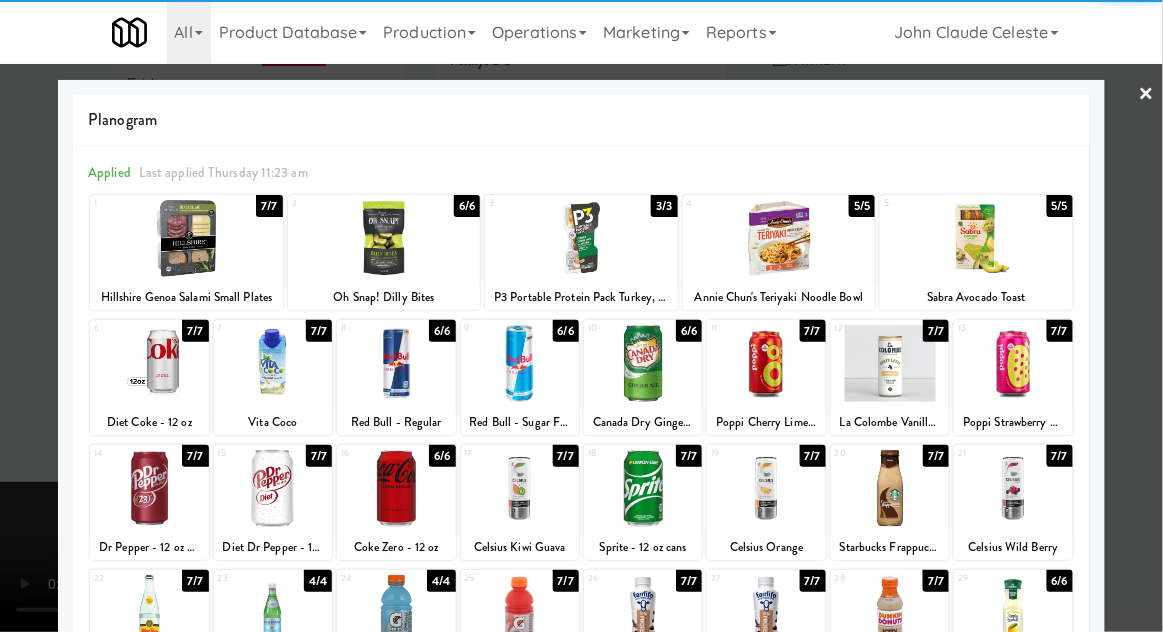 click at bounding box center (766, 488) 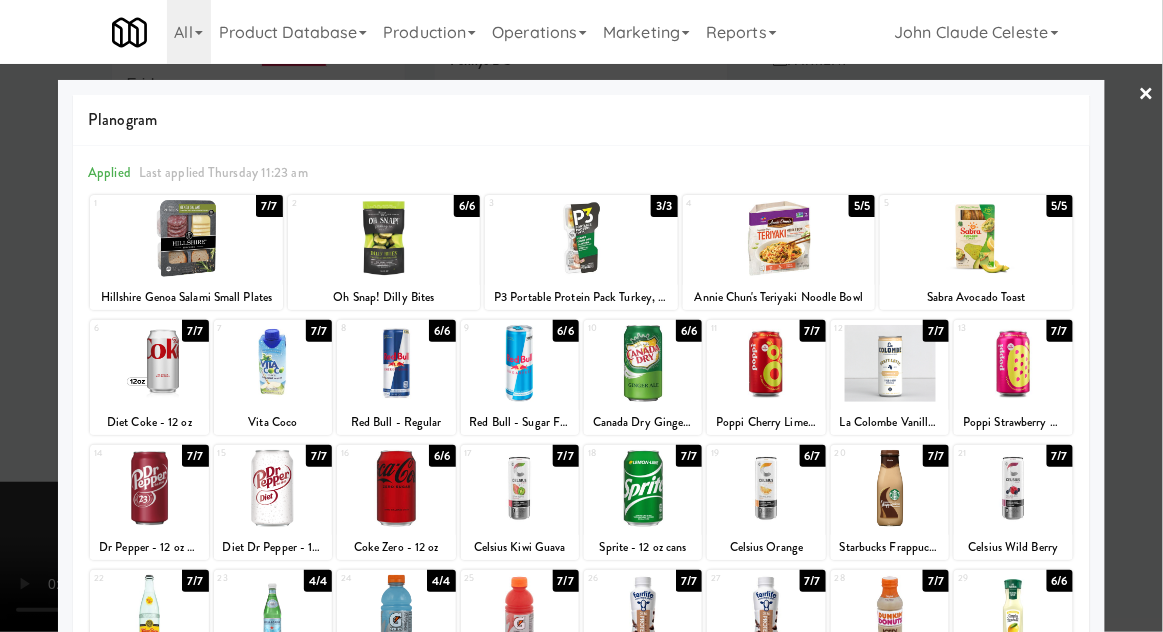 click at bounding box center (581, 316) 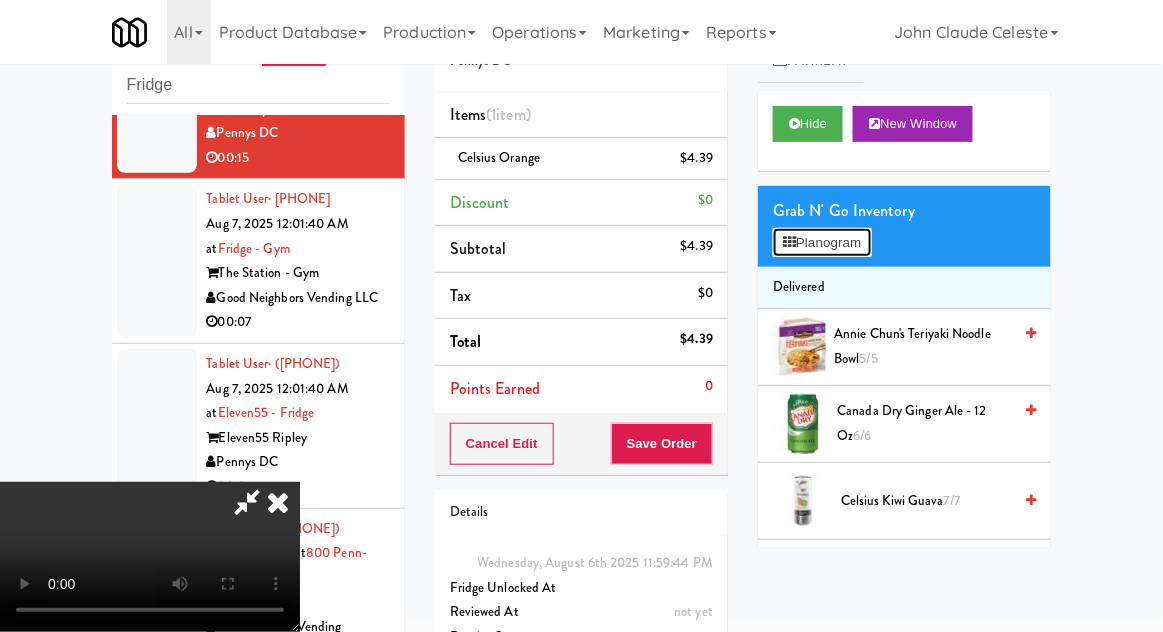 click on "Planogram" at bounding box center [822, 243] 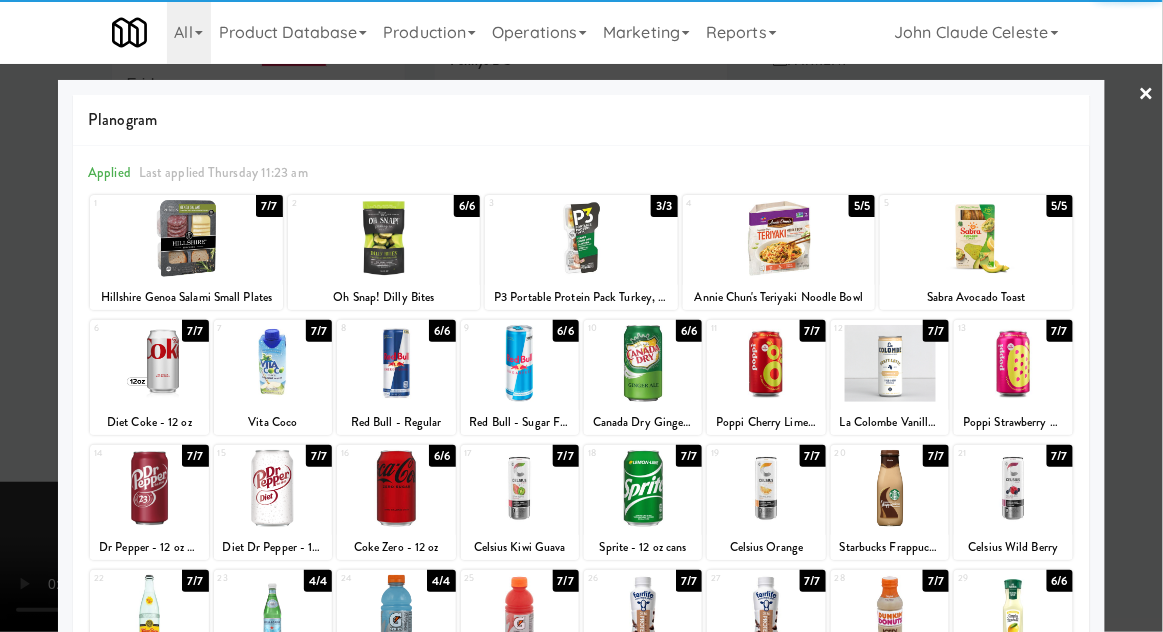 click at bounding box center (890, 363) 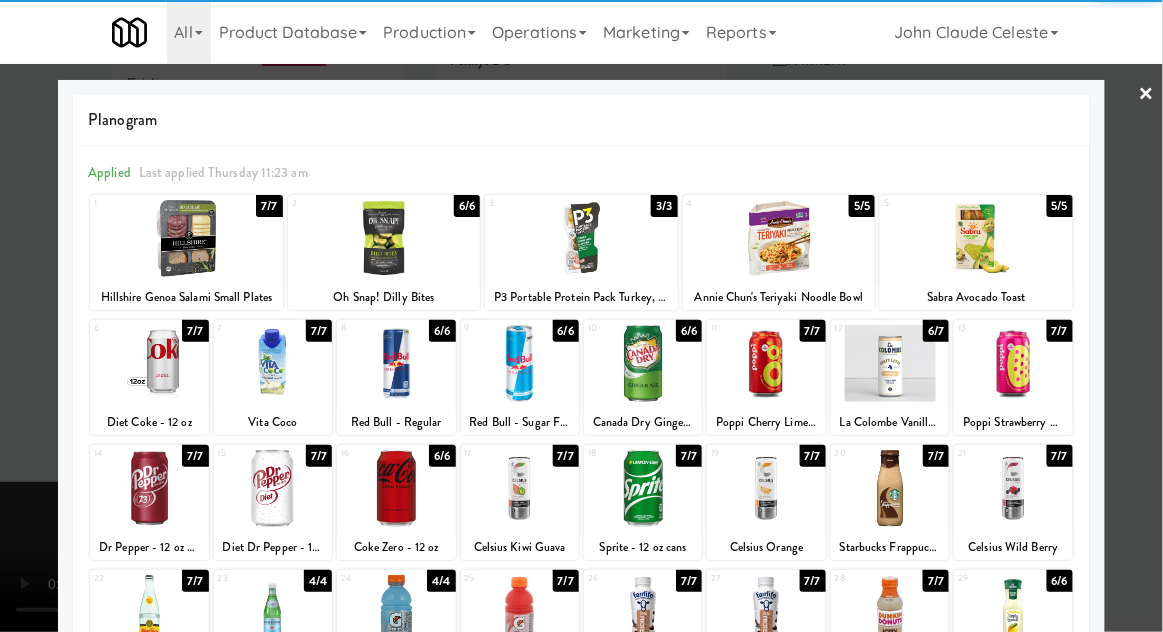 click at bounding box center [581, 316] 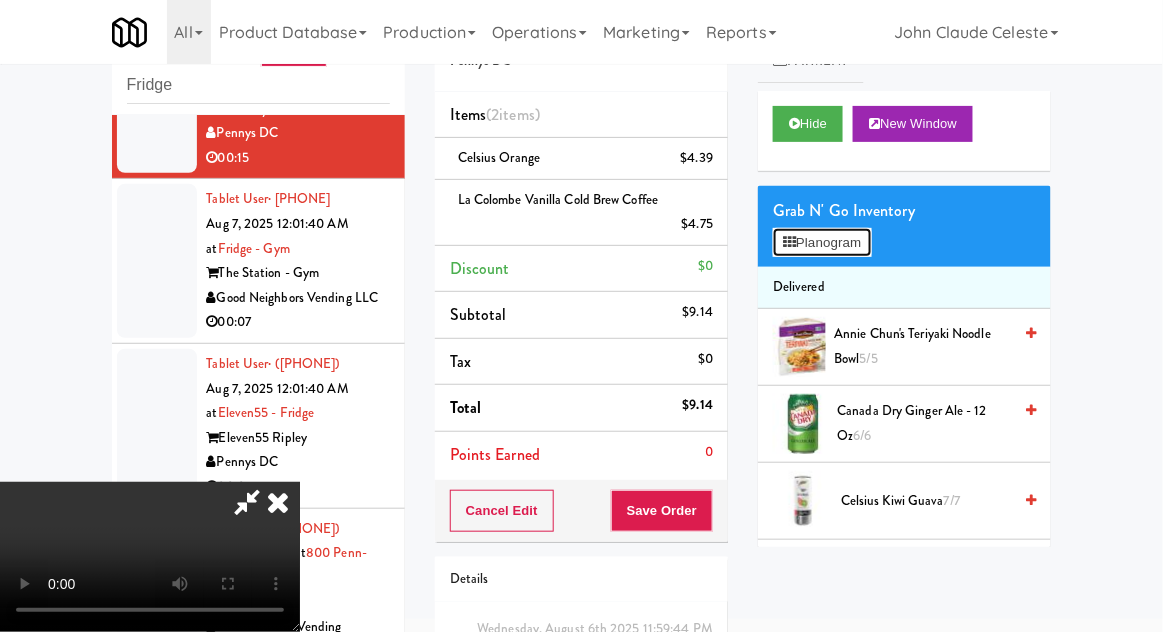 click on "Planogram" at bounding box center [822, 243] 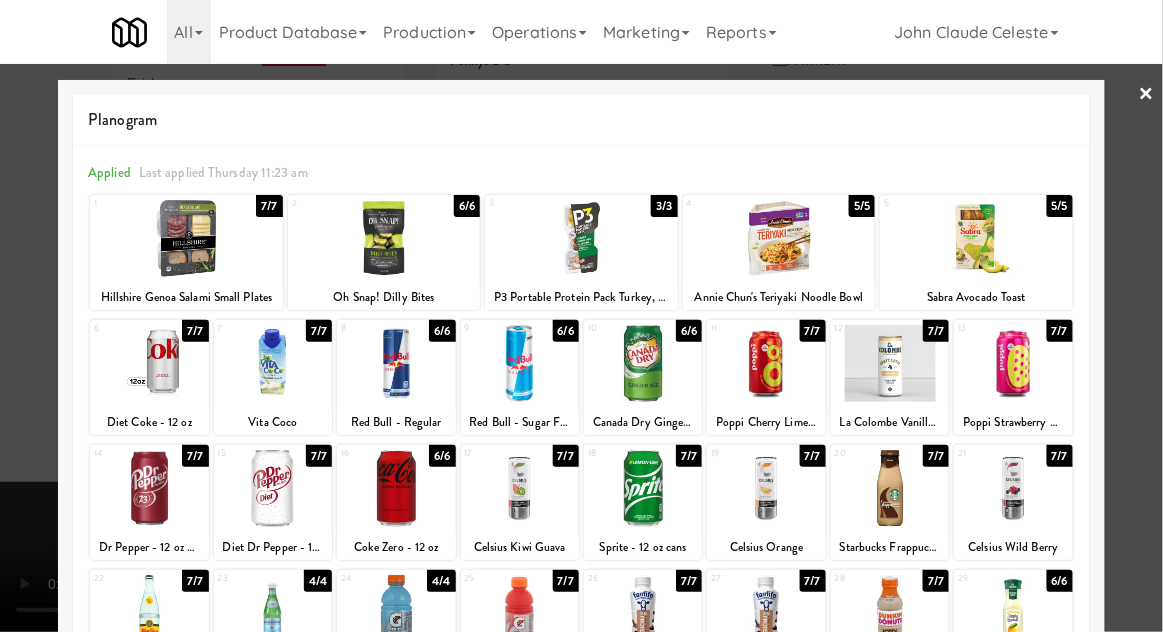 click at bounding box center [520, 363] 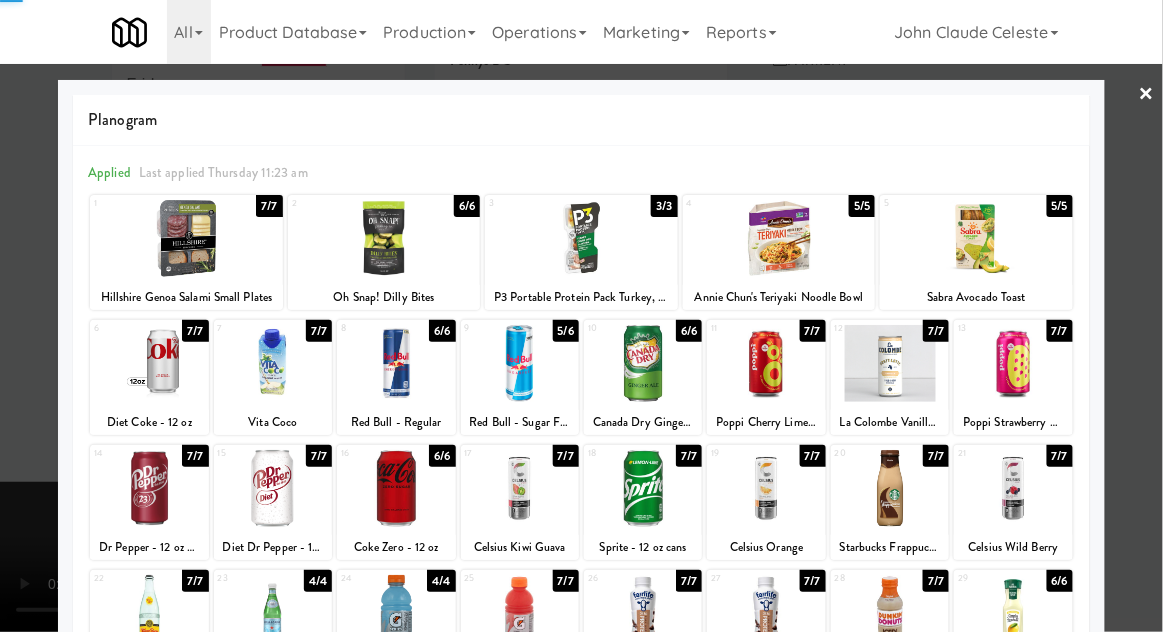 click at bounding box center (581, 316) 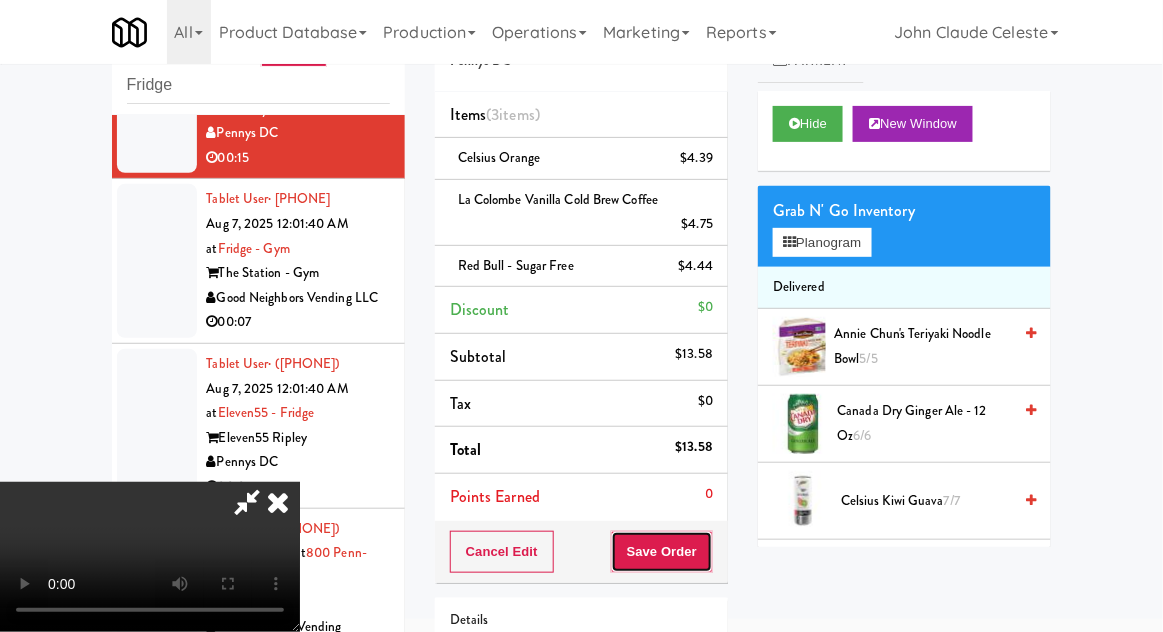 click on "Save Order" at bounding box center [662, 552] 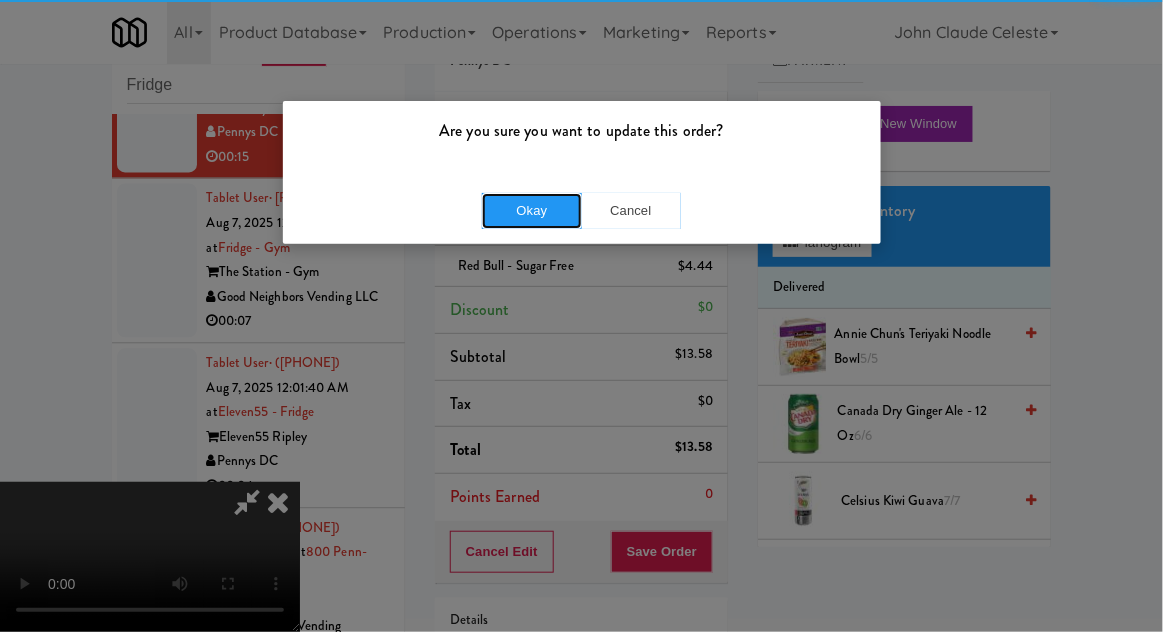 click on "Okay" at bounding box center (532, 211) 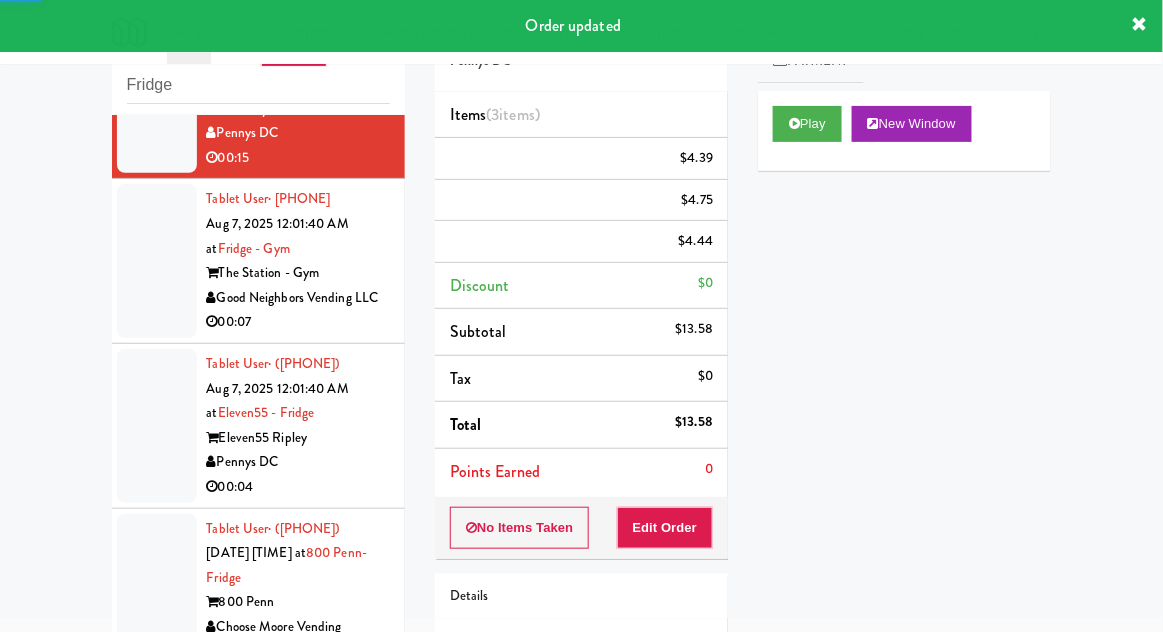 click on "Fridge Tablet User  · ([PHONE]) [DATE] [TIME] Fridge Unlocked At [DATE] [TIME] Reviewed At not yet Receipt Sent not yet Order Paid  Cart  Flags  Notes  Payment  Play  New Window  Primary Flag  Clear     Flag if unable to determine what was taken or order not processable due to inventory issues Unclear Take - No Video Unclear Take - Short or Cut Off Unclear Take - Obstructed Inventory Issue - Product Not in Inventory Inventory Issue - Product prices as $0  Additional Concerns  Clear Flag as Suspicious Returned Product Place a foreign product in  Internal Notes" at bounding box center [258, 362] 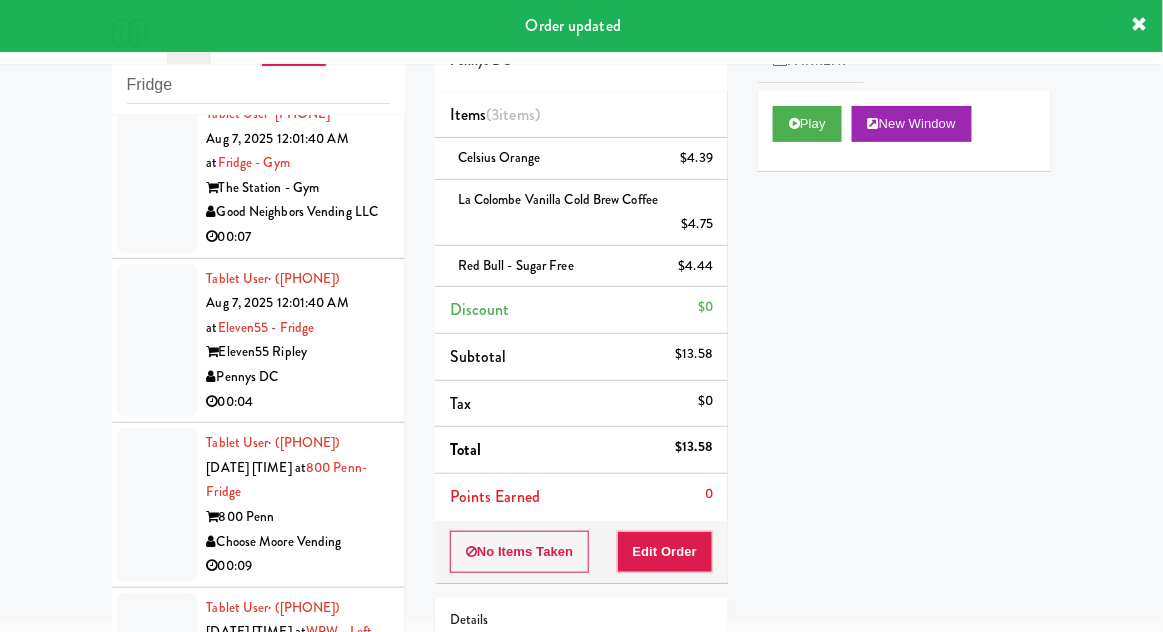 click at bounding box center [157, 176] 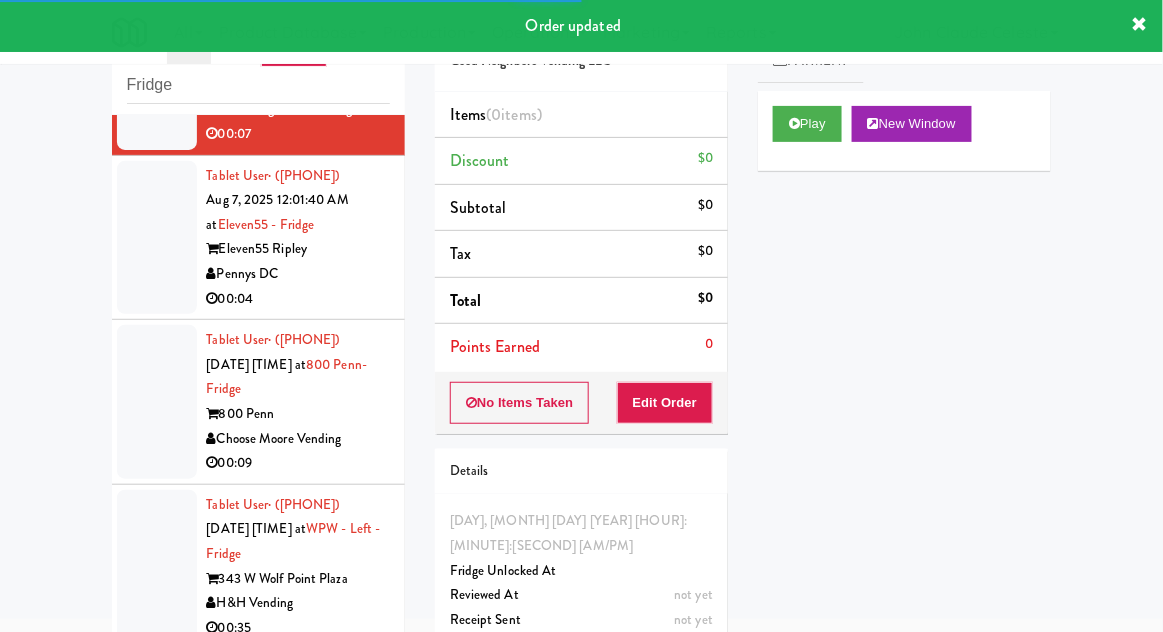 scroll, scrollTop: 1285, scrollLeft: 0, axis: vertical 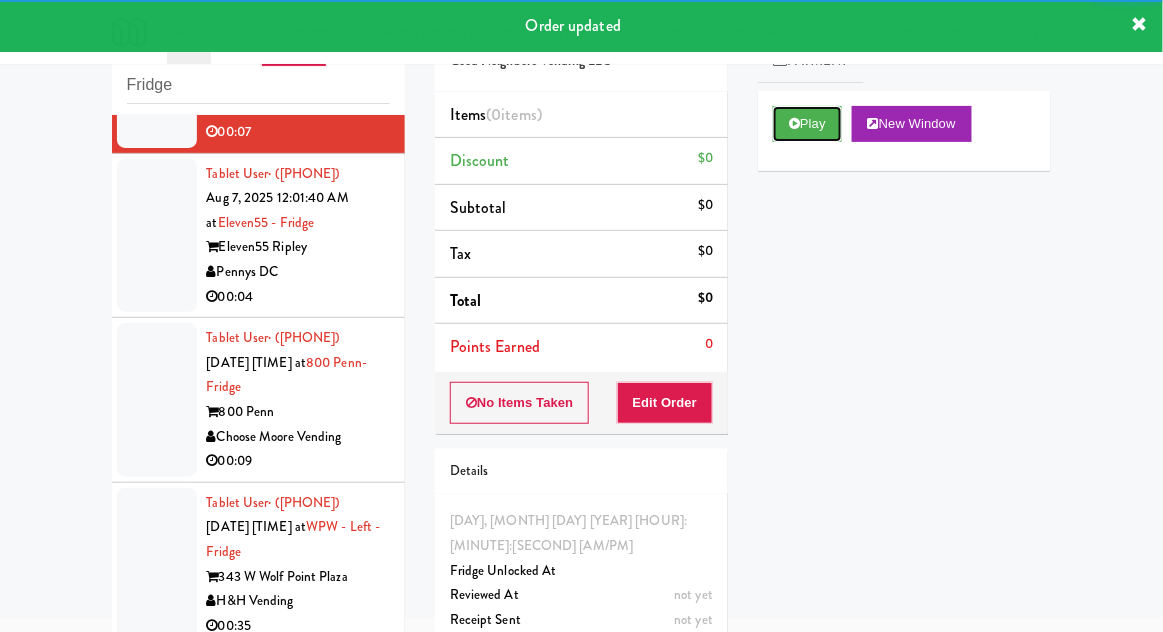 click on "Play" at bounding box center (807, 124) 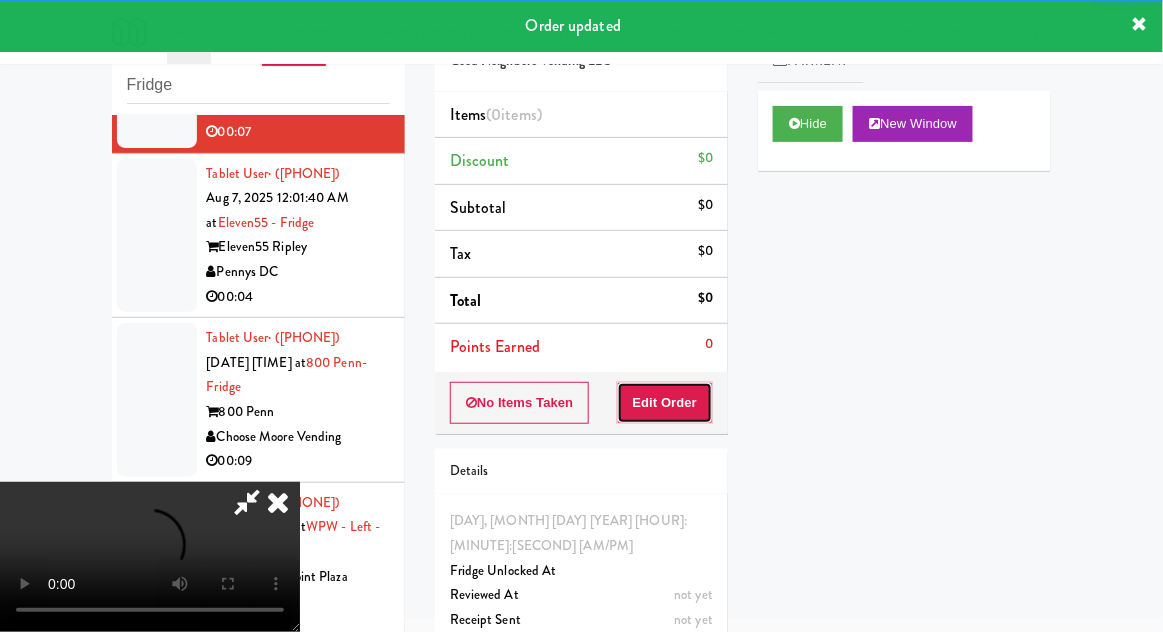 click on "Edit Order" at bounding box center (665, 403) 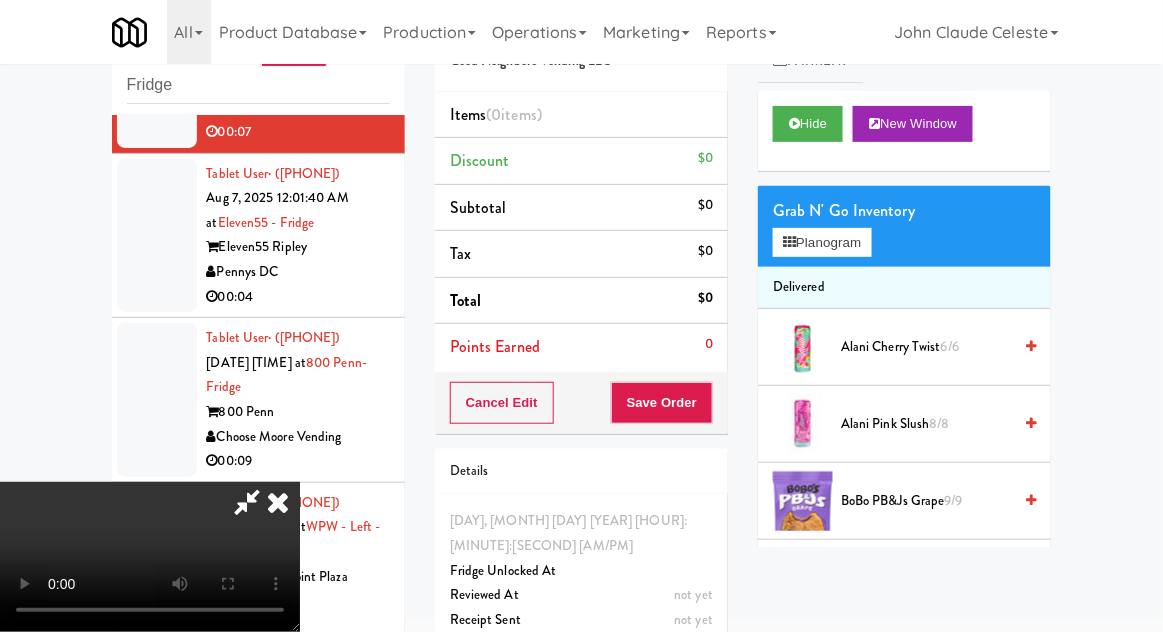 type 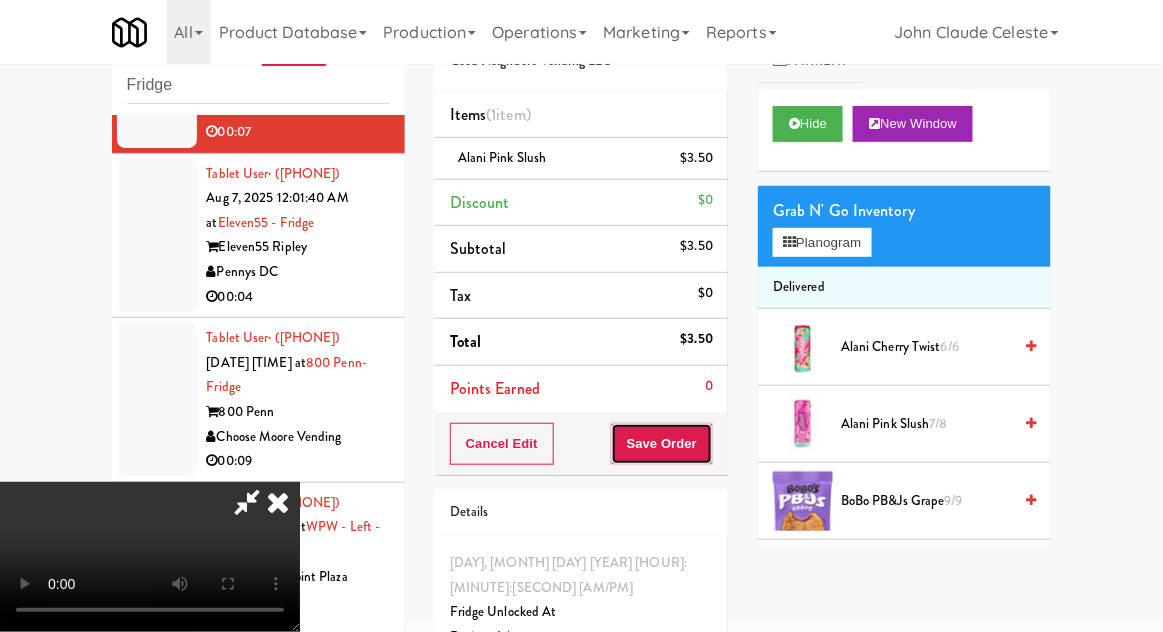 click on "Save Order" at bounding box center [662, 444] 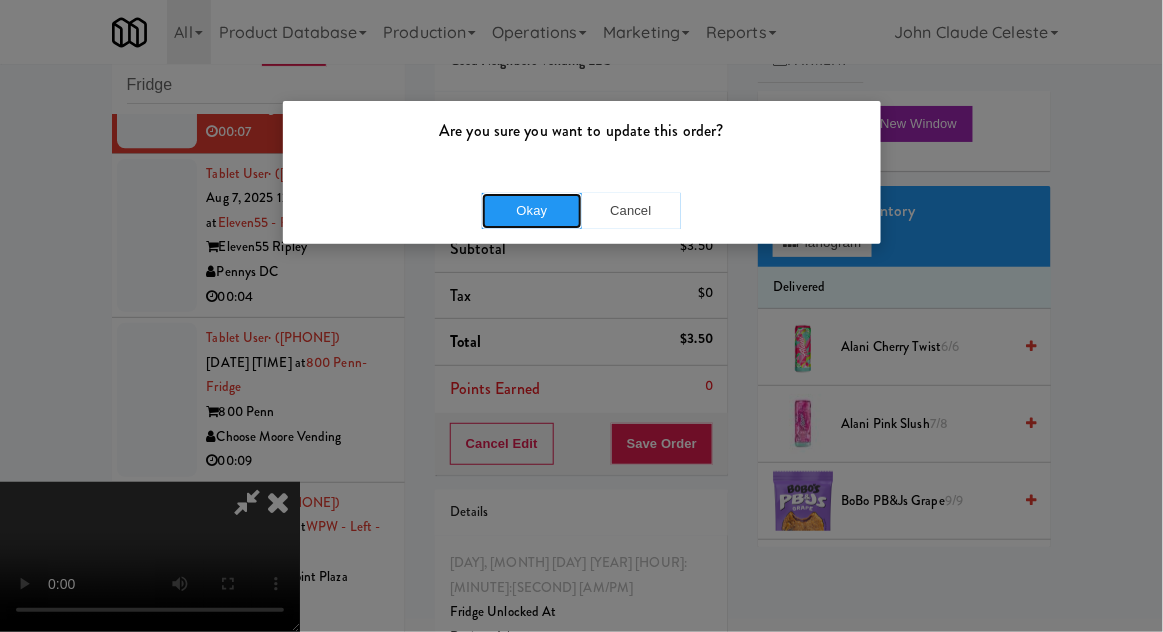 click on "Okay" at bounding box center [532, 211] 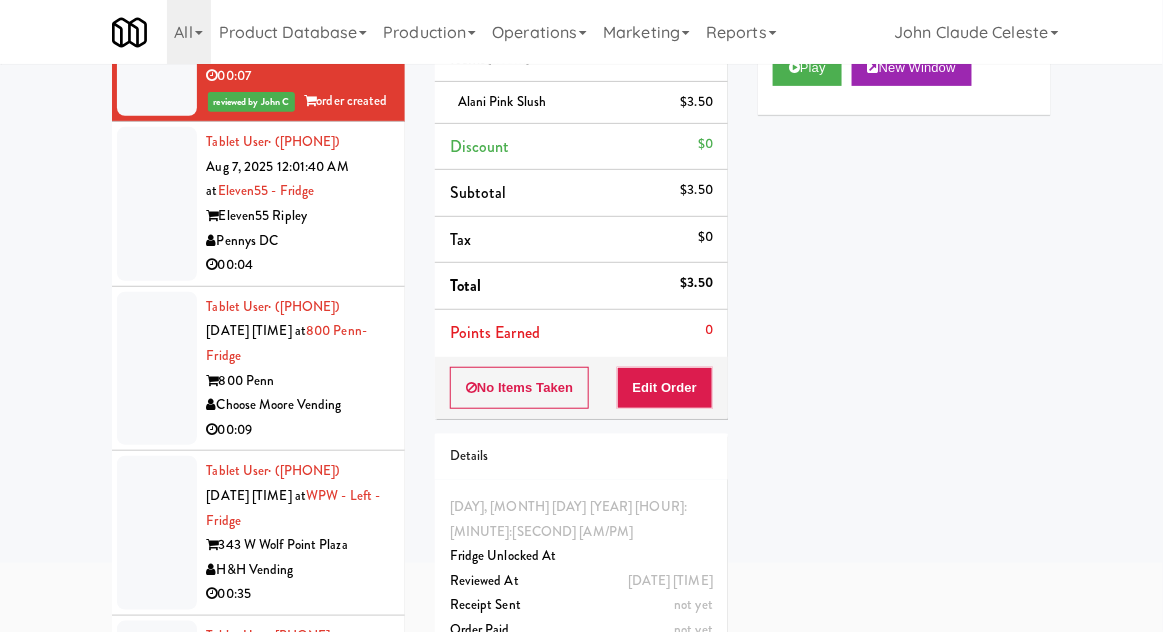 scroll, scrollTop: 137, scrollLeft: 0, axis: vertical 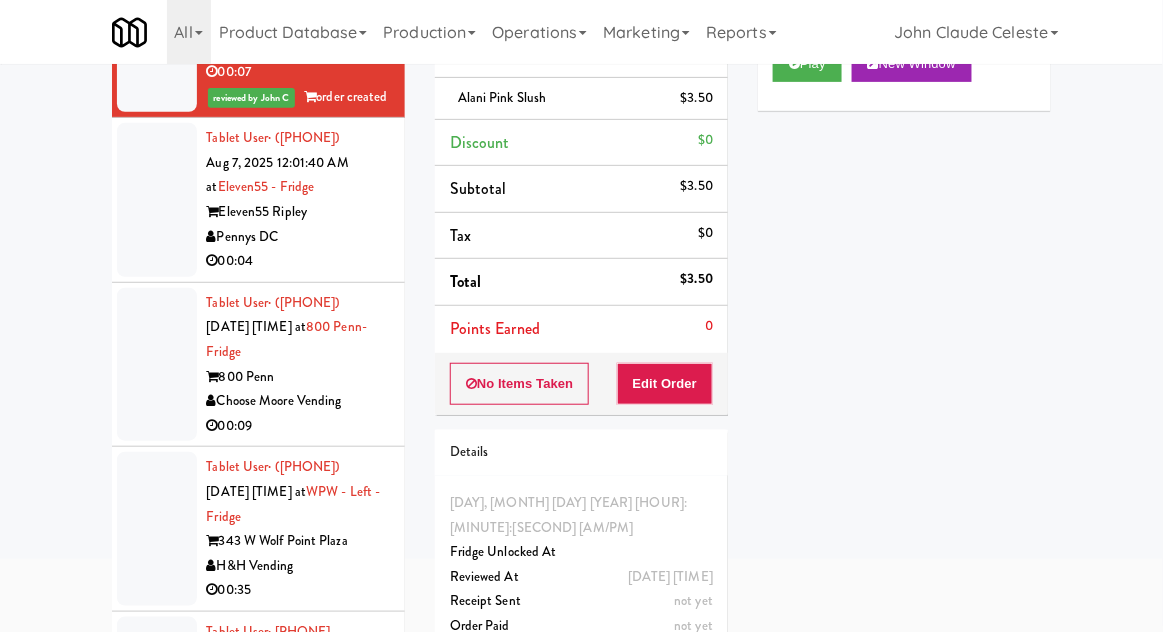 click at bounding box center [157, 200] 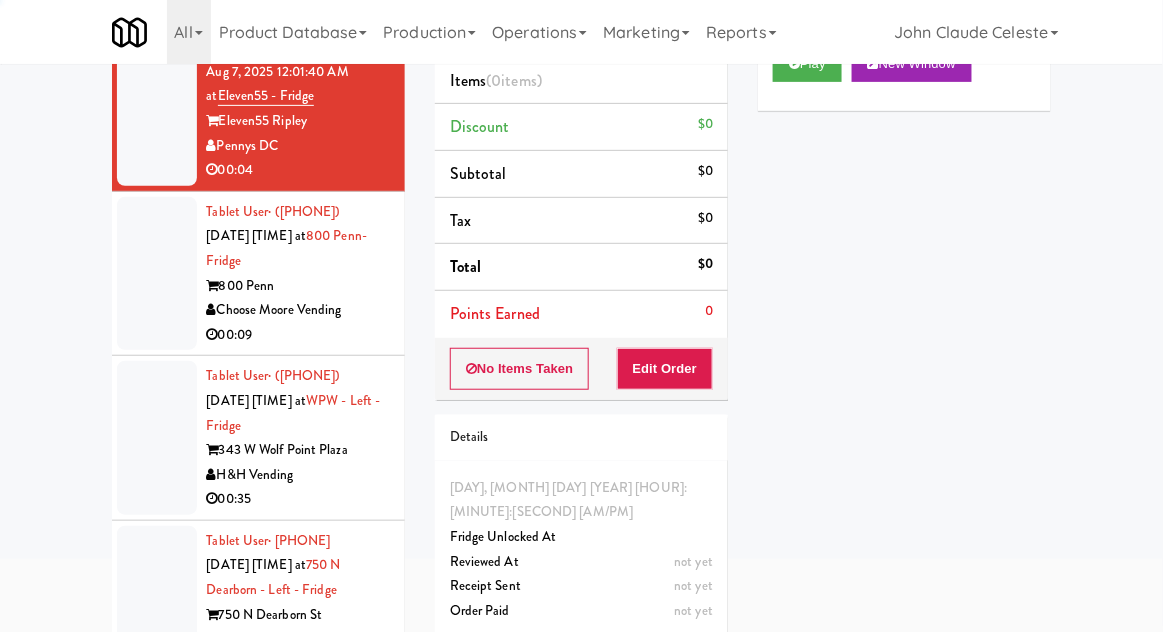 scroll, scrollTop: 1455, scrollLeft: 0, axis: vertical 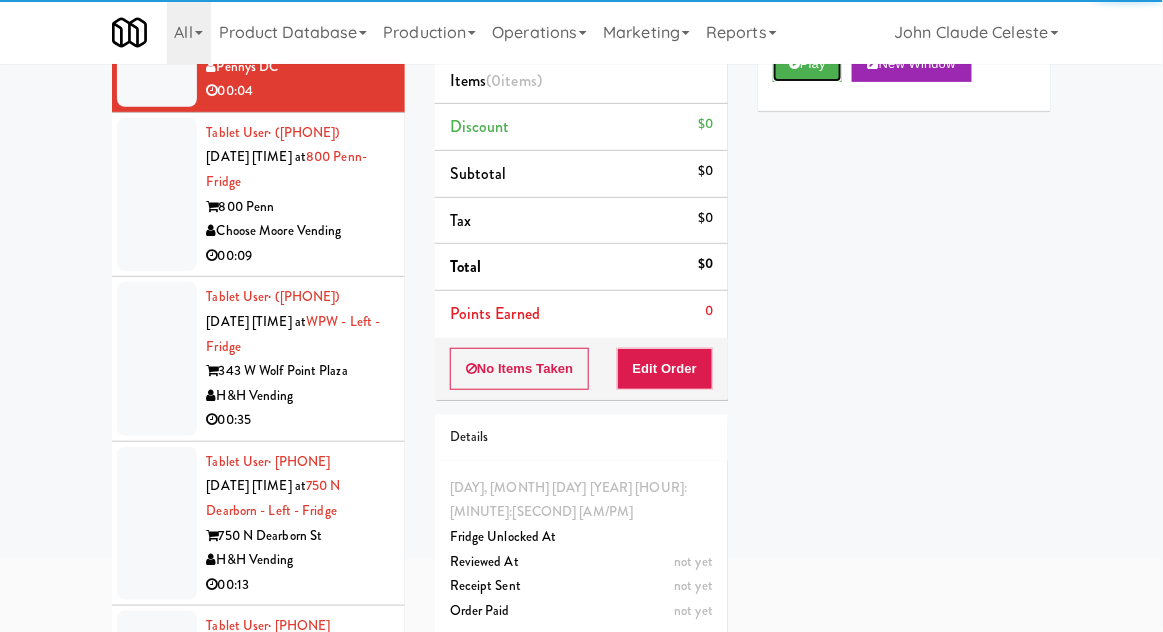 click on "Play" at bounding box center [807, 64] 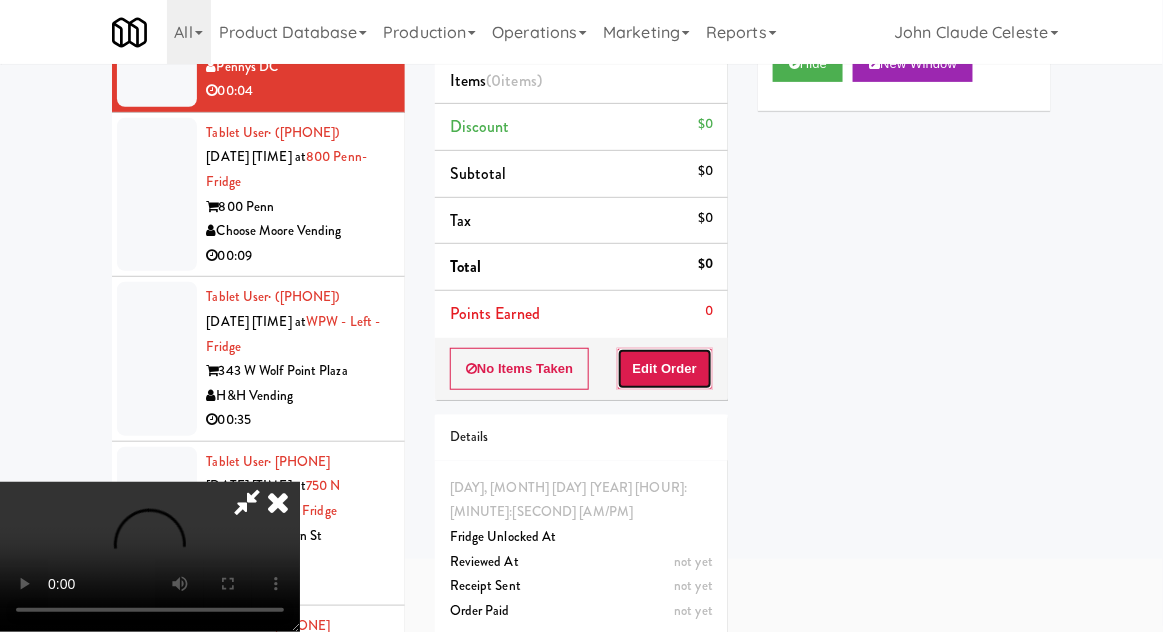 click on "Edit Order" at bounding box center [665, 369] 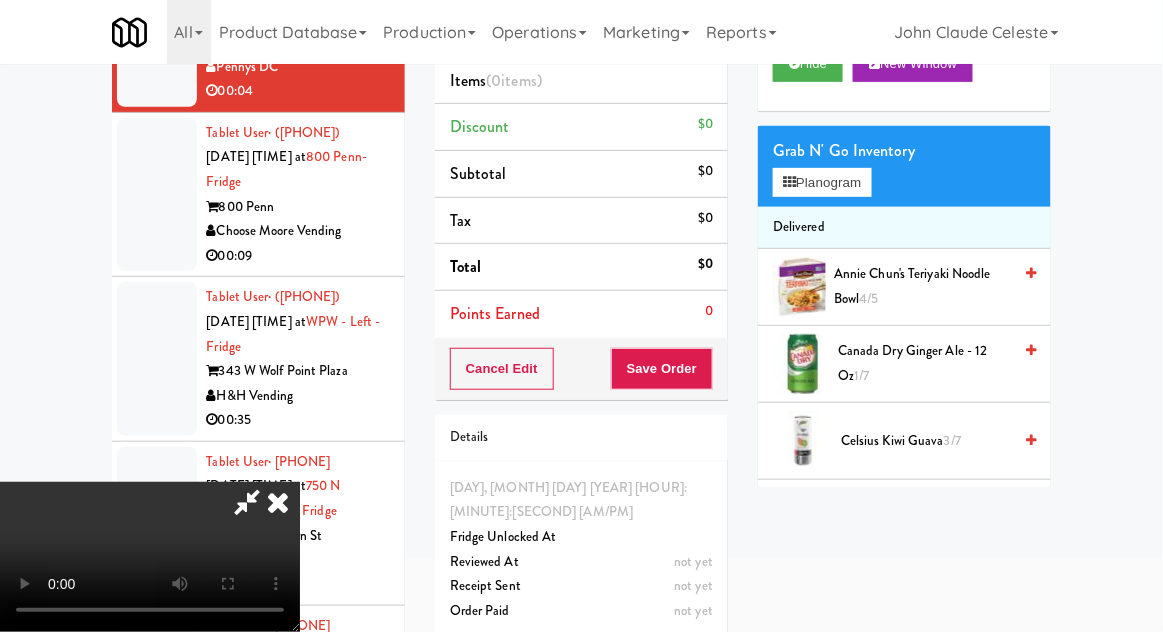 scroll, scrollTop: 73, scrollLeft: 0, axis: vertical 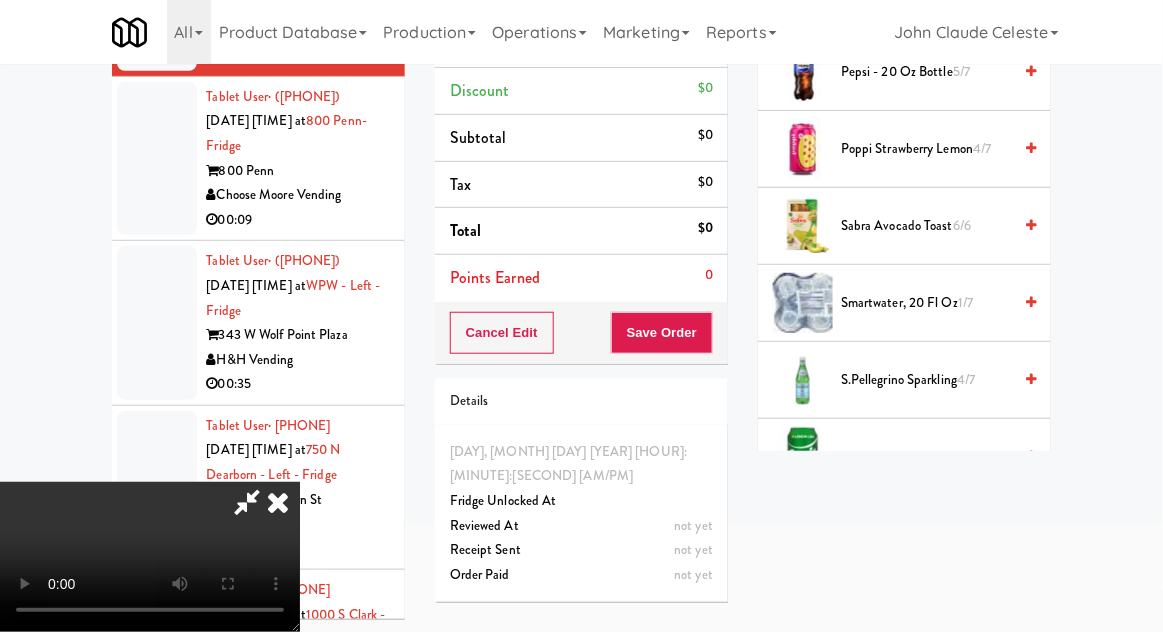 click on "Sabra Avocado Toast  6/6" at bounding box center (926, 226) 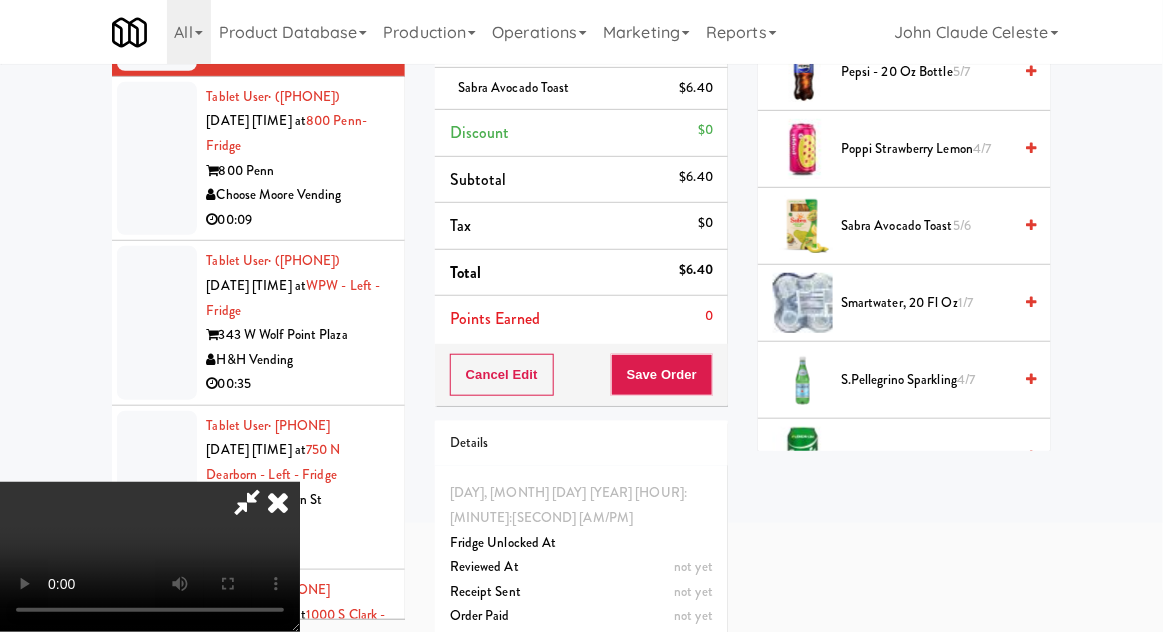 scroll, scrollTop: 73, scrollLeft: 0, axis: vertical 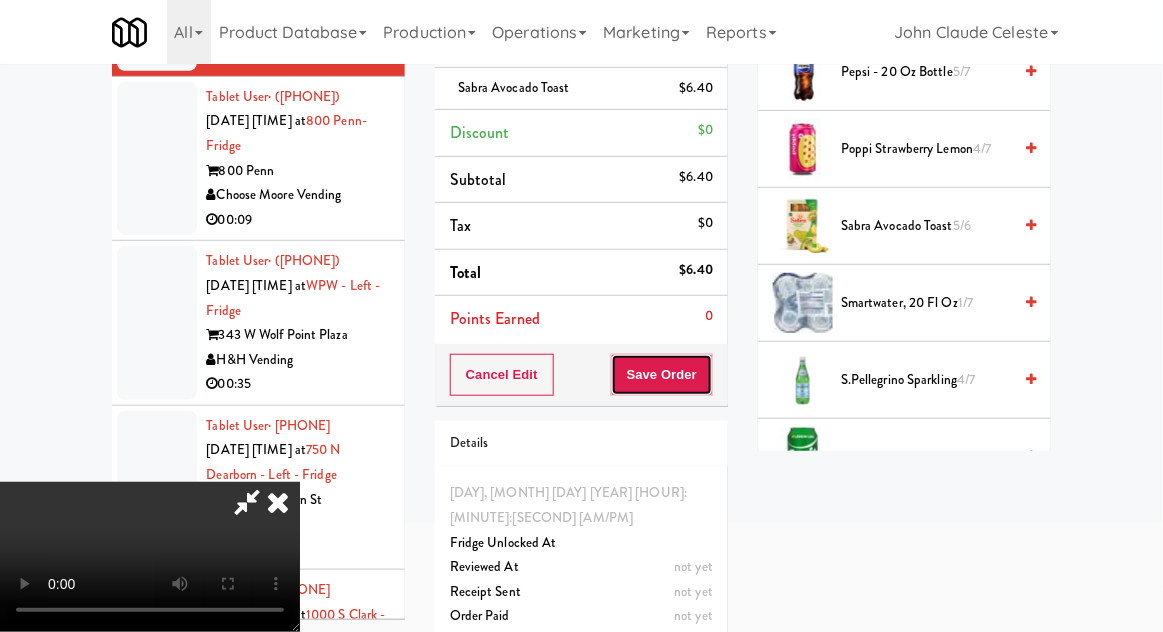 click on "Save Order" at bounding box center [662, 375] 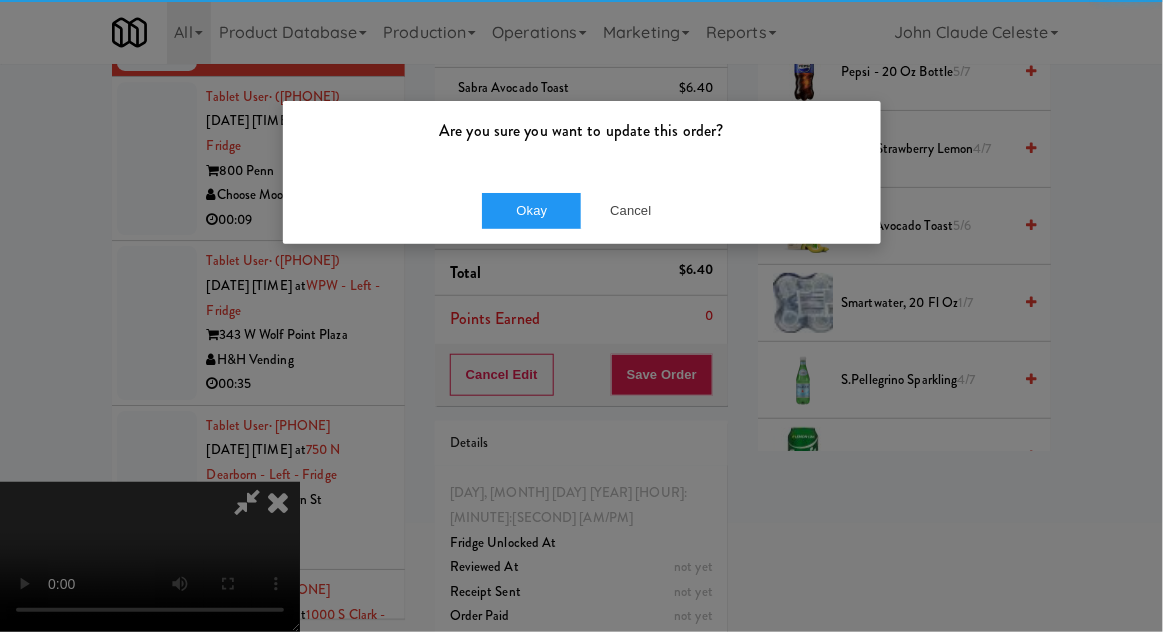 click on "Are you sure you want to update this order?" at bounding box center [582, 131] 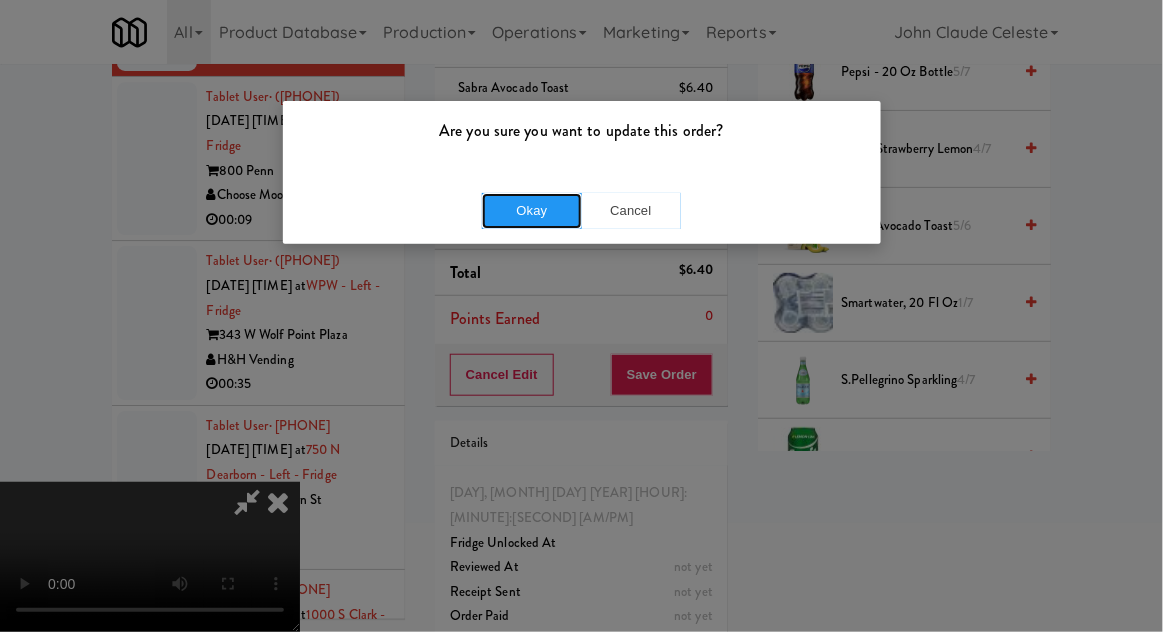 click on "Okay" at bounding box center [532, 211] 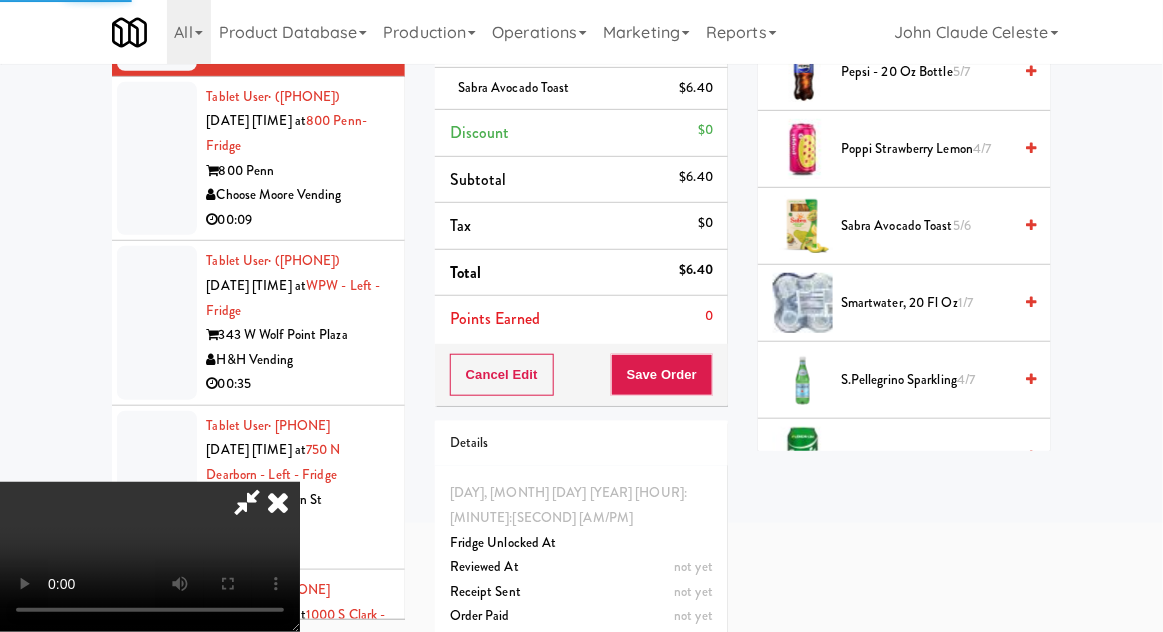 scroll, scrollTop: 197, scrollLeft: 0, axis: vertical 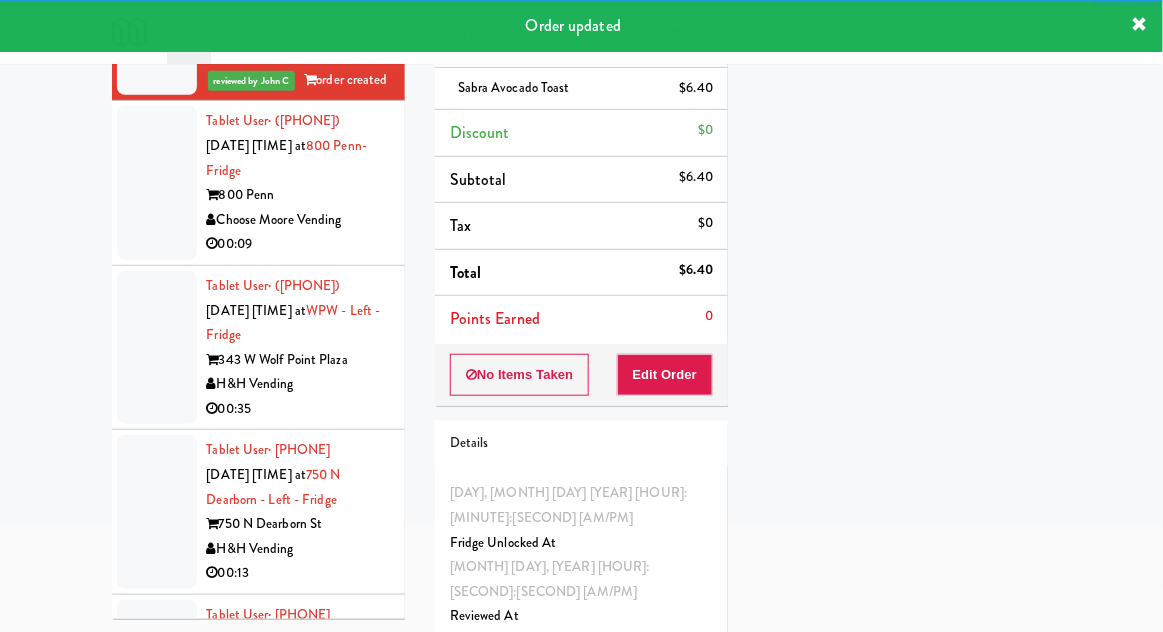 click on "Fridge Tablet User  · ([PHONE]) [DATE] [TIME] Fridge Unlocked At [DATE] [TIME] Reviewed At not yet Receipt Sent not yet Order Paid  Cart  Flags  Notes  Payment  Play  New Window  Primary Flag  Clear     Flag if unable to determine what was taken or order not processable due to inventory issues Unclear Take - No Video Unclear Take - Short or Cut Off Unclear Take - Obstructed Inventory Issue - Product Not in Inventory Inventory Issue - Product prices as $0  Additional Concerns  Clear Flag as Suspicious Returned Product Place a foreign product in  Internal Notes" at bounding box center [258, 266] 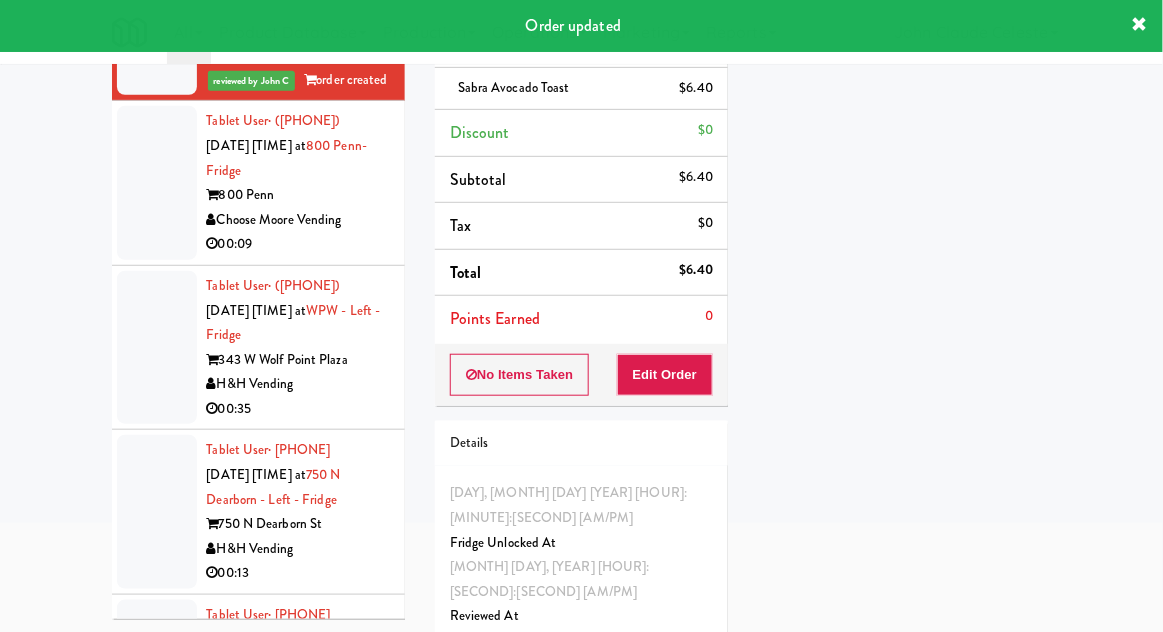 click at bounding box center (157, 183) 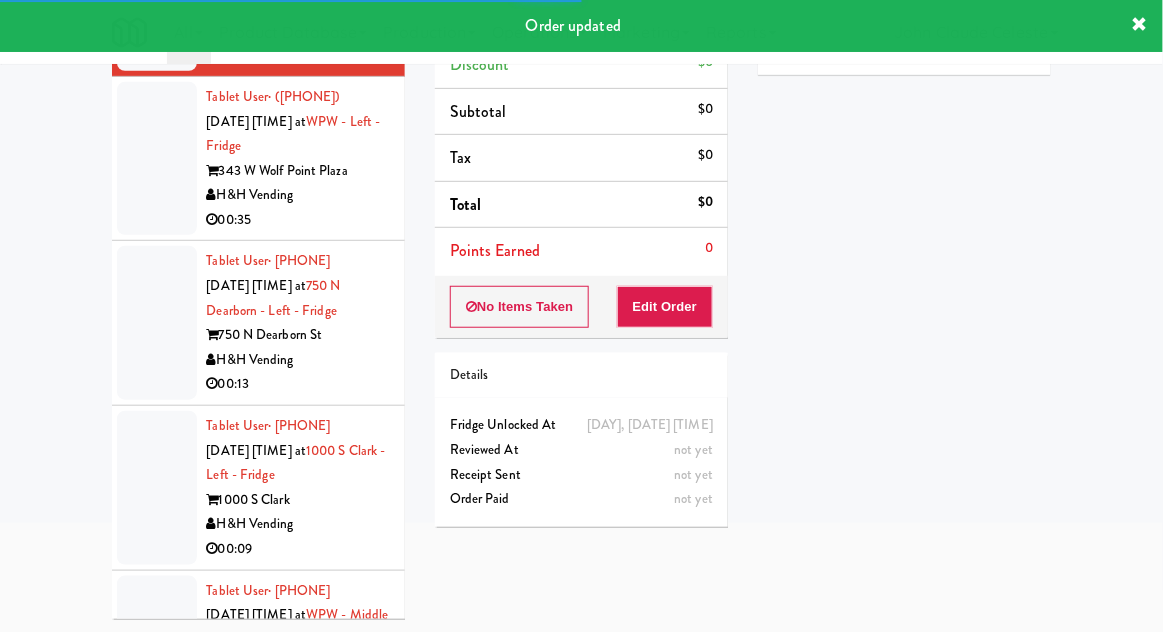 scroll, scrollTop: 1637, scrollLeft: 0, axis: vertical 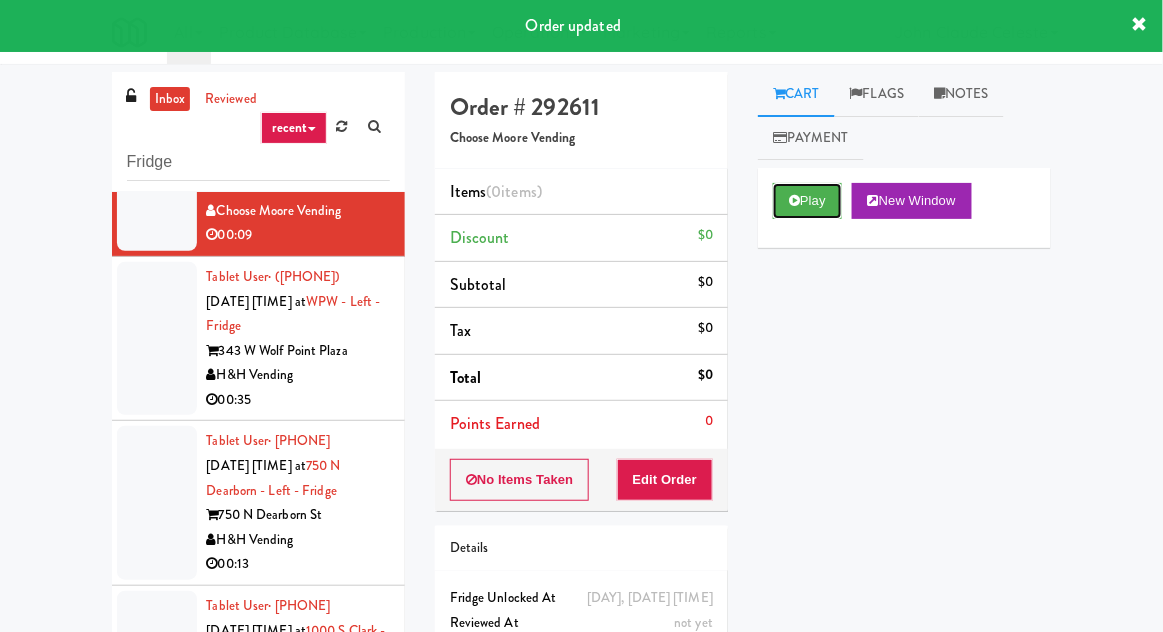 click at bounding box center (794, 200) 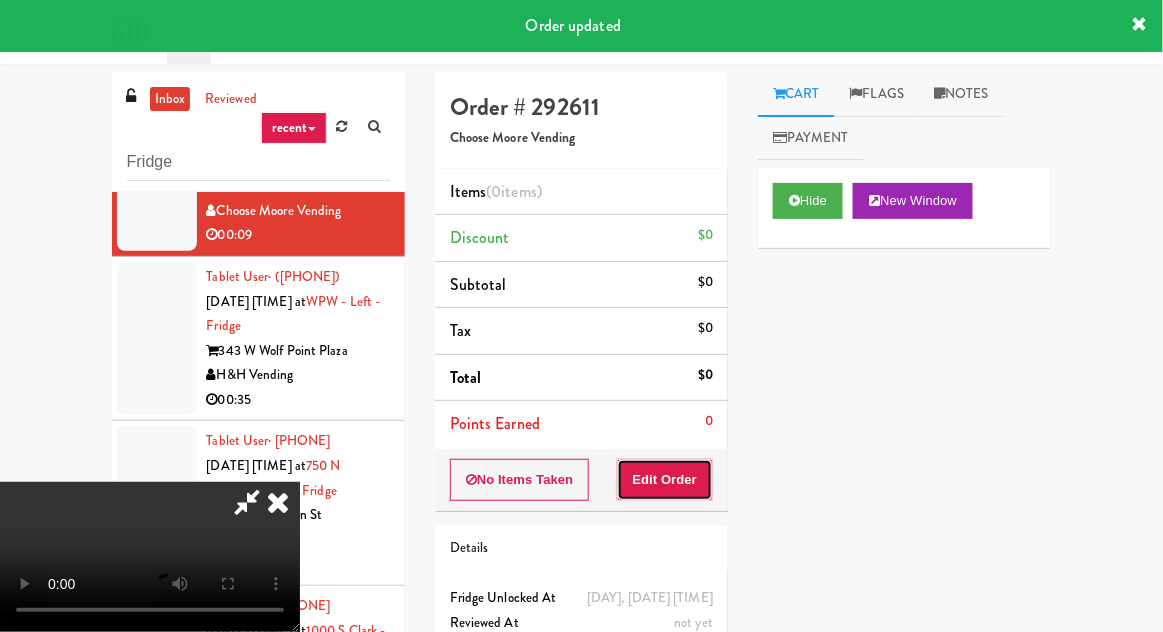 click on "Edit Order" at bounding box center [665, 480] 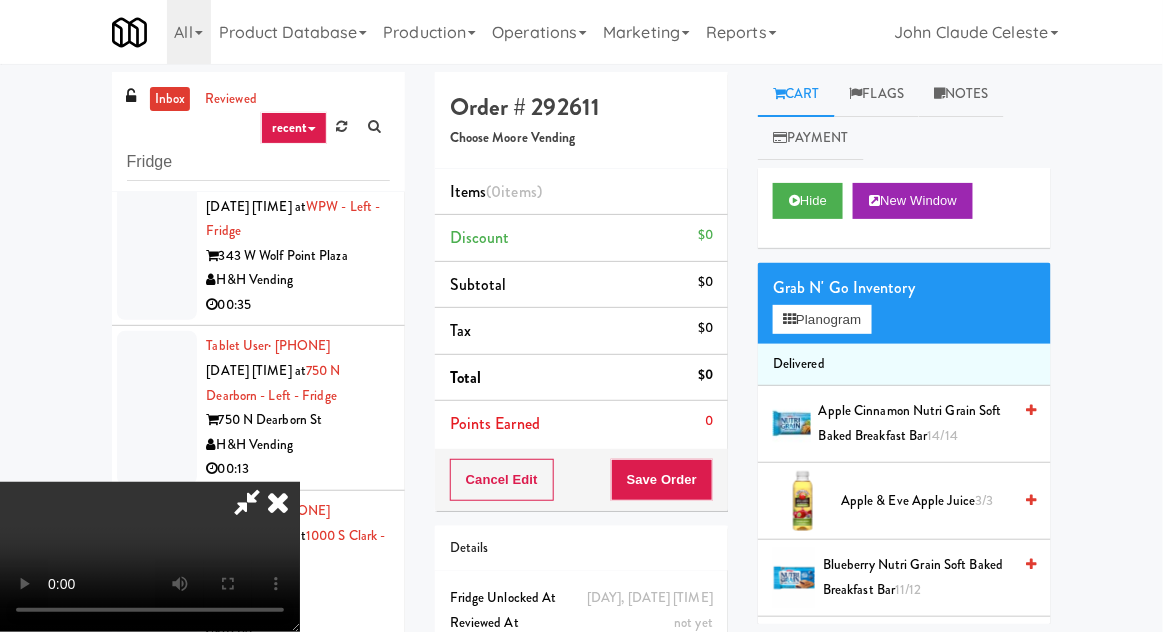 scroll, scrollTop: 1721, scrollLeft: 0, axis: vertical 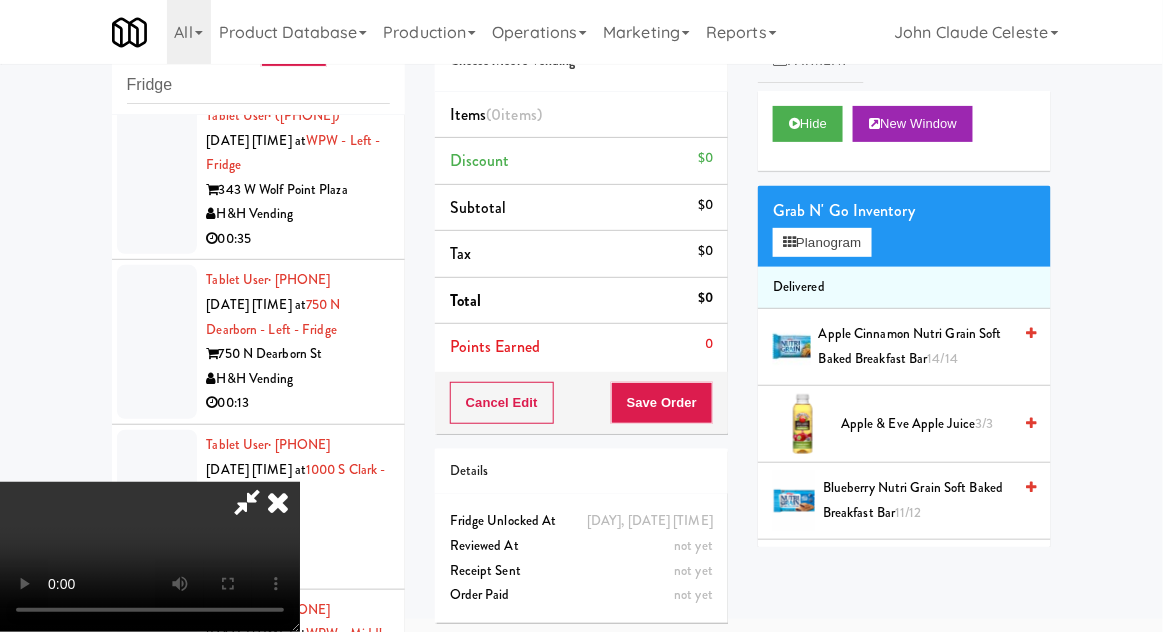 type 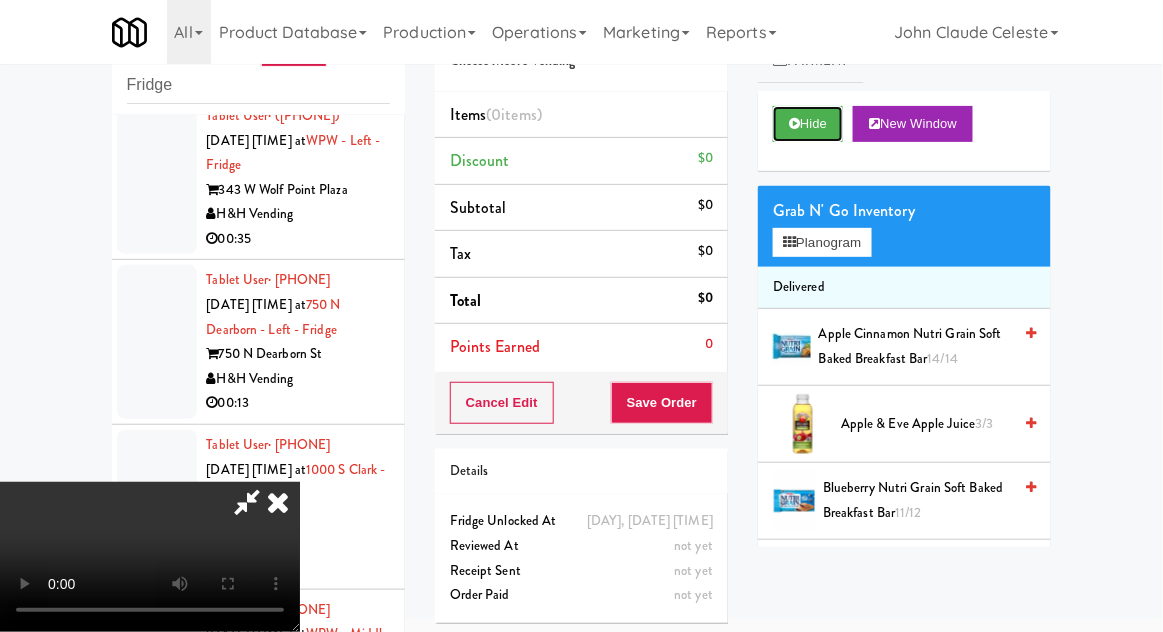 click on "Hide" at bounding box center (808, 124) 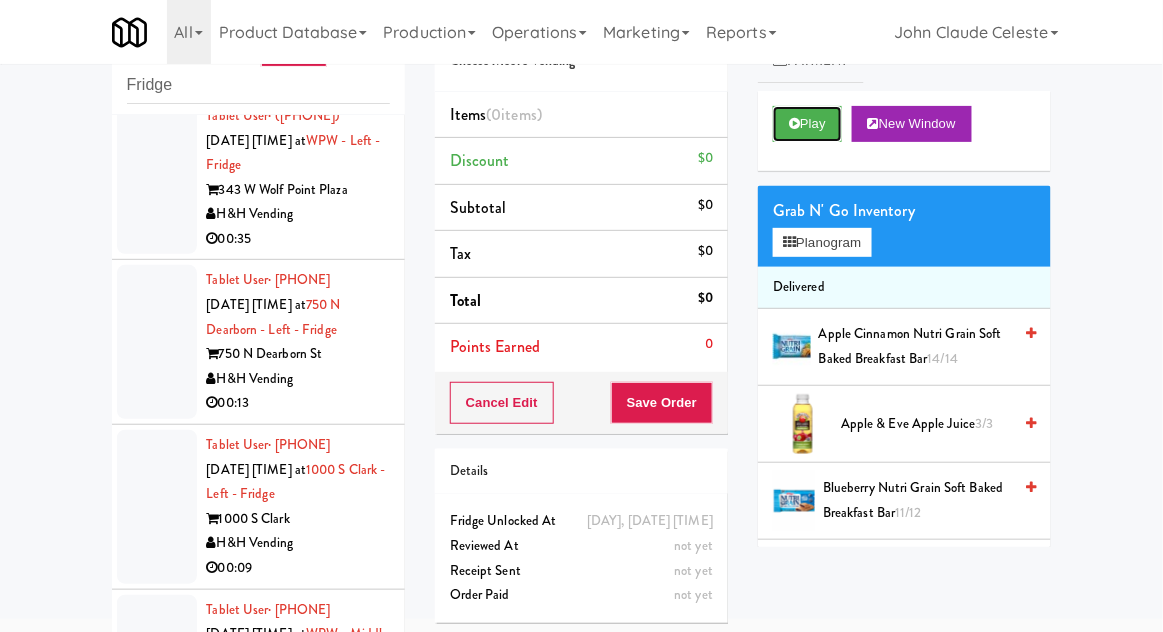 scroll, scrollTop: 0, scrollLeft: 0, axis: both 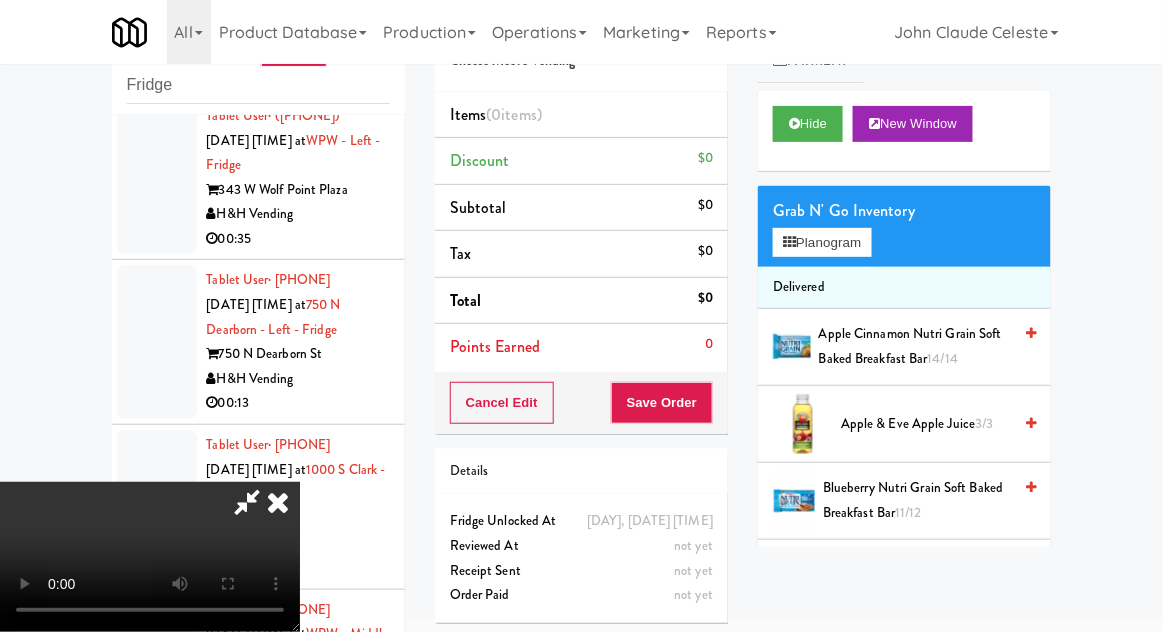 type 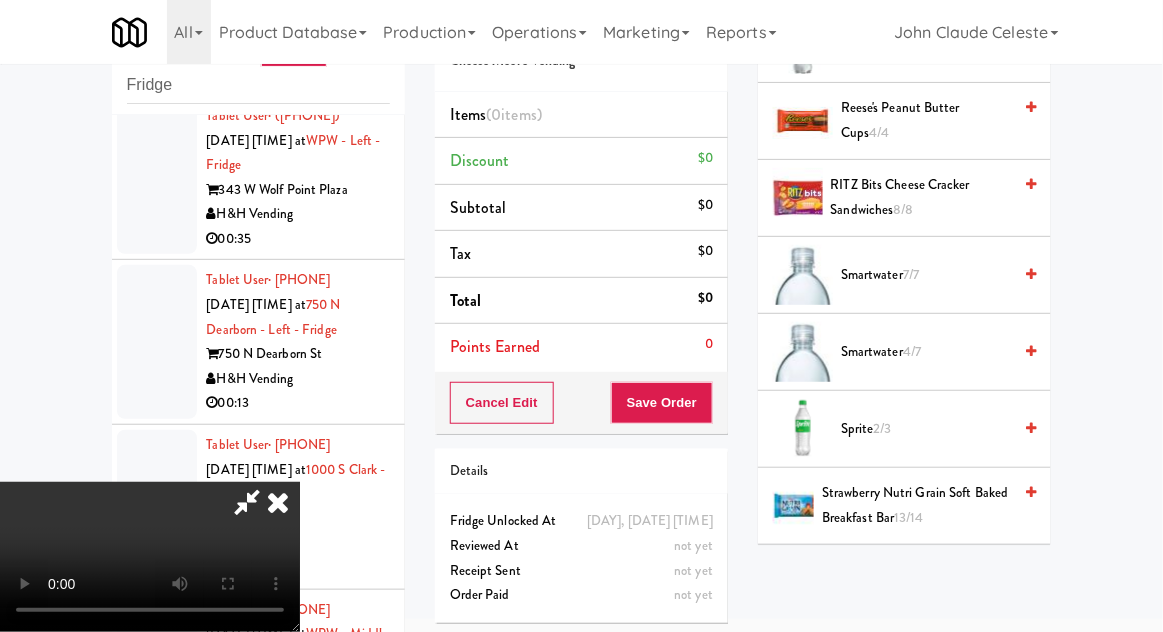 scroll, scrollTop: 2302, scrollLeft: 0, axis: vertical 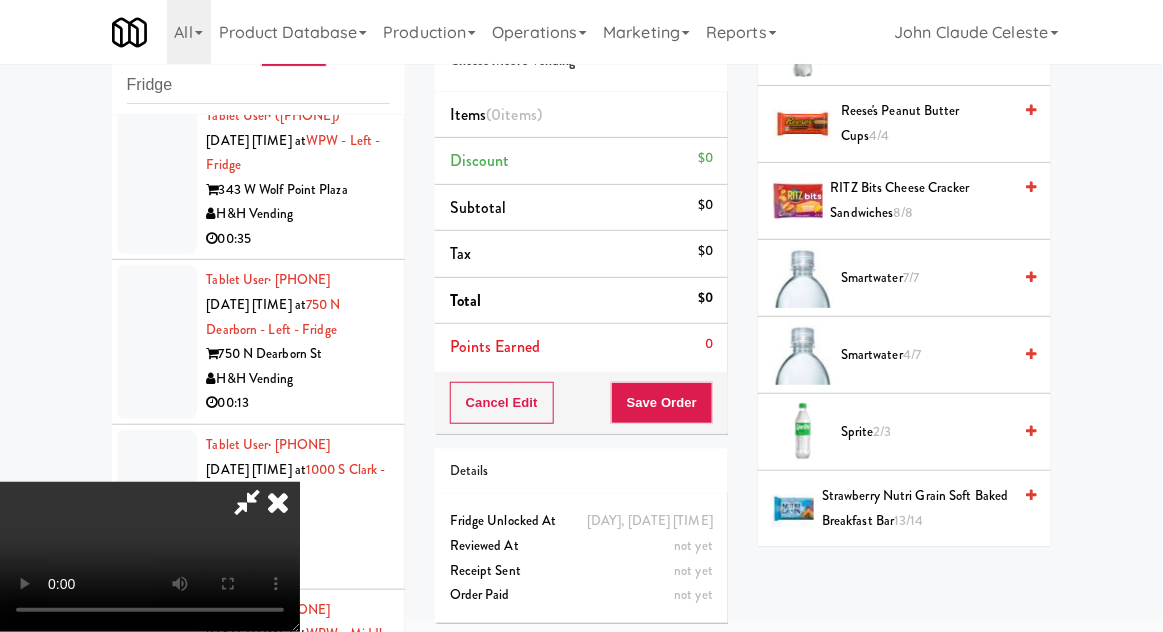 click on "Smartwater  4/7" at bounding box center (926, 355) 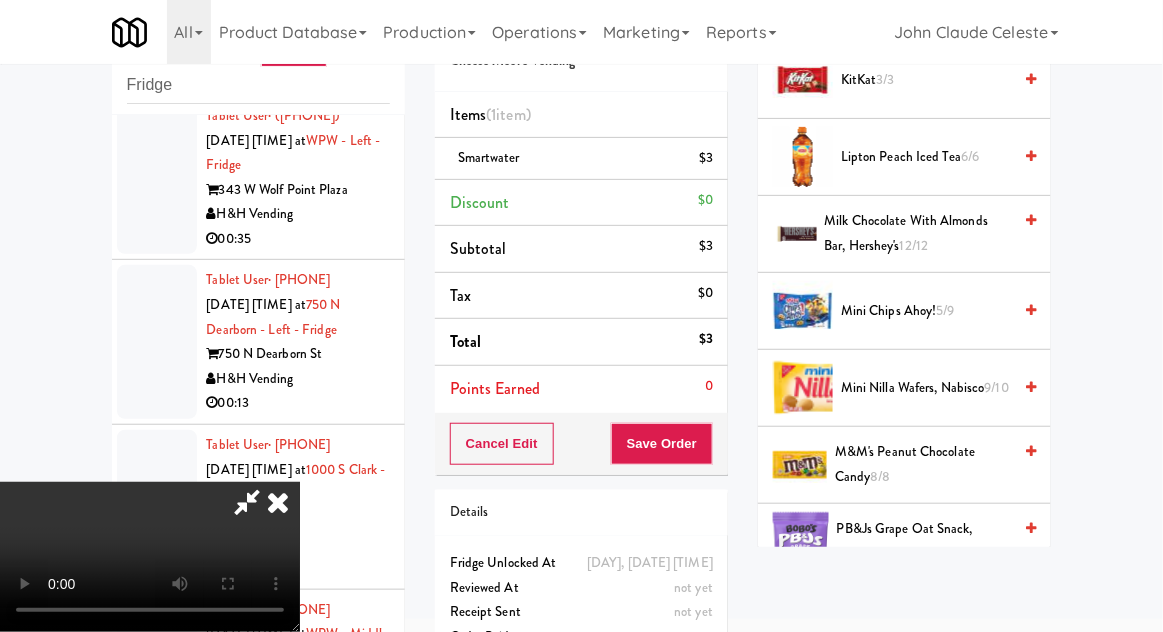 scroll, scrollTop: 1262, scrollLeft: 0, axis: vertical 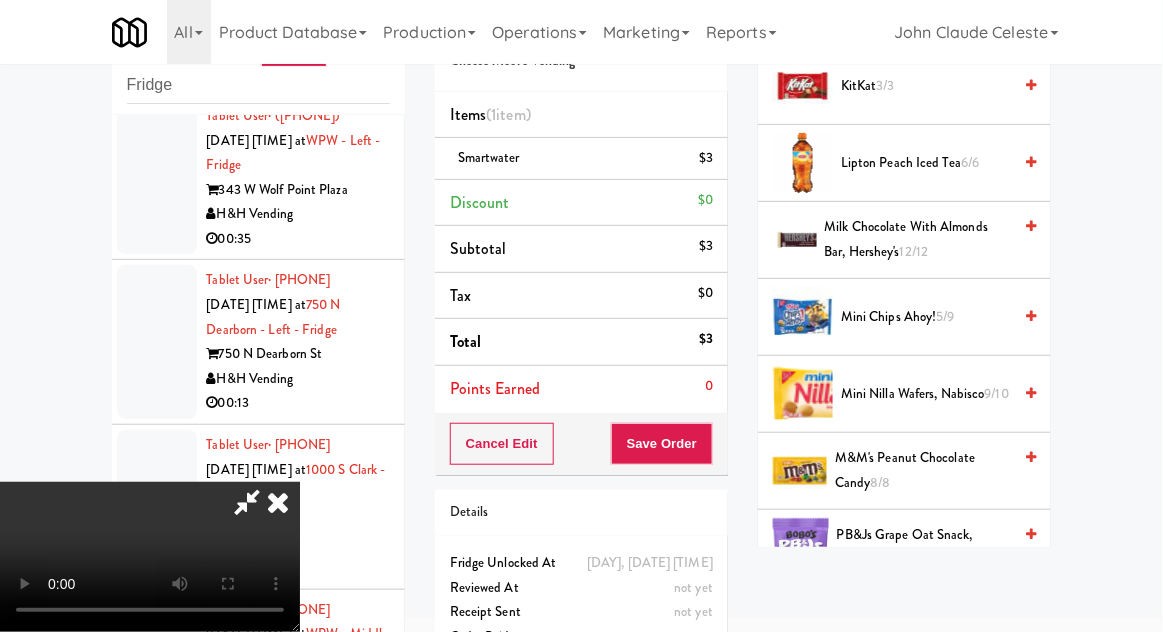 click on "Mini Chips Ahoy!  5/9" at bounding box center [926, 317] 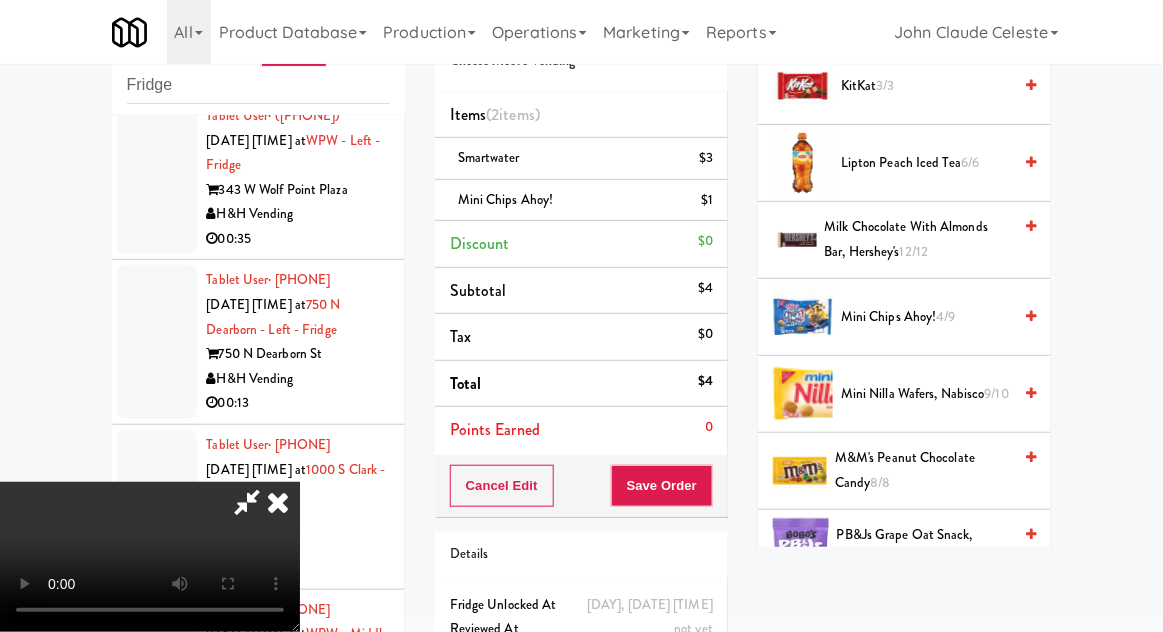 scroll, scrollTop: 0, scrollLeft: 0, axis: both 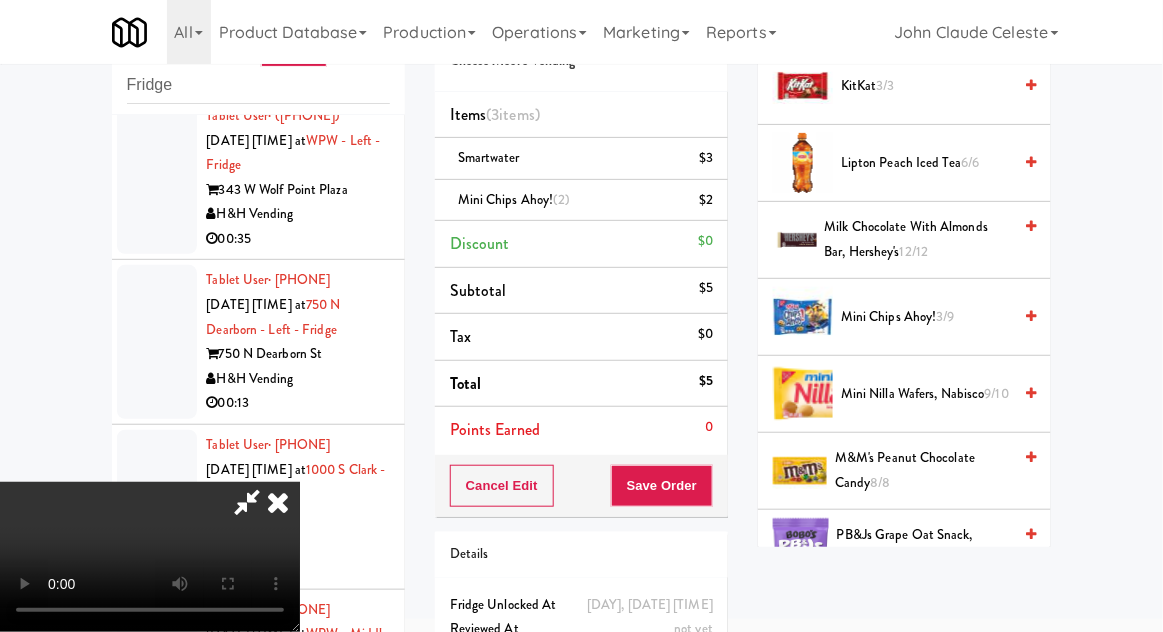 click on "Cancel Edit Save Order" at bounding box center (581, 486) 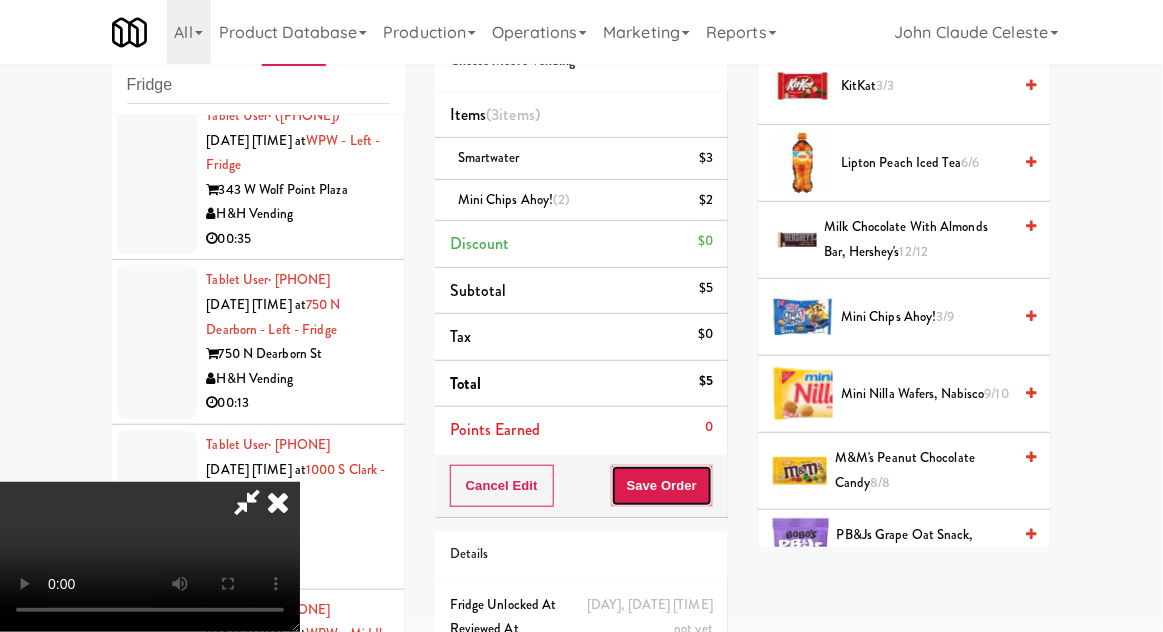 click on "Save Order" at bounding box center [662, 486] 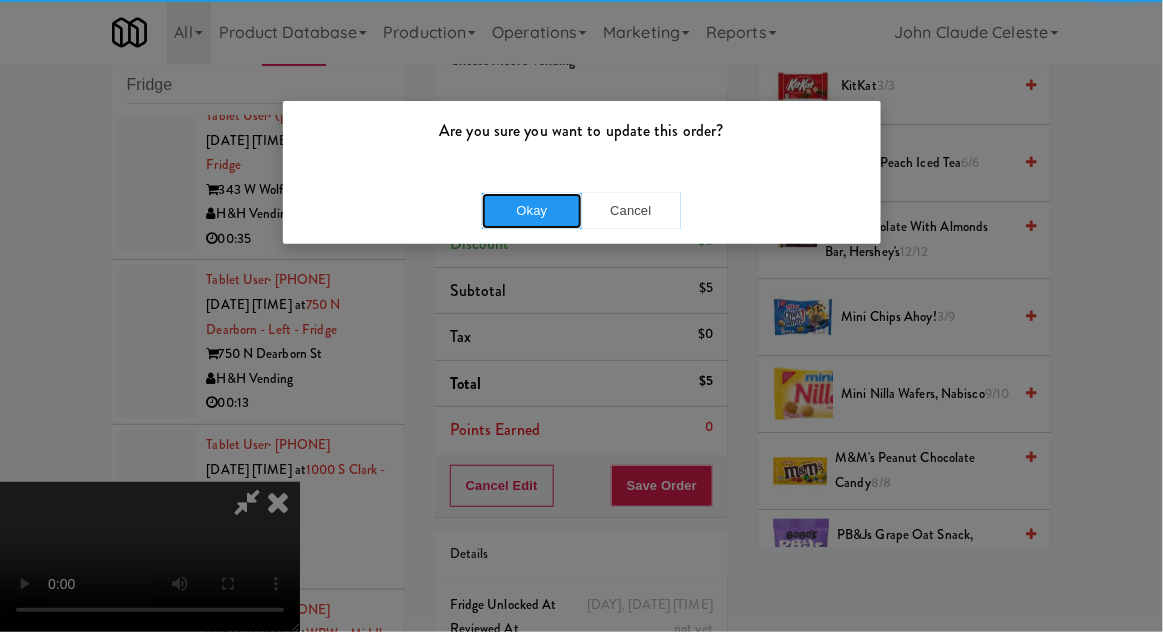 click on "Okay" at bounding box center (532, 211) 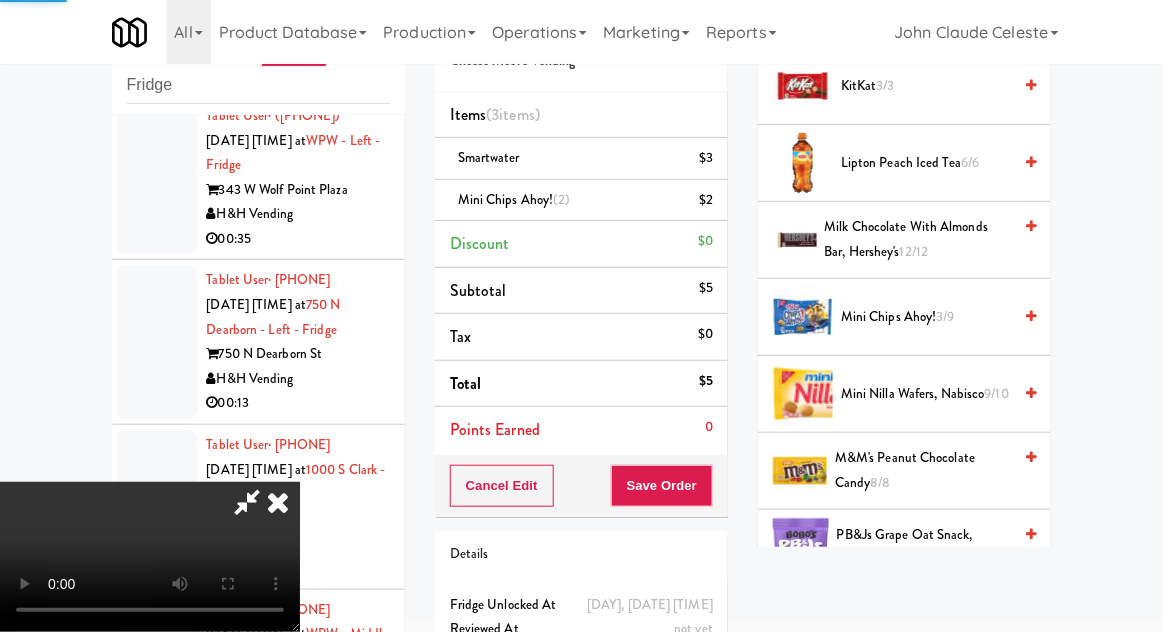 scroll, scrollTop: 197, scrollLeft: 0, axis: vertical 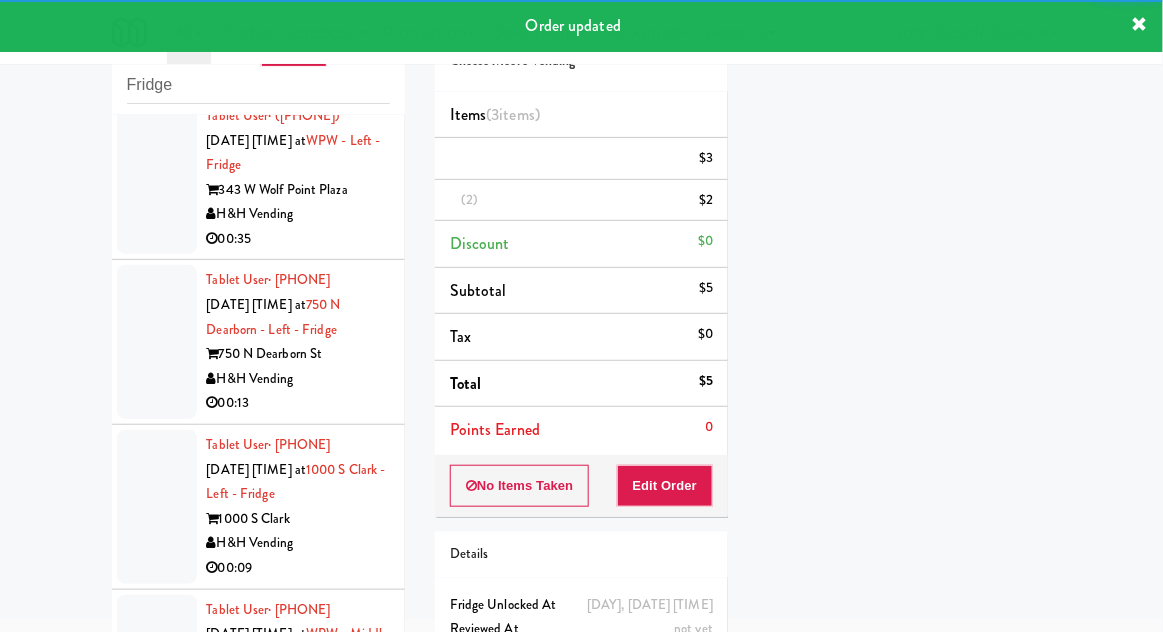 click at bounding box center (157, 178) 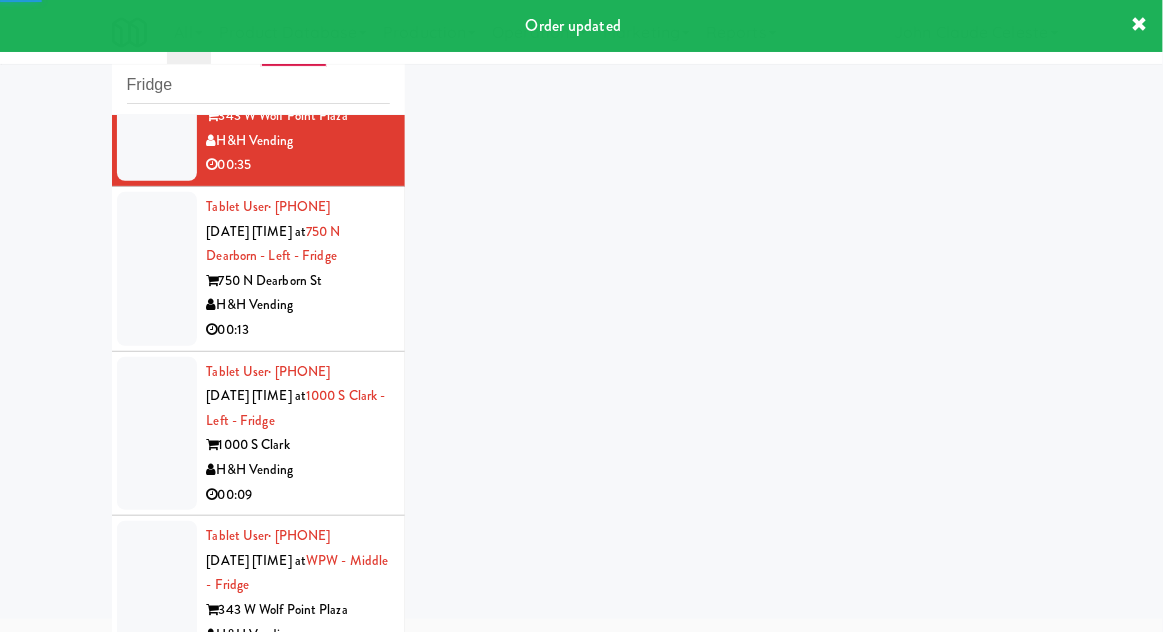 scroll, scrollTop: 1927, scrollLeft: 0, axis: vertical 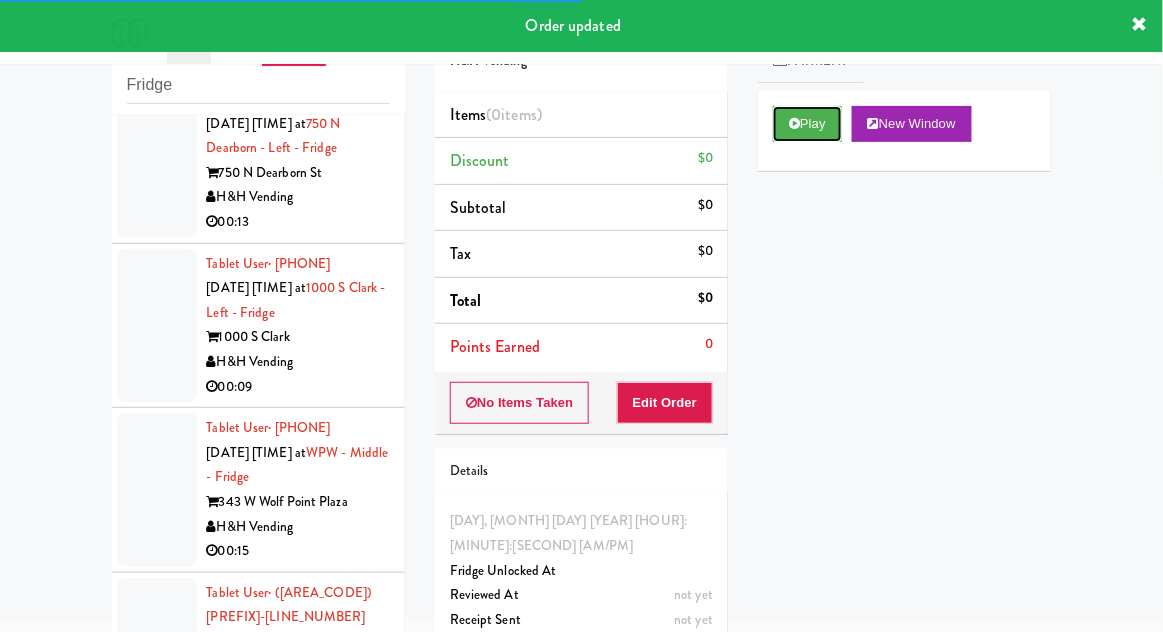 click on "Play" at bounding box center (807, 124) 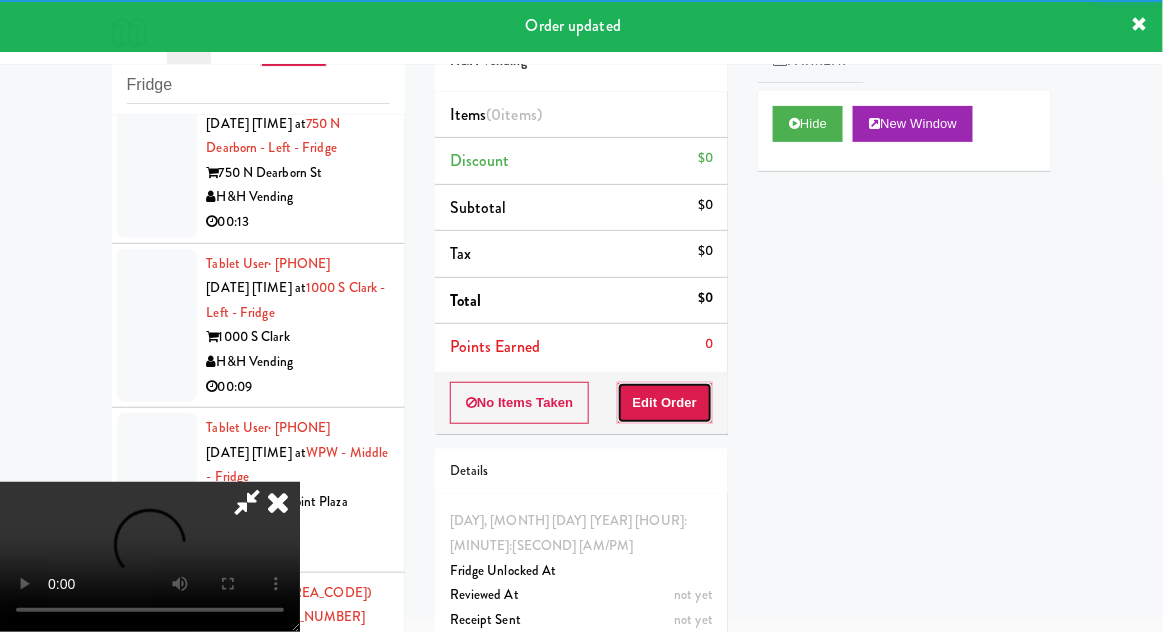 click on "Edit Order" at bounding box center [665, 403] 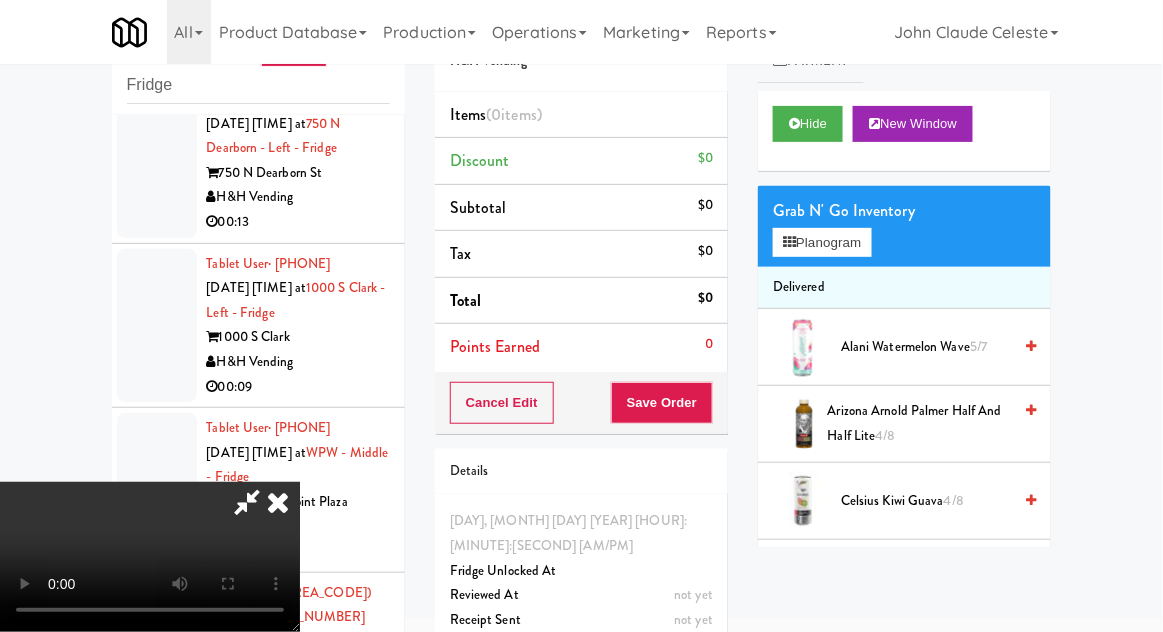 type 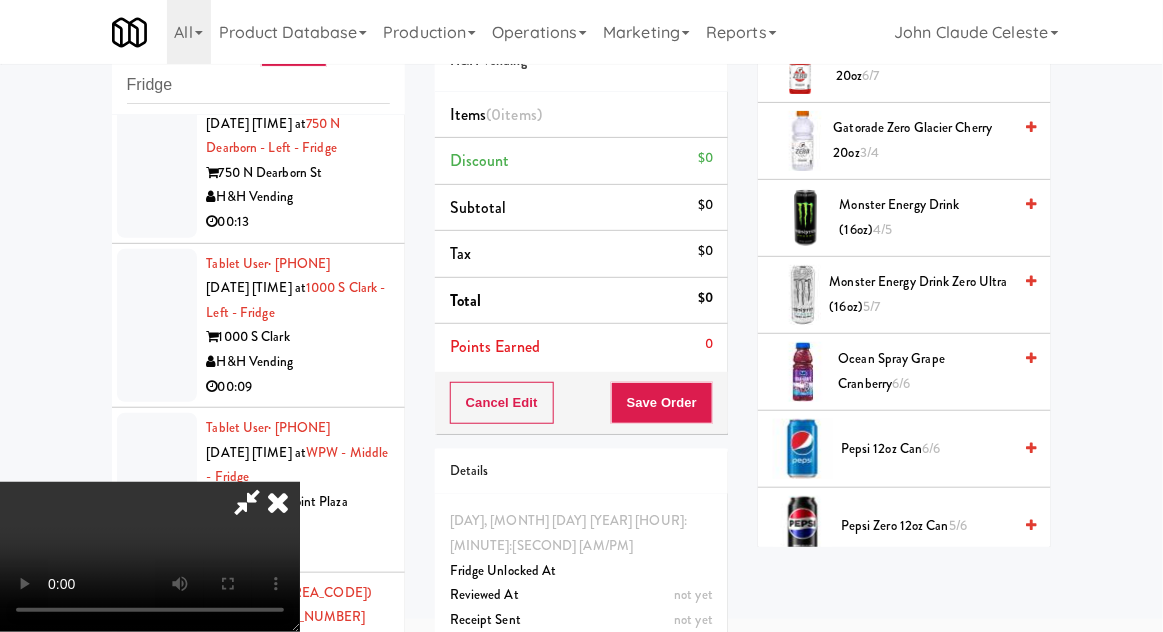 scroll, scrollTop: 1592, scrollLeft: 0, axis: vertical 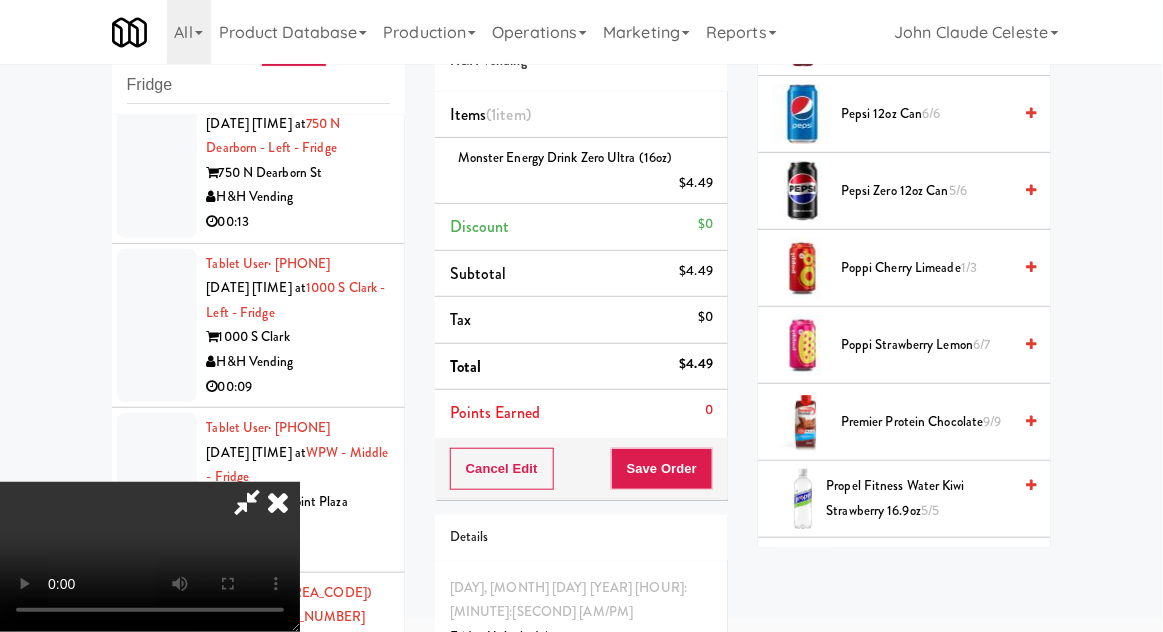click on "Premier Protein Chocolate  9/9" at bounding box center (926, 422) 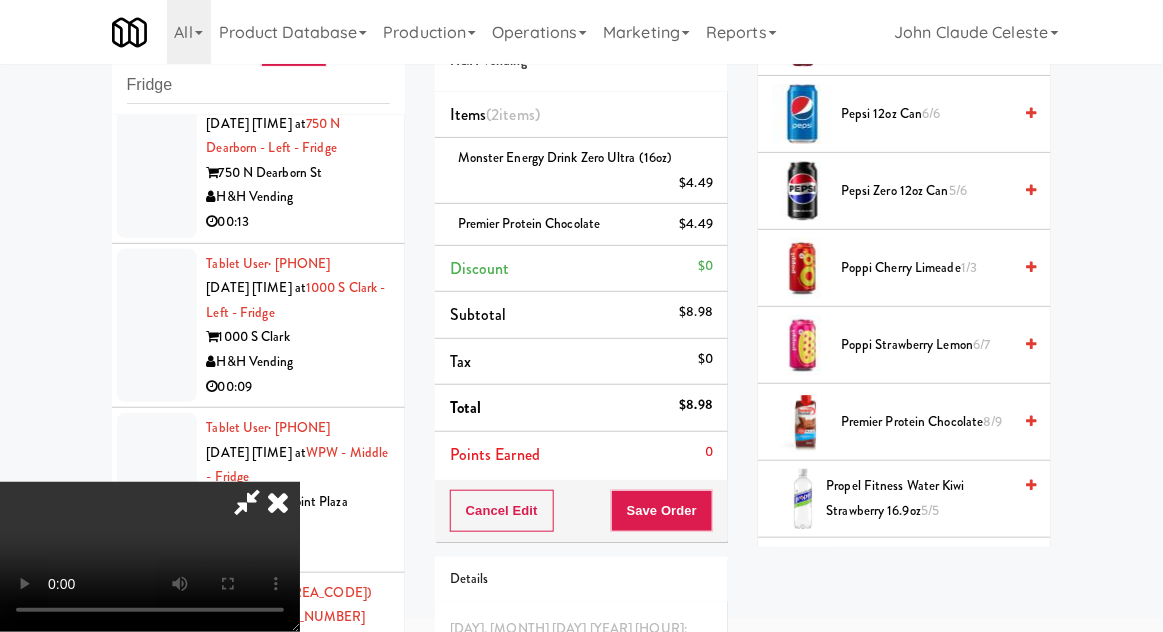 click on "Premier Protein Chocolate  $4.49" at bounding box center (581, 224) 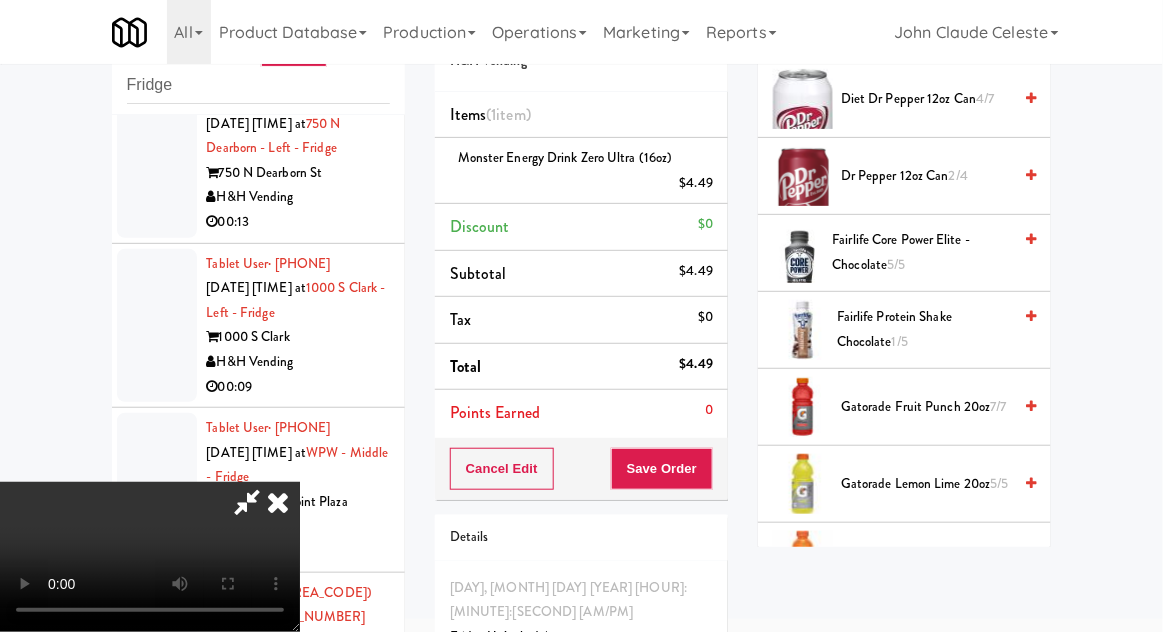 scroll, scrollTop: 1017, scrollLeft: 0, axis: vertical 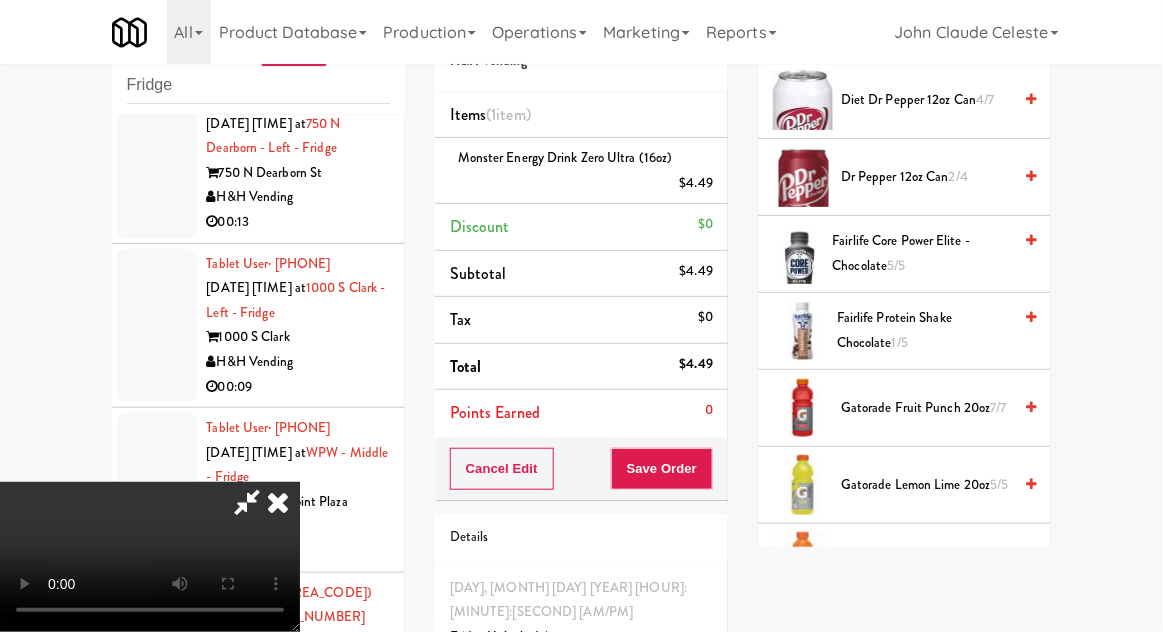 click on "Fairlife Protein Shake Chocolate  1/5" at bounding box center [924, 330] 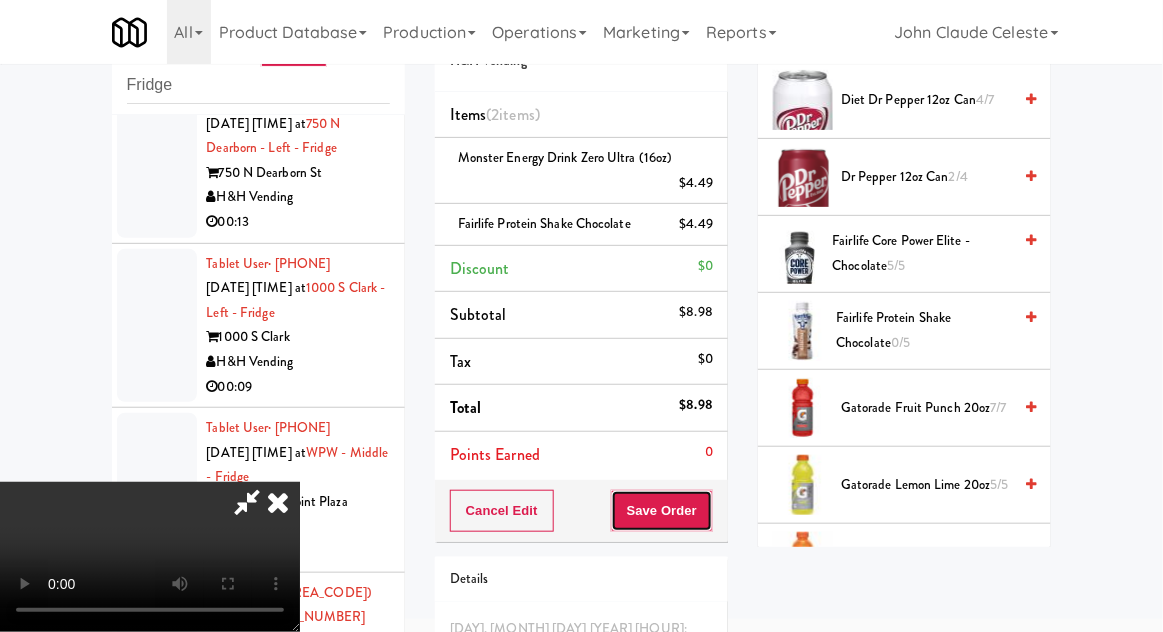 click on "Save Order" at bounding box center [662, 511] 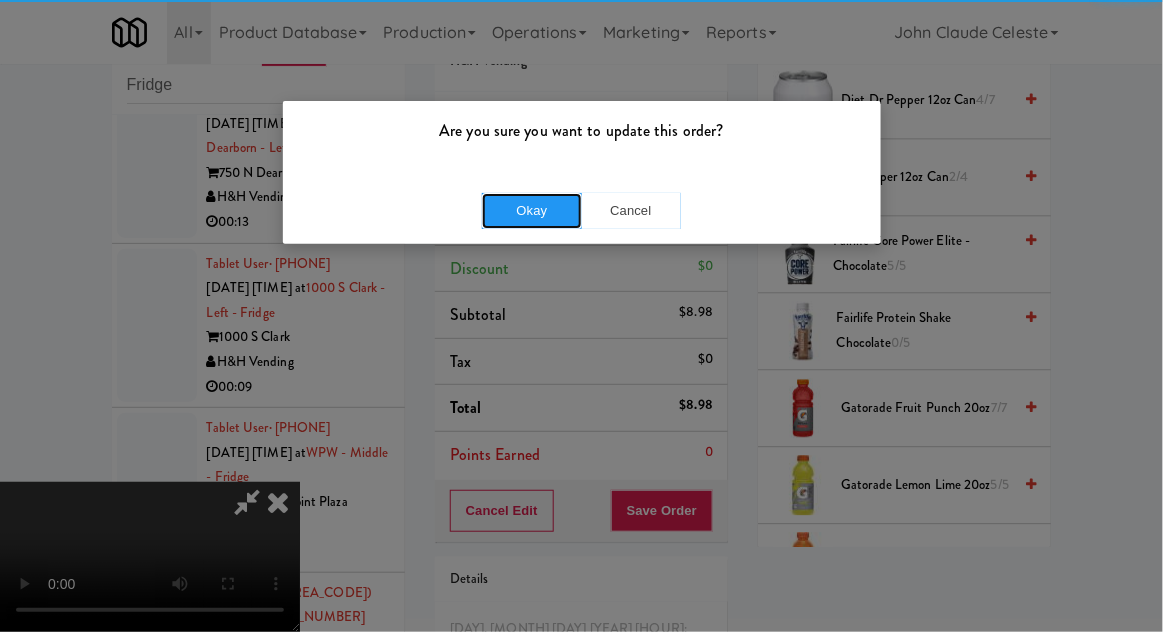 click on "Okay" at bounding box center [532, 211] 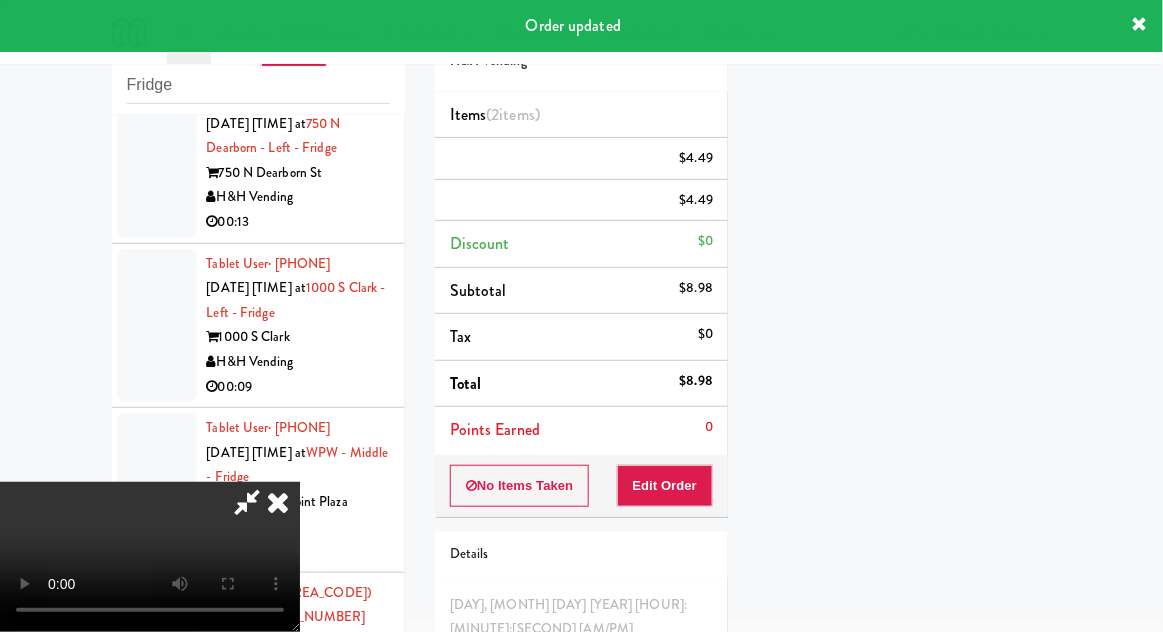 scroll, scrollTop: 197, scrollLeft: 0, axis: vertical 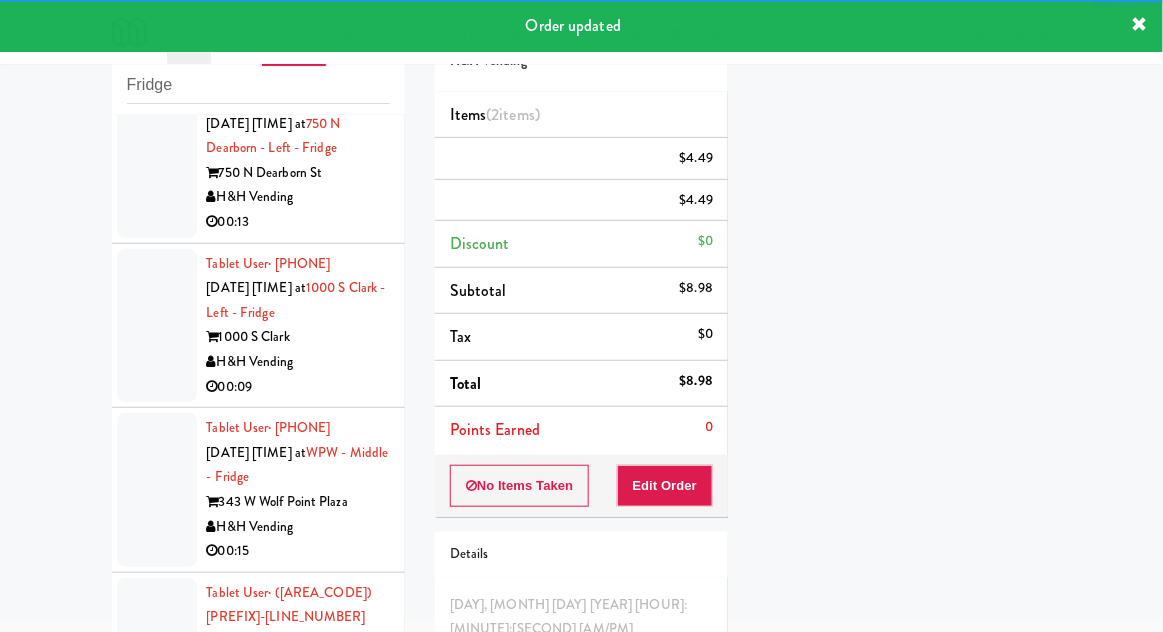click at bounding box center (157, 161) 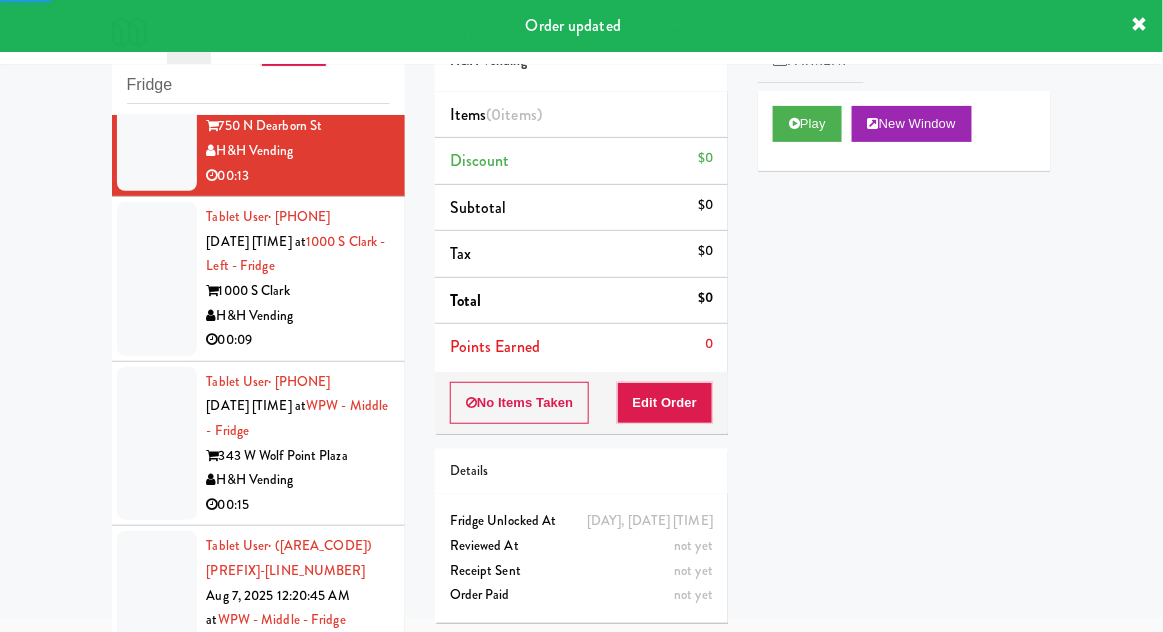 scroll, scrollTop: 2096, scrollLeft: 0, axis: vertical 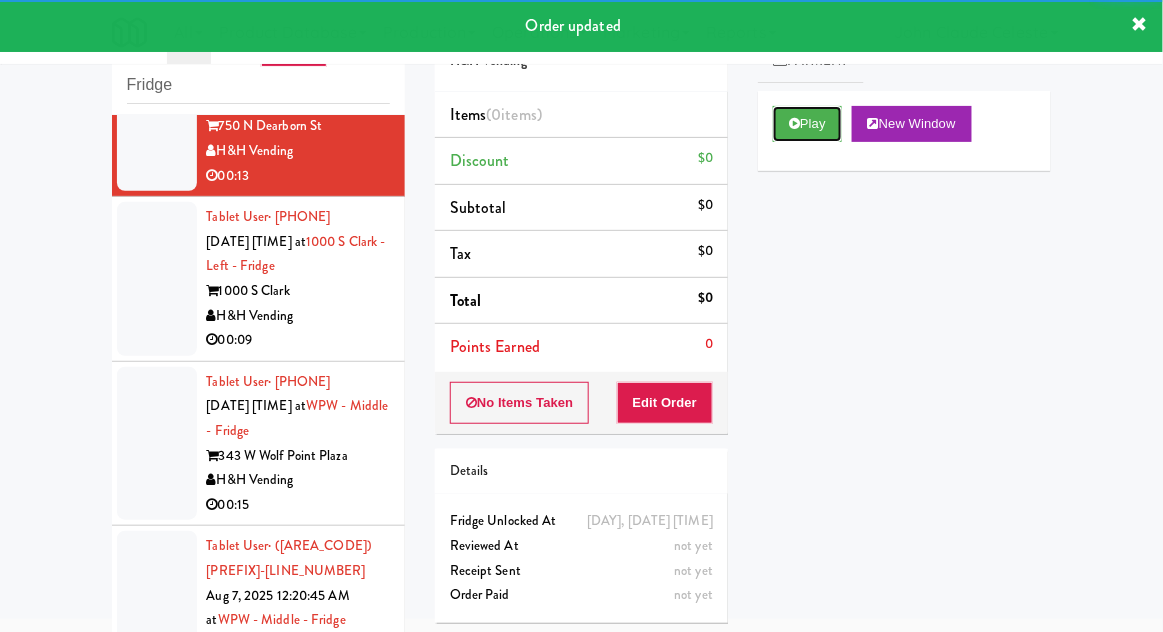 click on "Play" at bounding box center [807, 124] 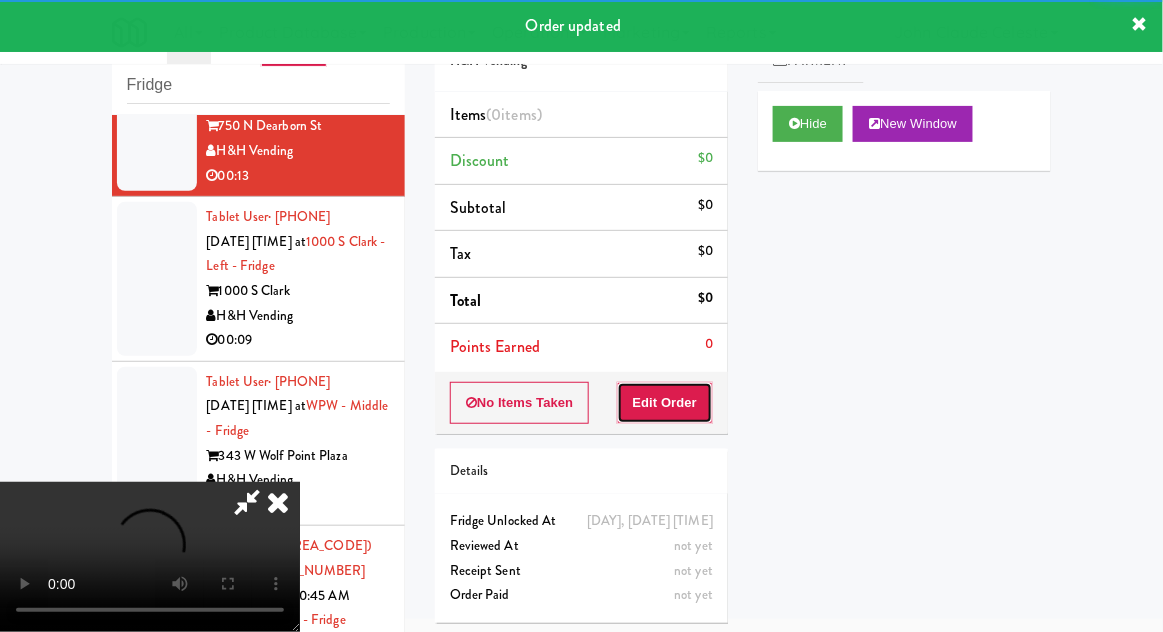 click on "Edit Order" at bounding box center [665, 403] 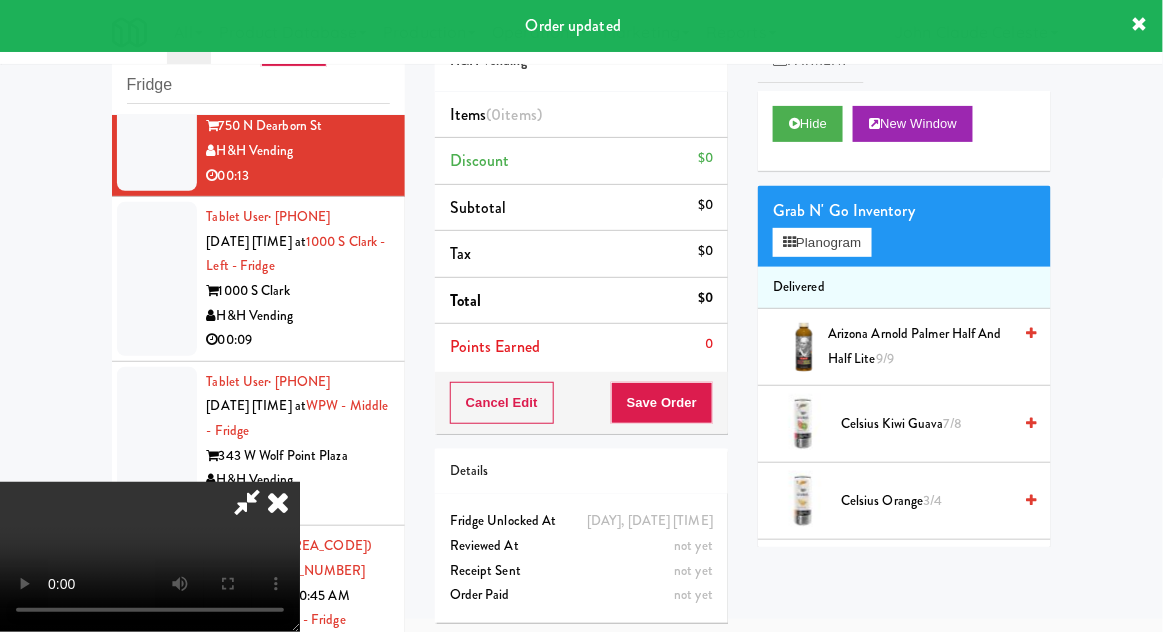 scroll, scrollTop: 2193, scrollLeft: 0, axis: vertical 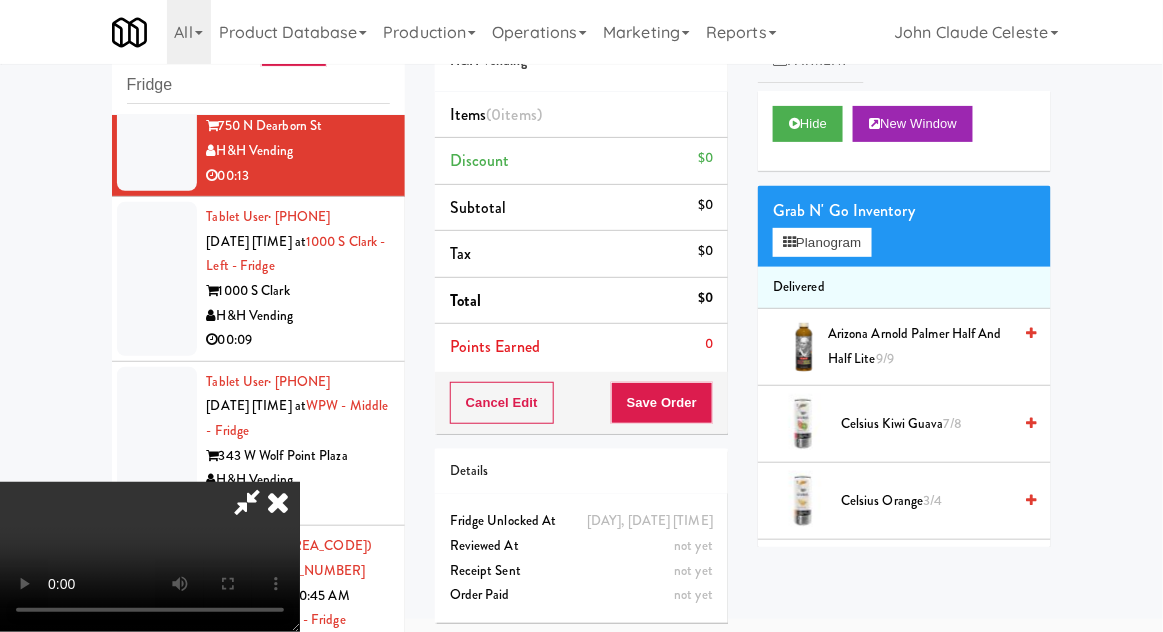 type 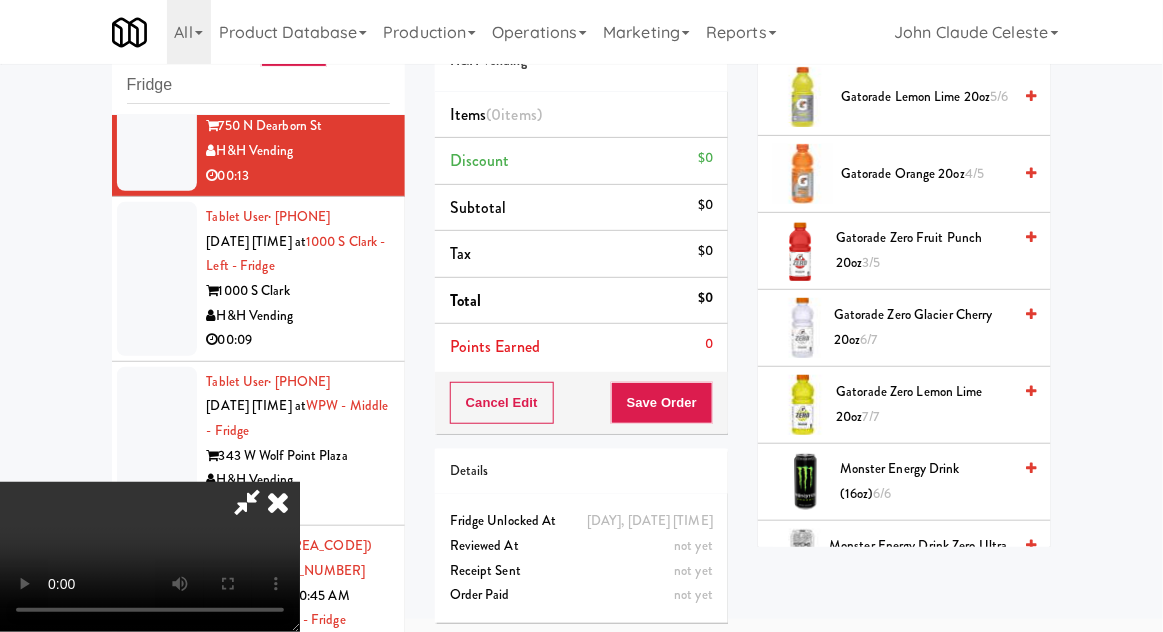 scroll, scrollTop: 1635, scrollLeft: 0, axis: vertical 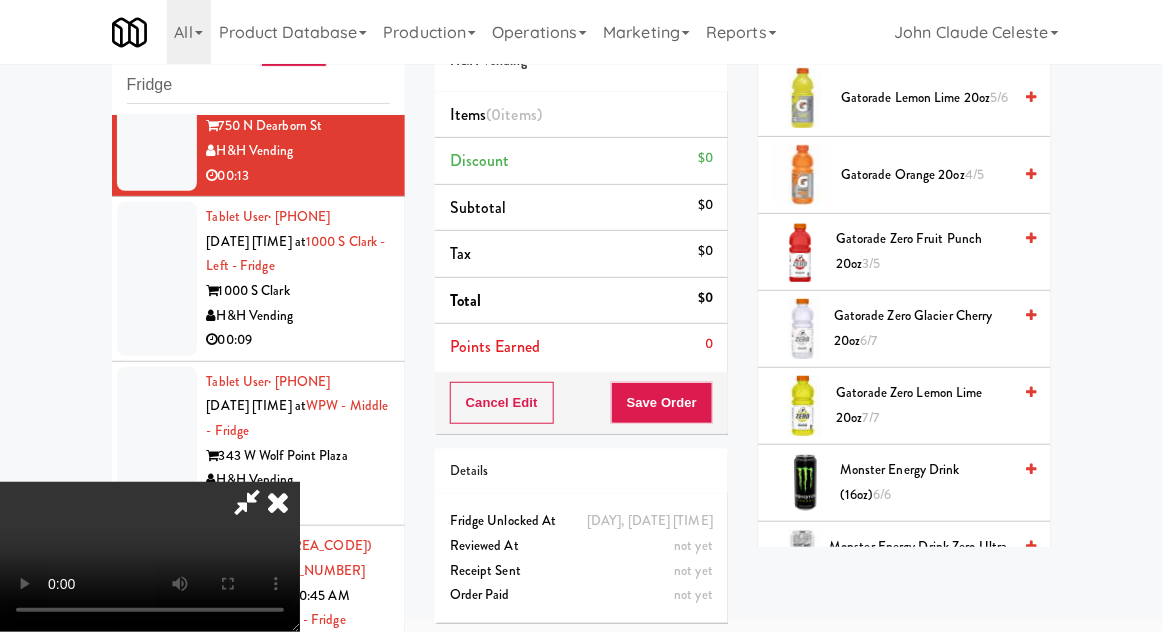 click on "Gatorade Zero Glacier Cherry 20oz  6/7" at bounding box center [922, 328] 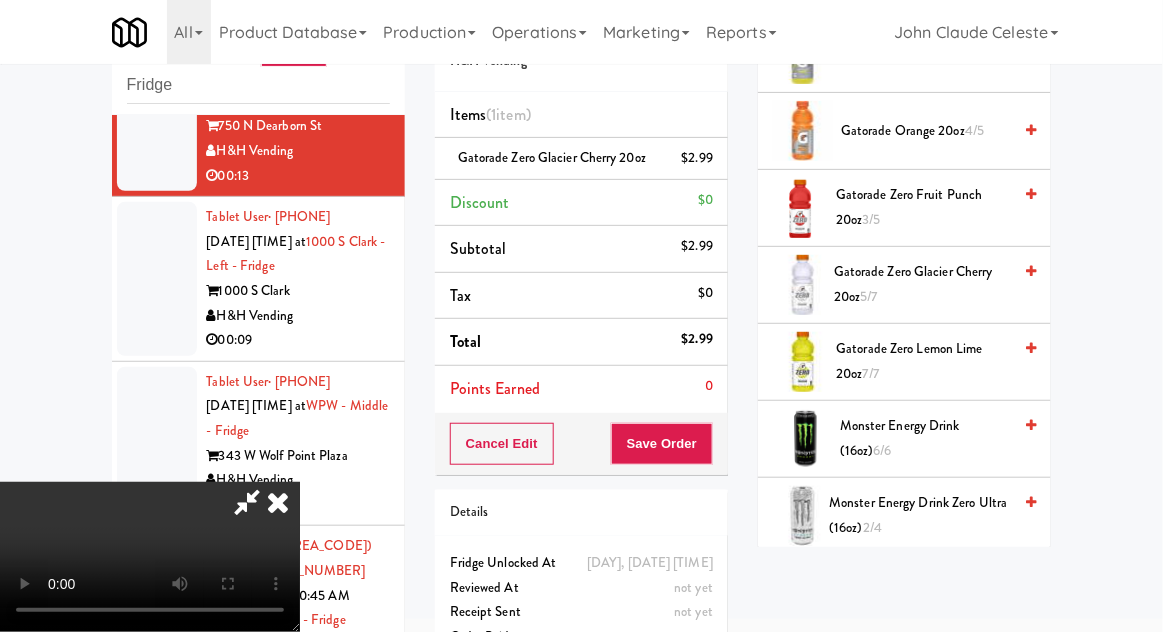 scroll, scrollTop: 1678, scrollLeft: 0, axis: vertical 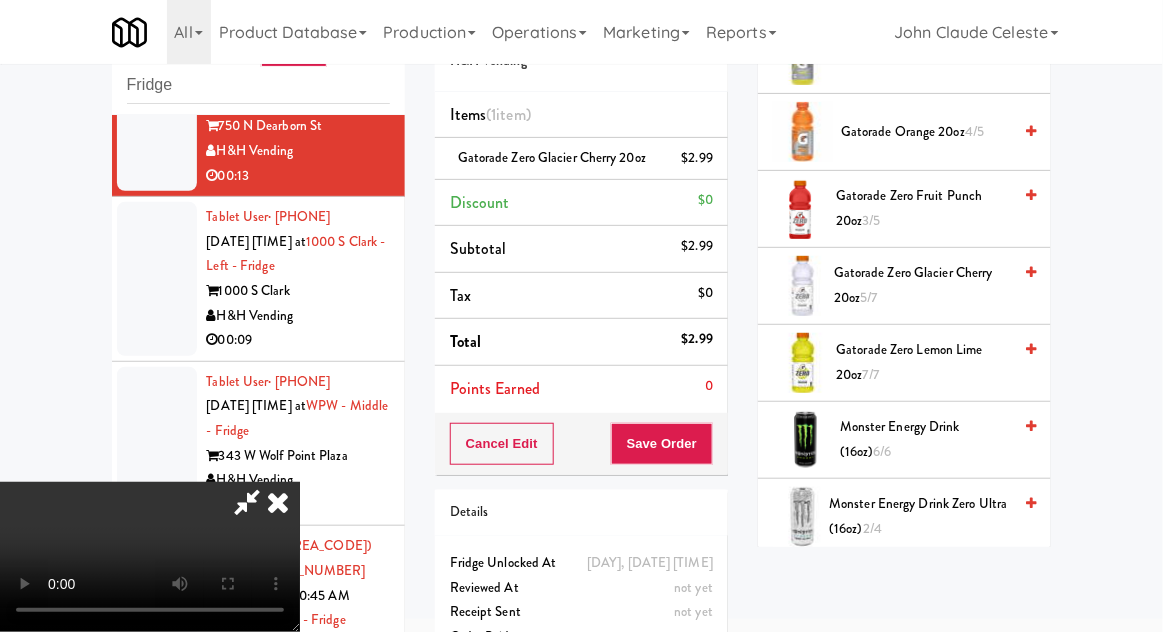 click on "Gatorade Zero Lemon Lime 20oz  7/7" at bounding box center (924, 362) 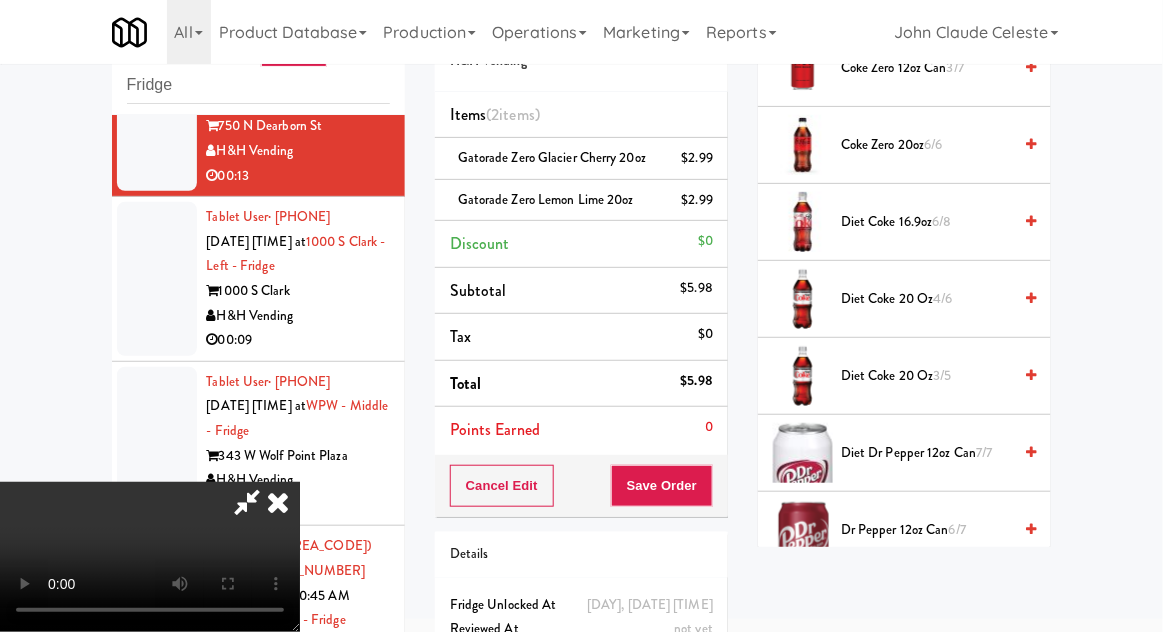 scroll, scrollTop: 735, scrollLeft: 0, axis: vertical 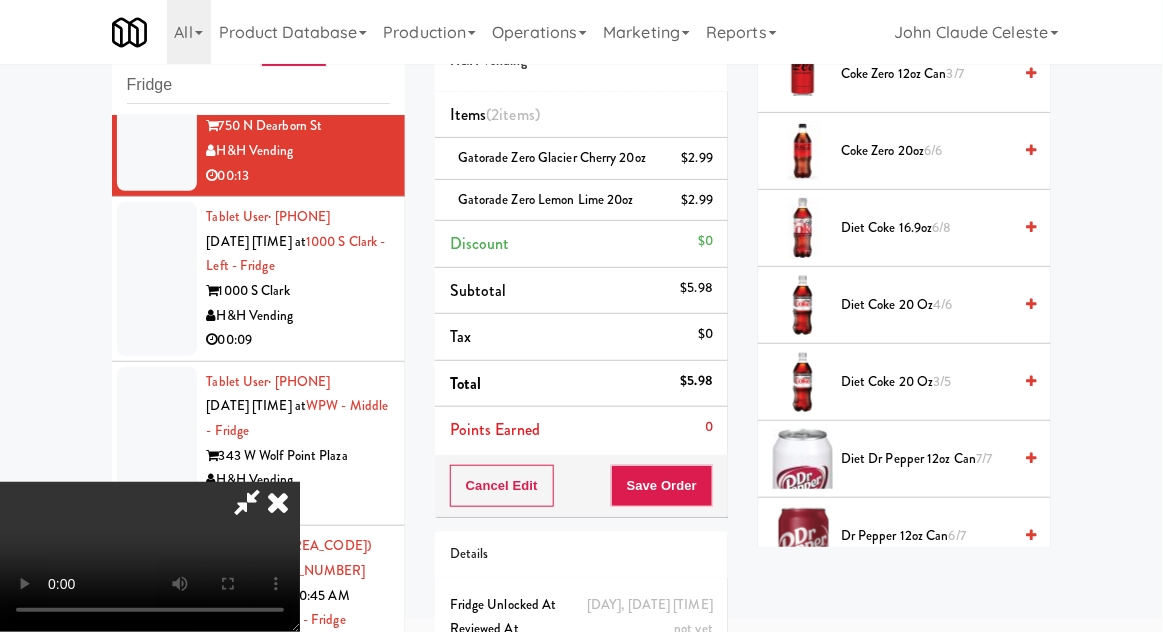 click on "6/8" at bounding box center (942, 227) 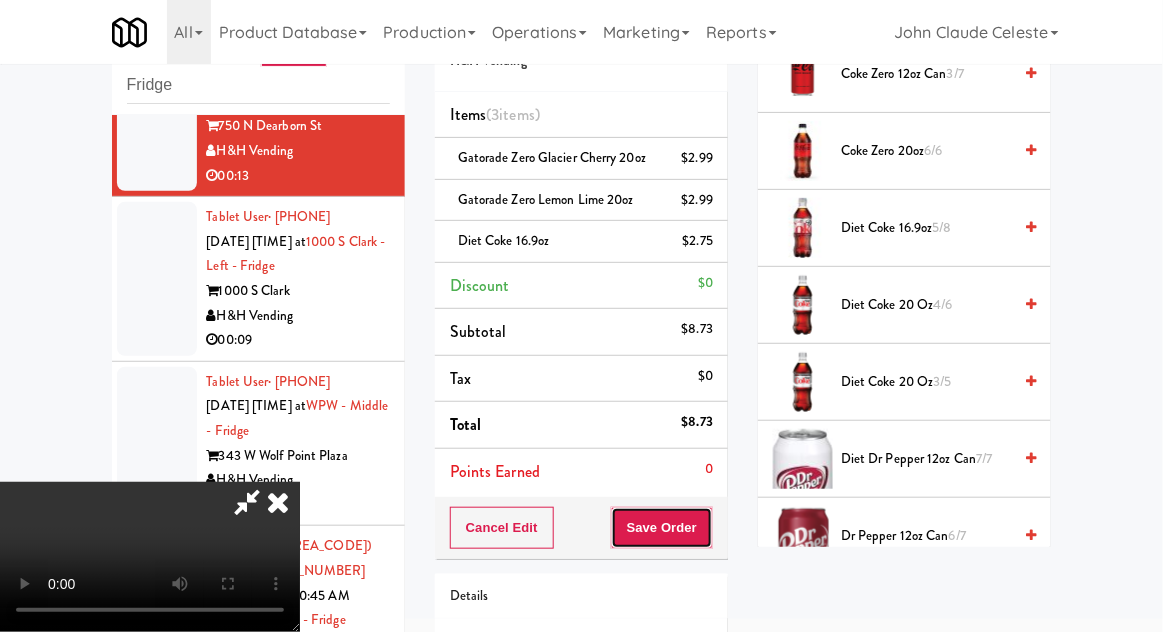click on "Save Order" at bounding box center (662, 528) 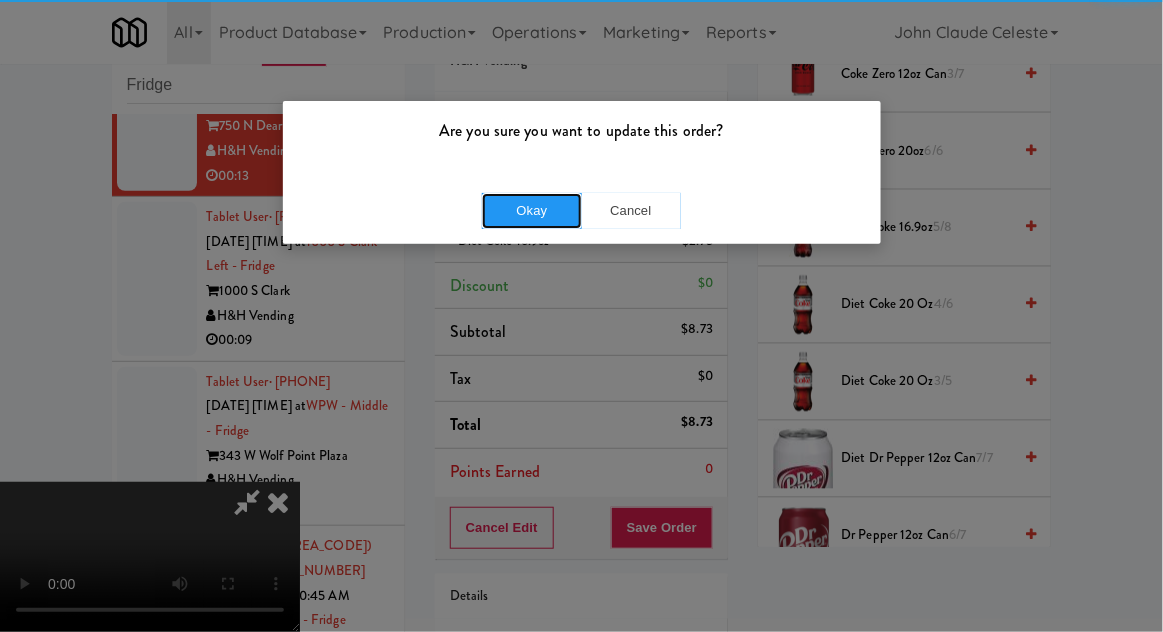click on "Okay" at bounding box center [532, 211] 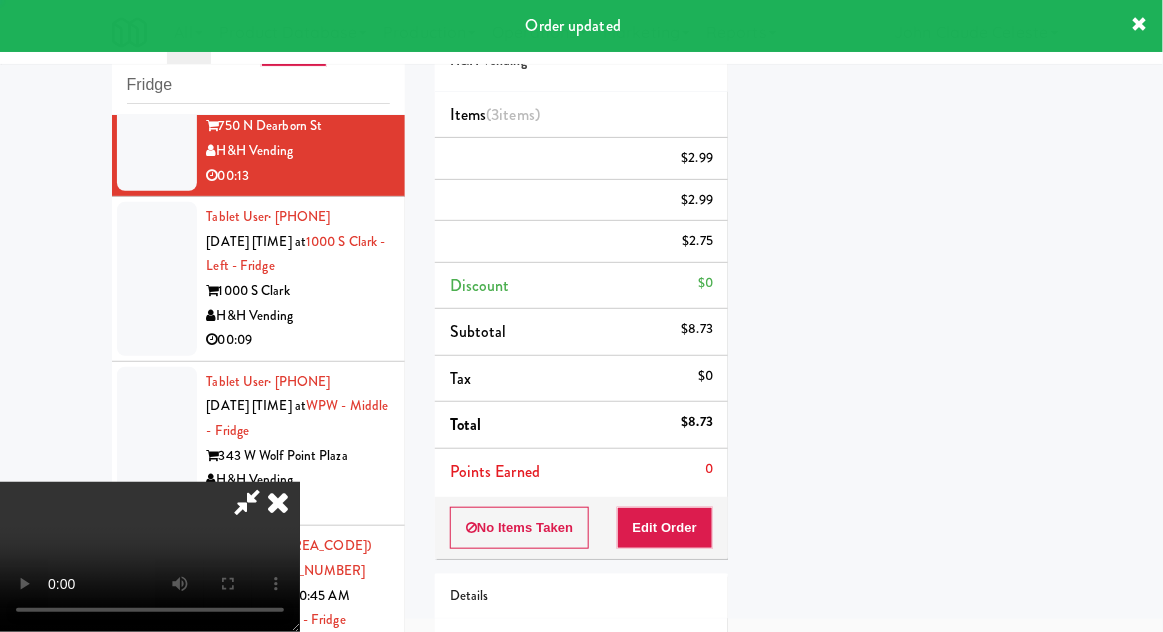 scroll, scrollTop: 197, scrollLeft: 0, axis: vertical 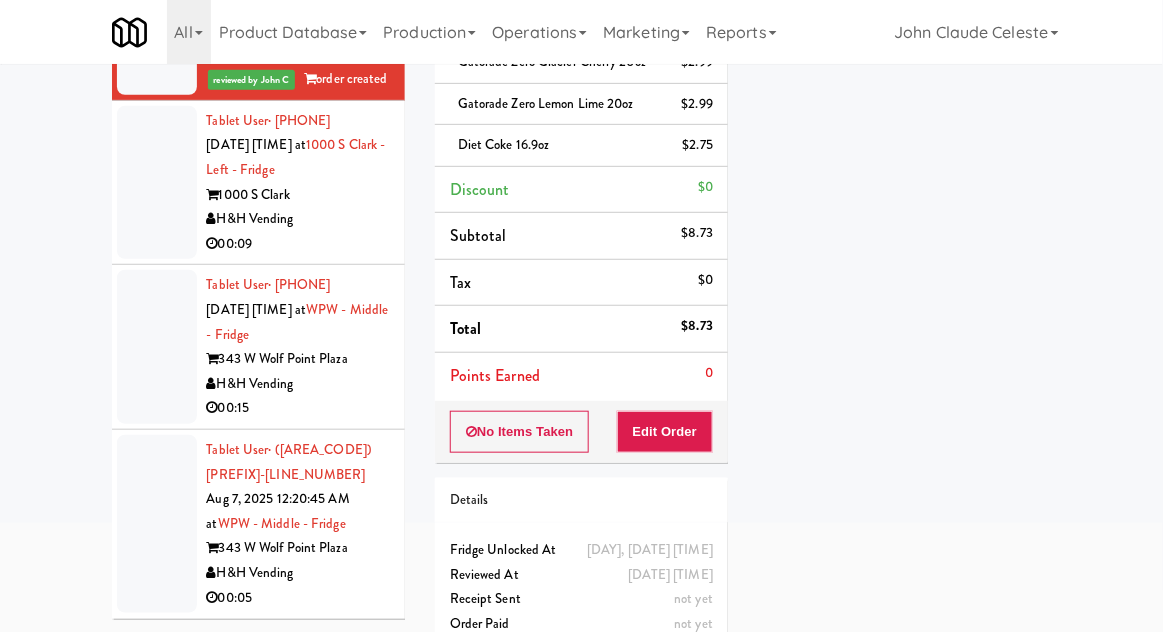 click at bounding box center [157, 183] 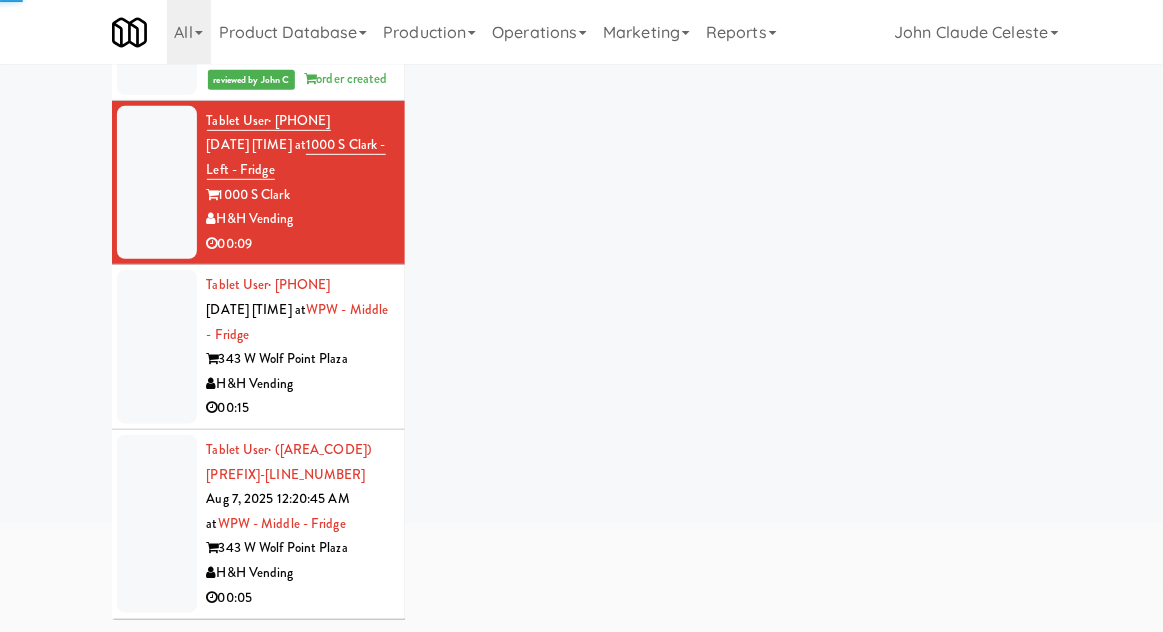 scroll, scrollTop: 2242, scrollLeft: 0, axis: vertical 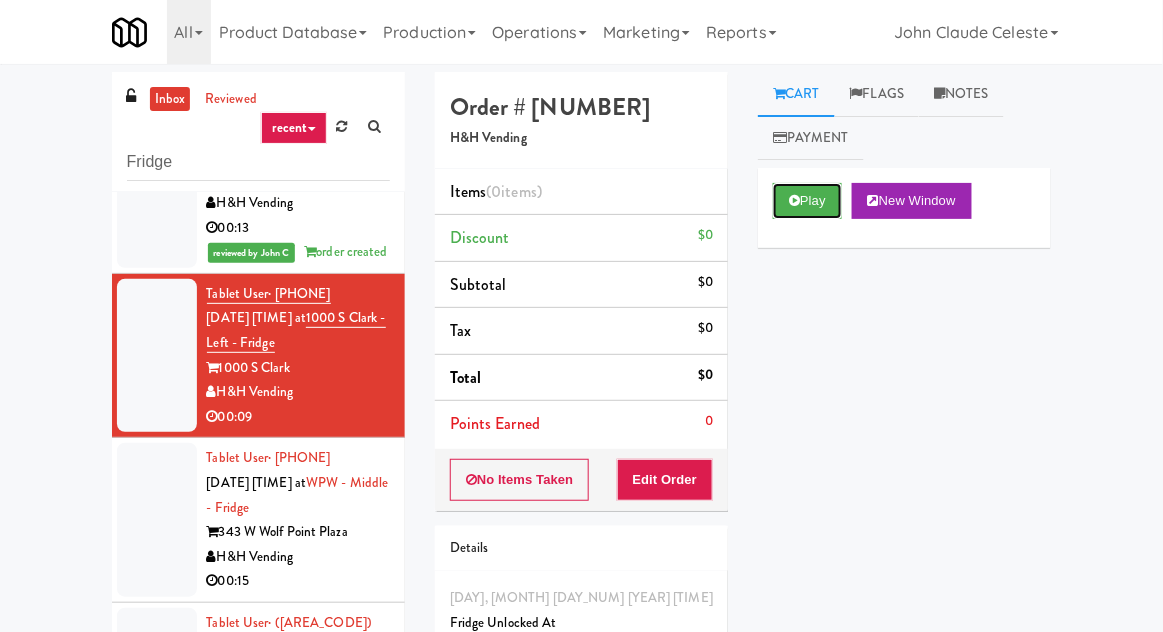 click at bounding box center (794, 200) 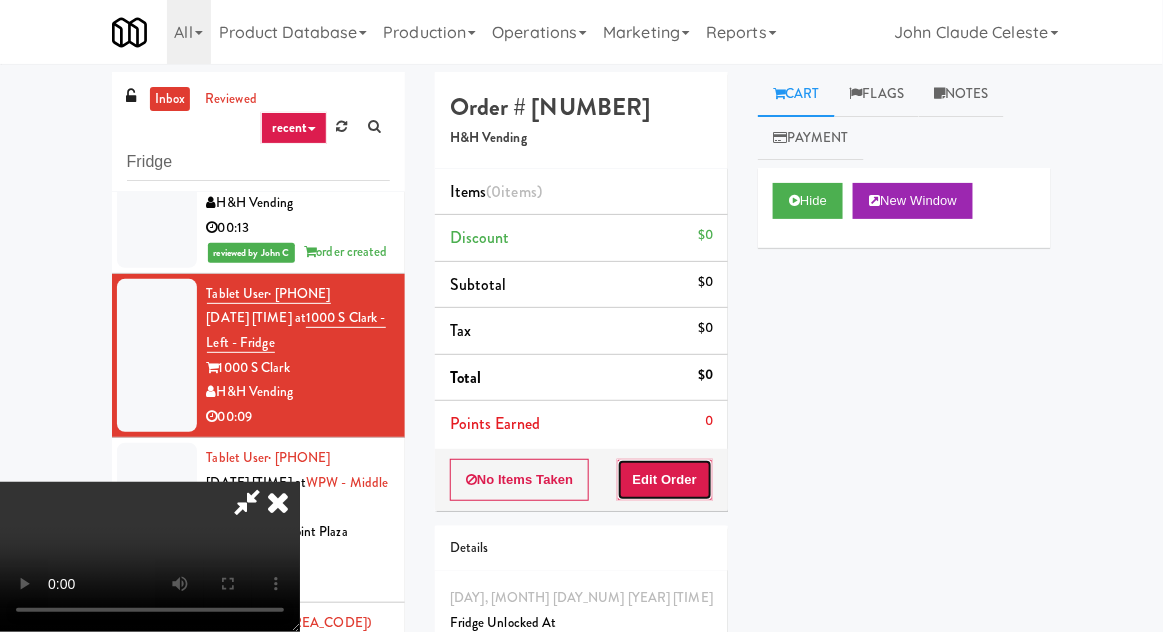click on "Edit Order" at bounding box center (665, 480) 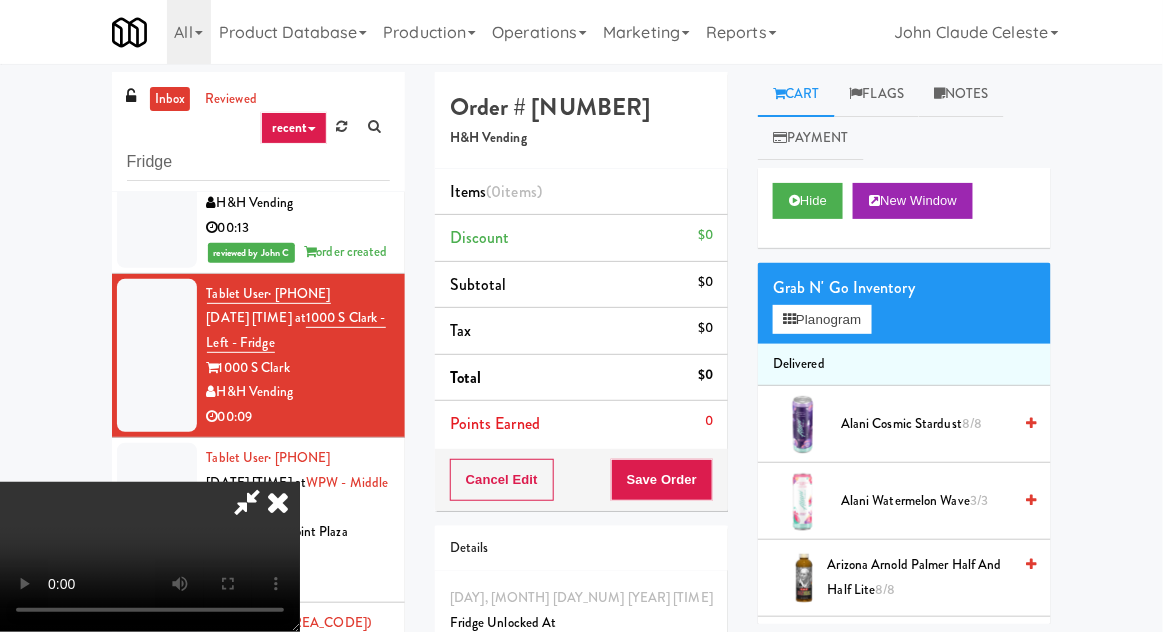 type 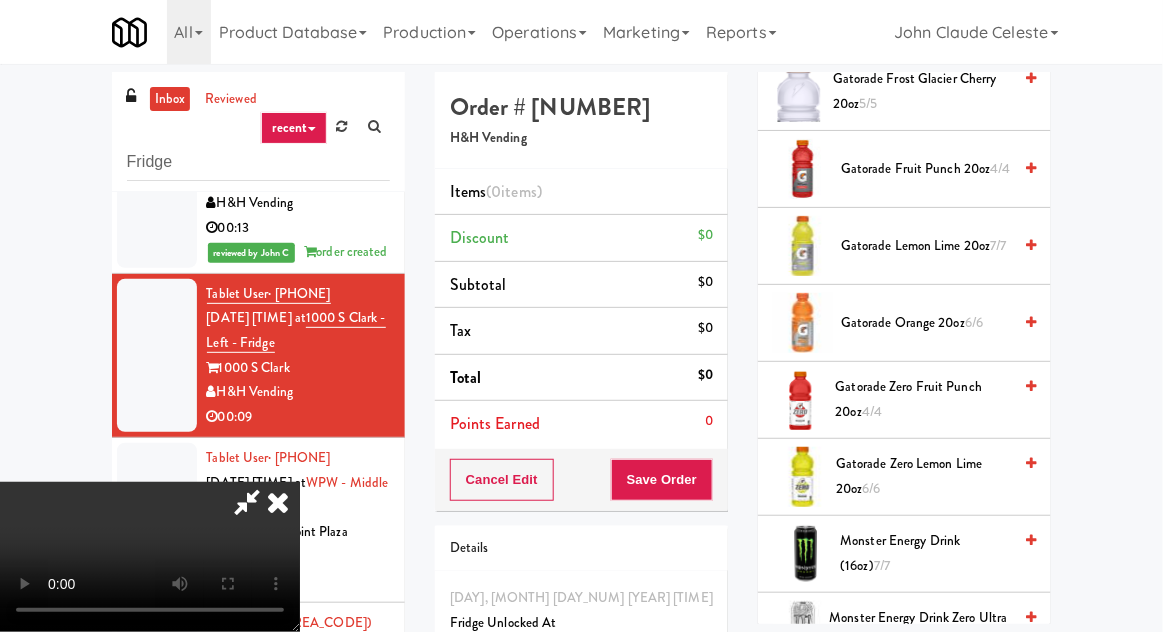 scroll, scrollTop: 1567, scrollLeft: 0, axis: vertical 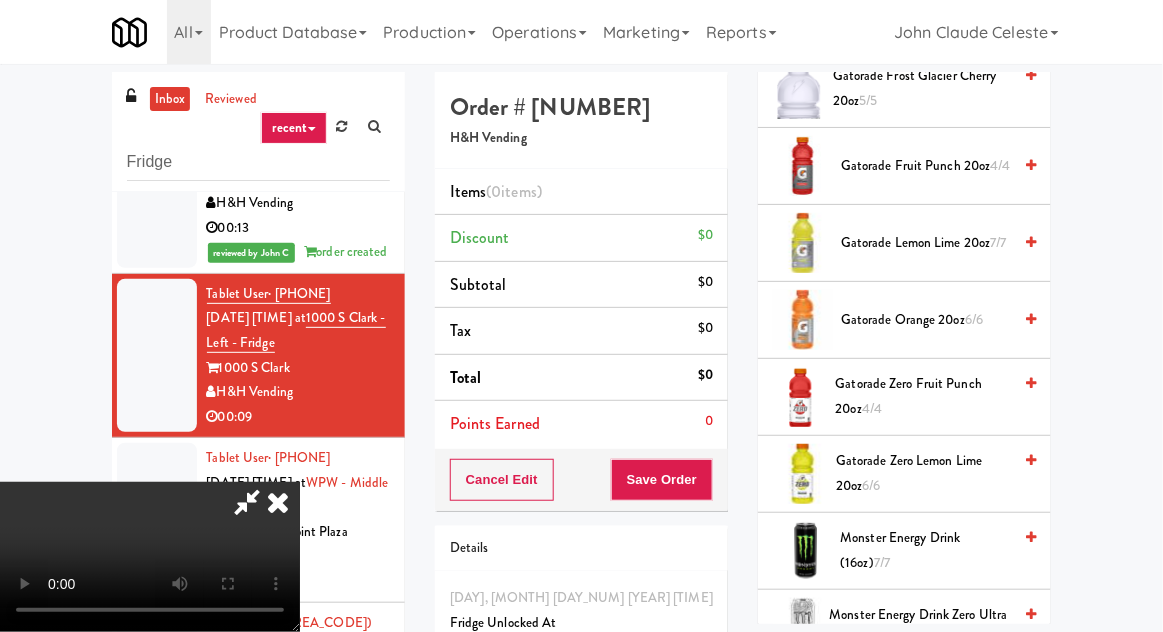 click on "Gatorade Lemon Lime 20oz  7/7" at bounding box center (926, 243) 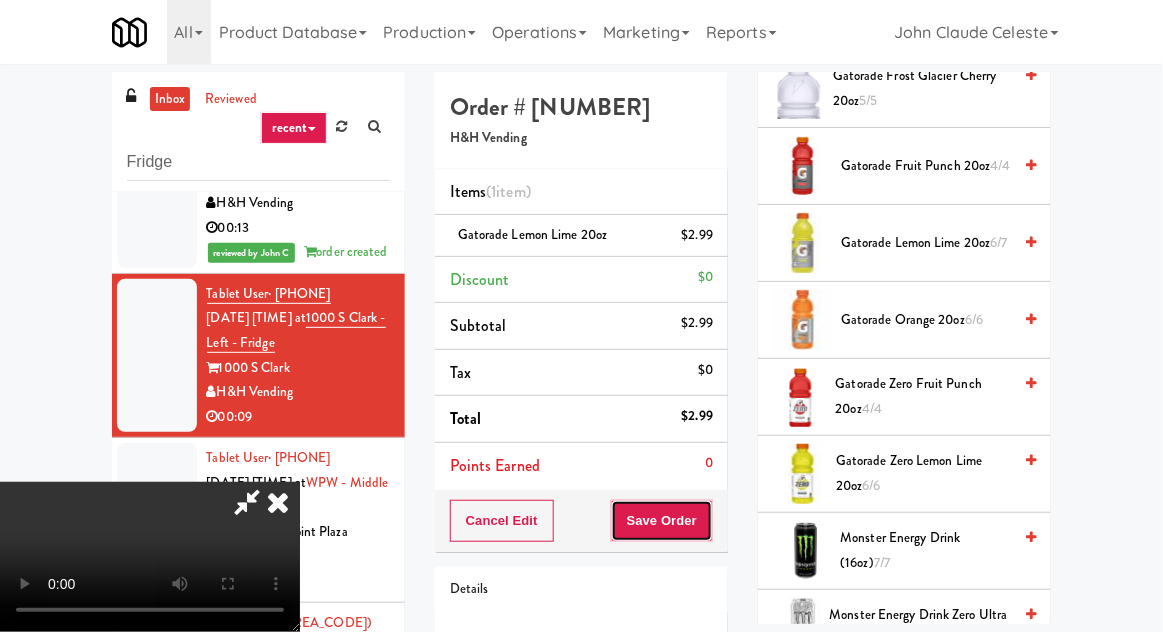 click on "Save Order" at bounding box center (662, 521) 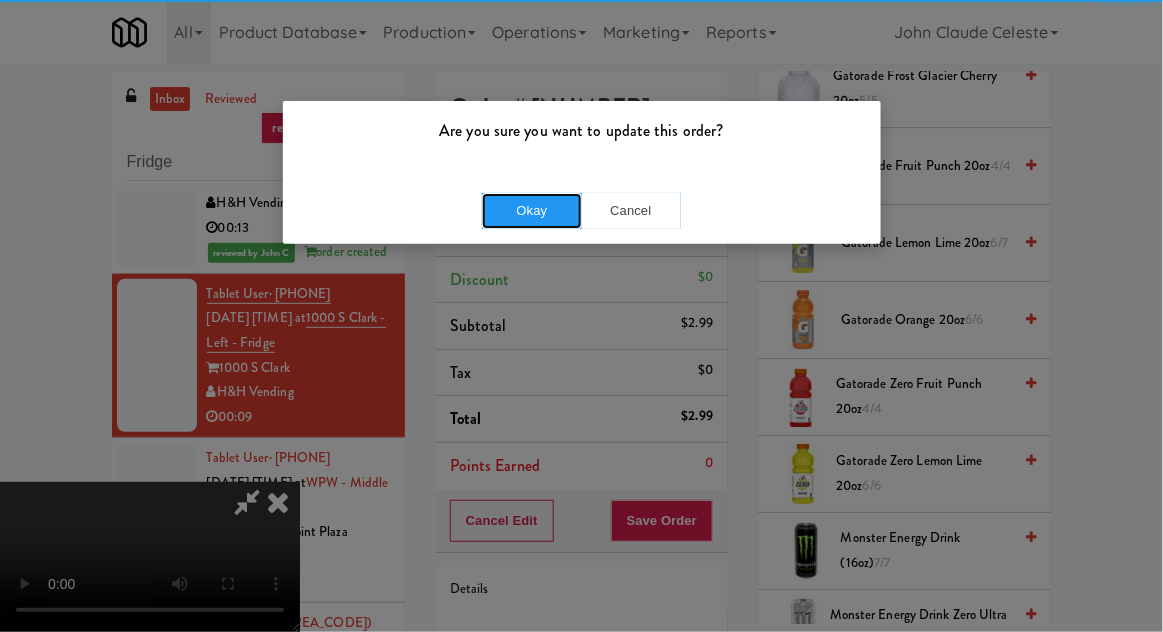 click on "Okay" at bounding box center (532, 211) 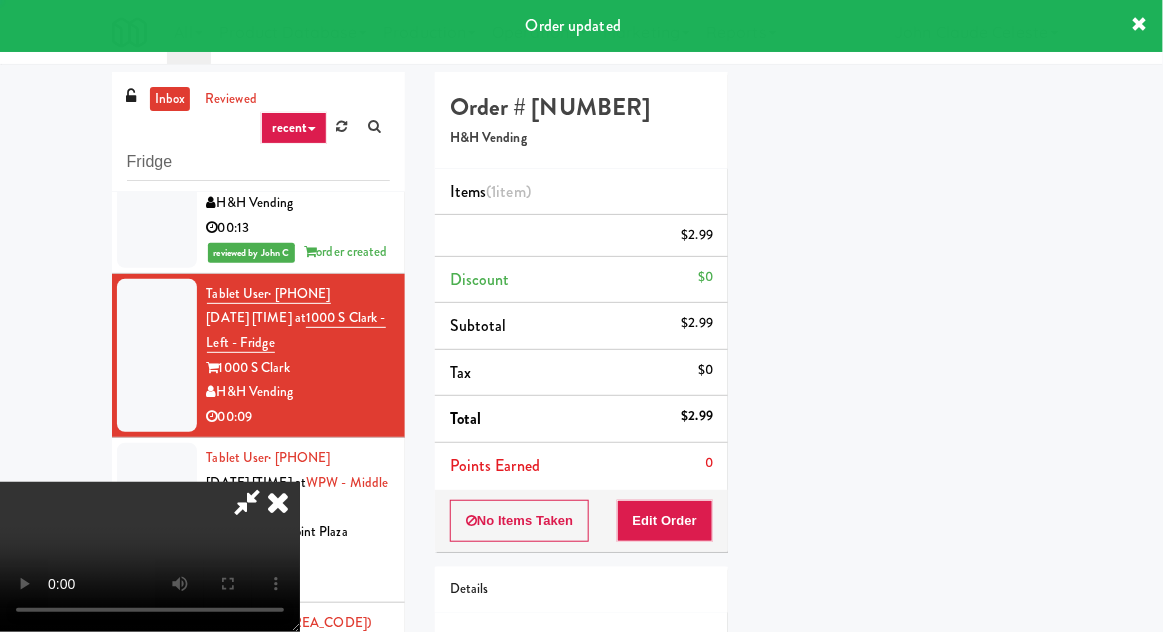 scroll, scrollTop: 197, scrollLeft: 0, axis: vertical 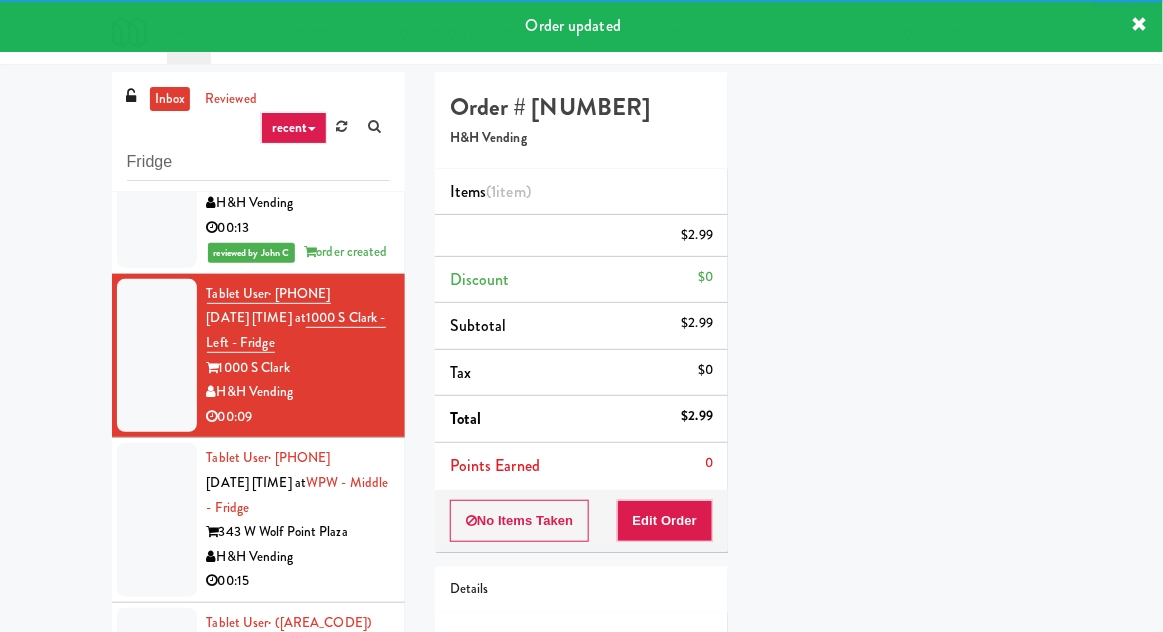 click at bounding box center (157, 520) 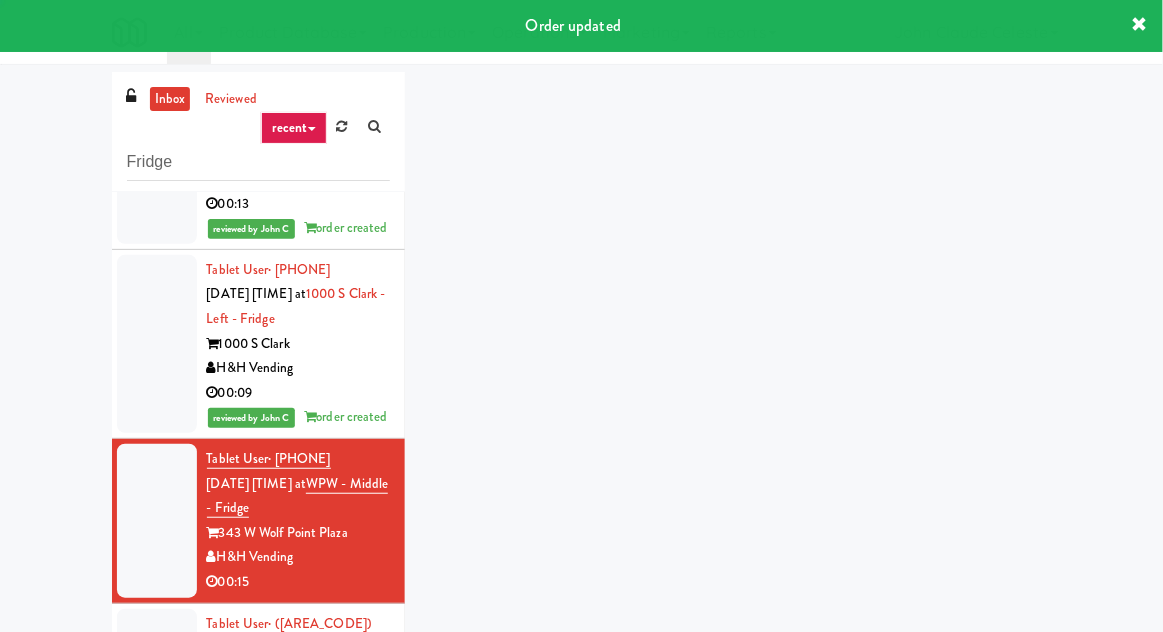 scroll, scrollTop: 2291, scrollLeft: 0, axis: vertical 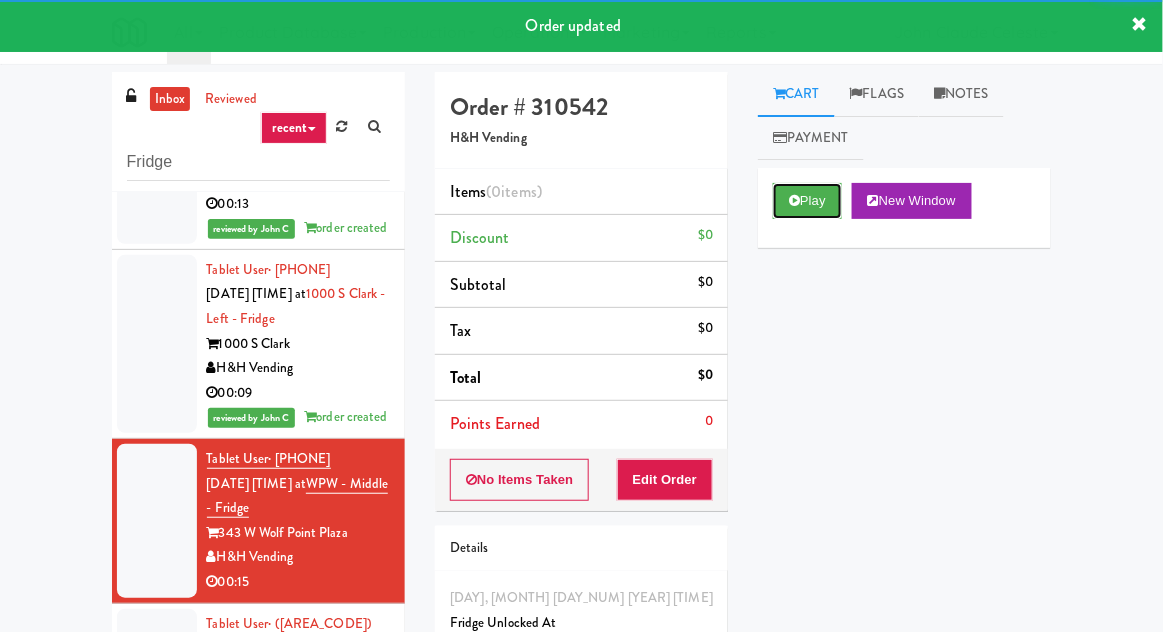 click on "Play" at bounding box center [807, 201] 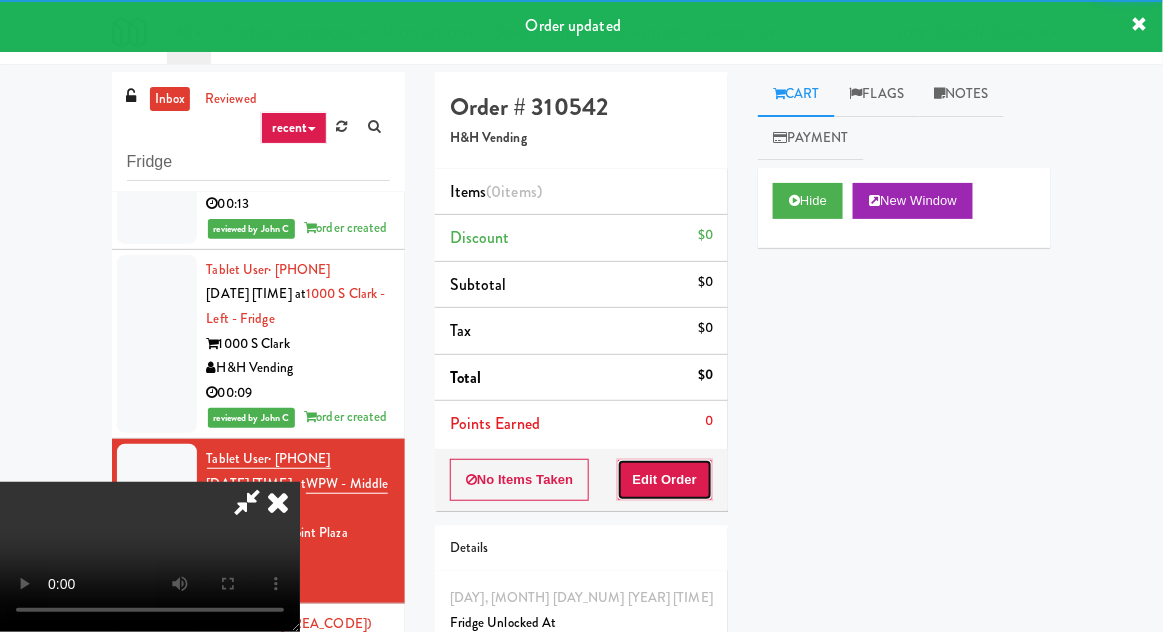 click on "Edit Order" at bounding box center [665, 480] 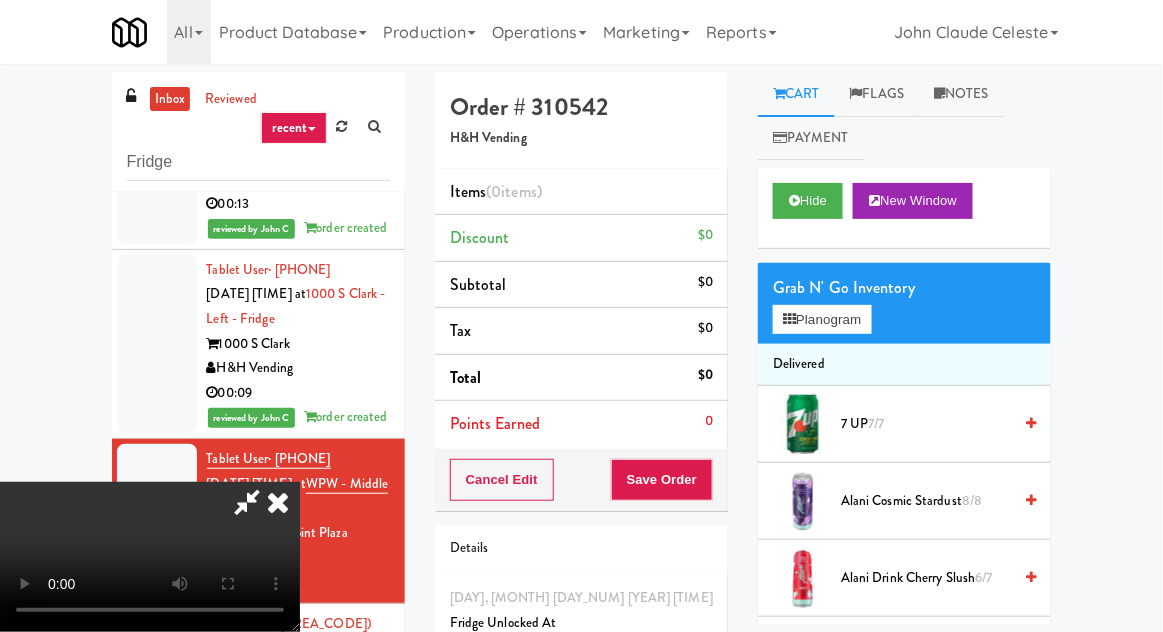 type 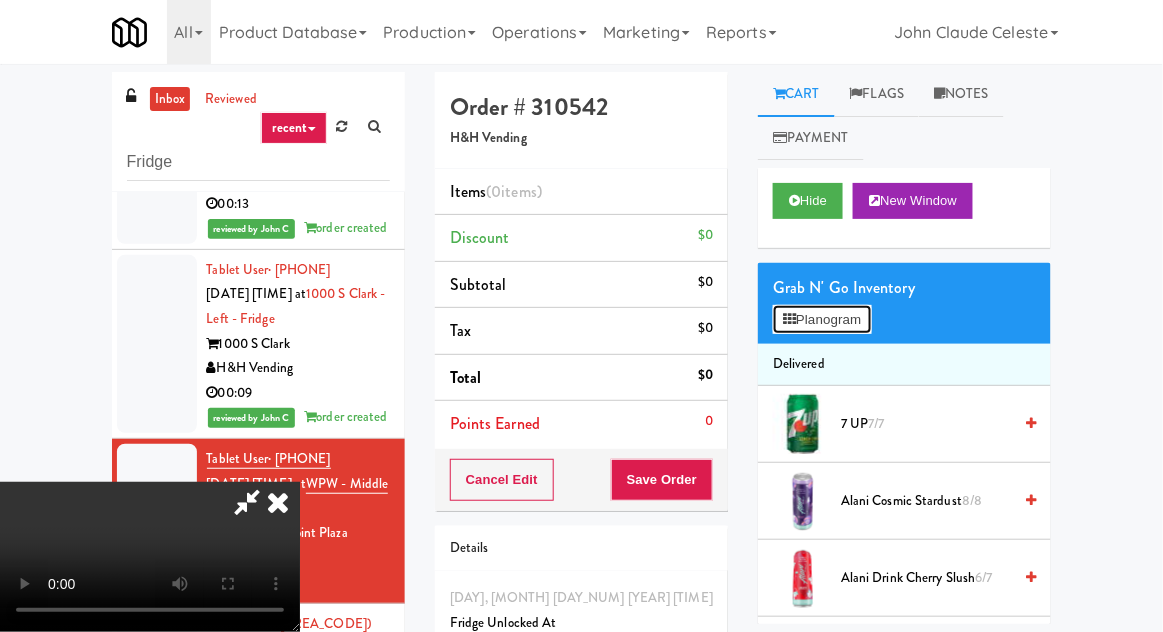 click on "Planogram" at bounding box center [822, 320] 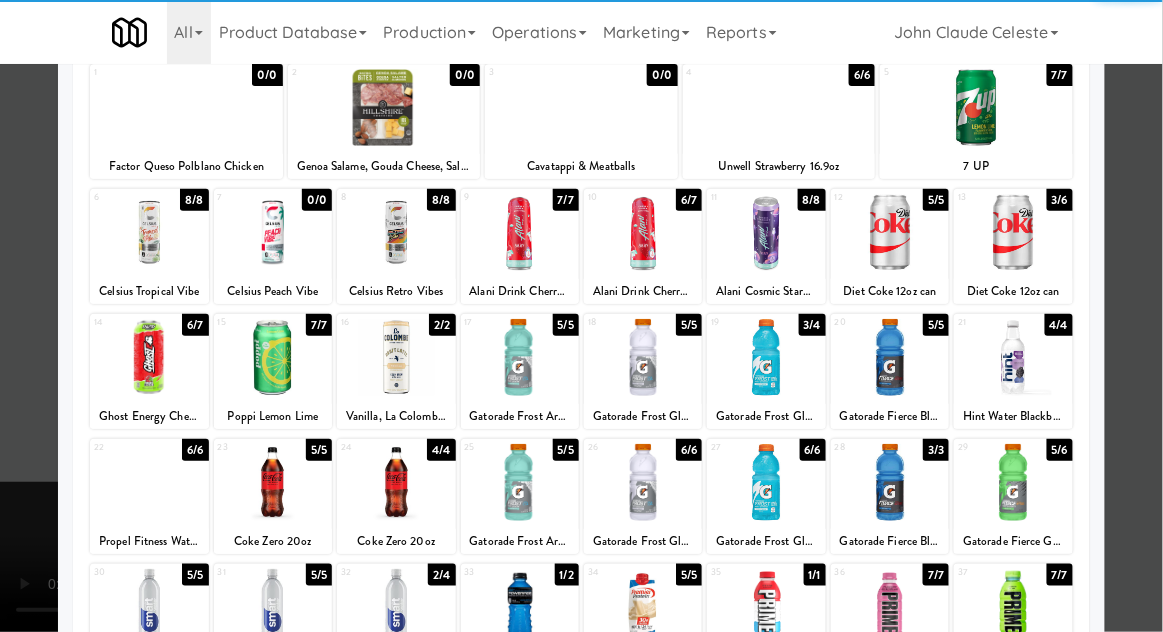 scroll, scrollTop: 349, scrollLeft: 0, axis: vertical 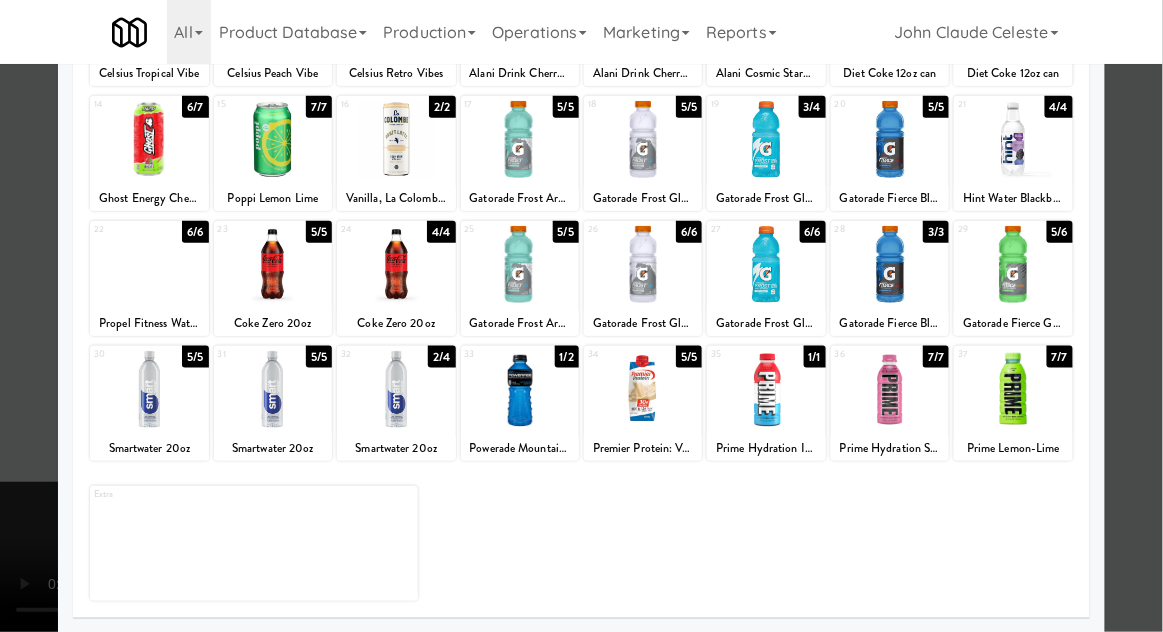 click at bounding box center (643, 389) 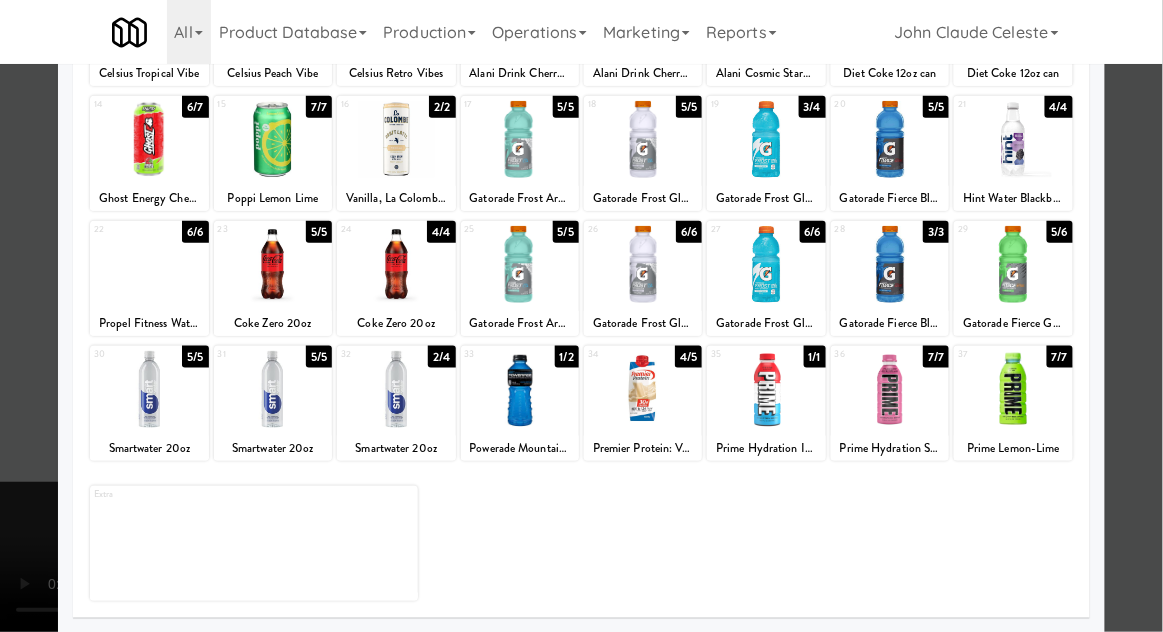 click at bounding box center [581, 316] 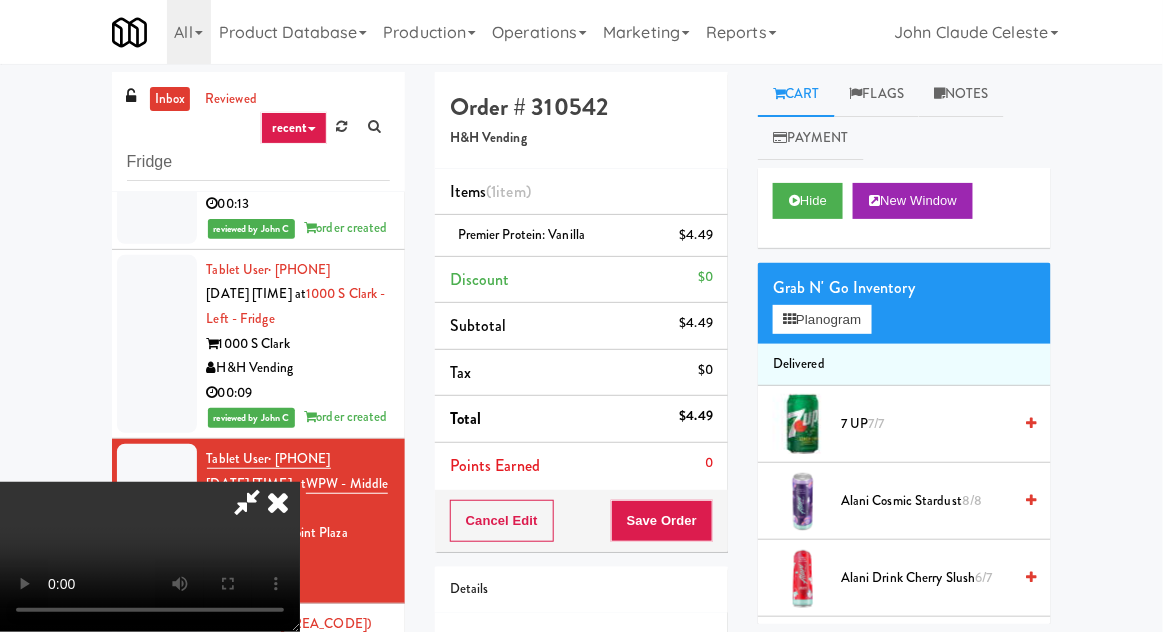 click on "Premier Protein: Vanilla  $4.49" at bounding box center [581, 236] 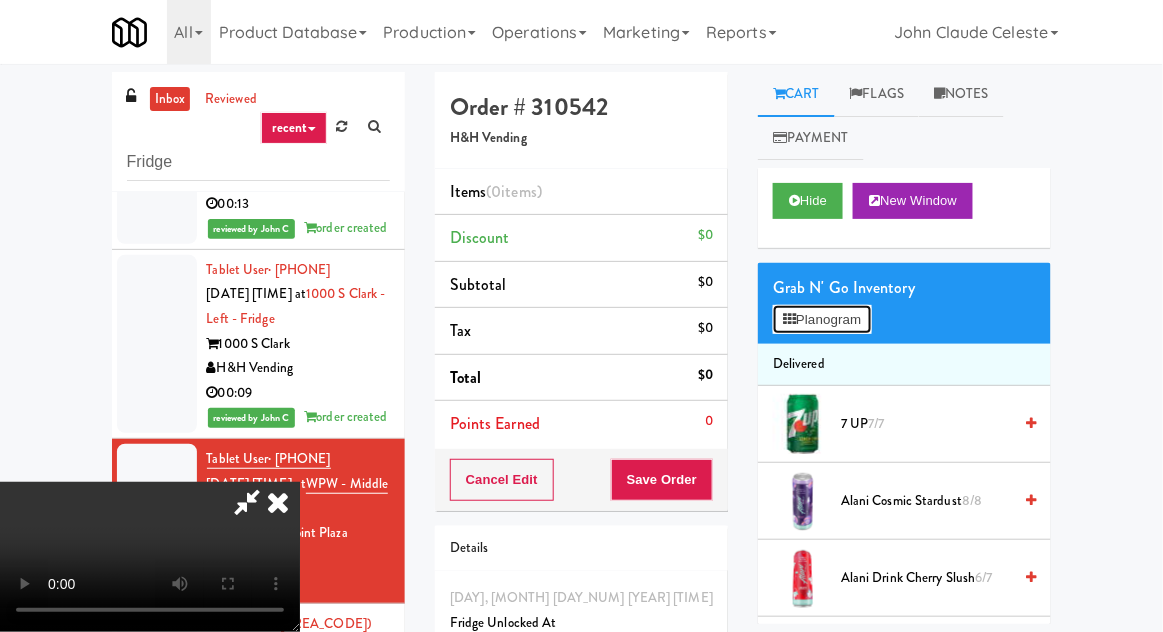 click on "Planogram" at bounding box center (822, 320) 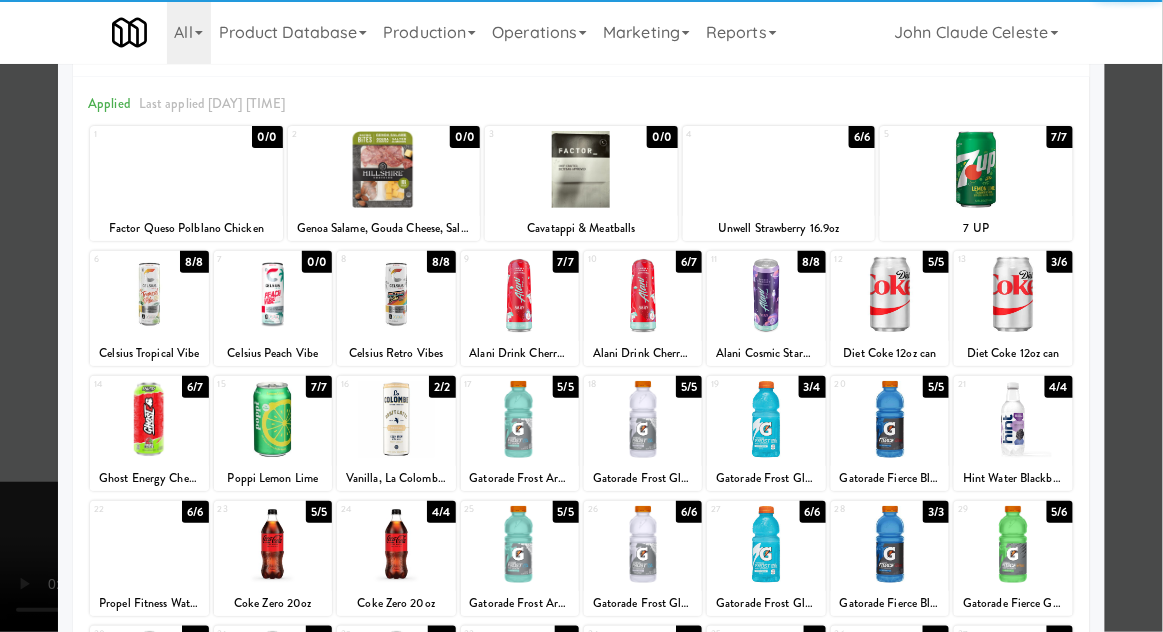 scroll, scrollTop: 73, scrollLeft: 0, axis: vertical 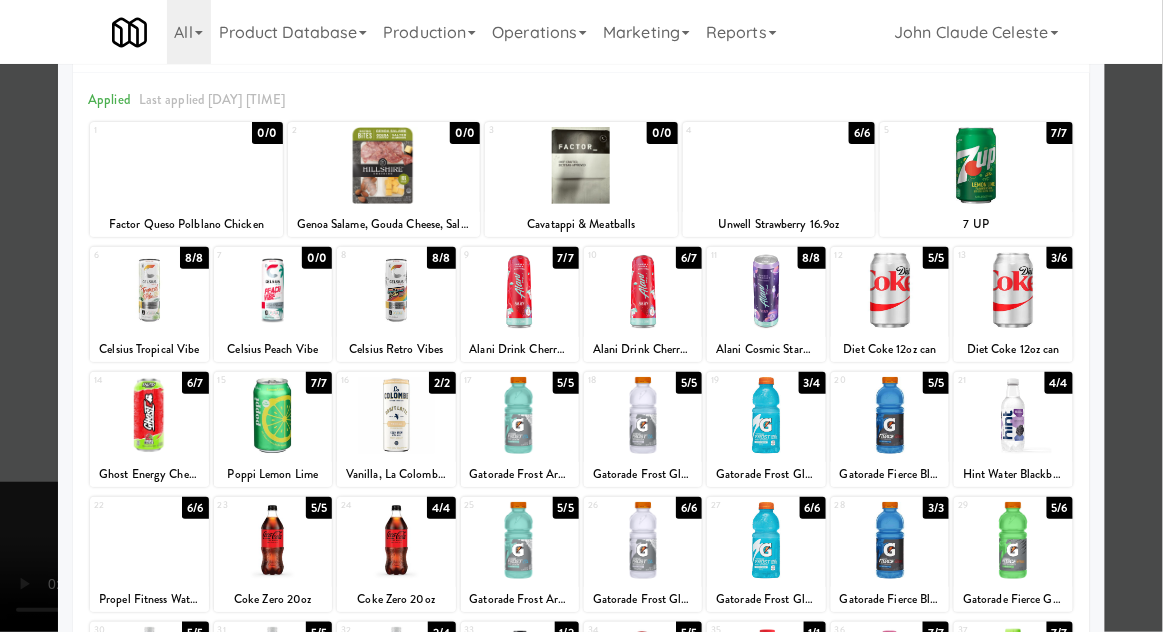 click at bounding box center [396, 540] 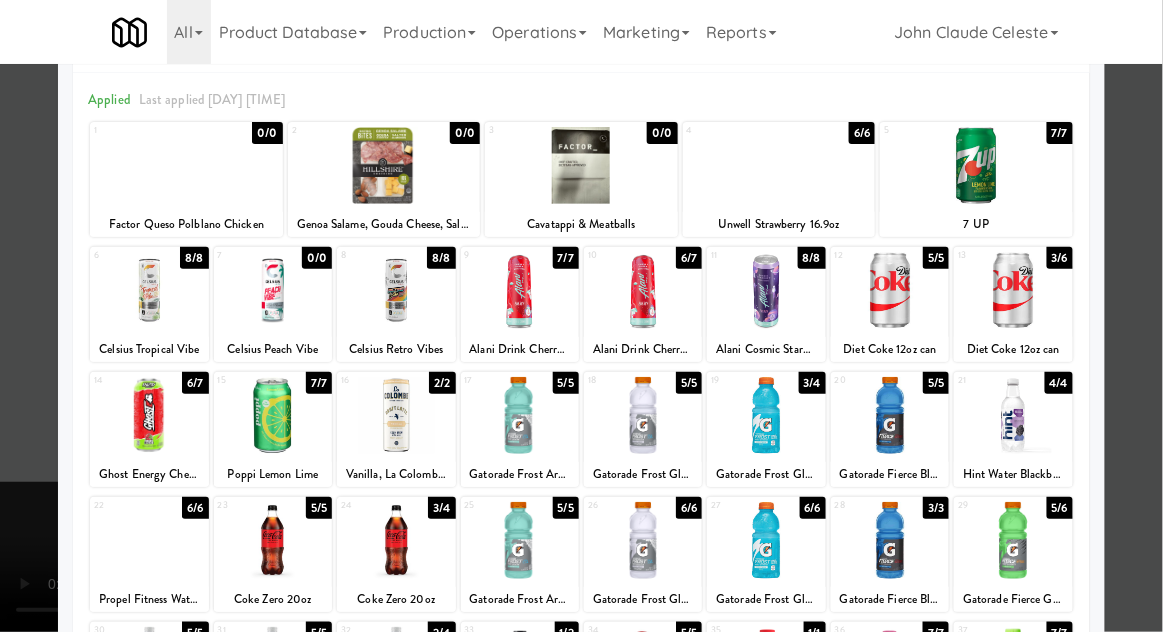 click at bounding box center [581, 316] 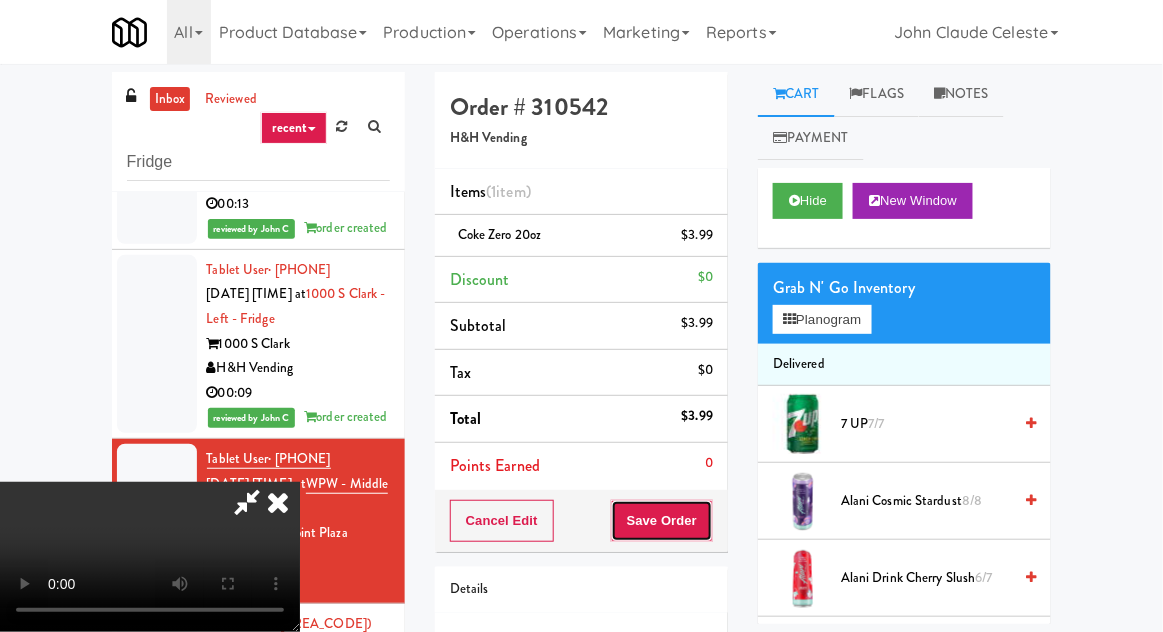 click on "Save Order" at bounding box center (662, 521) 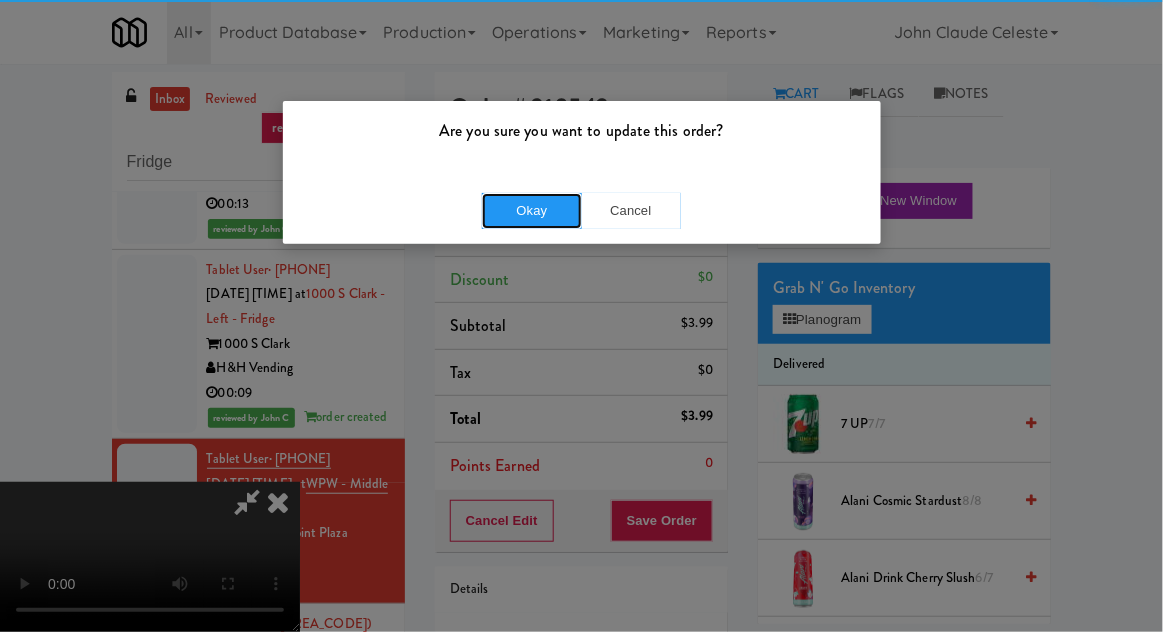 click on "Okay" at bounding box center (532, 211) 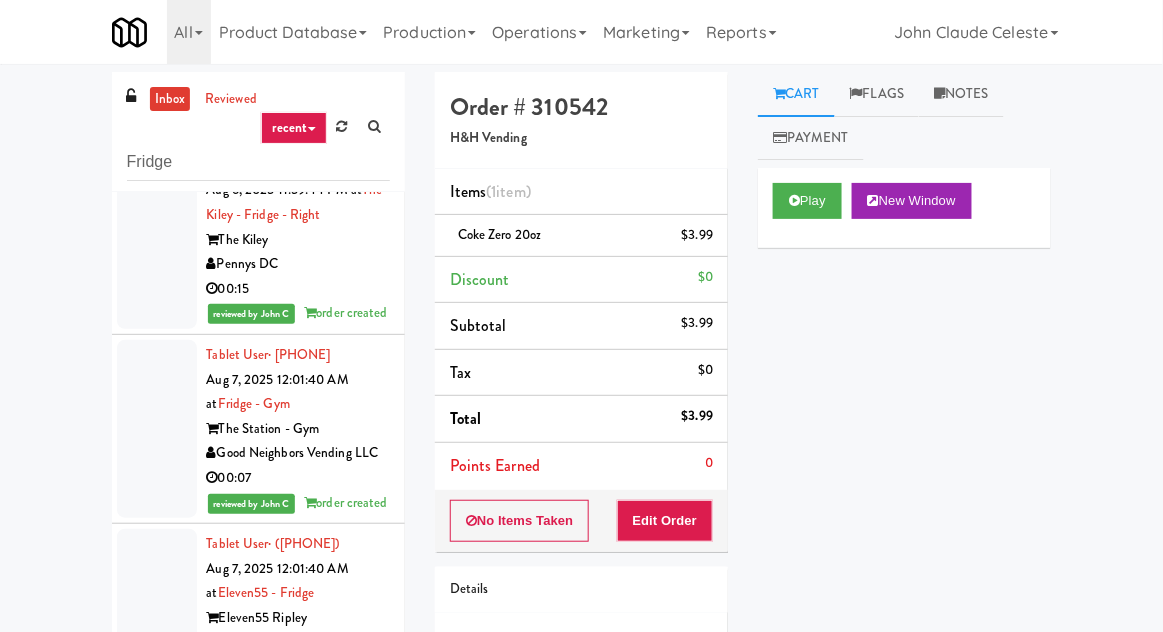 scroll, scrollTop: 0, scrollLeft: 0, axis: both 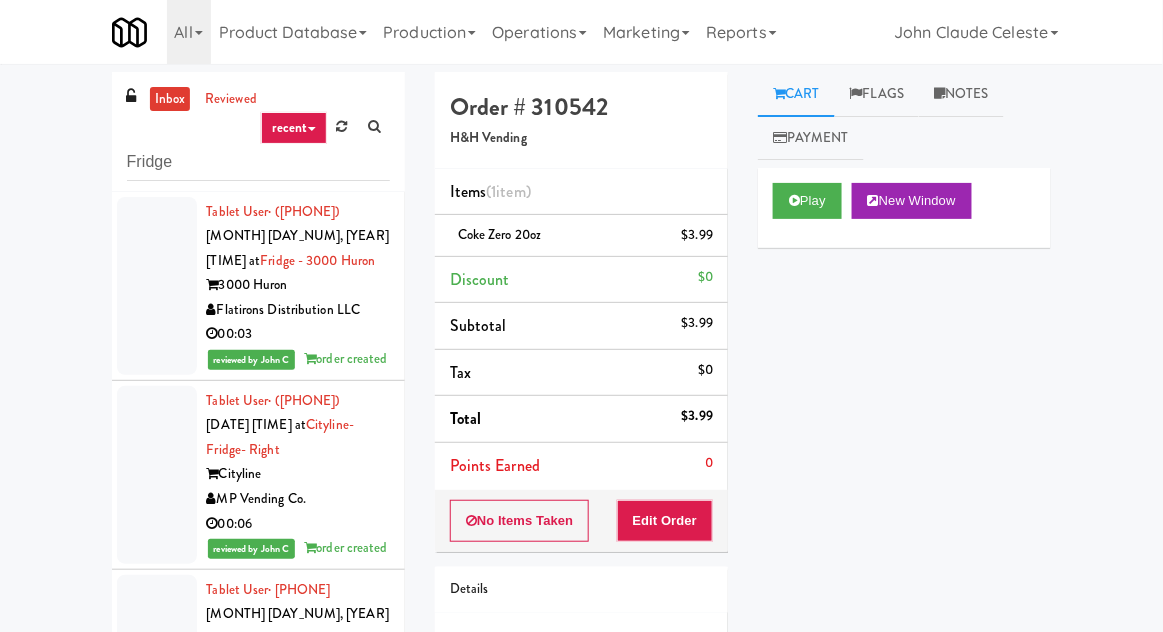 click at bounding box center (157, 286) 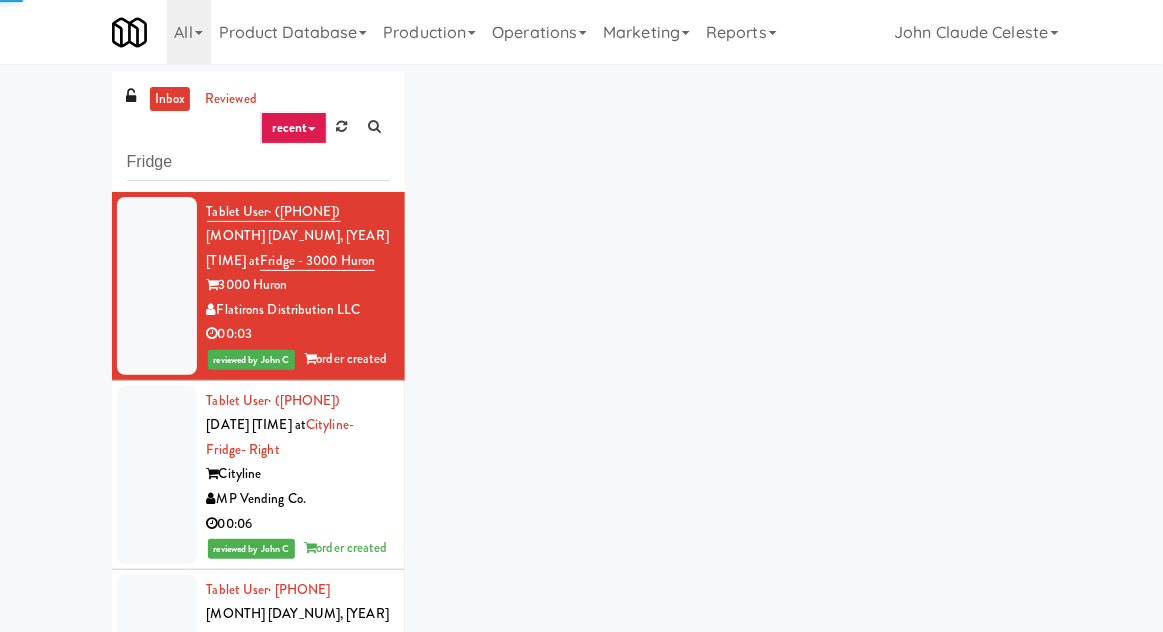 click at bounding box center [157, 475] 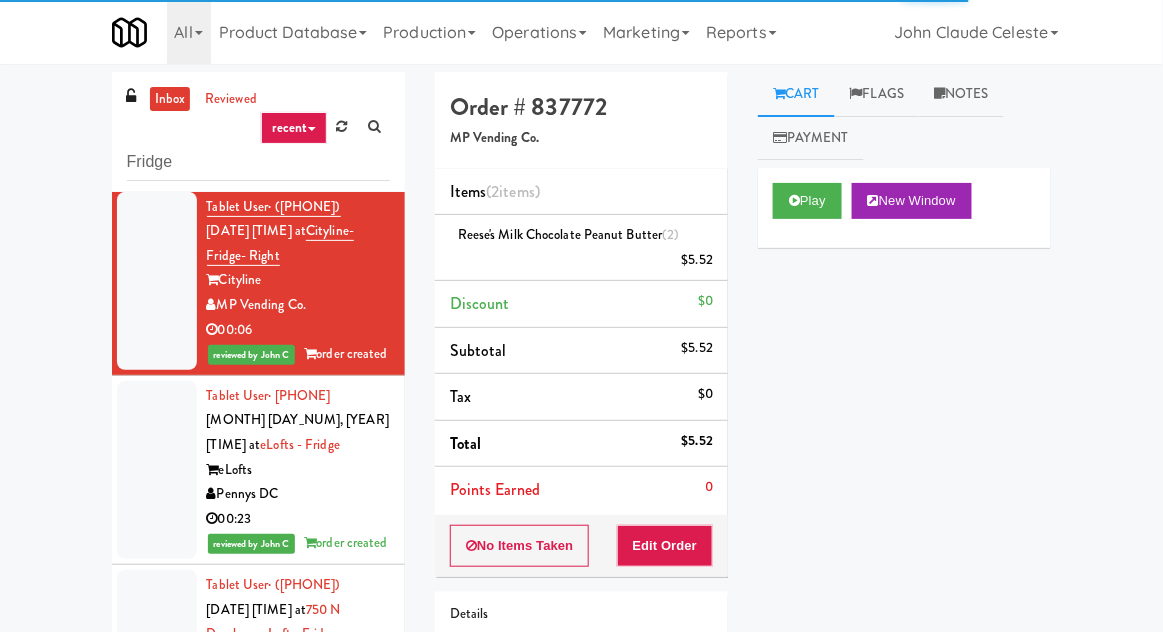 scroll, scrollTop: 0, scrollLeft: 0, axis: both 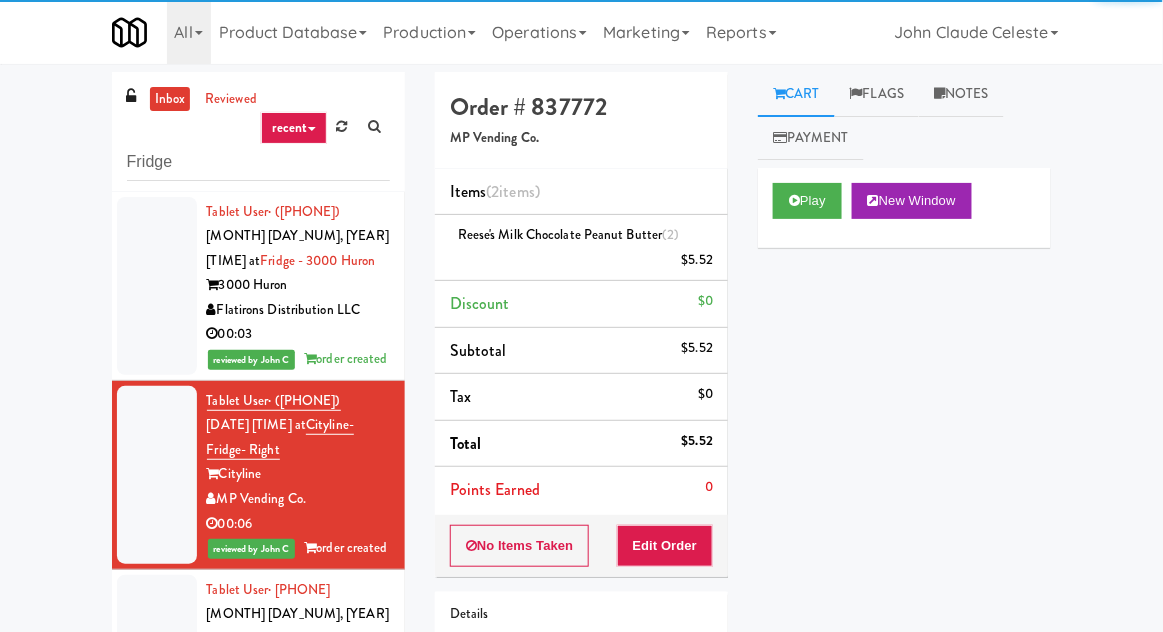 click at bounding box center (157, 286) 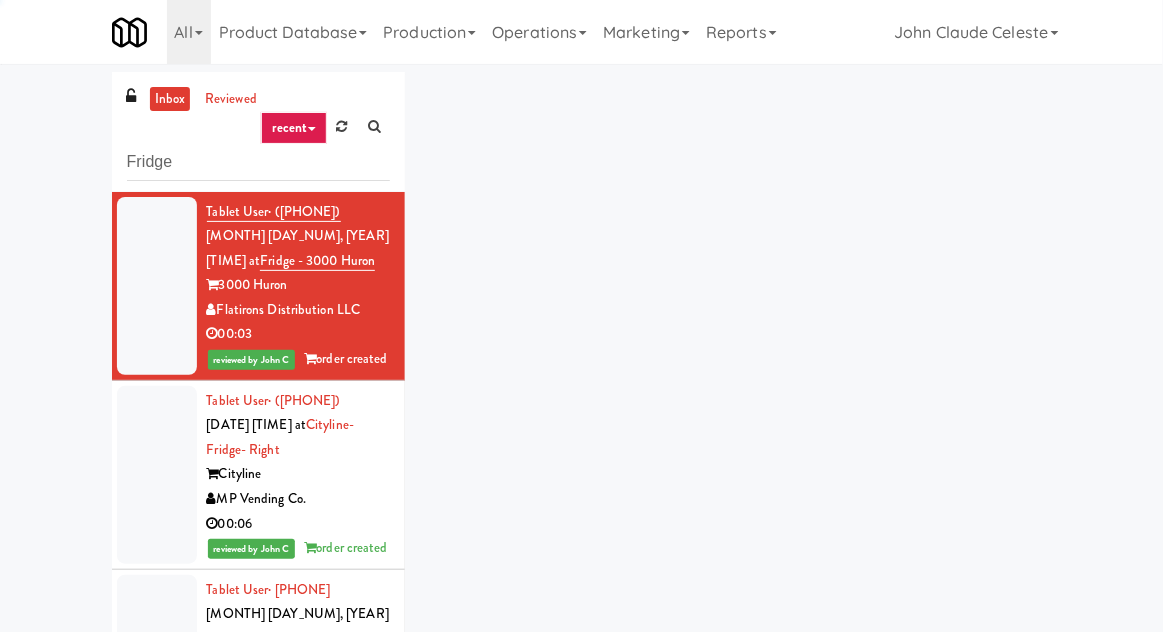 click at bounding box center [157, 475] 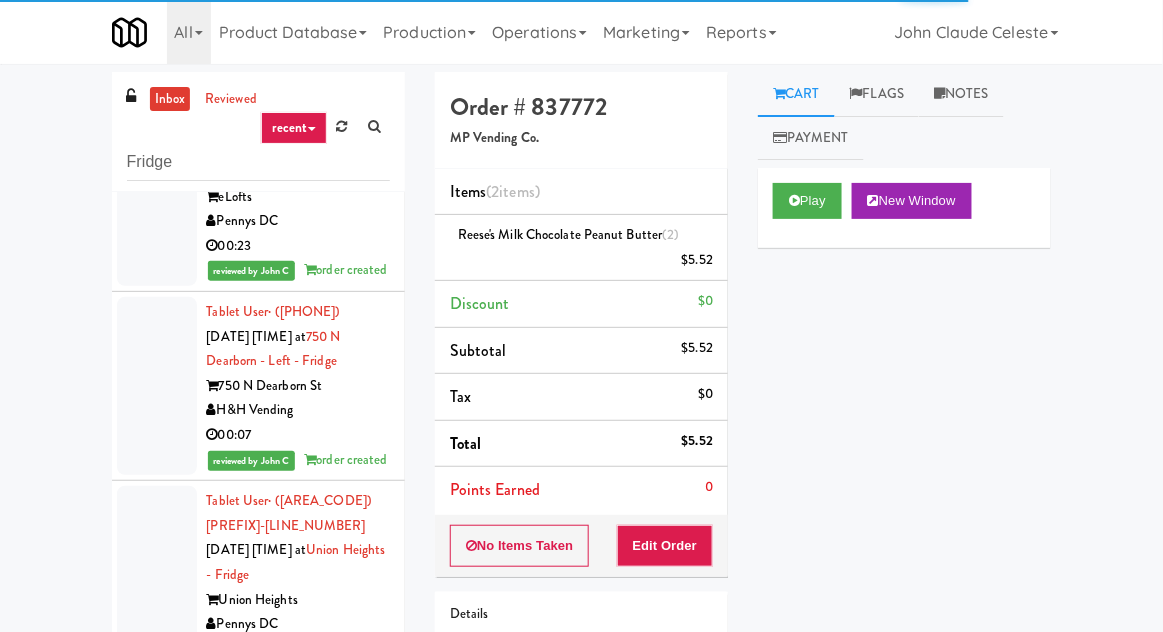 click at bounding box center (157, 197) 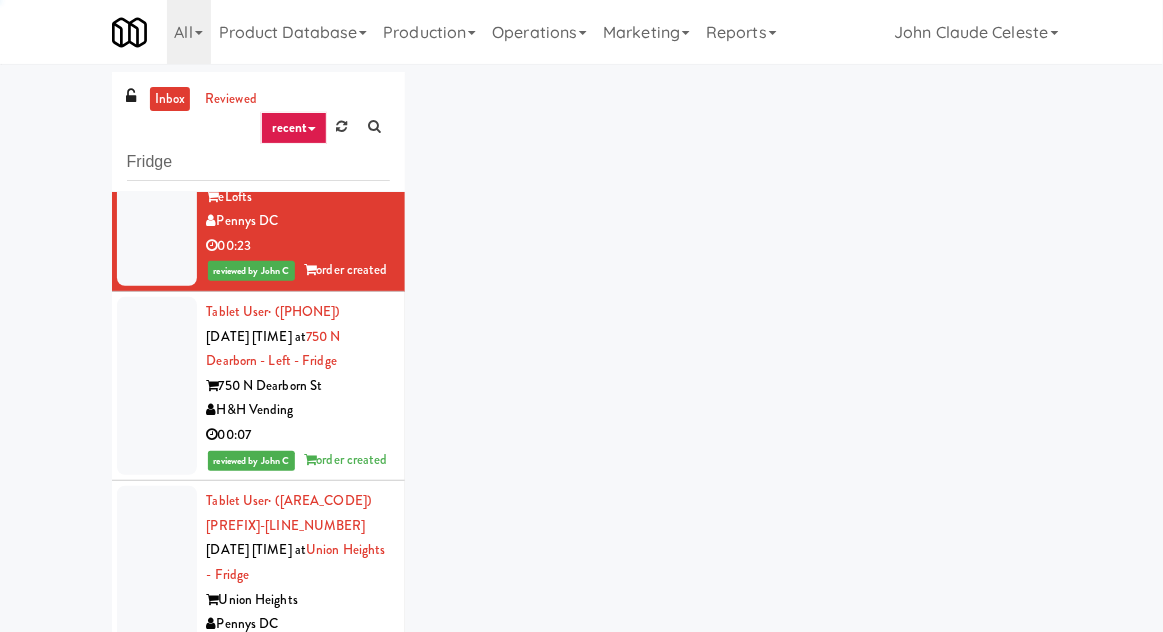 click at bounding box center (157, 386) 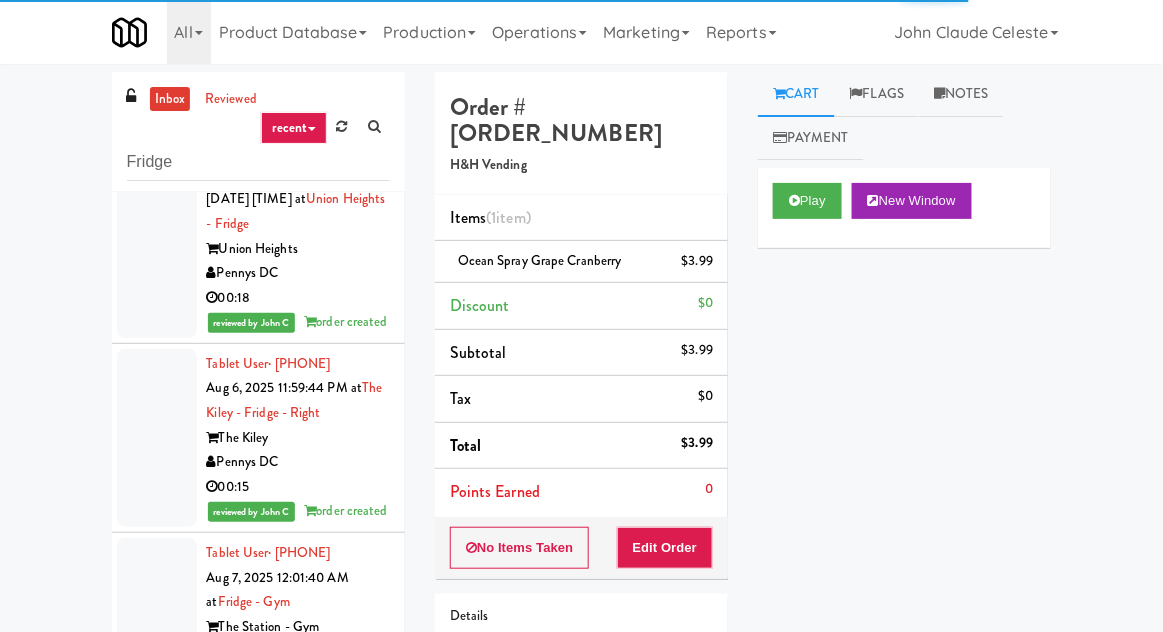 click at bounding box center [157, 236] 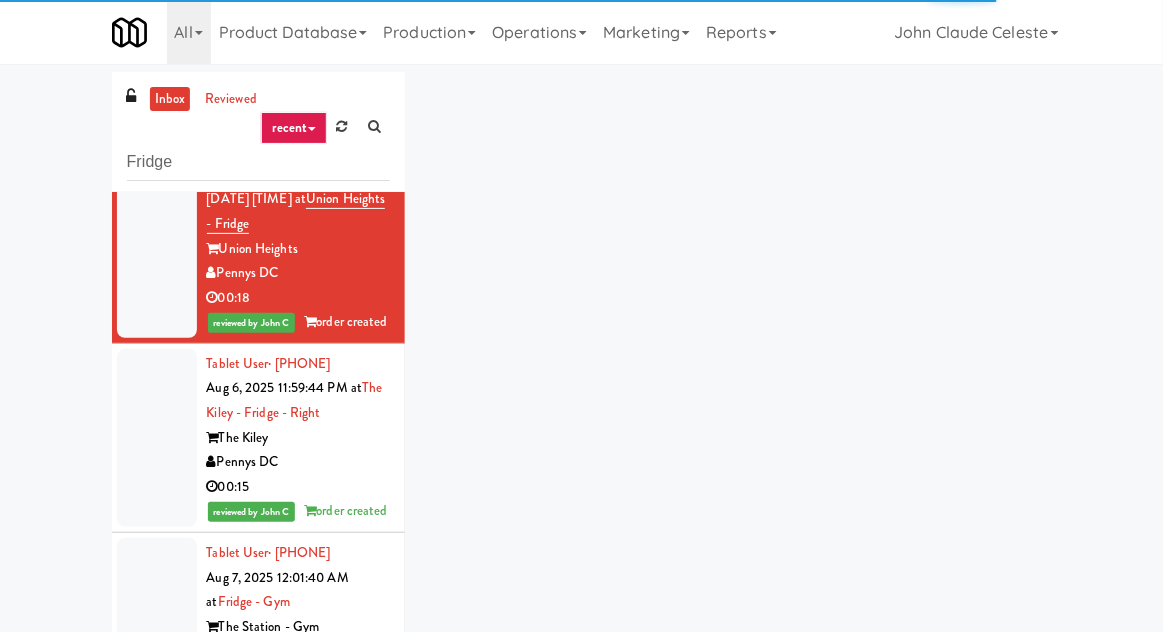 click at bounding box center [157, 438] 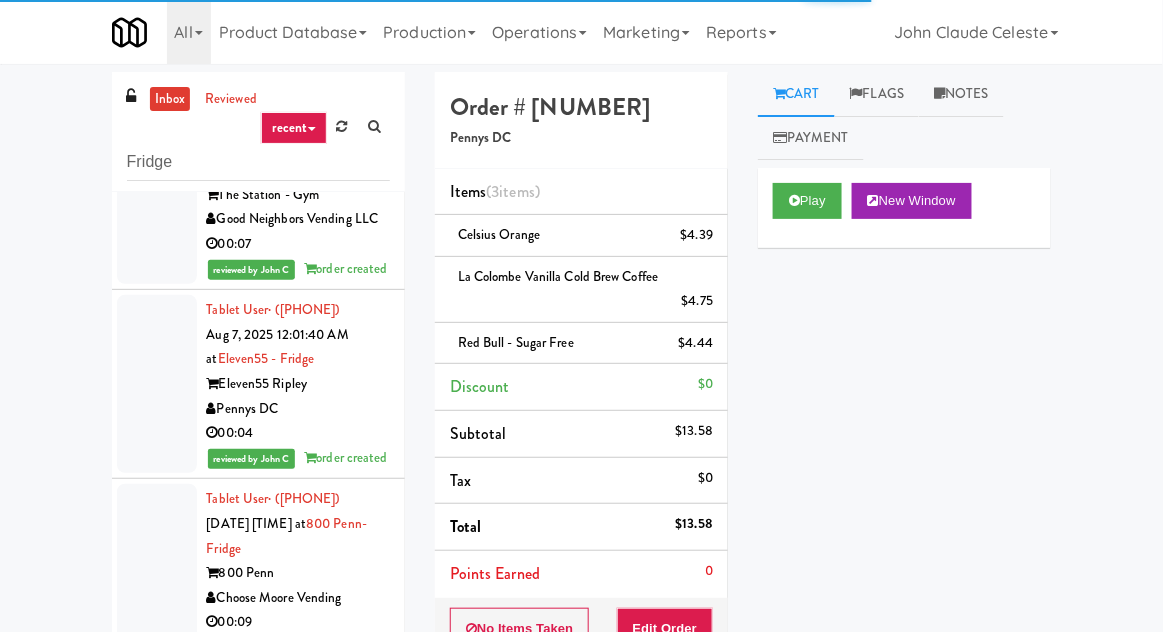 click at bounding box center [157, 195] 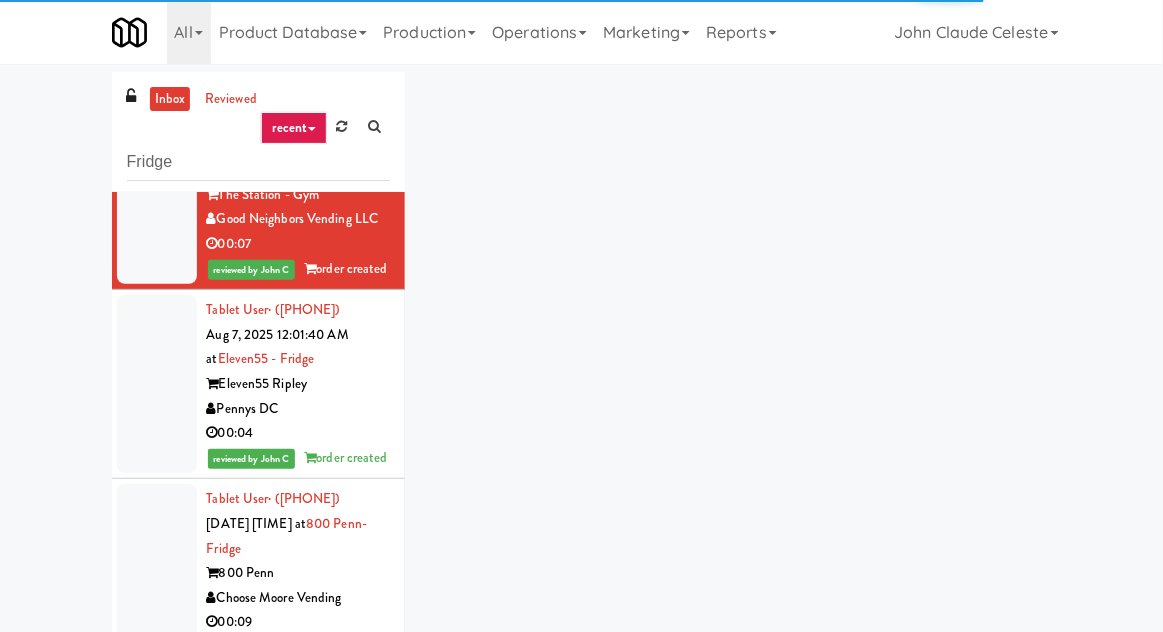 click at bounding box center (157, 384) 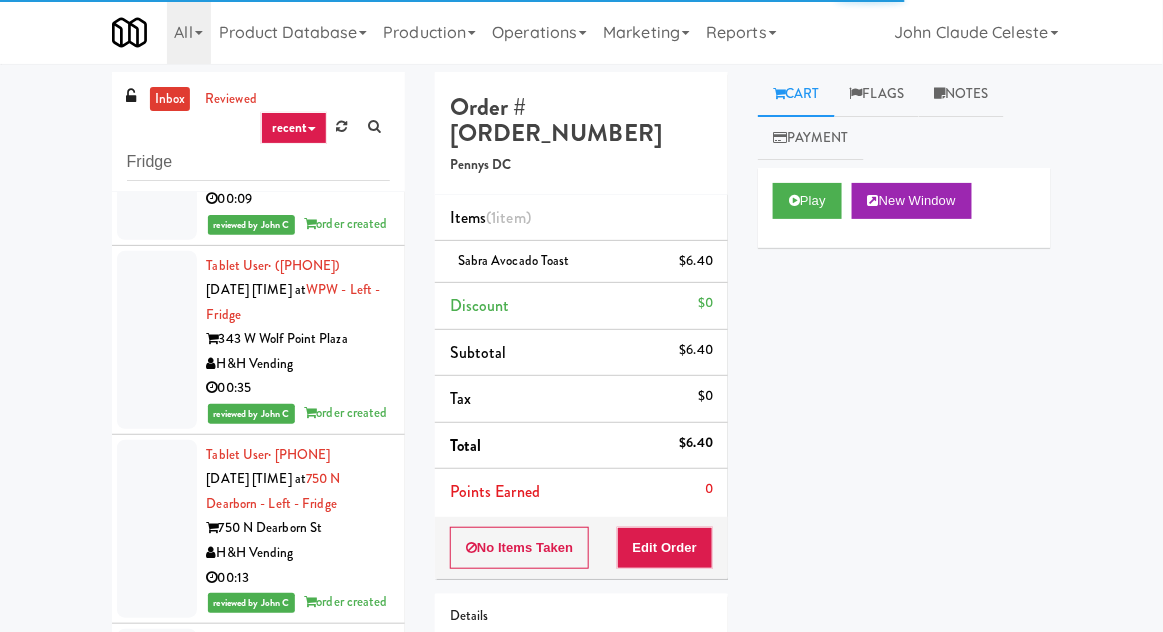 click at bounding box center (157, 150) 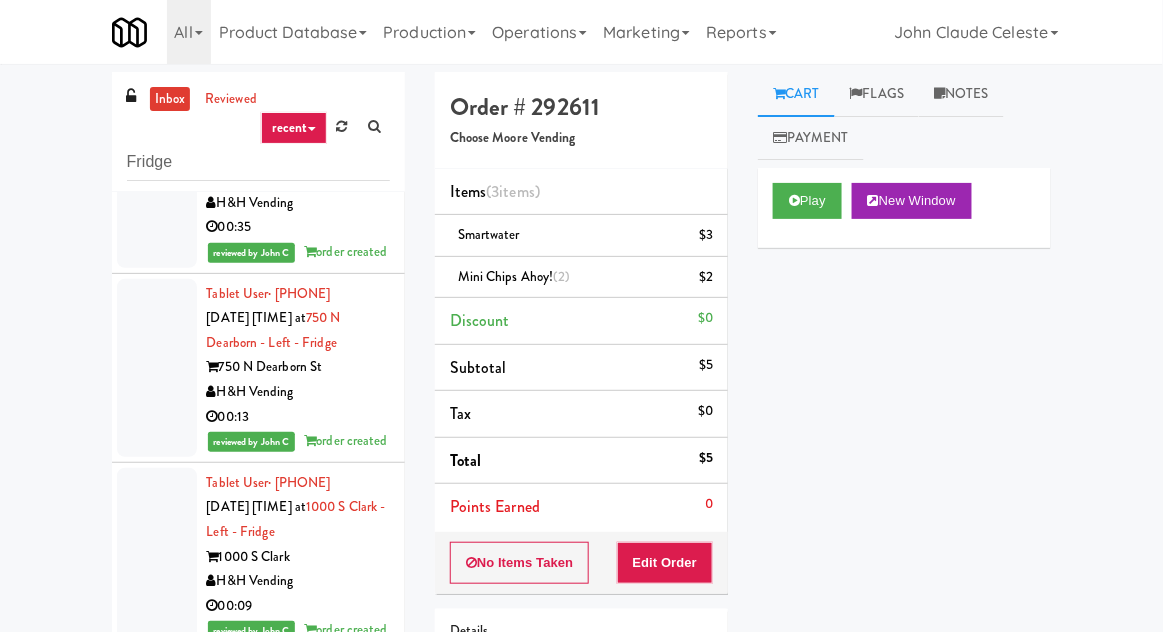 click at bounding box center [157, 179] 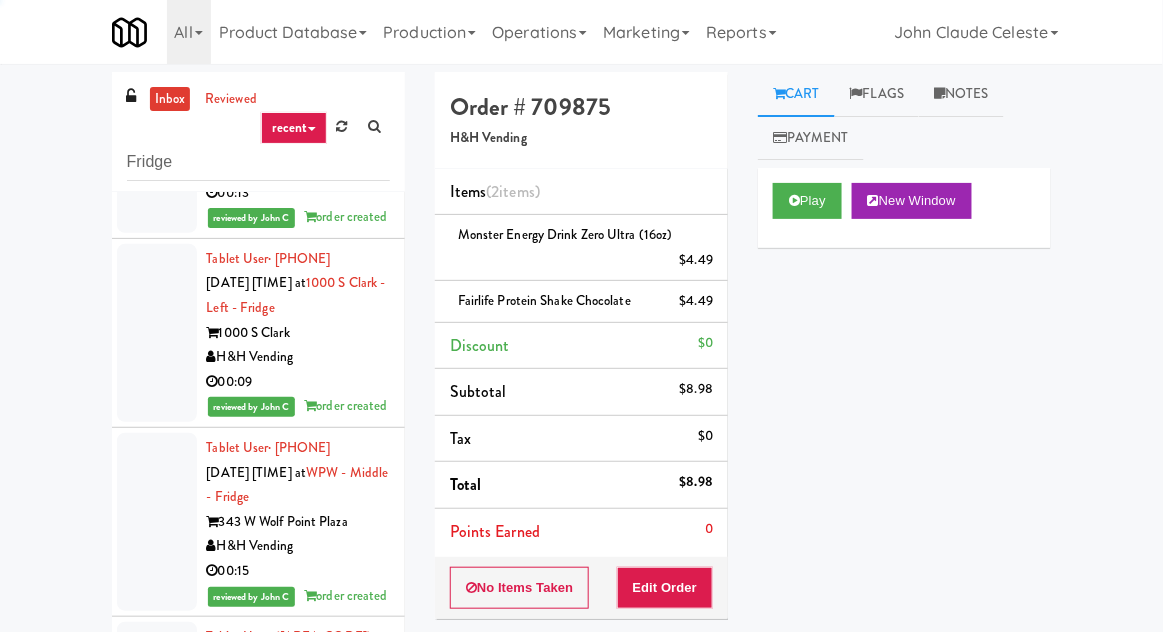 click at bounding box center [157, 144] 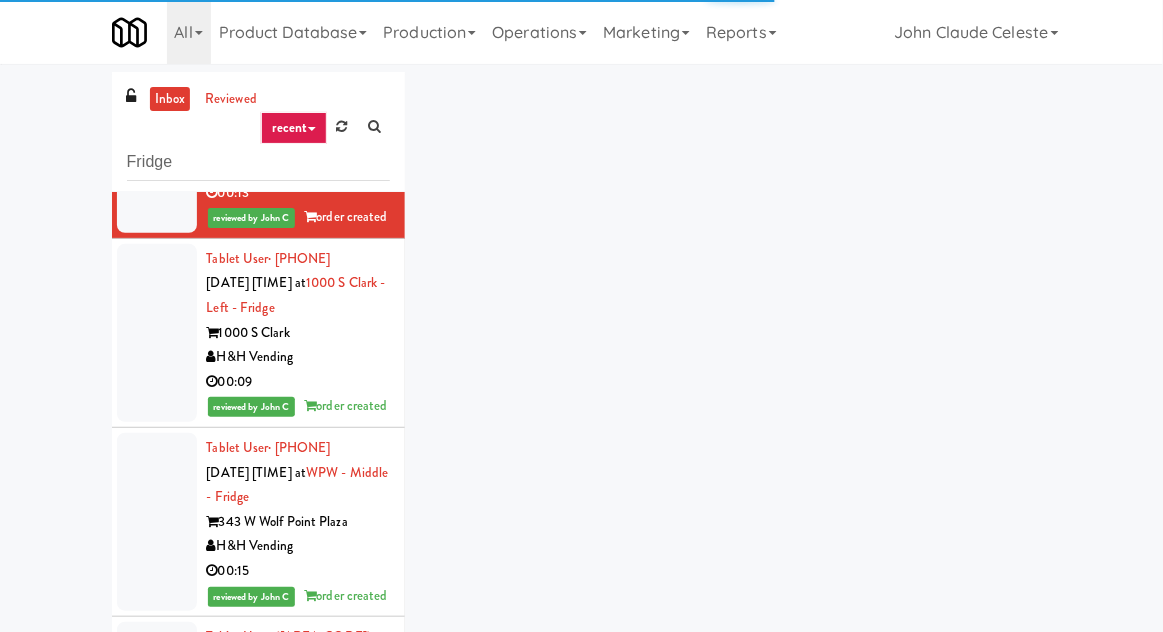 click at bounding box center [157, 333] 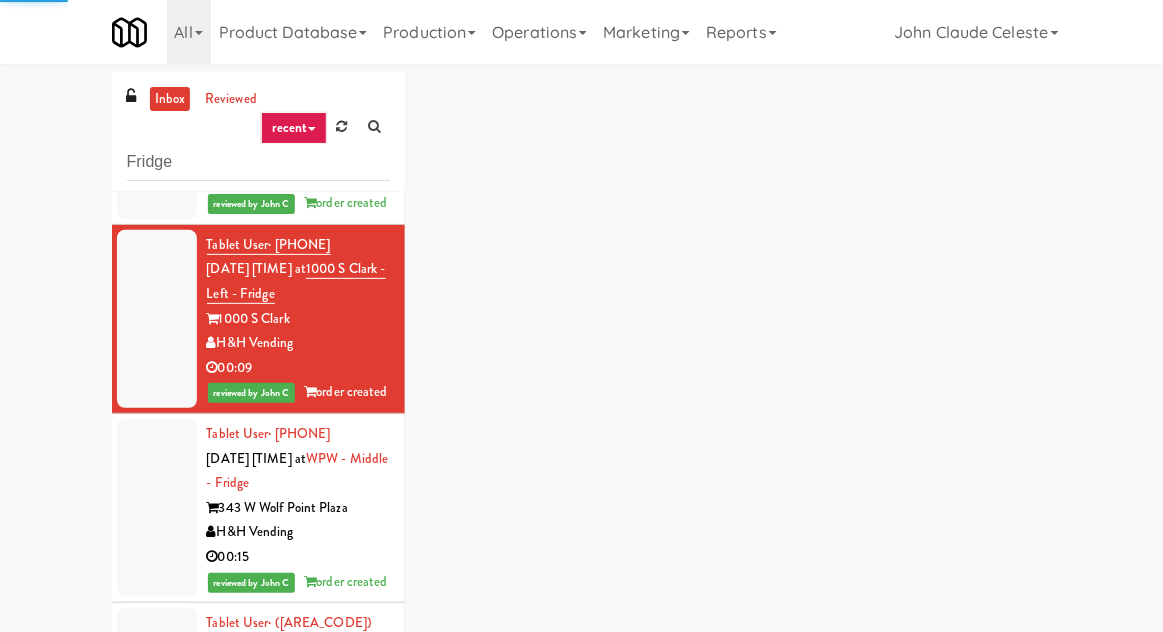 scroll, scrollTop: 2341, scrollLeft: 0, axis: vertical 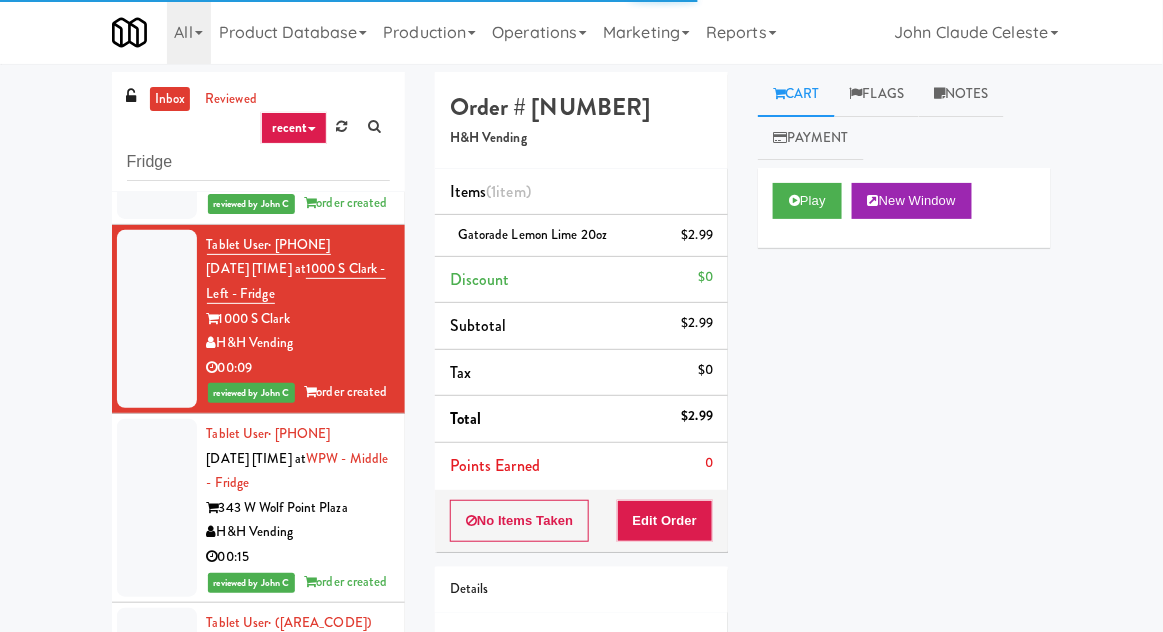 click at bounding box center (157, 508) 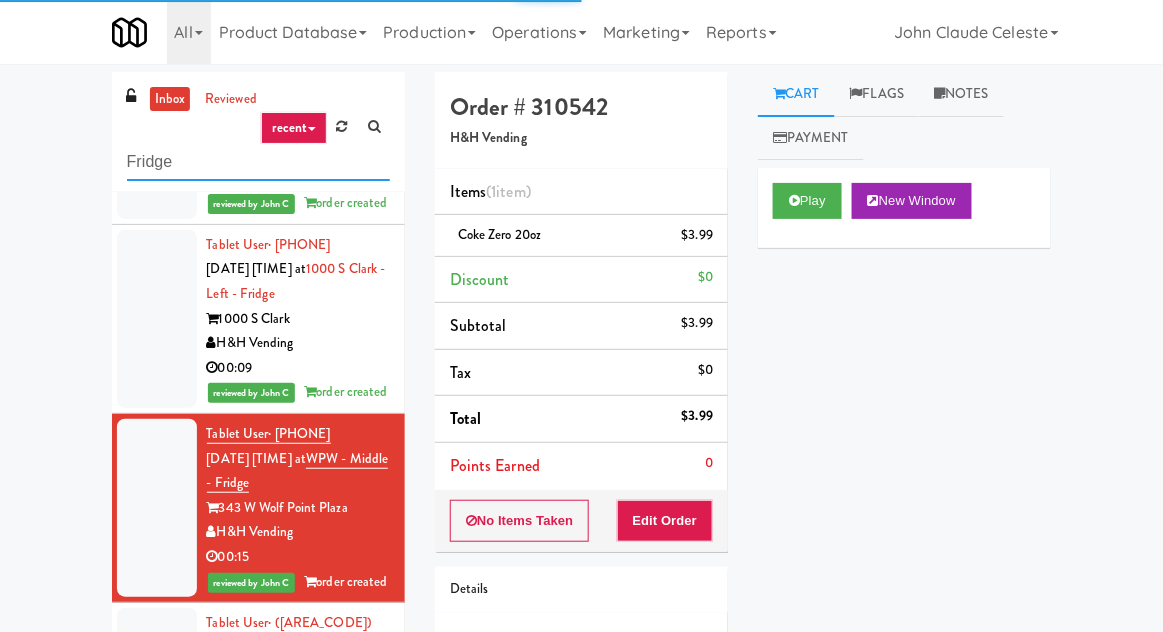 click on "Fridge" at bounding box center (258, 162) 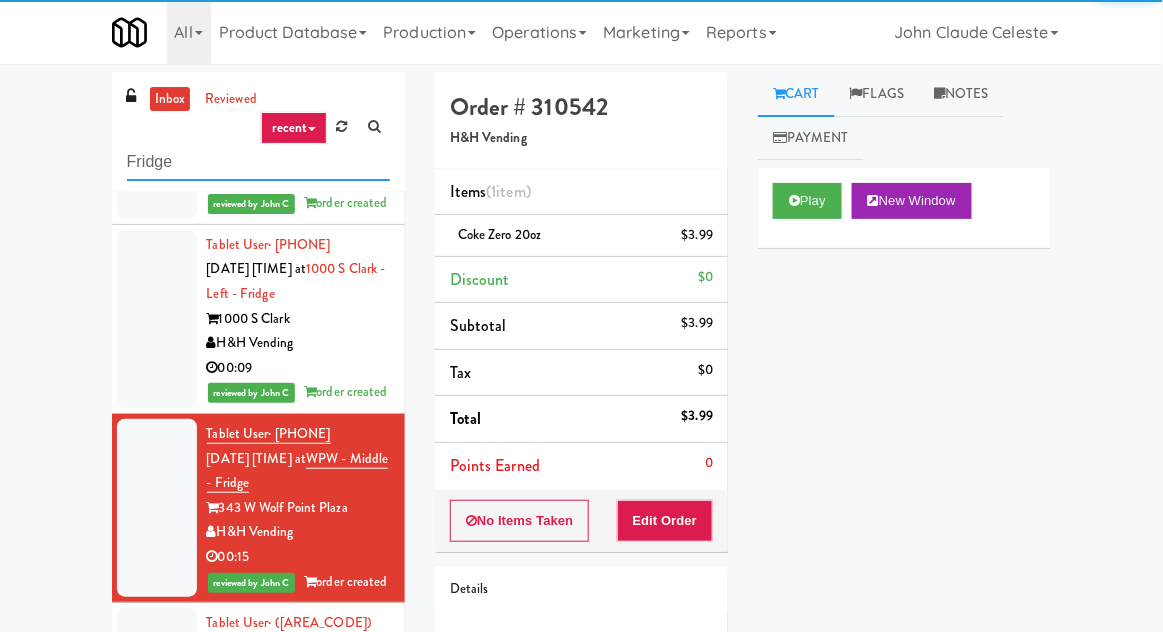 click on "Fridge" at bounding box center [258, 162] 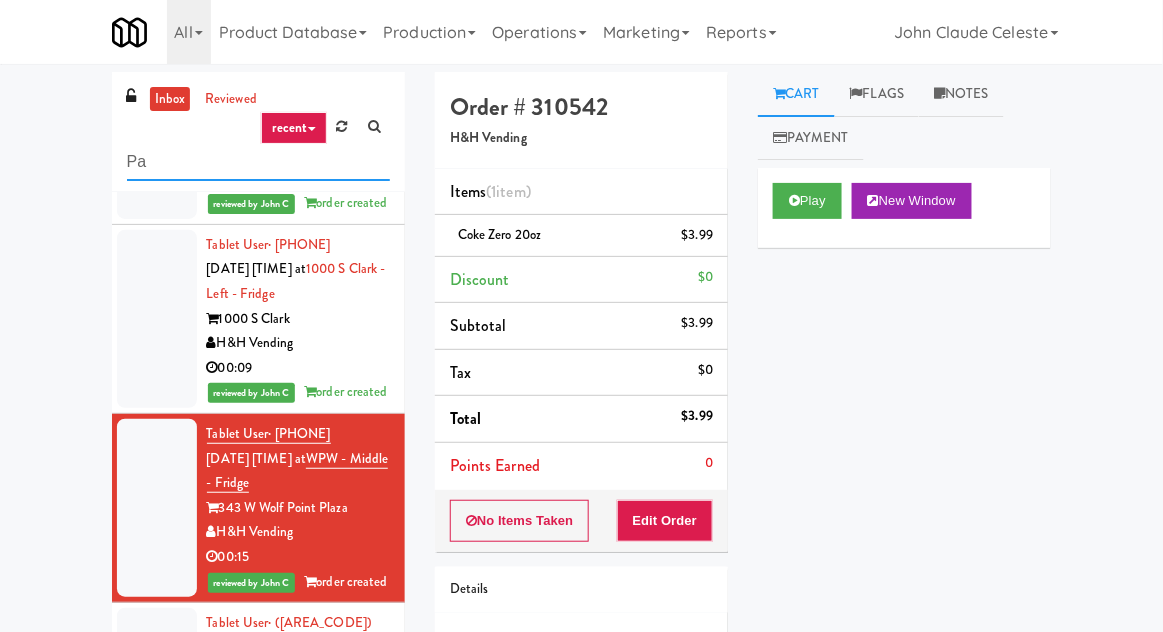 scroll, scrollTop: 0, scrollLeft: 0, axis: both 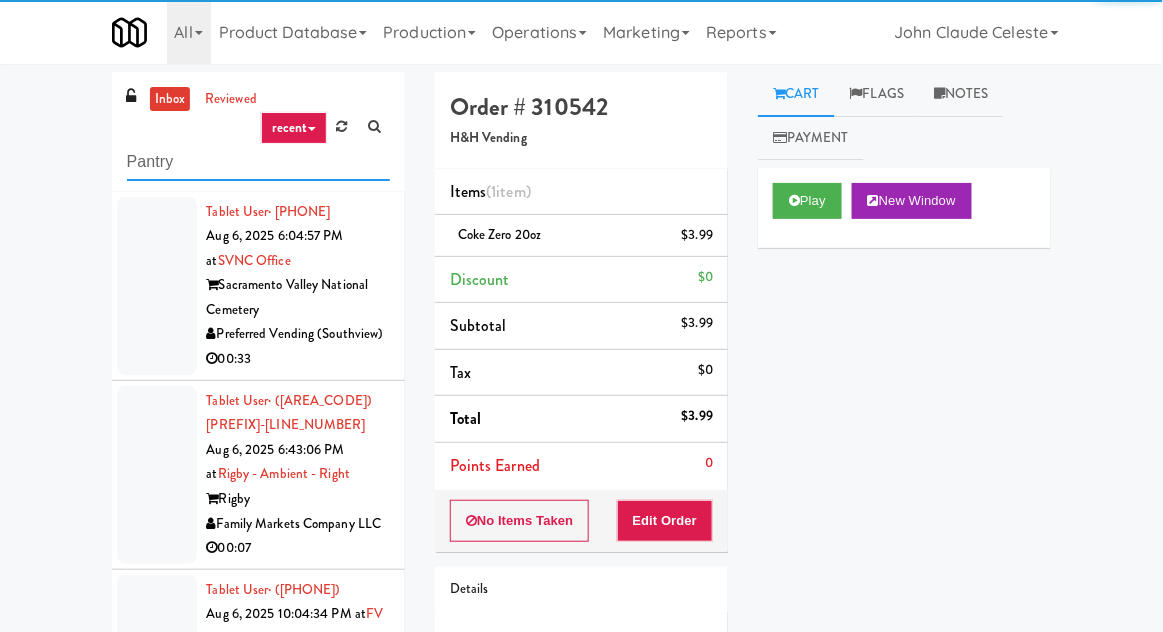 type on "Pantry" 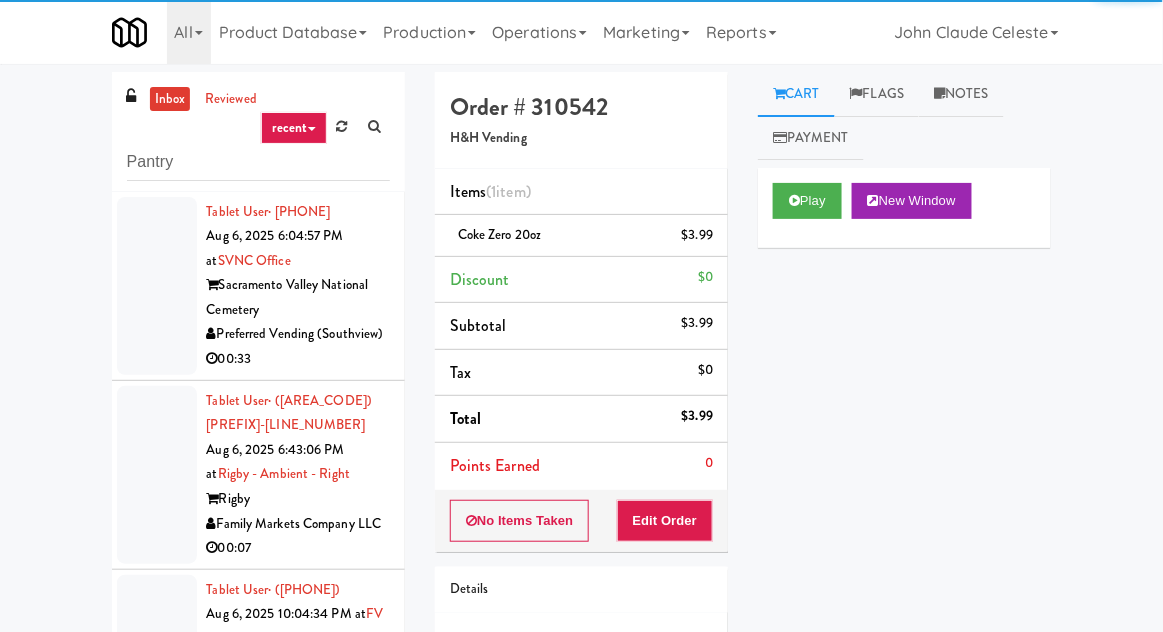 click on "inbox reviewed recent    all     unclear take     inventory issue     suspicious     failed     recent   Pantry Tablet User  · ([AREA_CODE]) [PREFIX]-[LINE_NUMBER] [MONTH] [DAY], [YEAR] [HOUR]:[SECOND]:[SECOND] [AM/PM] at  [LOCATION] [LOCATION] [COMPANY_NAME]  [DURATION]     Tablet User  · ([AREA_CODE]) [PREFIX]-[LINE_NUMBER] [MONTH] [DAY], [YEAR] [HOUR]:[SECOND]:[SECOND] [AM/PM] at  [LOCATION] [LOCATION] [COMPANY_NAME]  [DURATION]     Tablet User  · ([AREA_CODE]) [PREFIX]-[LINE_NUMBER] [MONTH] [DAY], [YEAR] [HOUR]:[SECOND]:[SECOND] [AM/PM] at  [LOCATION] [LOCATION] [COMPANY_NAME]  [DURATION]     [PERSON_NAME] [MONTH] [DAY], [YEAR] [HOUR]:[SECOND]:[SECOND] [AM/PM] at  [LOCATION] - [LOCATION] - [LOCATION] [COMPANY_NAME]  [DURATION]     Tablet User  · ([AREA_CODE]) [PREFIX]-[LINE_NUMBER] [MONTH] [DAY], [YEAR] [HOUR]:[SECOND]:[SECOND] [AM/PM] at  [LOCATION] - [LOCATION] - [LOCATION] [COMPANY_NAME]  [DURATION]     Tablet User  · ([AREA_CODE]) [PREFIX]-[LINE_NUMBER] [MONTH] [DAY], [YEAR] [HOUR]:[SECOND]:[SECOND] [AM/PM] at  [LOCATION] - [LOCATION] - [LOCATION] [COMPANY_NAME]  [DURATION]     Tablet User  · ([AREA_CODE]) [PREFIX]-[LINE_NUMBER] [MONTH] [DAY], [YEAR] [HOUR]:[SECOND]:[SECOND] [AM/PM] at  [LOCATION] - [LOCATION] [COMPANY_NAME]" at bounding box center [581, 439] 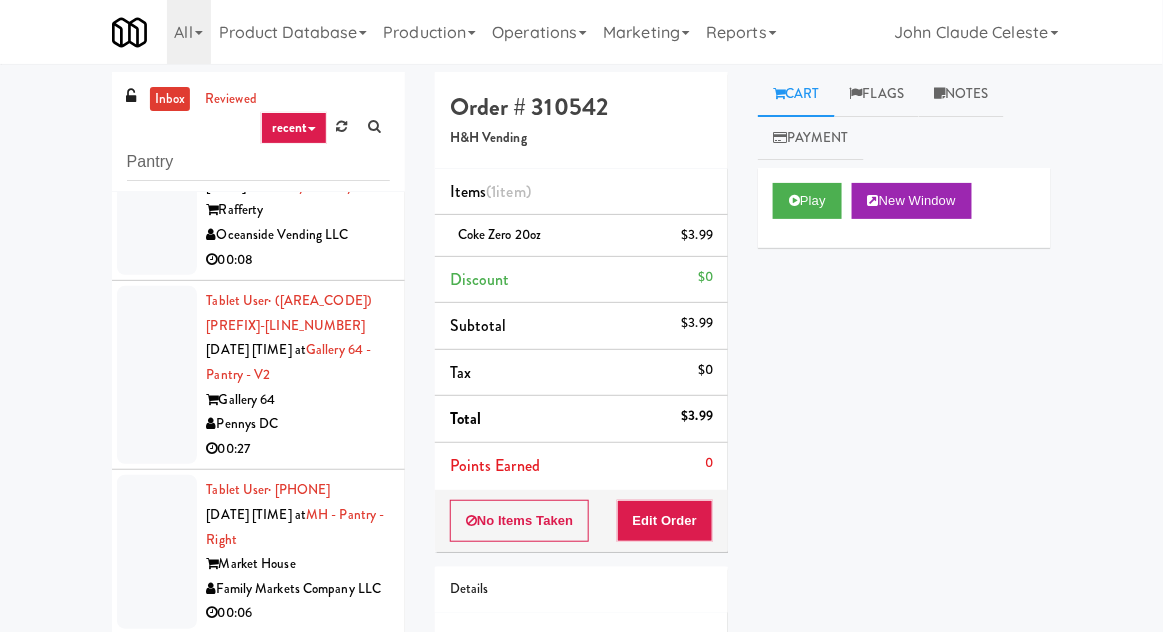 scroll, scrollTop: 4754, scrollLeft: 0, axis: vertical 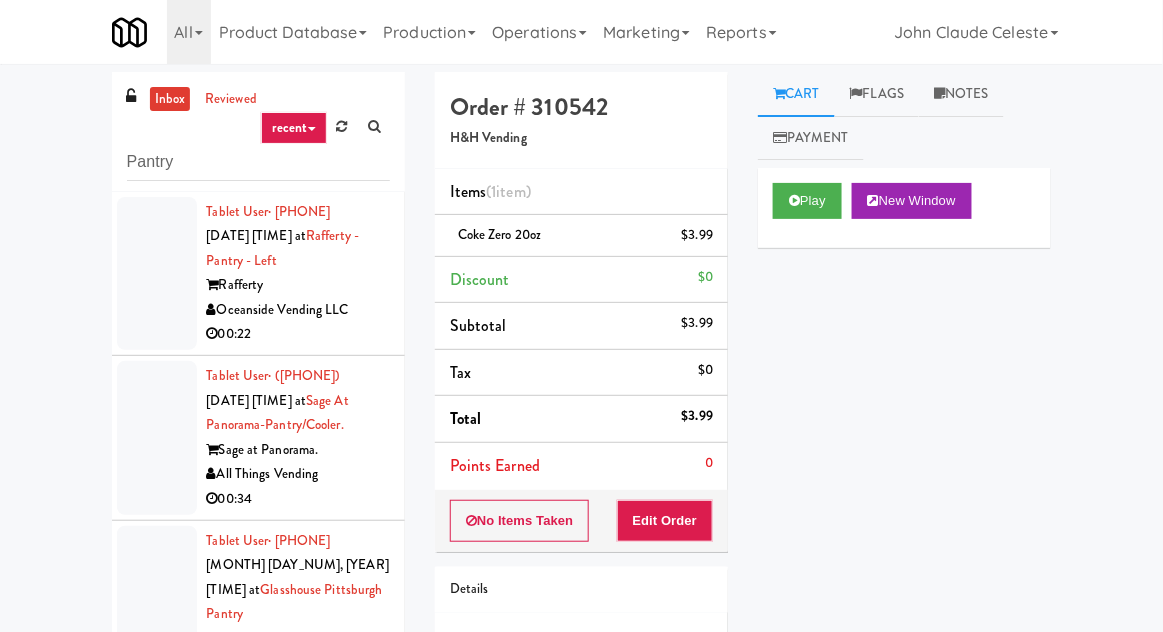 click at bounding box center [157, 274] 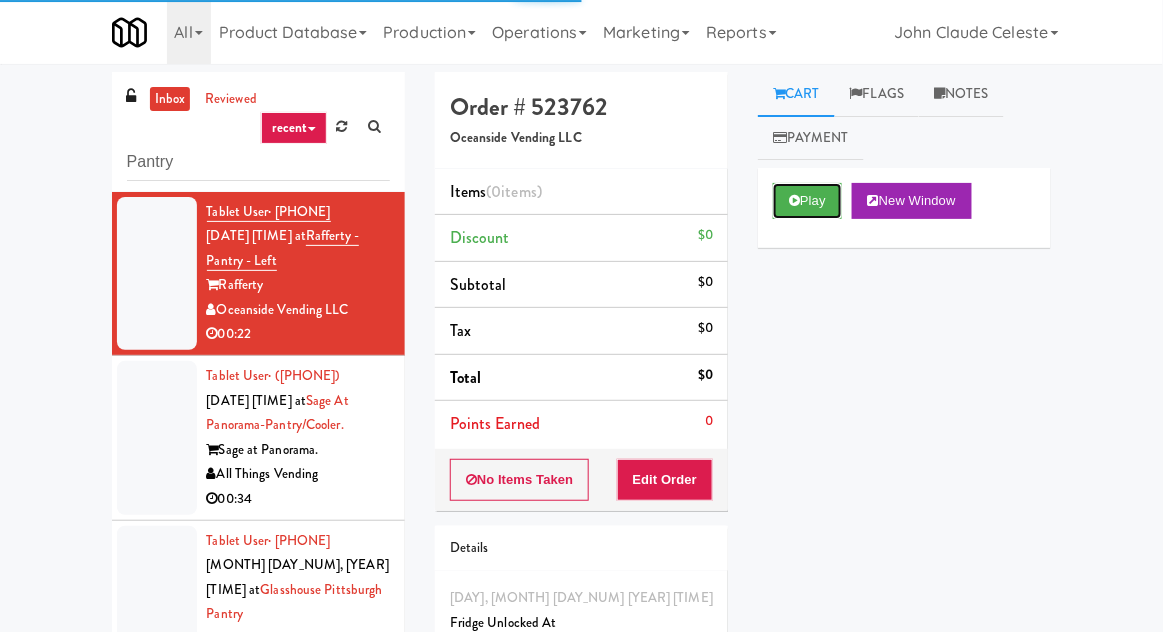 click on "Play" at bounding box center [807, 201] 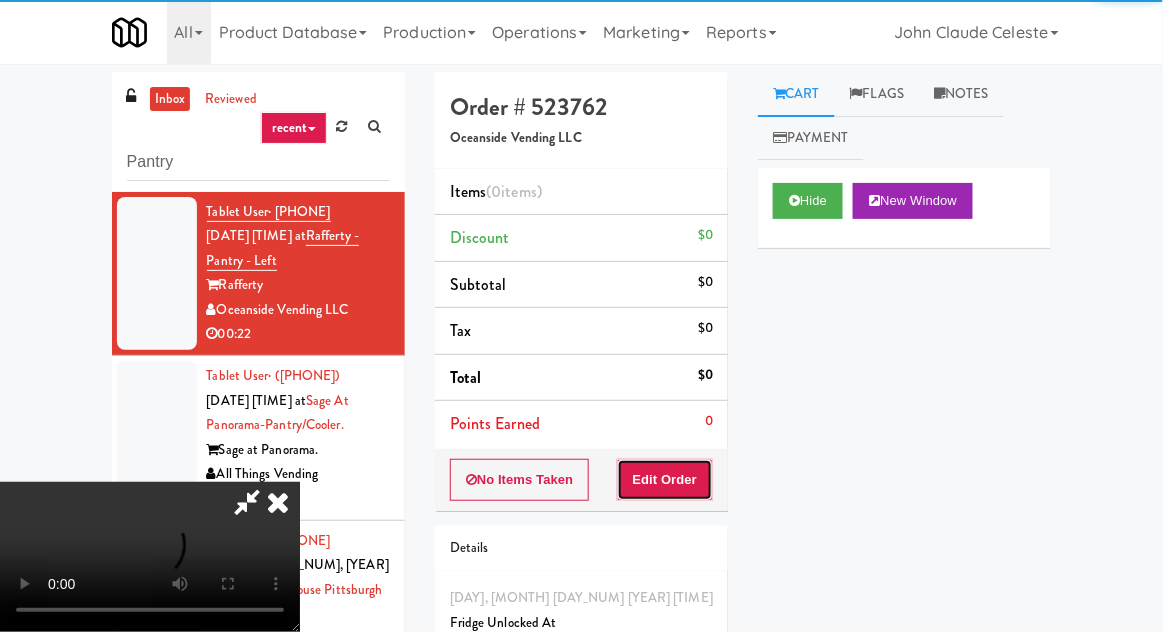 click on "Edit Order" at bounding box center [665, 480] 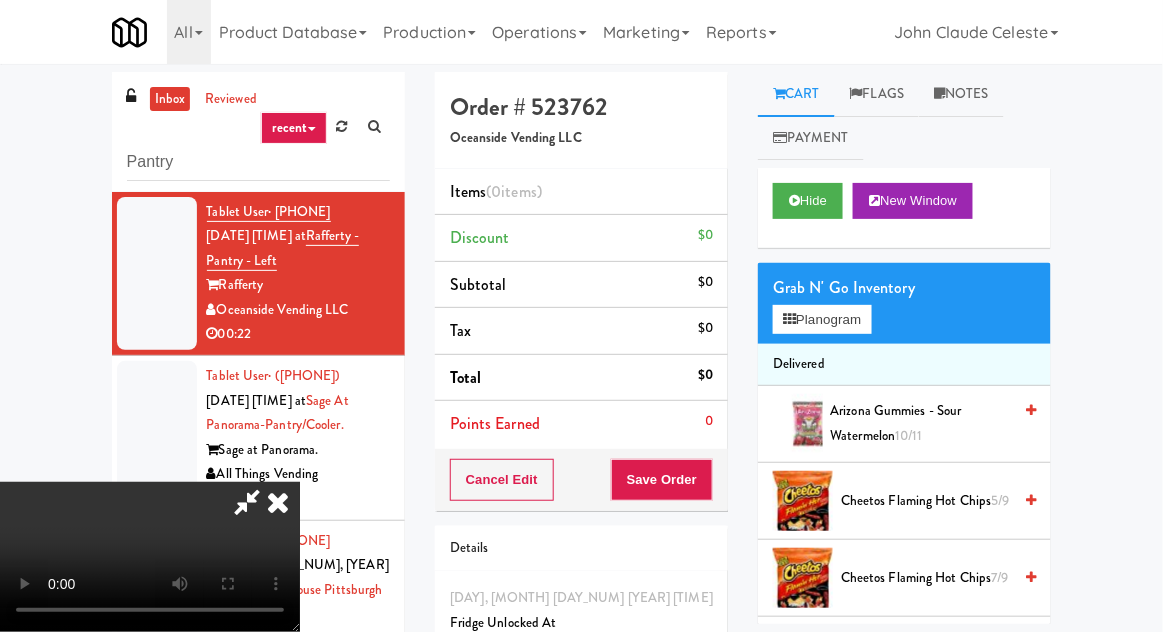 type 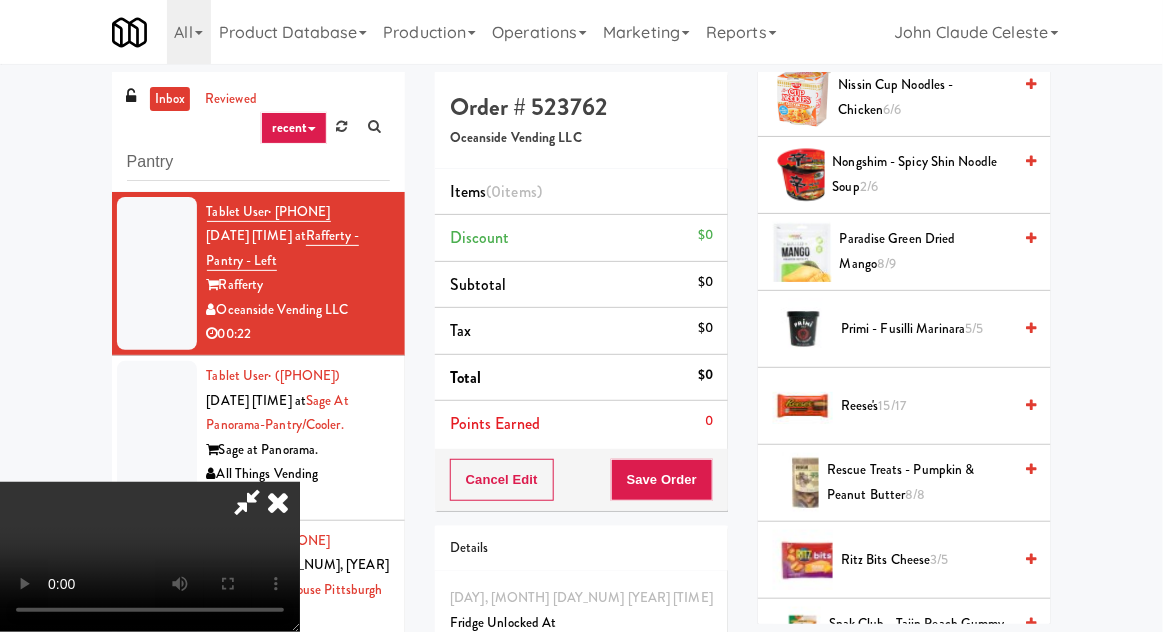 scroll, scrollTop: 1632, scrollLeft: 0, axis: vertical 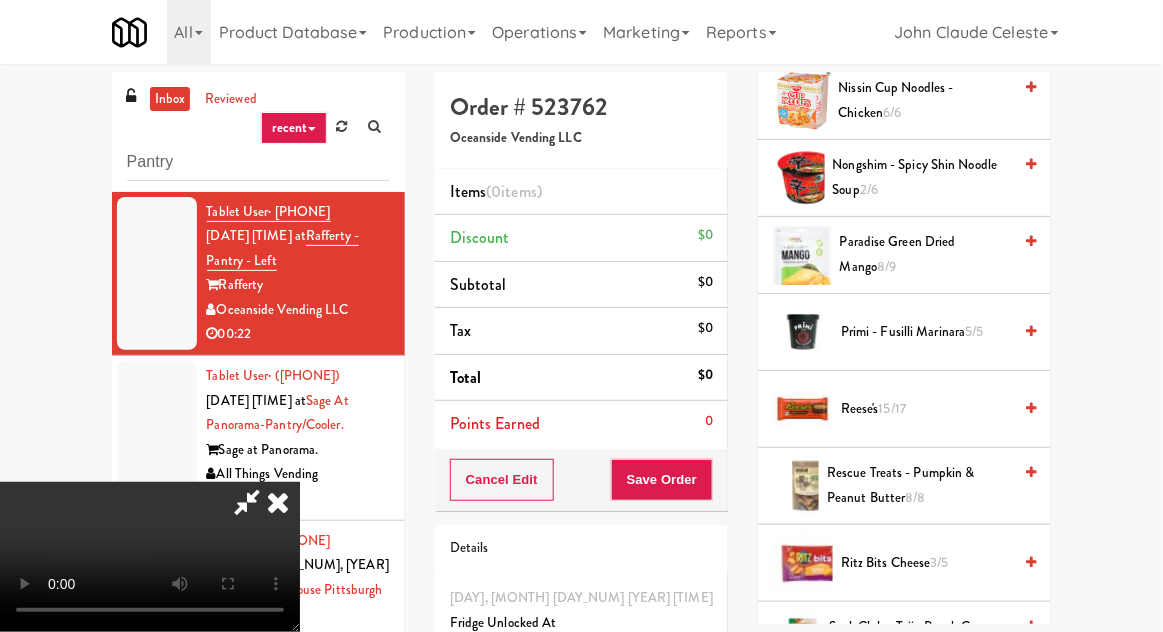 click on "Reese's  15/17" at bounding box center [926, 409] 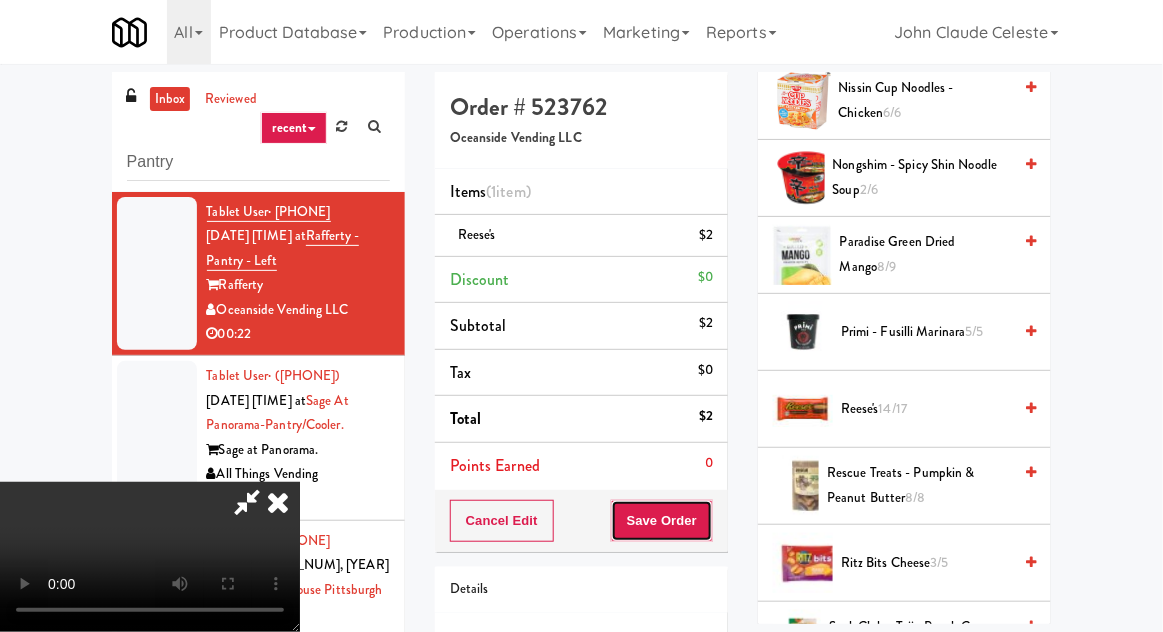 click on "Save Order" at bounding box center [662, 521] 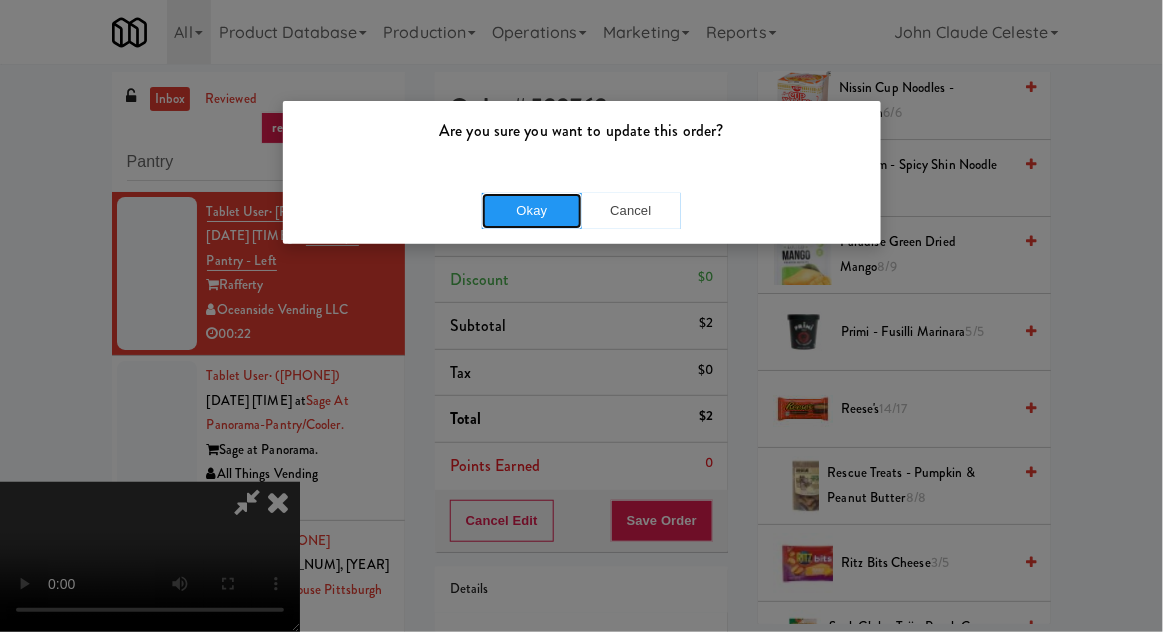 click on "Okay" at bounding box center [532, 211] 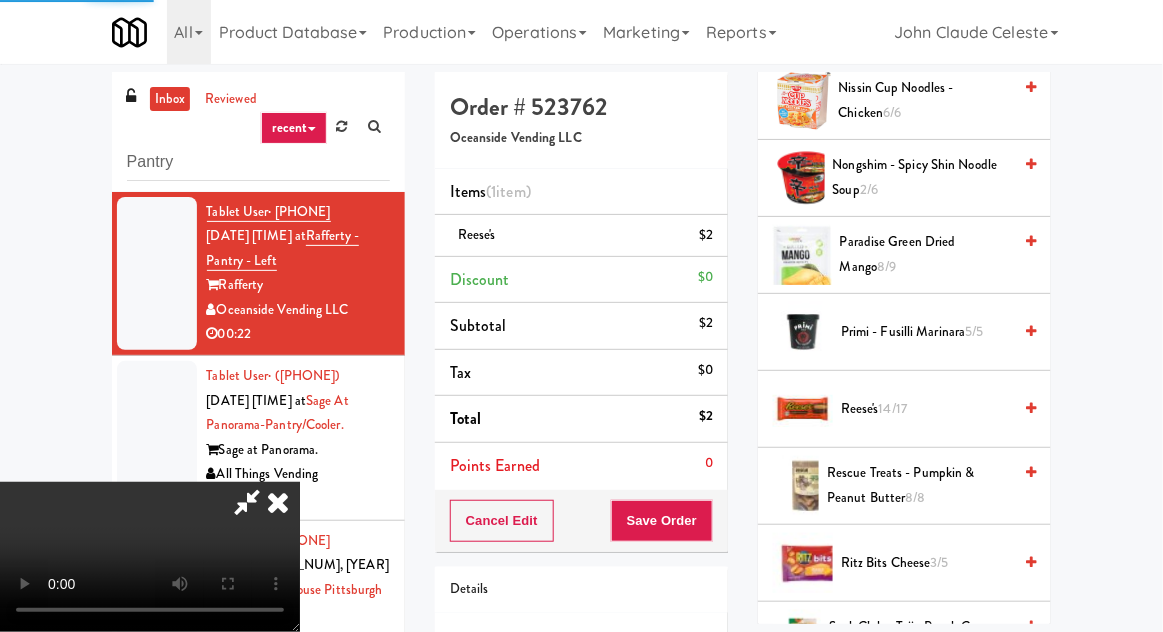 scroll, scrollTop: 197, scrollLeft: 0, axis: vertical 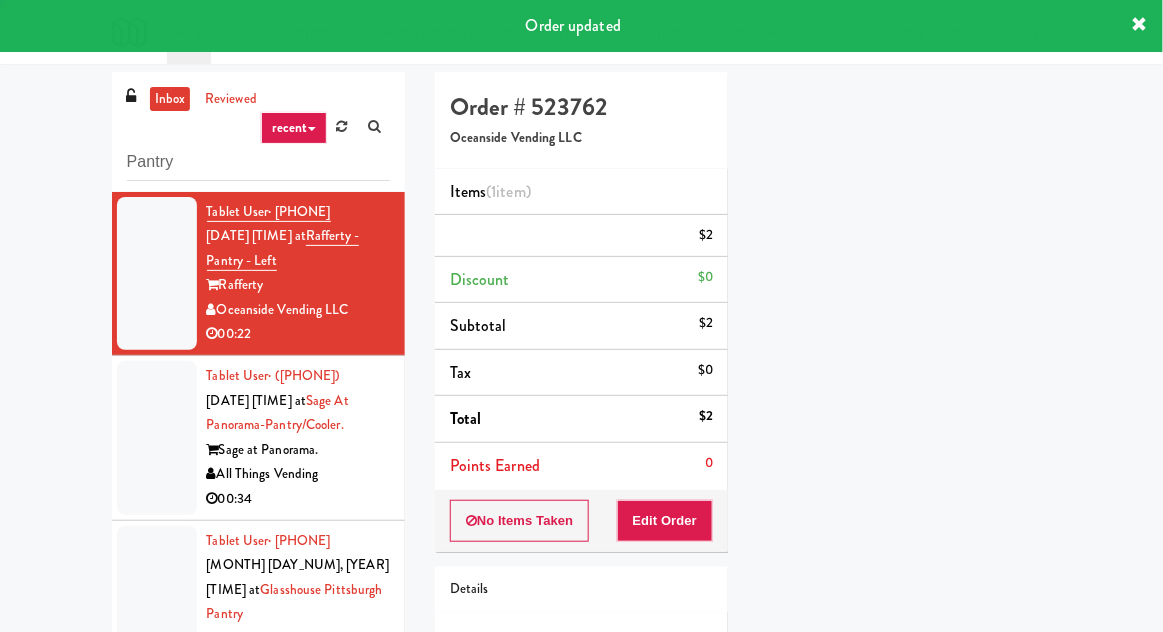 click at bounding box center [157, 438] 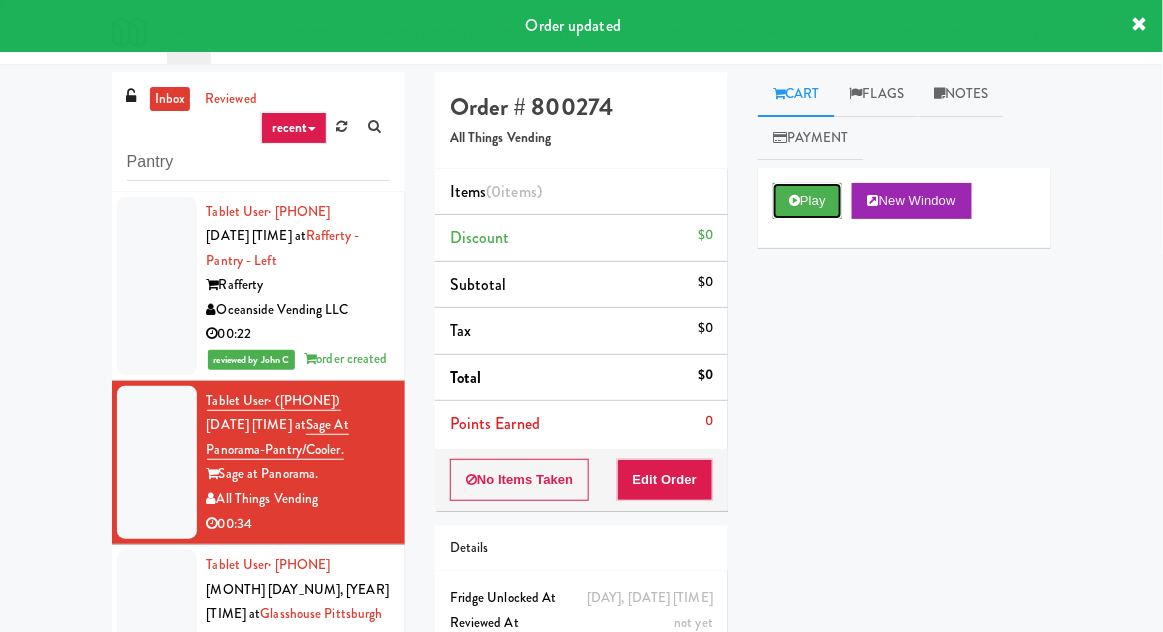 click on "Play" at bounding box center [807, 201] 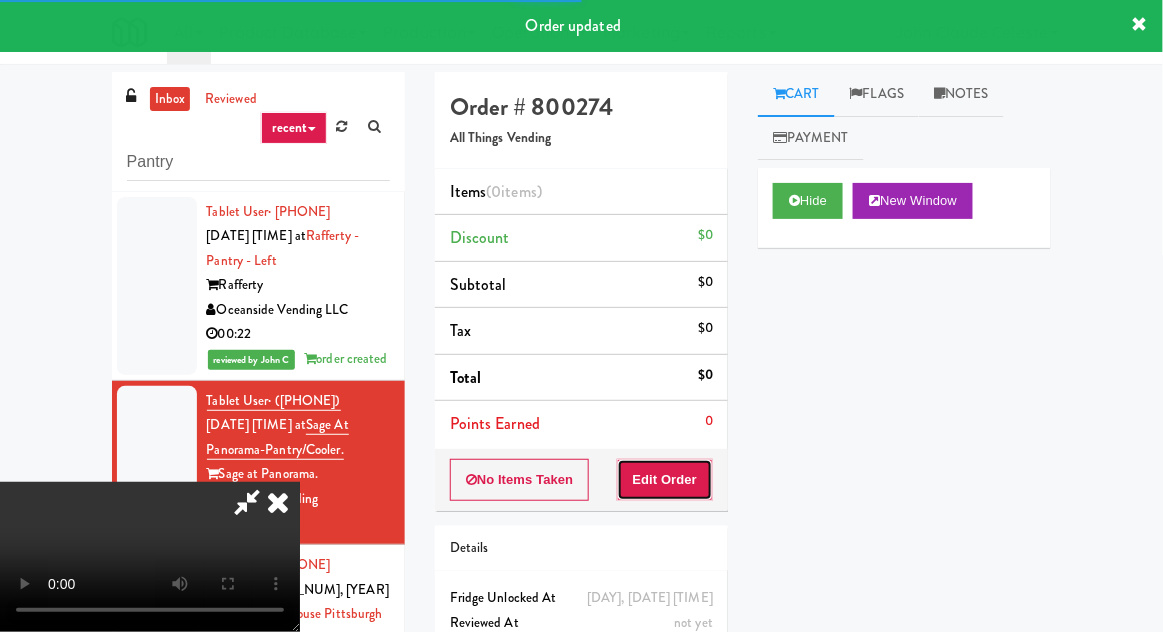 click on "Edit Order" at bounding box center [665, 480] 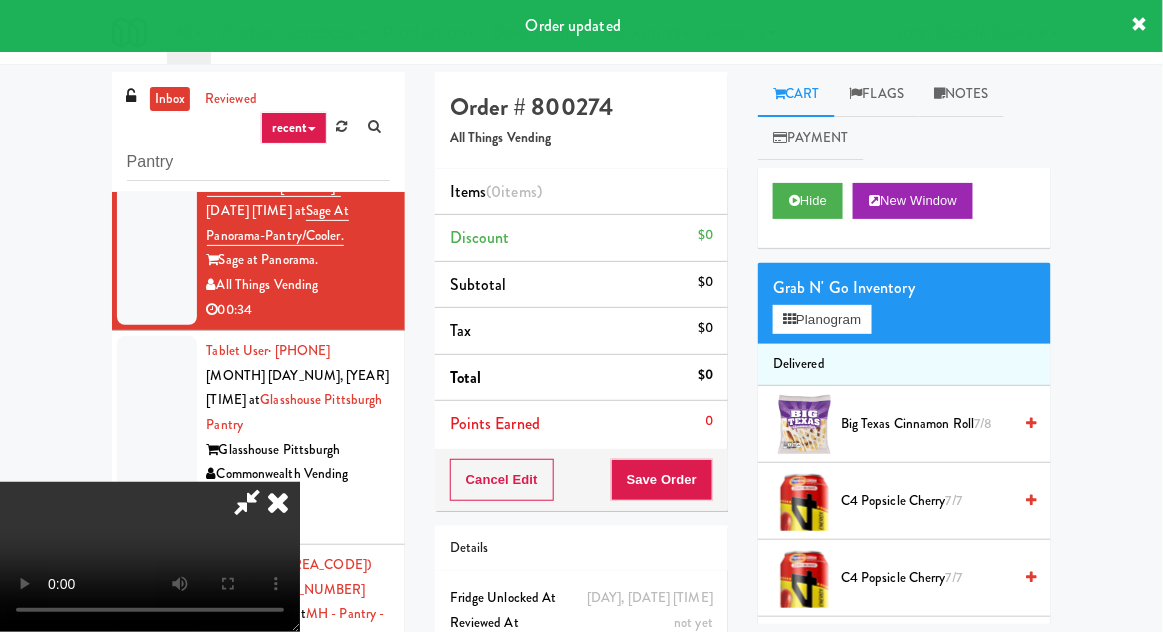 scroll, scrollTop: 216, scrollLeft: 0, axis: vertical 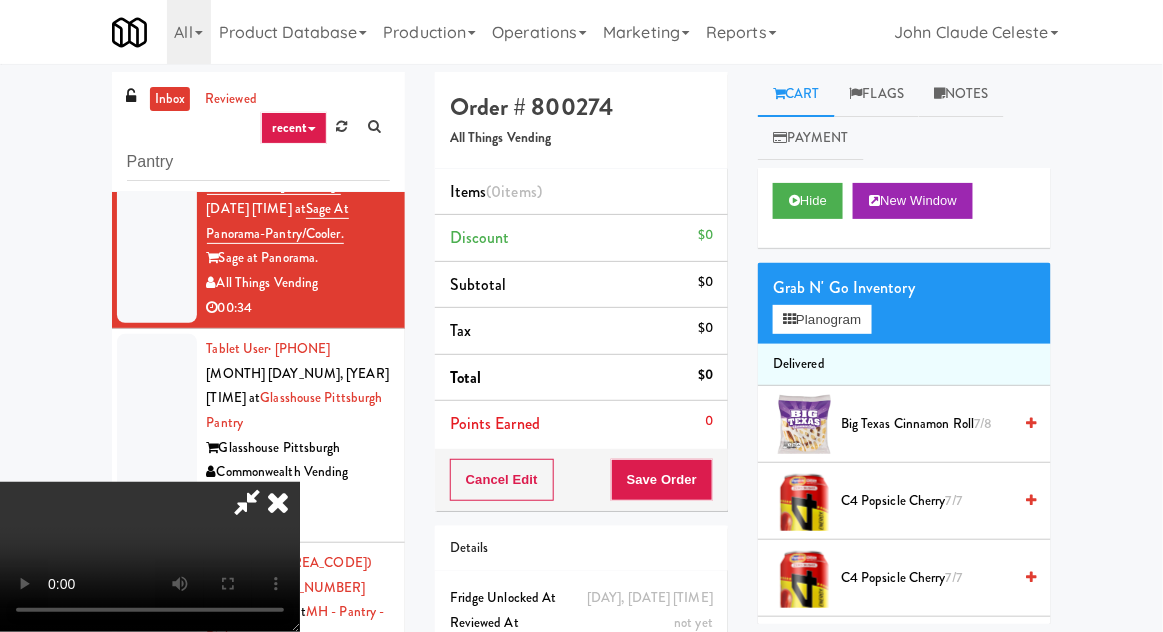 type 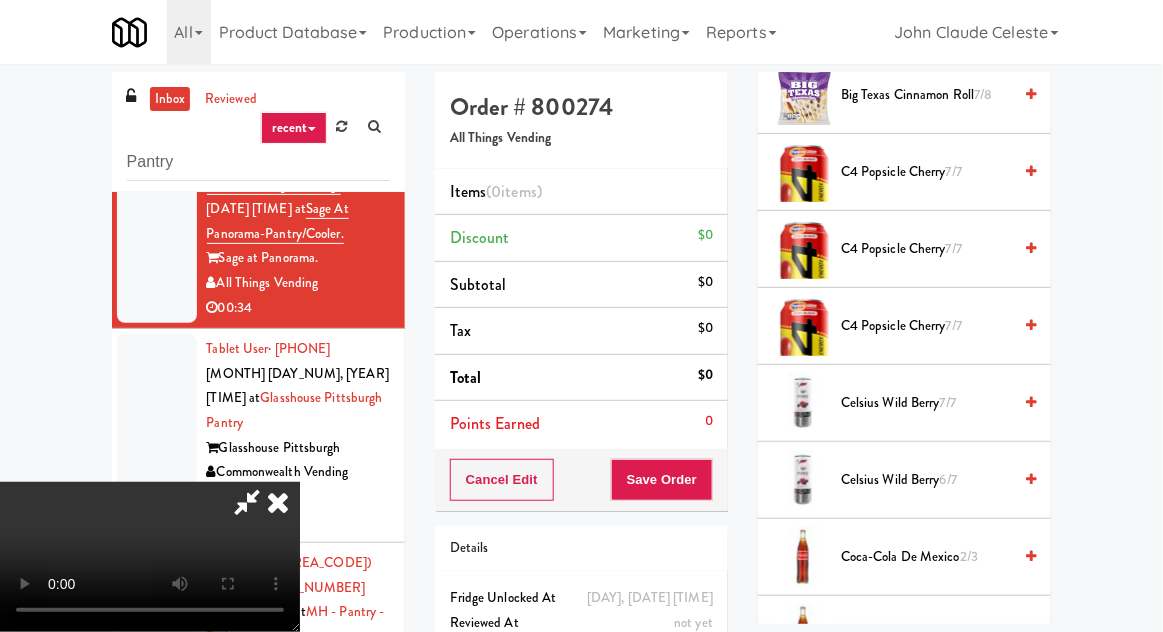 scroll, scrollTop: 0, scrollLeft: 0, axis: both 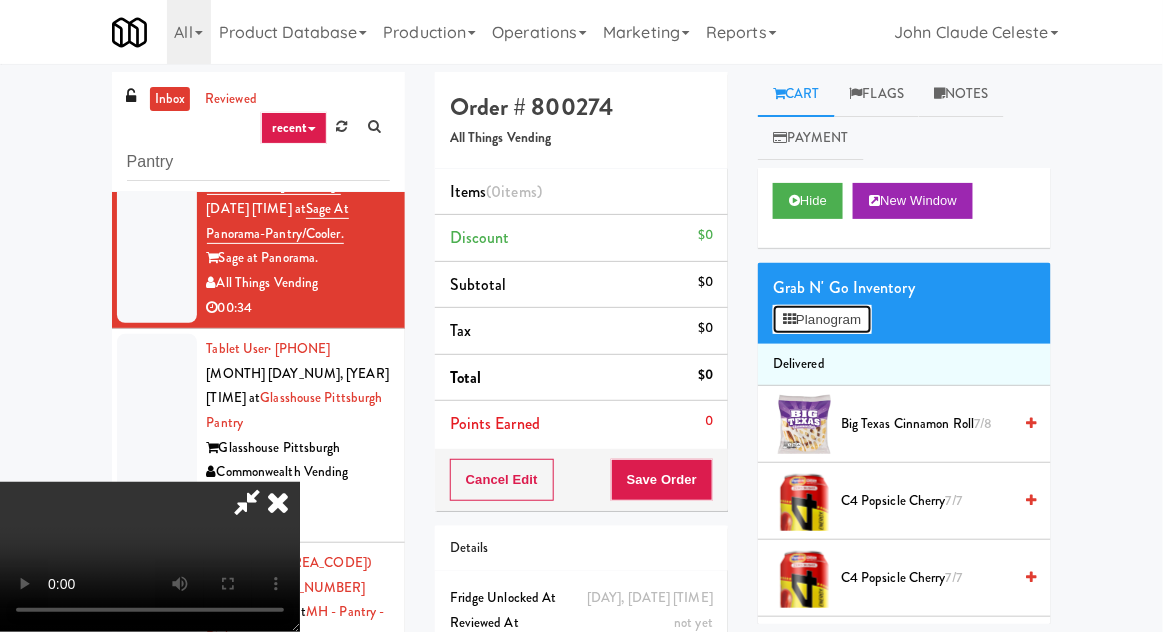 click on "Planogram" at bounding box center [822, 320] 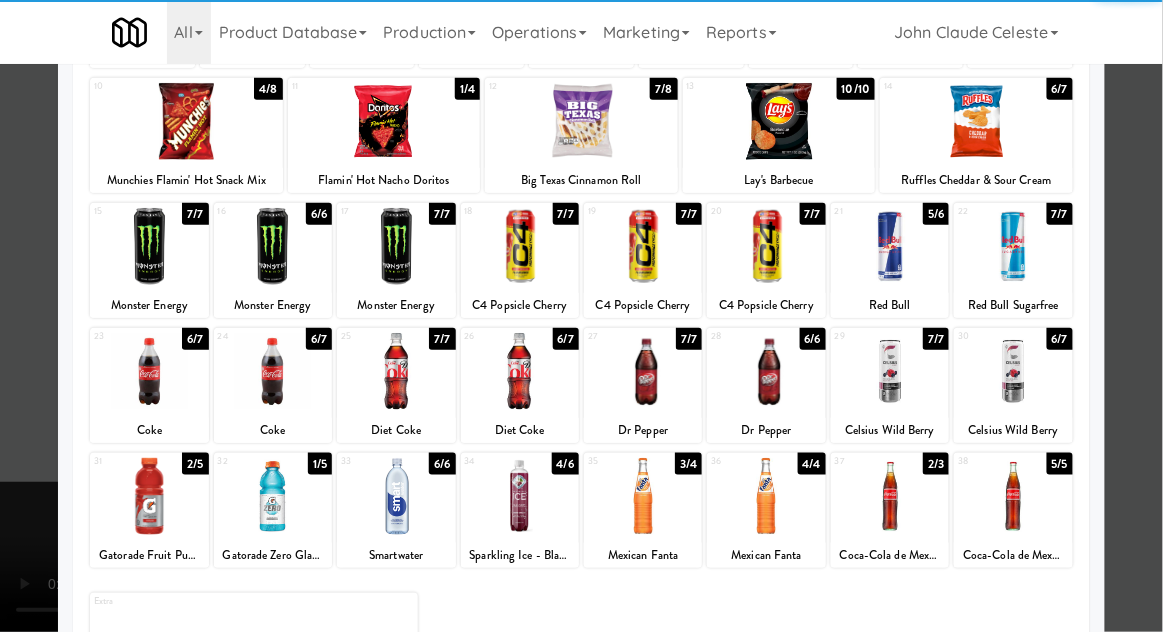 scroll, scrollTop: 242, scrollLeft: 0, axis: vertical 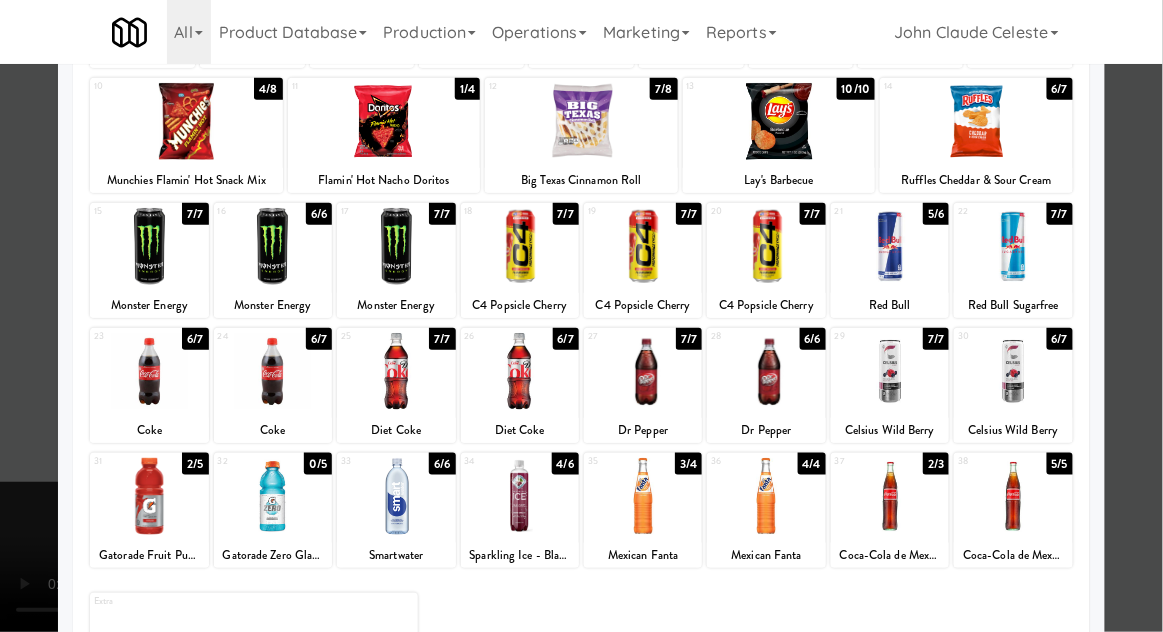 click at bounding box center (581, 316) 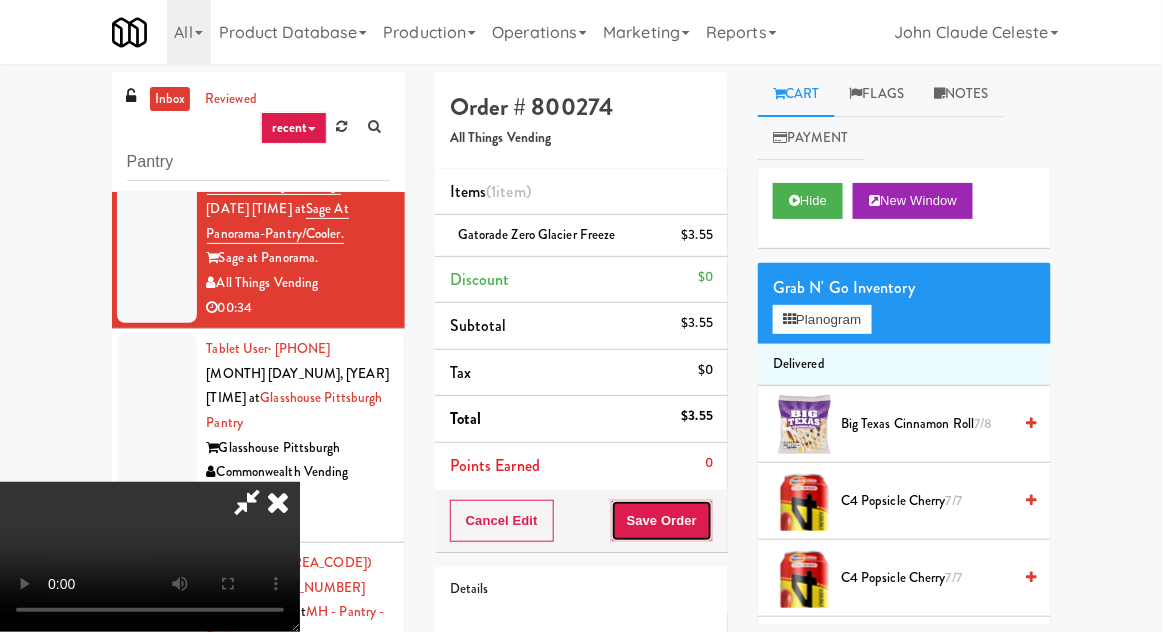 click on "Save Order" at bounding box center [662, 521] 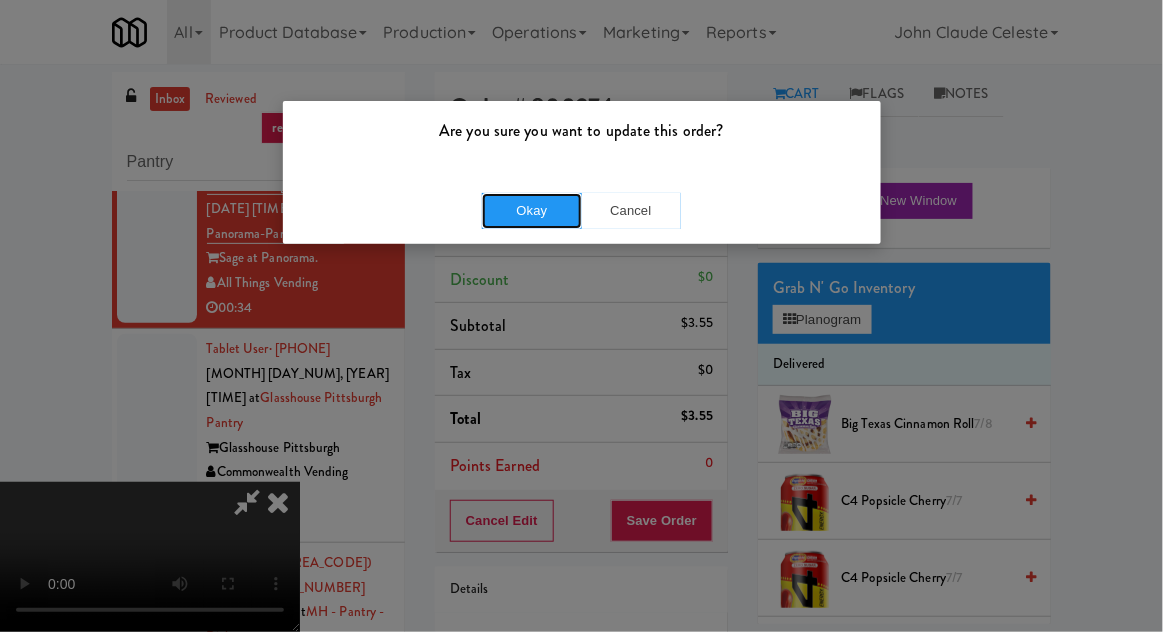 click on "Okay" at bounding box center (532, 211) 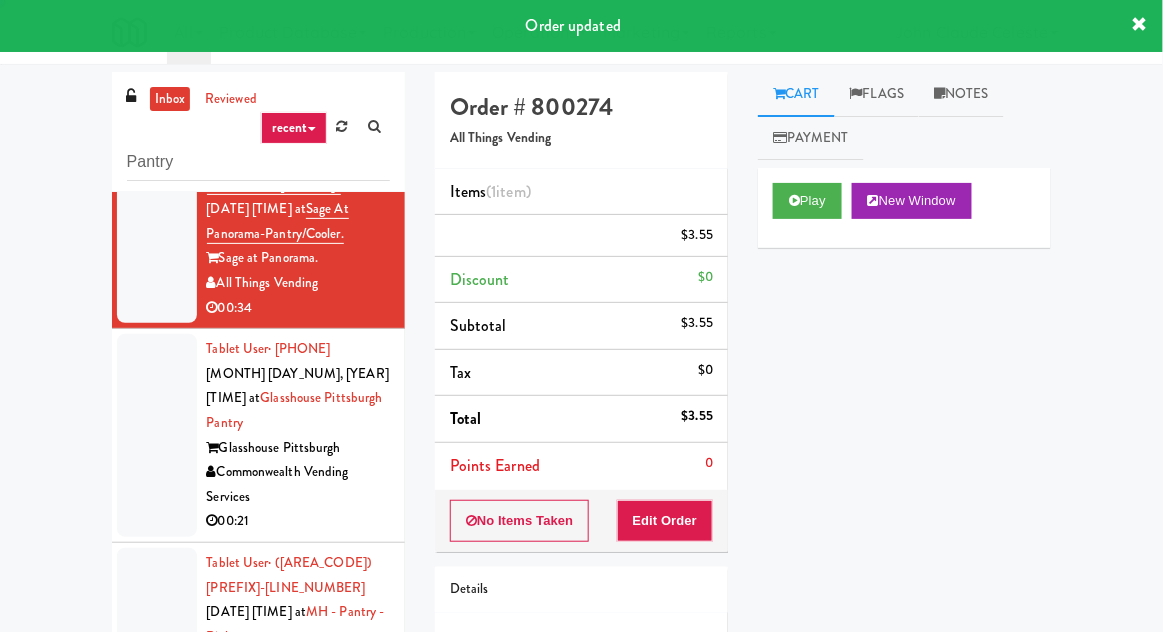 scroll, scrollTop: 0, scrollLeft: 0, axis: both 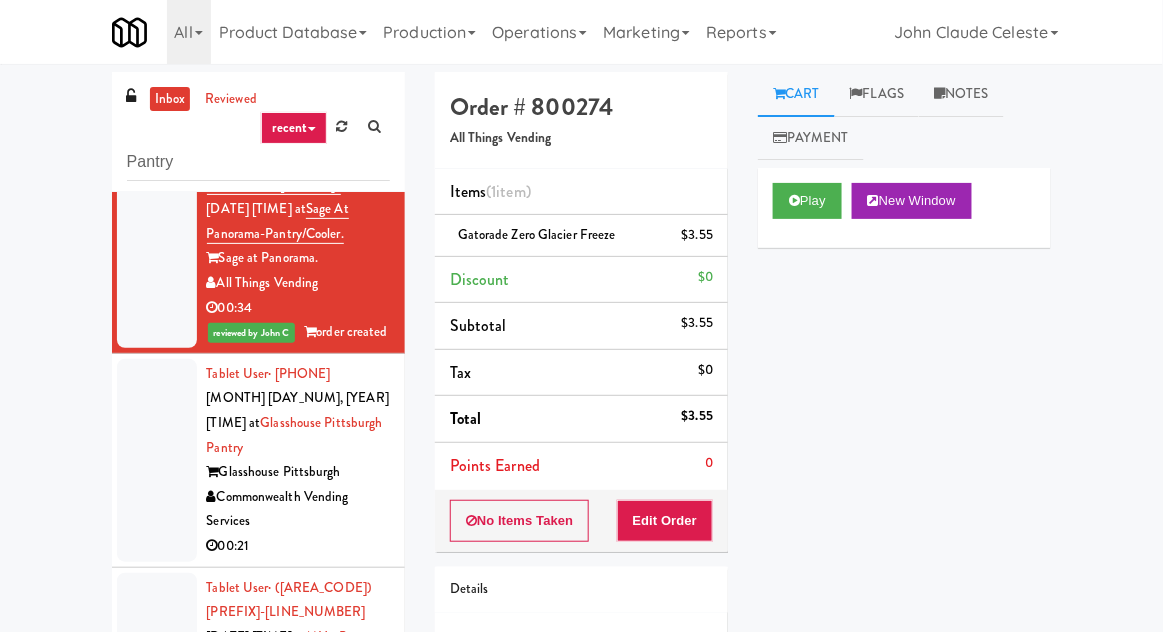 click at bounding box center [157, 460] 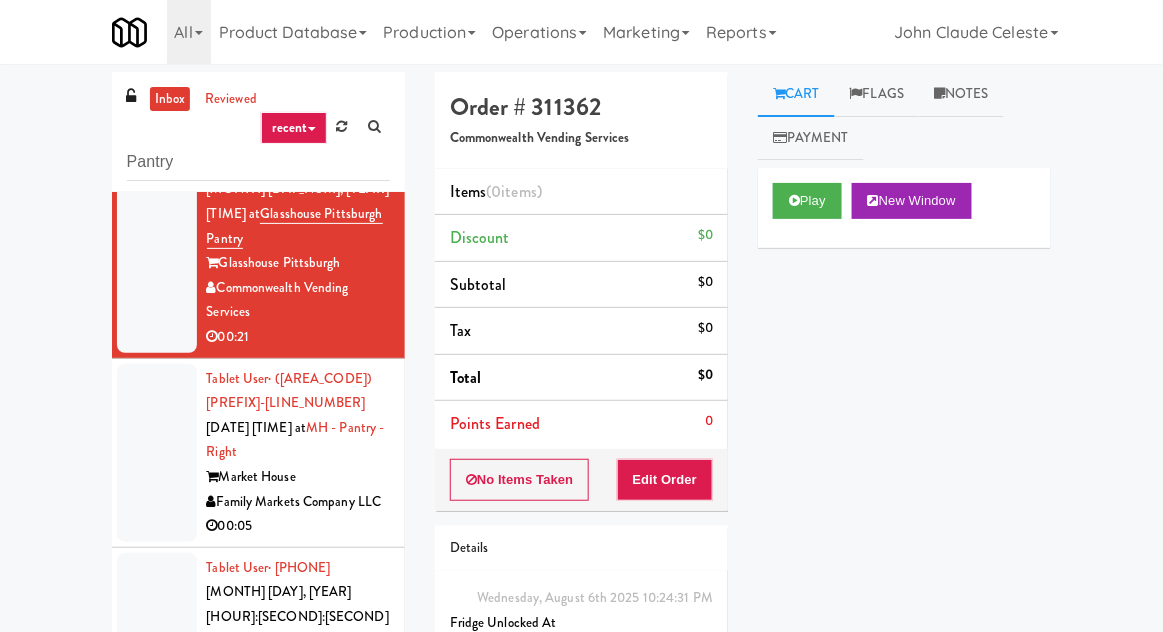 scroll, scrollTop: 421, scrollLeft: 0, axis: vertical 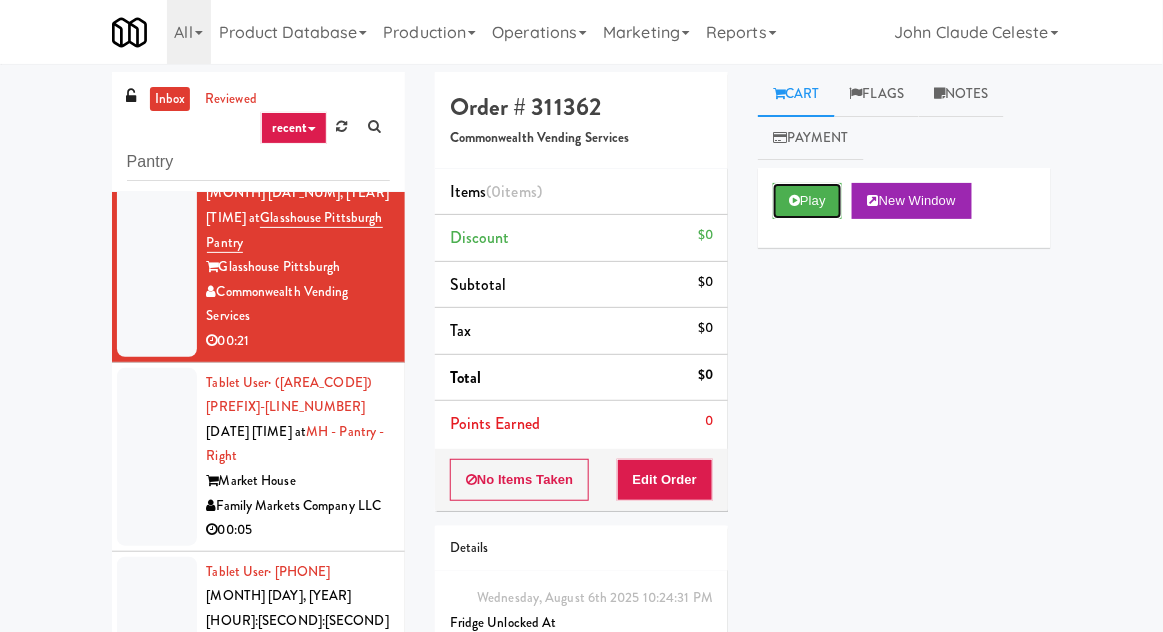 click at bounding box center (794, 200) 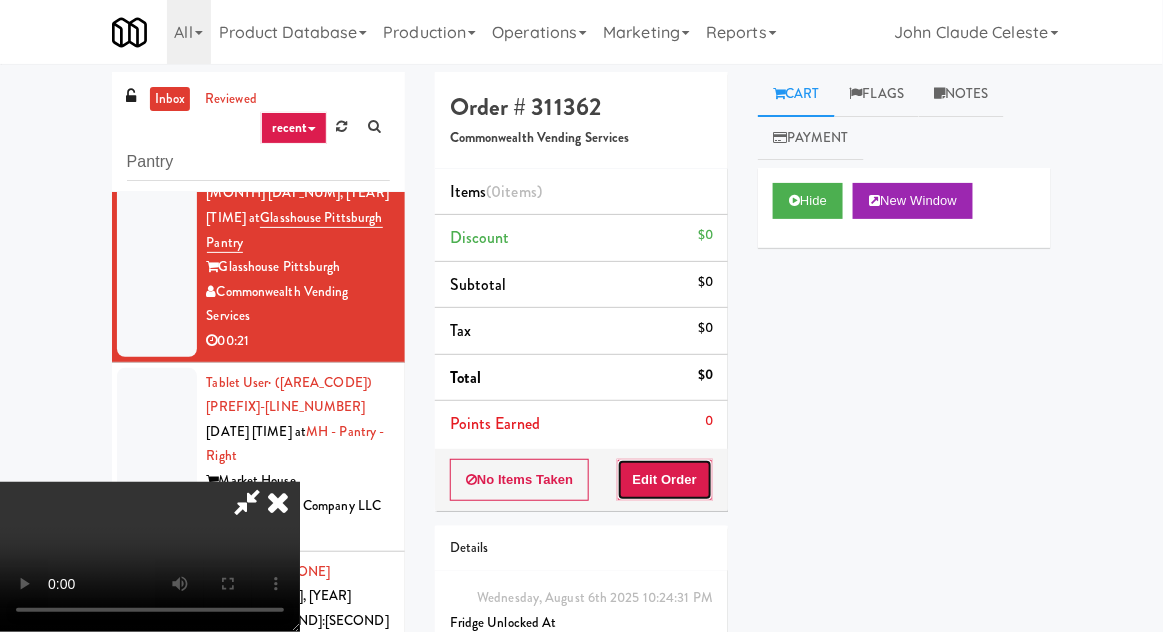 click on "Edit Order" at bounding box center (665, 480) 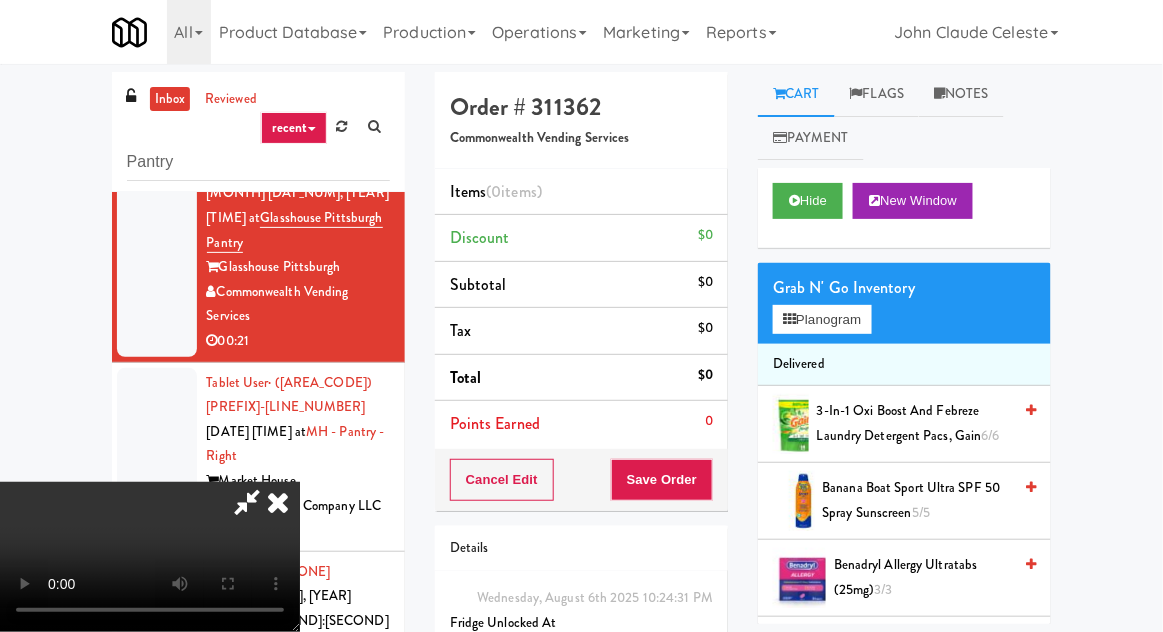 scroll, scrollTop: 73, scrollLeft: 0, axis: vertical 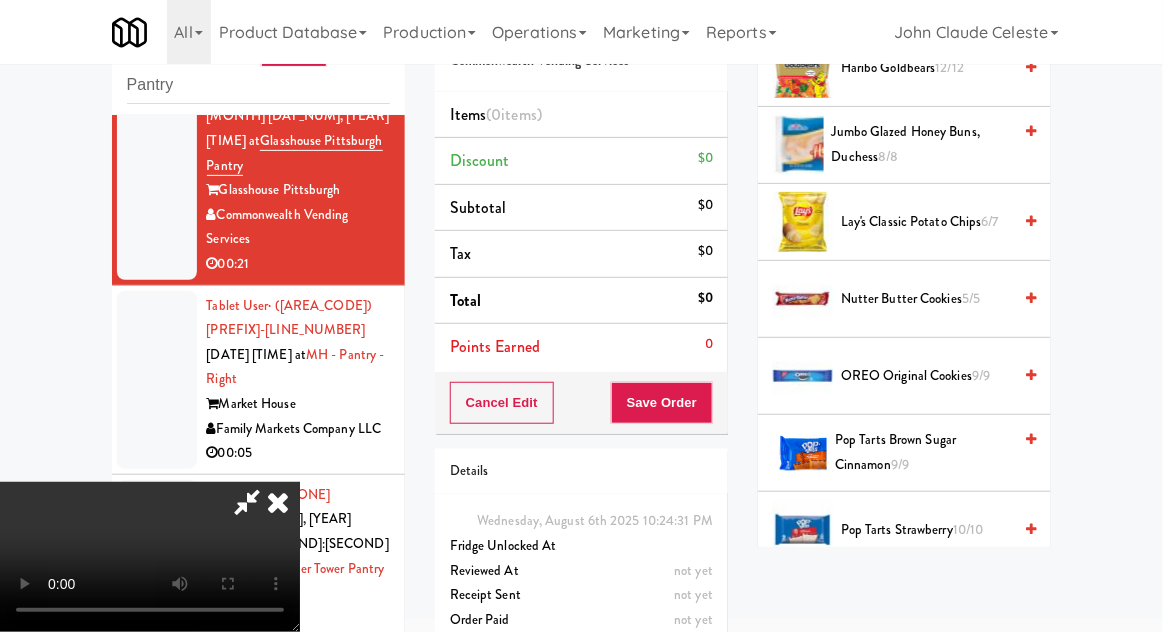 click on "5/5" at bounding box center [971, 298] 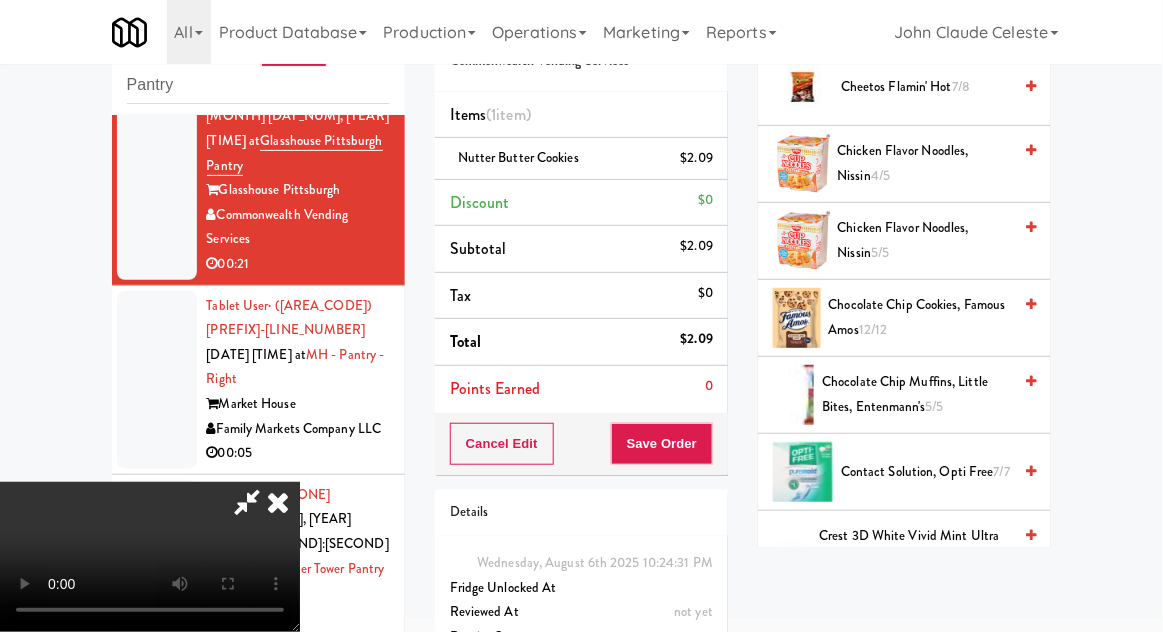 scroll, scrollTop: 714, scrollLeft: 0, axis: vertical 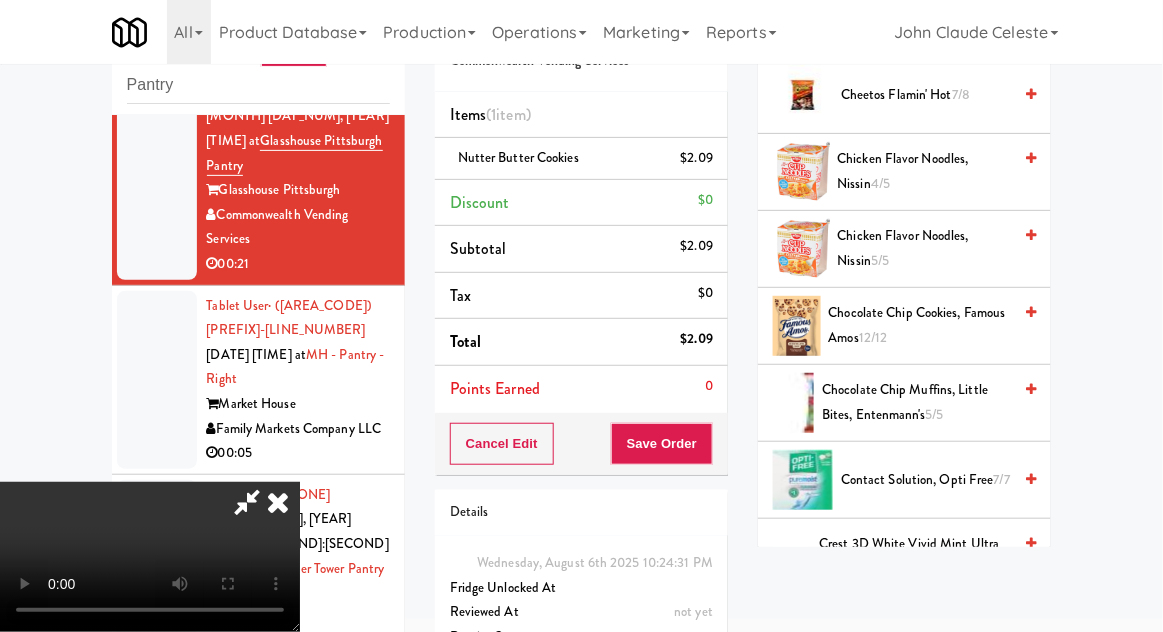 click on "Chocolate Chip Muffins, Little Bites, Entenmann's  5/5" at bounding box center [916, 402] 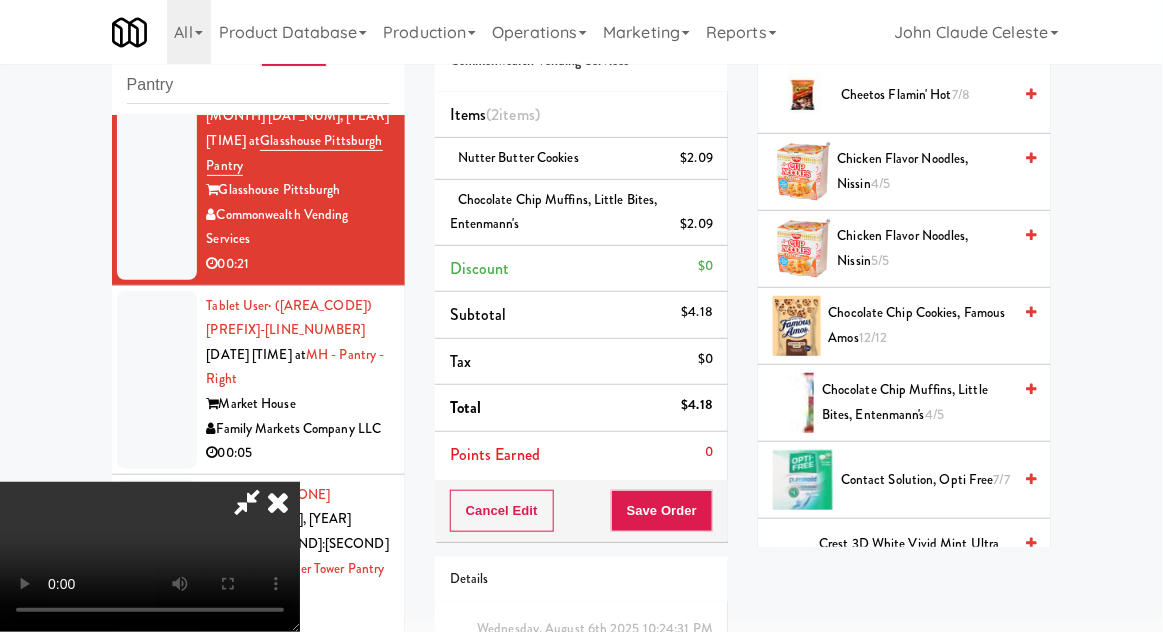 scroll, scrollTop: 73, scrollLeft: 0, axis: vertical 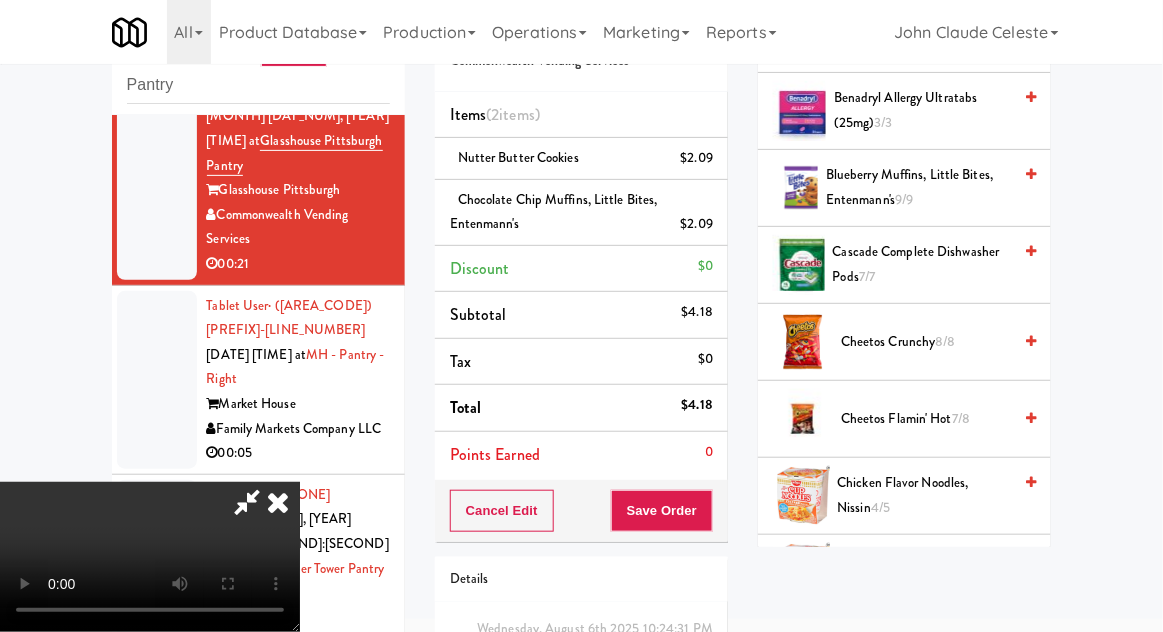 click on "8/8" at bounding box center [946, 341] 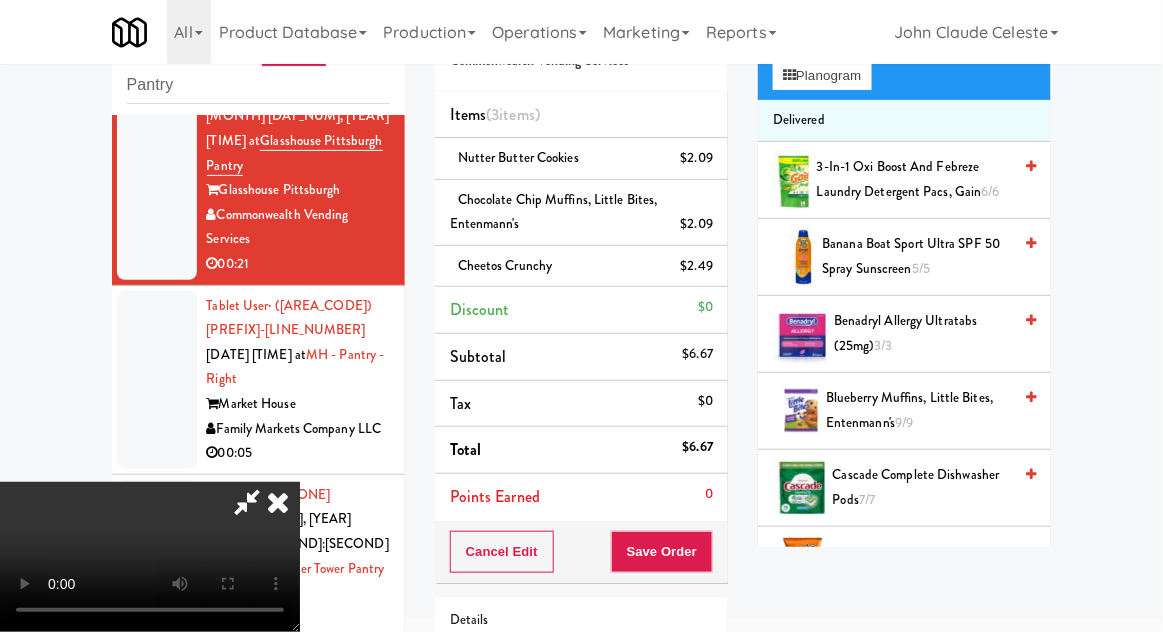 scroll, scrollTop: 167, scrollLeft: 0, axis: vertical 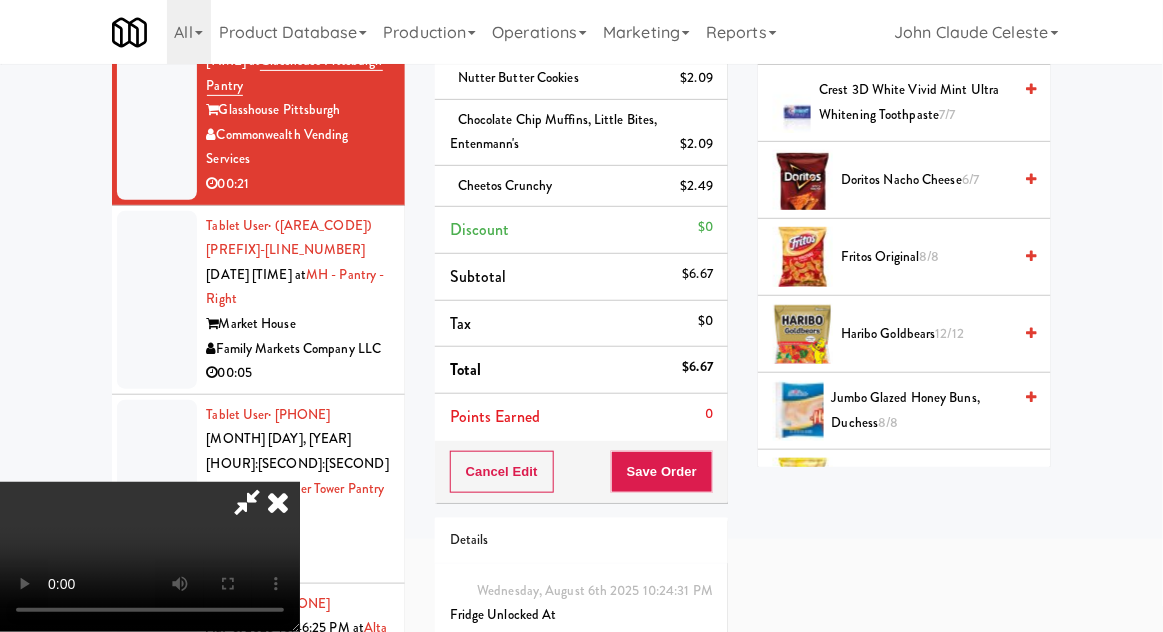 click on "Fritos Original  8/8" at bounding box center (926, 257) 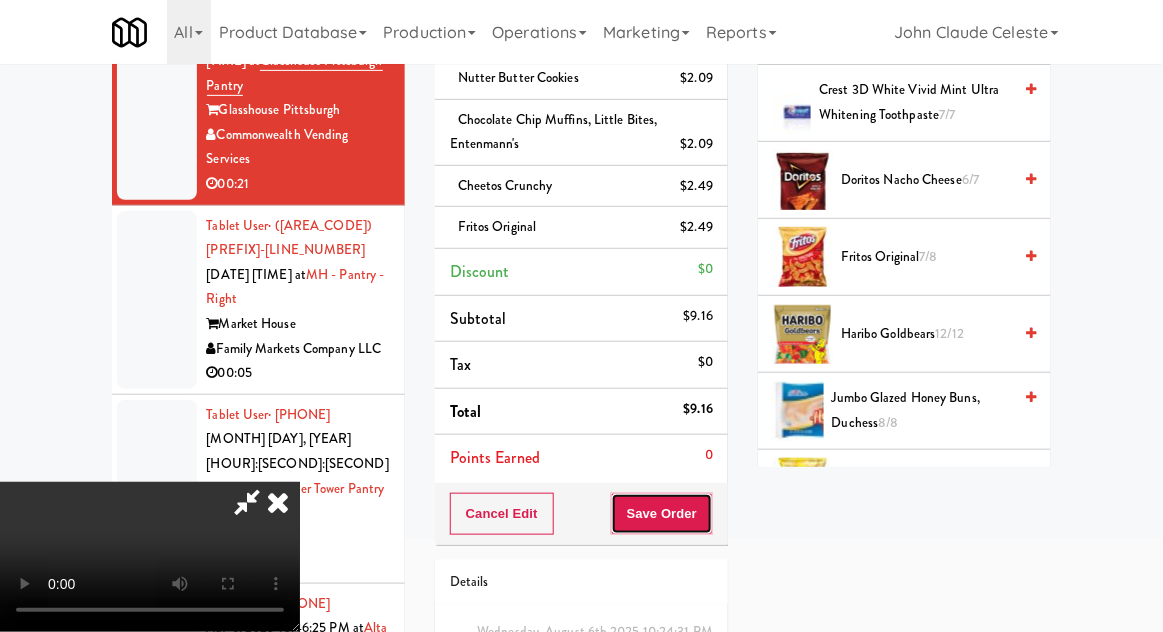 click on "Save Order" at bounding box center (662, 514) 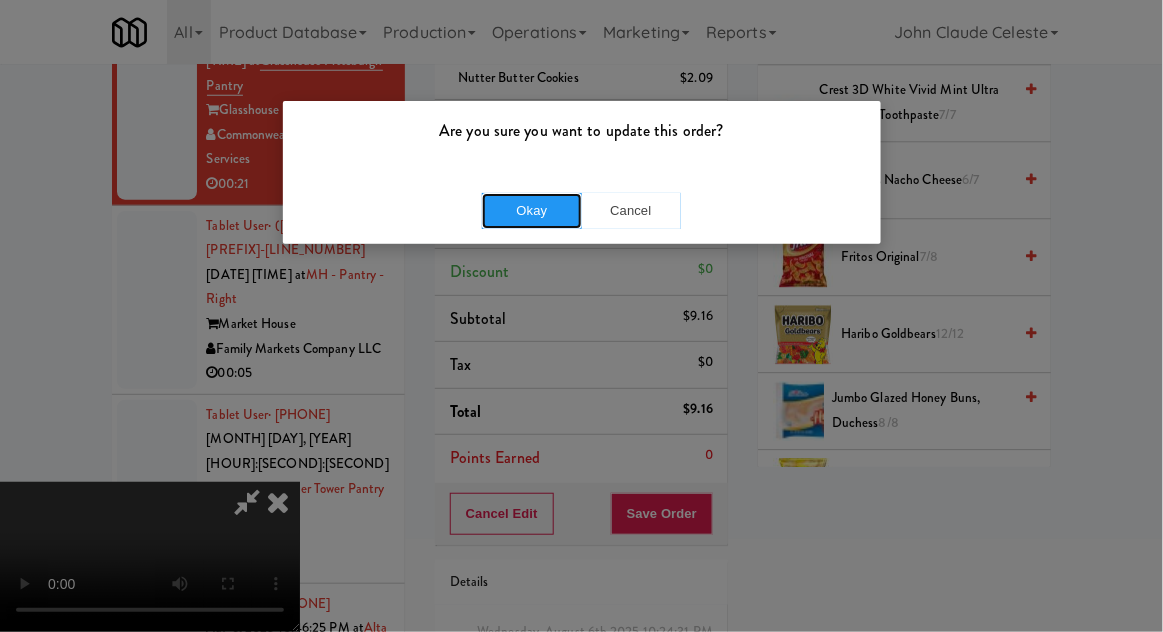 click on "Okay" at bounding box center [532, 211] 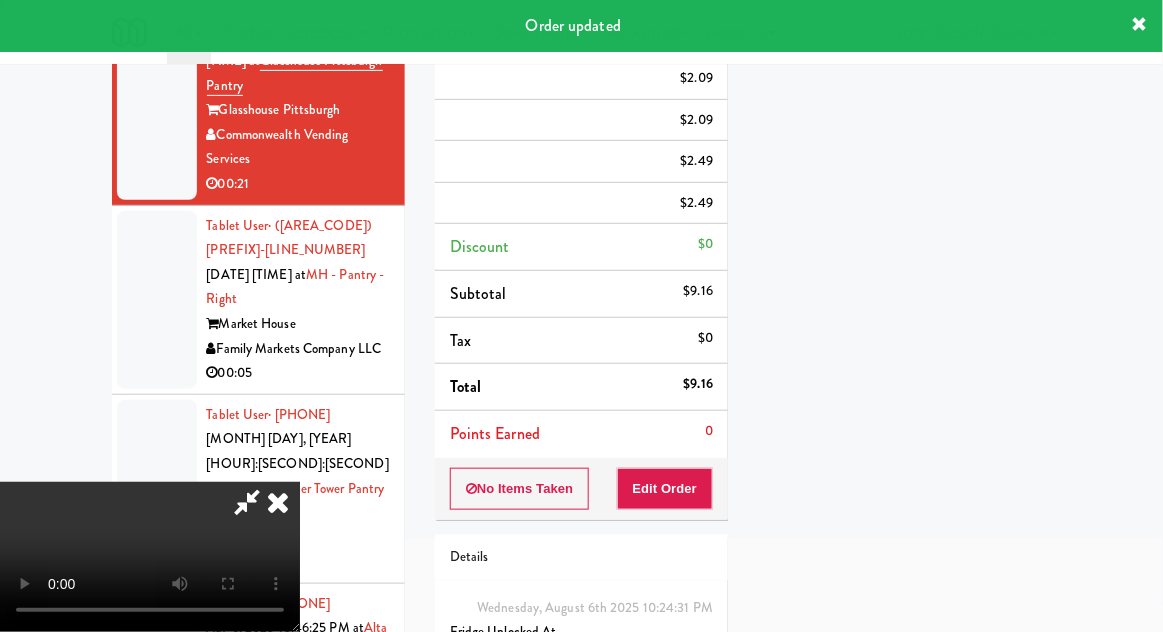 scroll, scrollTop: 197, scrollLeft: 0, axis: vertical 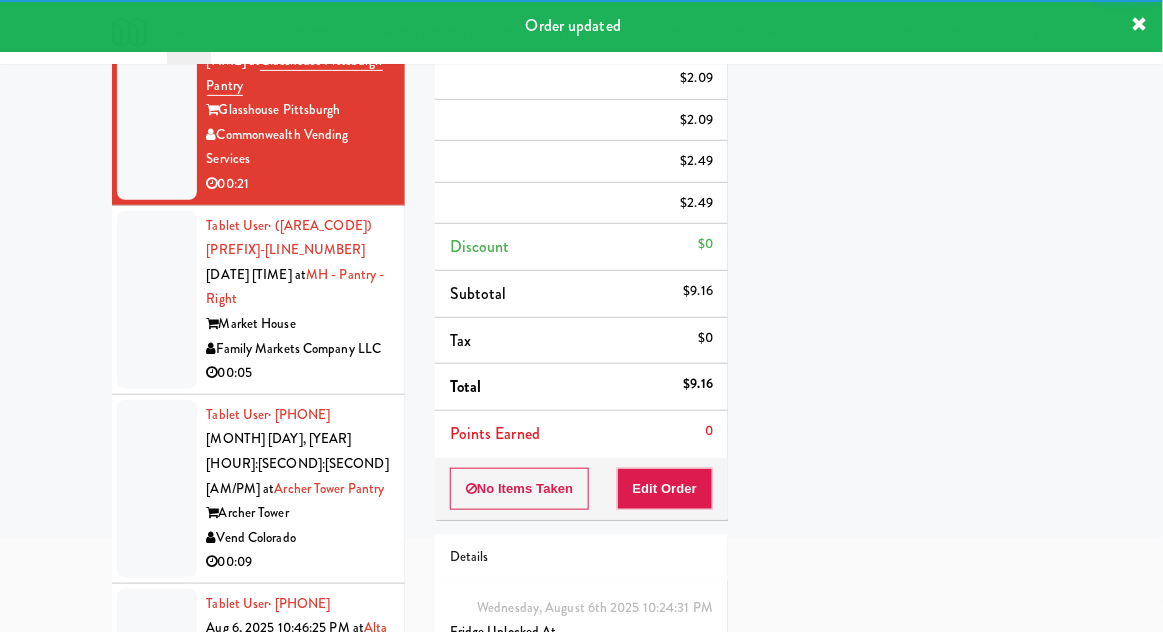 click on "Tablet User · [PHONE] Aug 6, 2025 10:25:39 PM at MH - Pantry - Right Market House Family Markets Company LLC 00:05" at bounding box center [258, 300] 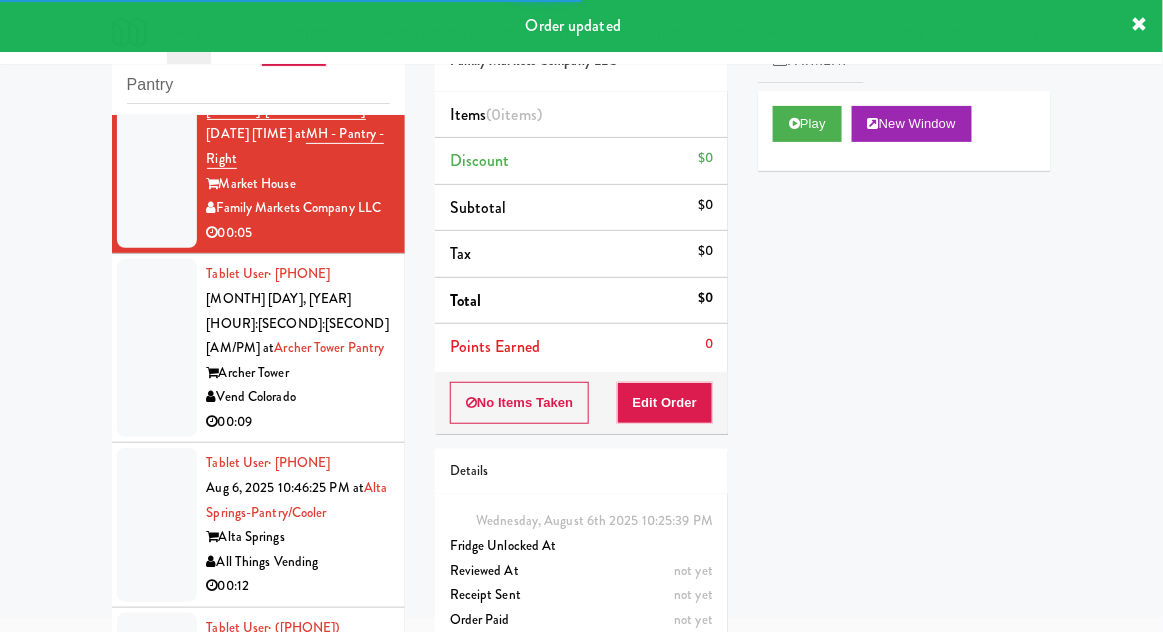 scroll, scrollTop: 677, scrollLeft: 0, axis: vertical 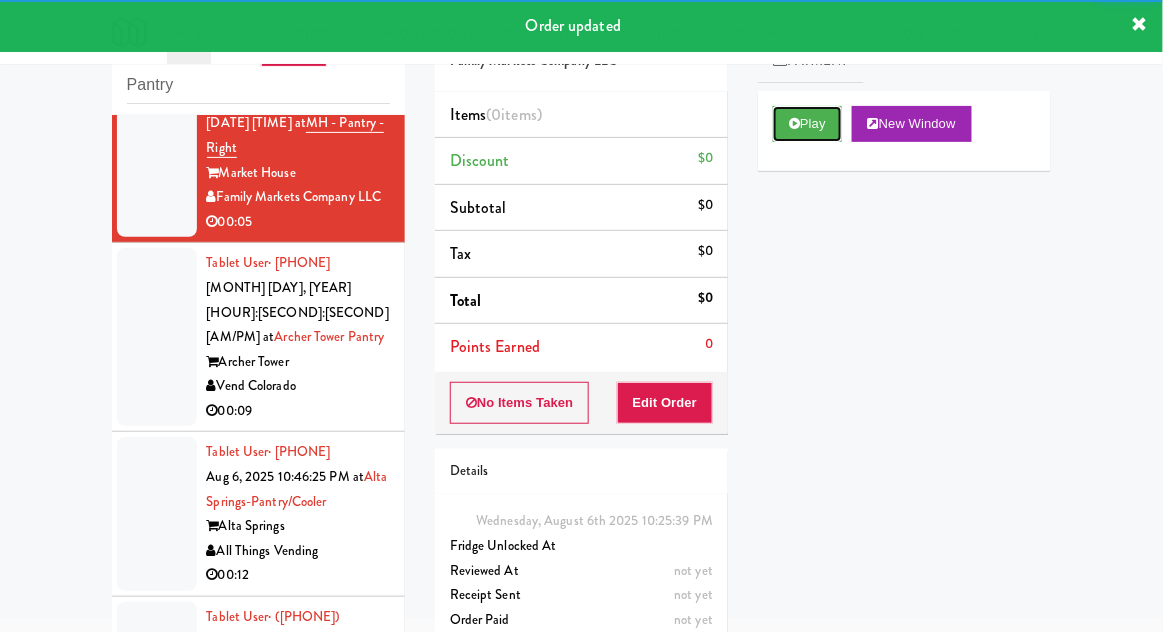 click on "Play" at bounding box center [807, 124] 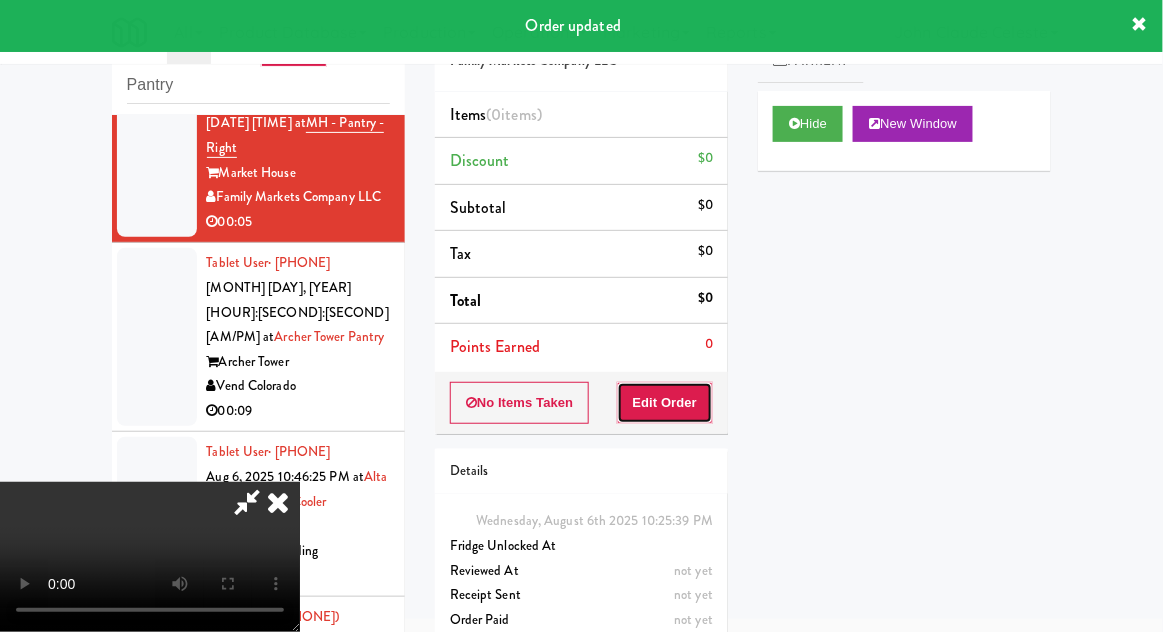 click on "Edit Order" at bounding box center [665, 403] 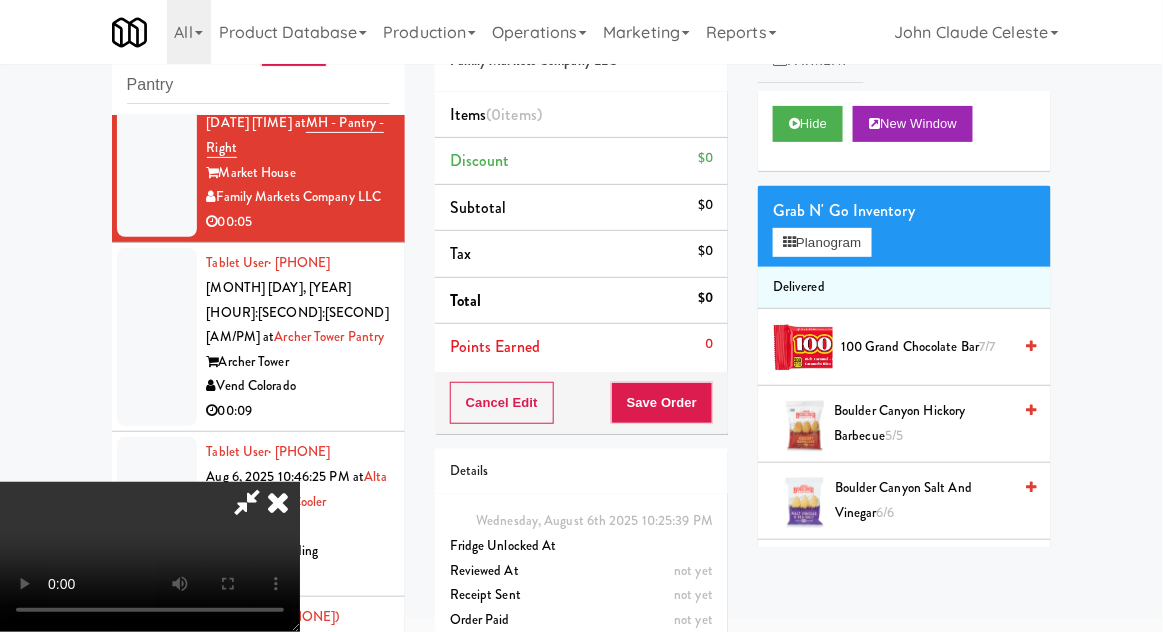 type 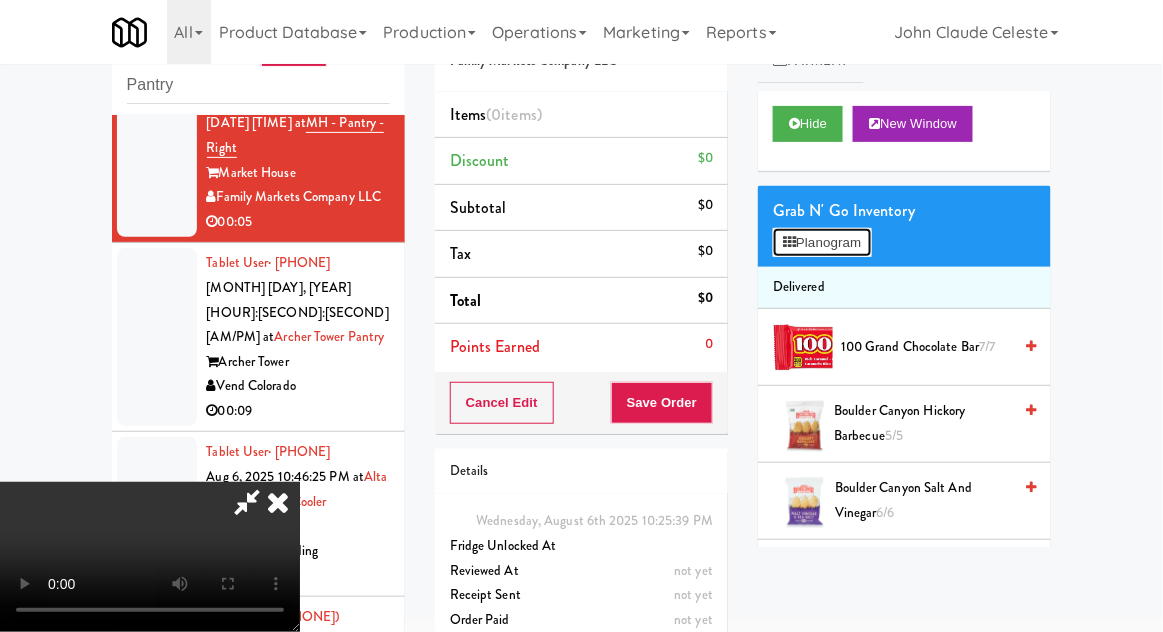 click on "Planogram" at bounding box center (822, 243) 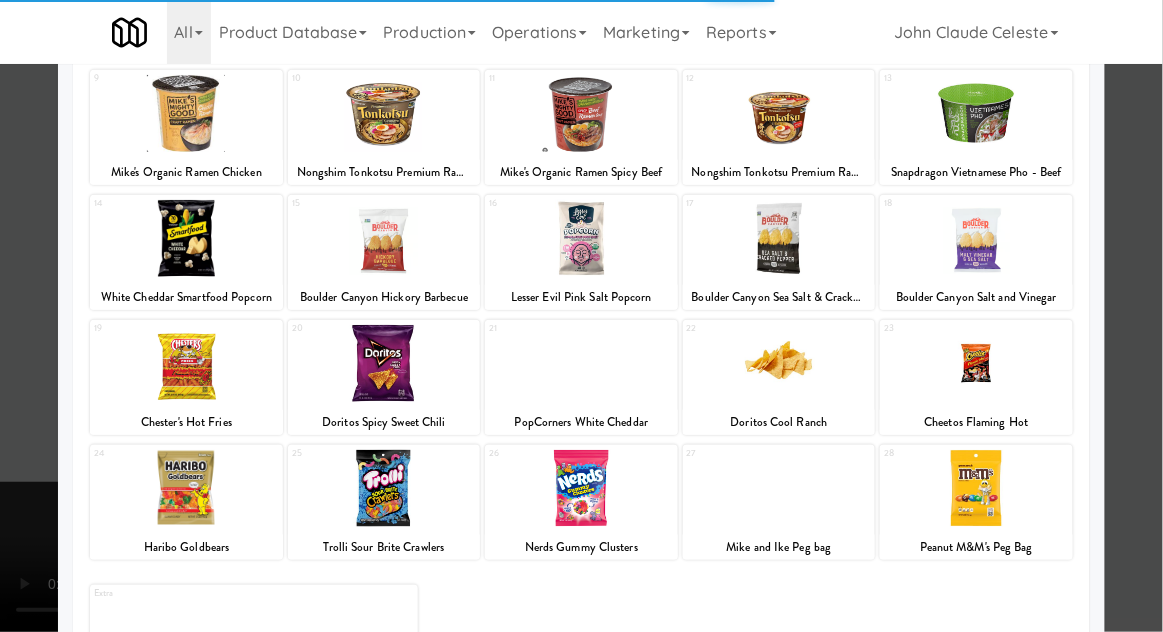 scroll, scrollTop: 253, scrollLeft: 0, axis: vertical 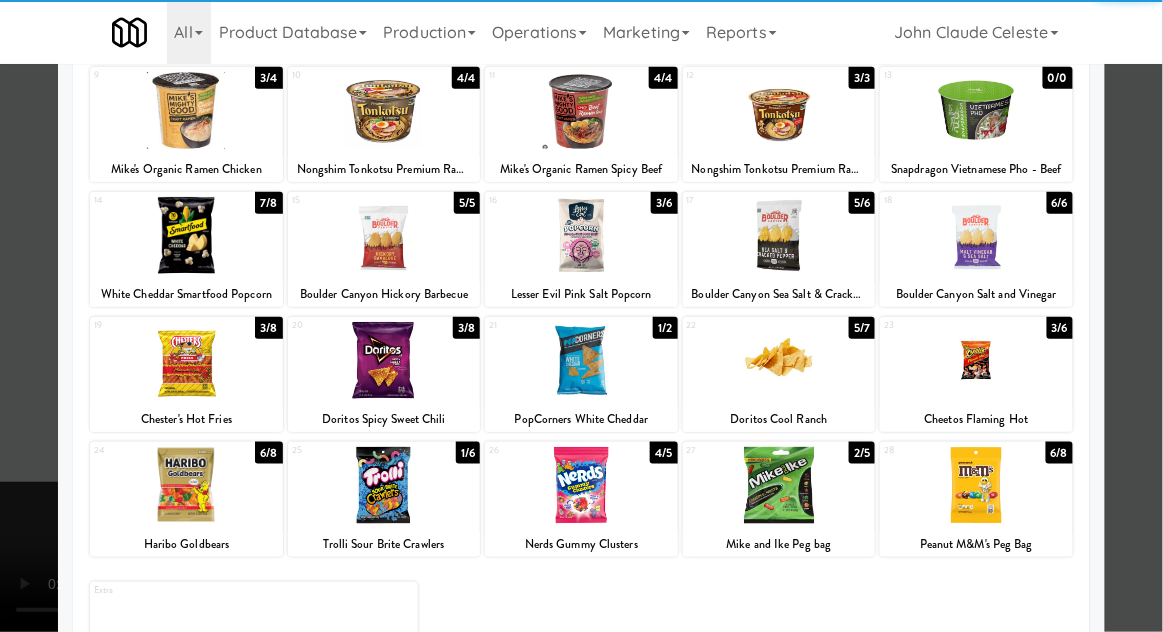 click at bounding box center [779, 485] 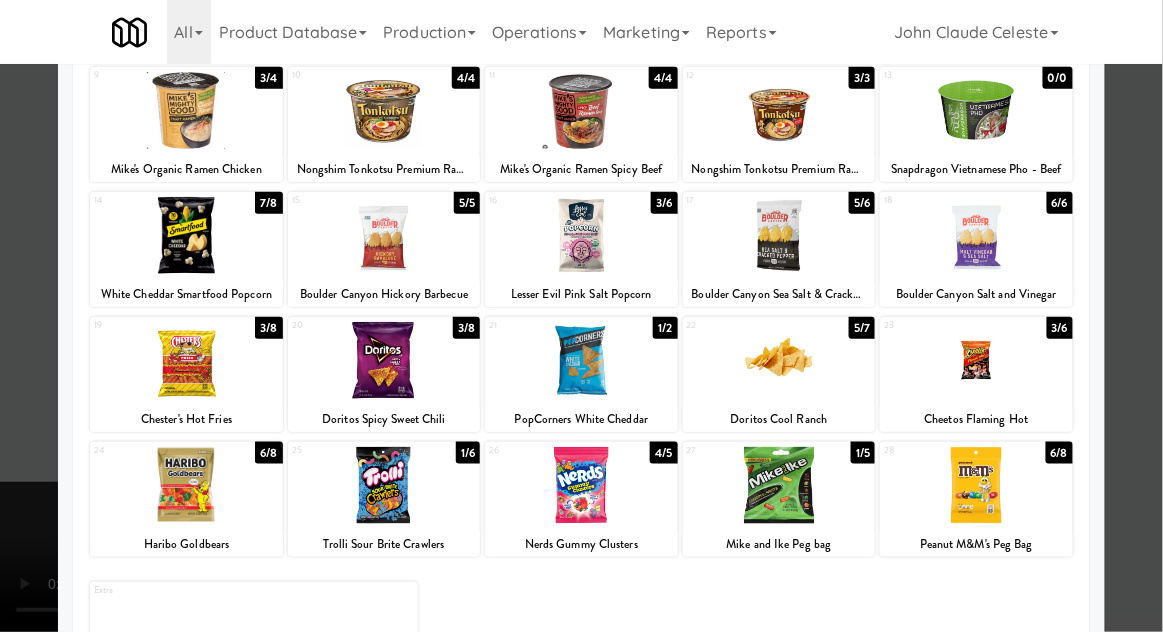 click at bounding box center [581, 316] 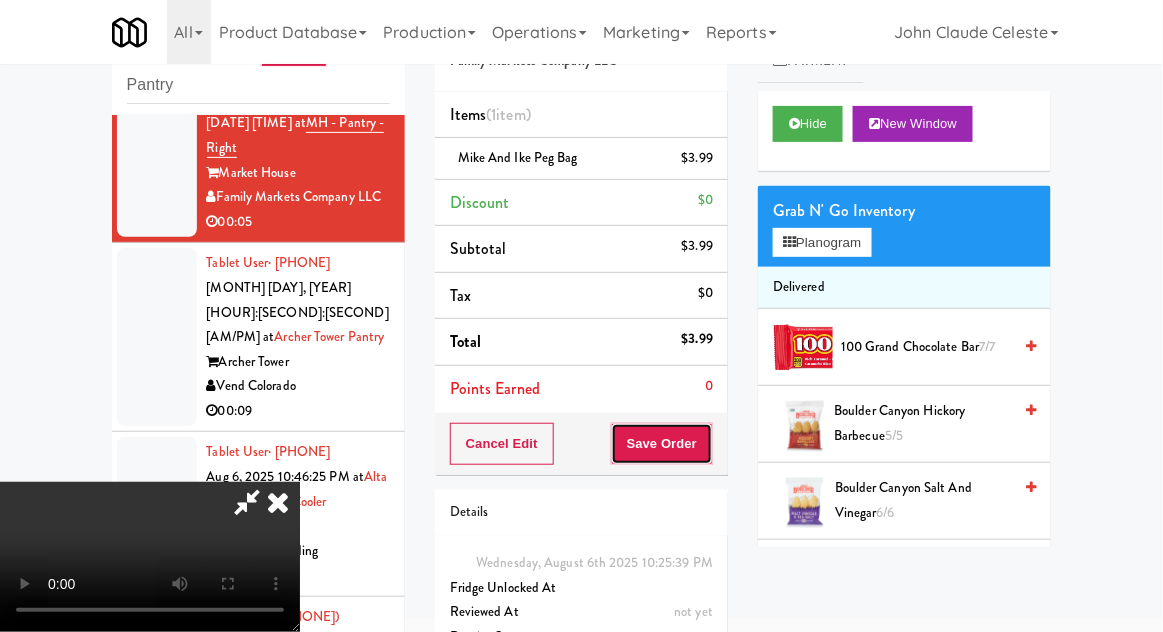 click on "Save Order" at bounding box center (662, 444) 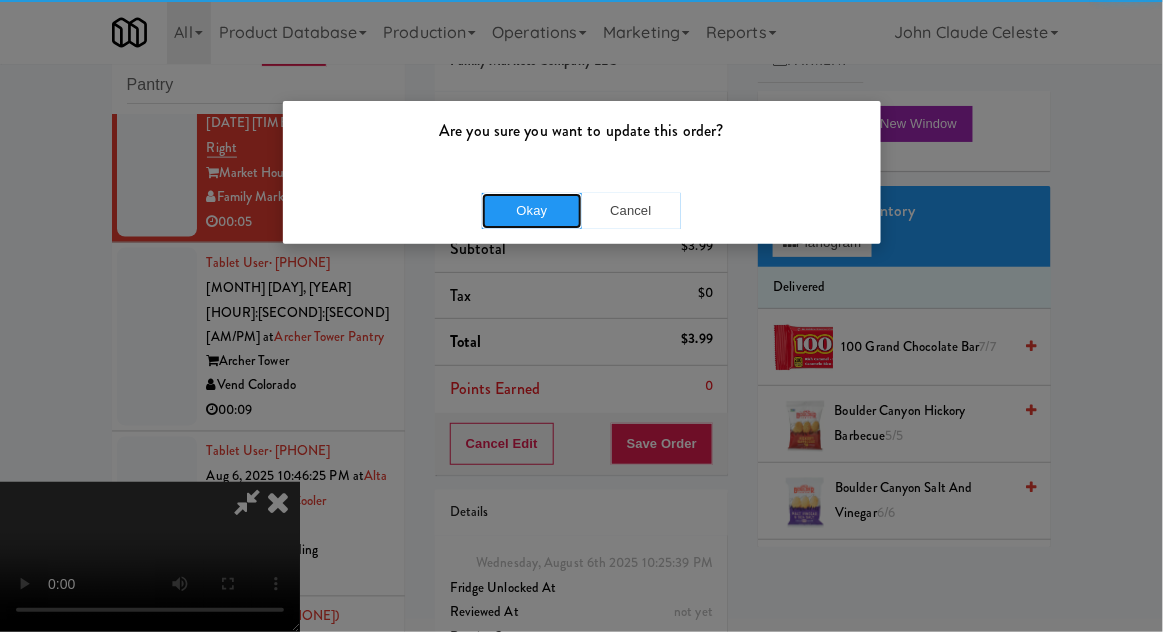click on "Okay" at bounding box center (532, 211) 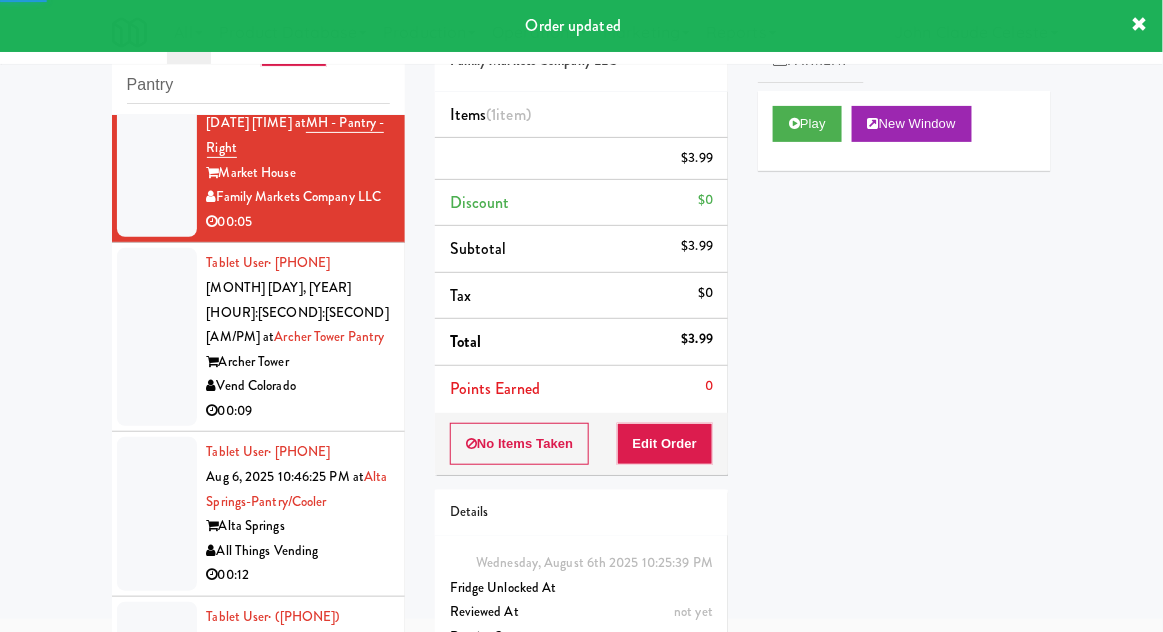 click at bounding box center (157, 337) 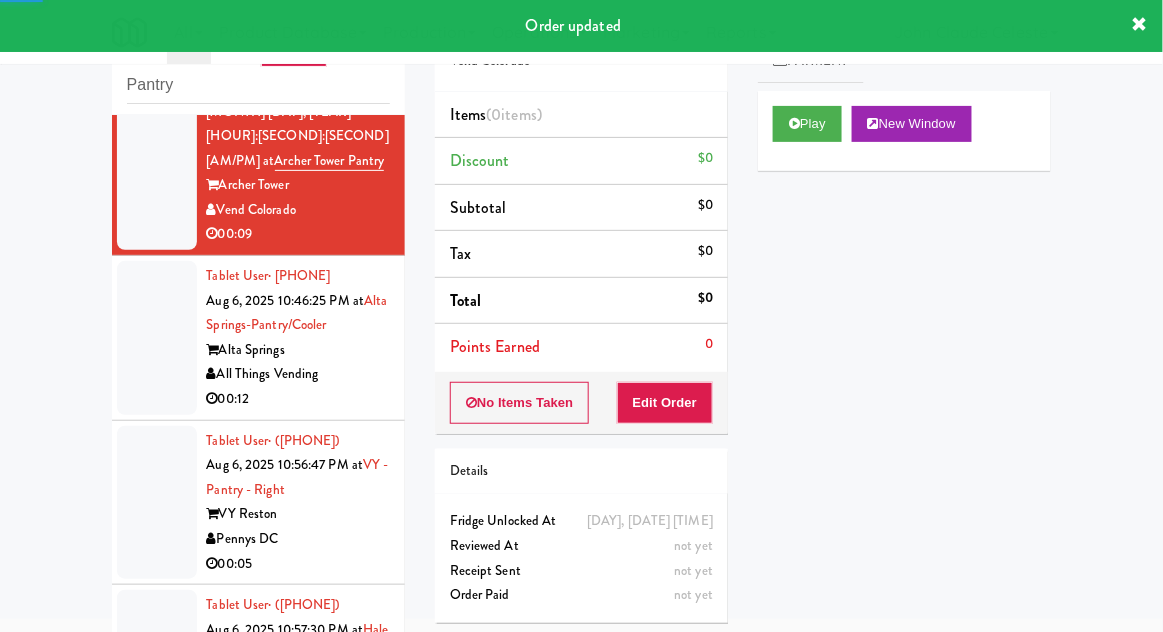 scroll, scrollTop: 890, scrollLeft: 0, axis: vertical 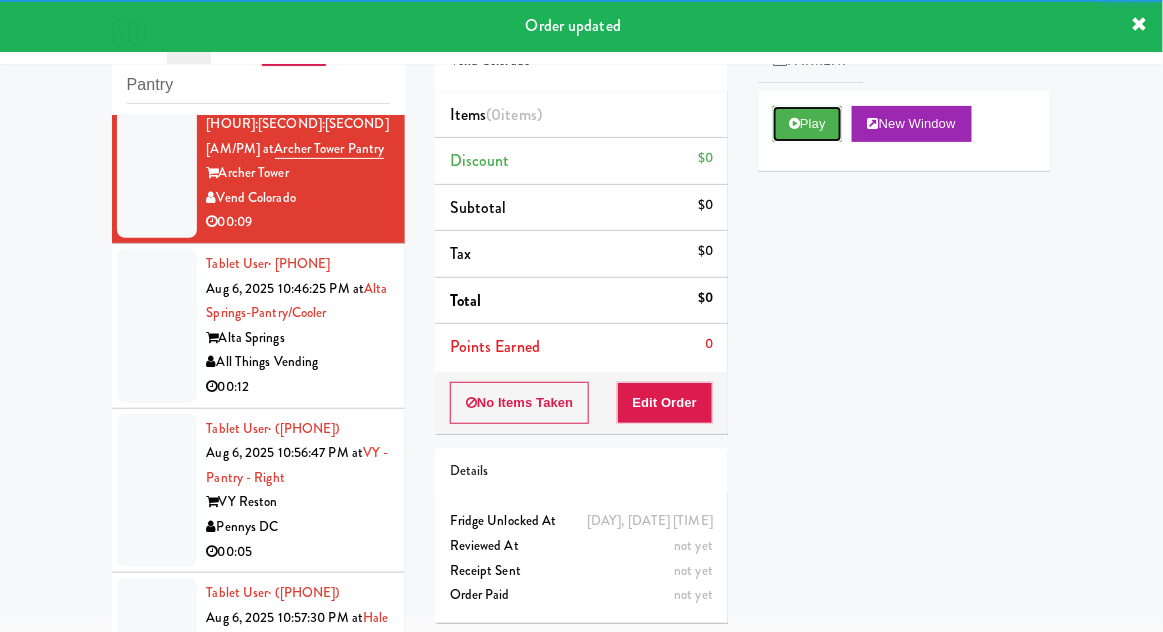 click on "Play" at bounding box center (807, 124) 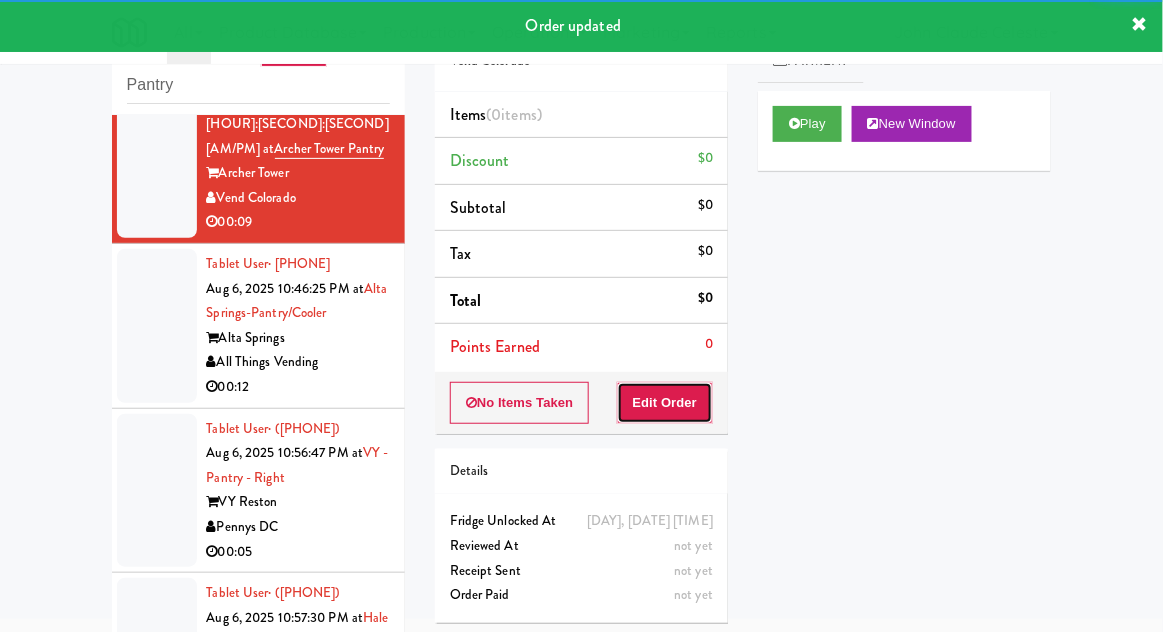 click on "Edit Order" at bounding box center [665, 403] 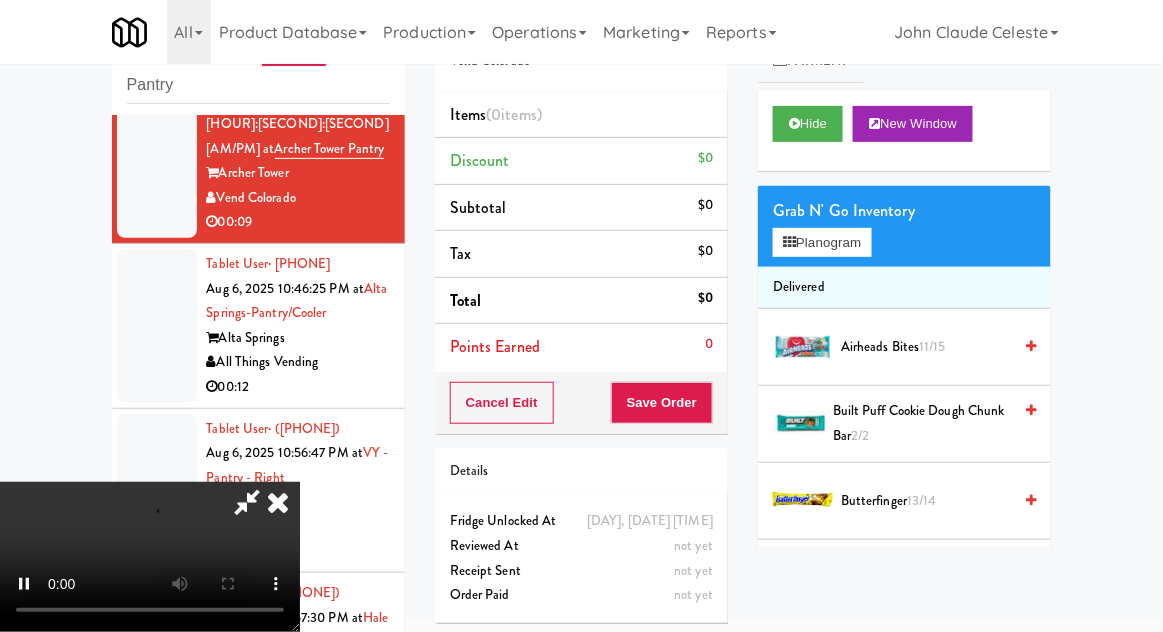 scroll, scrollTop: 73, scrollLeft: 0, axis: vertical 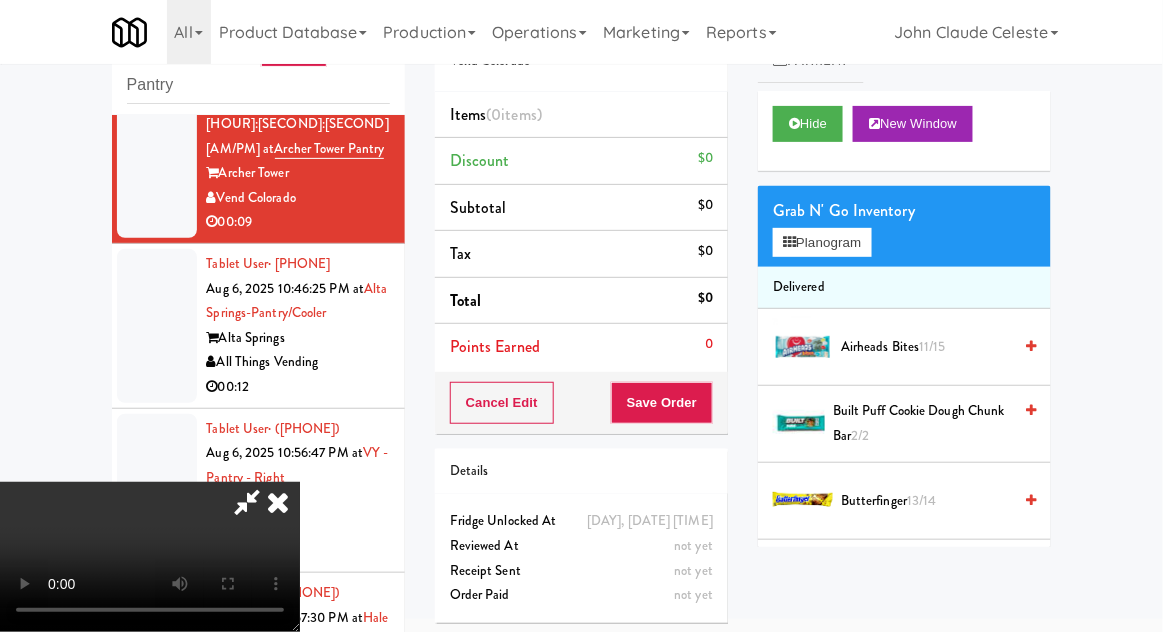 type 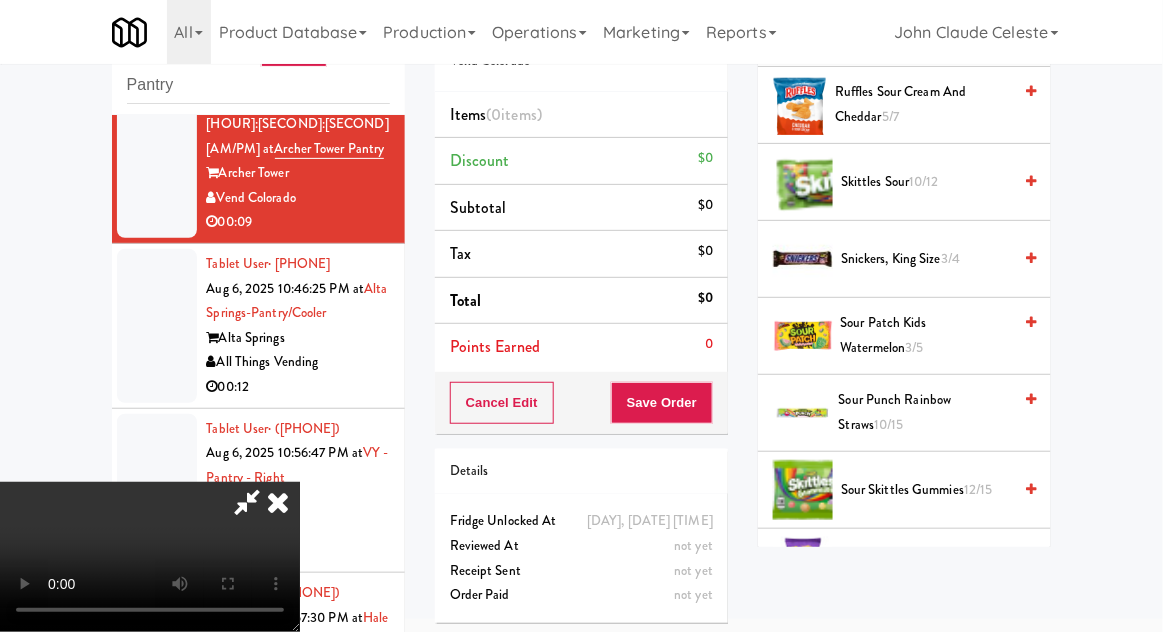 scroll, scrollTop: 1935, scrollLeft: 0, axis: vertical 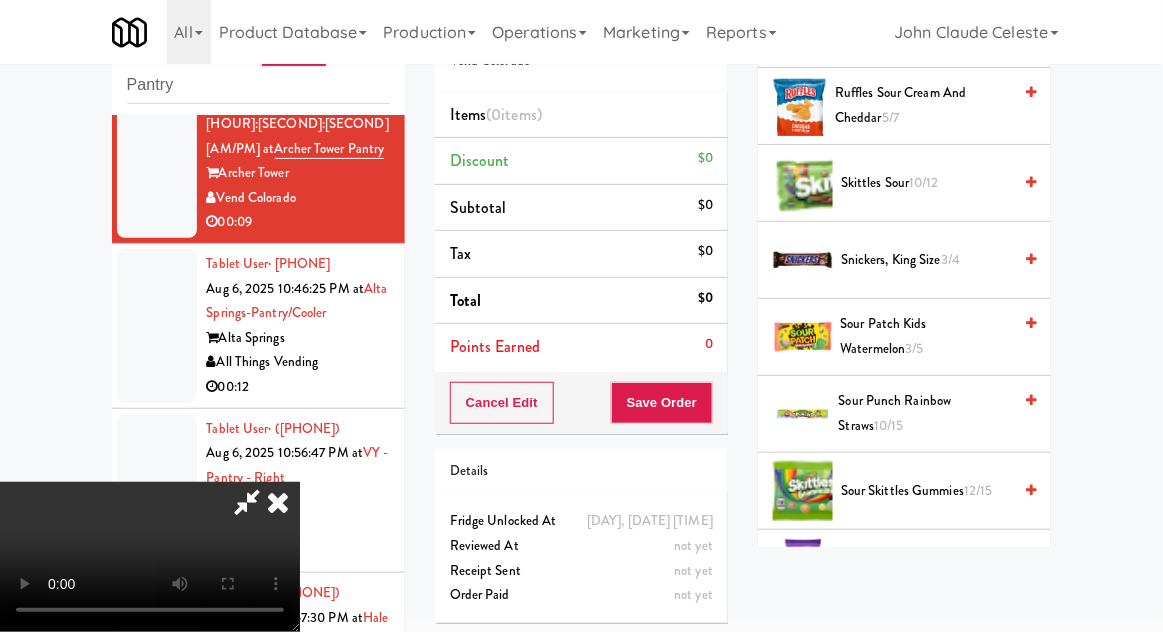 click on "Sour Patch Kids Watermelon  3/5" at bounding box center (926, 336) 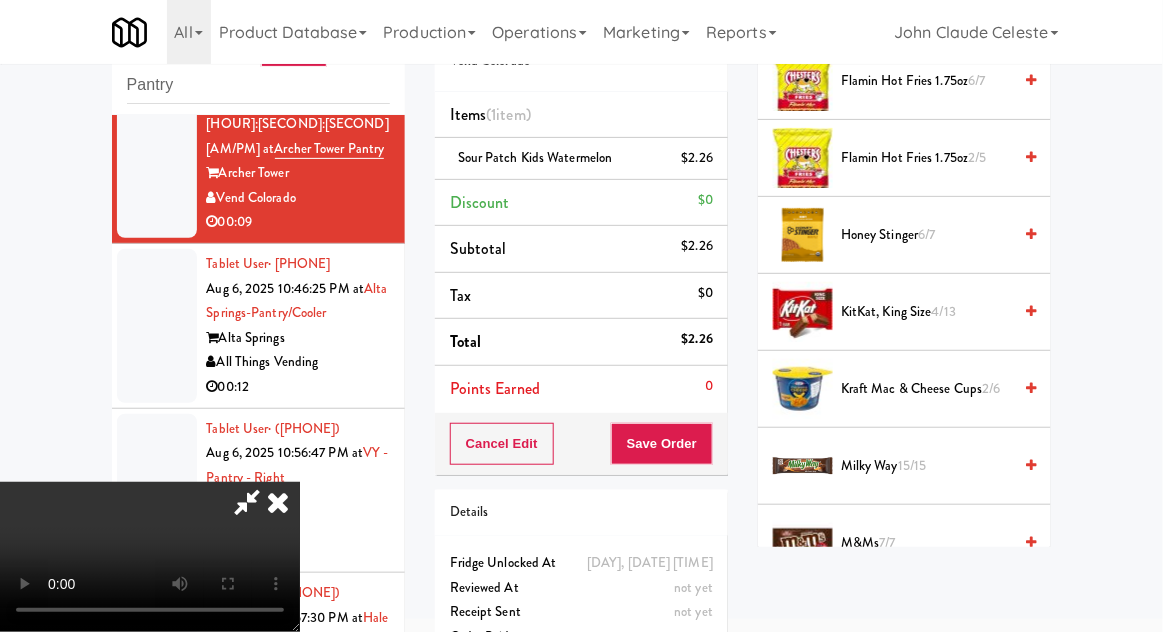 scroll, scrollTop: 710, scrollLeft: 0, axis: vertical 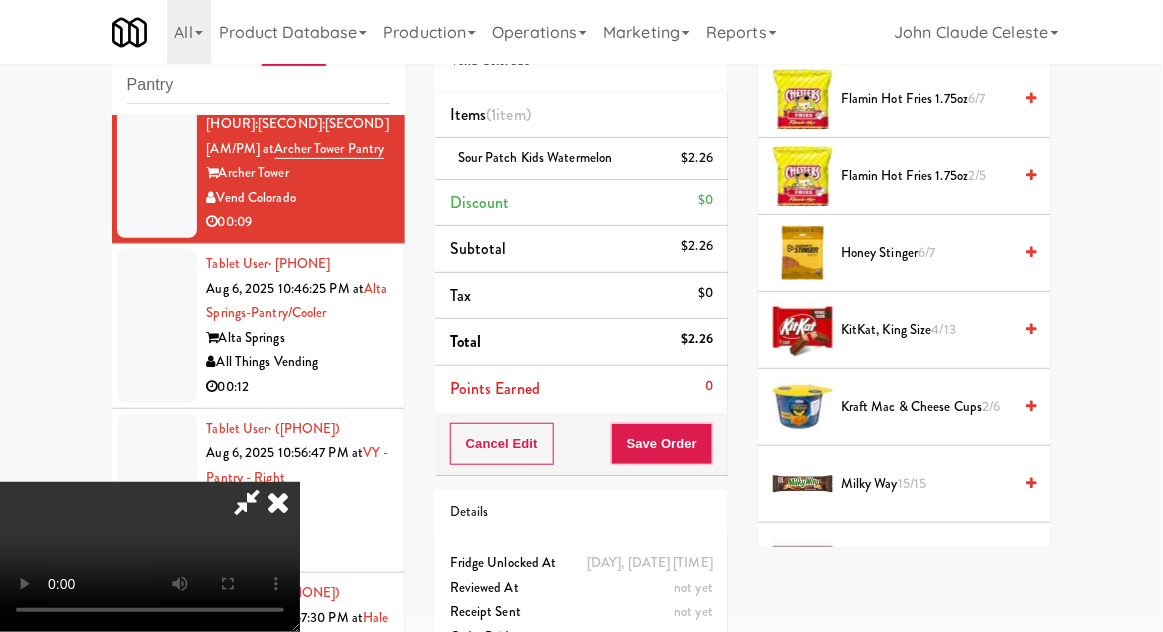 click on "KitKat, King Size  4/13" at bounding box center [926, 330] 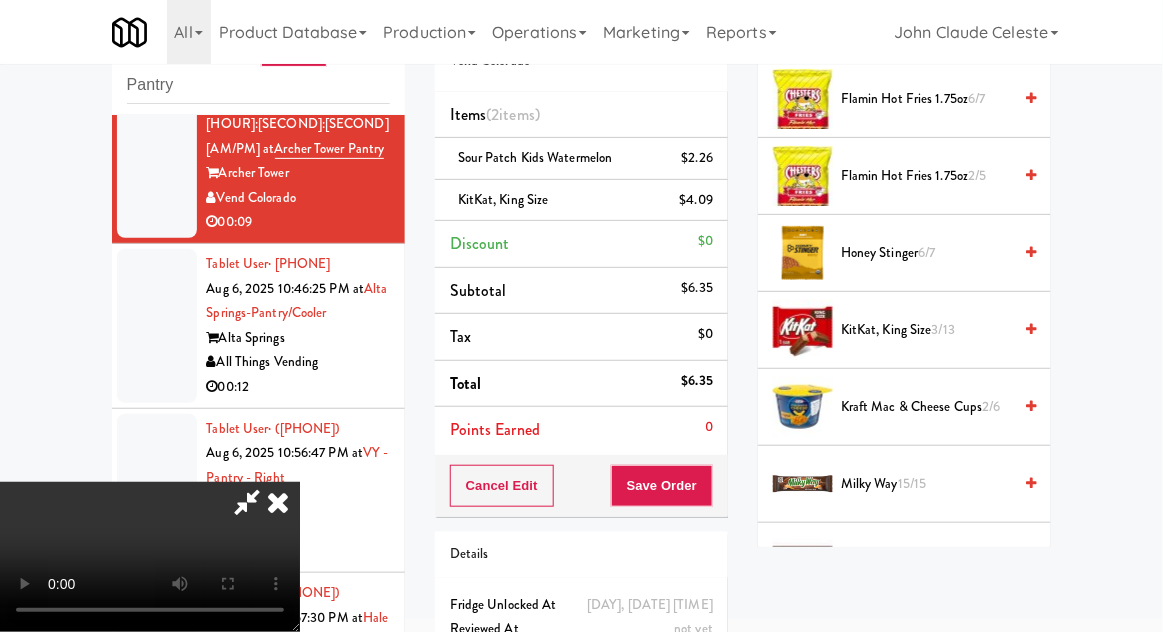 scroll, scrollTop: 73, scrollLeft: 0, axis: vertical 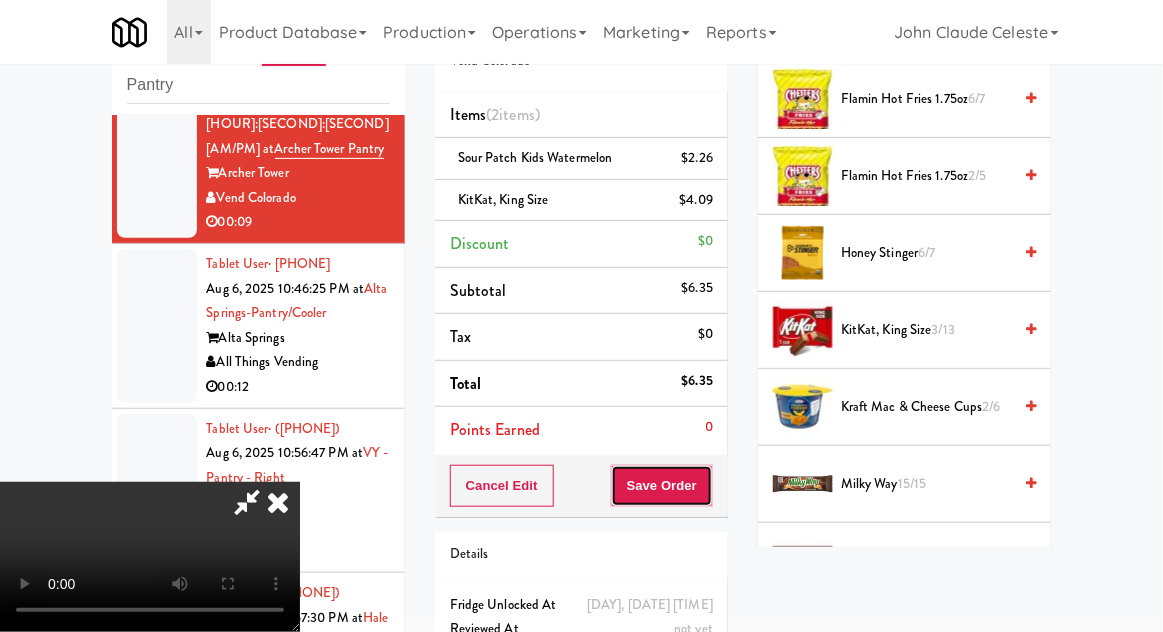 click on "Save Order" at bounding box center (662, 486) 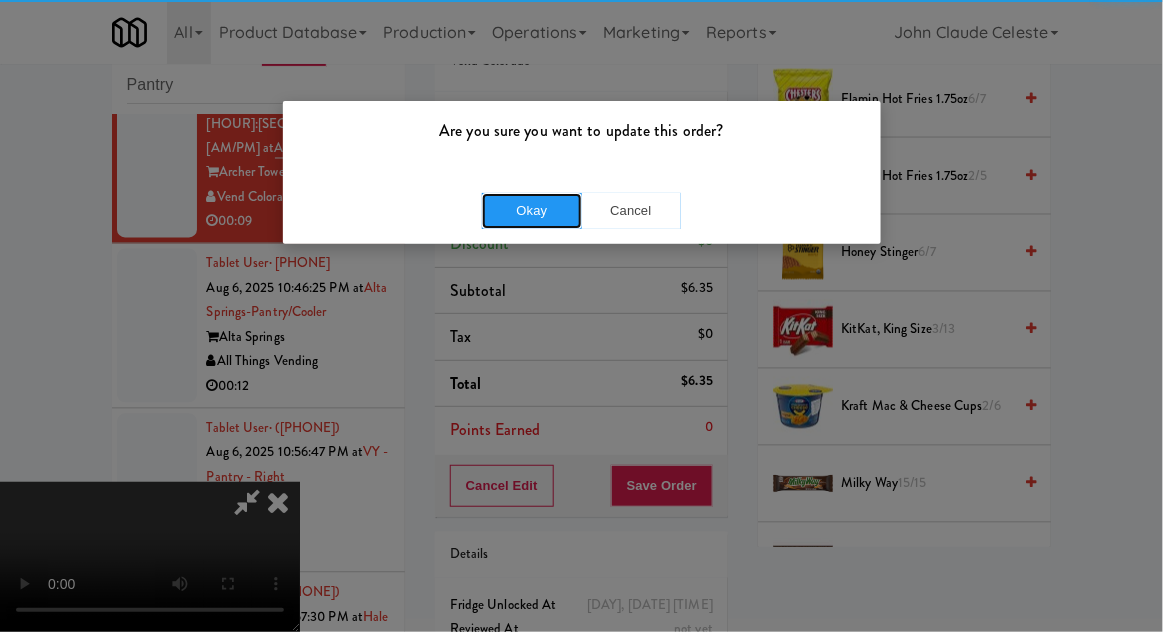 click on "Okay" at bounding box center (532, 211) 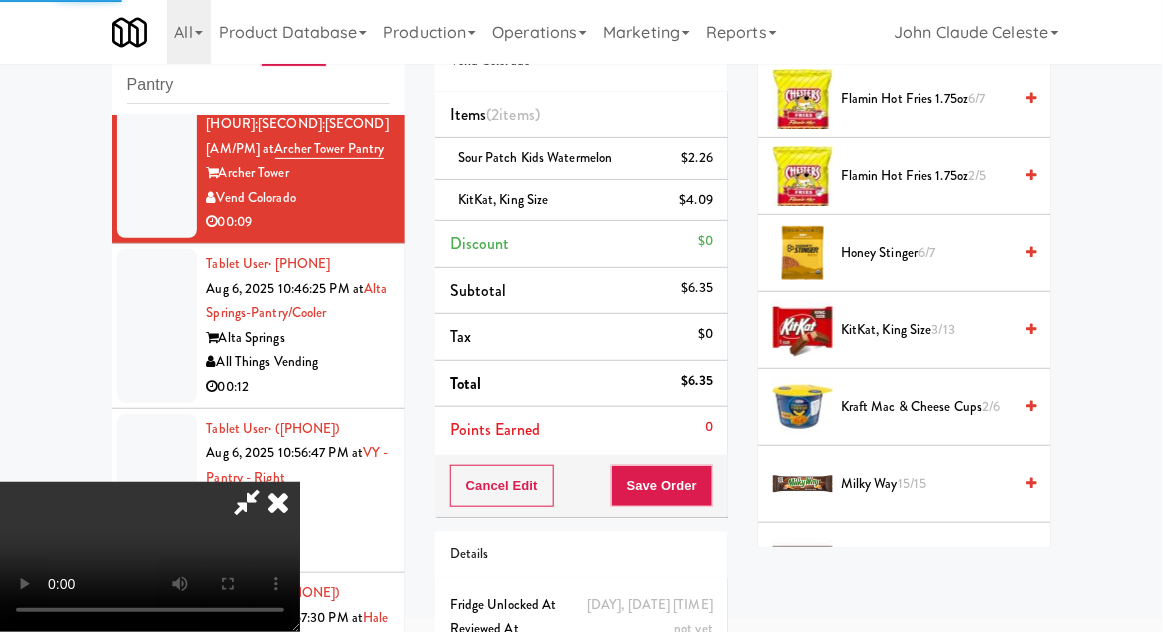 scroll, scrollTop: 197, scrollLeft: 0, axis: vertical 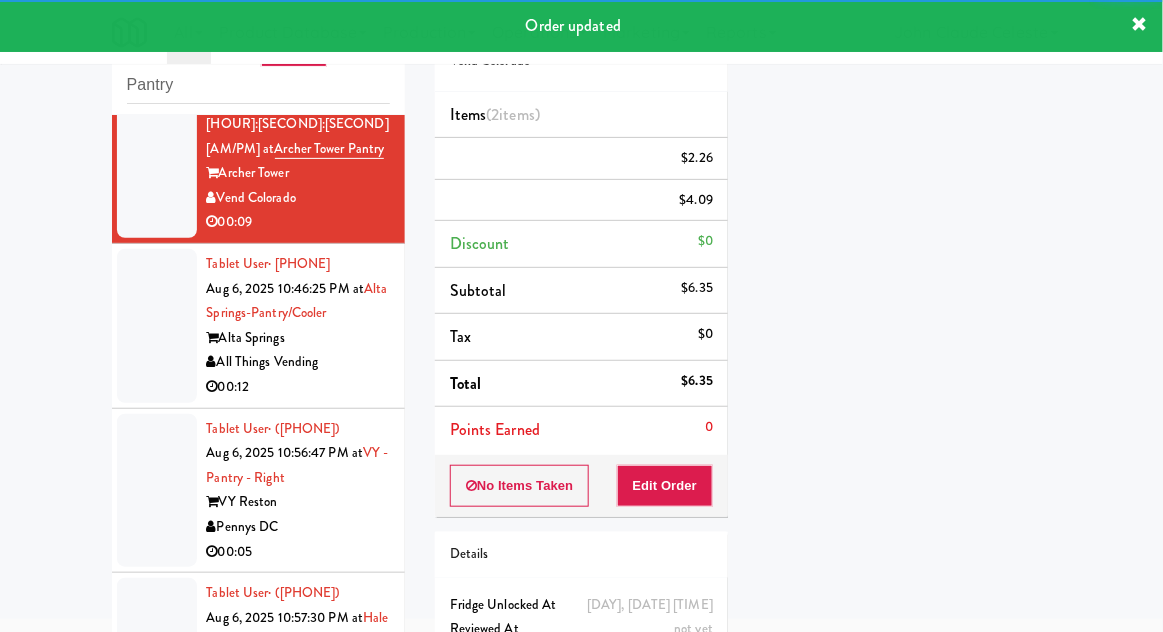 click at bounding box center (157, 326) 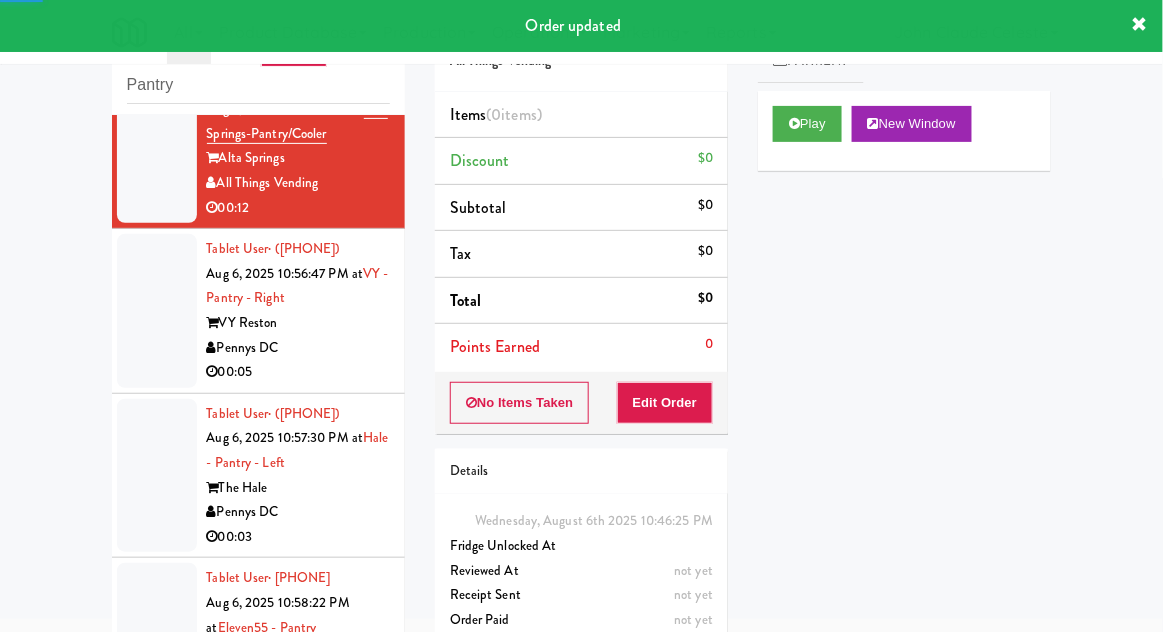 scroll, scrollTop: 1095, scrollLeft: 0, axis: vertical 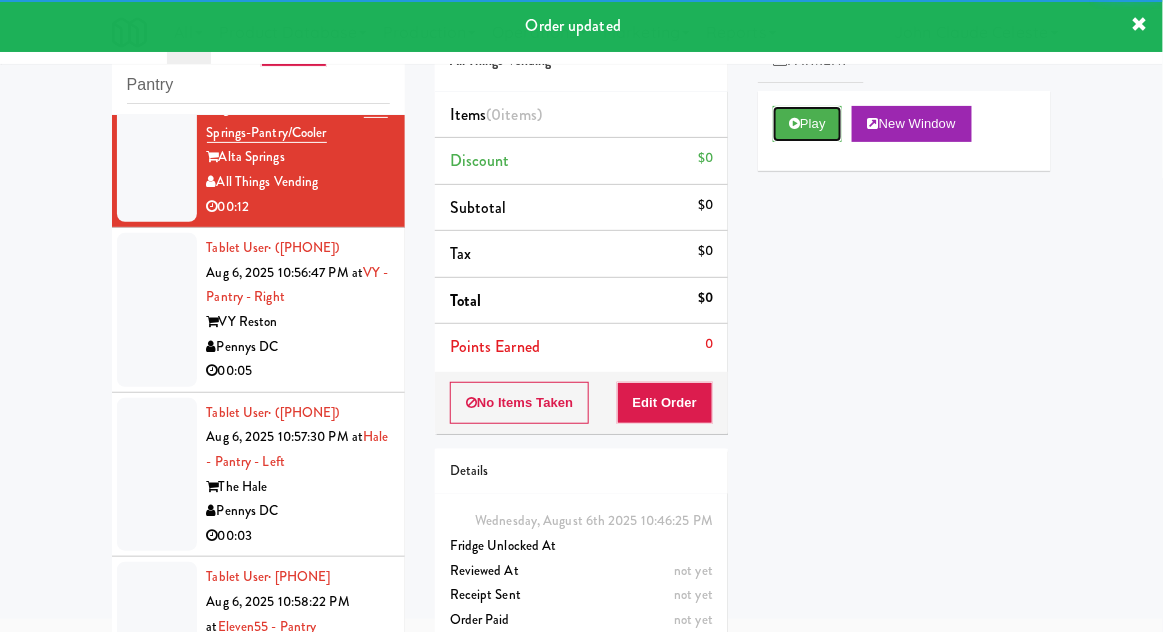 click on "Play" at bounding box center [807, 124] 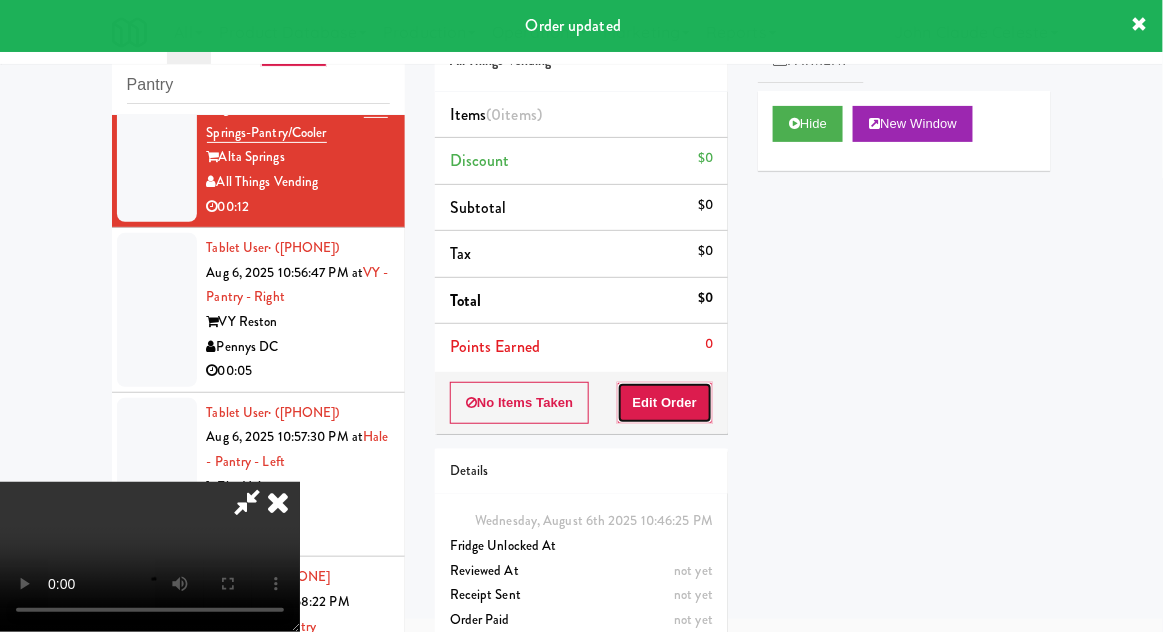 click on "Edit Order" at bounding box center [665, 403] 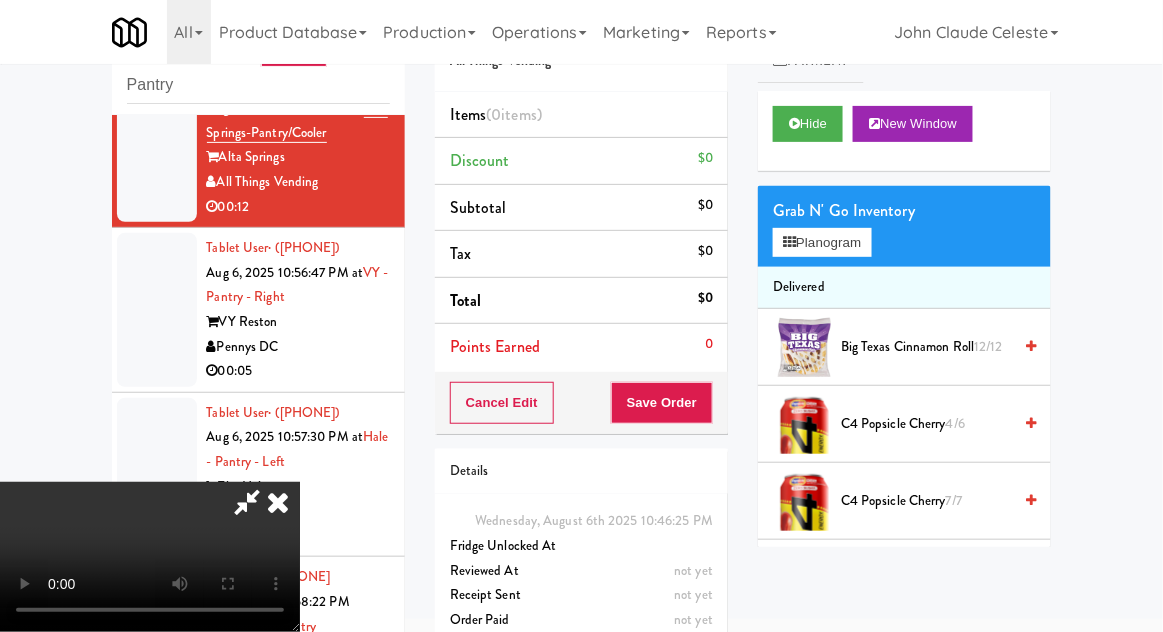 scroll, scrollTop: 73, scrollLeft: 0, axis: vertical 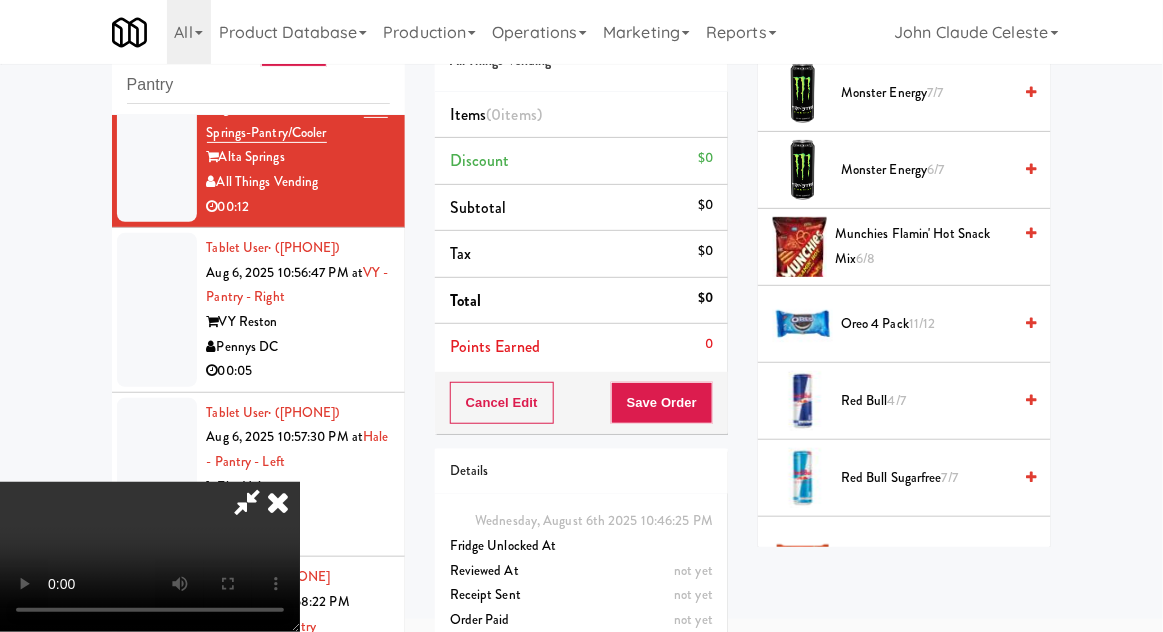 click on "Oreo 4 Pack  11/12" at bounding box center (926, 324) 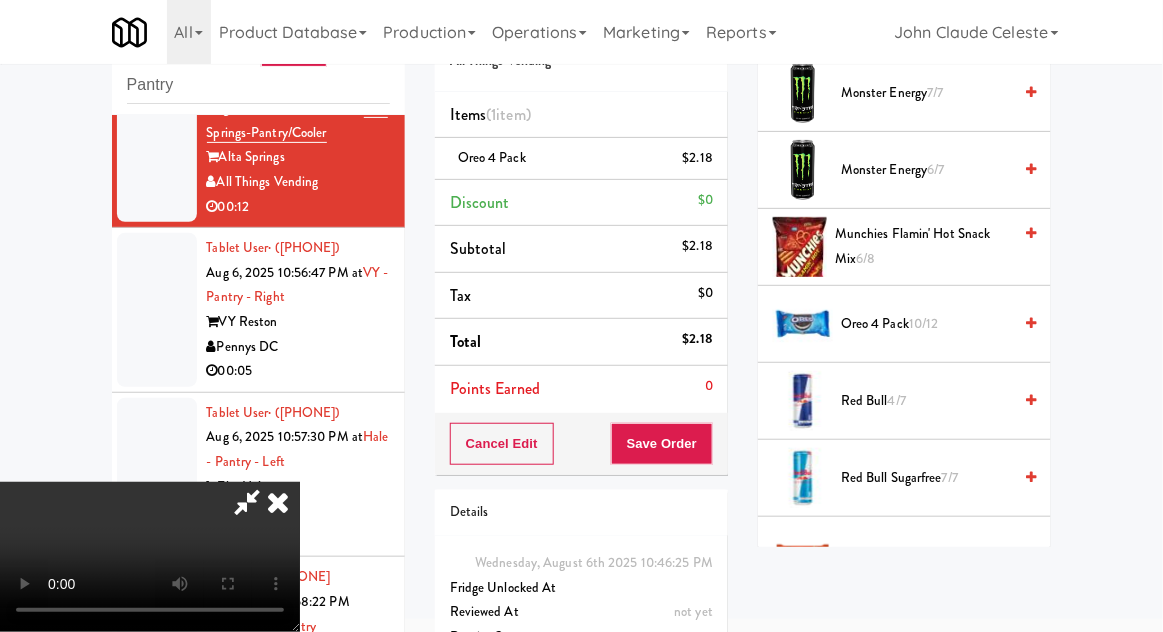scroll, scrollTop: 73, scrollLeft: 0, axis: vertical 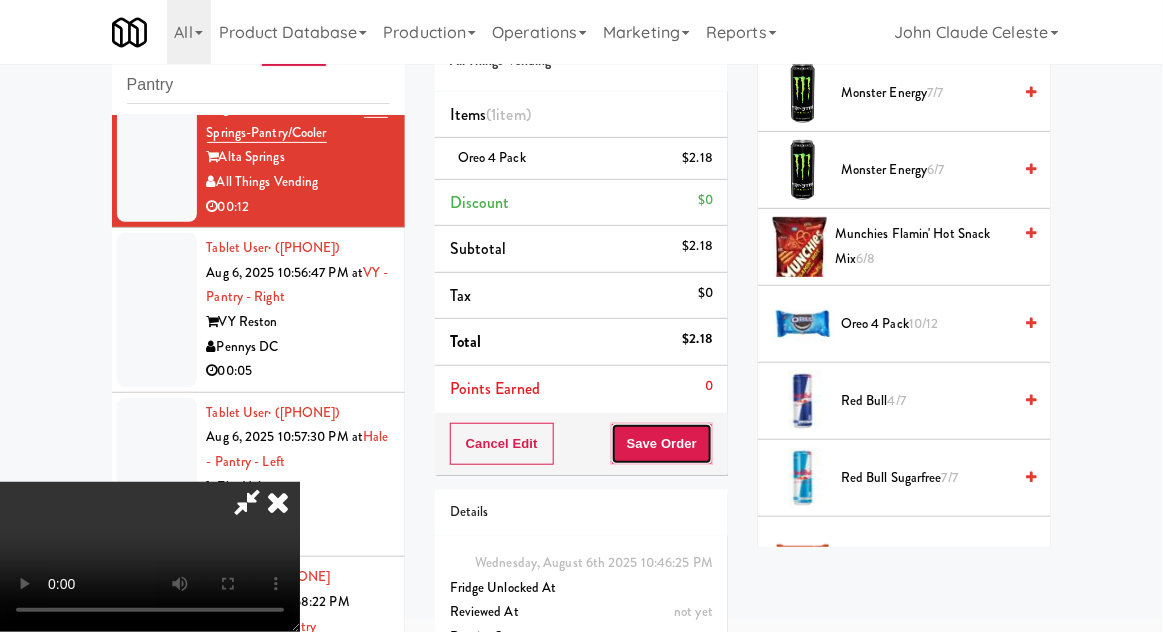 click on "Save Order" at bounding box center [662, 444] 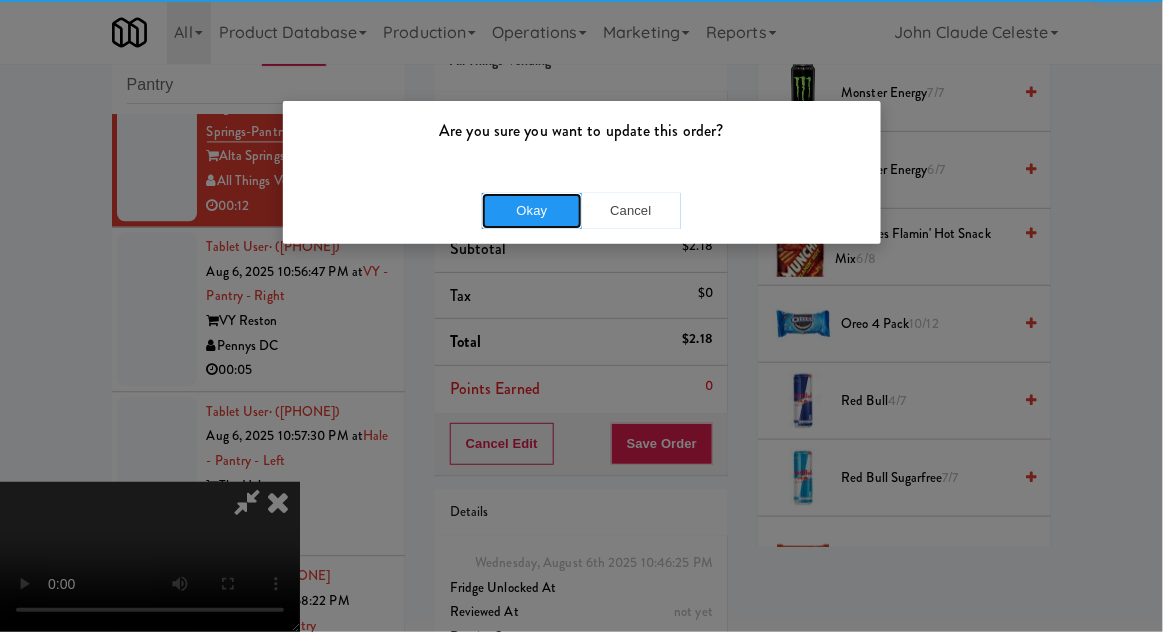 click on "Okay" at bounding box center [532, 211] 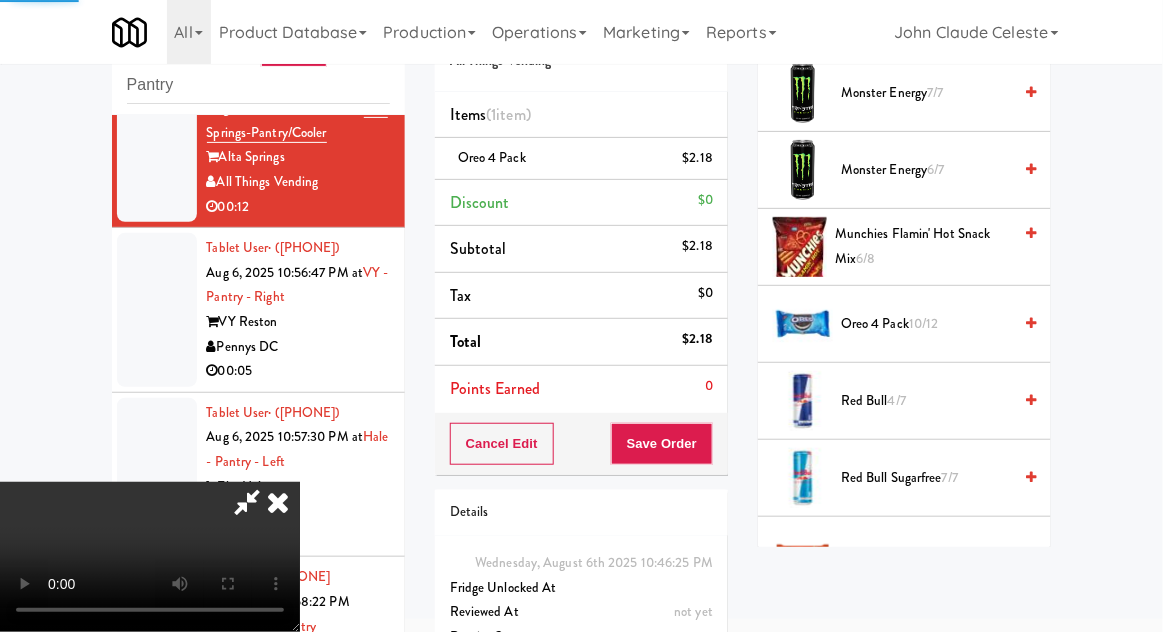 scroll, scrollTop: 197, scrollLeft: 0, axis: vertical 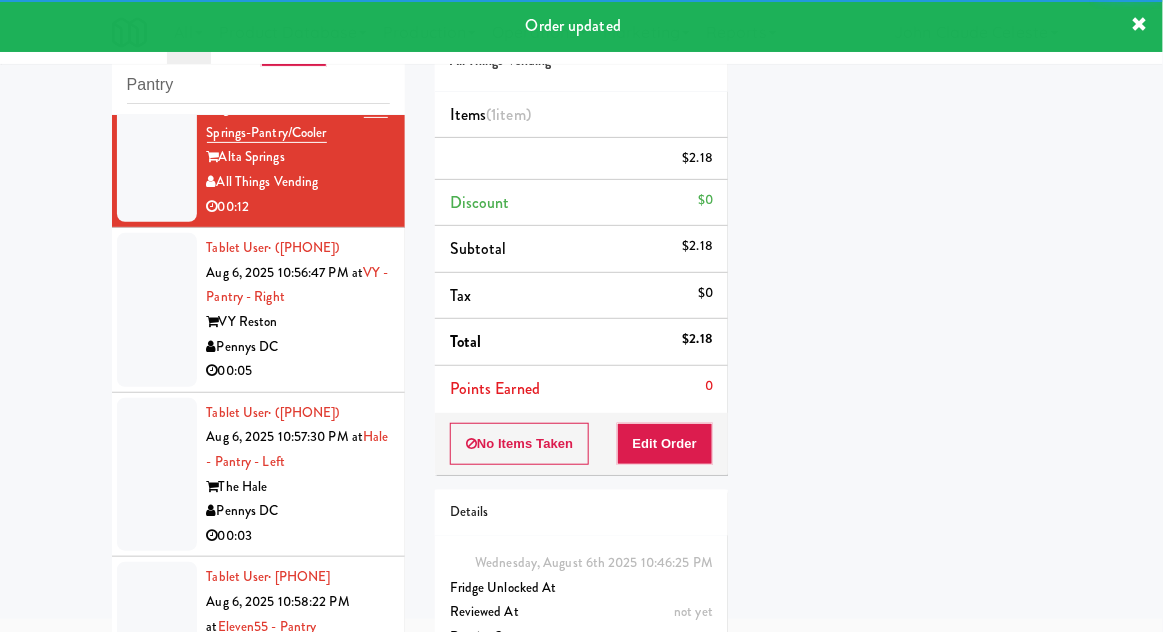 click at bounding box center [157, 310] 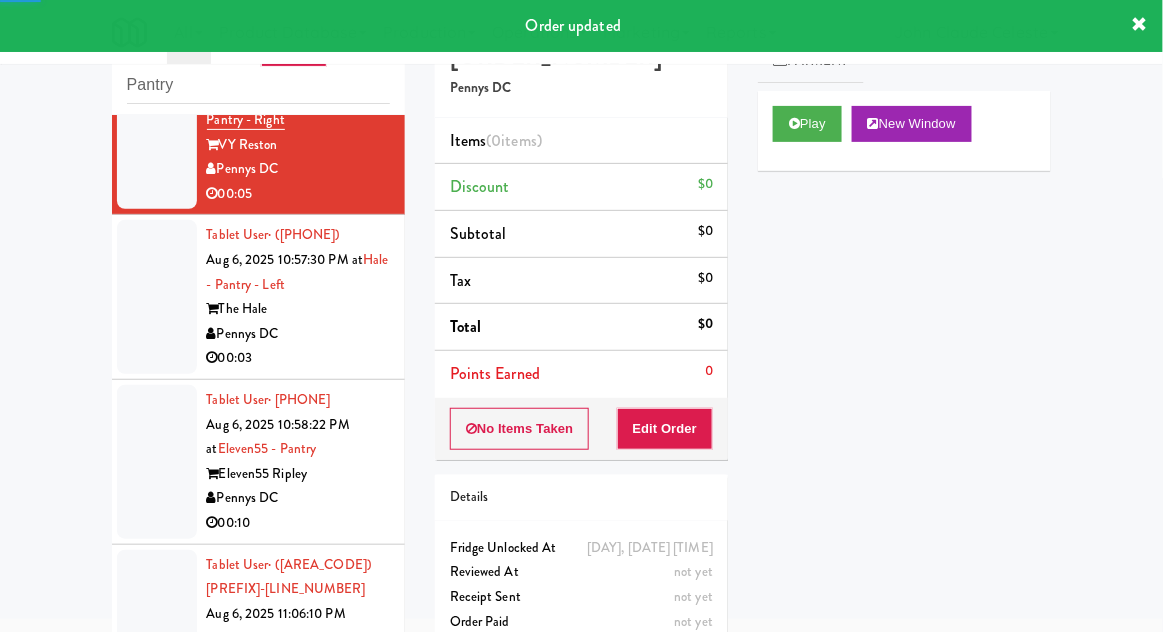 scroll, scrollTop: 1300, scrollLeft: 0, axis: vertical 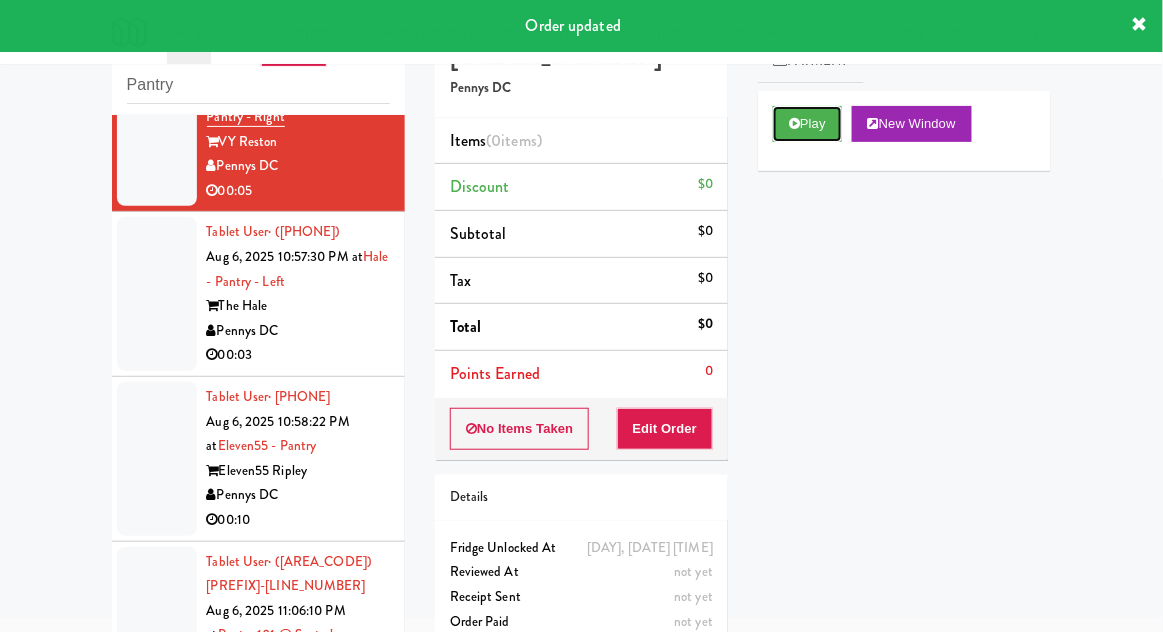 click on "Play" at bounding box center (807, 124) 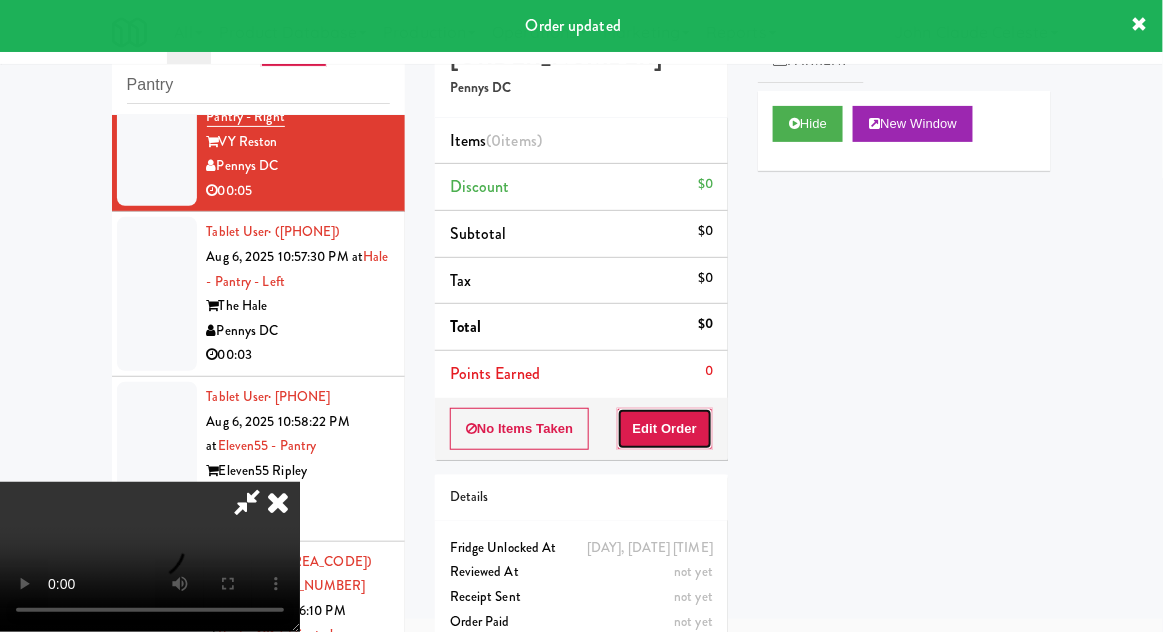 click on "Edit Order" at bounding box center (665, 429) 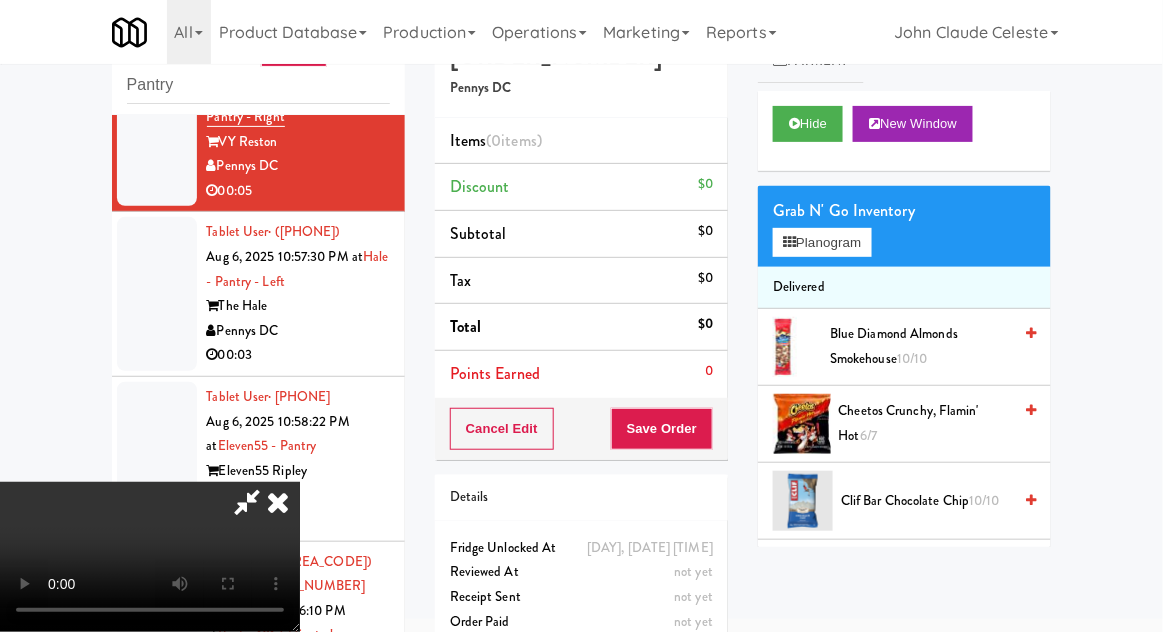 type 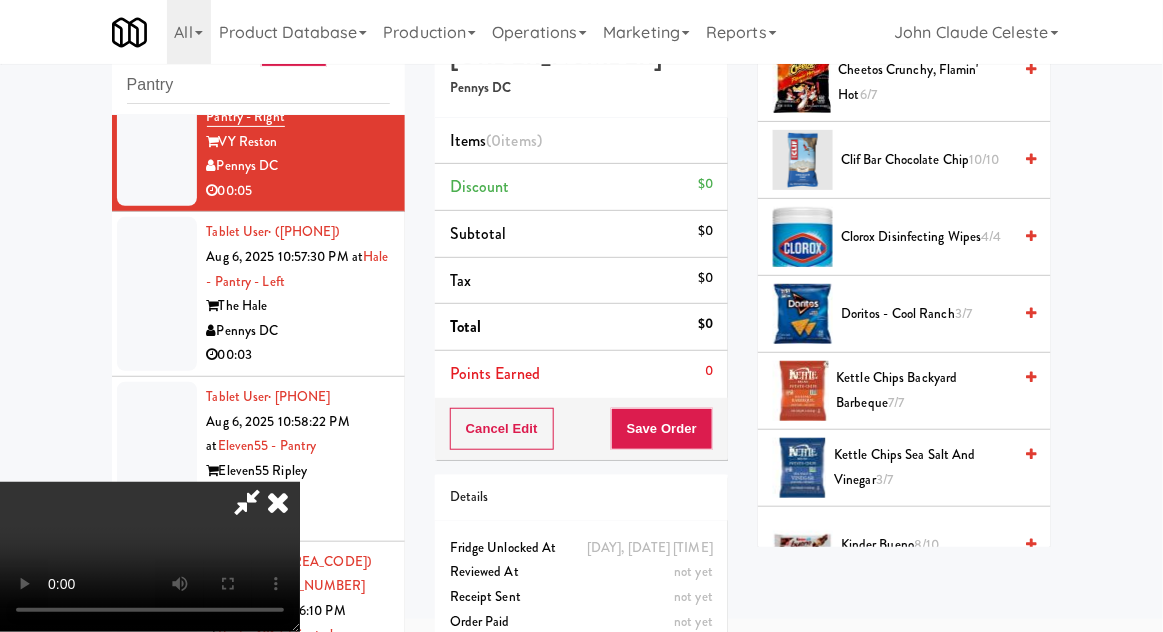 scroll, scrollTop: 339, scrollLeft: 0, axis: vertical 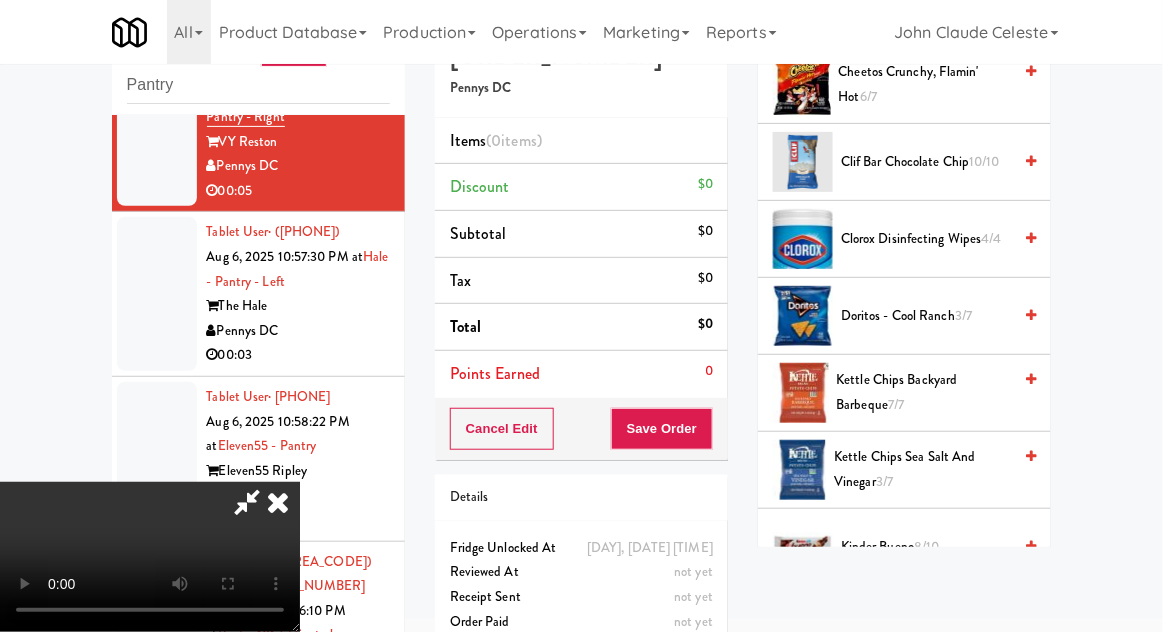 click on "Kettle Chips Sea Salt and Vinegar  3/7" at bounding box center (922, 469) 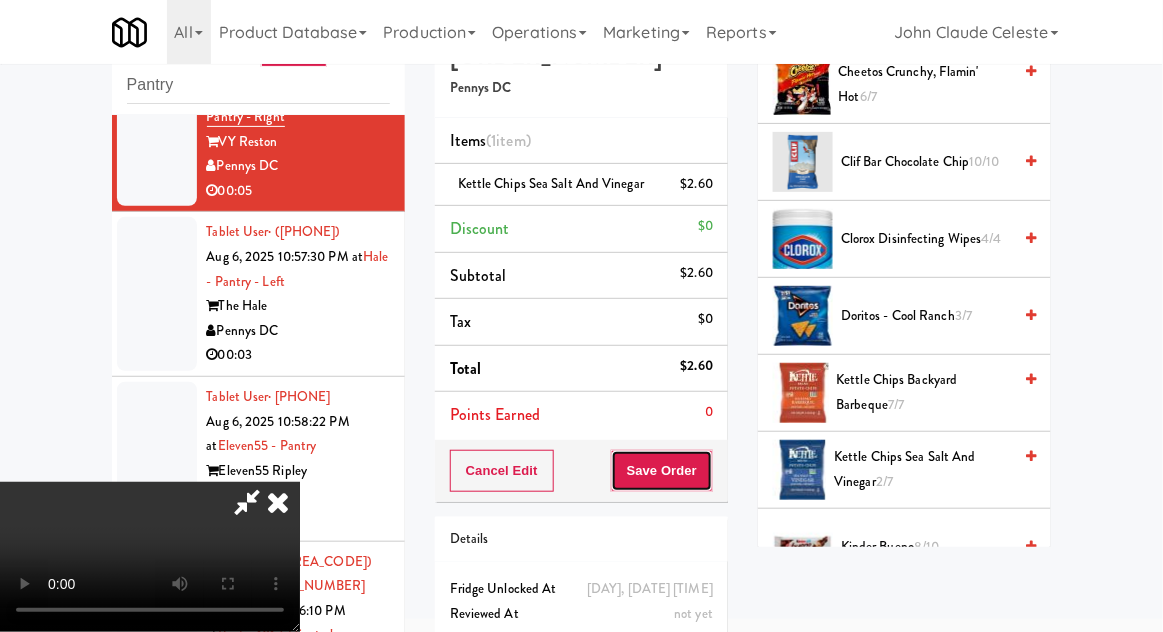 click on "Save Order" at bounding box center (662, 471) 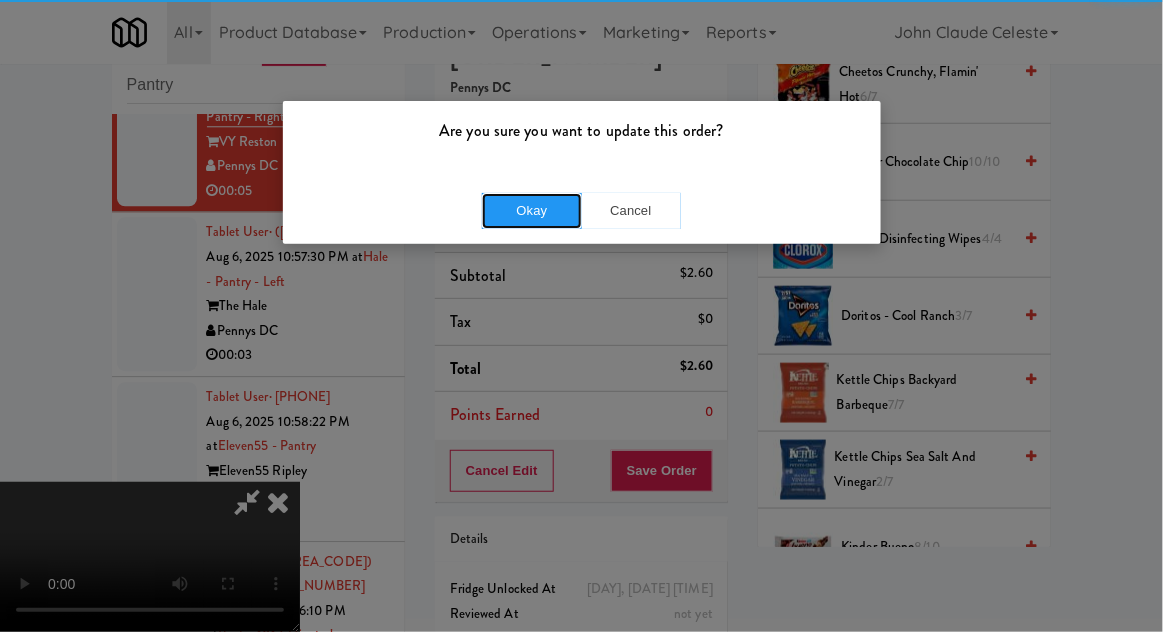 click on "Okay" at bounding box center [532, 211] 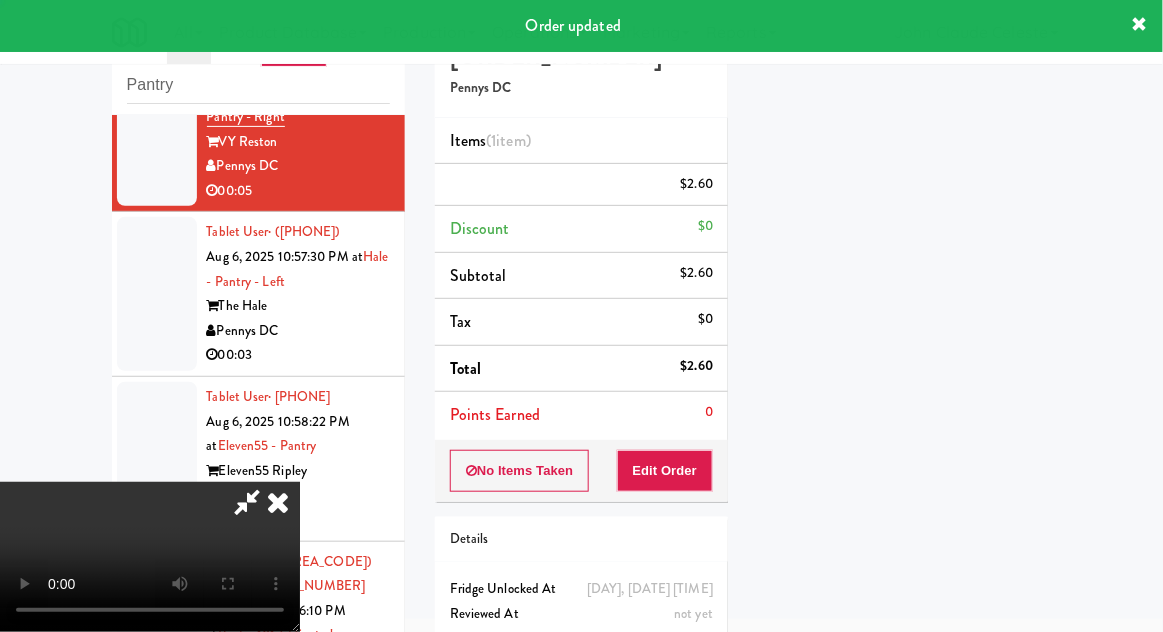 scroll, scrollTop: 197, scrollLeft: 0, axis: vertical 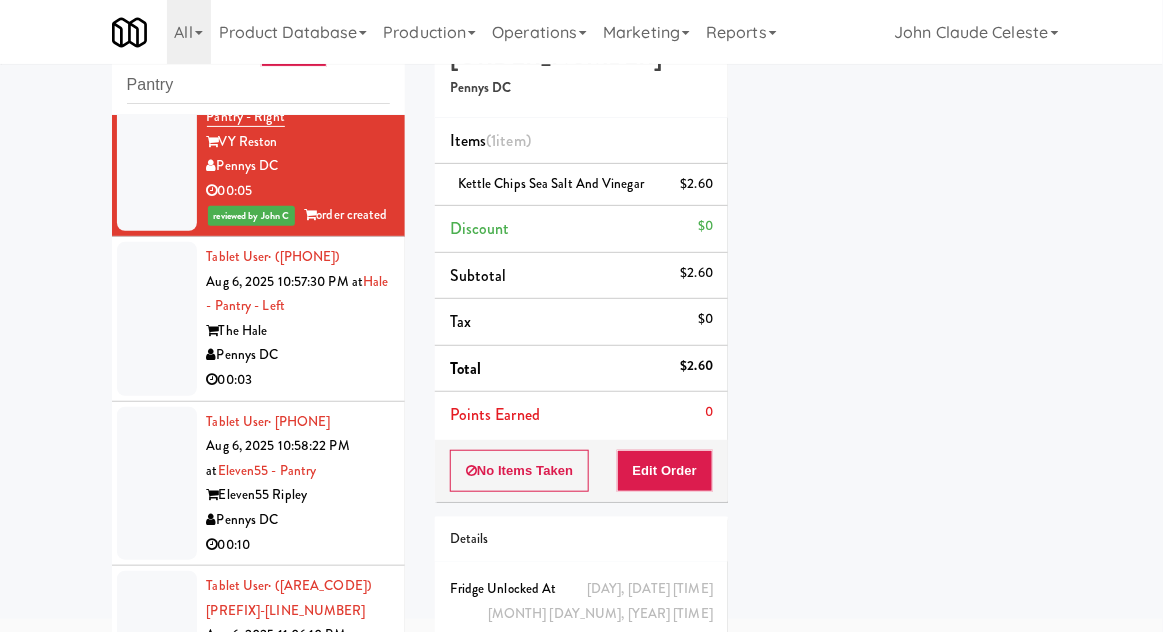 click at bounding box center (157, 319) 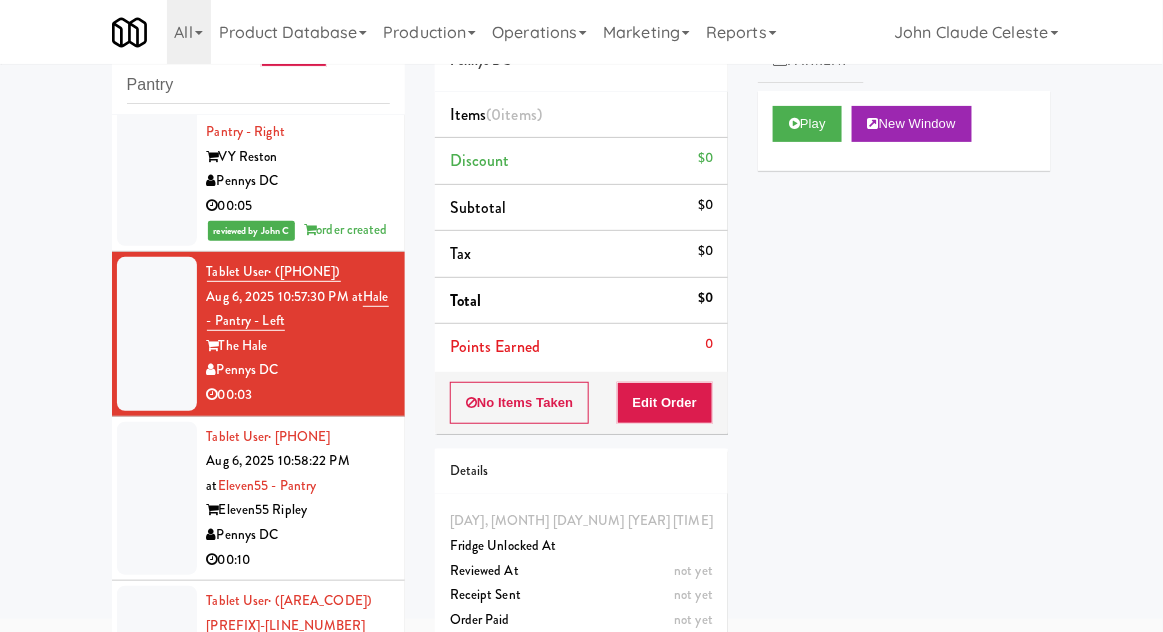 scroll, scrollTop: 1430, scrollLeft: 0, axis: vertical 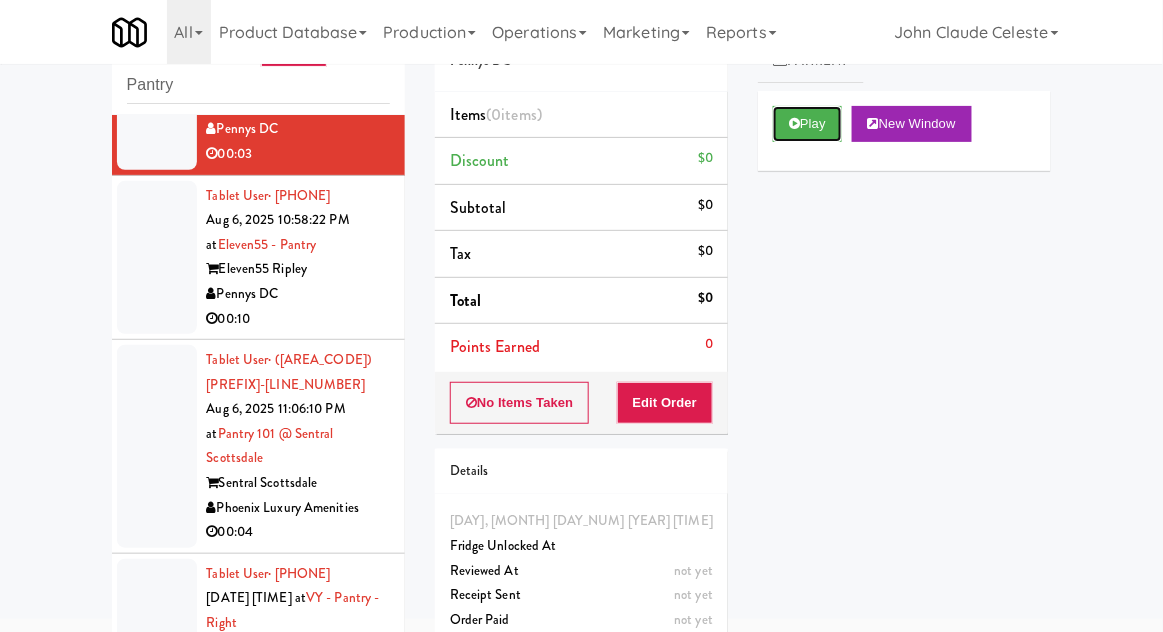 click on "Play" at bounding box center (807, 124) 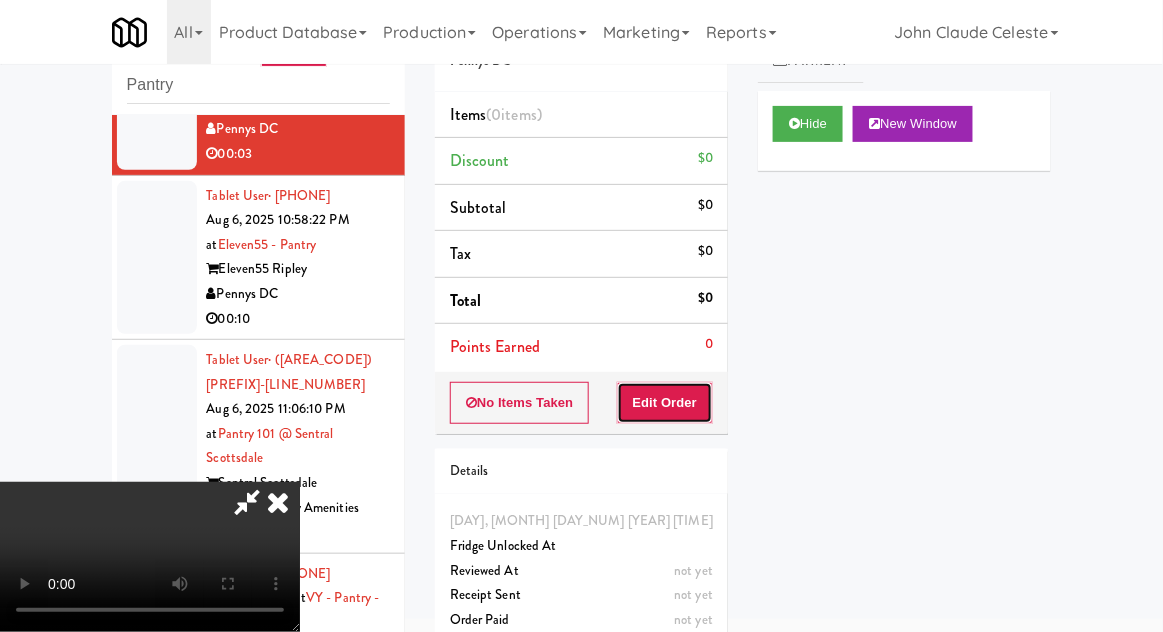 click on "Edit Order" at bounding box center [665, 403] 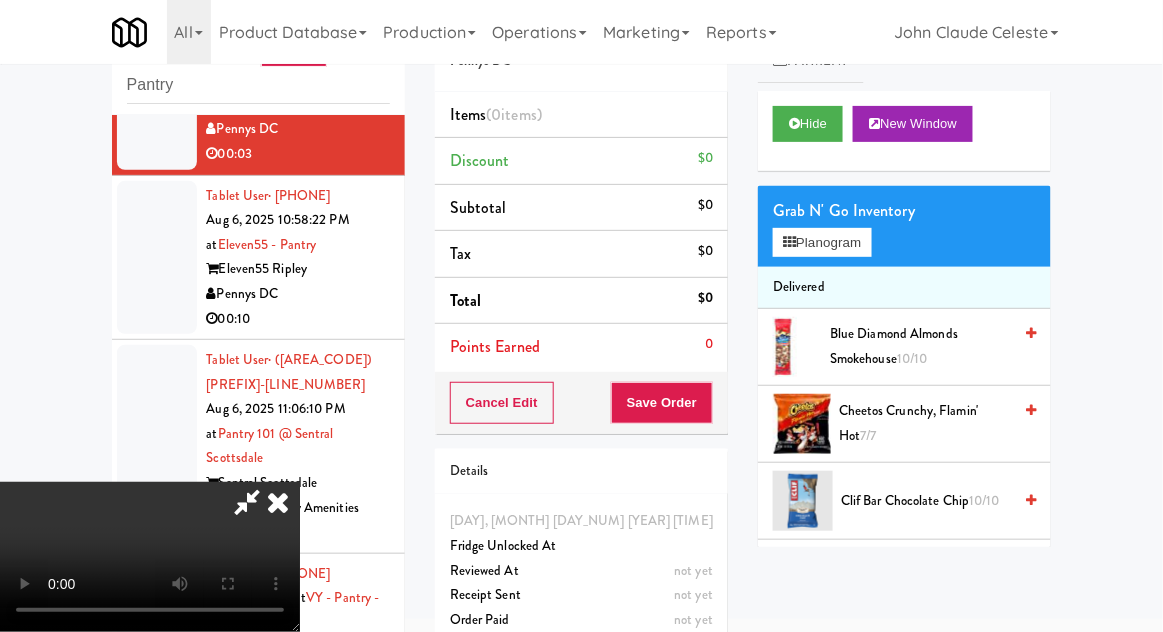 type 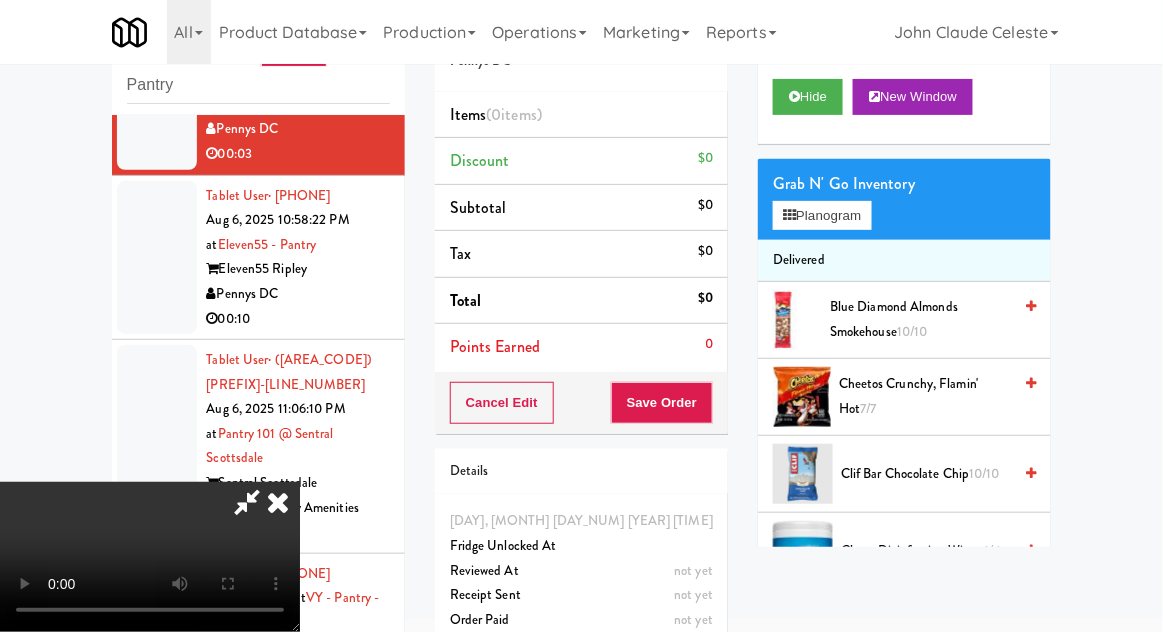 scroll, scrollTop: 34, scrollLeft: 0, axis: vertical 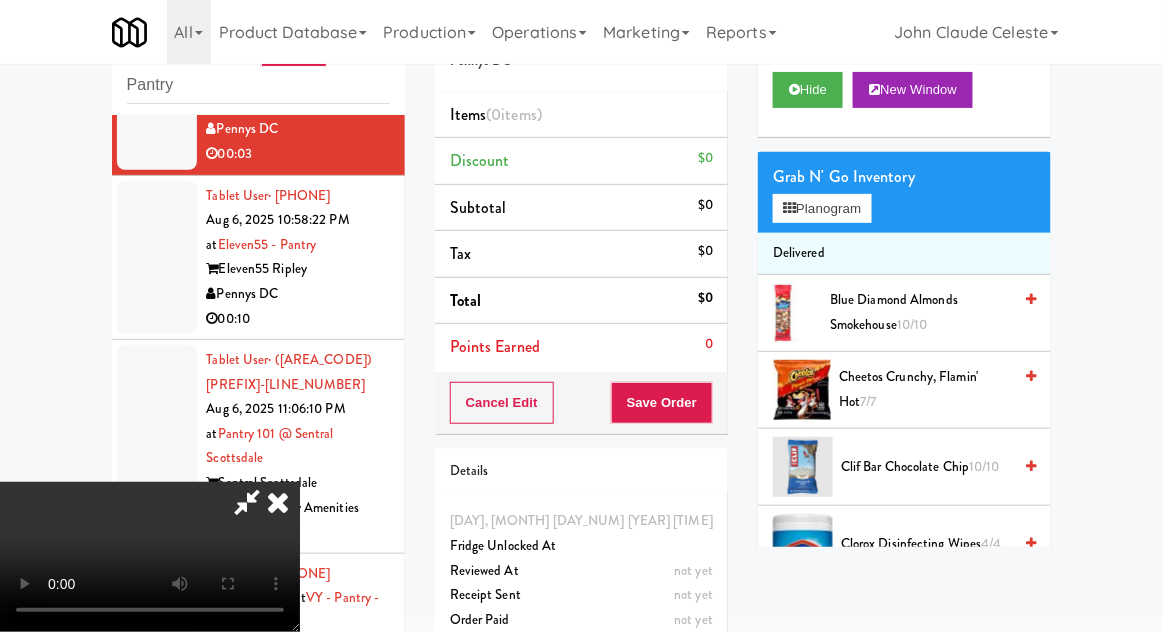 click on "Cheetos Crunchy, Flamin' Hot  7/7" at bounding box center (925, 389) 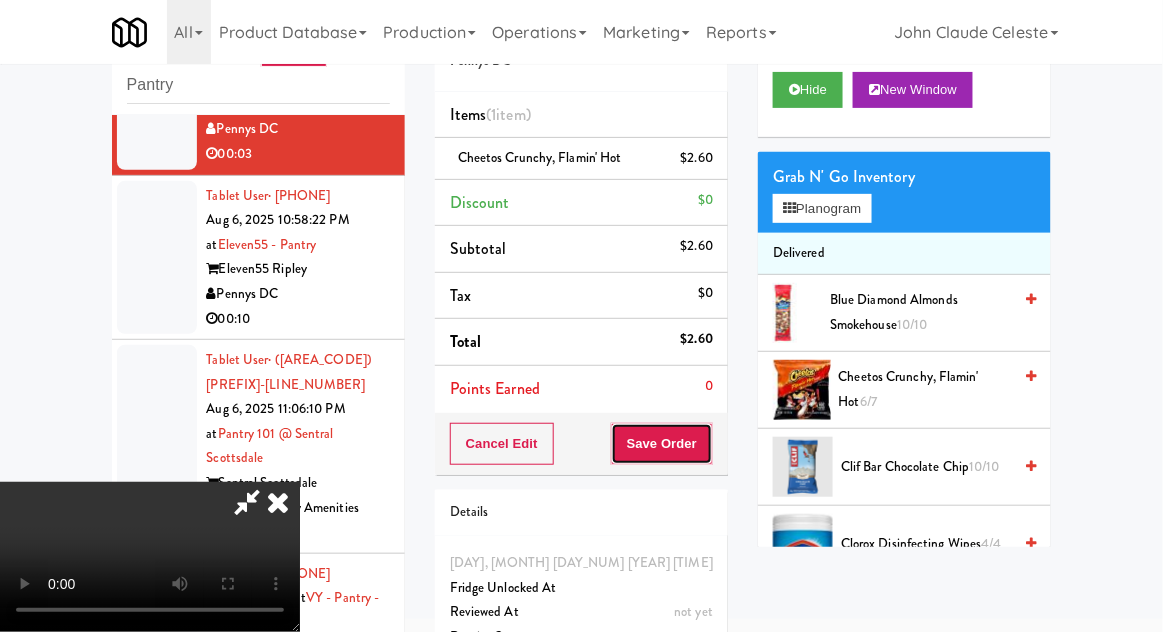 click on "Save Order" at bounding box center [662, 444] 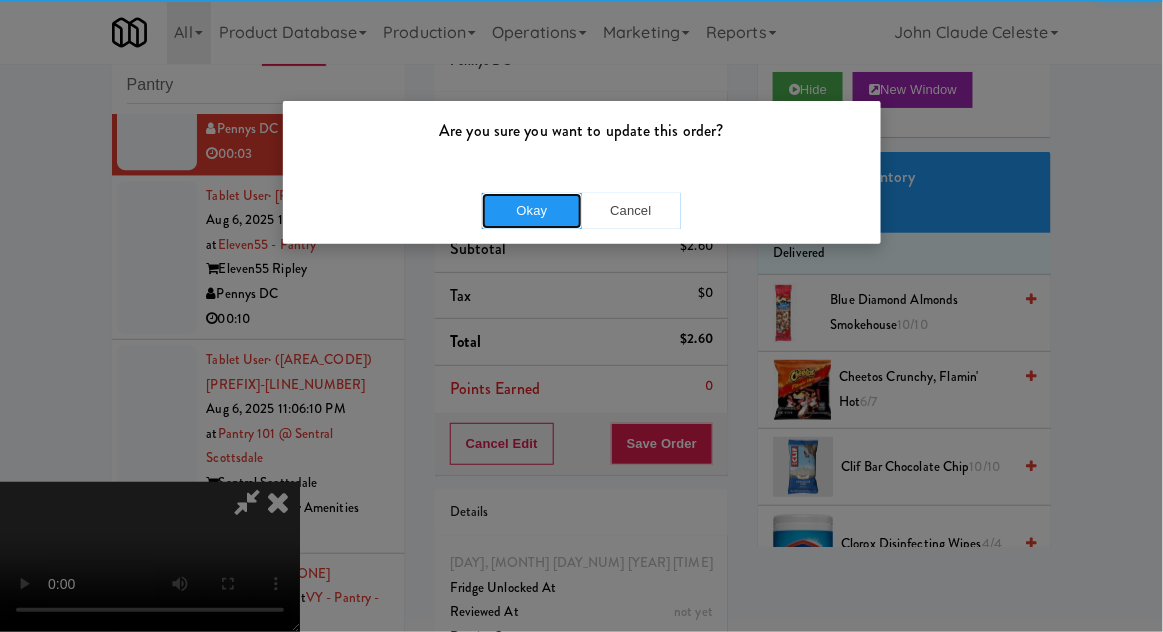 click on "Okay" at bounding box center [532, 211] 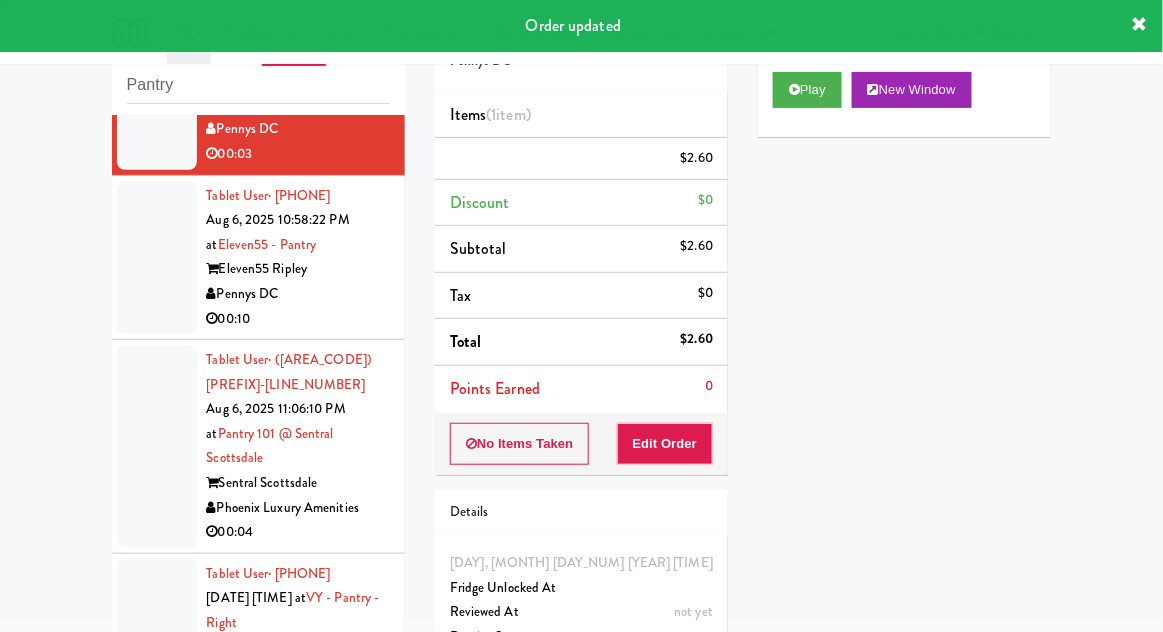 click at bounding box center [157, 258] 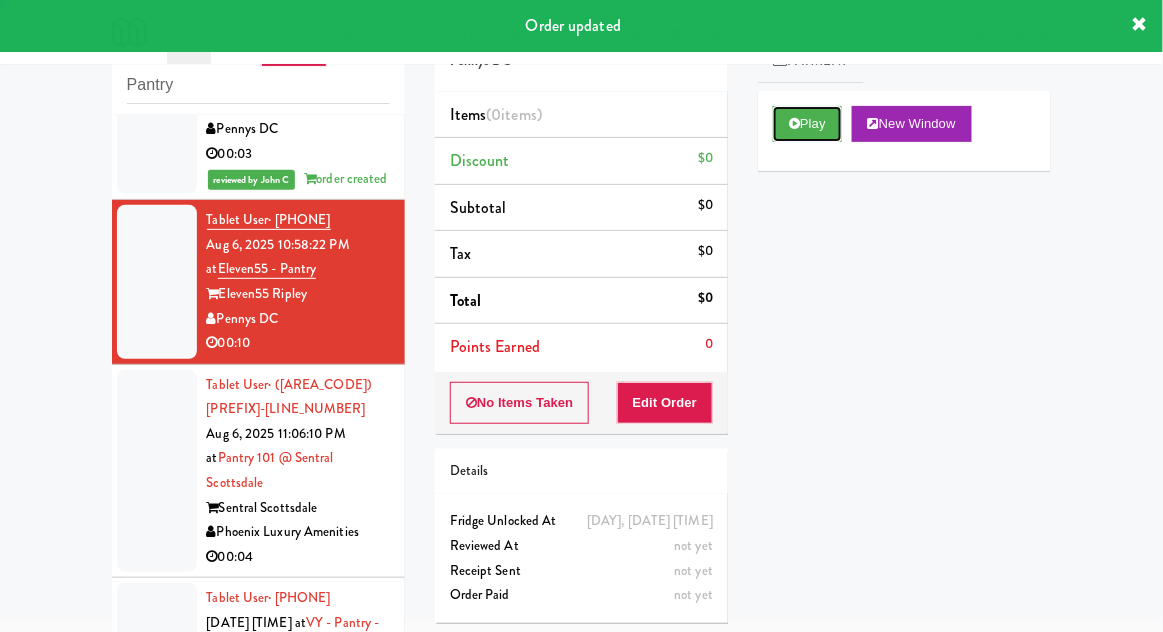 click on "Play" at bounding box center [807, 124] 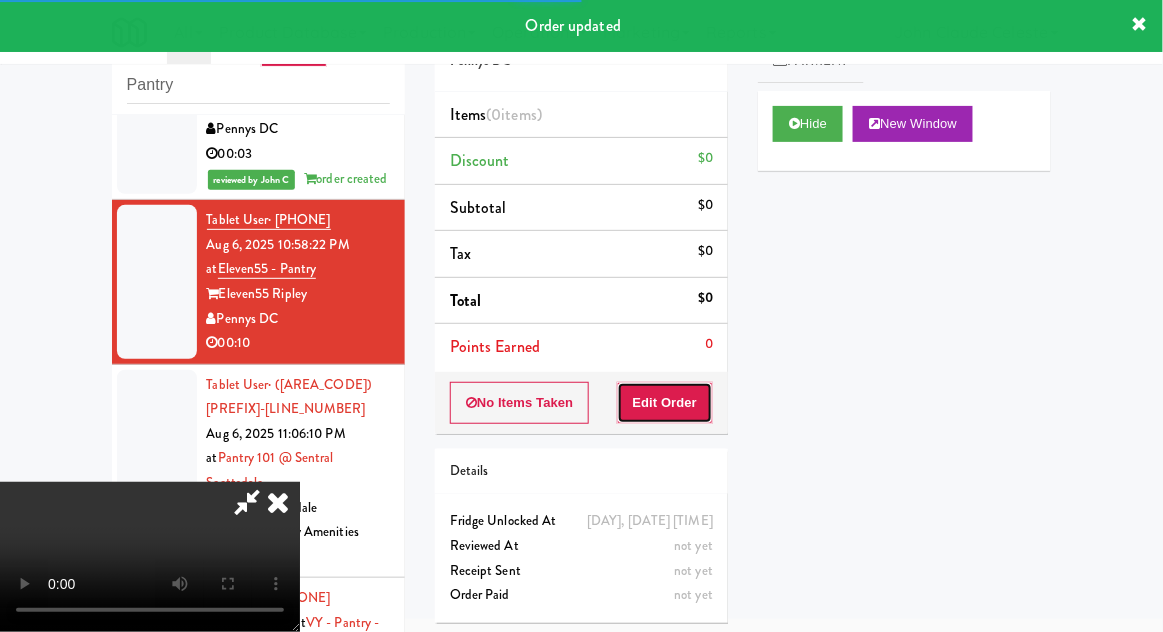 click on "Edit Order" at bounding box center (665, 403) 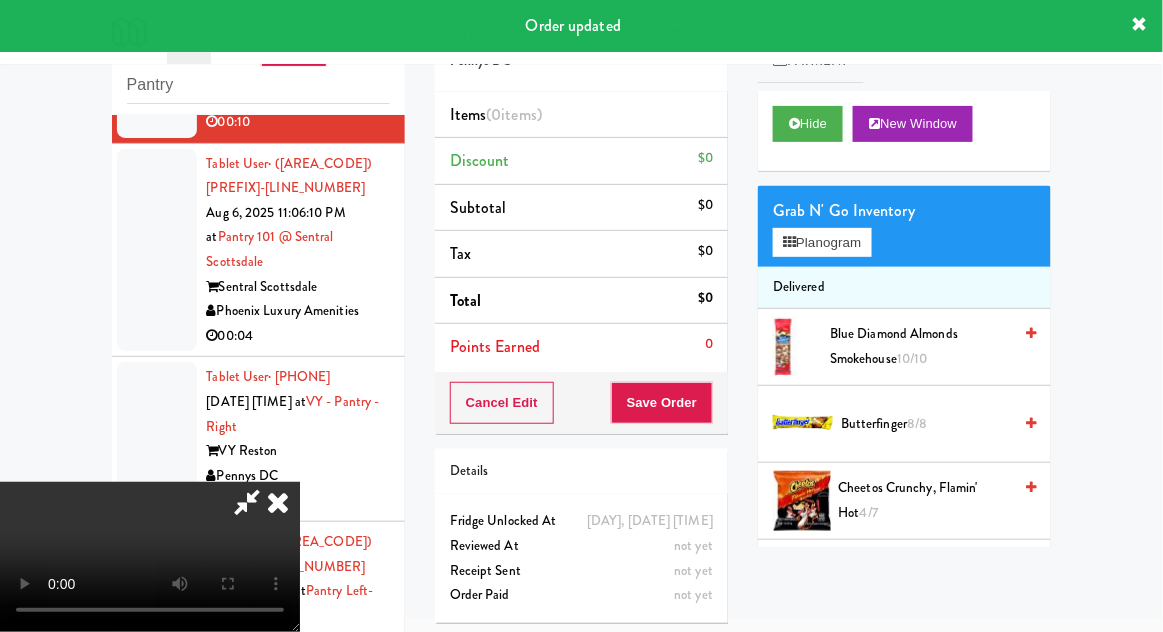 scroll, scrollTop: 1748, scrollLeft: 0, axis: vertical 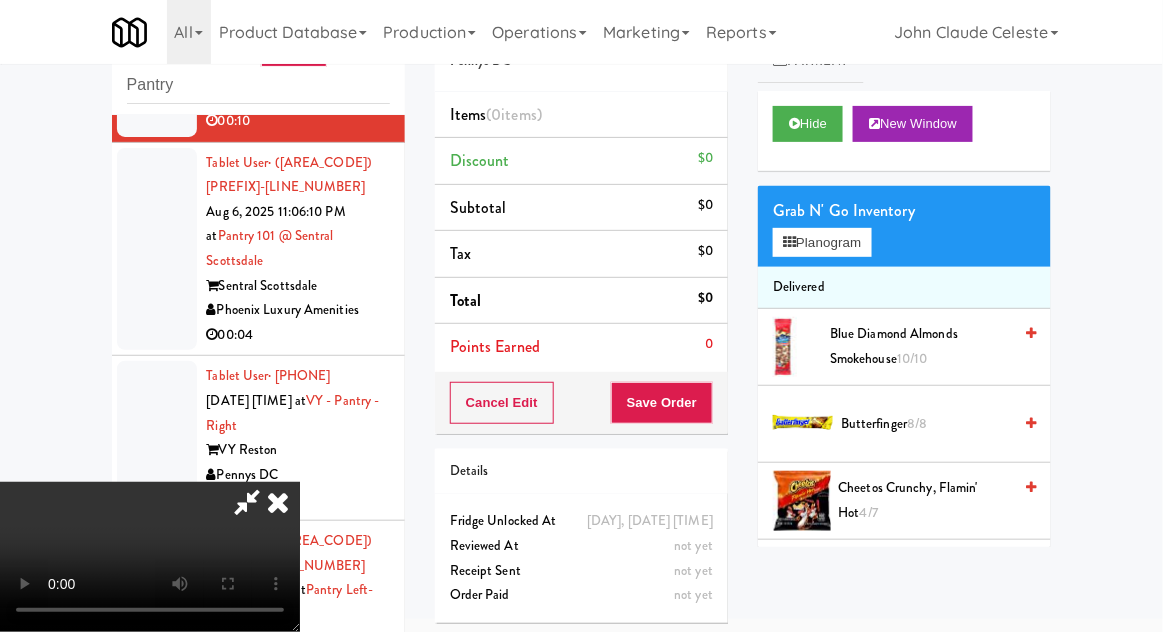 type 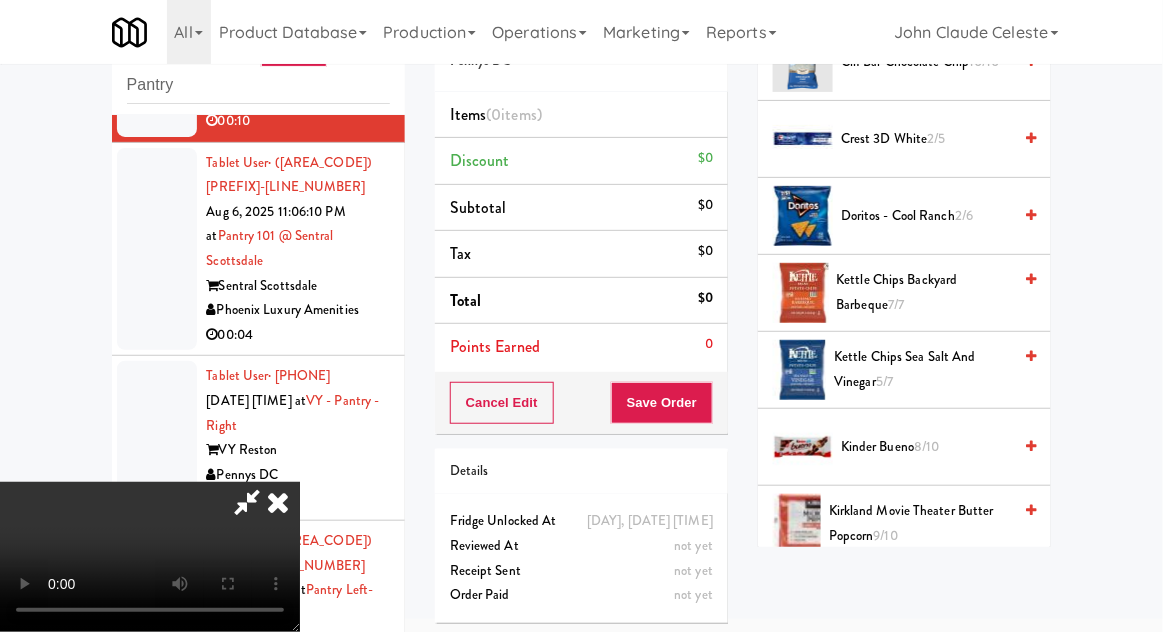 scroll, scrollTop: 514, scrollLeft: 0, axis: vertical 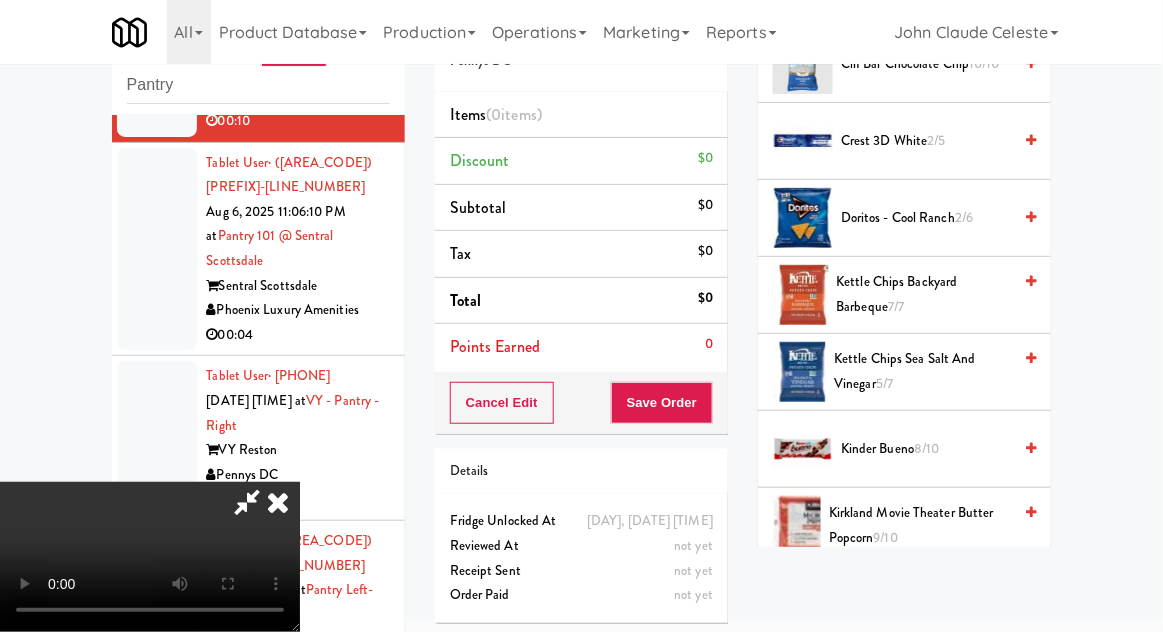 click on "8/10" at bounding box center [926, 448] 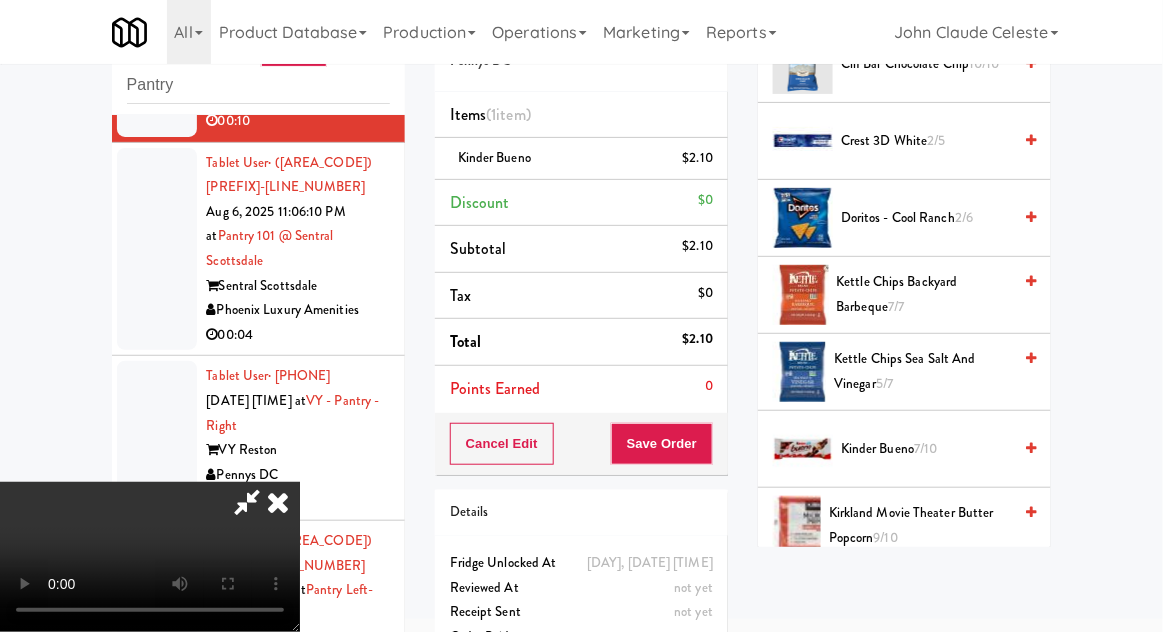 scroll, scrollTop: 73, scrollLeft: 0, axis: vertical 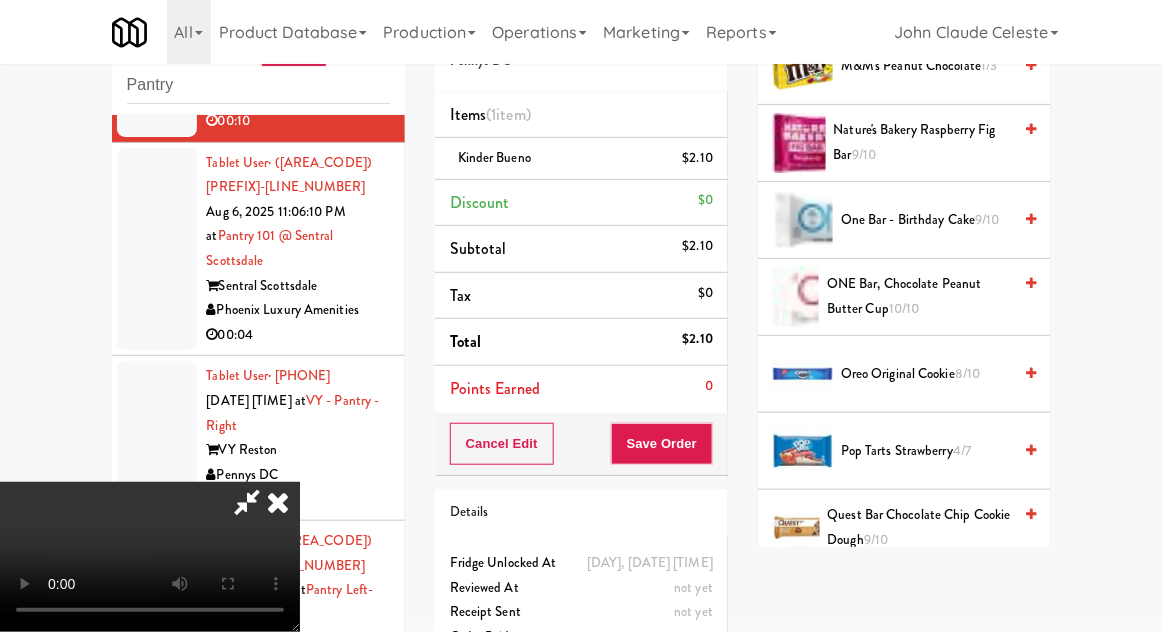 click on "Pop Tarts Strawberry  4/7" at bounding box center (926, 451) 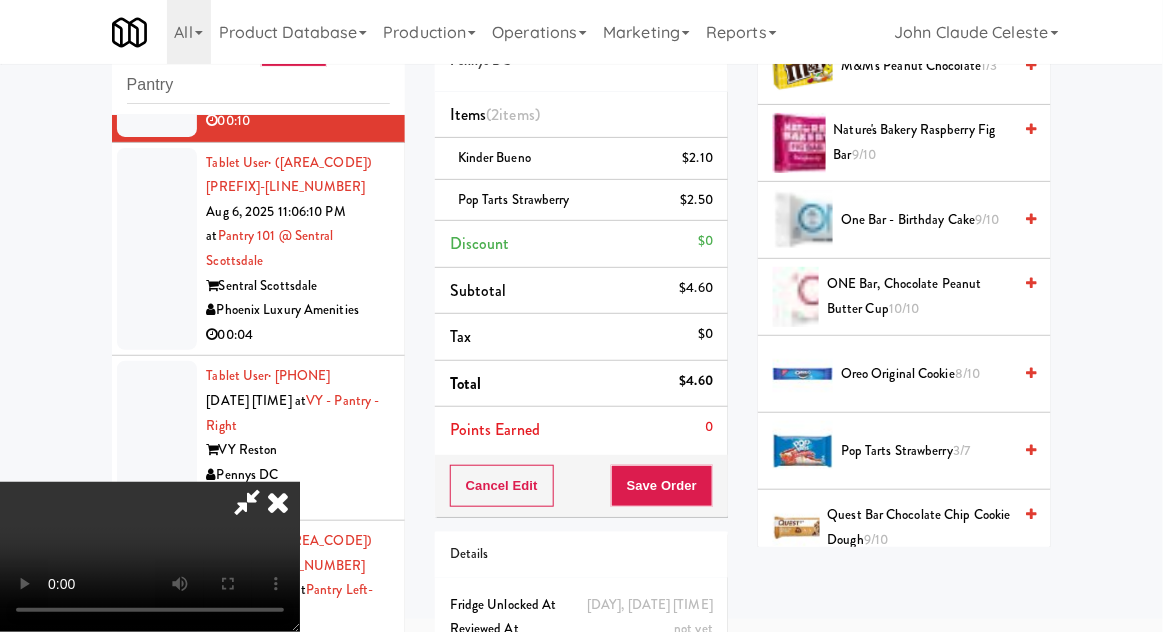 scroll, scrollTop: 73, scrollLeft: 0, axis: vertical 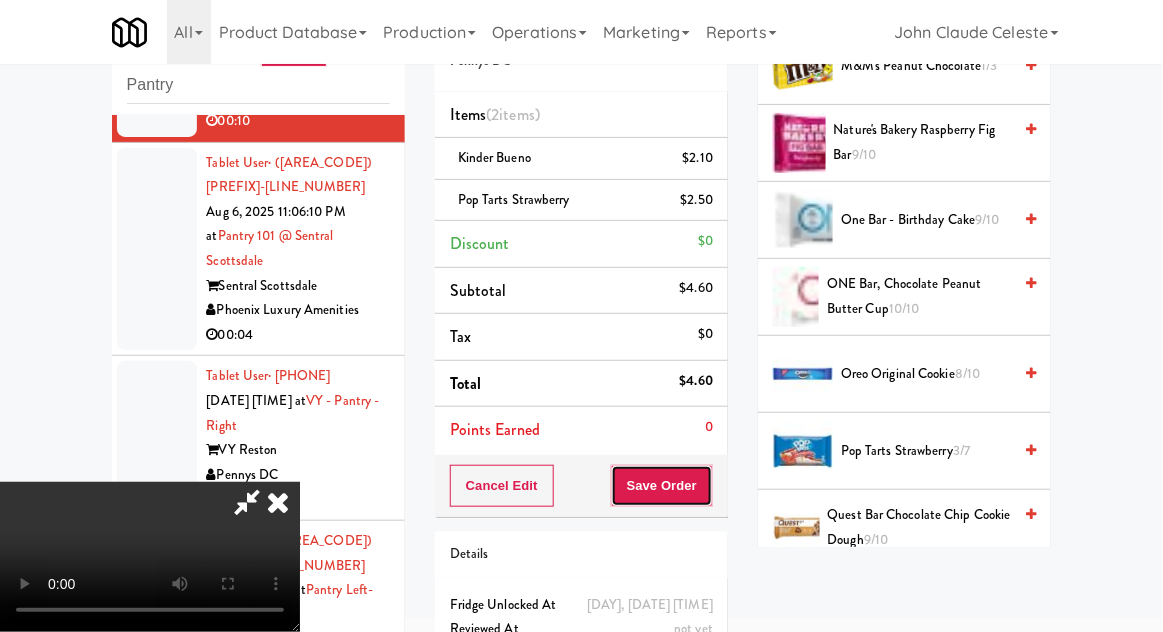 click on "Save Order" at bounding box center (662, 486) 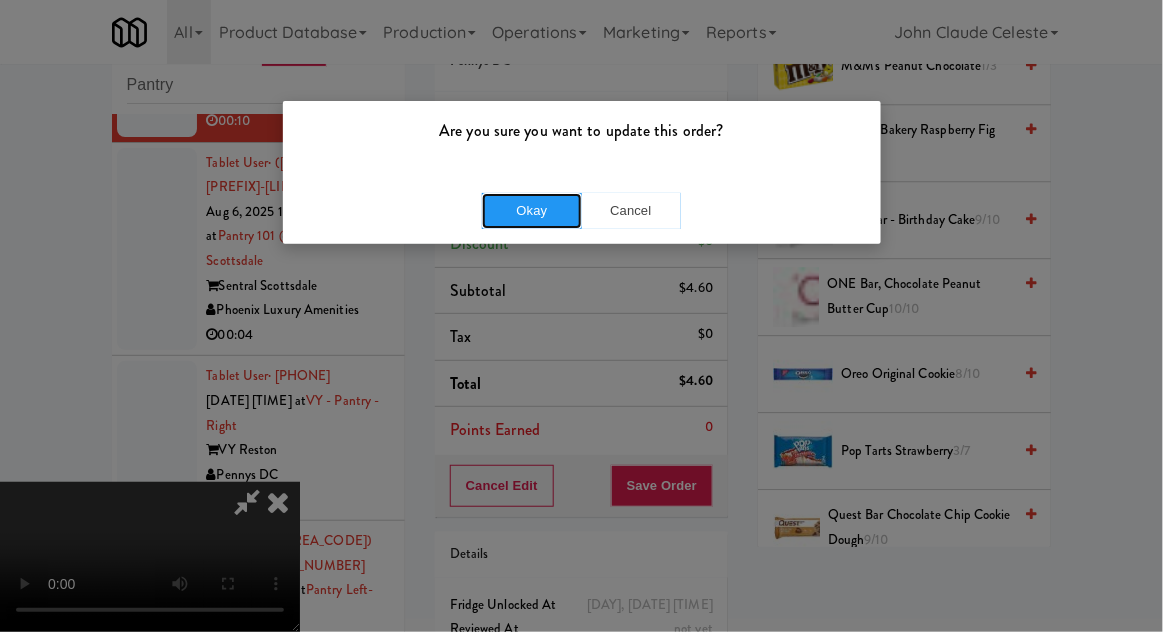 click on "Okay" at bounding box center [532, 211] 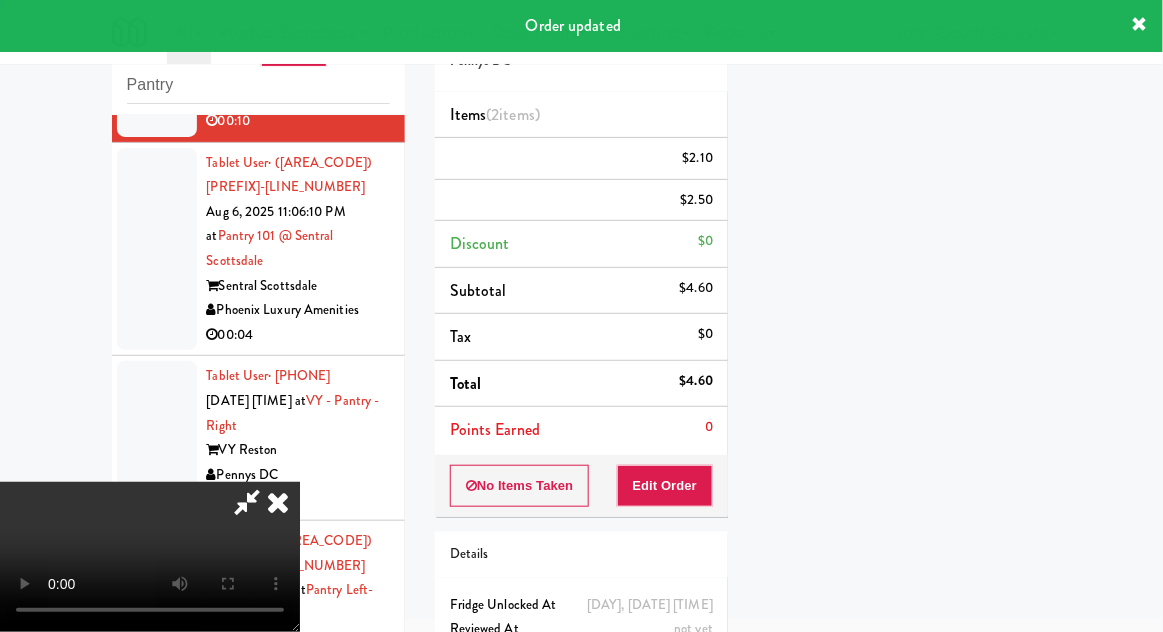 scroll, scrollTop: 197, scrollLeft: 0, axis: vertical 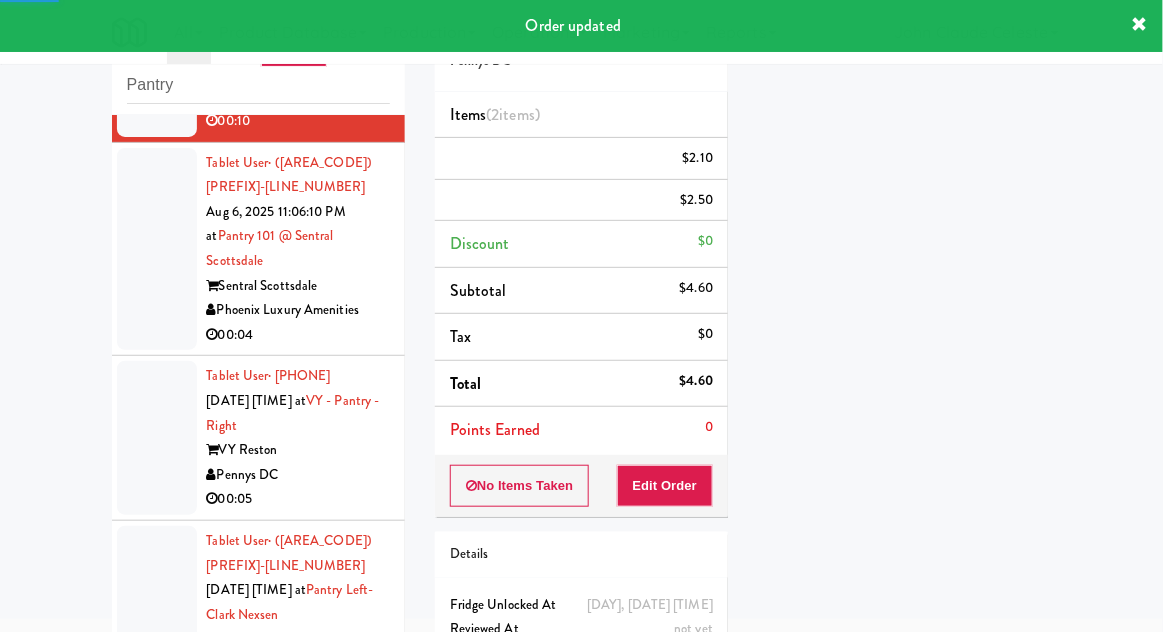 click at bounding box center (157, 249) 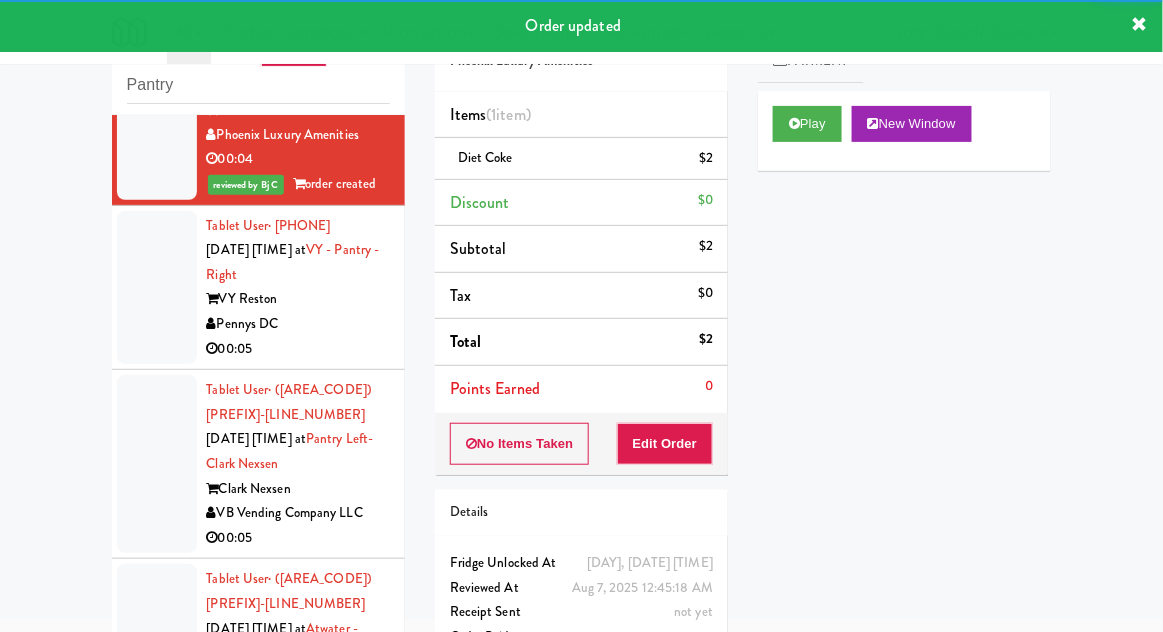 click at bounding box center (157, 288) 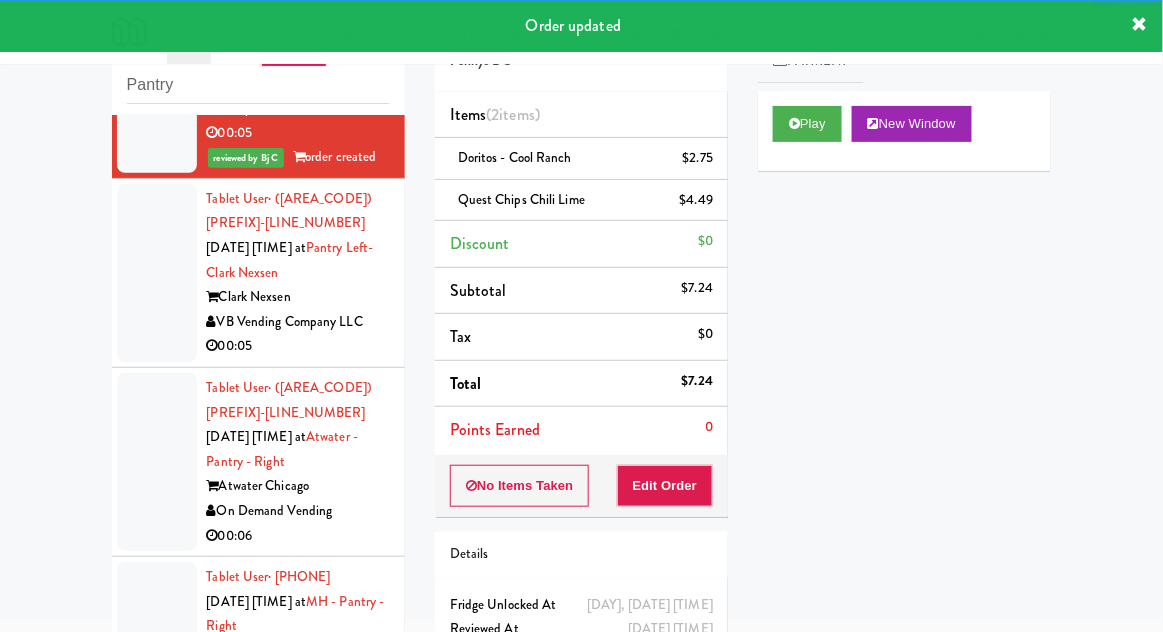 click at bounding box center [157, 273] 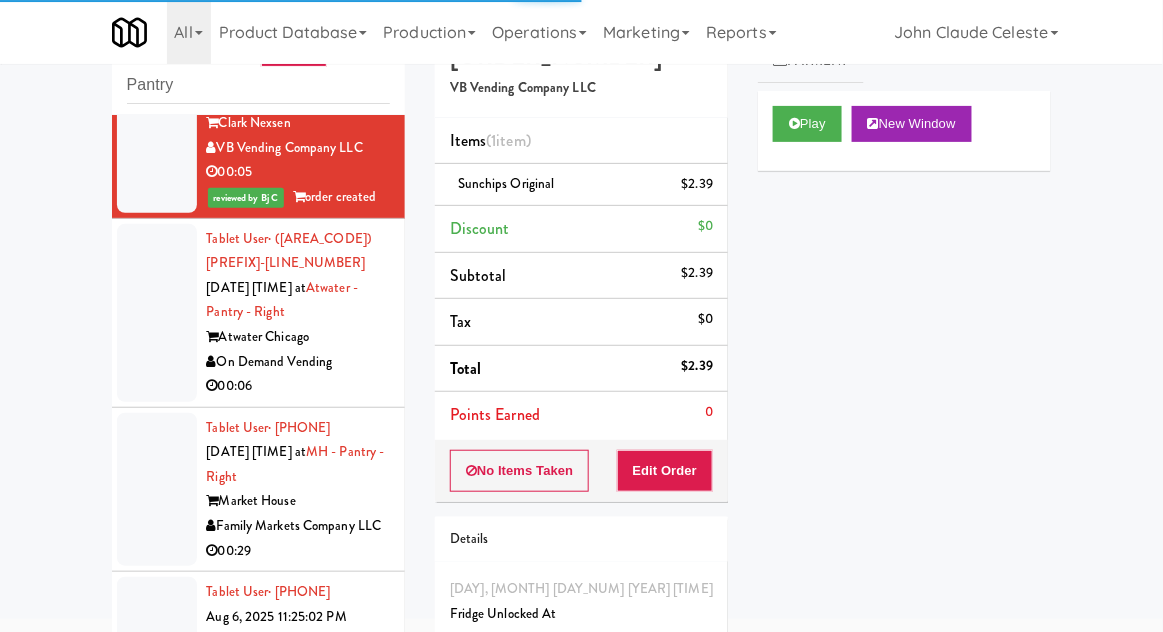 scroll, scrollTop: 2345, scrollLeft: 0, axis: vertical 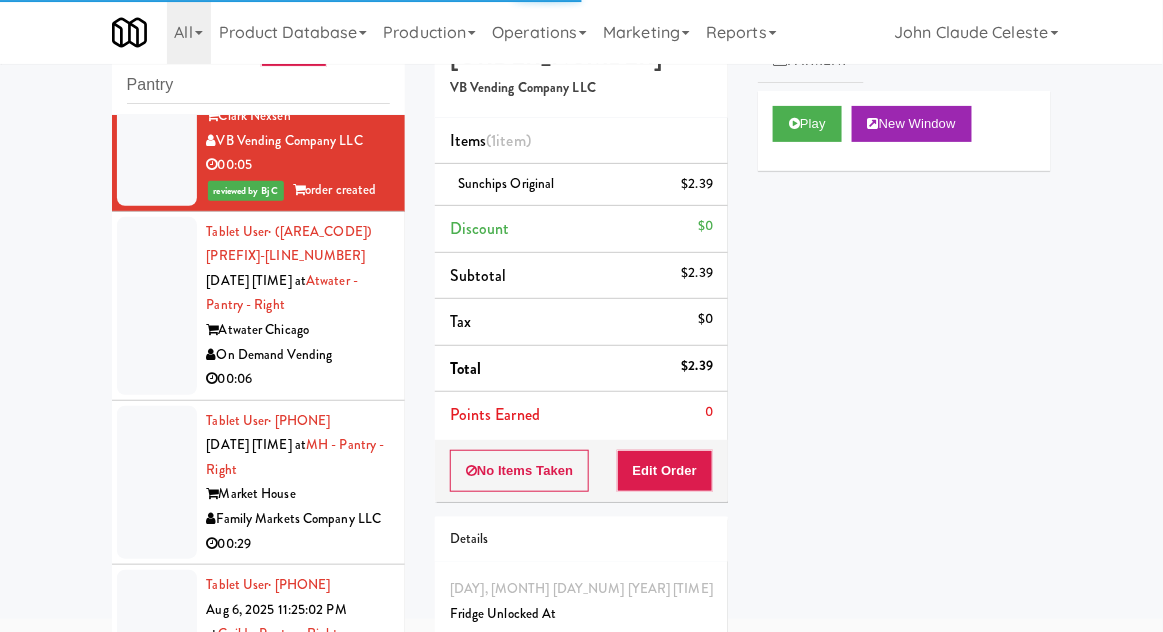 click at bounding box center [157, 306] 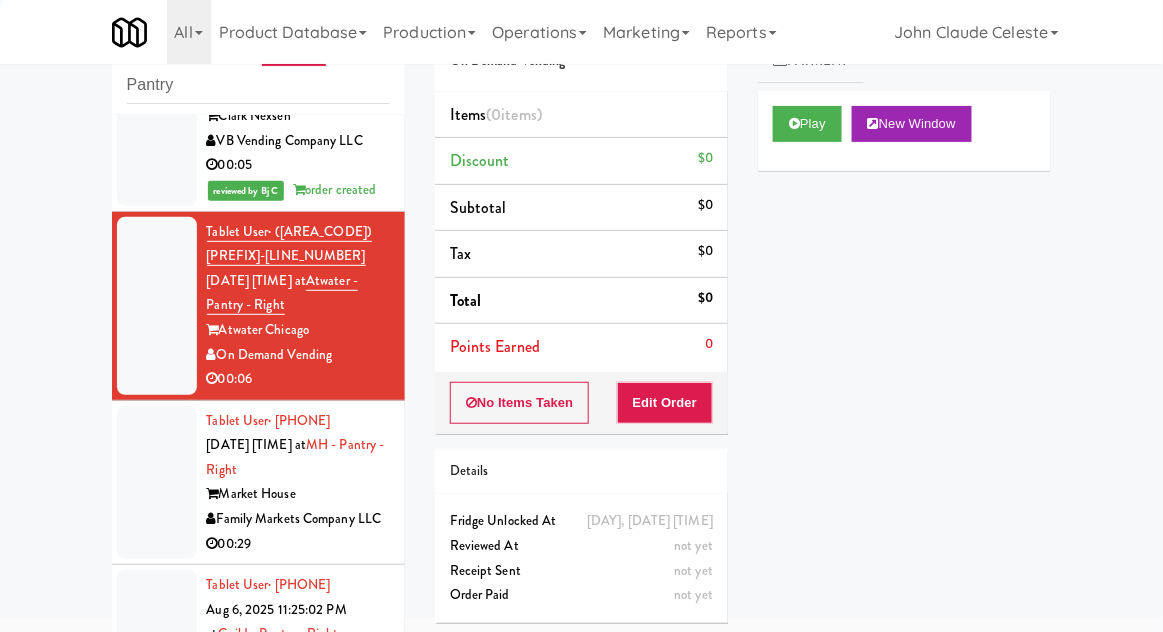 click at bounding box center (157, 483) 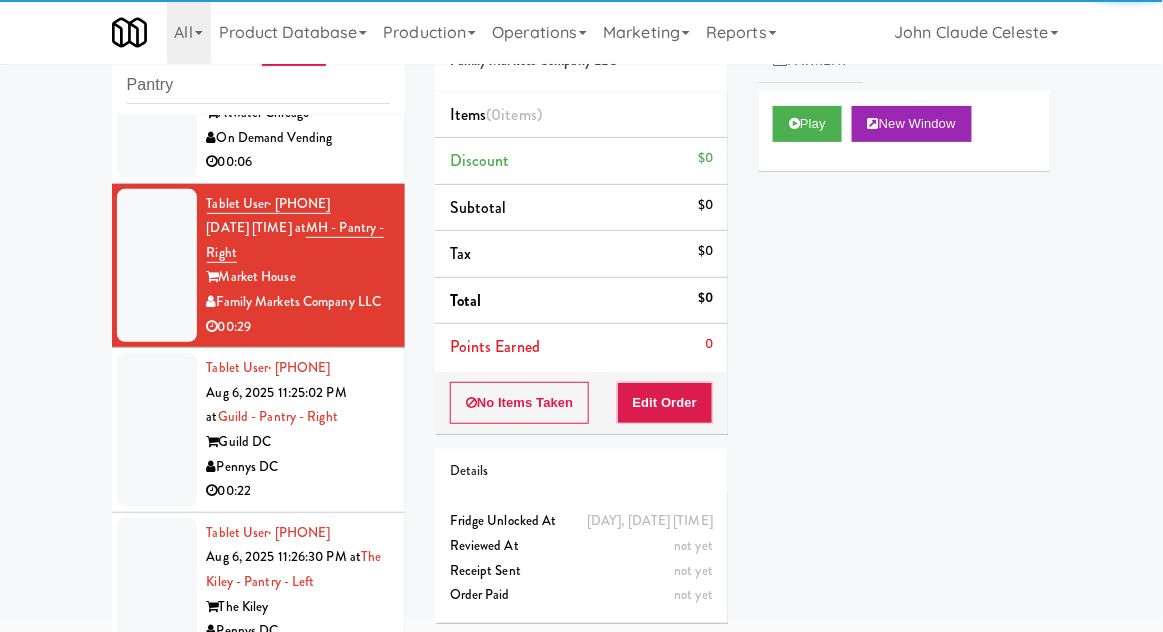 click at bounding box center [157, 89] 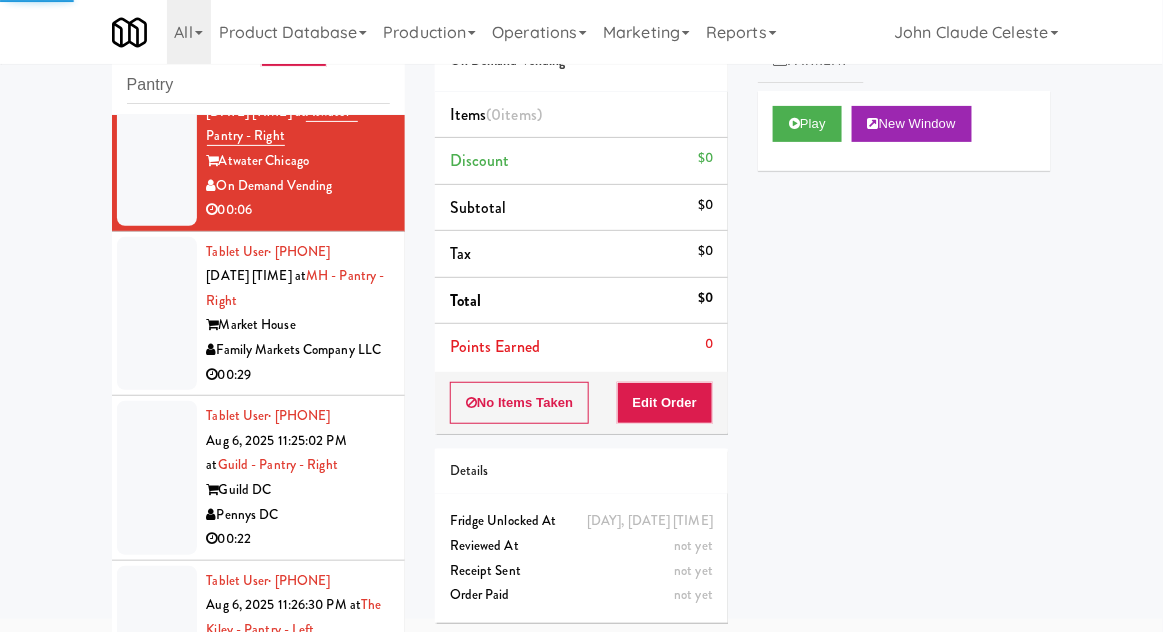 scroll, scrollTop: 2530, scrollLeft: 0, axis: vertical 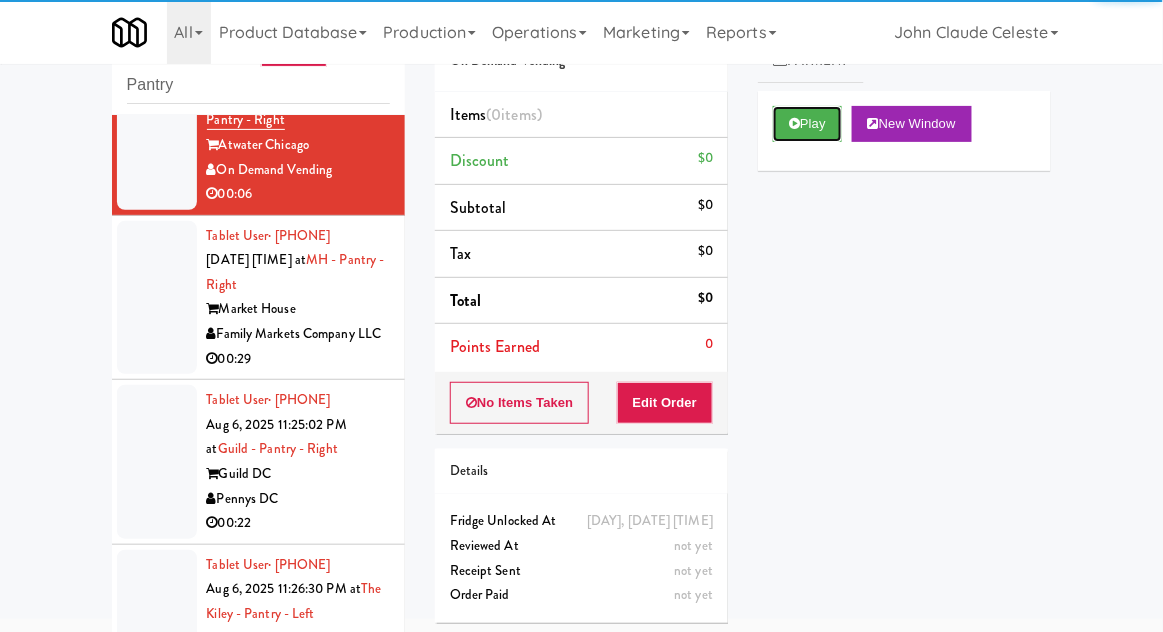 click at bounding box center [794, 123] 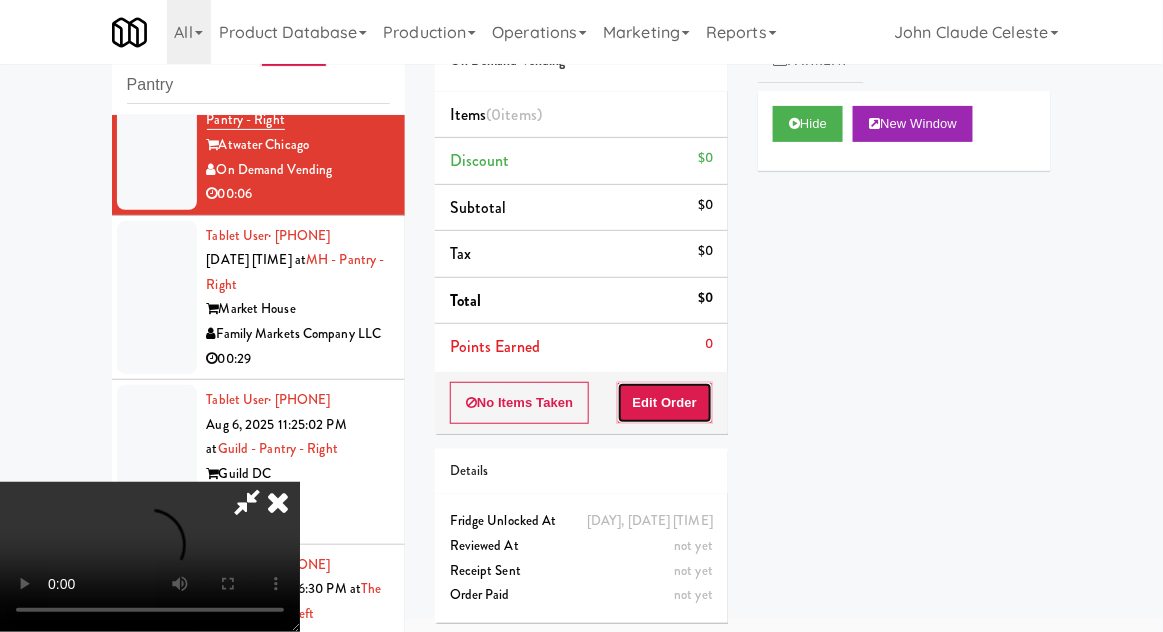 click on "Edit Order" at bounding box center [665, 403] 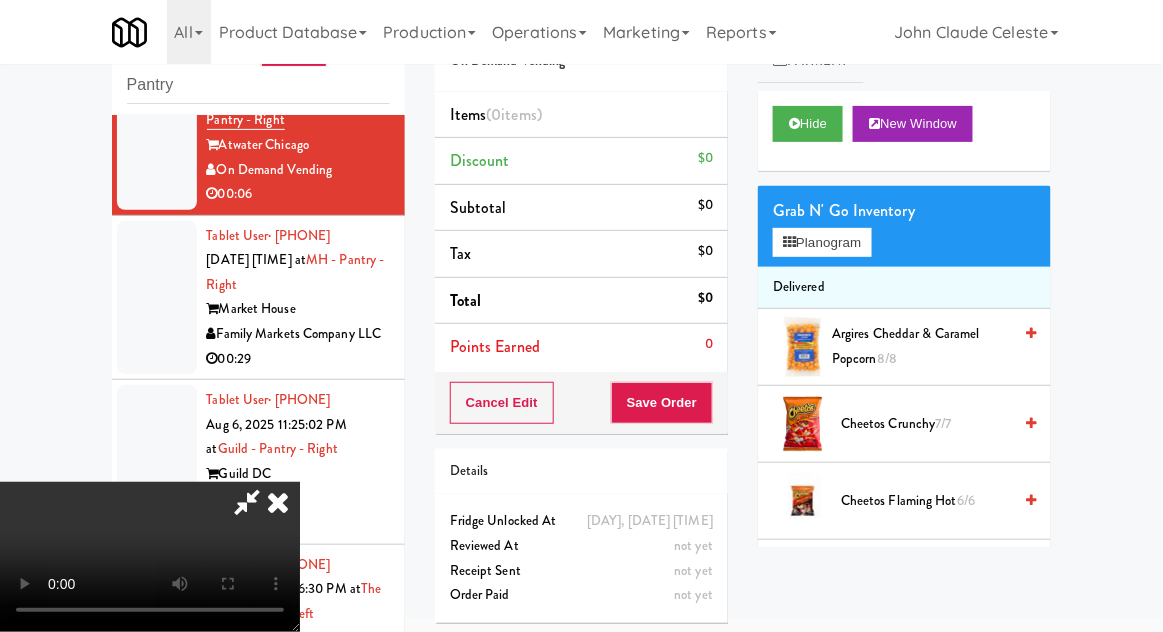 type 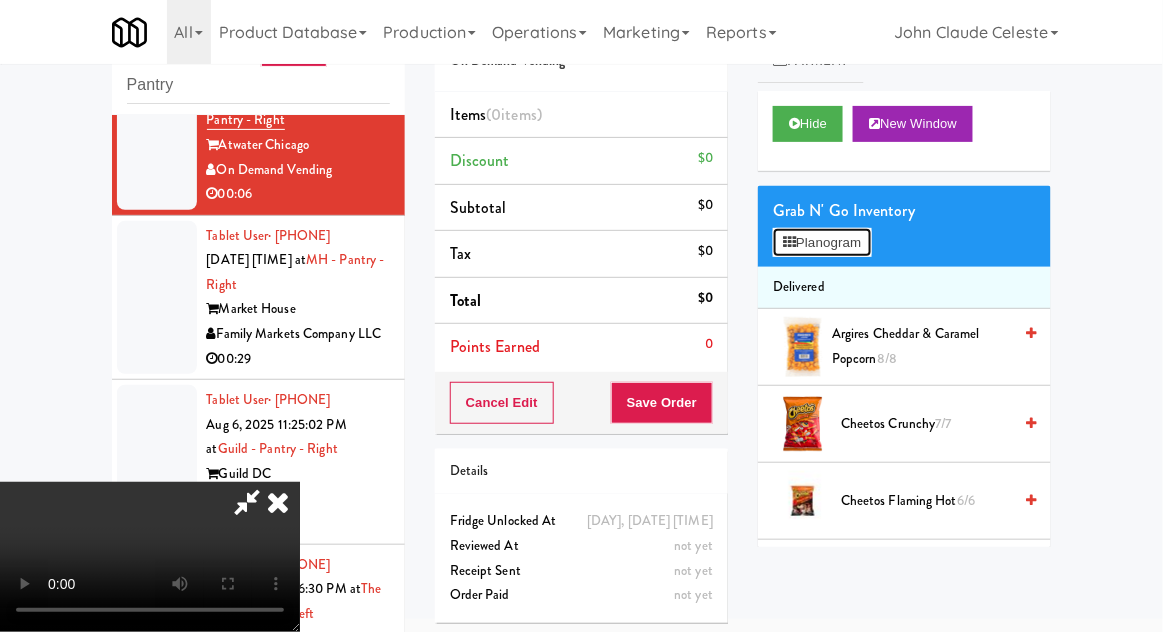 click on "Planogram" at bounding box center (822, 243) 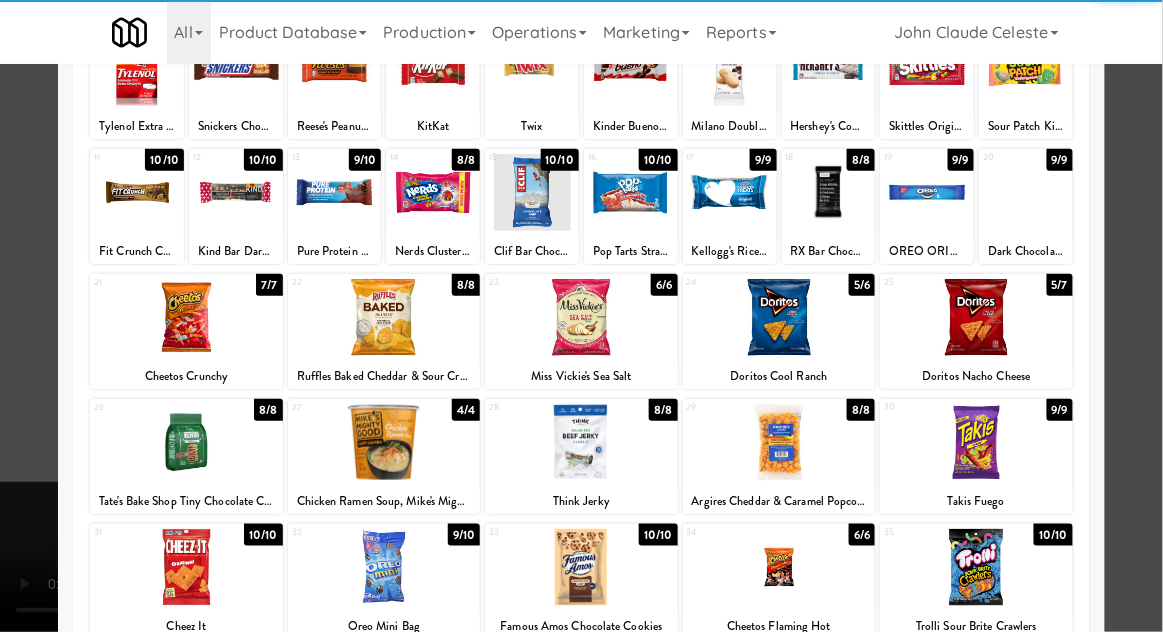scroll, scrollTop: 173, scrollLeft: 0, axis: vertical 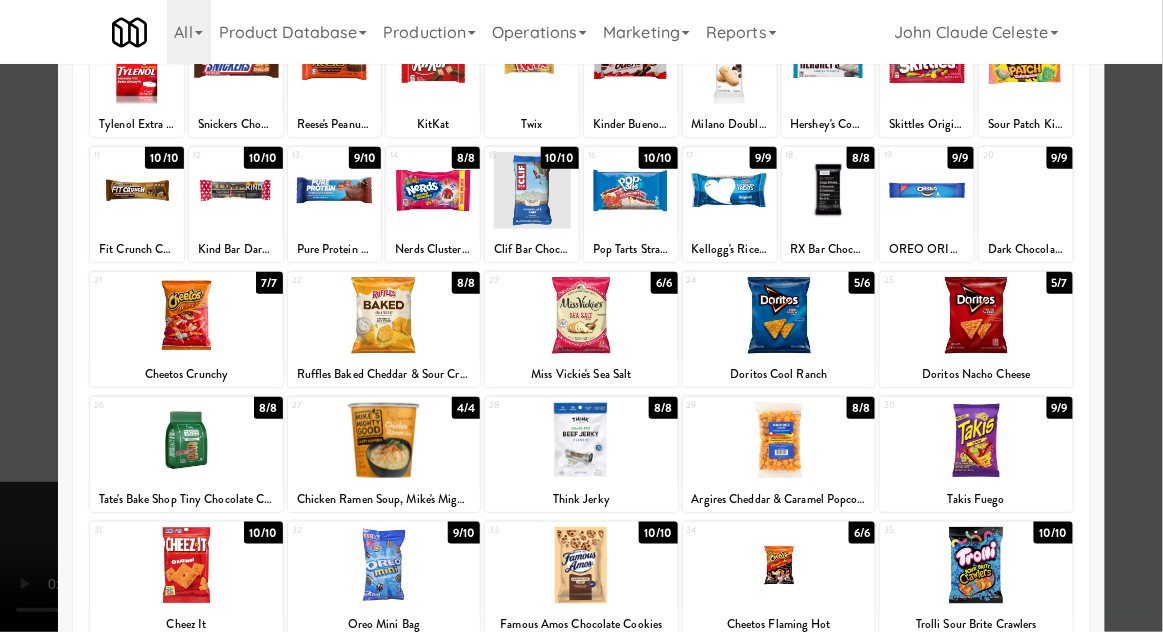 click at bounding box center [730, 190] 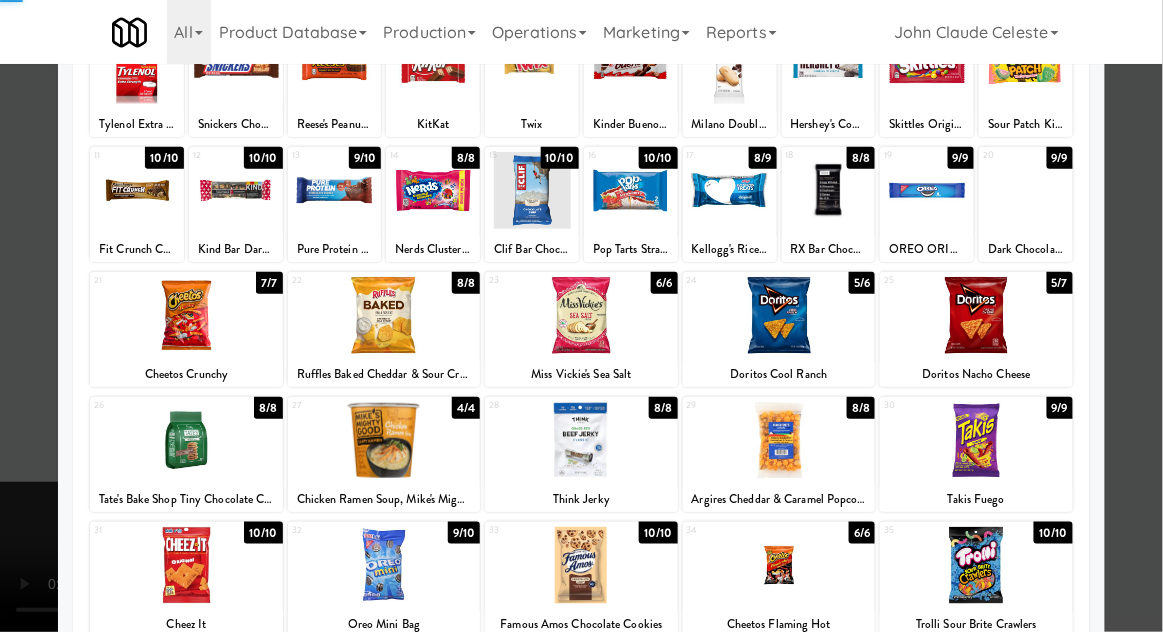 click at bounding box center (581, 316) 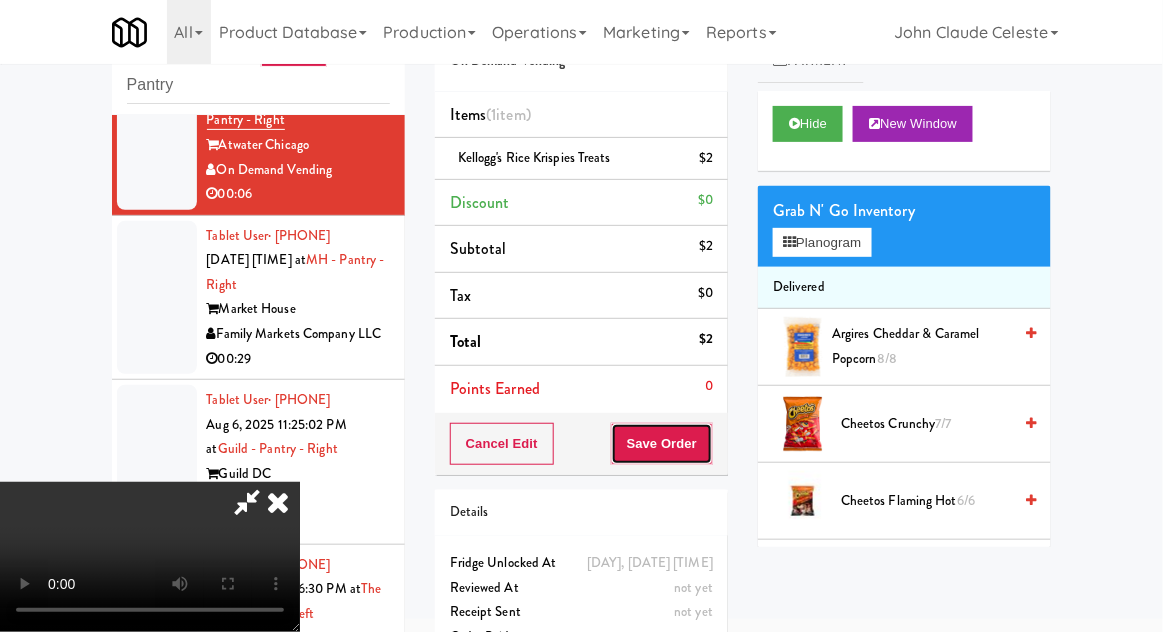 click on "Save Order" at bounding box center [662, 444] 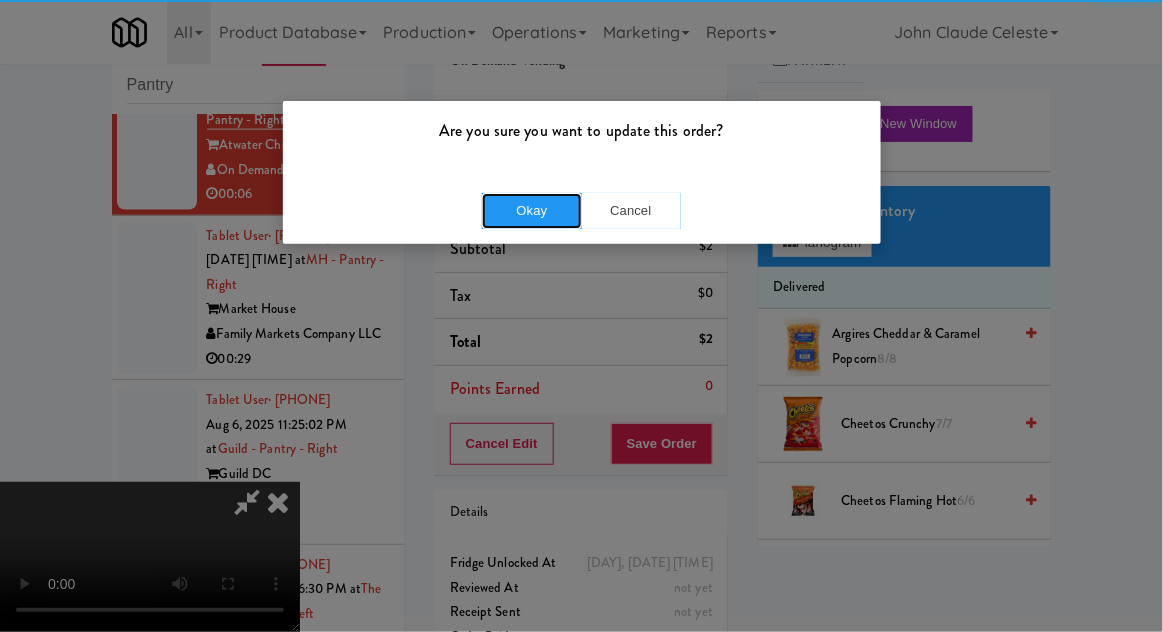 click on "Okay" at bounding box center [532, 211] 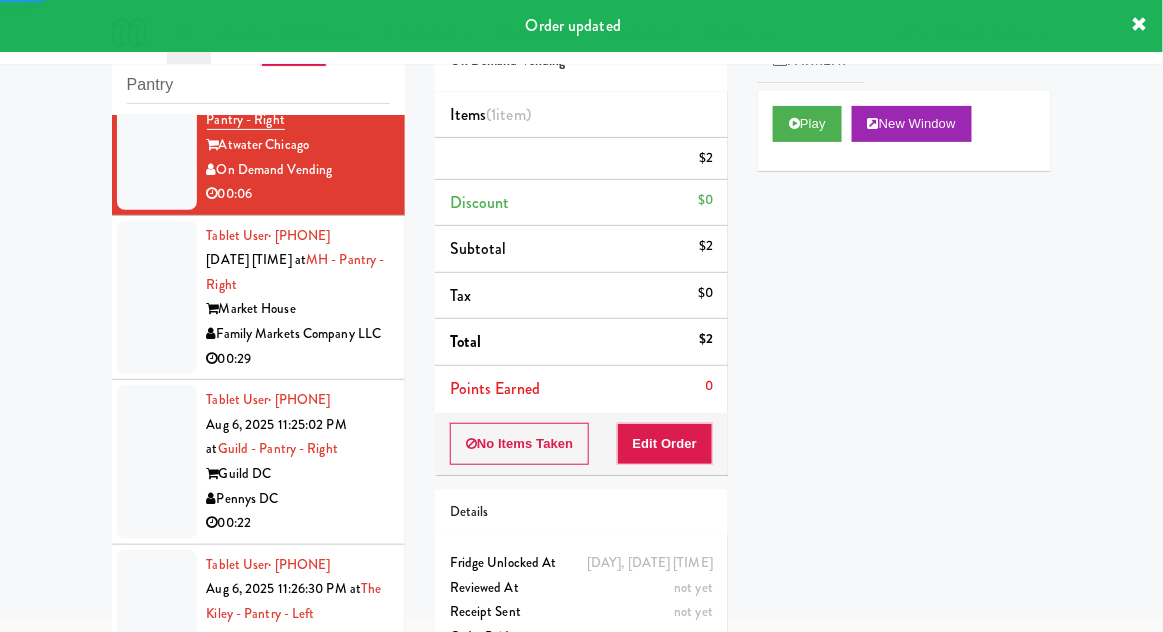 click at bounding box center (157, 298) 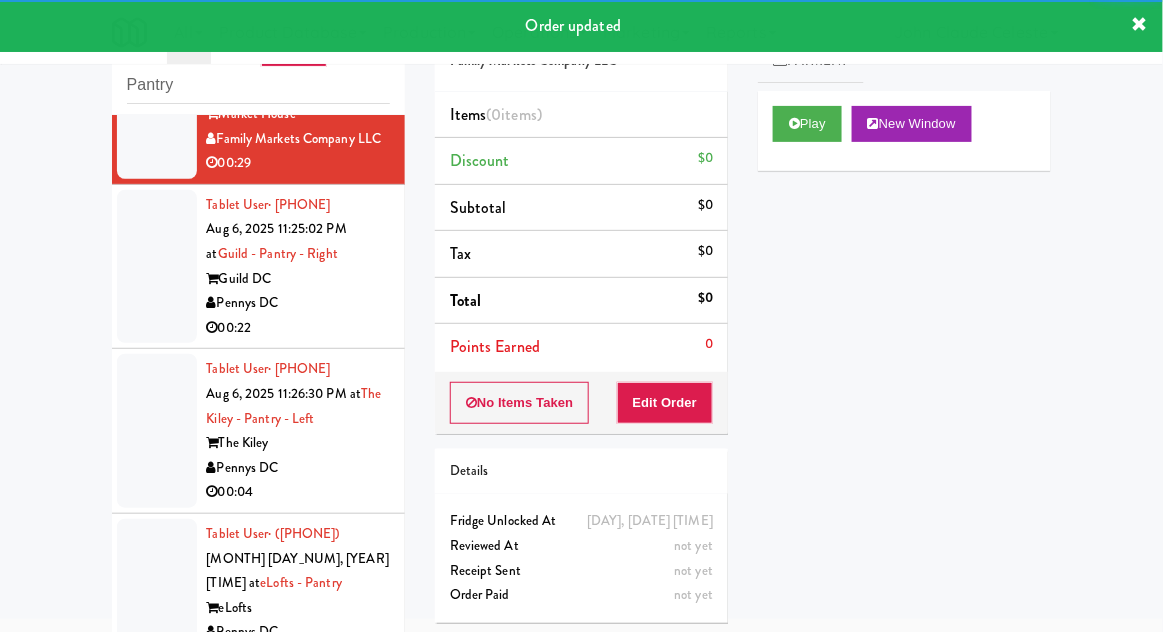 scroll, scrollTop: 2753, scrollLeft: 0, axis: vertical 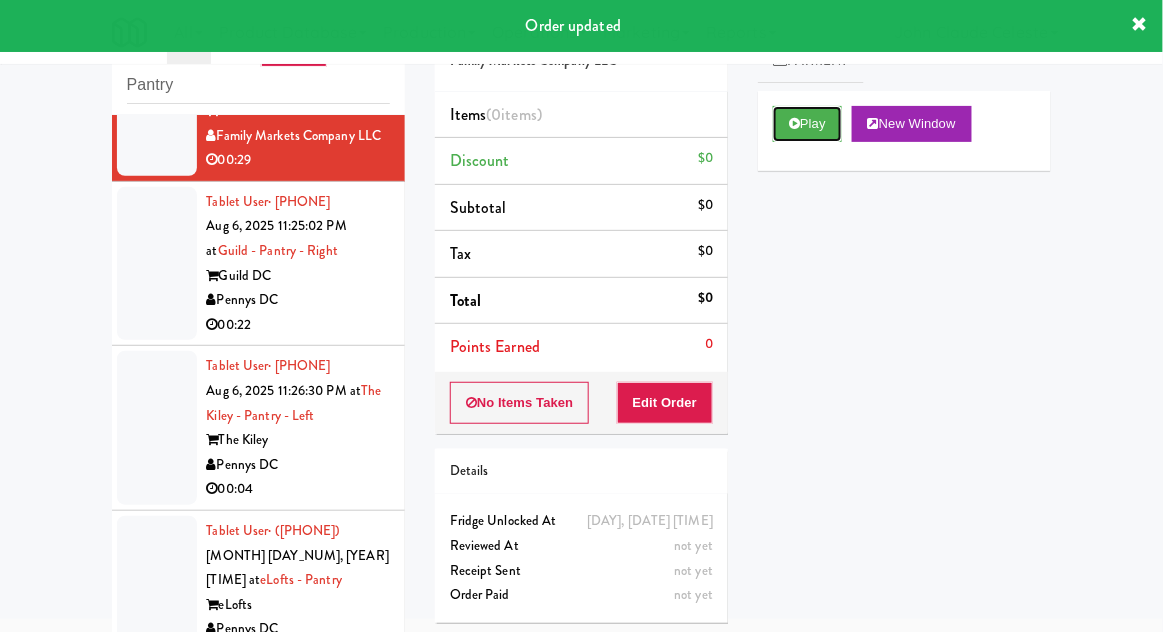 click on "Play" at bounding box center (807, 124) 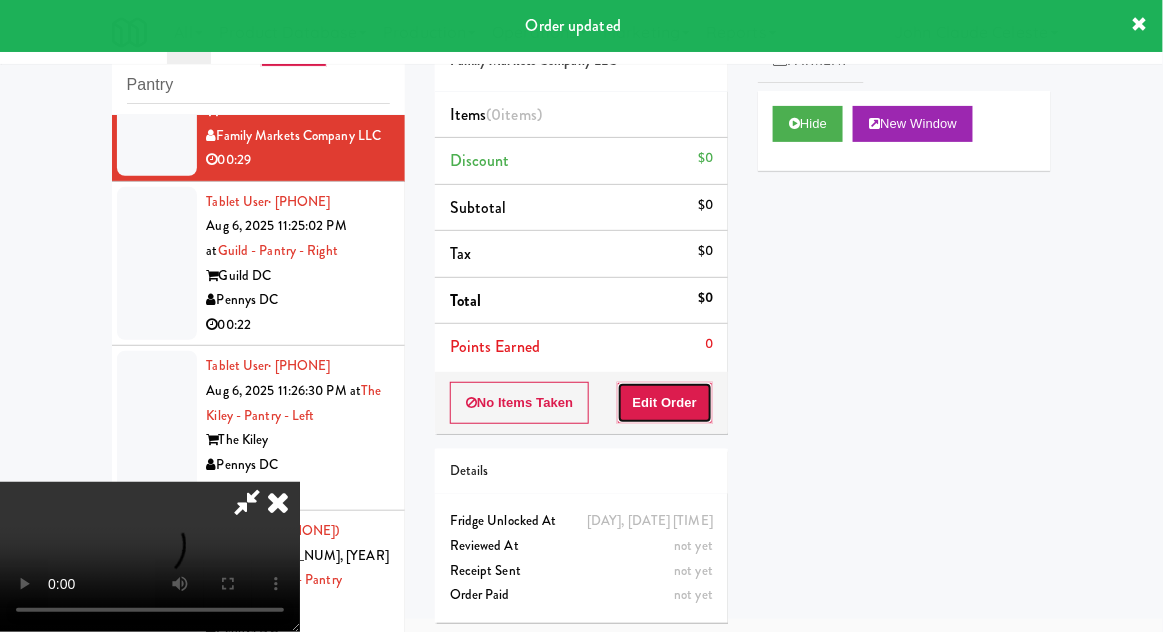 click on "Edit Order" at bounding box center [665, 403] 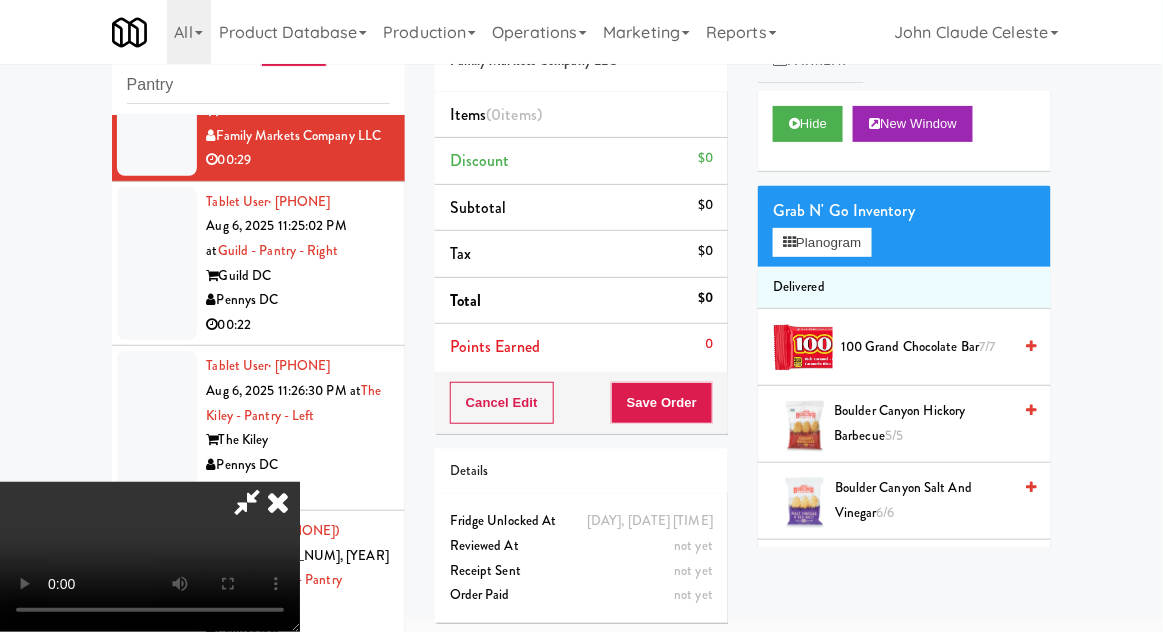 type 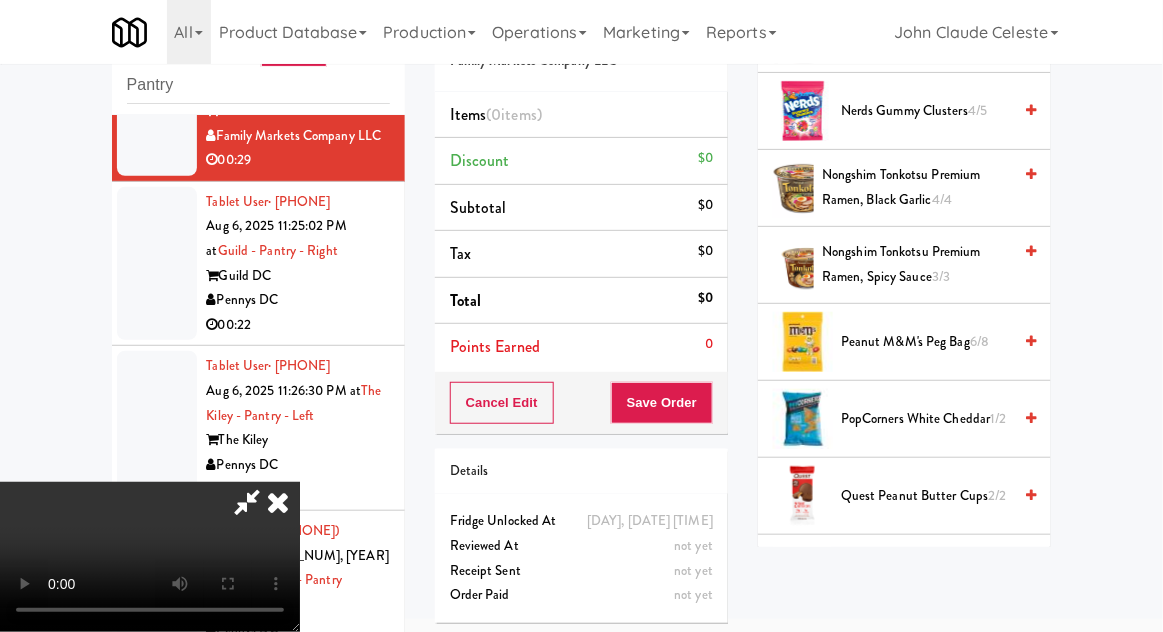 scroll, scrollTop: 1468, scrollLeft: 0, axis: vertical 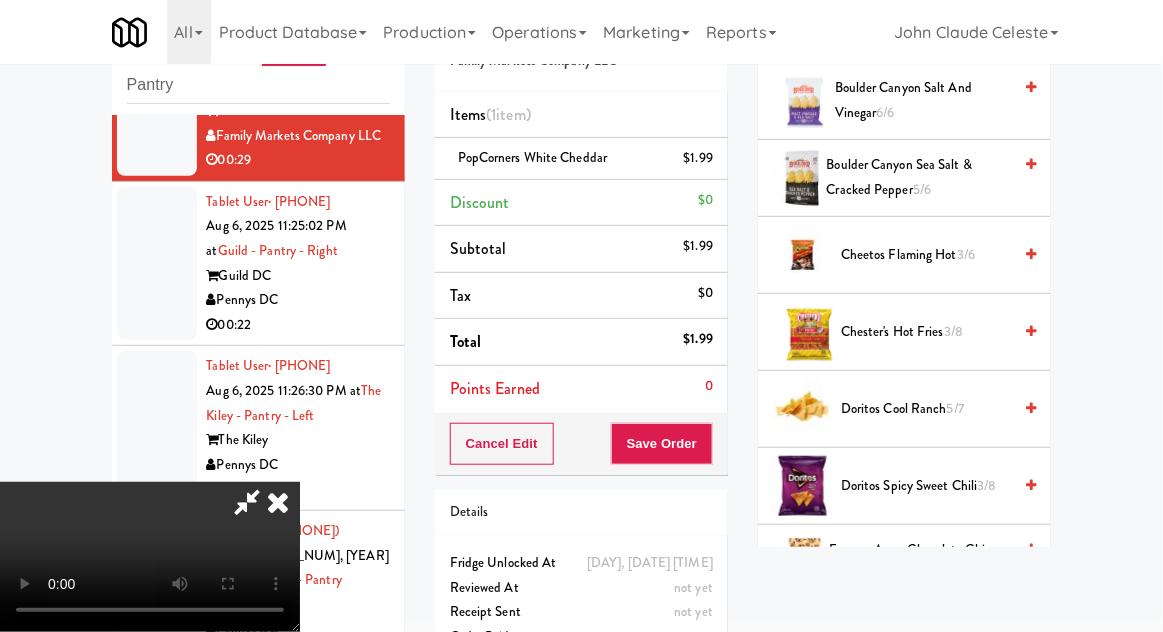 click on "5/7" at bounding box center [955, 408] 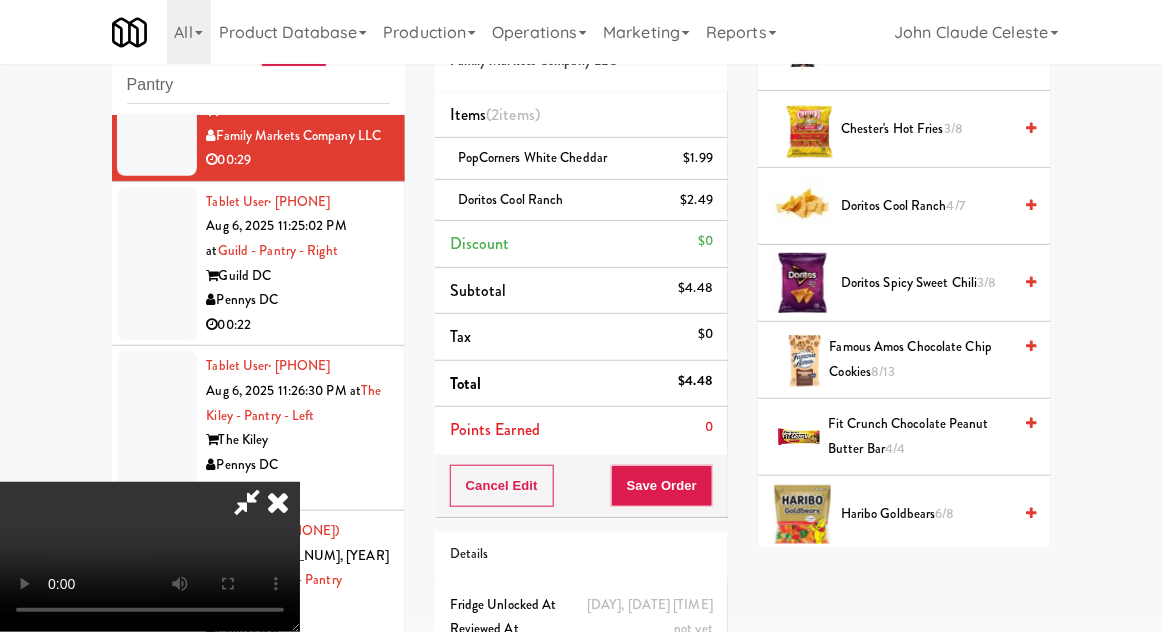 scroll, scrollTop: 604, scrollLeft: 0, axis: vertical 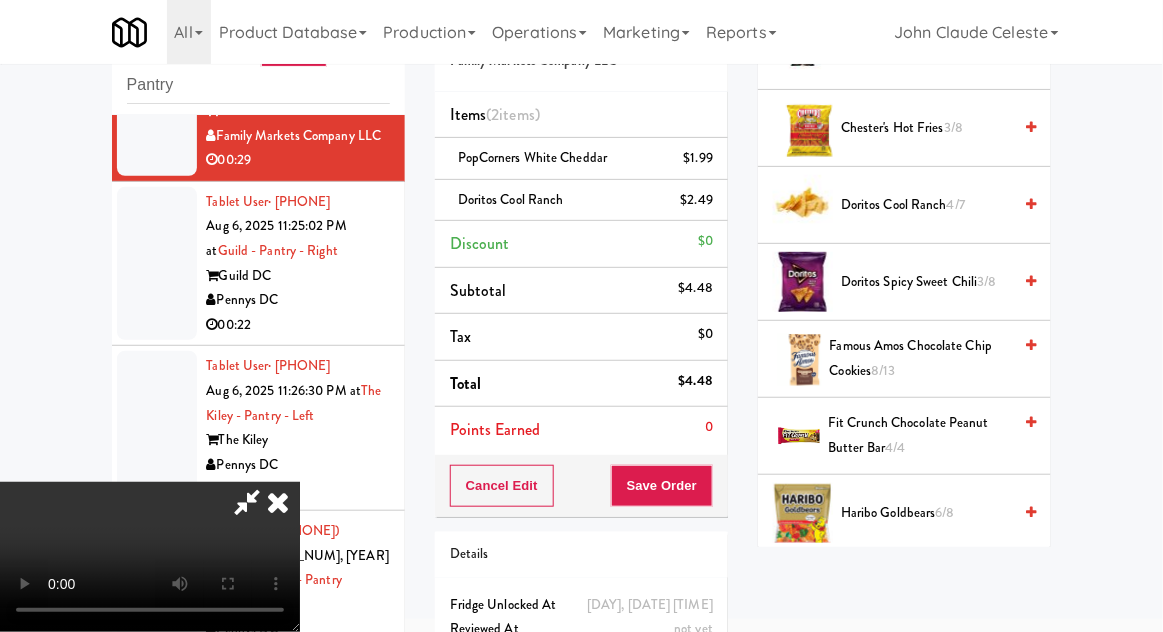 click on "Famous Amos Chocolate Chip Cookies  8/13" at bounding box center (921, 358) 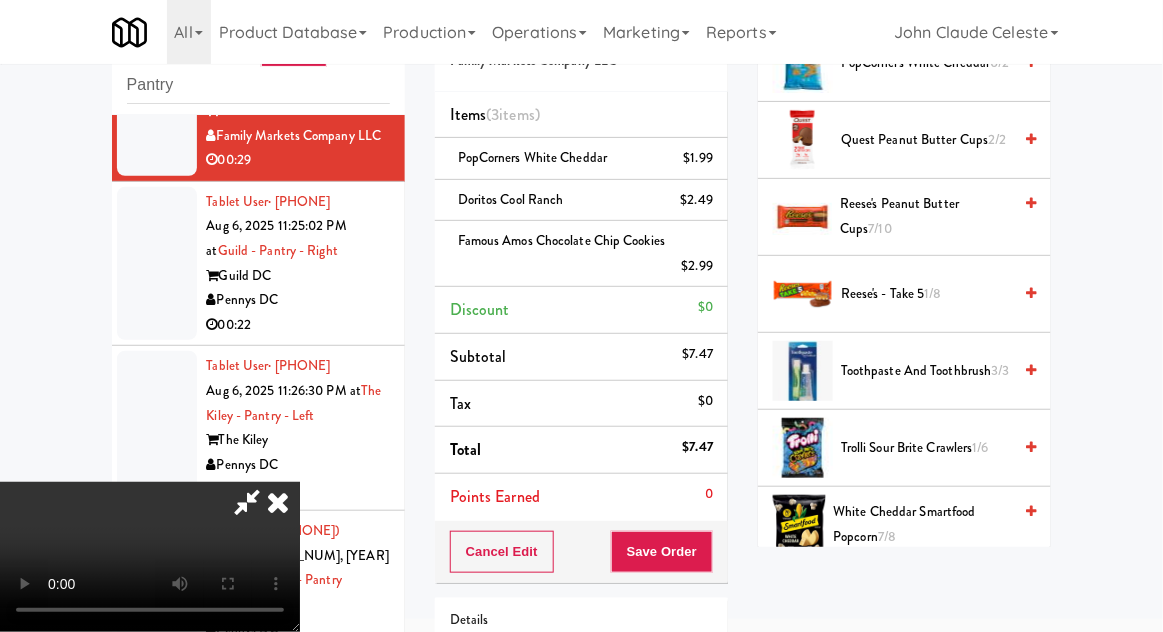 scroll, scrollTop: 1847, scrollLeft: 0, axis: vertical 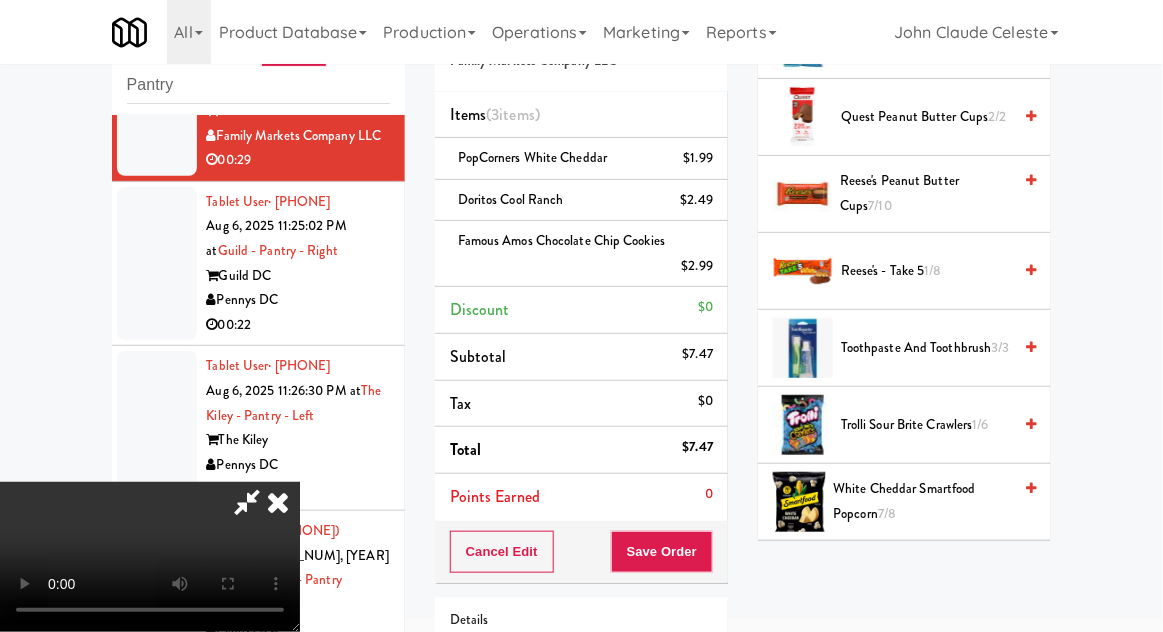 click on "Trolli Sour Brite Crawlers  1/6" at bounding box center (926, 425) 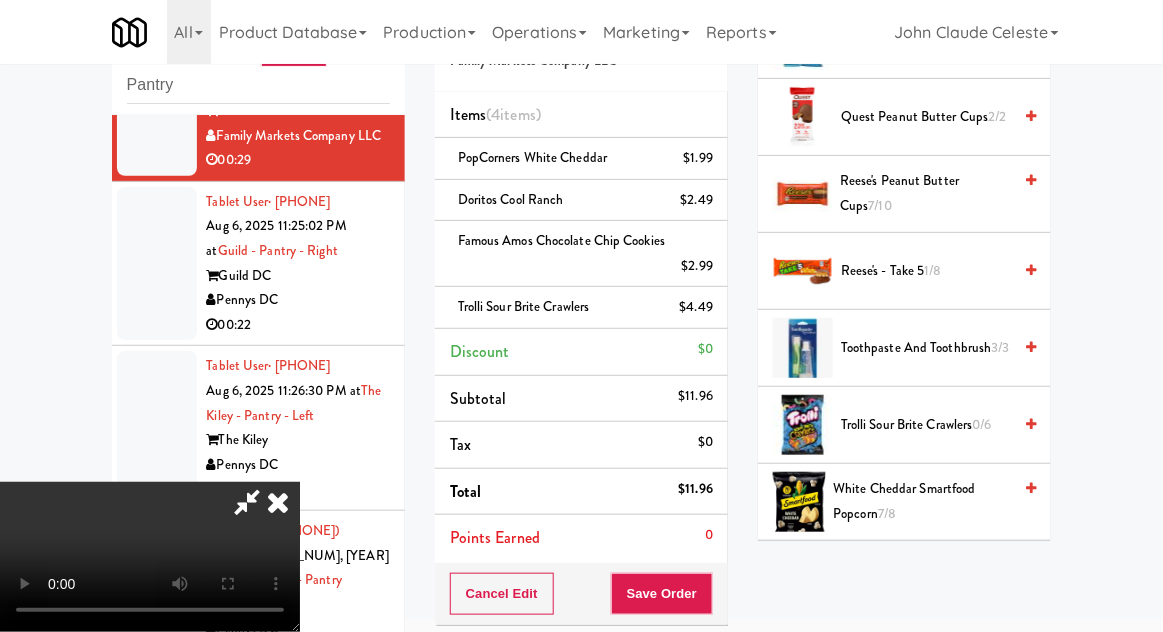 click on "Cancel Edit Save Order" at bounding box center (581, 594) 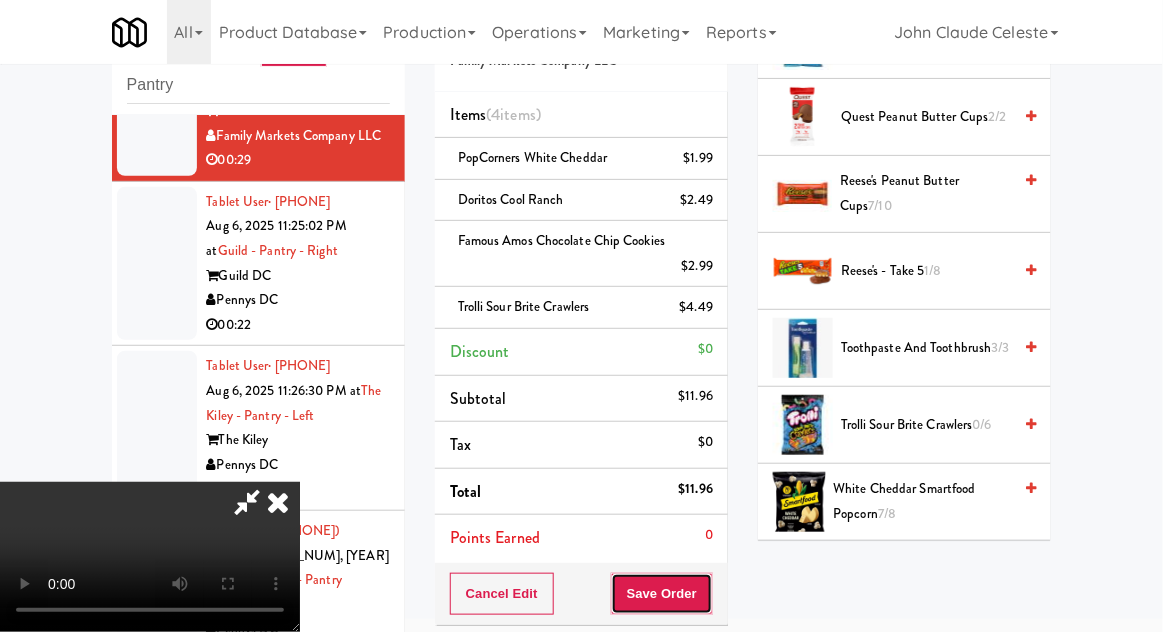 click on "Save Order" at bounding box center [662, 594] 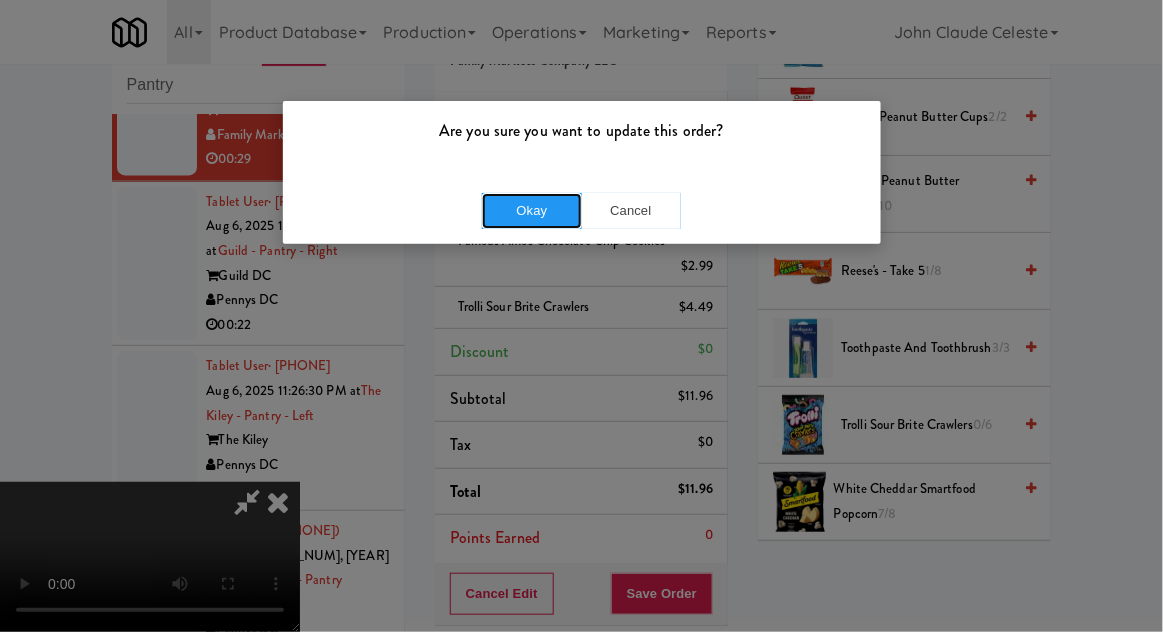 click on "Okay" at bounding box center [532, 211] 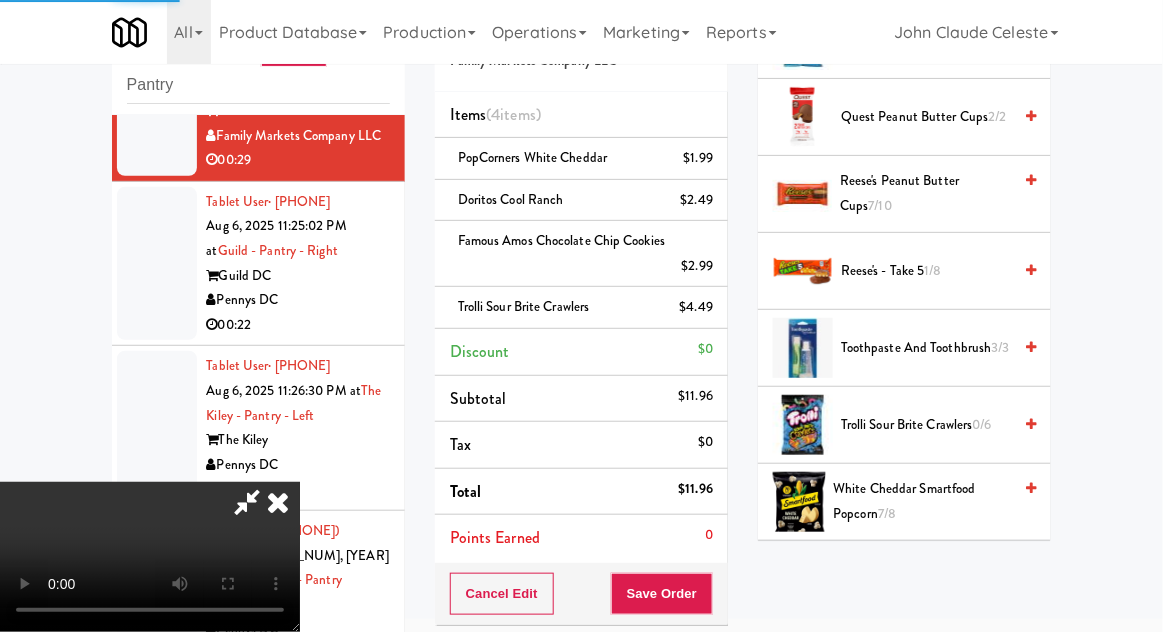 scroll, scrollTop: 197, scrollLeft: 0, axis: vertical 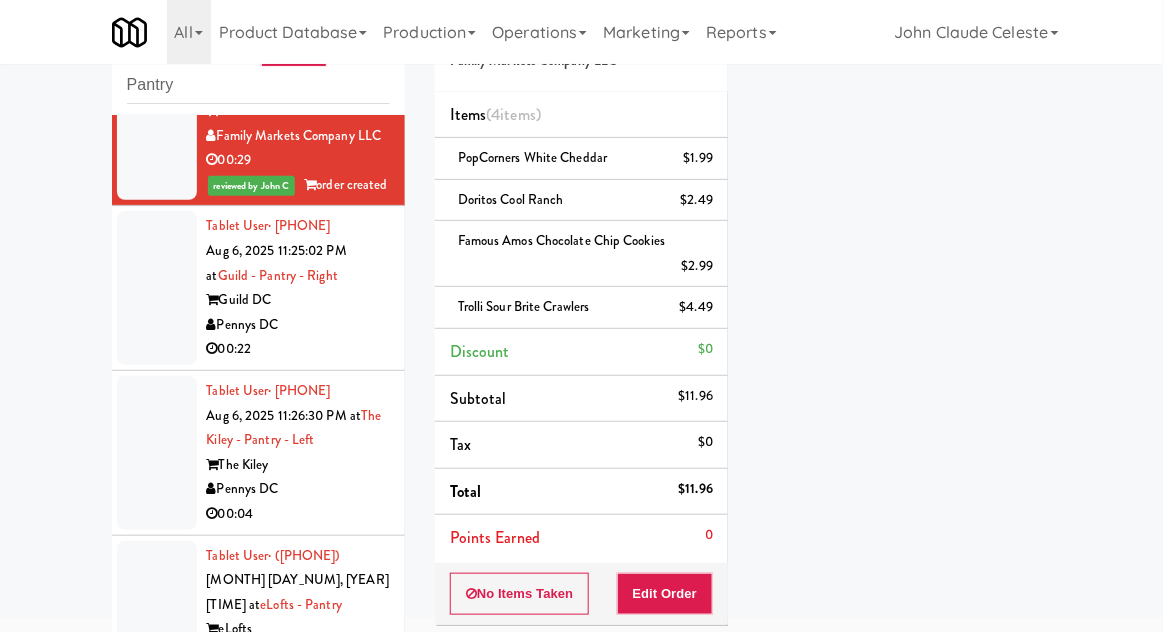 click at bounding box center [157, 288] 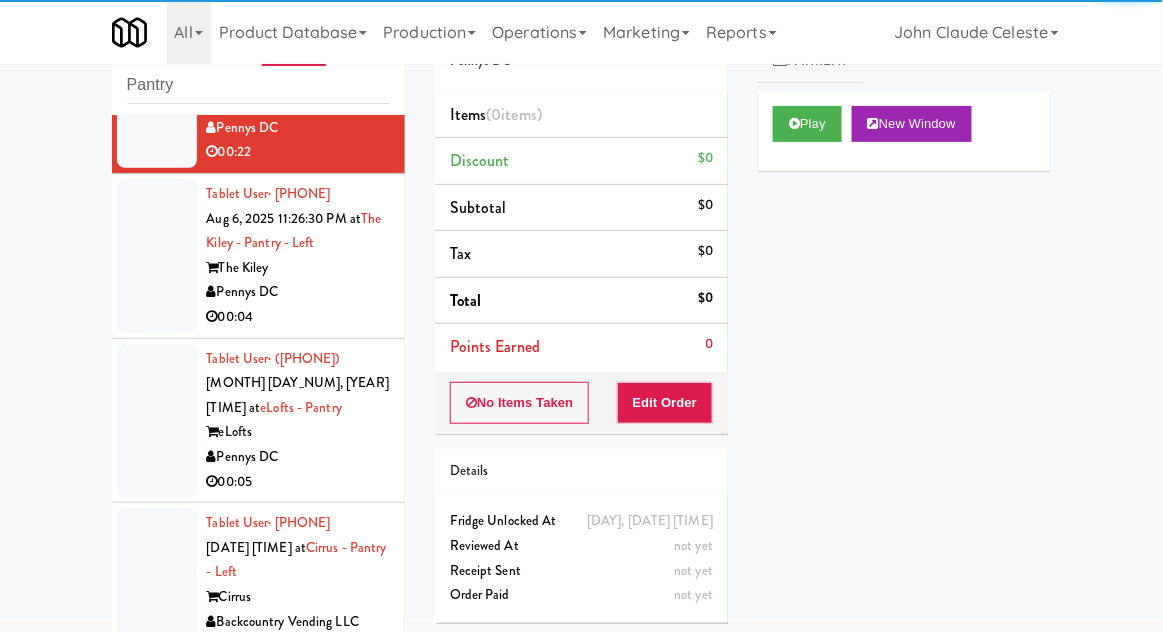 scroll, scrollTop: 2961, scrollLeft: 0, axis: vertical 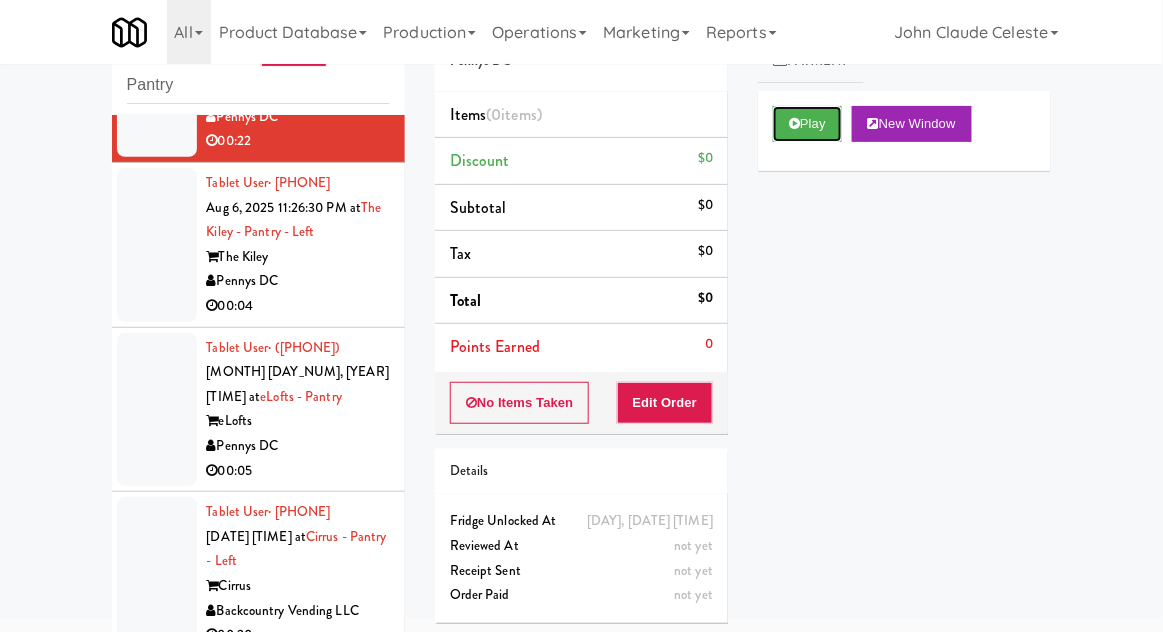 click on "Play" at bounding box center [807, 124] 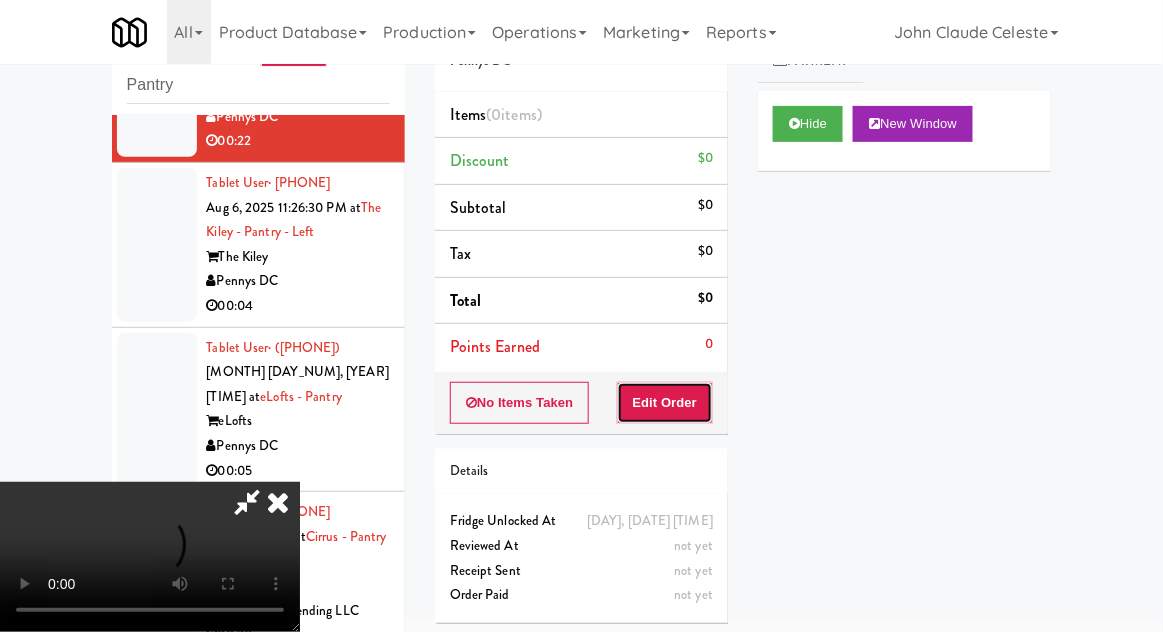 click on "Edit Order" at bounding box center [665, 403] 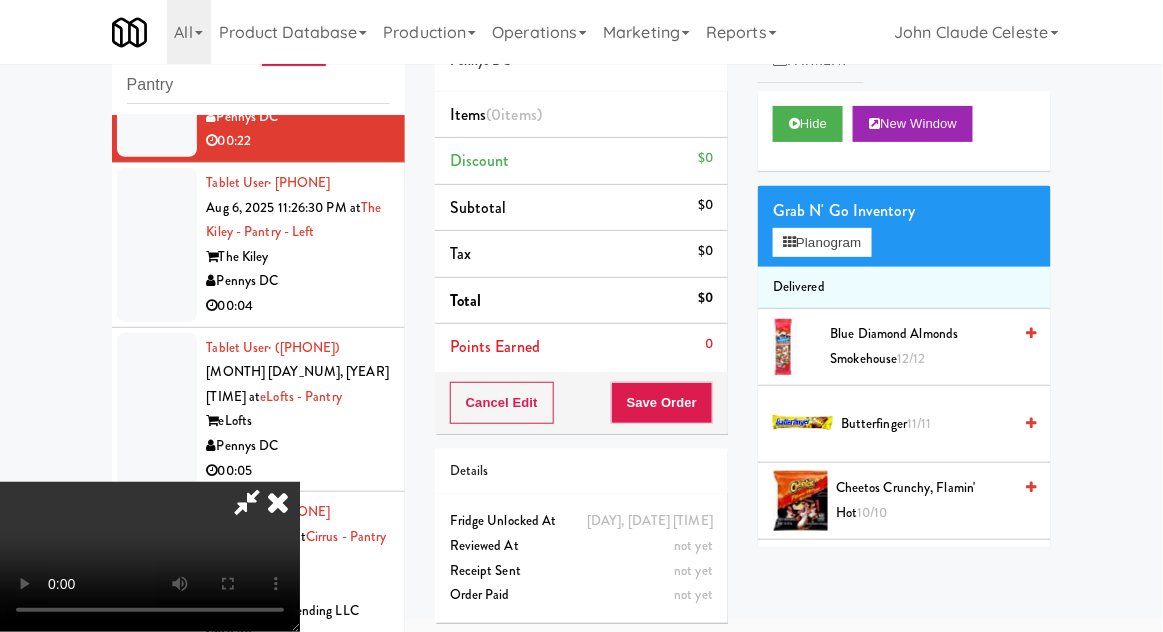 type 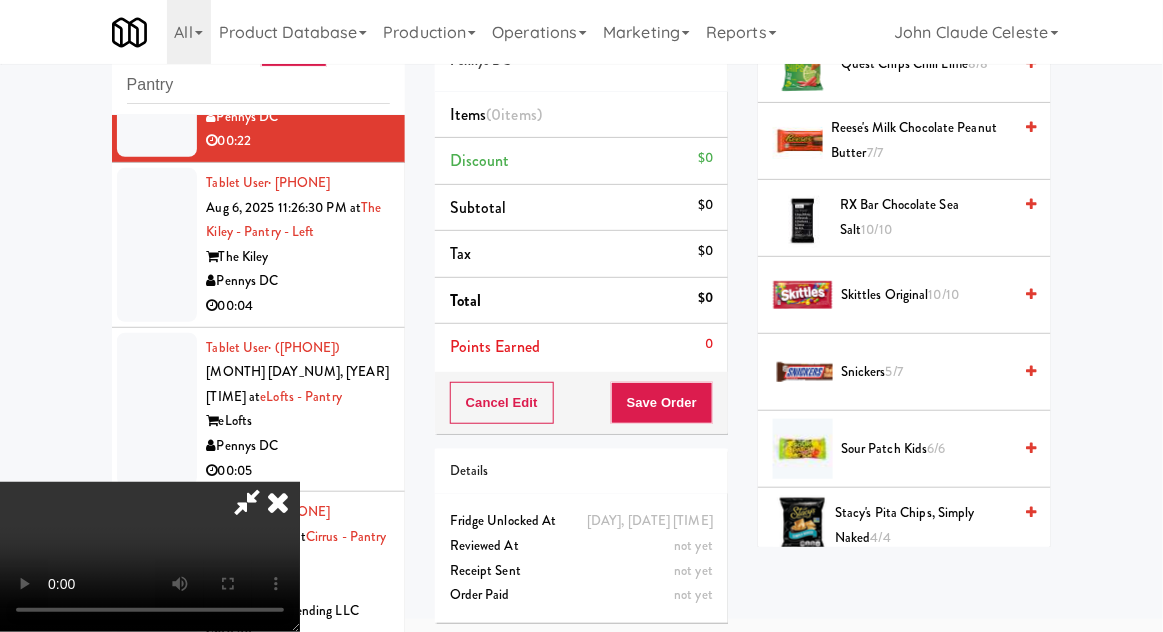 scroll, scrollTop: 2060, scrollLeft: 0, axis: vertical 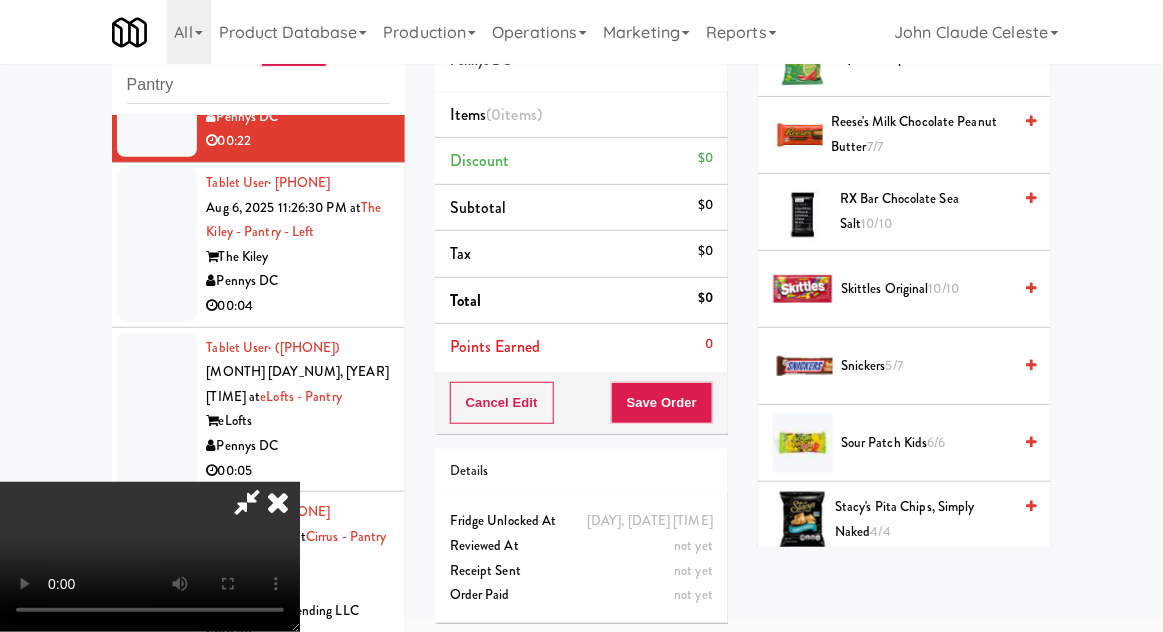 click on "Skittles Original  10/10" at bounding box center (926, 289) 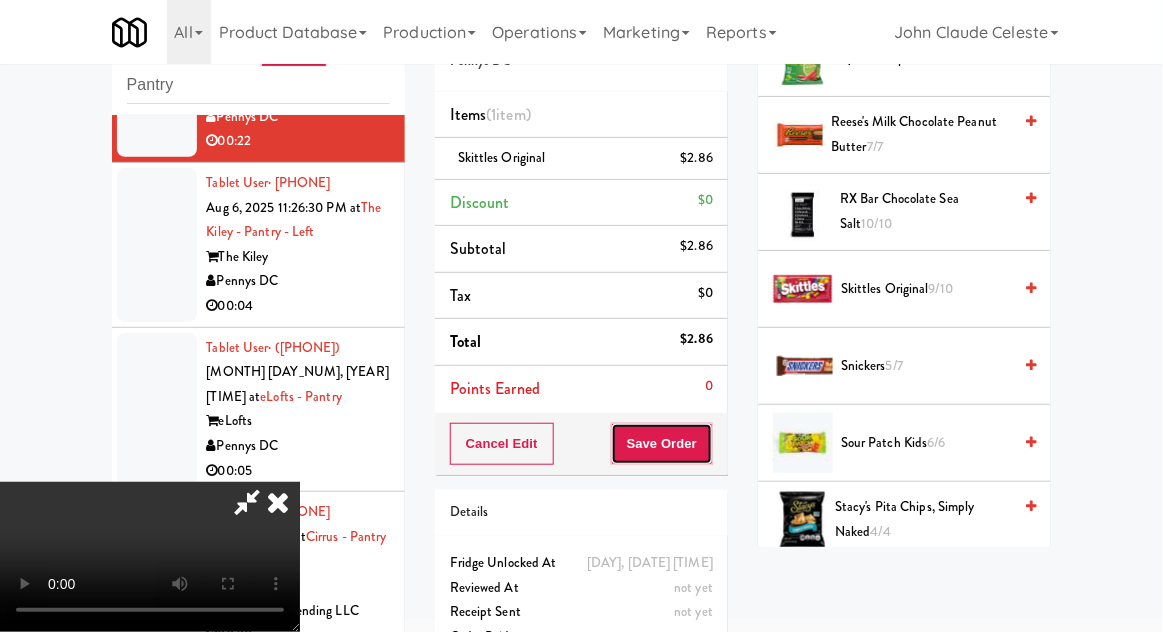 click on "Save Order" at bounding box center [662, 444] 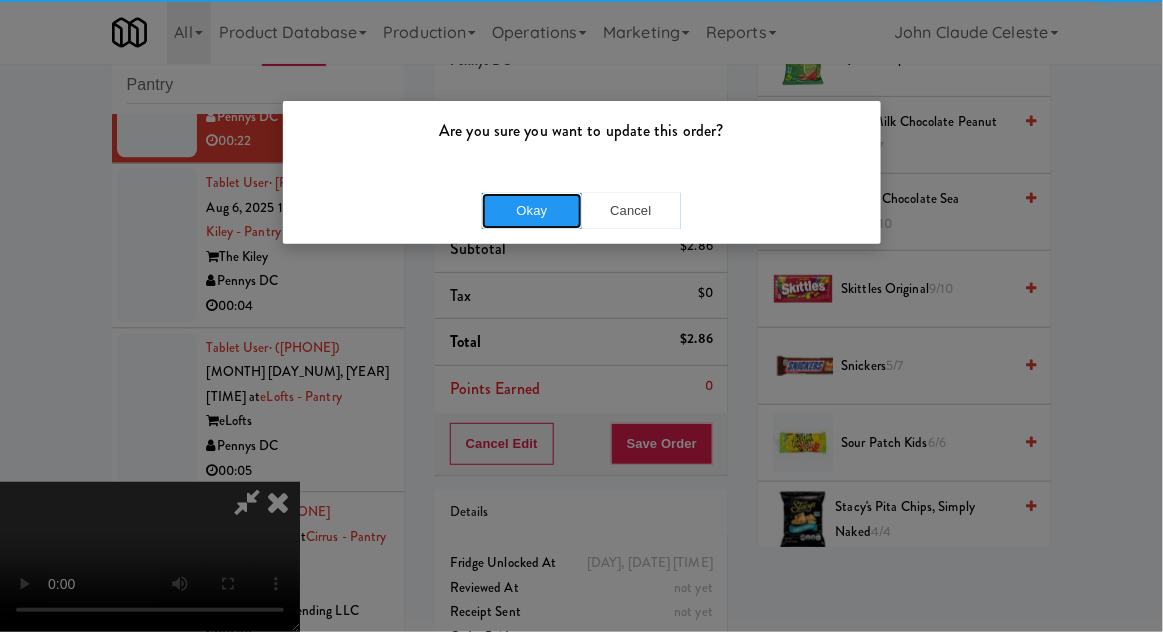 click on "Okay" at bounding box center [532, 211] 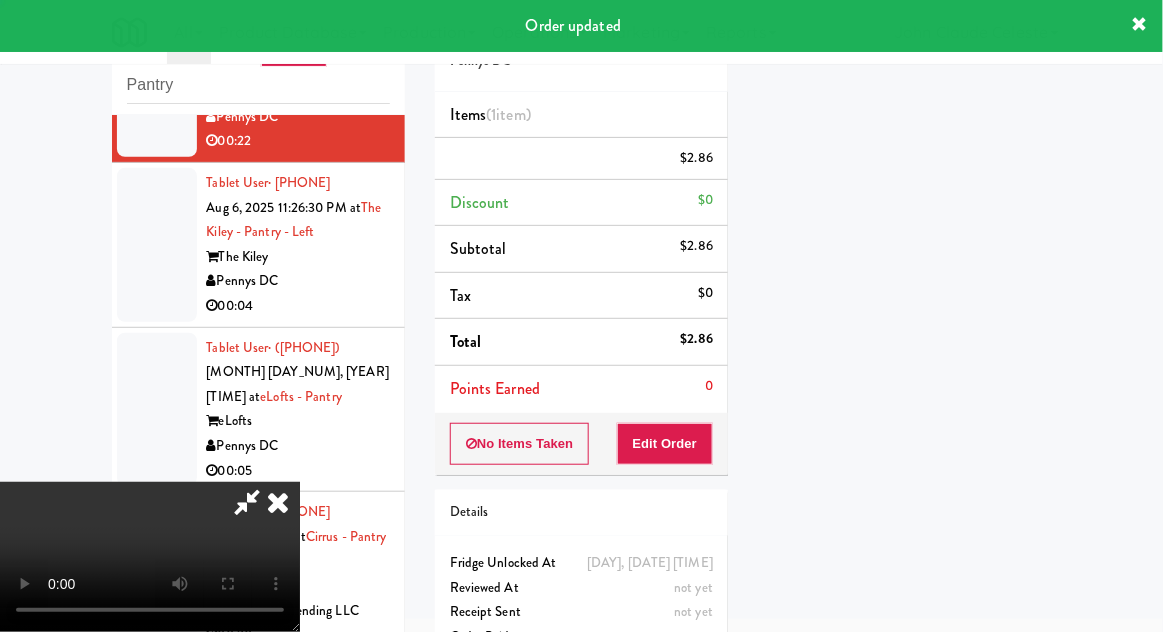 scroll, scrollTop: 197, scrollLeft: 0, axis: vertical 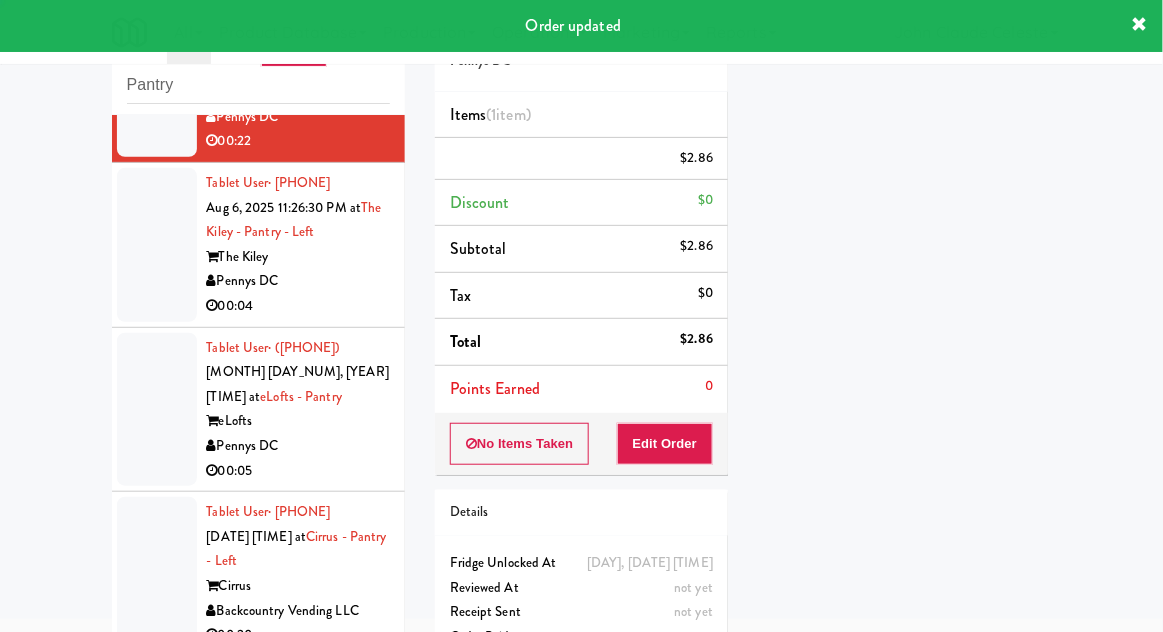 click at bounding box center [157, 245] 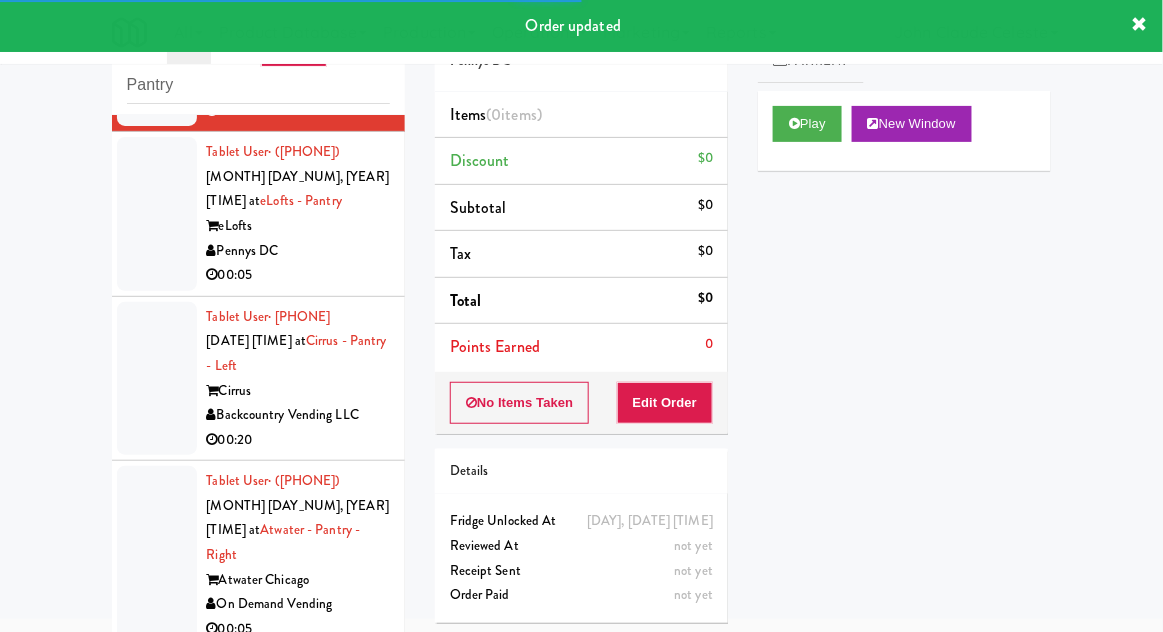 scroll, scrollTop: 3189, scrollLeft: 0, axis: vertical 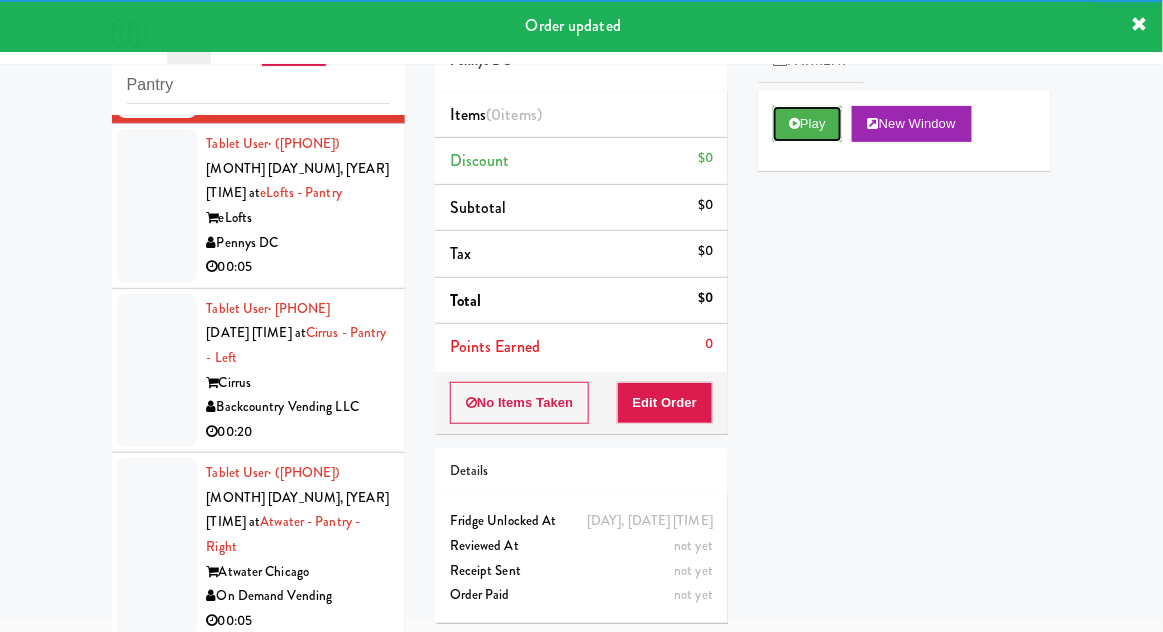 click at bounding box center [794, 123] 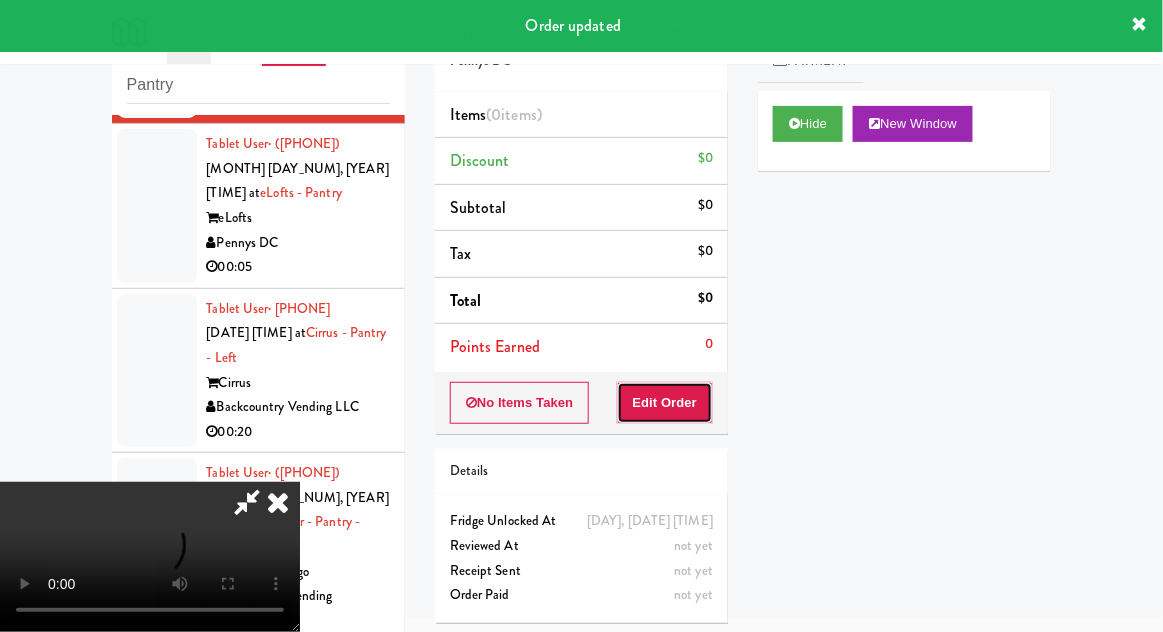 click on "Edit Order" at bounding box center (665, 403) 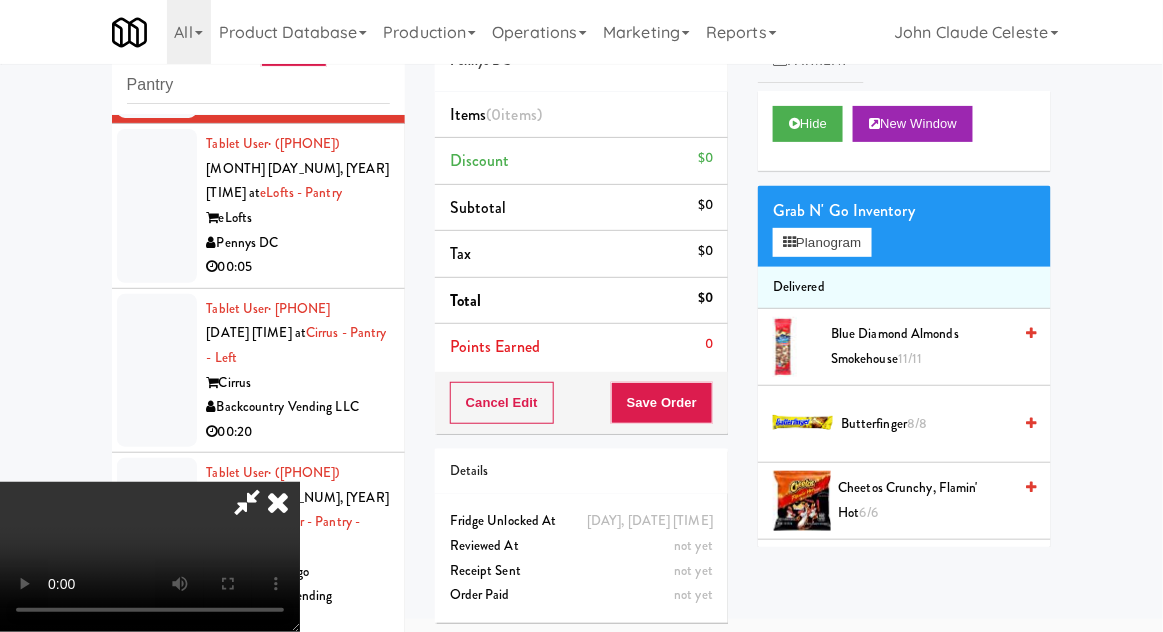 scroll, scrollTop: 73, scrollLeft: 0, axis: vertical 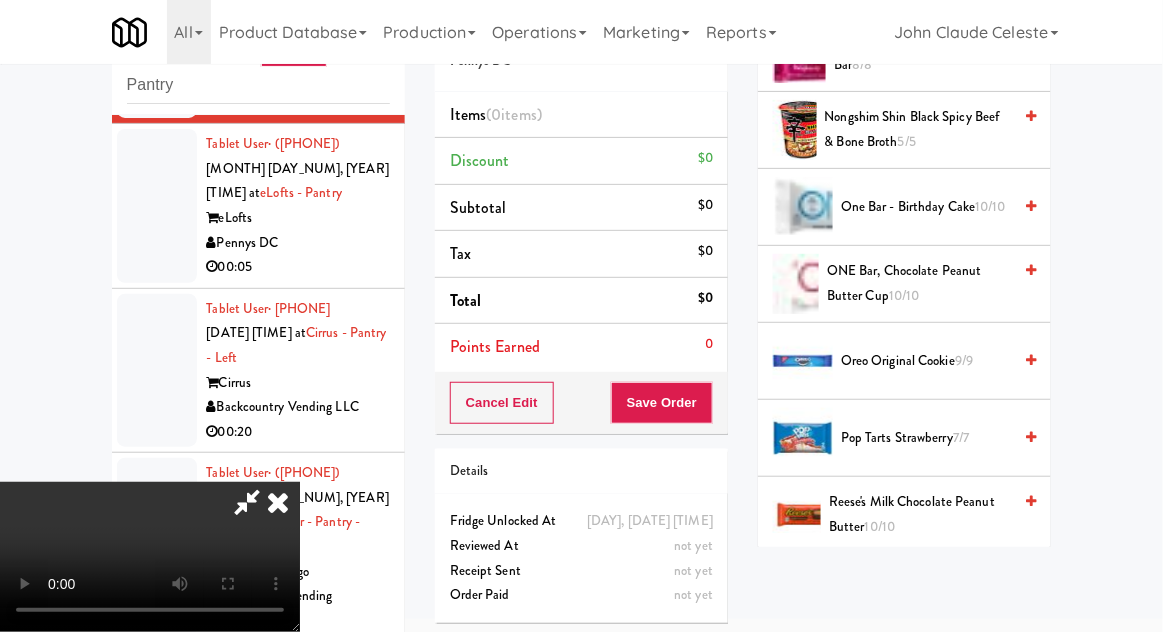 click on "9/9" at bounding box center [964, 360] 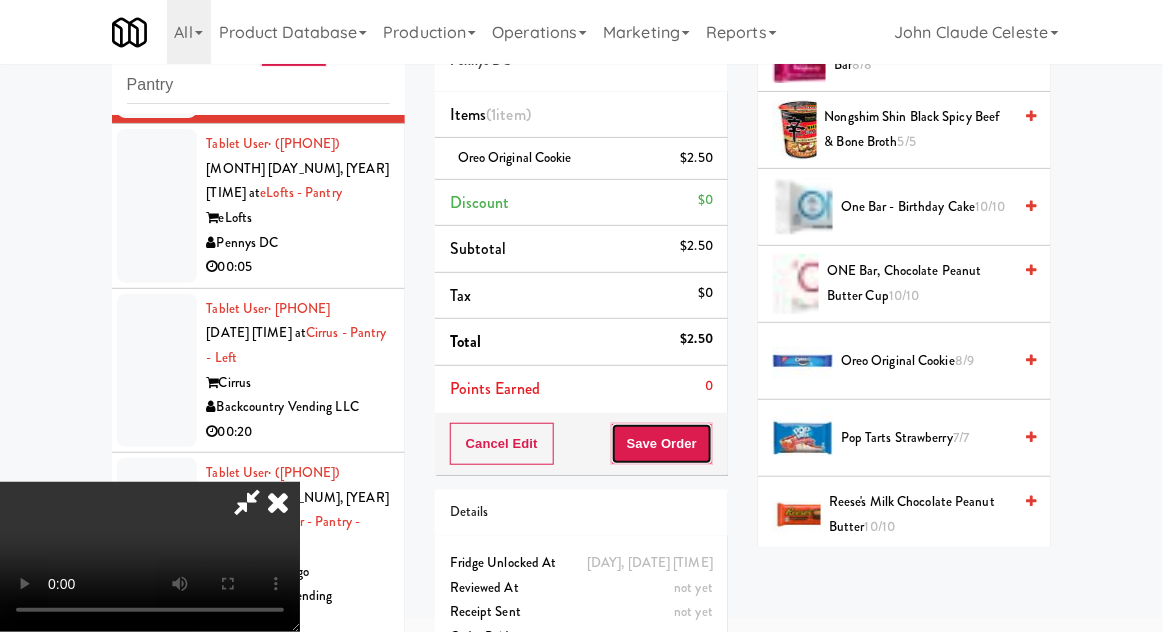 click on "Save Order" at bounding box center [662, 444] 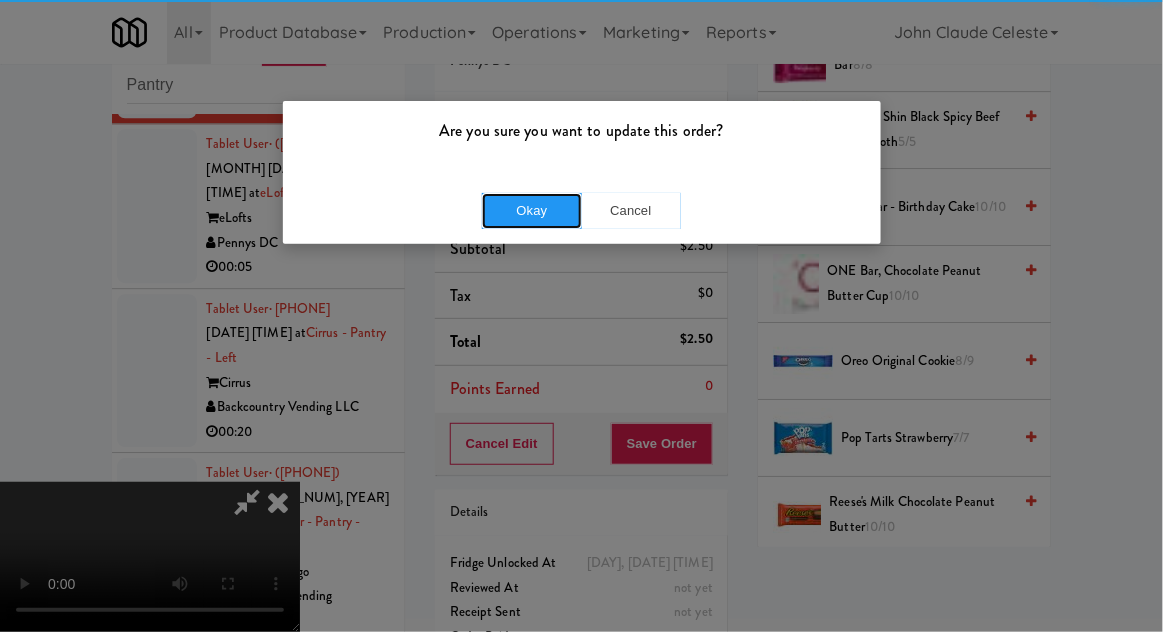 click on "Okay" at bounding box center (532, 211) 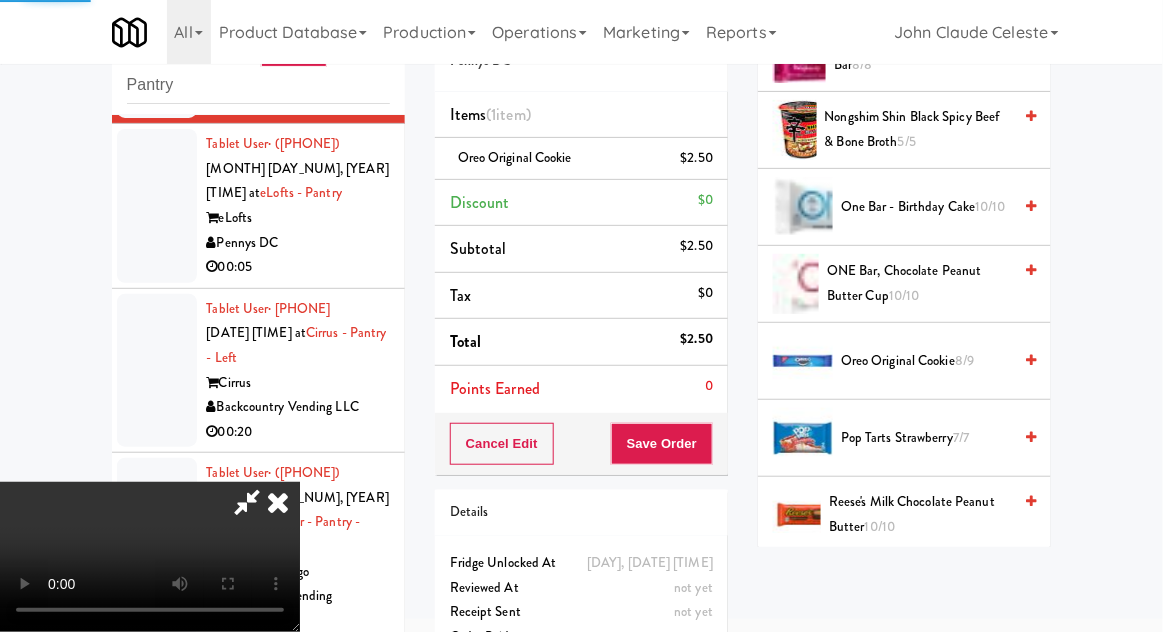 scroll, scrollTop: 197, scrollLeft: 0, axis: vertical 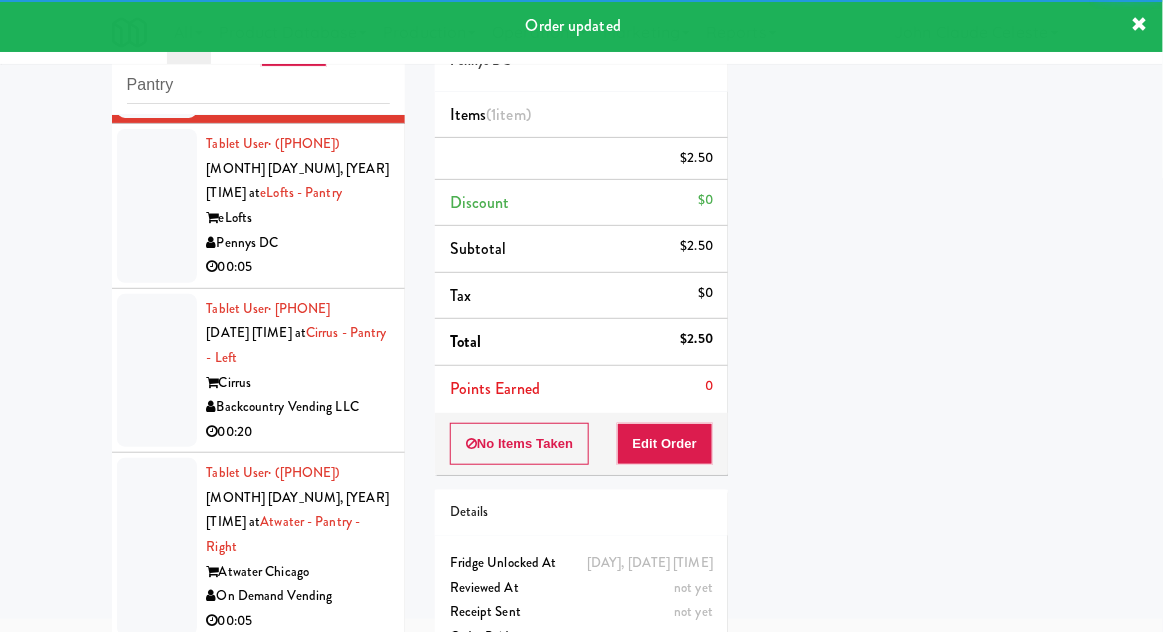 click at bounding box center [157, 206] 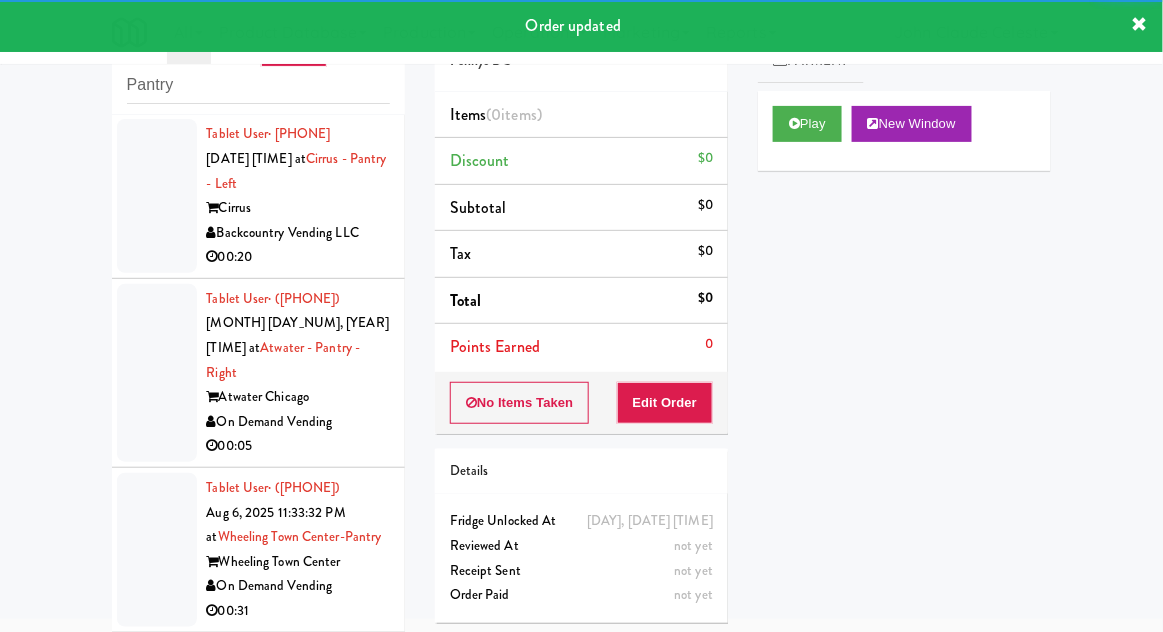 scroll, scrollTop: 3395, scrollLeft: 0, axis: vertical 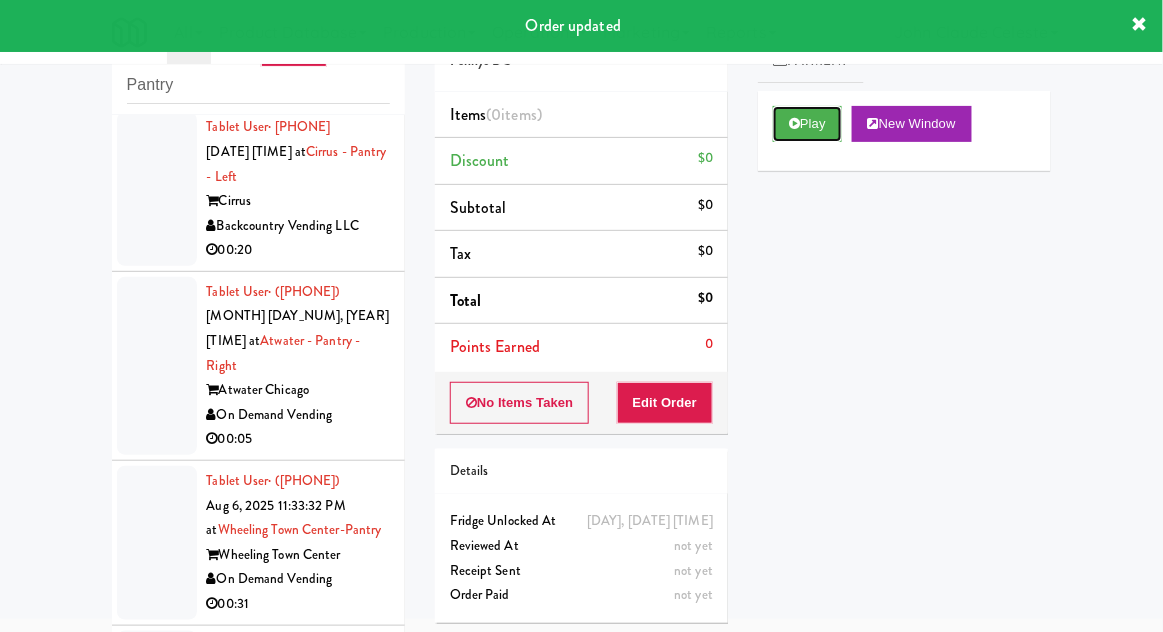 click on "Play" at bounding box center (807, 124) 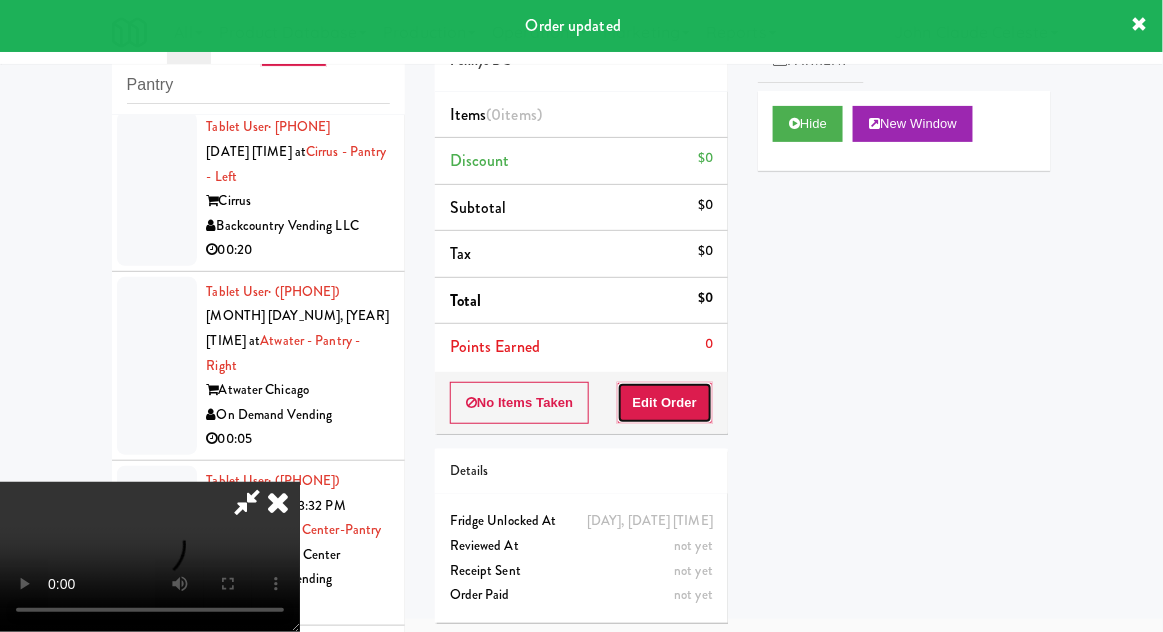 click on "Edit Order" at bounding box center [665, 403] 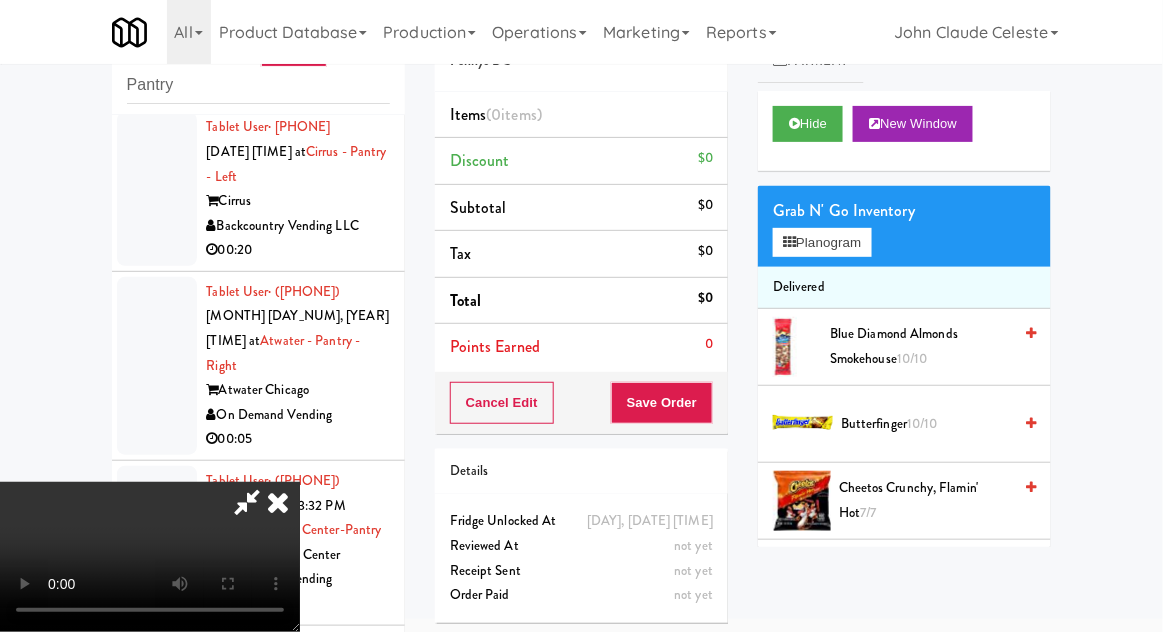 scroll, scrollTop: 73, scrollLeft: 0, axis: vertical 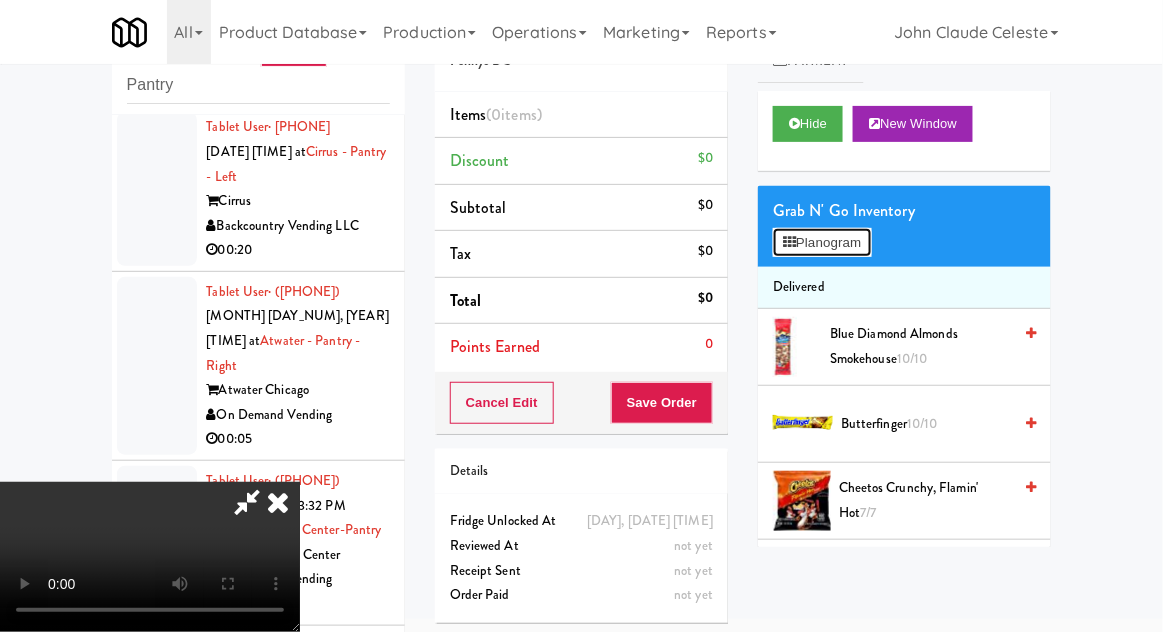 click on "Planogram" at bounding box center (822, 243) 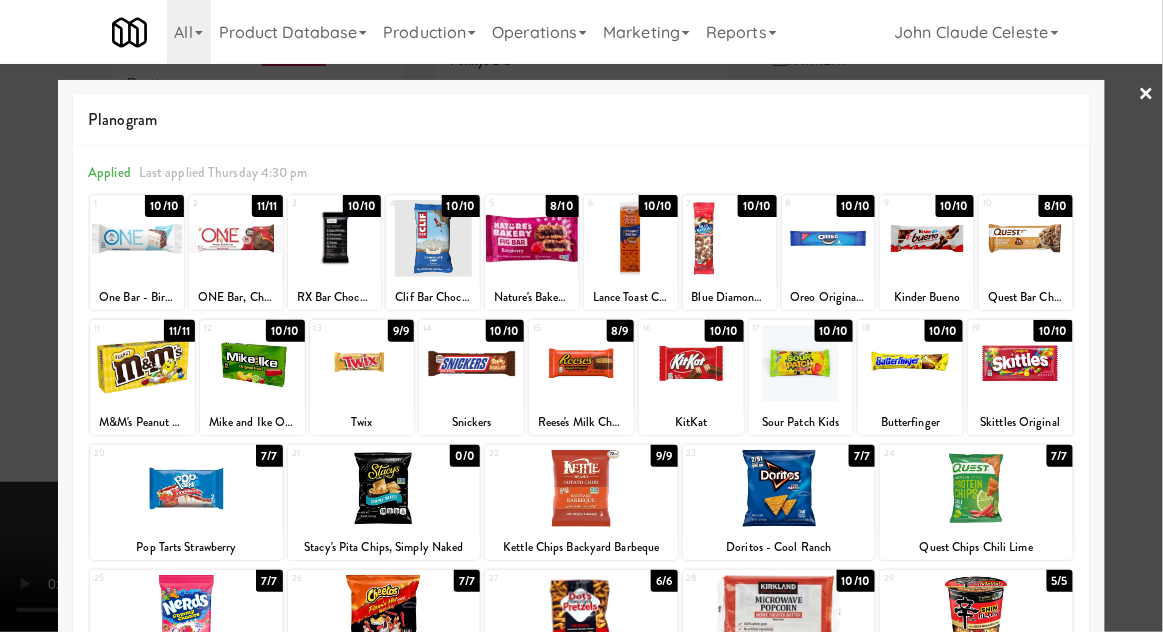 click at bounding box center (532, 238) 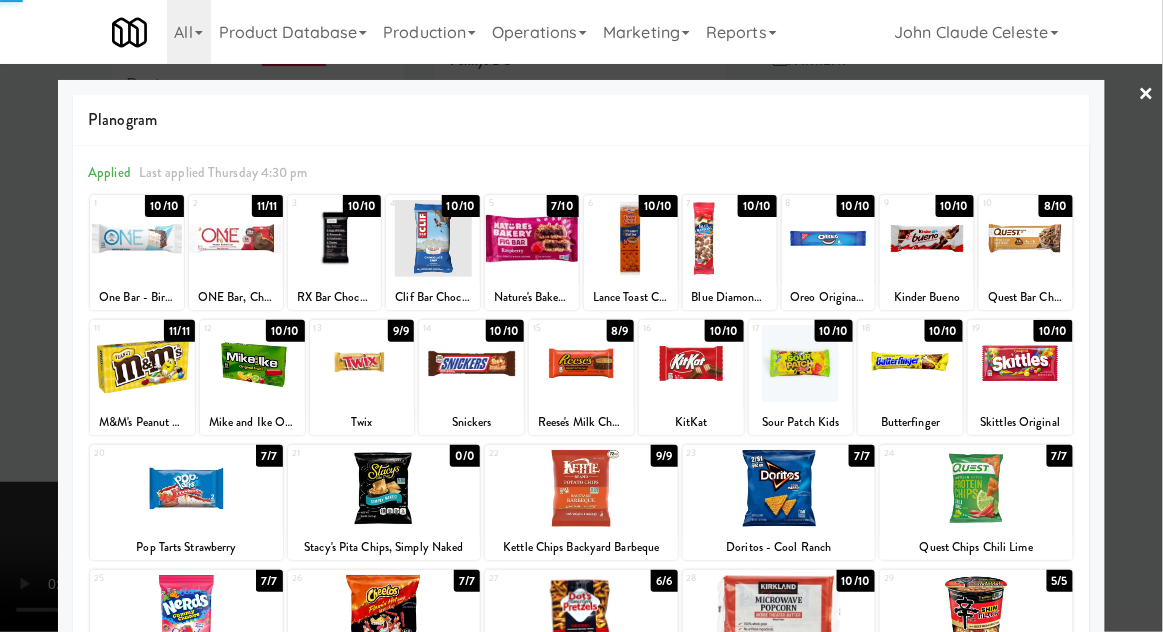 click at bounding box center (581, 316) 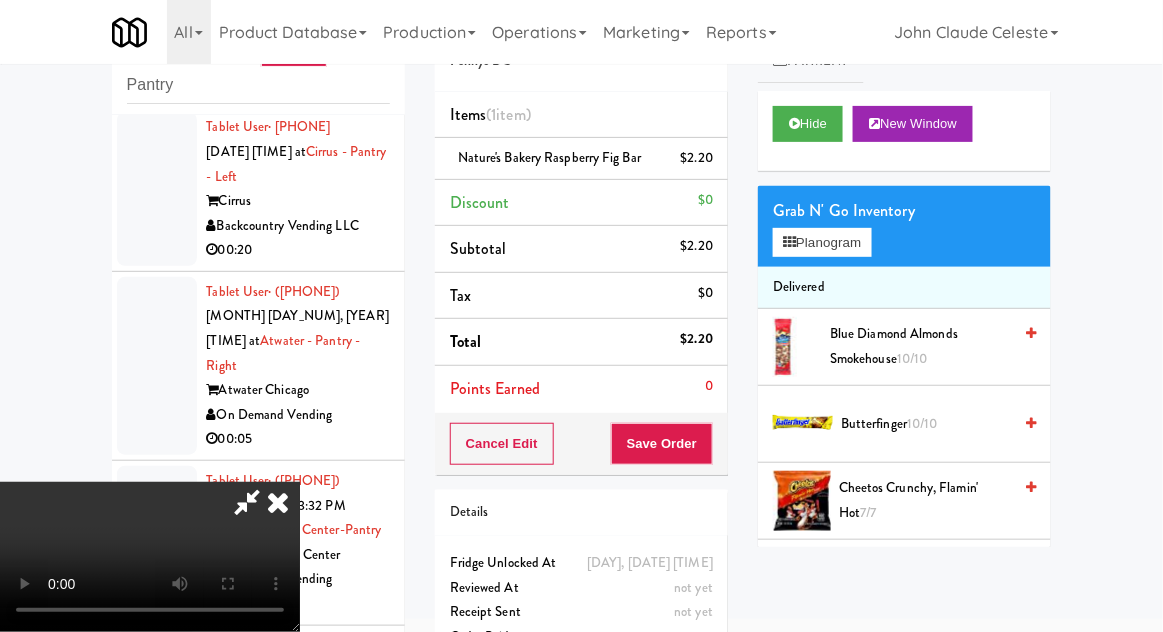 scroll, scrollTop: 73, scrollLeft: 0, axis: vertical 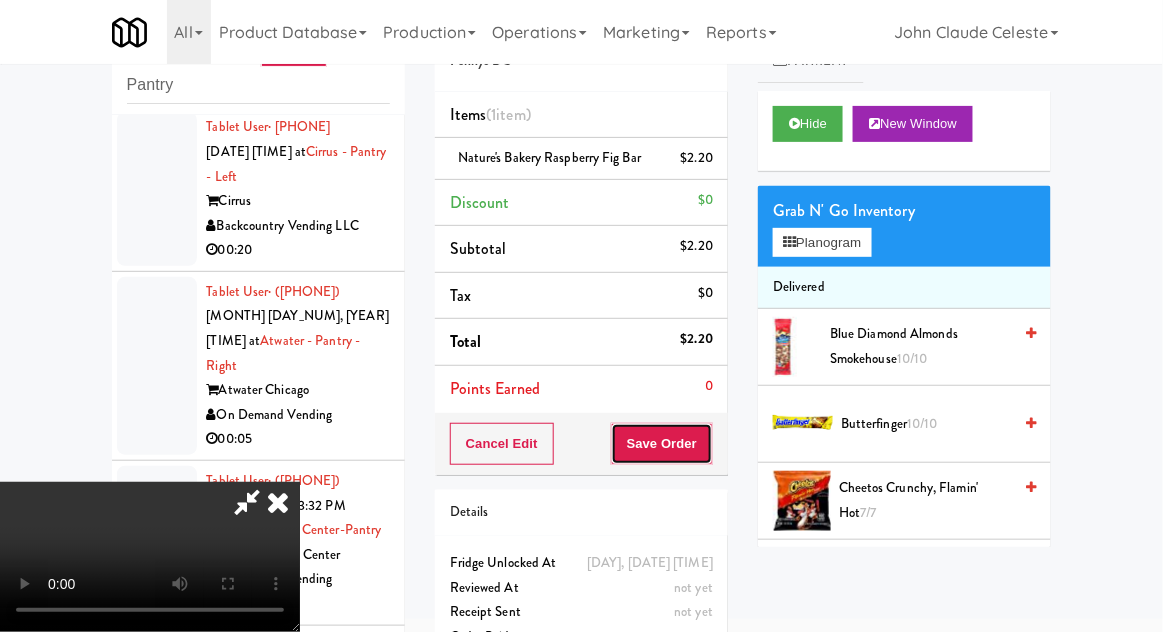 click on "Save Order" at bounding box center (662, 444) 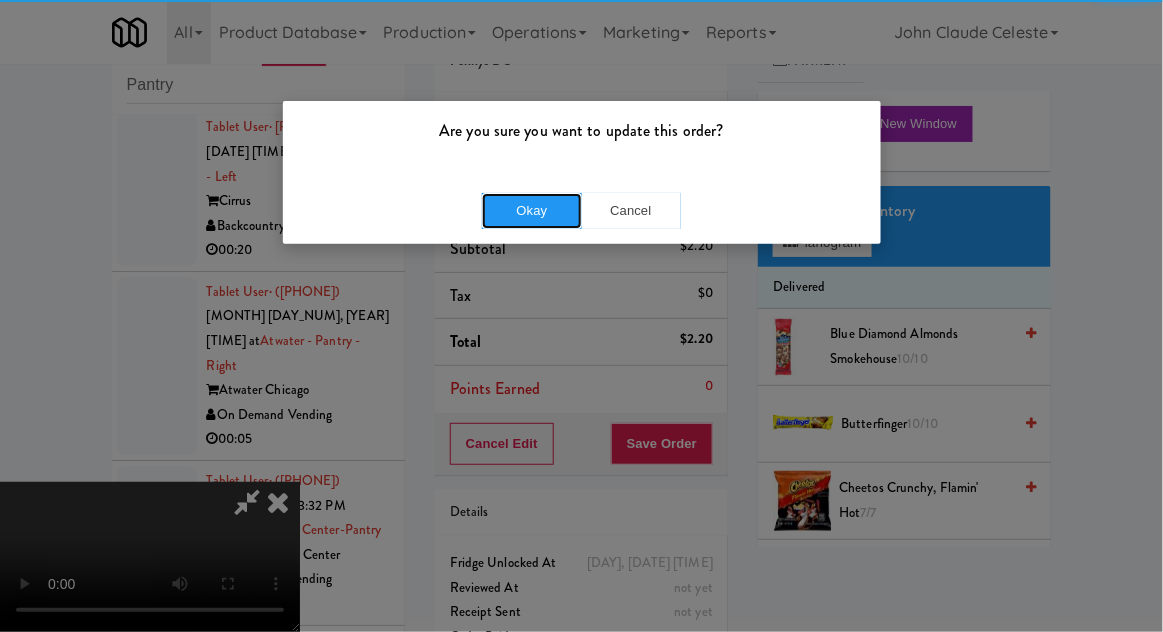 click on "Okay" at bounding box center [532, 211] 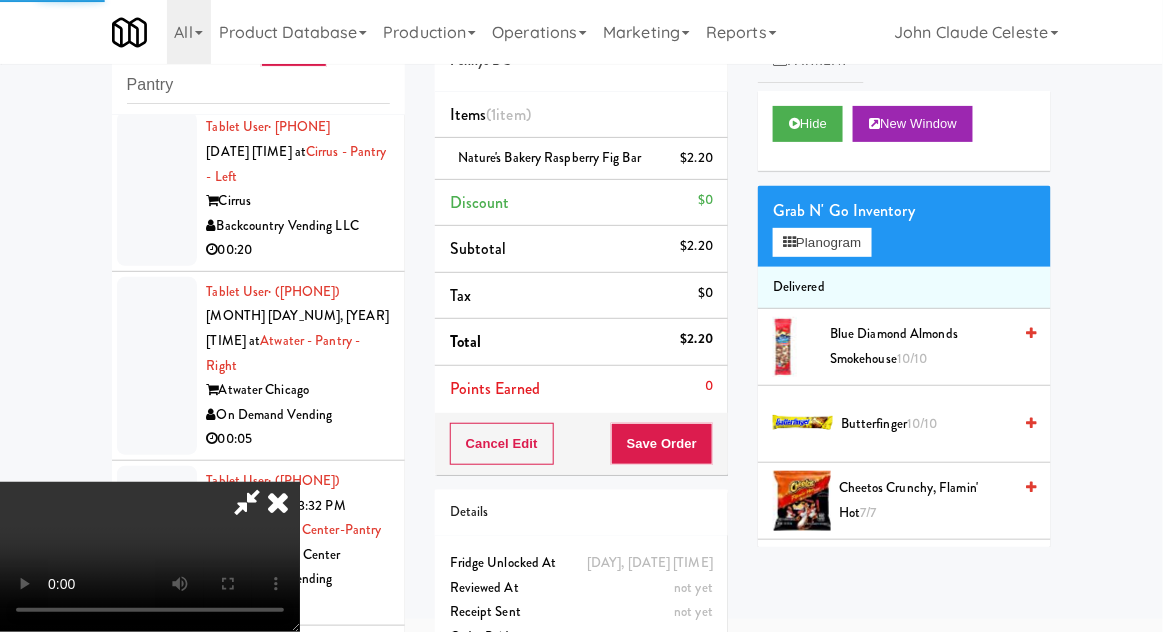 scroll, scrollTop: 0, scrollLeft: 0, axis: both 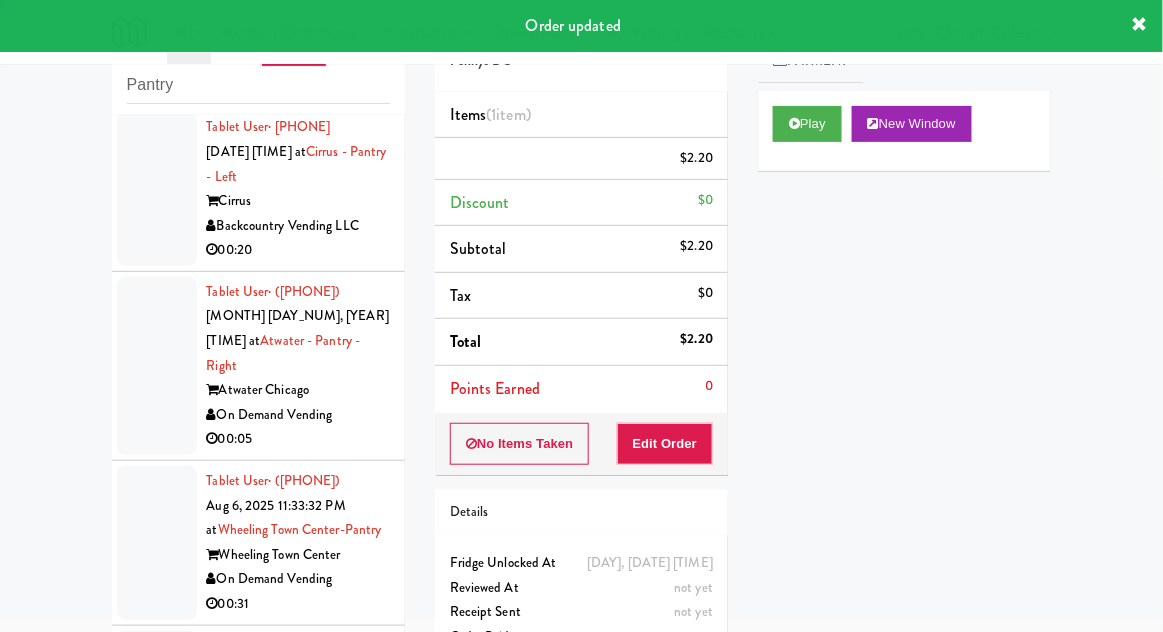 click at bounding box center [157, 189] 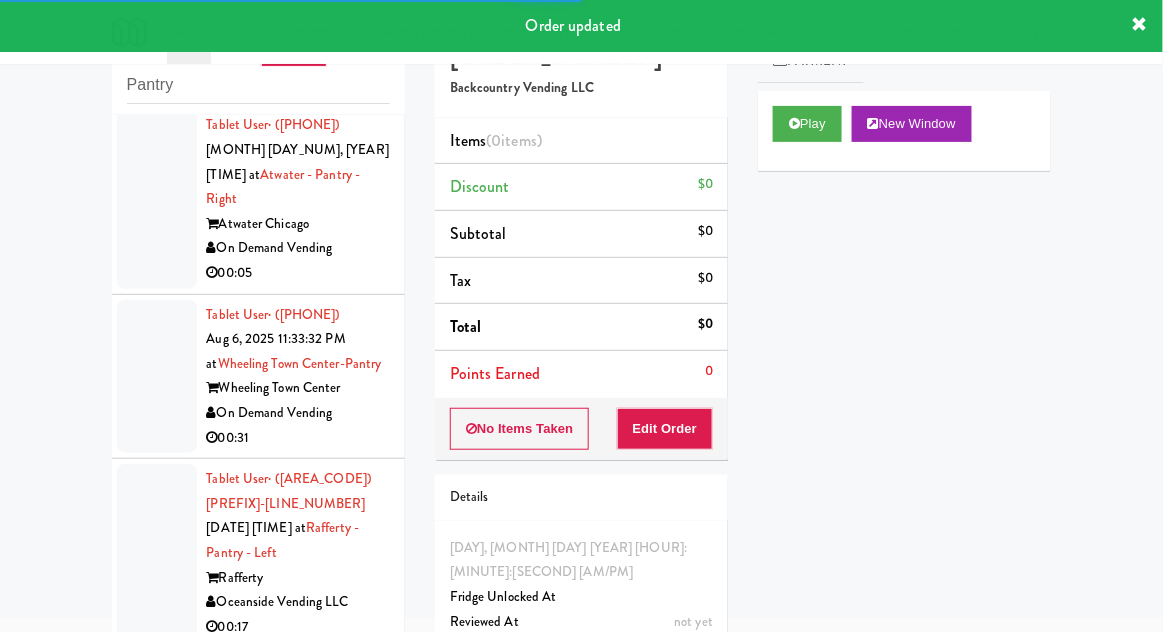 scroll, scrollTop: 3587, scrollLeft: 0, axis: vertical 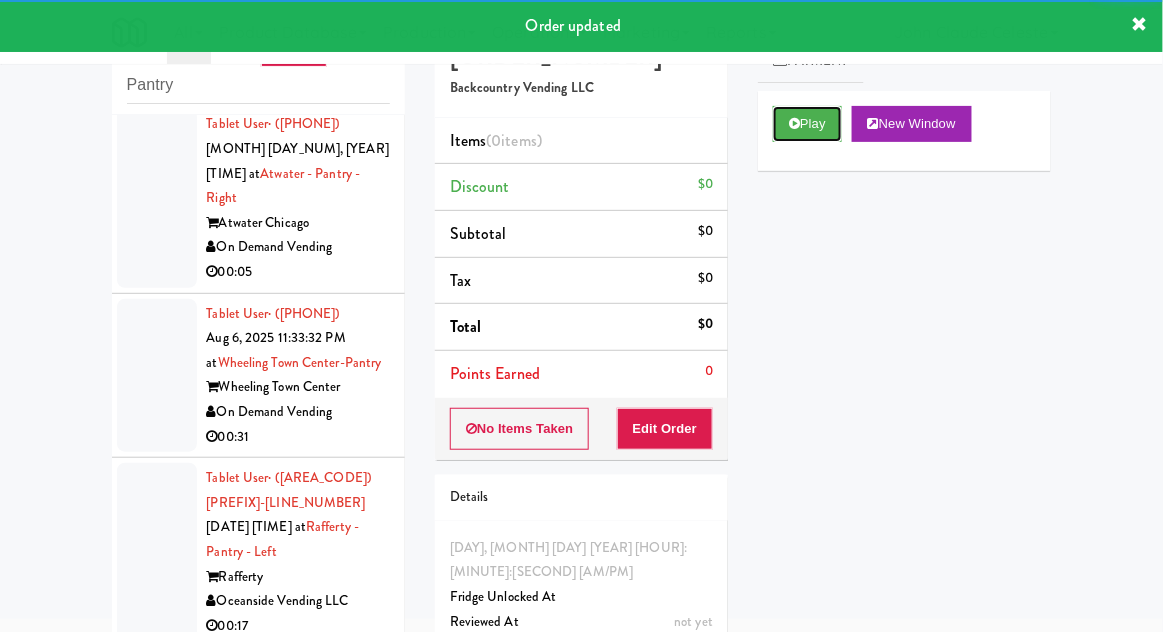 click on "Play" at bounding box center [807, 124] 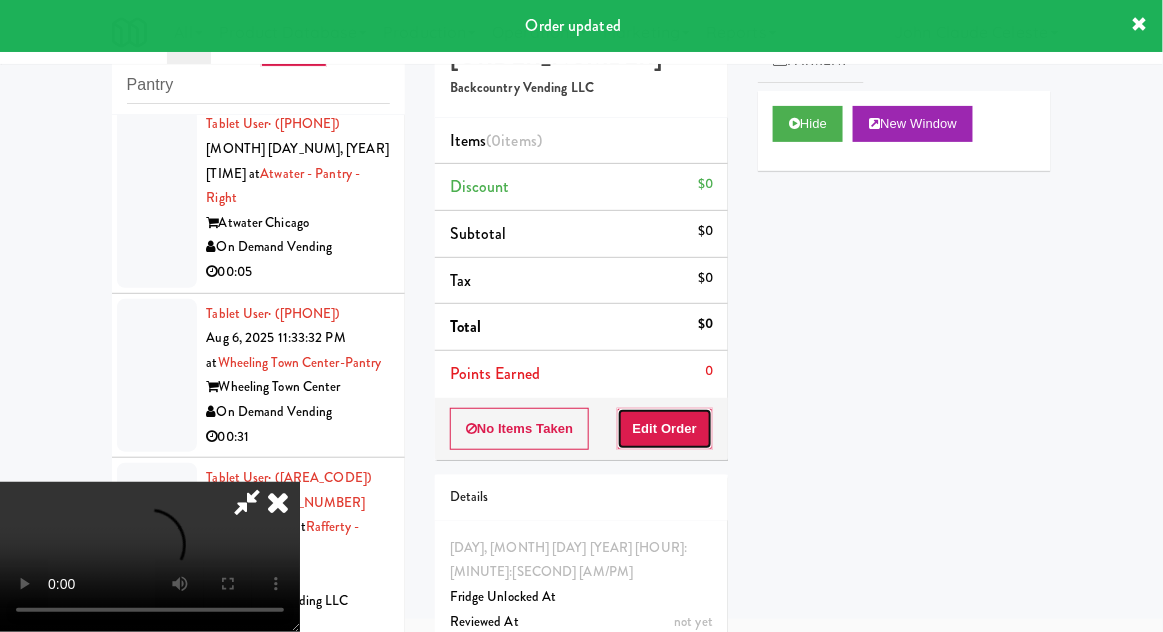 click on "Edit Order" at bounding box center (665, 429) 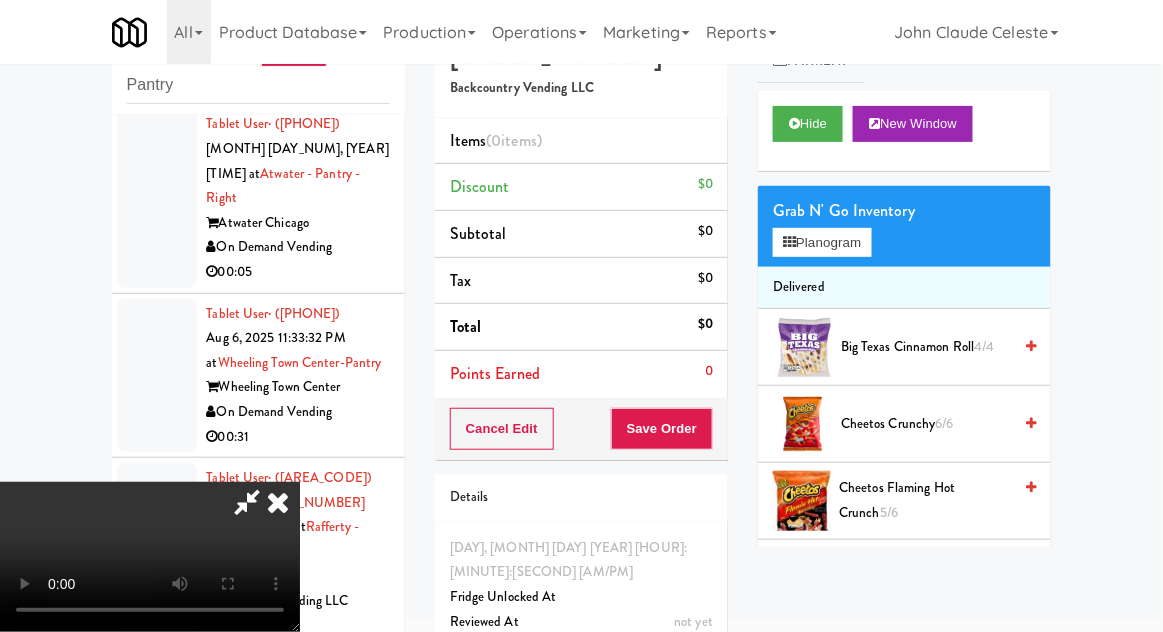 type 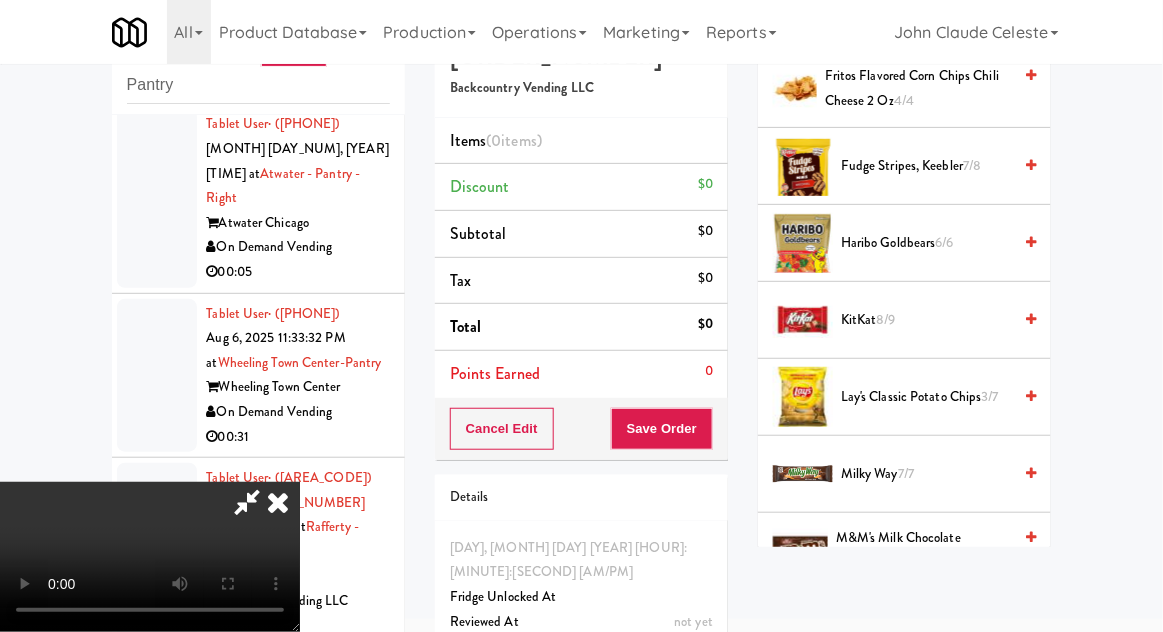 scroll, scrollTop: 847, scrollLeft: 0, axis: vertical 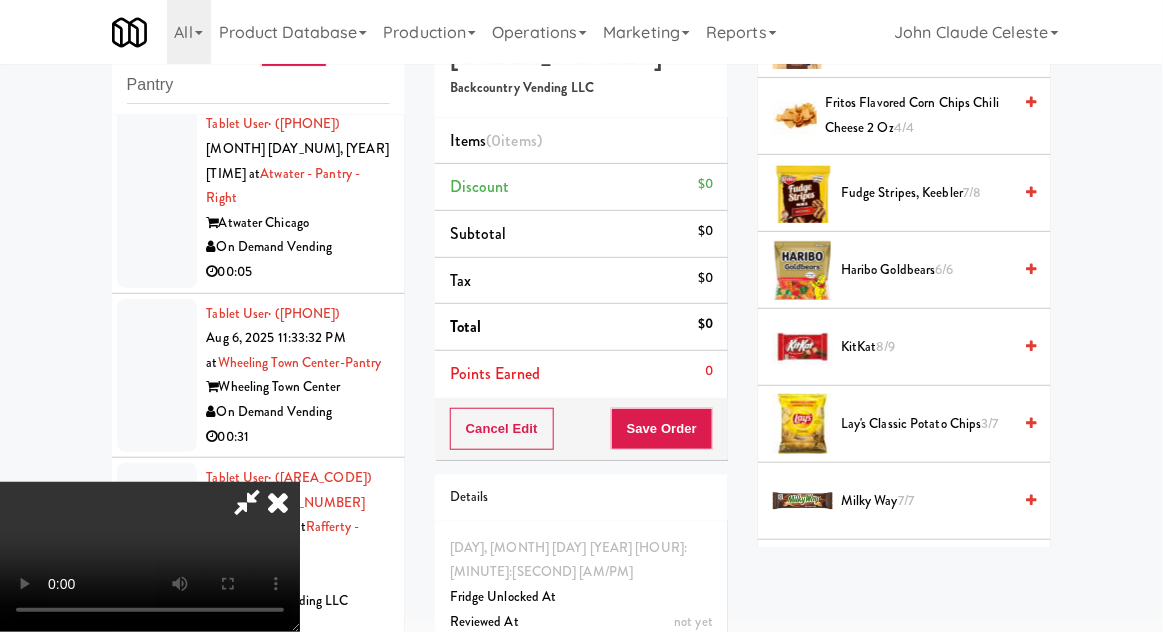 click on "KitKat  8/9" at bounding box center (926, 347) 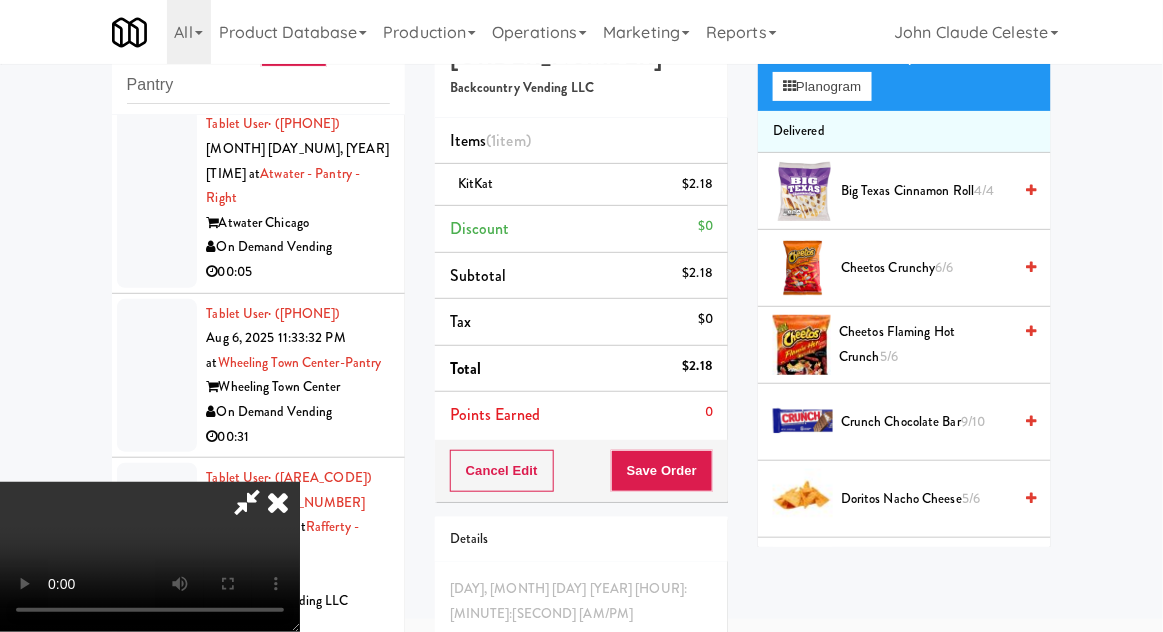 scroll, scrollTop: 0, scrollLeft: 0, axis: both 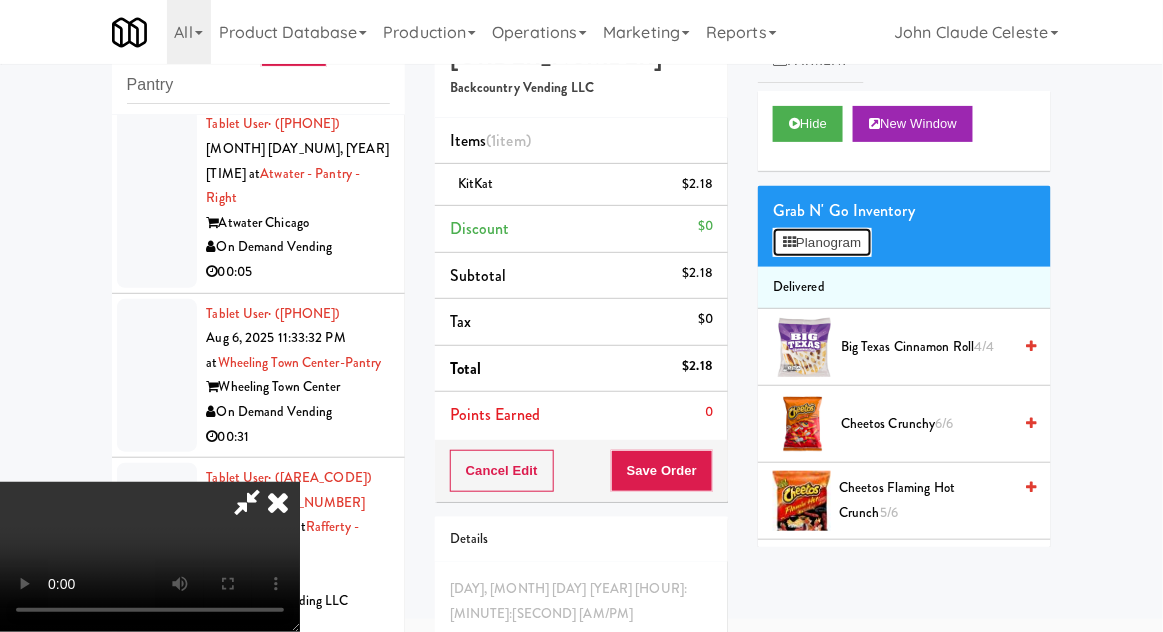 click on "Planogram" at bounding box center [822, 243] 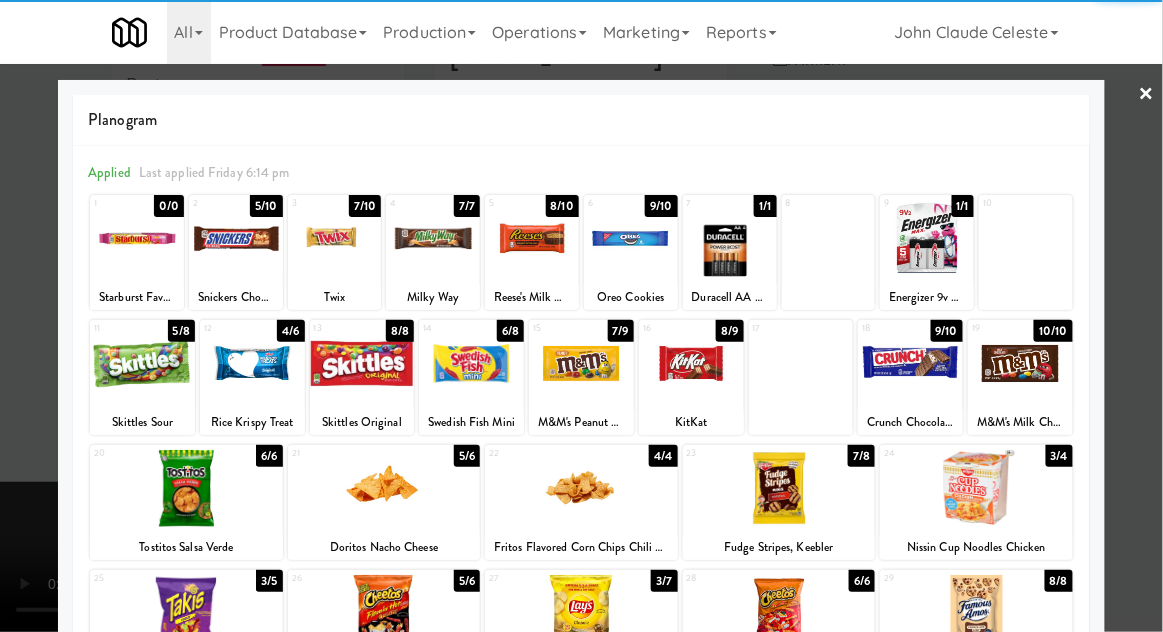 click at bounding box center (779, 488) 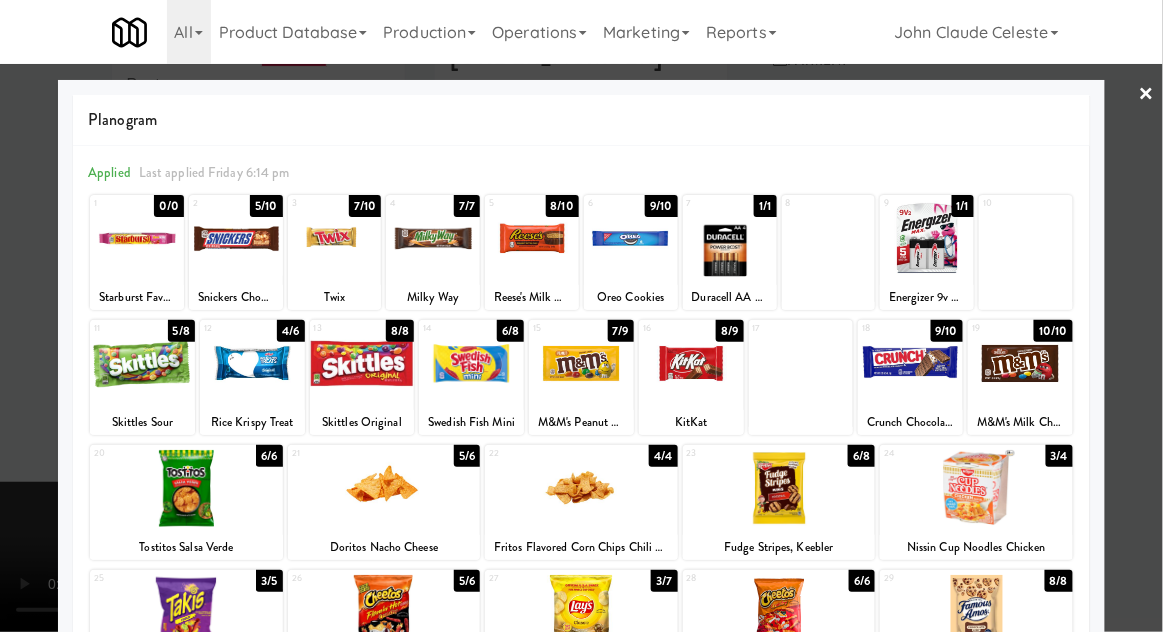 click at bounding box center (581, 316) 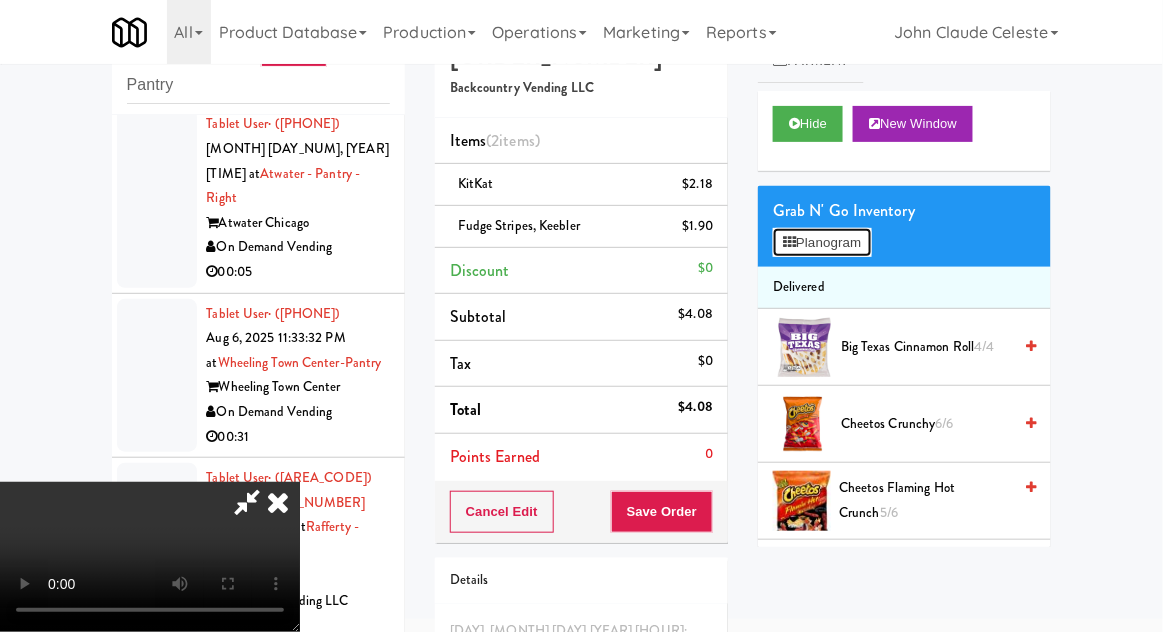 click on "Planogram" at bounding box center (822, 243) 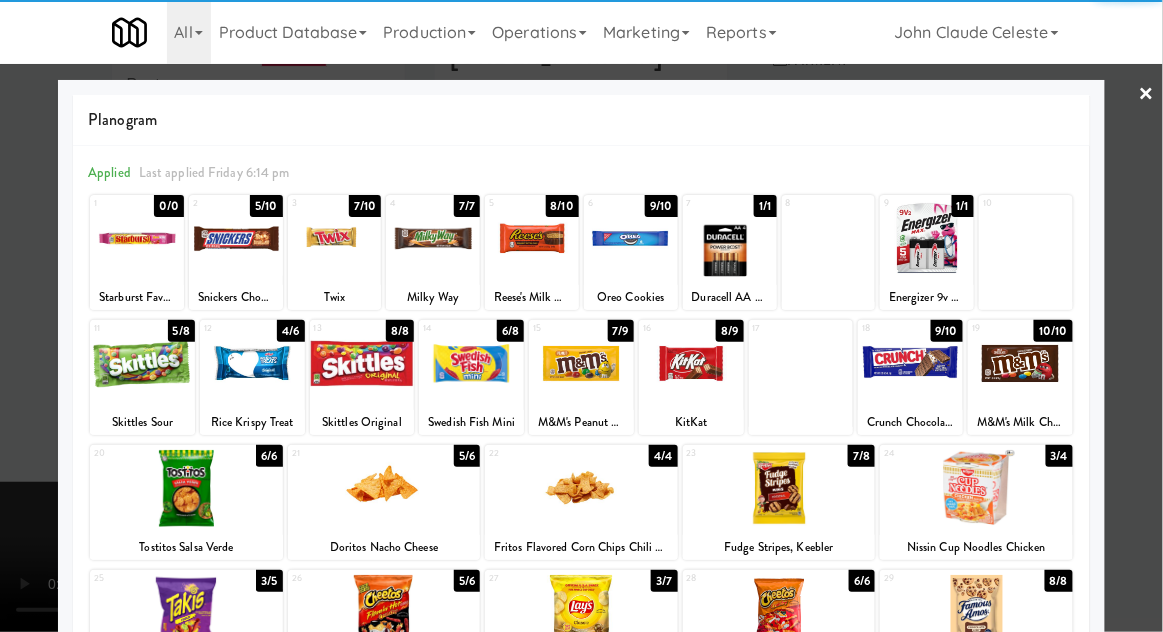 click at bounding box center [186, 488] 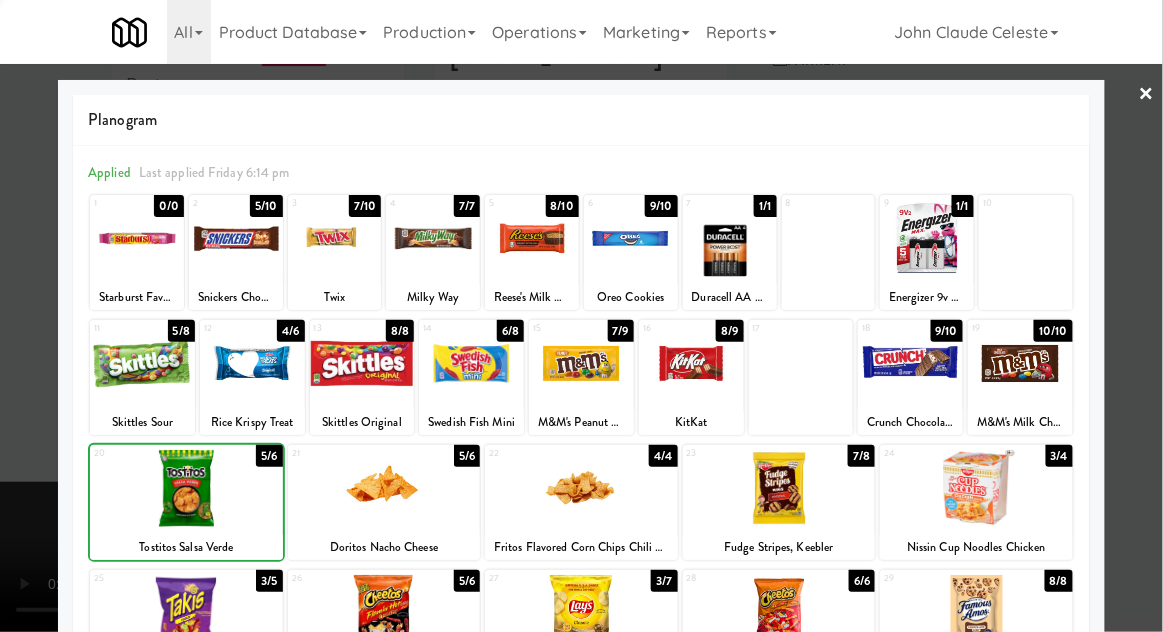 click at bounding box center (581, 316) 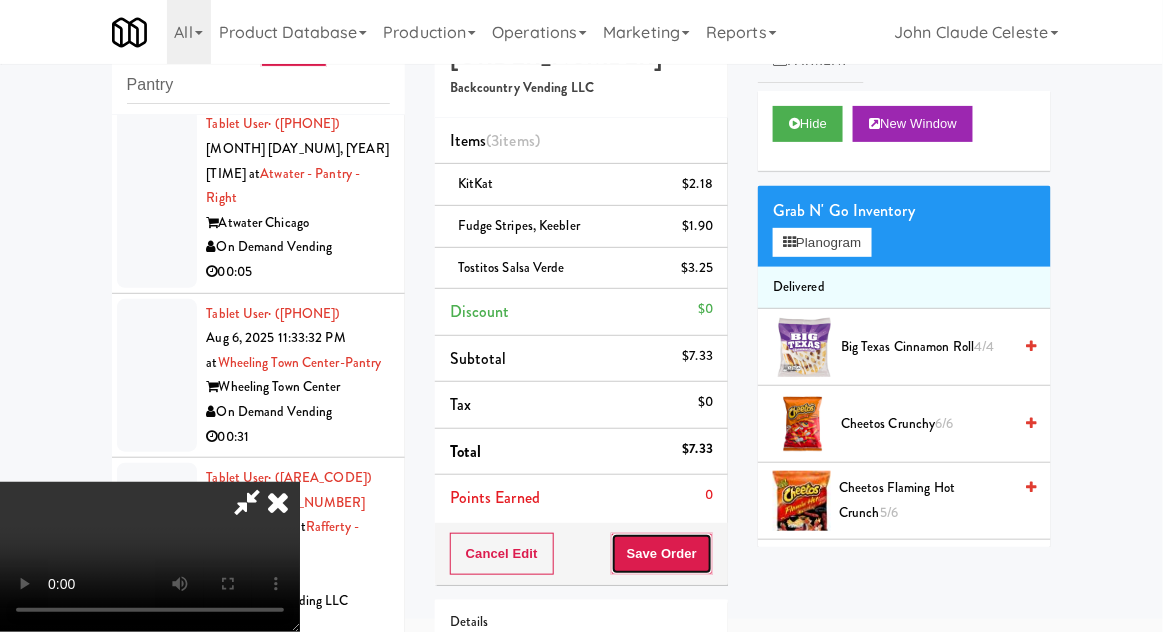 click on "Save Order" at bounding box center [662, 554] 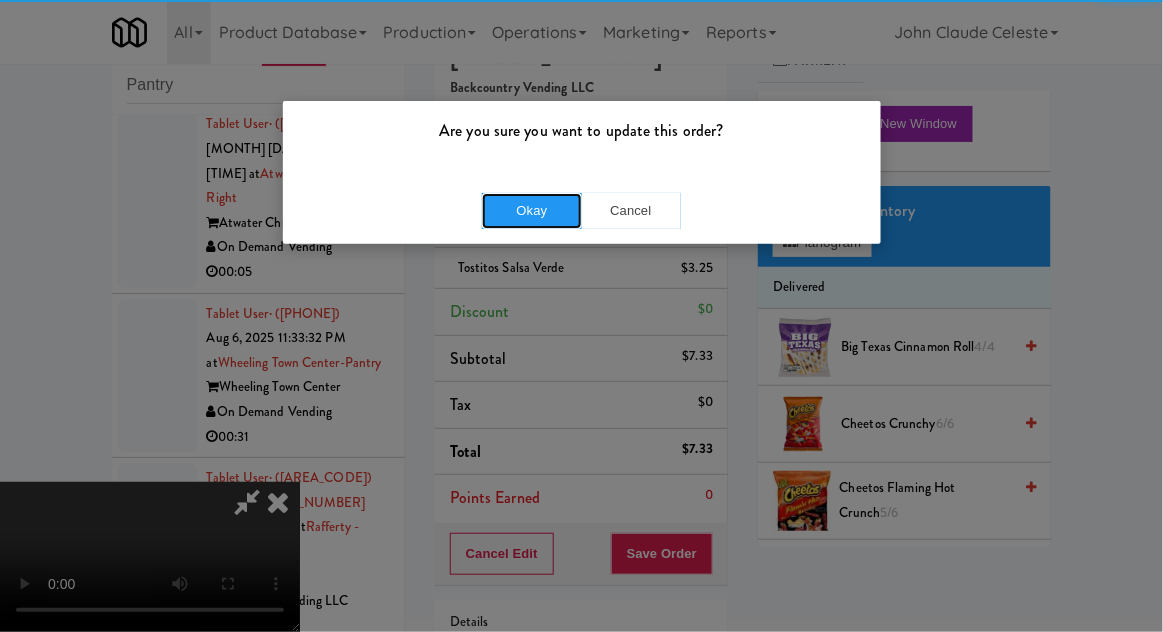 click on "Okay" at bounding box center [532, 211] 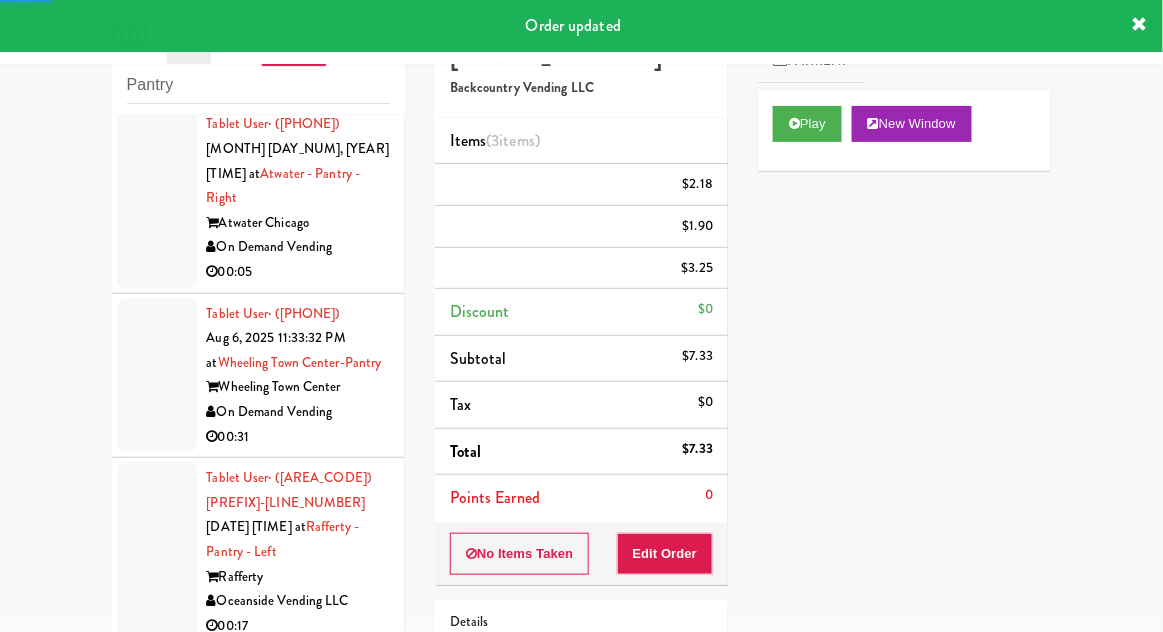 click on "Tablet User  · ([PHONE]) [DATE] [TIME] at  [LOCATION] - Pantry - Right  [LOCATION]   On Demand Vending  00:05" at bounding box center [258, 198] 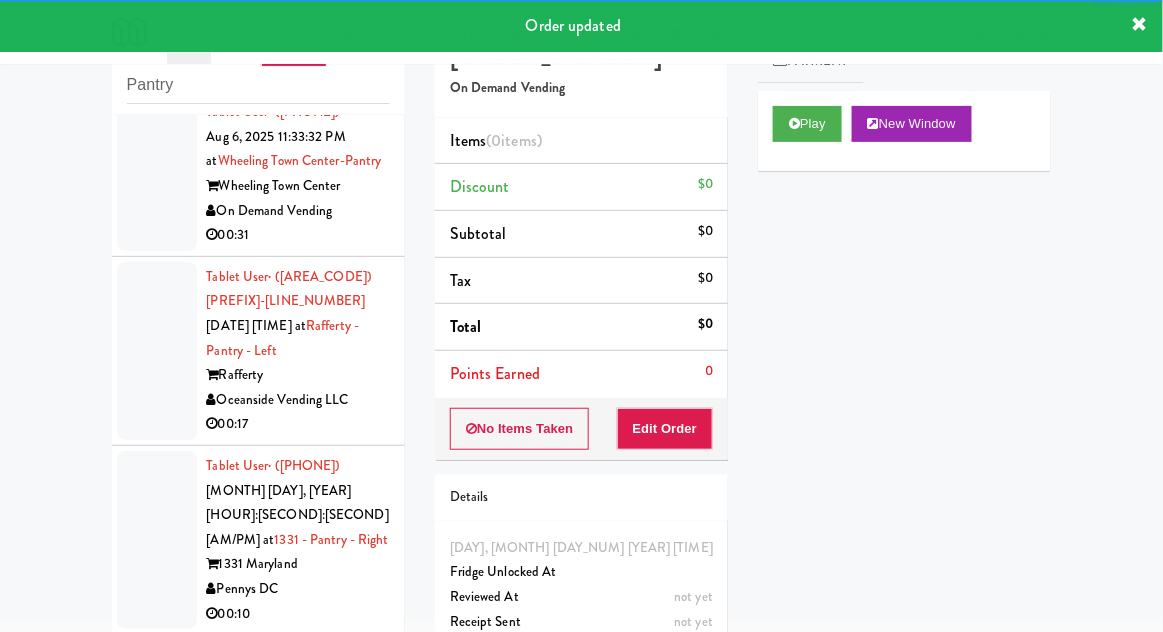 scroll, scrollTop: 3816, scrollLeft: 0, axis: vertical 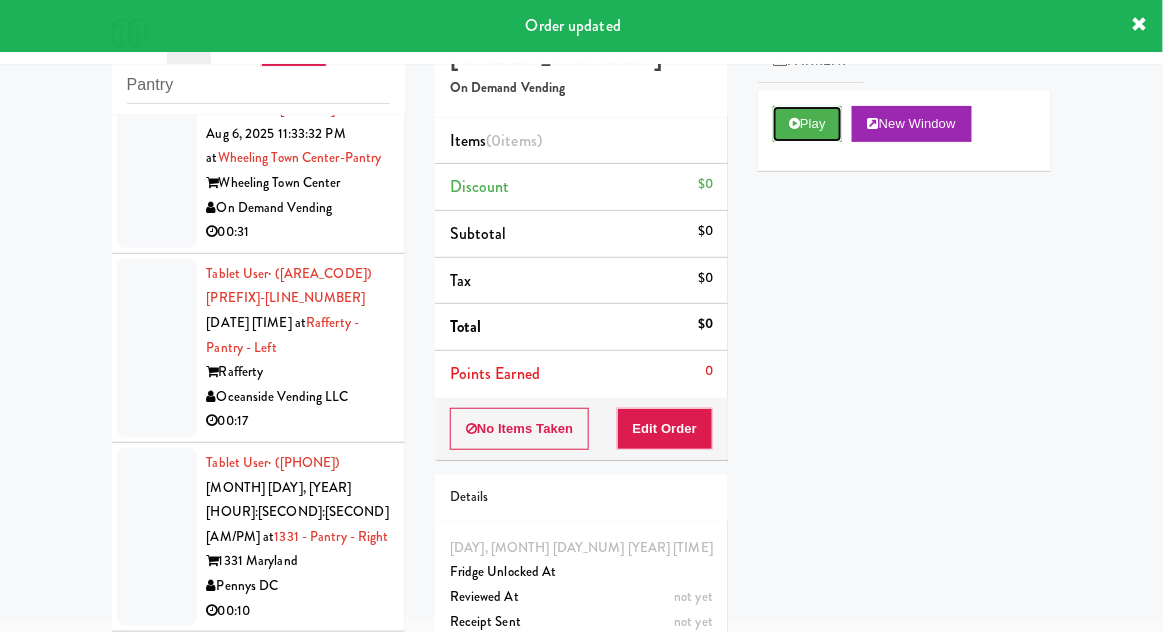 click on "Play" at bounding box center [807, 124] 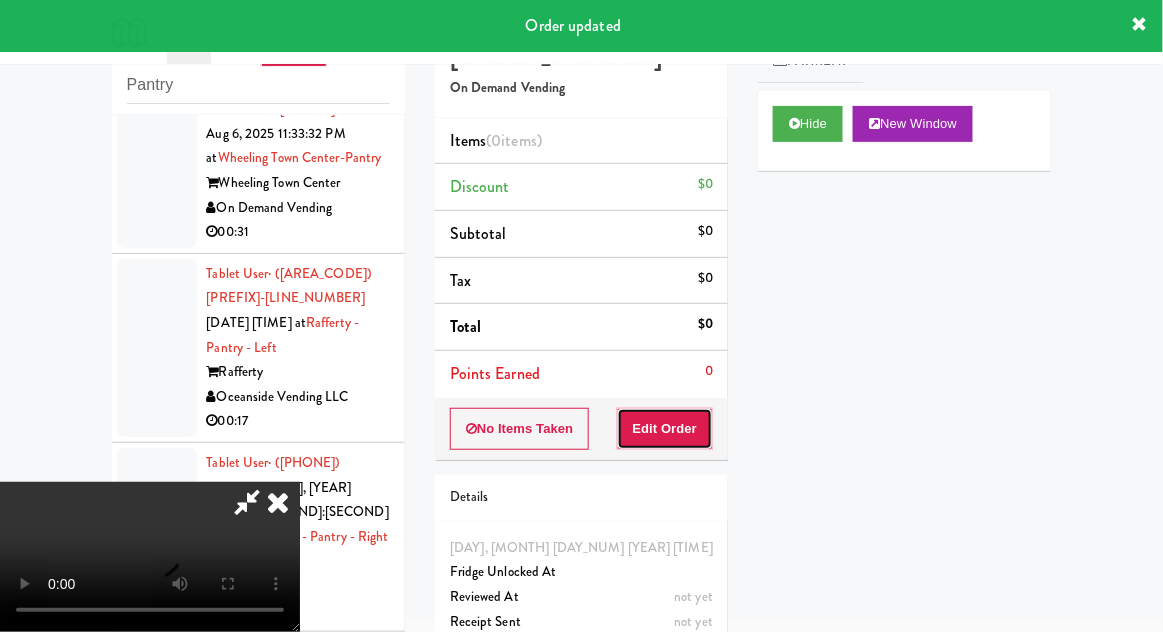 click on "Edit Order" at bounding box center [665, 429] 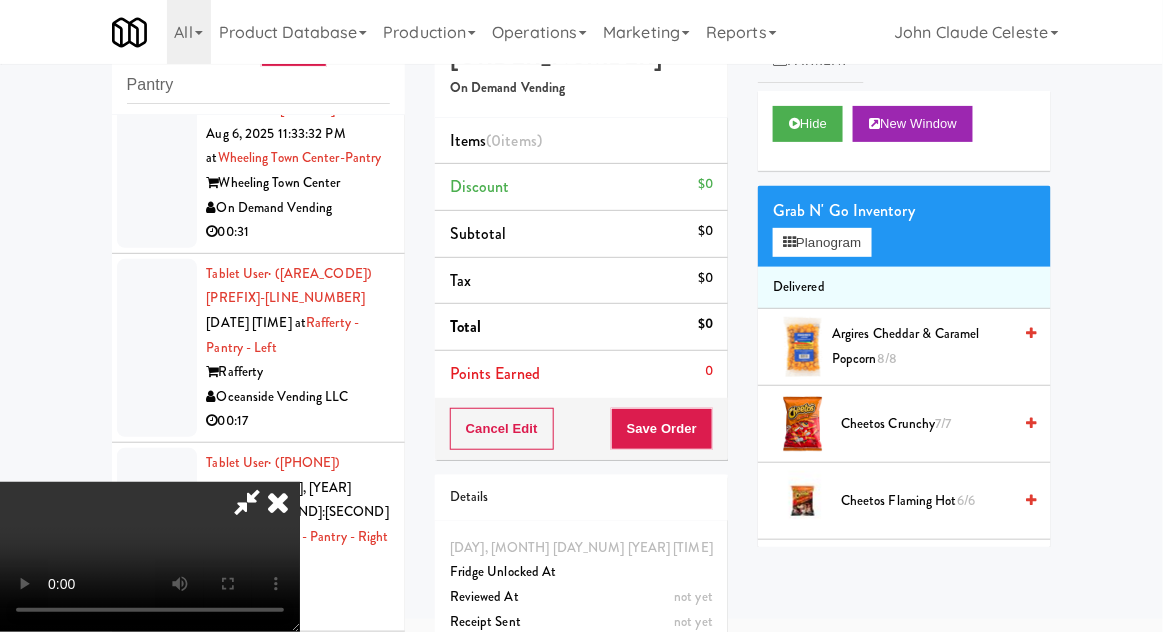 type 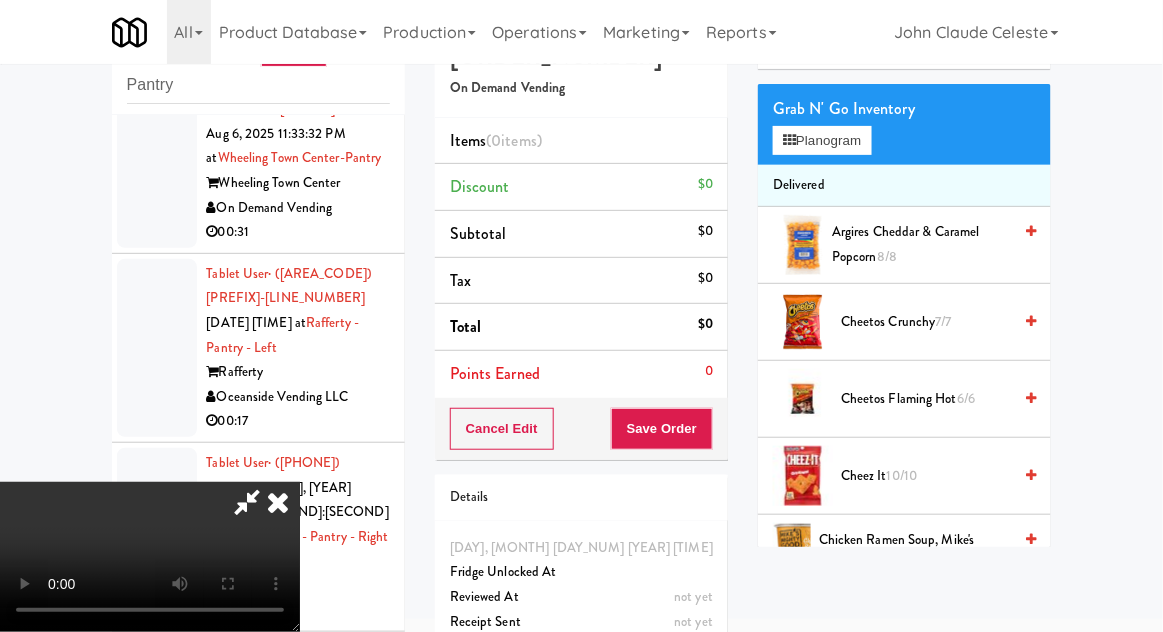 scroll, scrollTop: 113, scrollLeft: 0, axis: vertical 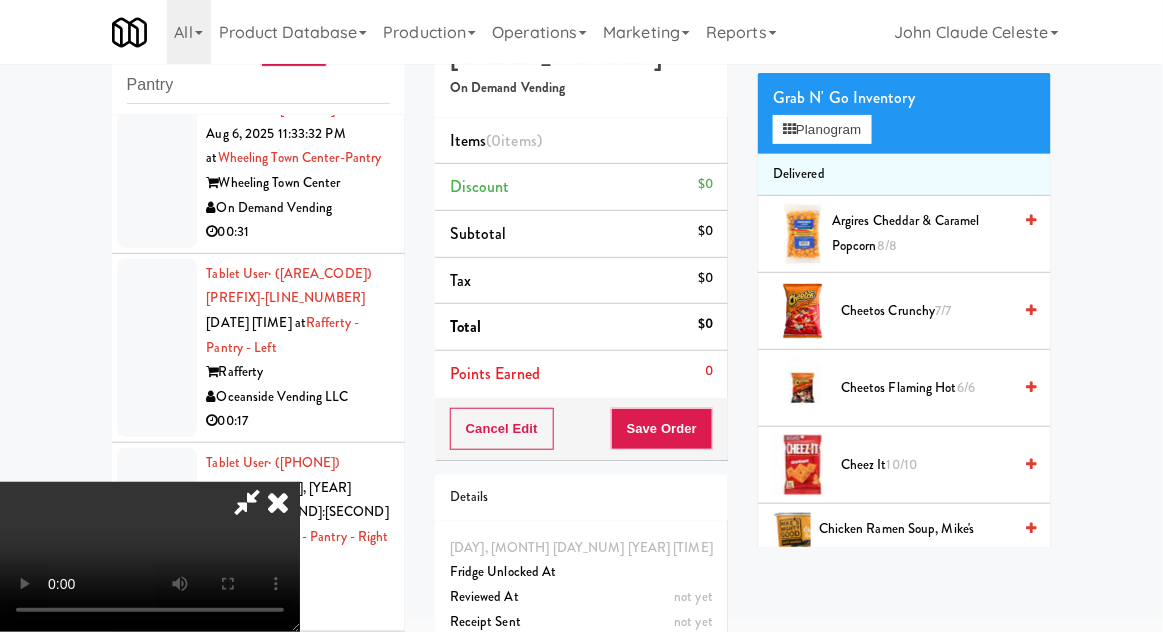 click on "10/10" at bounding box center (902, 464) 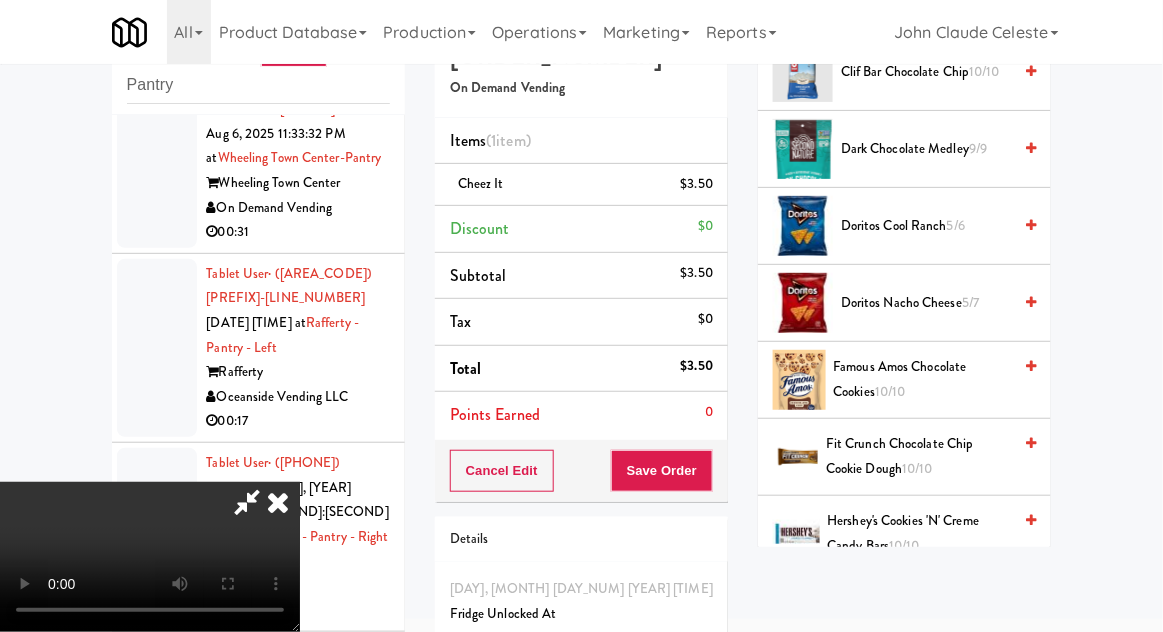 scroll, scrollTop: 657, scrollLeft: 0, axis: vertical 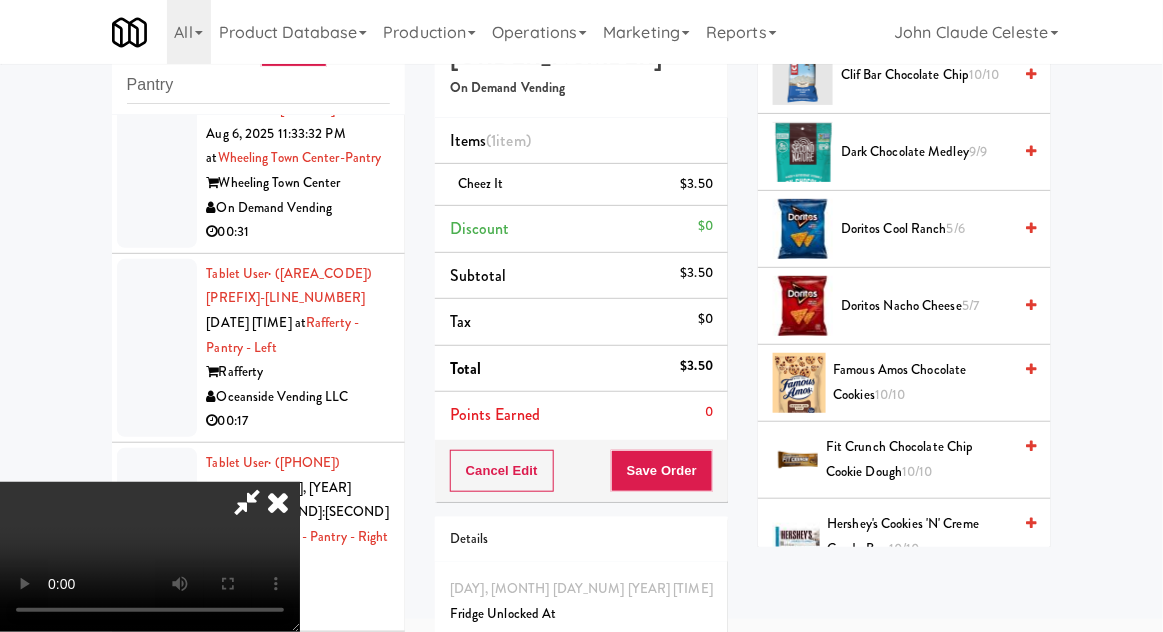 click on "Famous Amos Chocolate Cookies  10/10" at bounding box center (923, 382) 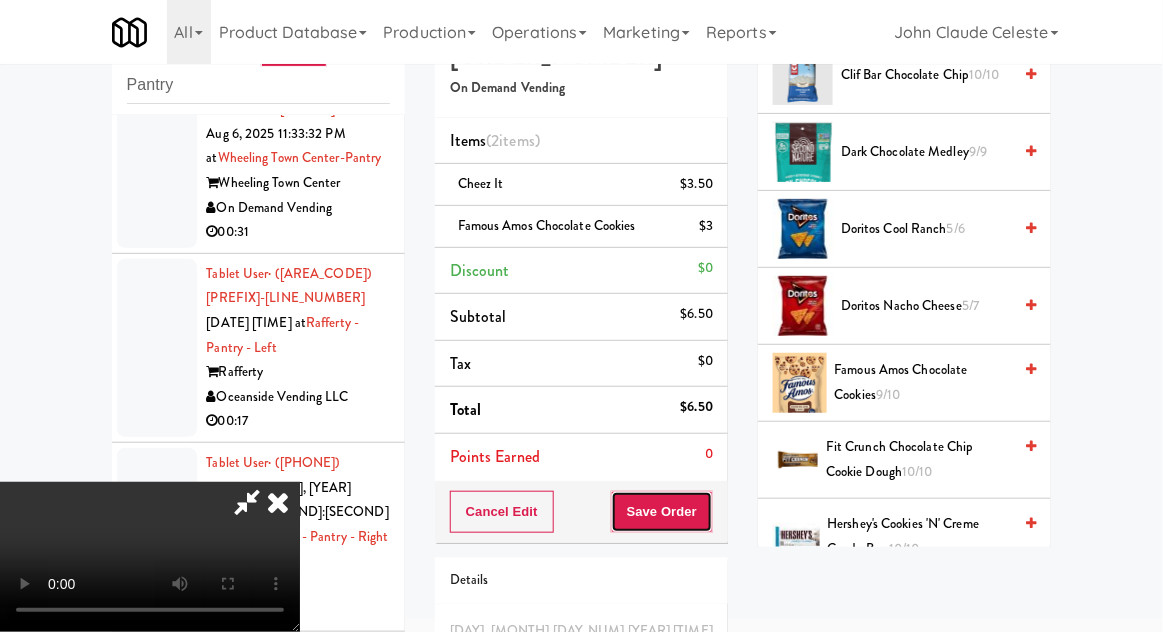 click on "Save Order" at bounding box center [662, 512] 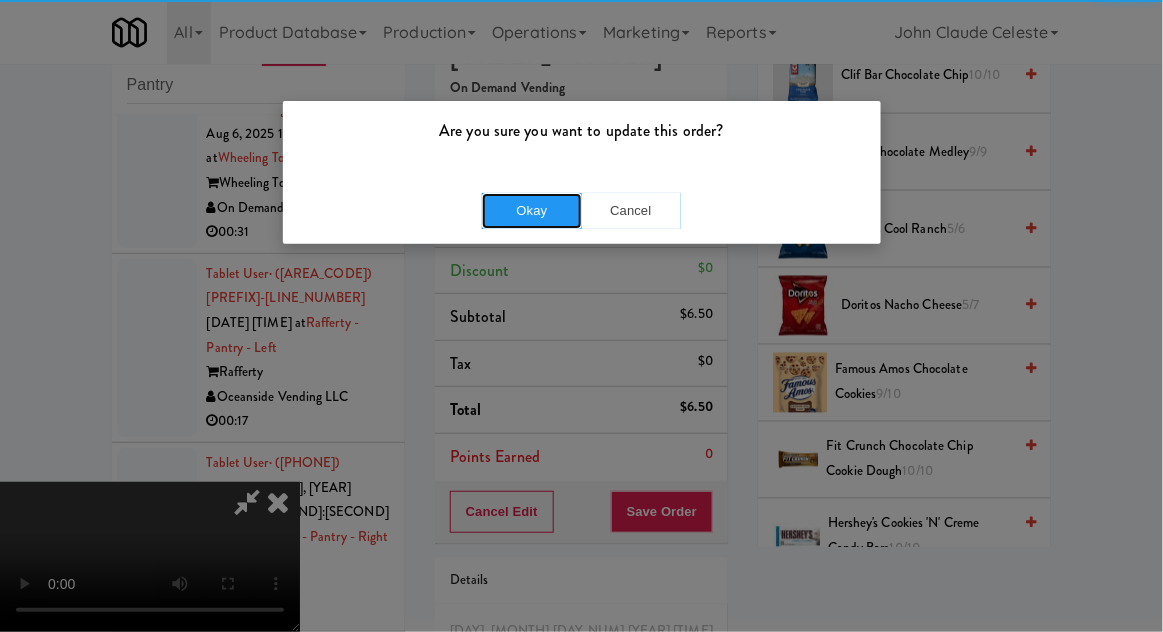 click on "Okay" at bounding box center [532, 211] 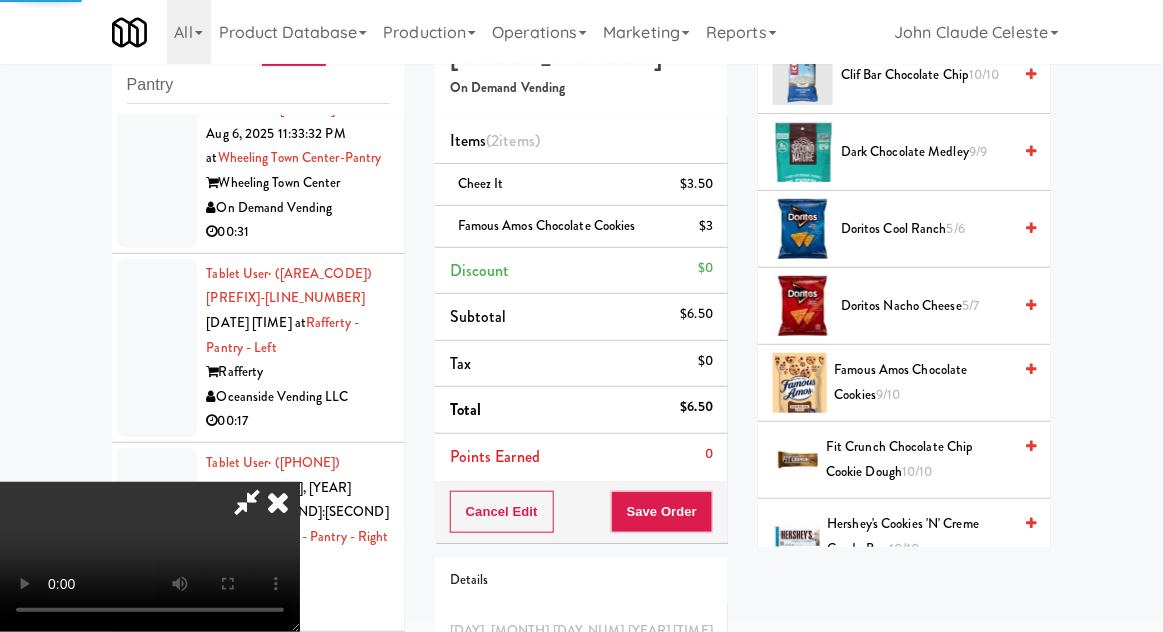 scroll, scrollTop: 197, scrollLeft: 0, axis: vertical 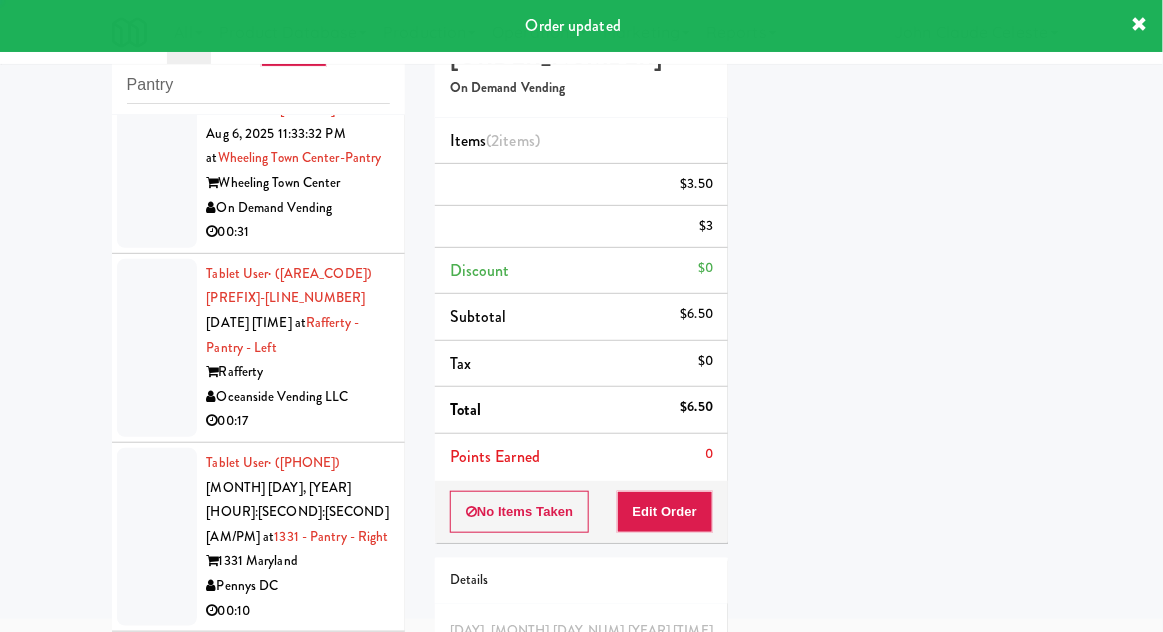 click at bounding box center (157, 171) 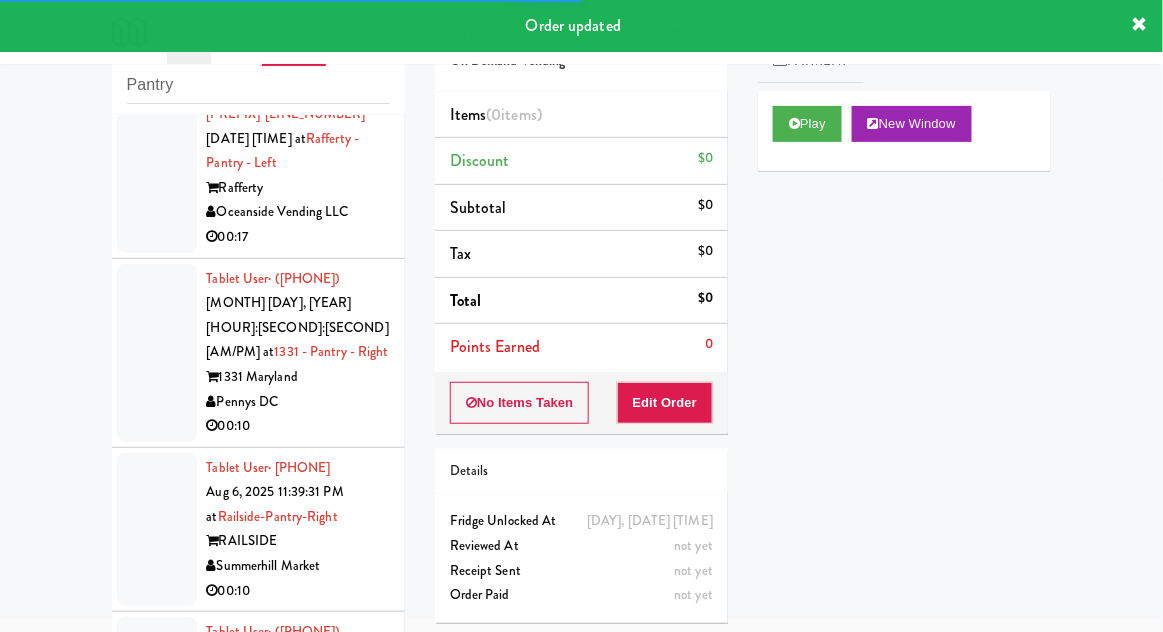 scroll, scrollTop: 4030, scrollLeft: 0, axis: vertical 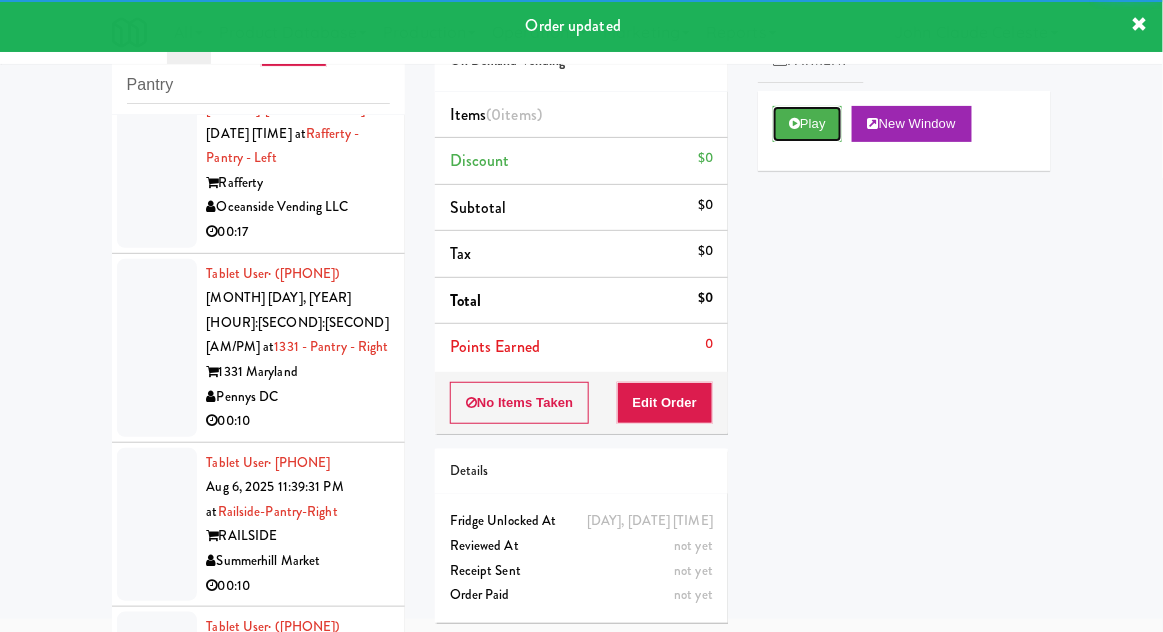 click on "Play" at bounding box center (807, 124) 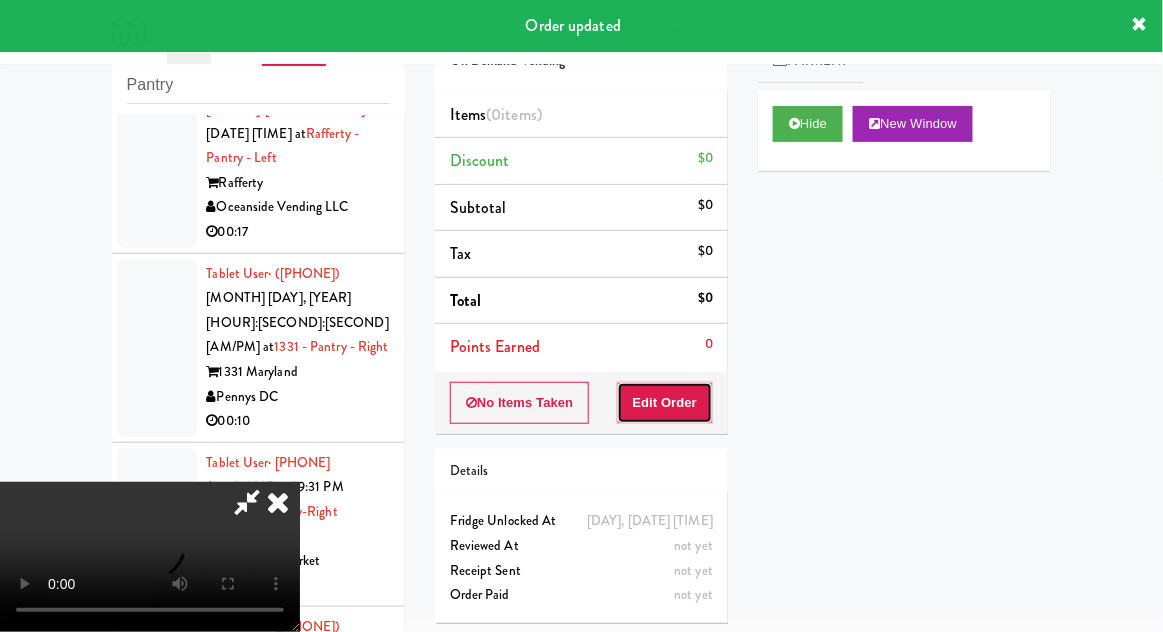 click on "Edit Order" at bounding box center [665, 403] 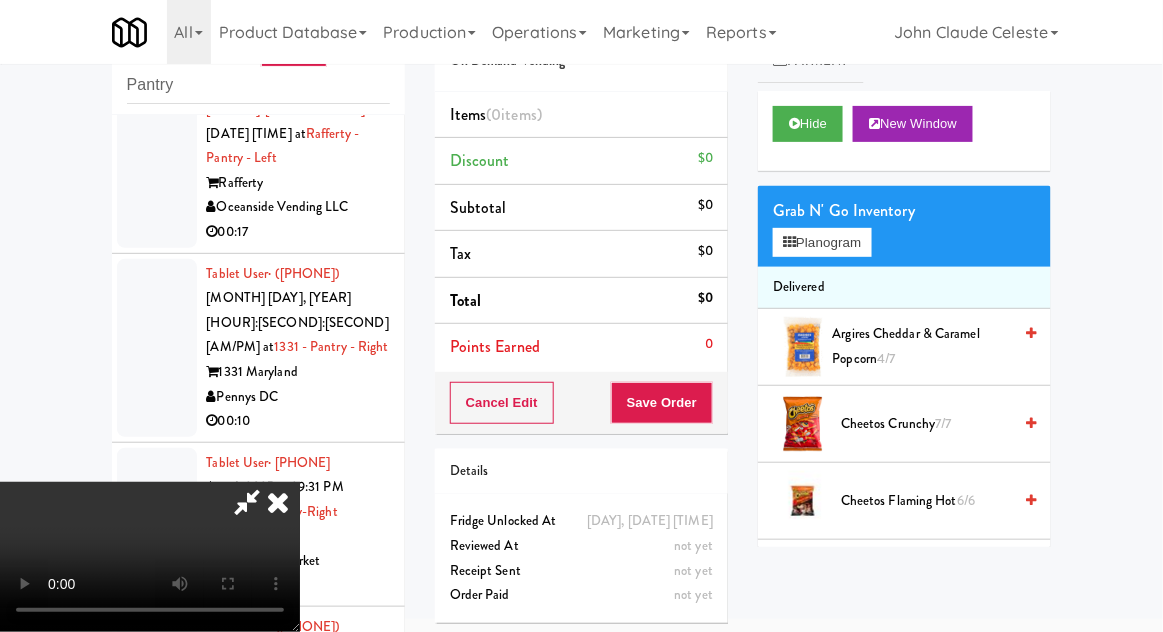 scroll, scrollTop: 73, scrollLeft: 0, axis: vertical 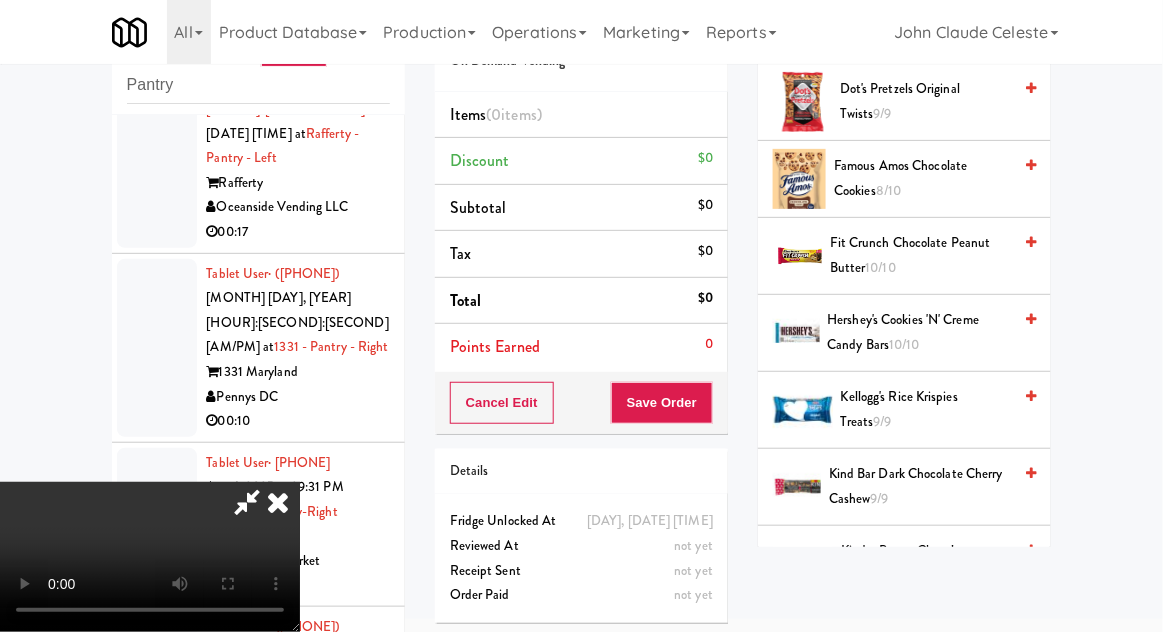 click on "Hershey's Cookies 'n' Creme Candy Bars  10/10" at bounding box center (920, 332) 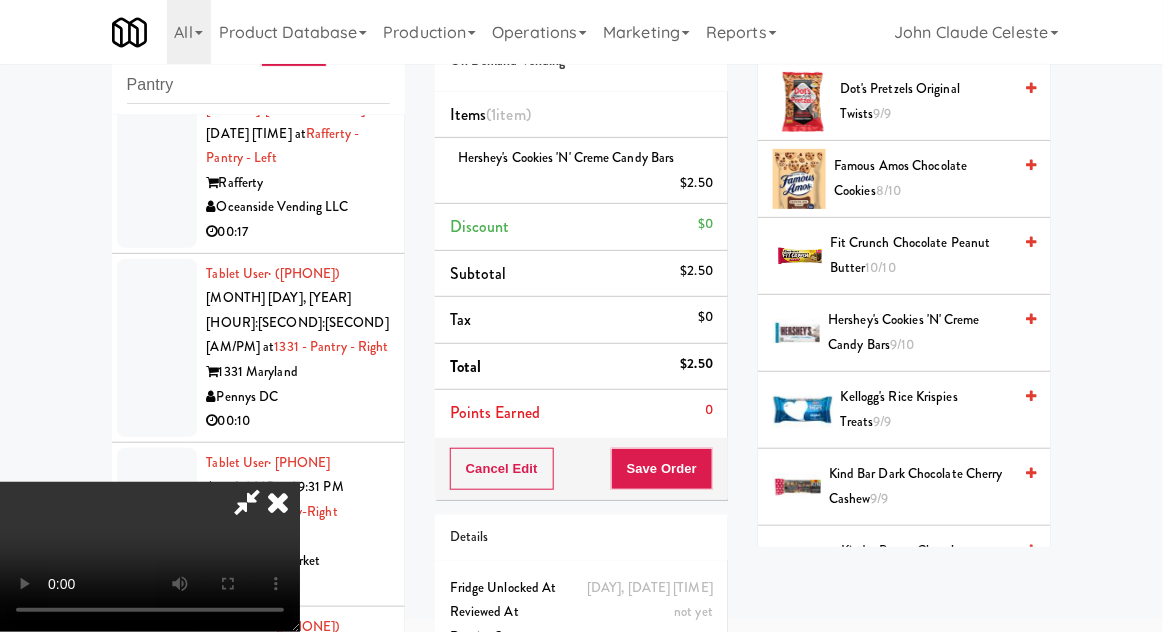 scroll, scrollTop: 0, scrollLeft: 0, axis: both 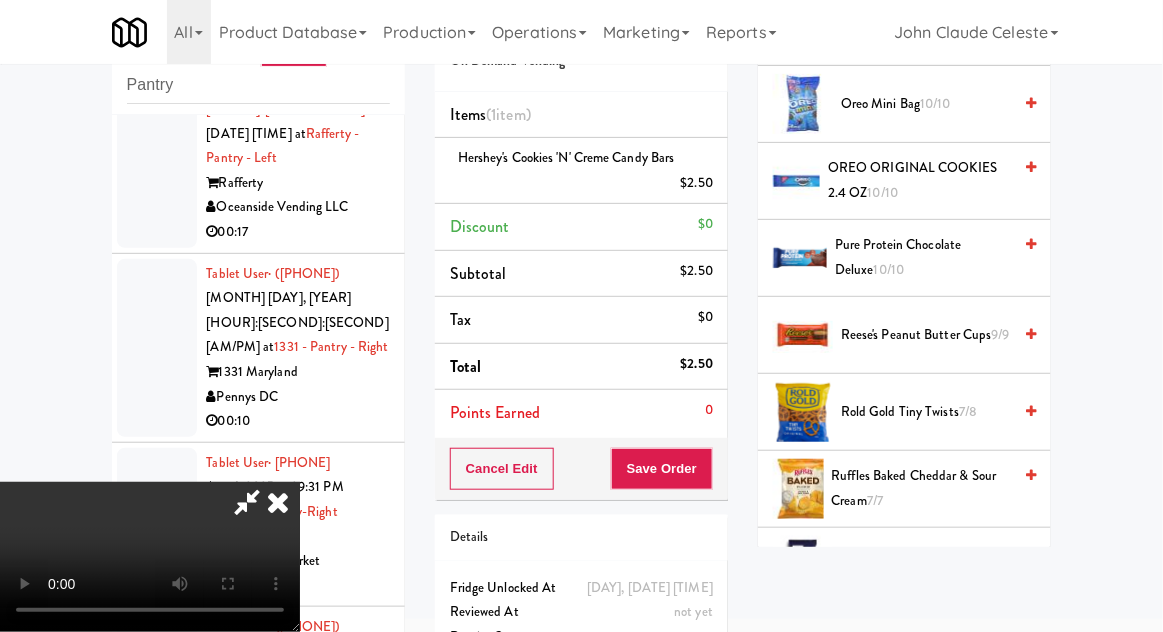 click on "Reese's Peanut Butter Cups  9/9" at bounding box center [926, 335] 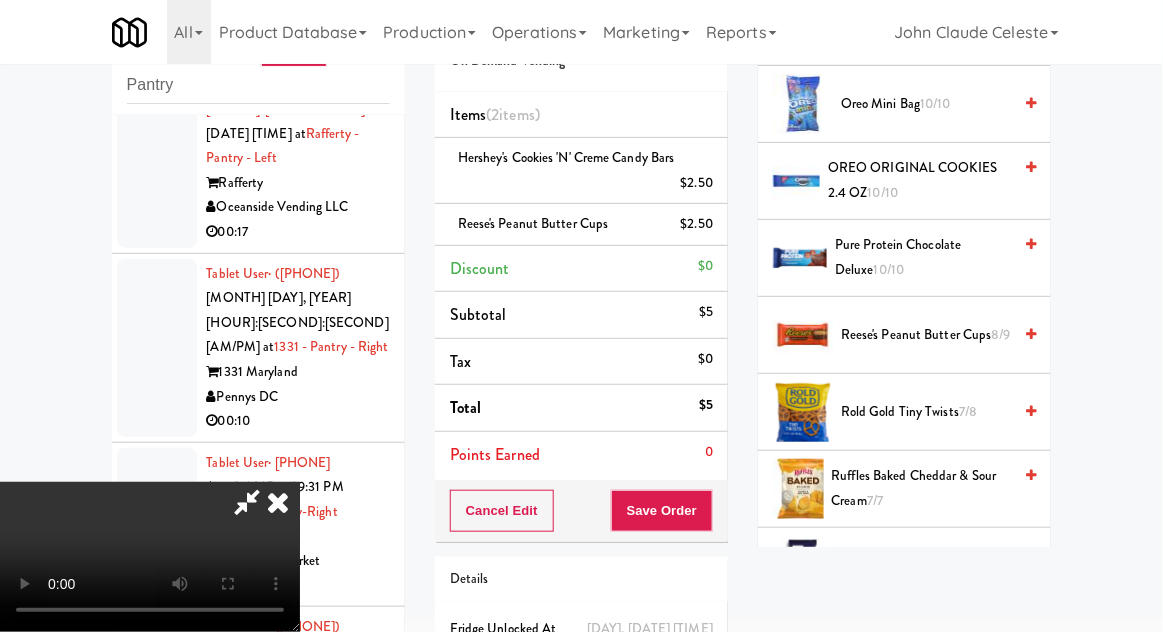 scroll, scrollTop: 73, scrollLeft: 0, axis: vertical 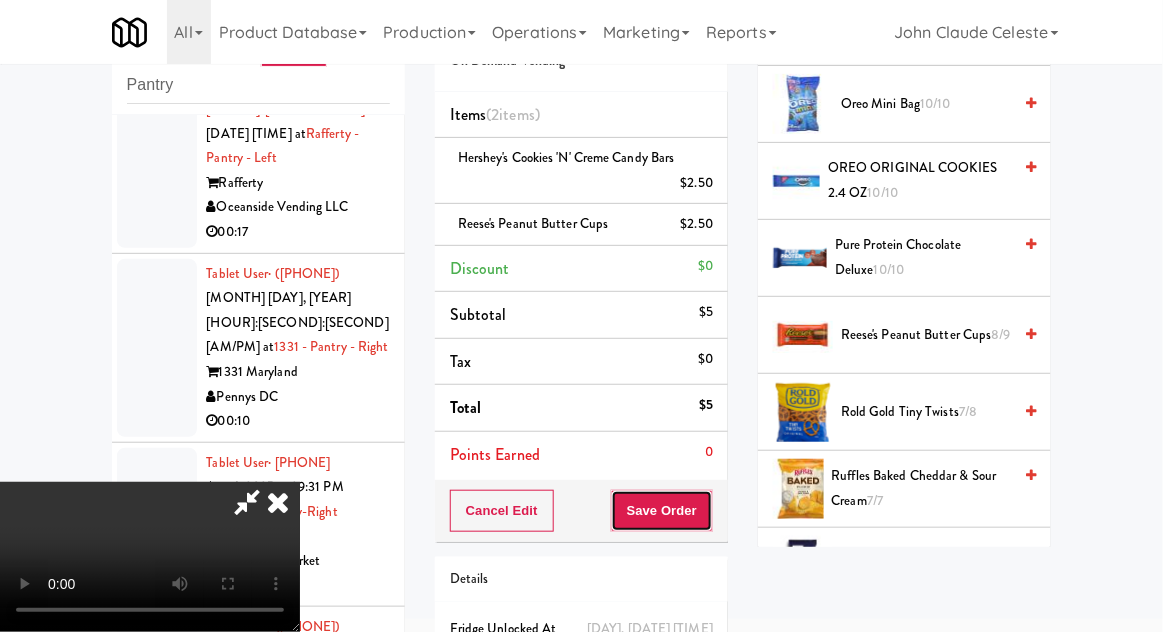 click on "Save Order" at bounding box center [662, 511] 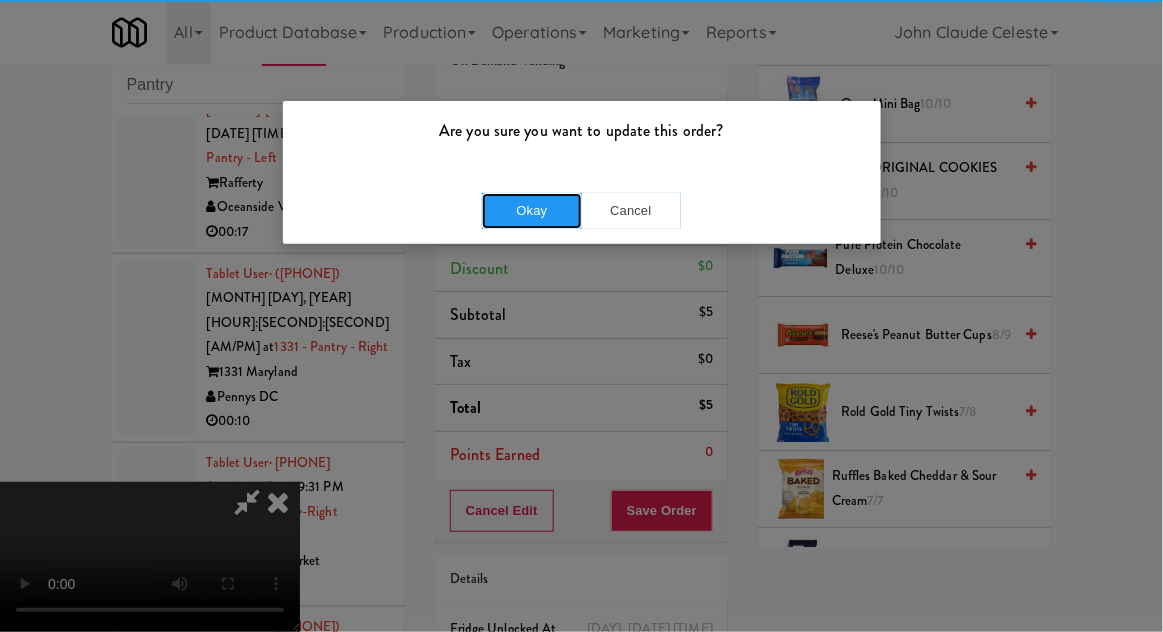 click on "Okay" at bounding box center (532, 211) 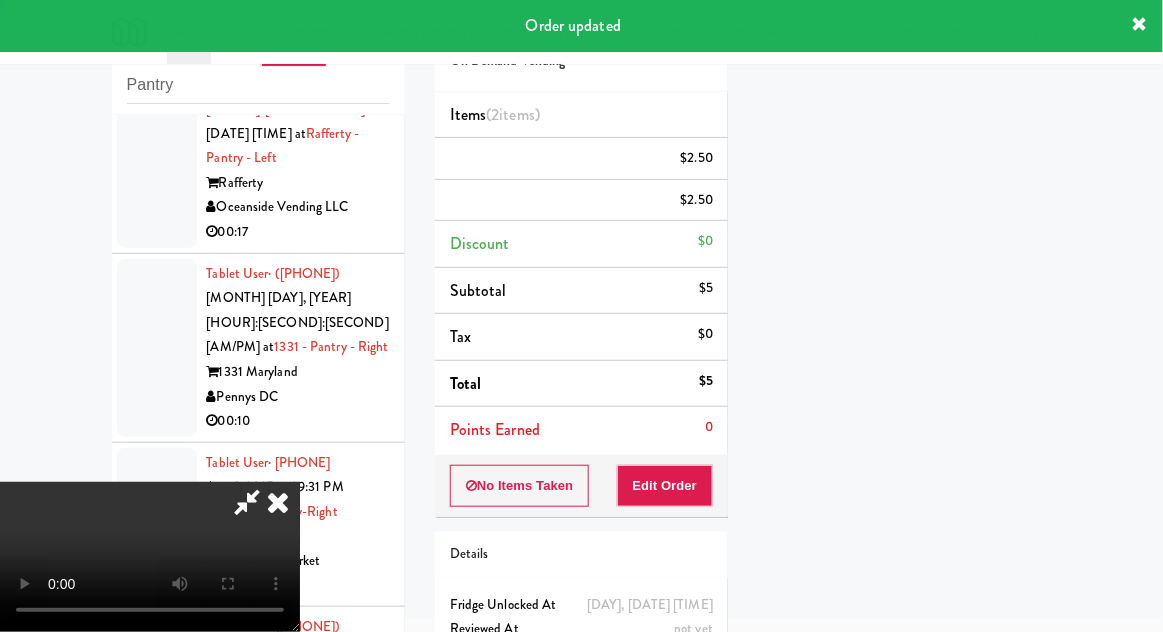 scroll, scrollTop: 197, scrollLeft: 0, axis: vertical 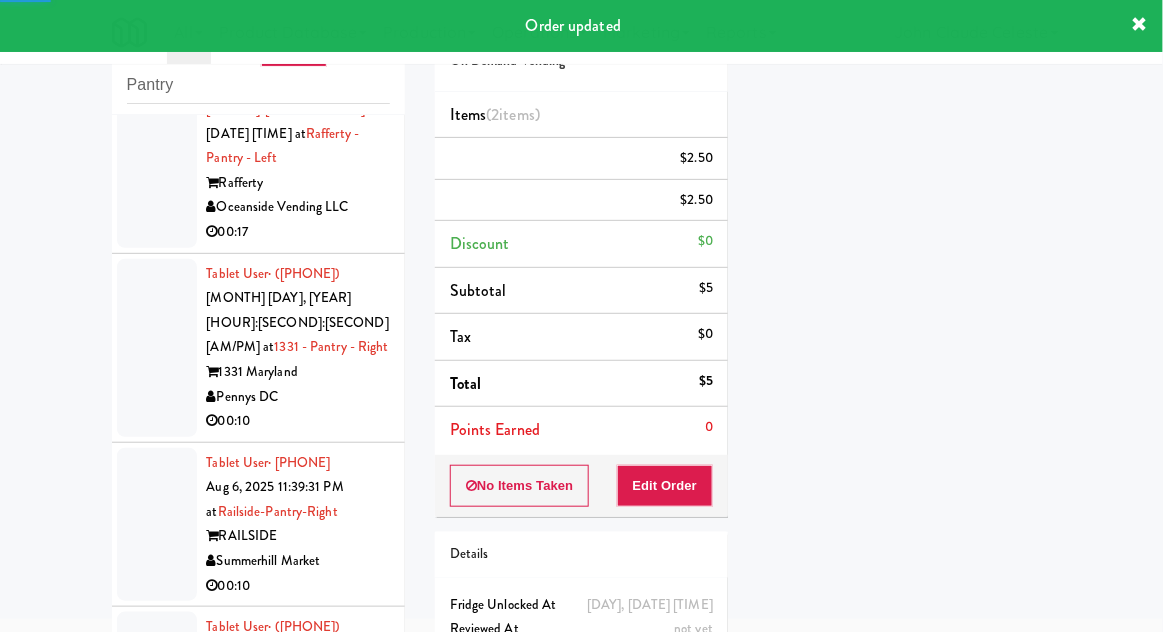 click at bounding box center [157, 158] 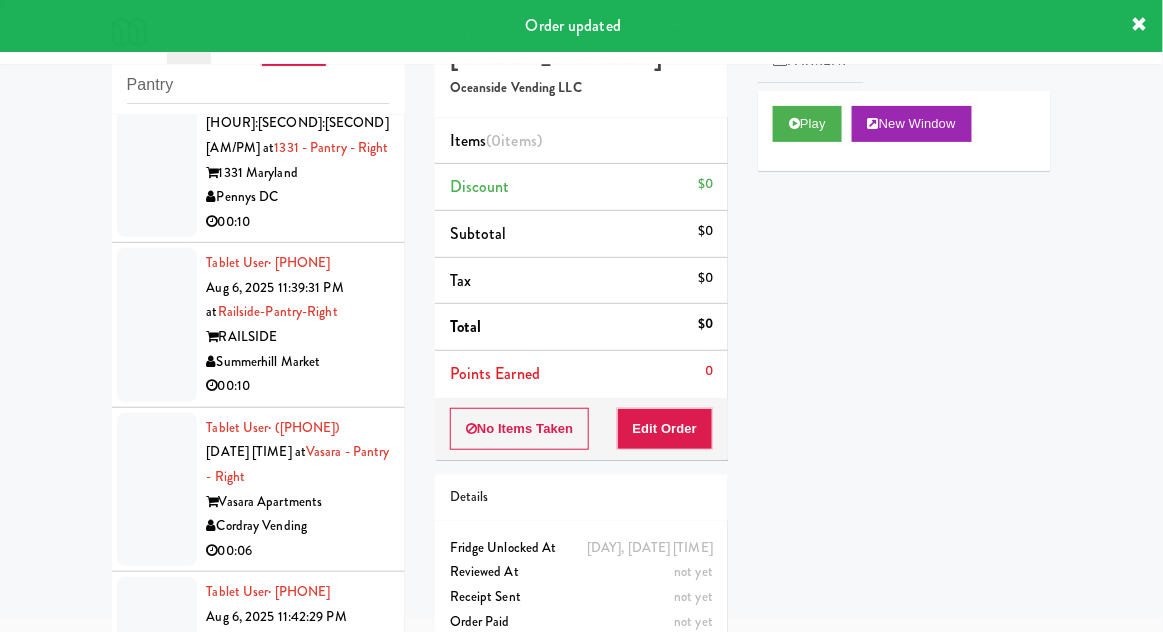 scroll, scrollTop: 4256, scrollLeft: 0, axis: vertical 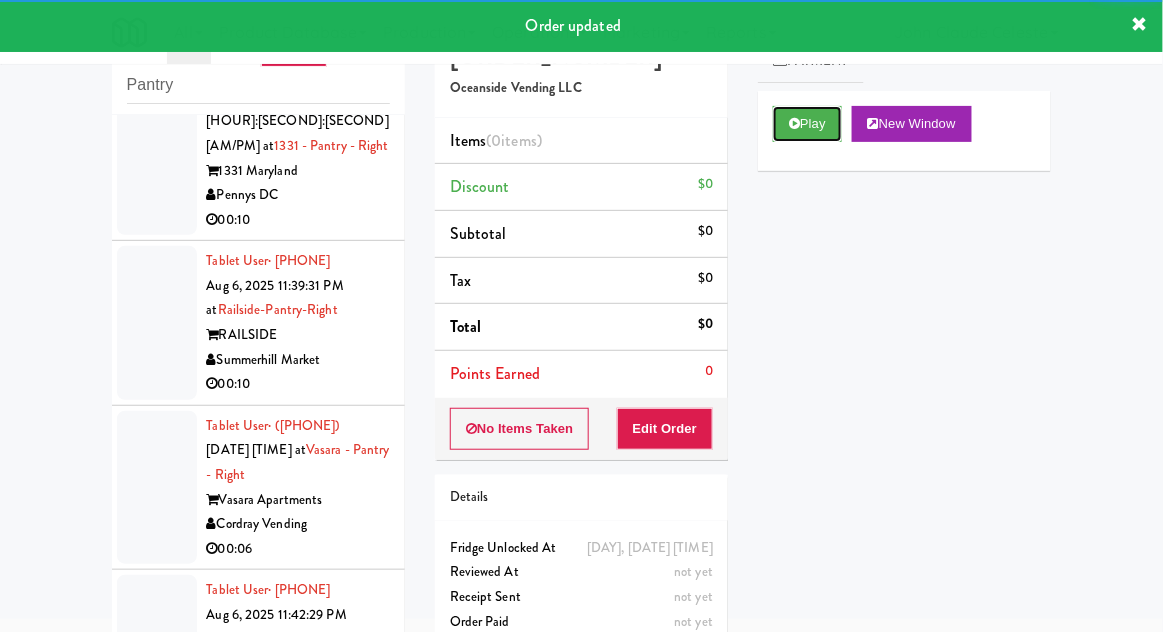 click on "Play" at bounding box center [807, 124] 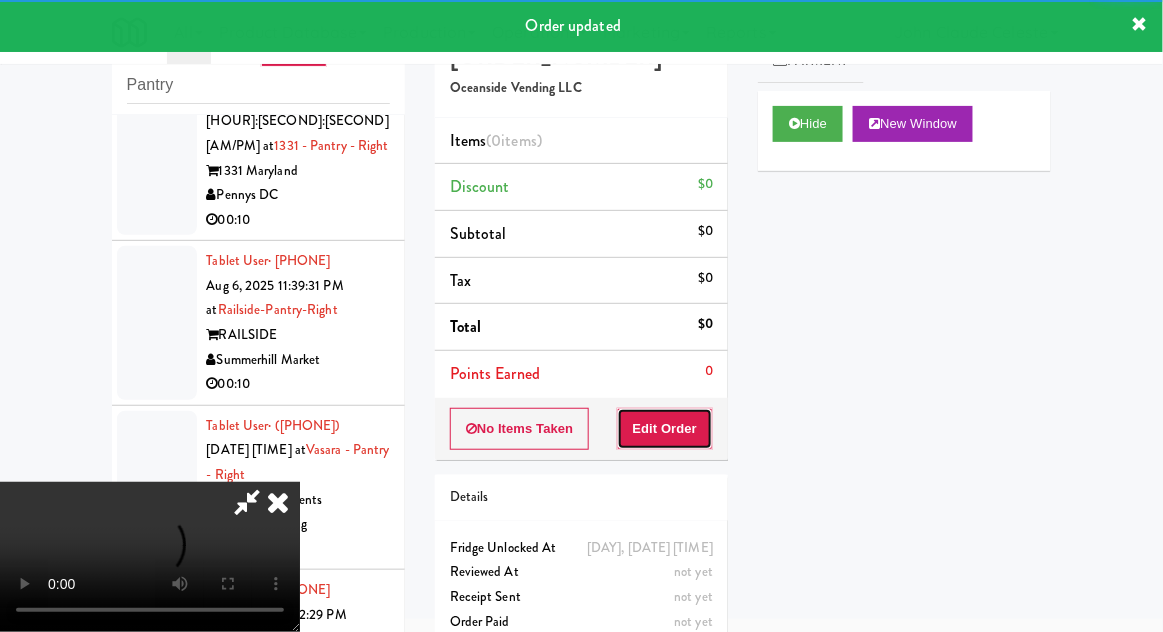 click on "Edit Order" at bounding box center [665, 429] 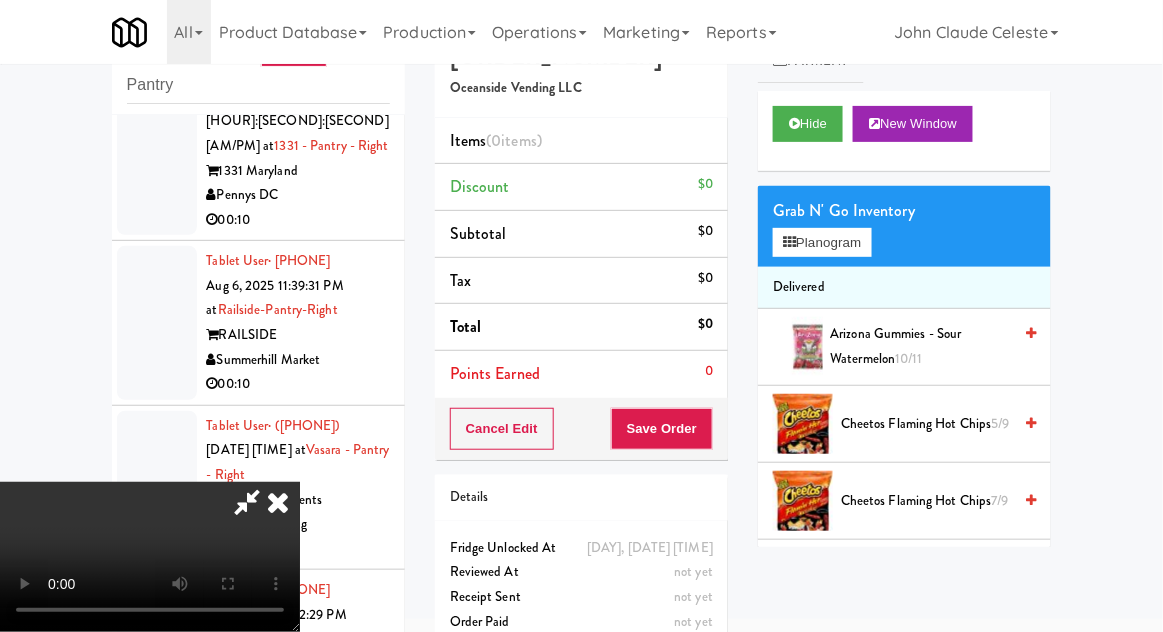 type 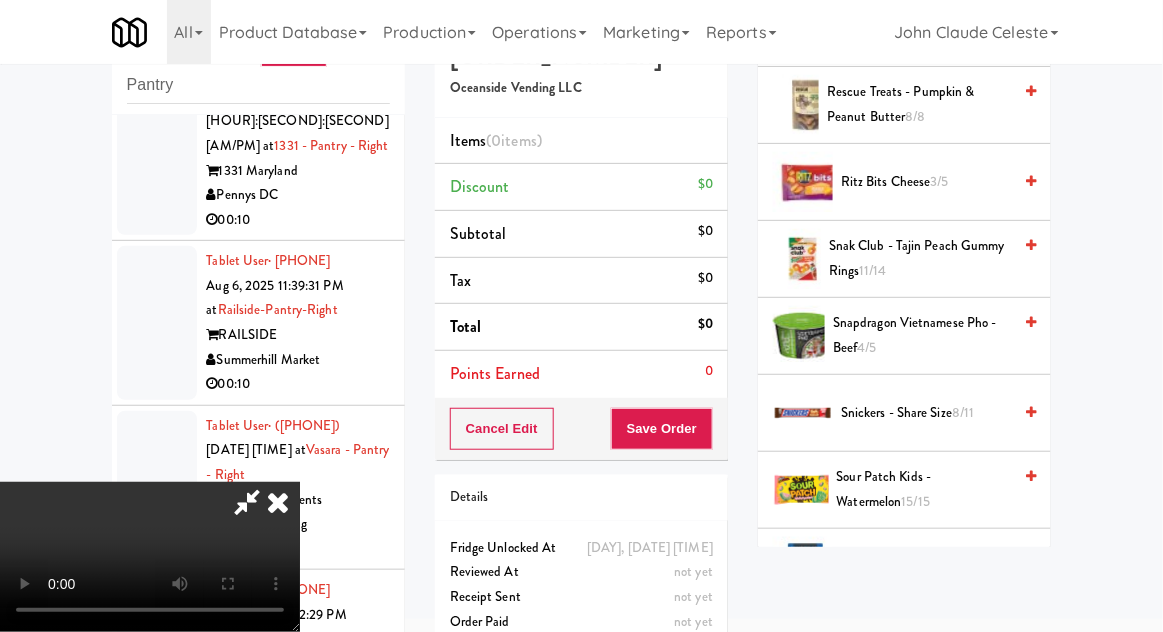 scroll, scrollTop: 1936, scrollLeft: 0, axis: vertical 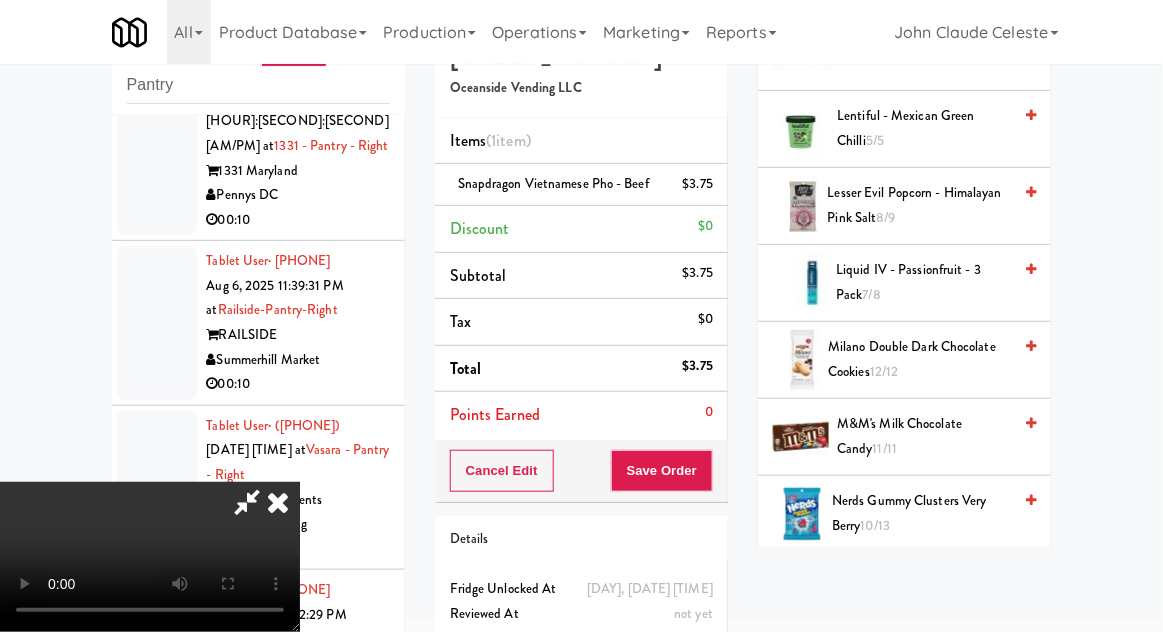 click on "Milano Double Dark Chocolate Cookies  12/12" at bounding box center (919, 359) 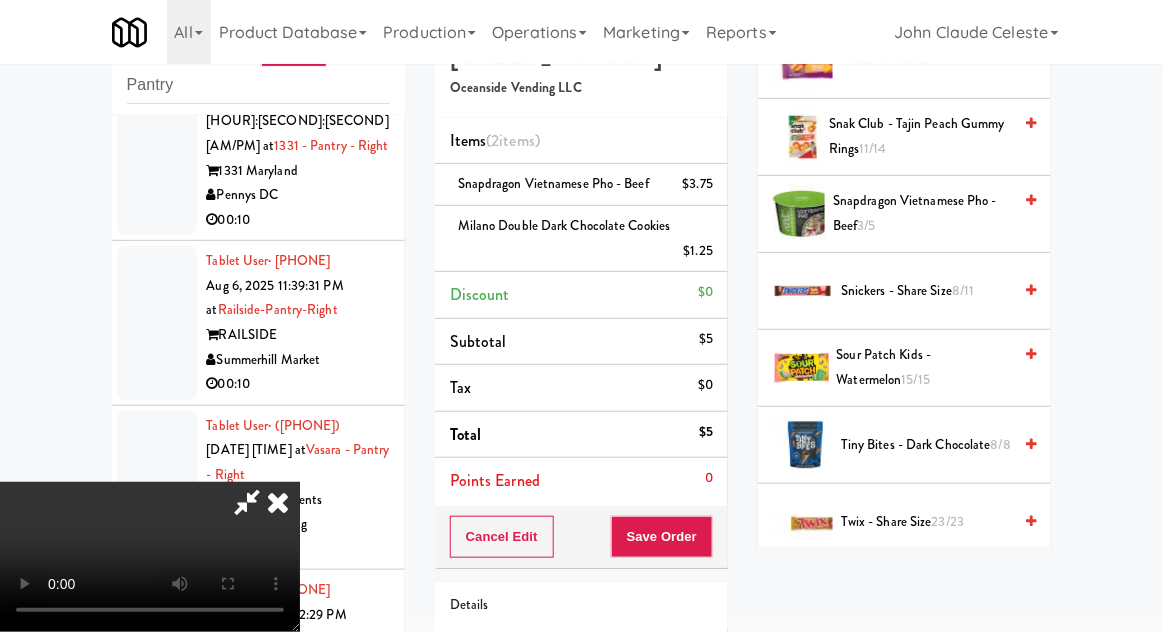 scroll, scrollTop: 2060, scrollLeft: 0, axis: vertical 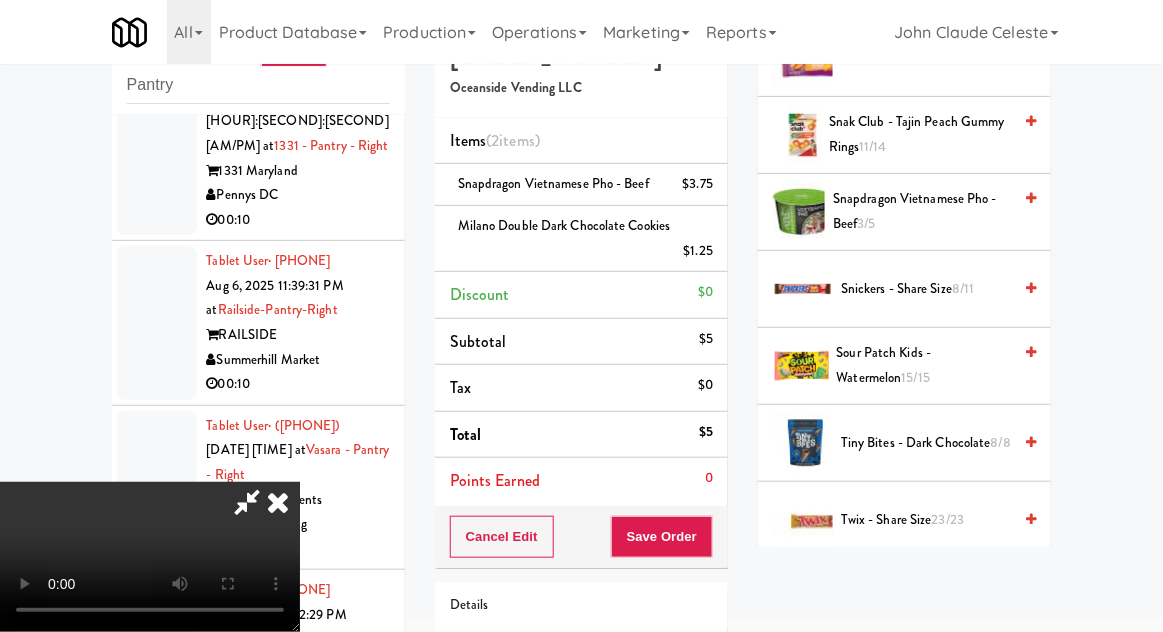 click on "Sour Patch Kids - Watermelon  15/15" at bounding box center [924, 365] 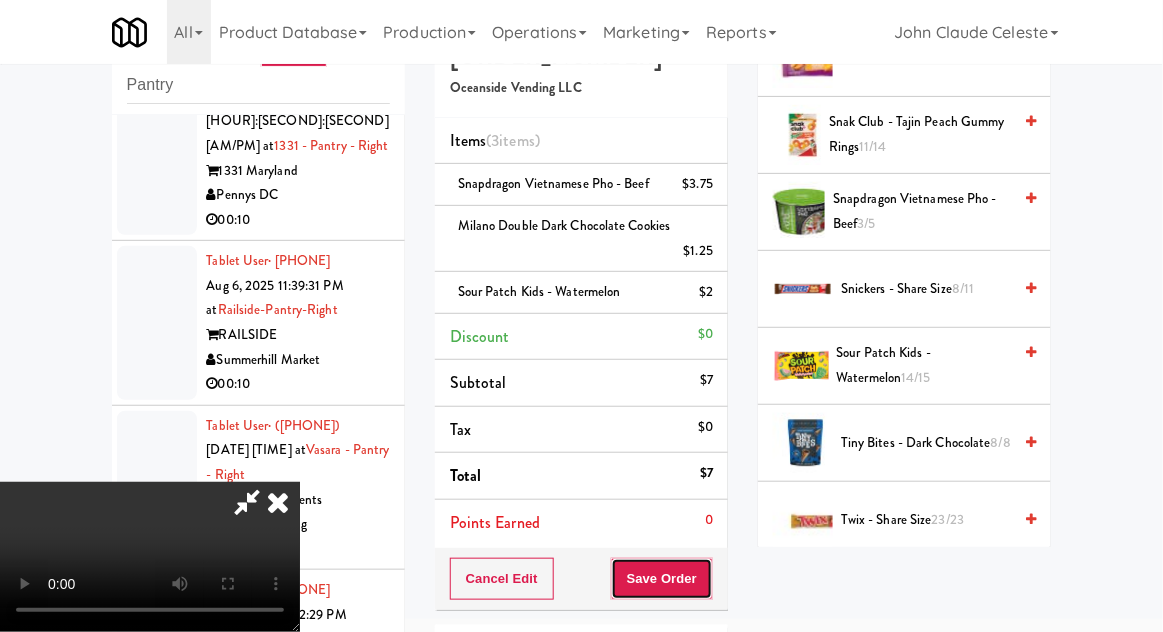 click on "Save Order" at bounding box center [662, 579] 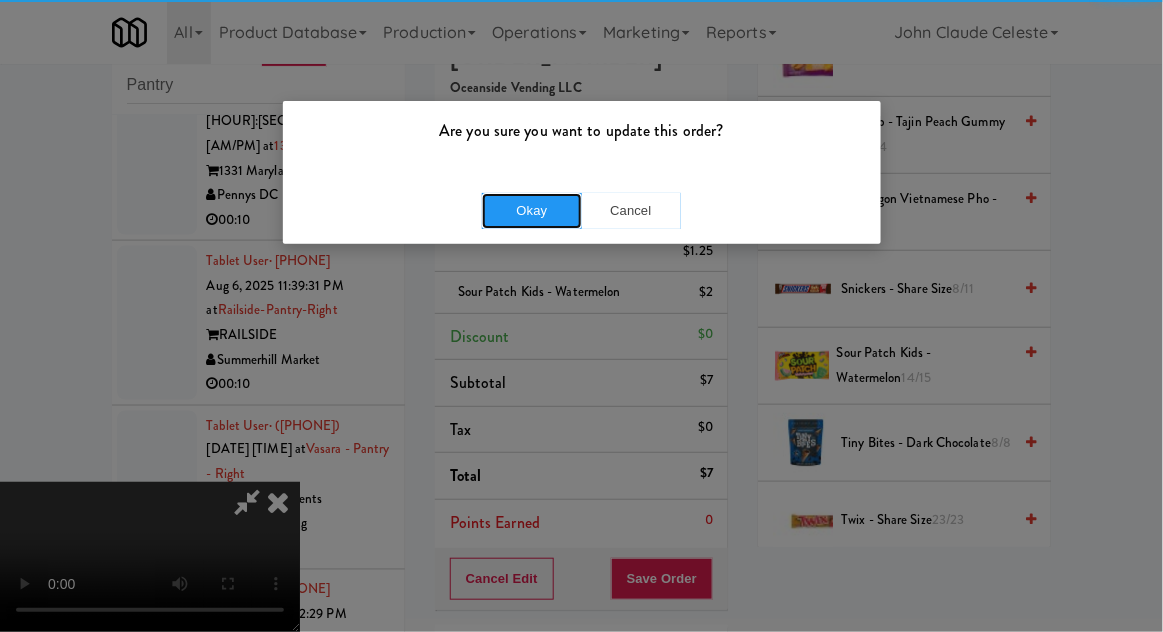 click on "Okay" at bounding box center (532, 211) 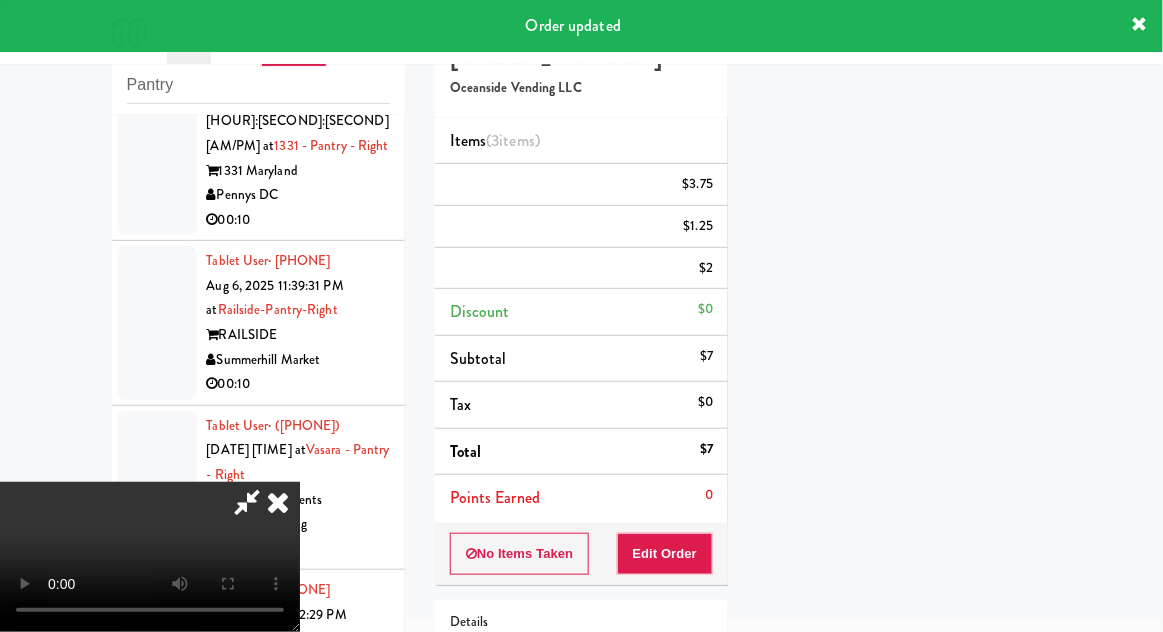 scroll, scrollTop: 197, scrollLeft: 0, axis: vertical 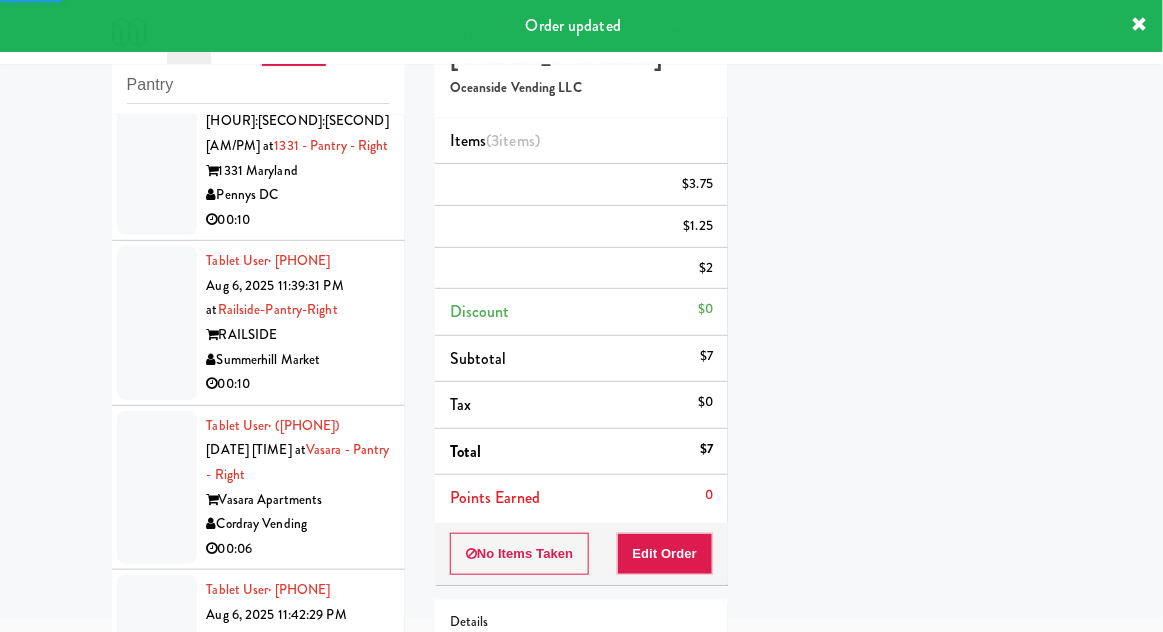 click at bounding box center [157, 146] 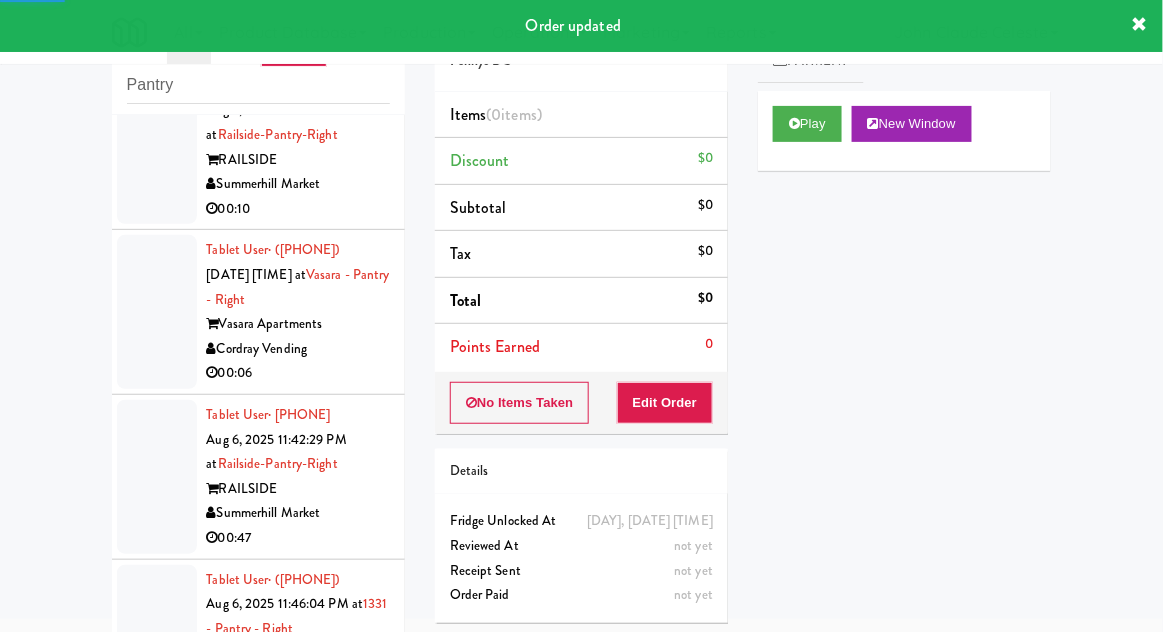 scroll, scrollTop: 4458, scrollLeft: 0, axis: vertical 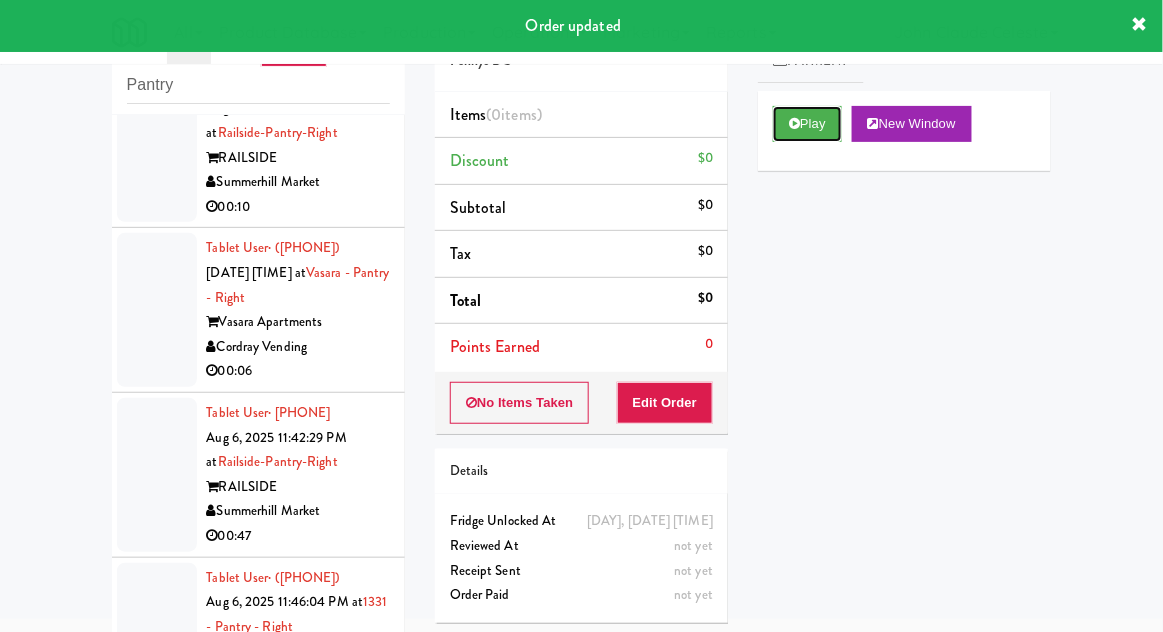click on "Play" at bounding box center [807, 124] 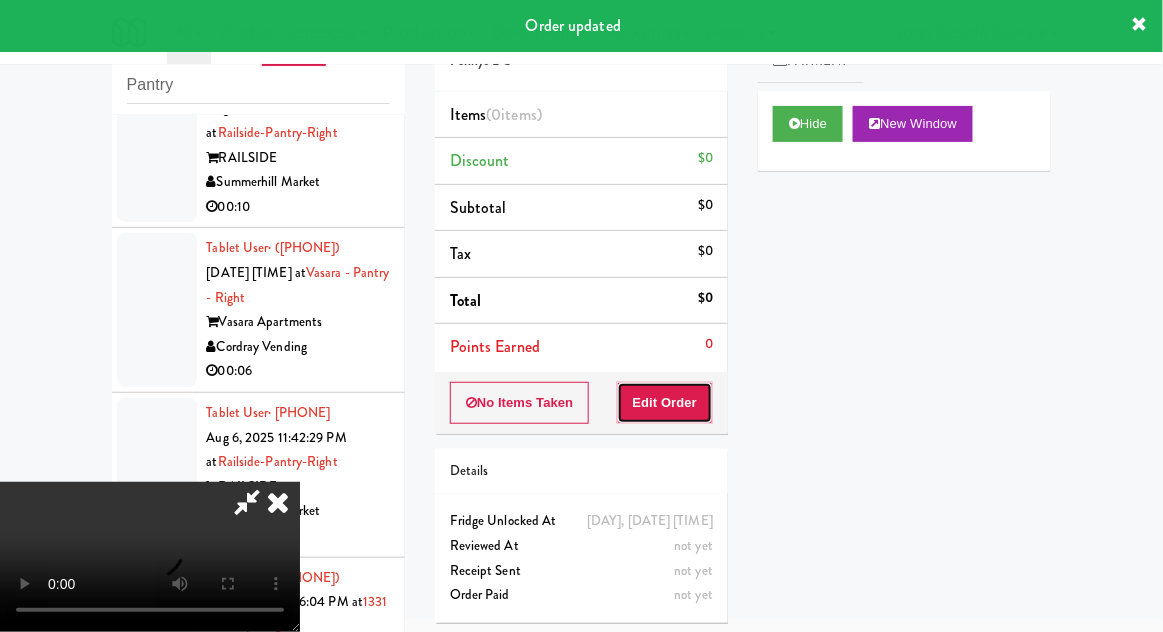click on "Edit Order" at bounding box center (665, 403) 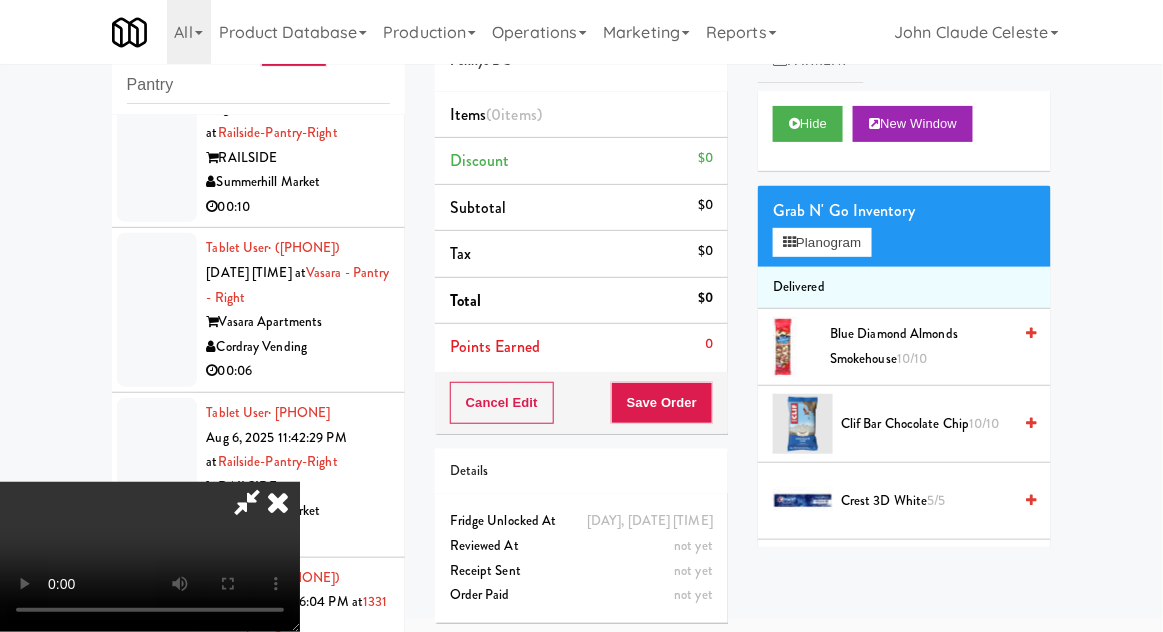 scroll, scrollTop: 73, scrollLeft: 0, axis: vertical 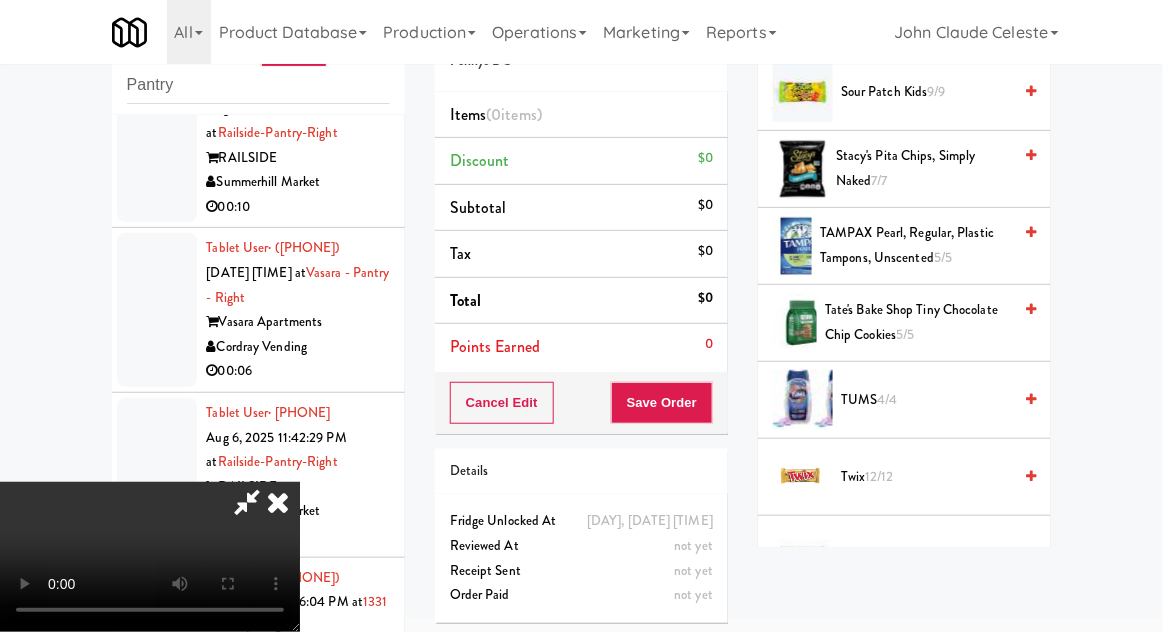 click on "Twix  12/12" at bounding box center [926, 477] 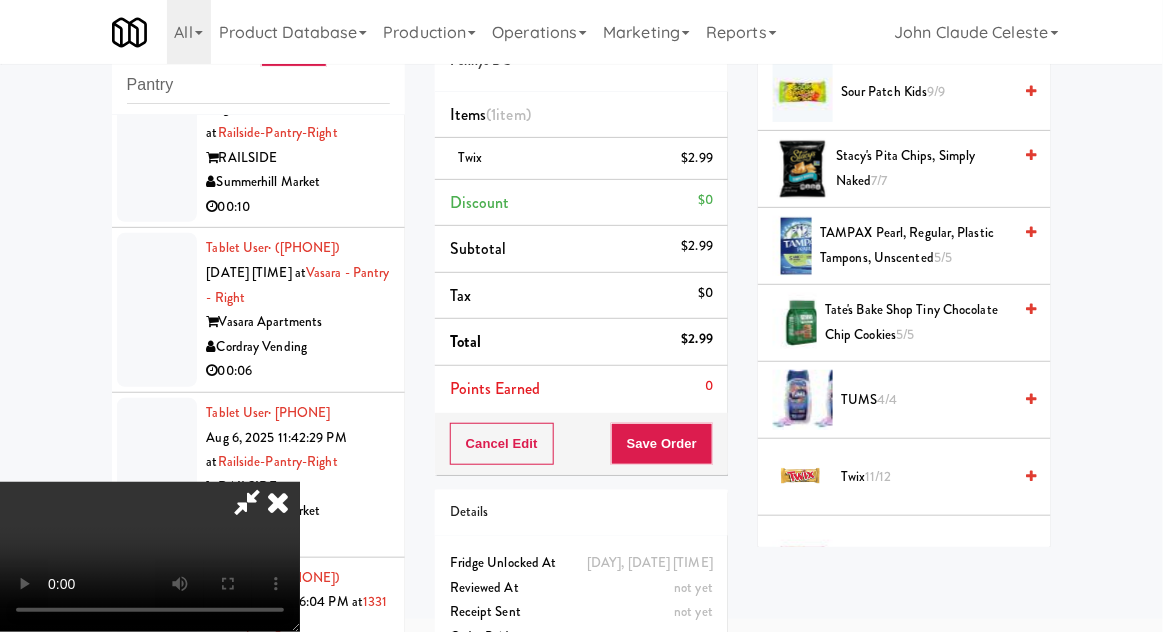 scroll, scrollTop: 73, scrollLeft: 0, axis: vertical 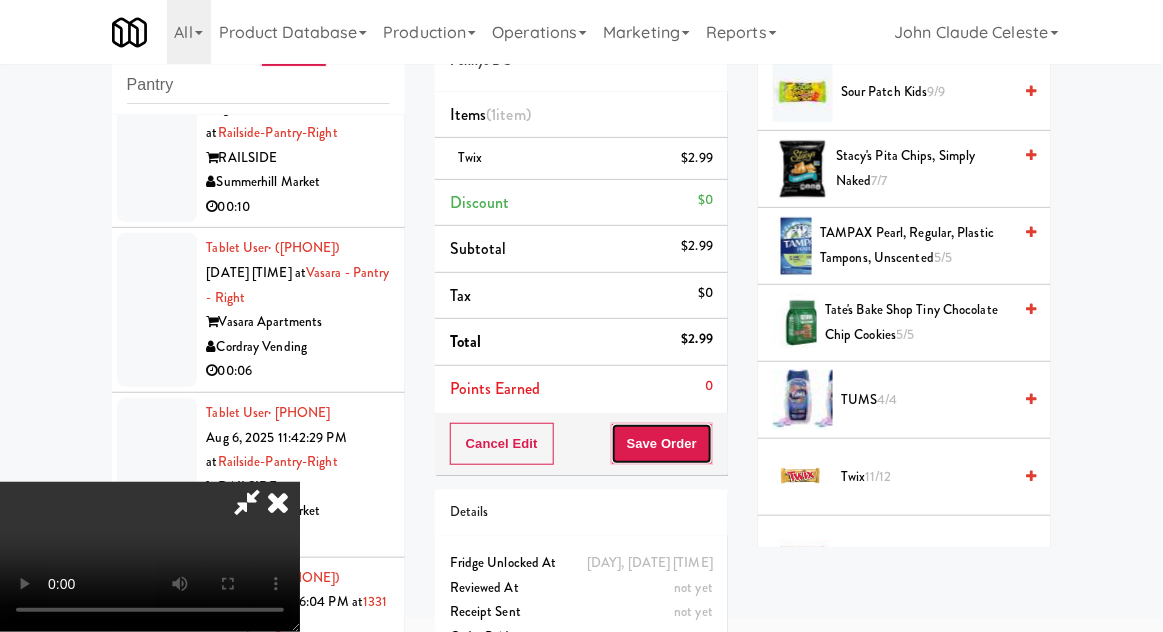 click on "Save Order" at bounding box center [662, 444] 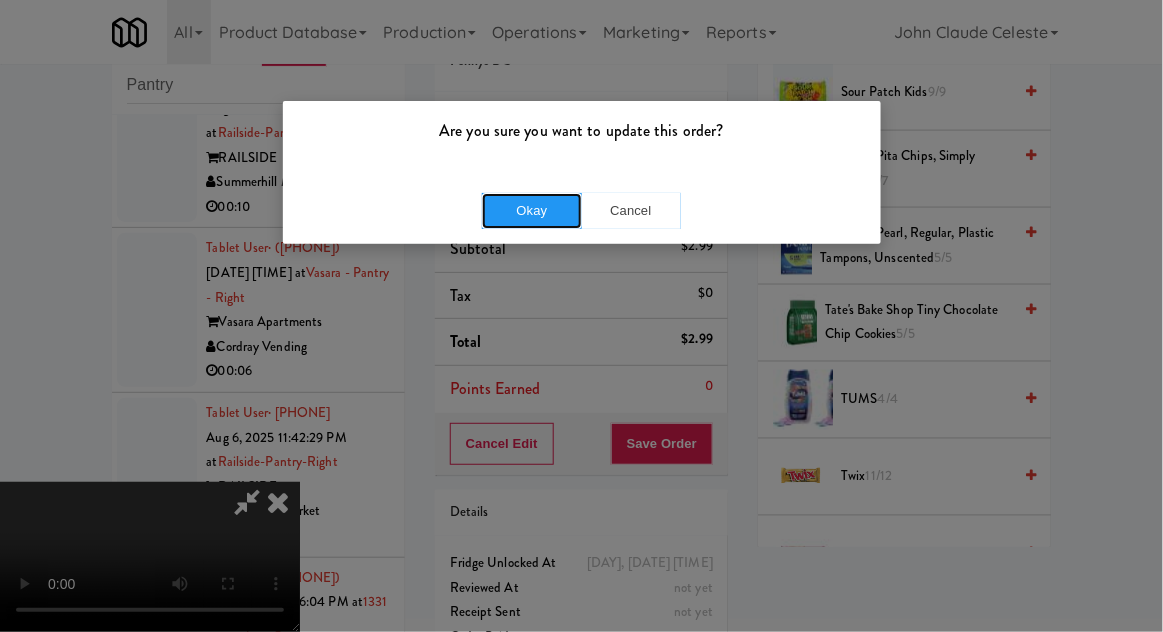 click on "Okay" at bounding box center [532, 211] 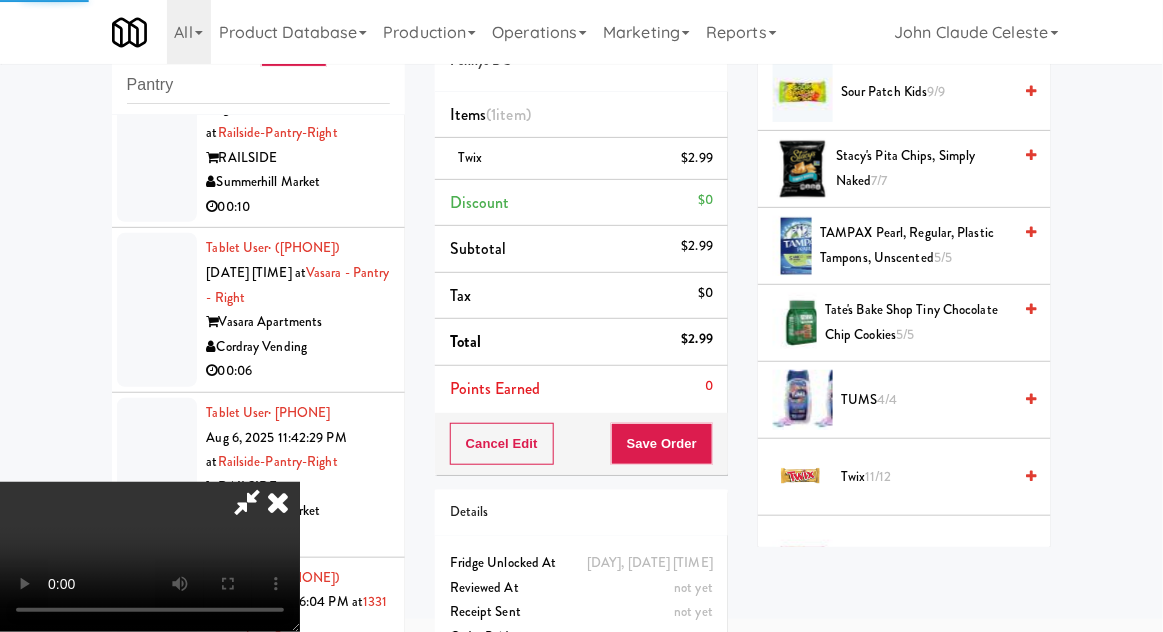 scroll, scrollTop: 197, scrollLeft: 0, axis: vertical 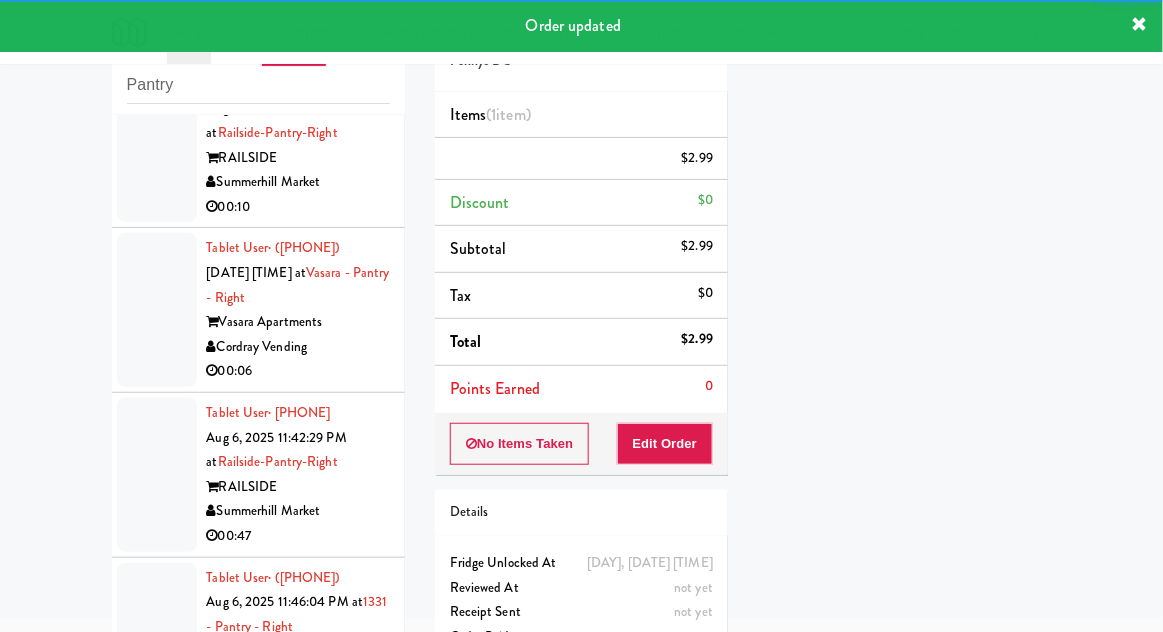 click at bounding box center (157, 146) 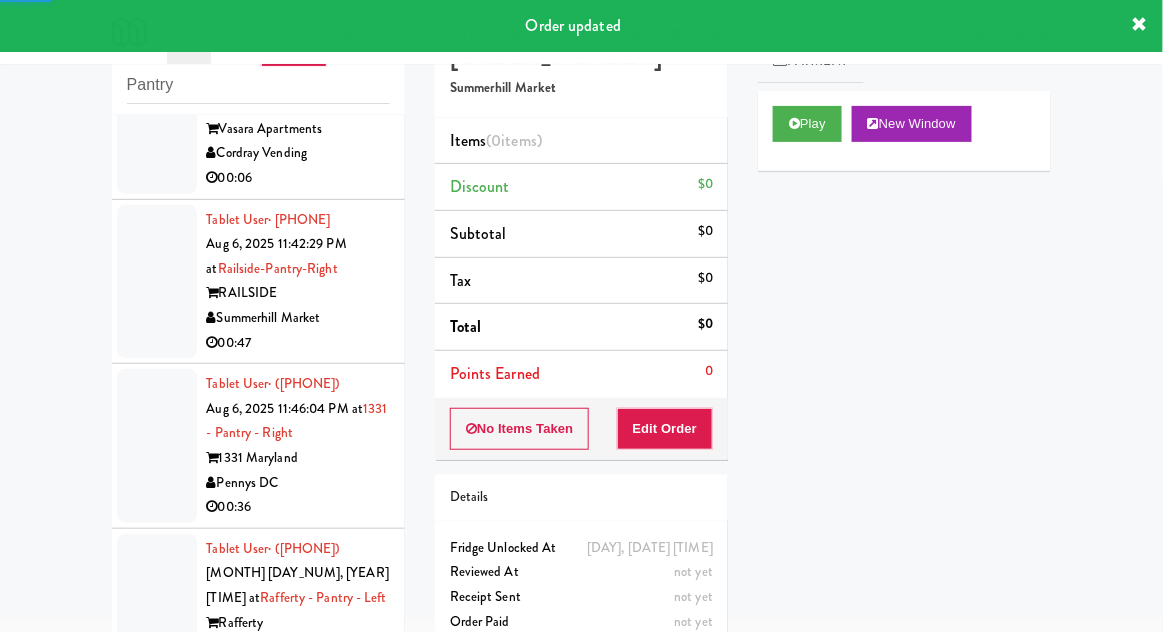 scroll, scrollTop: 4676, scrollLeft: 0, axis: vertical 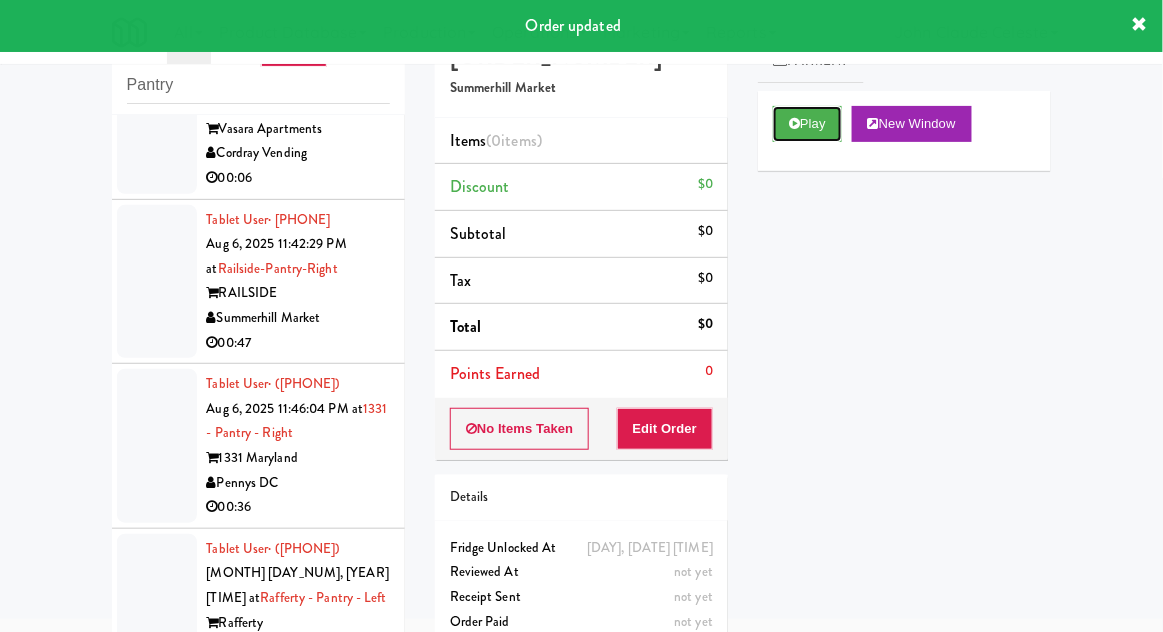 click on "Play" at bounding box center (807, 124) 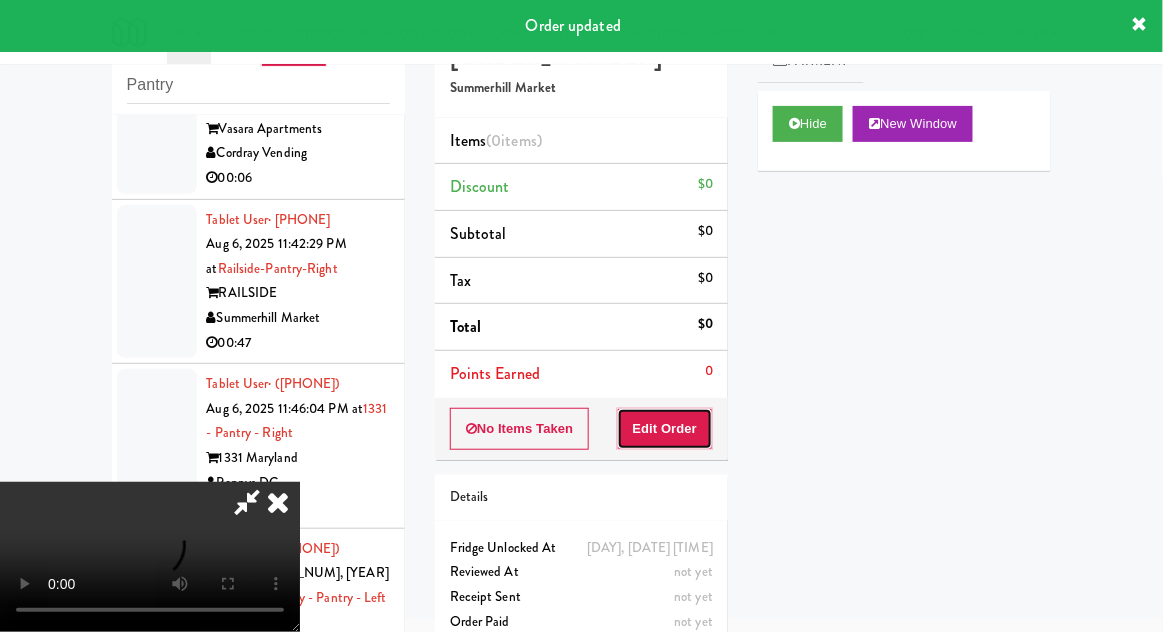 click on "Edit Order" at bounding box center (665, 429) 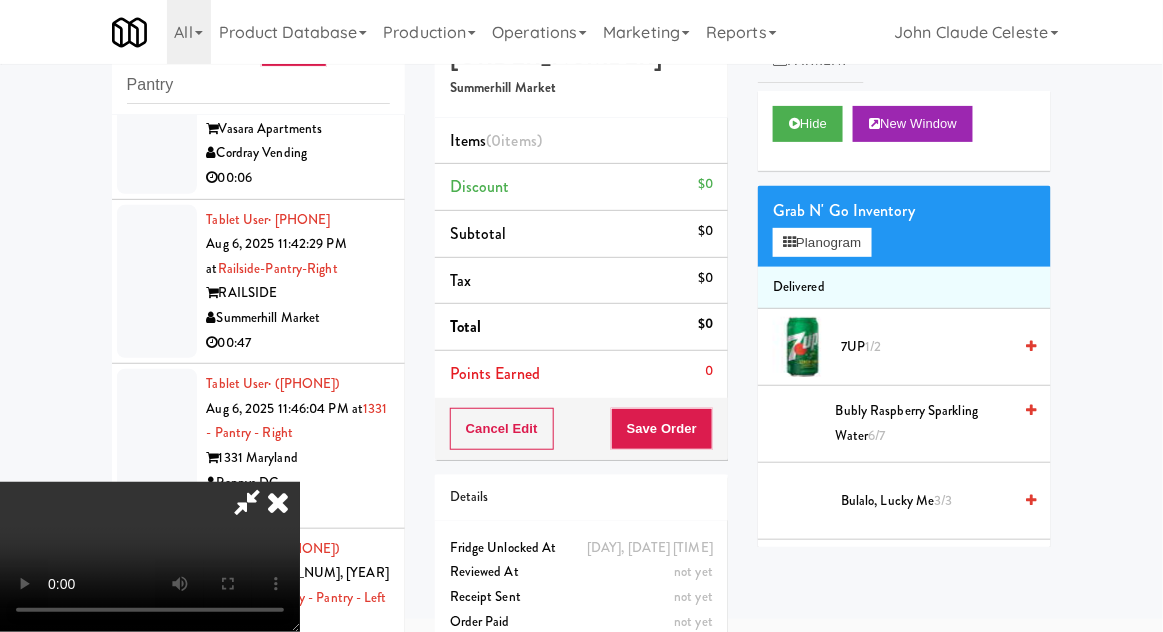 scroll, scrollTop: 73, scrollLeft: 0, axis: vertical 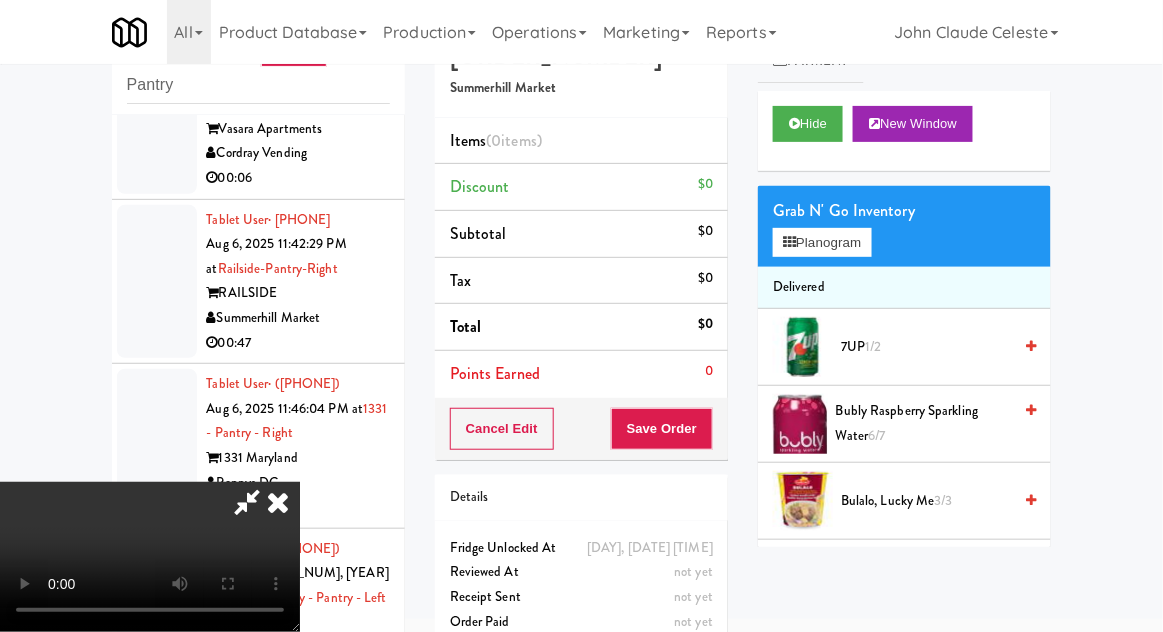 type 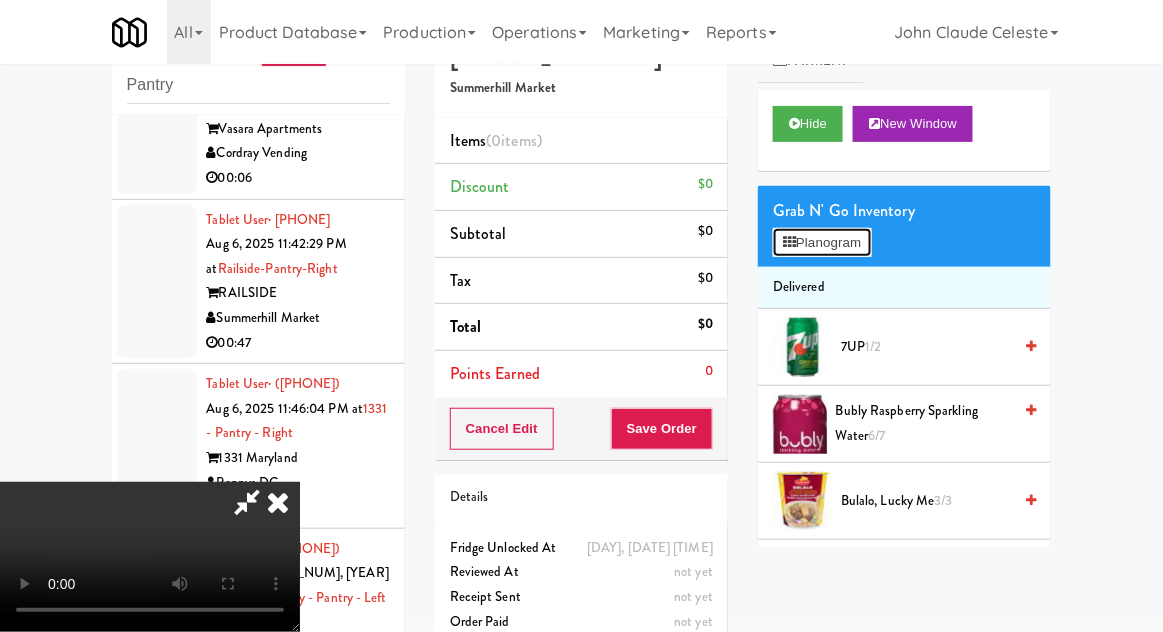 click on "Planogram" at bounding box center [822, 243] 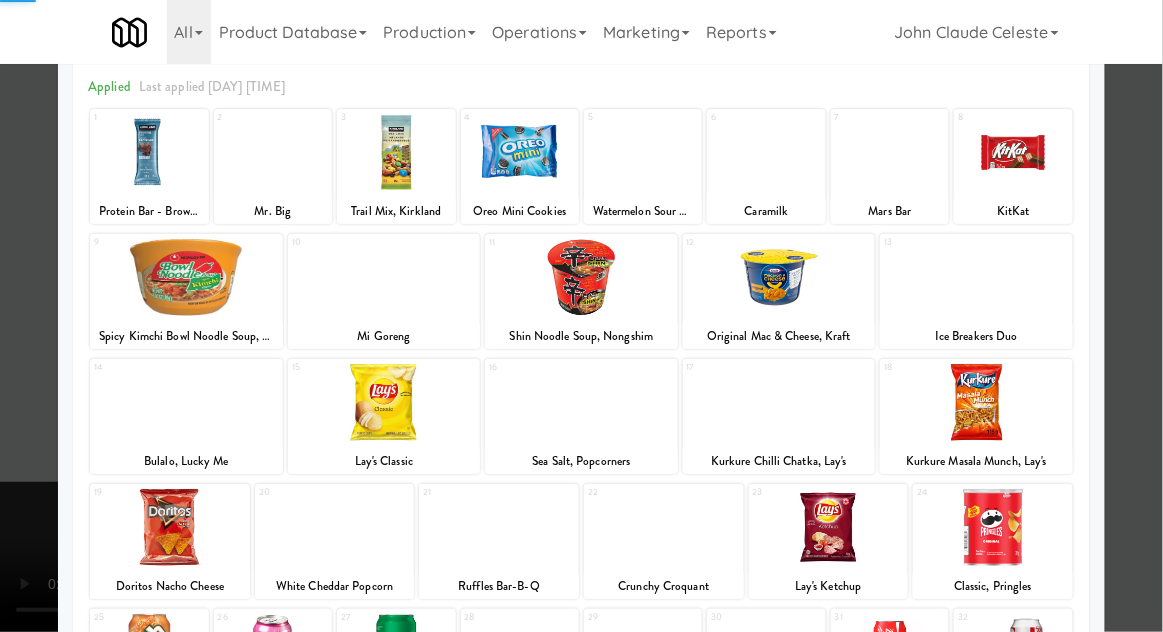 scroll, scrollTop: 253, scrollLeft: 0, axis: vertical 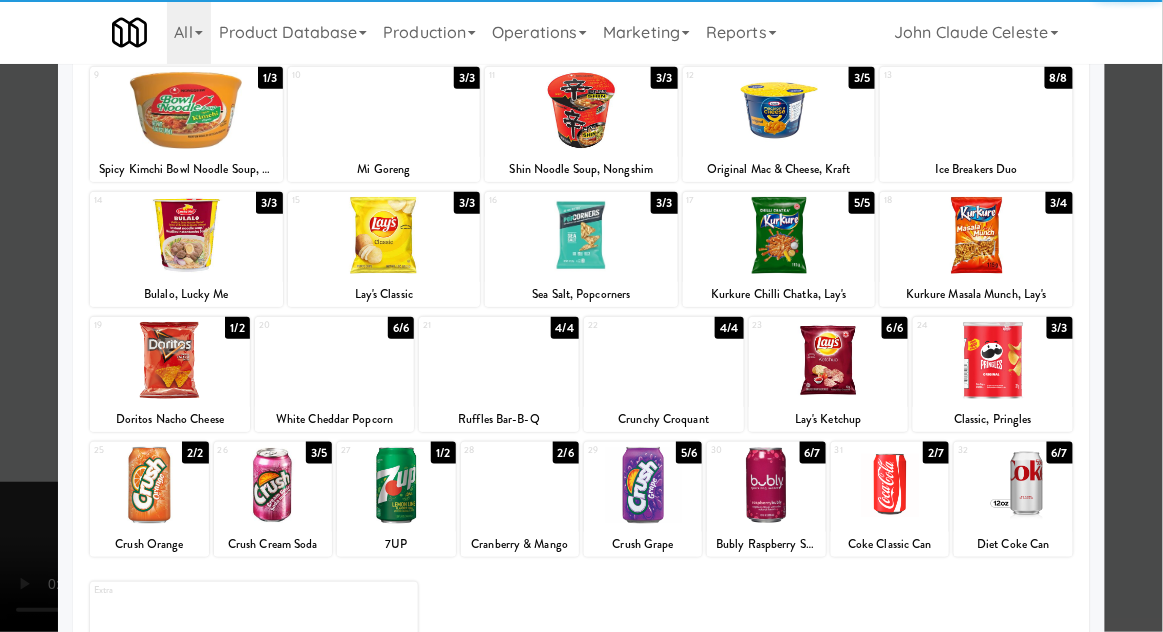 click at bounding box center (1013, 485) 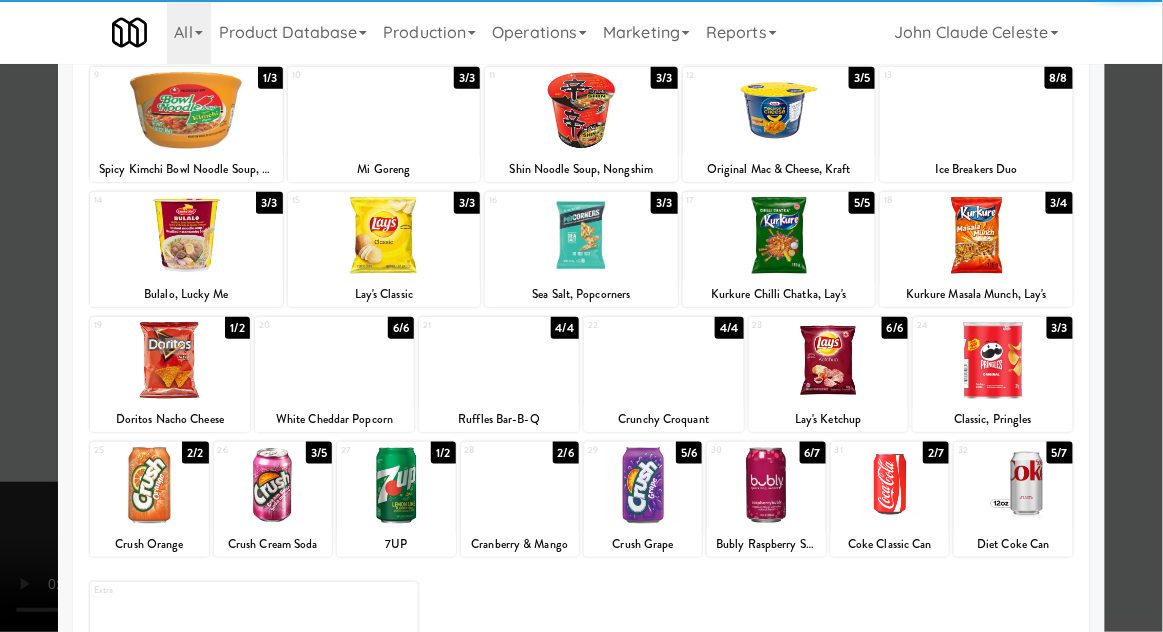 click at bounding box center (581, 316) 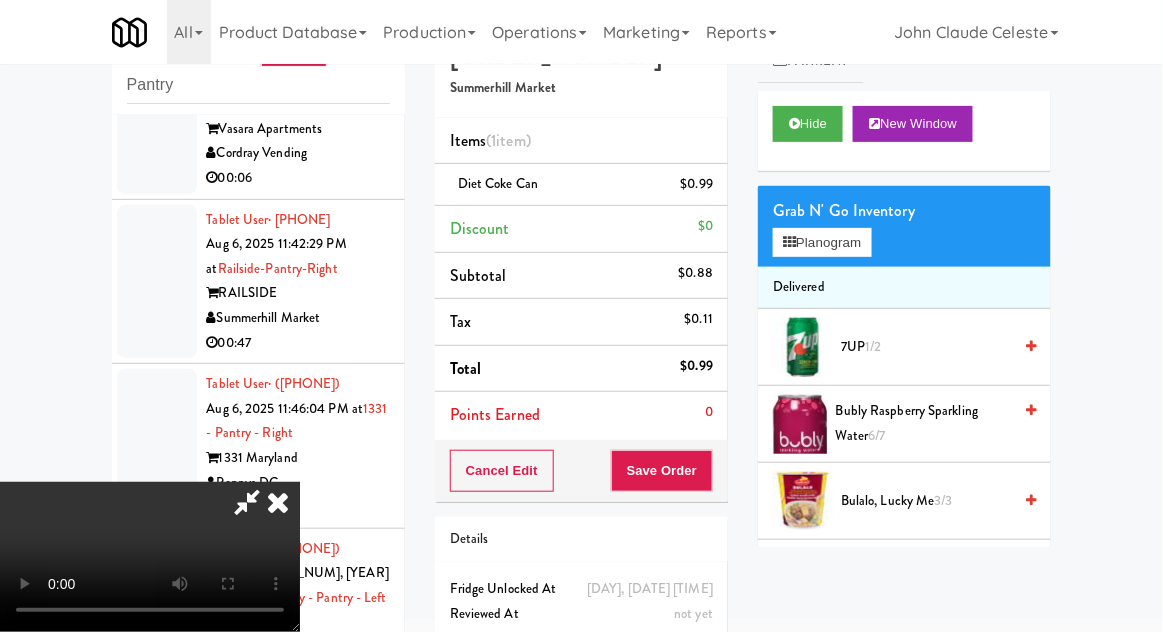scroll, scrollTop: 73, scrollLeft: 0, axis: vertical 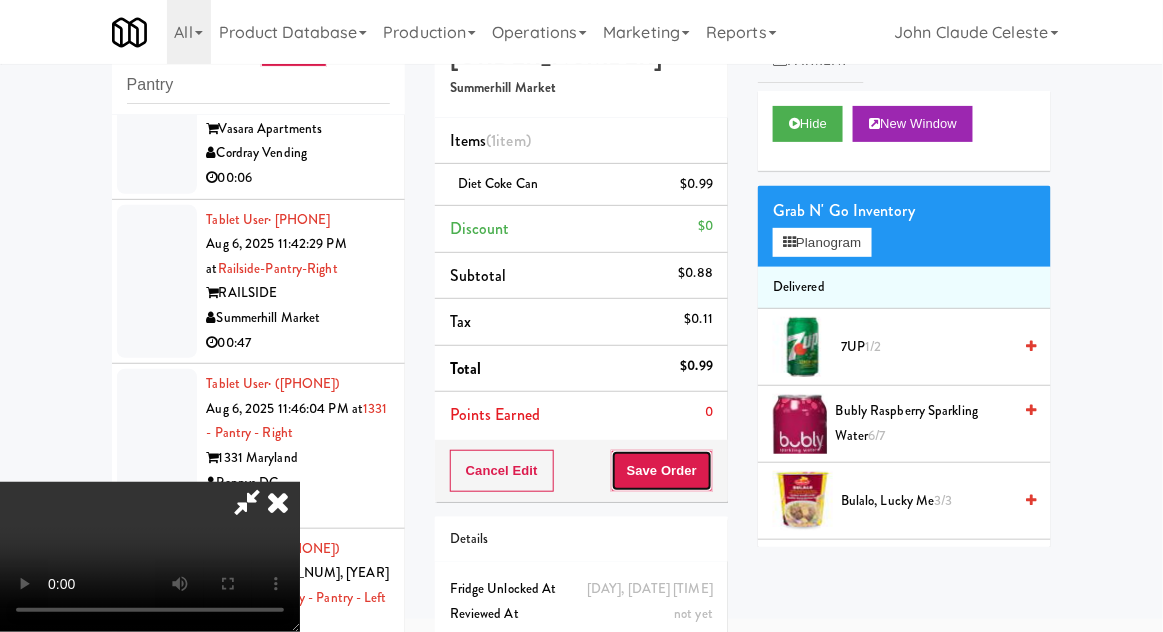 click on "Save Order" at bounding box center (662, 471) 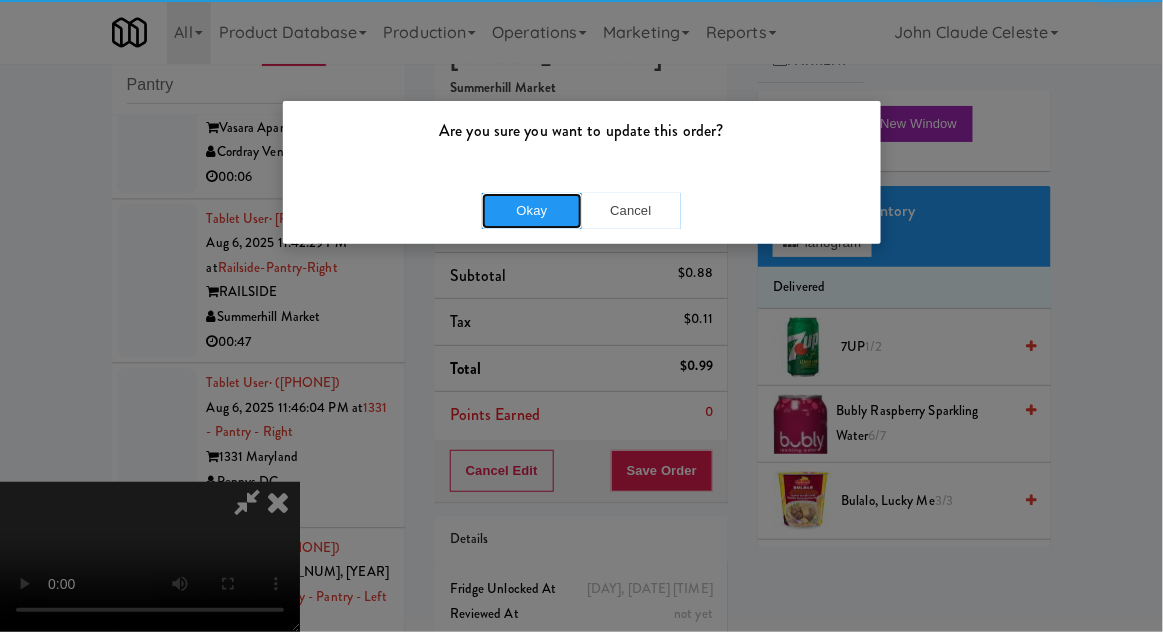 click on "Okay" at bounding box center (532, 211) 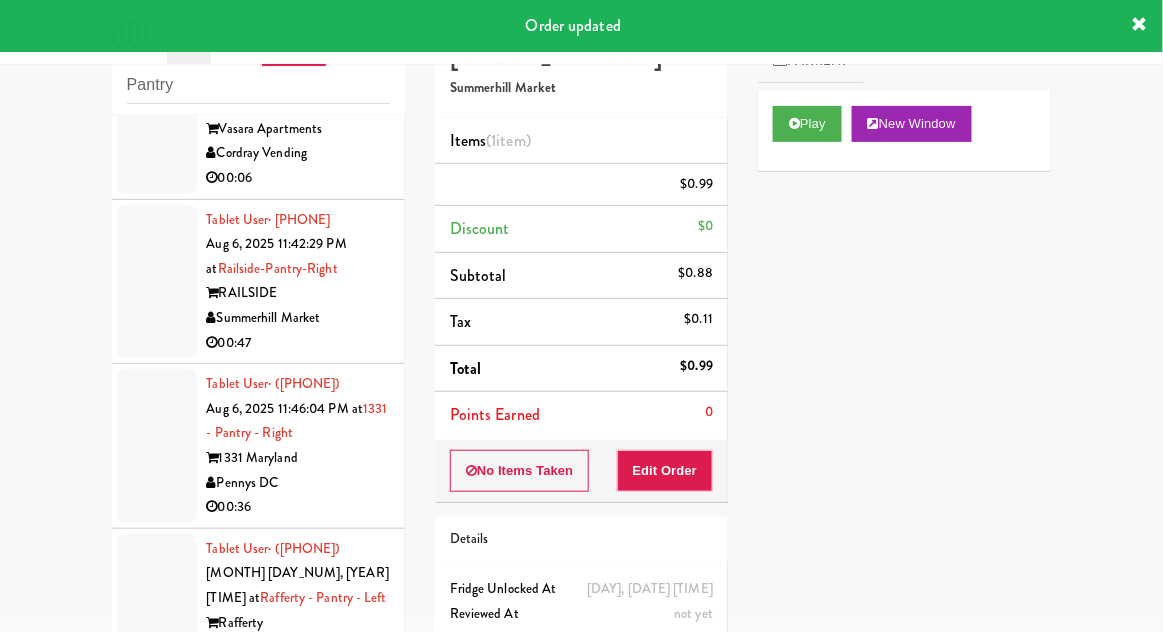 scroll, scrollTop: 0, scrollLeft: 0, axis: both 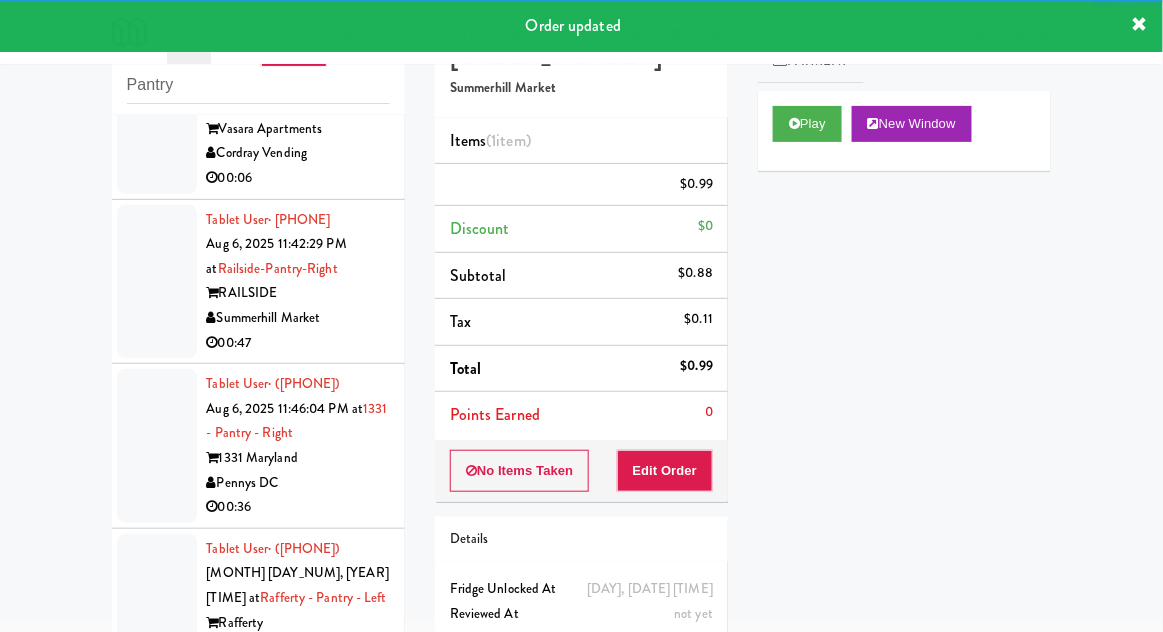 click on "Tablet User  · [PHONE] [DATE] [TIME] at  [LOCATION]  [LOCATION]  Cordray Vending  00:06" at bounding box center [258, 117] 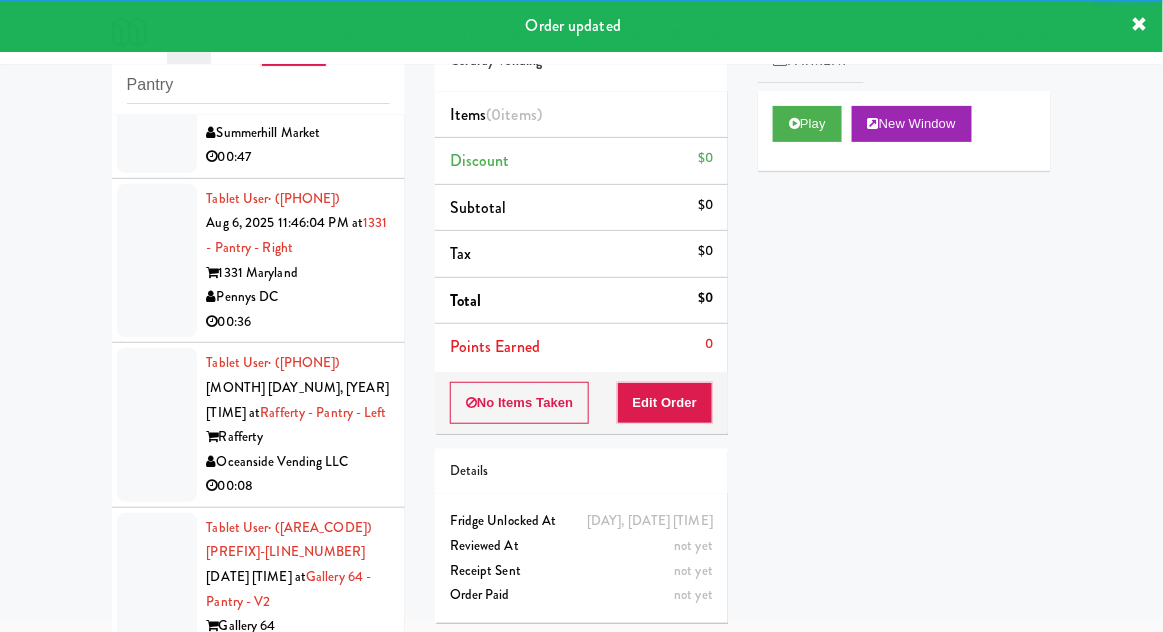 scroll, scrollTop: 4886, scrollLeft: 0, axis: vertical 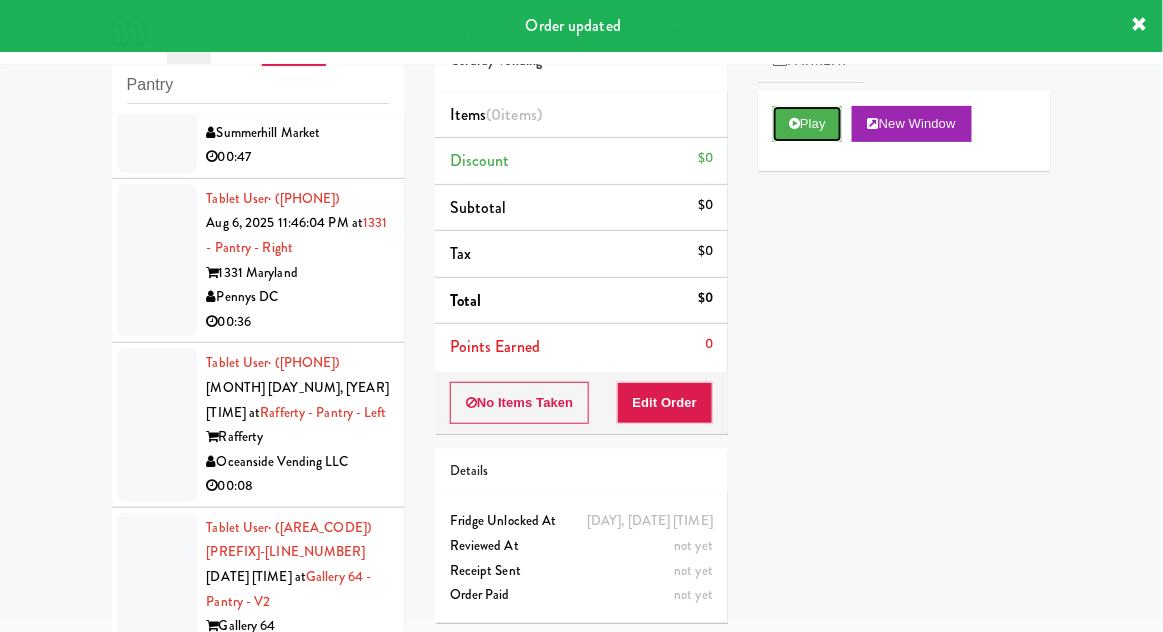 click at bounding box center [794, 123] 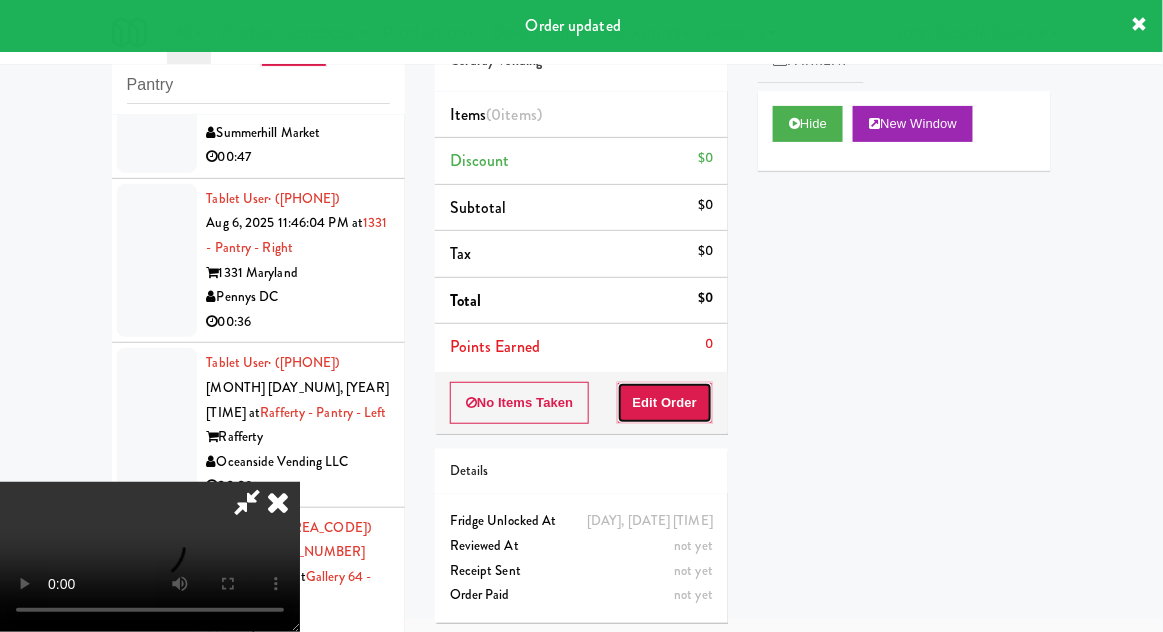 click on "Edit Order" at bounding box center [665, 403] 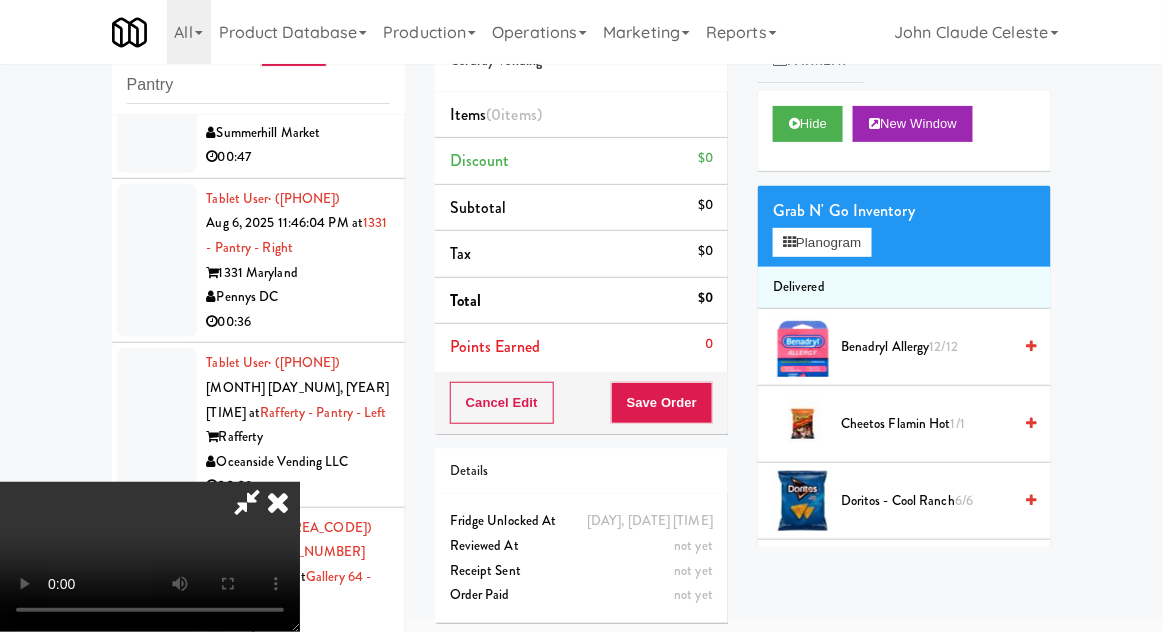 type 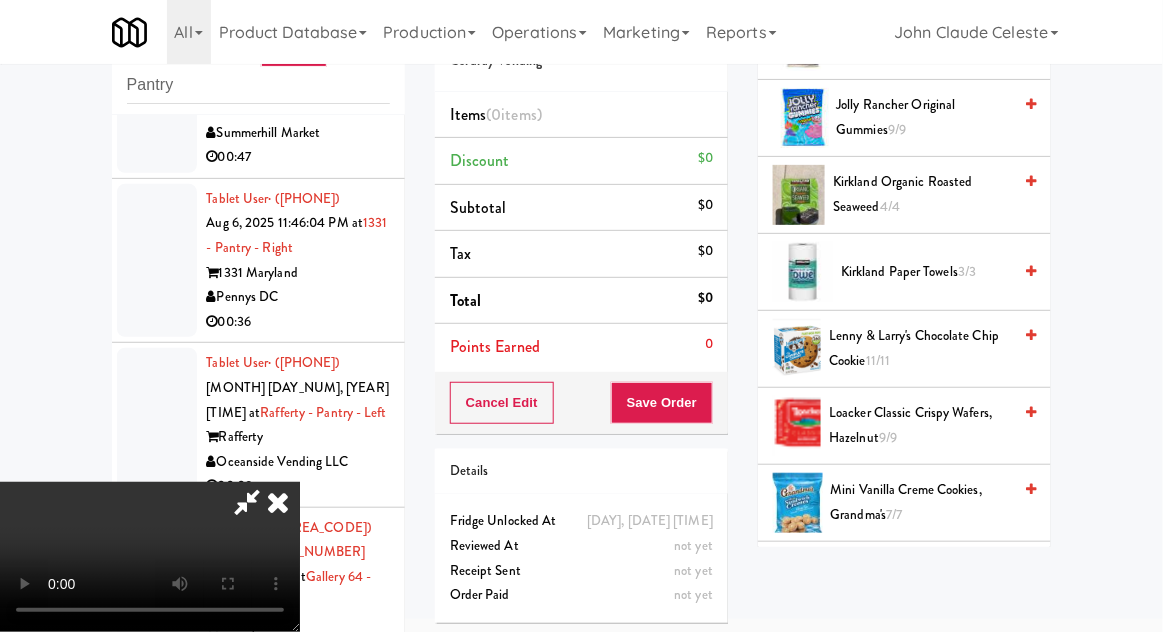 scroll, scrollTop: 594, scrollLeft: 0, axis: vertical 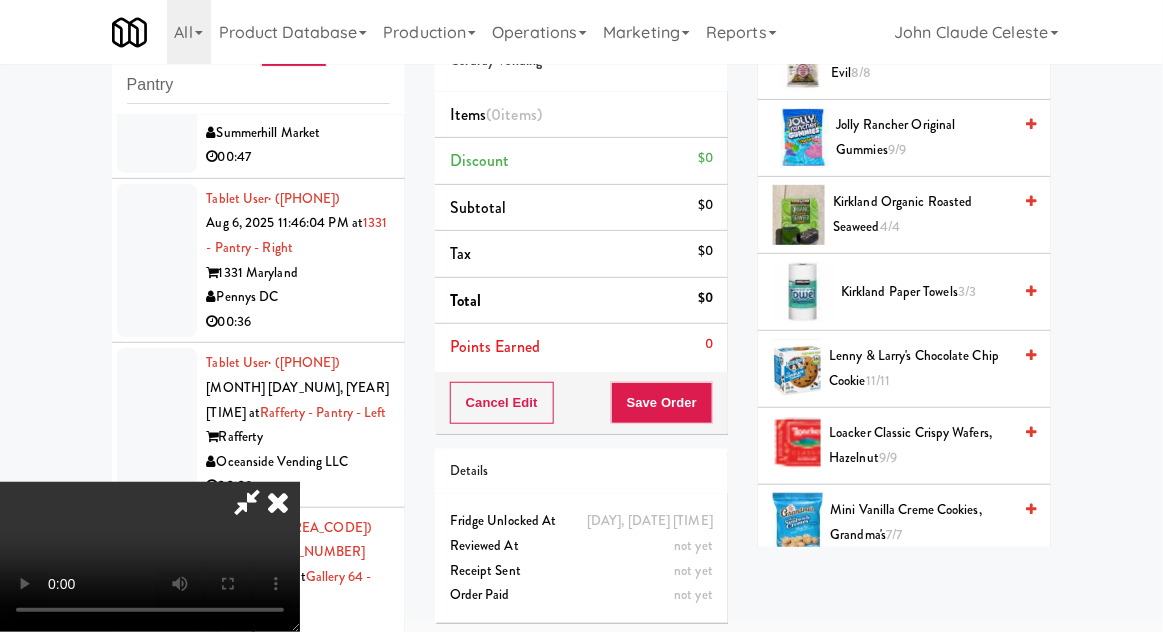 click on "Lenny & Larry's Chocolate Chip Cookie  11/11" at bounding box center [920, 368] 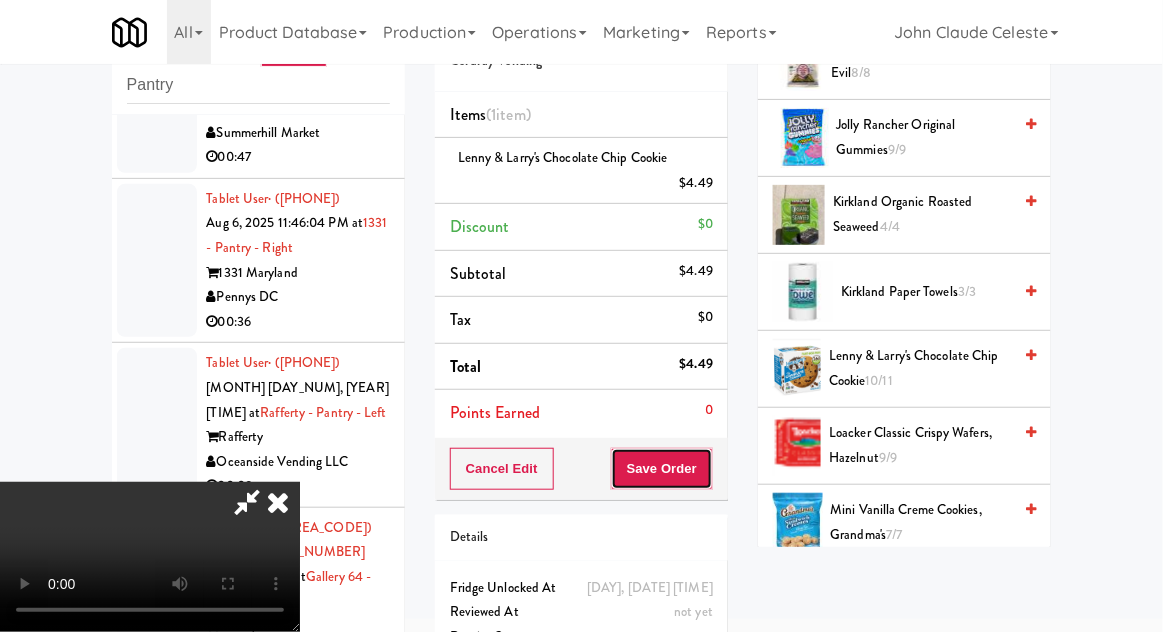 click on "Save Order" at bounding box center (662, 469) 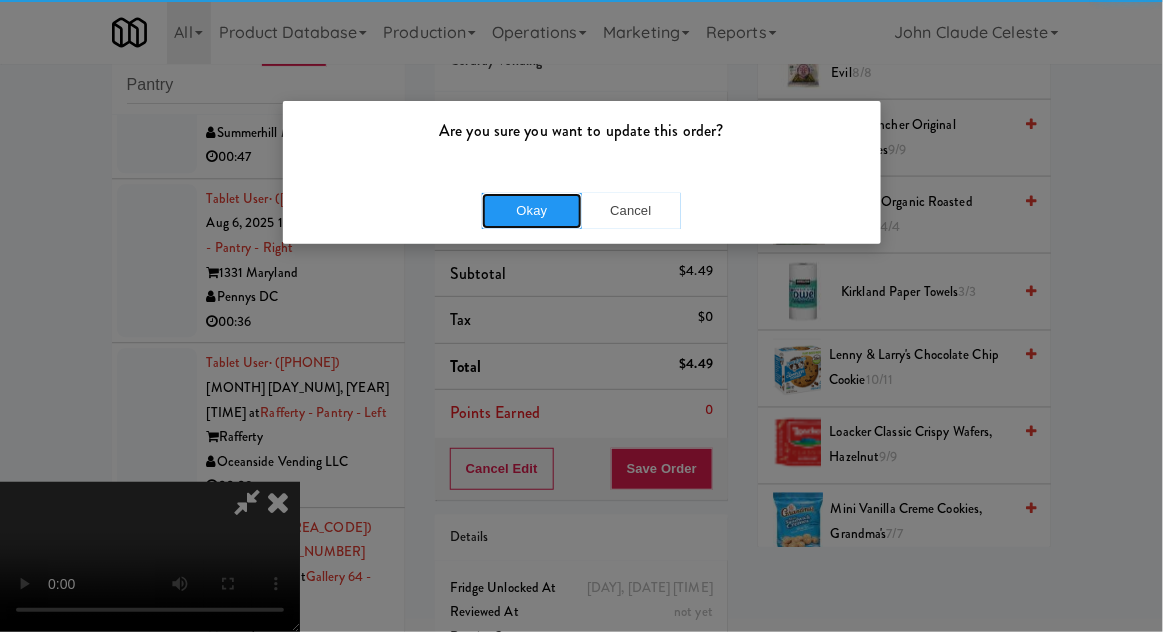 click on "Okay" at bounding box center (532, 211) 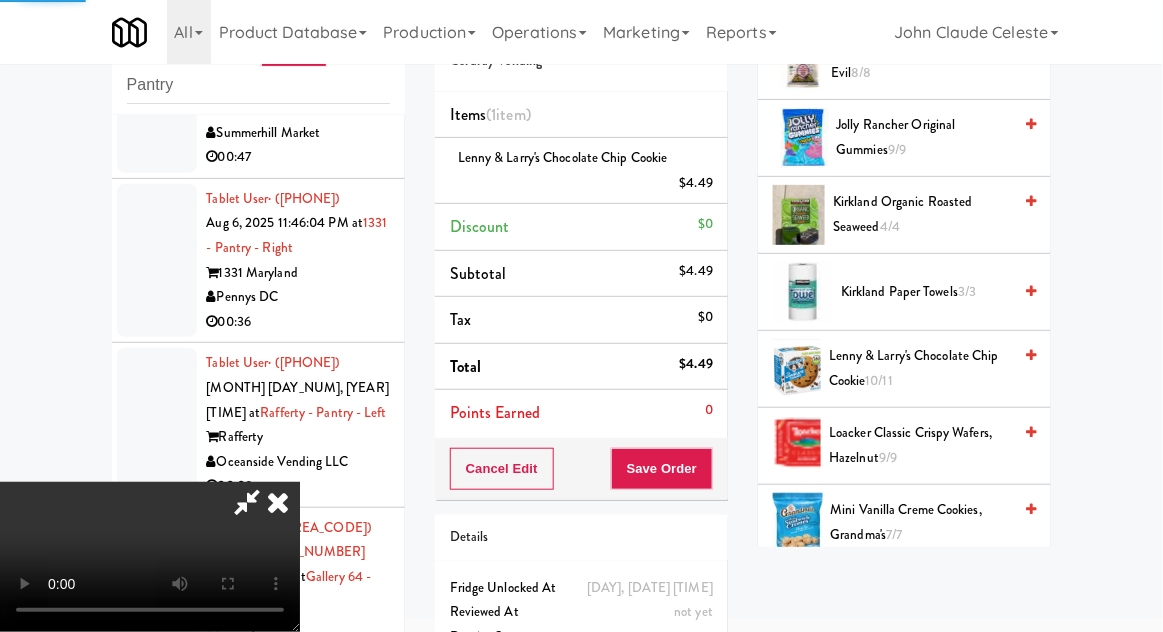 scroll, scrollTop: 197, scrollLeft: 0, axis: vertical 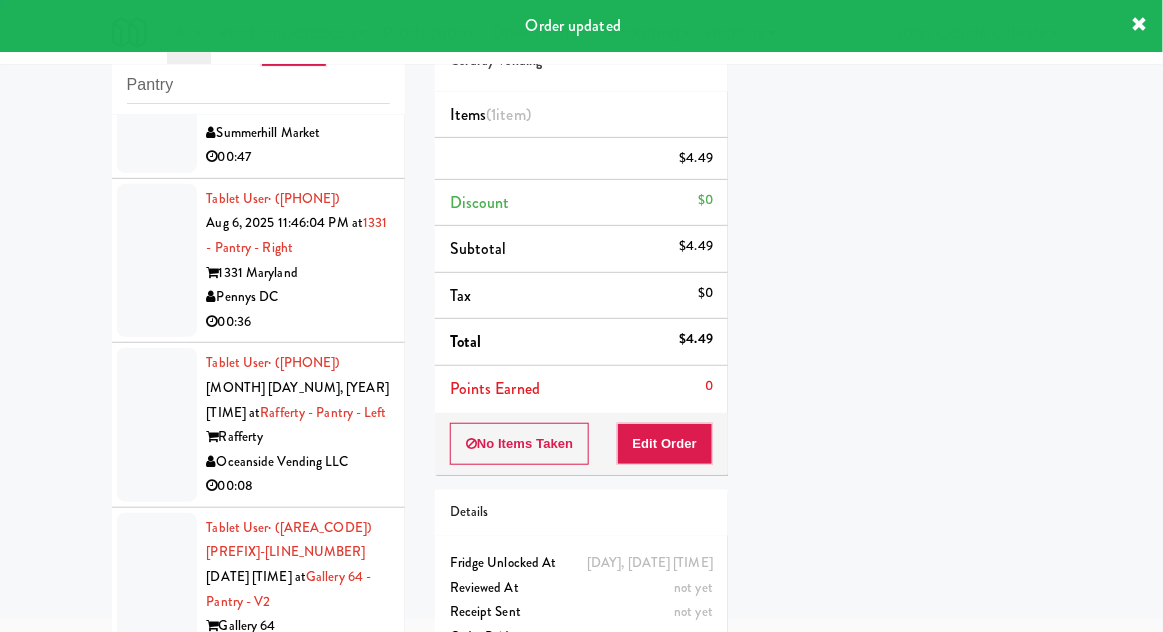 click at bounding box center (157, 96) 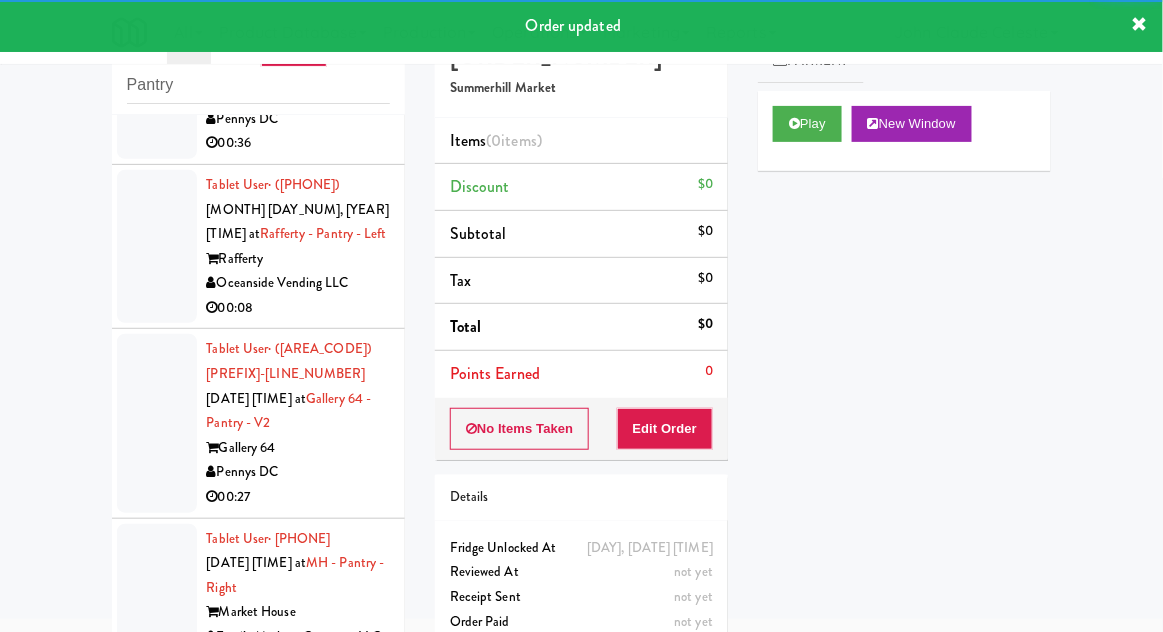 scroll, scrollTop: 5091, scrollLeft: 0, axis: vertical 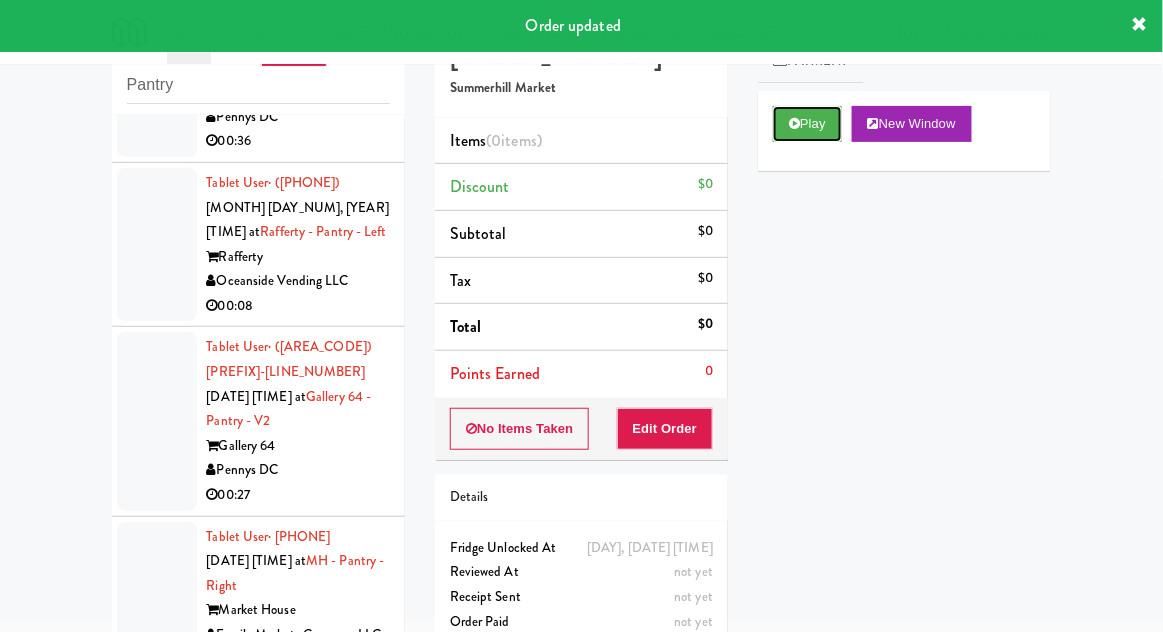 click on "Play" at bounding box center (807, 124) 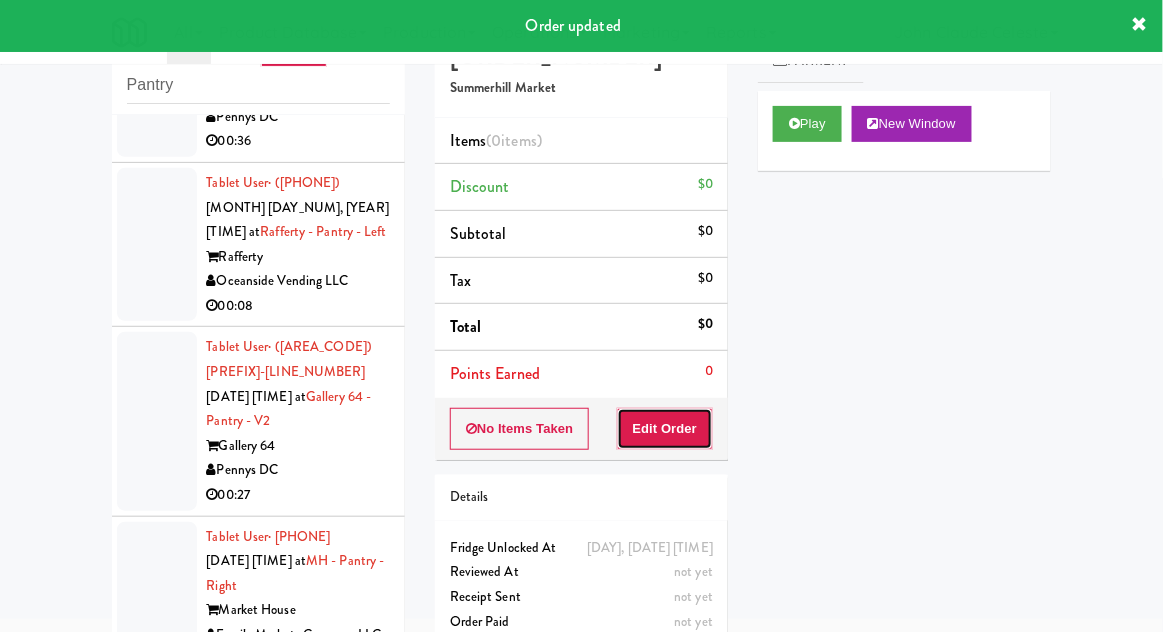 click on "Edit Order" at bounding box center [665, 429] 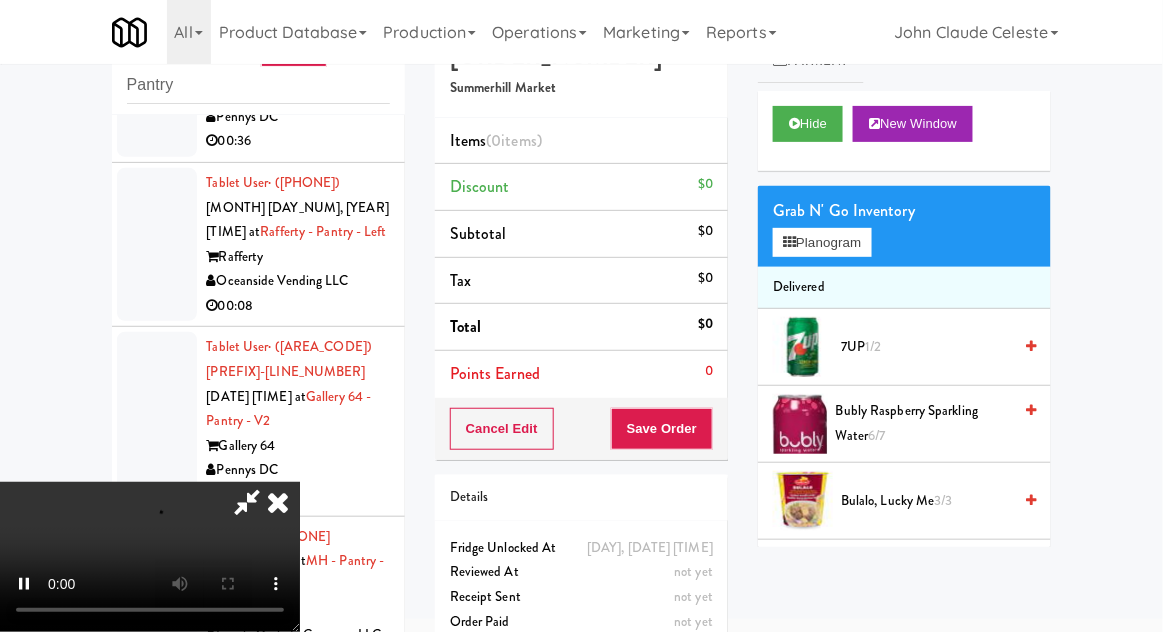 scroll, scrollTop: 73, scrollLeft: 0, axis: vertical 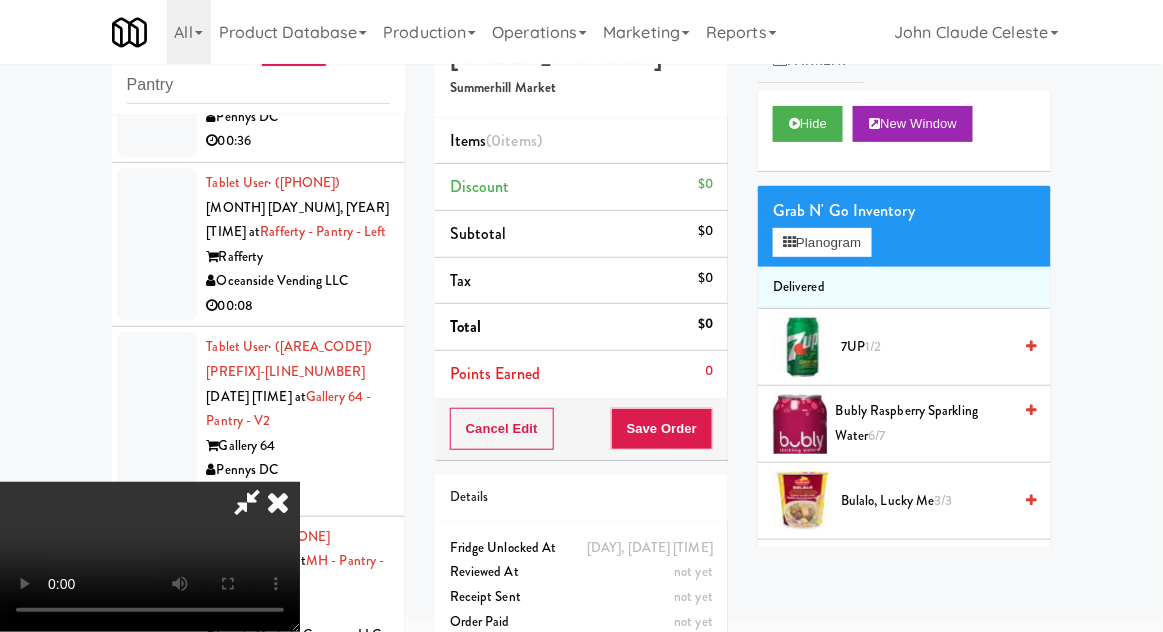 type 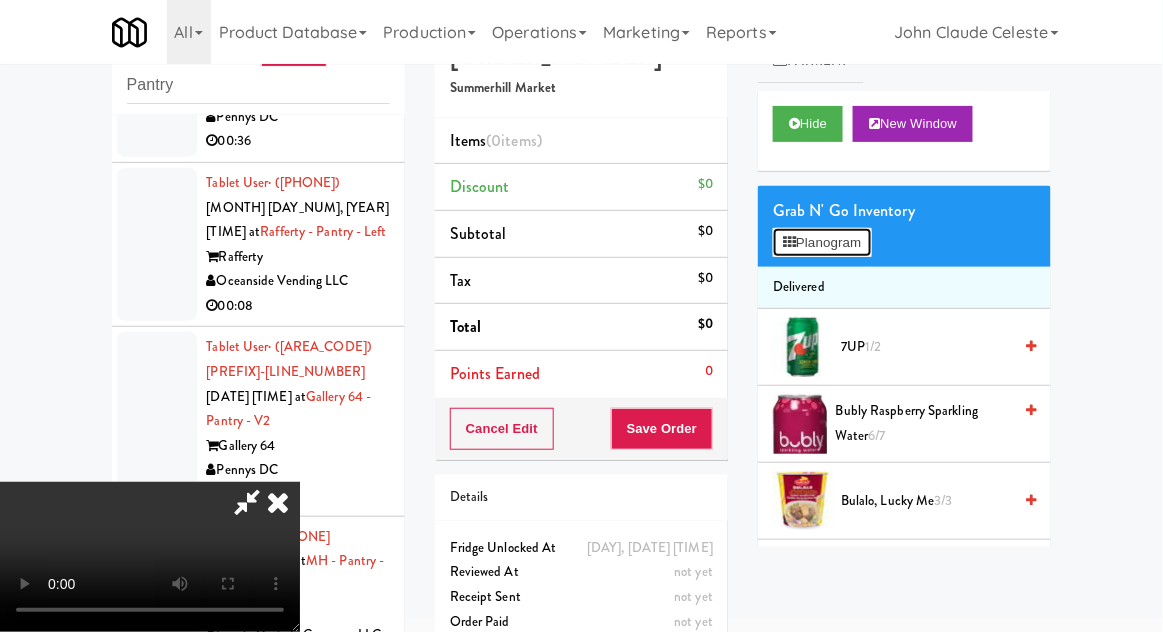 click on "Planogram" at bounding box center [822, 243] 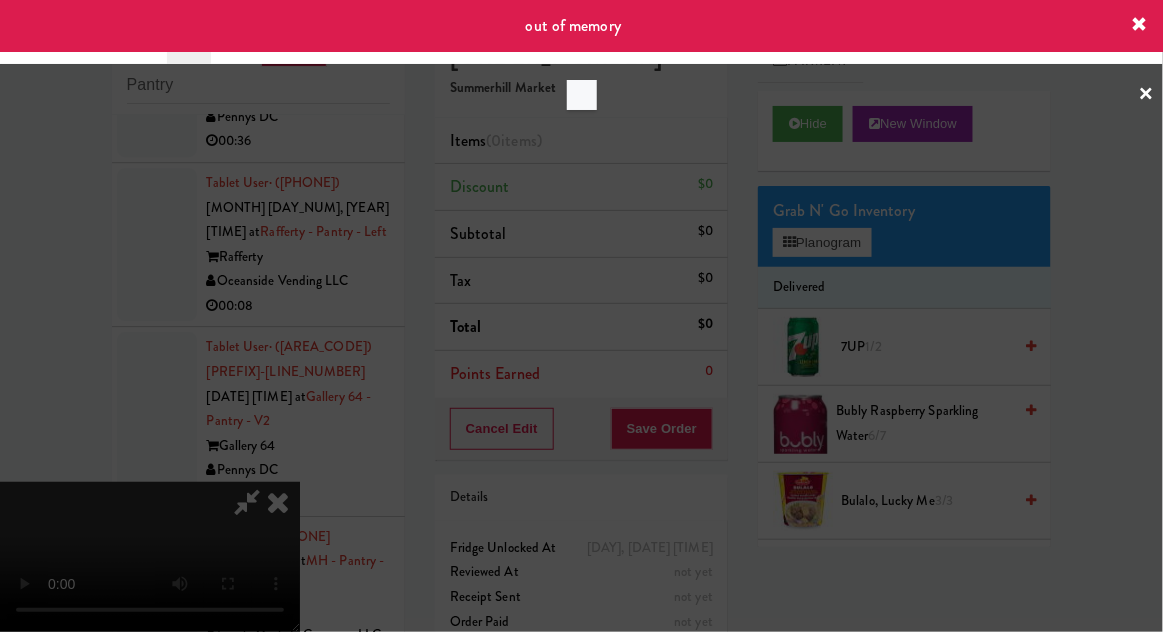 click at bounding box center [581, 316] 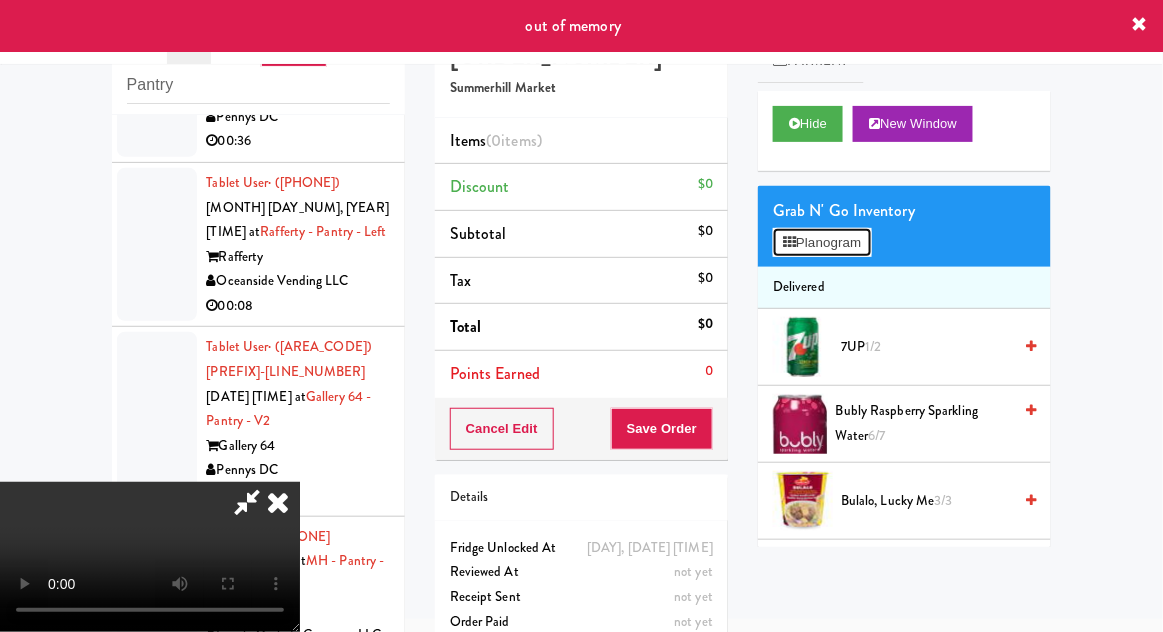 click on "Planogram" at bounding box center (822, 243) 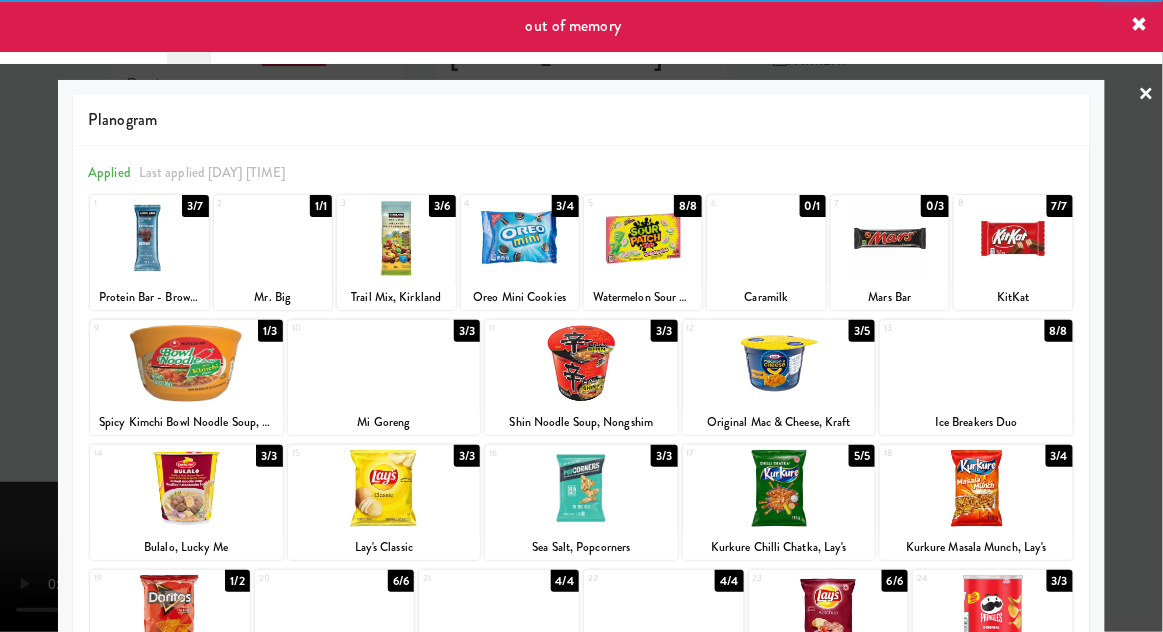 click at bounding box center [273, 238] 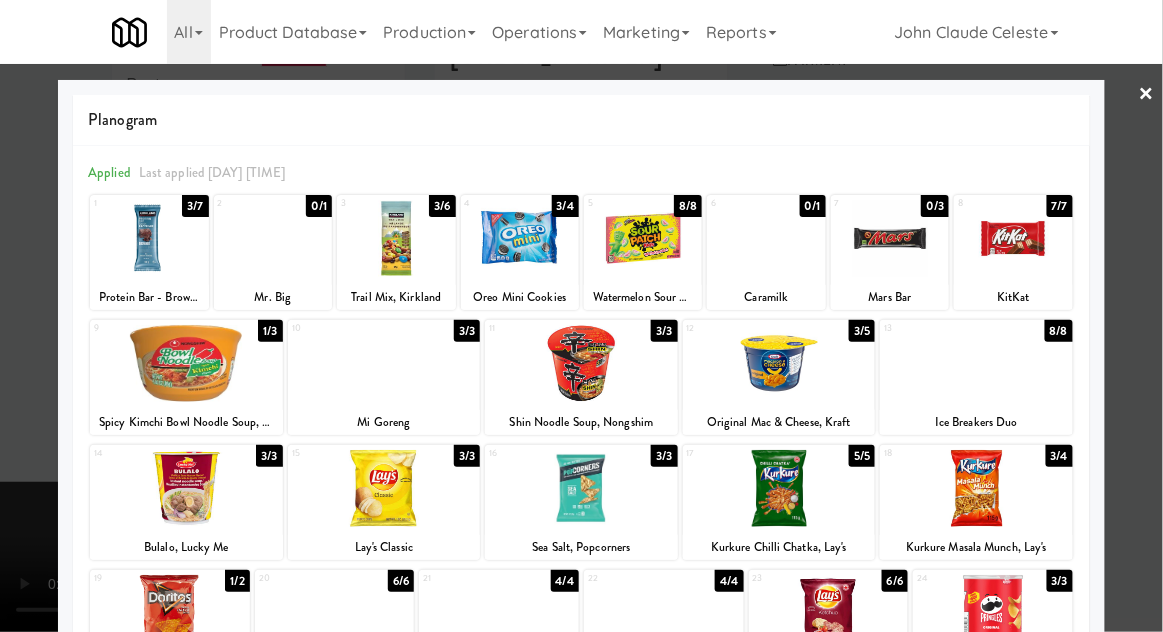 click at bounding box center (581, 316) 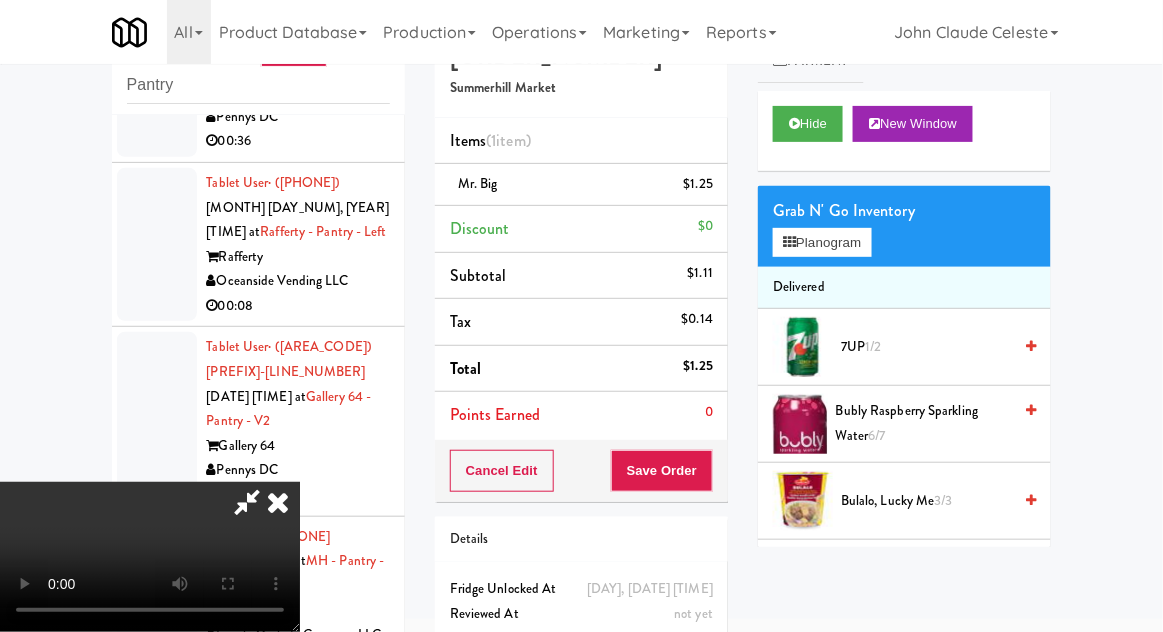scroll, scrollTop: 73, scrollLeft: 0, axis: vertical 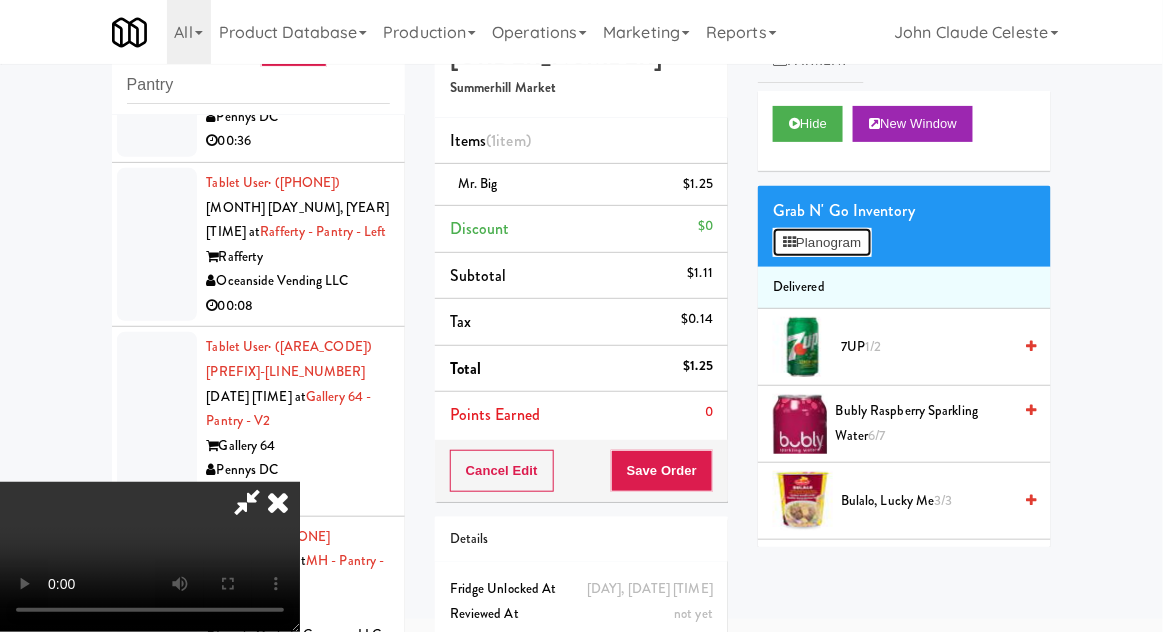click on "Planogram" at bounding box center (822, 243) 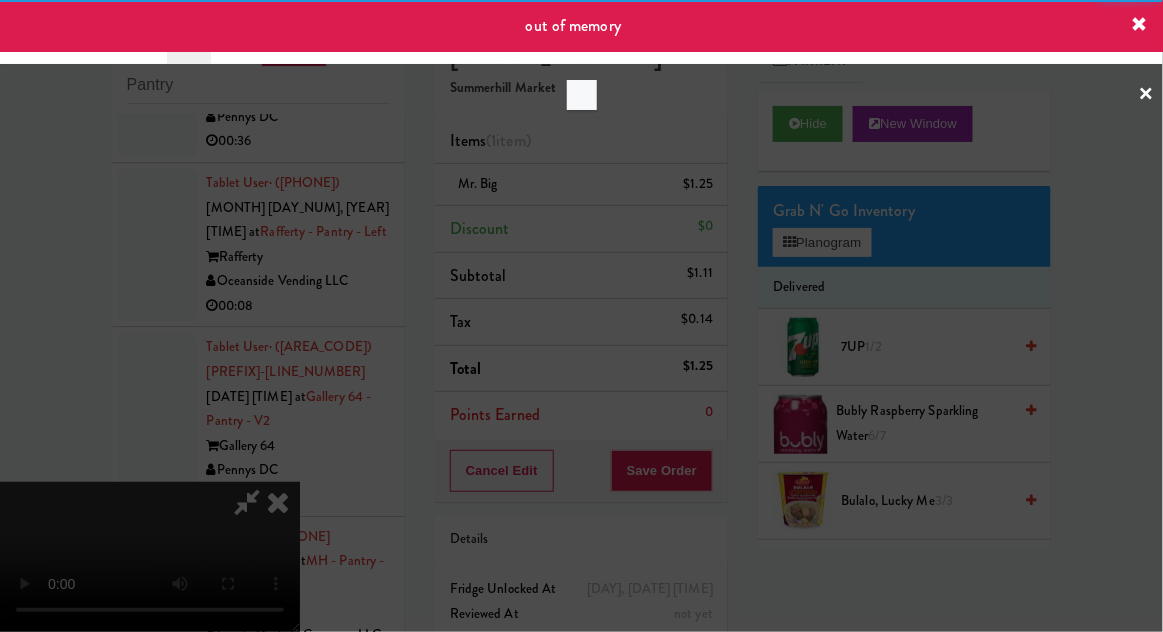 click at bounding box center (581, 316) 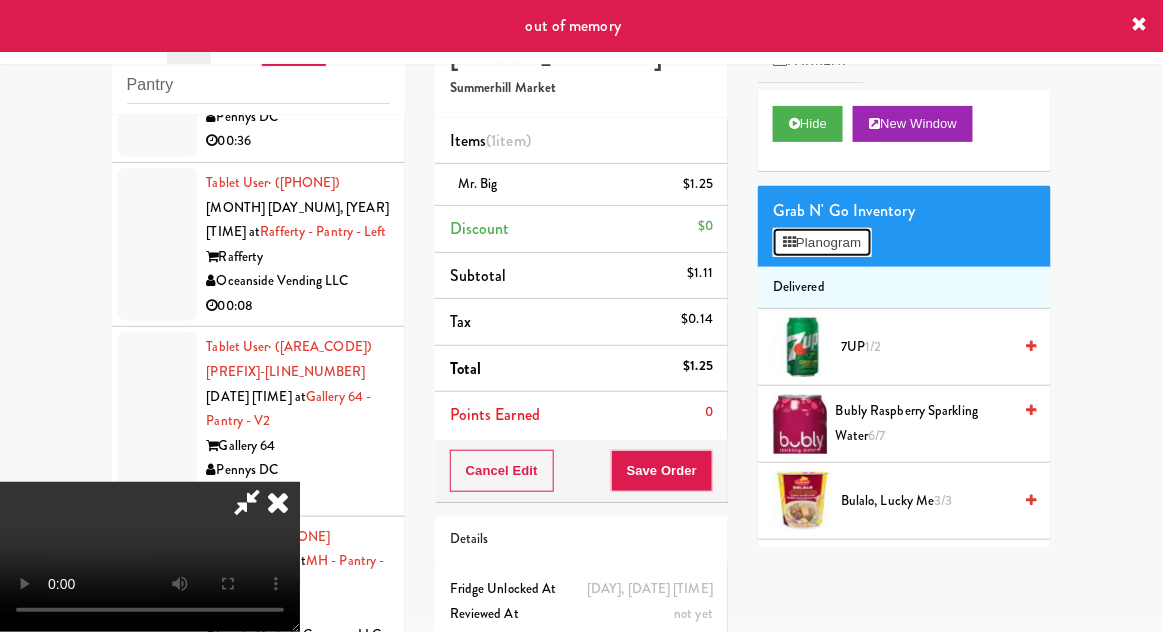 click on "Planogram" at bounding box center [822, 243] 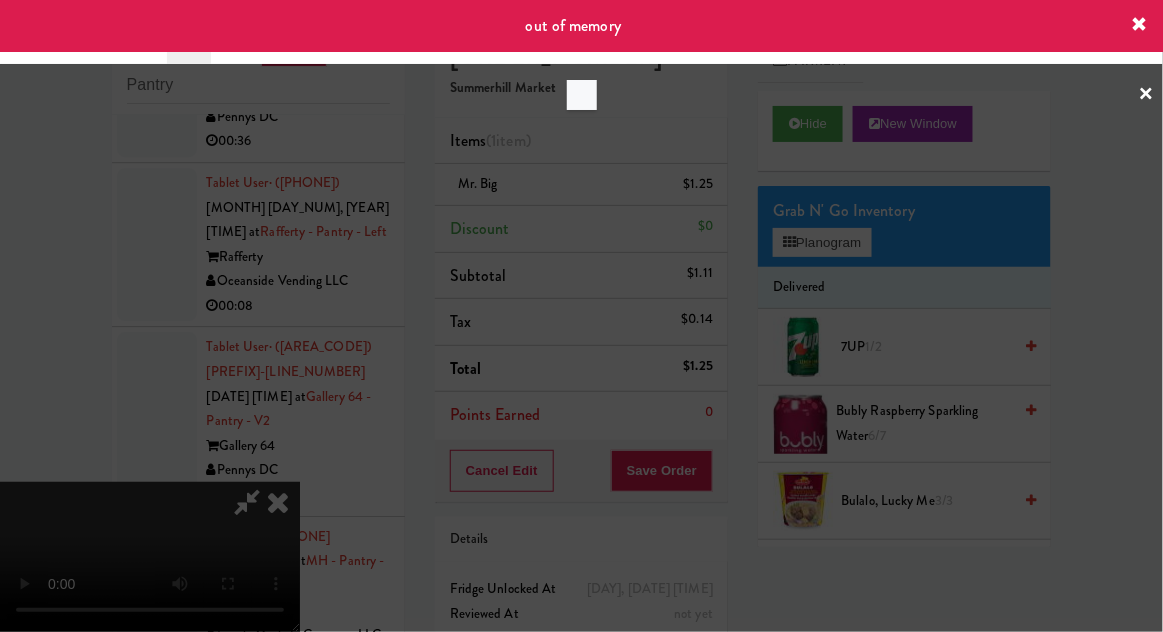 click at bounding box center [581, 316] 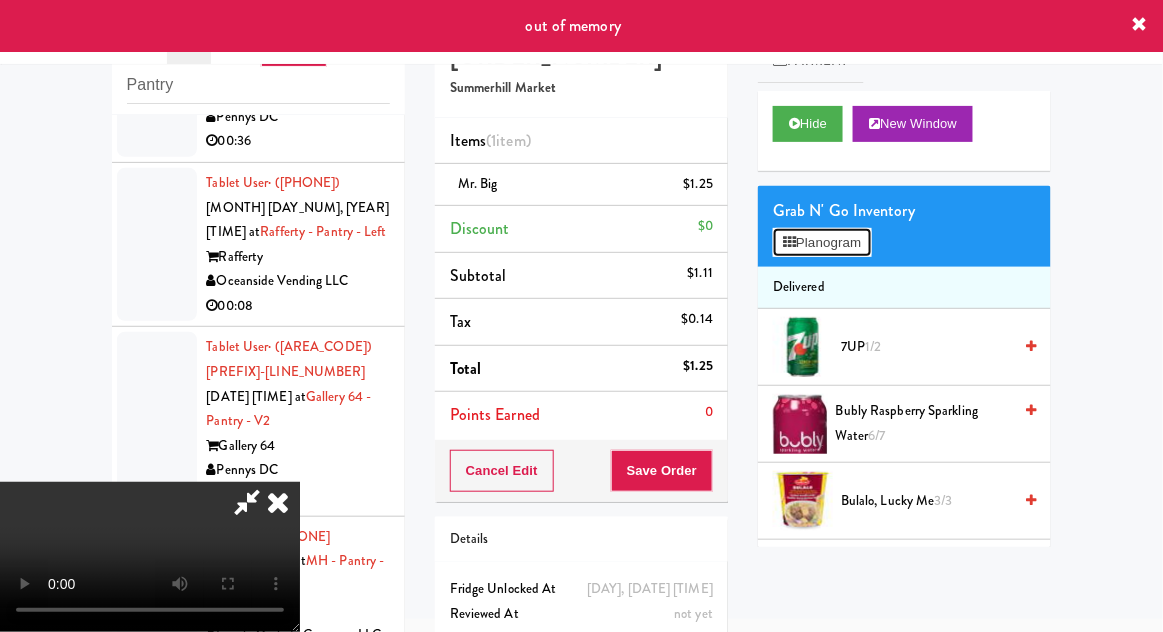 click on "Planogram" at bounding box center (822, 243) 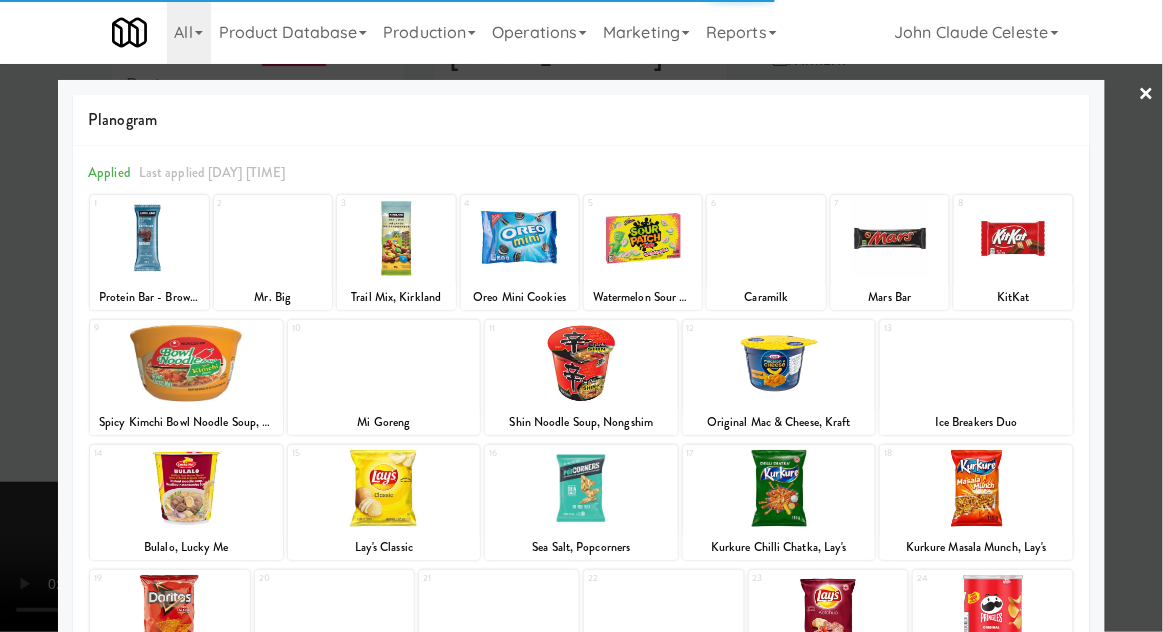 click at bounding box center (1013, 238) 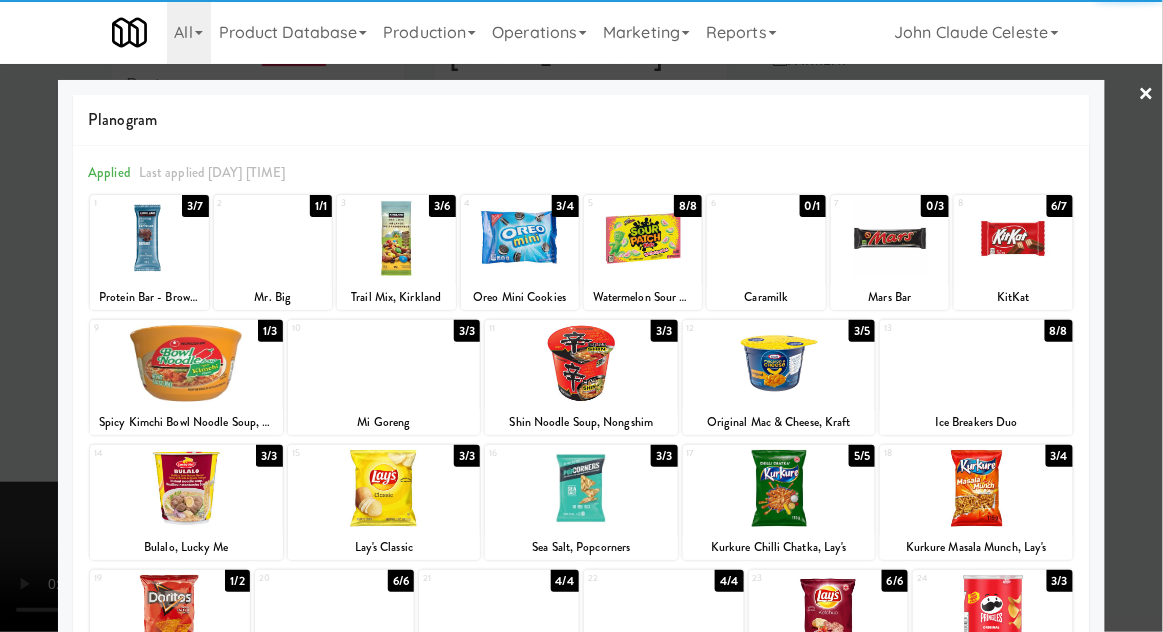 click at bounding box center (1013, 238) 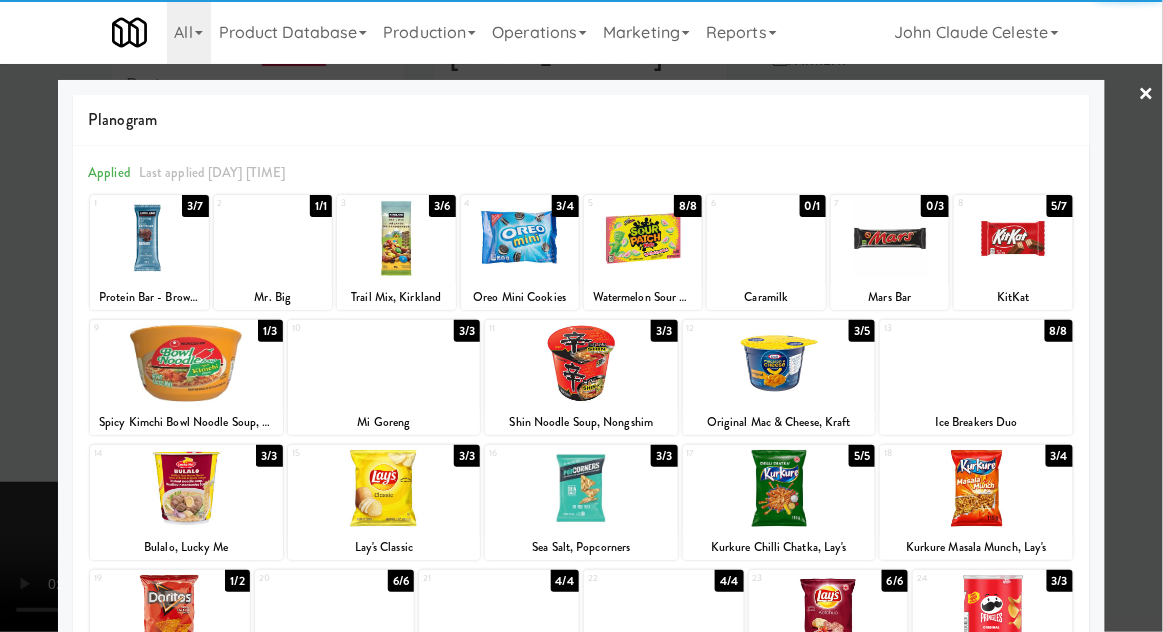 click at bounding box center [581, 316] 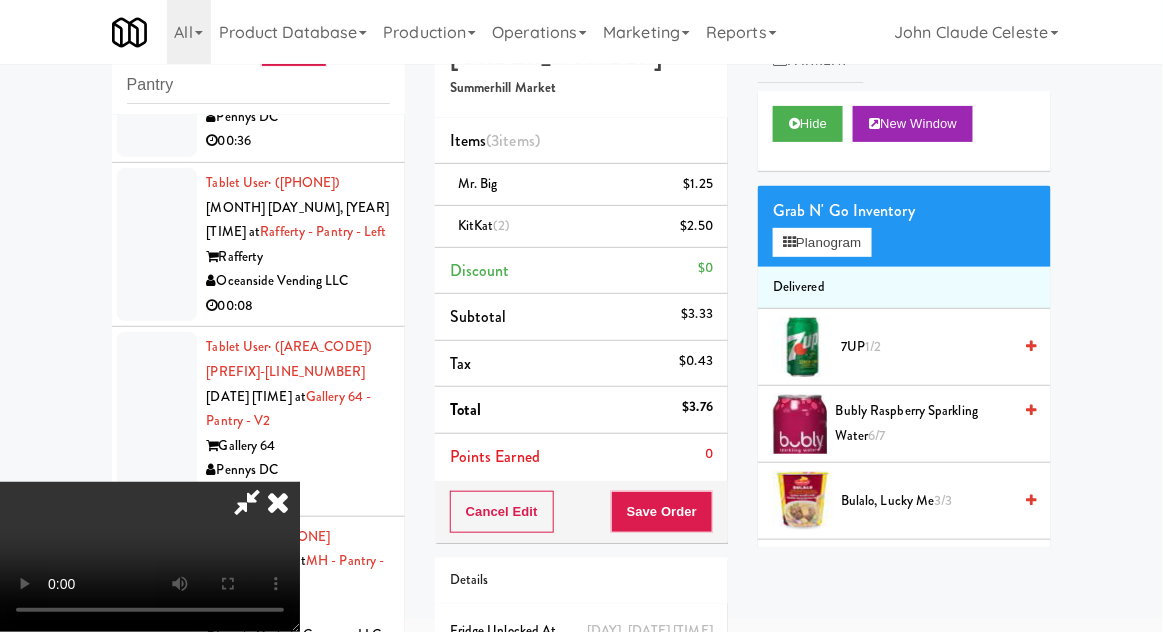 scroll, scrollTop: 0, scrollLeft: 0, axis: both 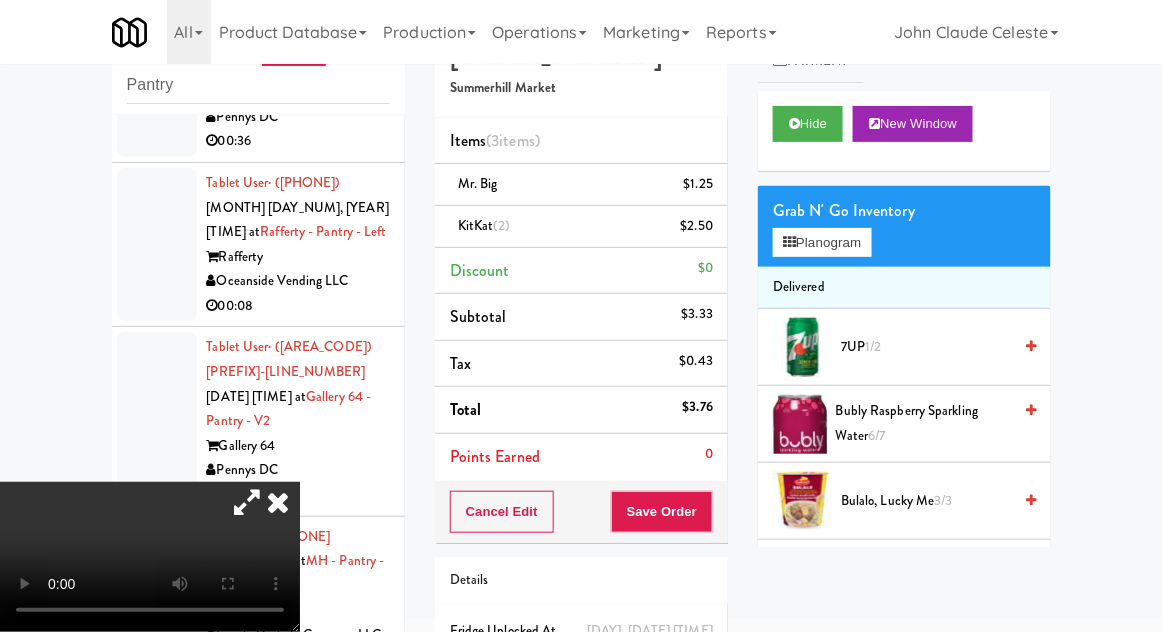 click on "KitKat  (2)" at bounding box center [484, 225] 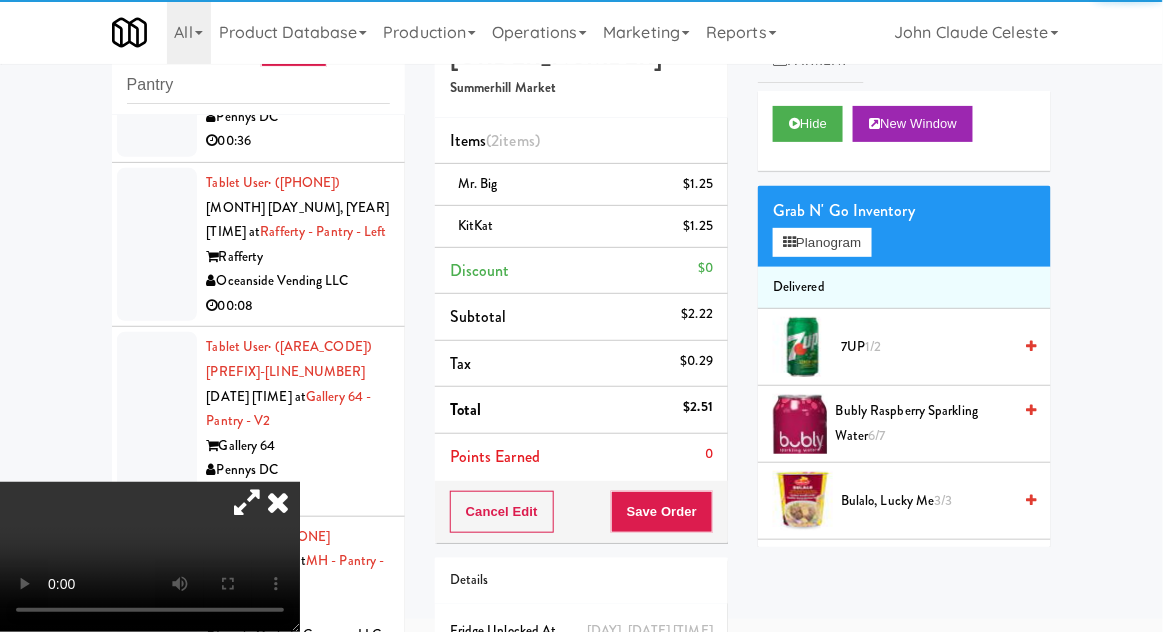 click at bounding box center (247, 502) 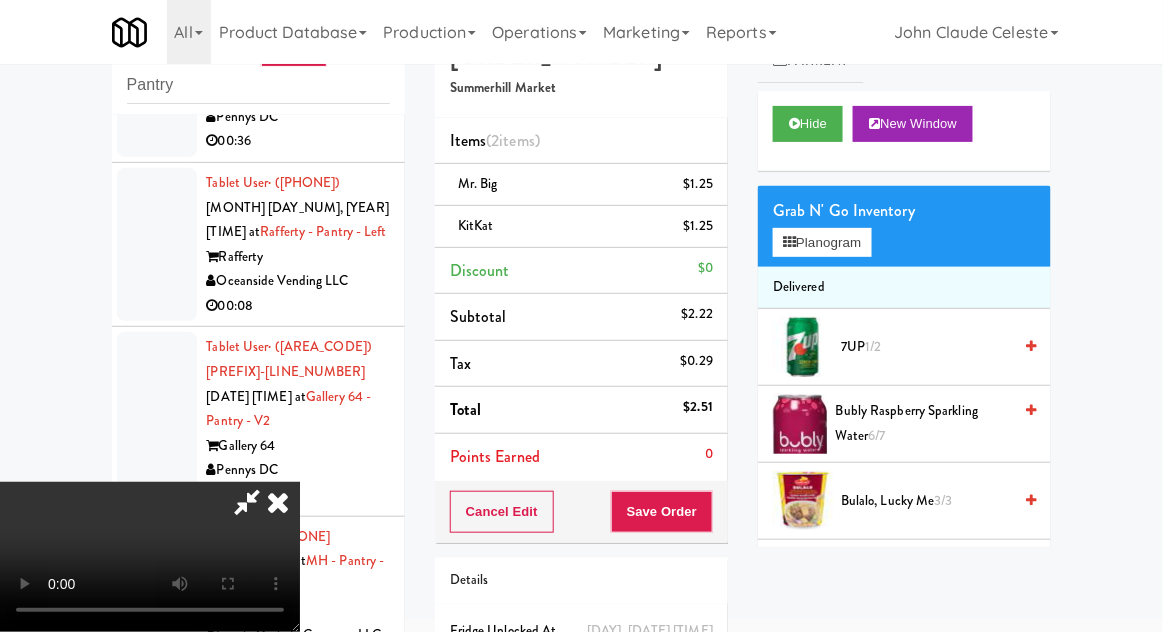 scroll, scrollTop: 73, scrollLeft: 0, axis: vertical 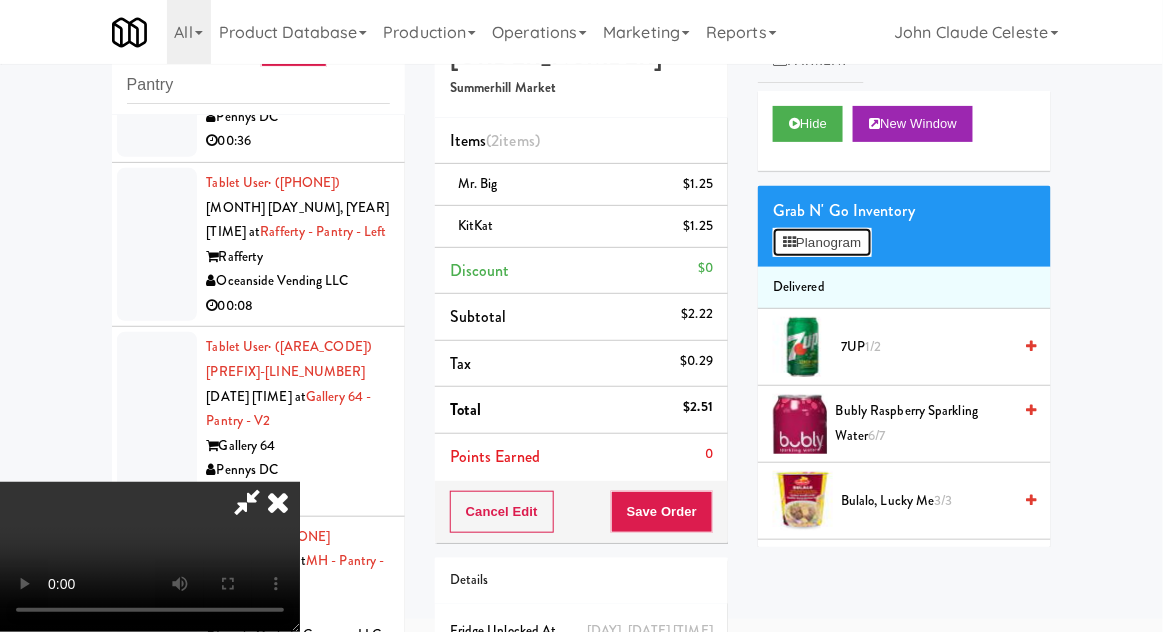 click on "Planogram" at bounding box center (822, 243) 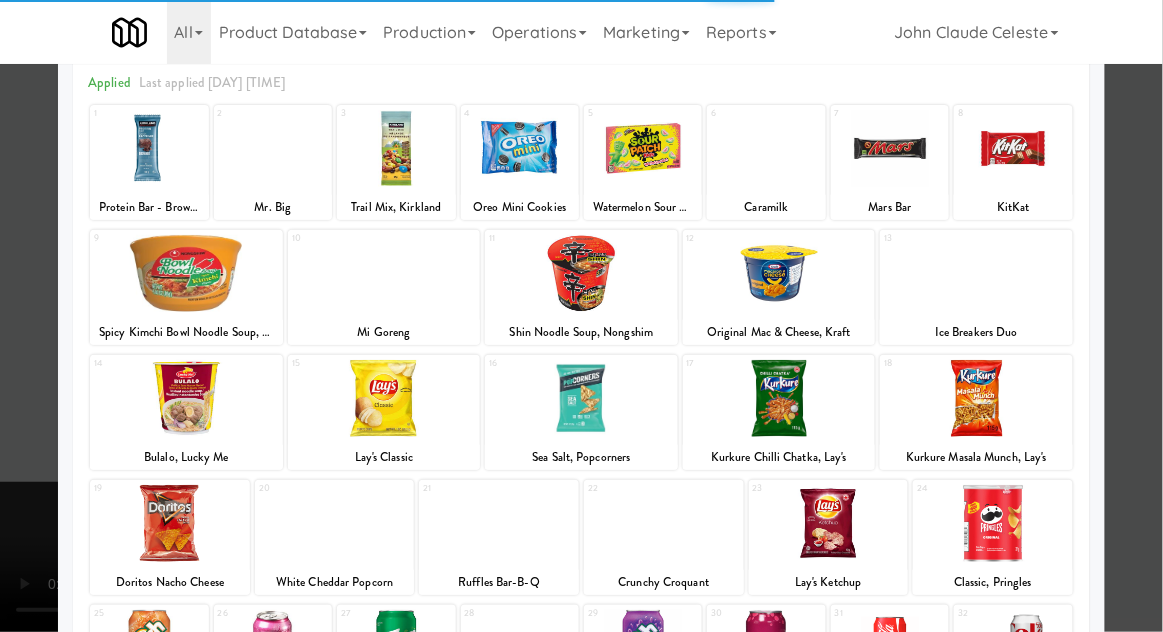 scroll, scrollTop: 253, scrollLeft: 0, axis: vertical 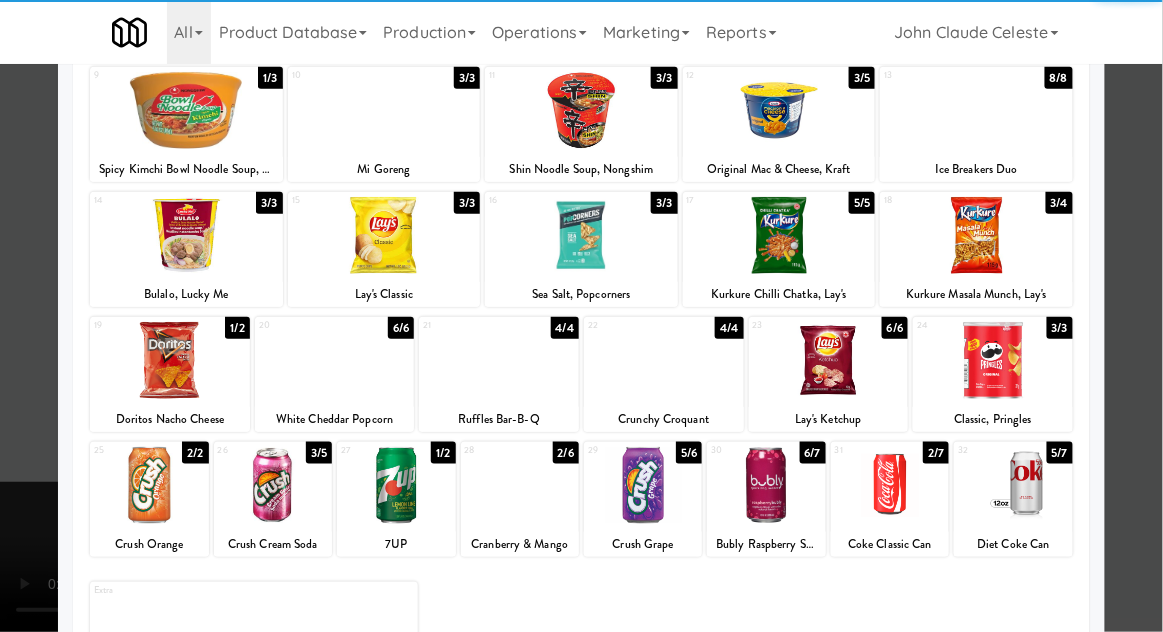click at bounding box center (520, 485) 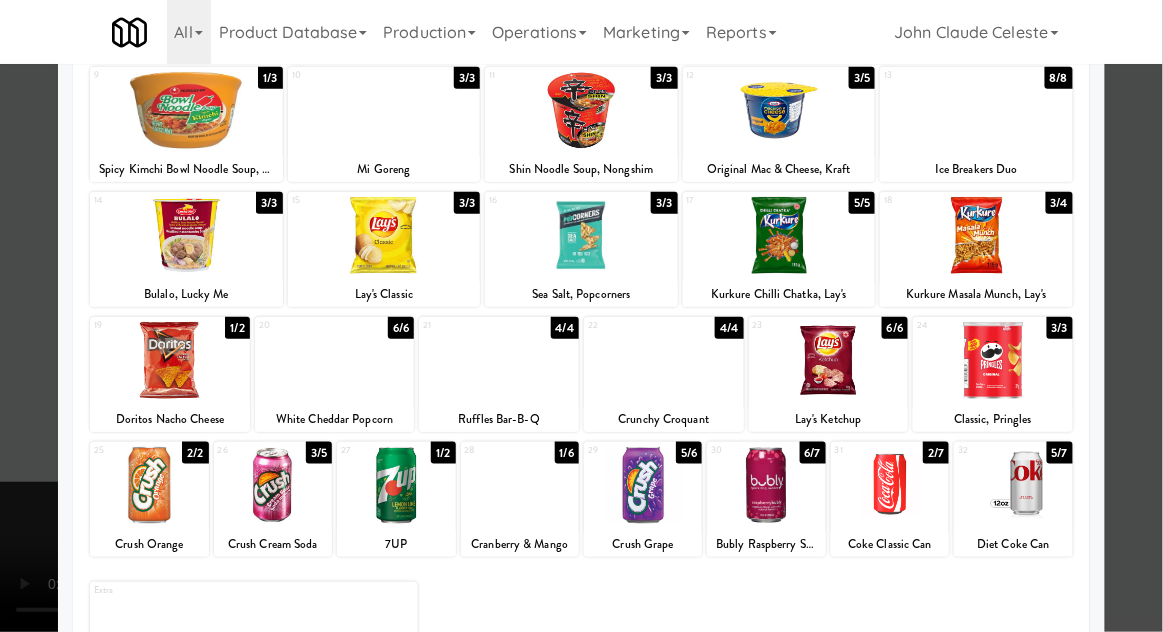 click at bounding box center [581, 316] 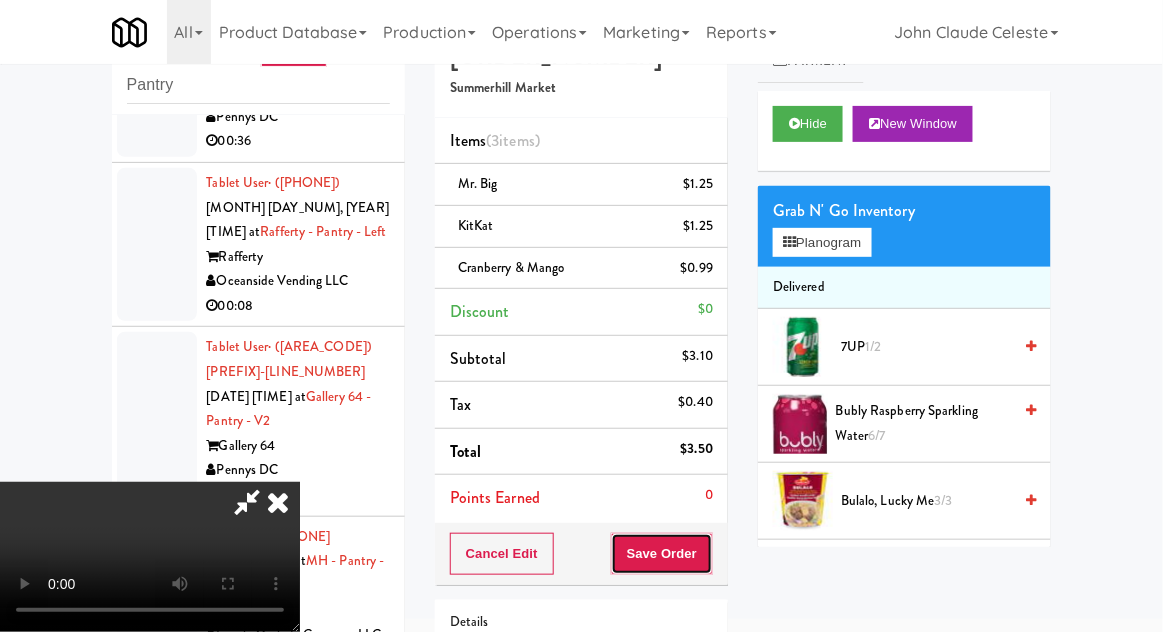 click on "Save Order" at bounding box center [662, 554] 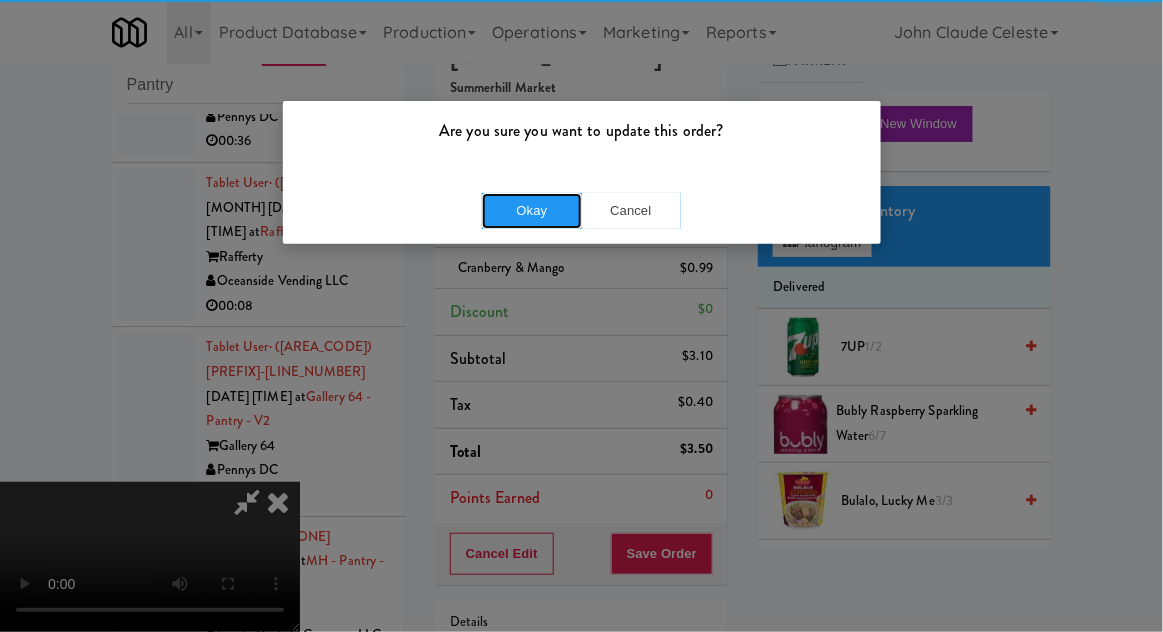 click on "Okay" at bounding box center (532, 211) 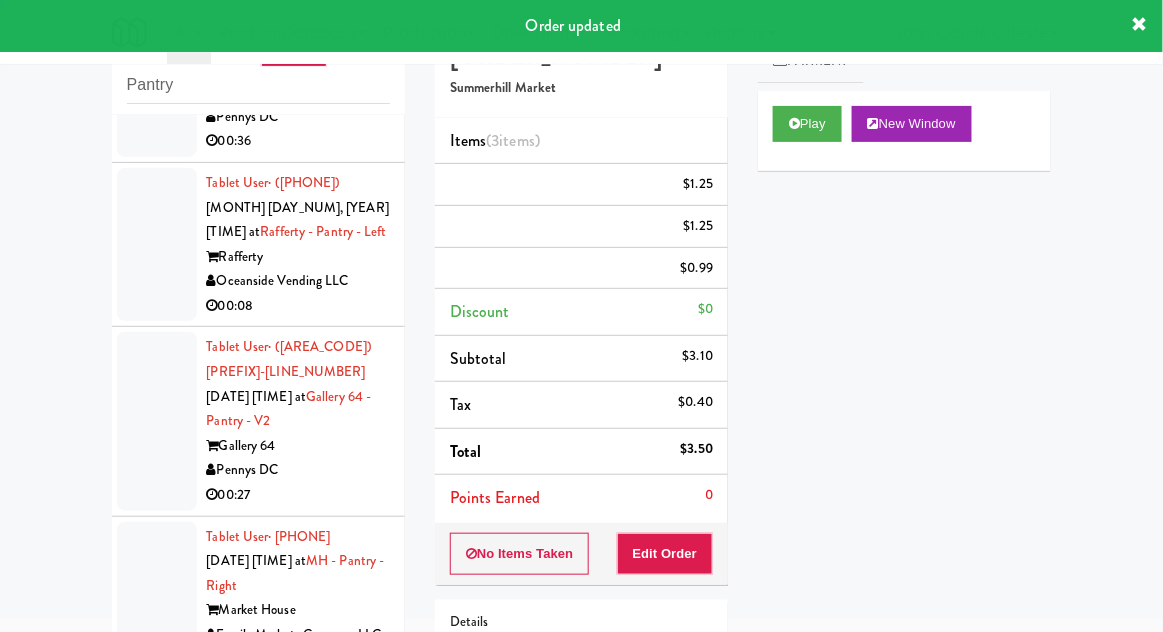 scroll, scrollTop: 0, scrollLeft: 0, axis: both 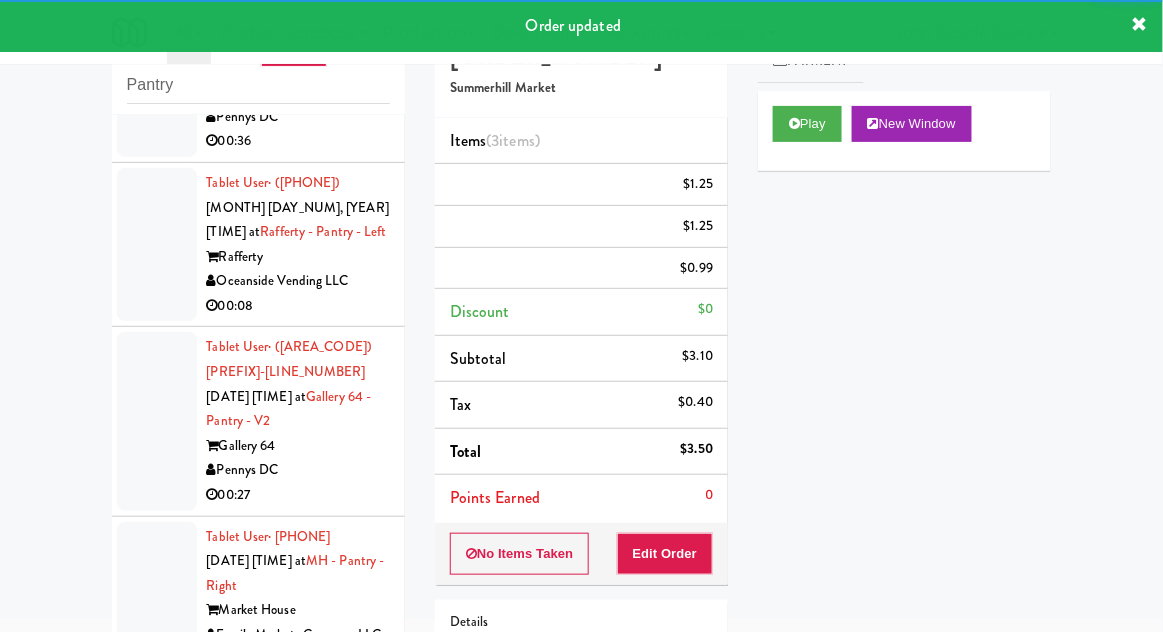 click at bounding box center (157, 80) 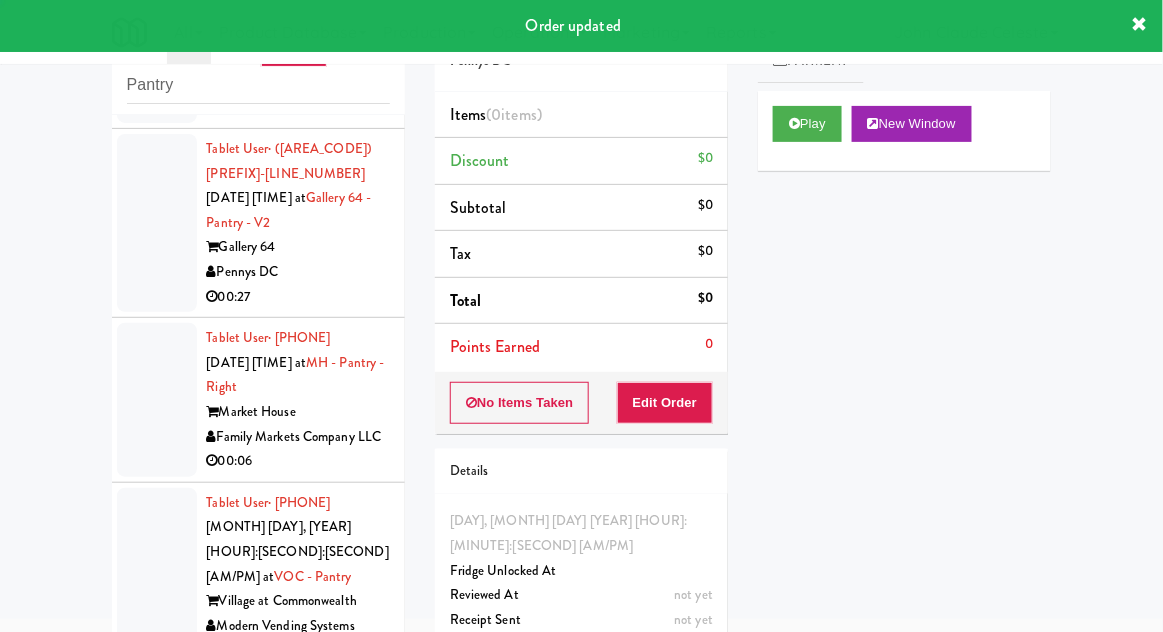 scroll, scrollTop: 5318, scrollLeft: 0, axis: vertical 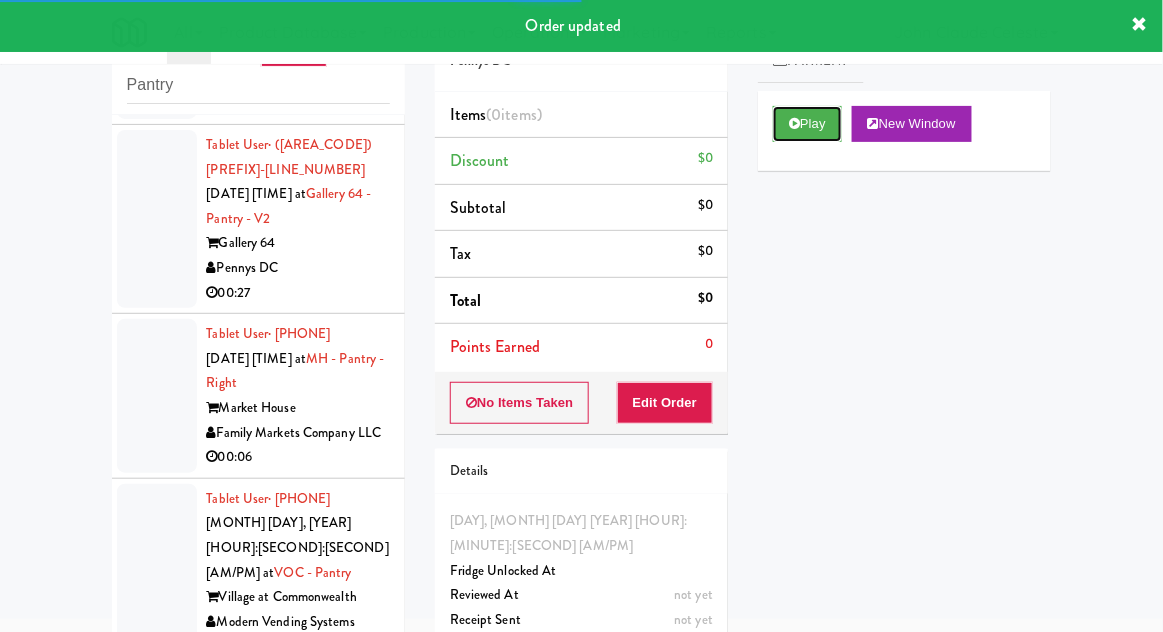 click on "Play" at bounding box center (807, 124) 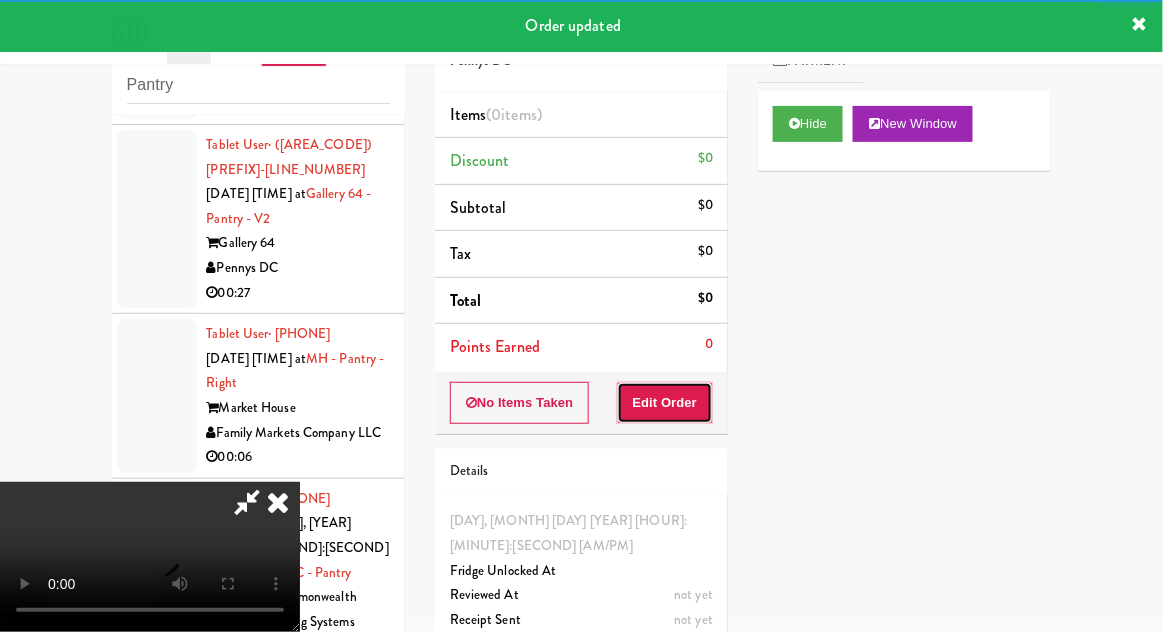click on "Edit Order" at bounding box center (665, 403) 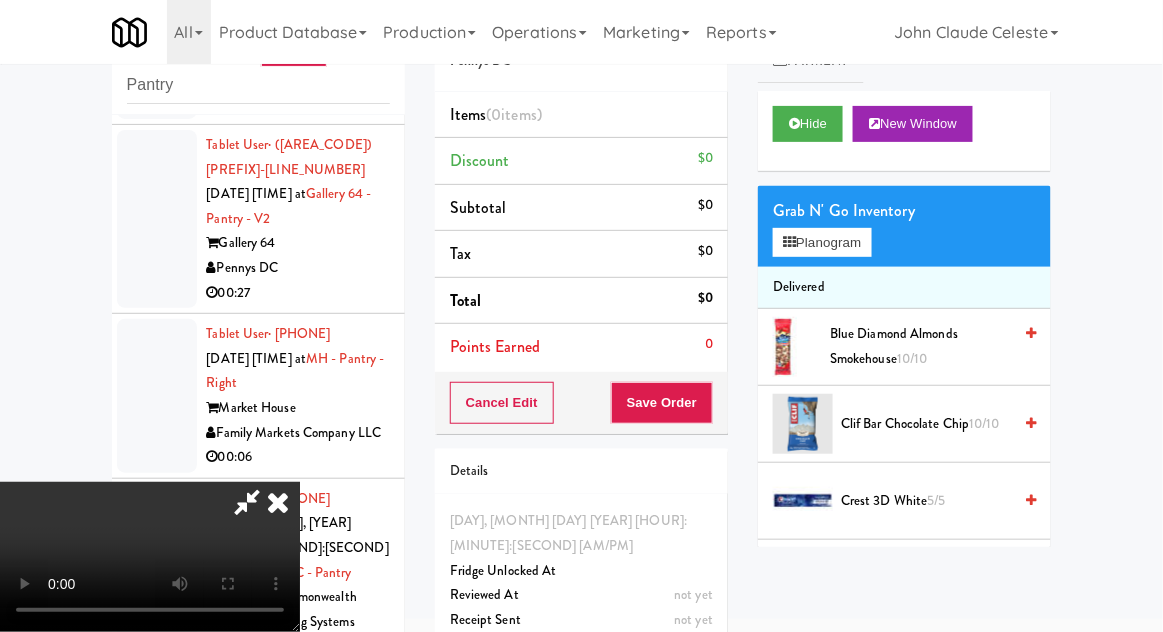 scroll, scrollTop: 73, scrollLeft: 0, axis: vertical 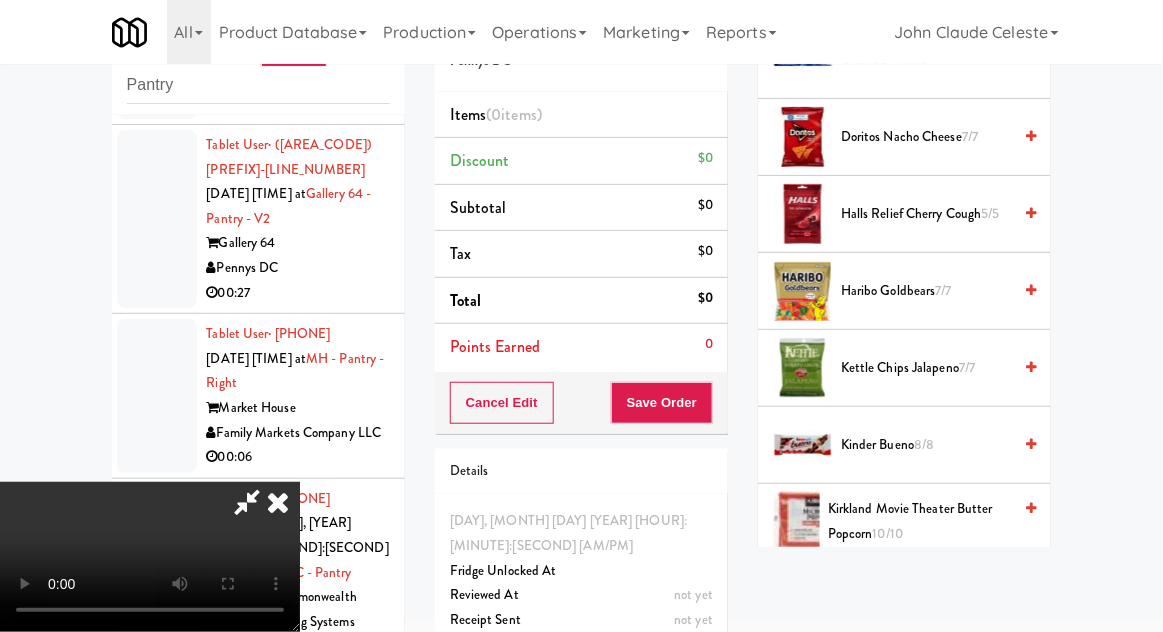 click on "Haribo Goldbears  7/7" at bounding box center (926, 291) 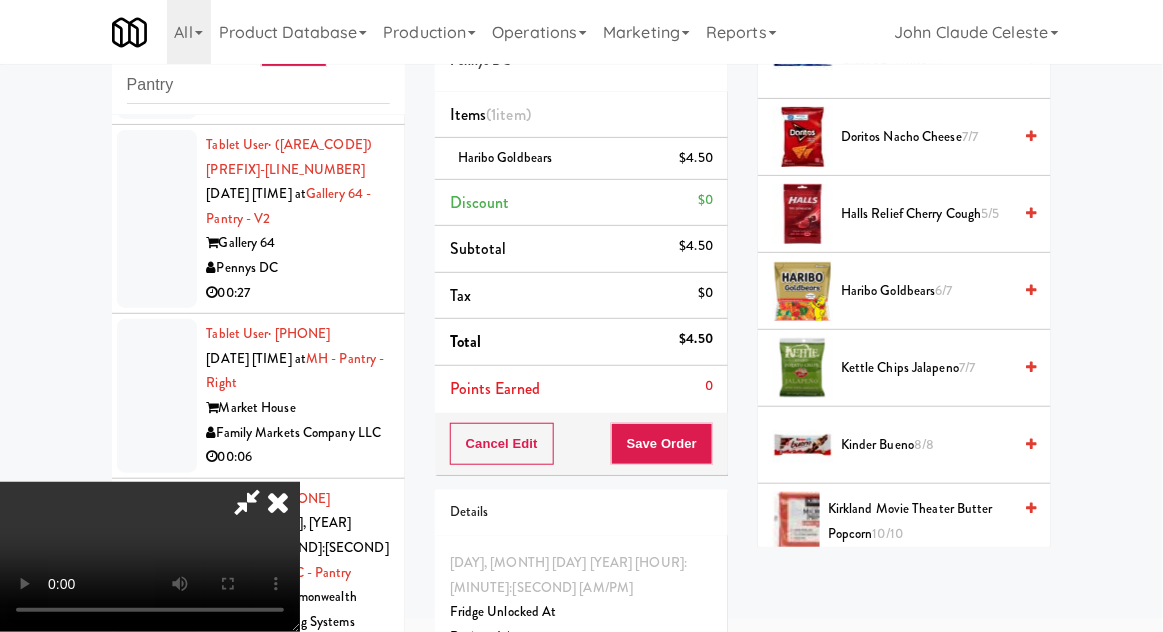 scroll, scrollTop: 0, scrollLeft: 0, axis: both 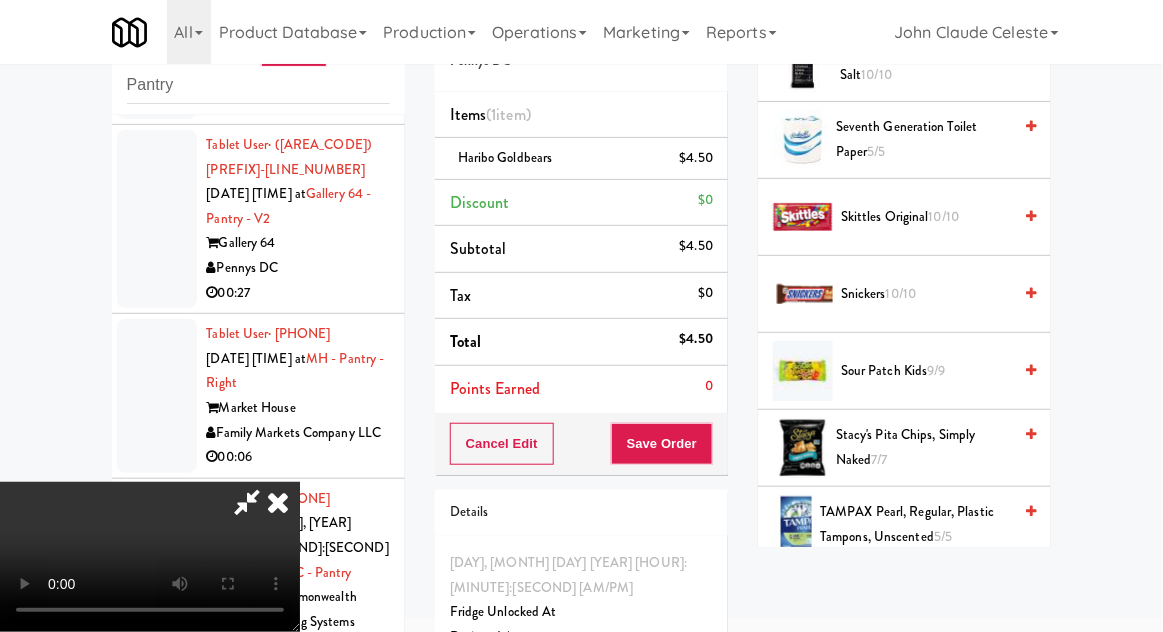click on "Sour Patch Kids  9/9" at bounding box center [926, 371] 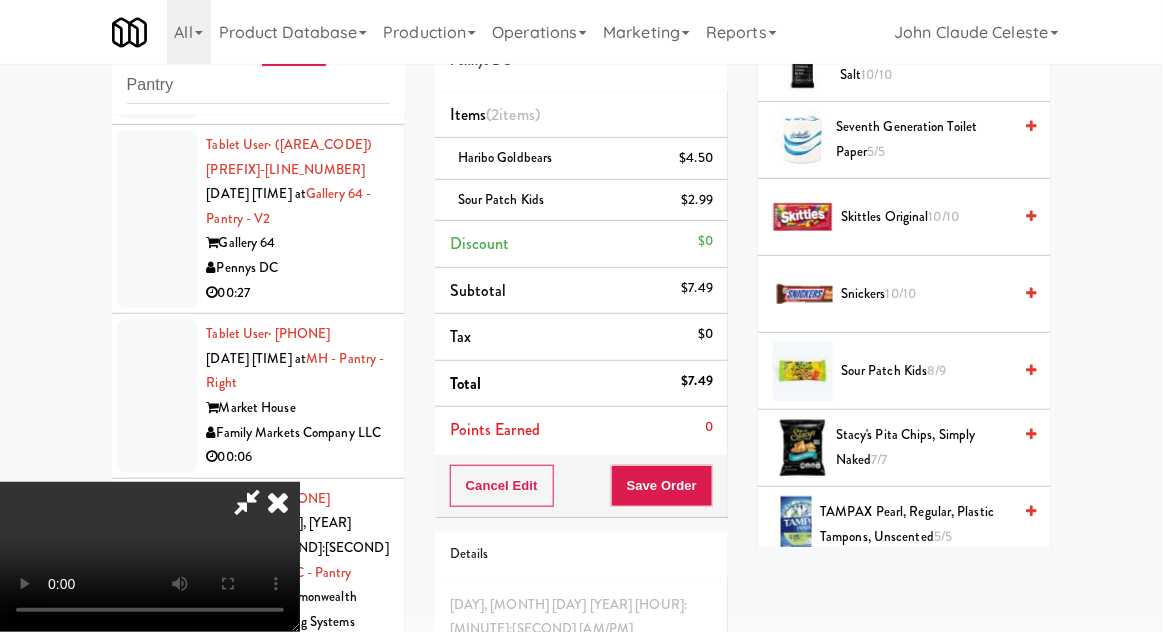 click on "8/9" at bounding box center (937, 370) 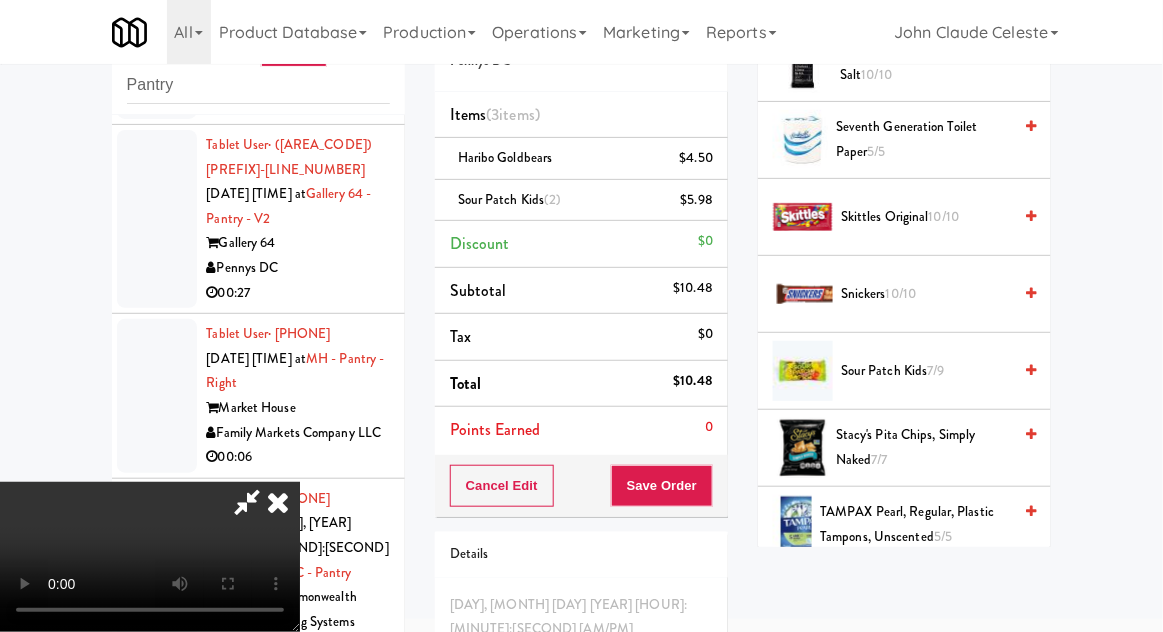 scroll, scrollTop: 73, scrollLeft: 0, axis: vertical 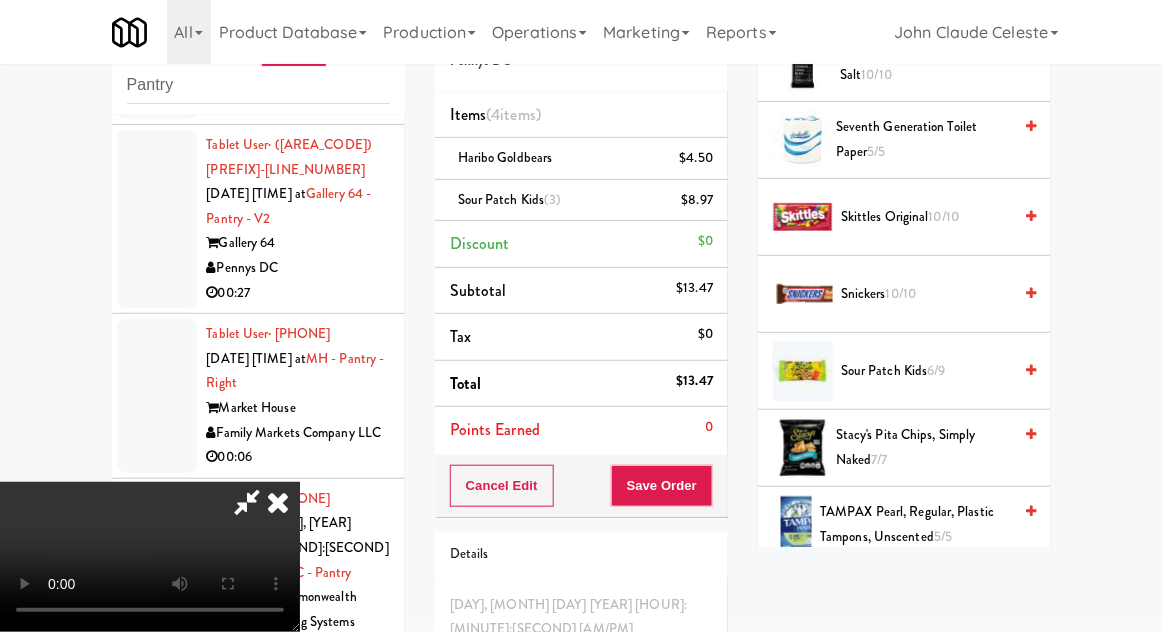 click on "6/9" at bounding box center [937, 370] 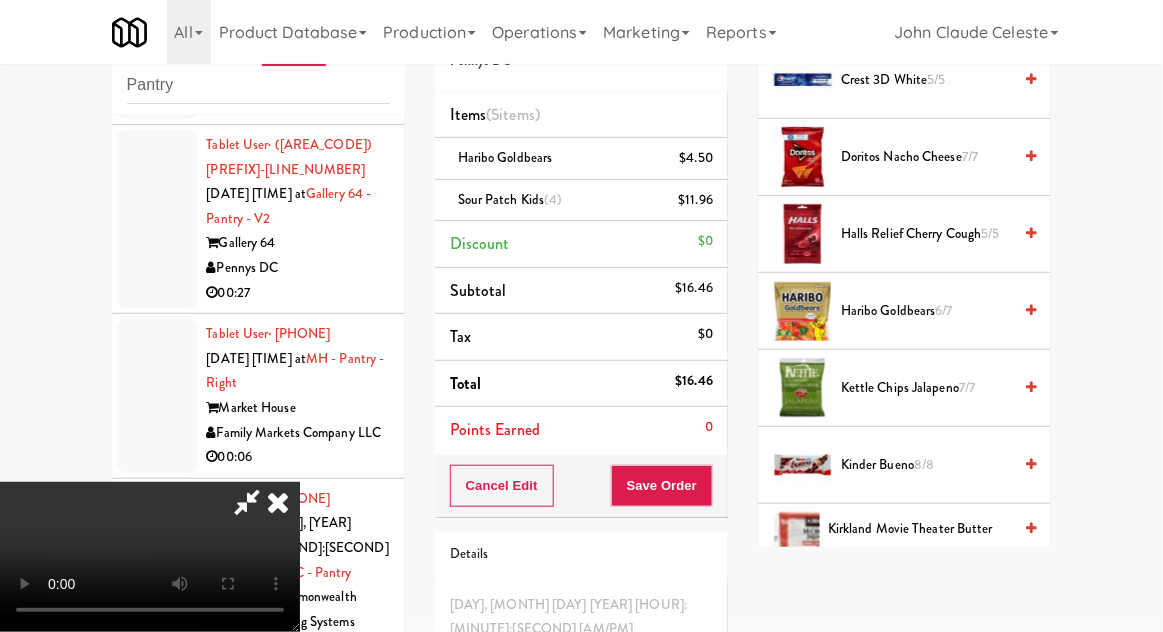 scroll, scrollTop: 397, scrollLeft: 0, axis: vertical 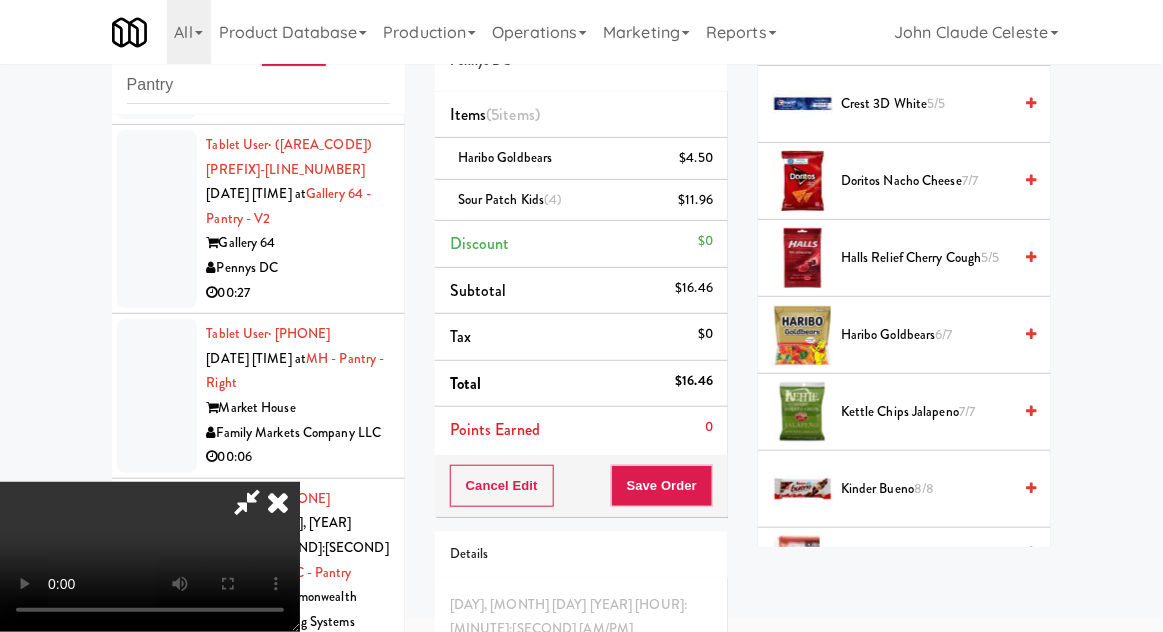 click on "Haribo Goldbears  6/7" at bounding box center [926, 335] 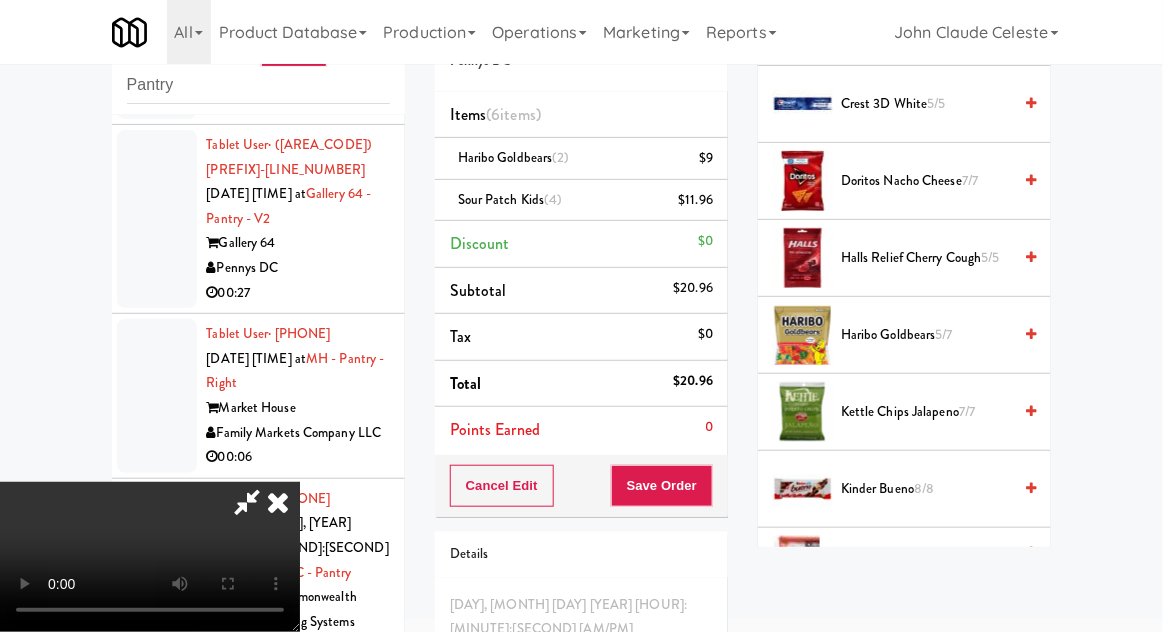 scroll, scrollTop: 91, scrollLeft: 0, axis: vertical 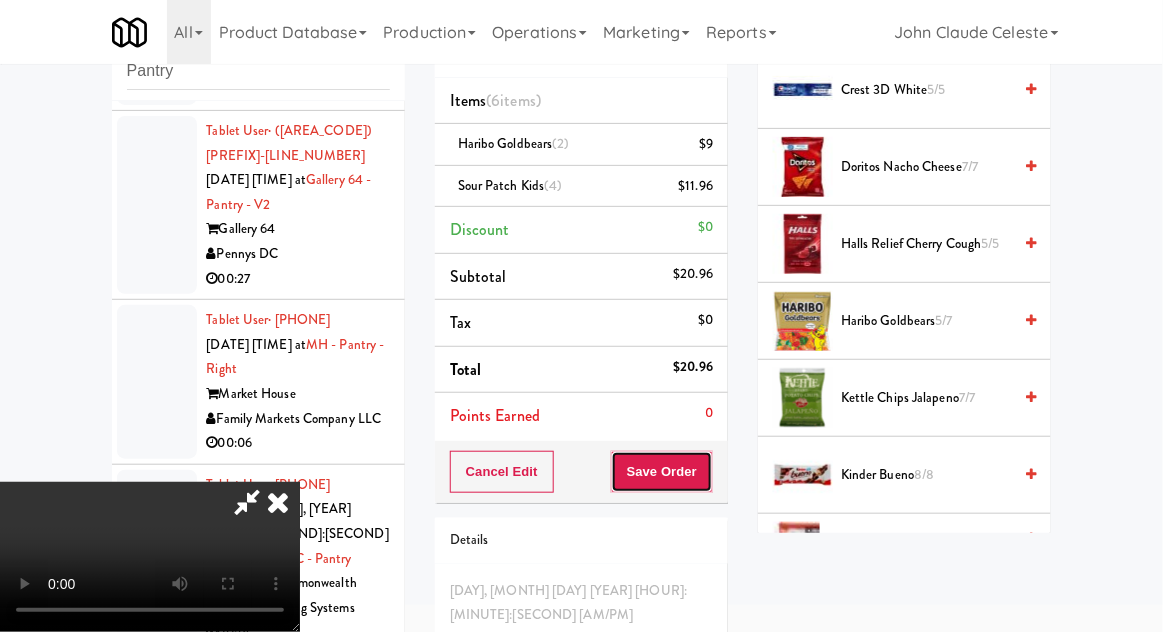 click on "Save Order" at bounding box center [662, 472] 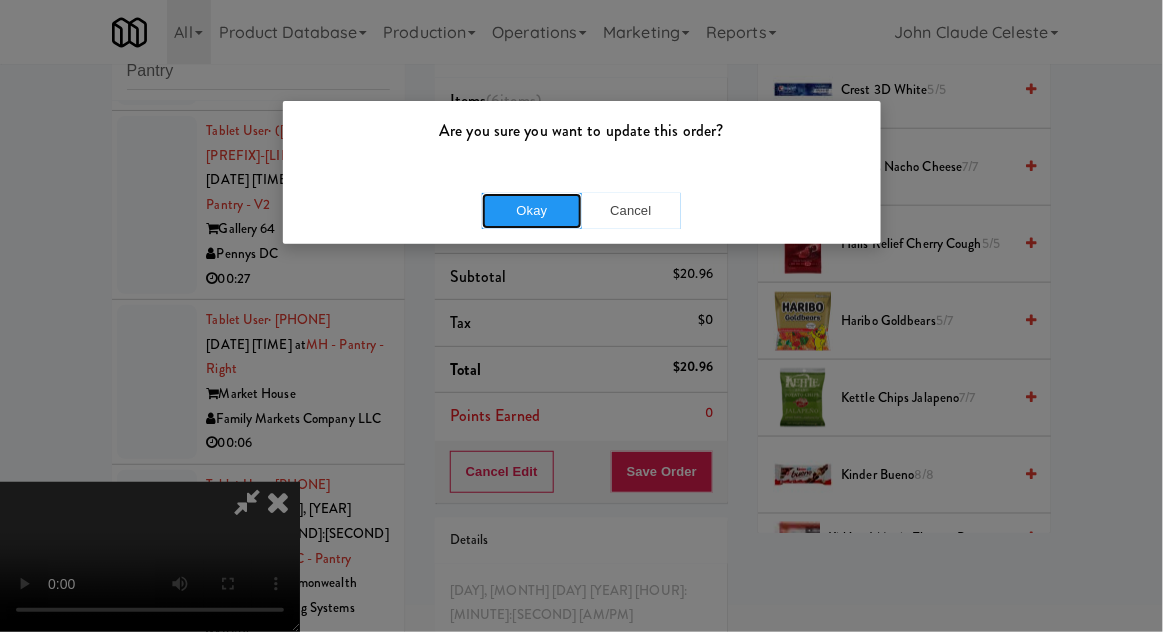 click on "Okay" at bounding box center (532, 211) 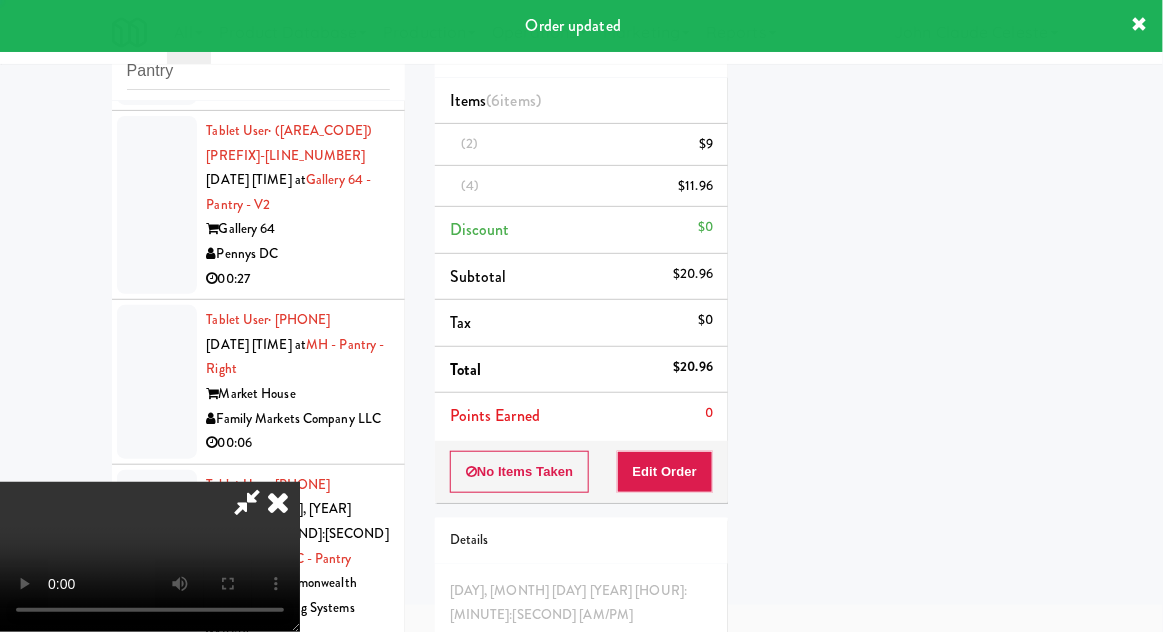 scroll, scrollTop: 197, scrollLeft: 0, axis: vertical 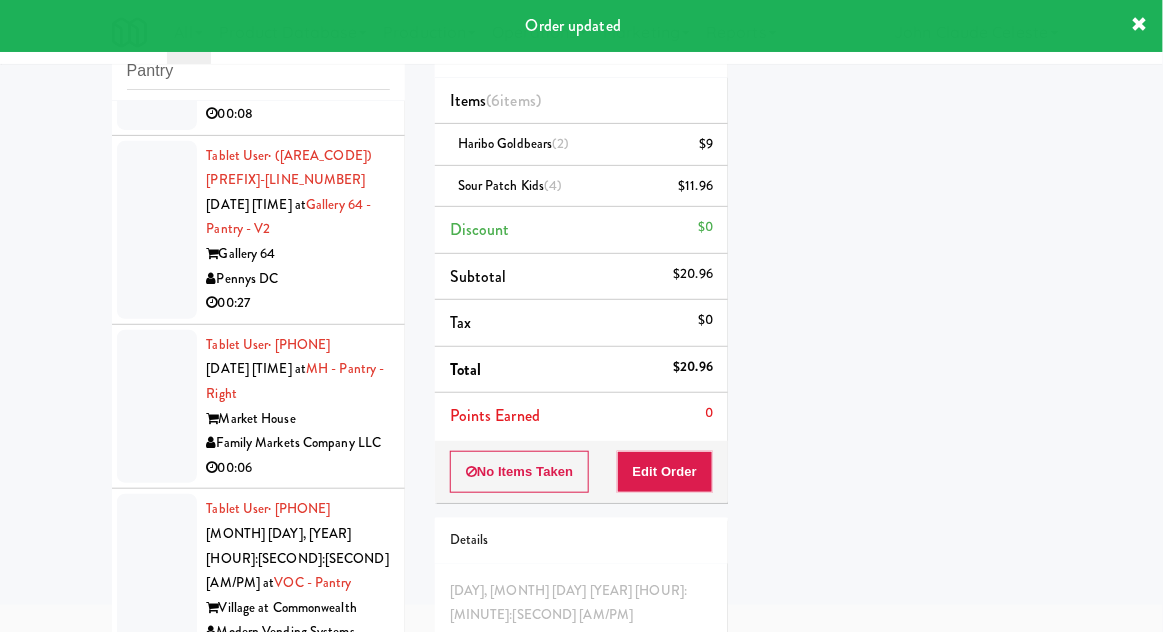 click at bounding box center [157, 53] 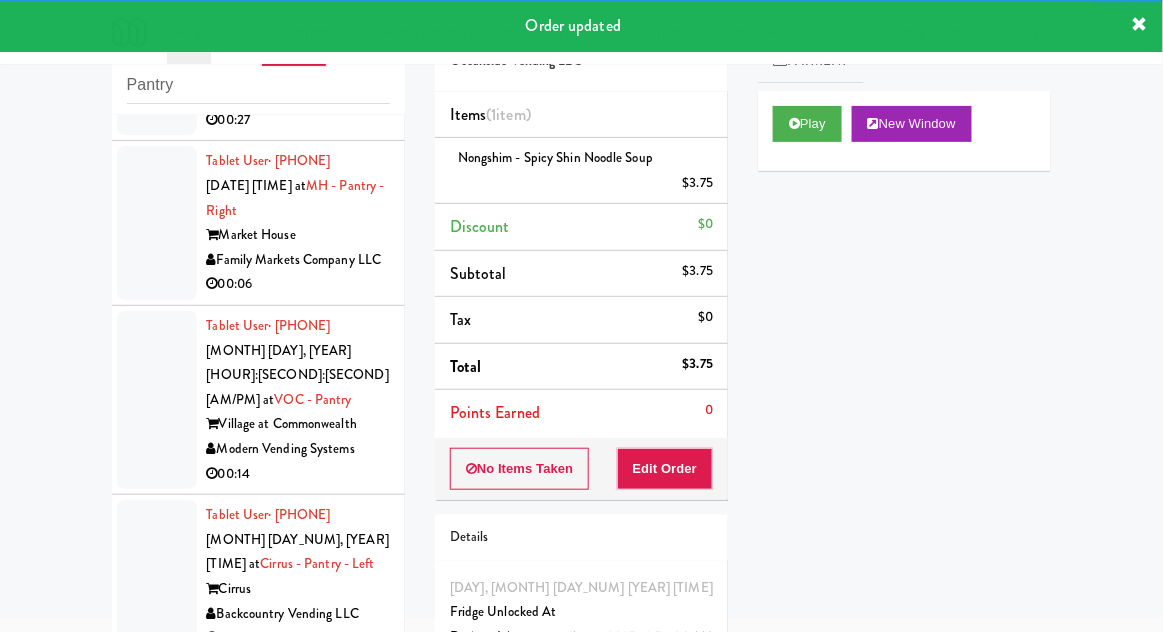 click at bounding box center [157, 46] 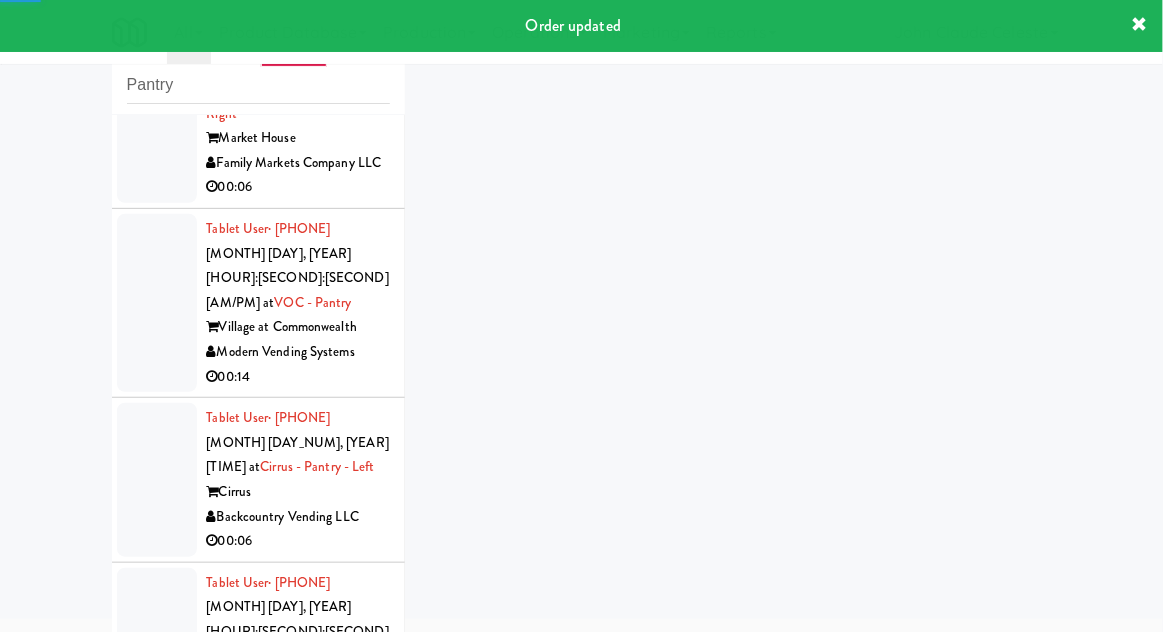 scroll, scrollTop: 5665, scrollLeft: 0, axis: vertical 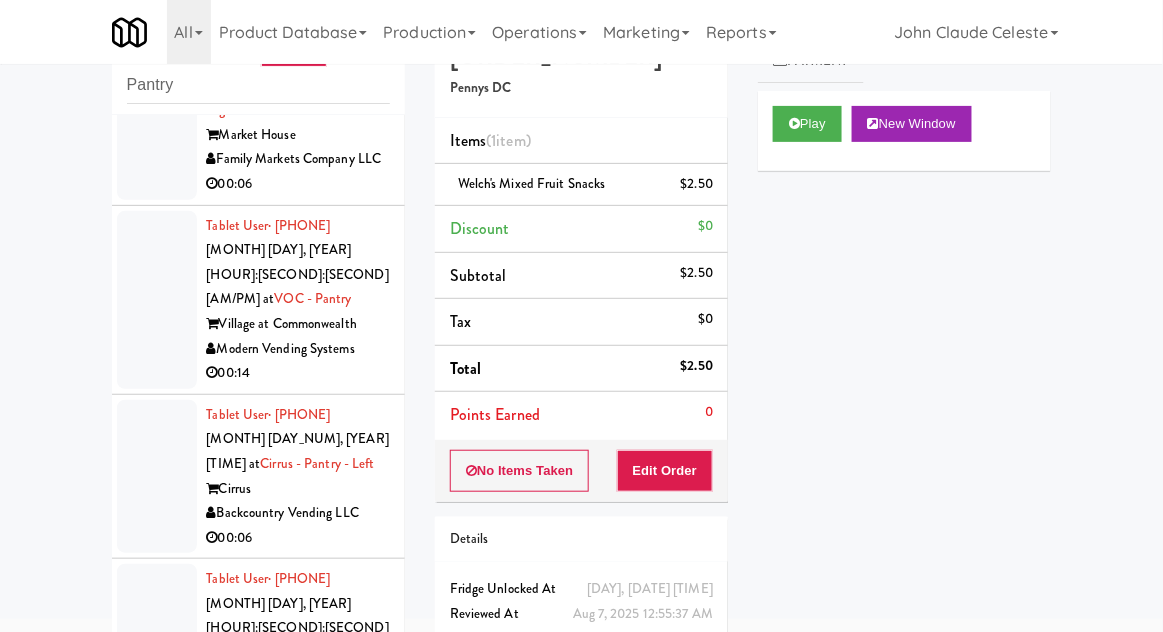 click at bounding box center [157, 123] 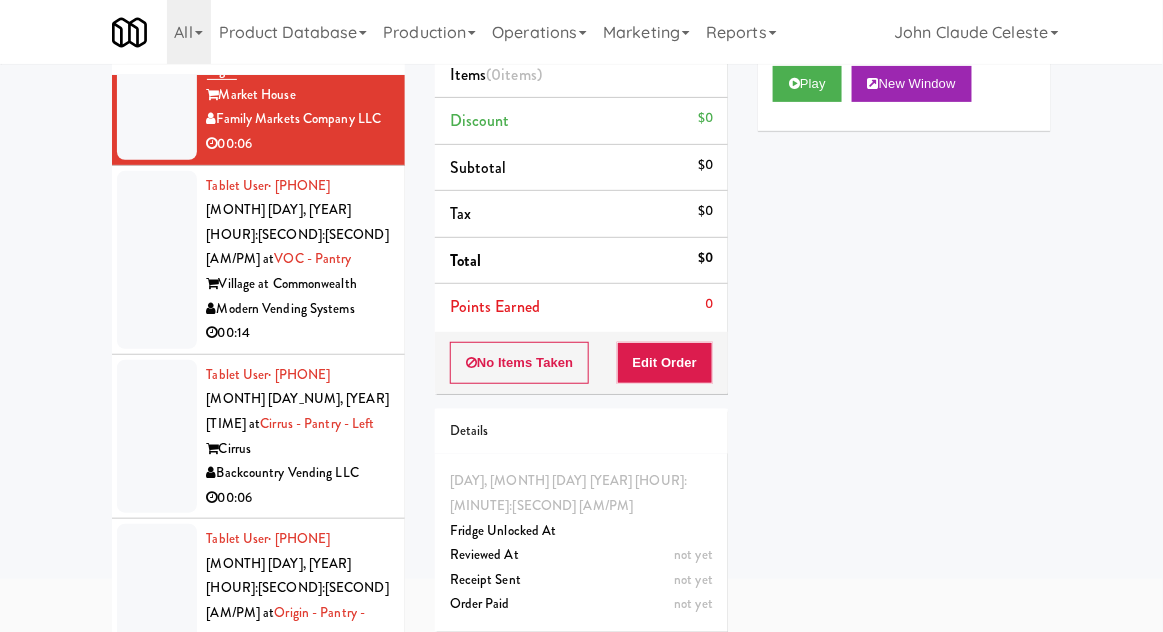 scroll, scrollTop: 157, scrollLeft: 0, axis: vertical 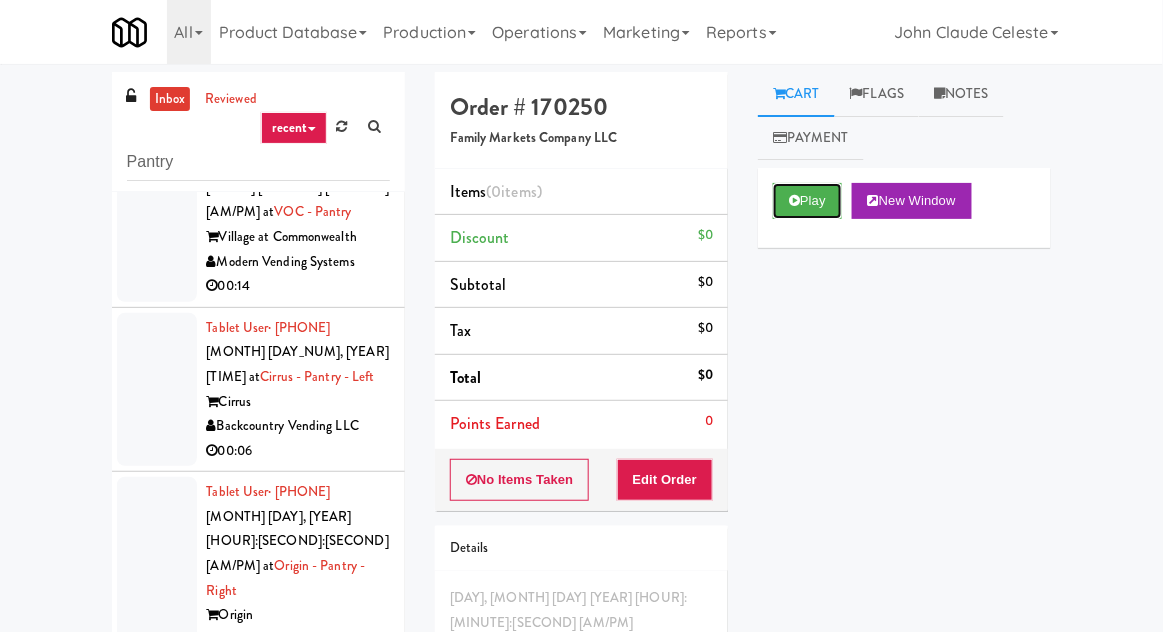 click on "Play" at bounding box center (807, 201) 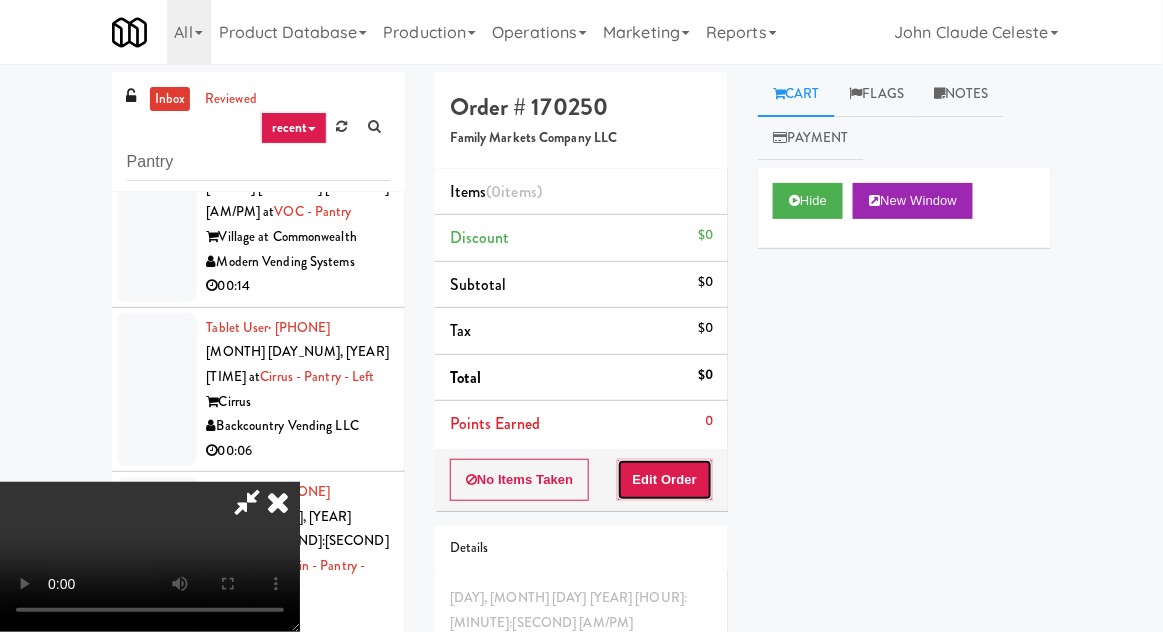 click on "Edit Order" at bounding box center [665, 480] 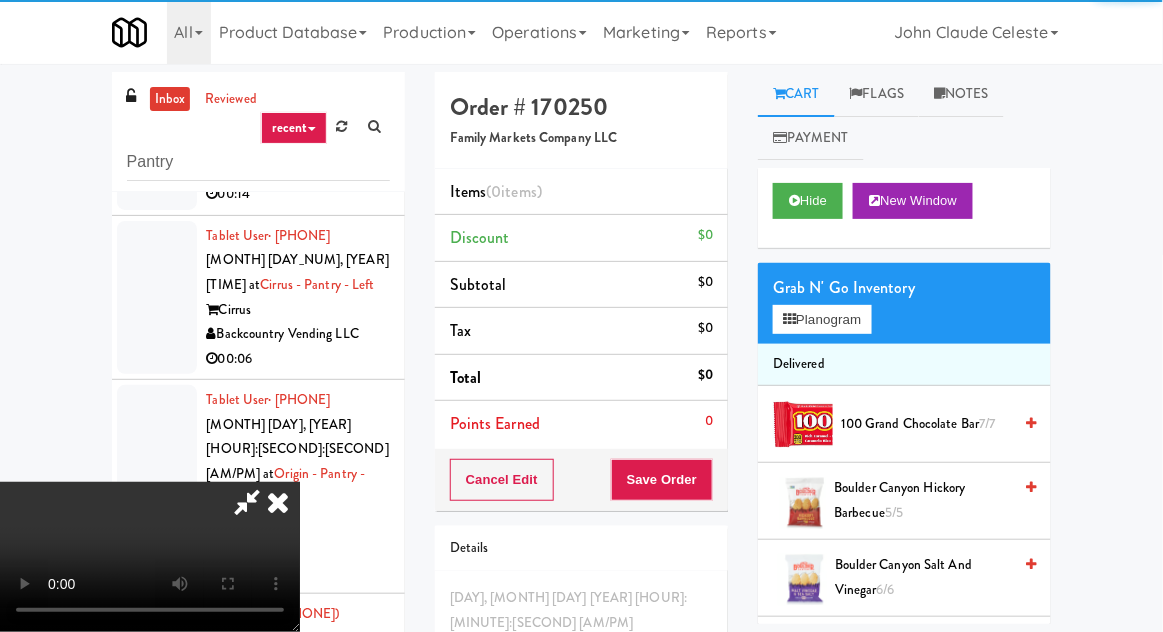 scroll, scrollTop: 5922, scrollLeft: 0, axis: vertical 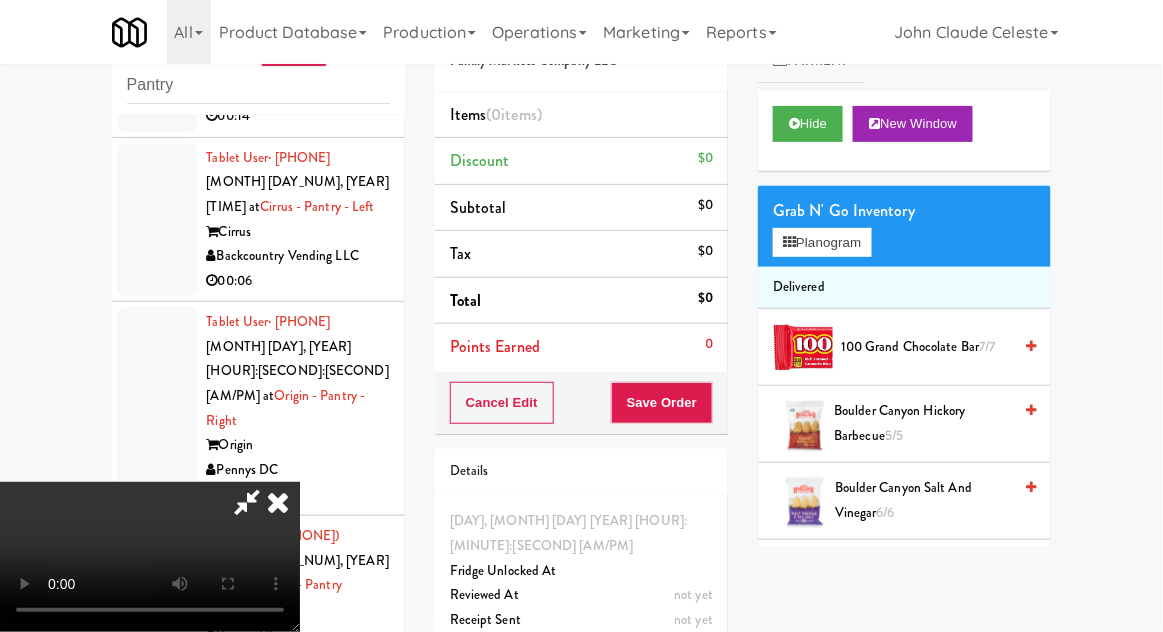 type 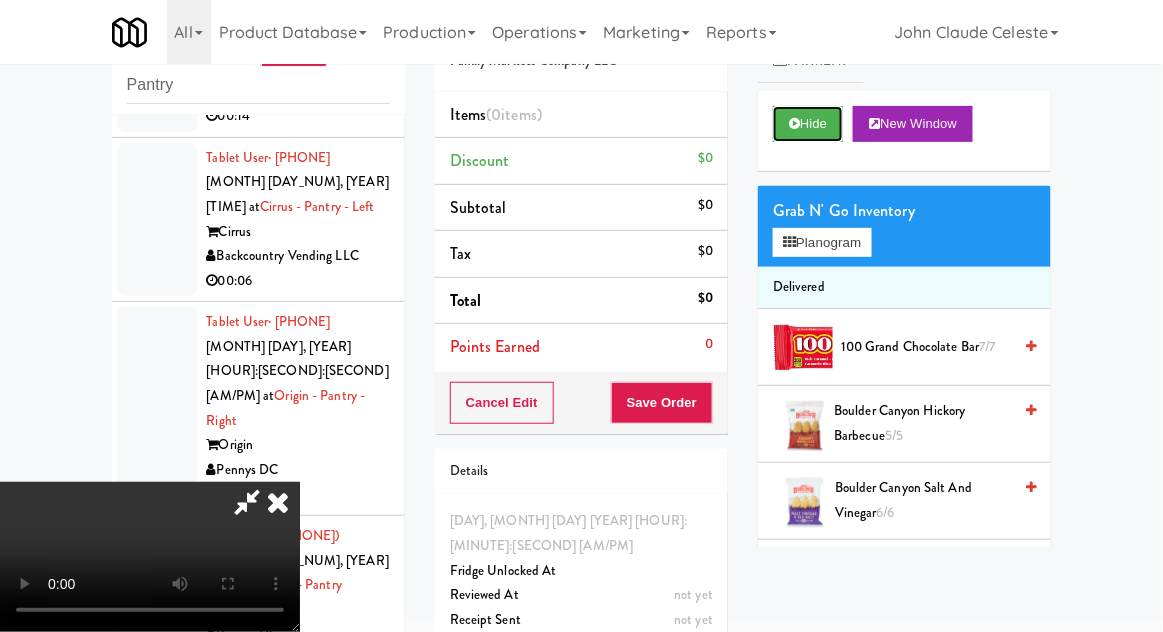 click on "Hide" at bounding box center (808, 124) 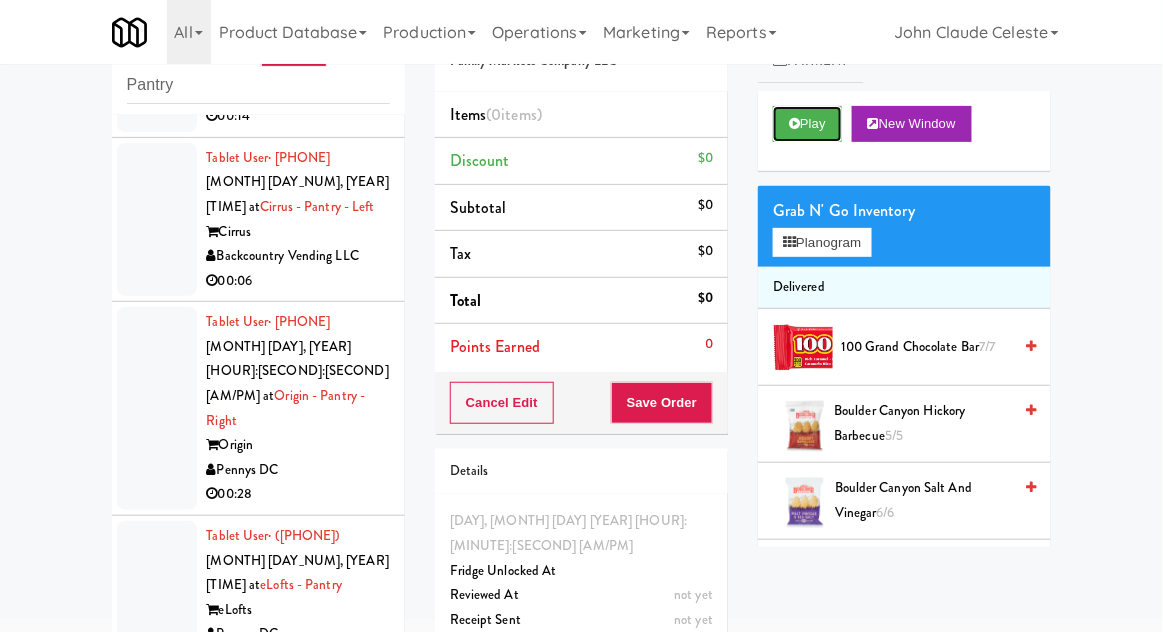 click on "Play" at bounding box center [807, 124] 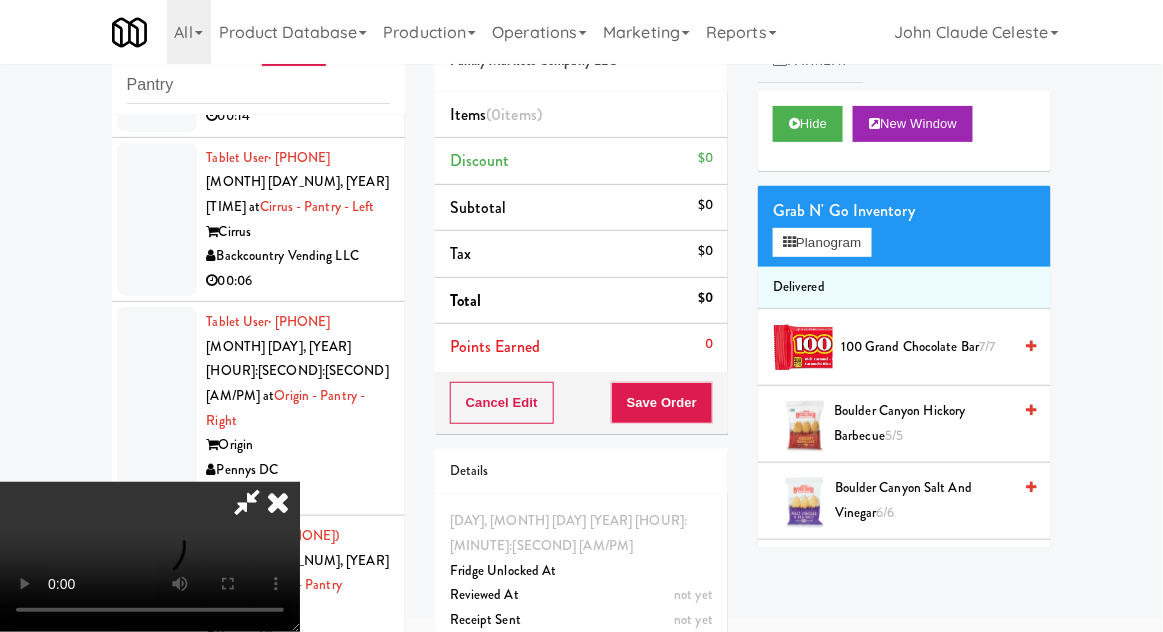 type 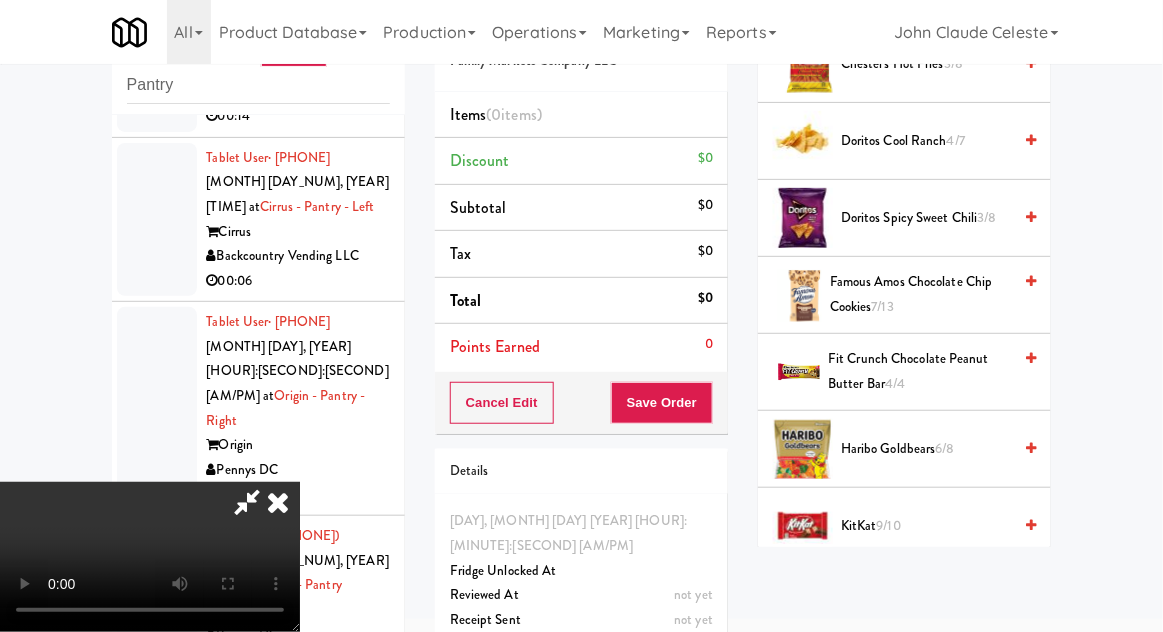 scroll, scrollTop: 644, scrollLeft: 0, axis: vertical 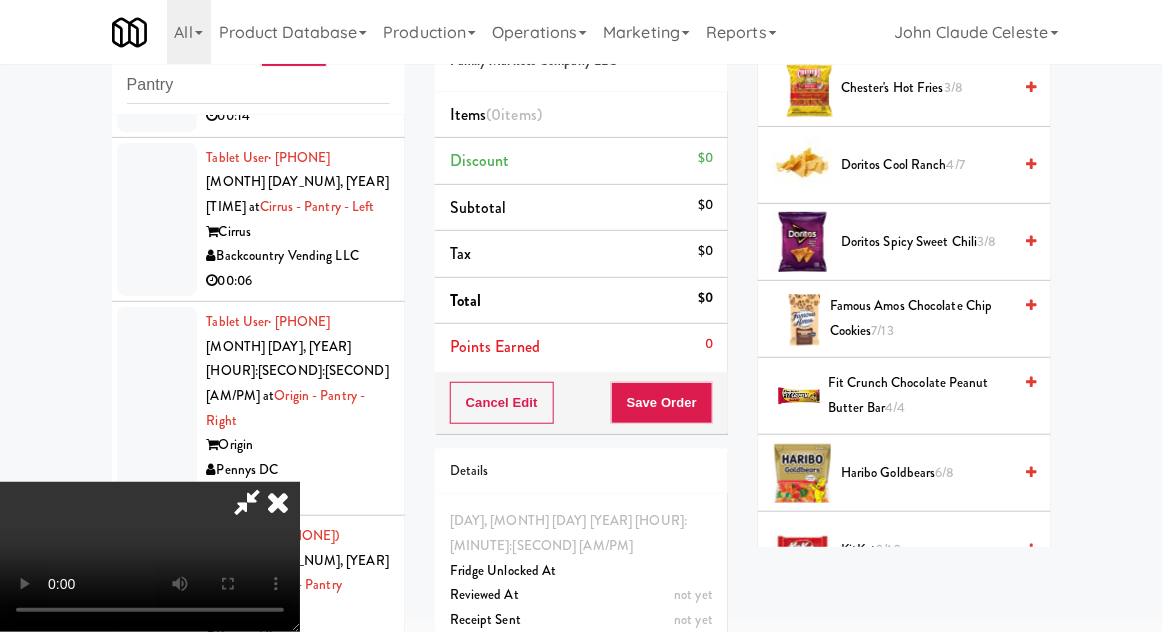 click on "Famous Amos Chocolate Chip Cookies  7/13" at bounding box center (920, 318) 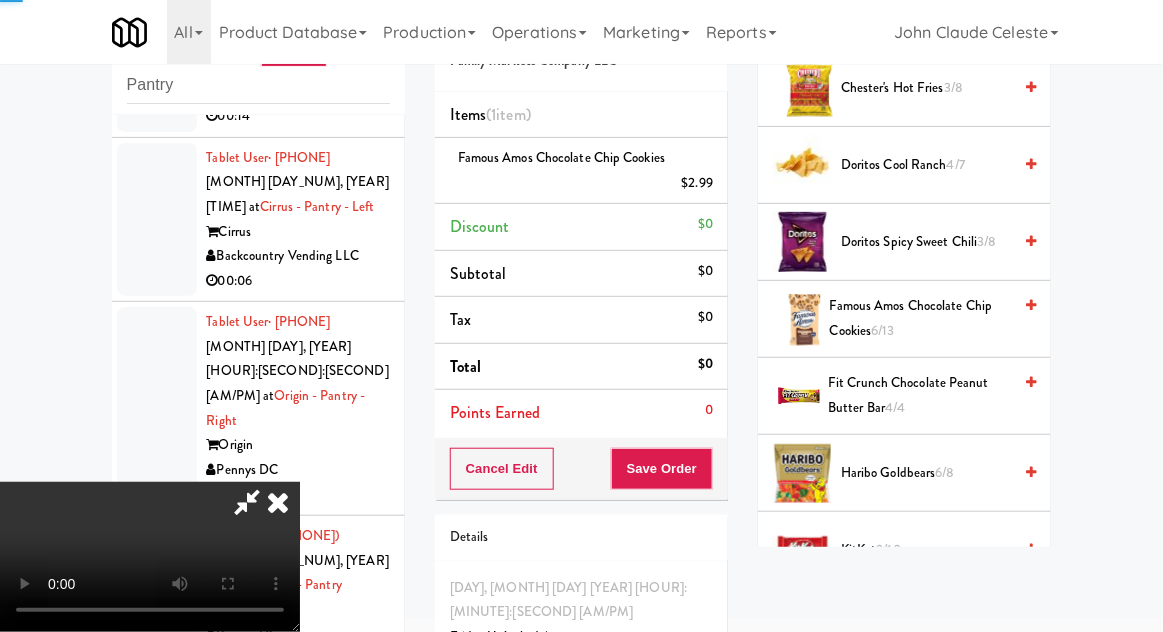 click on "Famous Amos Chocolate Chip Cookies  6/13" at bounding box center (920, 318) 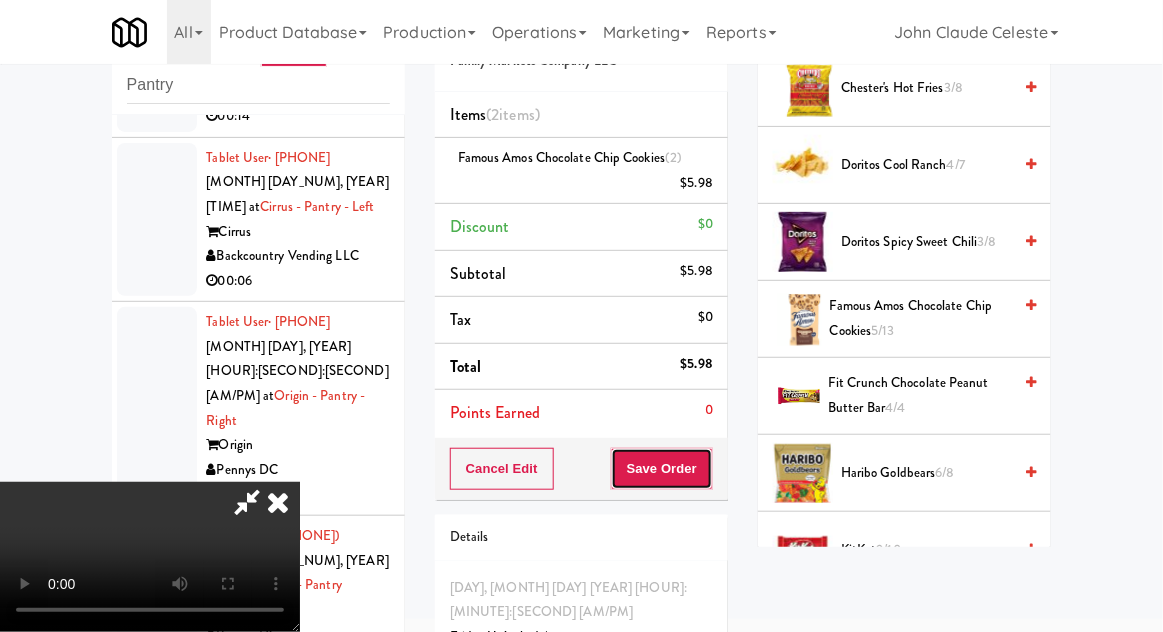 click on "Save Order" at bounding box center [662, 469] 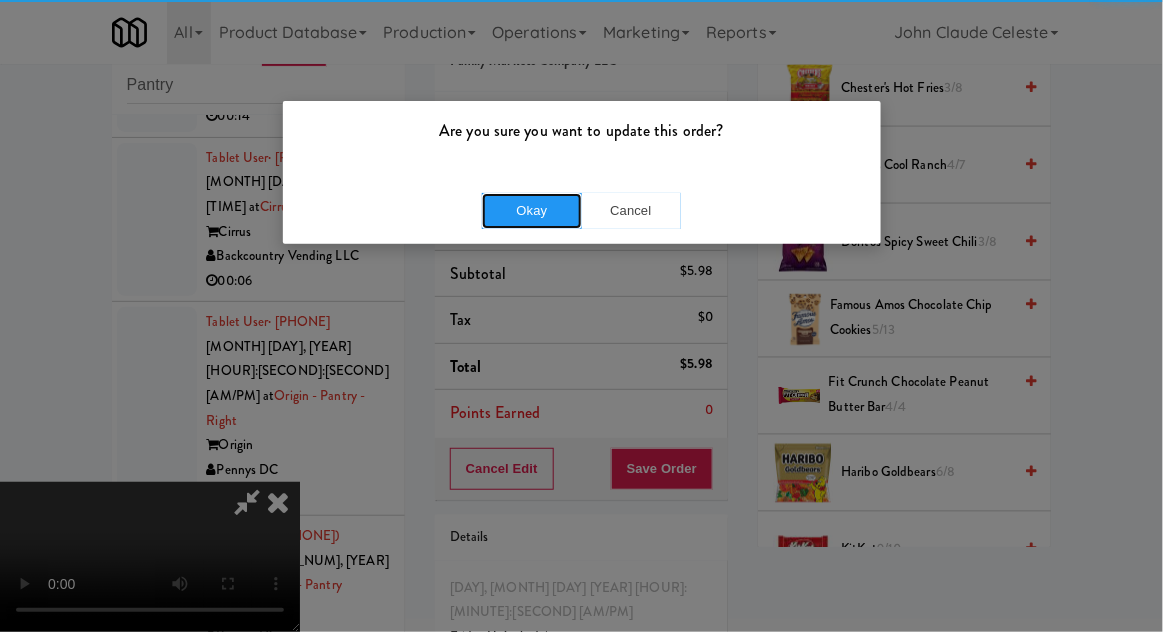 click on "Okay" at bounding box center [532, 211] 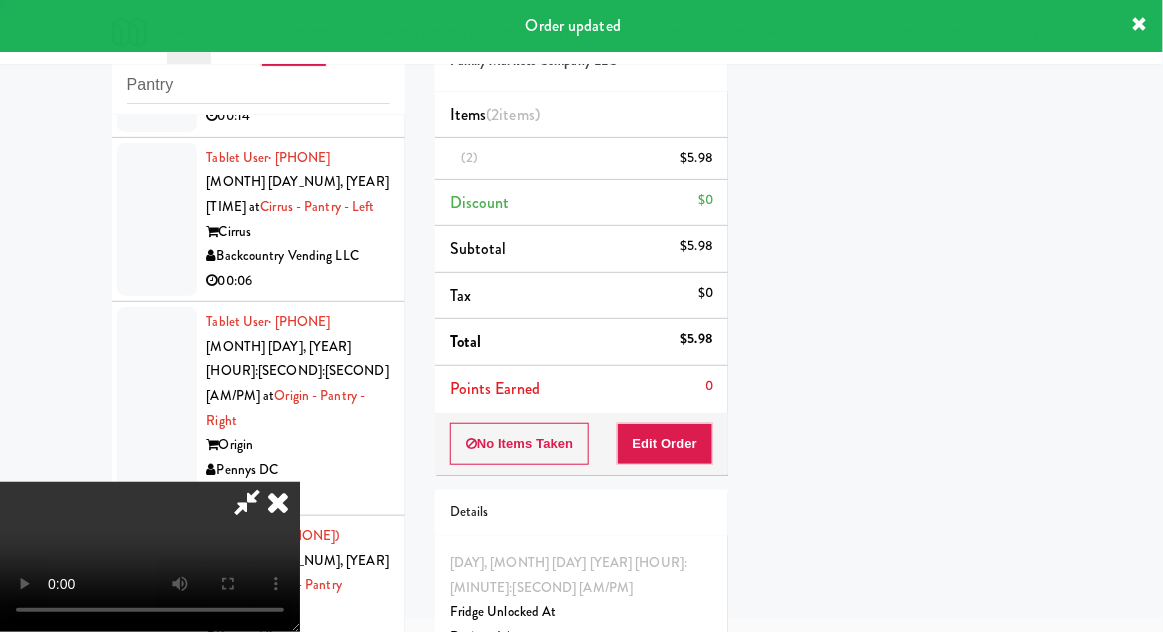 scroll, scrollTop: 197, scrollLeft: 0, axis: vertical 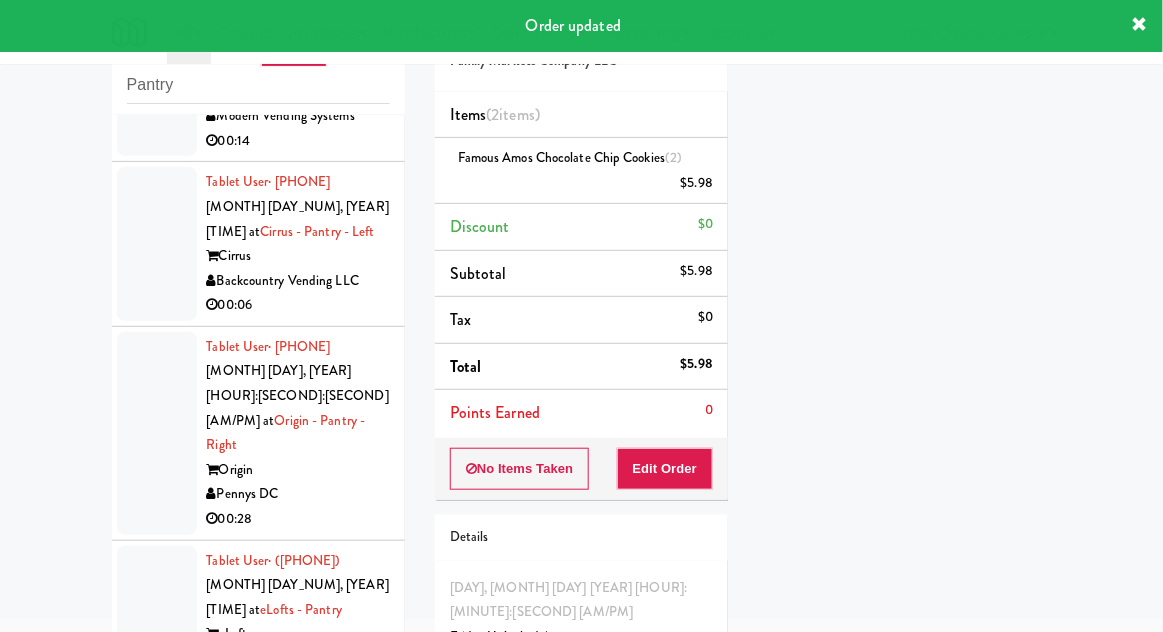 click at bounding box center [157, 67] 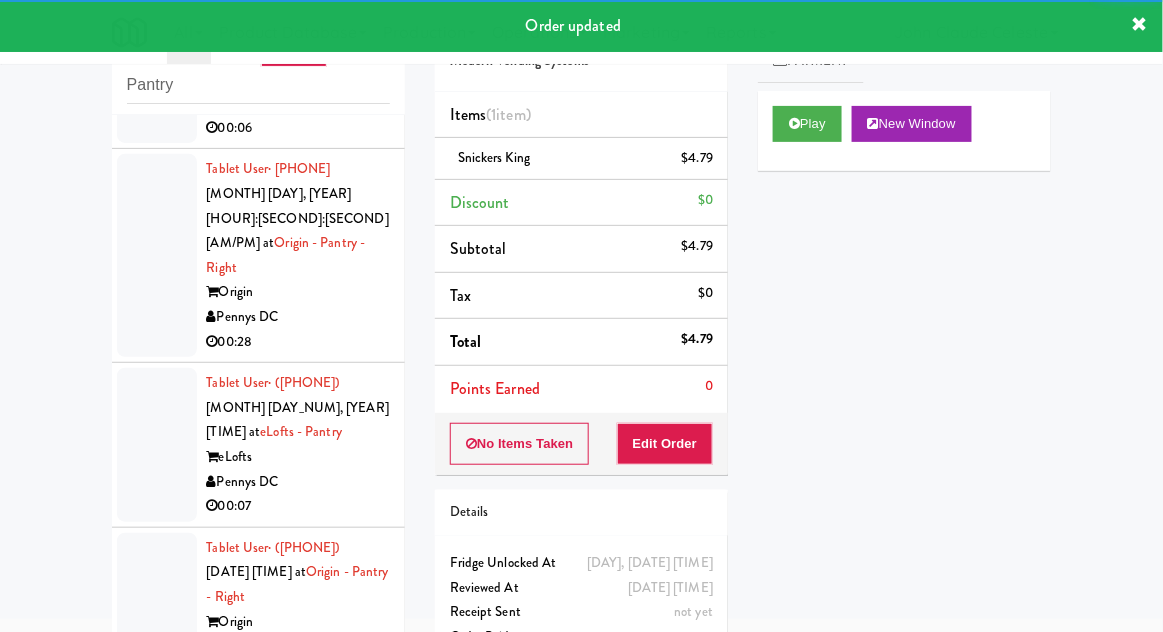 click at bounding box center (157, 67) 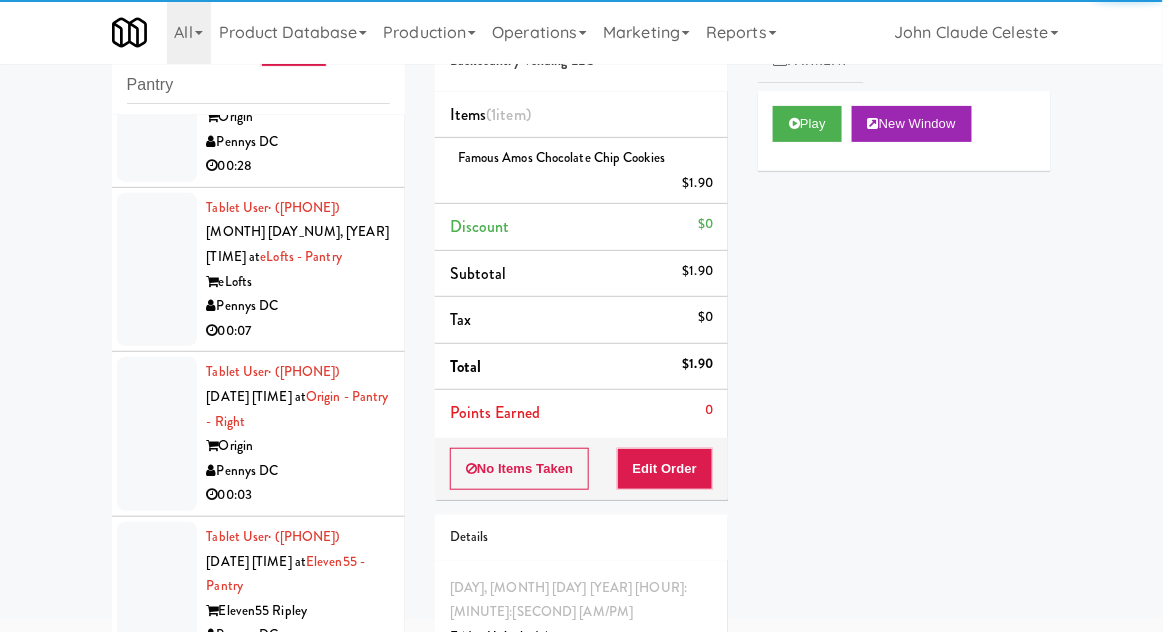 click at bounding box center [157, 80] 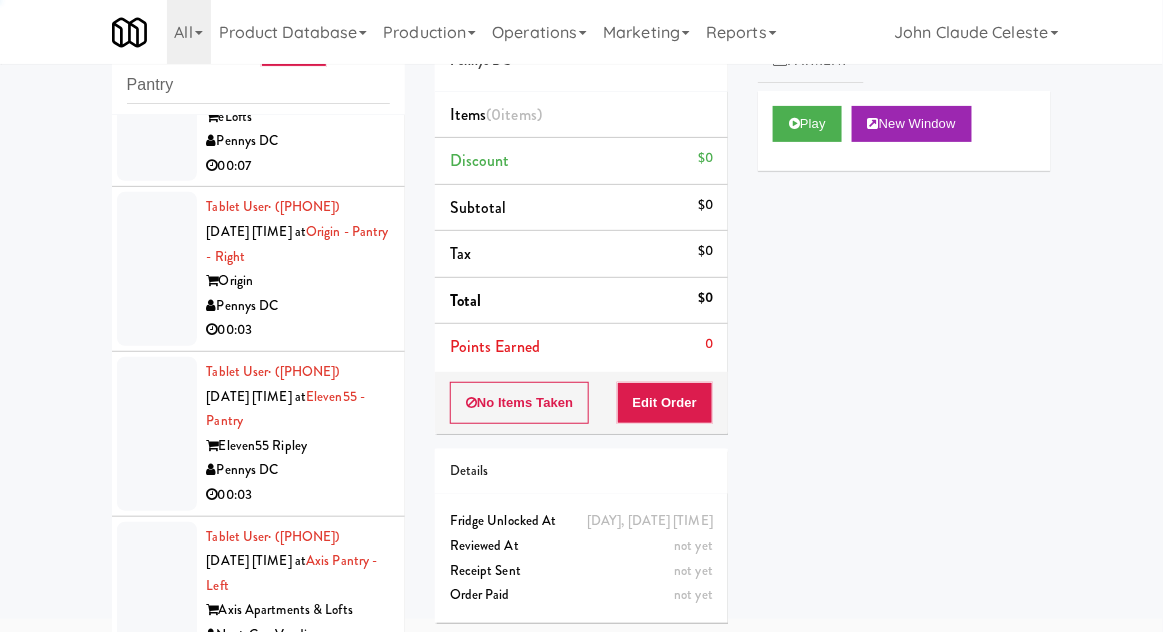 scroll, scrollTop: 6489, scrollLeft: 0, axis: vertical 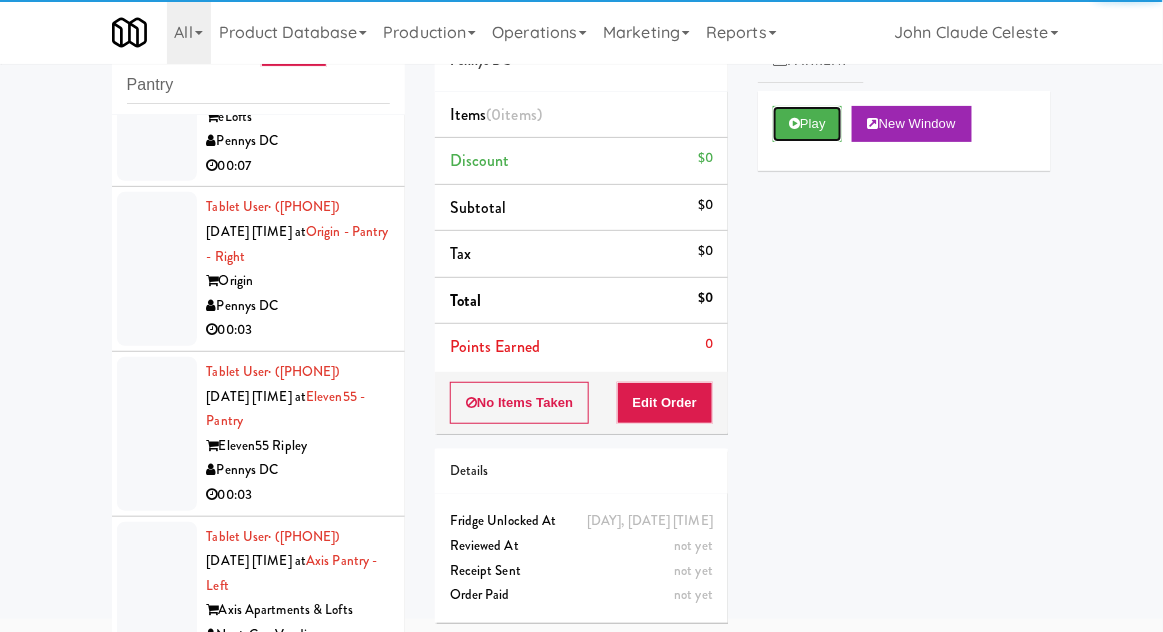 click on "Play" at bounding box center [807, 124] 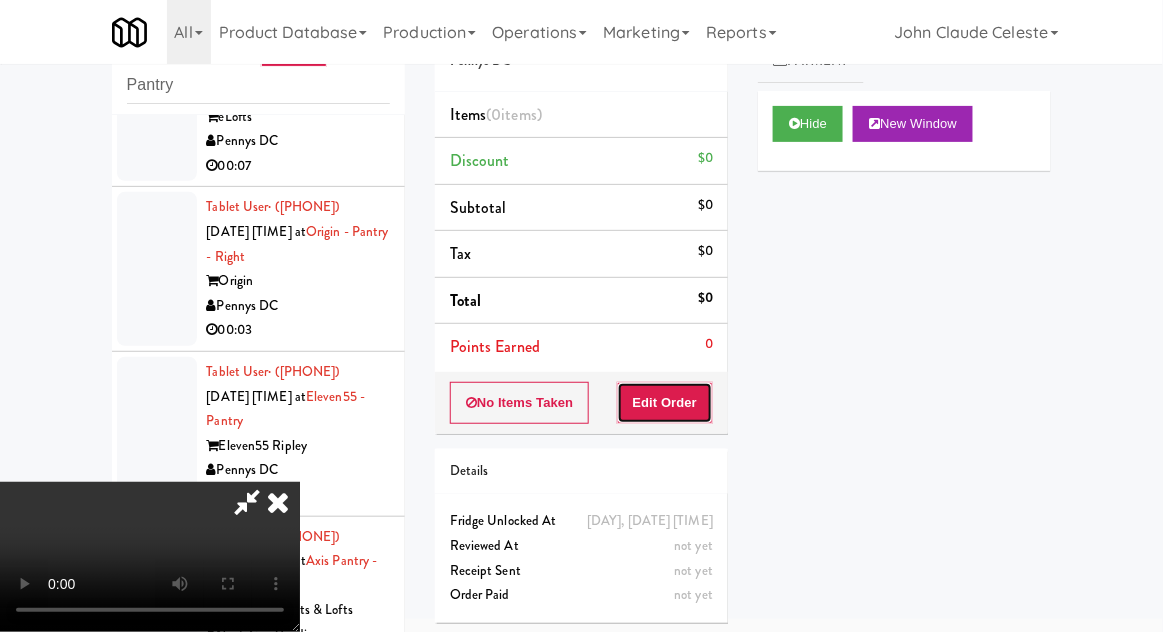 click on "Edit Order" at bounding box center (665, 403) 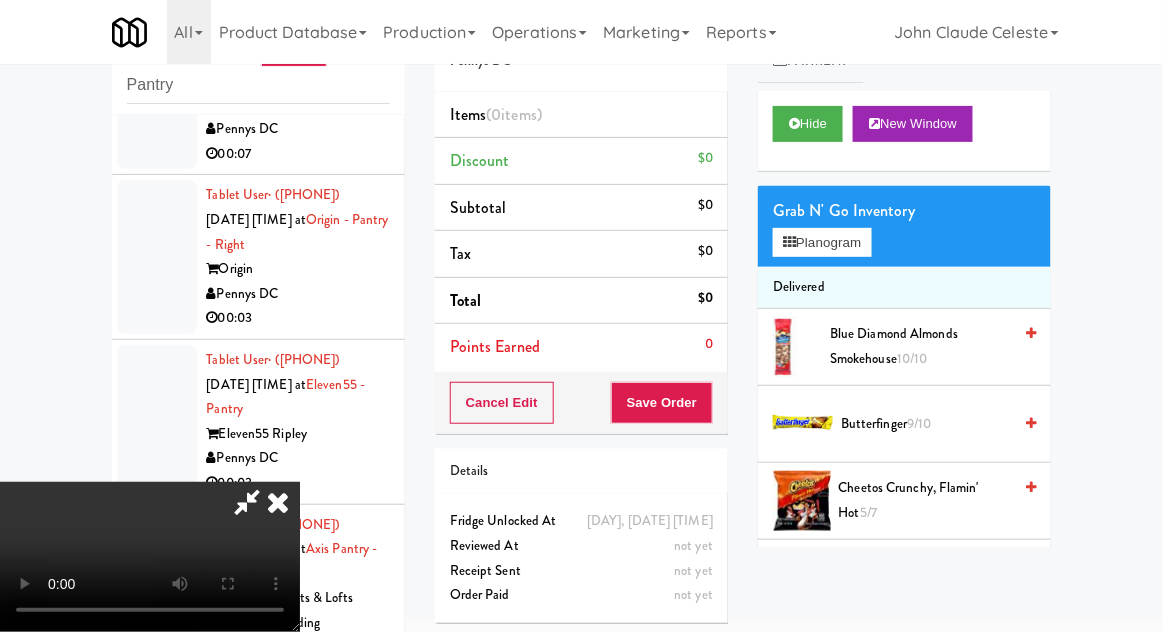 scroll, scrollTop: 6508, scrollLeft: 0, axis: vertical 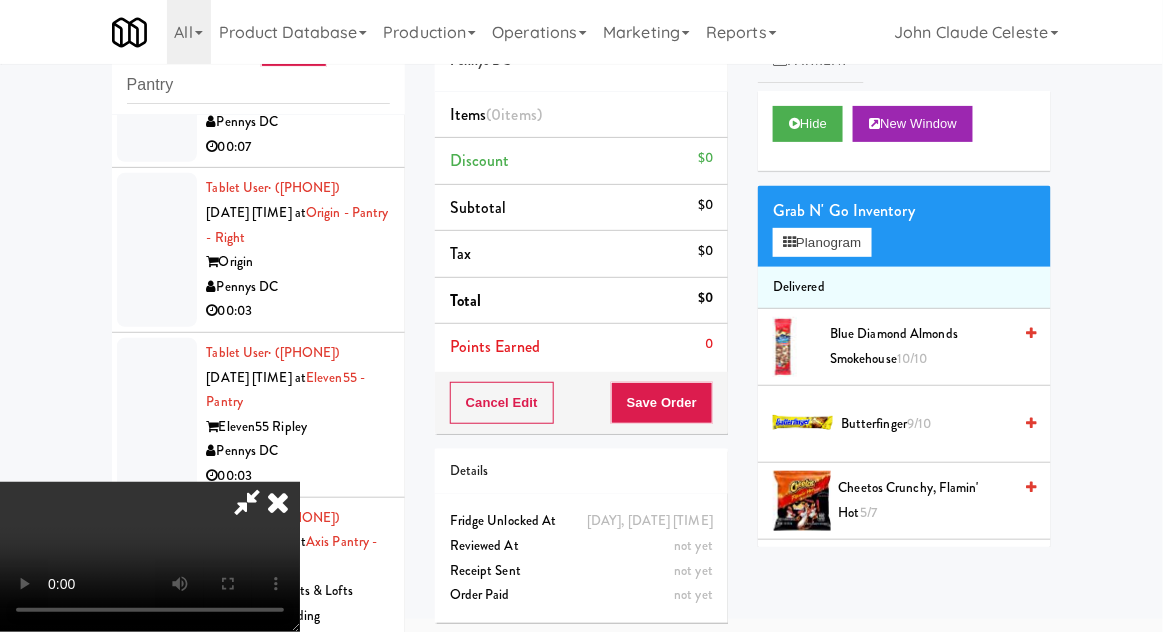 type 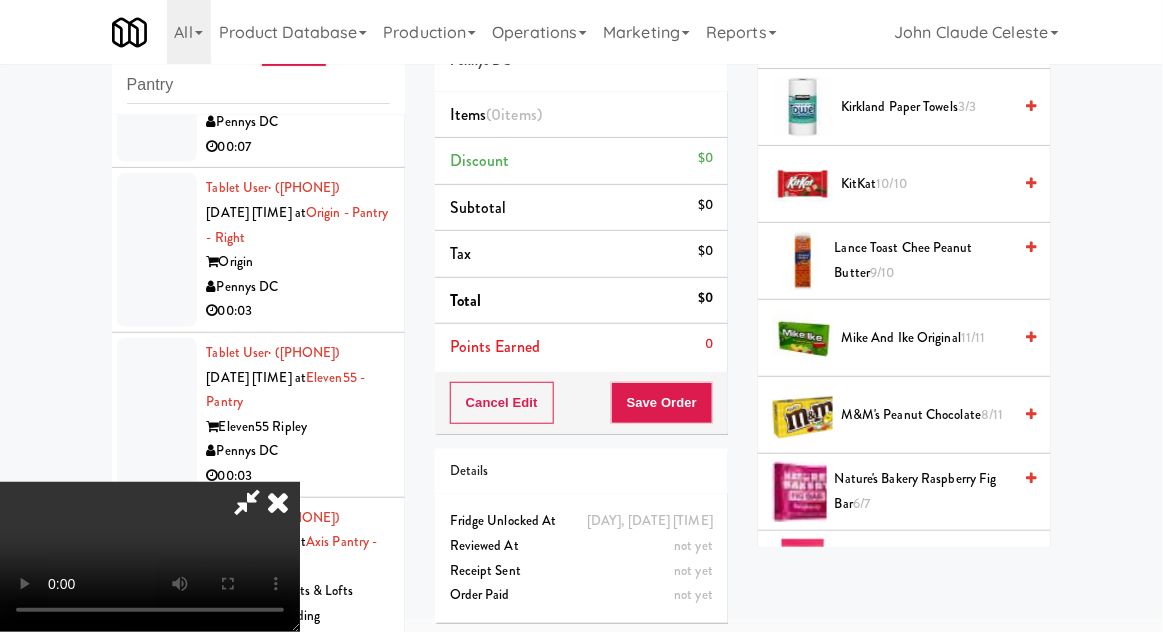 scroll, scrollTop: 1014, scrollLeft: 0, axis: vertical 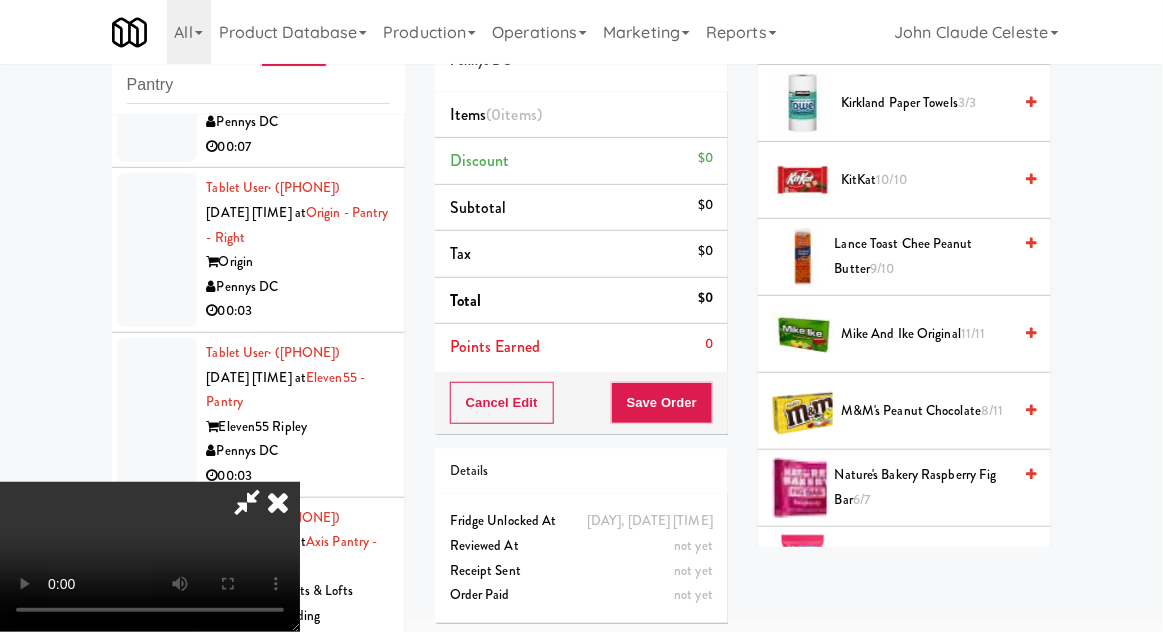 click on "11/11" at bounding box center [973, 333] 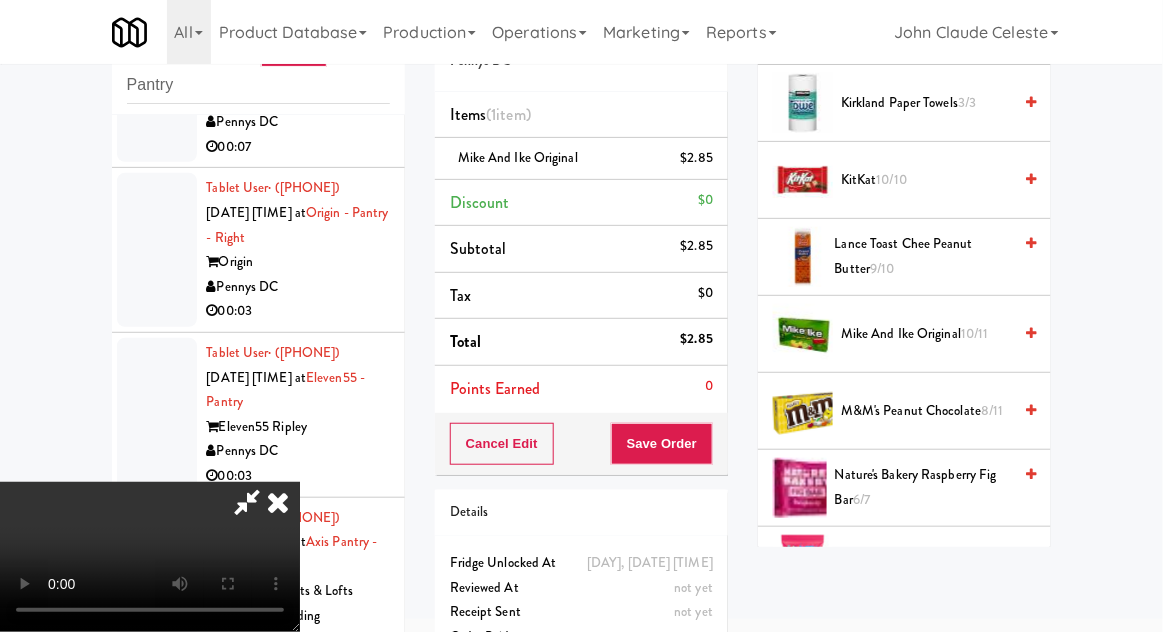 click on "Mike and Ike Original  10/11" at bounding box center (926, 334) 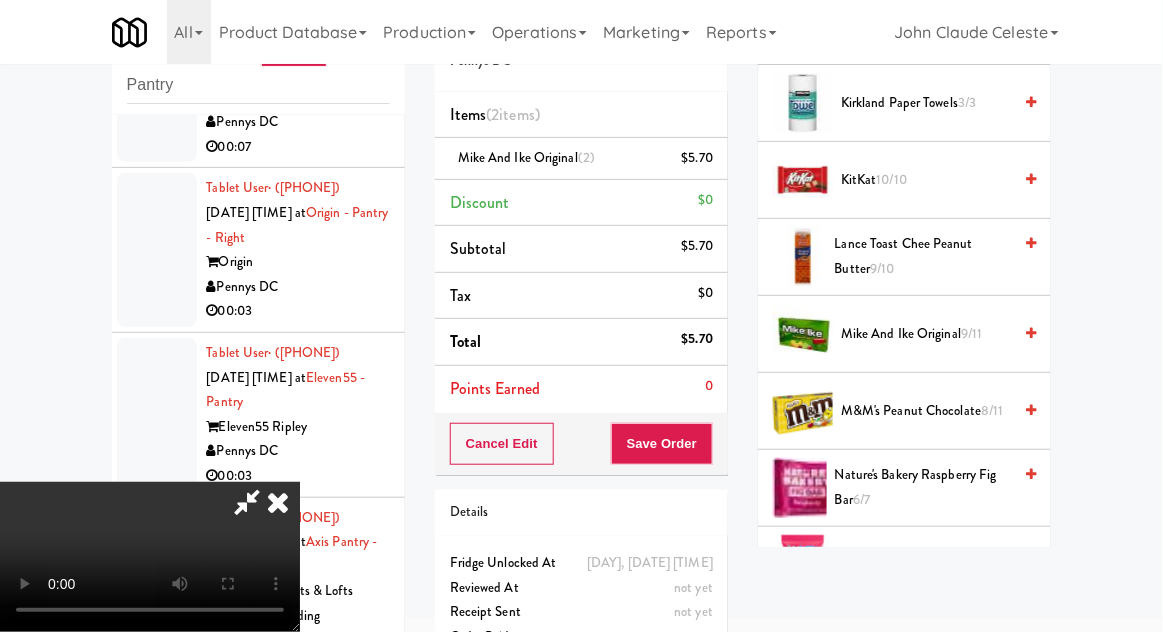 click on "$5.70" at bounding box center (698, 158) 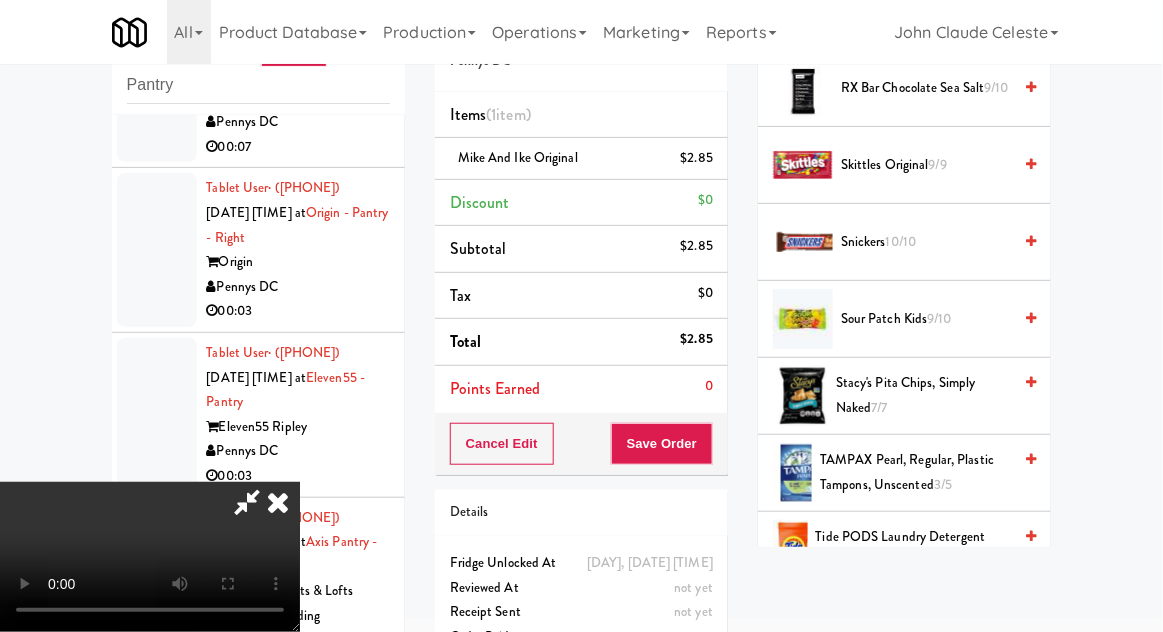 scroll, scrollTop: 2188, scrollLeft: 0, axis: vertical 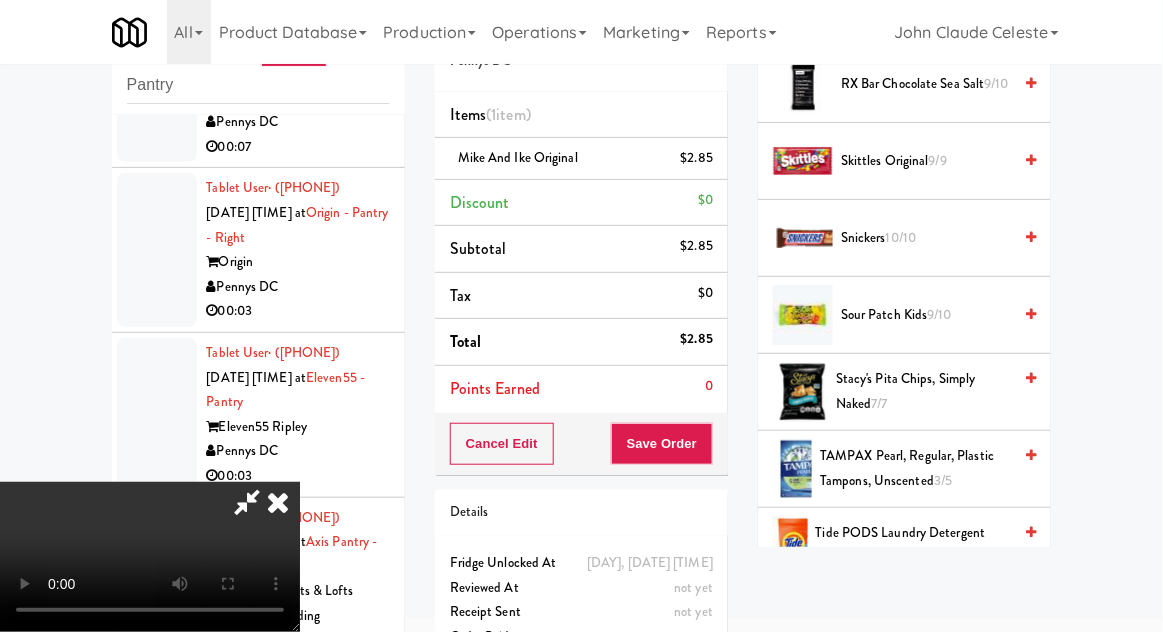 click on "Sour Patch Kids  9/10" at bounding box center [926, 315] 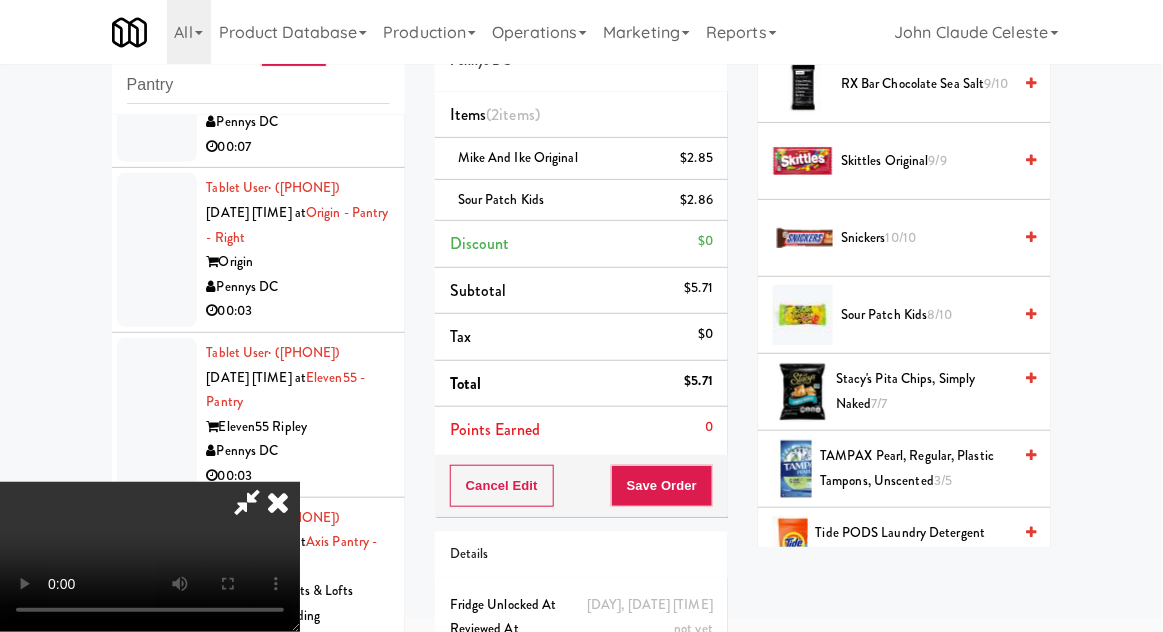 scroll, scrollTop: 73, scrollLeft: 0, axis: vertical 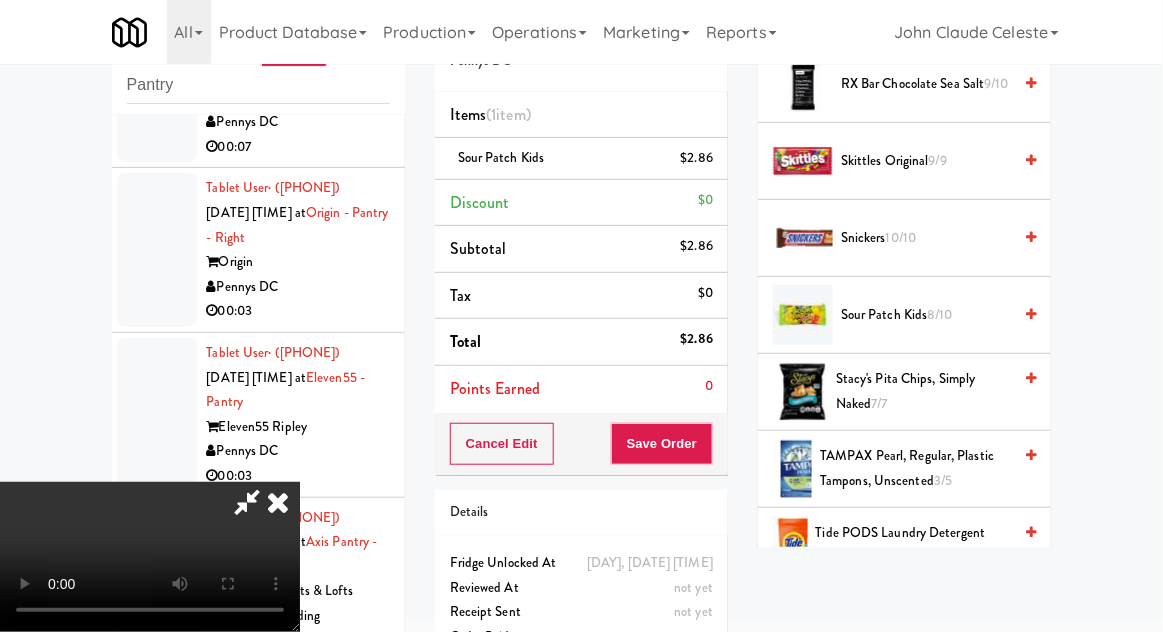 click at bounding box center (247, 502) 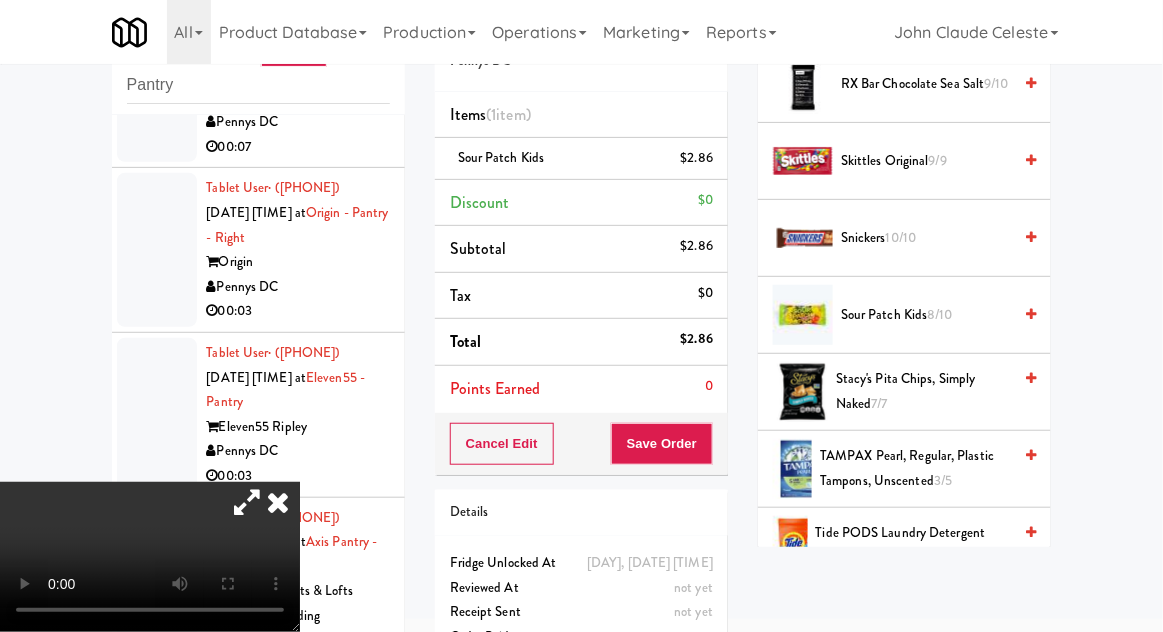 click at bounding box center (247, 502) 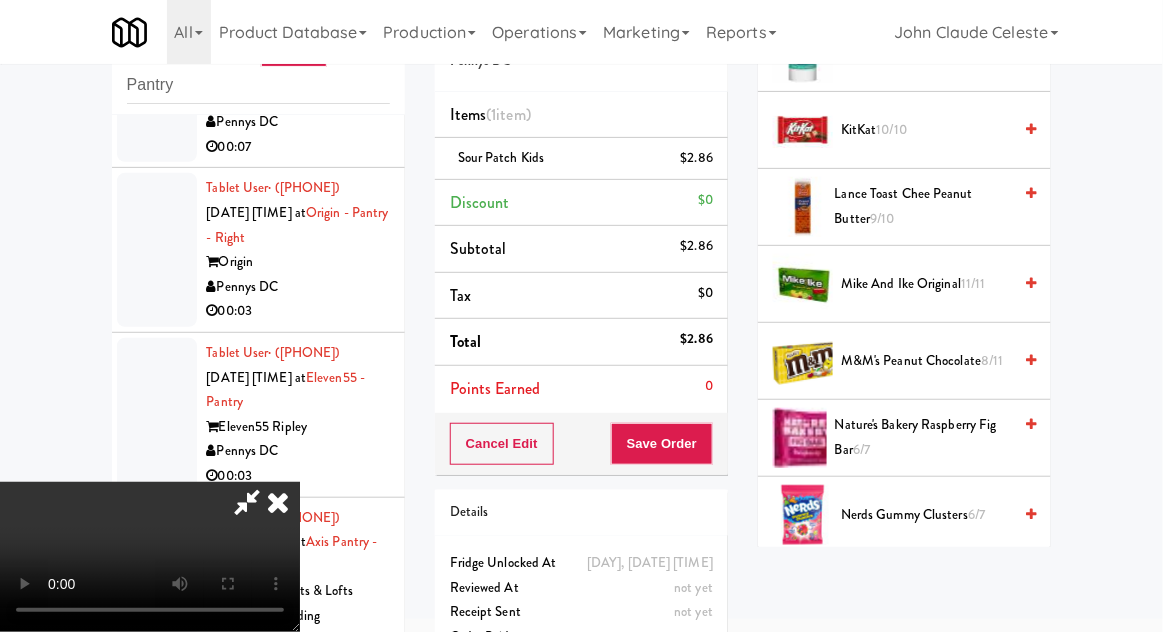 scroll, scrollTop: 1065, scrollLeft: 0, axis: vertical 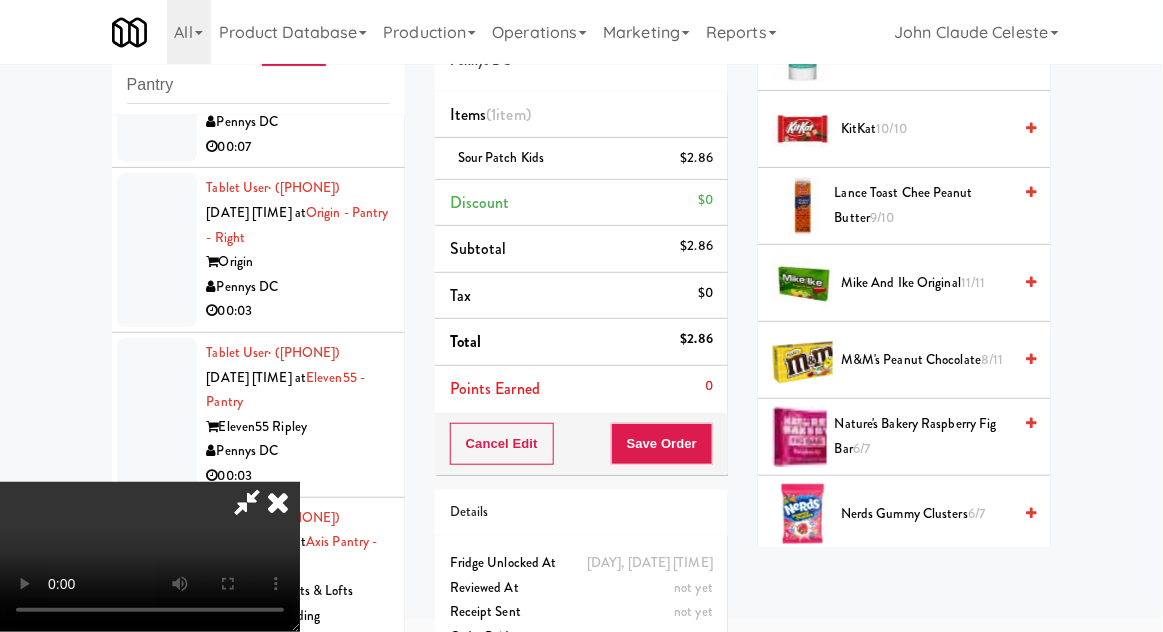 click on "M&M's Peanut Chocolate  8/11" at bounding box center (926, 360) 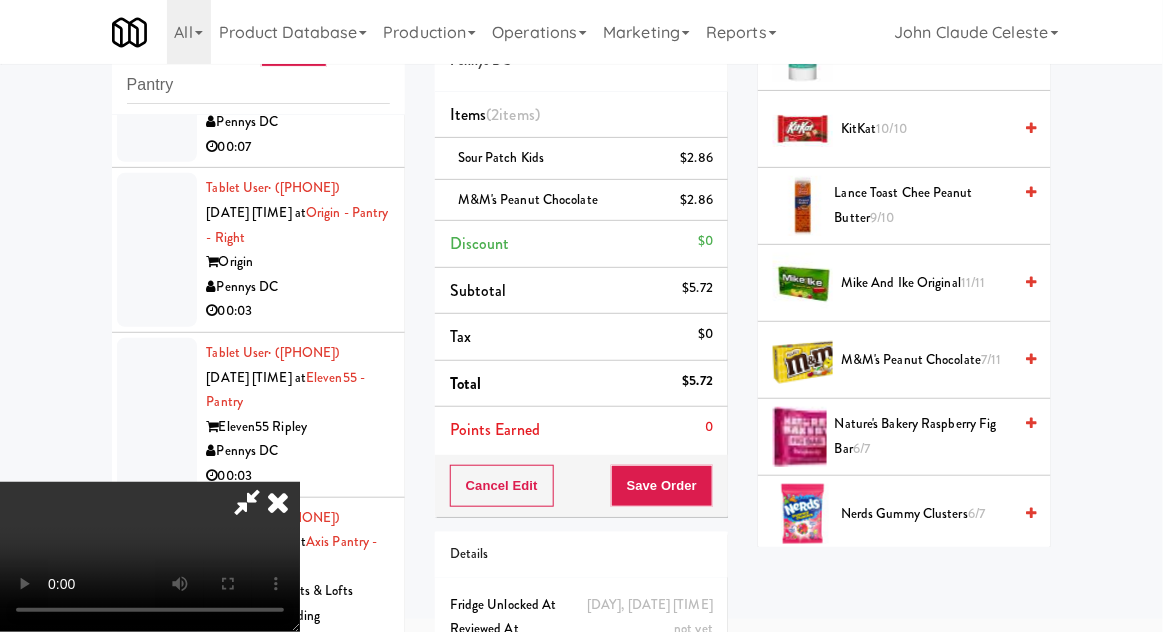 scroll, scrollTop: 63, scrollLeft: 0, axis: vertical 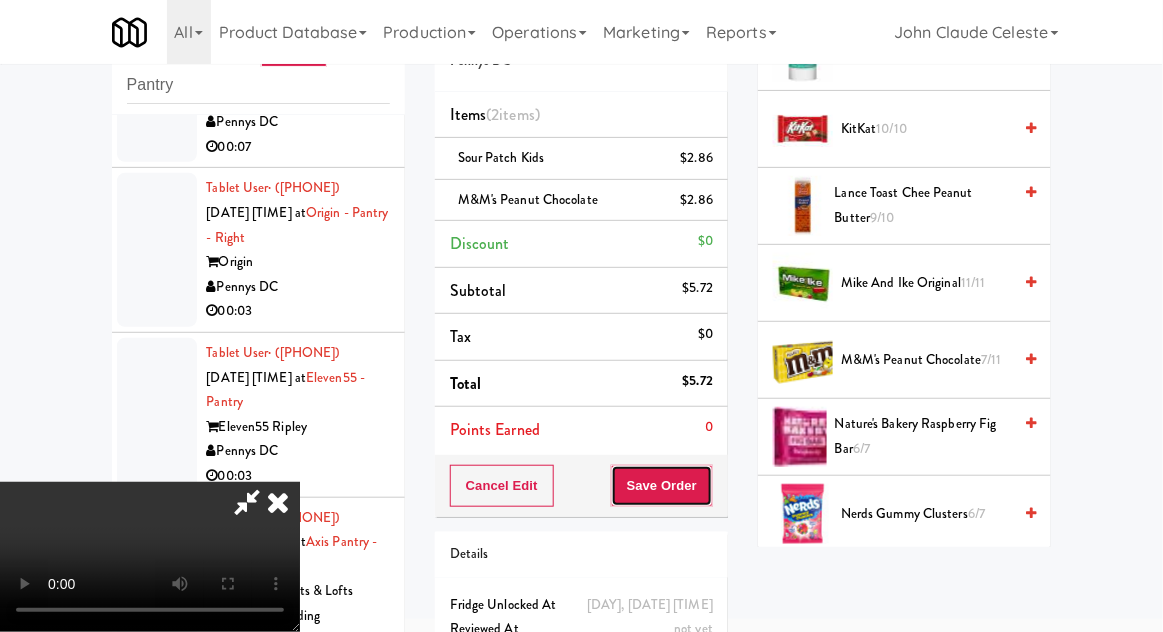 click on "Save Order" at bounding box center [662, 486] 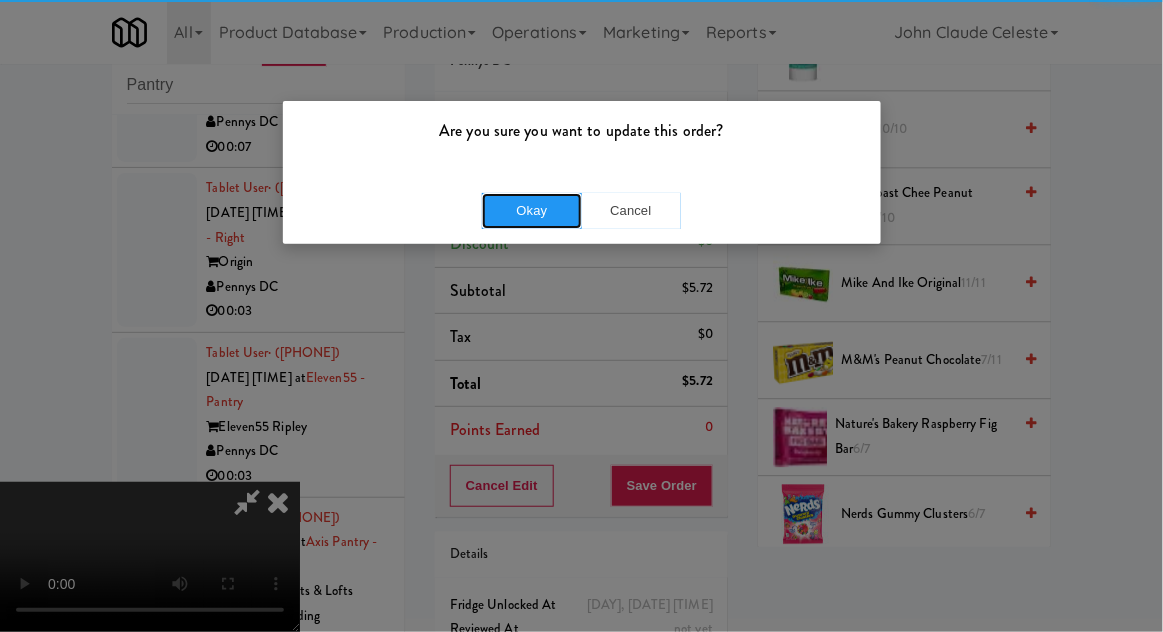 click on "Okay" at bounding box center (532, 211) 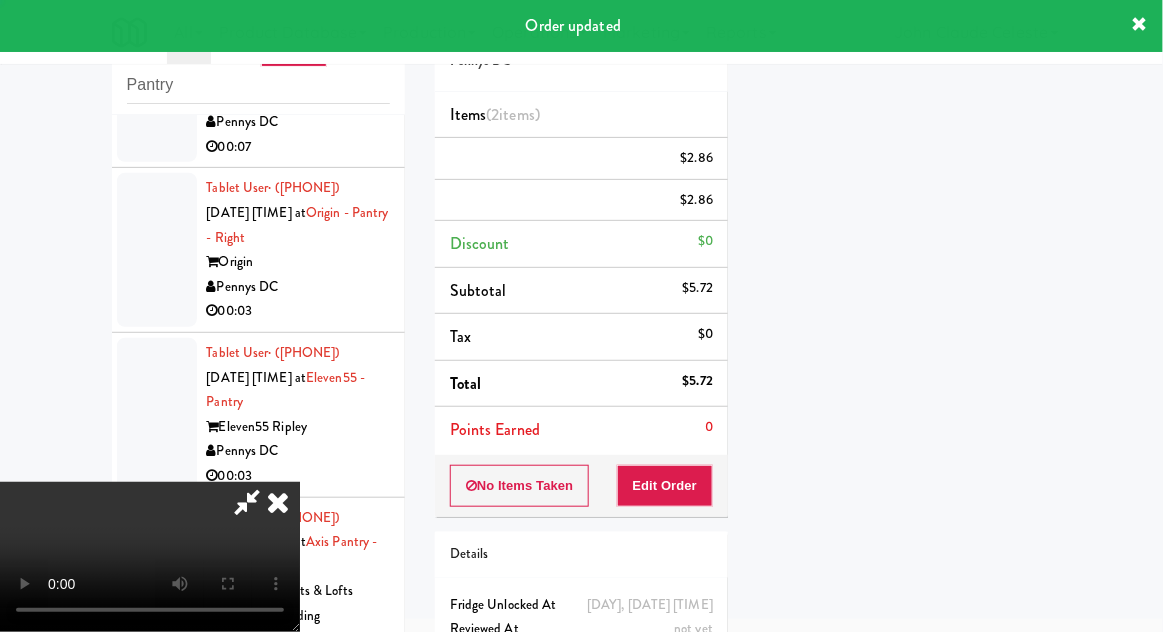 scroll, scrollTop: 197, scrollLeft: 0, axis: vertical 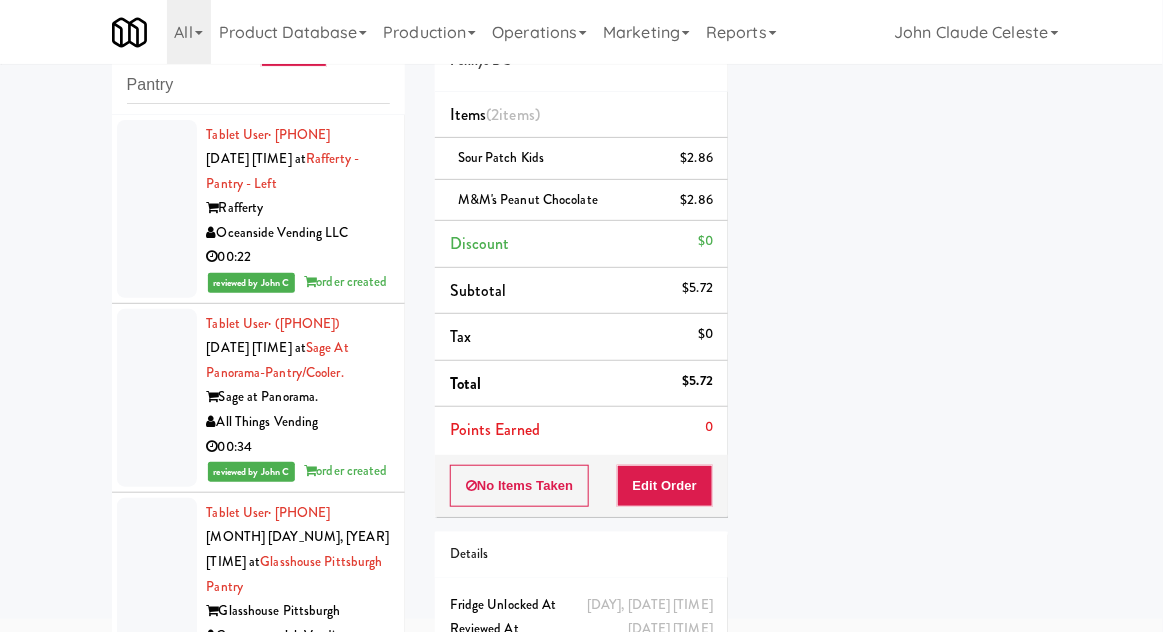 click at bounding box center (157, 209) 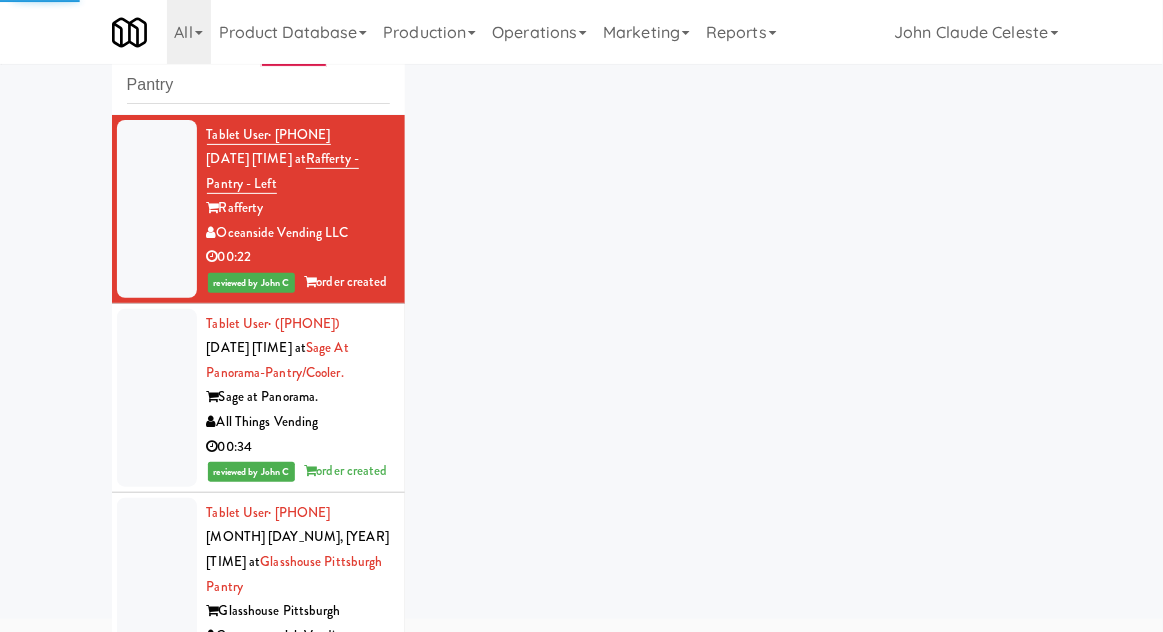 click at bounding box center [157, 398] 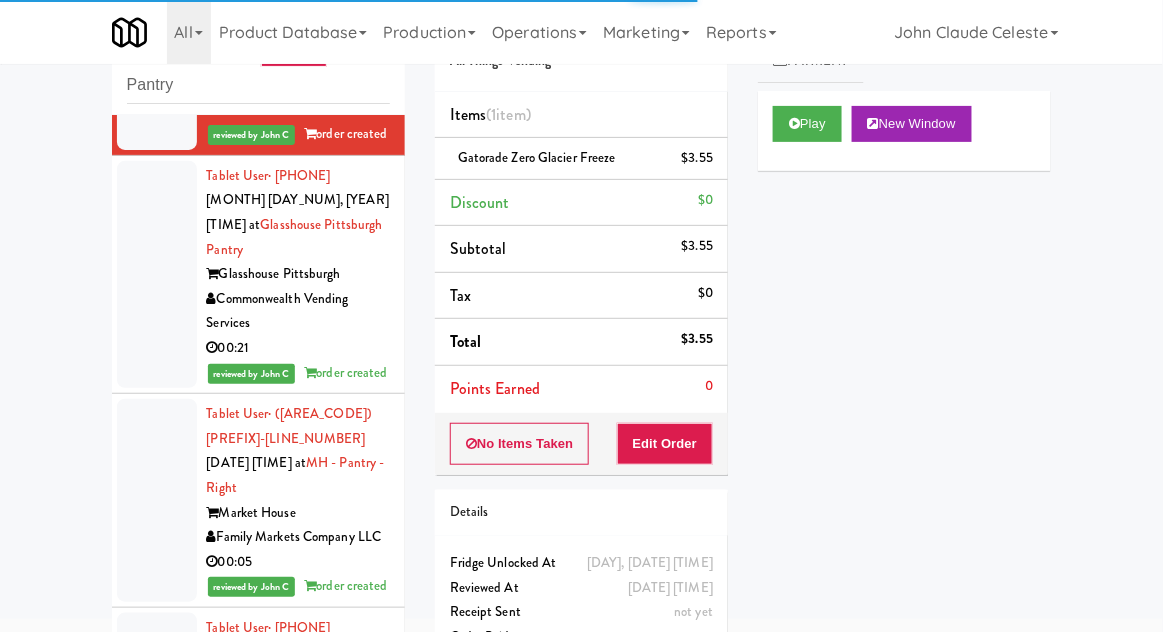 click at bounding box center [157, 274] 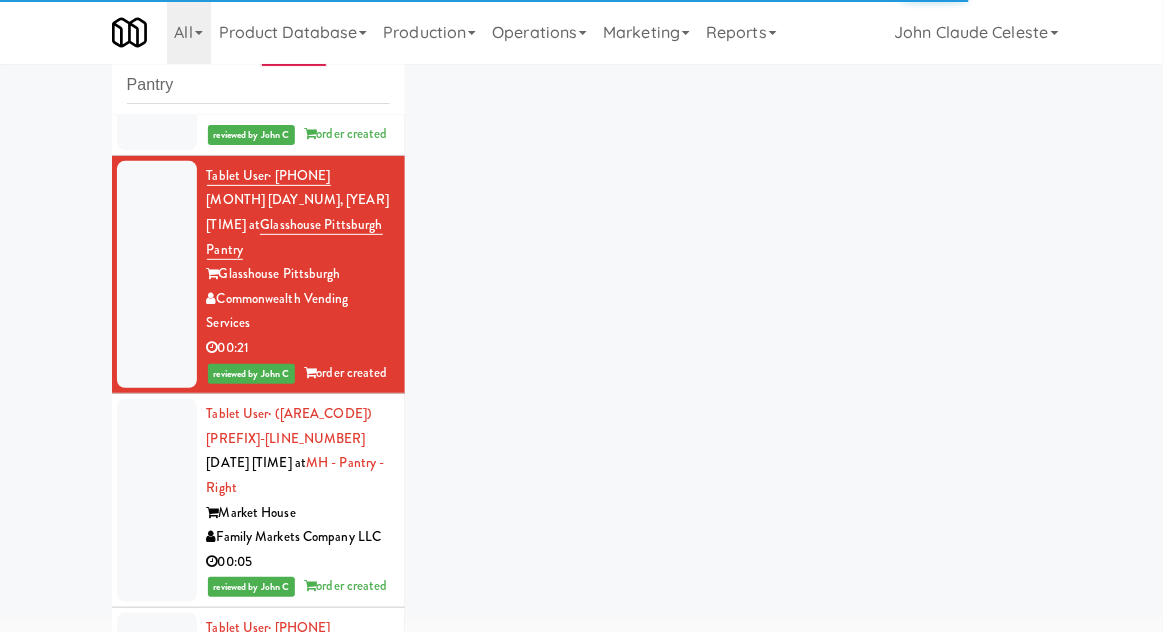 click at bounding box center (157, 500) 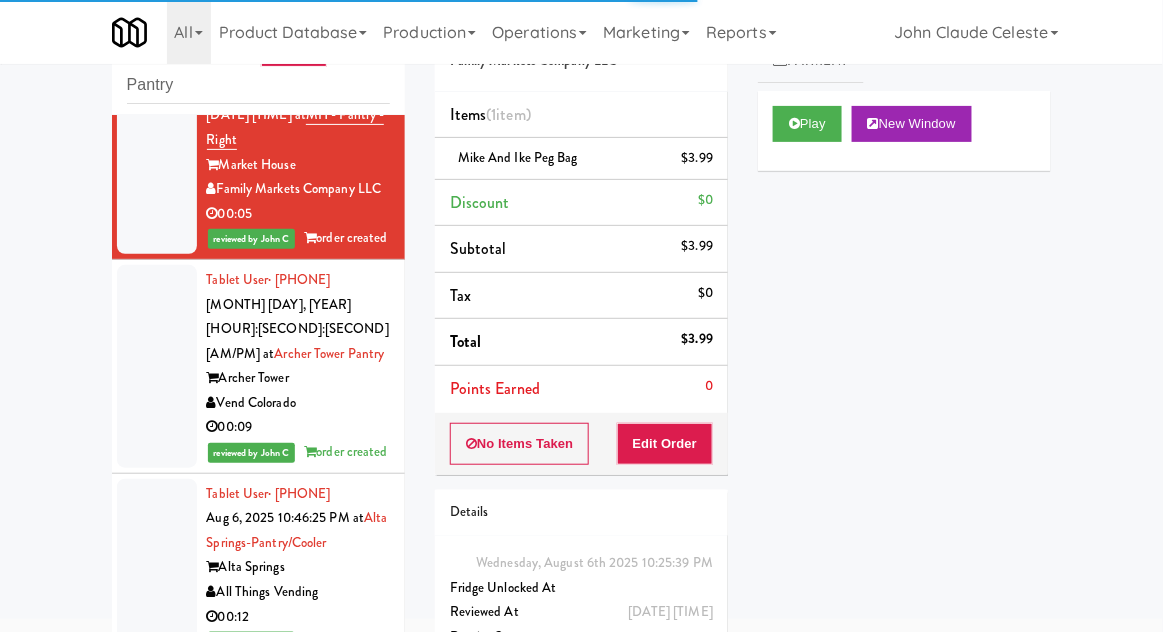 click at bounding box center [157, 366] 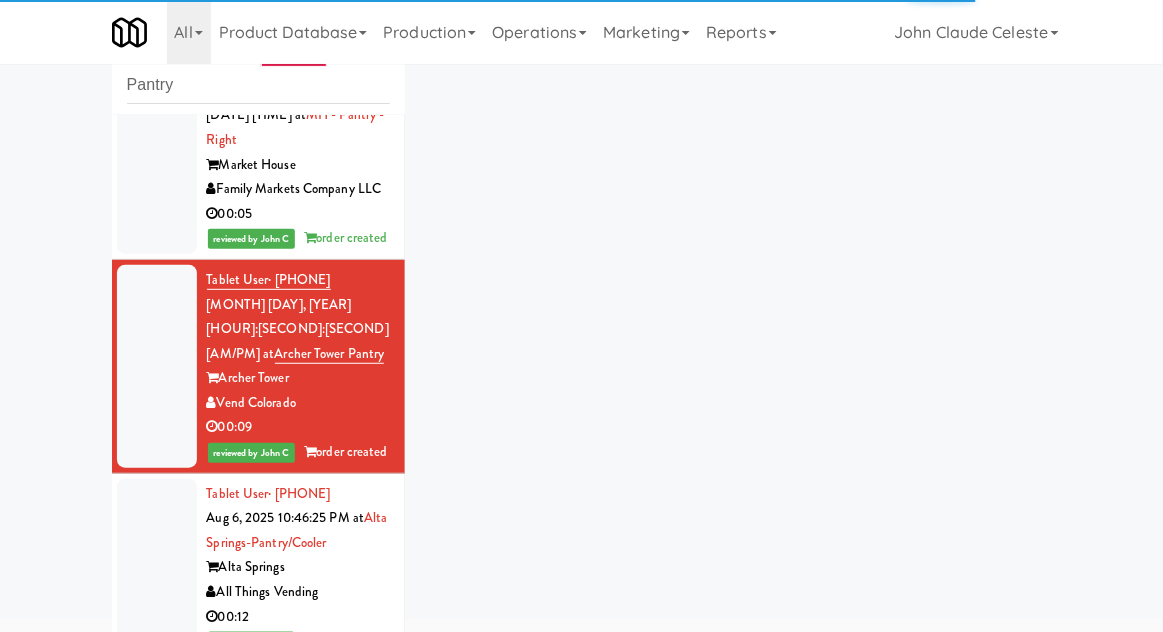 click at bounding box center (157, 568) 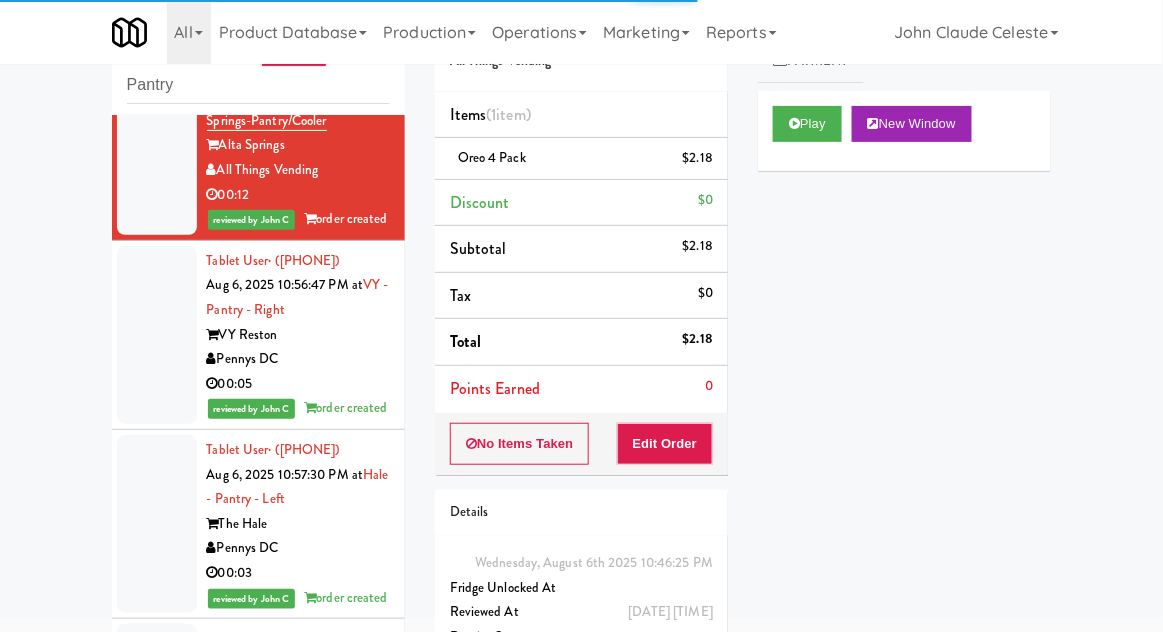 click at bounding box center [157, 335] 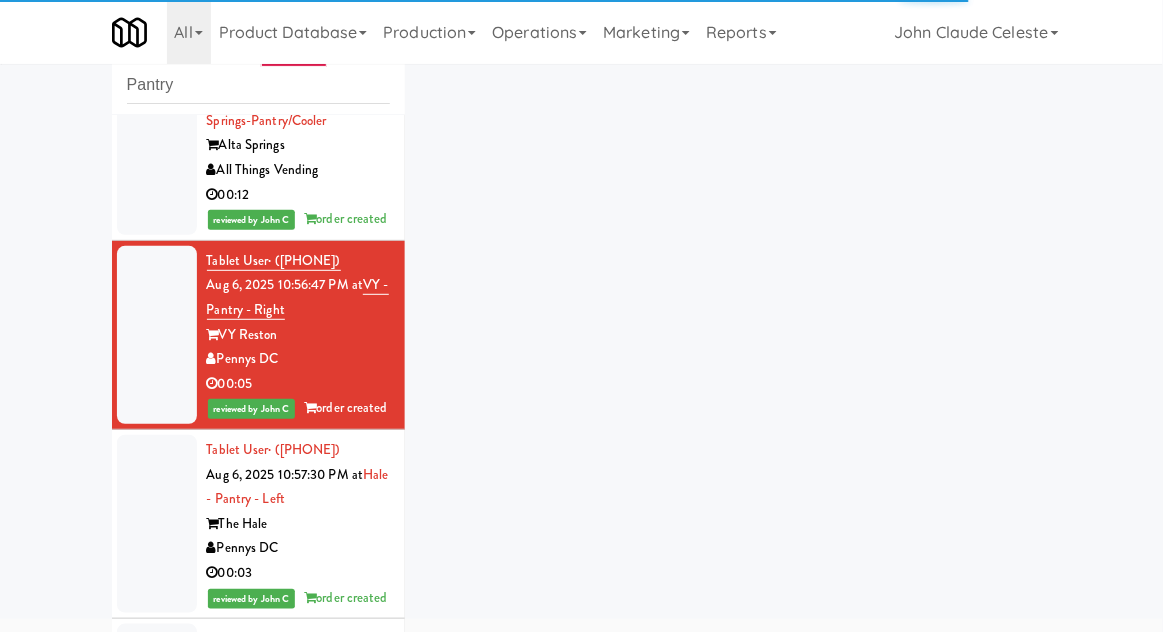 click at bounding box center [157, 524] 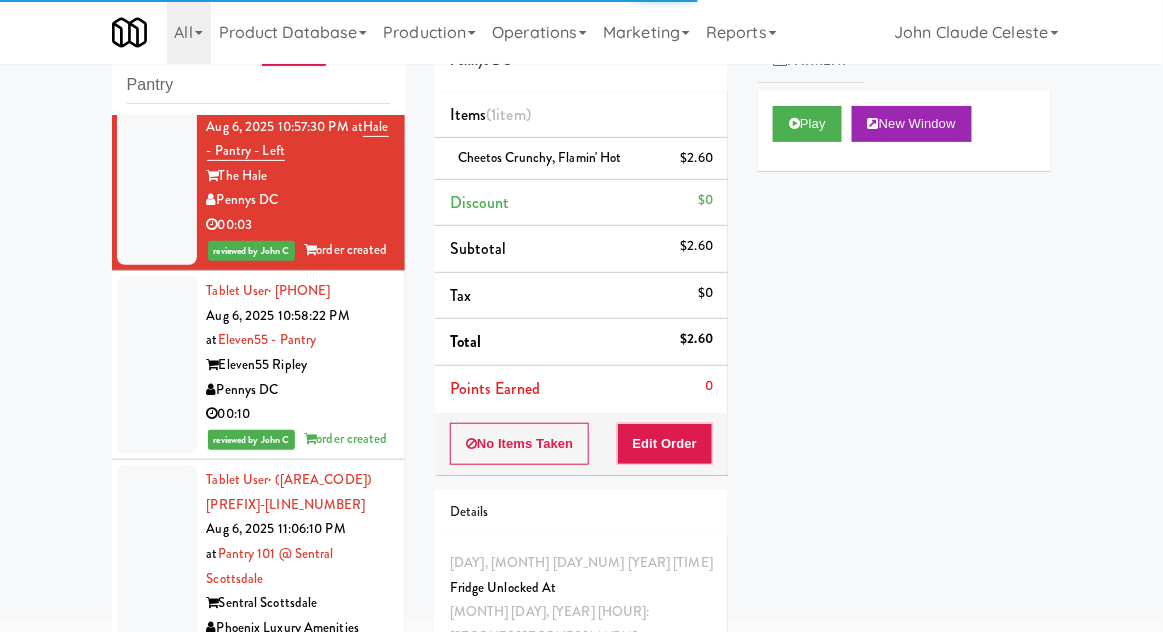 click at bounding box center [157, 365] 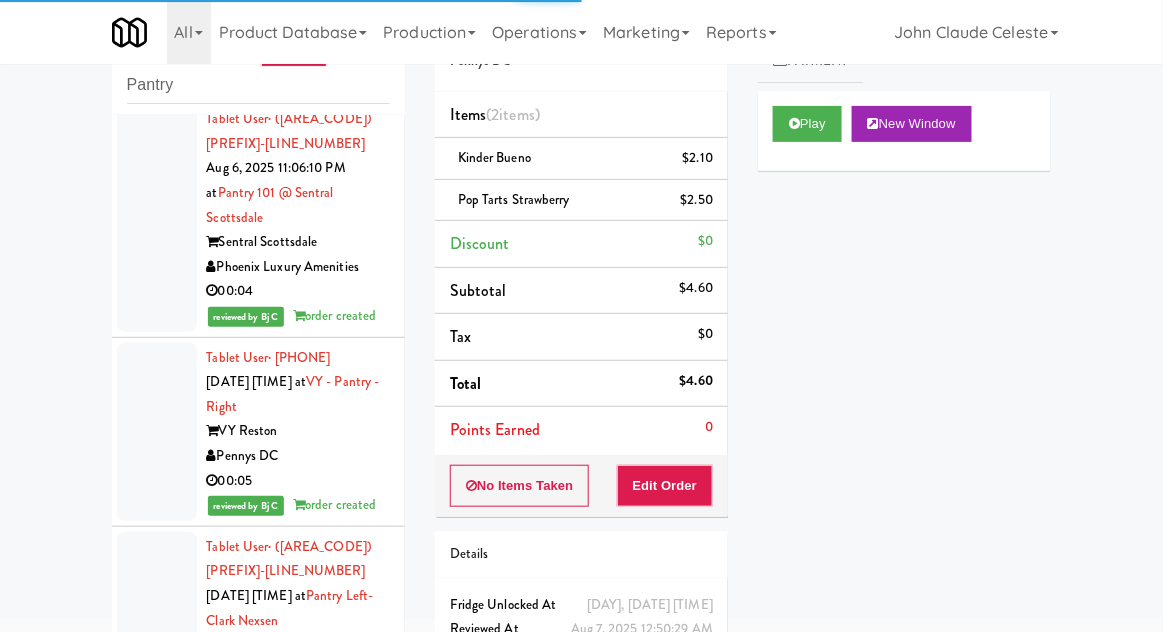 click at bounding box center [157, 217] 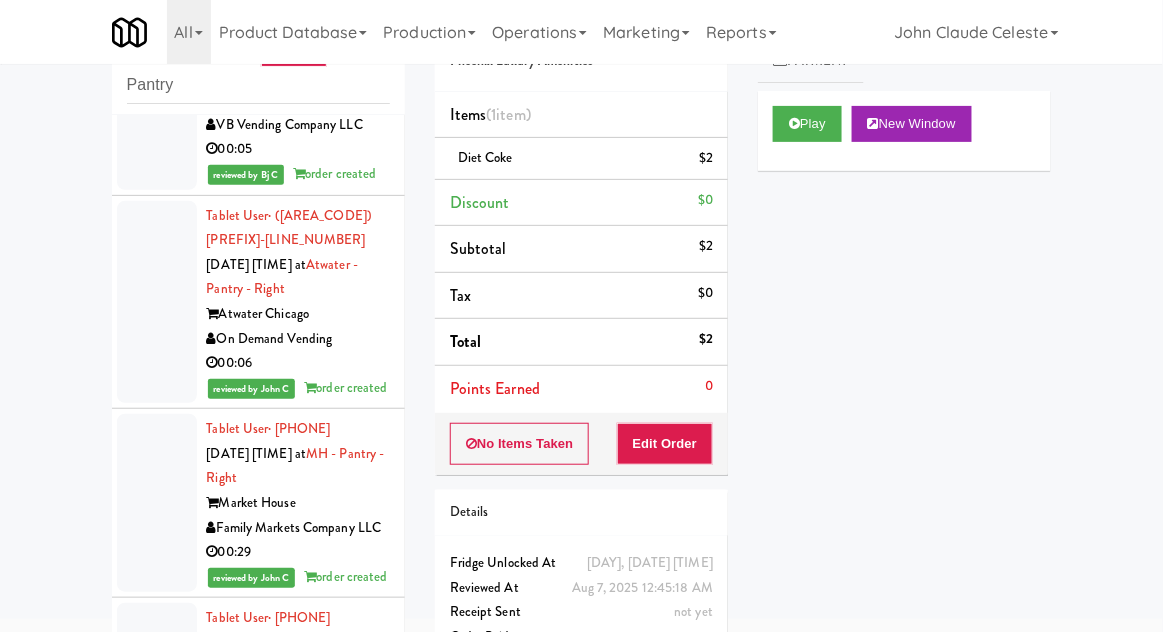 click at bounding box center (157, 302) 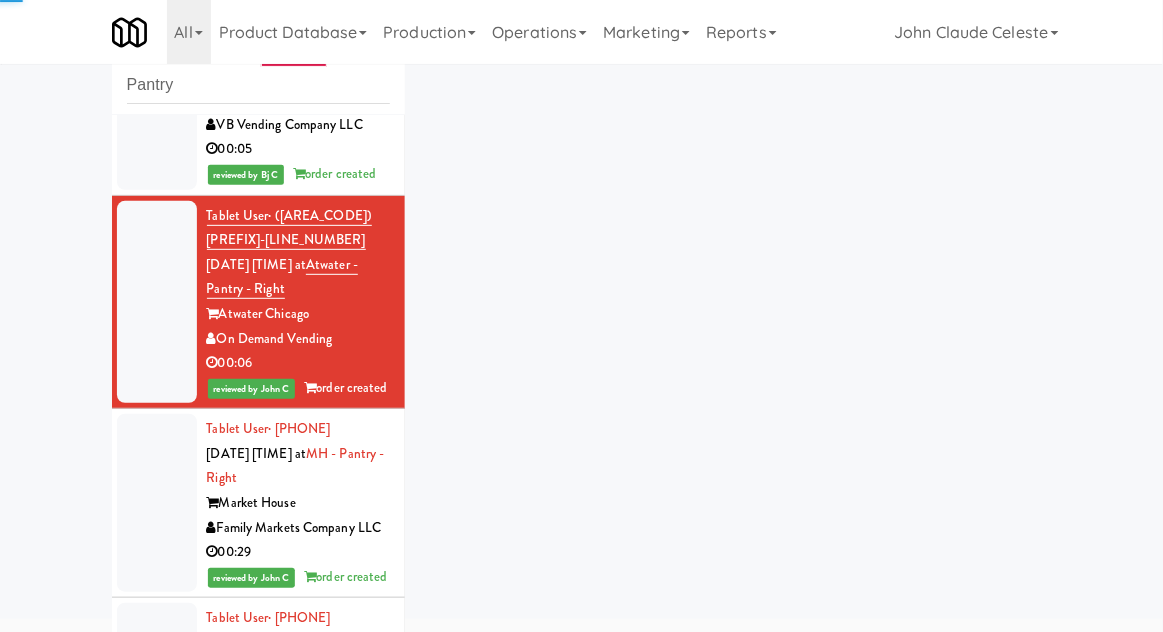 click at bounding box center (157, 503) 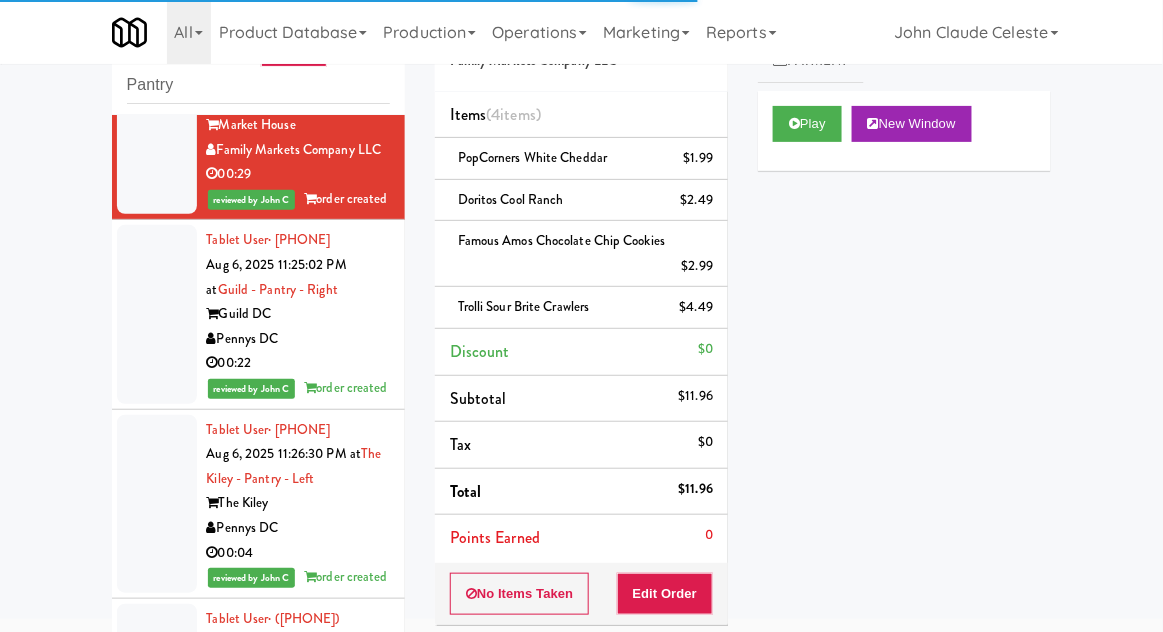 click at bounding box center [157, 314] 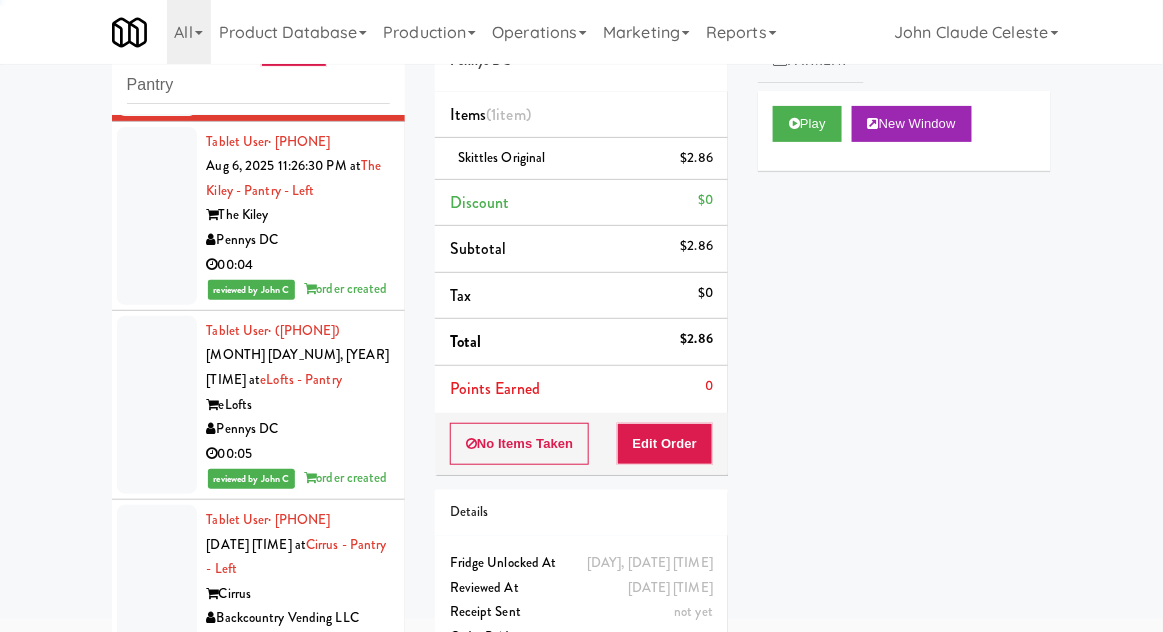 scroll, scrollTop: 3029, scrollLeft: 0, axis: vertical 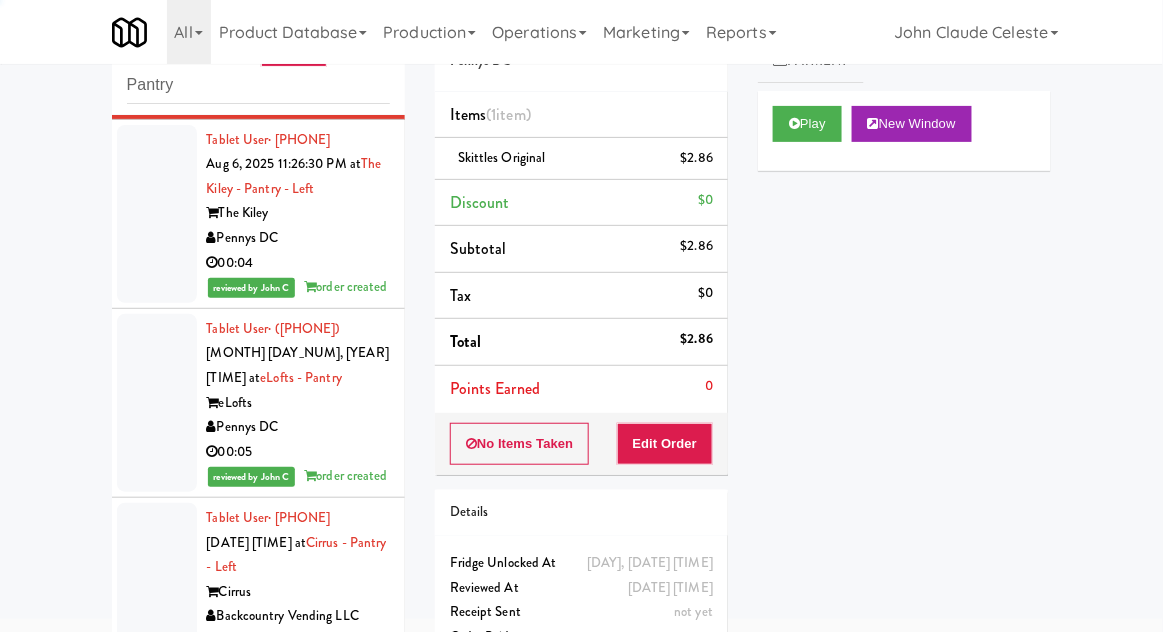 click at bounding box center (157, 214) 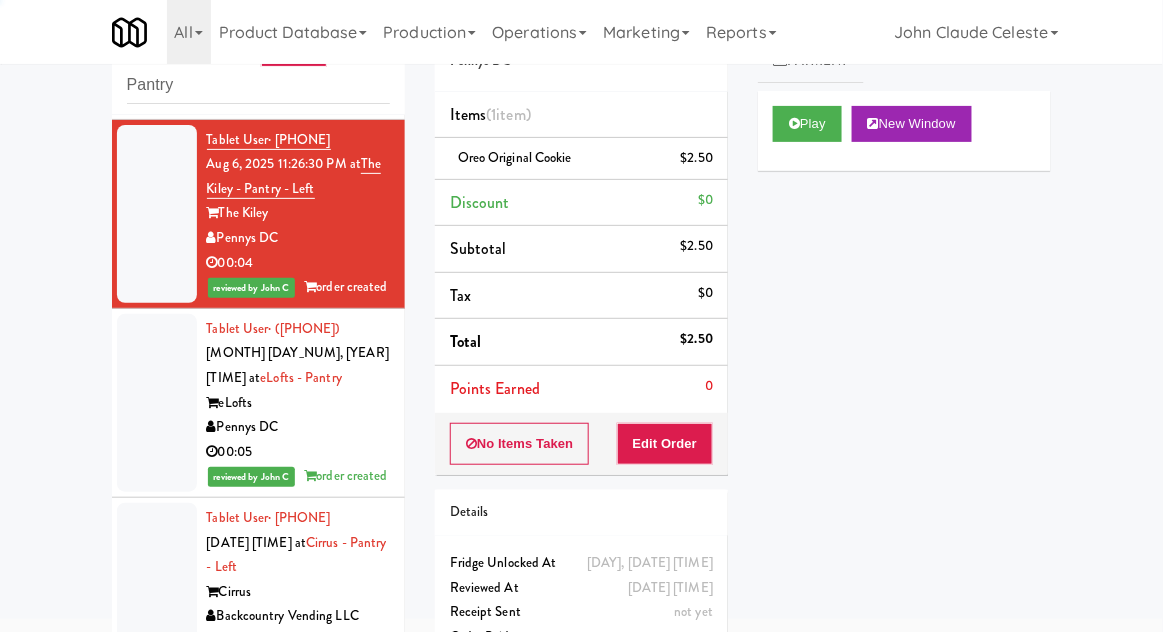 click at bounding box center (157, 403) 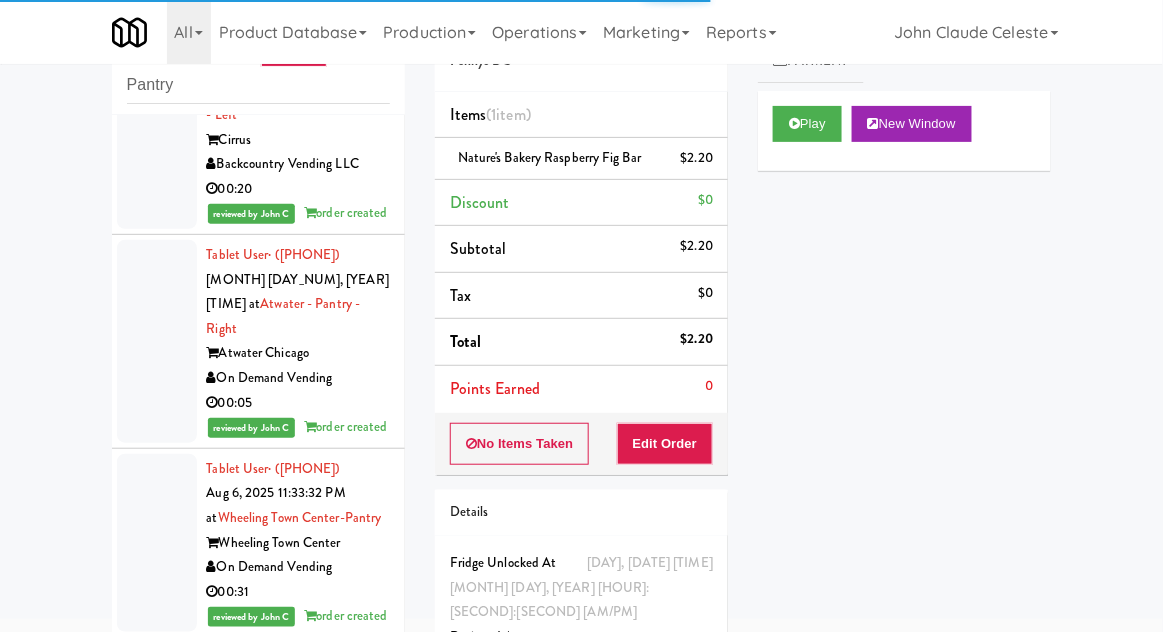 click at bounding box center (157, 140) 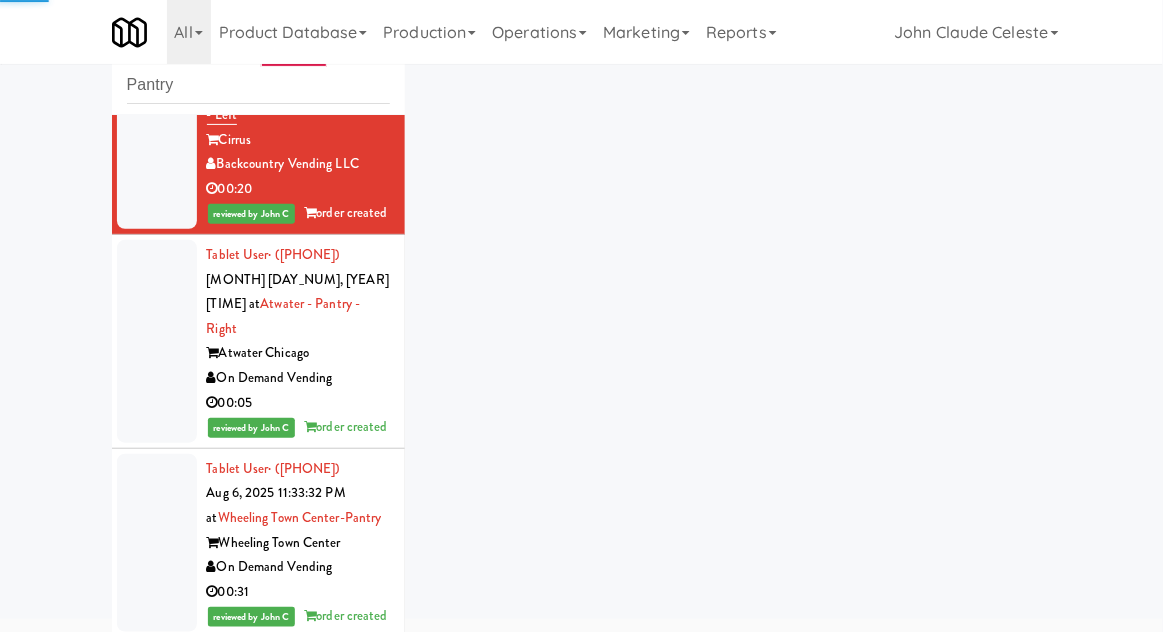 click at bounding box center (157, 341) 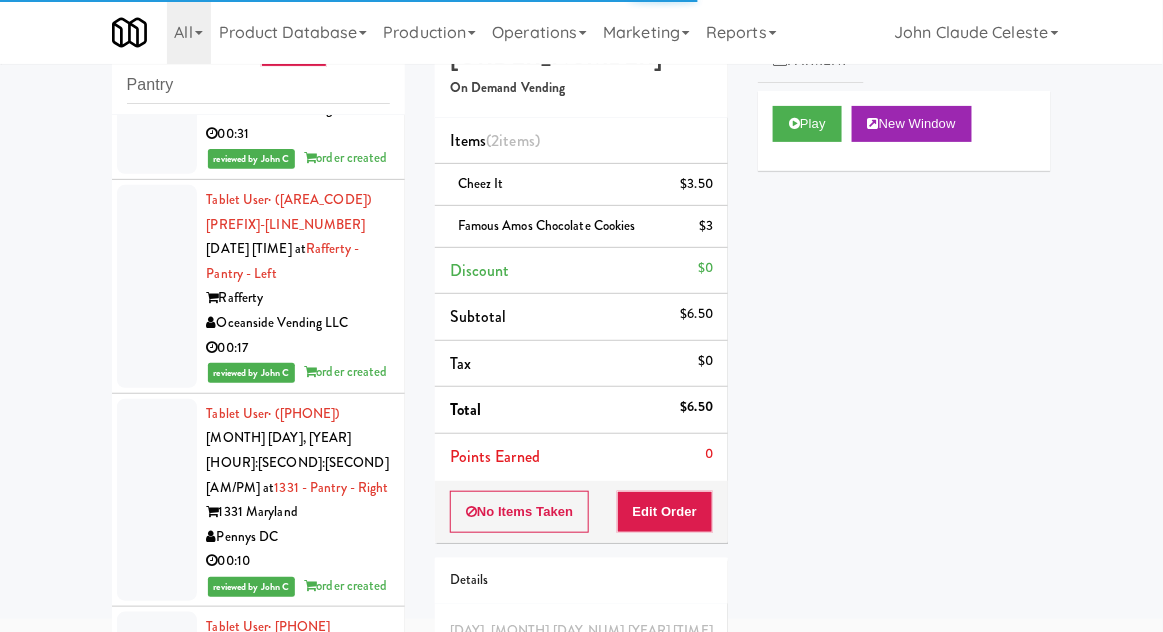 click at bounding box center (157, 85) 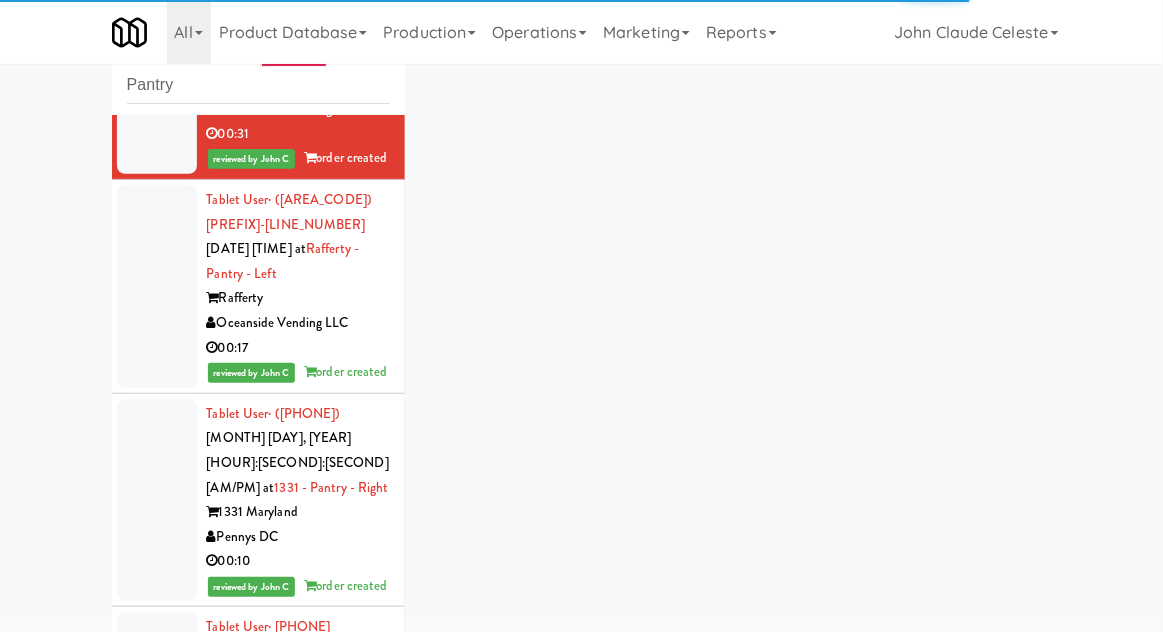 click at bounding box center (157, 286) 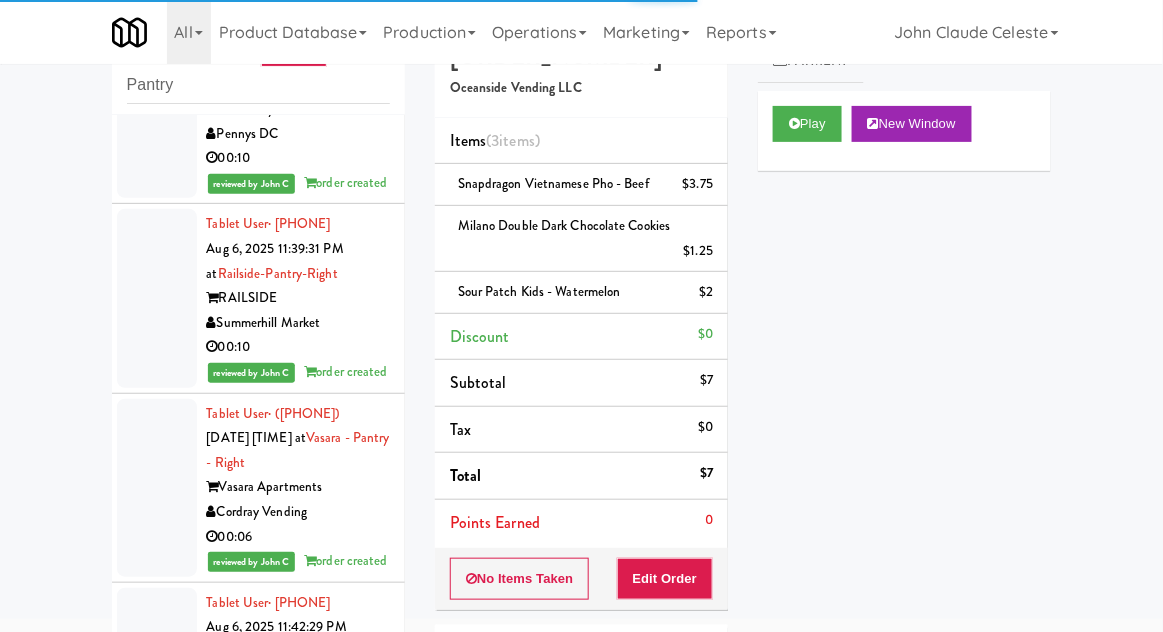 click at bounding box center (157, 97) 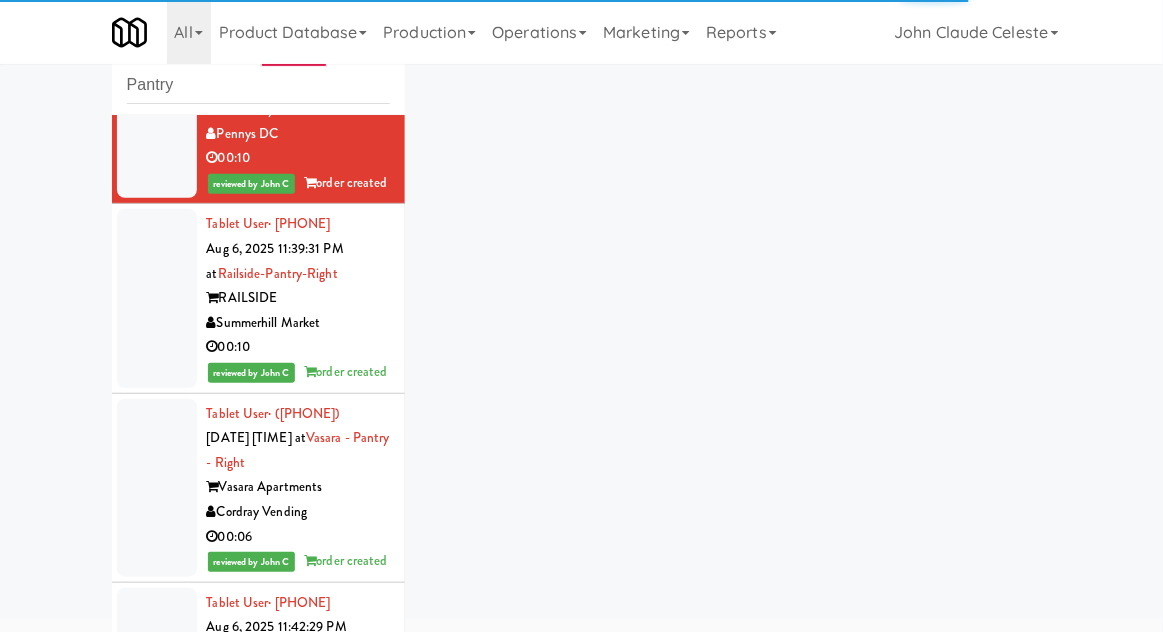 click at bounding box center [157, 298] 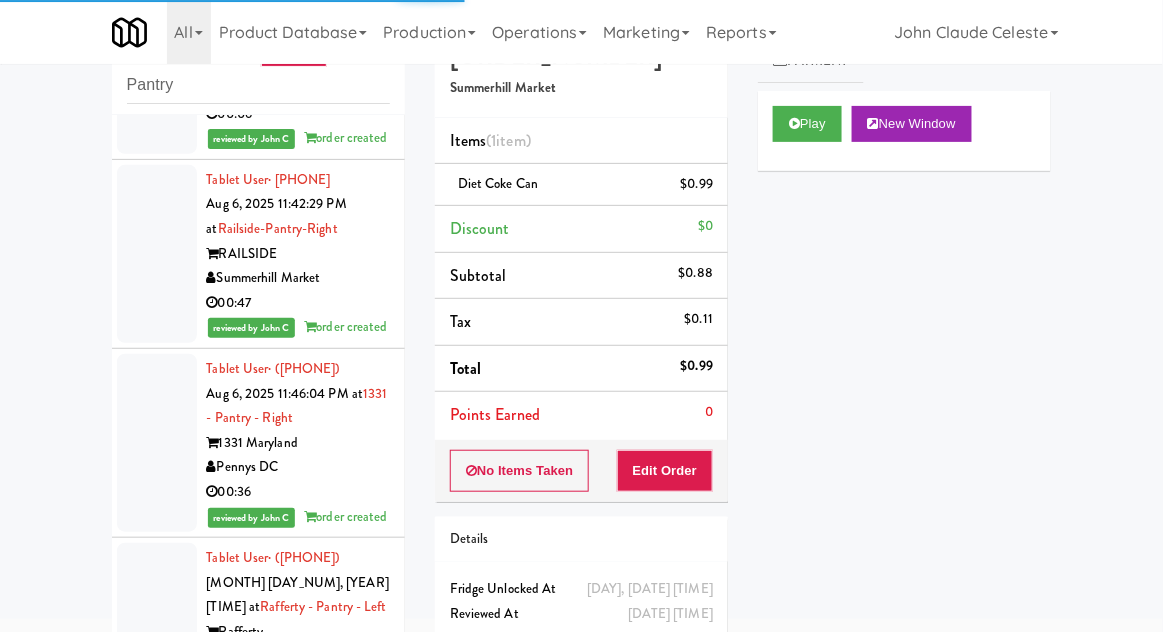 click at bounding box center (157, 65) 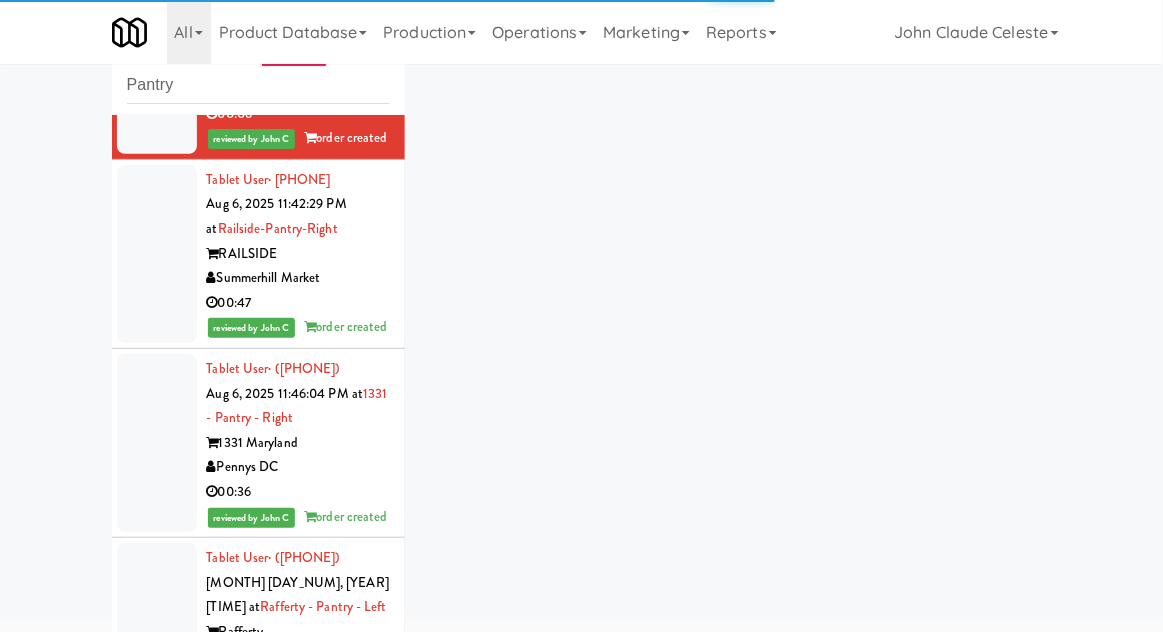 click at bounding box center (157, 254) 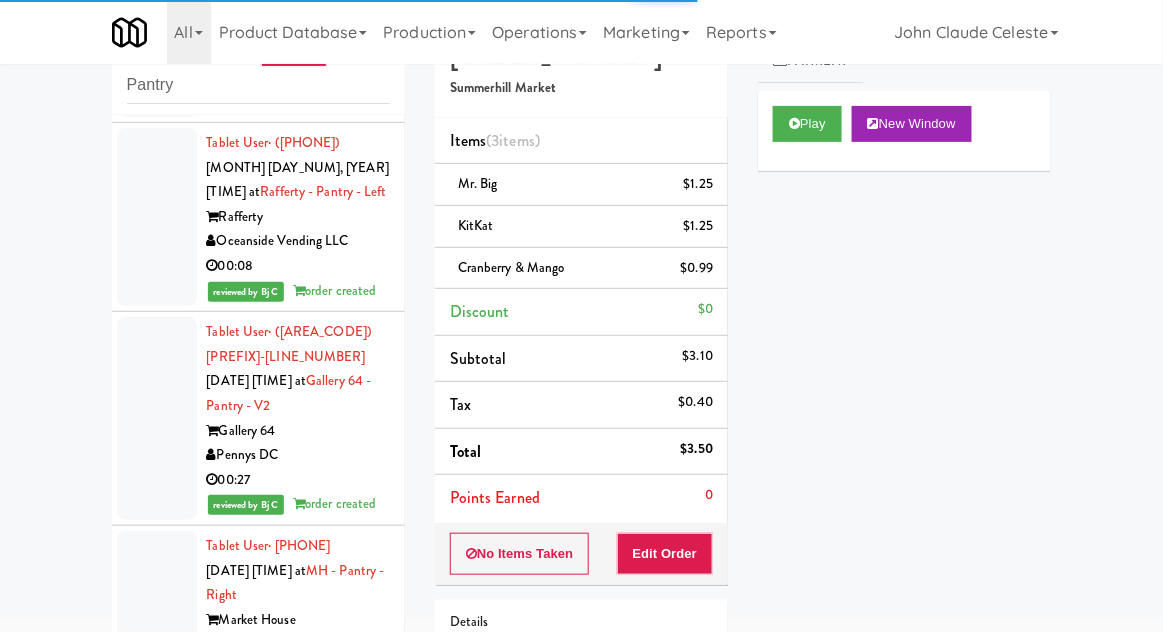 click at bounding box center [157, 28] 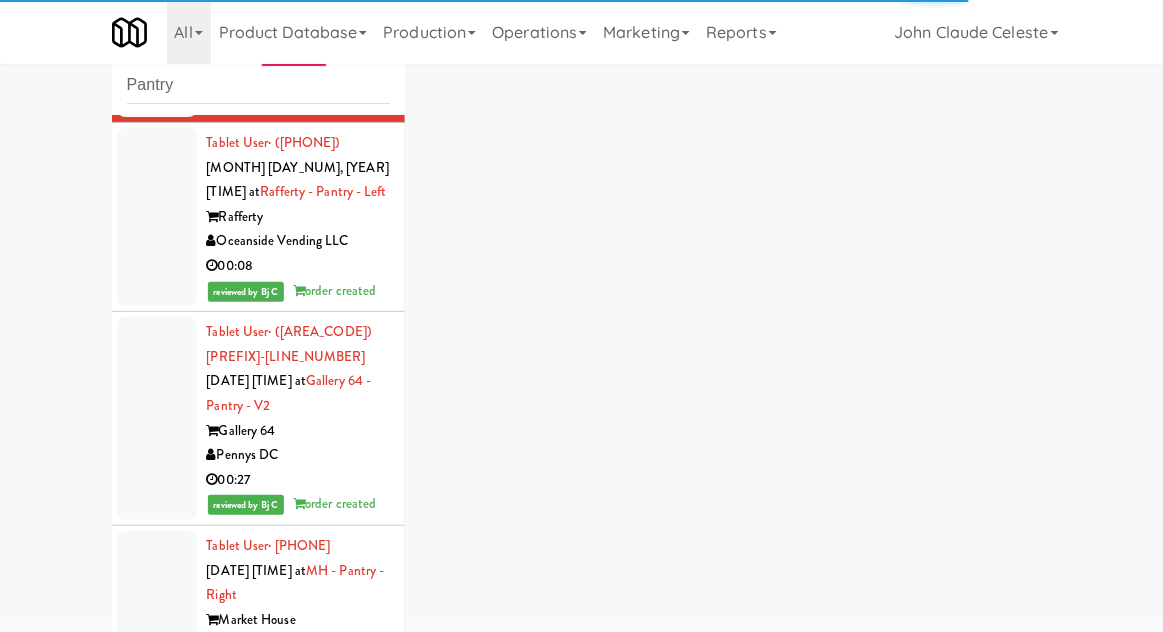 click at bounding box center (157, 217) 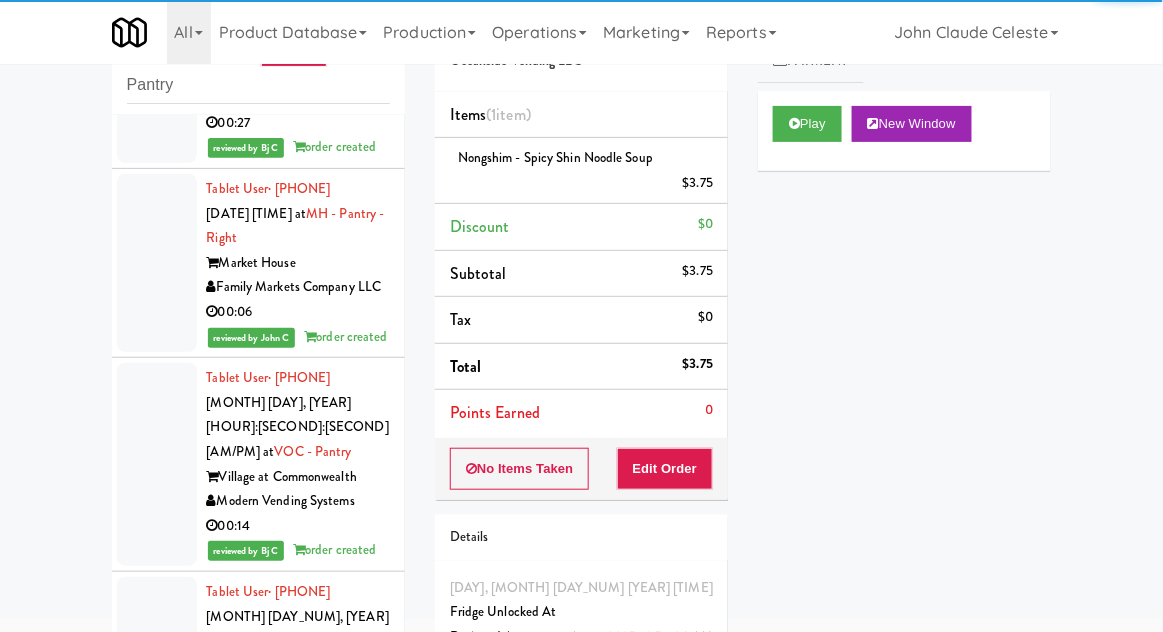 click at bounding box center [157, 61] 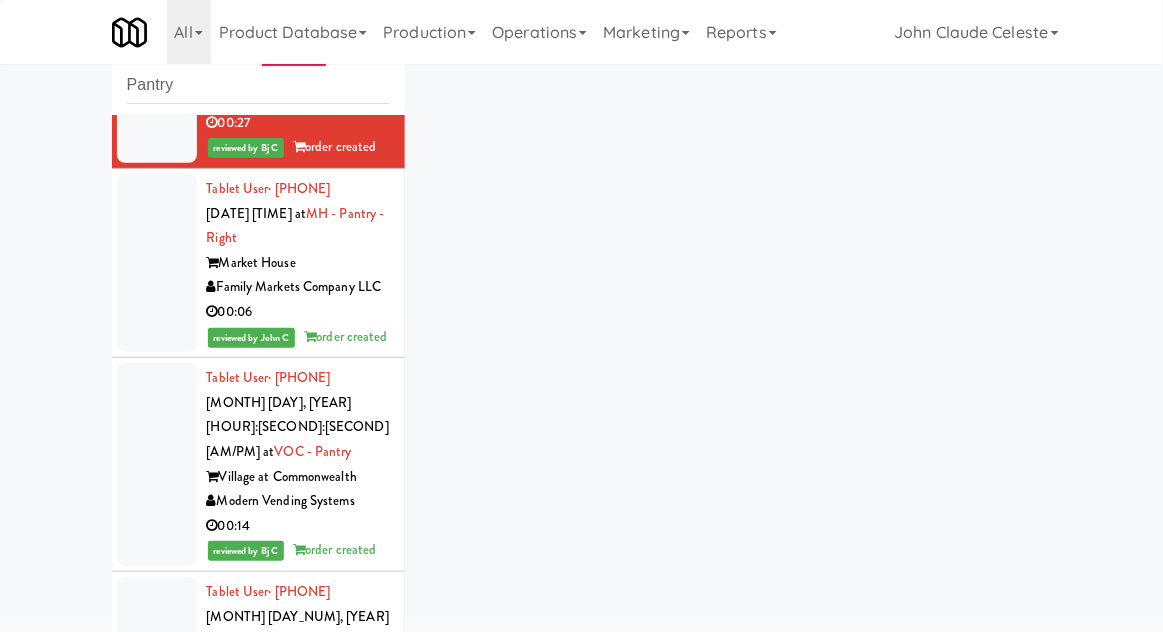 click at bounding box center [157, 263] 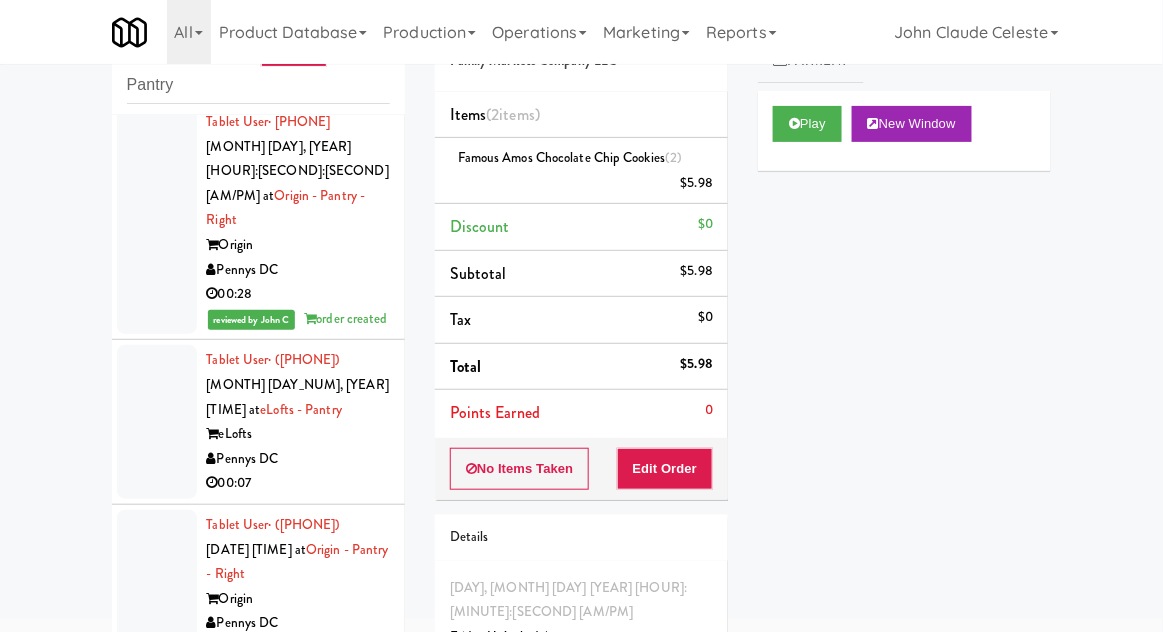 click at bounding box center (157, 220) 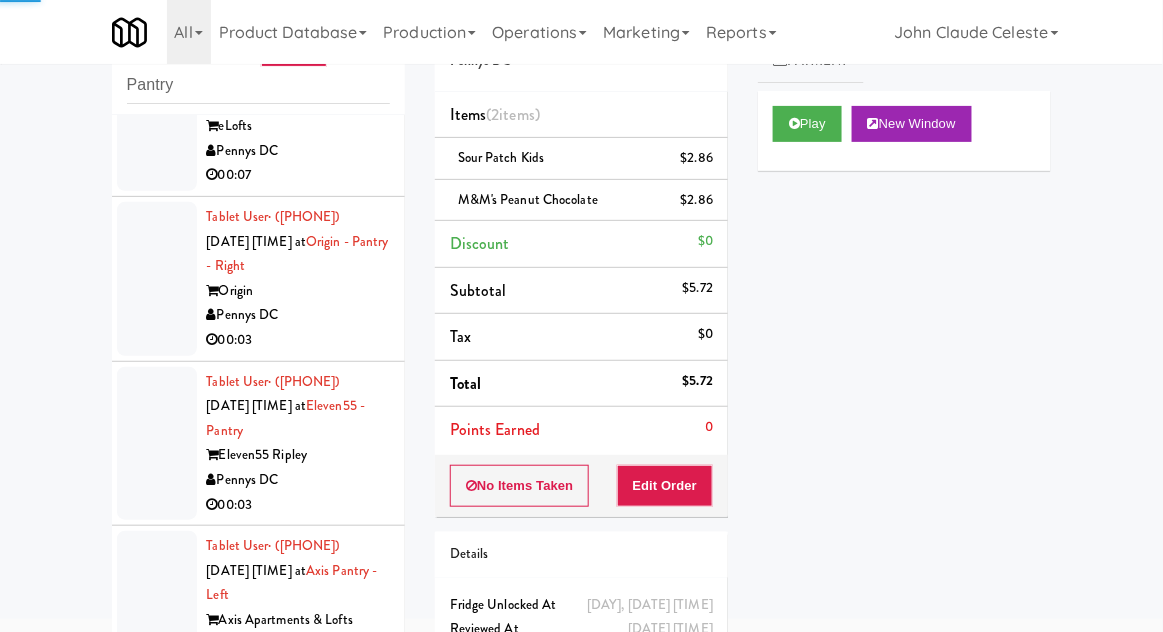 scroll, scrollTop: 6505, scrollLeft: 0, axis: vertical 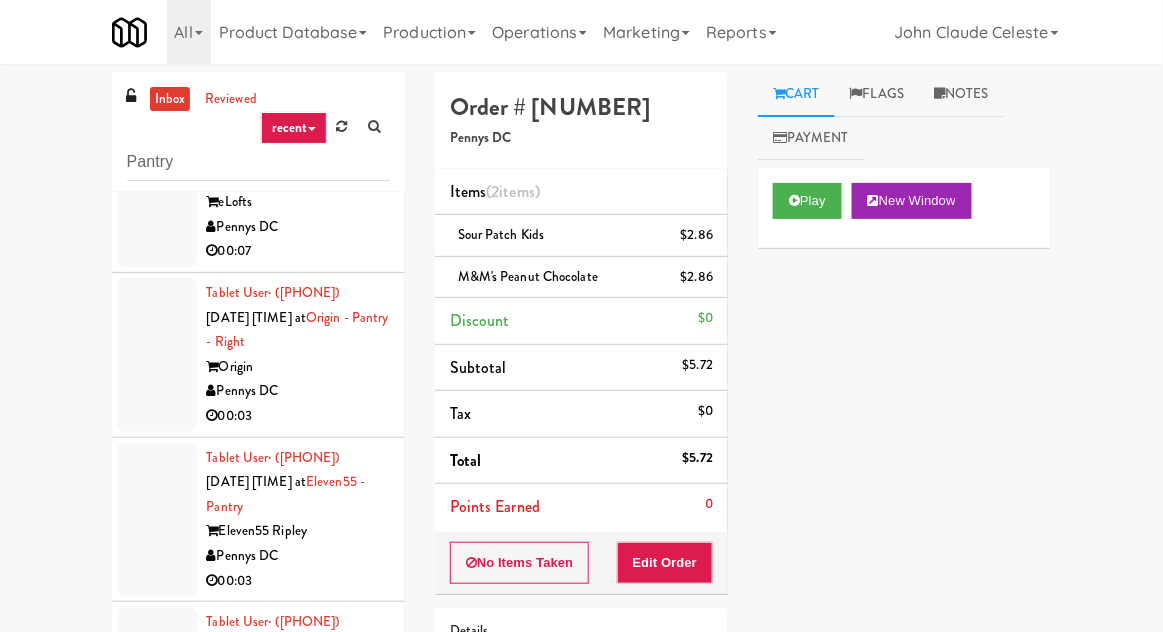 click on "inbox" at bounding box center [170, 99] 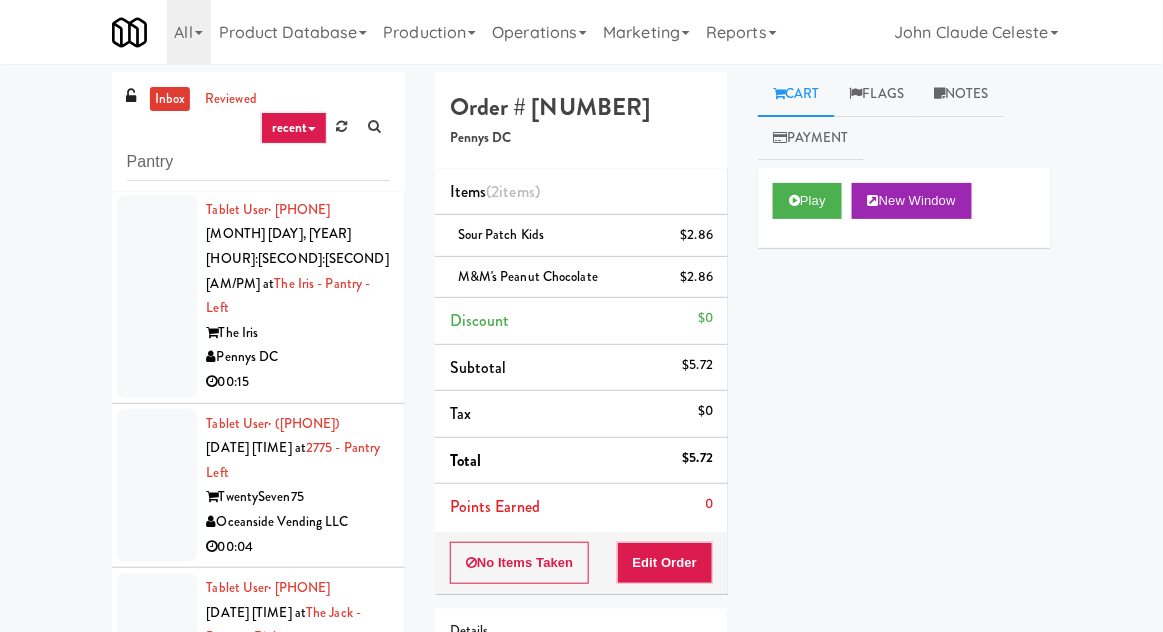 scroll, scrollTop: 3834, scrollLeft: 0, axis: vertical 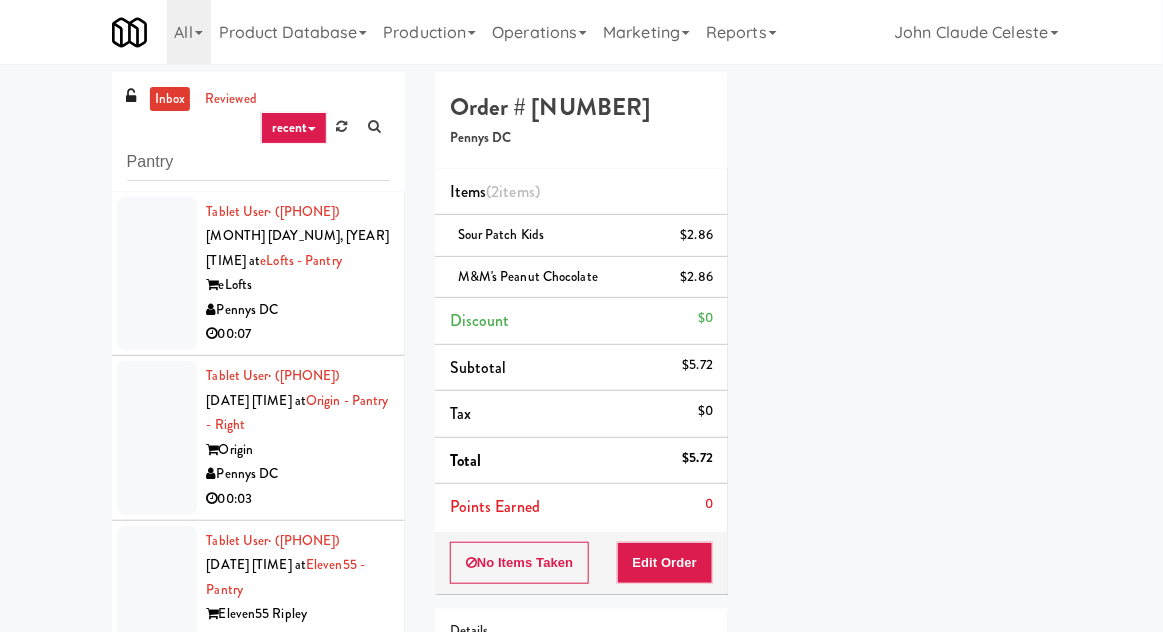 click on "inbox" at bounding box center [170, 99] 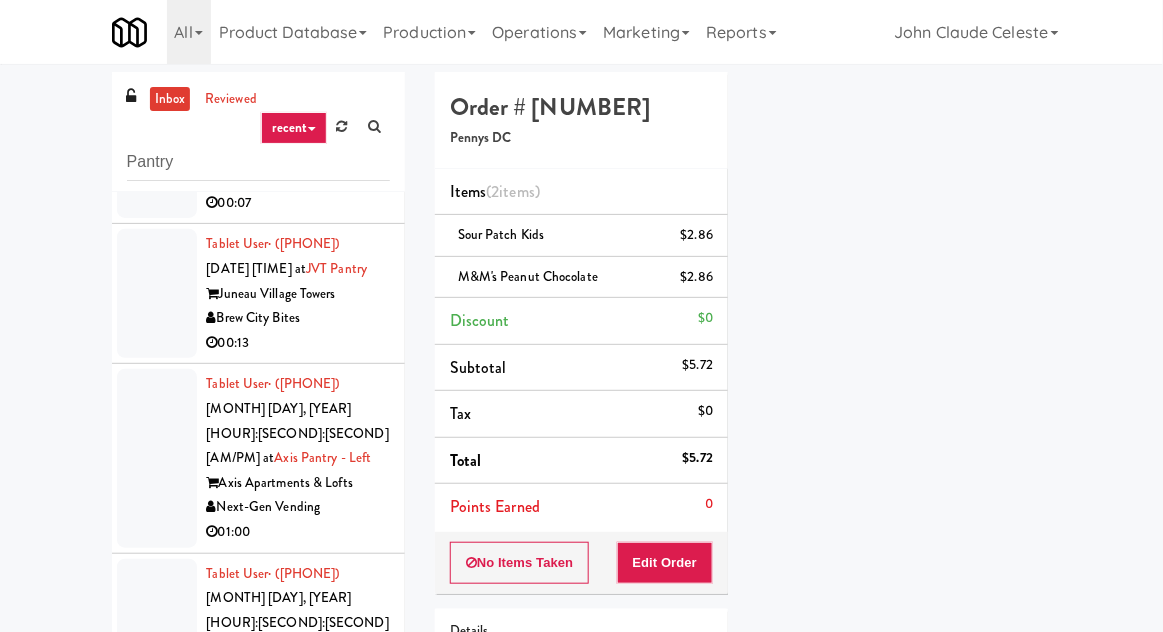 scroll, scrollTop: 1357, scrollLeft: 0, axis: vertical 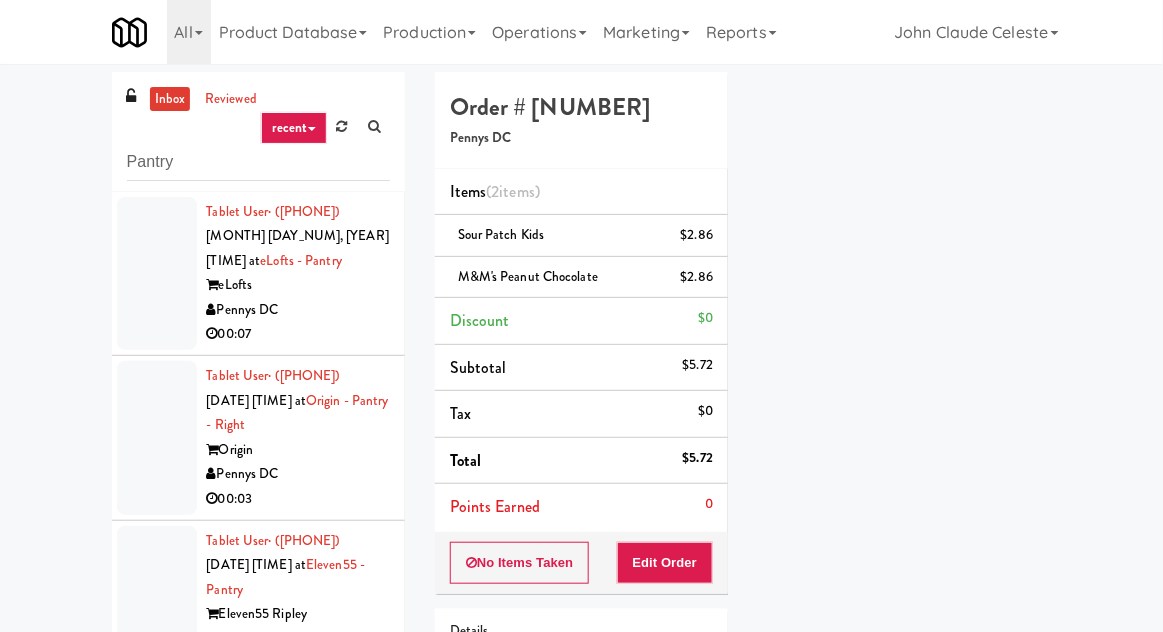click at bounding box center [157, 274] 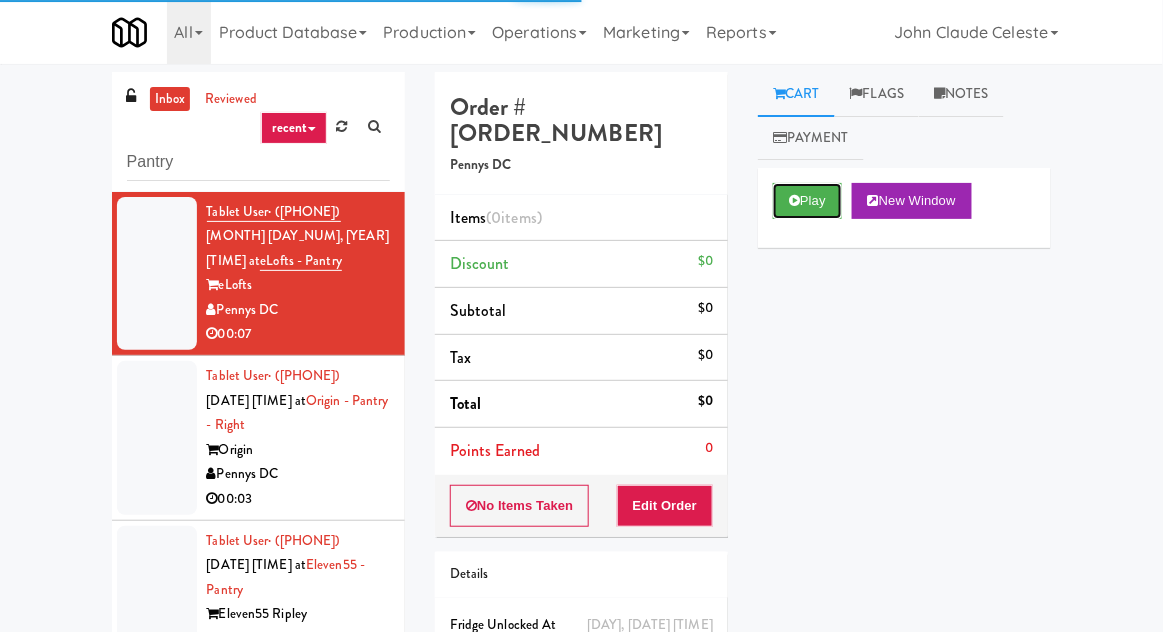 click on "Play" at bounding box center (807, 201) 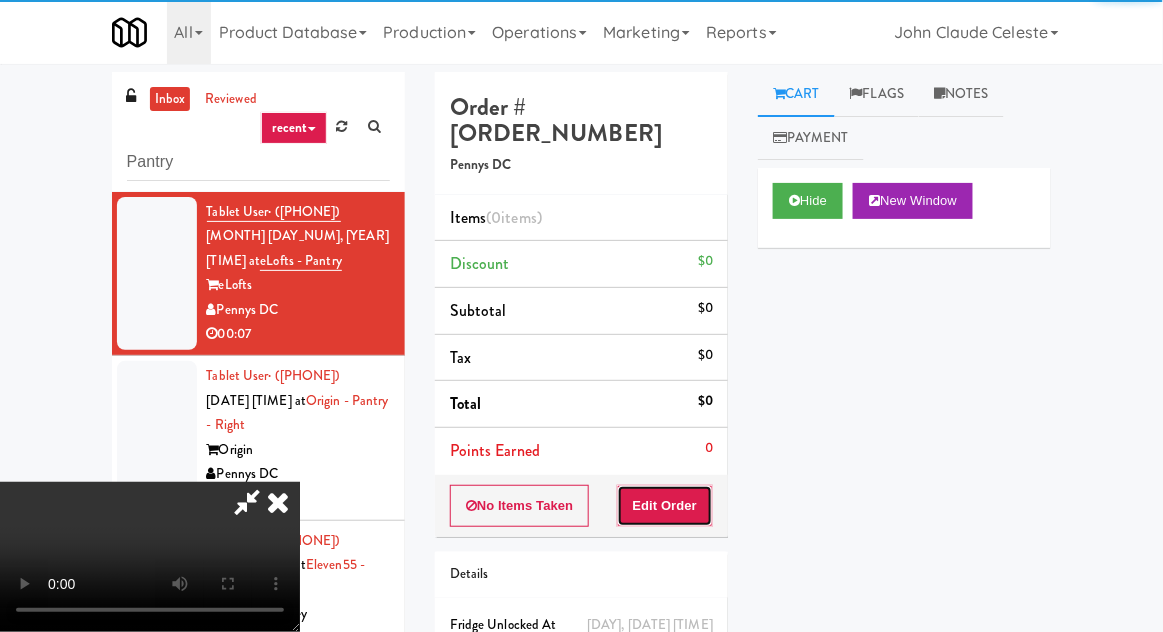 click on "Edit Order" at bounding box center [665, 506] 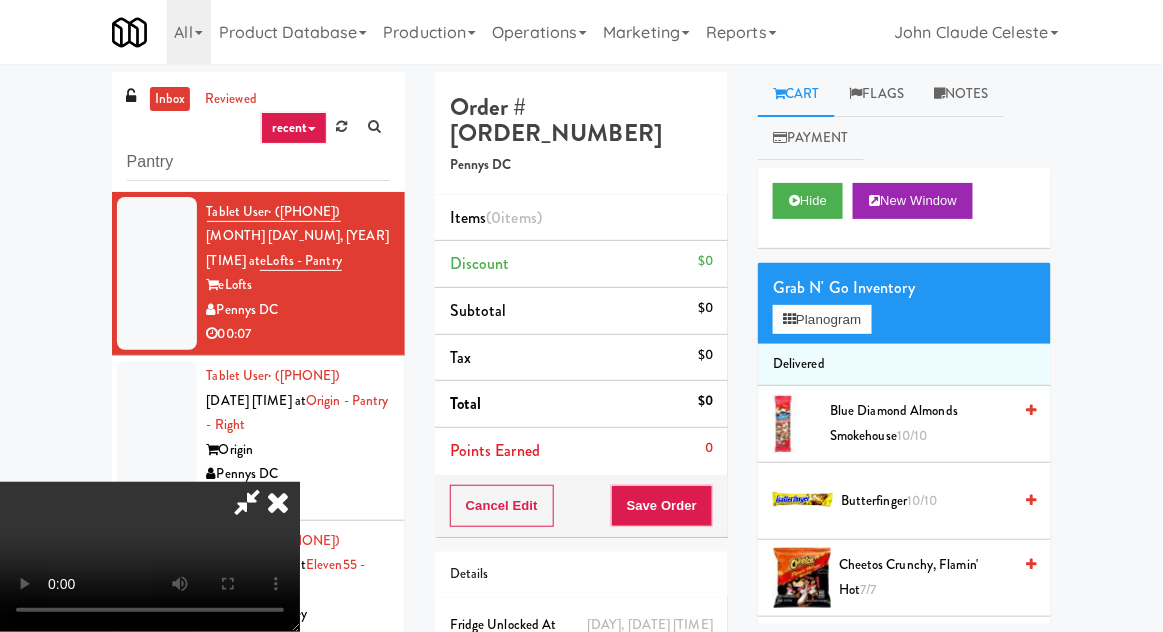 scroll, scrollTop: 73, scrollLeft: 0, axis: vertical 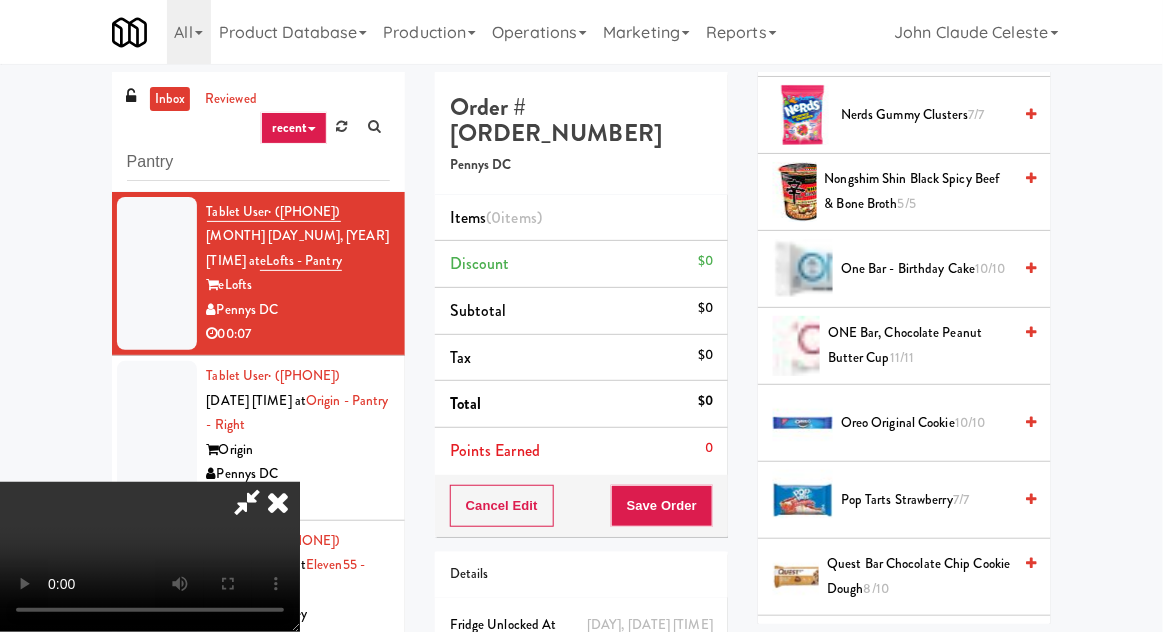 click on "10/10" at bounding box center [970, 422] 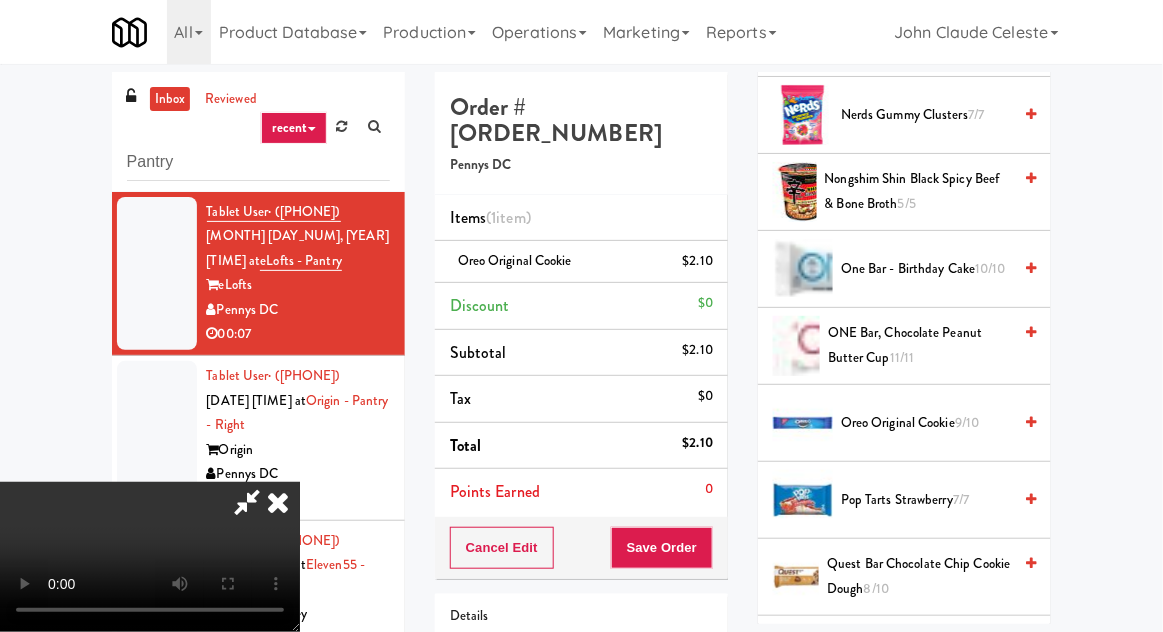 scroll, scrollTop: 77, scrollLeft: 0, axis: vertical 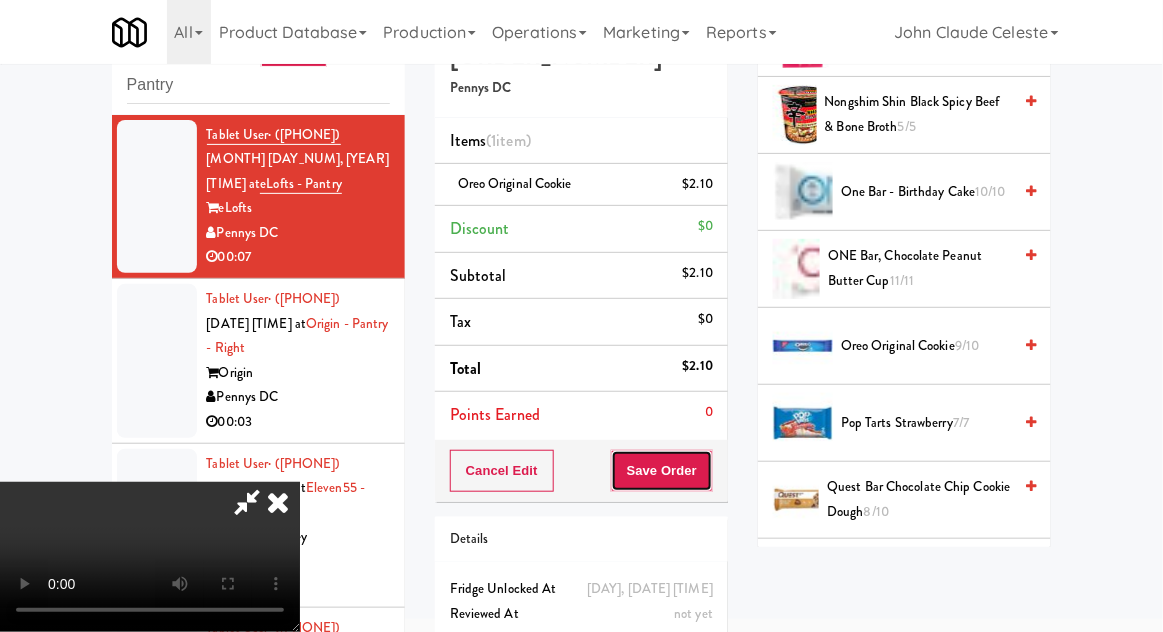 click on "Save Order" at bounding box center (662, 471) 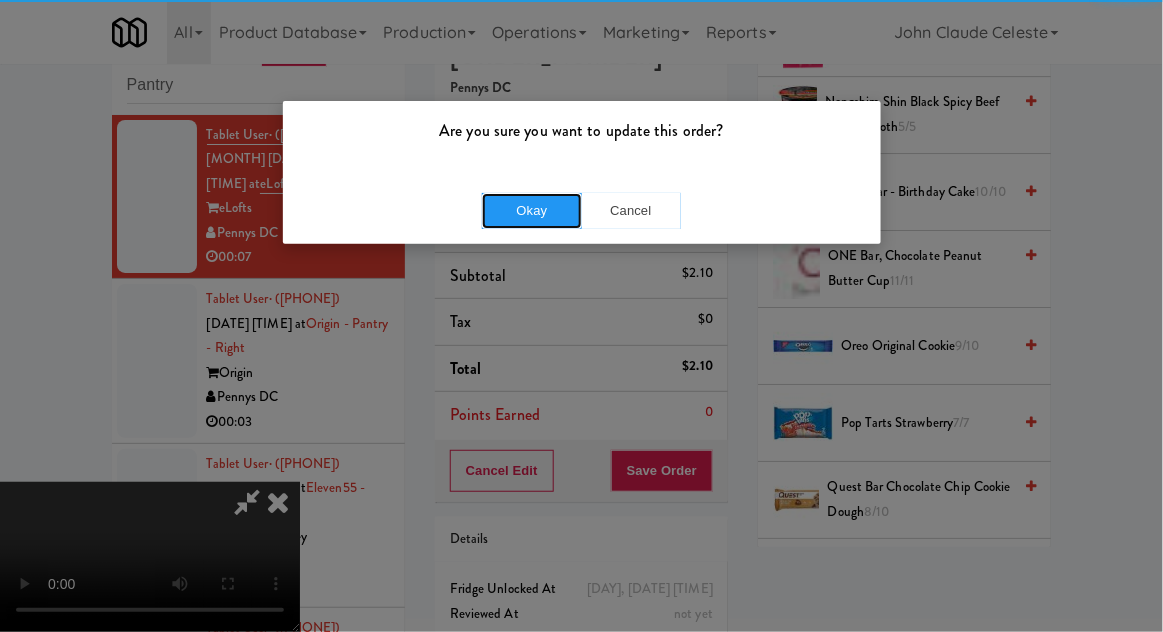 click on "Okay" at bounding box center [532, 211] 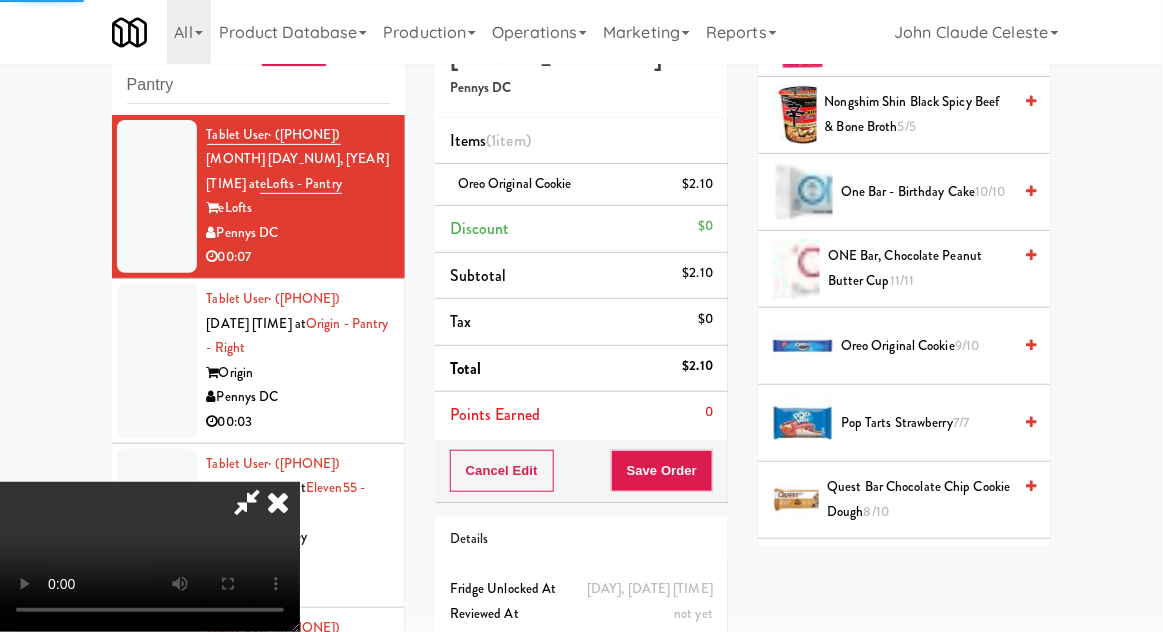 scroll, scrollTop: 197, scrollLeft: 0, axis: vertical 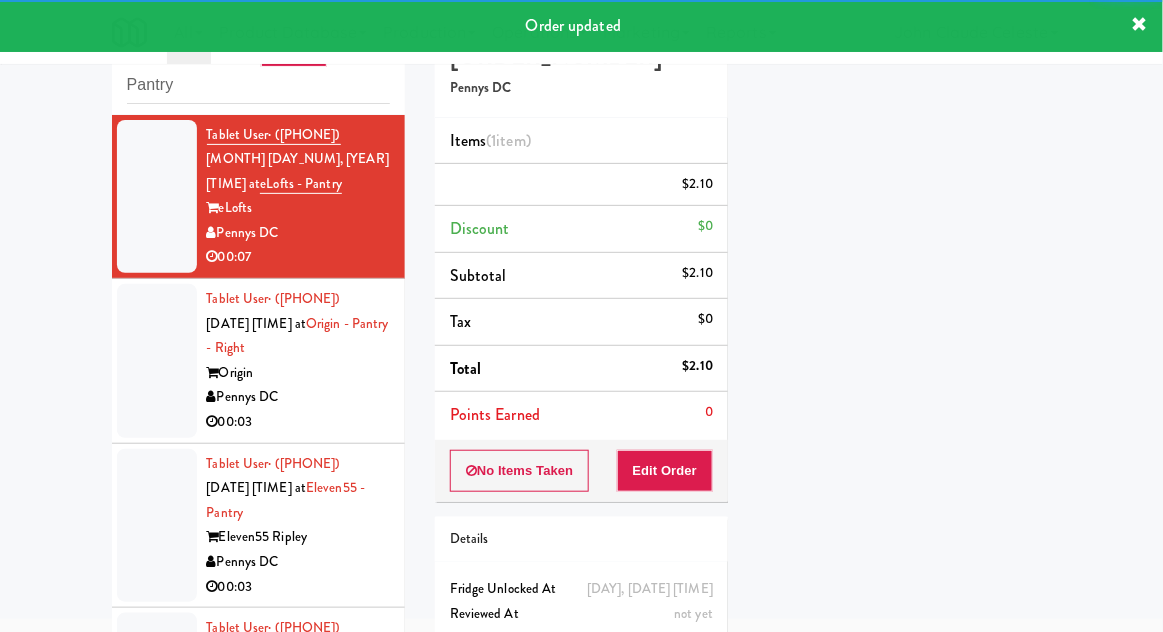 click at bounding box center (157, 361) 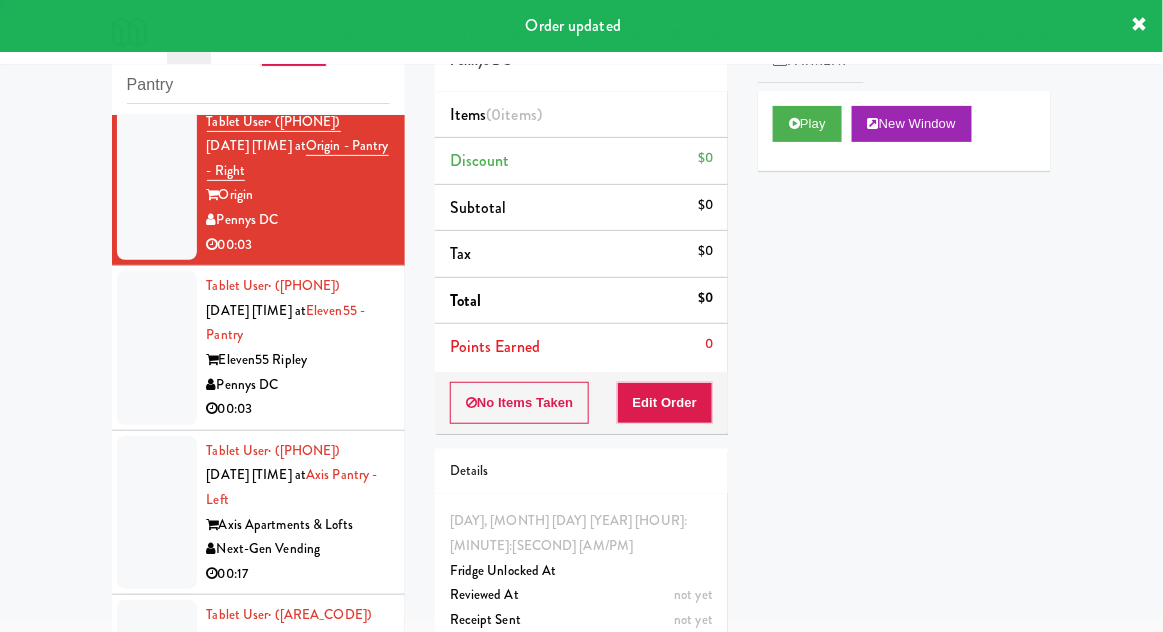 scroll, scrollTop: 210, scrollLeft: 0, axis: vertical 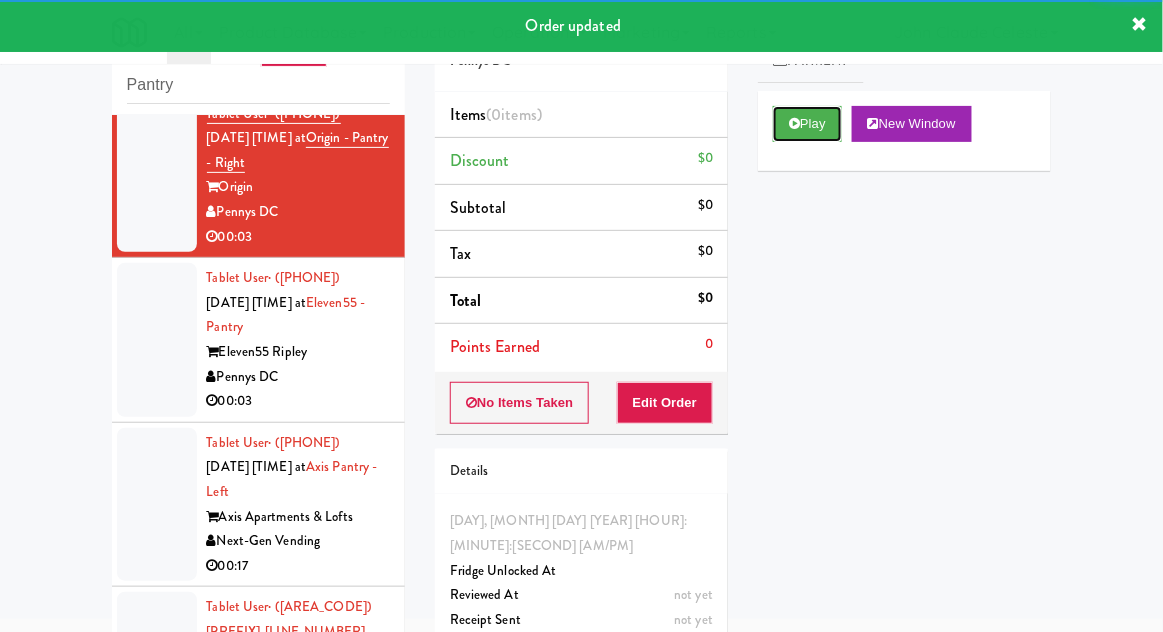 click on "Play" at bounding box center (807, 124) 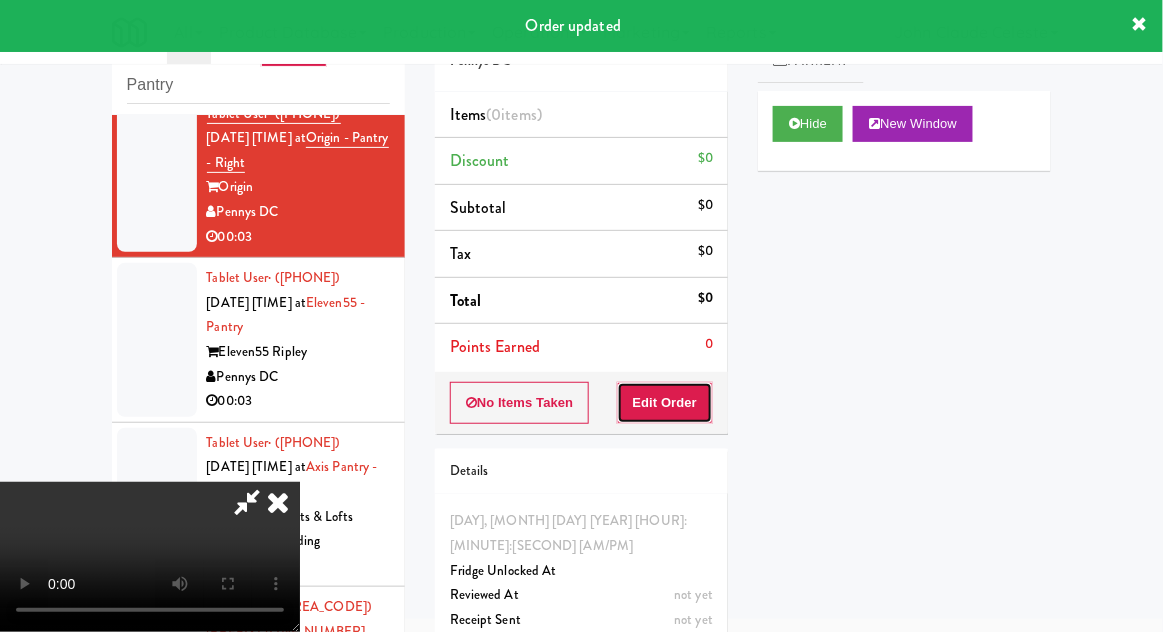 click on "Edit Order" at bounding box center [665, 403] 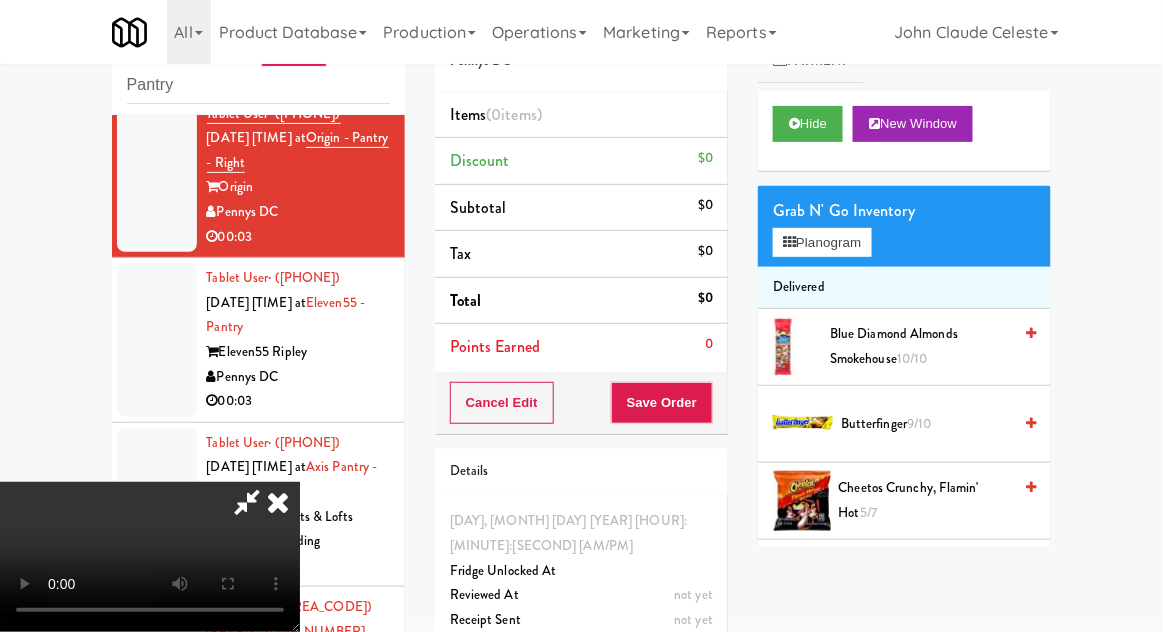 scroll, scrollTop: 73, scrollLeft: 0, axis: vertical 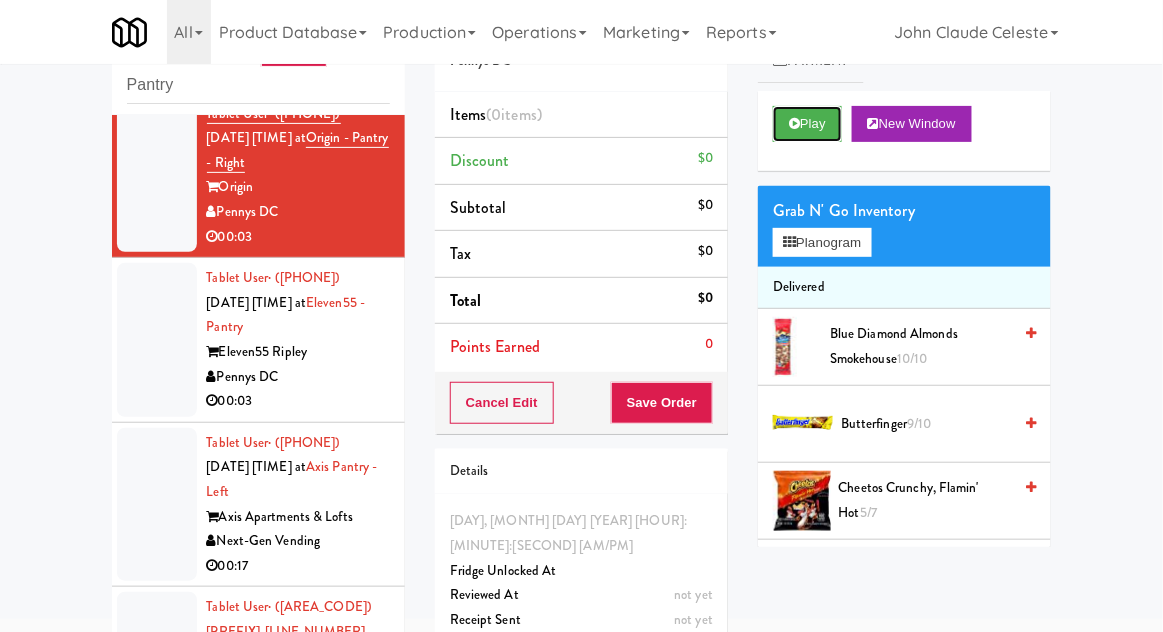 click at bounding box center [794, 123] 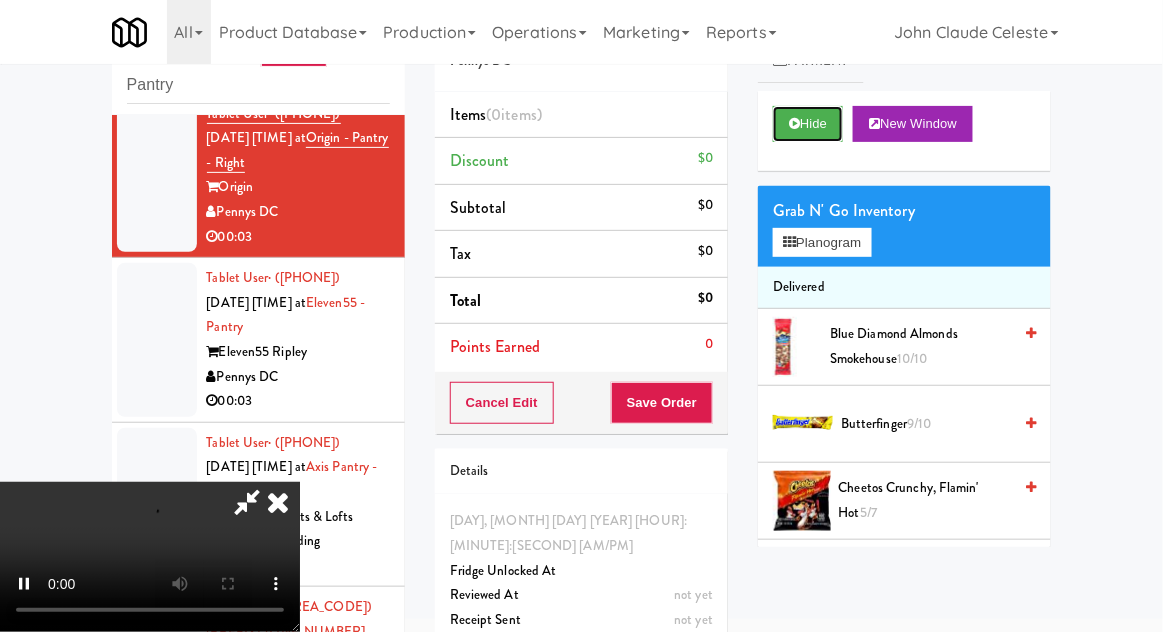 scroll, scrollTop: 73, scrollLeft: 0, axis: vertical 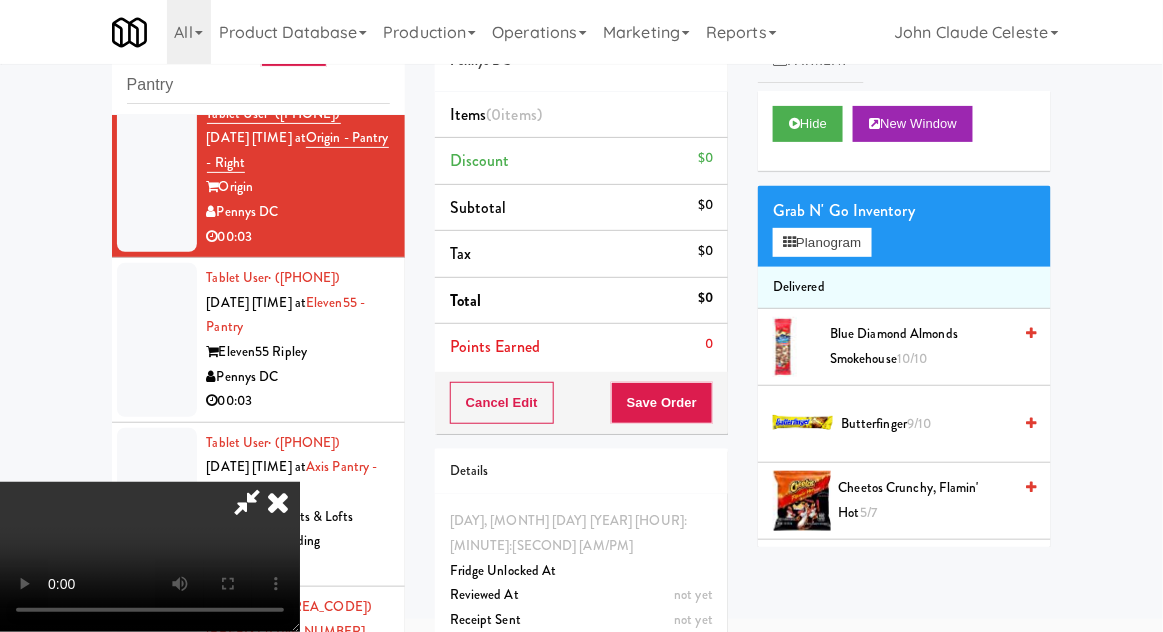 type 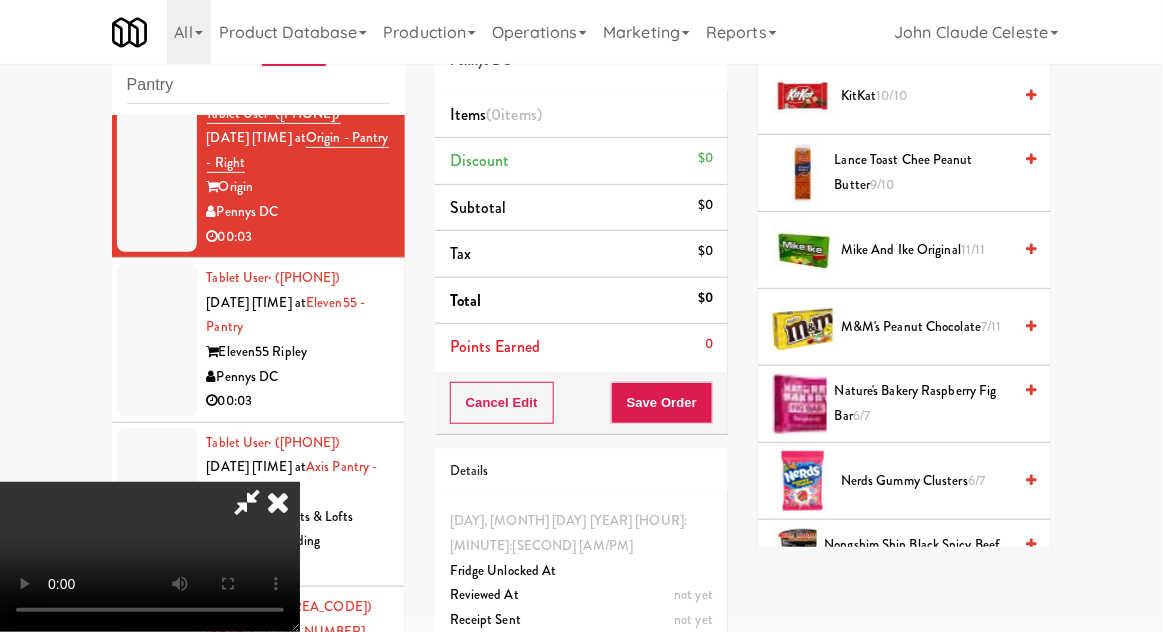 scroll, scrollTop: 1085, scrollLeft: 0, axis: vertical 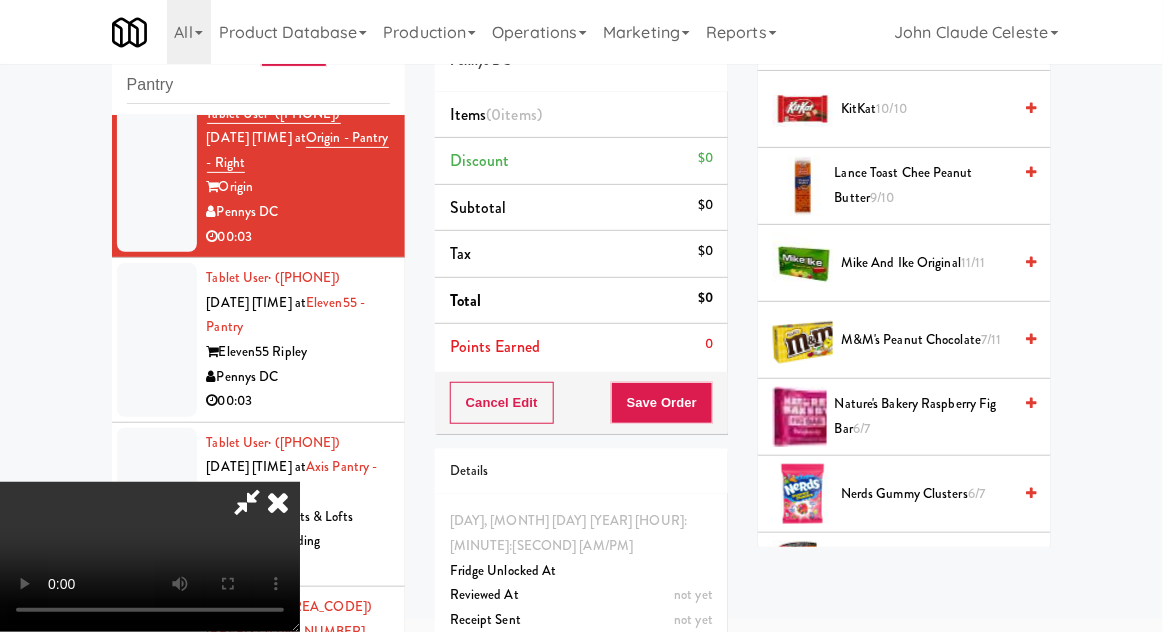 click on "7/11" at bounding box center [991, 339] 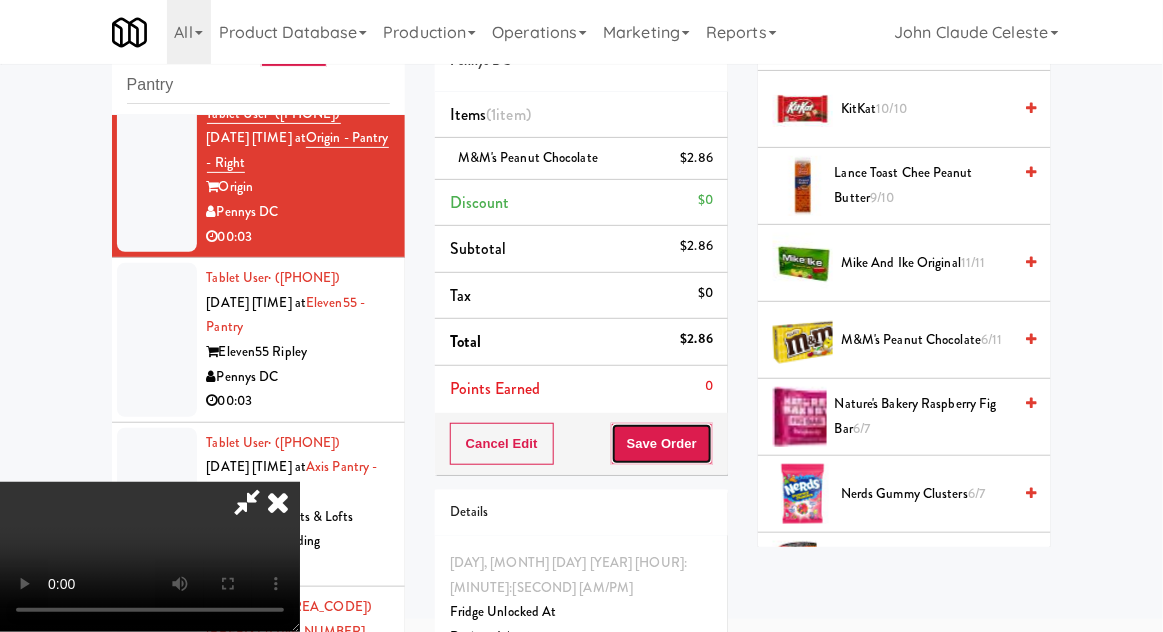click on "Save Order" at bounding box center (662, 444) 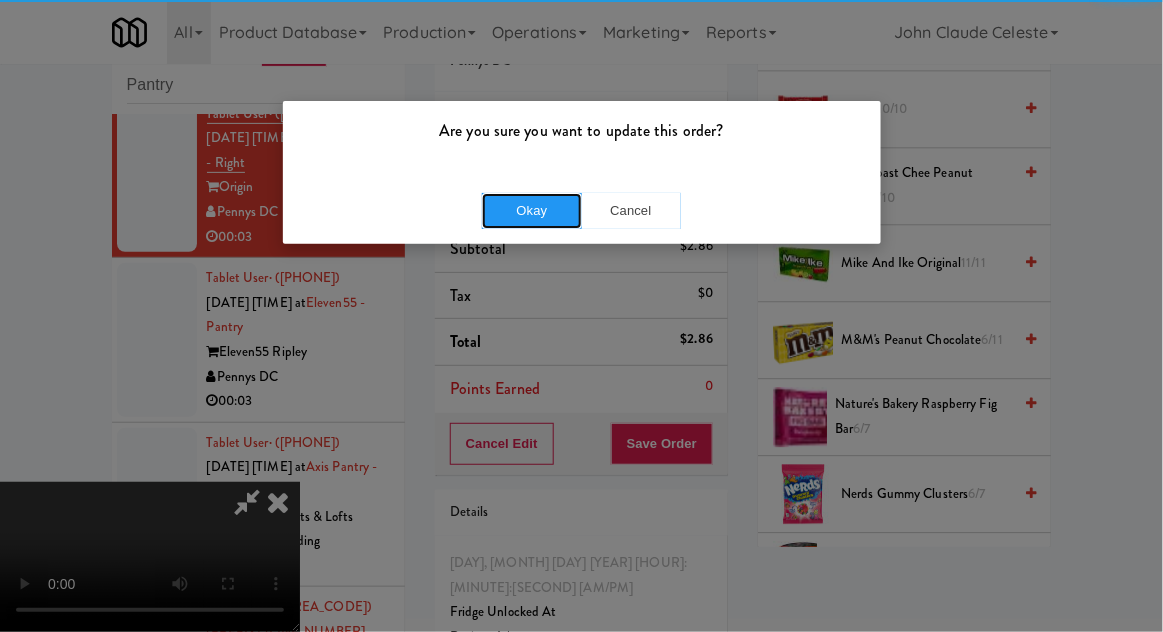 click on "Okay" at bounding box center [532, 211] 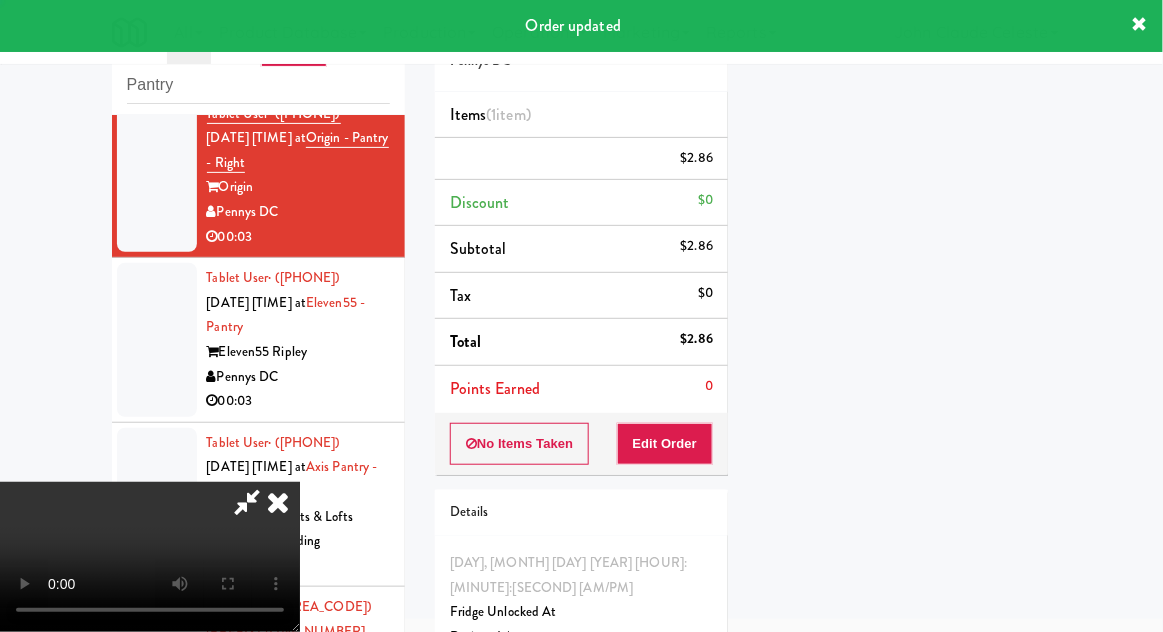 scroll, scrollTop: 197, scrollLeft: 0, axis: vertical 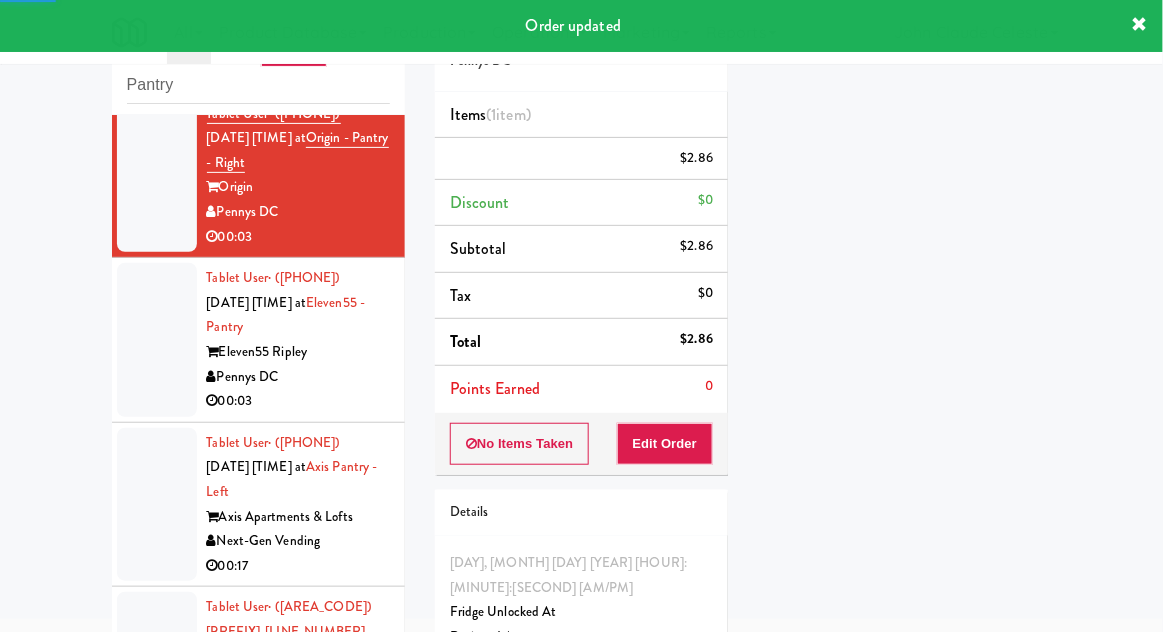click at bounding box center (157, 340) 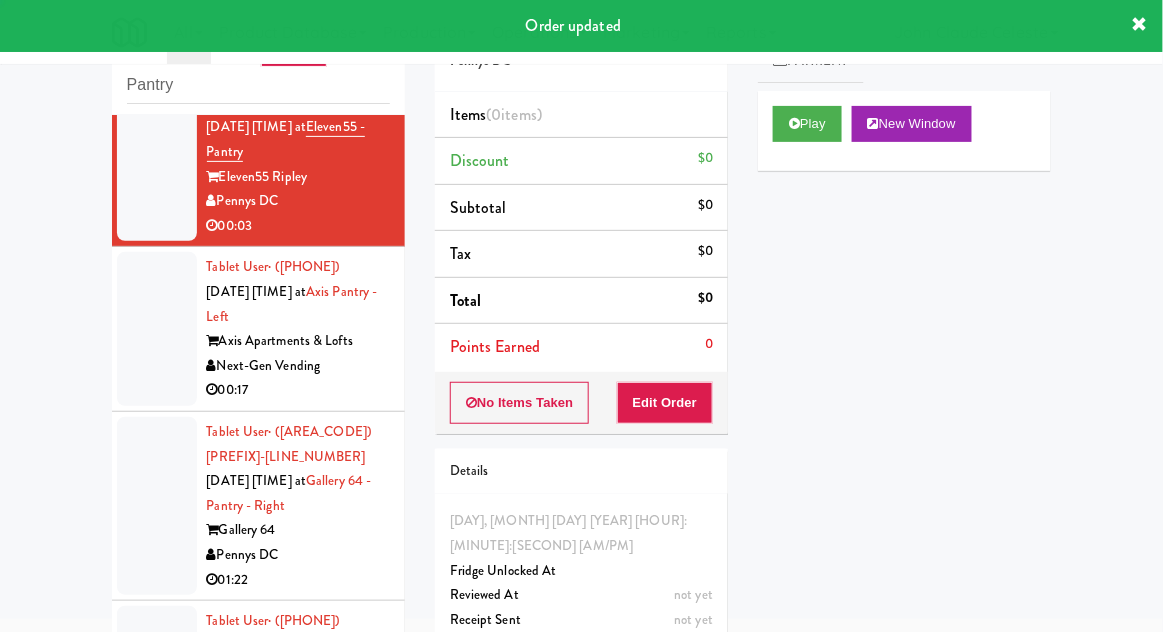 scroll, scrollTop: 431, scrollLeft: 0, axis: vertical 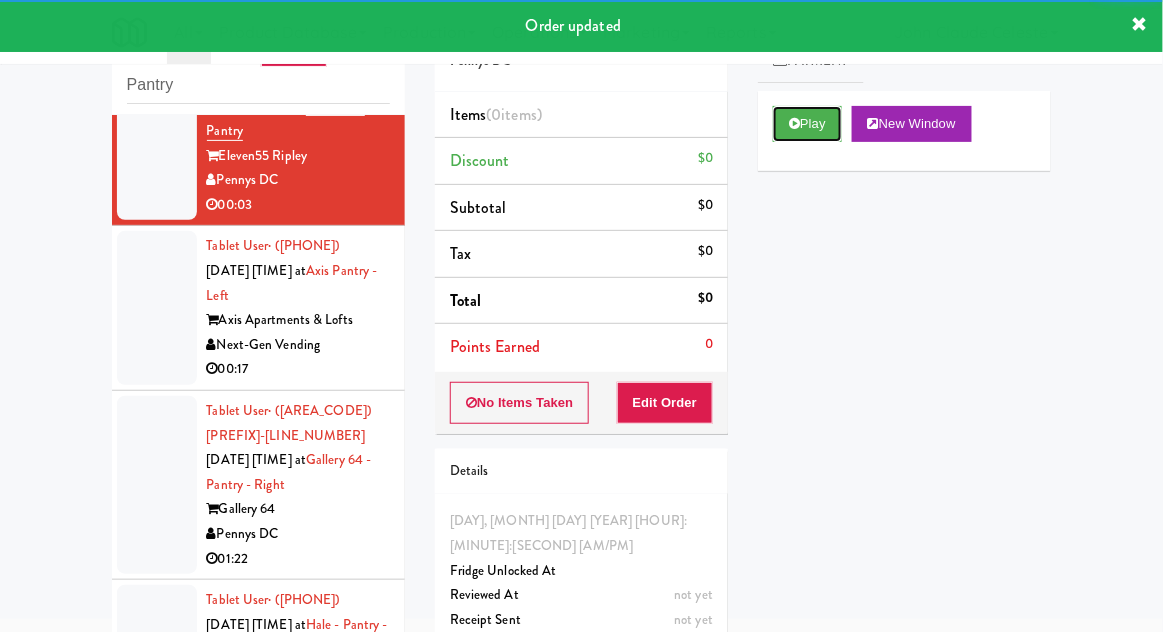 click on "Play" at bounding box center (807, 124) 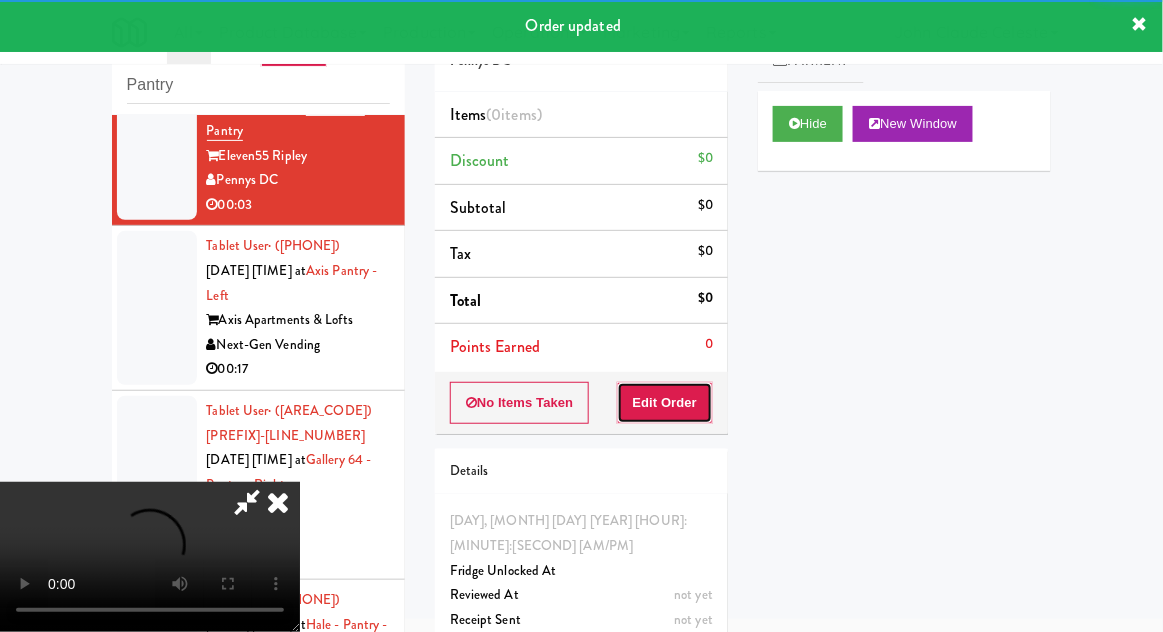 click on "Edit Order" at bounding box center [665, 403] 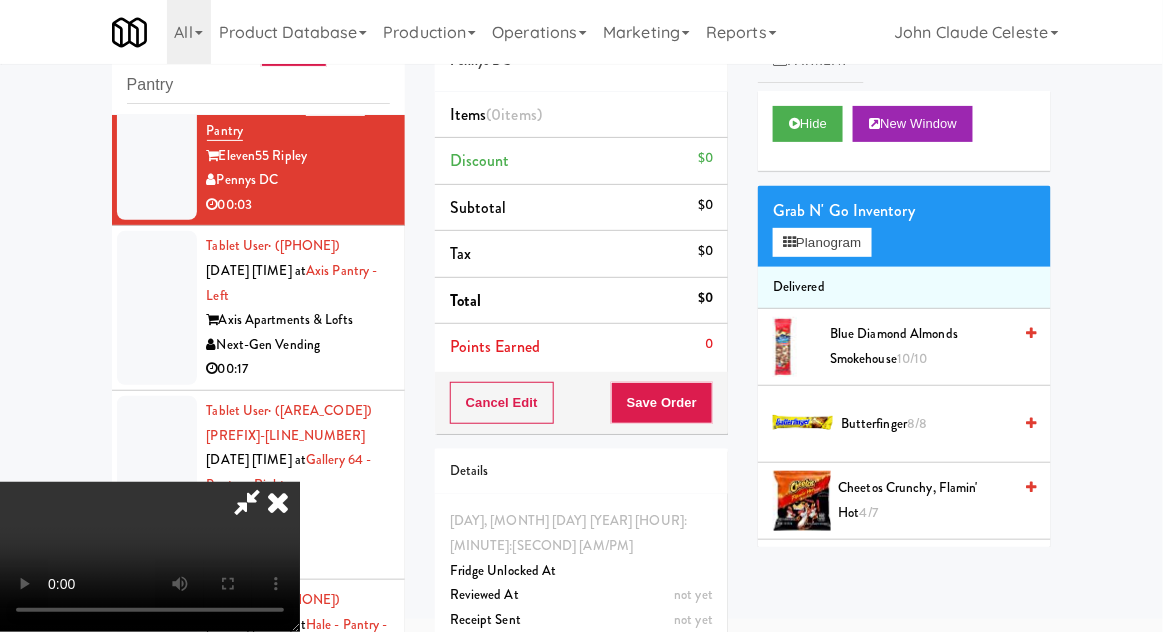 scroll, scrollTop: 73, scrollLeft: 0, axis: vertical 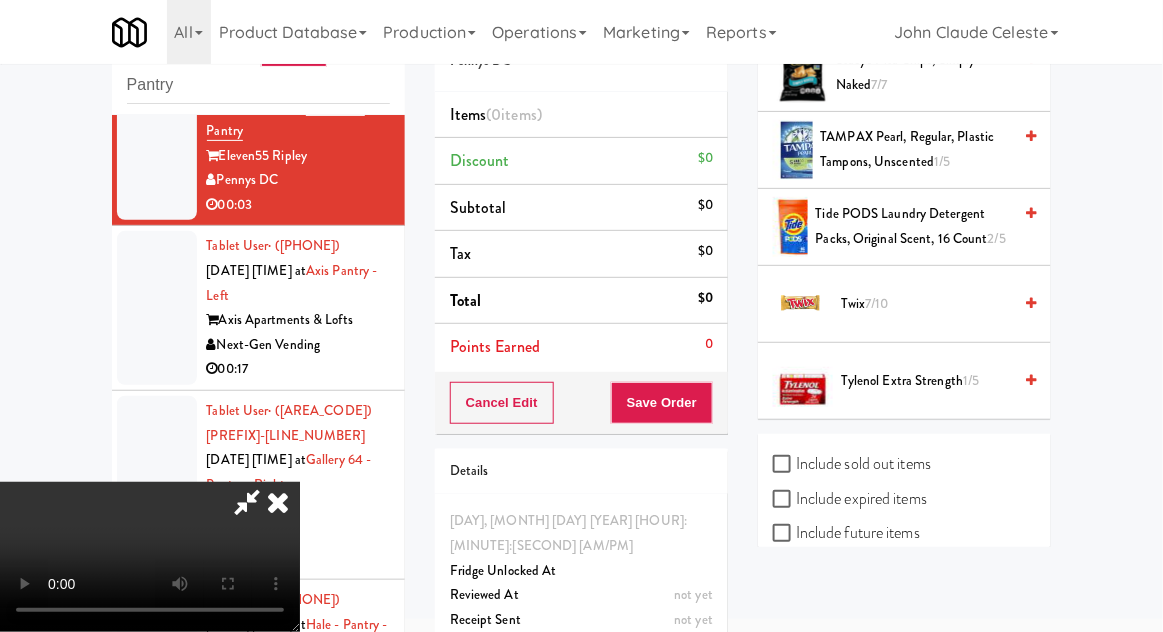 click on "Include sold out items" at bounding box center (904, 466) 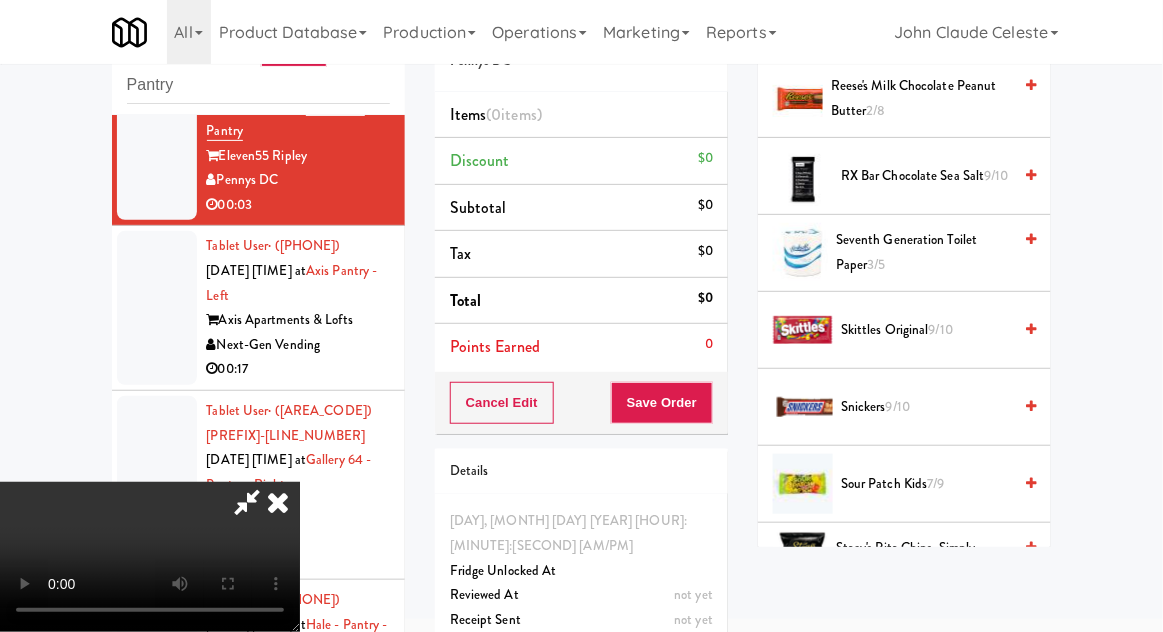 scroll 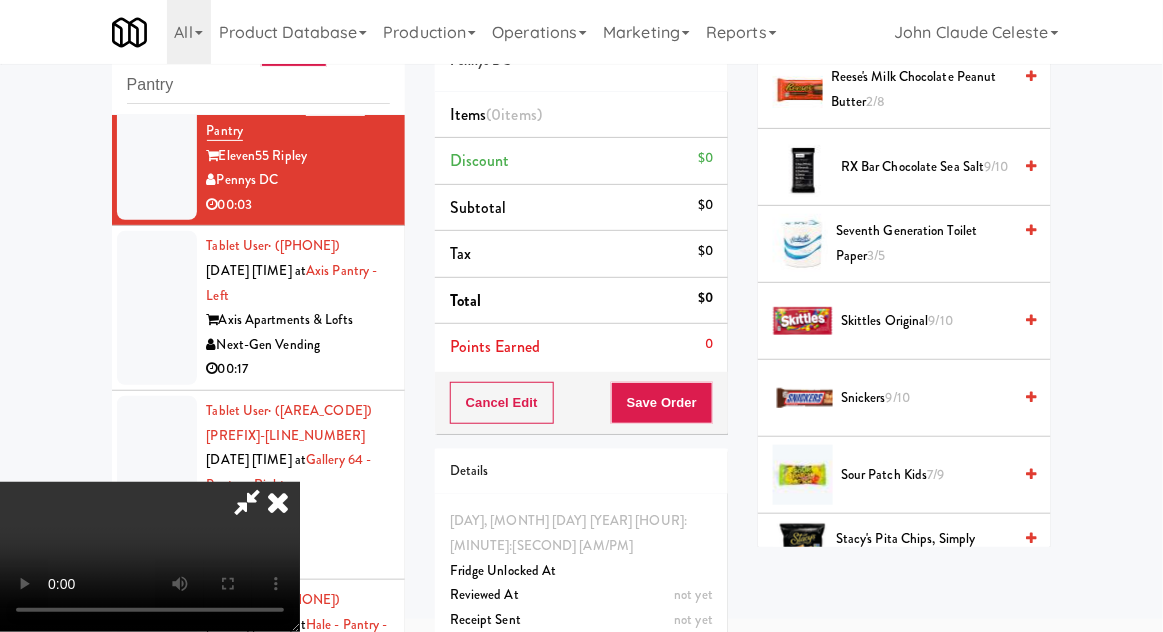 click on "Sour Patch Kids  7/9" at bounding box center (926, 475) 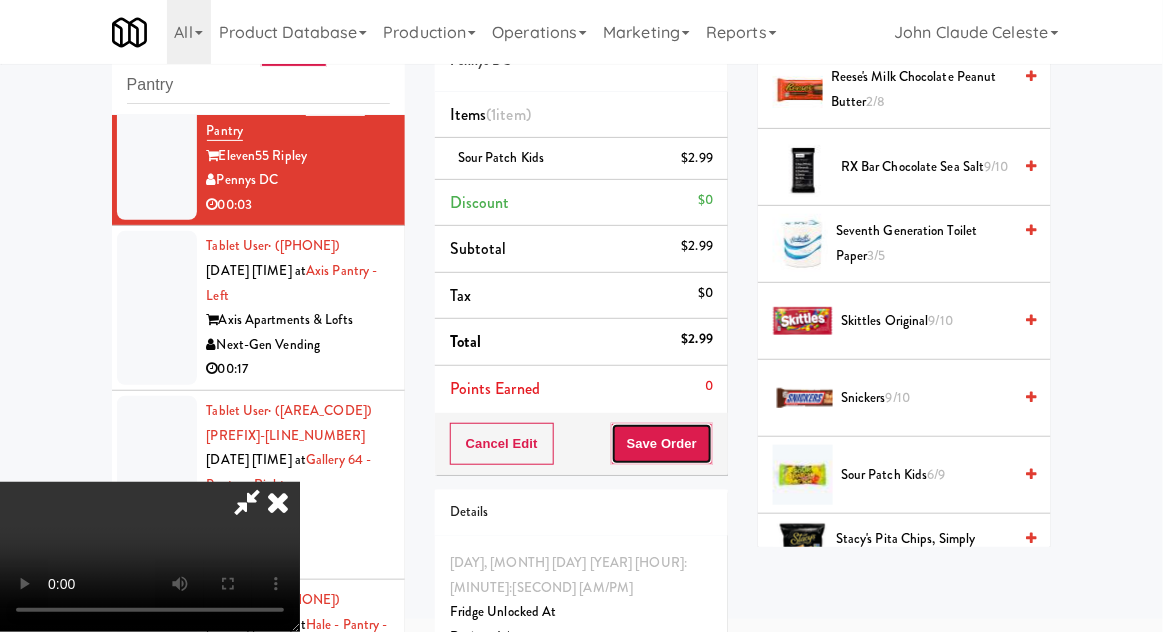 click on "Save Order" at bounding box center (662, 444) 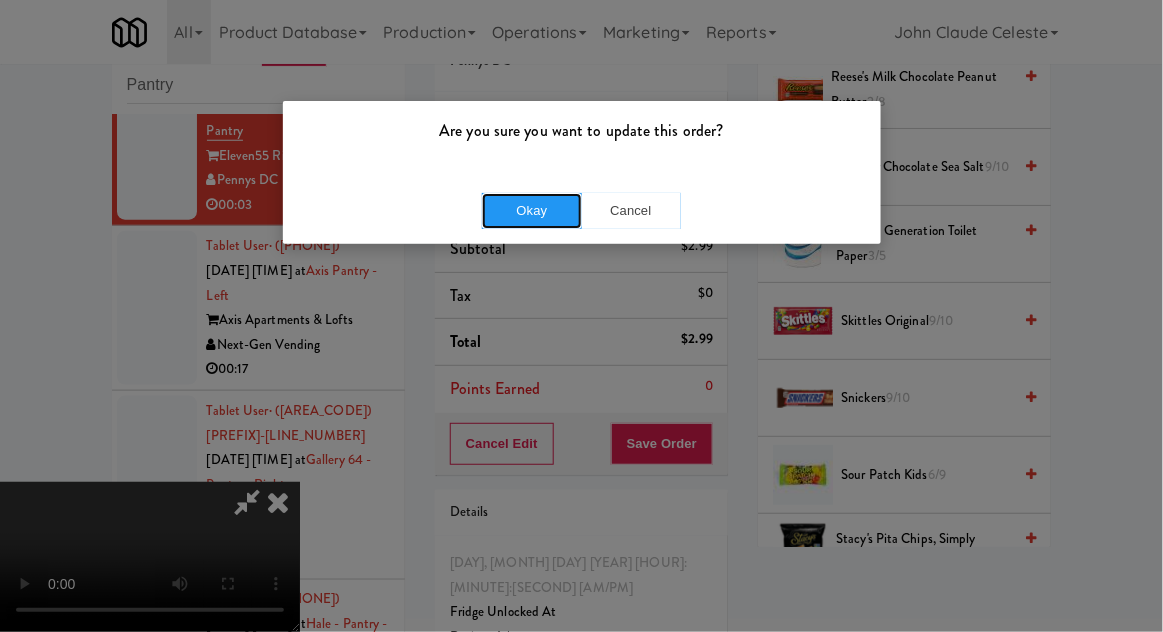 click on "Okay" at bounding box center (532, 211) 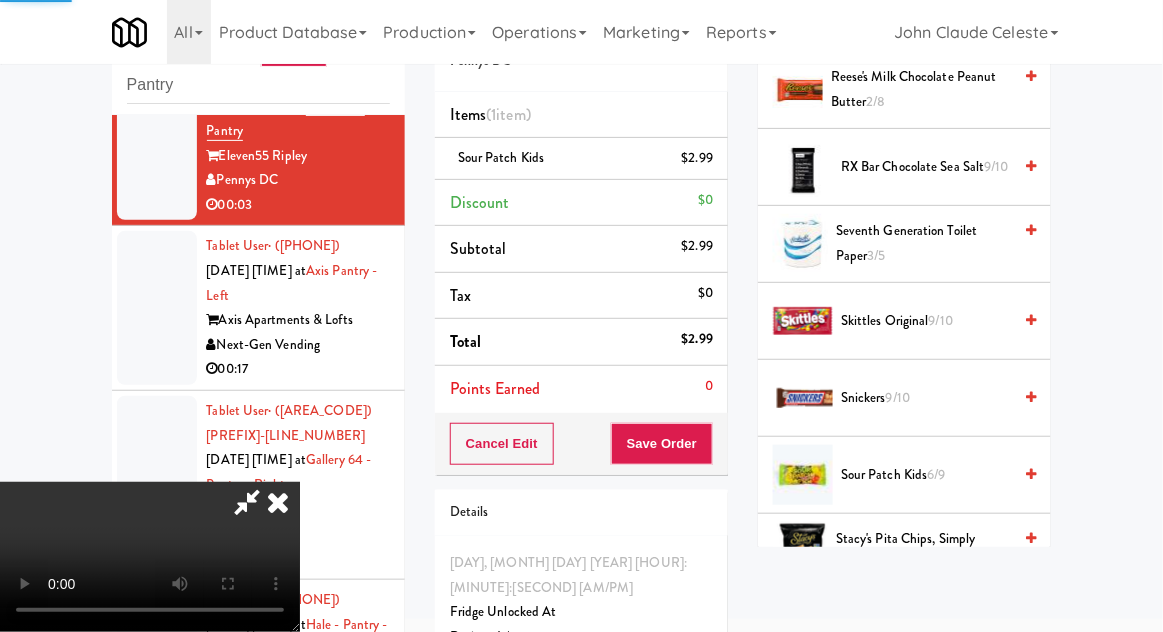 scroll, scrollTop: 197, scrollLeft: 0, axis: vertical 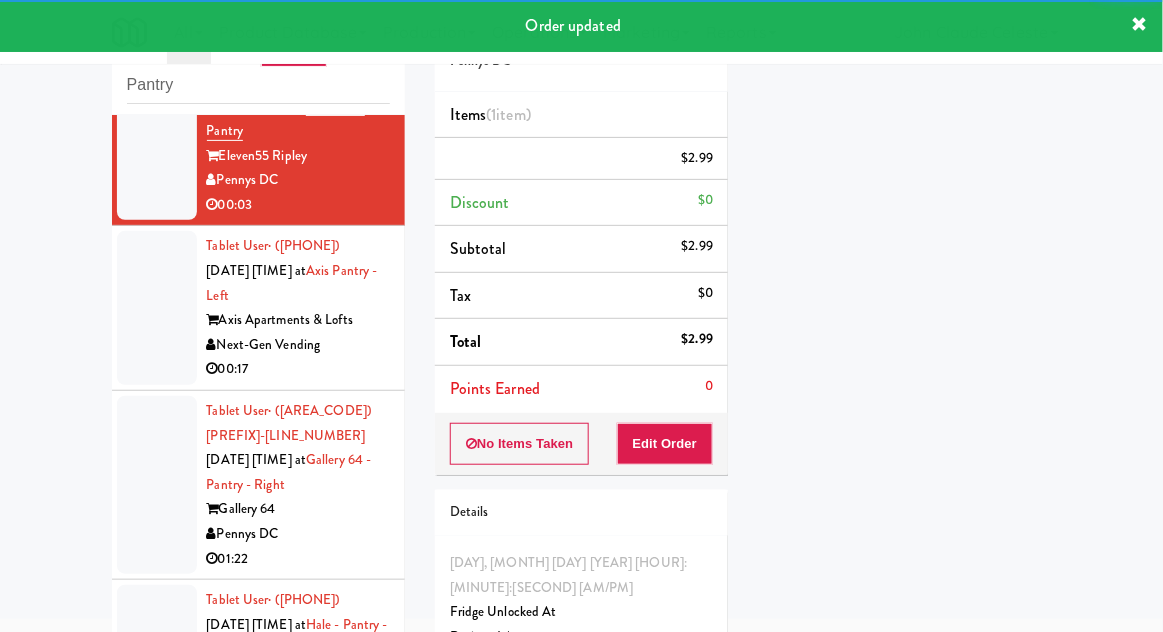 click at bounding box center (157, 308) 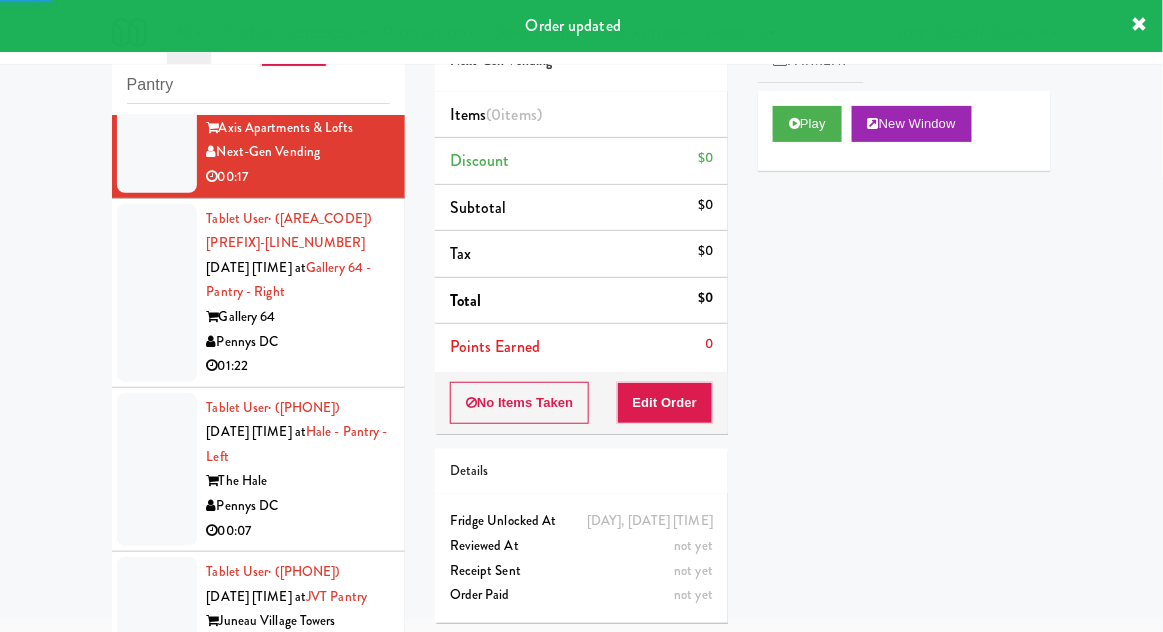 scroll, scrollTop: 649, scrollLeft: 0, axis: vertical 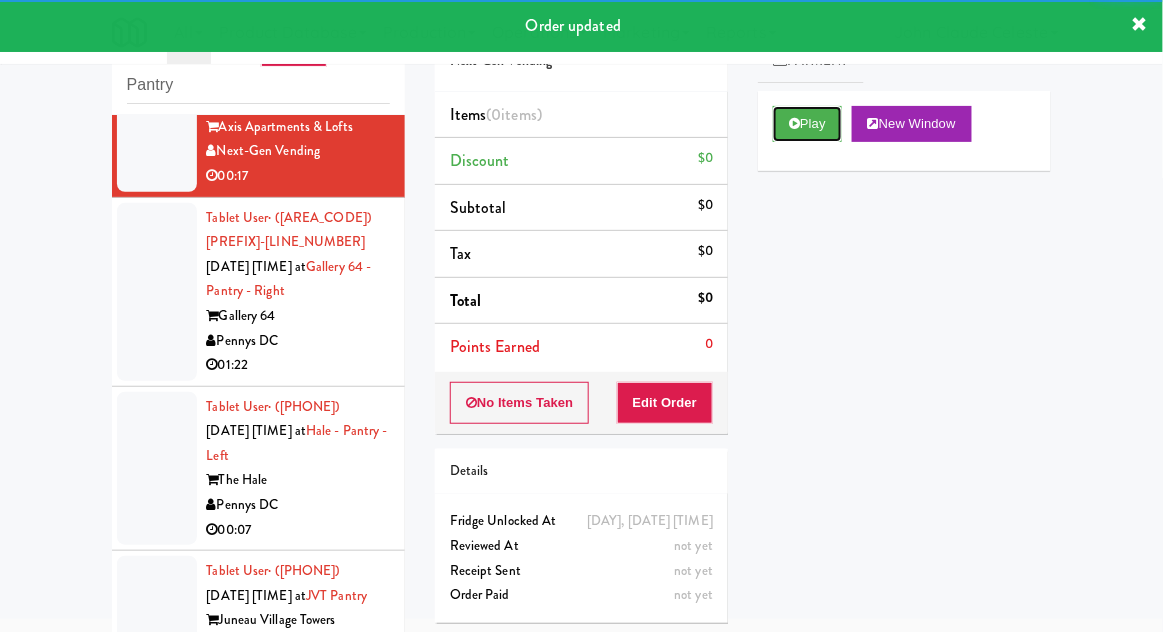 click on "Play" at bounding box center [807, 124] 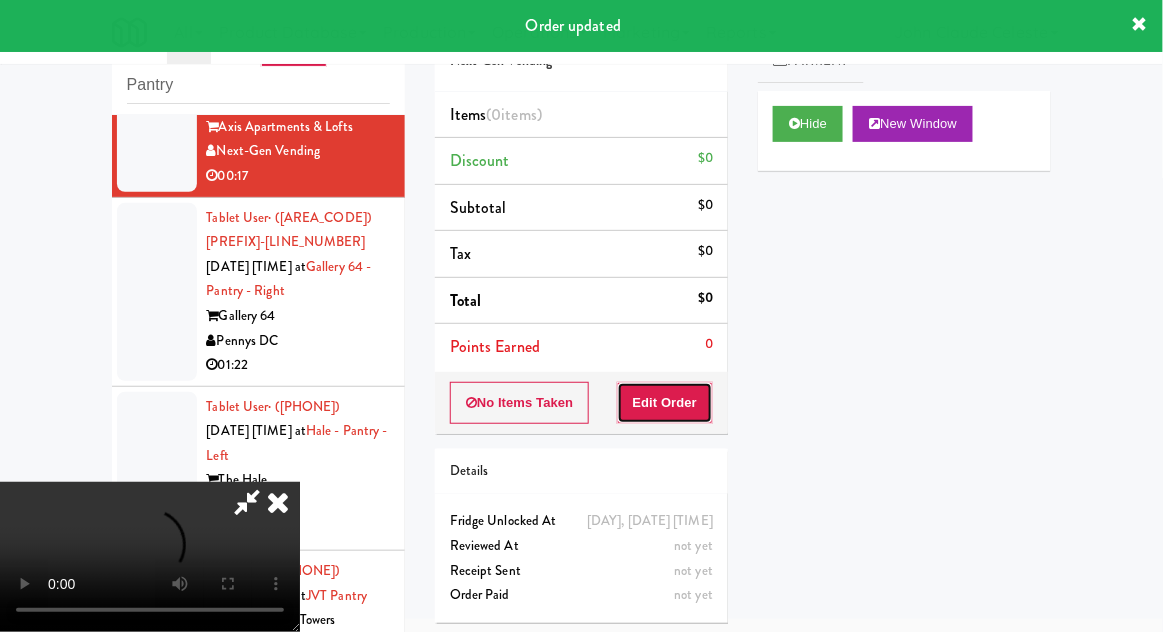 click on "Edit Order" at bounding box center [665, 403] 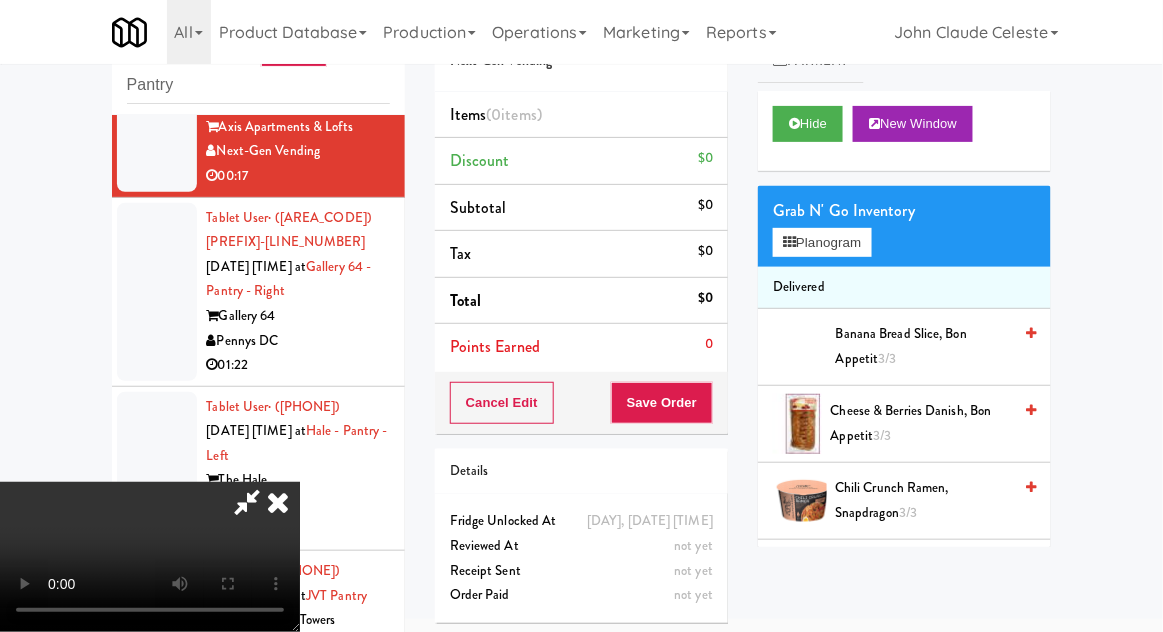 scroll, scrollTop: 73, scrollLeft: 0, axis: vertical 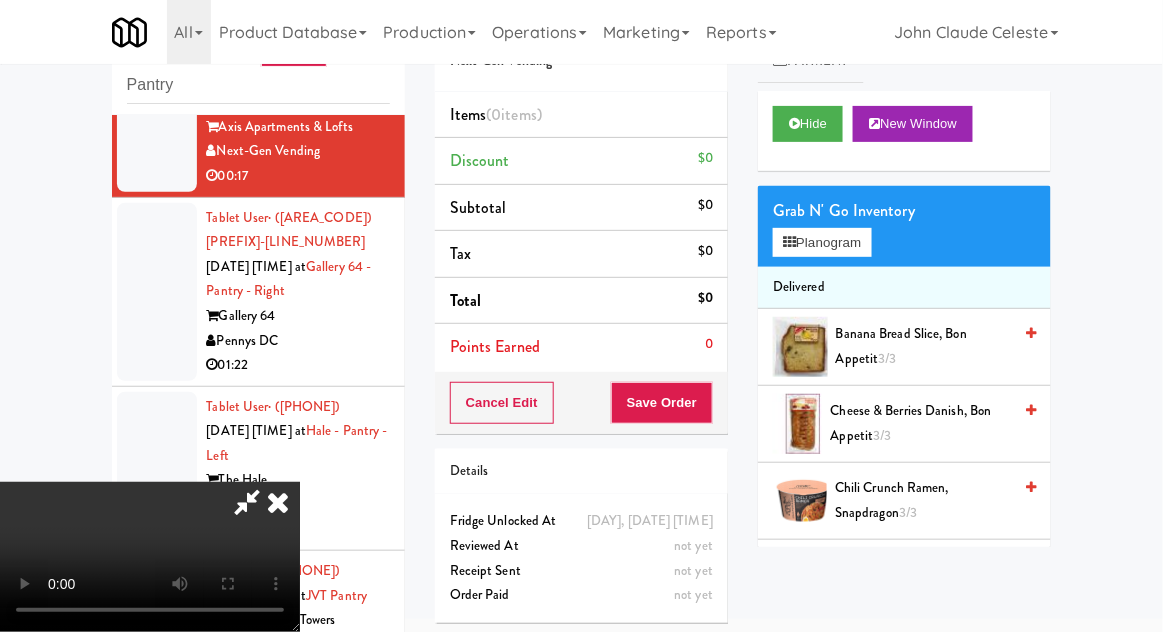 type 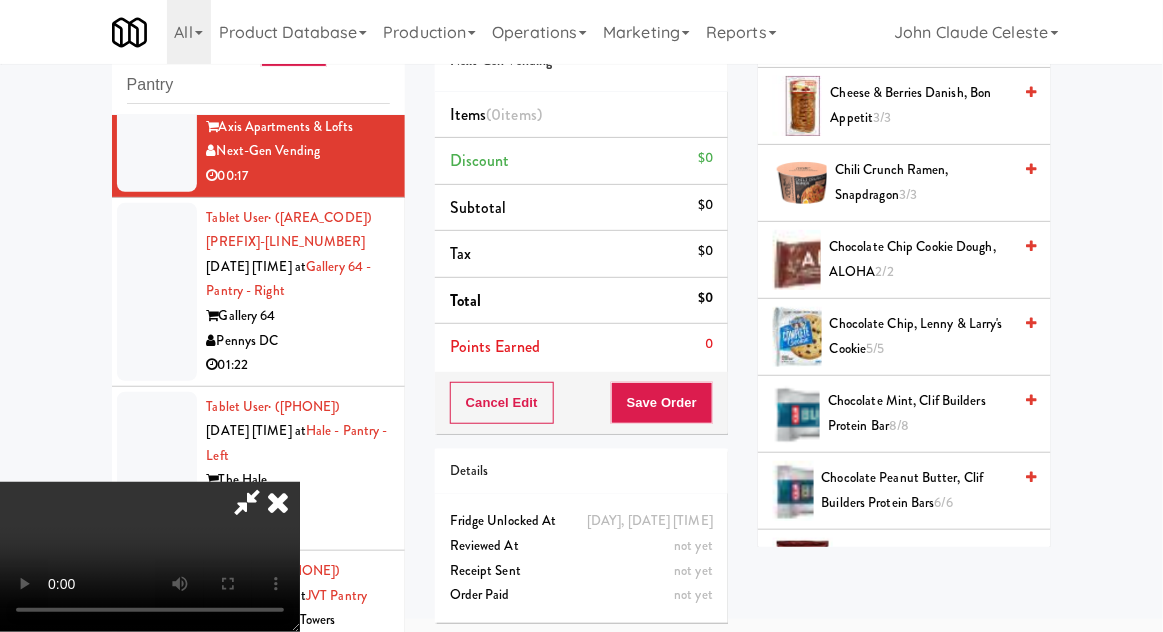 scroll, scrollTop: 349, scrollLeft: 0, axis: vertical 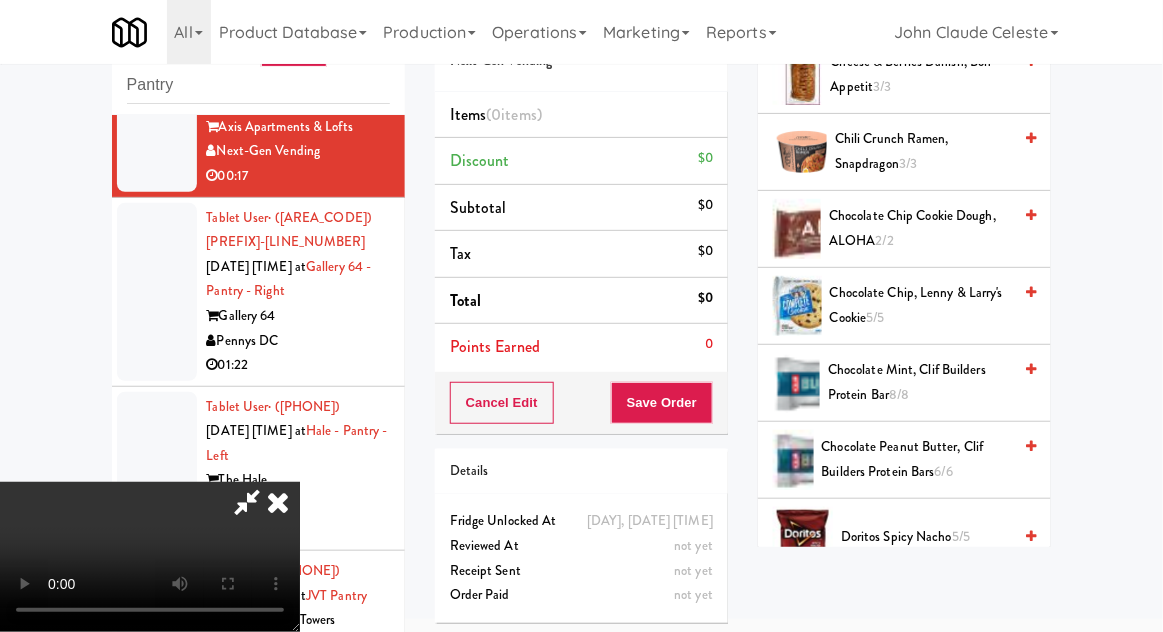 click on "Chocolate Peanut Butter, Clif Builders Protein Bars  6/6" at bounding box center [917, 459] 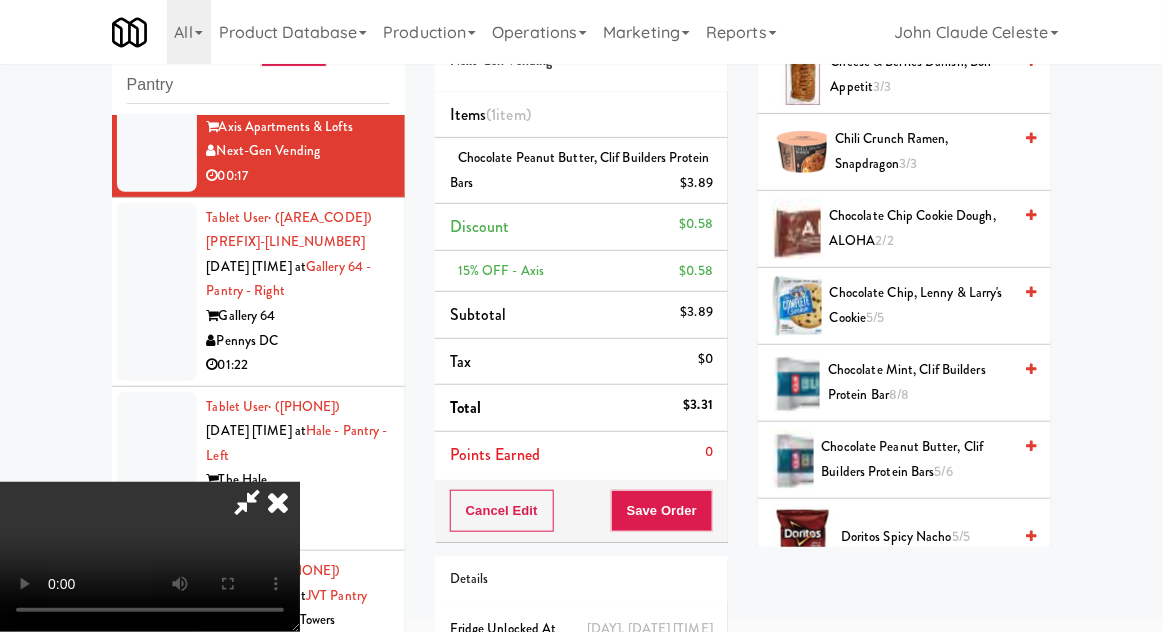 scroll, scrollTop: 73, scrollLeft: 0, axis: vertical 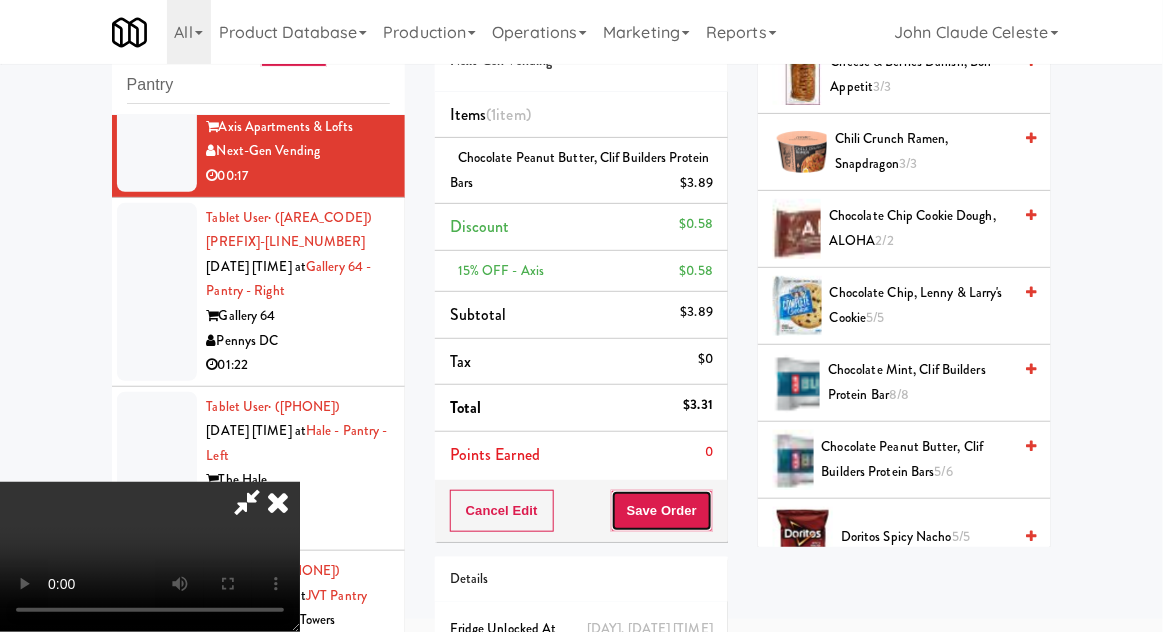 click on "Save Order" at bounding box center (662, 511) 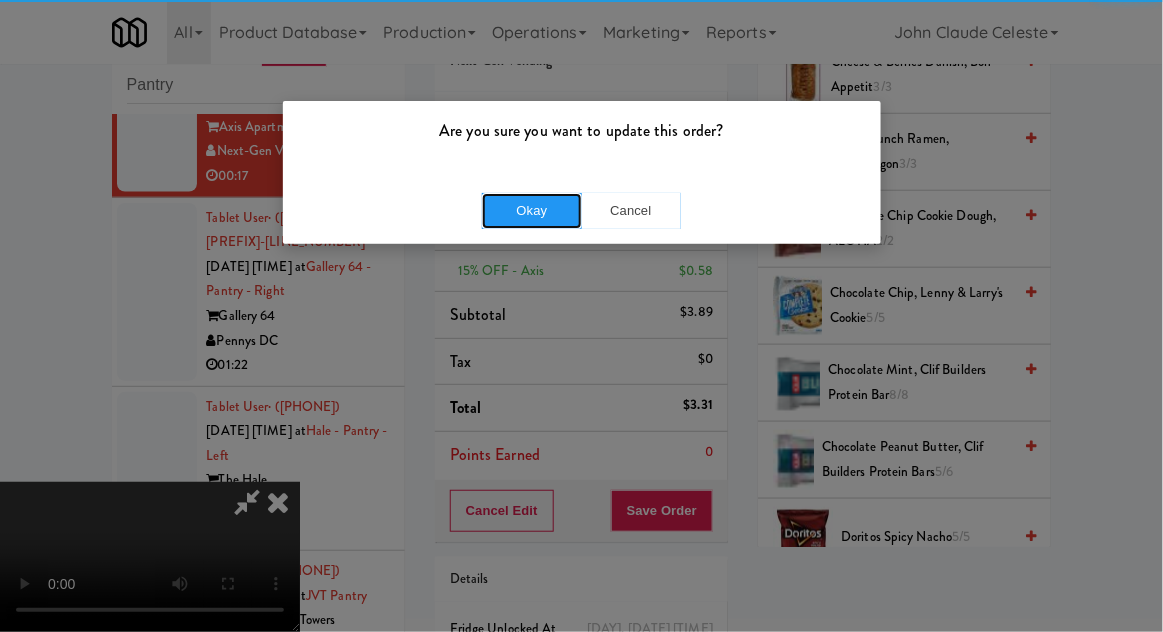 click on "Okay" at bounding box center (532, 211) 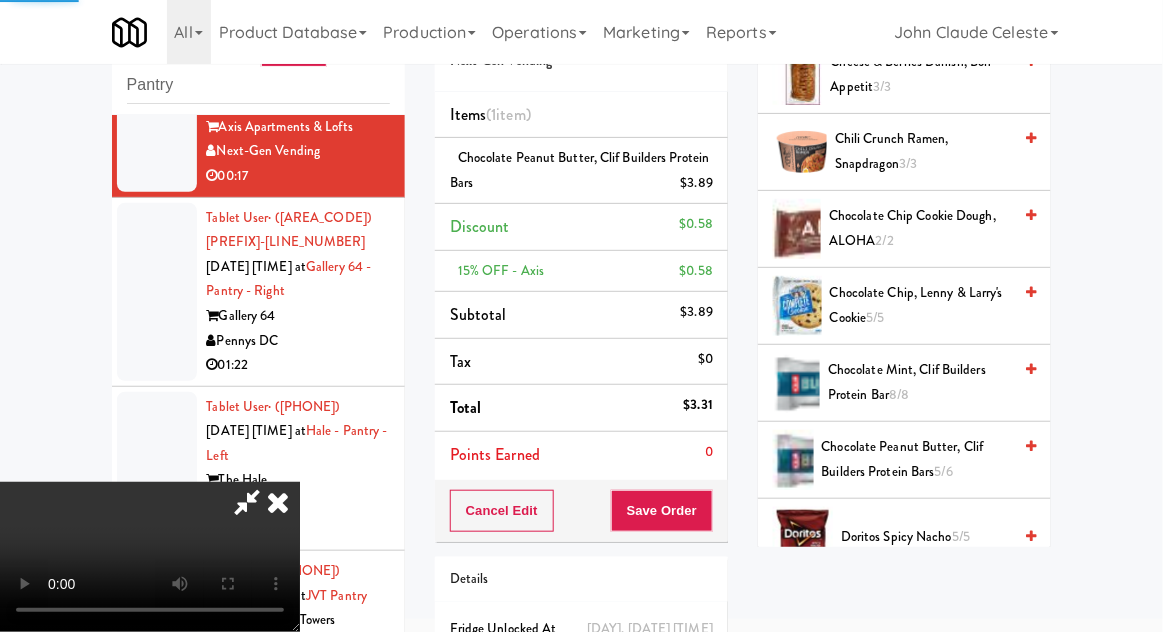 scroll, scrollTop: 197, scrollLeft: 0, axis: vertical 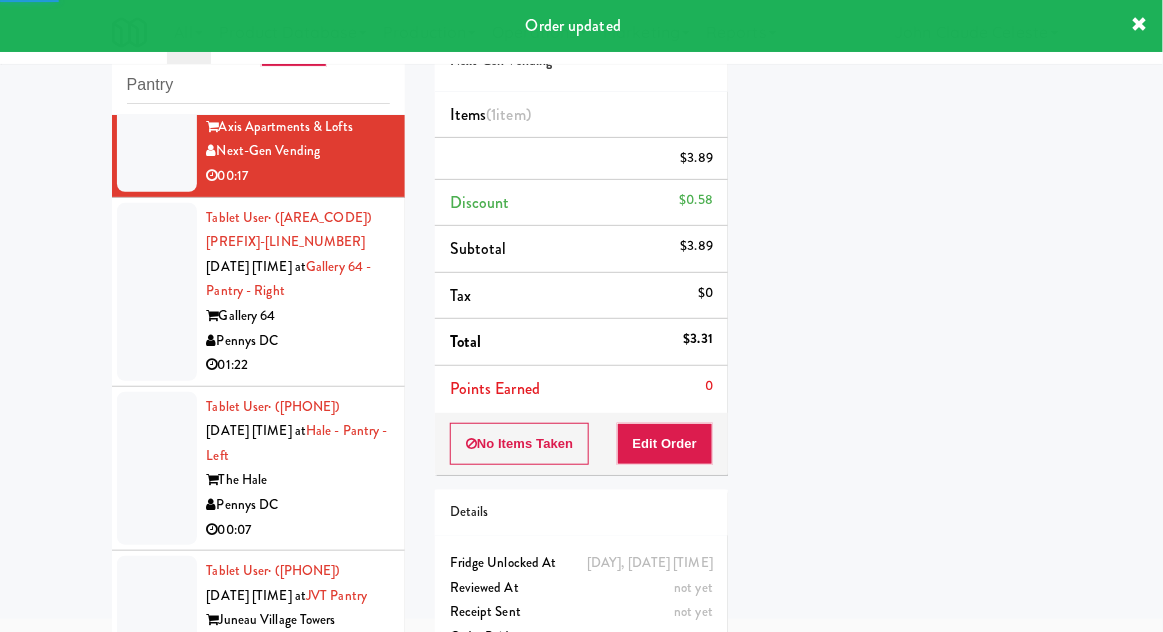 click at bounding box center (157, 292) 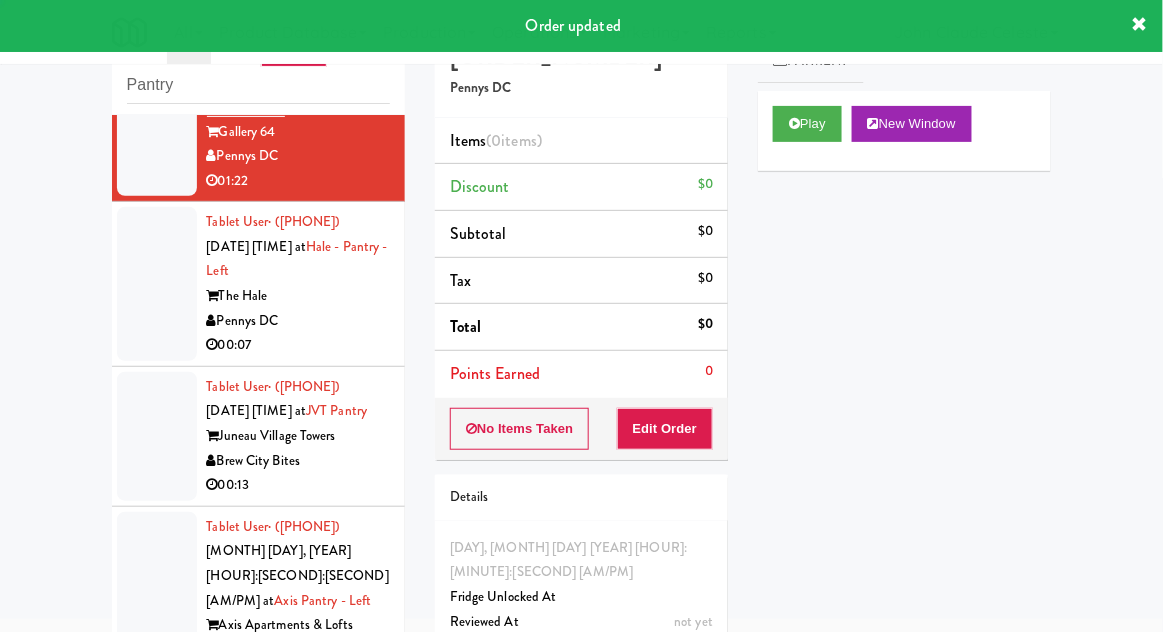 scroll, scrollTop: 859, scrollLeft: 0, axis: vertical 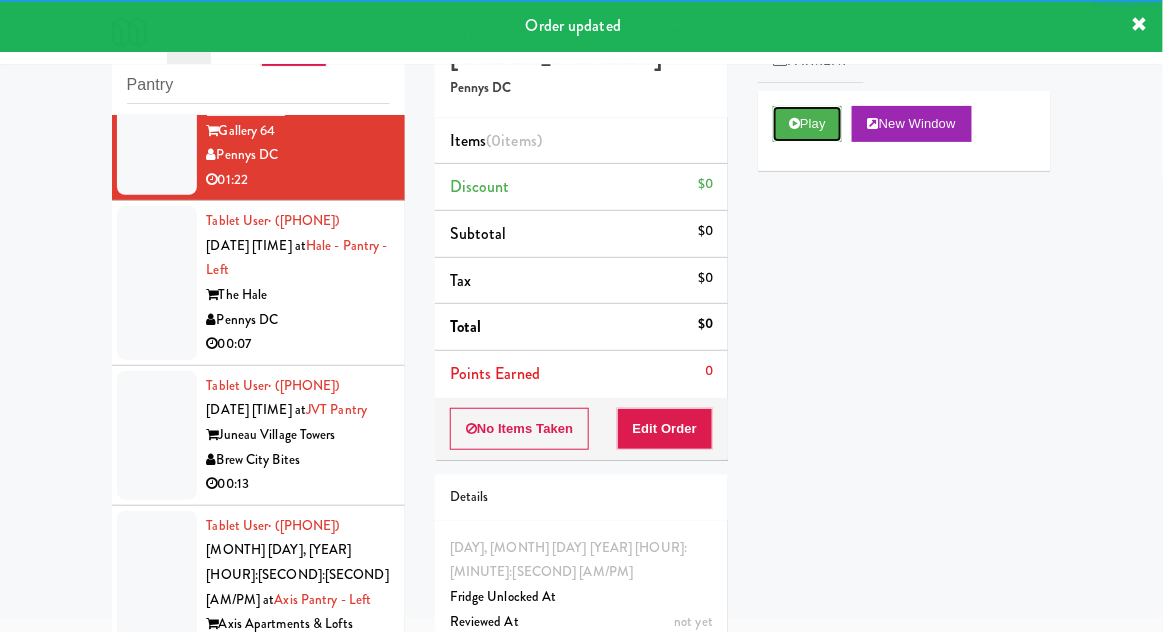 click on "Play" at bounding box center (807, 124) 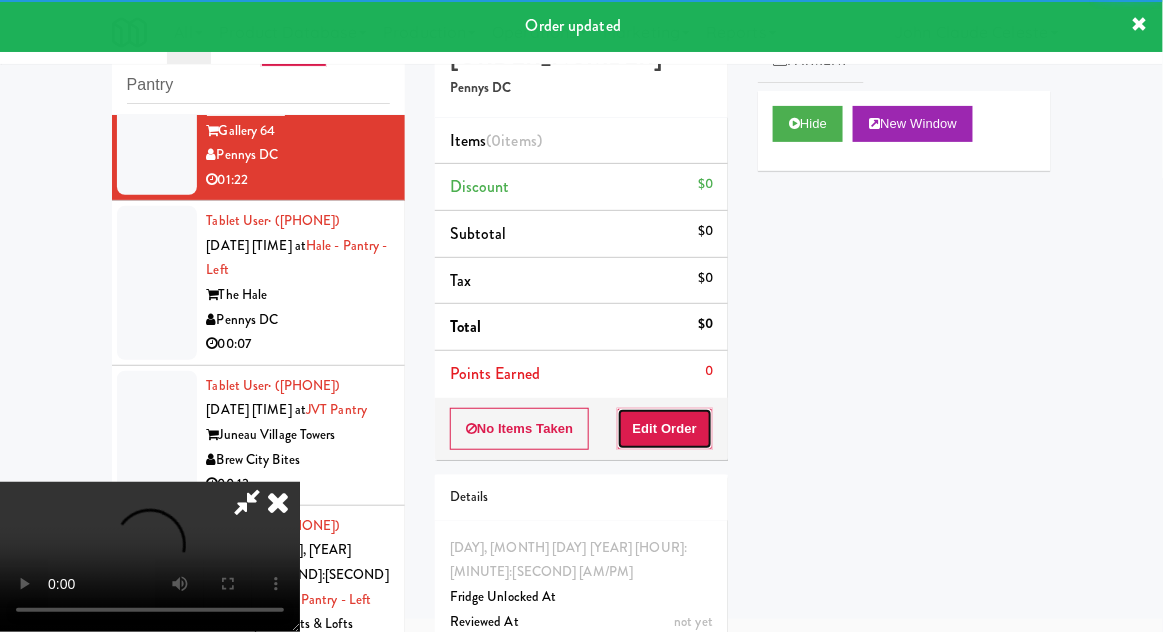 click on "Edit Order" at bounding box center [665, 429] 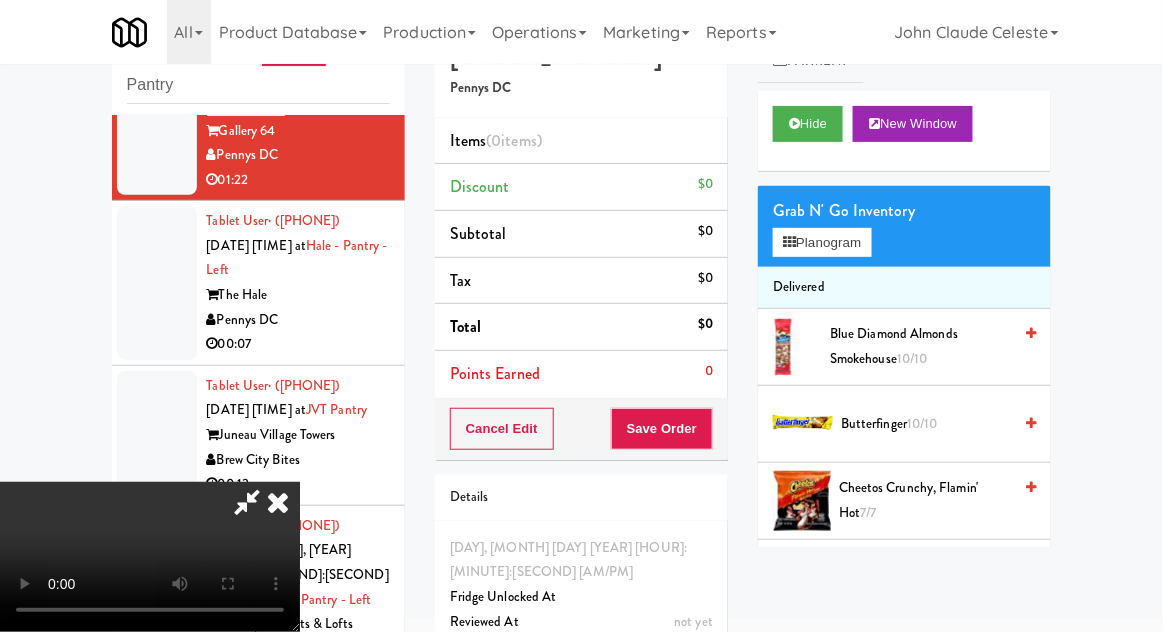 type 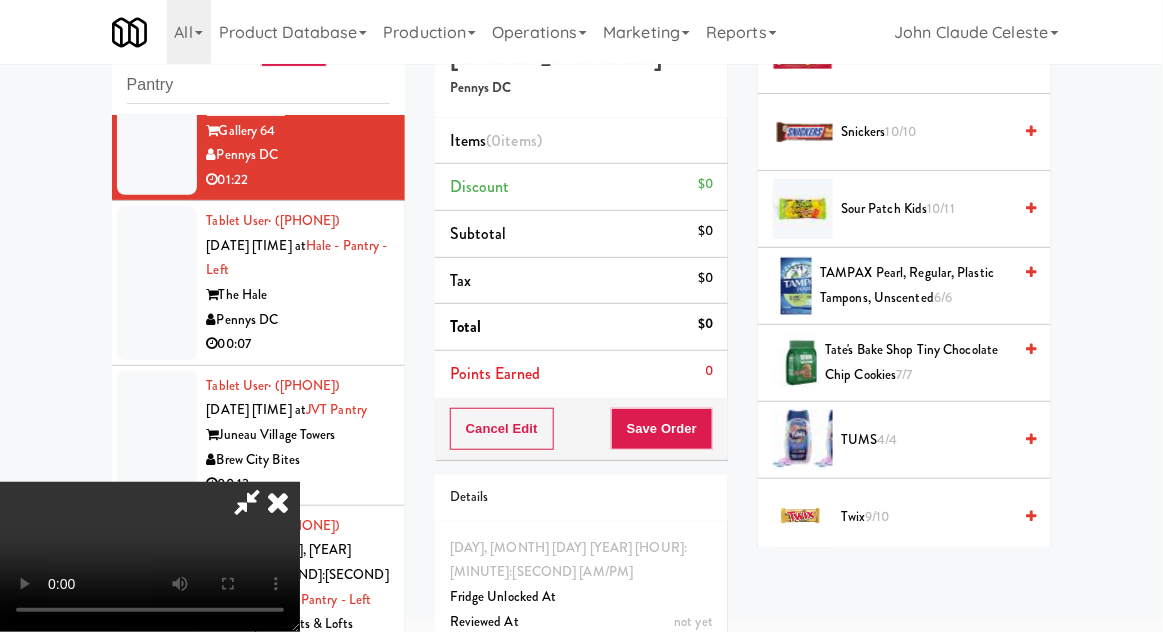 scroll, scrollTop: 2378, scrollLeft: 0, axis: vertical 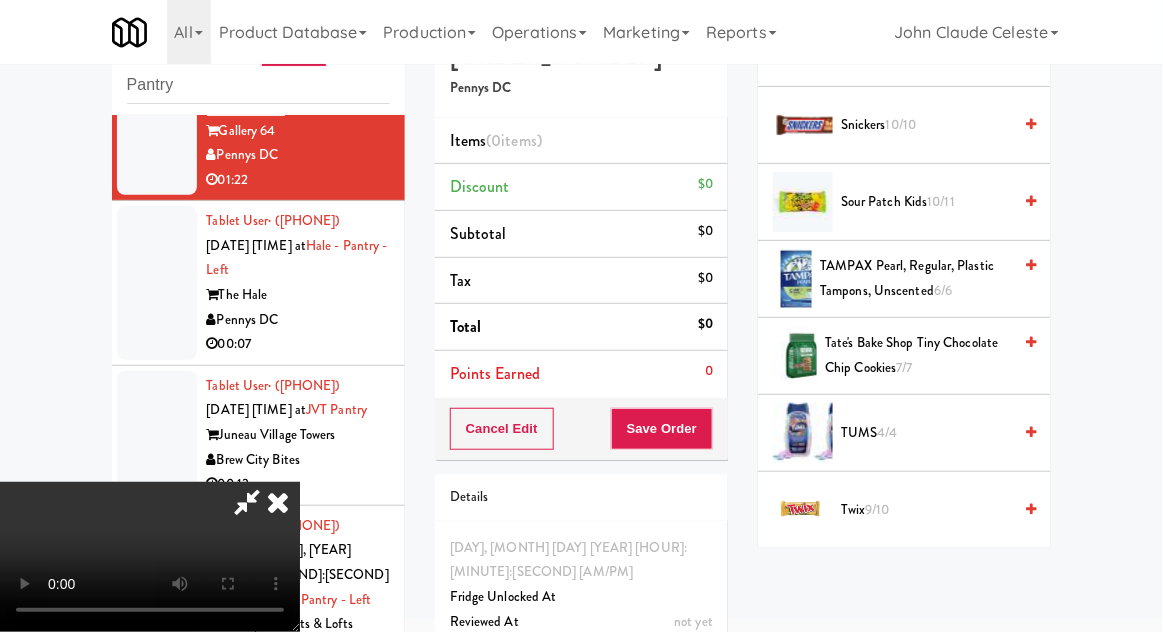 click on "Twix  9/10" at bounding box center (926, 510) 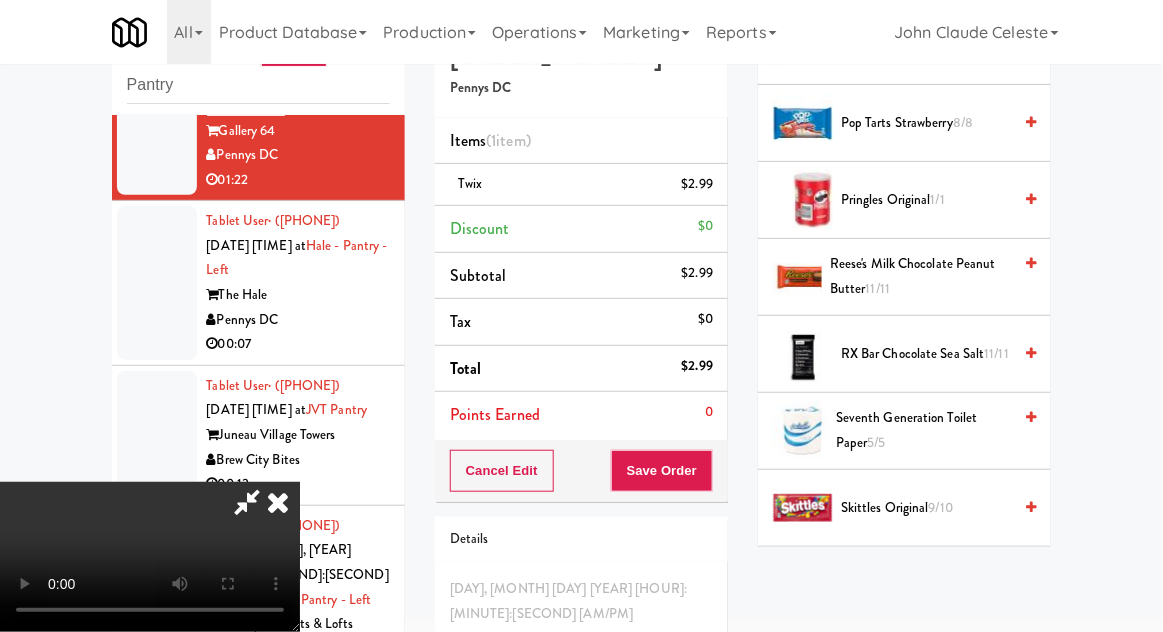 scroll, scrollTop: 2124, scrollLeft: 0, axis: vertical 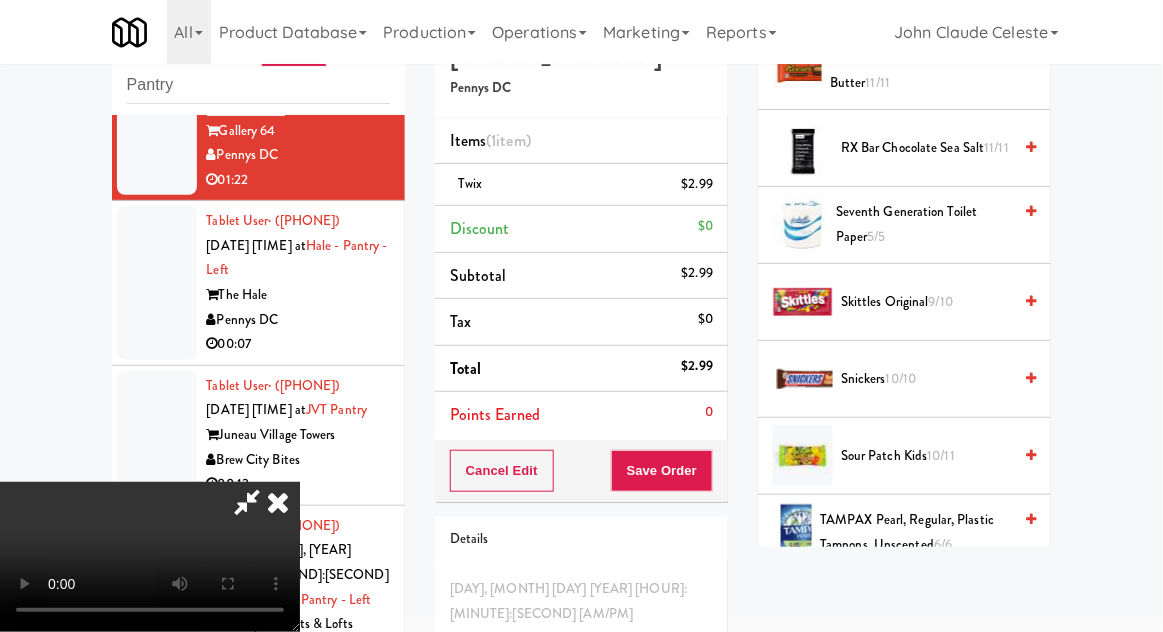 click on "Snickers  10/10" at bounding box center (904, 379) 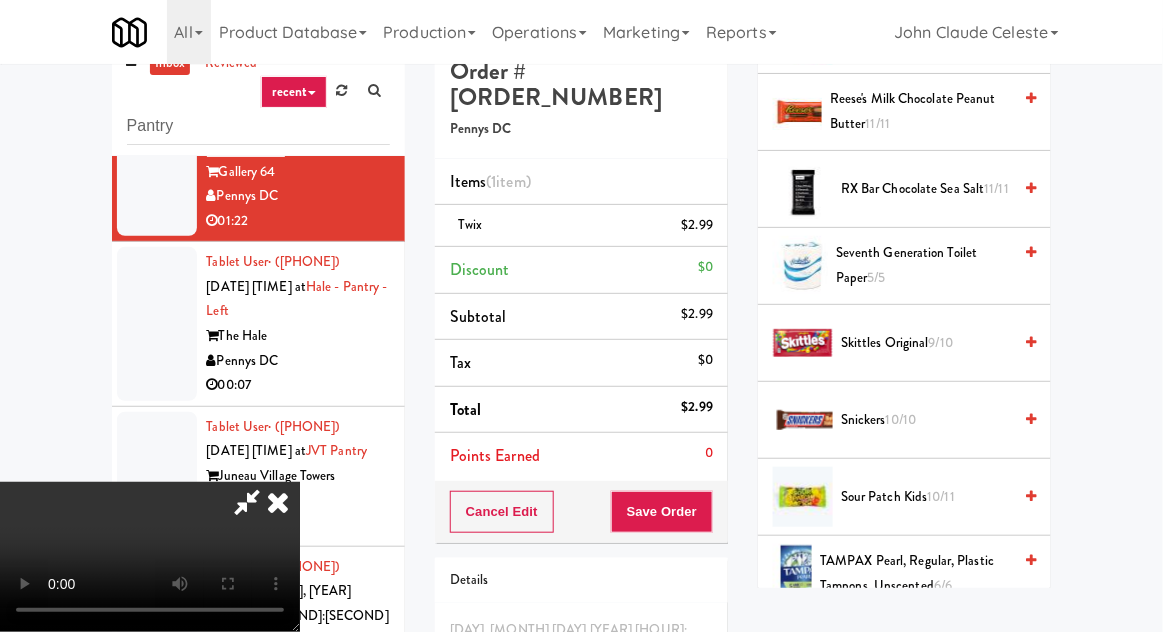 click on "Snickers  10/10" at bounding box center [926, 420] 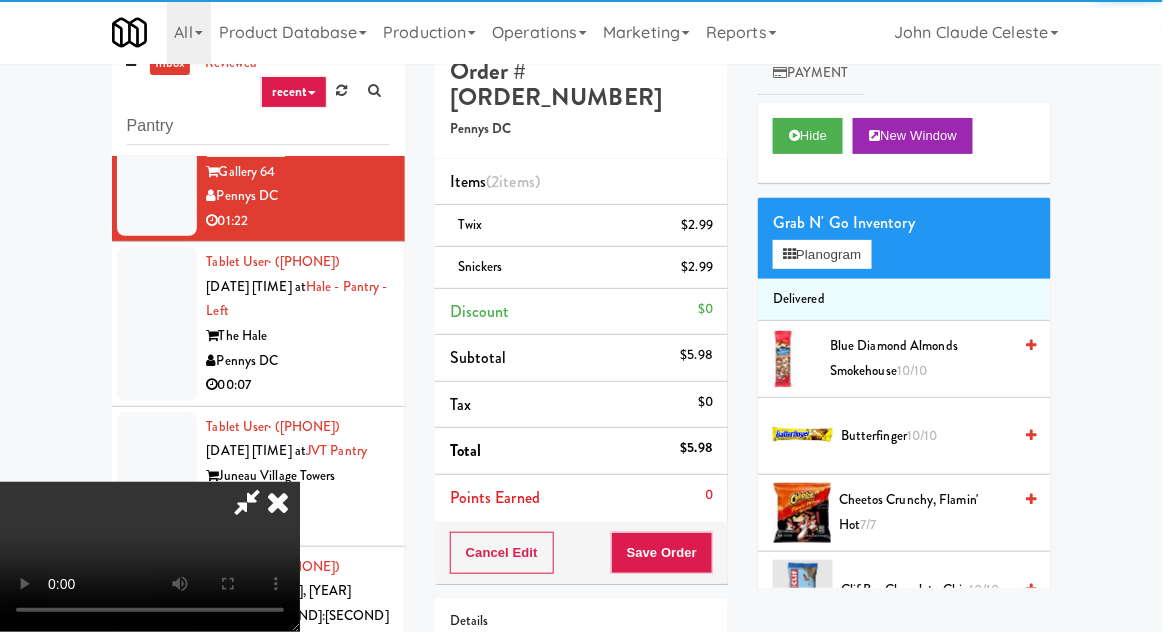 scroll, scrollTop: 0, scrollLeft: 0, axis: both 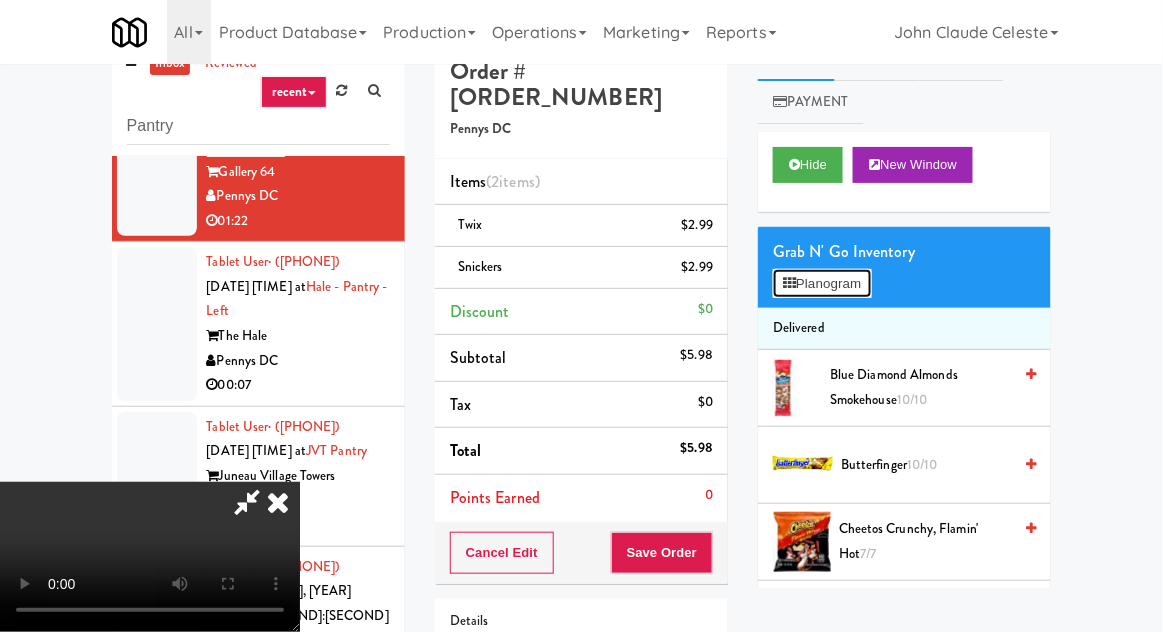 click on "Planogram" at bounding box center (822, 284) 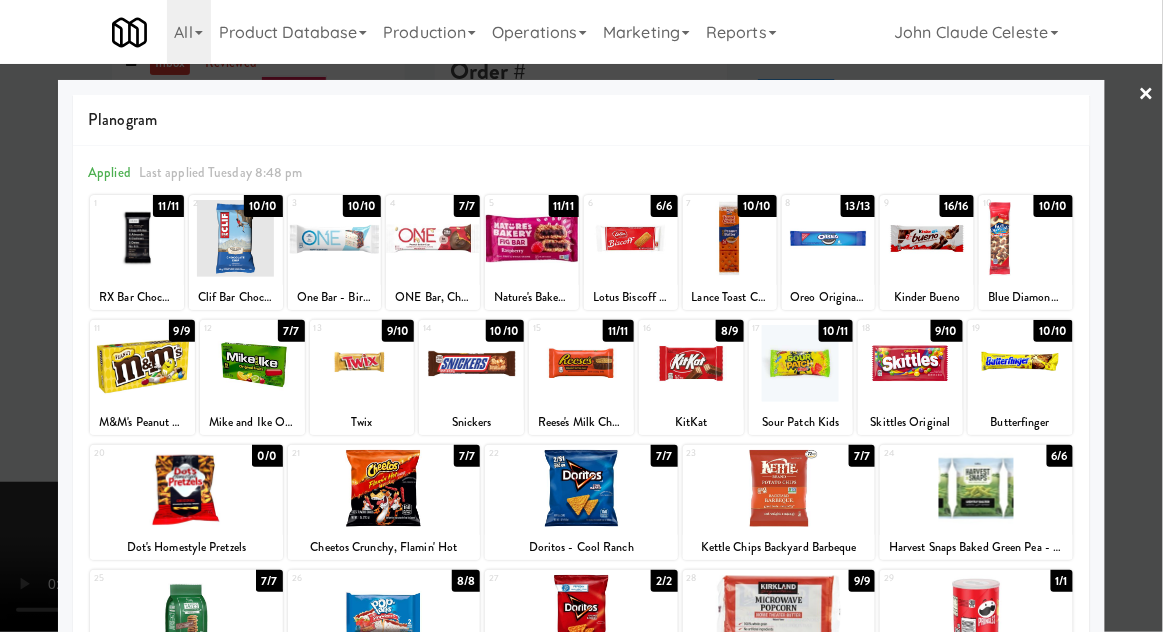 click at bounding box center [581, 316] 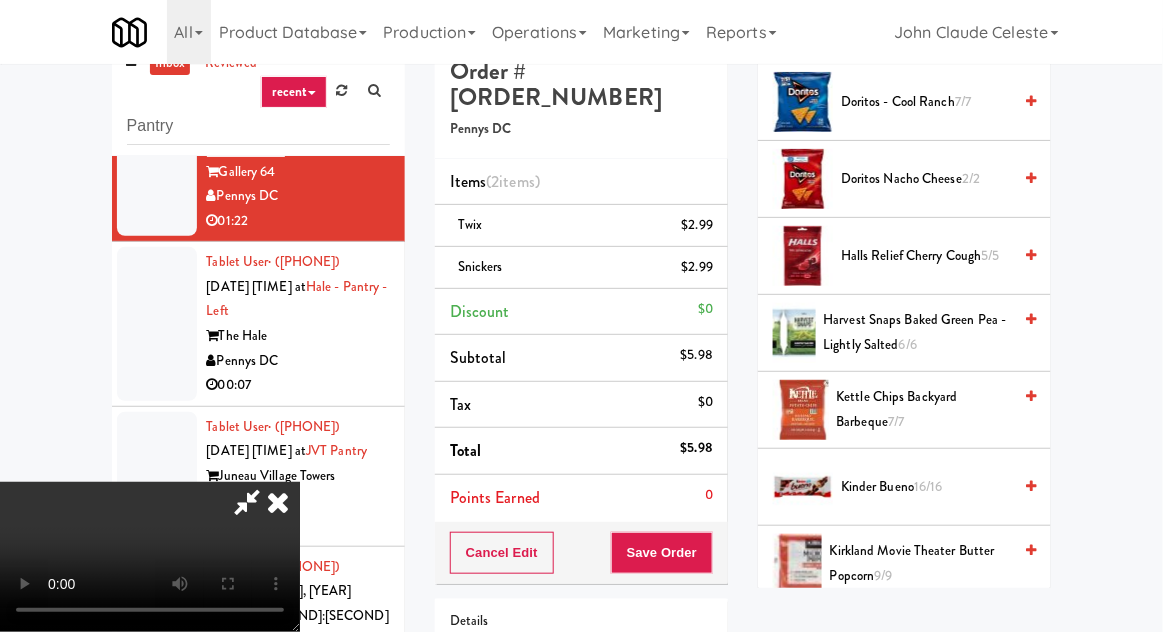 scroll, scrollTop: 672, scrollLeft: 0, axis: vertical 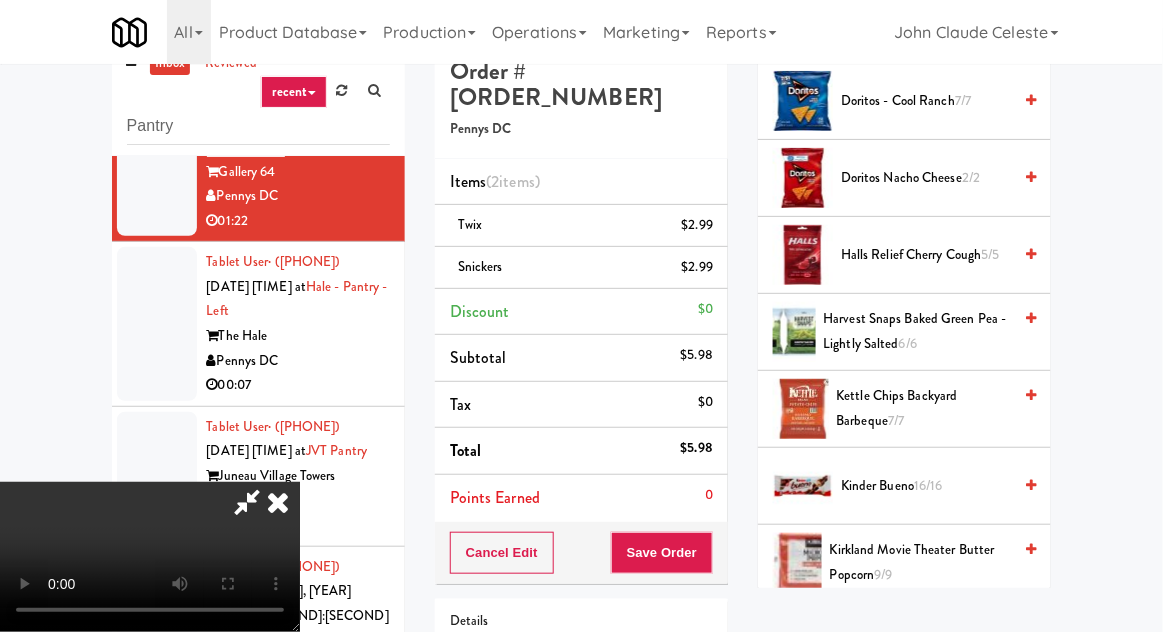 click on "16/16" at bounding box center (928, 485) 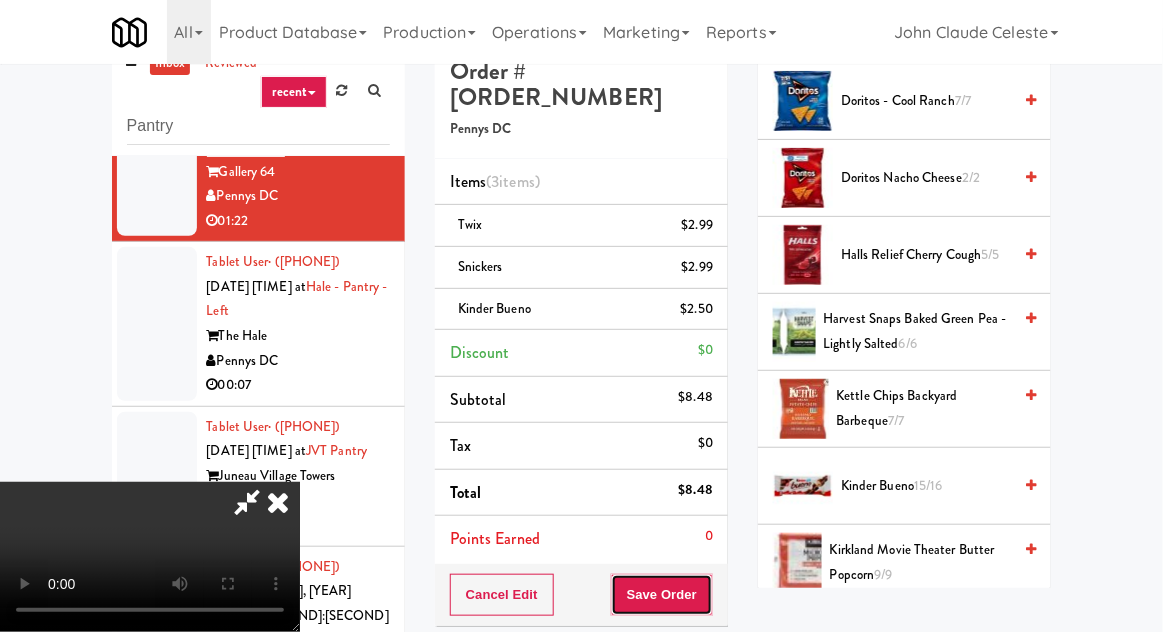 click on "Save Order" at bounding box center (662, 595) 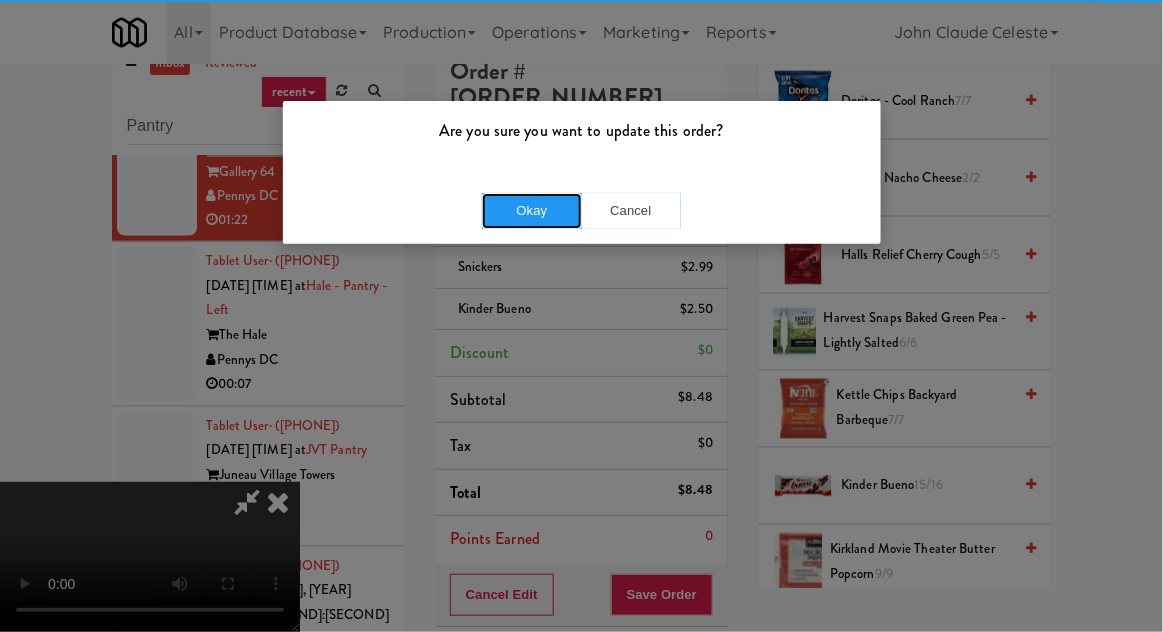 click on "Okay" at bounding box center (532, 211) 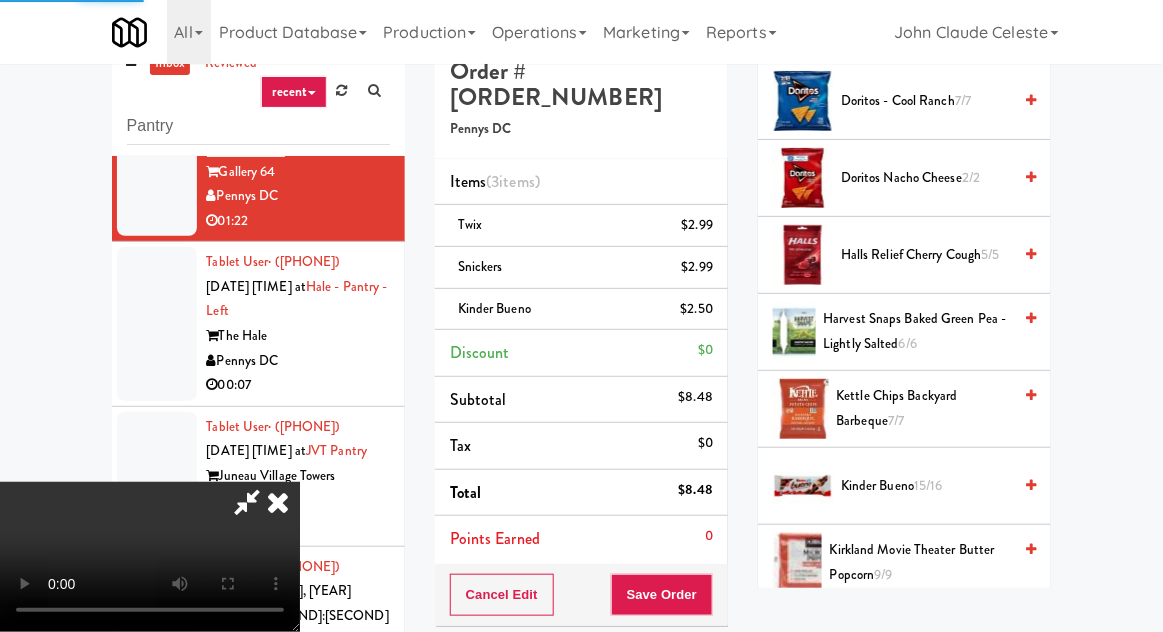 scroll, scrollTop: 197, scrollLeft: 0, axis: vertical 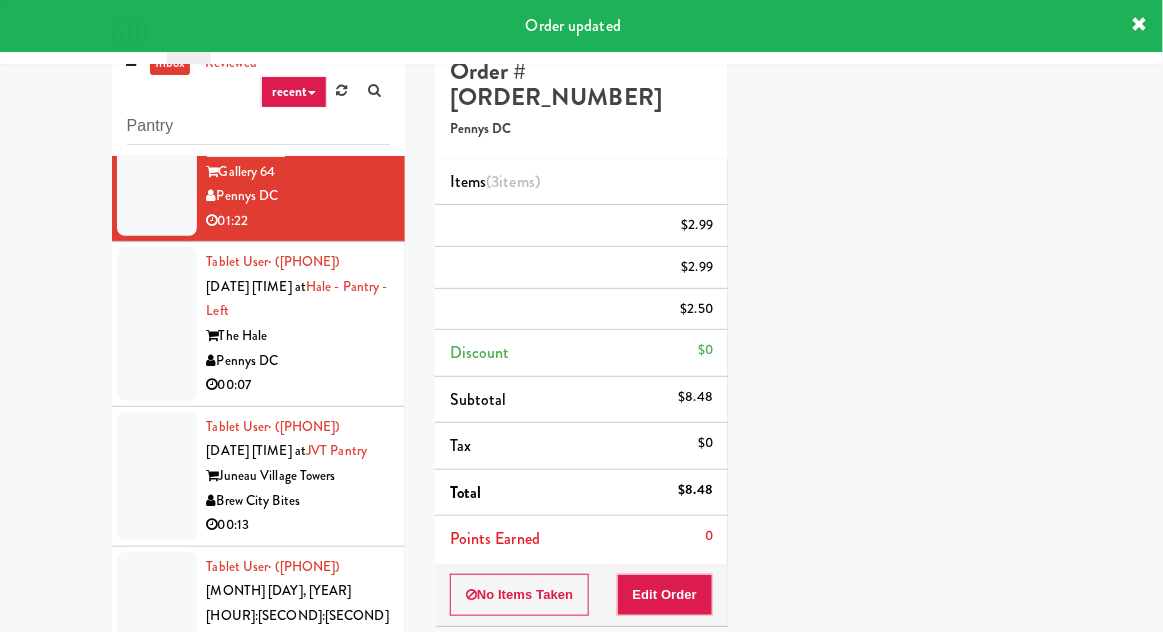click at bounding box center (157, 324) 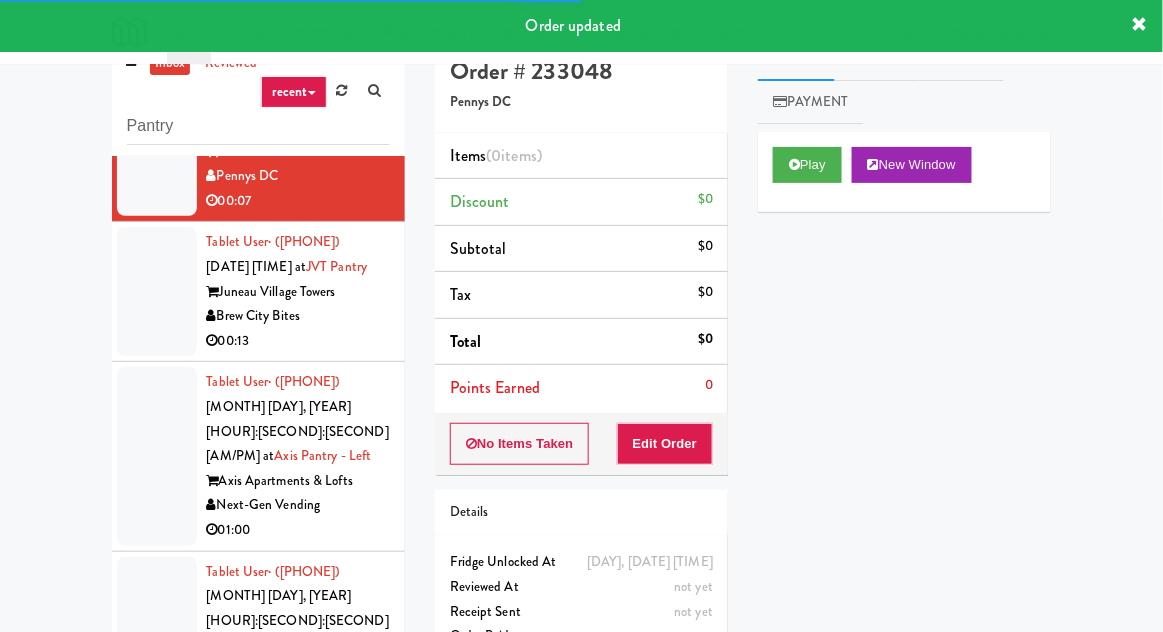 scroll, scrollTop: 1074, scrollLeft: 0, axis: vertical 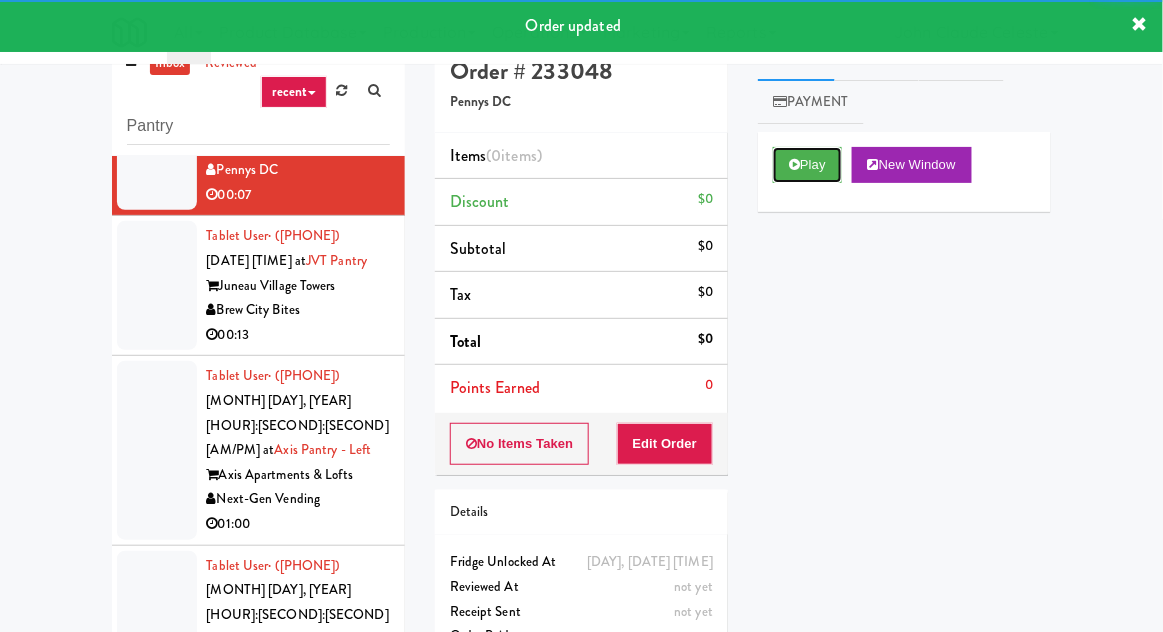 click on "Play" at bounding box center (807, 165) 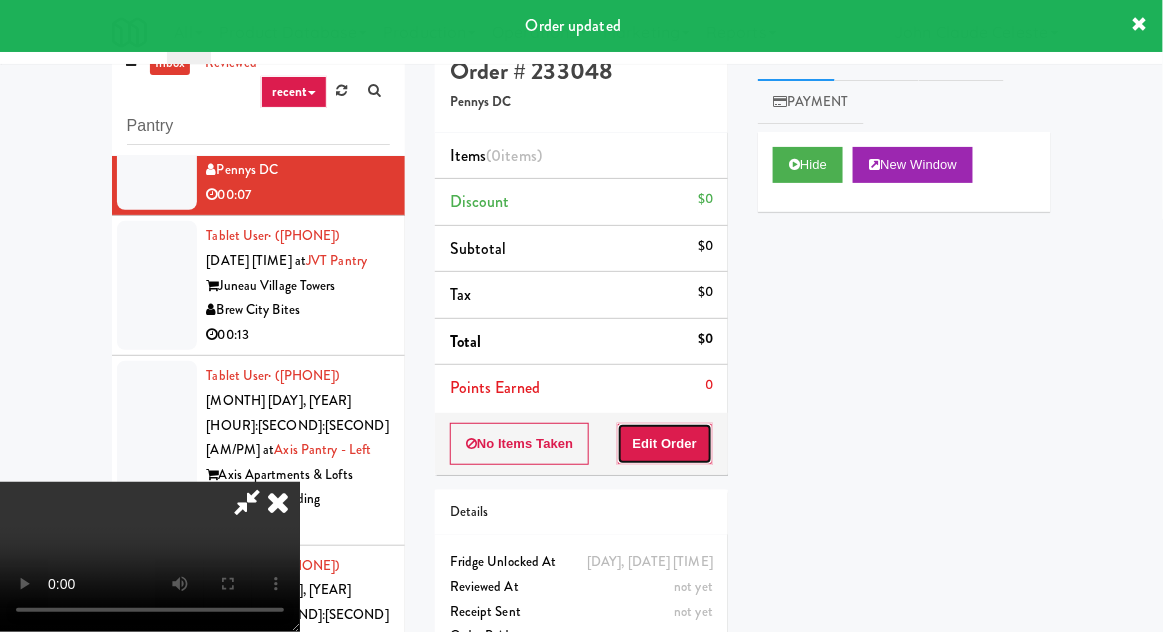 click on "Edit Order" at bounding box center (665, 444) 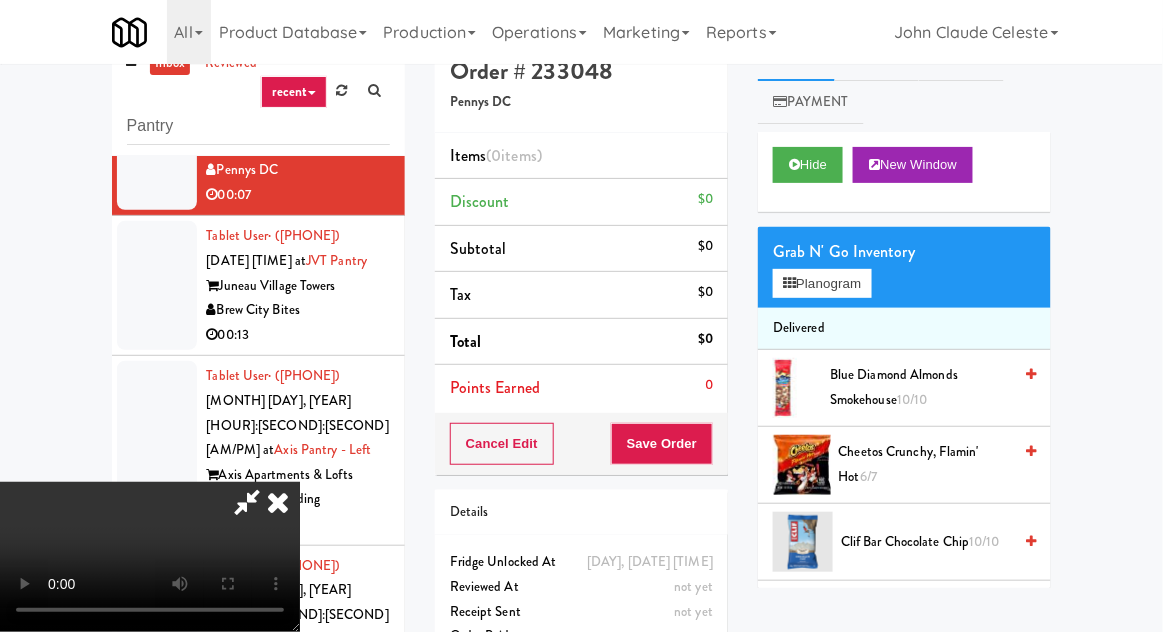 type 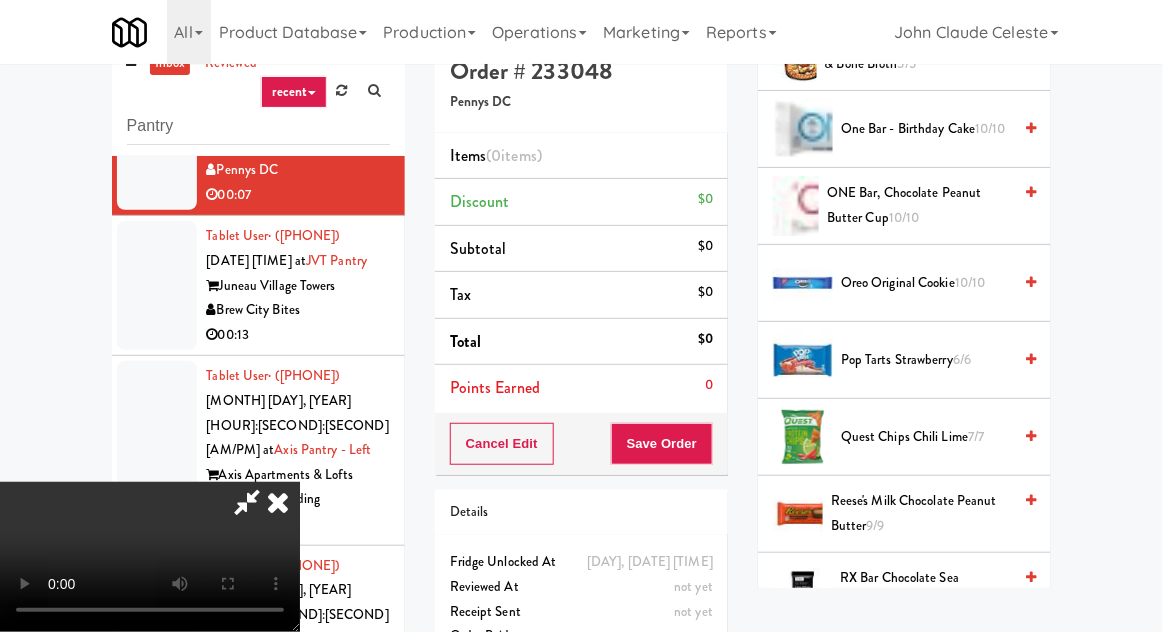 scroll, scrollTop: 1657, scrollLeft: 0, axis: vertical 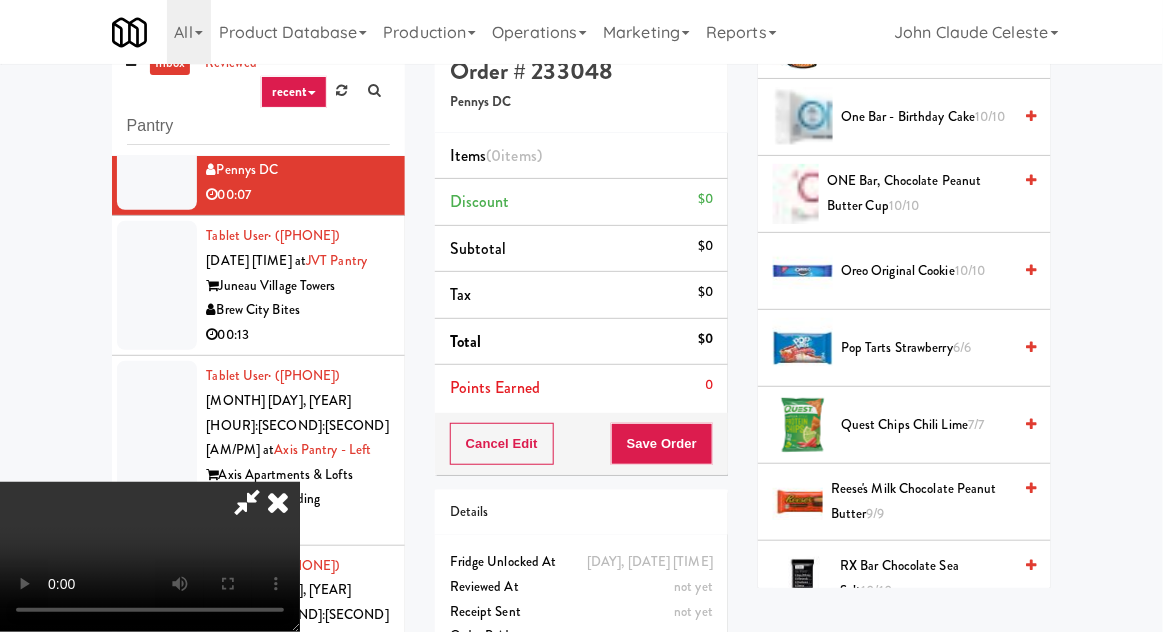 click on "Quest Chips Chili Lime  7/7" at bounding box center (926, 425) 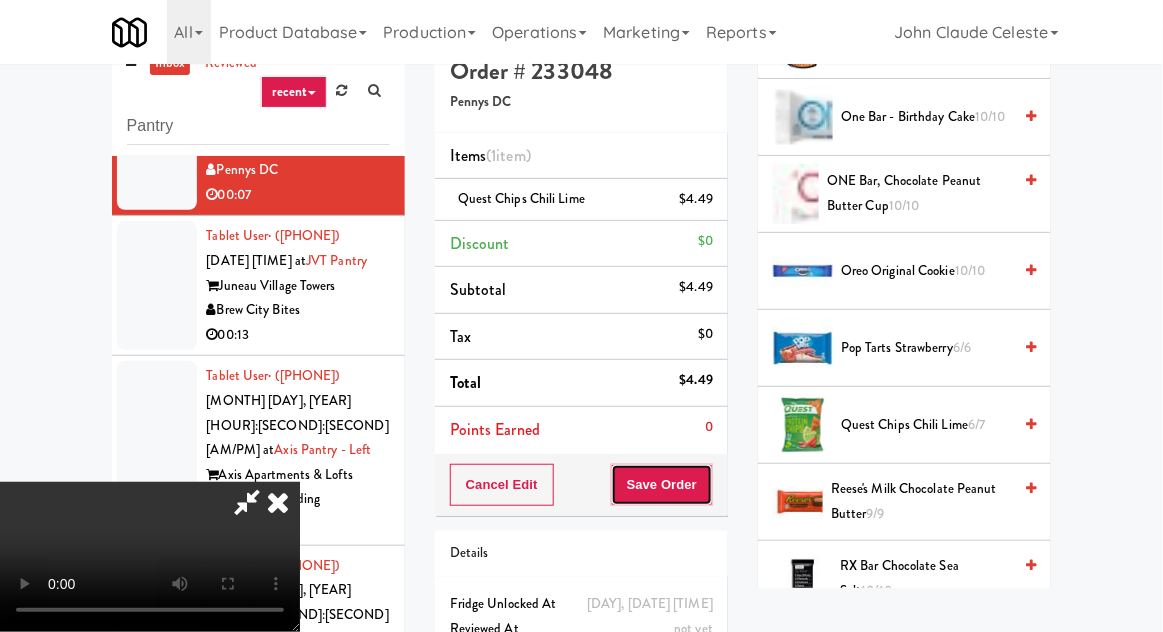 click on "Save Order" at bounding box center [662, 485] 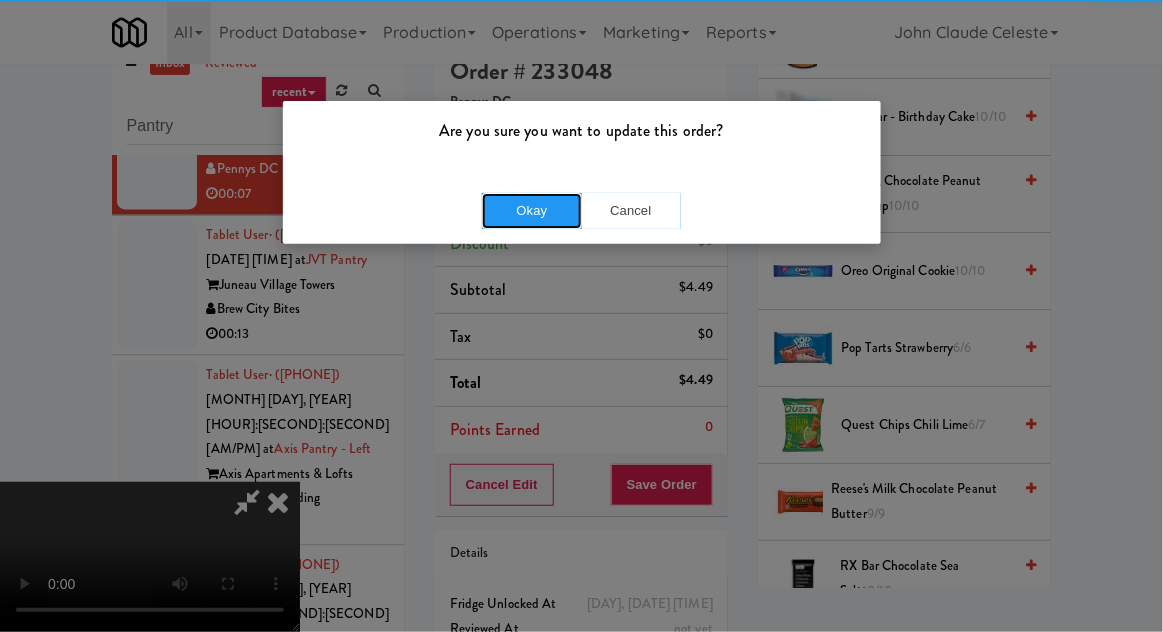 click on "Okay" at bounding box center [532, 211] 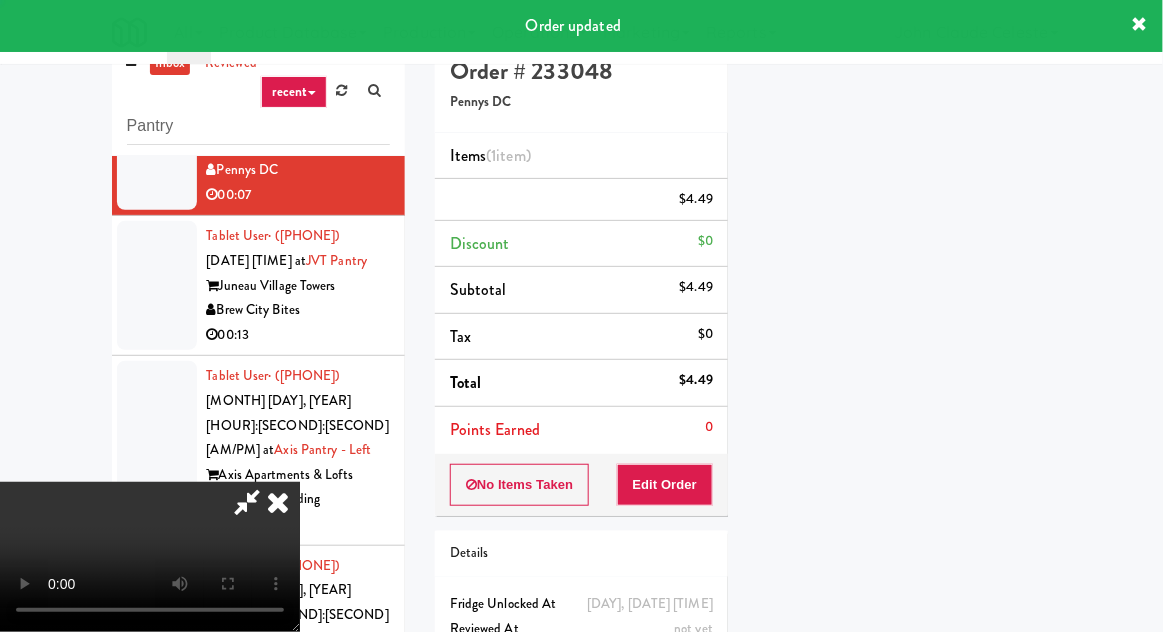 scroll, scrollTop: 197, scrollLeft: 0, axis: vertical 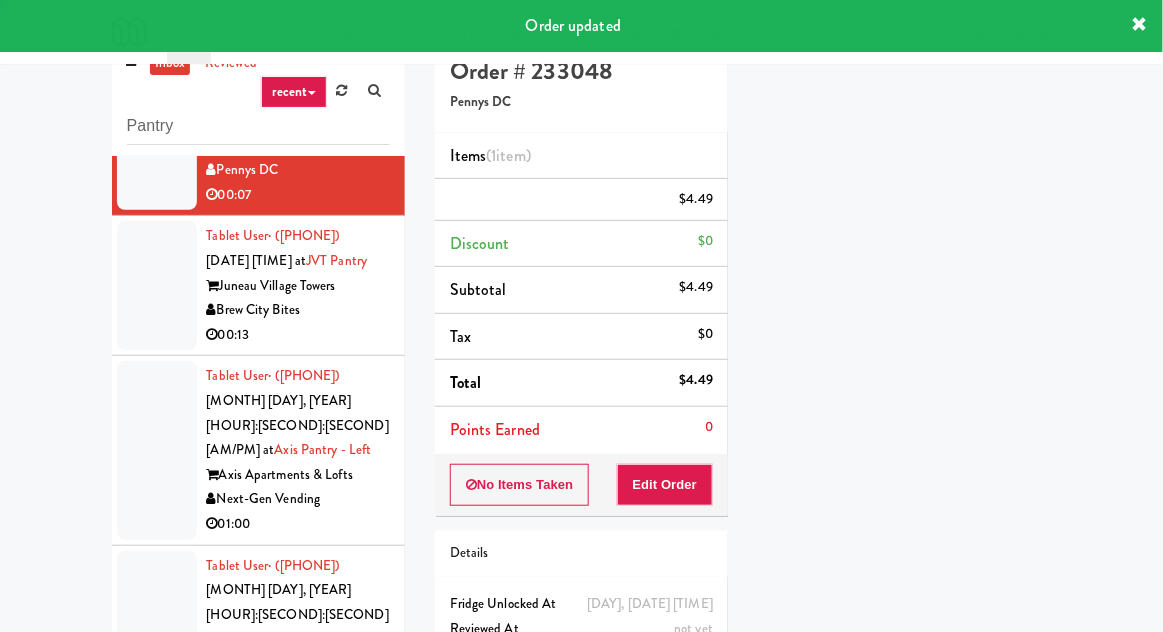 click at bounding box center [157, 285] 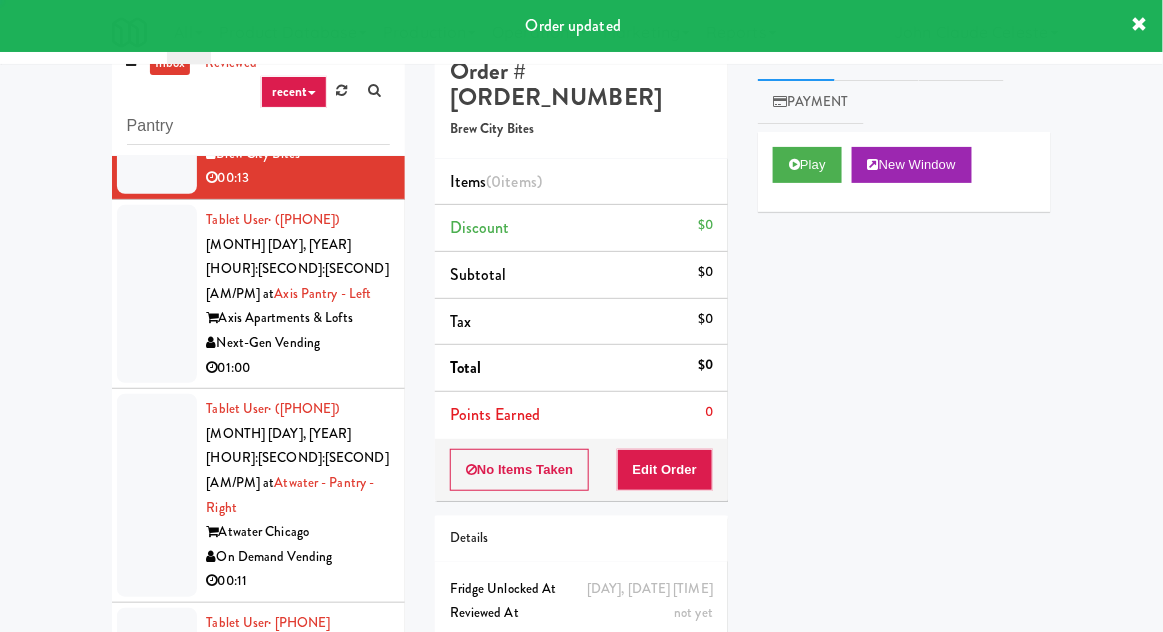 scroll, scrollTop: 1278, scrollLeft: 0, axis: vertical 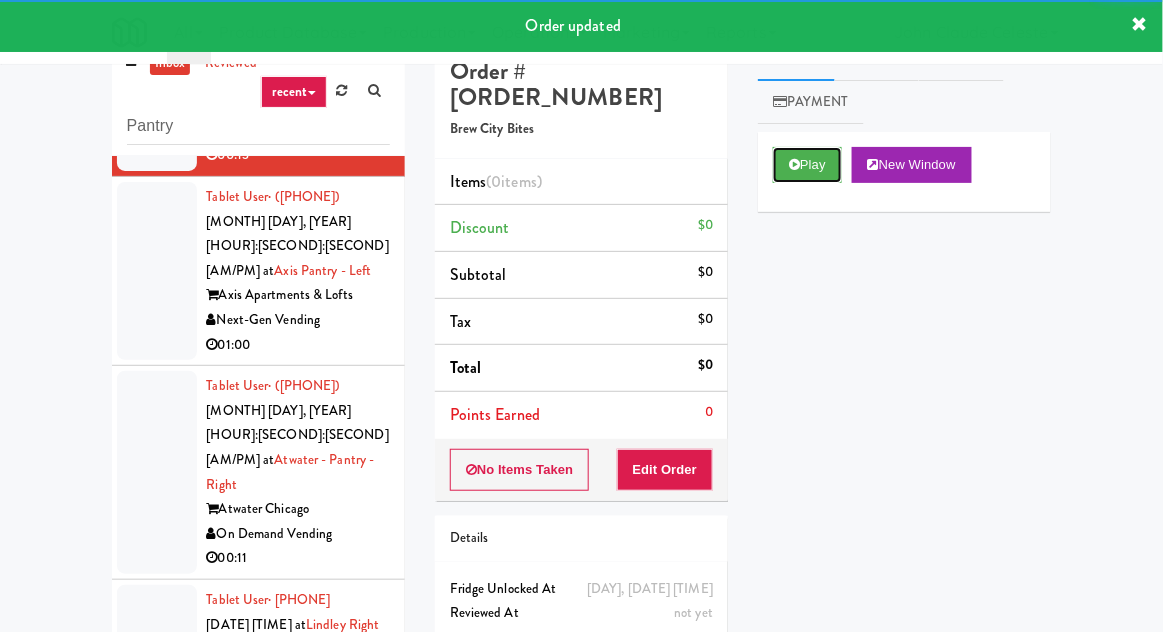 click on "Play" at bounding box center [807, 165] 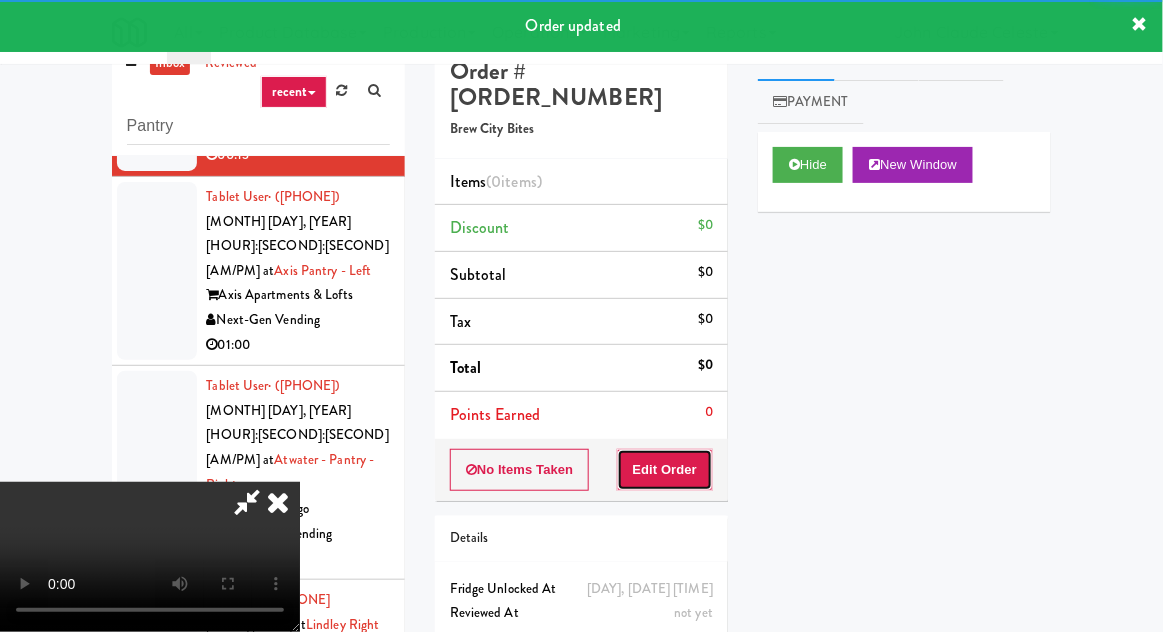 click on "Edit Order" at bounding box center (665, 470) 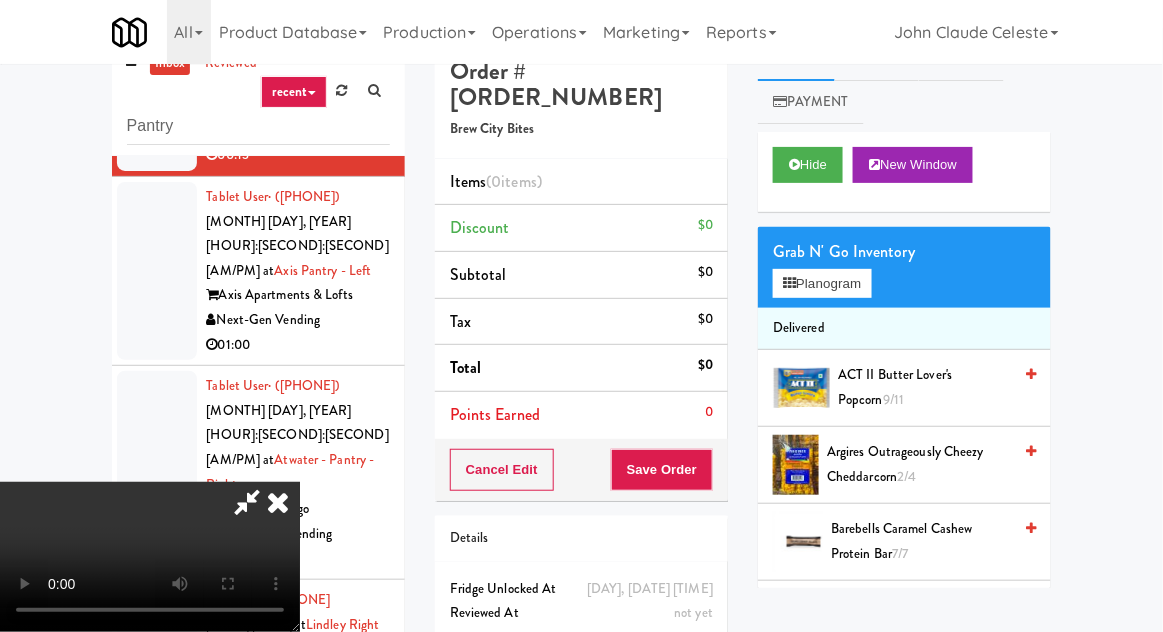 scroll, scrollTop: 73, scrollLeft: 0, axis: vertical 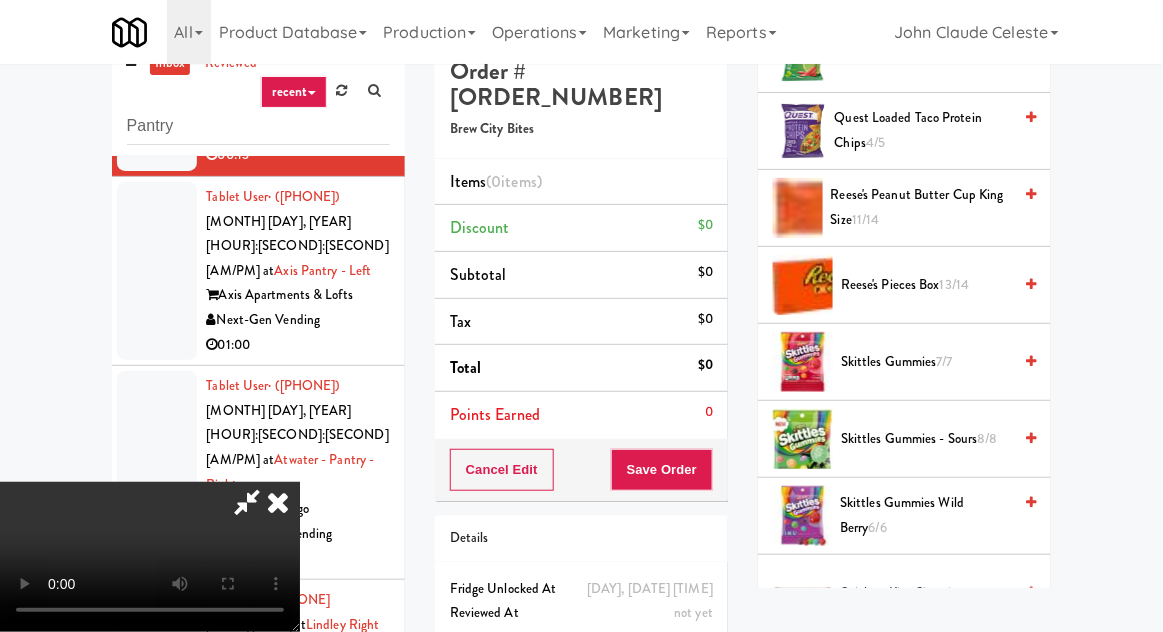 click on "8/8" at bounding box center [988, 438] 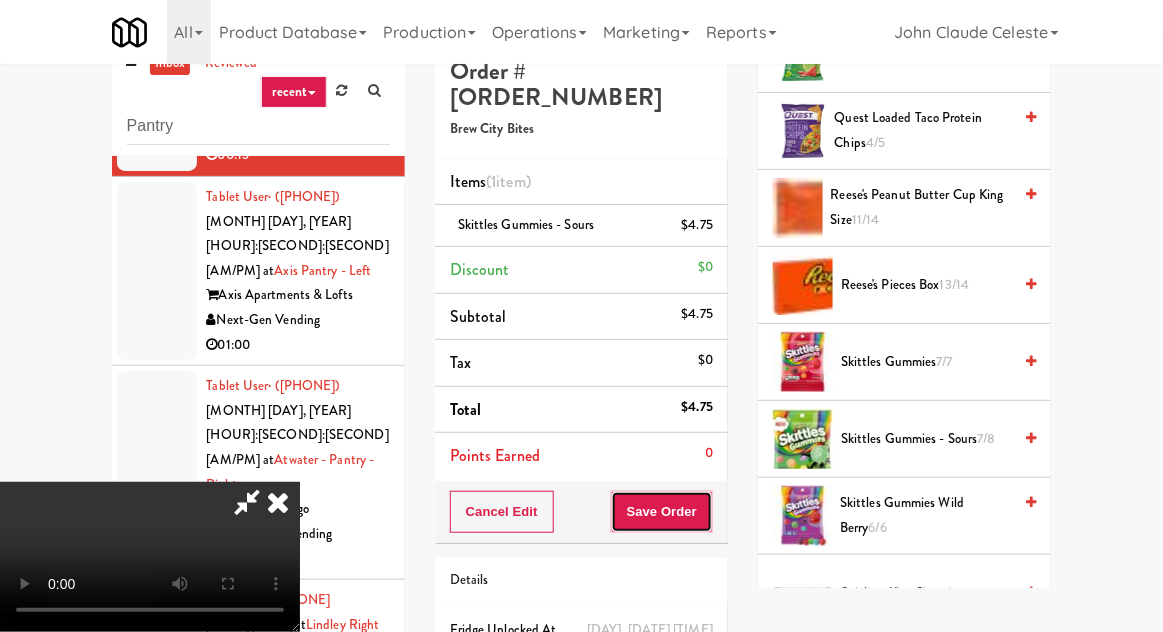 click on "Save Order" at bounding box center (662, 512) 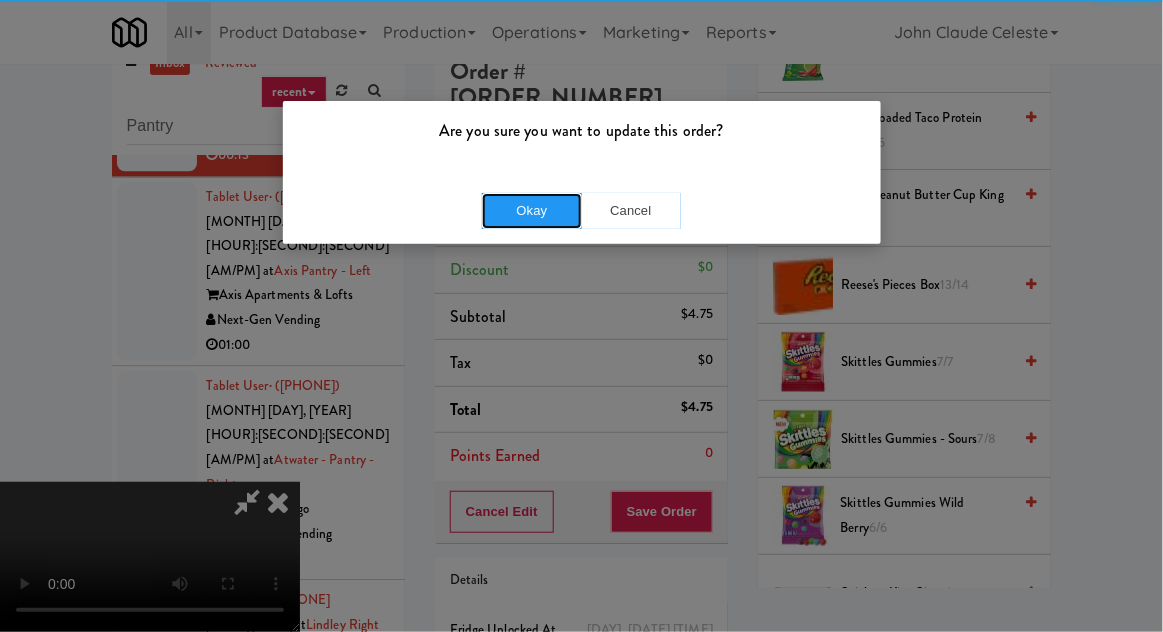click on "Okay" at bounding box center [532, 211] 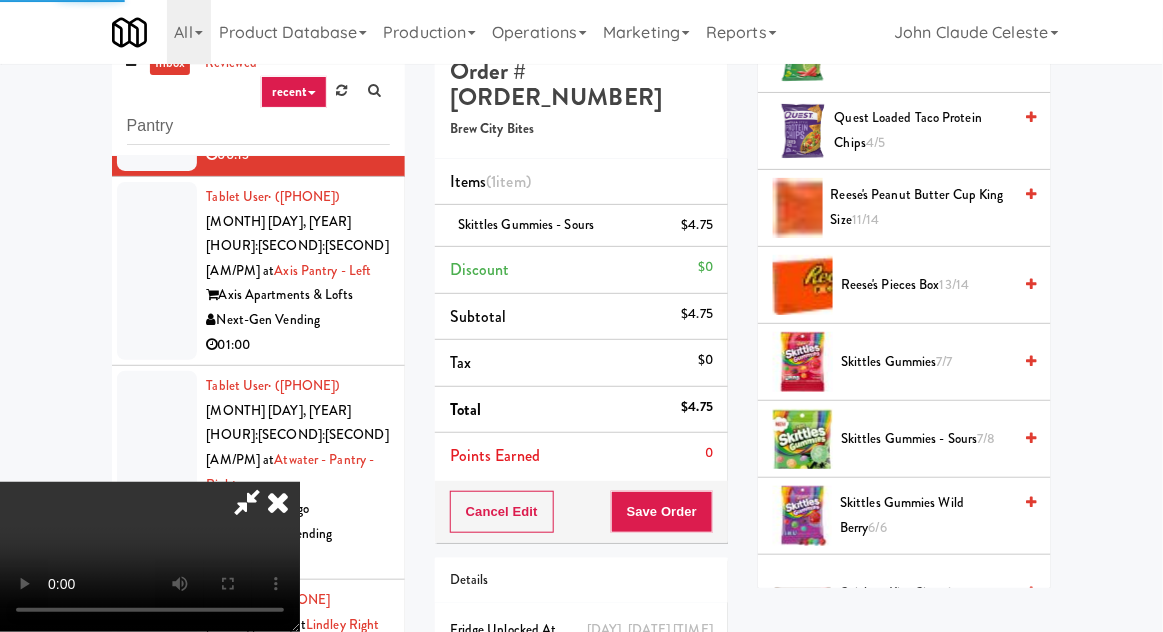 scroll, scrollTop: 197, scrollLeft: 0, axis: vertical 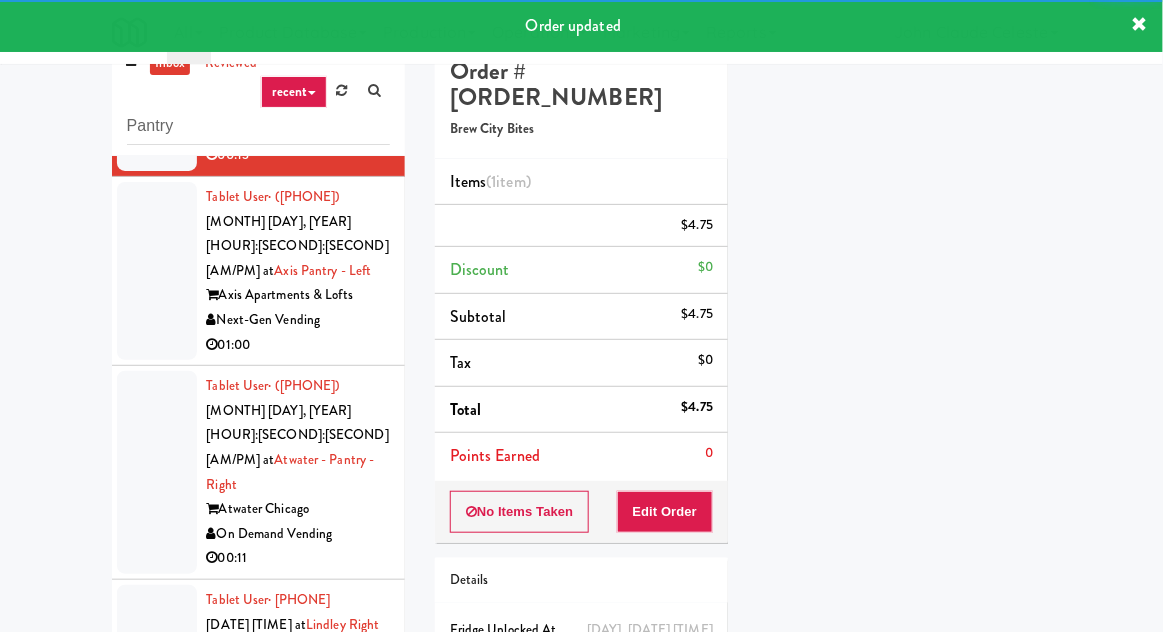 click at bounding box center (157, 271) 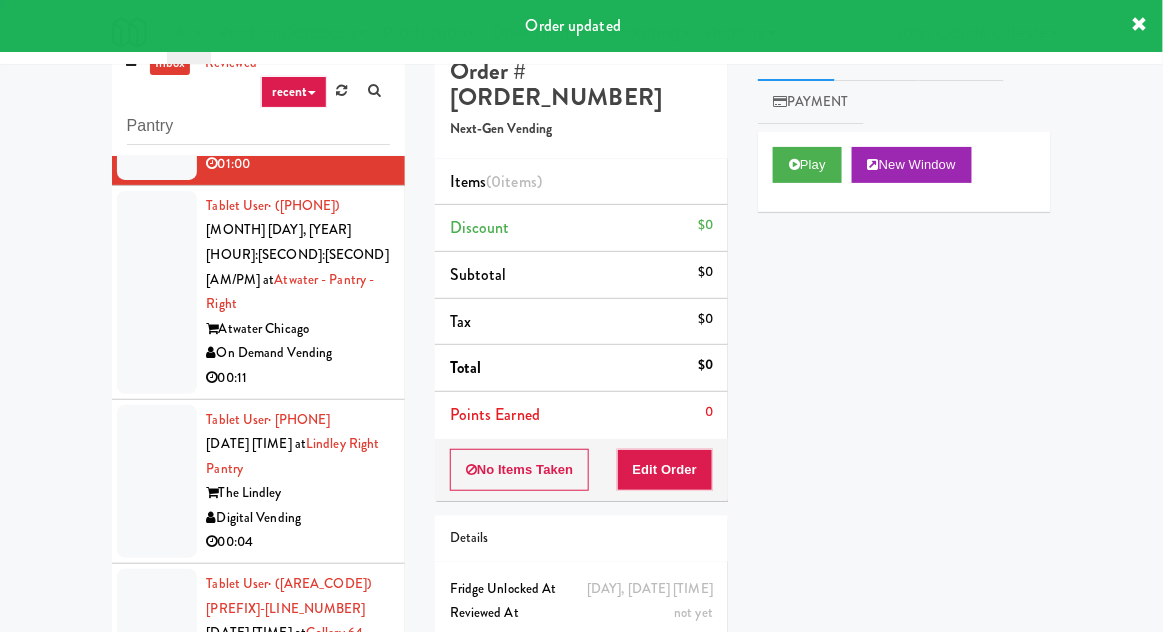 scroll, scrollTop: 1497, scrollLeft: 0, axis: vertical 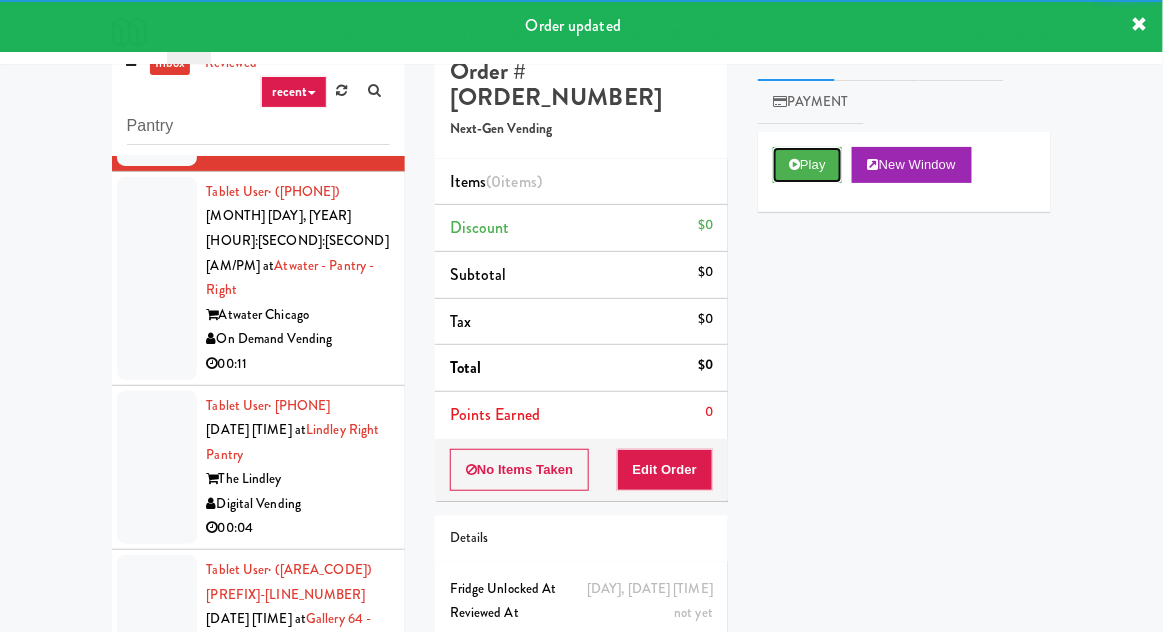 click on "Play" at bounding box center (807, 165) 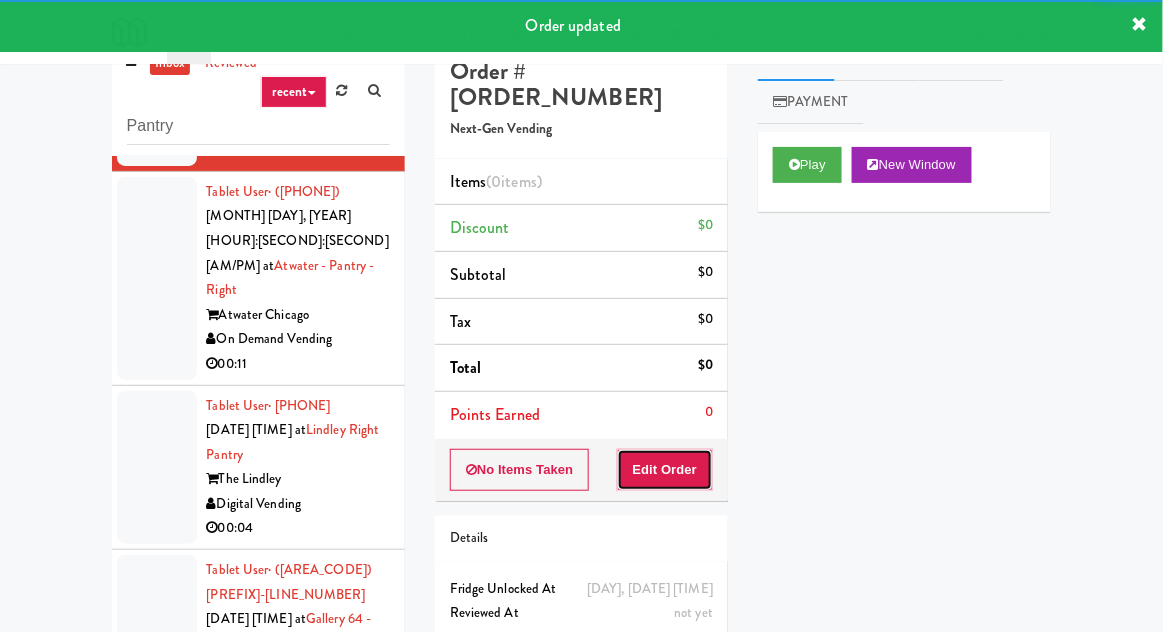 click on "Edit Order" at bounding box center [665, 470] 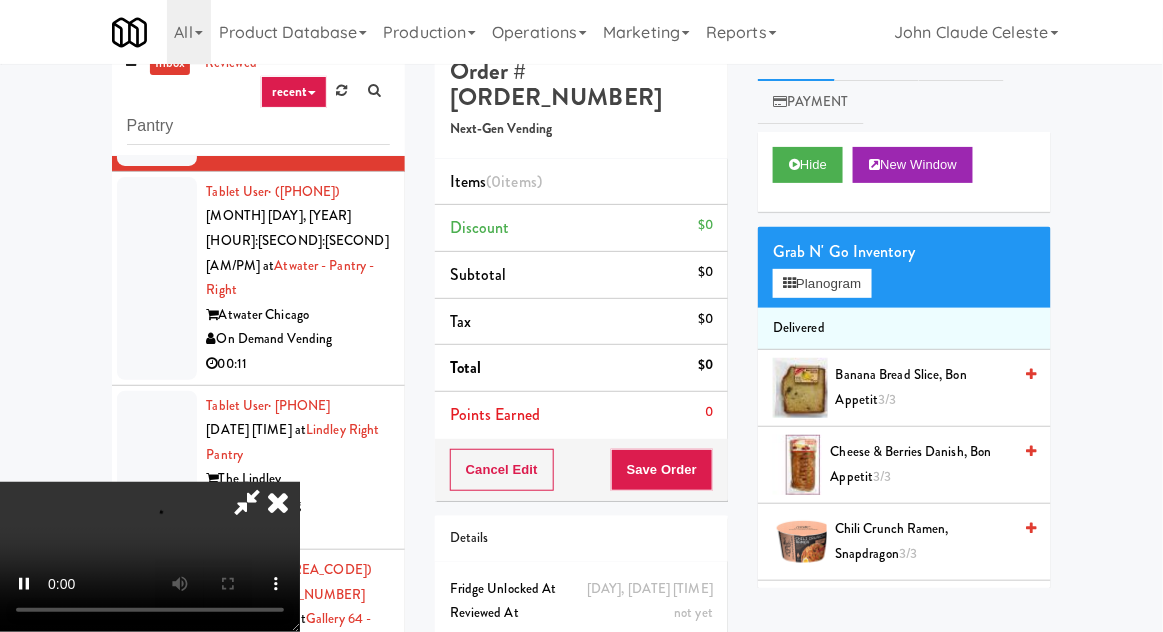 scroll, scrollTop: 73, scrollLeft: 0, axis: vertical 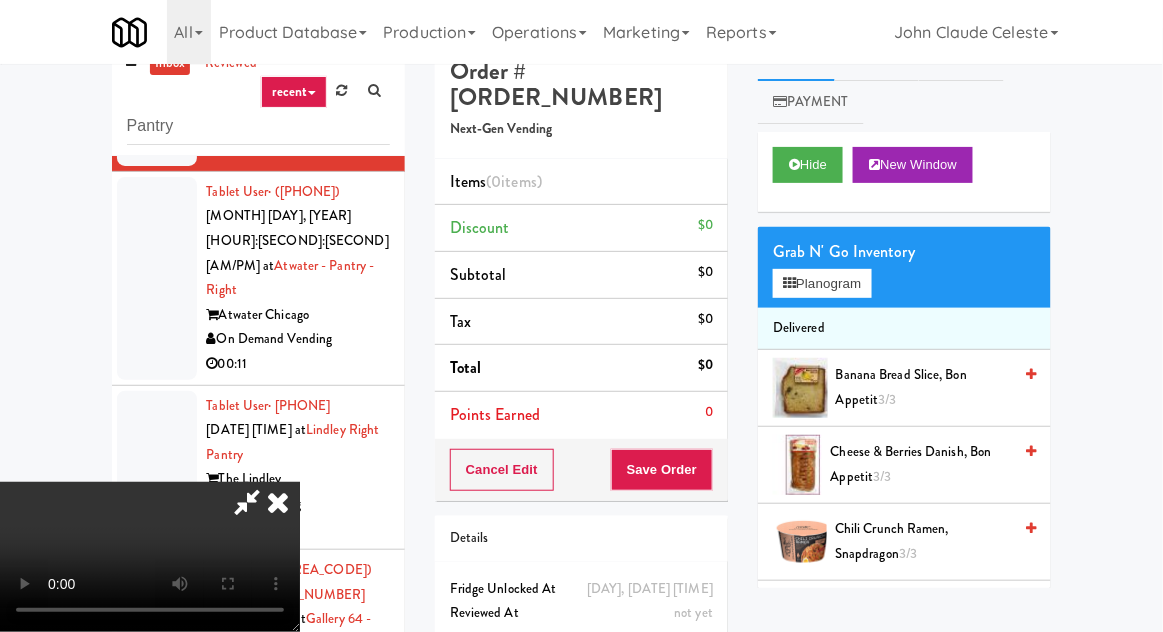 type 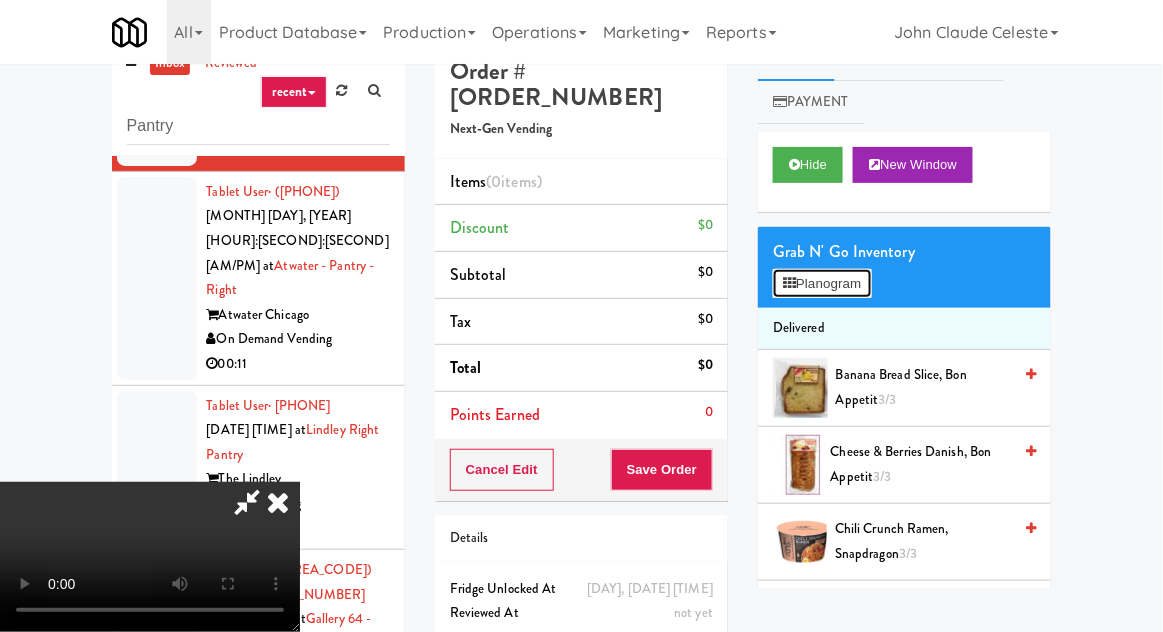 click on "Planogram" at bounding box center [822, 284] 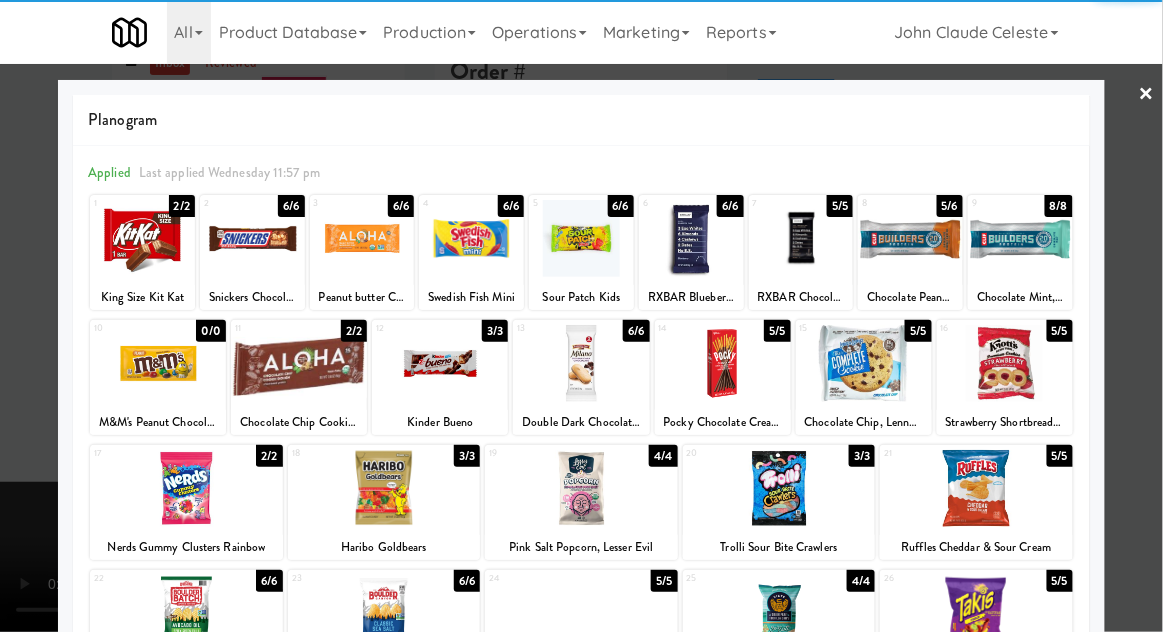 scroll, scrollTop: 188, scrollLeft: 0, axis: vertical 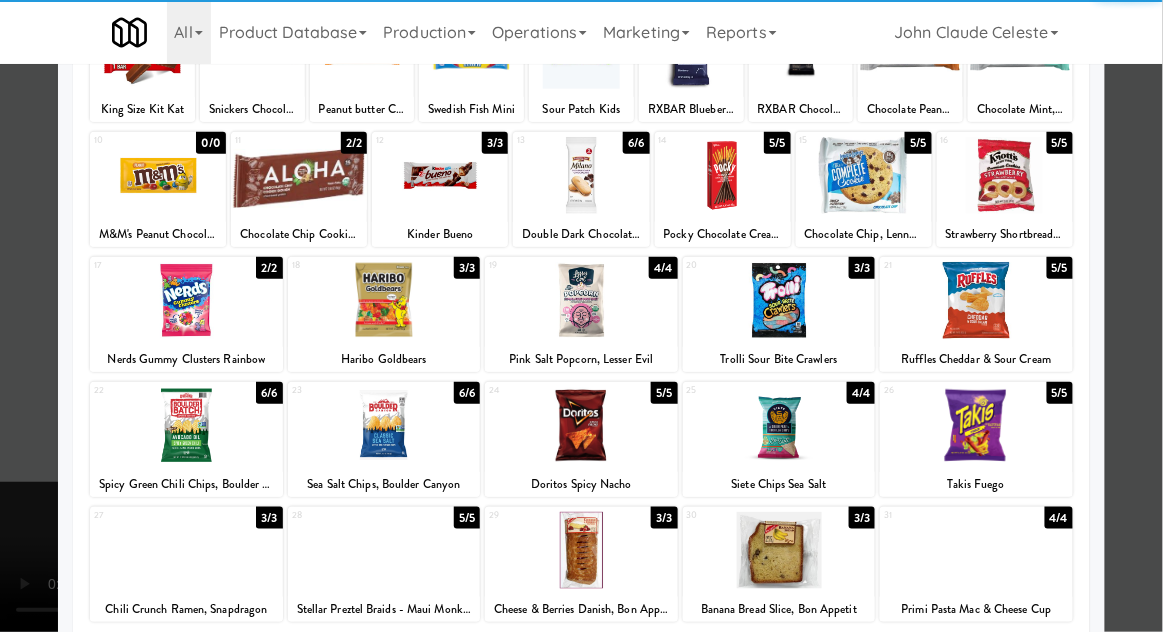 click at bounding box center [186, 425] 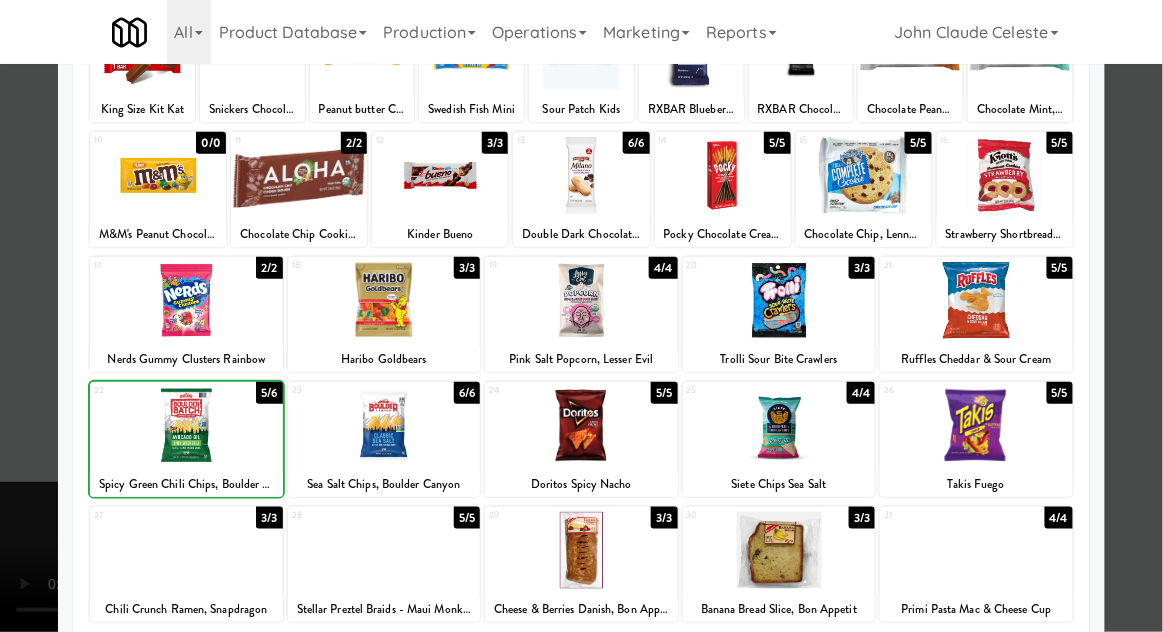 click at bounding box center [581, 316] 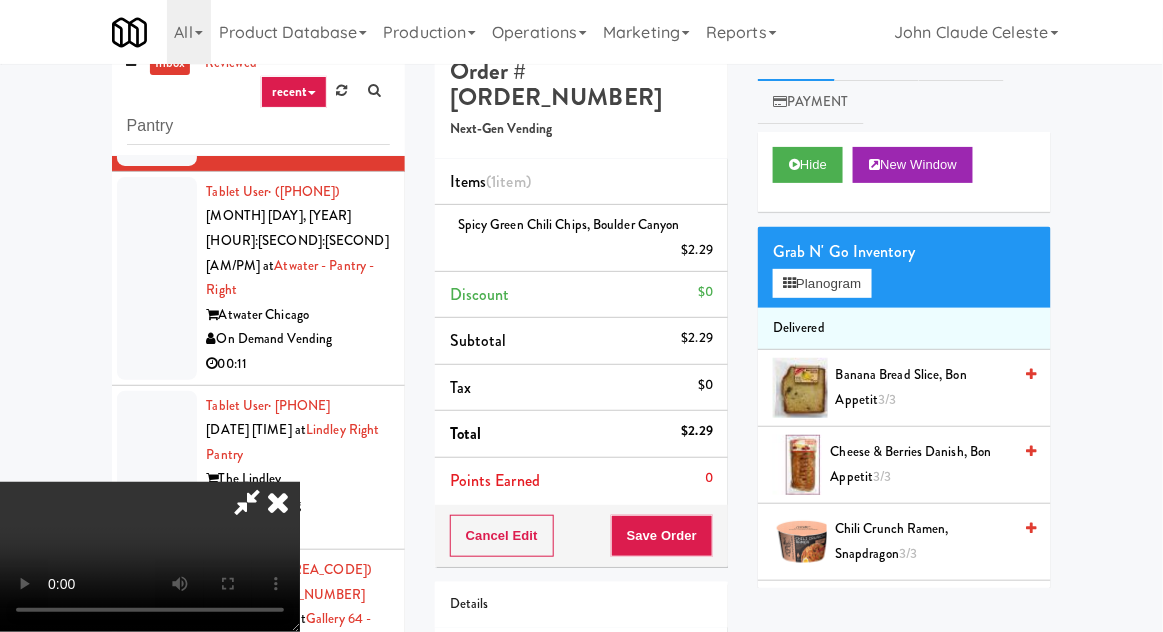 scroll, scrollTop: 73, scrollLeft: 0, axis: vertical 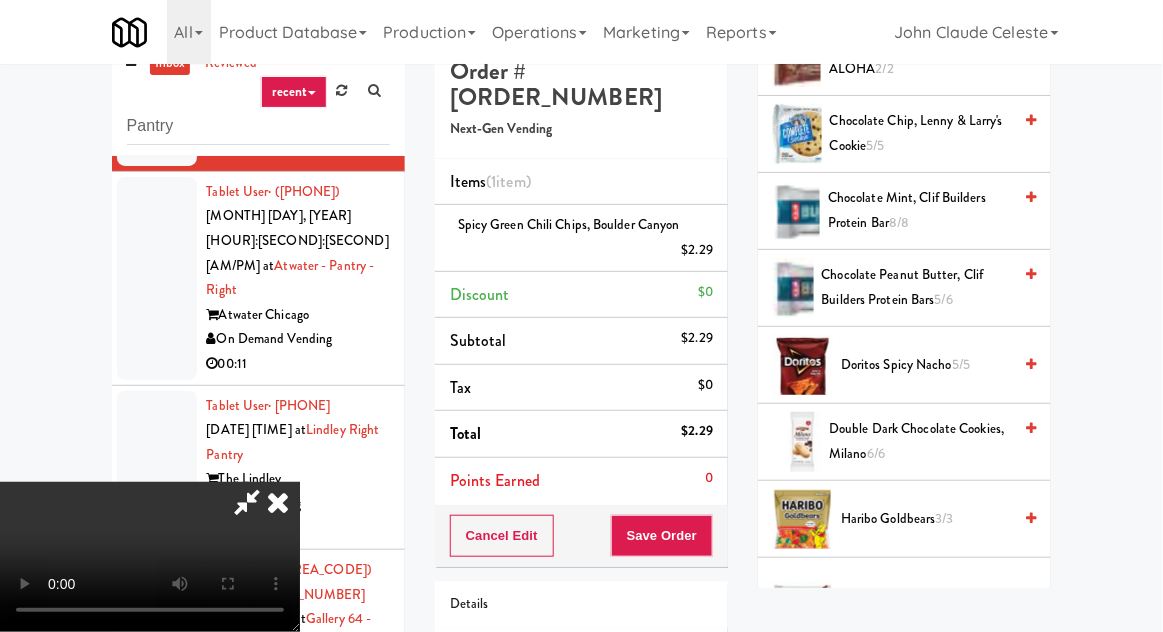 click on "Double Dark Chocolate Cookies, Milano  6/6" at bounding box center [920, 441] 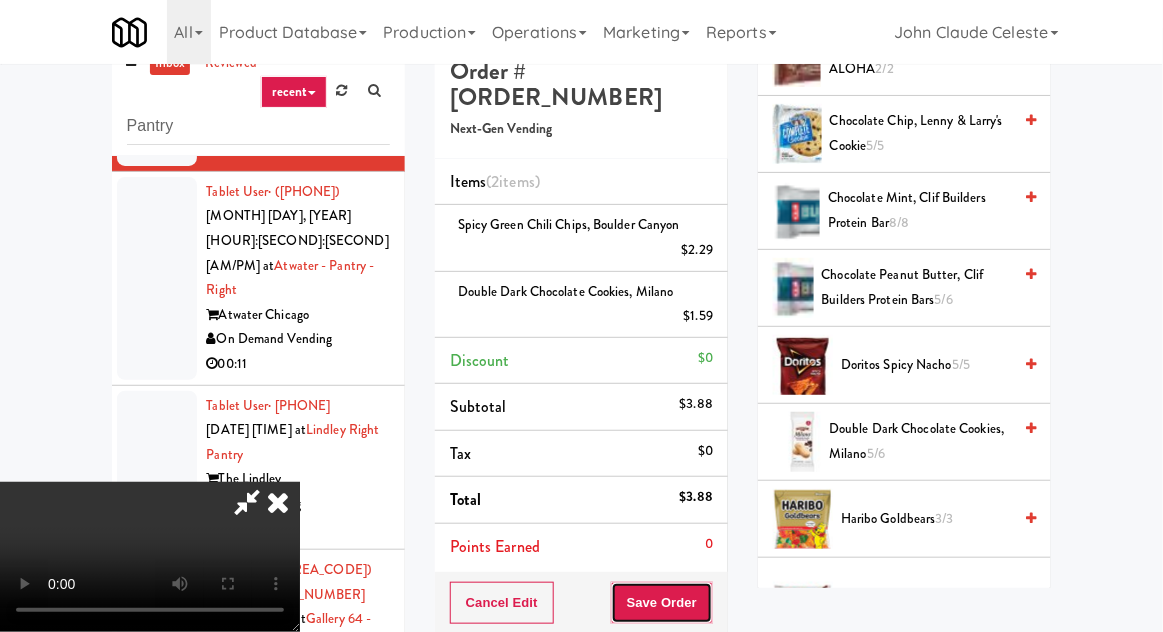 click on "Save Order" at bounding box center (662, 603) 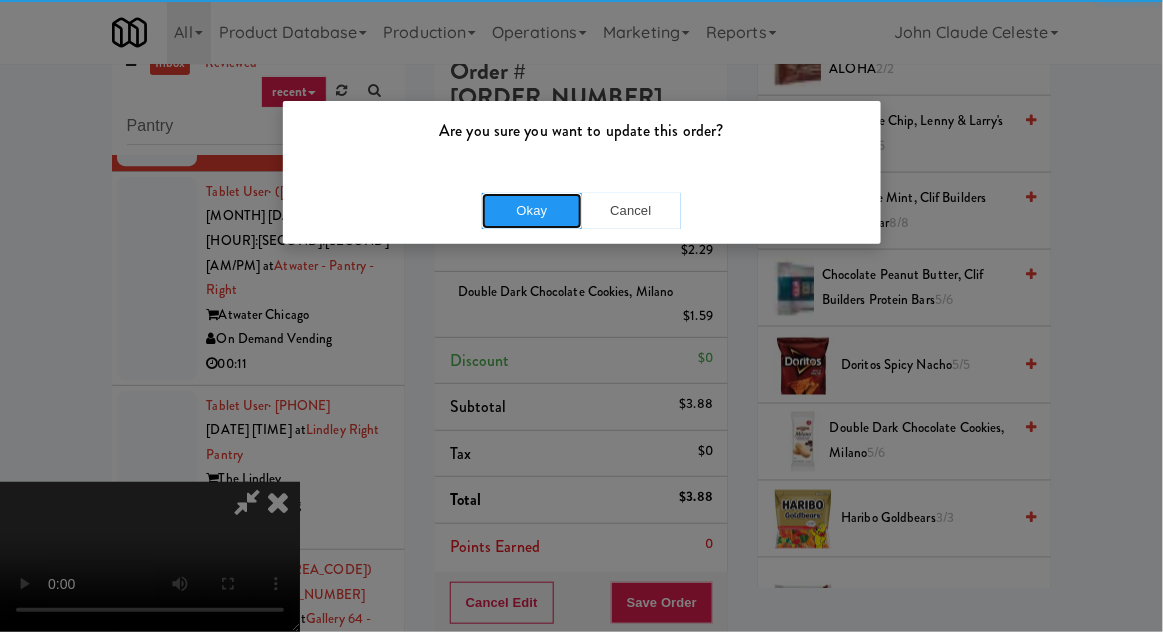 click on "Okay" at bounding box center [532, 211] 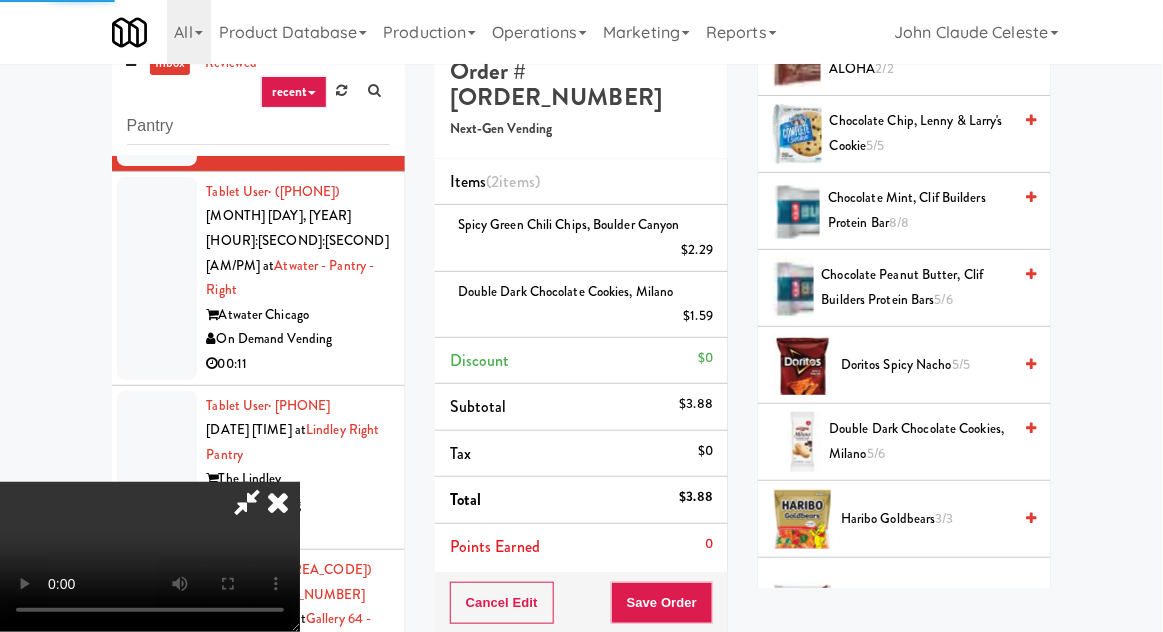 scroll, scrollTop: 197, scrollLeft: 0, axis: vertical 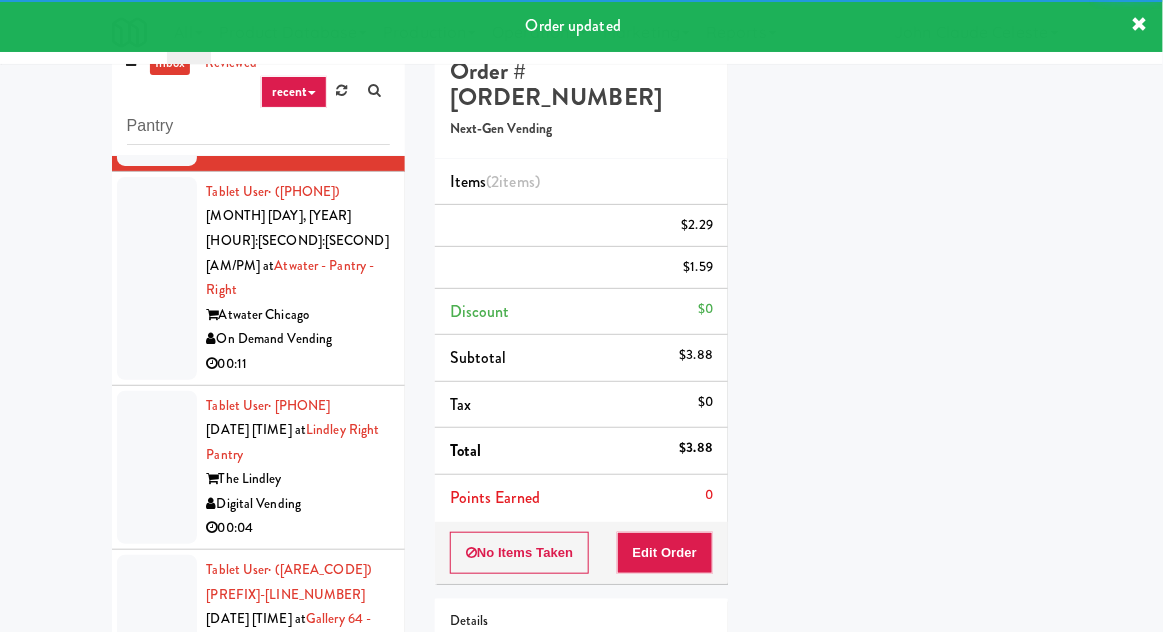 click at bounding box center (157, 278) 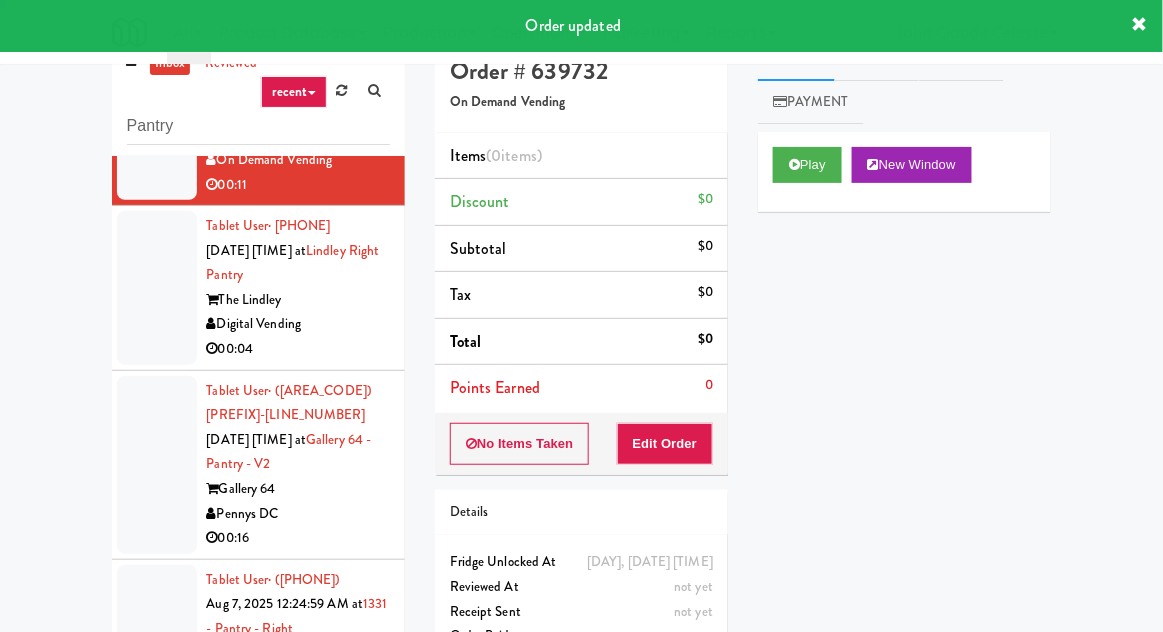 scroll, scrollTop: 1703, scrollLeft: 0, axis: vertical 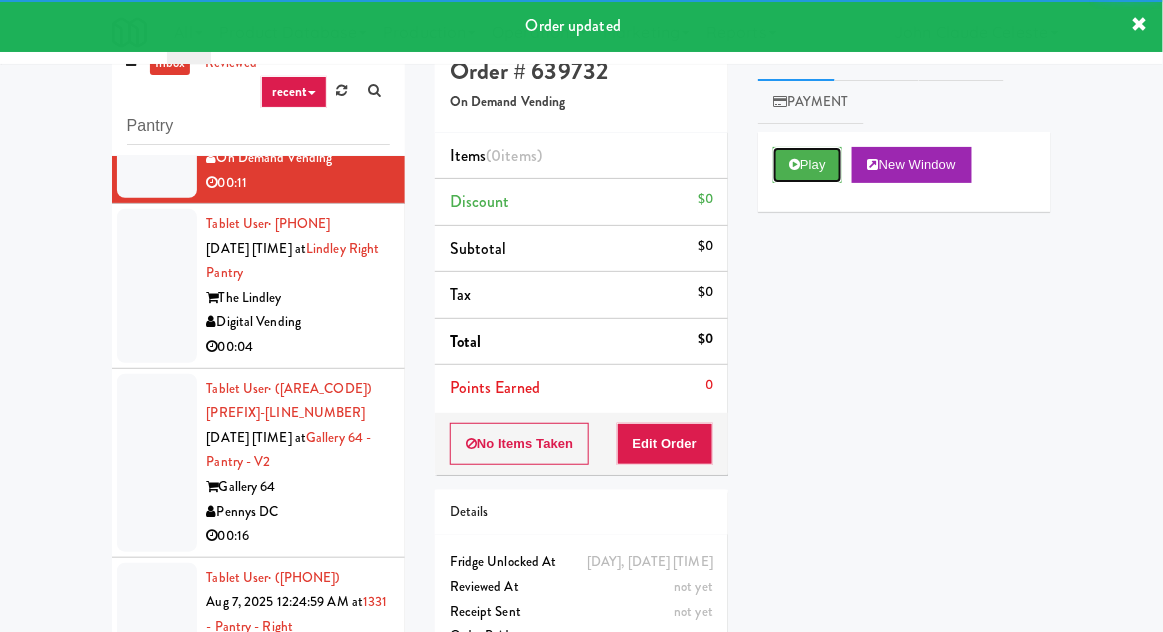click on "Play" at bounding box center (807, 165) 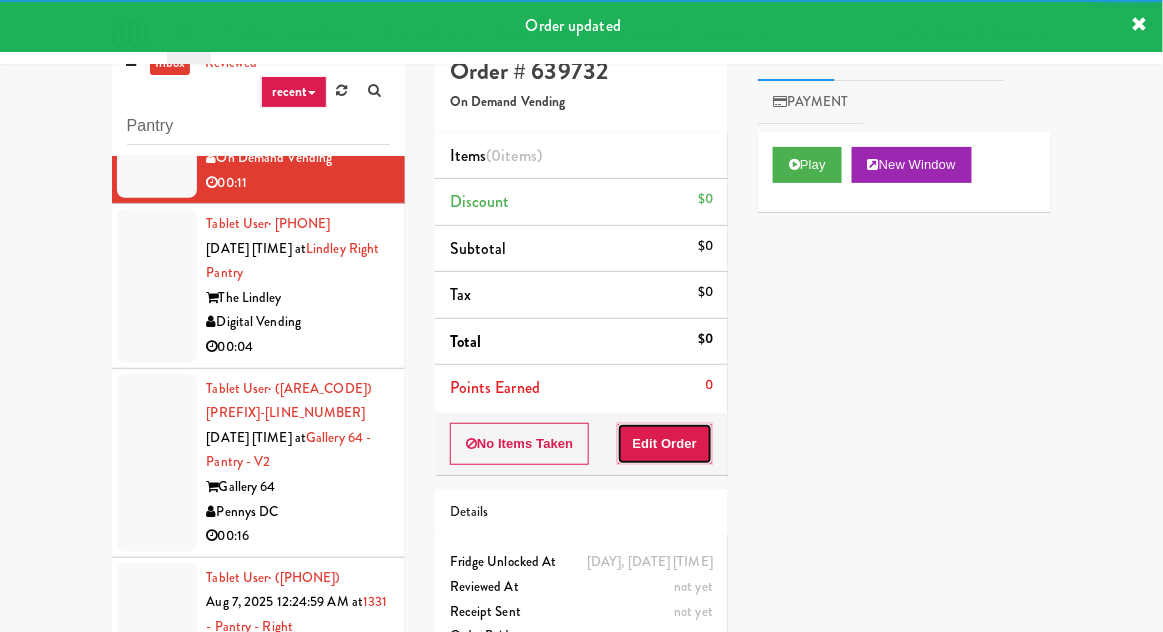 click on "Edit Order" at bounding box center (665, 444) 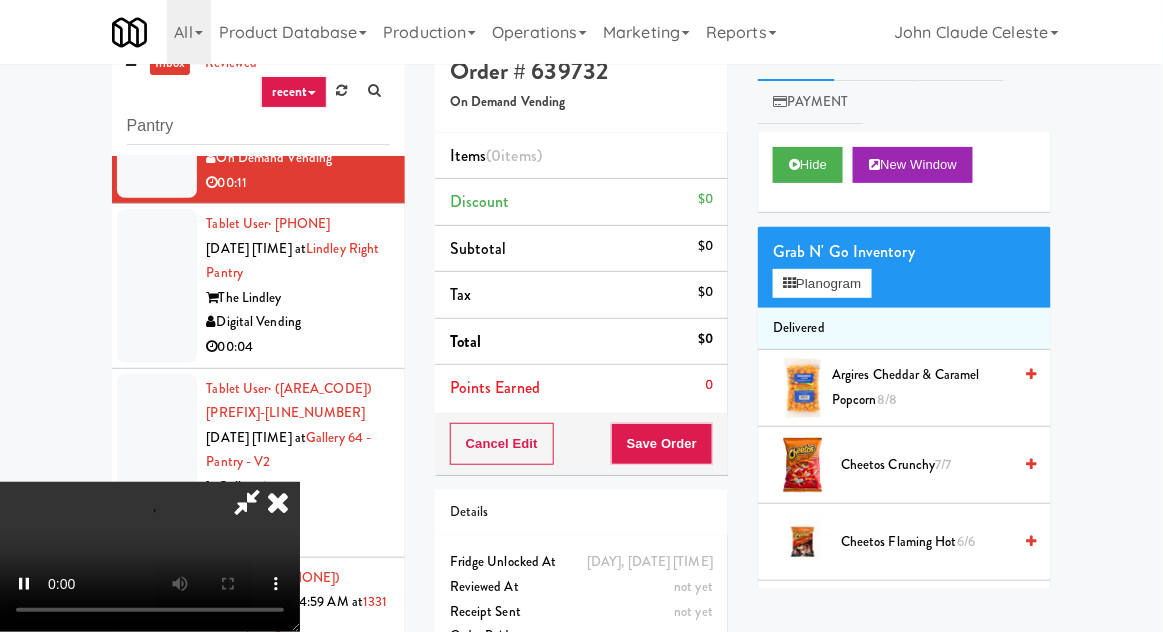 scroll, scrollTop: 77, scrollLeft: 0, axis: vertical 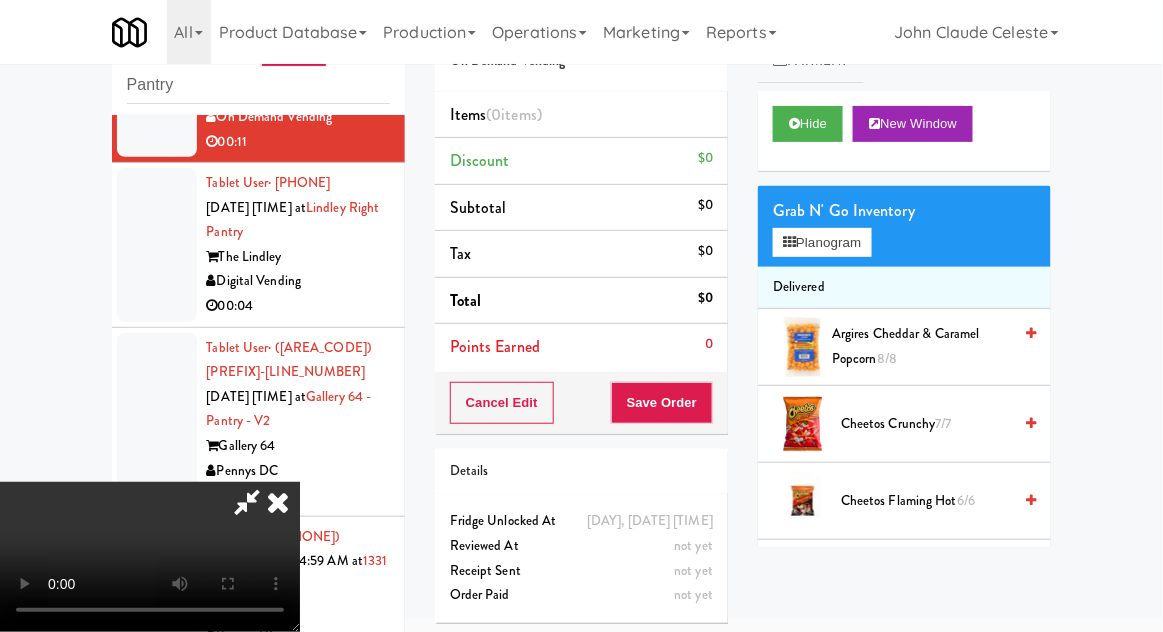 type 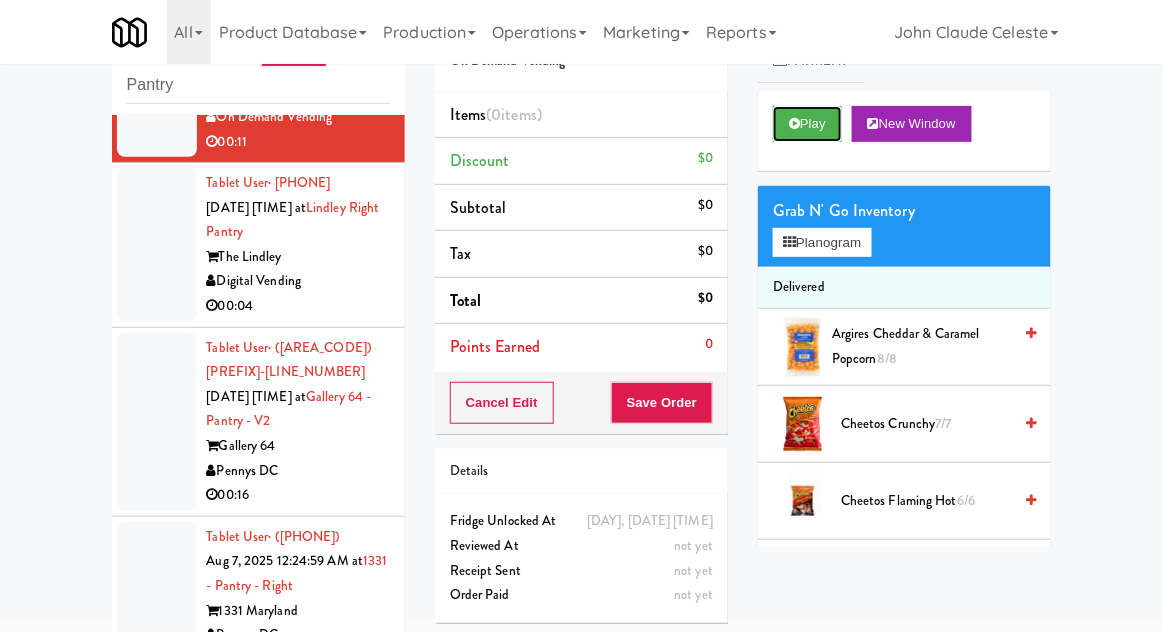 click at bounding box center (794, 123) 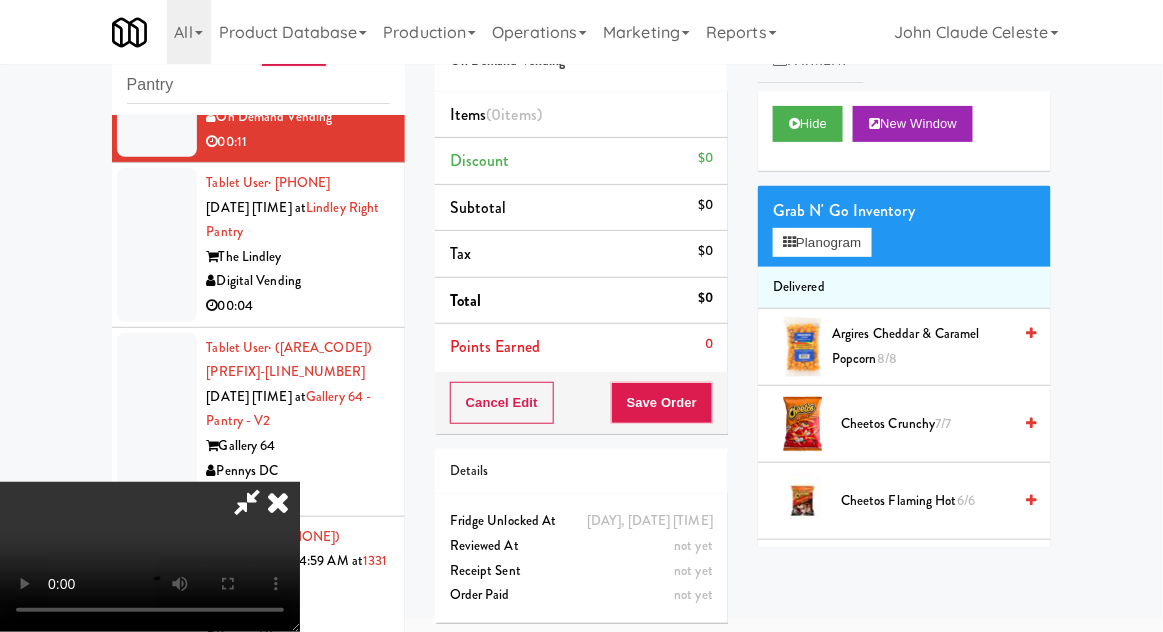 type 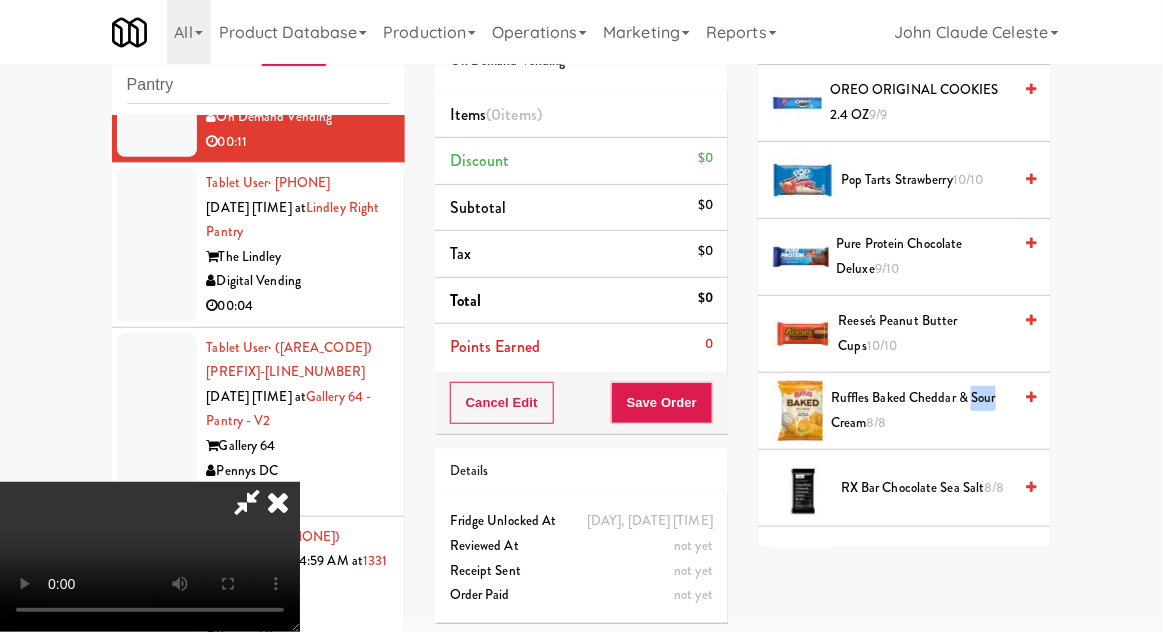 scroll, scrollTop: 1780, scrollLeft: 0, axis: vertical 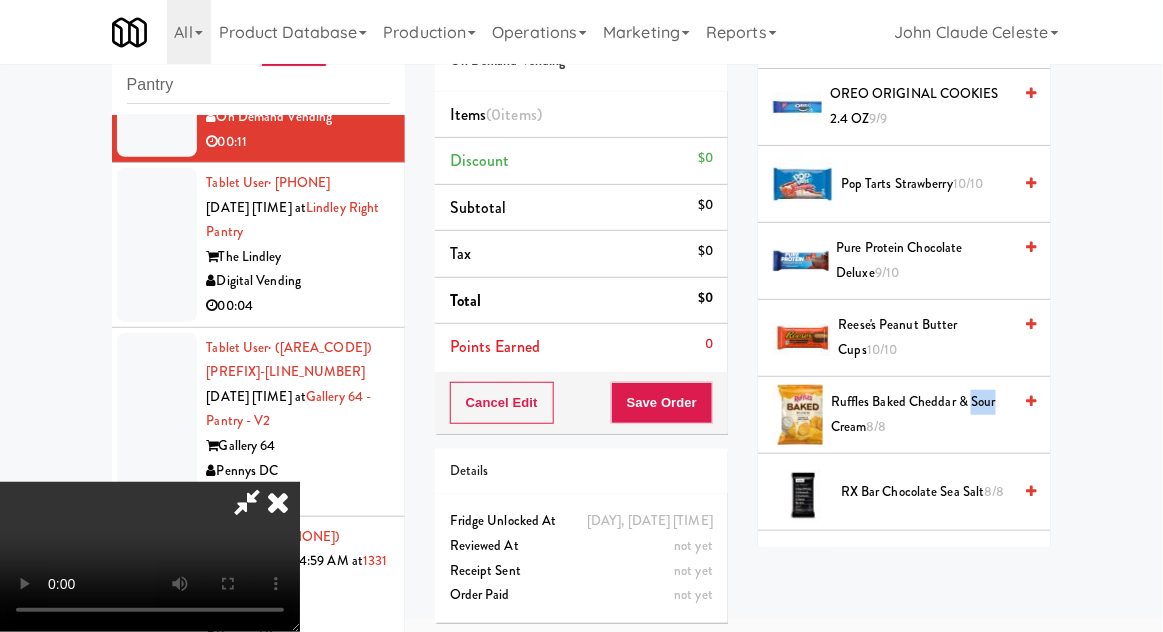 click on "inbox reviewed recent    all     unclear take     inventory issue     suspicious     failed     recent   Pantry Tablet User  · ([PHONE]) [DATE] [TIME] at  [LOCATION]  [LOCATION]  Pennys DC  00:07 reviewed by [FIRST] [LAST]  order created     Tablet User  · ([PHONE]) [DATE] [TIME] at  [LOCATION] - Pantry - Right  [LOCATION]  Pennys DC  00:03 reviewed by [FIRST] [LAST]  order created     Tablet User  · ([PHONE]) [DATE] [TIME] at  [LOCATION] - Pantry  [LOCATION]  Pennys DC  00:03 reviewed by [FIRST] [LAST]  order created     Tablet User  · ([PHONE]) [DATE] [TIME] at  [LOCATION] Pantry - Left  [LOCATION] & Lofts  Next-Gen Vending  00:17 reviewed by [FIRST] [LAST]  order created     Tablet User  · ([PHONE]) [DATE] [TIME] at  [LOCATION] - Pantry - Right  [LOCATION]  Pennys DC  01:22 reviewed by [FIRST] [LAST]  order created     Tablet User  · ([PHONE]) [DATE] [TIME] at  [LOCATION] - Pantry - Left  [LOCATION]  Pennys DC  00:07 reviewed by [FIRST] [LAST]  order created" at bounding box center (581, 362) 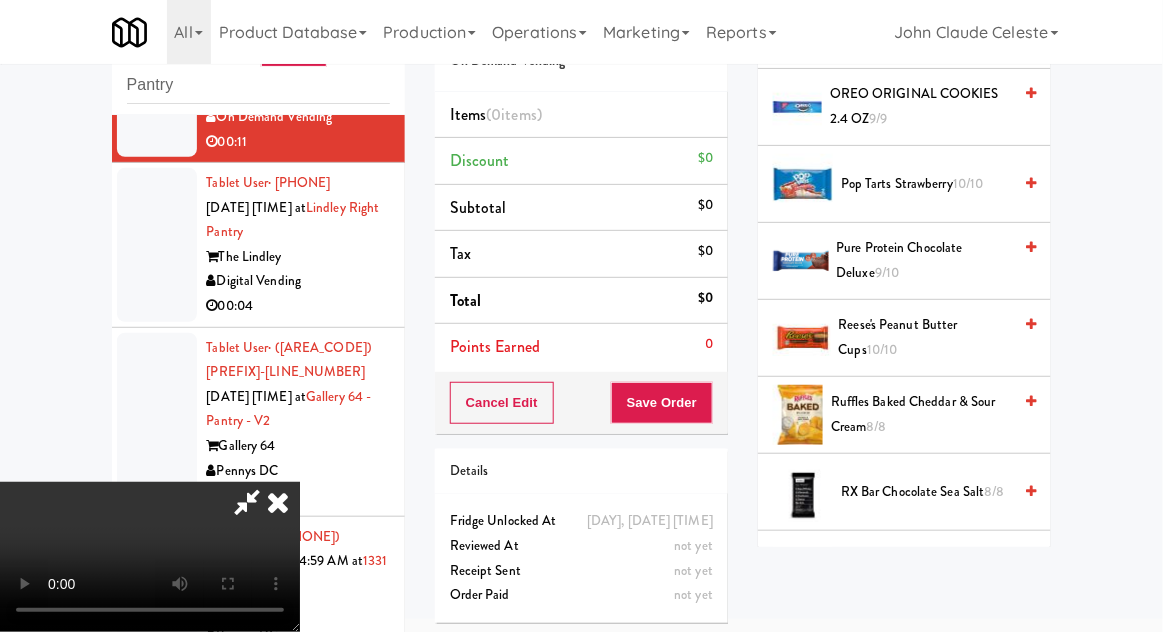click on "Reese's Peanut Butter Cups  10/10" at bounding box center (925, 337) 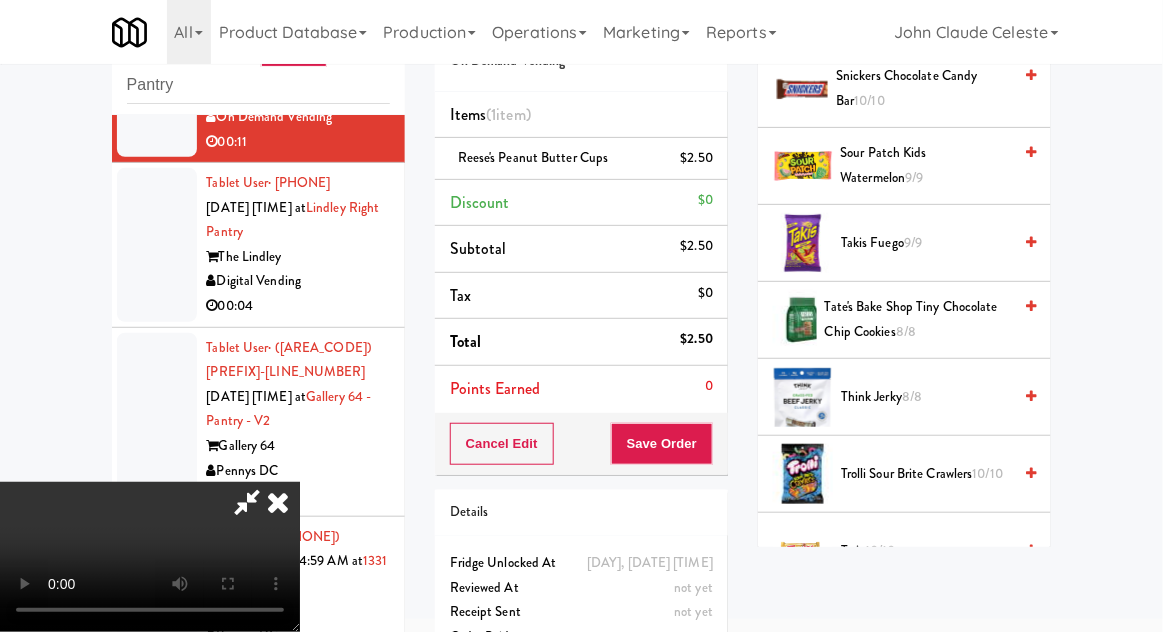 scroll, scrollTop: 2344, scrollLeft: 0, axis: vertical 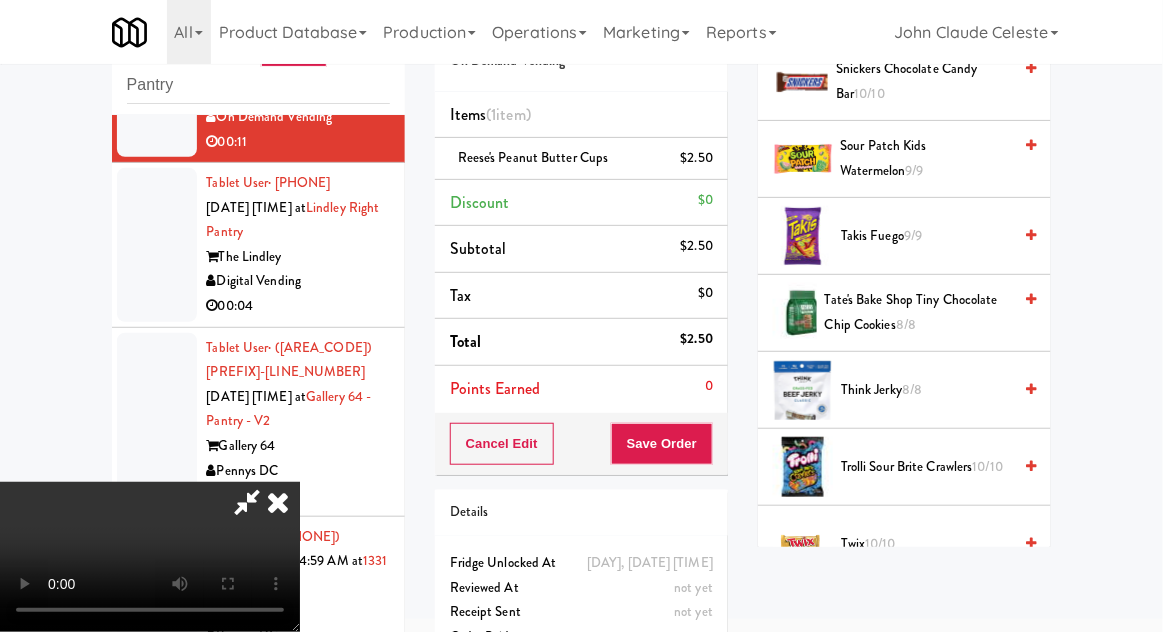 click on "Twix  10/10" at bounding box center (926, 544) 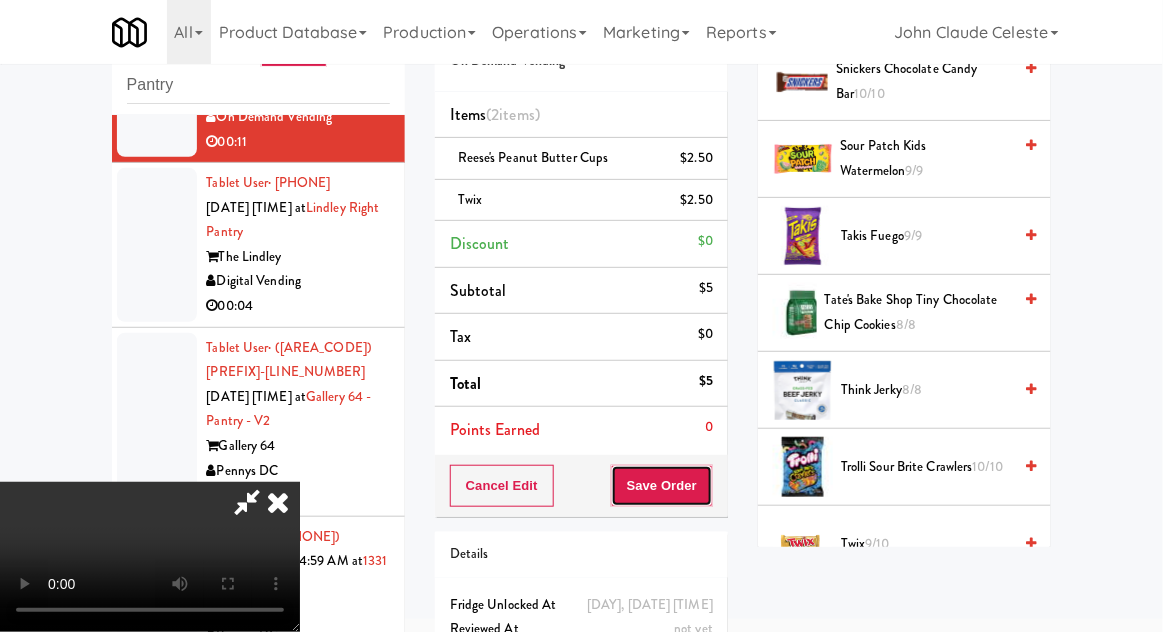 click on "Save Order" at bounding box center [662, 486] 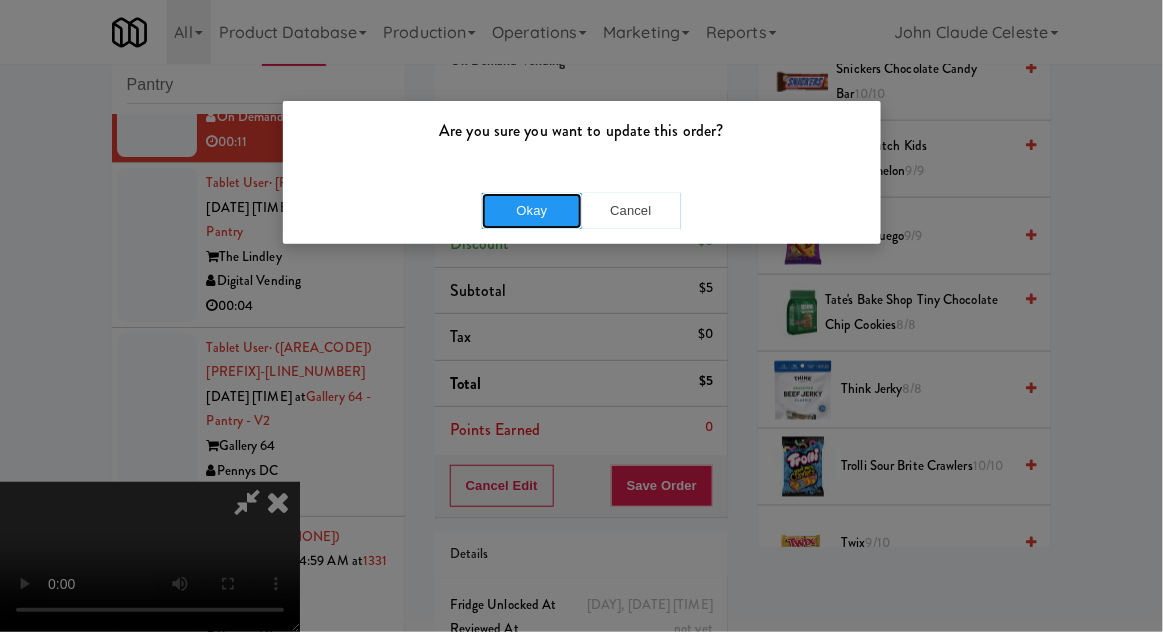 click on "Okay" at bounding box center (532, 211) 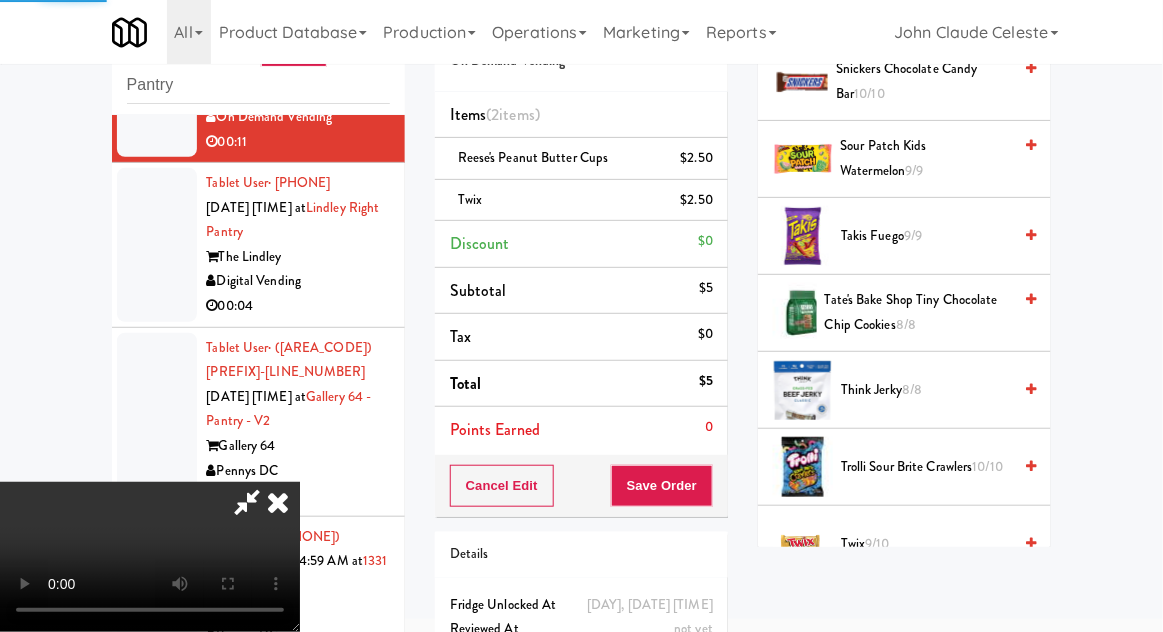 scroll, scrollTop: 197, scrollLeft: 0, axis: vertical 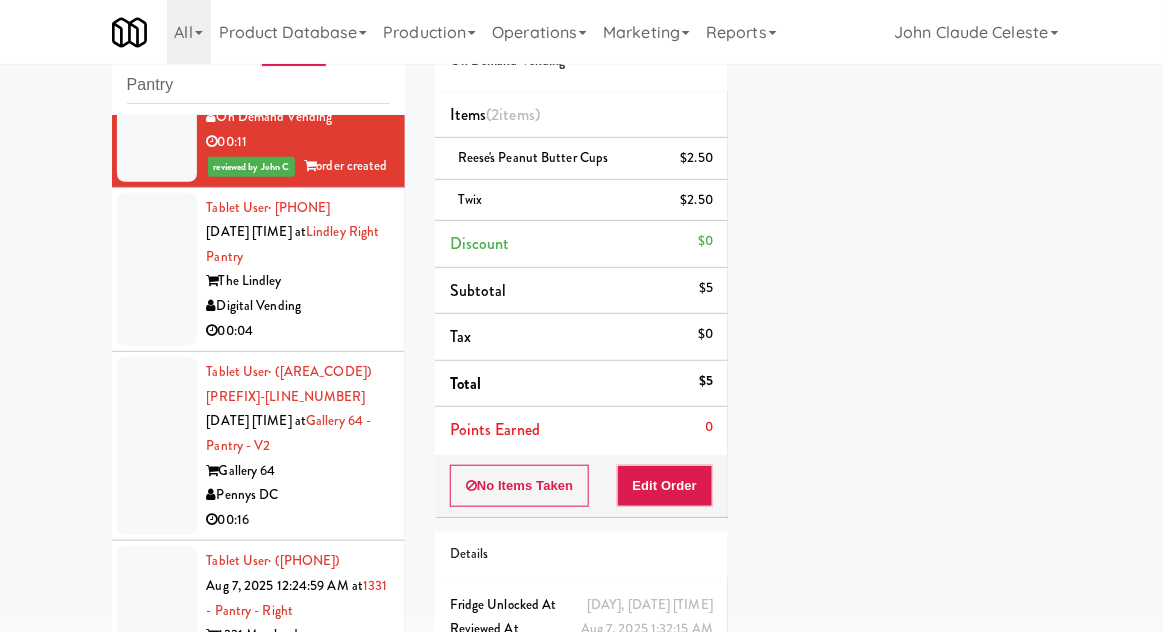 click on "Tablet User · [PHONE] Aug 7, 2025 12:23:41 AM at Lindley Right Pantry The Lindley Digital Vending 00:04" at bounding box center [258, 270] 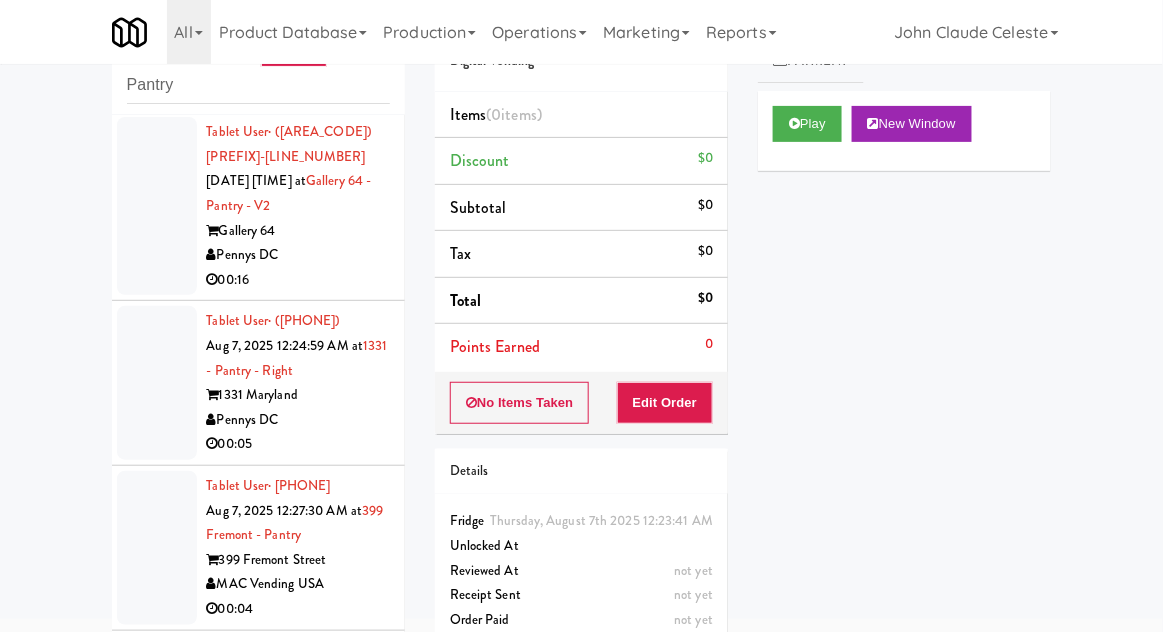 scroll, scrollTop: 1938, scrollLeft: 0, axis: vertical 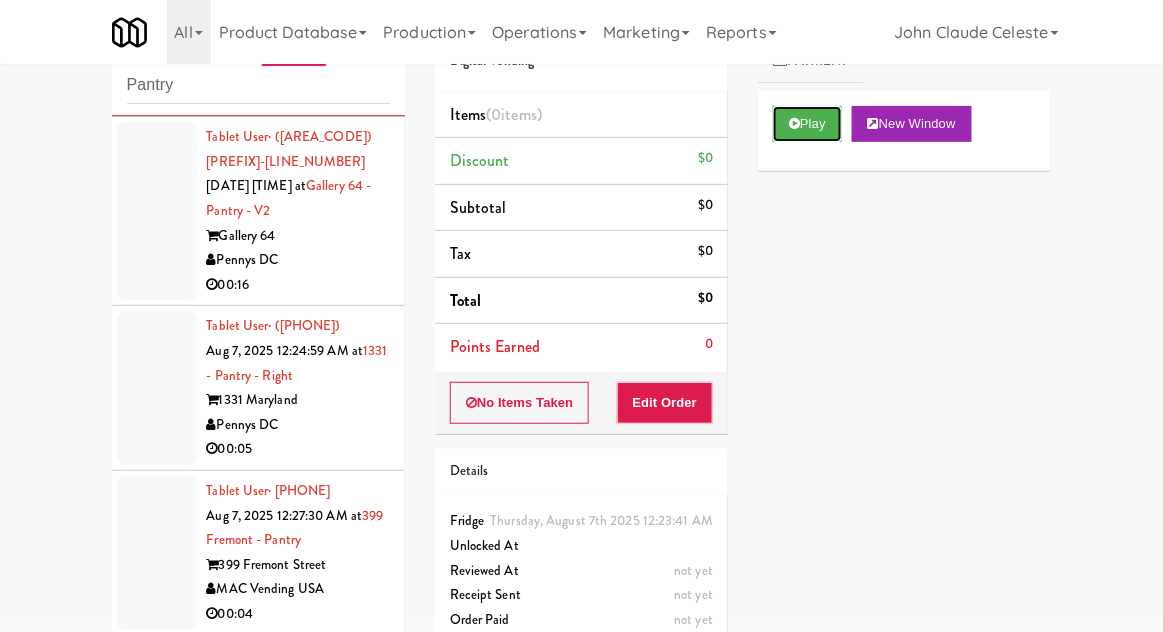 click on "Play" at bounding box center (807, 124) 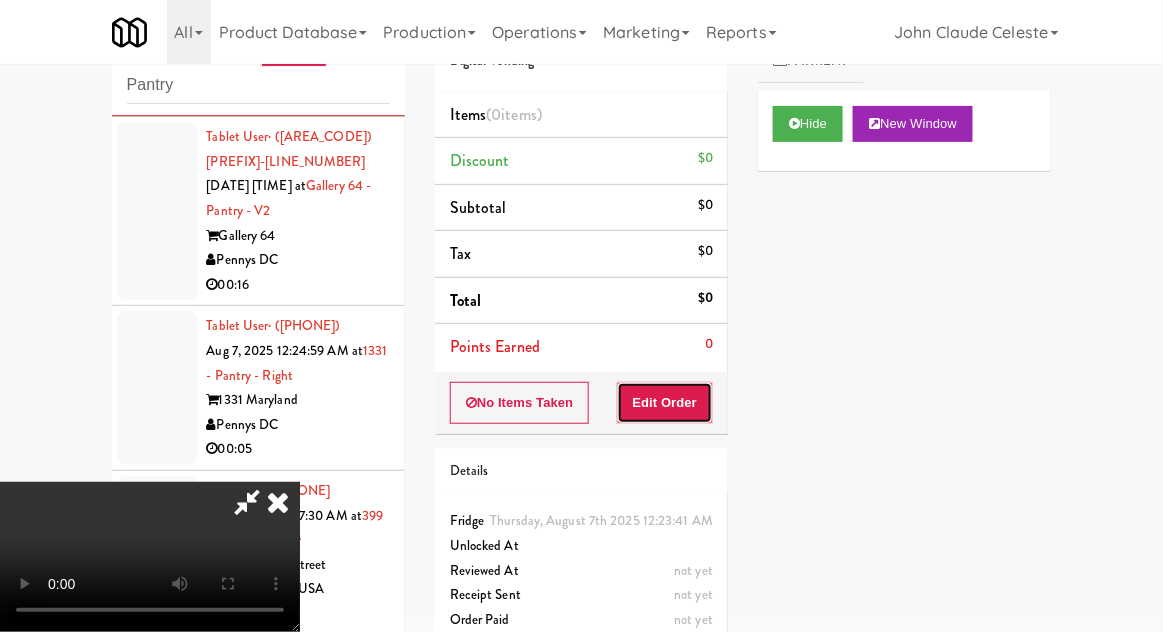 click on "Edit Order" at bounding box center (665, 403) 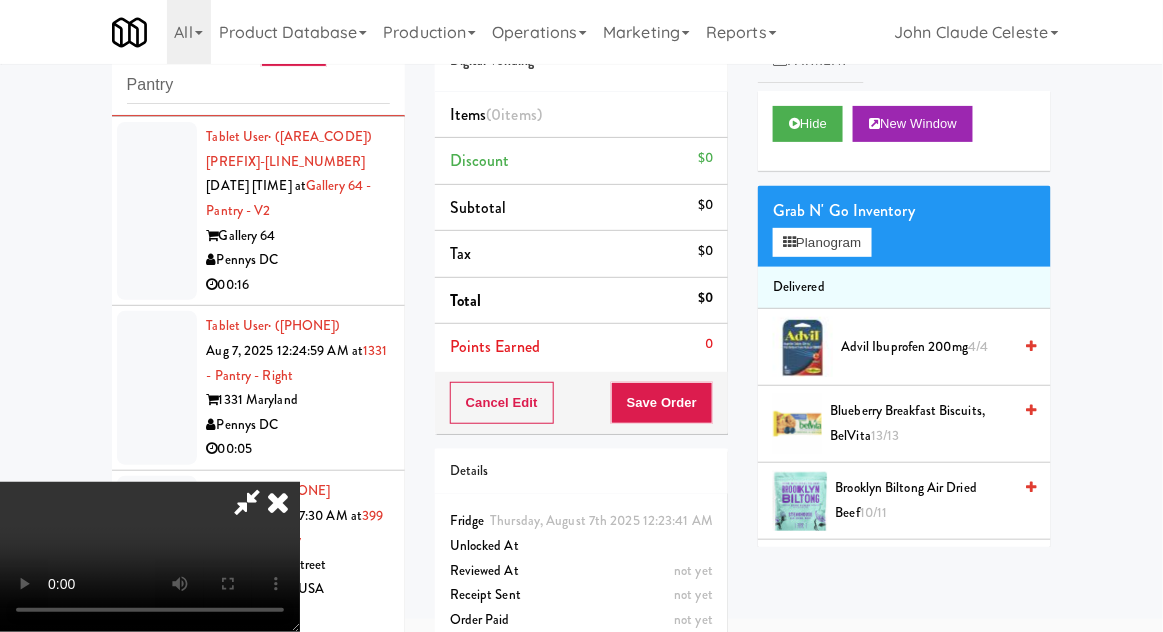 scroll, scrollTop: 73, scrollLeft: 0, axis: vertical 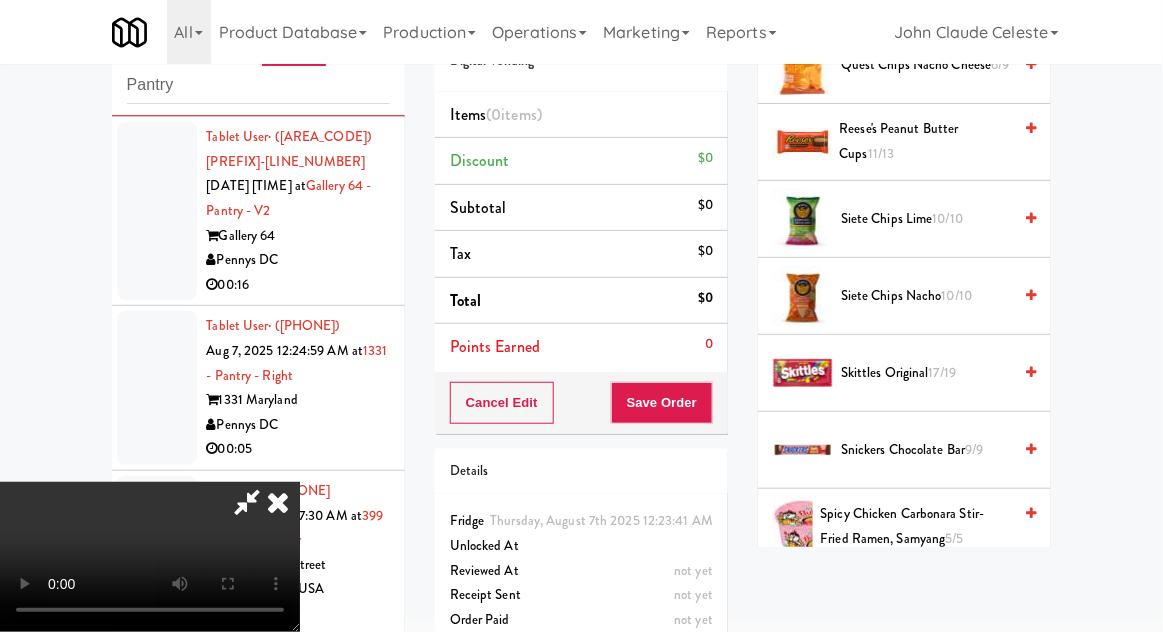 click on "17/19" at bounding box center [943, 372] 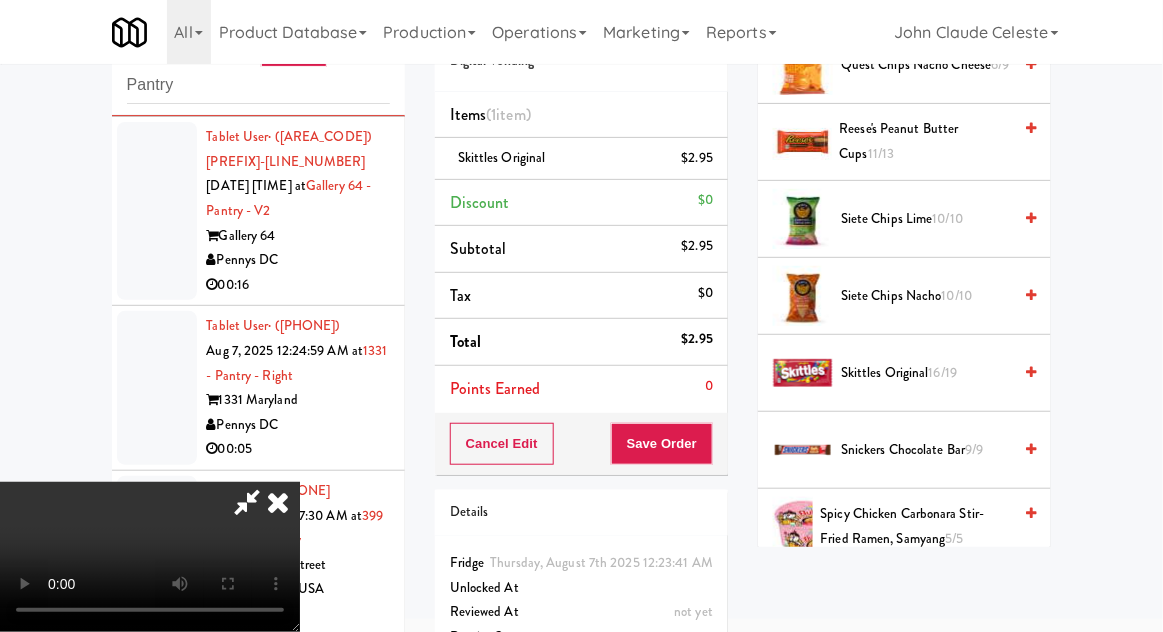 scroll, scrollTop: 73, scrollLeft: 0, axis: vertical 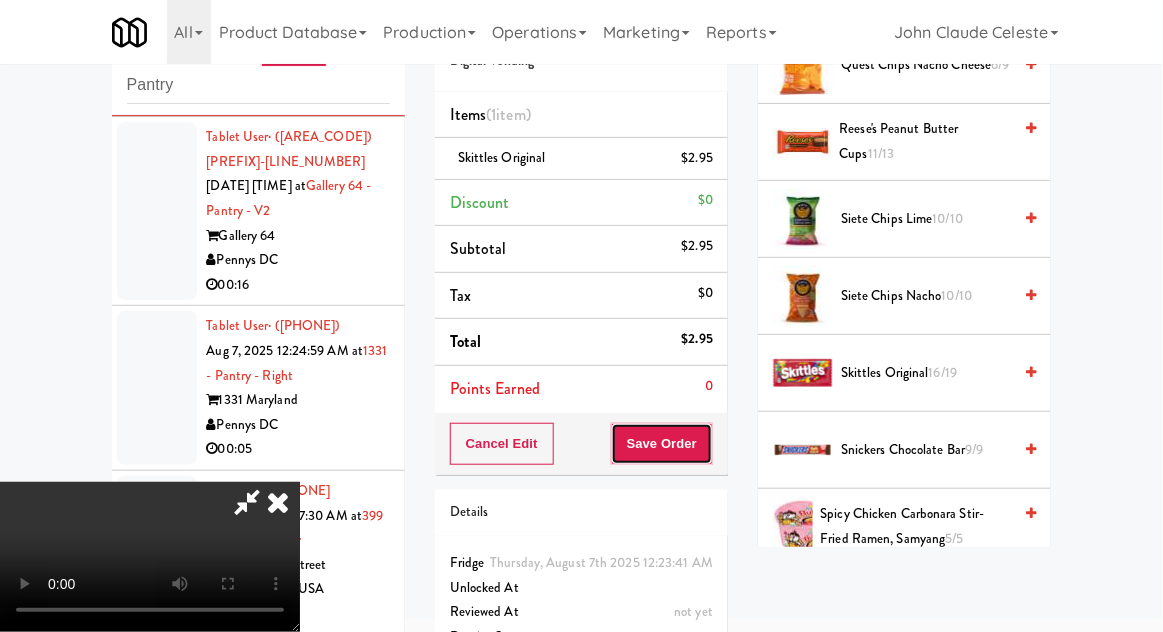 click on "Save Order" at bounding box center (662, 444) 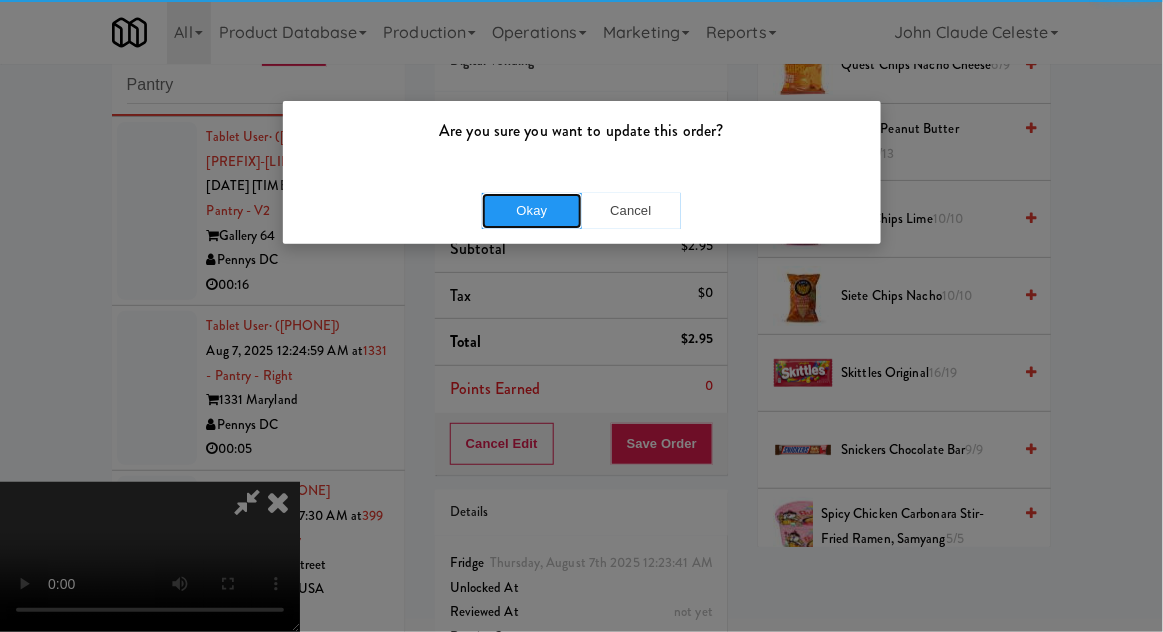click on "Okay" at bounding box center [532, 211] 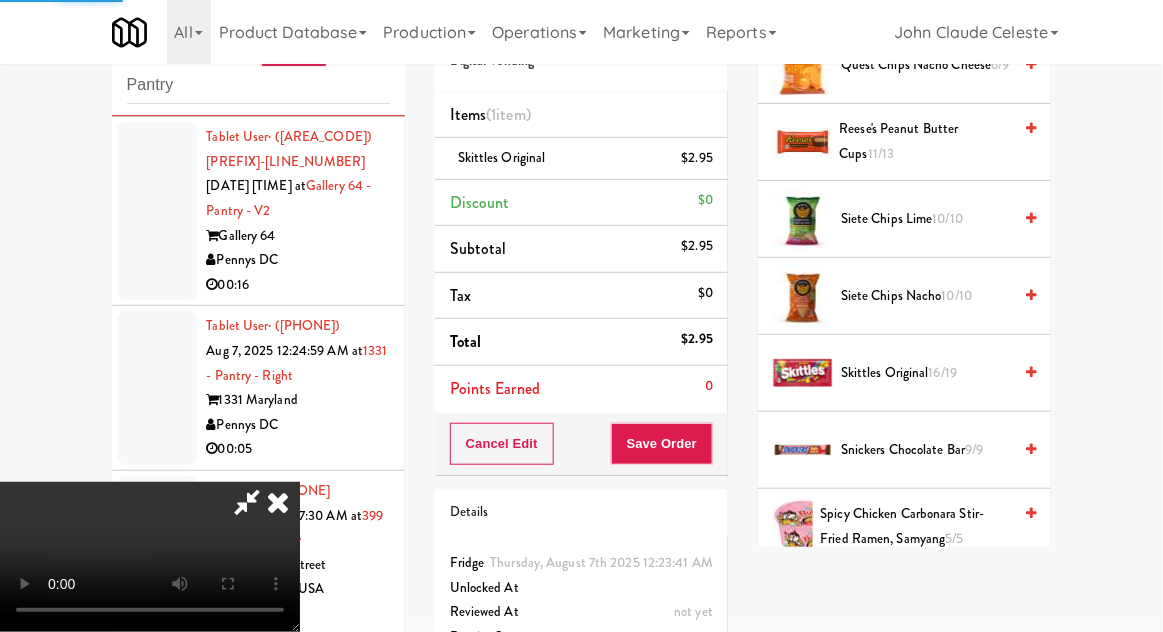 scroll, scrollTop: 197, scrollLeft: 0, axis: vertical 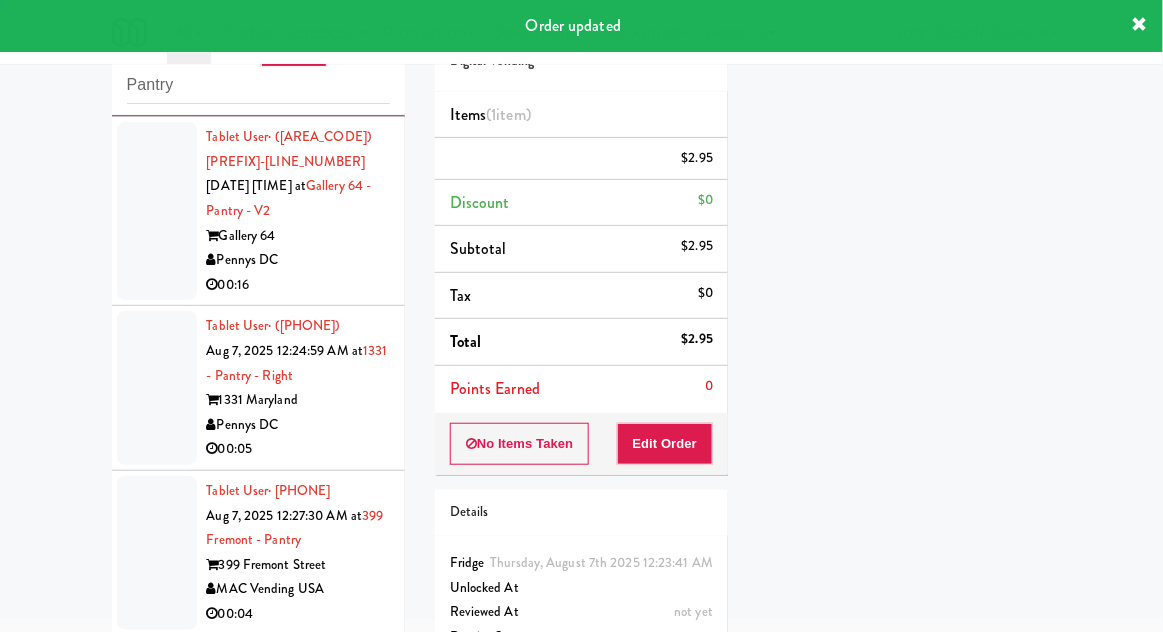 click at bounding box center (157, 211) 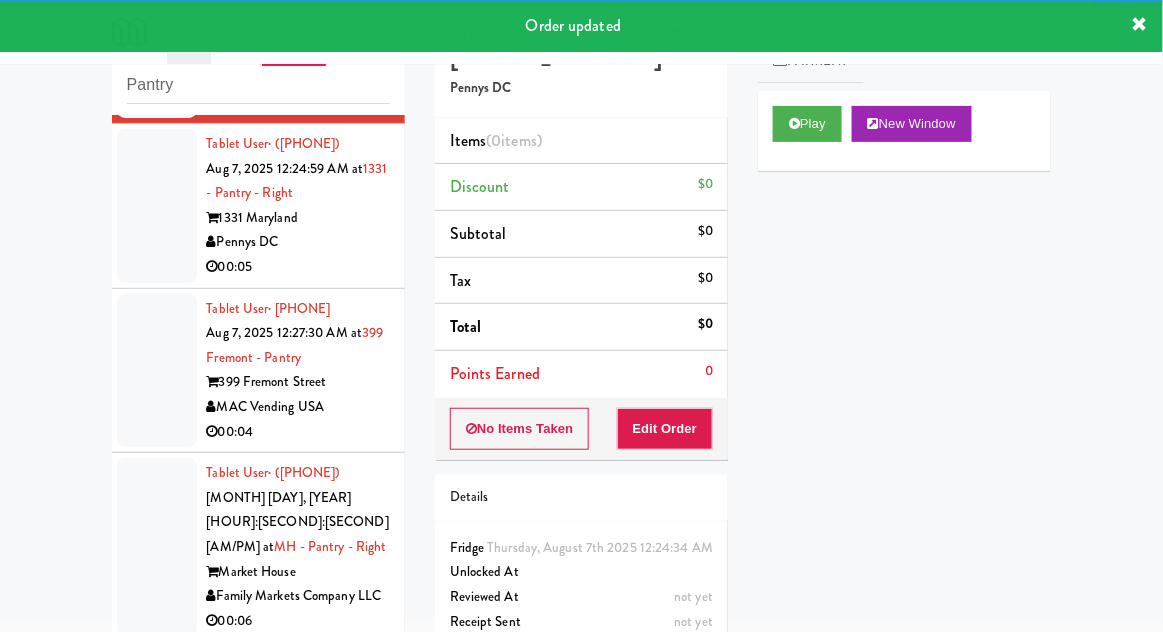 scroll, scrollTop: 2143, scrollLeft: 0, axis: vertical 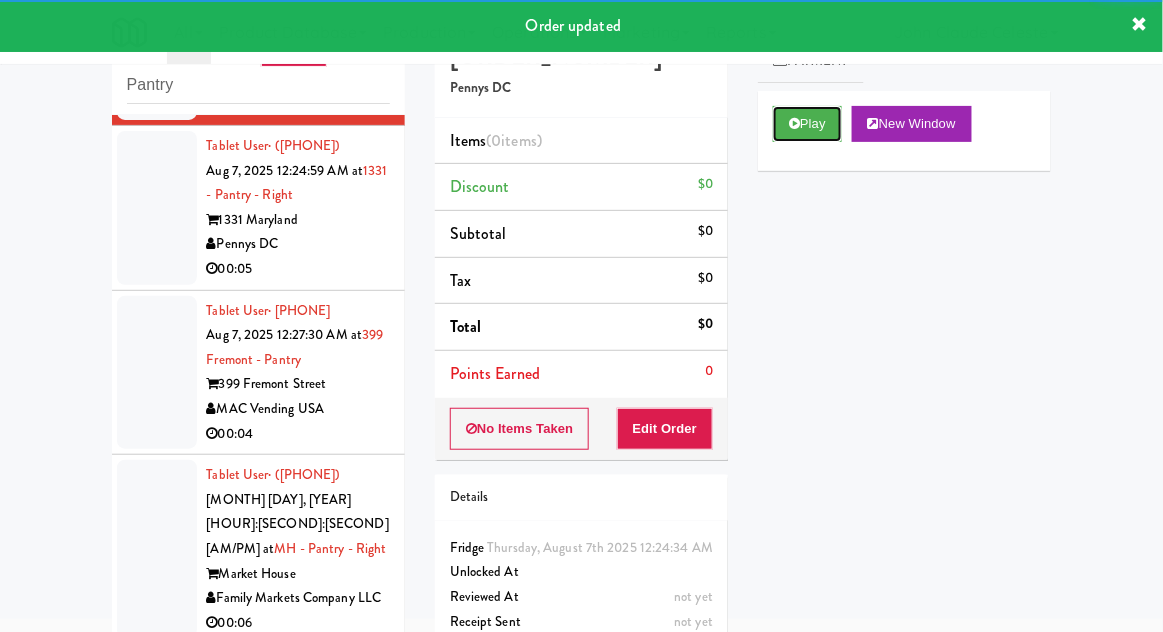 click on "Play" at bounding box center [807, 124] 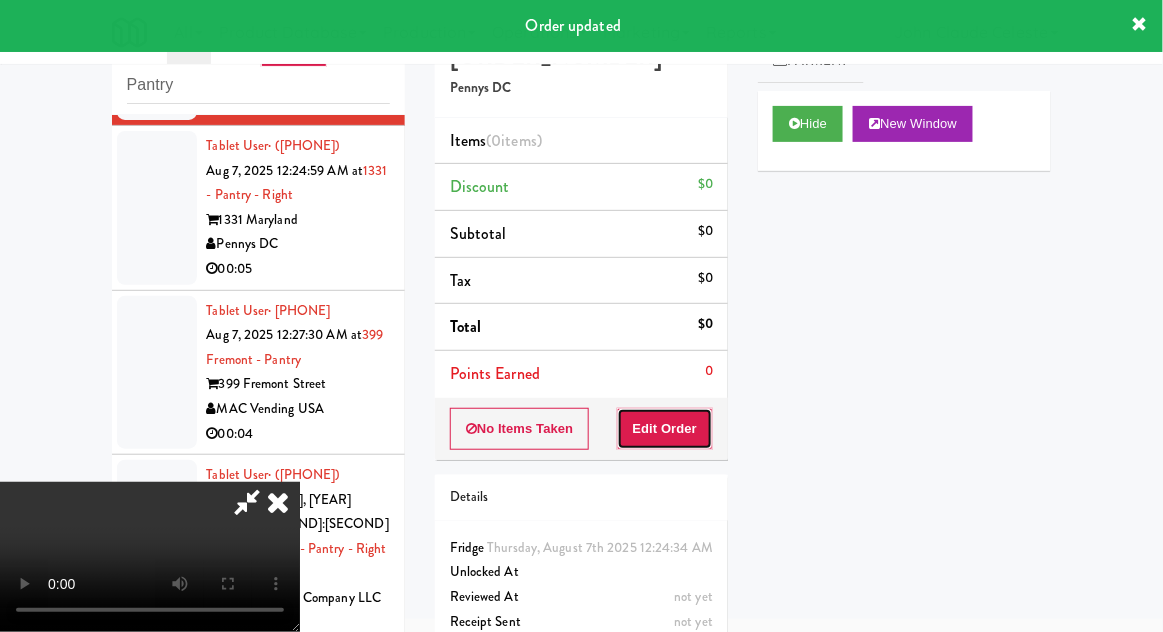 click on "Edit Order" at bounding box center [665, 429] 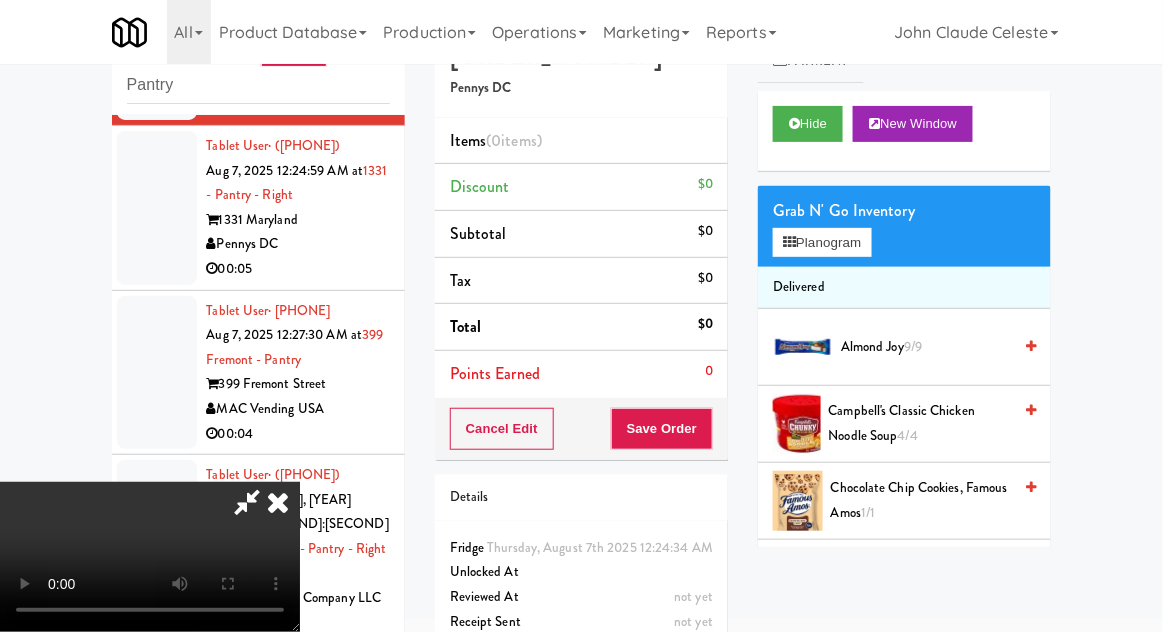 scroll, scrollTop: 73, scrollLeft: 0, axis: vertical 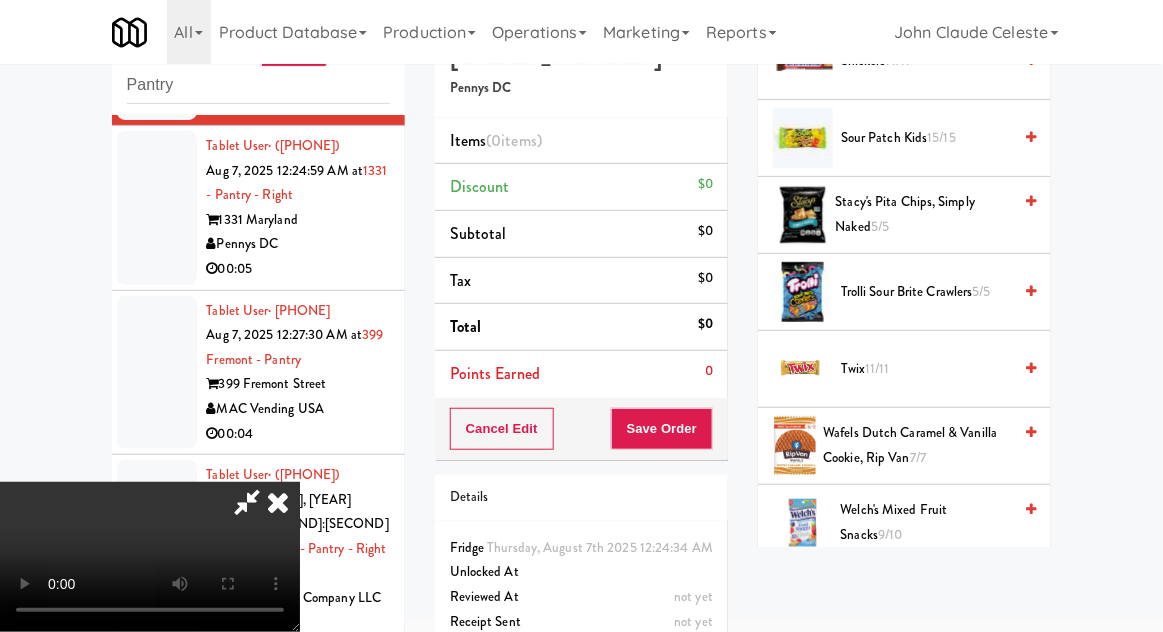 click on "Twix  11/11" at bounding box center (926, 369) 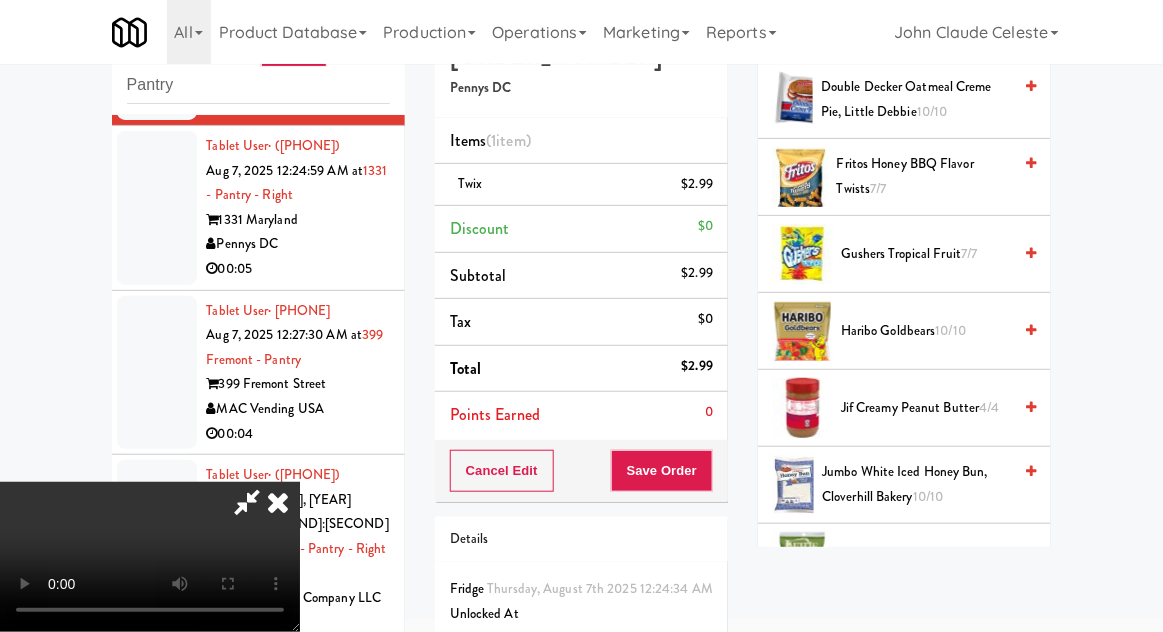 scroll, scrollTop: 551, scrollLeft: 0, axis: vertical 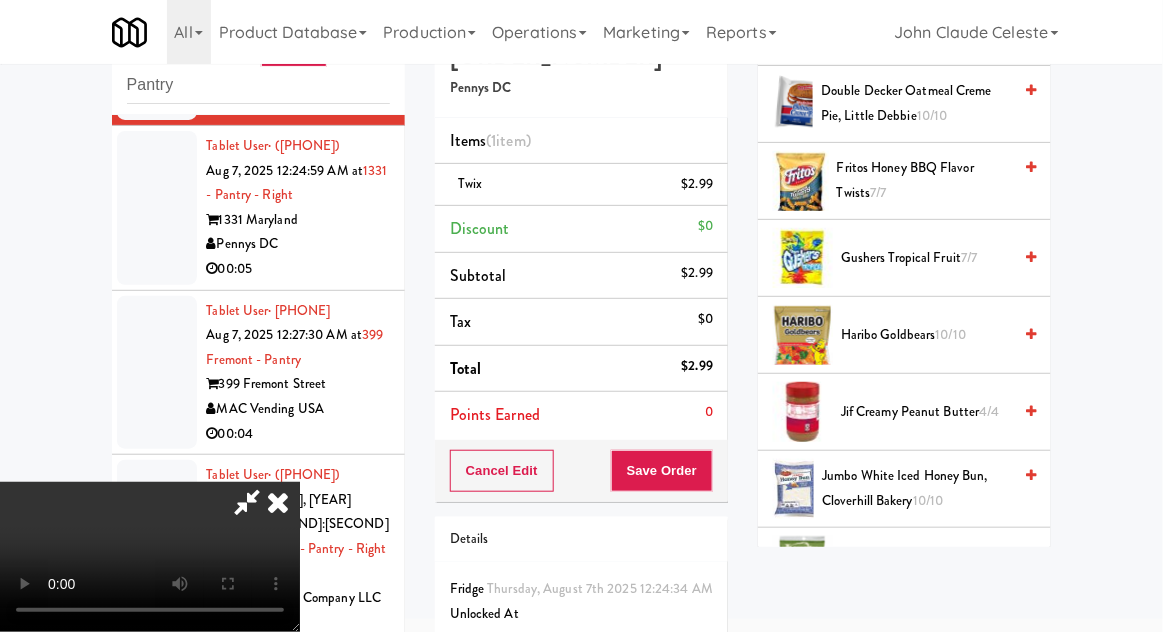 click on "Haribo Goldbears  10/10" at bounding box center (926, 335) 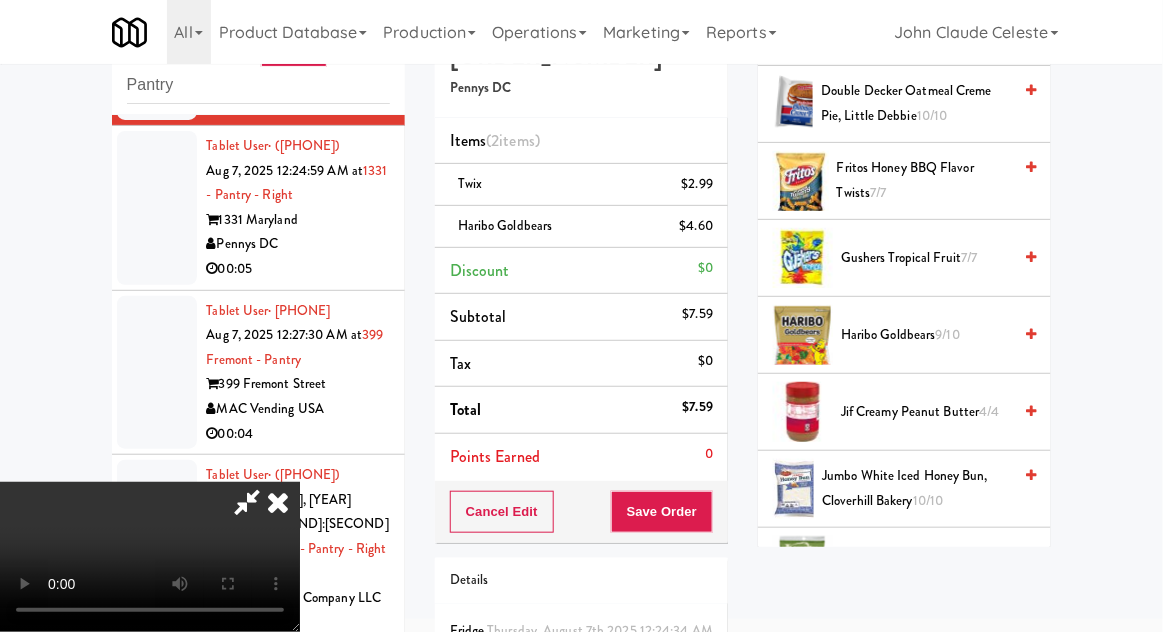 scroll, scrollTop: 73, scrollLeft: 0, axis: vertical 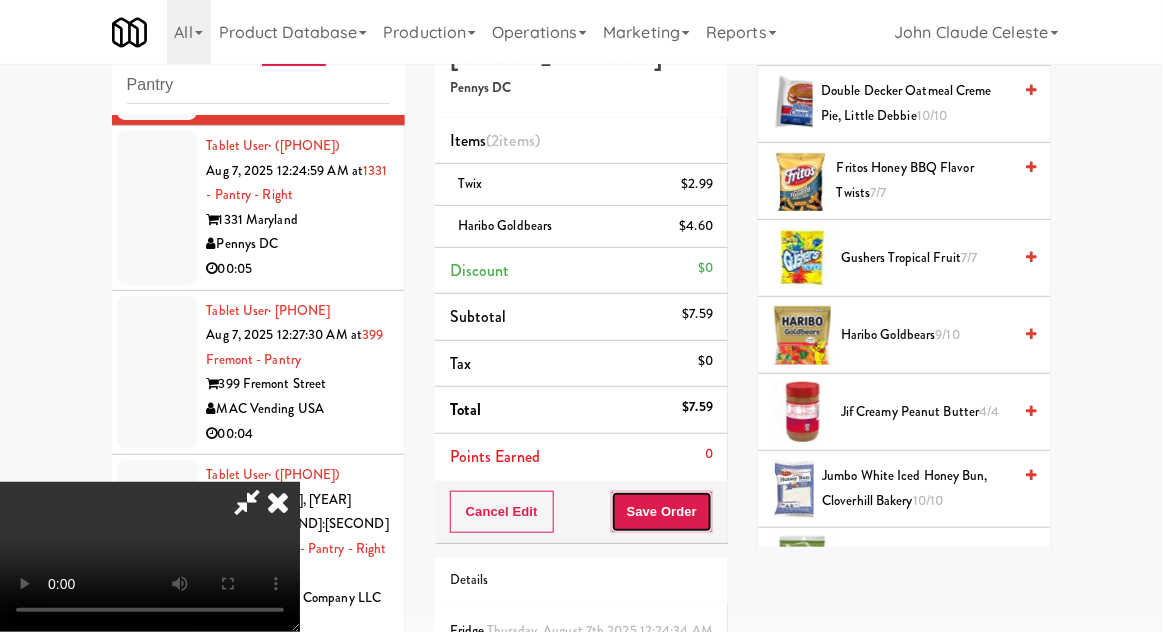 click on "Save Order" at bounding box center [662, 512] 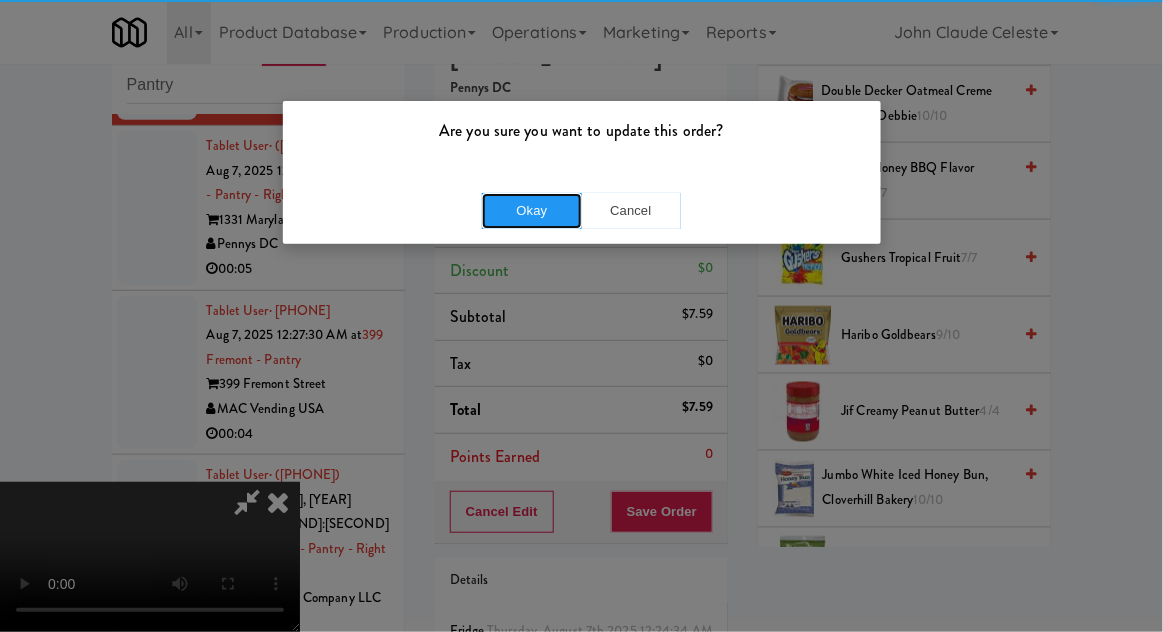 click on "Okay" at bounding box center (532, 211) 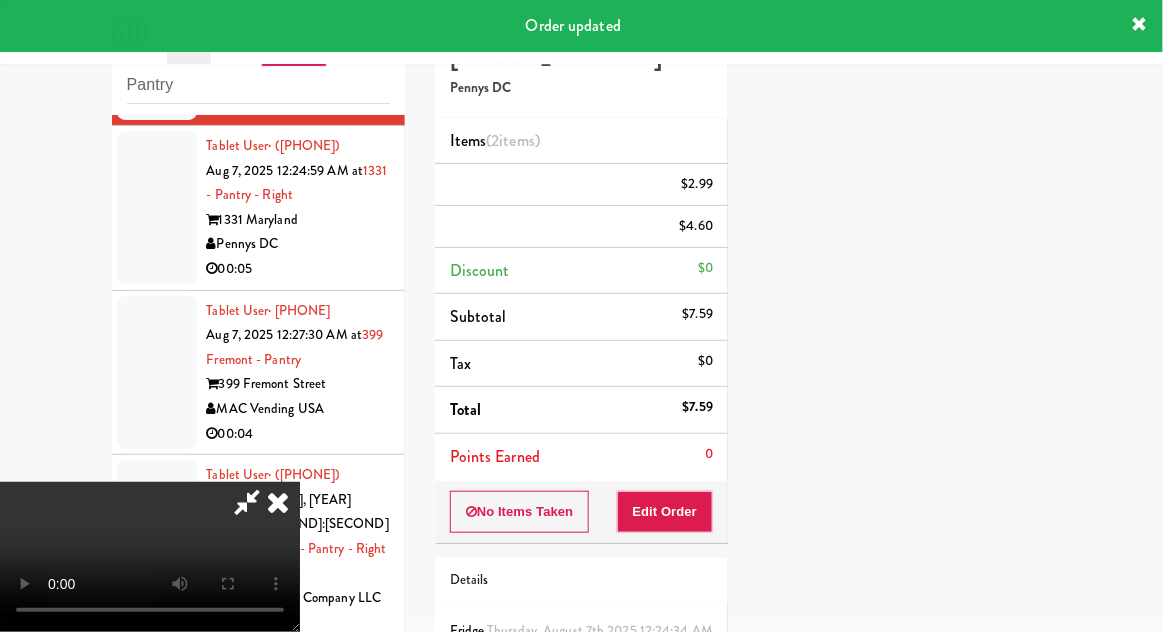 scroll, scrollTop: 197, scrollLeft: 0, axis: vertical 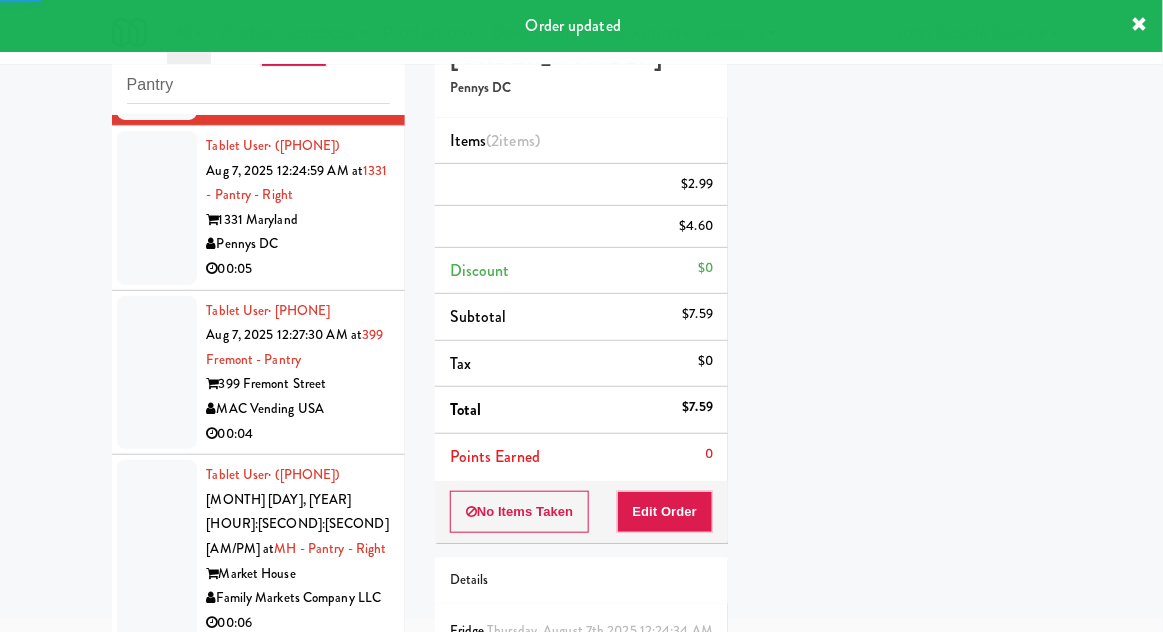 click at bounding box center (157, 208) 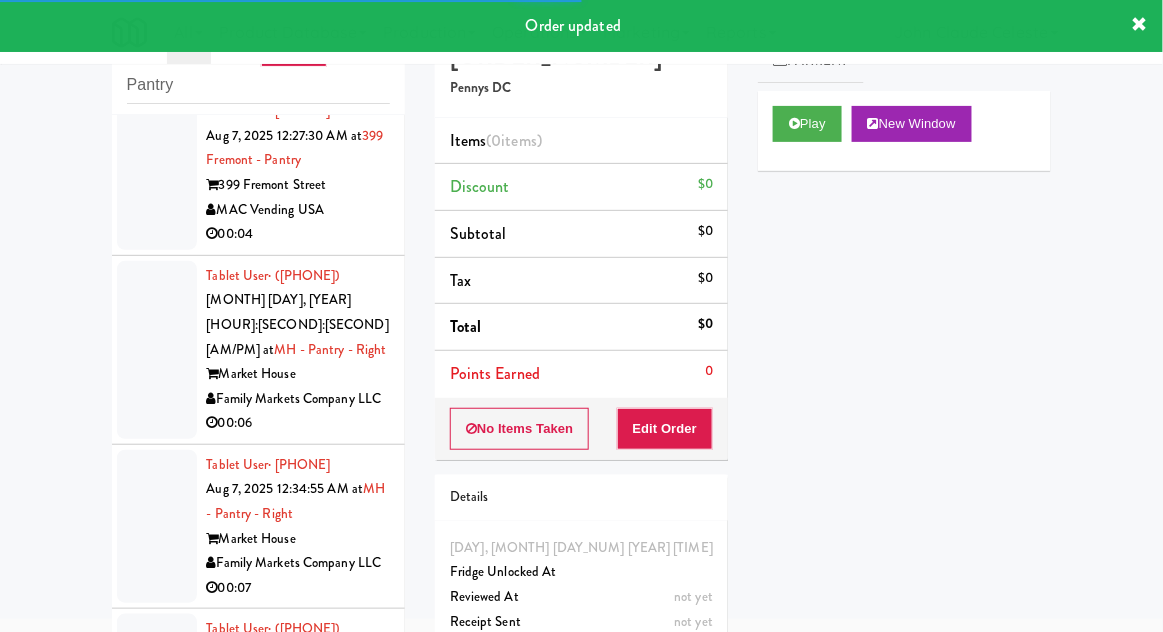 scroll, scrollTop: 2368, scrollLeft: 0, axis: vertical 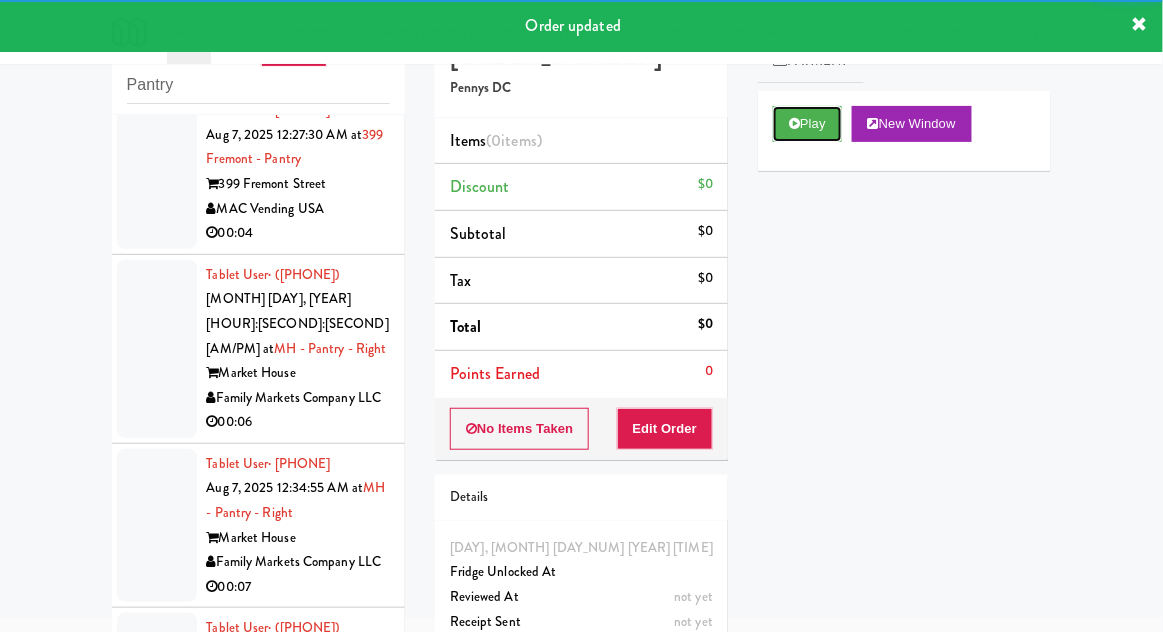 click on "Play" at bounding box center (807, 124) 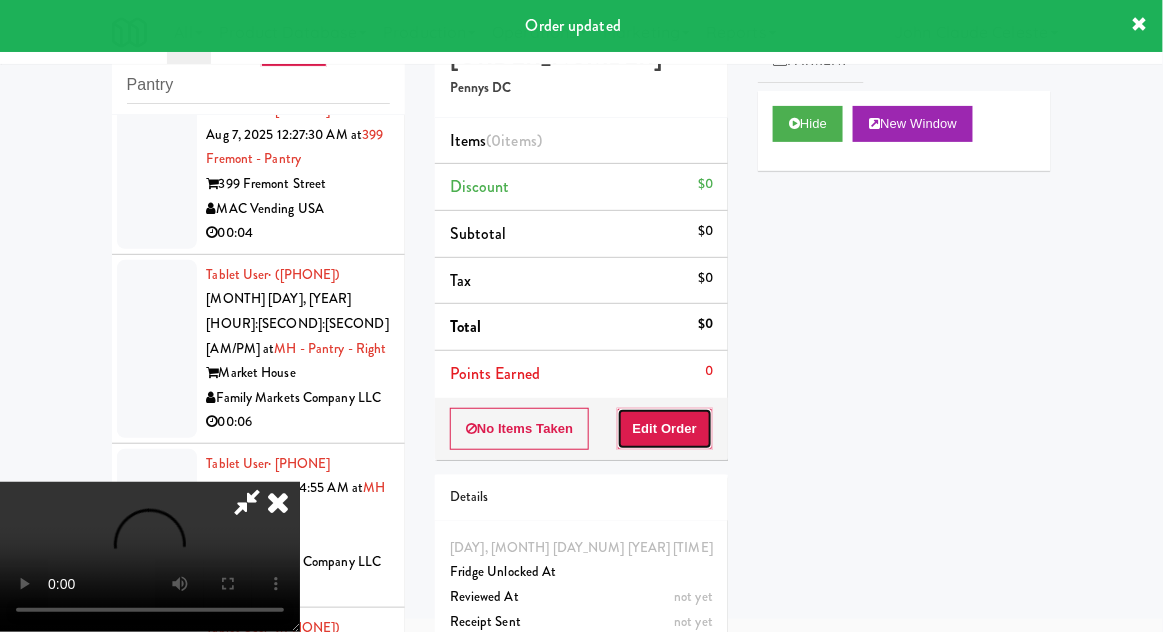 click on "Edit Order" at bounding box center (665, 429) 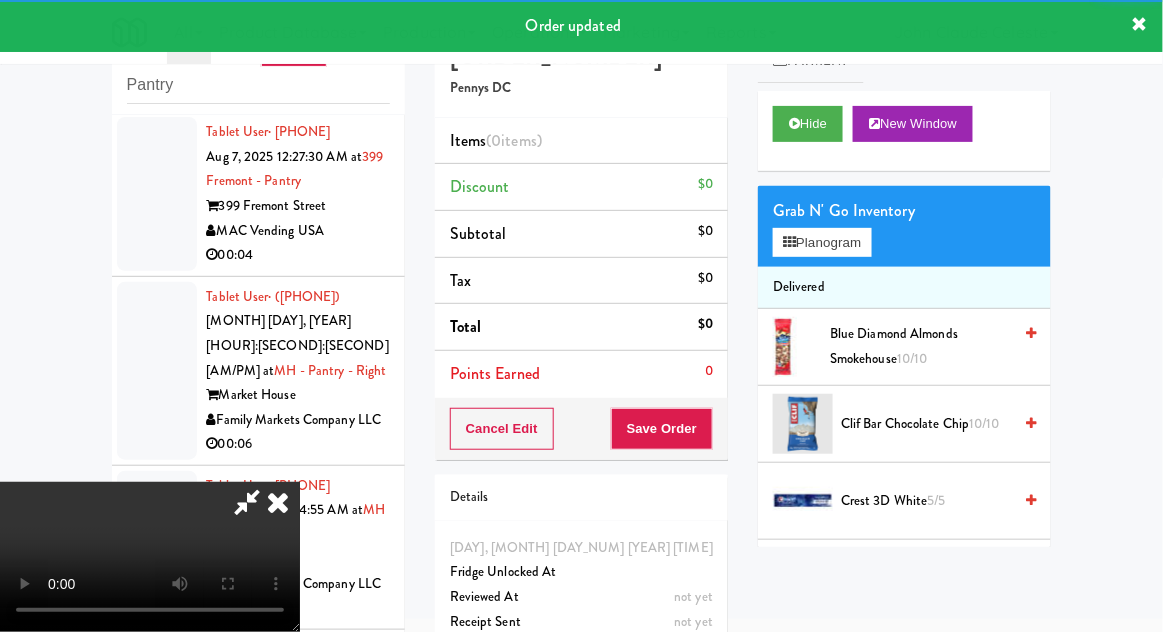 scroll, scrollTop: 2341, scrollLeft: 0, axis: vertical 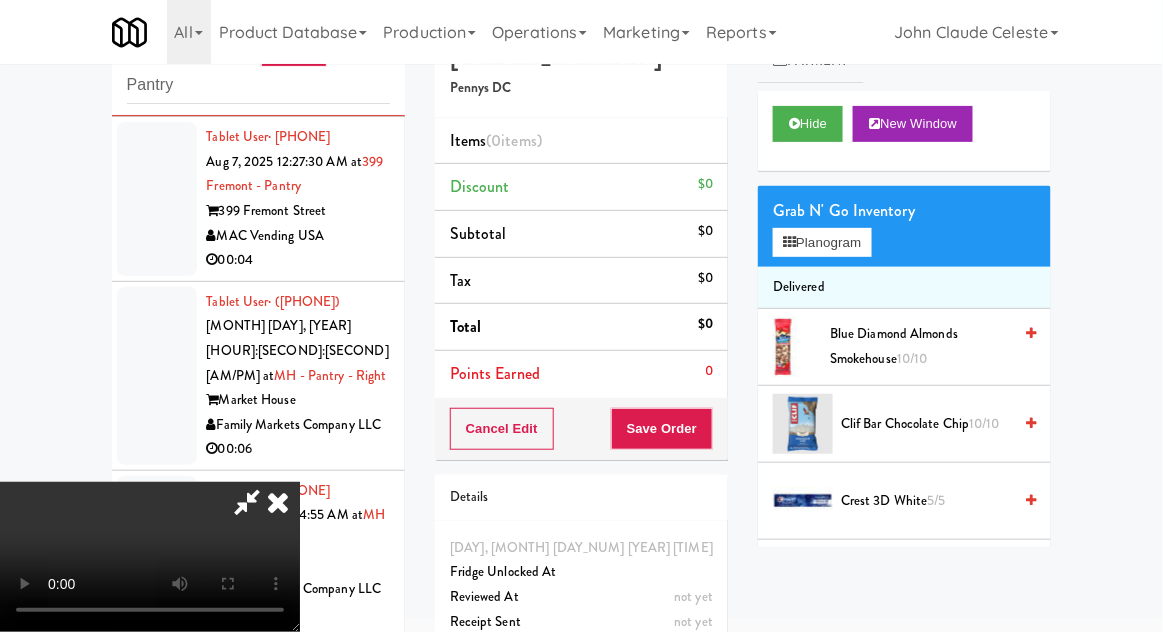 type 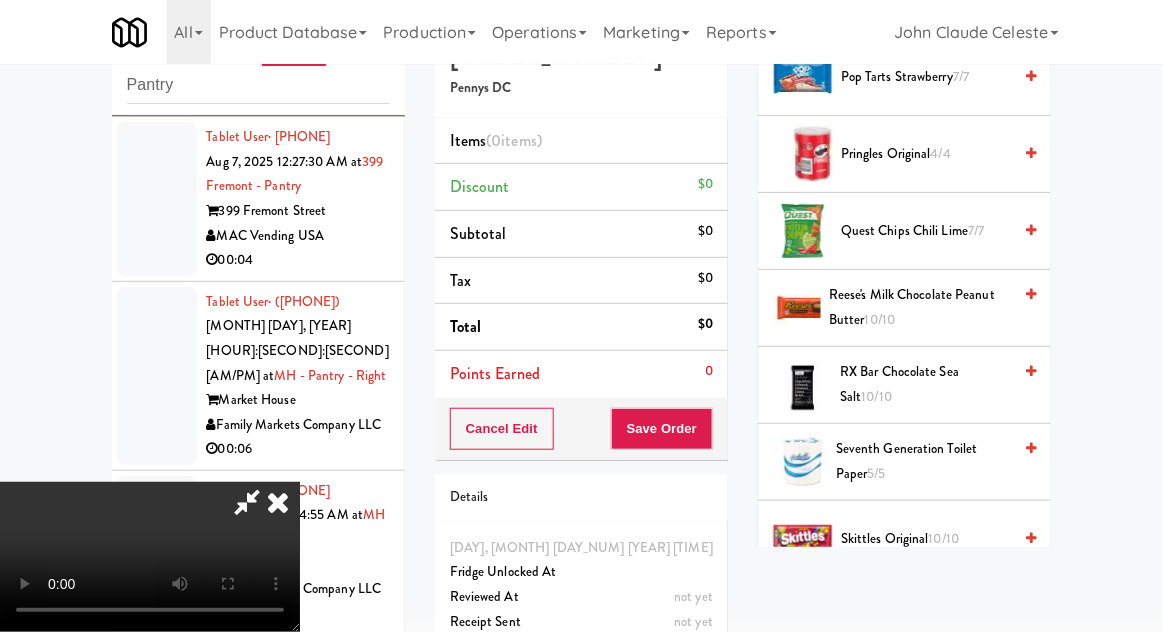 scroll, scrollTop: 1808, scrollLeft: 0, axis: vertical 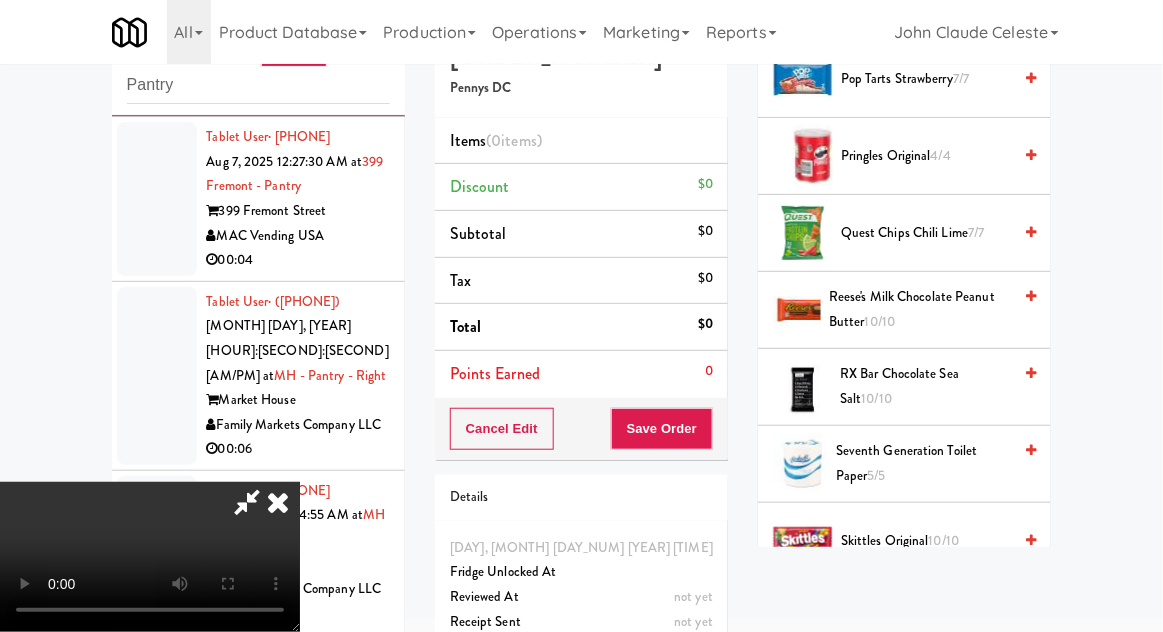 click on "RX Bar Chocolate Sea Salt  10/10" at bounding box center (925, 386) 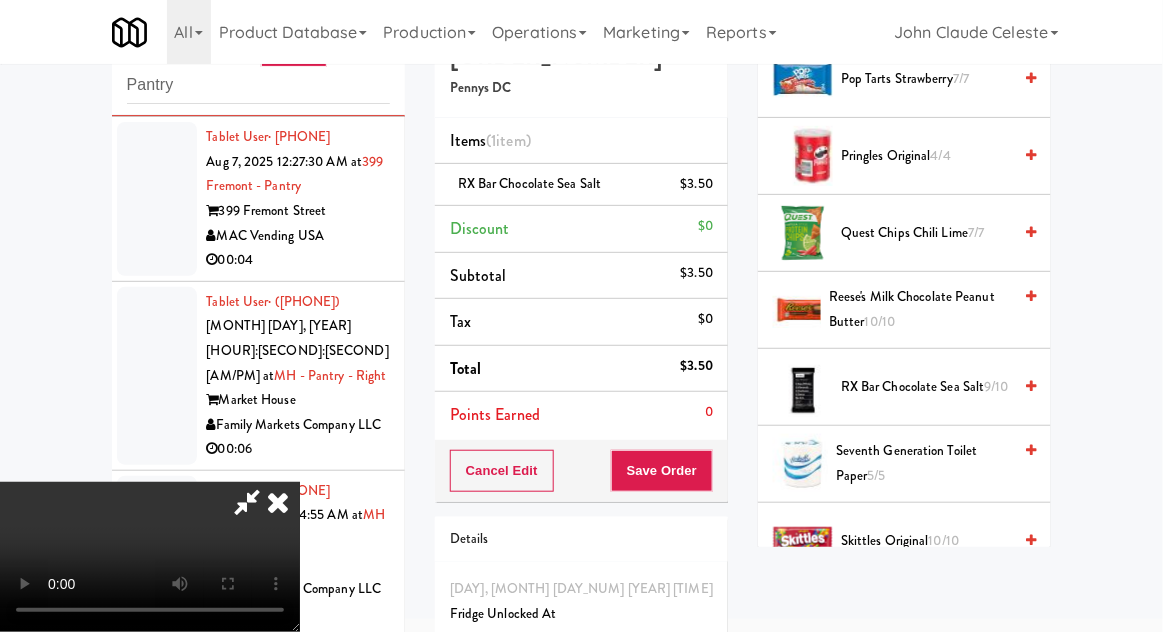 scroll, scrollTop: 0, scrollLeft: 0, axis: both 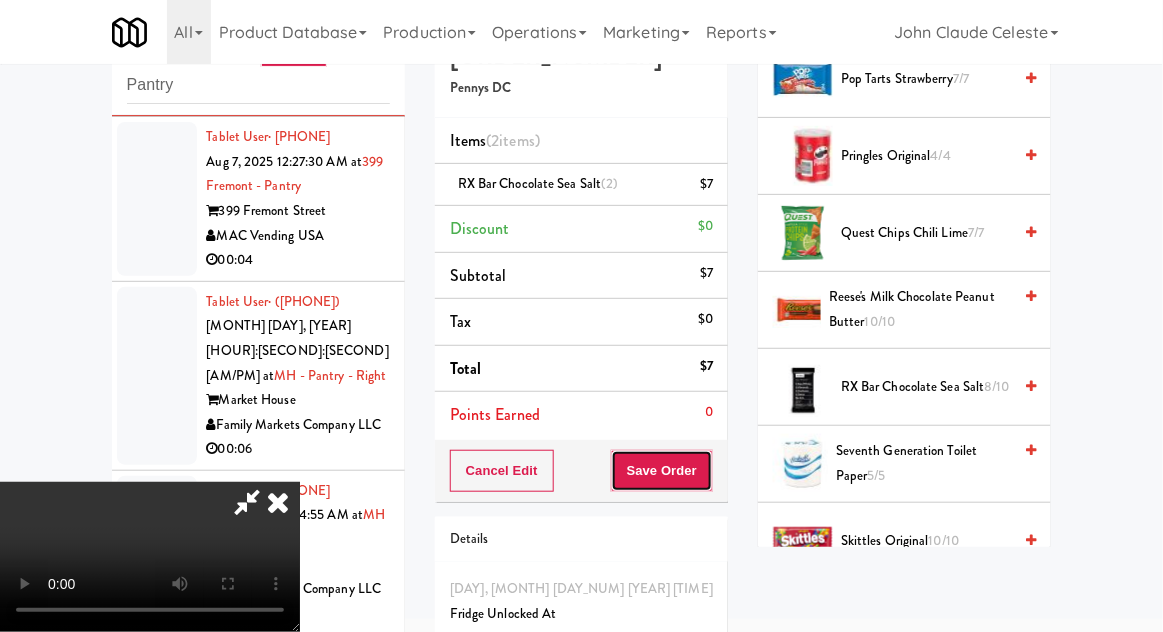 click on "Save Order" at bounding box center [662, 471] 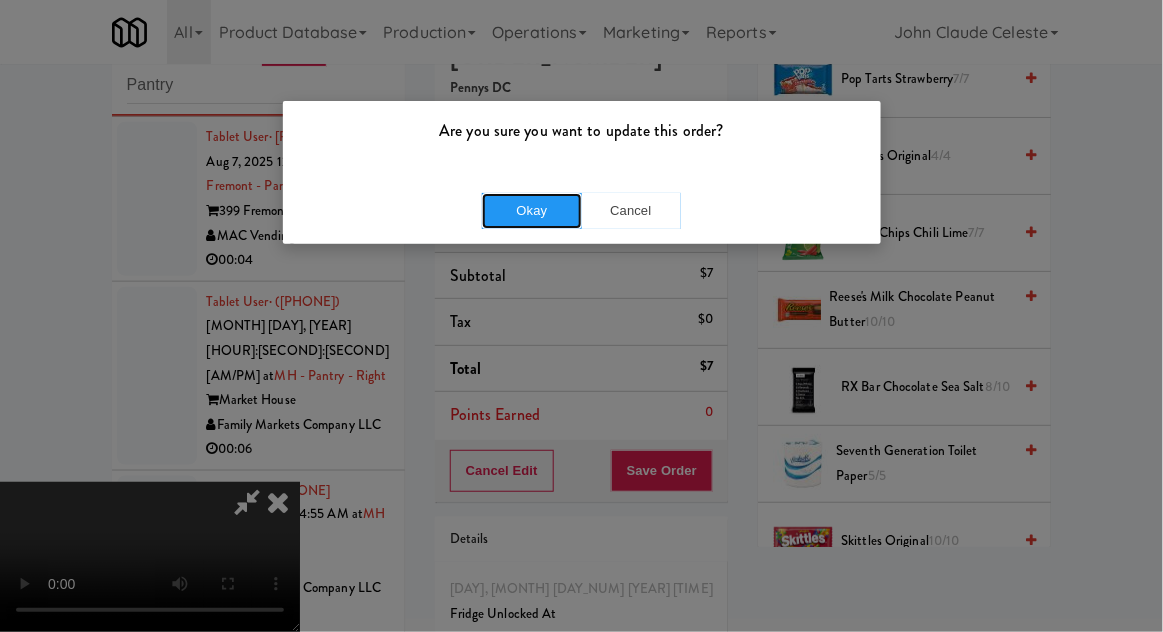 click on "Okay" at bounding box center [532, 211] 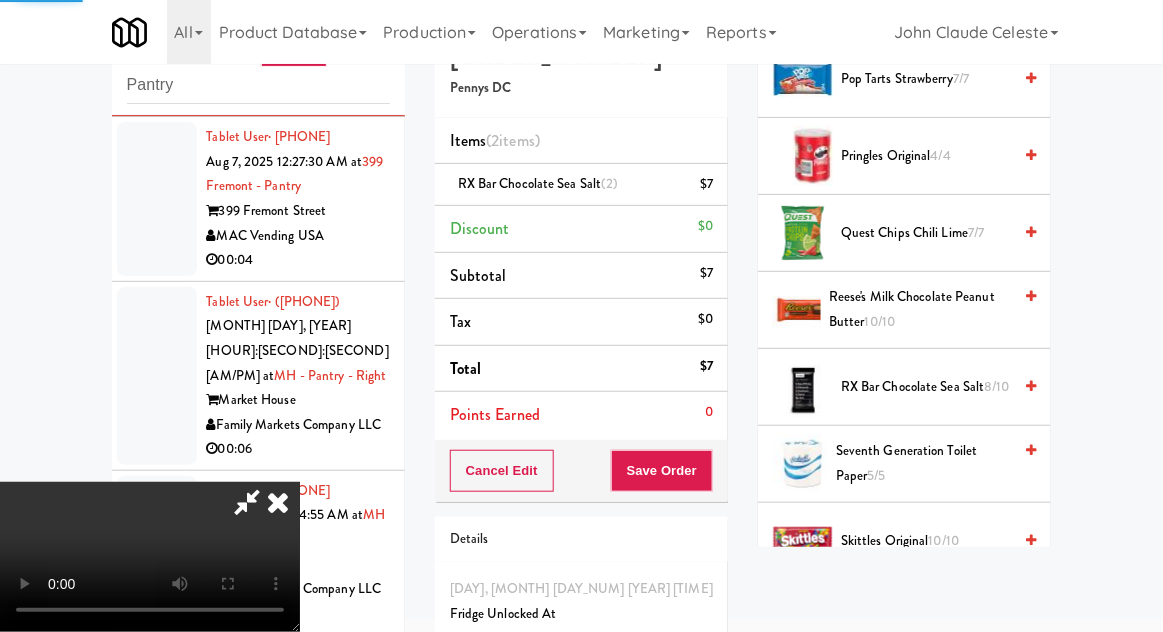 scroll, scrollTop: 197, scrollLeft: 0, axis: vertical 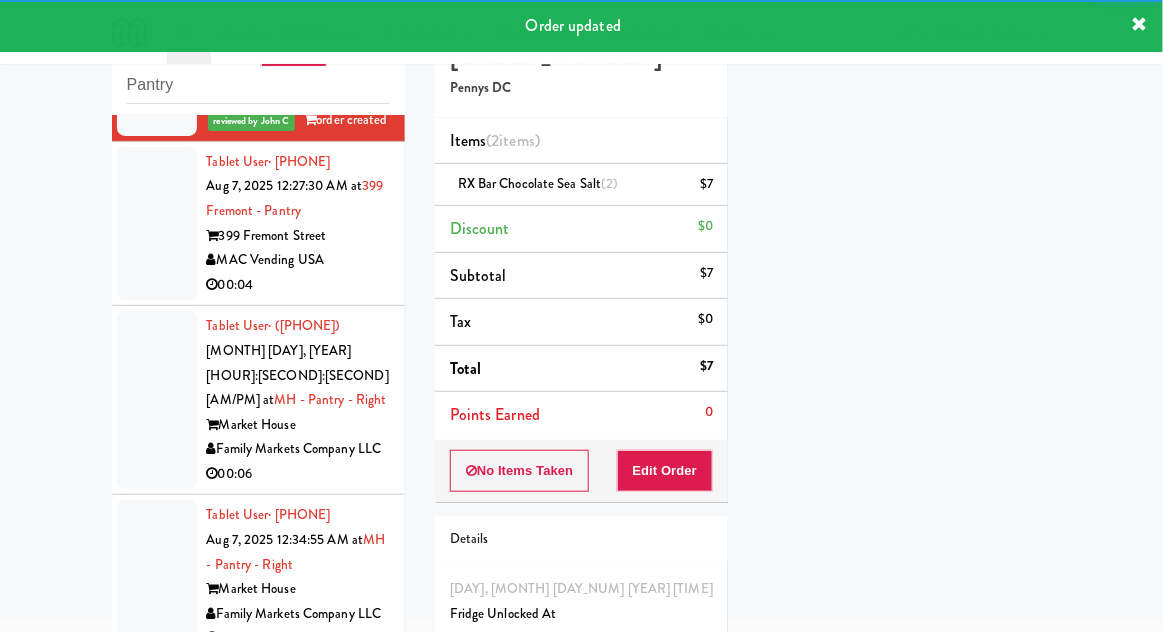 click at bounding box center [157, 224] 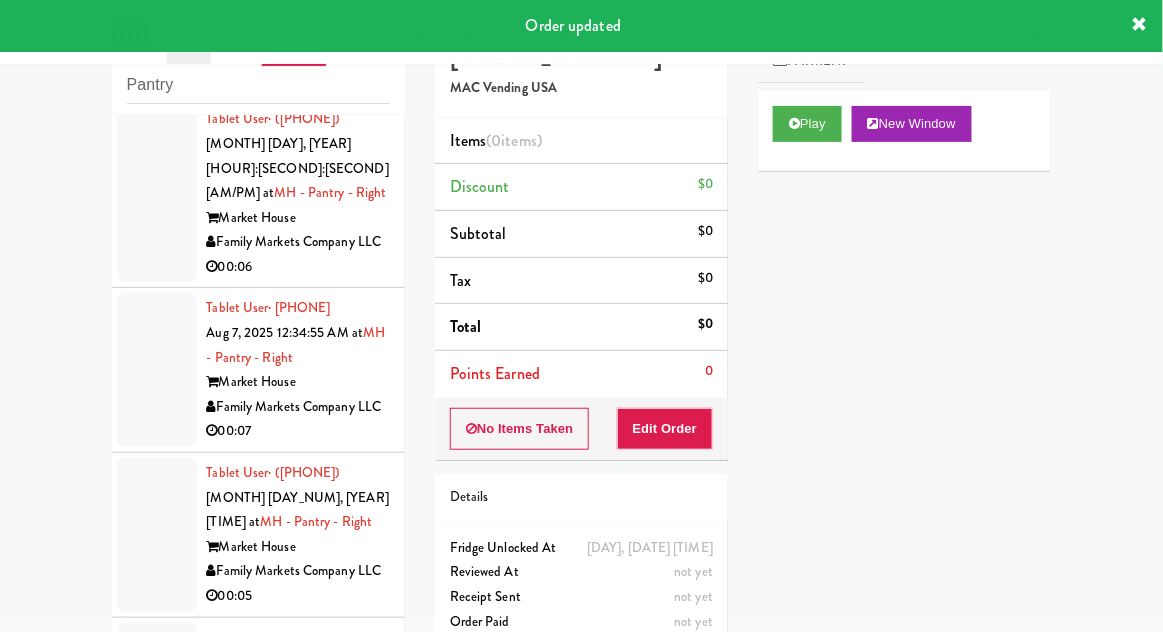scroll, scrollTop: 2569, scrollLeft: 0, axis: vertical 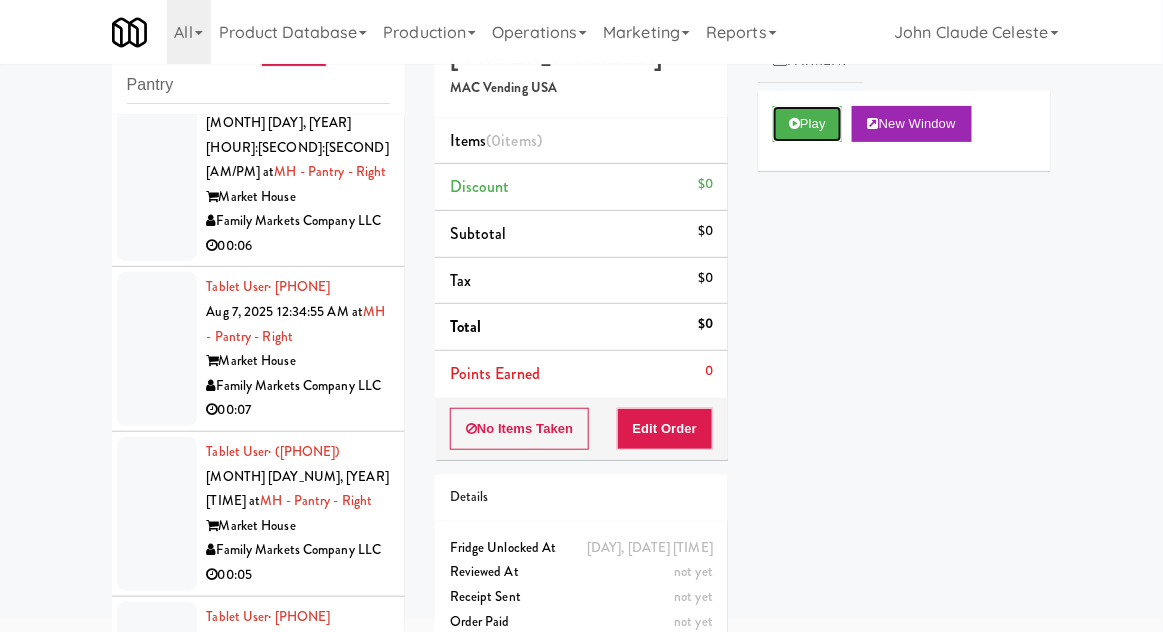click on "Play" at bounding box center [807, 124] 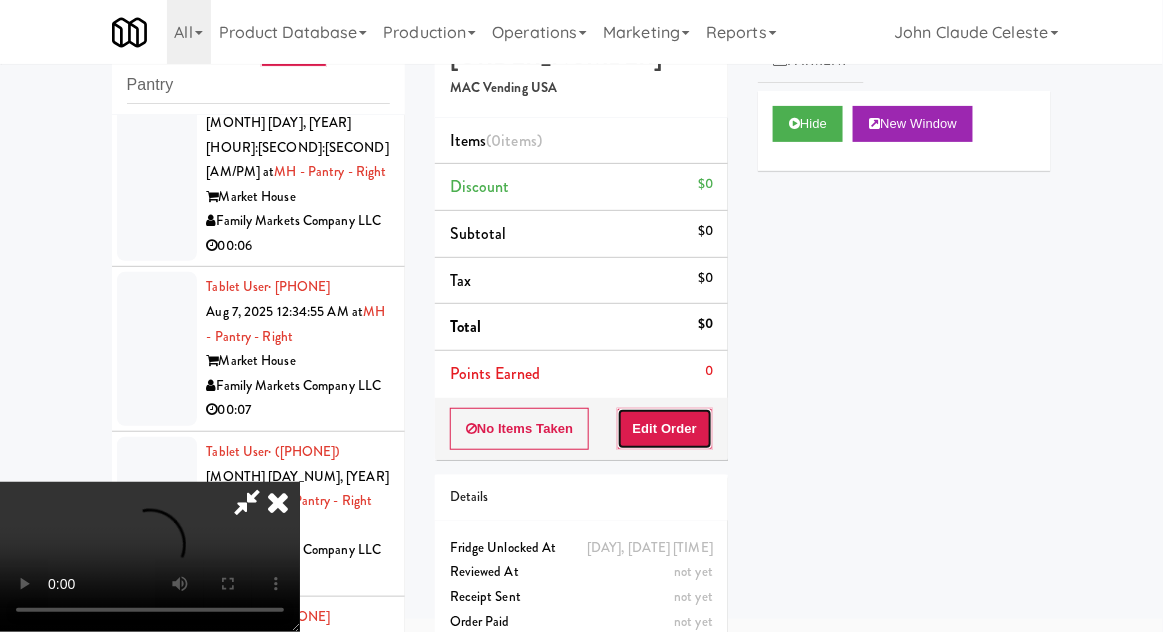 click on "Edit Order" at bounding box center (665, 429) 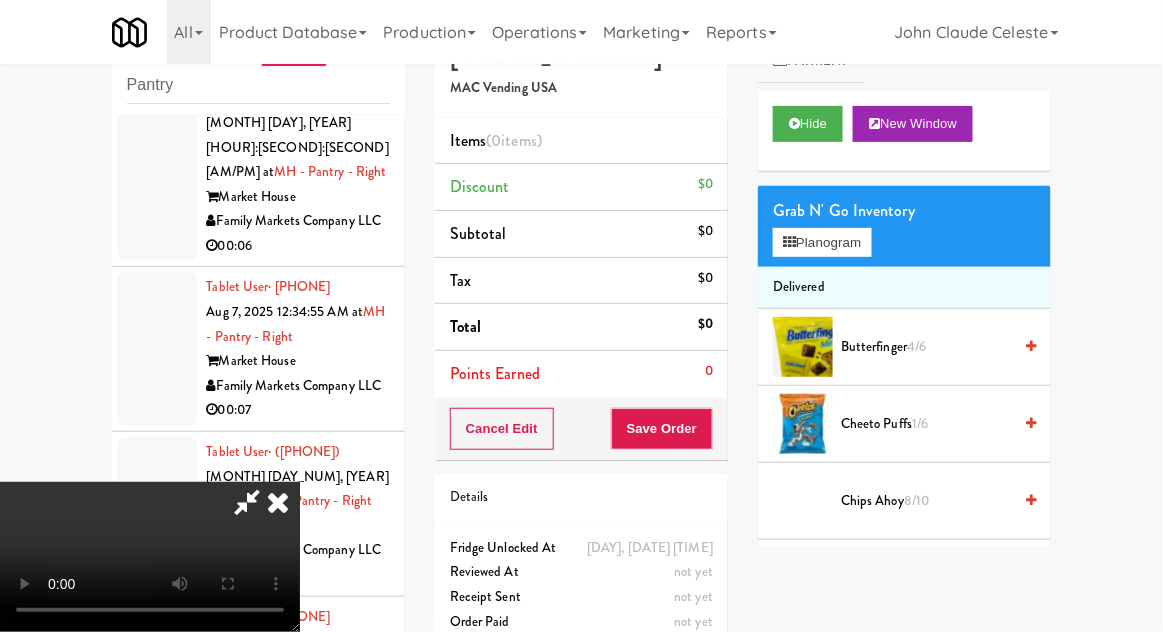 scroll, scrollTop: 73, scrollLeft: 0, axis: vertical 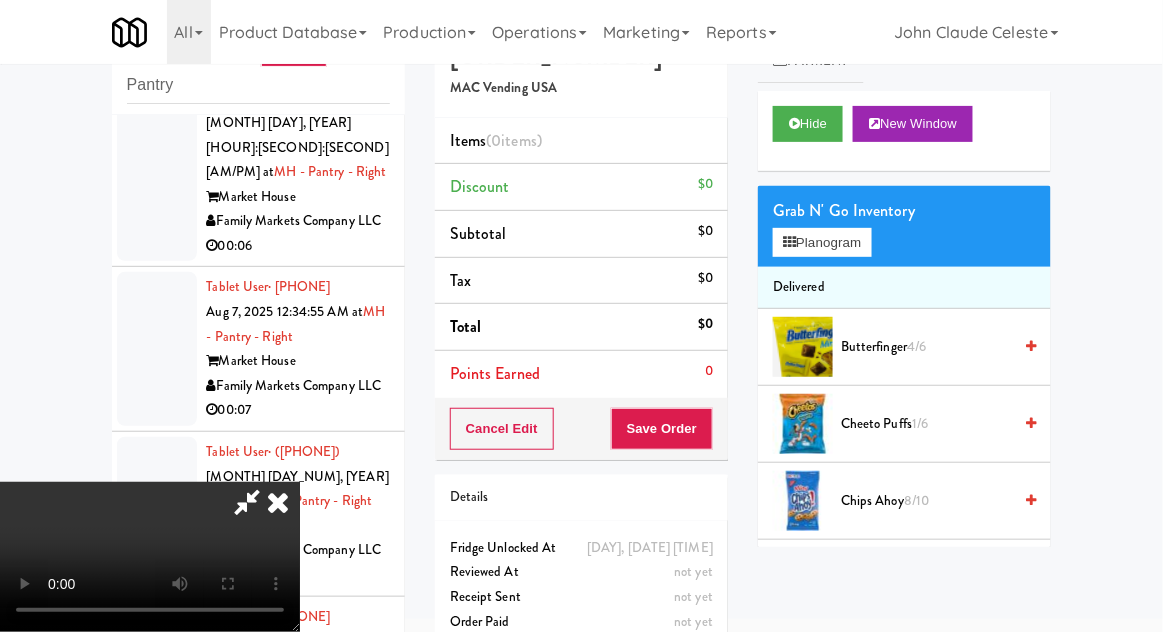 type 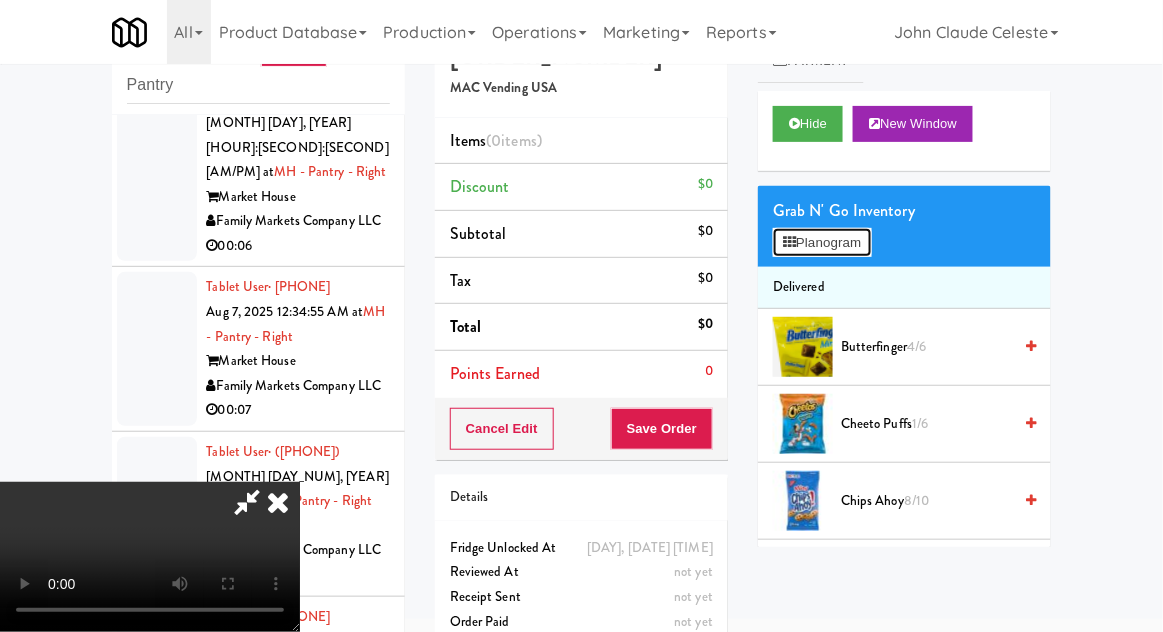 click on "Planogram" at bounding box center (822, 243) 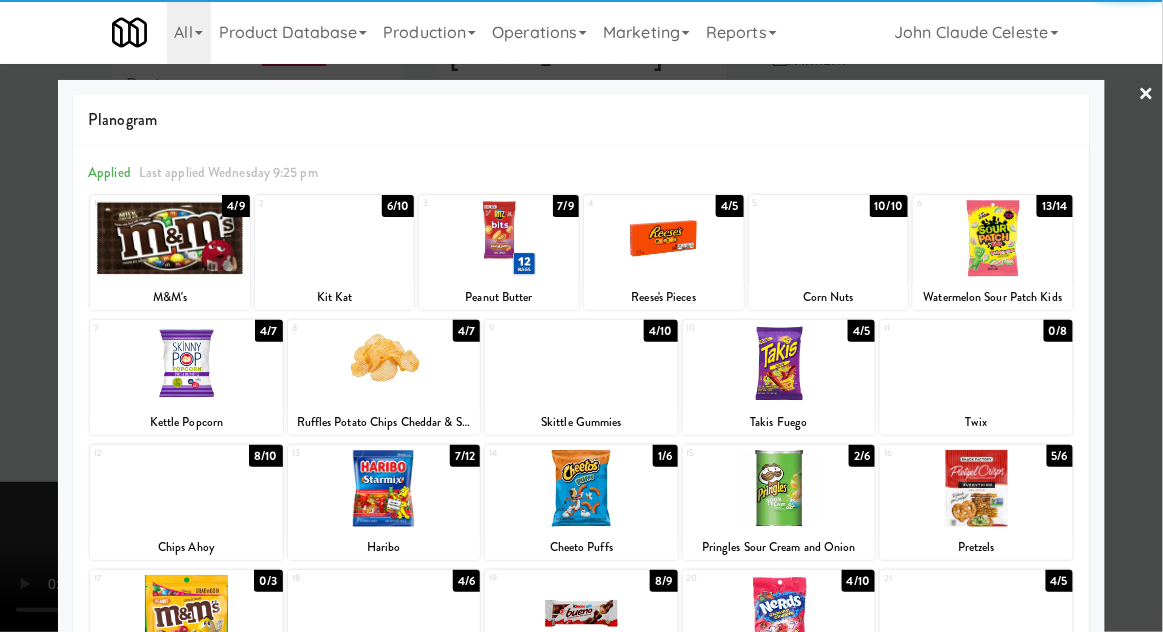click at bounding box center [170, 238] 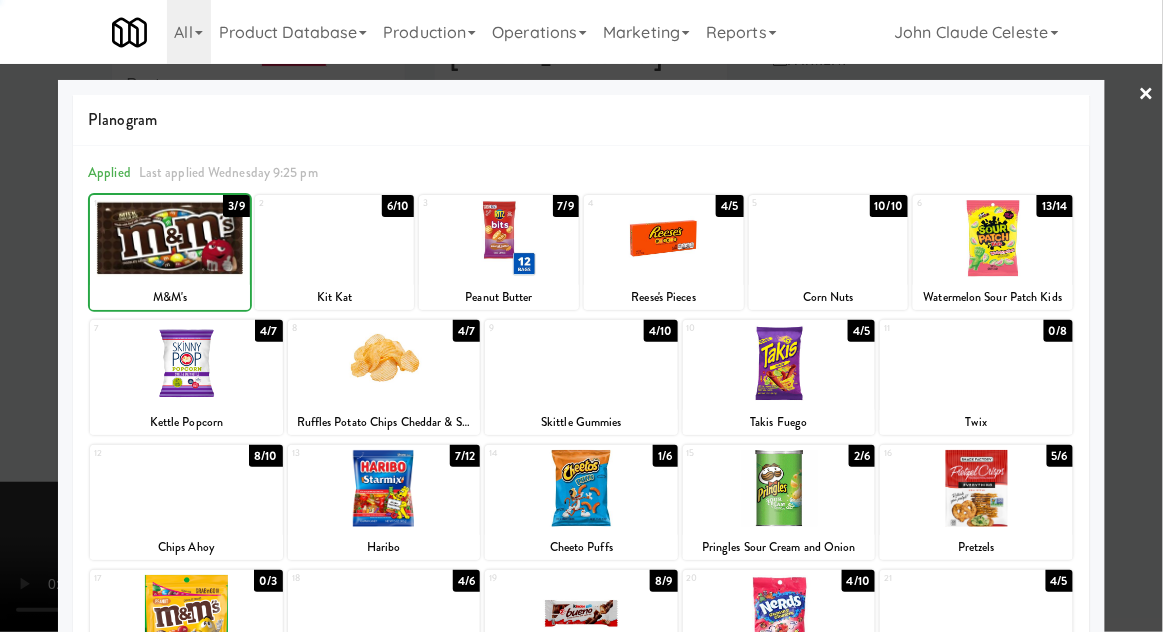 click at bounding box center (581, 316) 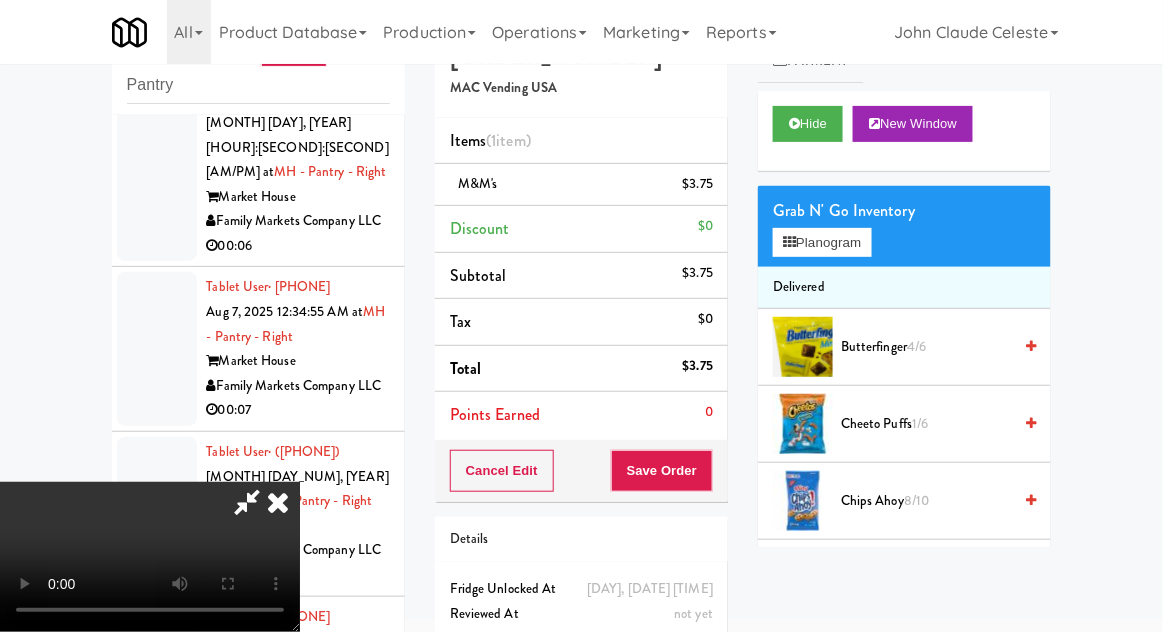 scroll, scrollTop: 73, scrollLeft: 0, axis: vertical 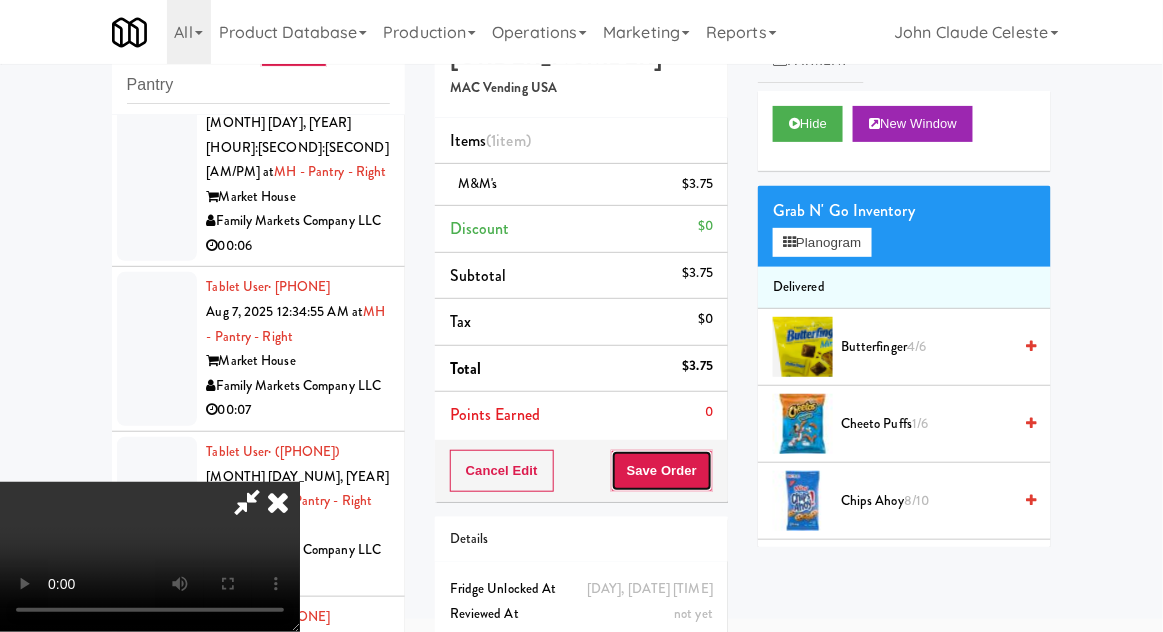click on "Save Order" at bounding box center [662, 471] 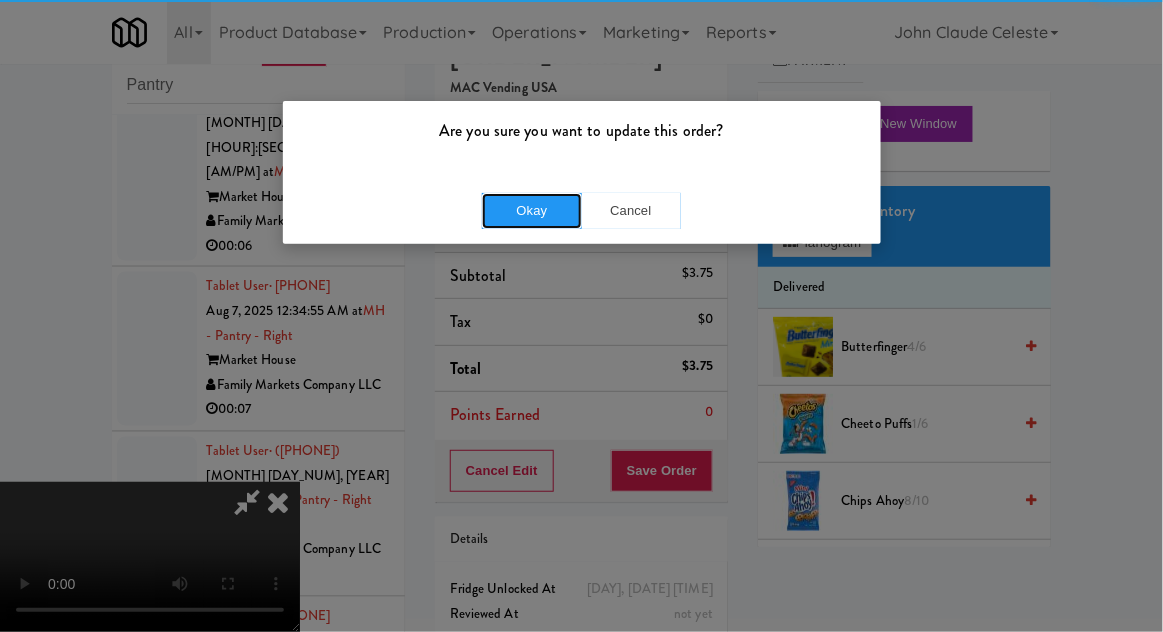 click on "Okay" at bounding box center [532, 211] 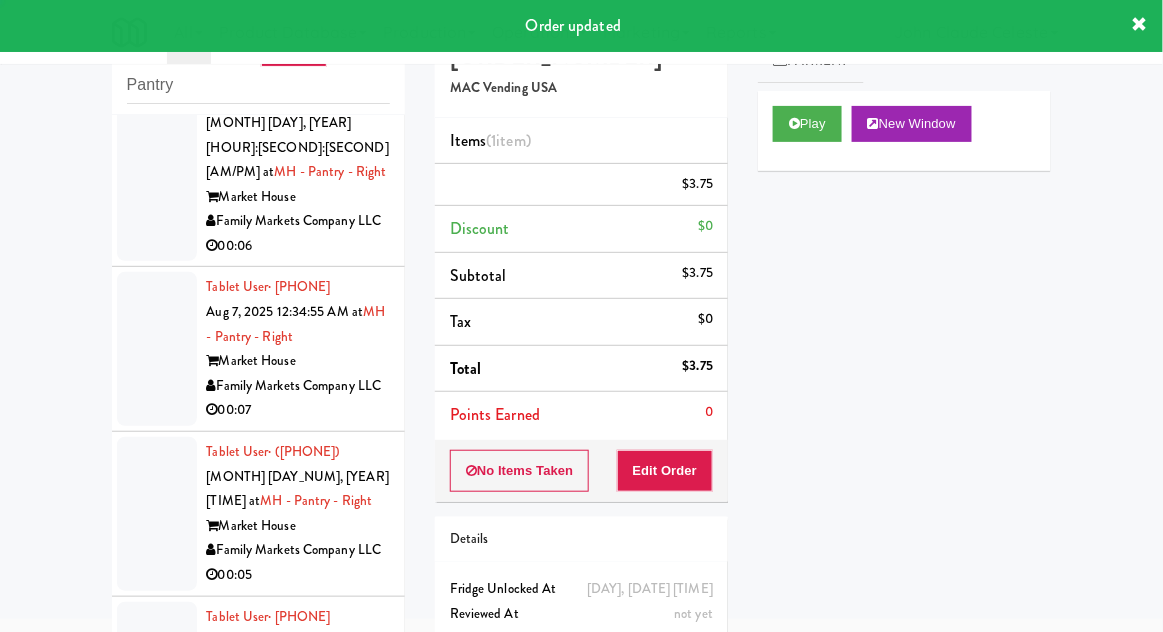 scroll, scrollTop: 0, scrollLeft: 0, axis: both 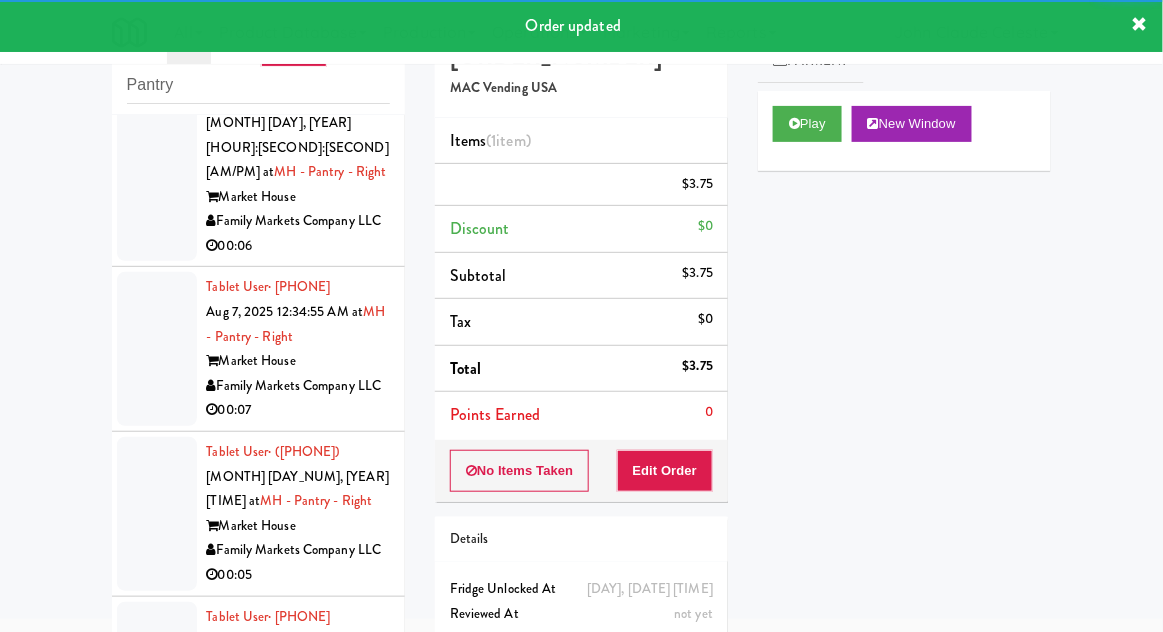 click at bounding box center [157, 172] 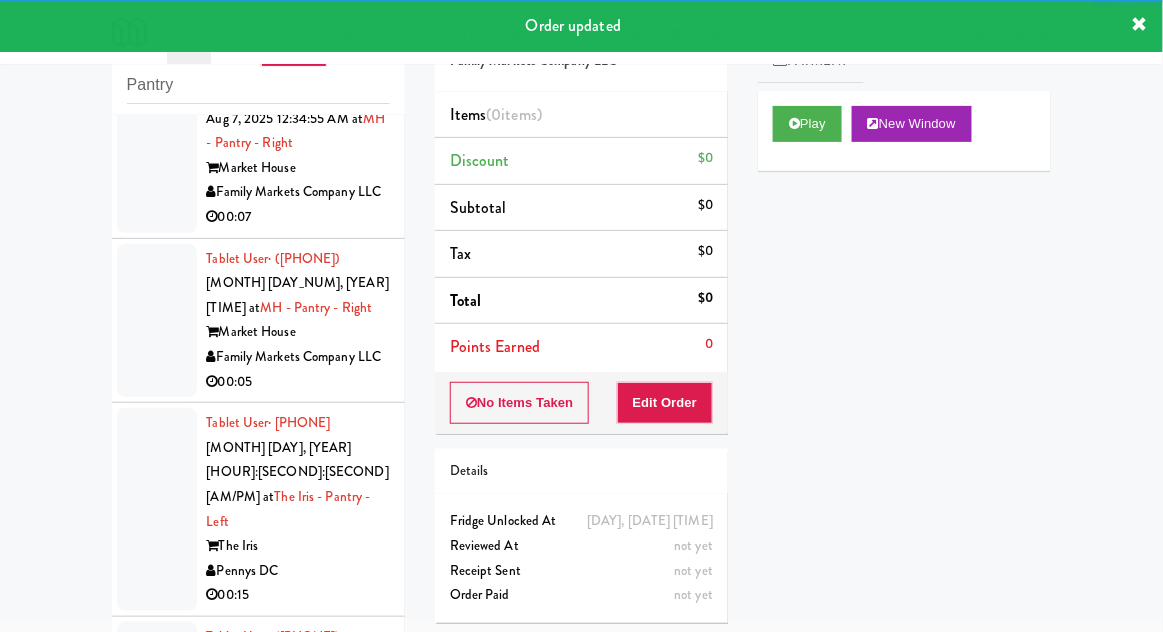 scroll, scrollTop: 2789, scrollLeft: 0, axis: vertical 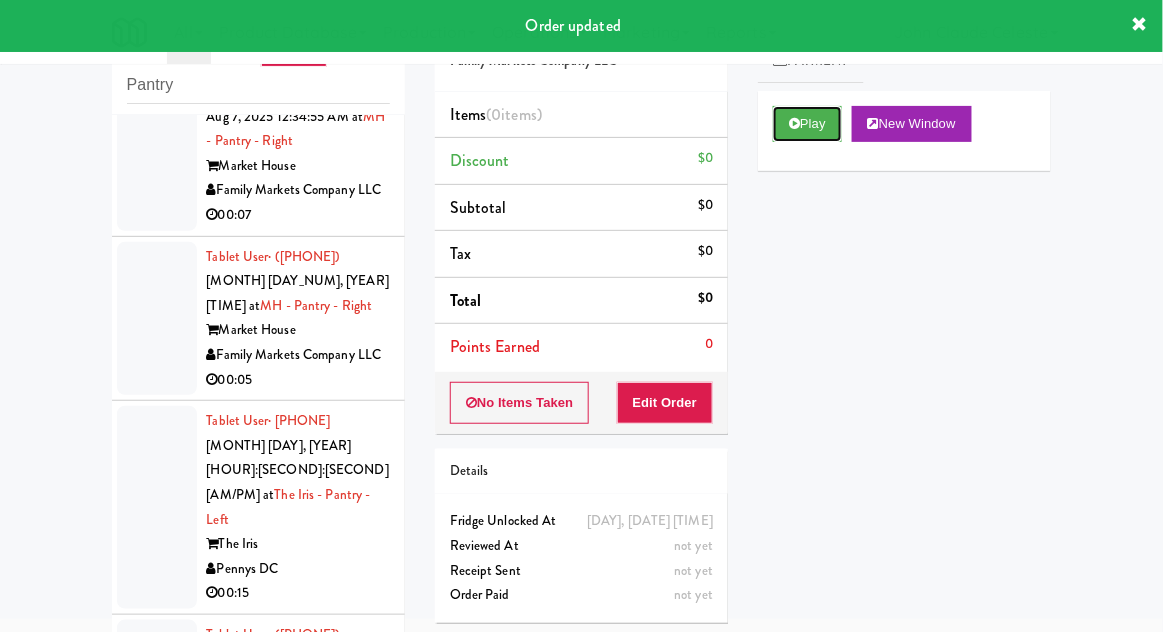 click on "Play" at bounding box center (807, 124) 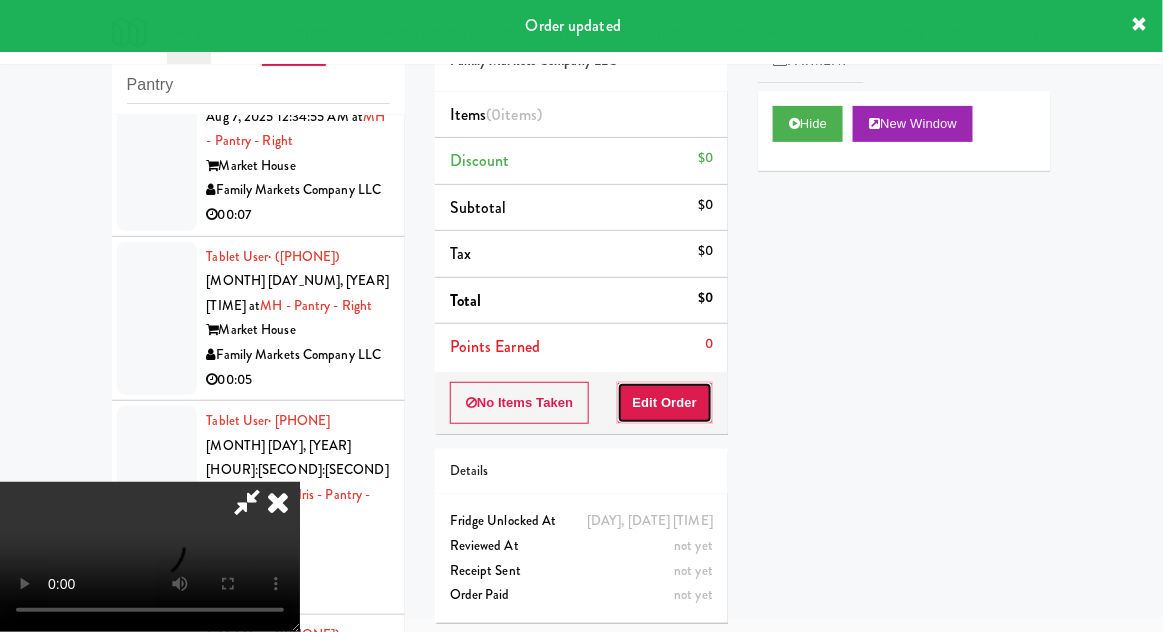 click on "Edit Order" at bounding box center (665, 403) 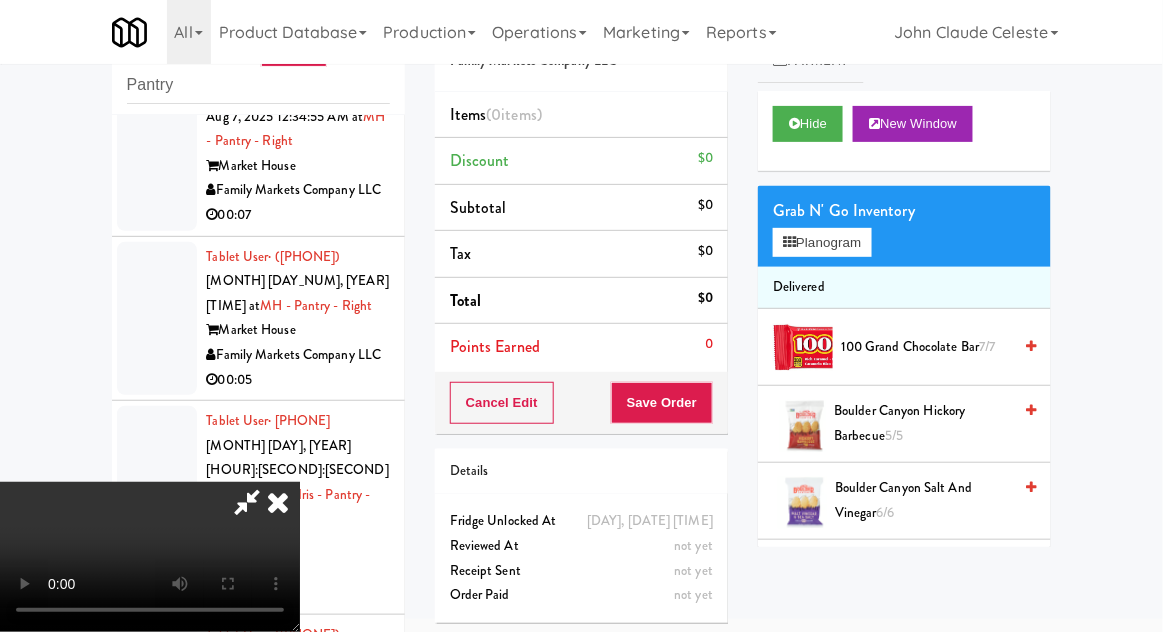 type 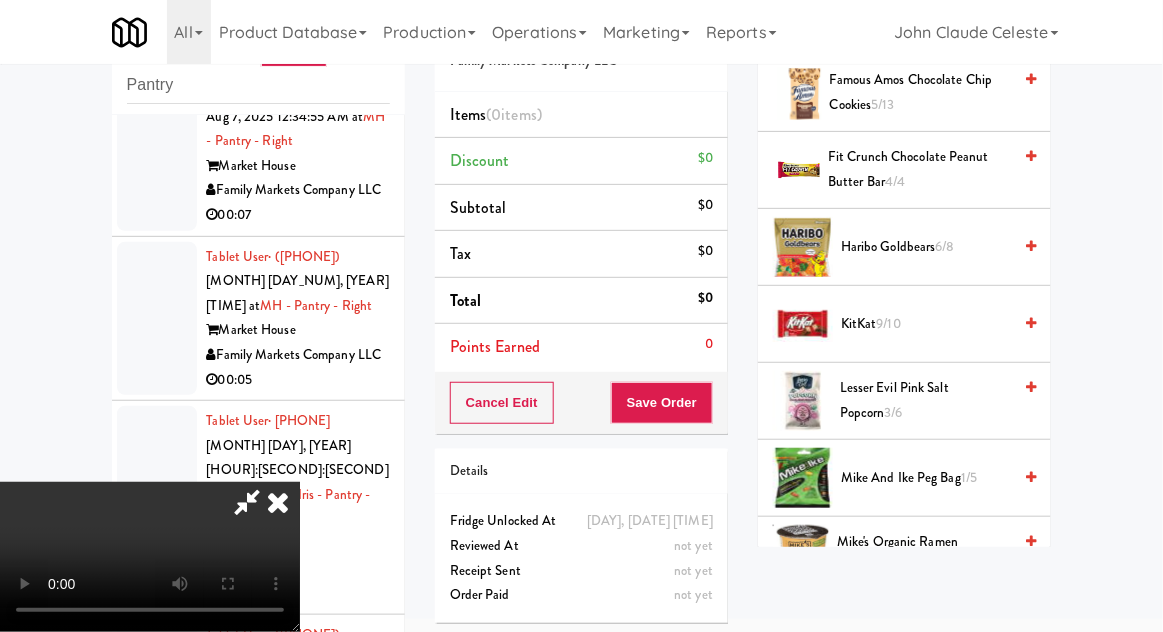 scroll, scrollTop: 872, scrollLeft: 0, axis: vertical 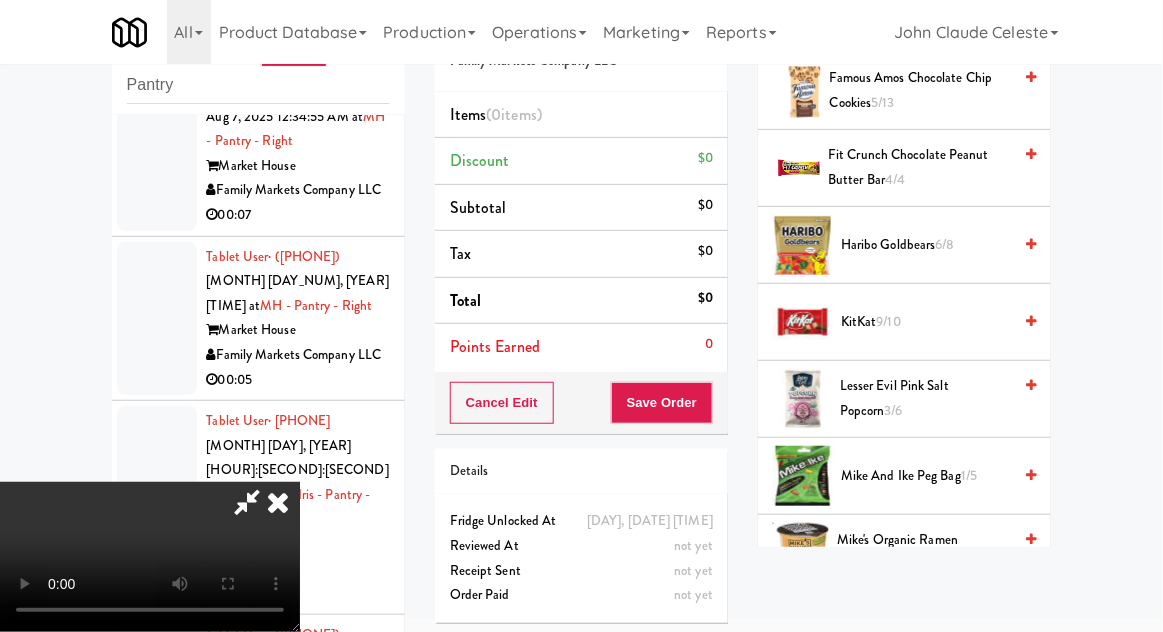 click on "Lesser Evil Pink Salt Popcorn  3/6" at bounding box center (925, 398) 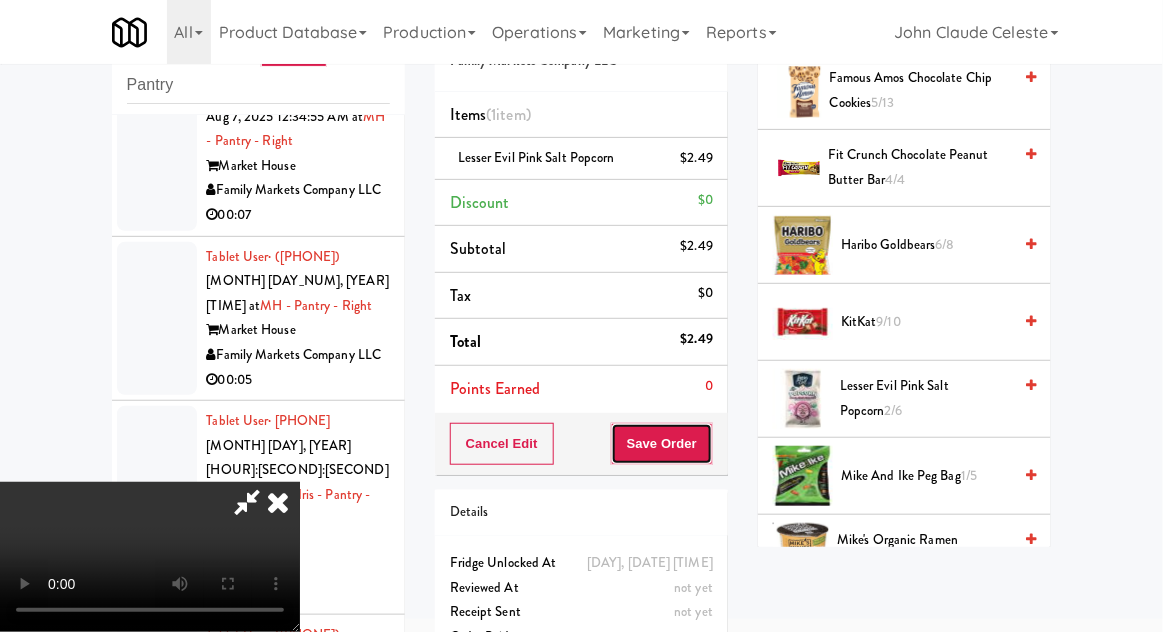 click on "Save Order" at bounding box center (662, 444) 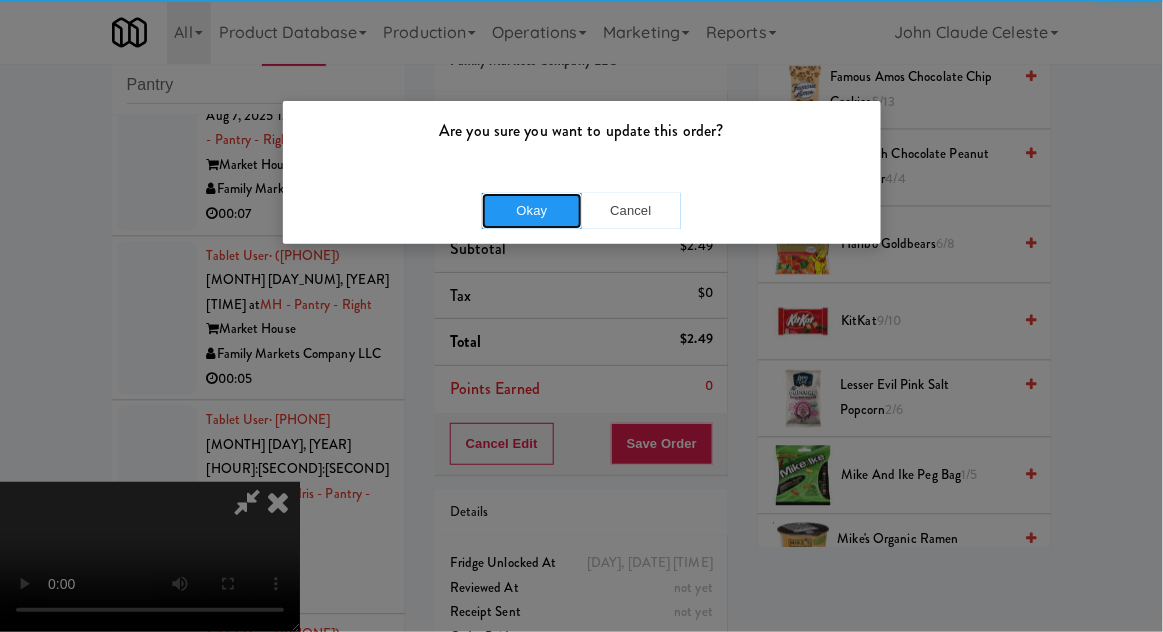 click on "Okay" at bounding box center (532, 211) 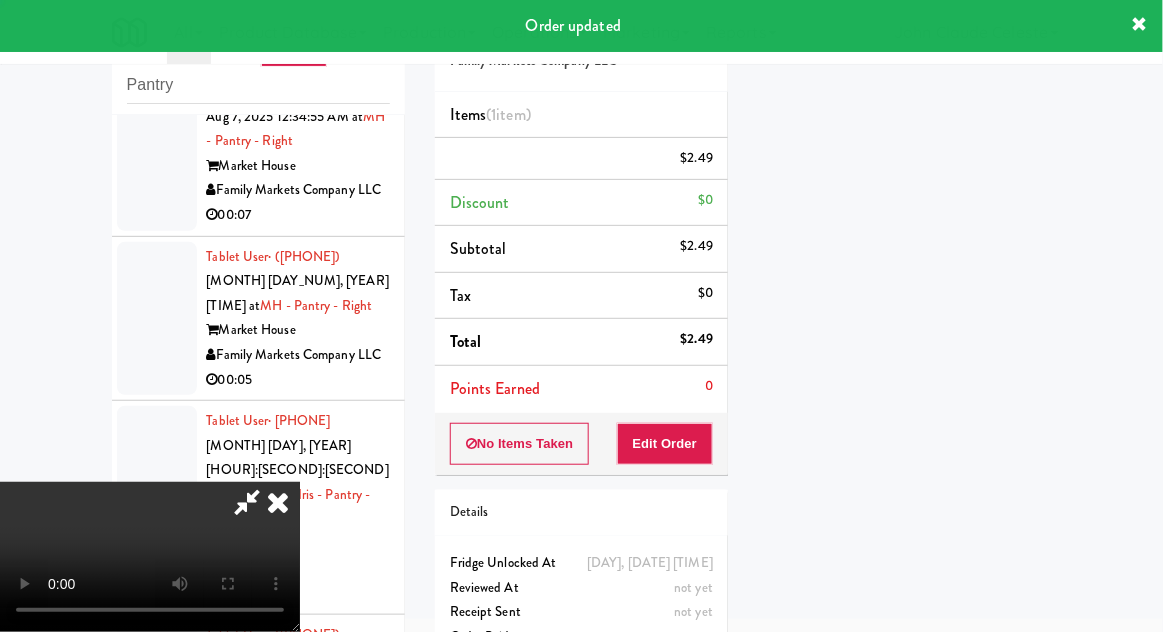 scroll, scrollTop: 197, scrollLeft: 0, axis: vertical 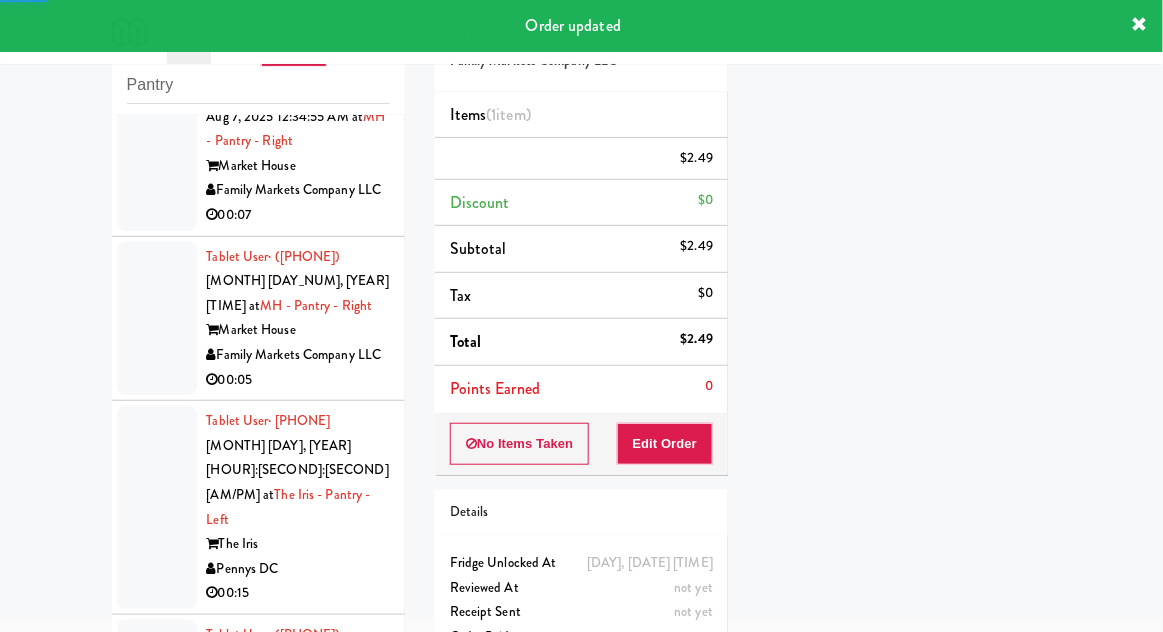 click at bounding box center (157, 154) 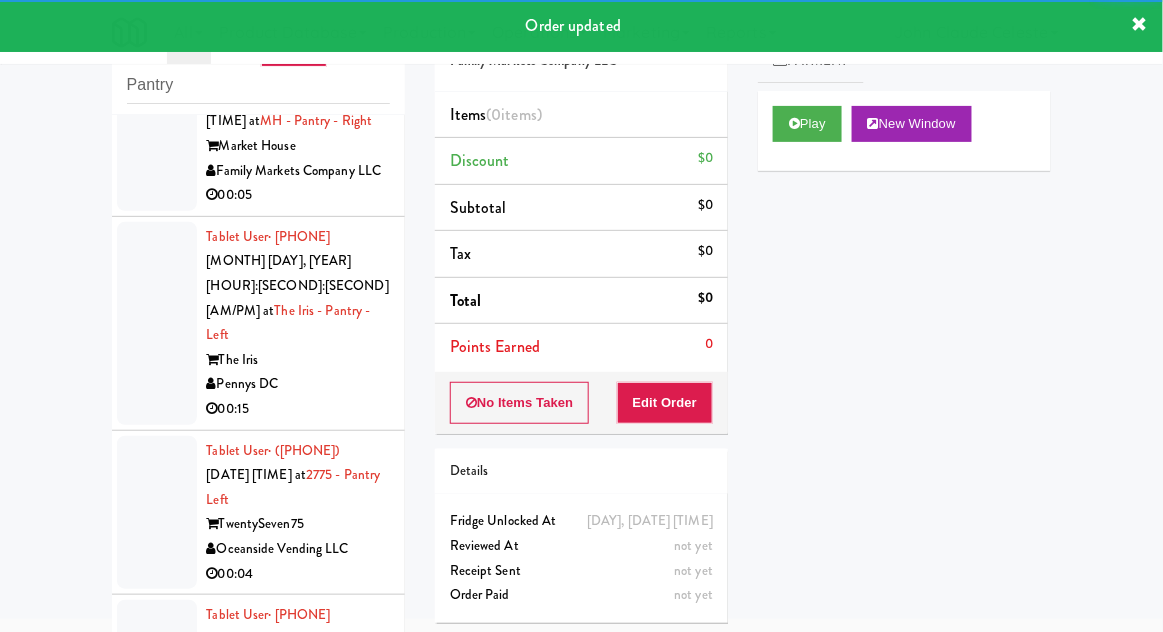 scroll, scrollTop: 2990, scrollLeft: 0, axis: vertical 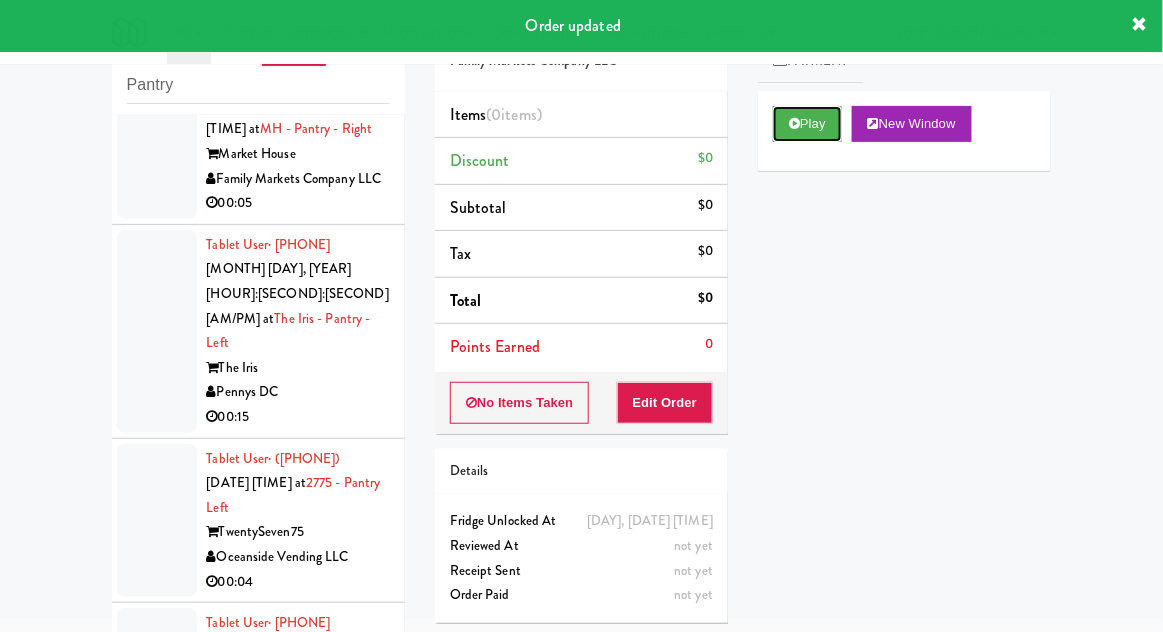click on "Play" at bounding box center (807, 124) 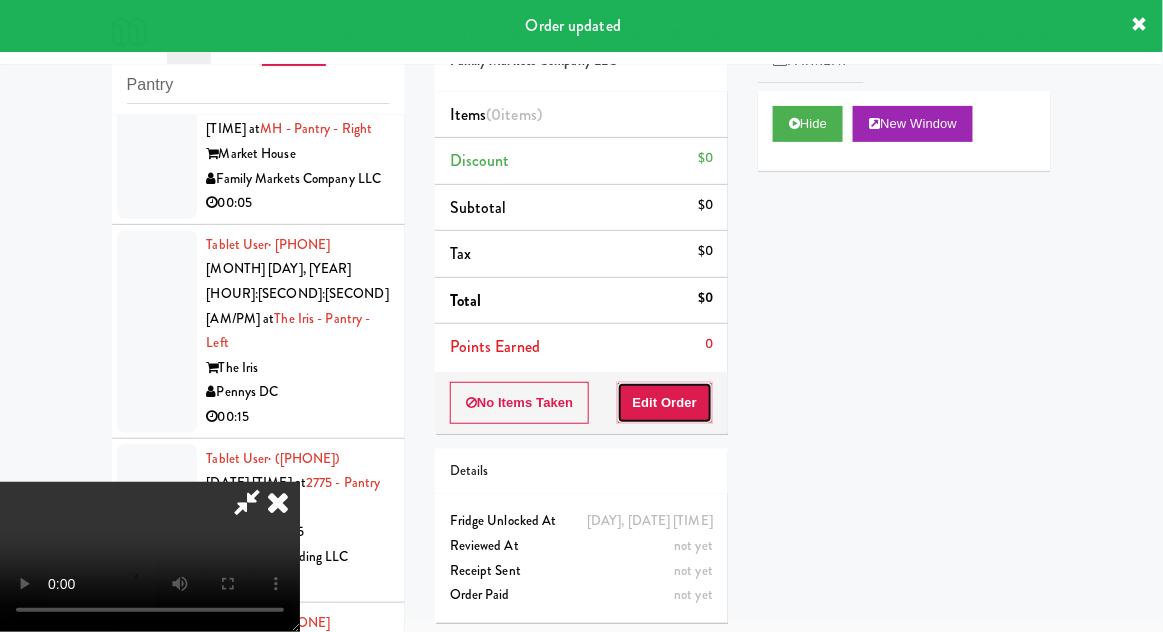 click on "Edit Order" at bounding box center (665, 403) 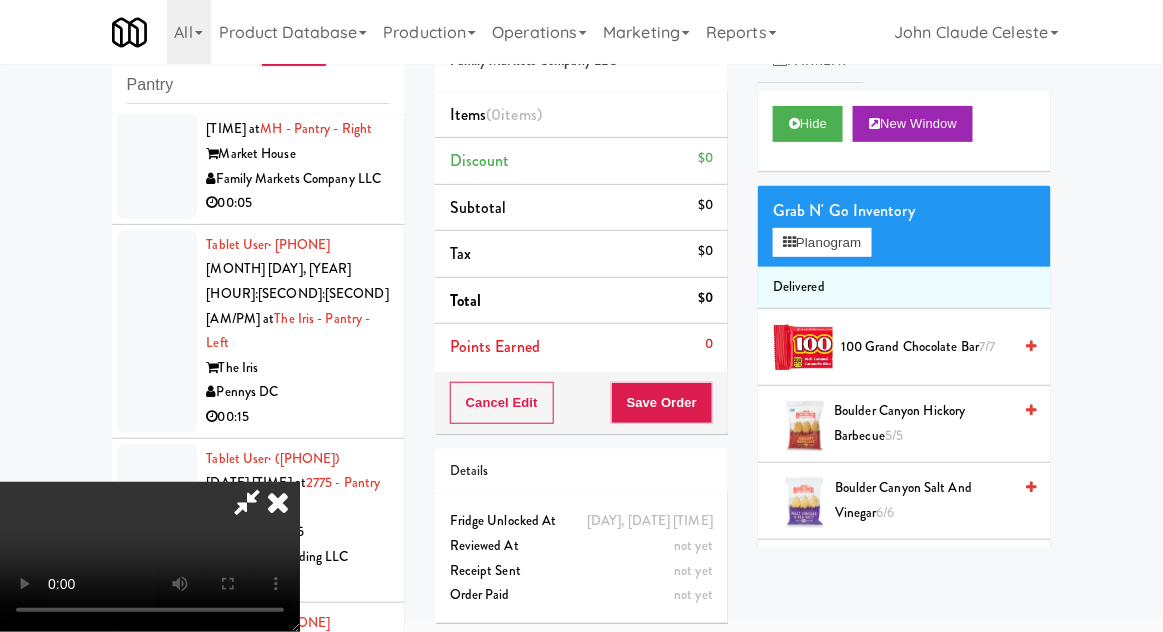 type 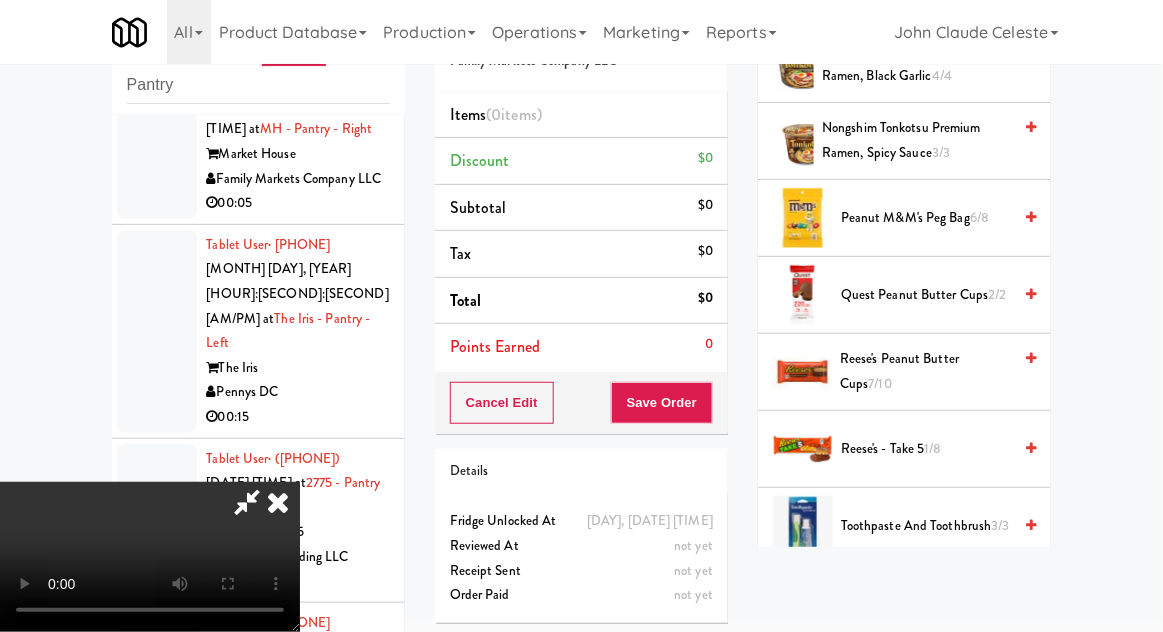 scroll, scrollTop: 1587, scrollLeft: 0, axis: vertical 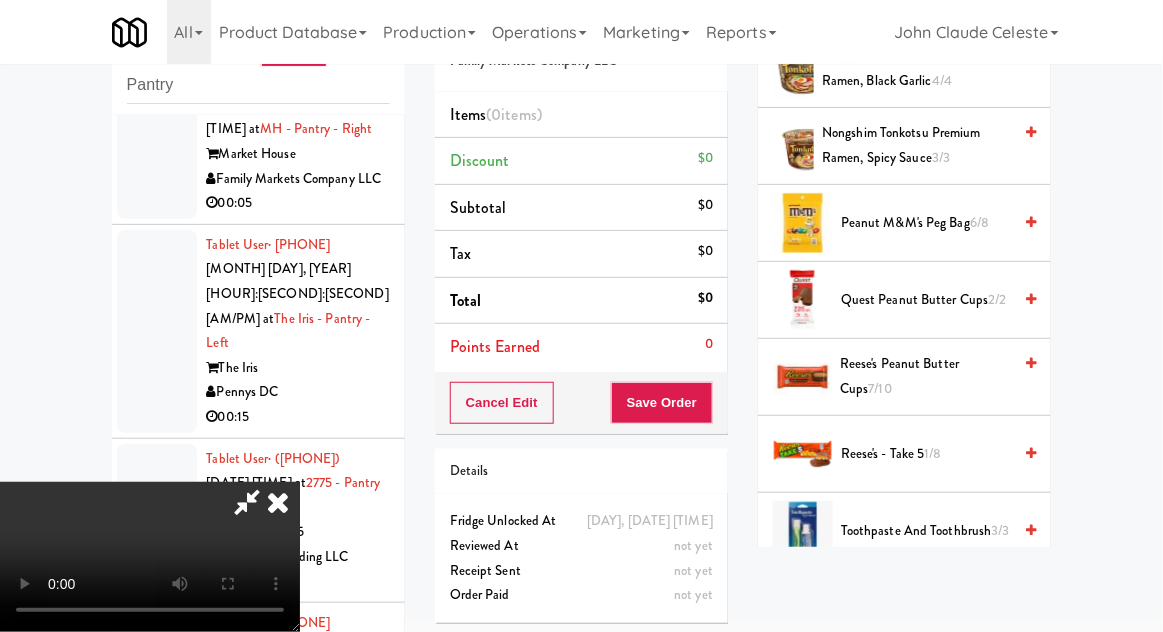 click on "Reese's Peanut Butter Cups  7/10" at bounding box center [925, 376] 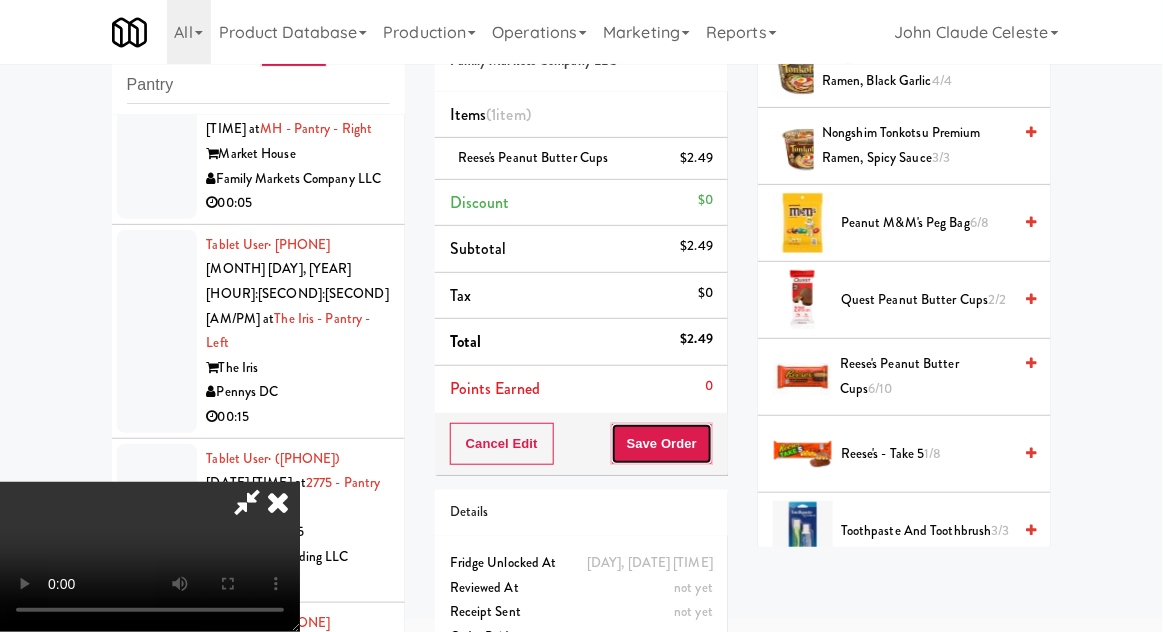 click on "Save Order" at bounding box center (662, 444) 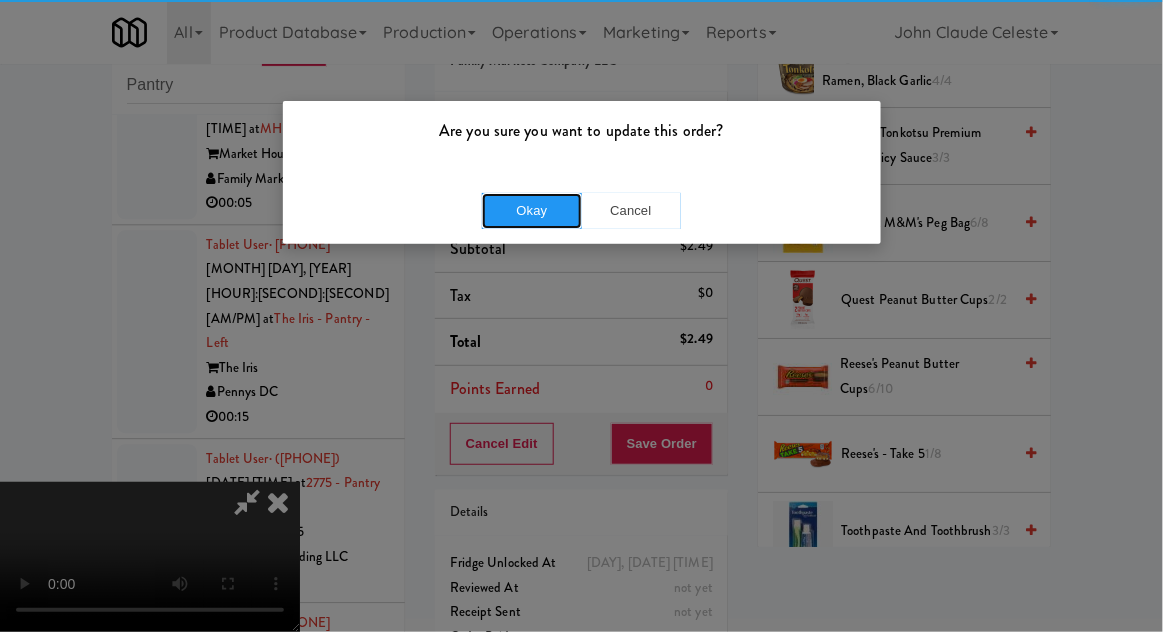 click on "Okay" at bounding box center [532, 211] 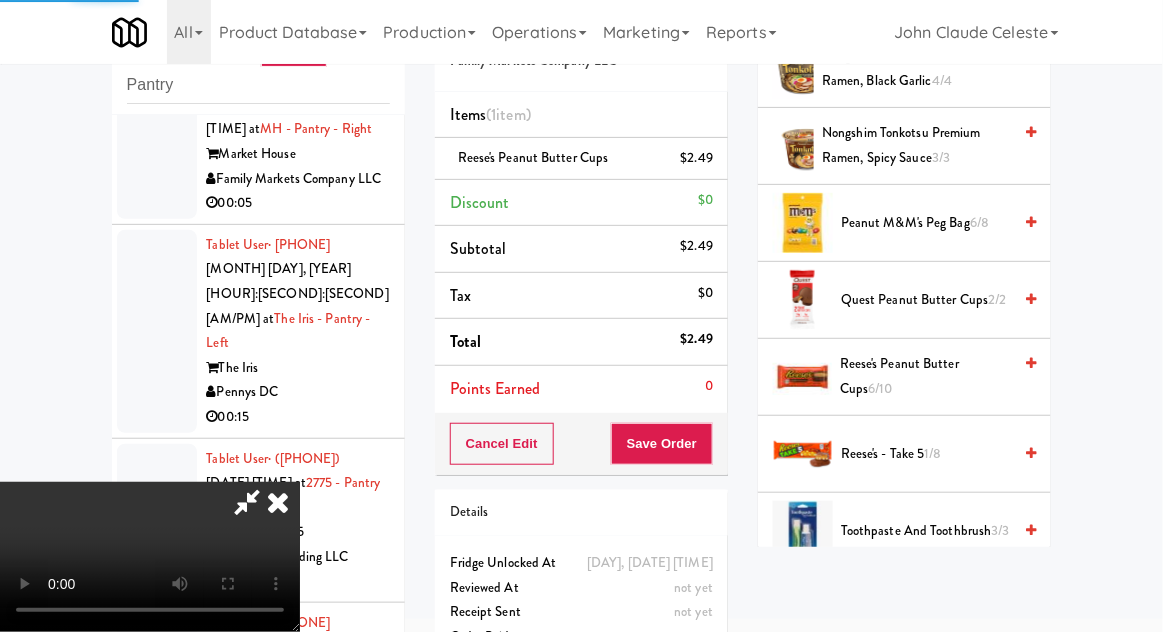 scroll, scrollTop: 197, scrollLeft: 0, axis: vertical 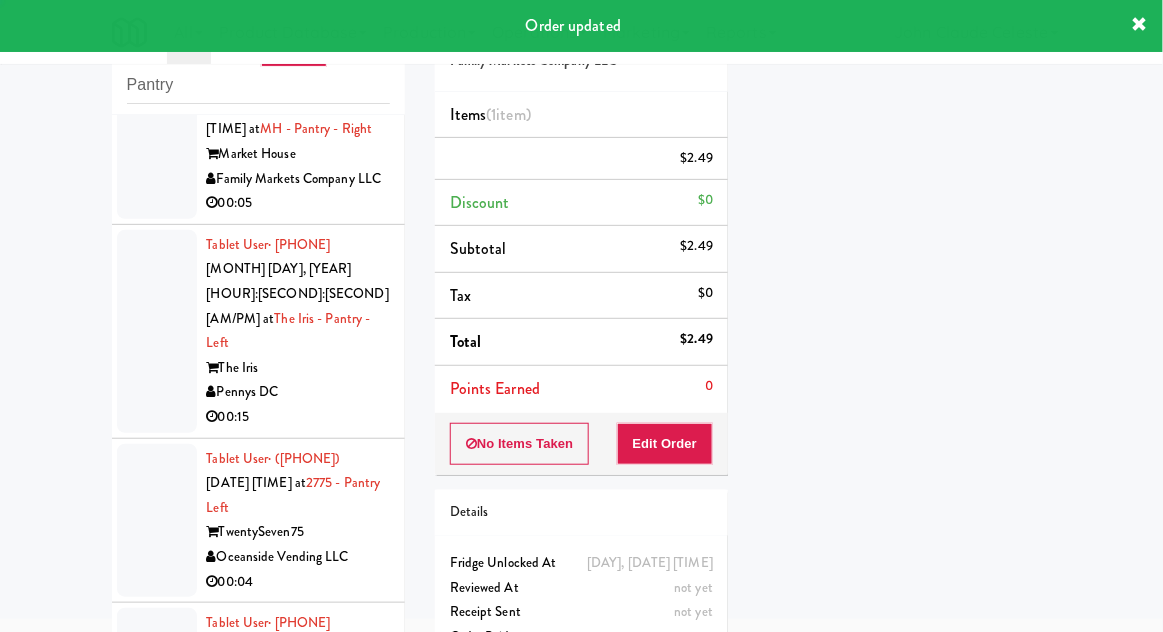 click at bounding box center (157, 142) 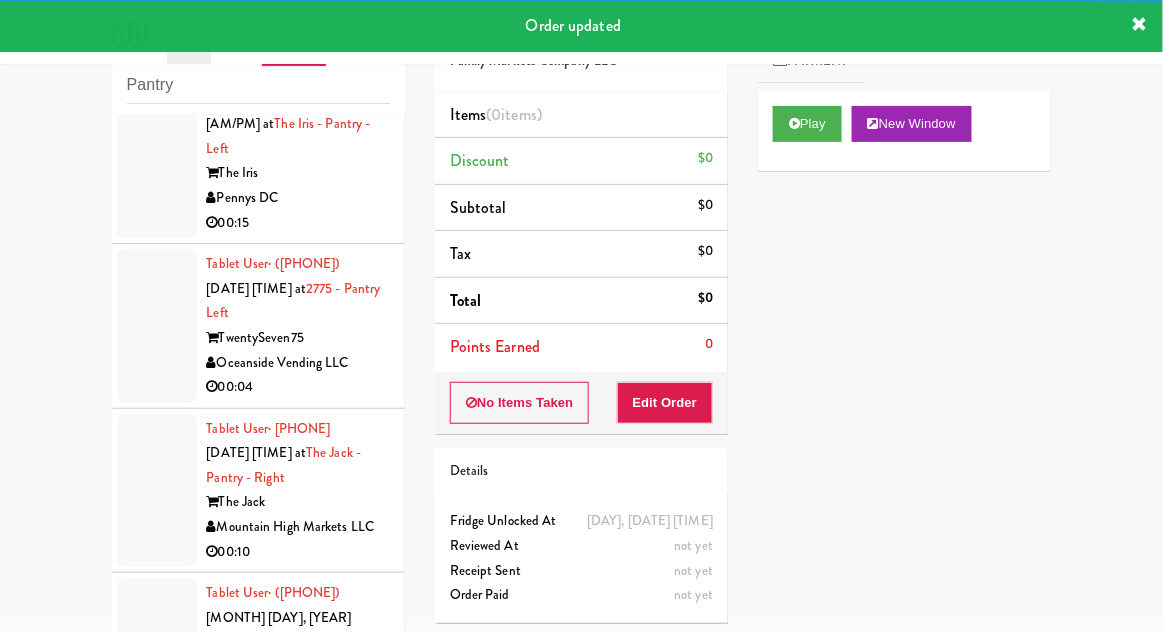 scroll, scrollTop: 3209, scrollLeft: 0, axis: vertical 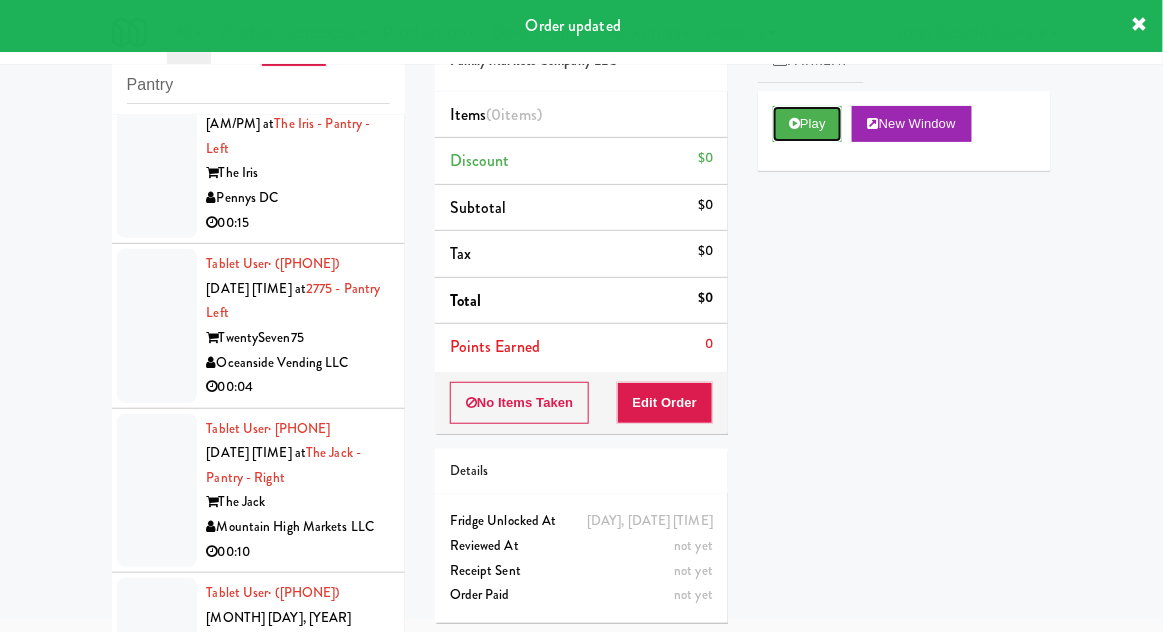 click on "Play" at bounding box center [807, 124] 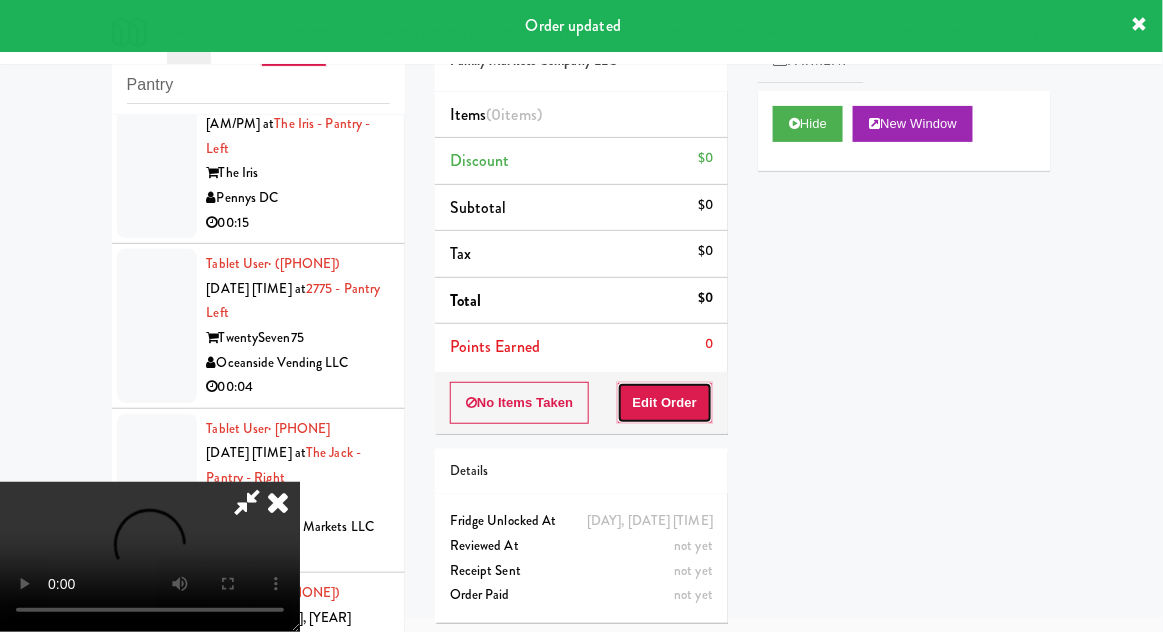 click on "Edit Order" at bounding box center [665, 403] 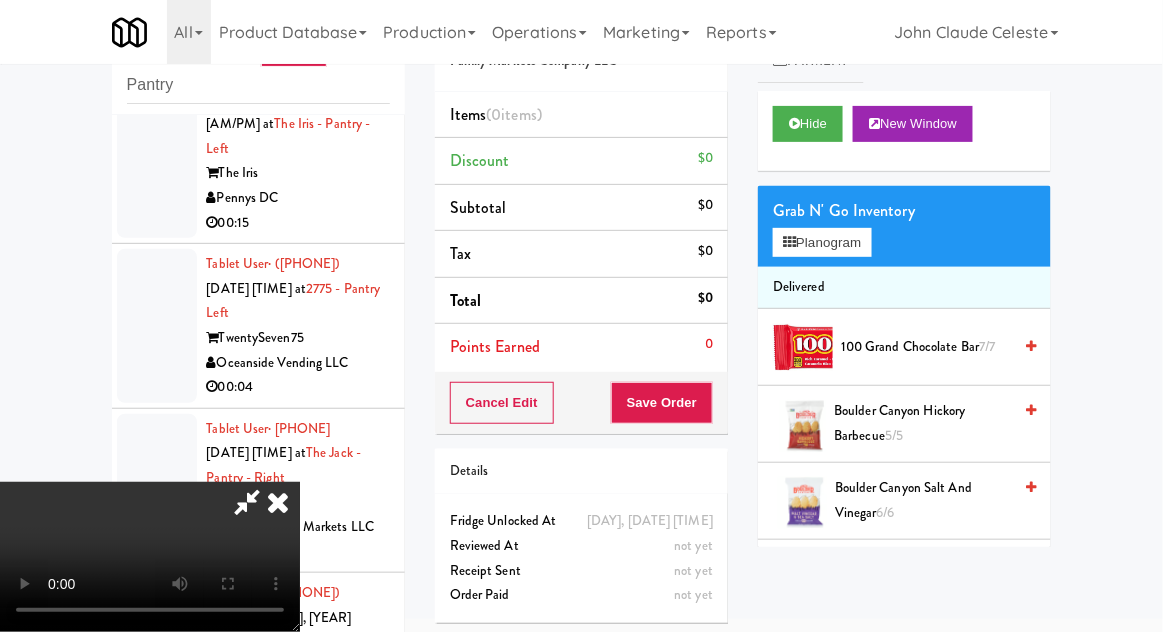 type 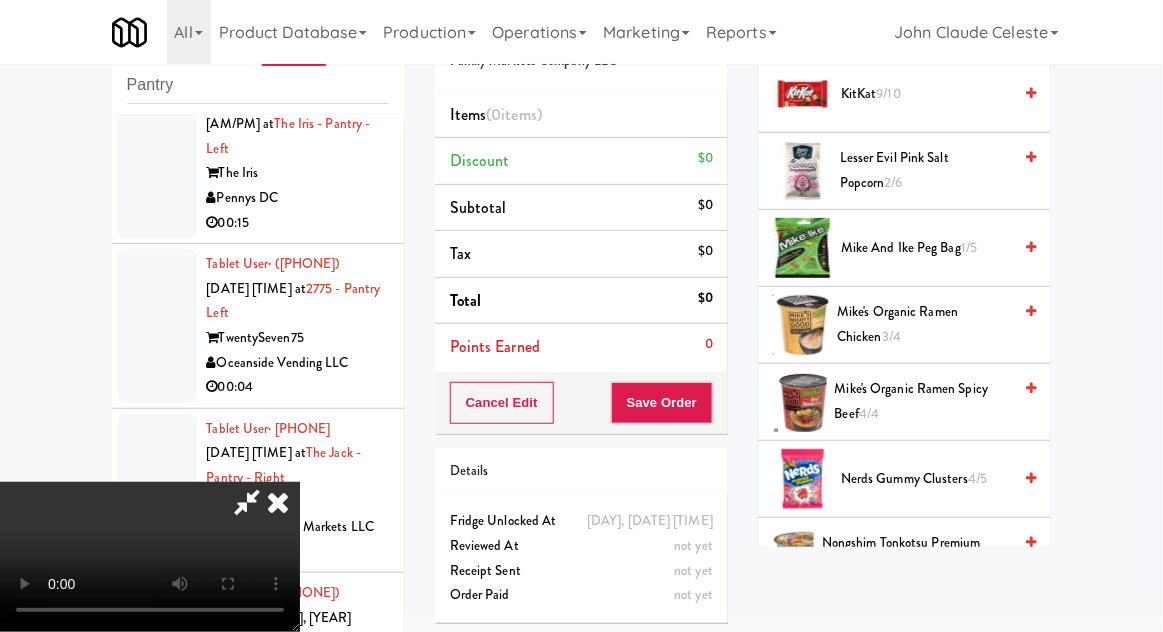 scroll, scrollTop: 1104, scrollLeft: 0, axis: vertical 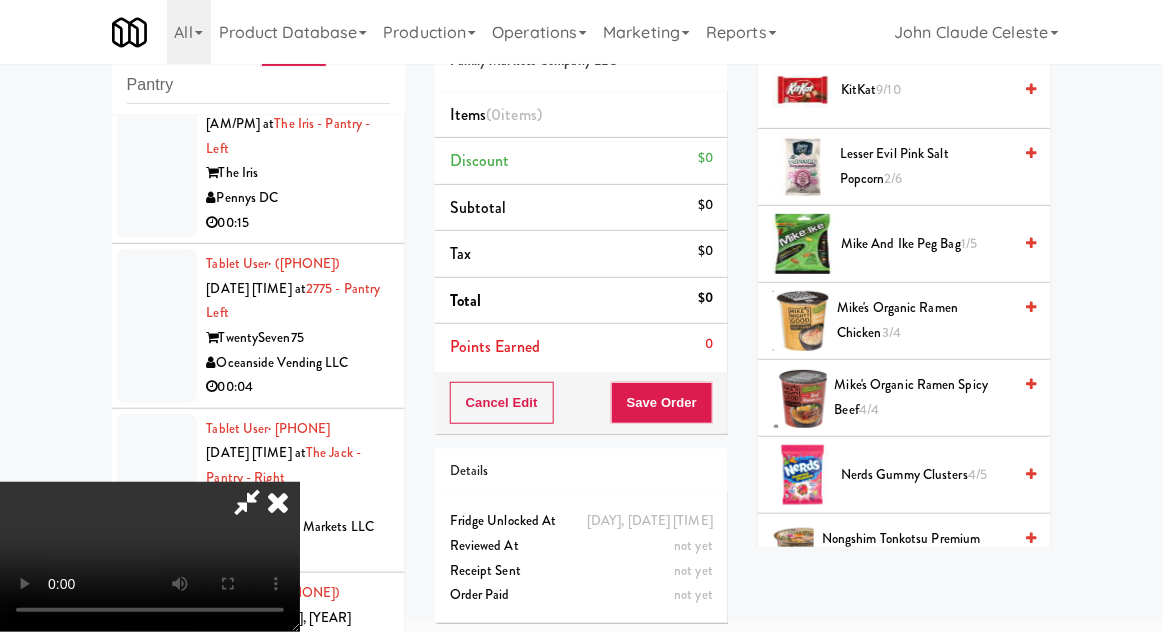 click on "Nerds Gummy Clusters  4/5" at bounding box center (926, 475) 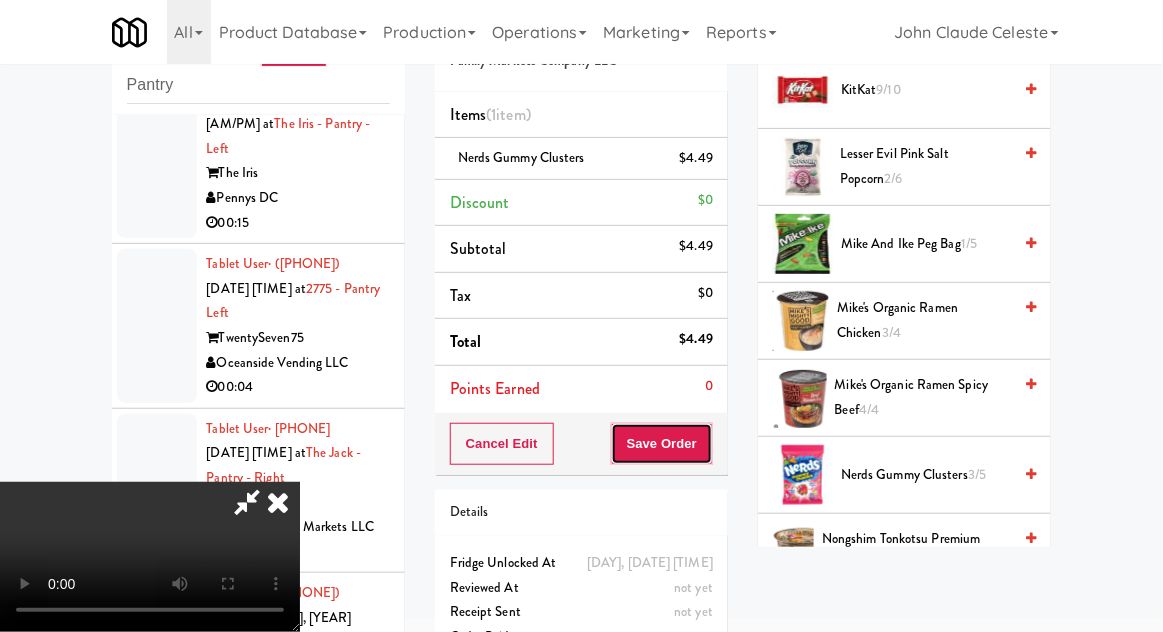 click on "Save Order" at bounding box center (662, 444) 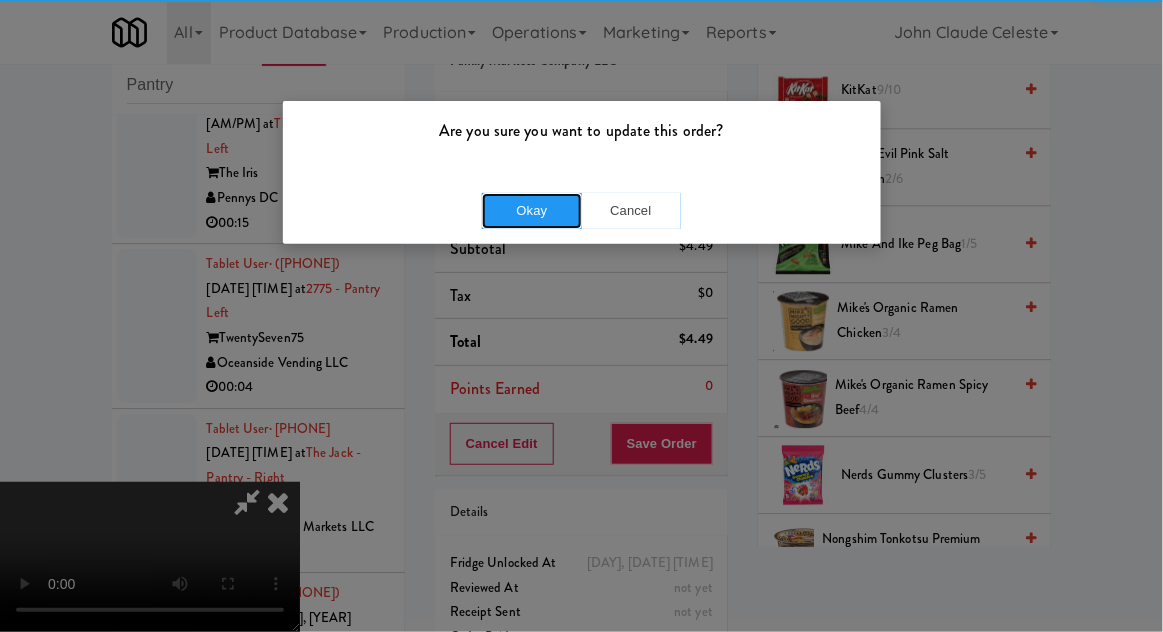 click on "Okay" at bounding box center [532, 211] 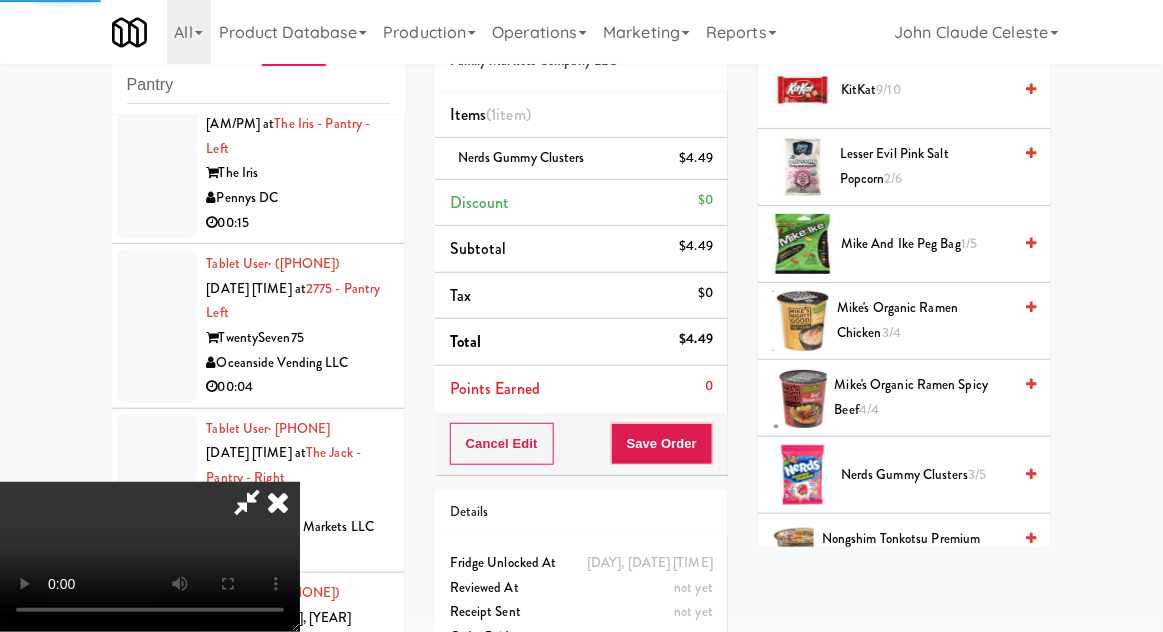 scroll, scrollTop: 197, scrollLeft: 0, axis: vertical 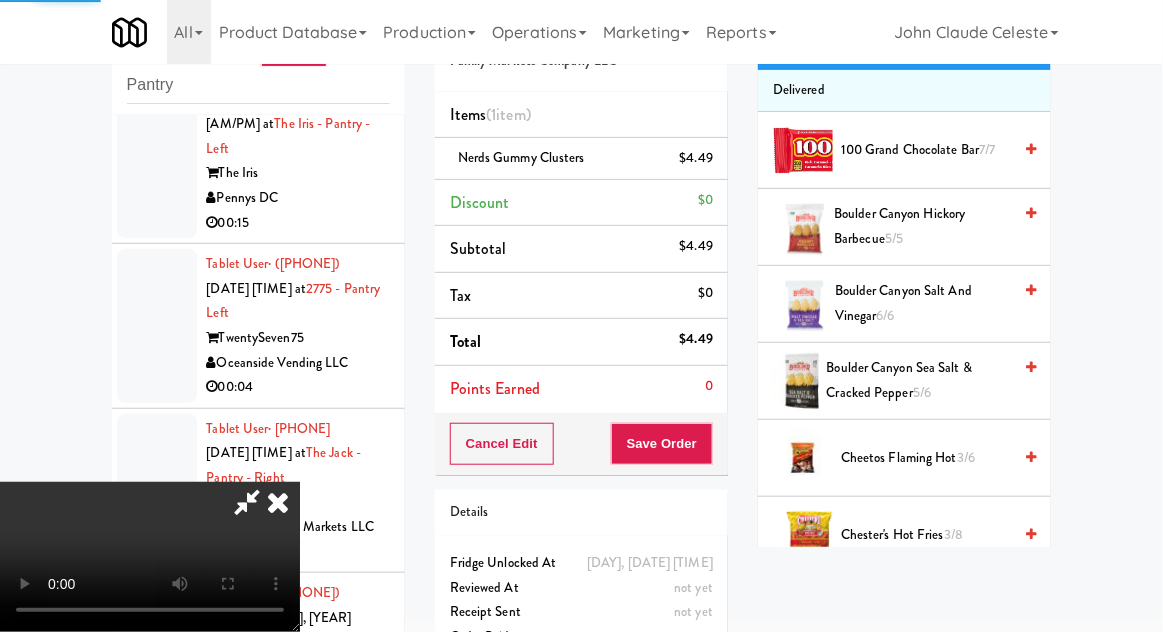 click at bounding box center (157, 136) 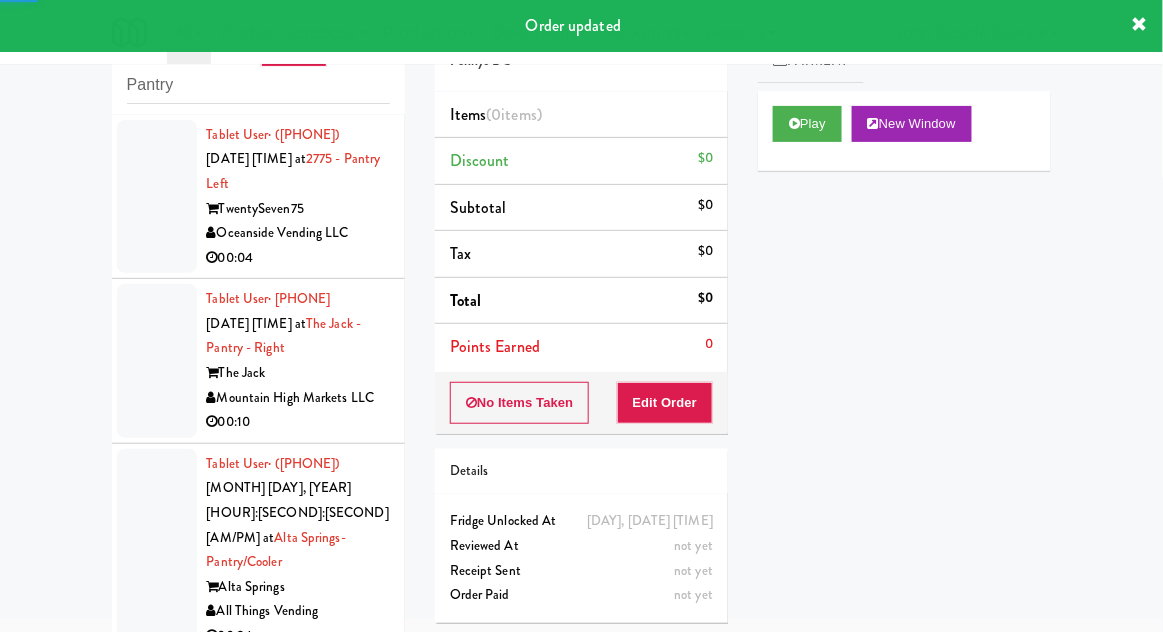 scroll, scrollTop: 3423, scrollLeft: 0, axis: vertical 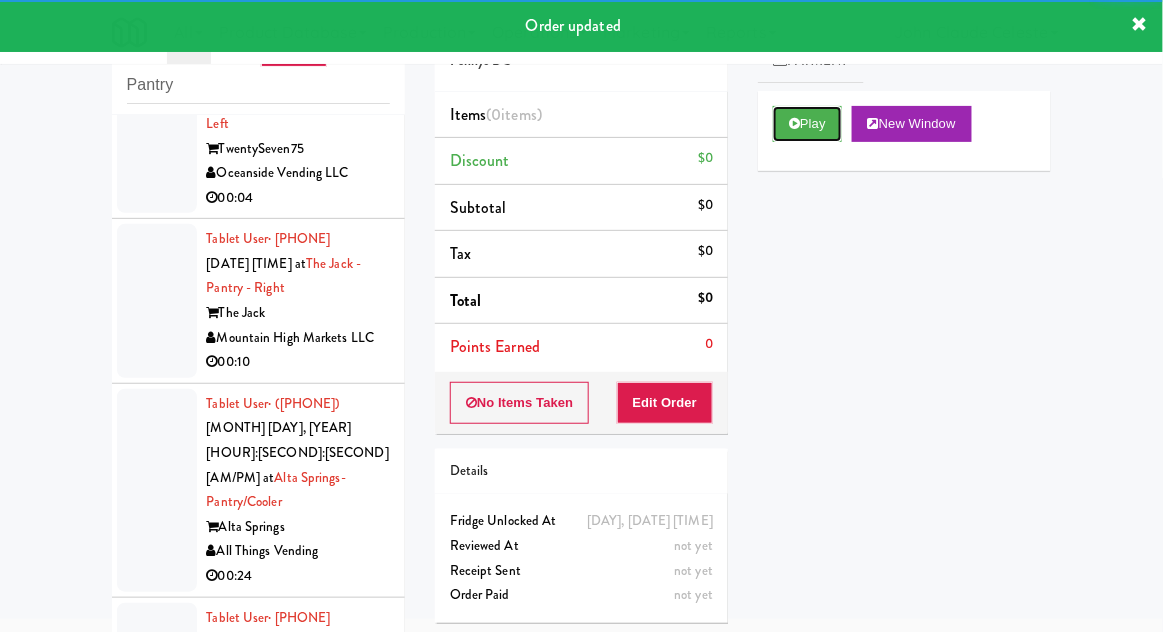 click on "Play" at bounding box center [807, 124] 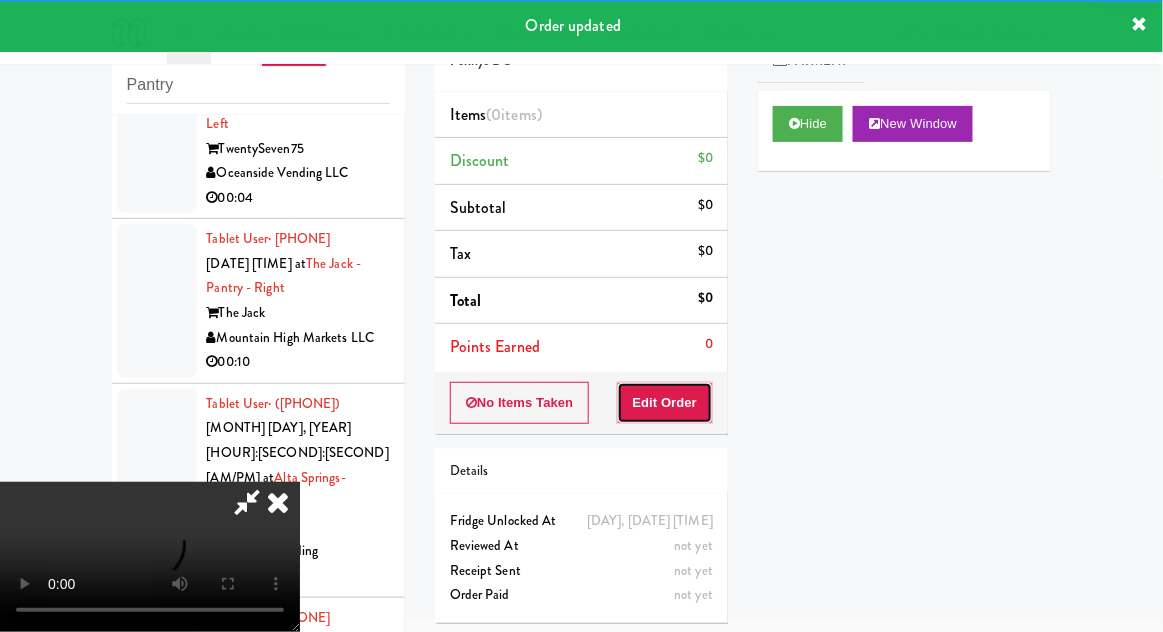click on "Edit Order" at bounding box center [665, 403] 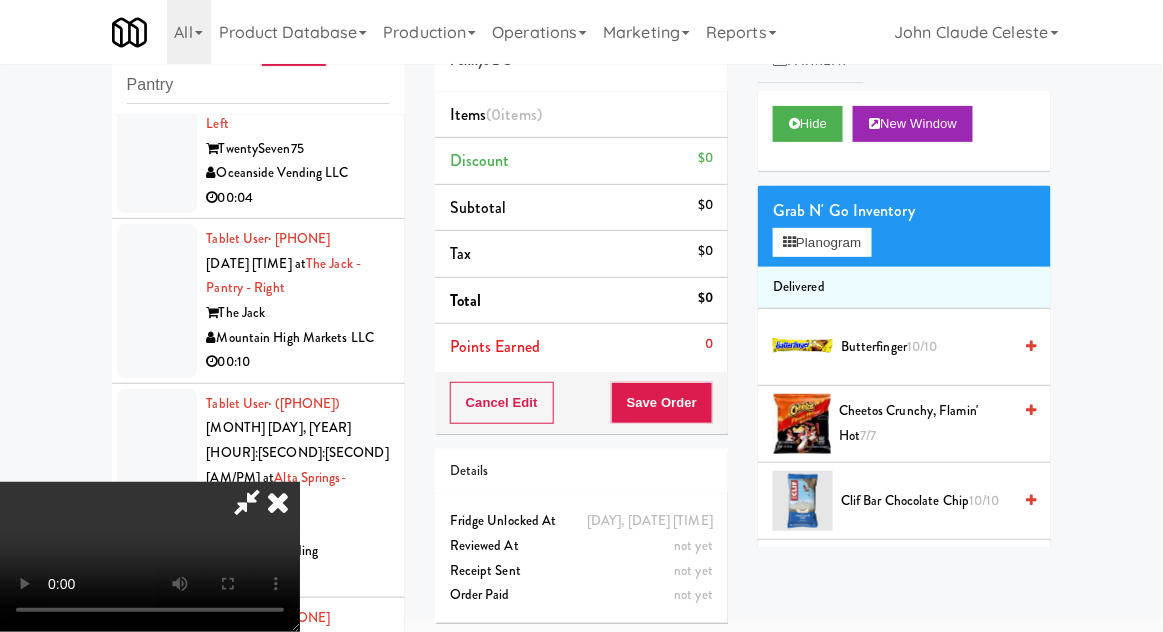 type 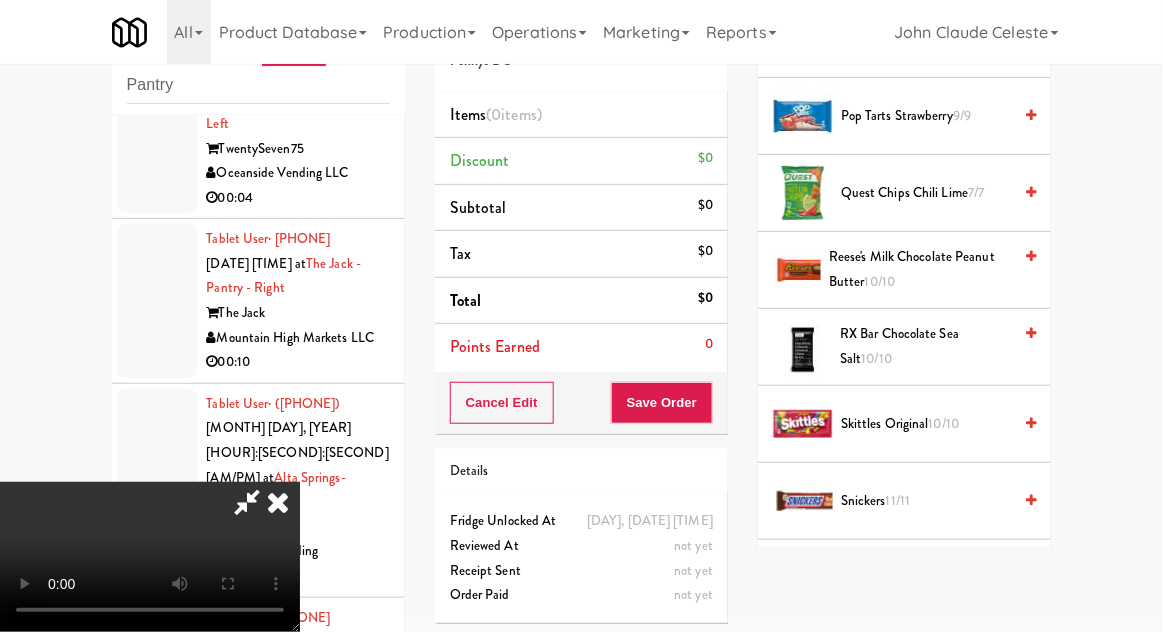 scroll, scrollTop: 2103, scrollLeft: 0, axis: vertical 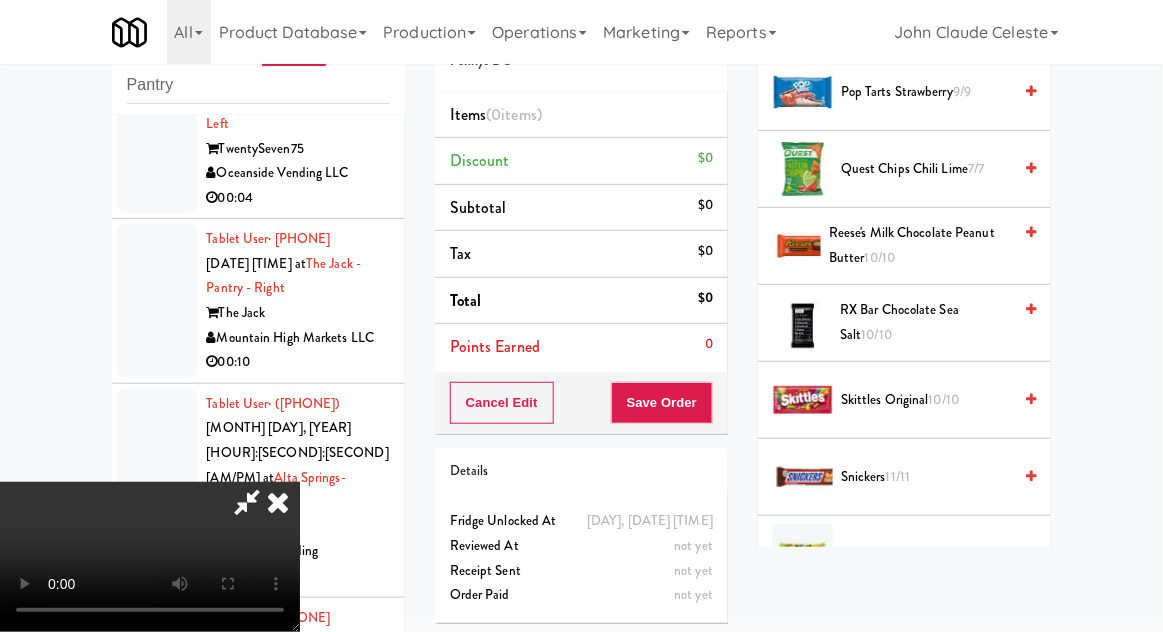 click on "10/10" at bounding box center [944, 399] 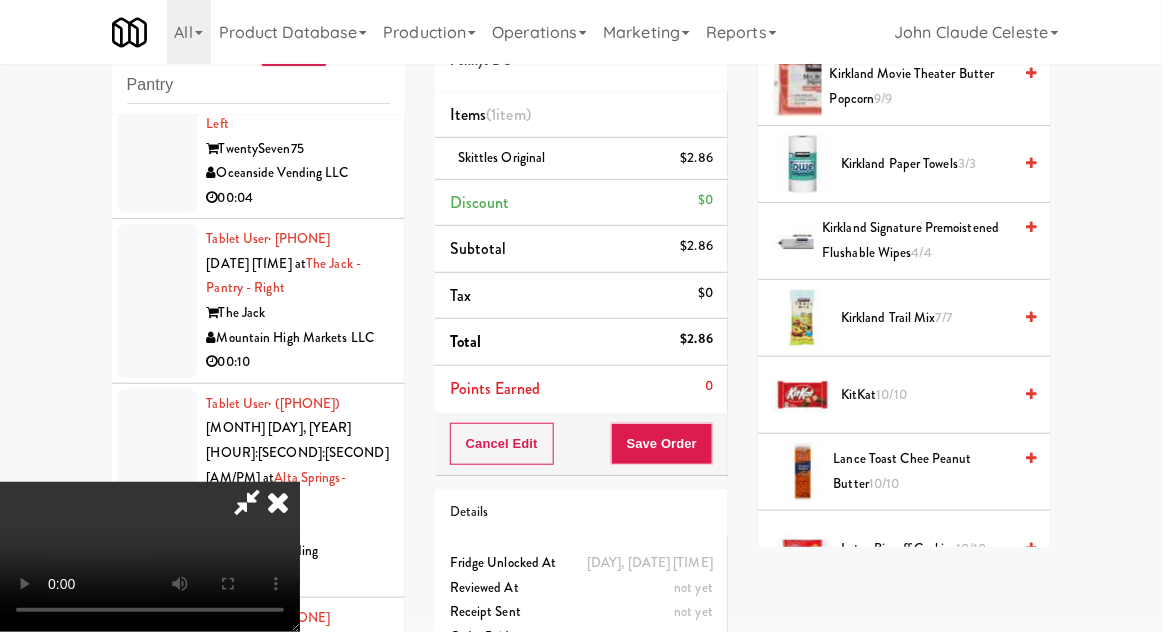 scroll, scrollTop: 1017, scrollLeft: 0, axis: vertical 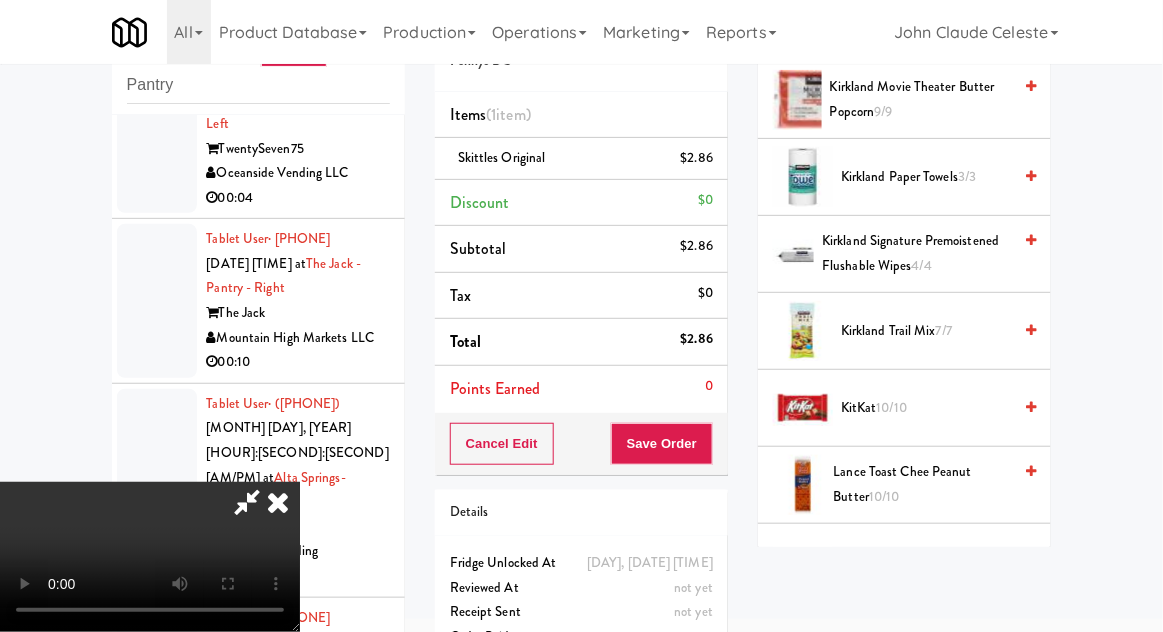 click on "KitKat  10/10" at bounding box center (926, 408) 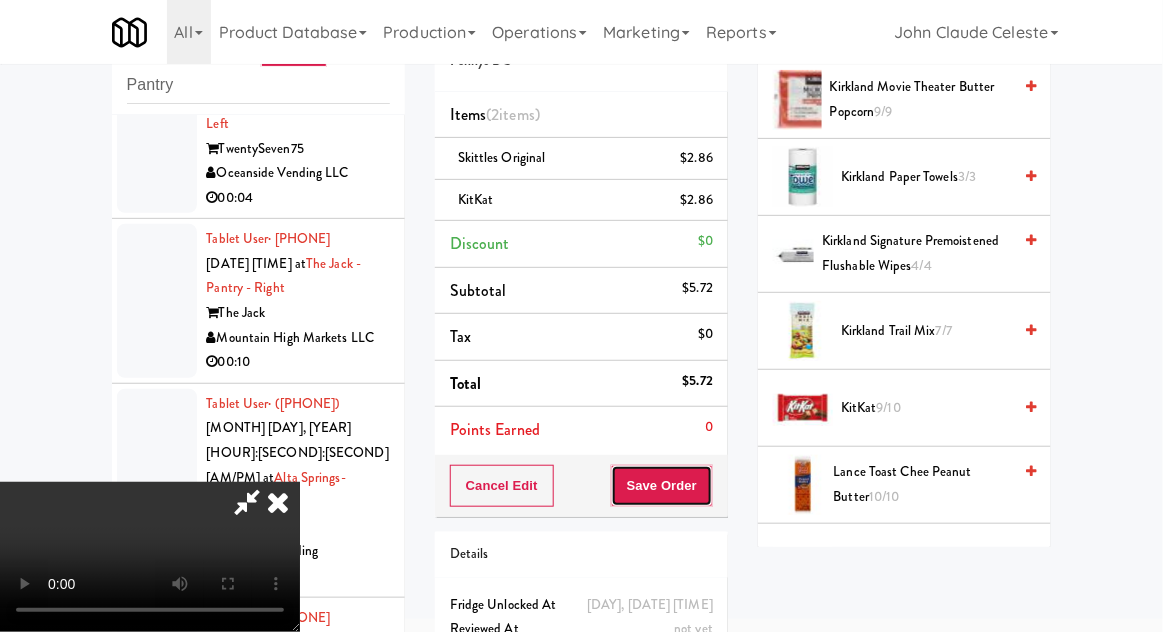 click on "Save Order" at bounding box center [662, 486] 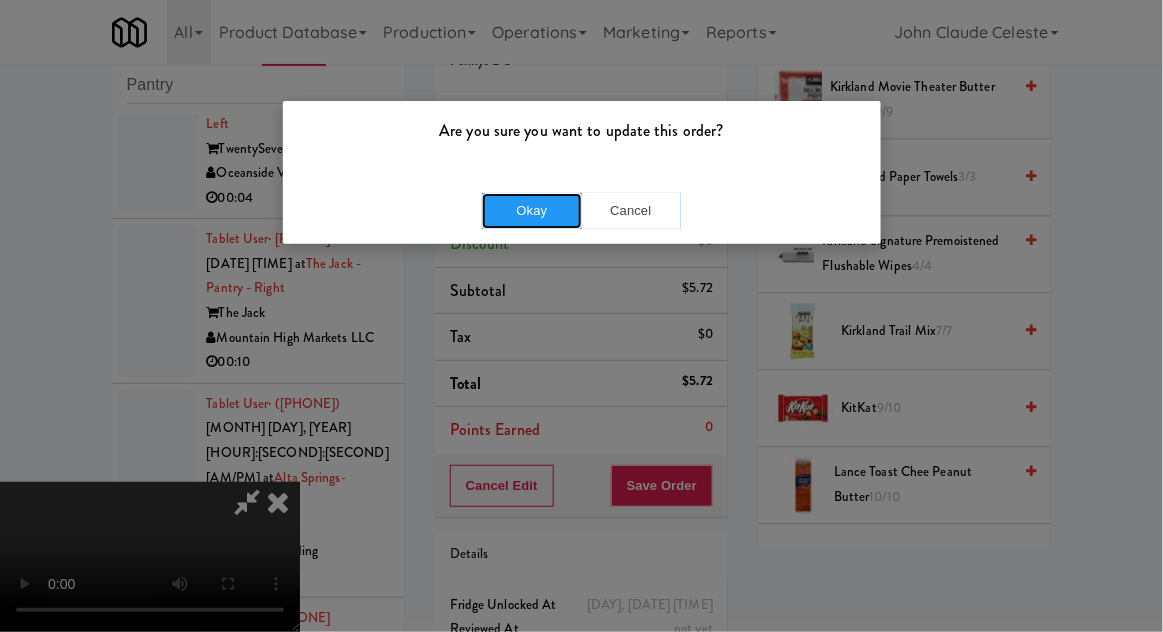 click on "Okay" at bounding box center (532, 211) 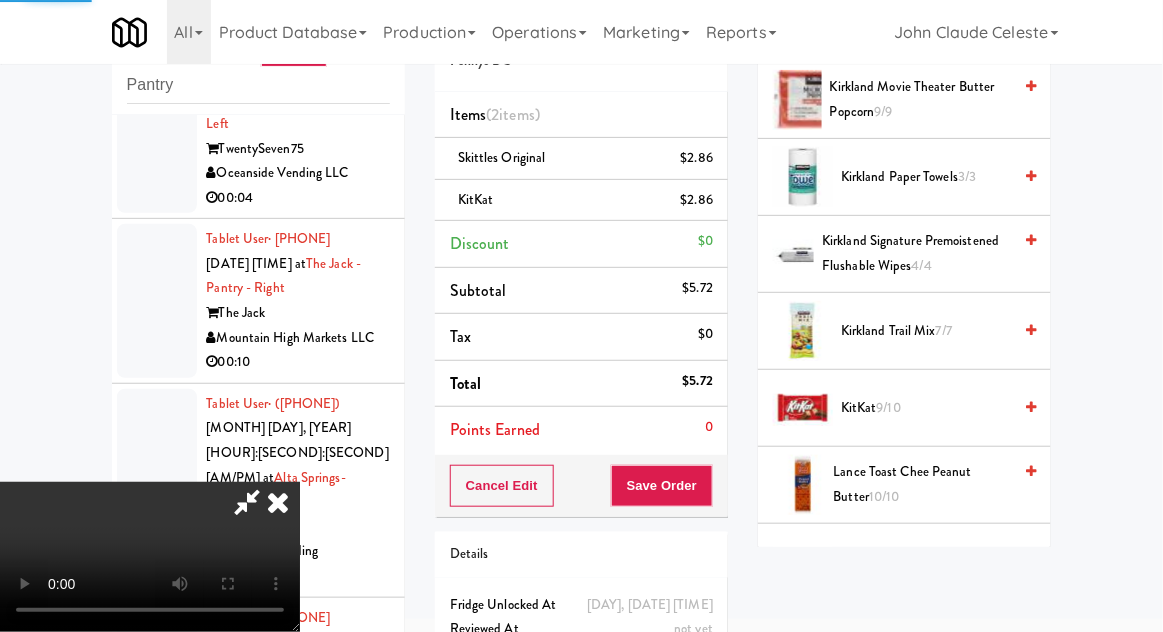 scroll, scrollTop: 197, scrollLeft: 0, axis: vertical 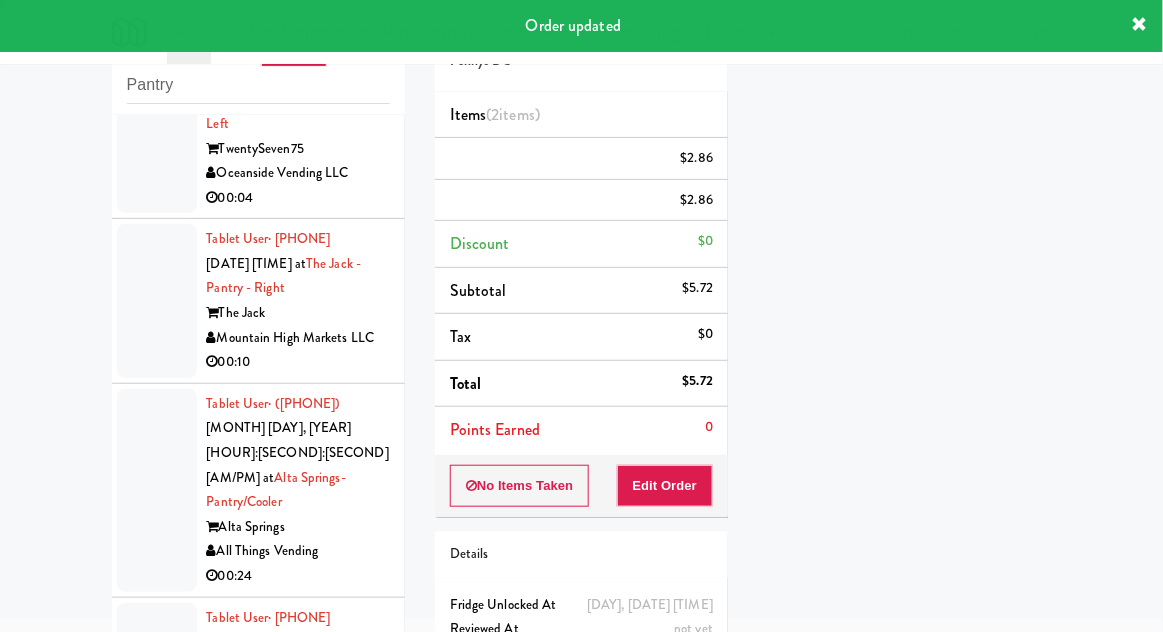 click at bounding box center [157, 137] 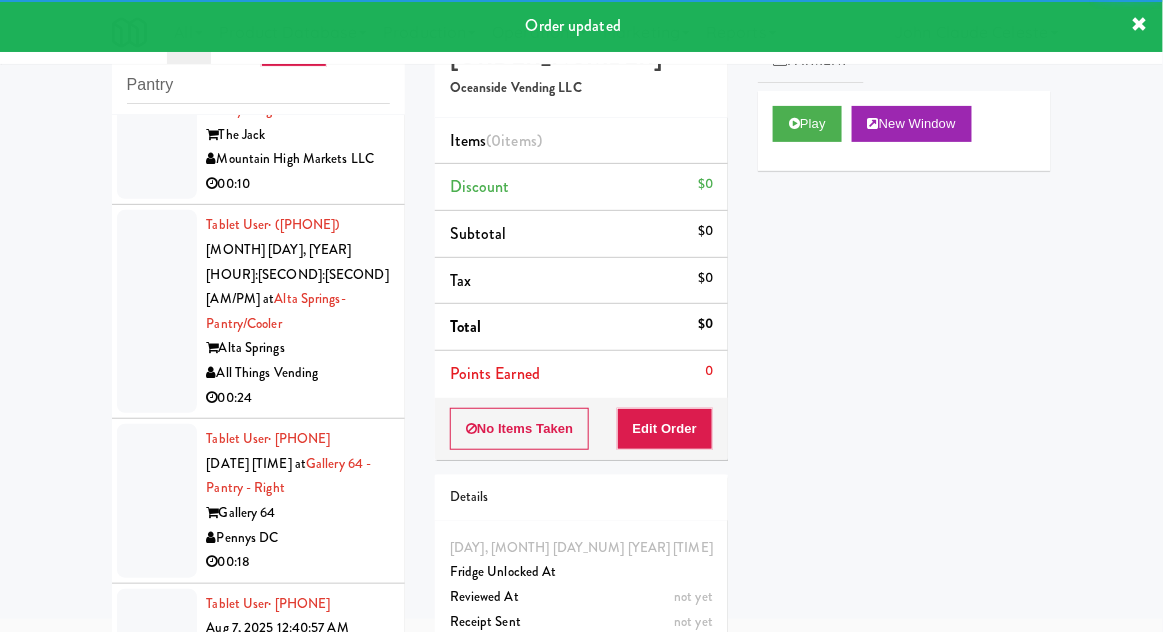 scroll, scrollTop: 3628, scrollLeft: 0, axis: vertical 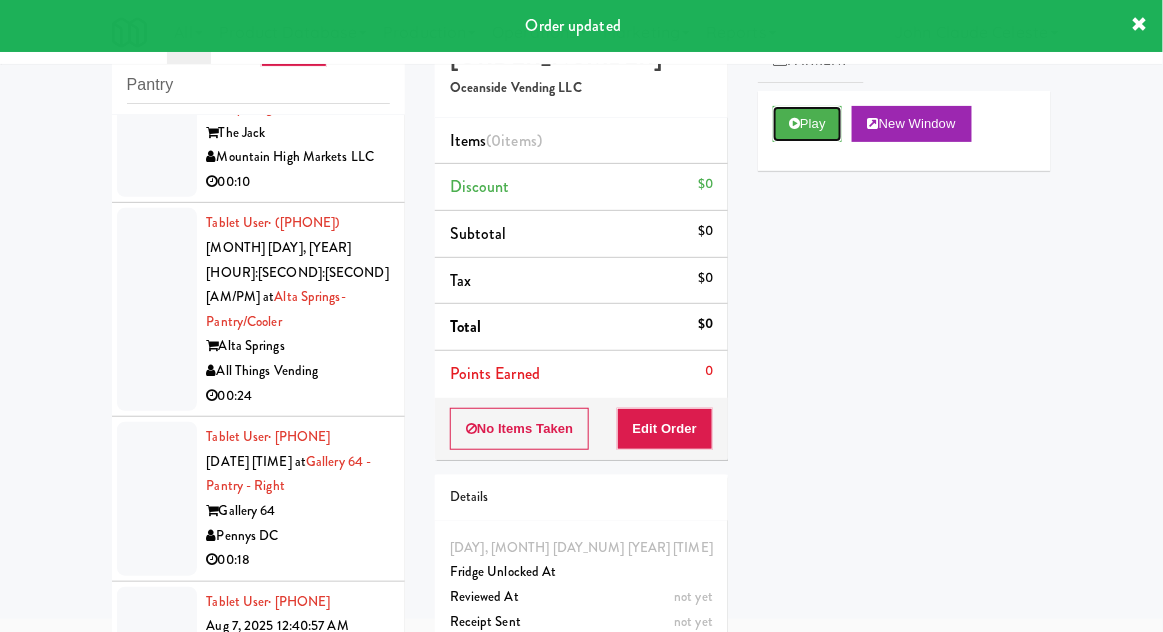 click on "Play" at bounding box center (807, 124) 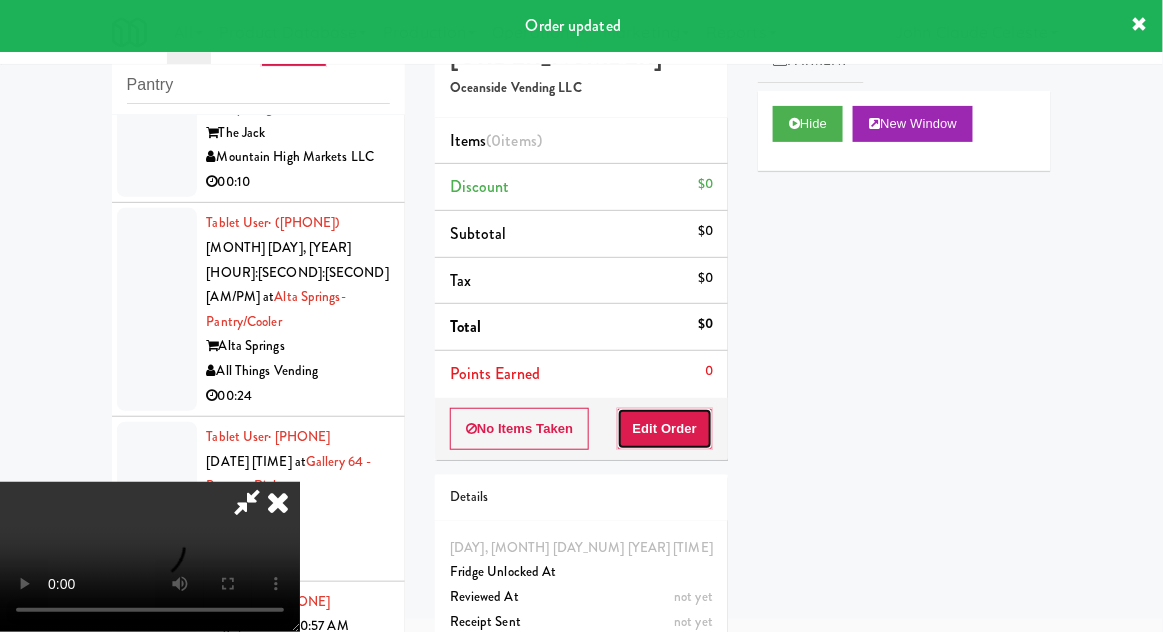 click on "Edit Order" at bounding box center [665, 429] 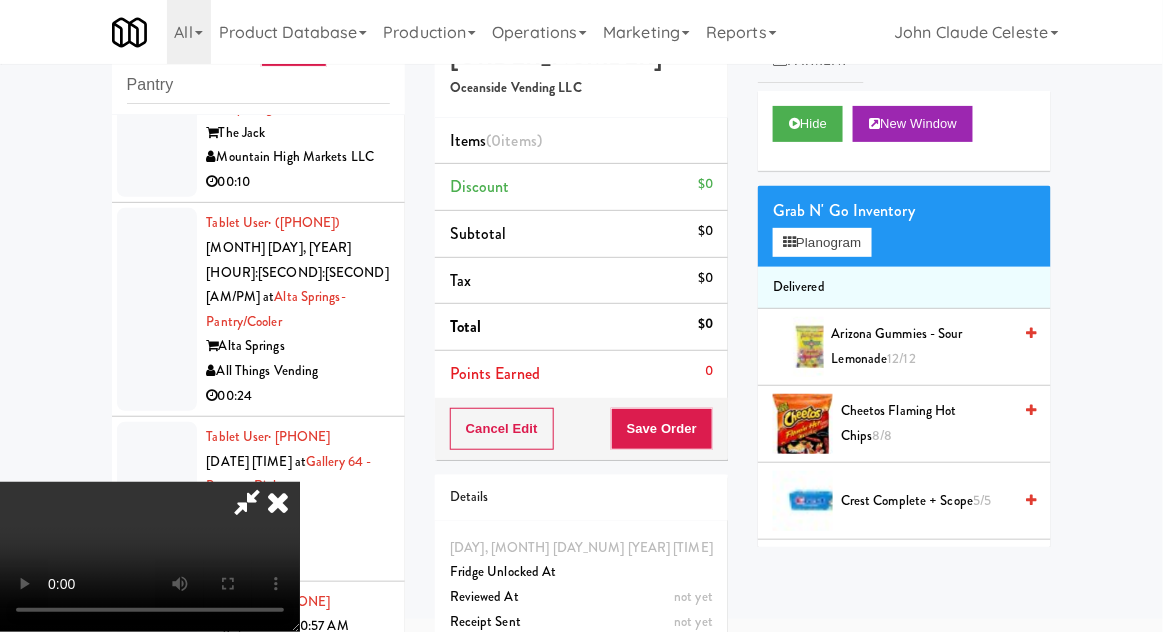 scroll, scrollTop: 73, scrollLeft: 0, axis: vertical 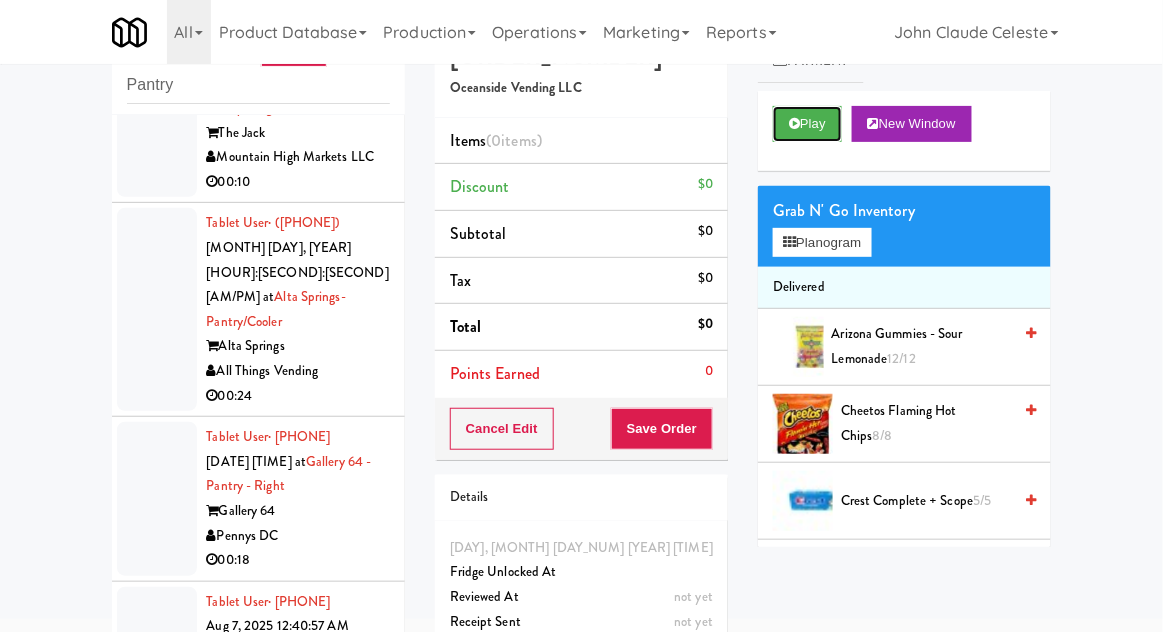 click on "Play" at bounding box center [807, 124] 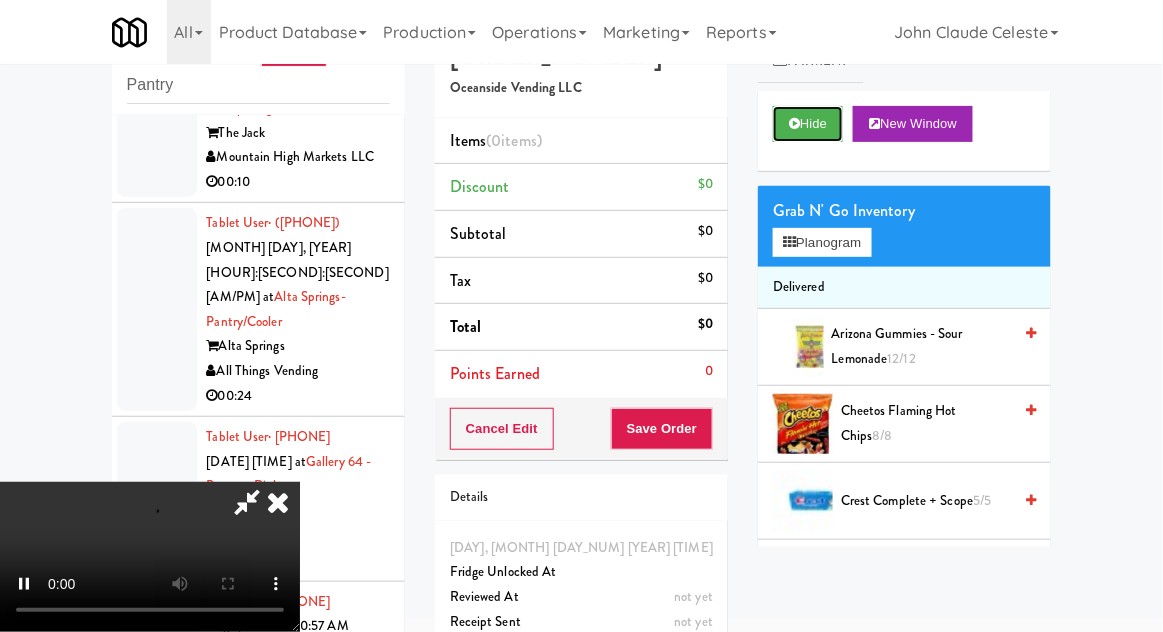 scroll, scrollTop: 73, scrollLeft: 0, axis: vertical 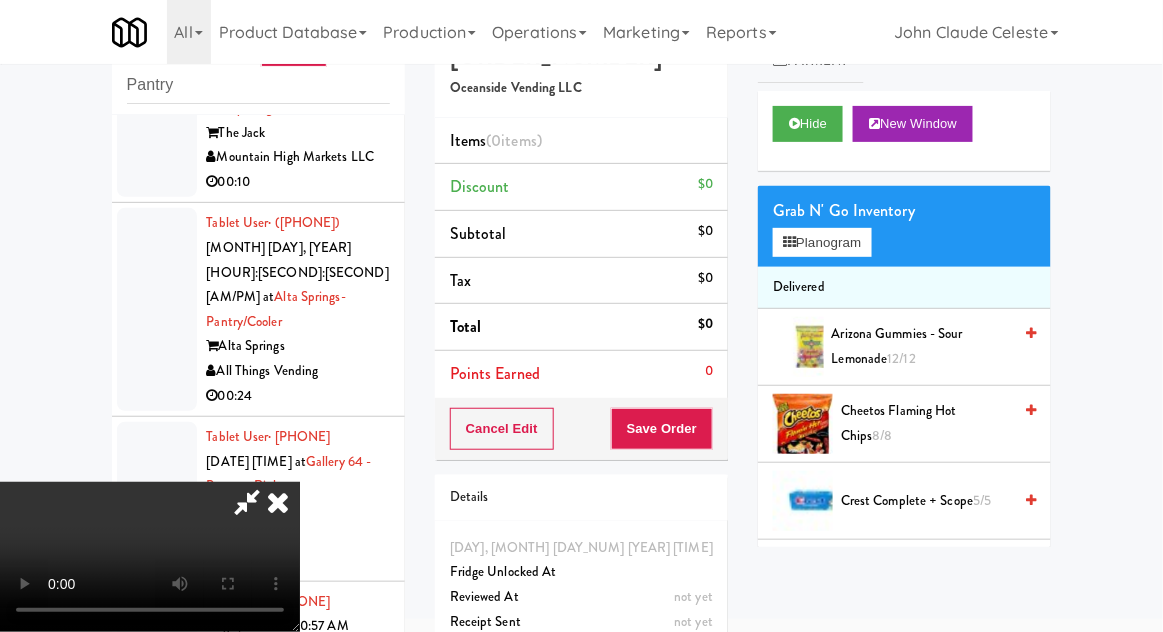 type 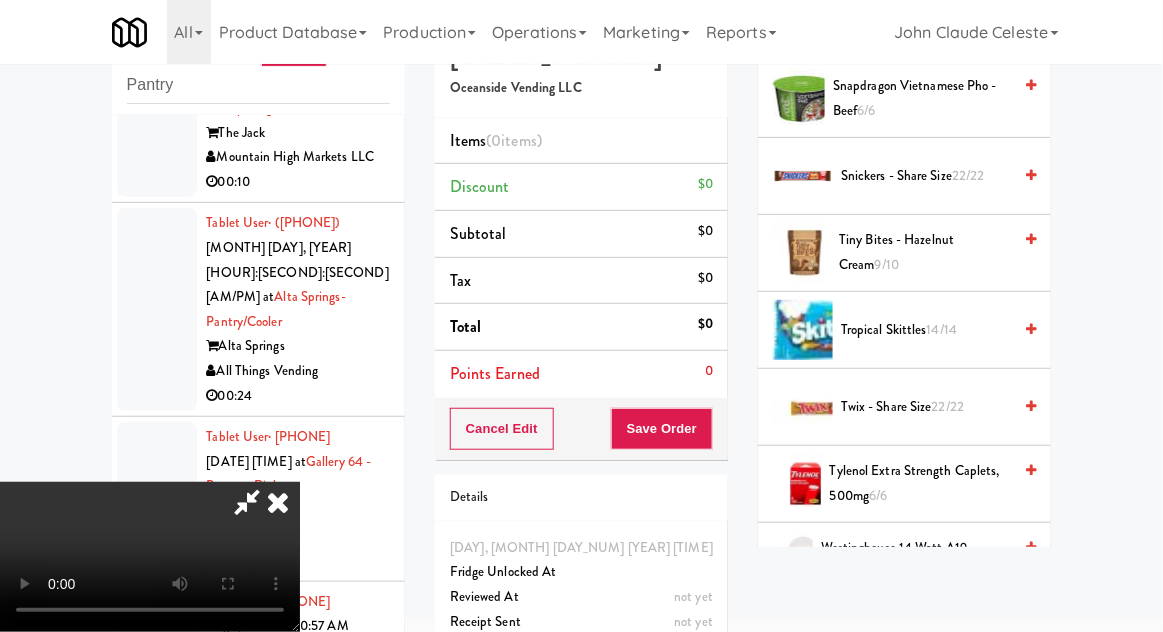scroll, scrollTop: 2184, scrollLeft: 0, axis: vertical 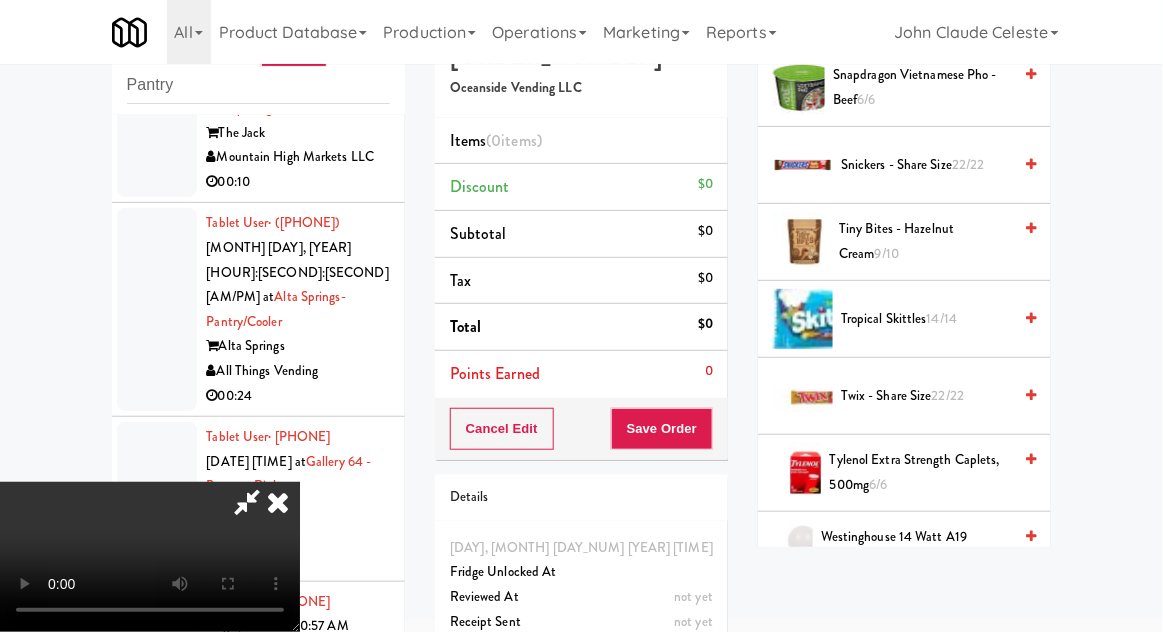 click on "14/14" at bounding box center (942, 318) 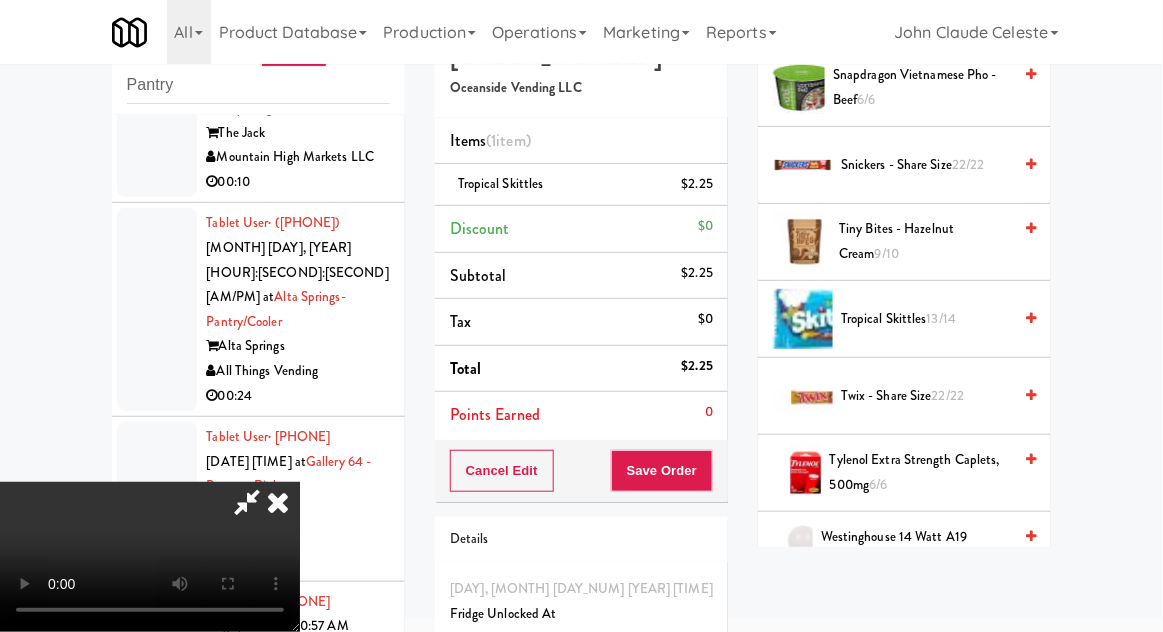 scroll, scrollTop: 73, scrollLeft: 0, axis: vertical 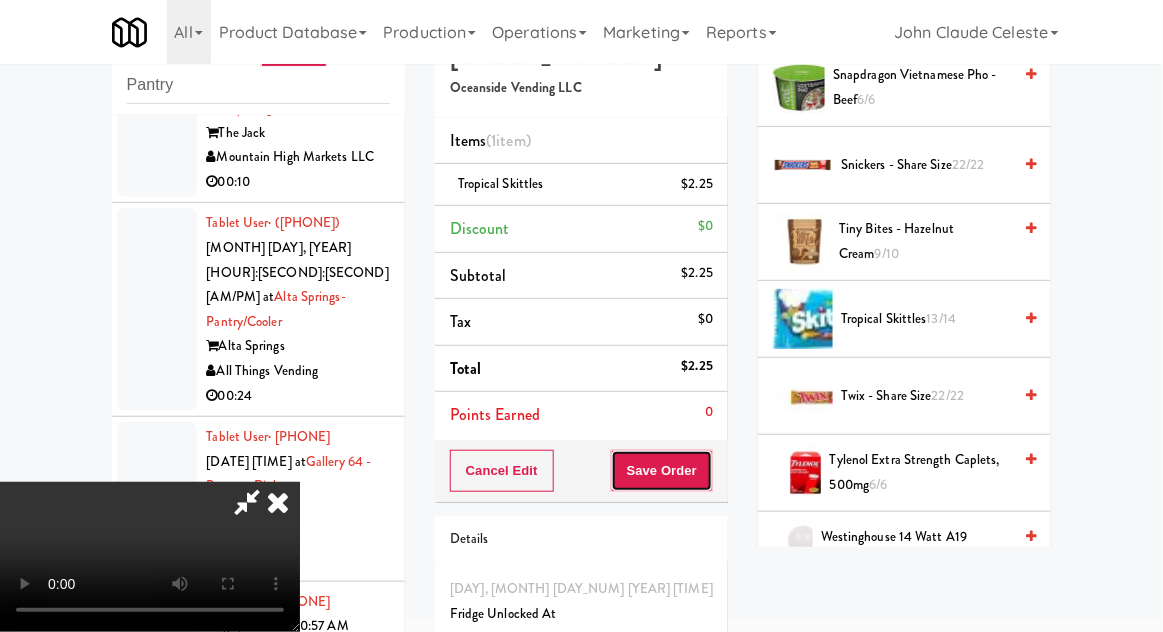 click on "Save Order" at bounding box center (662, 471) 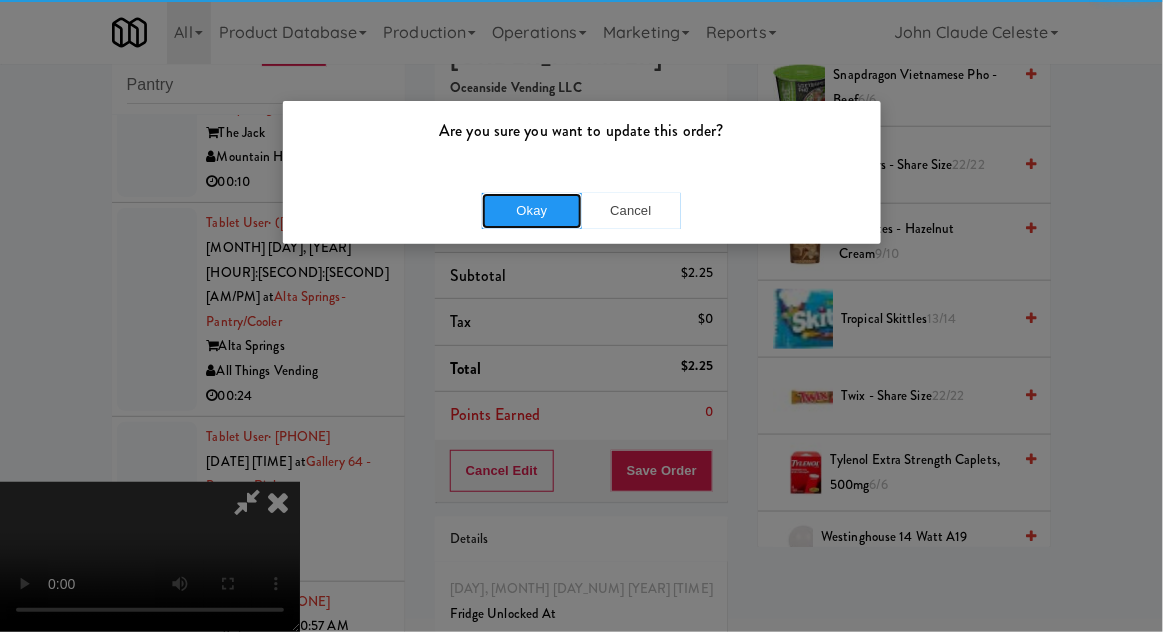 click on "Okay" at bounding box center [532, 211] 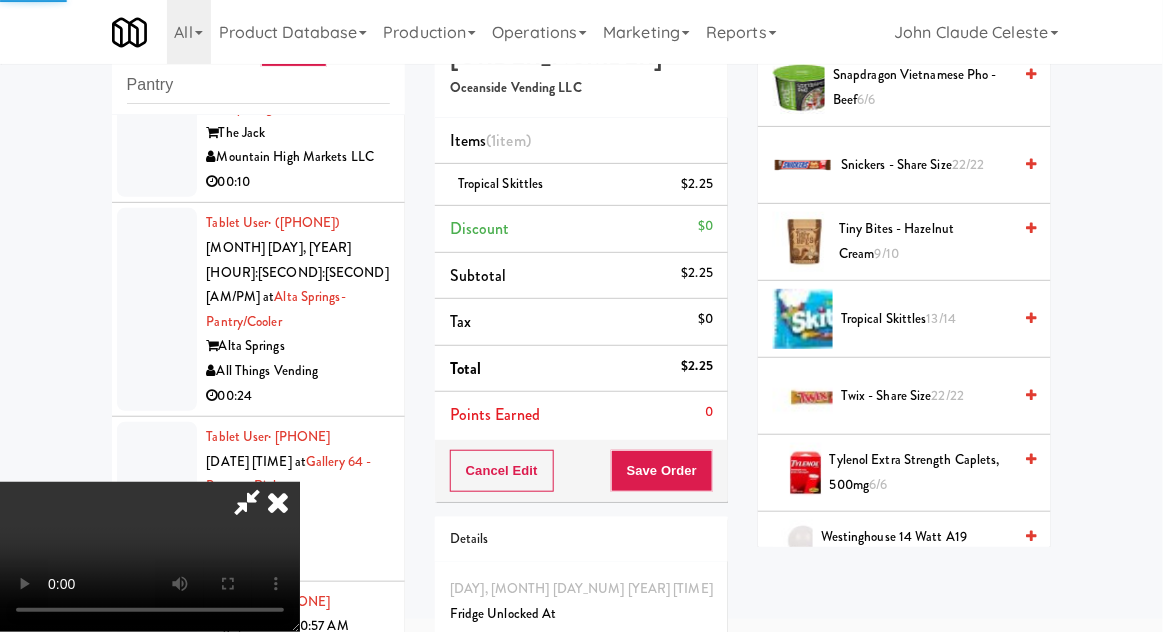scroll, scrollTop: 197, scrollLeft: 0, axis: vertical 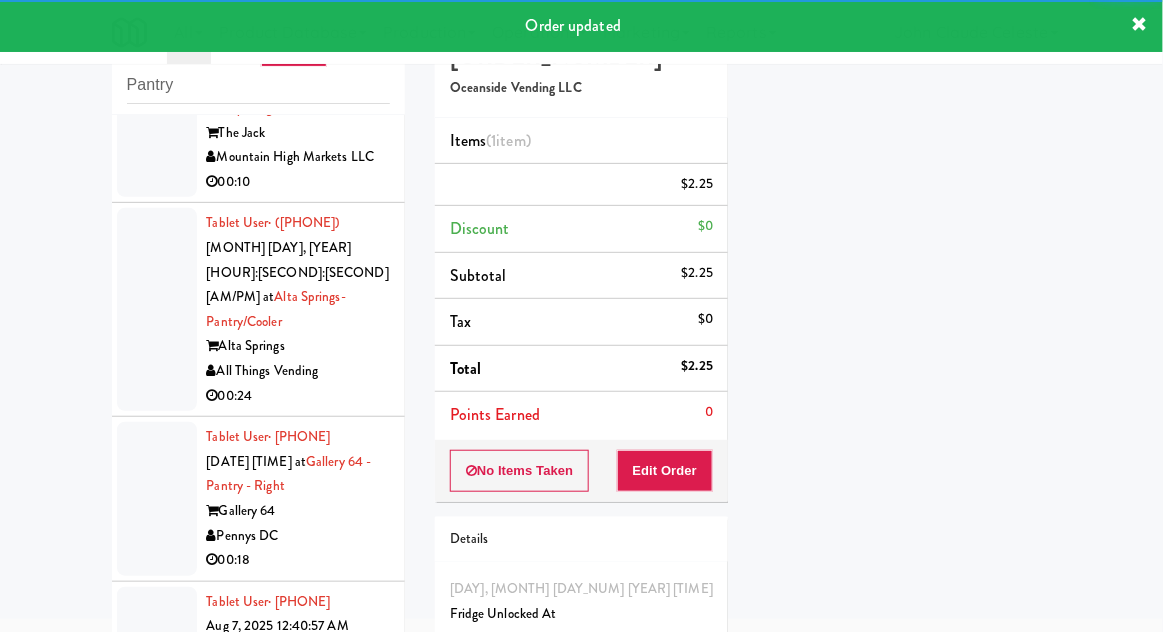 click at bounding box center (157, 121) 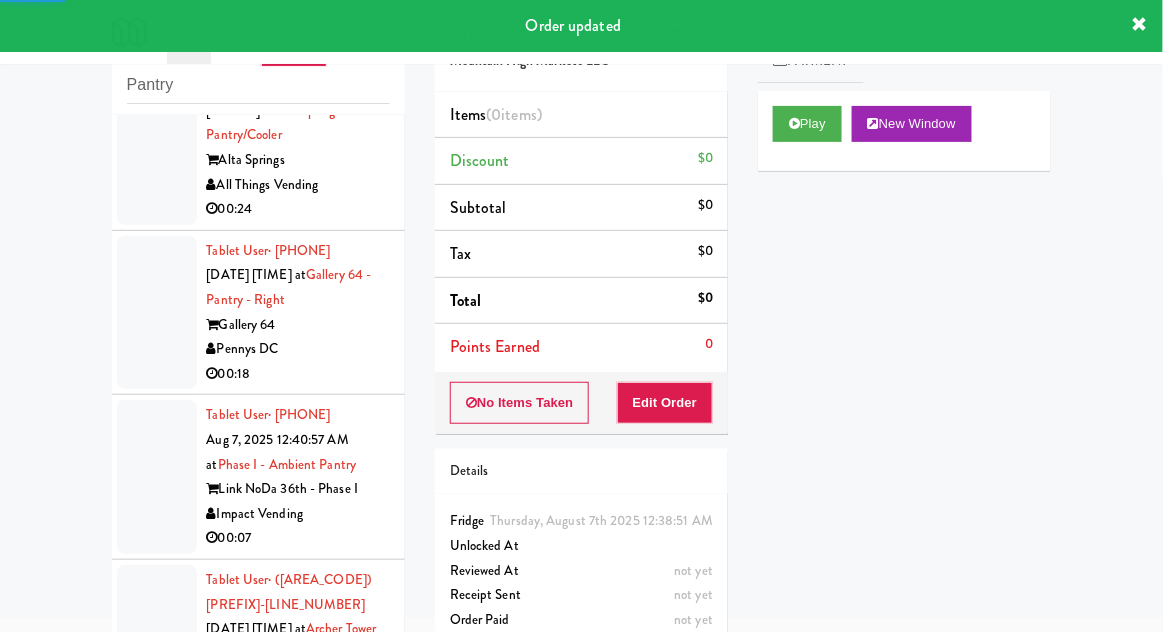 scroll, scrollTop: 3840, scrollLeft: 0, axis: vertical 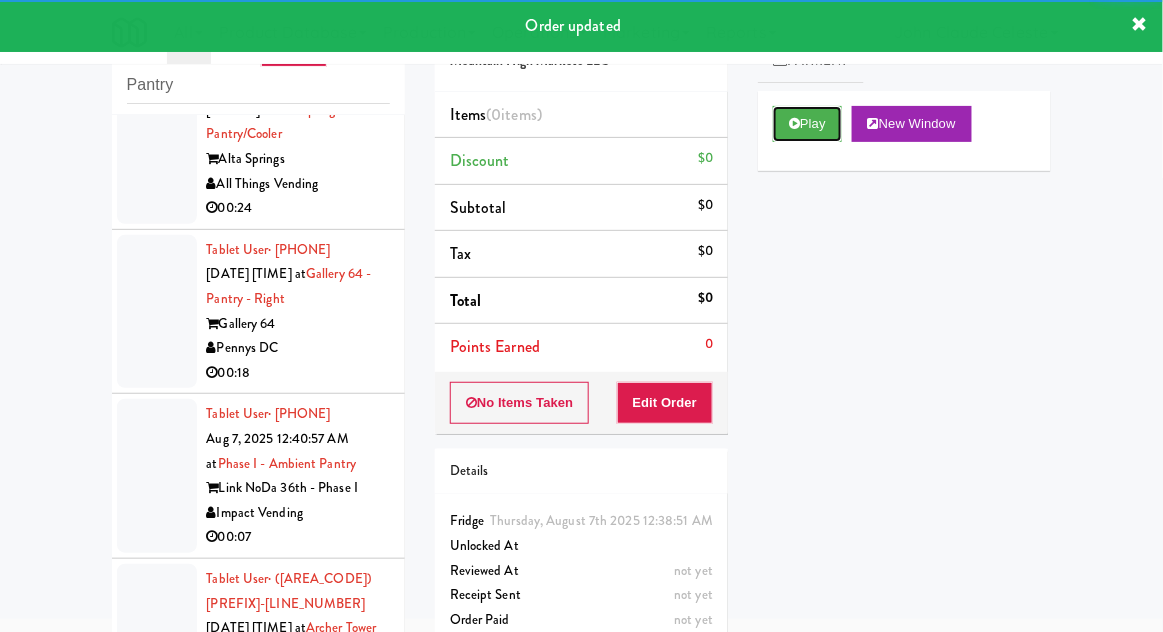 click on "Play" at bounding box center [807, 124] 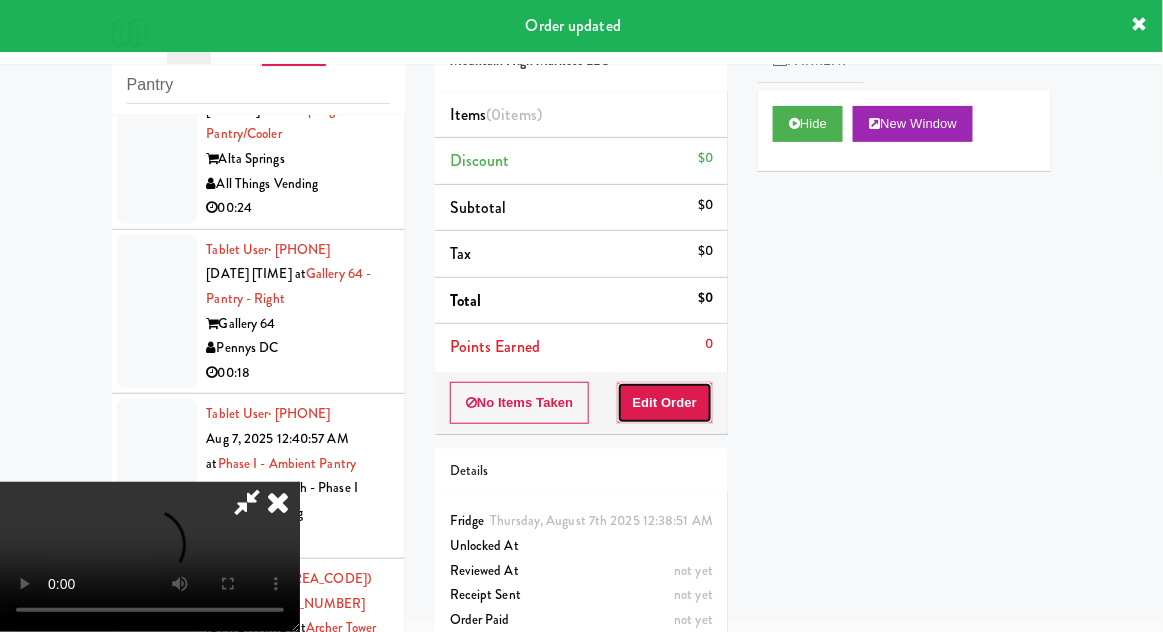 click on "Edit Order" at bounding box center [665, 403] 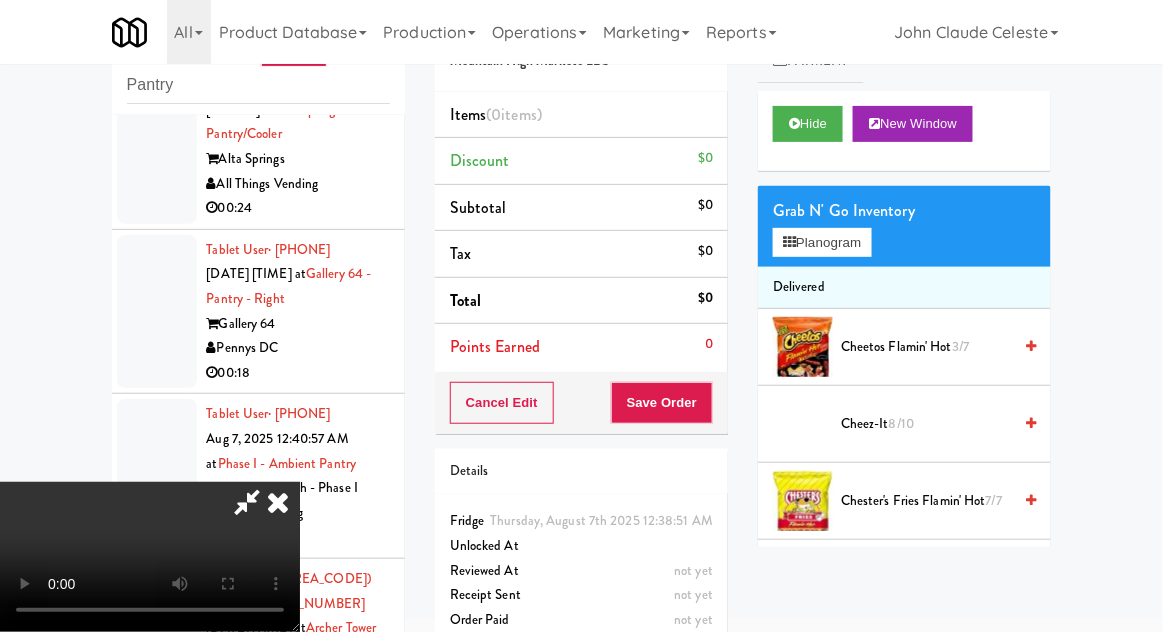scroll, scrollTop: 73, scrollLeft: 0, axis: vertical 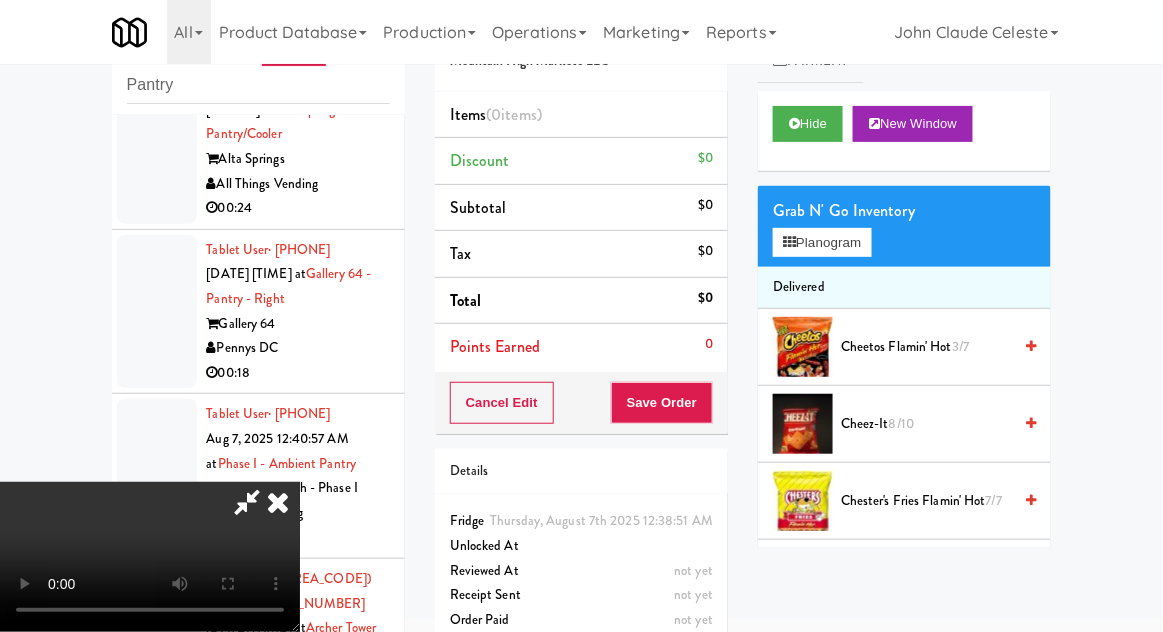 type 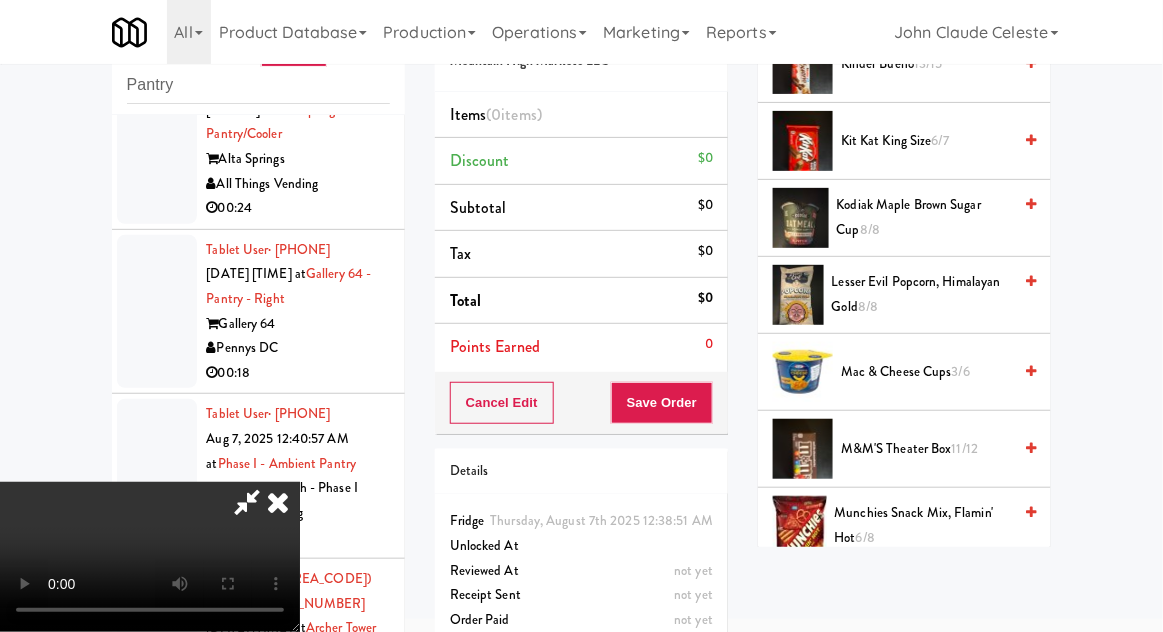 scroll, scrollTop: 1066, scrollLeft: 0, axis: vertical 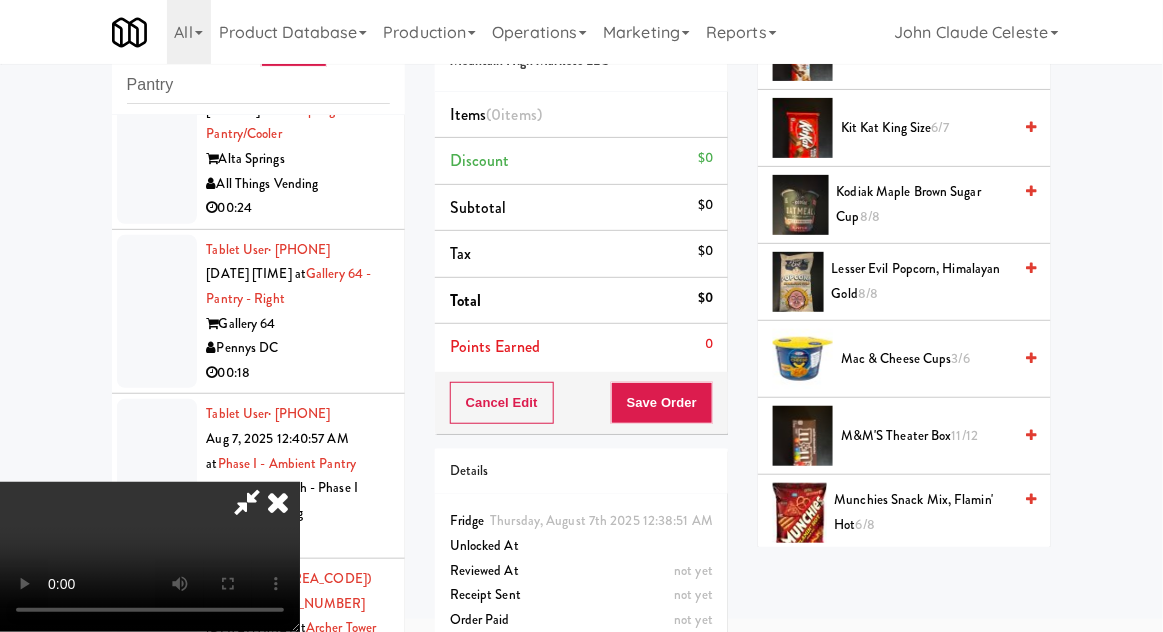 click on "M&M'S Theater Box  11/12" at bounding box center [926, 436] 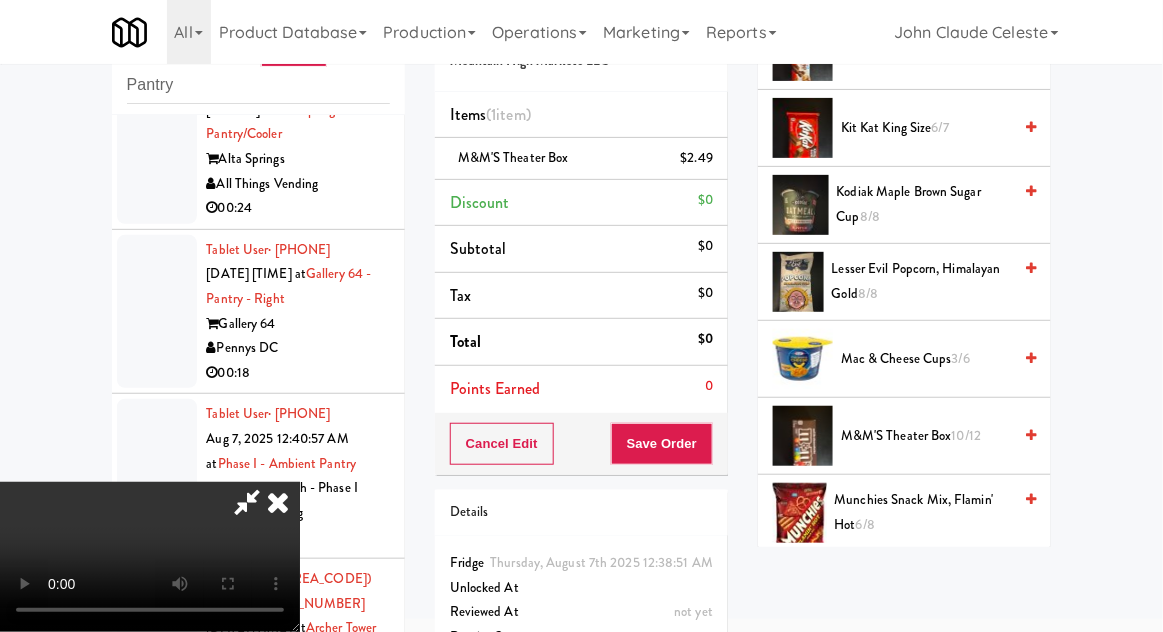 click on "M&M'S Theater Box  10/12" at bounding box center [926, 436] 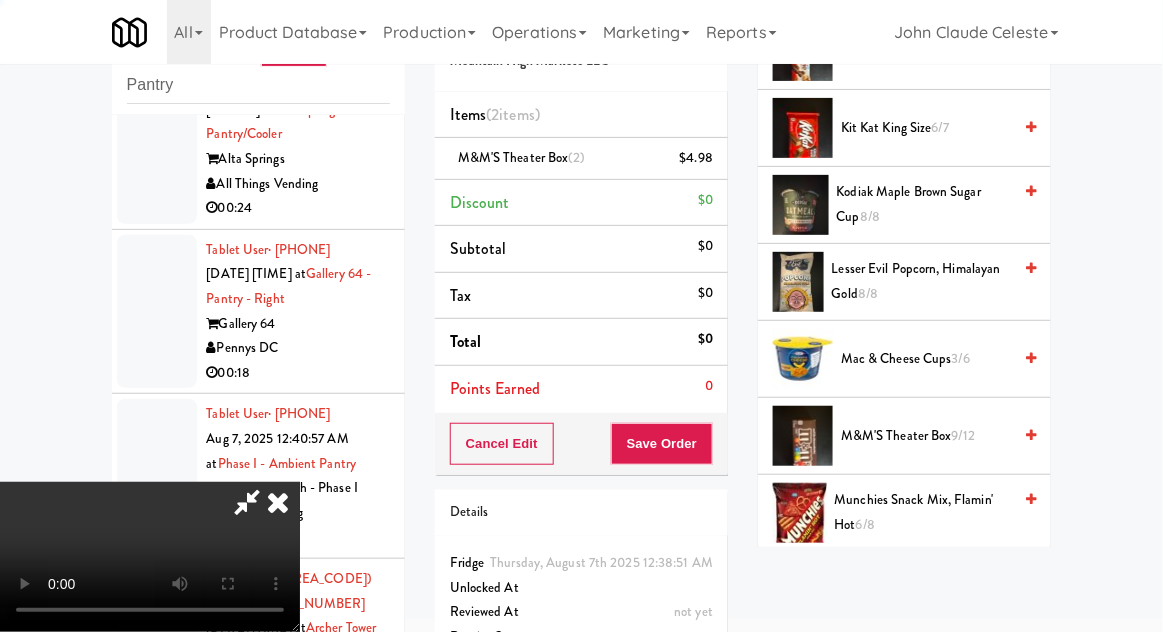 click on "M&M'S Theater Box  9/12" at bounding box center [926, 436] 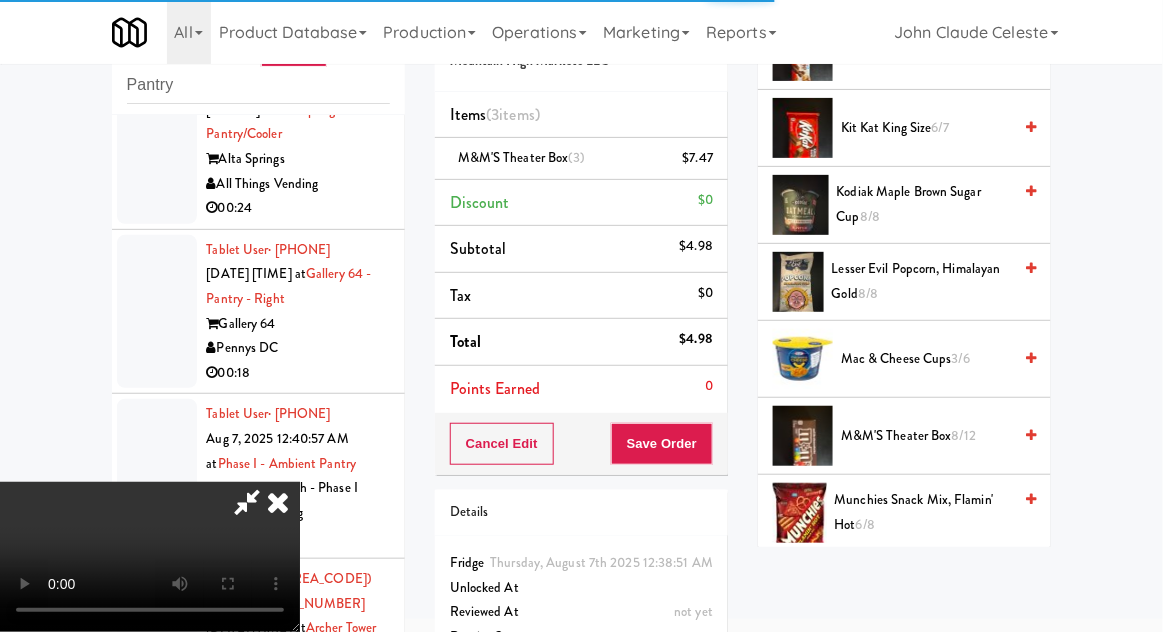 click on "M&M'S Theater Box  8/12" at bounding box center [926, 436] 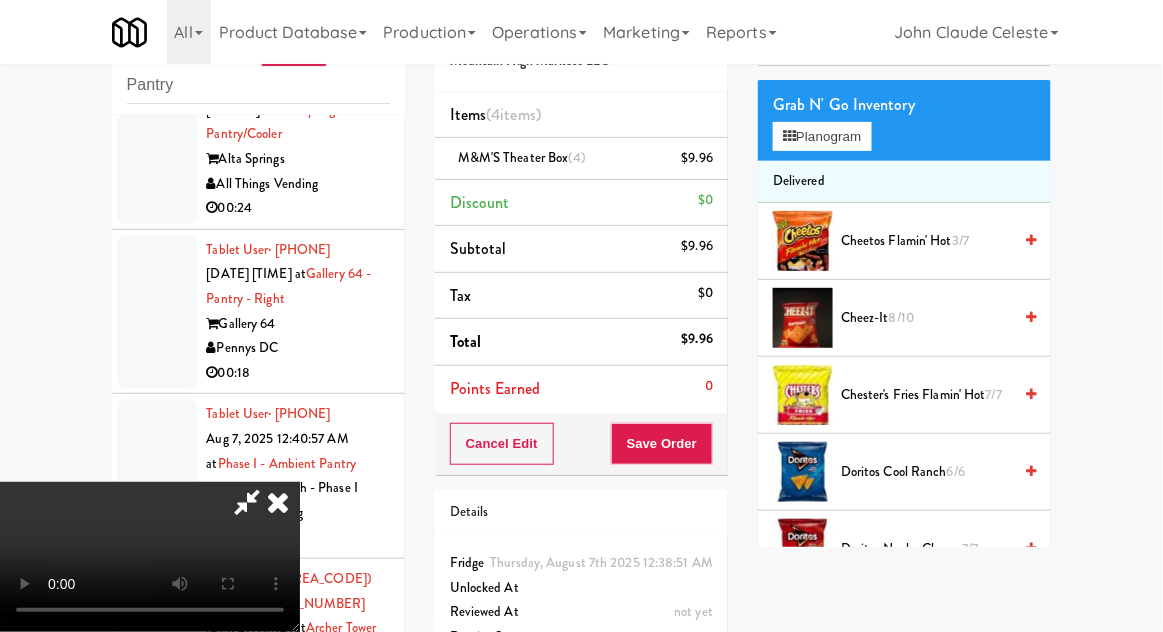 scroll, scrollTop: 0, scrollLeft: 0, axis: both 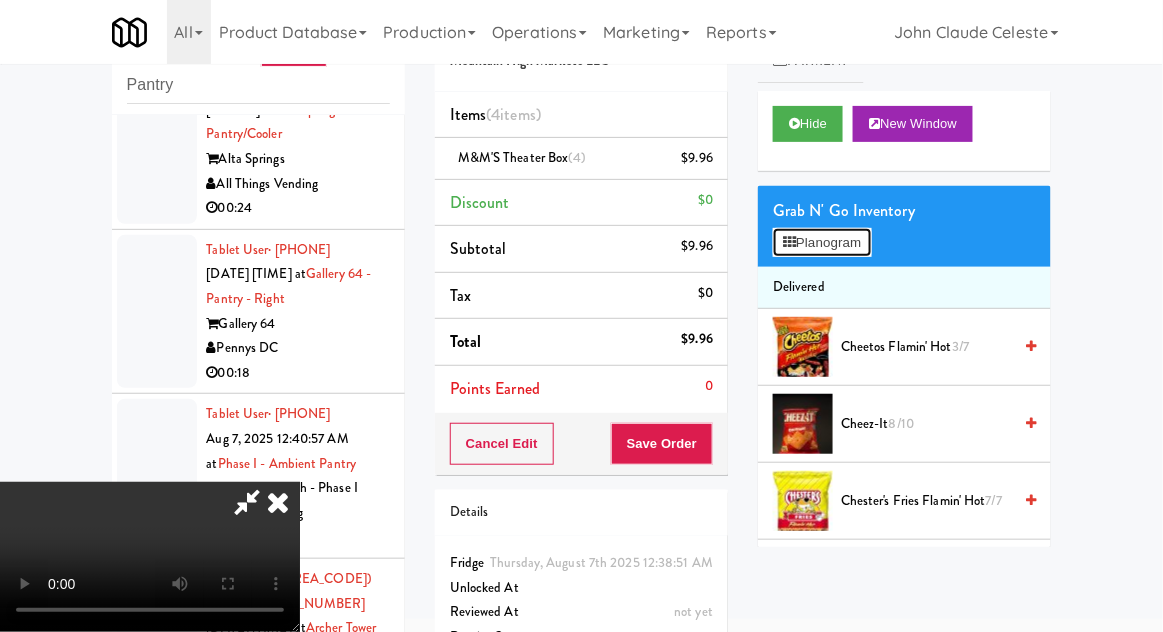 click on "Planogram" at bounding box center (822, 243) 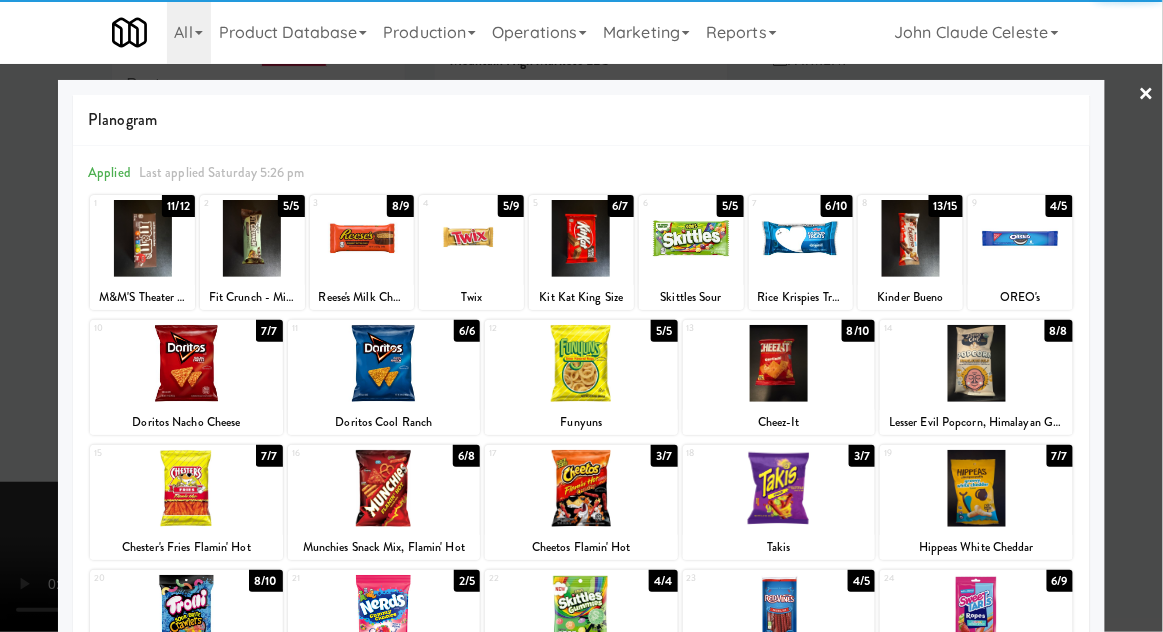 click at bounding box center [581, 316] 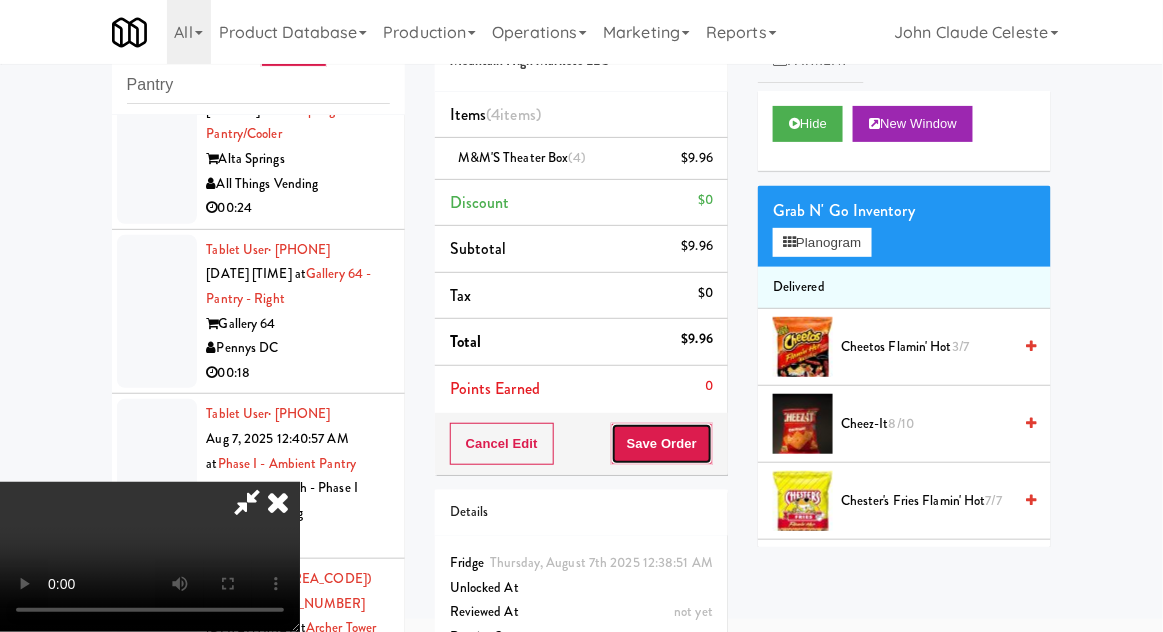 click on "Save Order" at bounding box center (662, 444) 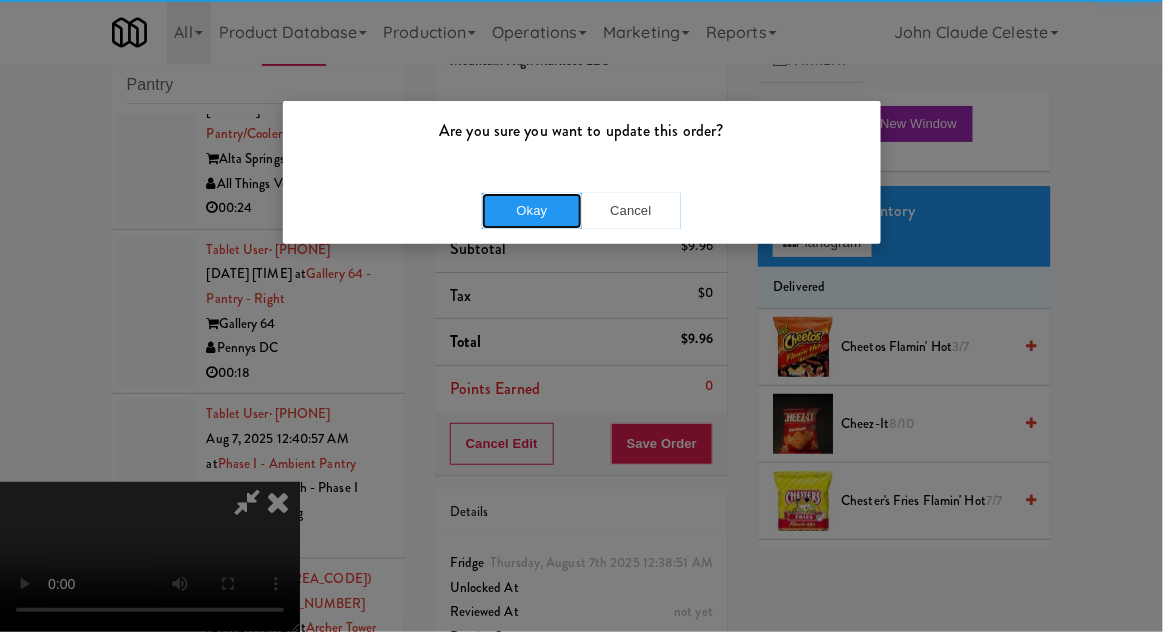 click on "Okay" at bounding box center [532, 211] 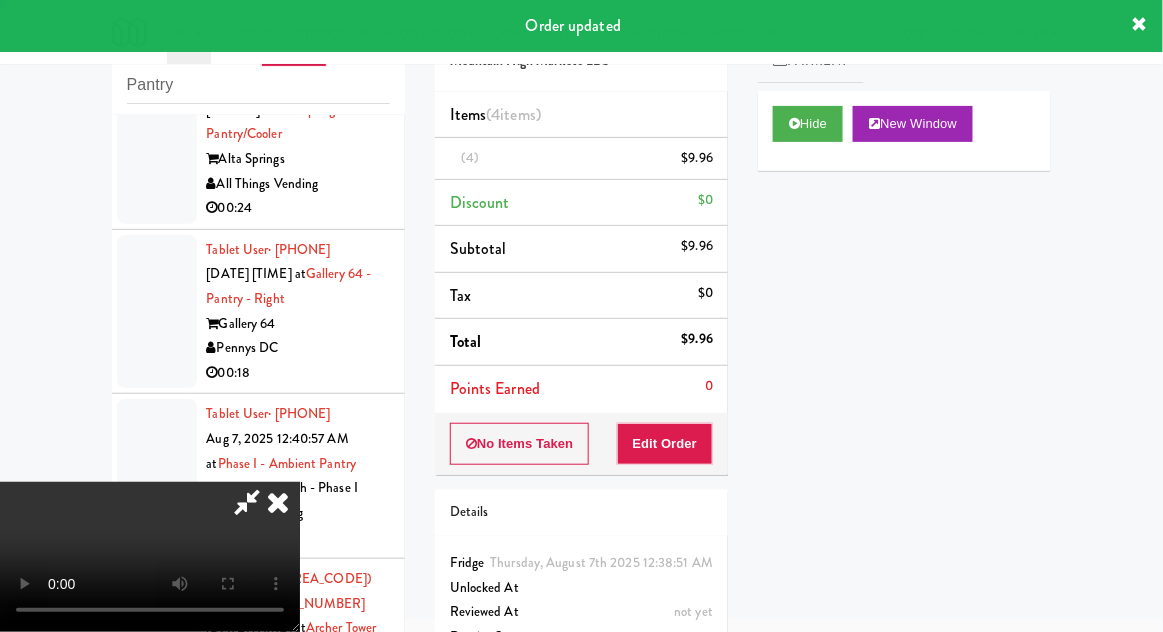 scroll, scrollTop: 0, scrollLeft: 0, axis: both 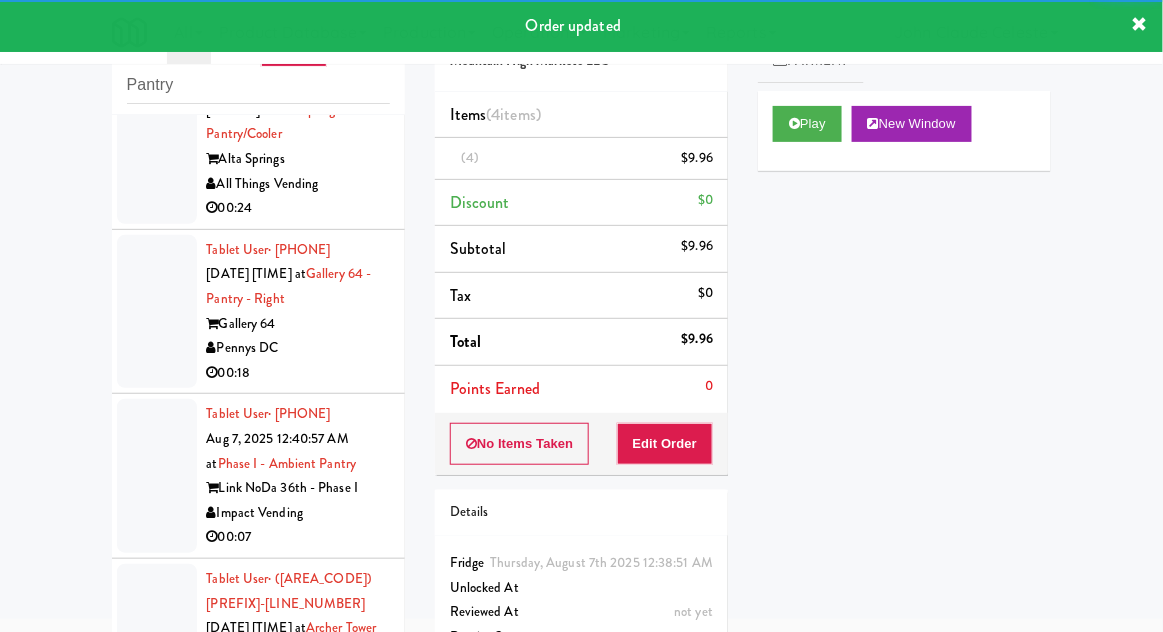 click at bounding box center [157, 122] 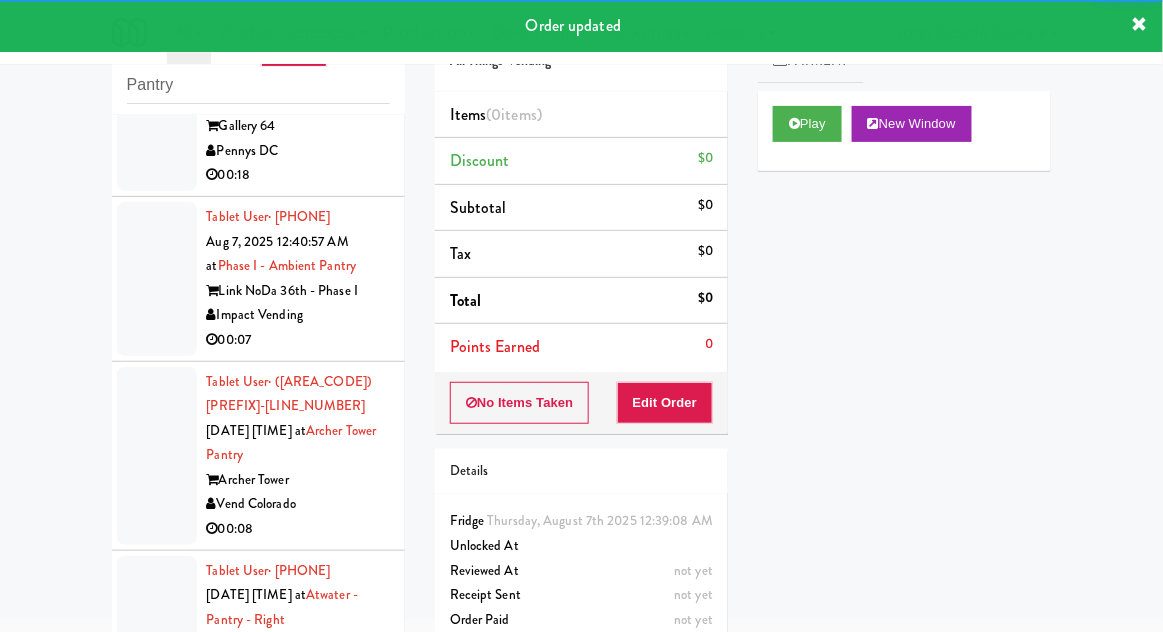 scroll, scrollTop: 4066, scrollLeft: 0, axis: vertical 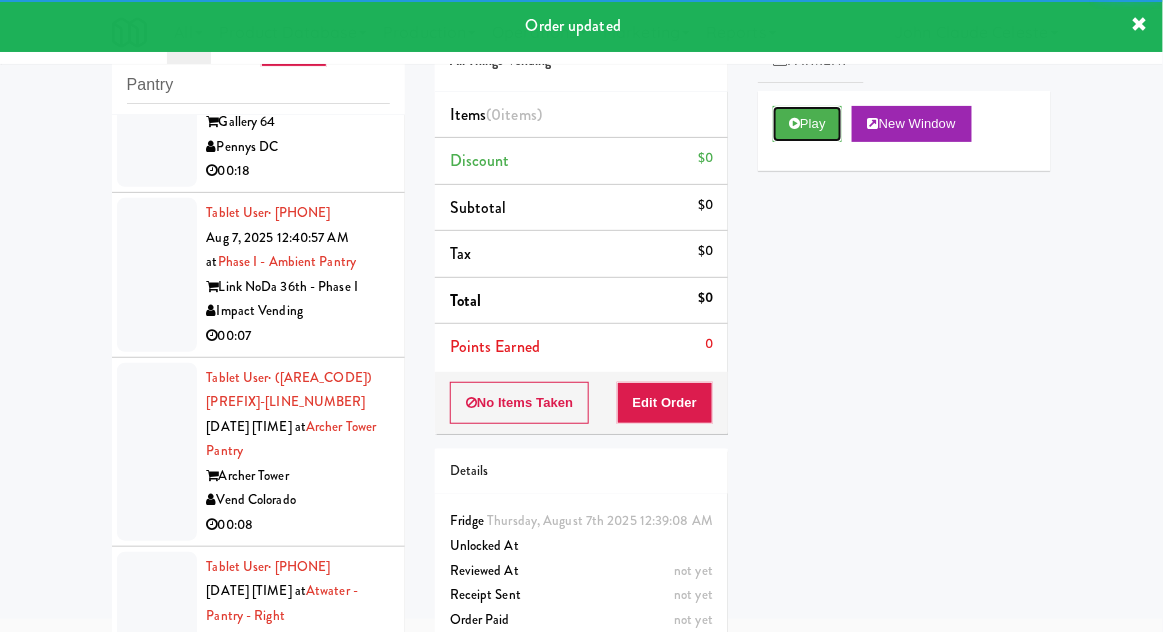 click on "Play" at bounding box center [807, 124] 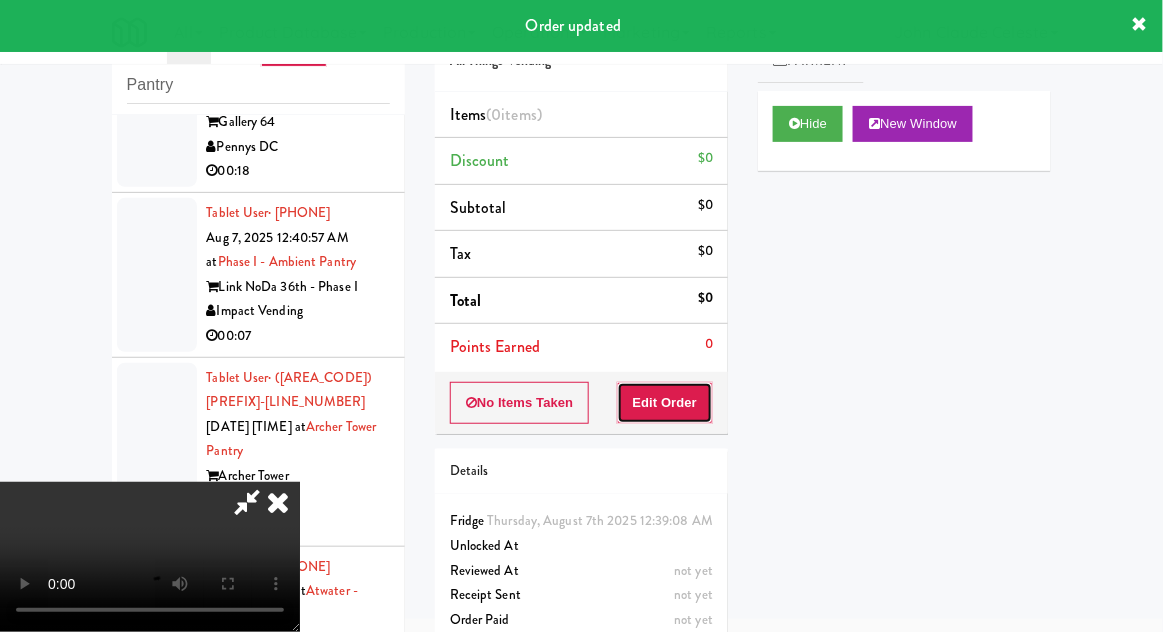 click on "Edit Order" at bounding box center (665, 403) 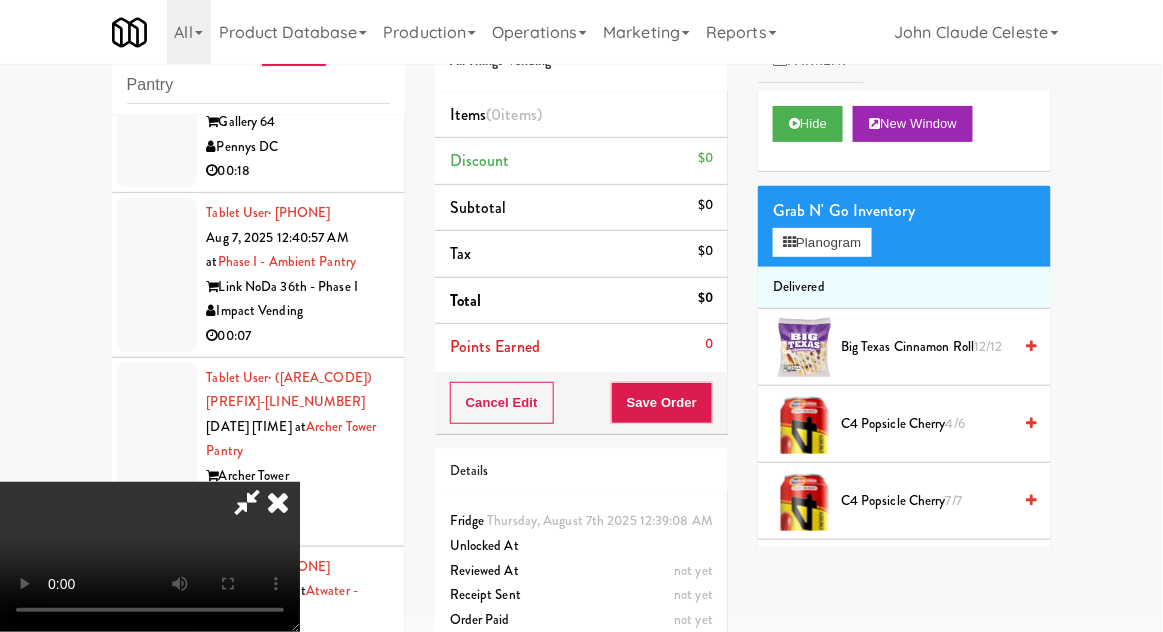 scroll, scrollTop: 73, scrollLeft: 0, axis: vertical 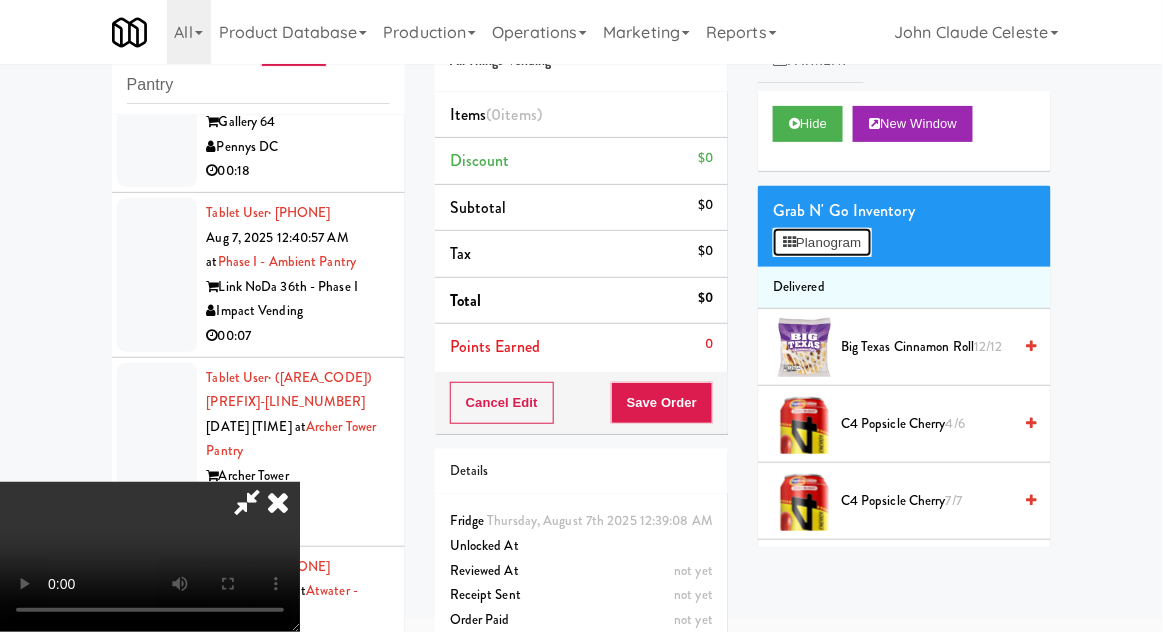click on "Planogram" at bounding box center (822, 243) 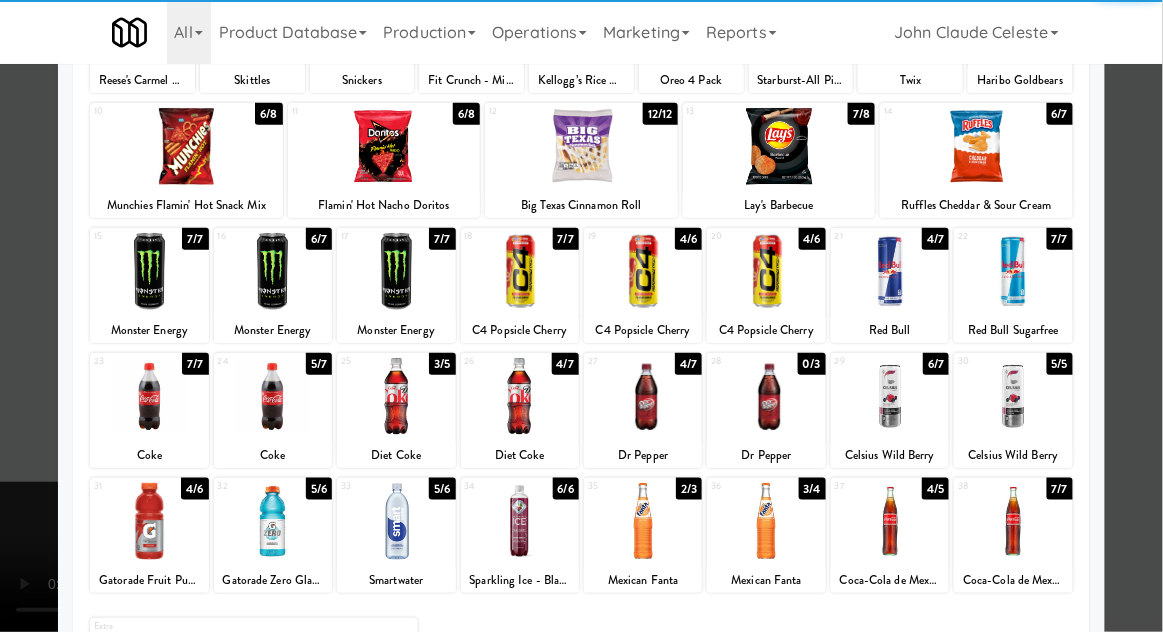 scroll, scrollTop: 253, scrollLeft: 0, axis: vertical 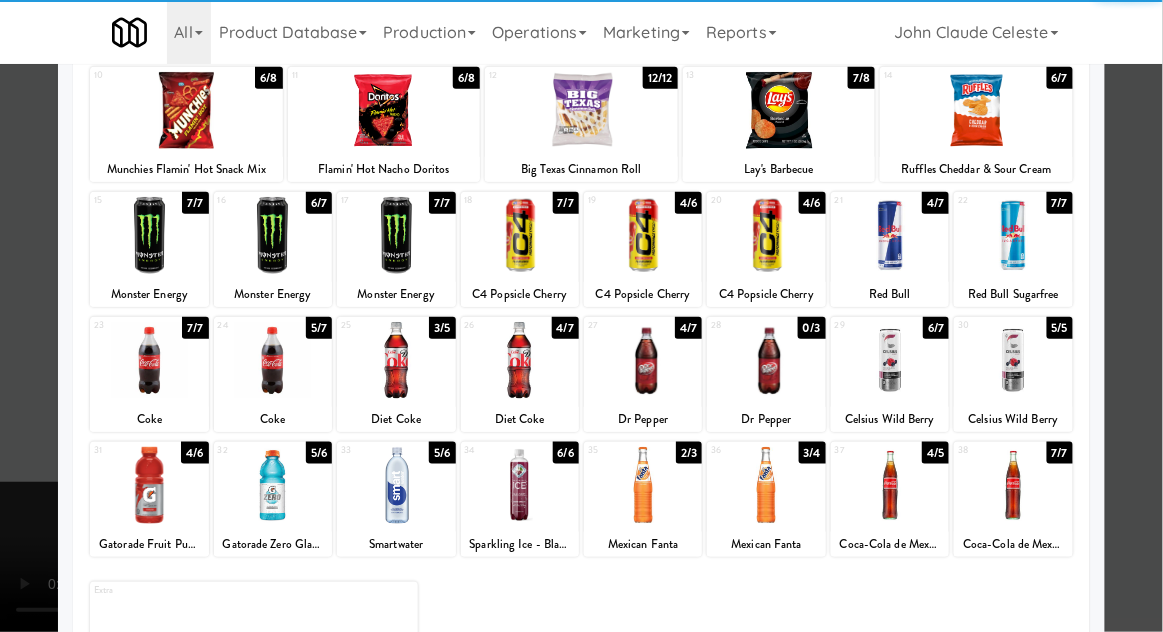 click at bounding box center (766, 360) 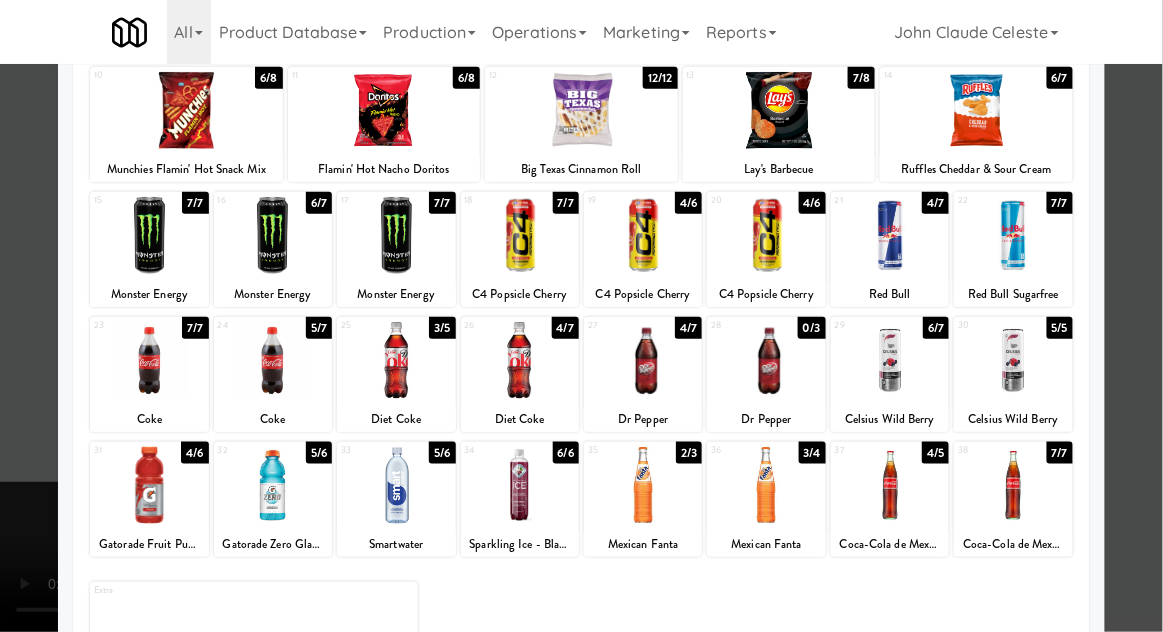 click on "Dr Pepper" at bounding box center [643, 419] 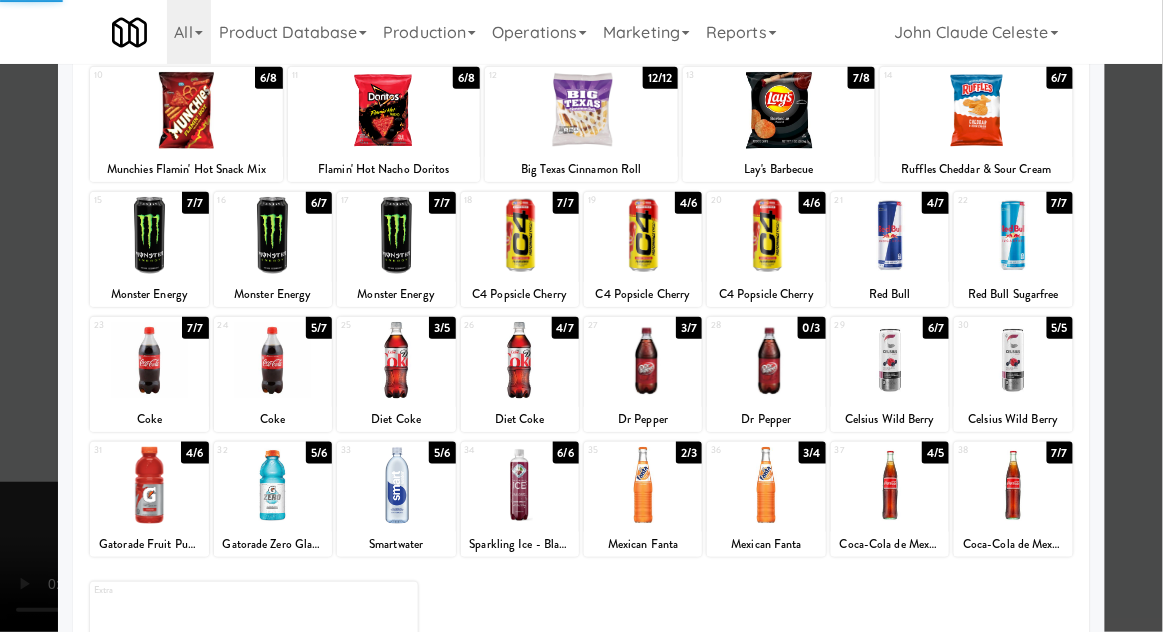 click at bounding box center [581, 316] 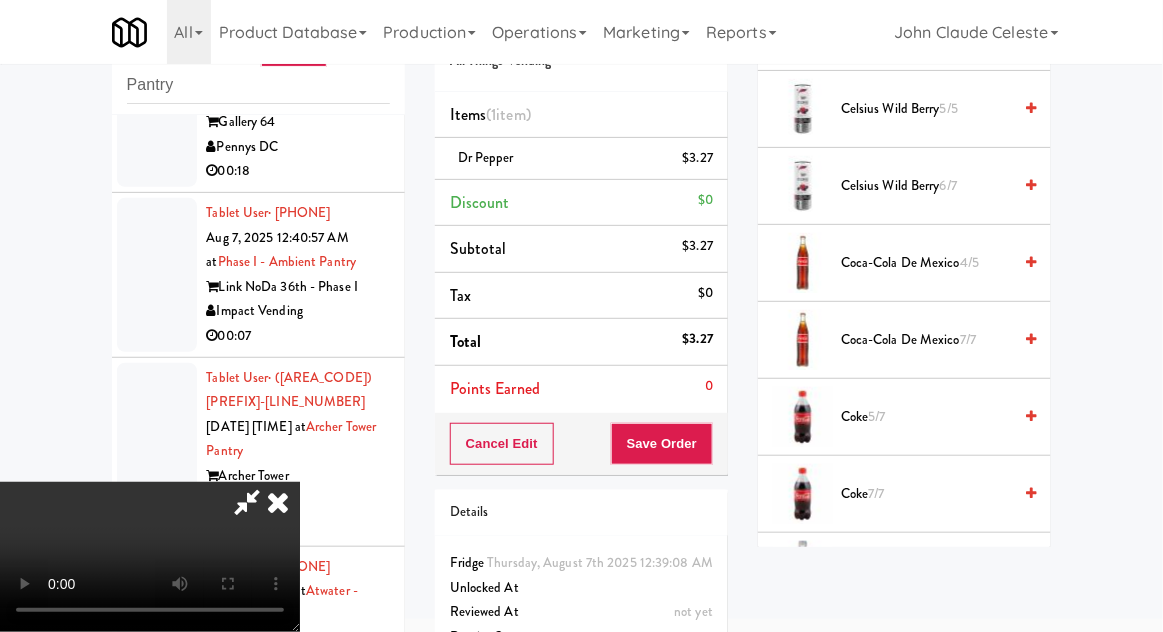 scroll, scrollTop: 548, scrollLeft: 0, axis: vertical 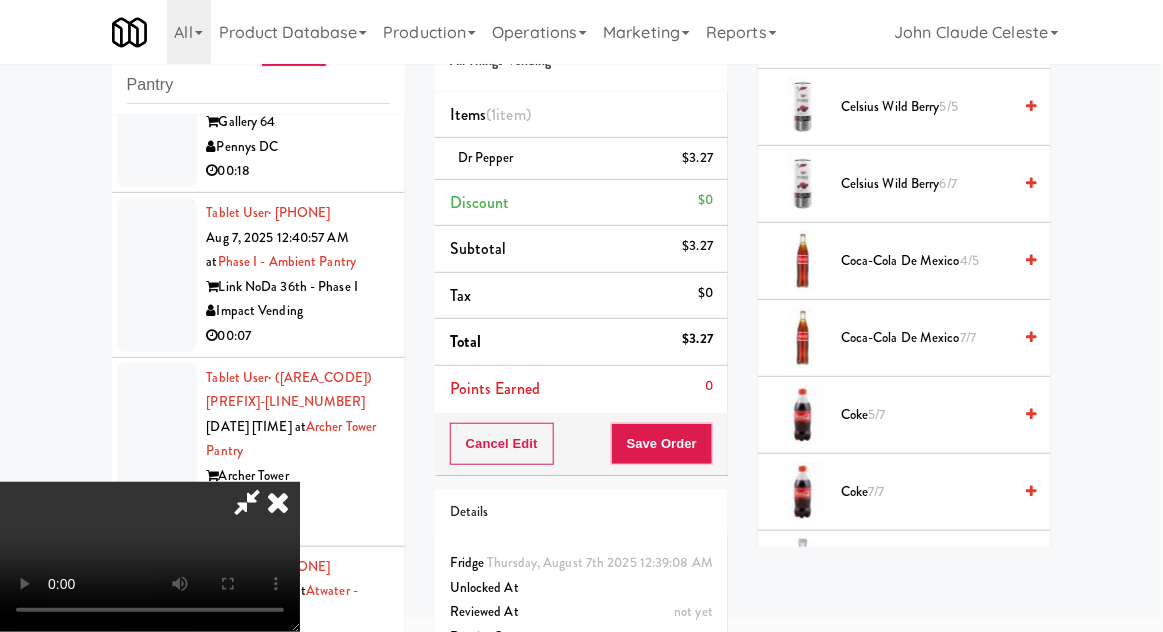 click on "Coke  7/7" at bounding box center [926, 492] 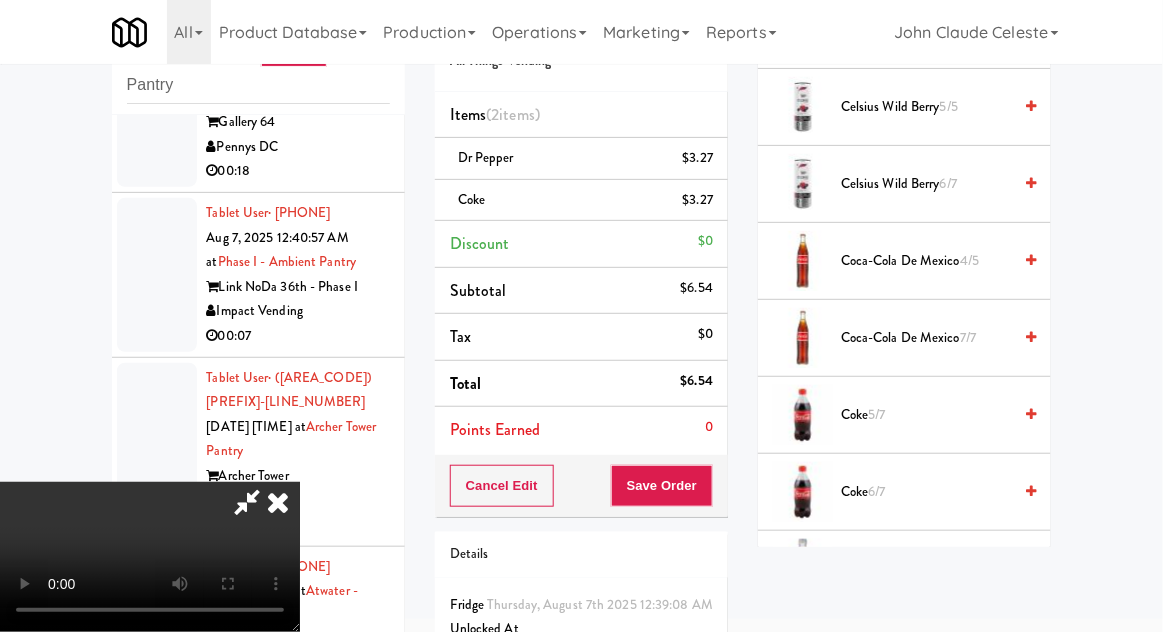 scroll, scrollTop: 0, scrollLeft: 0, axis: both 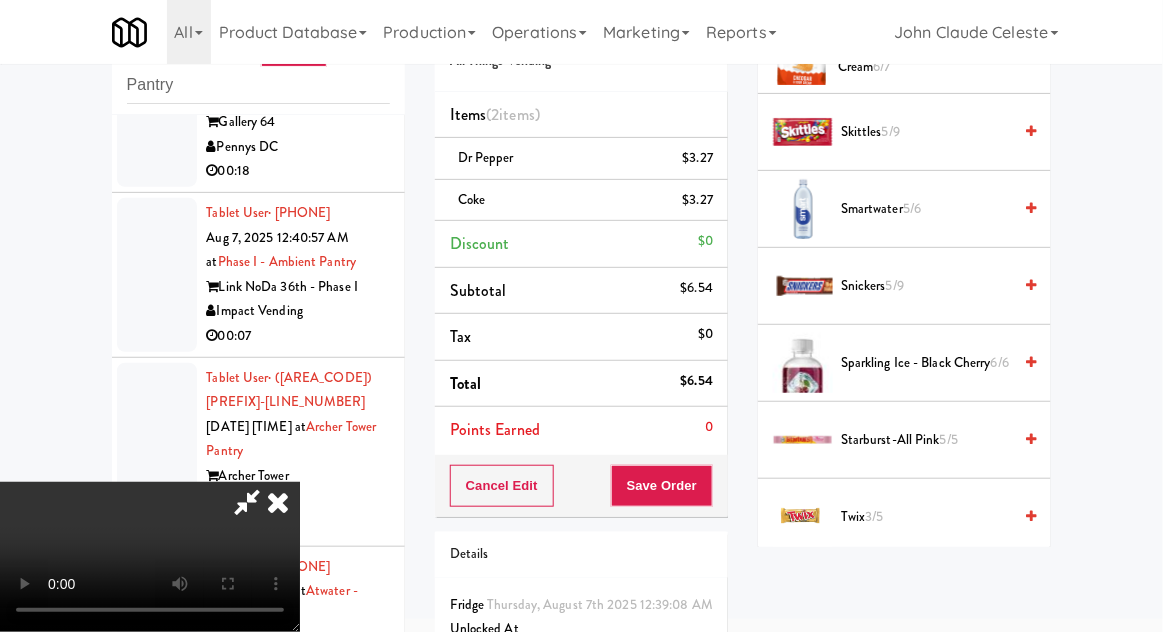 click on "5/5" at bounding box center (949, 439) 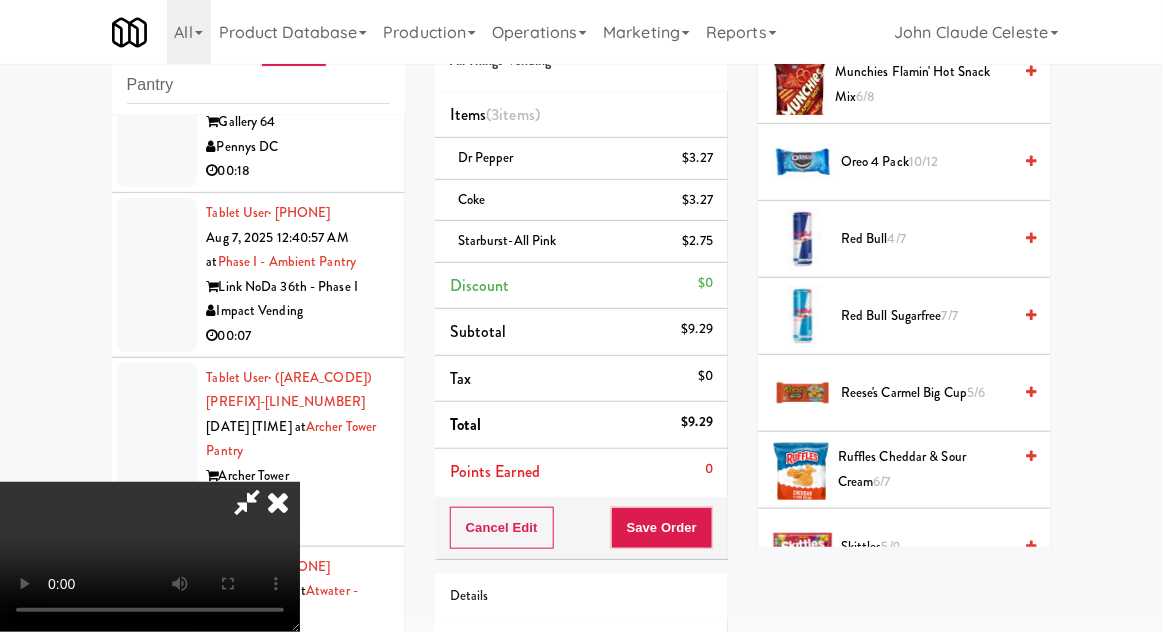 scroll, scrollTop: 2192, scrollLeft: 0, axis: vertical 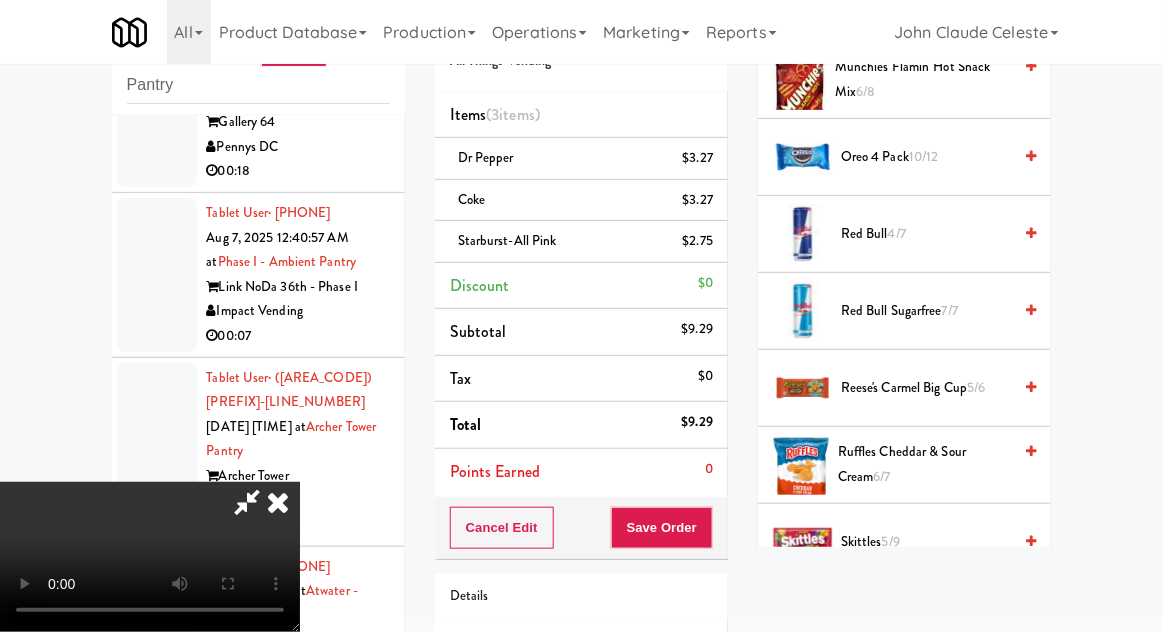 click on "Reese's Carmel Big Cup  5/6" at bounding box center (926, 388) 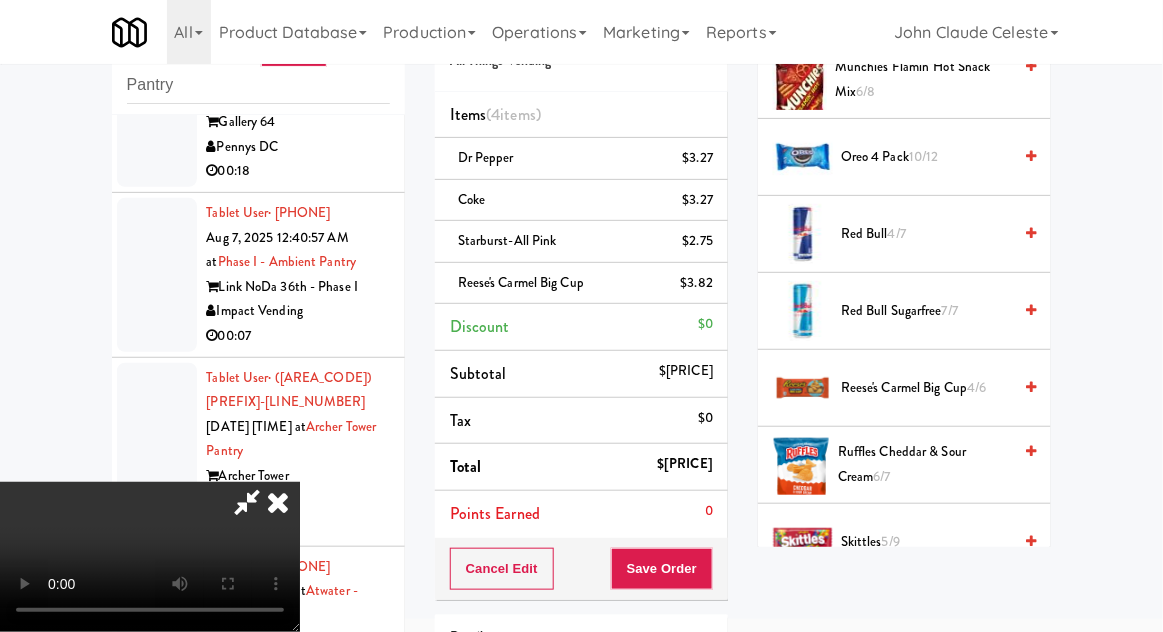 scroll, scrollTop: 73, scrollLeft: 0, axis: vertical 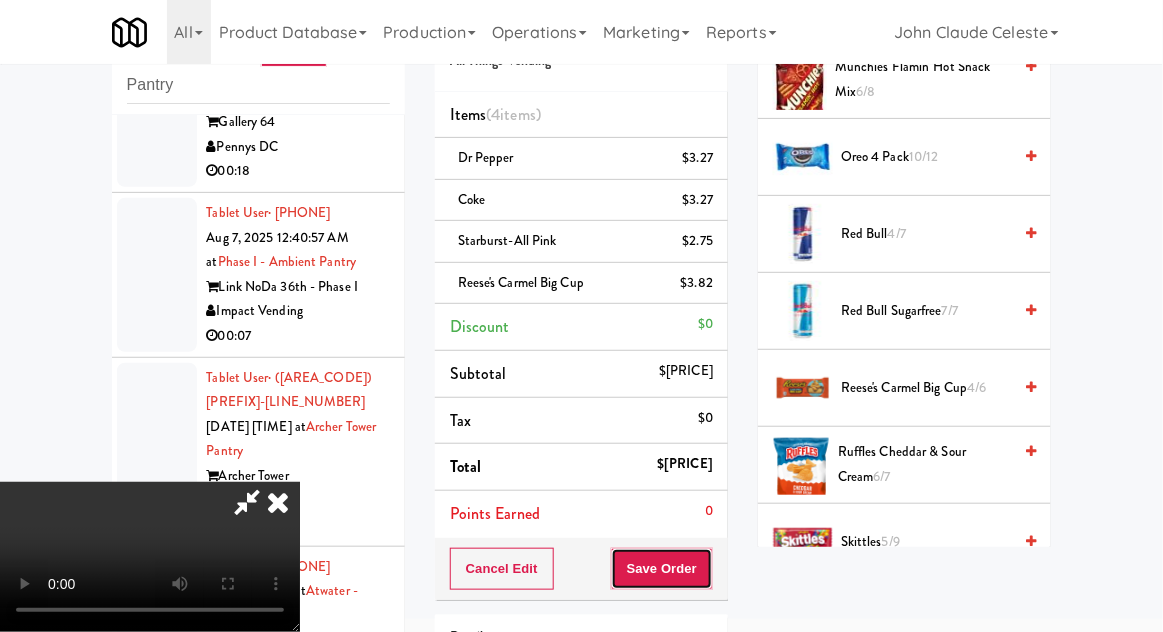 click on "Save Order" at bounding box center [662, 569] 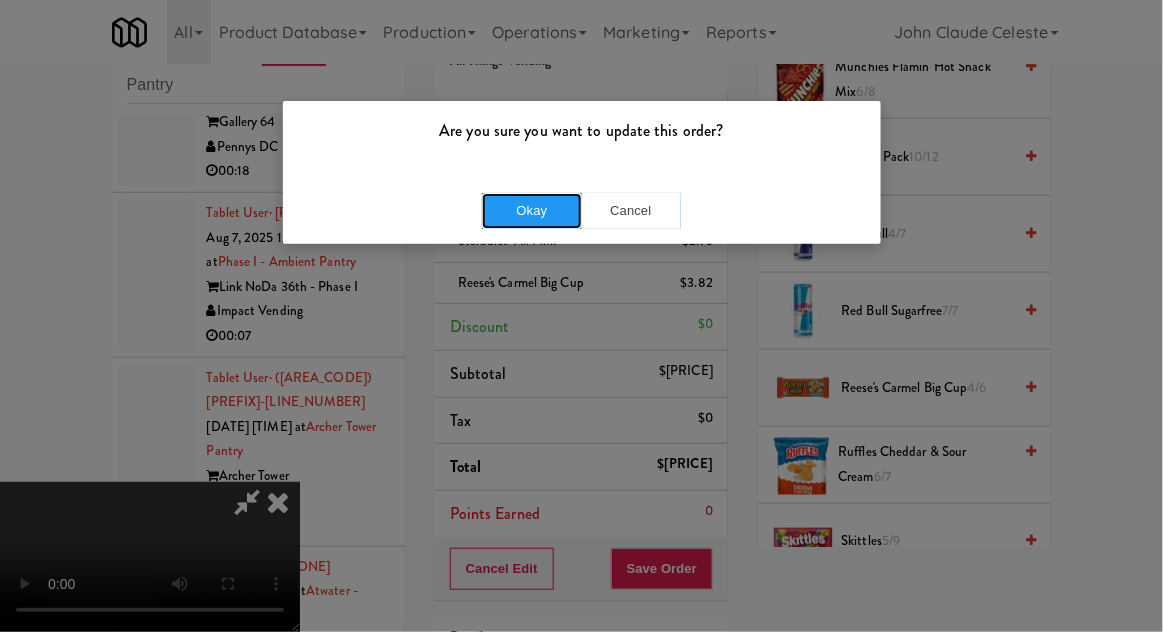 click on "Okay" at bounding box center [532, 211] 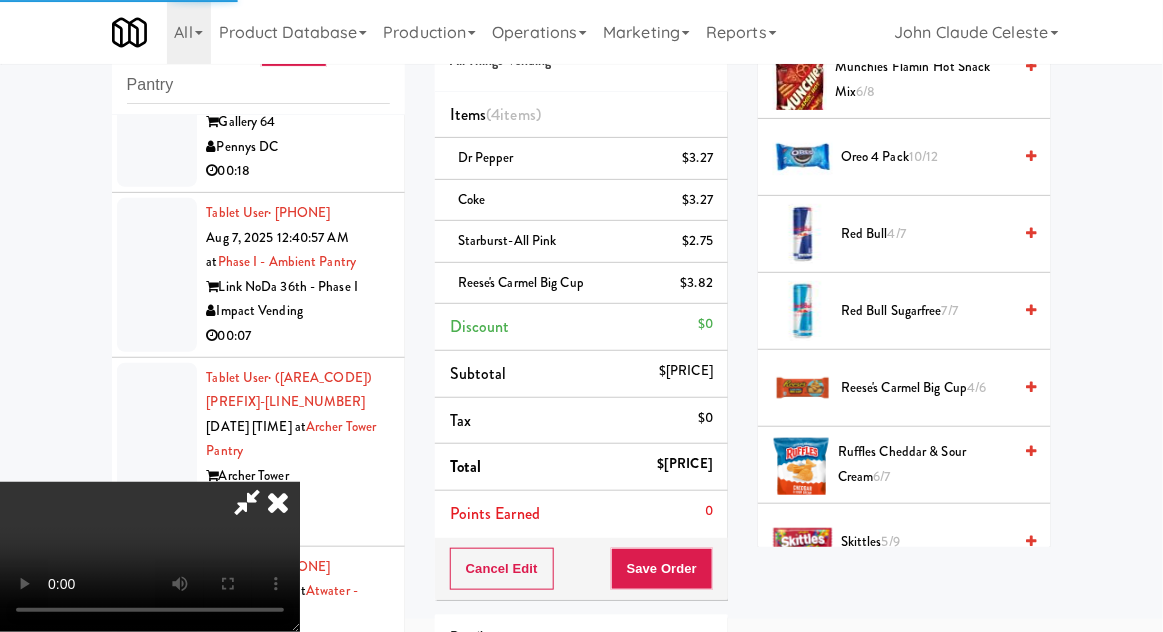 scroll, scrollTop: 197, scrollLeft: 0, axis: vertical 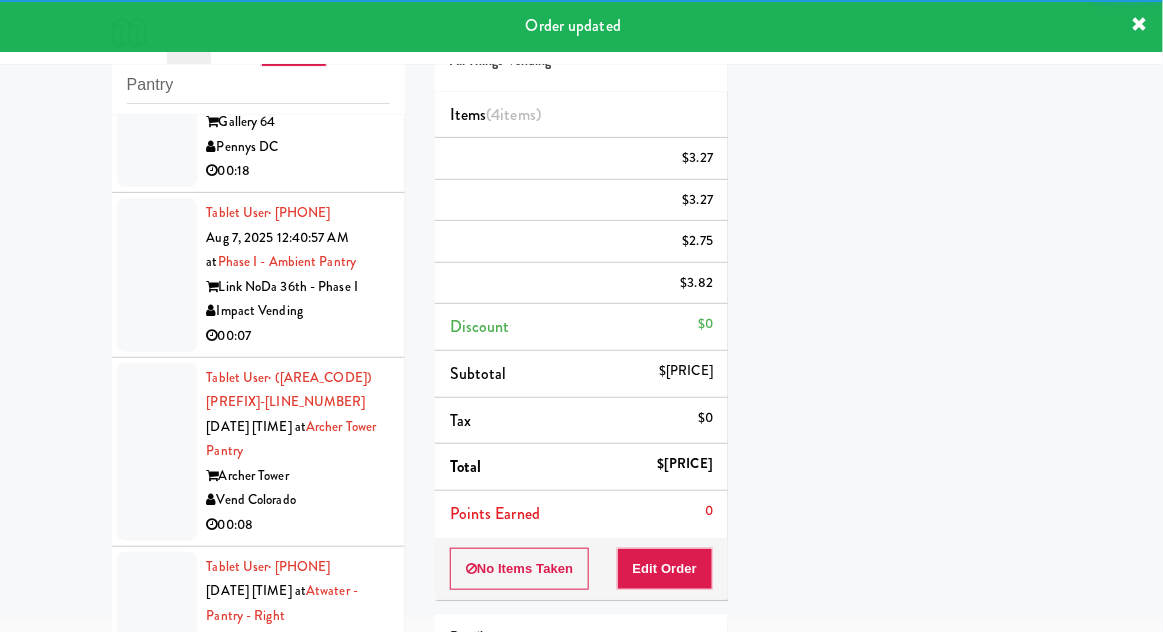click at bounding box center (157, 110) 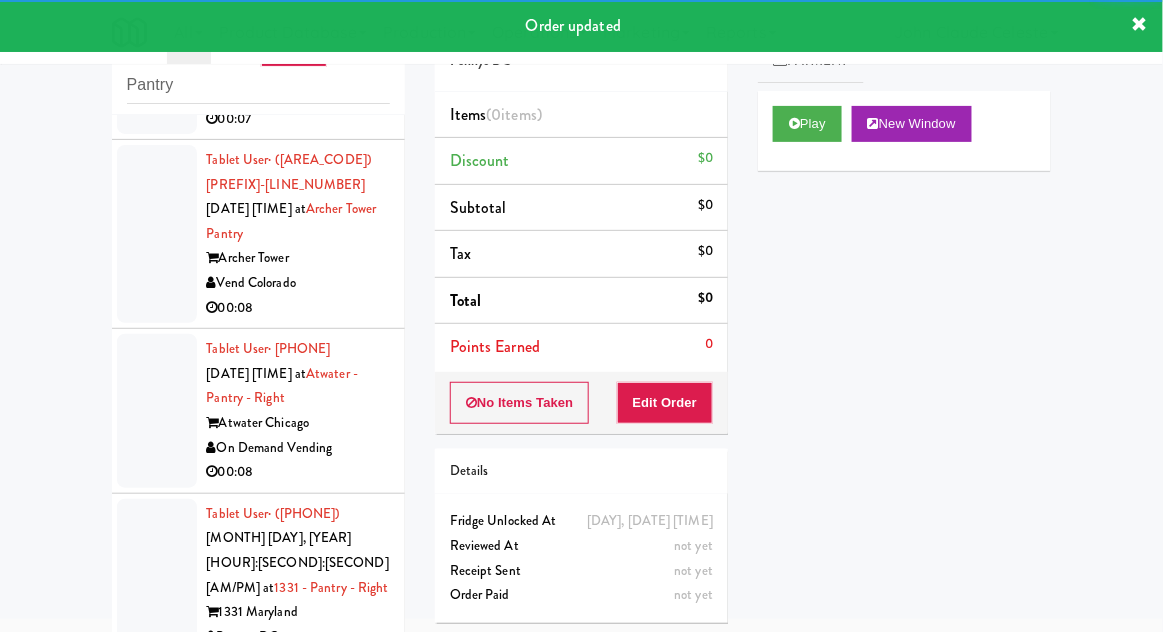 scroll, scrollTop: 4280, scrollLeft: 0, axis: vertical 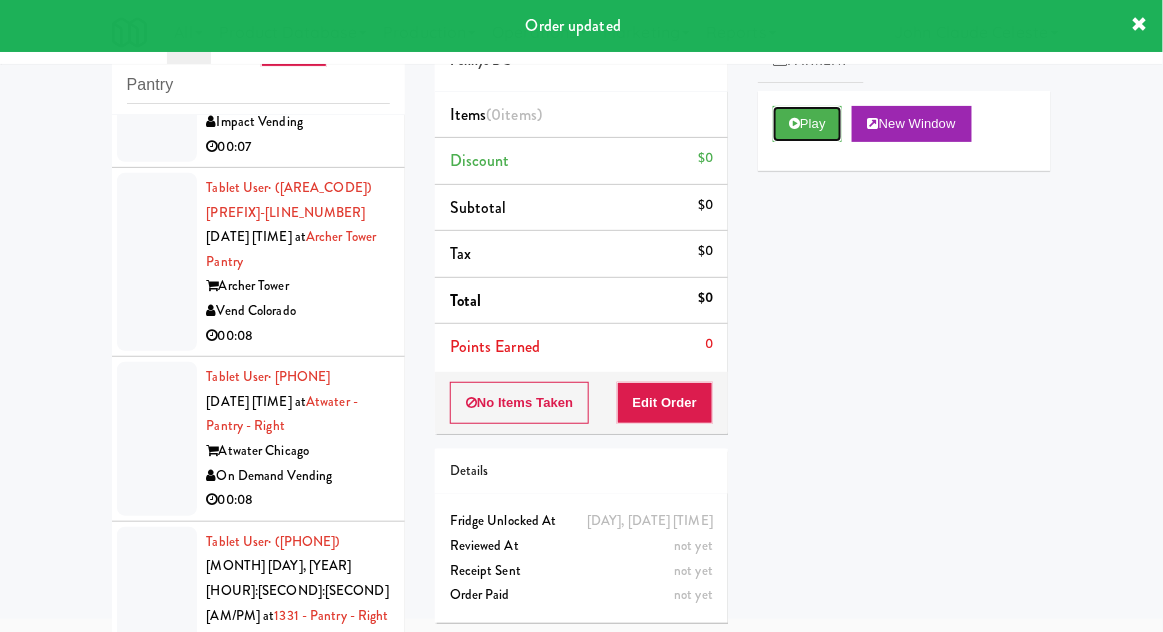 click on "Play" at bounding box center [807, 124] 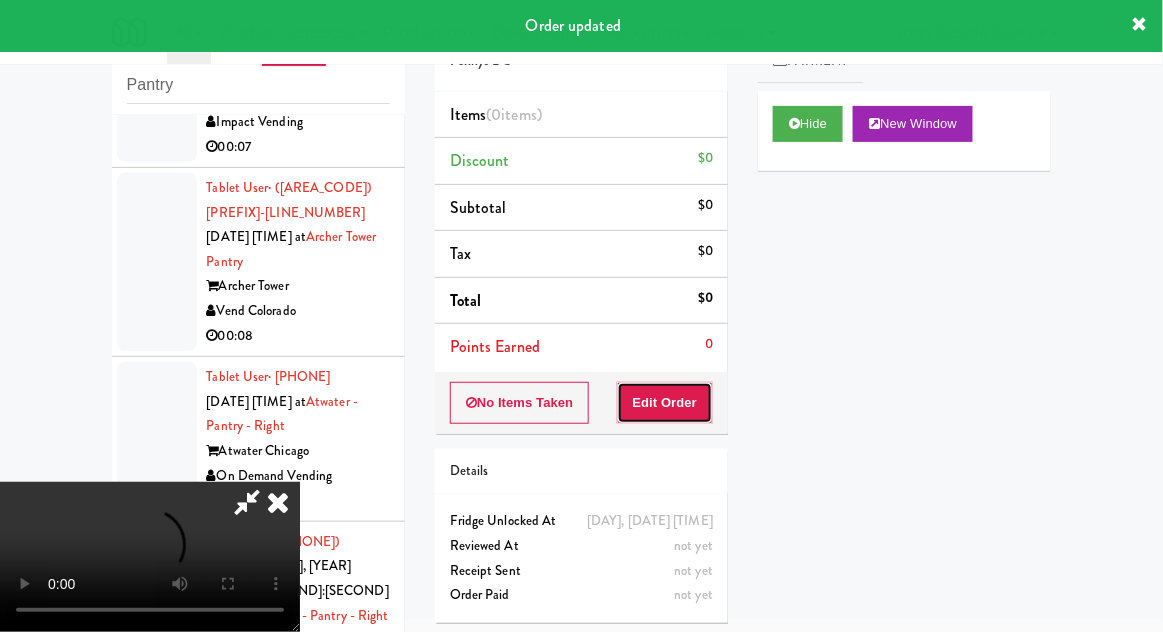 click on "Edit Order" at bounding box center (665, 403) 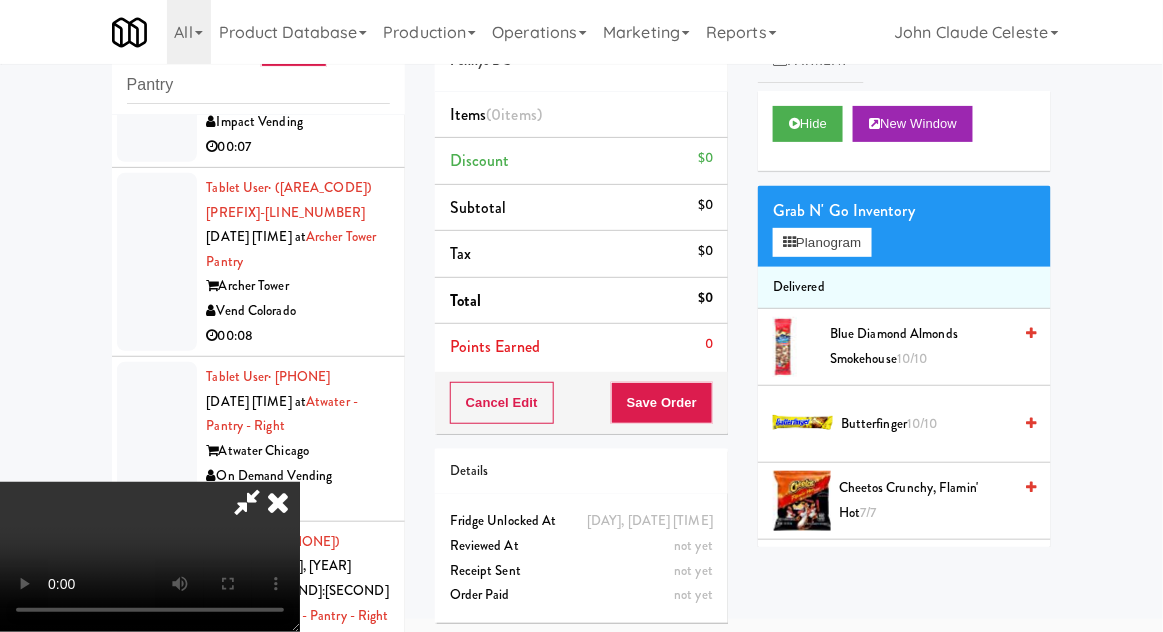 type 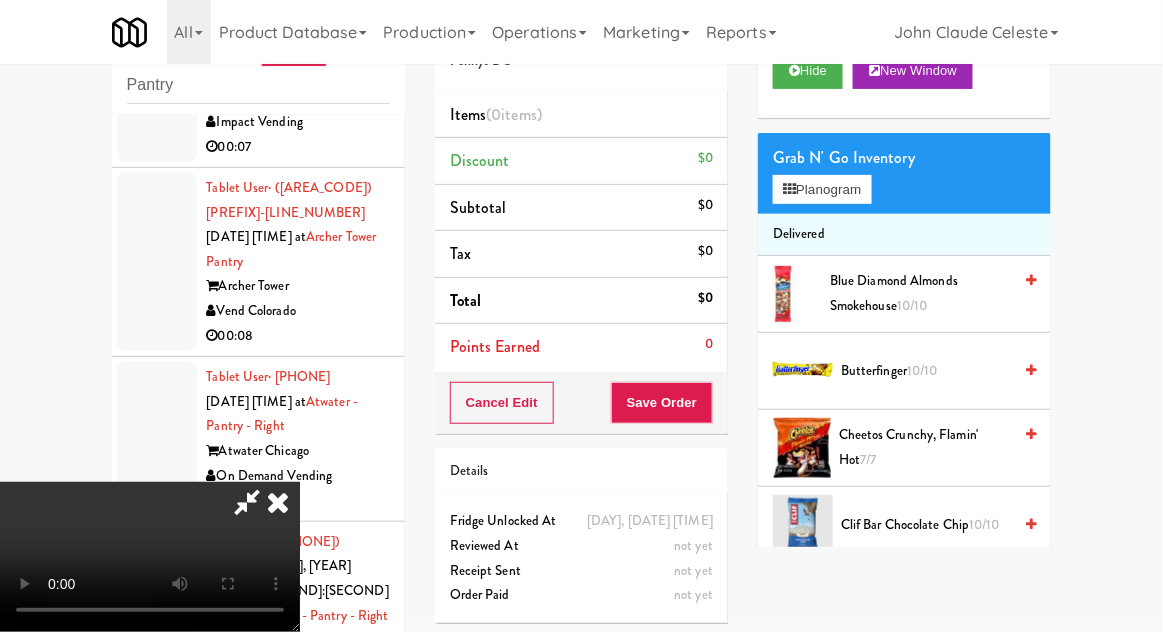 scroll, scrollTop: 58, scrollLeft: 0, axis: vertical 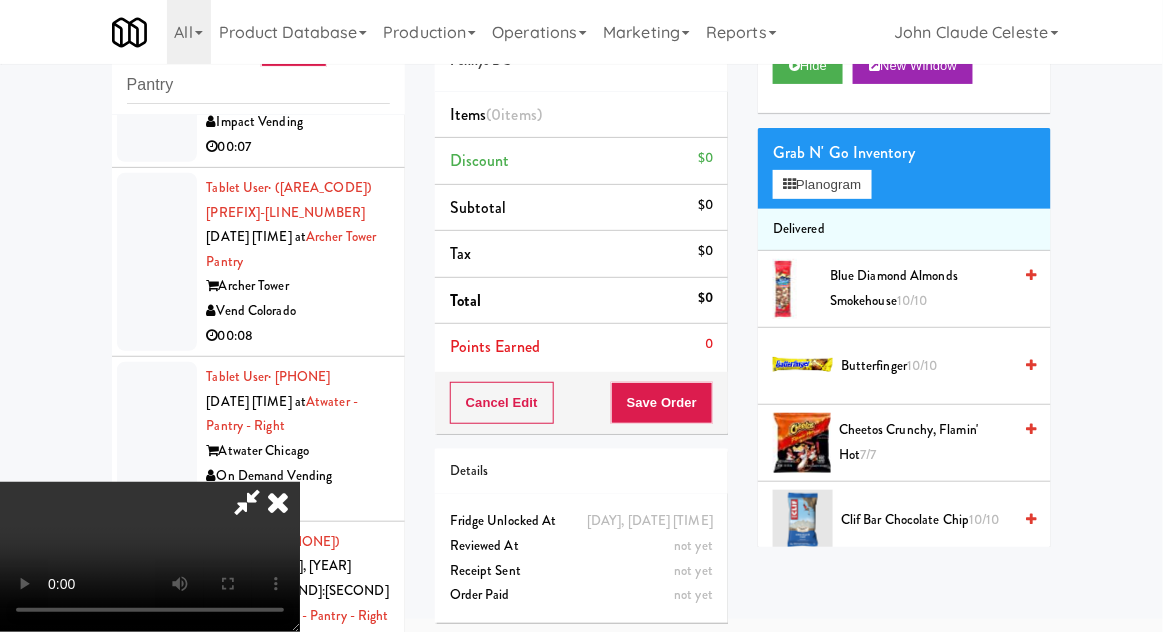 click on "10/10" at bounding box center (922, 365) 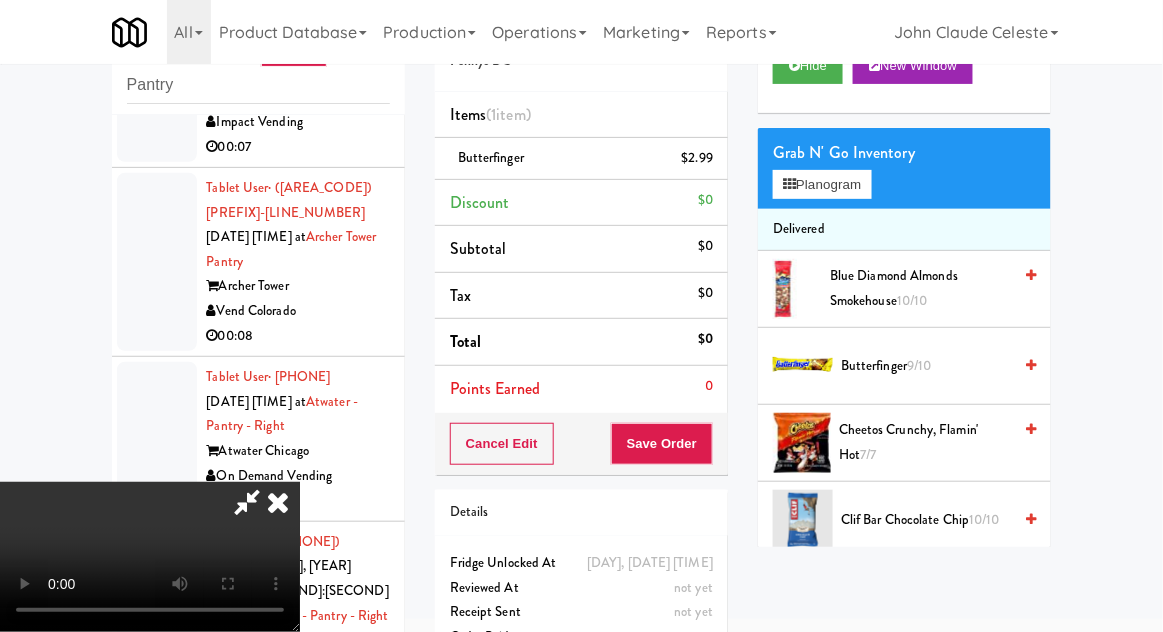 click on "Butterfinger  9/10" at bounding box center (926, 366) 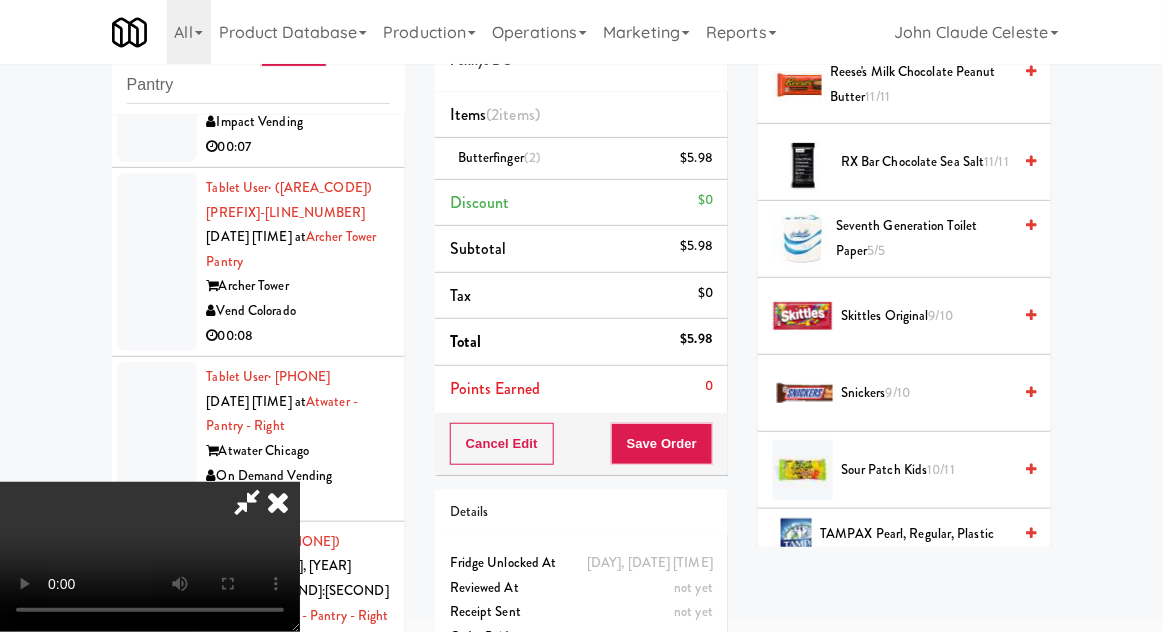 scroll, scrollTop: 2118, scrollLeft: 0, axis: vertical 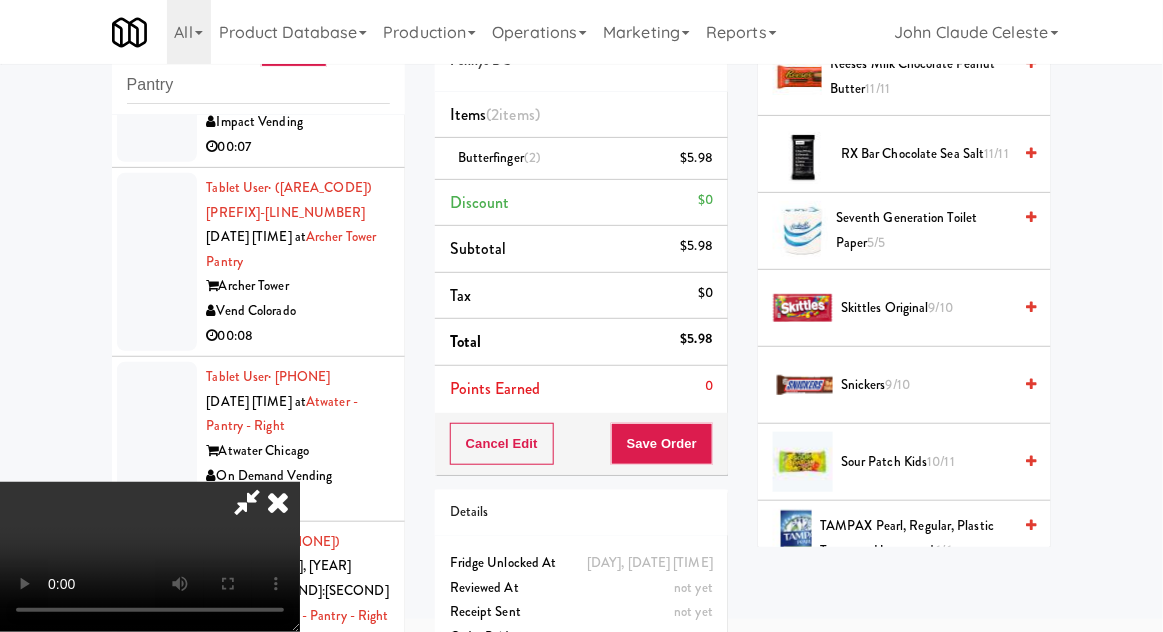 click on "Snickers  9/10" at bounding box center [926, 385] 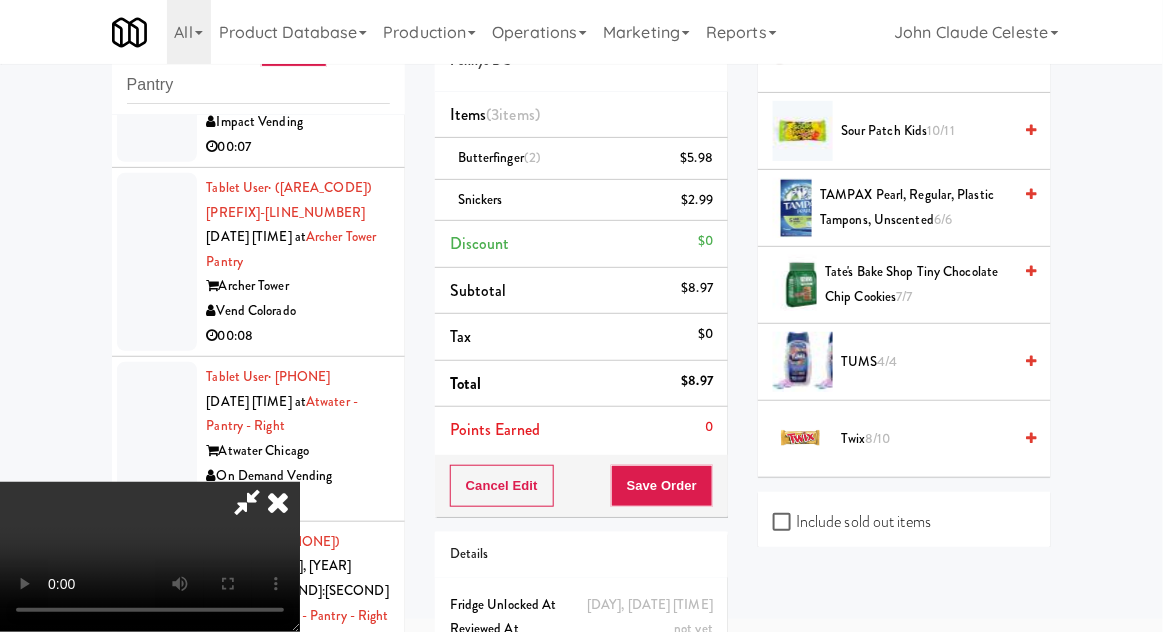 scroll, scrollTop: 2506, scrollLeft: 0, axis: vertical 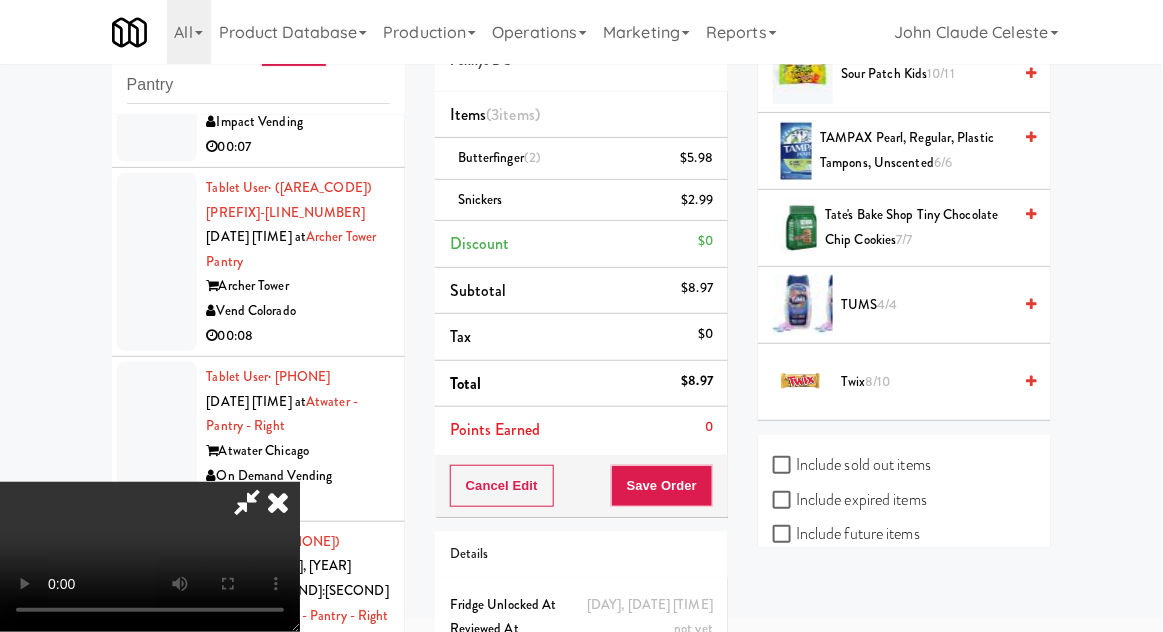 click on "Twix  8/10" at bounding box center [926, 382] 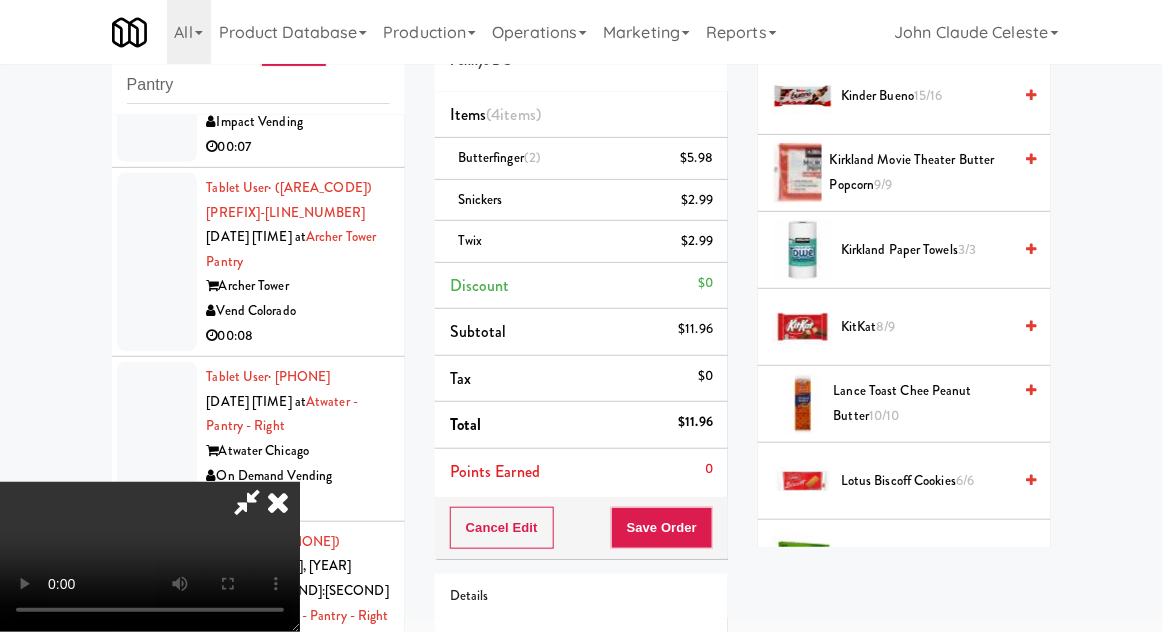scroll, scrollTop: 1019, scrollLeft: 0, axis: vertical 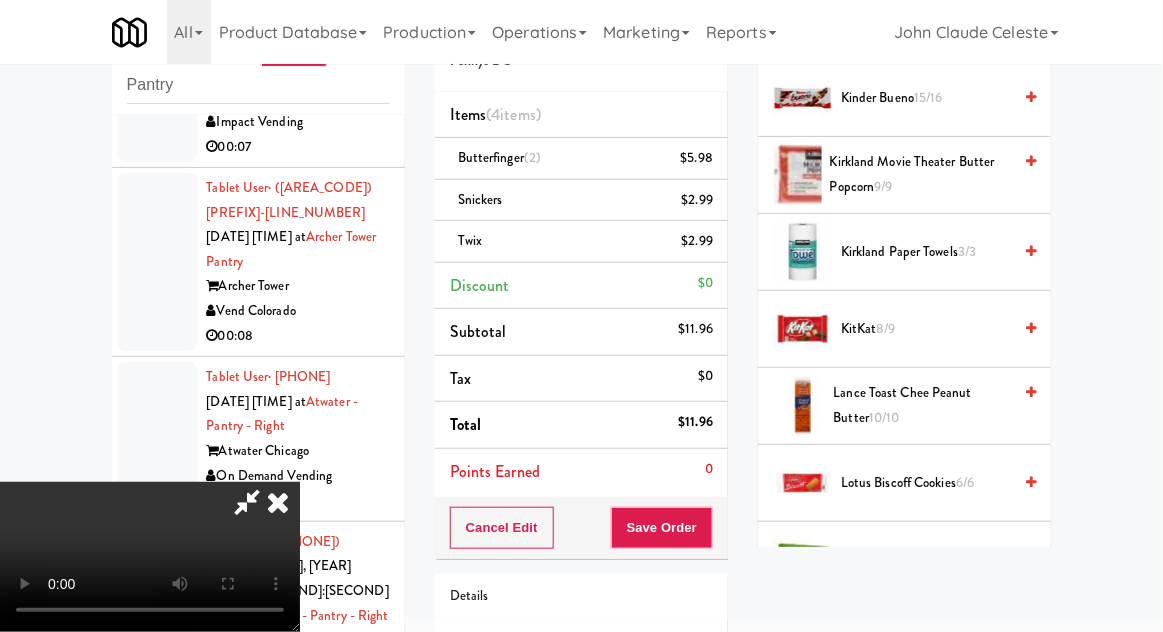 click on "KitKat  8/9" at bounding box center (926, 329) 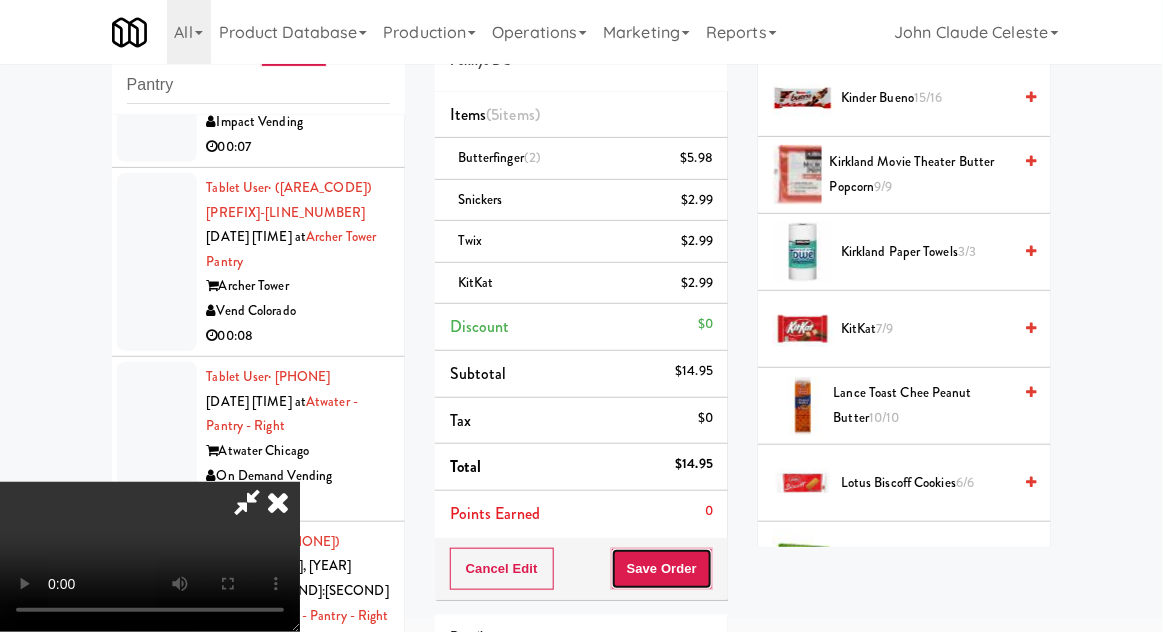 click on "Save Order" at bounding box center [662, 569] 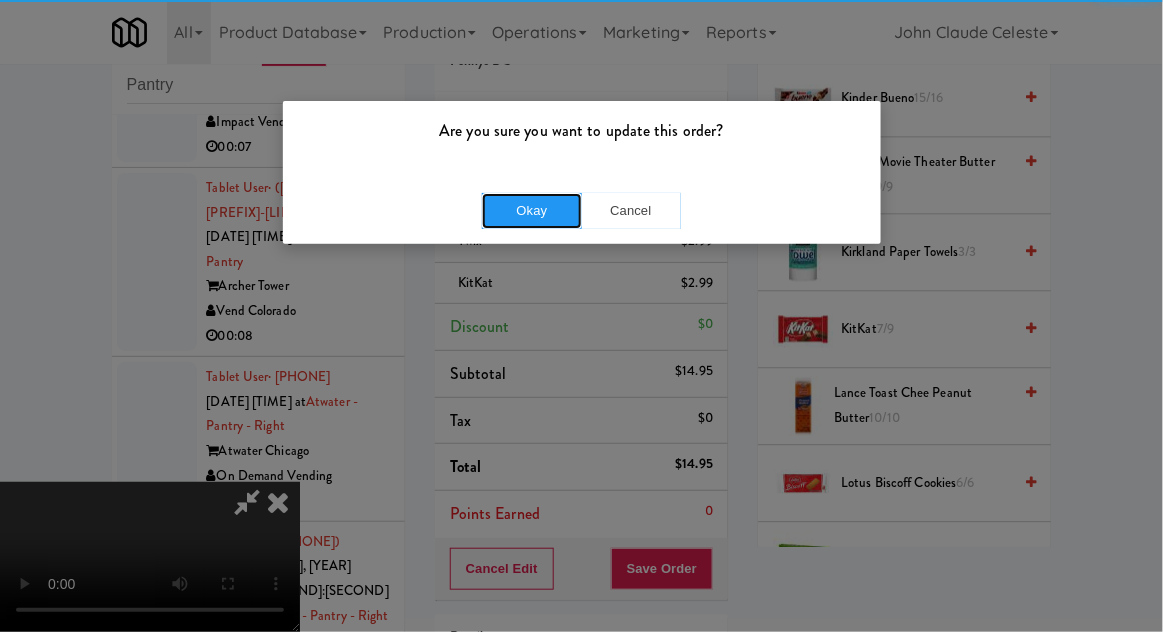 click on "Okay" at bounding box center [532, 211] 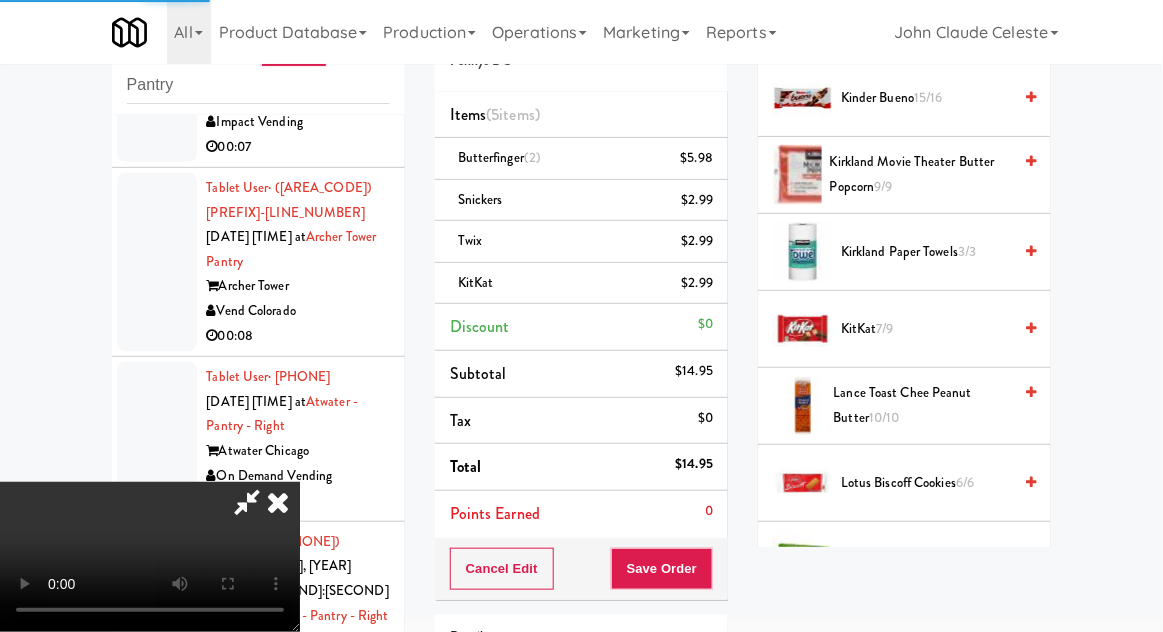 scroll, scrollTop: 197, scrollLeft: 0, axis: vertical 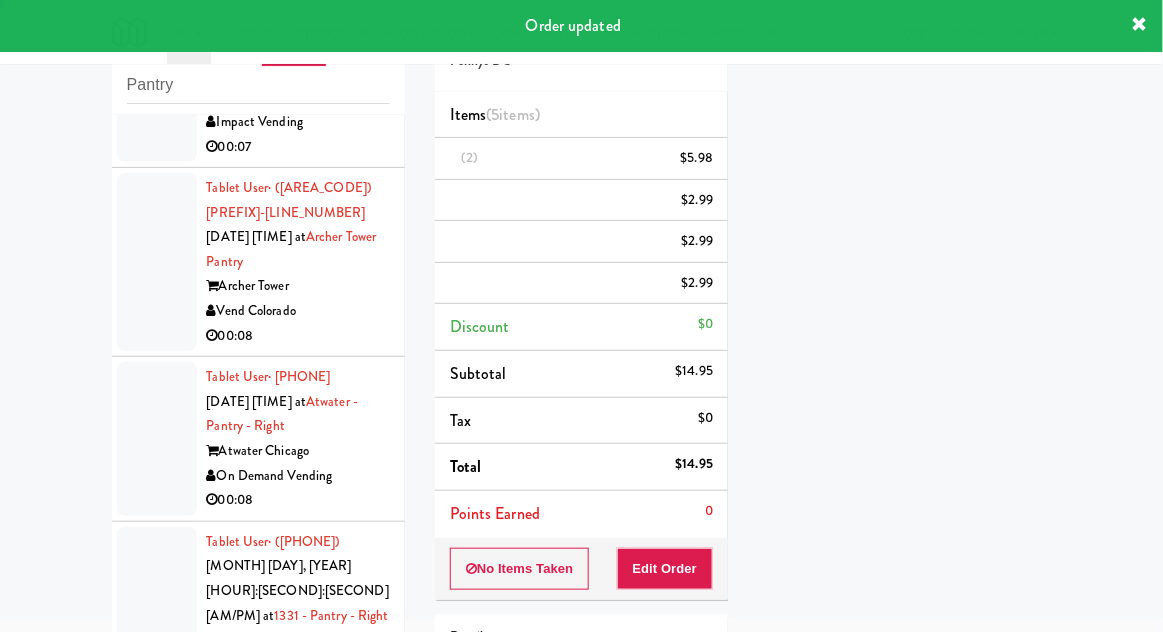 click at bounding box center (157, 86) 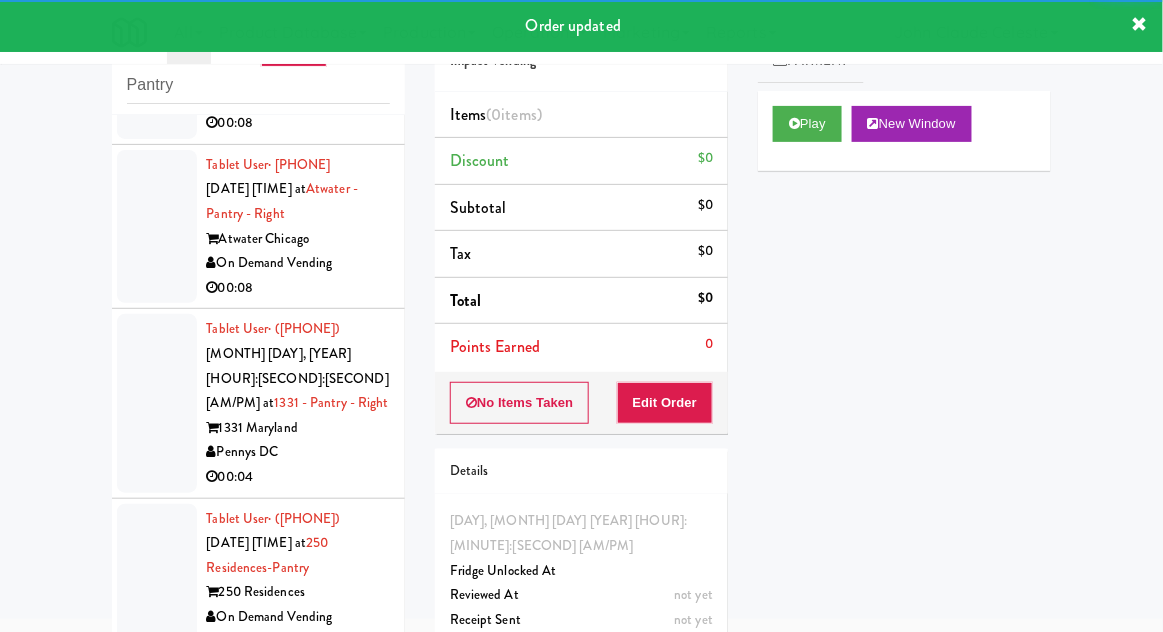 scroll, scrollTop: 4473, scrollLeft: 0, axis: vertical 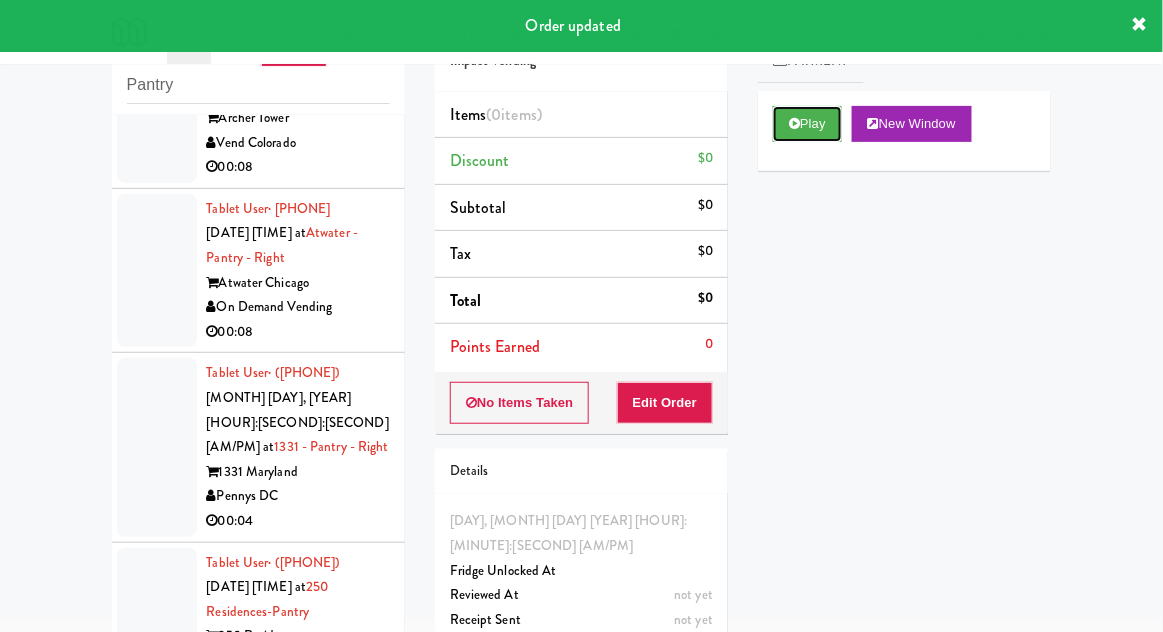 click on "Play" at bounding box center (807, 124) 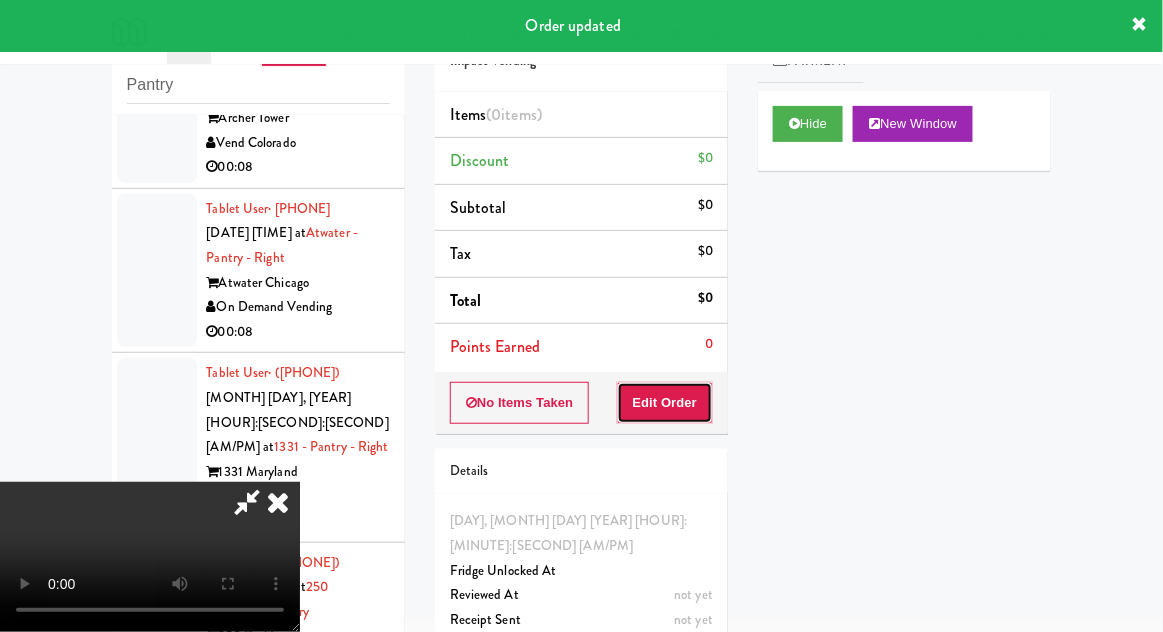 click on "Edit Order" at bounding box center (665, 403) 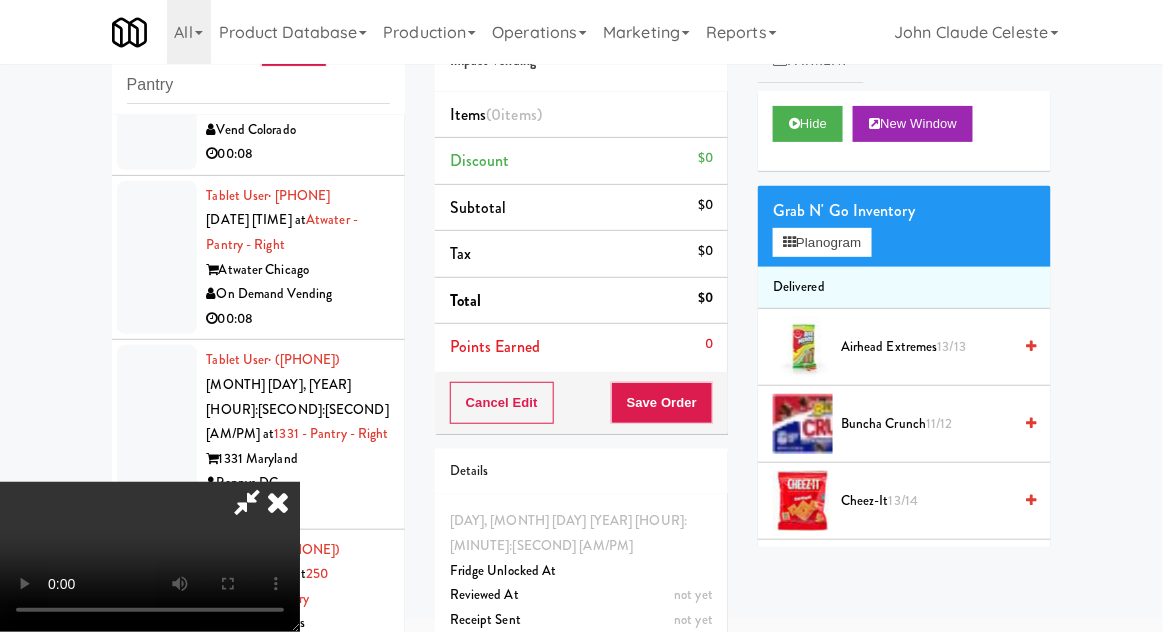 scroll, scrollTop: 4496, scrollLeft: 0, axis: vertical 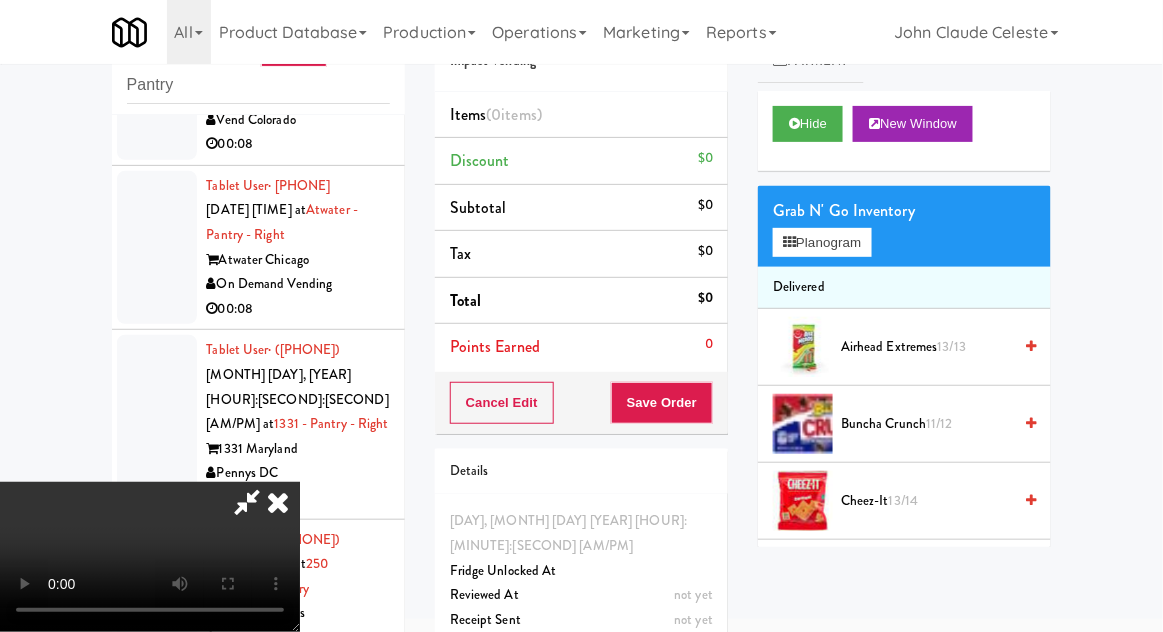 type 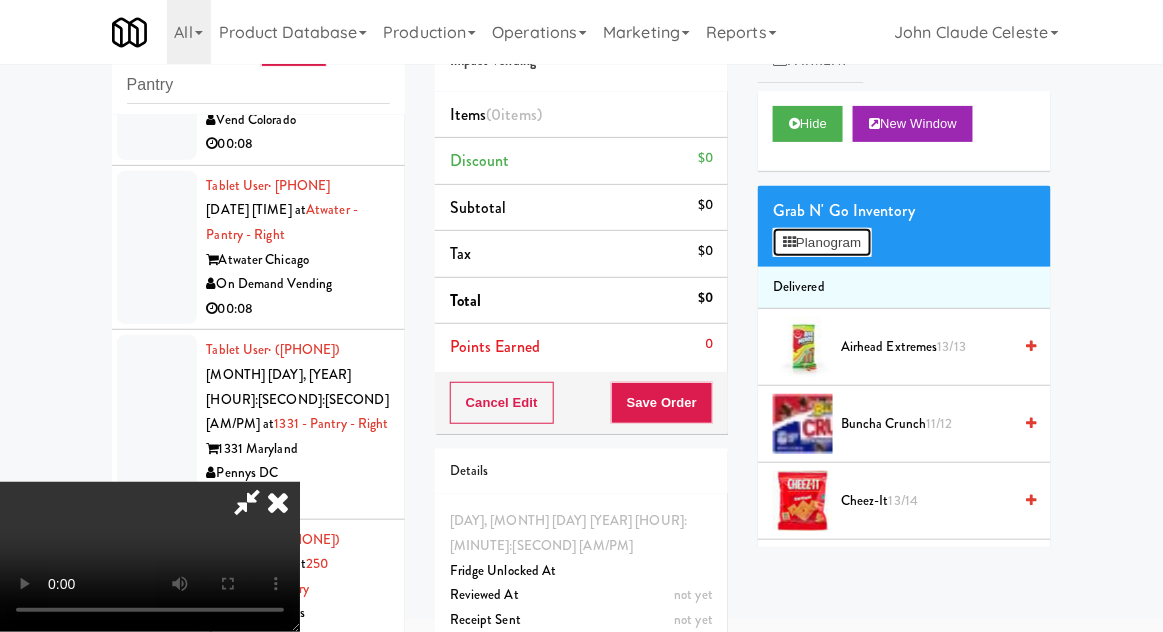 click on "Planogram" at bounding box center (822, 243) 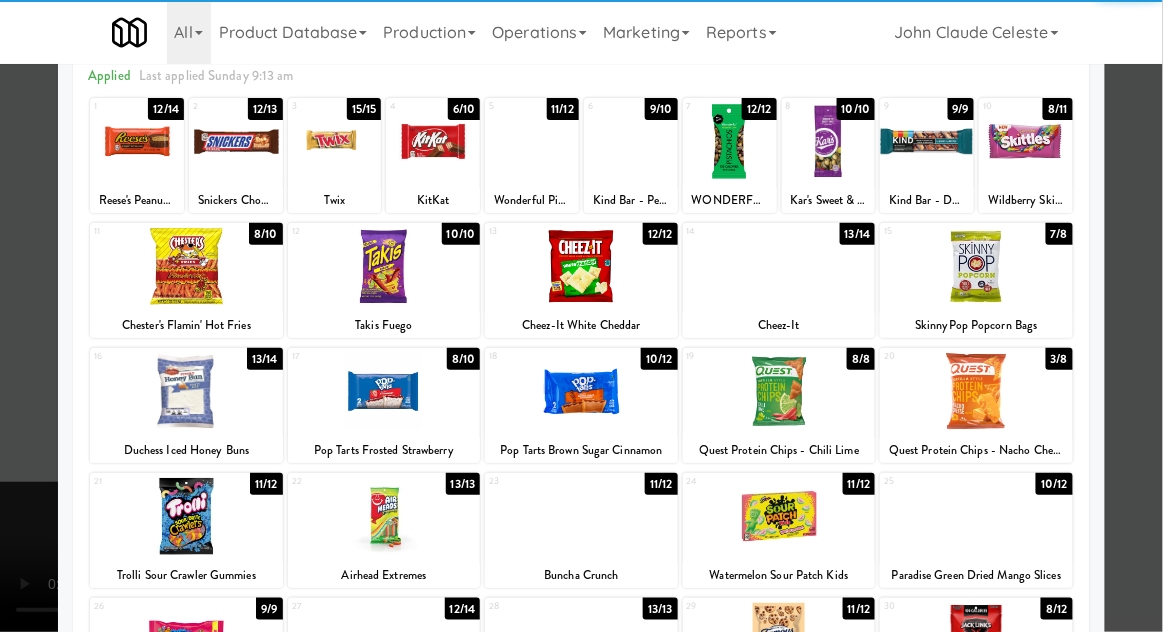 scroll, scrollTop: 98, scrollLeft: 0, axis: vertical 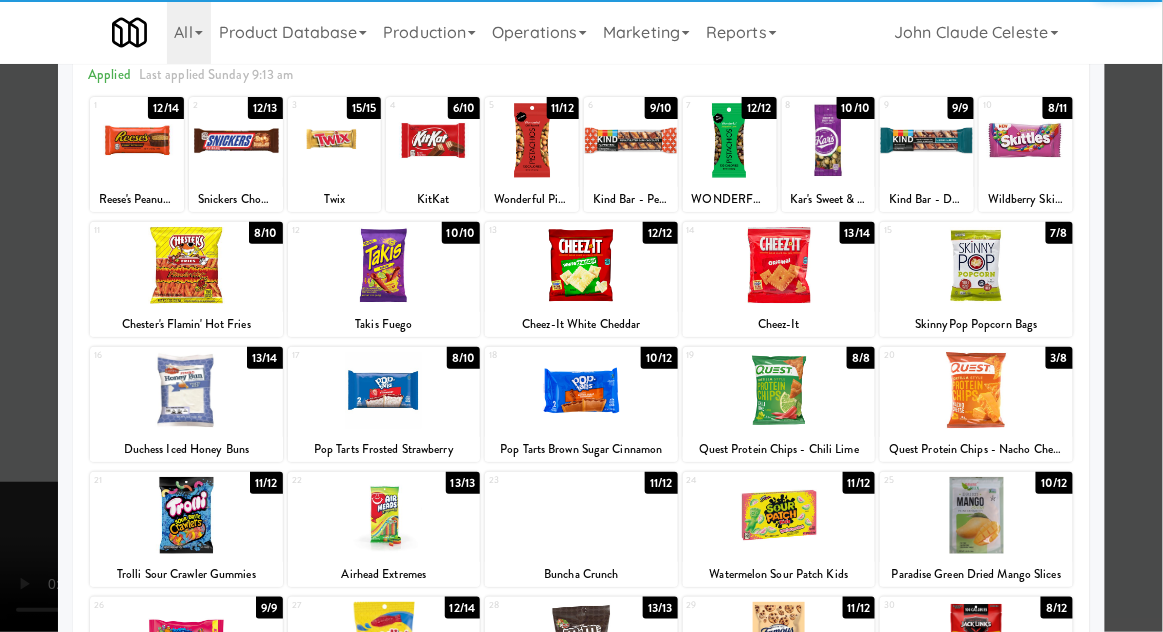 click at bounding box center (581, 515) 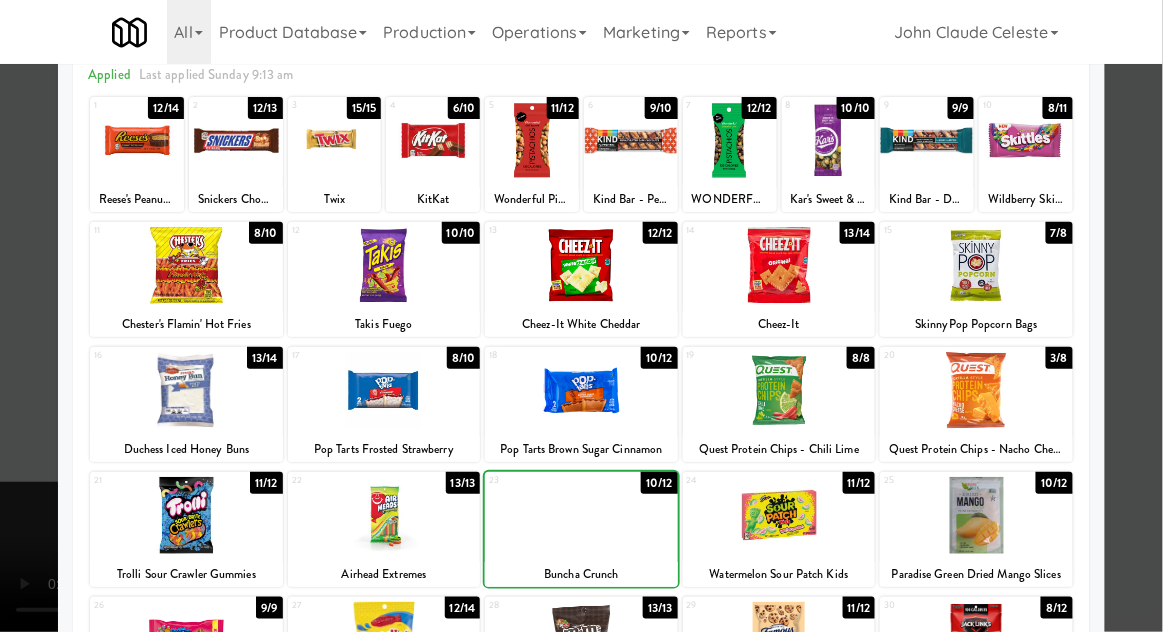 click at bounding box center [581, 316] 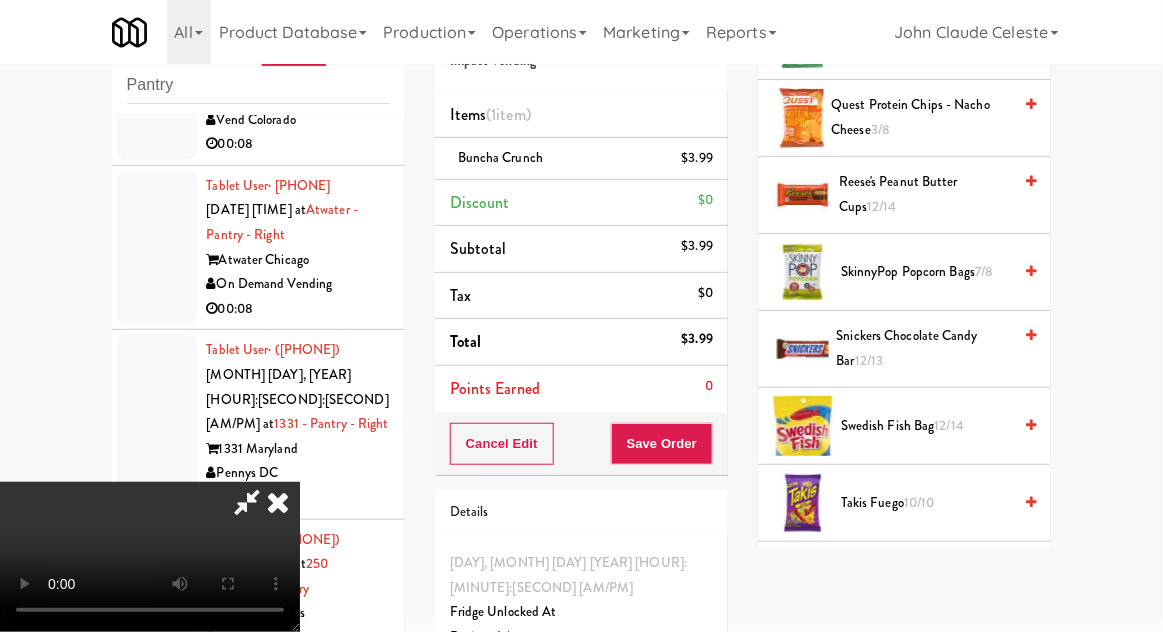 scroll, scrollTop: 1617, scrollLeft: 0, axis: vertical 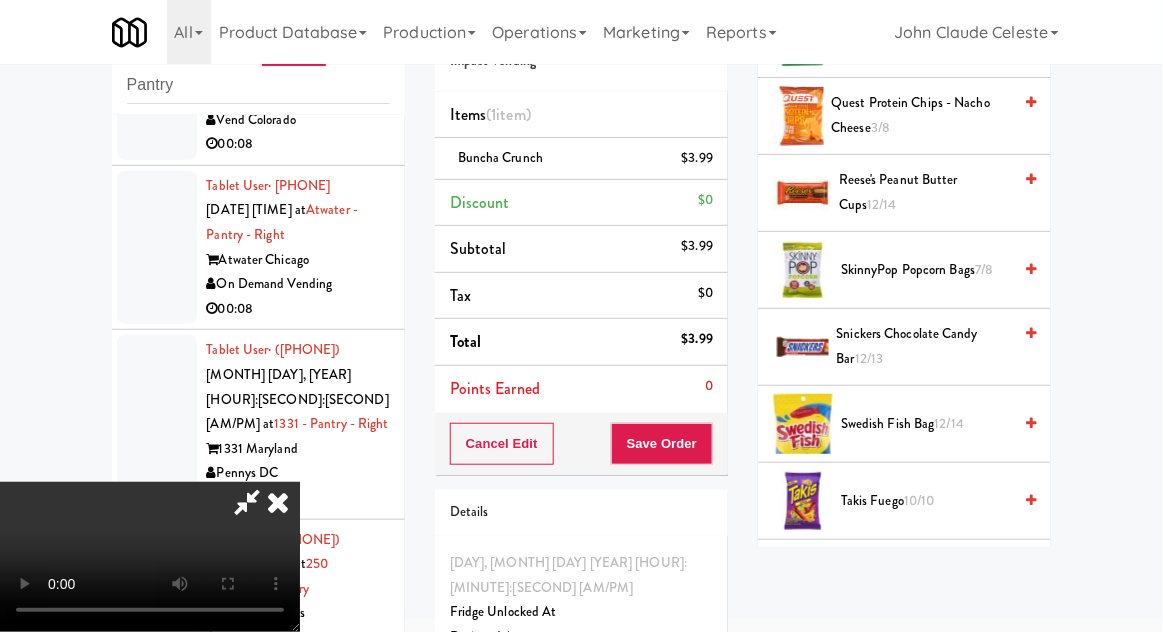 click on "Swedish Fish Bag  12/14" at bounding box center [926, 424] 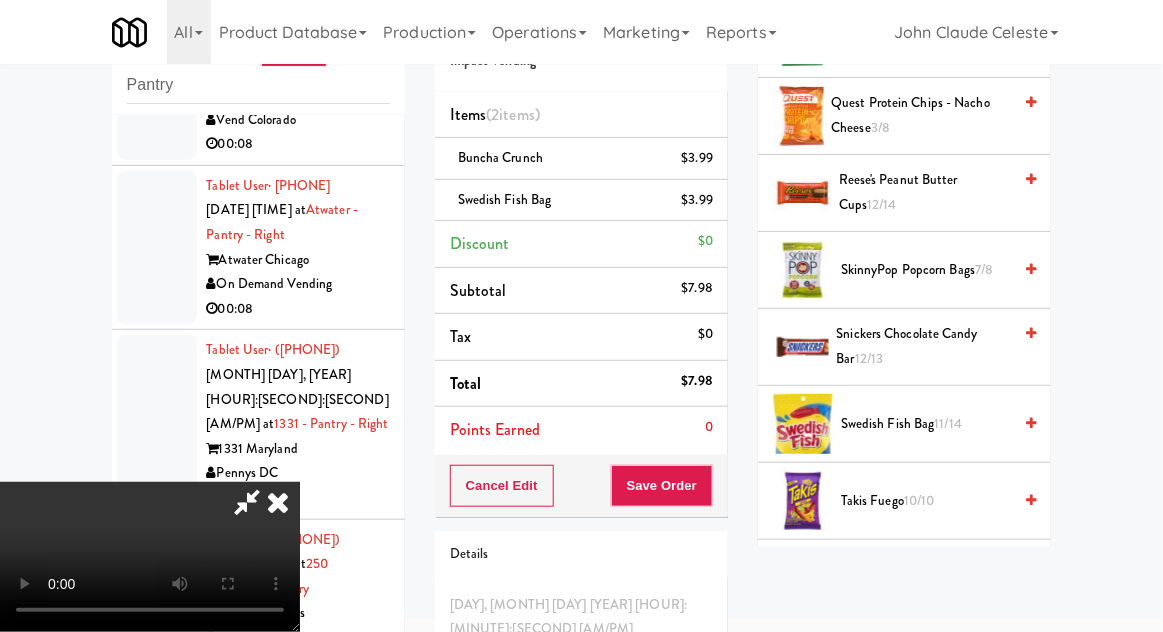 scroll, scrollTop: 91, scrollLeft: 0, axis: vertical 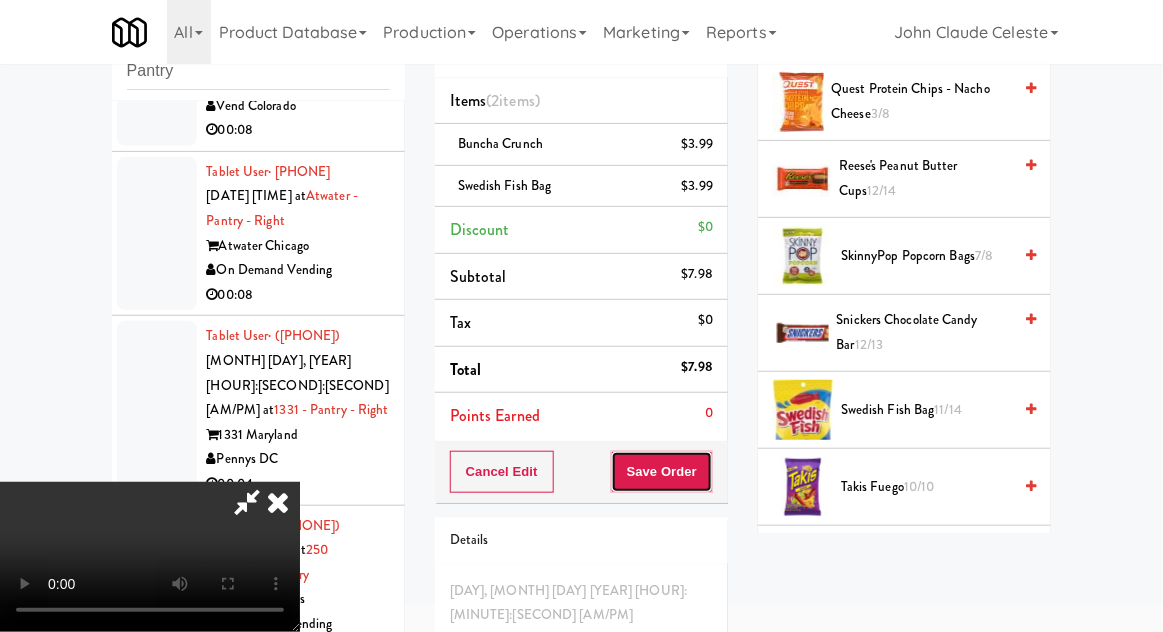 click on "Save Order" at bounding box center (662, 472) 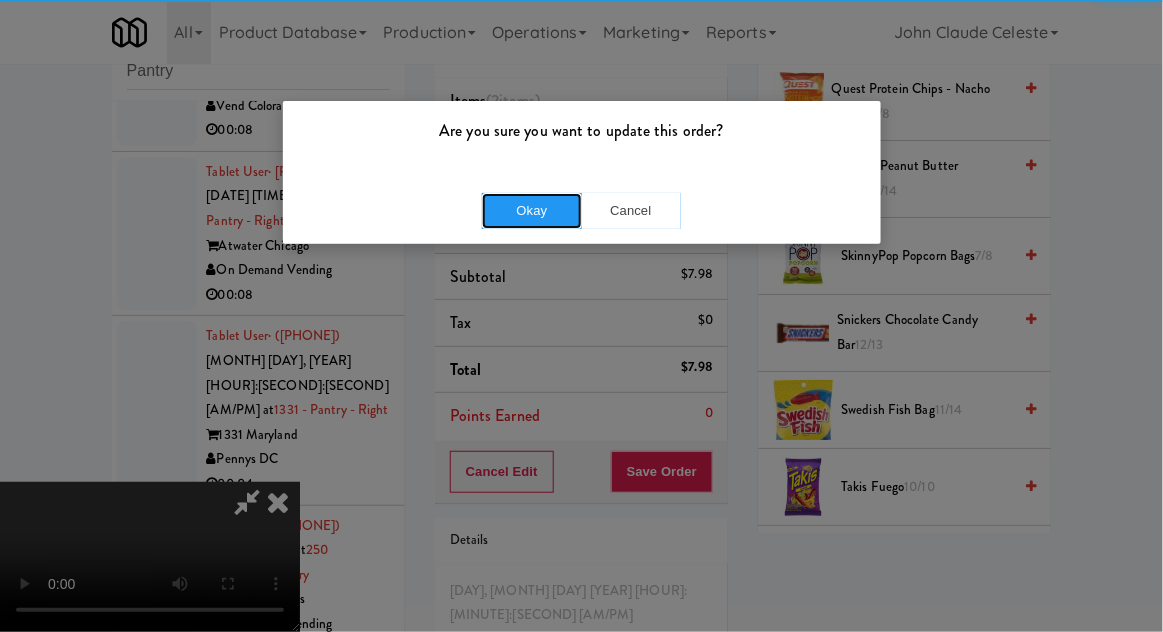 click on "Okay" at bounding box center [532, 211] 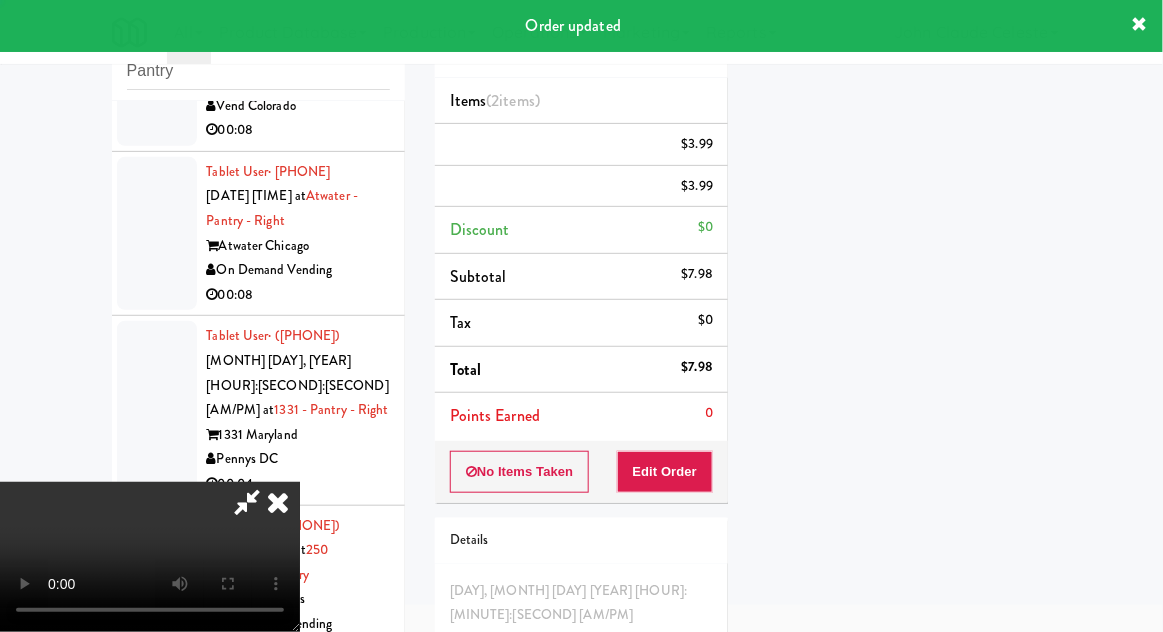 scroll, scrollTop: 197, scrollLeft: 0, axis: vertical 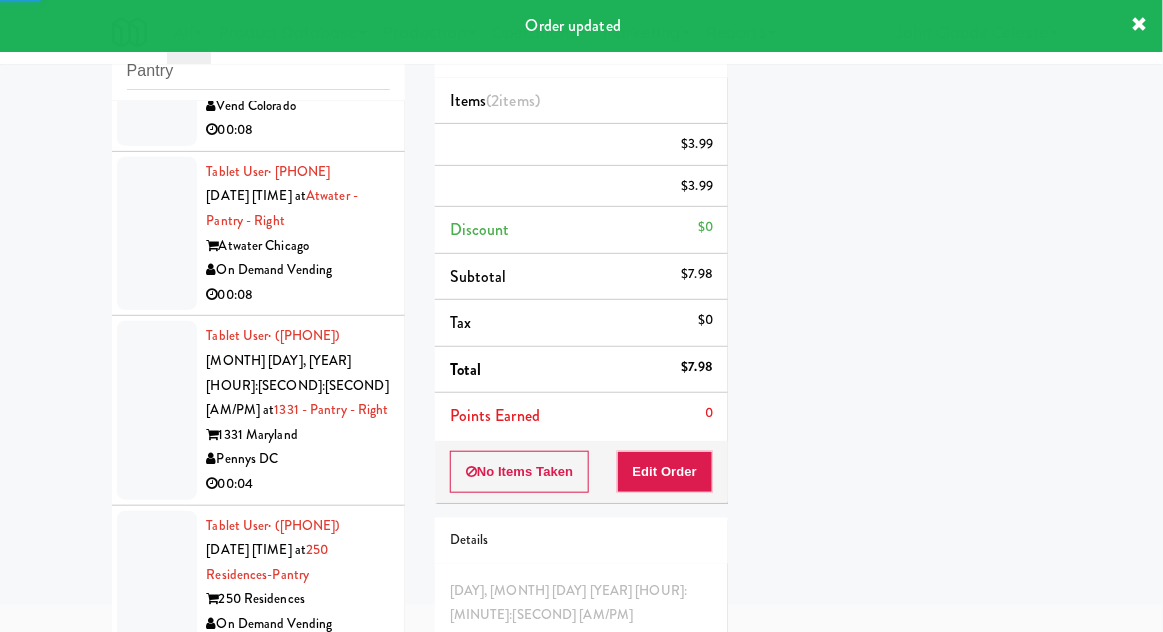 click at bounding box center [157, 57] 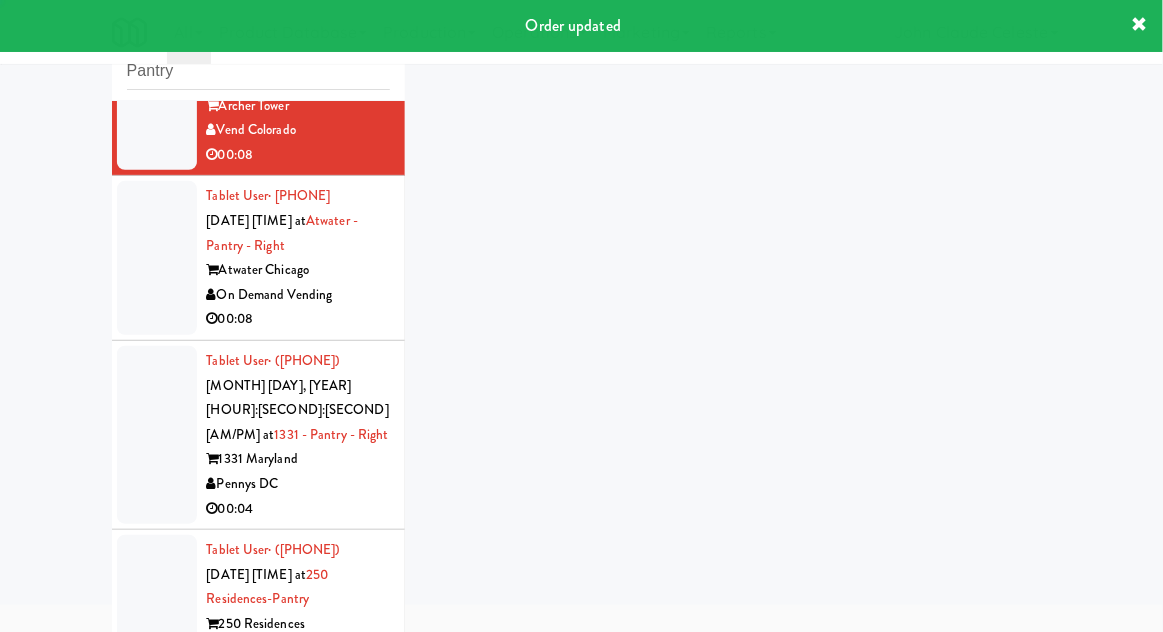 scroll, scrollTop: 77, scrollLeft: 0, axis: vertical 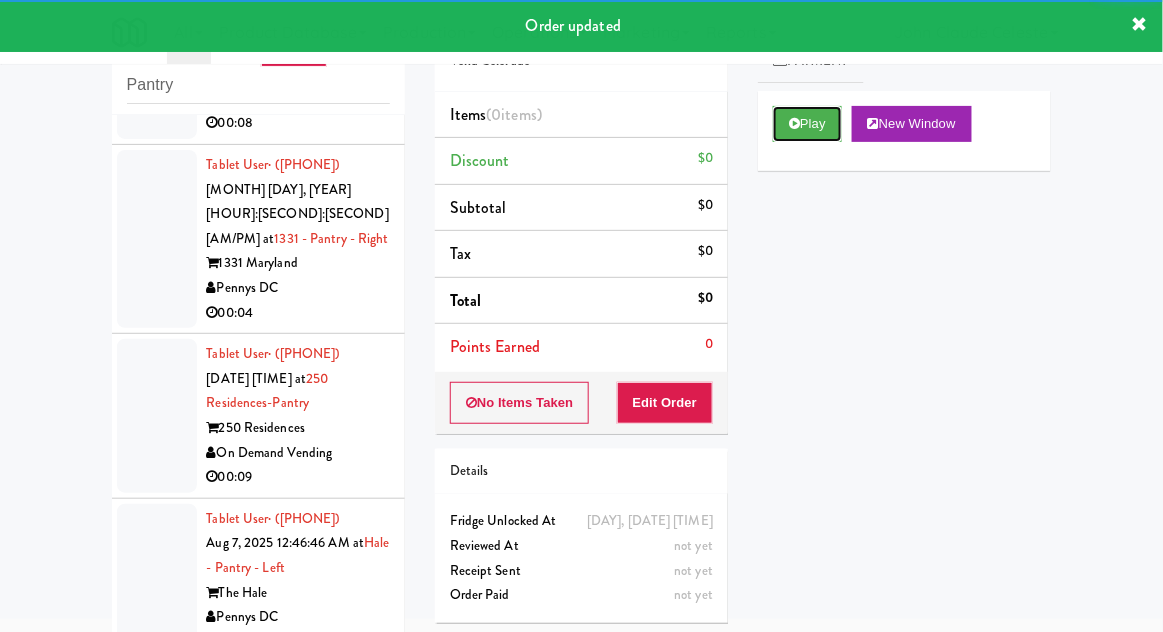 click on "Play" at bounding box center [807, 124] 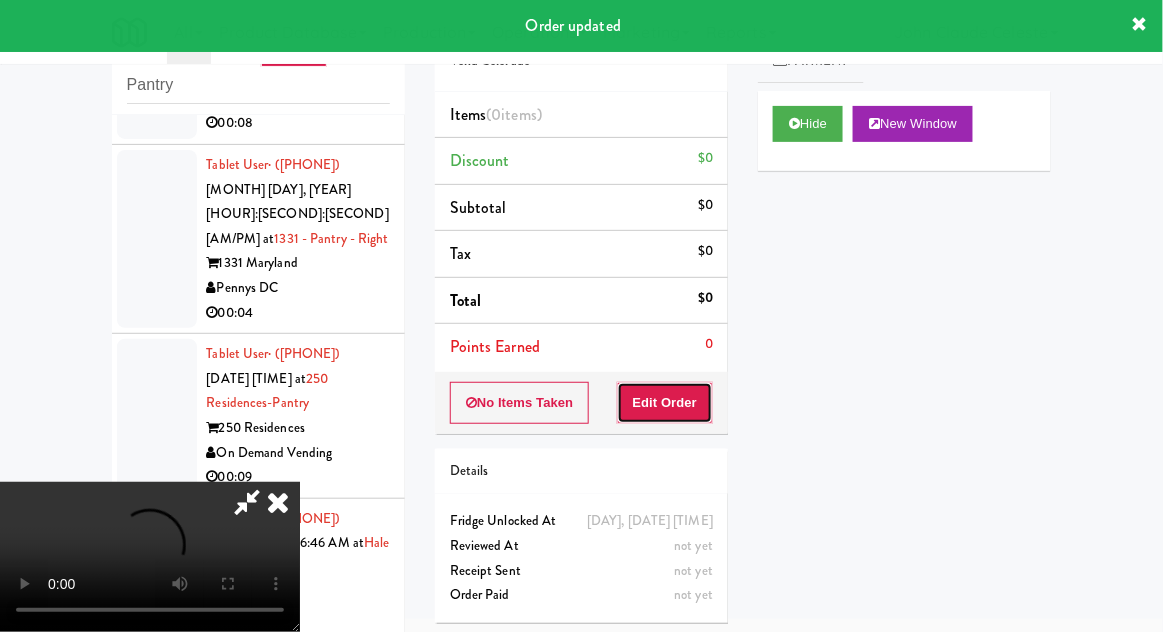 click on "Edit Order" at bounding box center [665, 403] 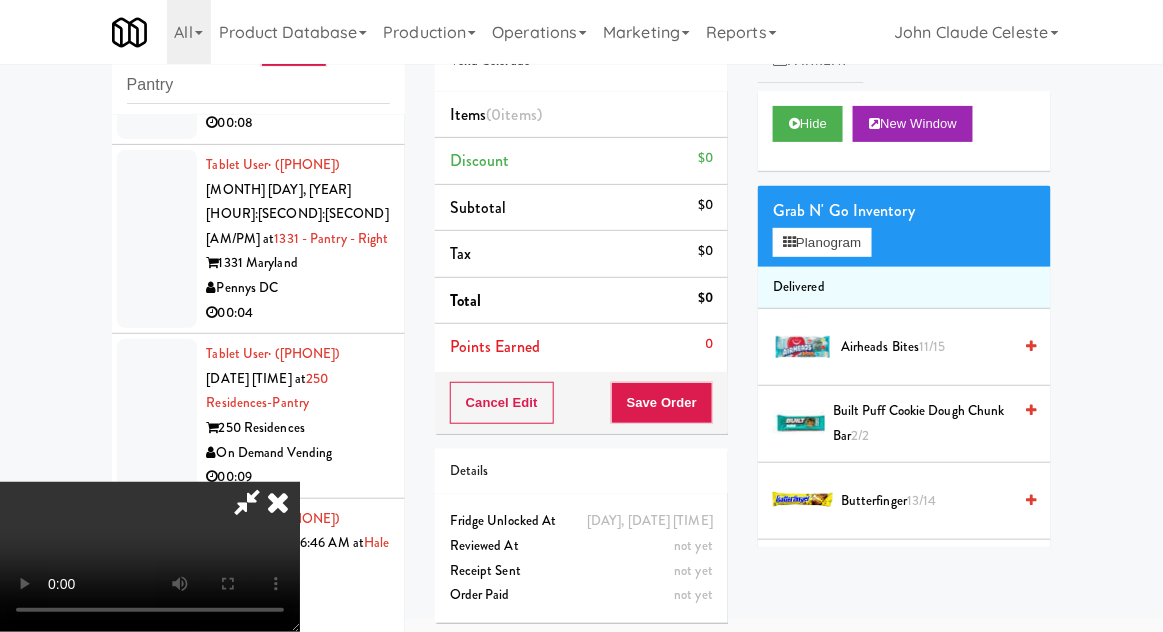 scroll, scrollTop: 73, scrollLeft: 0, axis: vertical 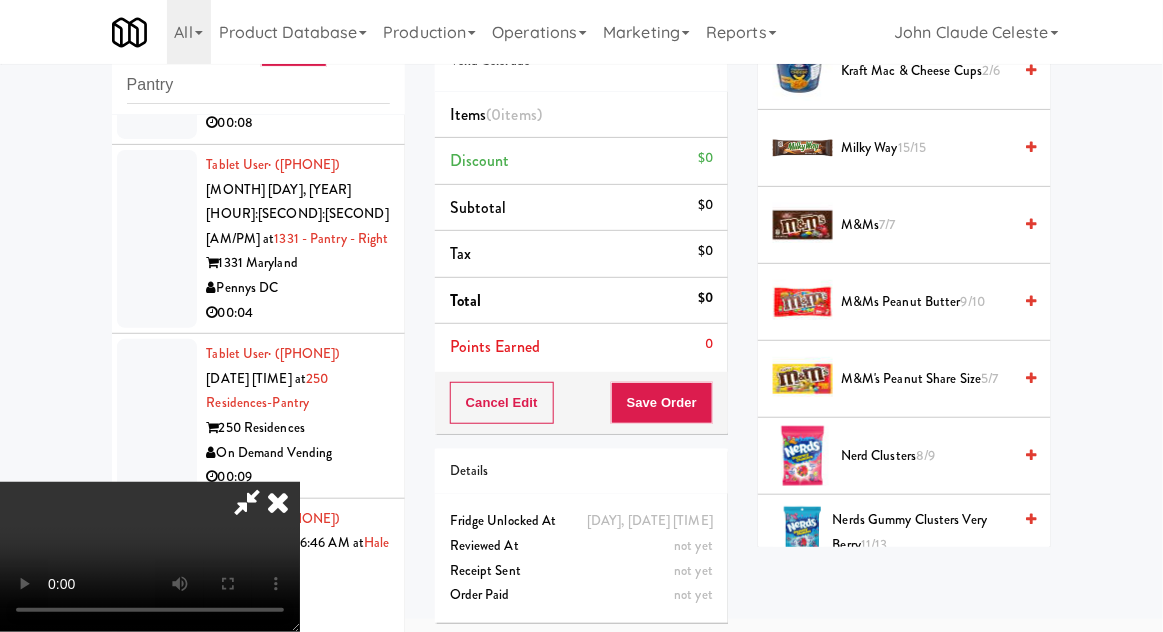 click on "8/9" at bounding box center [925, 455] 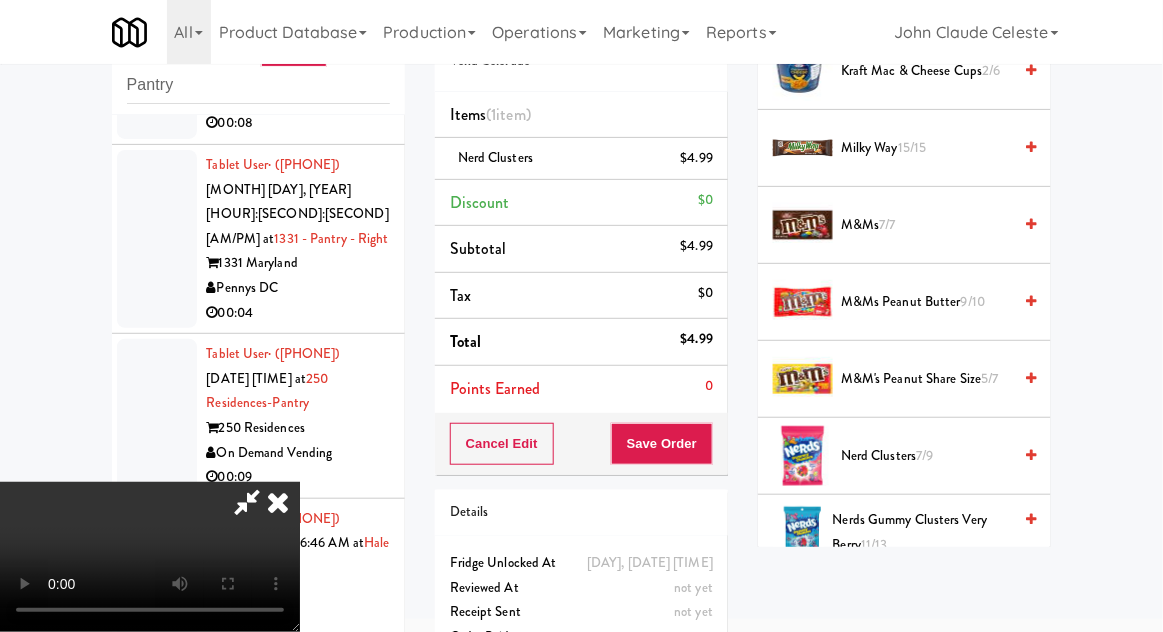 scroll, scrollTop: 73, scrollLeft: 0, axis: vertical 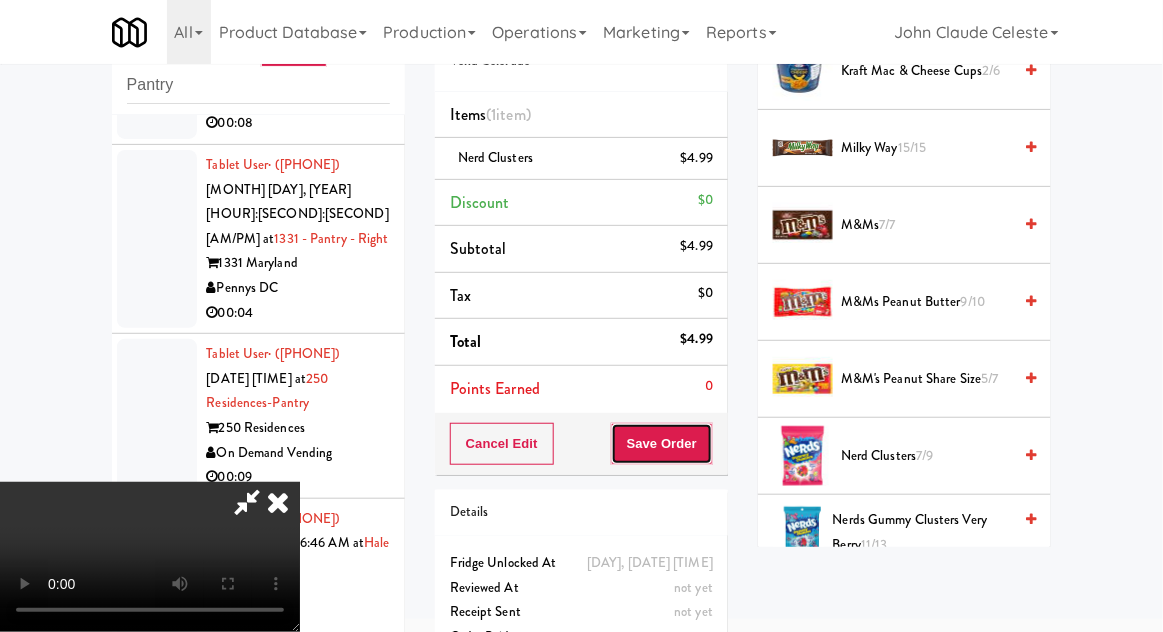 click on "Save Order" at bounding box center [662, 444] 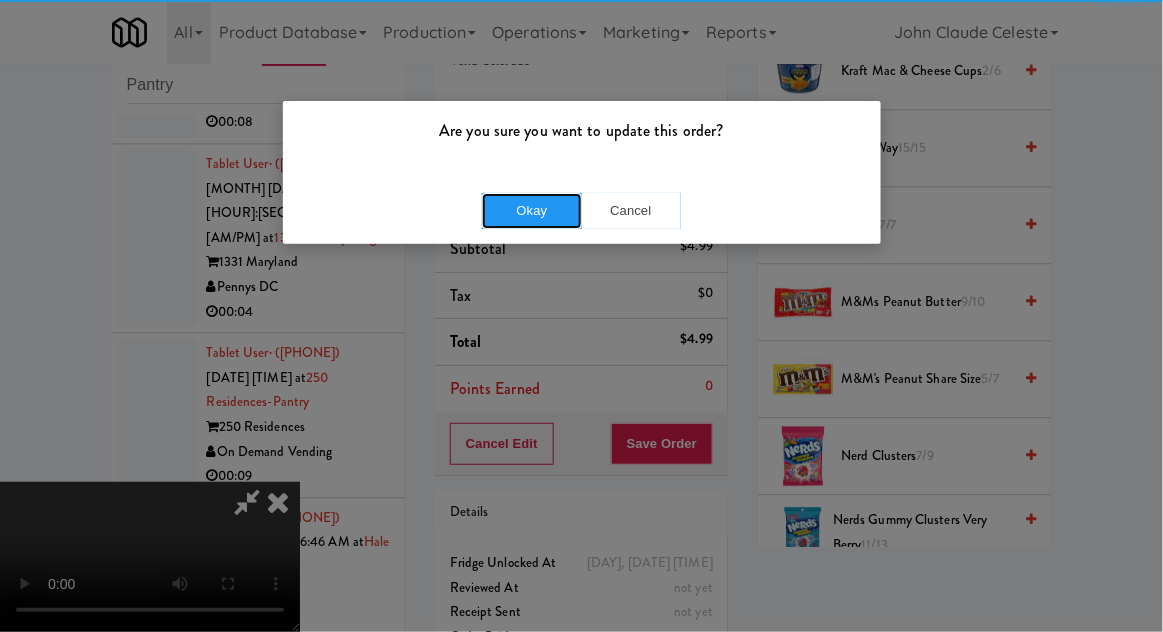 click on "Okay" at bounding box center [532, 211] 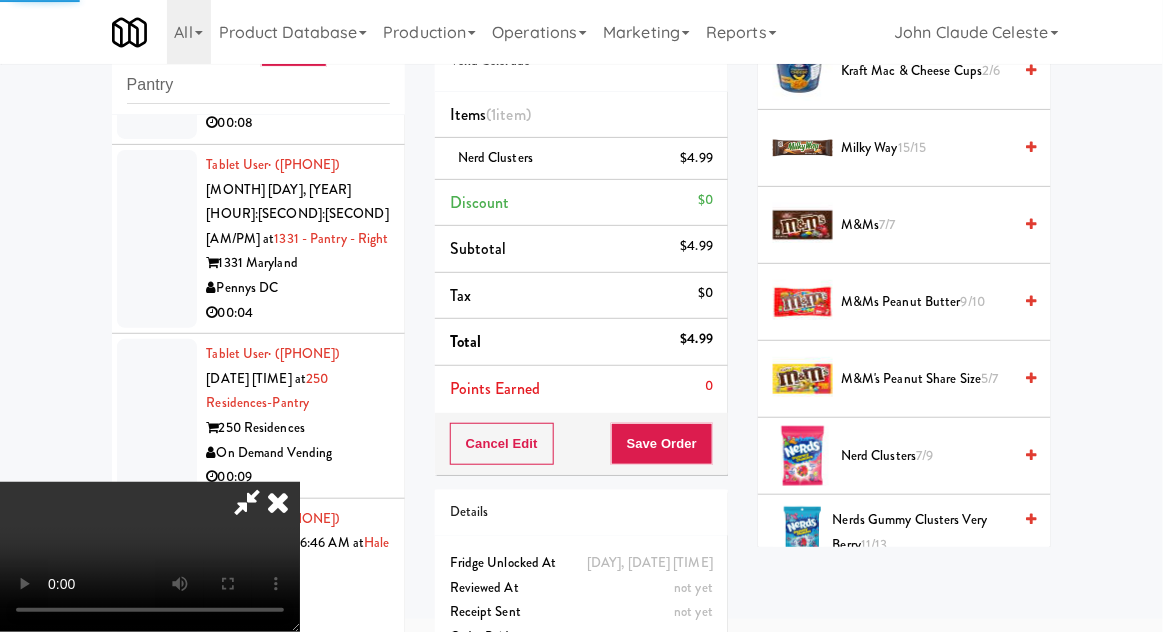scroll, scrollTop: 197, scrollLeft: 0, axis: vertical 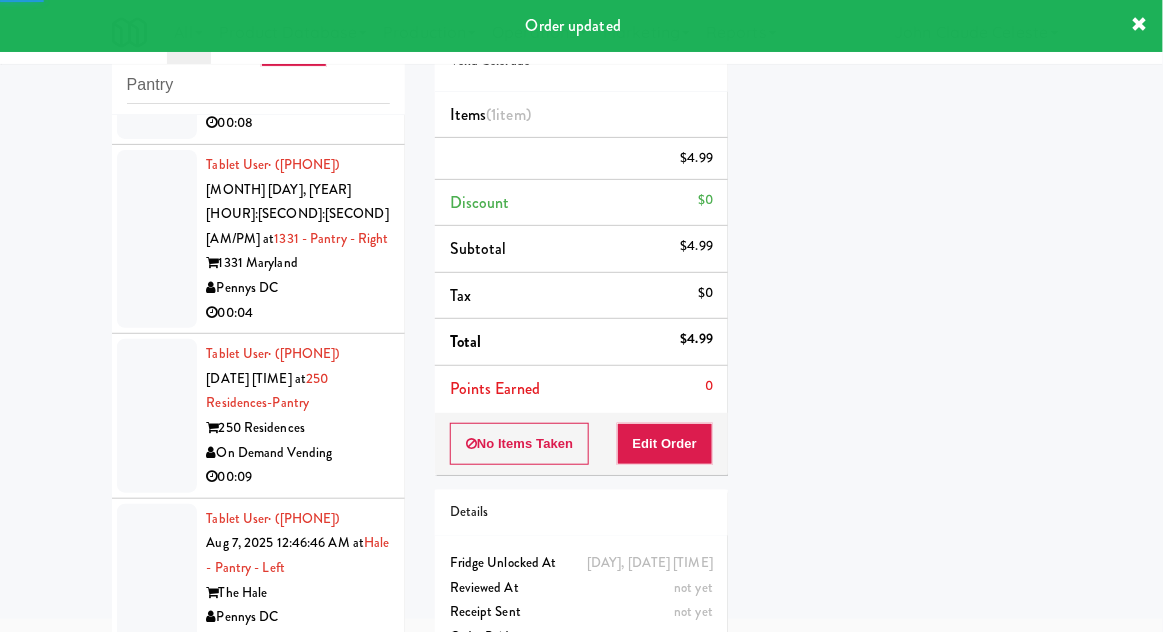 click at bounding box center (157, 62) 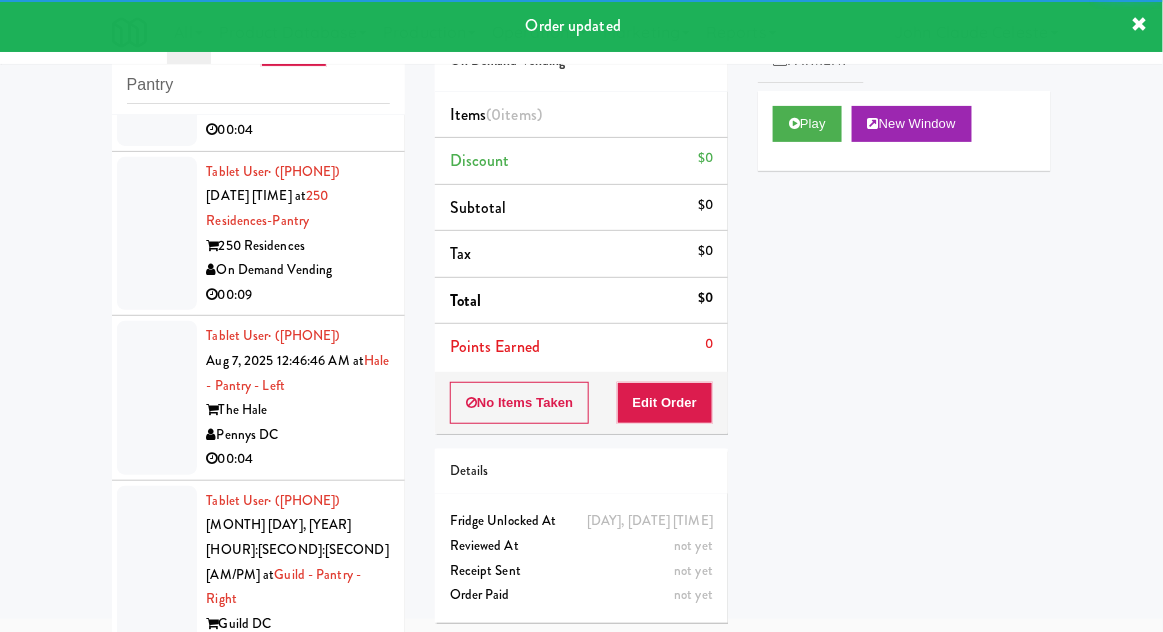 scroll, scrollTop: 4916, scrollLeft: 0, axis: vertical 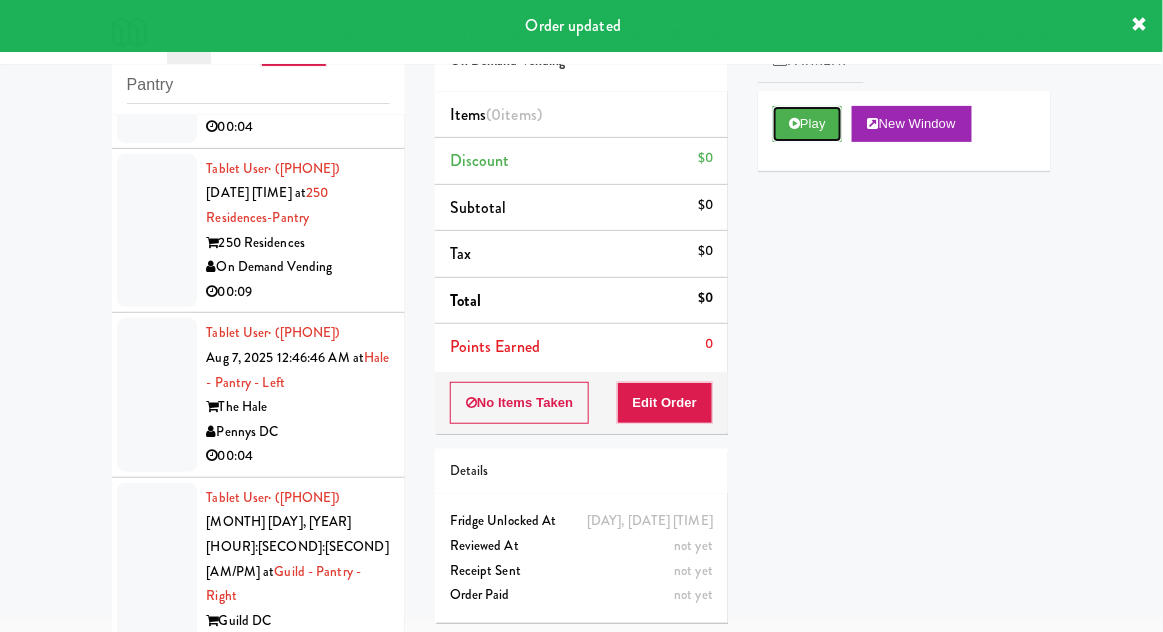 click on "Play" at bounding box center (807, 124) 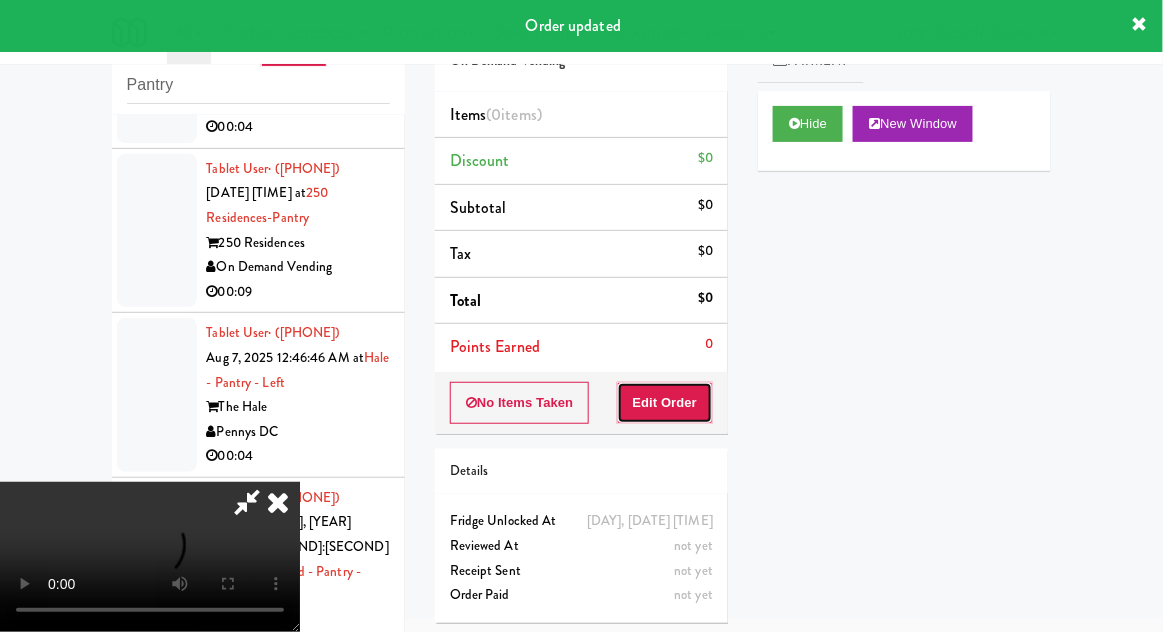 click on "Edit Order" at bounding box center [665, 403] 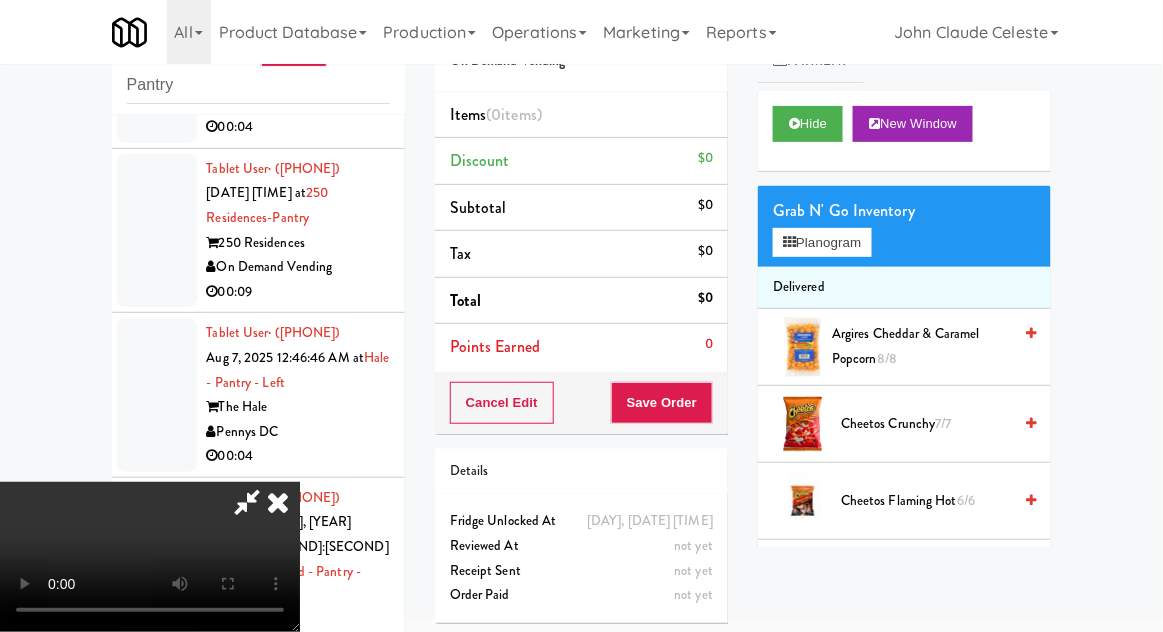 type 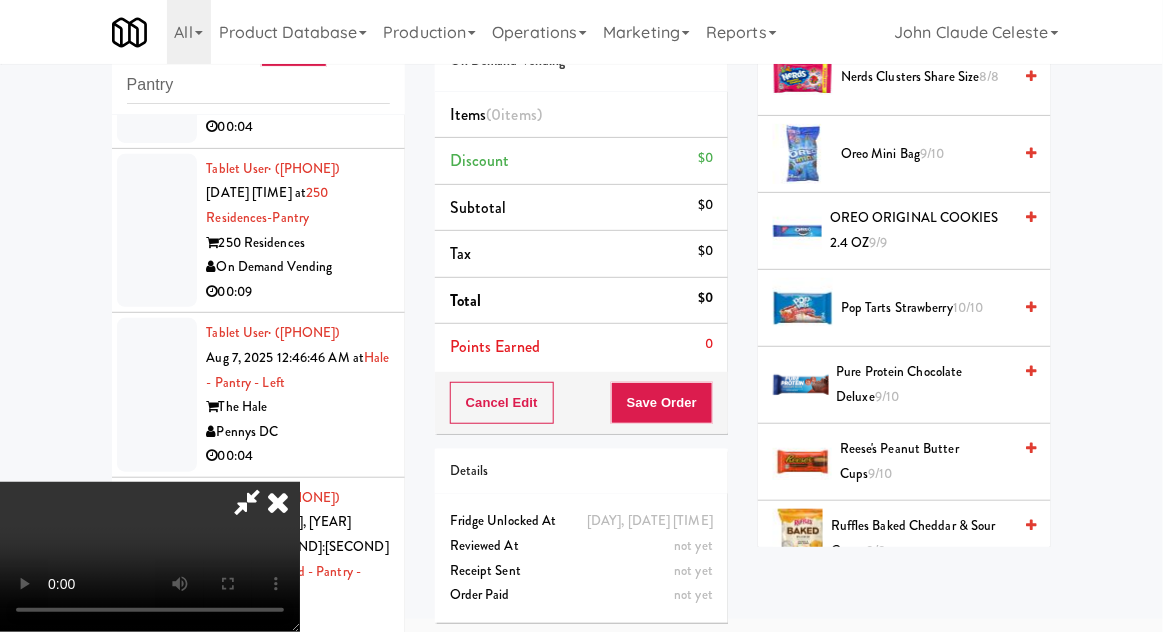 scroll, scrollTop: 1653, scrollLeft: 0, axis: vertical 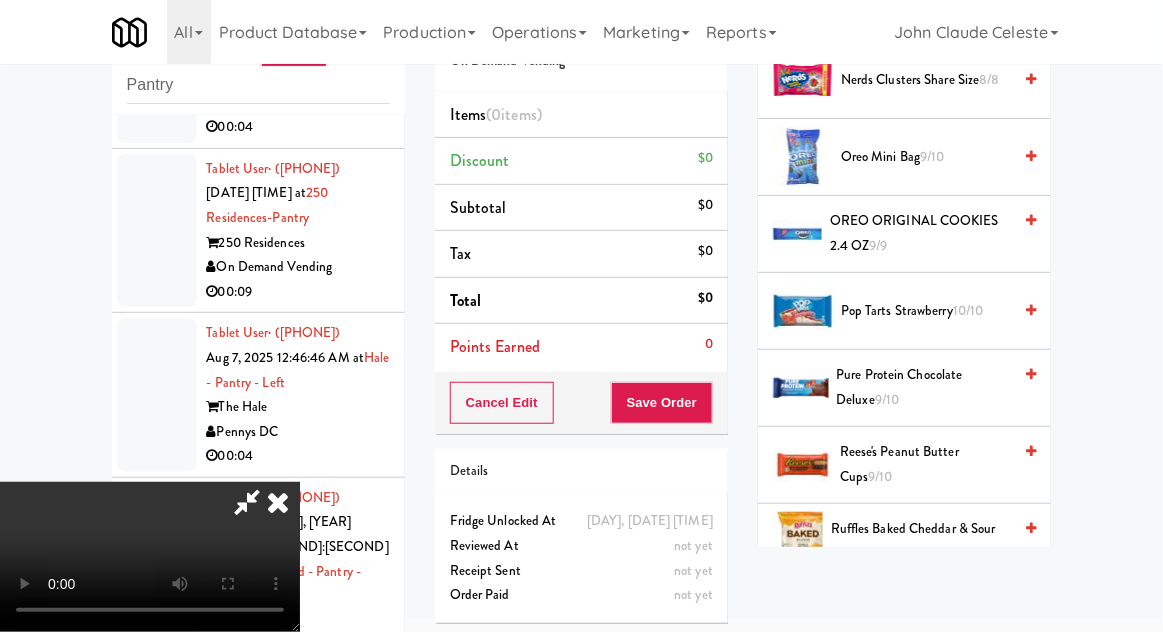 click on "Reese's Peanut Butter Cups  9/10" at bounding box center [925, 464] 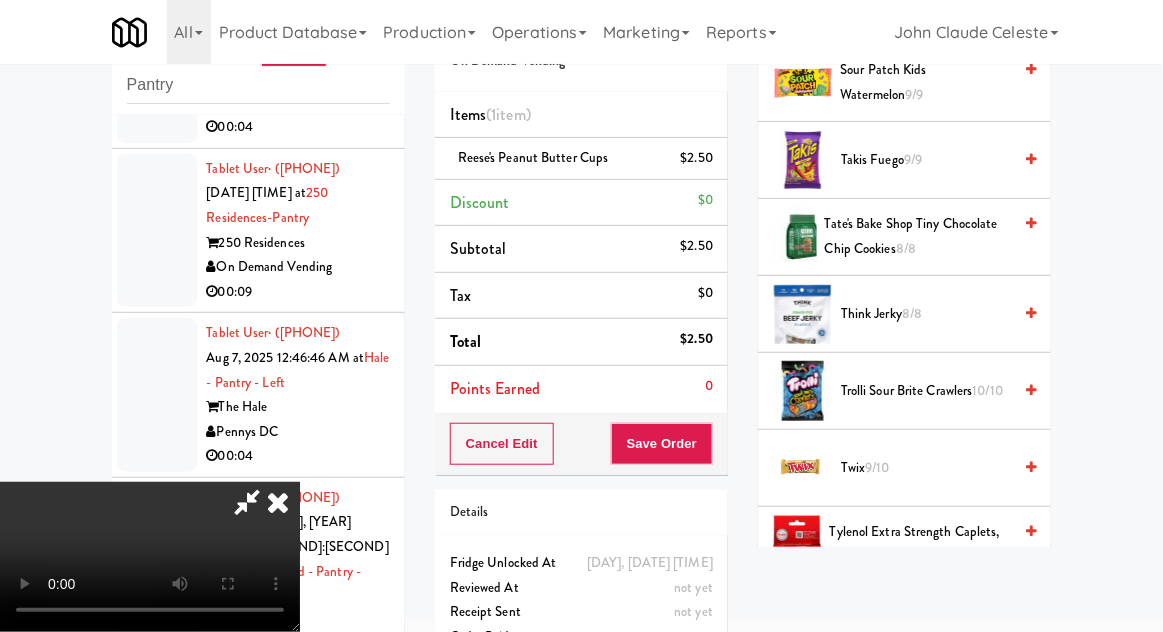 scroll, scrollTop: 2473, scrollLeft: 0, axis: vertical 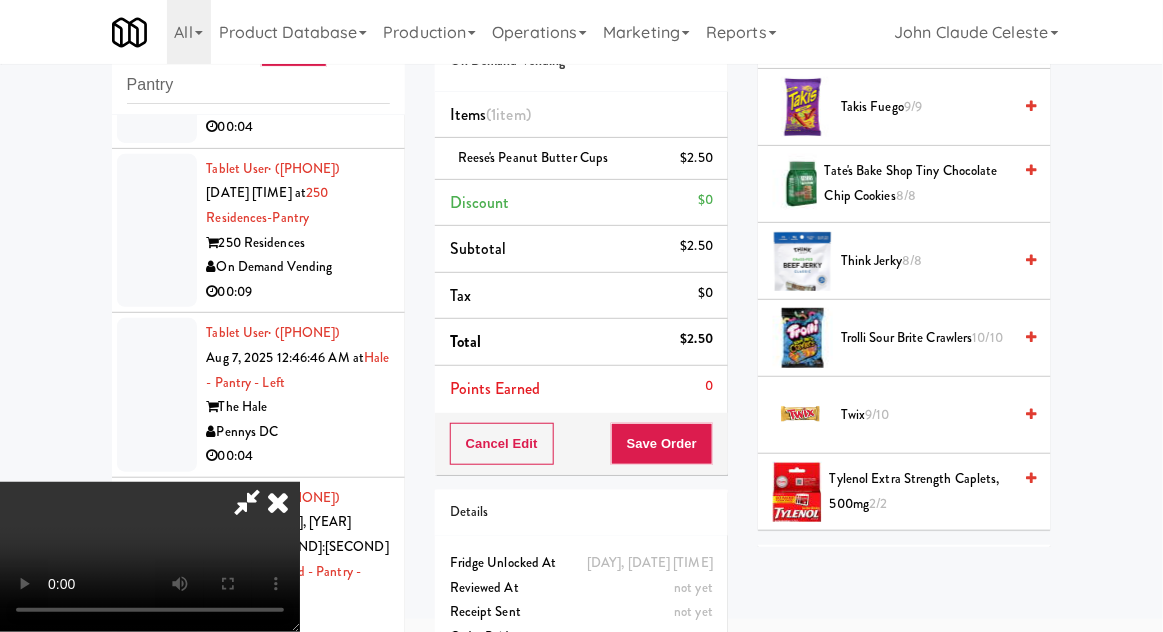 click on "Trolli Sour Brite Crawlers  10/10" at bounding box center [926, 338] 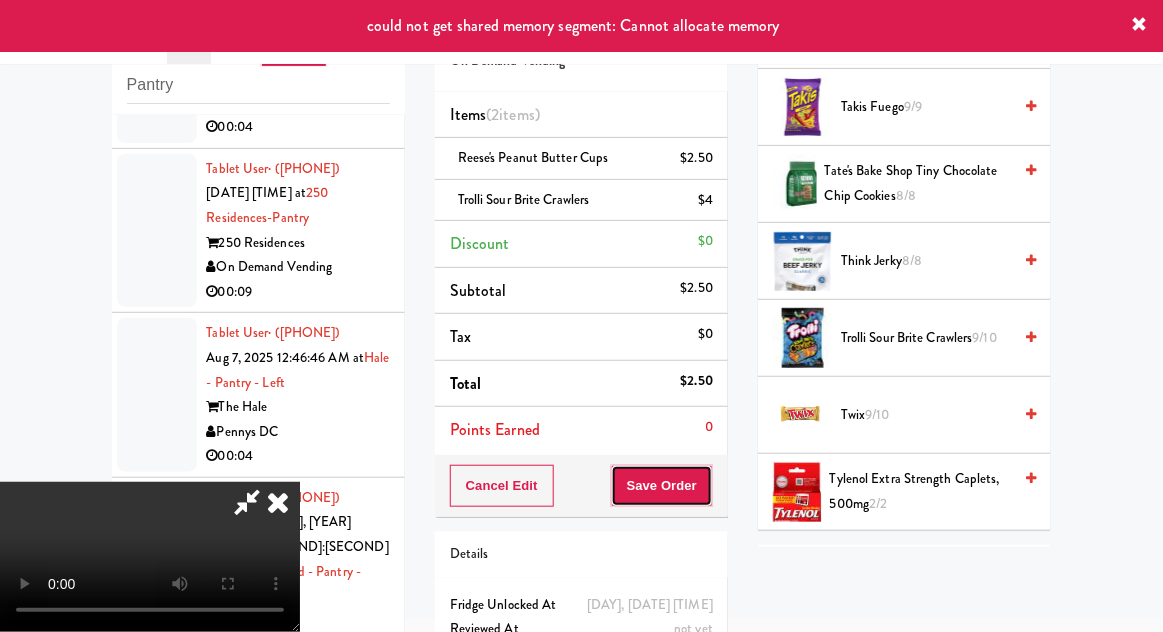 click on "Save Order" at bounding box center (662, 486) 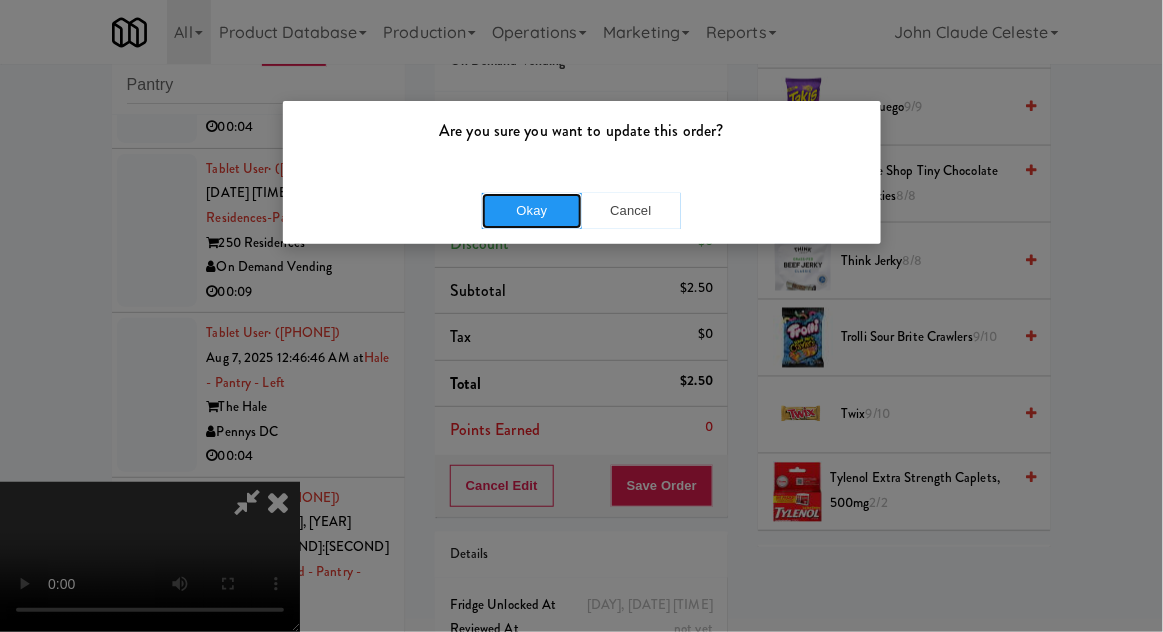 click on "Okay" at bounding box center [532, 211] 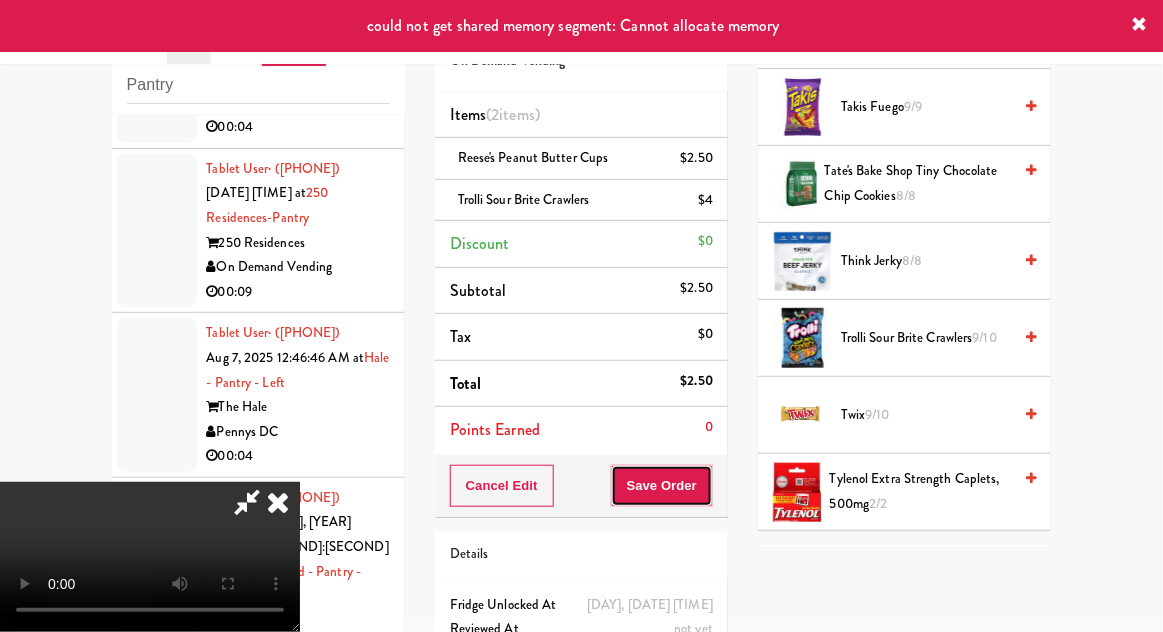 click on "Save Order" at bounding box center (662, 486) 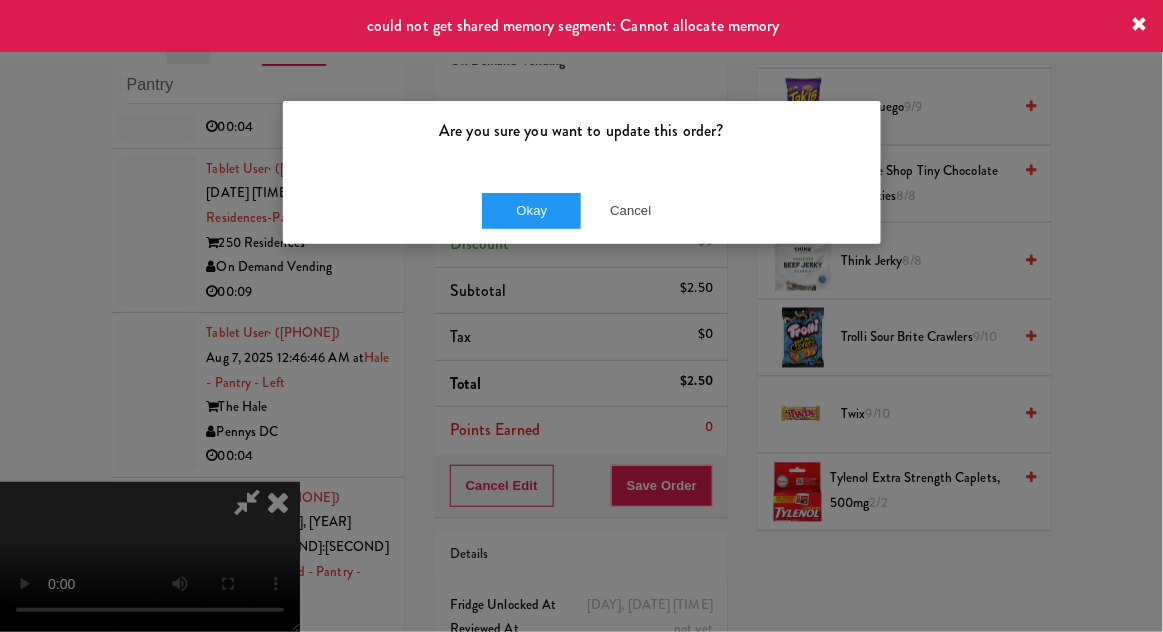 click on "Okay Cancel" at bounding box center [582, 210] 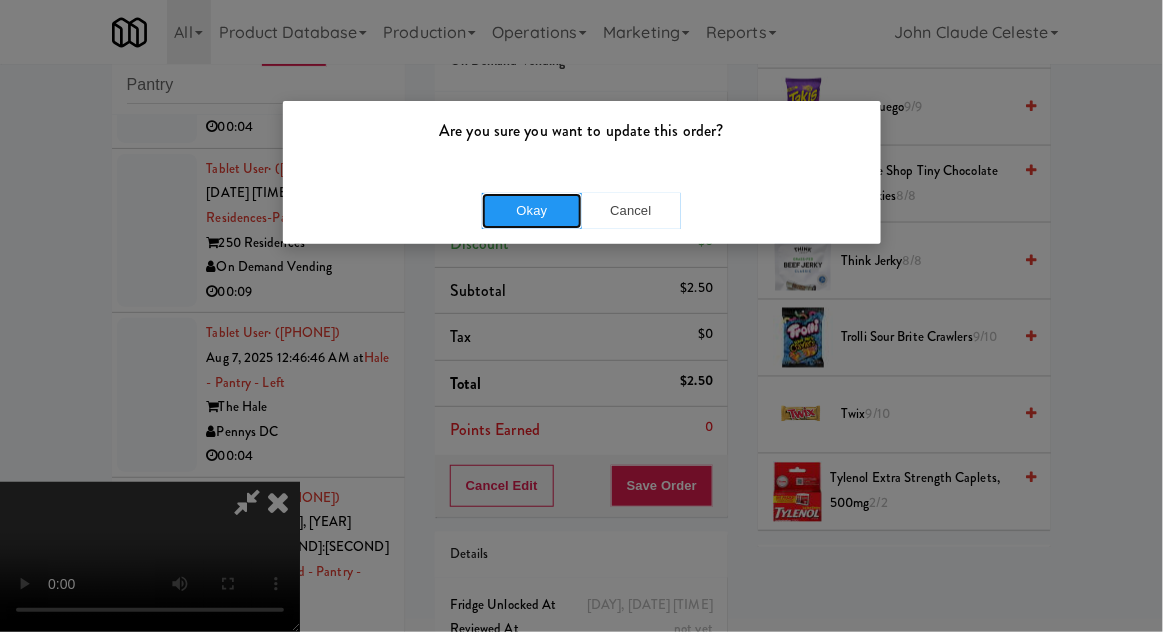 click on "Okay" at bounding box center (532, 211) 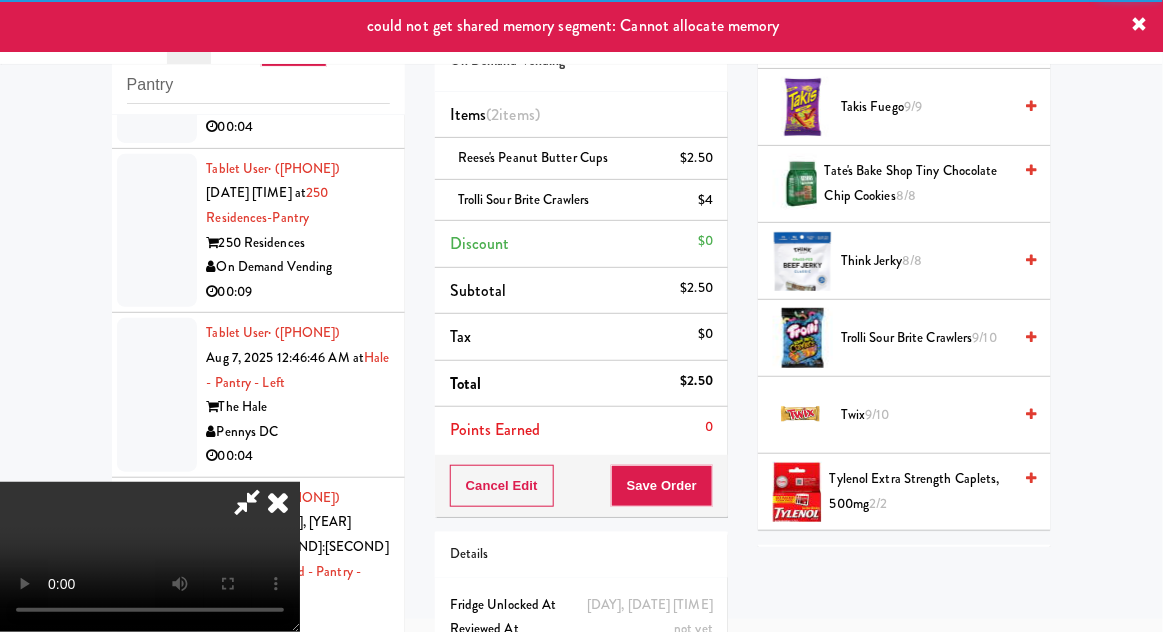click at bounding box center [278, 502] 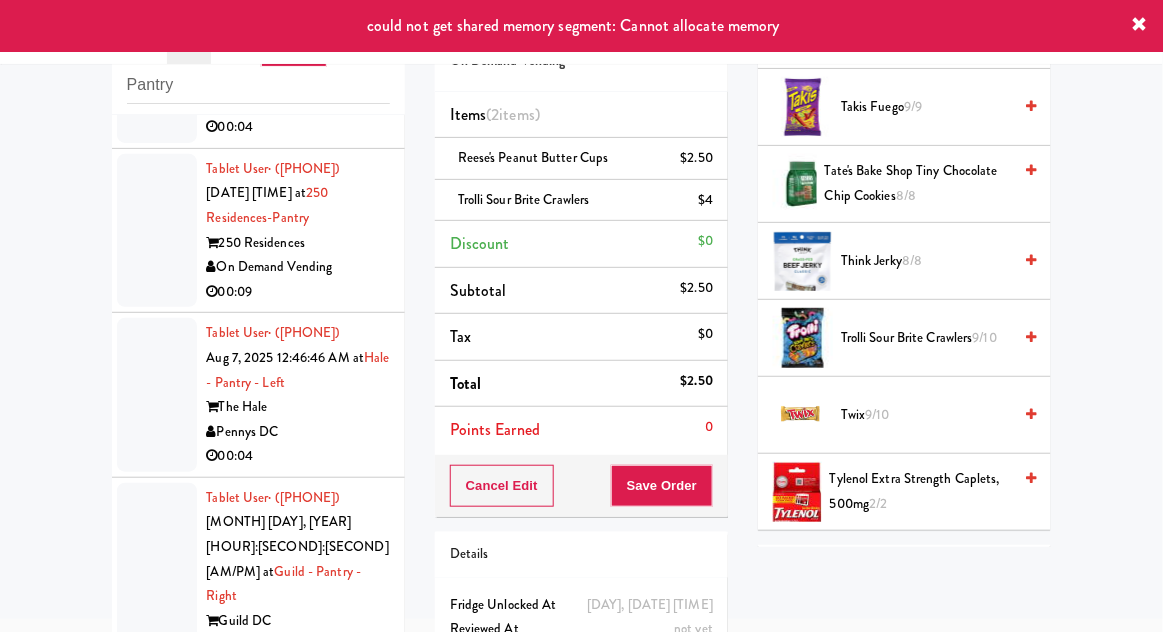 click at bounding box center [157, 54] 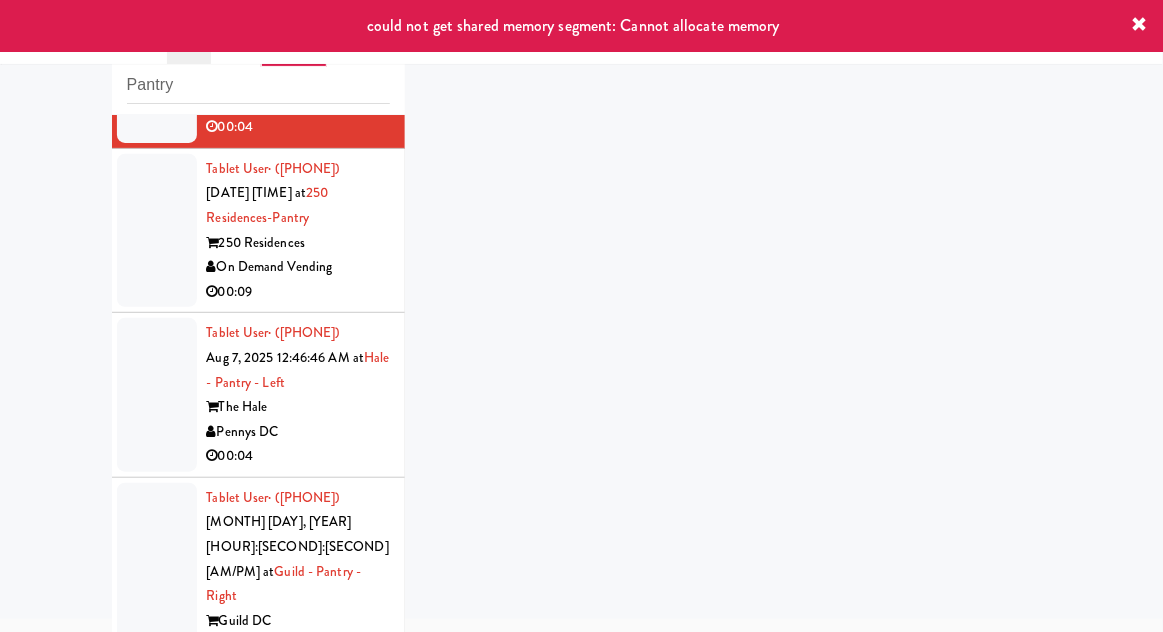 click at bounding box center (157, -123) 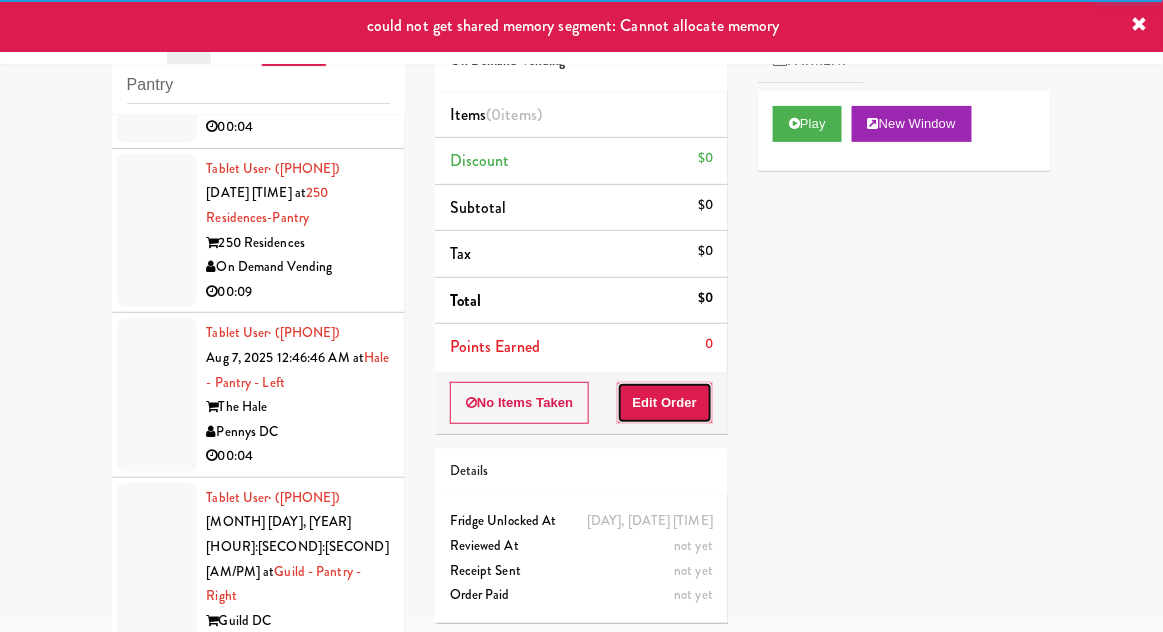 click on "Edit Order" at bounding box center (665, 403) 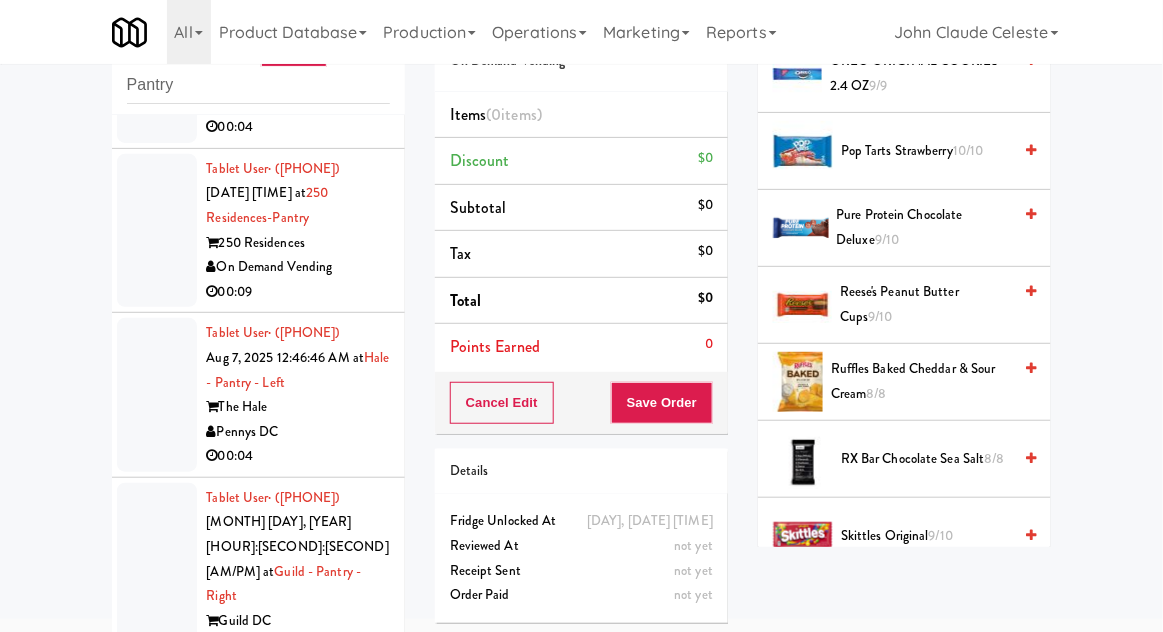 scroll, scrollTop: 1833, scrollLeft: 0, axis: vertical 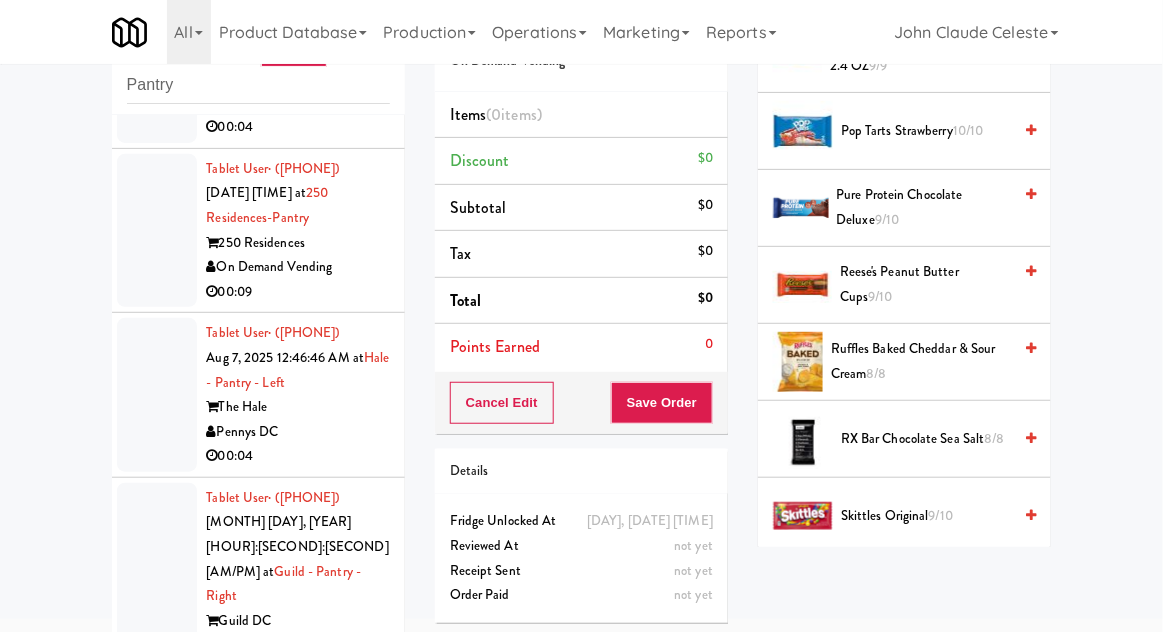 click on "Reese's Peanut Butter Cups  9/10" at bounding box center (925, 284) 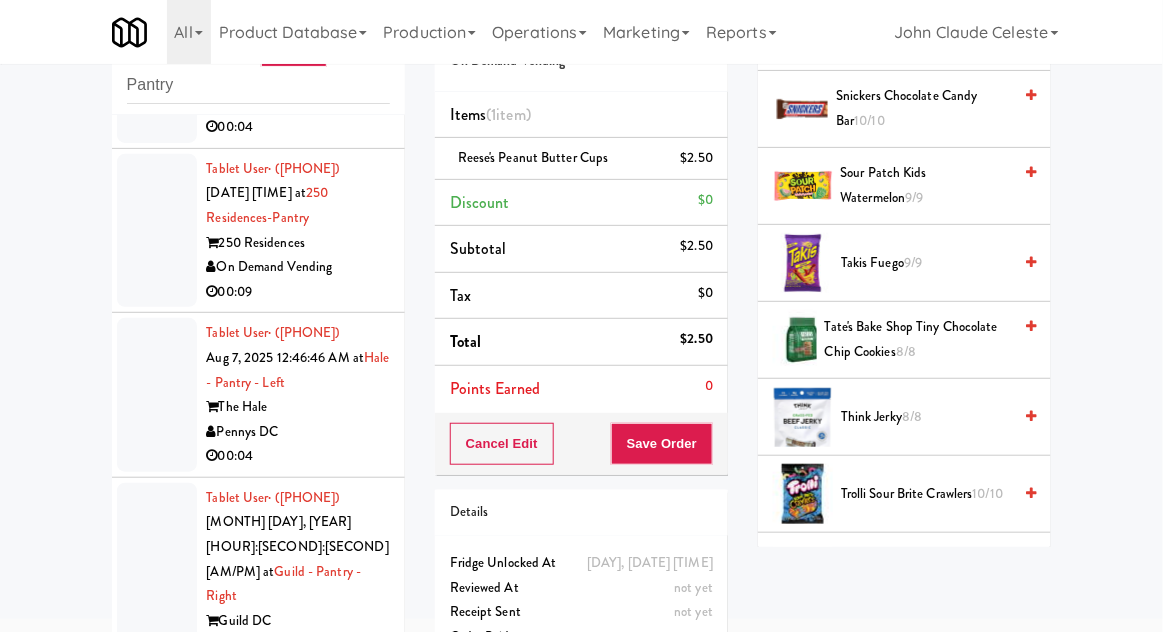 scroll, scrollTop: 2321, scrollLeft: 0, axis: vertical 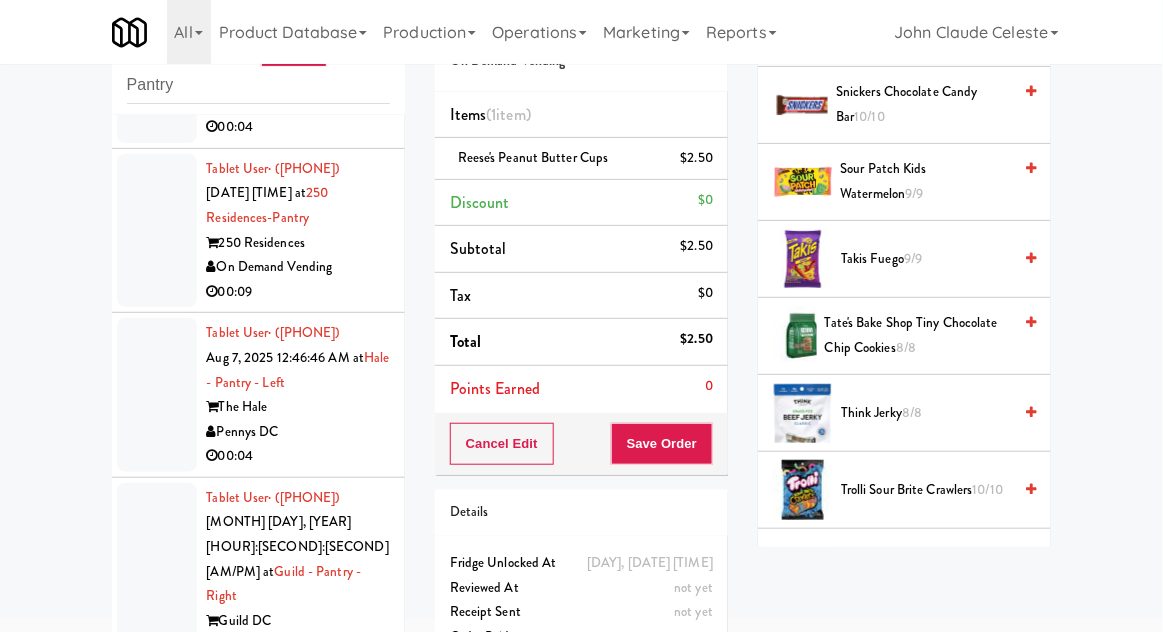 click on "Trolli Sour Brite Crawlers  10/10" at bounding box center [926, 490] 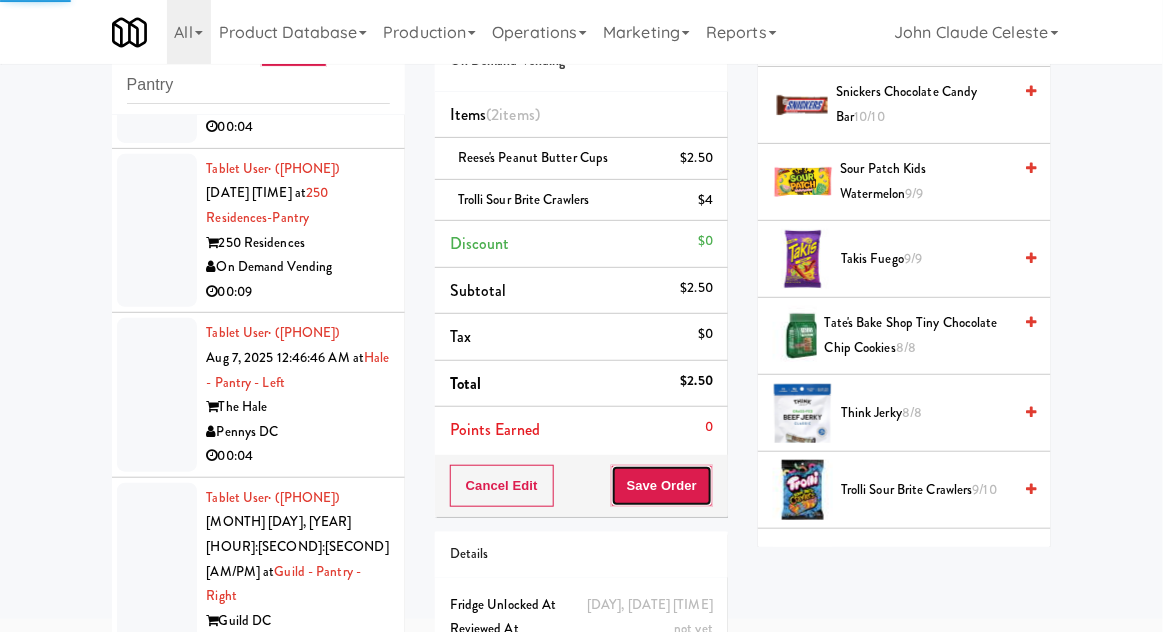 click on "Save Order" at bounding box center (662, 486) 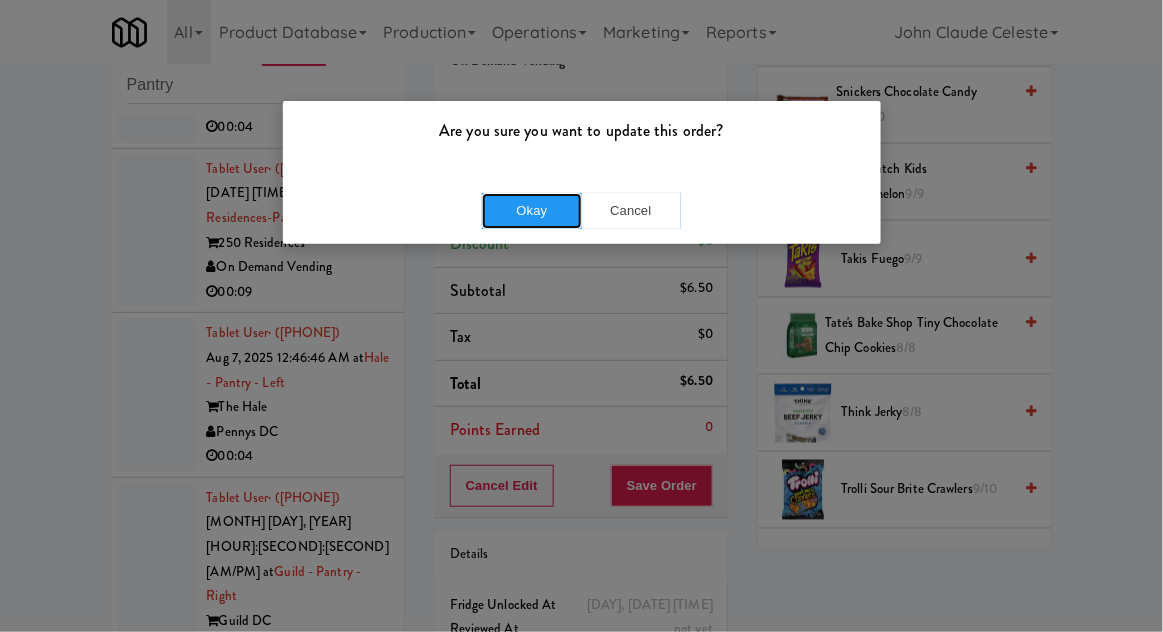 click on "Okay" at bounding box center [532, 211] 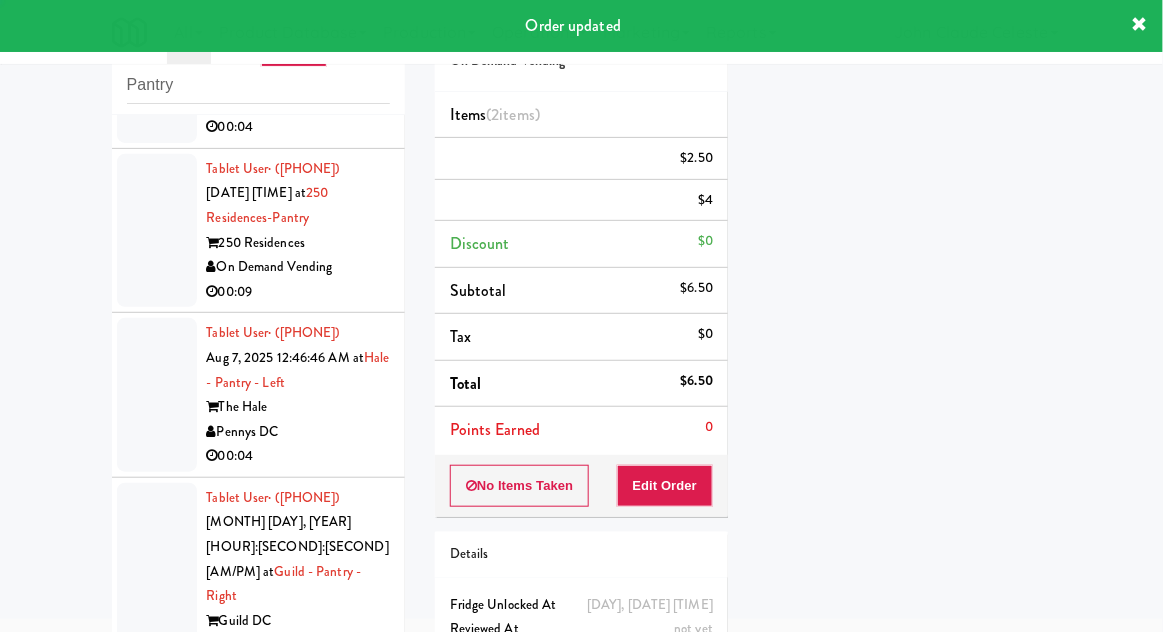 scroll, scrollTop: 197, scrollLeft: 0, axis: vertical 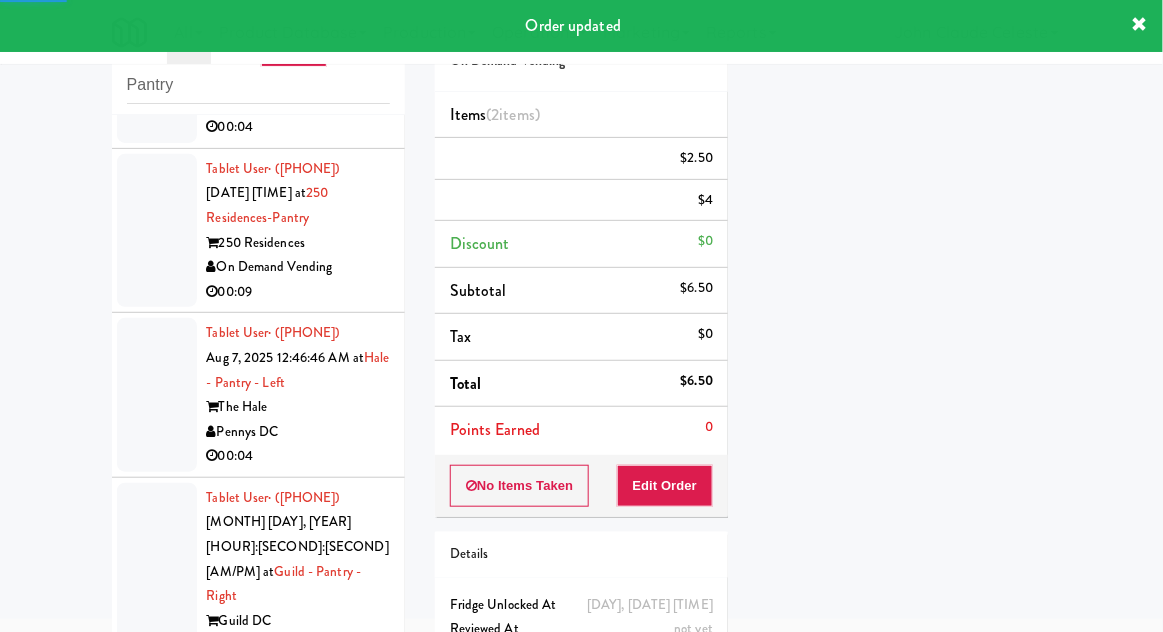 click at bounding box center [157, 54] 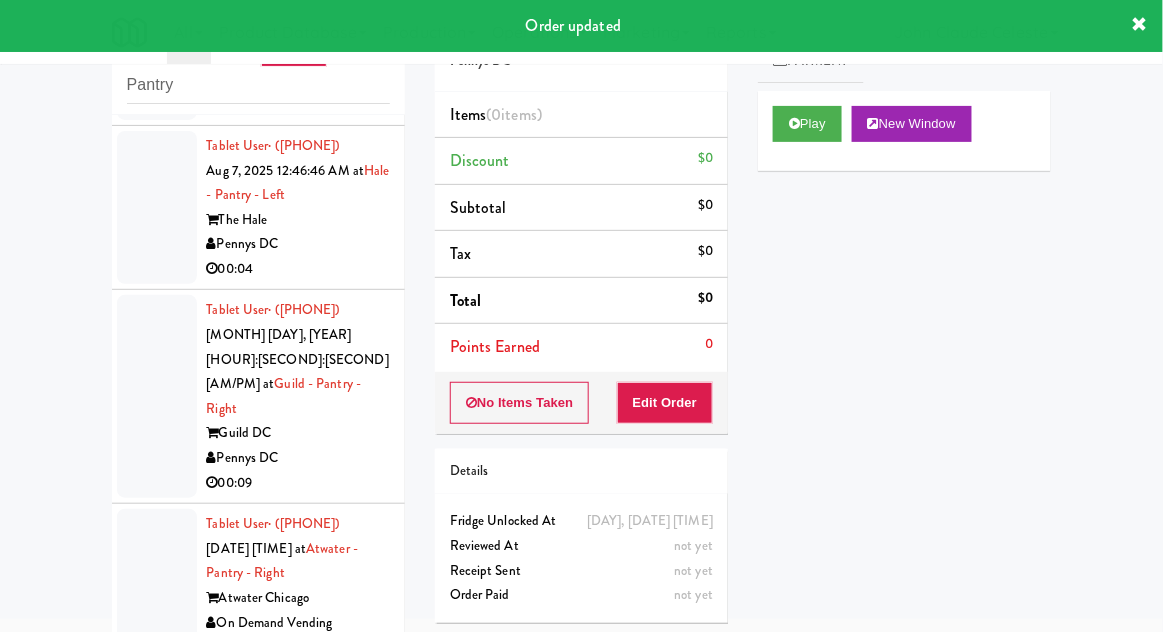 scroll, scrollTop: 5132, scrollLeft: 0, axis: vertical 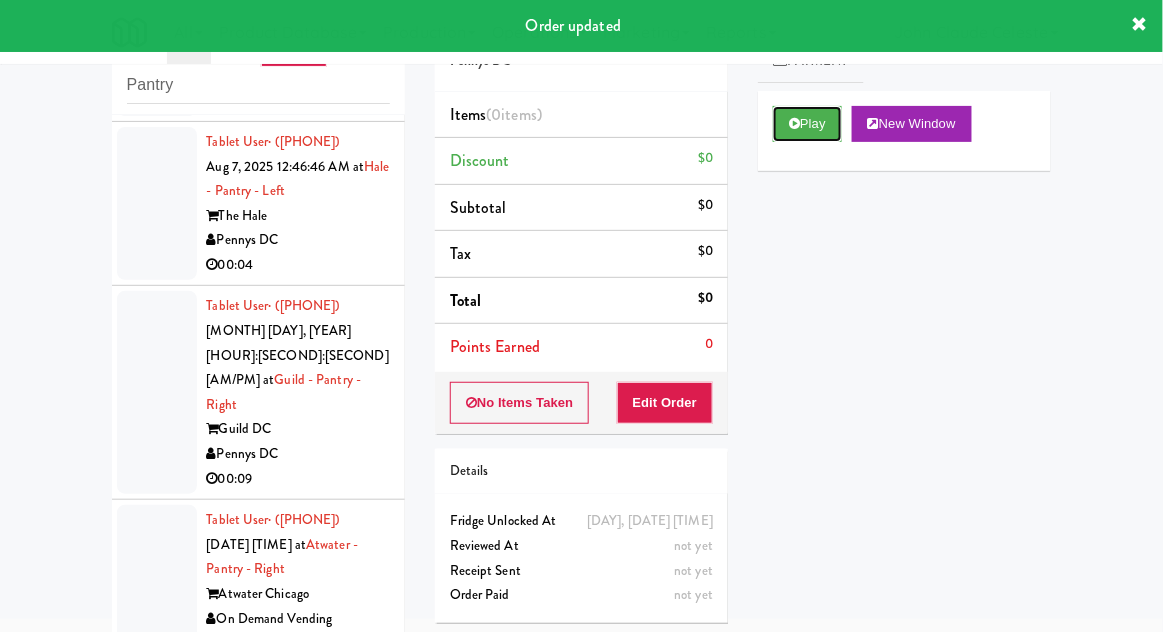 click on "Play" at bounding box center [807, 124] 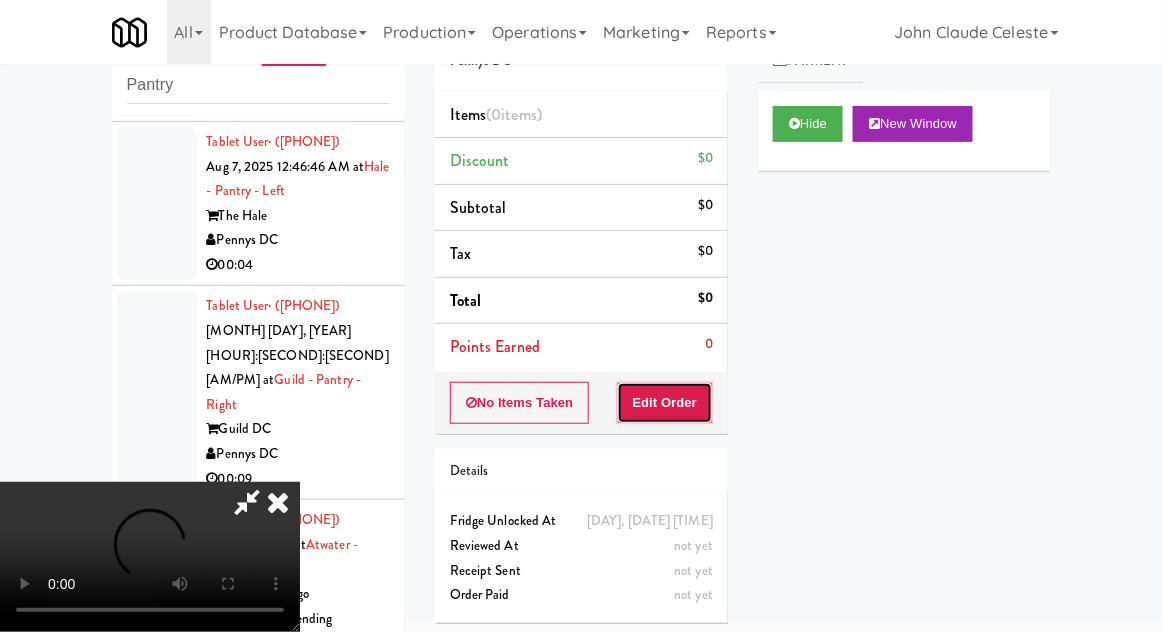 click on "Edit Order" at bounding box center (665, 403) 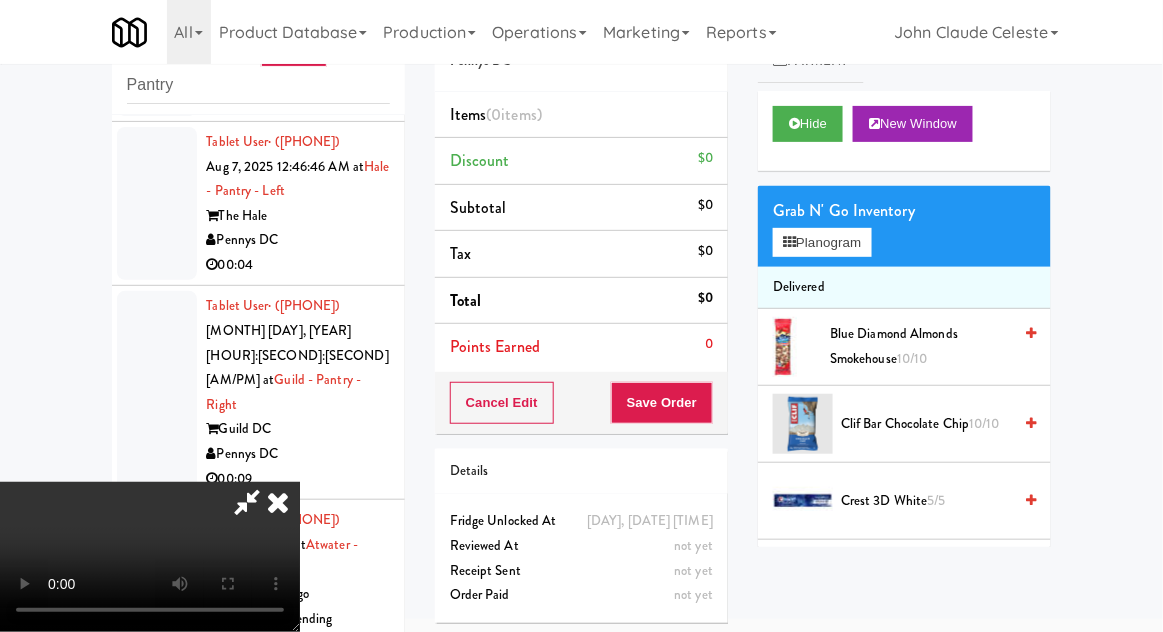 scroll, scrollTop: 73, scrollLeft: 0, axis: vertical 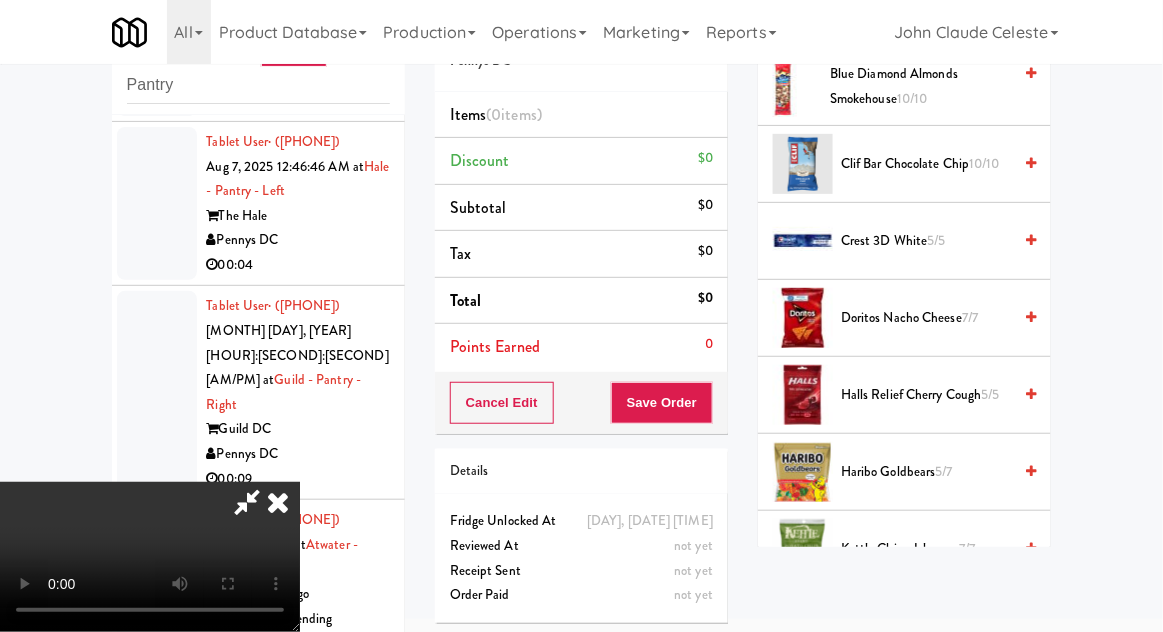 click on "Doritos Nacho Cheese  7/7" at bounding box center [926, 318] 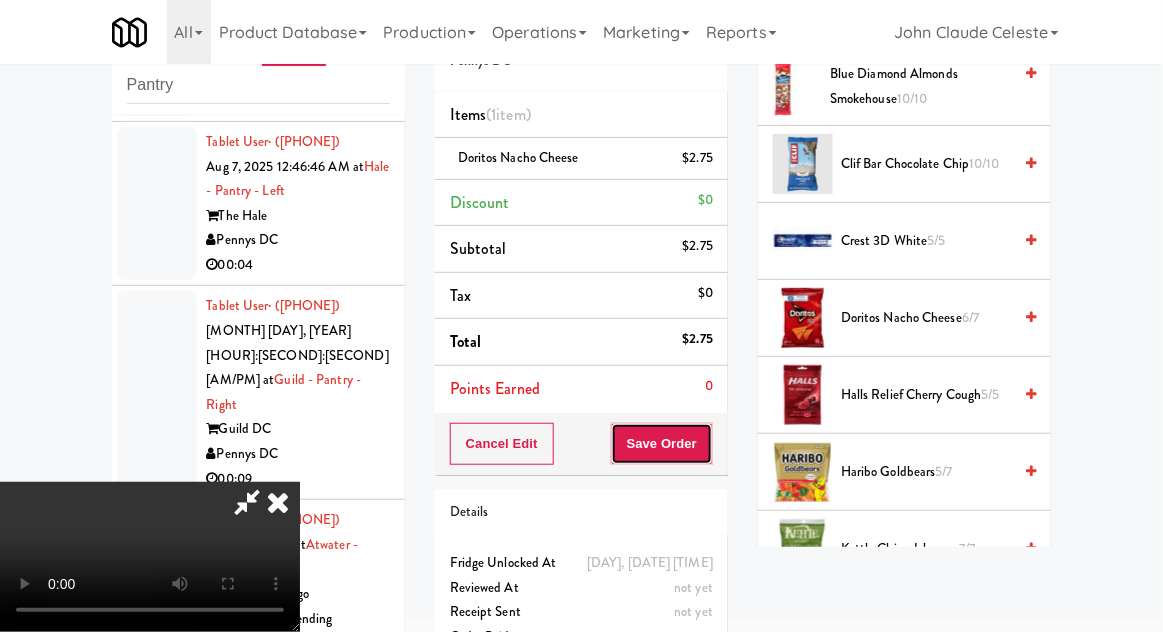 click on "Save Order" at bounding box center (662, 444) 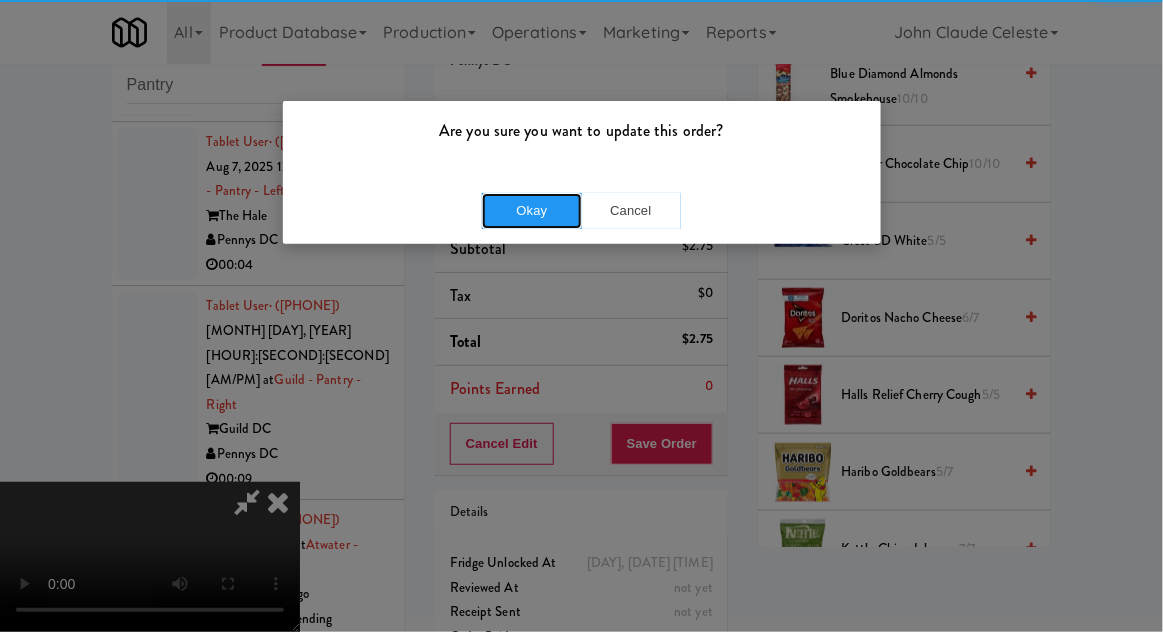 click on "Okay" at bounding box center (532, 211) 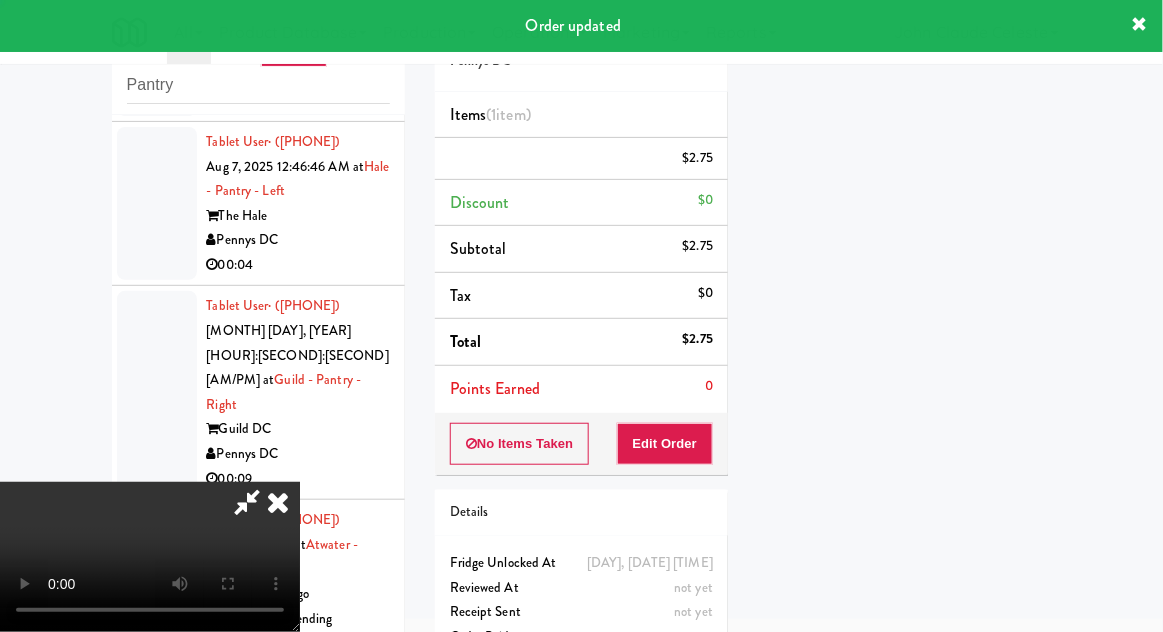 scroll, scrollTop: 197, scrollLeft: 0, axis: vertical 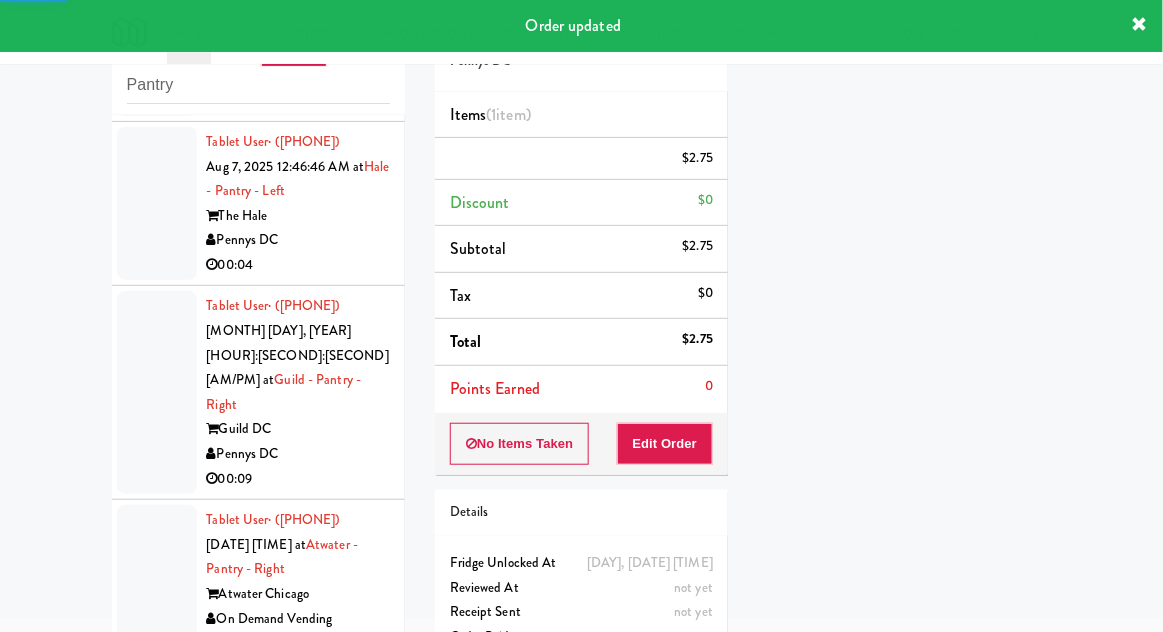 click at bounding box center (157, 39) 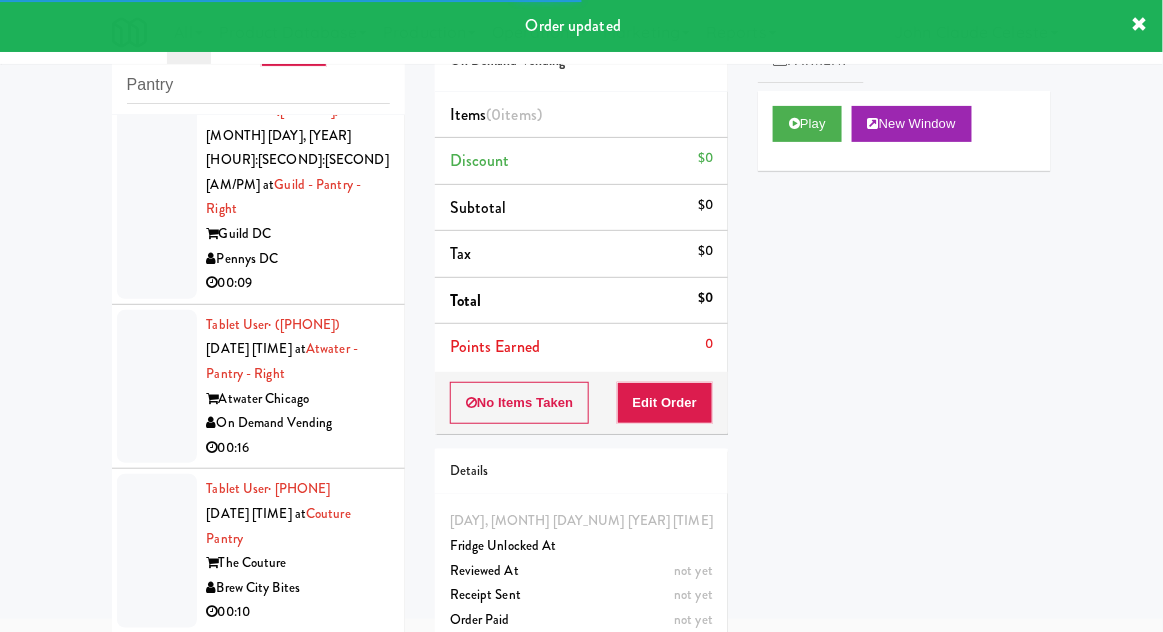 scroll, scrollTop: 5356, scrollLeft: 0, axis: vertical 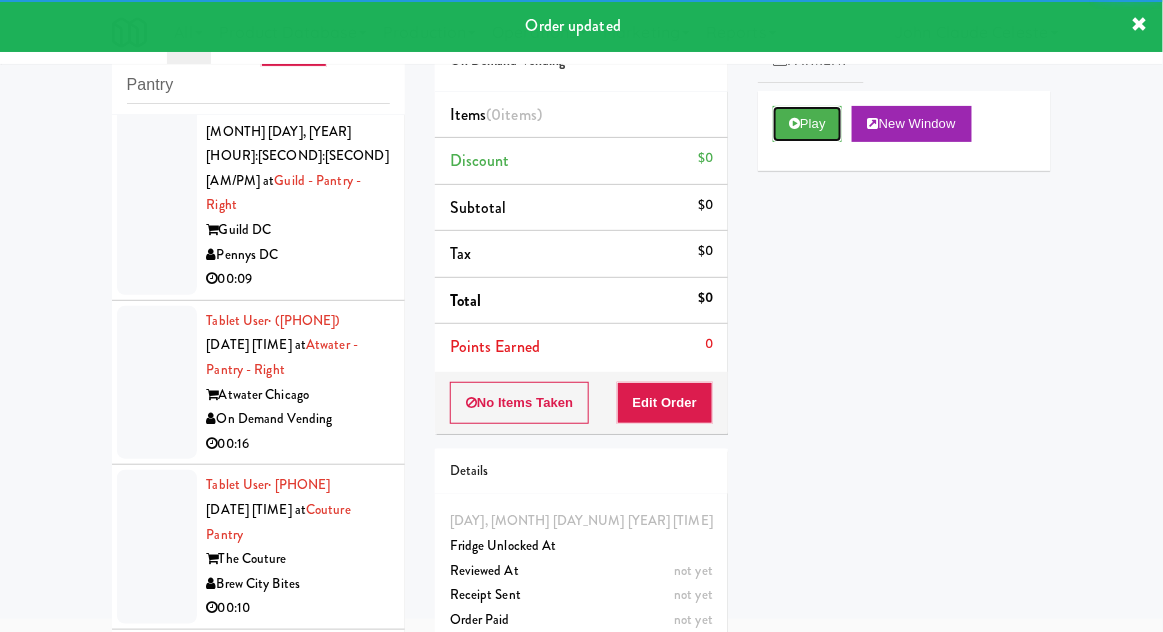 click on "Play" at bounding box center [807, 124] 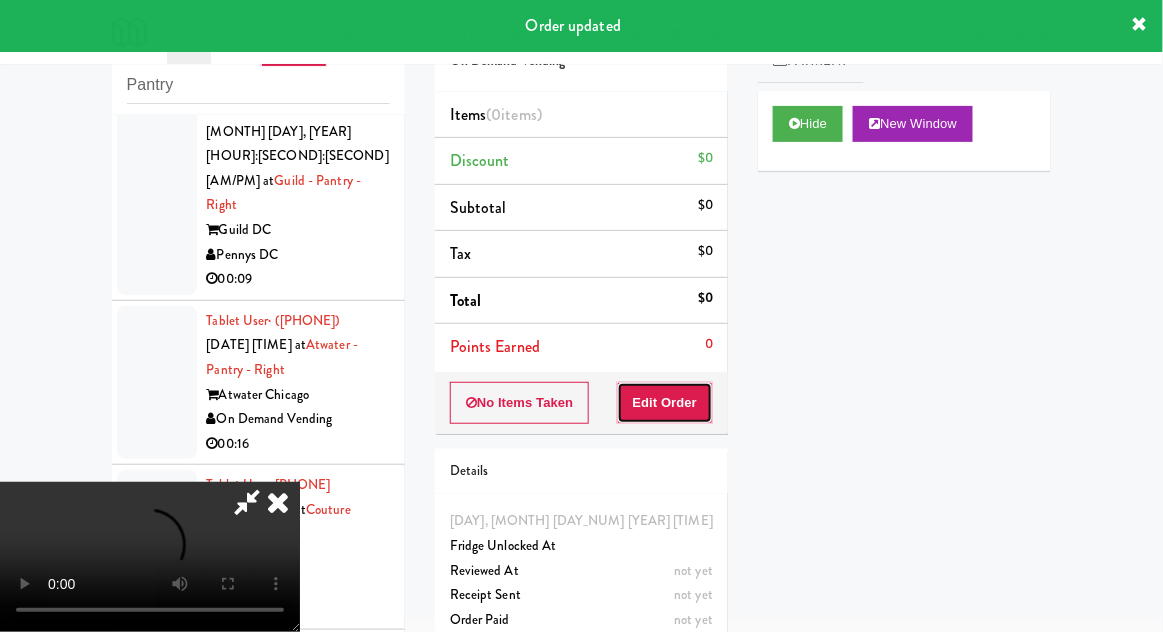 click on "Edit Order" at bounding box center [665, 403] 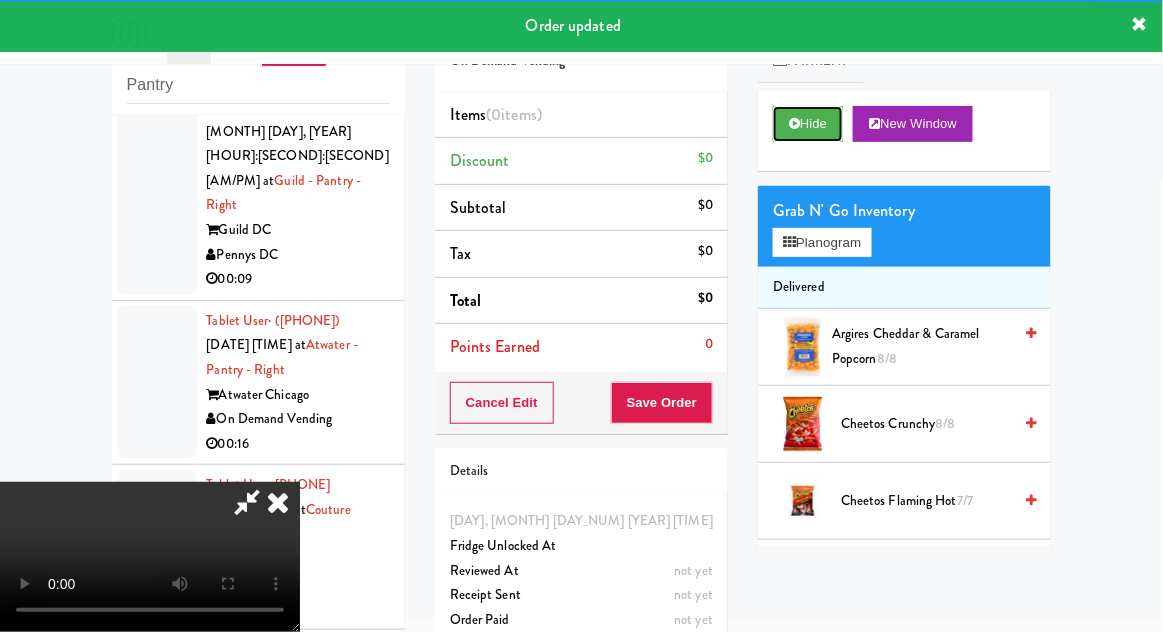 click on "Hide" at bounding box center (808, 124) 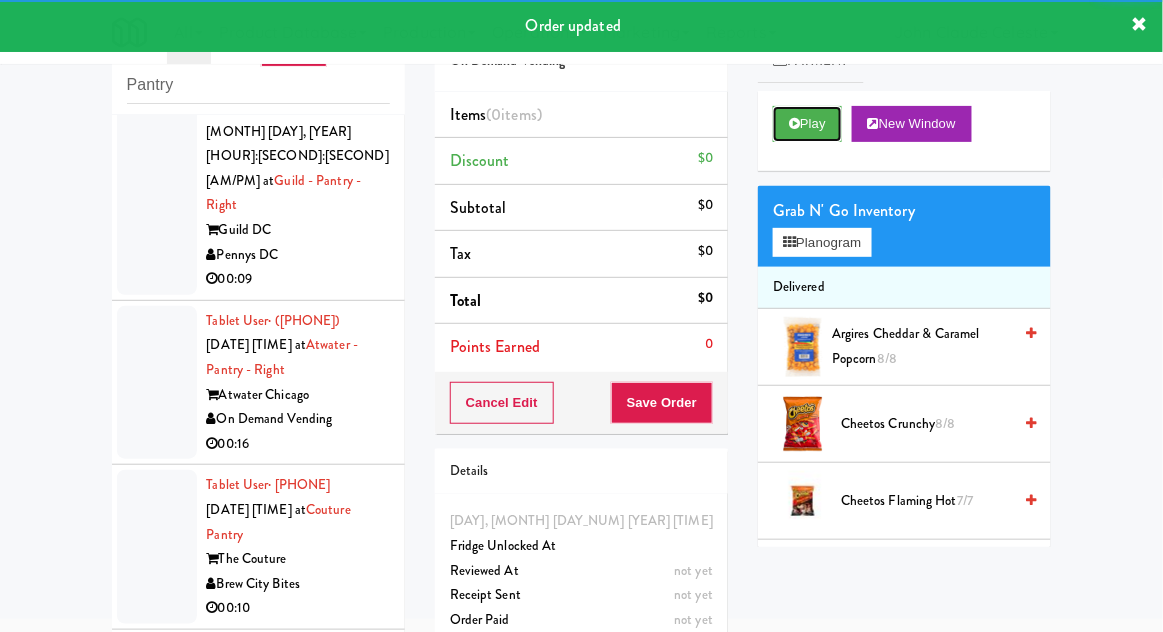 click on "Play" at bounding box center [807, 124] 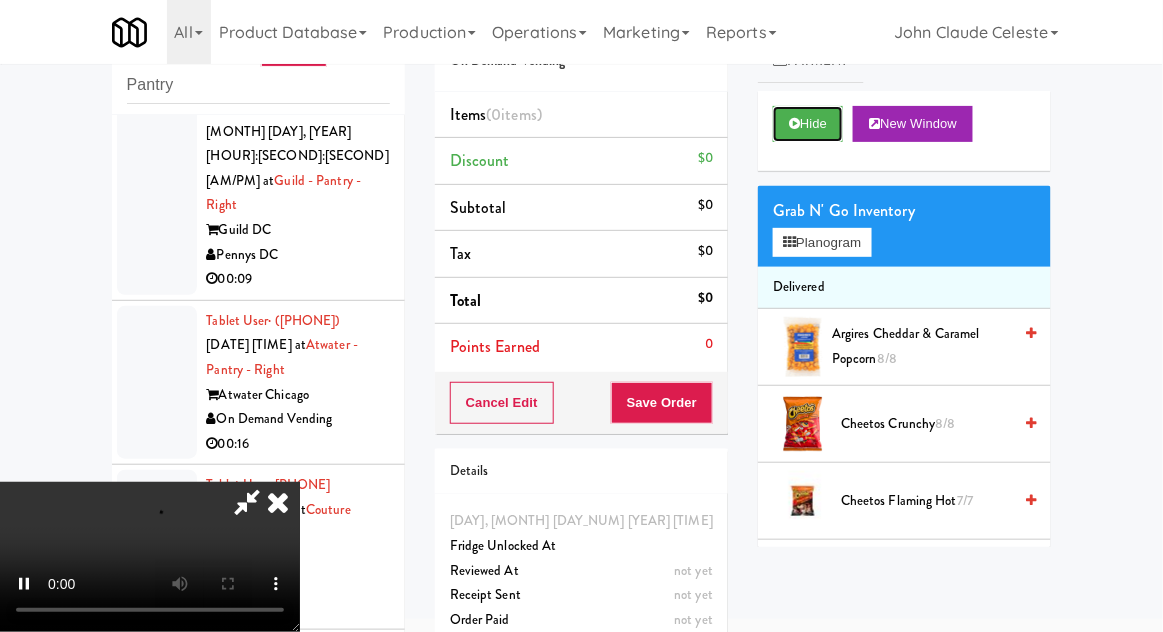 scroll, scrollTop: 73, scrollLeft: 0, axis: vertical 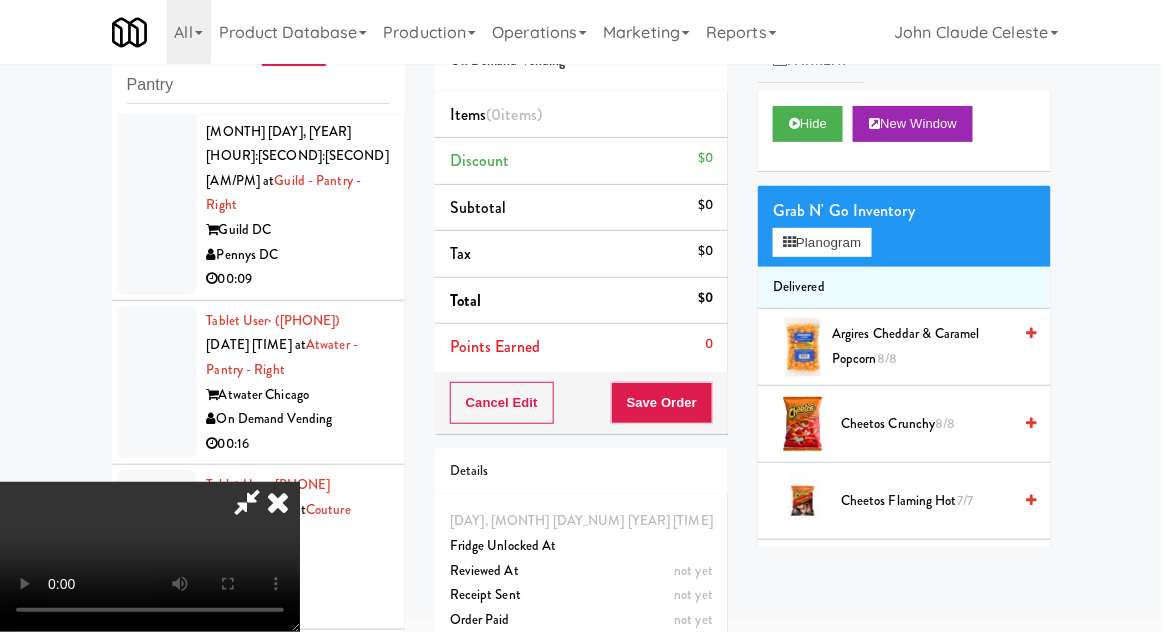 type 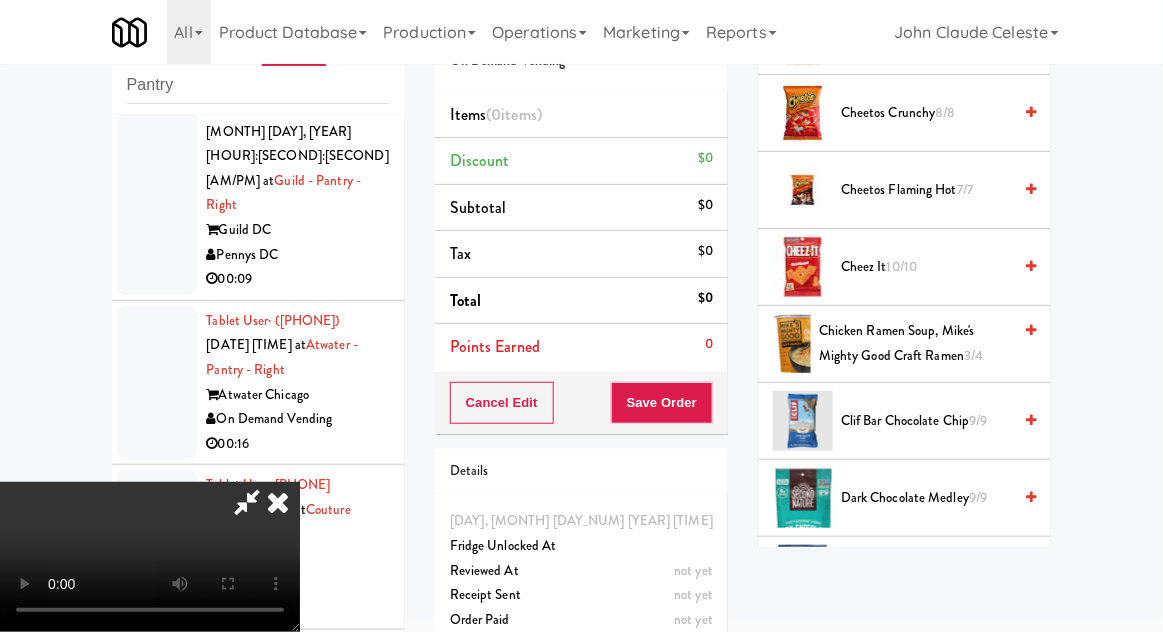 scroll, scrollTop: 398, scrollLeft: 0, axis: vertical 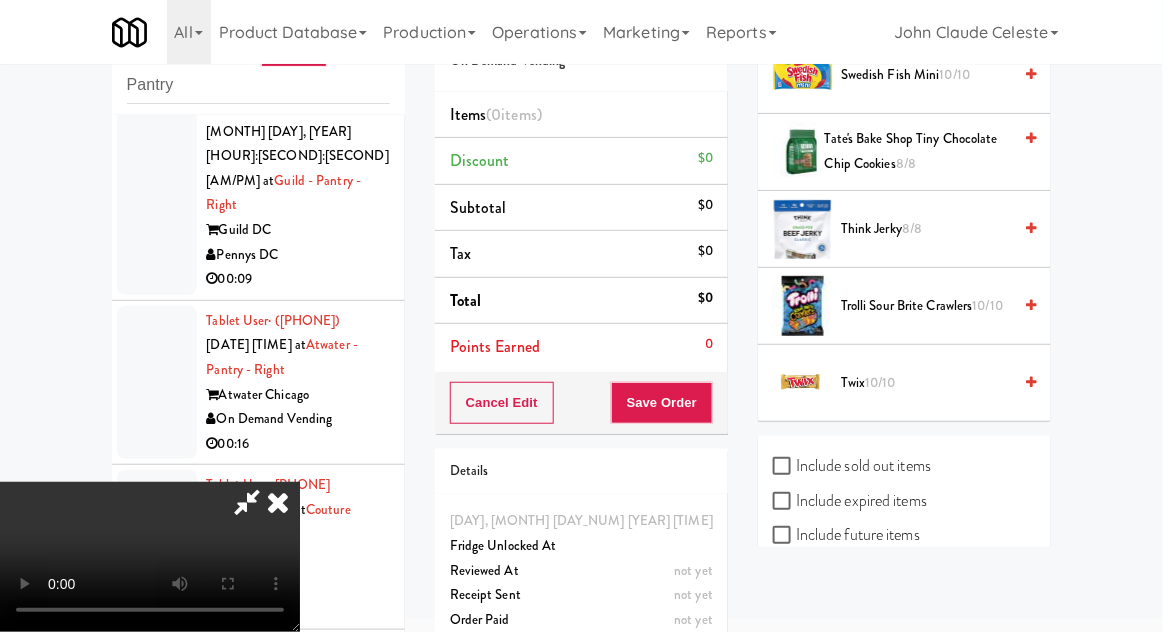 click on "Twix  10/10" at bounding box center [926, 383] 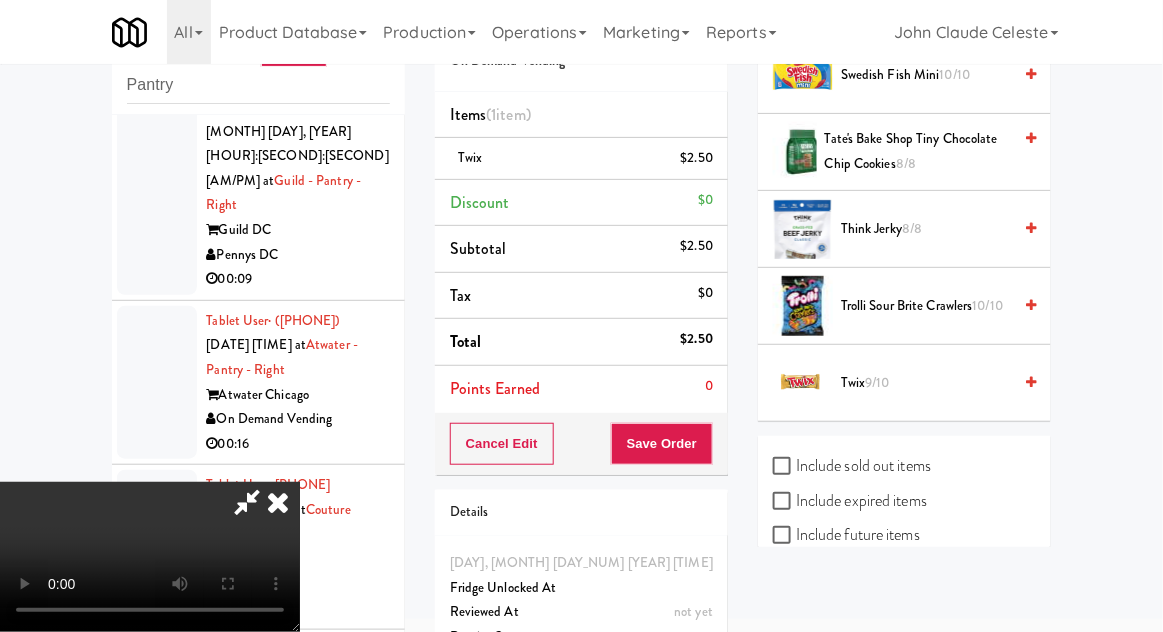 scroll, scrollTop: 73, scrollLeft: 0, axis: vertical 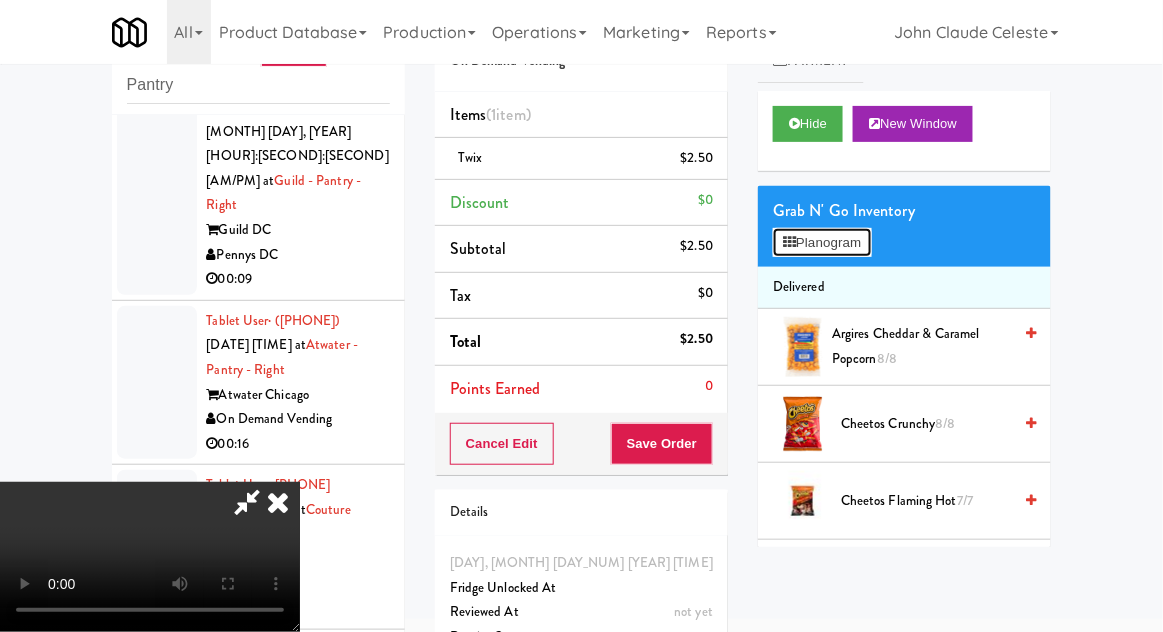 click on "Planogram" at bounding box center [822, 243] 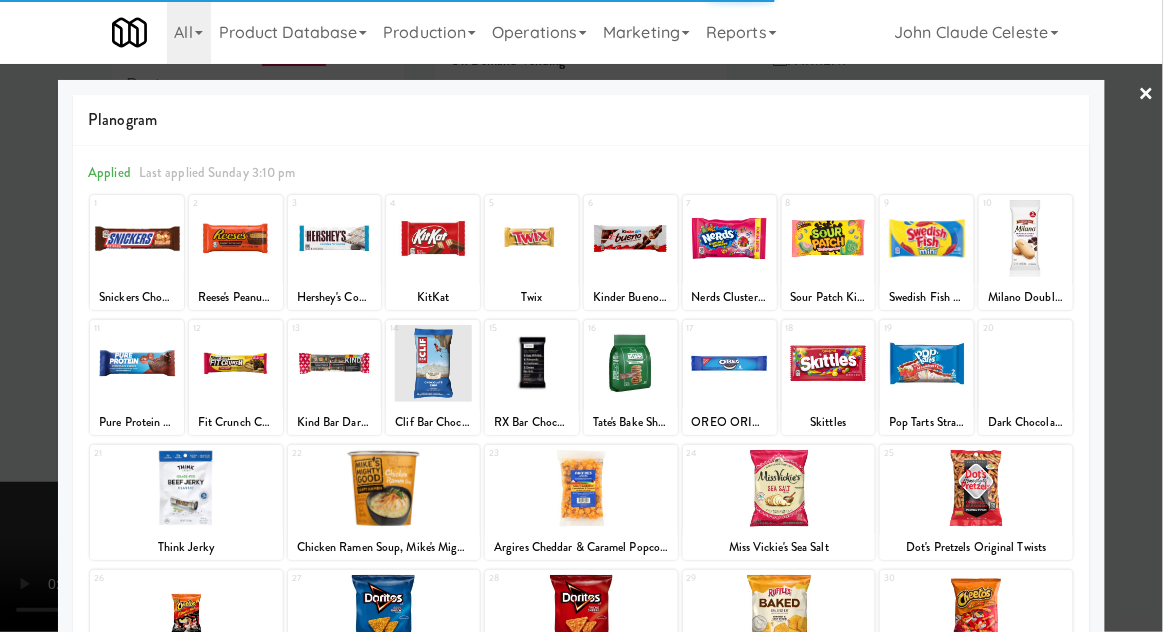 scroll, scrollTop: 253, scrollLeft: 0, axis: vertical 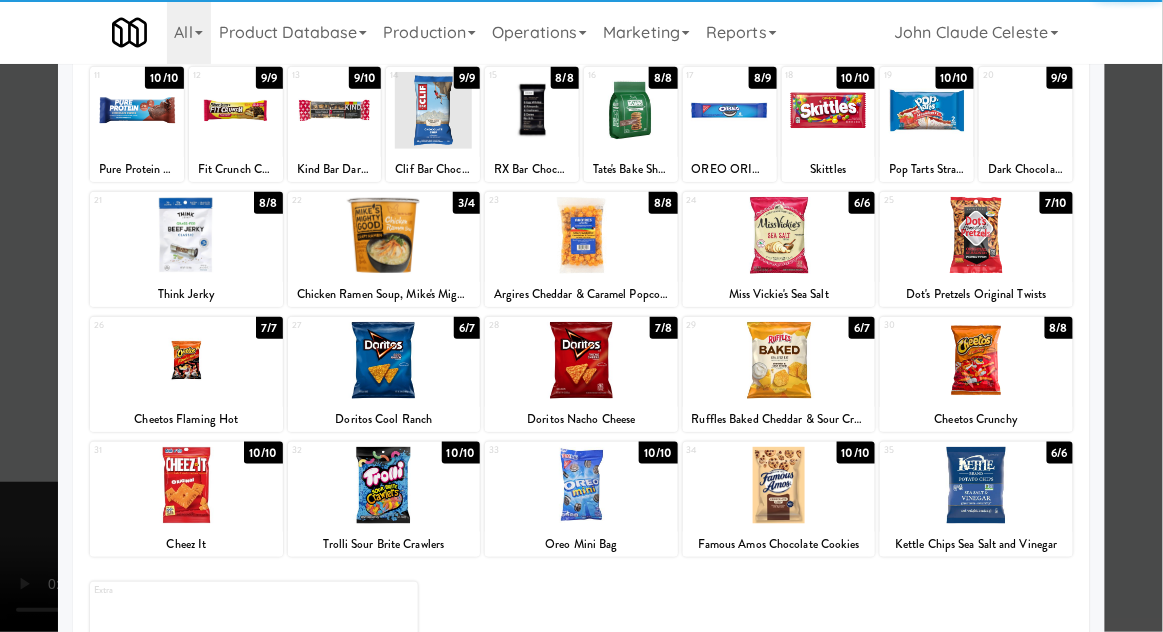 click at bounding box center [779, 485] 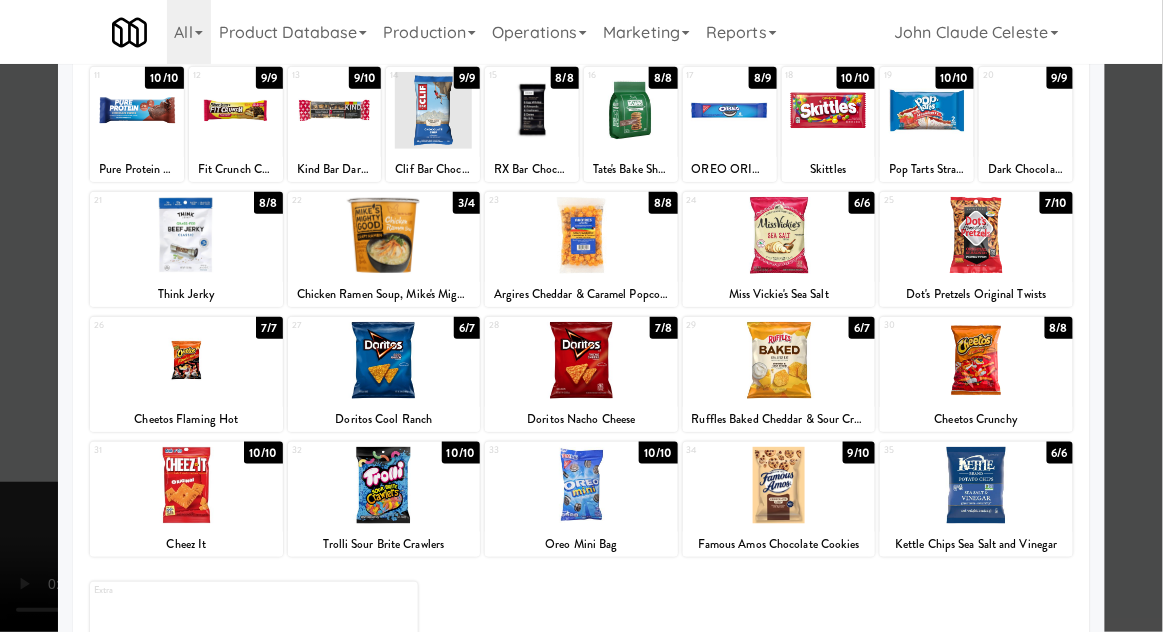 click at bounding box center (581, 316) 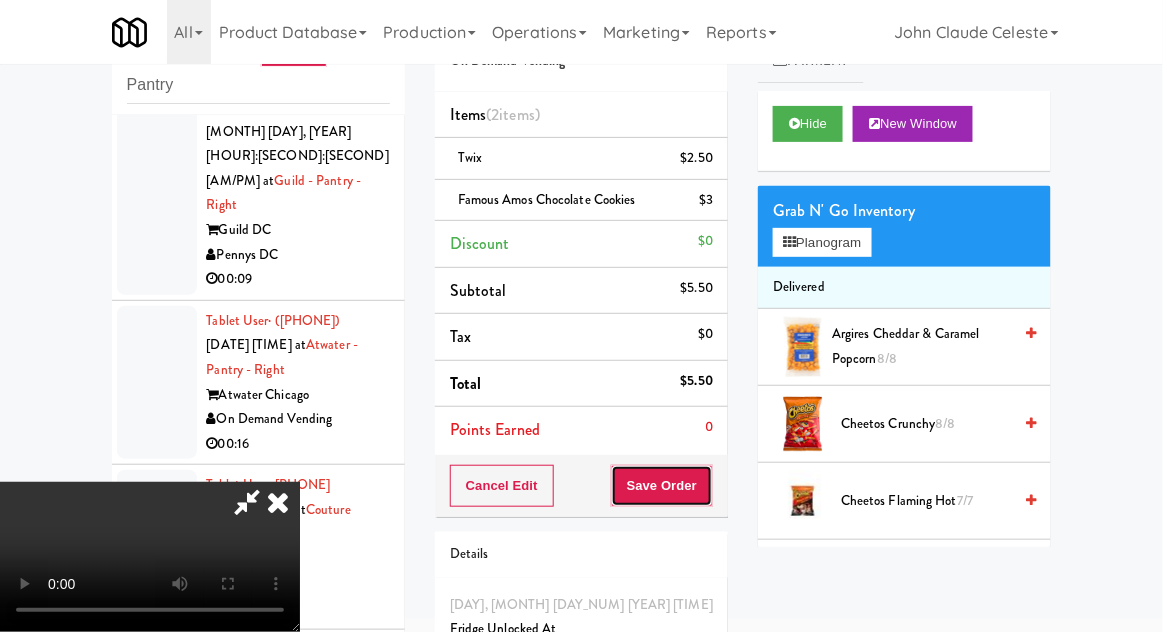 click on "Save Order" at bounding box center (662, 486) 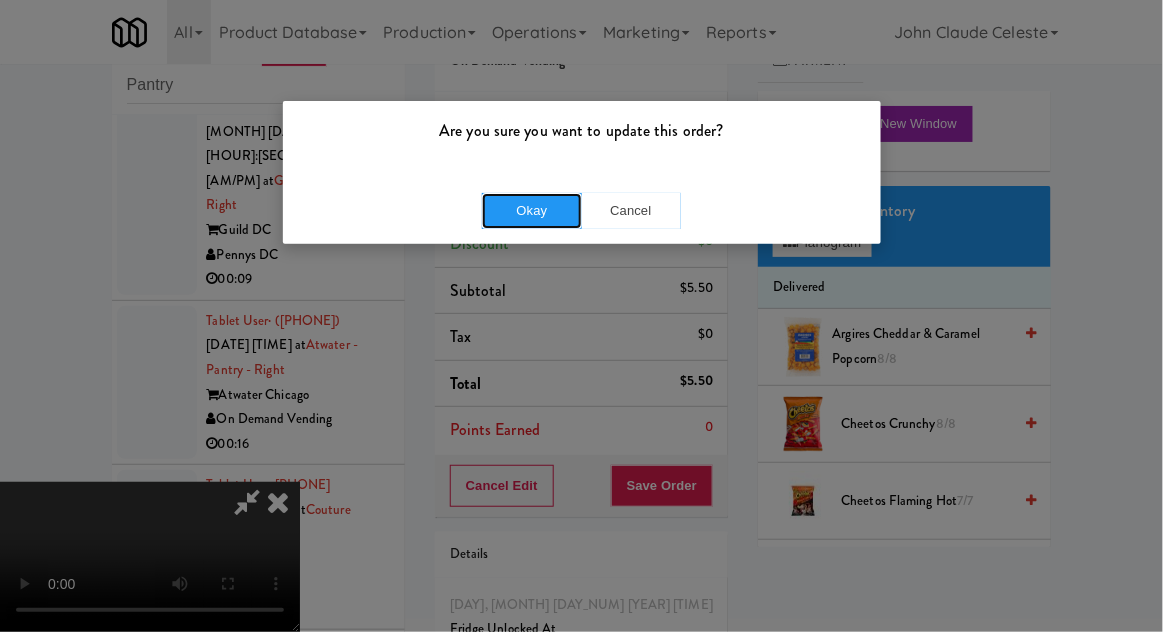 click on "Okay" at bounding box center [532, 211] 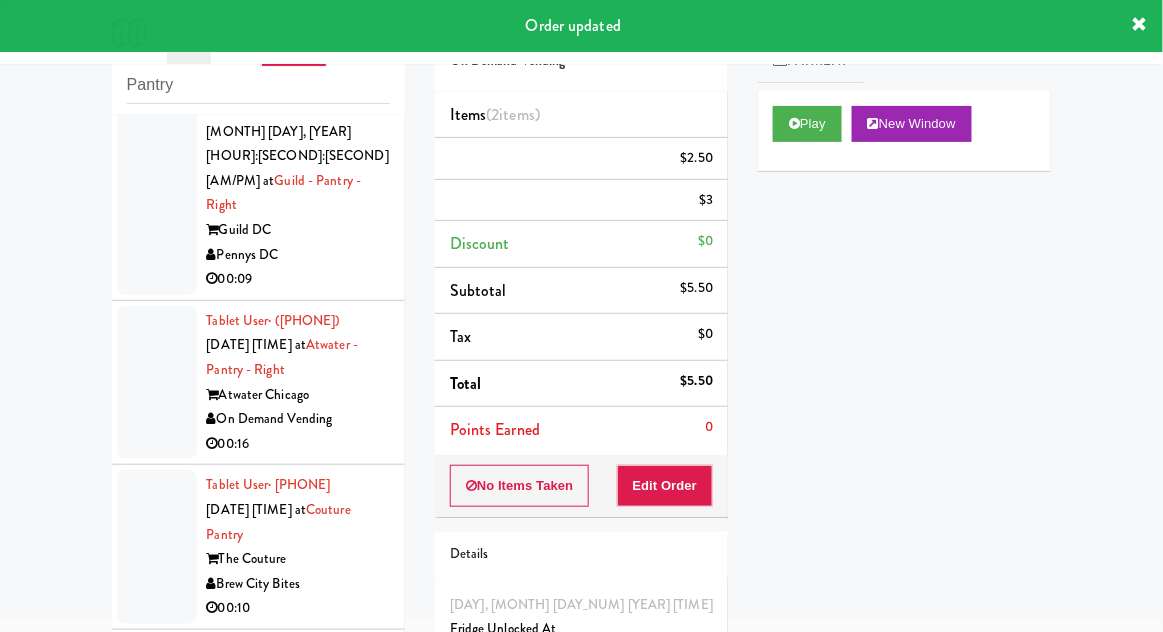scroll, scrollTop: 0, scrollLeft: 0, axis: both 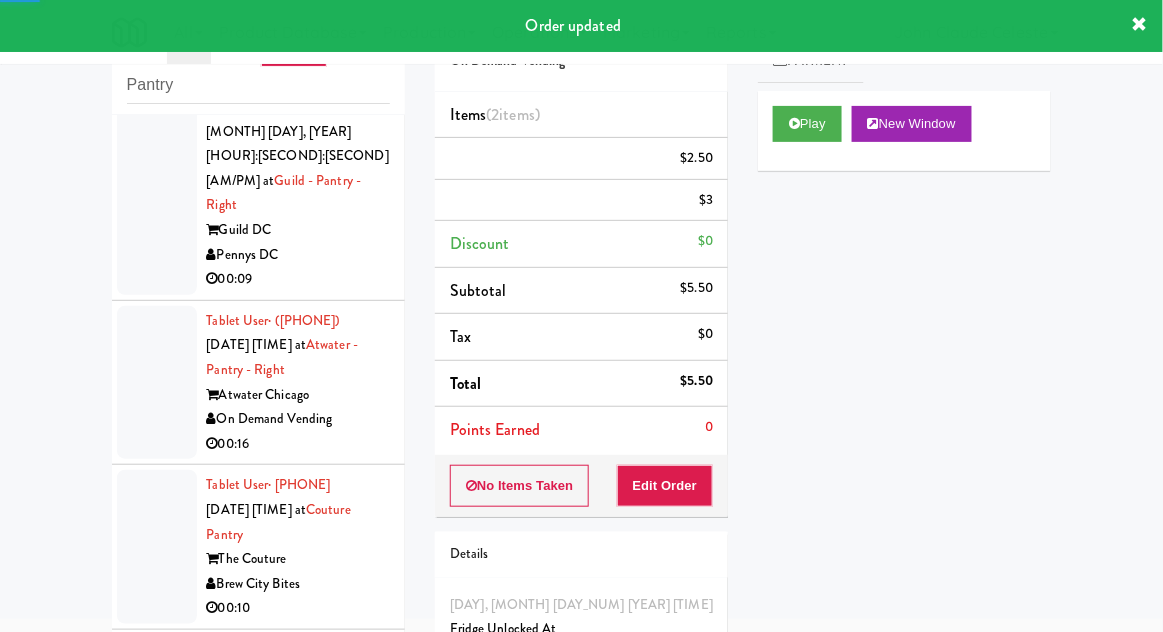 click at bounding box center (157, 5) 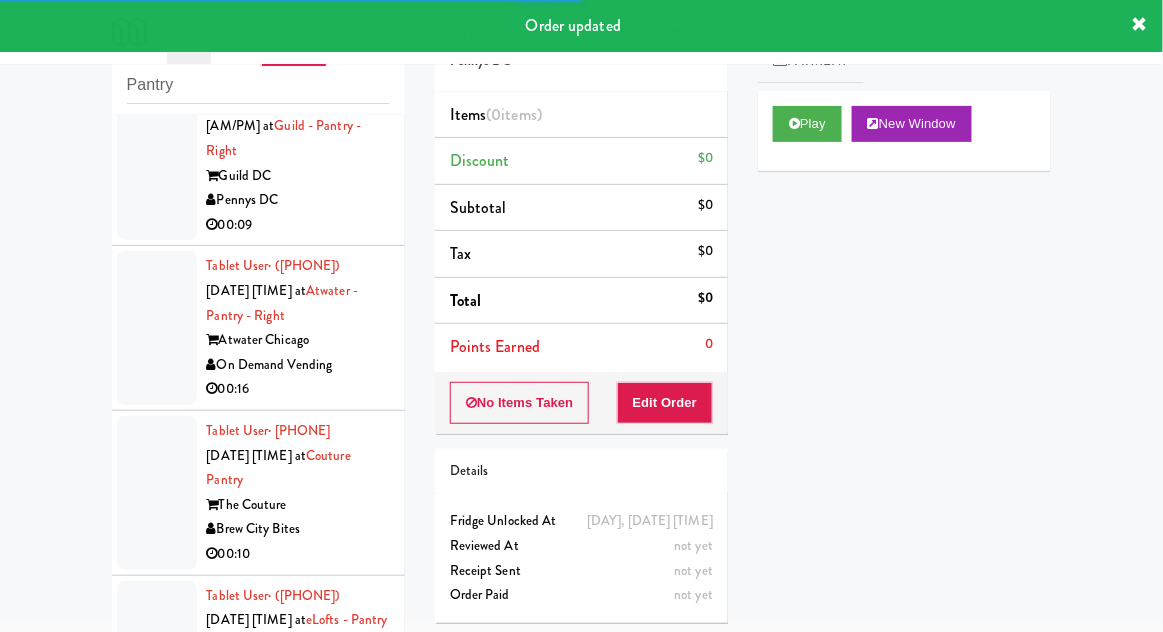 scroll, scrollTop: 5583, scrollLeft: 0, axis: vertical 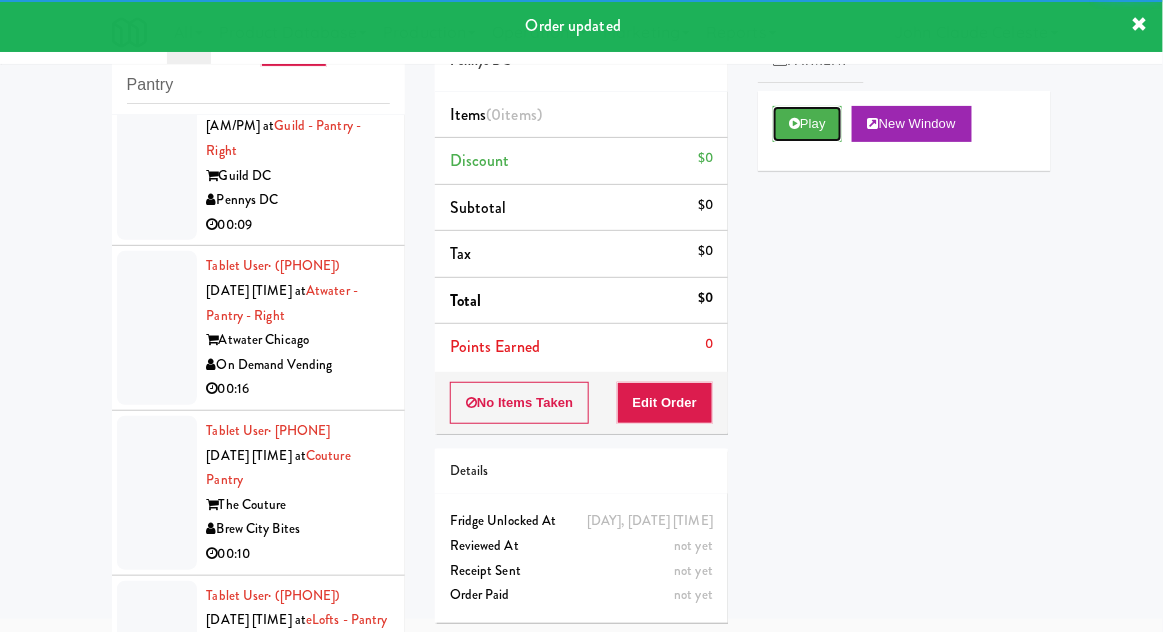 click on "Play" at bounding box center (807, 124) 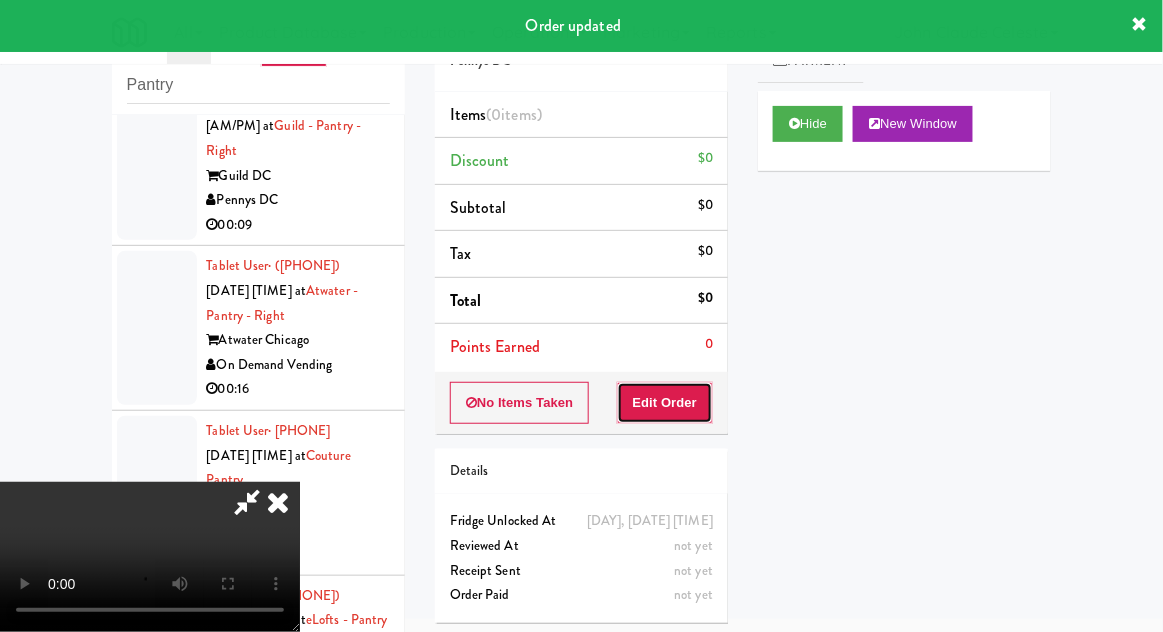 click on "Edit Order" at bounding box center [665, 403] 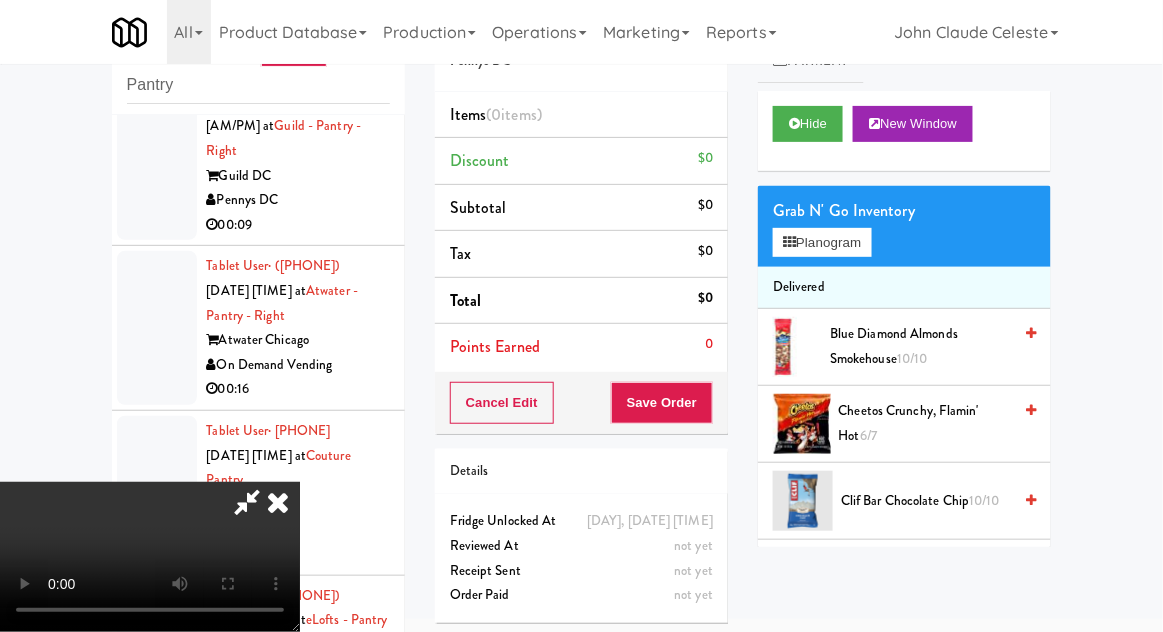 type 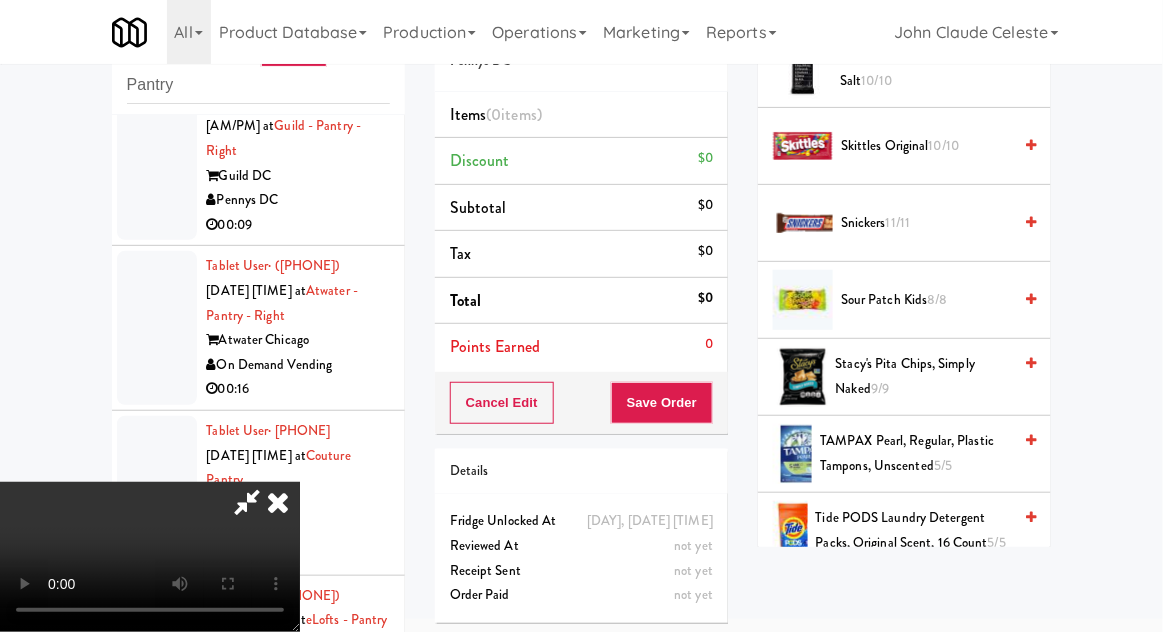 scroll, scrollTop: 2151, scrollLeft: 0, axis: vertical 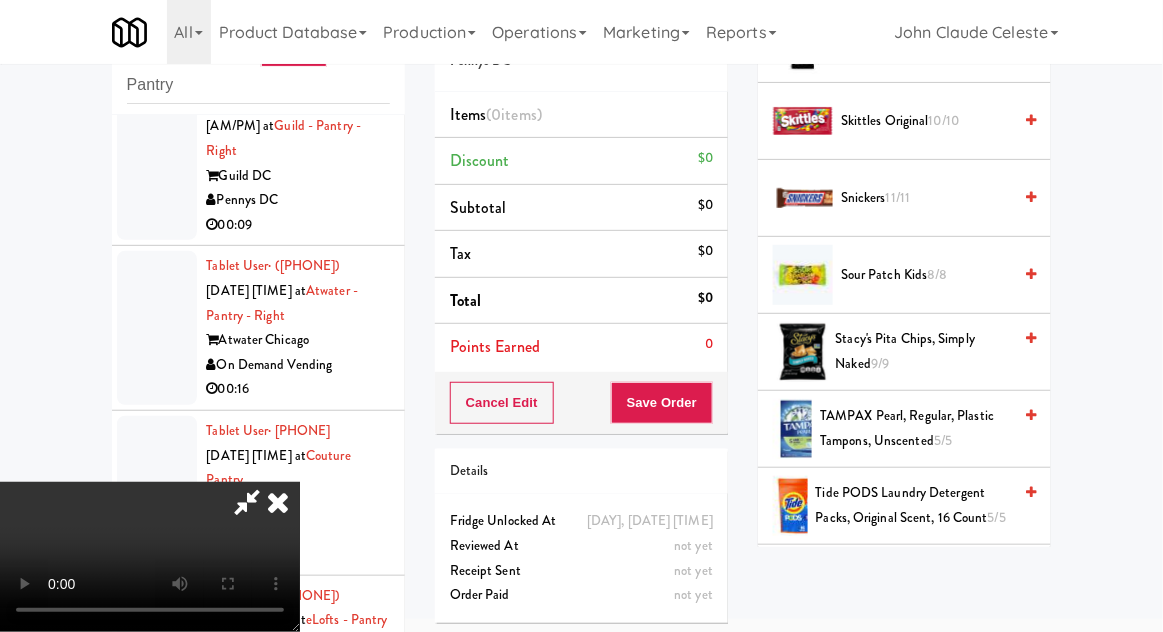 click on "Twix  8/10" at bounding box center (926, 583) 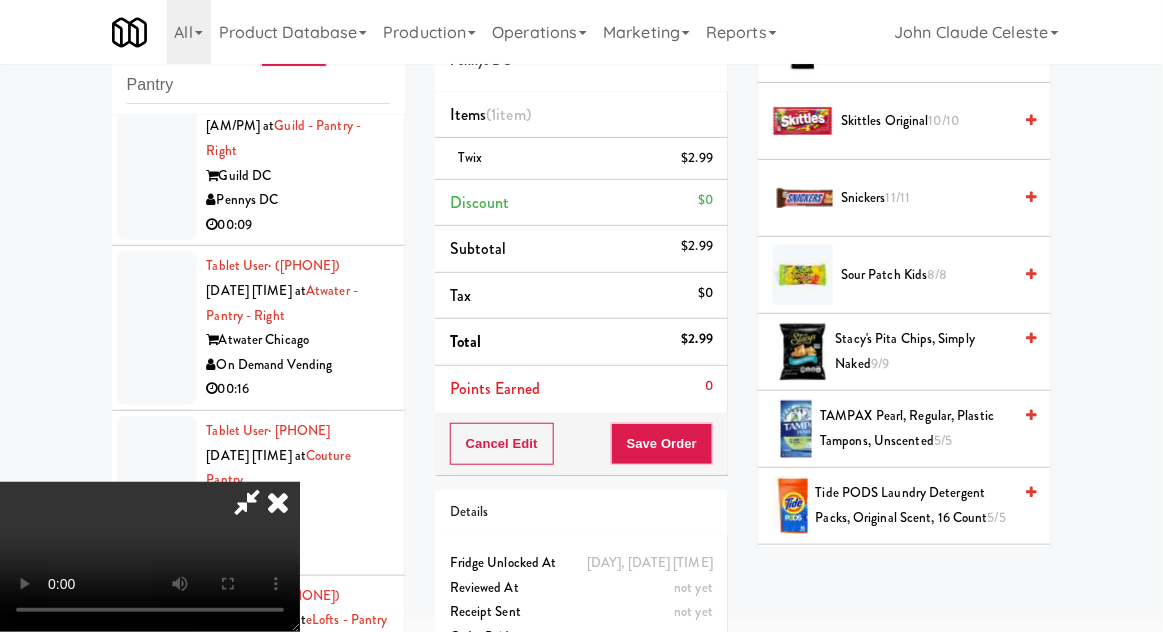 click on "7/10" at bounding box center [877, 582] 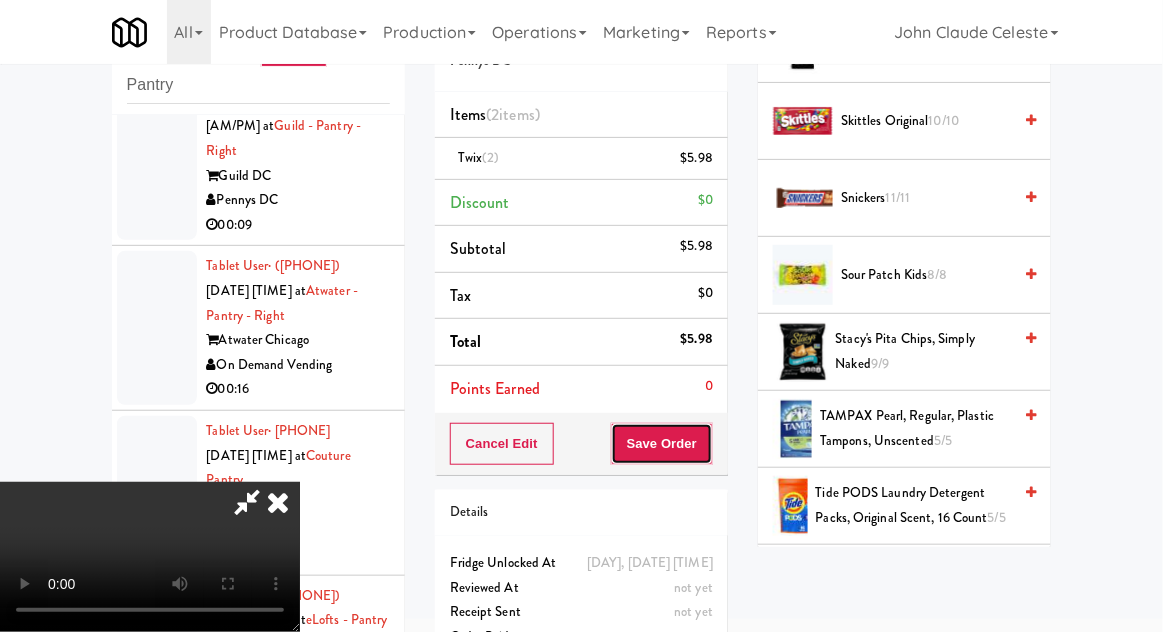 click on "Save Order" at bounding box center (662, 444) 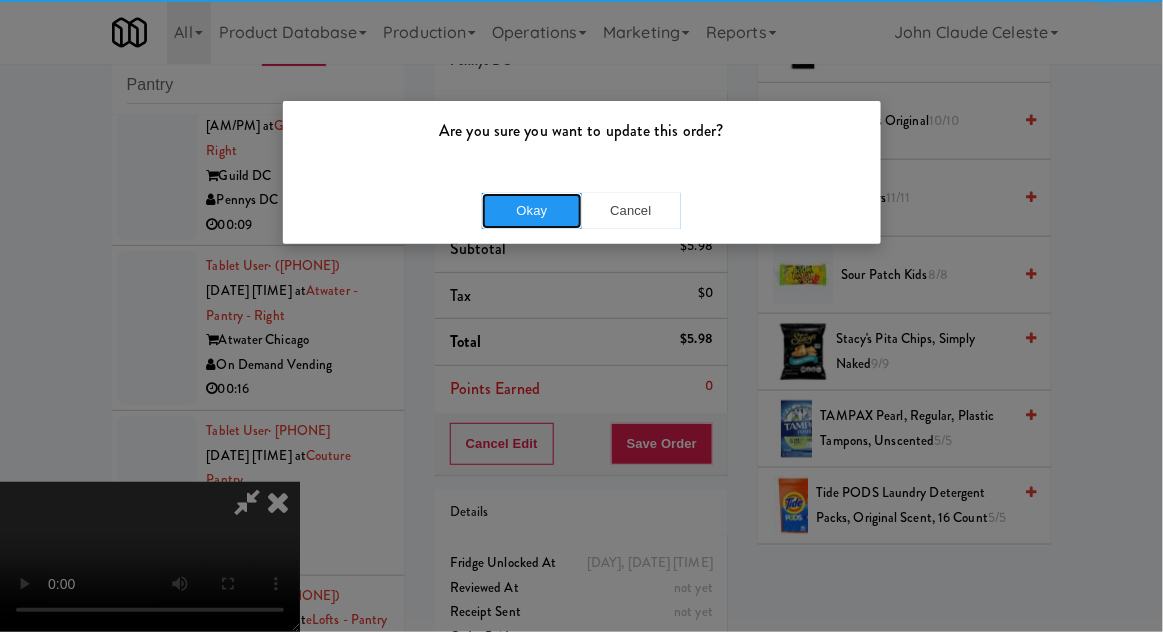 click on "Okay" at bounding box center (532, 211) 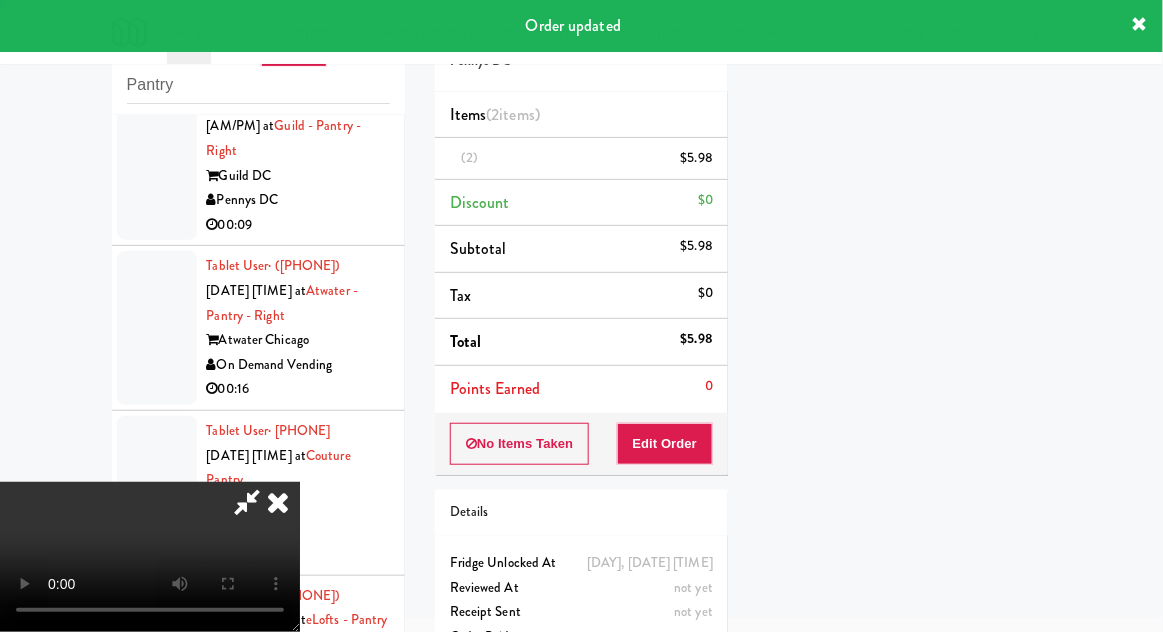 scroll, scrollTop: 197, scrollLeft: 0, axis: vertical 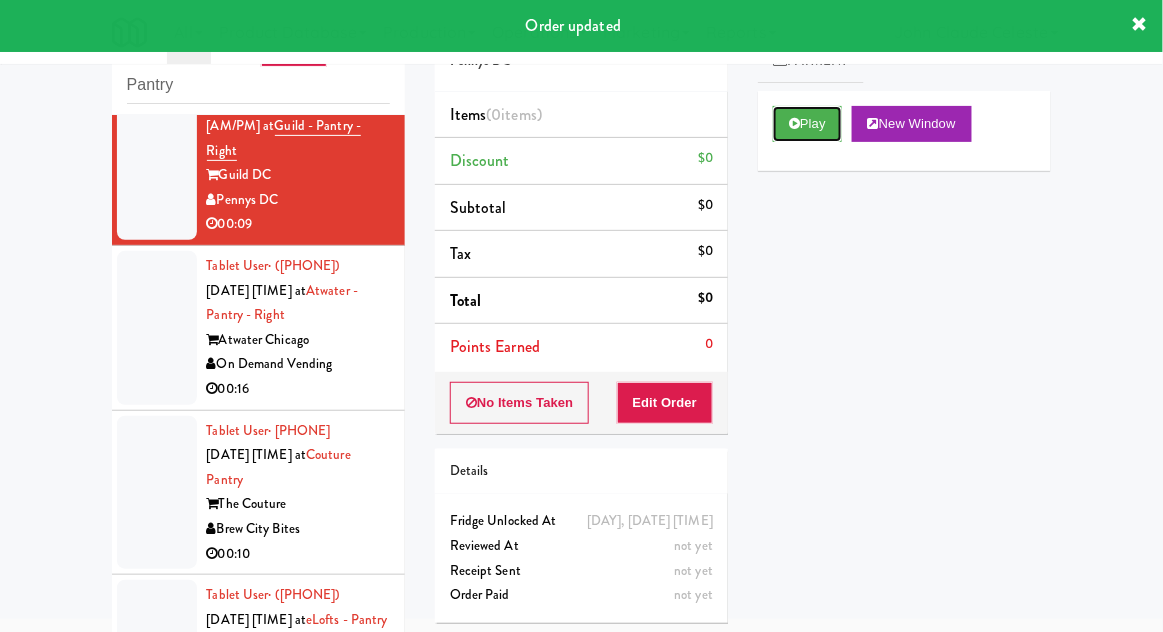 click on "Play" at bounding box center [807, 124] 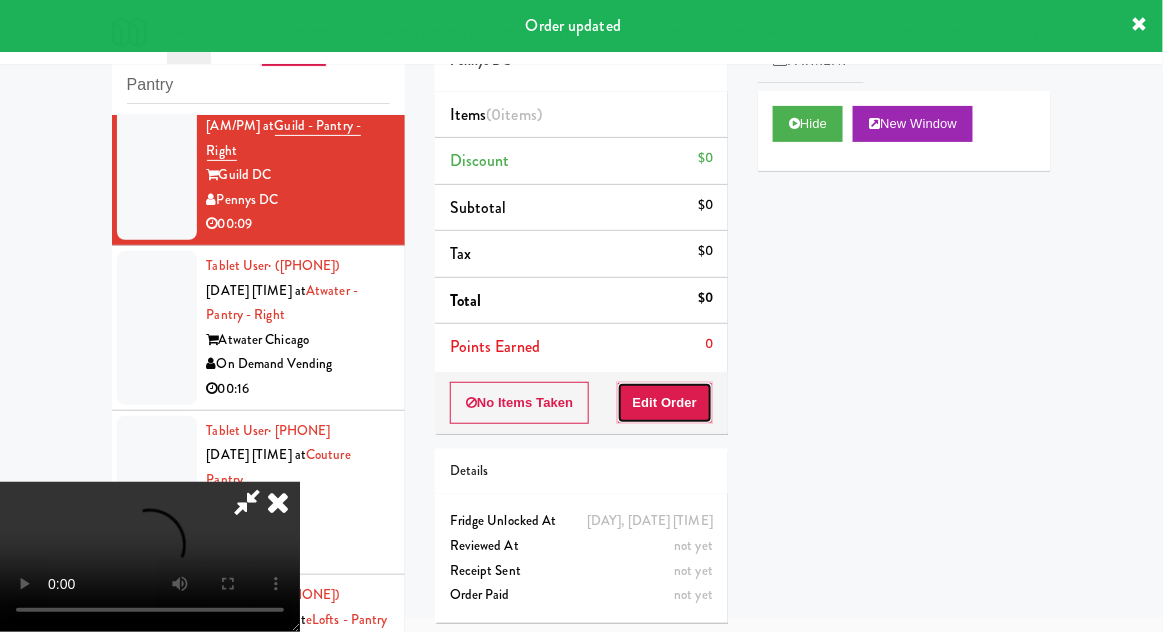 click on "Edit Order" at bounding box center (665, 403) 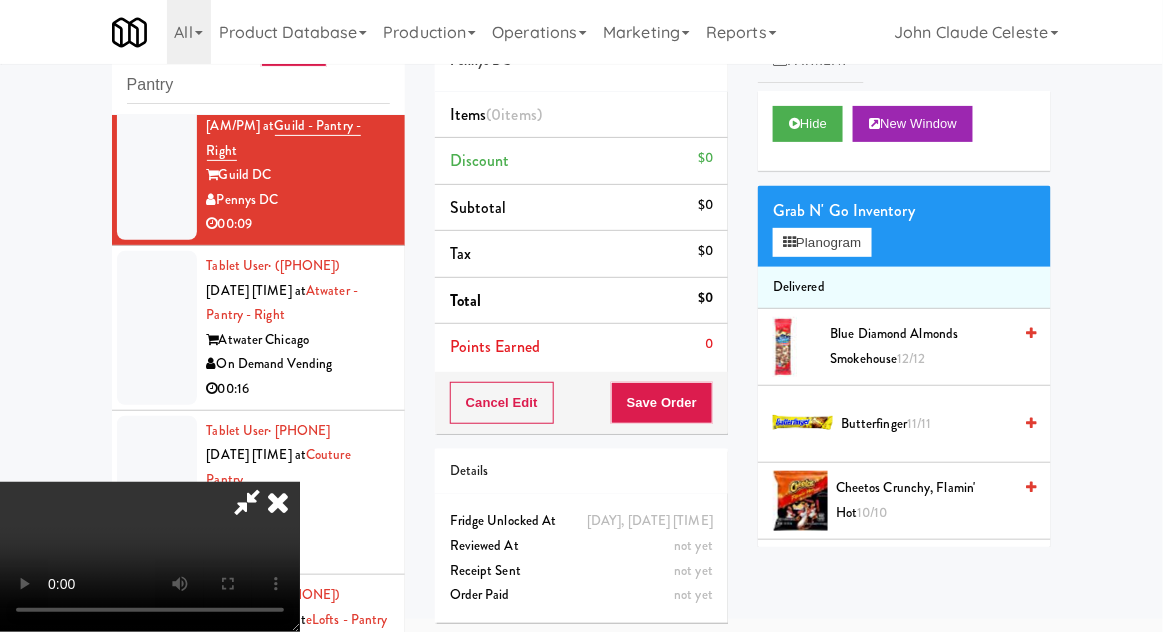type 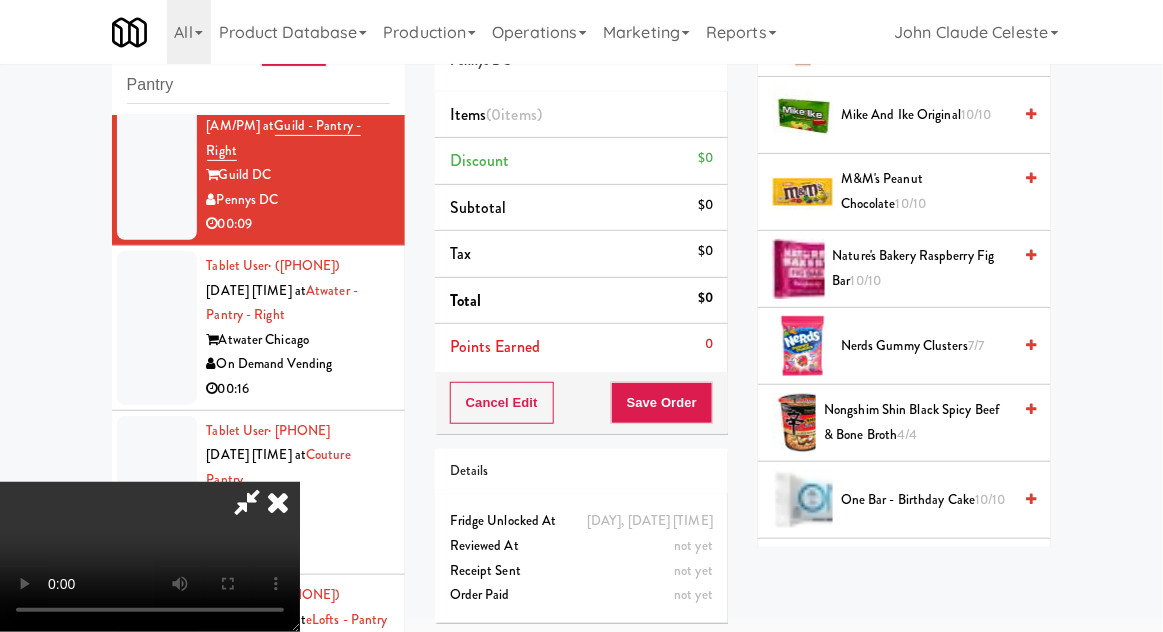 scroll, scrollTop: 1232, scrollLeft: 0, axis: vertical 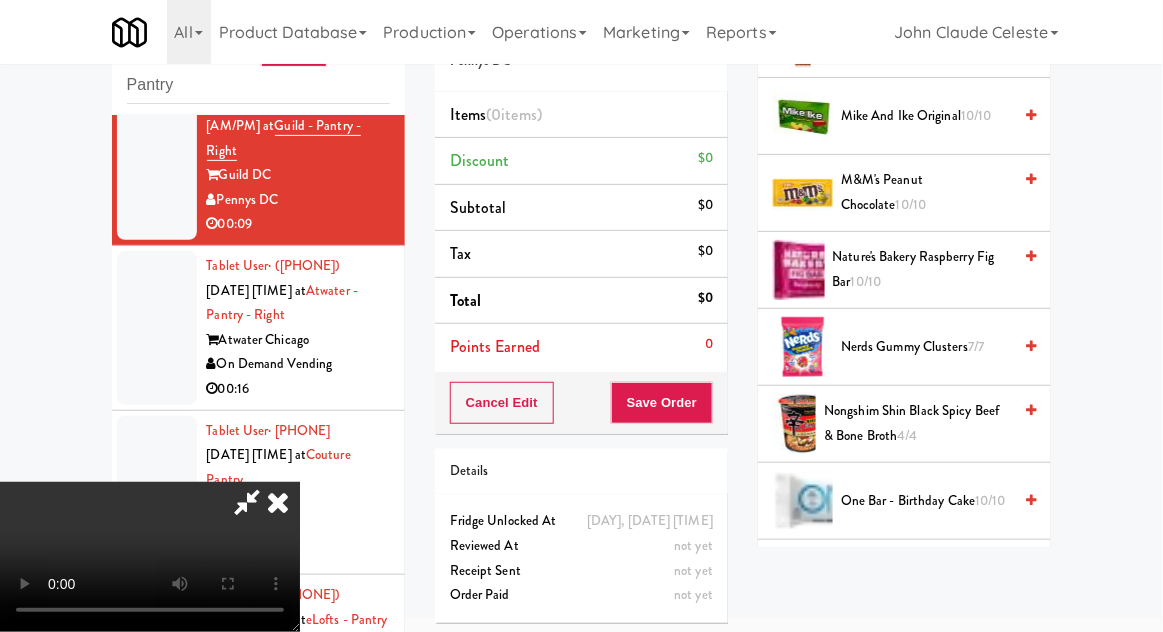 click on "Nongshim Shin Black Spicy Beef & Bone Broth  4/4" at bounding box center (917, 423) 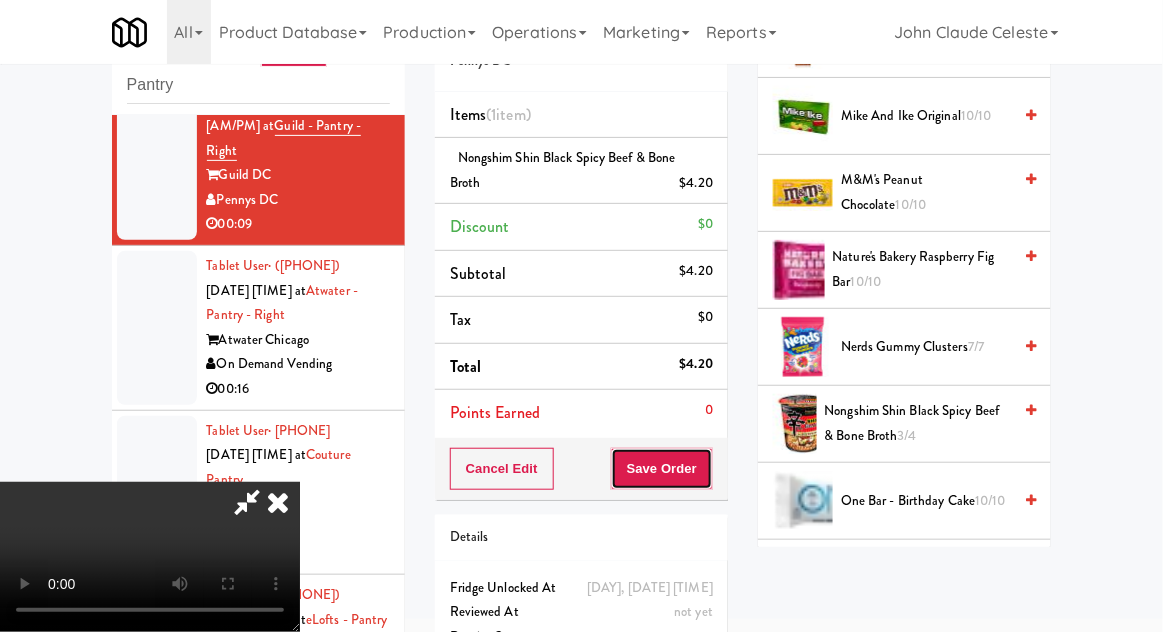 click on "Save Order" at bounding box center [662, 469] 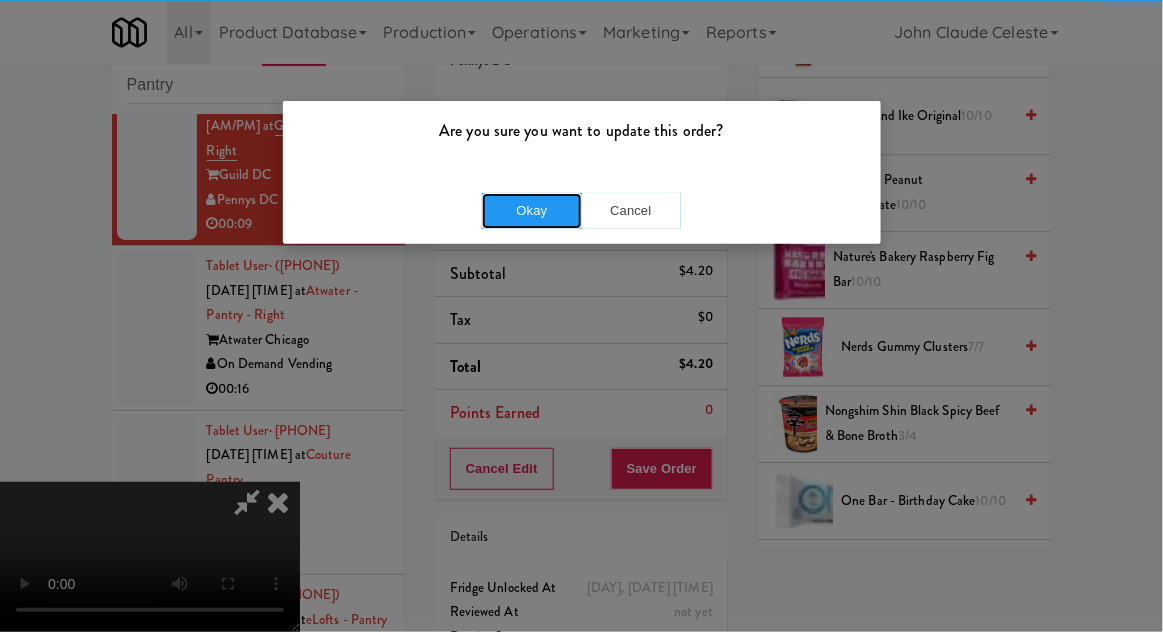 click on "Okay" at bounding box center [532, 211] 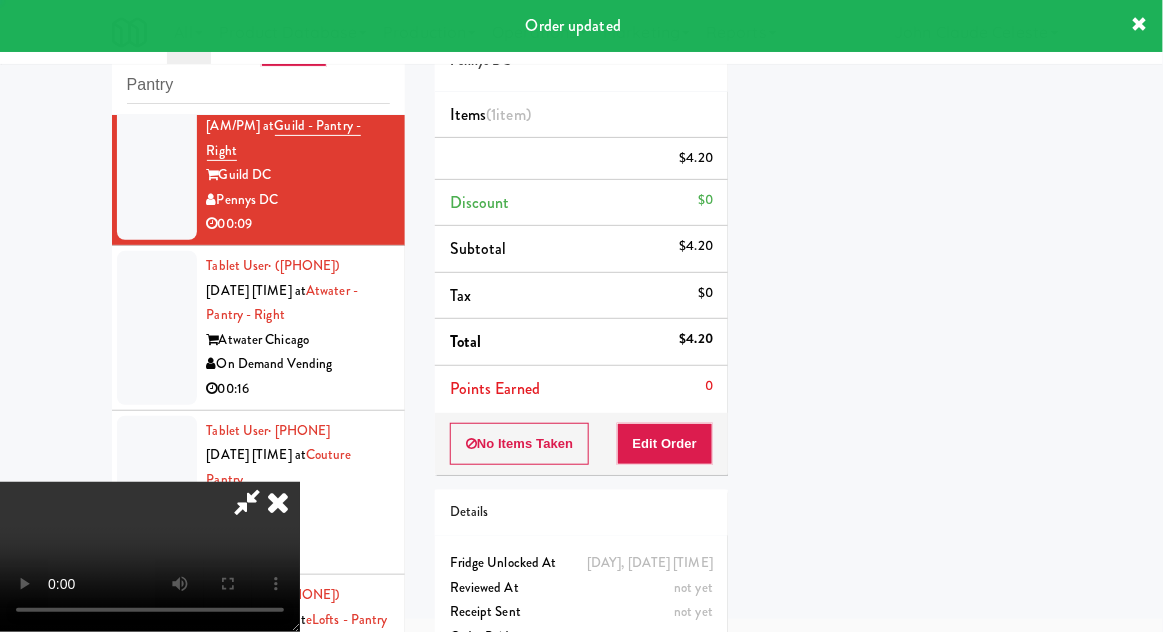 scroll, scrollTop: 197, scrollLeft: 0, axis: vertical 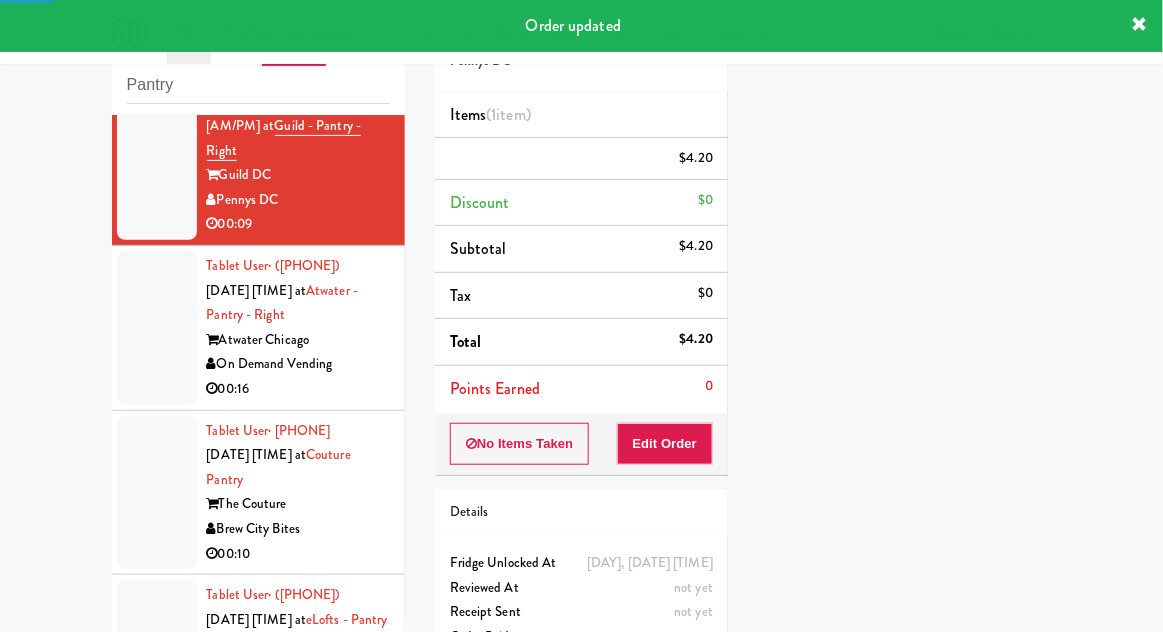 click at bounding box center [157, 328] 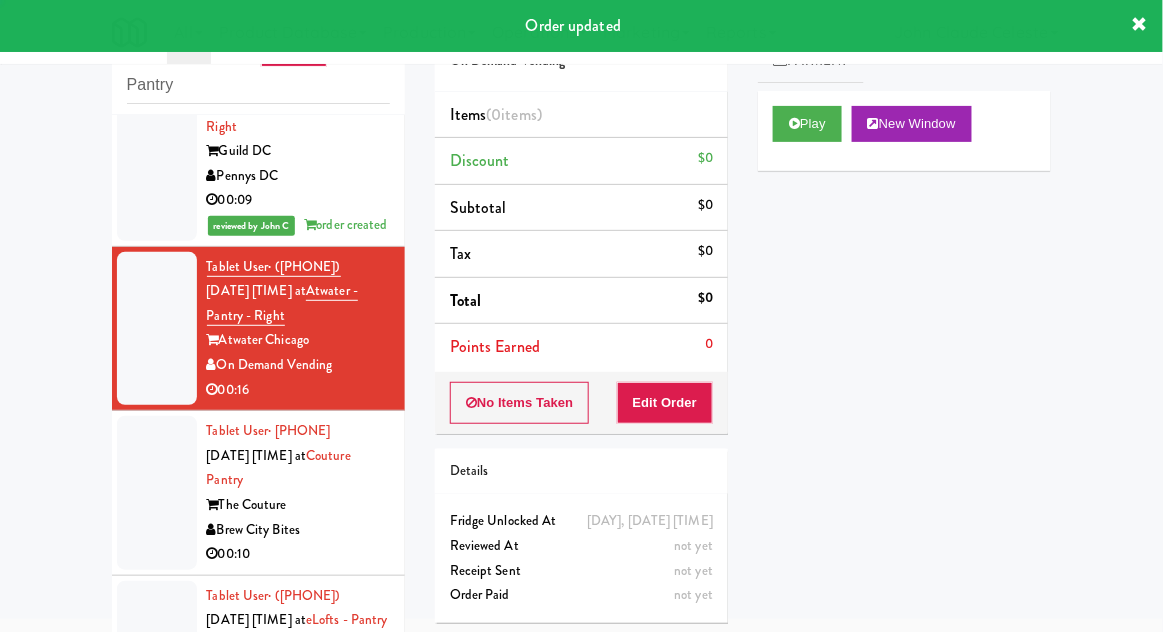 scroll, scrollTop: 5874, scrollLeft: 0, axis: vertical 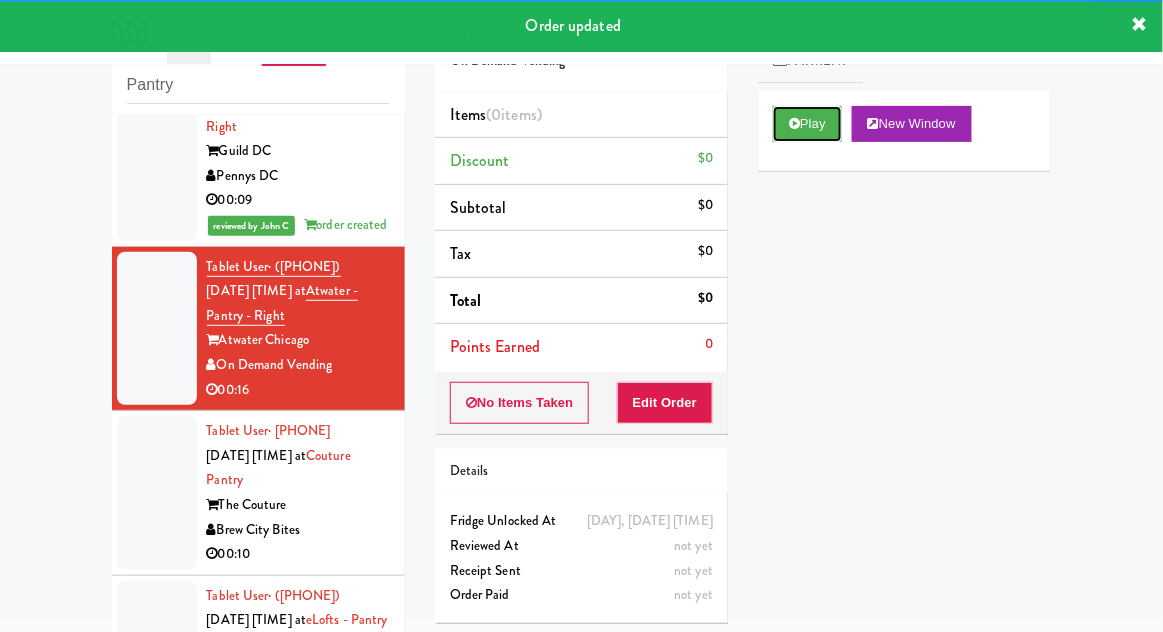 click on "Play" at bounding box center (807, 124) 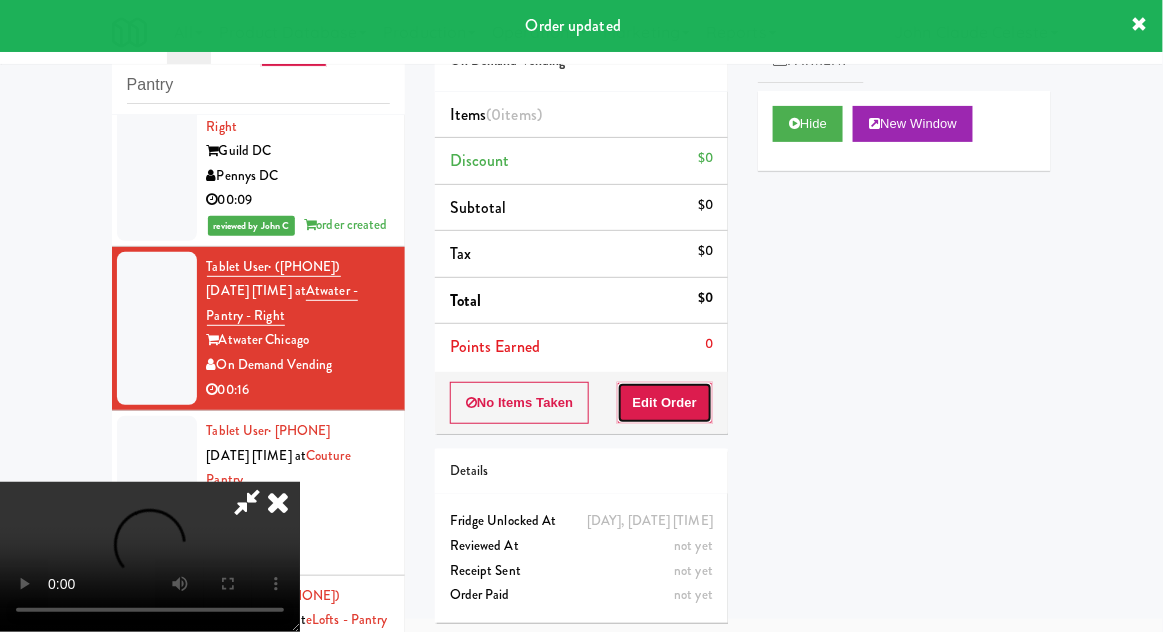 click on "Edit Order" at bounding box center (665, 403) 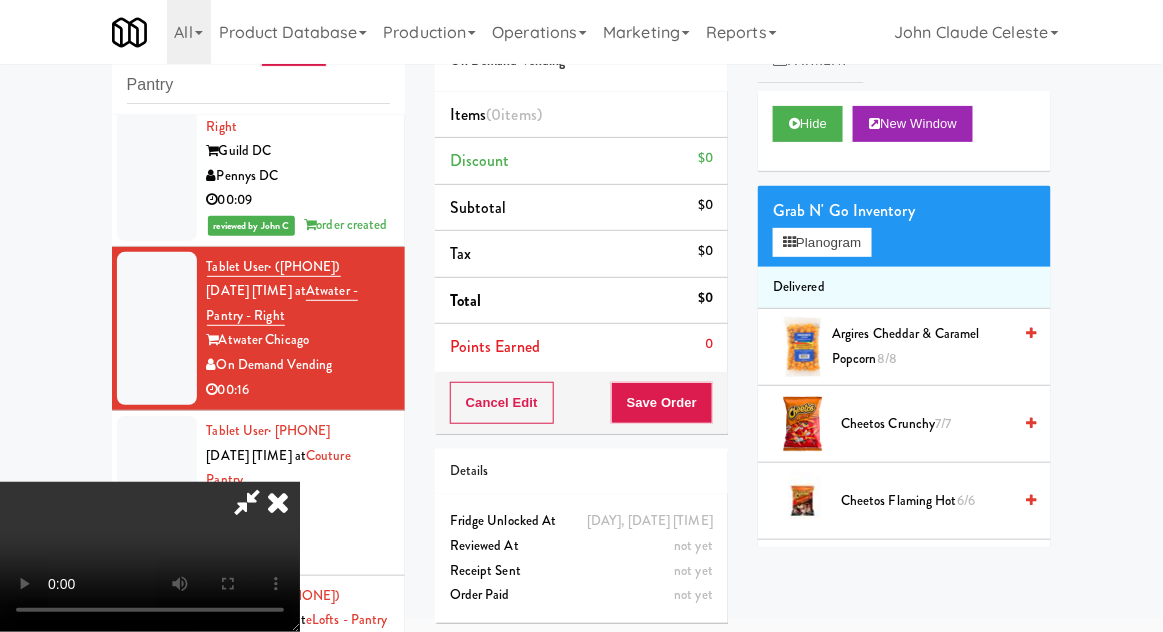 type 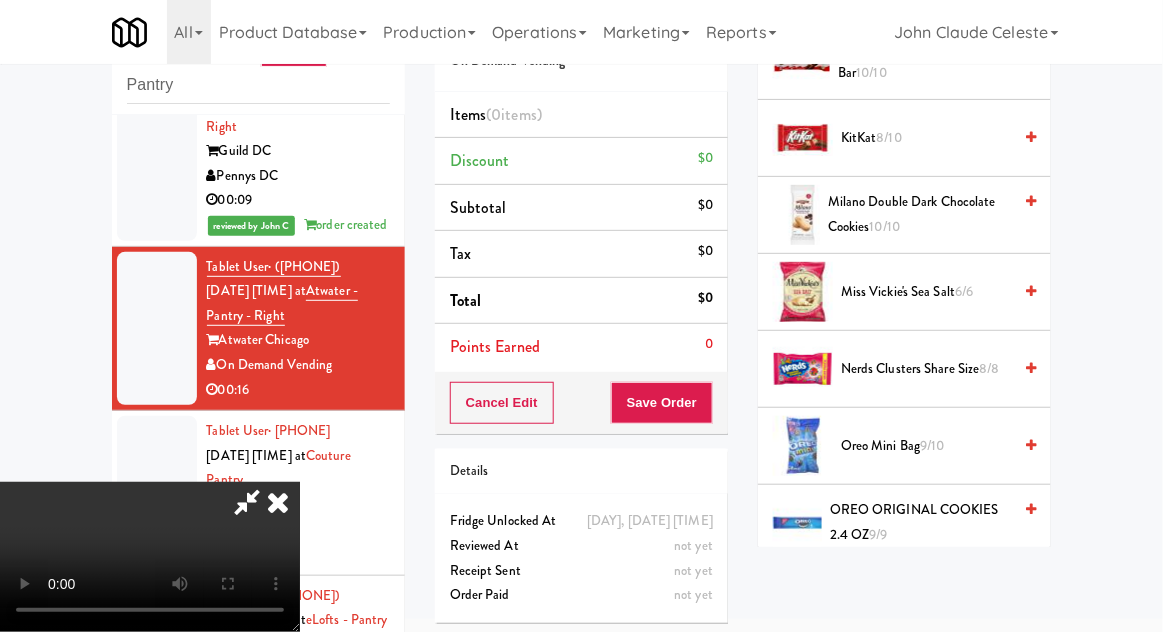scroll, scrollTop: 1398, scrollLeft: 0, axis: vertical 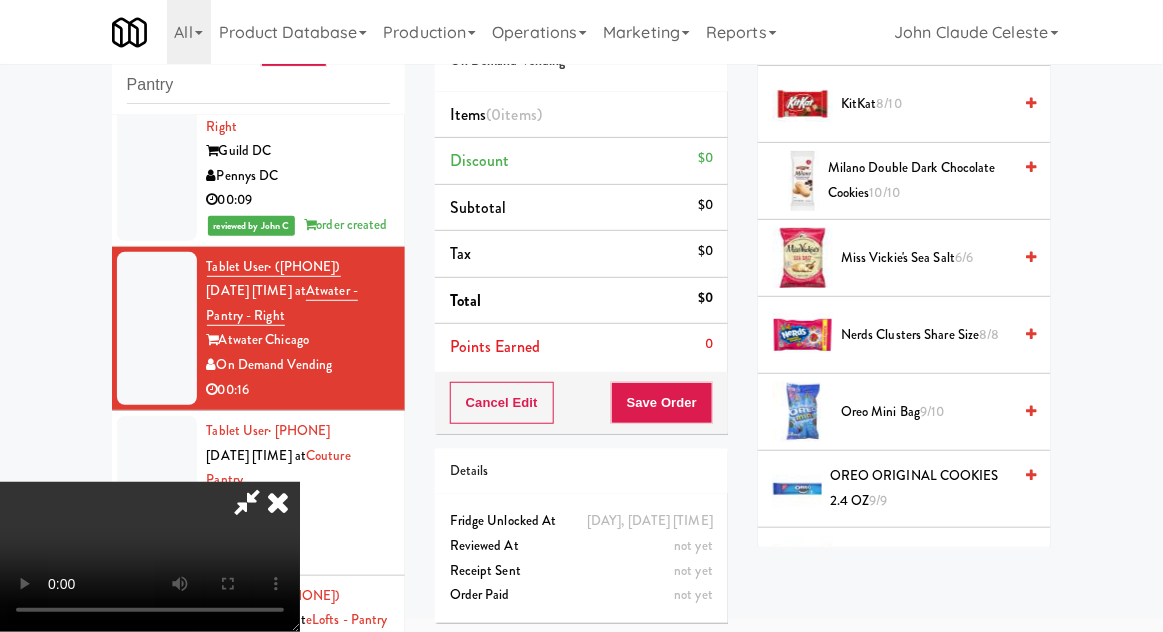 click on "OREO ORIGINAL COOKIES 2.4 OZ  9/9" at bounding box center (920, 488) 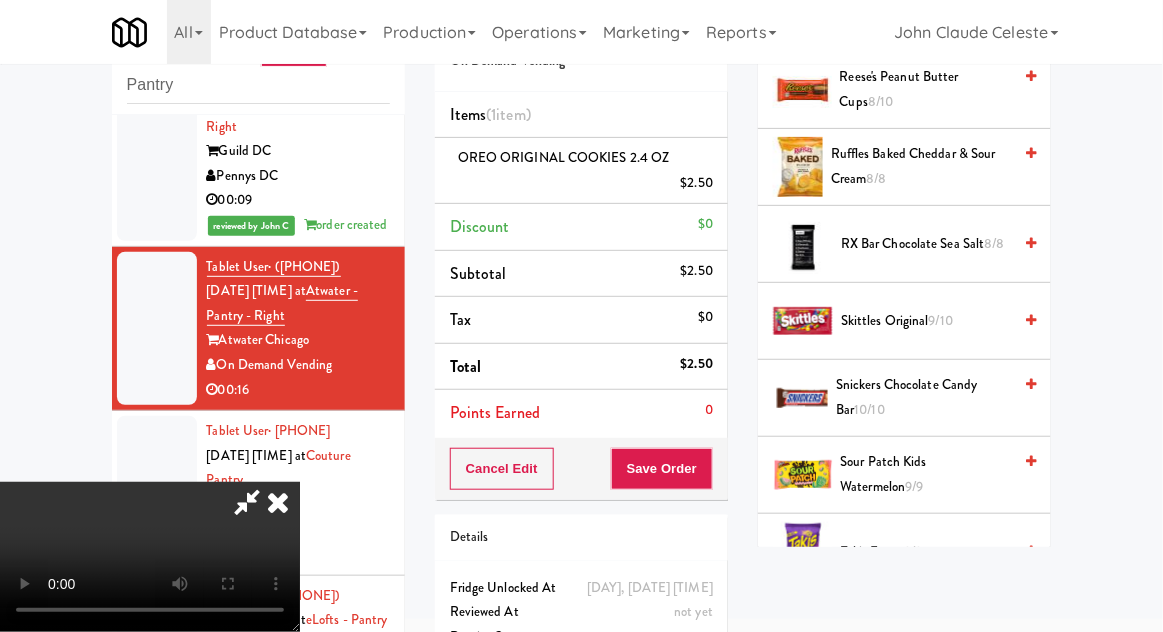 scroll, scrollTop: 2027, scrollLeft: 0, axis: vertical 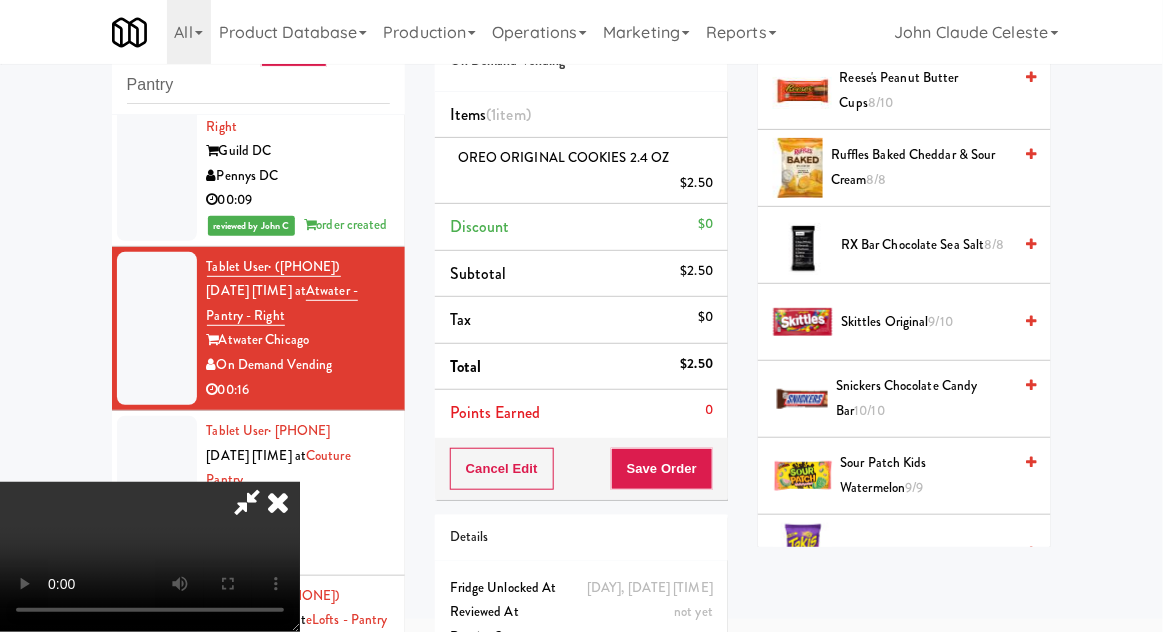 click on "Snickers Chocolate Candy Bar  10/10" at bounding box center (923, 398) 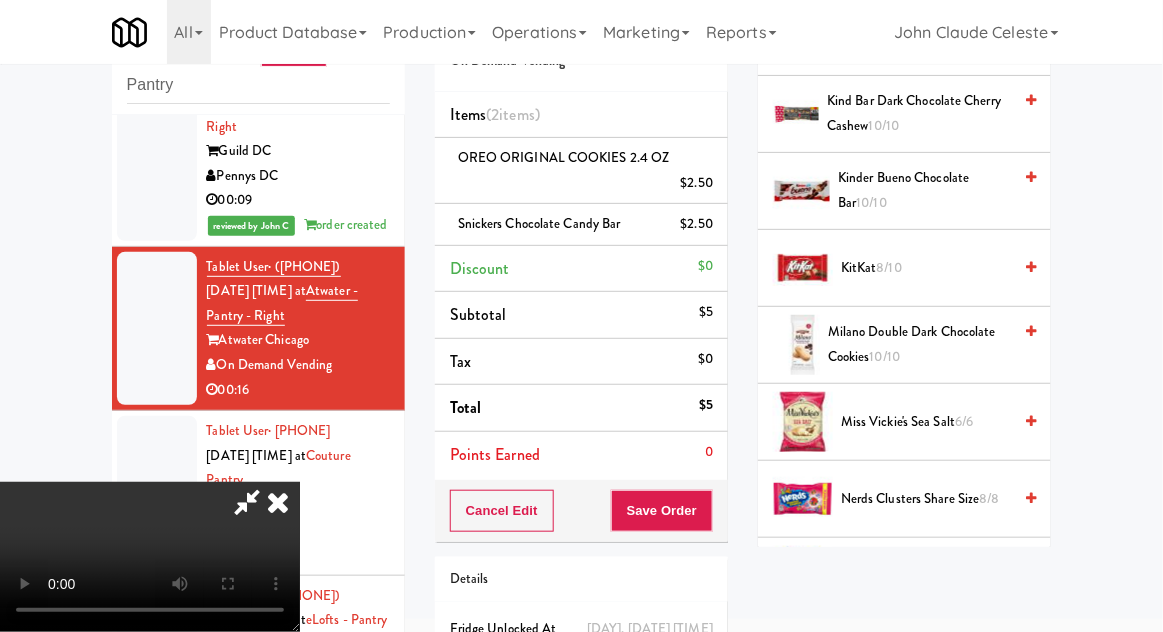 scroll, scrollTop: 1238, scrollLeft: 0, axis: vertical 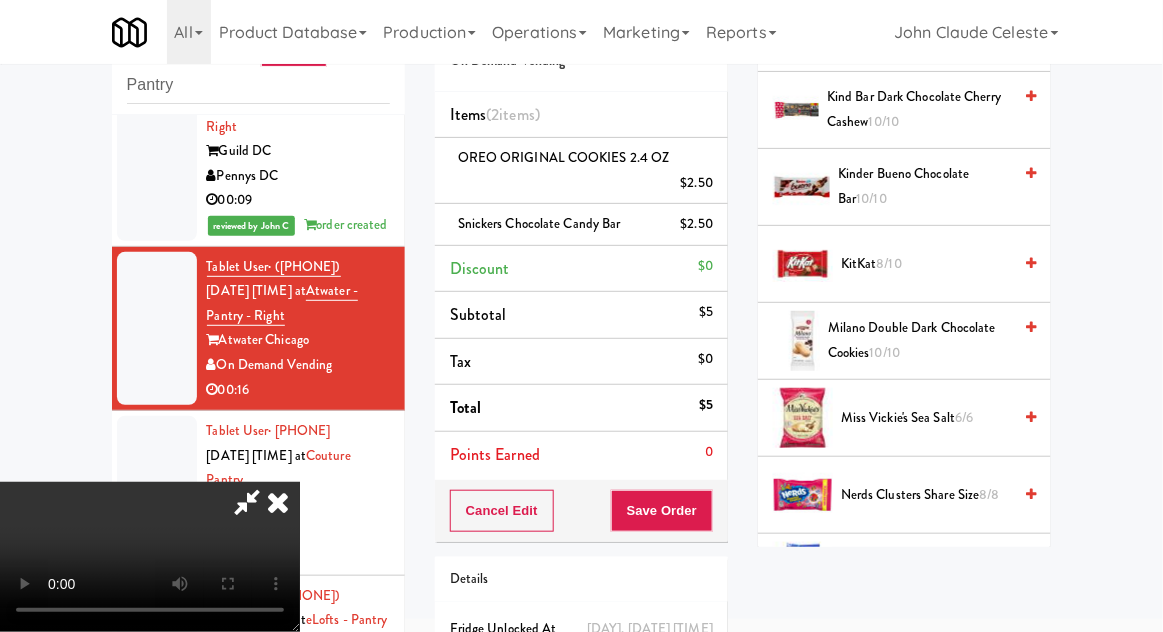 click on "Miss Vickie's Sea Salt  6/6" at bounding box center (926, 418) 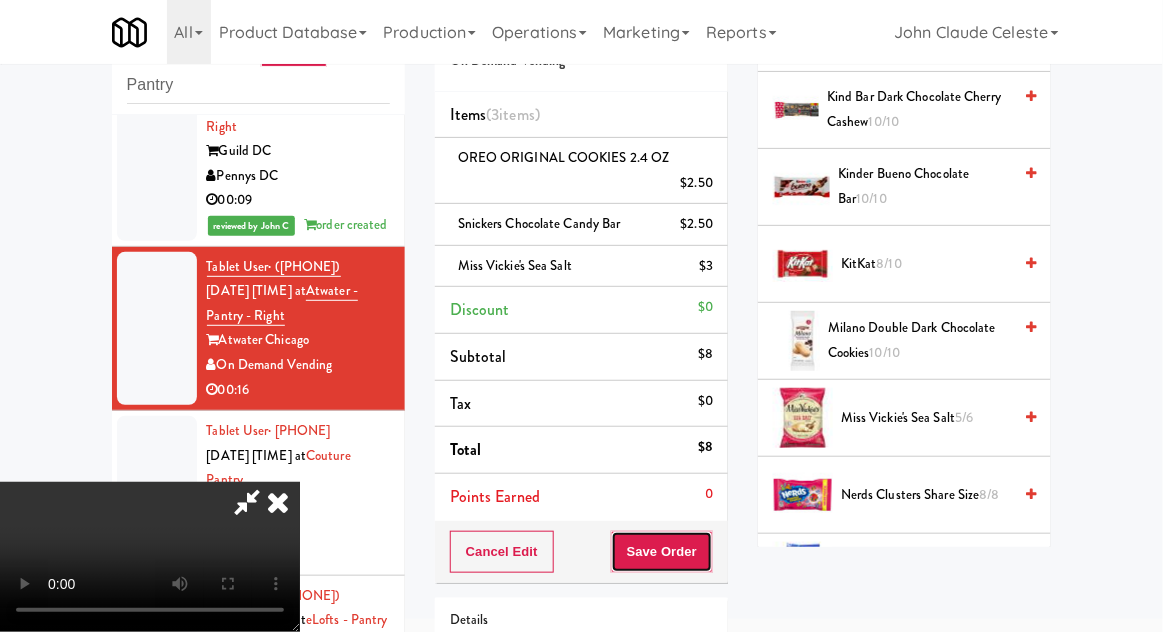 click on "Save Order" at bounding box center (662, 552) 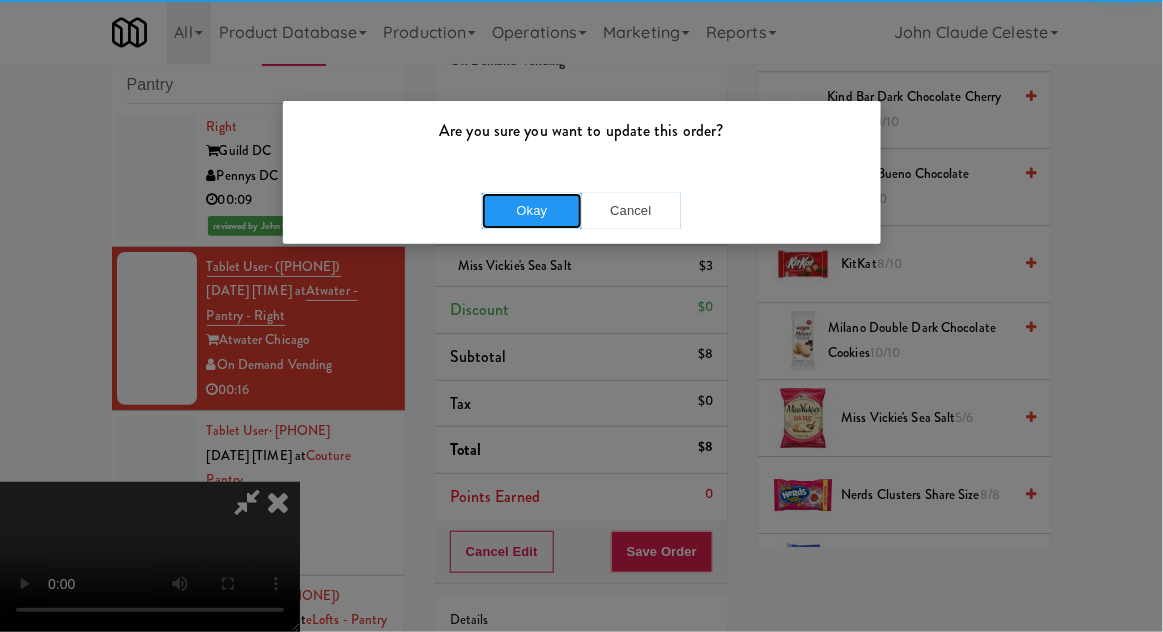 click on "Okay" at bounding box center [532, 211] 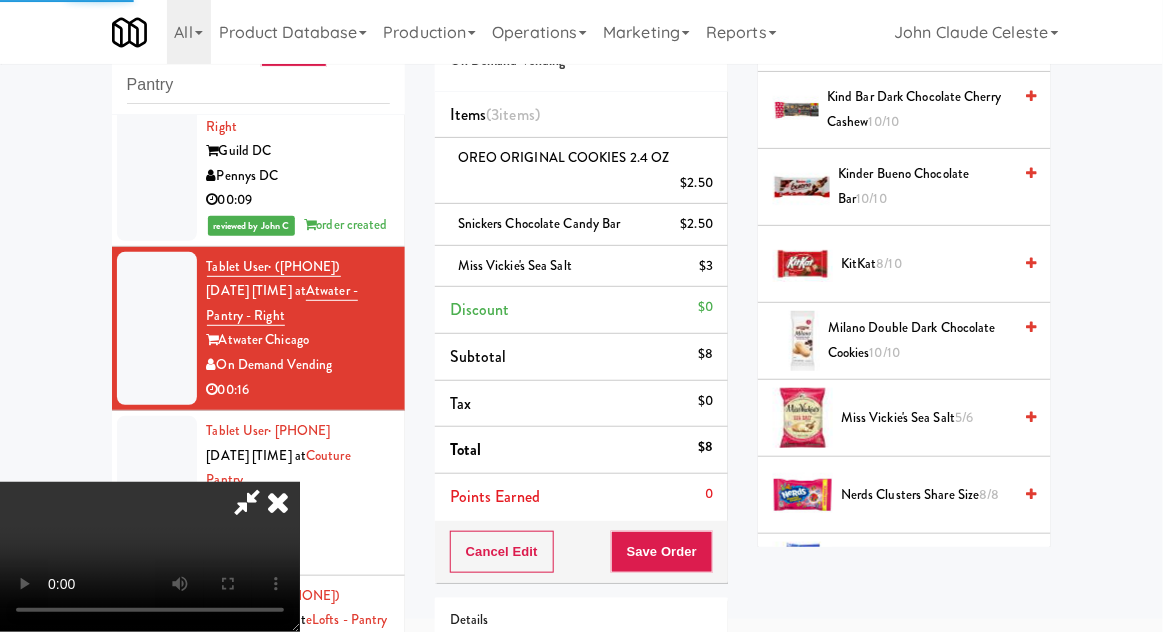 scroll, scrollTop: 197, scrollLeft: 0, axis: vertical 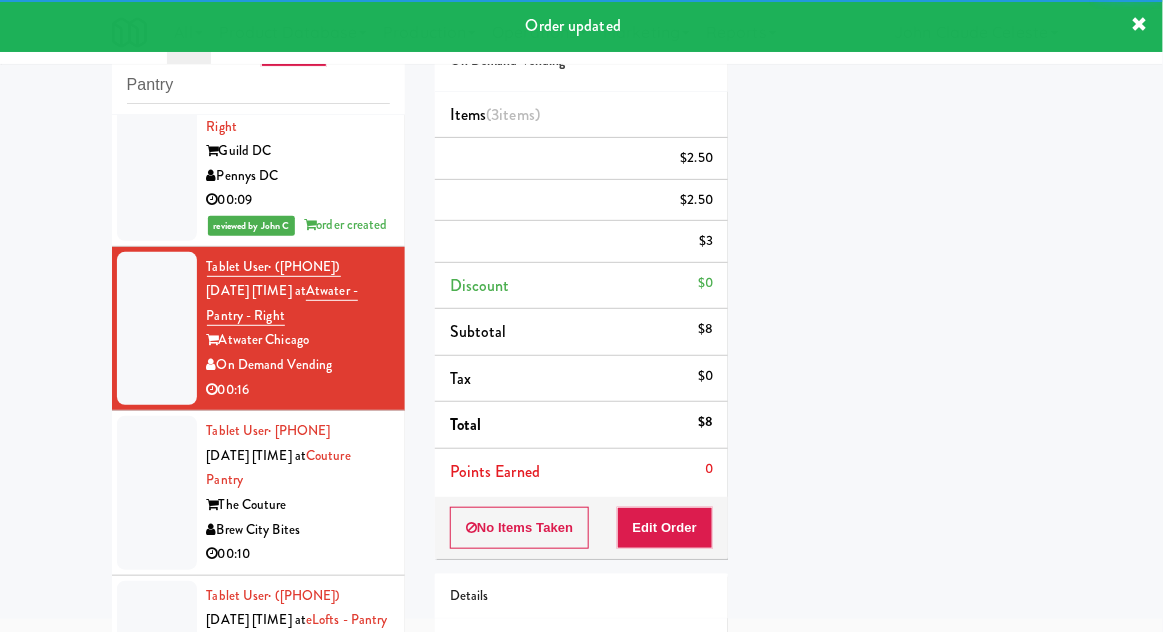 click at bounding box center [157, 493] 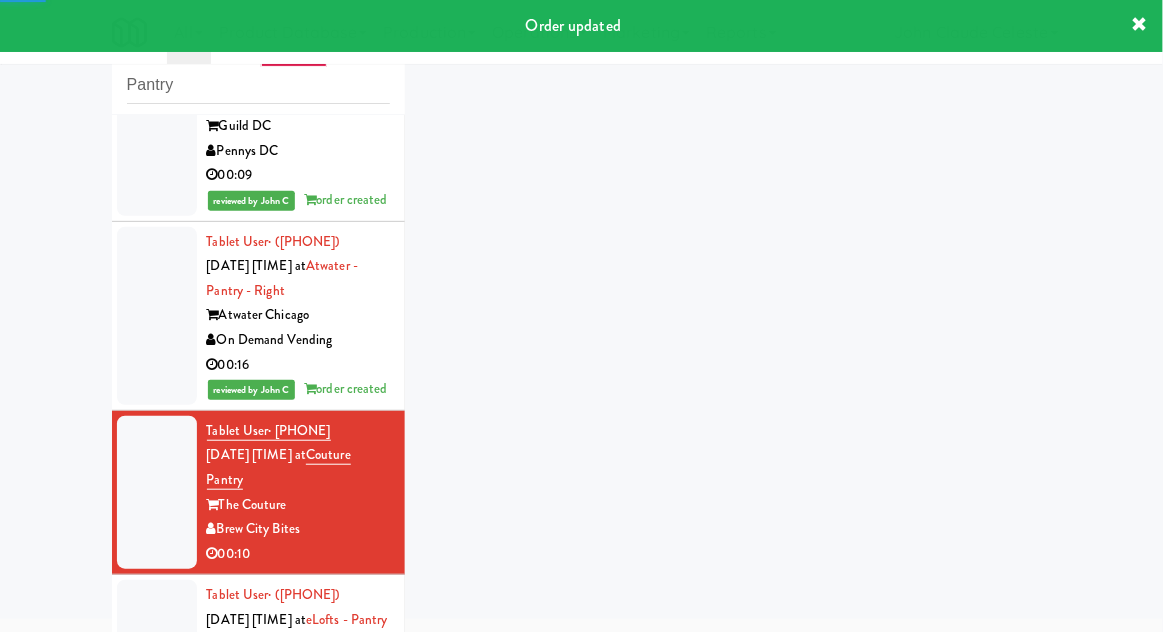 scroll, scrollTop: 5923, scrollLeft: 0, axis: vertical 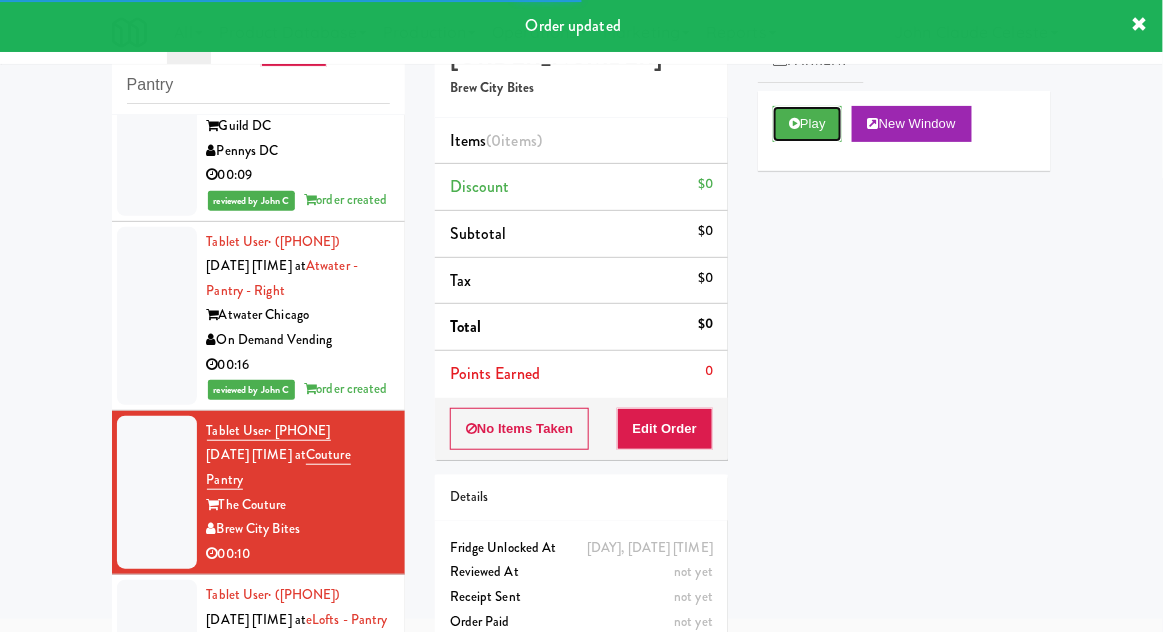 click on "Play" at bounding box center (807, 124) 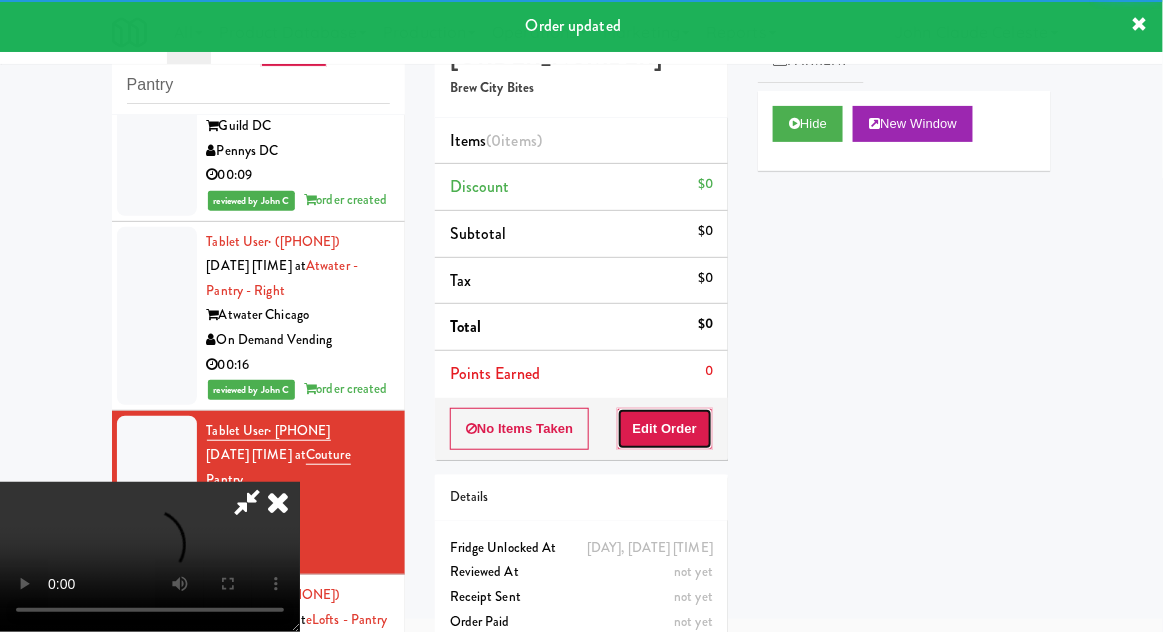 click on "Edit Order" at bounding box center (665, 429) 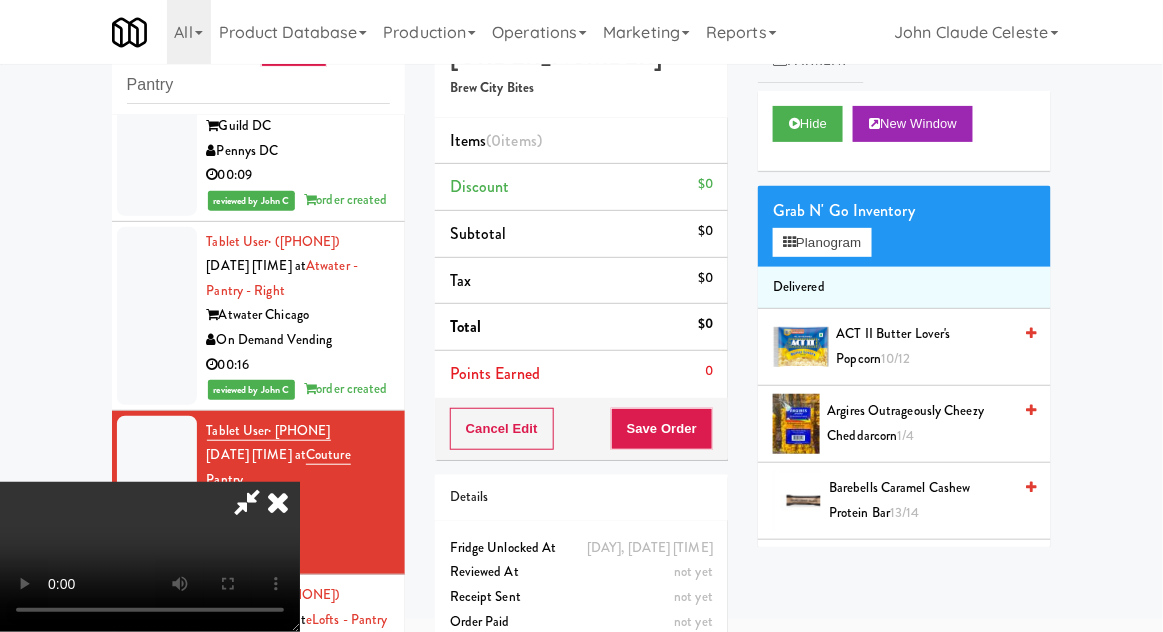 scroll, scrollTop: 73, scrollLeft: 0, axis: vertical 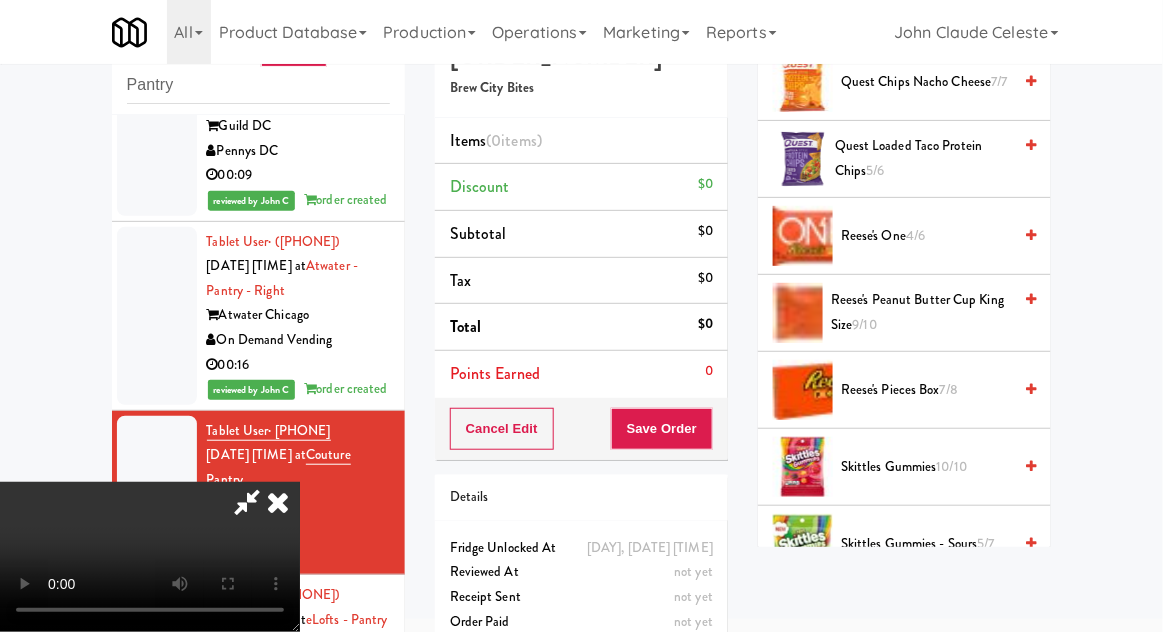 click on "Reese's Peanut Butter Cup King Size  9/10" at bounding box center [921, 312] 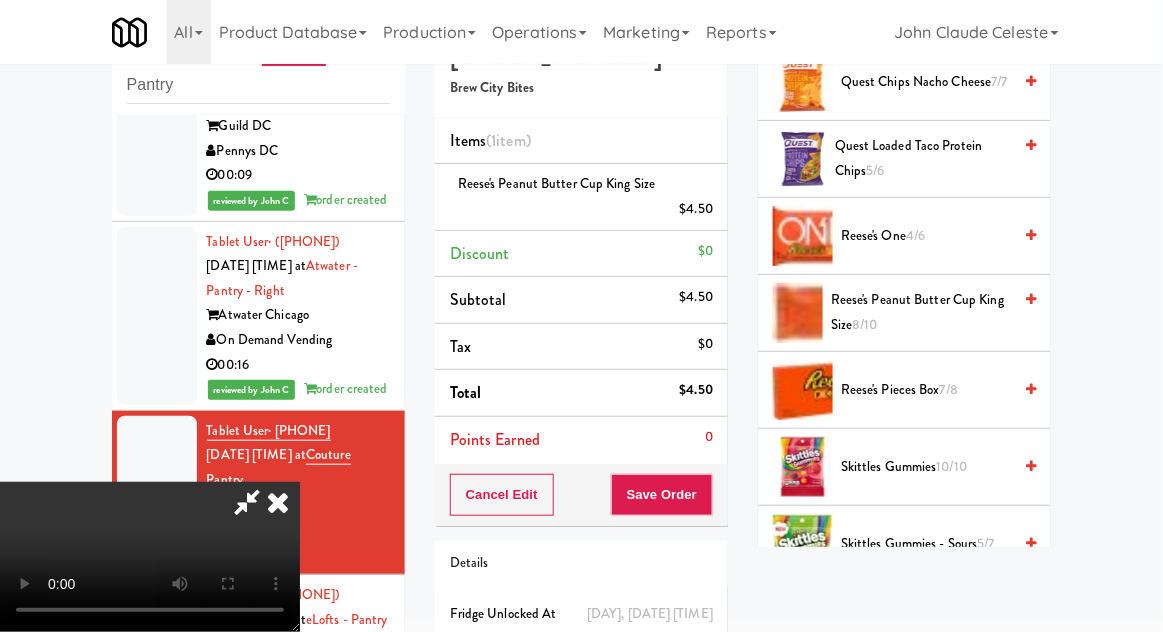scroll, scrollTop: 73, scrollLeft: 0, axis: vertical 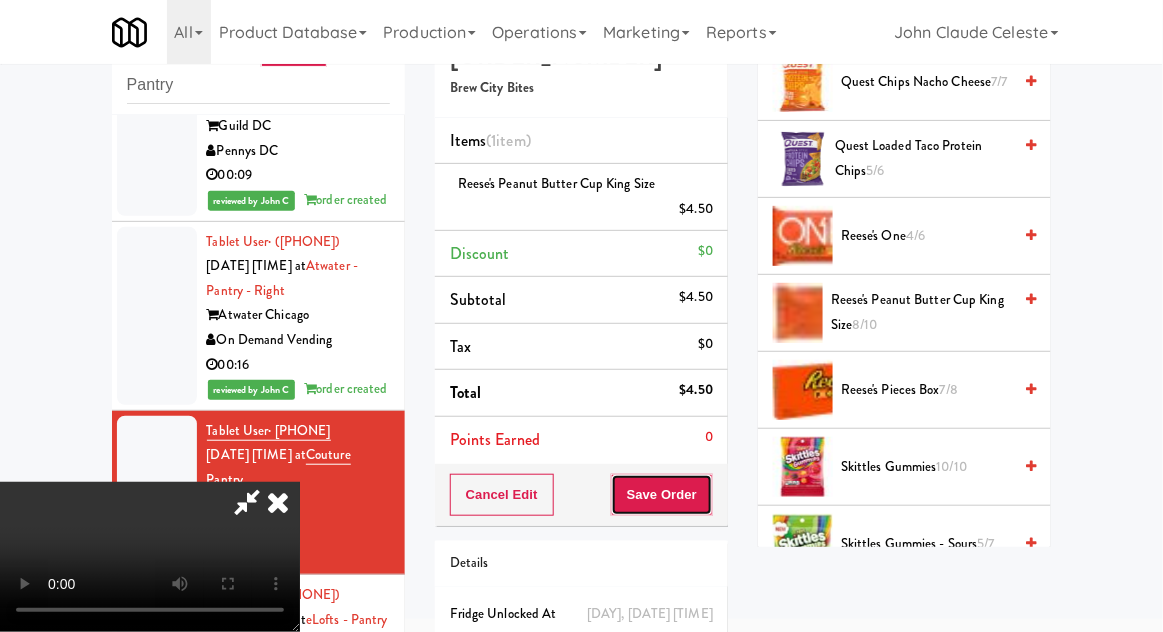 click on "Save Order" at bounding box center [662, 495] 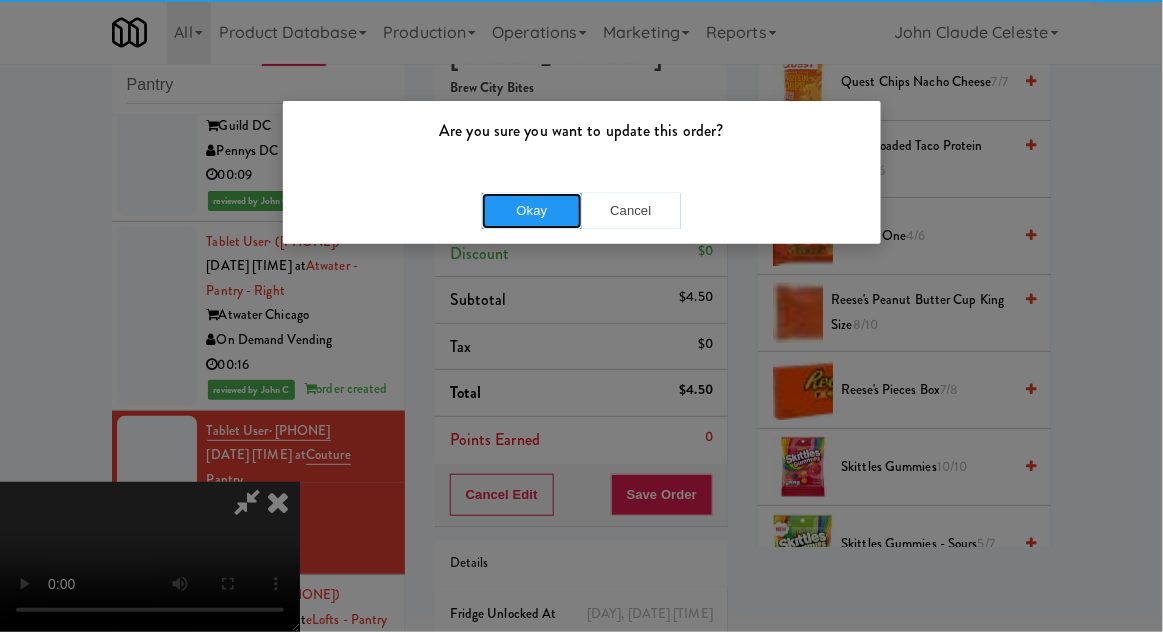click on "Okay" at bounding box center (532, 211) 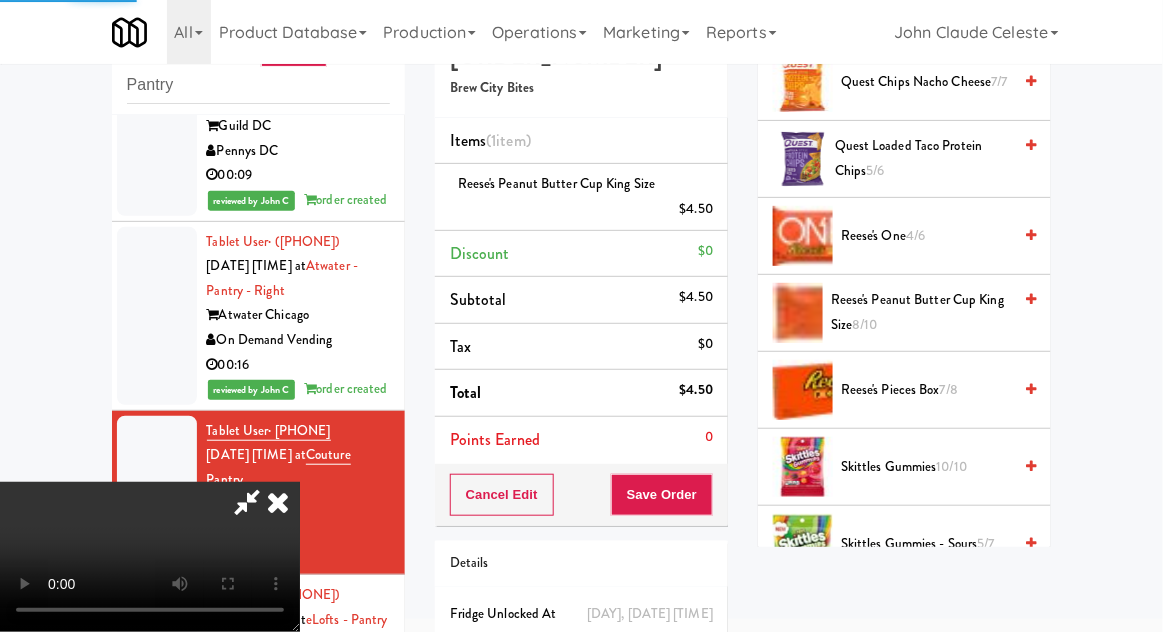 scroll, scrollTop: 197, scrollLeft: 0, axis: vertical 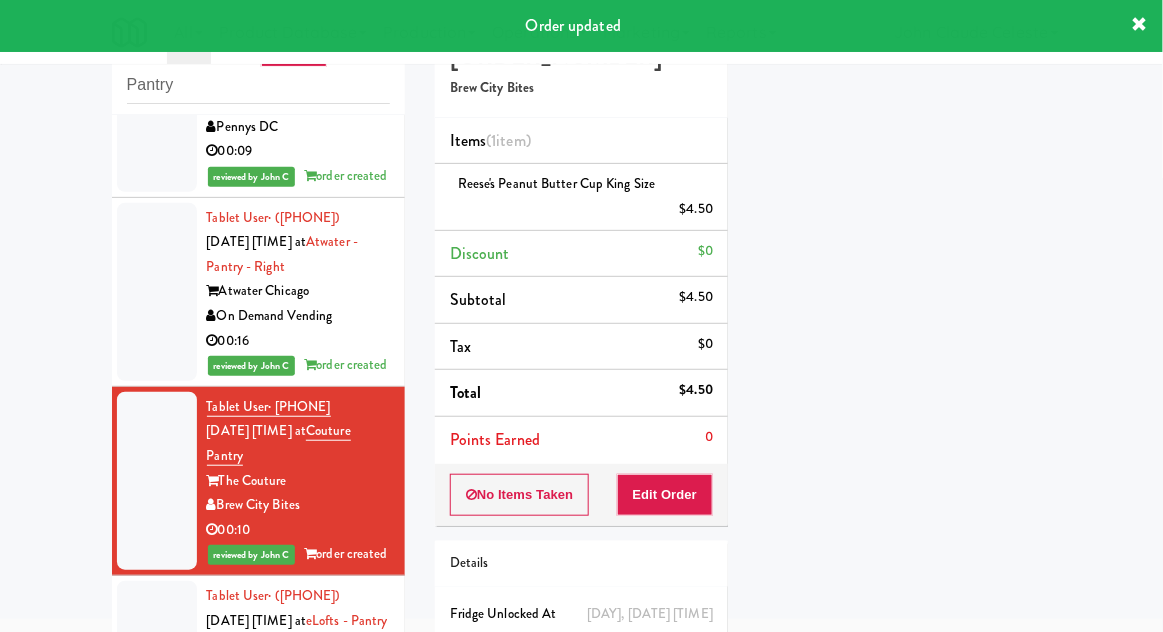 click at bounding box center (157, 645) 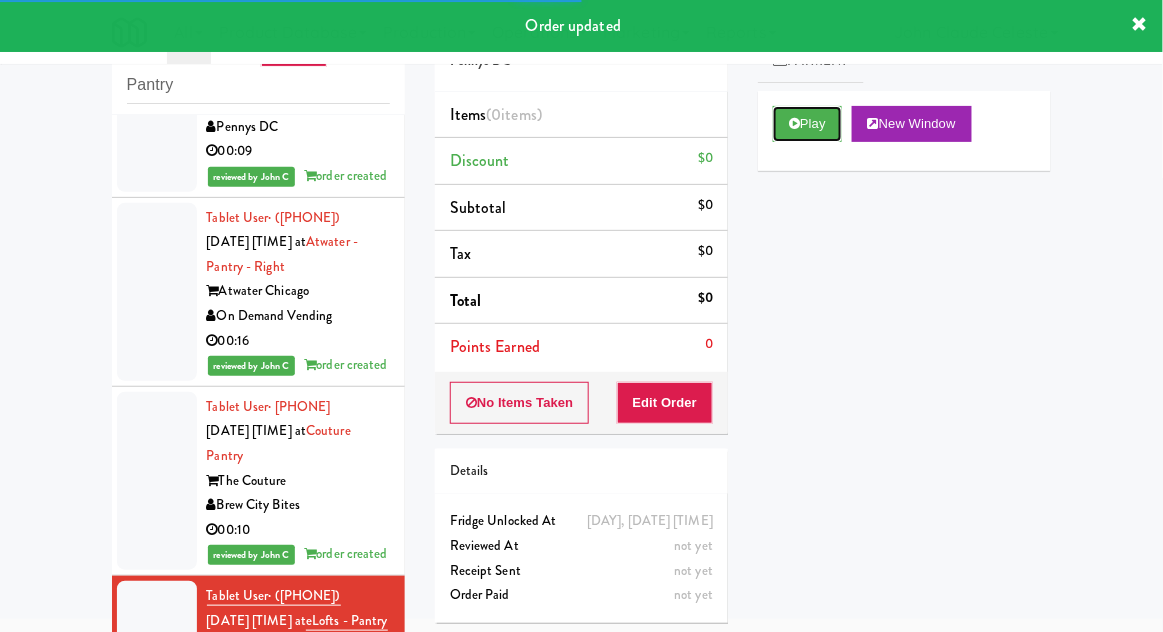 click on "Play" at bounding box center [807, 124] 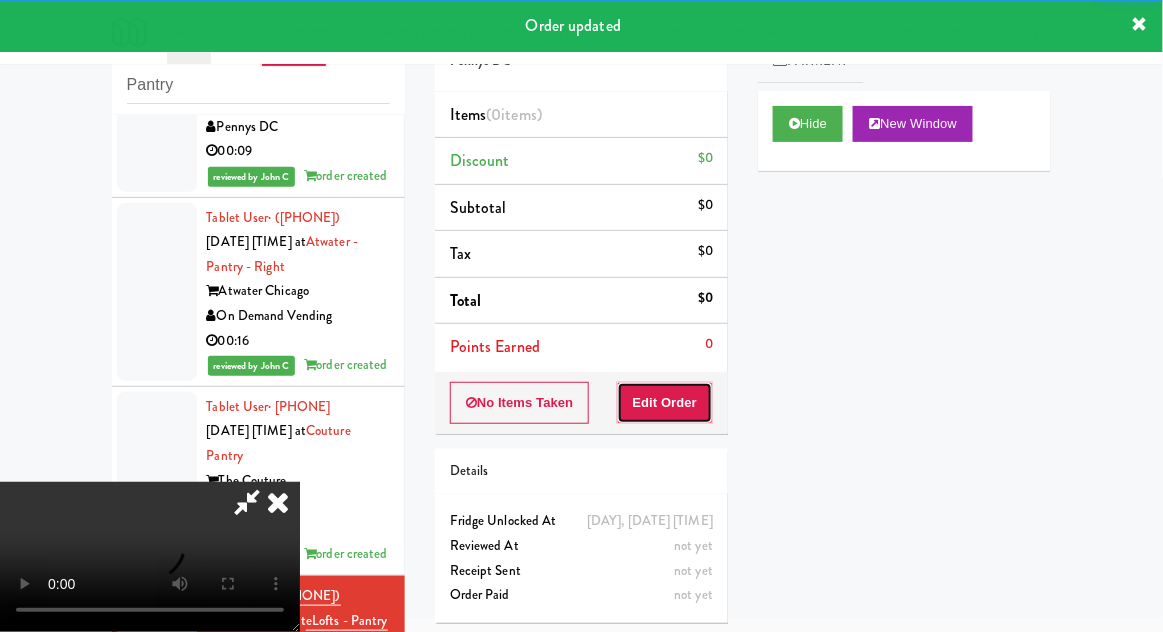 click on "Edit Order" at bounding box center [665, 403] 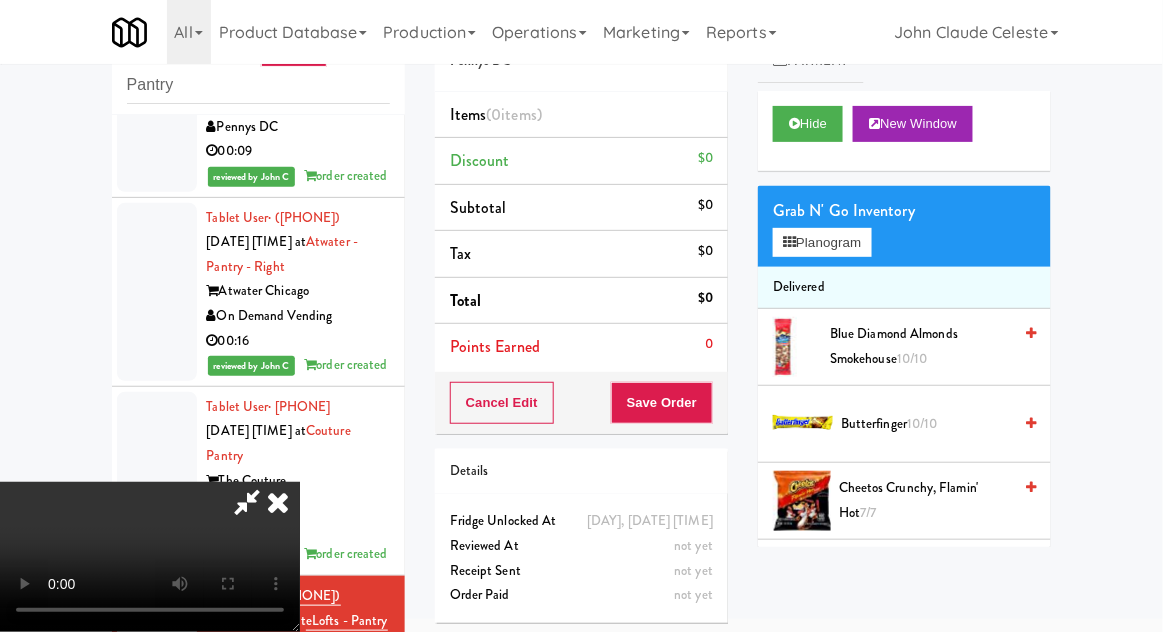 scroll, scrollTop: 73, scrollLeft: 0, axis: vertical 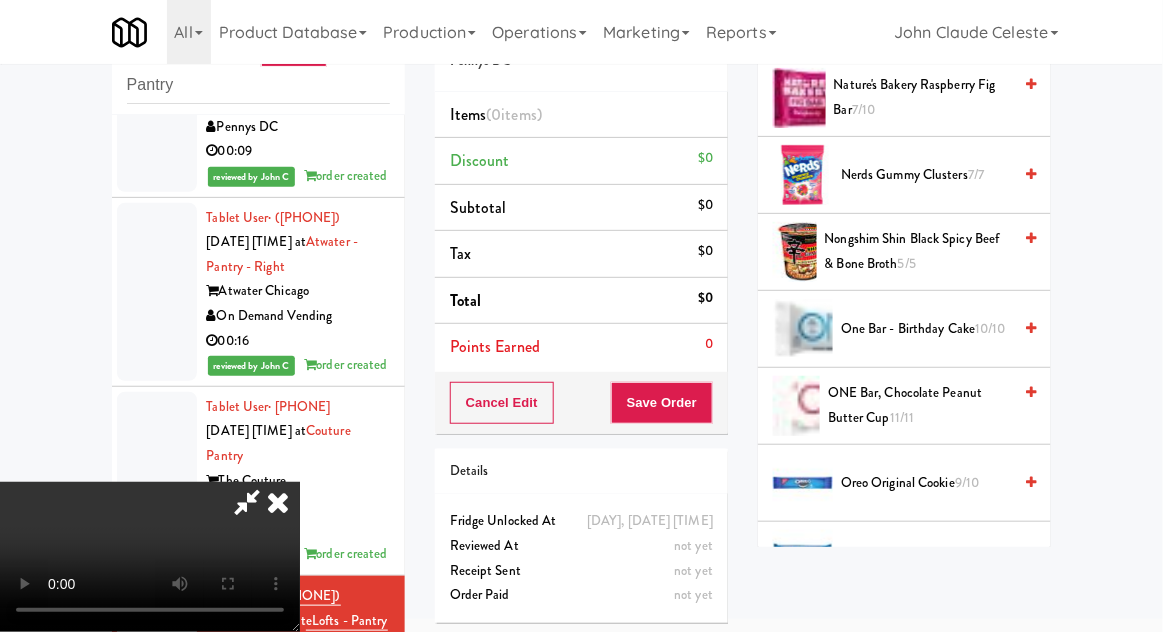 click on "11/11" at bounding box center (902, 417) 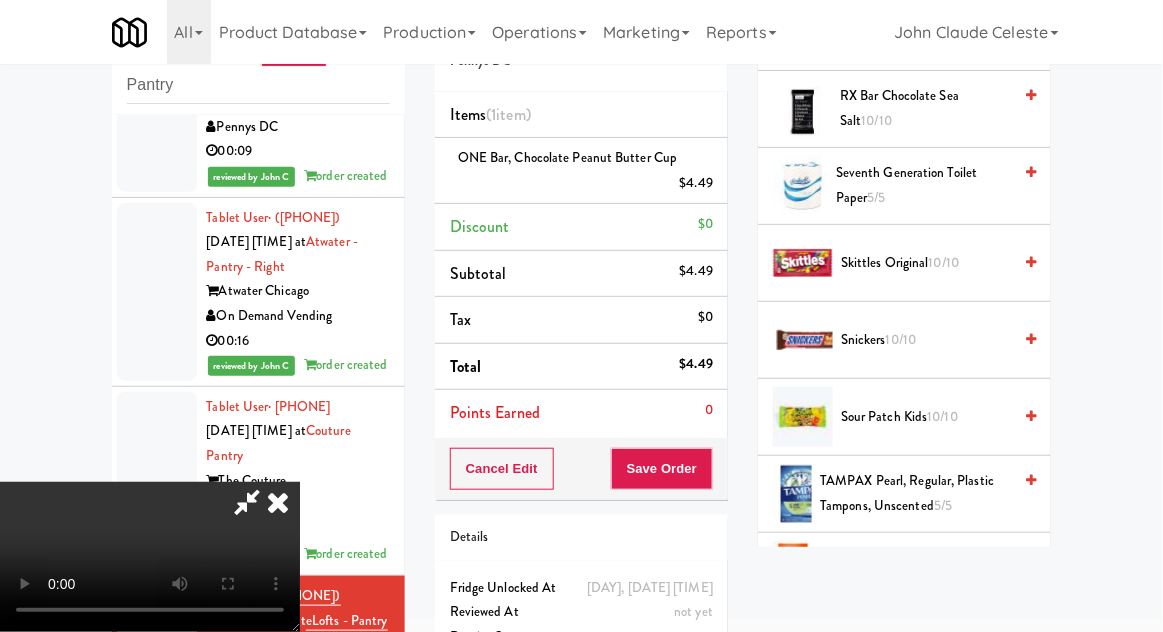 scroll, scrollTop: 2127, scrollLeft: 0, axis: vertical 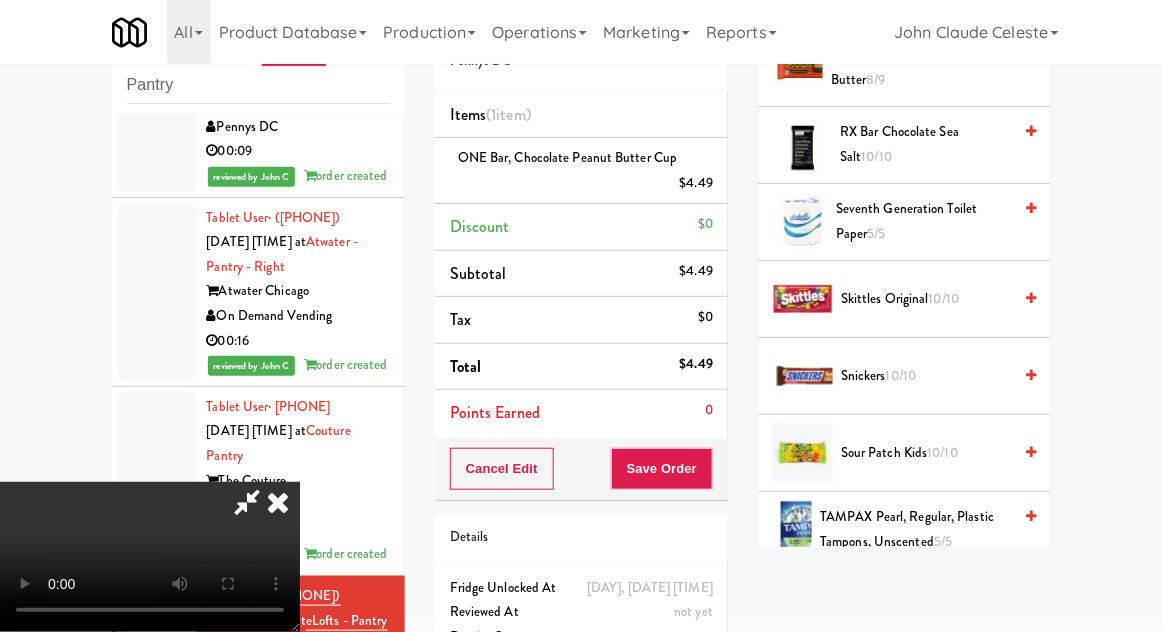 click on "Snickers  10/10" at bounding box center (926, 376) 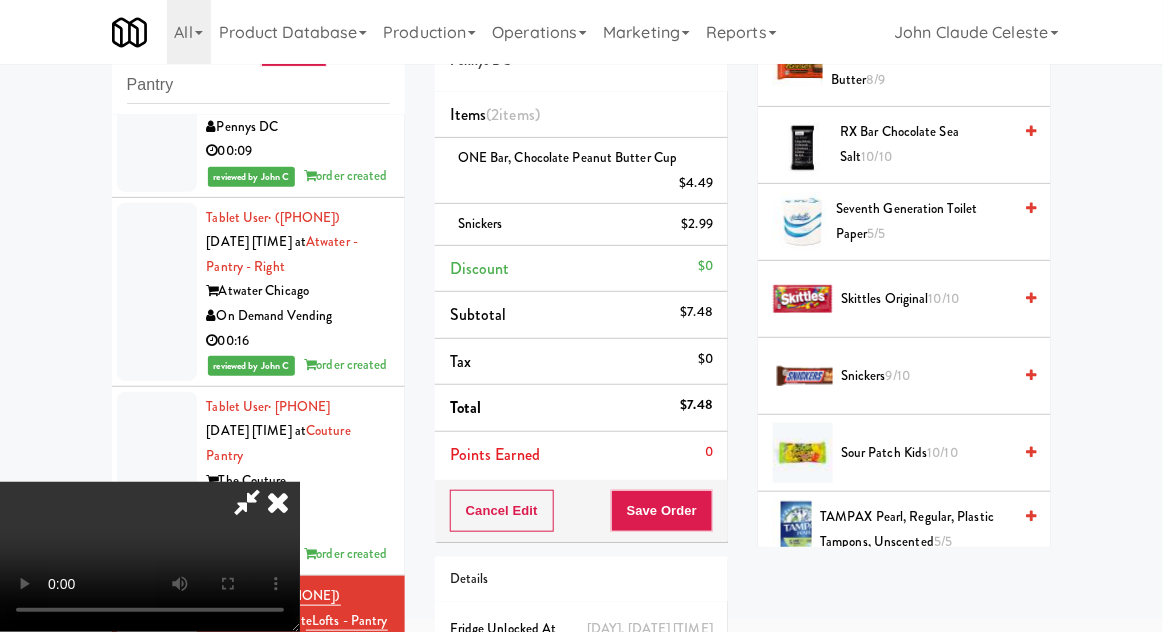 scroll, scrollTop: 73, scrollLeft: 0, axis: vertical 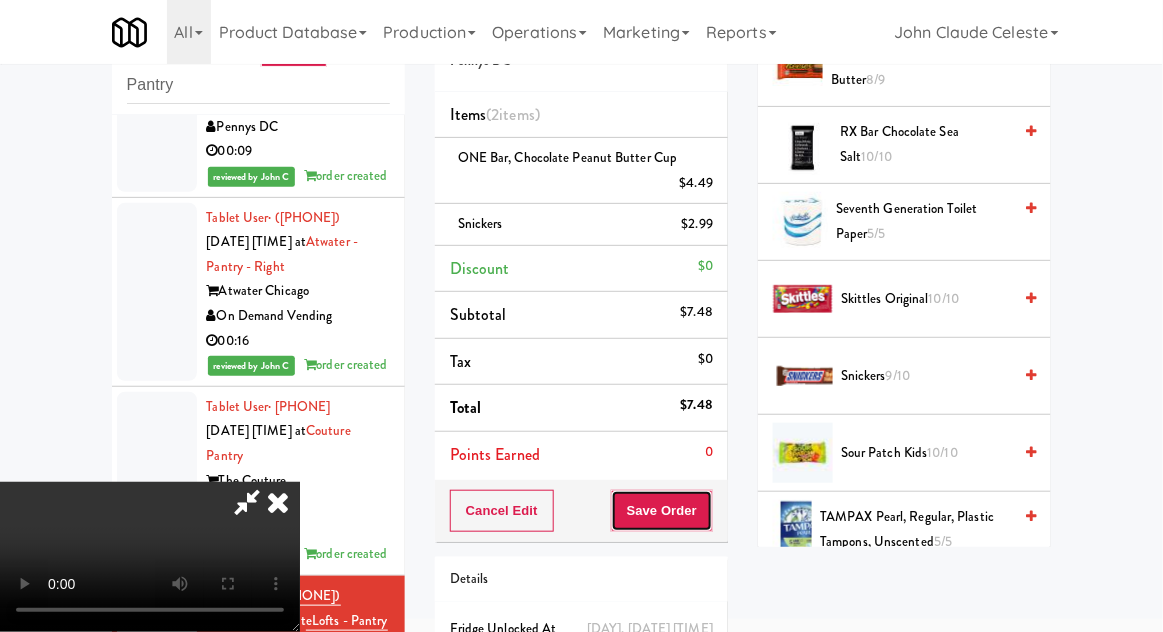 click on "Save Order" at bounding box center (662, 511) 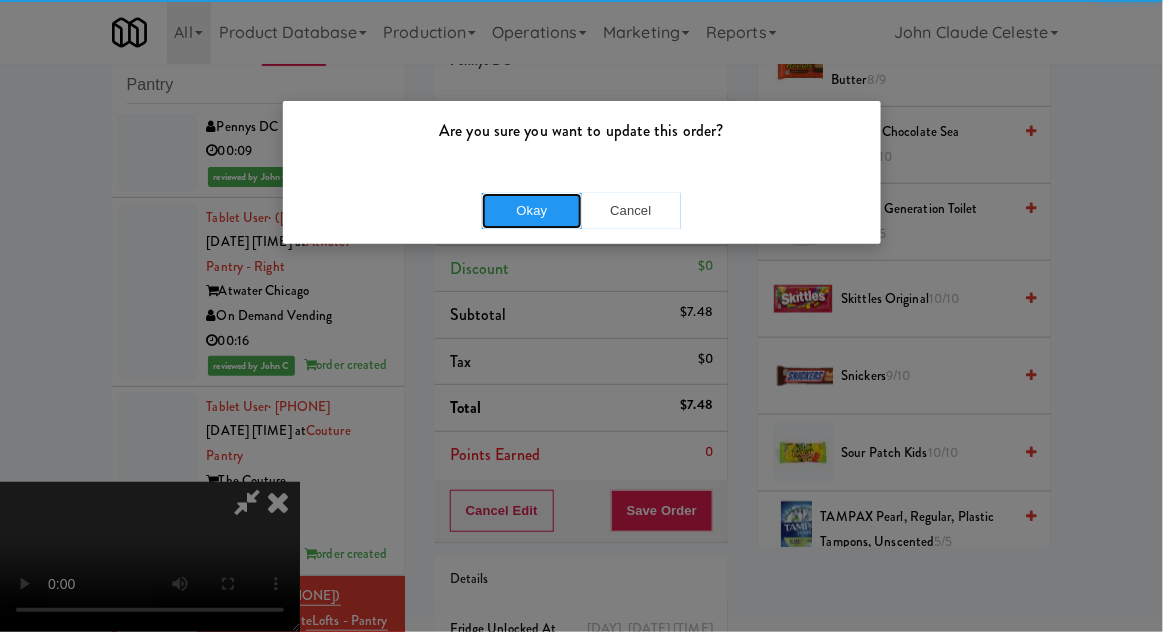 click on "Okay" at bounding box center [532, 211] 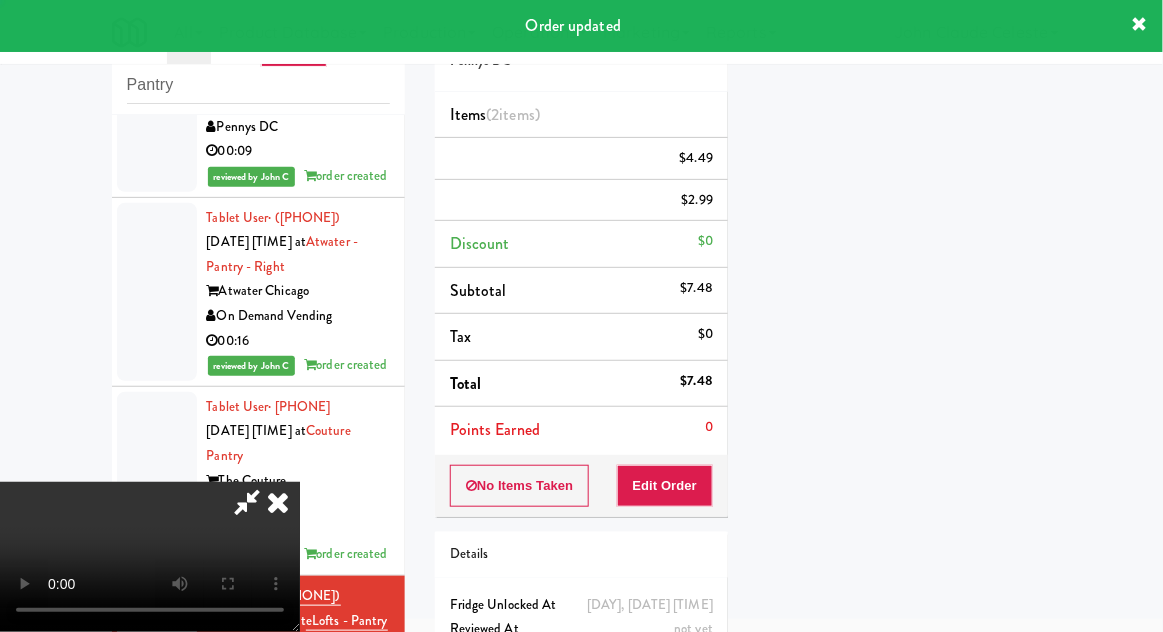 scroll, scrollTop: 197, scrollLeft: 0, axis: vertical 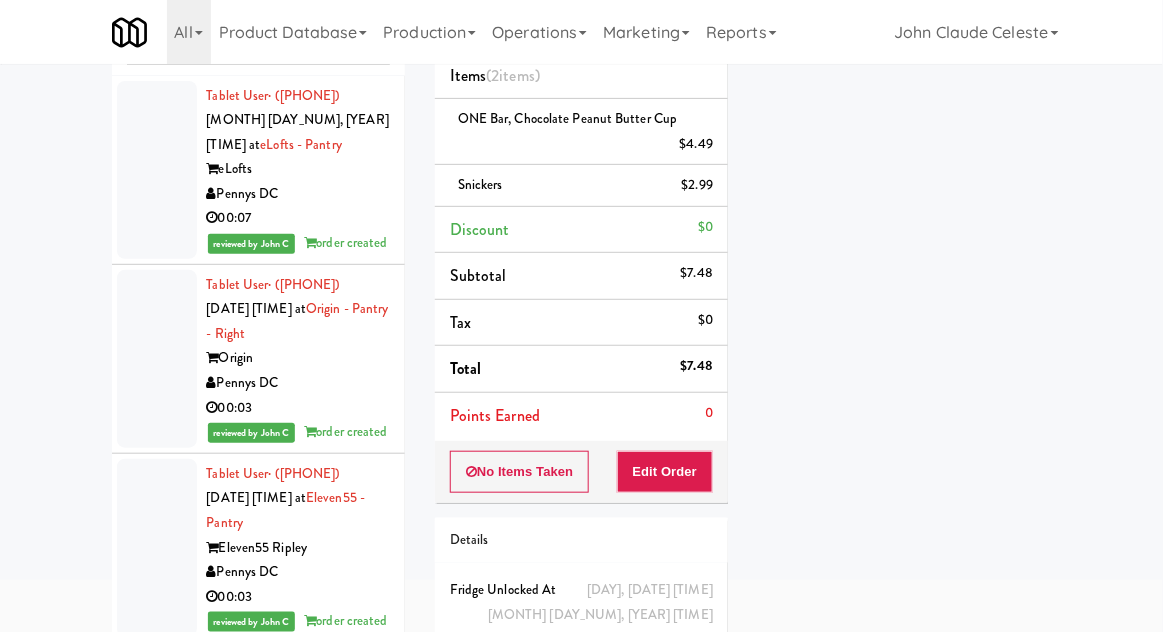 click at bounding box center (157, 170) 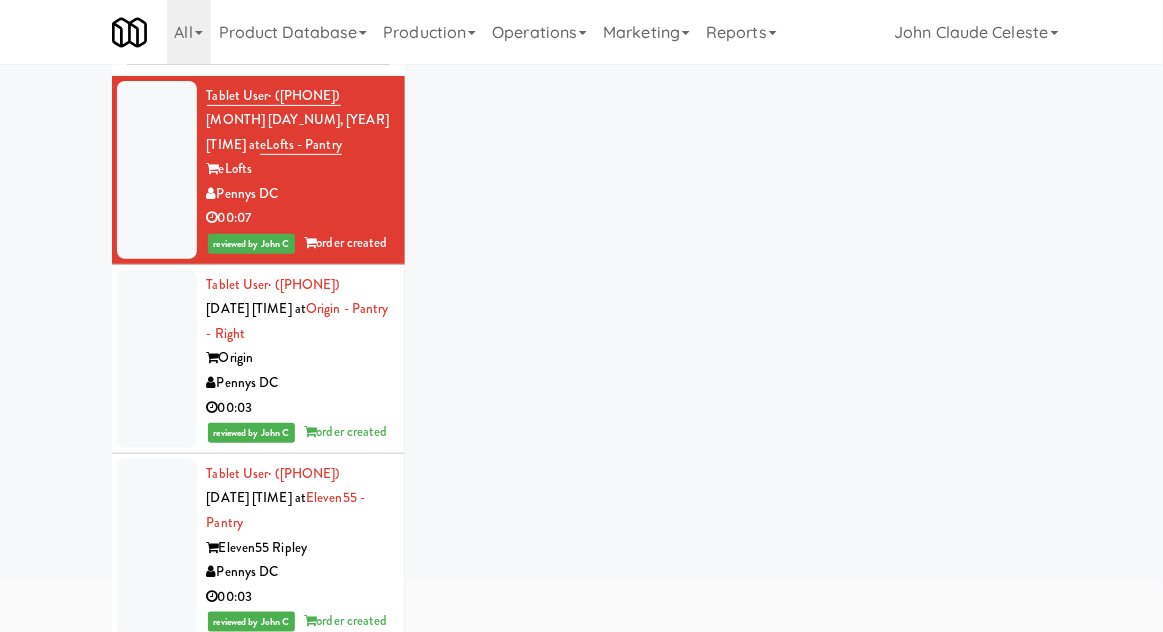 scroll, scrollTop: 77, scrollLeft: 0, axis: vertical 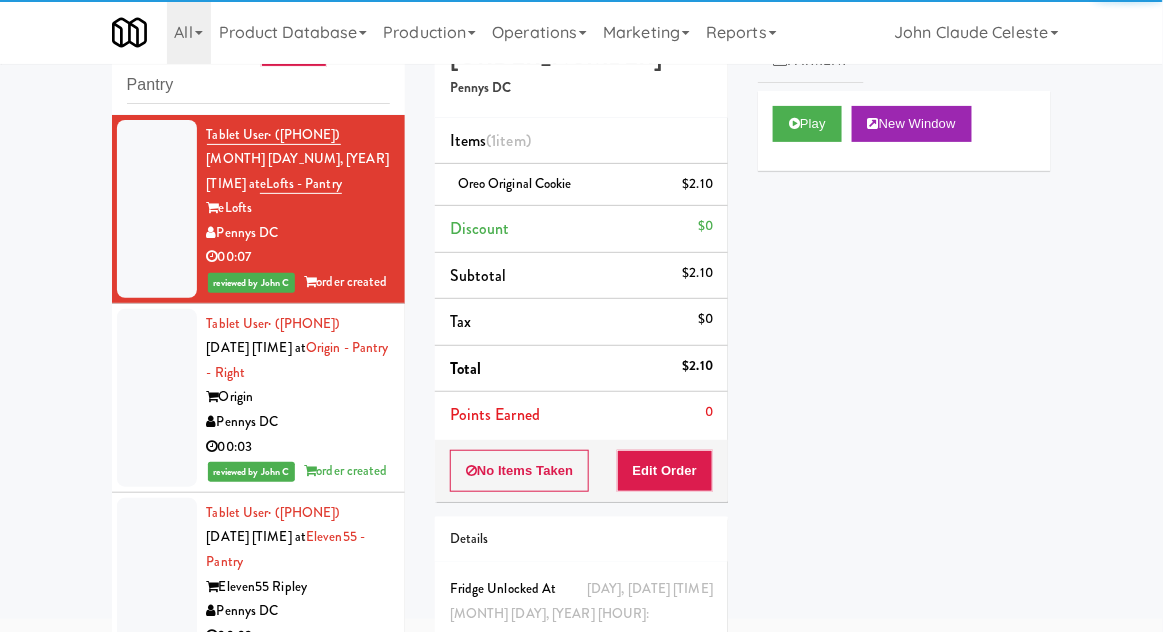 click at bounding box center [157, 209] 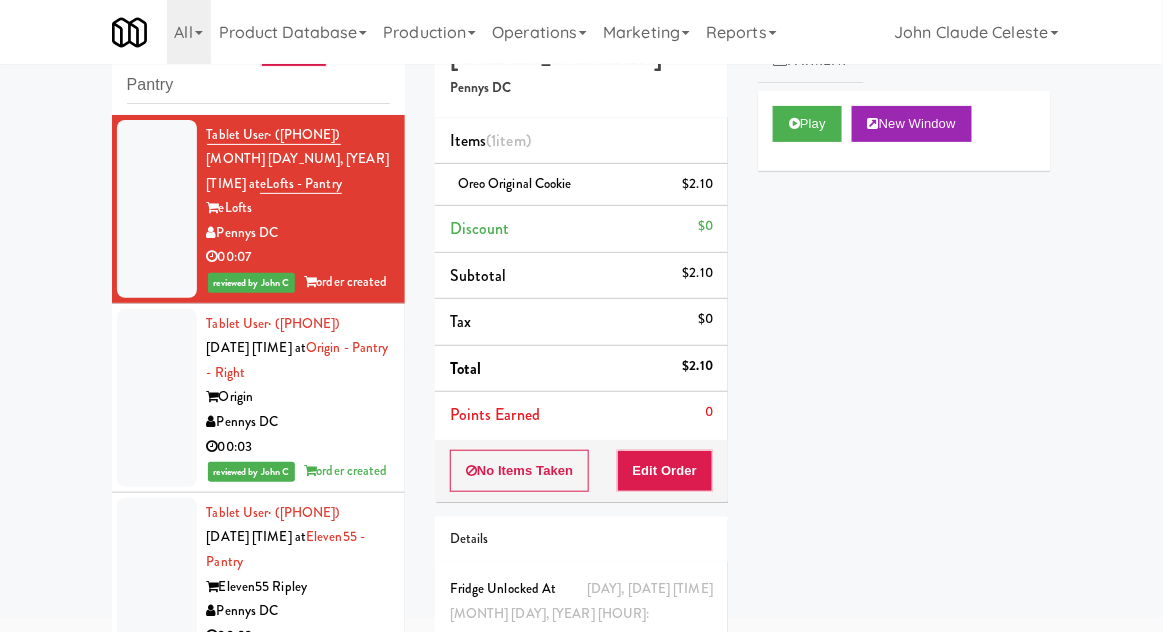 click at bounding box center (157, 398) 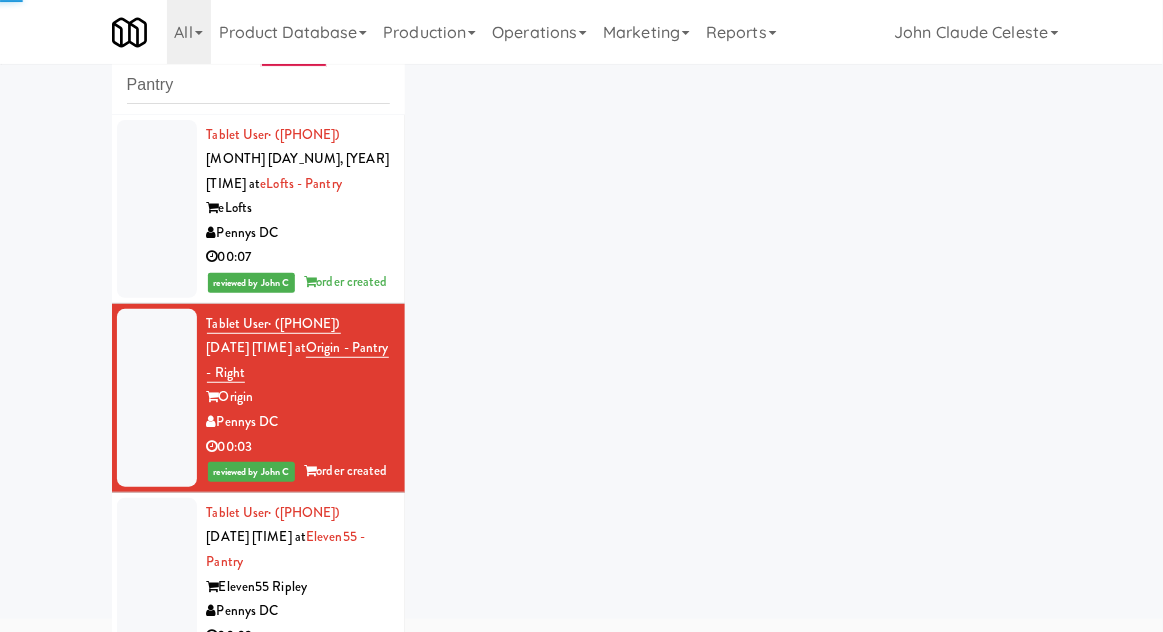 click at bounding box center (157, 587) 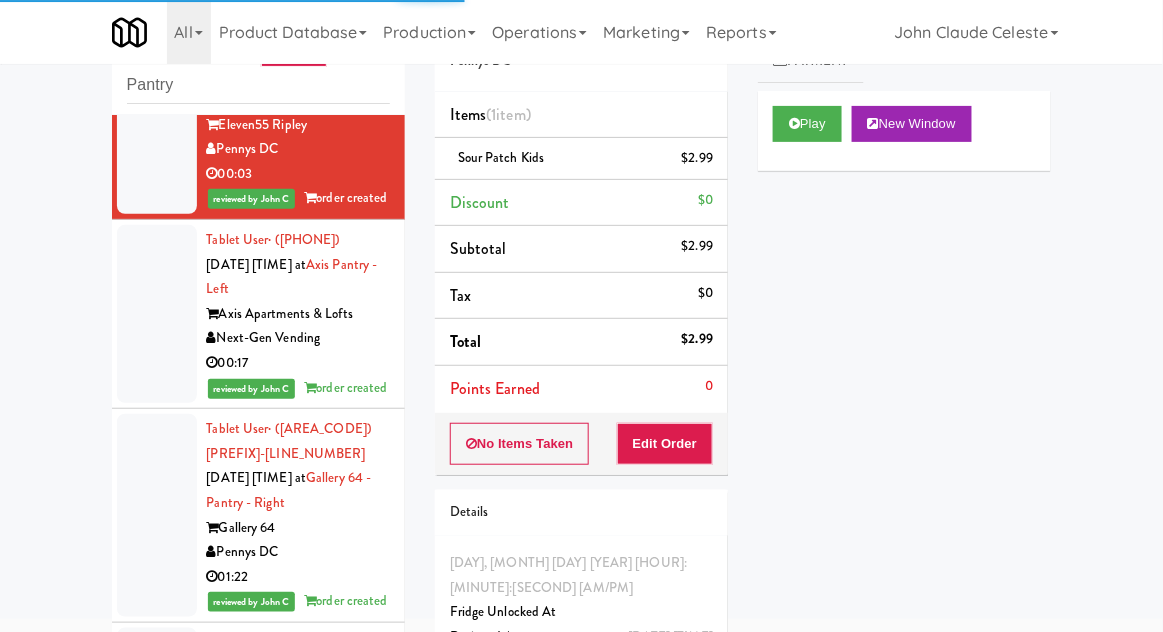 click at bounding box center [157, 314] 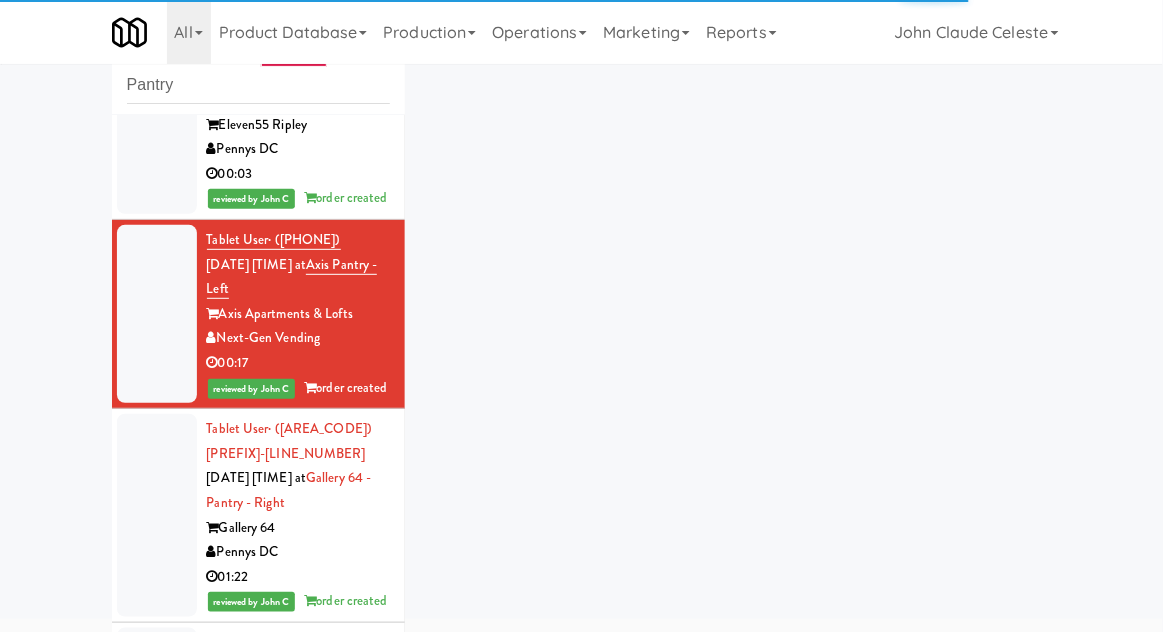click at bounding box center (157, 515) 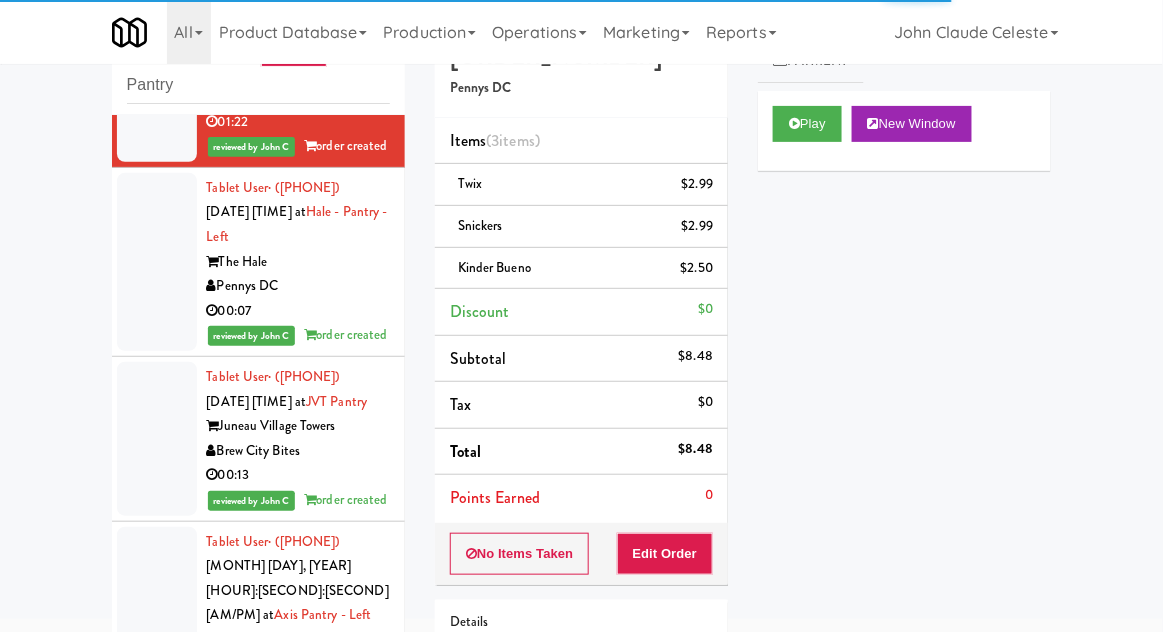 click at bounding box center (157, 262) 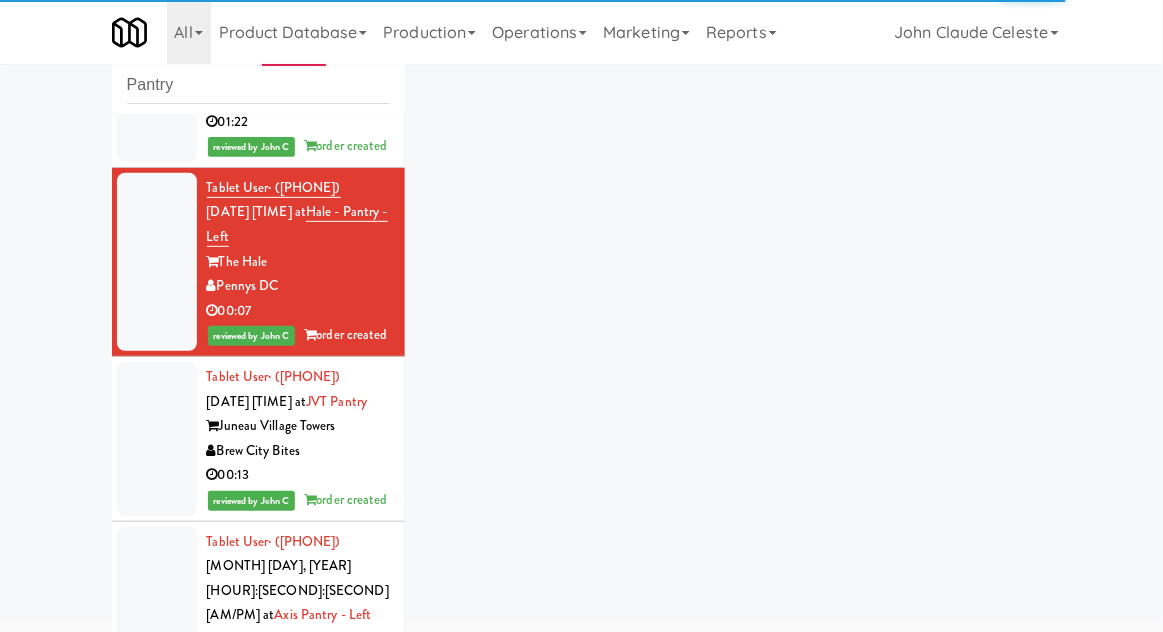 click at bounding box center [157, 439] 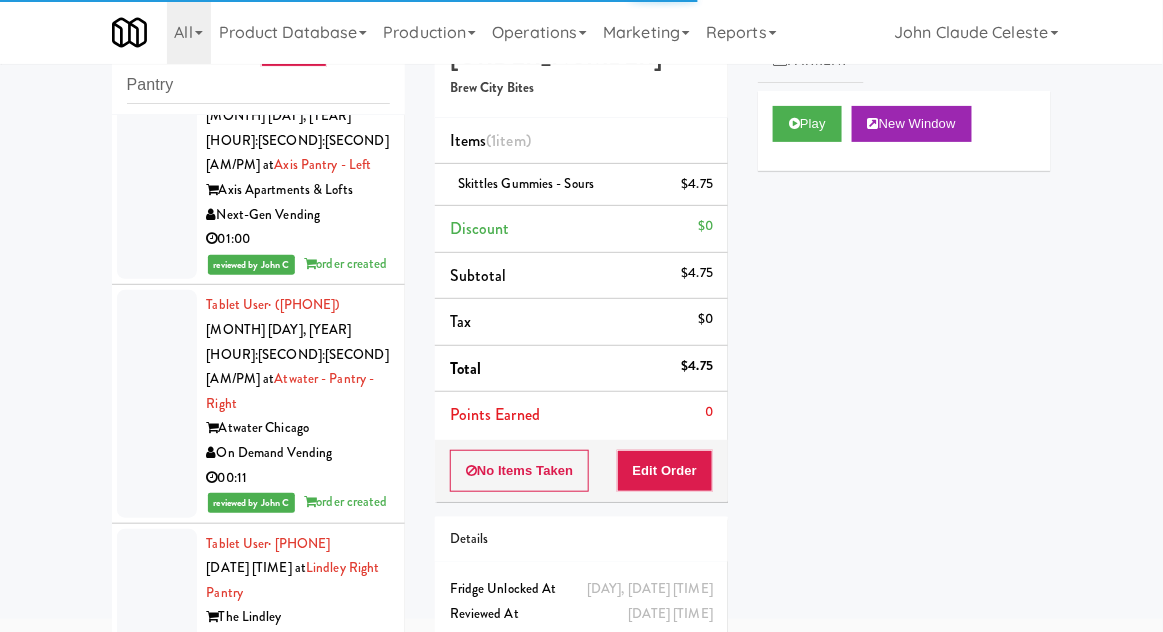 click at bounding box center (157, 178) 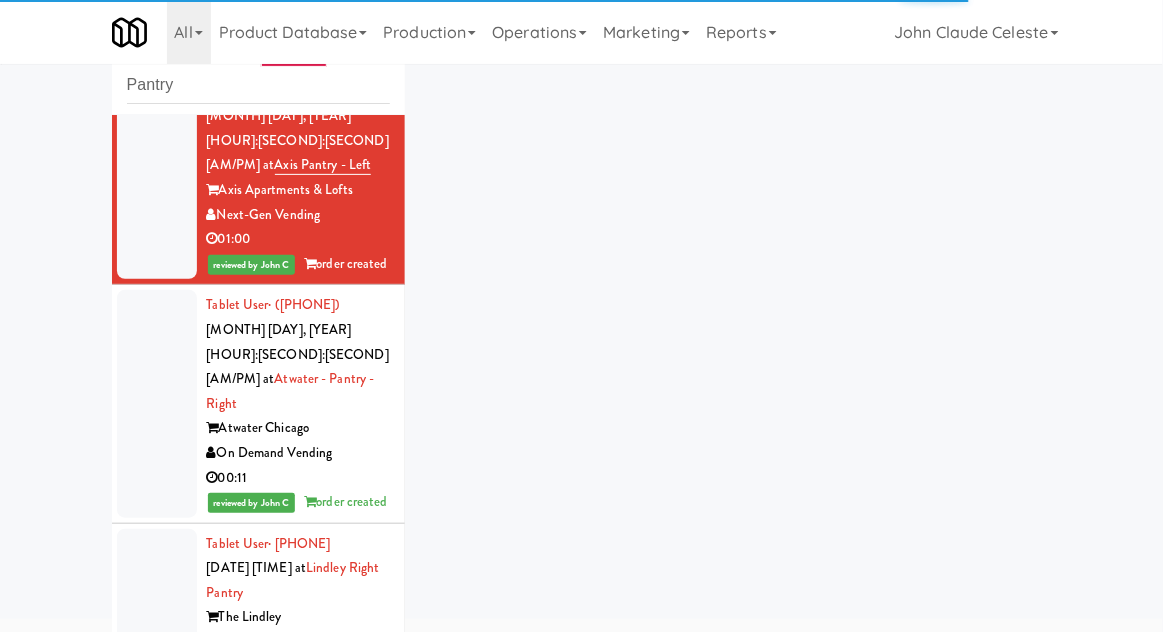 click at bounding box center (157, 403) 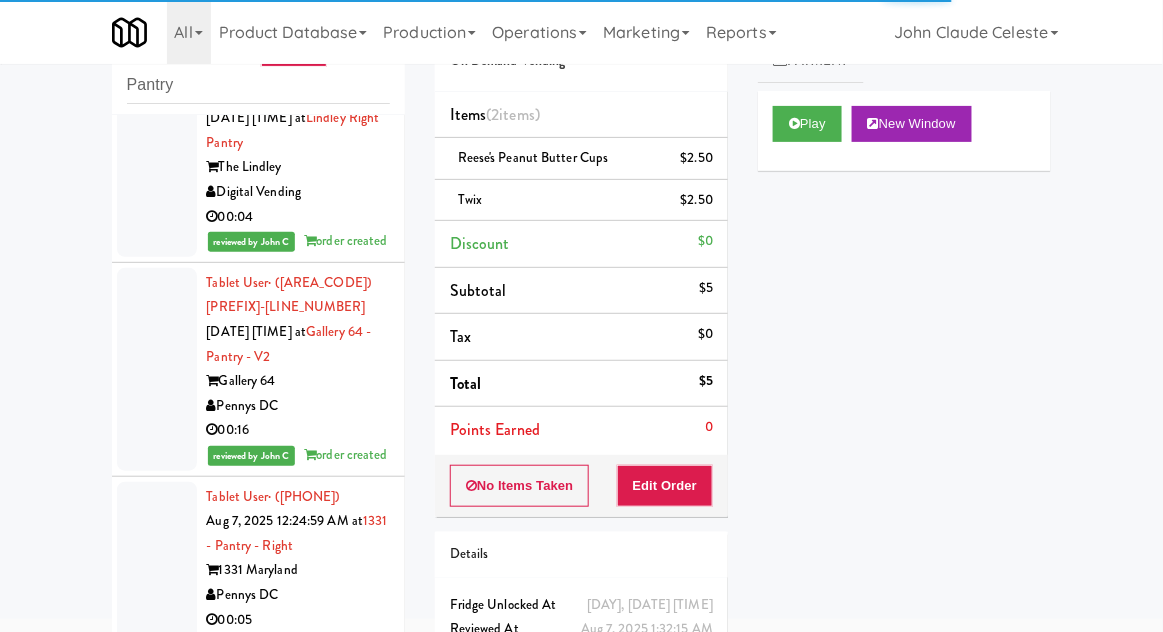 click at bounding box center (157, 168) 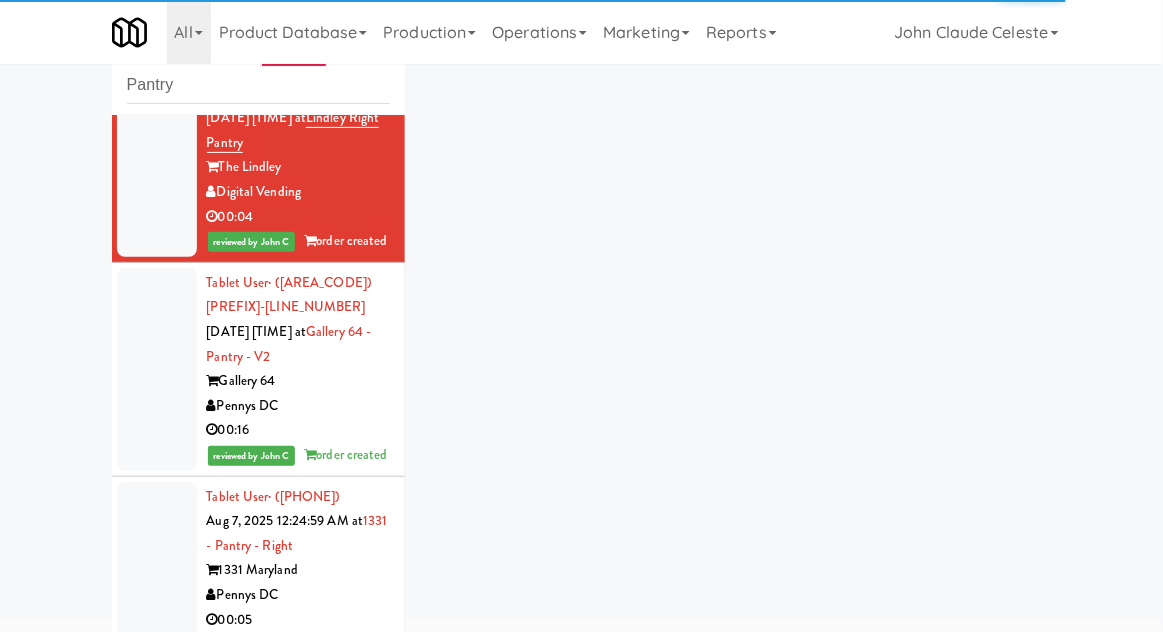 click at bounding box center (157, 369) 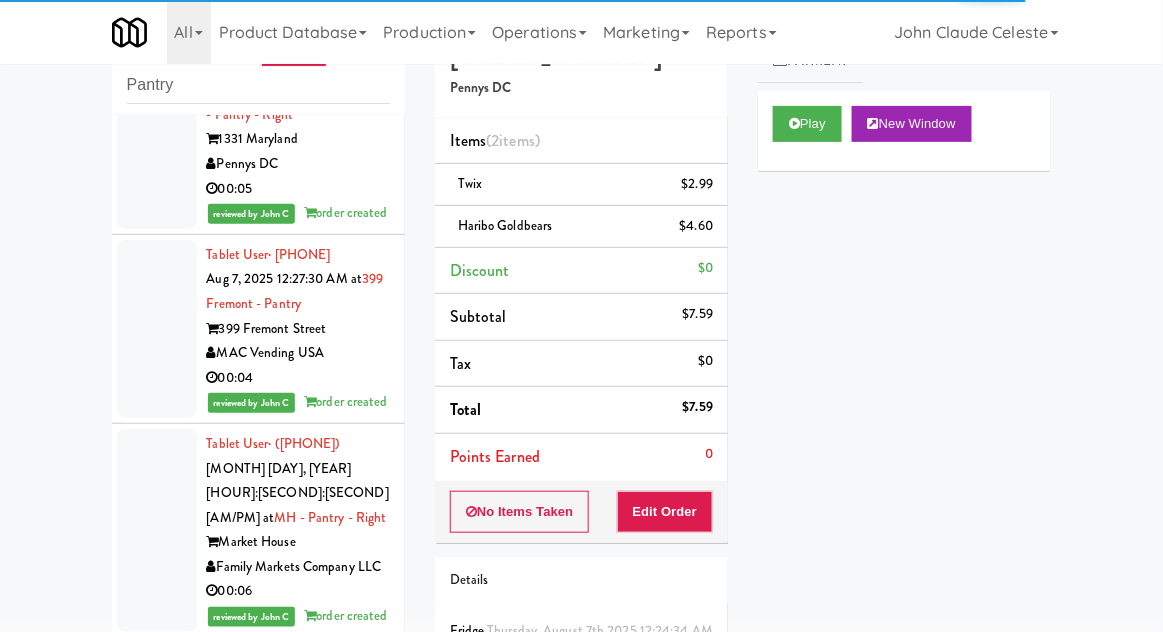 click at bounding box center [157, 140] 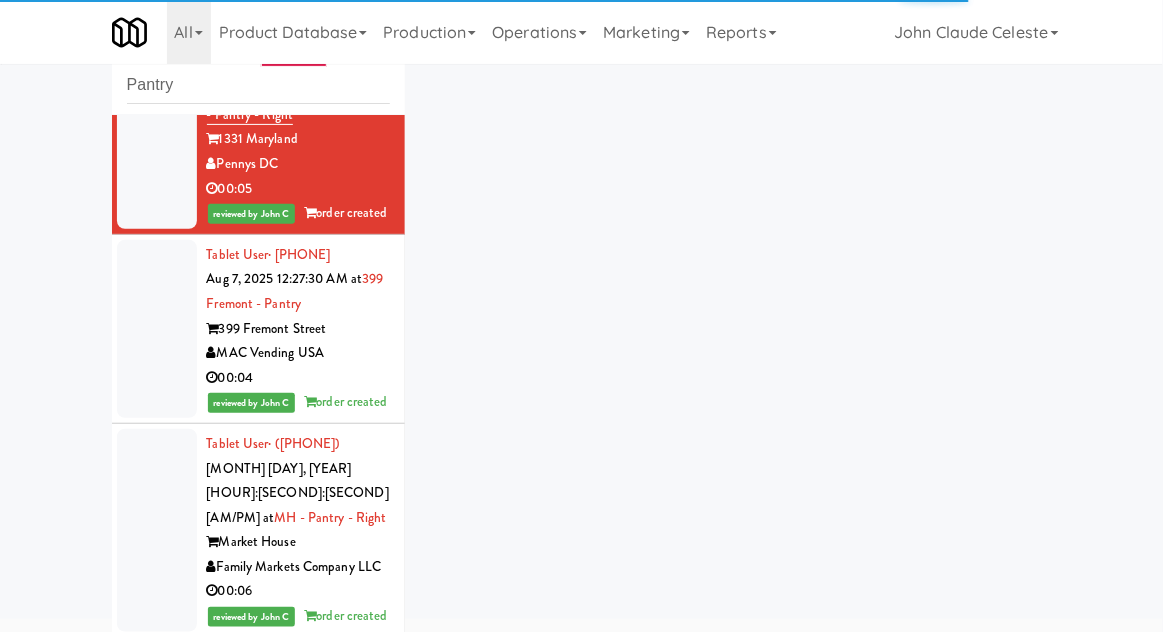 click at bounding box center (157, 329) 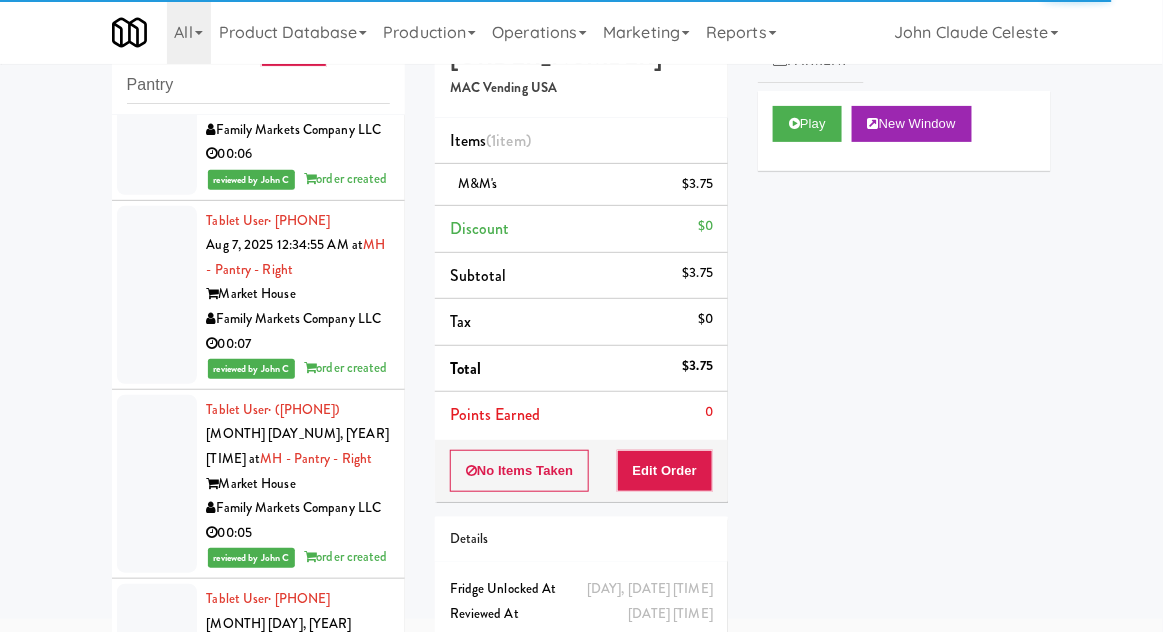 click at bounding box center (157, 93) 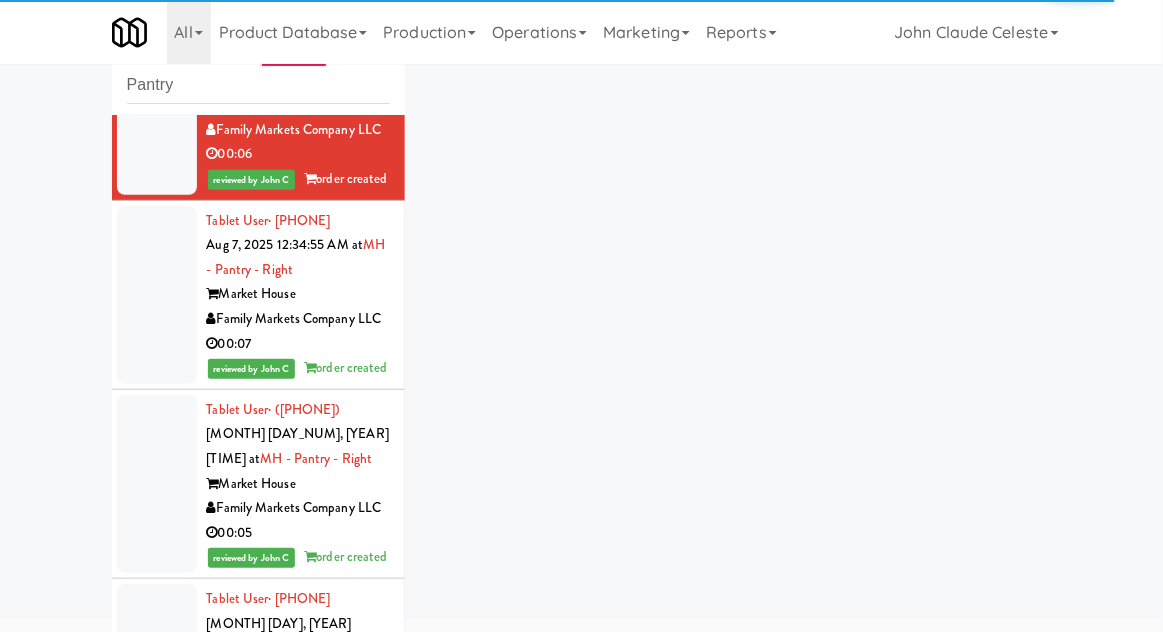 click at bounding box center [157, 295] 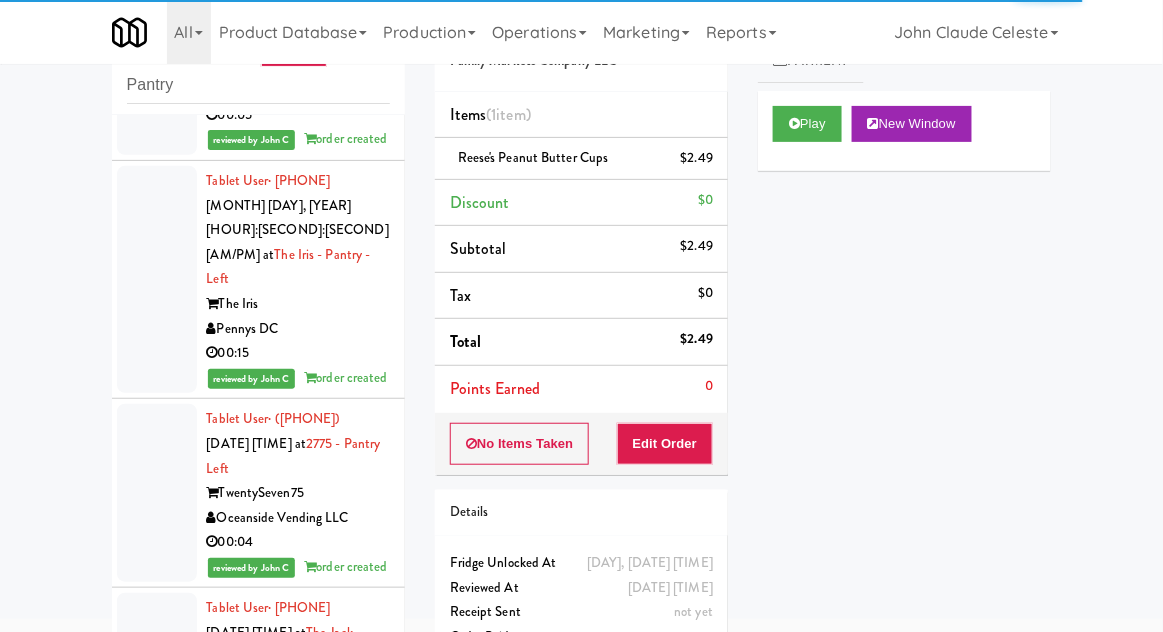 click at bounding box center (157, 66) 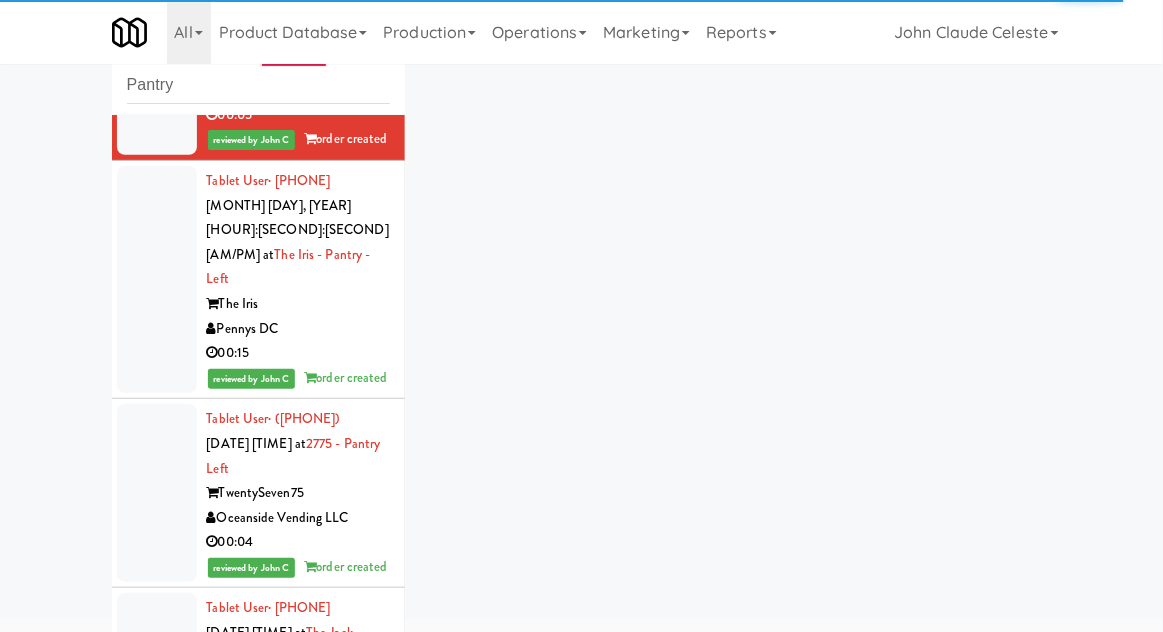 click at bounding box center (157, 279) 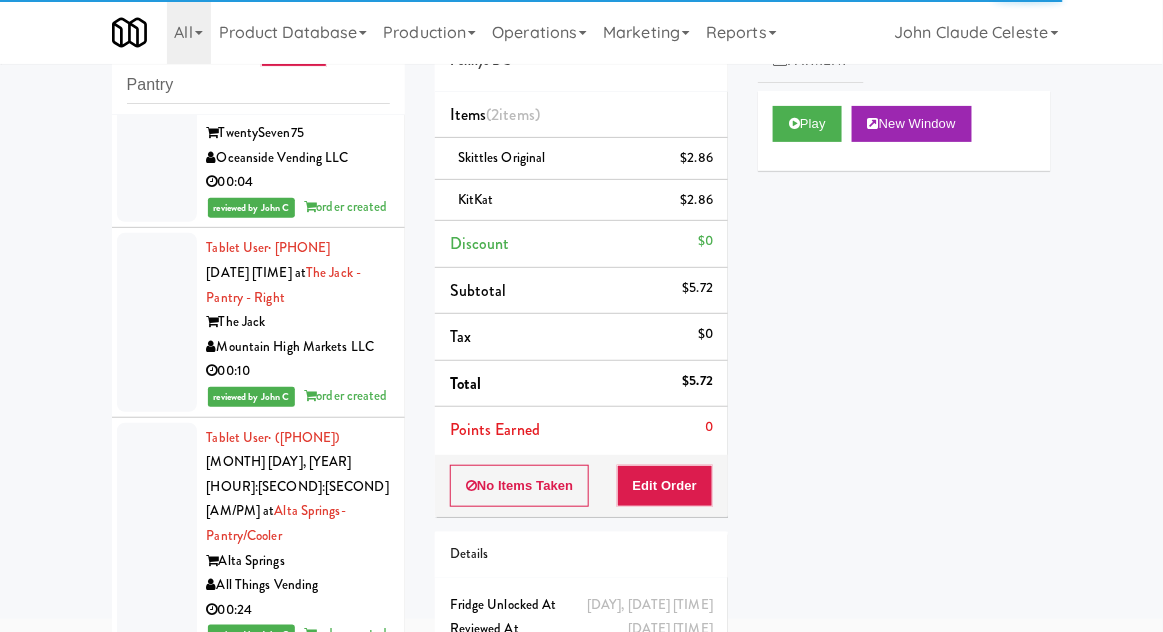 click at bounding box center [157, 133] 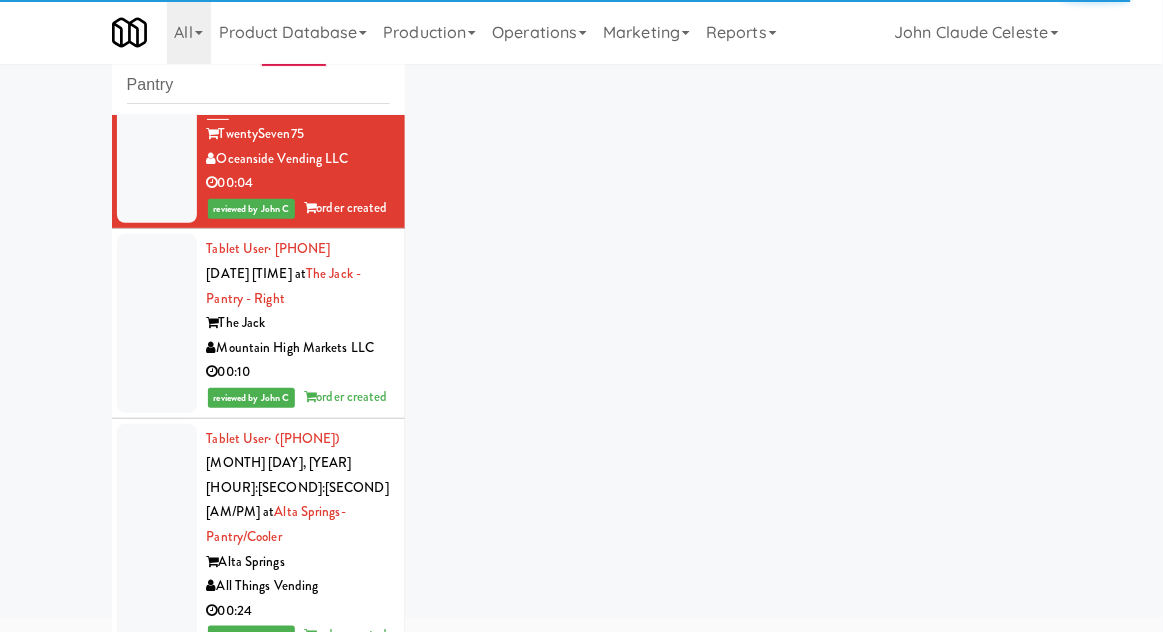 click at bounding box center [157, 323] 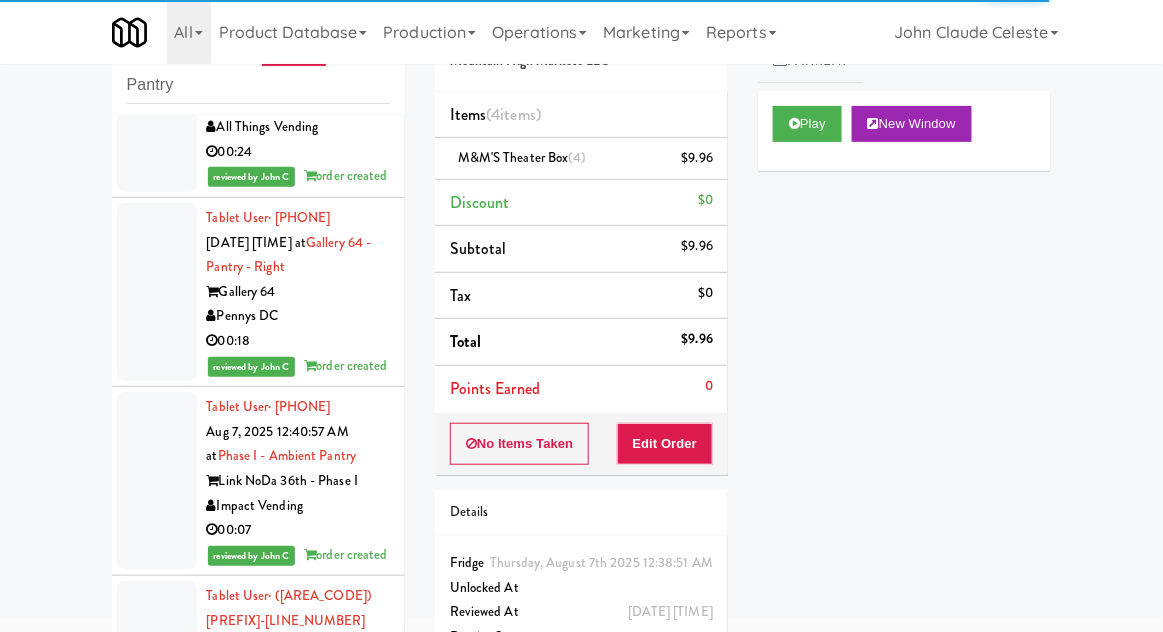 click at bounding box center [157, 78] 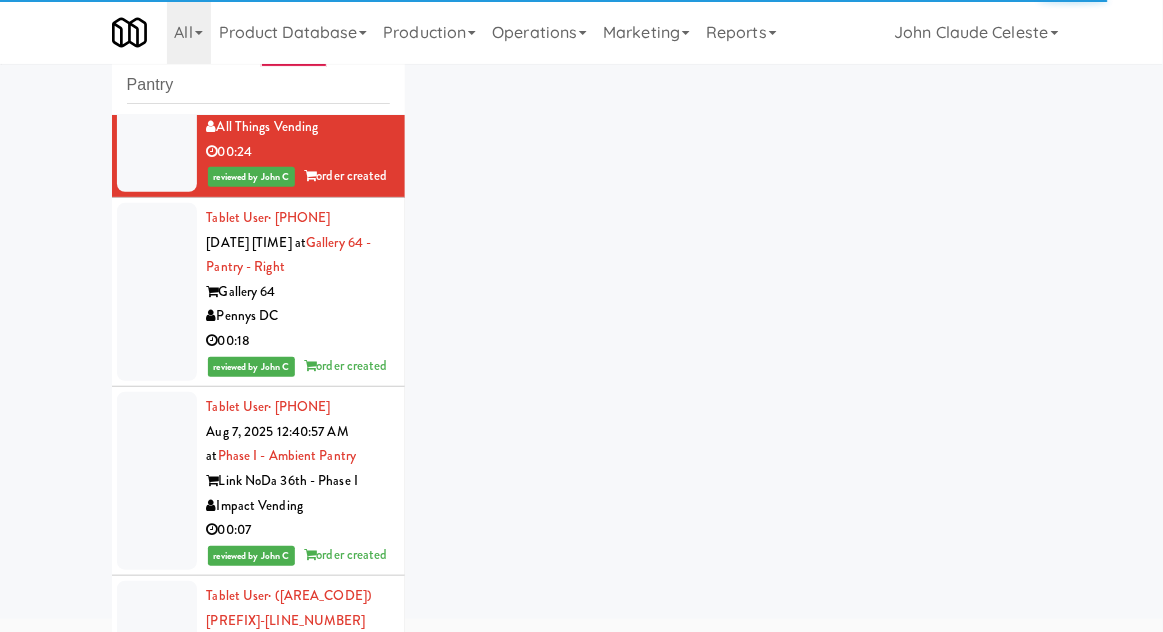 click at bounding box center [157, 292] 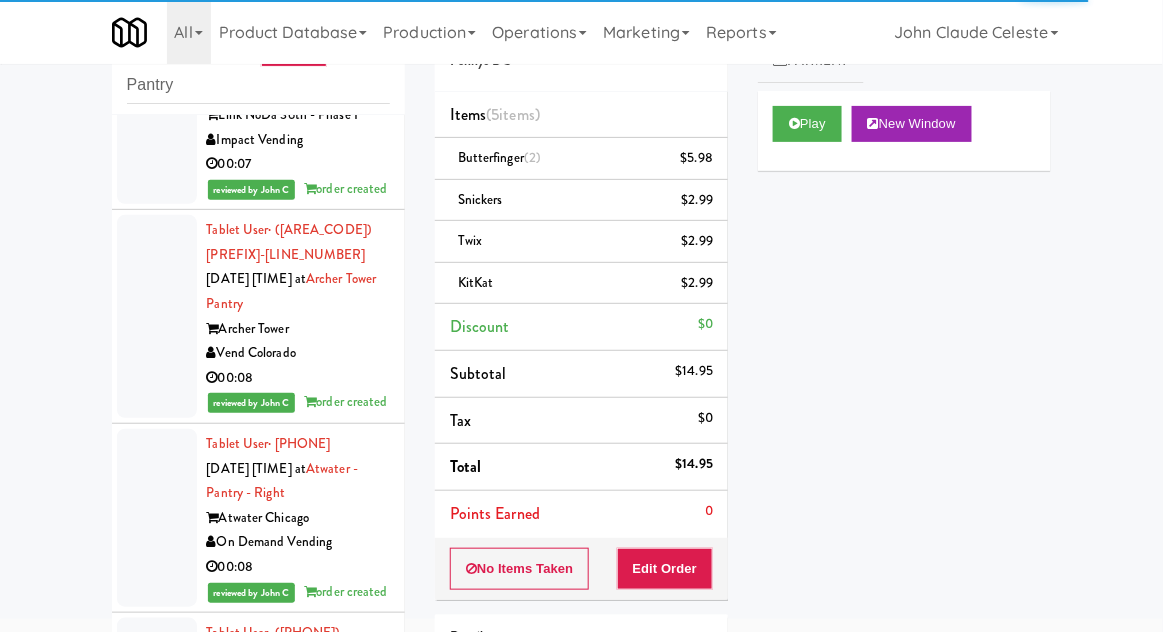click at bounding box center (157, 115) 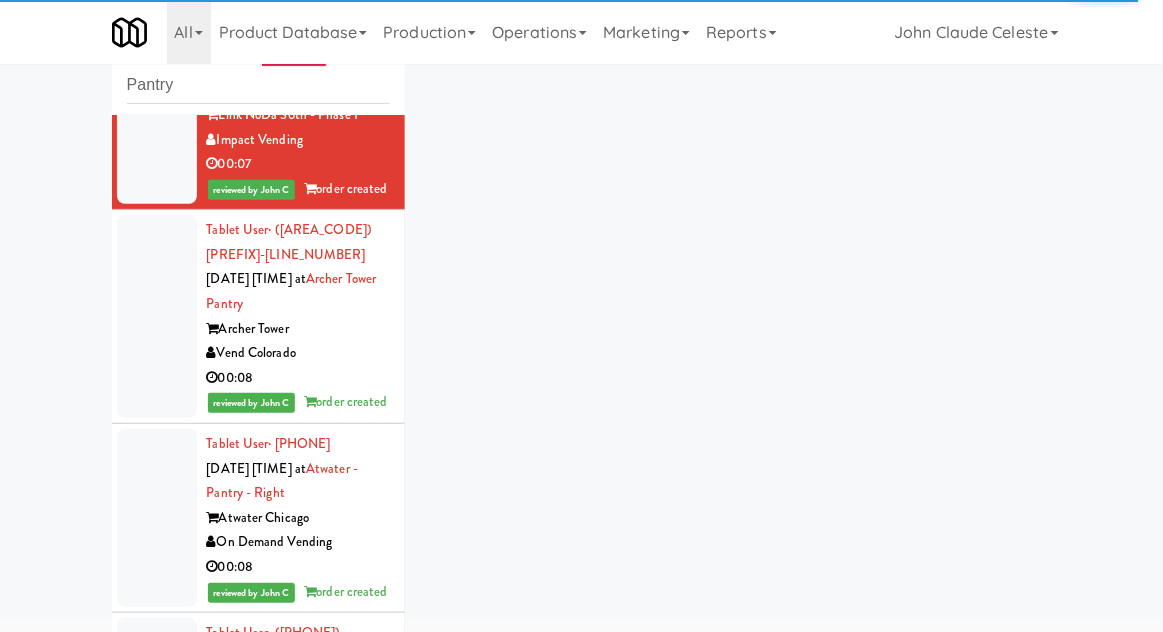 click at bounding box center (157, 316) 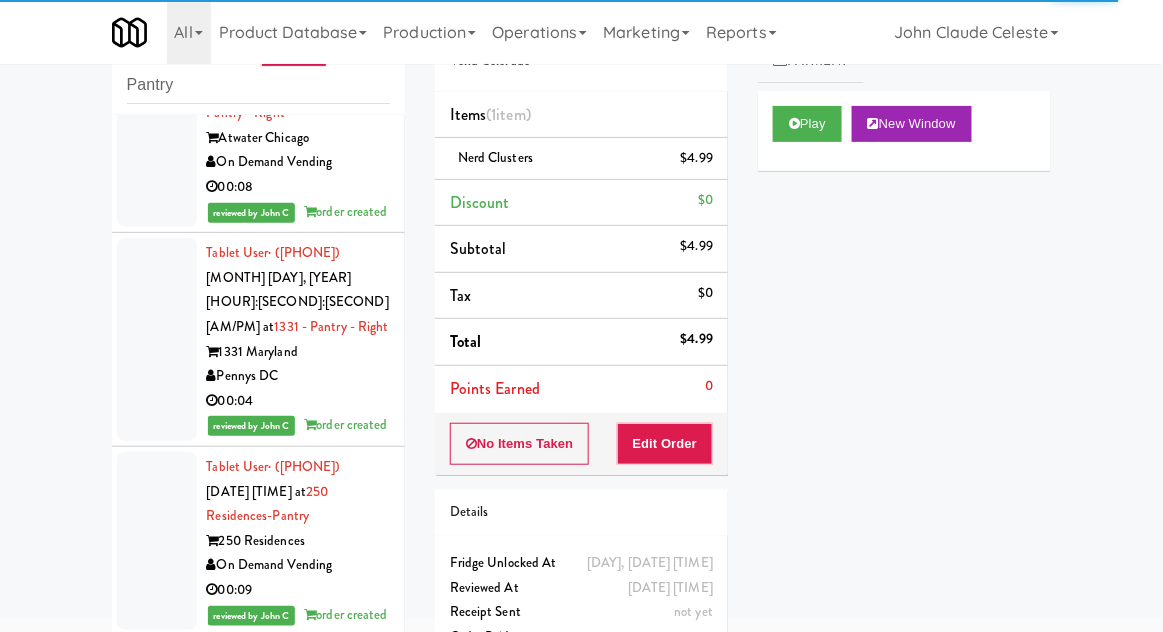 click at bounding box center [157, 138] 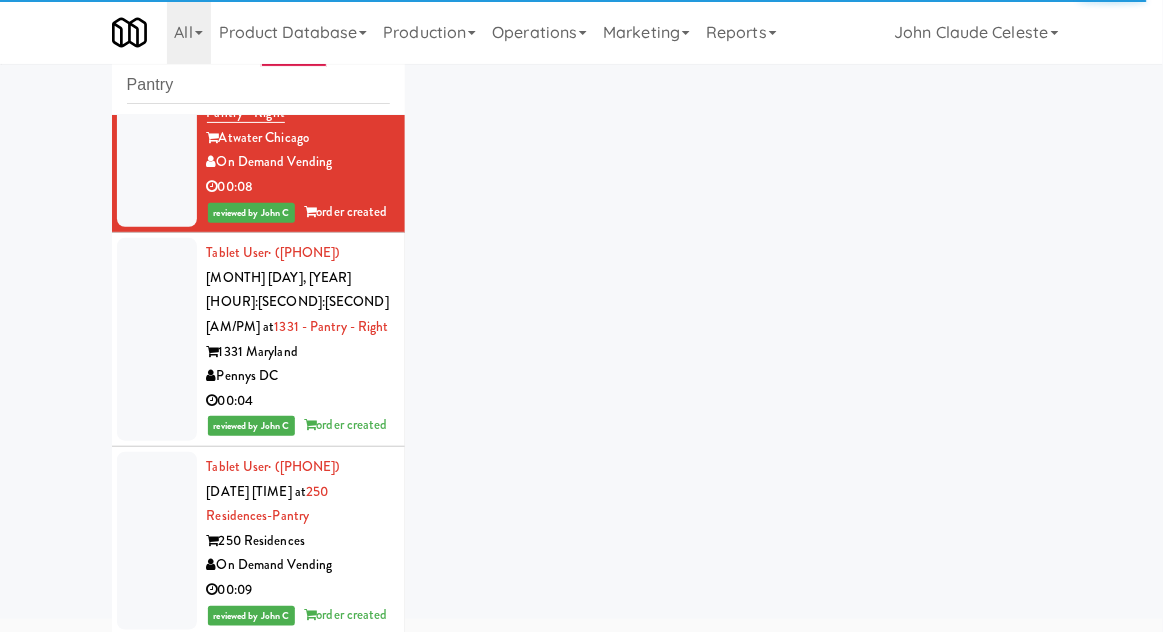 click at bounding box center (157, 339) 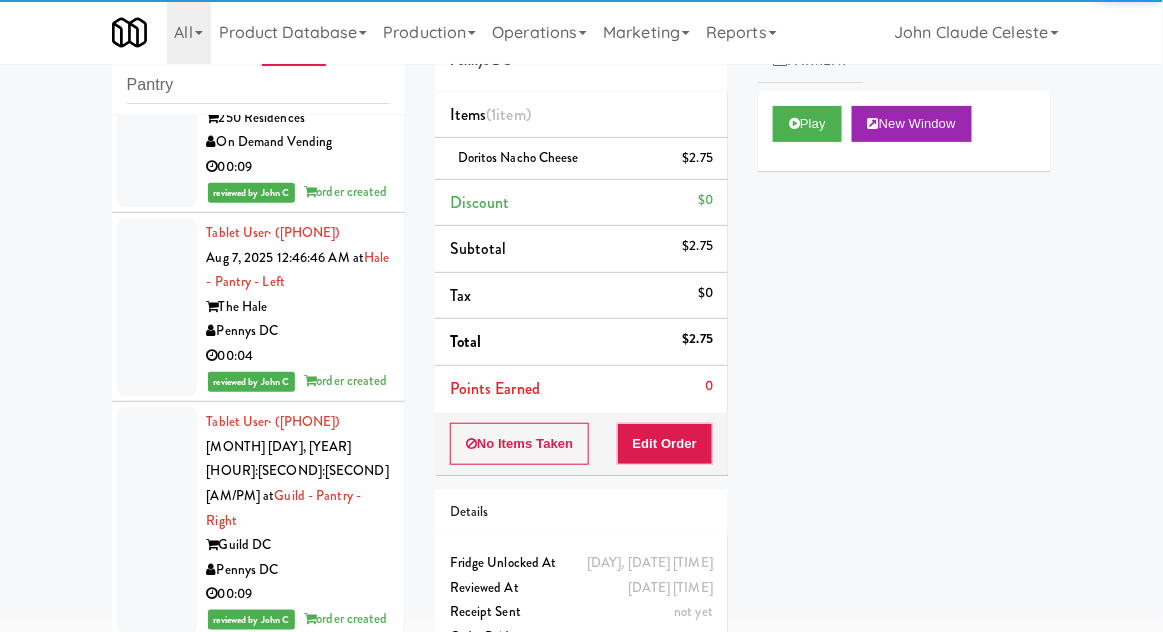 click at bounding box center [157, 118] 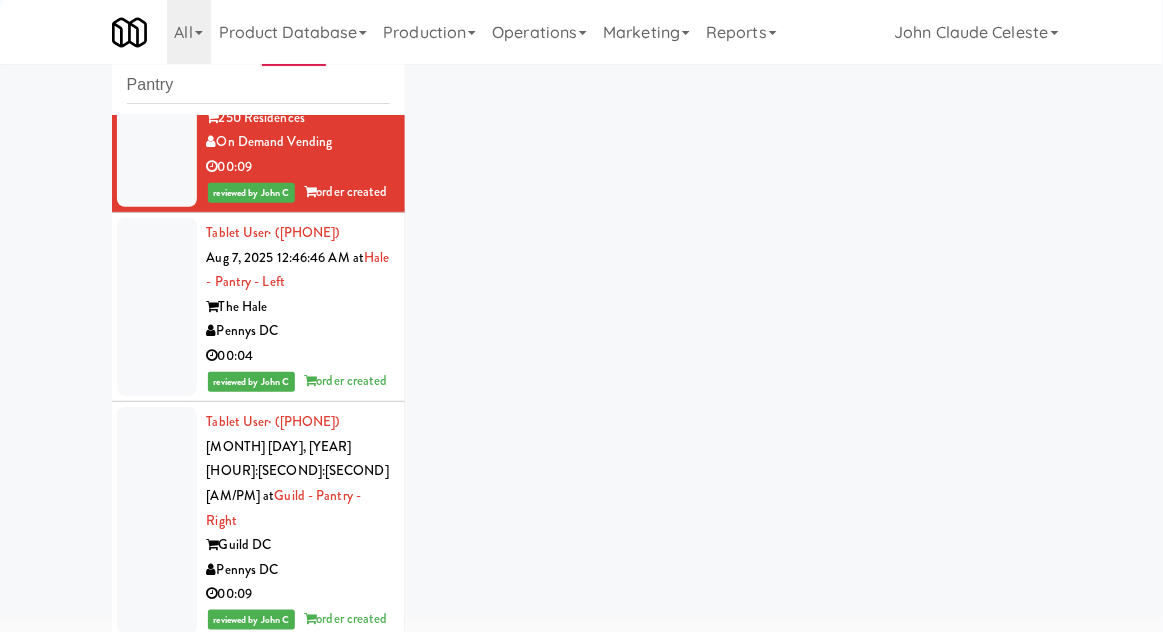 click at bounding box center (157, 307) 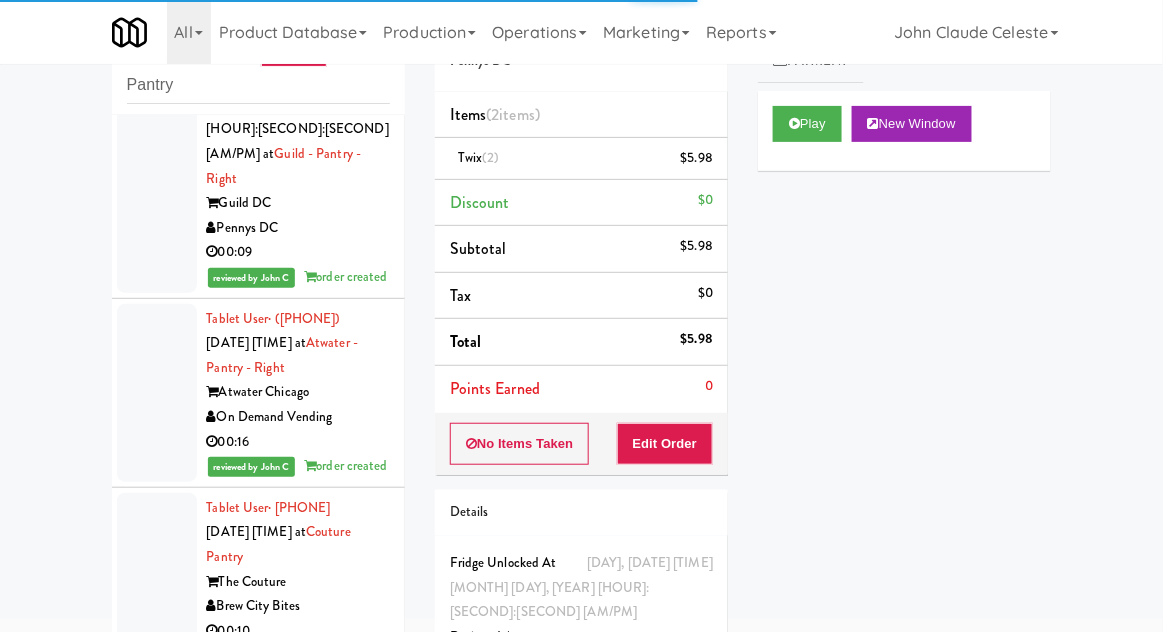 scroll, scrollTop: 5485, scrollLeft: 0, axis: vertical 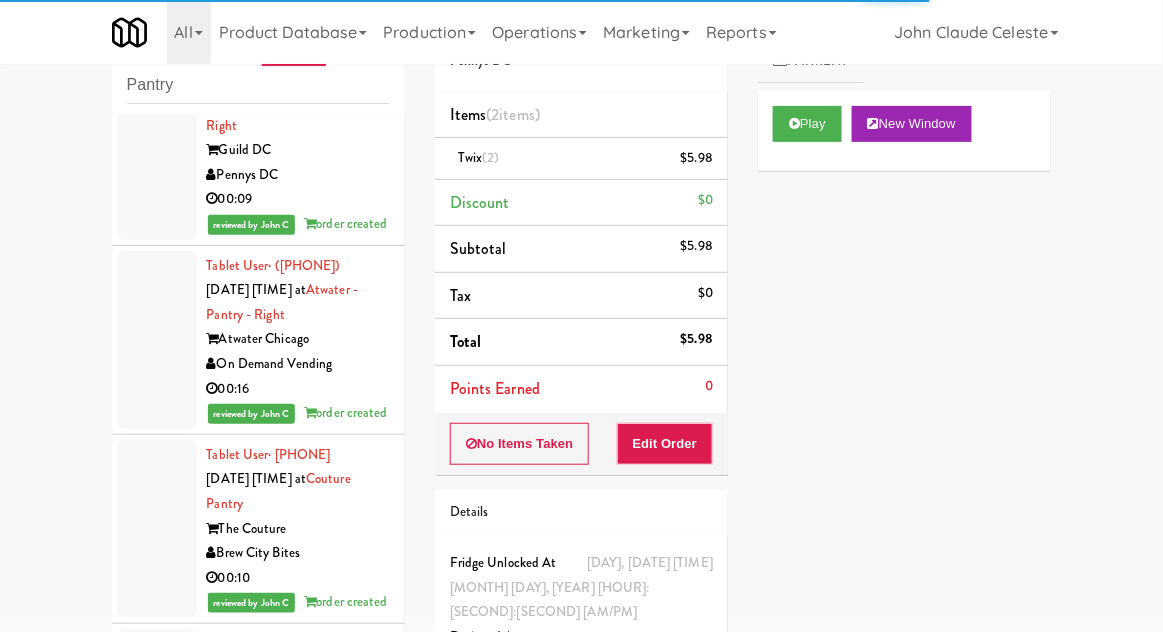 click at bounding box center [157, 125] 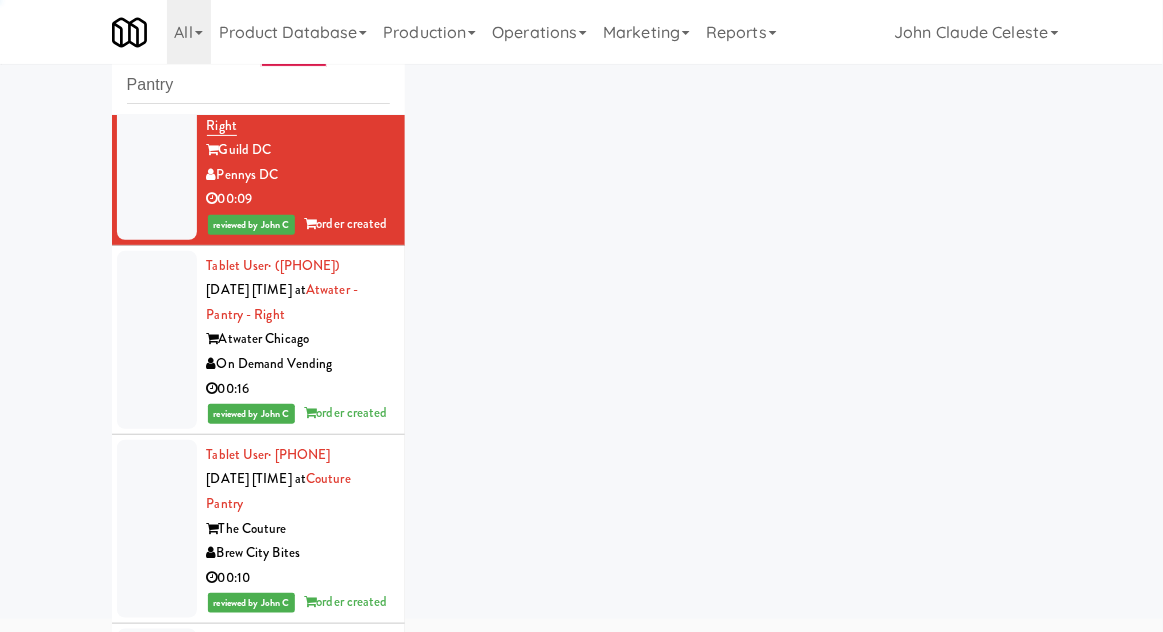 click at bounding box center [157, 340] 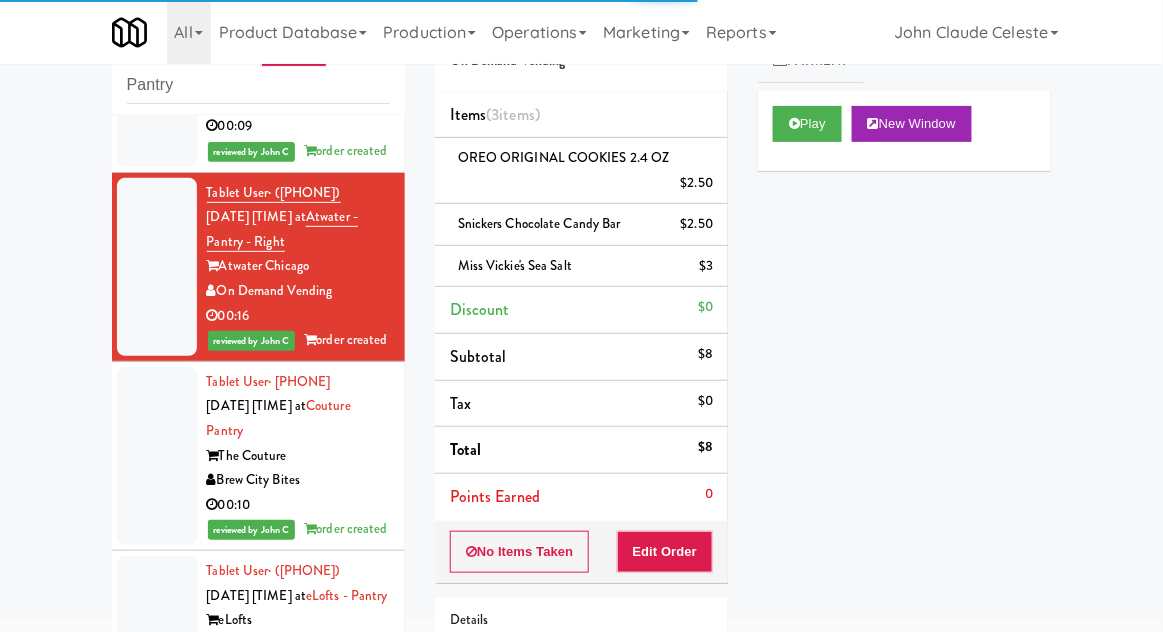 scroll, scrollTop: 6022, scrollLeft: 0, axis: vertical 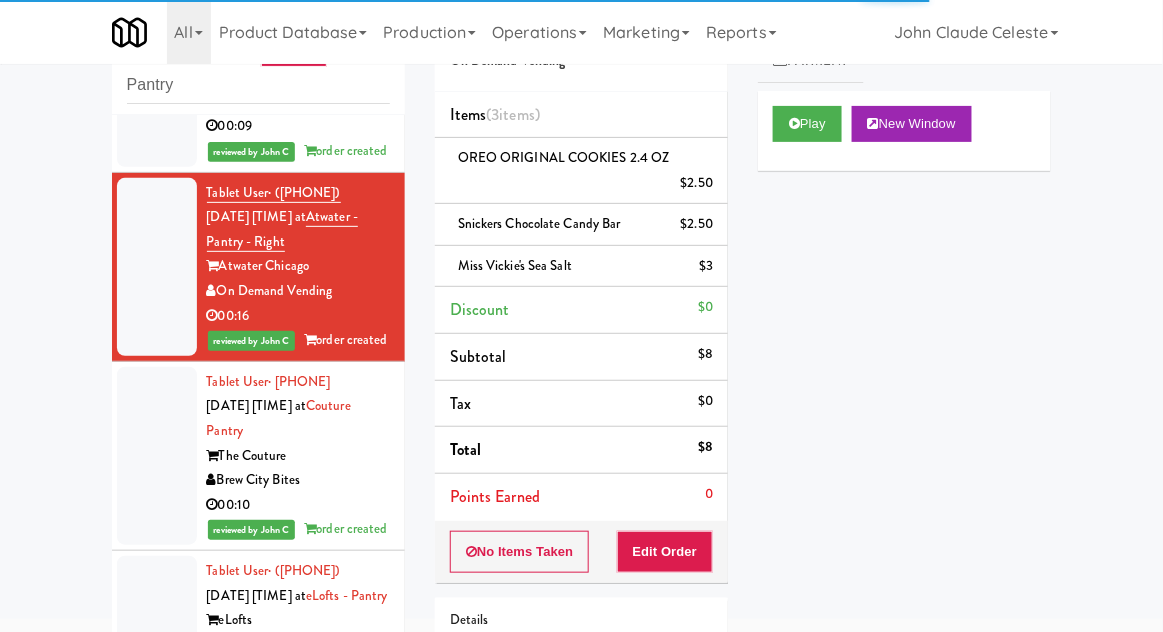 click at bounding box center [157, 456] 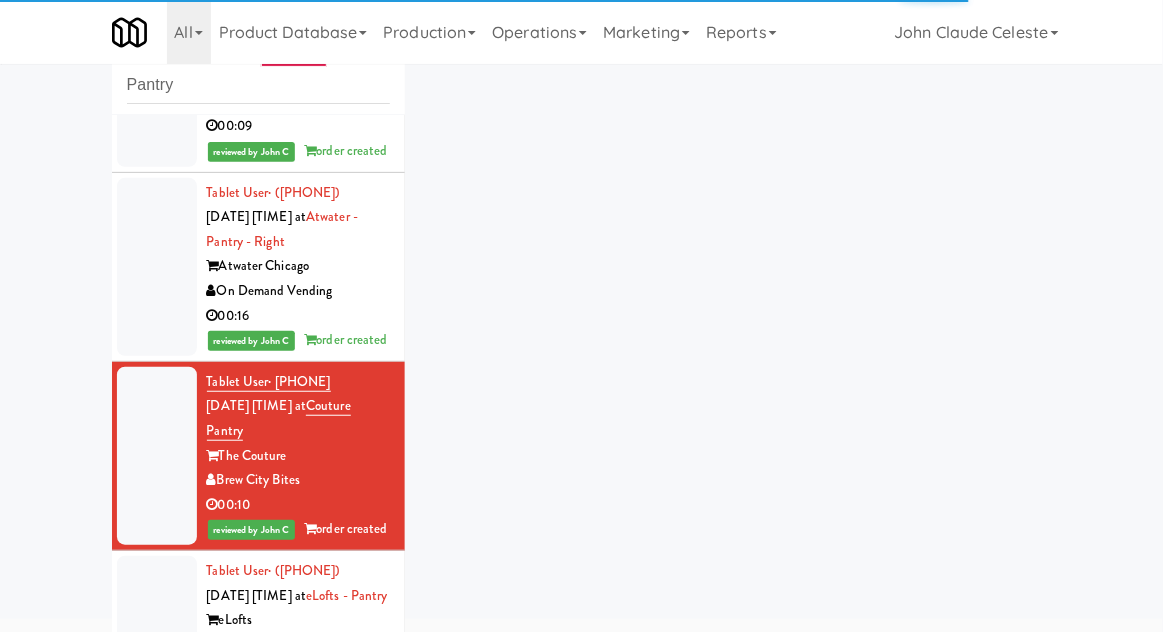 click at bounding box center [157, 633] 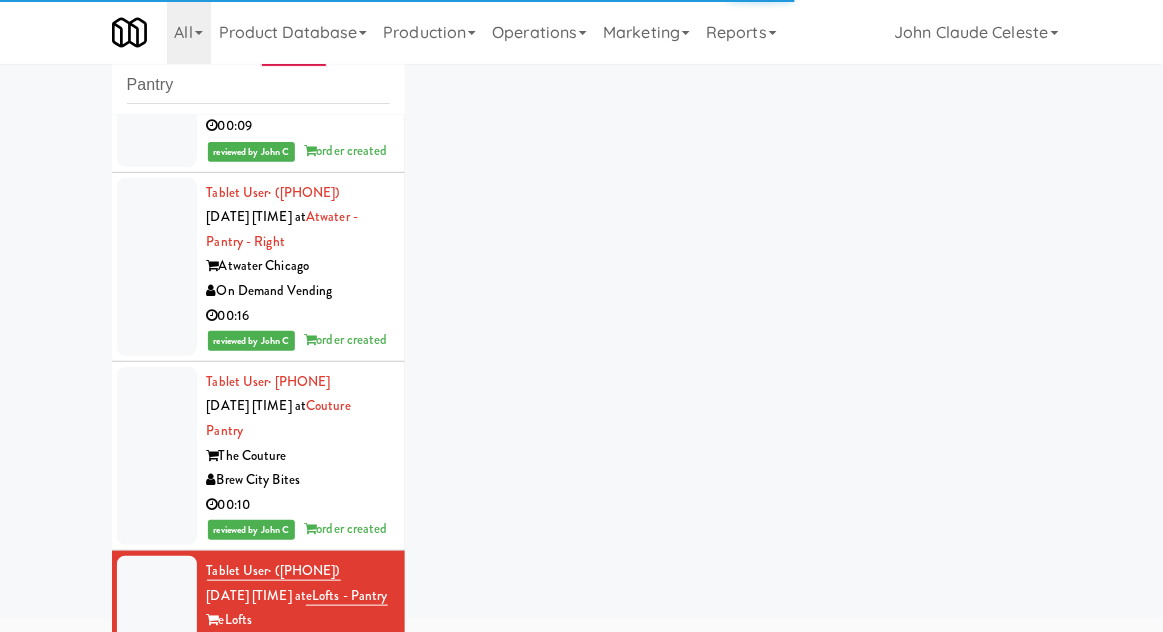 scroll, scrollTop: 0, scrollLeft: 0, axis: both 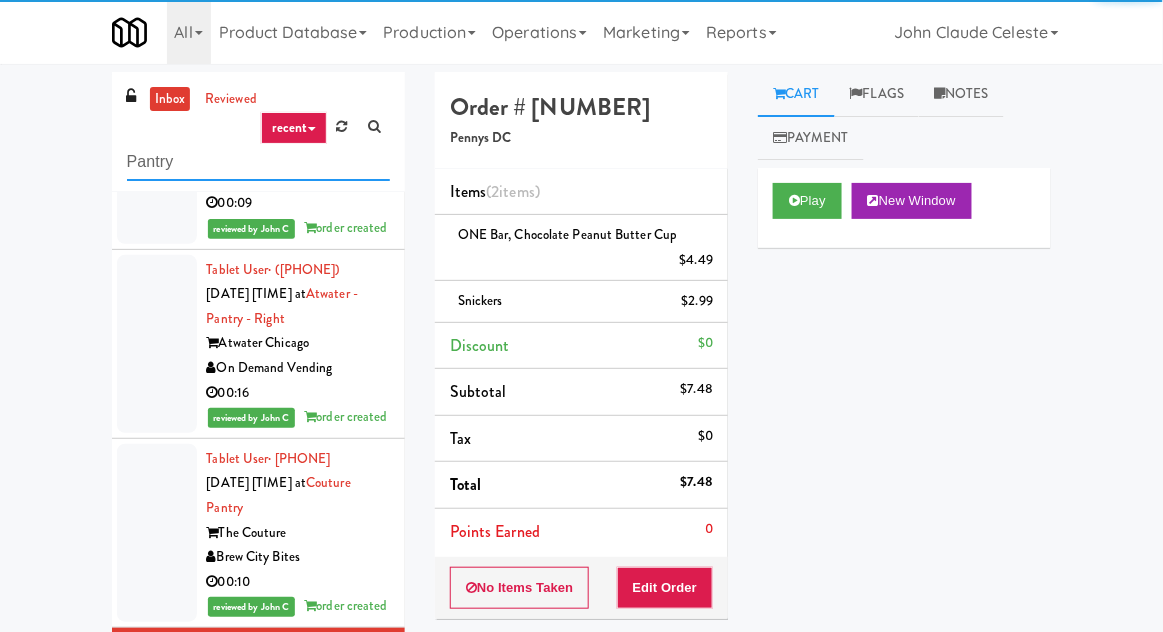 click on "Pantry" at bounding box center [258, 162] 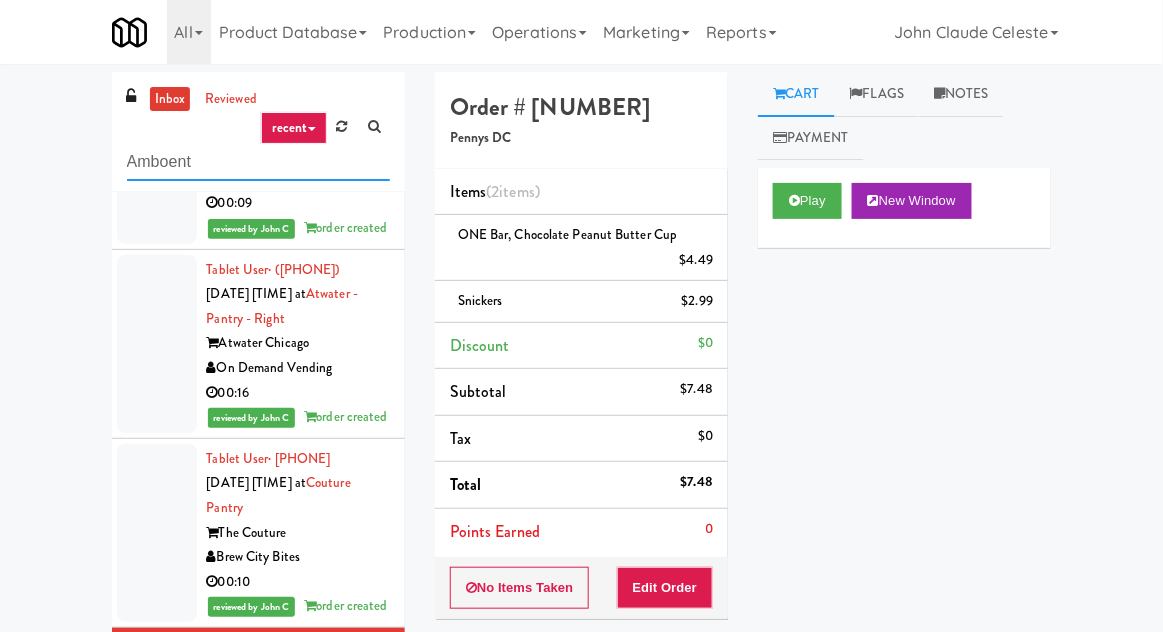 scroll, scrollTop: 0, scrollLeft: 0, axis: both 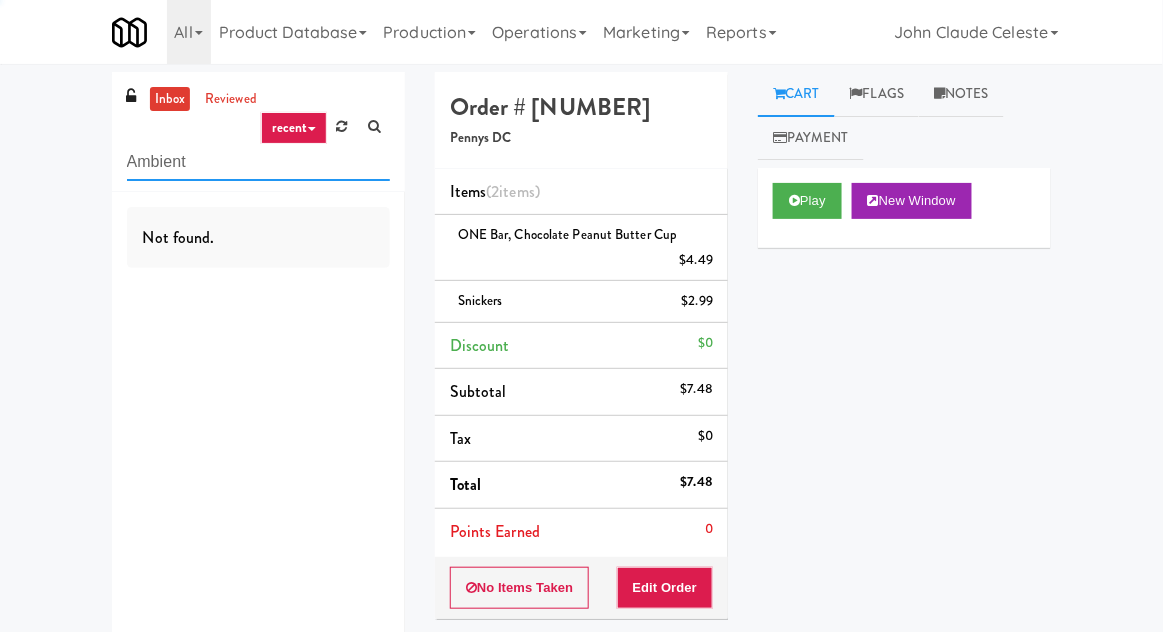 type on "Ambient" 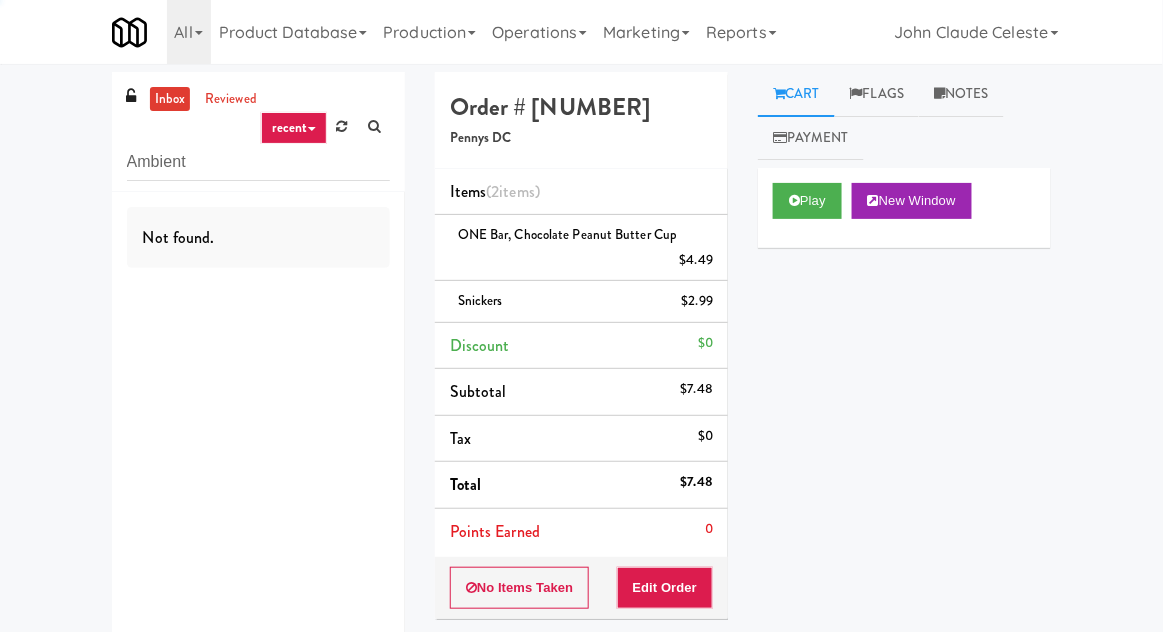 click on "Fridge Tablet User  · ([PHONE]) [DATE] [TIME] Fridge Unlocked At [DATE] [TIME] Reviewed At not yet Receipt Sent not yet Order Paid  Cart  Flags  Notes  Payment  Play  New Window  Primary Flag  Clear     Flag if unable to determine what was taken or order not processable due to inventory issues Unclear Take - No Video Unclear Take - Short or Cut Off Unclear Take - Obstructed Inventory Issue - Product Not in Inventory Inventory Issue - Product prices as $0  Additional Concerns  Clear Flag as Suspicious Returned Product Place a foreign product in  Internal Notes" at bounding box center (581, 459) 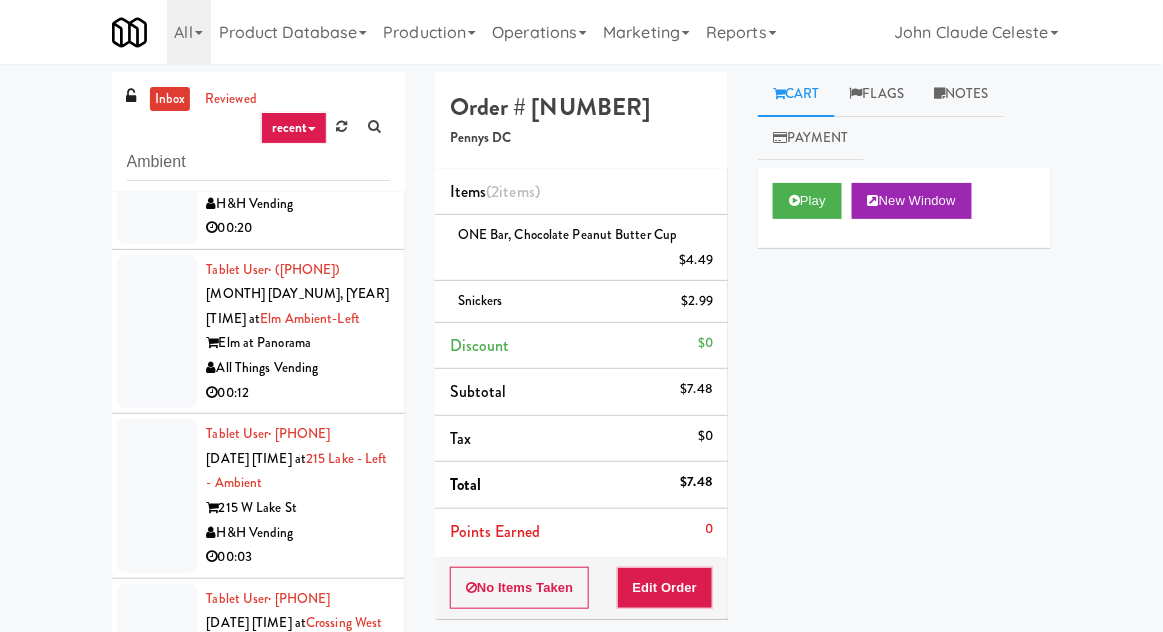 scroll, scrollTop: 4101, scrollLeft: 0, axis: vertical 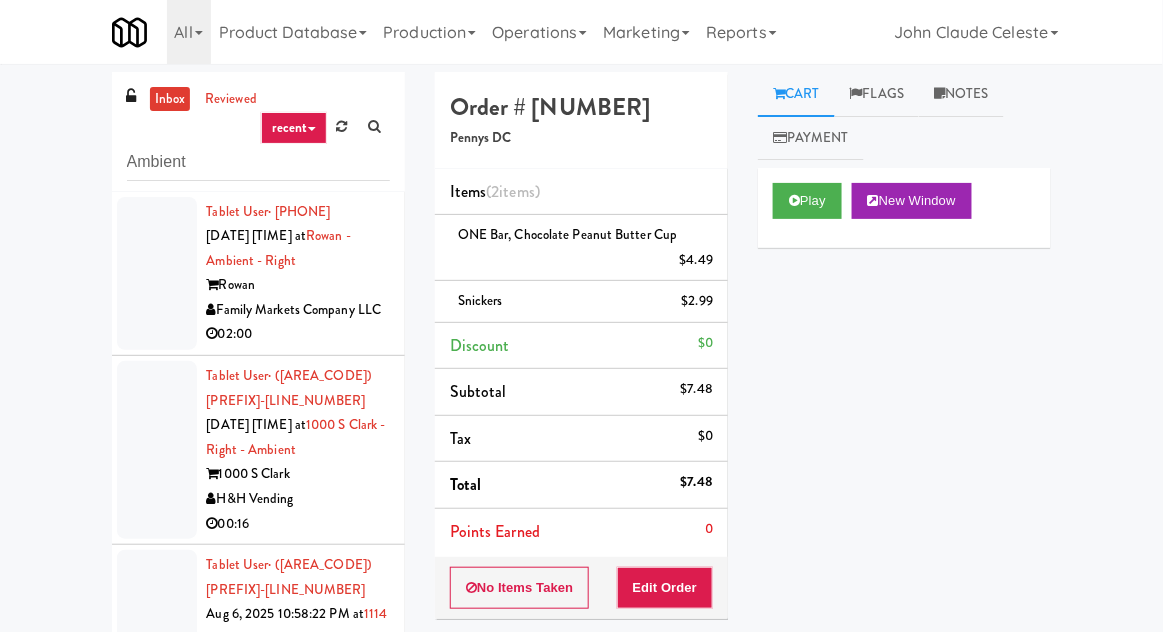 click at bounding box center (157, 274) 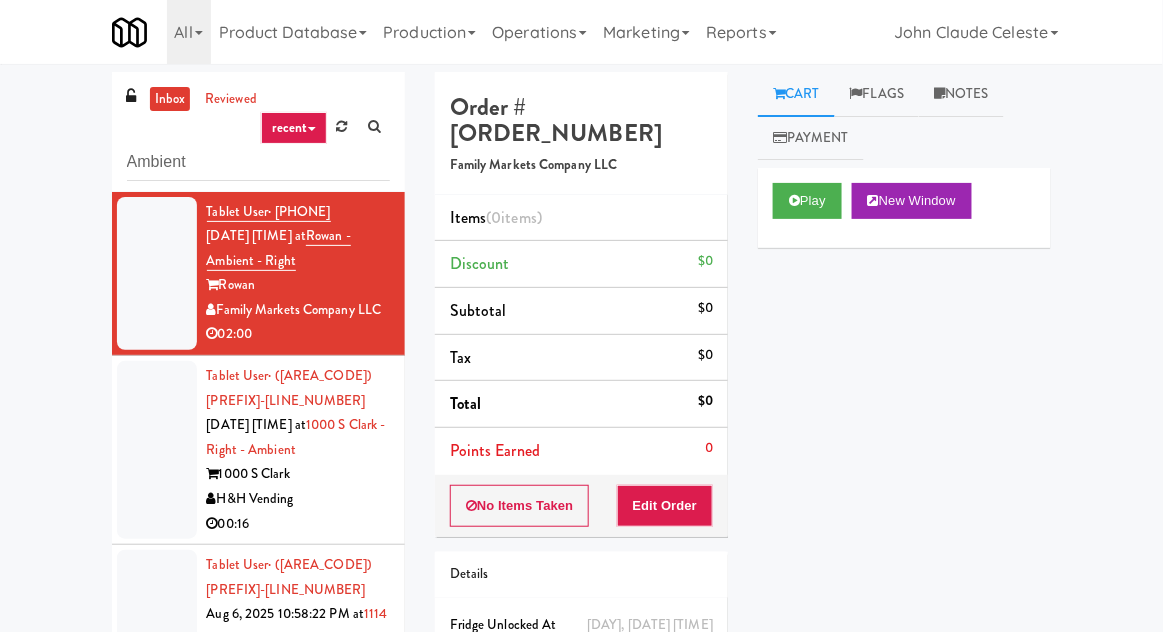 click on "inbox" at bounding box center [170, 99] 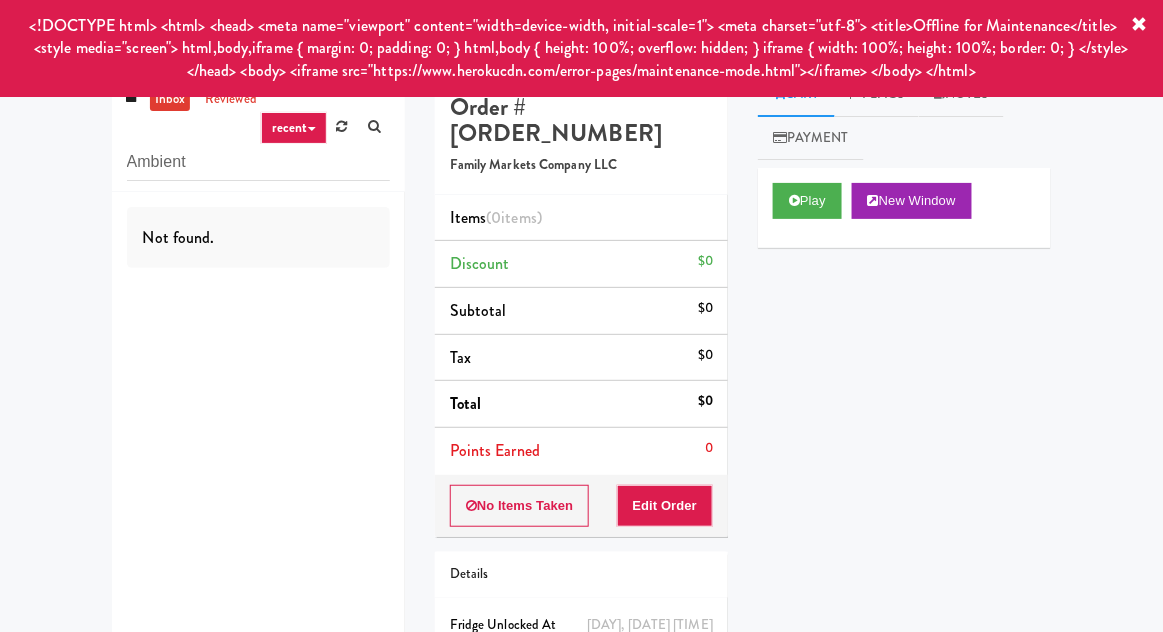 click on "inbox" at bounding box center [170, 99] 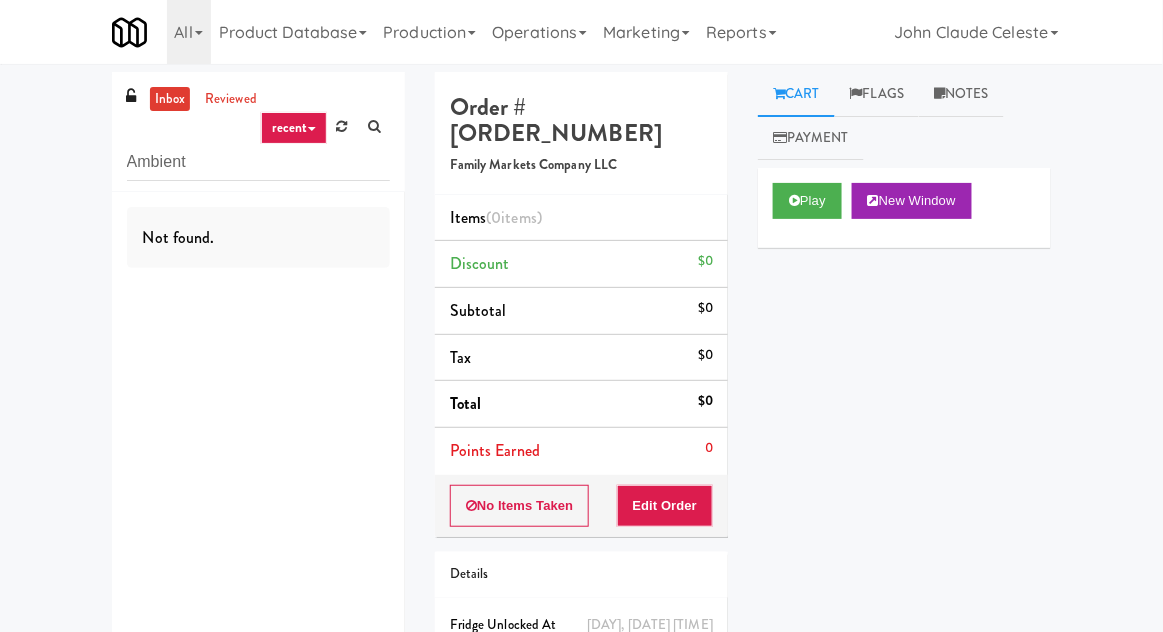 click on "inbox" at bounding box center (170, 99) 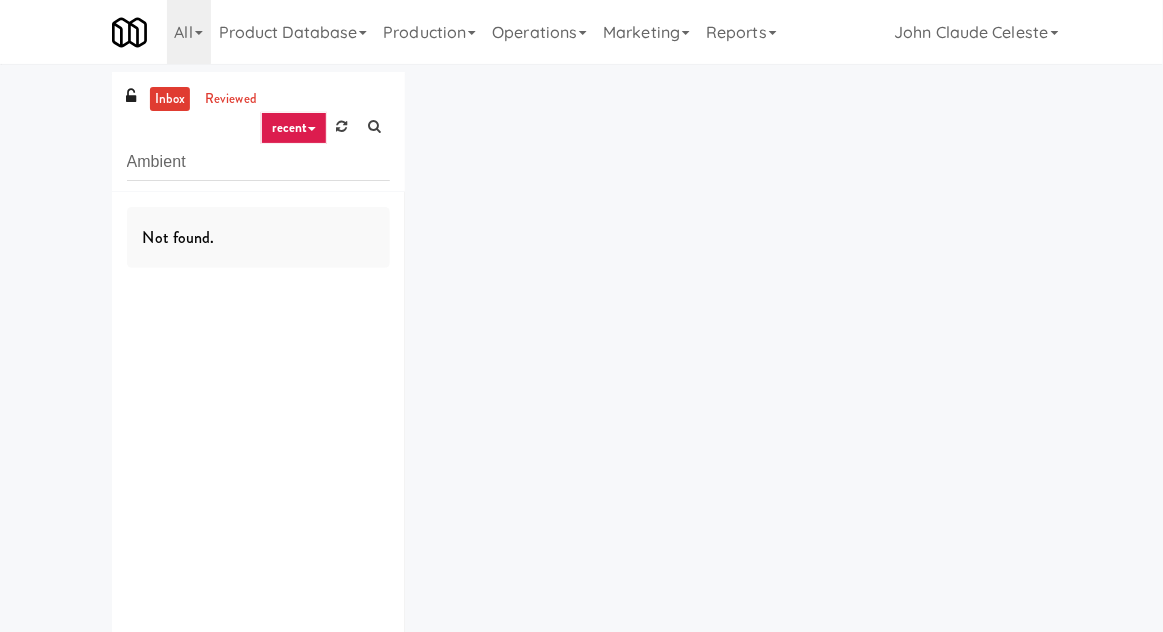 type on "Ambient" 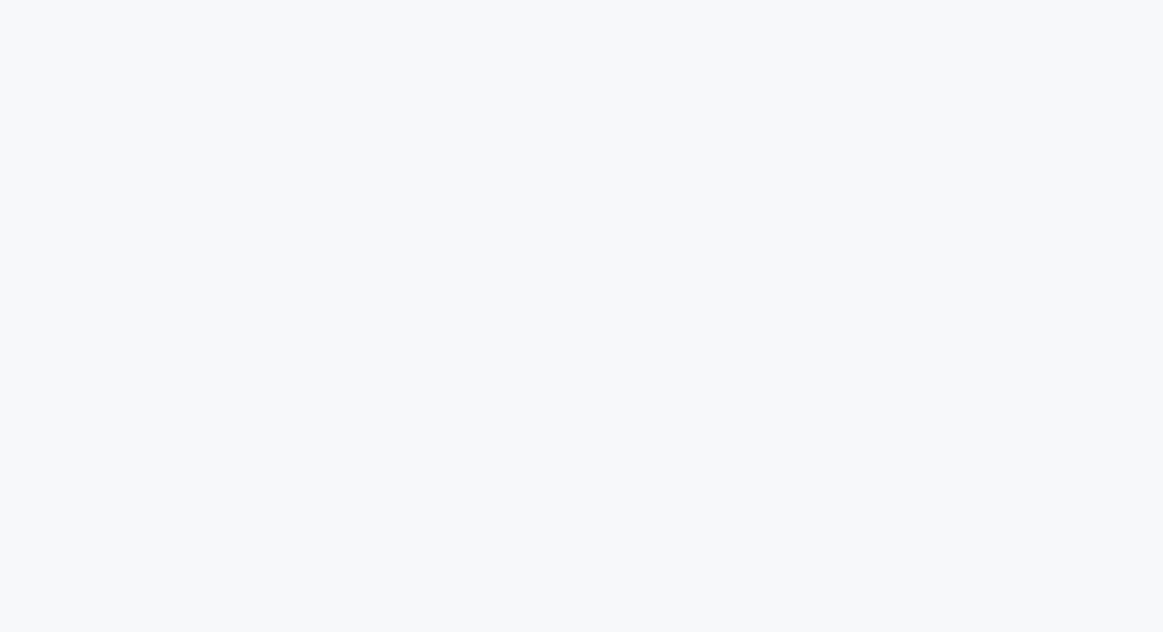 scroll, scrollTop: 0, scrollLeft: 0, axis: both 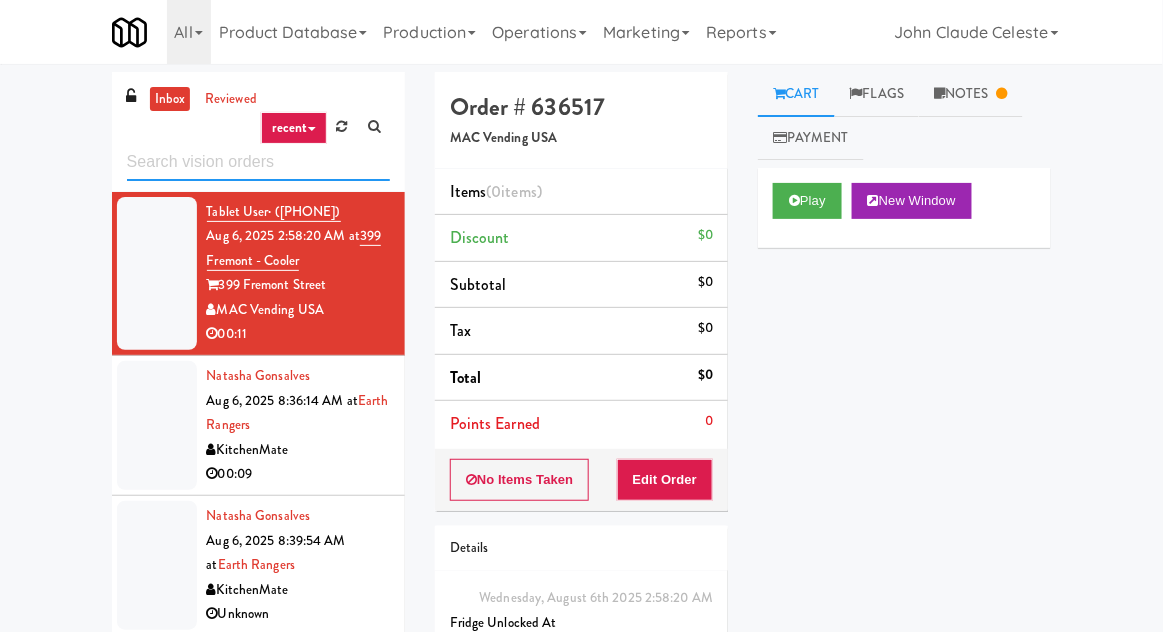 click at bounding box center [258, 162] 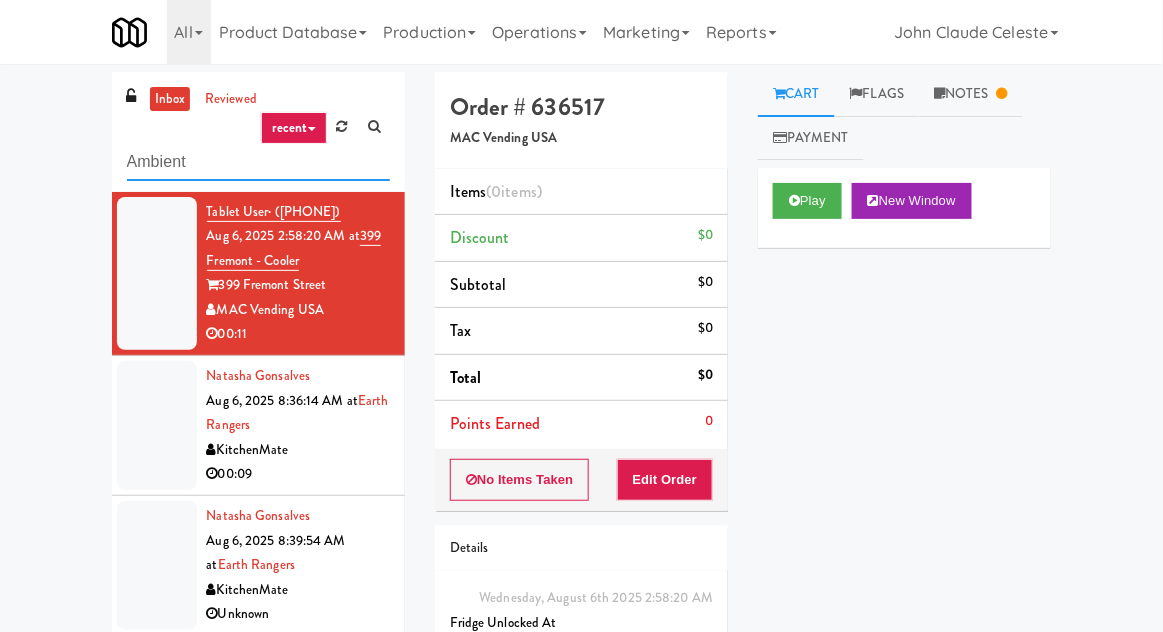 type on "Ambient" 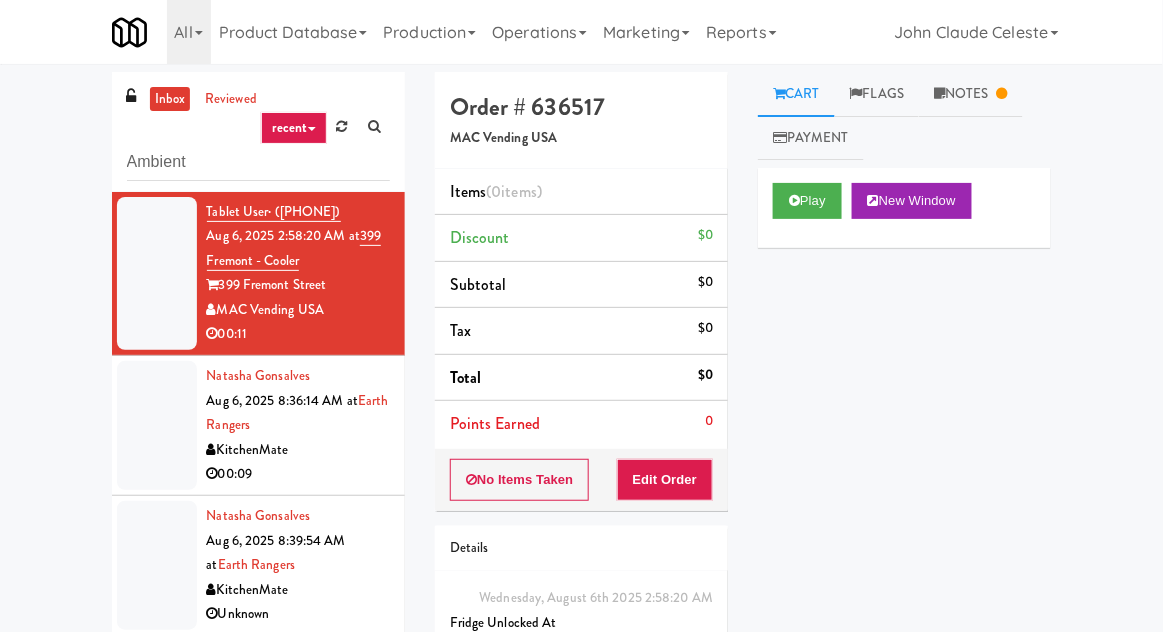 click on "inbox reviewed recent    all     unclear take     inventory issue     suspicious     failed     recent   Ambient Tablet User  · ([PHONE]) Aug 6, 2025 2:58:20 AM at  399 Fremont - Cooler  399 Fremont Street  MAC Vending USA  00:11     [NAME] Aug 6, 2025 8:36:14 AM at  Earth Rangers  KitchenMate  00:09     [NAME] Aug 6, 2025 8:39:54 AM at  Earth Rangers  KitchenMate  Unknown     Tablet User  · ([PHONE]) Aug 6, 2025 10:18:58 AM at  Earth Rangers  KitchenMate  00:50     [NAME] Aug 6, 2025 10:48:28 AM at  Earth Rangers  KitchenMate  00:04     [NAME] Aug 6, 2025 10:50:33 AM at  Earth Rangers  KitchenMate  00:10     [NAME] Aug 6, 2025 11:30:05 AM at  Earth Rangers  KitchenMate  00:12     Tablet User  · ([PHONE]) Aug 6, 2025 12:31:44 PM at  Earth Rangers  KitchenMate  Unknown     Tablet User  · ([PHONE]) Aug 6, 2025 12:33:52 PM at  Earth Rangers  KitchenMate  00:13     [NAME] Aug 6, 2025 12:54:39 PM at  Earth Rangers" at bounding box center [581, 439] 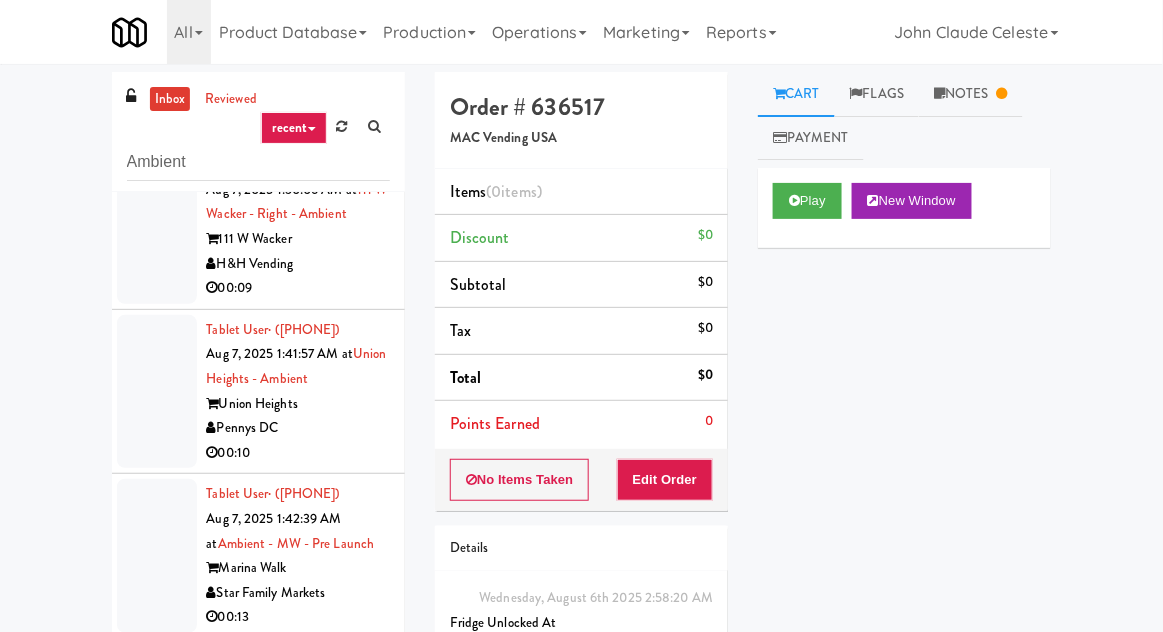 scroll, scrollTop: 4290, scrollLeft: 0, axis: vertical 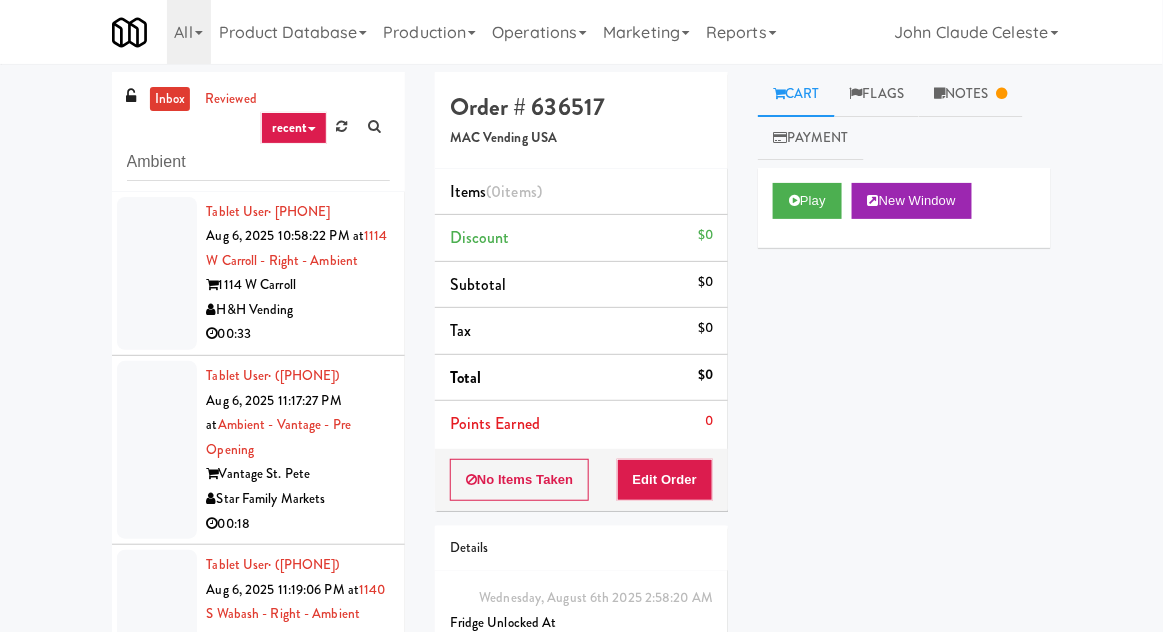 click at bounding box center [157, 274] 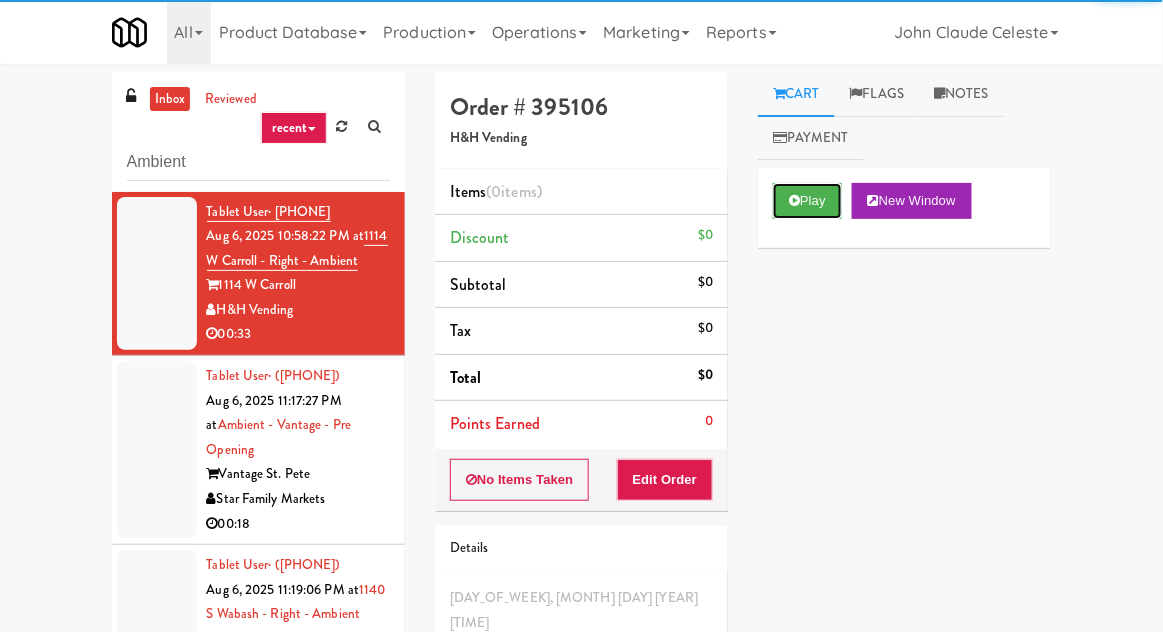 click on "Play" at bounding box center (807, 201) 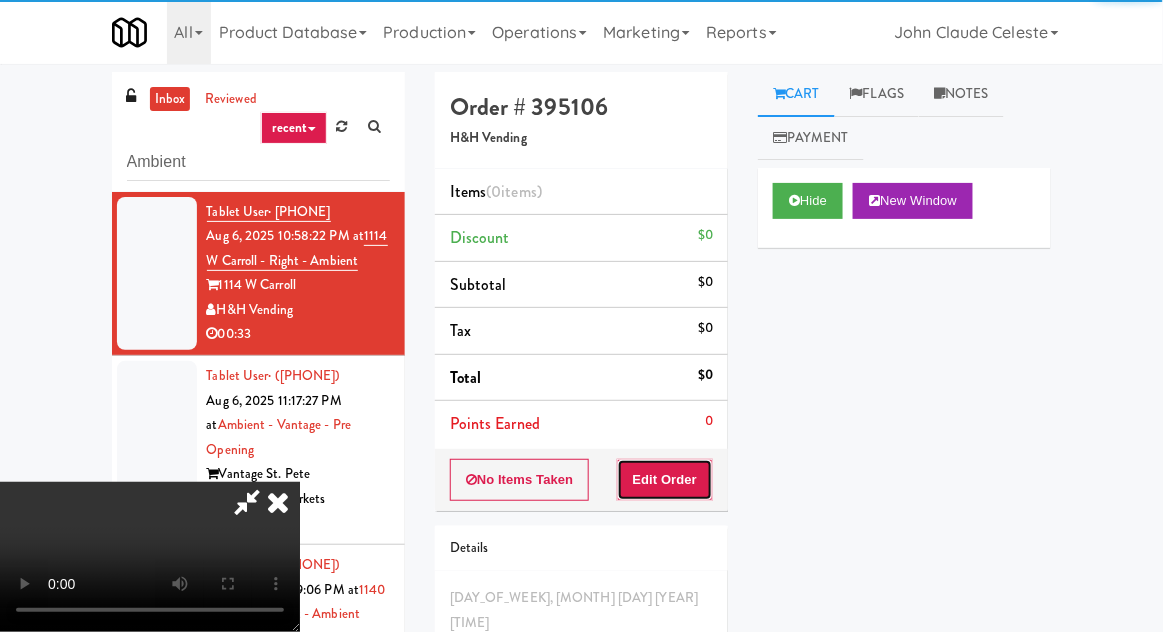 click on "Edit Order" at bounding box center [665, 480] 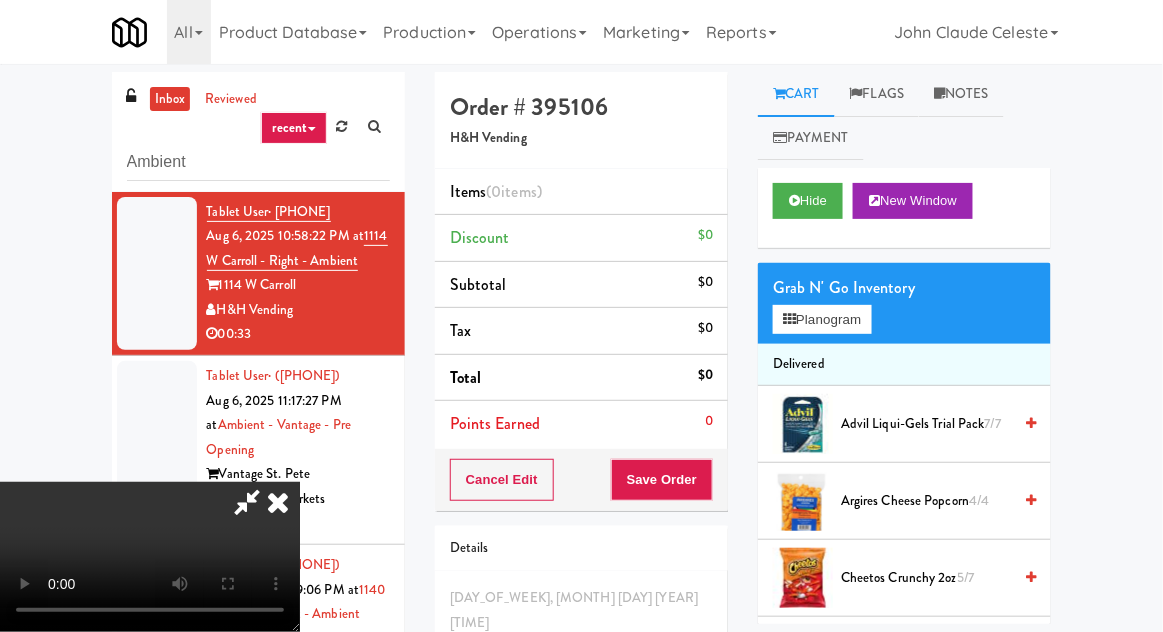 type 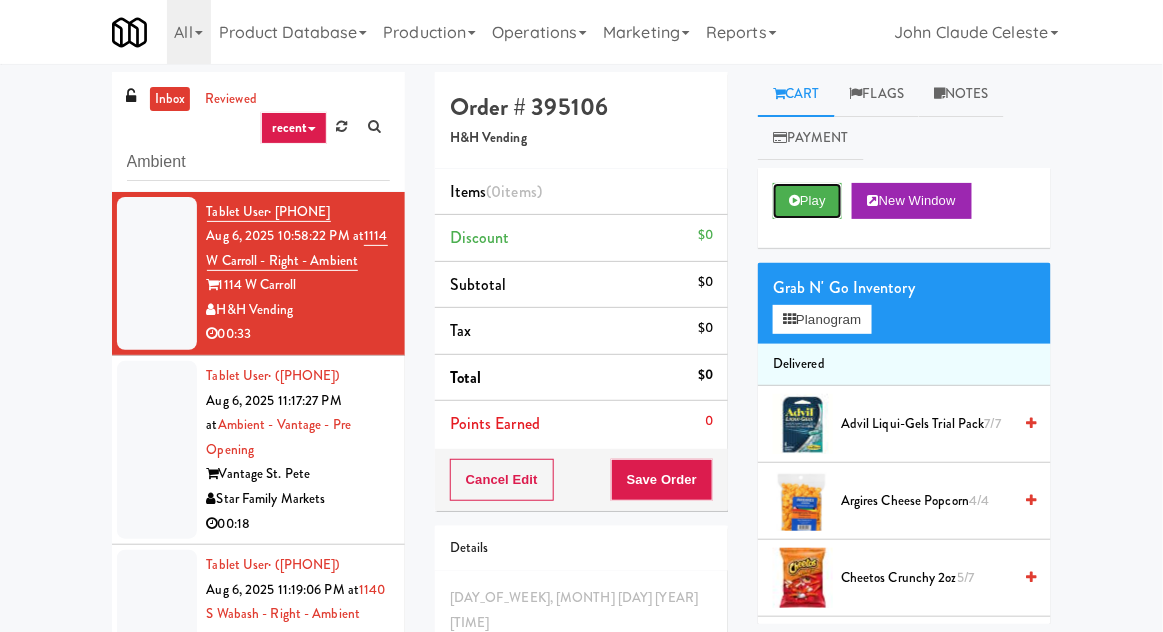 click on "Play" at bounding box center (807, 201) 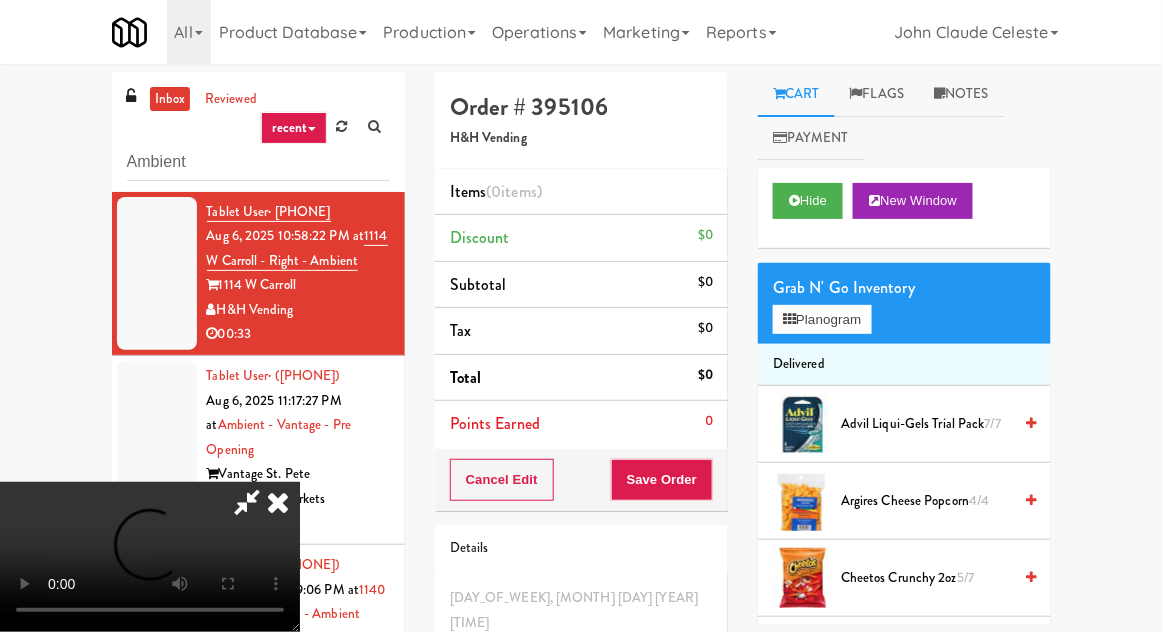 type 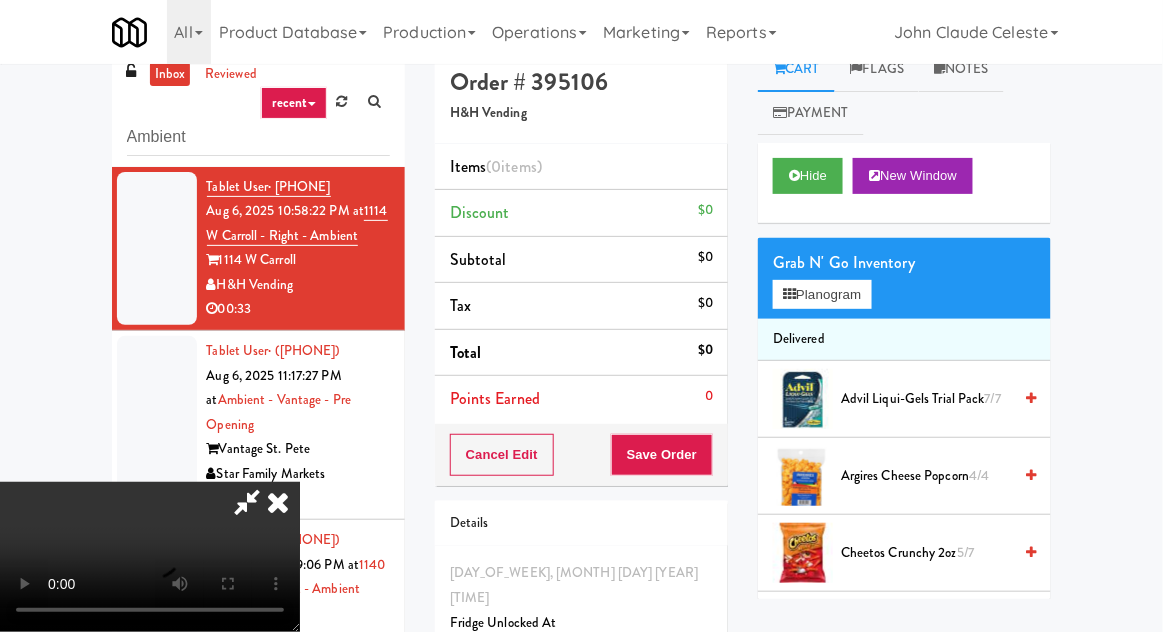 scroll, scrollTop: 34, scrollLeft: 0, axis: vertical 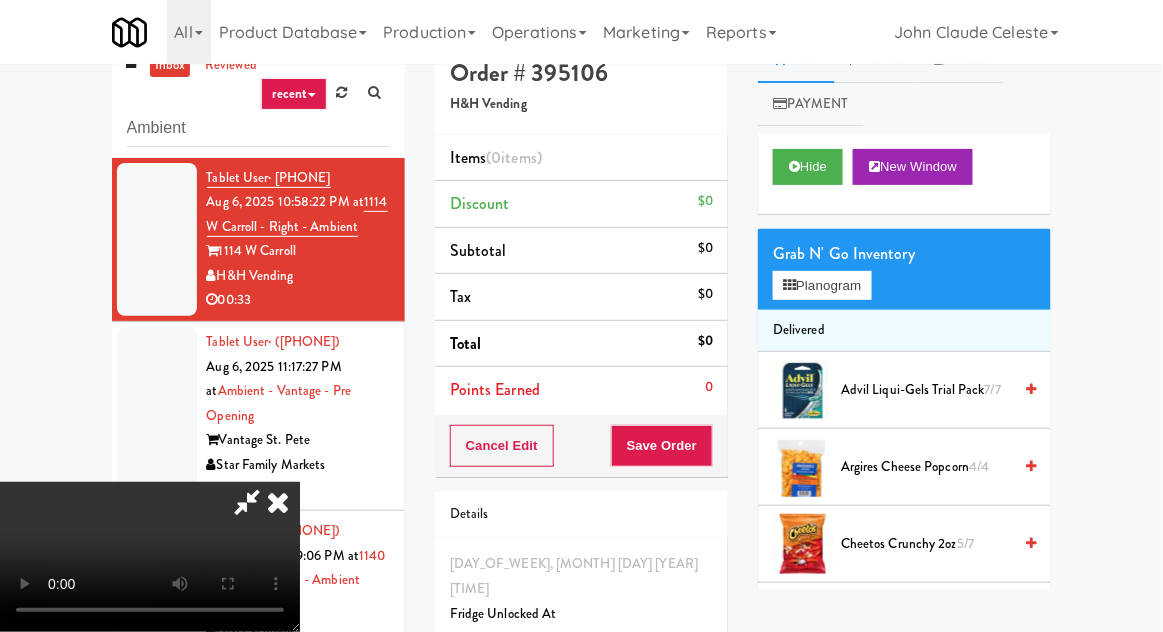 click on "inbox reviewed recent    all     unclear take     inventory issue     suspicious     failed     recent   Ambient Tablet User  · (773) 241-1385 Aug 6, 2025 10:58:22 PM at  1114 W Carroll - Right - Ambient  1114 W Carroll  H&H Vending  00:33     Tablet User  · (845) 745-8587 Aug 6, 2025 11:17:27 PM at  Ambient - Vantage - Pre Opening  Vantage St. Pete  Star Family Markets  00:18     Tablet User  · (843) 539-8063 Aug 6, 2025 11:19:06 PM at  1140 S Wabash - Right - Ambient  1140 S Wabash  H&H Vending  00:03     Tablet User  · (847) 430-8315 Aug 6, 2025 11:21:02 PM at  215 Lake - Left - Ambient   215 W Lake St  H&H Vending  00:28     Tablet User  · (202) 222-8713 Aug 6, 2025 11:24:42 PM at  Union Heights - Ambient  Union Heights  Pennys DC  00:28     Tablet User  · (260) 433-4196 Aug 6, 2025 11:30:27 PM at  450 Warrenville - Right - Ambient  450 Warrenville   H&H Vending  00:24     Tablet User  · (626) 297-7478 Aug 6, 2025 11:31:32 PM at  Crossing East - Ambient - Right  Crossing DC - East" at bounding box center (581, 405) 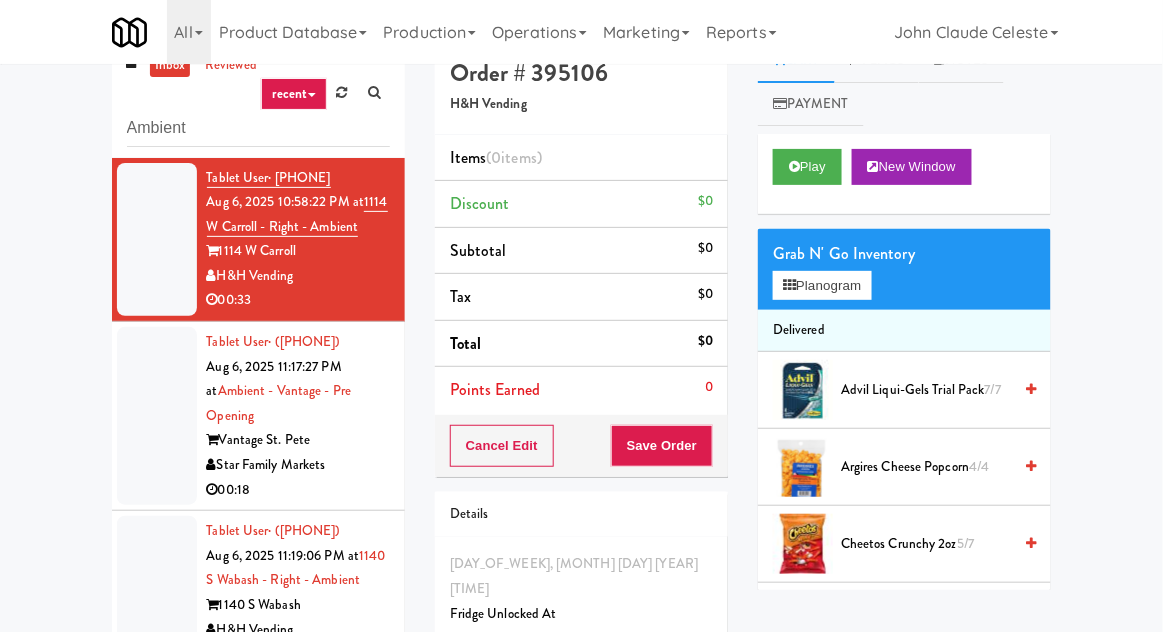 click at bounding box center [157, 416] 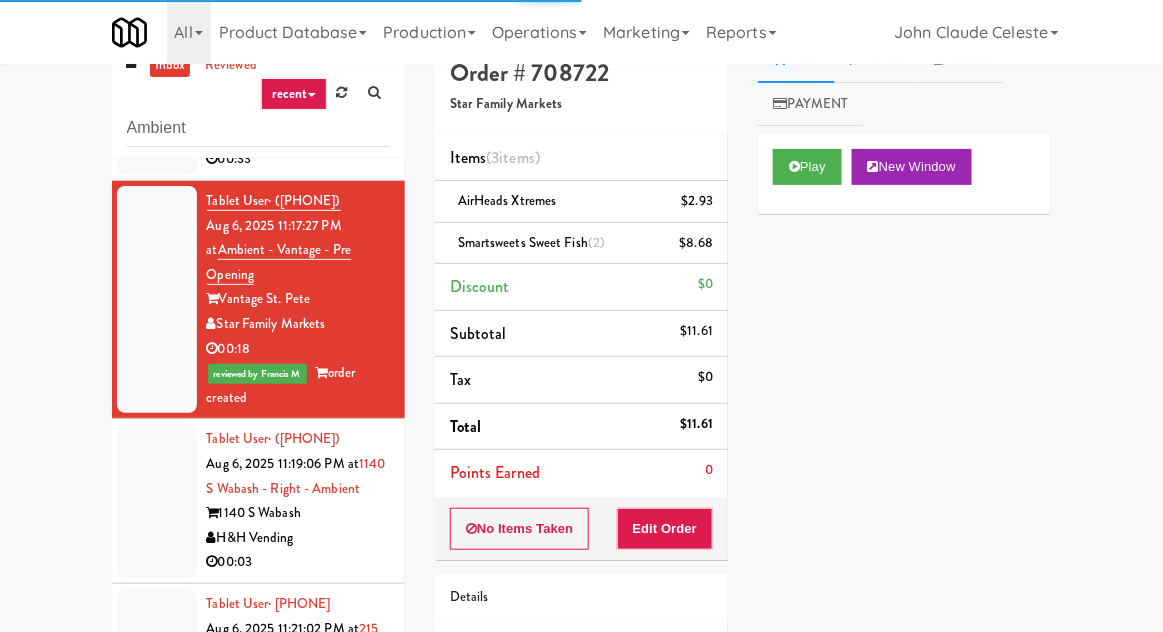 scroll, scrollTop: 153, scrollLeft: 0, axis: vertical 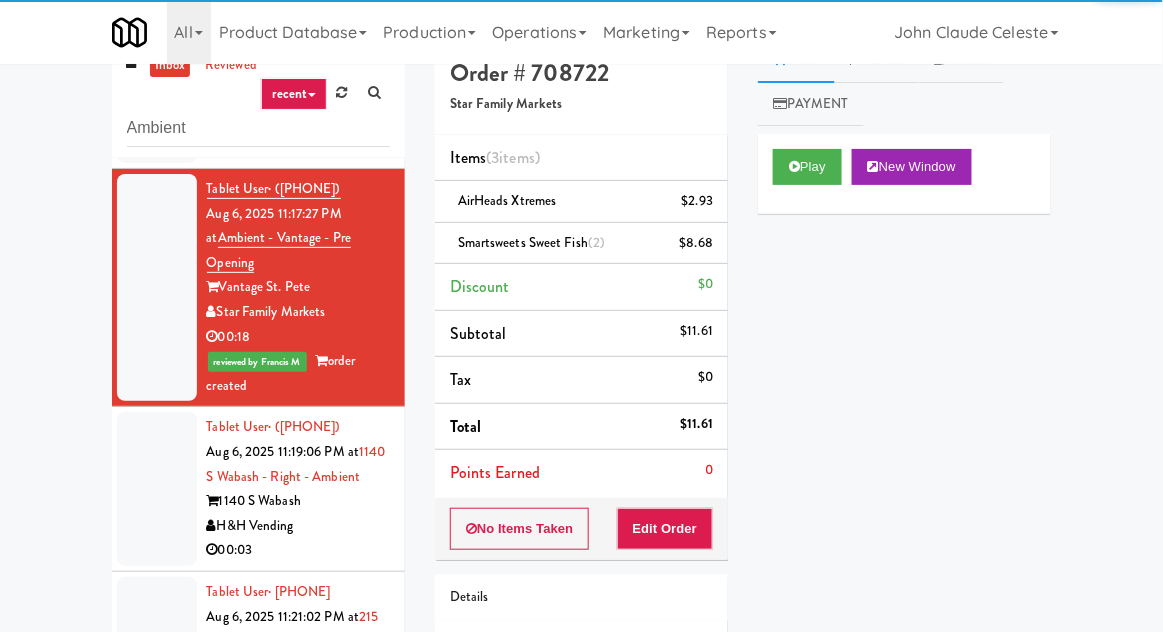 click at bounding box center [157, 489] 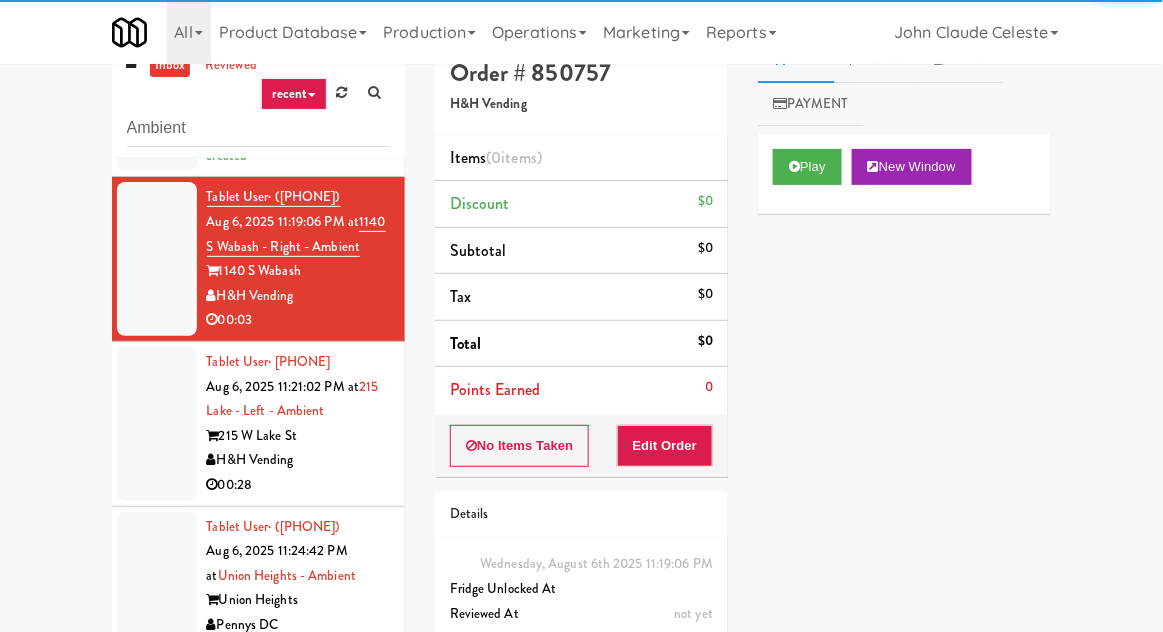 scroll, scrollTop: 403, scrollLeft: 0, axis: vertical 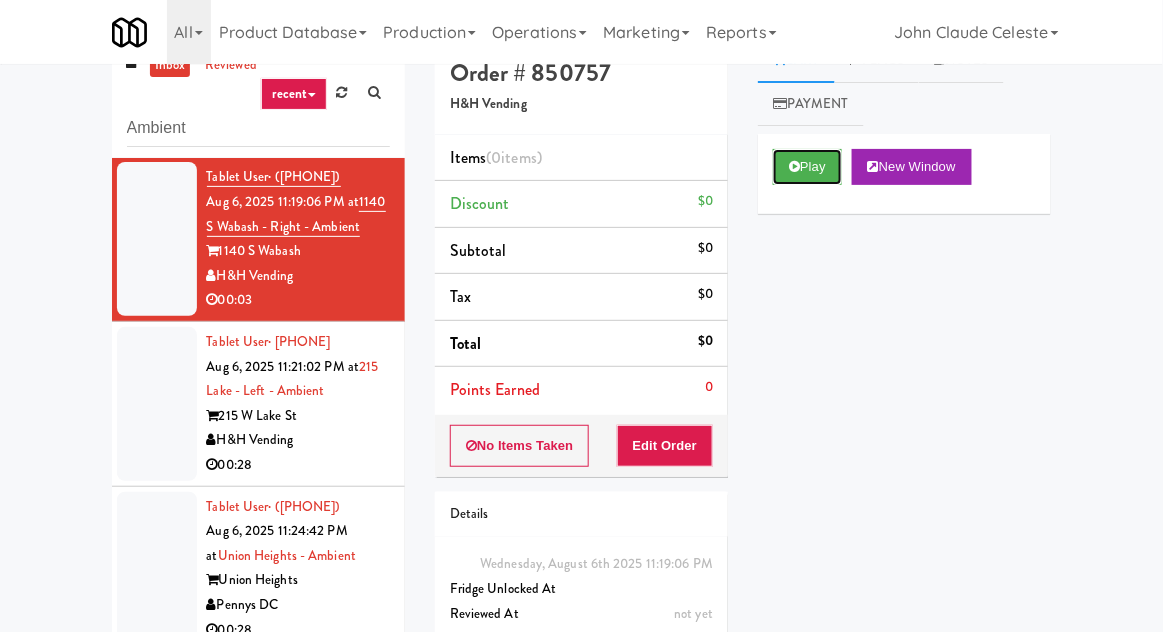 click on "Play" at bounding box center [807, 167] 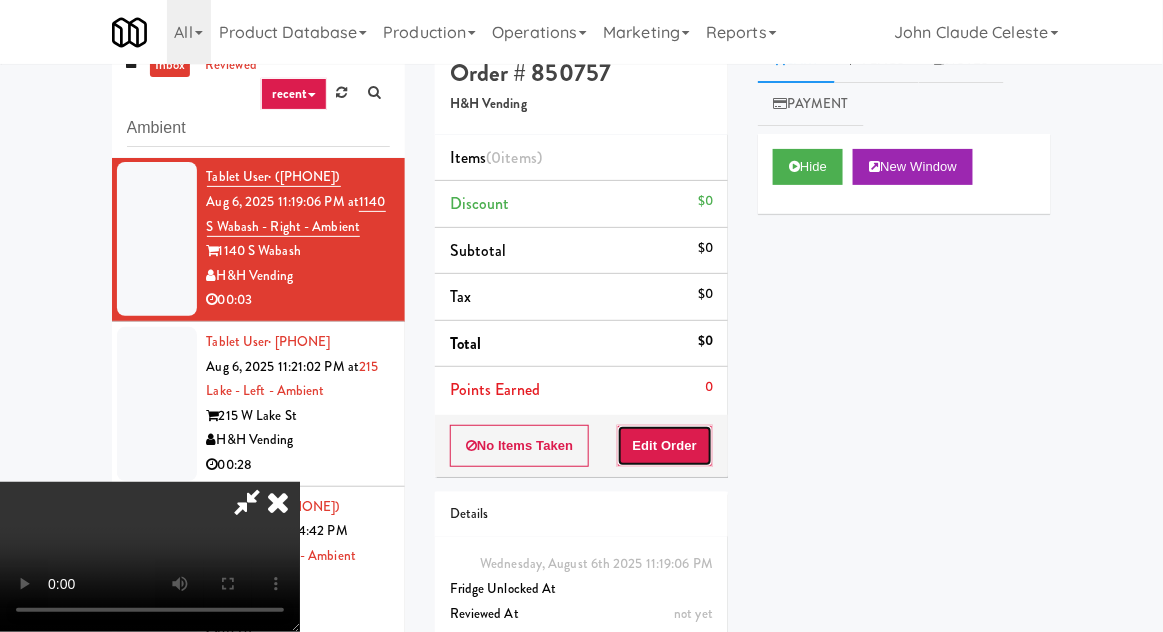 click on "Edit Order" at bounding box center [665, 446] 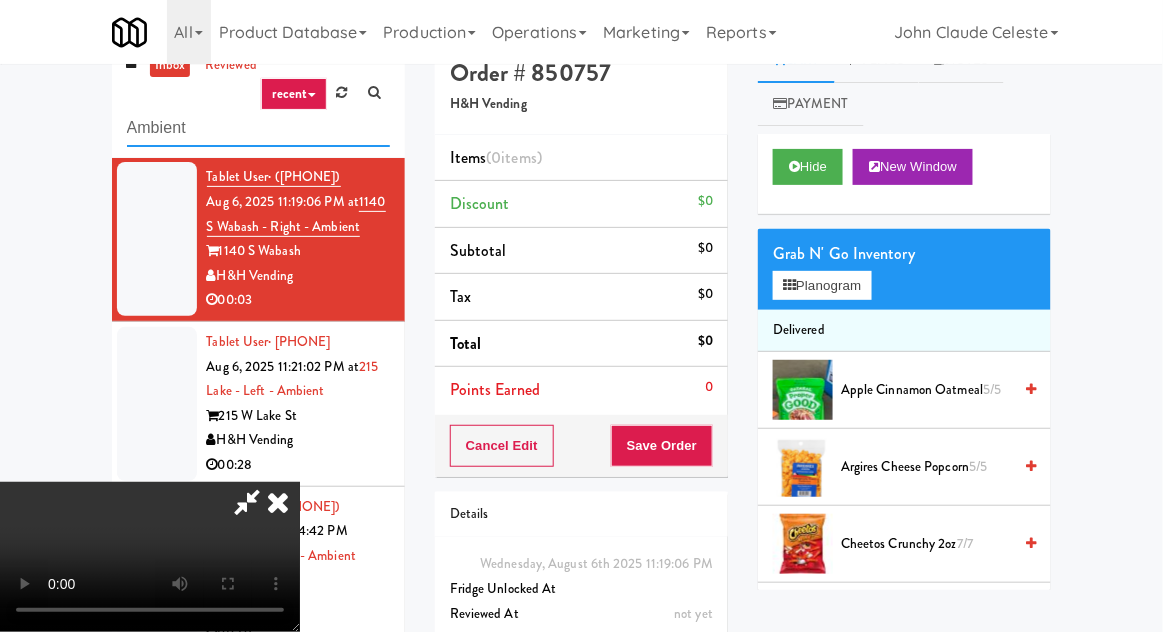 click on "Ambient" at bounding box center (258, 128) 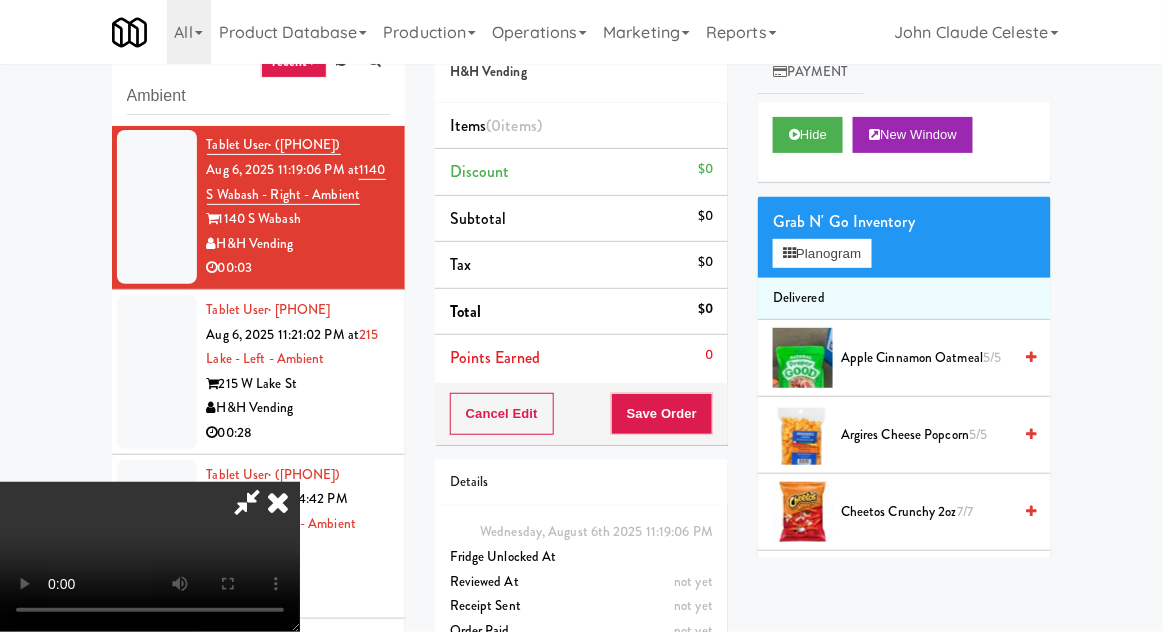 click on "Tablet User  · (843) 539-8063 Aug 6, 2025 11:19:06 PM at  1140 S Wabash - Right - Ambient  1140 S Wabash  H&H Vending  00:03" at bounding box center [258, 207] 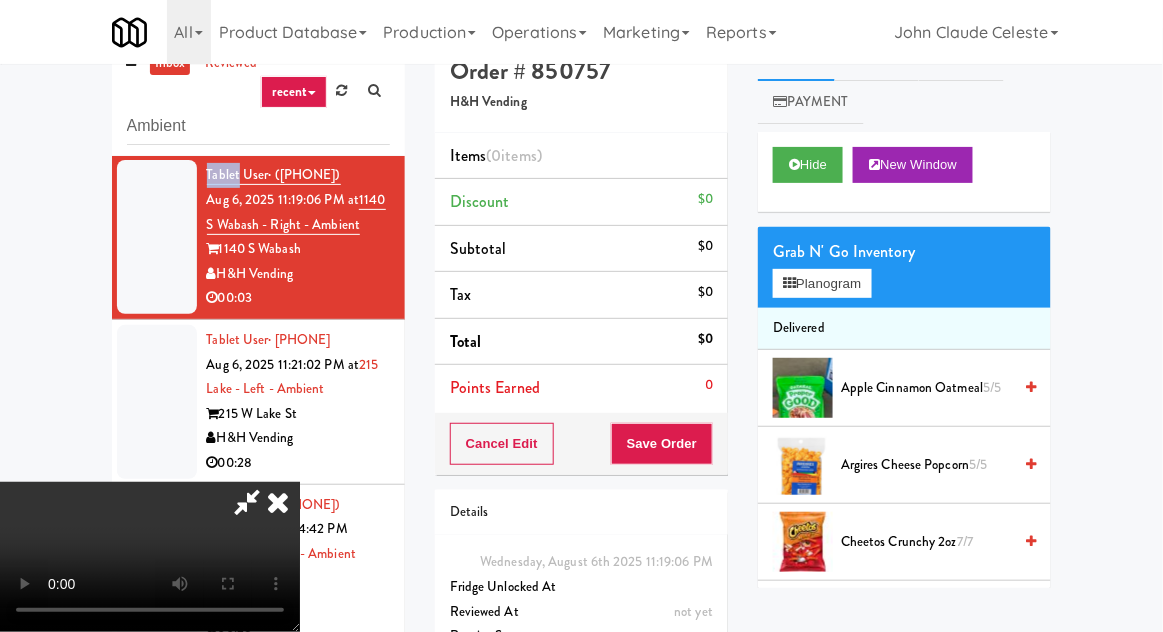 scroll, scrollTop: 0, scrollLeft: 0, axis: both 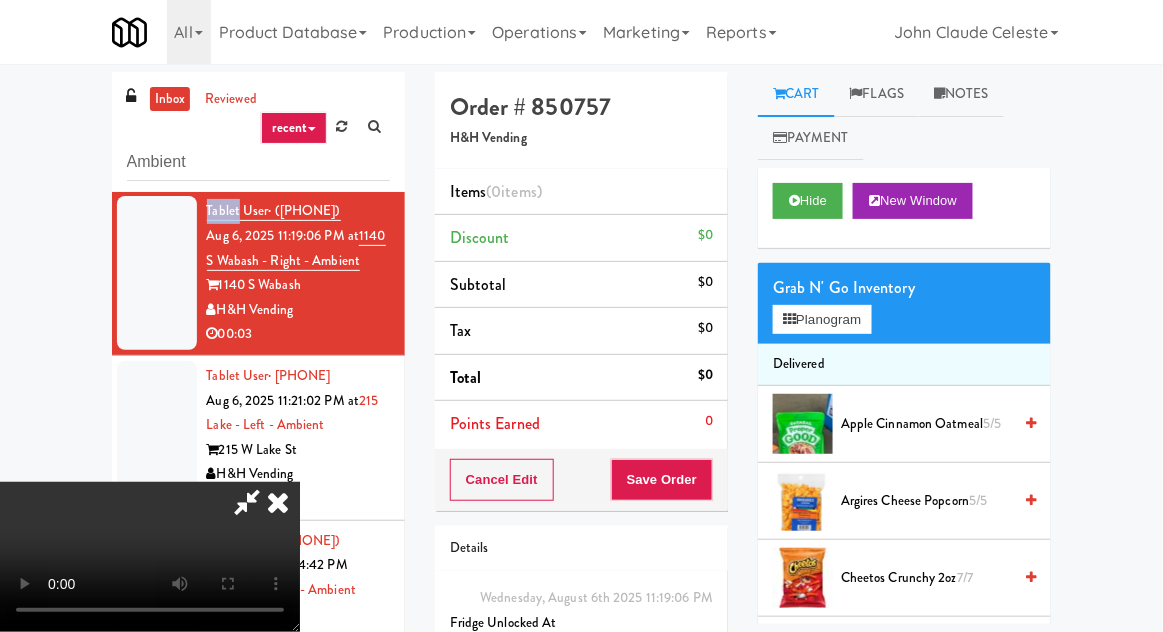click on "inbox reviewed recent    all     unclear take     inventory issue     suspicious     failed     recent   Ambient Tablet User  · (773) 241-1385 Aug 6, 2025 10:58:22 PM at  1114 W Carroll - Right - Ambient  1114 W Carroll  H&H Vending  00:33     Tablet User  · (845) 745-8587 Aug 6, 2025 11:17:27 PM at  Ambient - Vantage - Pre Opening  Vantage St. Pete  Star Family Markets  00:18 reviewed by Francis M  order created     Tablet User  · (843) 539-8063 Aug 6, 2025 11:19:06 PM at  1140 S Wabash - Right - Ambient  1140 S Wabash  H&H Vending  00:03     Tablet User  · (847) 430-8315 Aug 6, 2025 11:21:02 PM at  215 Lake - Left - Ambient   215 W Lake St  H&H Vending  00:28     Tablet User  · (202) 222-8713 Aug 6, 2025 11:24:42 PM at  Union Heights - Ambient  Union Heights  Pennys DC  00:28     Tablet User  · (260) 433-4196 Aug 6, 2025 11:30:27 PM at  450 Warrenville - Right - Ambient  450 Warrenville   H&H Vending  00:24     Tablet User  · (626) 297-7478 Aug 6, 2025 11:31:32 PM at   Pennys DC  00:13" at bounding box center [581, 439] 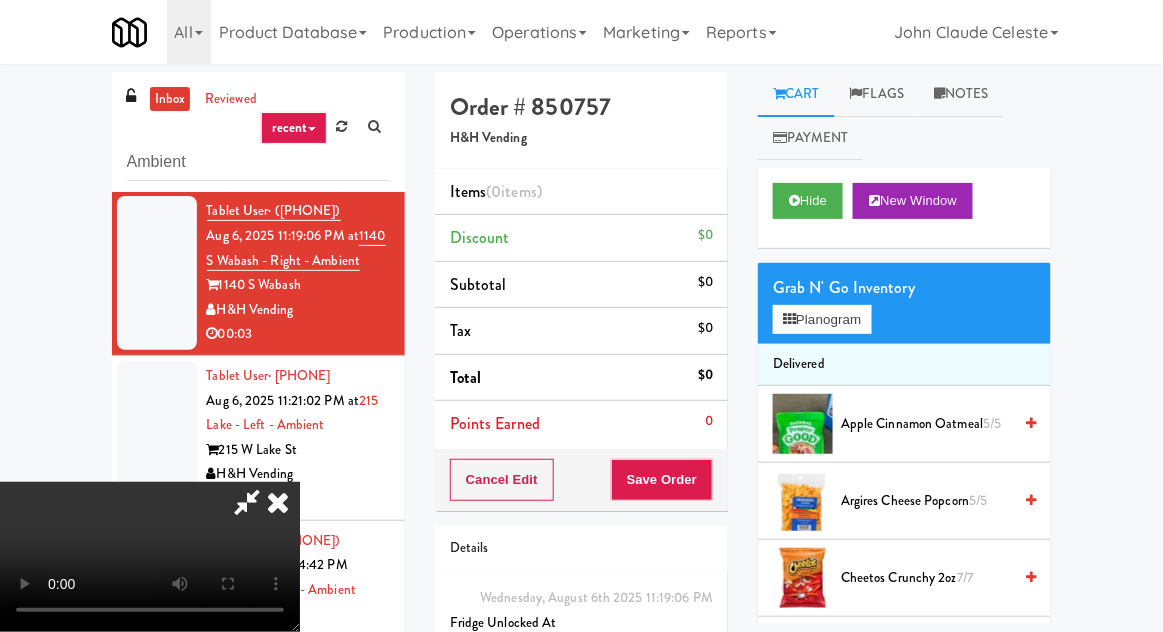 click on "inbox reviewed recent    all     unclear take     inventory issue     suspicious     failed     recent   Ambient Tablet User  · (773) 241-1385 Aug 6, 2025 10:58:22 PM at  1114 W Carroll - Right - Ambient  1114 W Carroll  H&H Vending  00:33     Tablet User  · (845) 745-8587 Aug 6, 2025 11:17:27 PM at  Ambient - Vantage - Pre Opening  Vantage St. Pete  Star Family Markets  00:18 reviewed by Francis M  order created     Tablet User  · (843) 539-8063 Aug 6, 2025 11:19:06 PM at  1140 S Wabash - Right - Ambient  1140 S Wabash  H&H Vending  00:03     Tablet User  · (847) 430-8315 Aug 6, 2025 11:21:02 PM at  215 Lake - Left - Ambient   215 W Lake St  H&H Vending  00:28     Tablet User  · (202) 222-8713 Aug 6, 2025 11:24:42 PM at  Union Heights - Ambient  Union Heights  Pennys DC  00:28     Tablet User  · (260) 433-4196 Aug 6, 2025 11:30:27 PM at  450 Warrenville - Right - Ambient  450 Warrenville   H&H Vending  00:24     Tablet User  · (626) 297-7478 Aug 6, 2025 11:31:32 PM at   Pennys DC  00:13" at bounding box center (581, 439) 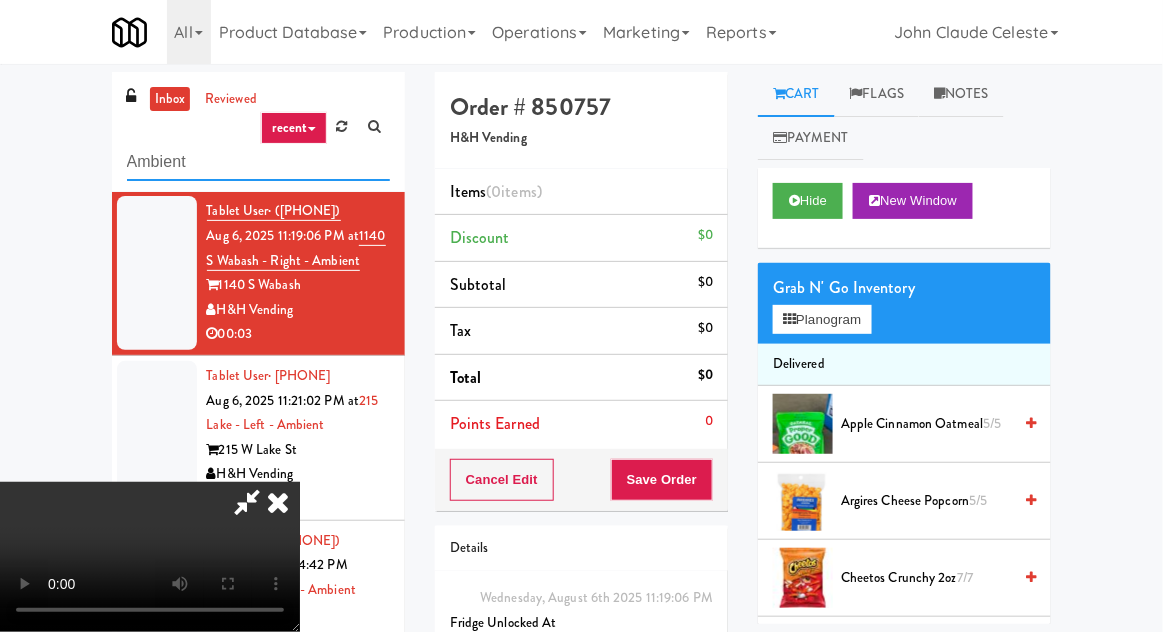 click on "Ambient" at bounding box center (258, 162) 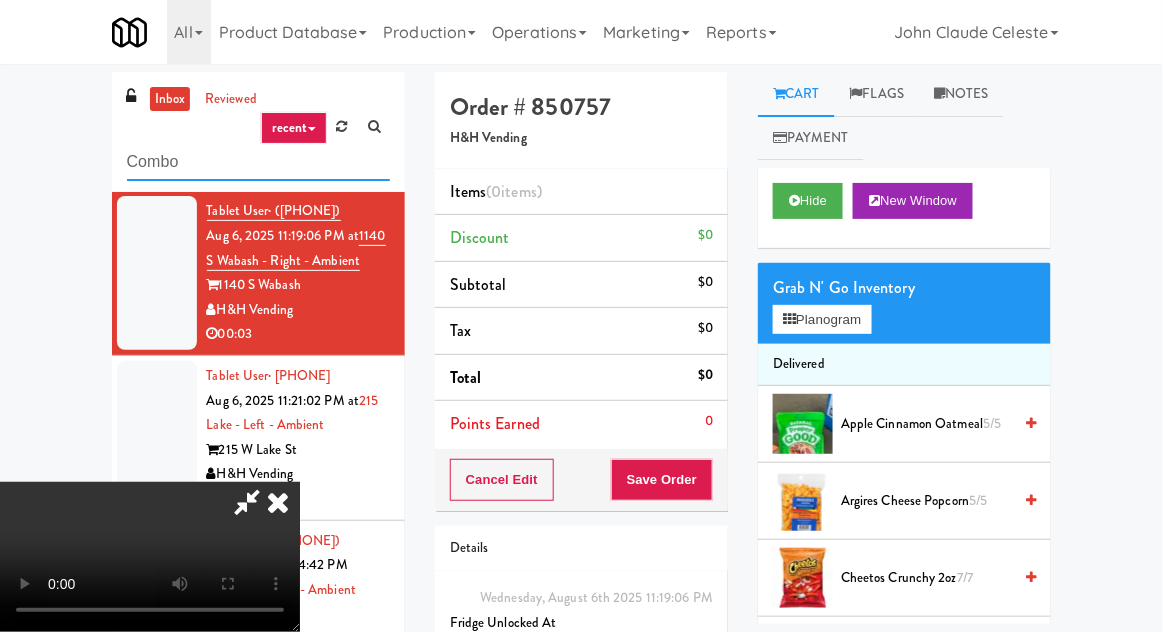 type on "Combo" 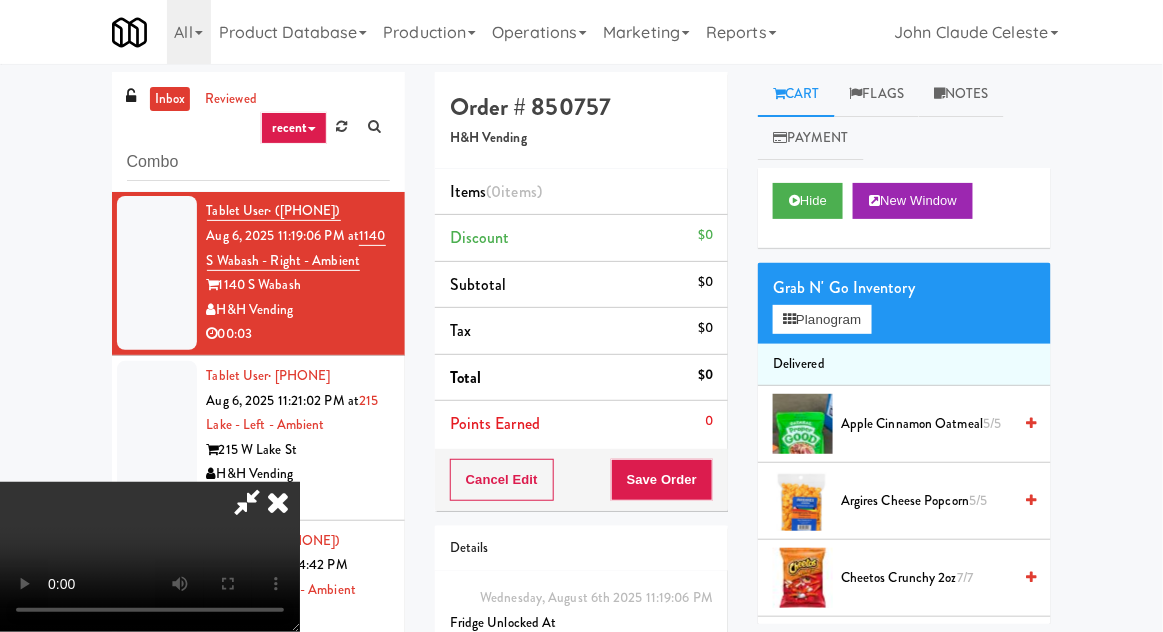 click on "inbox reviewed recent    all     unclear take     inventory issue     suspicious     failed     recent   Combo Tablet User  · (773) 241-1385 Aug 6, 2025 10:58:22 PM at  1114 W Carroll - Right - Ambient  1114 W Carroll  H&H Vending  00:33     Tablet User  · (845) 745-8587 Aug 6, 2025 11:17:27 PM at  Ambient - Vantage - Pre Opening  Vantage St. Pete  Star Family Markets  00:18 reviewed by Francis M  order created     Tablet User  · (843) 539-8063 Aug 6, 2025 11:19:06 PM at  1140 S Wabash - Right - Ambient  1140 S Wabash  H&H Vending  00:03     Tablet User  · (847) 430-8315 Aug 6, 2025 11:21:02 PM at  215 Lake - Left - Ambient   215 W Lake St  H&H Vending  00:28     Tablet User  · (202) 222-8713 Aug 6, 2025 11:24:42 PM at  Union Heights - Ambient  Union Heights  Pennys DC  00:28     Tablet User  · (260) 433-4196 Aug 6, 2025 11:30:27 PM at  450 Warrenville - Right - Ambient  450 Warrenville   H&H Vending  00:24     Tablet User  · (626) 297-7478 Aug 6, 2025 11:31:32 PM at   Crossing DC - East" at bounding box center [581, 439] 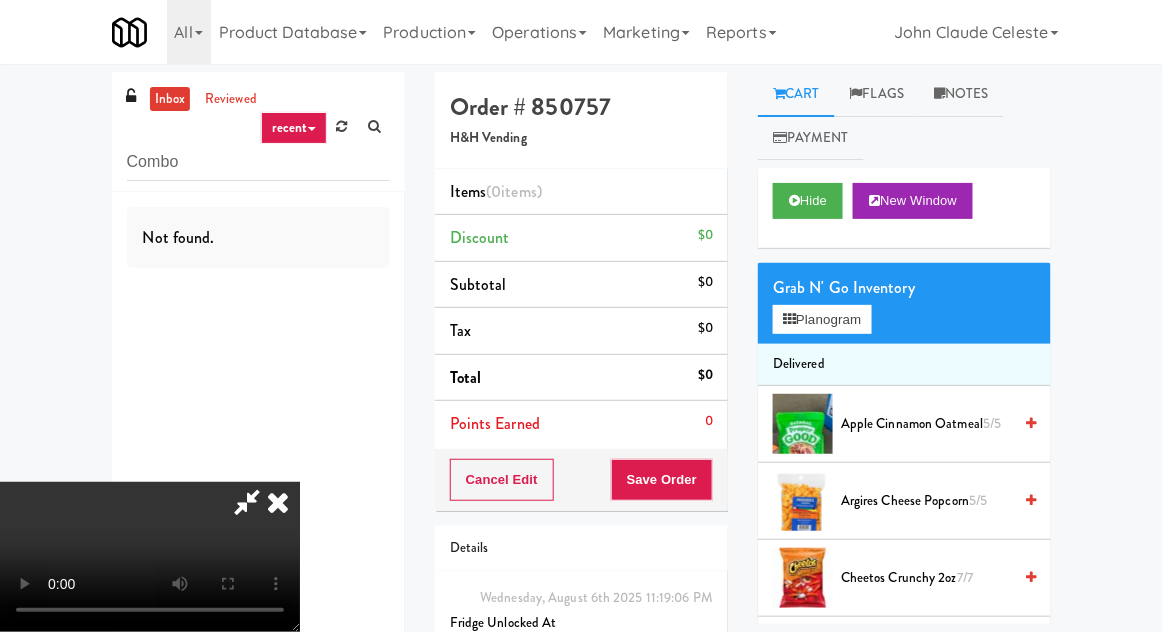 scroll, scrollTop: 0, scrollLeft: 0, axis: both 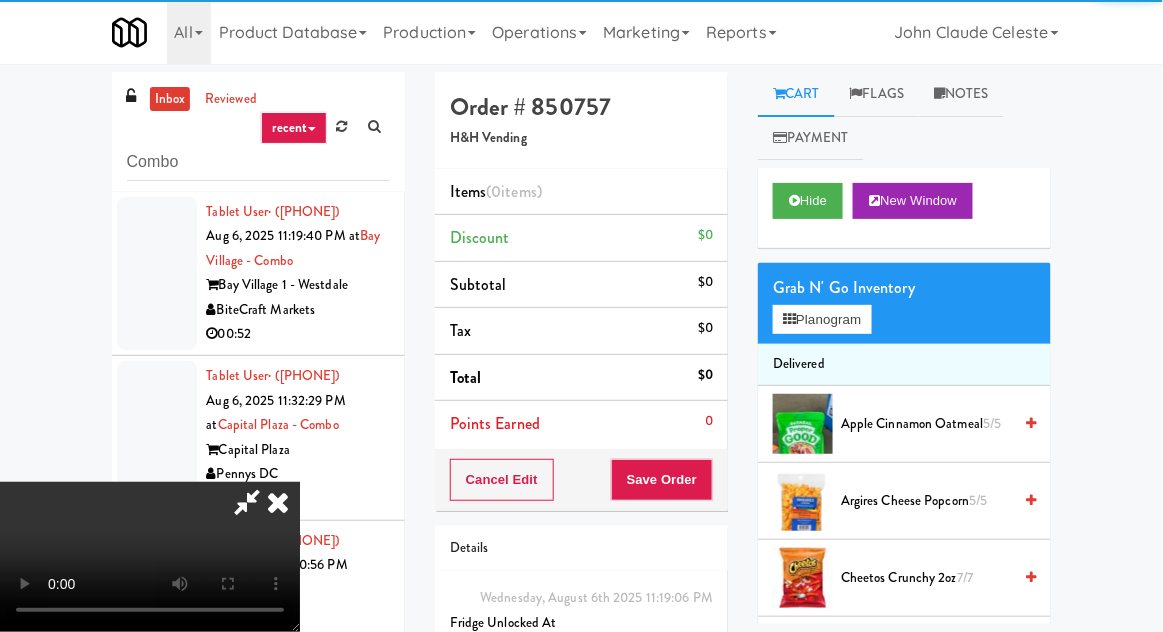 click at bounding box center [278, 502] 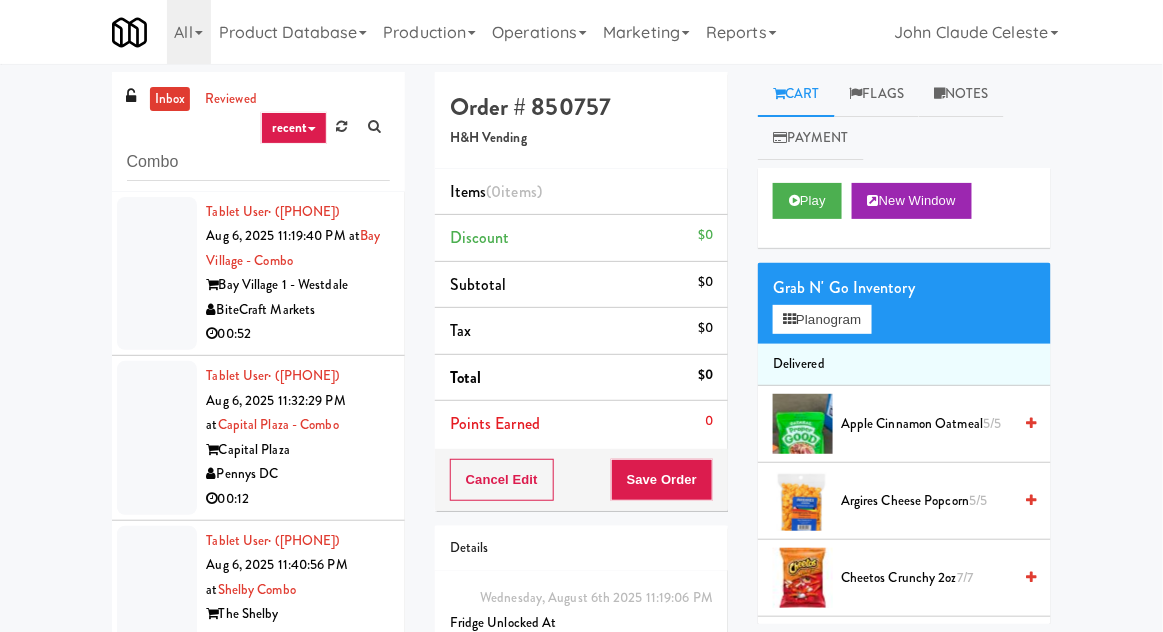 click at bounding box center [157, 274] 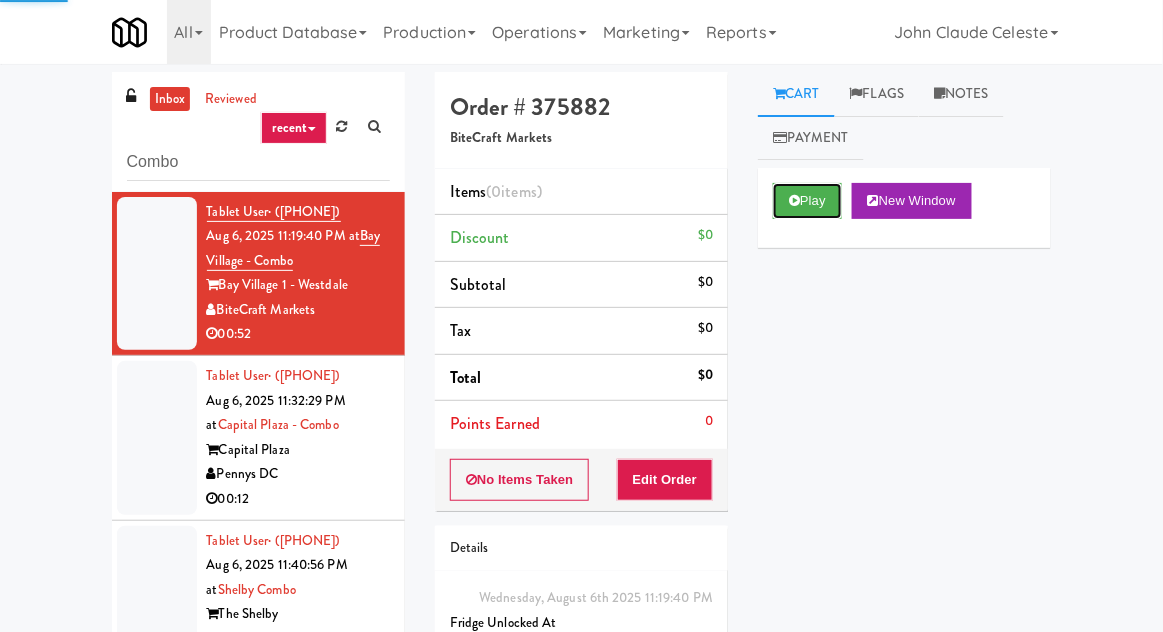 click at bounding box center [794, 200] 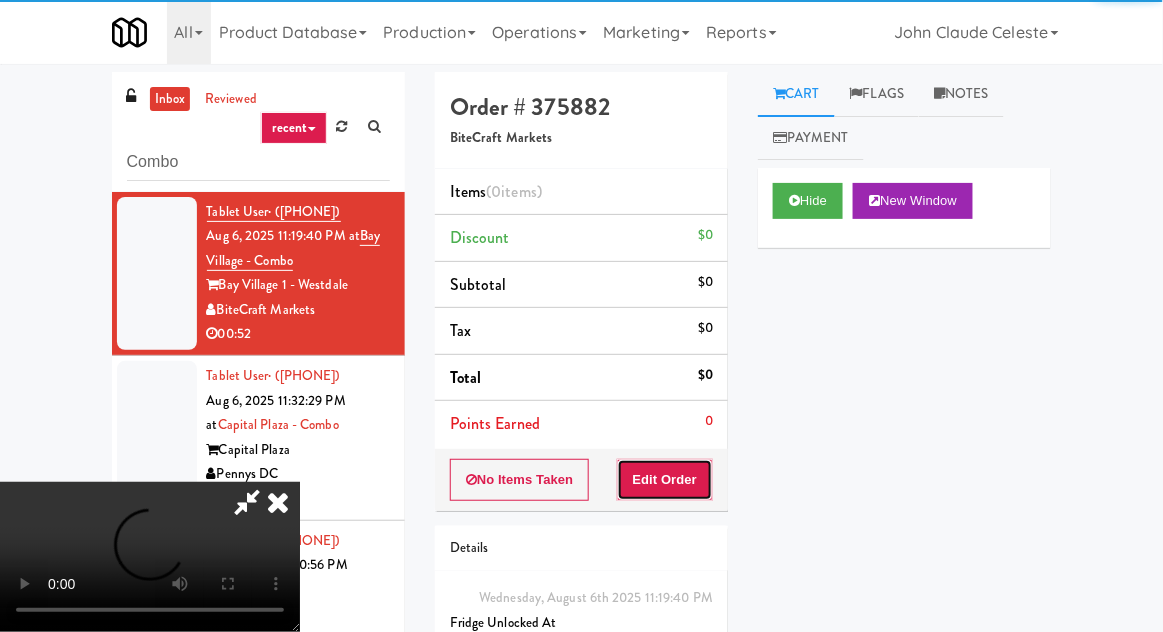 click on "Edit Order" at bounding box center (665, 480) 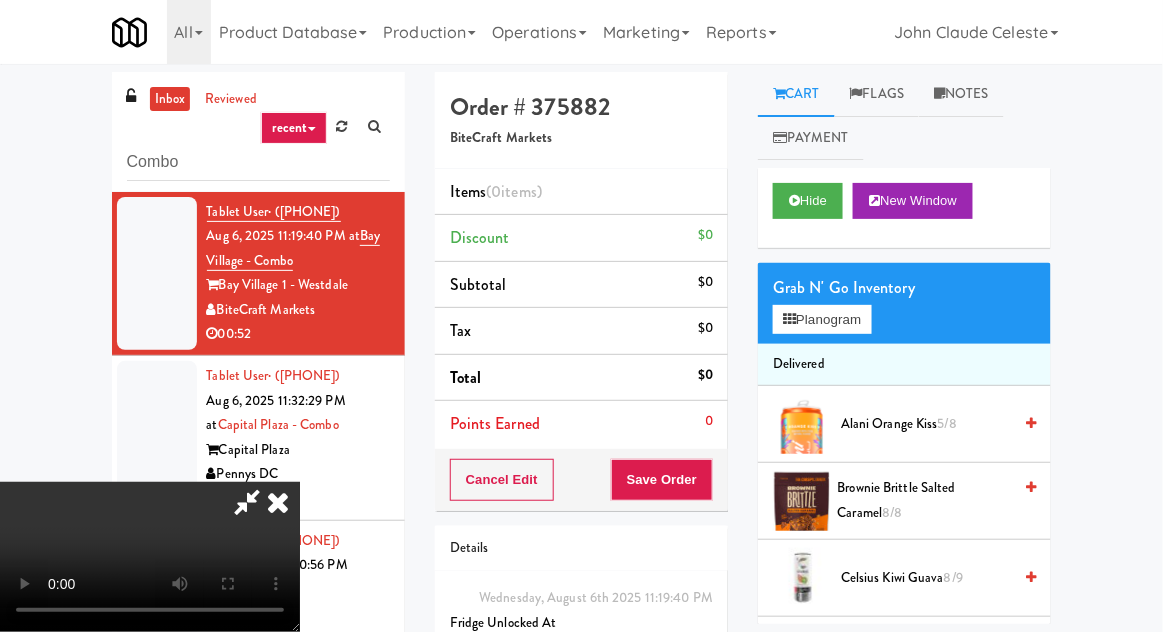 type 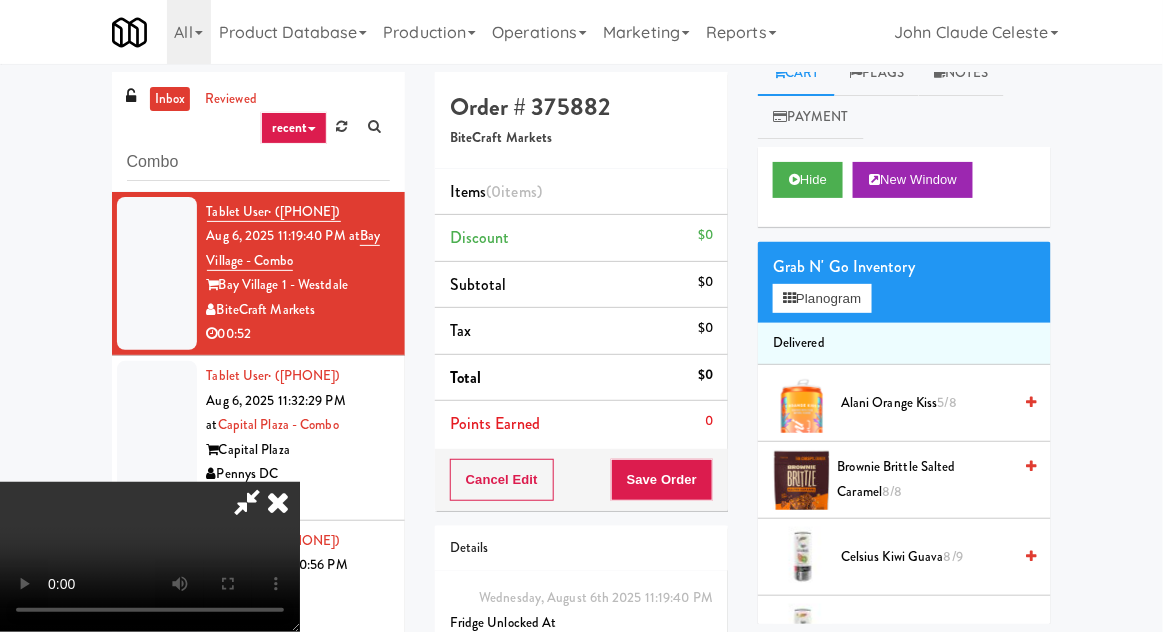 scroll, scrollTop: 22, scrollLeft: 0, axis: vertical 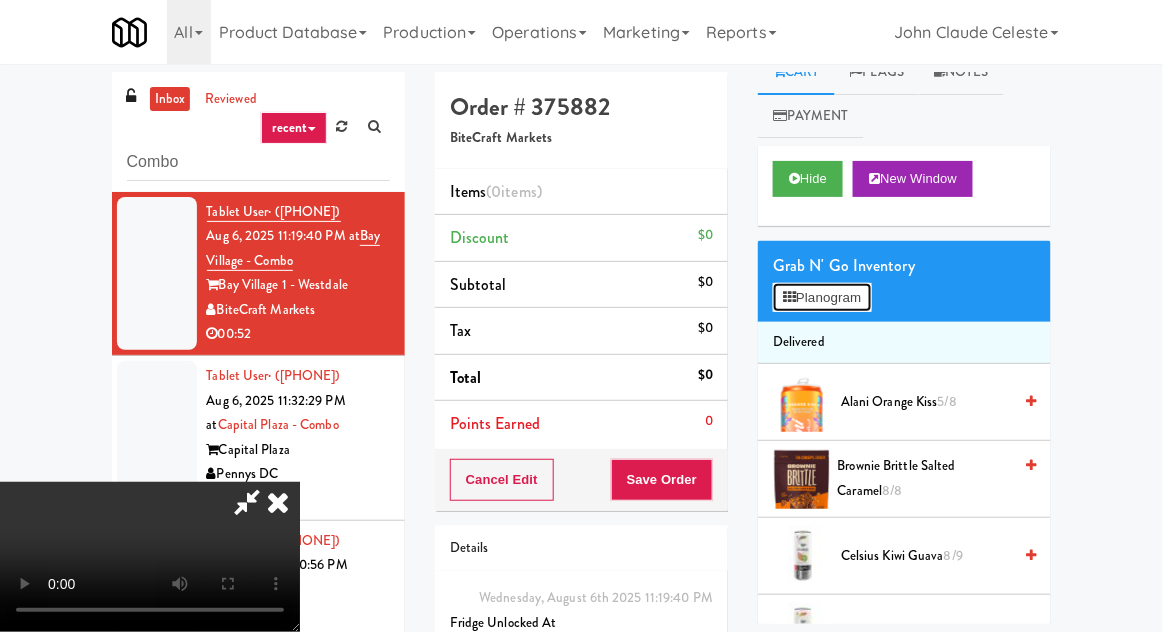 click on "Planogram" at bounding box center (822, 298) 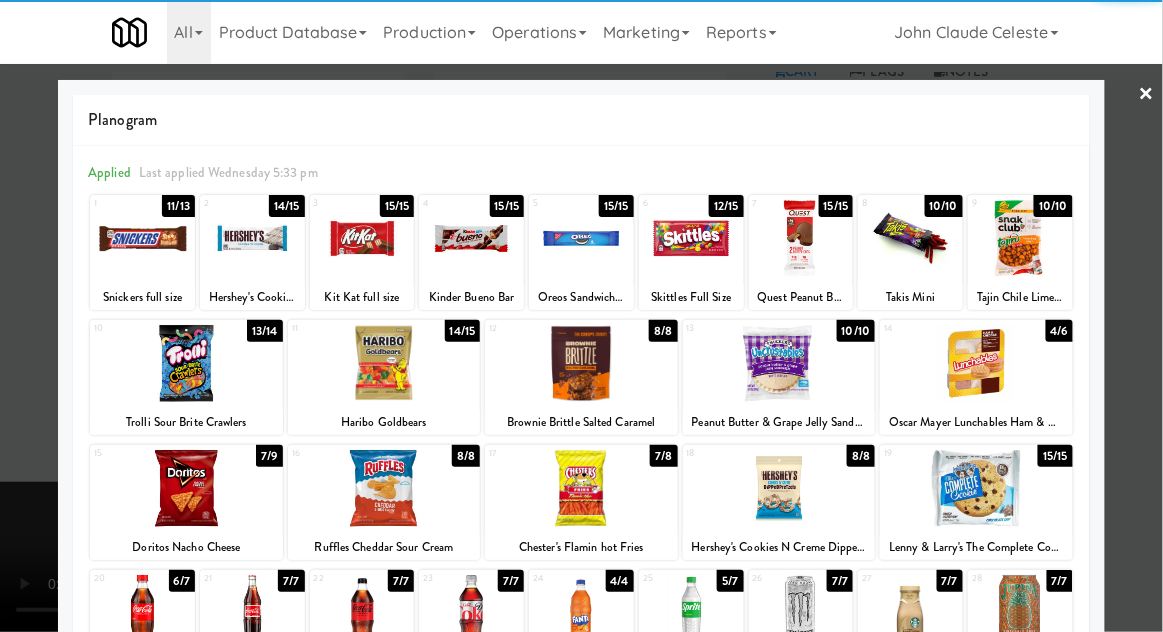 click at bounding box center [186, 488] 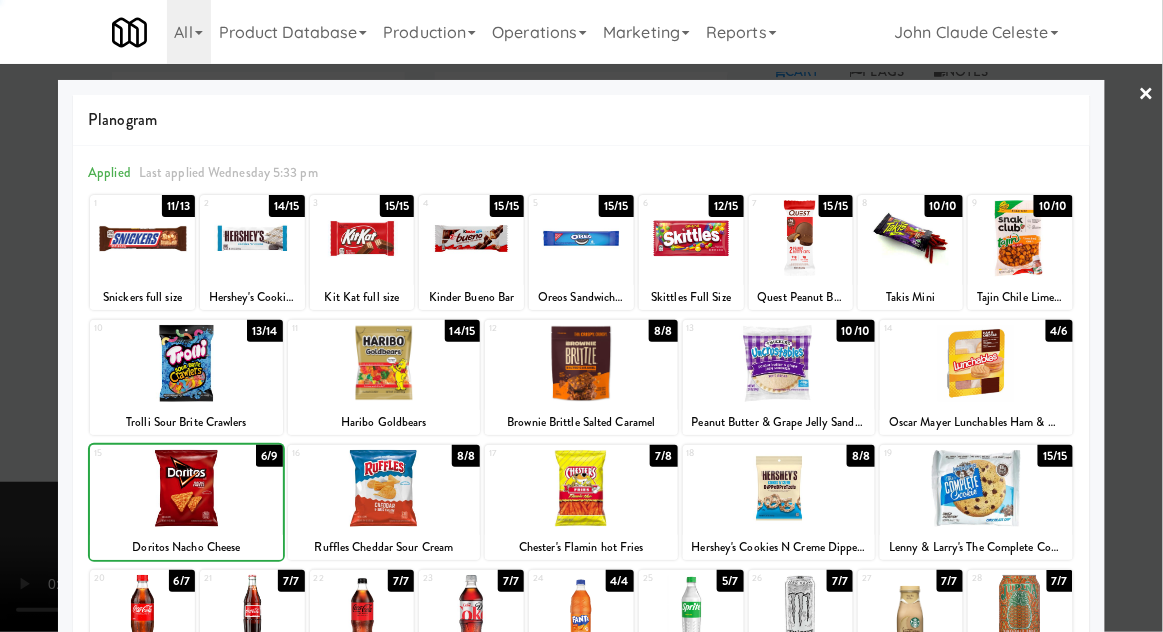 click at bounding box center [186, 488] 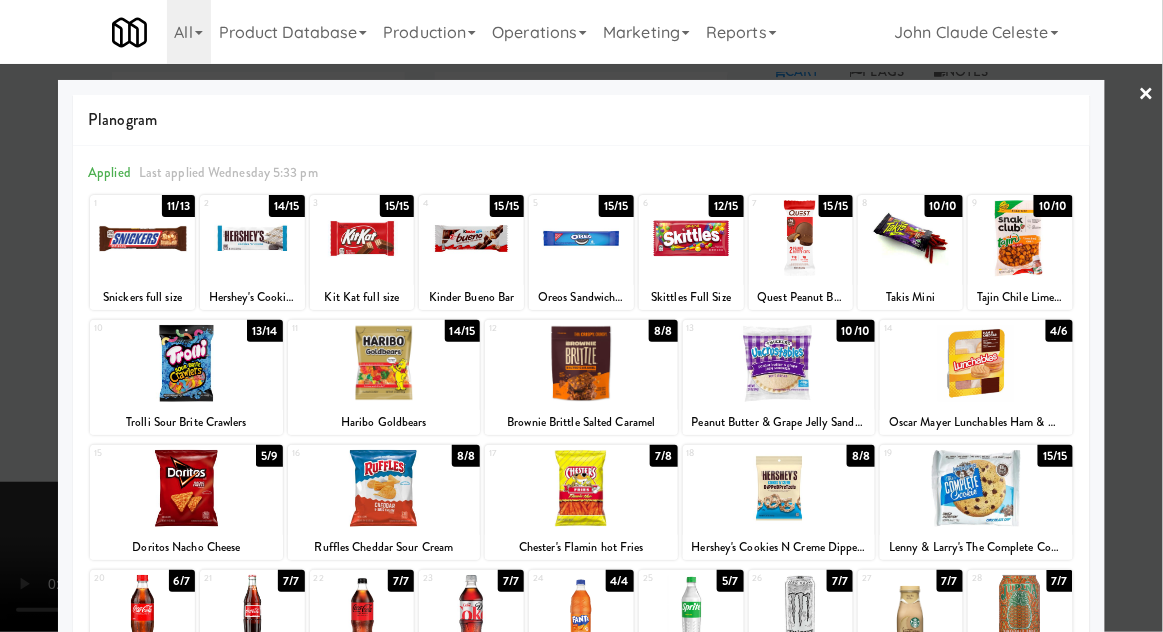 click at bounding box center (186, 488) 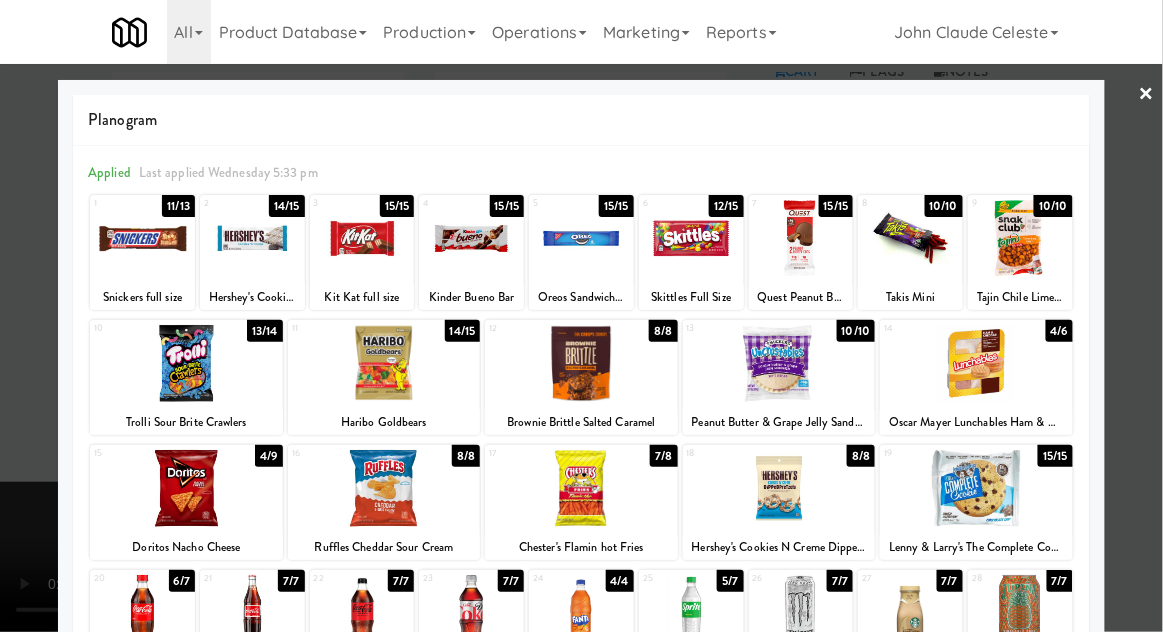click at bounding box center [581, 316] 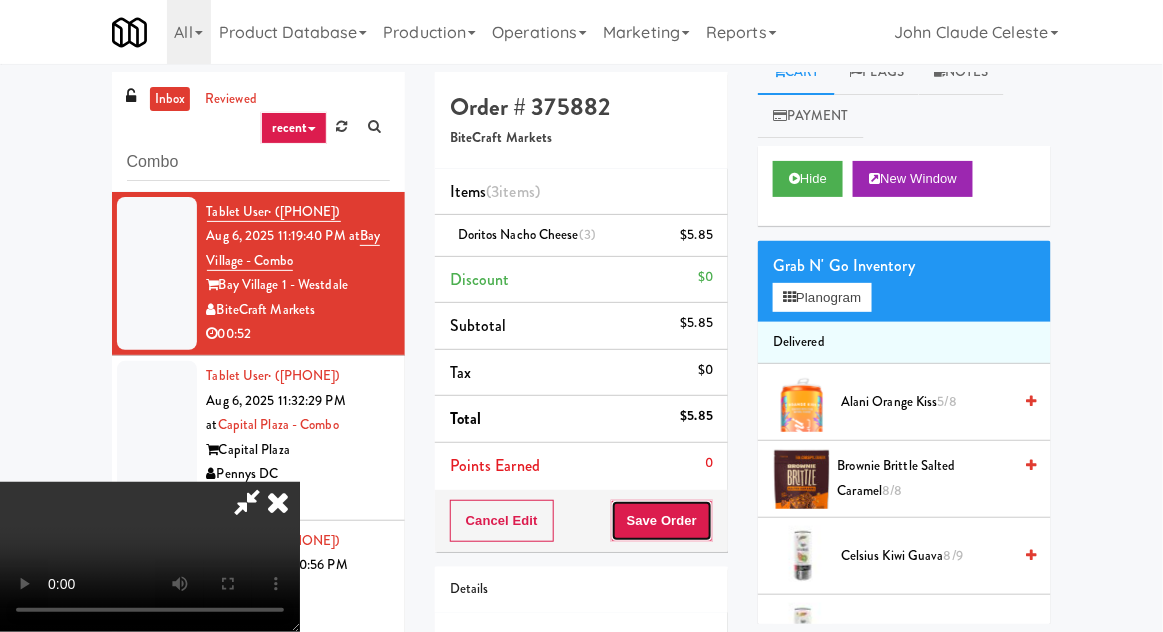 click on "Save Order" at bounding box center [662, 521] 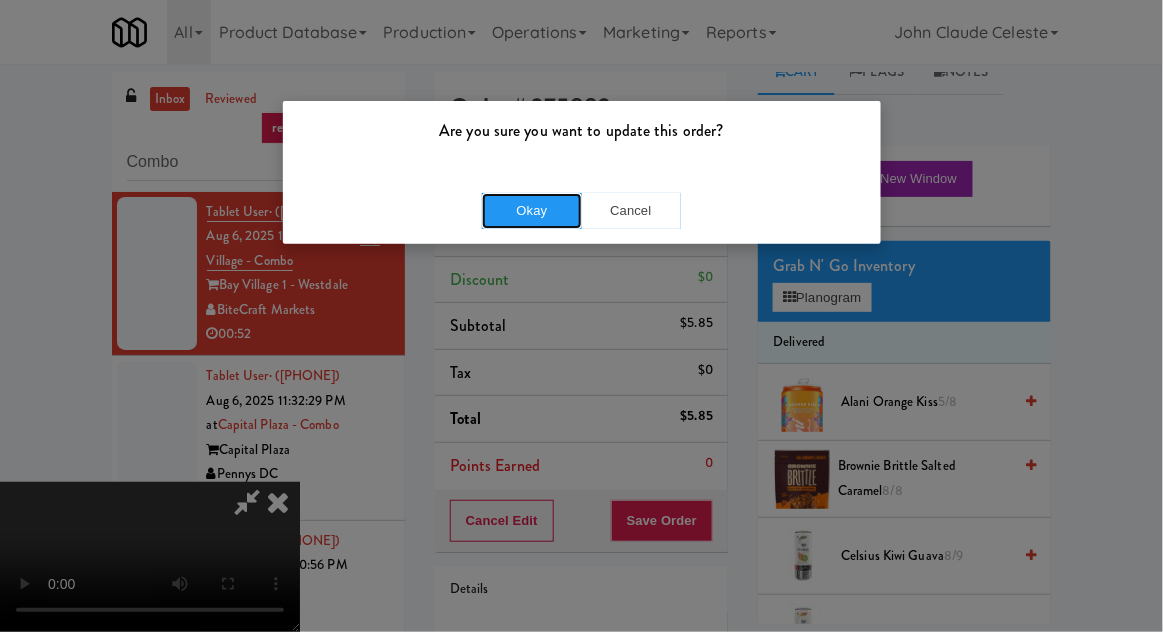 click on "Okay" at bounding box center [532, 211] 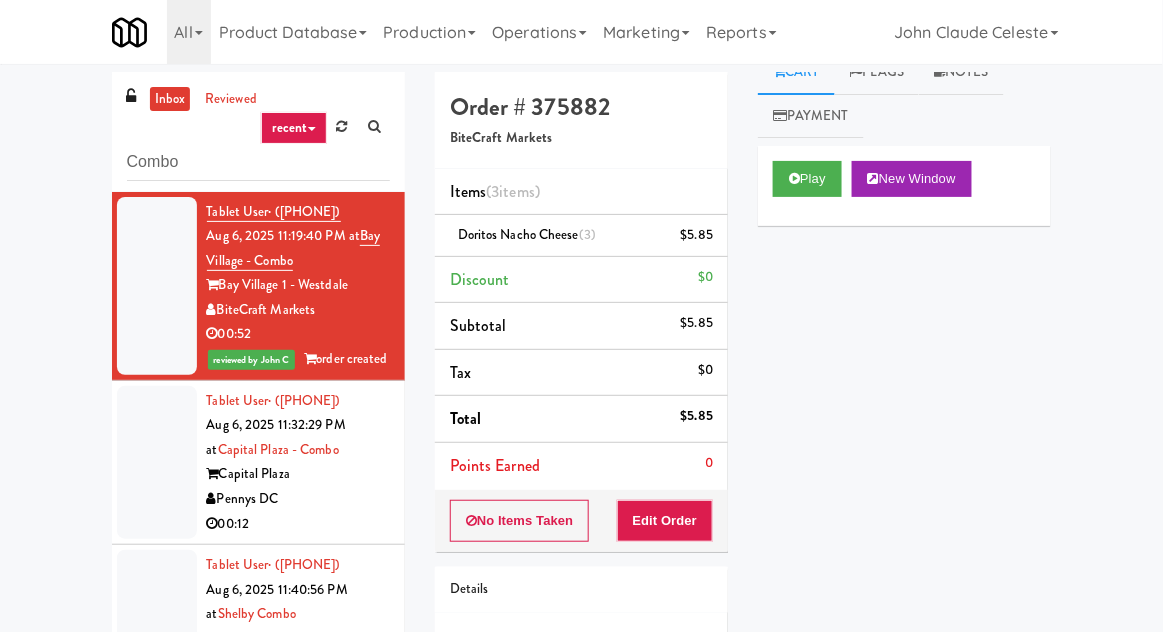 click at bounding box center (157, 463) 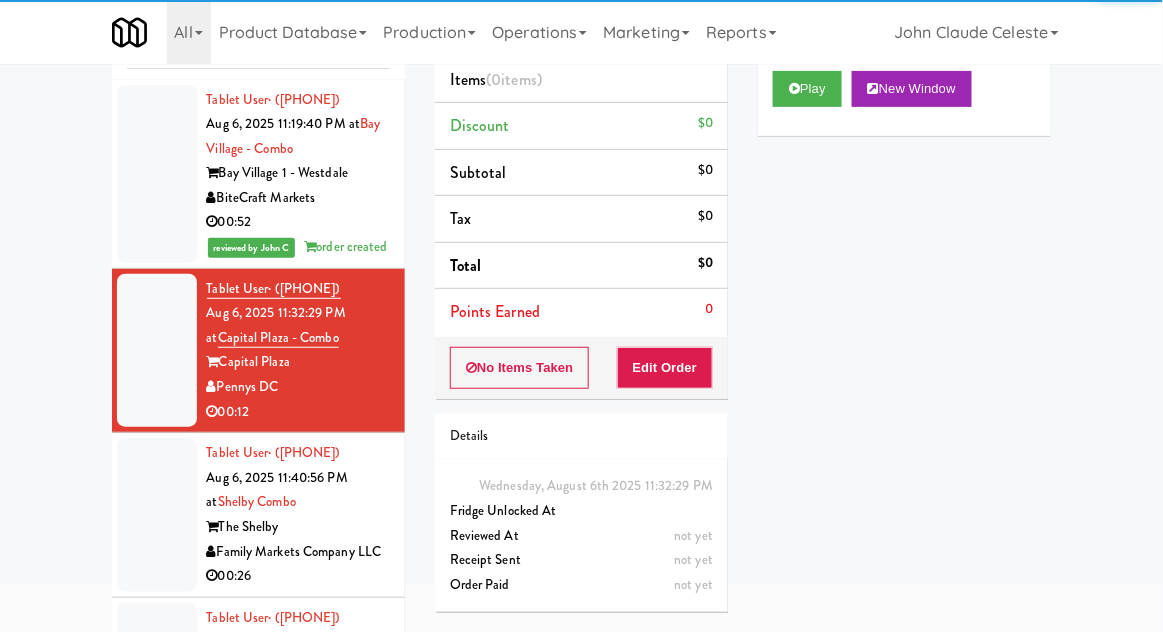 scroll, scrollTop: 0, scrollLeft: 0, axis: both 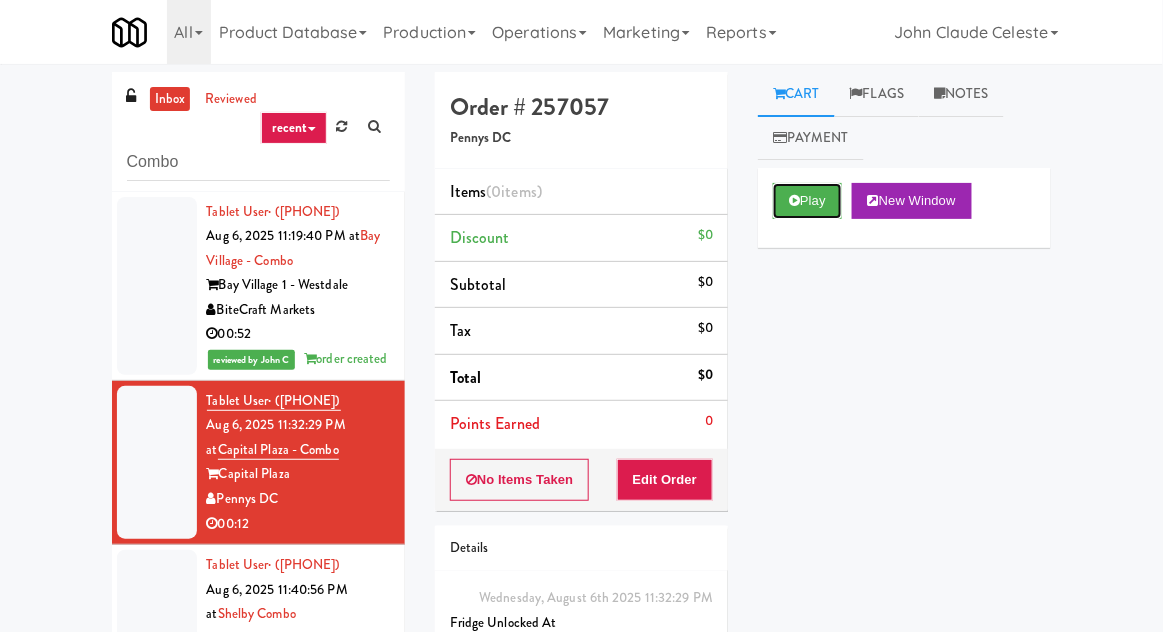 click on "Play" at bounding box center (807, 201) 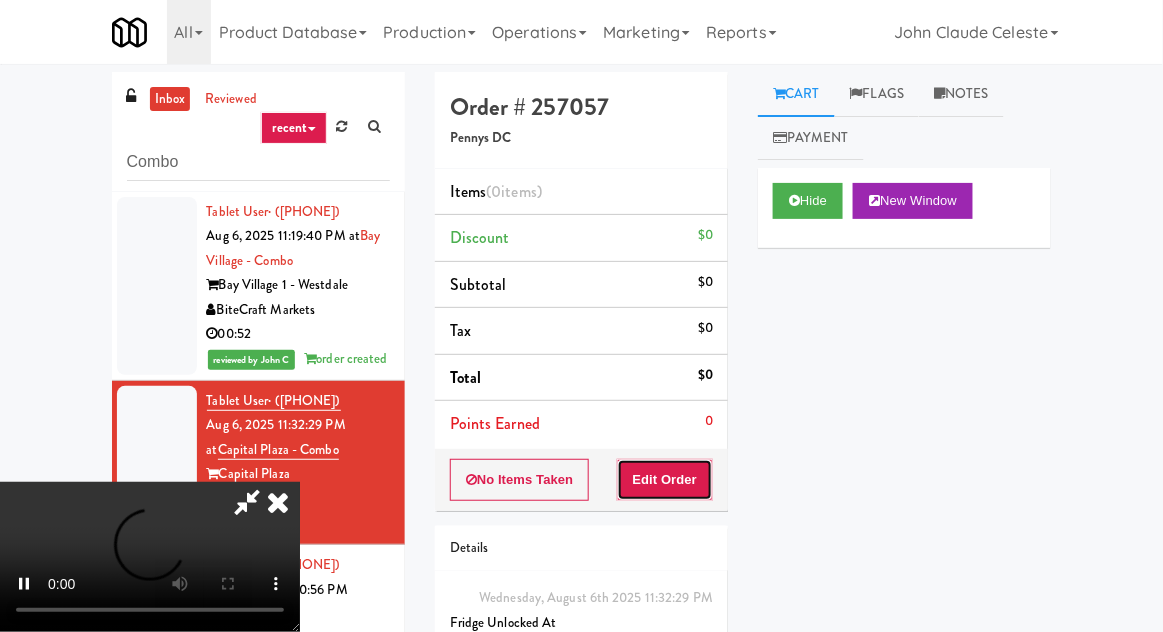 click on "Edit Order" at bounding box center (665, 480) 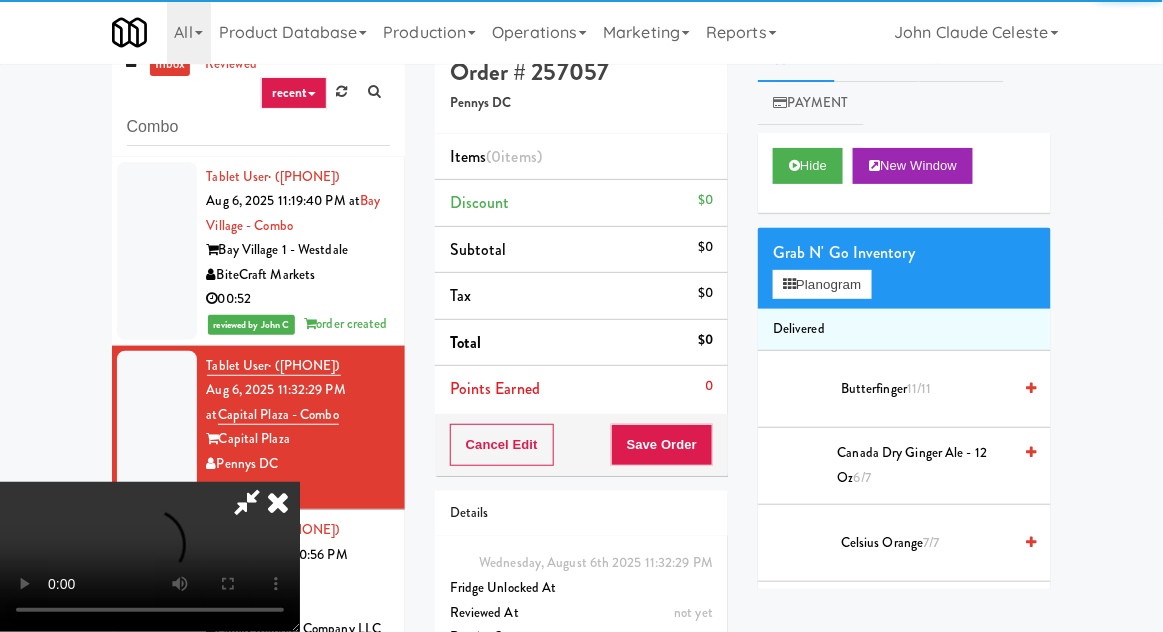 scroll, scrollTop: 77, scrollLeft: 0, axis: vertical 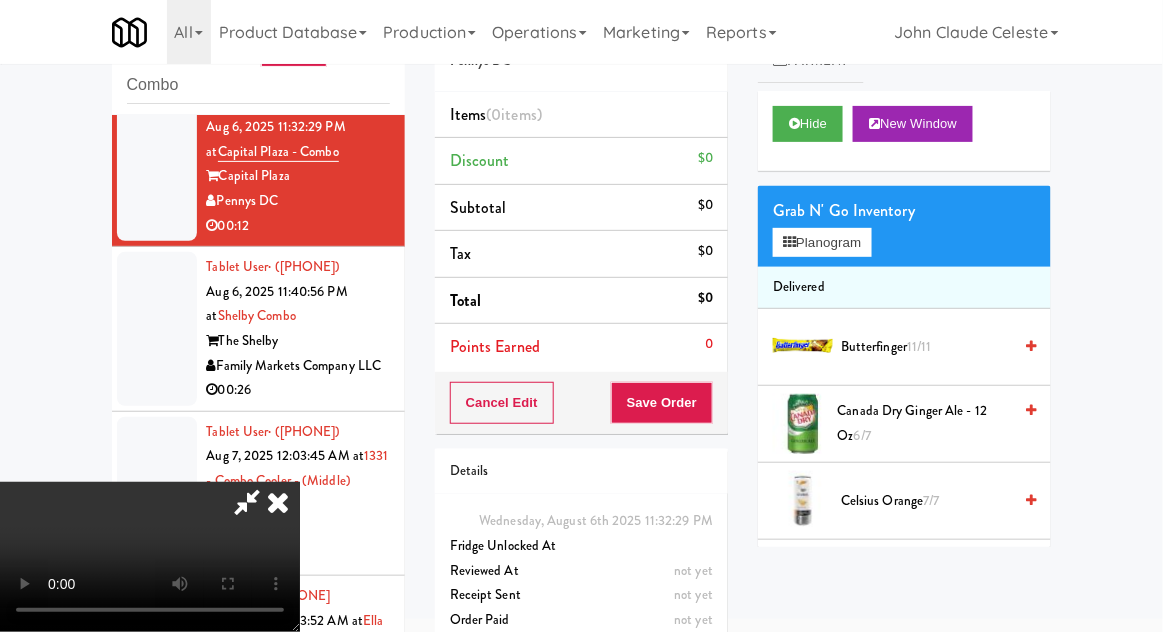 type 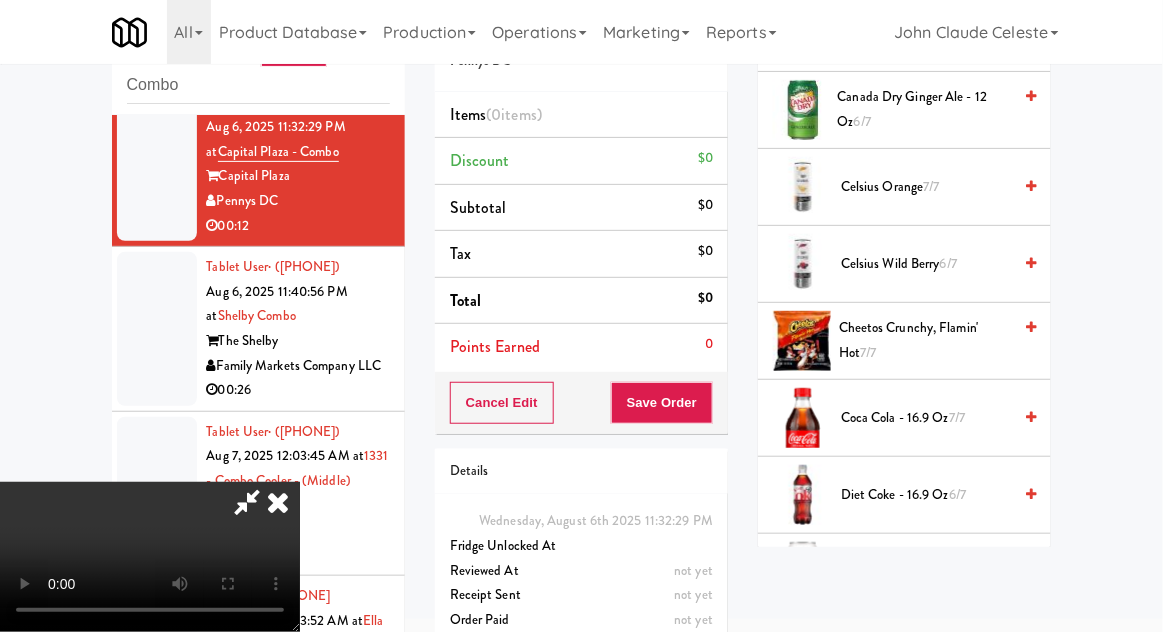 scroll, scrollTop: 316, scrollLeft: 0, axis: vertical 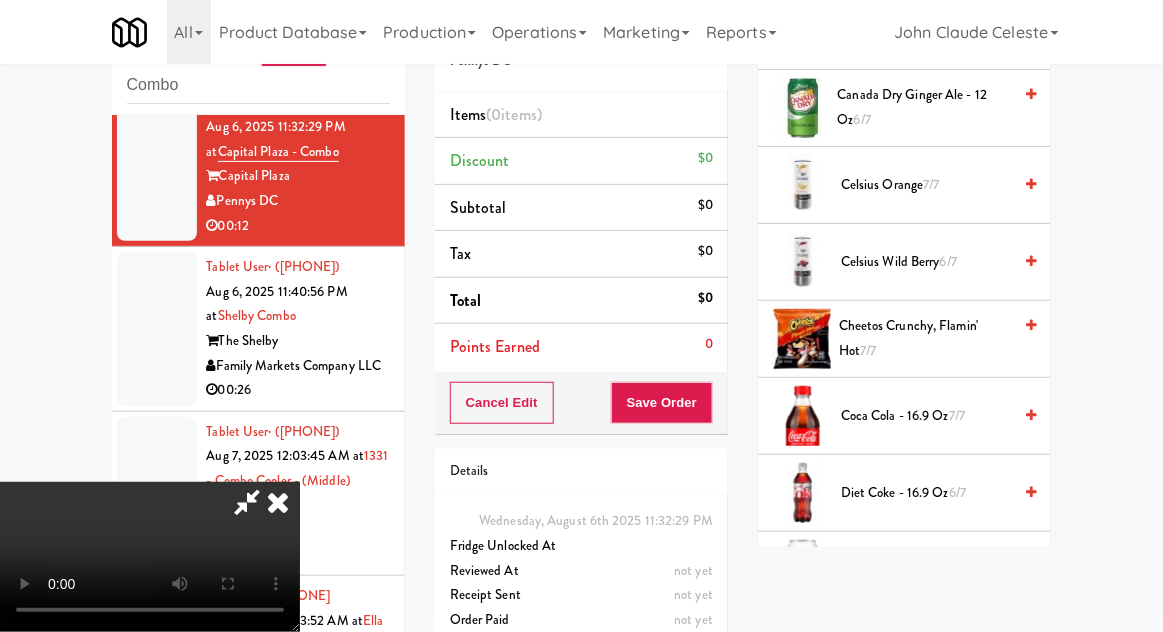 click on "Cheetos Crunchy, Flamin' Hot  7/7" at bounding box center (925, 338) 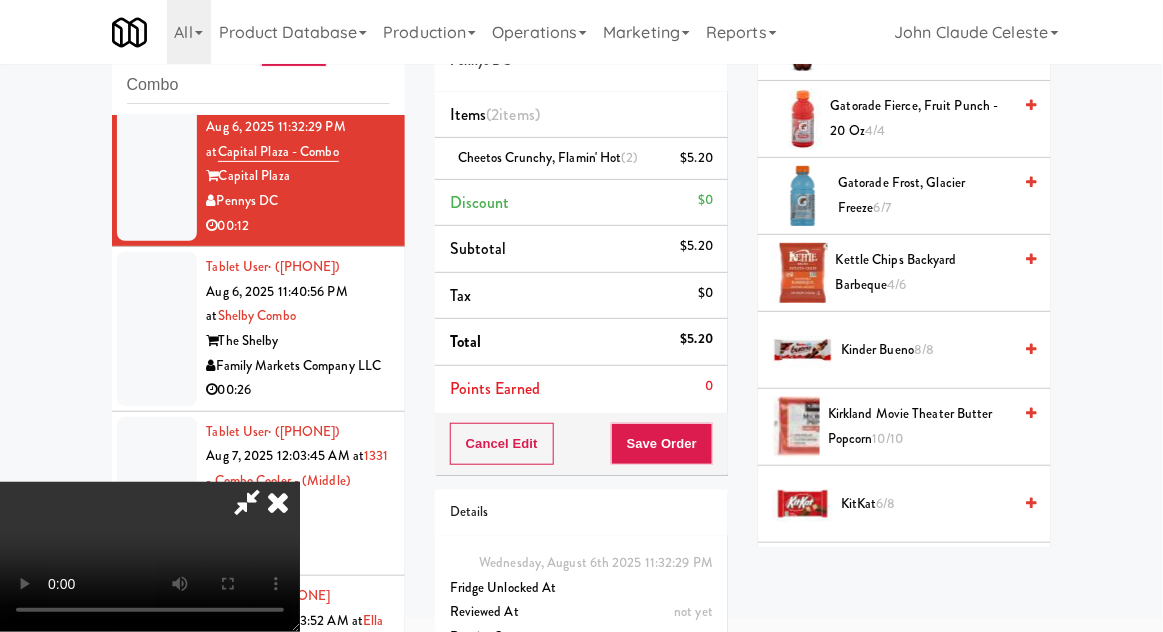 scroll, scrollTop: 993, scrollLeft: 0, axis: vertical 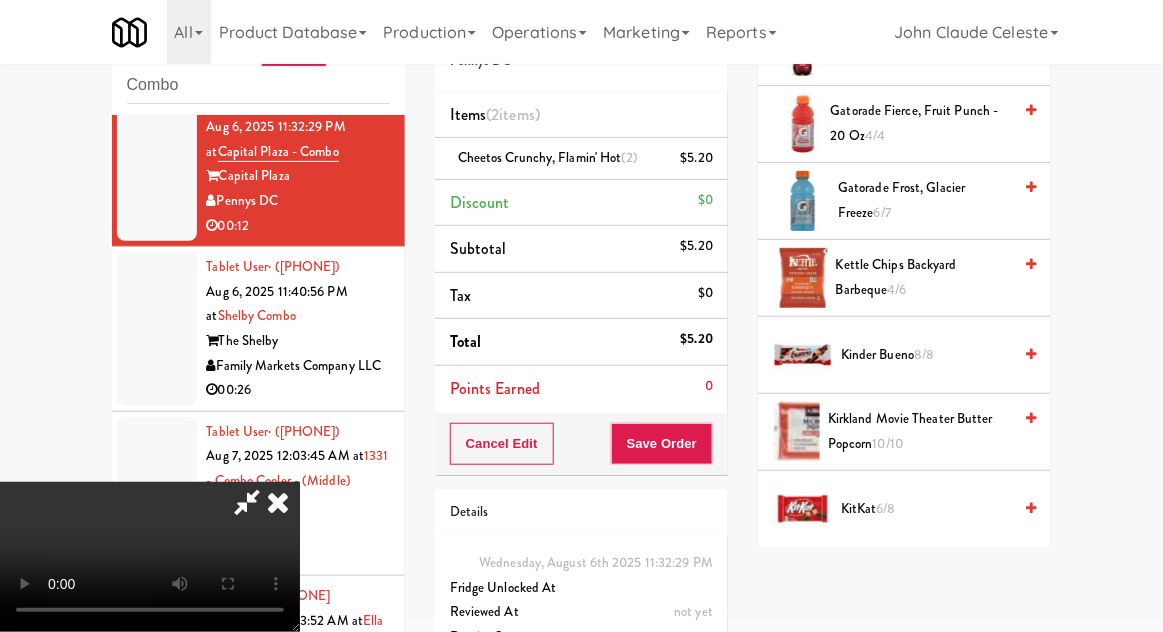 click on "Kinder Bueno  8/8" at bounding box center [926, 355] 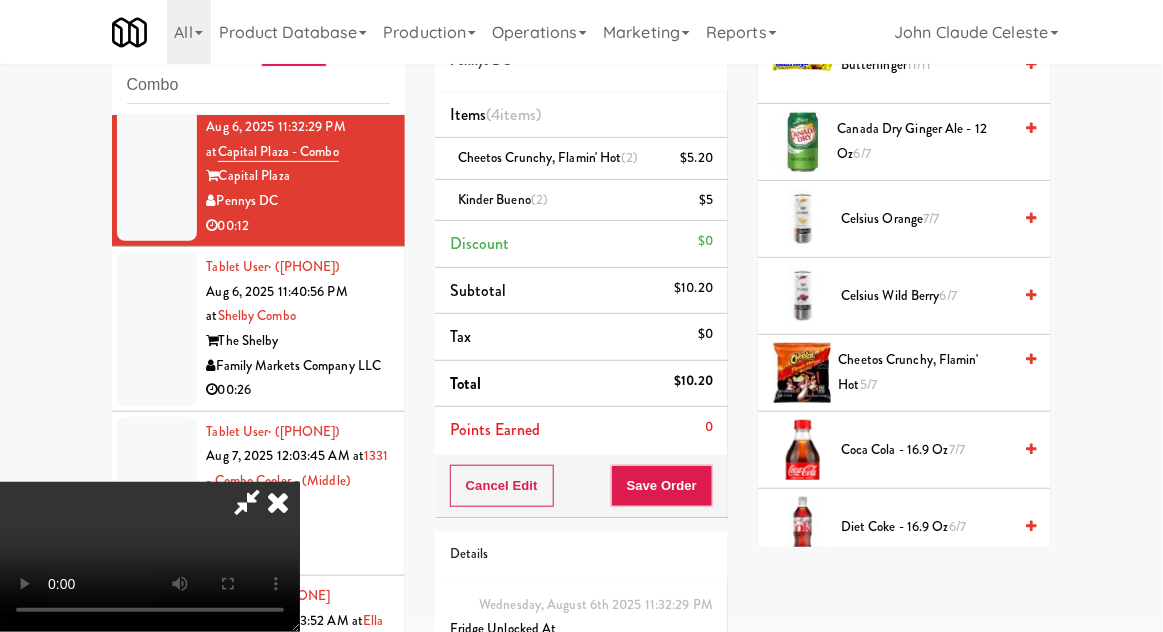 scroll, scrollTop: 0, scrollLeft: 0, axis: both 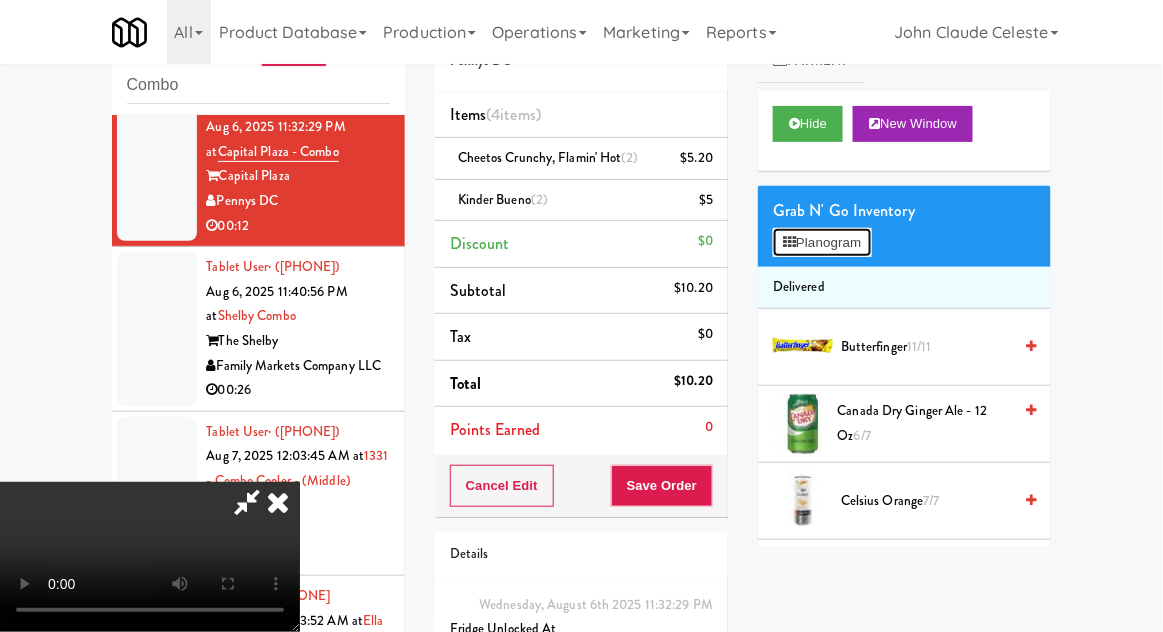 click on "Planogram" at bounding box center (822, 243) 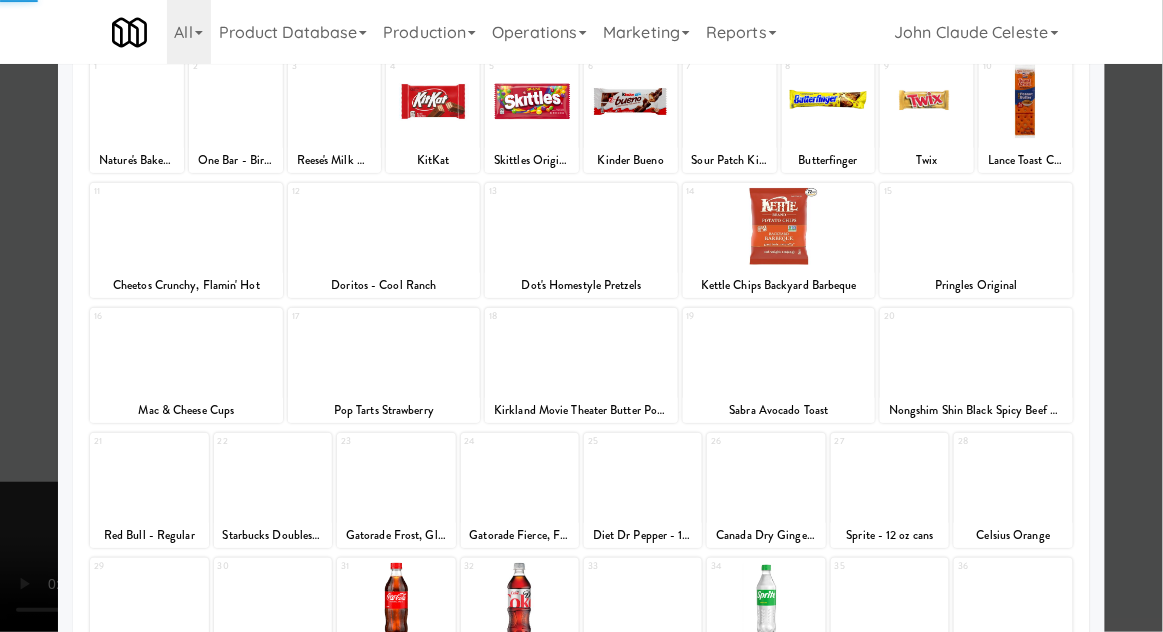 scroll, scrollTop: 253, scrollLeft: 0, axis: vertical 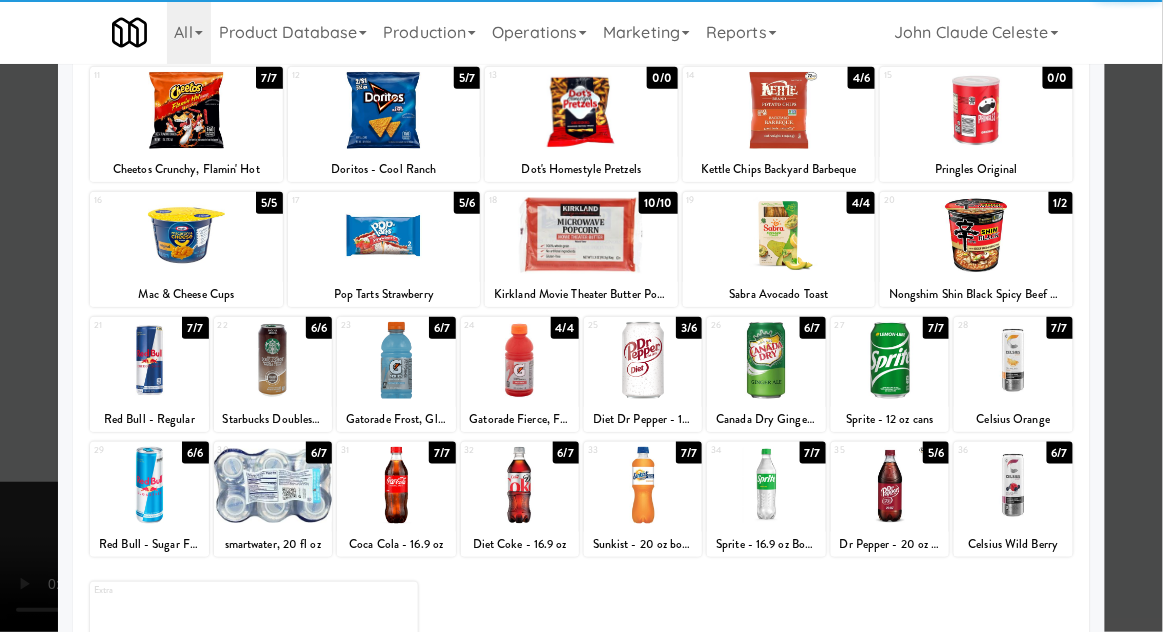 click at bounding box center [890, 485] 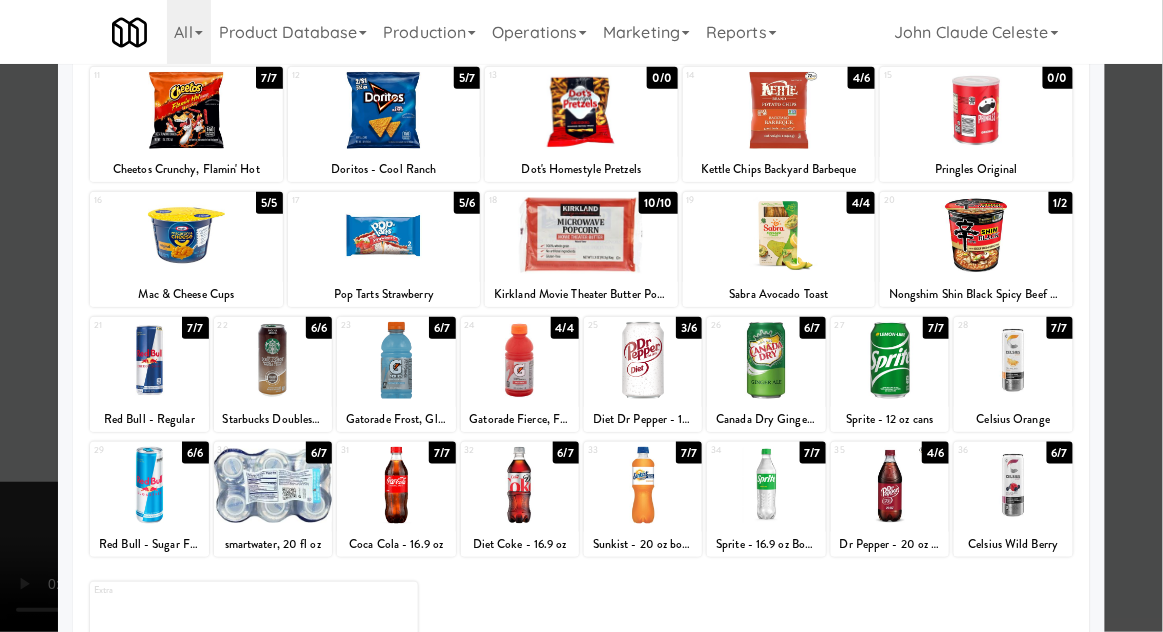 click at bounding box center (581, 316) 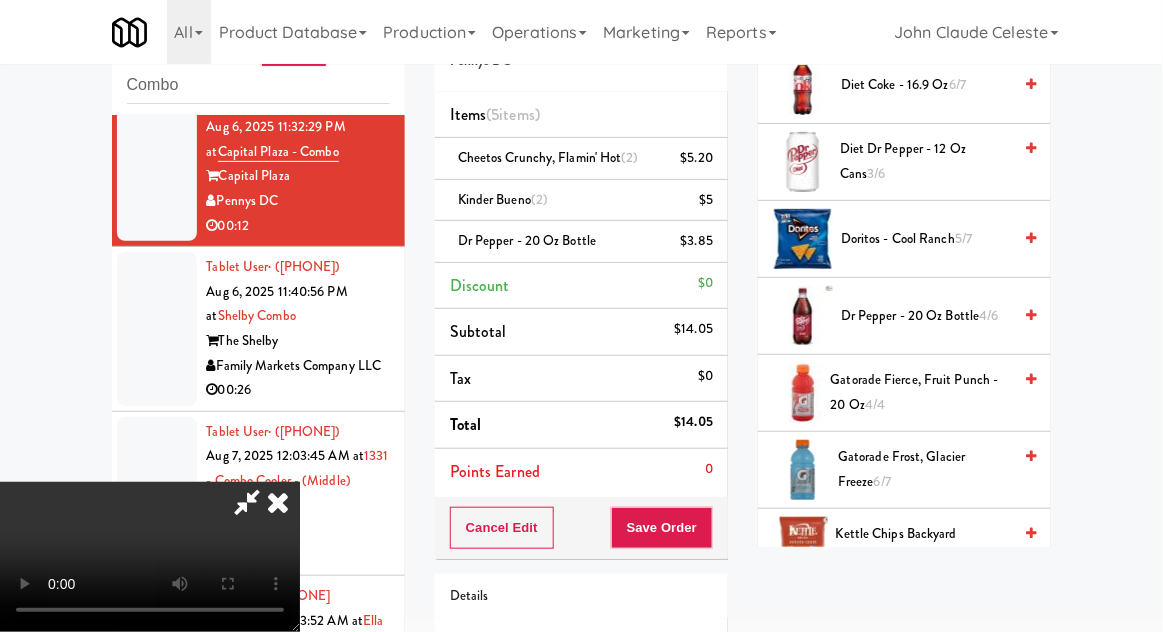 scroll, scrollTop: 725, scrollLeft: 0, axis: vertical 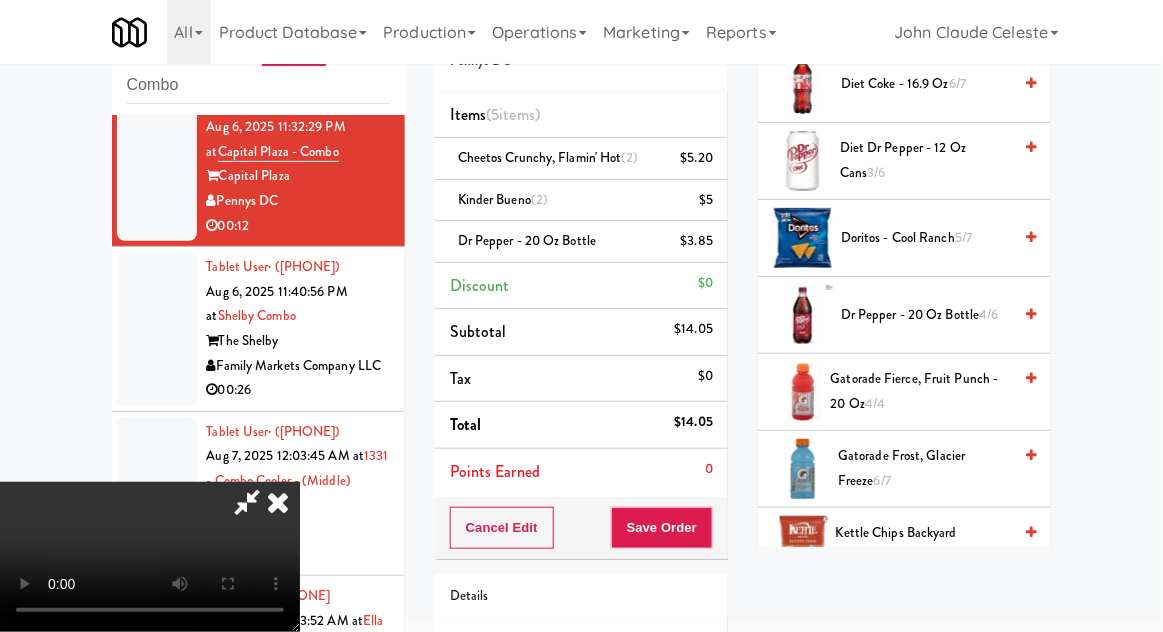 click on "Dr Pepper - 20 oz Bottle  4/6" at bounding box center (926, 315) 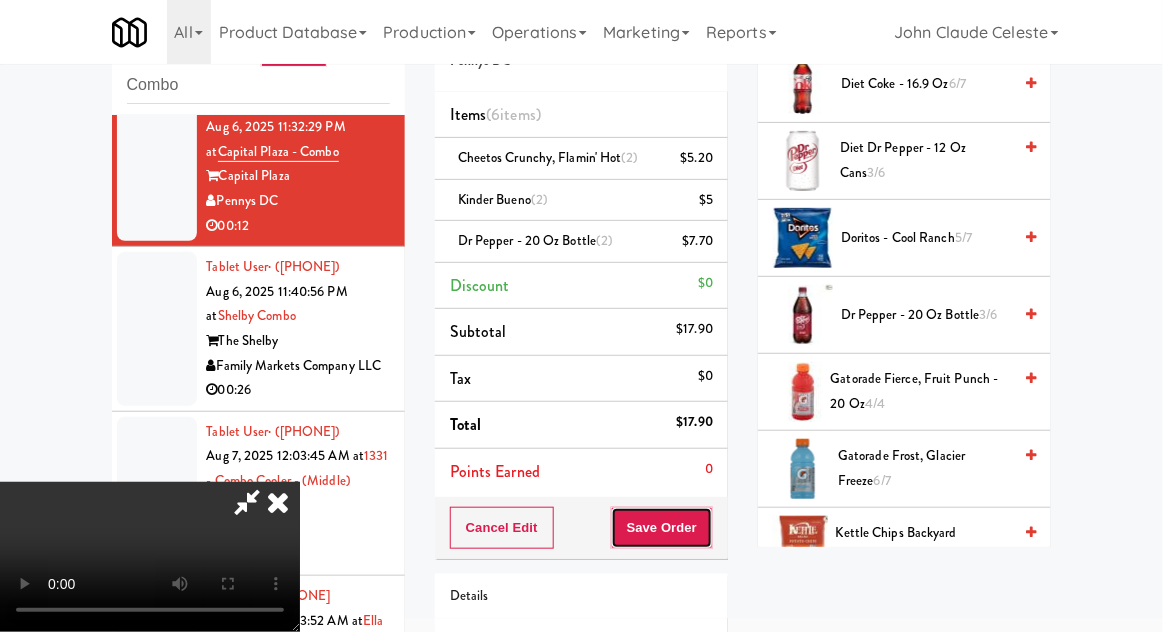 click on "Save Order" at bounding box center (662, 528) 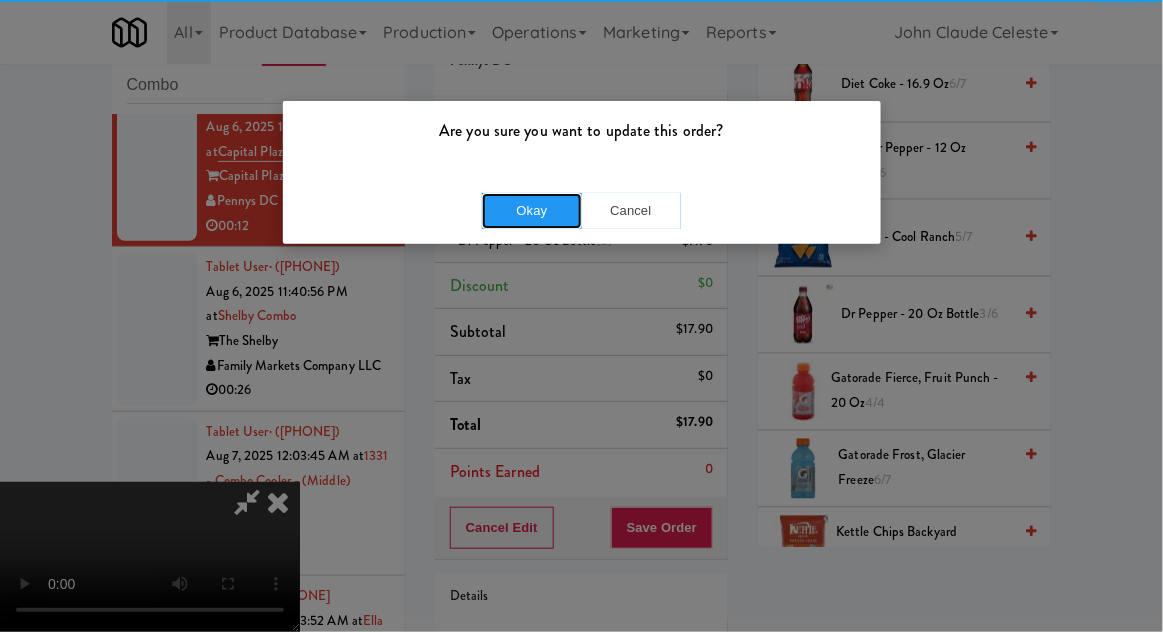 click on "Okay" at bounding box center (532, 211) 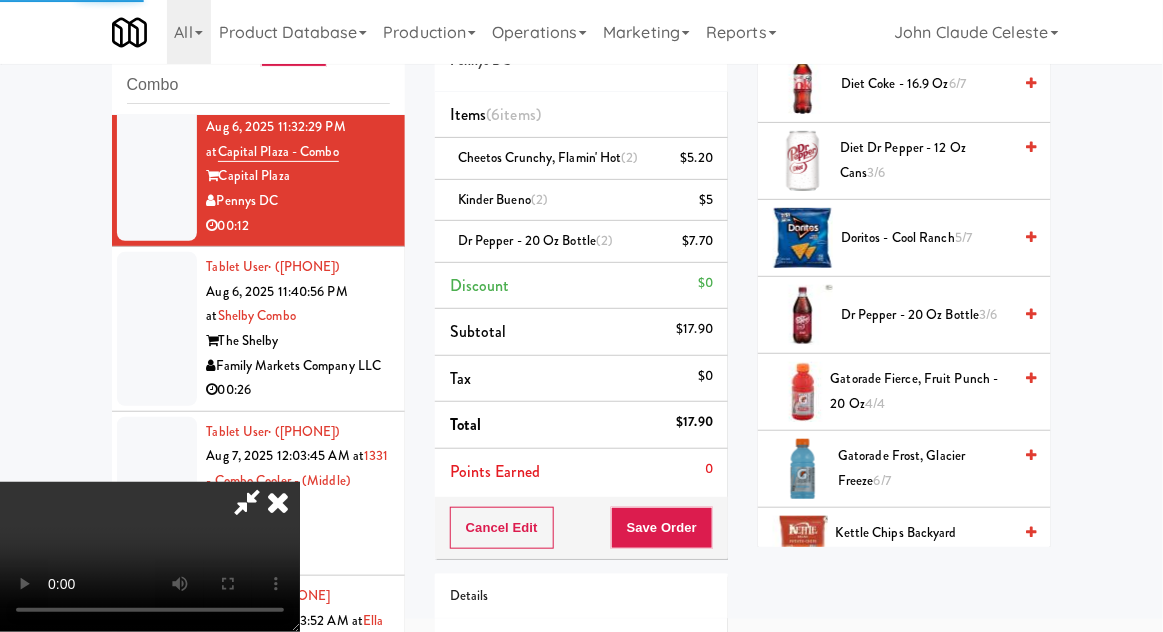 scroll, scrollTop: 197, scrollLeft: 0, axis: vertical 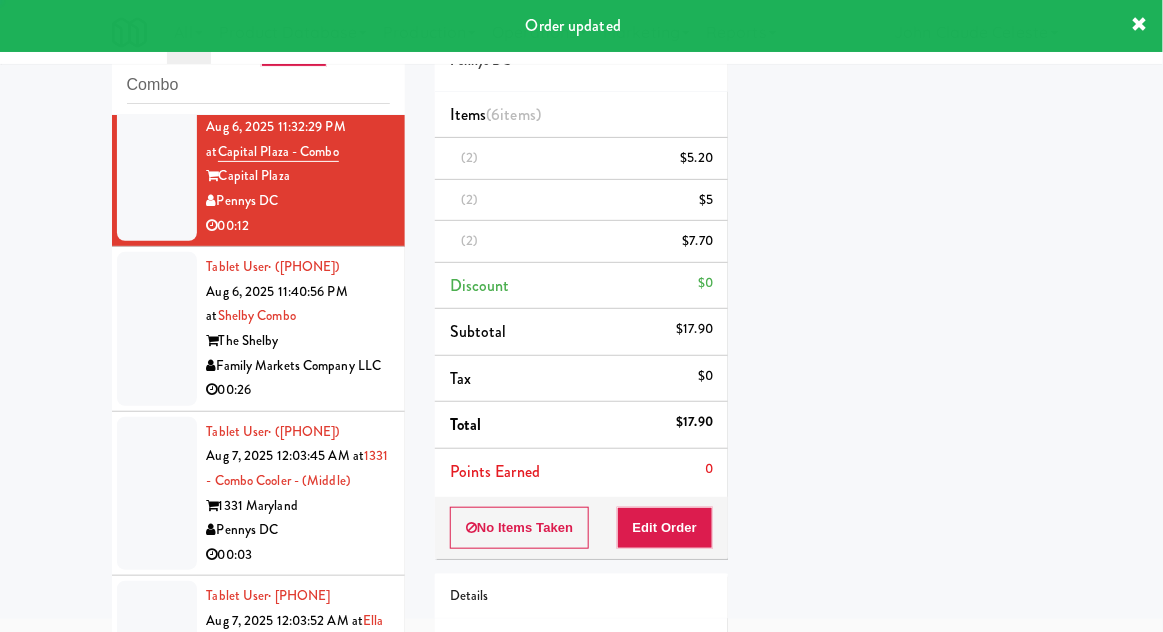 click at bounding box center (157, 329) 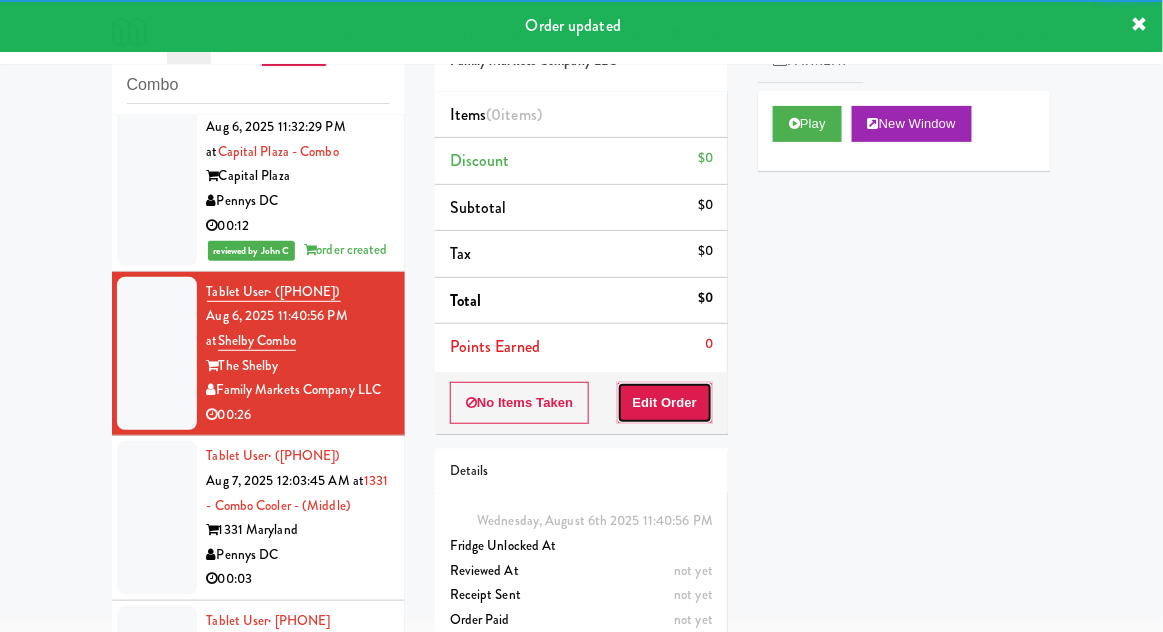 click on "Edit Order" at bounding box center [665, 403] 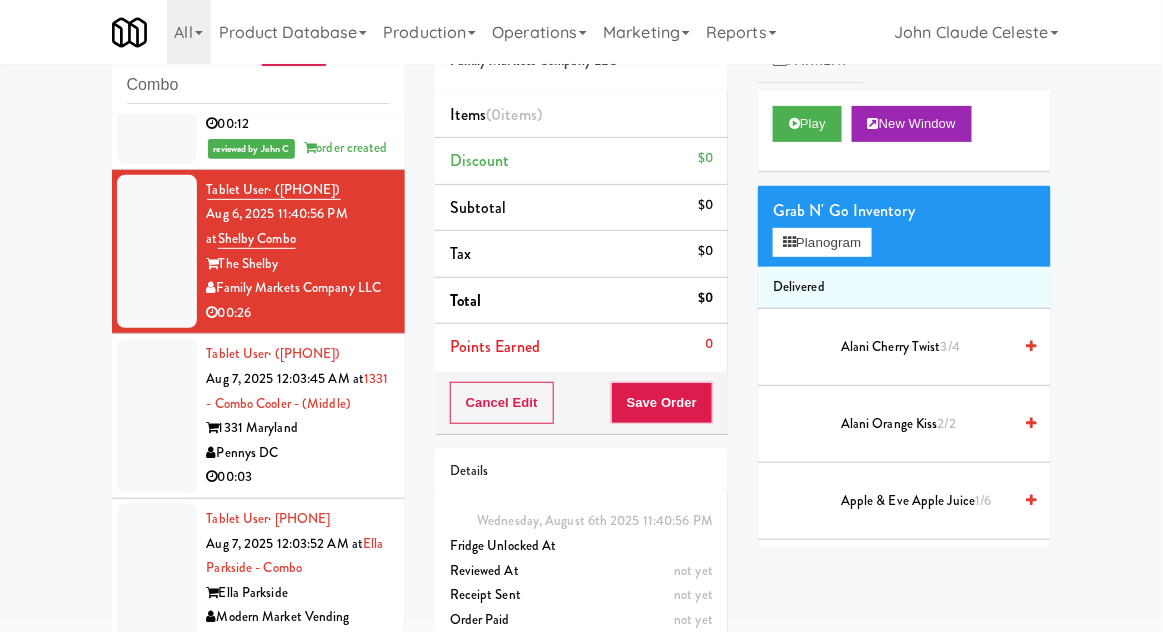 scroll, scrollTop: 313, scrollLeft: 0, axis: vertical 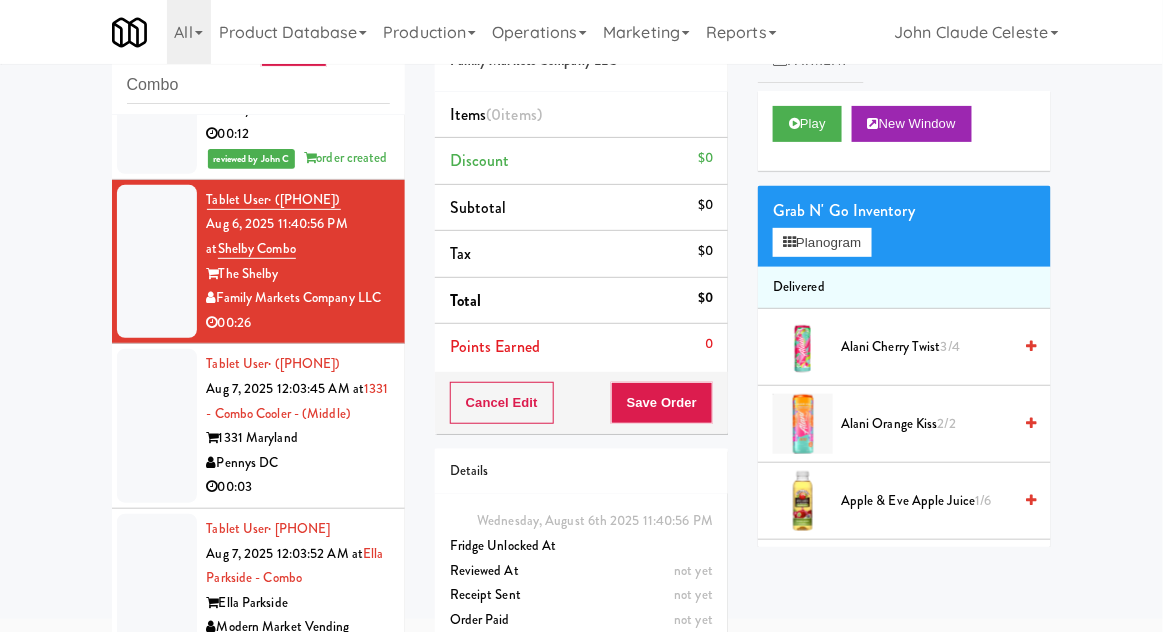 click on "Play  New Window" at bounding box center [904, 131] 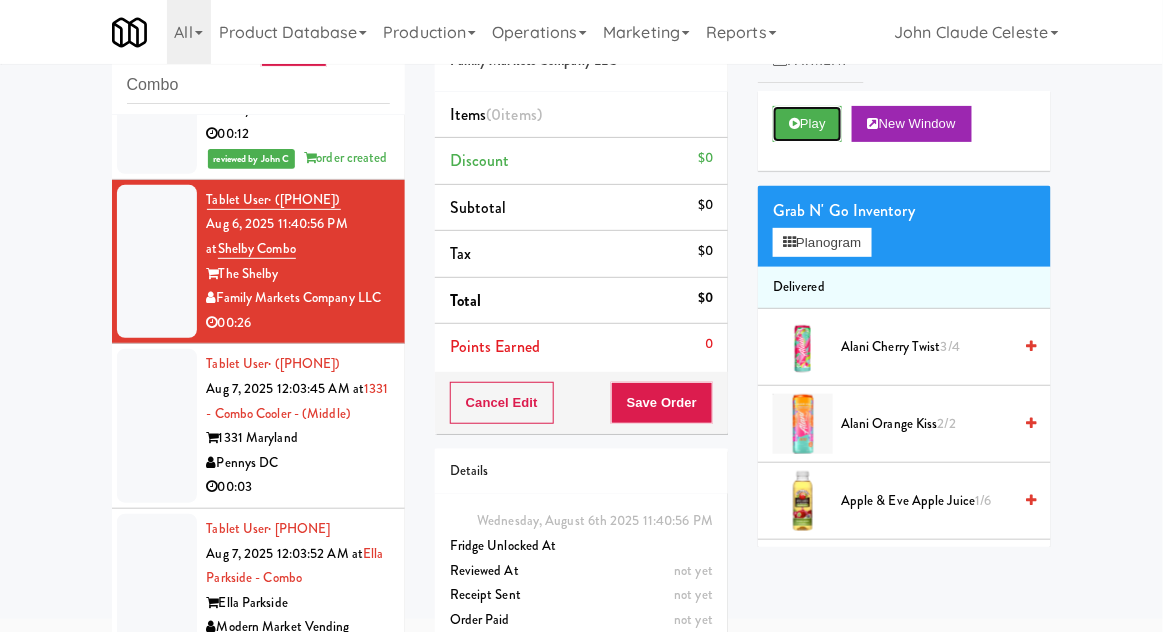 click on "Play" at bounding box center (807, 124) 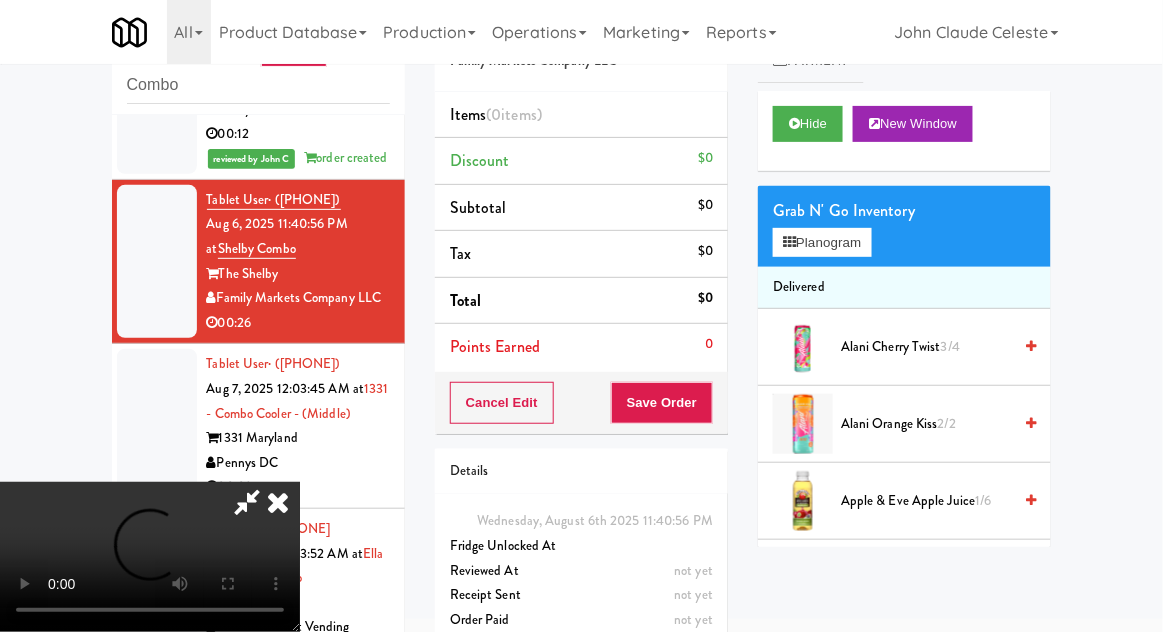 type 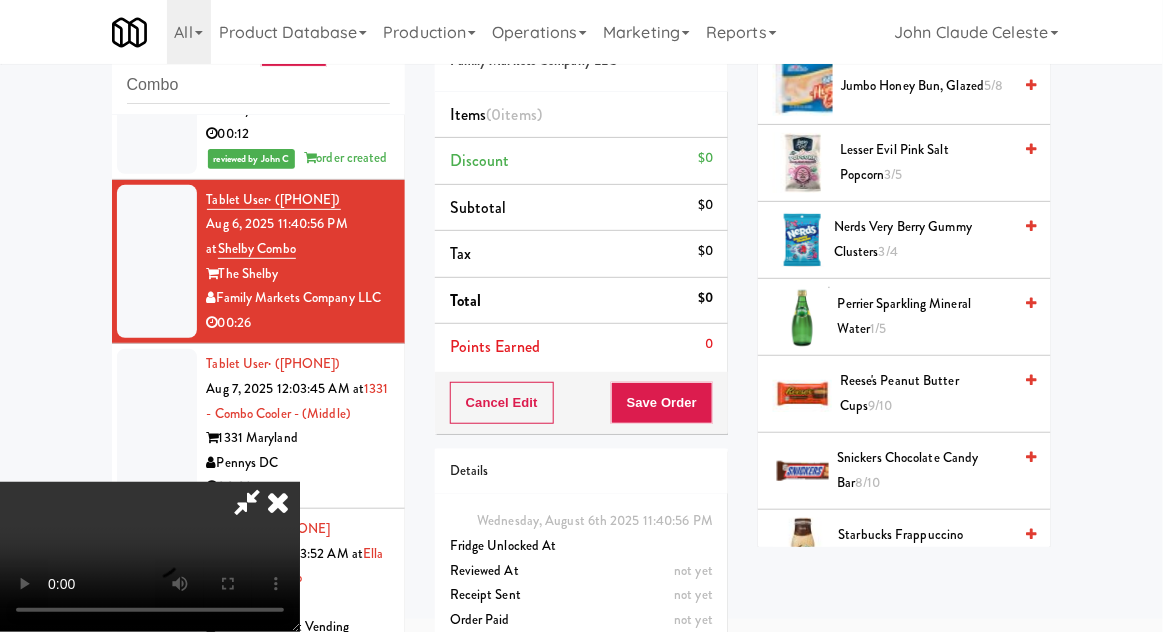 scroll, scrollTop: 2112, scrollLeft: 0, axis: vertical 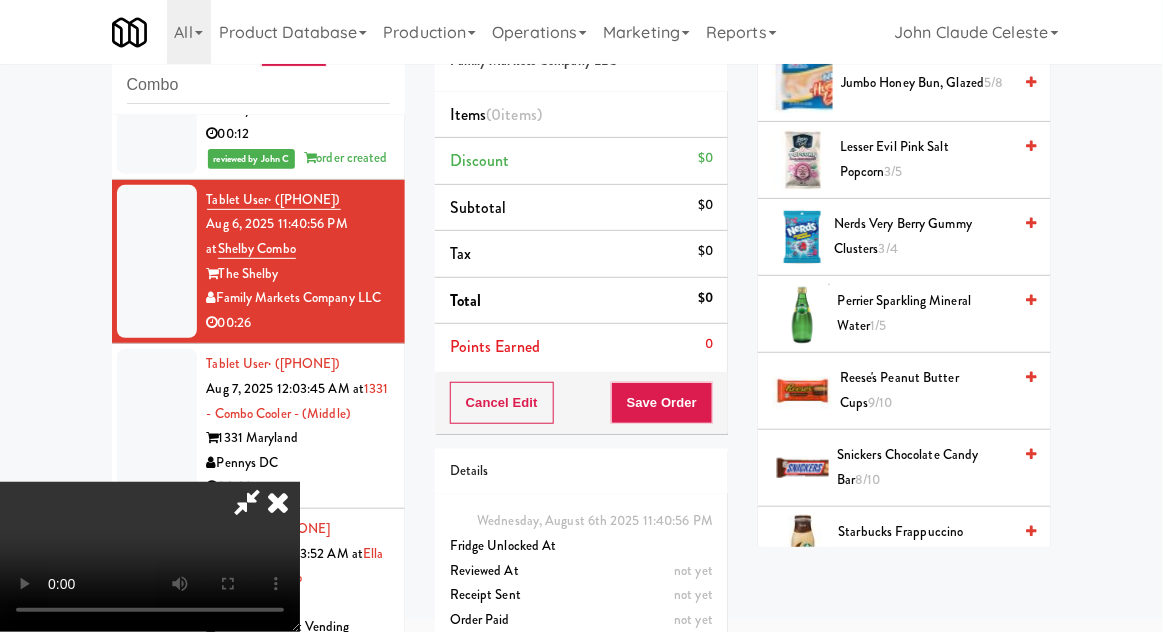 click on "Reese's Peanut Butter Cups  9/10" at bounding box center (925, 390) 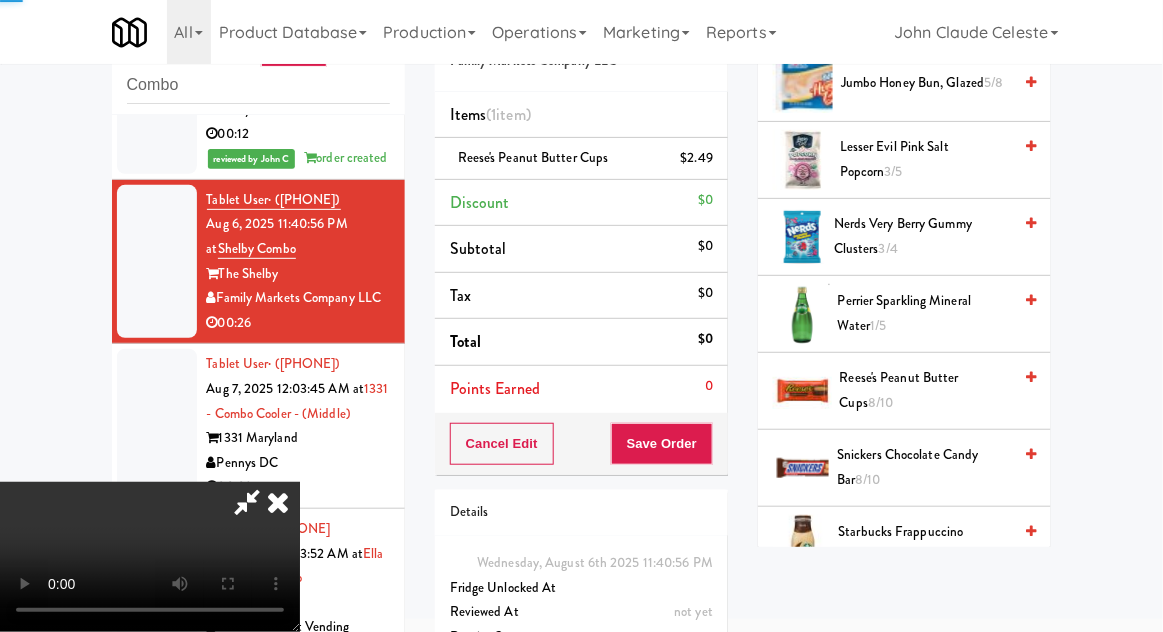 click on "Reese's Peanut Butter Cups  8/10" at bounding box center [926, 390] 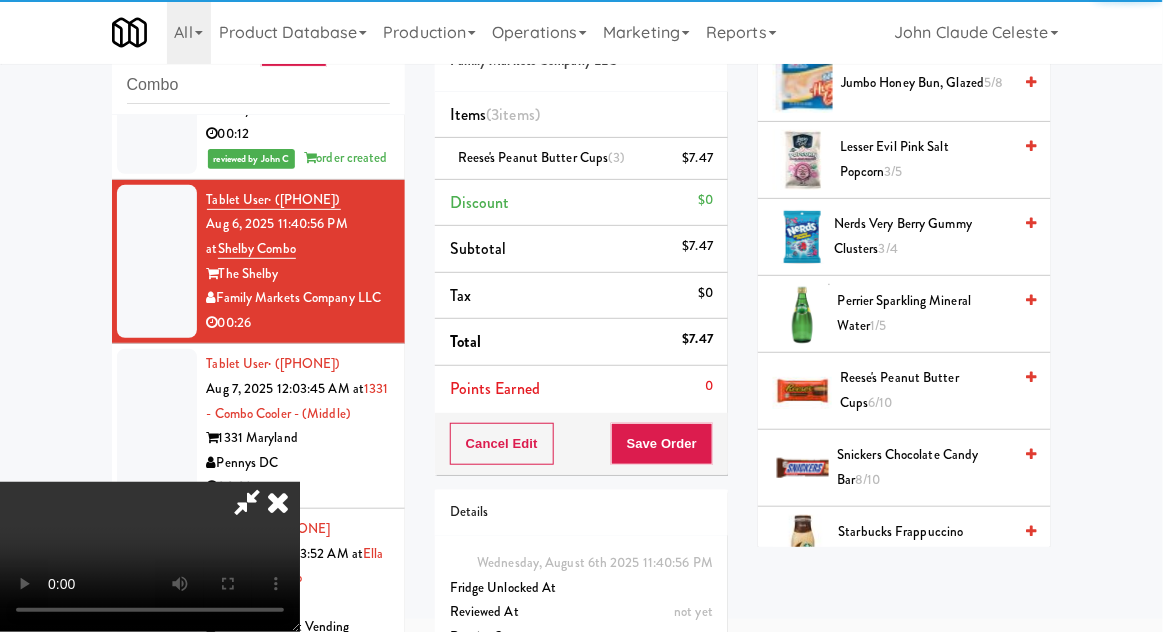 click on "Reese's Peanut Butter Cups  6/10" at bounding box center [925, 390] 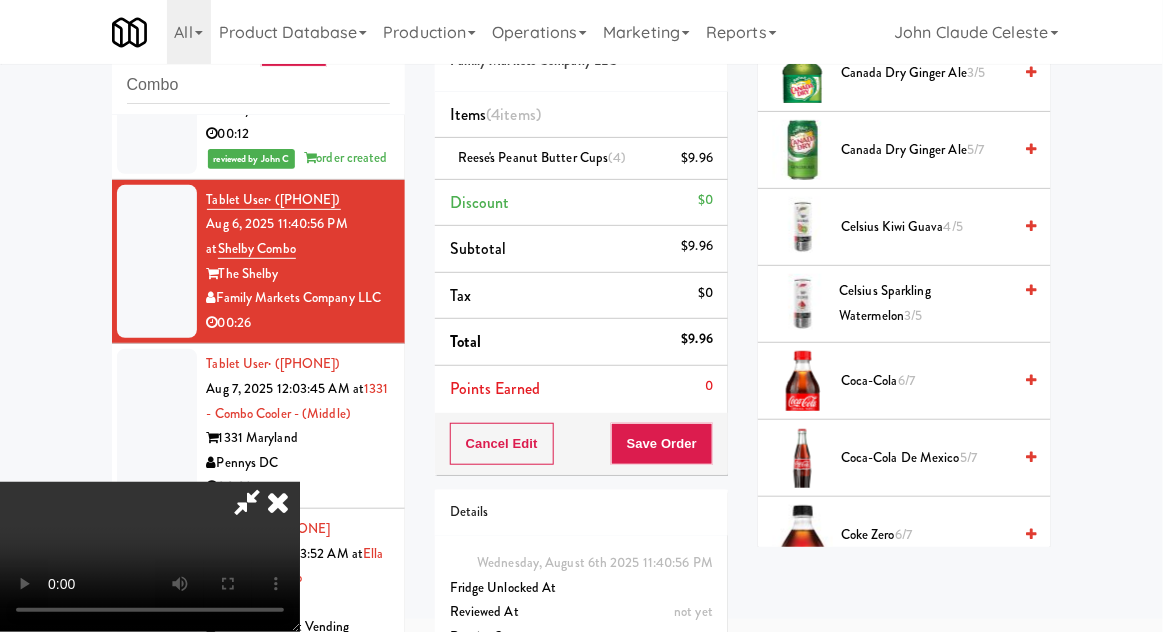 scroll, scrollTop: 965, scrollLeft: 0, axis: vertical 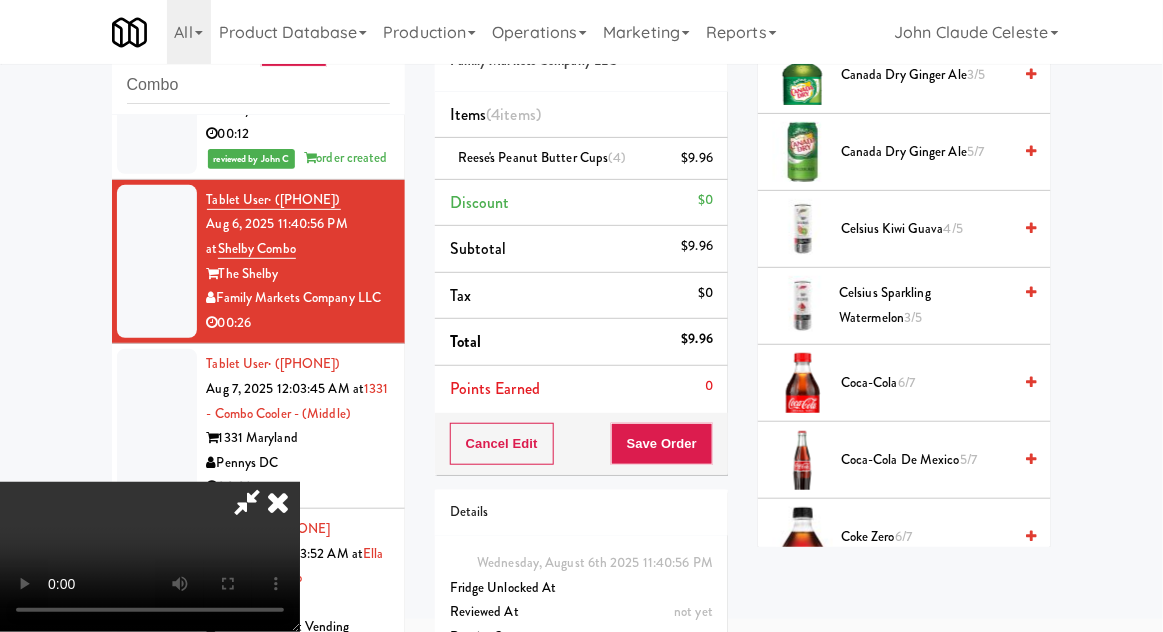 click on "Coca-Cola  6/7" at bounding box center [926, 383] 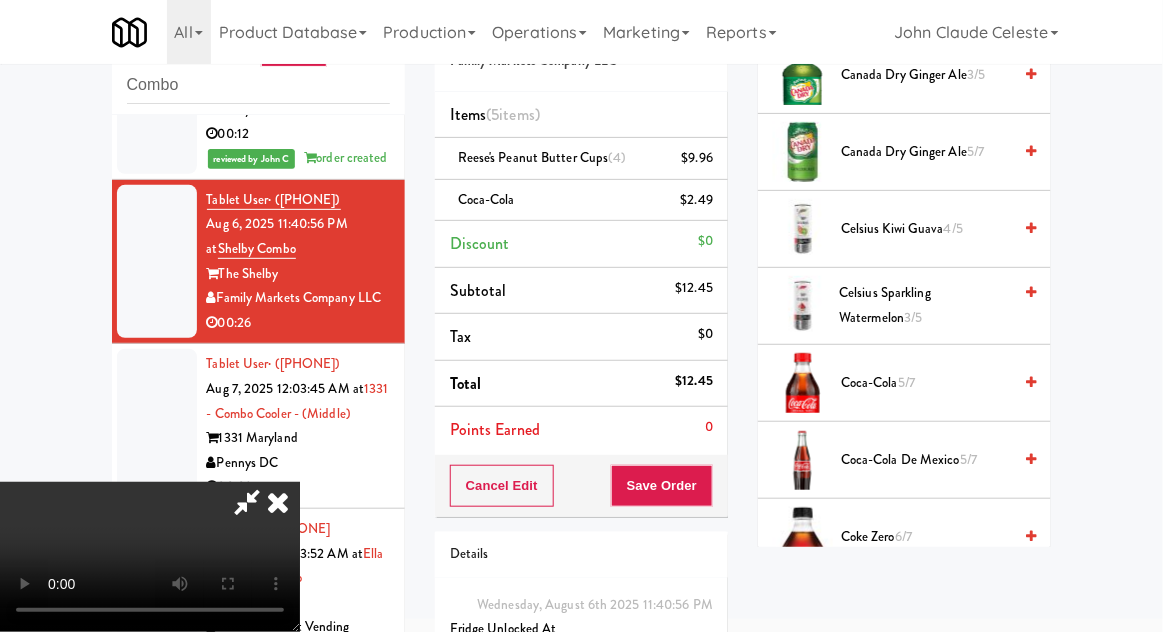 click on "Coca-Cola  5/7" at bounding box center [926, 383] 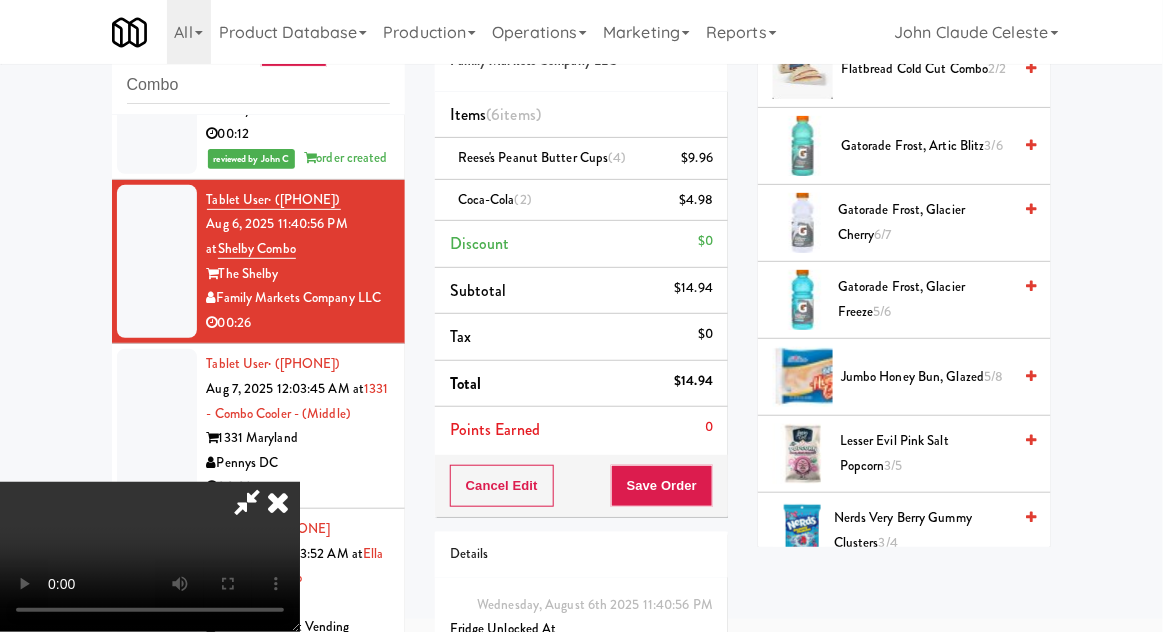 scroll, scrollTop: 1824, scrollLeft: 0, axis: vertical 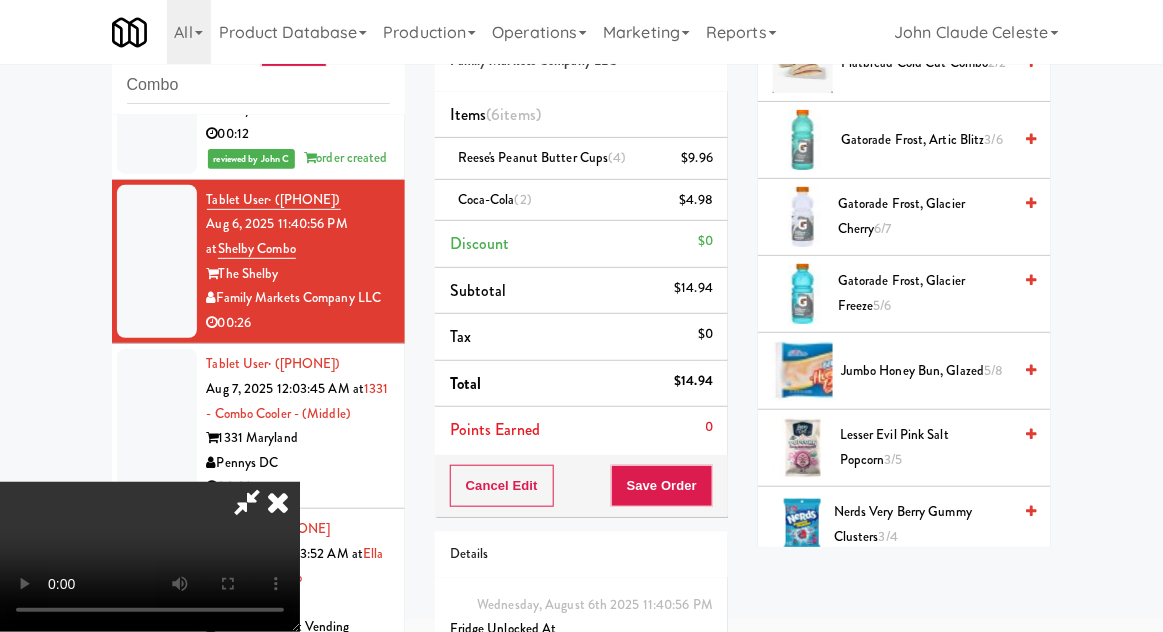 click on "Jumbo Honey Bun, Glazed  5/8" at bounding box center (926, 371) 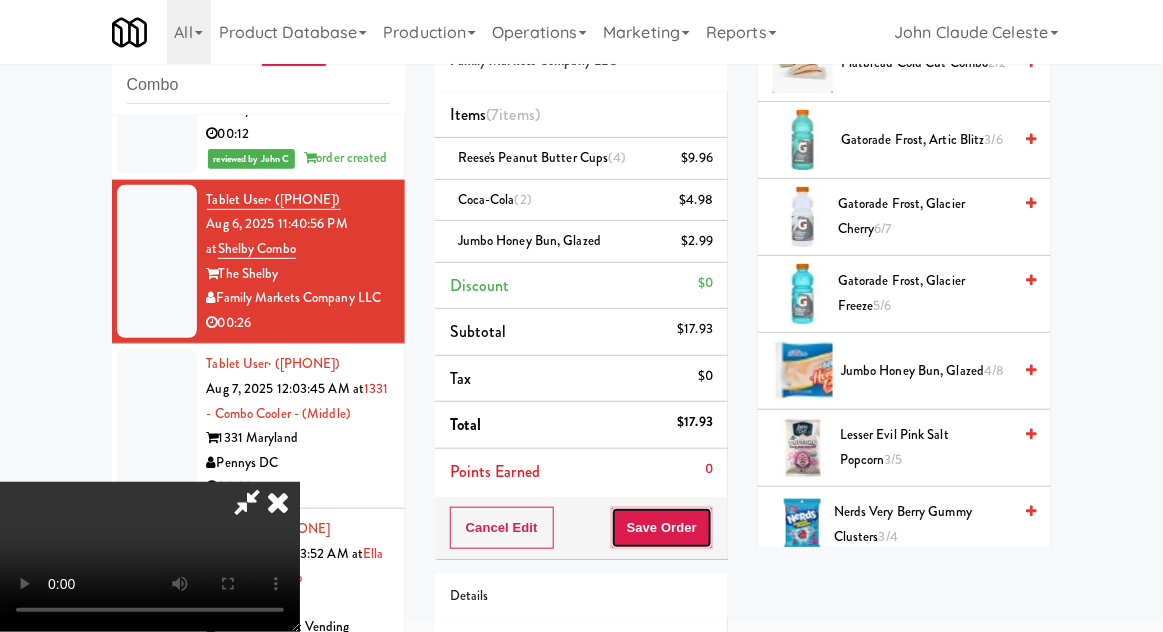 click on "Save Order" at bounding box center [662, 528] 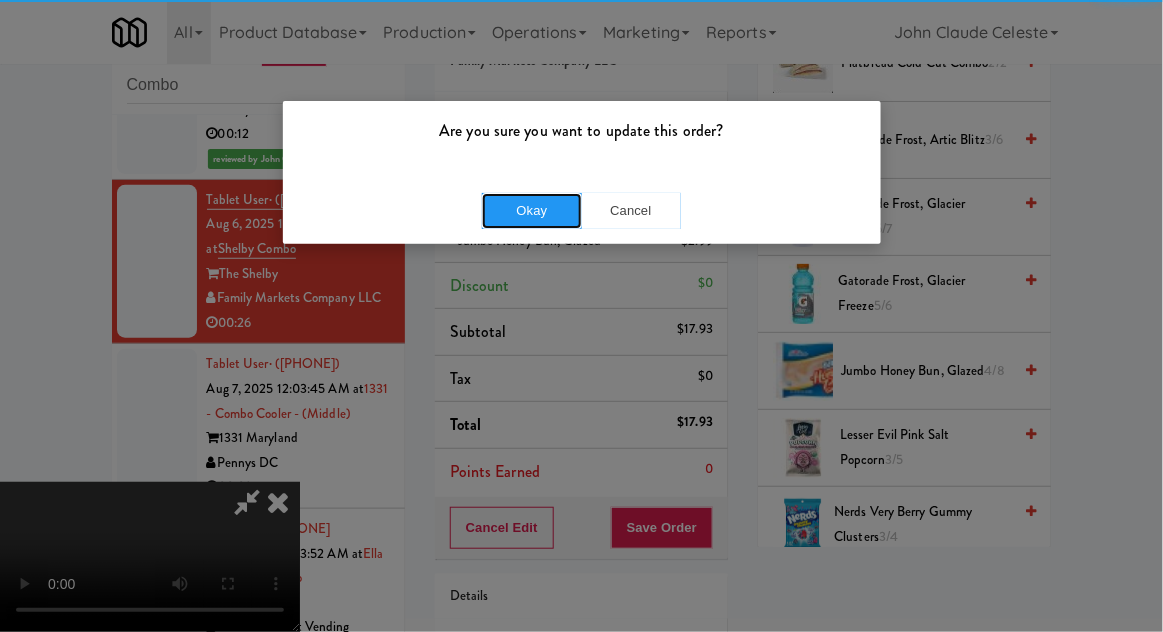 click on "Okay" at bounding box center [532, 211] 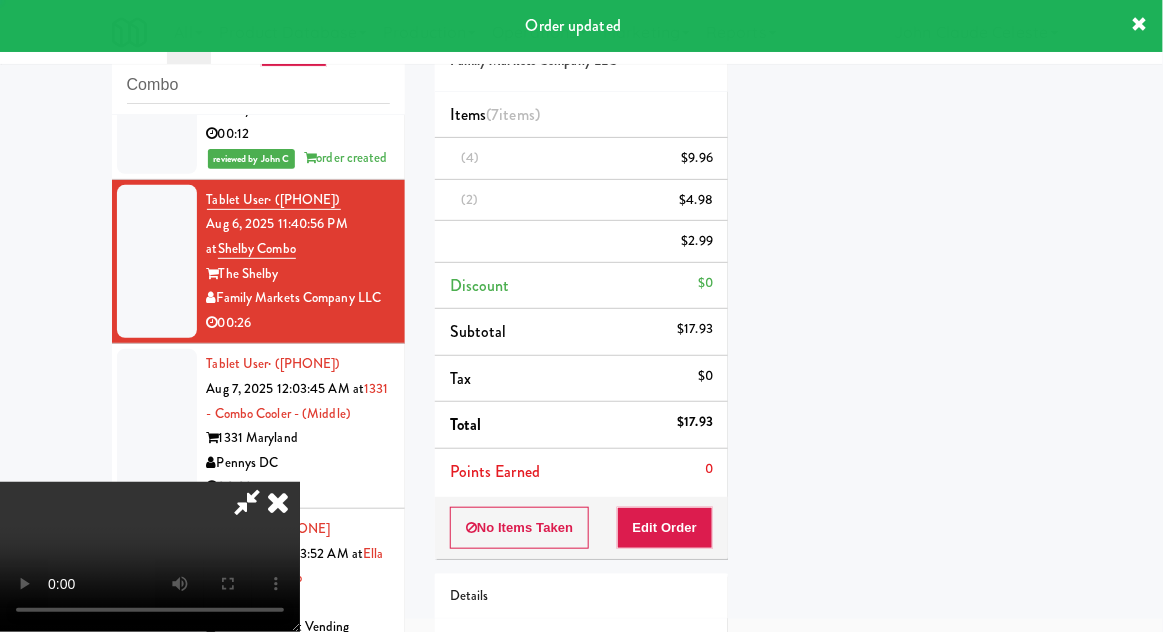 scroll, scrollTop: 197, scrollLeft: 0, axis: vertical 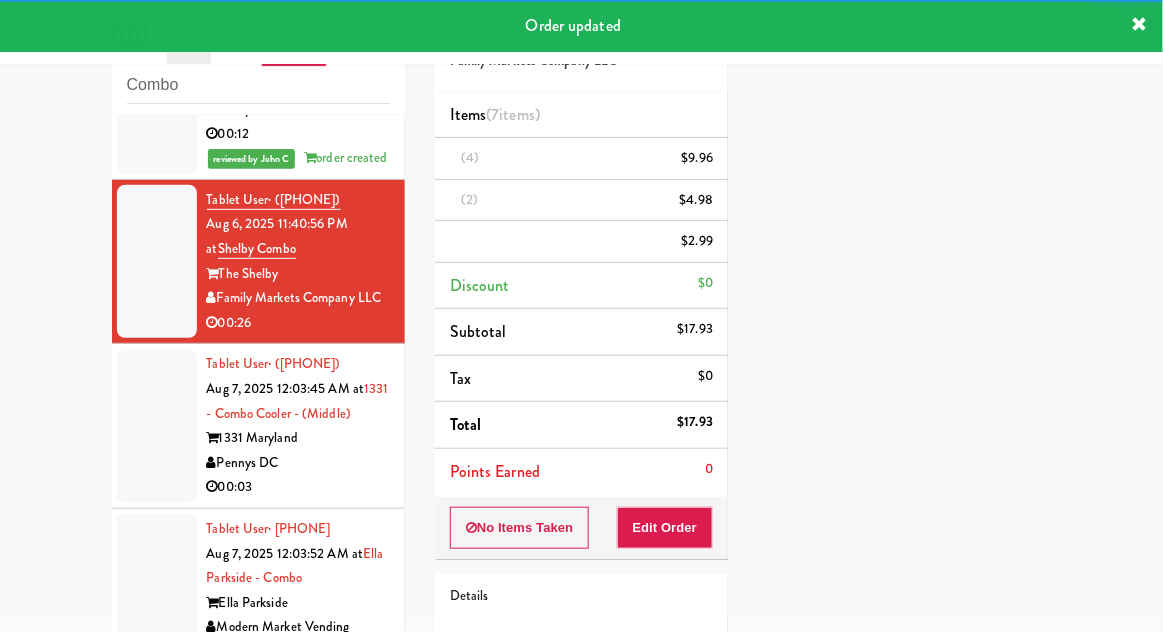 click at bounding box center (157, 426) 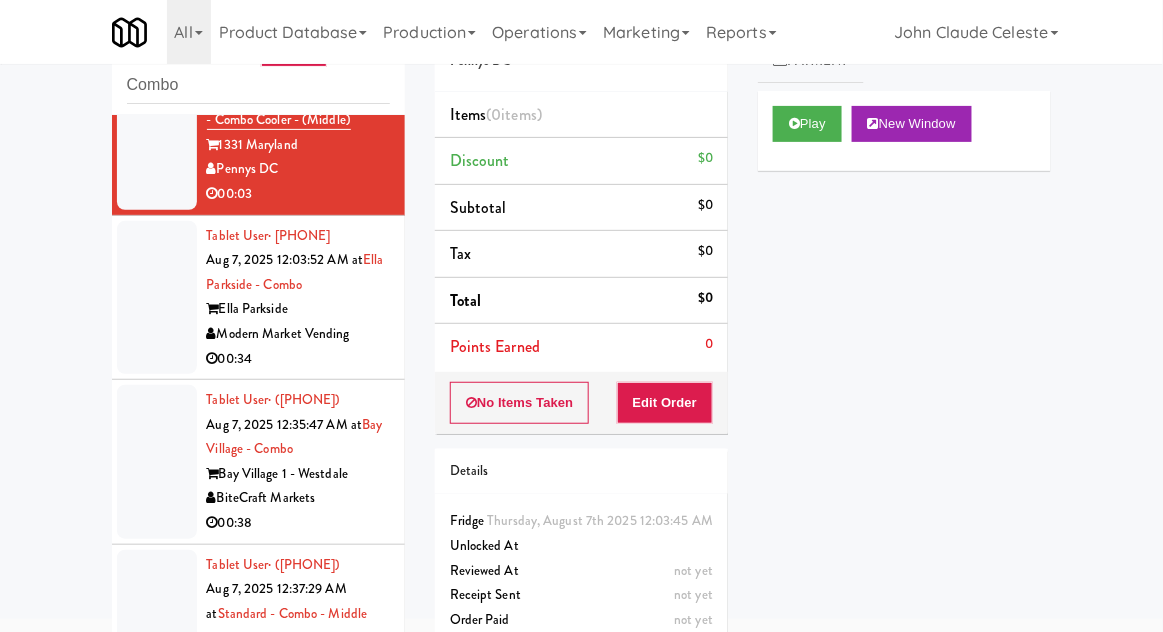 scroll, scrollTop: 653, scrollLeft: 0, axis: vertical 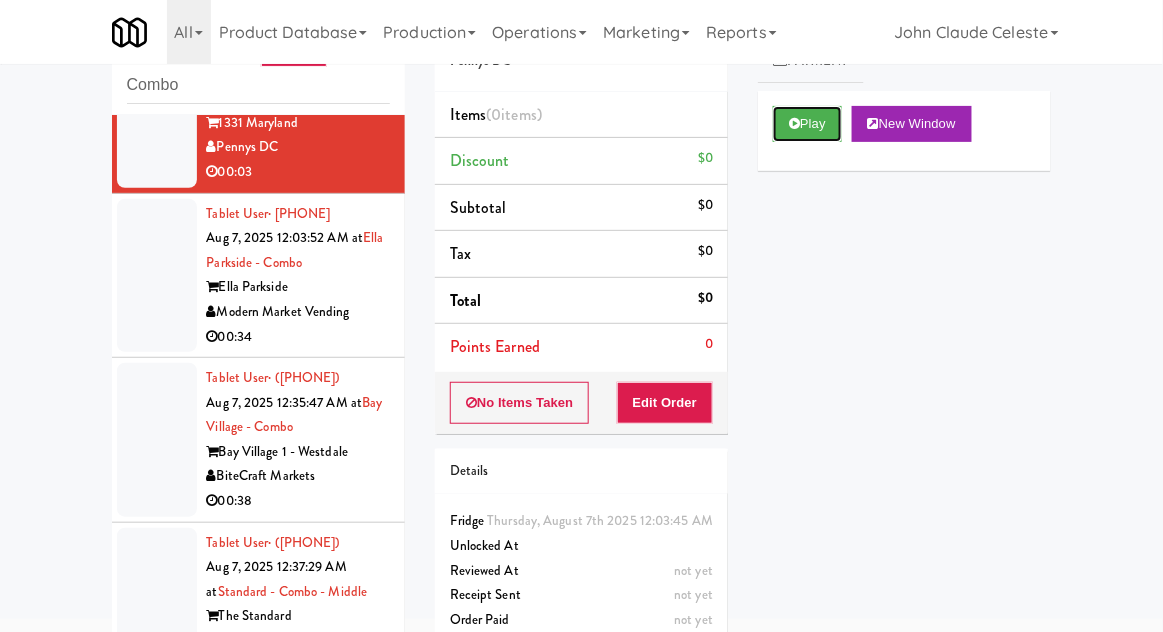 click on "Play" at bounding box center [807, 124] 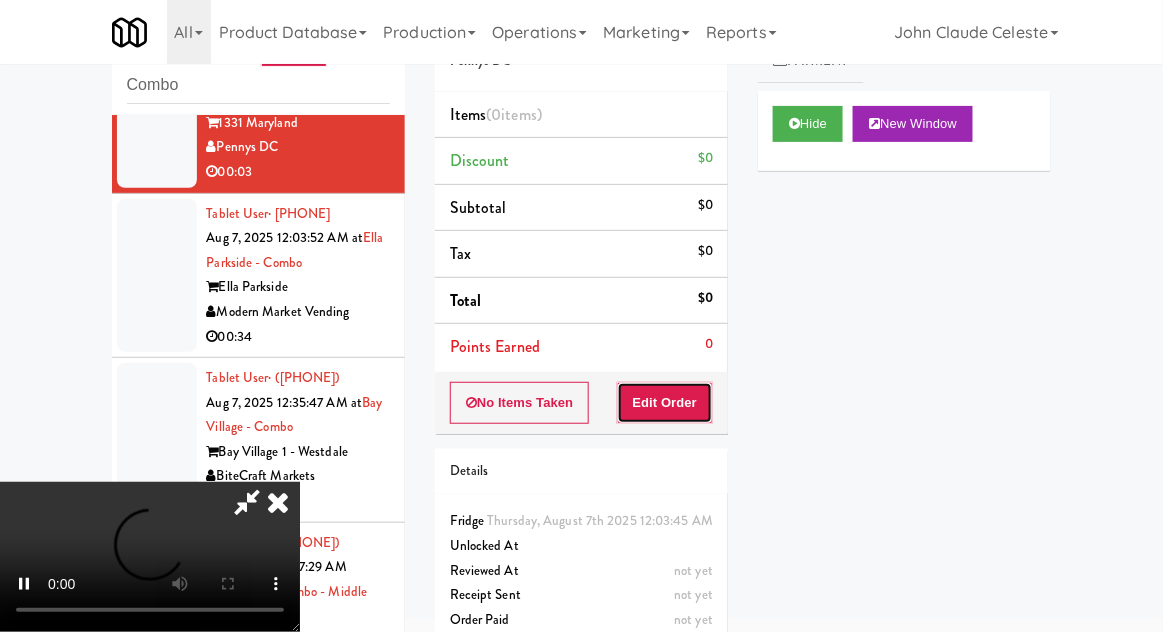 click on "Edit Order" at bounding box center (665, 403) 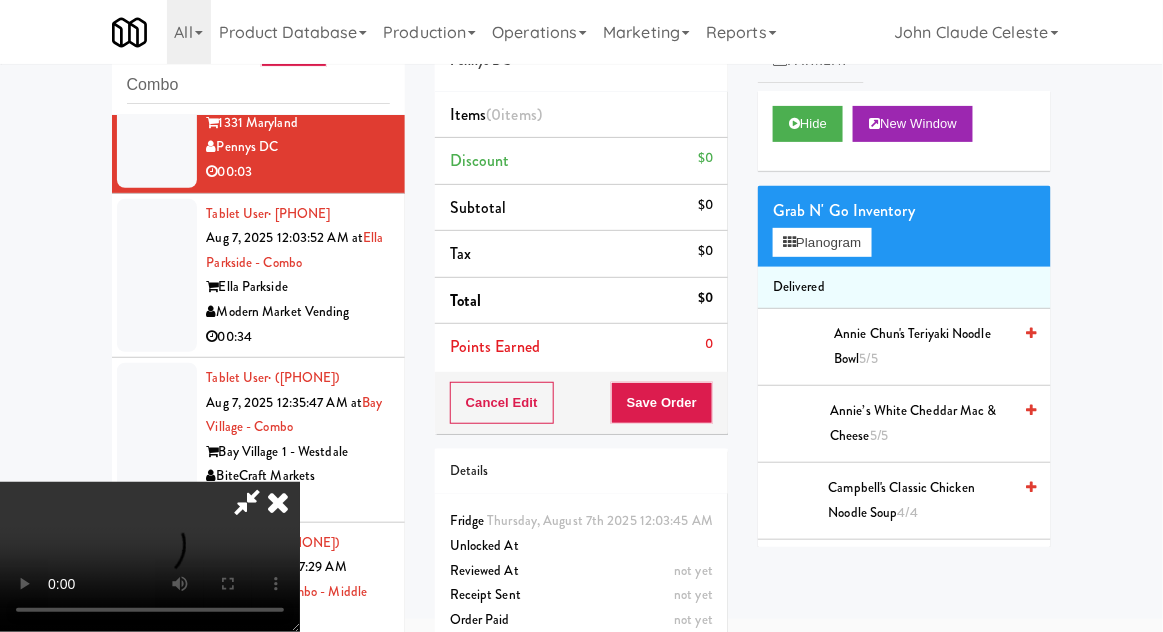 scroll, scrollTop: 73, scrollLeft: 0, axis: vertical 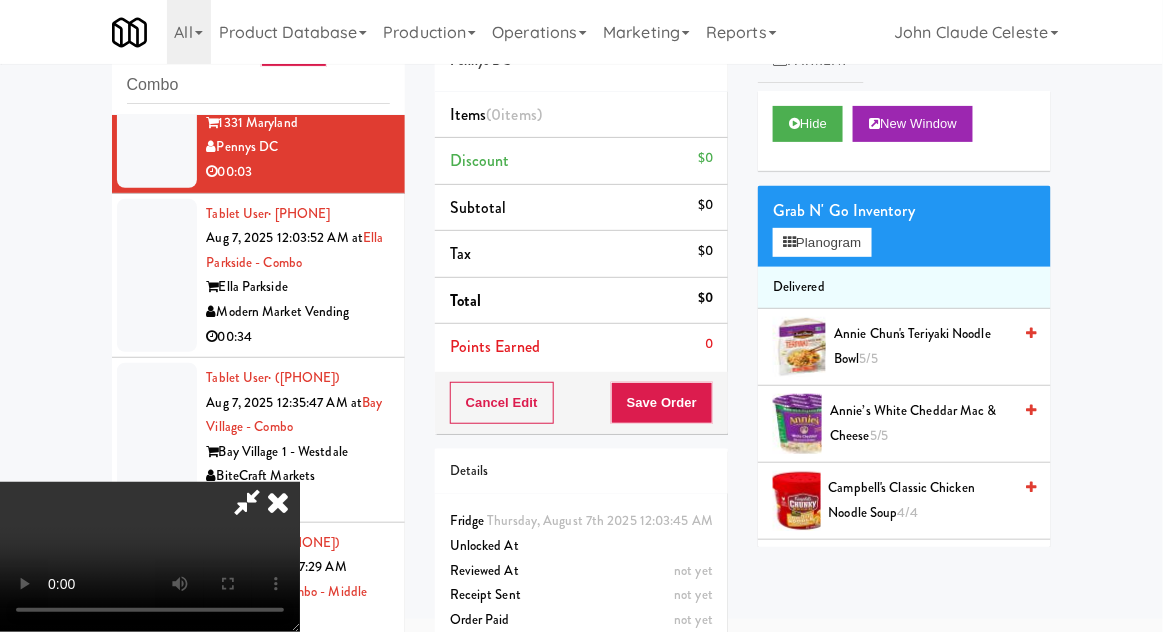 type 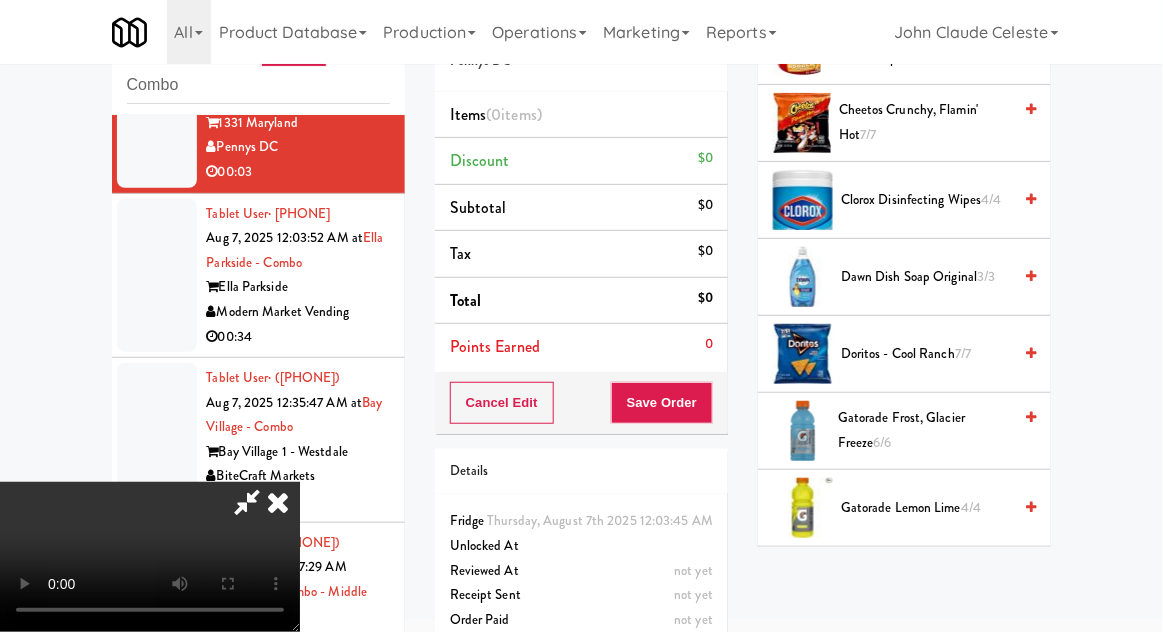 scroll, scrollTop: 460, scrollLeft: 0, axis: vertical 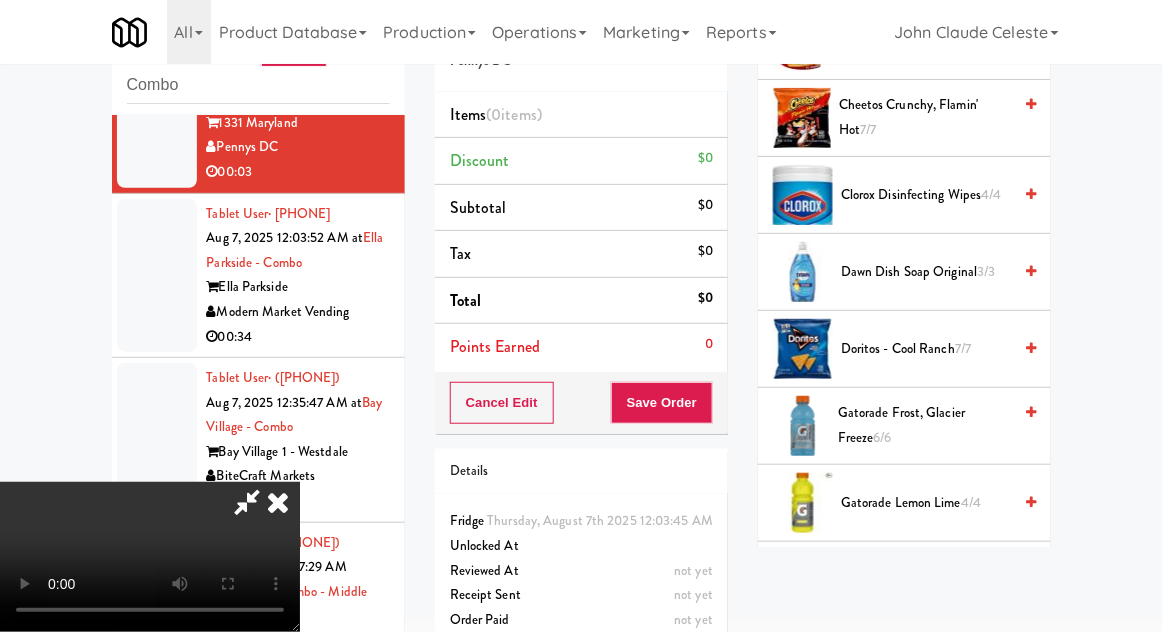 click on "7/7" at bounding box center [963, 348] 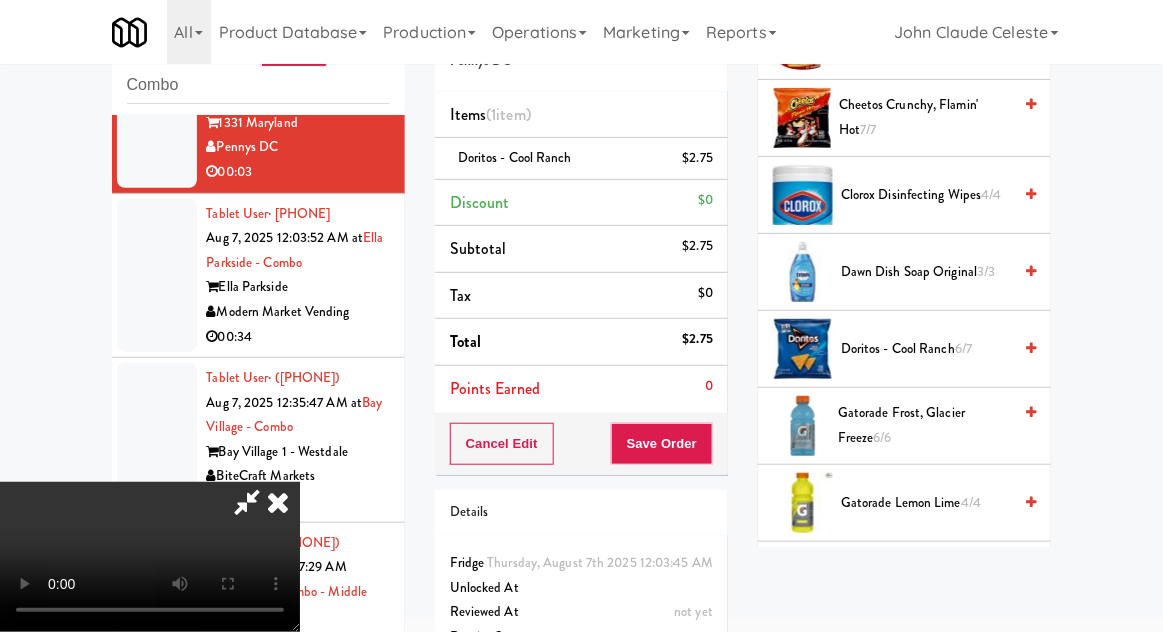 scroll, scrollTop: 73, scrollLeft: 0, axis: vertical 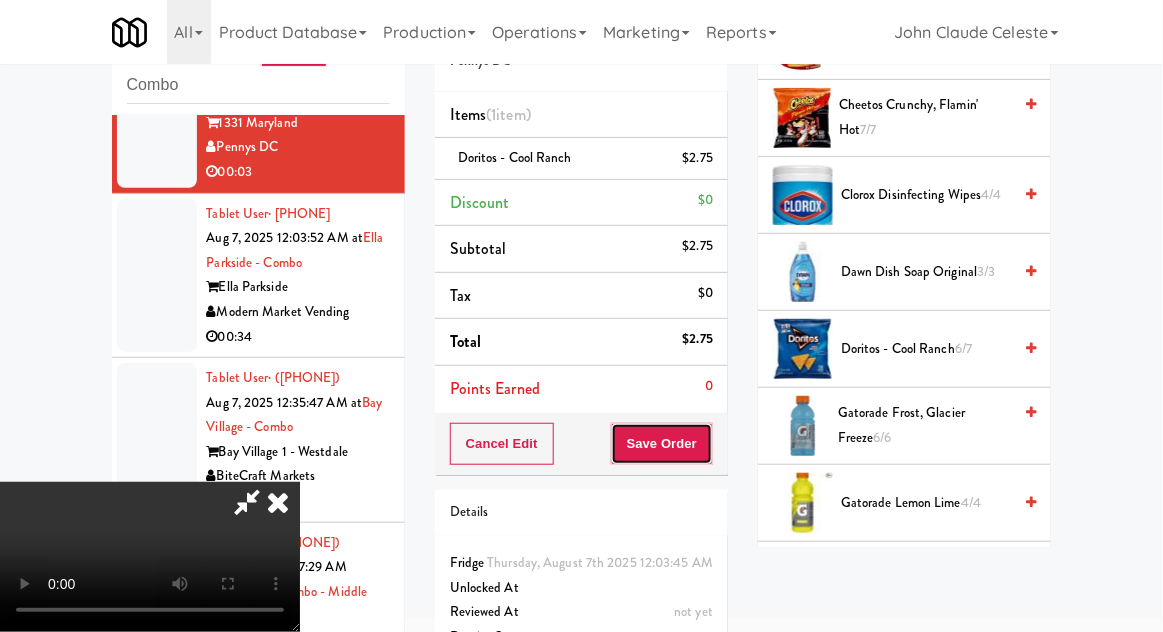 click on "Save Order" at bounding box center (662, 444) 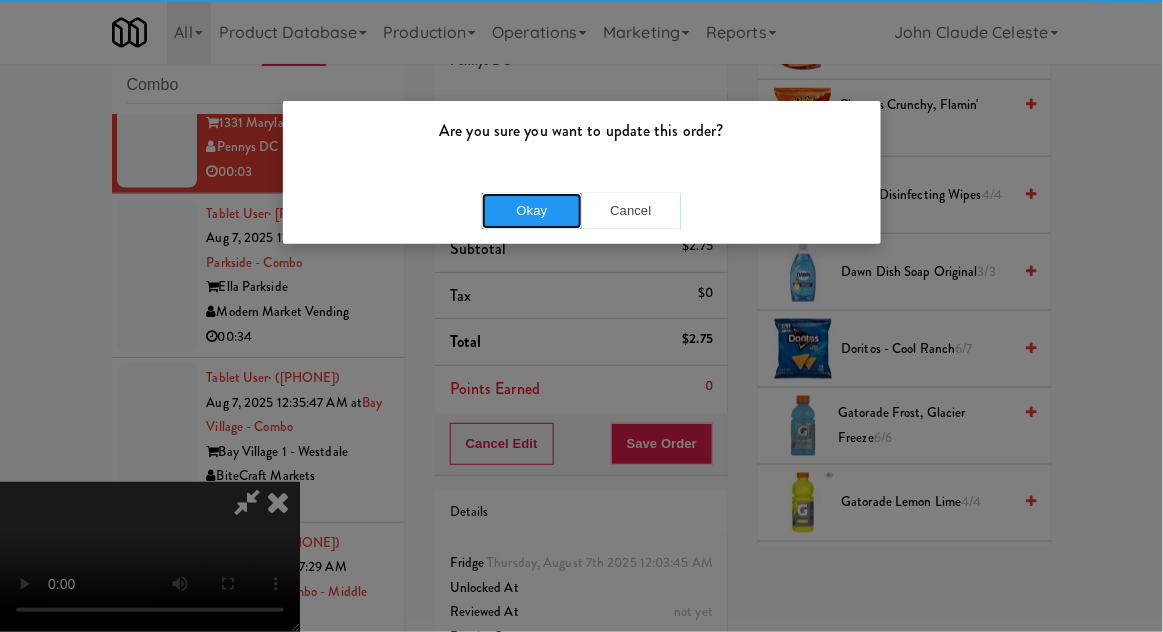 click on "Okay" at bounding box center (532, 211) 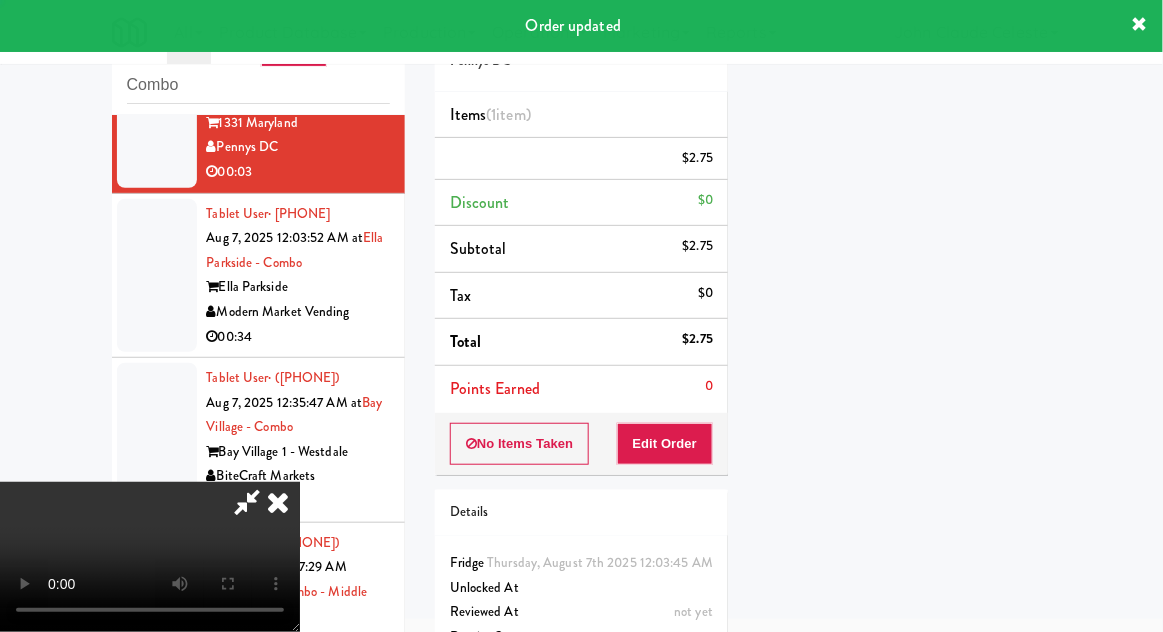 scroll, scrollTop: 197, scrollLeft: 0, axis: vertical 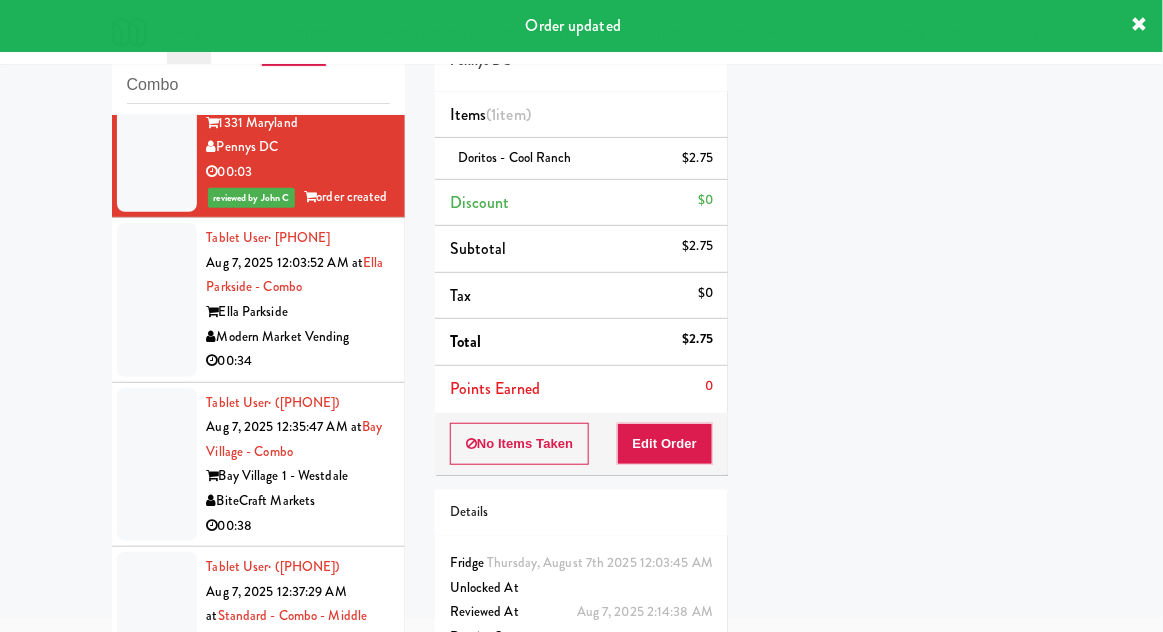 click at bounding box center (157, 300) 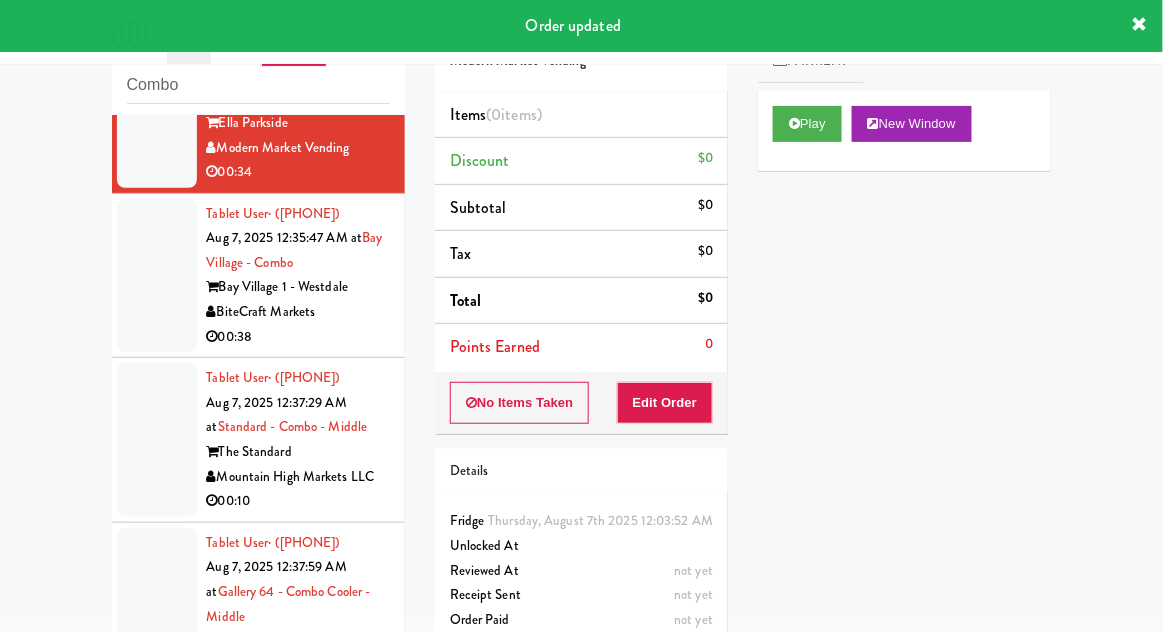 scroll, scrollTop: 854, scrollLeft: 0, axis: vertical 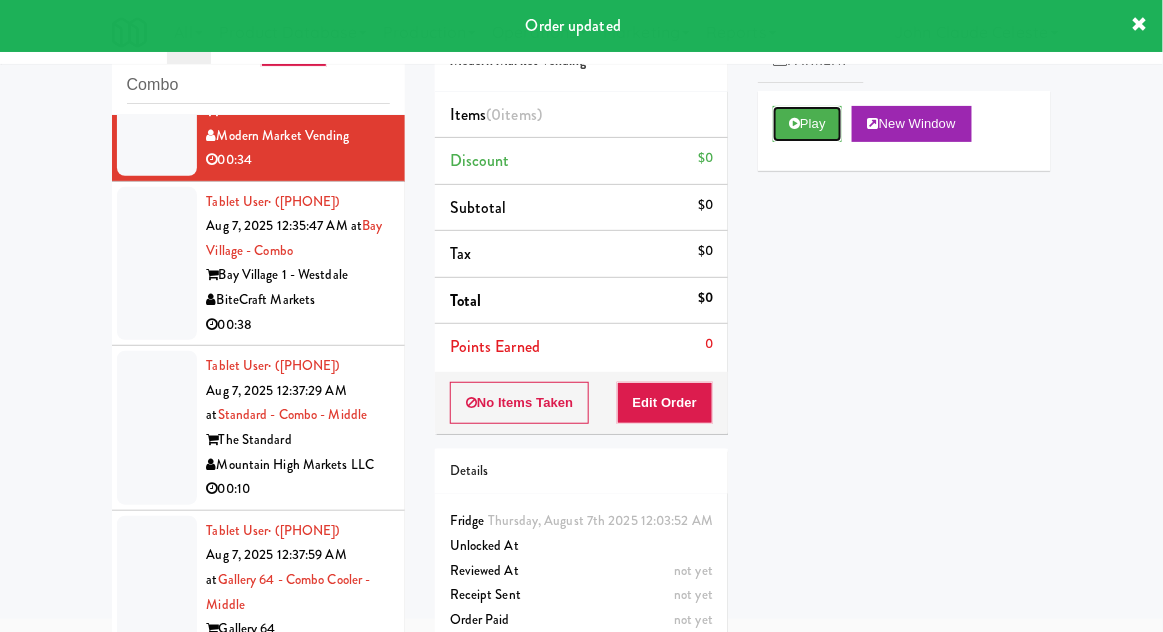 click on "Play" at bounding box center [807, 124] 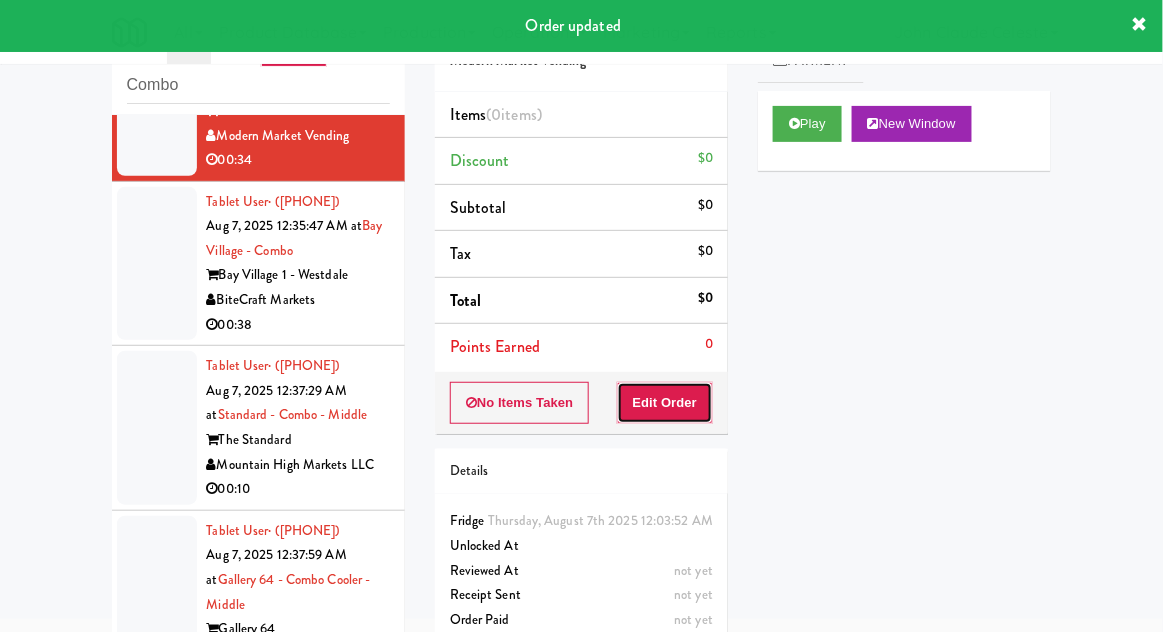click on "Edit Order" at bounding box center (665, 403) 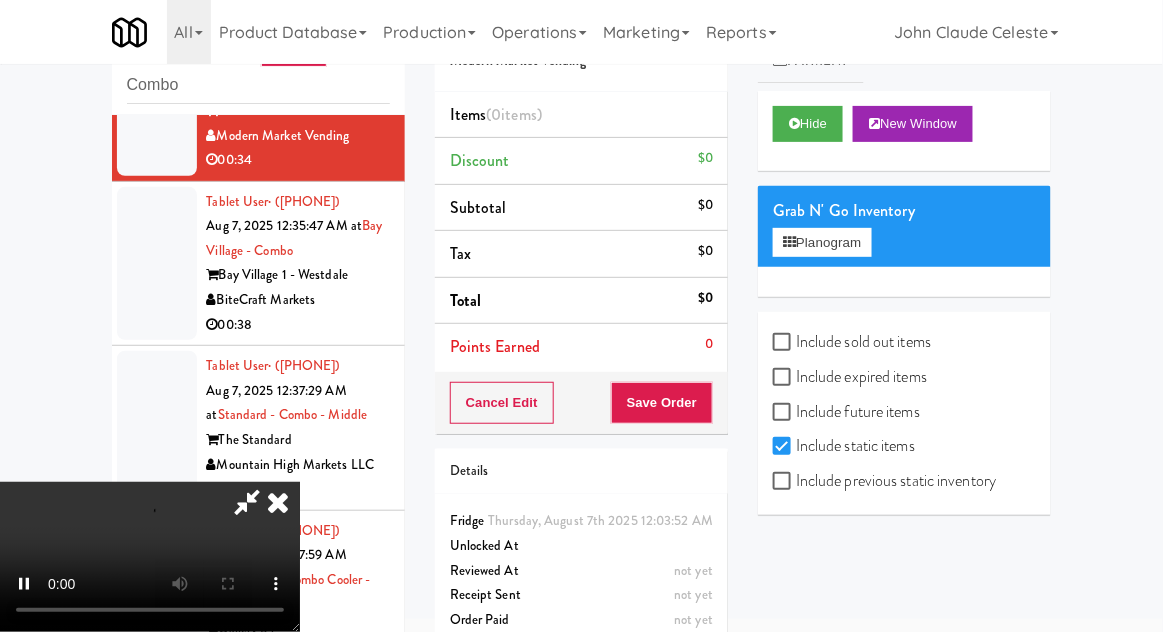scroll, scrollTop: 73, scrollLeft: 0, axis: vertical 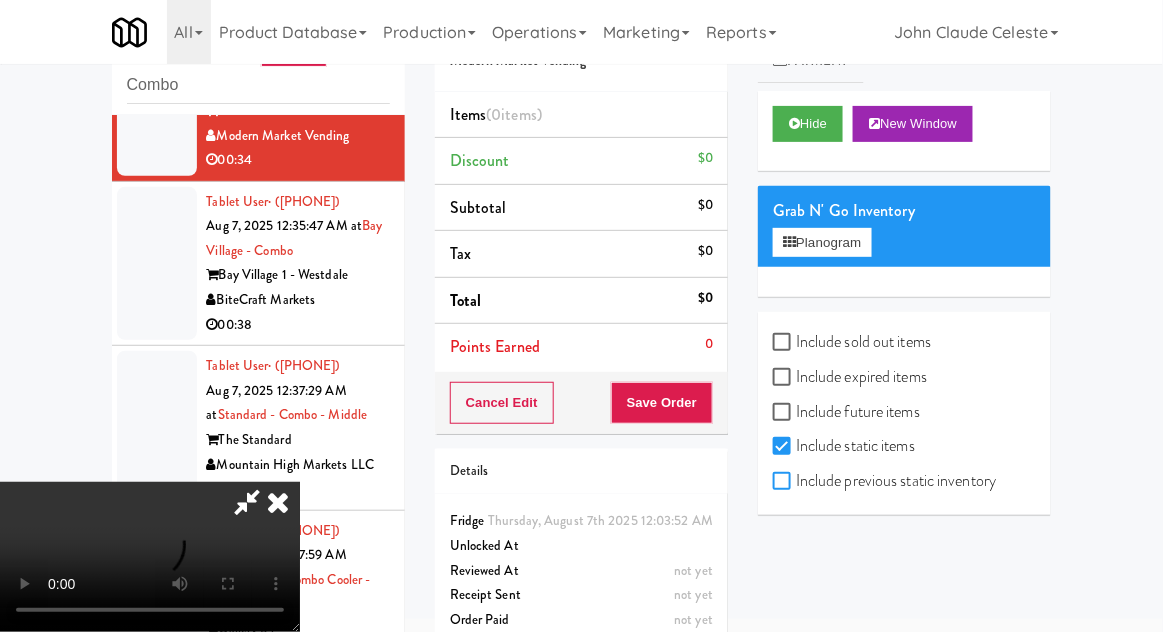 click on "Include previous static inventory" at bounding box center [784, 482] 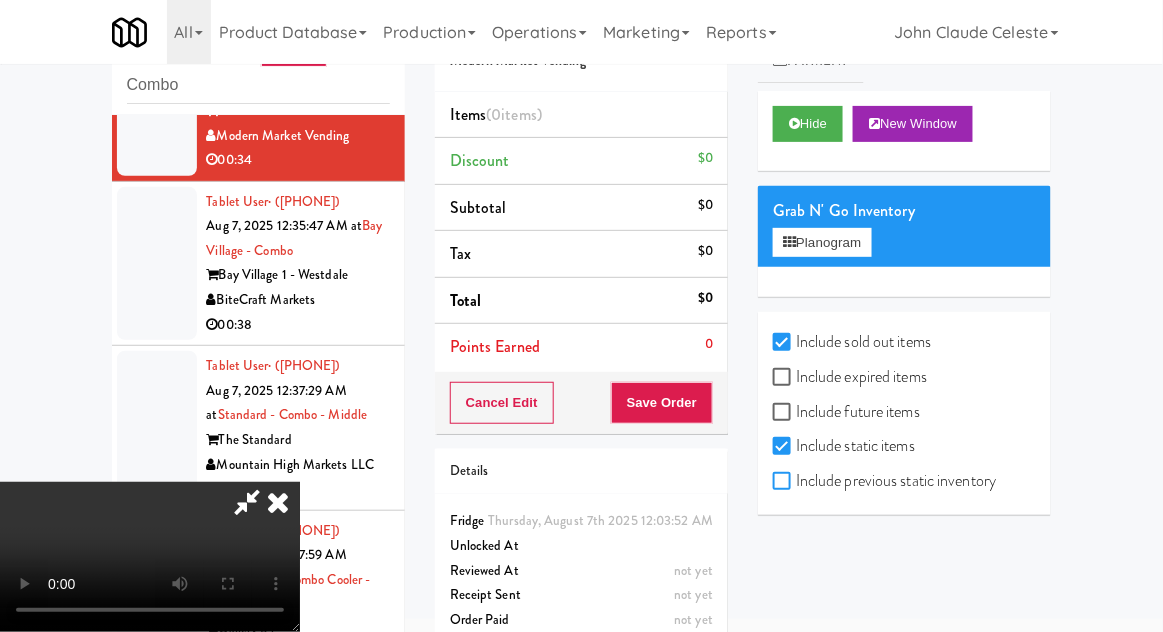 checkbox on "true" 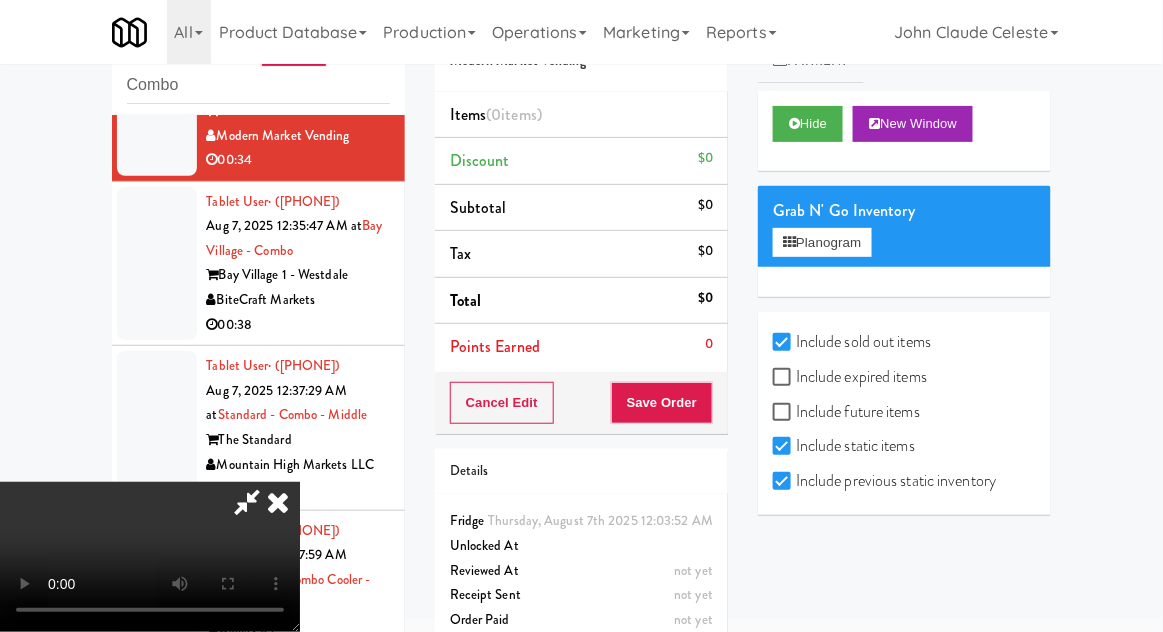 checkbox on "true" 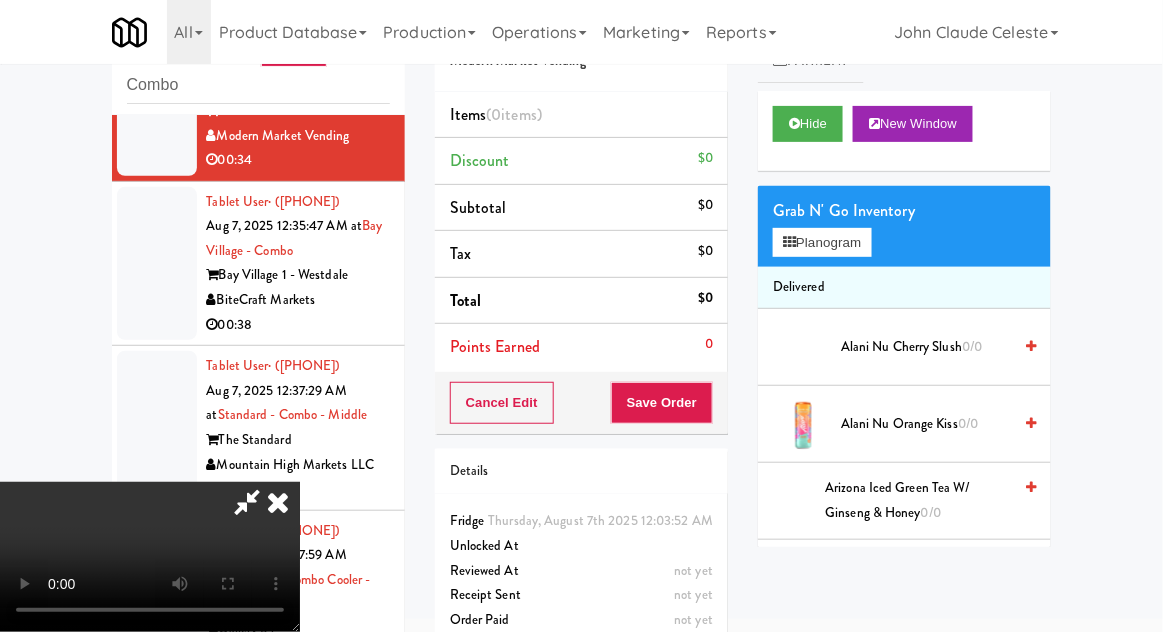 type 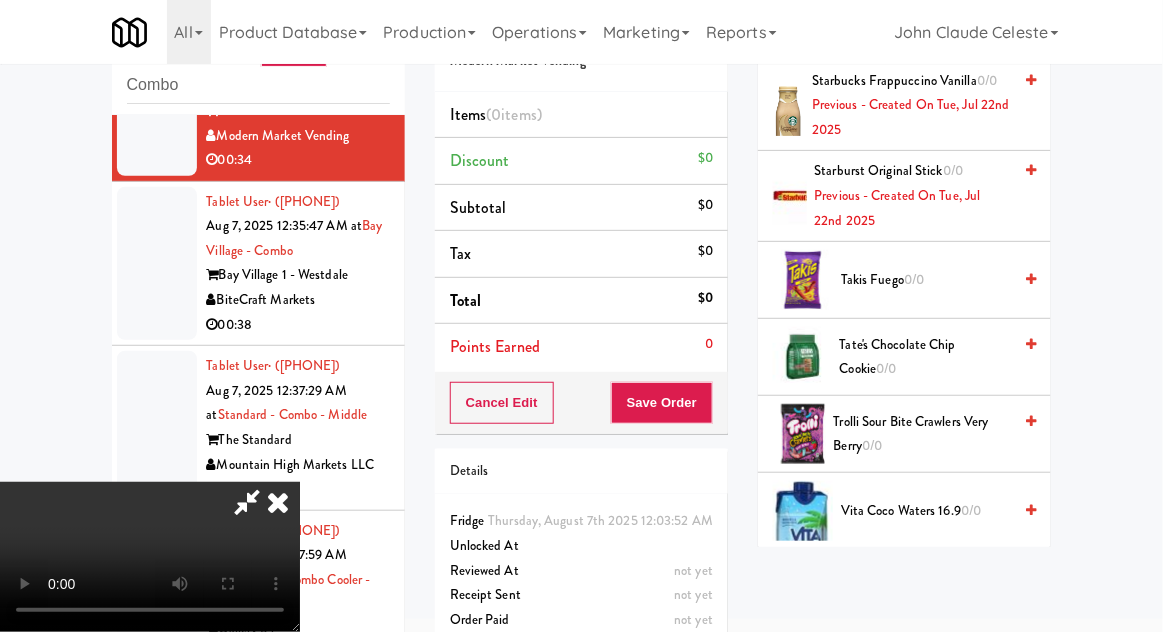 scroll, scrollTop: 2972, scrollLeft: 0, axis: vertical 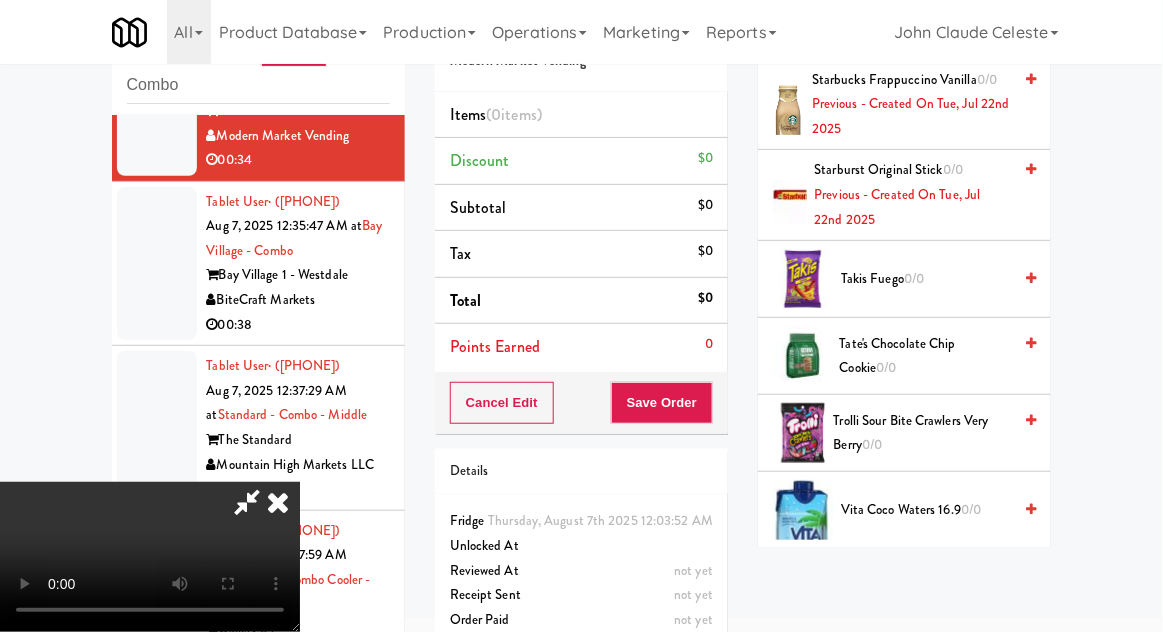 click on "Tate's Chocolate Chip Cookie  0/0" at bounding box center [926, 356] 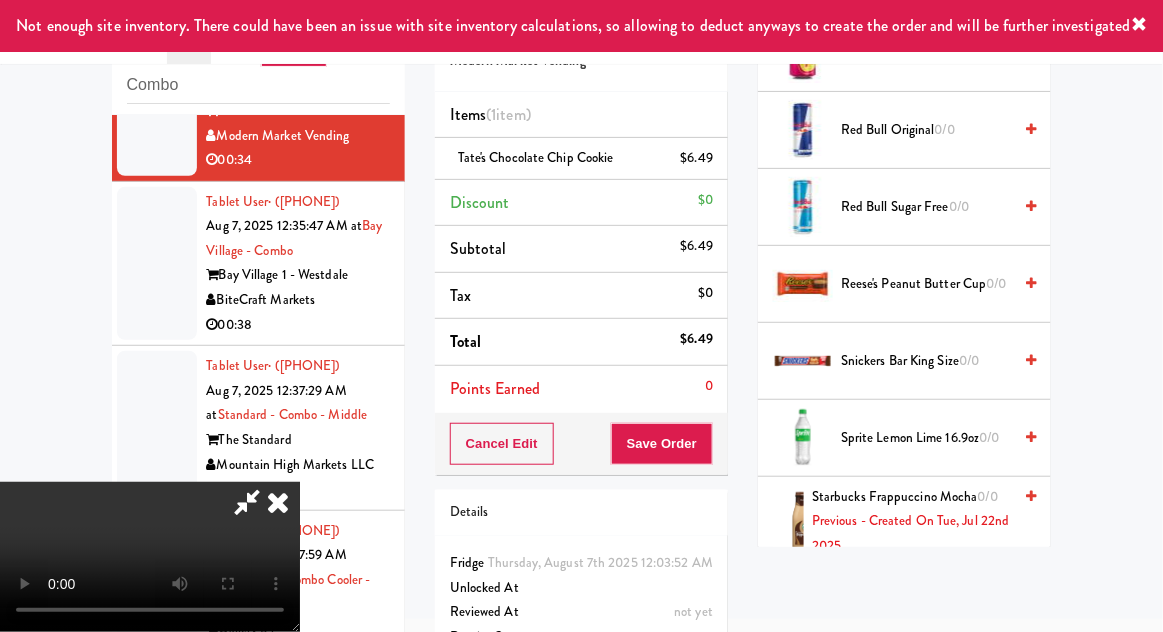 scroll, scrollTop: 2463, scrollLeft: 0, axis: vertical 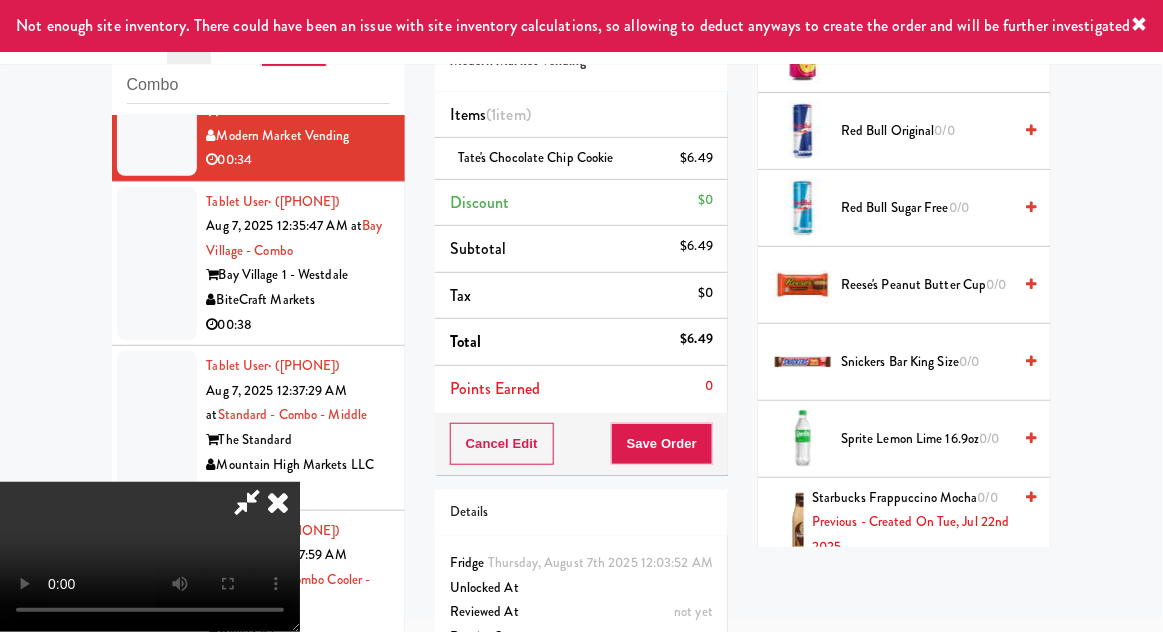 click on "0/0" at bounding box center [969, 361] 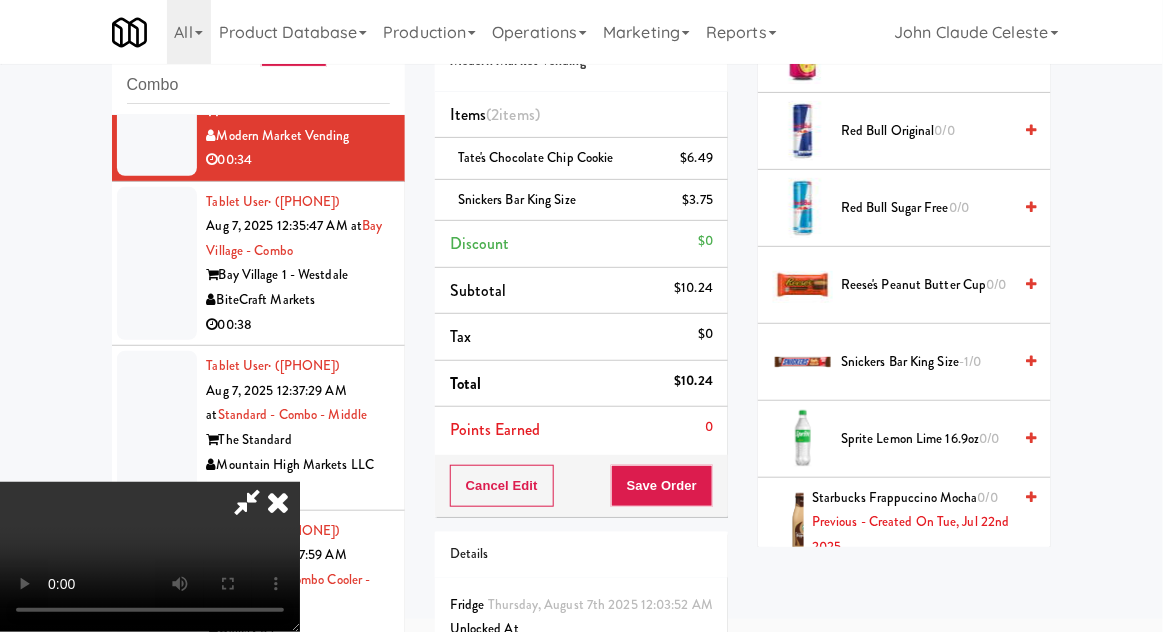 click on "Snickers Bar King Size  $3.75" at bounding box center [581, 201] 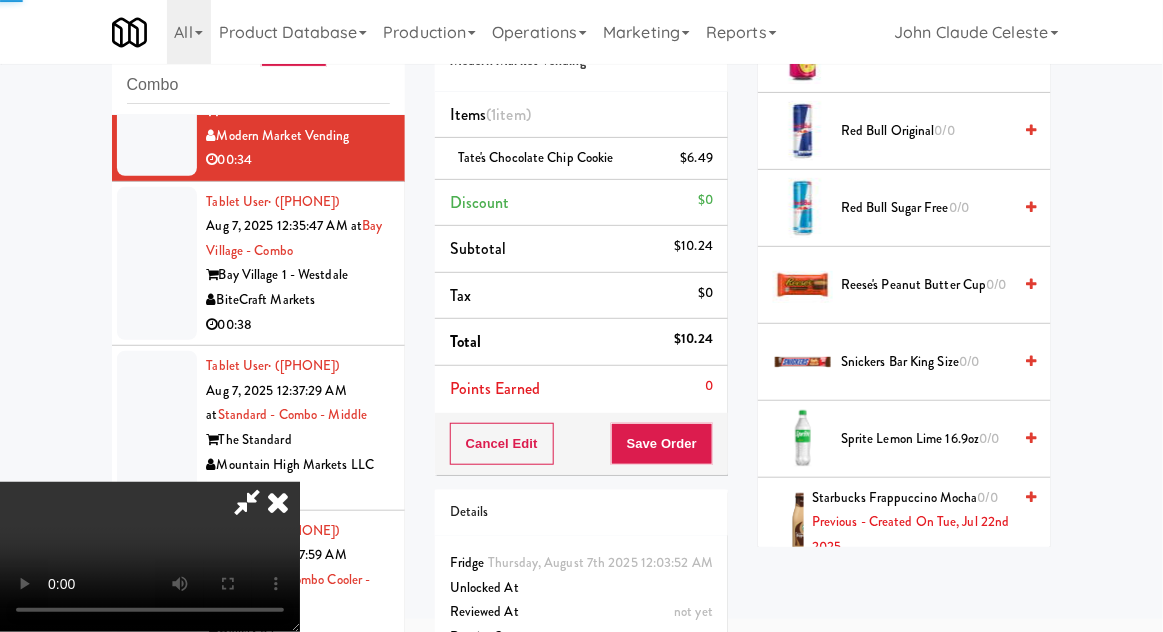 scroll, scrollTop: 0, scrollLeft: 0, axis: both 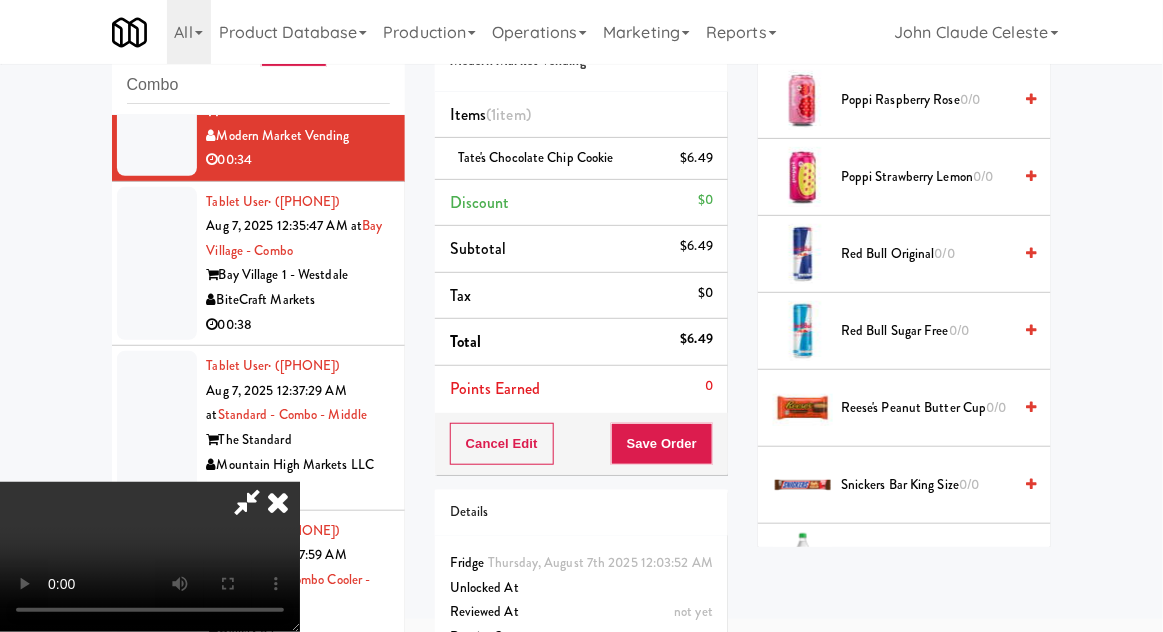 click on "Reese's Peanut Butter Cup  0/0" at bounding box center [926, 408] 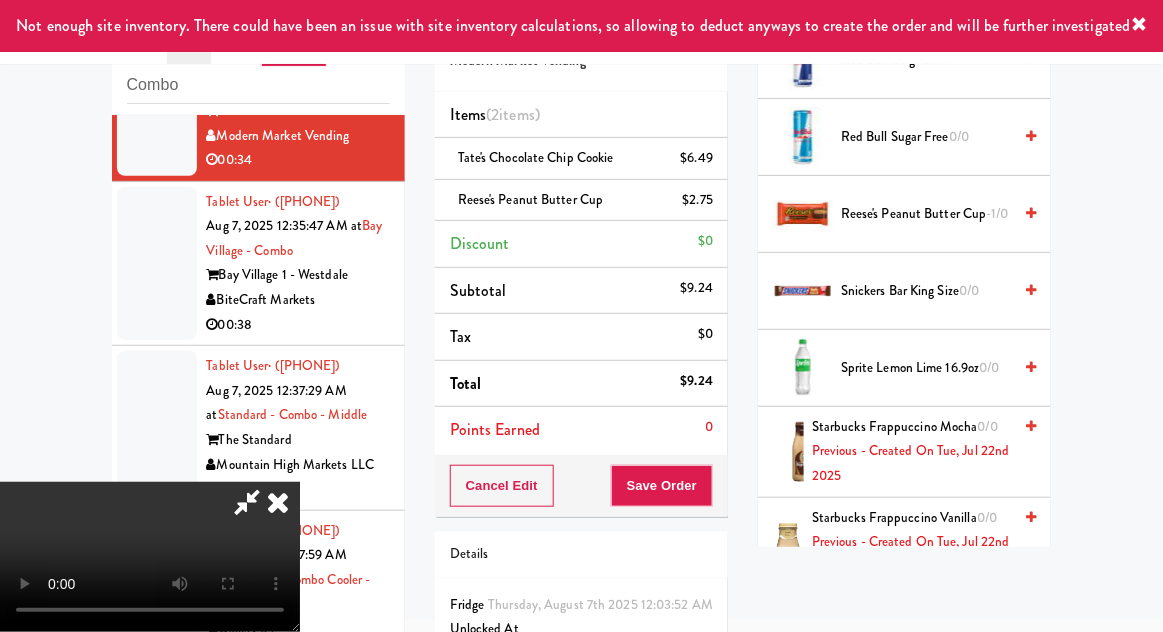 scroll, scrollTop: 2514, scrollLeft: 0, axis: vertical 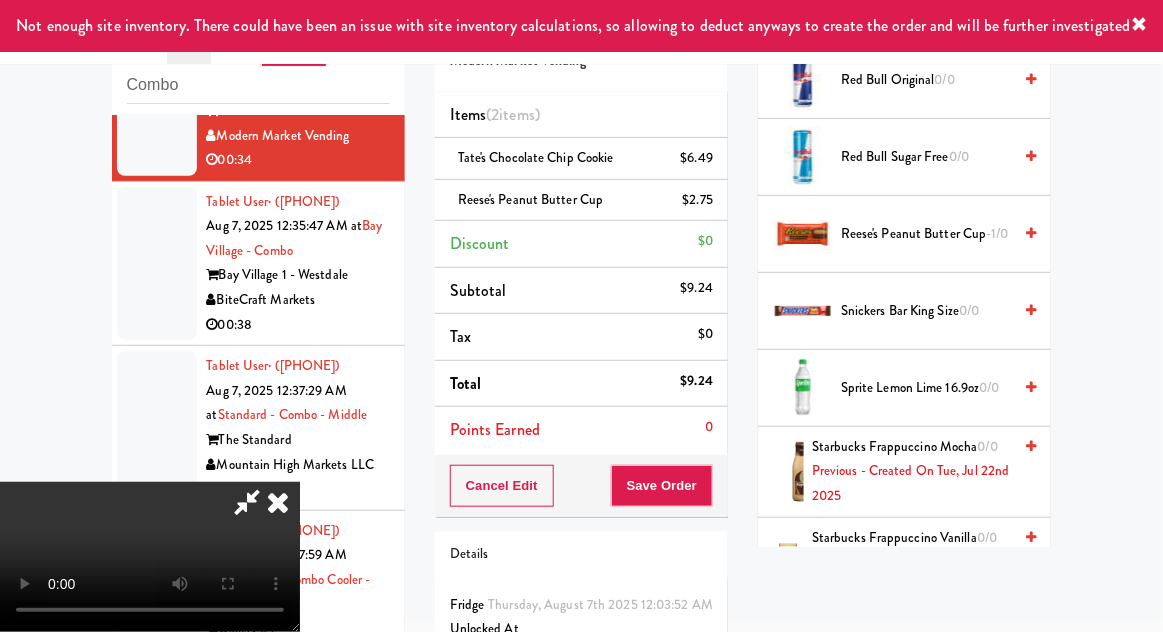 click on "0/0" at bounding box center [969, 310] 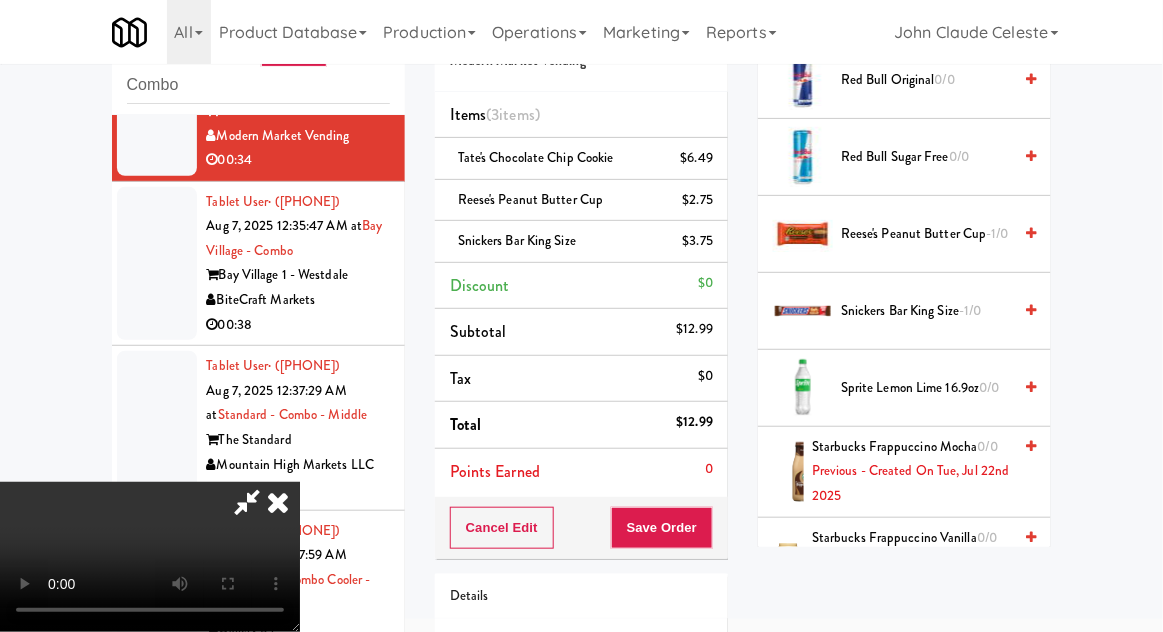 scroll, scrollTop: 56, scrollLeft: 0, axis: vertical 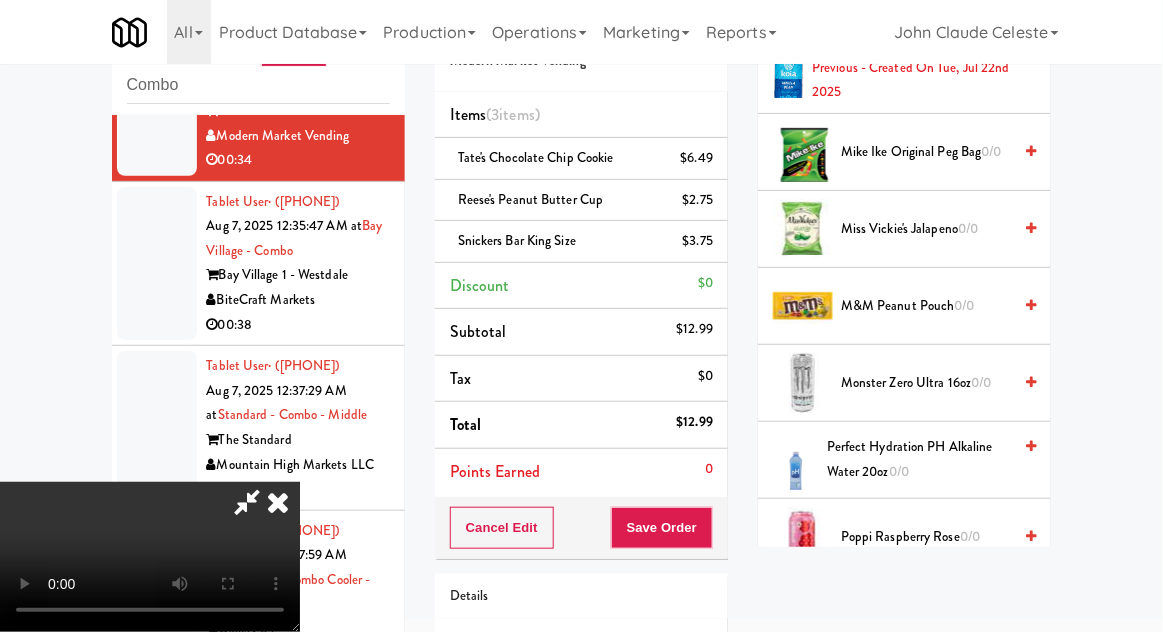 click on "0/0" at bounding box center [965, 305] 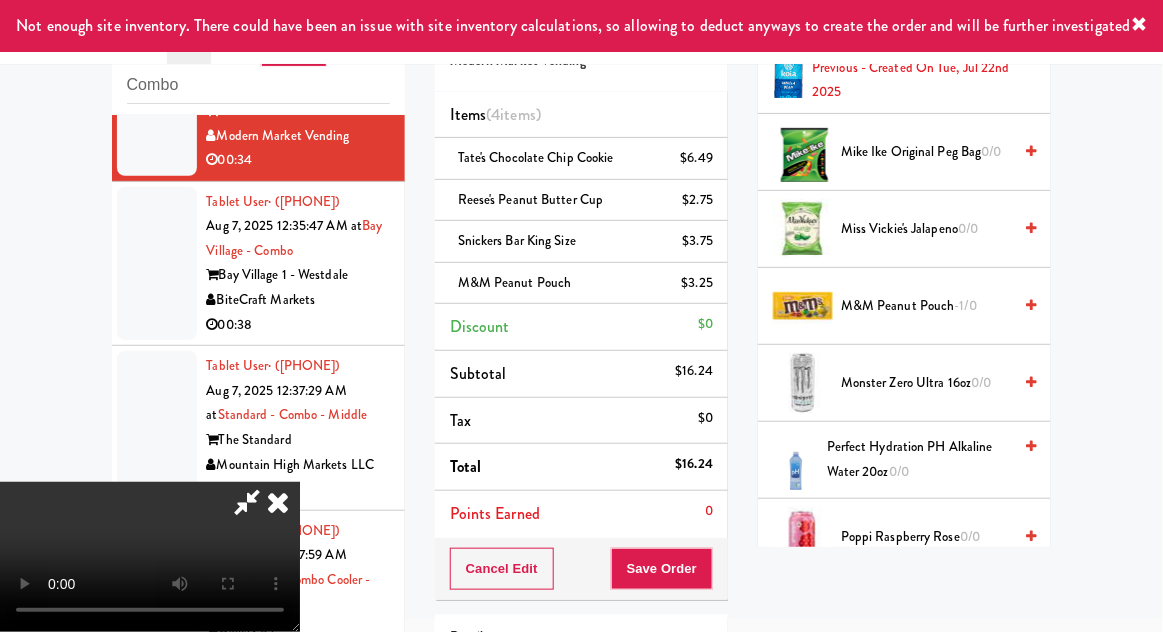 scroll, scrollTop: 73, scrollLeft: 0, axis: vertical 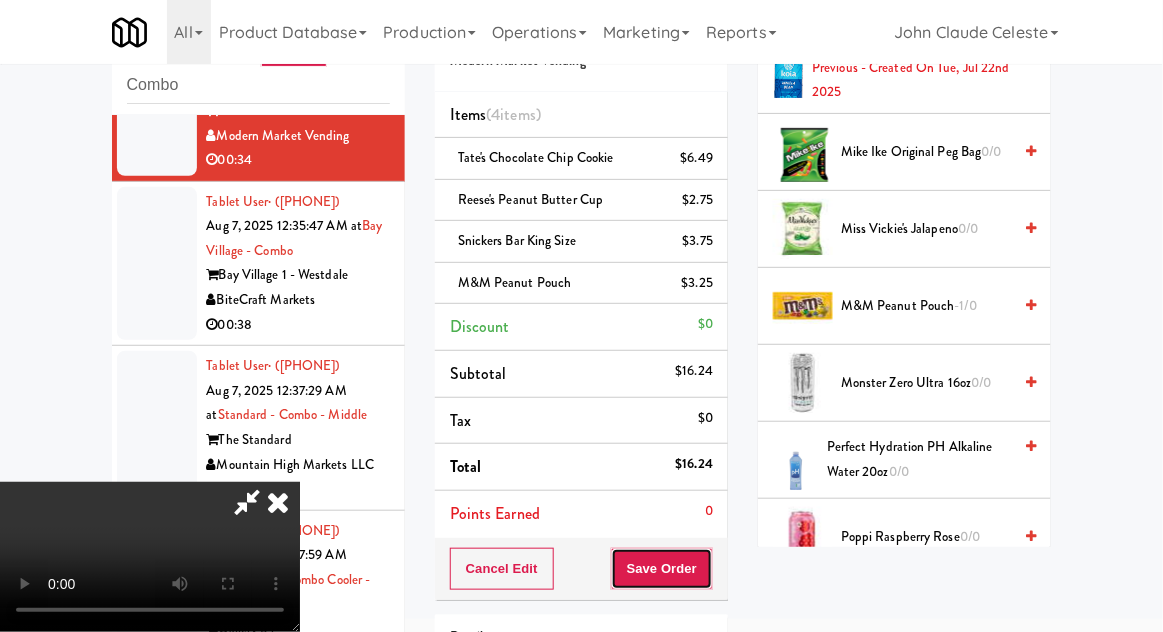 click on "Save Order" at bounding box center (662, 569) 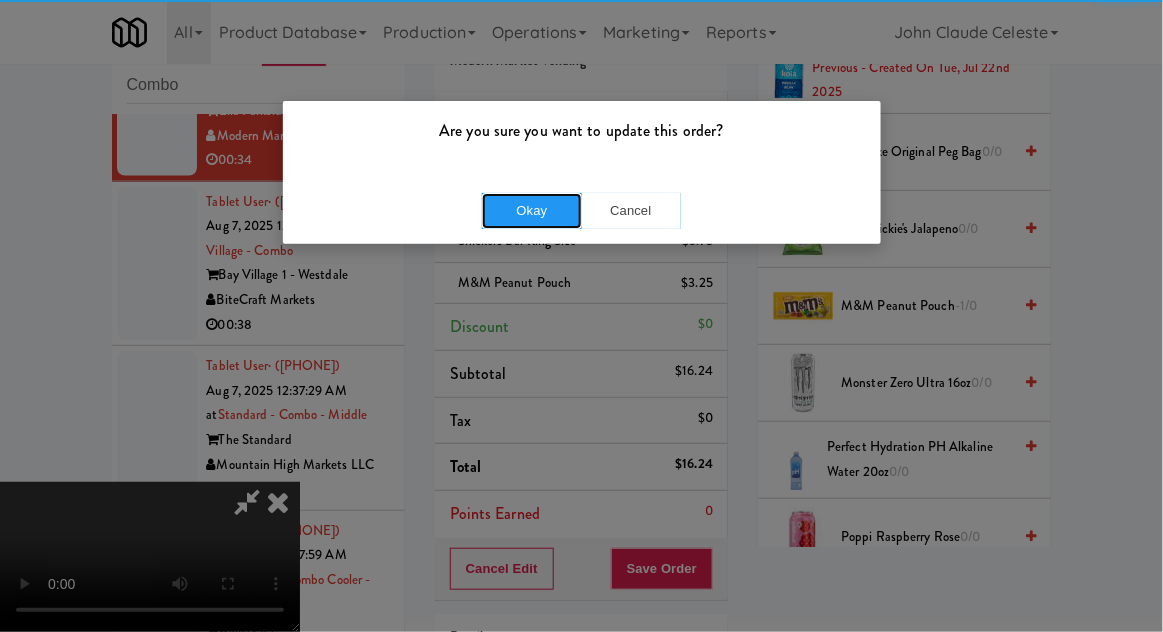 click on "Okay" at bounding box center [532, 211] 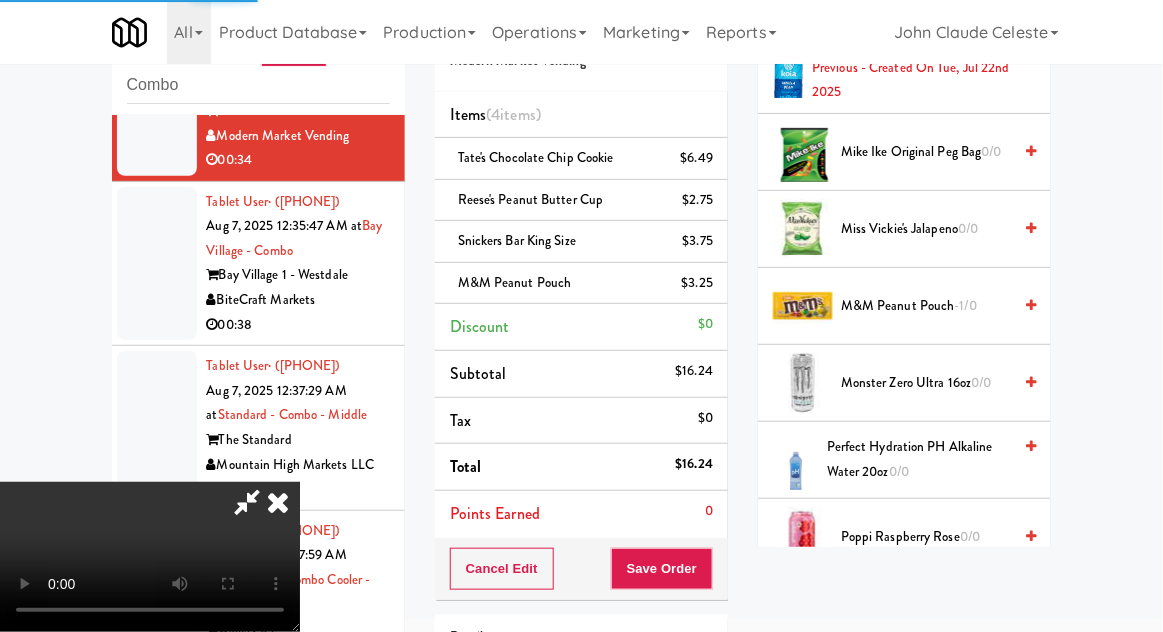 scroll, scrollTop: 197, scrollLeft: 0, axis: vertical 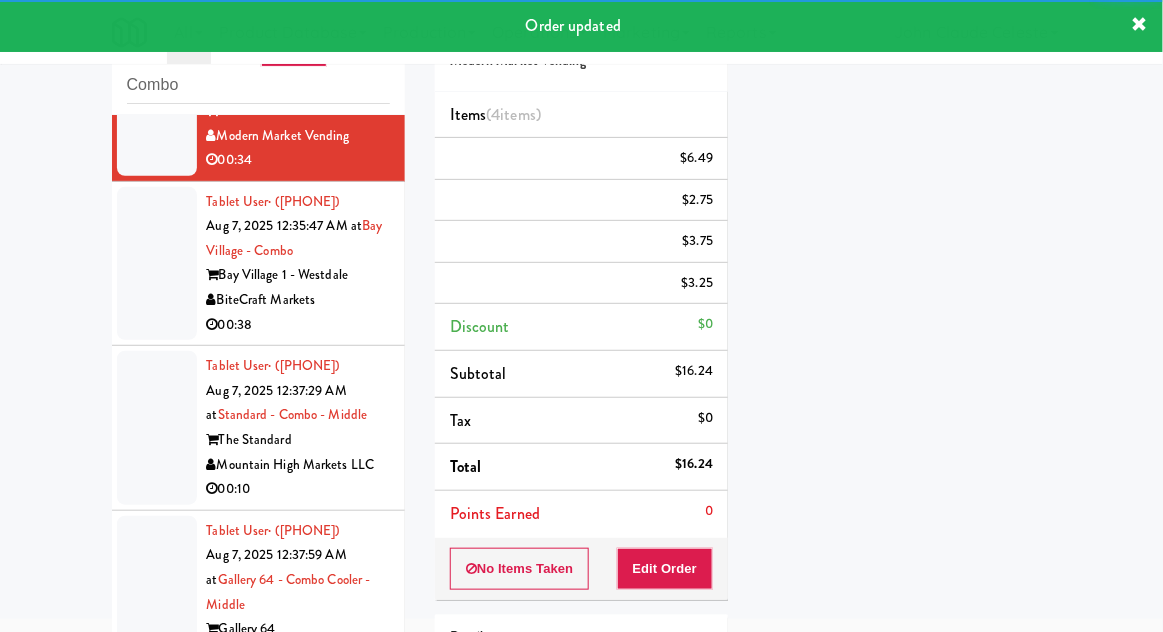 click at bounding box center [157, 264] 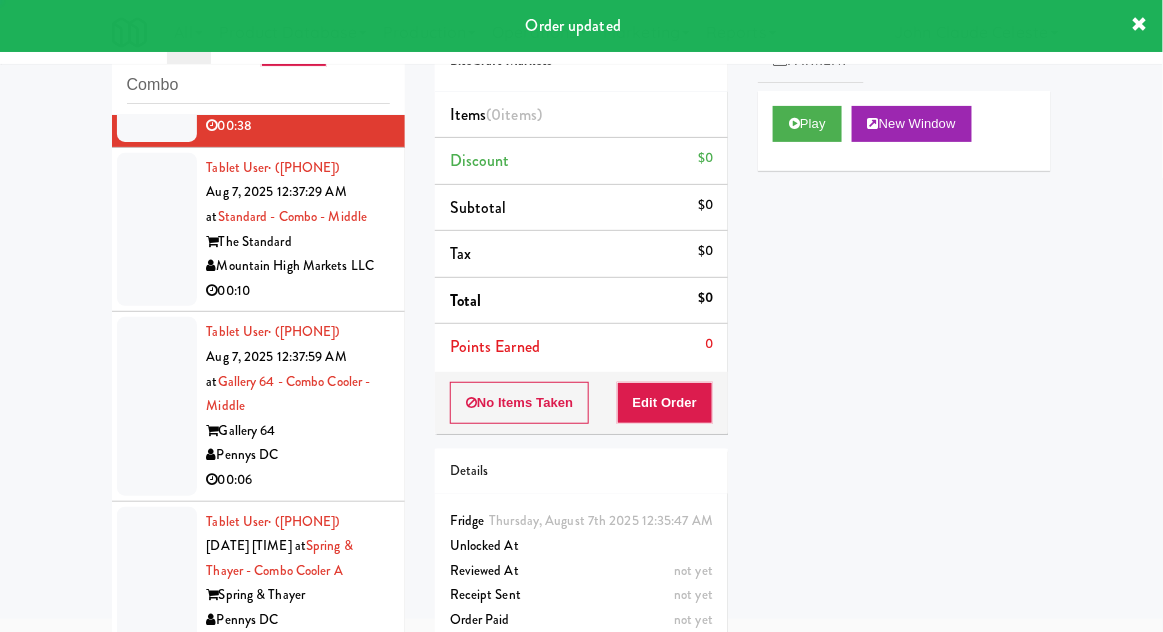 scroll, scrollTop: 1089, scrollLeft: 0, axis: vertical 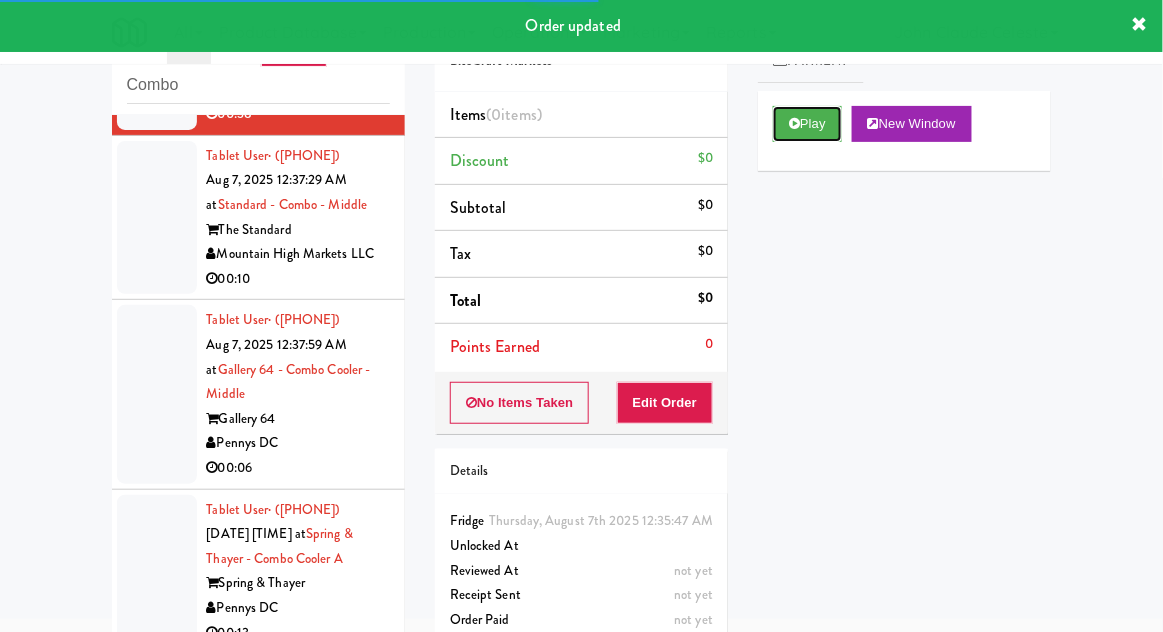 click on "Play" at bounding box center [807, 124] 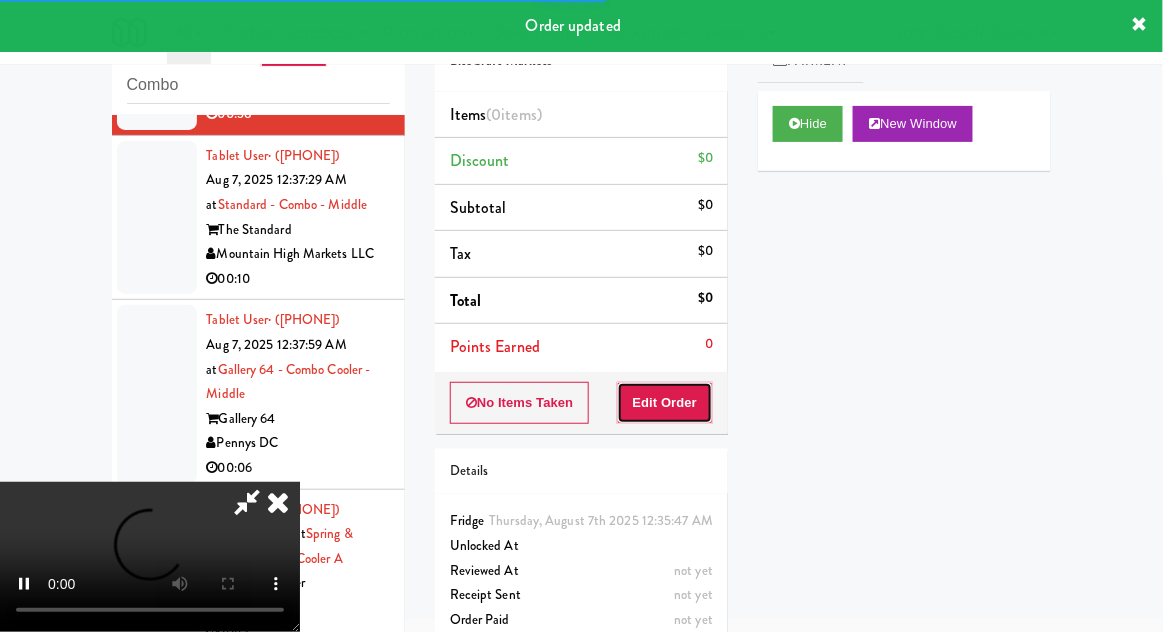 click on "Edit Order" at bounding box center [665, 403] 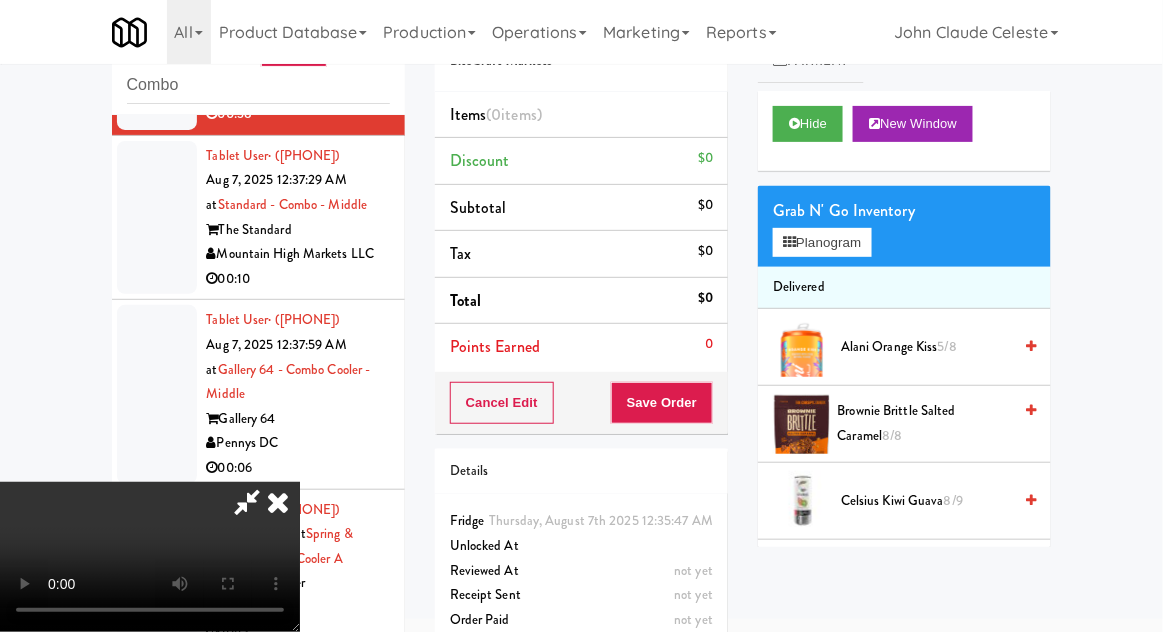 type 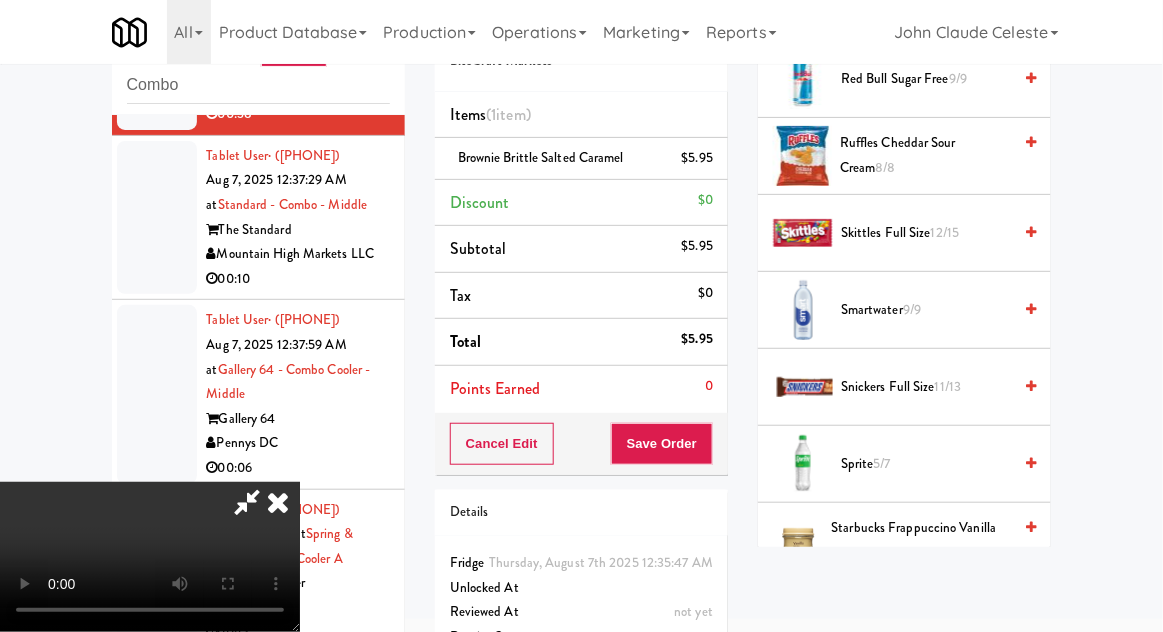scroll, scrollTop: 2328, scrollLeft: 0, axis: vertical 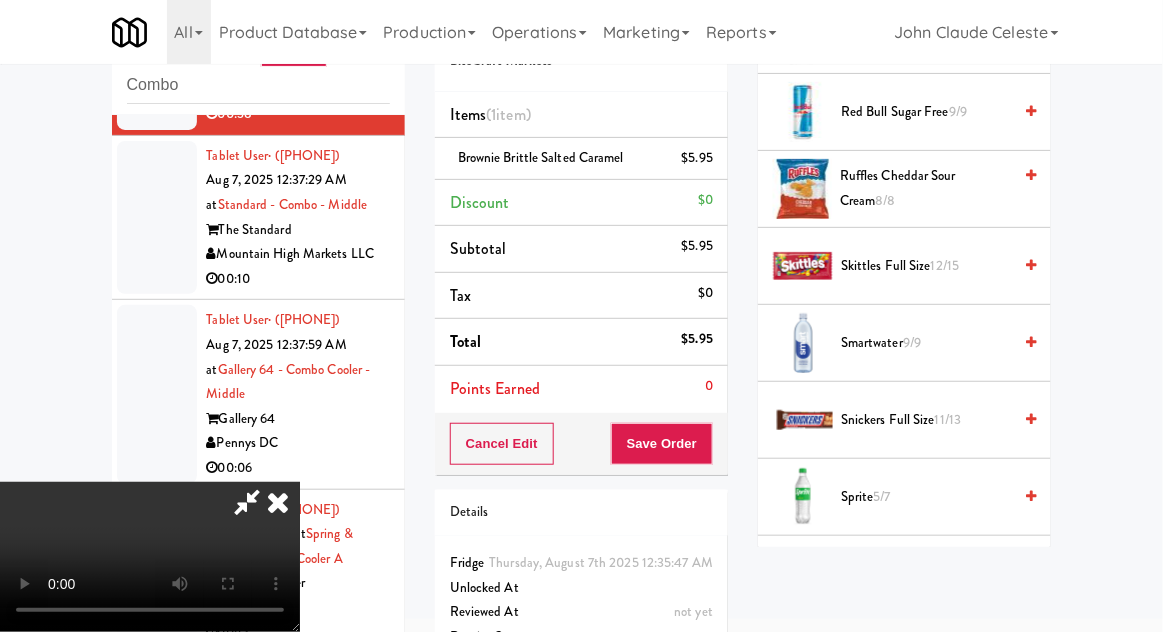 click on "Smartwater  9/9" at bounding box center (926, 343) 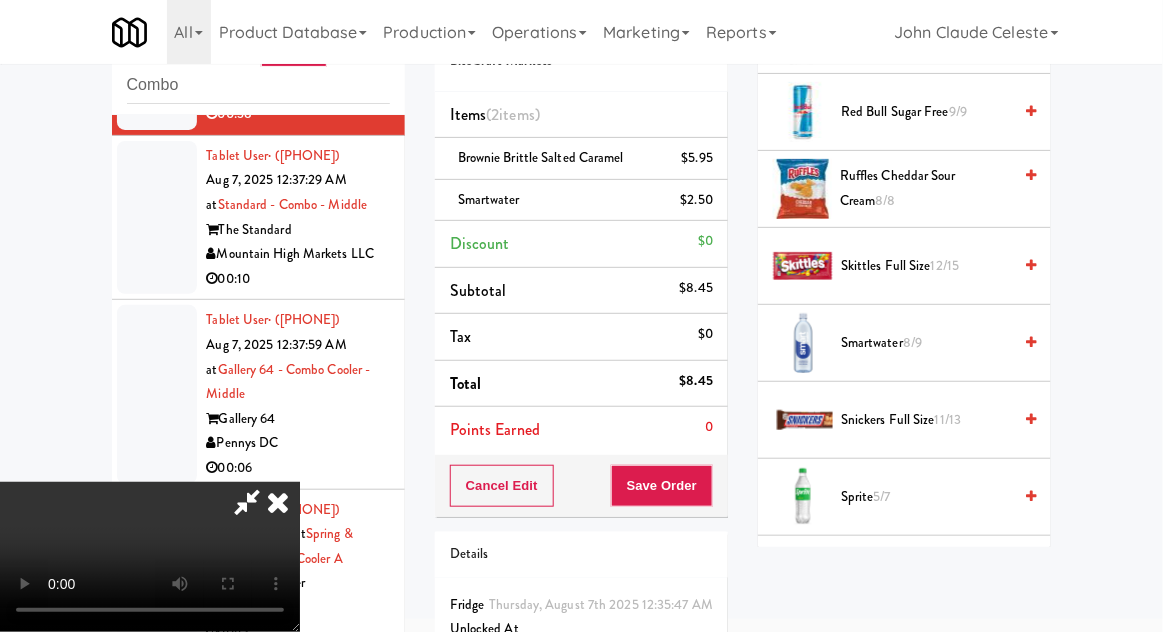 click on "Smartwater" at bounding box center [489, 199] 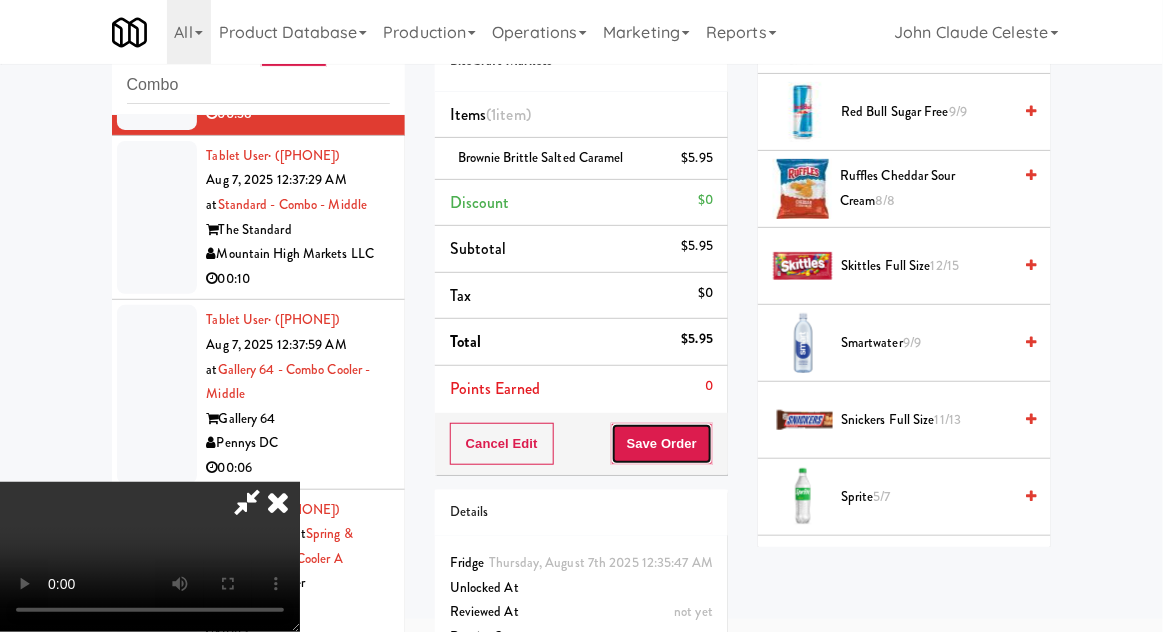 click on "Save Order" at bounding box center (662, 444) 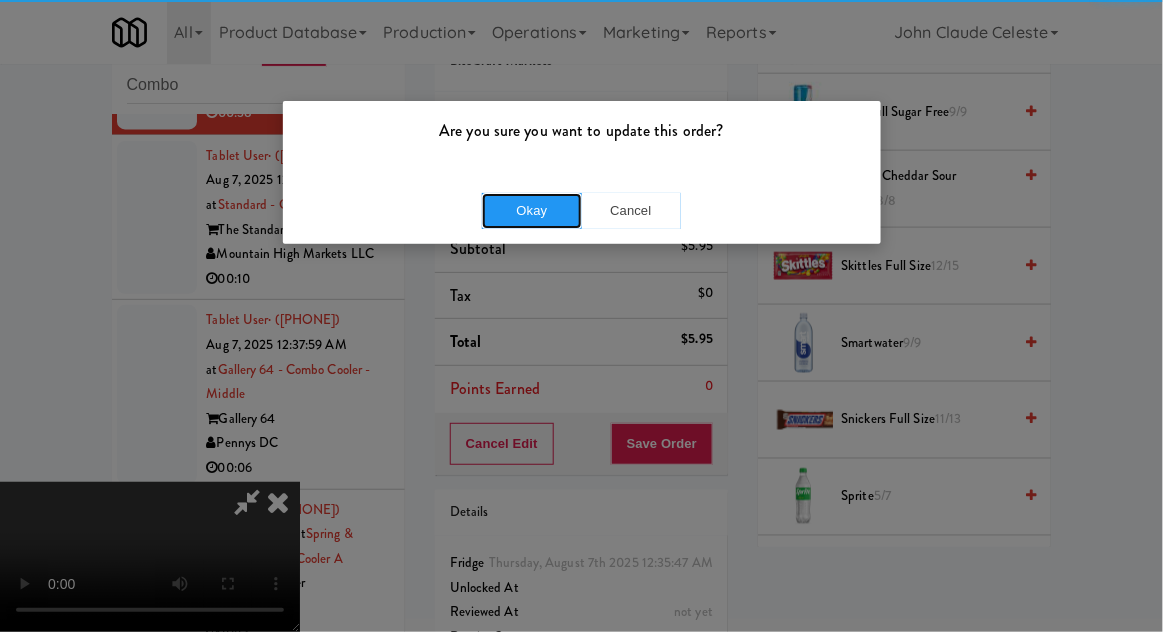 click on "Okay" at bounding box center (532, 211) 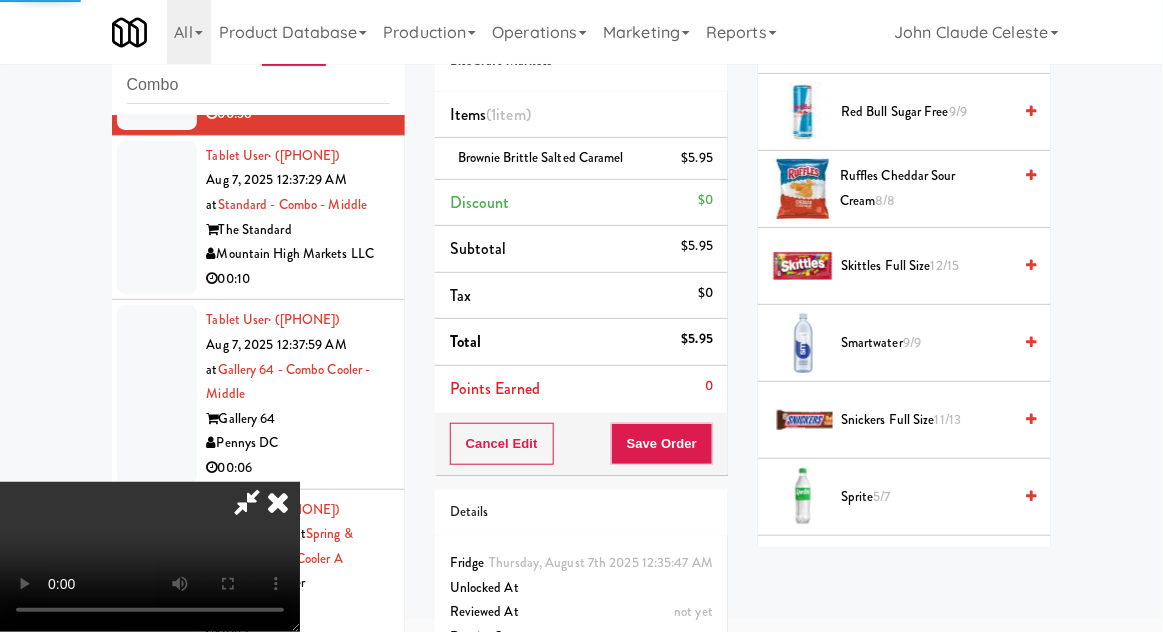scroll, scrollTop: 197, scrollLeft: 0, axis: vertical 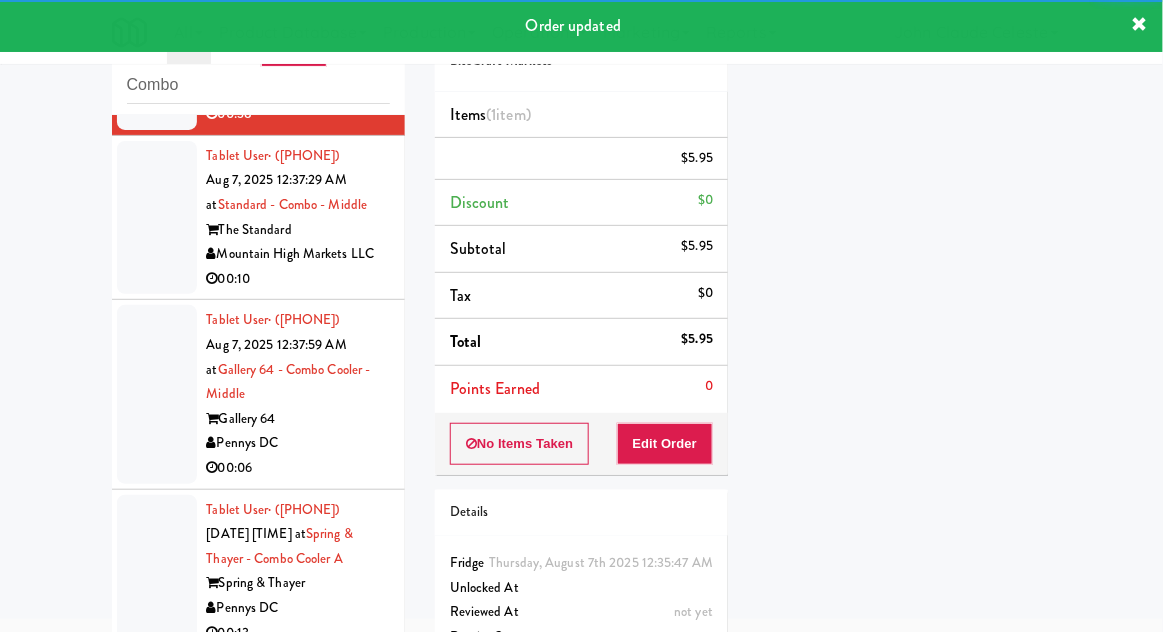 click at bounding box center [157, 218] 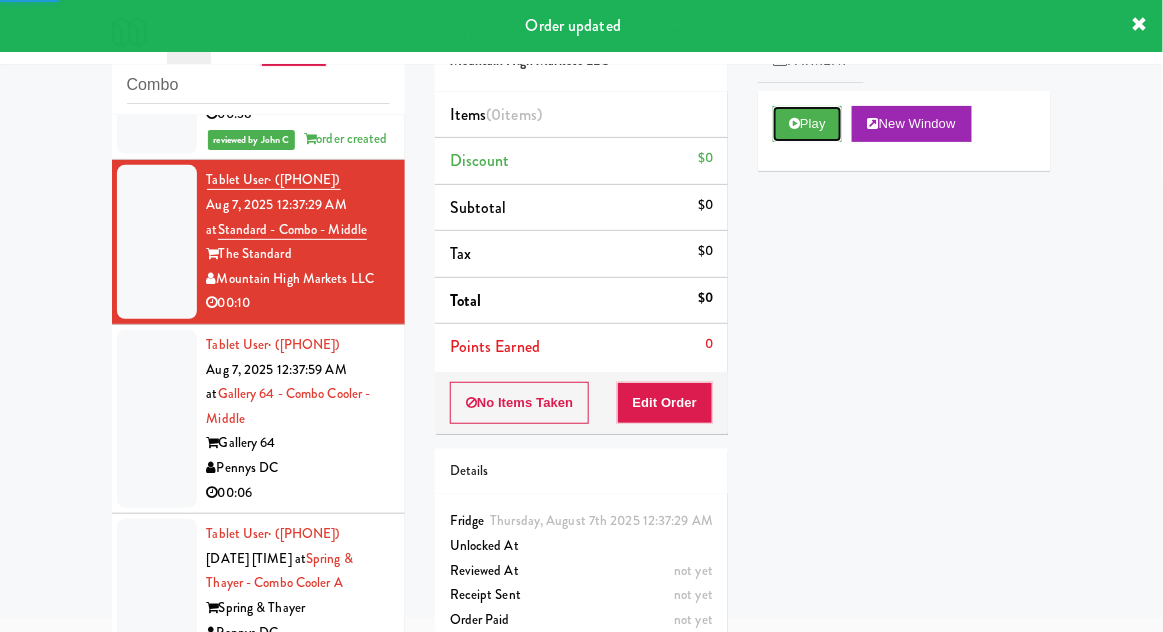 click on "Play" at bounding box center [807, 124] 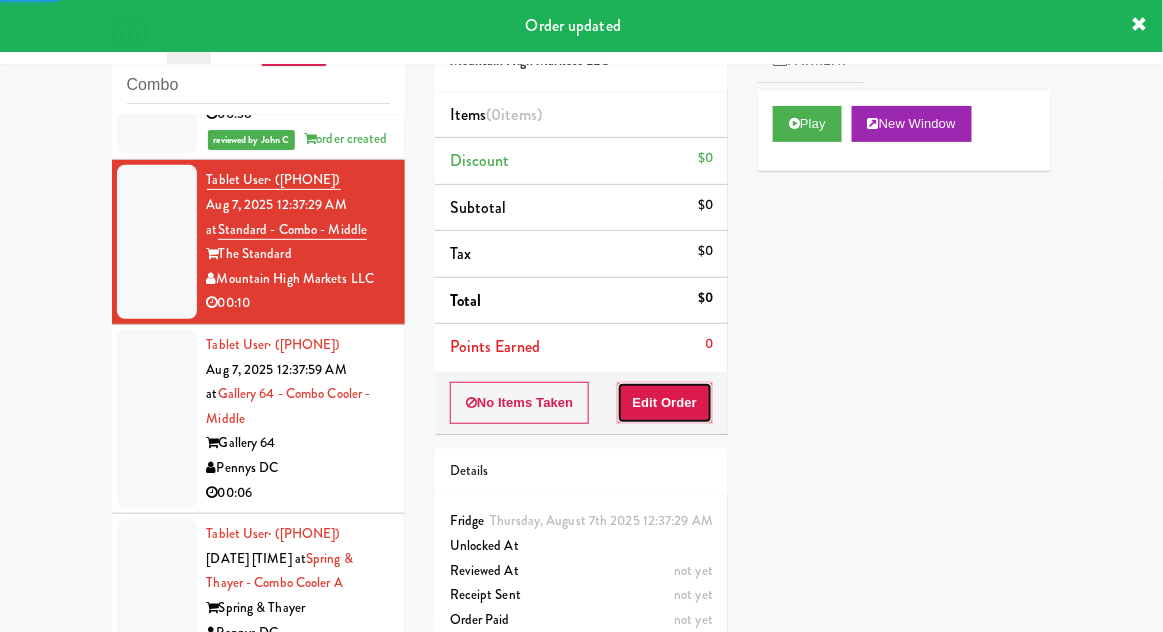 click on "Edit Order" at bounding box center [665, 403] 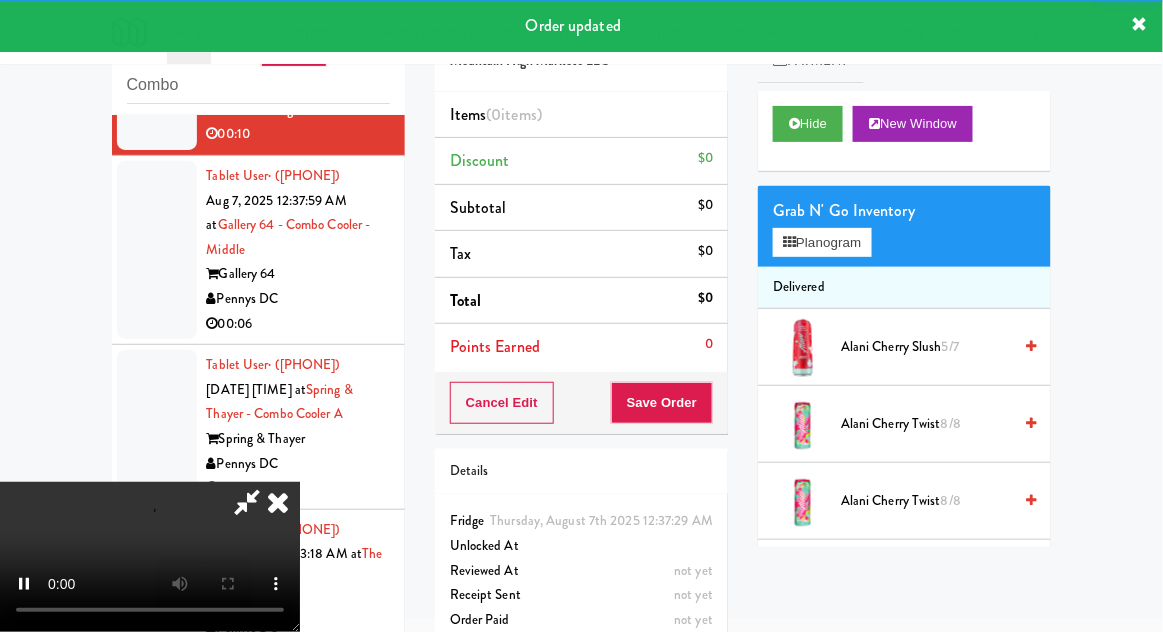 scroll, scrollTop: 1299, scrollLeft: 0, axis: vertical 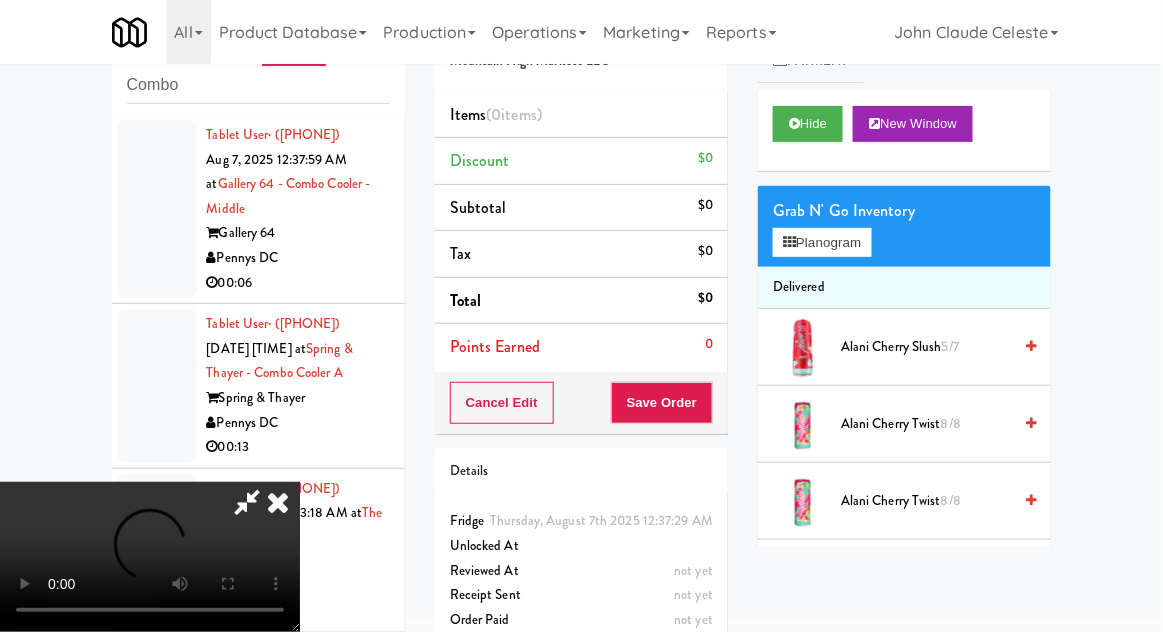 type 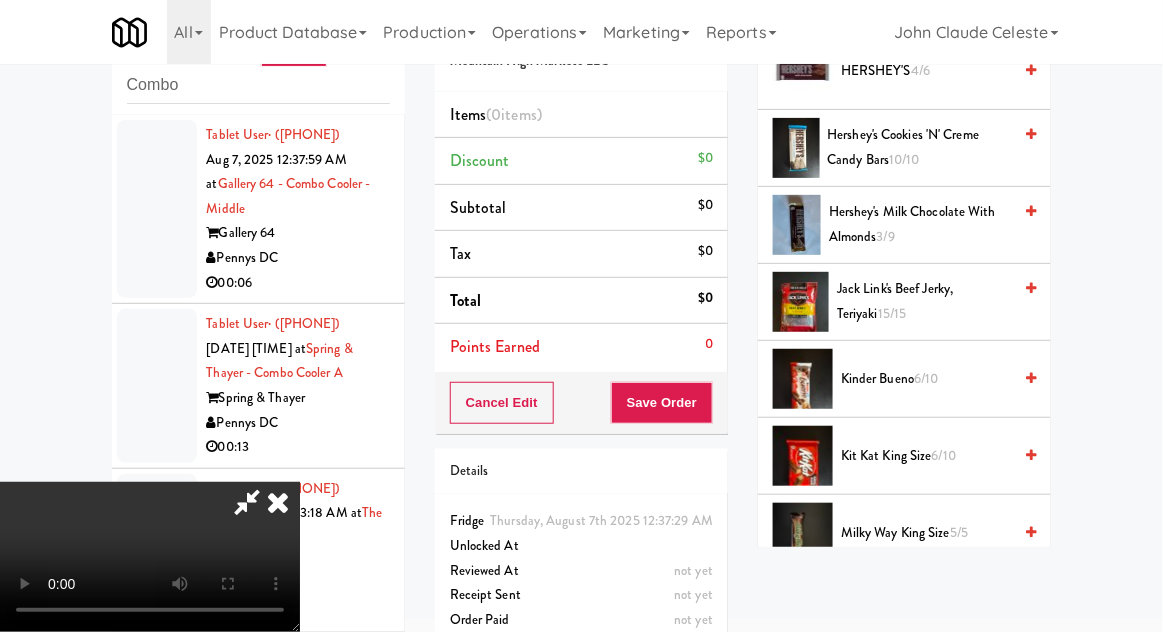 scroll, scrollTop: 1277, scrollLeft: 0, axis: vertical 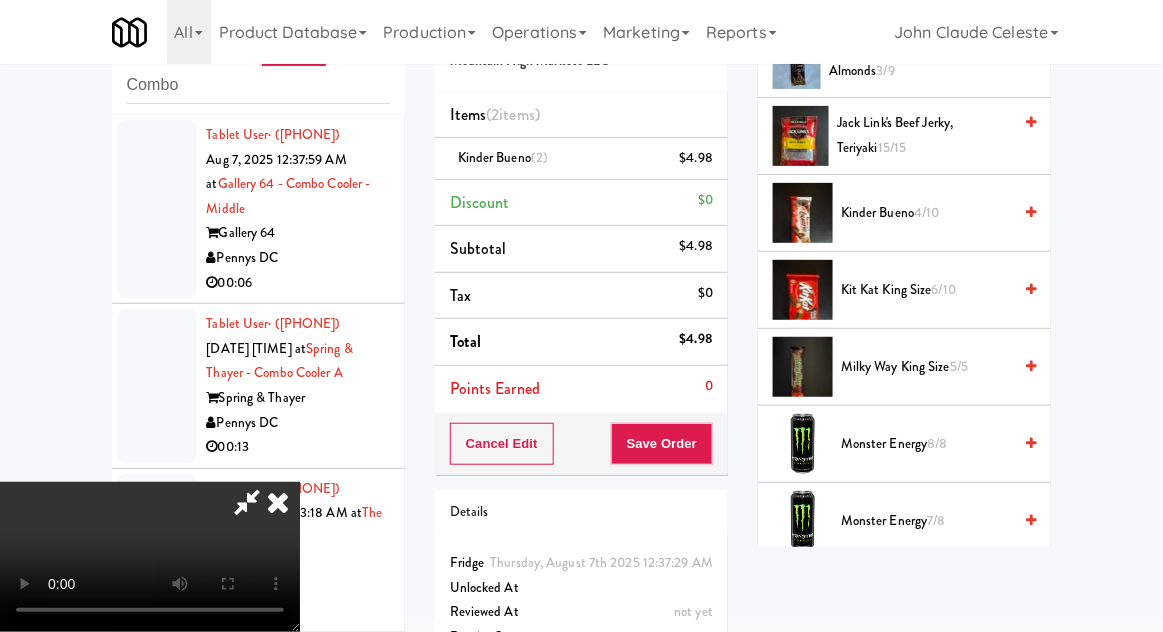 click on "Kit Kat King Size  6/10" at bounding box center (926, 290) 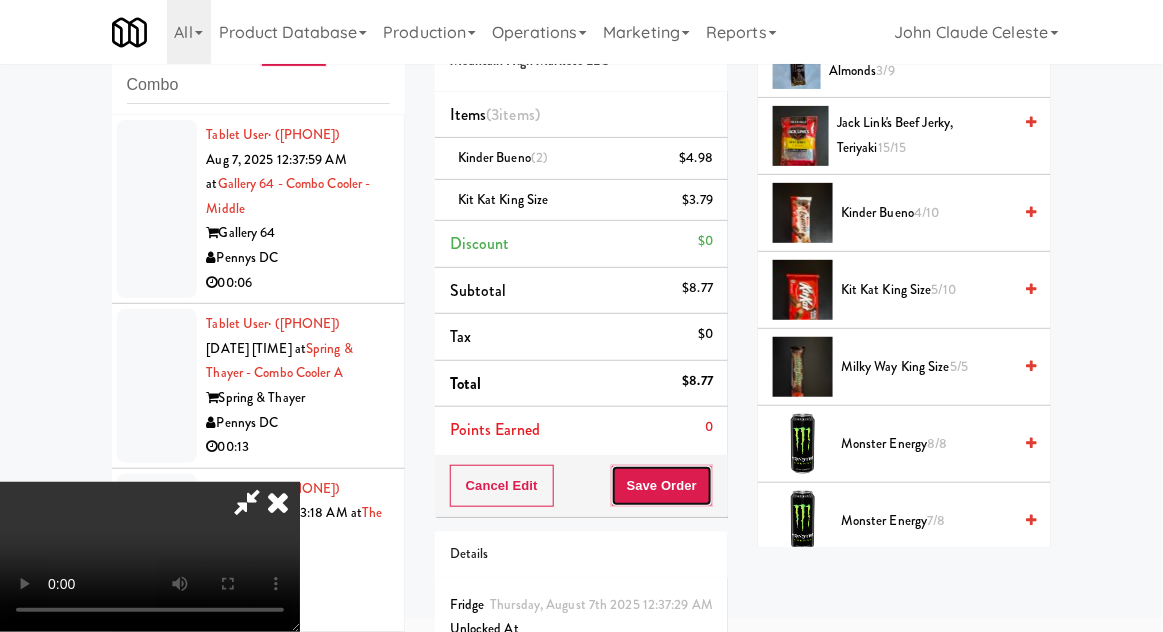 click on "Save Order" at bounding box center (662, 486) 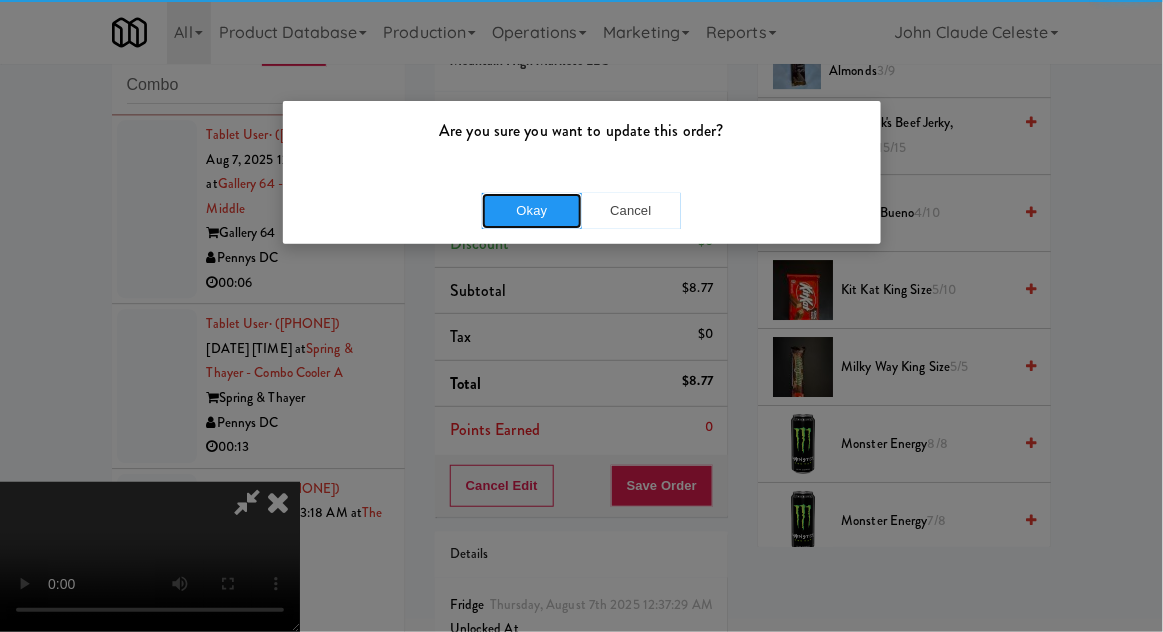 click on "Okay" at bounding box center [532, 211] 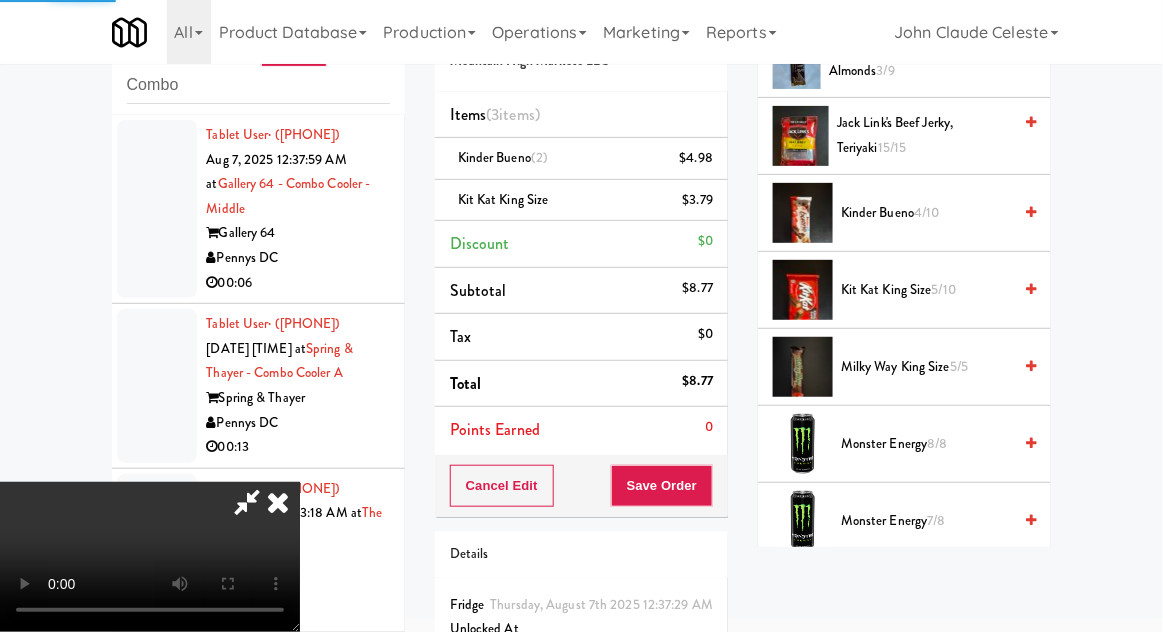 scroll, scrollTop: 197, scrollLeft: 0, axis: vertical 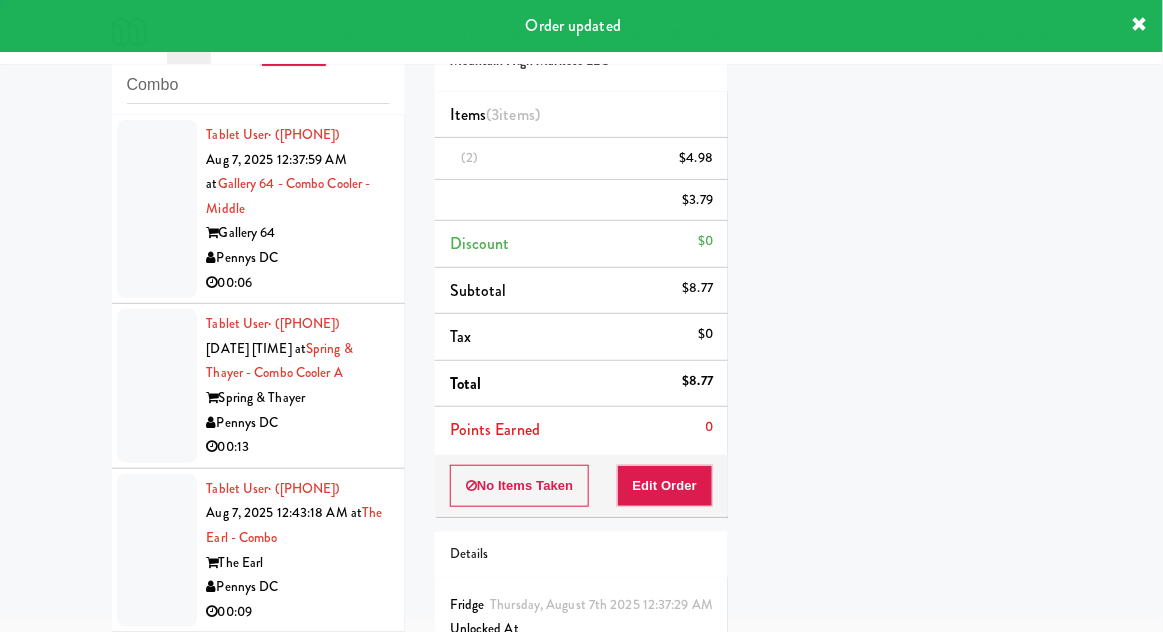click on "Tablet User  · (240) 816-1243 Aug 7, 2025 12:37:59 AM at  Gallery 64 - Combo Cooler - Middle  Gallery 64  Pennys DC  00:06" at bounding box center (258, 209) 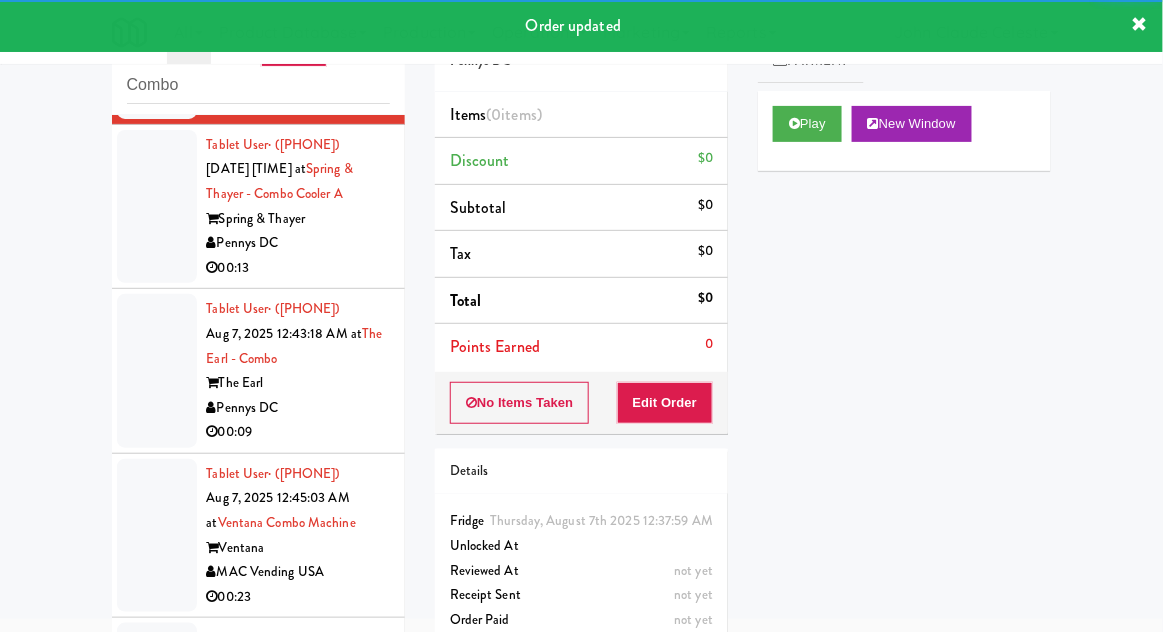 scroll, scrollTop: 1506, scrollLeft: 0, axis: vertical 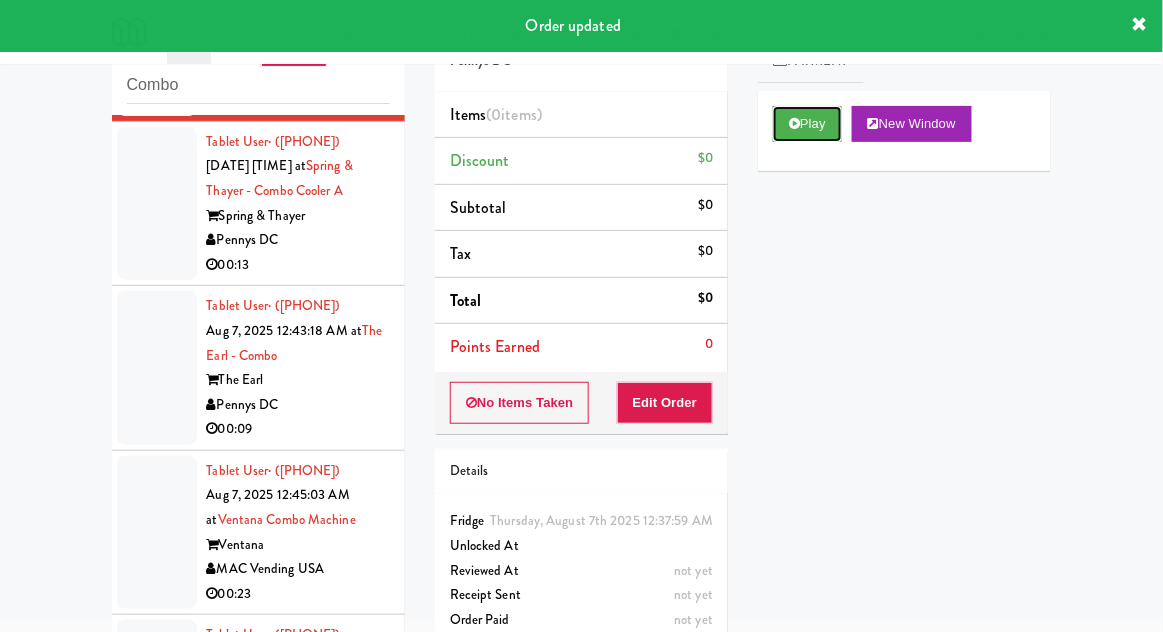 click on "Play" at bounding box center [807, 124] 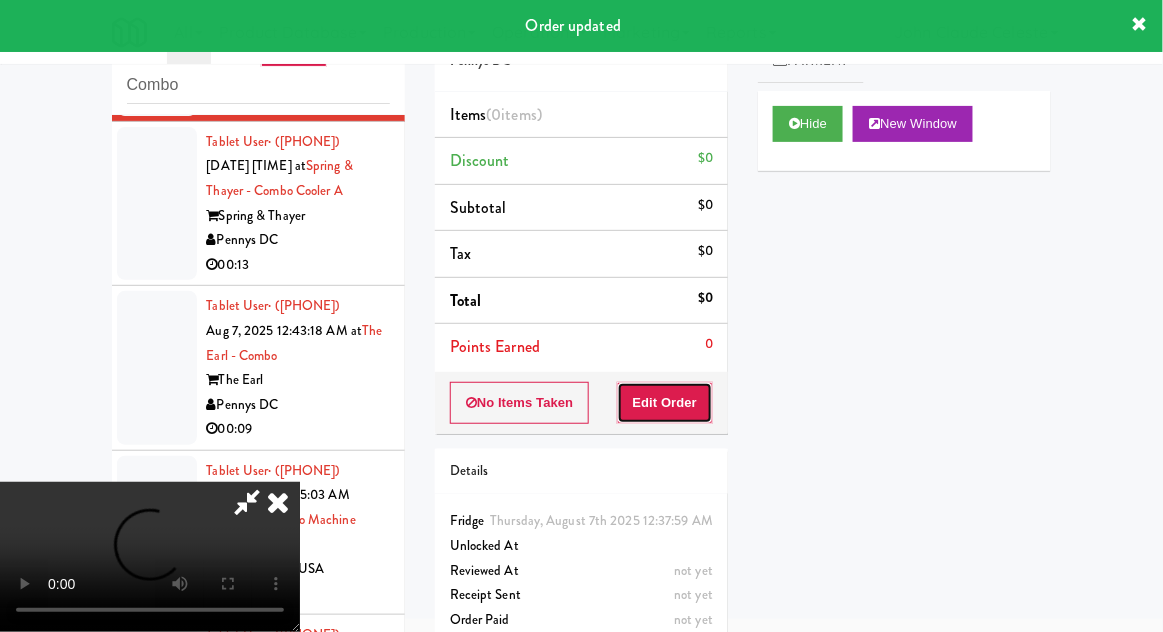 click on "Edit Order" at bounding box center (665, 403) 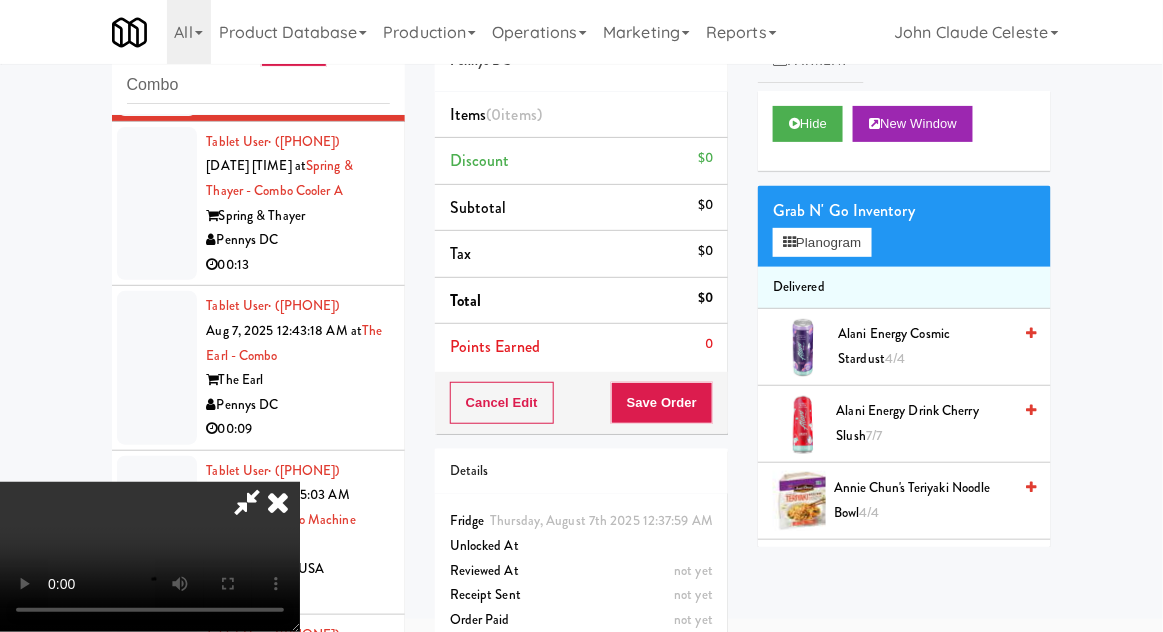 scroll, scrollTop: 73, scrollLeft: 0, axis: vertical 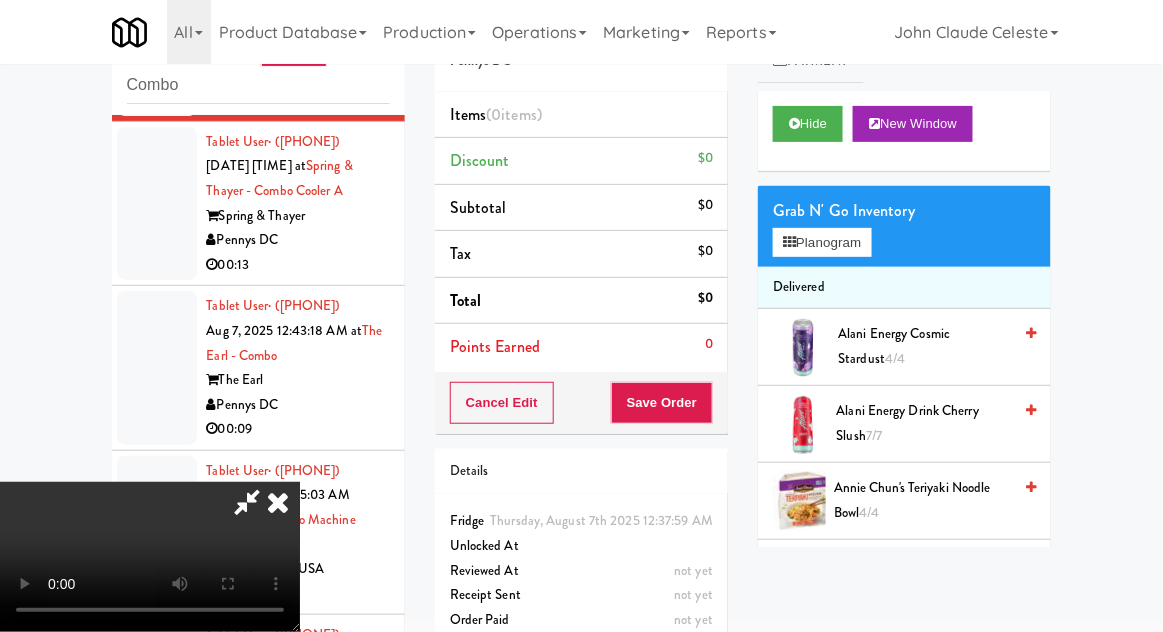 type 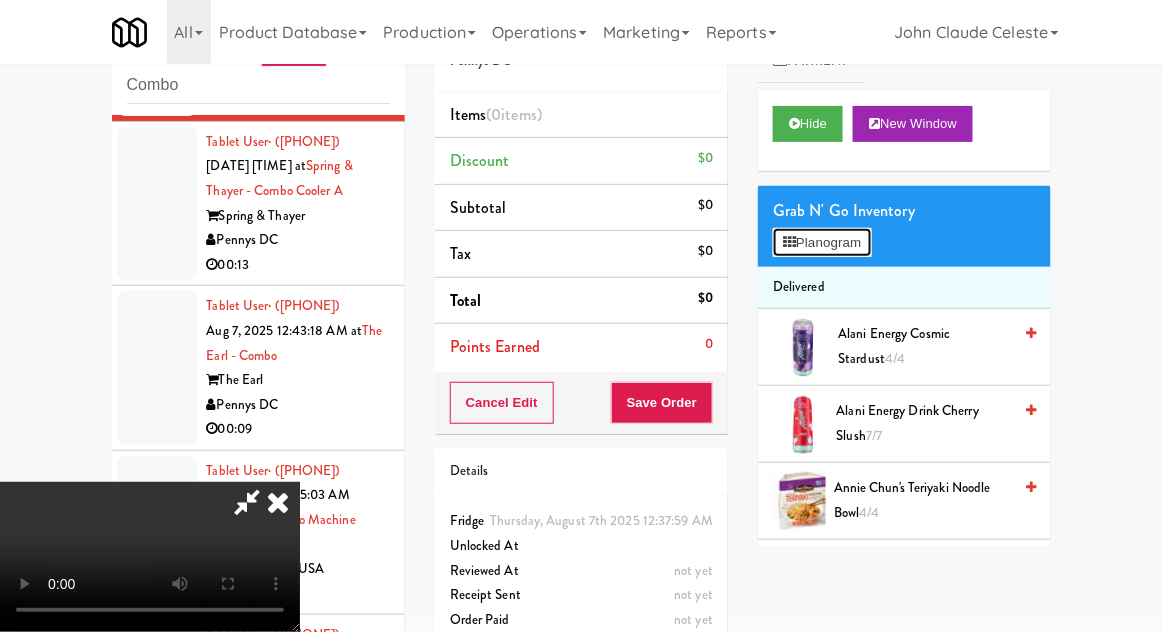 click on "Planogram" at bounding box center (822, 243) 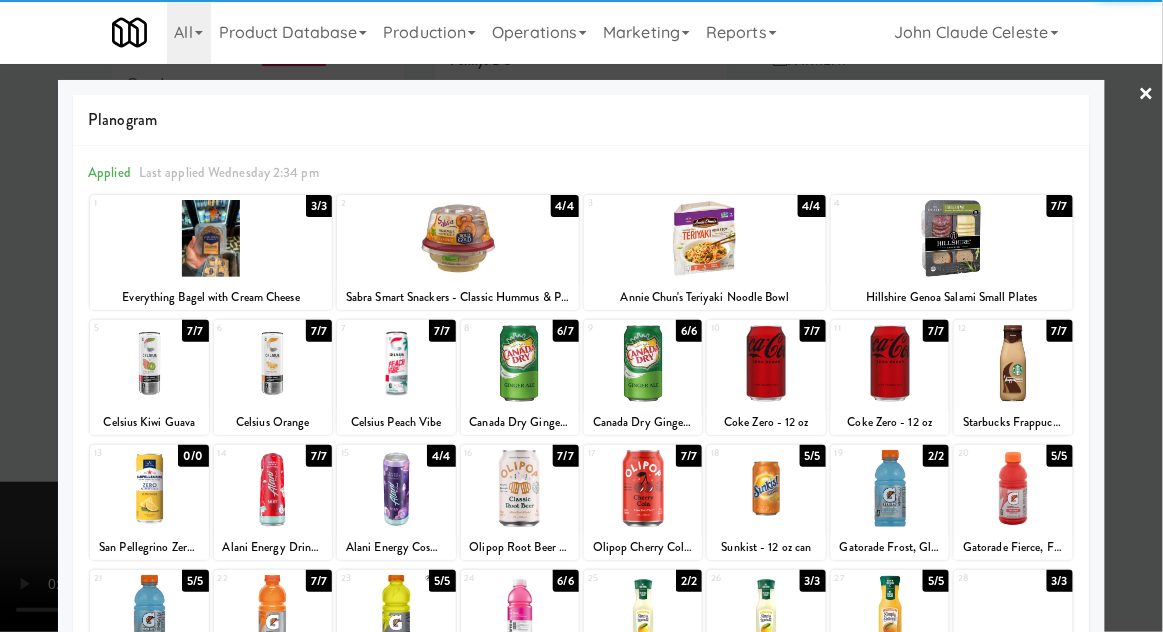 click at bounding box center (766, 363) 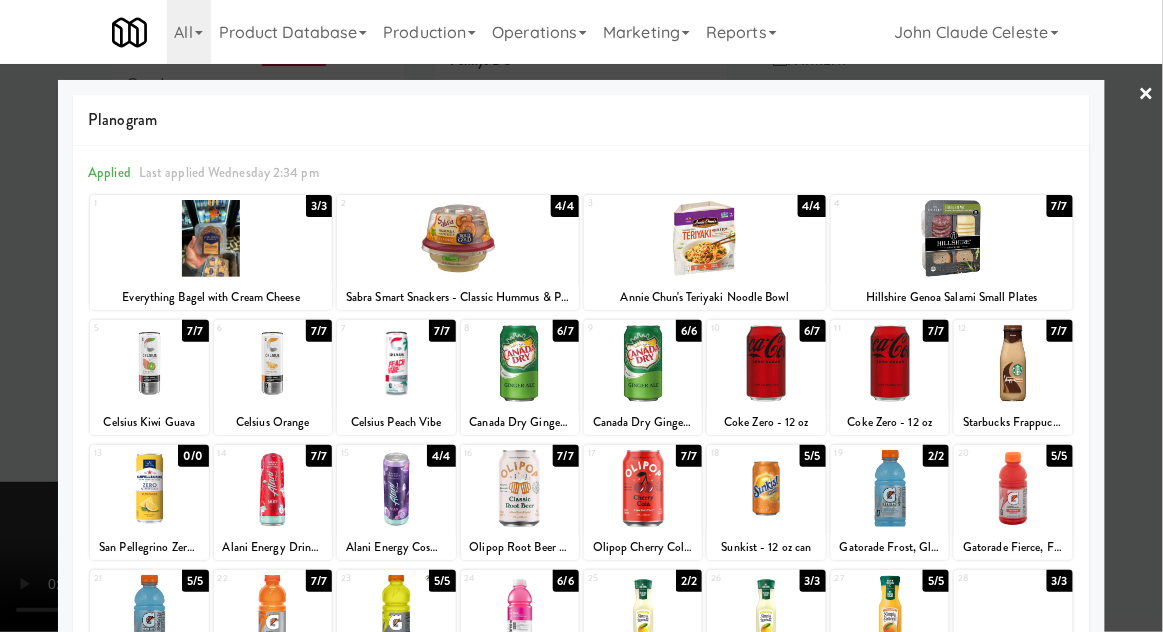 click at bounding box center (581, 316) 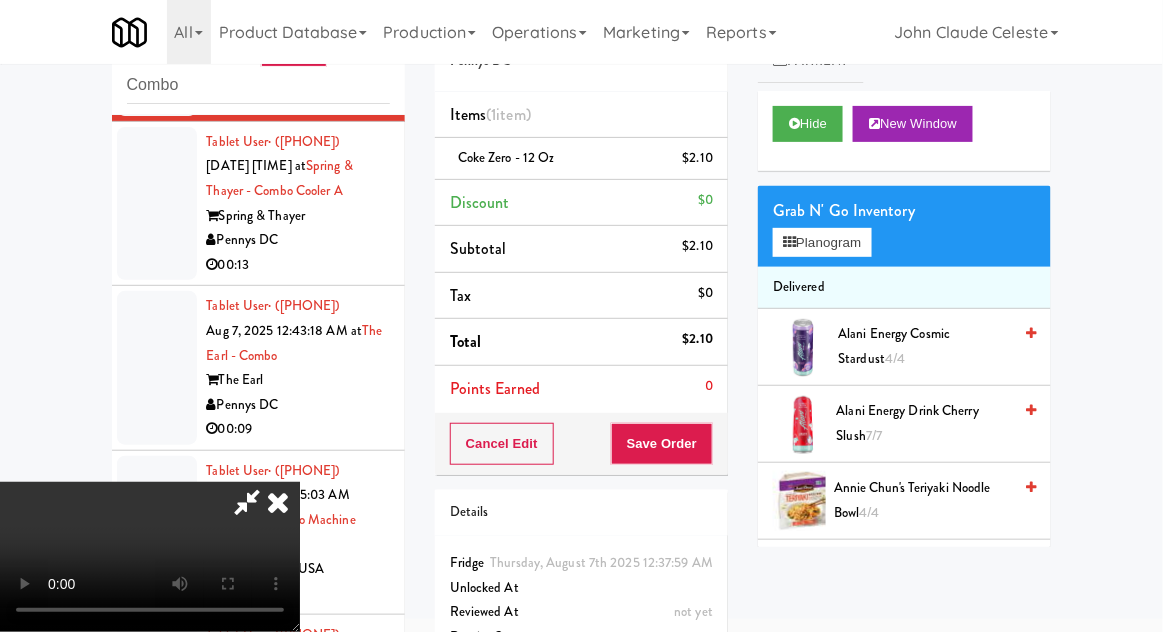 scroll, scrollTop: 73, scrollLeft: 0, axis: vertical 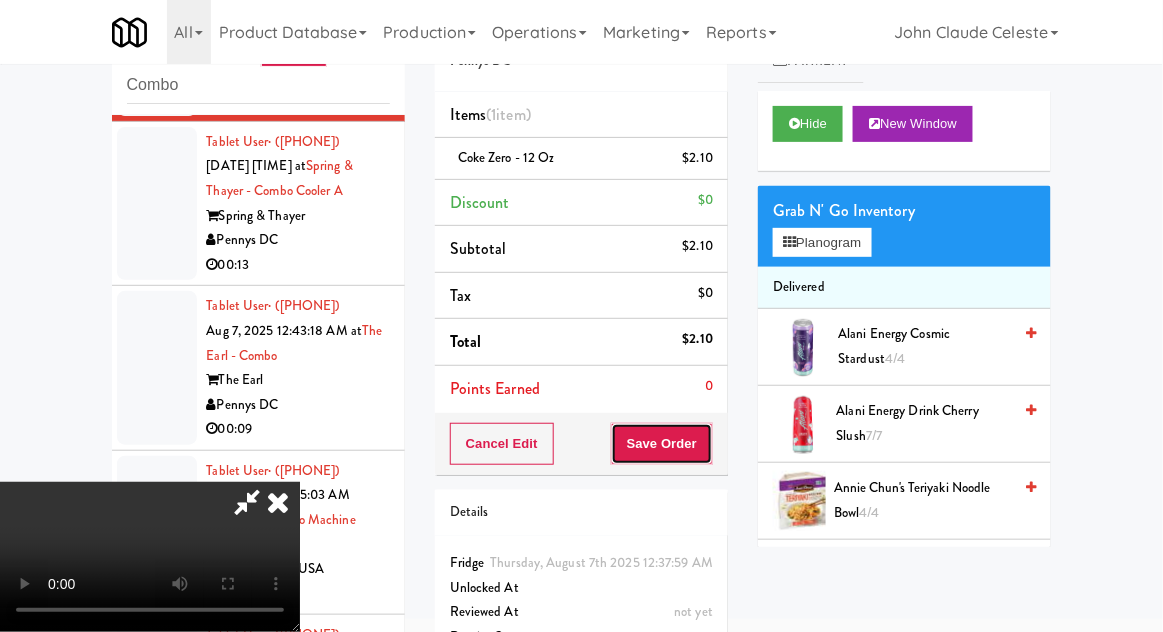 click on "Save Order" at bounding box center [662, 444] 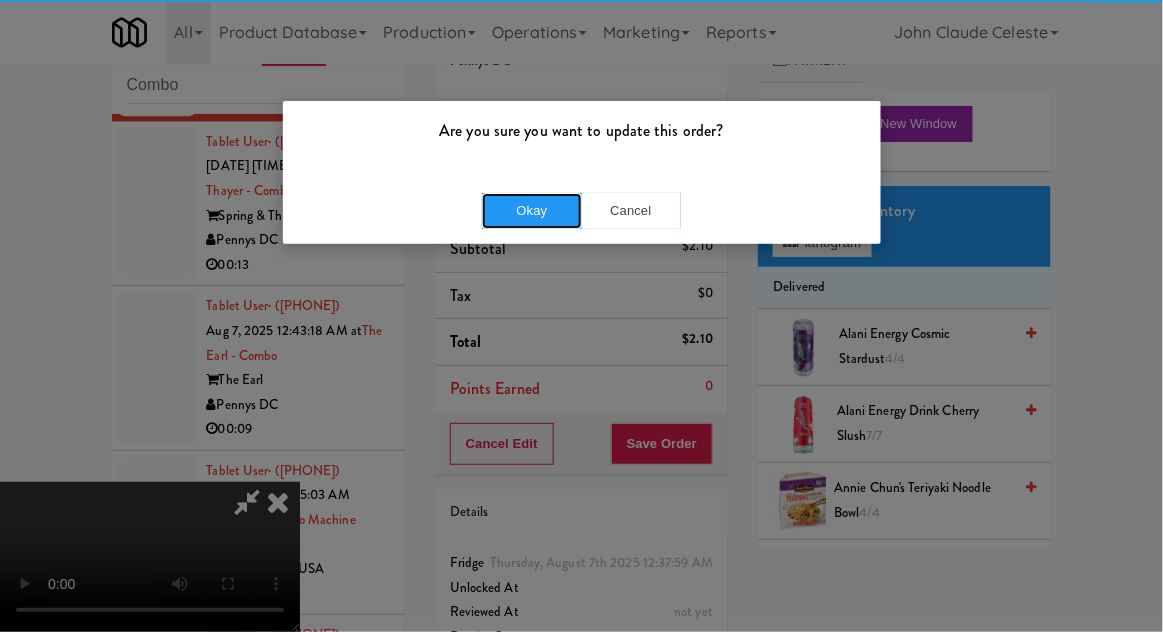 click on "Okay" at bounding box center (532, 211) 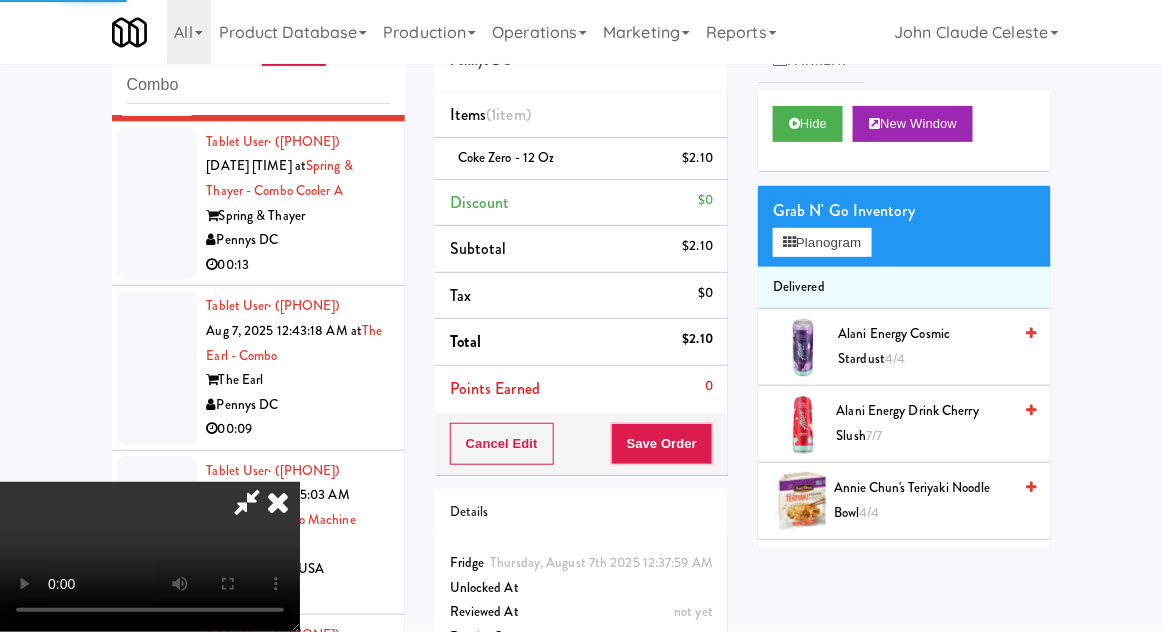 scroll, scrollTop: 0, scrollLeft: 0, axis: both 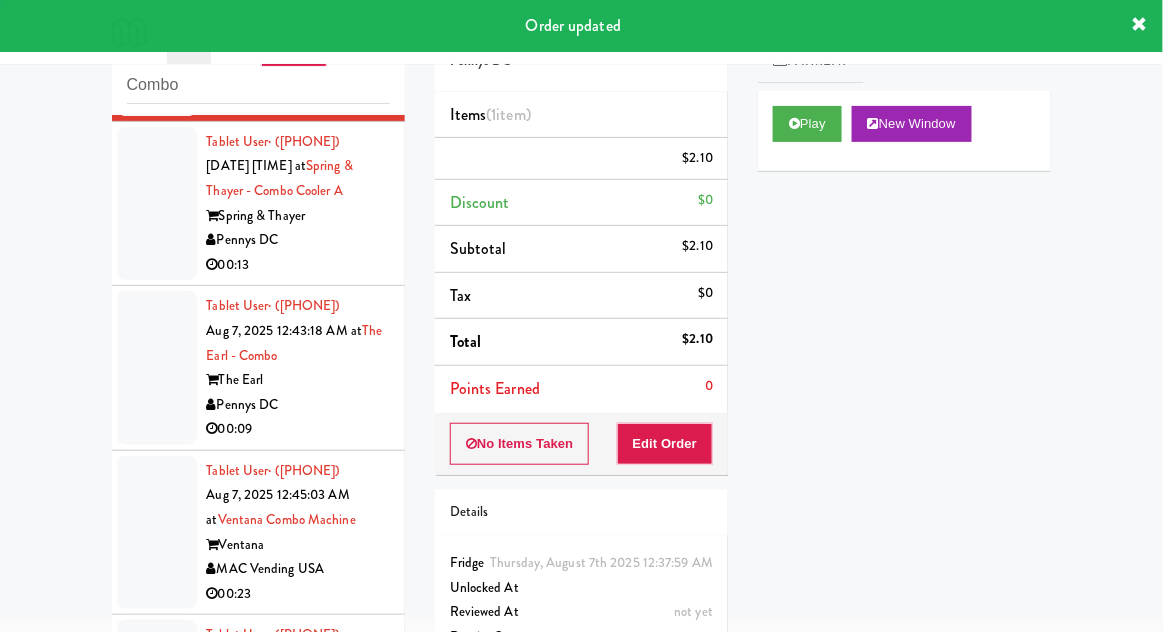 click at bounding box center (157, 204) 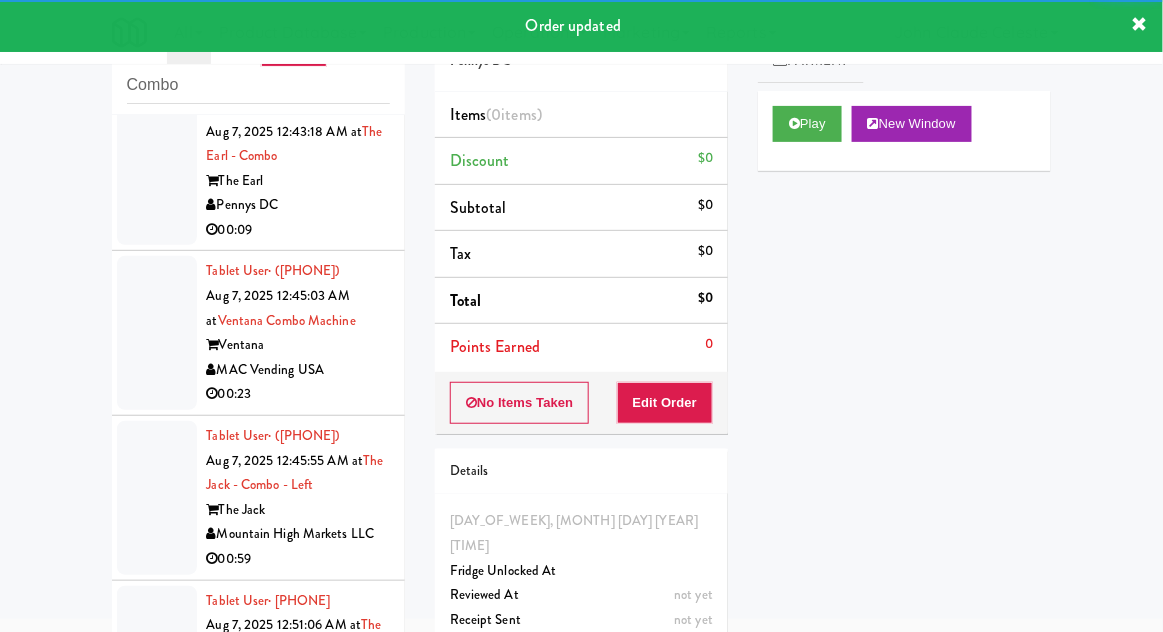 scroll, scrollTop: 1732, scrollLeft: 0, axis: vertical 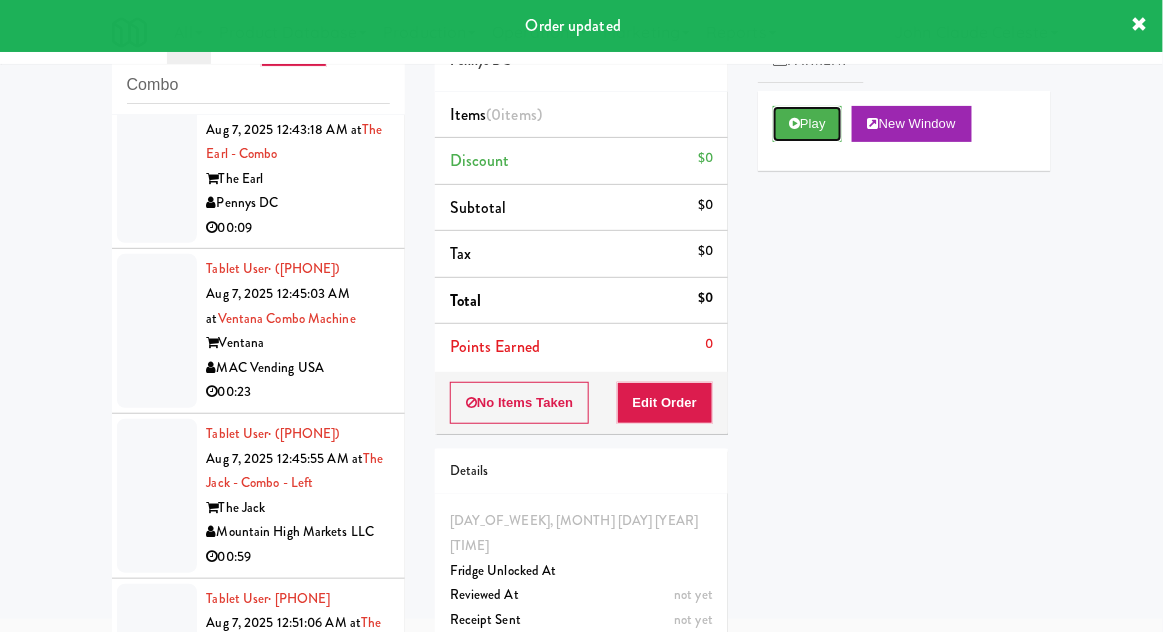 click on "Play" at bounding box center [807, 124] 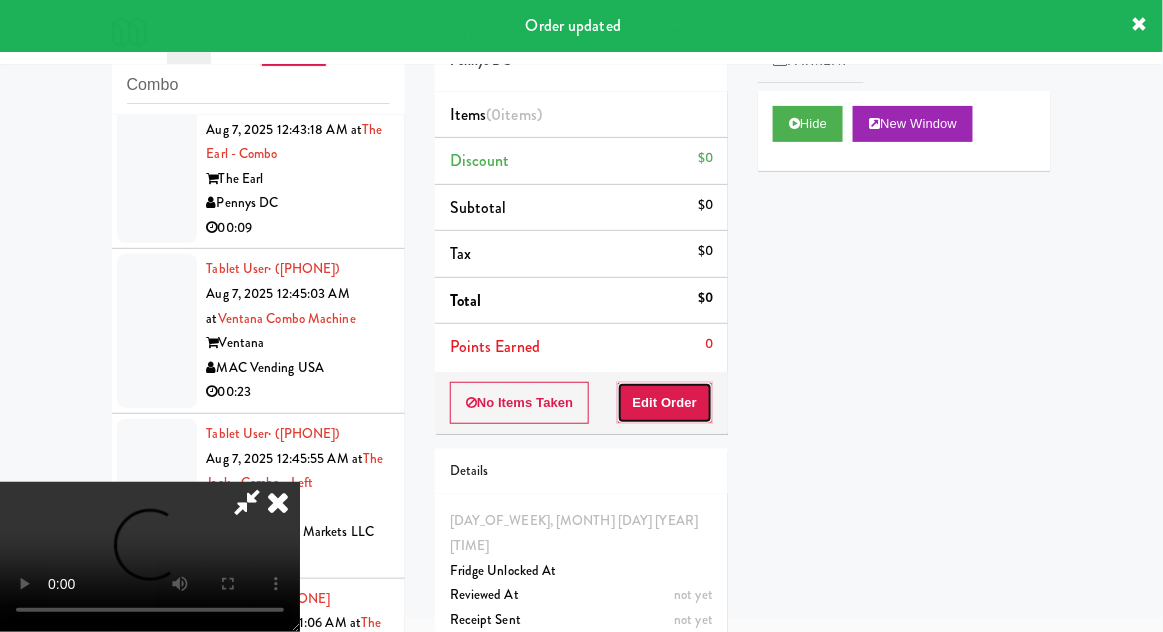 click on "Edit Order" at bounding box center [665, 403] 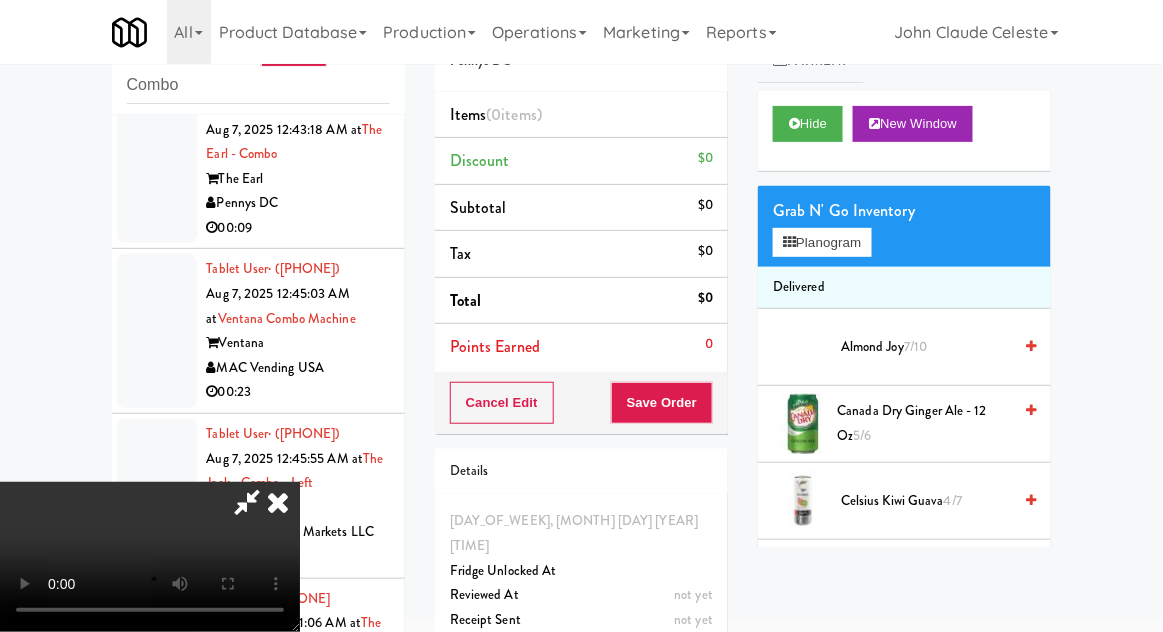 scroll, scrollTop: 73, scrollLeft: 0, axis: vertical 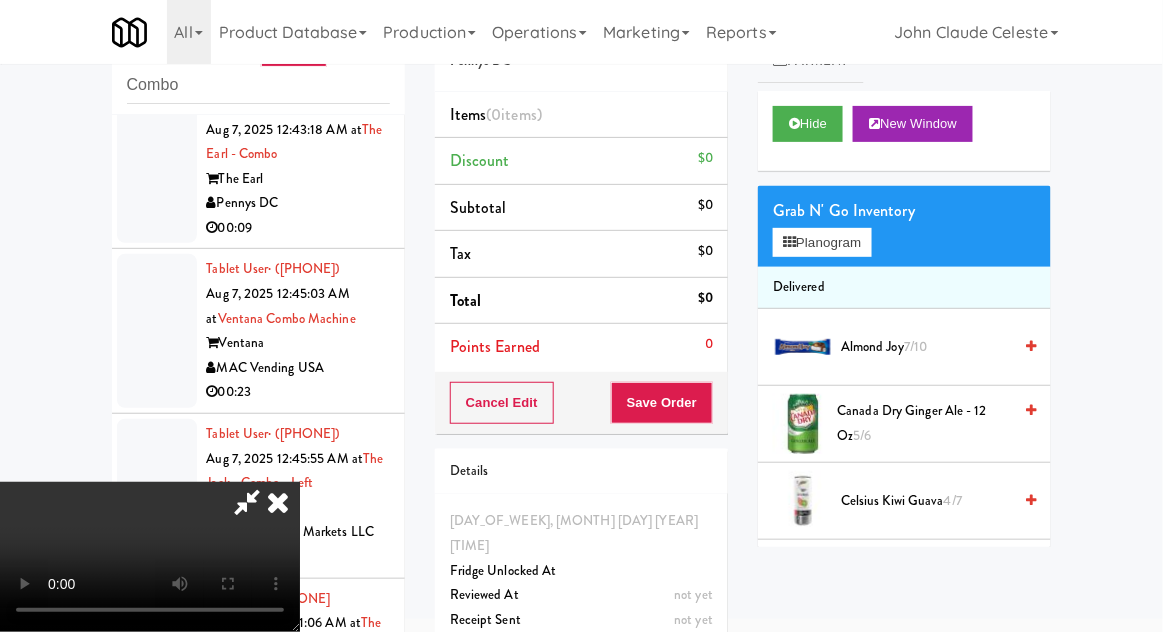 type 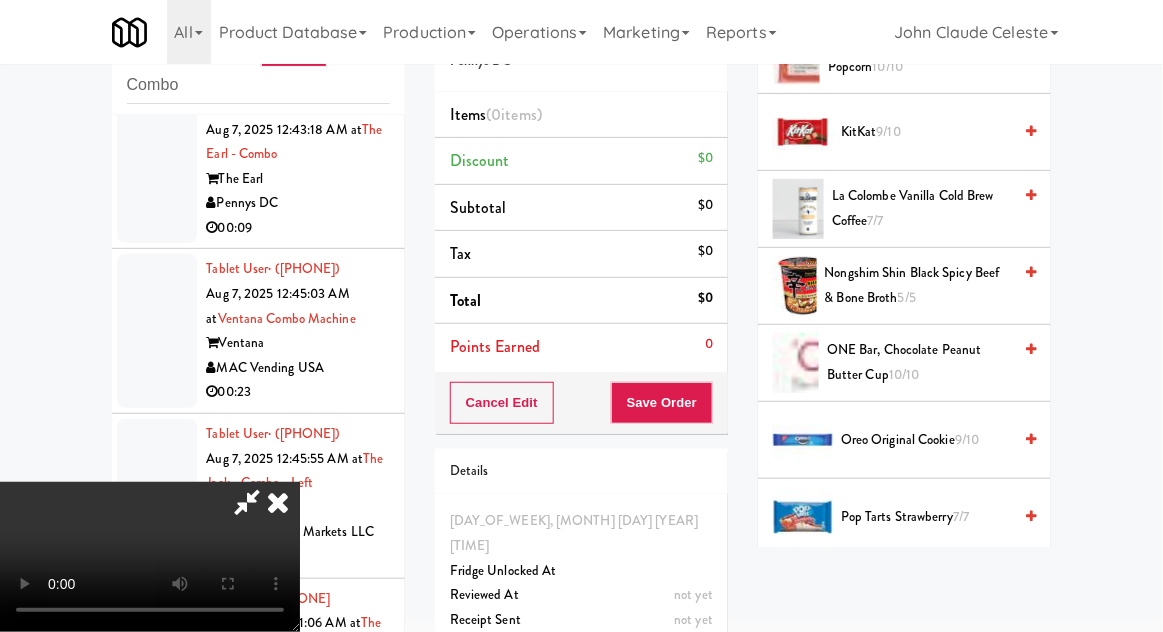 scroll, scrollTop: 1525, scrollLeft: 0, axis: vertical 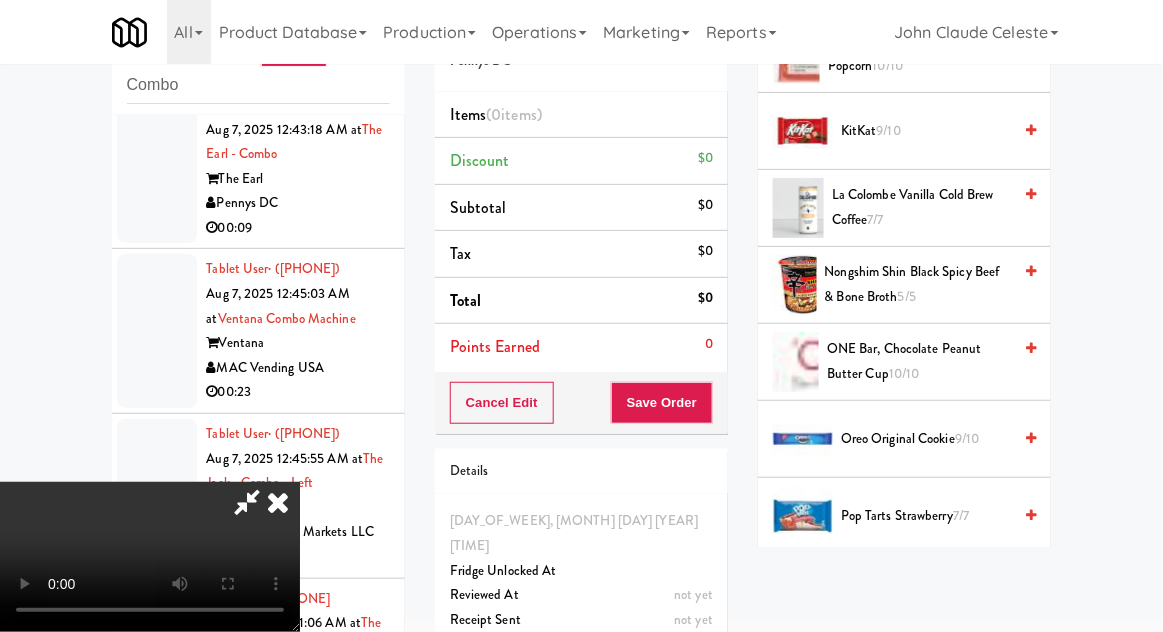 click on "ONE Bar, Chocolate Peanut Butter Cup  10/10" at bounding box center [919, 361] 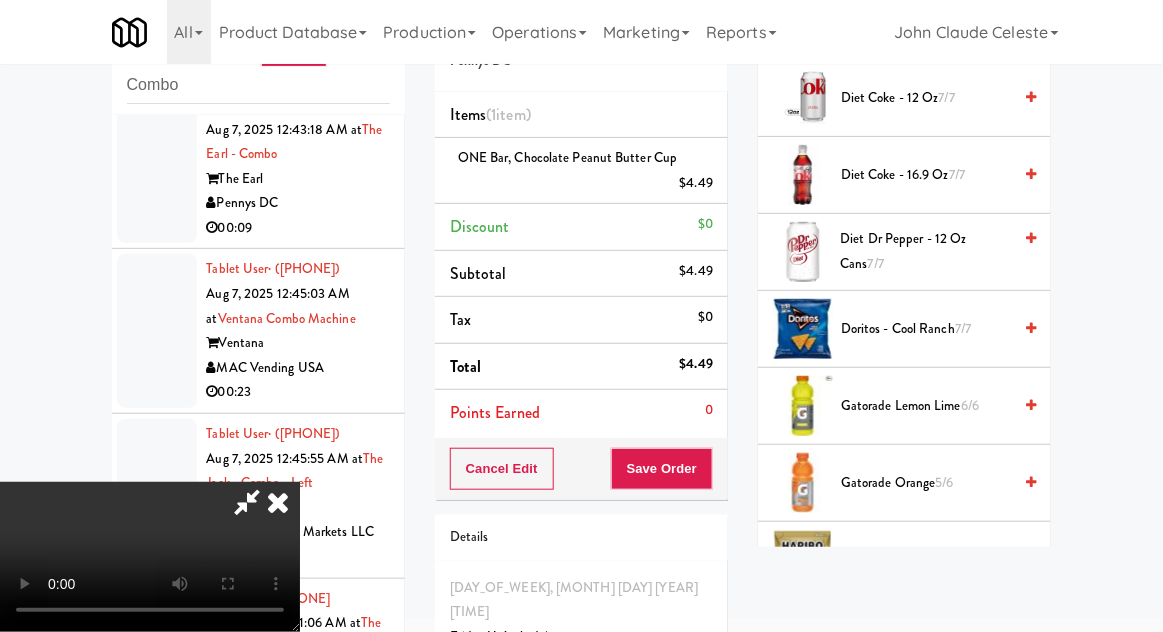 scroll, scrollTop: 700, scrollLeft: 0, axis: vertical 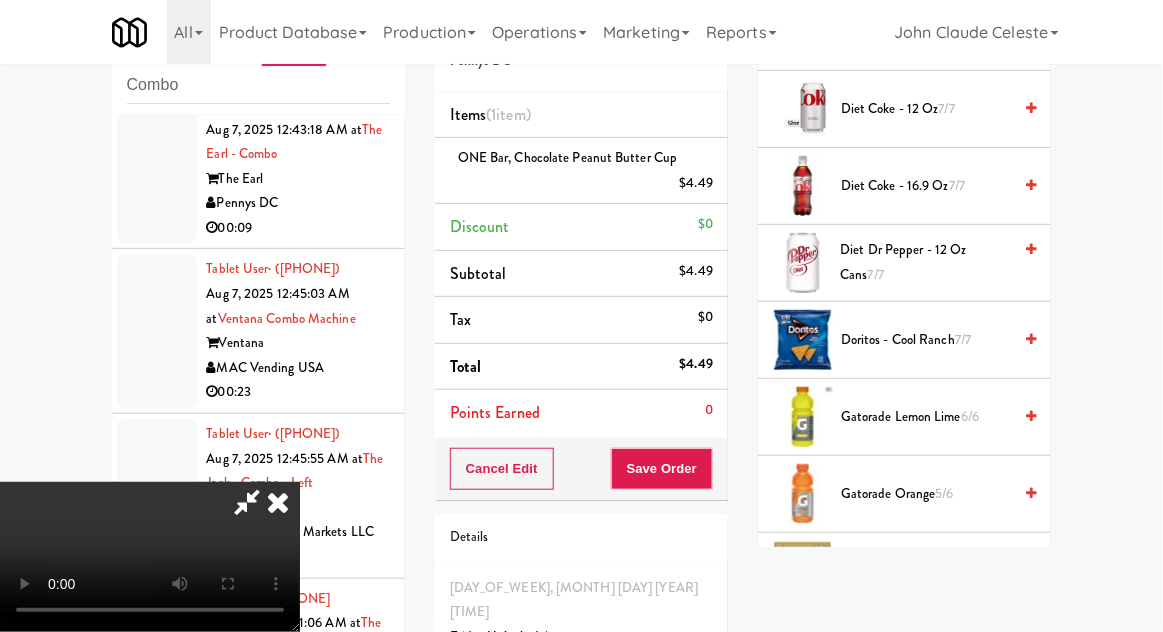 click on "Doritos - Cool Ranch  7/7" at bounding box center [926, 340] 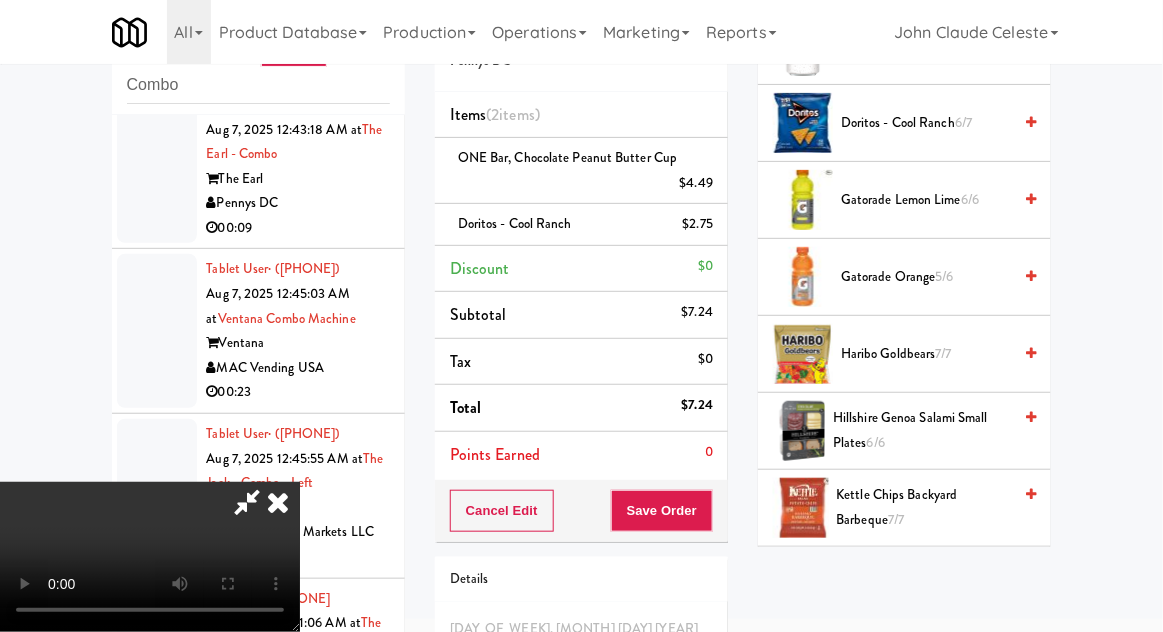 scroll, scrollTop: 915, scrollLeft: 0, axis: vertical 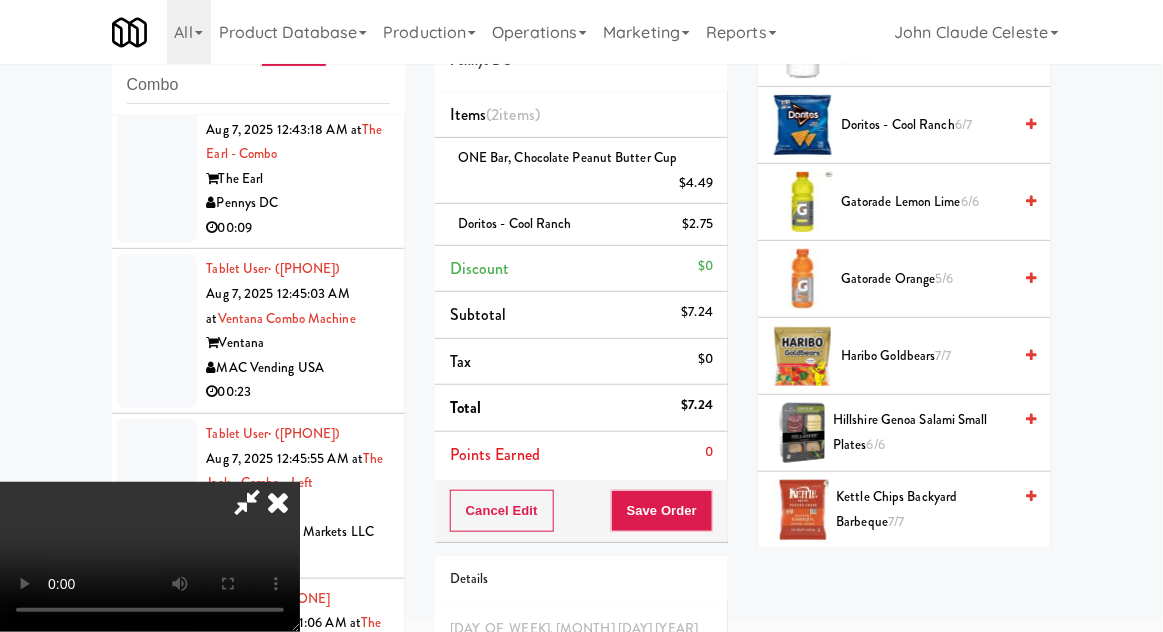 click on "Haribo Goldbears  7/7" at bounding box center (926, 356) 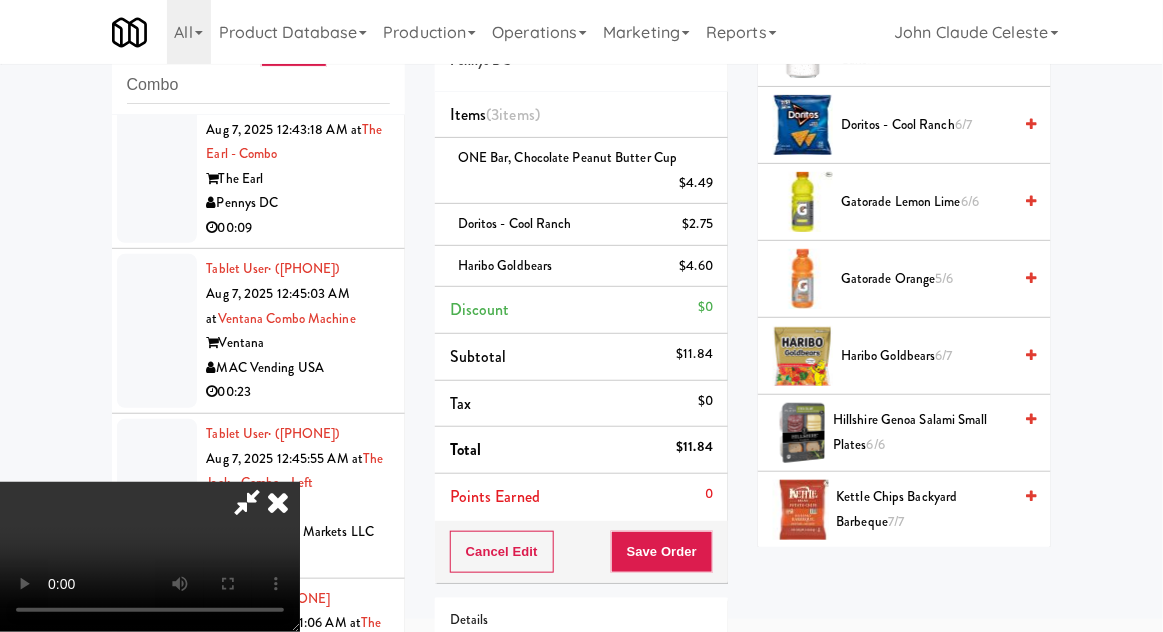 scroll, scrollTop: 73, scrollLeft: 0, axis: vertical 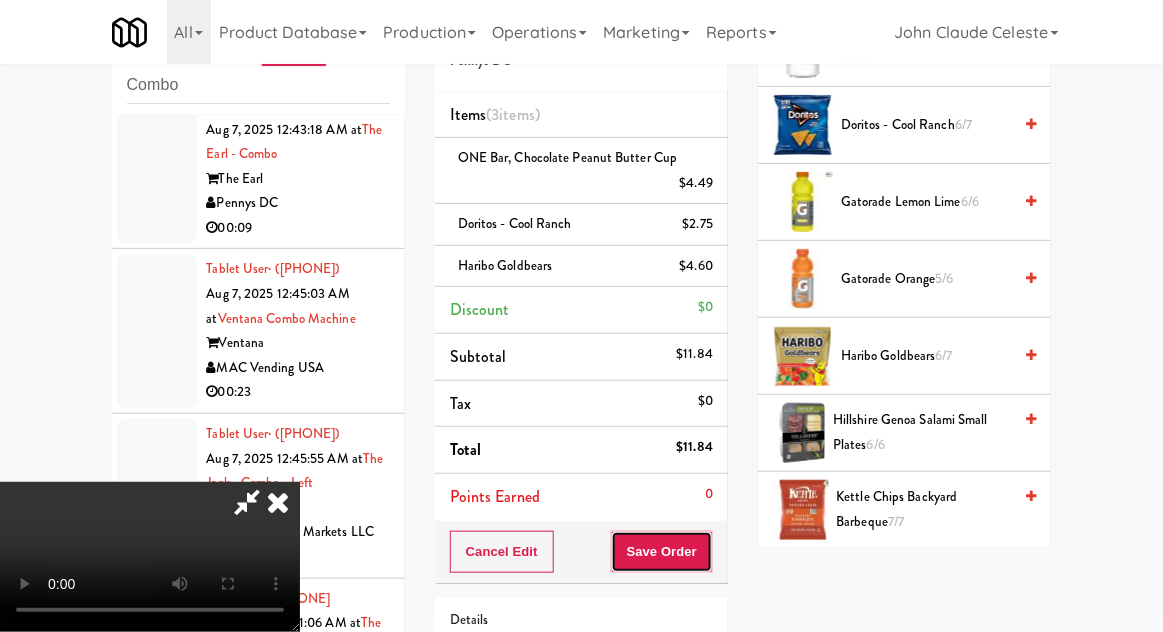 click on "Save Order" at bounding box center (662, 552) 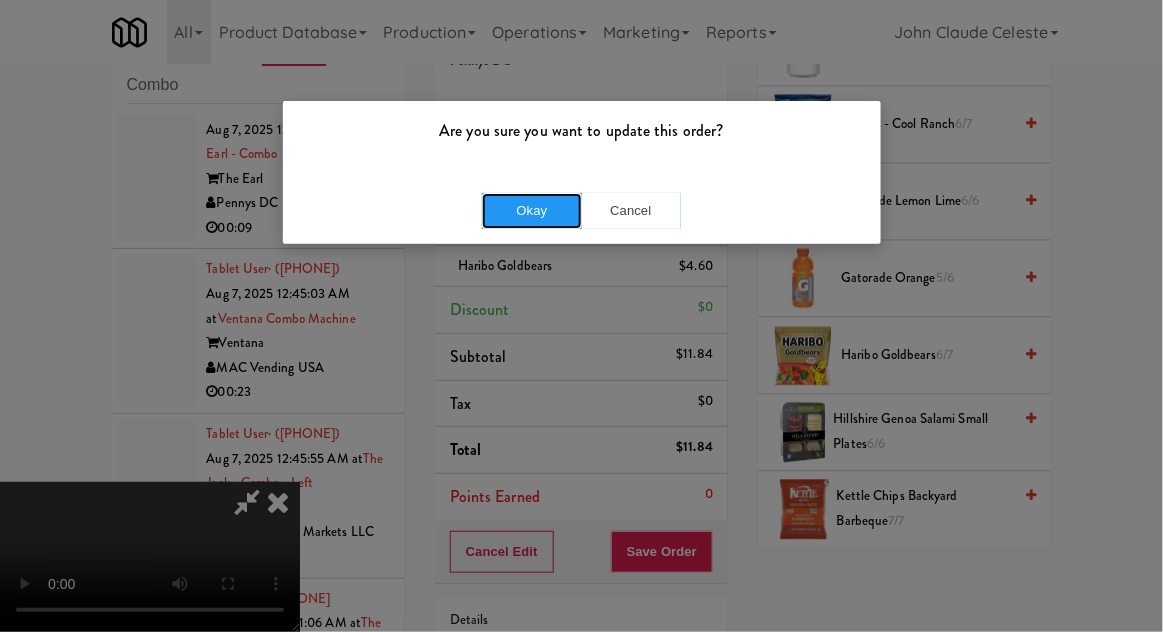 click on "Okay" at bounding box center (532, 211) 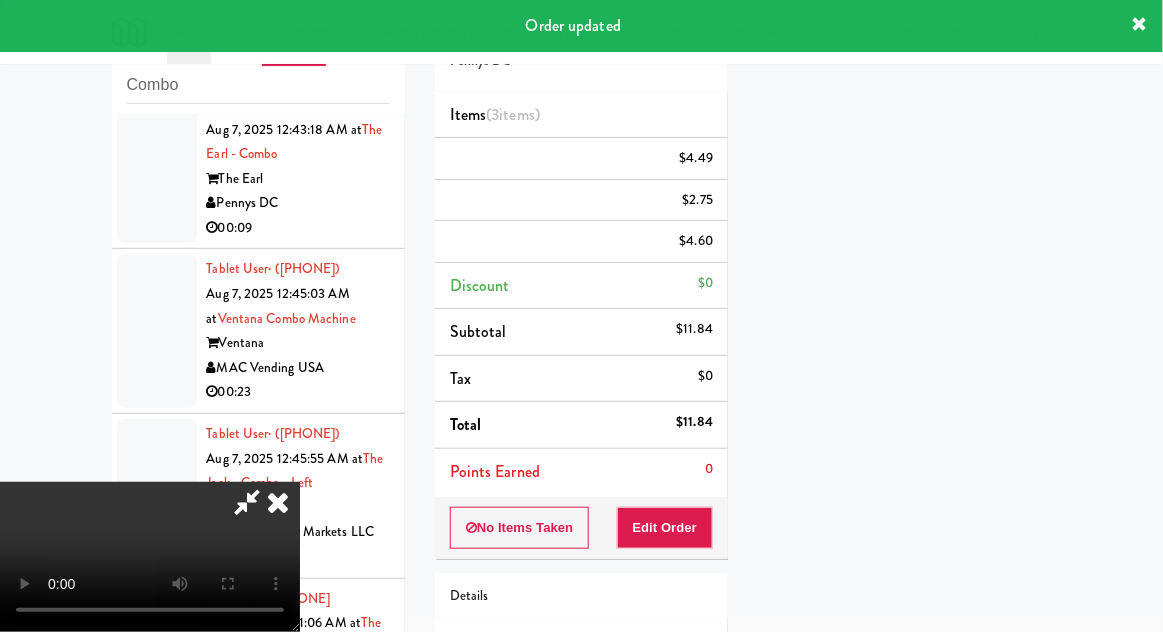 scroll, scrollTop: 197, scrollLeft: 0, axis: vertical 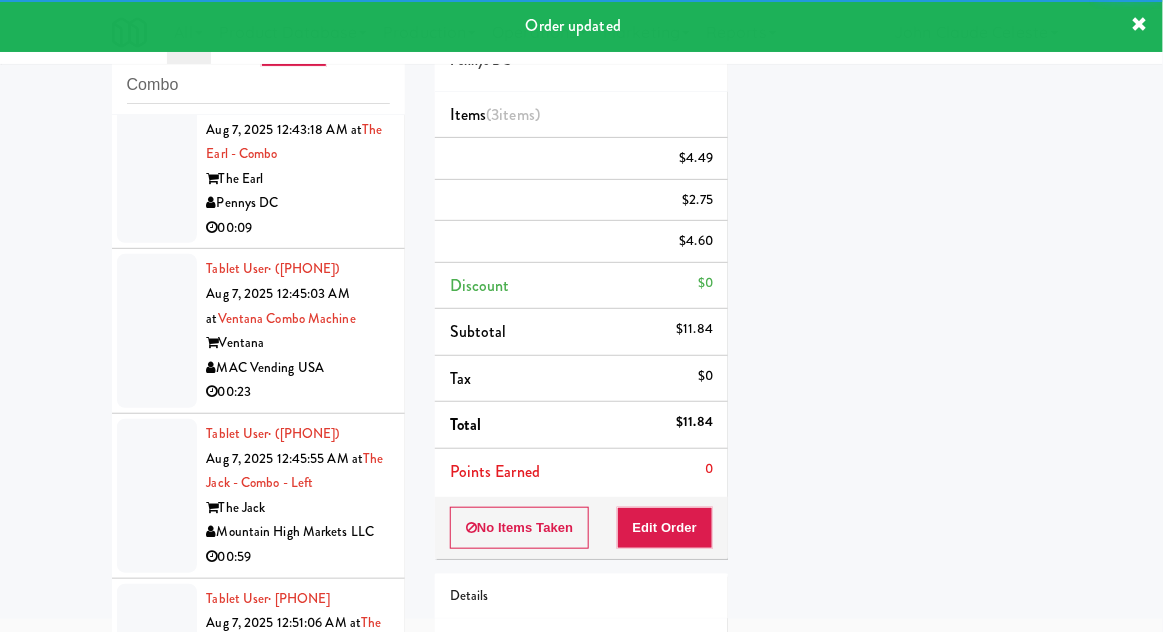 click at bounding box center [157, 167] 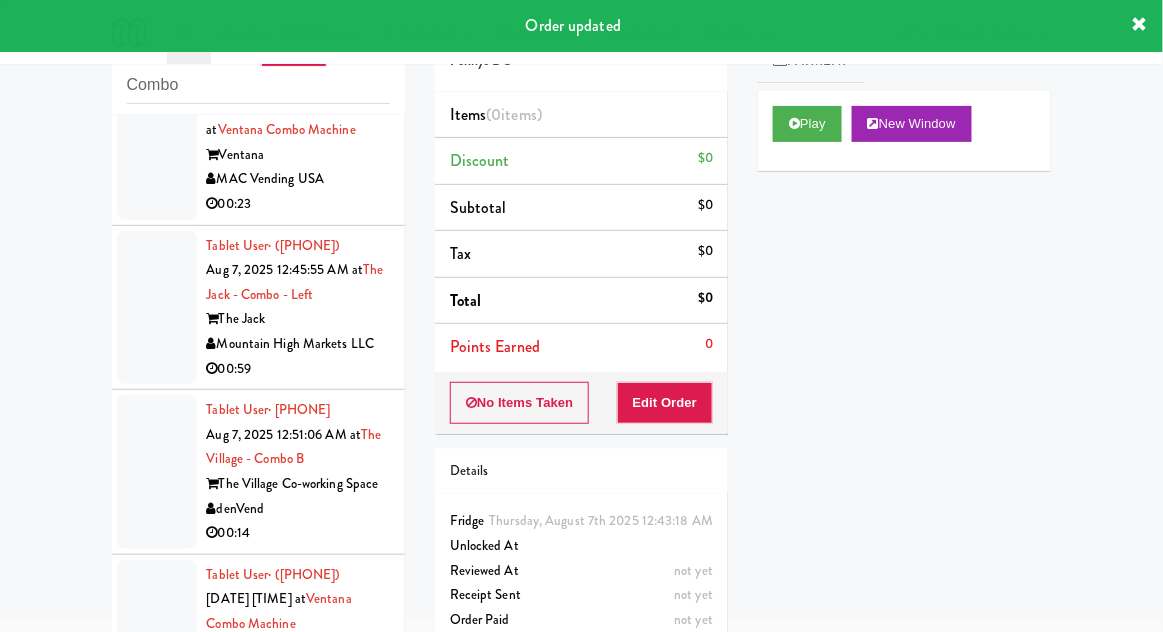 scroll, scrollTop: 1960, scrollLeft: 0, axis: vertical 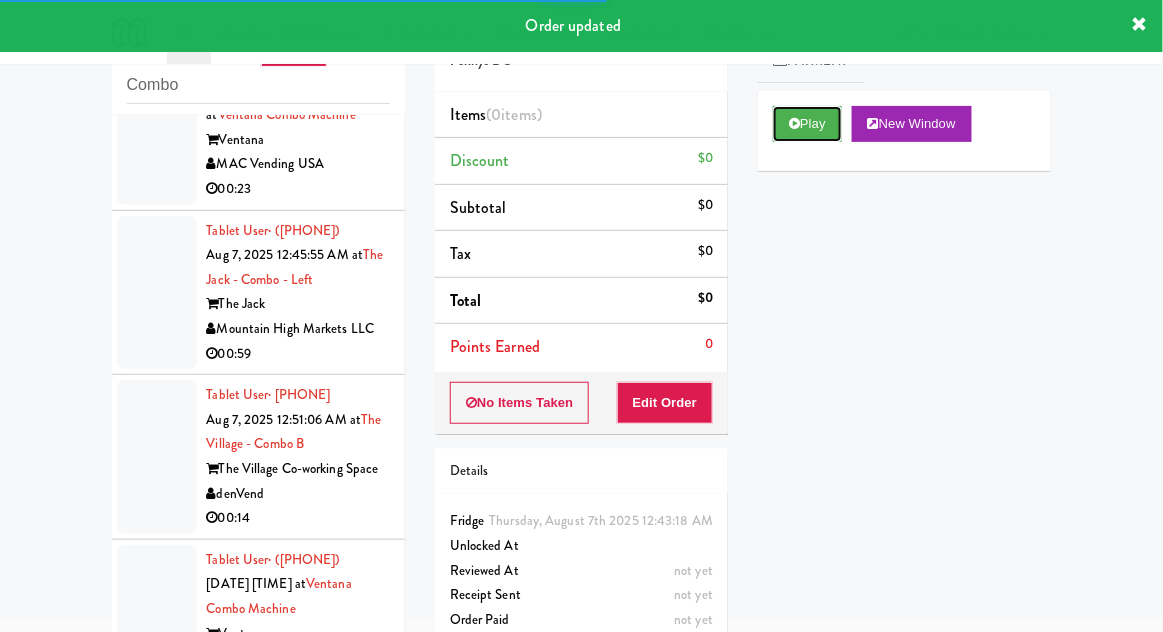 click at bounding box center [794, 123] 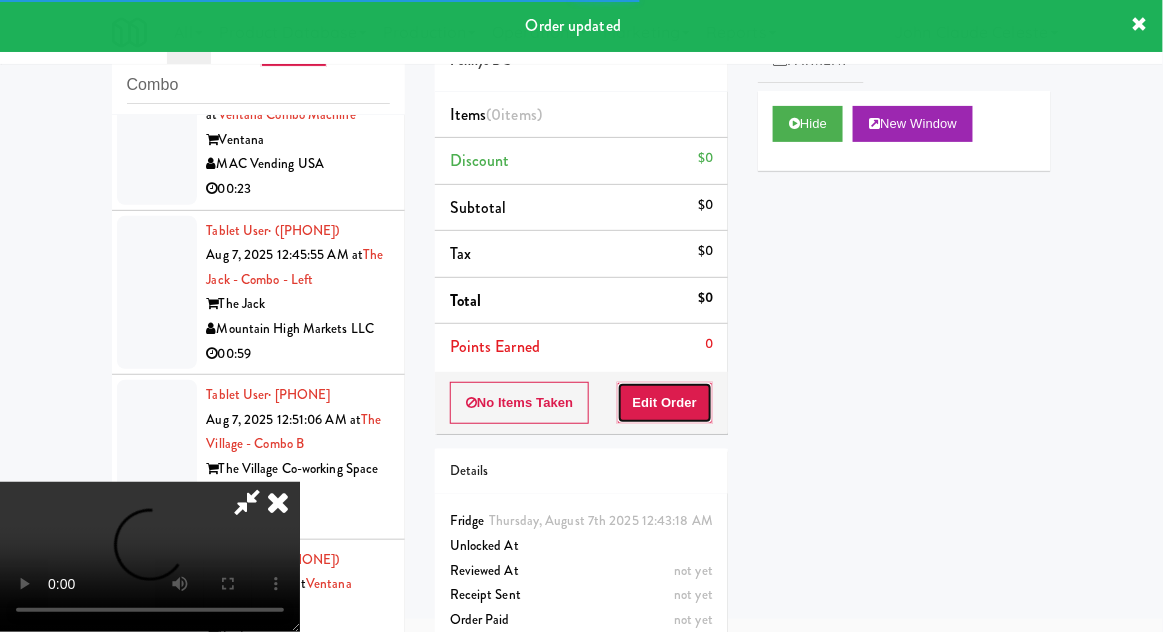 click on "Edit Order" at bounding box center (665, 403) 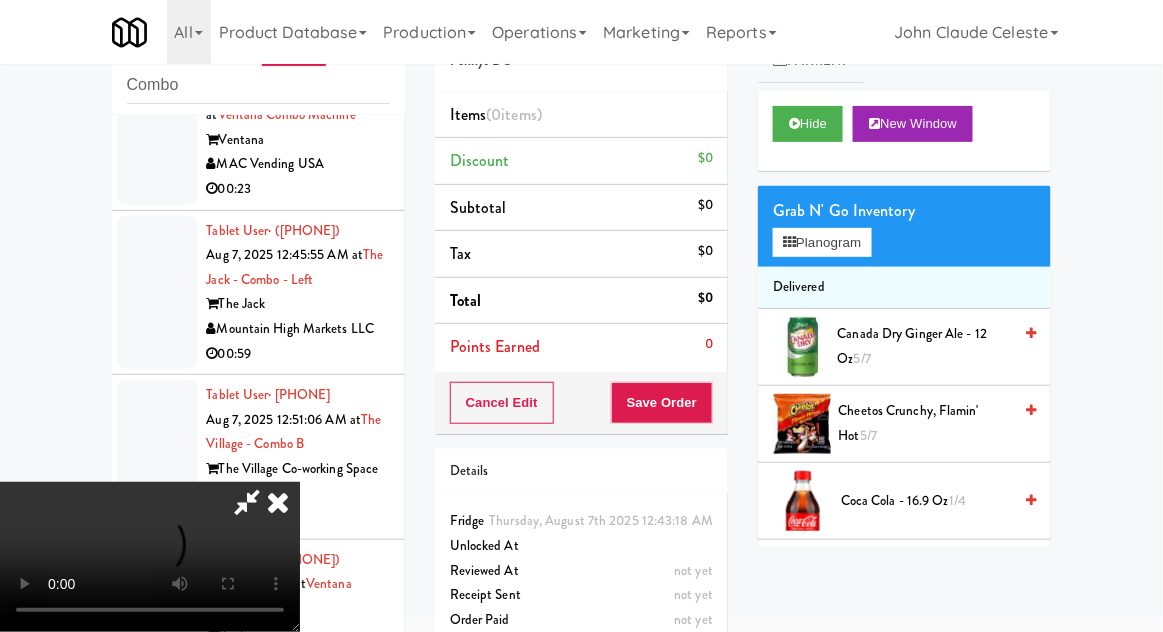 scroll, scrollTop: 73, scrollLeft: 0, axis: vertical 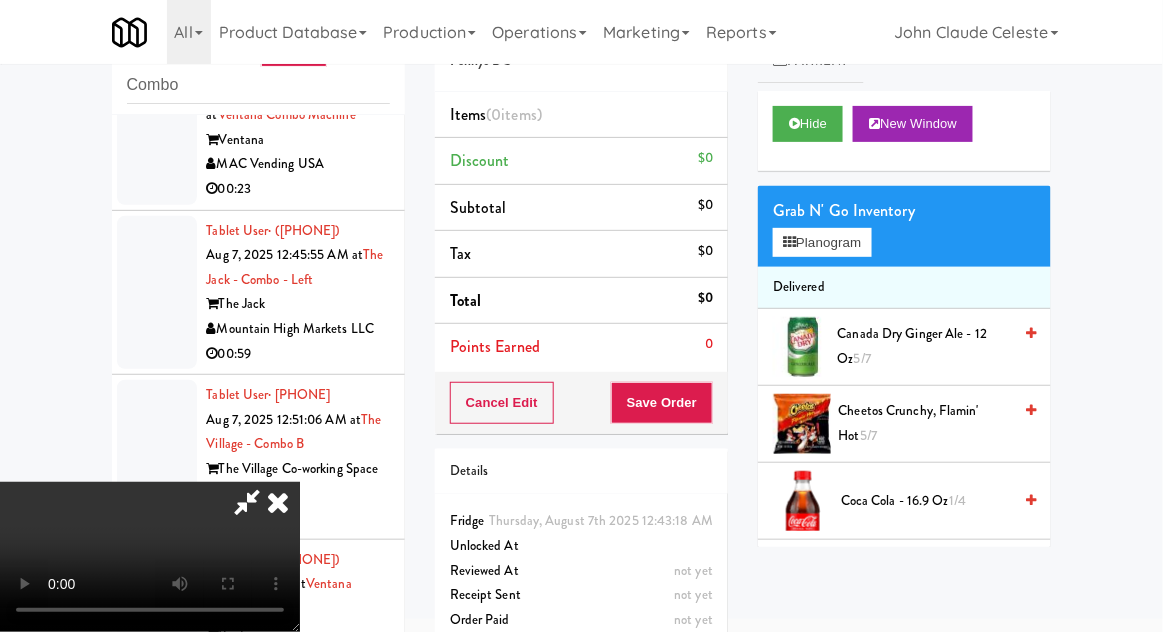 type 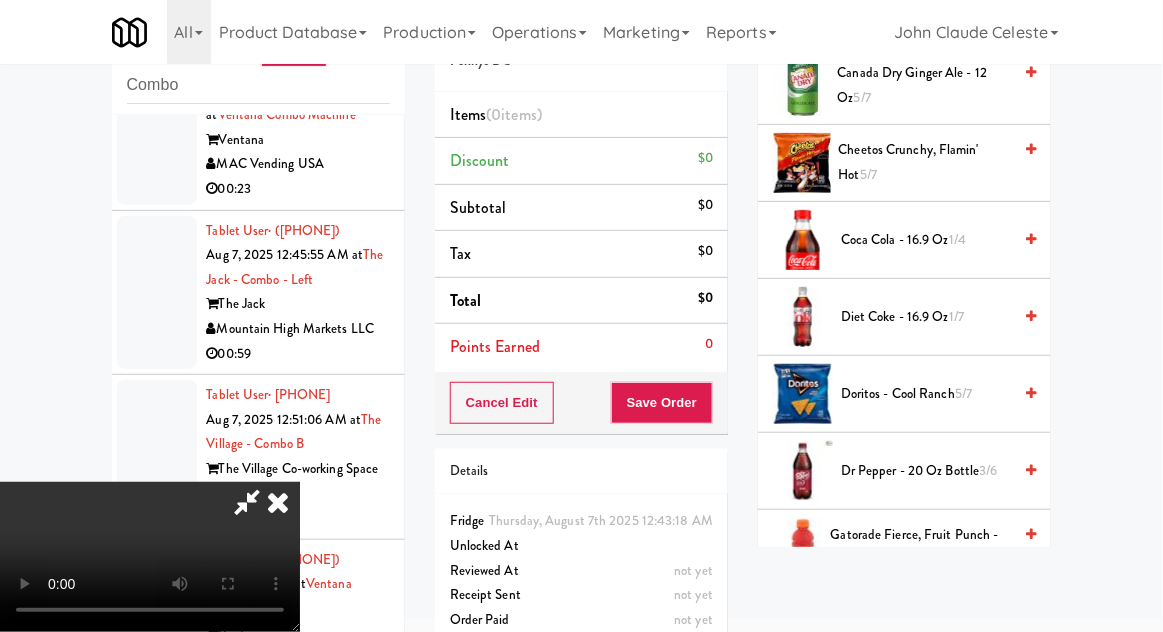 scroll, scrollTop: 242, scrollLeft: 0, axis: vertical 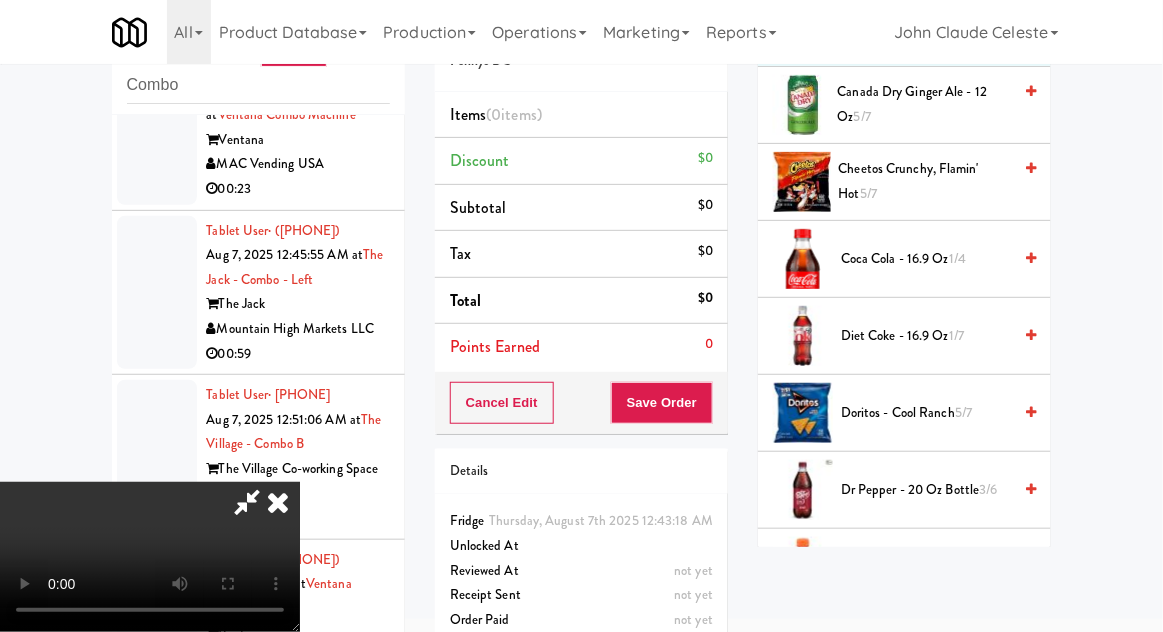 click on "Diet Coke - 16.9 oz  1/7" at bounding box center [926, 336] 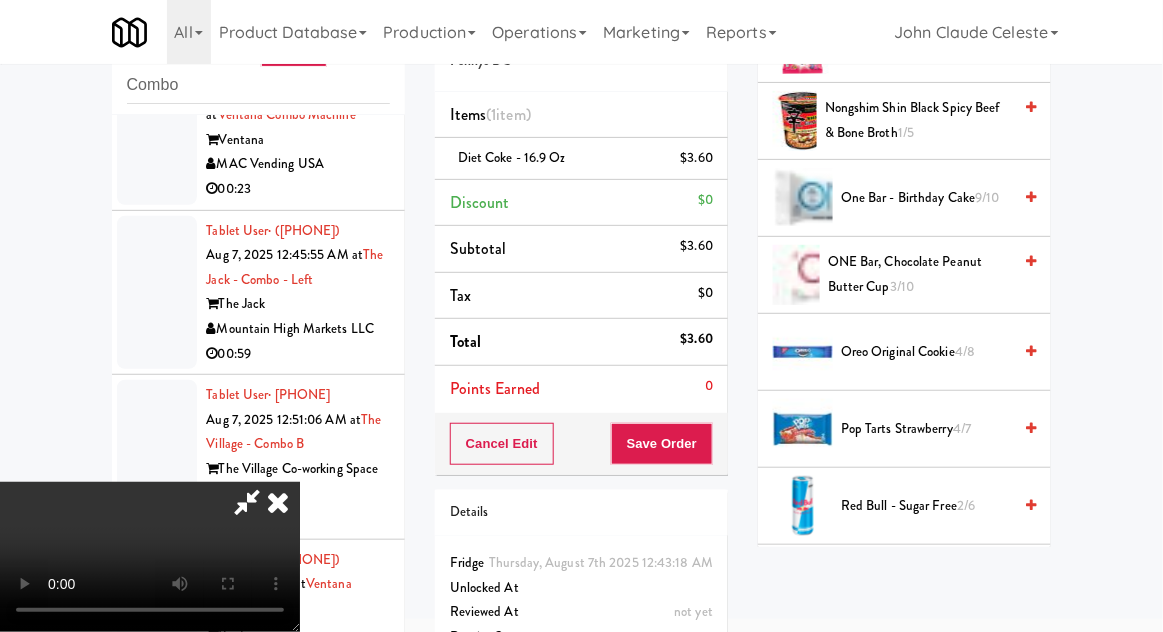 scroll, scrollTop: 1459, scrollLeft: 0, axis: vertical 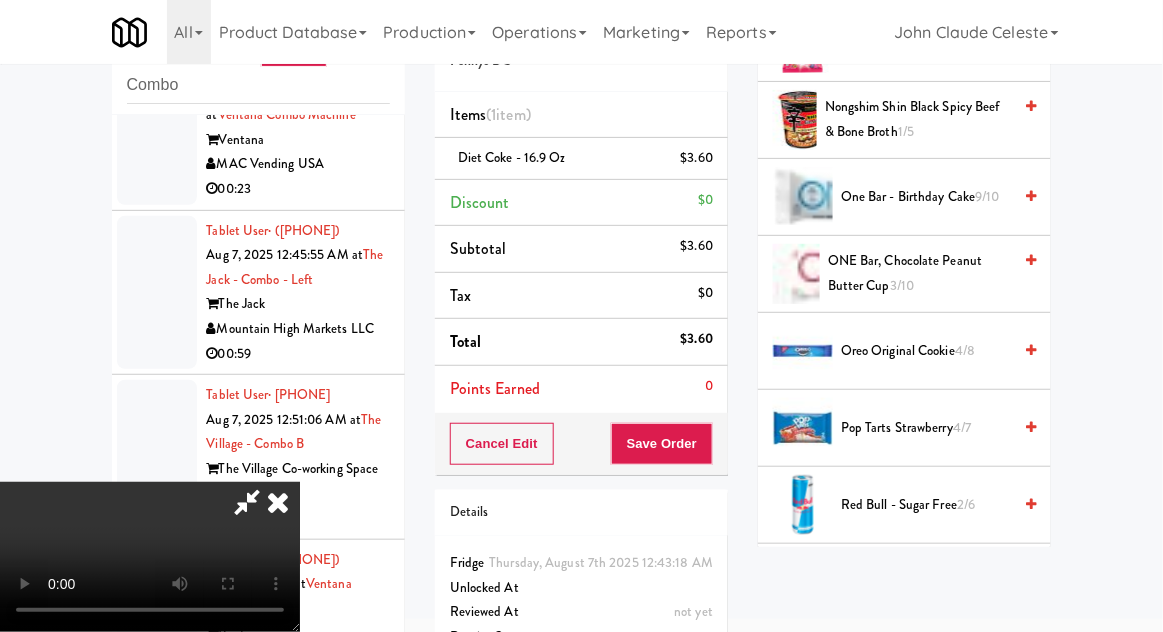 click on "4/8" at bounding box center (965, 350) 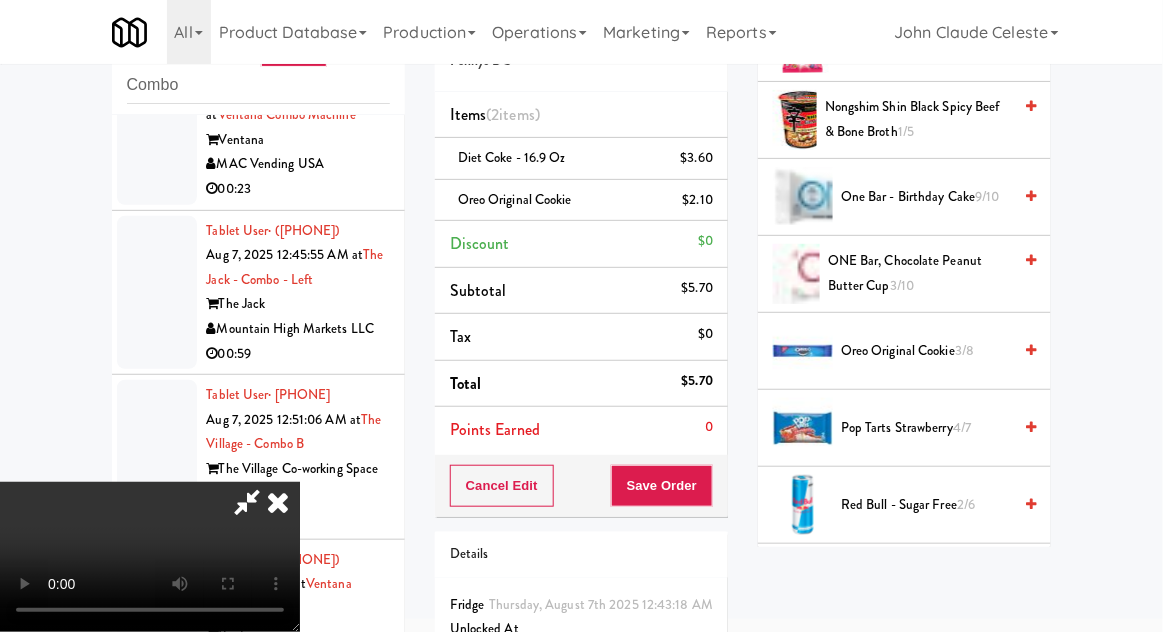 scroll, scrollTop: 73, scrollLeft: 0, axis: vertical 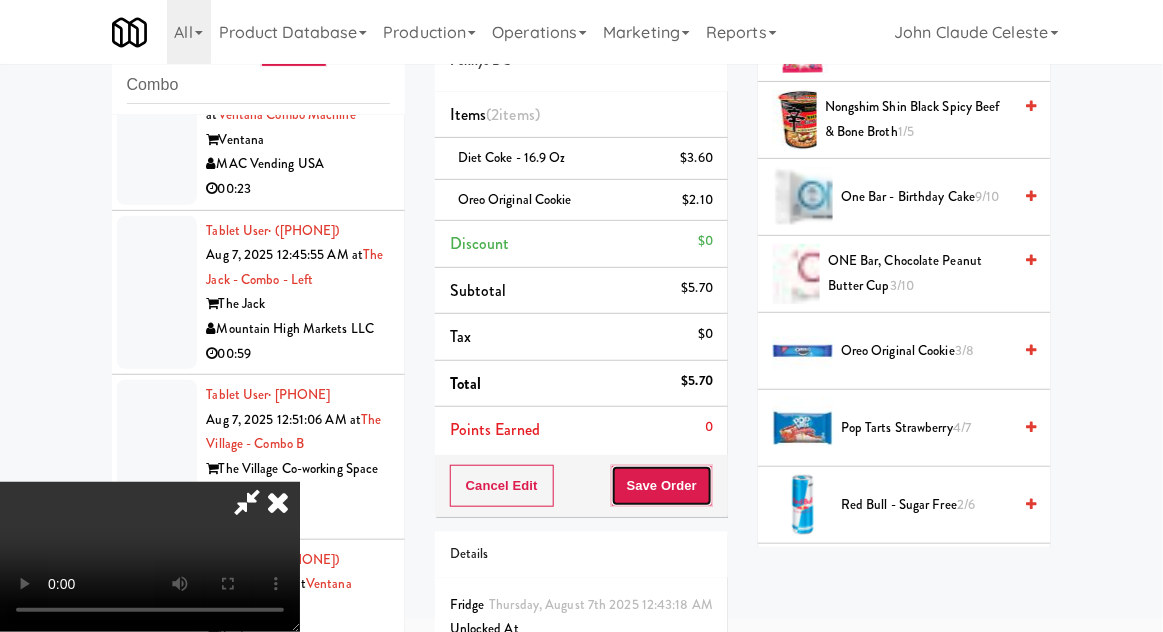click on "Save Order" at bounding box center (662, 486) 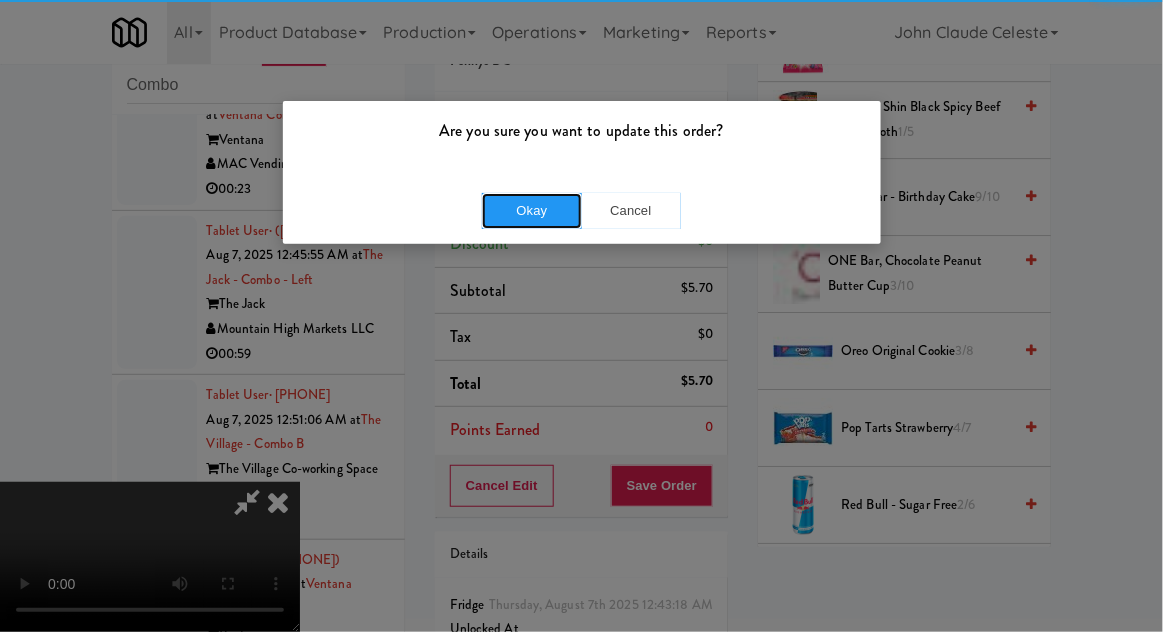 click on "Okay" at bounding box center (532, 211) 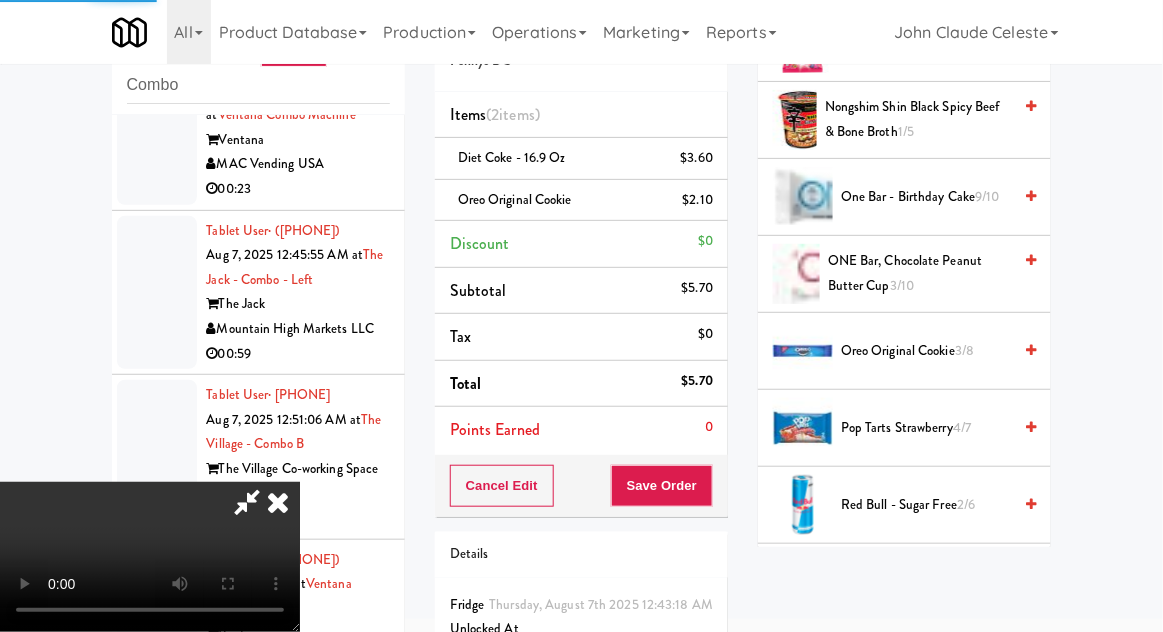 scroll, scrollTop: 197, scrollLeft: 0, axis: vertical 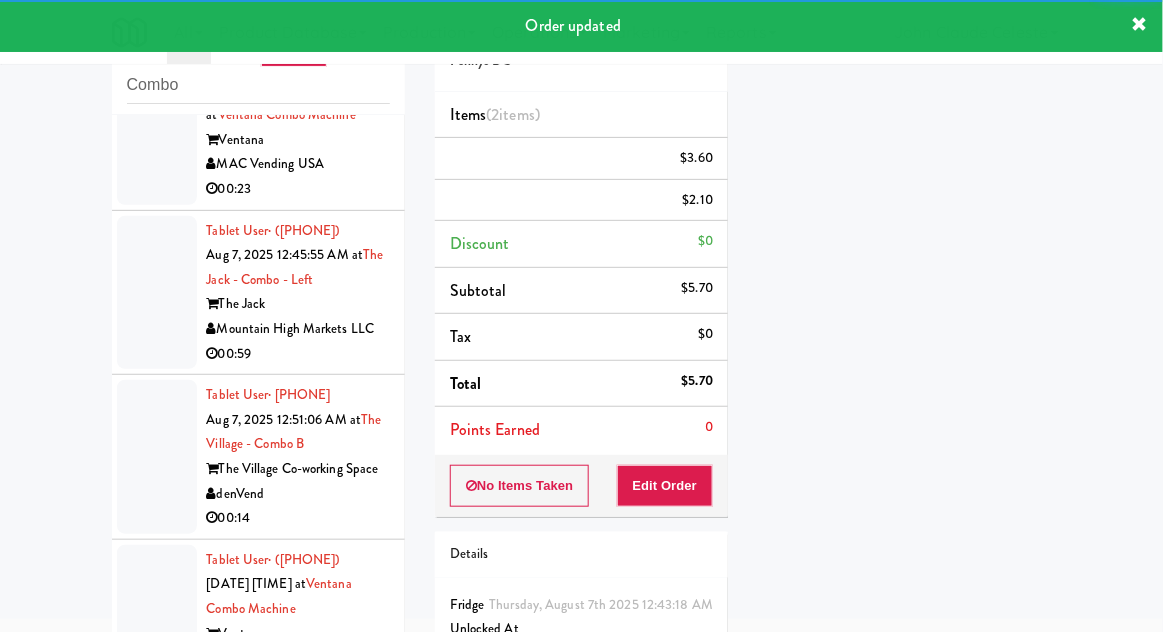 click at bounding box center [157, 128] 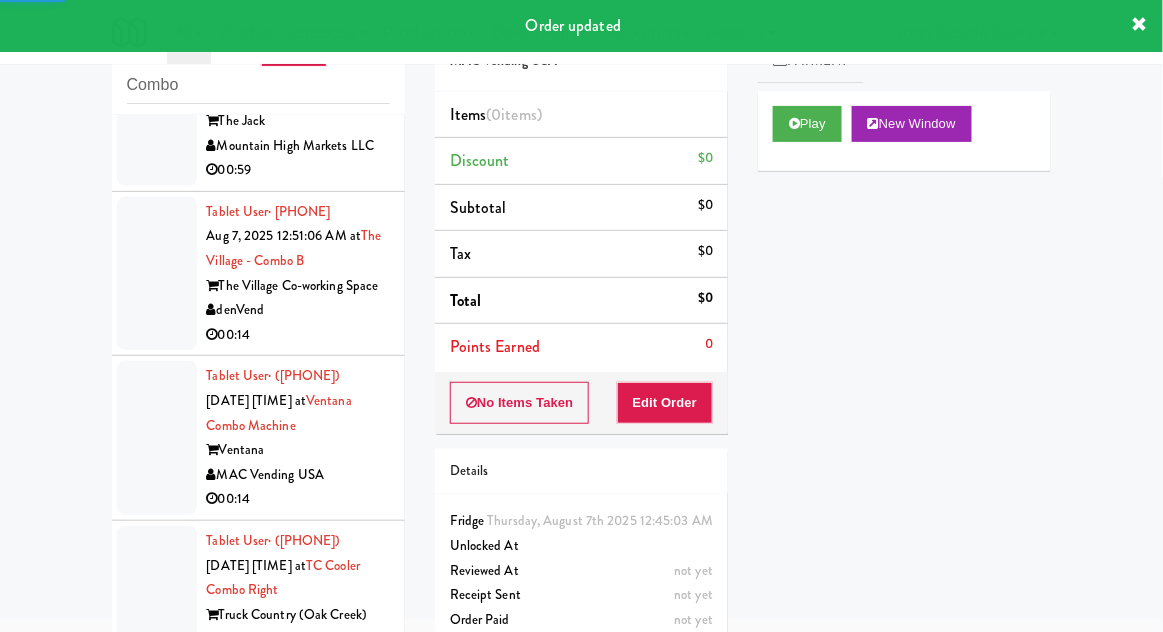 scroll, scrollTop: 2184, scrollLeft: 0, axis: vertical 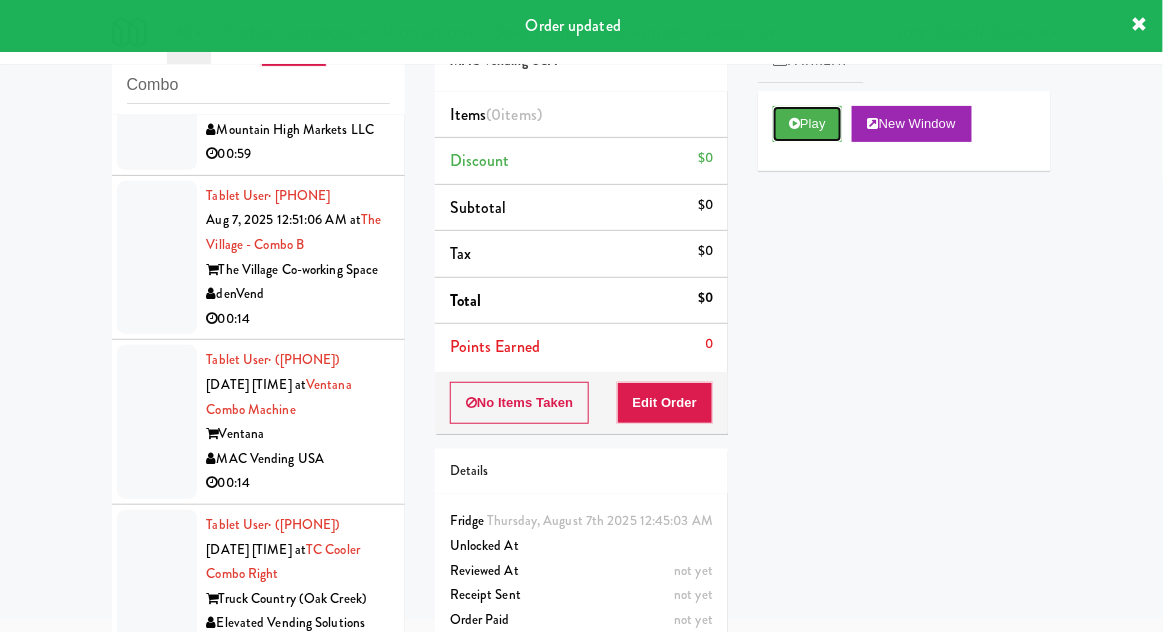 click on "Play" at bounding box center (807, 124) 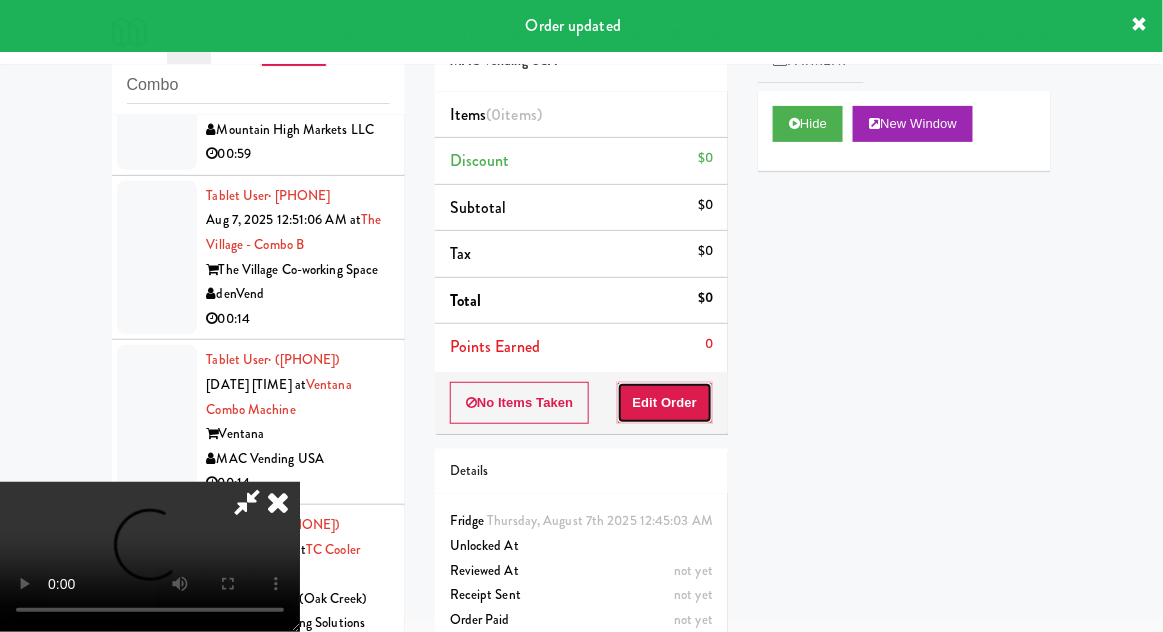 click on "Edit Order" at bounding box center (665, 403) 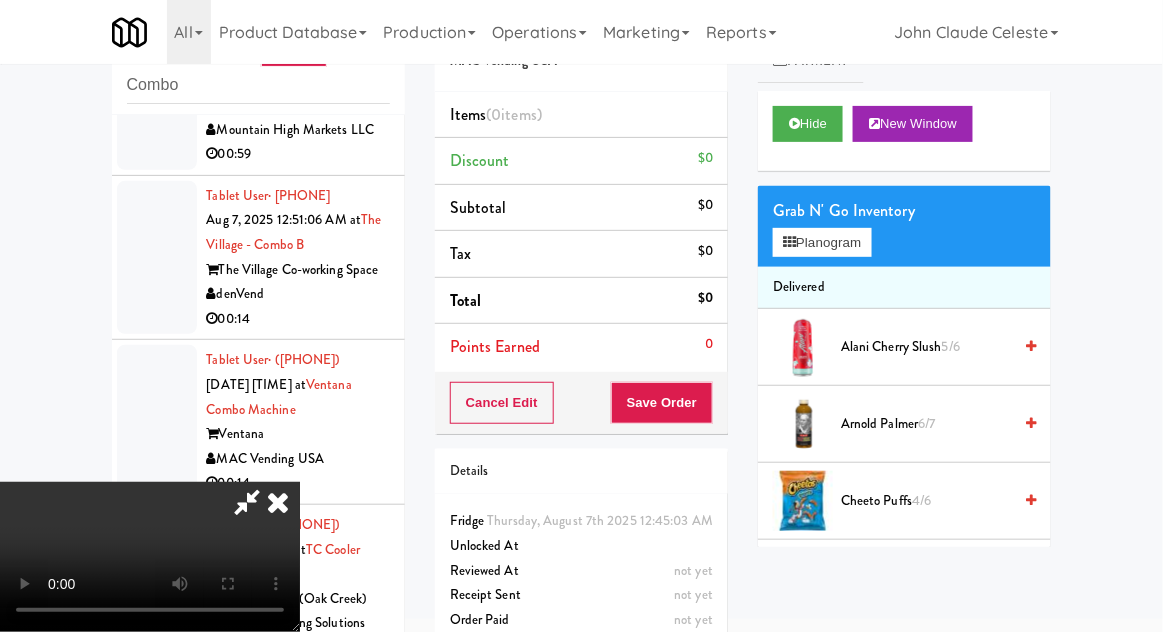 type 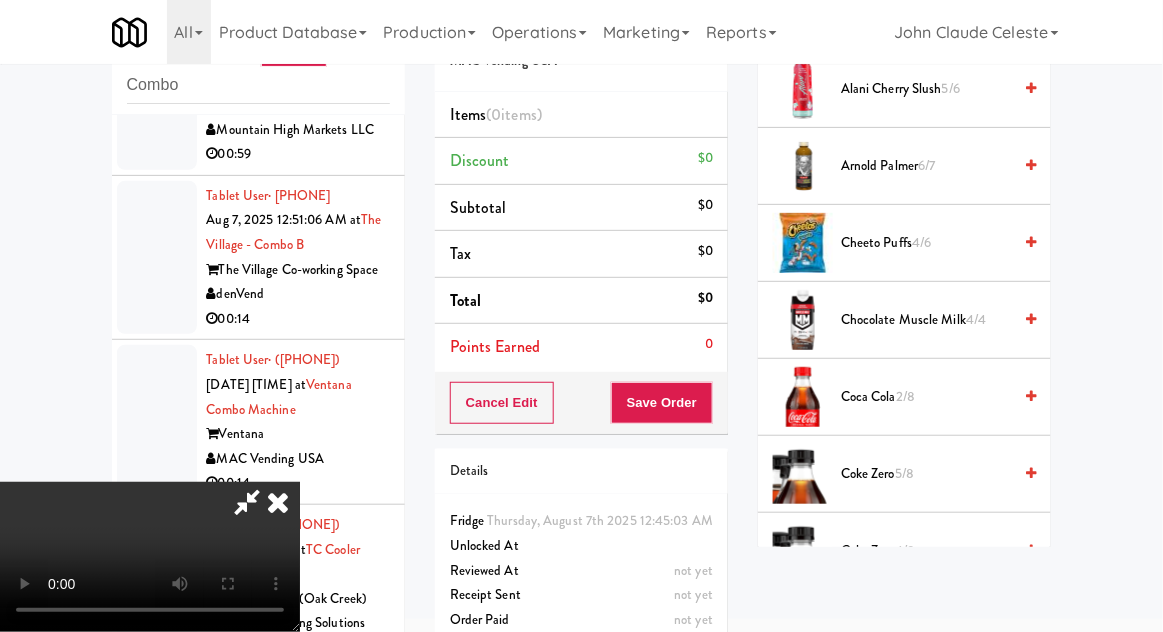 scroll, scrollTop: 257, scrollLeft: 0, axis: vertical 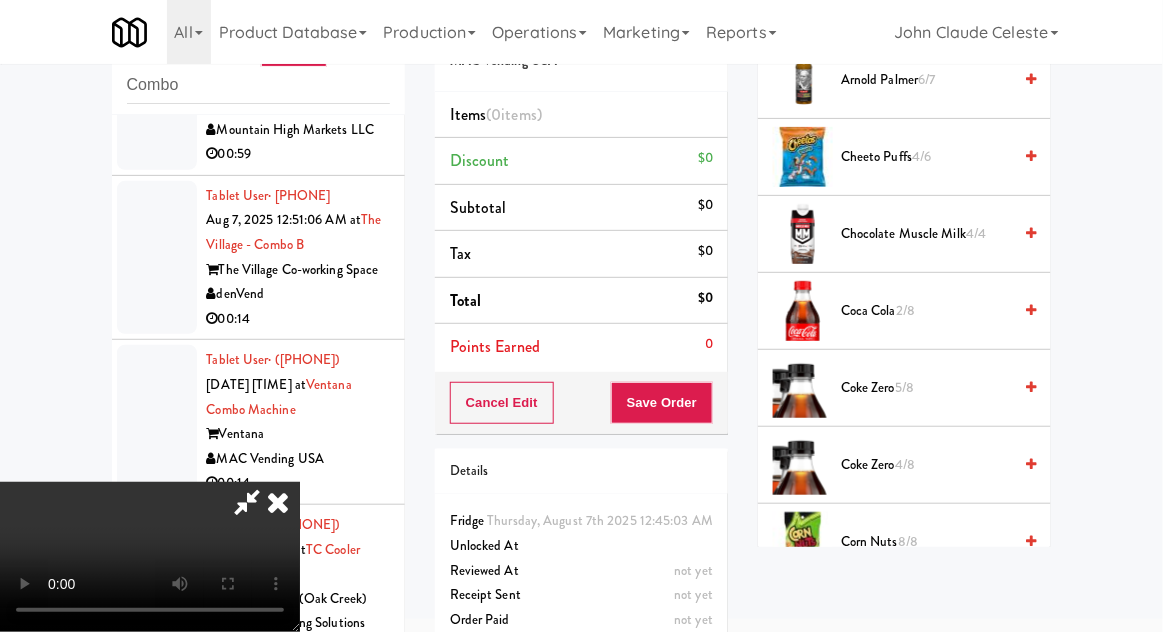 click on "Coca Cola  2/8" at bounding box center [926, 311] 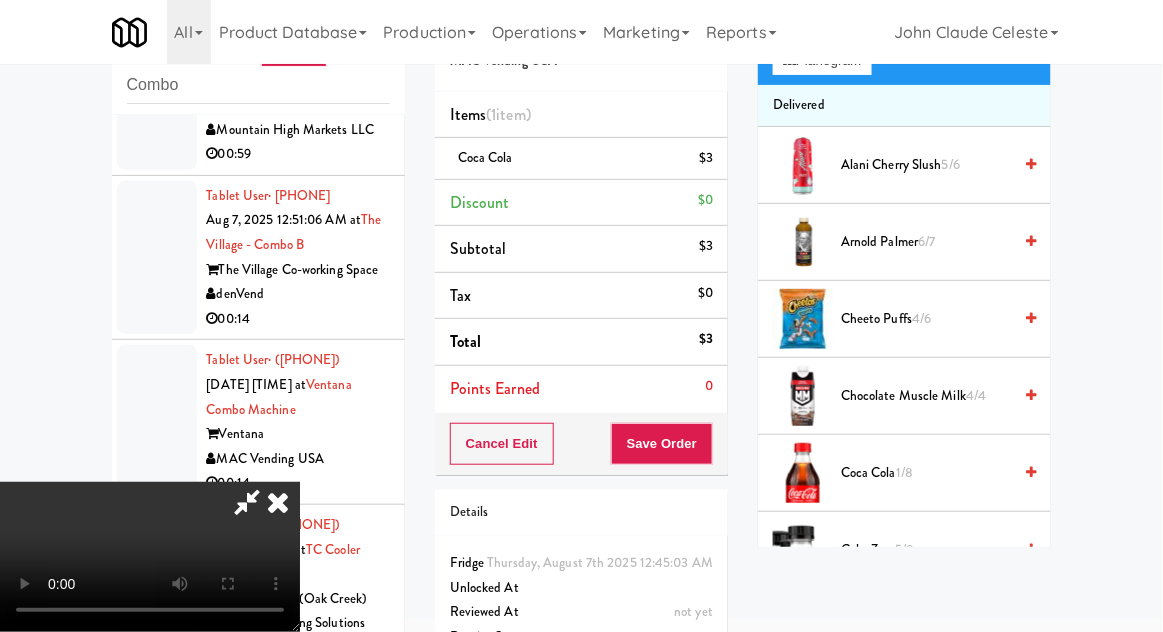 scroll, scrollTop: 0, scrollLeft: 0, axis: both 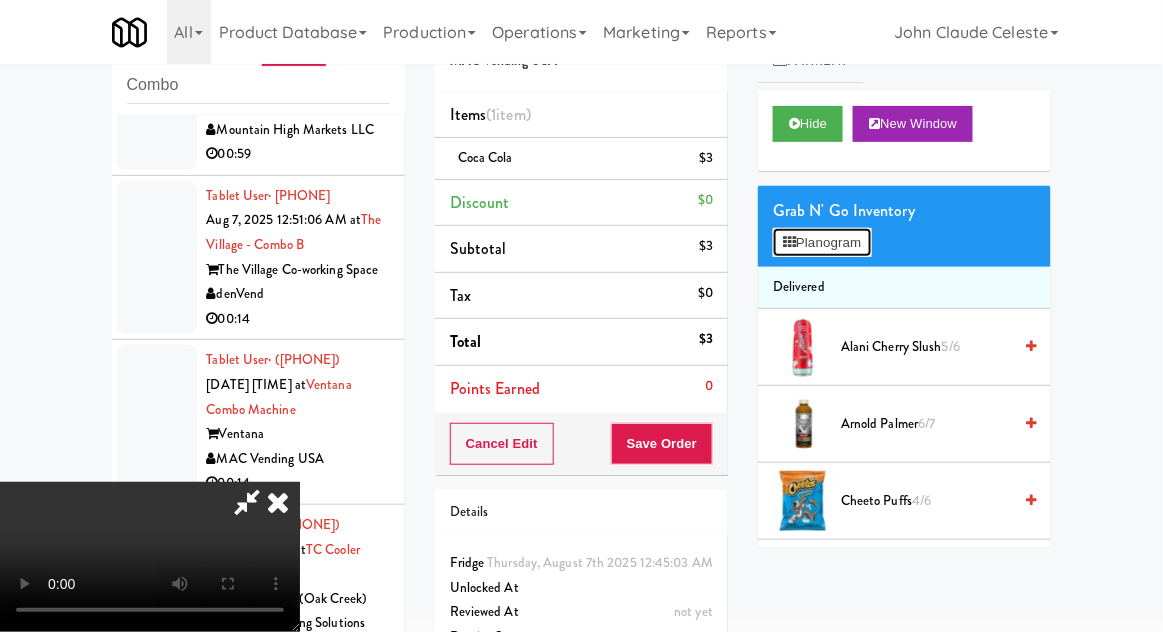 click on "Planogram" at bounding box center (822, 243) 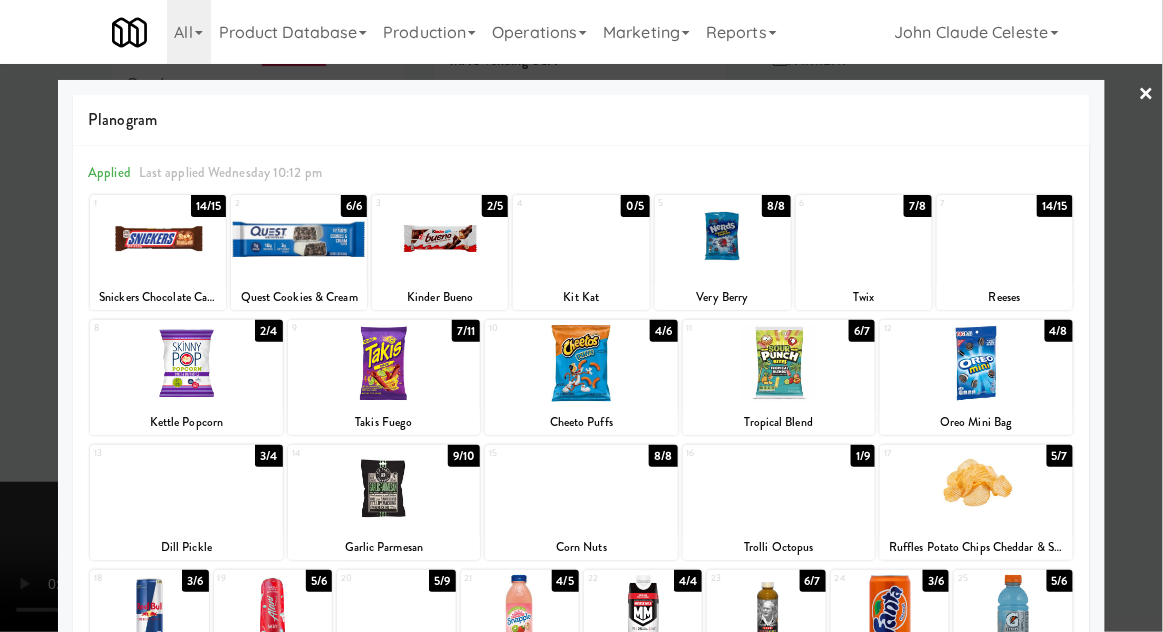 click at bounding box center [779, 488] 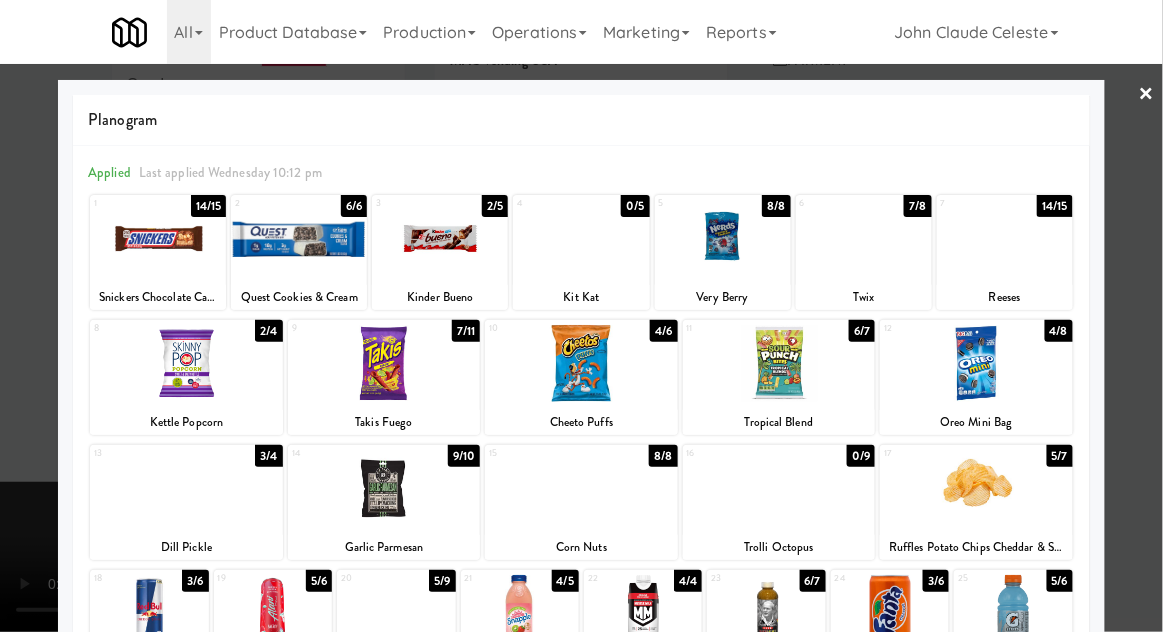 click at bounding box center [581, 316] 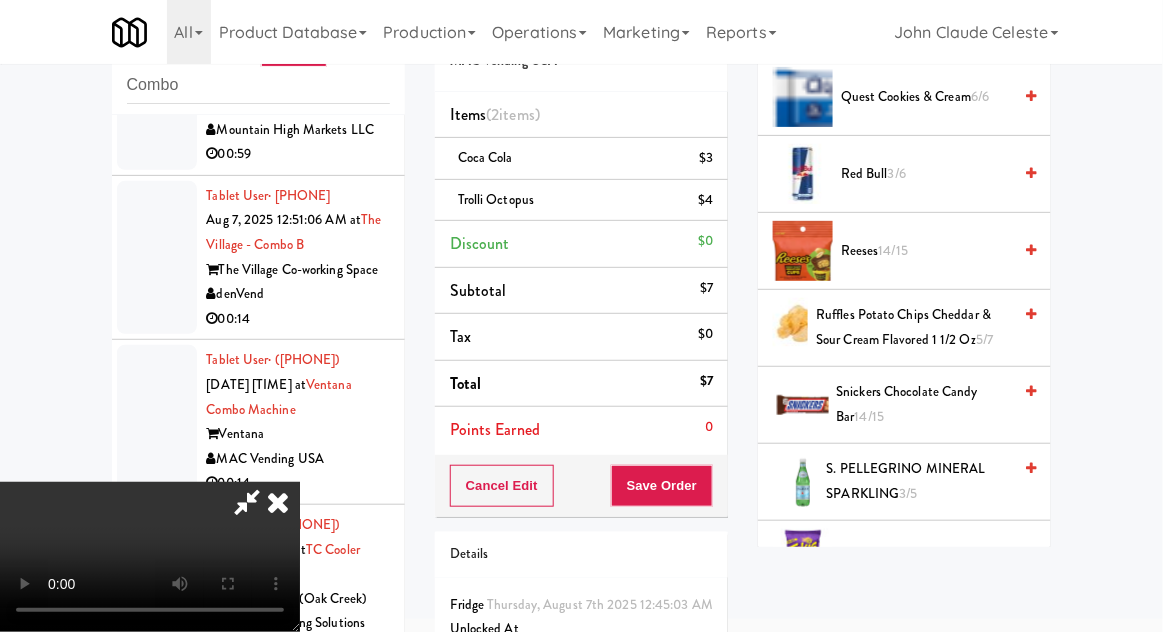 scroll, scrollTop: 2199, scrollLeft: 0, axis: vertical 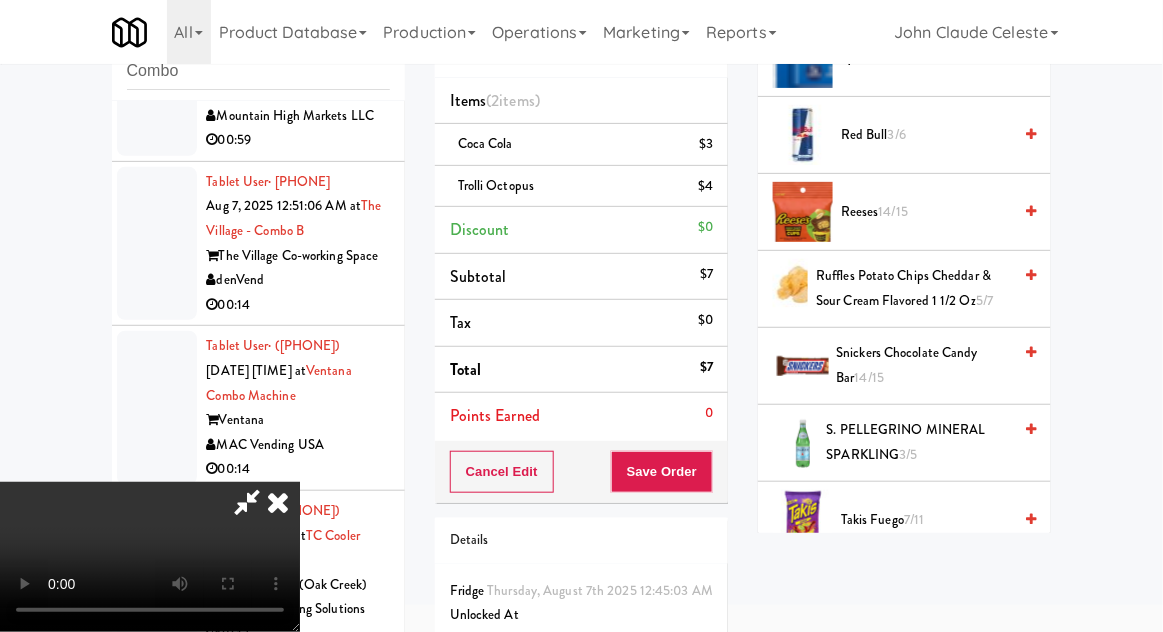 click on "Snickers Chocolate Candy Bar  14/15" at bounding box center (924, 365) 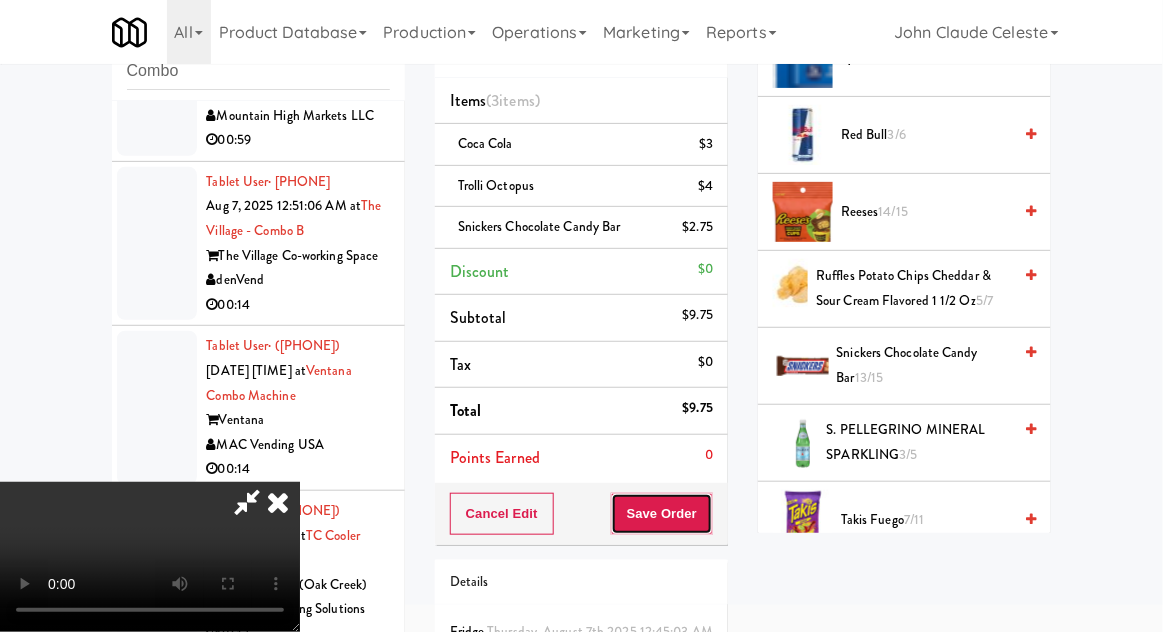click on "Save Order" at bounding box center [662, 514] 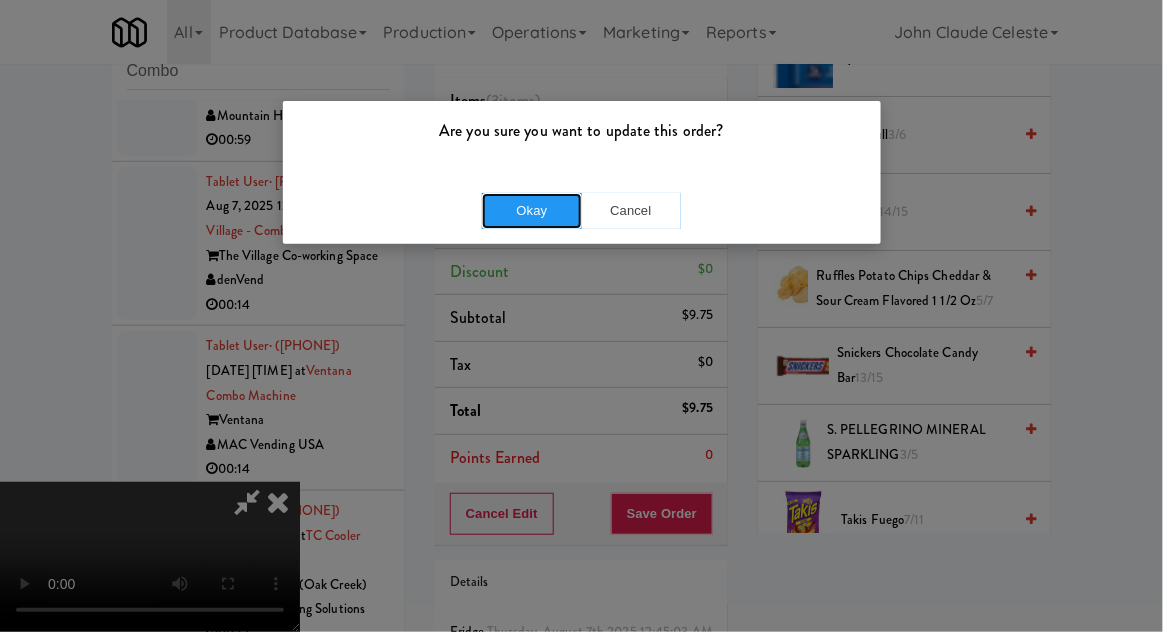 click on "Okay" at bounding box center [532, 211] 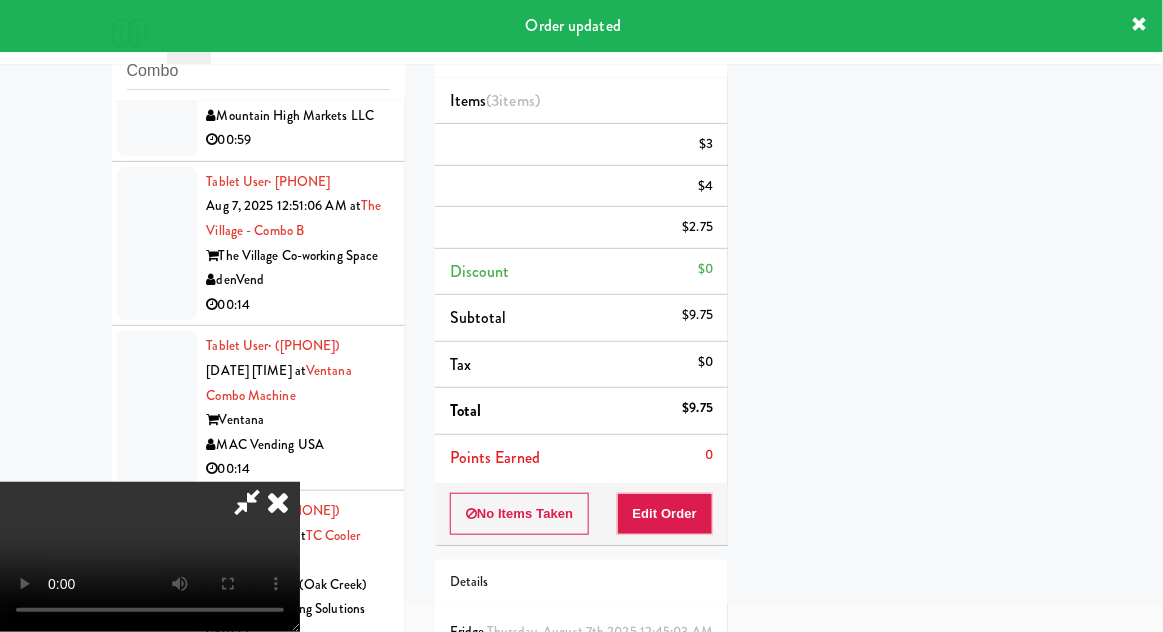 scroll, scrollTop: 197, scrollLeft: 0, axis: vertical 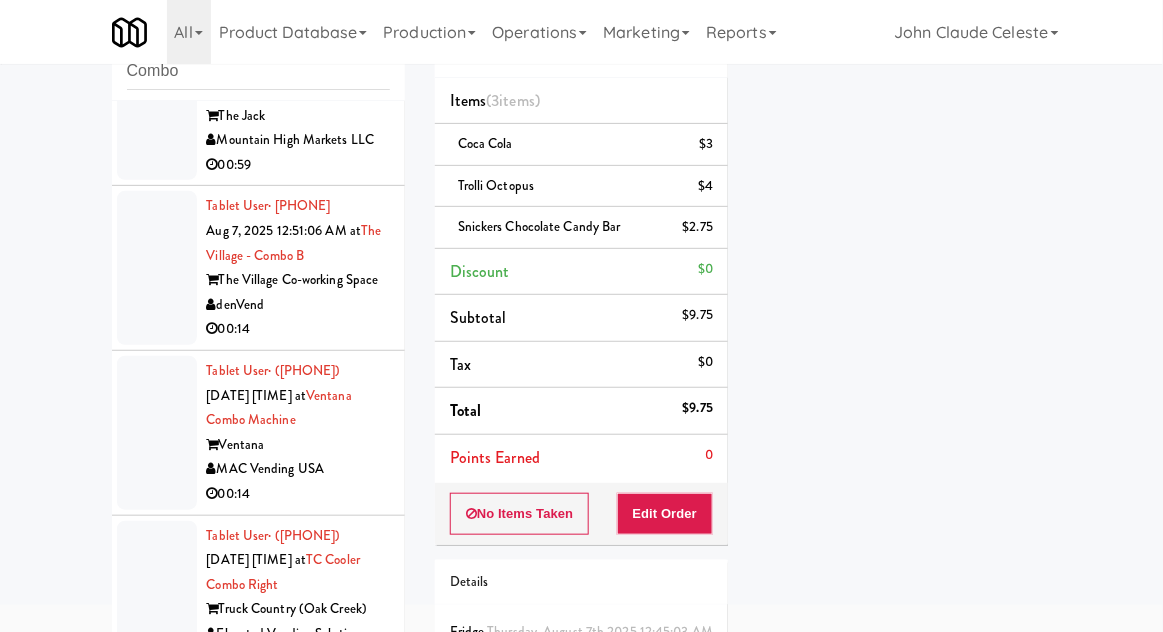 click on "Tablet User  · (480) 645-6181 Aug 7, 2025 12:45:55 AM at  The Jack - Combo - Left  The Jack  Mountain High Markets LLC  00:59" at bounding box center [258, 104] 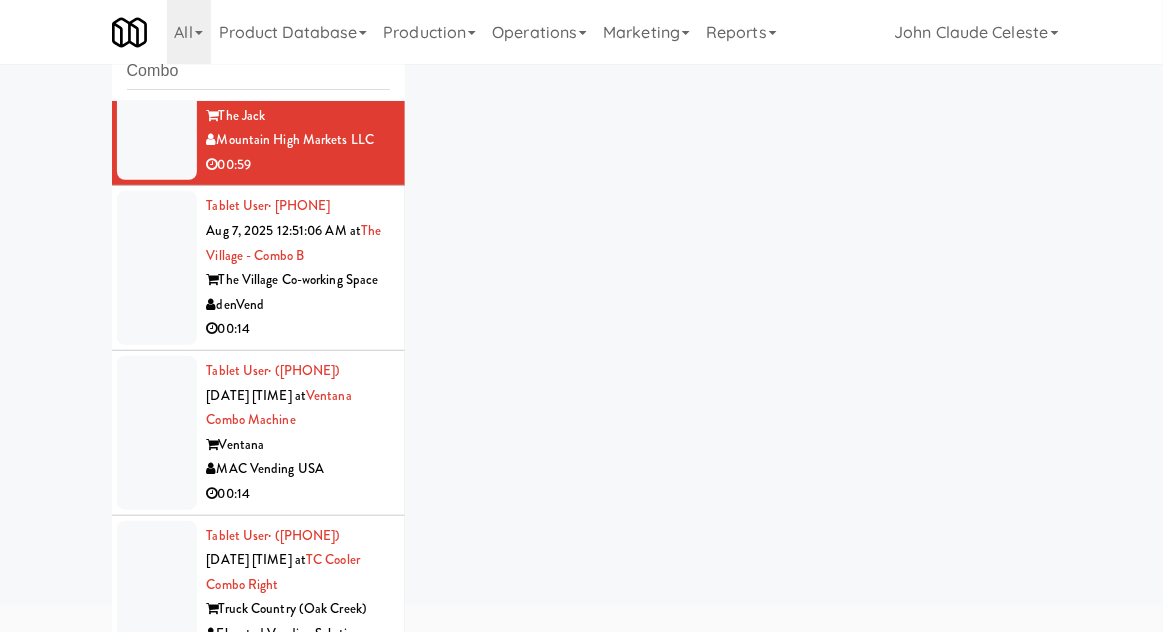 scroll, scrollTop: 77, scrollLeft: 0, axis: vertical 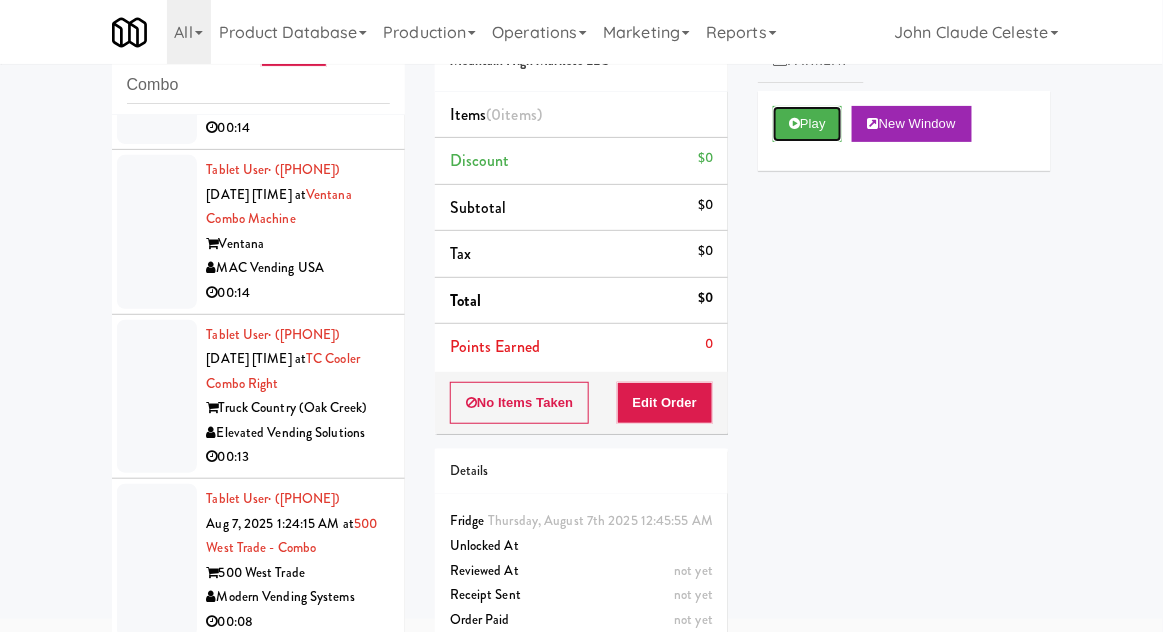 click on "Play" at bounding box center (807, 124) 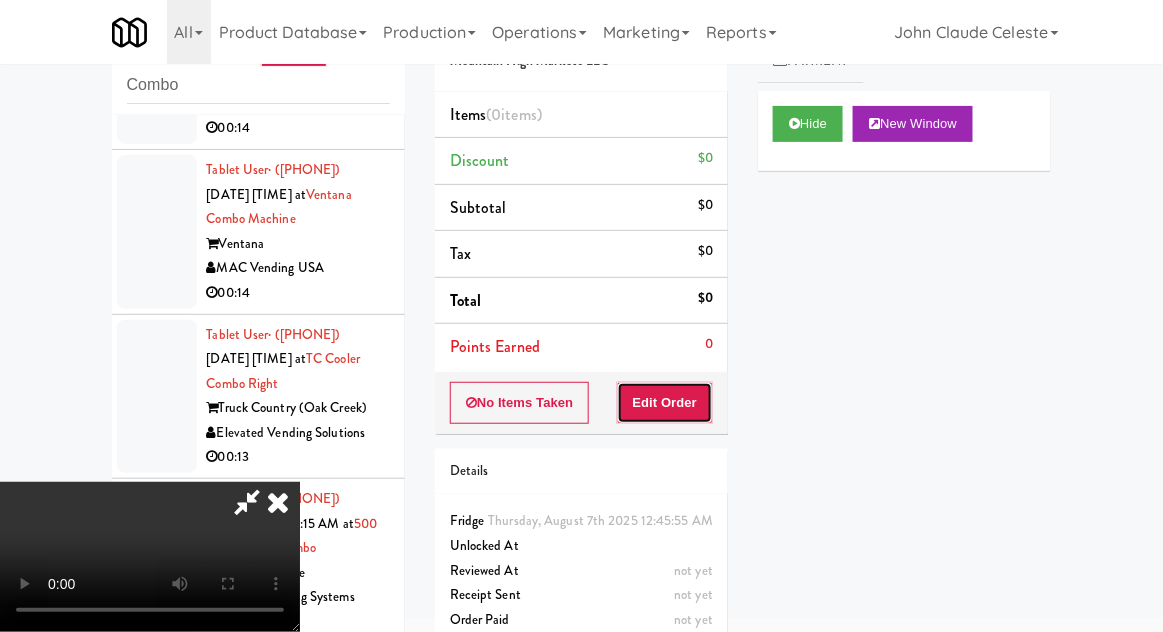 click on "Edit Order" at bounding box center (665, 403) 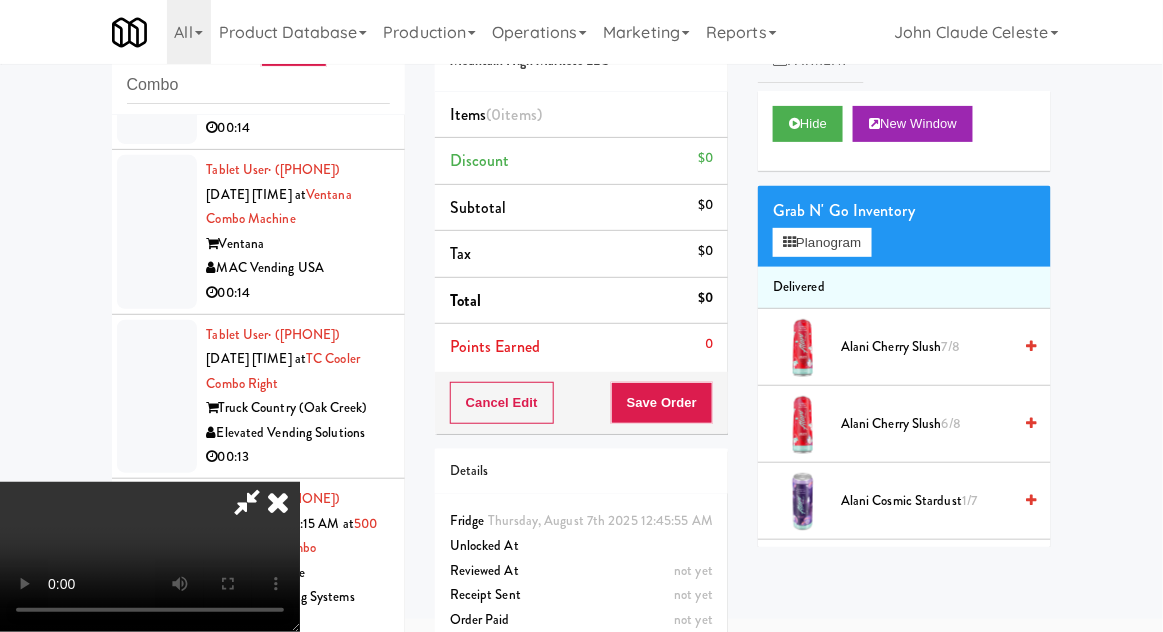 scroll, scrollTop: 73, scrollLeft: 0, axis: vertical 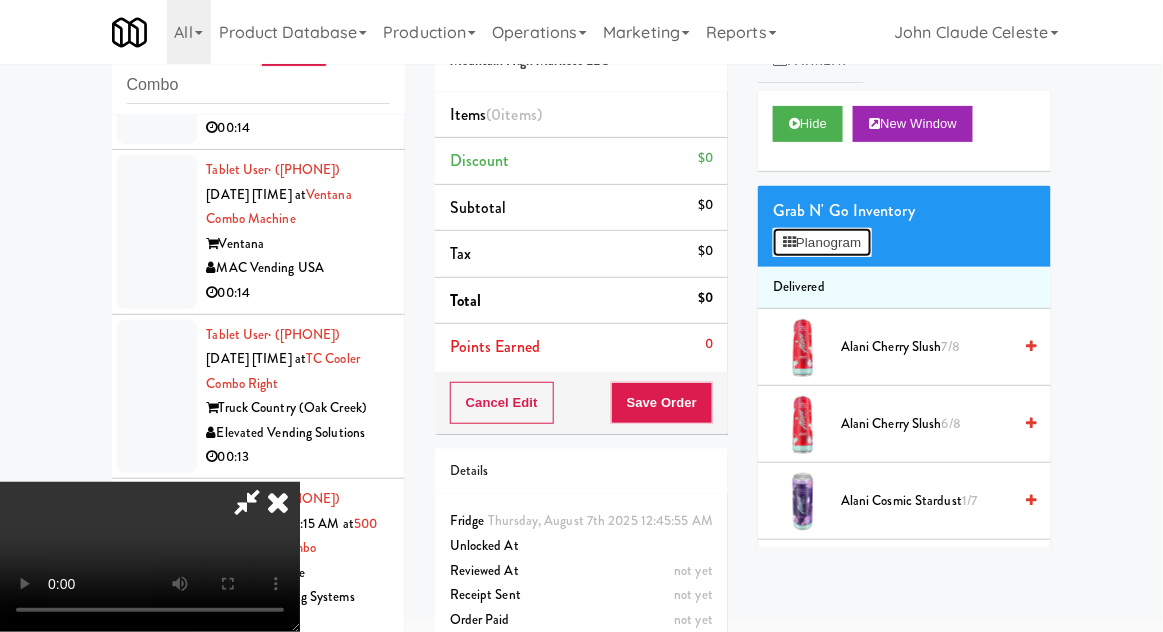 click on "Planogram" at bounding box center [822, 243] 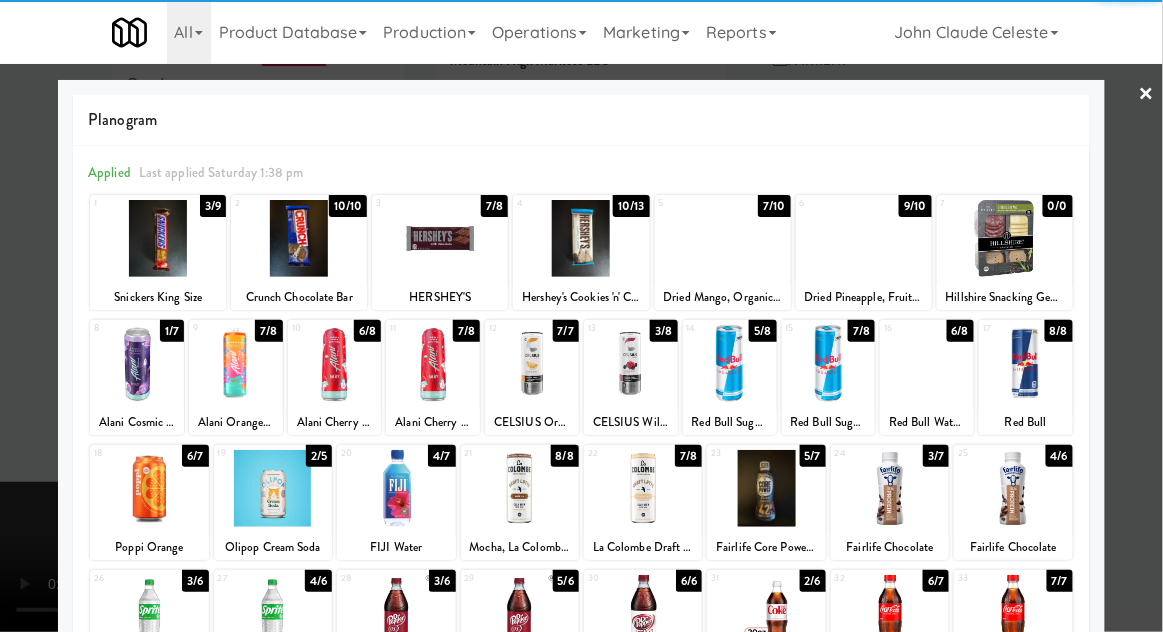 click at bounding box center [273, 488] 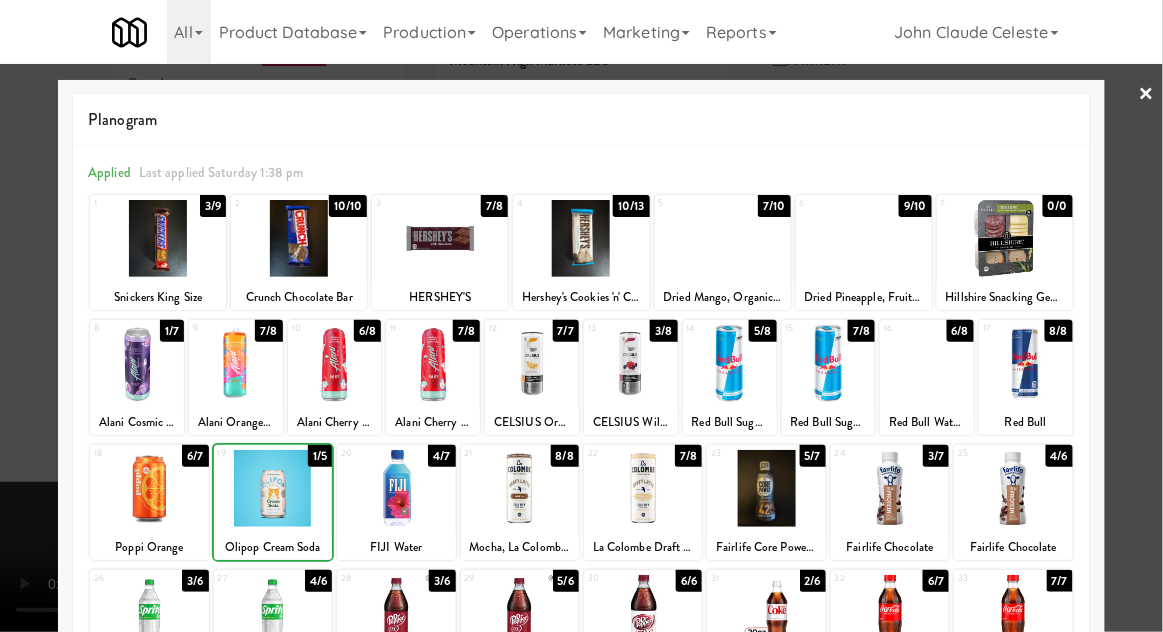 click at bounding box center [581, 316] 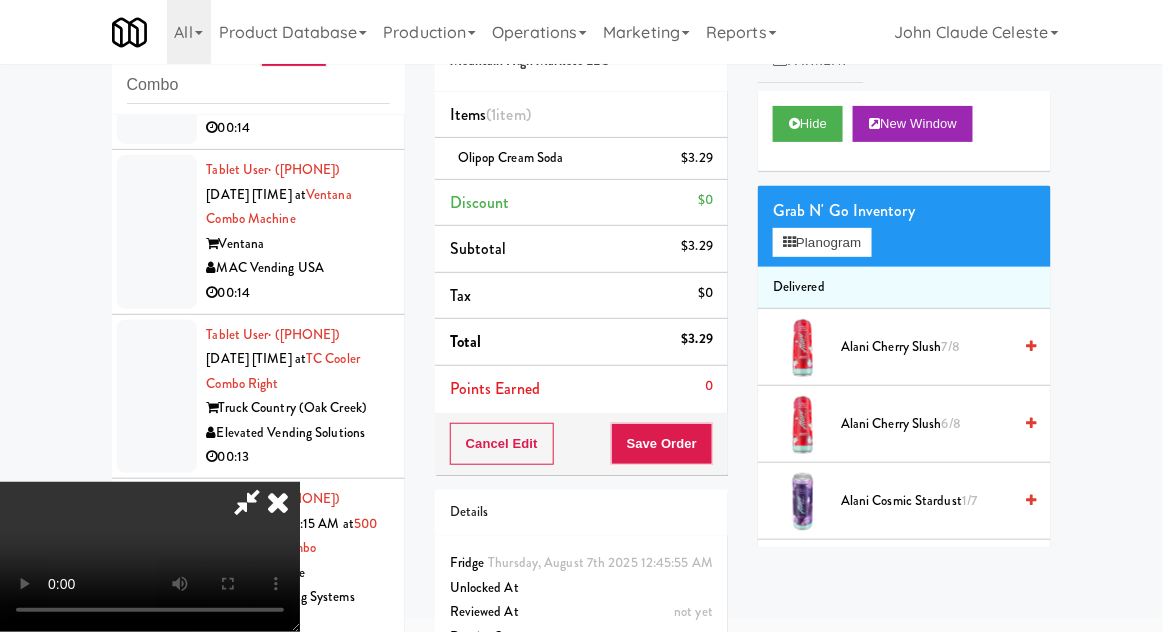 scroll, scrollTop: 0, scrollLeft: 0, axis: both 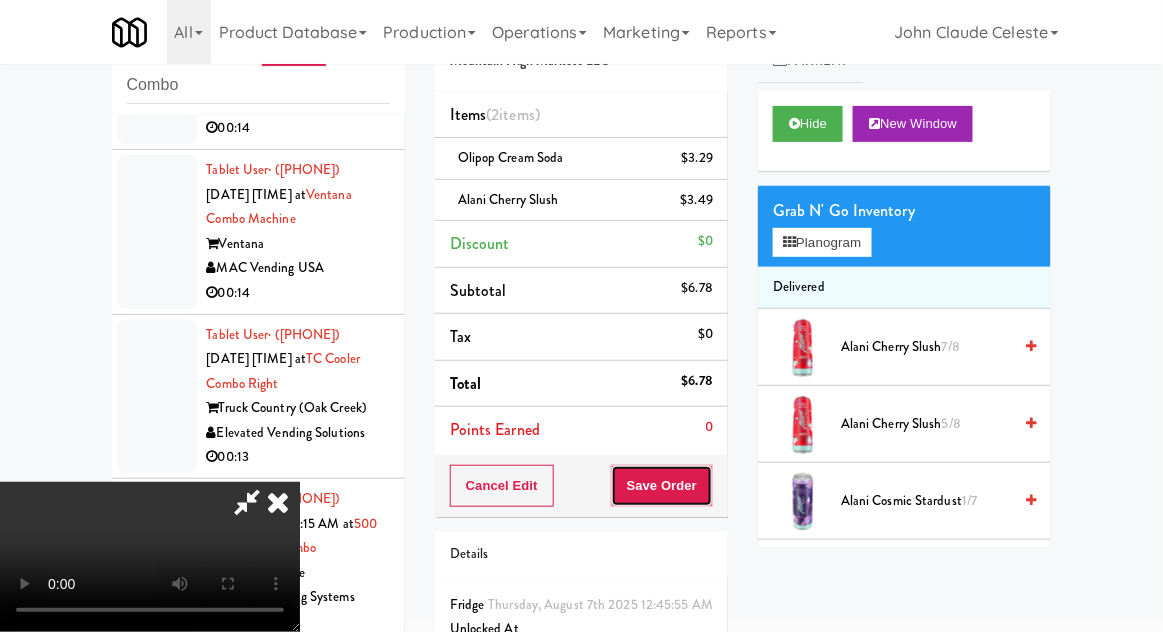 click on "Save Order" at bounding box center [662, 486] 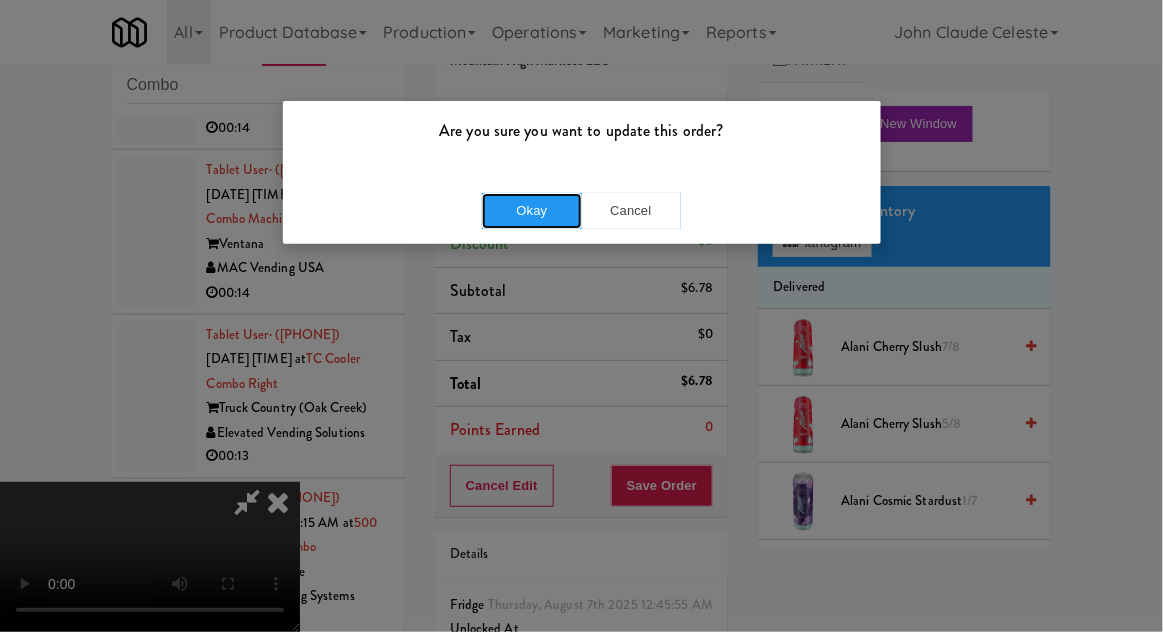 click on "Okay" at bounding box center (532, 211) 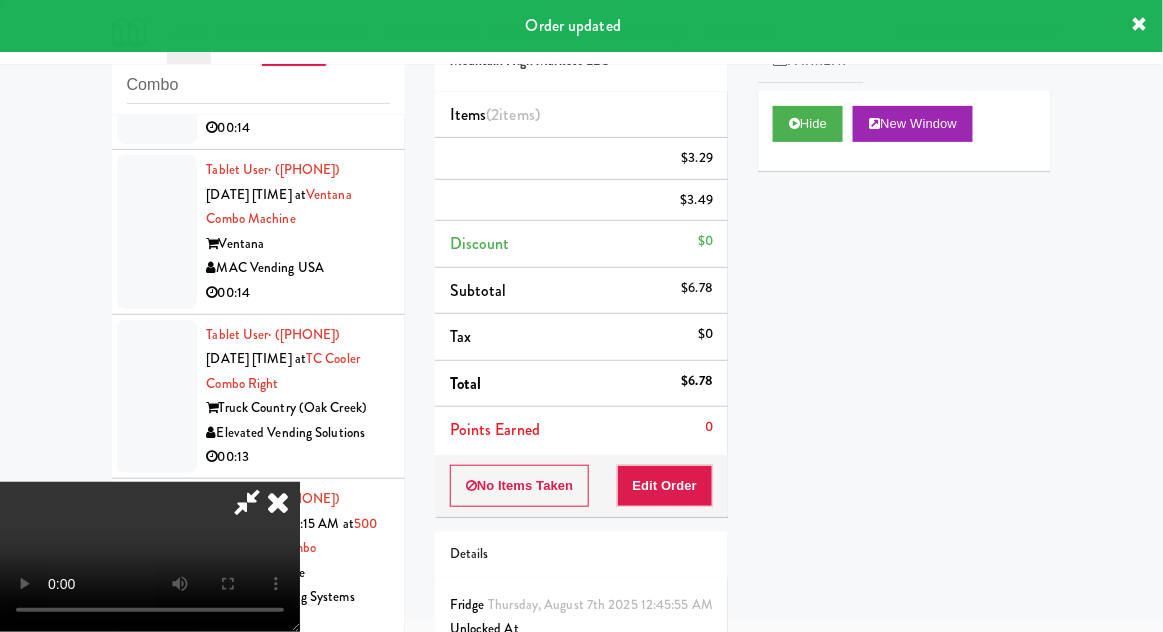 scroll, scrollTop: 0, scrollLeft: 0, axis: both 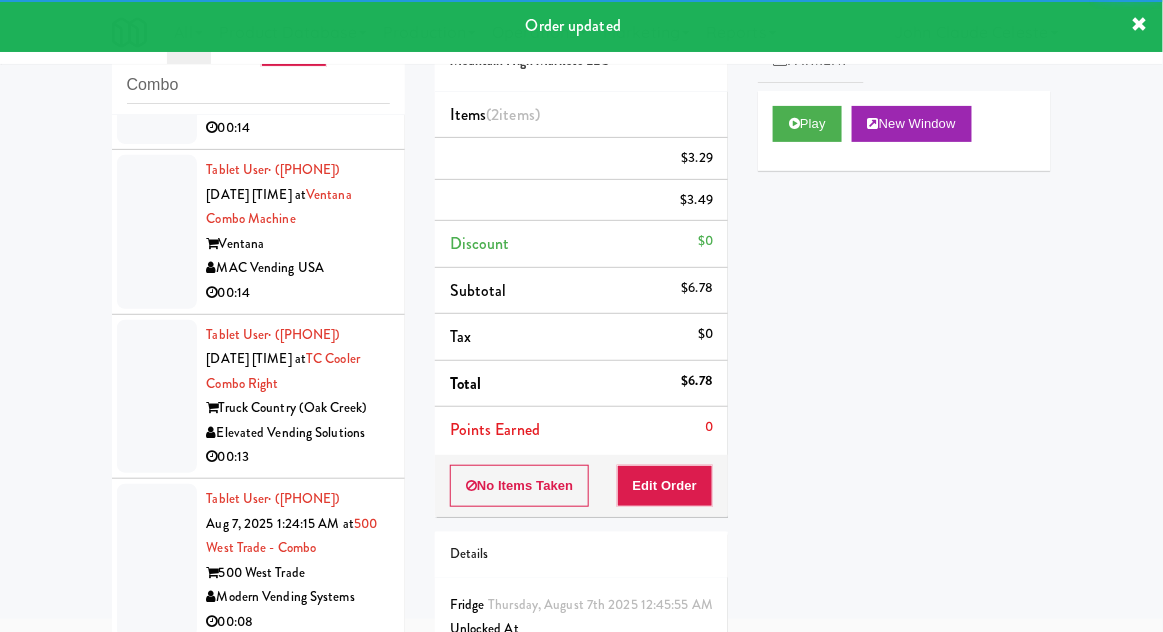click at bounding box center [157, 67] 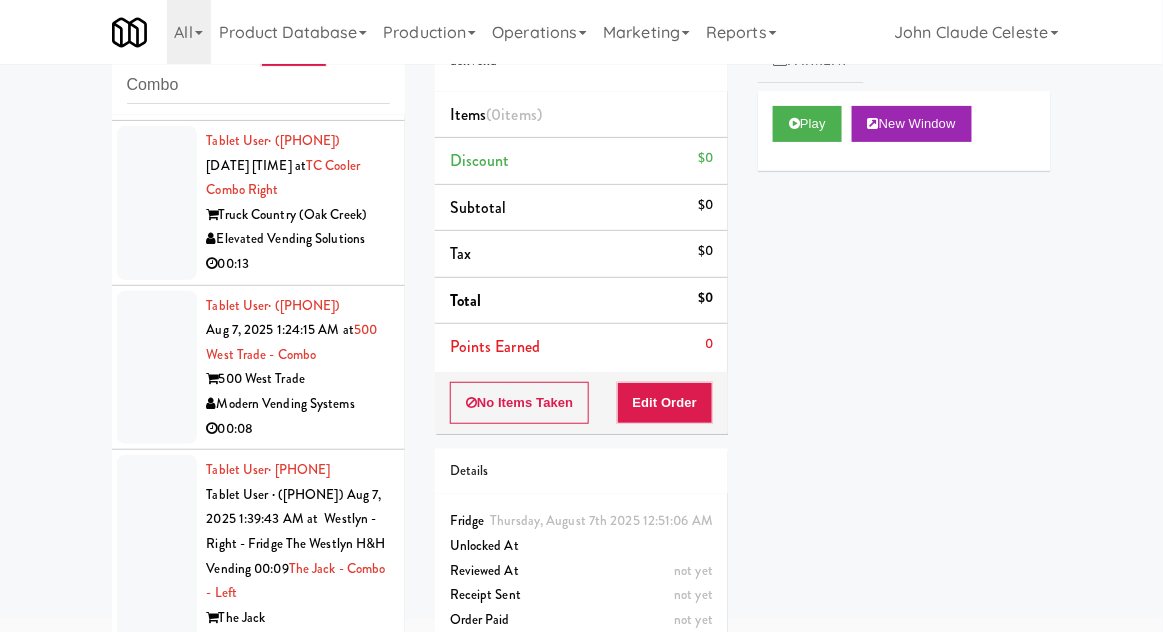 scroll, scrollTop: 2617, scrollLeft: 0, axis: vertical 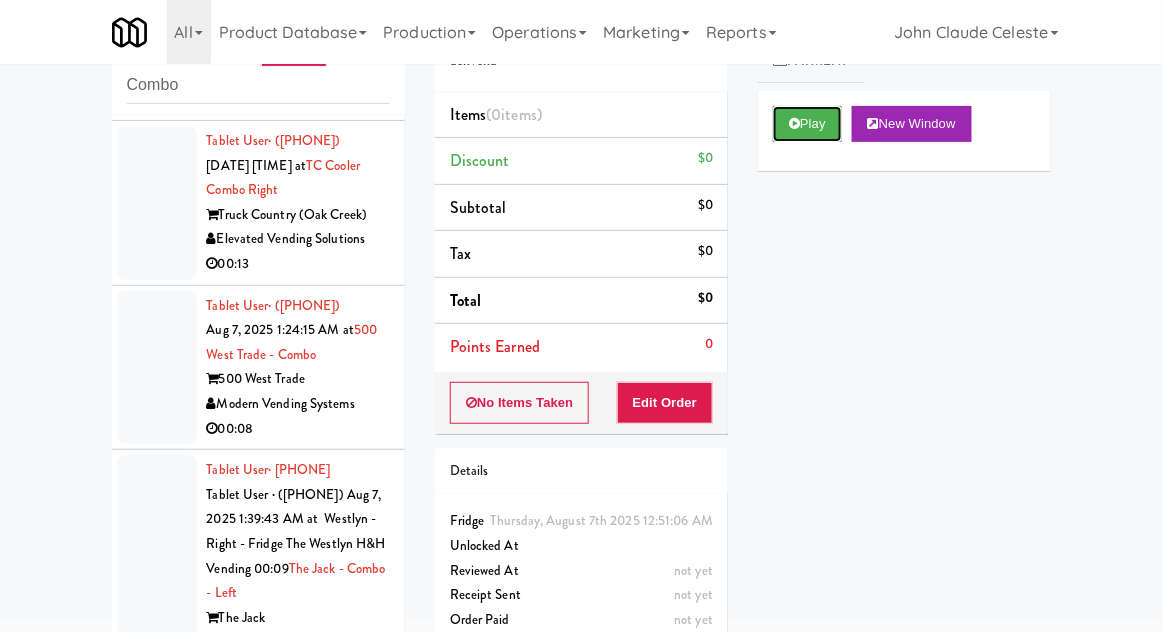 click on "Play" at bounding box center [807, 124] 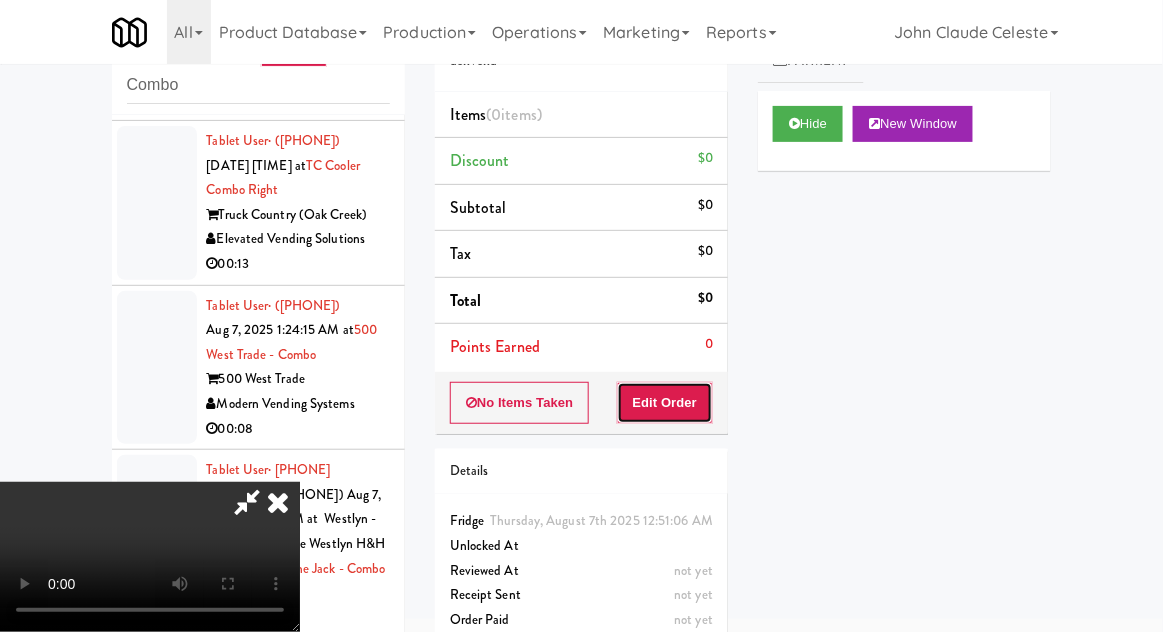 click on "Edit Order" at bounding box center [665, 403] 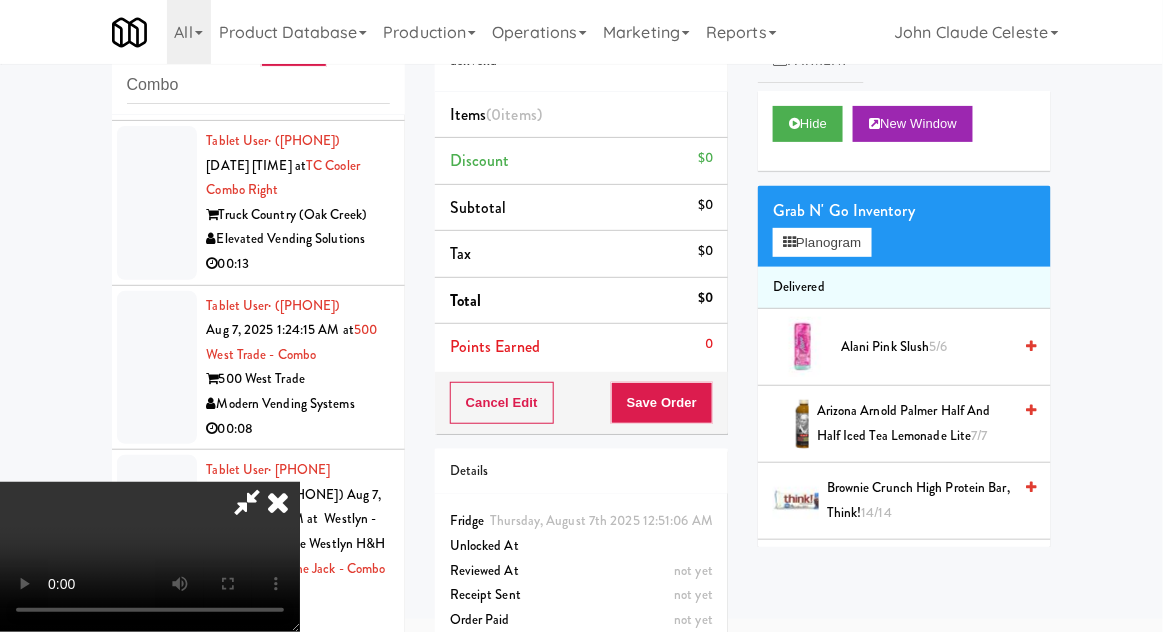 type 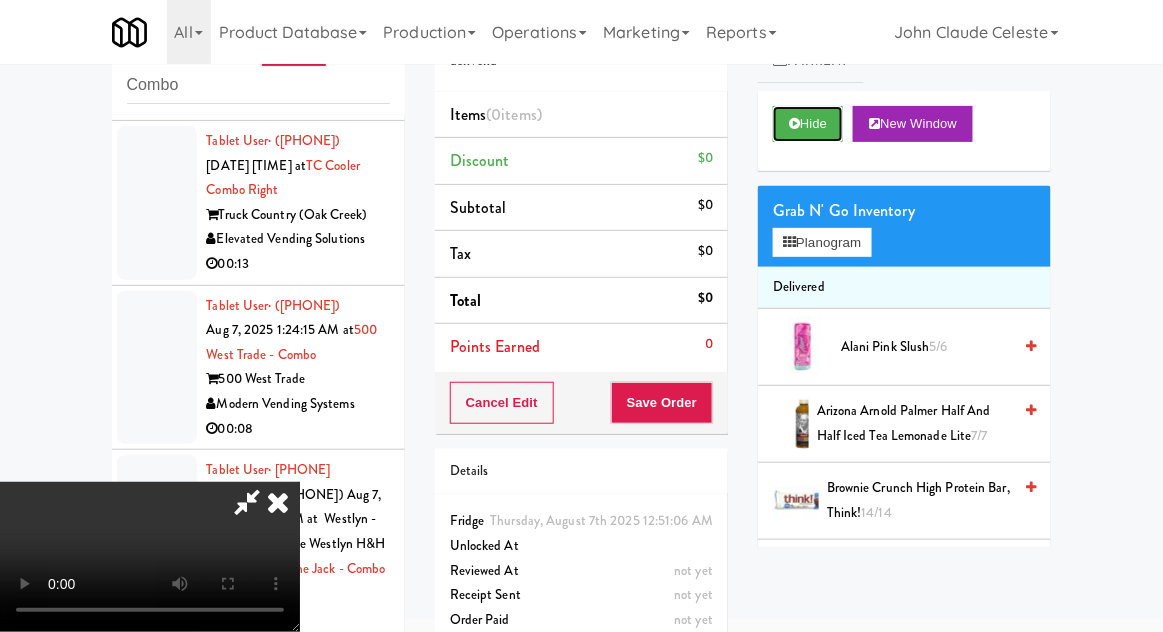 click on "Hide" at bounding box center [808, 124] 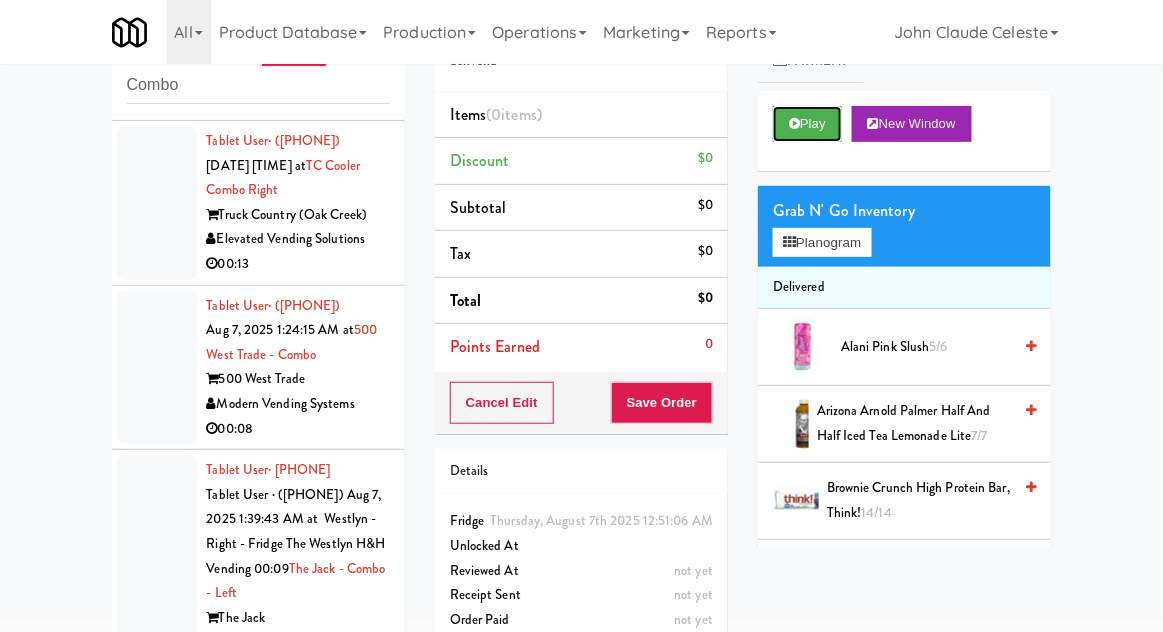 click at bounding box center (794, 123) 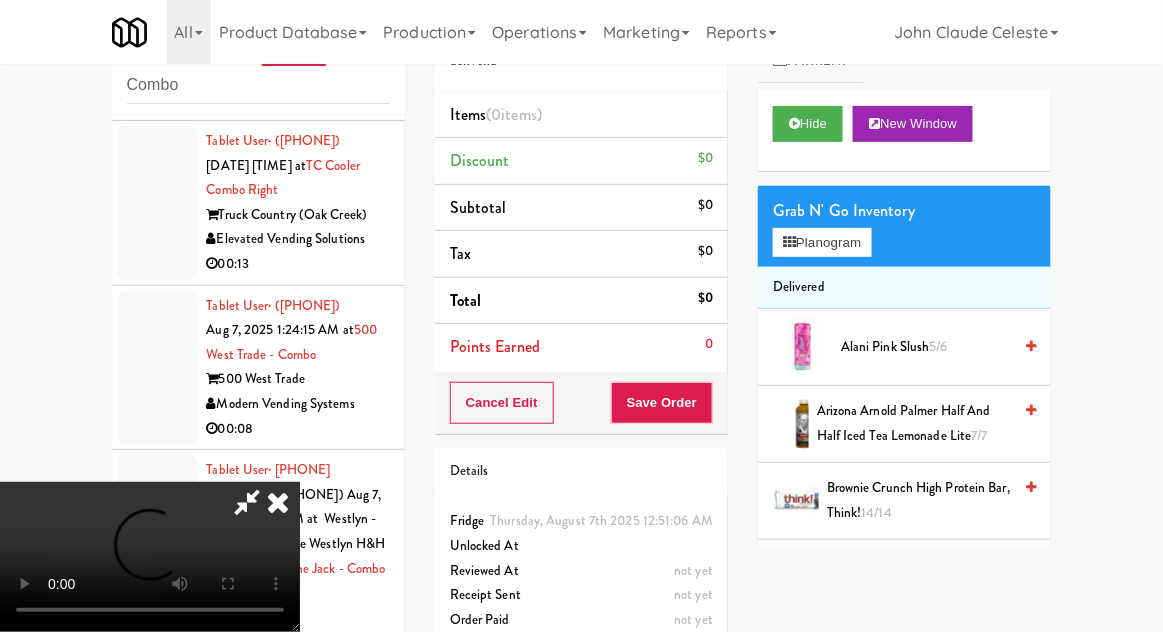 type 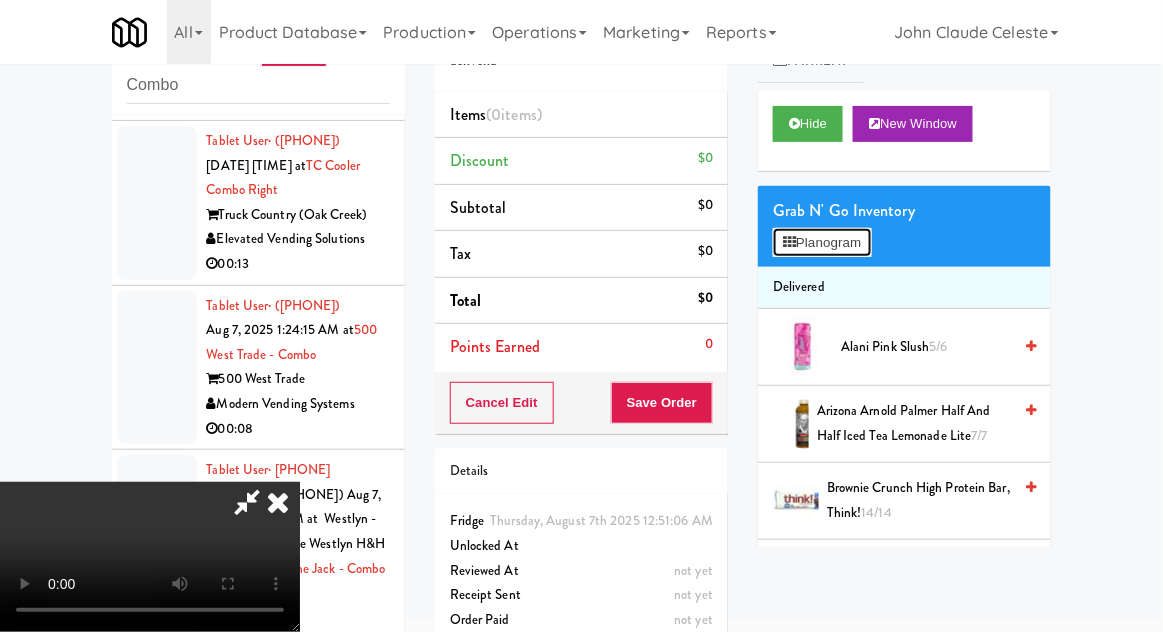 click on "Planogram" at bounding box center (822, 243) 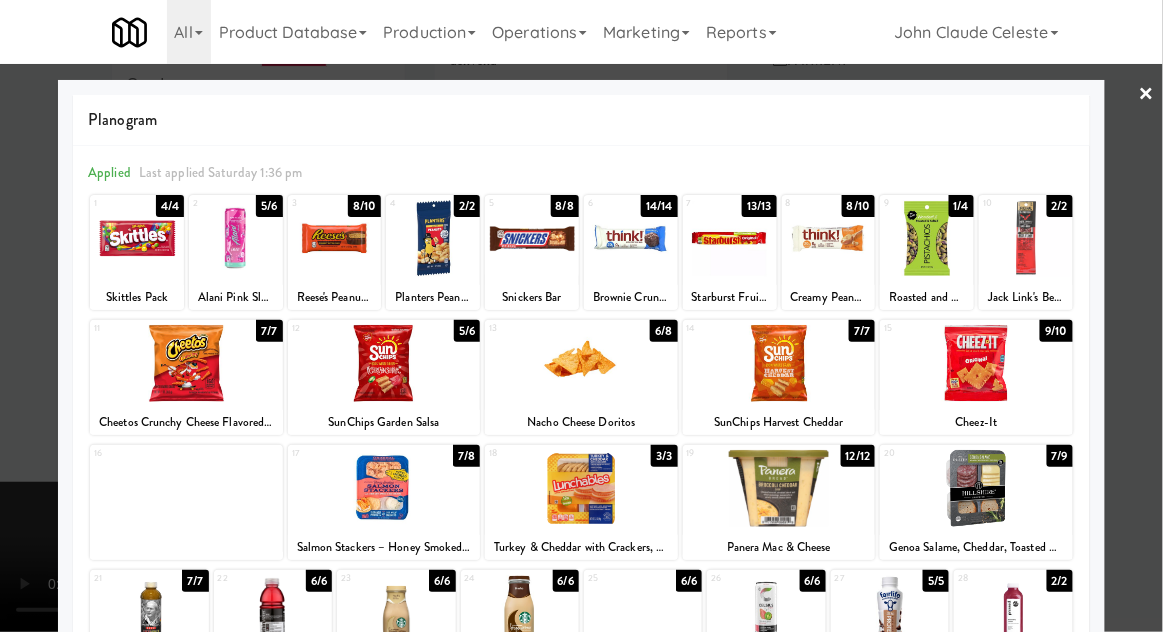 click at bounding box center (829, 238) 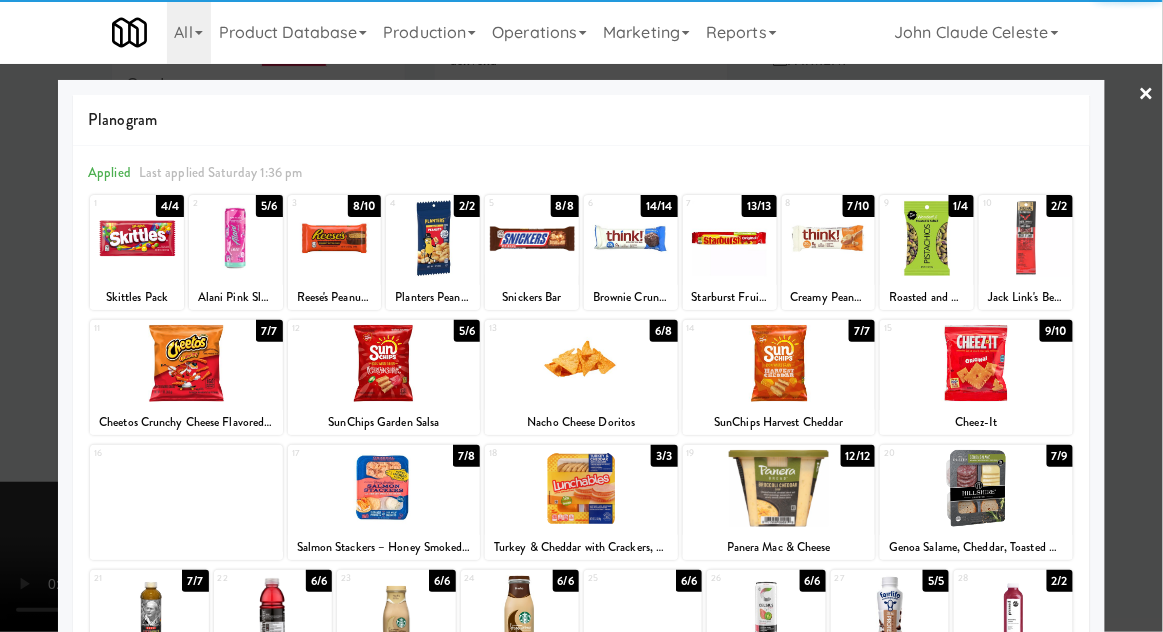 click at bounding box center (581, 316) 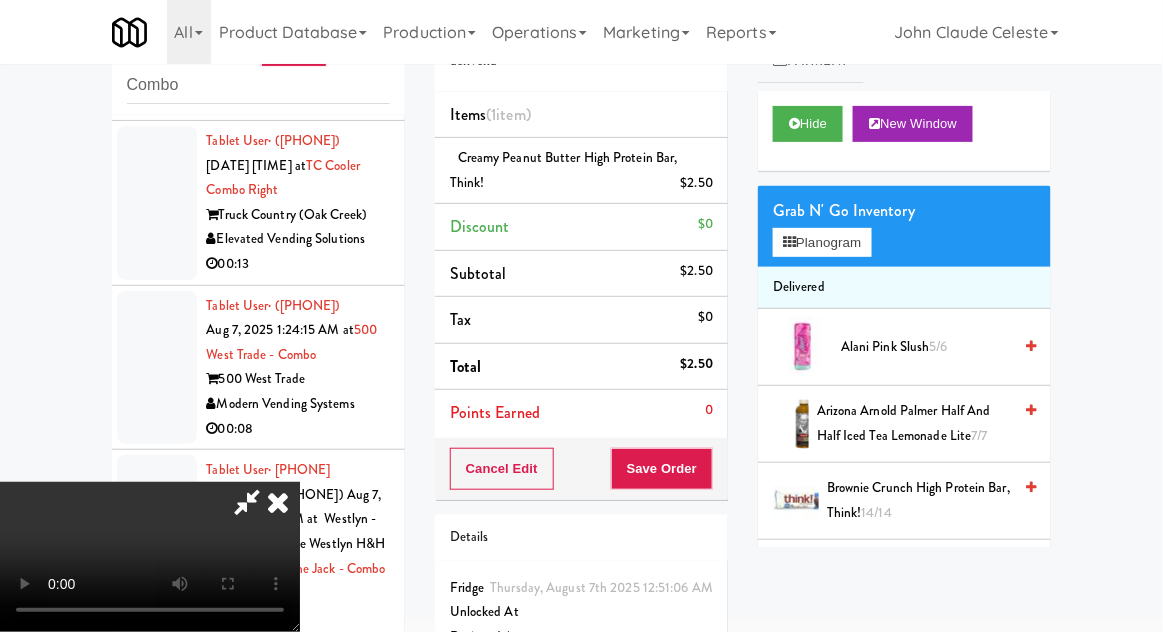 click on "Grab N' Go Inventory  Planogram" at bounding box center [904, 226] 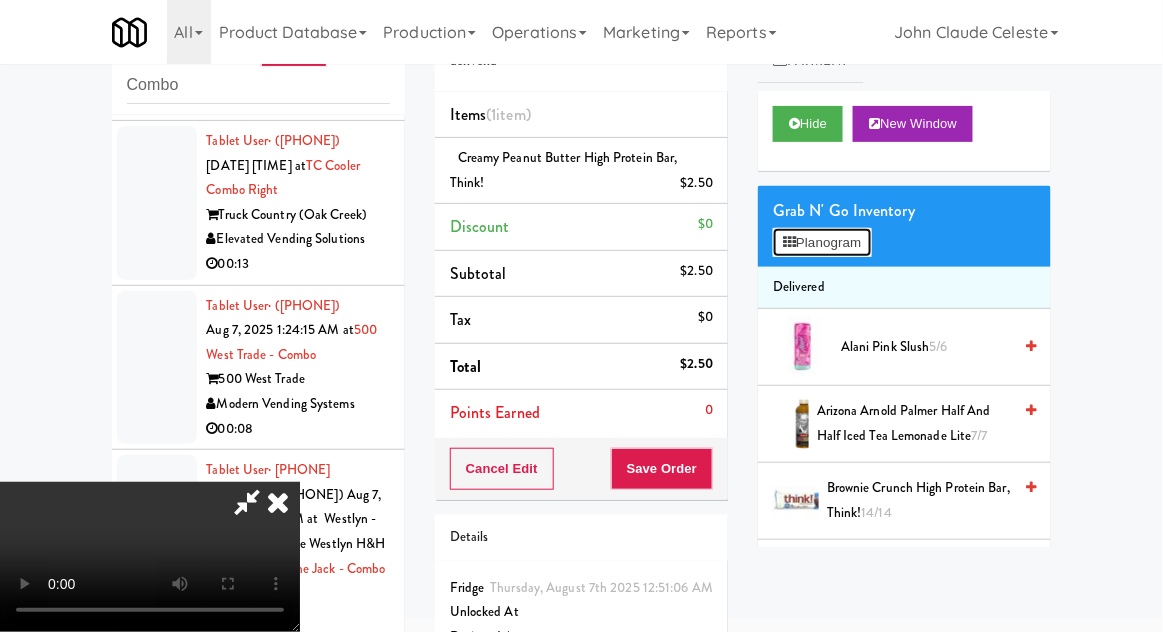 click on "Planogram" at bounding box center (822, 243) 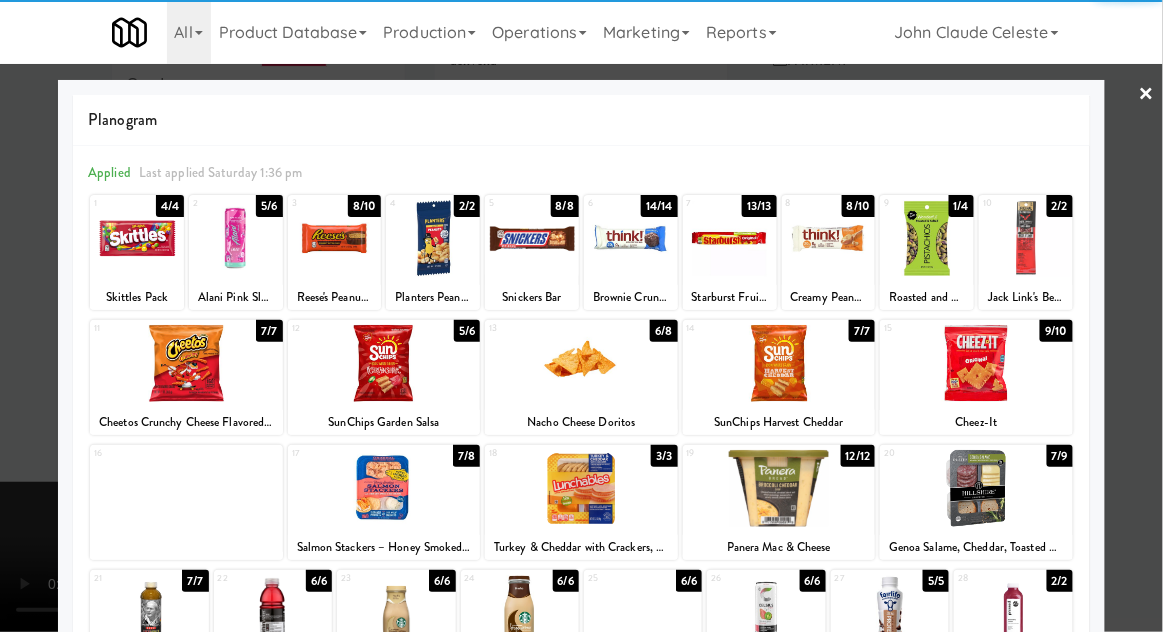 click at bounding box center [631, 238] 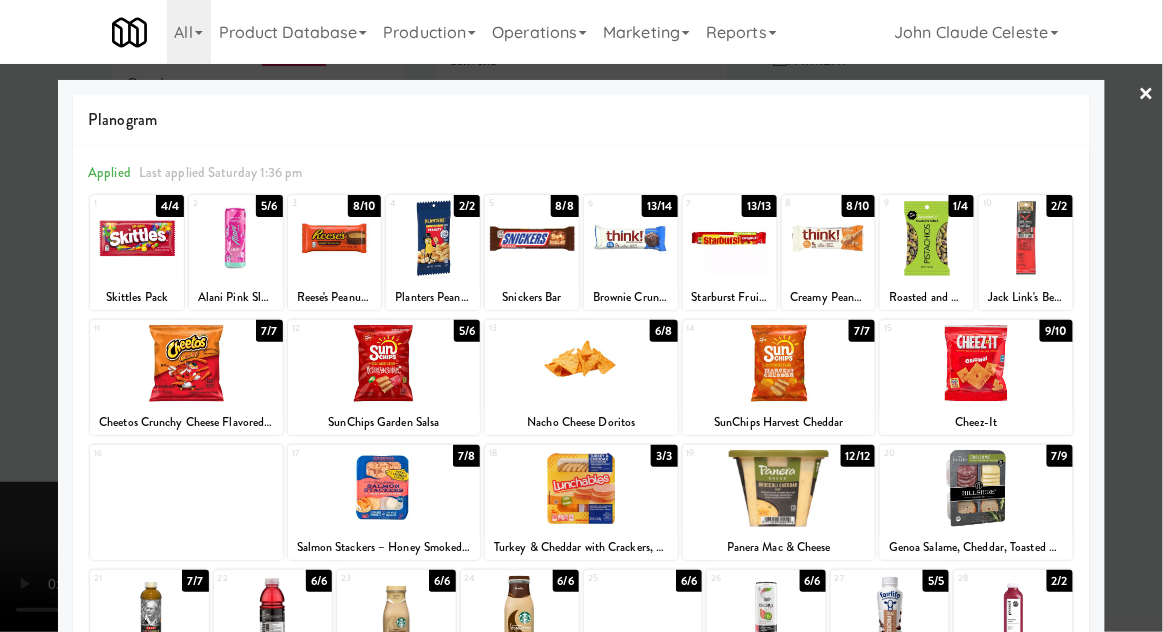 click at bounding box center (581, 316) 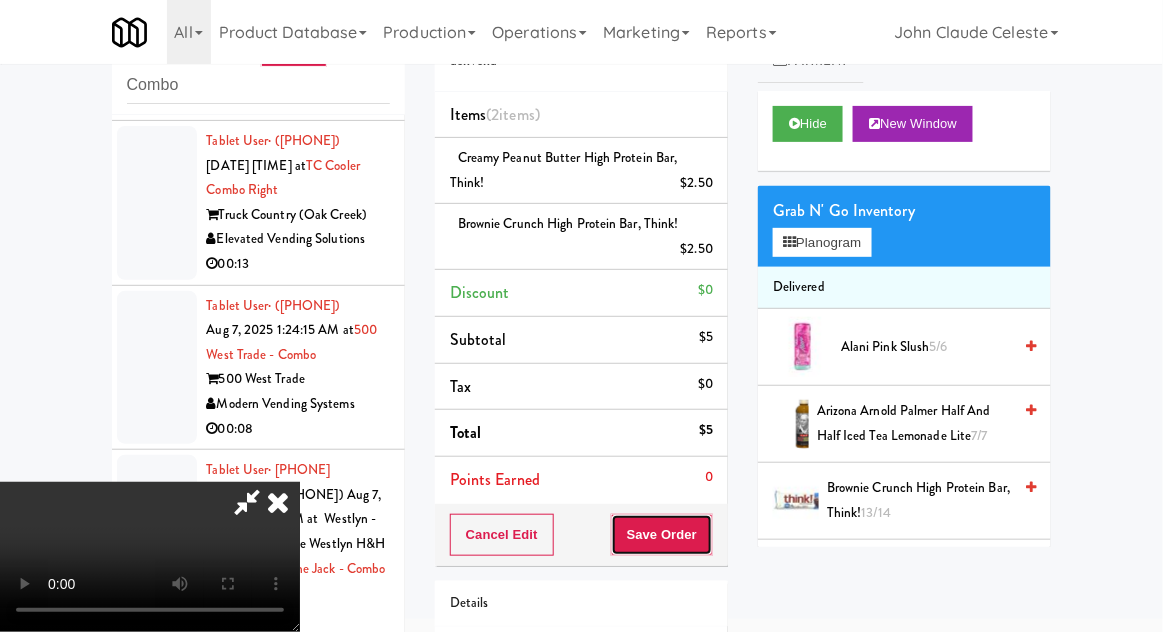 click on "Save Order" at bounding box center [662, 535] 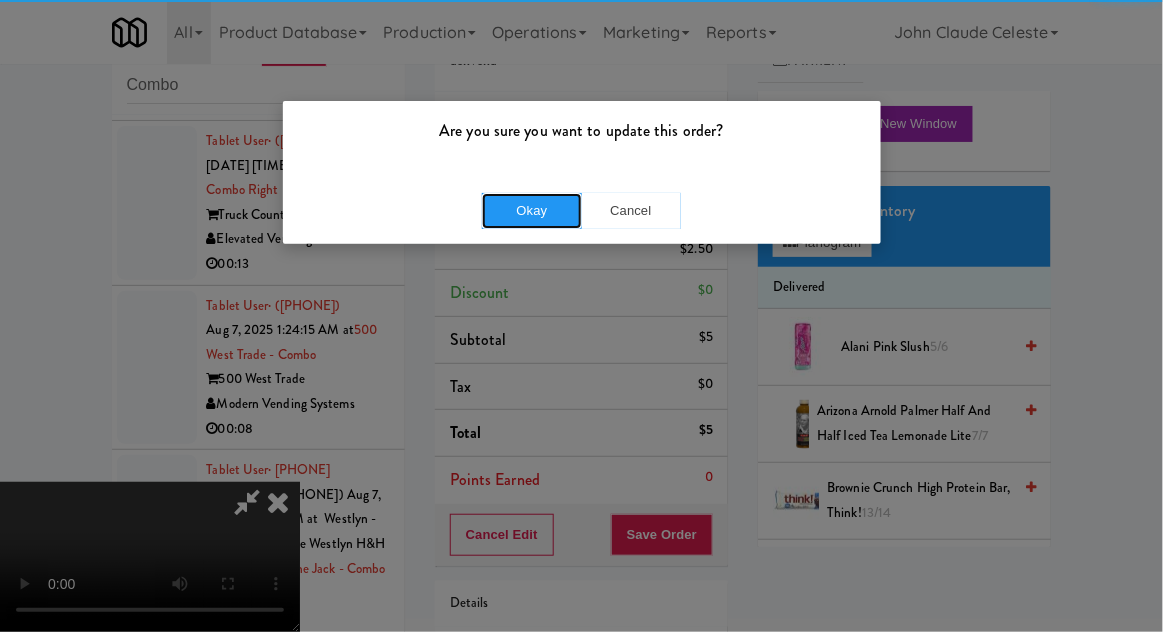 click on "Okay" at bounding box center (532, 211) 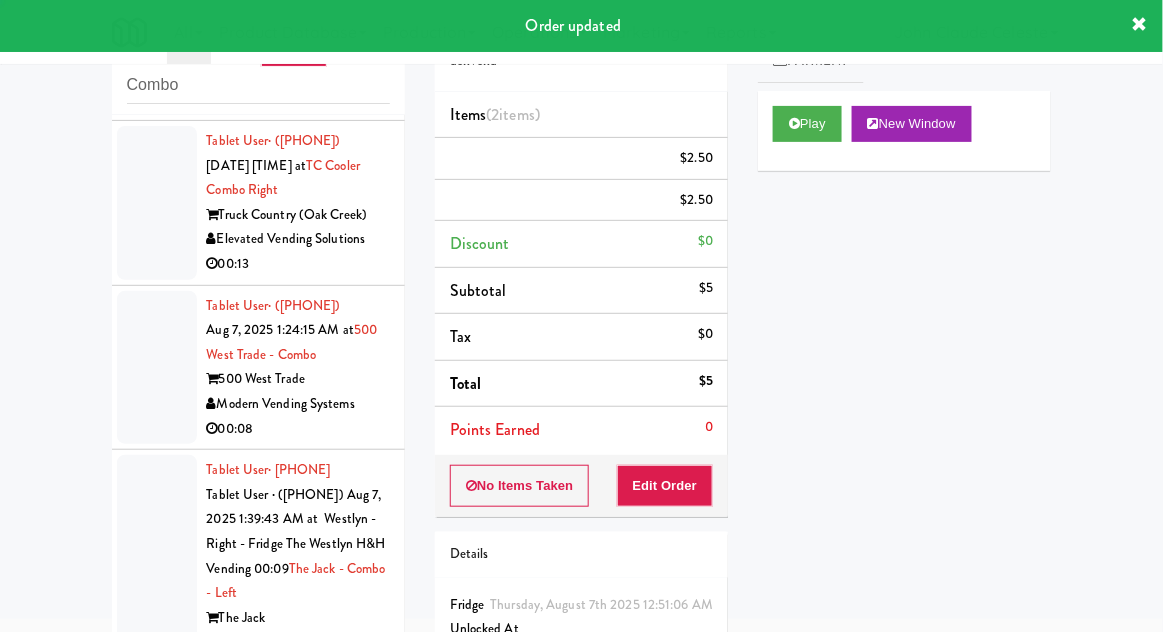 click at bounding box center (157, 39) 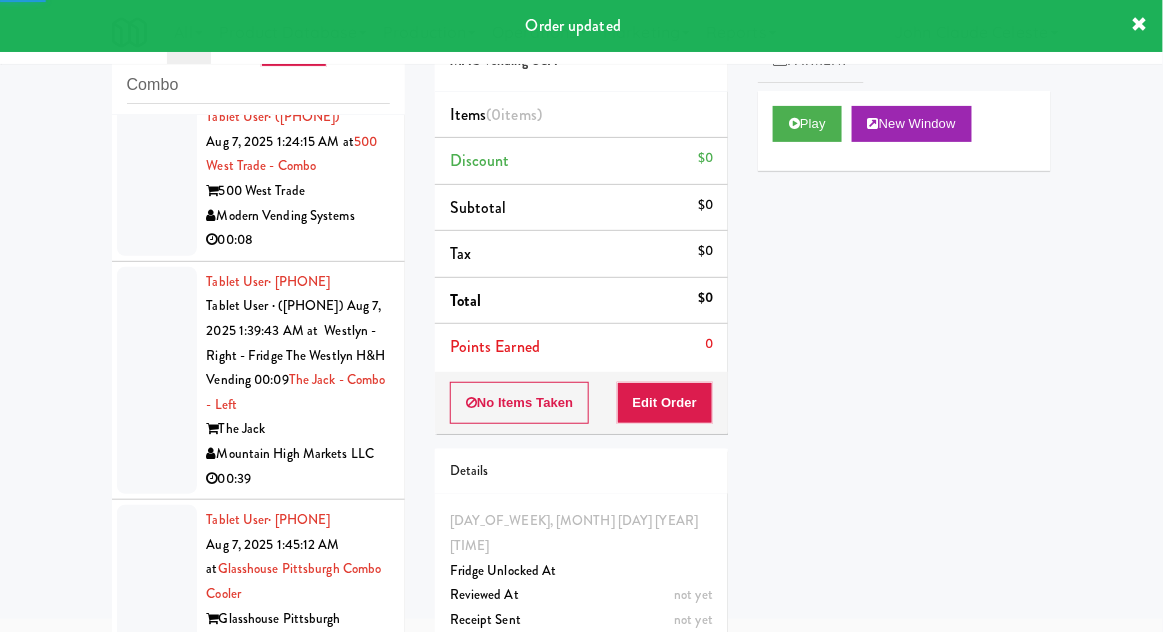 scroll, scrollTop: 2830, scrollLeft: 0, axis: vertical 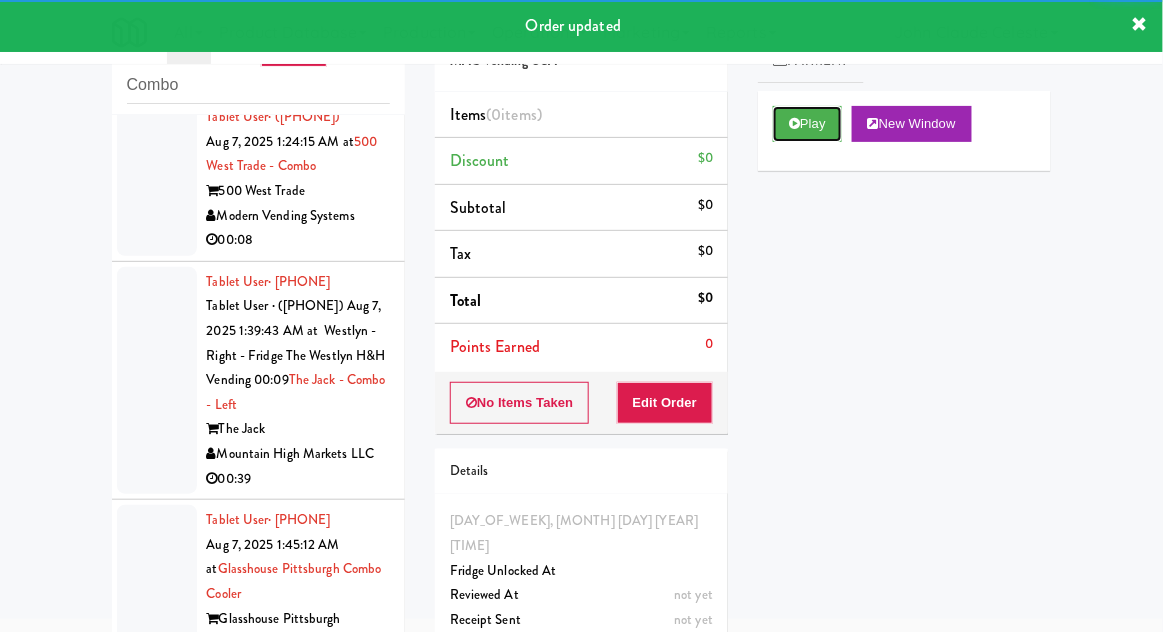 click at bounding box center (794, 123) 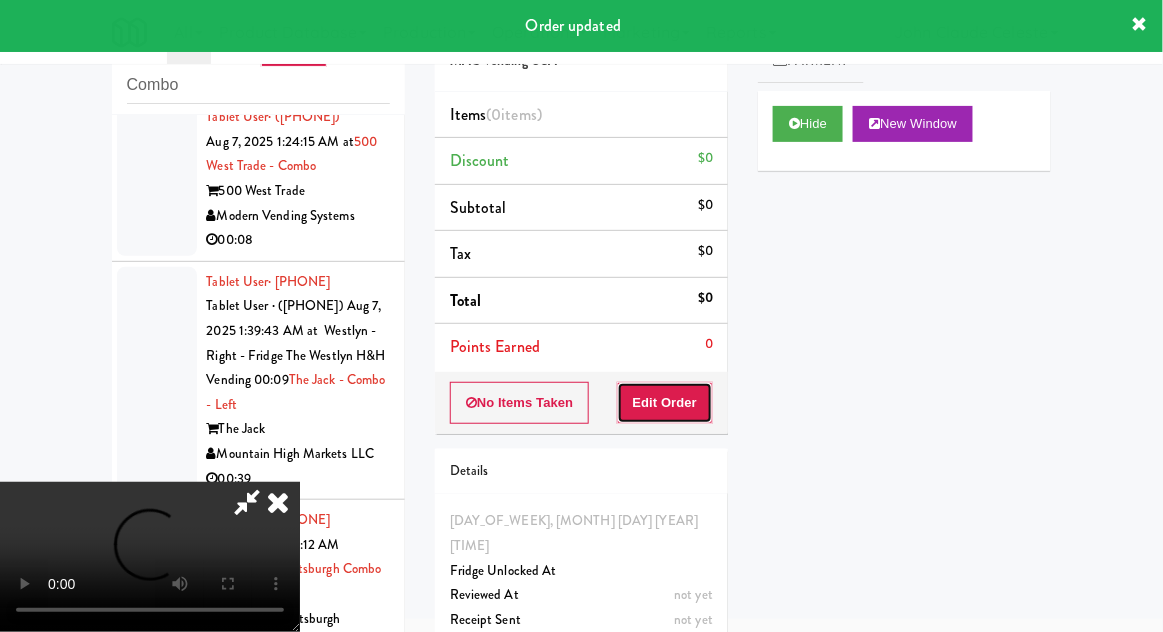 click on "Edit Order" at bounding box center [665, 403] 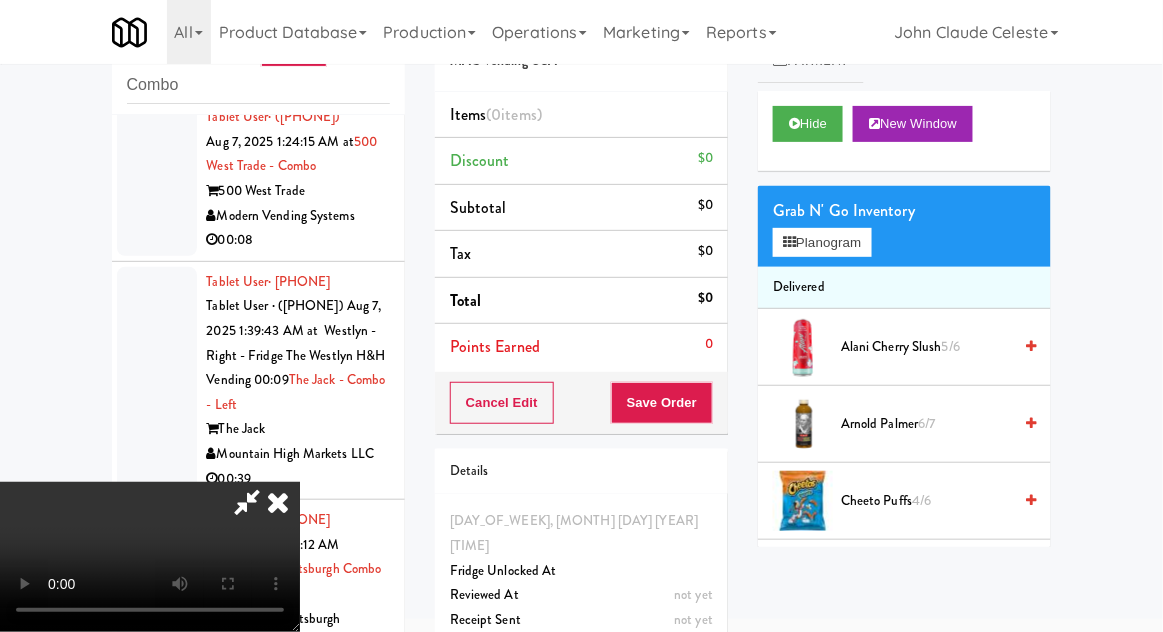 type 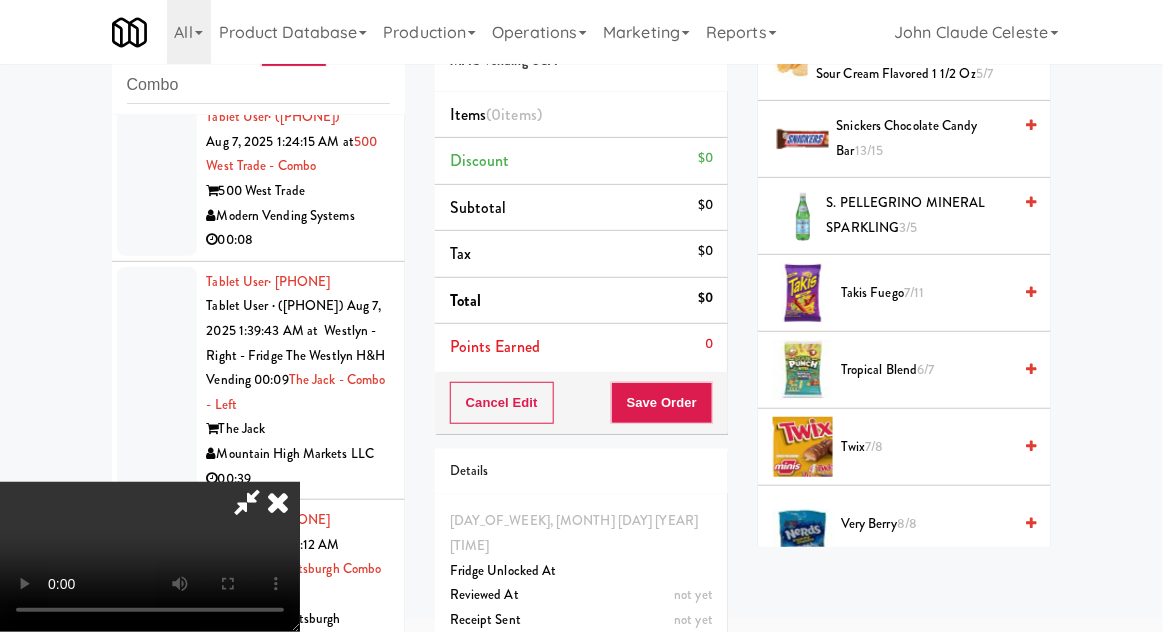 scroll, scrollTop: 1906, scrollLeft: 0, axis: vertical 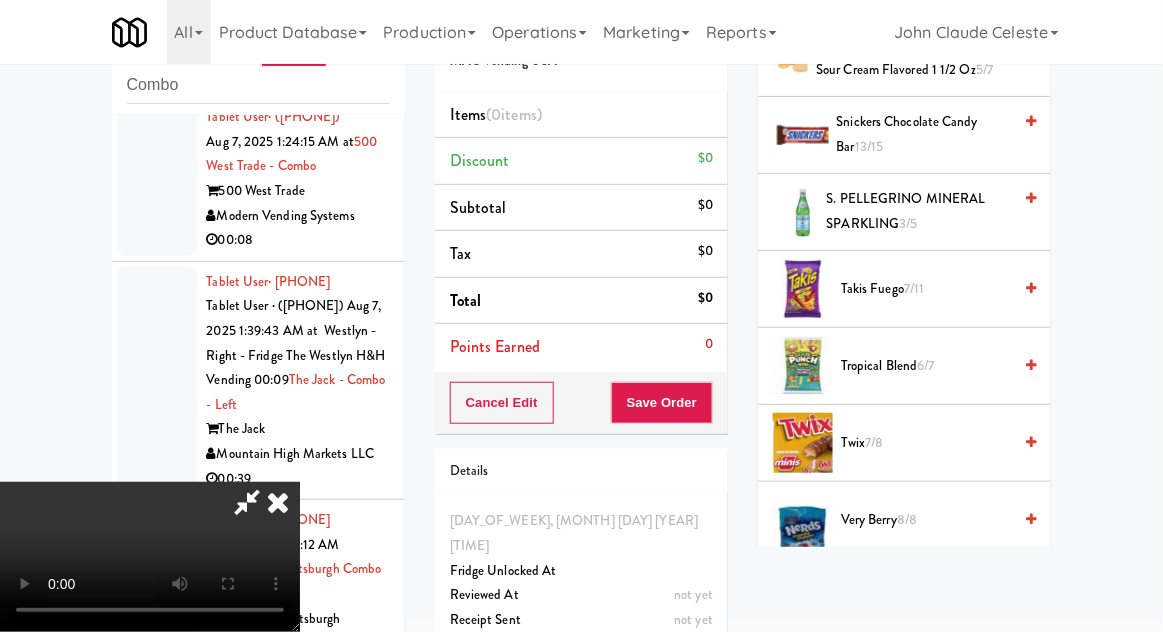 click on "Tropical Blend  6/7" at bounding box center (926, 366) 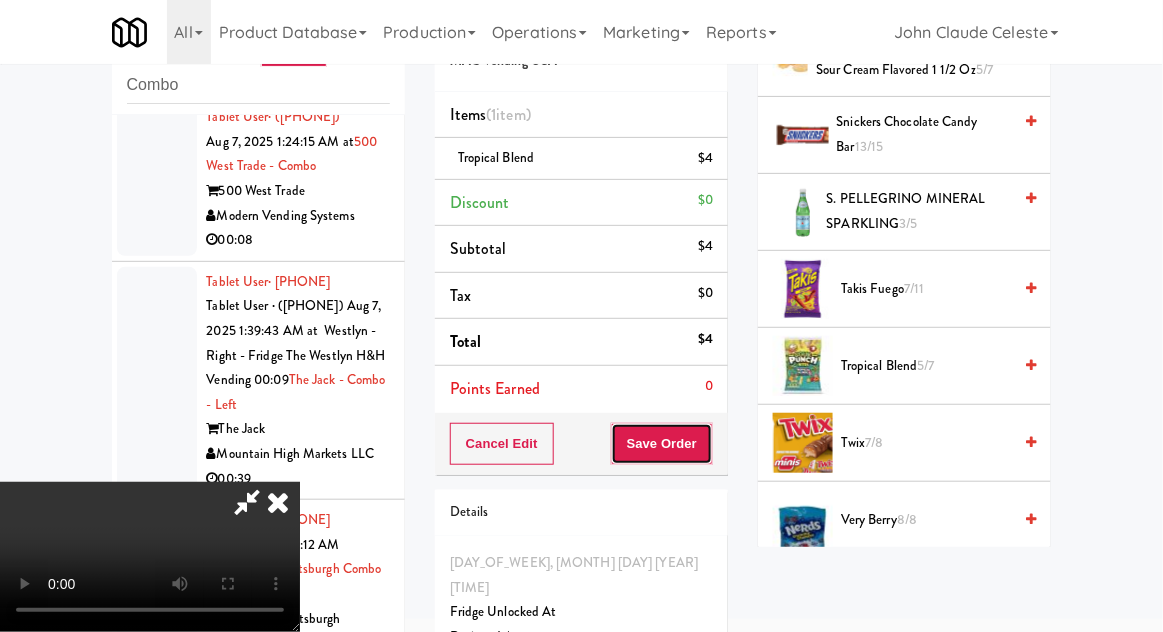 click on "Save Order" at bounding box center (662, 444) 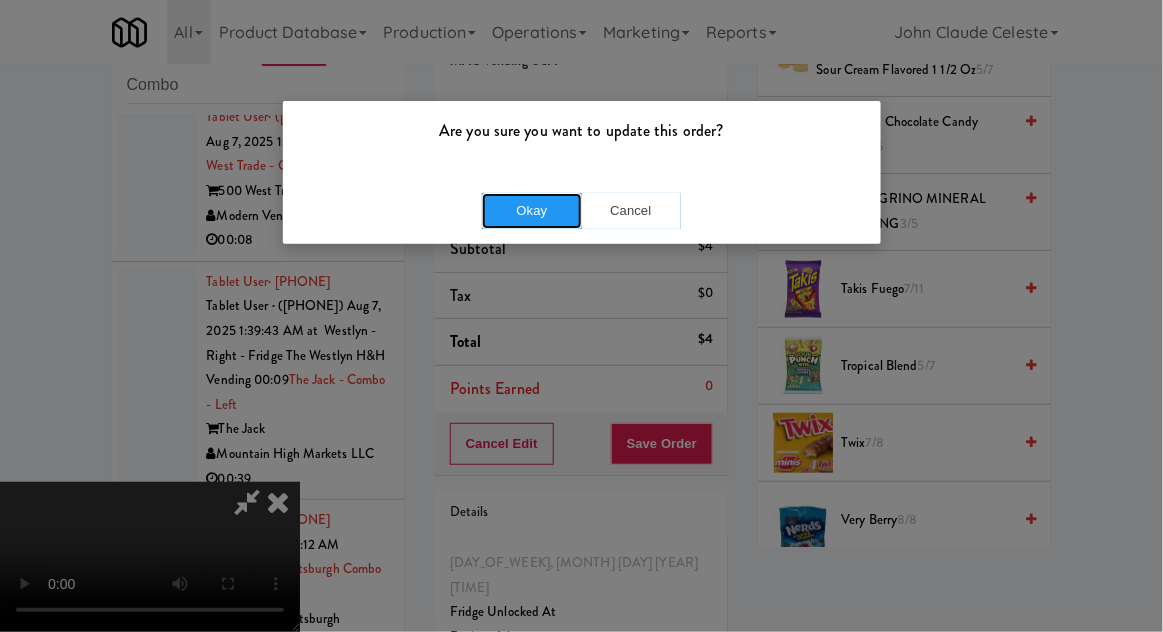 click on "Okay" at bounding box center (532, 211) 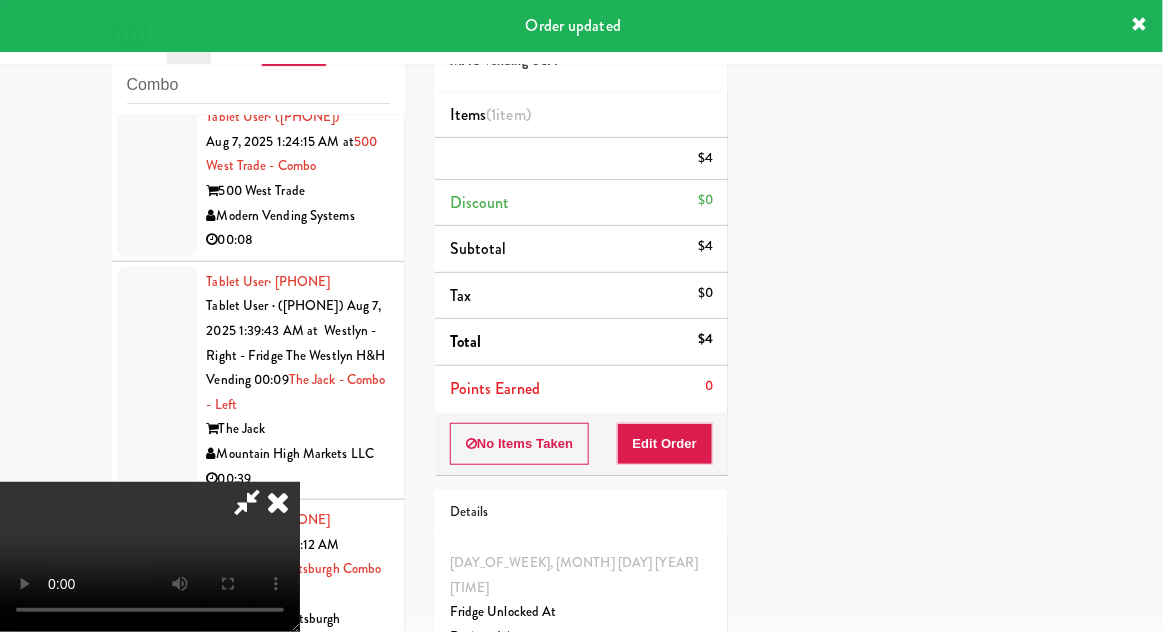 scroll, scrollTop: 197, scrollLeft: 0, axis: vertical 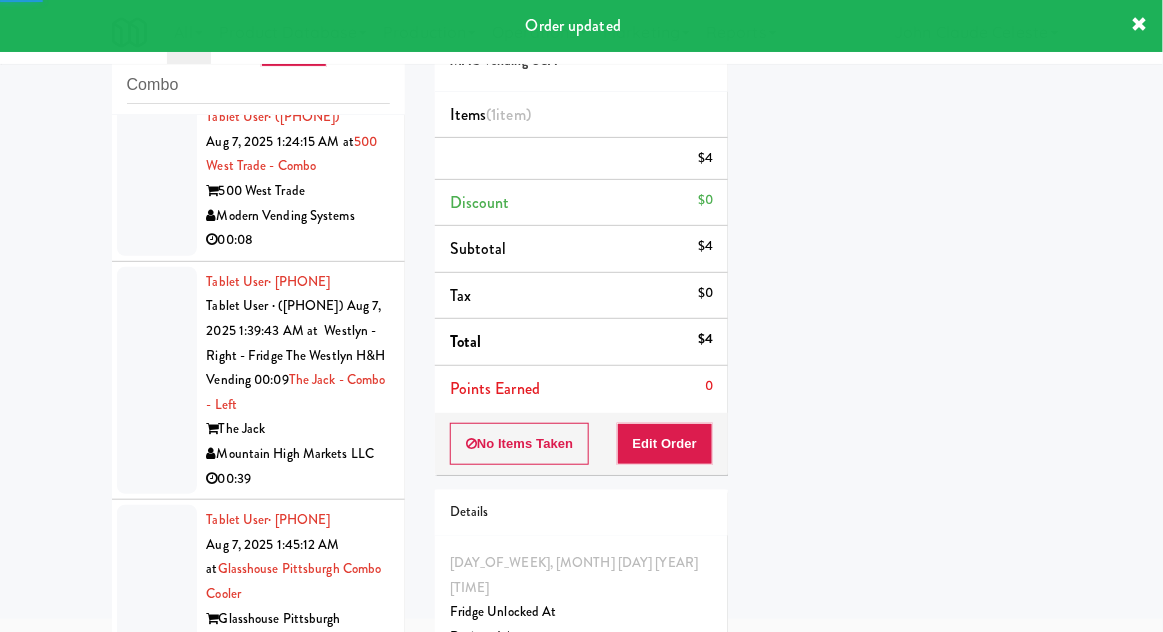 click at bounding box center [157, 15] 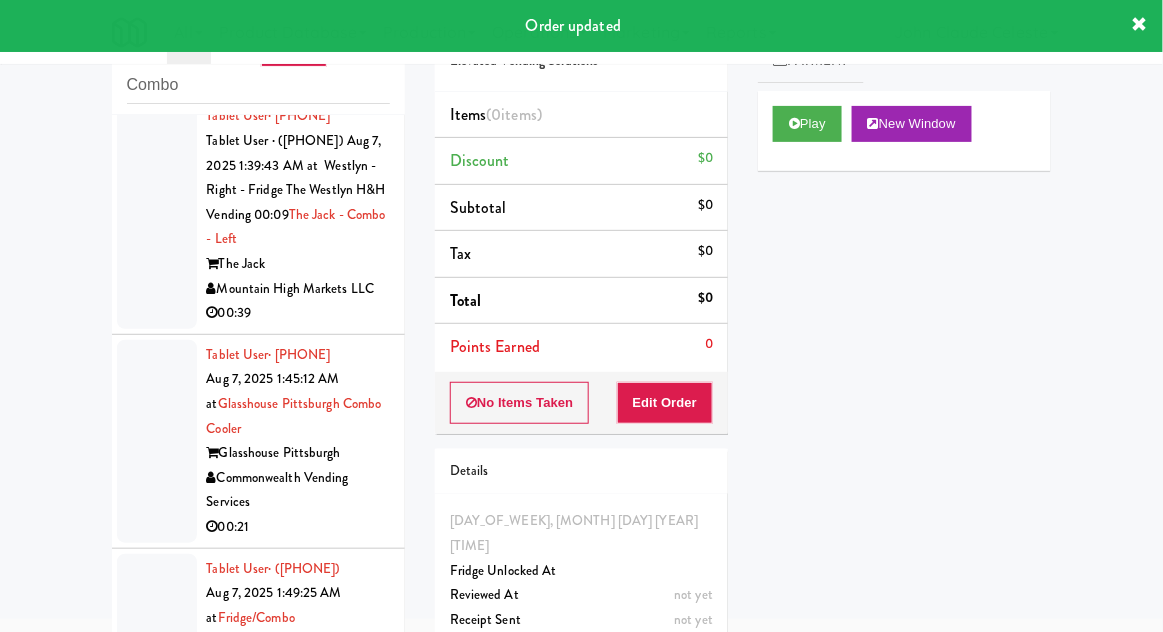 scroll, scrollTop: 3037, scrollLeft: 0, axis: vertical 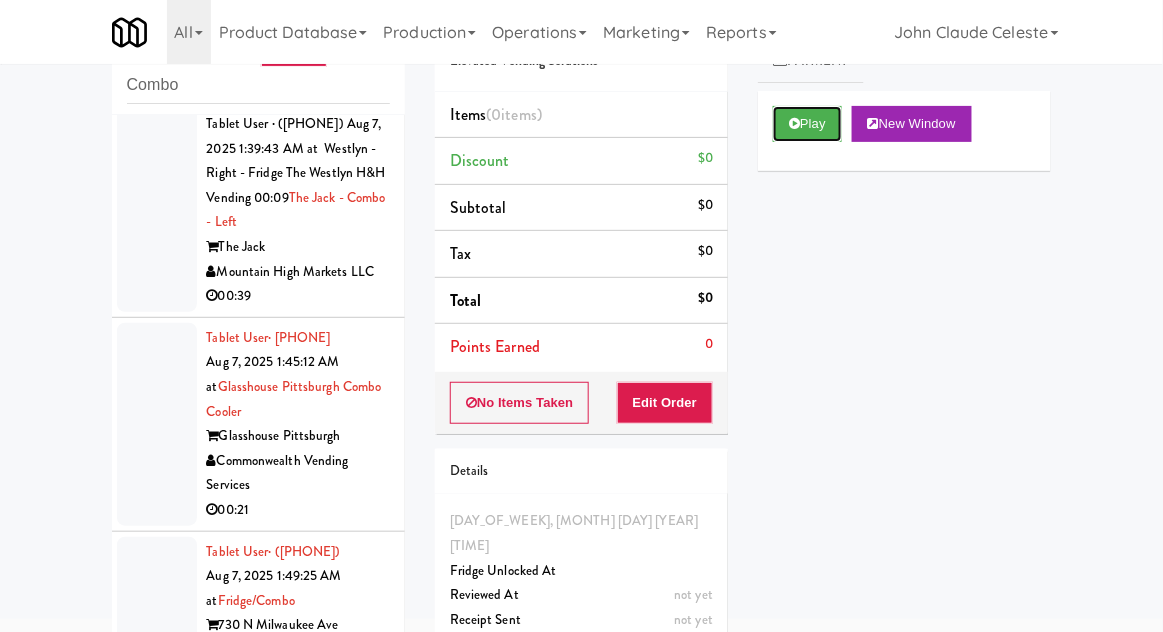 click on "Play" at bounding box center (807, 124) 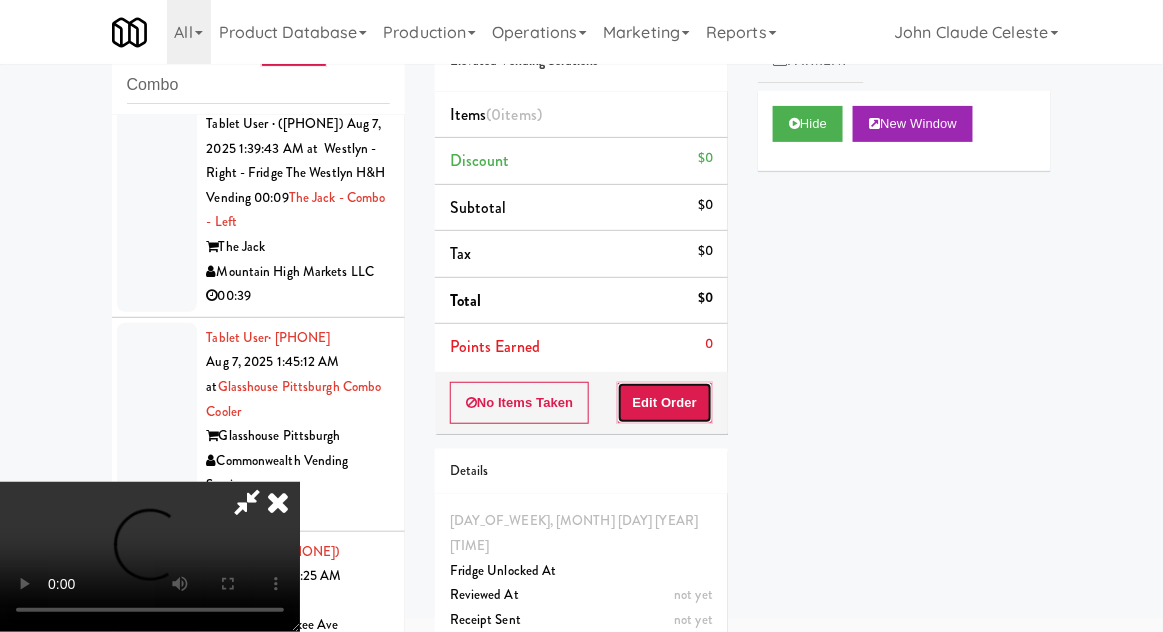 click on "Edit Order" at bounding box center [665, 403] 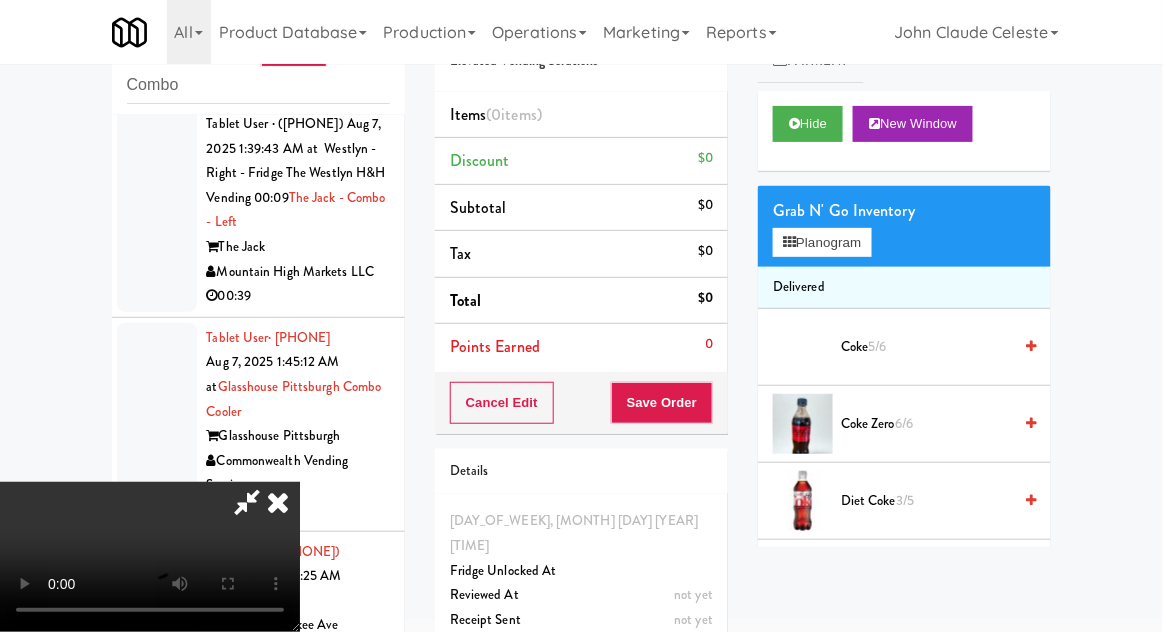 scroll, scrollTop: 73, scrollLeft: 0, axis: vertical 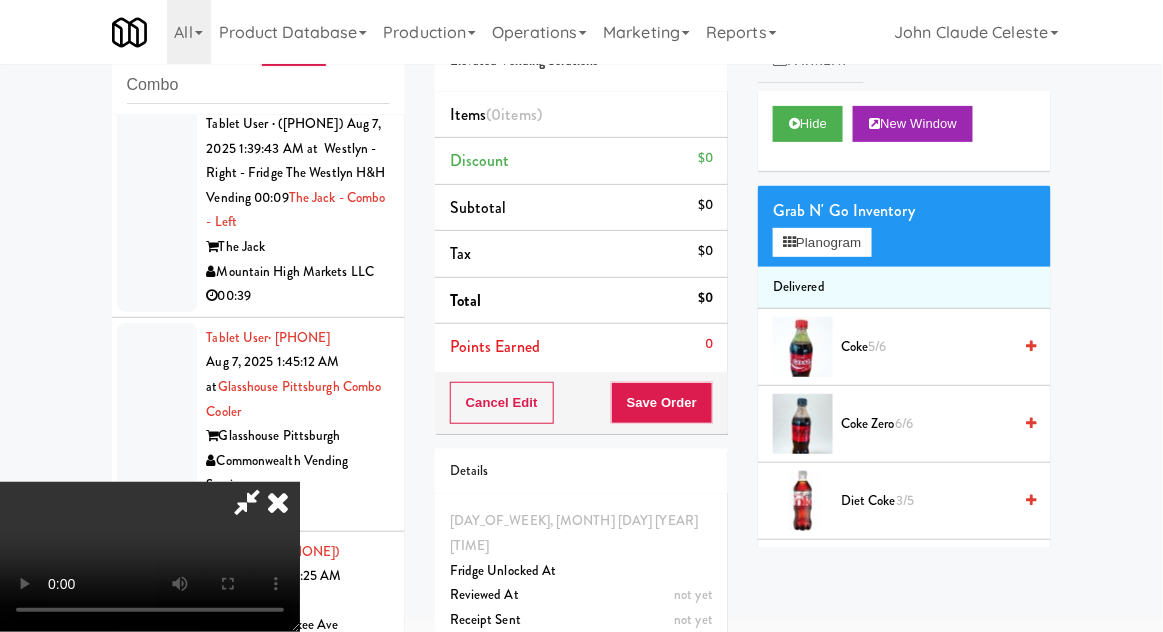 type 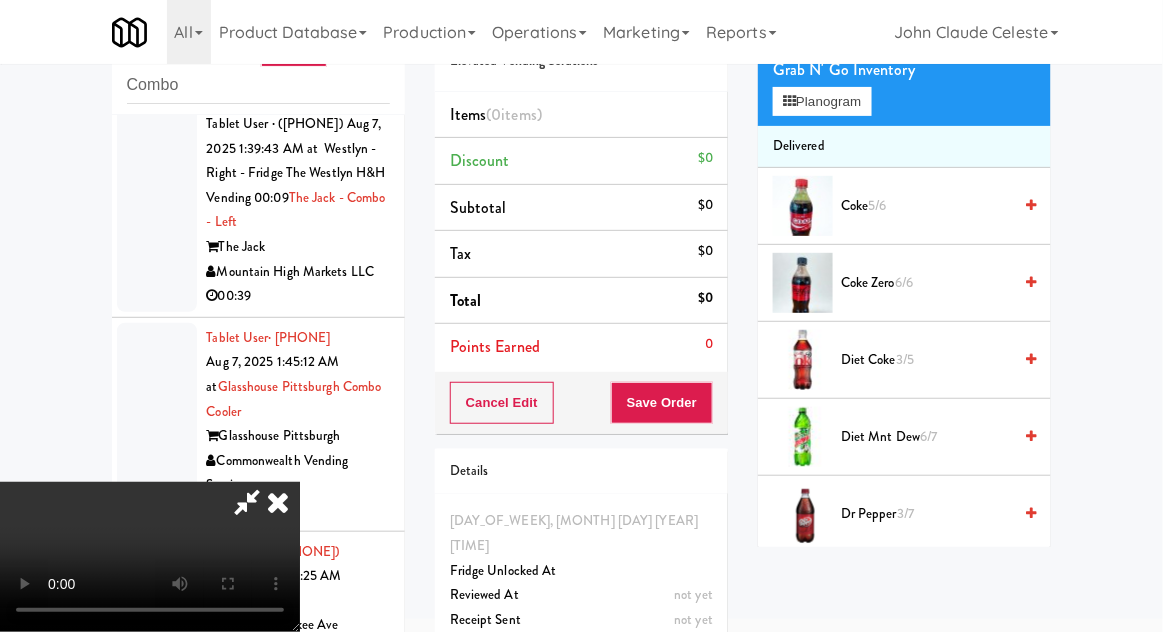 scroll, scrollTop: 138, scrollLeft: 0, axis: vertical 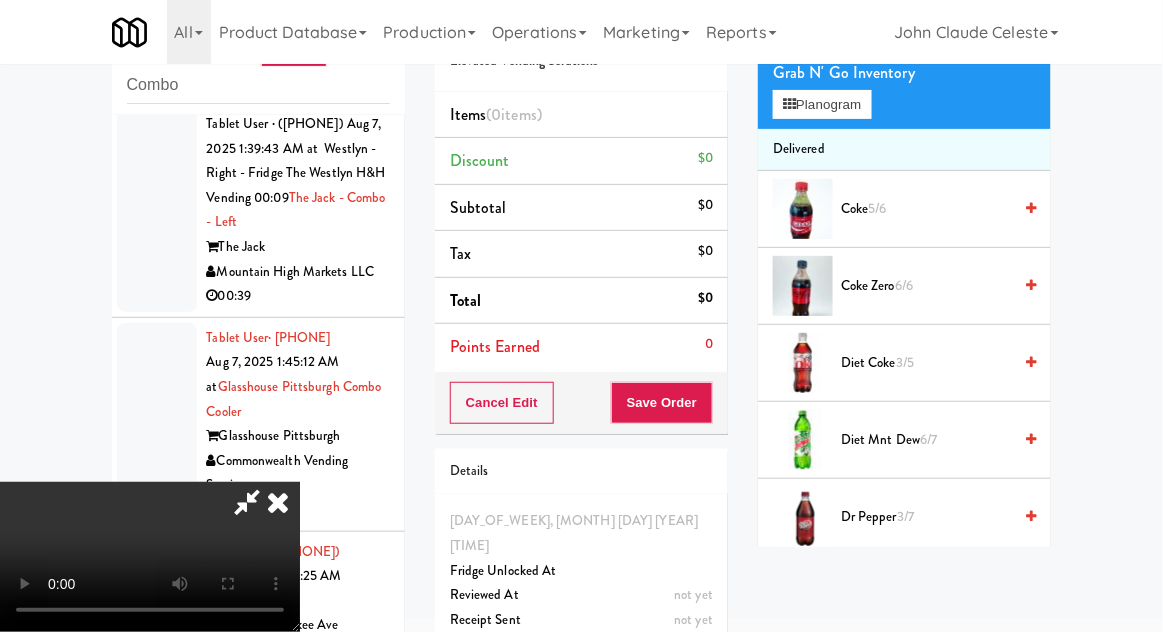 click on "Diet Coke  3/5" at bounding box center (926, 363) 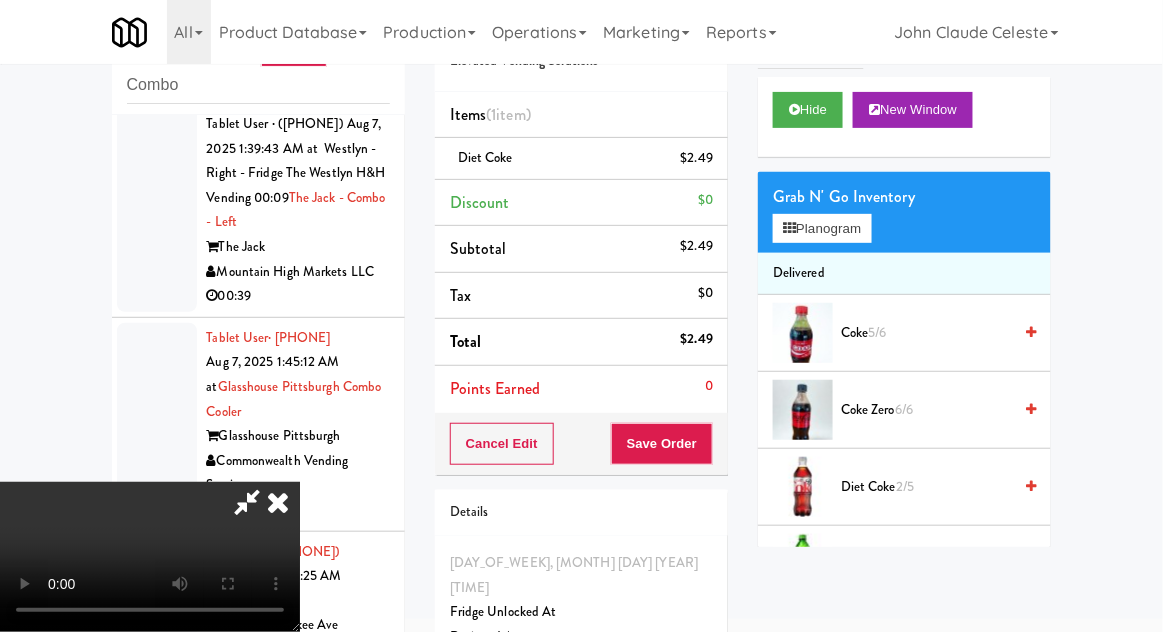 scroll, scrollTop: 15, scrollLeft: 0, axis: vertical 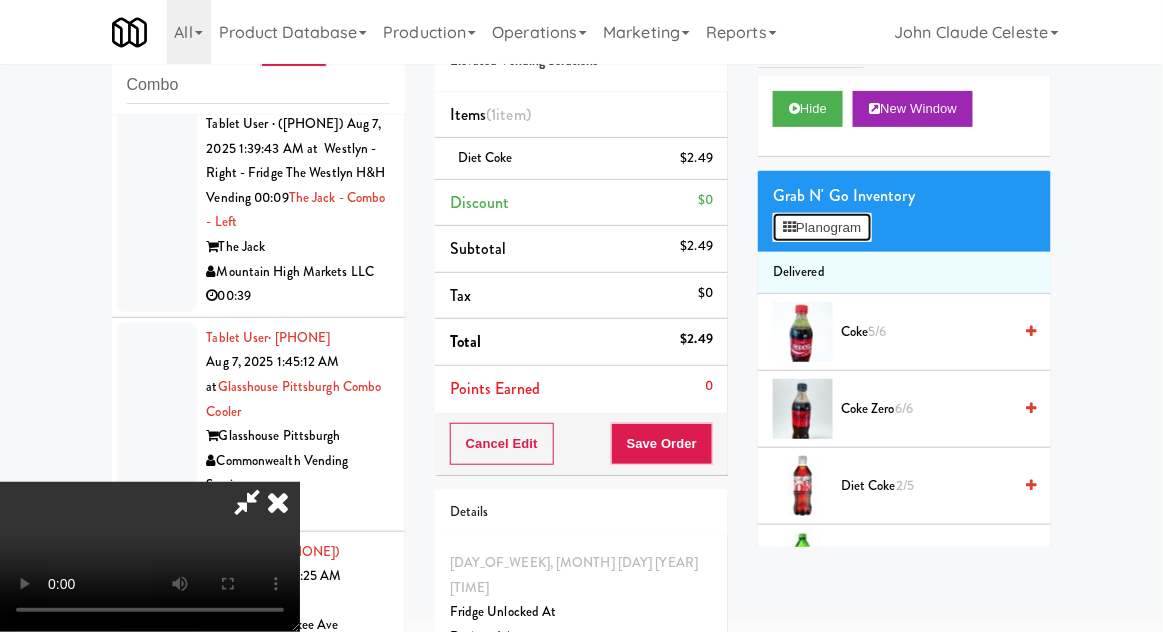 click on "Planogram" at bounding box center (822, 228) 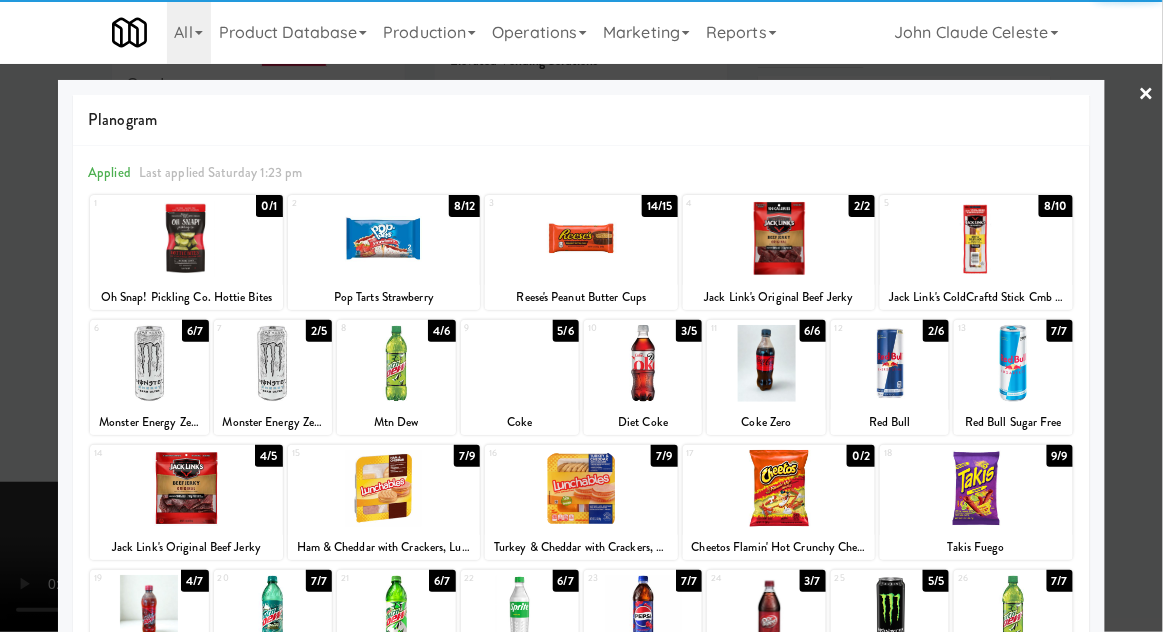 click at bounding box center (581, 488) 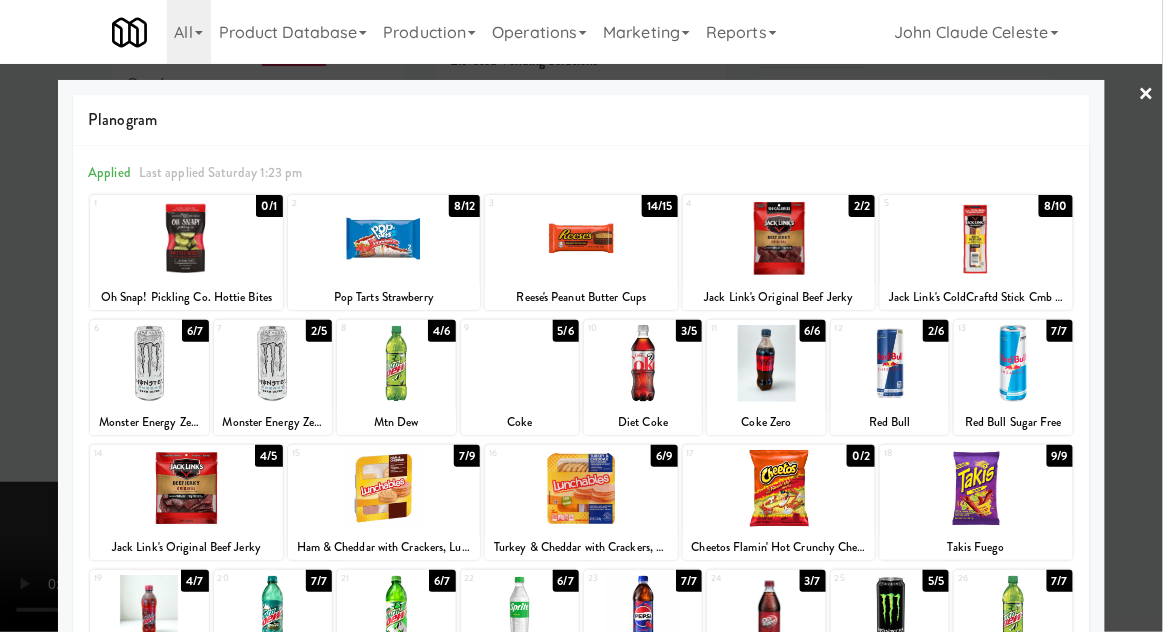 click at bounding box center [581, 316] 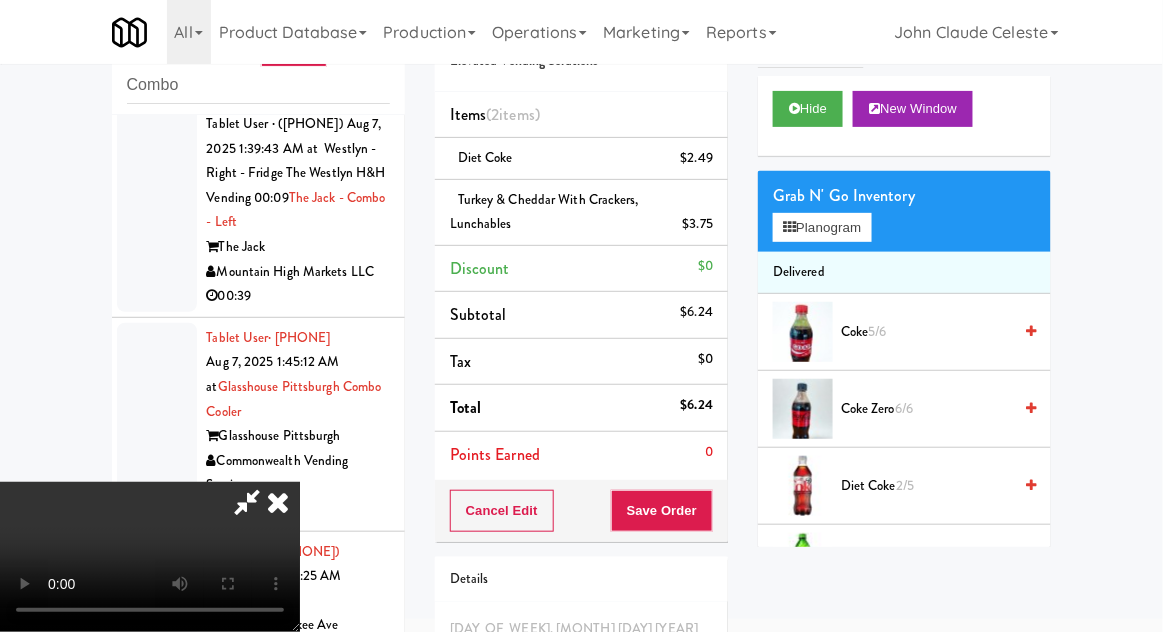 scroll, scrollTop: 73, scrollLeft: 0, axis: vertical 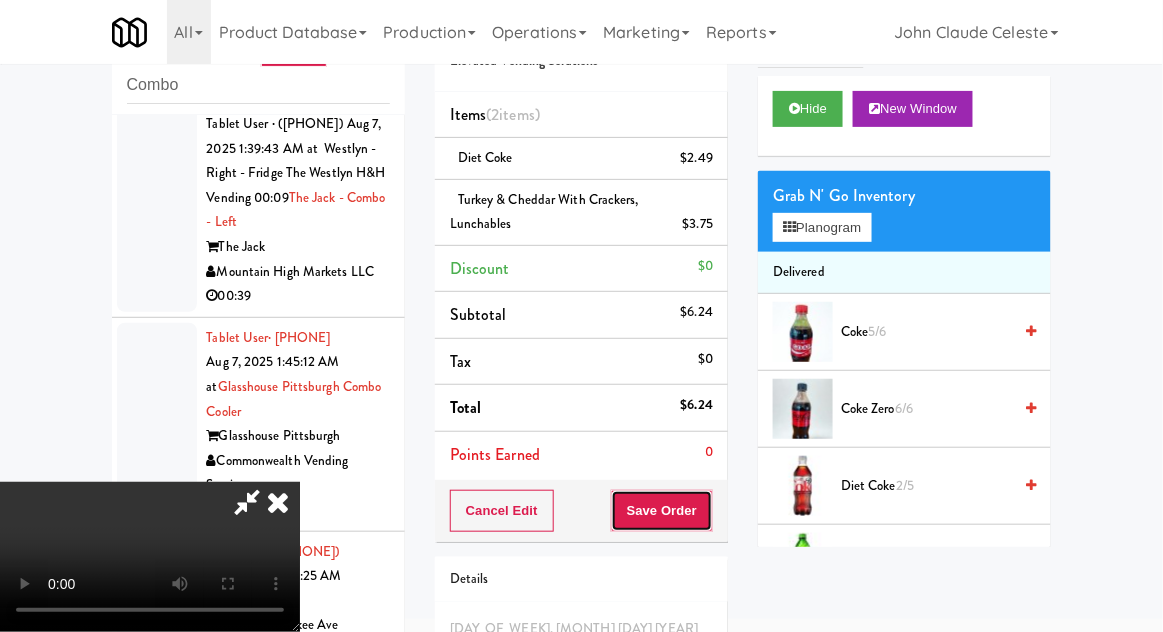 click on "Save Order" at bounding box center (662, 511) 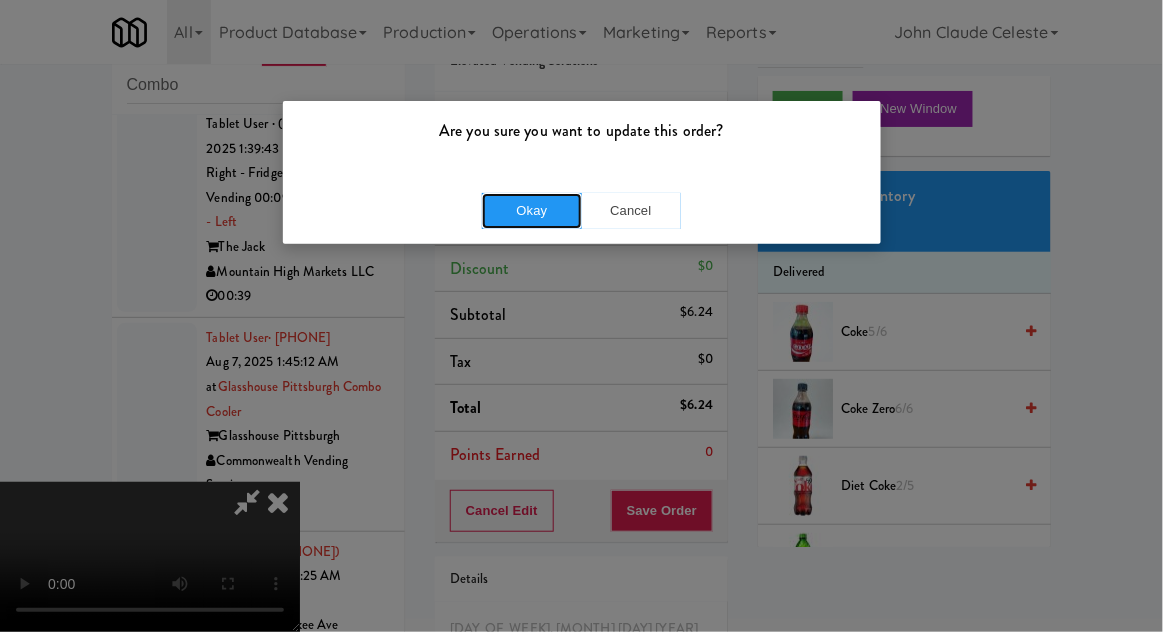click on "Okay" at bounding box center (532, 211) 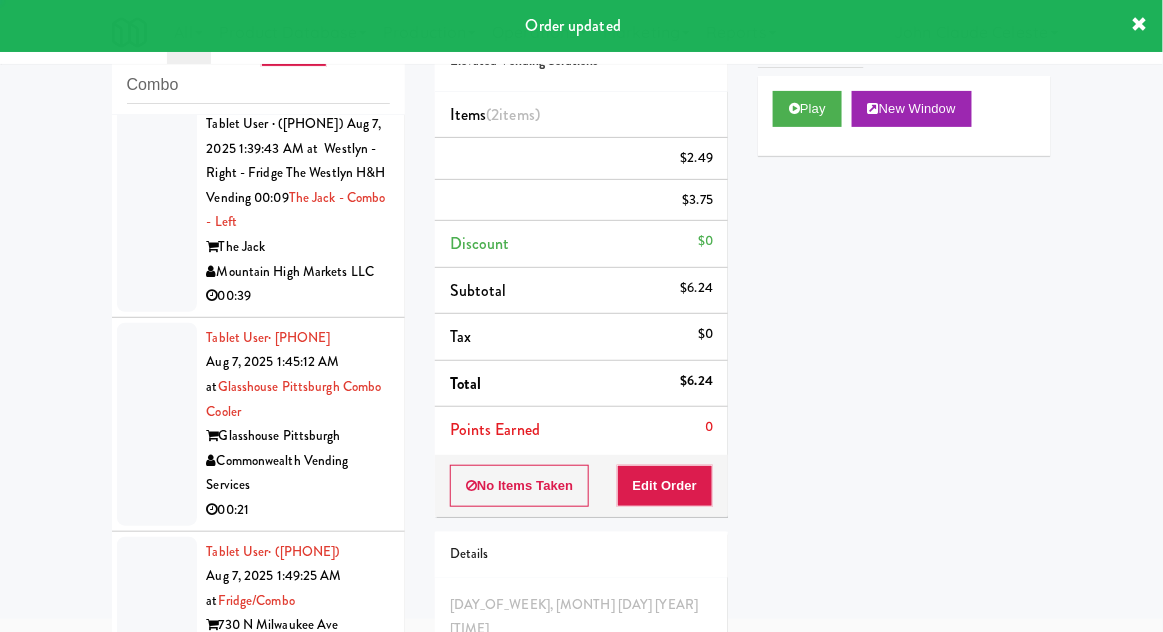 scroll, scrollTop: 0, scrollLeft: 0, axis: both 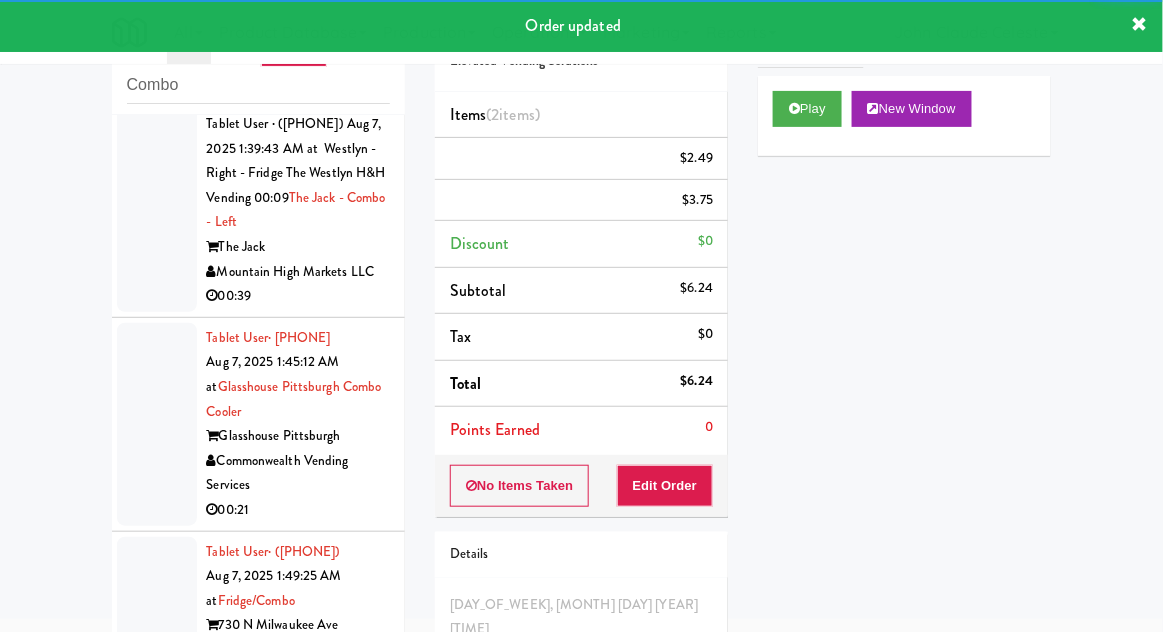 click at bounding box center (157, -3) 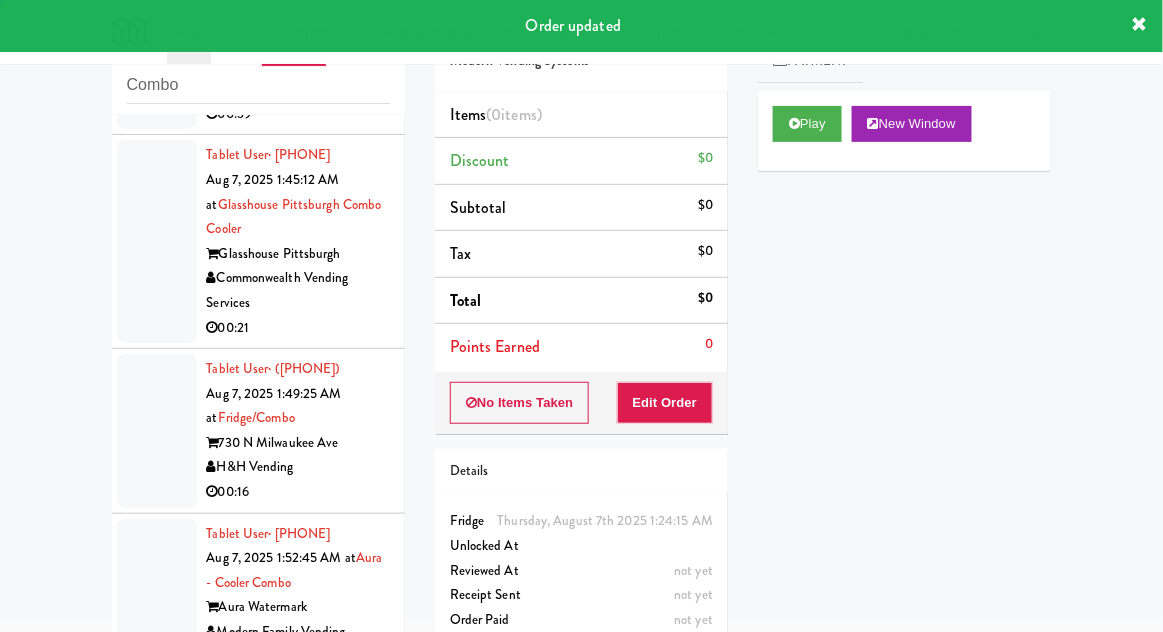 scroll, scrollTop: 3248, scrollLeft: 0, axis: vertical 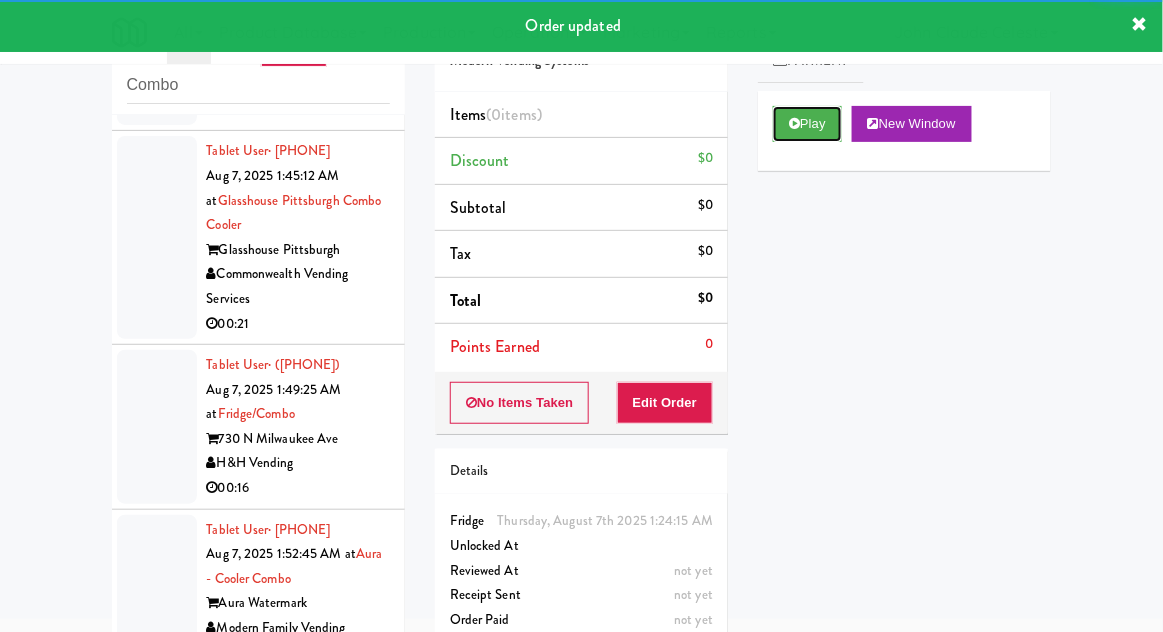 click on "Play" at bounding box center (807, 124) 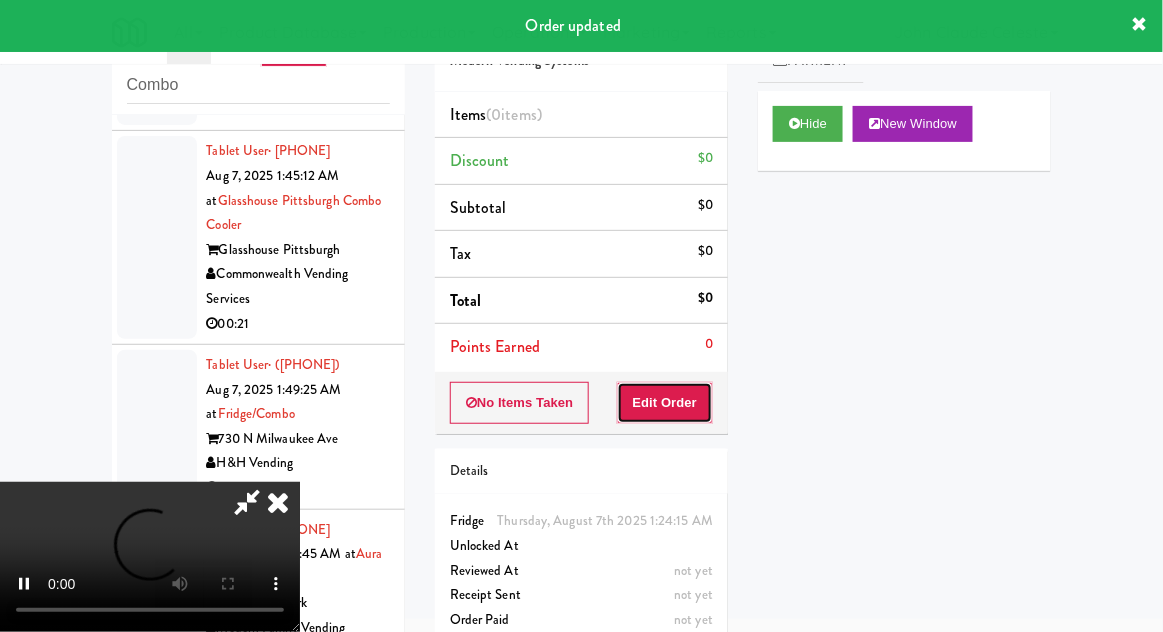 click on "Edit Order" at bounding box center (665, 403) 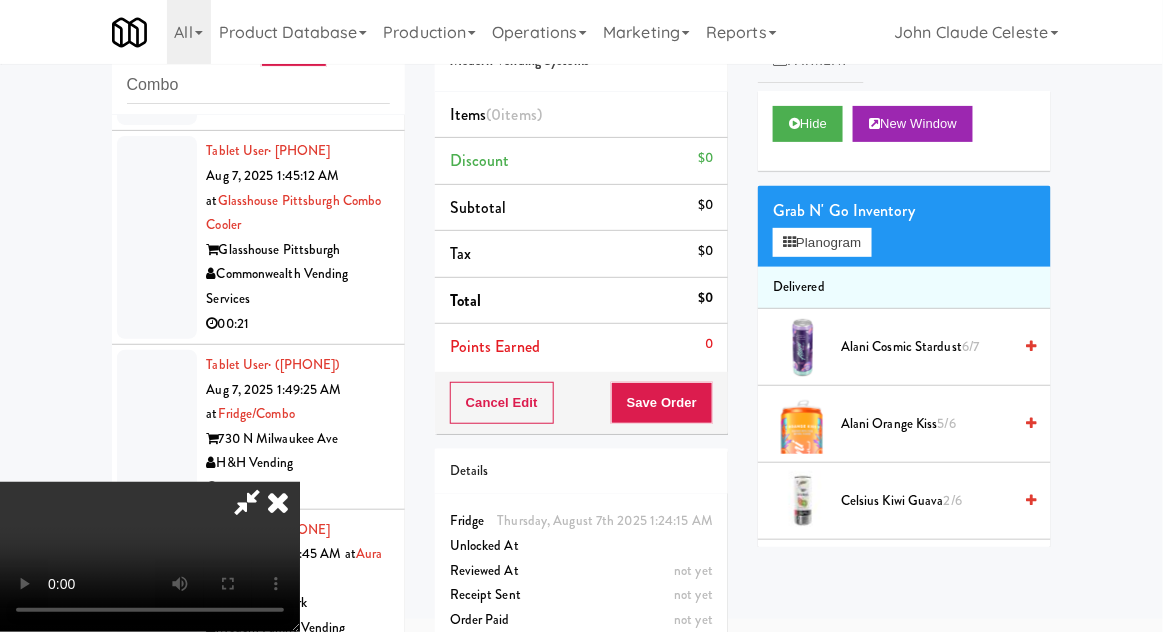 type 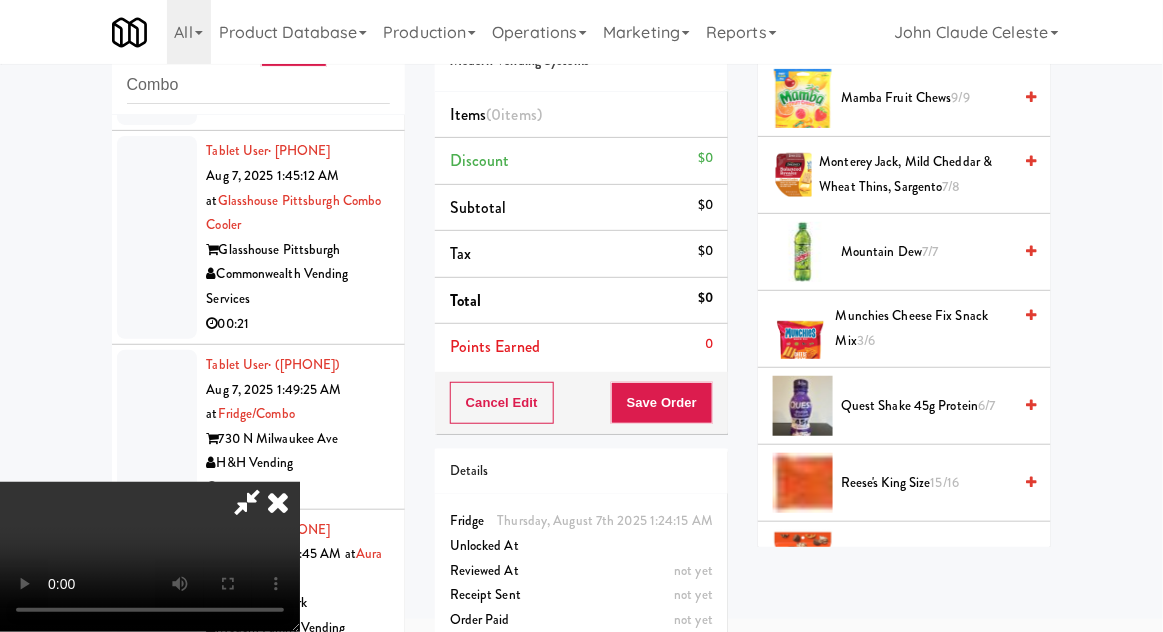 scroll, scrollTop: 1788, scrollLeft: 0, axis: vertical 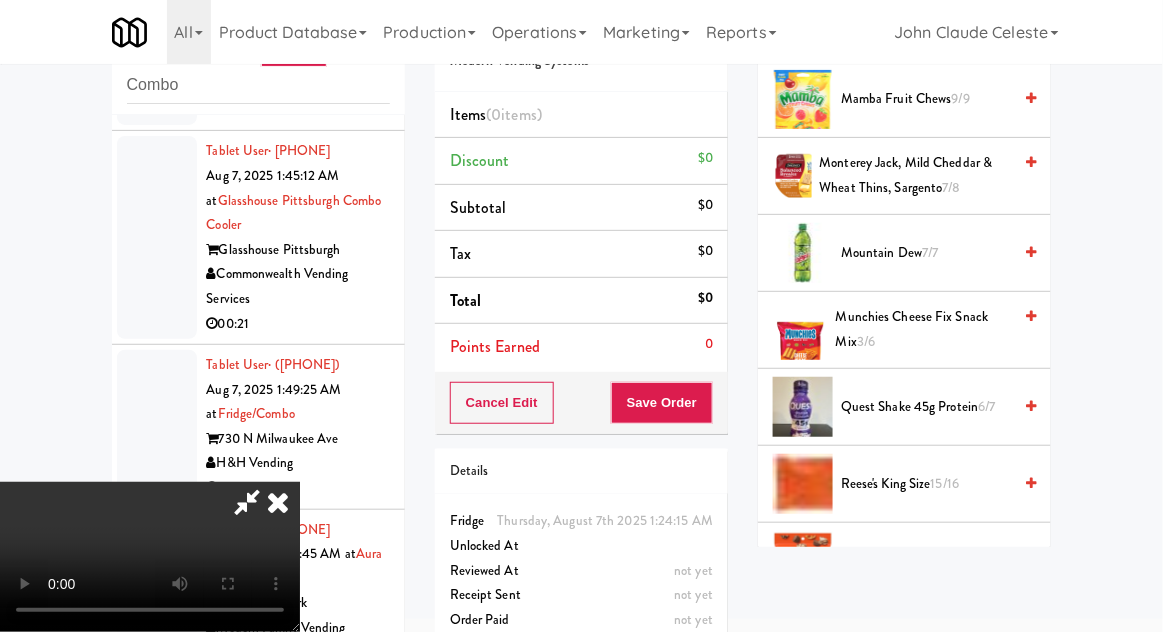 click on "Munchies Cheese Fix Snack Mix  3/6" at bounding box center (923, 329) 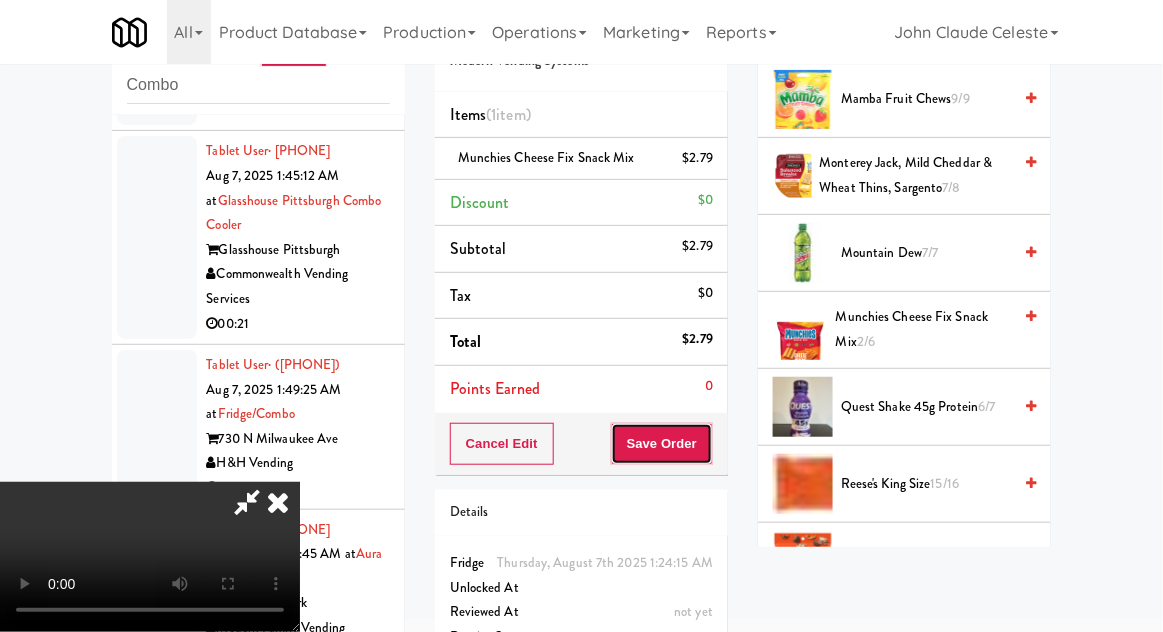 click on "Save Order" at bounding box center (662, 444) 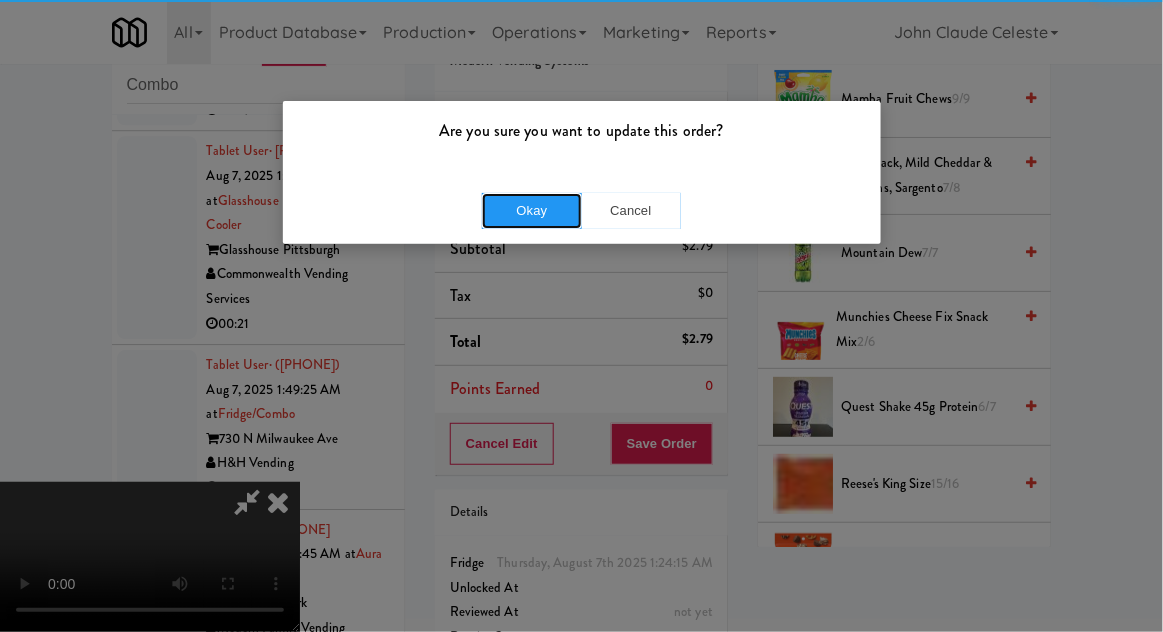 click on "Okay" at bounding box center [532, 211] 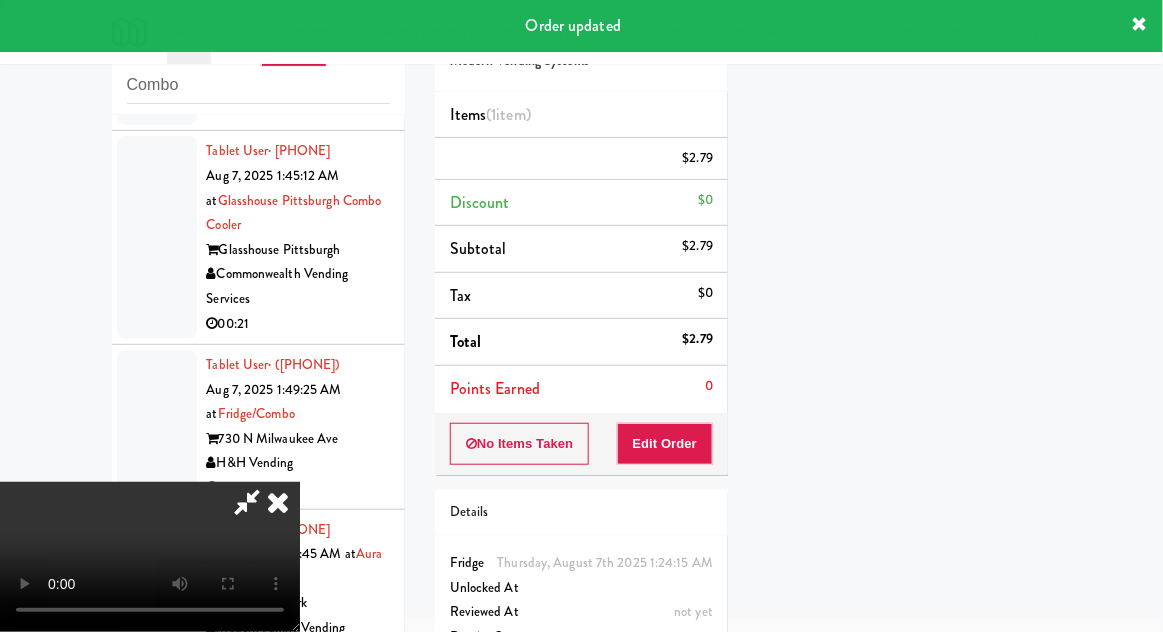scroll, scrollTop: 197, scrollLeft: 0, axis: vertical 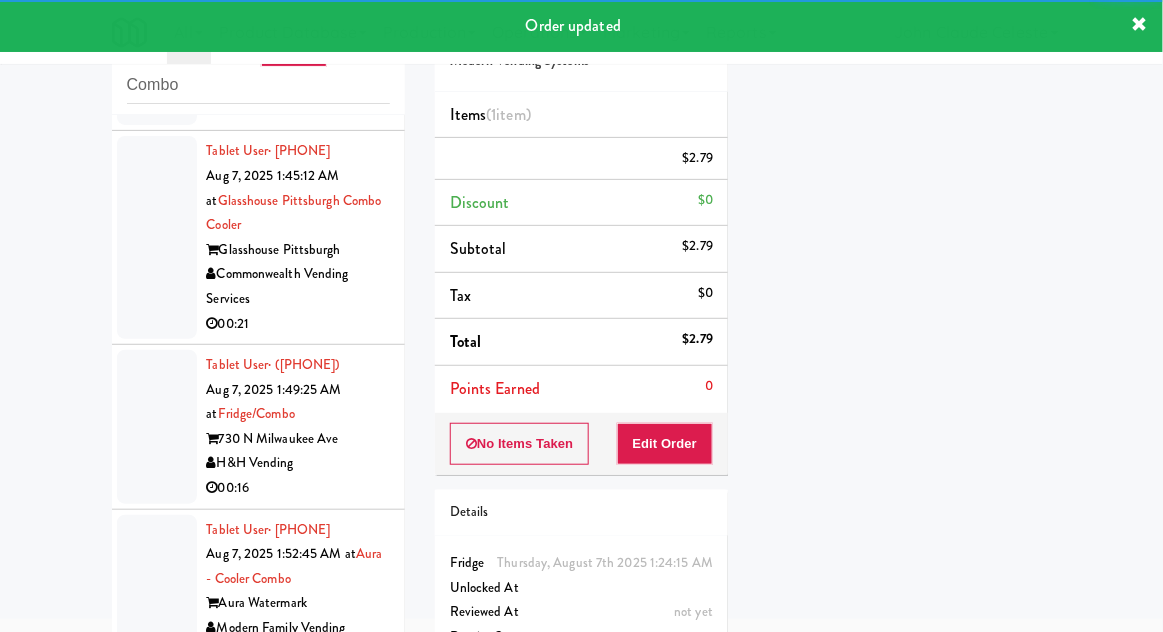 click at bounding box center [157, 11] 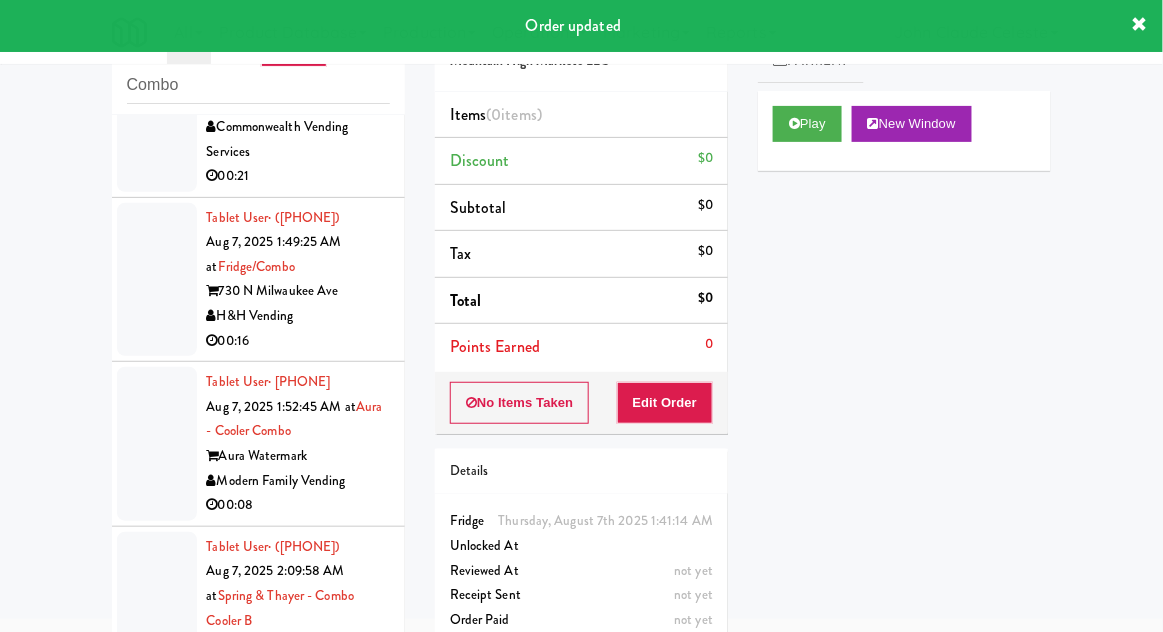 scroll, scrollTop: 3456, scrollLeft: 0, axis: vertical 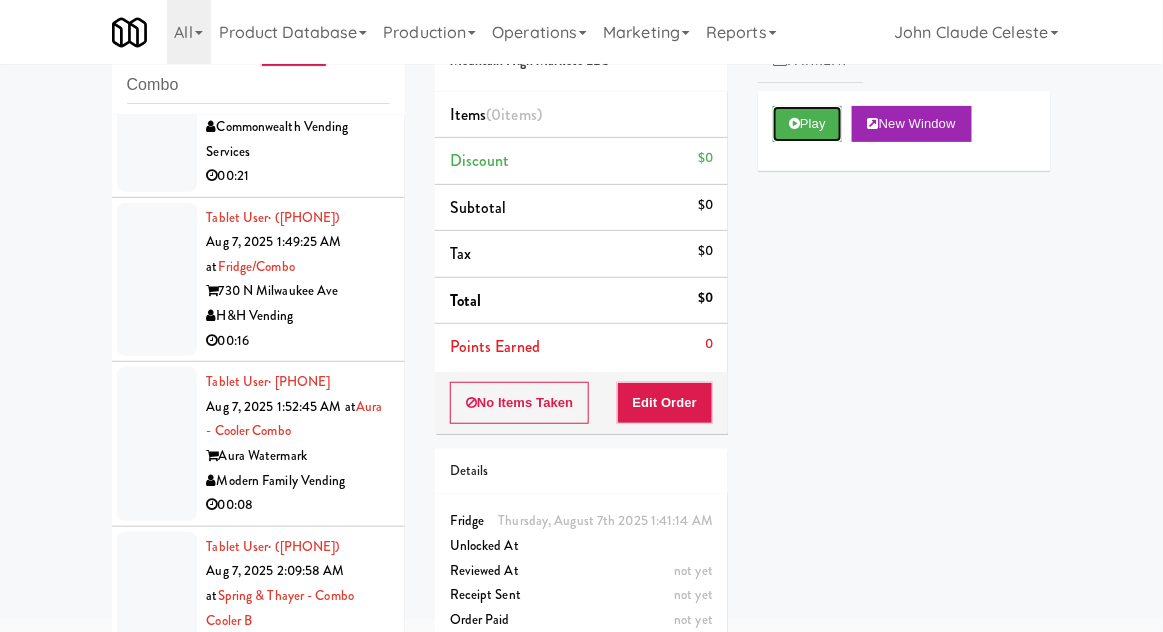 click on "Play" at bounding box center [807, 124] 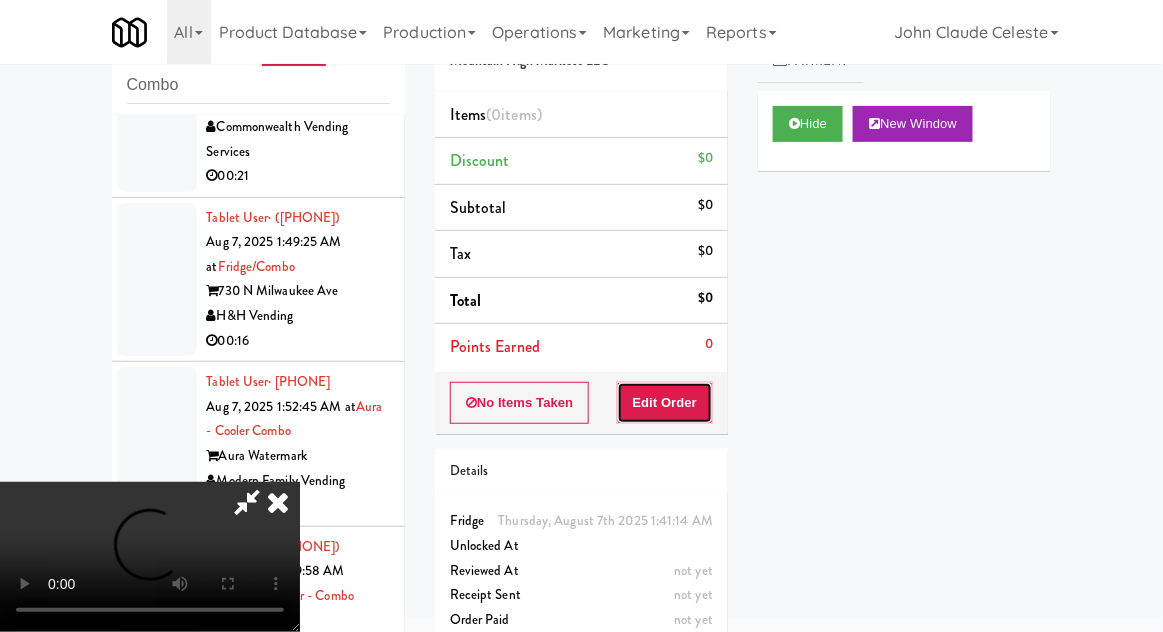 click on "Edit Order" at bounding box center [665, 403] 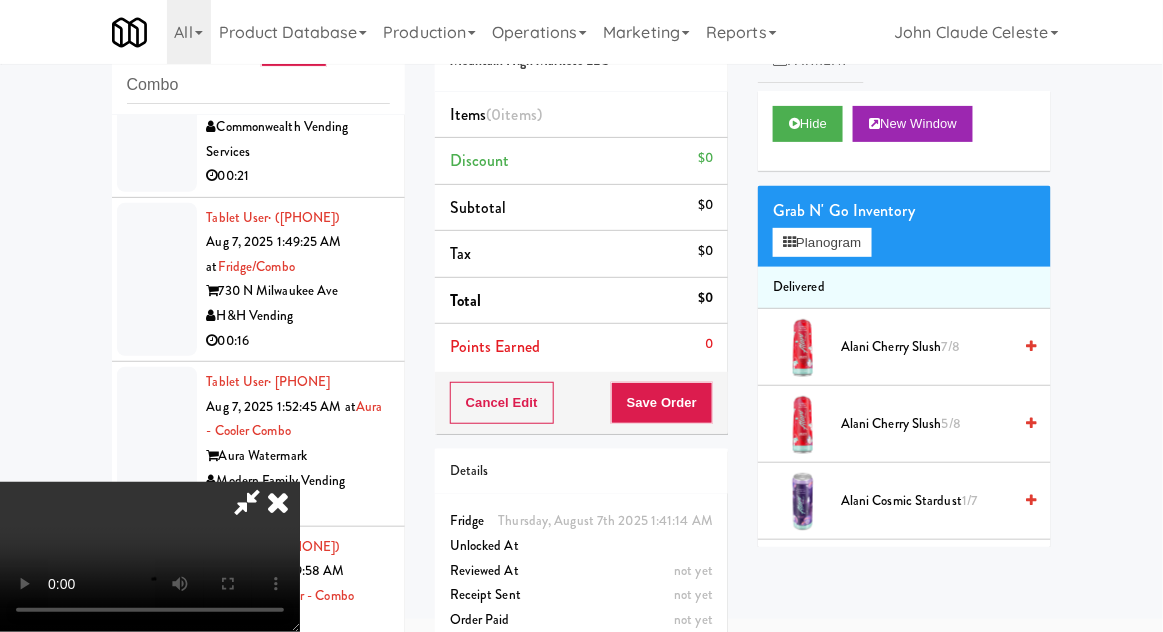 scroll, scrollTop: 73, scrollLeft: 0, axis: vertical 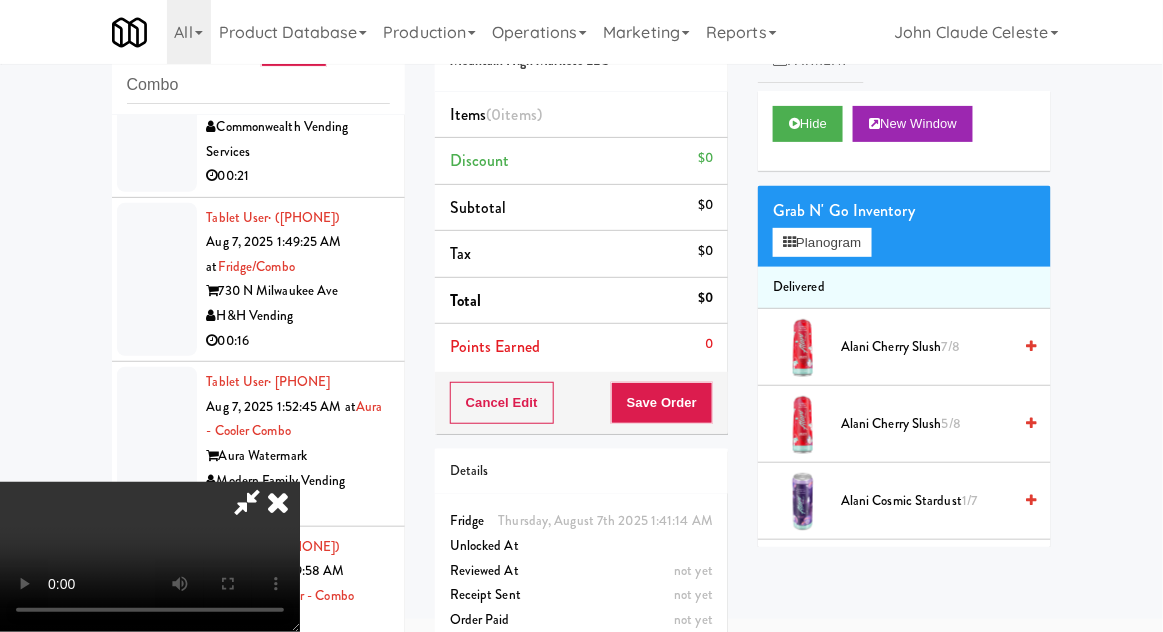 type 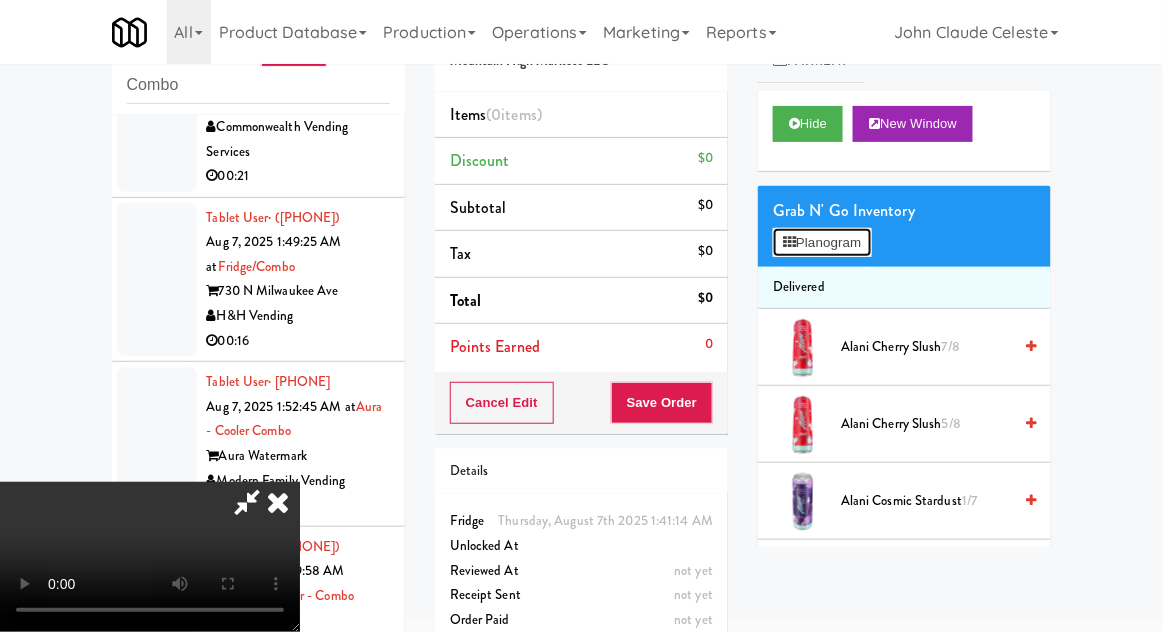 click on "Planogram" at bounding box center (822, 243) 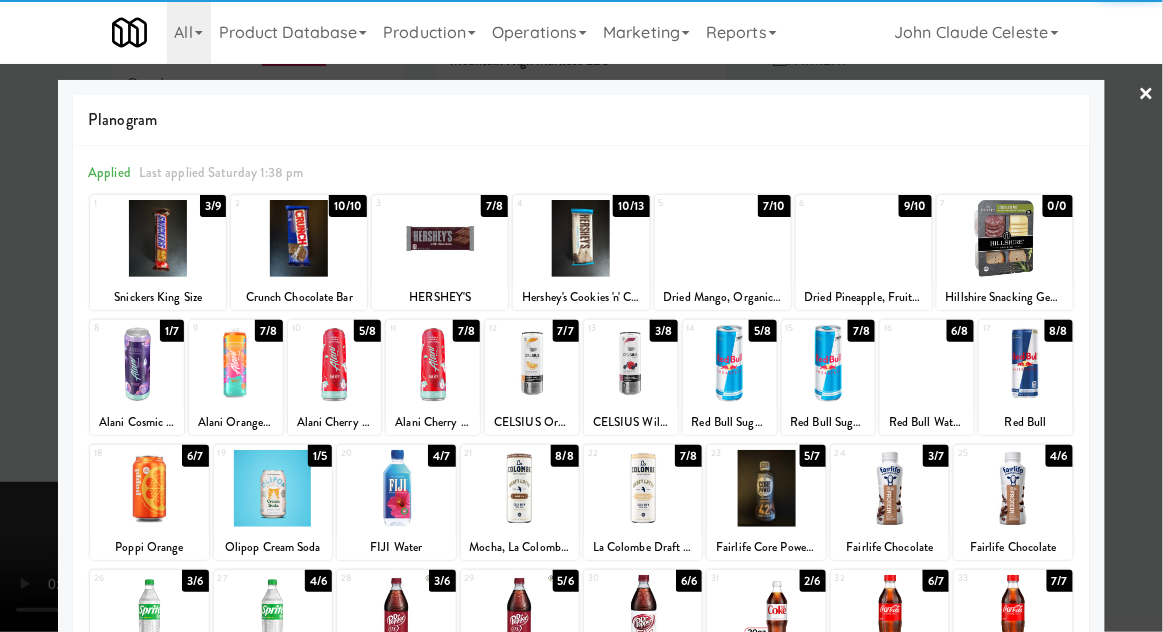 click at bounding box center [723, 238] 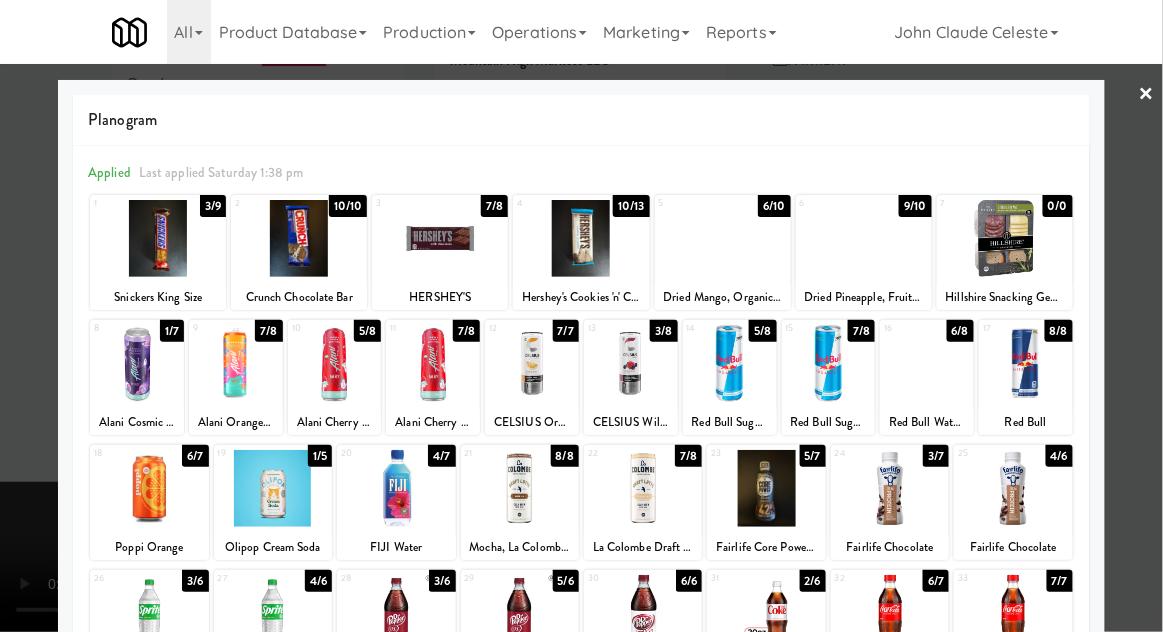click at bounding box center [581, 316] 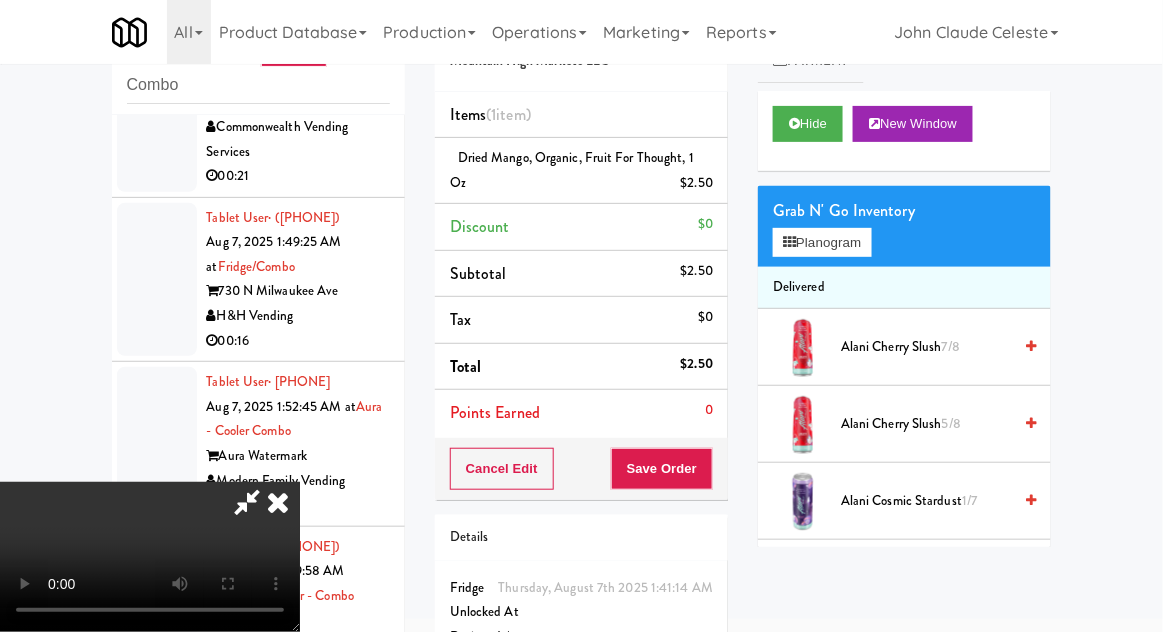 scroll, scrollTop: 73, scrollLeft: 0, axis: vertical 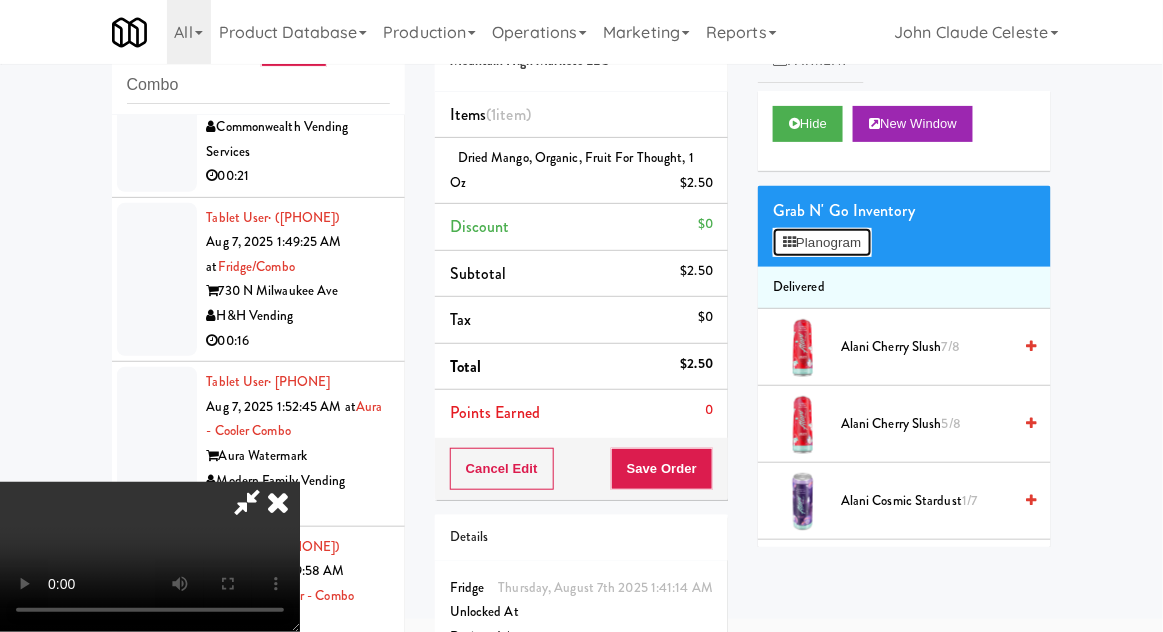 click on "Planogram" at bounding box center [822, 243] 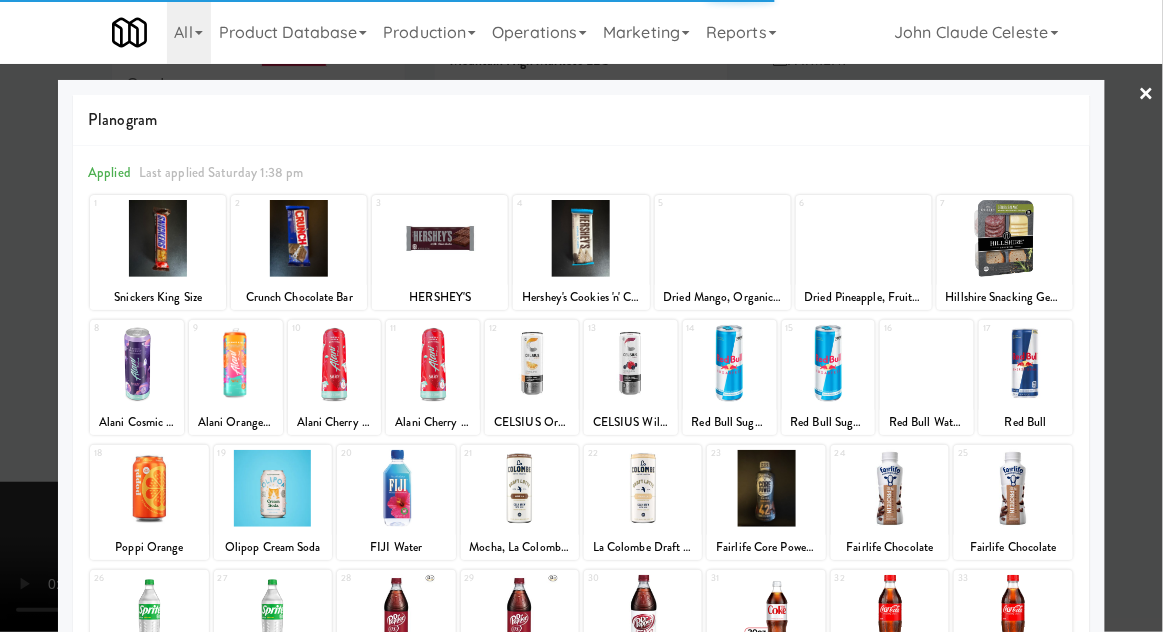 click on "Crunch Chocolate Bar" at bounding box center [299, 297] 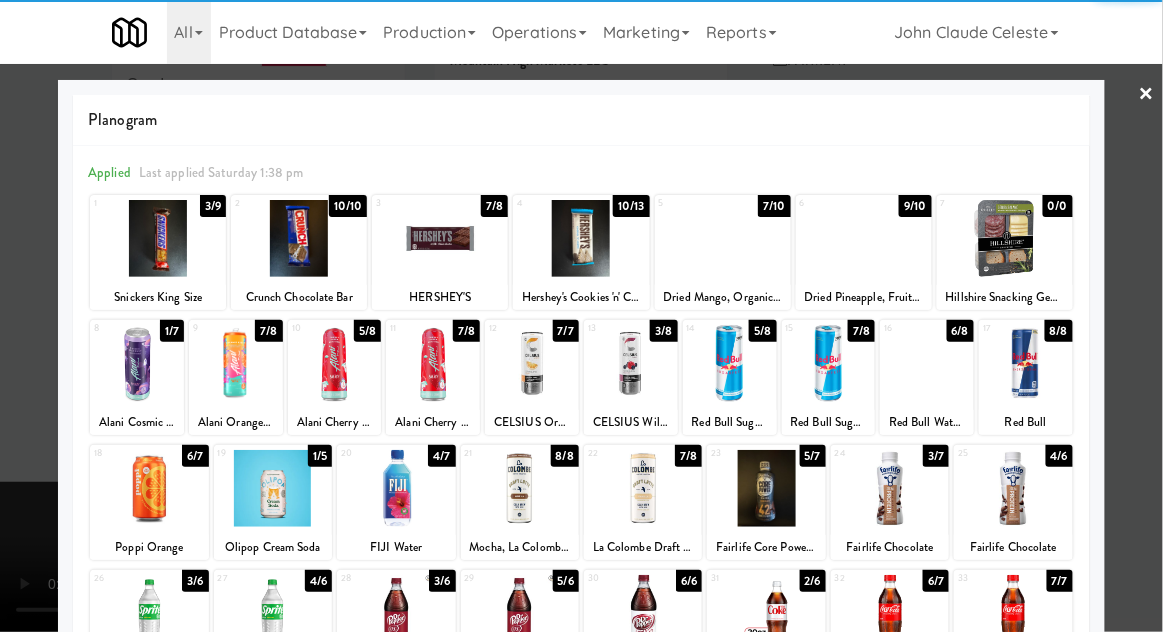 click at bounding box center (299, 238) 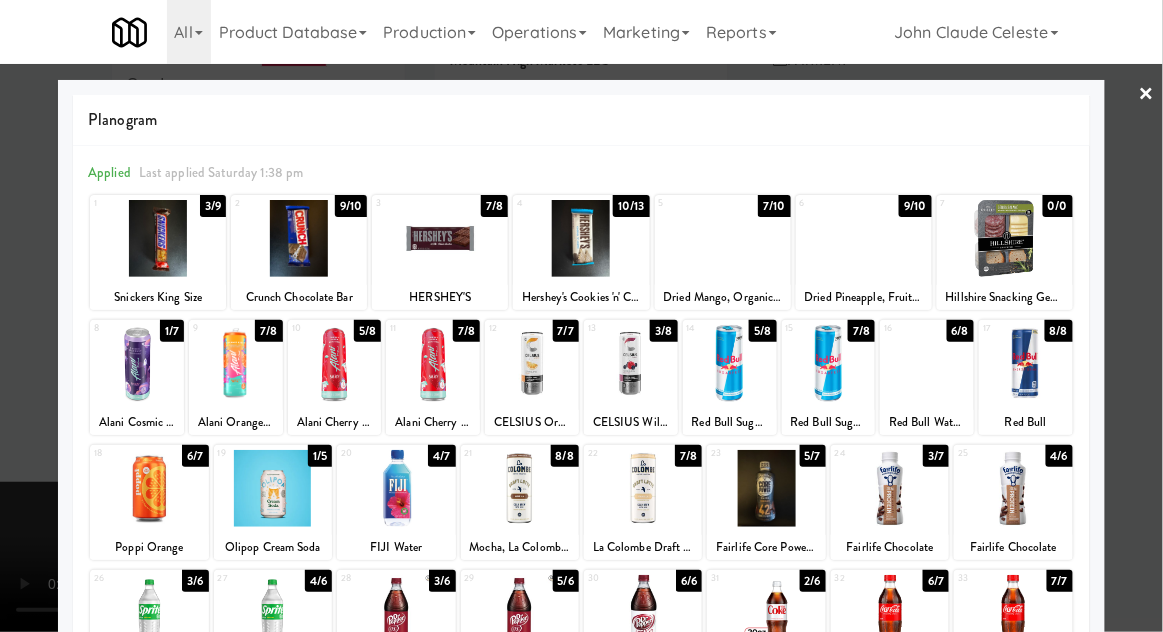 click at bounding box center (581, 316) 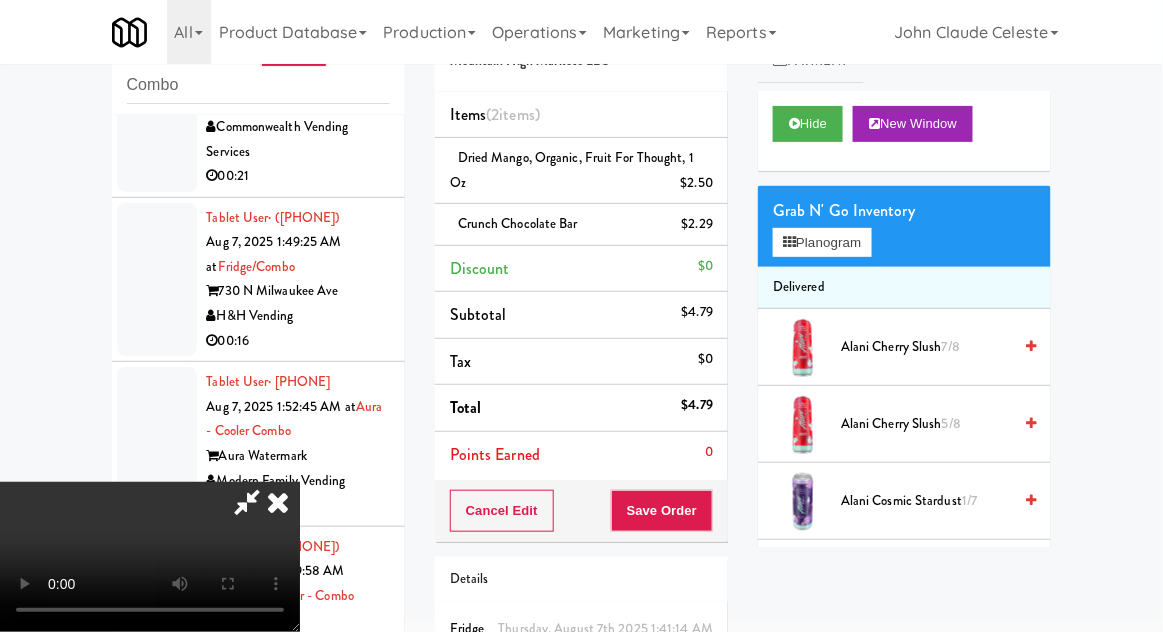 scroll, scrollTop: 73, scrollLeft: 0, axis: vertical 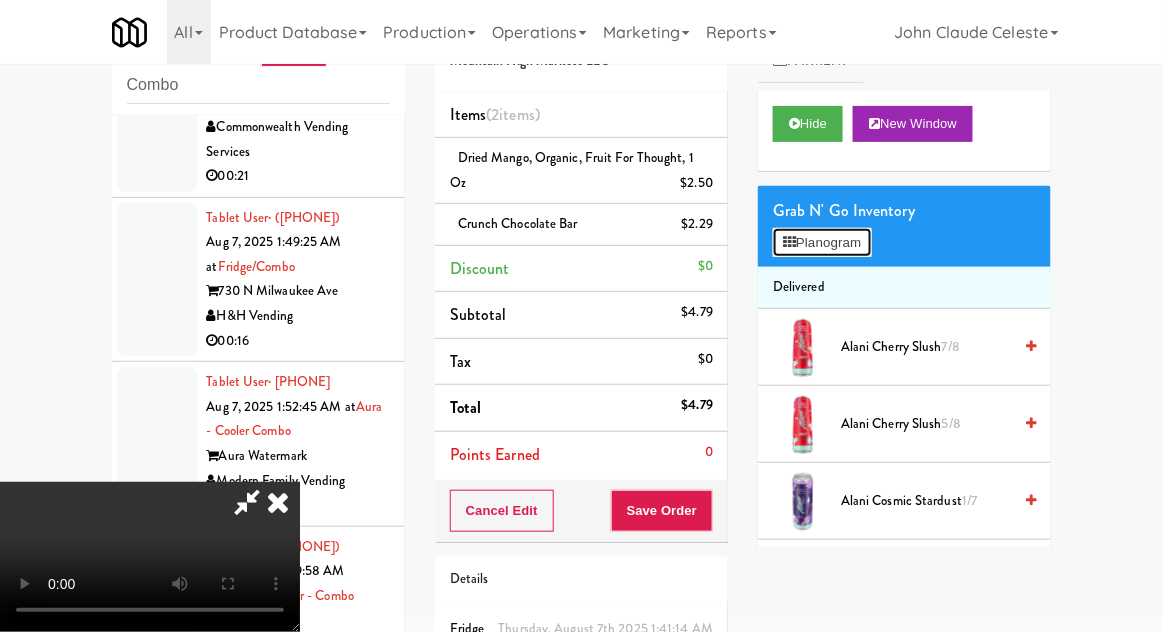 click on "Planogram" at bounding box center [822, 243] 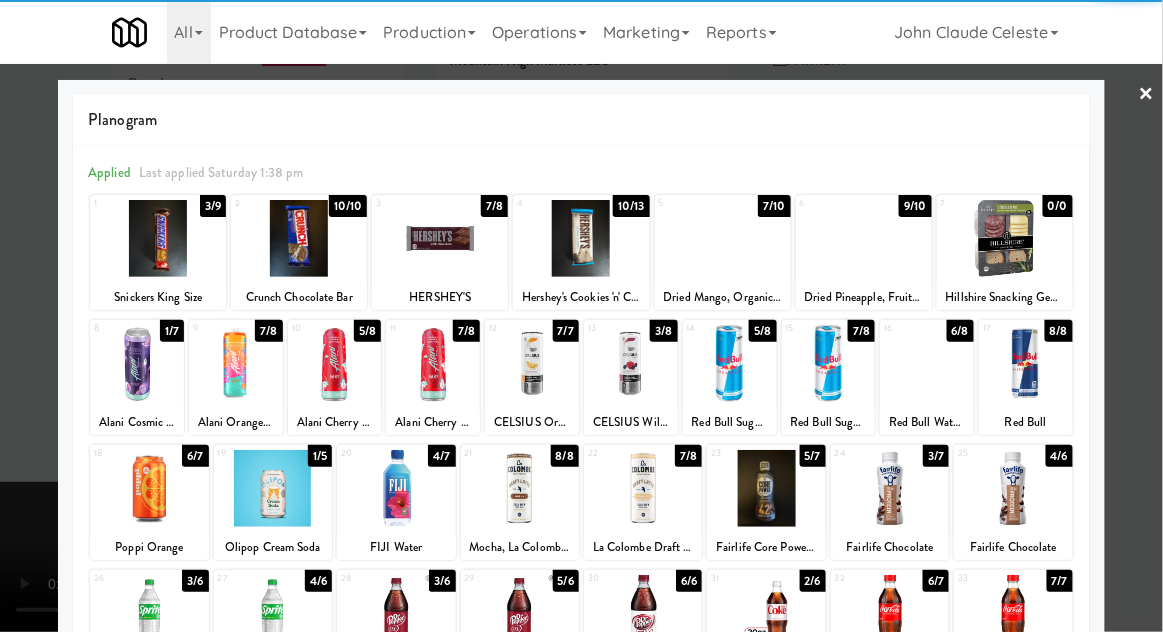 click at bounding box center [158, 238] 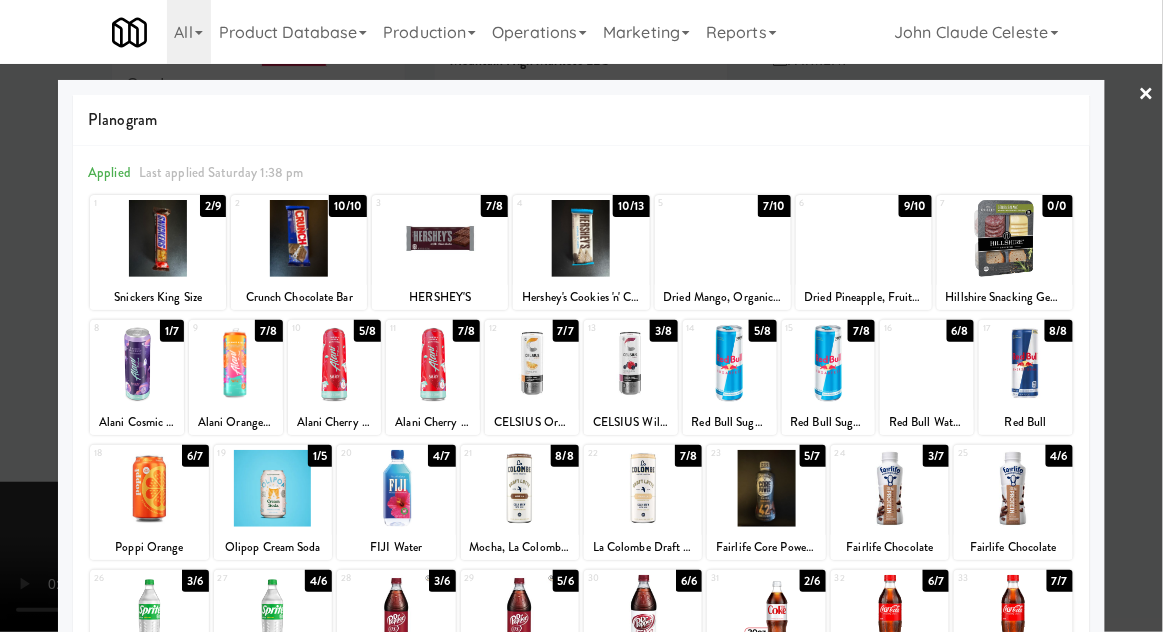 click at bounding box center [581, 316] 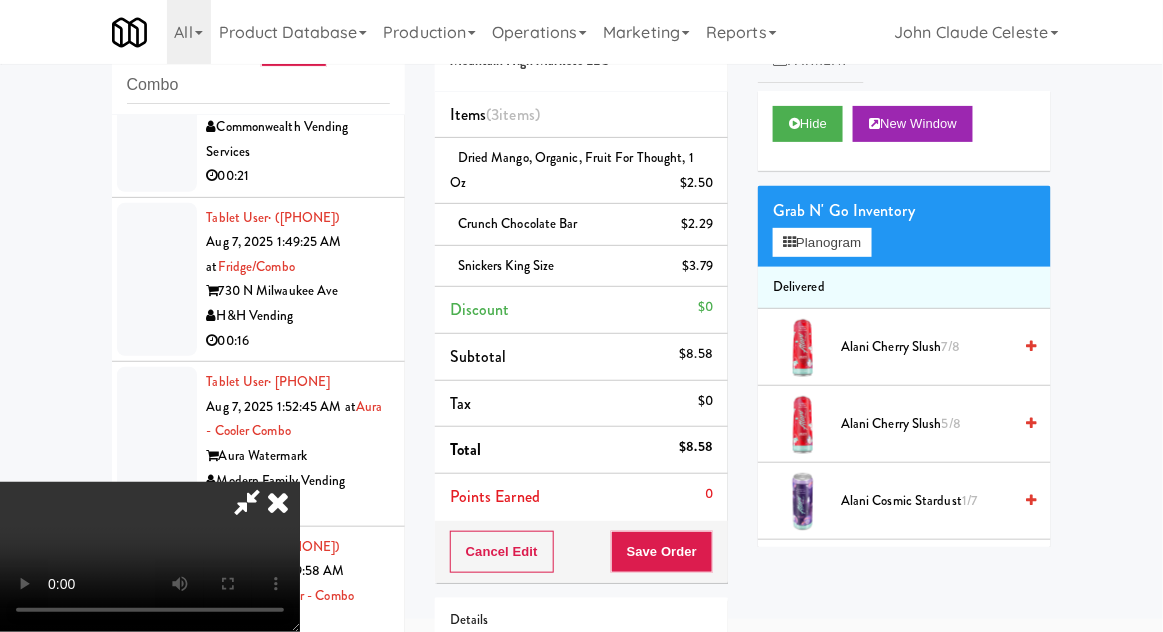 scroll, scrollTop: 73, scrollLeft: 0, axis: vertical 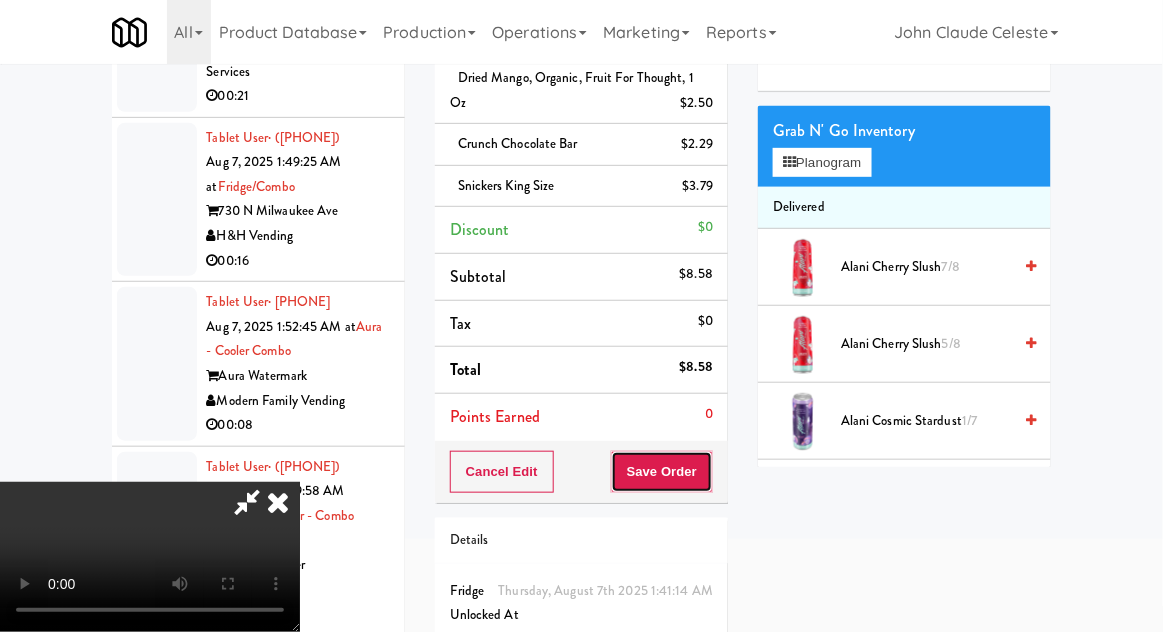 click on "Save Order" at bounding box center [662, 472] 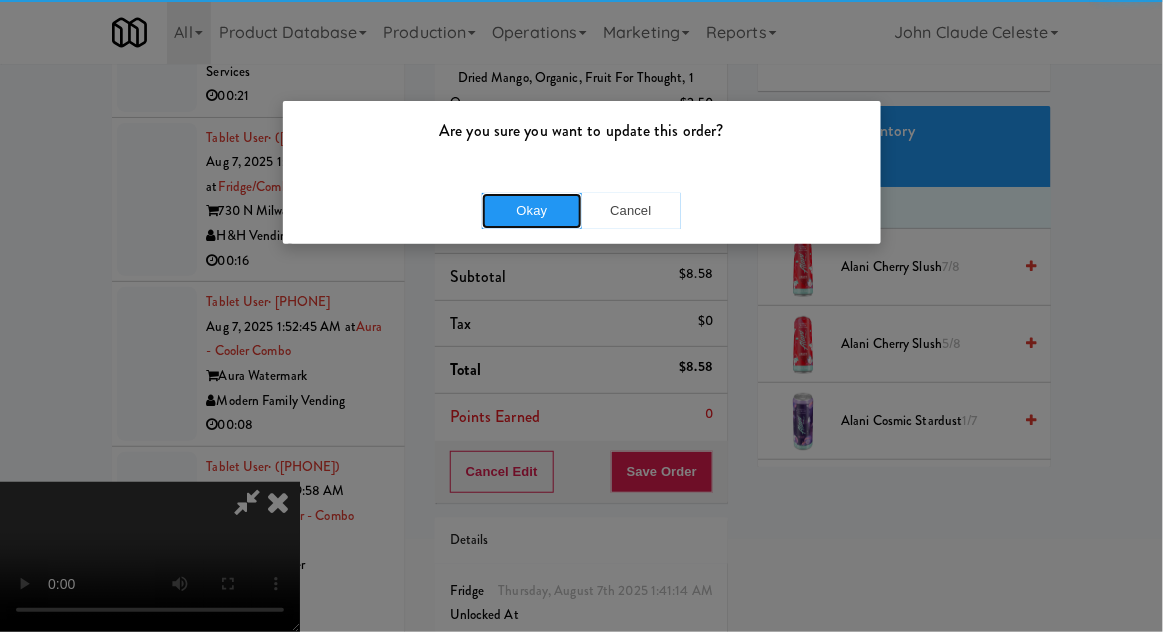 click on "Okay" at bounding box center [532, 211] 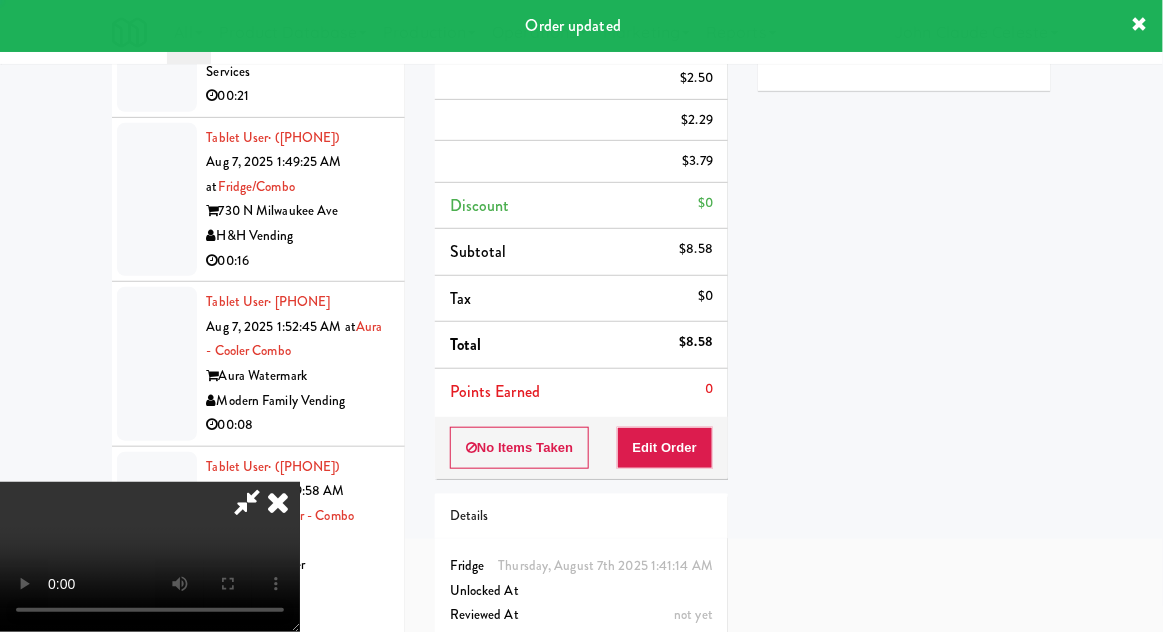 scroll, scrollTop: 133, scrollLeft: 0, axis: vertical 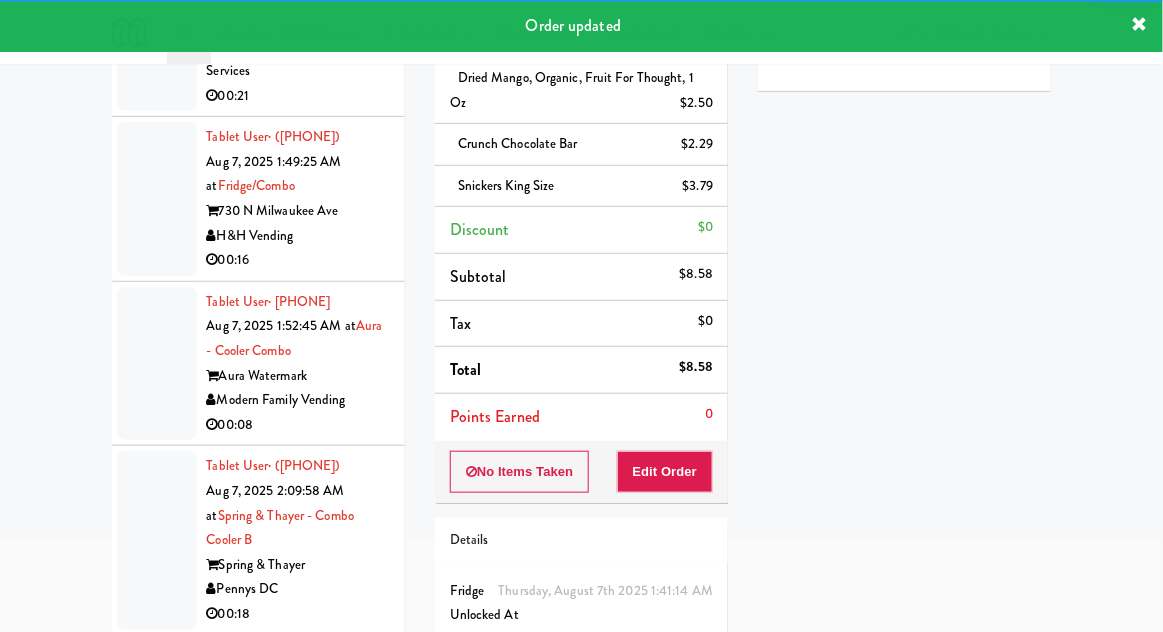 click at bounding box center [157, 10] 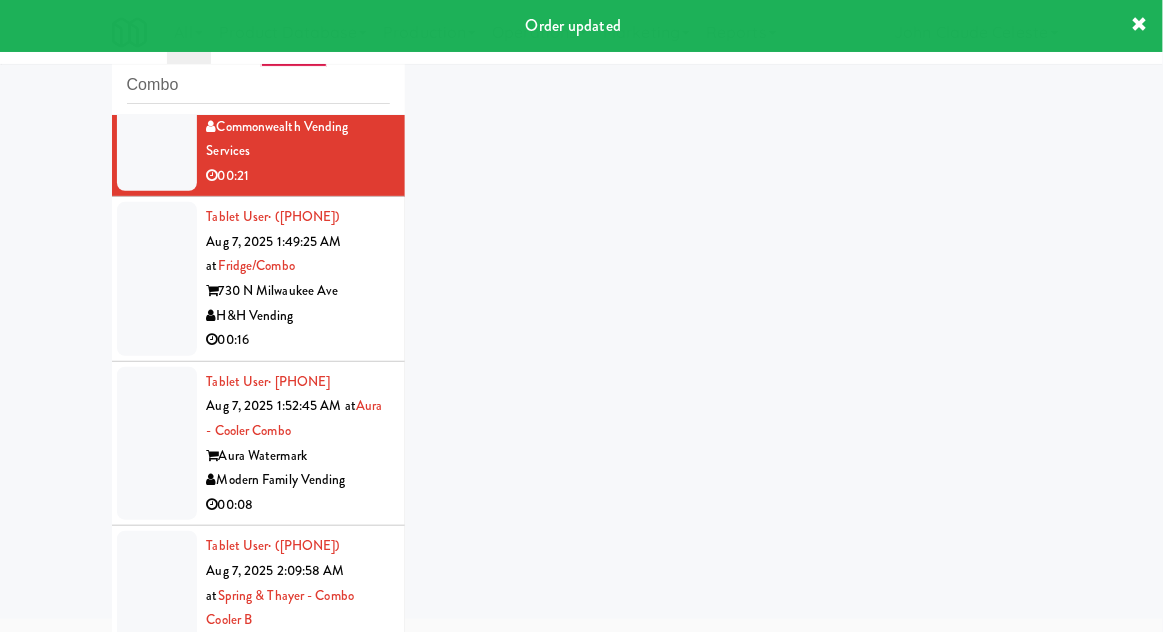 scroll, scrollTop: 3811, scrollLeft: 0, axis: vertical 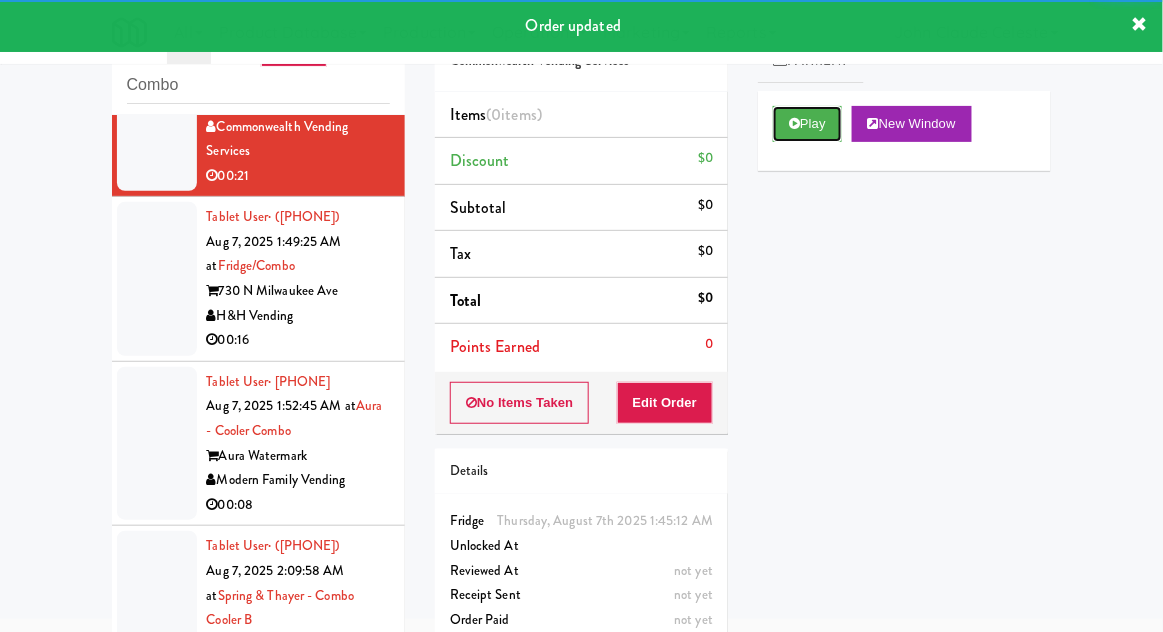 click on "Play" at bounding box center [807, 124] 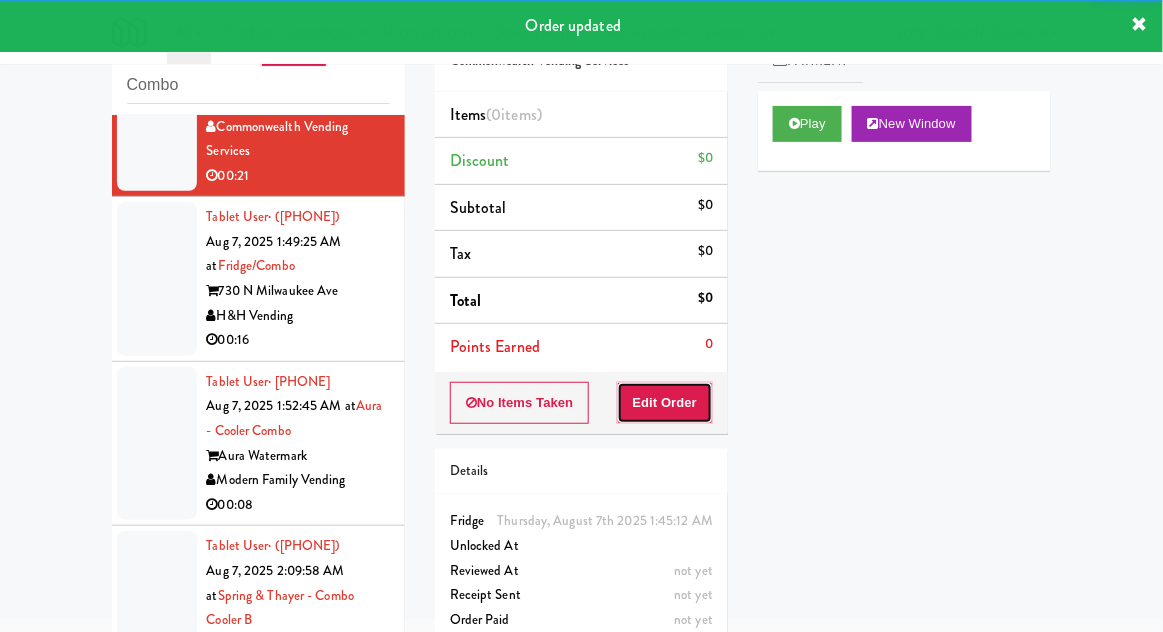 click on "Edit Order" at bounding box center (665, 403) 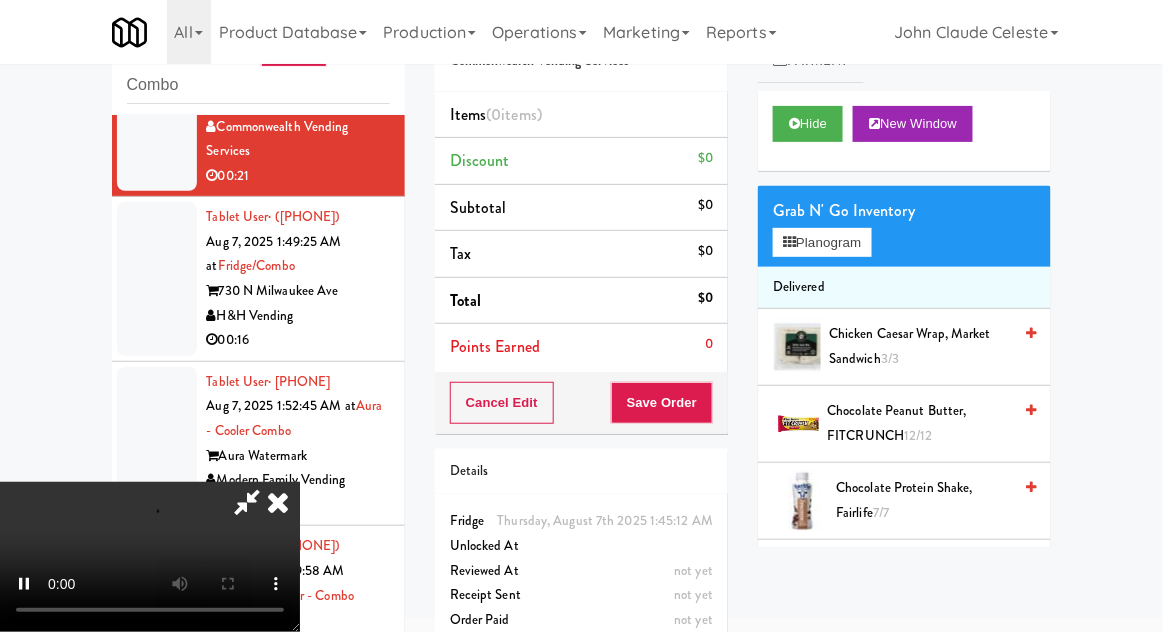 scroll, scrollTop: 73, scrollLeft: 0, axis: vertical 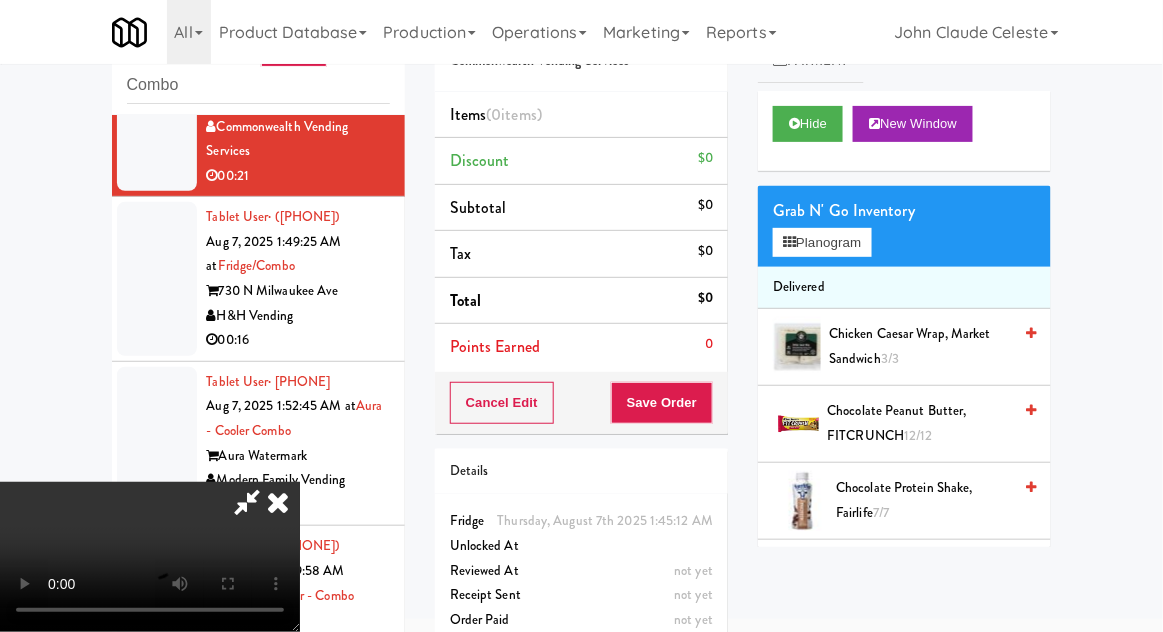 type 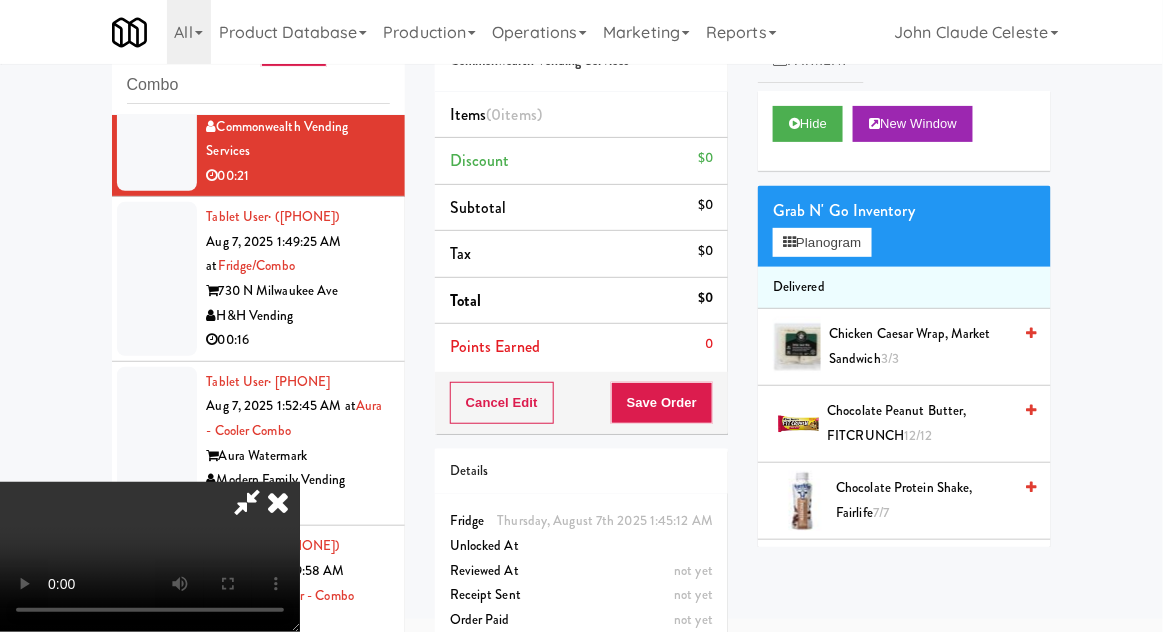 scroll, scrollTop: 73, scrollLeft: 0, axis: vertical 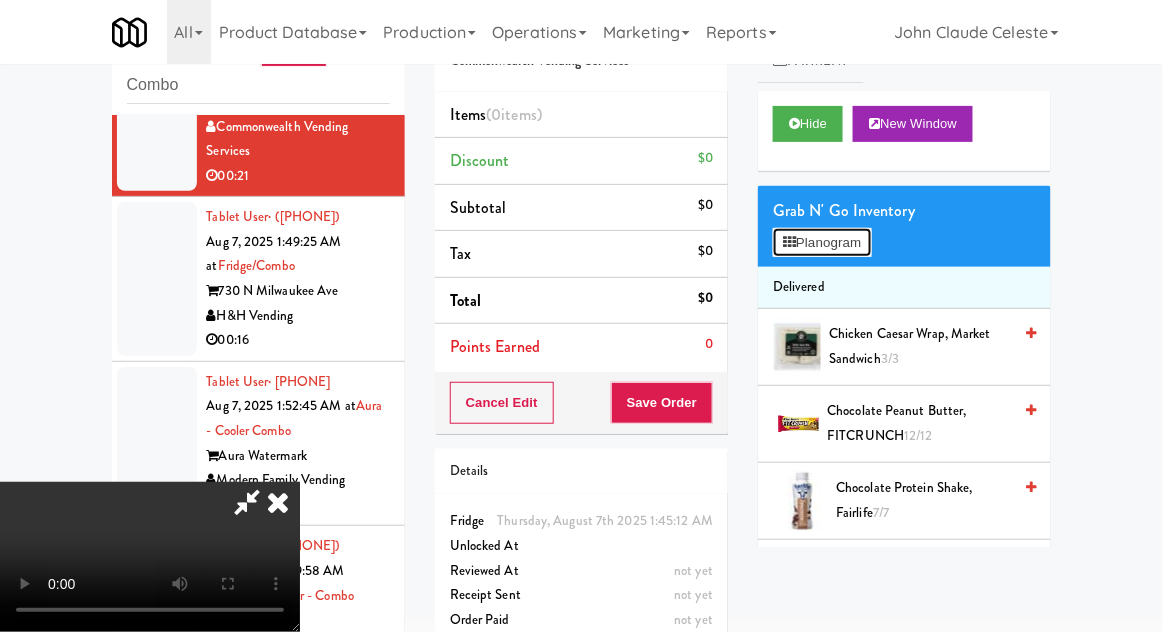 click on "Planogram" at bounding box center [822, 243] 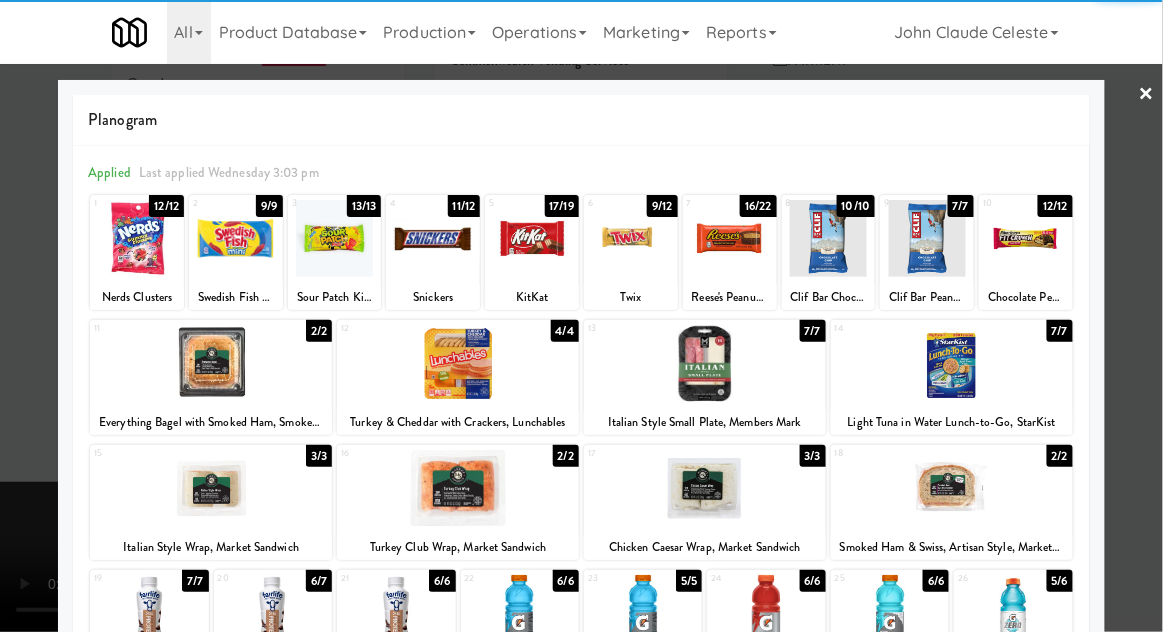 click at bounding box center [952, 488] 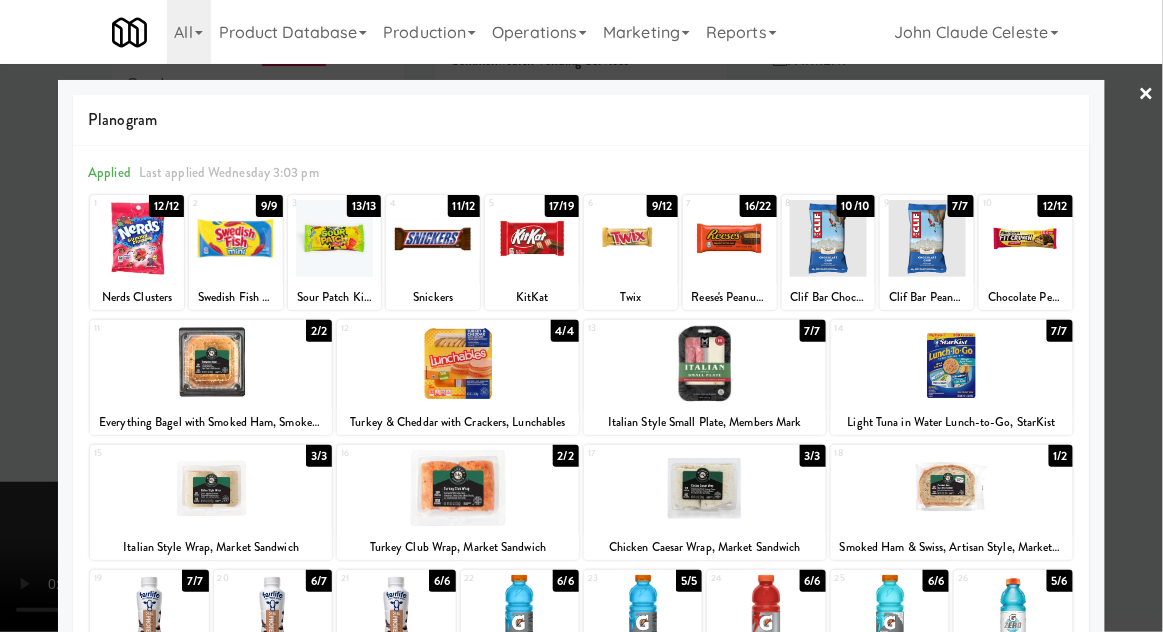 click at bounding box center [581, 316] 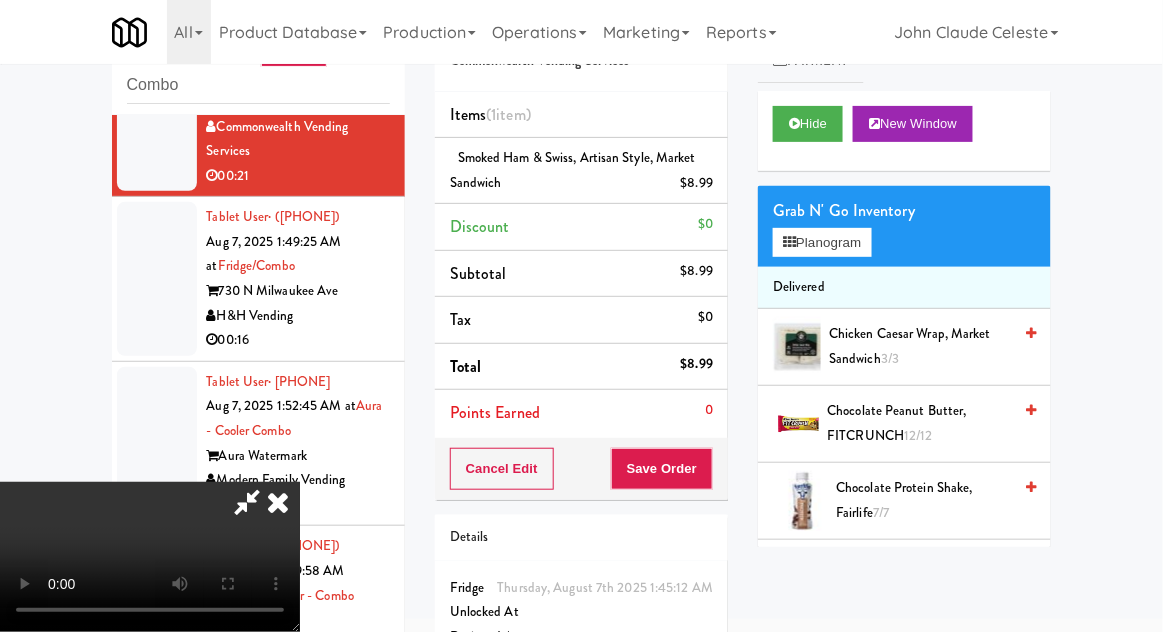 scroll, scrollTop: 73, scrollLeft: 0, axis: vertical 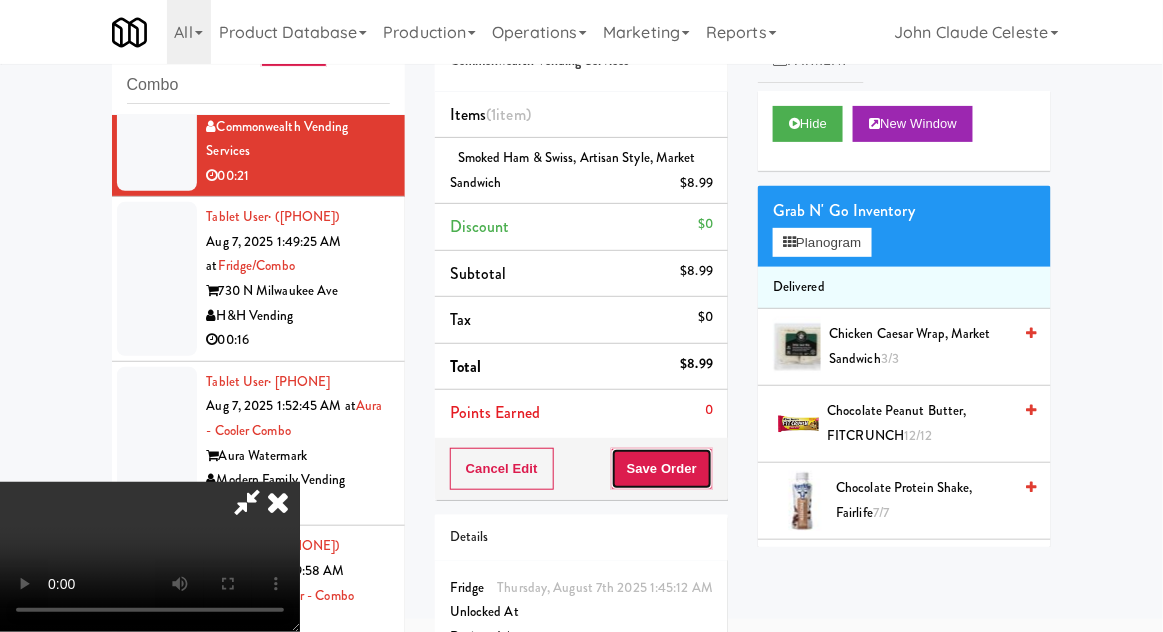click on "Save Order" at bounding box center [662, 469] 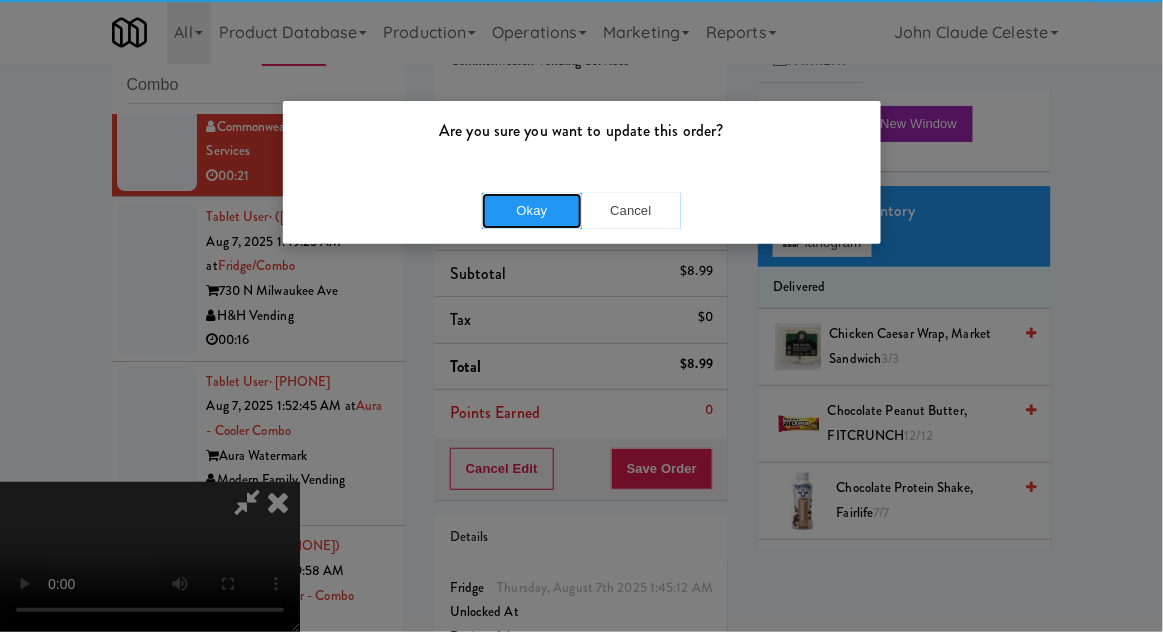 click on "Okay" at bounding box center [532, 211] 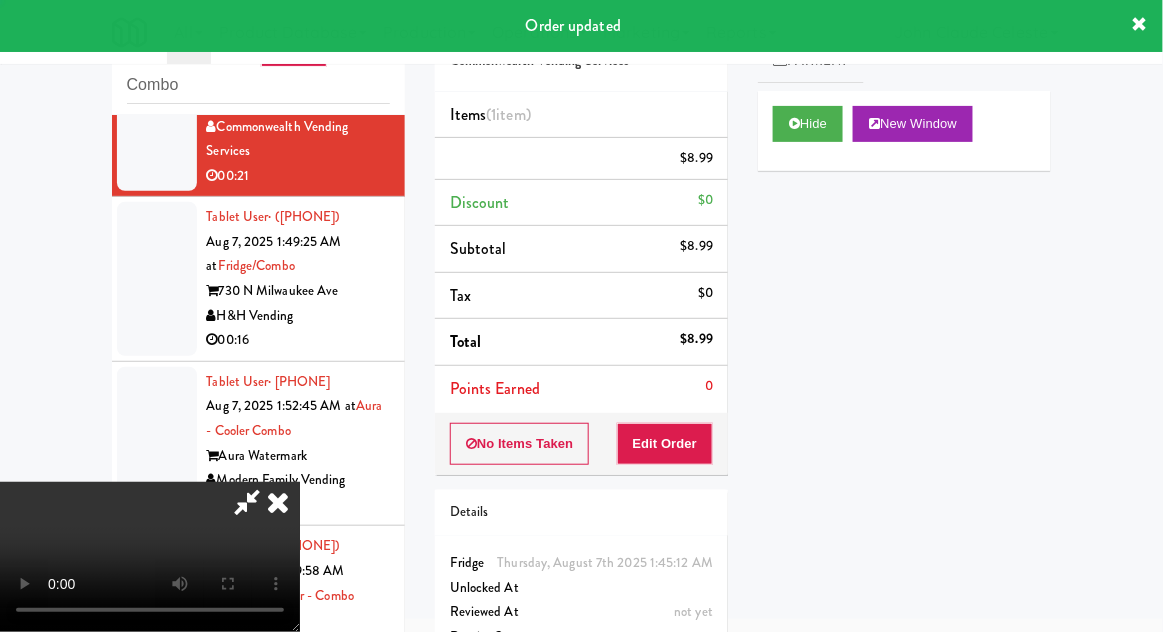 scroll, scrollTop: 0, scrollLeft: 0, axis: both 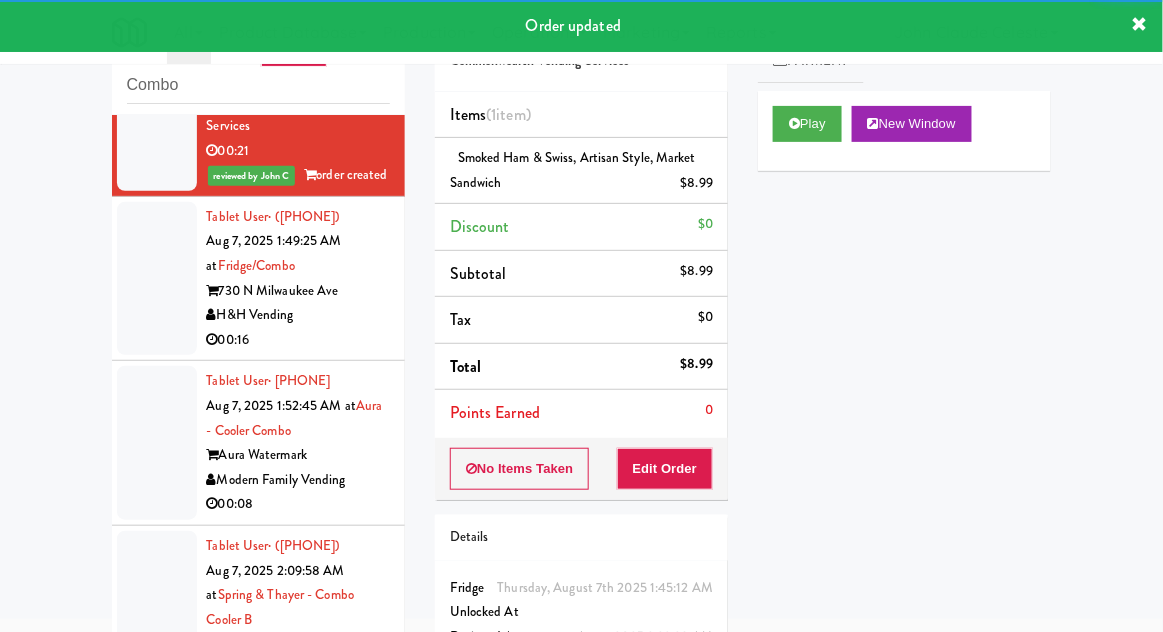 click at bounding box center [157, 279] 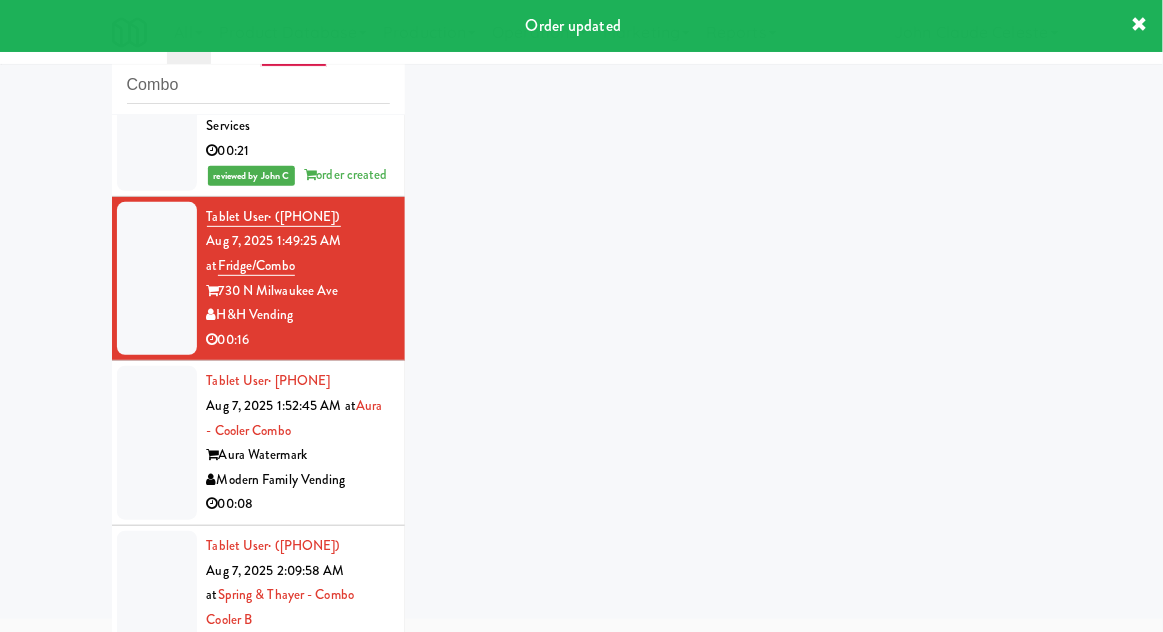 scroll, scrollTop: 3861, scrollLeft: 0, axis: vertical 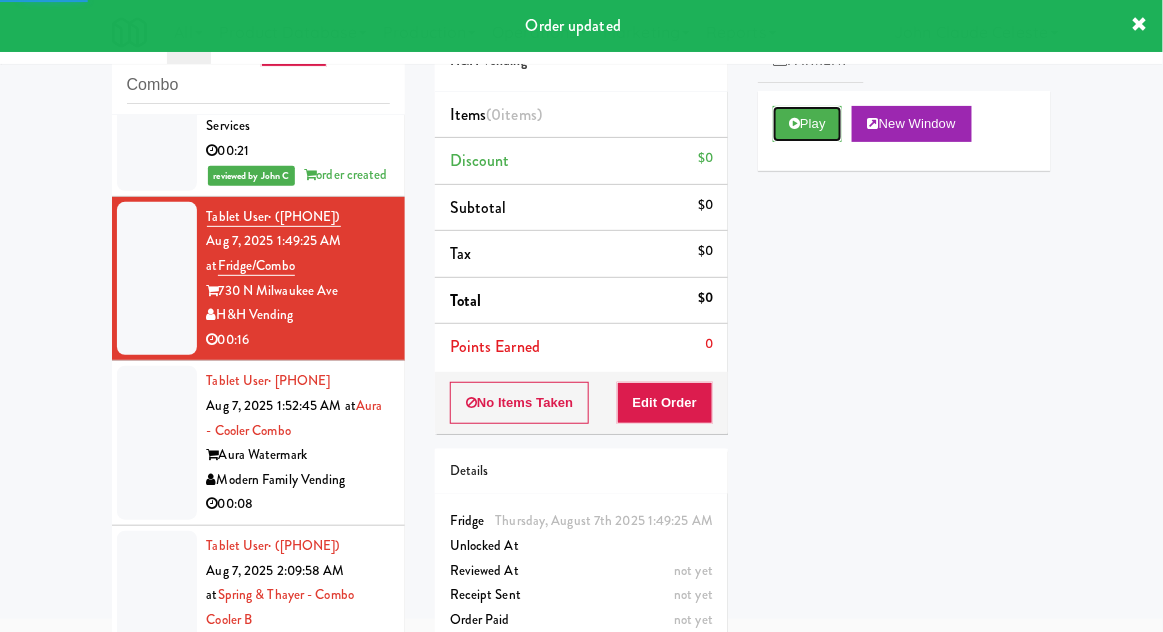 click on "Play" at bounding box center (807, 124) 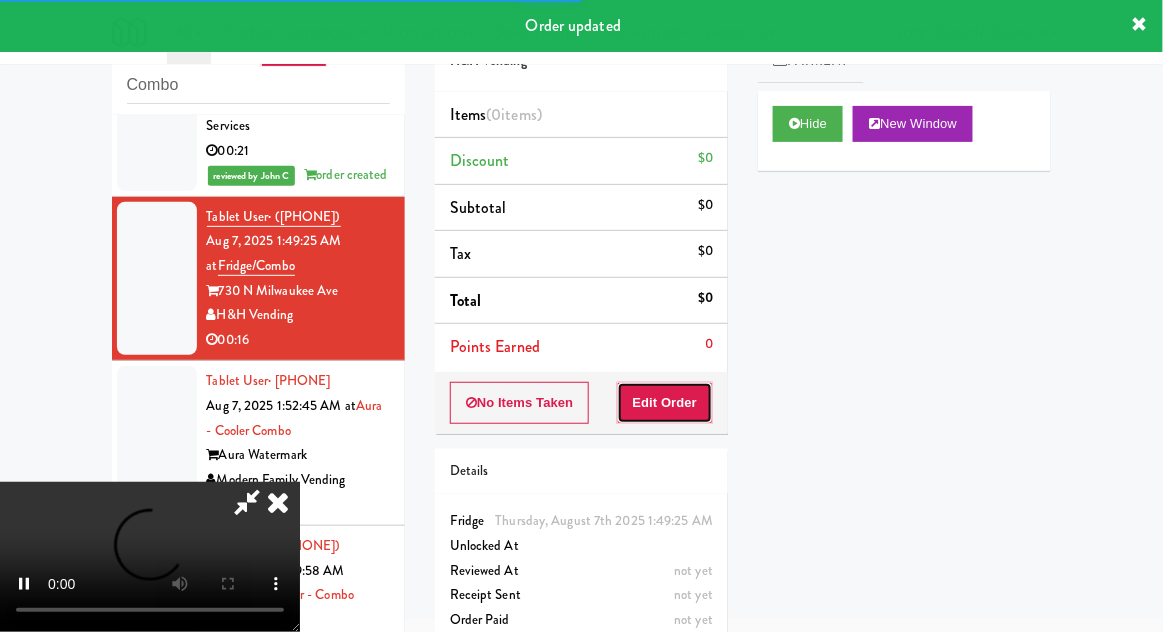 click on "Edit Order" at bounding box center [665, 403] 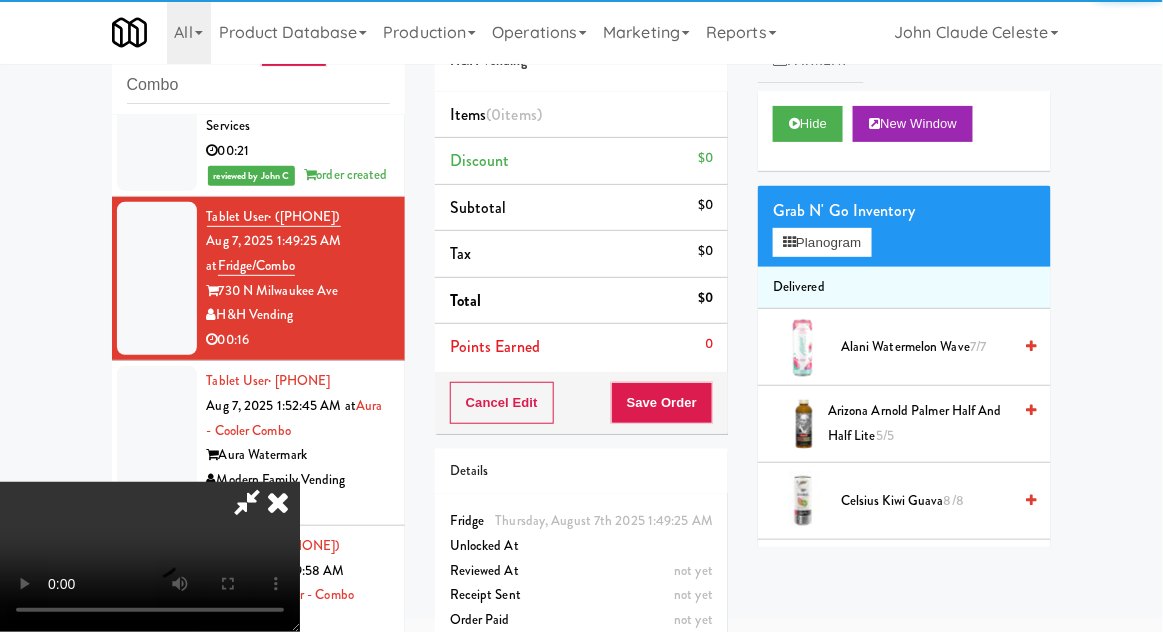 click at bounding box center (803, 501) 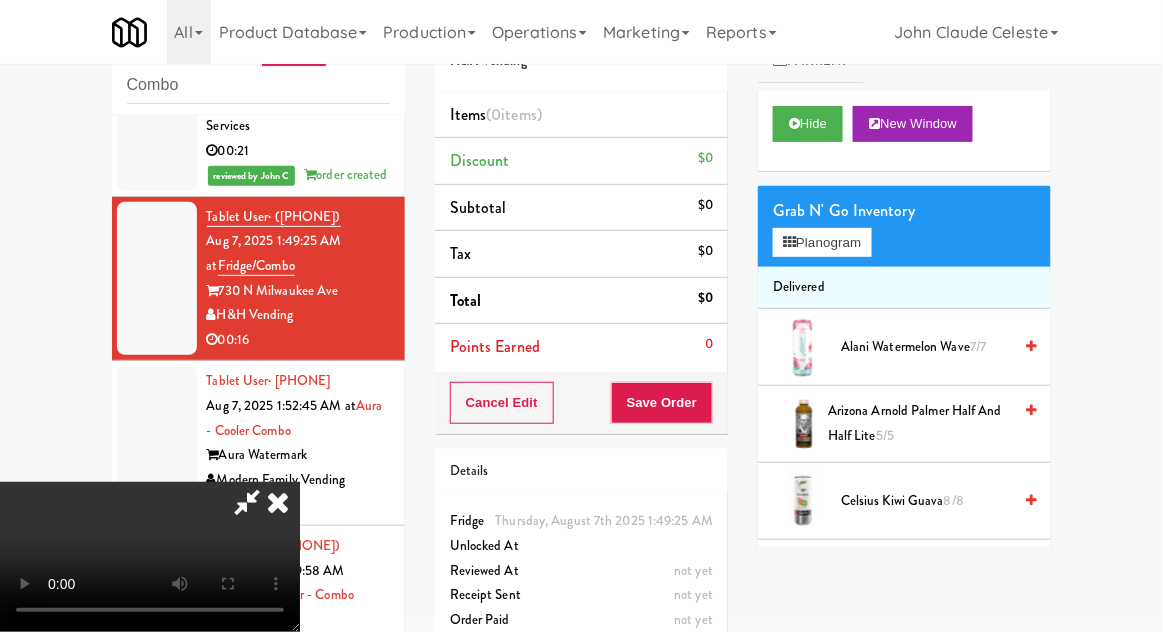 type 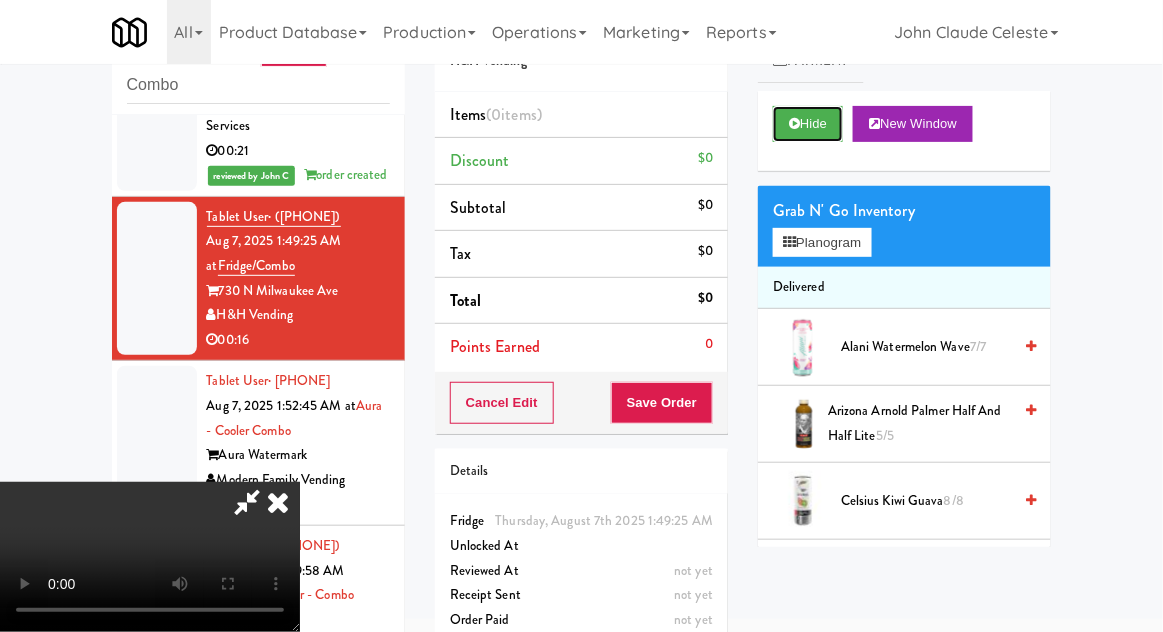 click on "Hide" at bounding box center (808, 124) 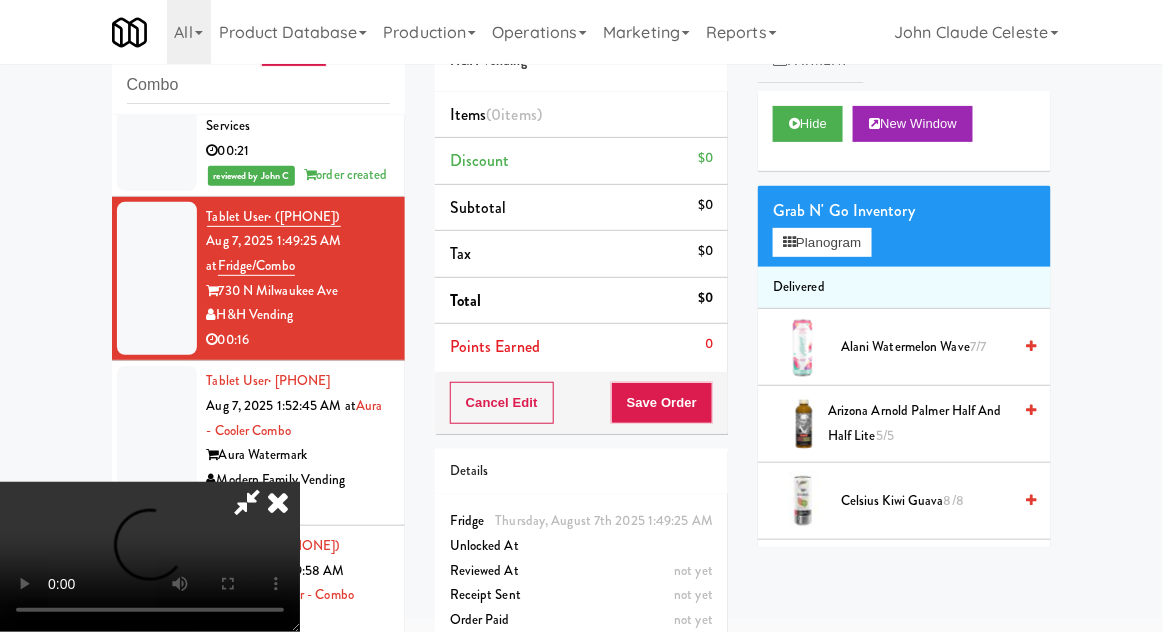 type 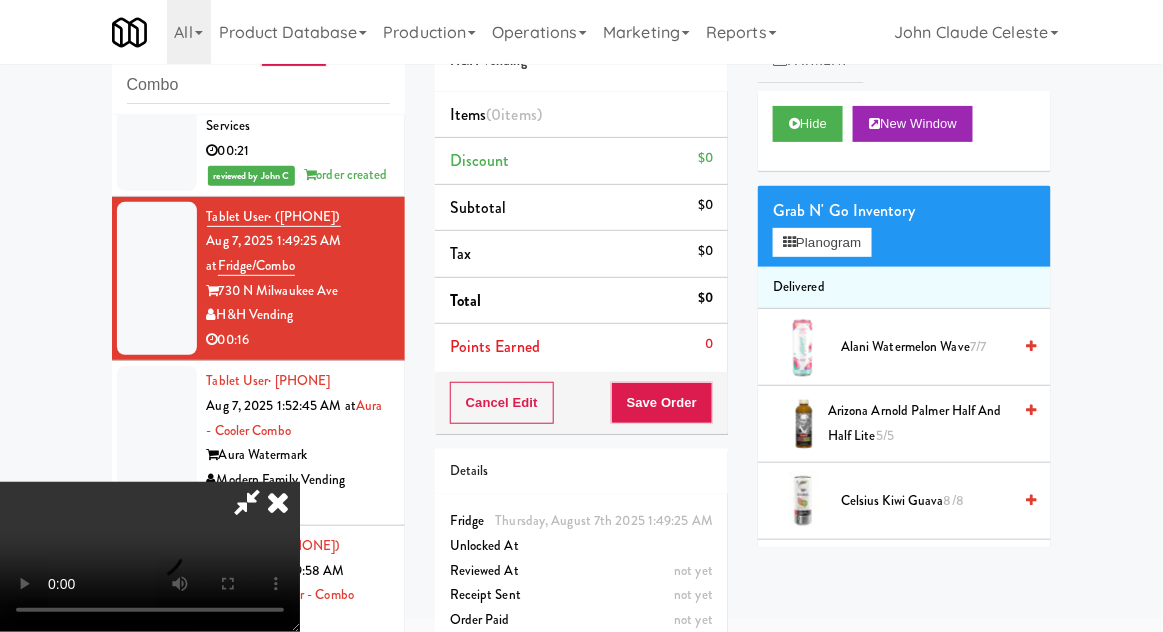 click on "Grab N' Go Inventory  Planogram" at bounding box center (904, 226) 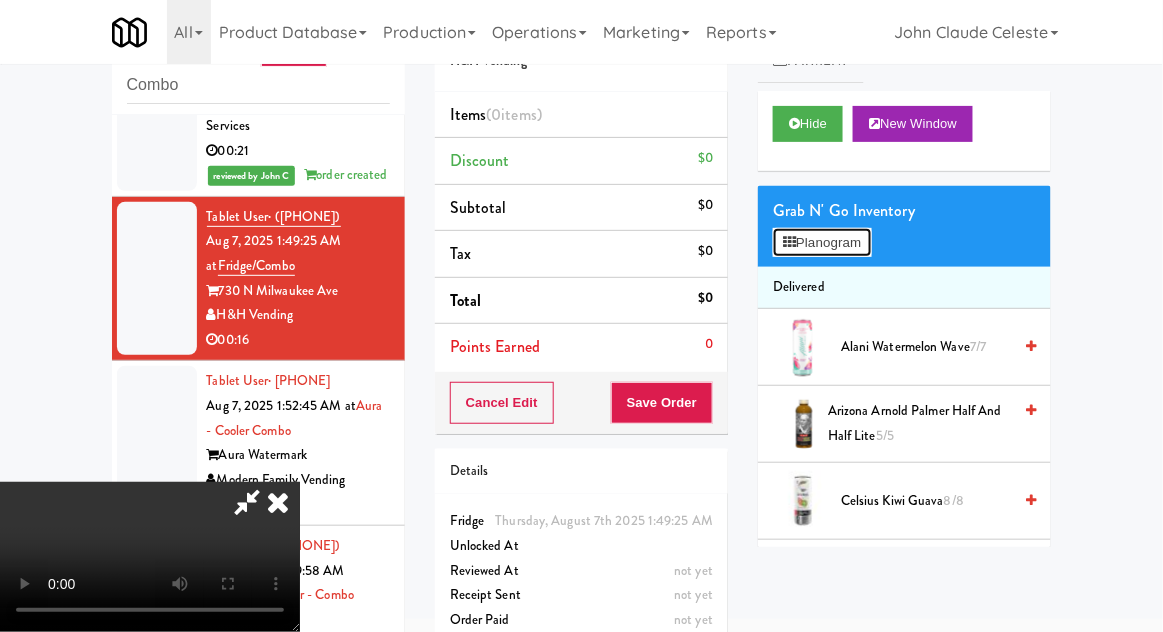 click on "Planogram" at bounding box center (822, 243) 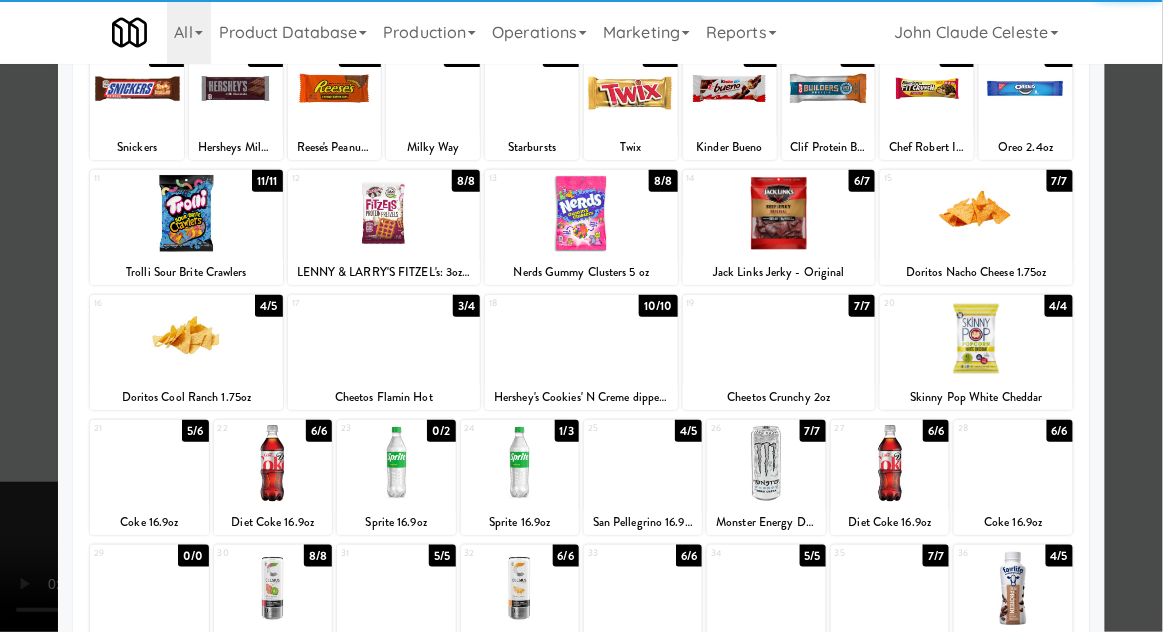 scroll, scrollTop: 155, scrollLeft: 0, axis: vertical 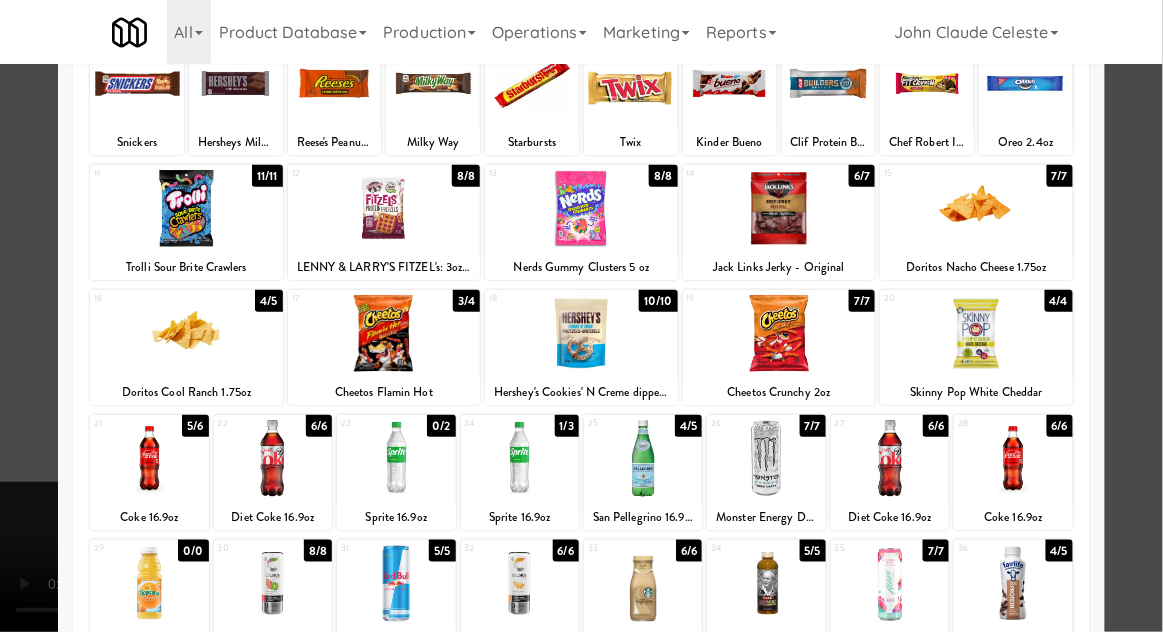 click at bounding box center [890, 583] 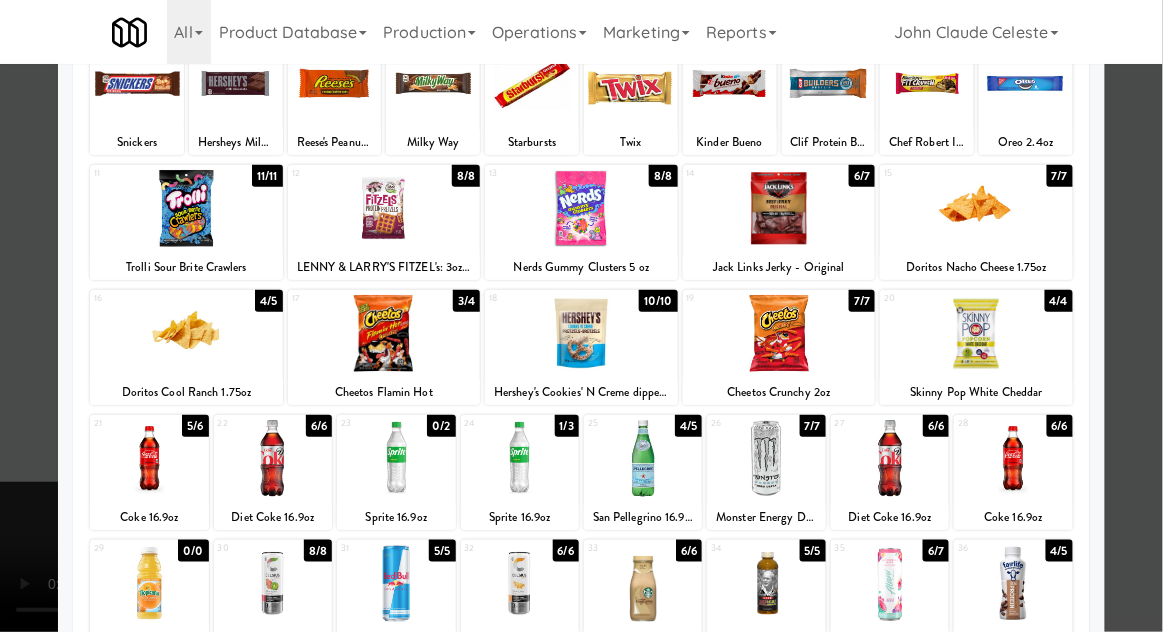 click at bounding box center (581, 316) 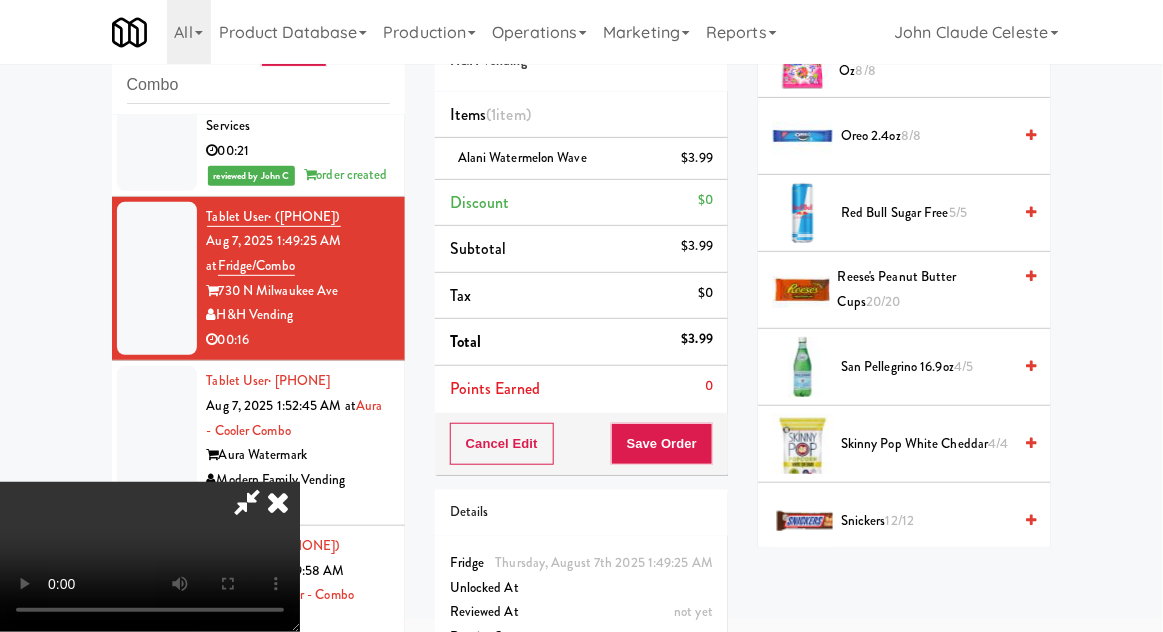 scroll, scrollTop: 1976, scrollLeft: 0, axis: vertical 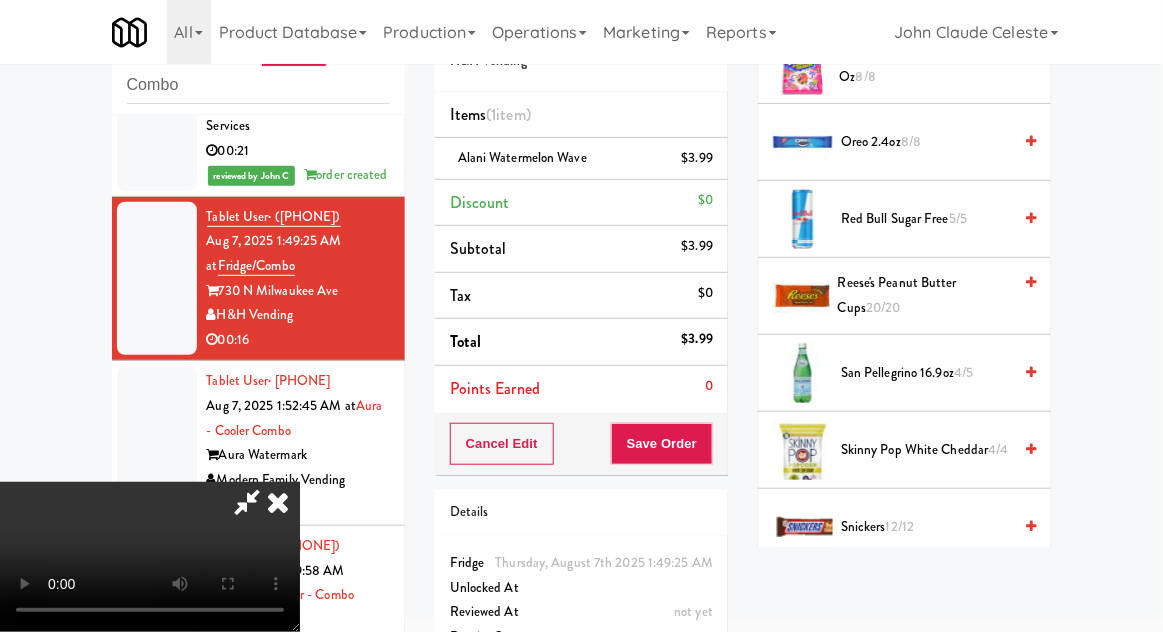 click on "Reese's Peanut Butter Cups  20/20" at bounding box center (924, 295) 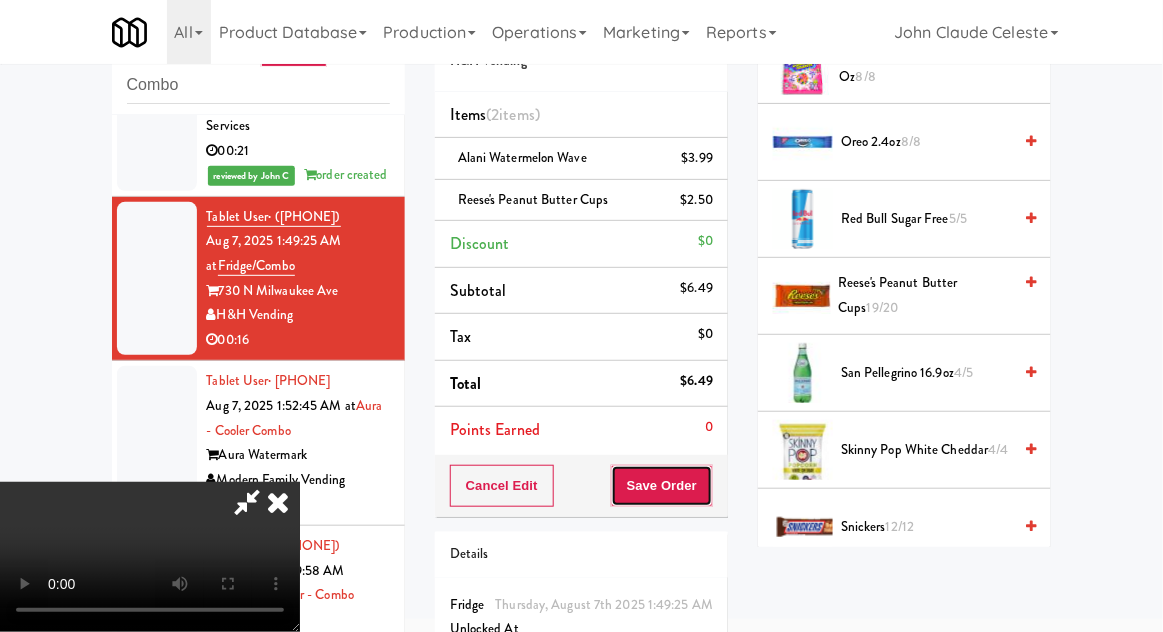 click on "Save Order" at bounding box center (662, 486) 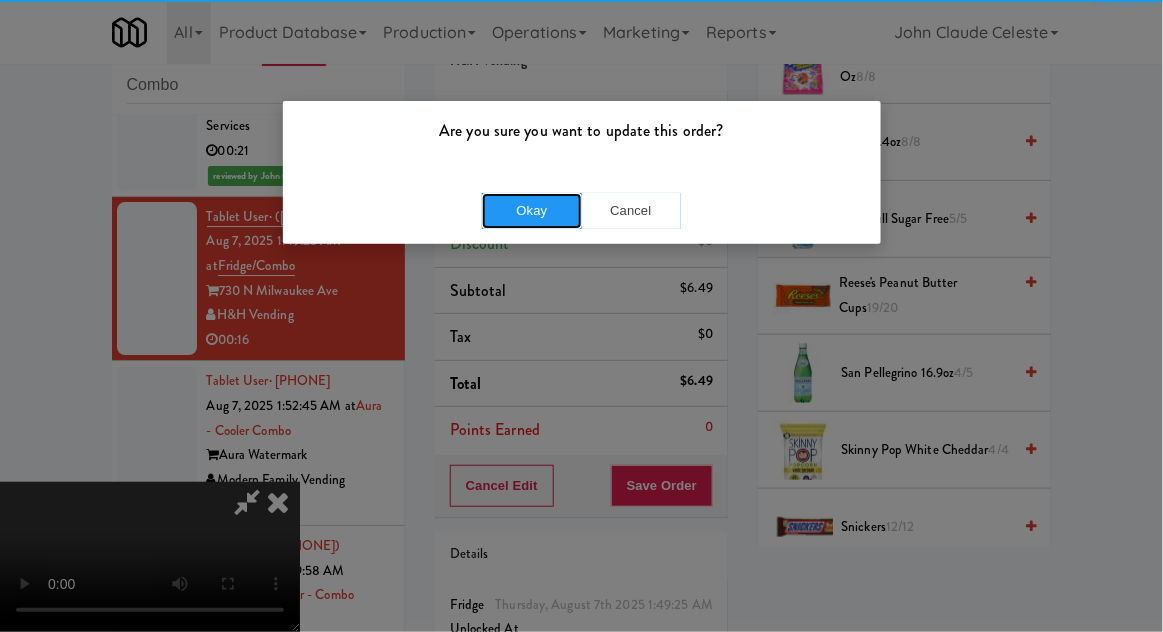 click on "Okay" at bounding box center (532, 211) 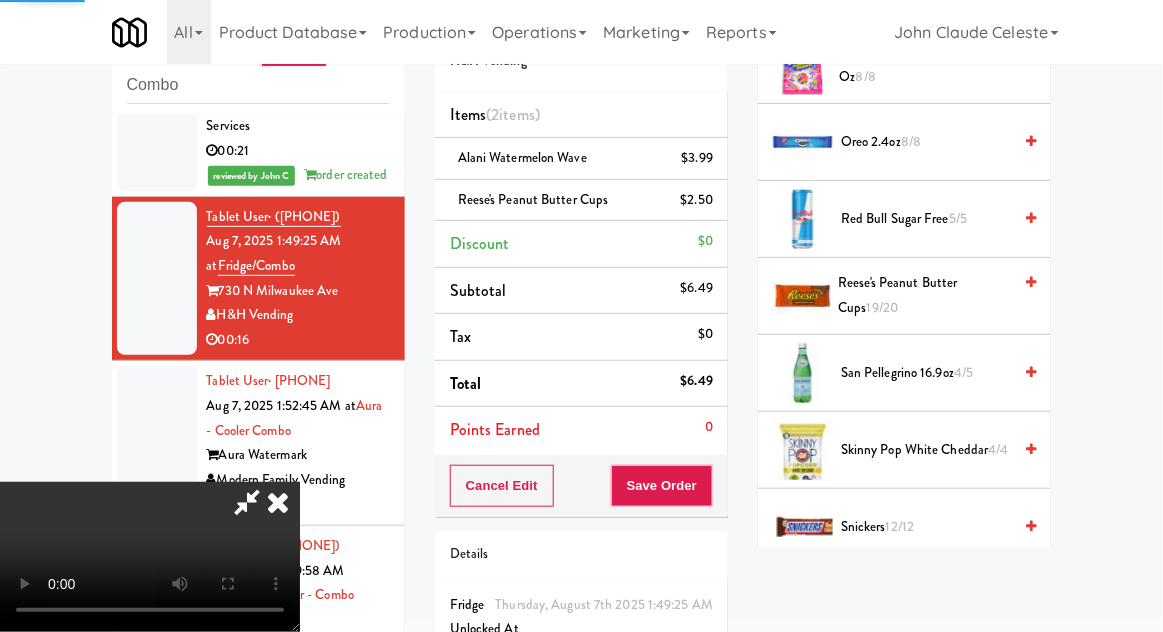scroll, scrollTop: 197, scrollLeft: 0, axis: vertical 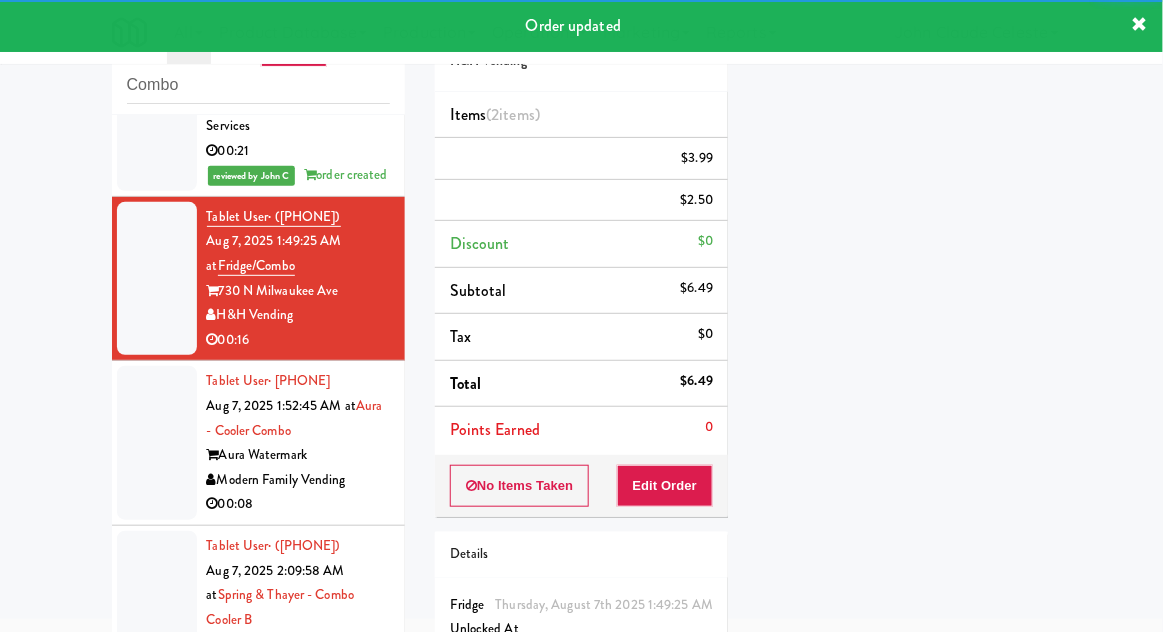 click at bounding box center (157, 443) 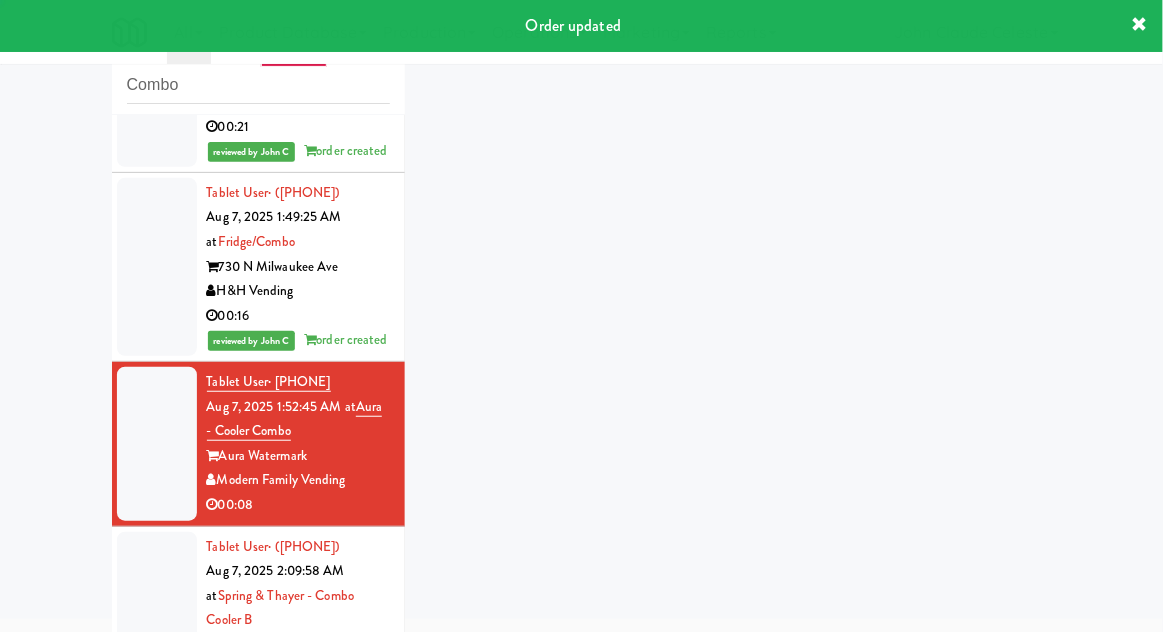 scroll, scrollTop: 3910, scrollLeft: 0, axis: vertical 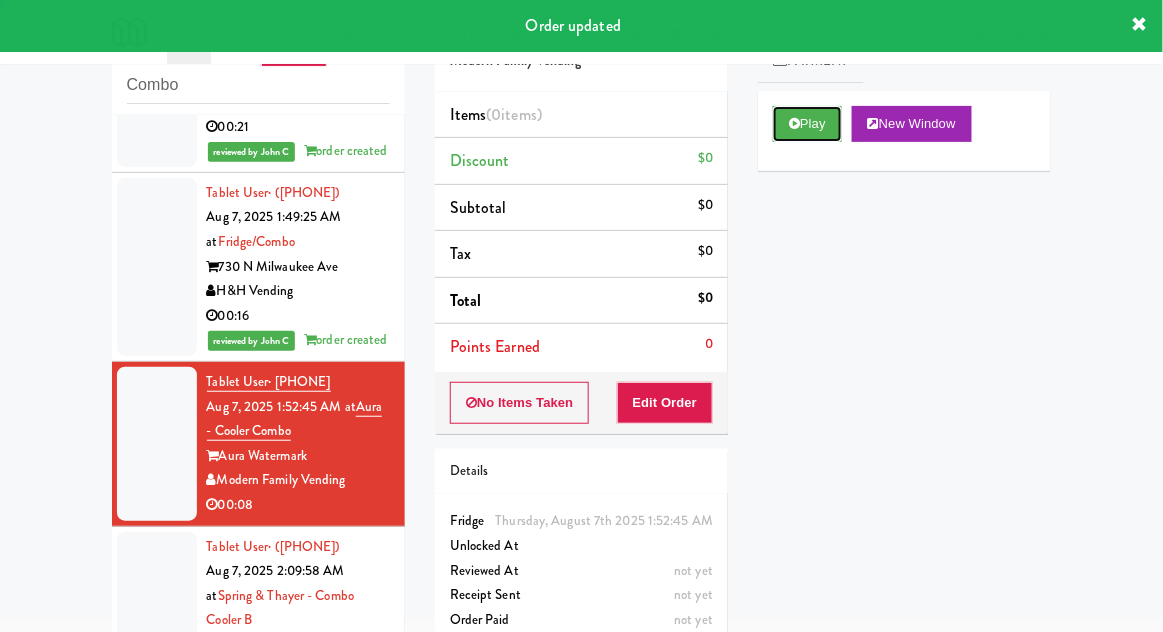 click on "Play" at bounding box center (807, 124) 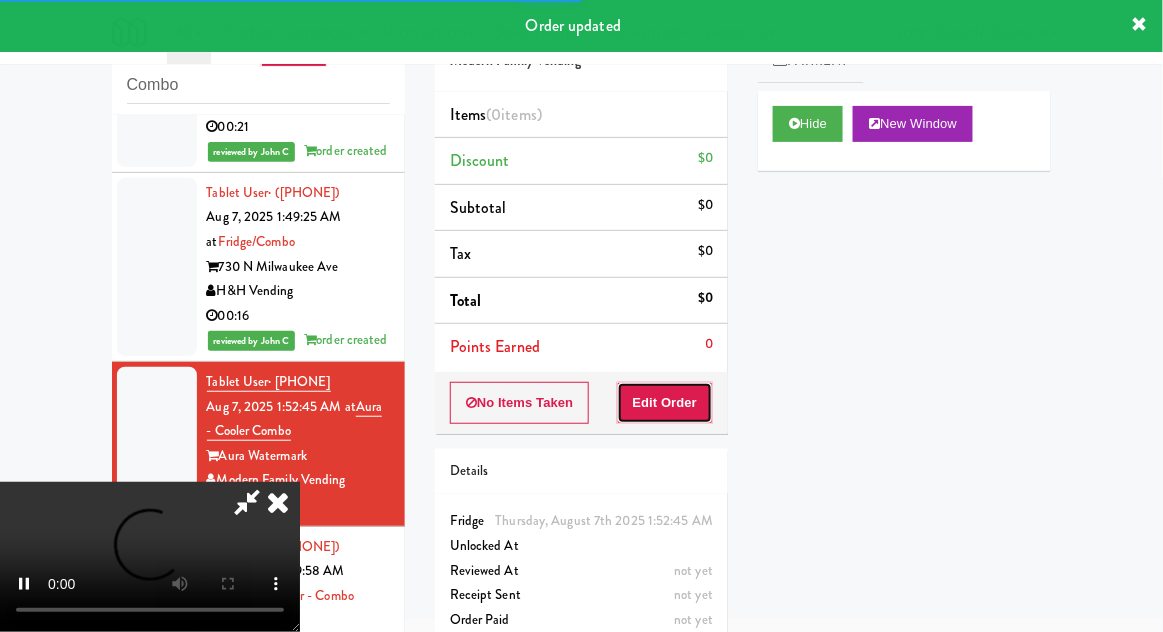 click on "Edit Order" at bounding box center [665, 403] 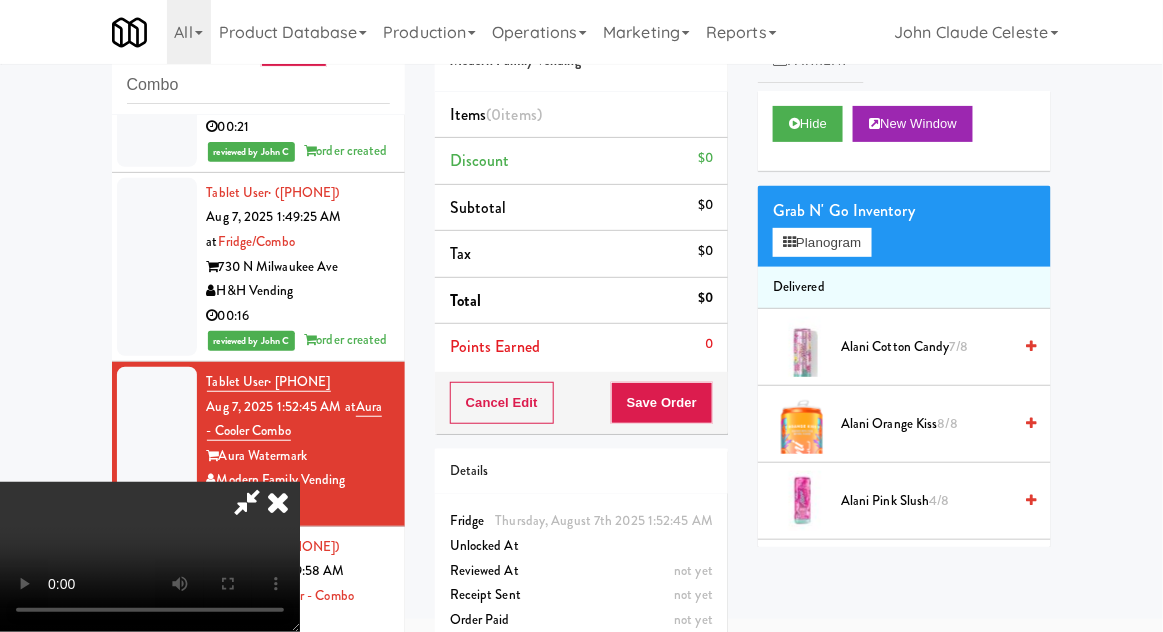 type 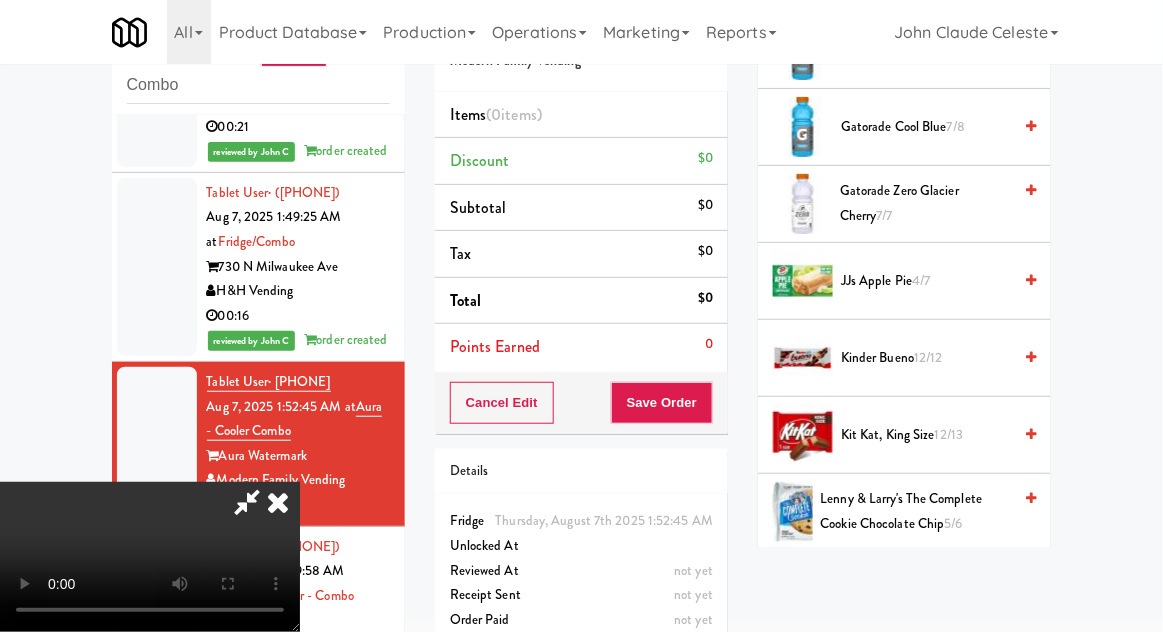 scroll, scrollTop: 1613, scrollLeft: 0, axis: vertical 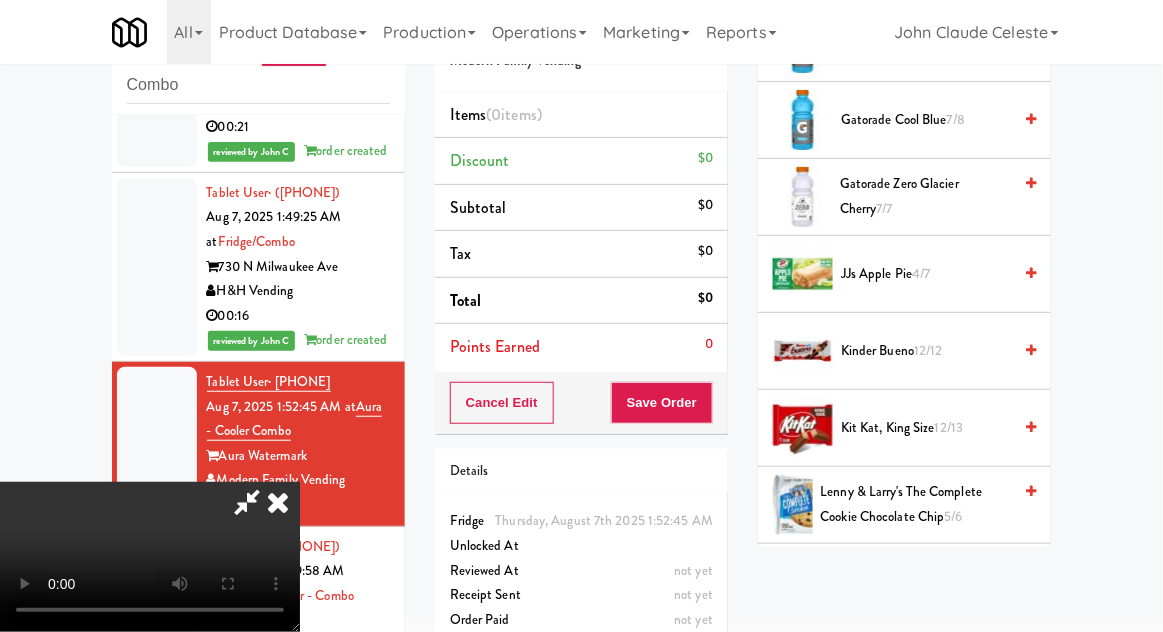 click on "12/12" at bounding box center (928, 350) 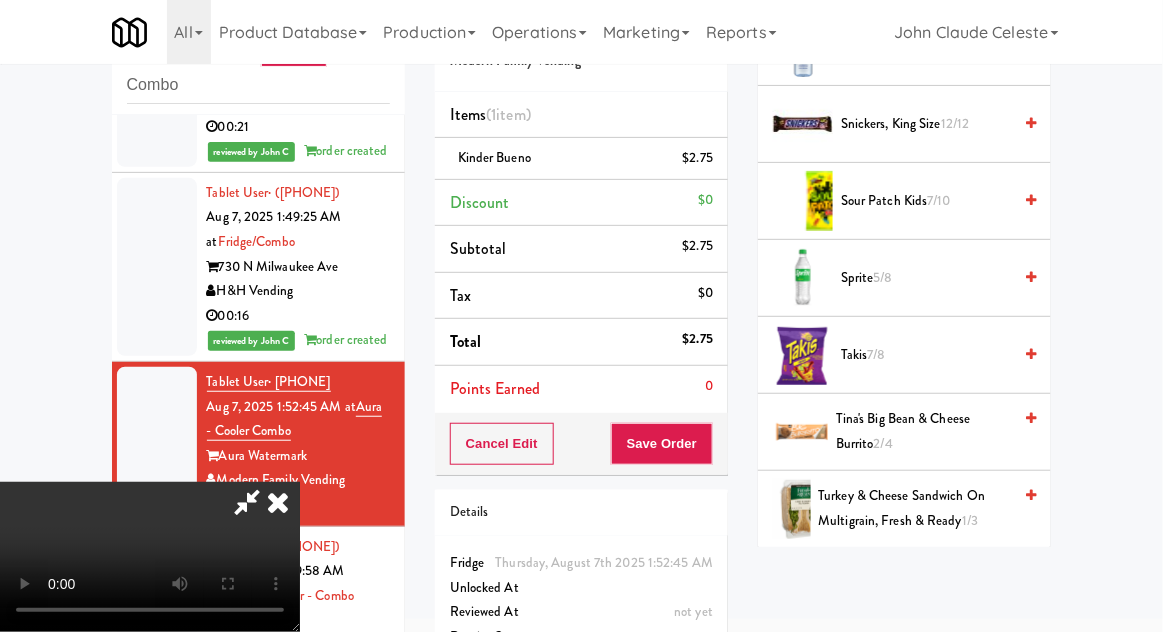 scroll, scrollTop: 2456, scrollLeft: 0, axis: vertical 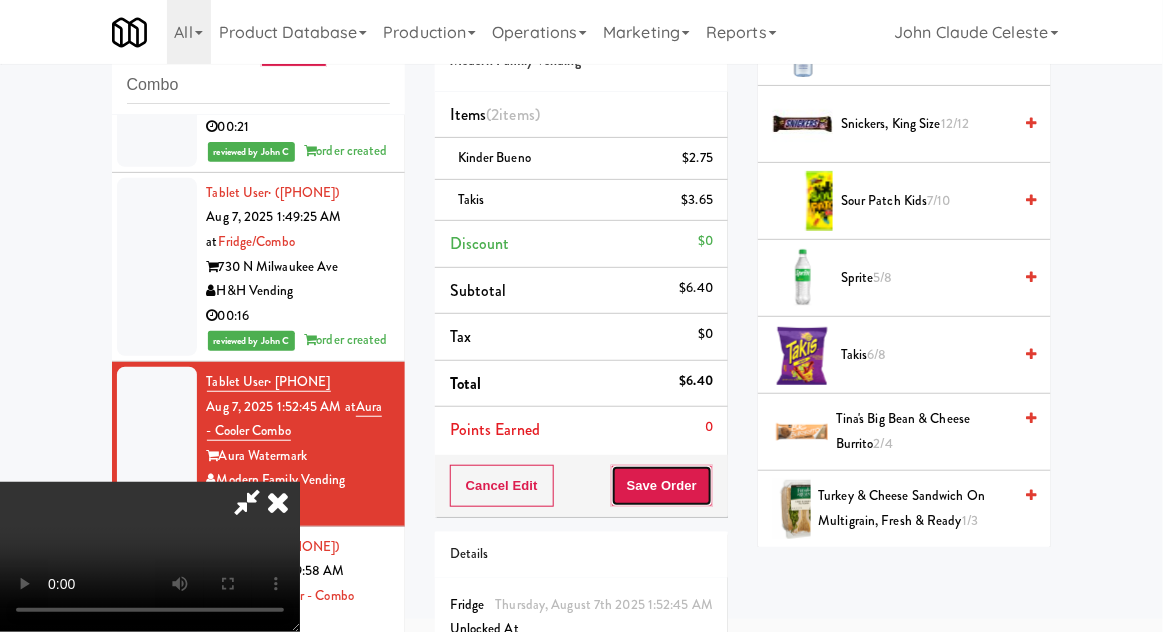 click on "Save Order" at bounding box center (662, 486) 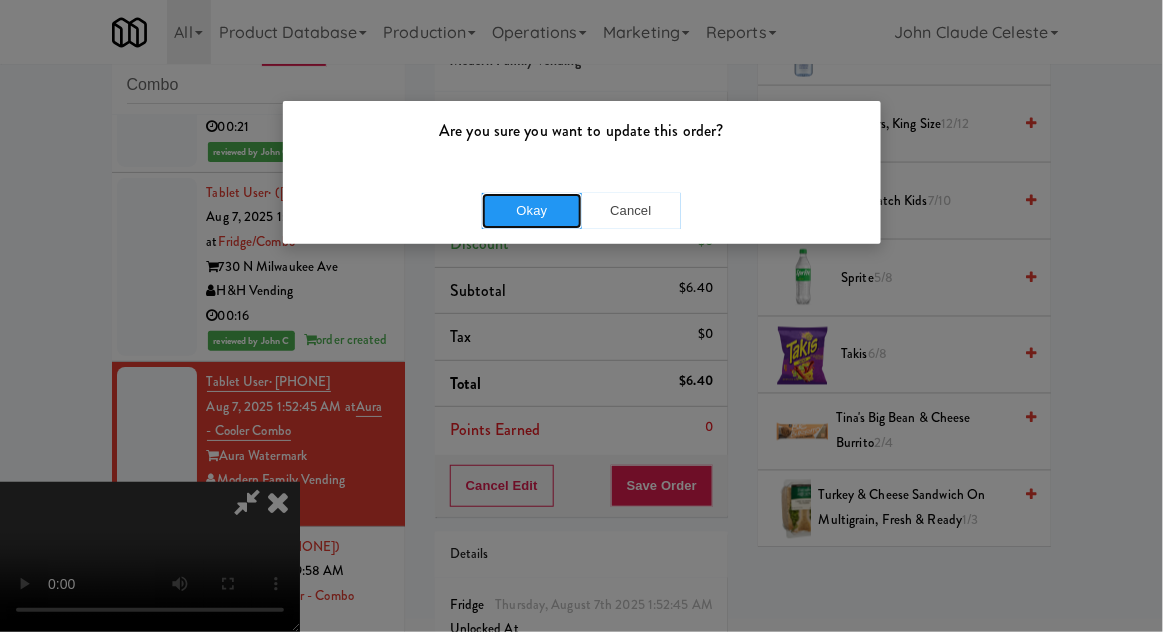 click on "Okay" at bounding box center (532, 211) 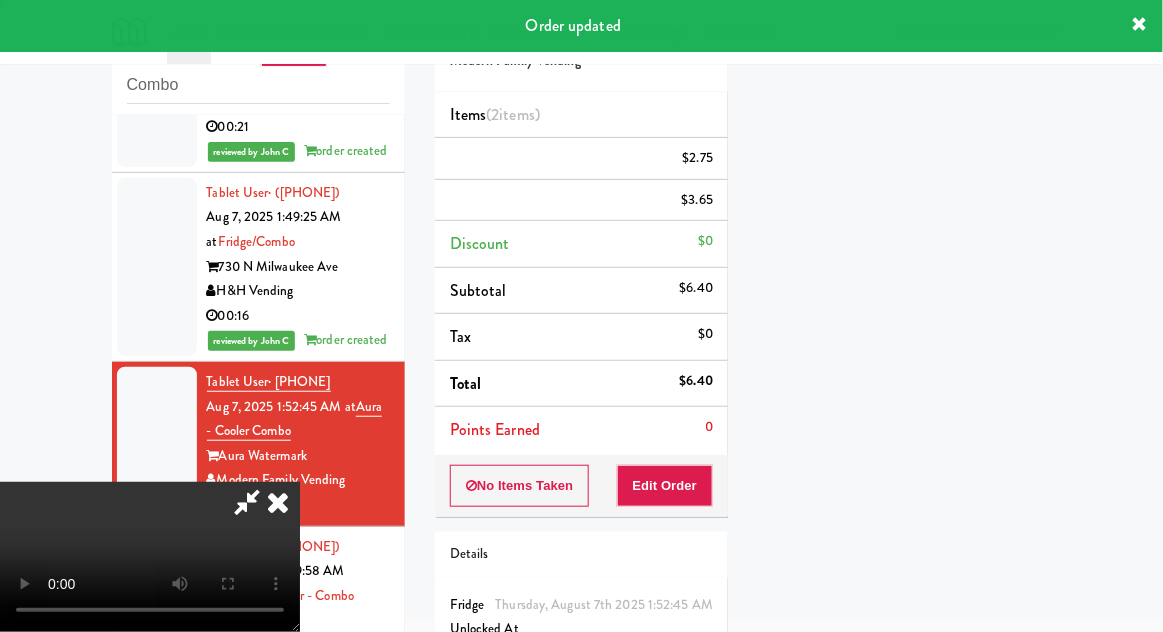 scroll, scrollTop: 197, scrollLeft: 0, axis: vertical 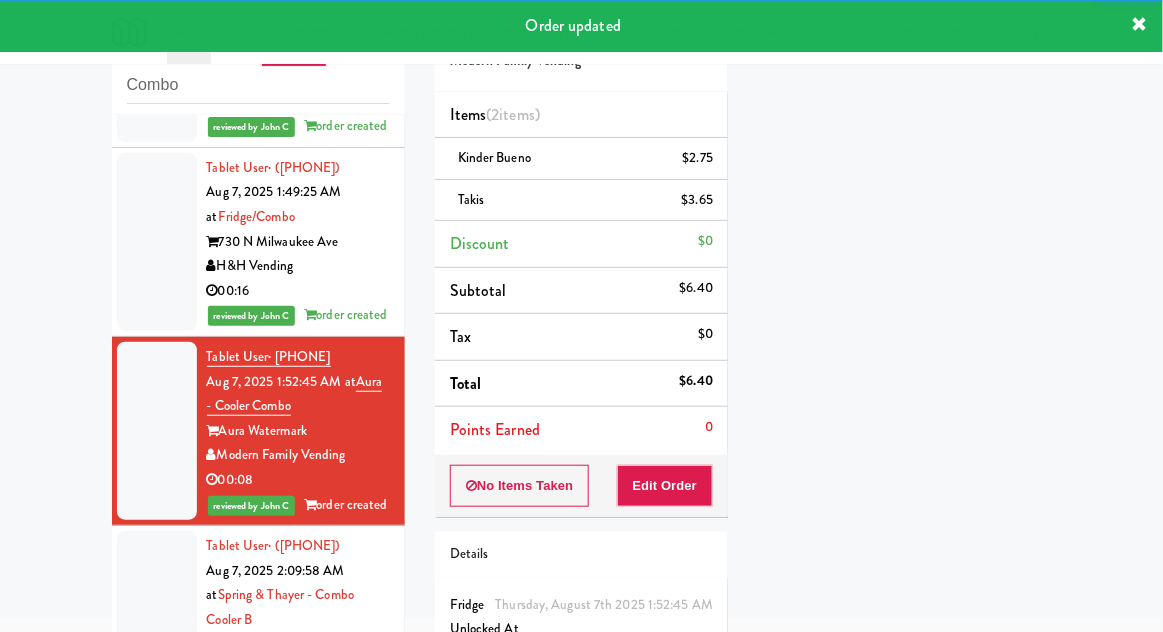 click at bounding box center (157, 620) 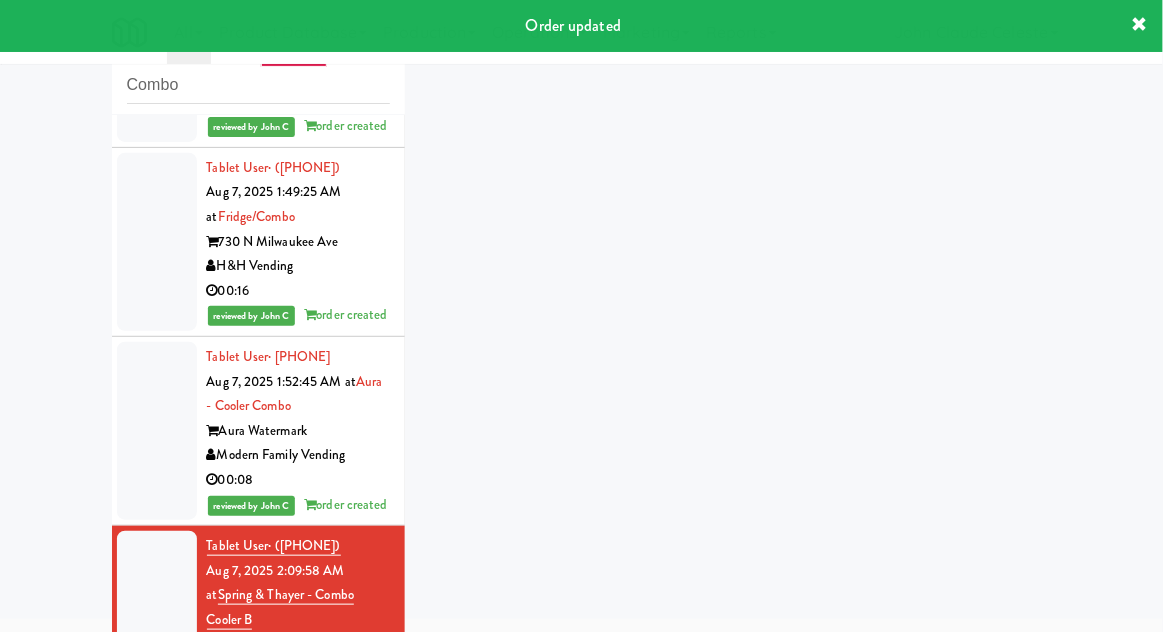 scroll, scrollTop: 3959, scrollLeft: 0, axis: vertical 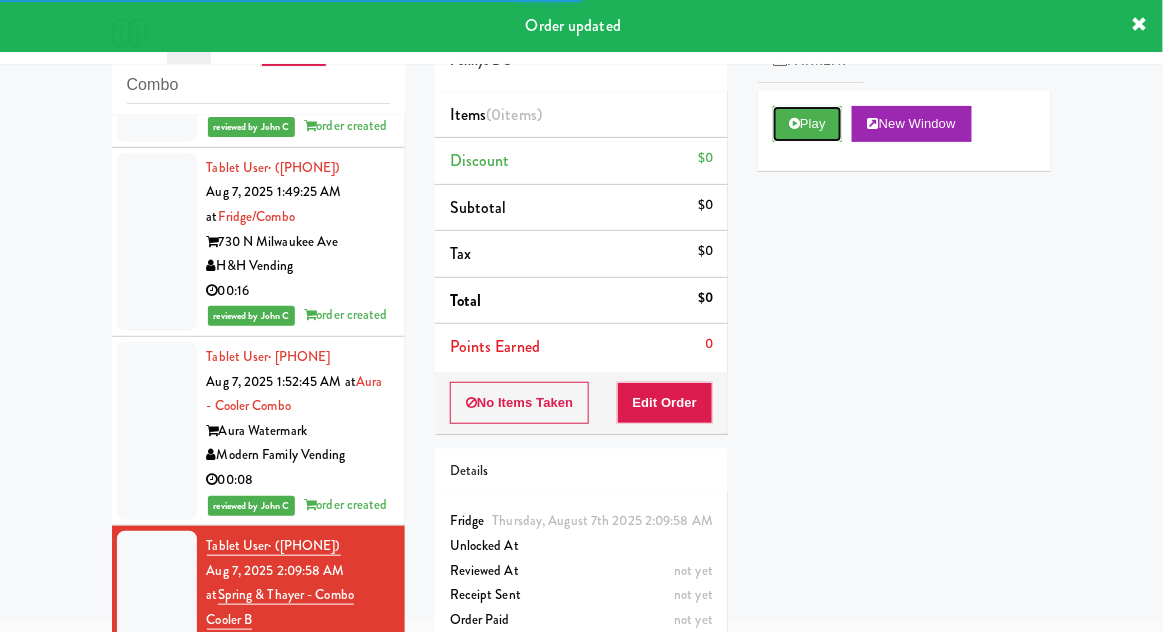 click at bounding box center [794, 123] 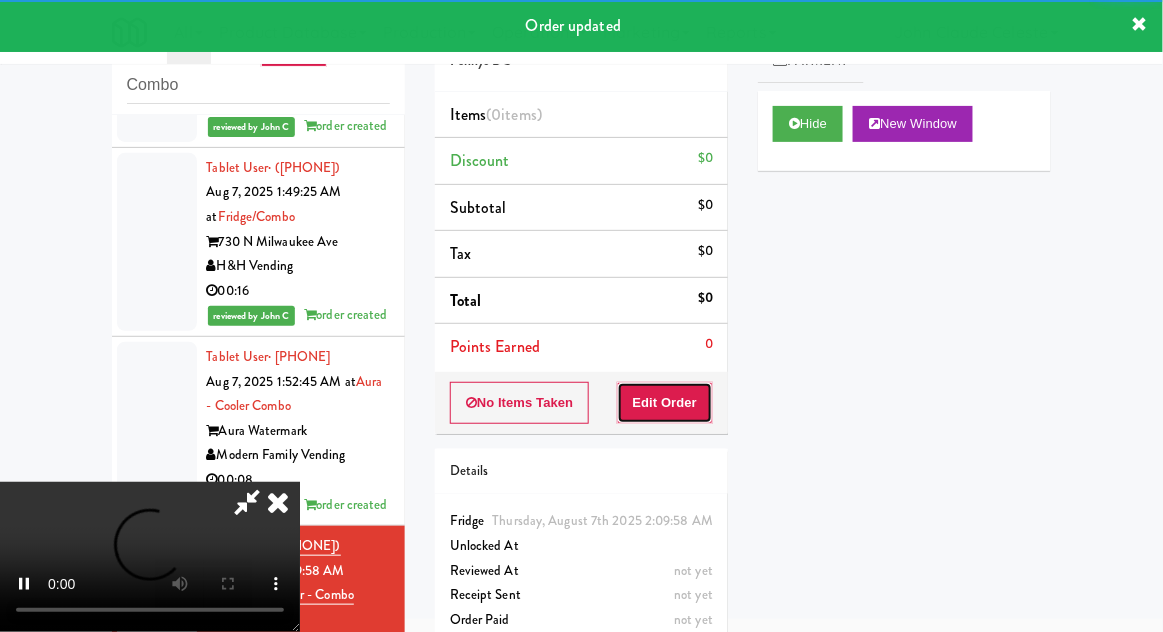 click on "Edit Order" at bounding box center (665, 403) 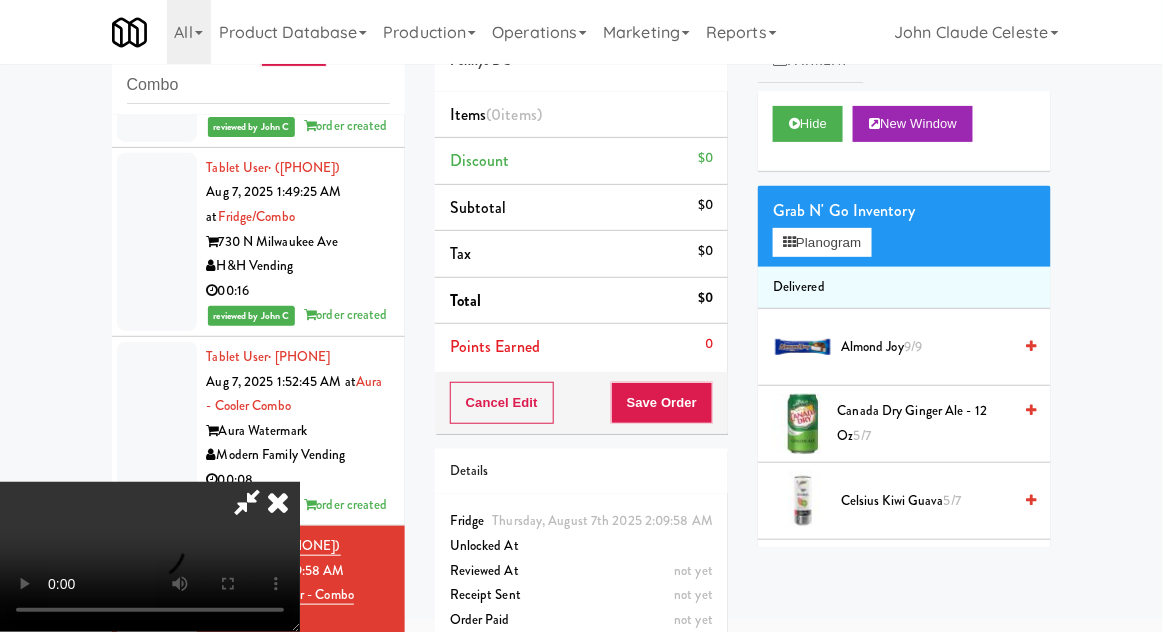 scroll, scrollTop: 73, scrollLeft: 0, axis: vertical 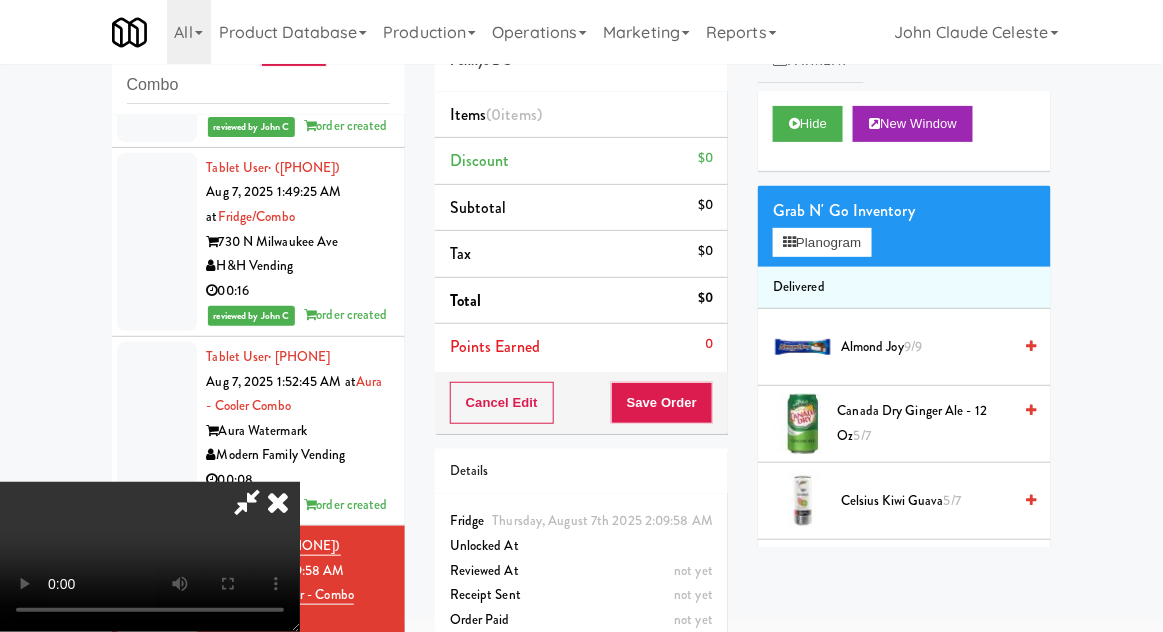 type 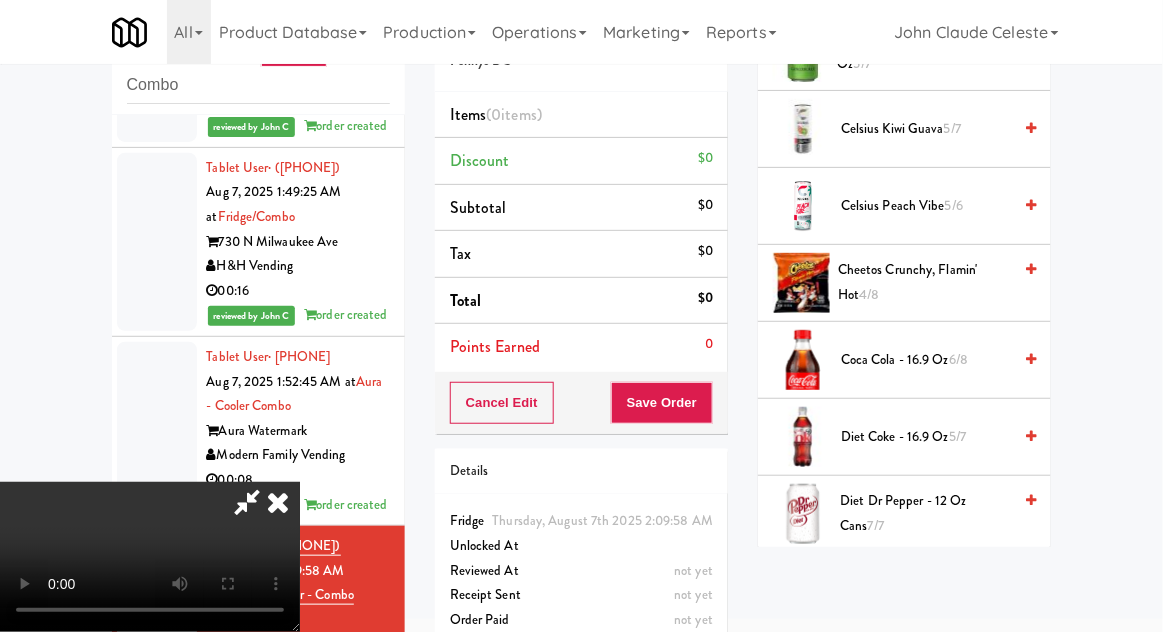 scroll, scrollTop: 382, scrollLeft: 0, axis: vertical 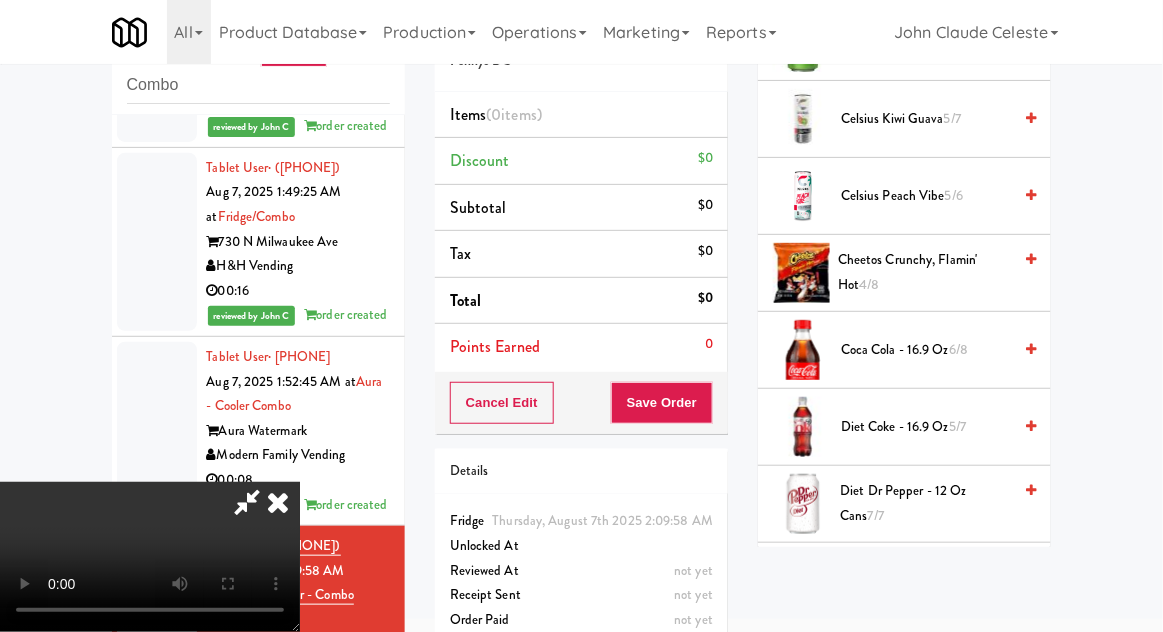 click on "6/8" at bounding box center [958, 349] 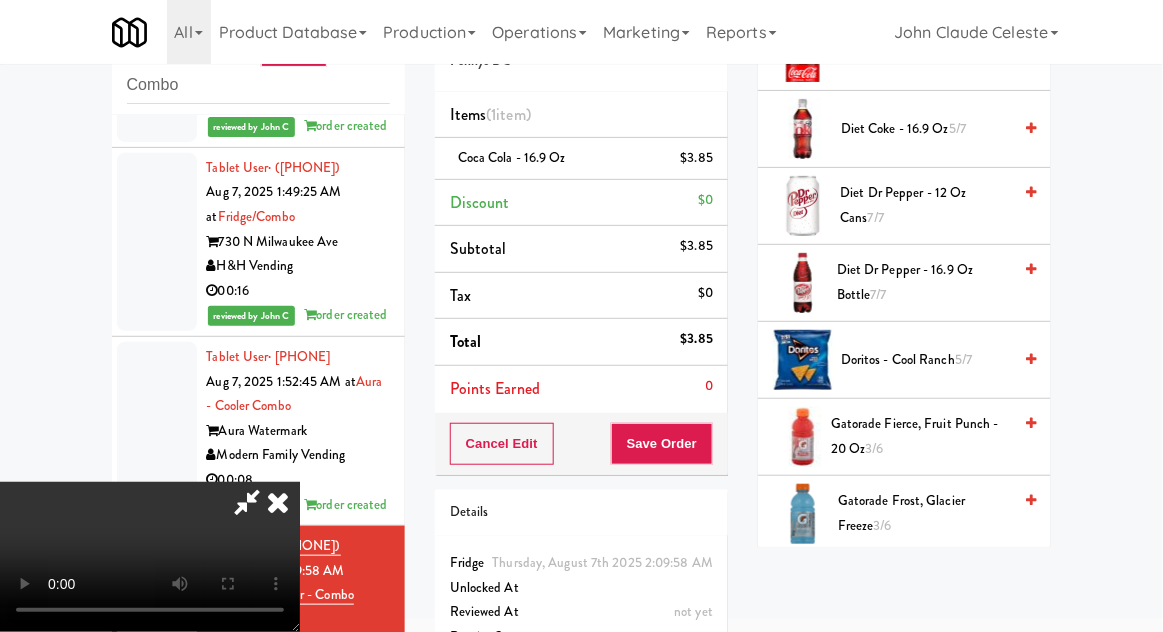 scroll, scrollTop: 694, scrollLeft: 0, axis: vertical 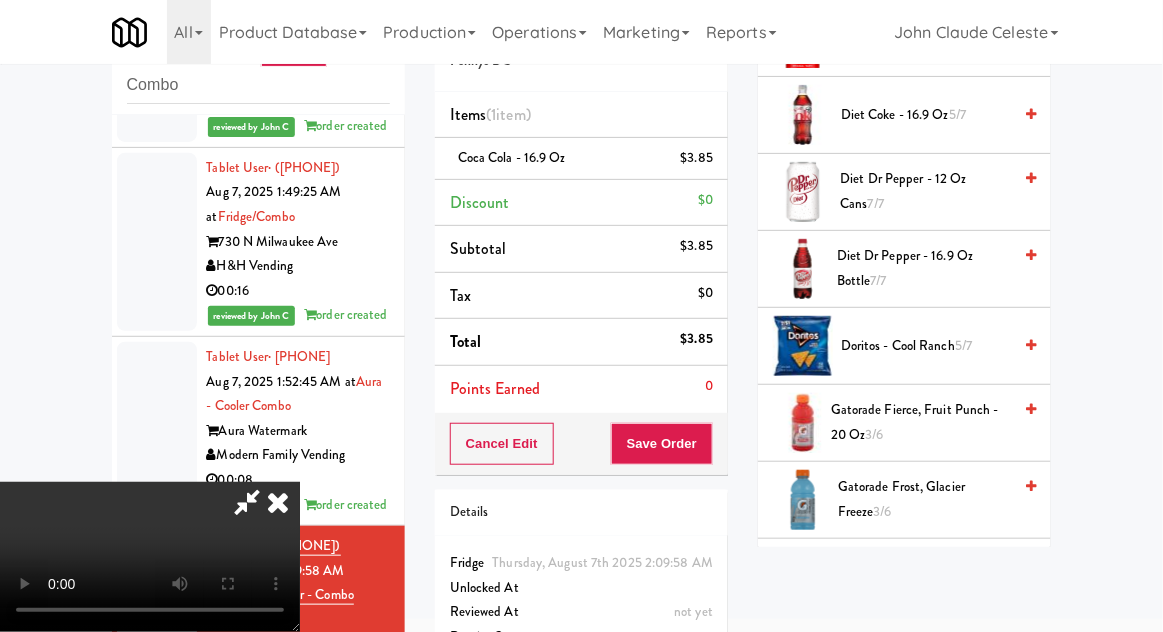 click on "5/7" at bounding box center (963, 345) 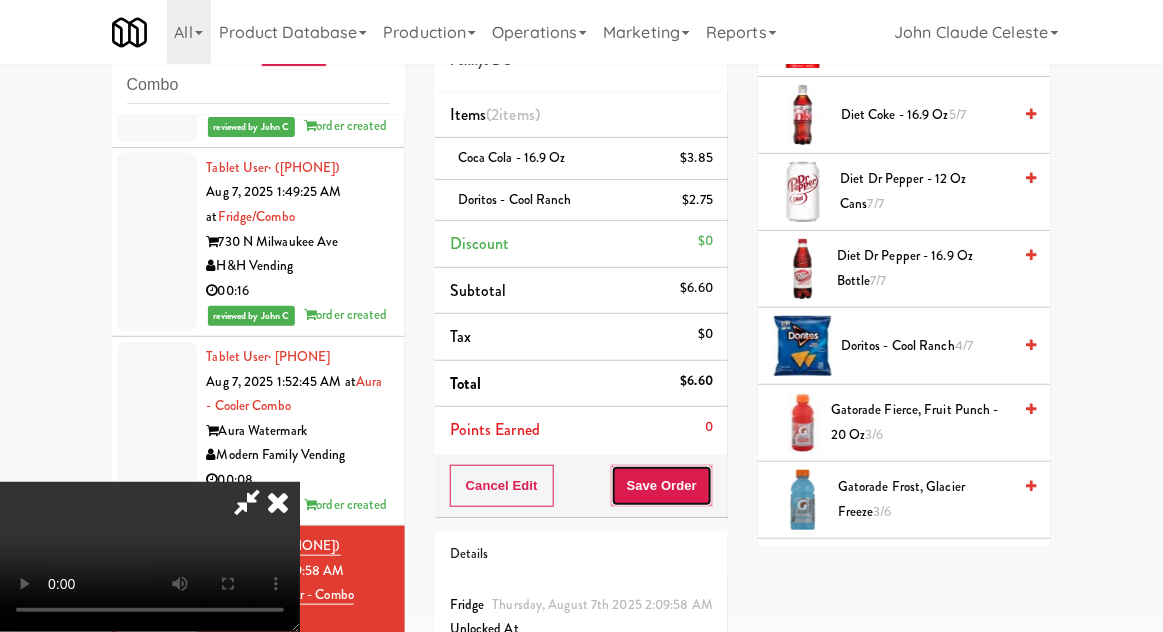 click on "Save Order" at bounding box center [662, 486] 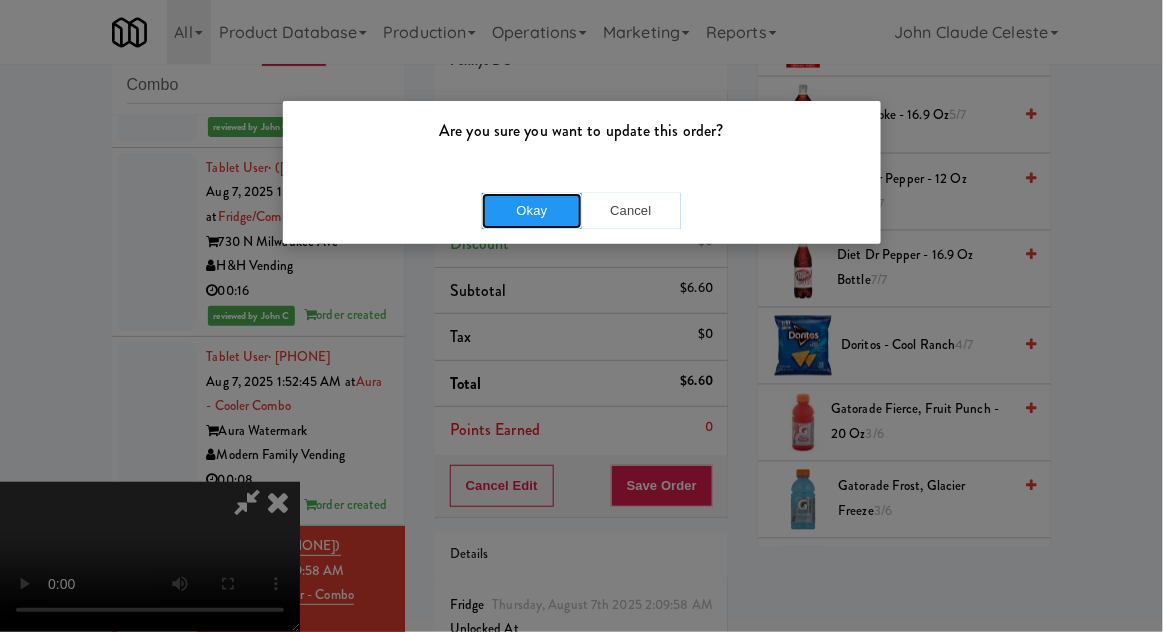 click on "Okay" at bounding box center (532, 211) 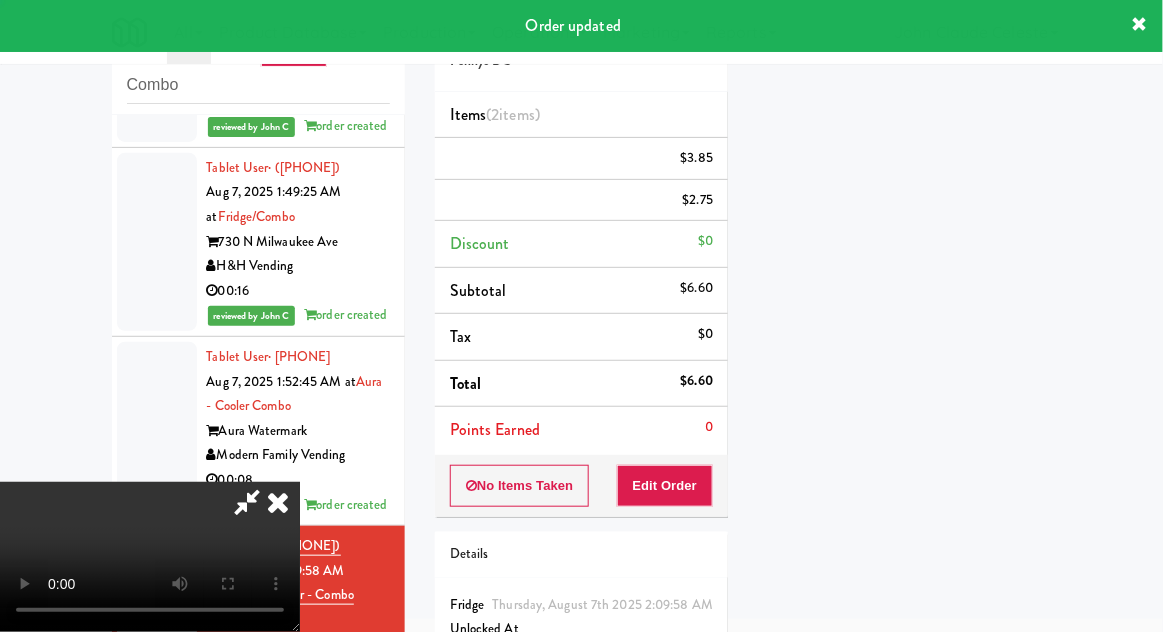 scroll, scrollTop: 197, scrollLeft: 0, axis: vertical 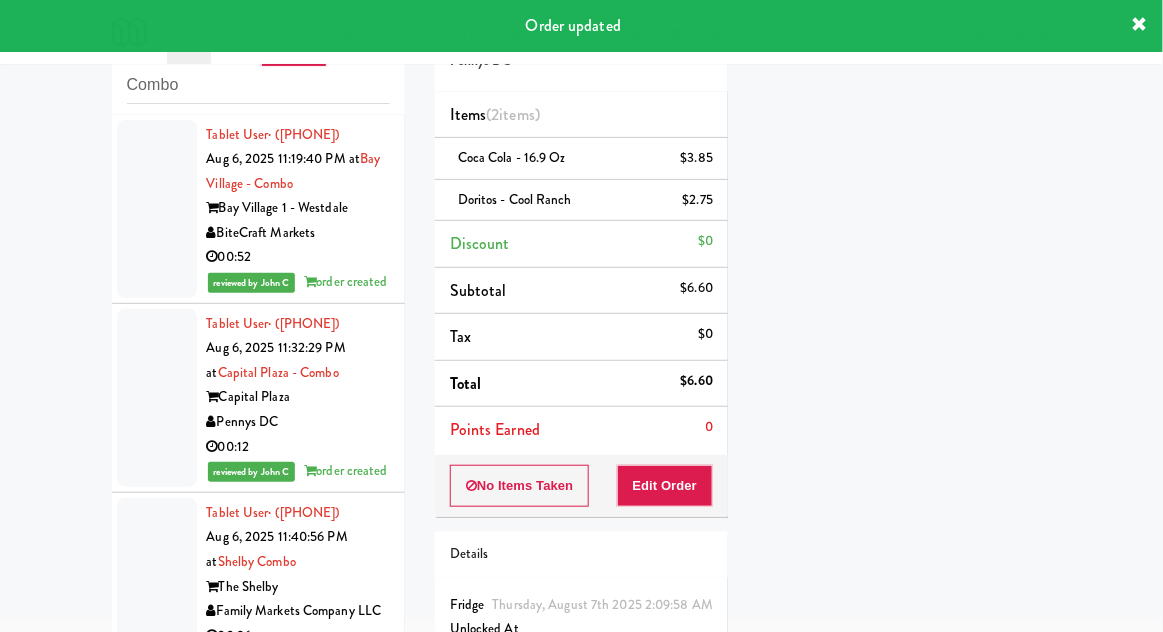 click at bounding box center (157, 209) 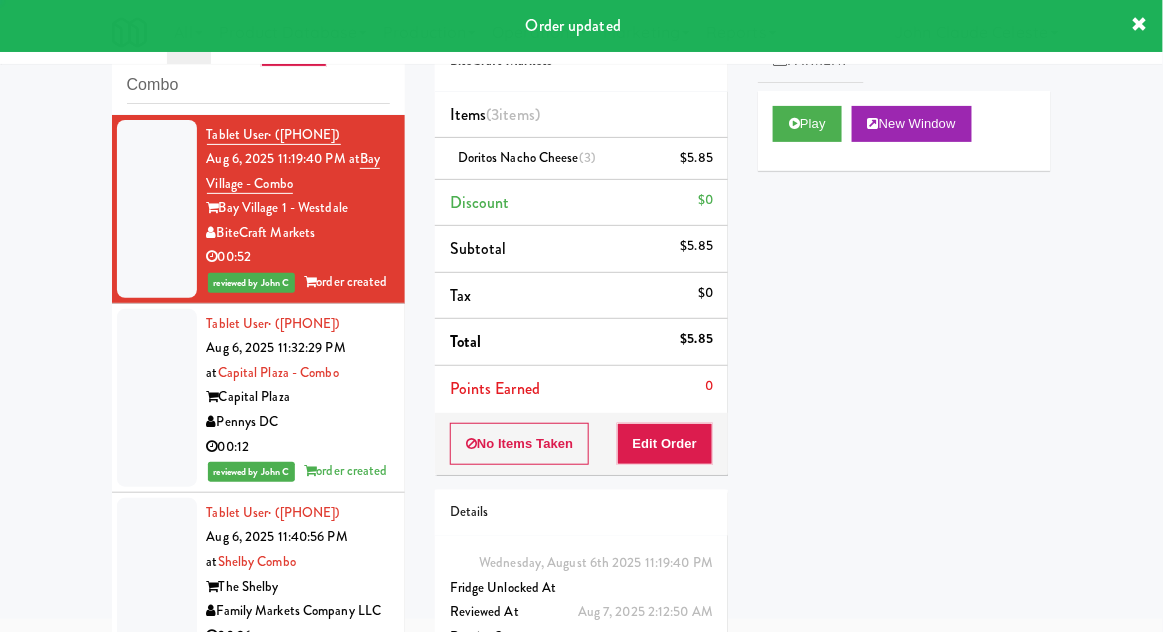 click at bounding box center [157, 398] 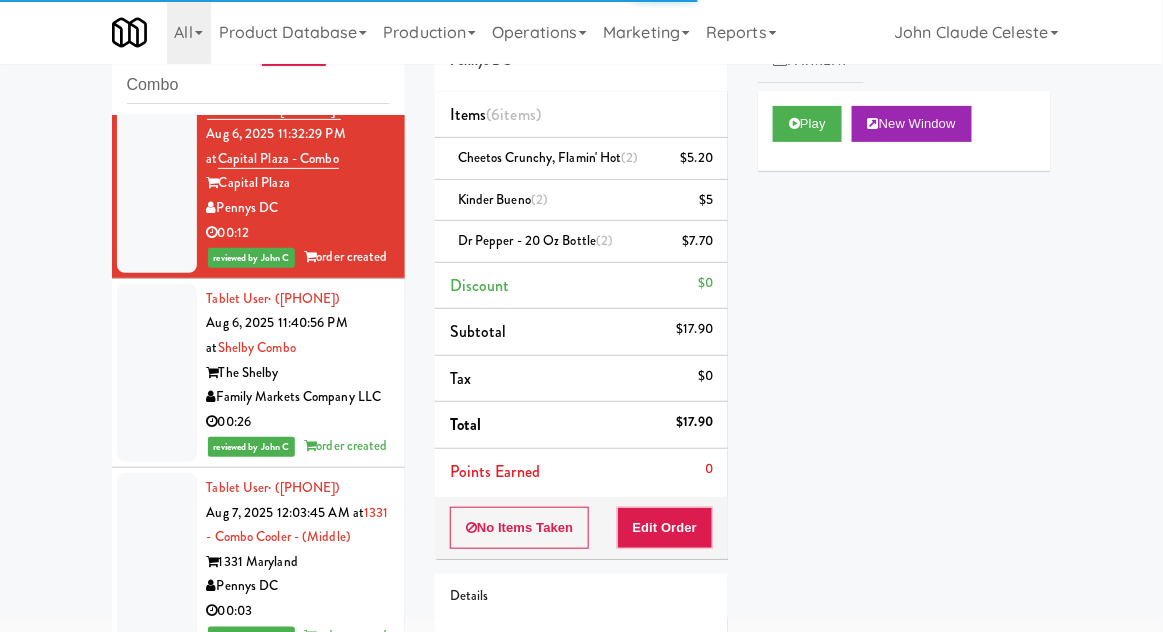 scroll, scrollTop: 237, scrollLeft: 0, axis: vertical 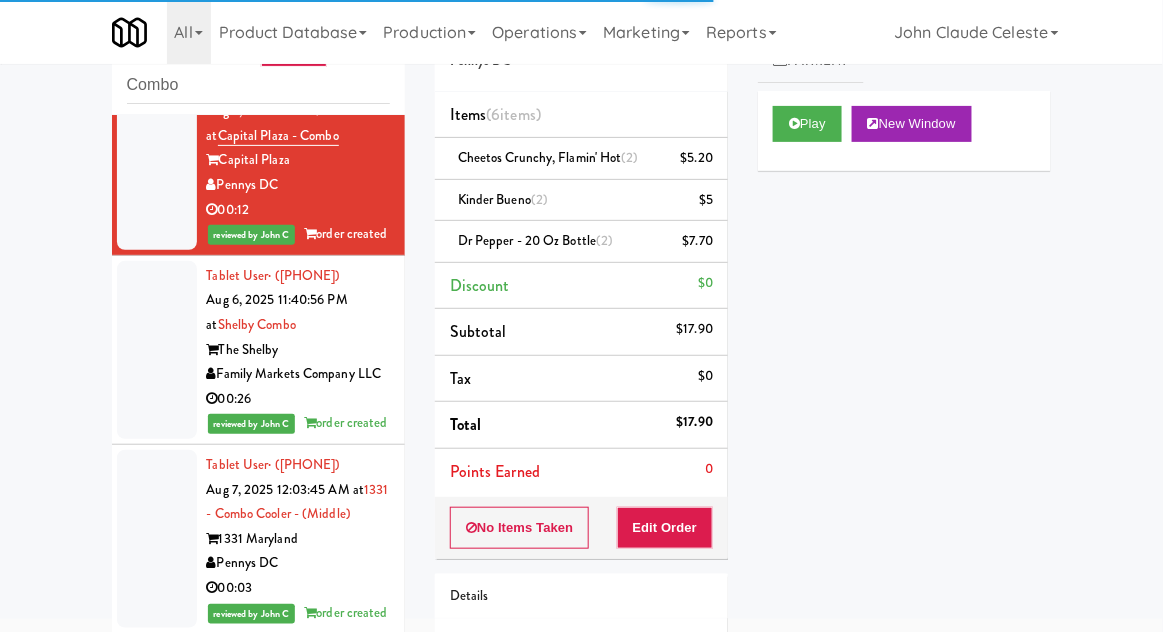 click at bounding box center [157, 350] 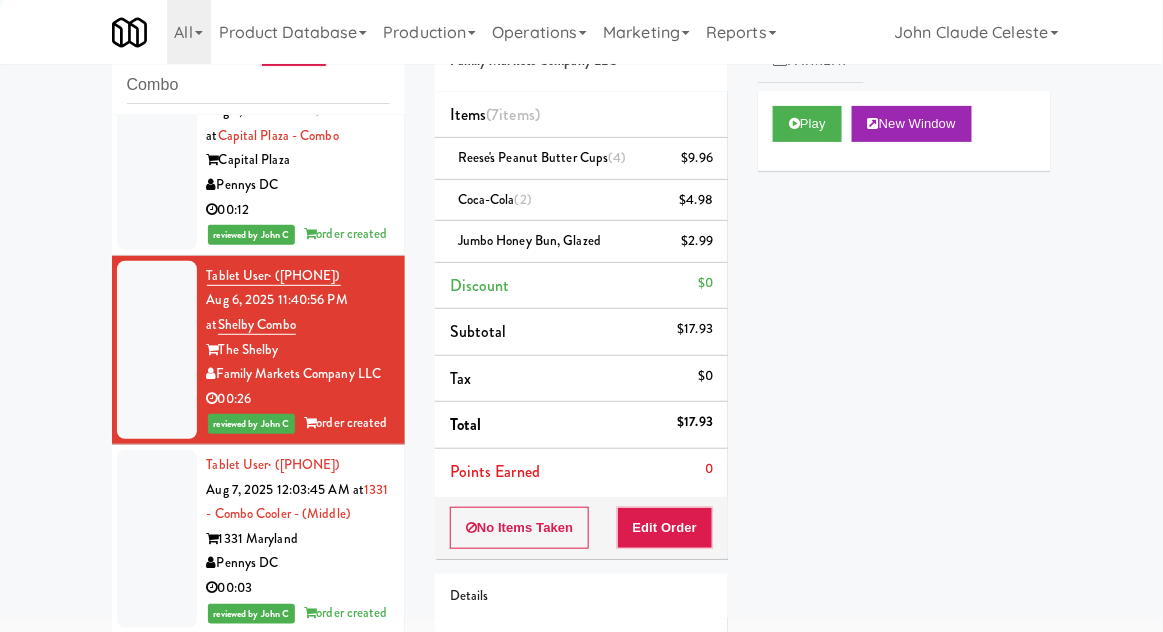 click at bounding box center [157, 539] 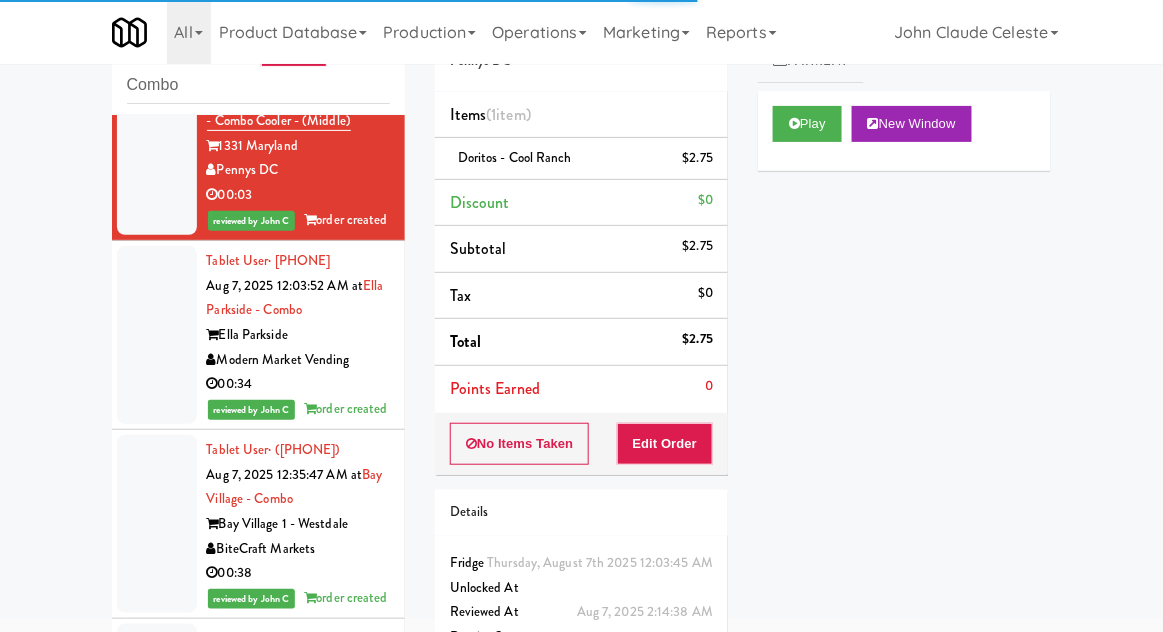 click at bounding box center [157, 335] 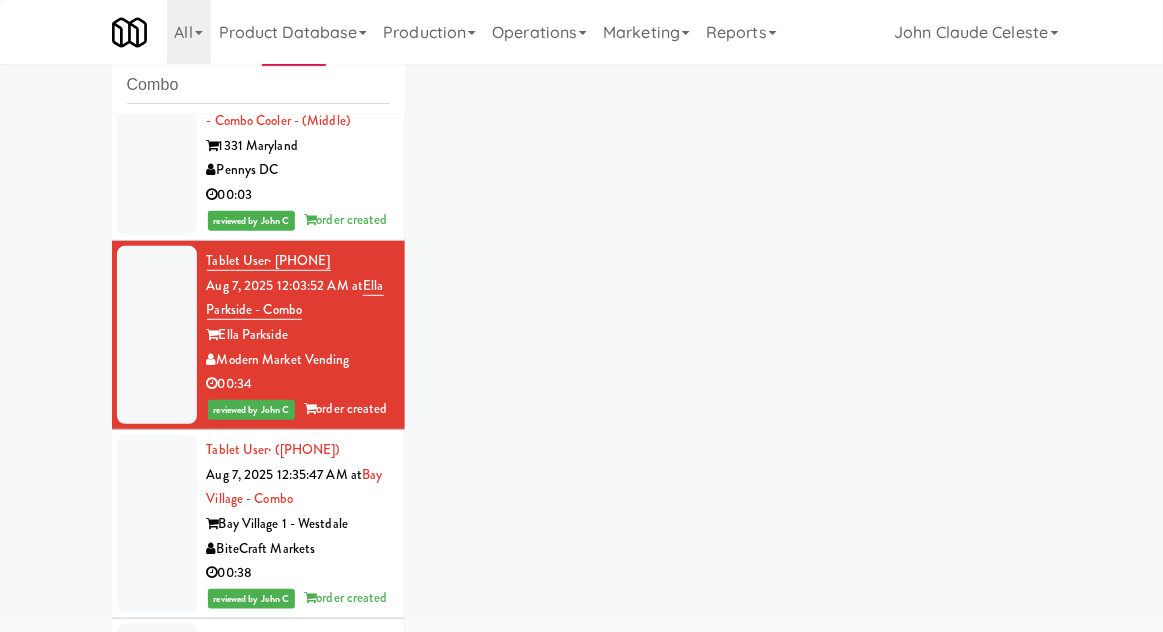 click at bounding box center (157, 524) 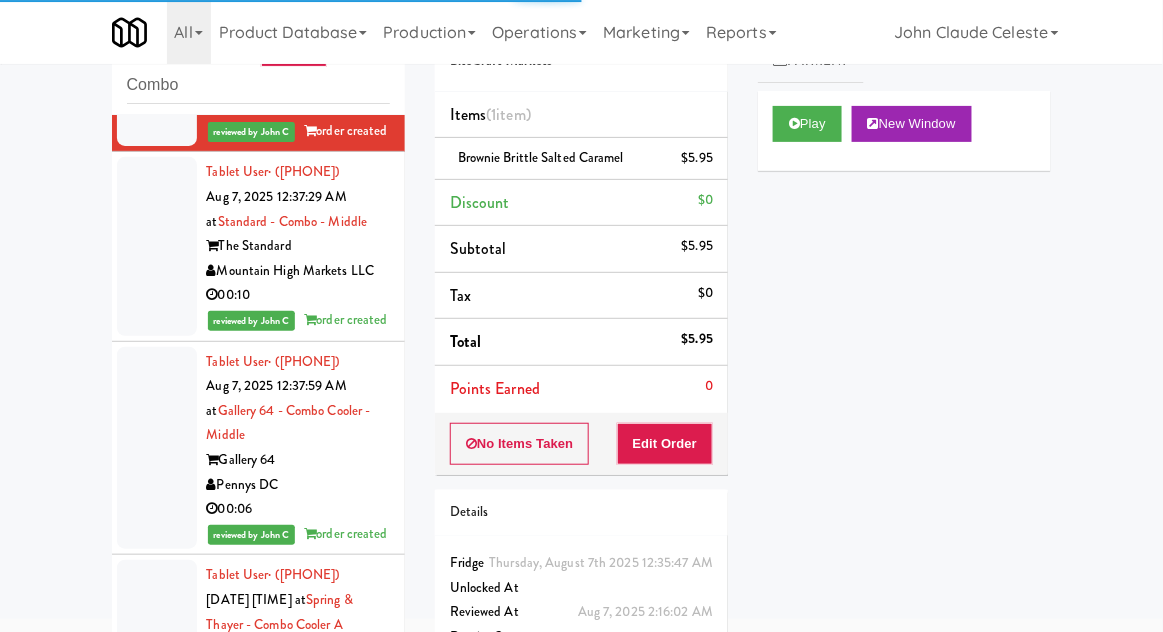 click at bounding box center [157, 246] 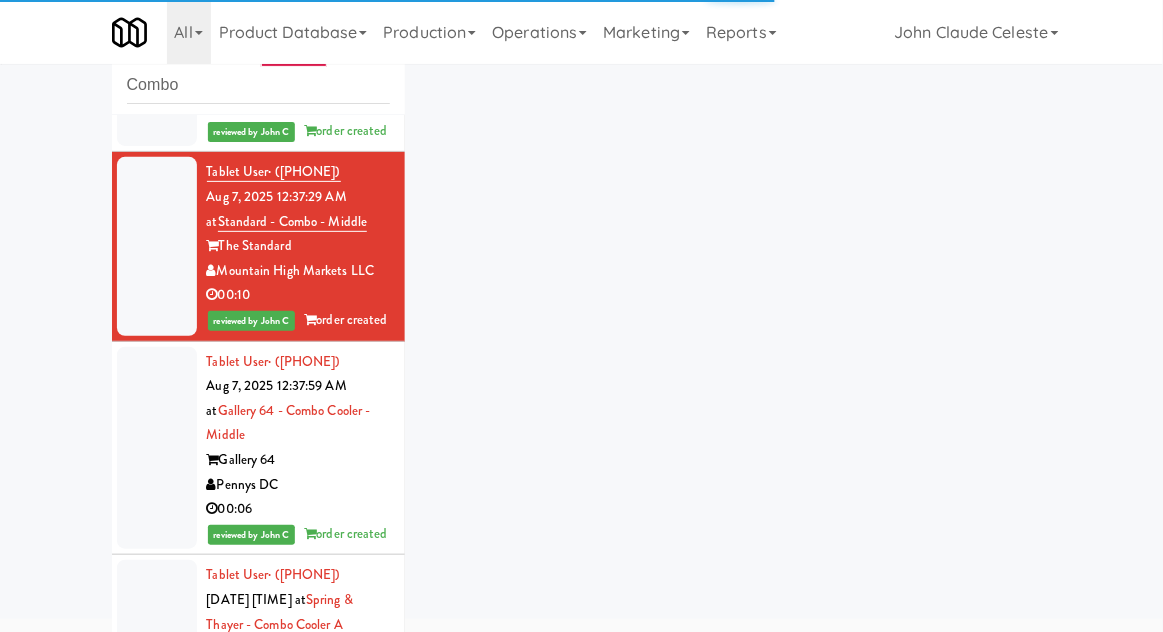 click at bounding box center (157, 448) 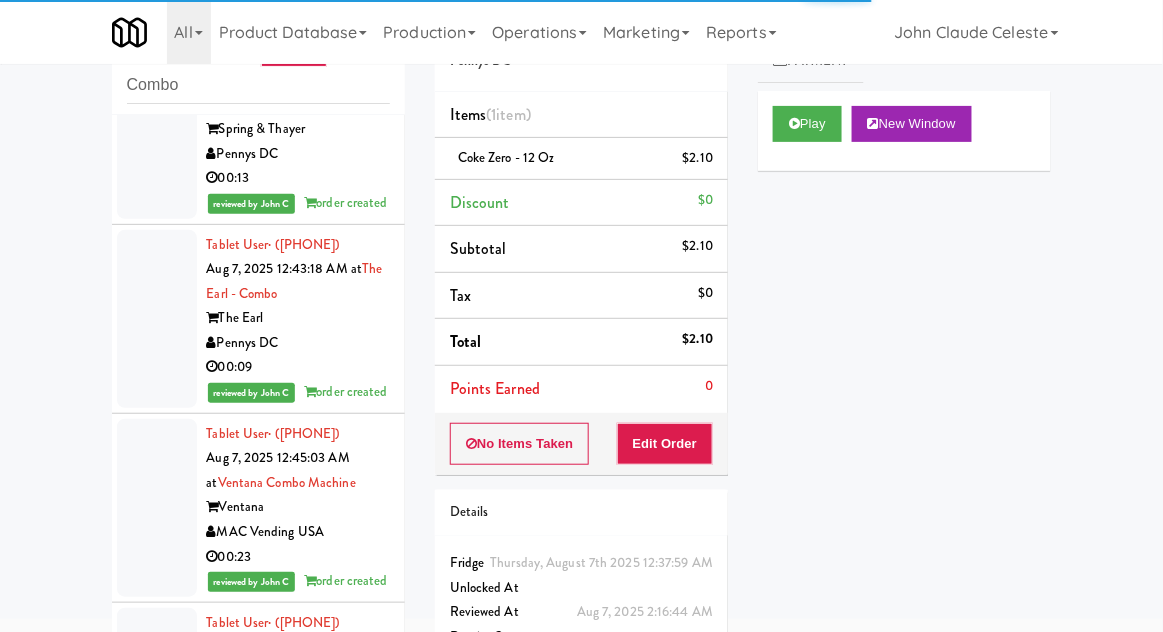 click at bounding box center (157, 129) 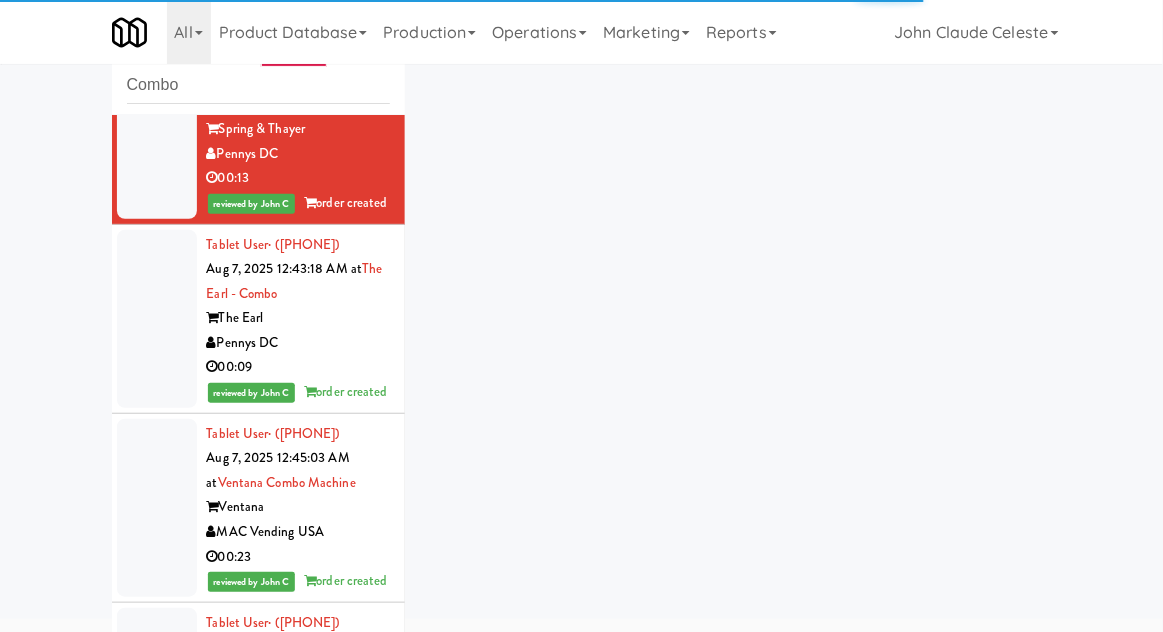 click at bounding box center [157, 319] 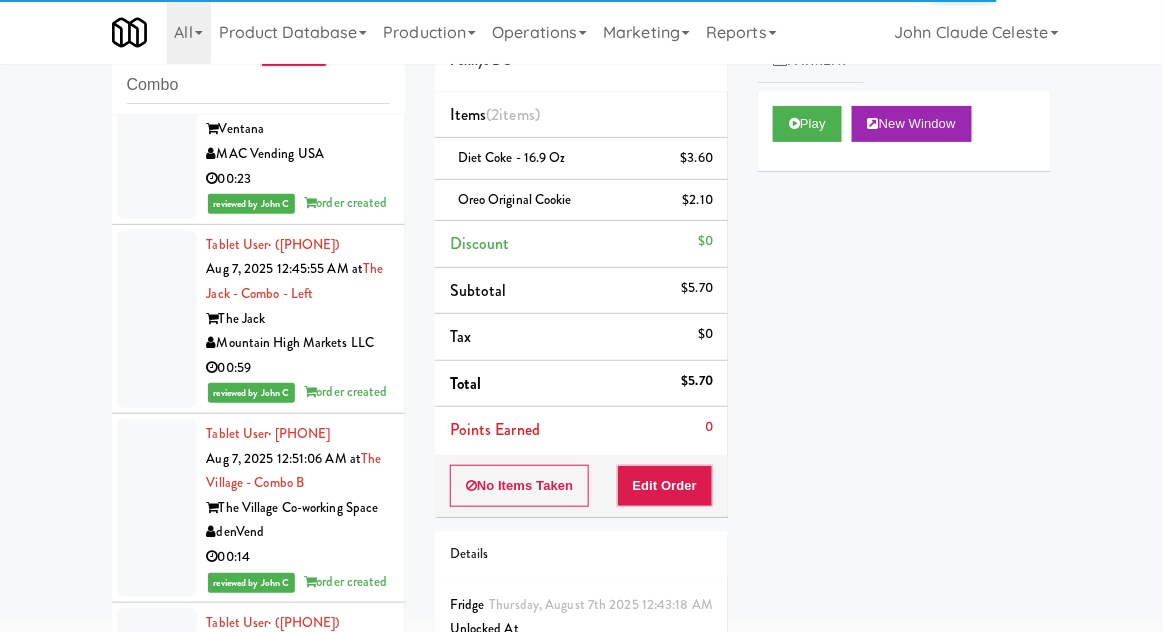 click at bounding box center [157, 130] 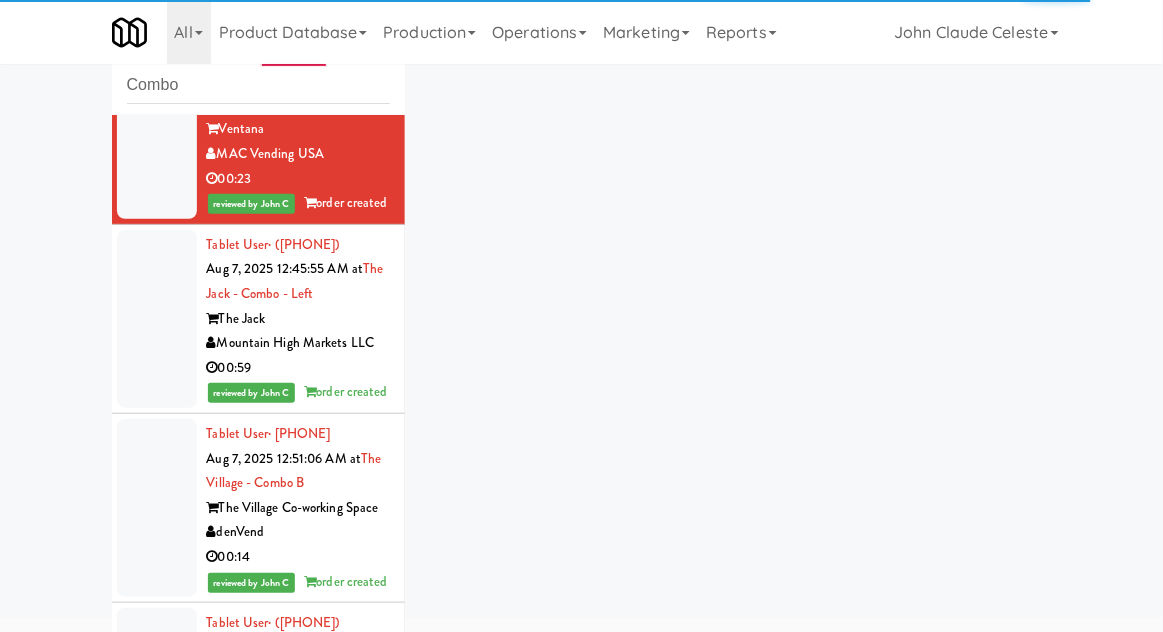 click at bounding box center [157, 319] 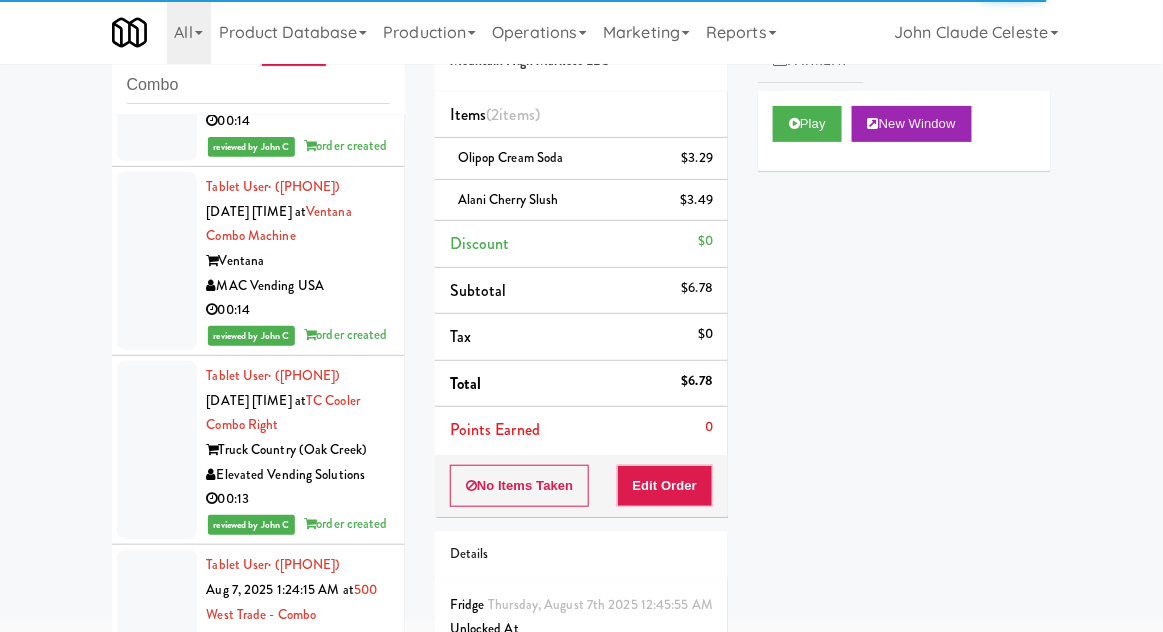 click at bounding box center (157, 72) 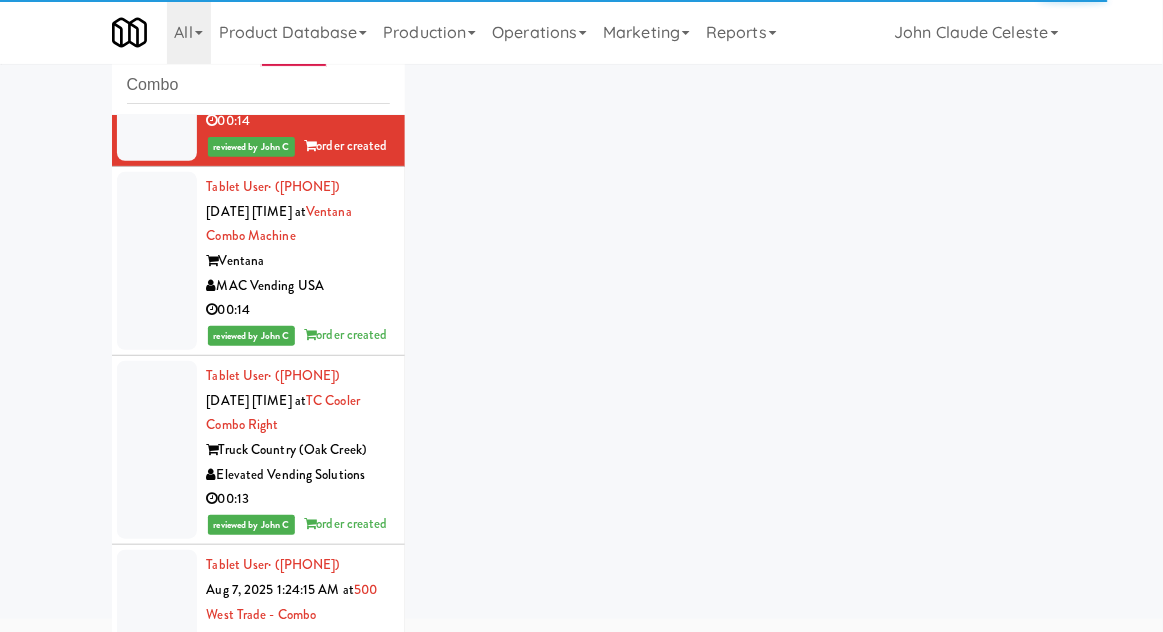 click at bounding box center [157, 261] 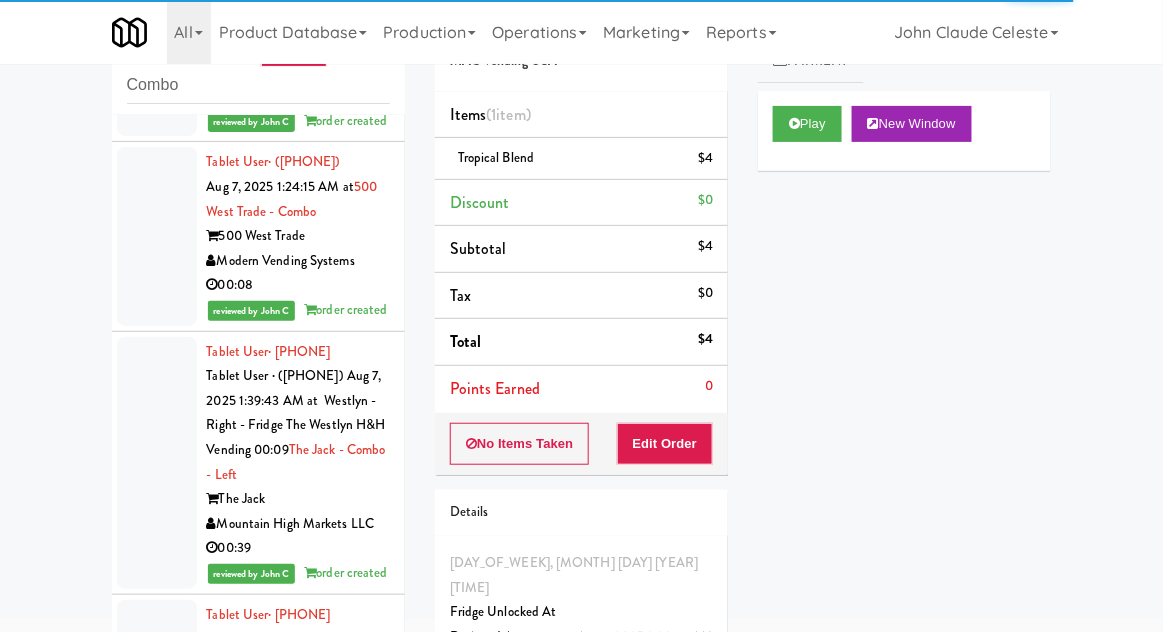click at bounding box center [157, 47] 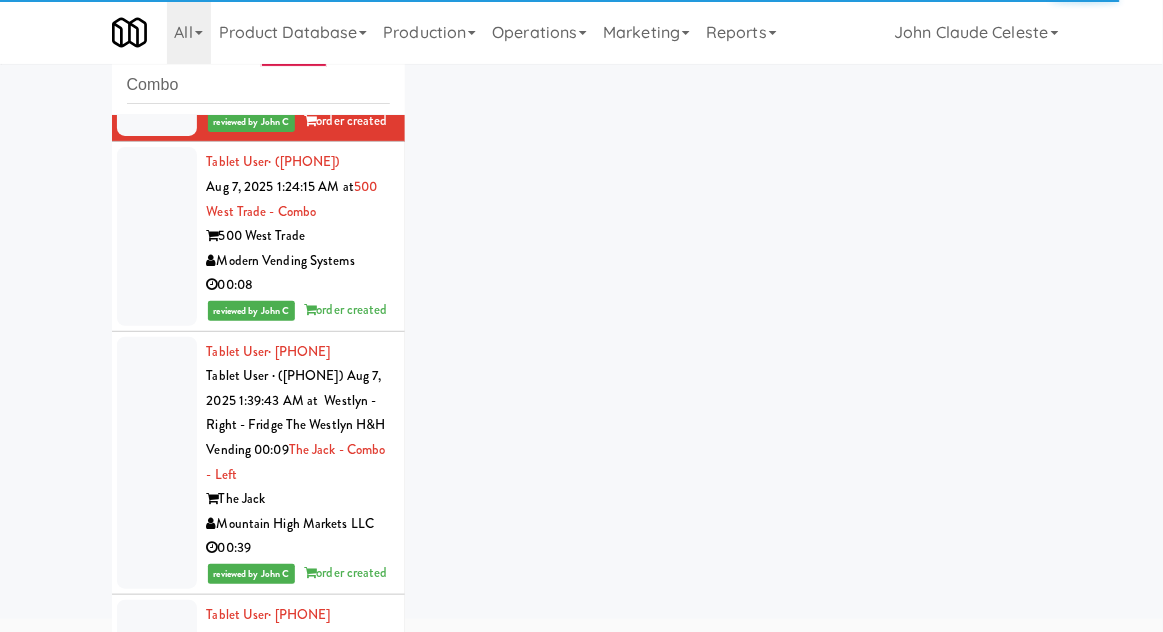 click at bounding box center [157, 236] 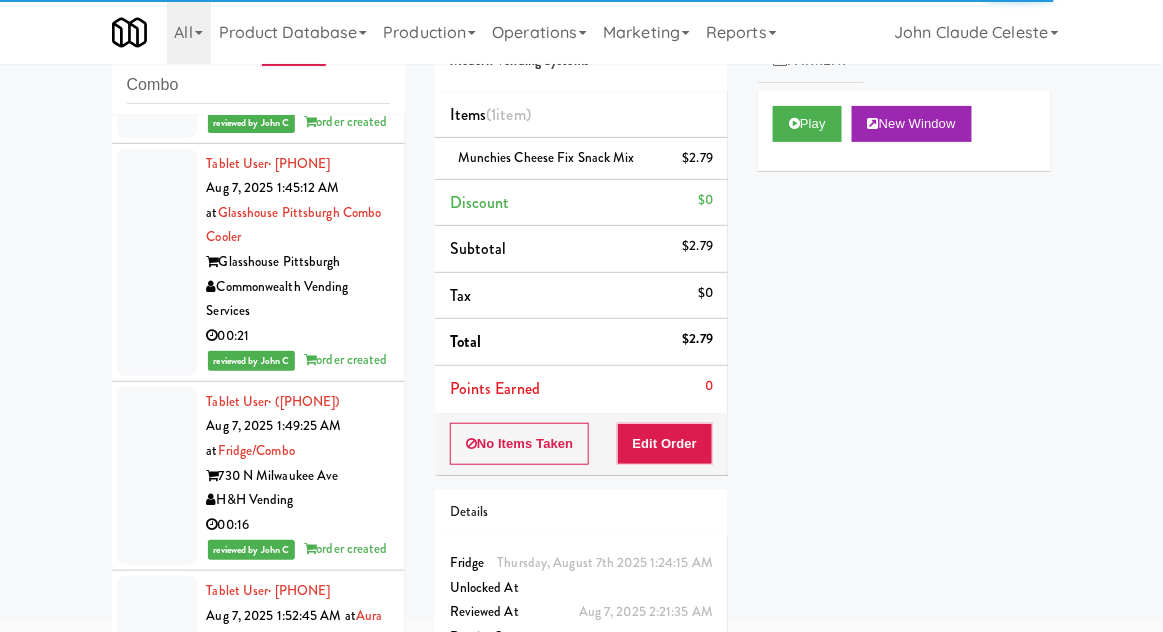 click at bounding box center (157, 12) 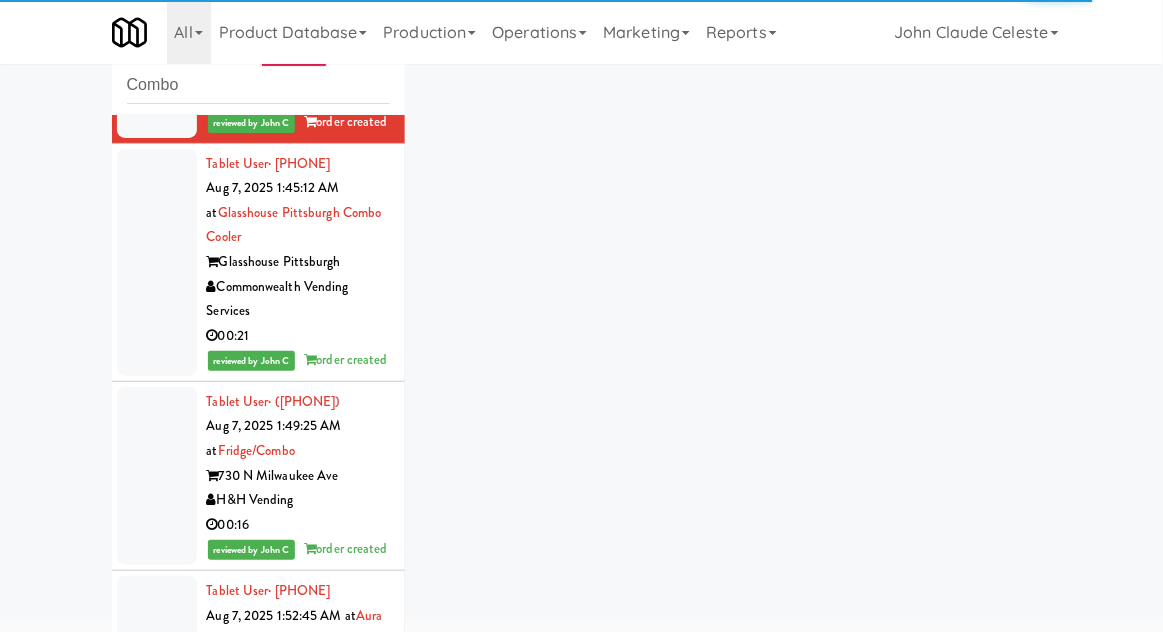 click at bounding box center (157, 262) 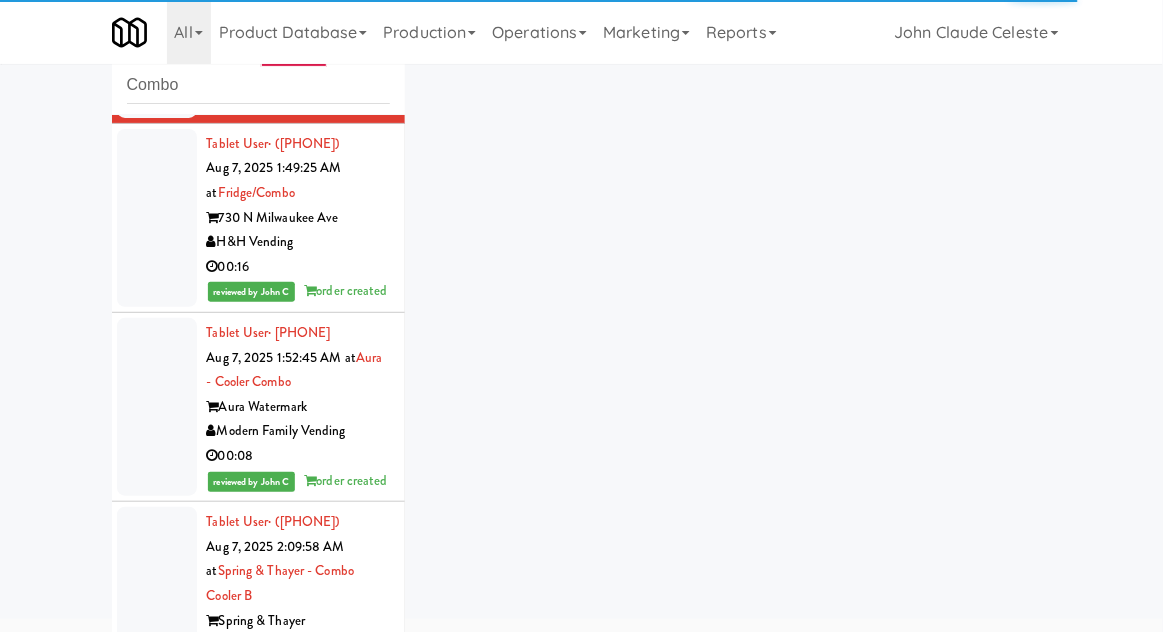 click at bounding box center (157, 218) 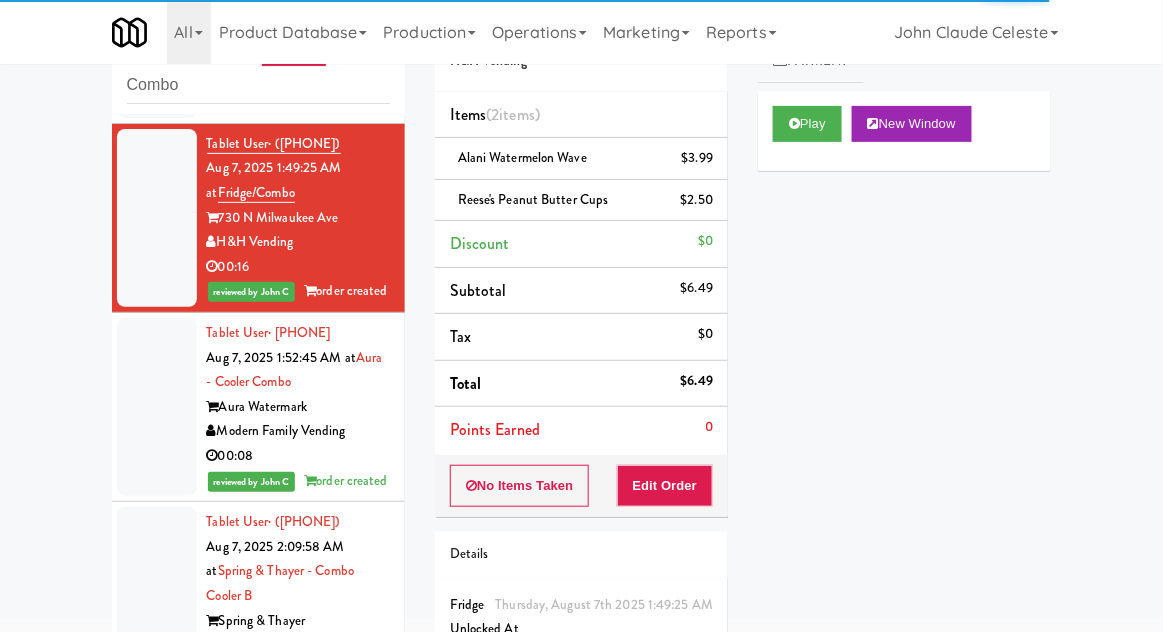 click at bounding box center [157, 407] 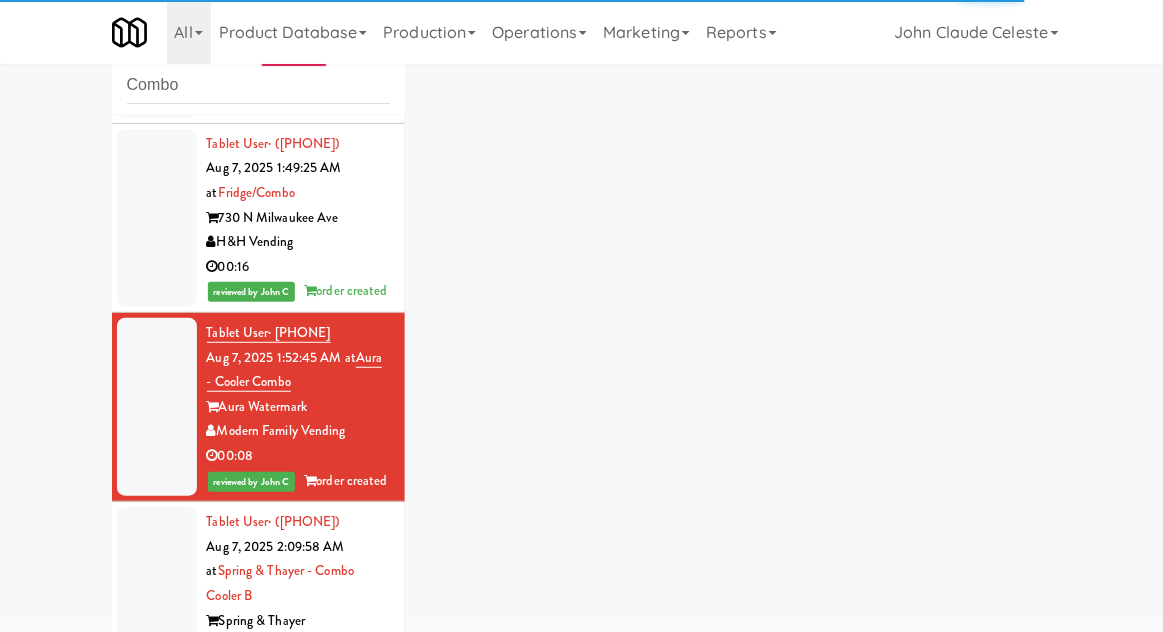 scroll, scrollTop: 4008, scrollLeft: 0, axis: vertical 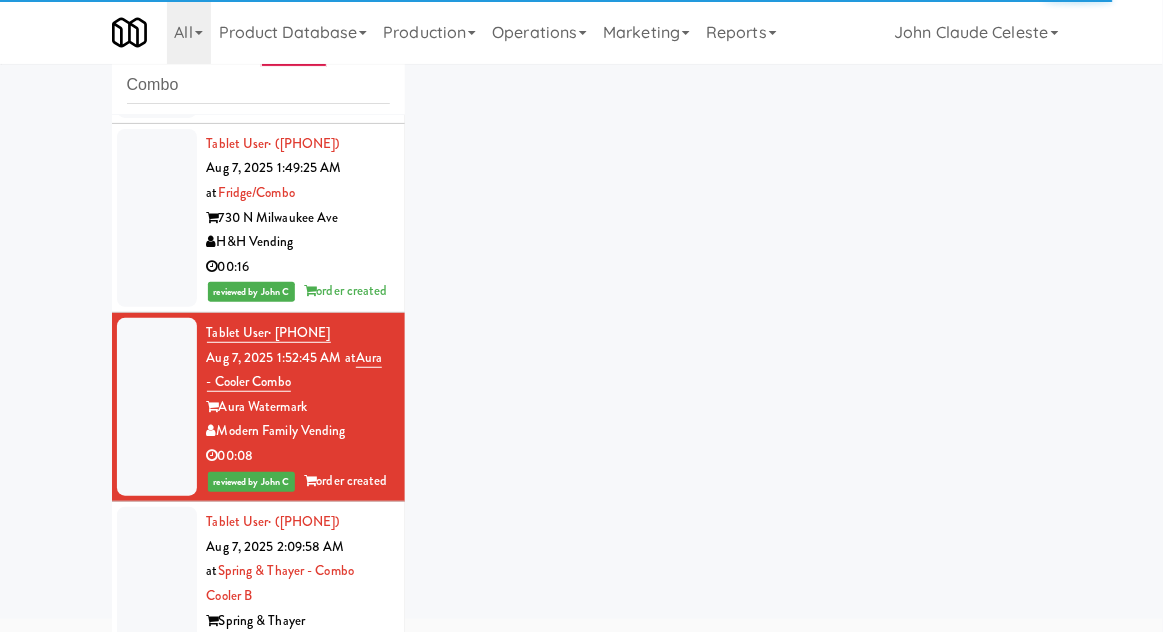 click at bounding box center (157, 608) 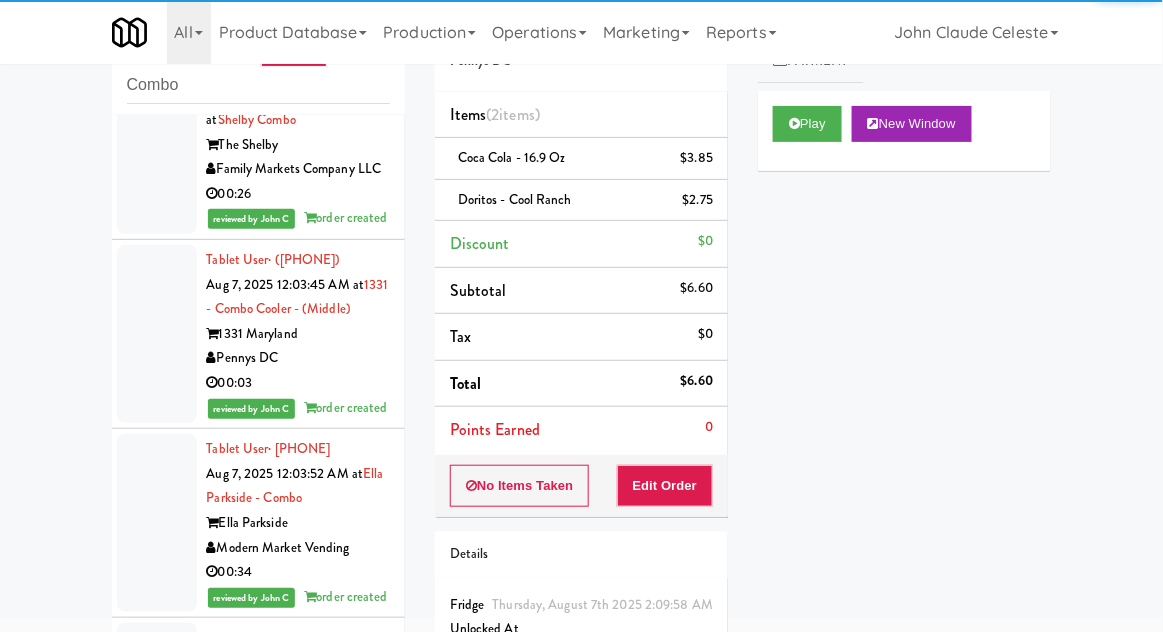 scroll, scrollTop: 0, scrollLeft: 0, axis: both 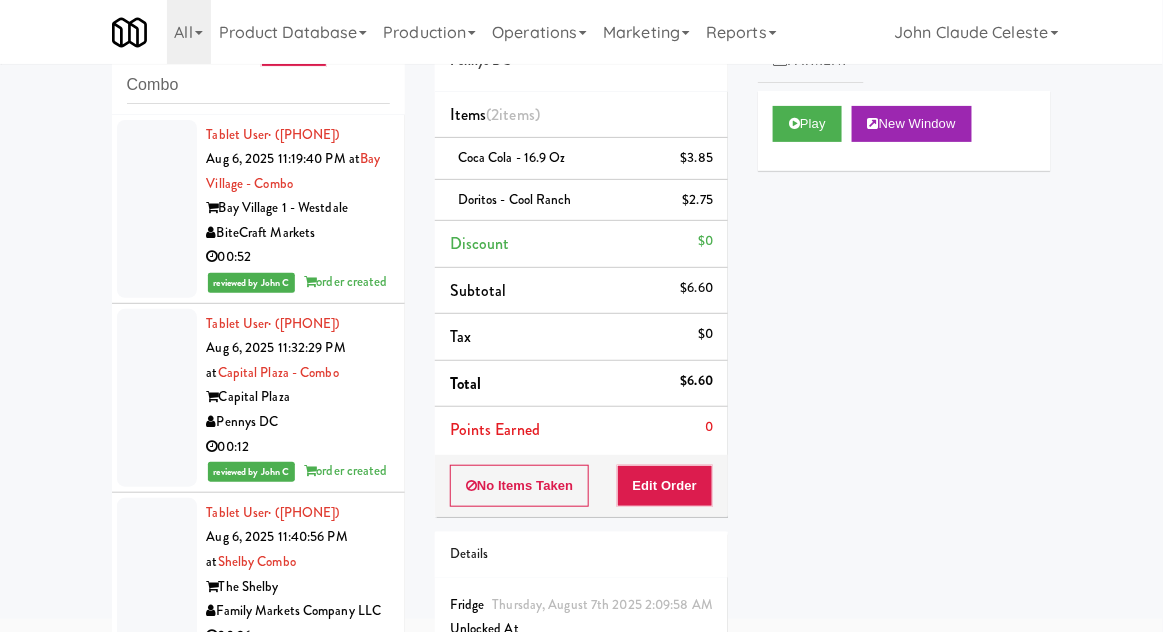 click at bounding box center (157, 209) 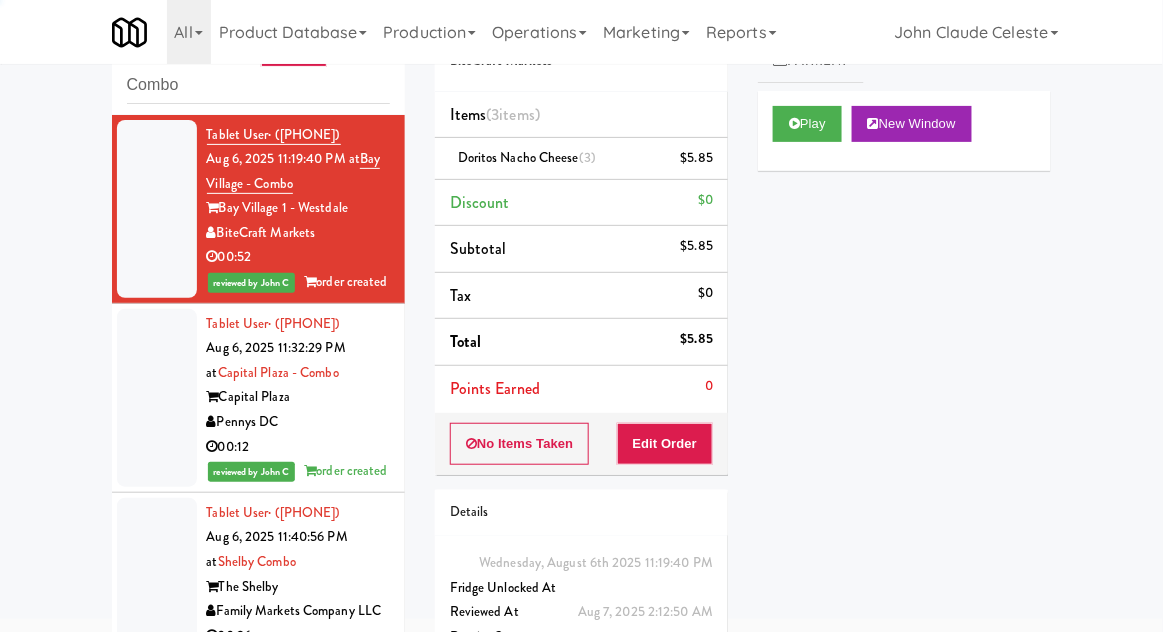 click at bounding box center [157, 398] 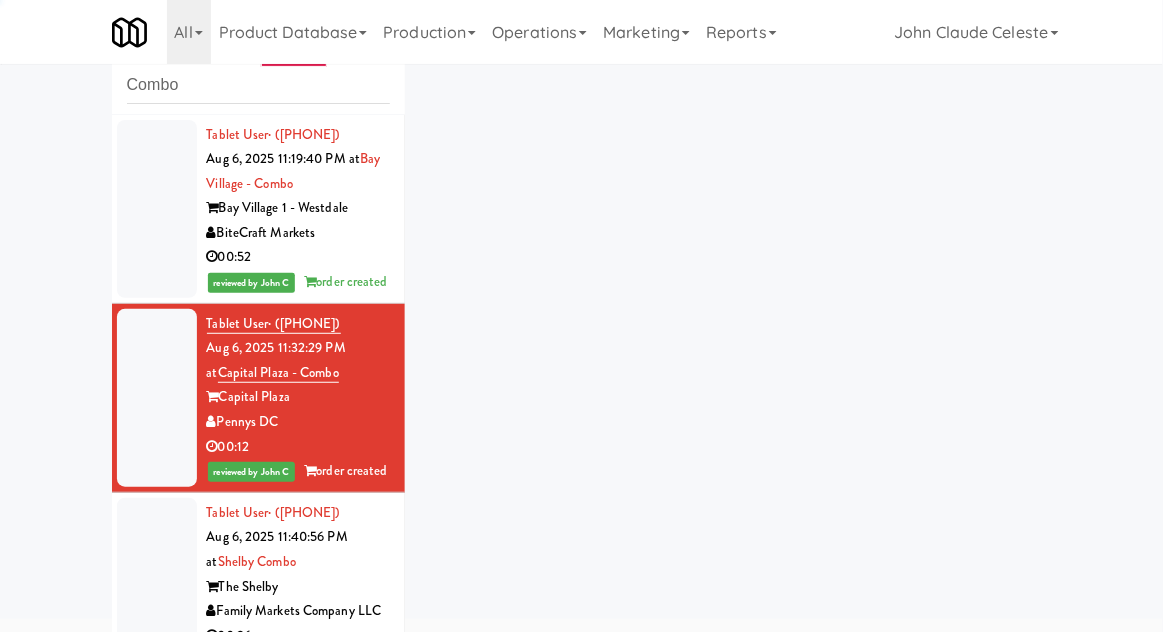 click at bounding box center [157, 587] 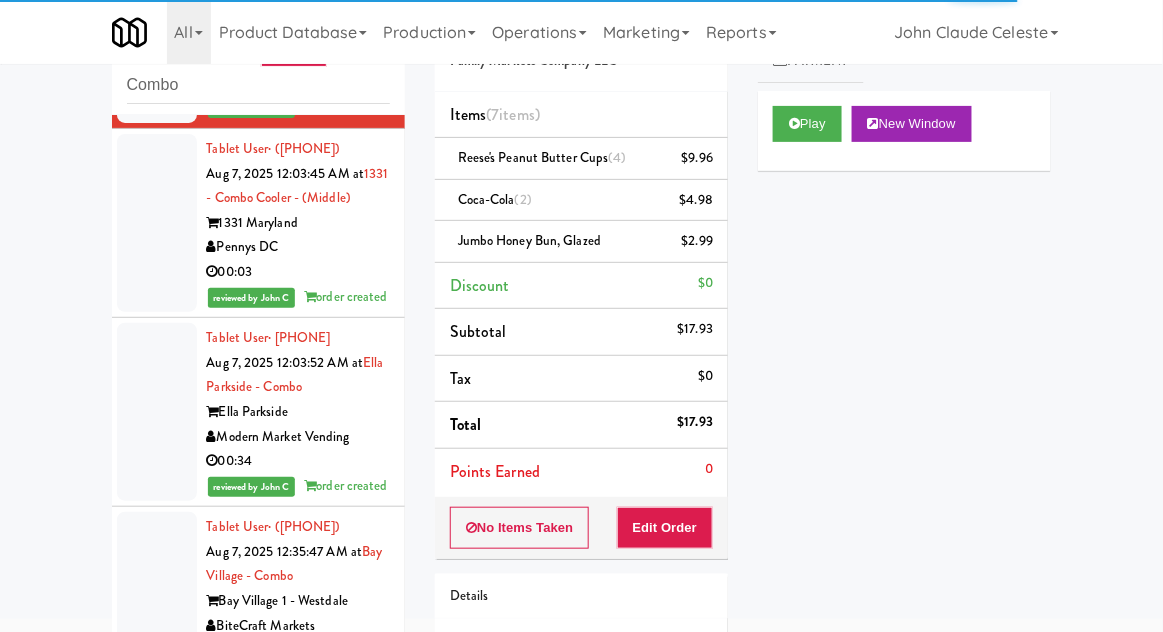 scroll, scrollTop: 553, scrollLeft: 0, axis: vertical 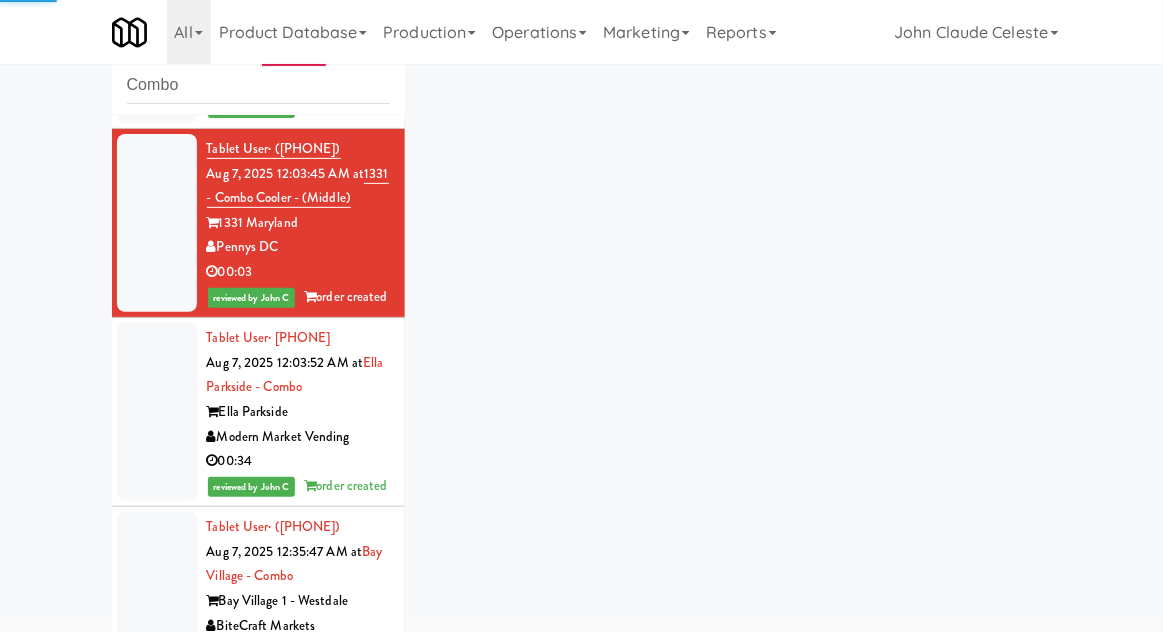 click at bounding box center (157, 412) 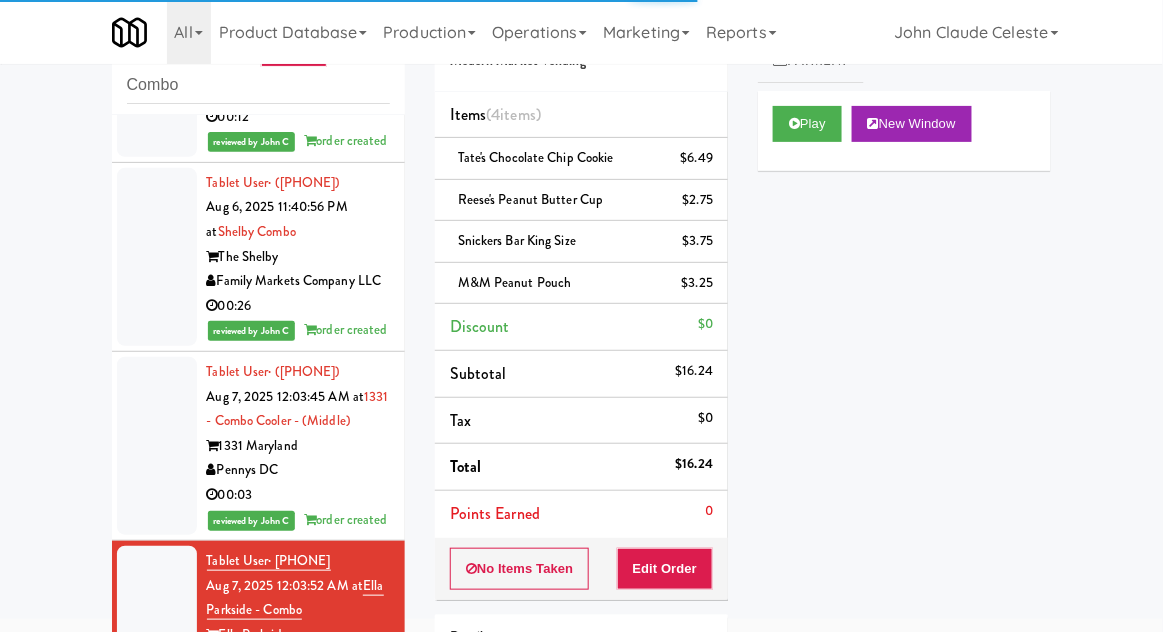 scroll, scrollTop: 0, scrollLeft: 0, axis: both 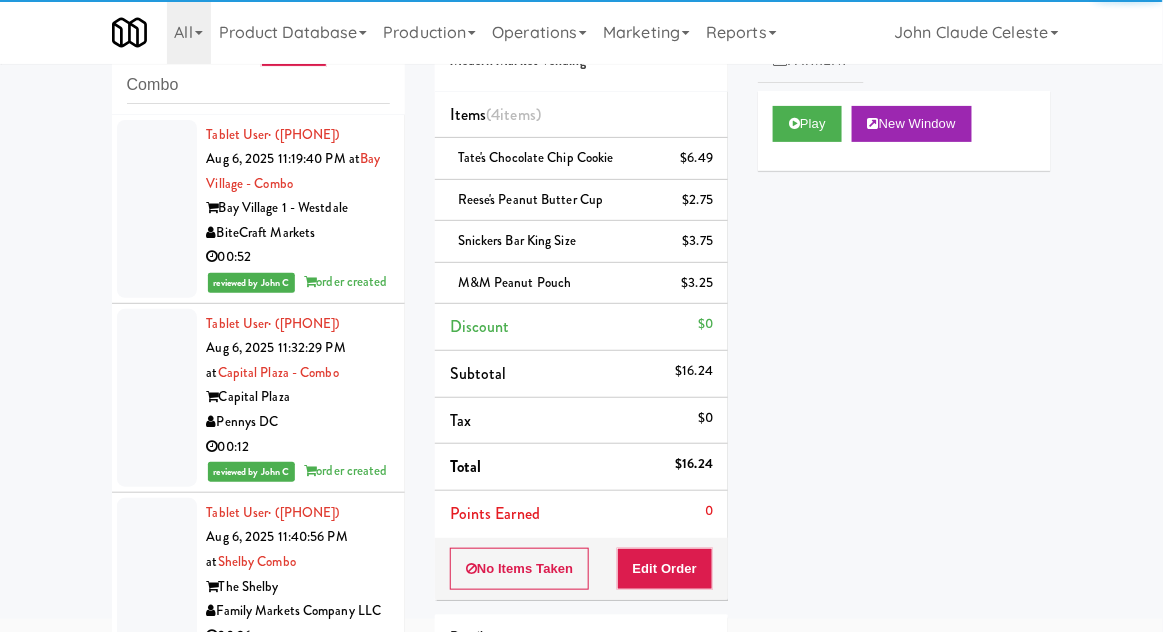 click at bounding box center [157, 209] 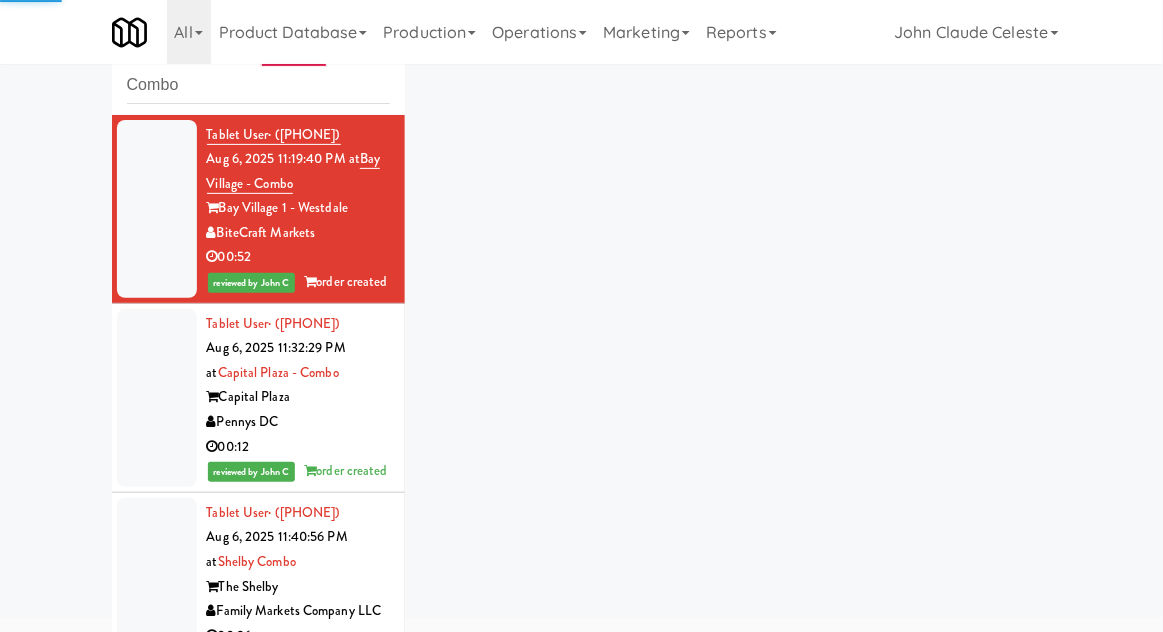 click at bounding box center (157, 398) 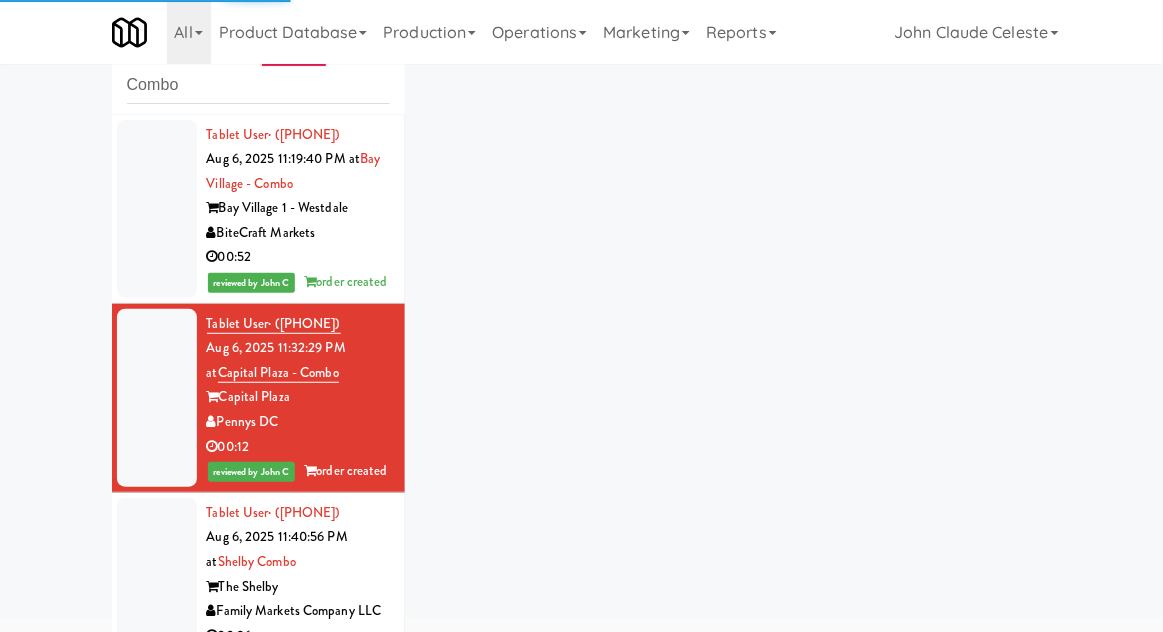 click at bounding box center (157, 587) 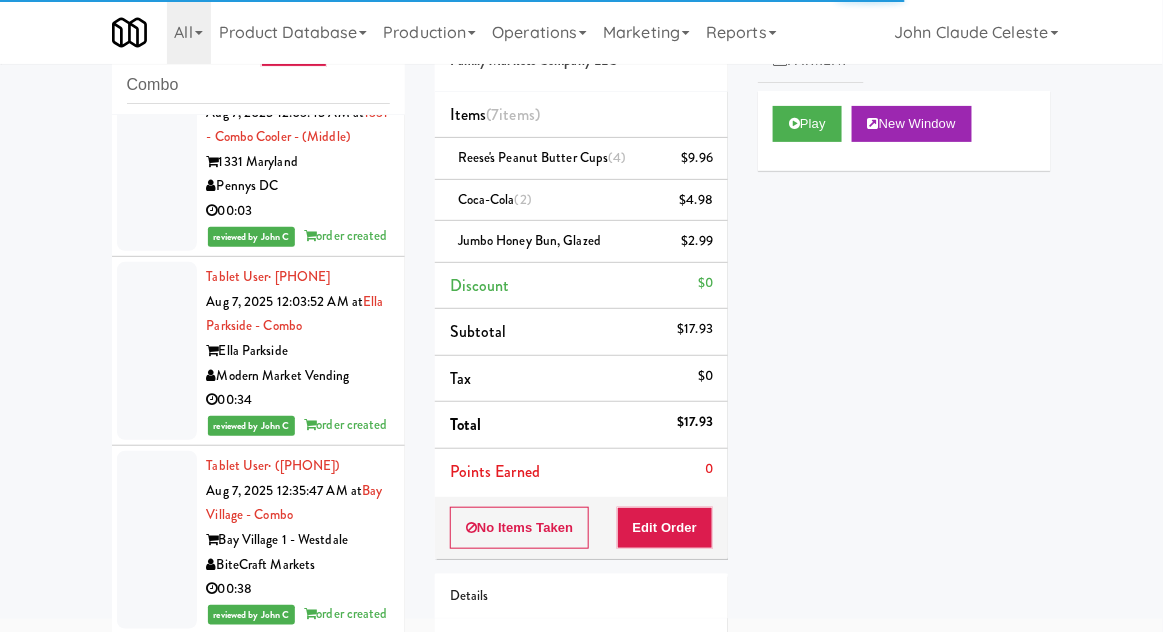 scroll, scrollTop: 615, scrollLeft: 0, axis: vertical 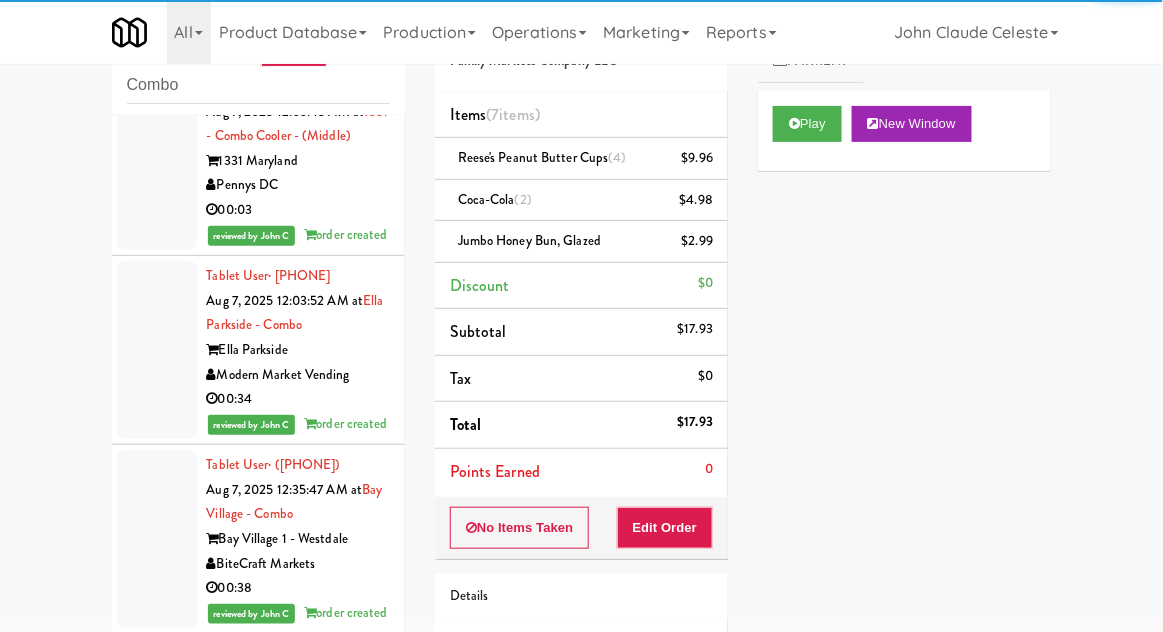 click at bounding box center (157, 161) 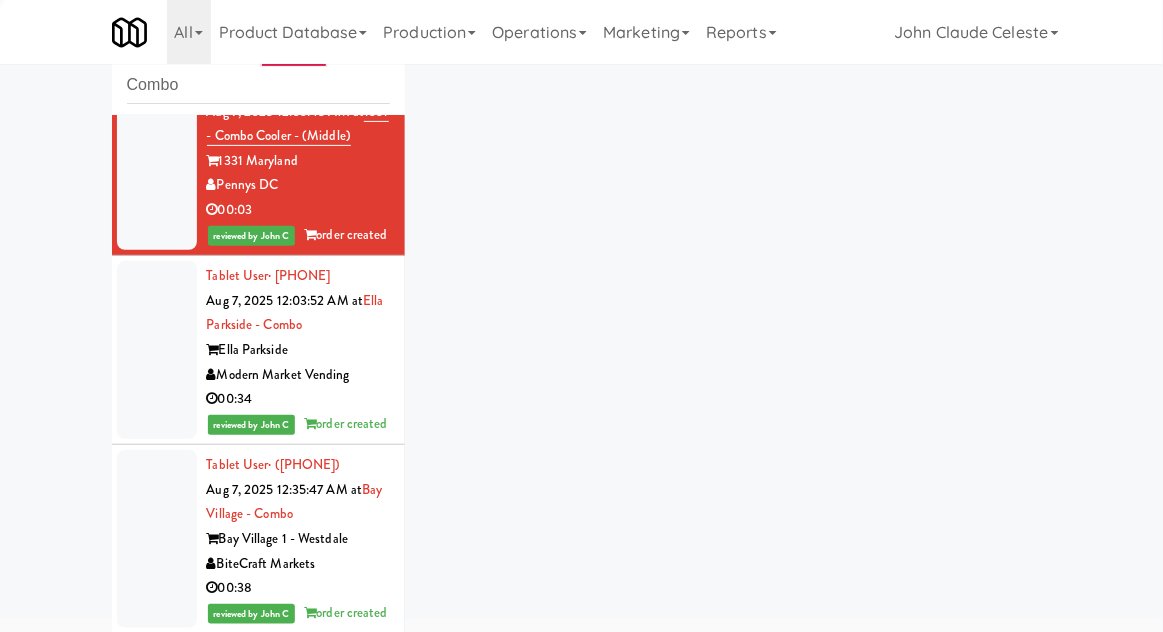 click at bounding box center [157, 350] 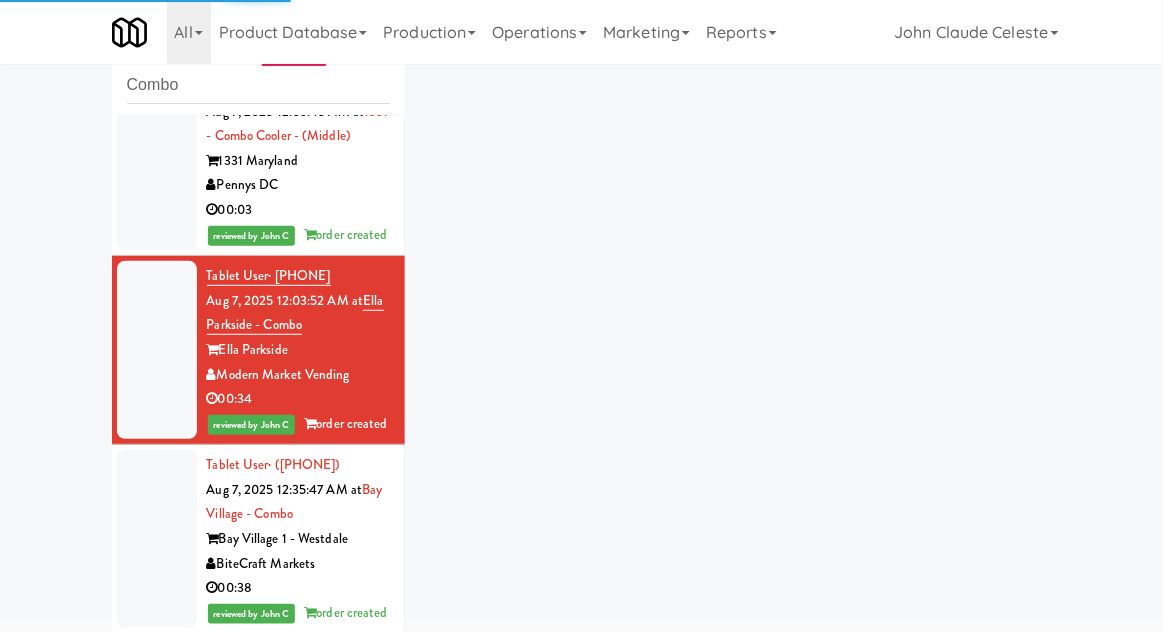 click at bounding box center [157, 539] 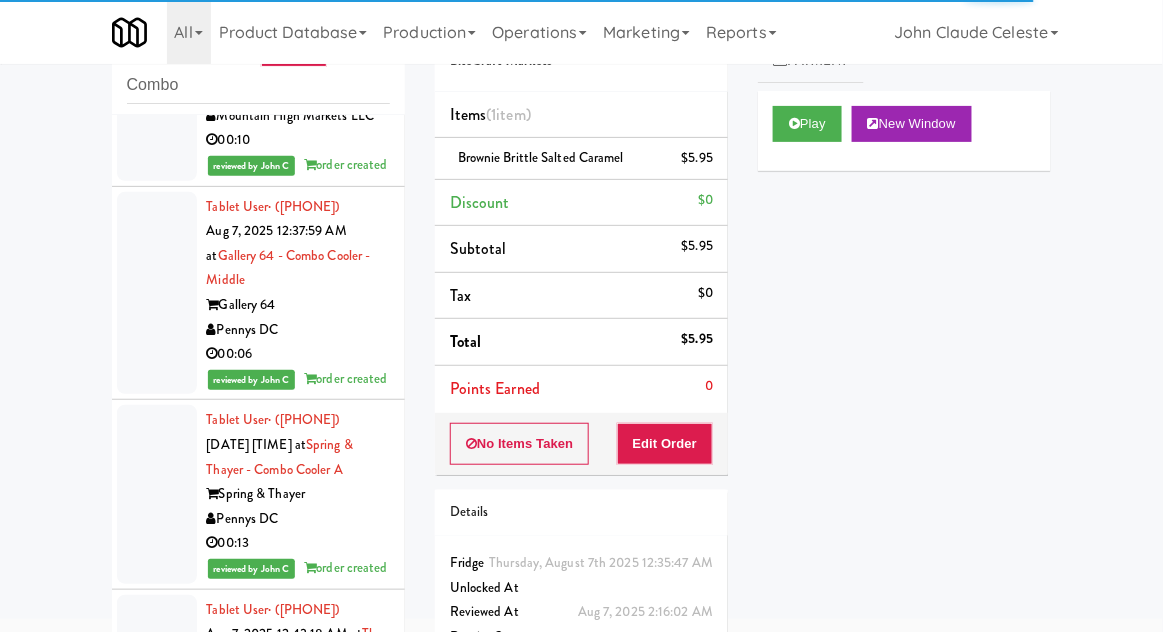 scroll, scrollTop: 1264, scrollLeft: 0, axis: vertical 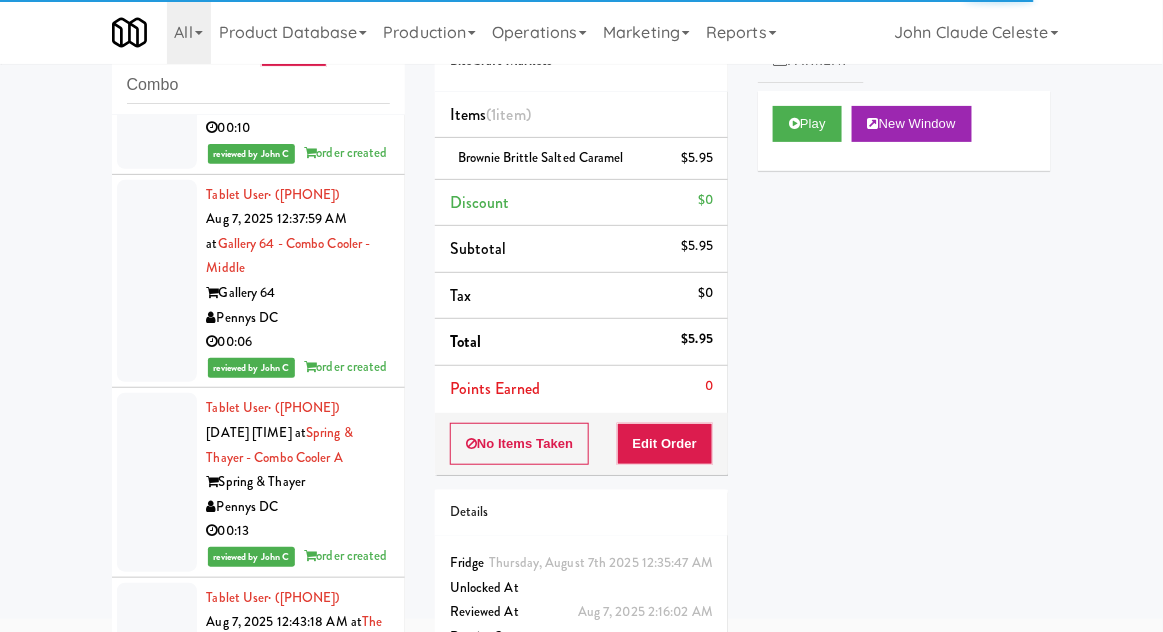 click at bounding box center [157, 79] 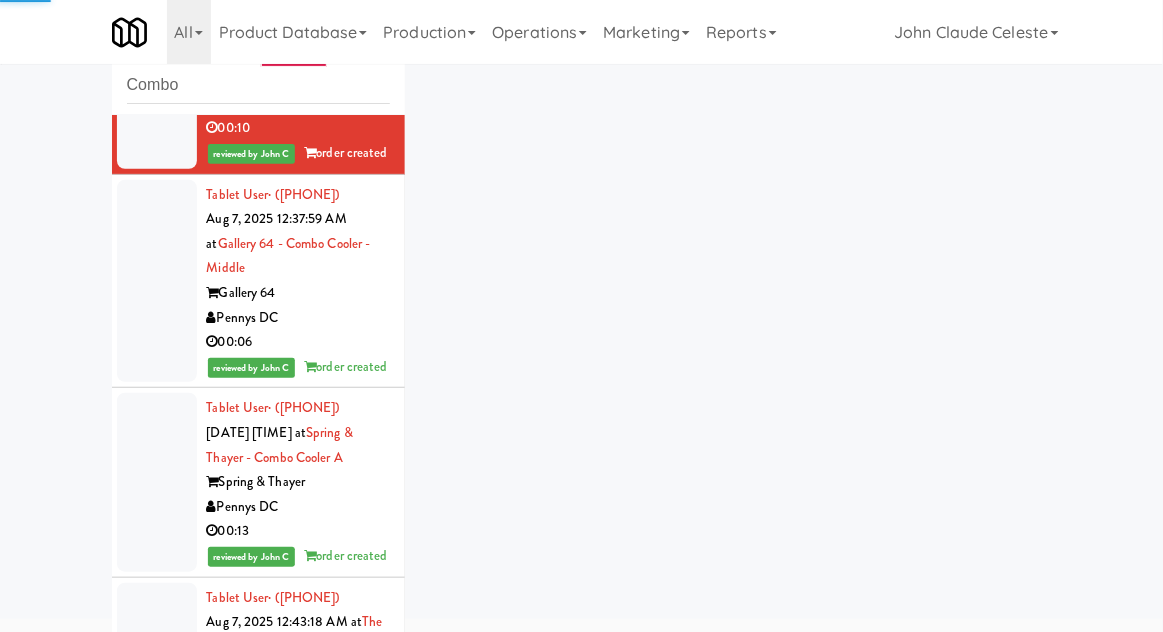 click at bounding box center (157, 281) 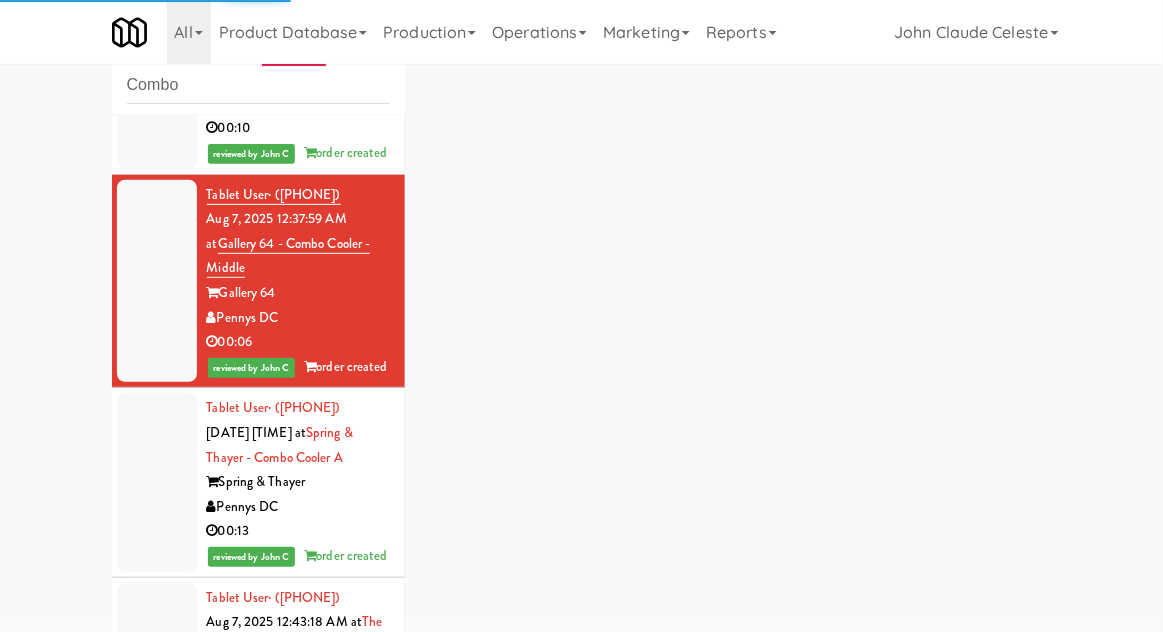 click at bounding box center [157, 482] 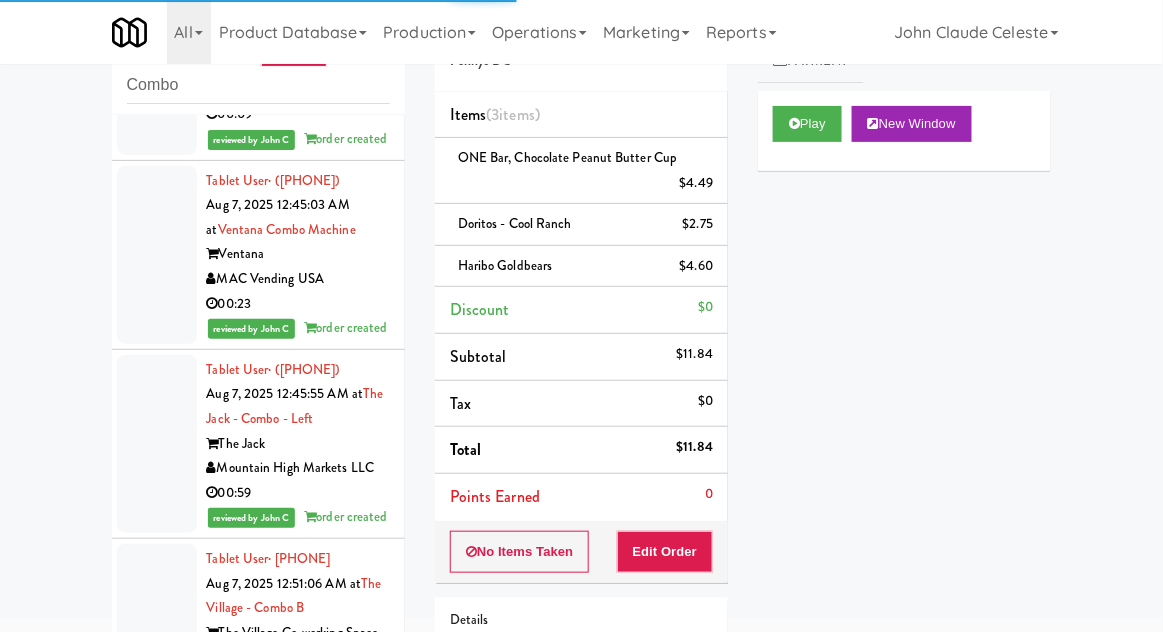 click at bounding box center (157, 66) 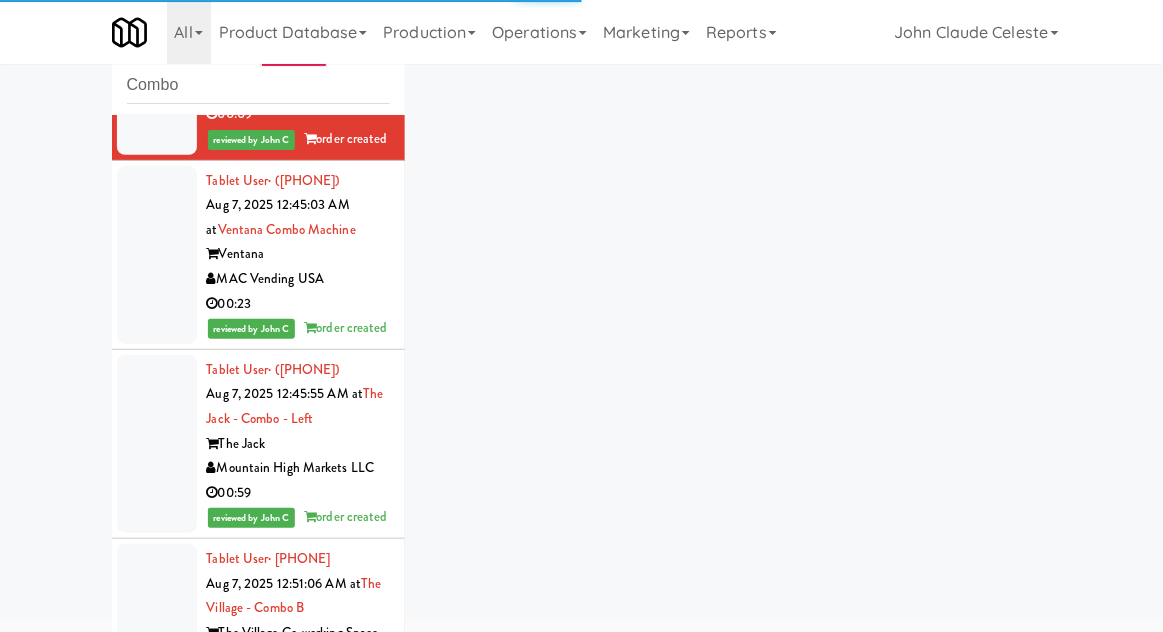 click at bounding box center [157, 255] 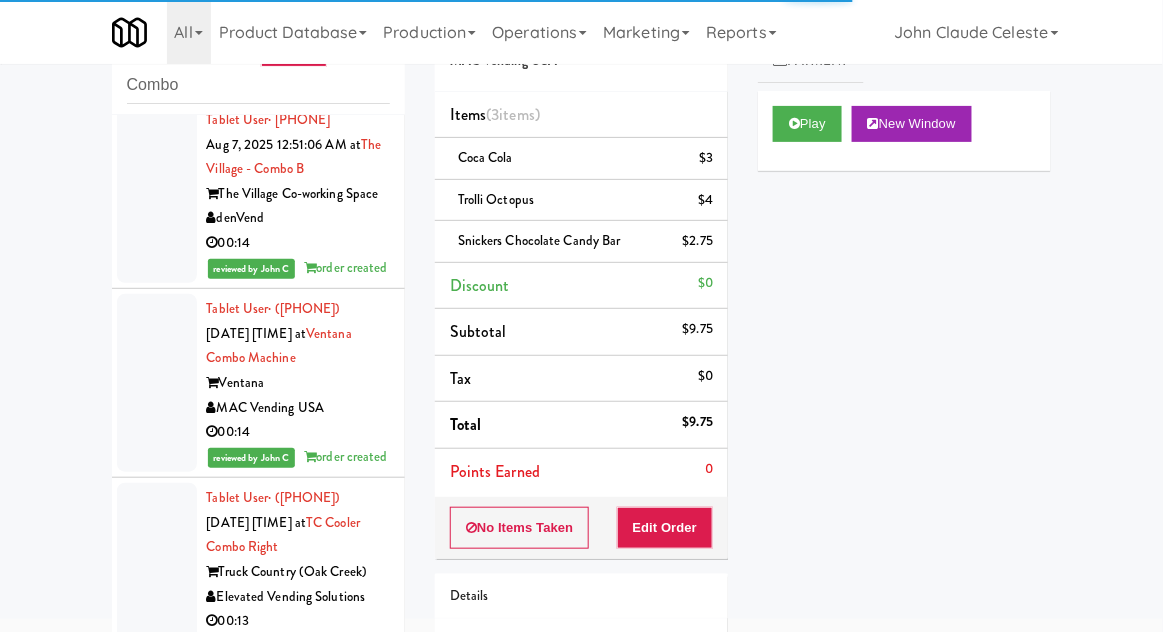 click at bounding box center [157, 5] 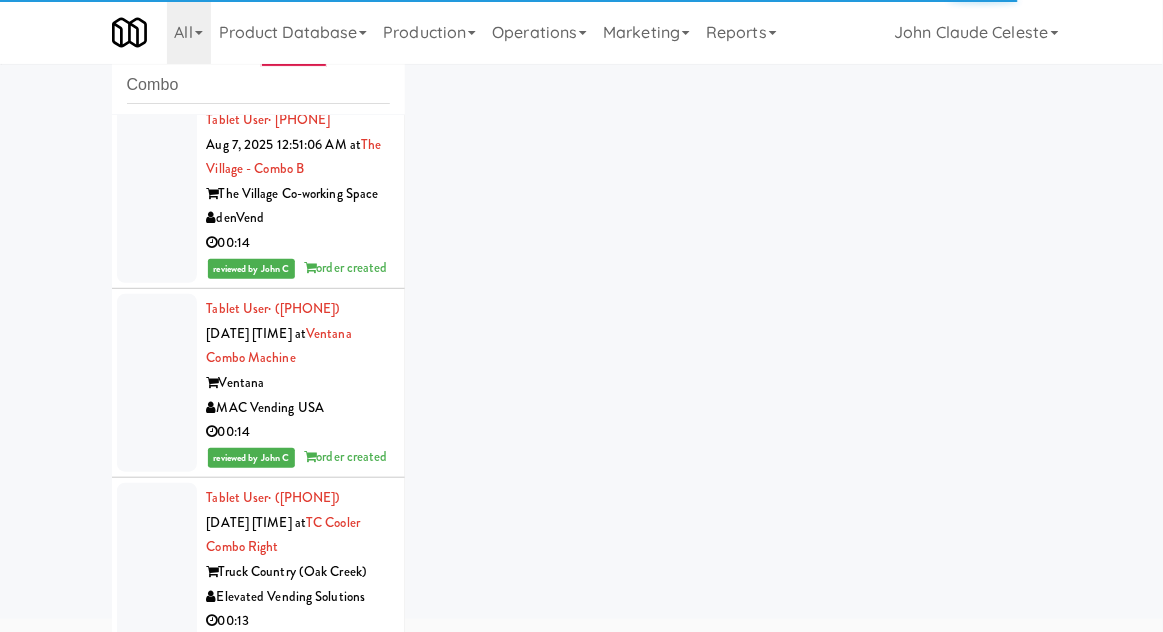 click at bounding box center [157, 194] 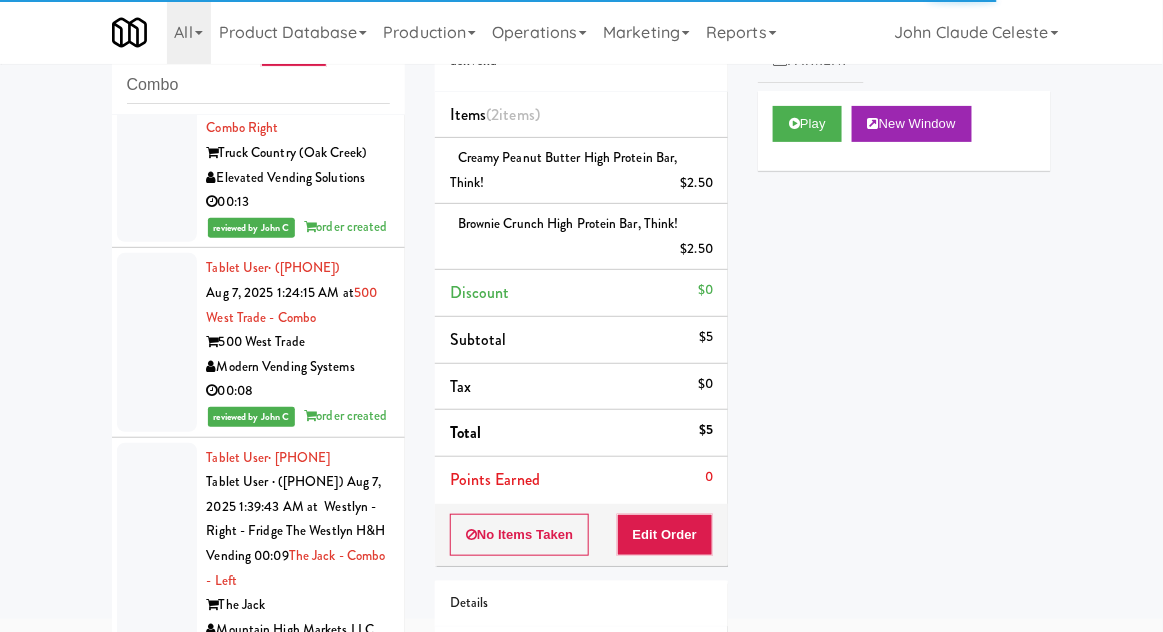 scroll, scrollTop: 2734, scrollLeft: 0, axis: vertical 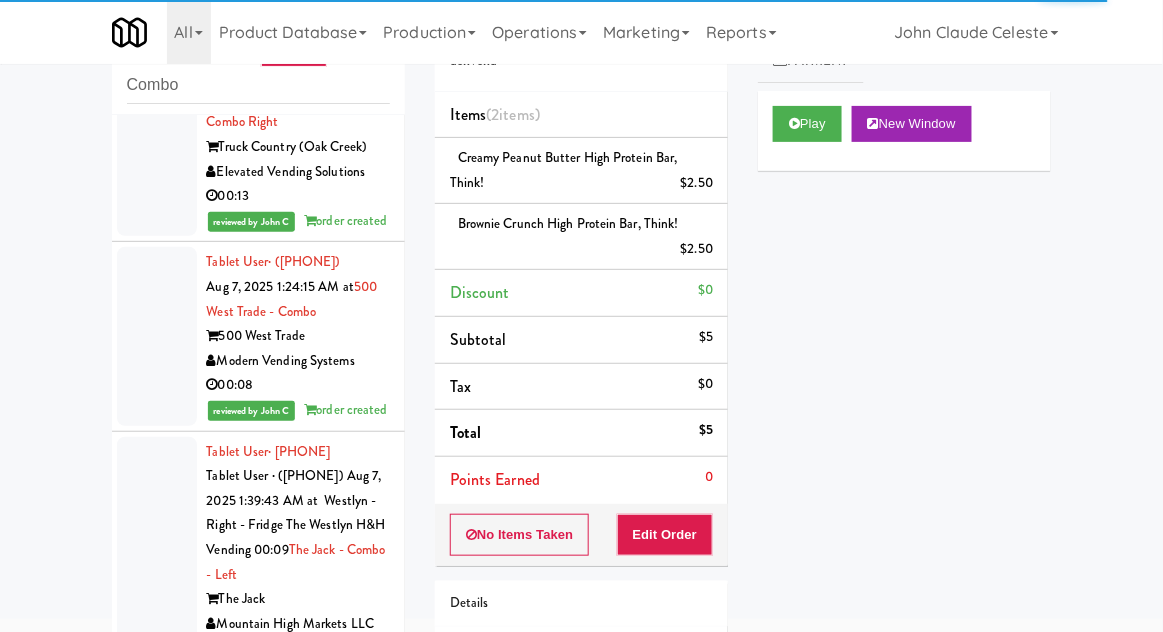 click at bounding box center [157, -42] 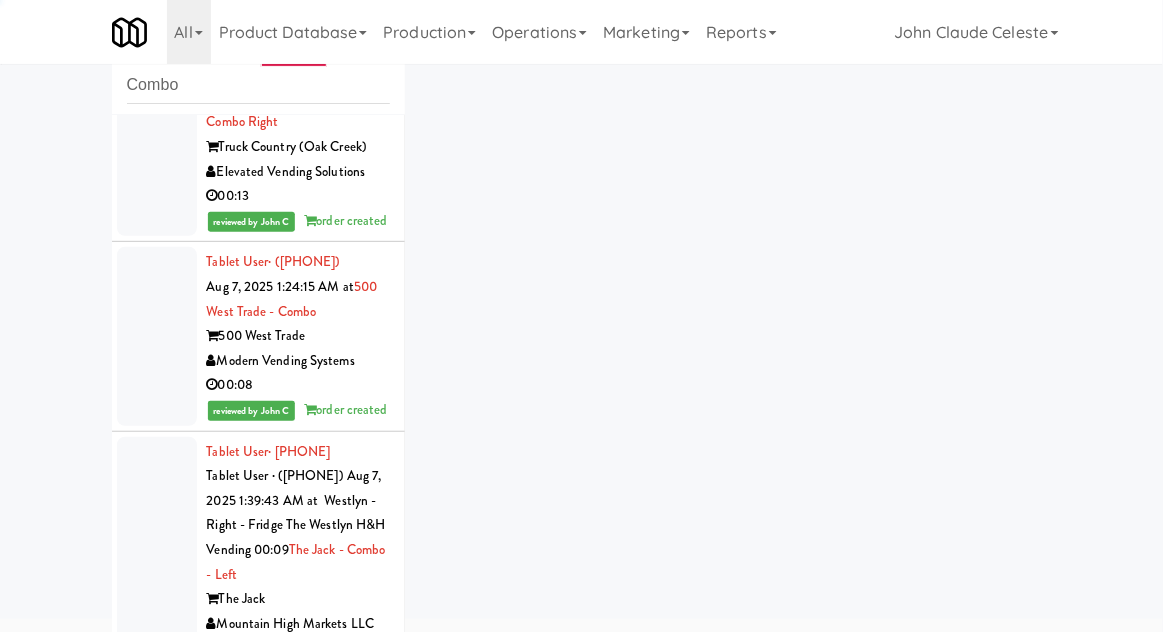 click at bounding box center (157, 147) 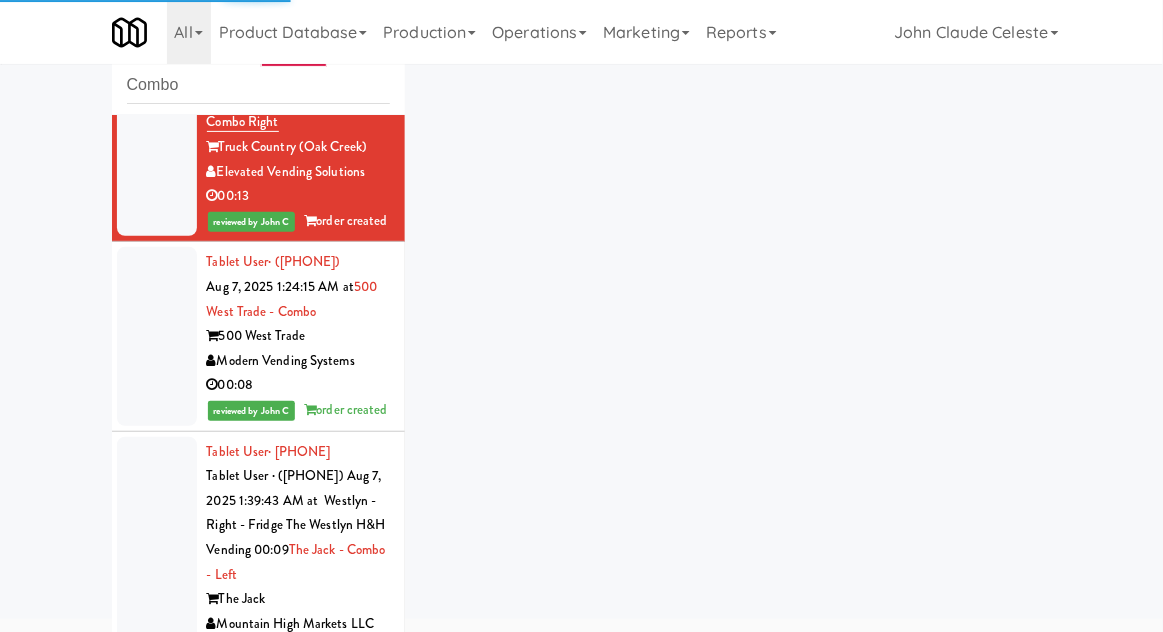 click at bounding box center (157, 336) 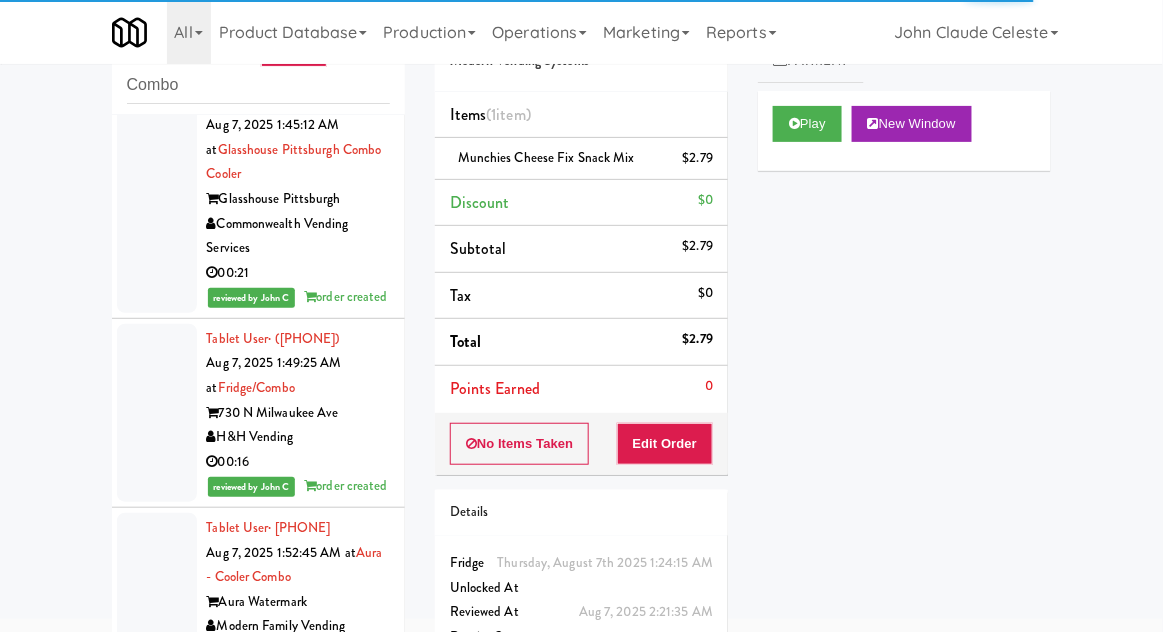 click at bounding box center (157, -51) 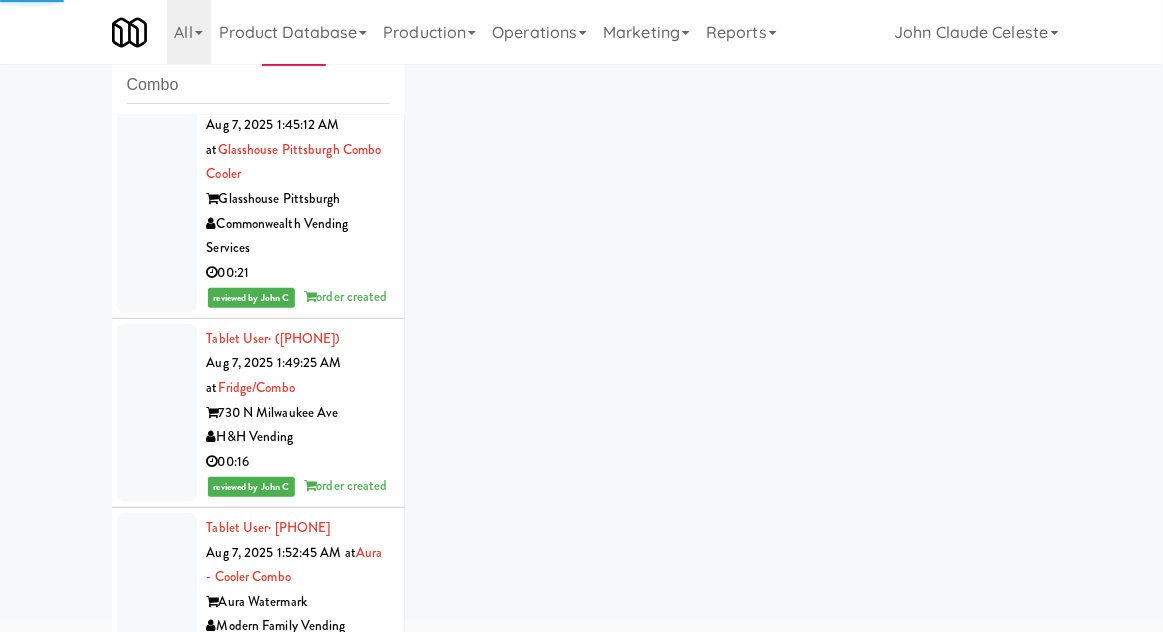click at bounding box center [157, 199] 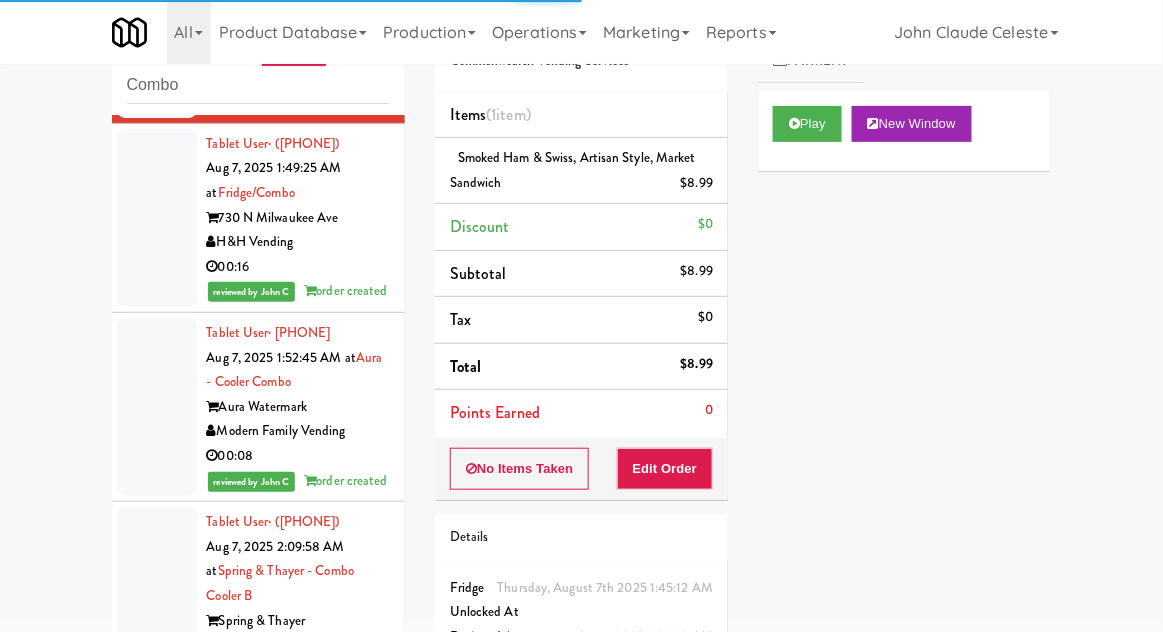 click at bounding box center [157, 218] 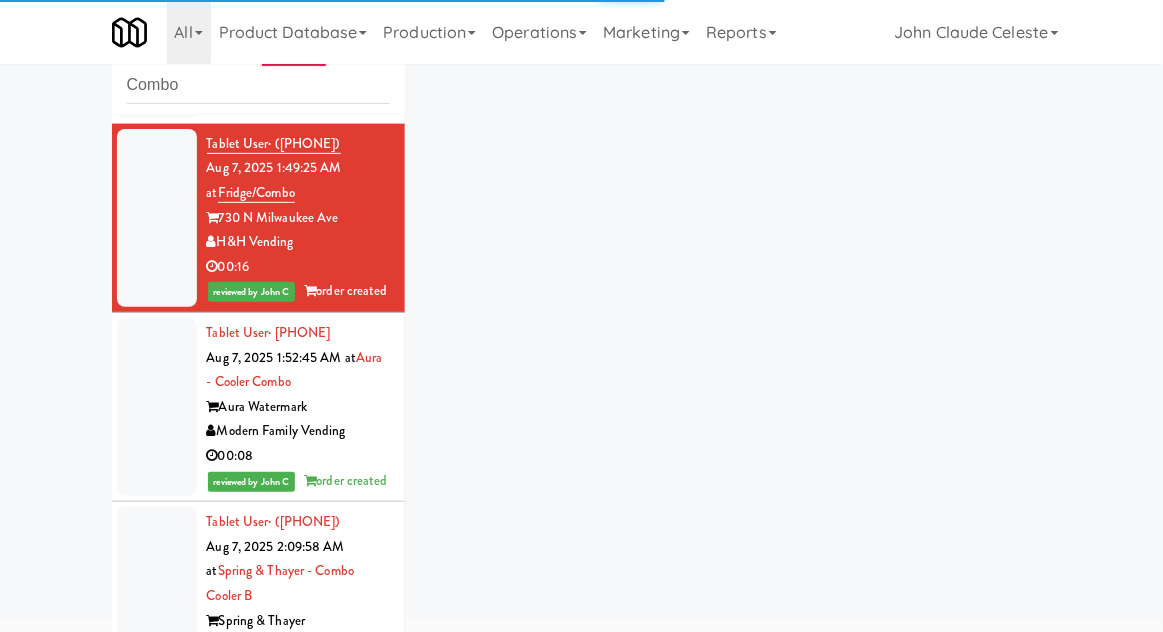 click at bounding box center [157, 407] 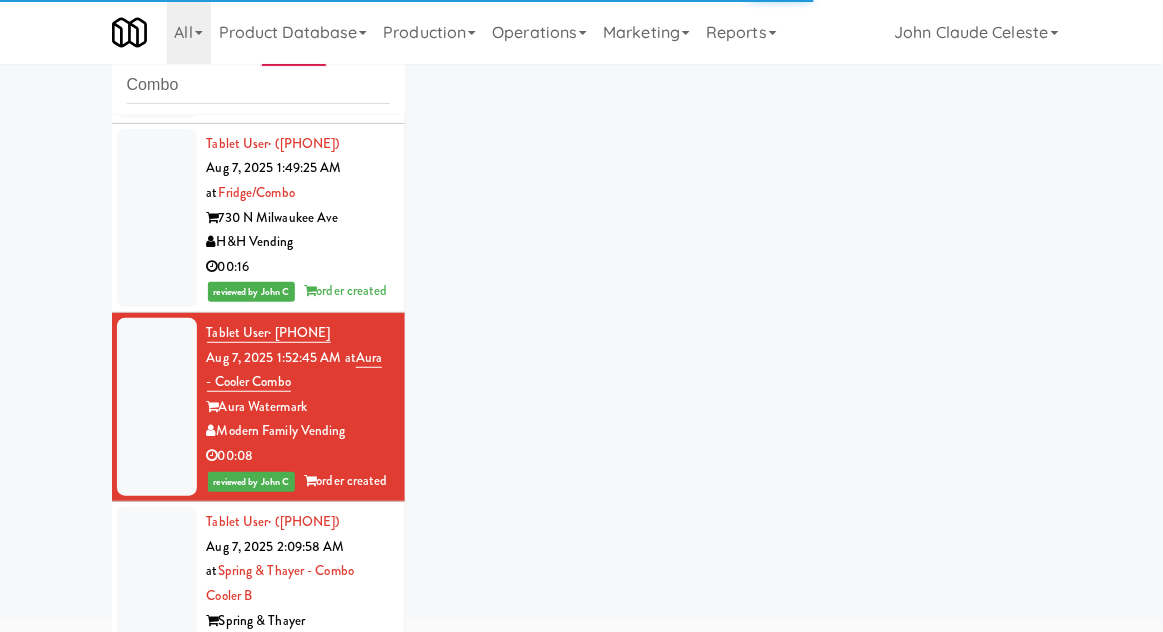 scroll, scrollTop: 4008, scrollLeft: 0, axis: vertical 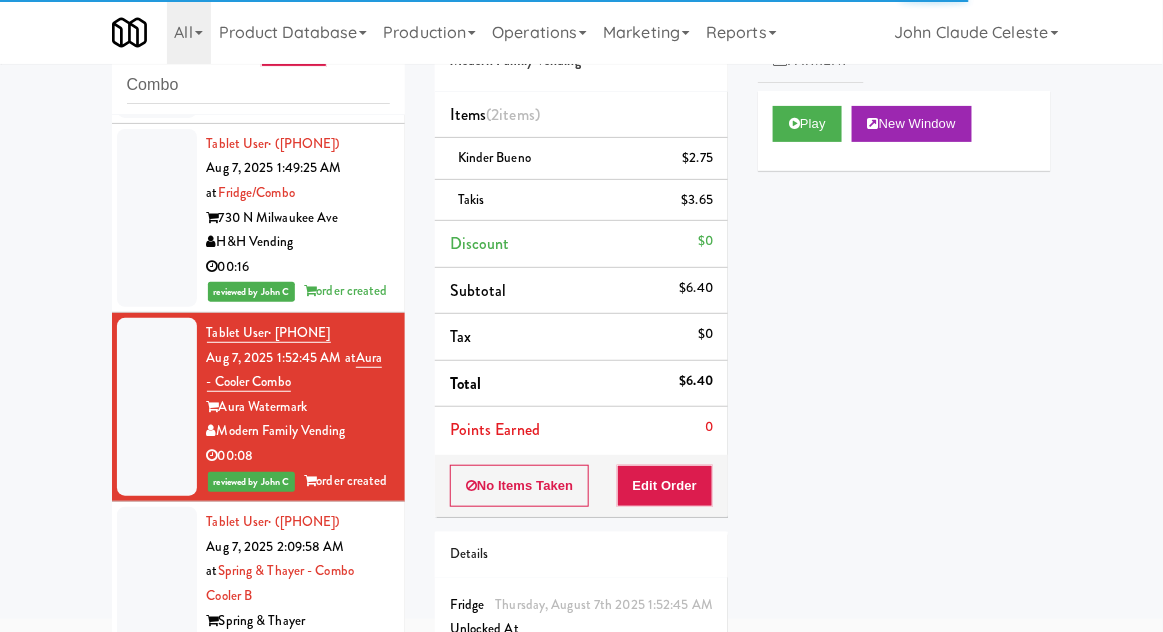 click at bounding box center [157, 608] 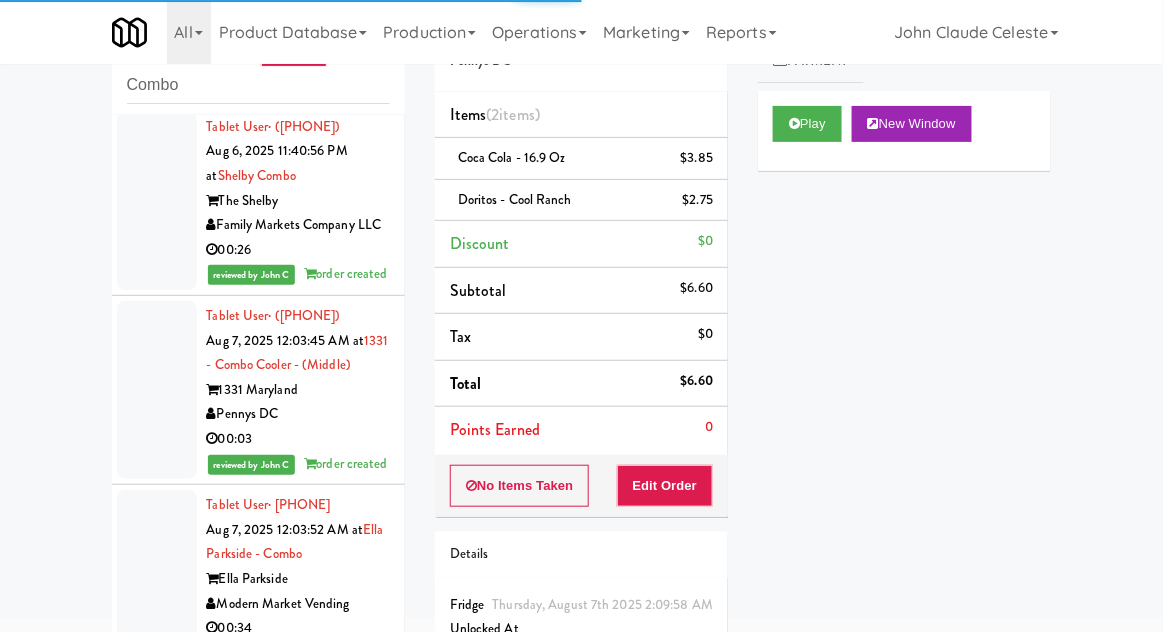 scroll, scrollTop: 0, scrollLeft: 0, axis: both 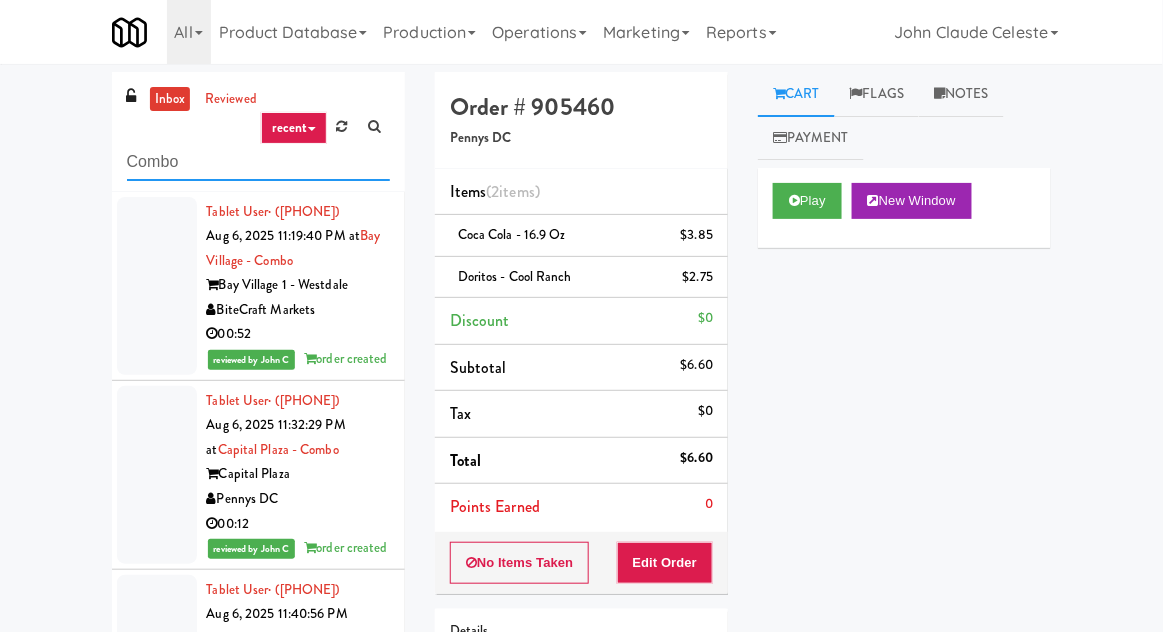 click on "Combo" at bounding box center [258, 162] 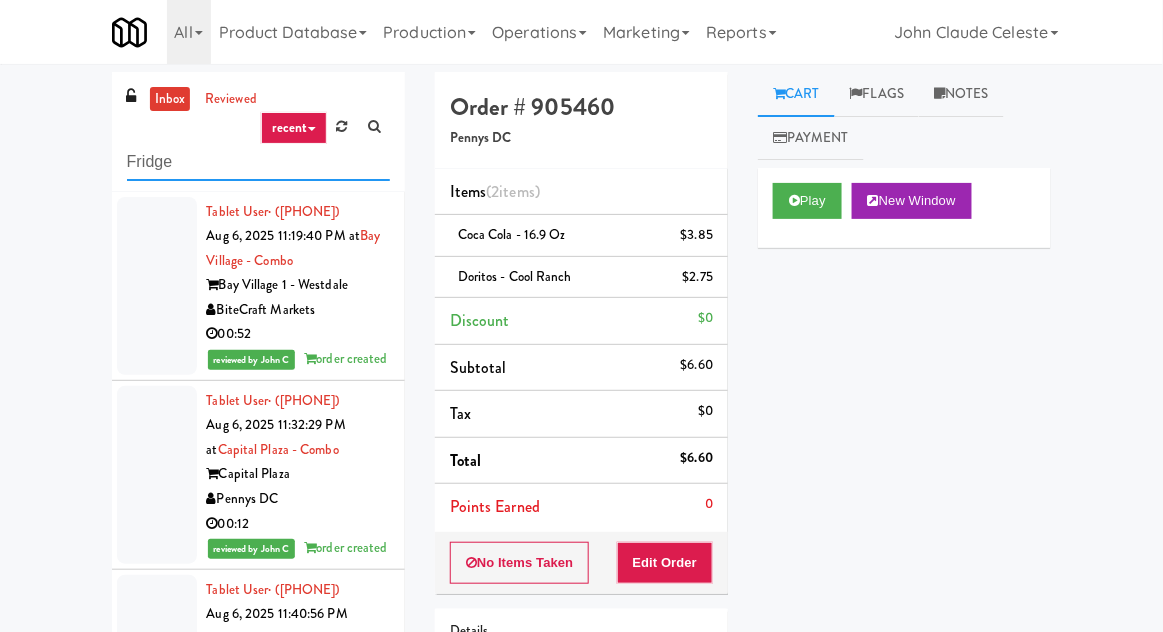 type on "Fridge" 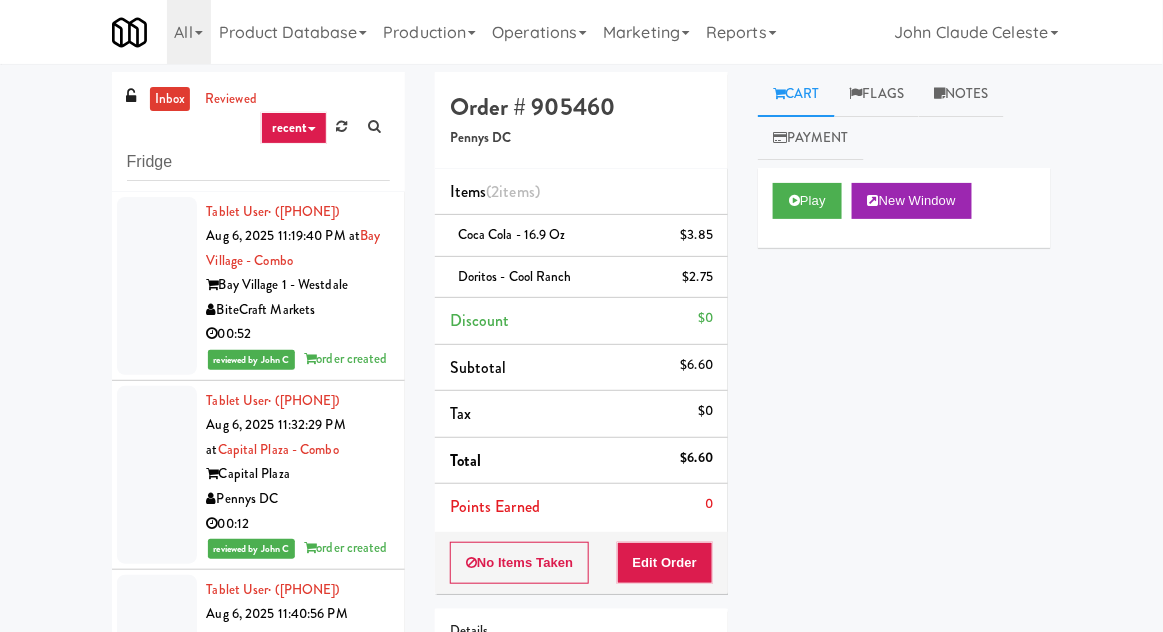click on "inbox reviewed recent    all     unclear take     inventory issue     suspicious     failed     recent   Fridge Tablet User  · (786) 409-9801 Aug 6, 2025 11:19:40 PM at  Bay Village - Combo  Bay Village 1 - Westdale  BiteCraft Markets  00:52 reviewed by John C  order created     Tablet User  · (850) 687-8718 Aug 6, 2025 11:32:29 PM at  Capital Plaza - Combo  Capital Plaza   Pennys DC  00:12 reviewed by John C  order created     Tablet User  · (571) 274-7726 Aug 6, 2025 11:40:56 PM at  Shelby Combo  The Shelby  Family Markets Company LLC  00:26 reviewed by John C  order created     Tablet User  · (203) 321-6299 Aug 7, 2025 12:03:45 AM at  1331 - Combo Cooler - (Middle)   1331 Maryland  Pennys DC  00:03 reviewed by John C  order created     Tablet User  · (817) 915-0657 Aug 7, 2025 12:03:52 AM at  Ella Parkside - Combo  Ella Parkside  Modern Market Vending  00:34 reviewed by John C  order created     Tablet User  · (305) 988-4293 Aug 7, 2025 12:35:47 AM at  Bay Village - Combo  00:38" at bounding box center [581, 447] 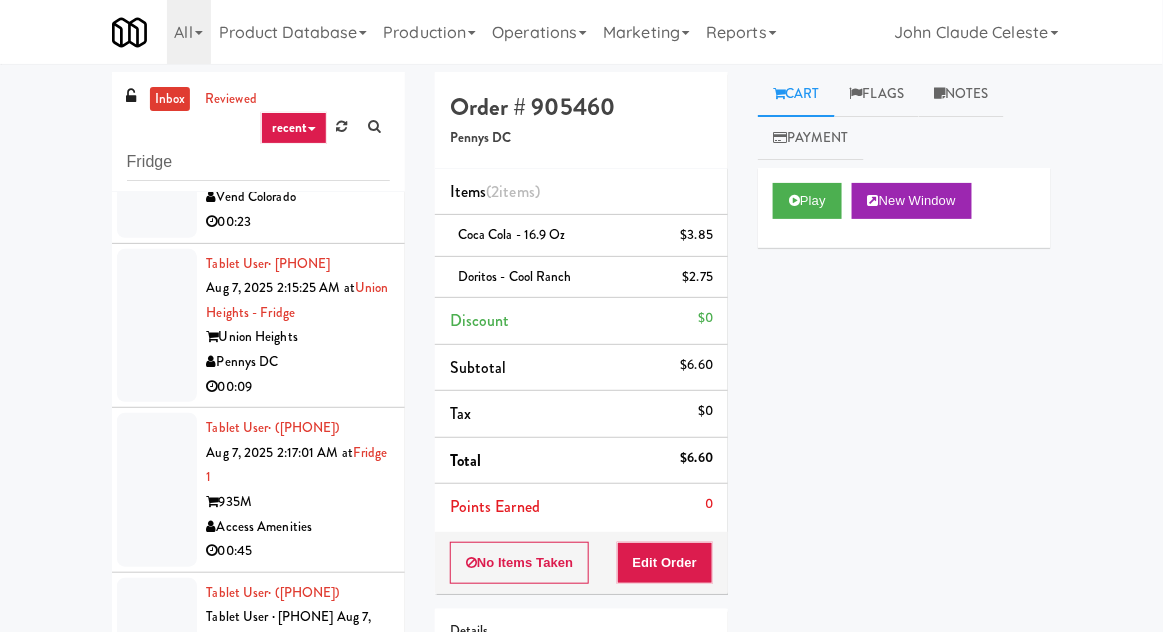 scroll, scrollTop: 1536, scrollLeft: 0, axis: vertical 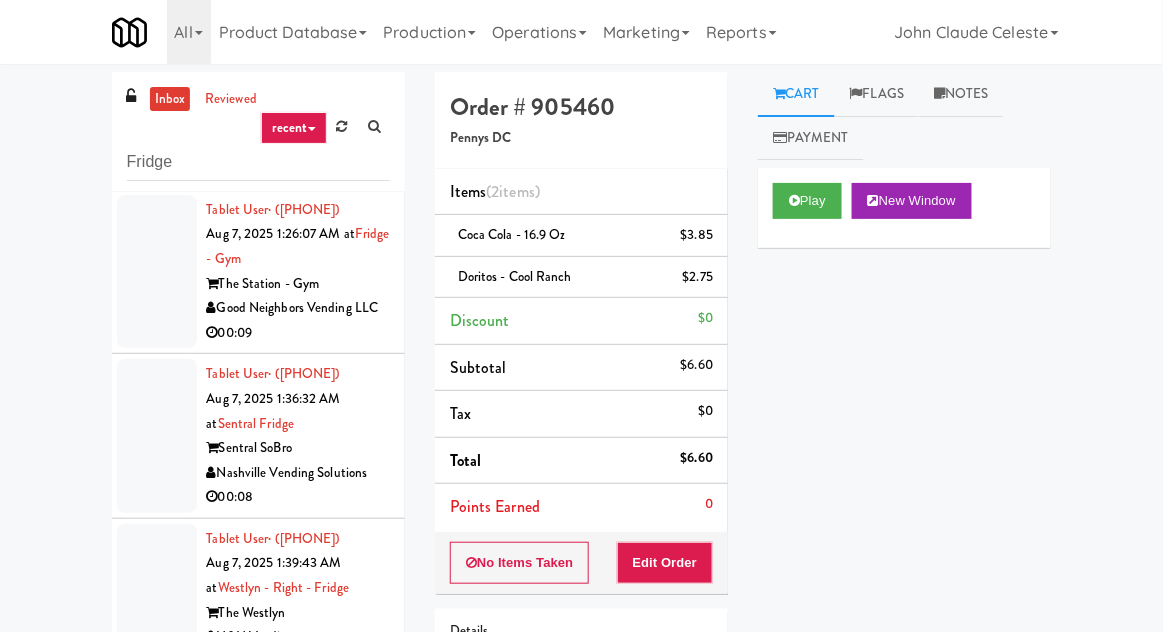 click on "inbox" at bounding box center (170, 99) 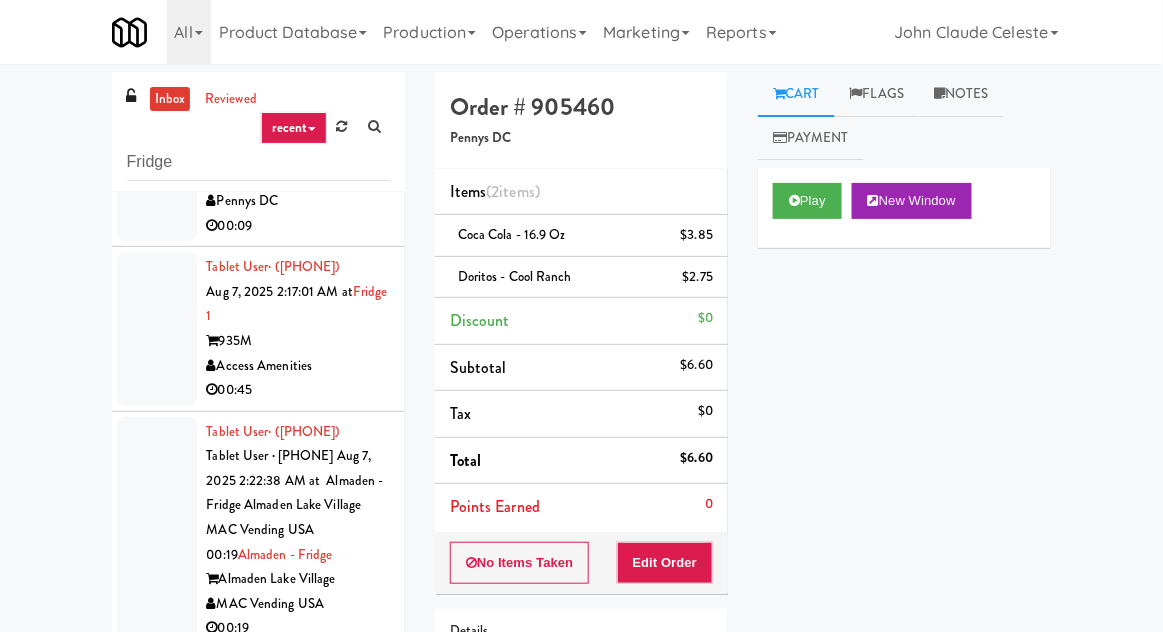 scroll, scrollTop: 1701, scrollLeft: 0, axis: vertical 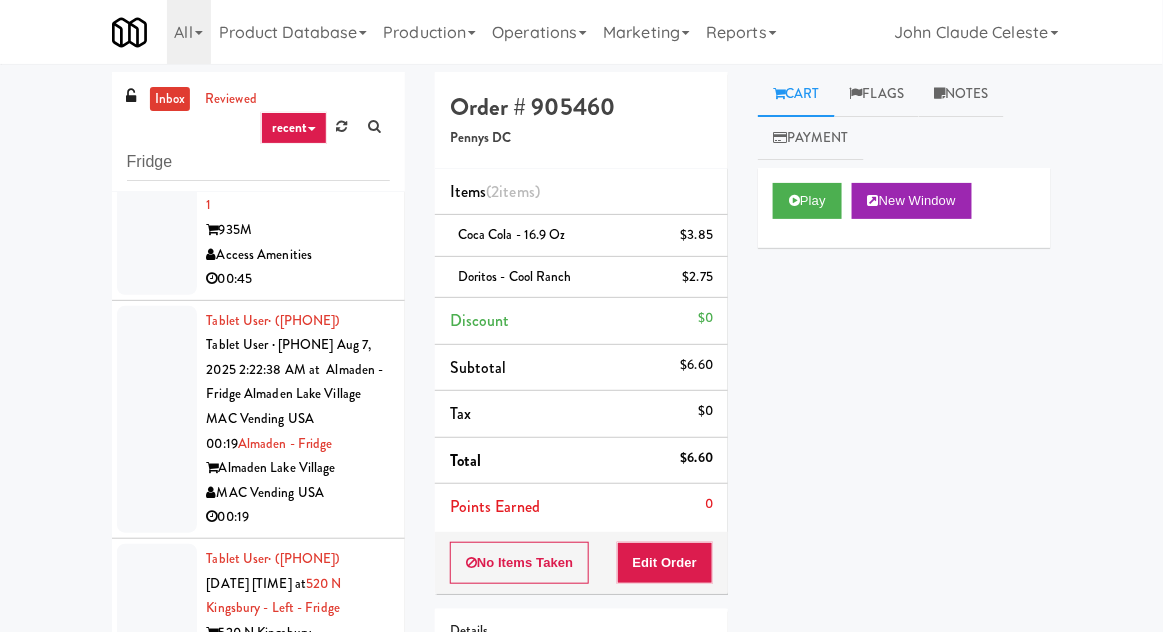 click on "inbox reviewed recent    all     unclear take     inventory issue     suspicious     failed     recent   Fridge Tablet User  · (412) 765-9899 Aug 7, 2025 12:47:23 AM at  Westlyn - Right - Fridge  The Westlyn  H&H Vending  00:30     Tablet User  · (323) 314-7308 Aug 7, 2025 12:52:49 AM at  Brio-Left- Fridge   Brio  MP Vending Co.  00:20     Tablet User  · (202) 393-9563 Aug 7, 2025 1:00:39 AM at  Union Heights - Fridge  Union Heights  Pennys DC  01:01     Tablet User  · (734) 658-7054 Aug 7, 2025 1:13:12 AM at  eLofts - Fridge  eLofts  Pennys DC  00:07     Tablet User  · (216) 501-3558 Aug 7, 2025 1:26:07 AM at  Fridge - Gym  The Station - Gym  Good Neighbors Vending LLC  00:09     Tablet User  · (+44) 750-5781562 Aug 7, 2025 1:36:32 AM at  Sentral Fridge  Sentral SoBro  Nashville Vending Solutions  00:08     Tablet User  · (412) 224-3960 Aug 7, 2025 1:39:43 AM at  Westlyn - Right - Fridge  The Westlyn  H&H Vending  00:09     Tablet User  · (325) 800-0386 Aug 7, 2025 1:45:25 AM at" at bounding box center (581, 447) 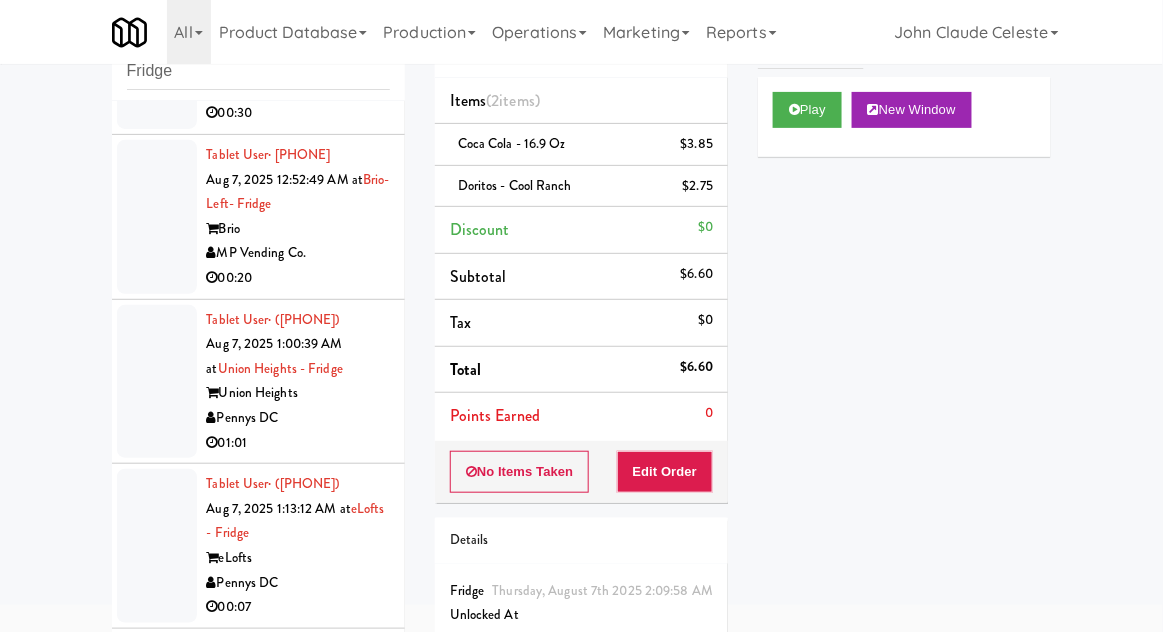 scroll, scrollTop: 0, scrollLeft: 0, axis: both 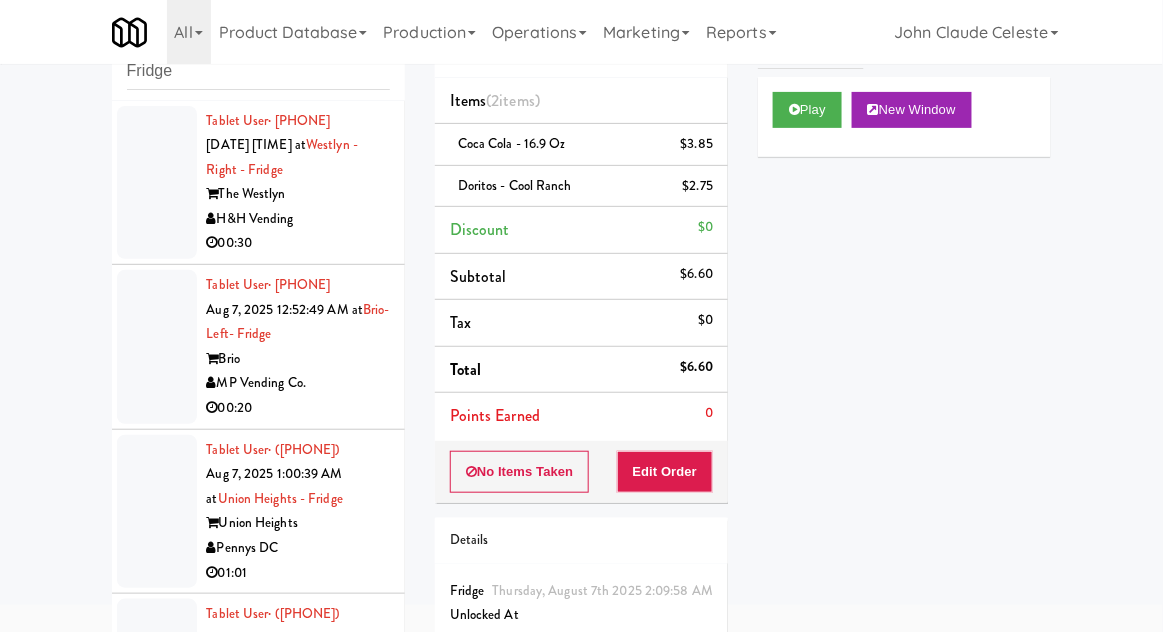 click at bounding box center (157, 183) 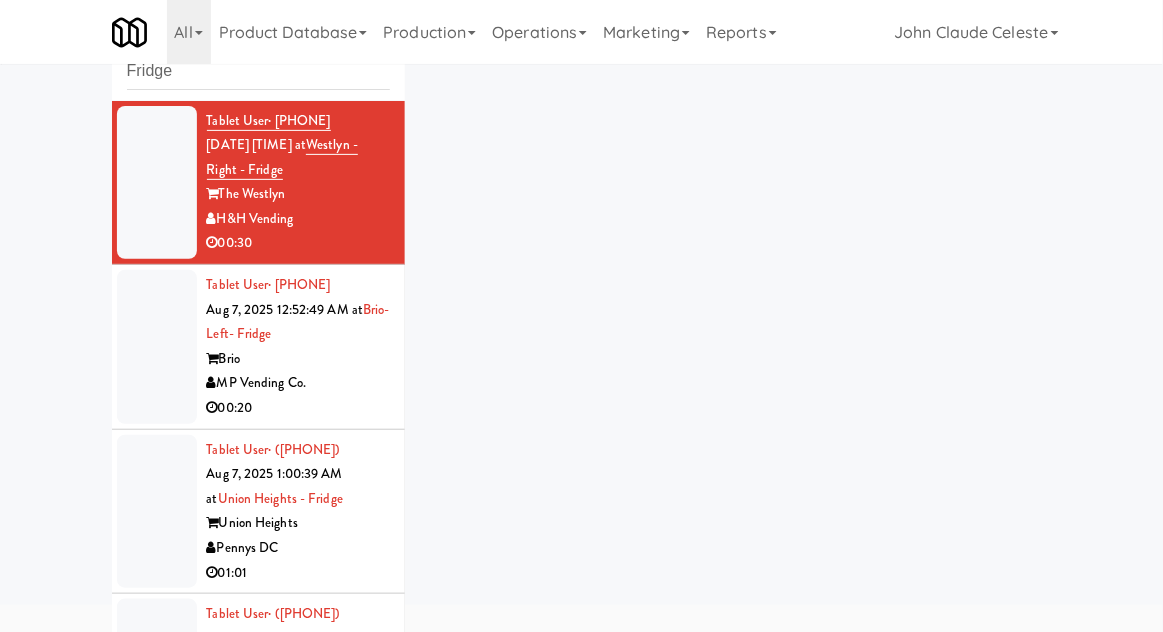 scroll, scrollTop: 77, scrollLeft: 0, axis: vertical 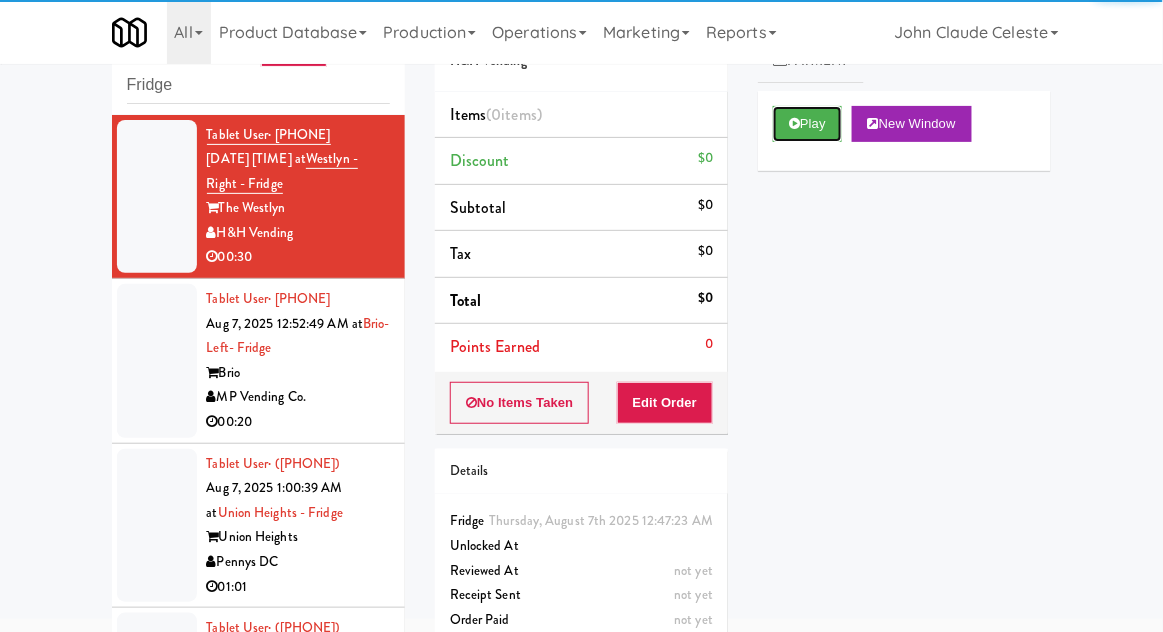 click on "Play" at bounding box center [807, 124] 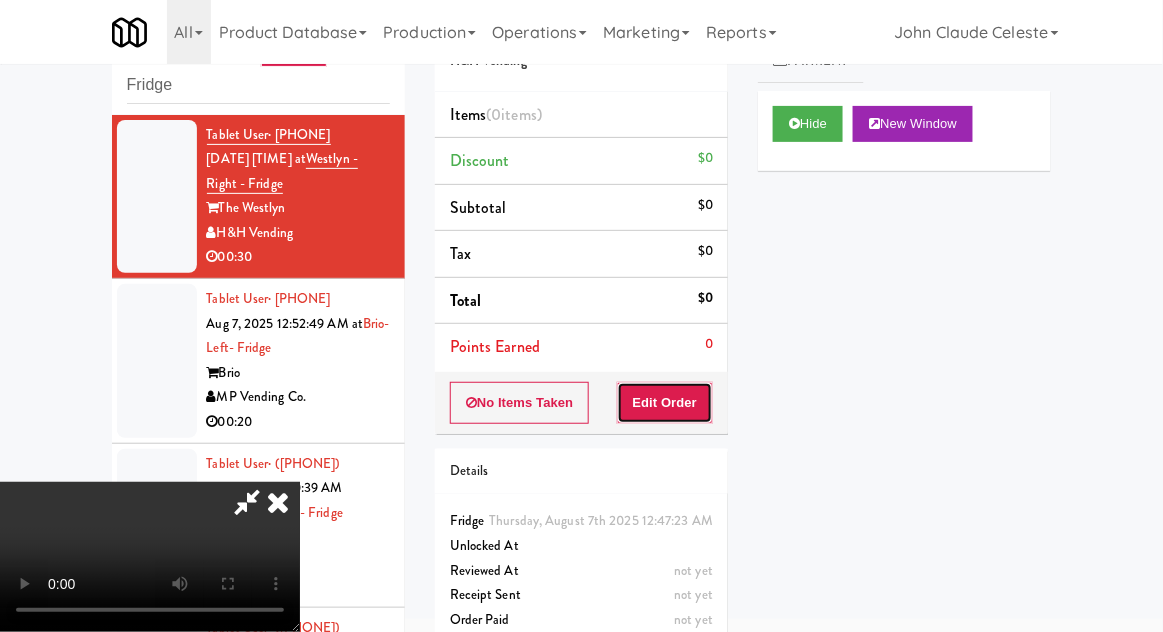 click on "Edit Order" at bounding box center [665, 403] 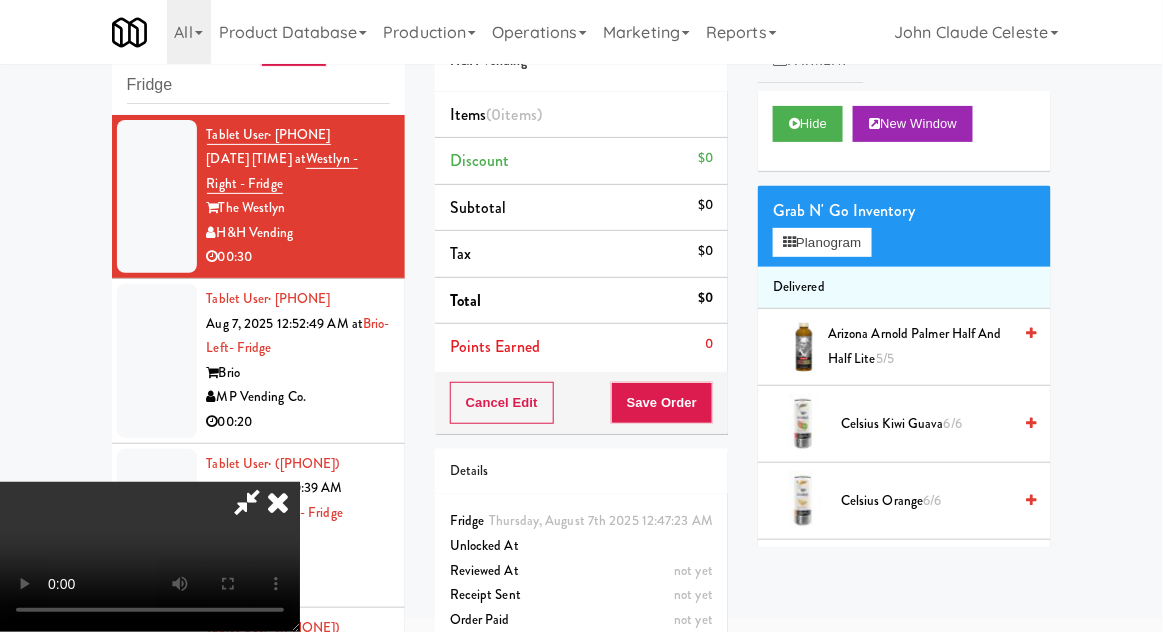 type 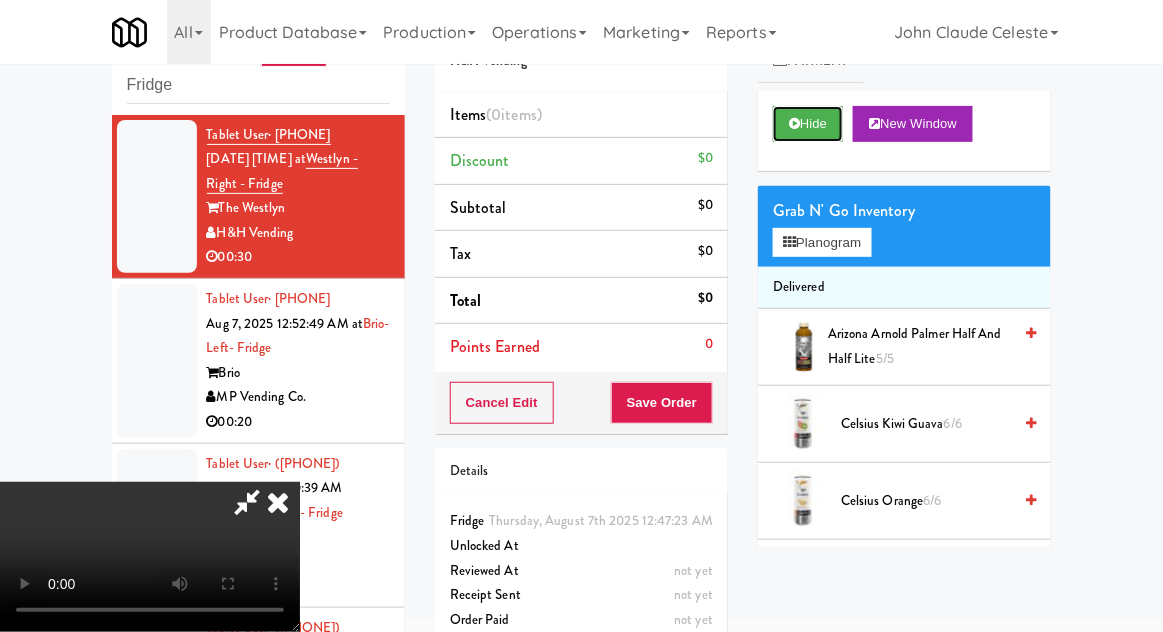 click on "Hide" at bounding box center [808, 124] 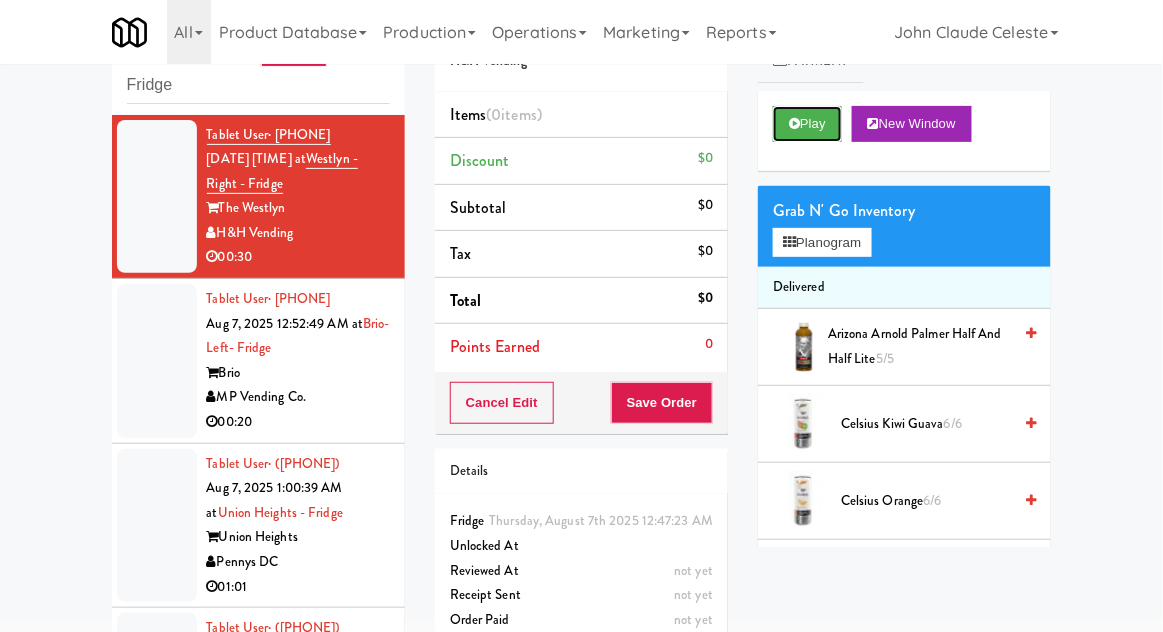 click at bounding box center (794, 123) 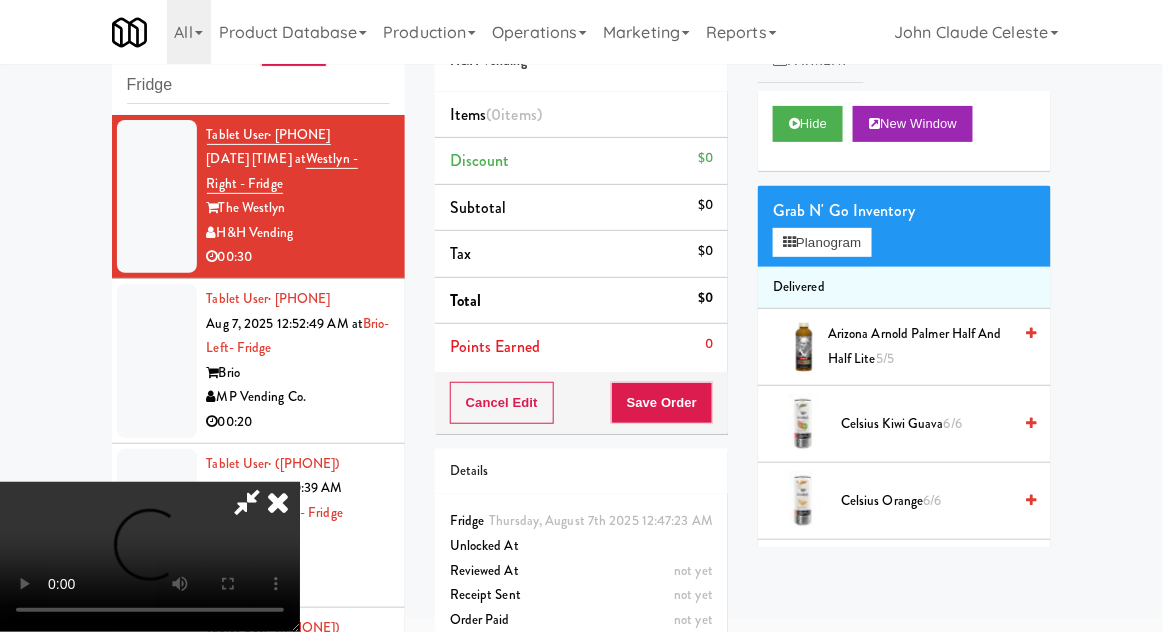 type 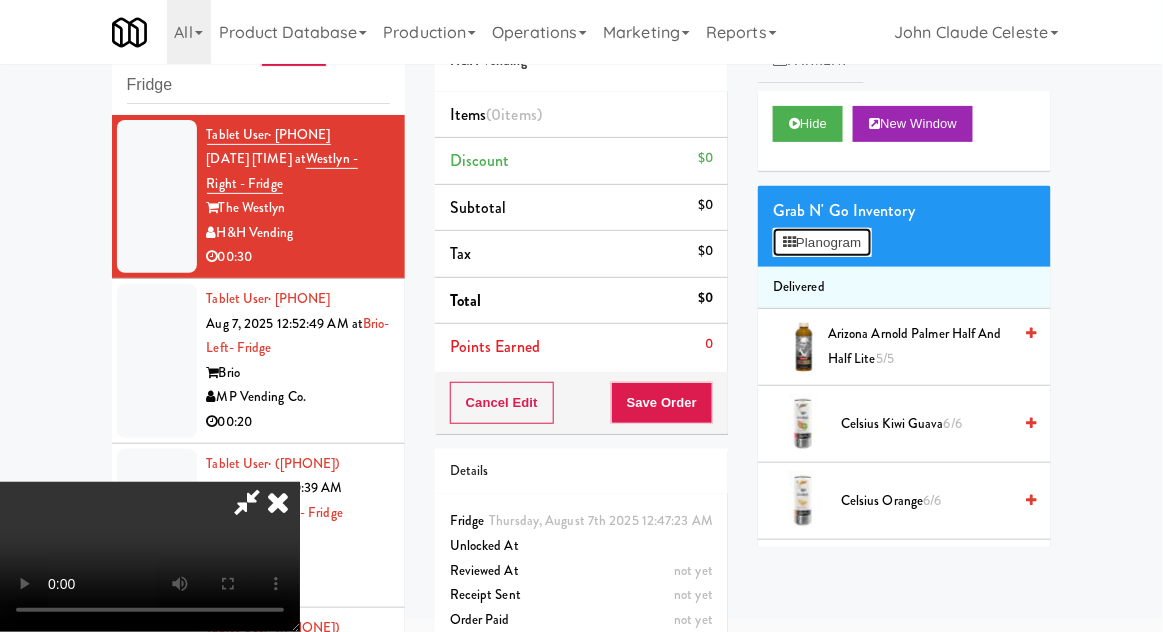 click on "Planogram" at bounding box center [822, 243] 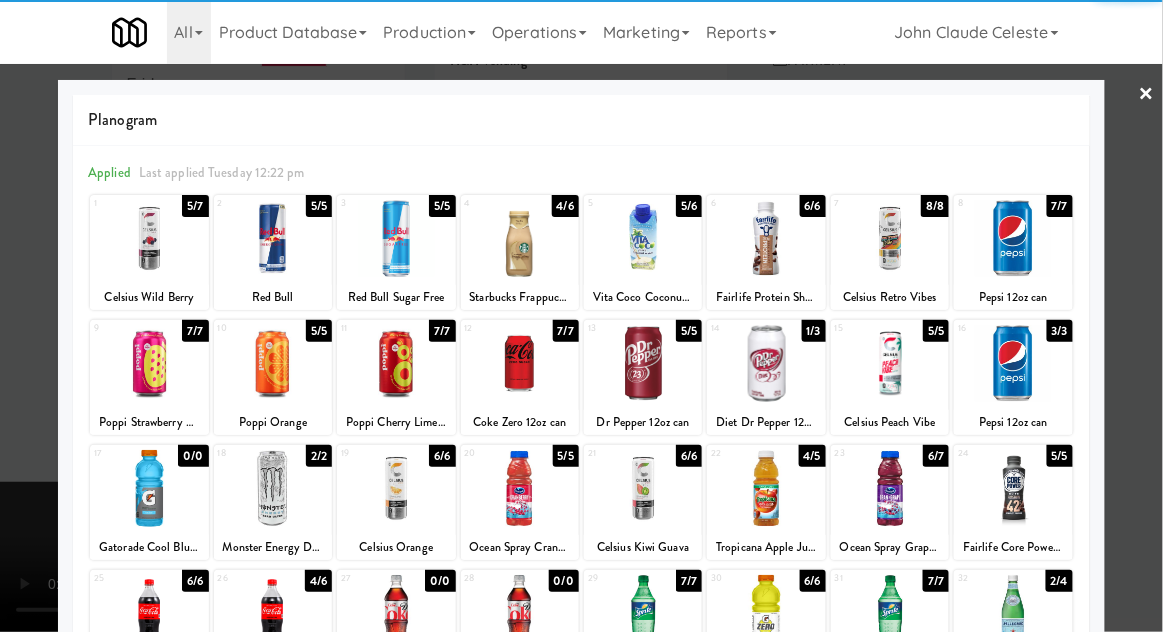 click at bounding box center [766, 363] 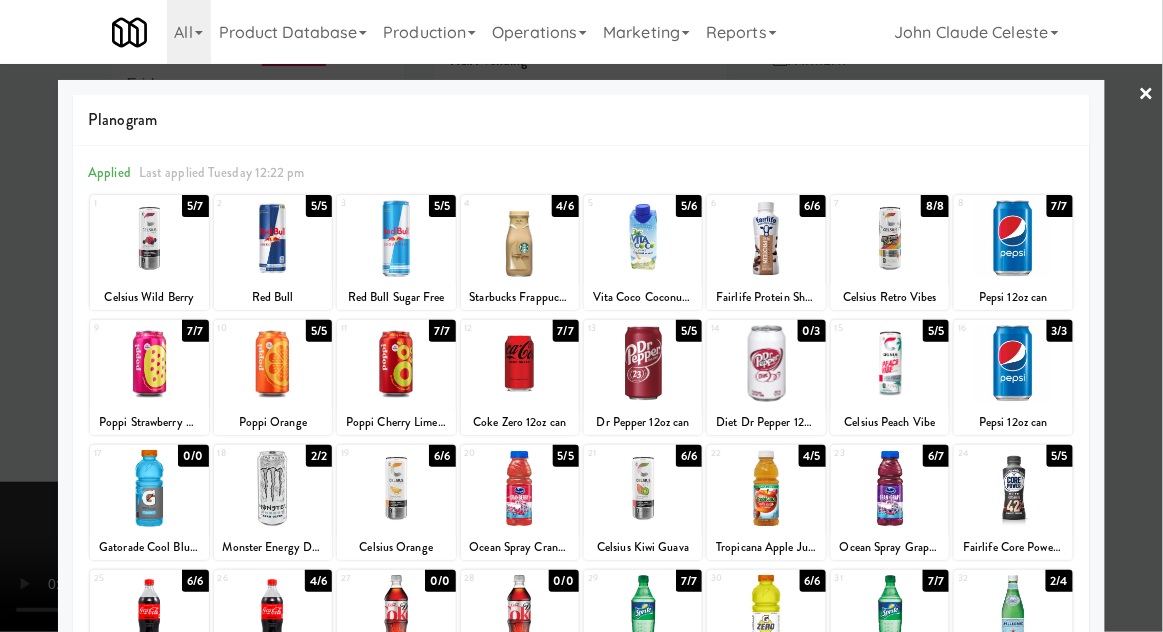 click at bounding box center [581, 316] 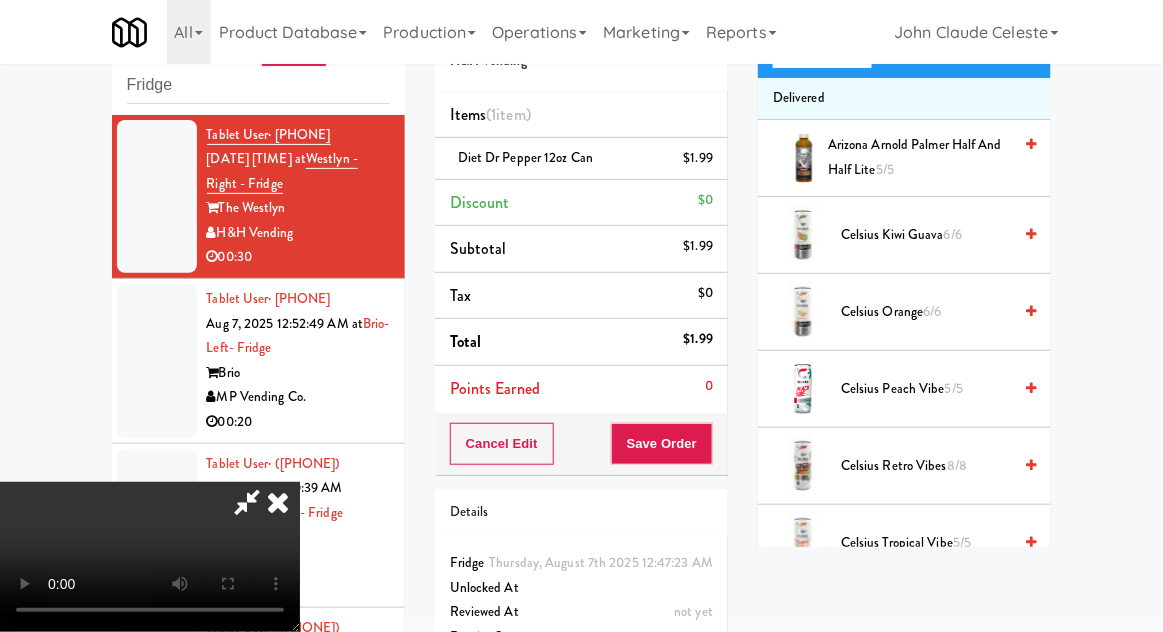 scroll, scrollTop: 0, scrollLeft: 0, axis: both 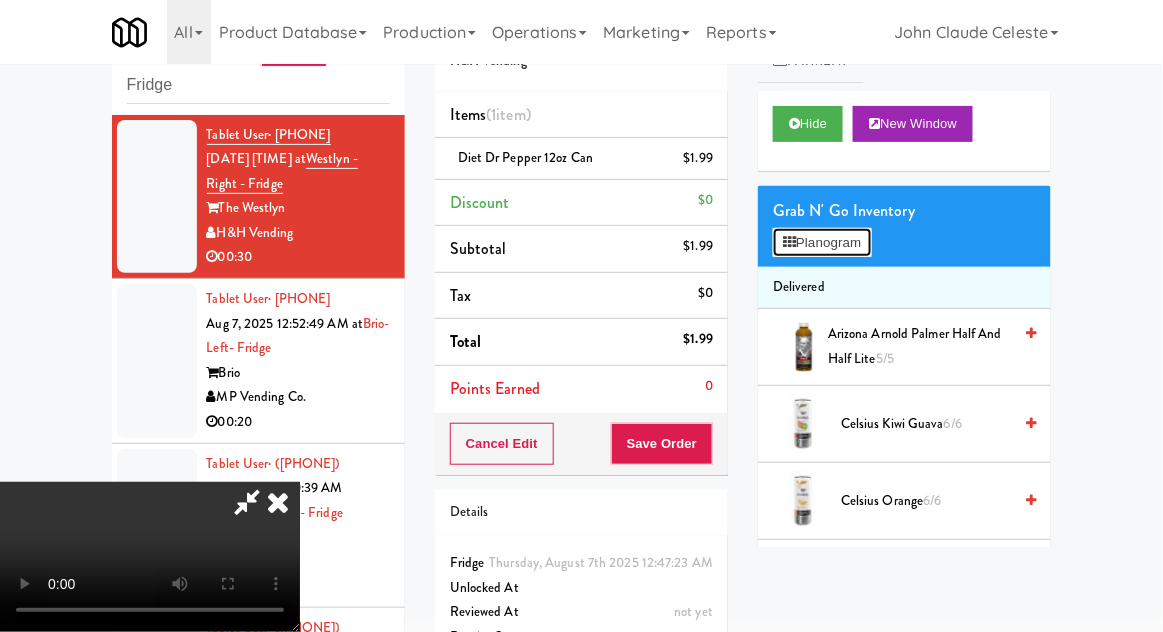 click on "Planogram" at bounding box center [822, 243] 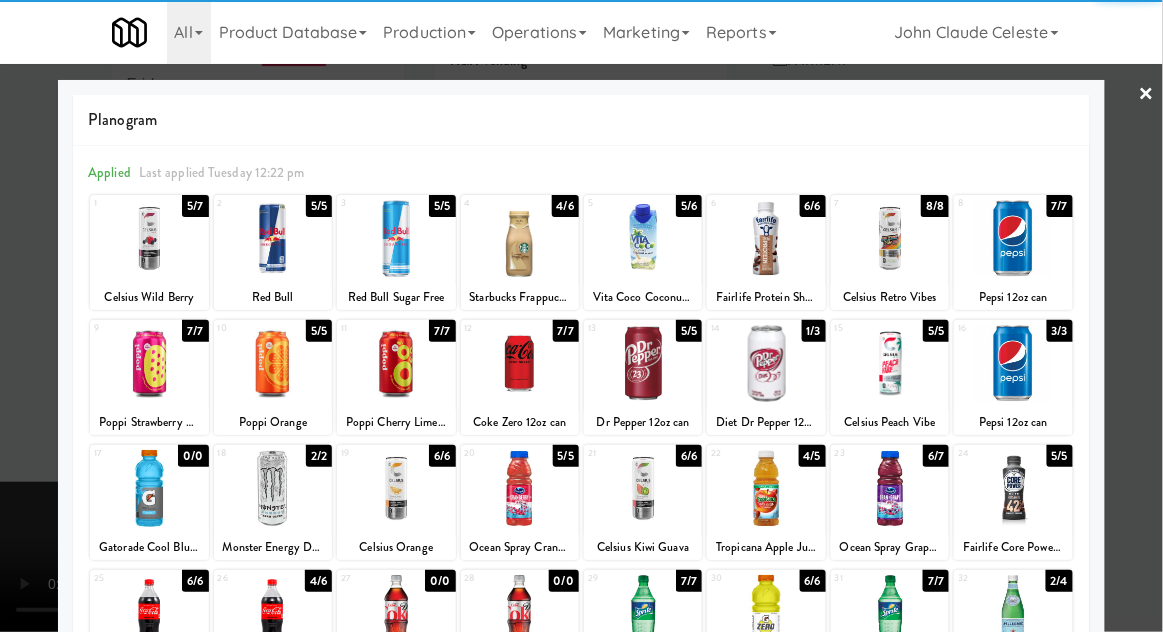 click at bounding box center [1013, 363] 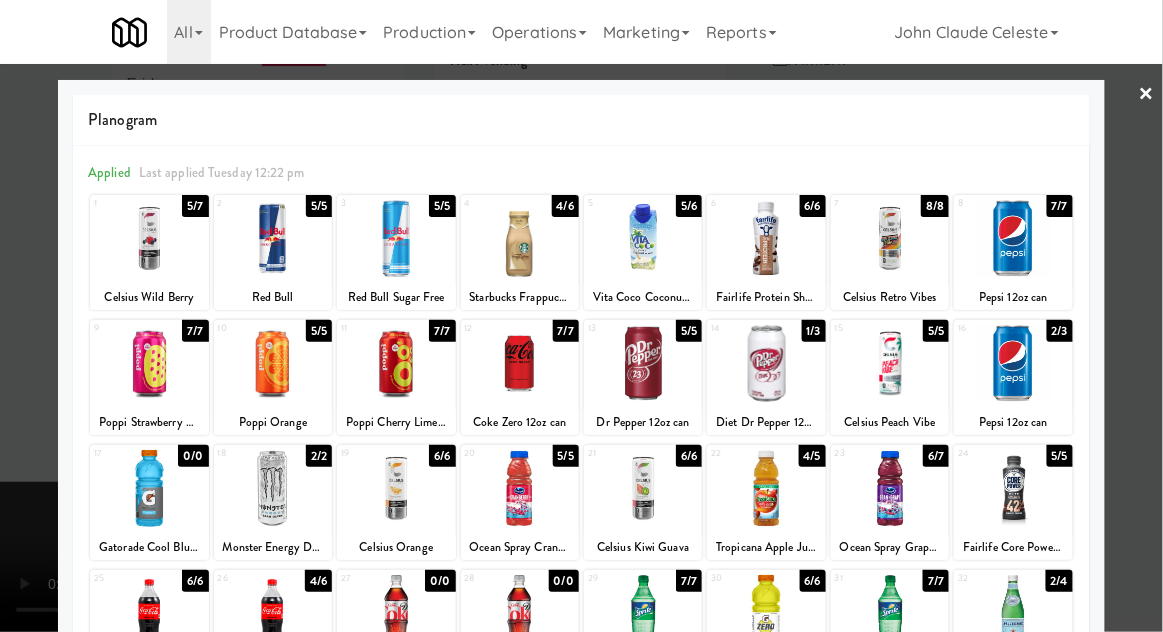 click at bounding box center (581, 316) 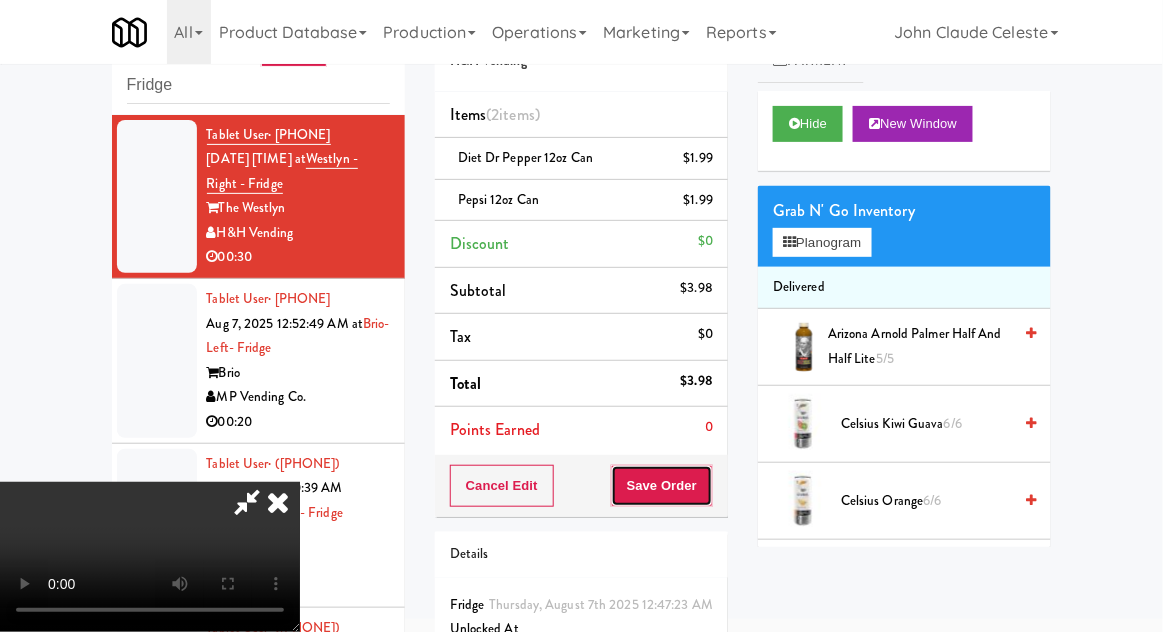 click on "Save Order" at bounding box center (662, 486) 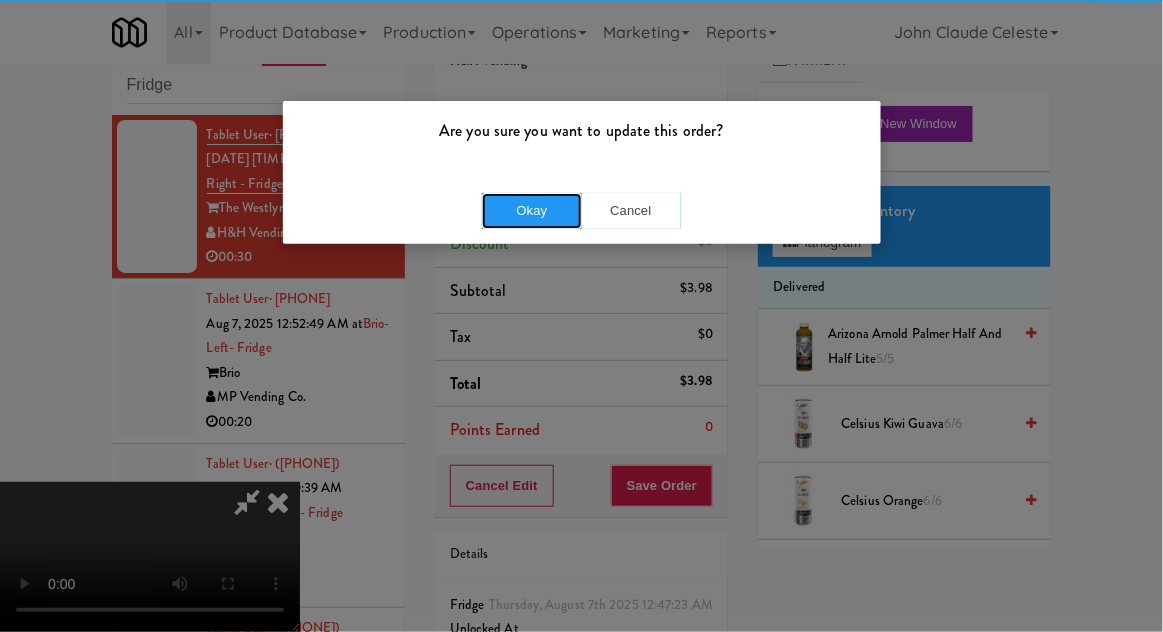 click on "Okay" at bounding box center [532, 211] 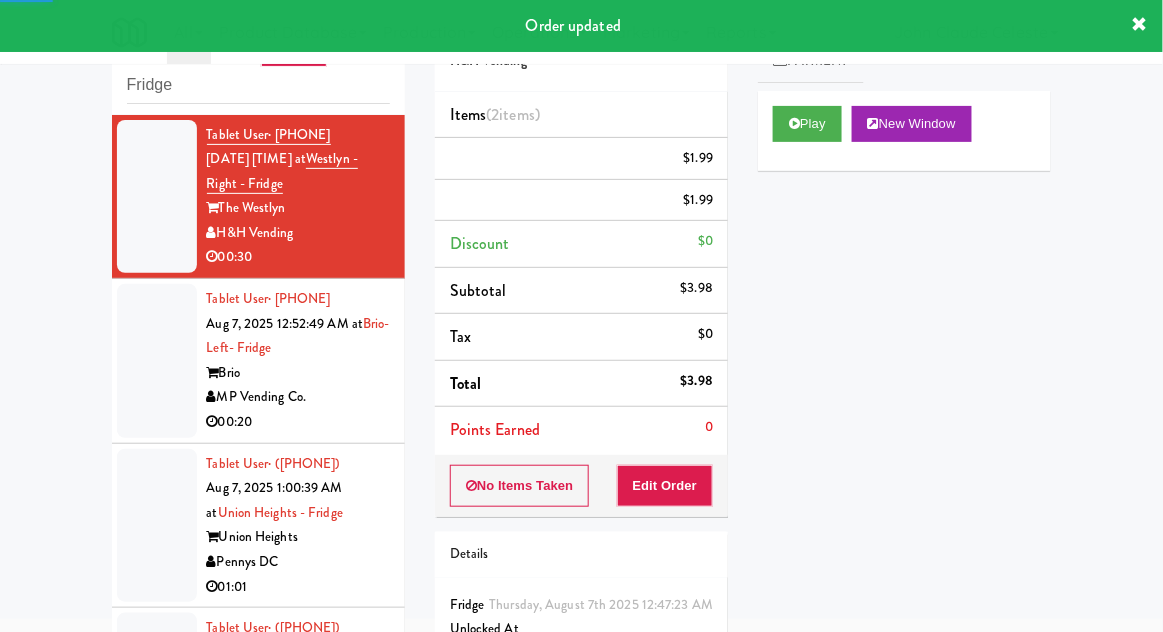 click at bounding box center [157, 361] 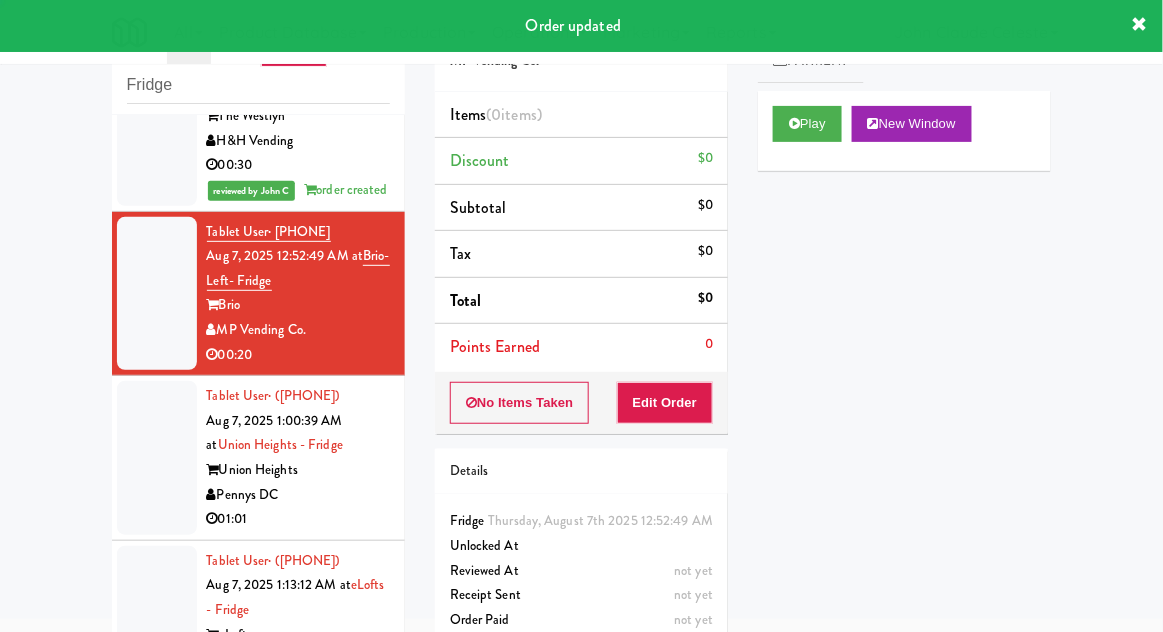 scroll, scrollTop: 0, scrollLeft: 0, axis: both 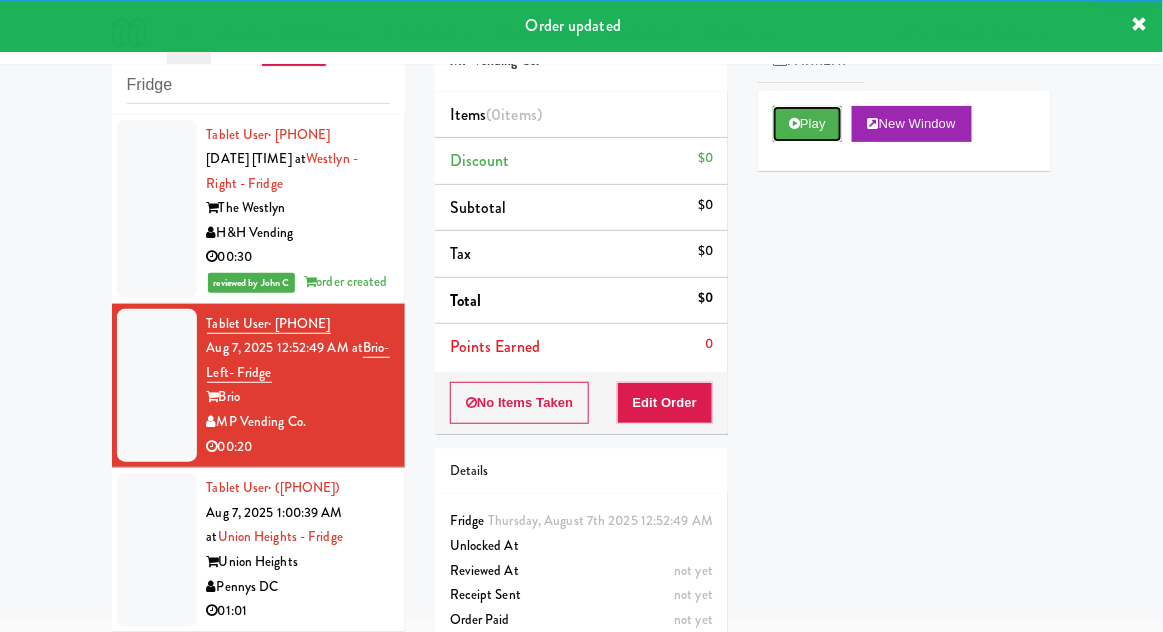 click on "Play" at bounding box center (807, 124) 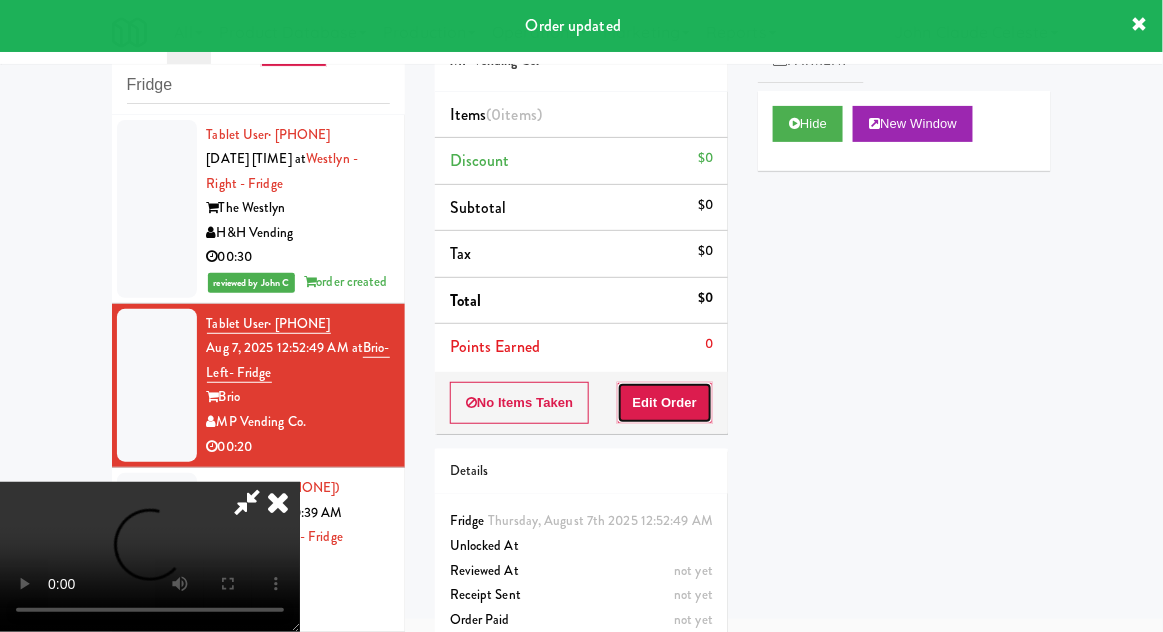 click on "Edit Order" at bounding box center [665, 403] 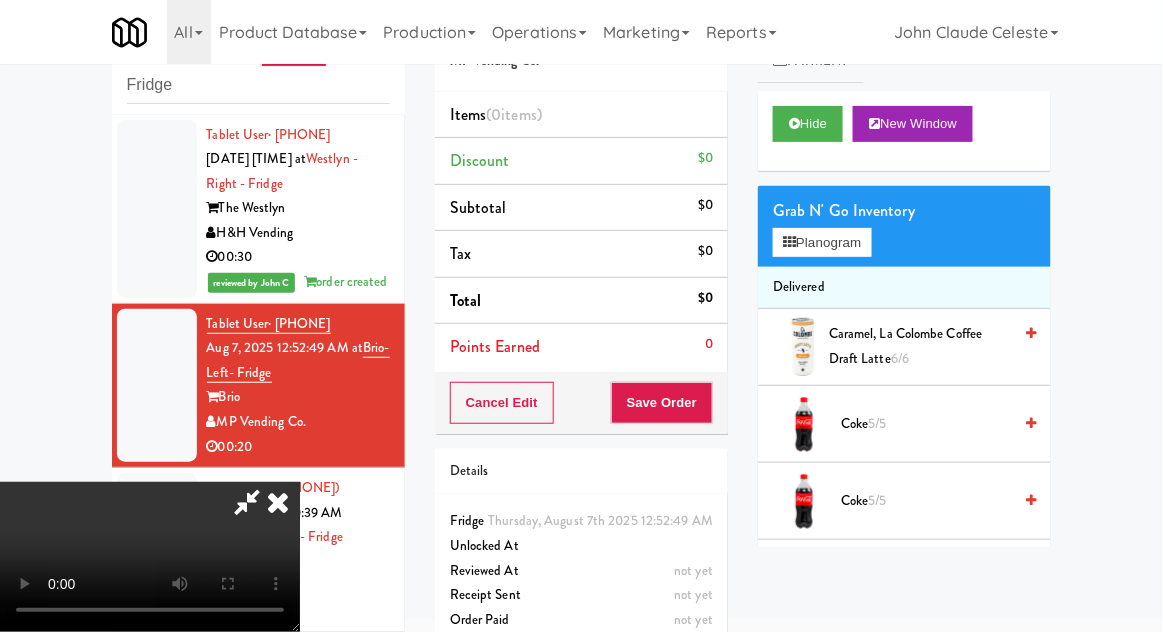 type 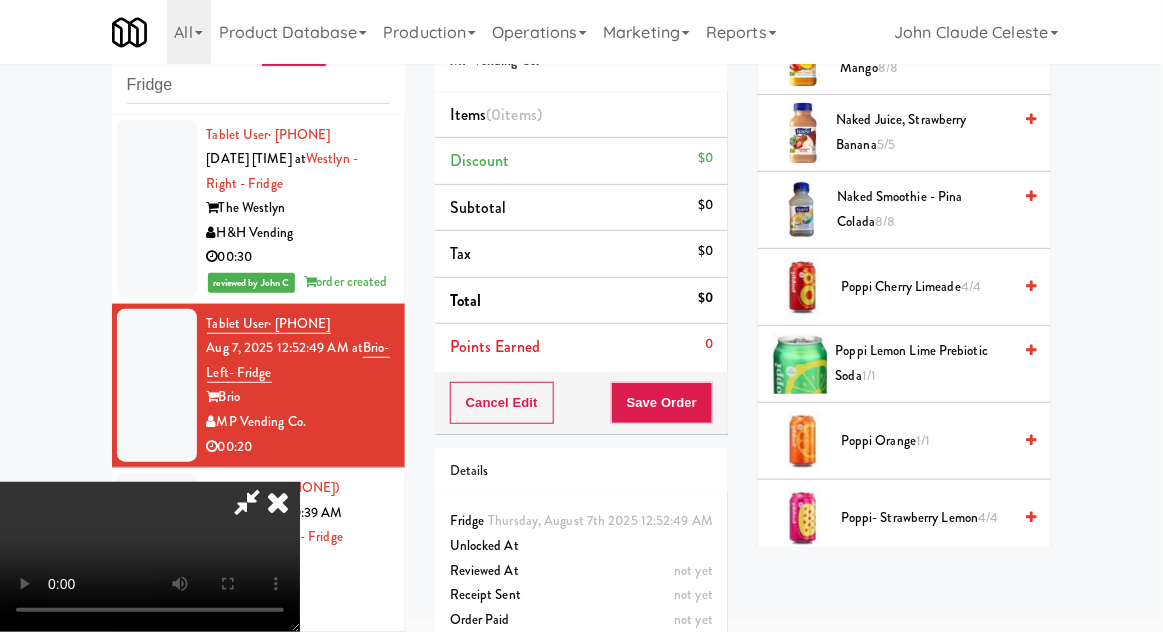 scroll, scrollTop: 1602, scrollLeft: 0, axis: vertical 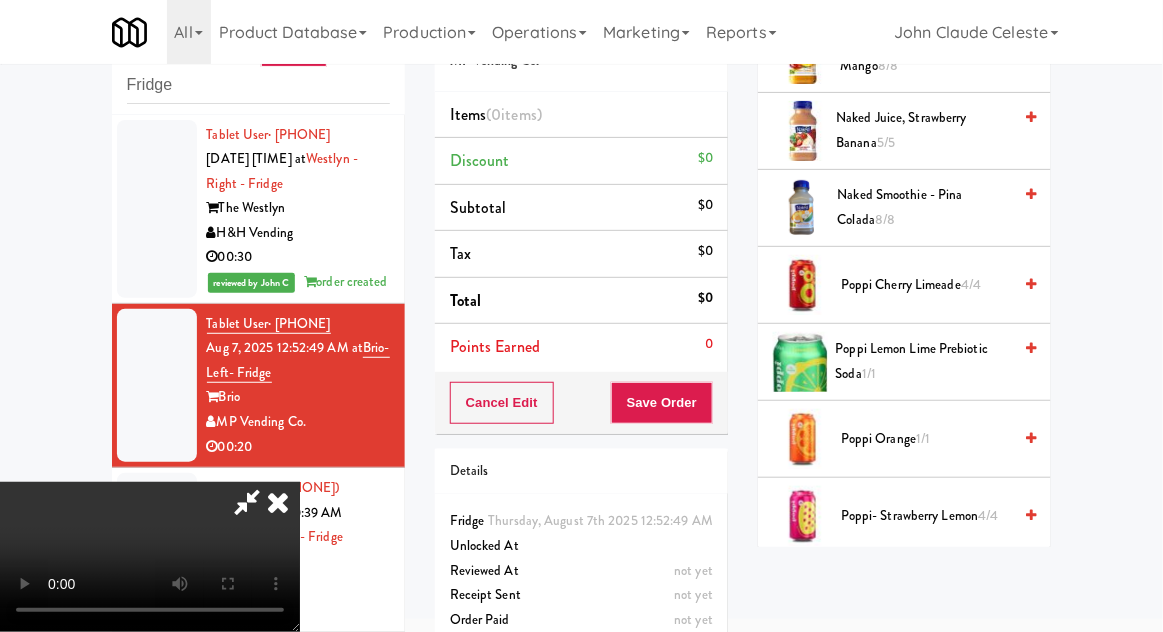 click on "4/4" at bounding box center (988, 515) 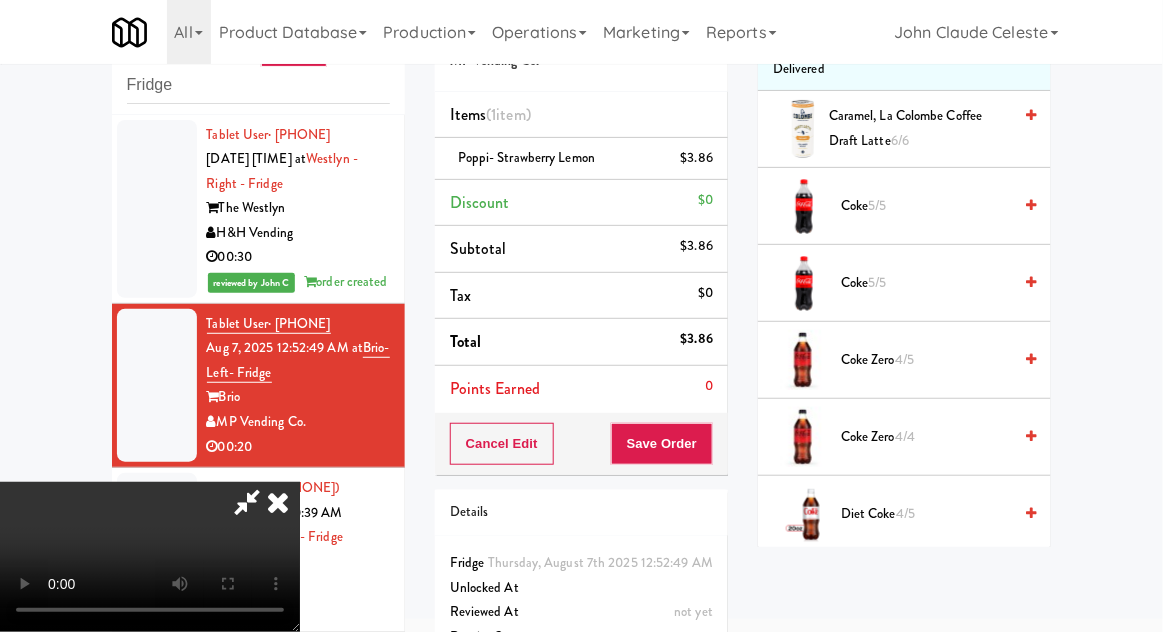 scroll, scrollTop: 0, scrollLeft: 0, axis: both 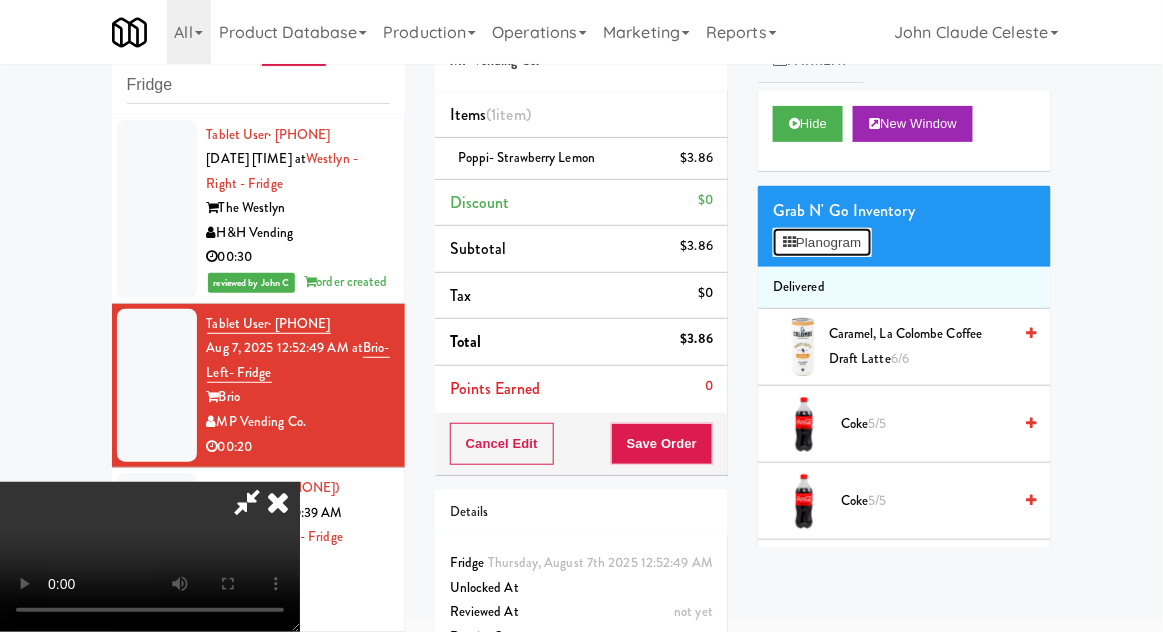 click on "Planogram" at bounding box center (822, 243) 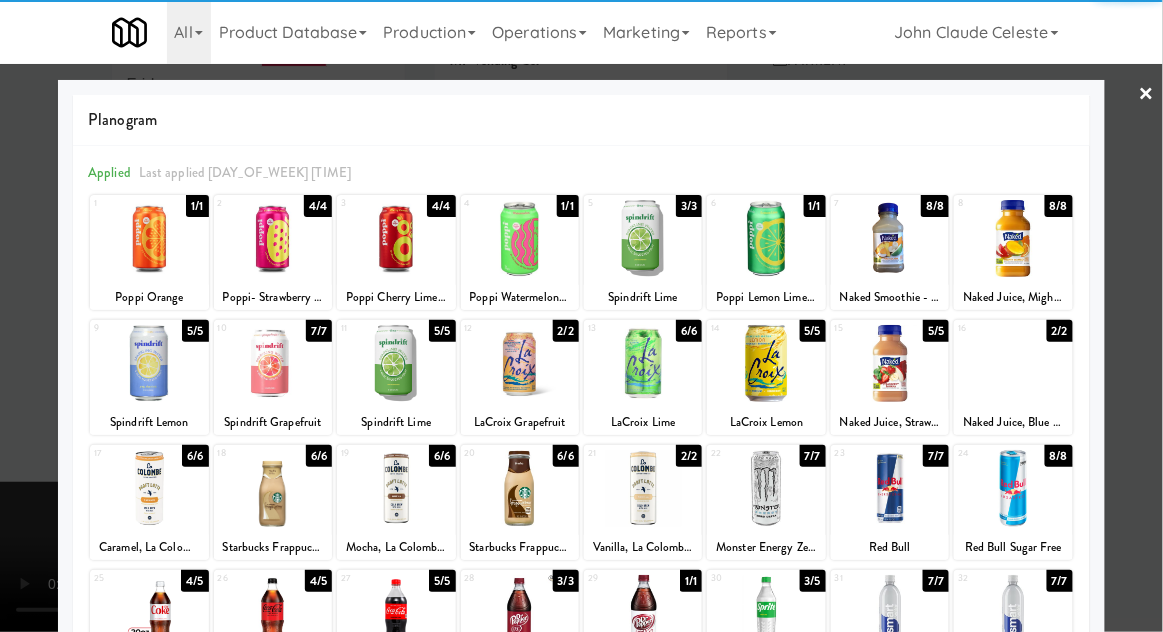 click at bounding box center (273, 613) 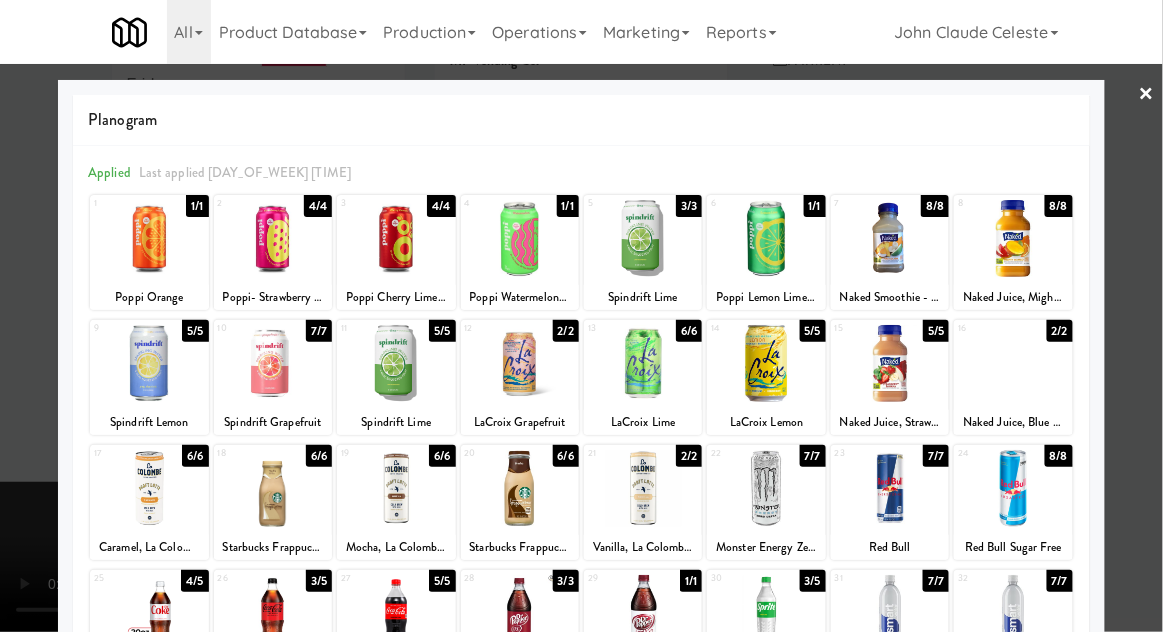 click at bounding box center (581, 316) 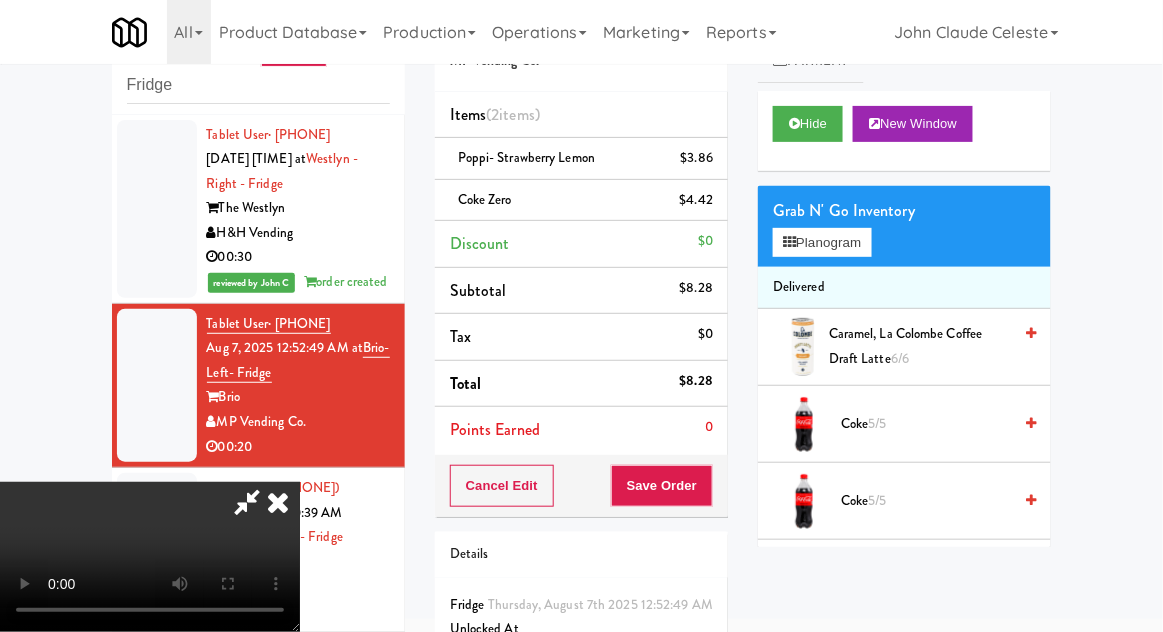 click on "Order # 573440 MP Vending Co. Items  (2  items ) Poppi- Strawberry Lemon  $3.86 Coke Zero  $4.42 Discount  $0 Subtotal $8.28 Tax $0 Total $8.28 Points Earned  0 Cancel Edit Save Order Details Thursday, August 7th 2025 12:52:49 AM Fridge Unlocked At not yet Reviewed At not yet Receipt Sent not yet Order Paid" at bounding box center [581, 370] 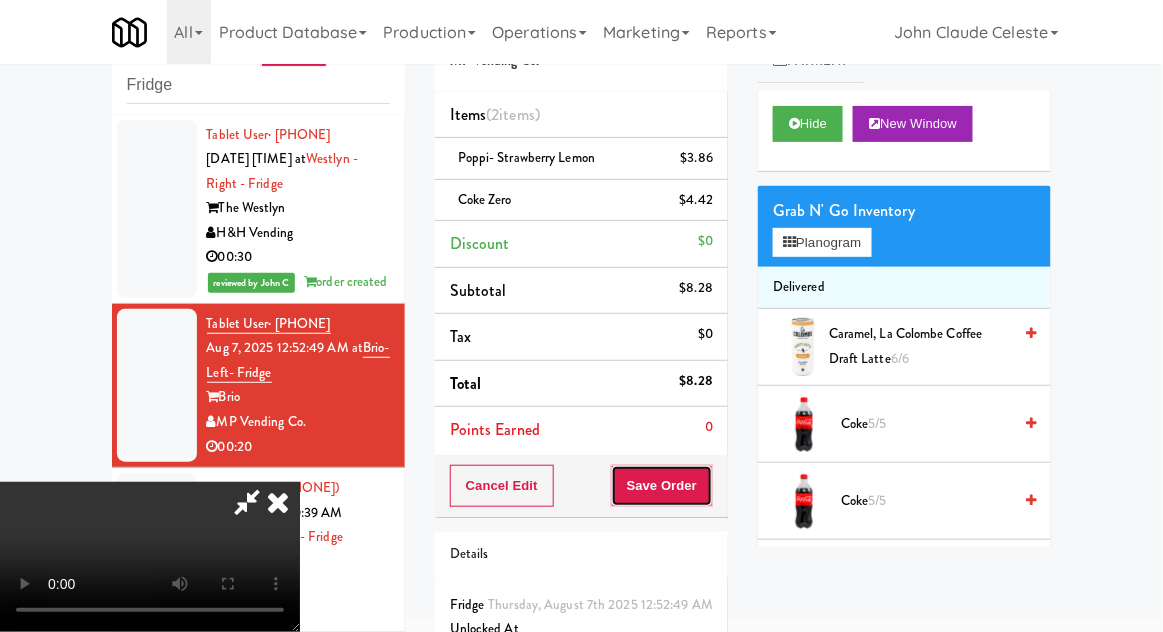 click on "Save Order" at bounding box center (662, 486) 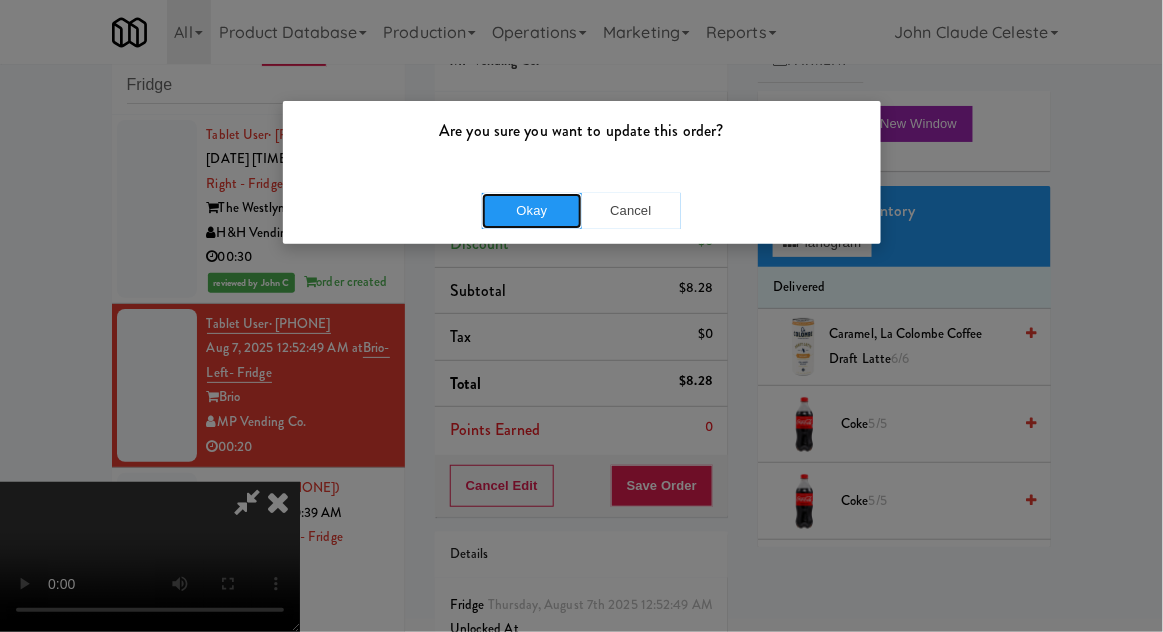 click on "Okay" at bounding box center [532, 211] 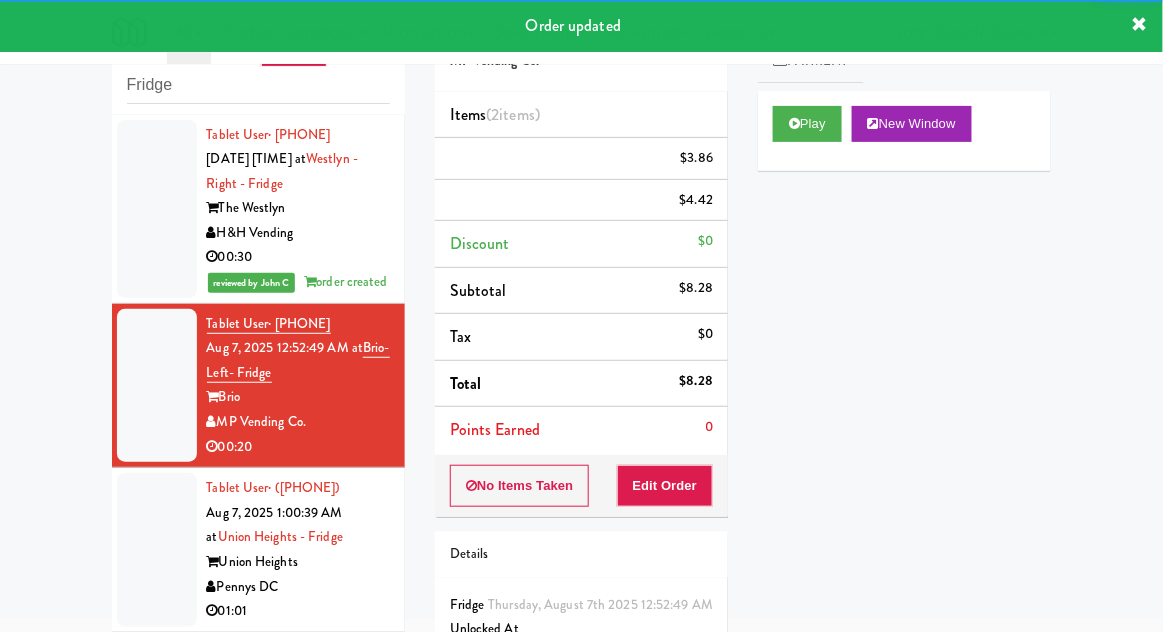 click on "Tablet User  · (202) 393-9563 Aug 7, 2025 1:00:39 AM at  Union Heights - Fridge  Union Heights  Pennys DC  01:01" at bounding box center [258, 550] 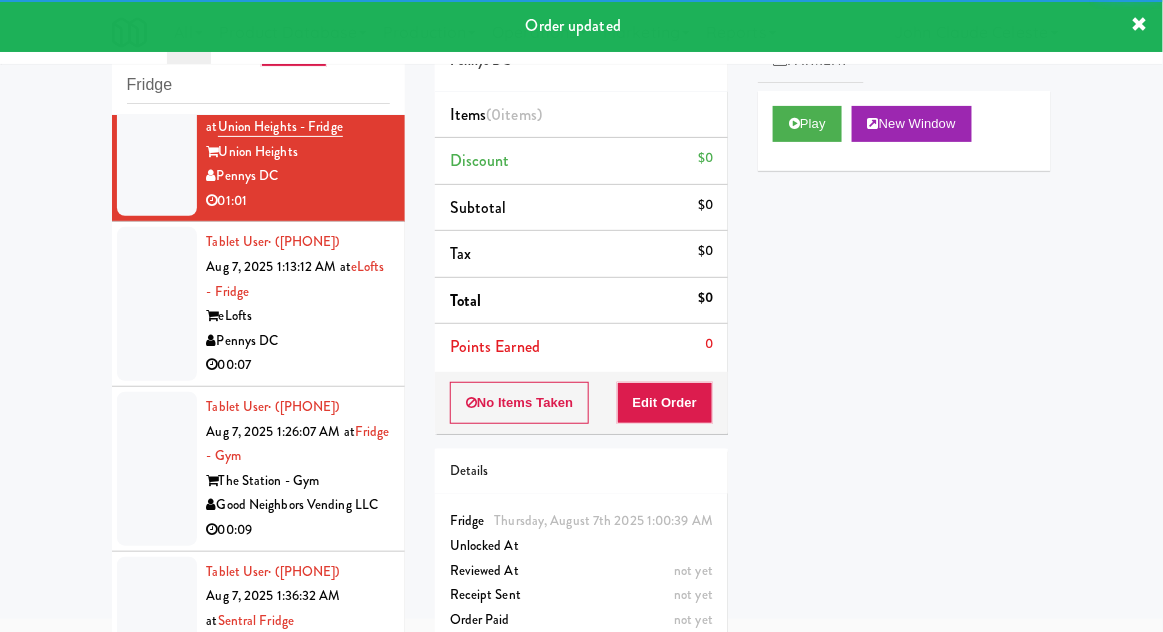 scroll, scrollTop: 436, scrollLeft: 0, axis: vertical 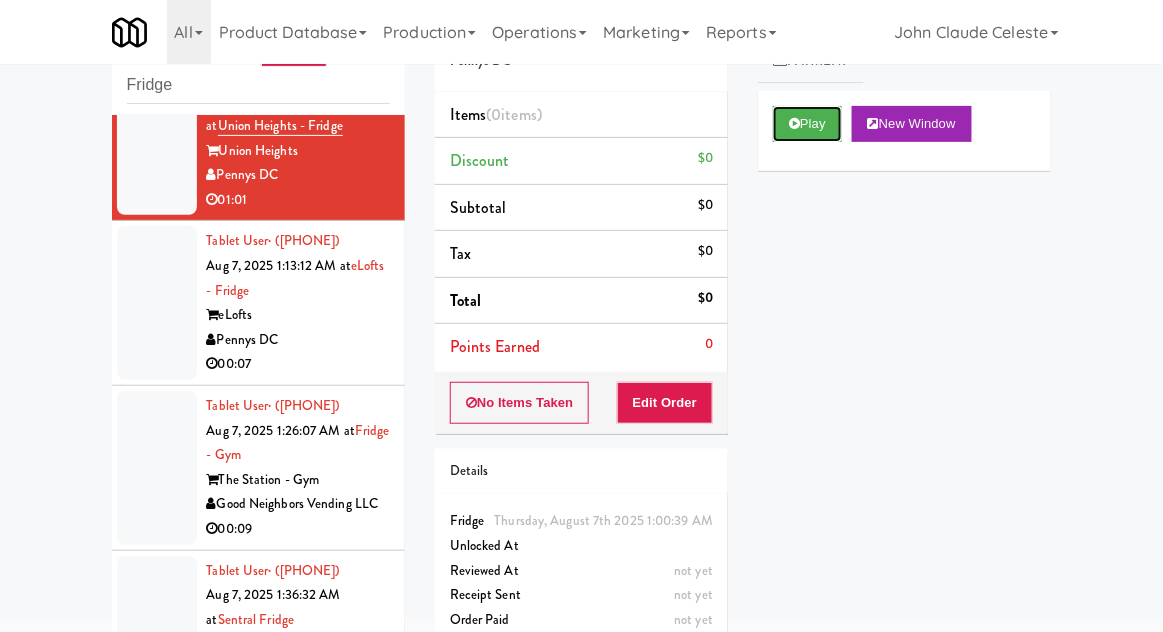 click on "Play" at bounding box center [807, 124] 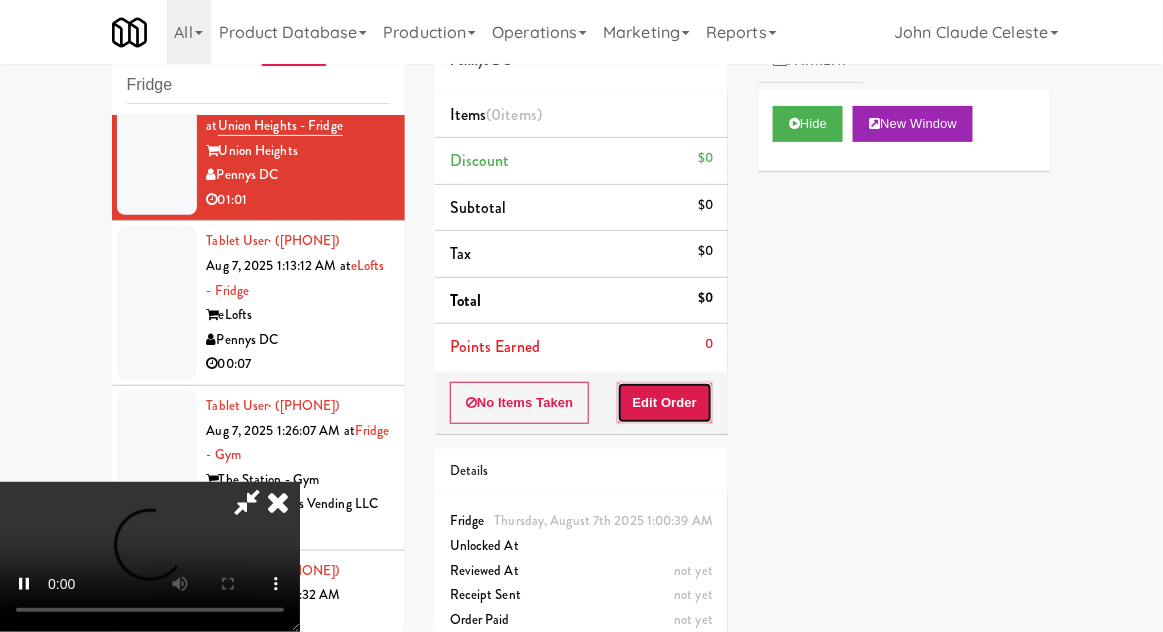 click on "Edit Order" at bounding box center [665, 403] 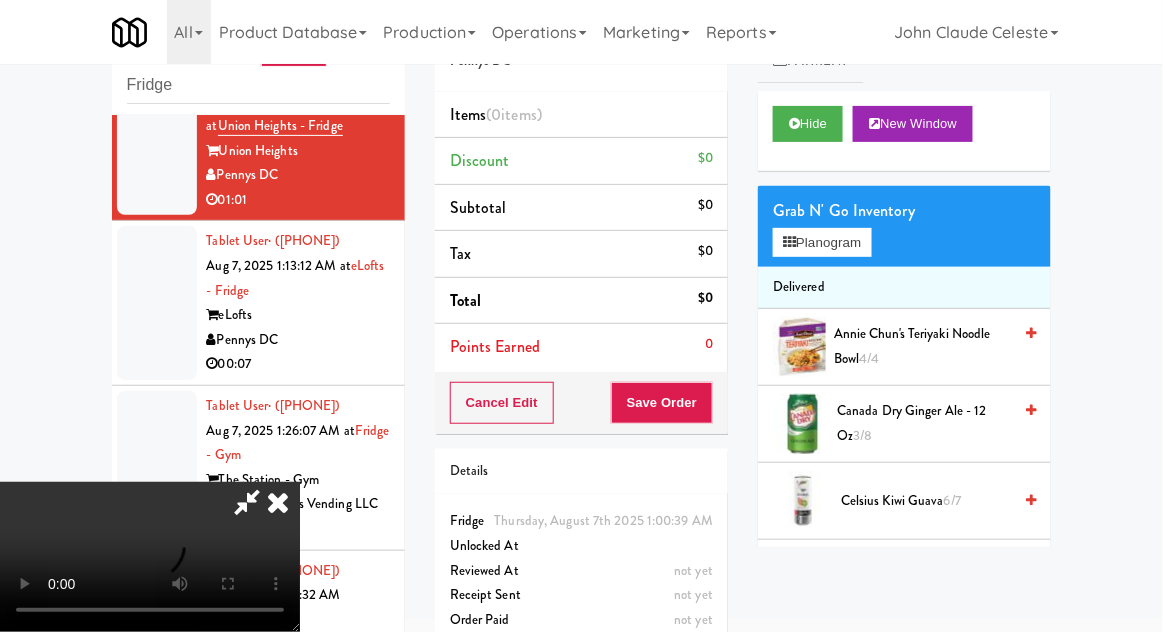 scroll, scrollTop: 73, scrollLeft: 0, axis: vertical 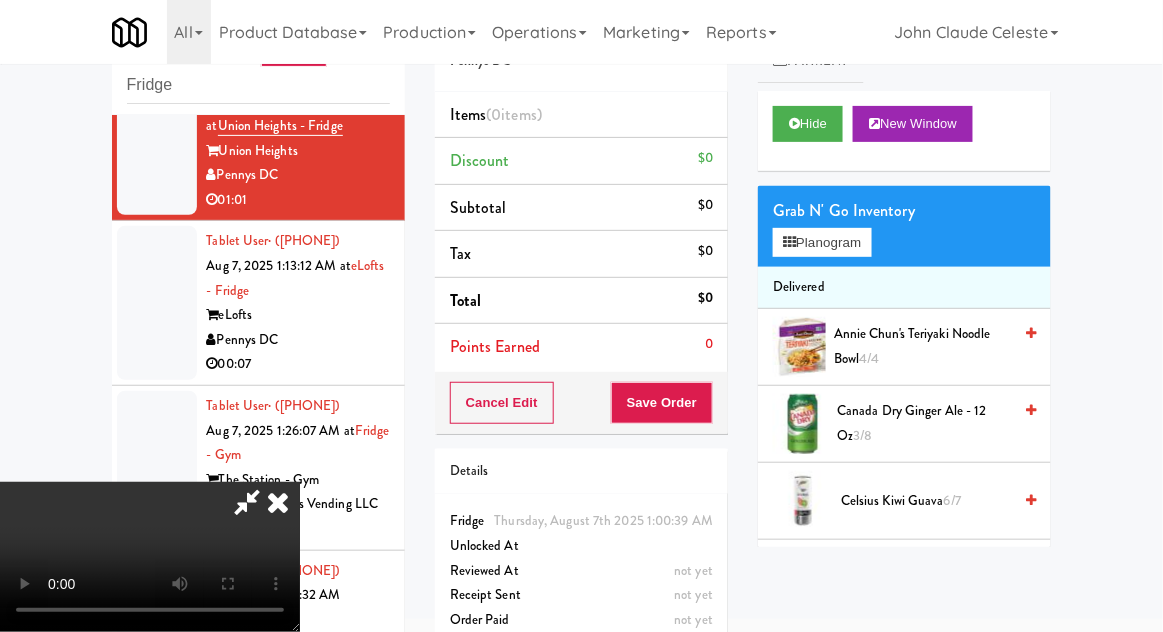 type 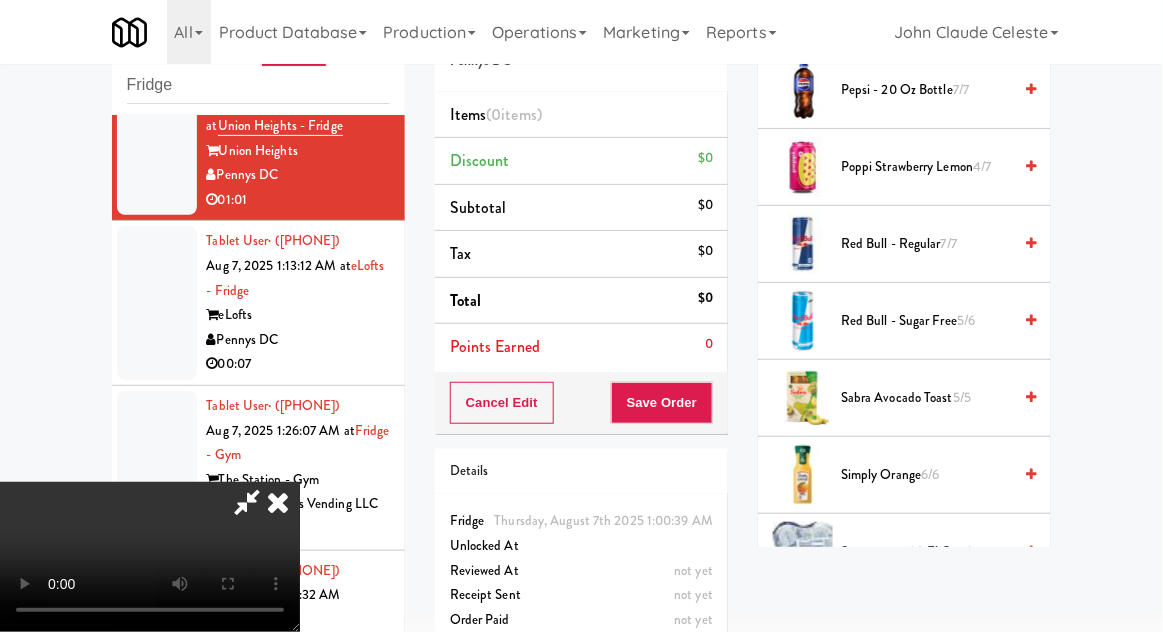 scroll, scrollTop: 1951, scrollLeft: 0, axis: vertical 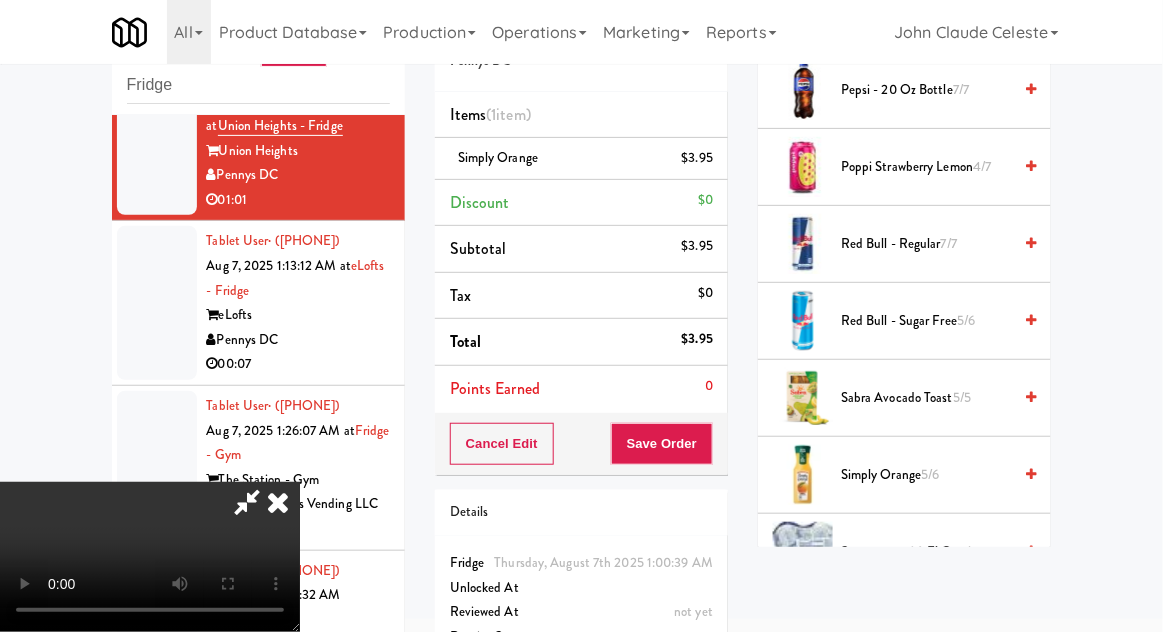 click on "Poppi Strawberry Lemon  4/7" at bounding box center (926, 167) 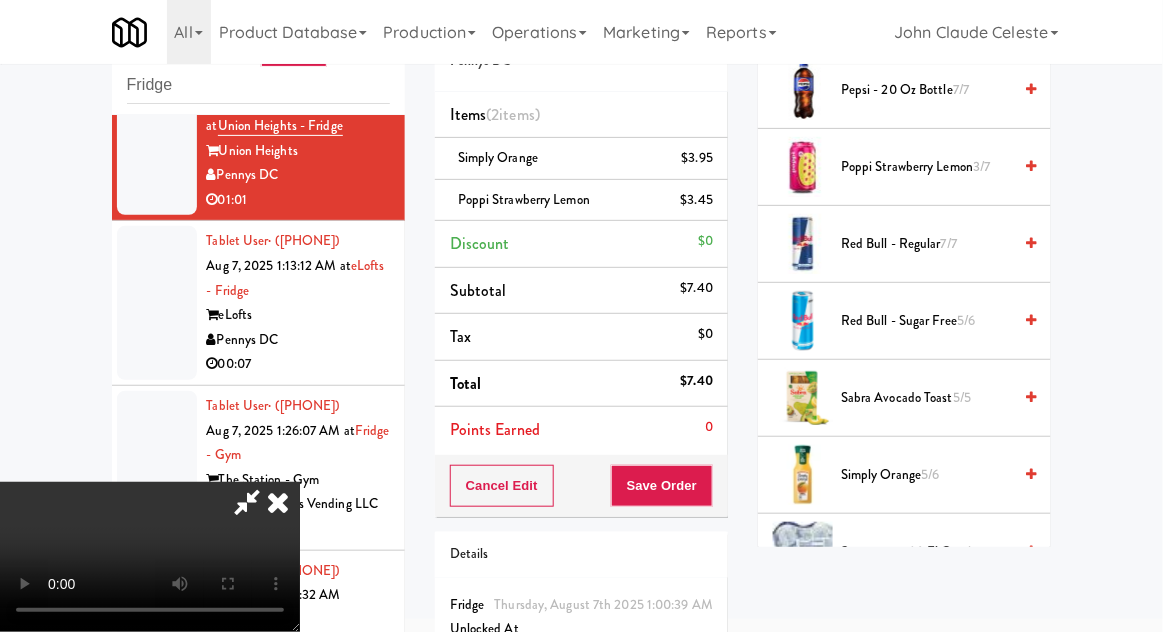 scroll, scrollTop: 91, scrollLeft: 0, axis: vertical 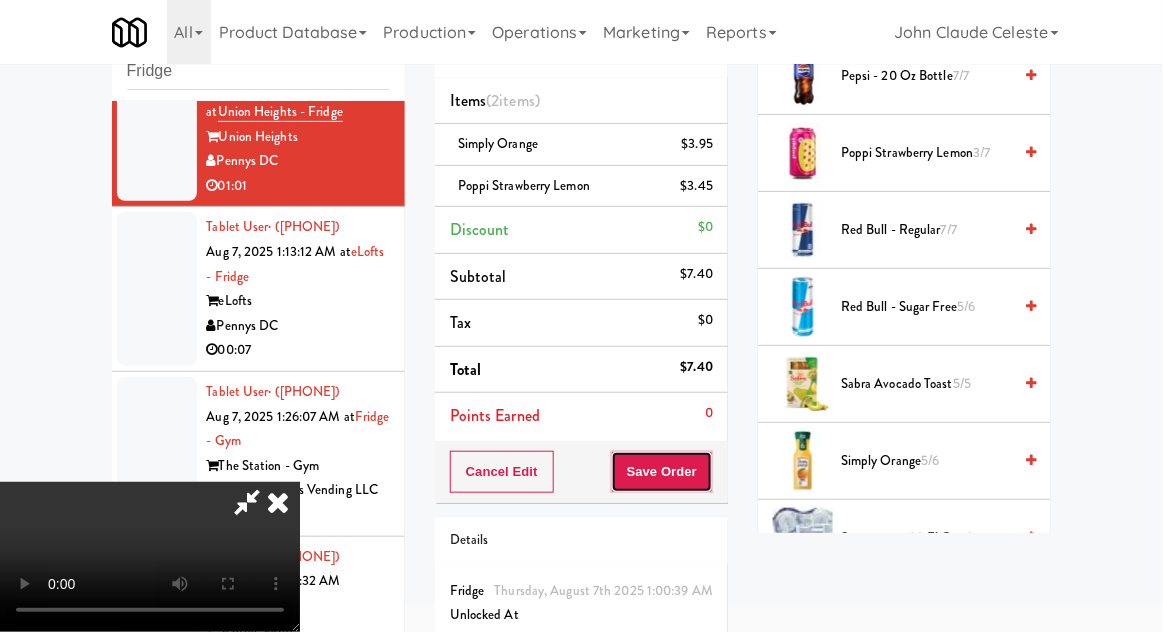 click on "Save Order" at bounding box center (662, 472) 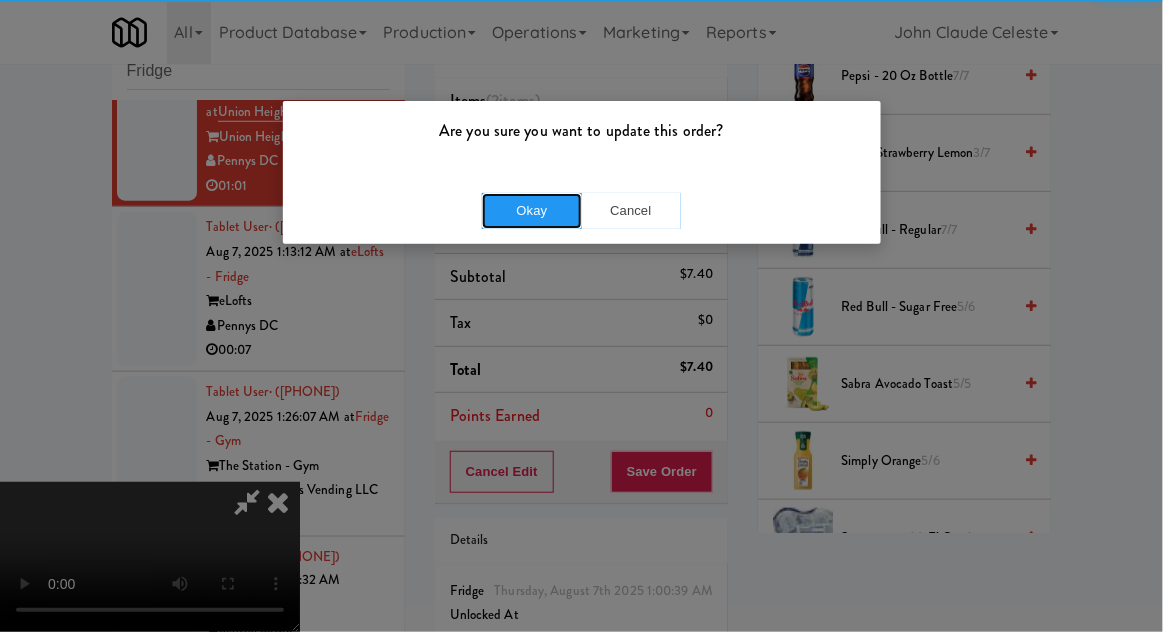 click on "Okay" at bounding box center (532, 211) 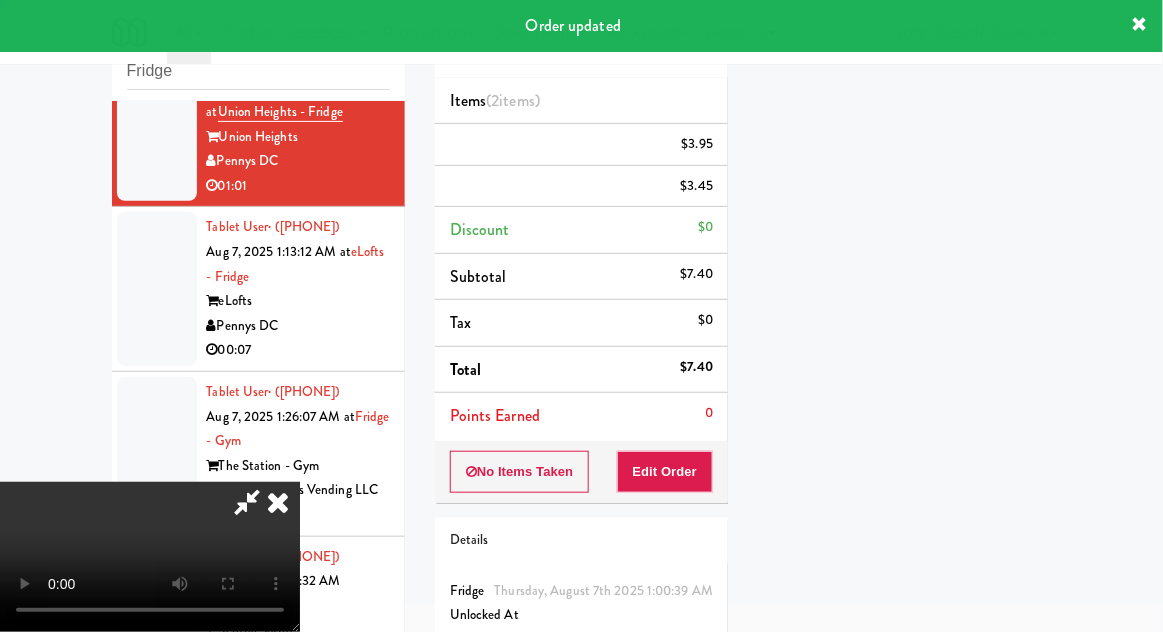 scroll, scrollTop: 197, scrollLeft: 0, axis: vertical 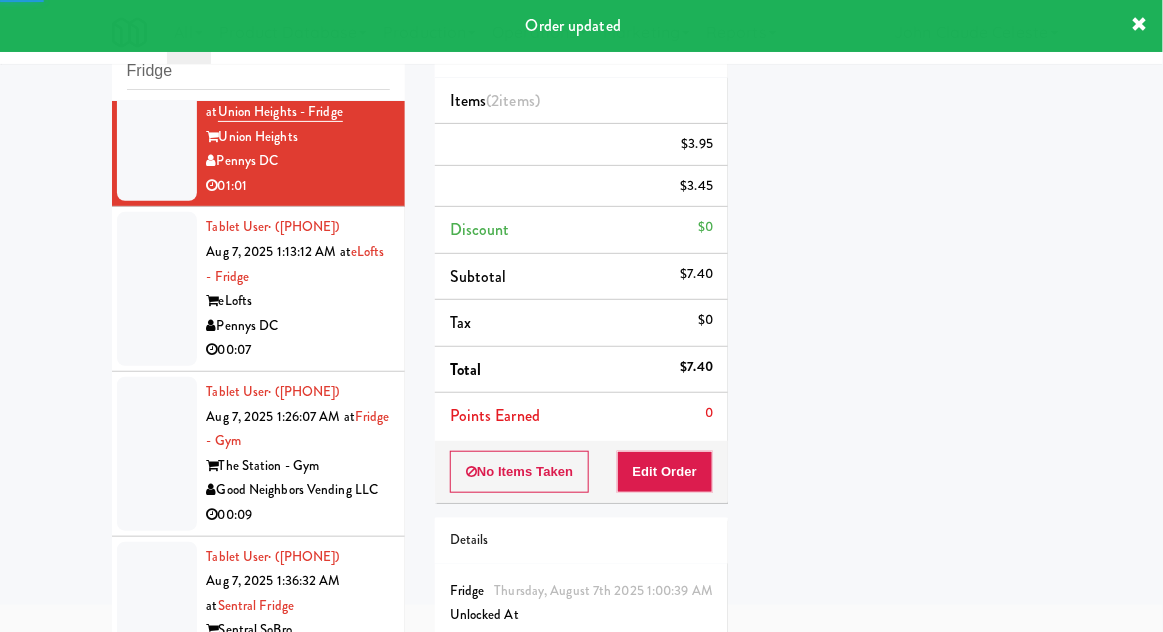 click at bounding box center (157, 289) 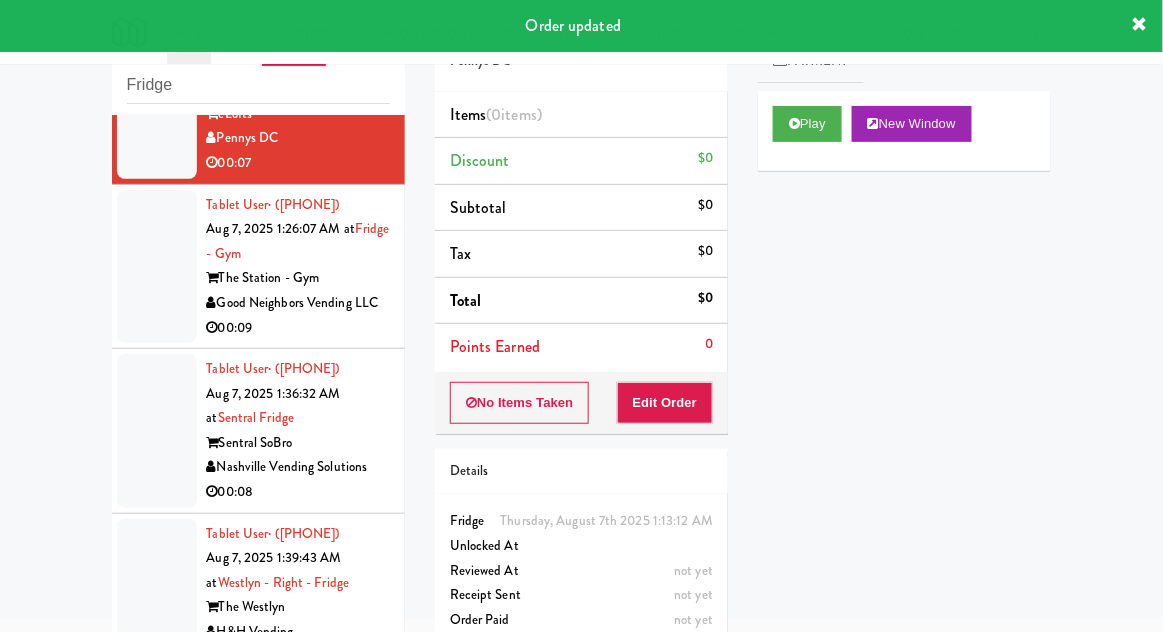 scroll, scrollTop: 636, scrollLeft: 0, axis: vertical 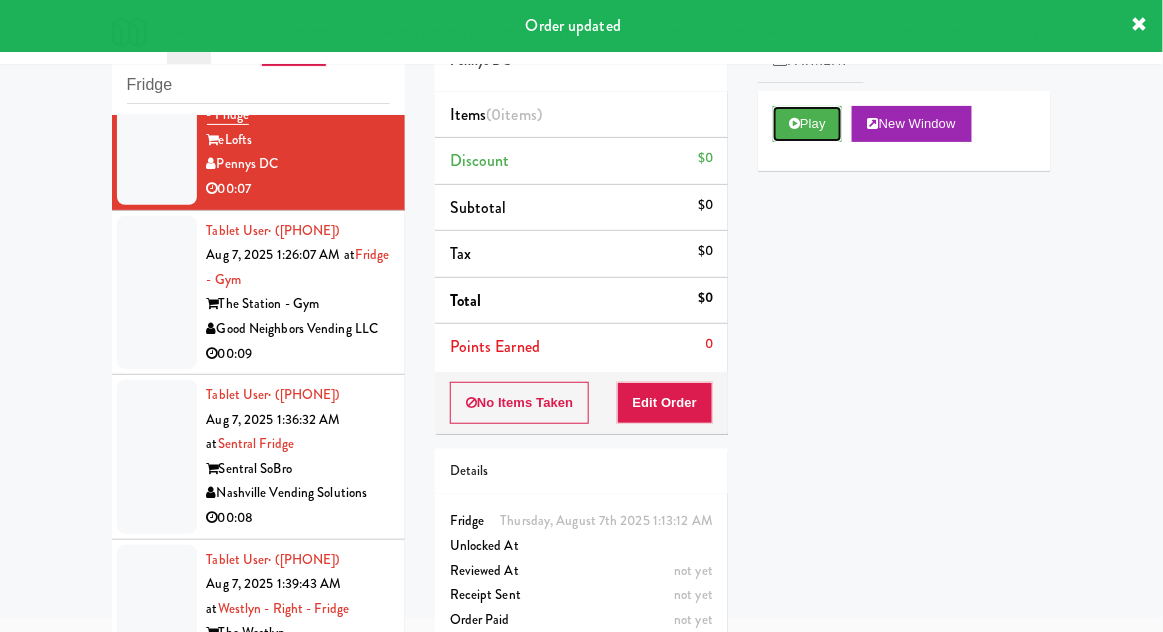 click on "Play" at bounding box center [807, 124] 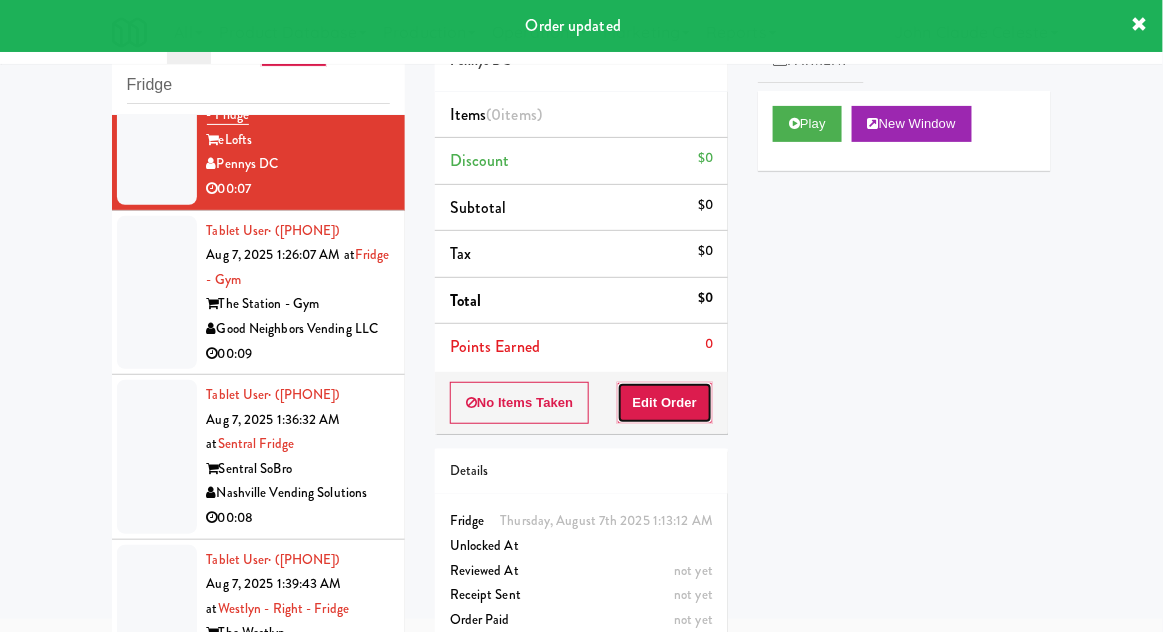 click on "Edit Order" at bounding box center (665, 403) 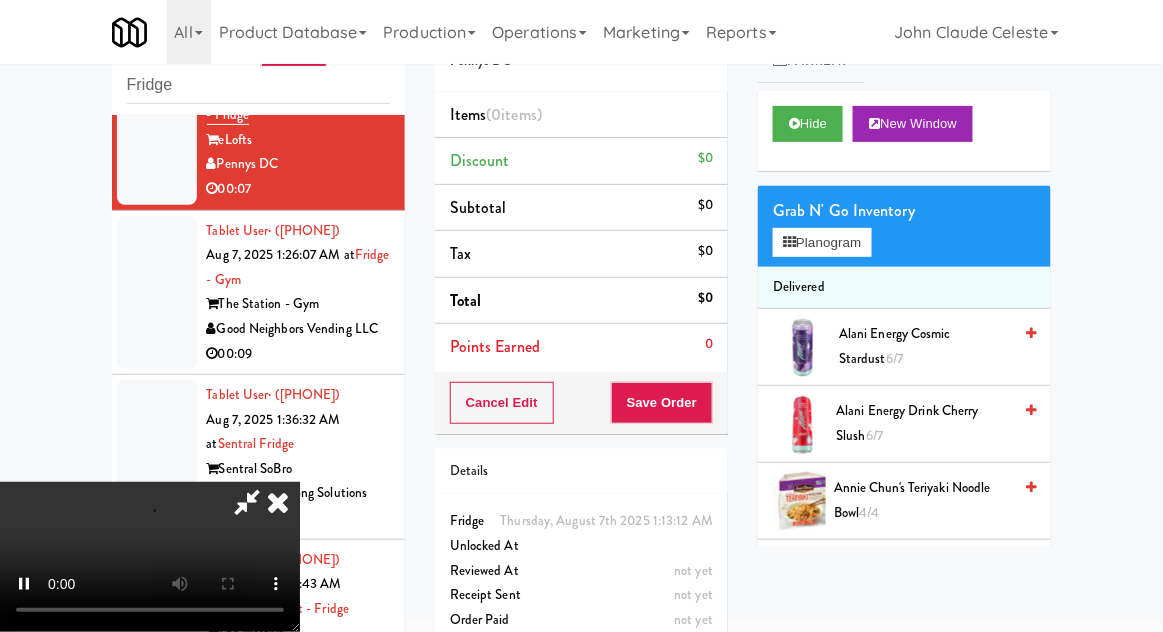 scroll, scrollTop: 73, scrollLeft: 0, axis: vertical 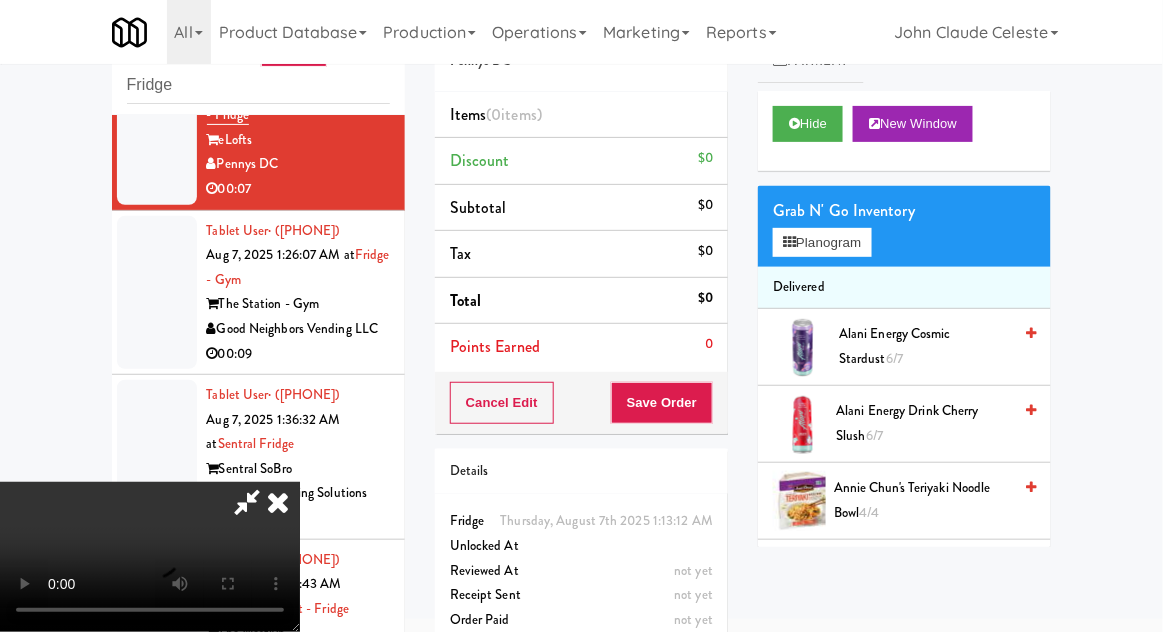 type 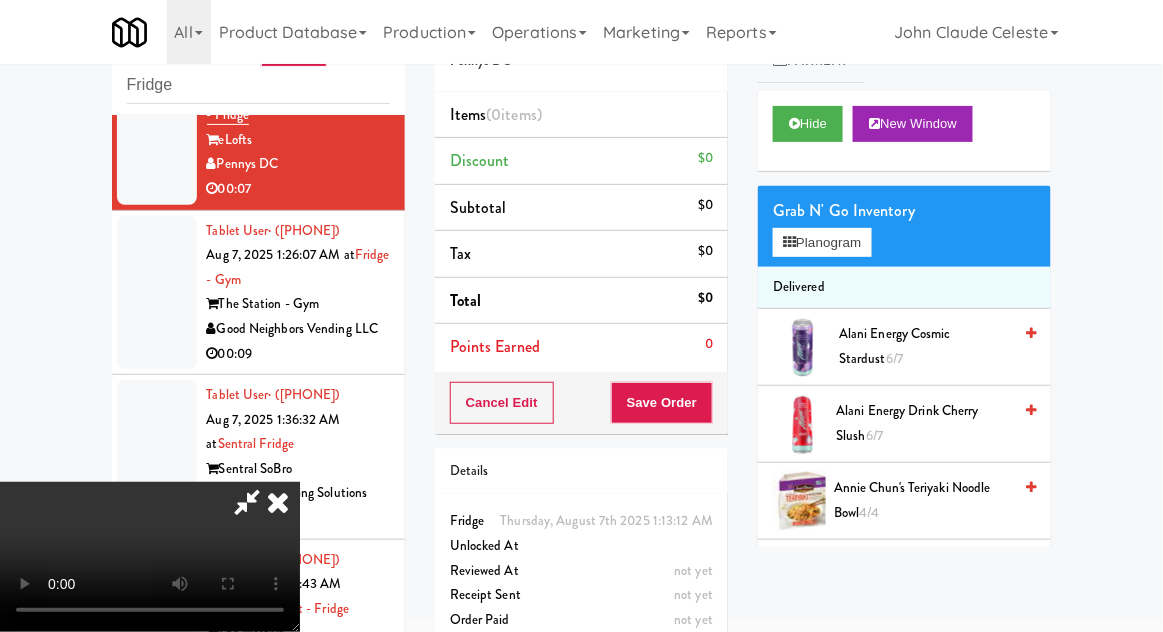 scroll, scrollTop: 0, scrollLeft: 0, axis: both 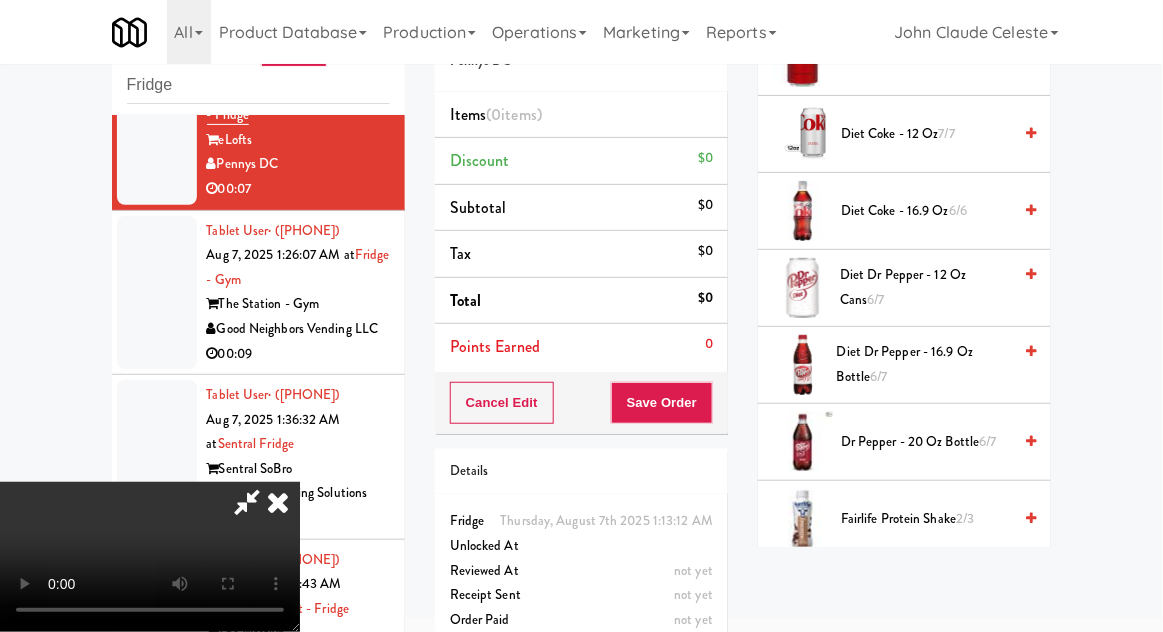 click on "2/3" at bounding box center [965, 518] 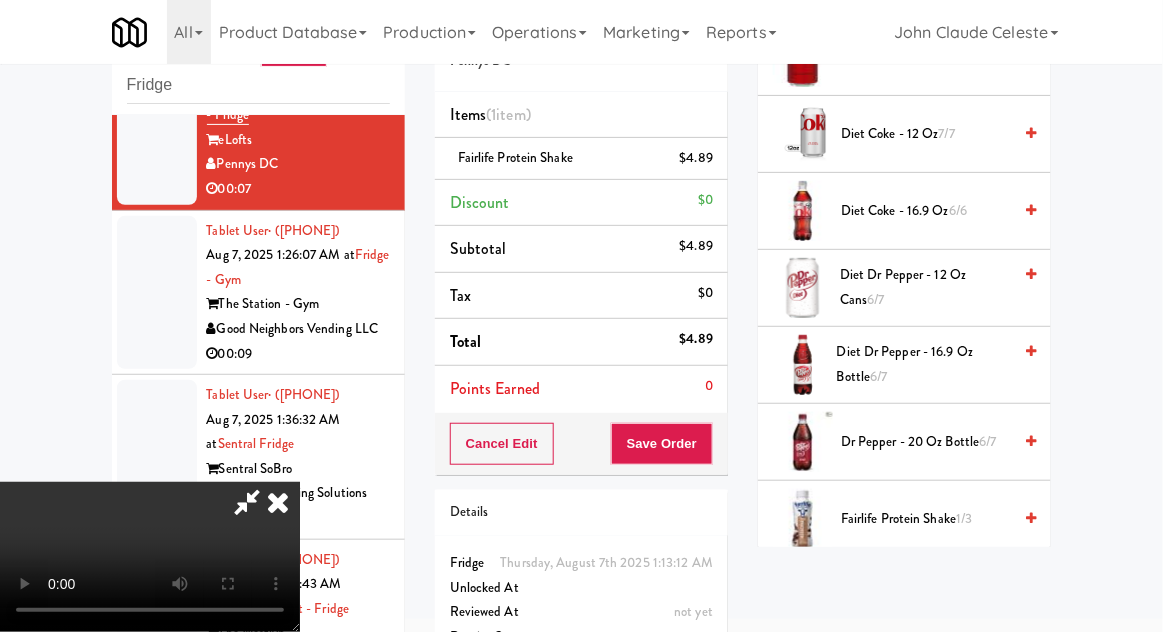 scroll, scrollTop: 73, scrollLeft: 0, axis: vertical 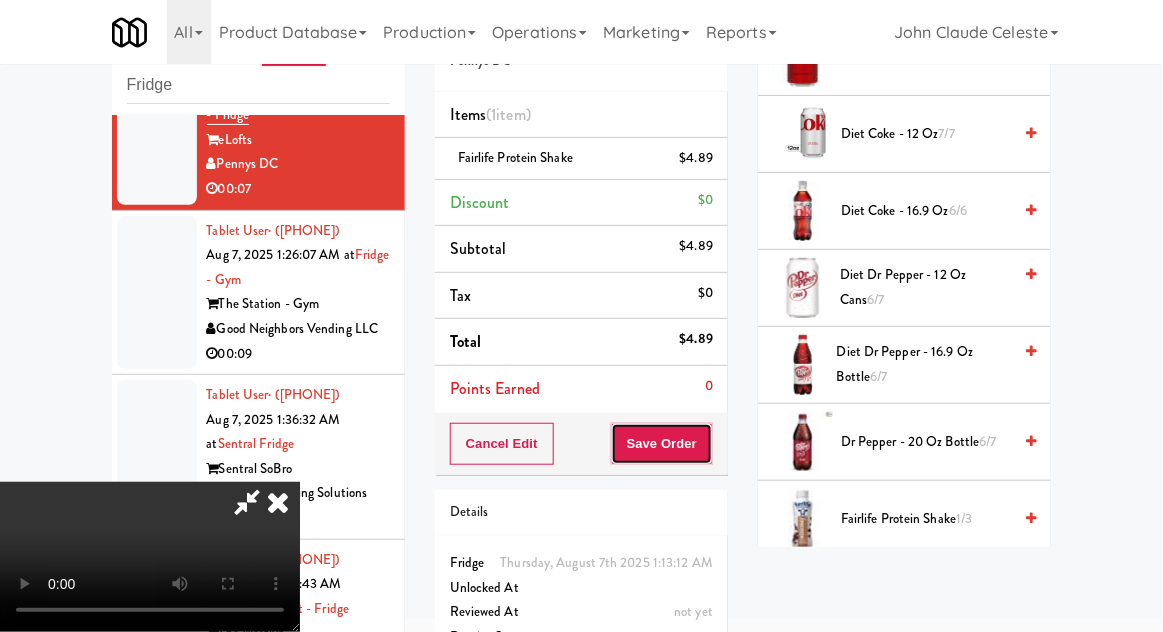 click on "Save Order" at bounding box center (662, 444) 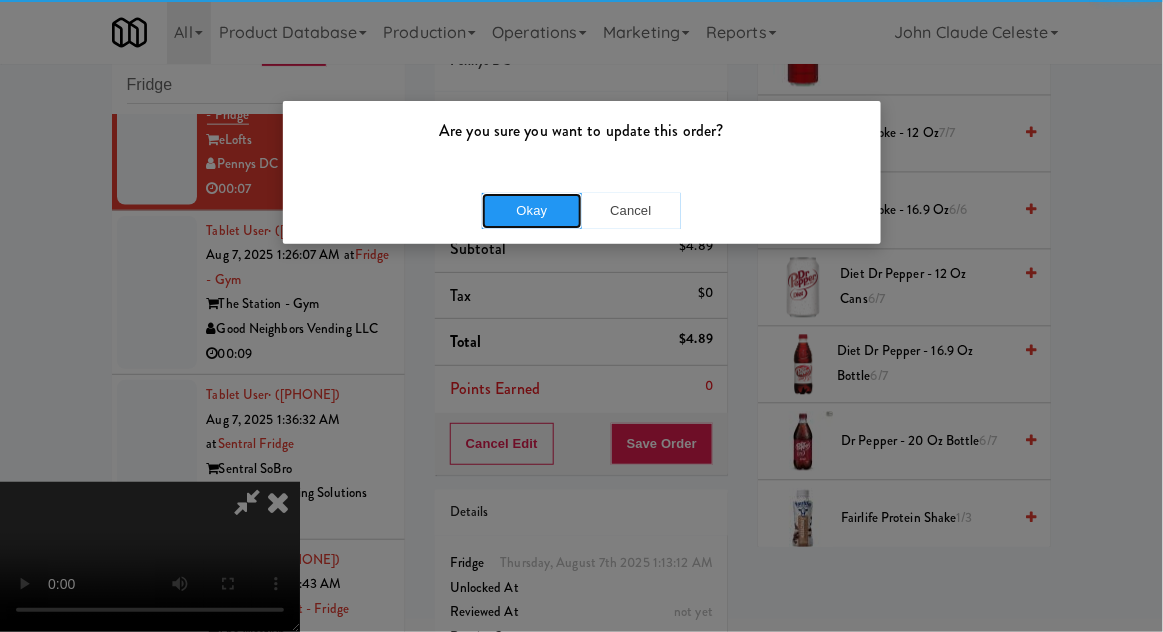 click on "Okay" at bounding box center [532, 211] 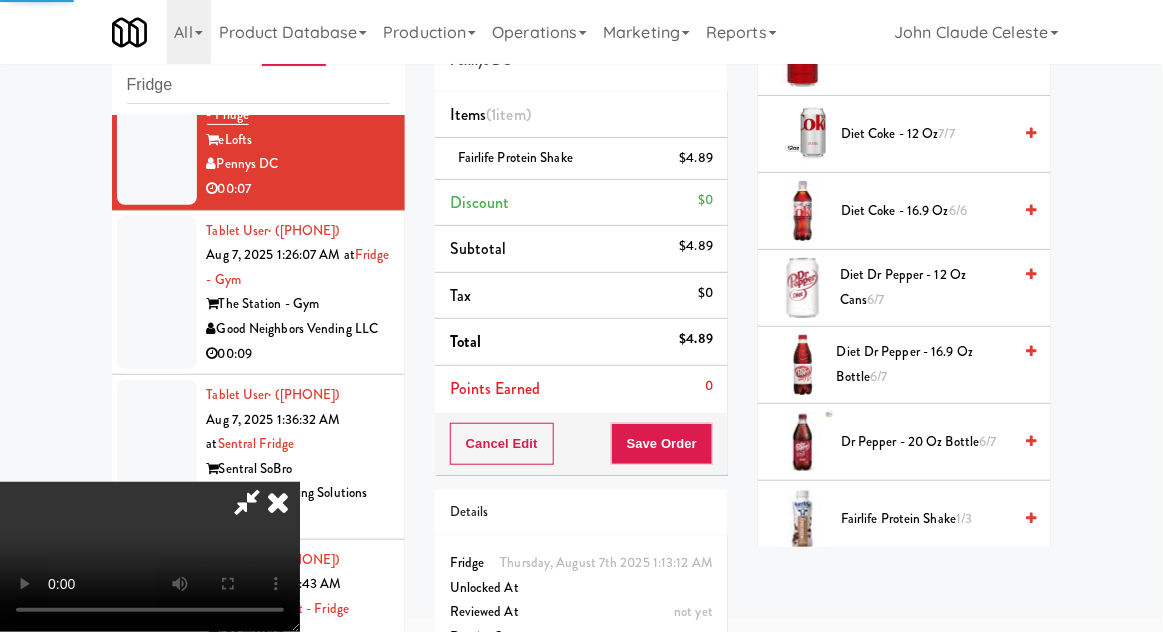 scroll, scrollTop: 197, scrollLeft: 0, axis: vertical 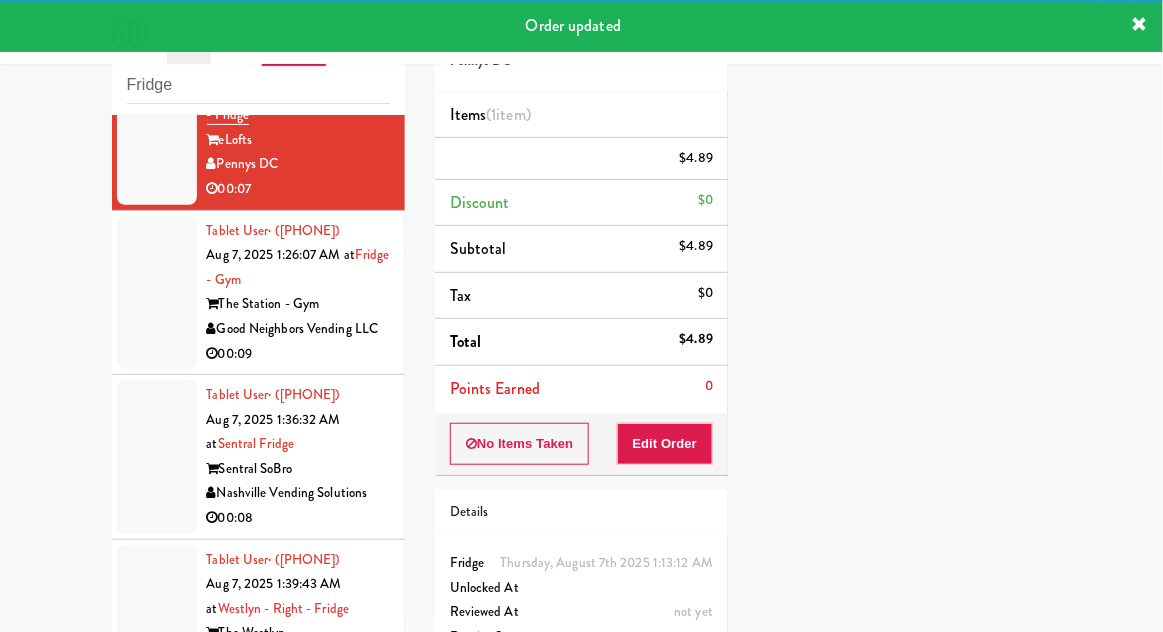 click at bounding box center [157, 293] 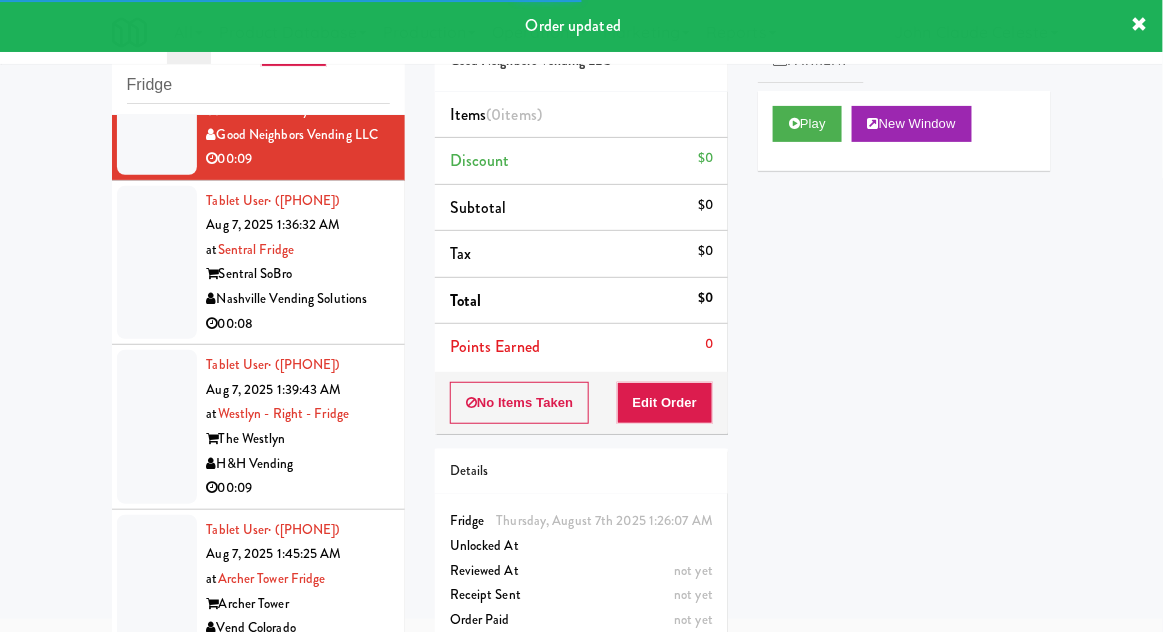scroll, scrollTop: 856, scrollLeft: 0, axis: vertical 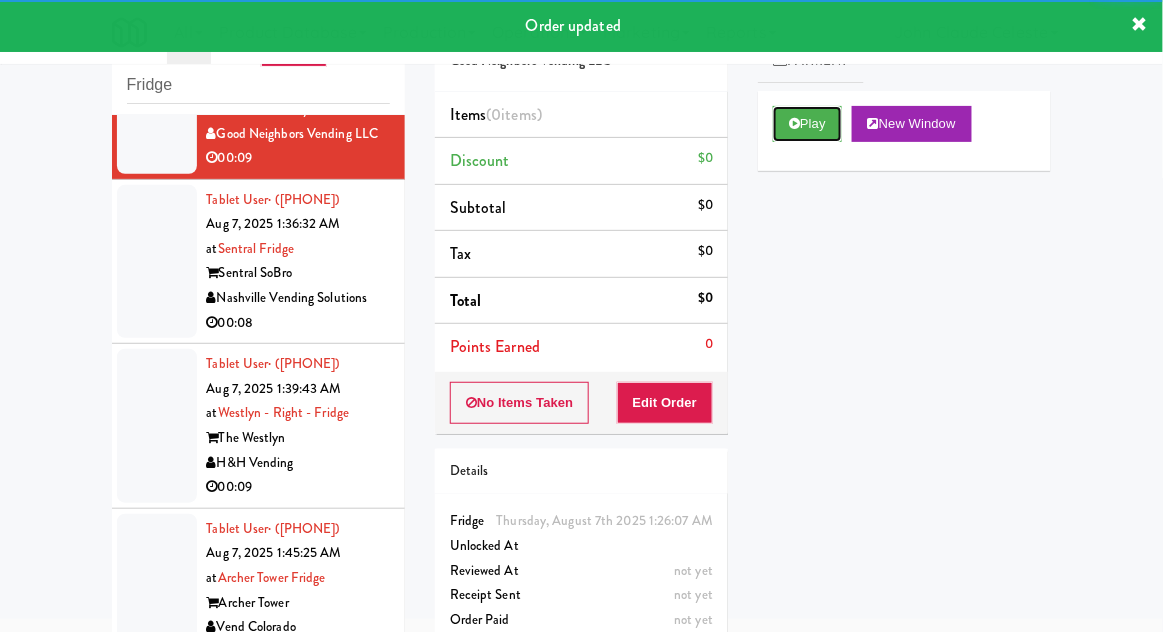 click on "Play" at bounding box center (807, 124) 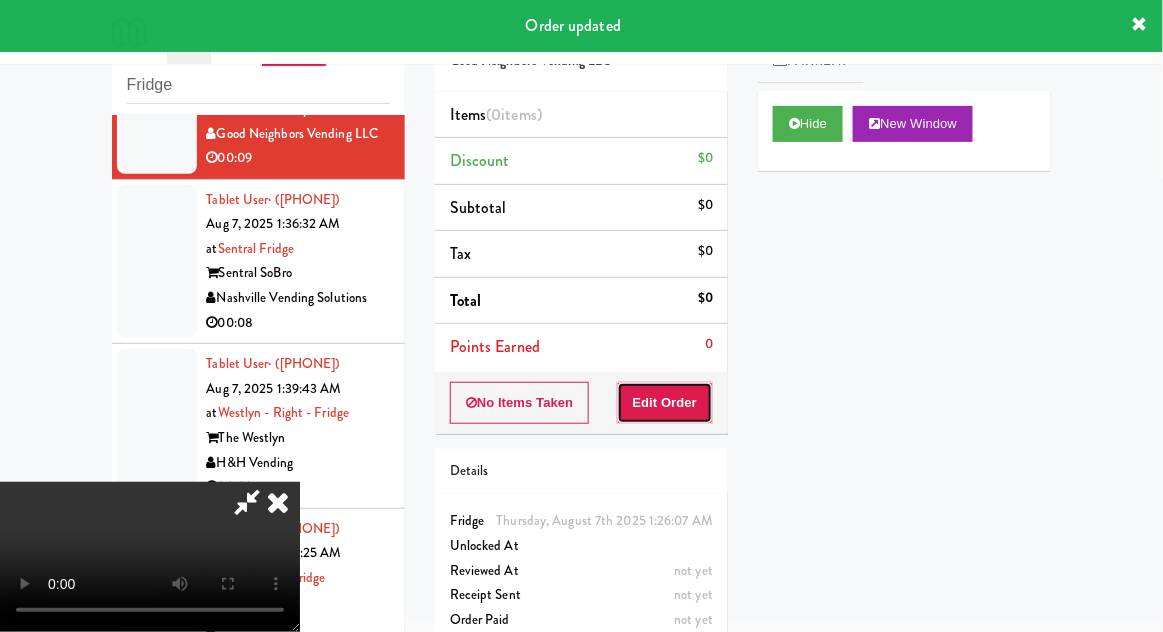 click on "Edit Order" at bounding box center [665, 403] 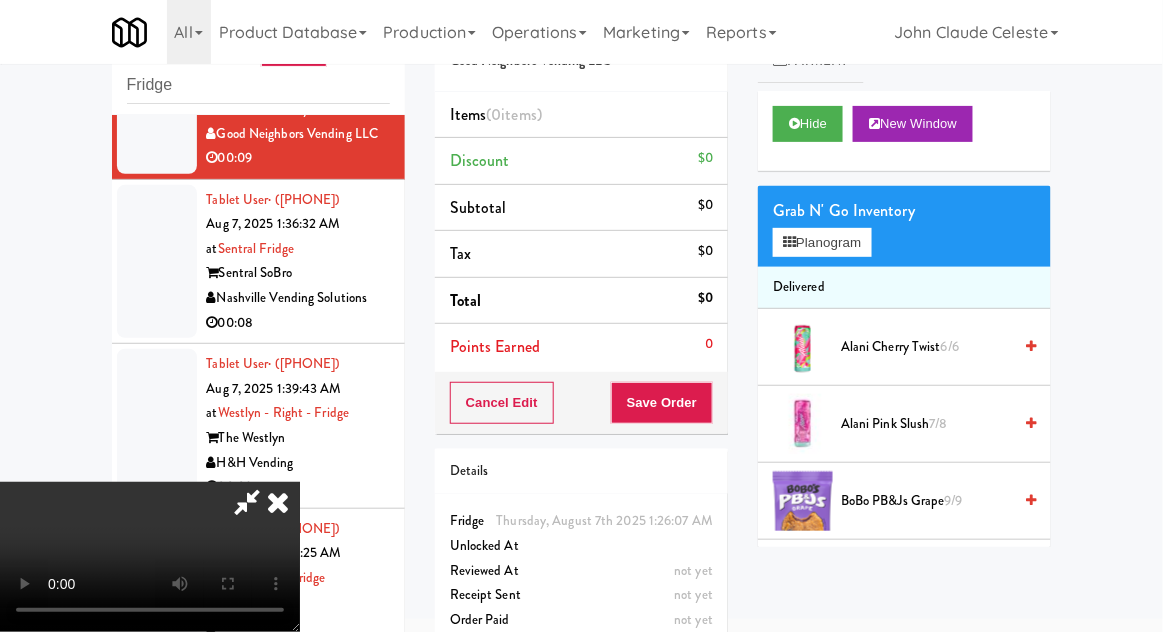 type 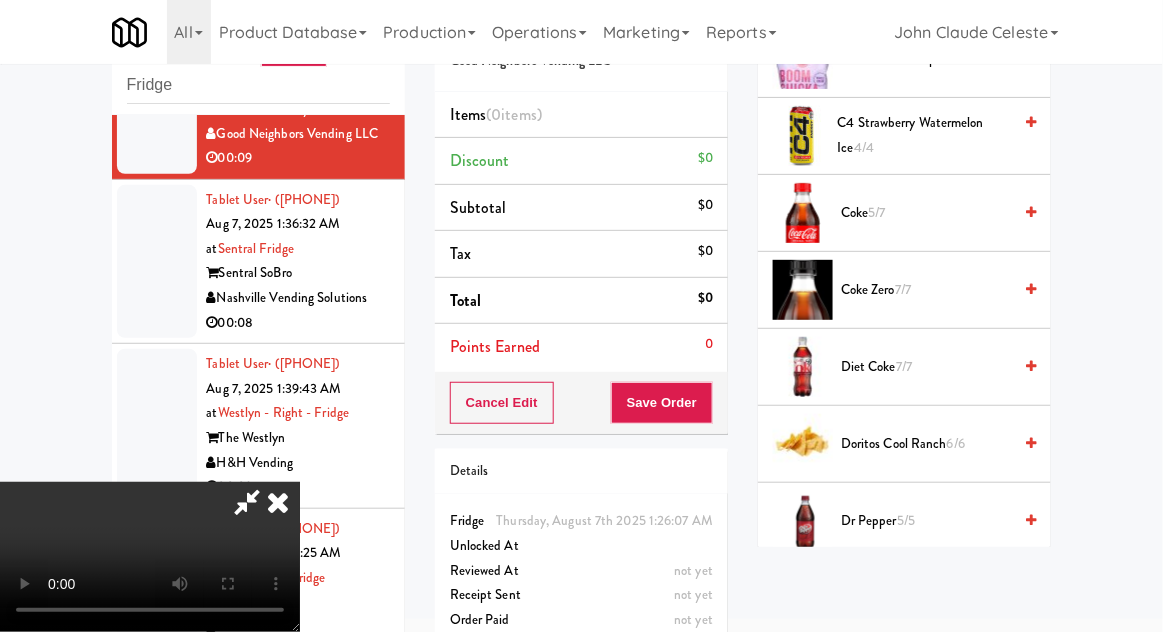 scroll, scrollTop: 533, scrollLeft: 0, axis: vertical 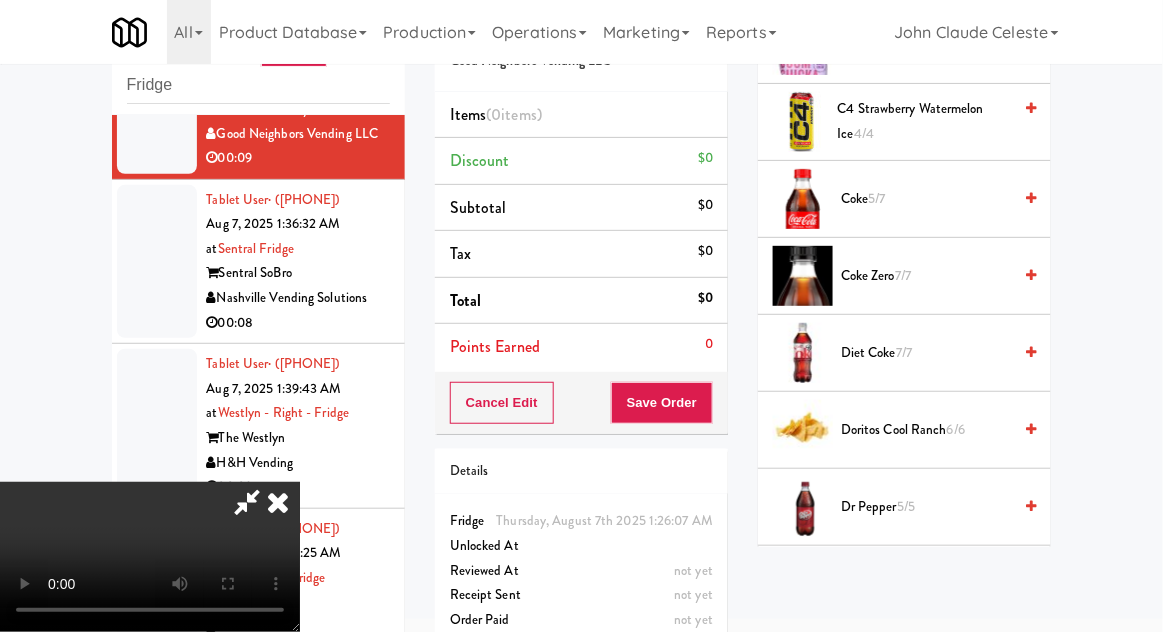 click on "Dr Pepper  5/5" at bounding box center (926, 507) 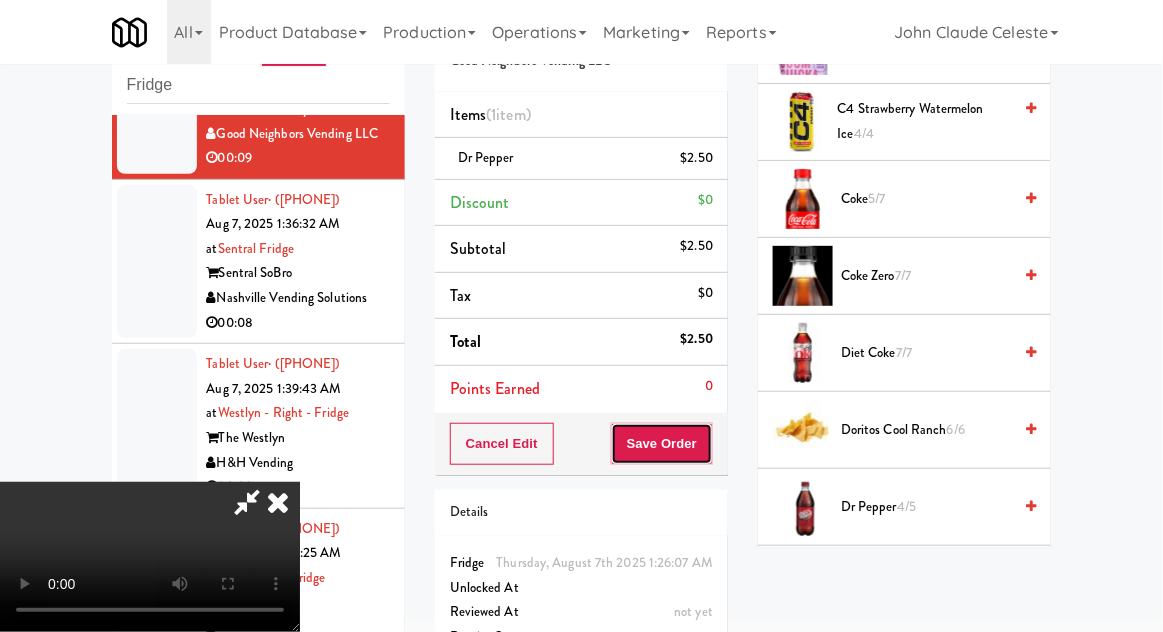 click on "Save Order" at bounding box center [662, 444] 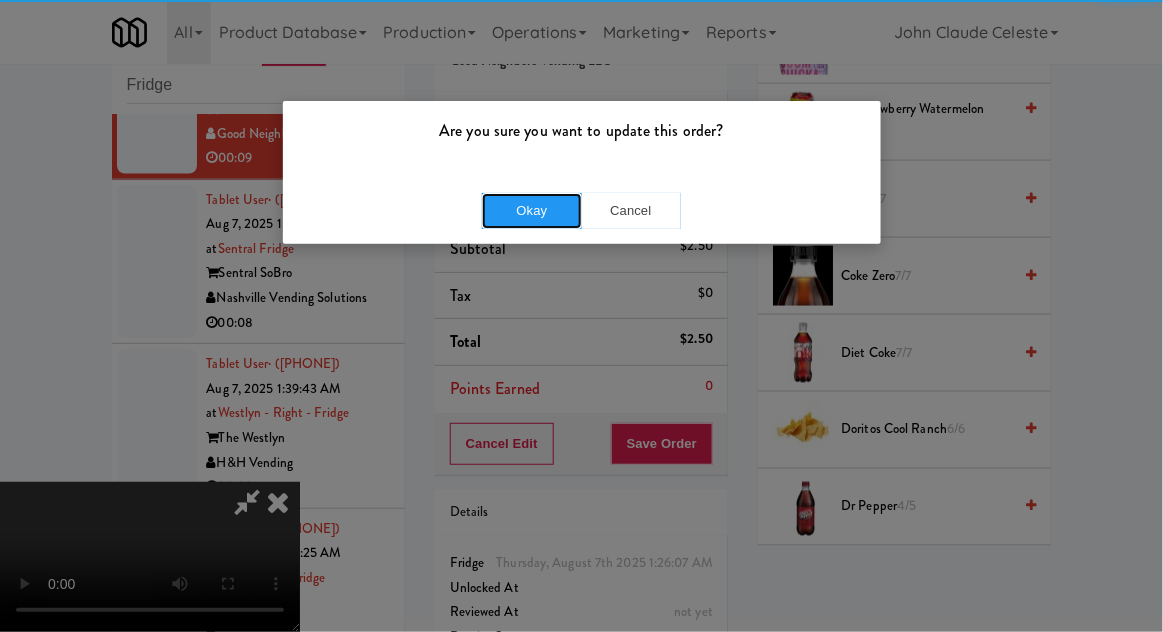 click on "Okay" at bounding box center (532, 211) 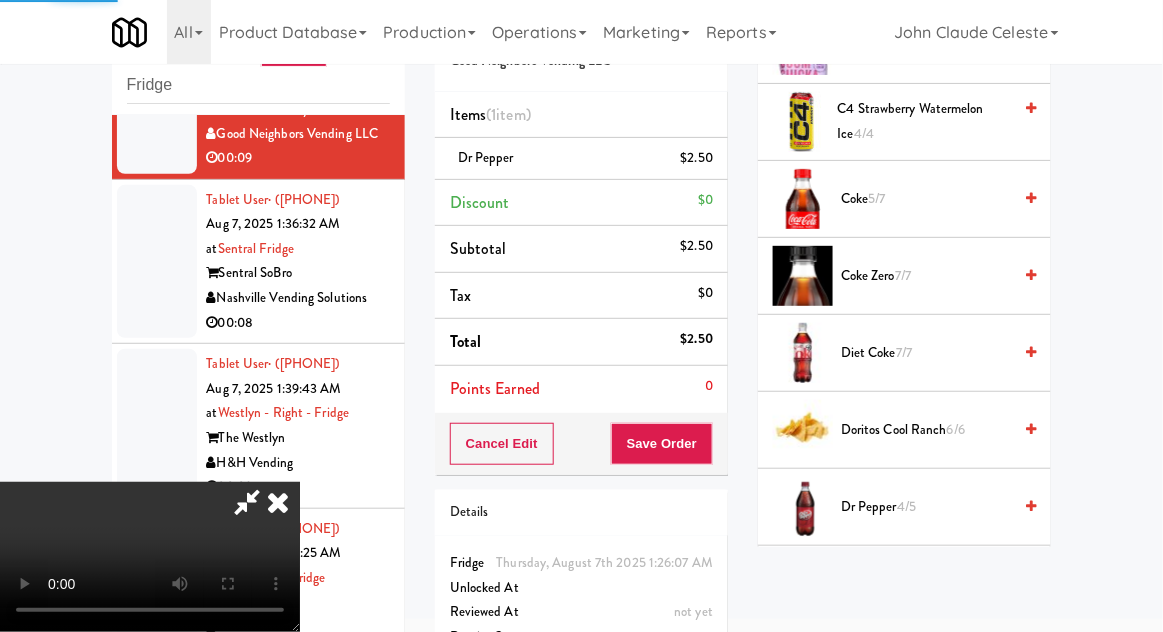 scroll, scrollTop: 197, scrollLeft: 0, axis: vertical 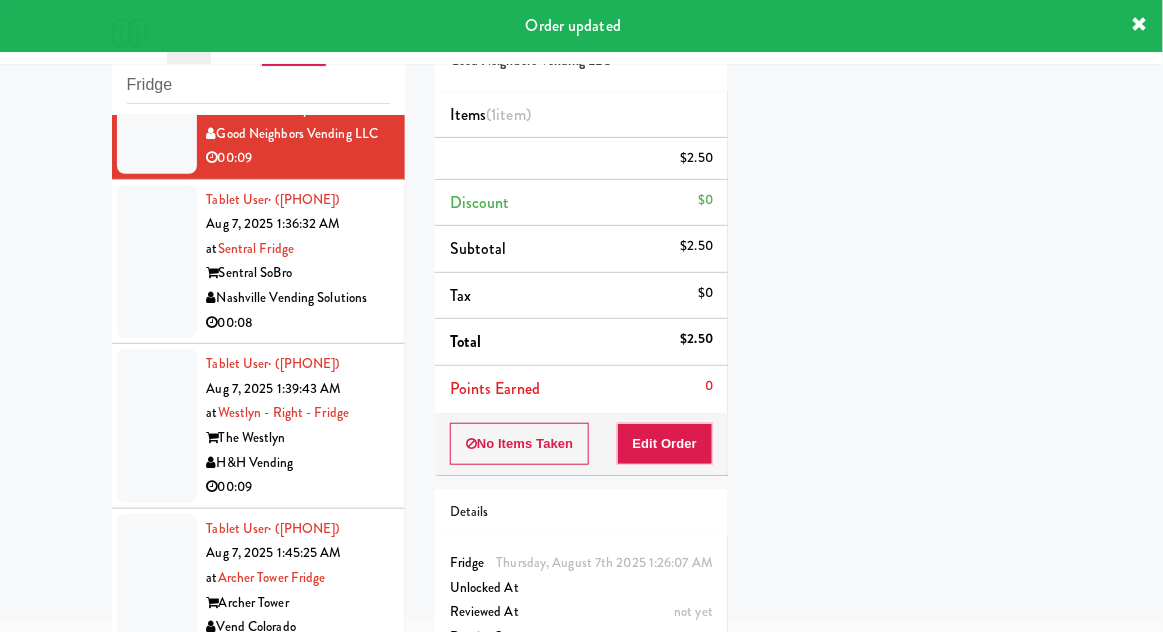 click at bounding box center [157, 262] 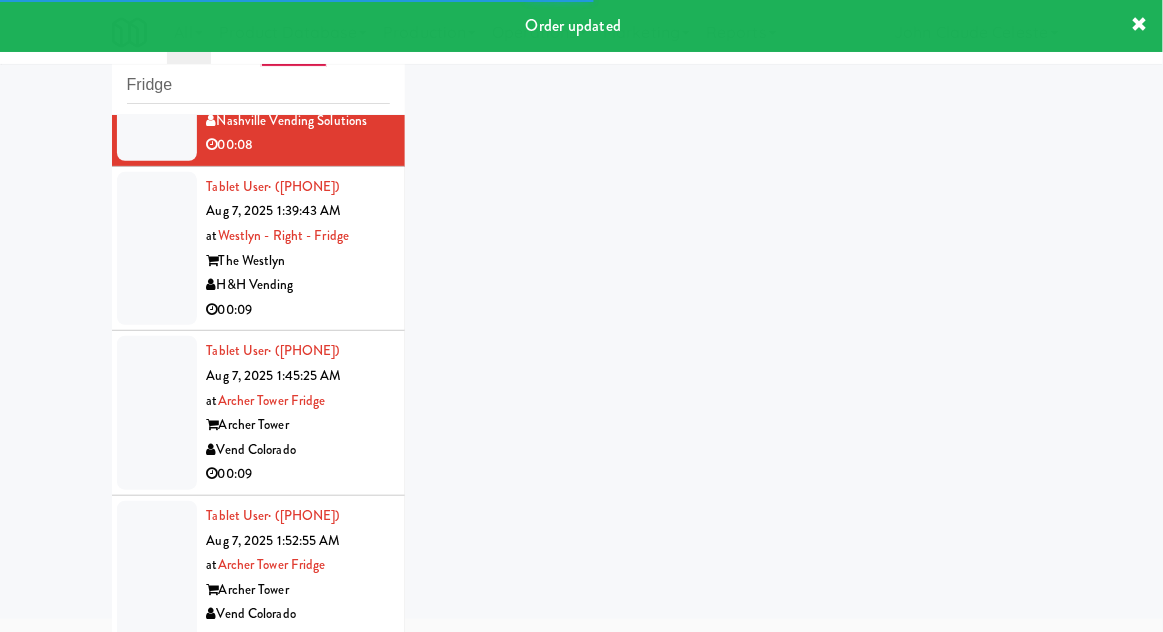 scroll, scrollTop: 1059, scrollLeft: 0, axis: vertical 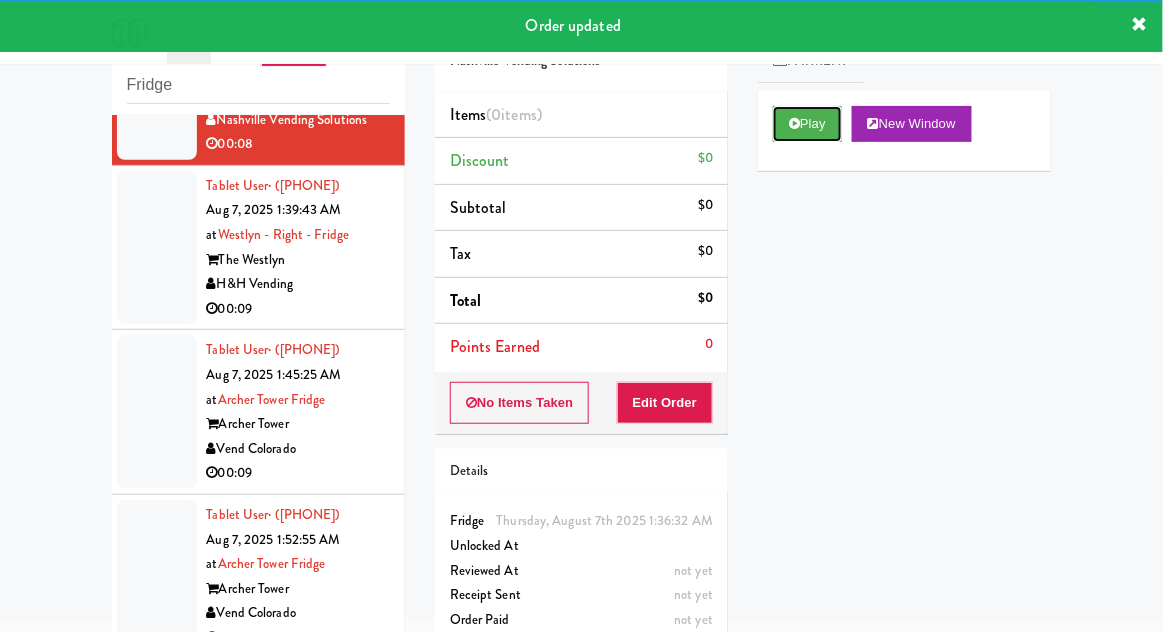 click on "Play" at bounding box center [807, 124] 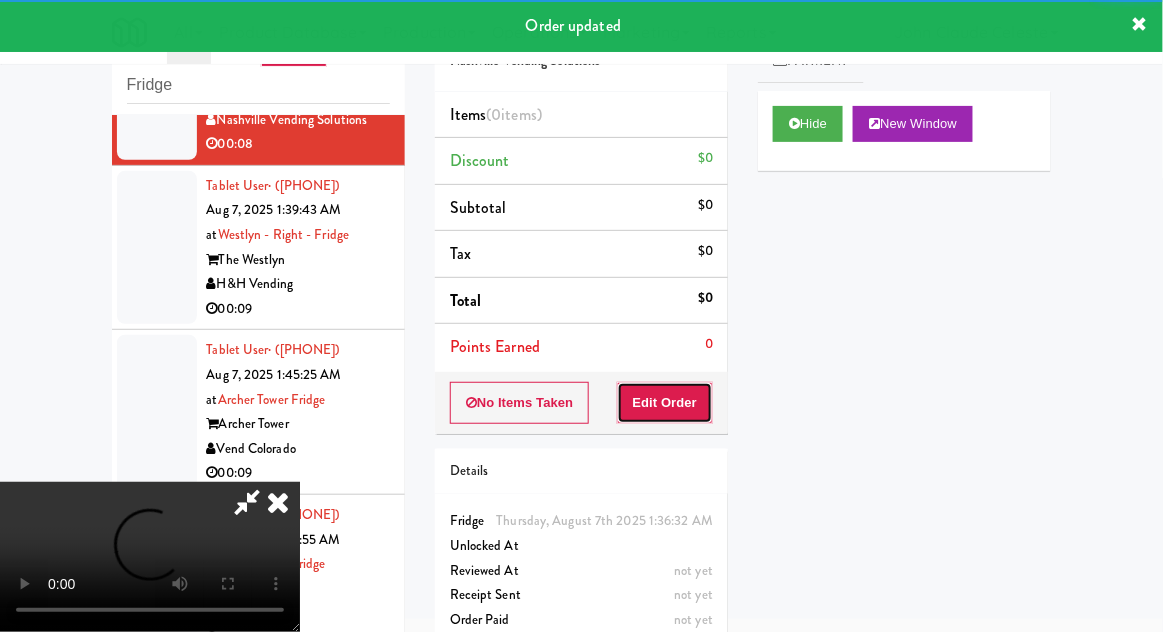 click on "Edit Order" at bounding box center (665, 403) 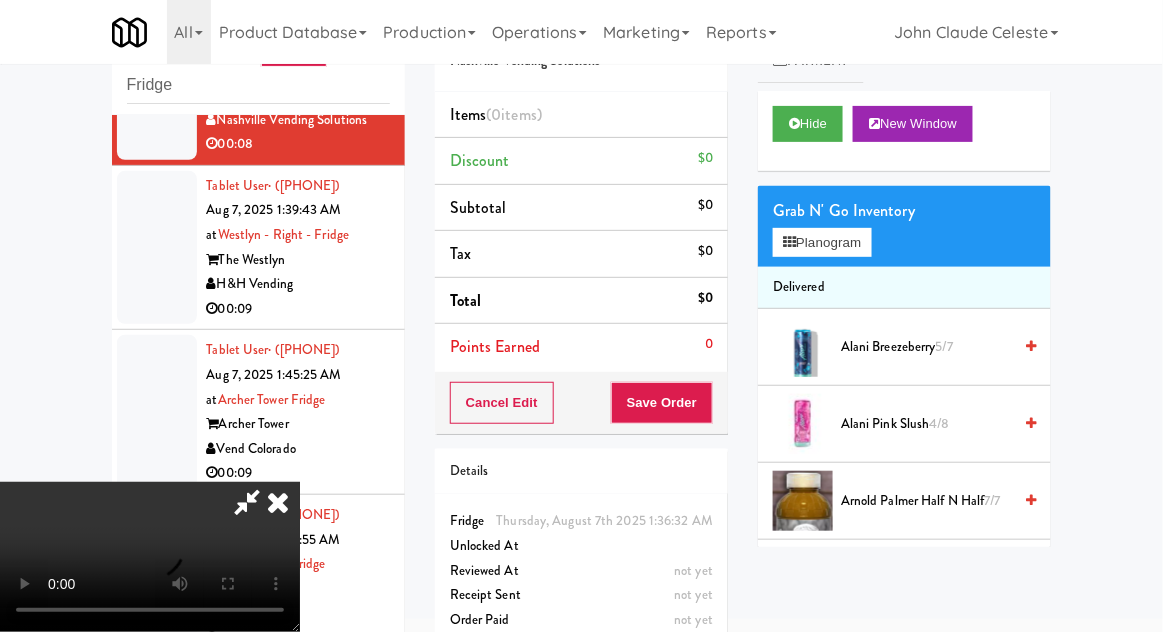 scroll, scrollTop: 73, scrollLeft: 0, axis: vertical 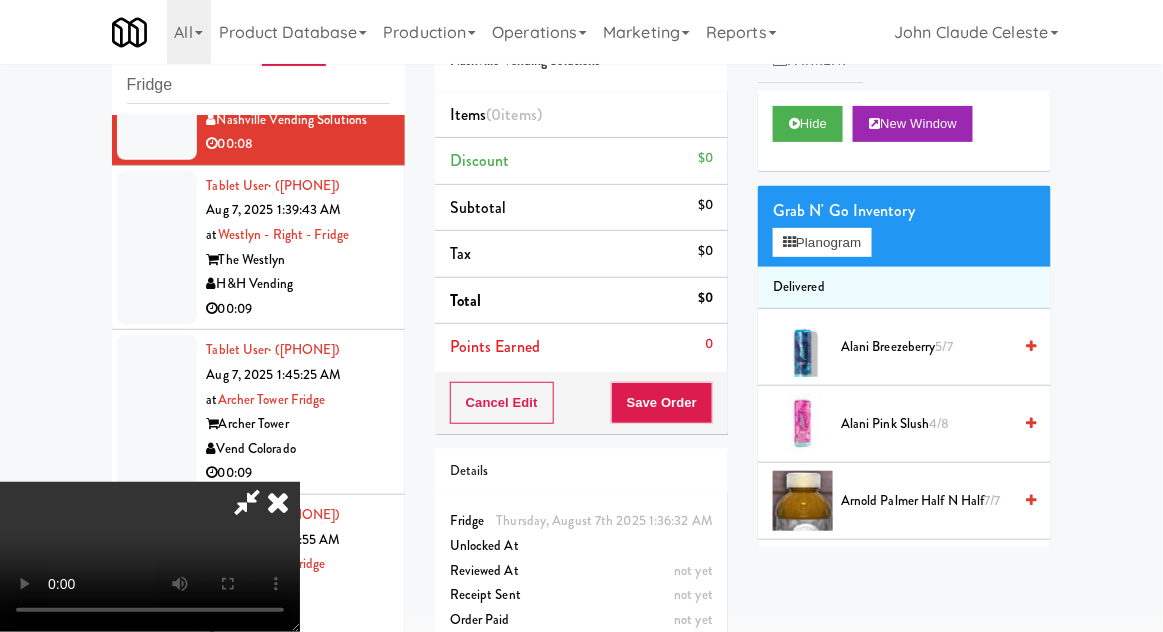 type 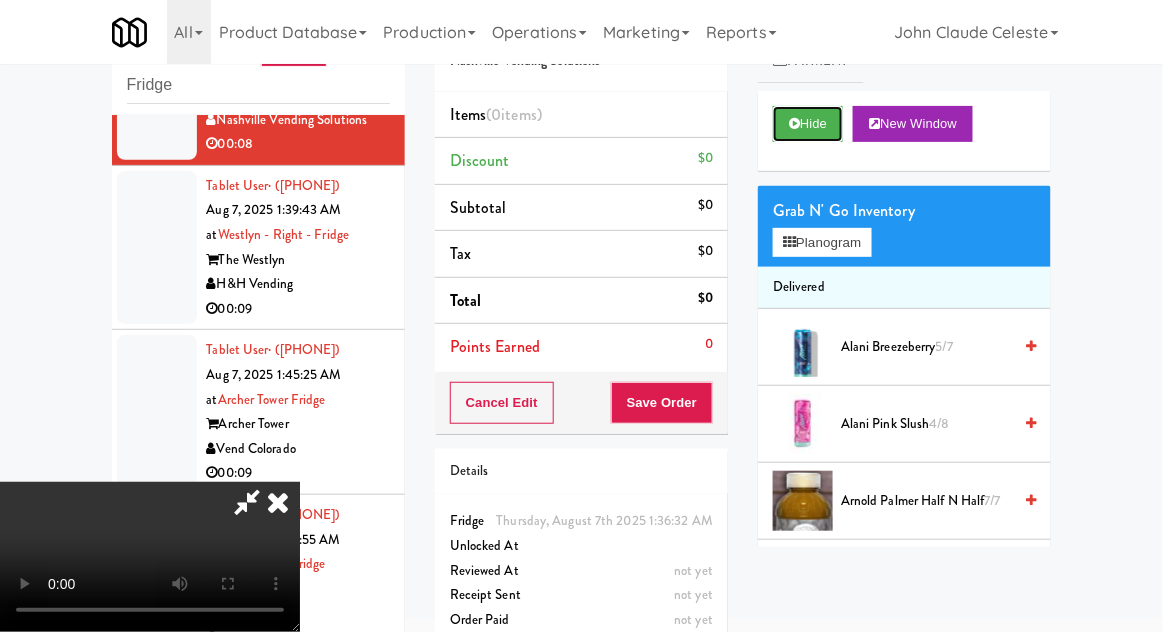 click on "Hide" at bounding box center [808, 124] 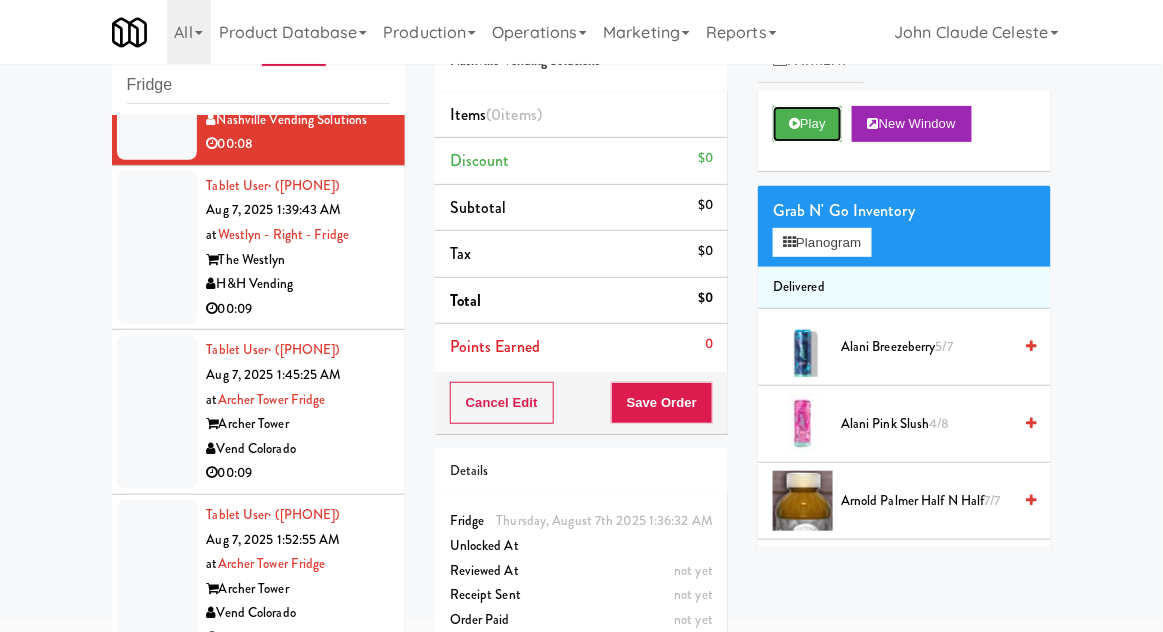 scroll, scrollTop: 0, scrollLeft: 0, axis: both 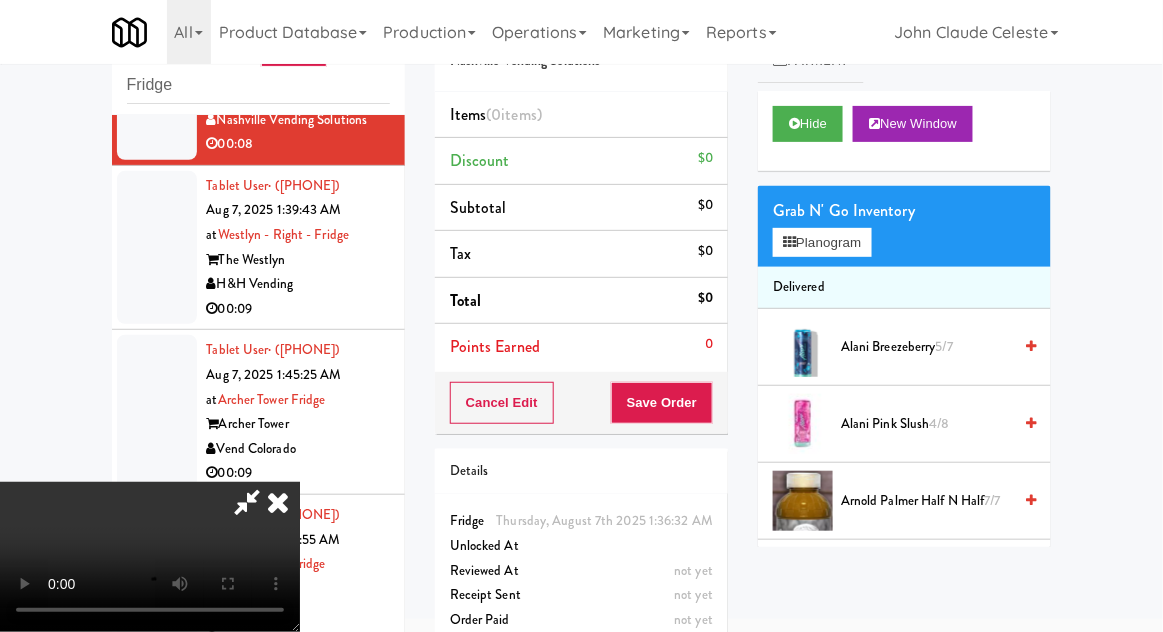 type 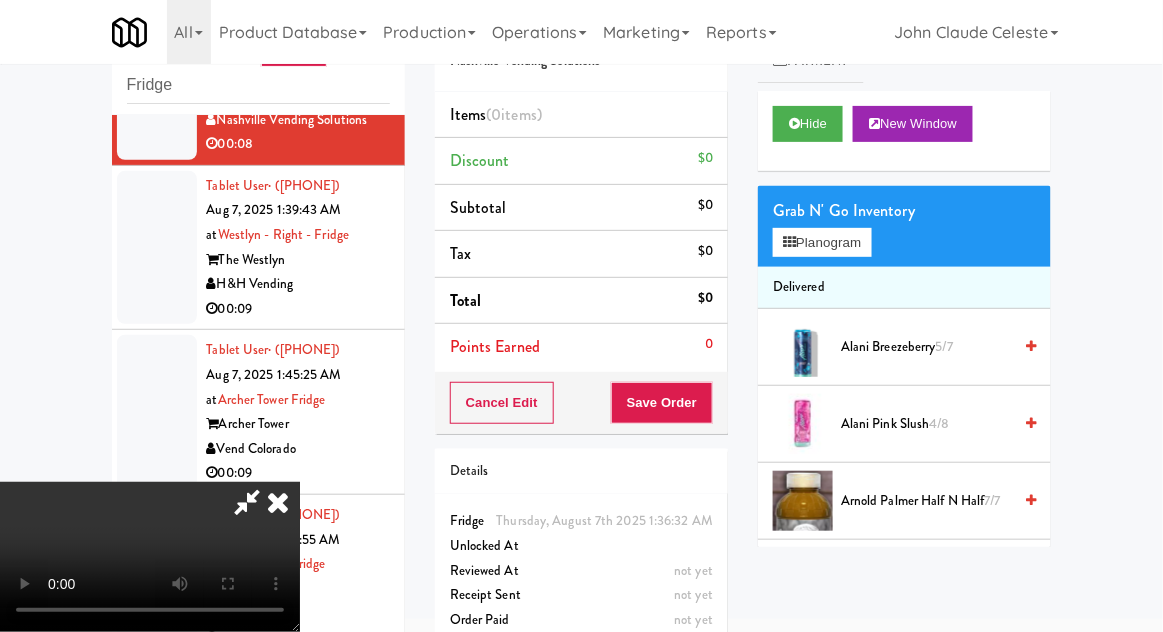 scroll, scrollTop: 0, scrollLeft: 0, axis: both 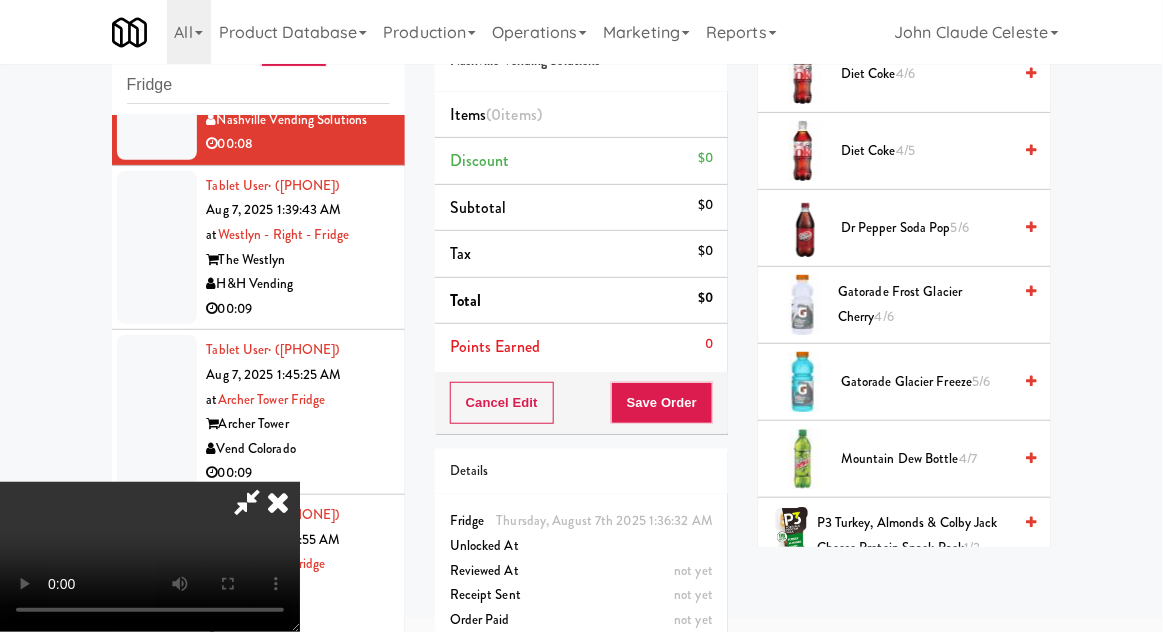 click on "Mountain Dew Bottle  4/7" at bounding box center (926, 459) 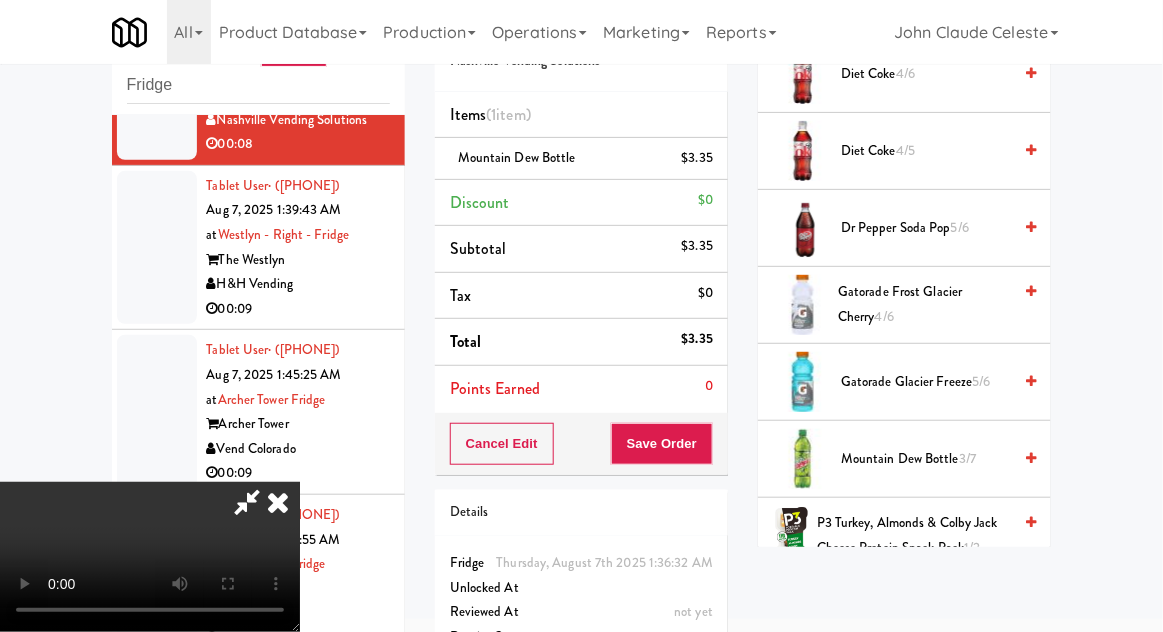 scroll, scrollTop: 73, scrollLeft: 0, axis: vertical 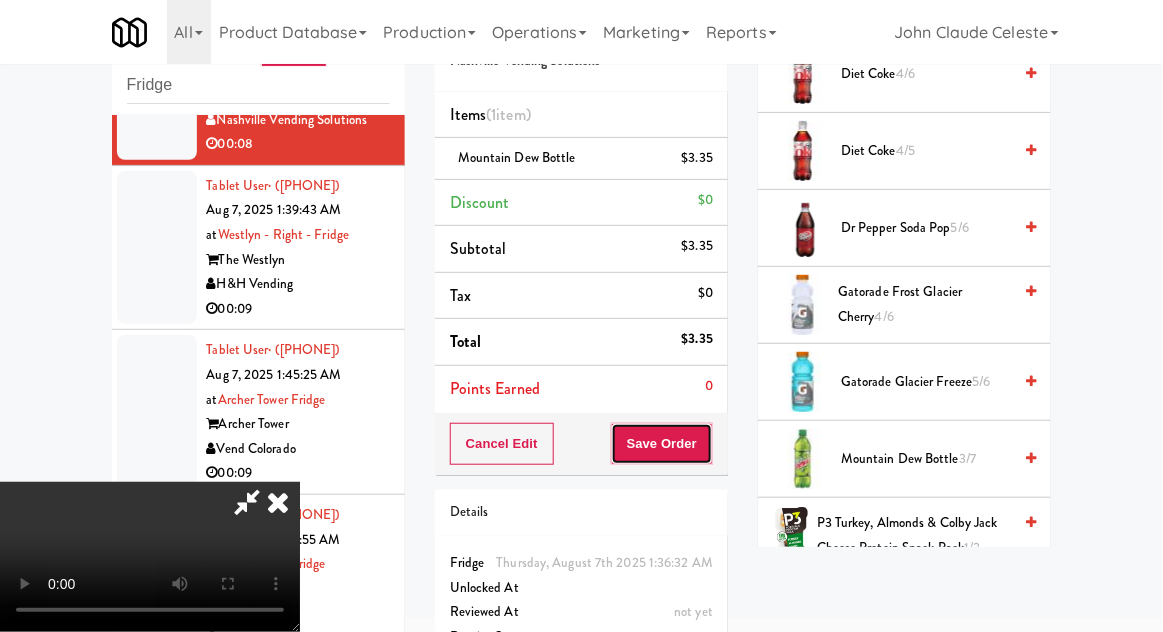 click on "Save Order" at bounding box center (662, 444) 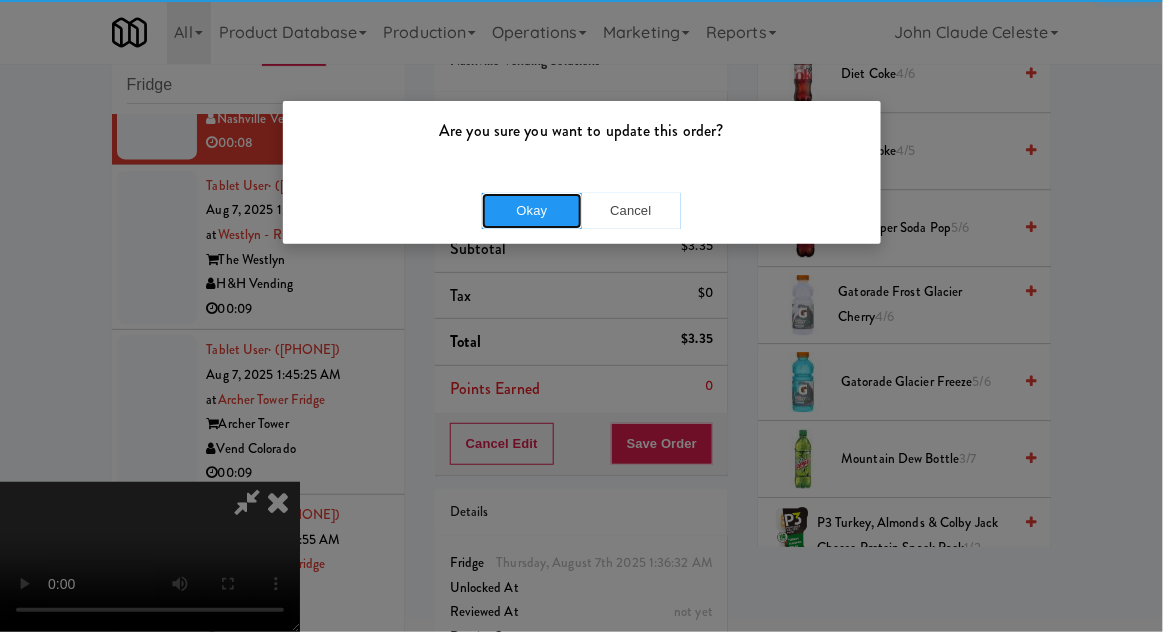 click on "Okay" at bounding box center [532, 211] 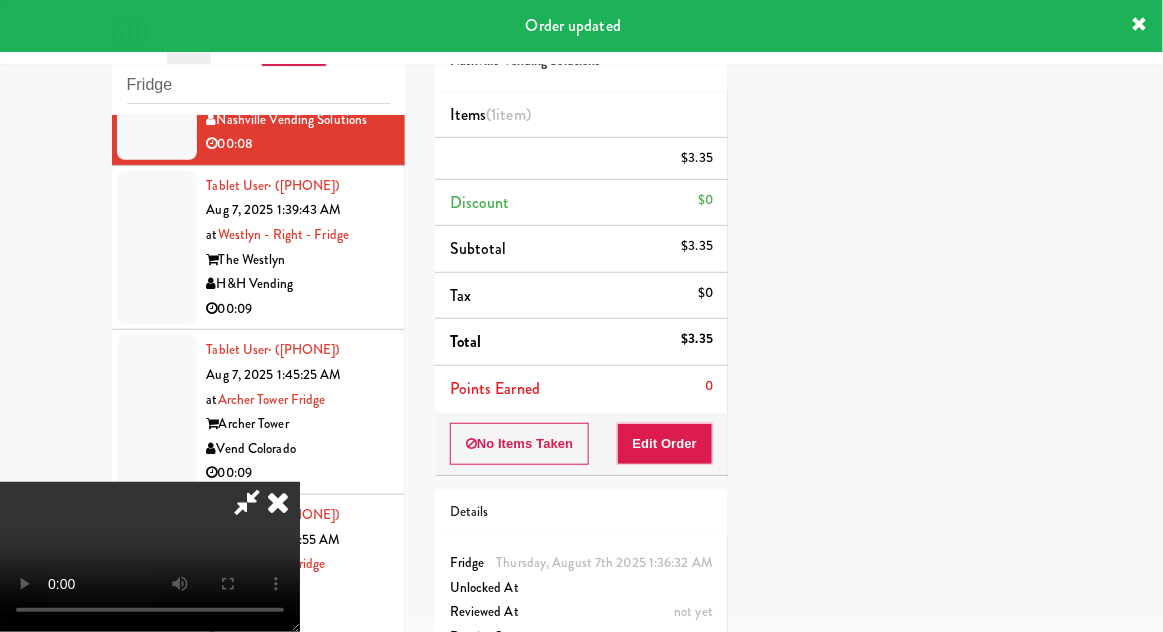 scroll, scrollTop: 197, scrollLeft: 0, axis: vertical 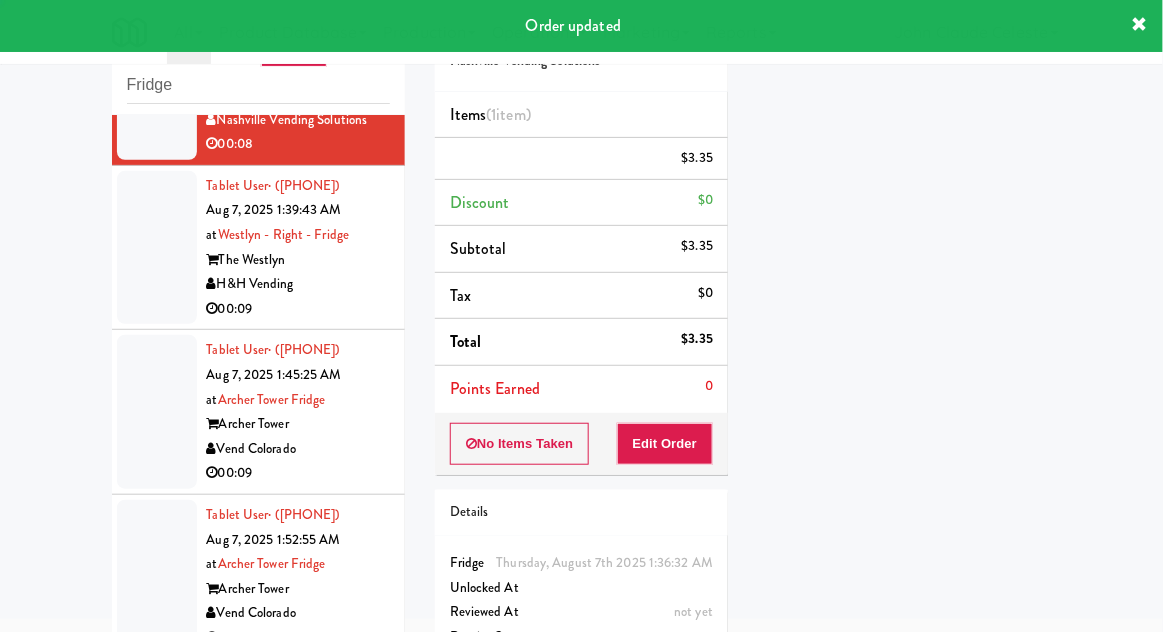 click at bounding box center [157, 248] 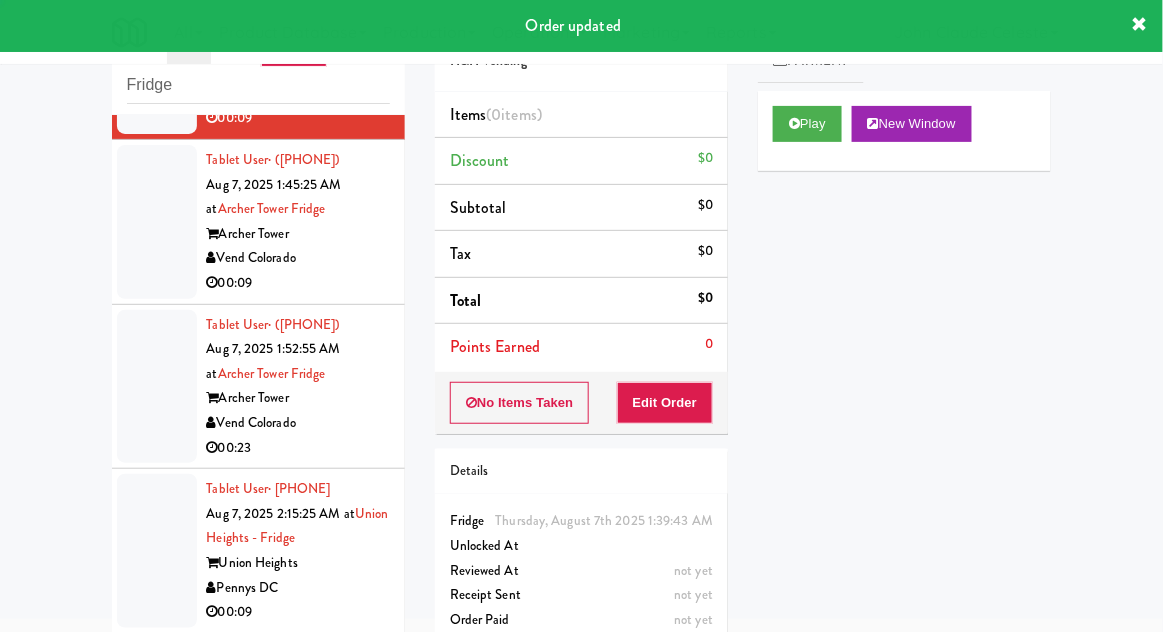scroll, scrollTop: 1285, scrollLeft: 0, axis: vertical 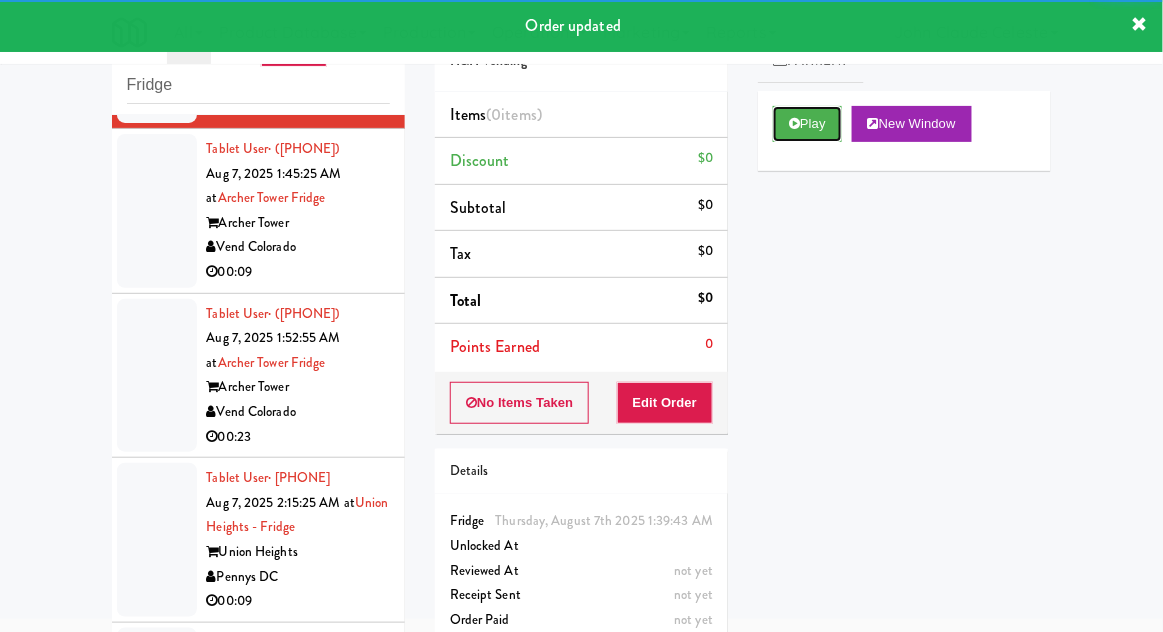 click at bounding box center [794, 123] 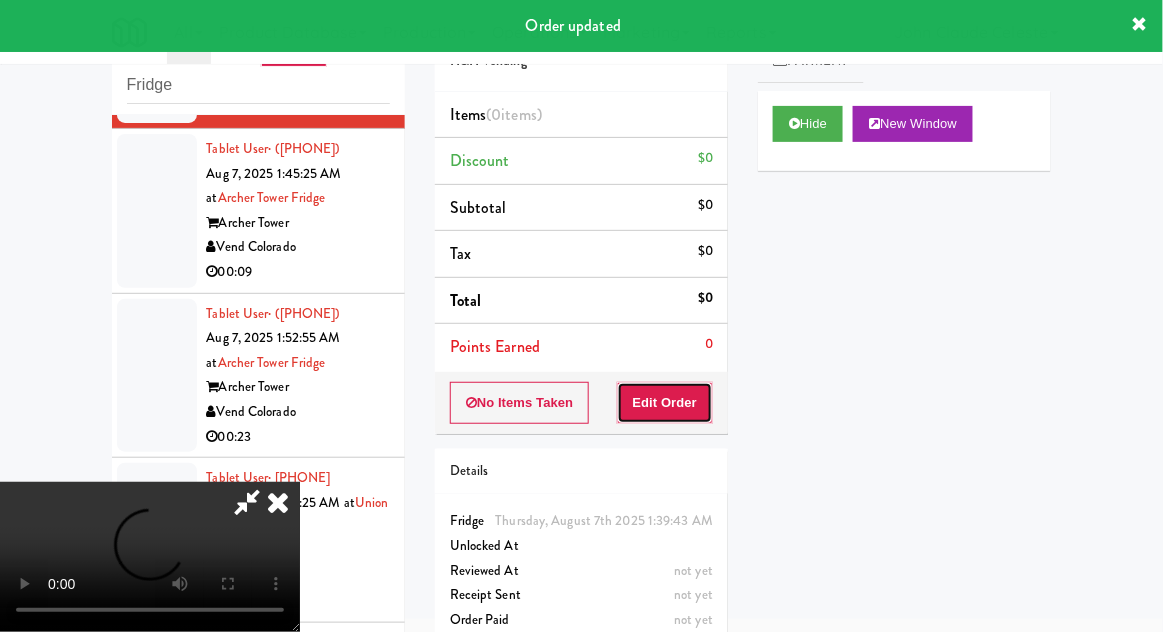 click on "Edit Order" at bounding box center [665, 403] 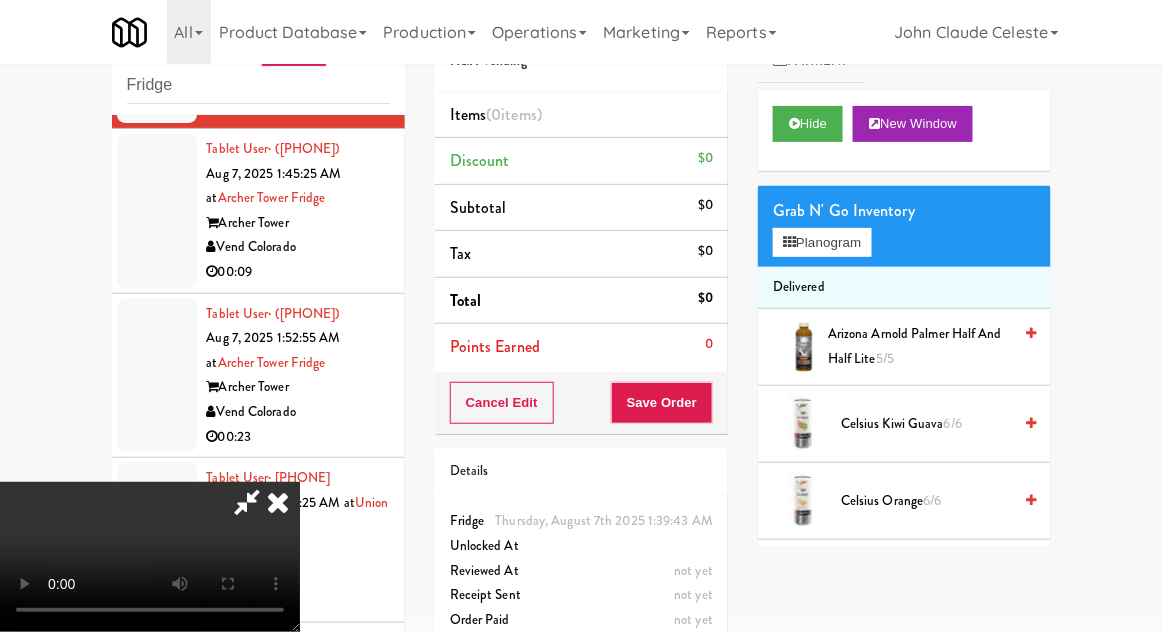 type 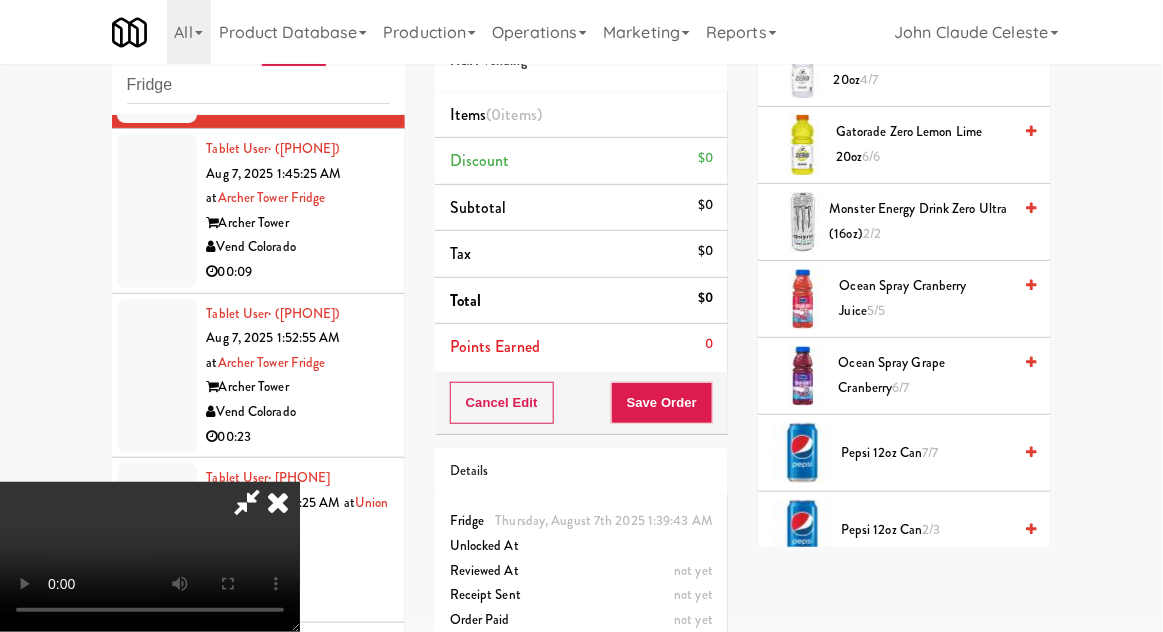 scroll, scrollTop: 1511, scrollLeft: 0, axis: vertical 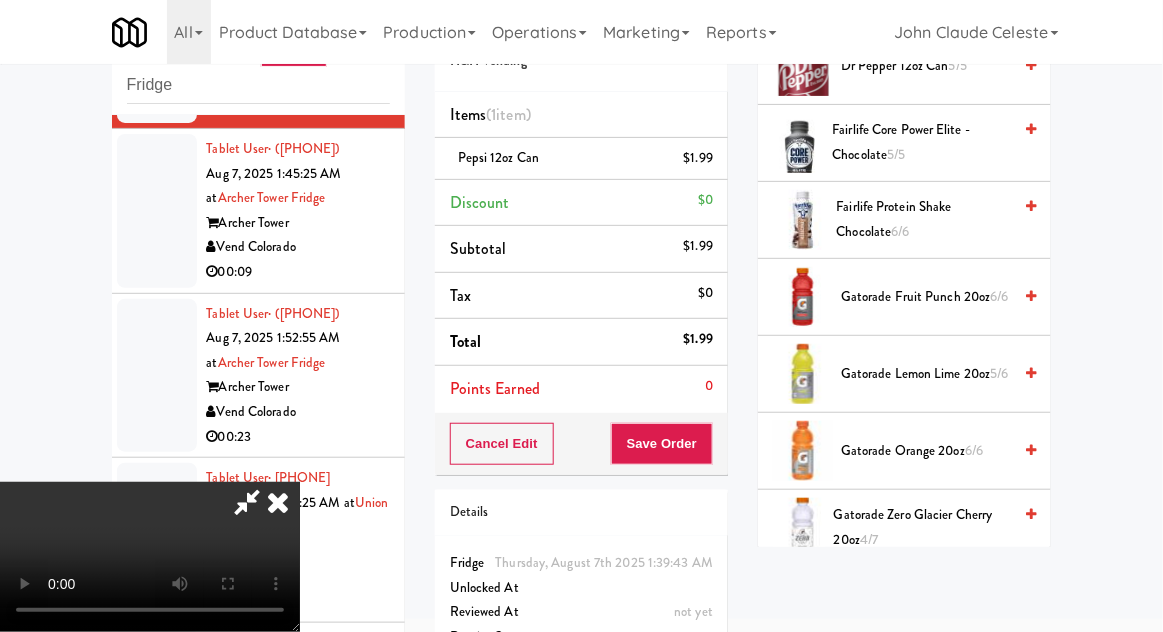 click on "Gatorade Zero Glacier Cherry 20oz  4/7" at bounding box center (923, 527) 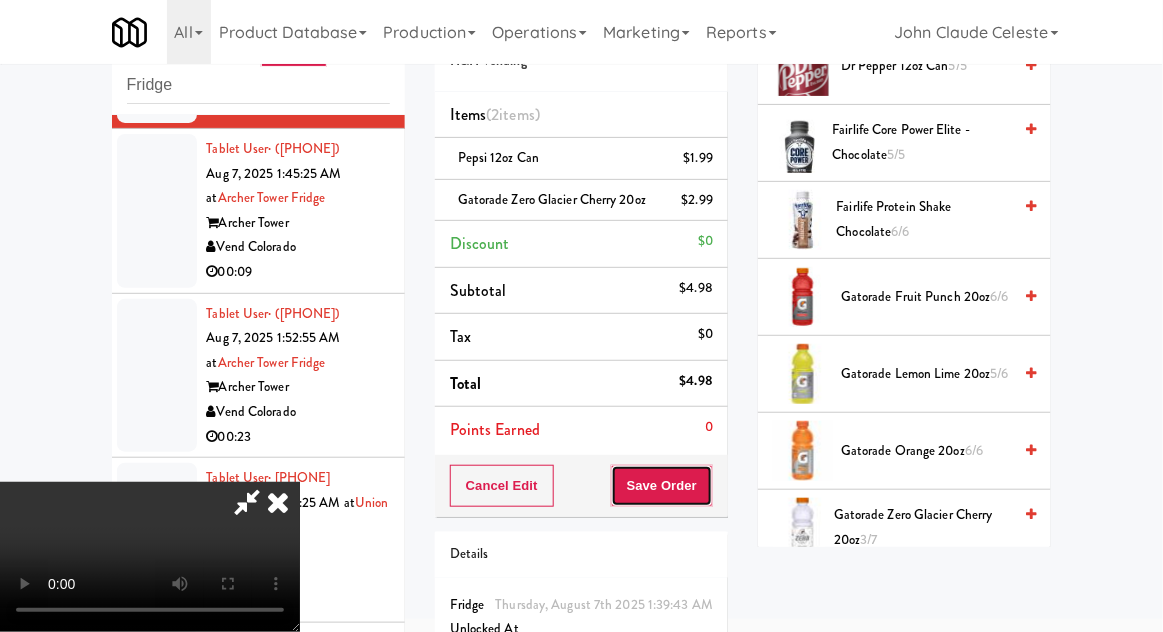 click on "Save Order" at bounding box center [662, 486] 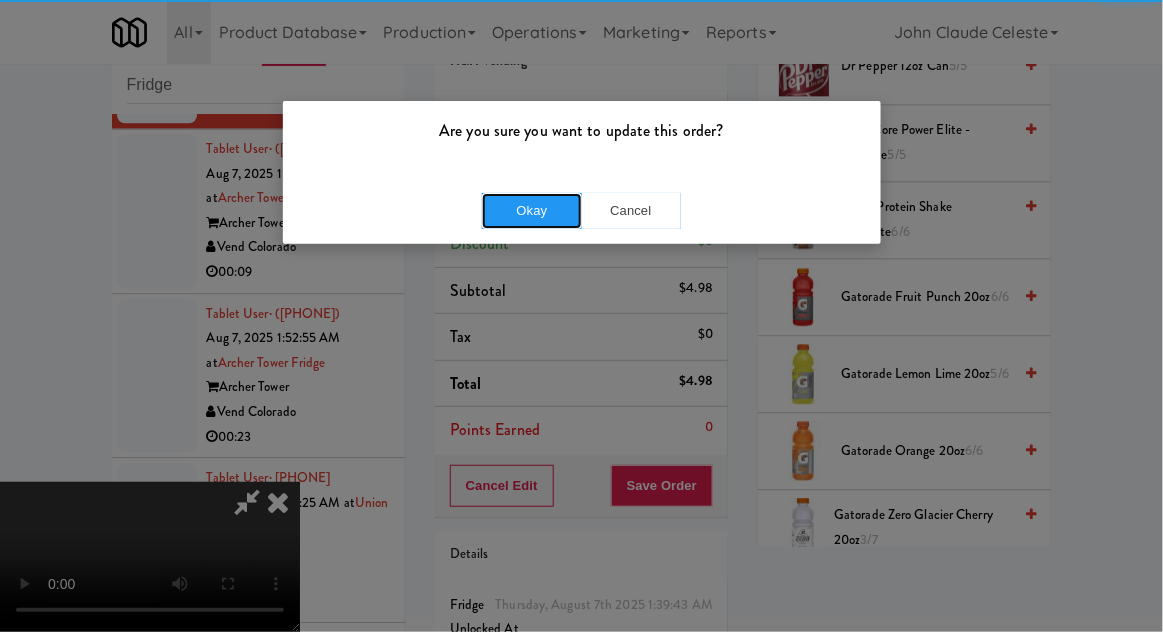 click on "Okay" at bounding box center (532, 211) 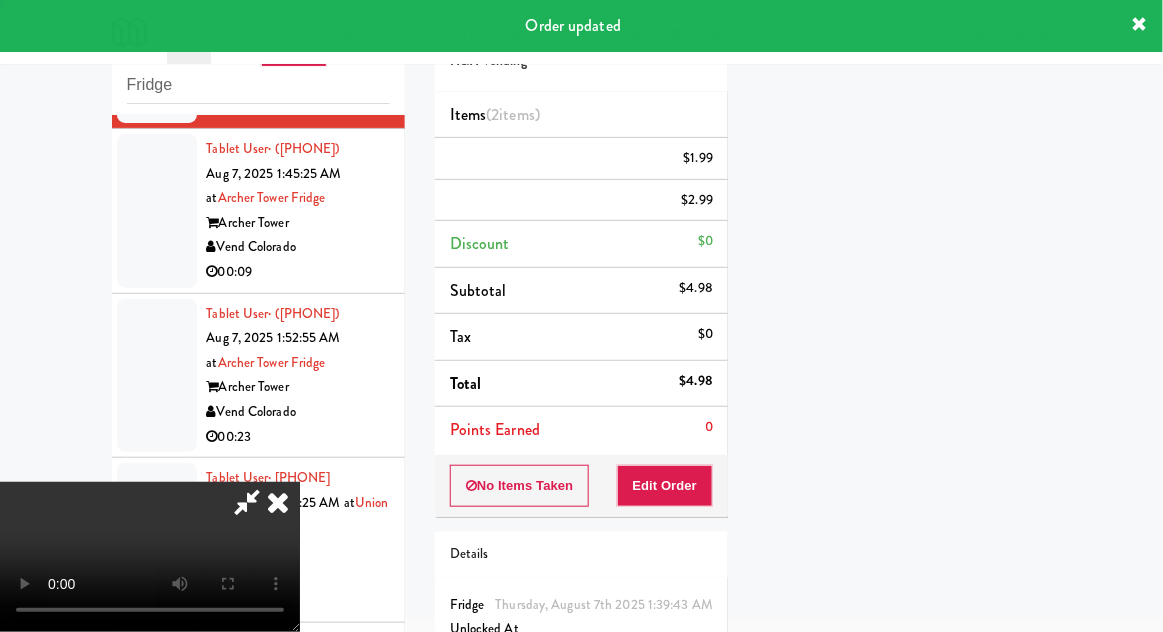 scroll, scrollTop: 197, scrollLeft: 0, axis: vertical 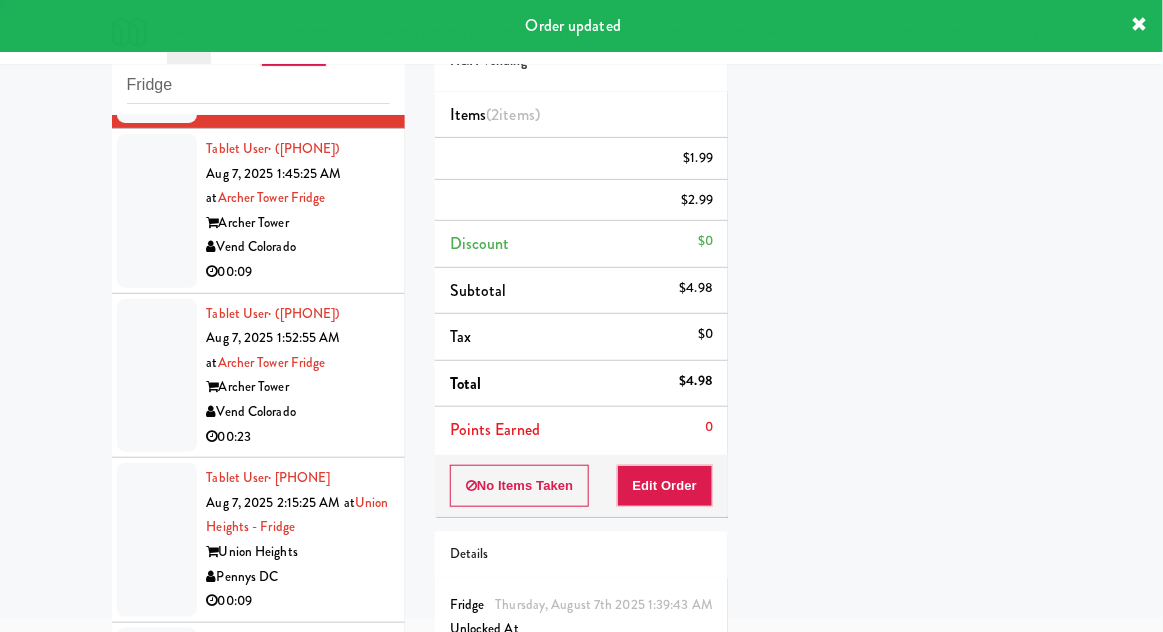click at bounding box center [157, 211] 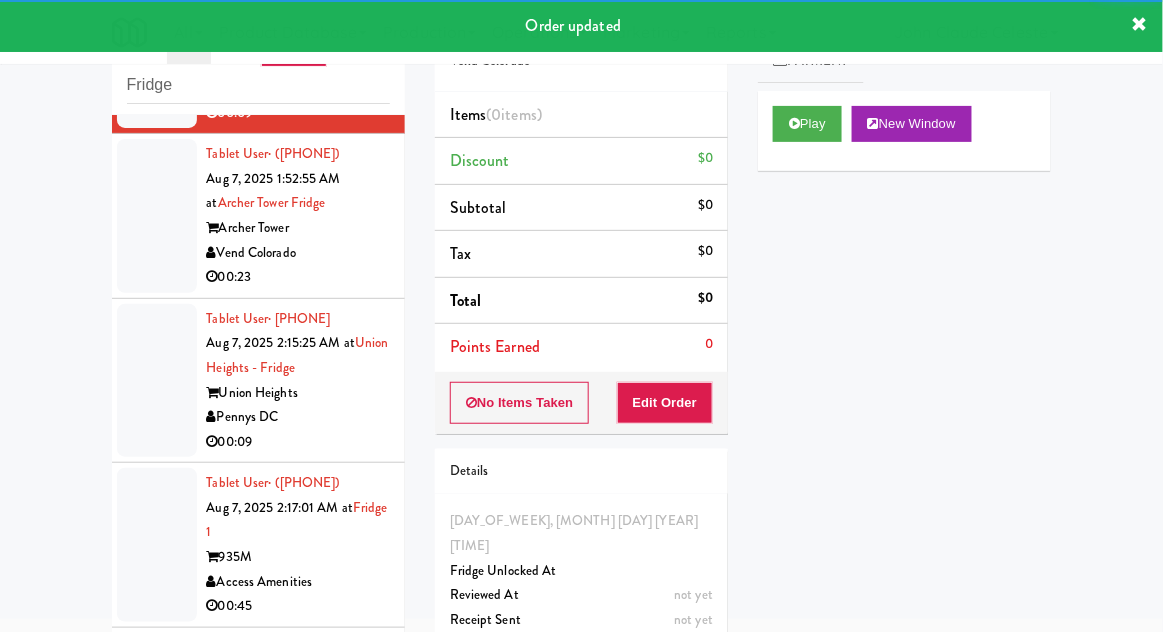 scroll, scrollTop: 1505, scrollLeft: 0, axis: vertical 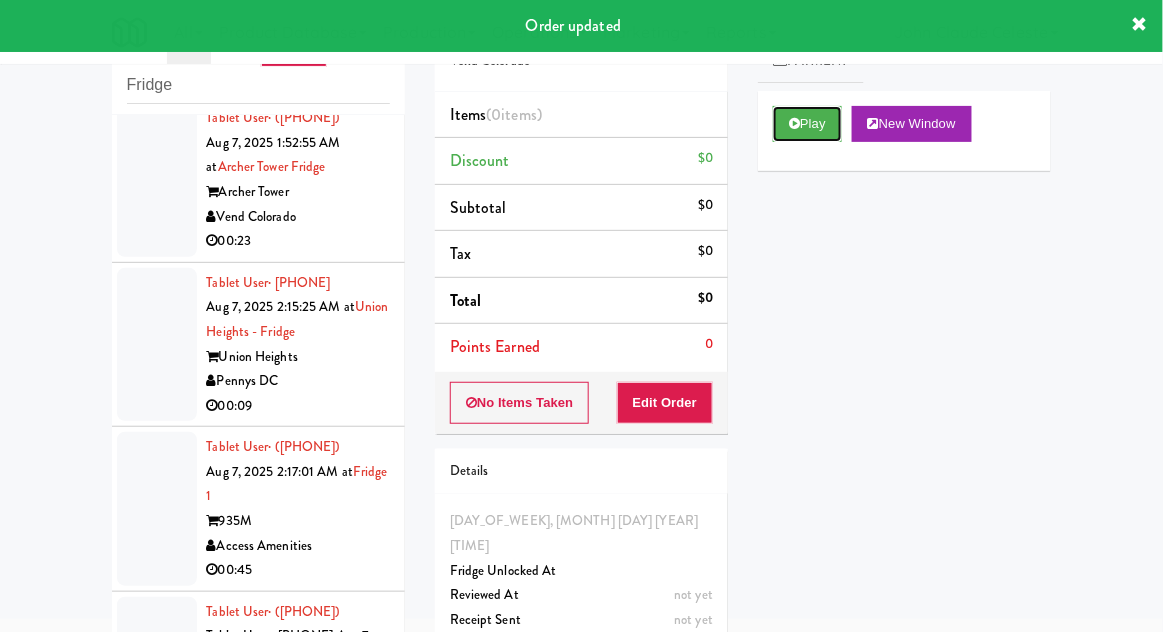 click on "Play" at bounding box center (807, 124) 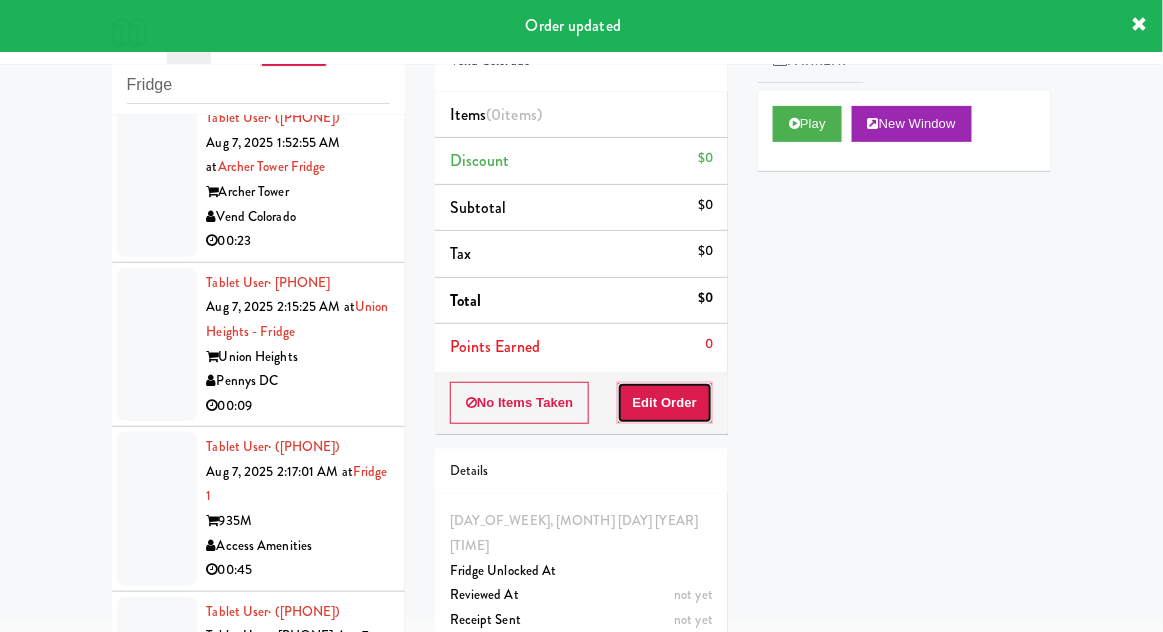 click on "Edit Order" at bounding box center (665, 403) 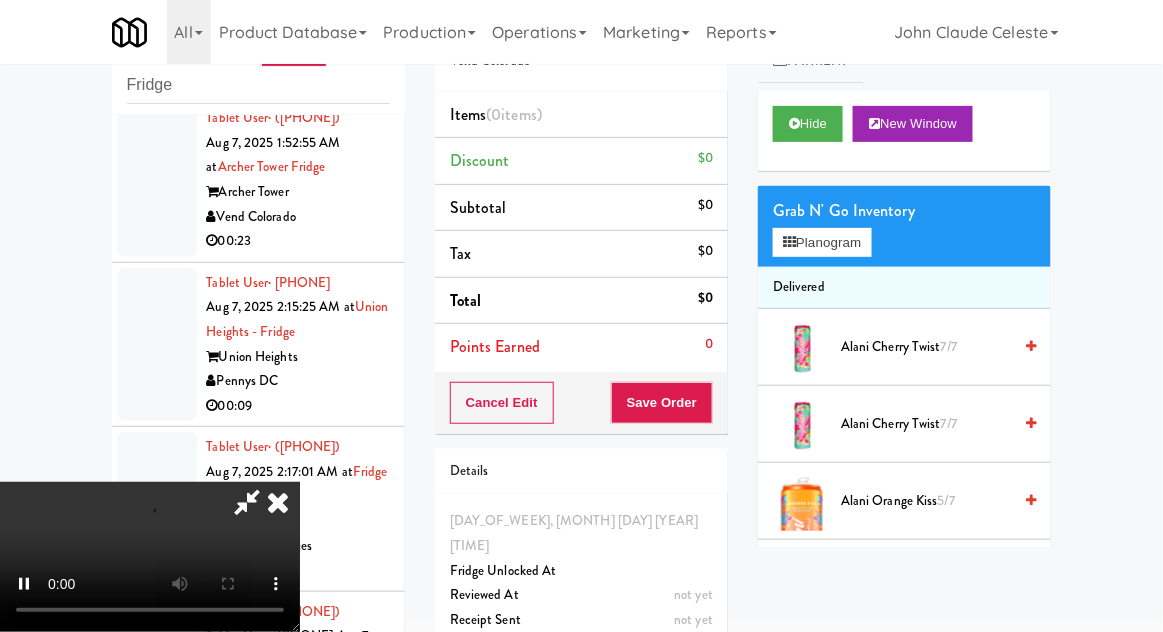 scroll, scrollTop: 73, scrollLeft: 0, axis: vertical 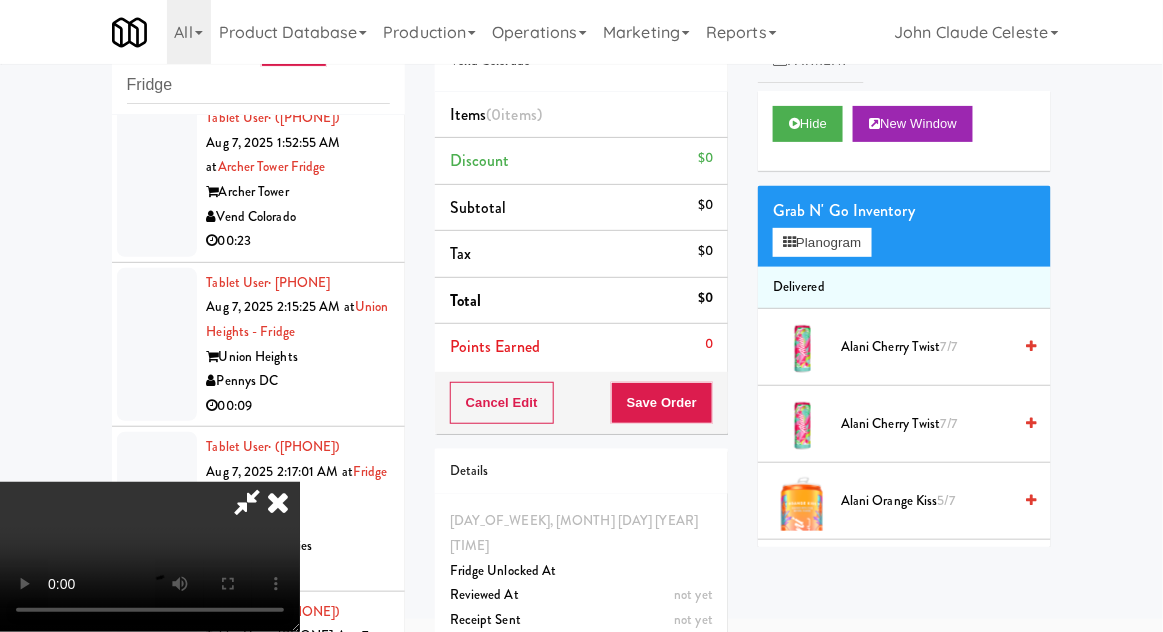 type 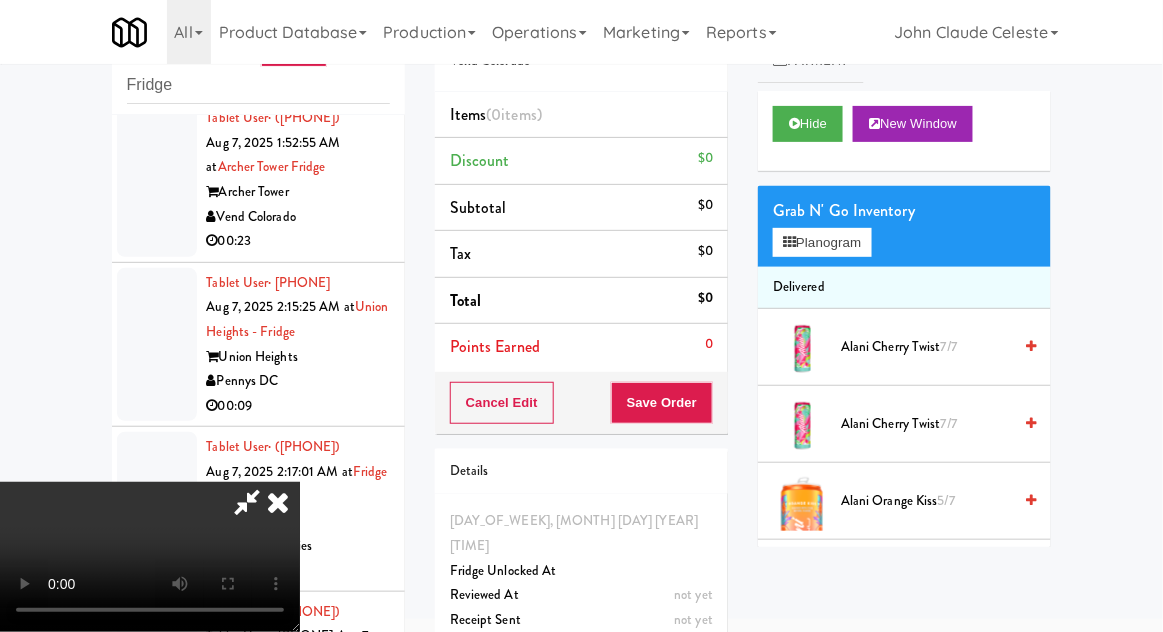 scroll, scrollTop: 0, scrollLeft: 0, axis: both 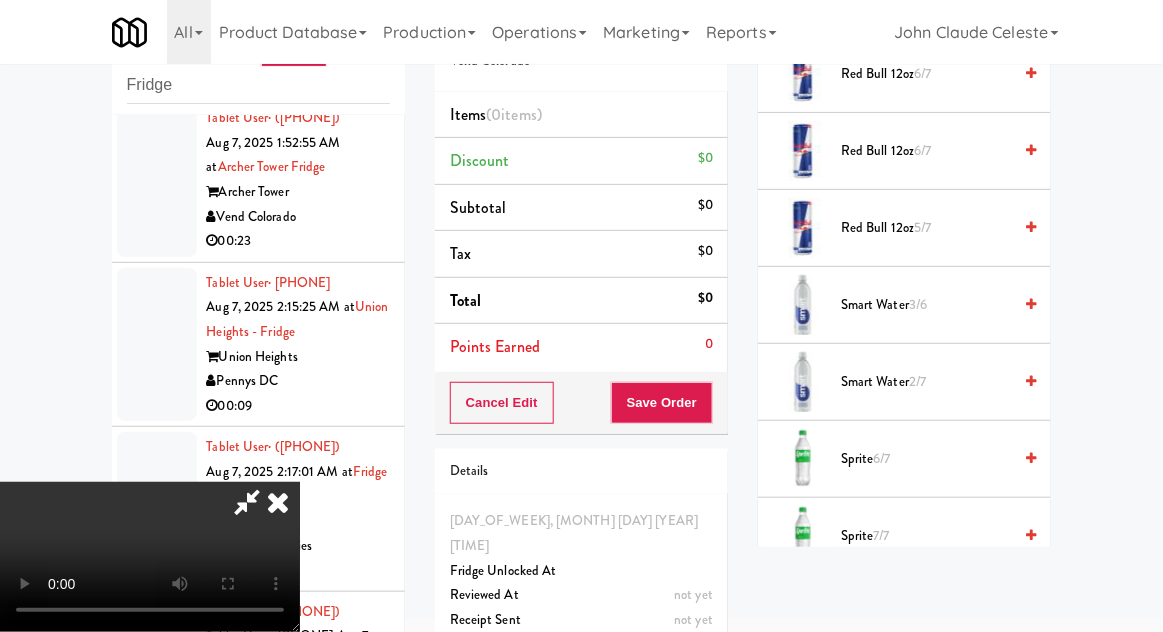 click on "Sprite  6/7" at bounding box center [926, 459] 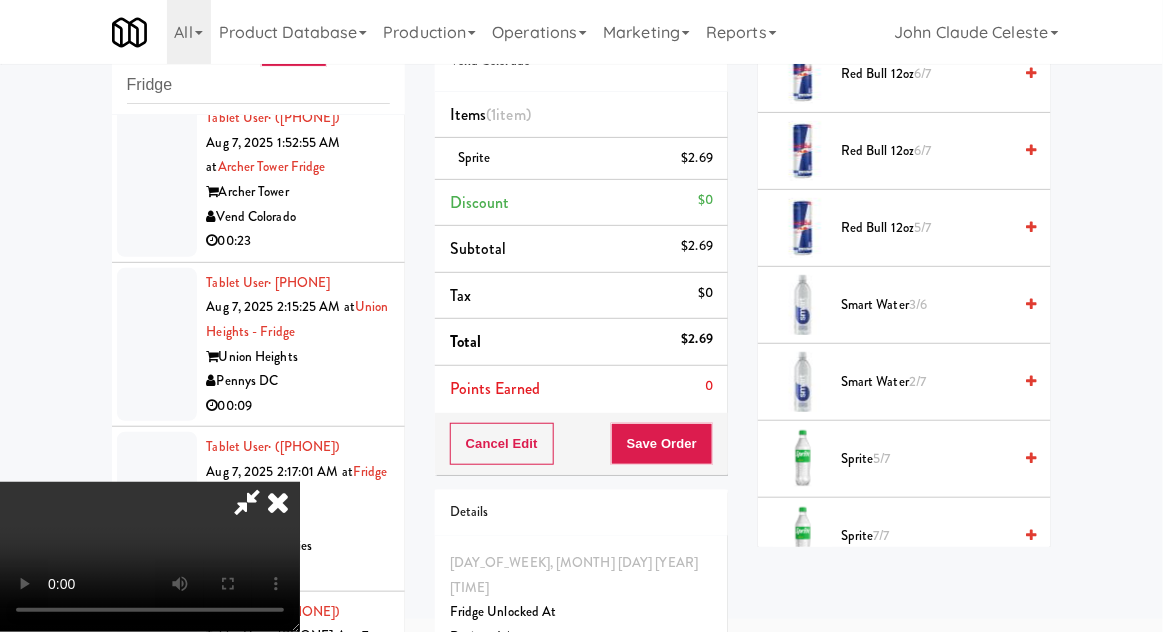 scroll, scrollTop: 73, scrollLeft: 0, axis: vertical 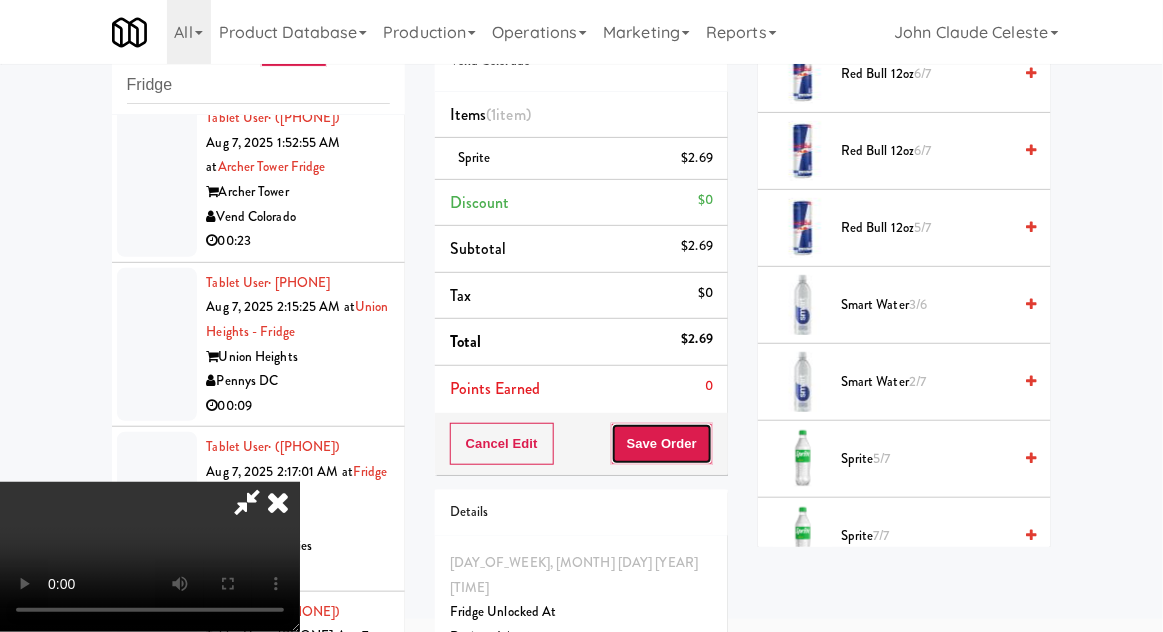 click on "Save Order" at bounding box center [662, 444] 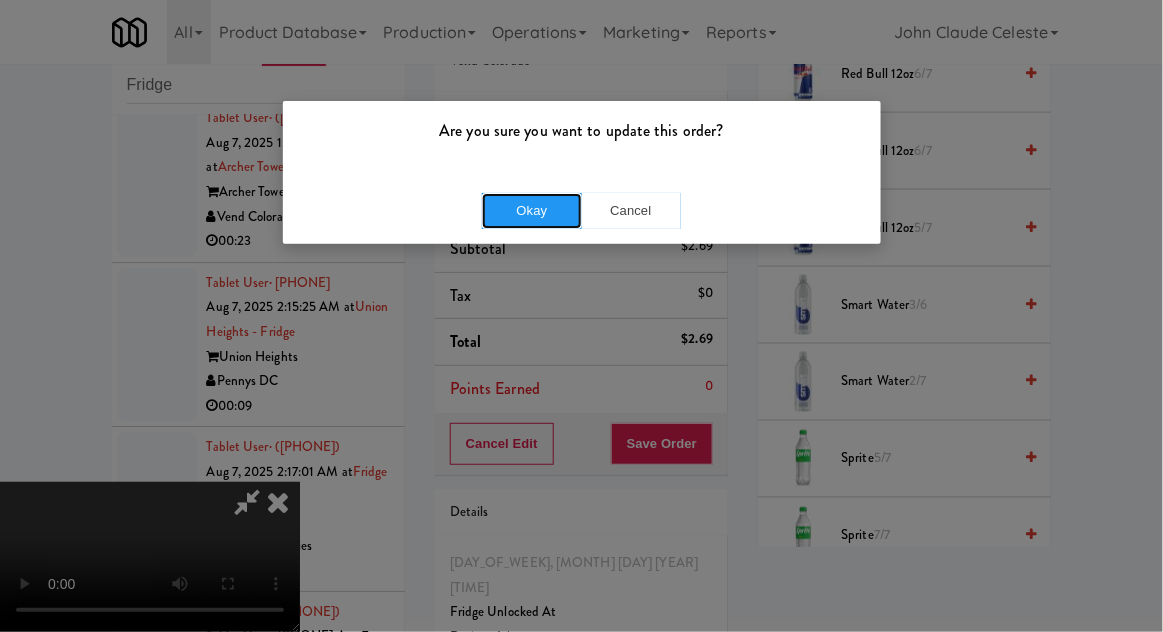 click on "Okay" at bounding box center (532, 211) 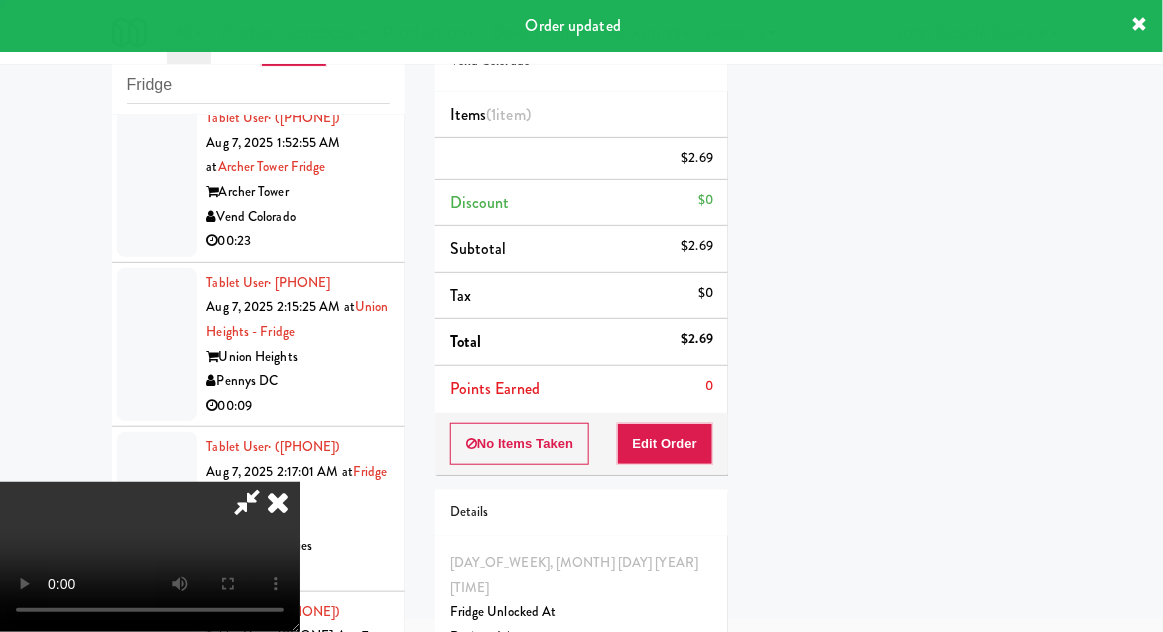 scroll, scrollTop: 197, scrollLeft: 0, axis: vertical 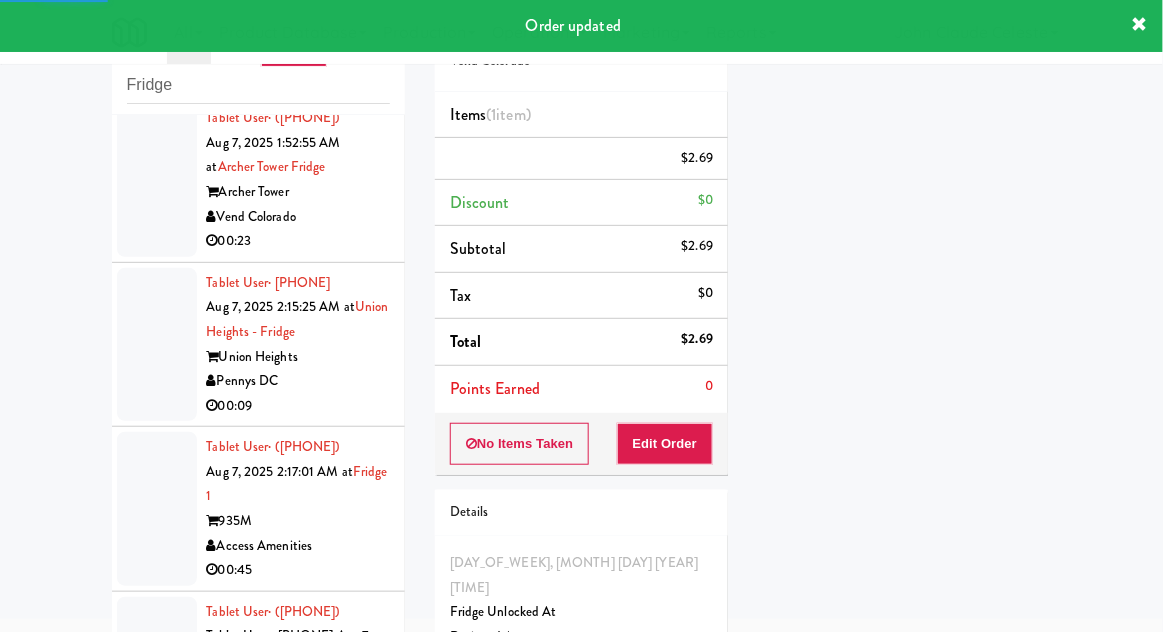 click at bounding box center [157, 180] 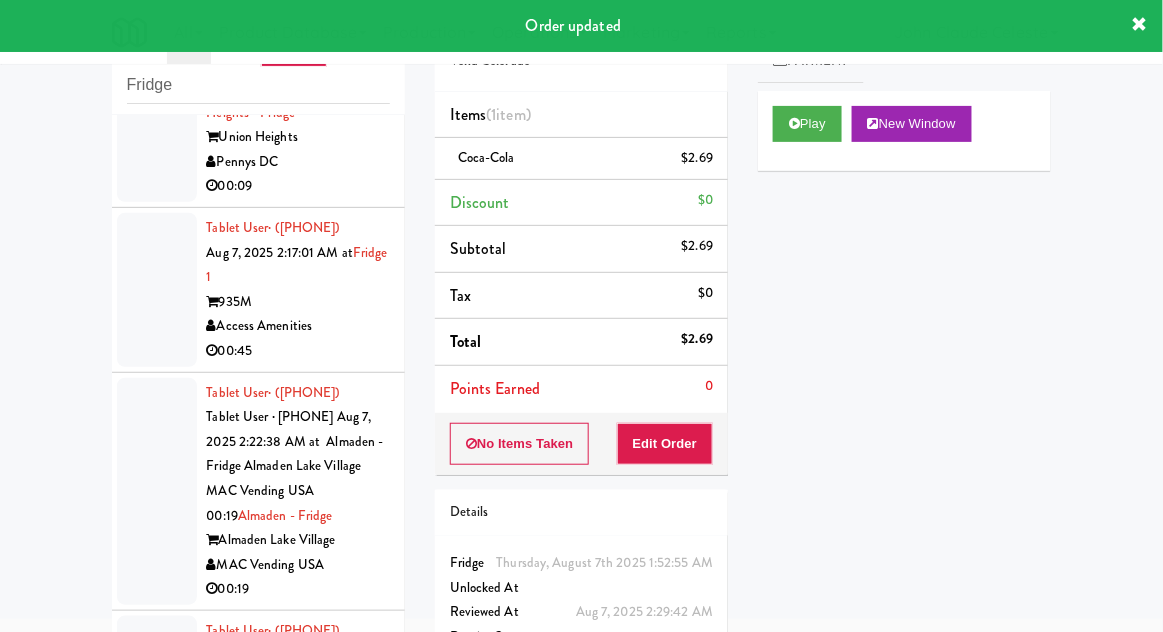 click at bounding box center [157, 126] 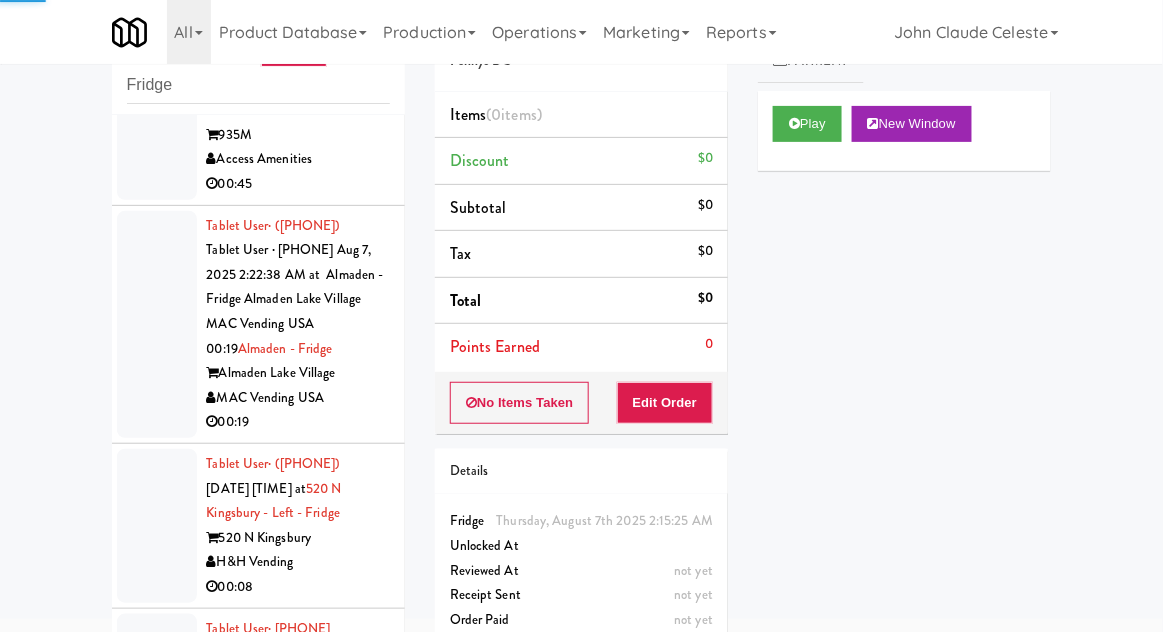 scroll, scrollTop: 1971, scrollLeft: 0, axis: vertical 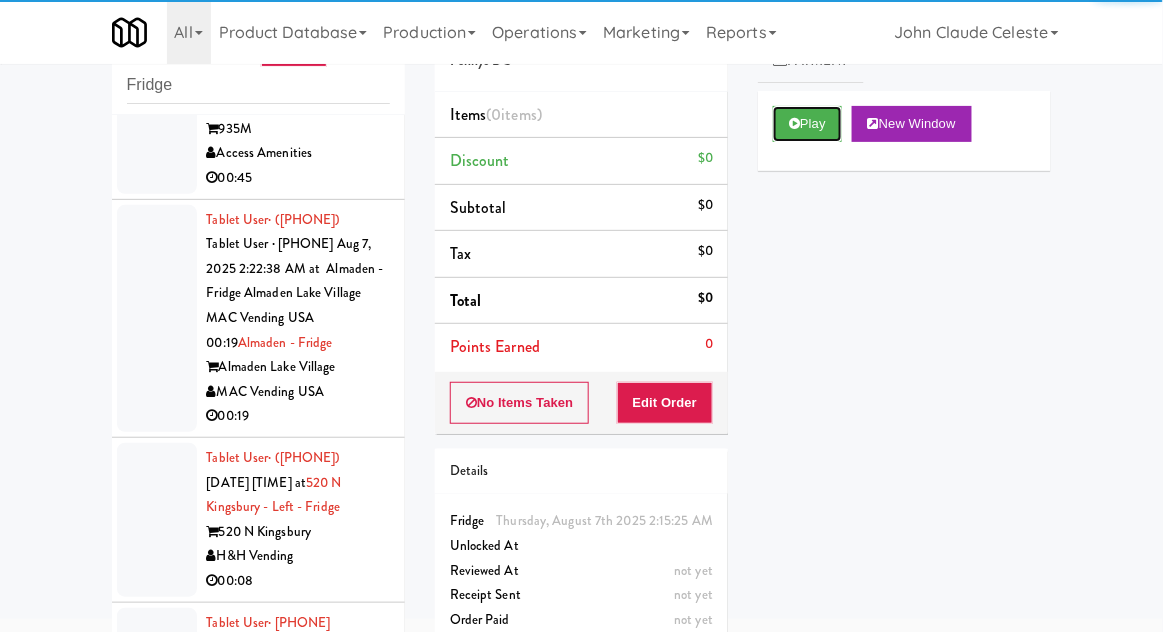 click on "Play" at bounding box center [807, 124] 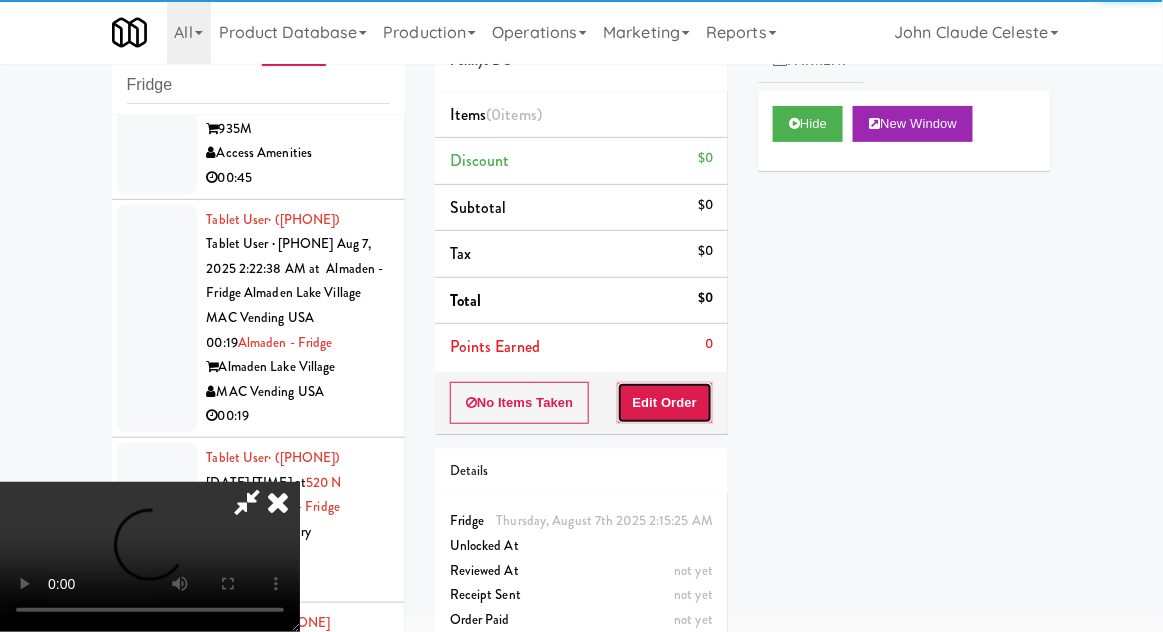 click on "Edit Order" at bounding box center (665, 403) 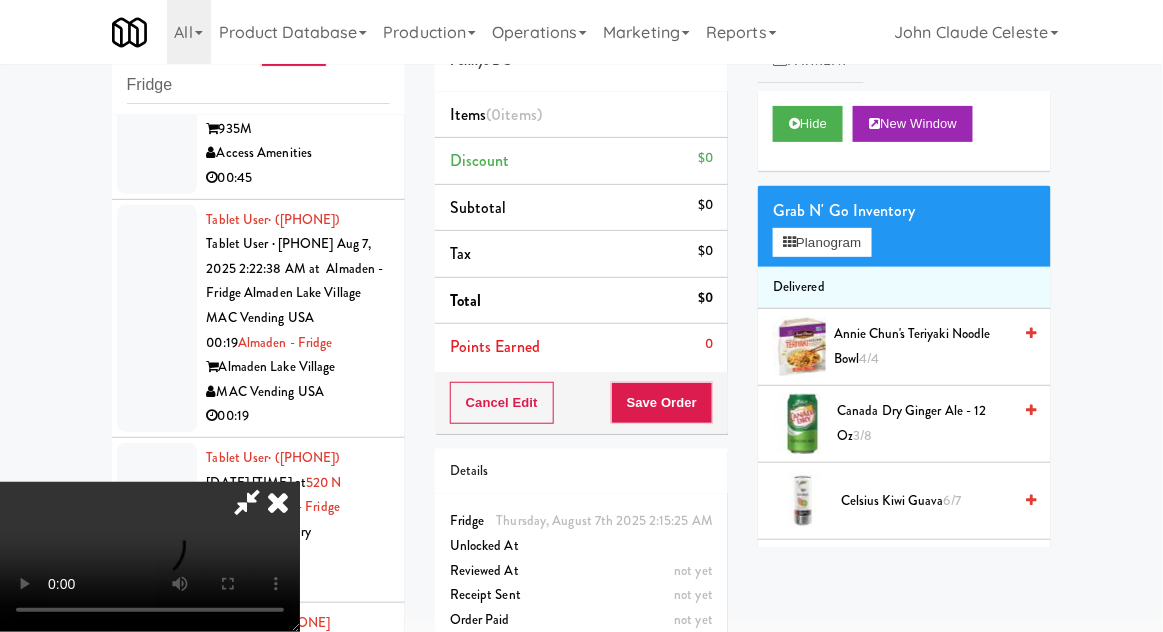 scroll, scrollTop: 73, scrollLeft: 0, axis: vertical 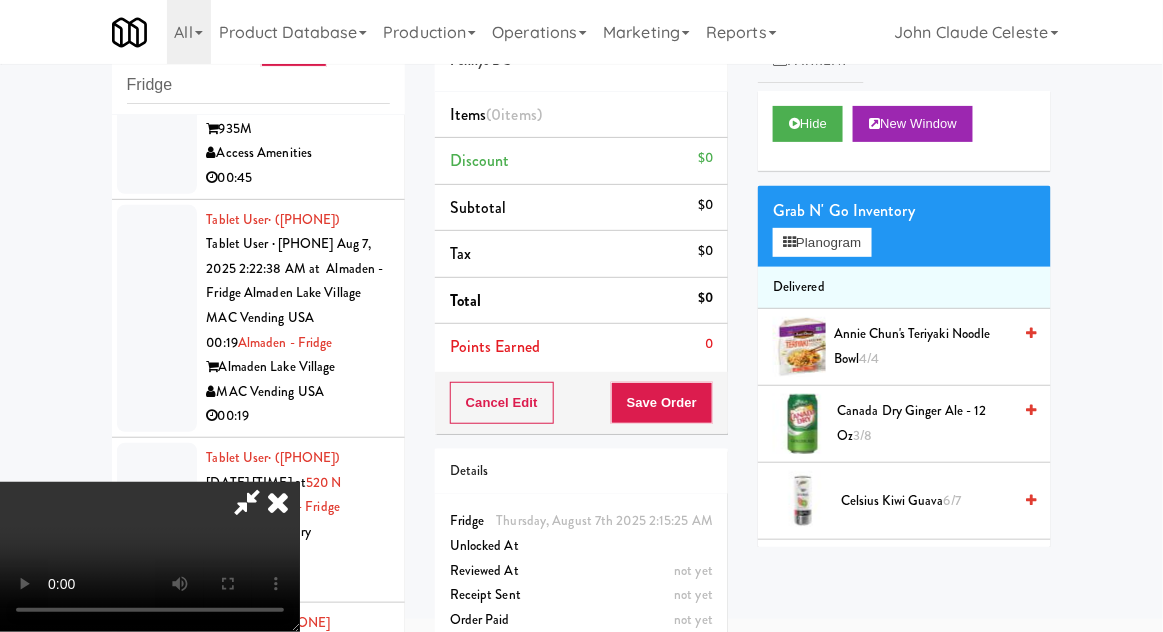 type 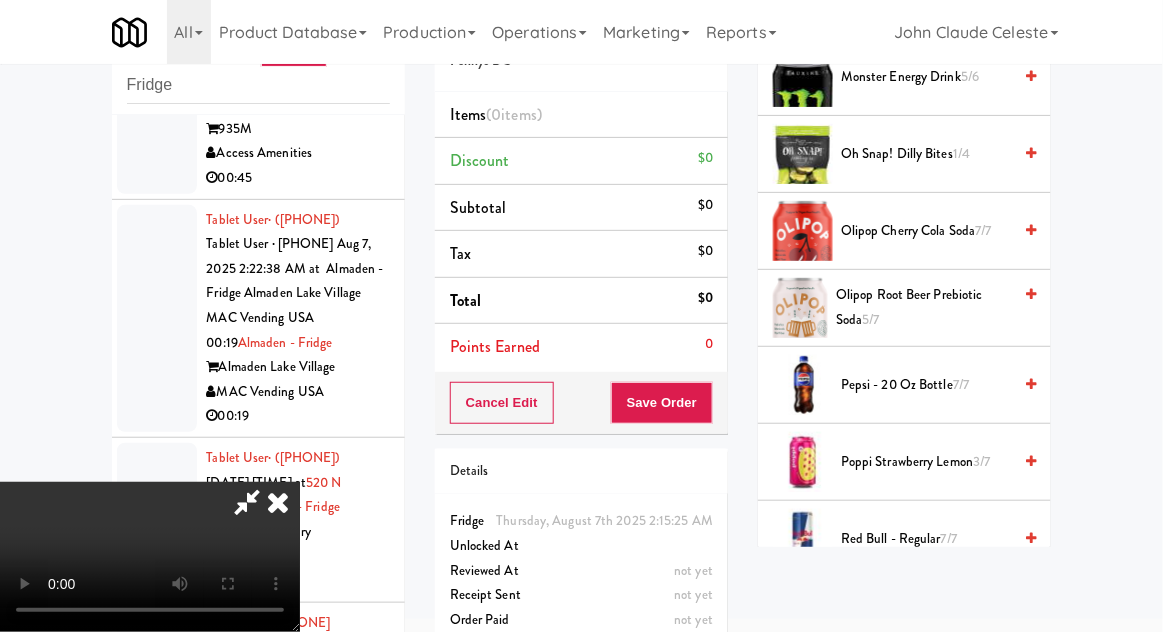 scroll, scrollTop: 1651, scrollLeft: 0, axis: vertical 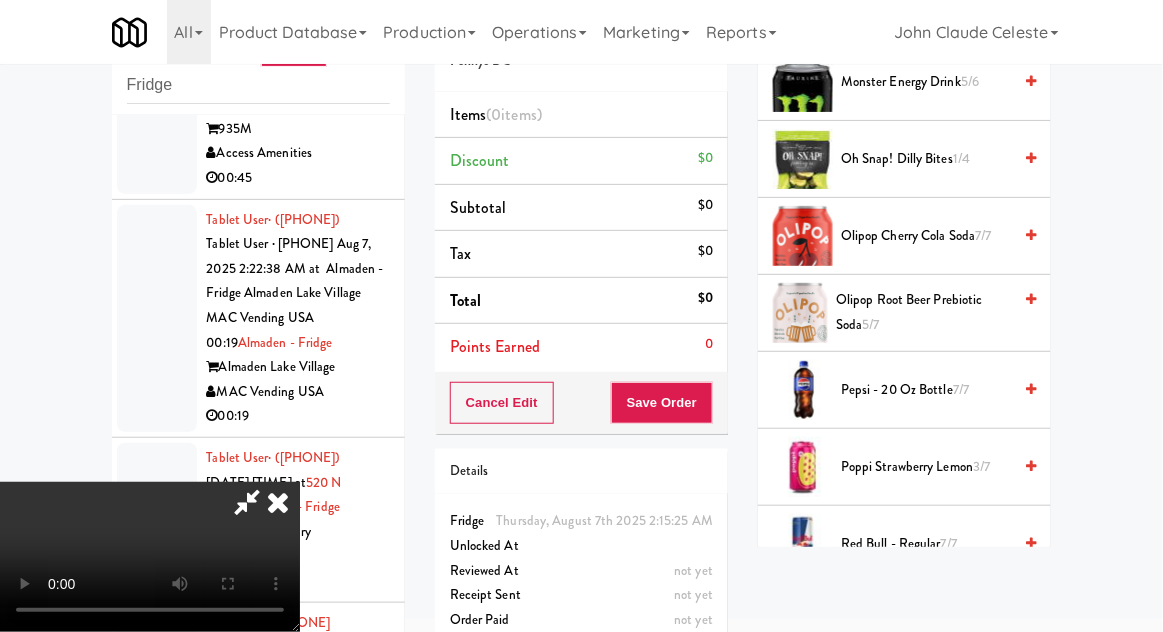 click on "3/7" at bounding box center (981, 466) 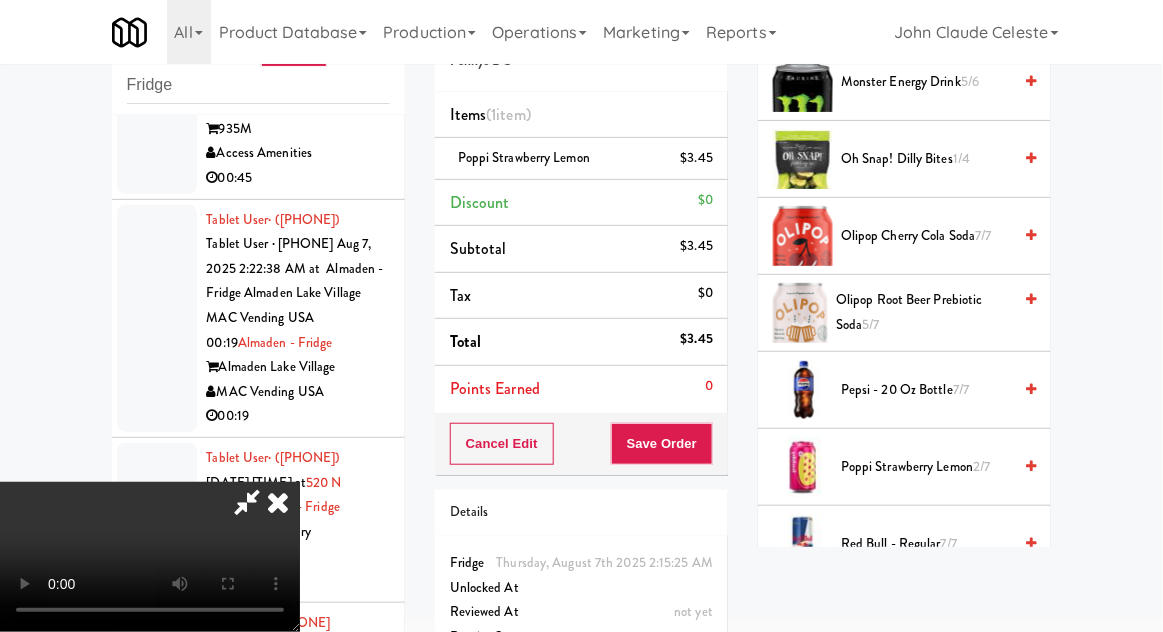 click on "2/7" at bounding box center (981, 466) 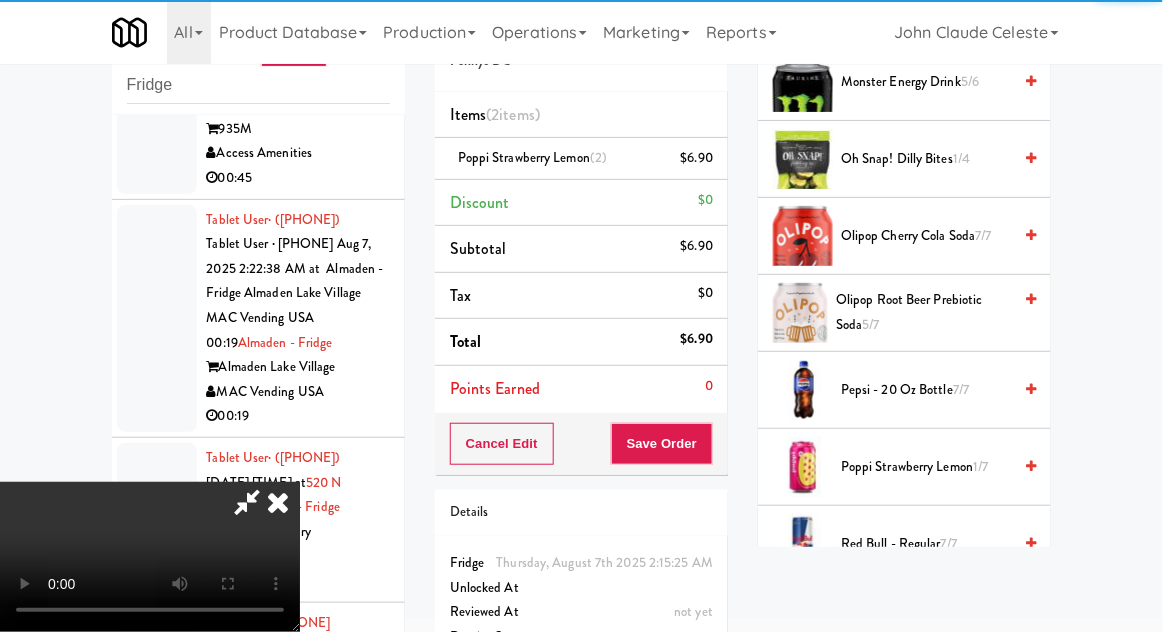 scroll, scrollTop: 73, scrollLeft: 0, axis: vertical 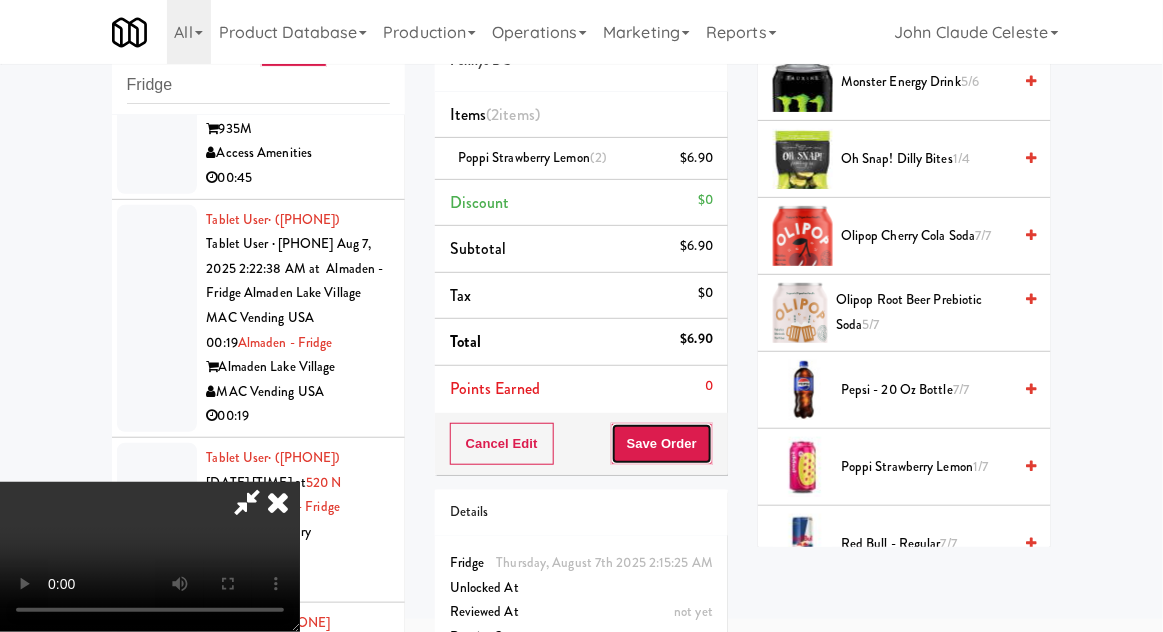 click on "Save Order" at bounding box center (662, 444) 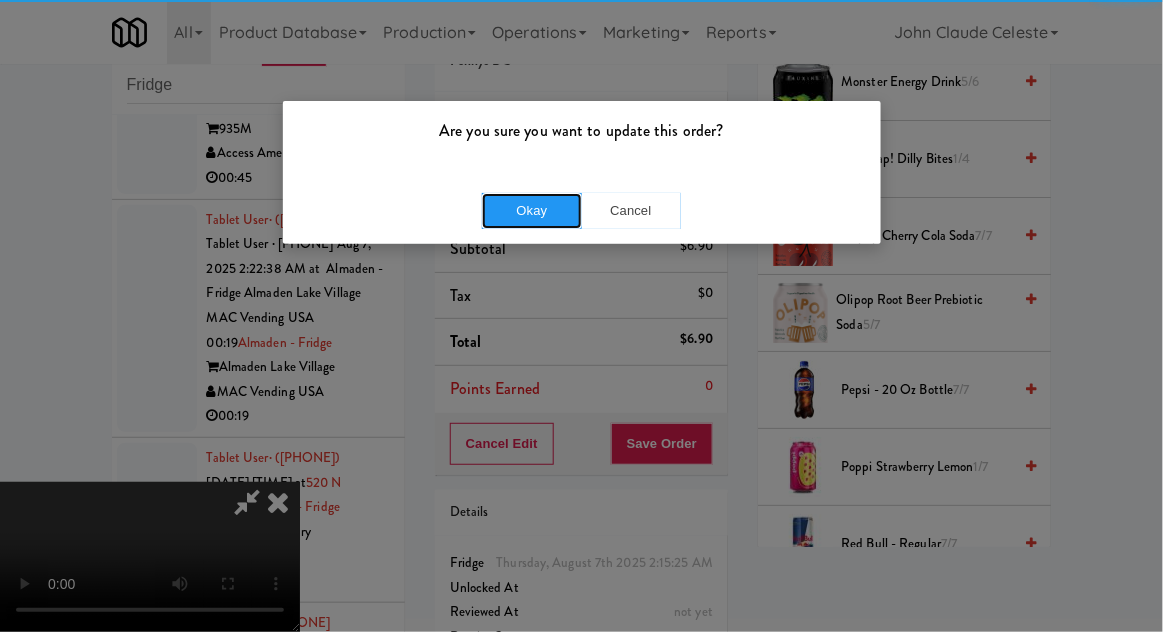 click on "Okay" at bounding box center [532, 211] 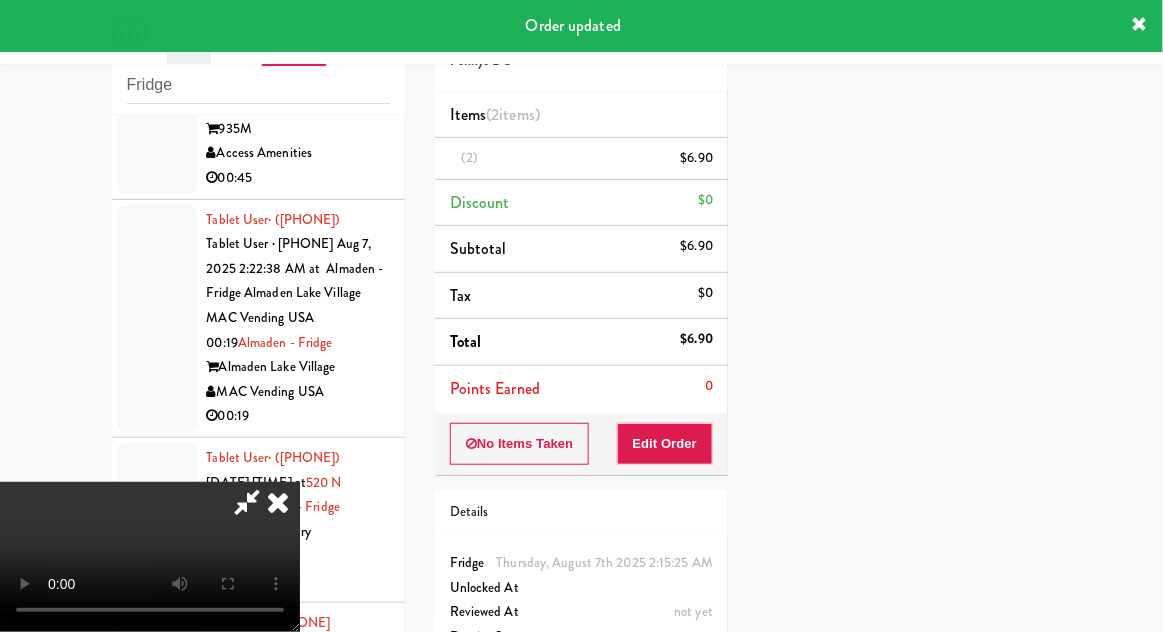 scroll, scrollTop: 197, scrollLeft: 0, axis: vertical 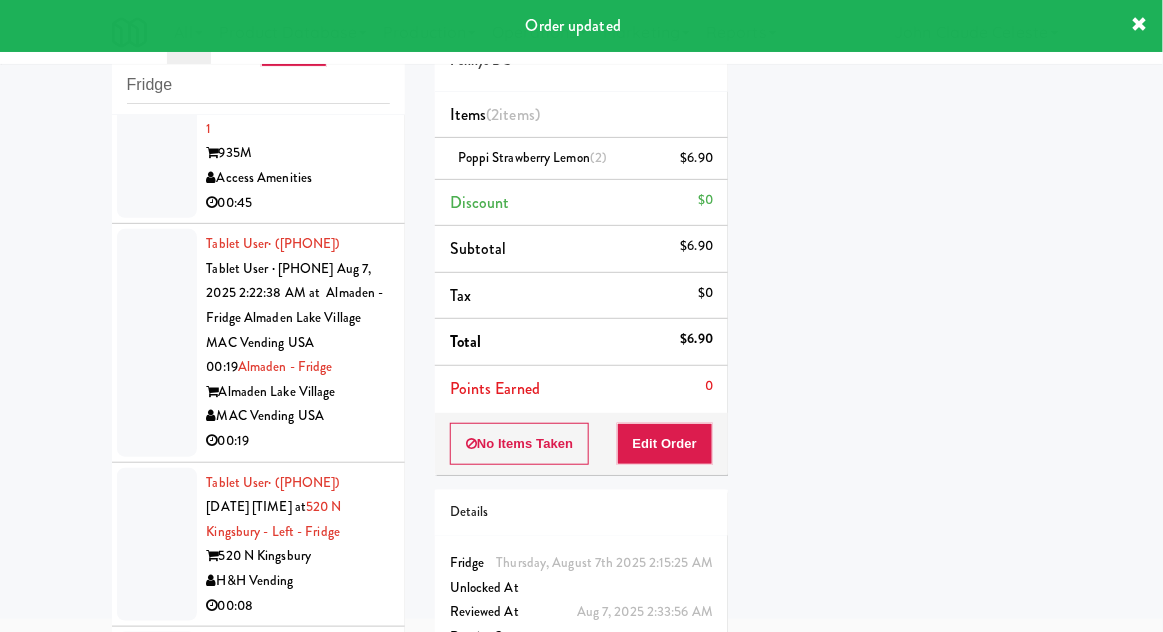 click at bounding box center (157, 142) 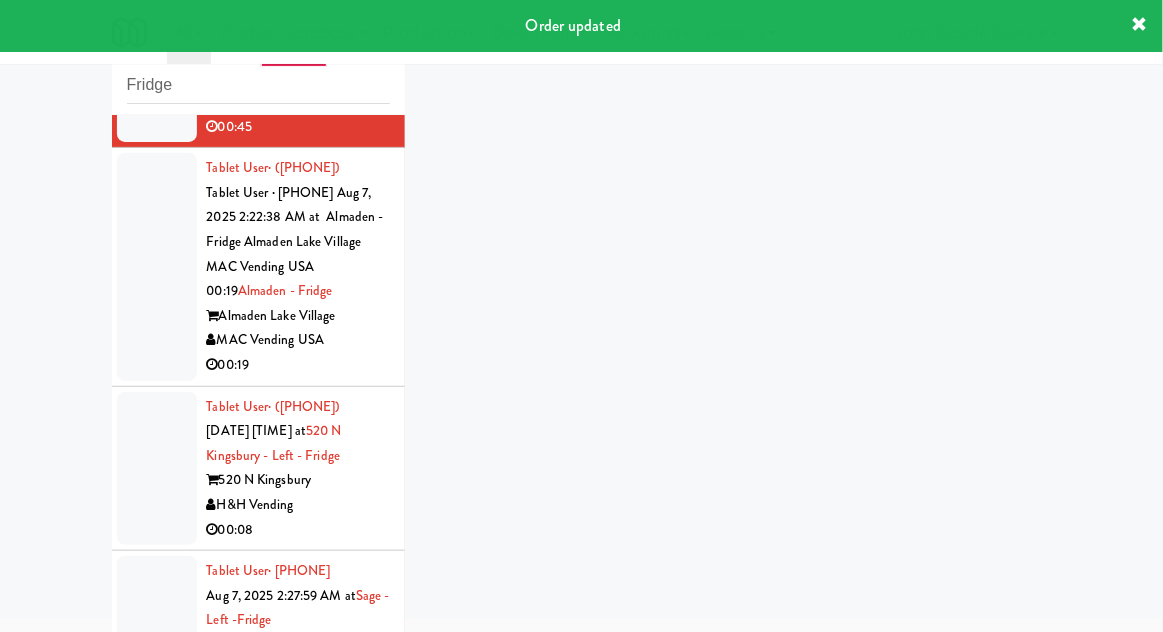 scroll, scrollTop: 2193, scrollLeft: 0, axis: vertical 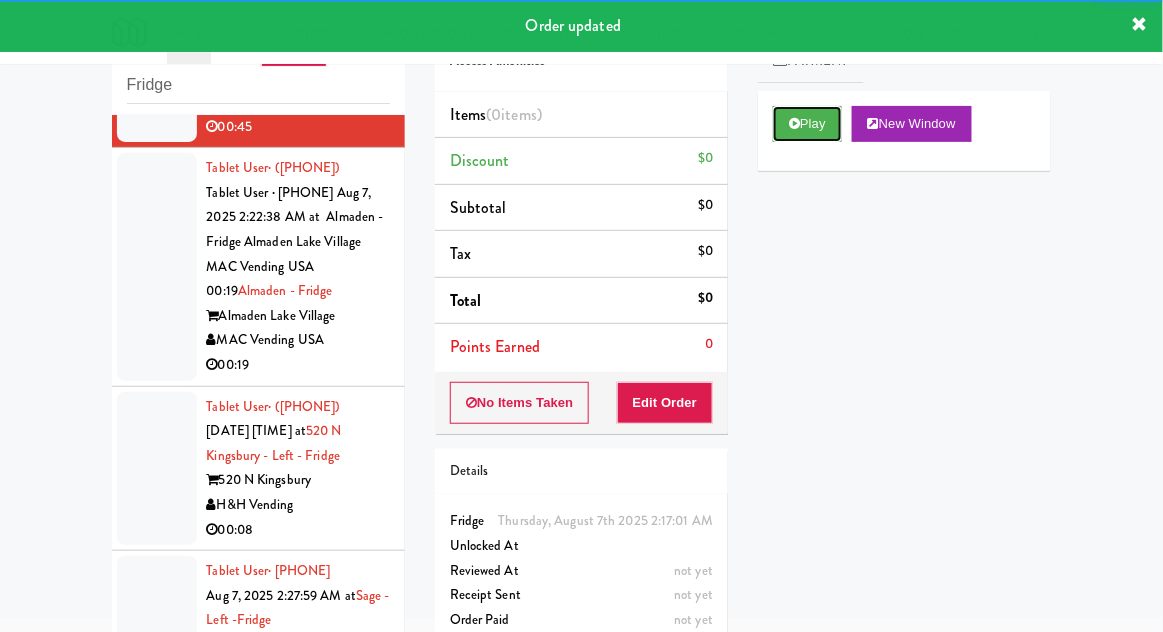 click on "Play" at bounding box center [807, 124] 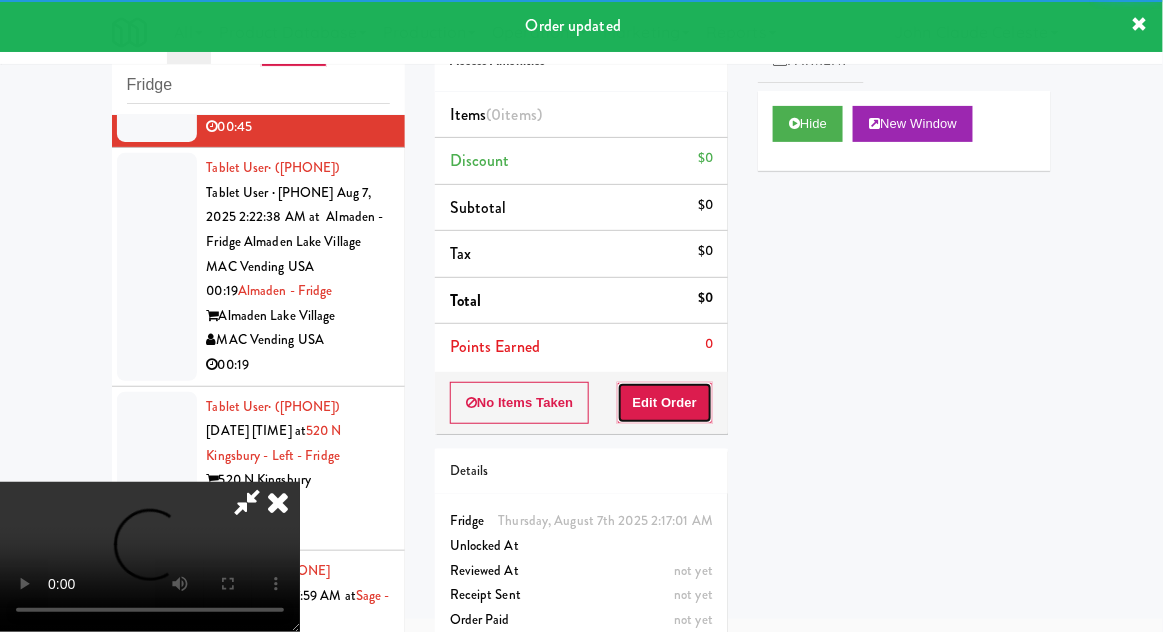 click on "Edit Order" at bounding box center [665, 403] 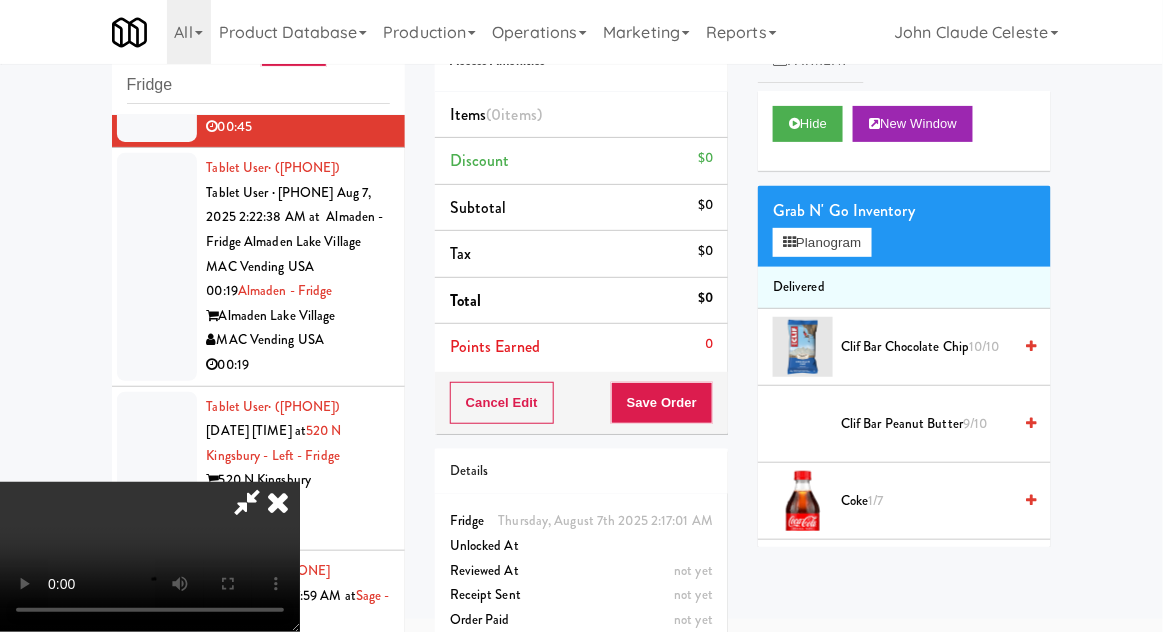 scroll, scrollTop: 73, scrollLeft: 0, axis: vertical 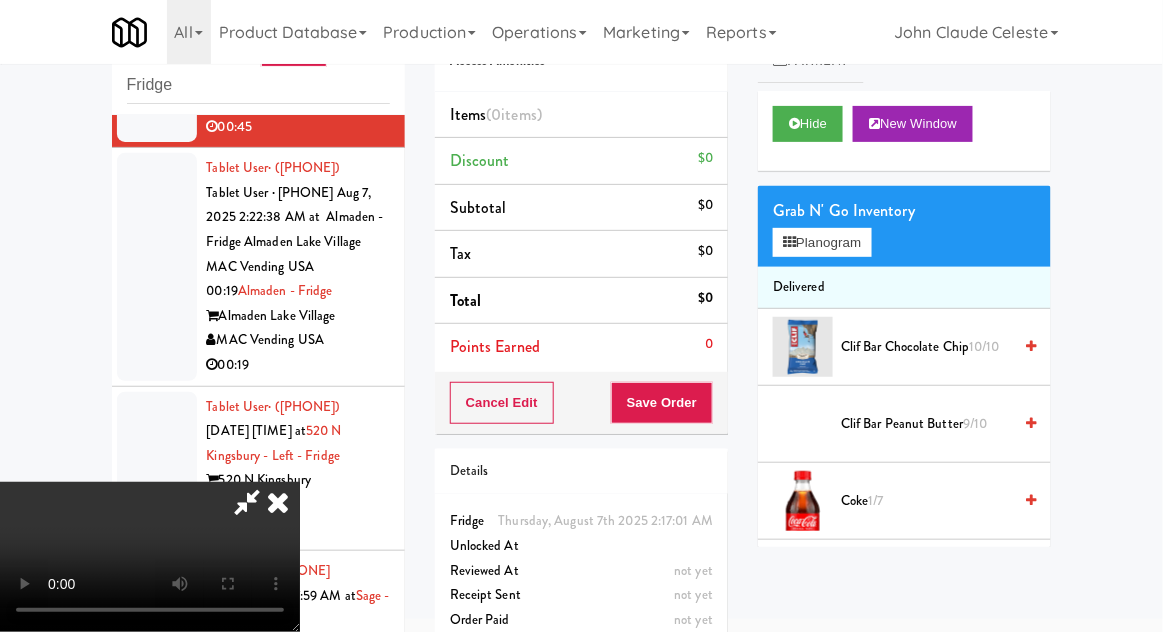 type 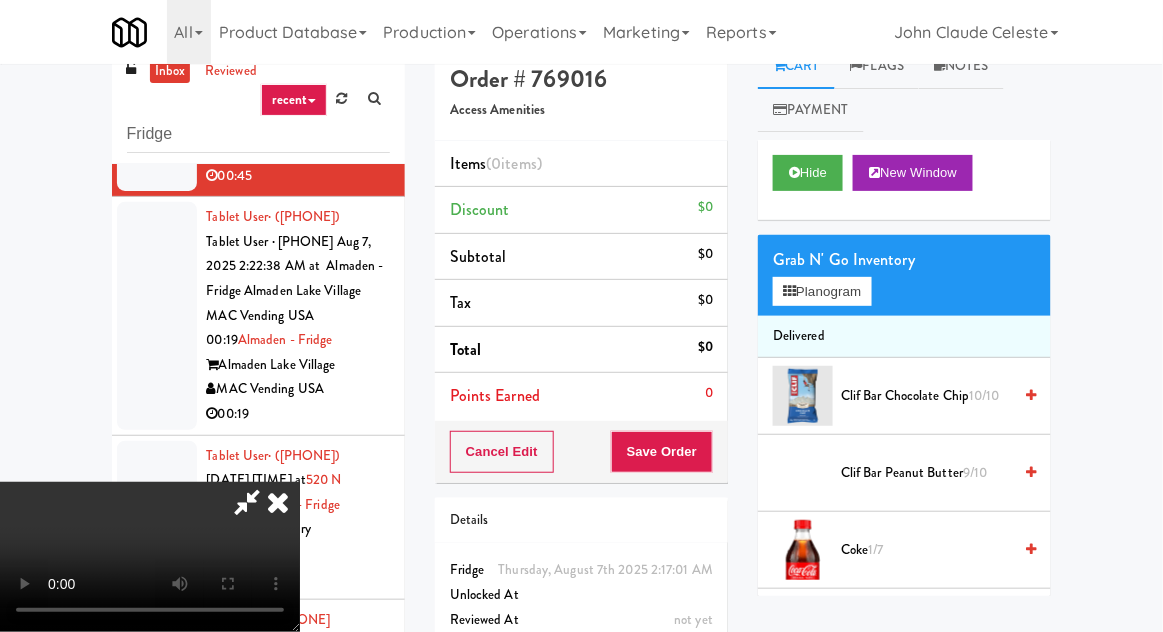 scroll, scrollTop: 77, scrollLeft: 0, axis: vertical 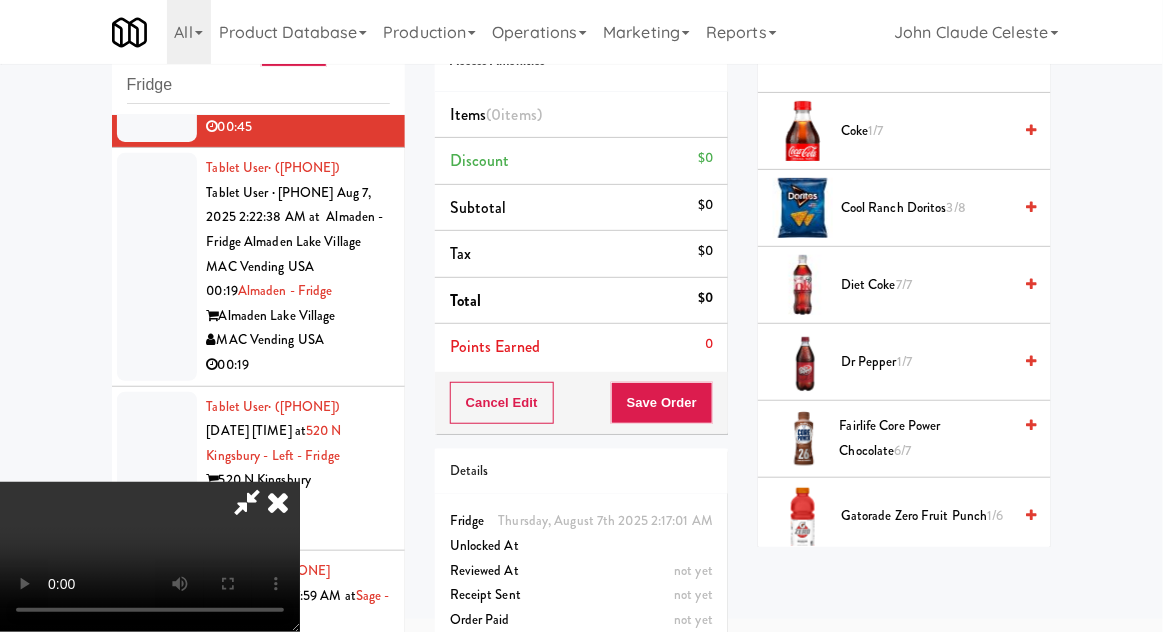 click on "Dr Pepper  1/7" at bounding box center [926, 362] 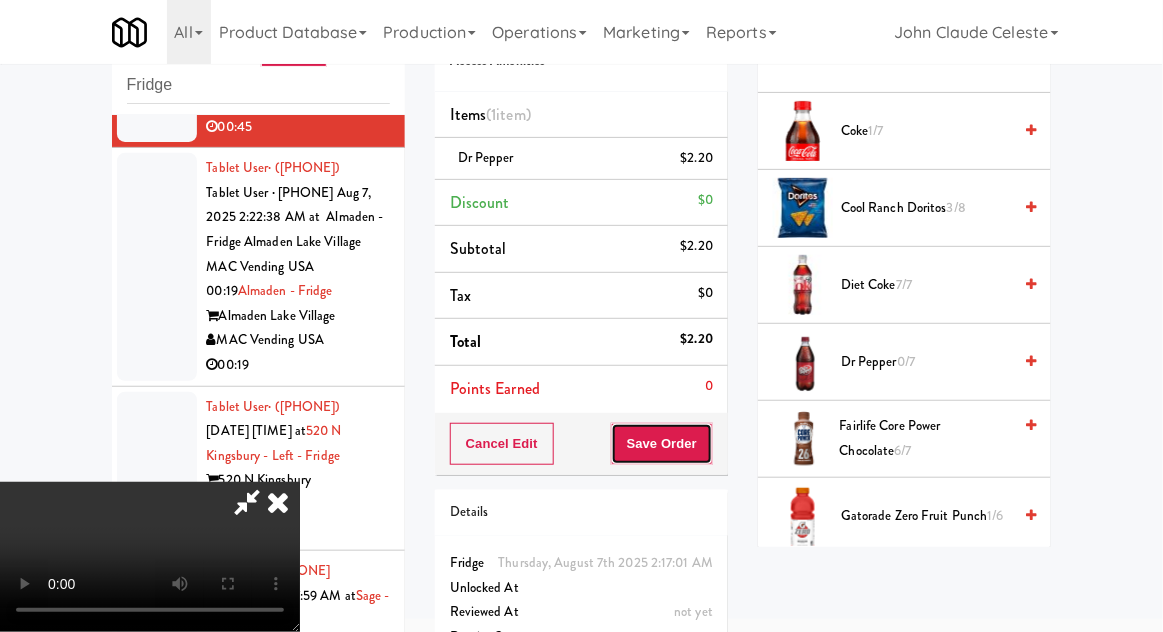 click on "Save Order" at bounding box center [662, 444] 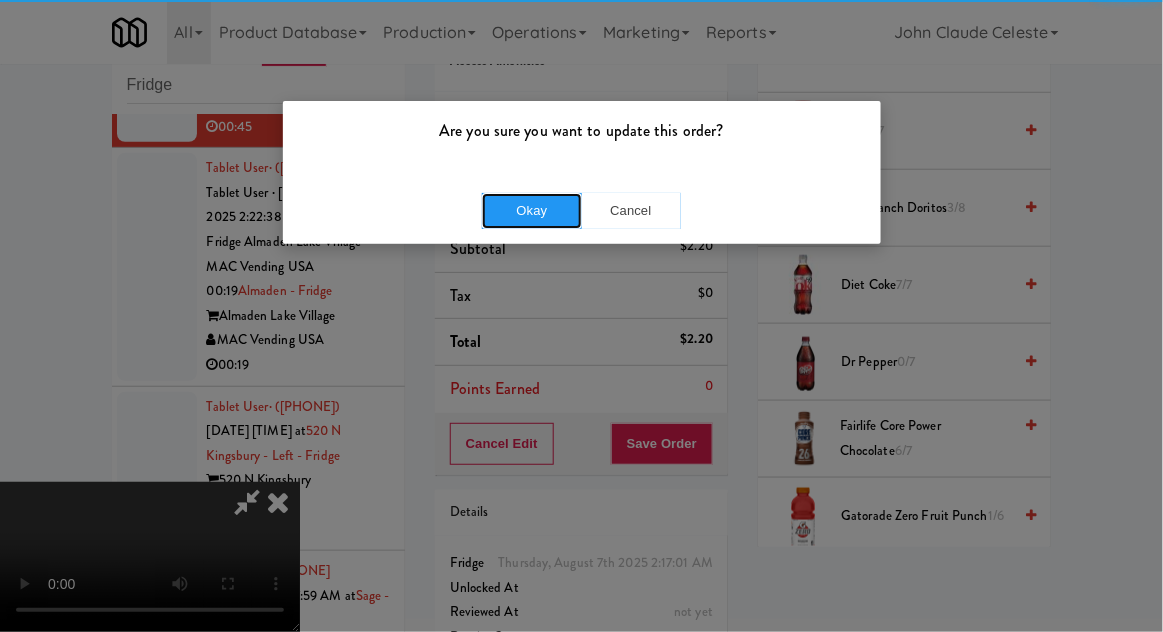click on "Okay" at bounding box center [532, 211] 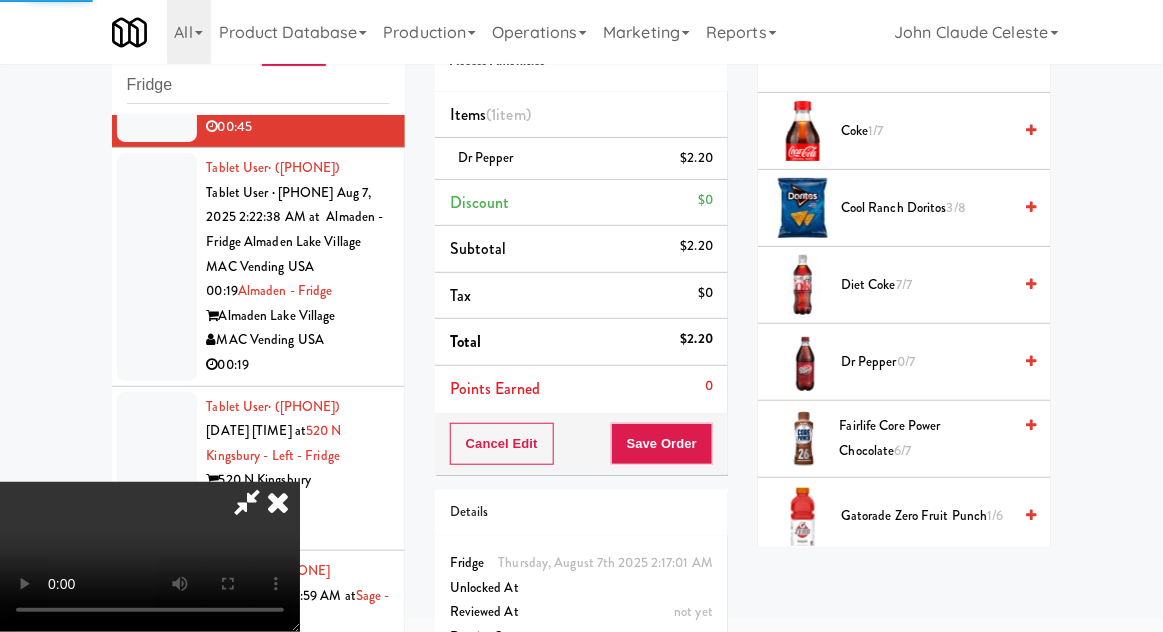 scroll, scrollTop: 197, scrollLeft: 0, axis: vertical 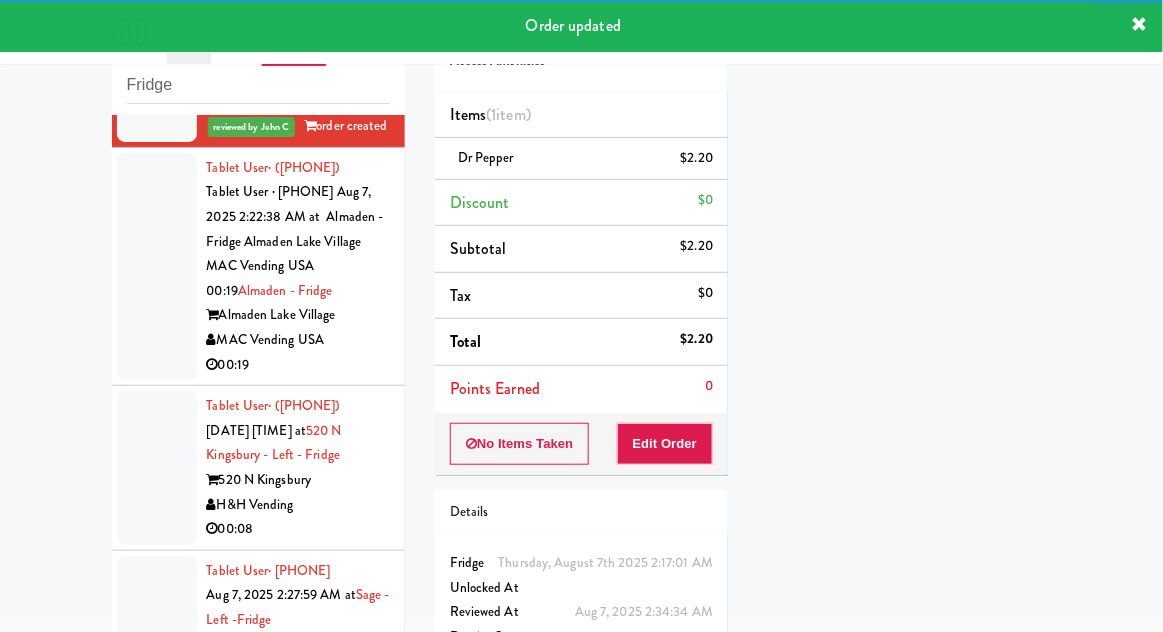 click at bounding box center (157, 266) 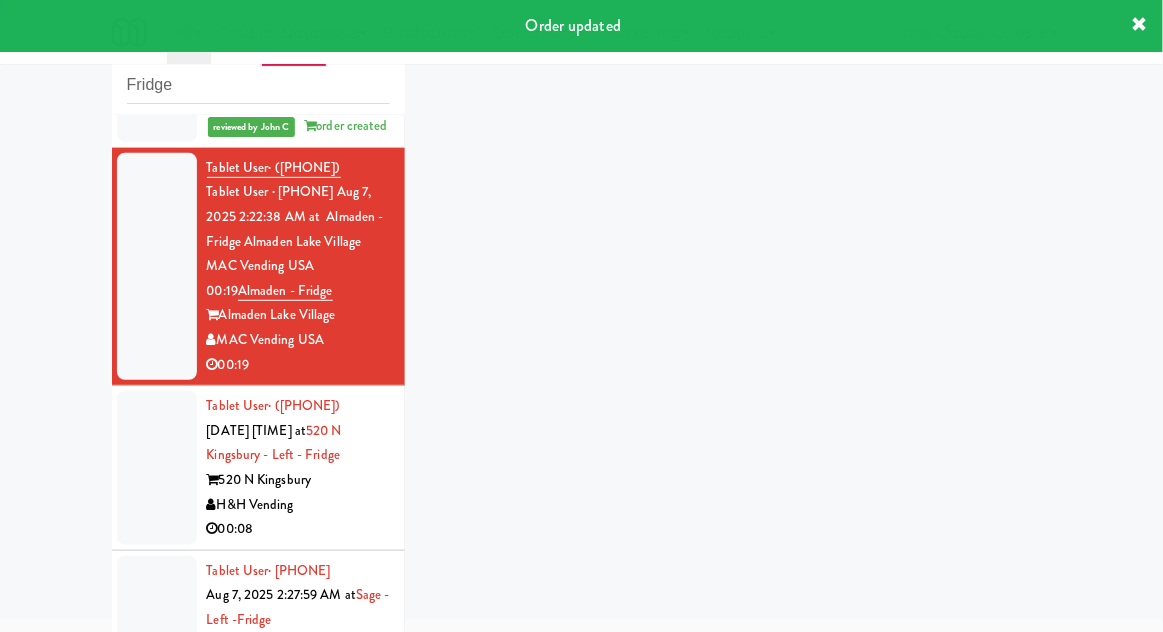scroll, scrollTop: 2242, scrollLeft: 0, axis: vertical 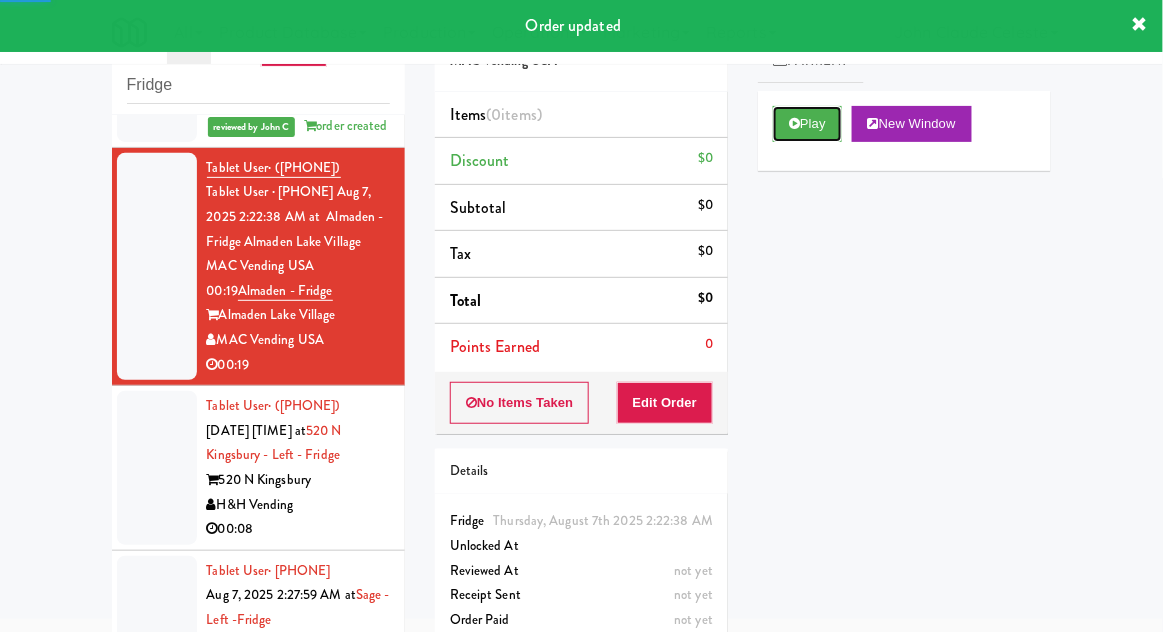 click on "Play" at bounding box center [807, 124] 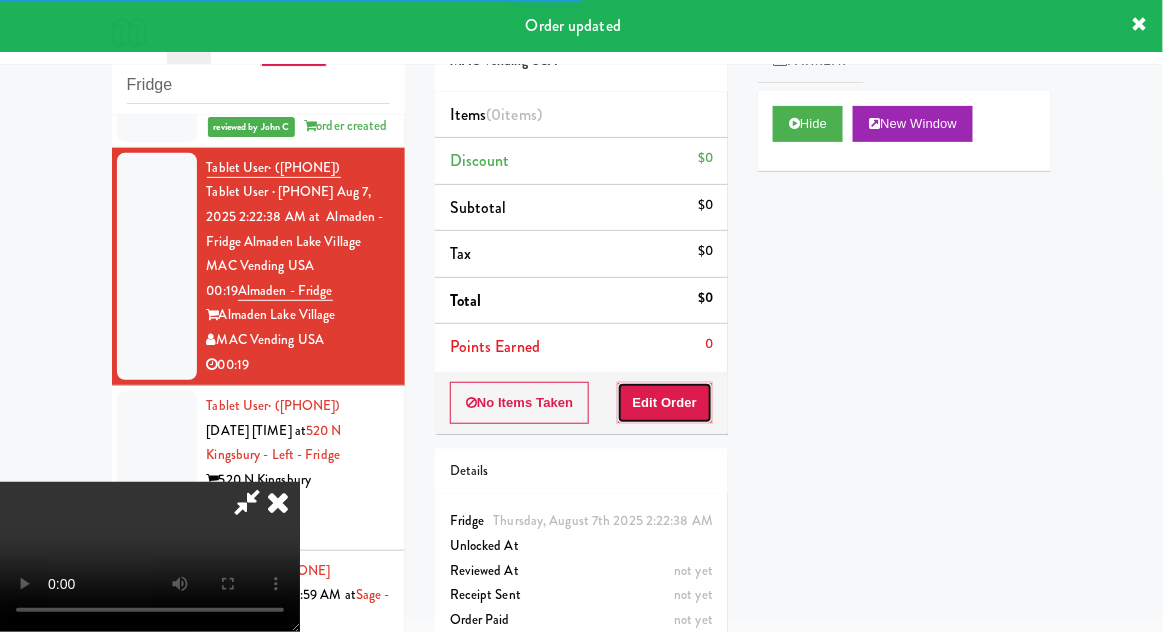 click on "Edit Order" at bounding box center (665, 403) 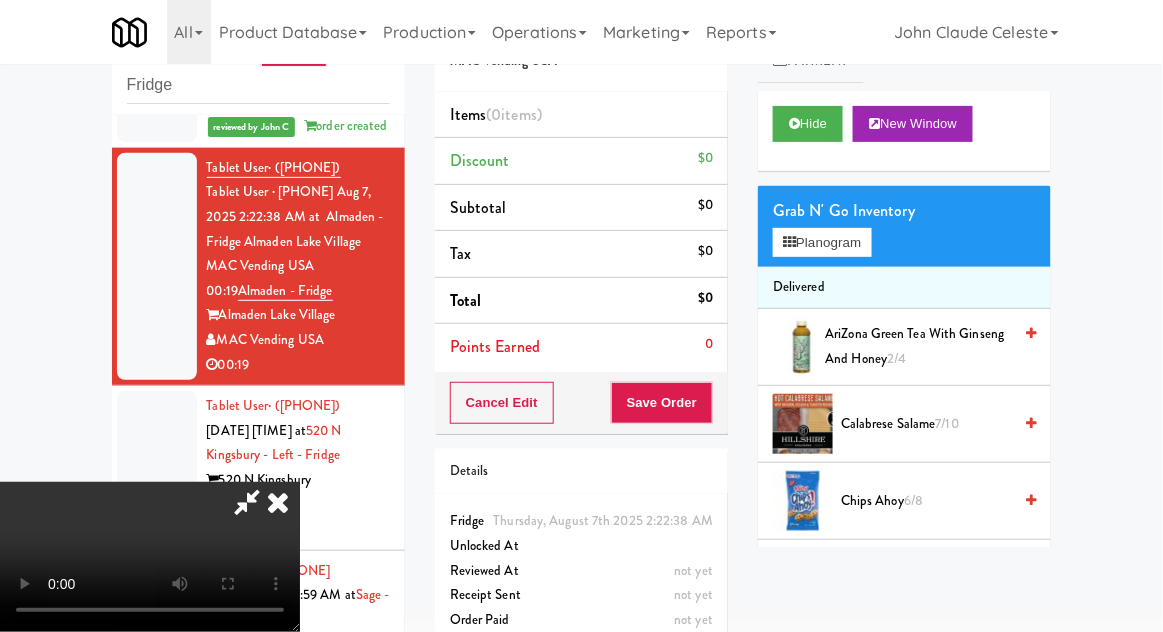 type 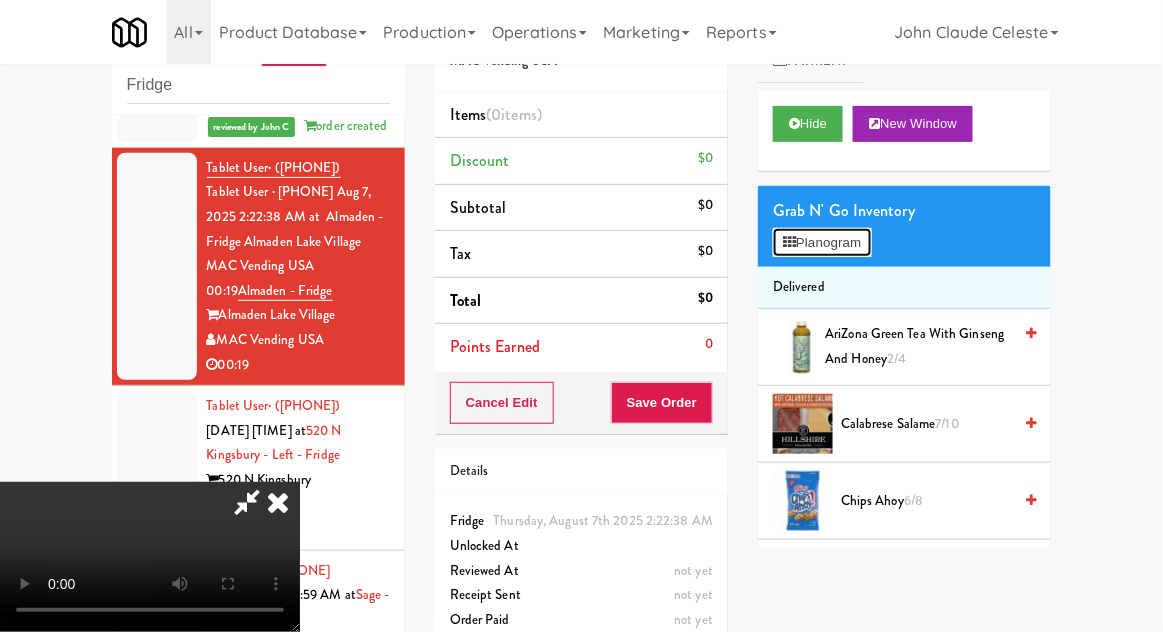 click on "Planogram" at bounding box center [822, 243] 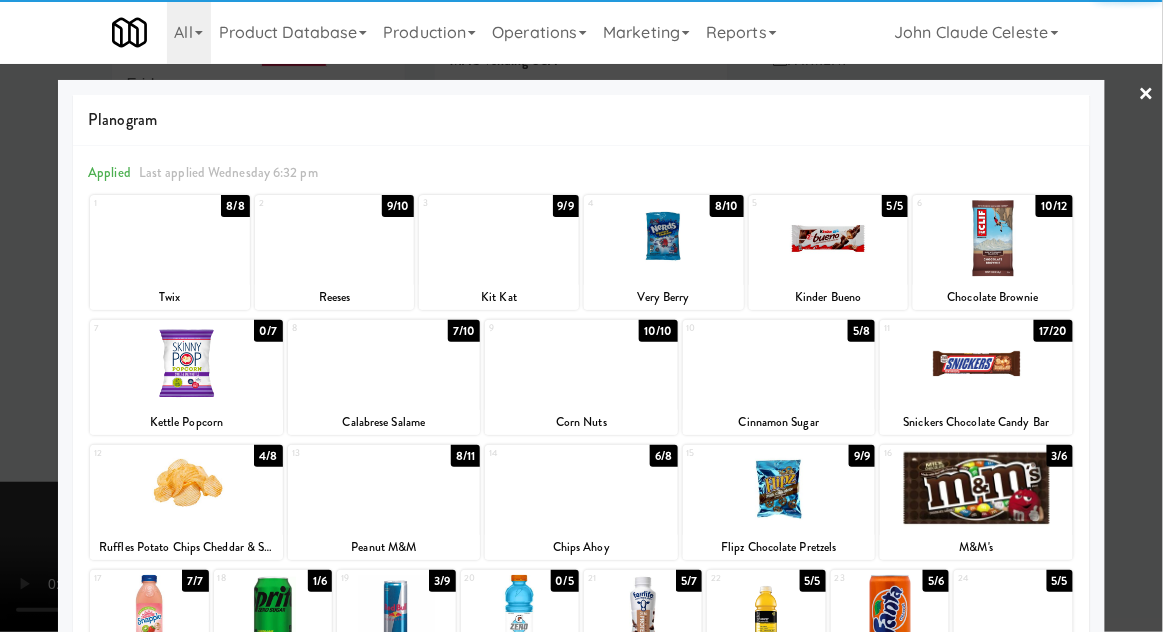 click at bounding box center (384, 363) 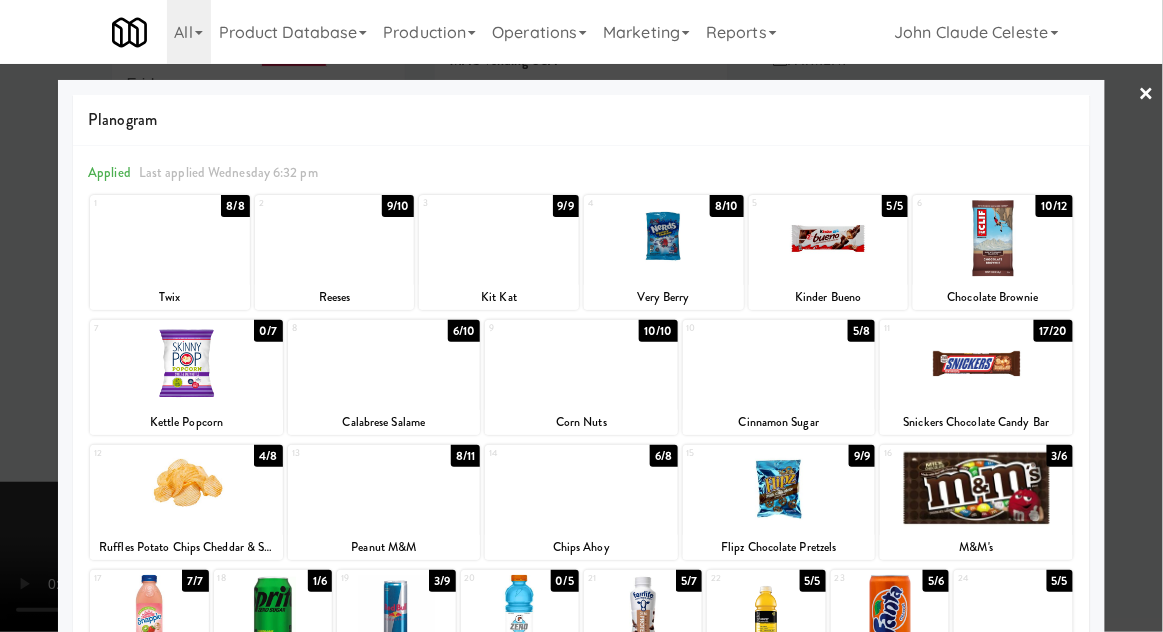 click at bounding box center [581, 316] 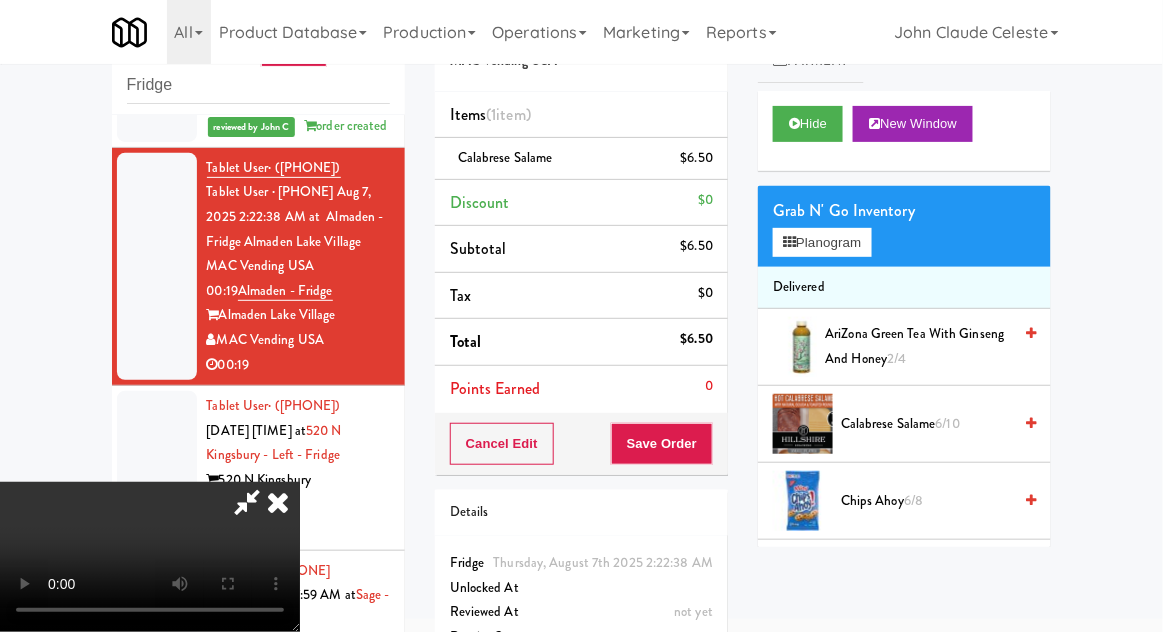 click on "$6.50" at bounding box center (697, 158) 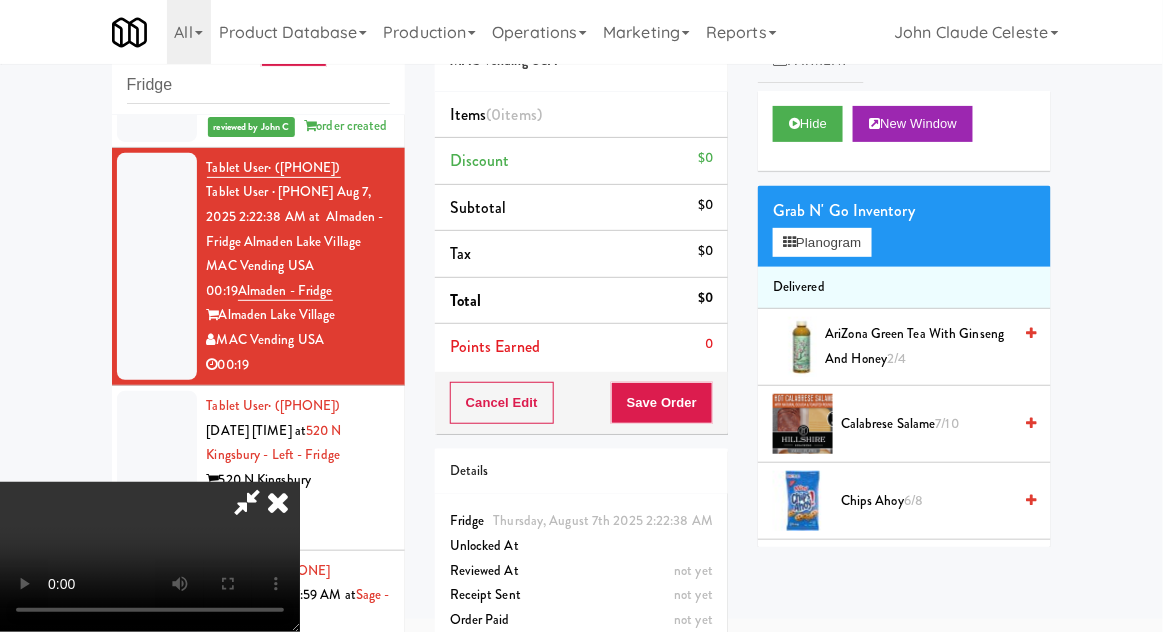 click on "Grab N' Go Inventory" at bounding box center (904, 211) 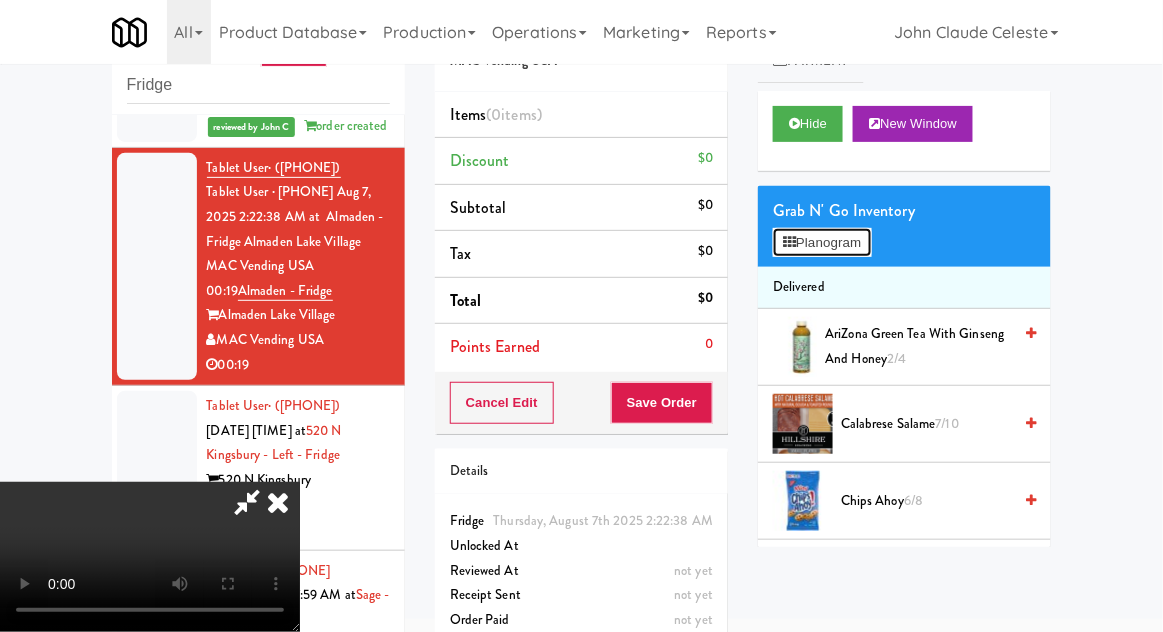 click on "Planogram" at bounding box center (822, 243) 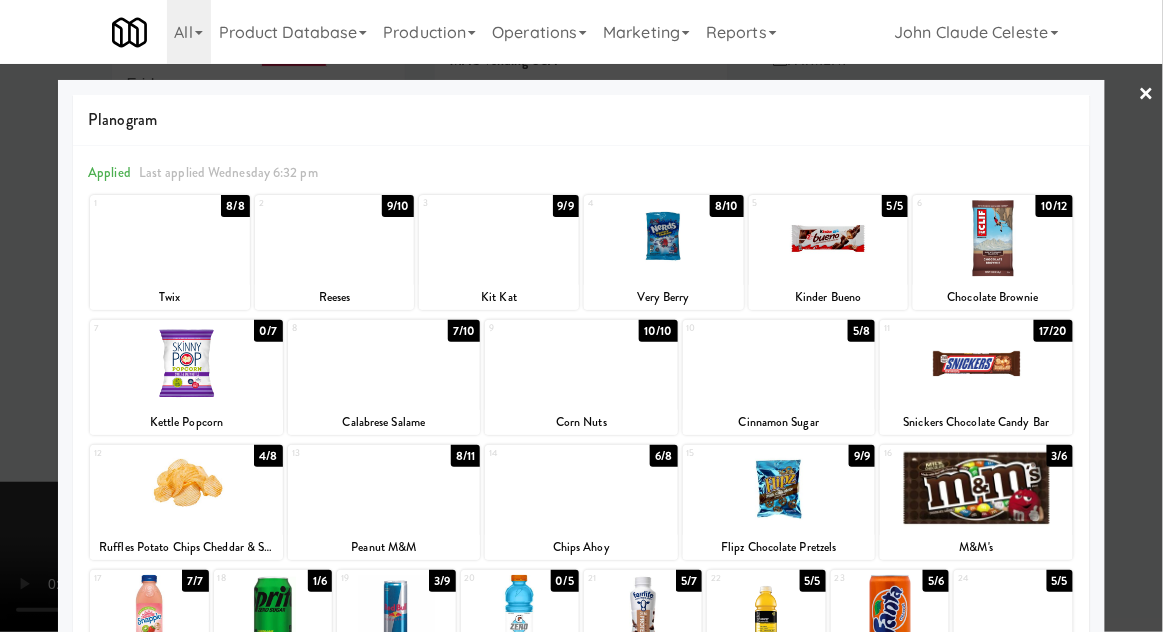 click at bounding box center (779, 363) 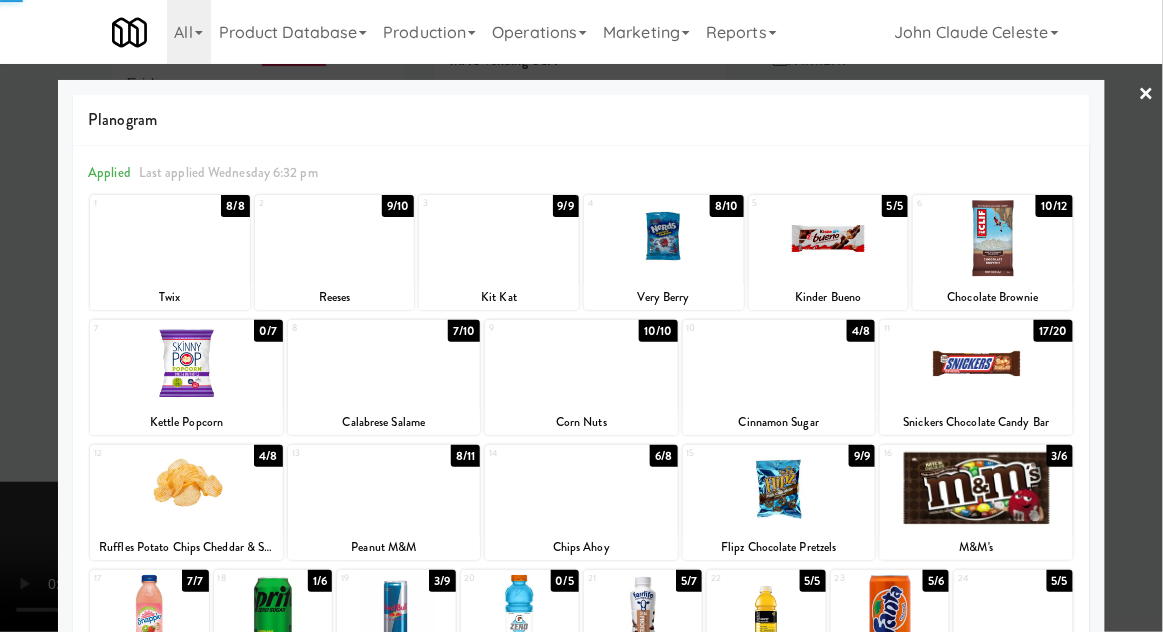 click at bounding box center (581, 316) 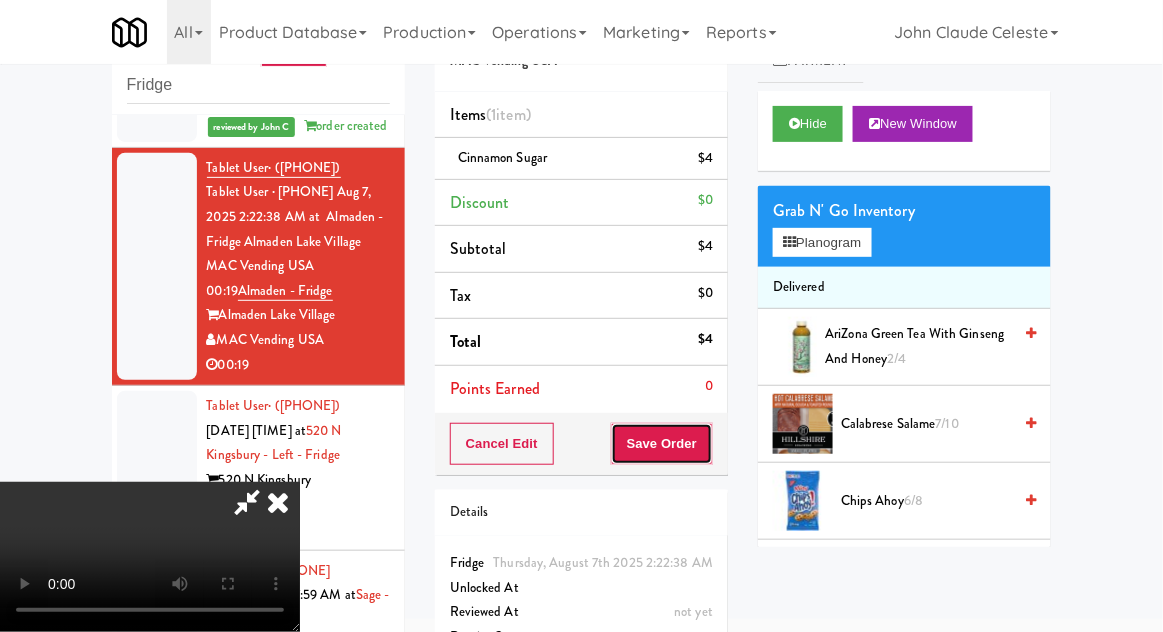 click on "Save Order" at bounding box center (662, 444) 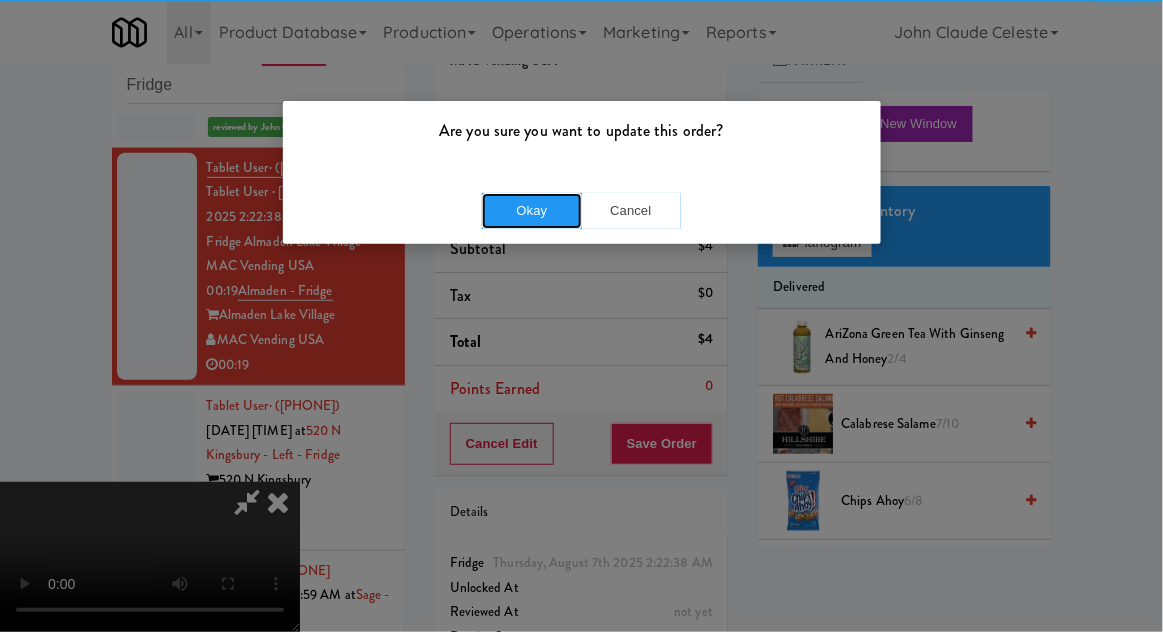 click on "Okay" at bounding box center (532, 211) 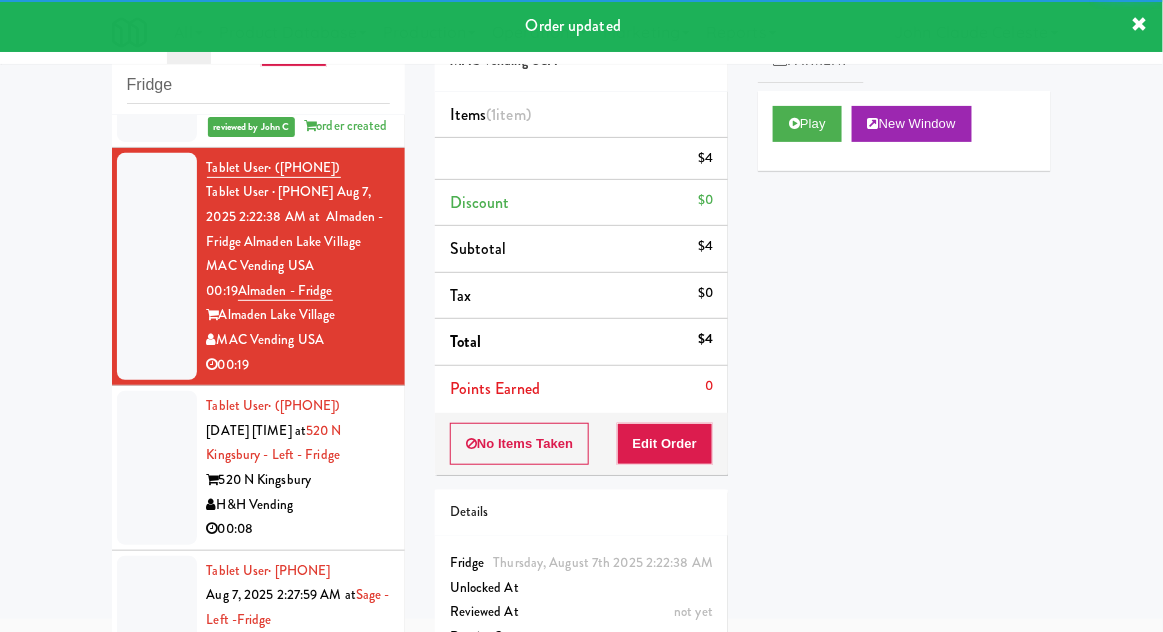 click at bounding box center [157, 468] 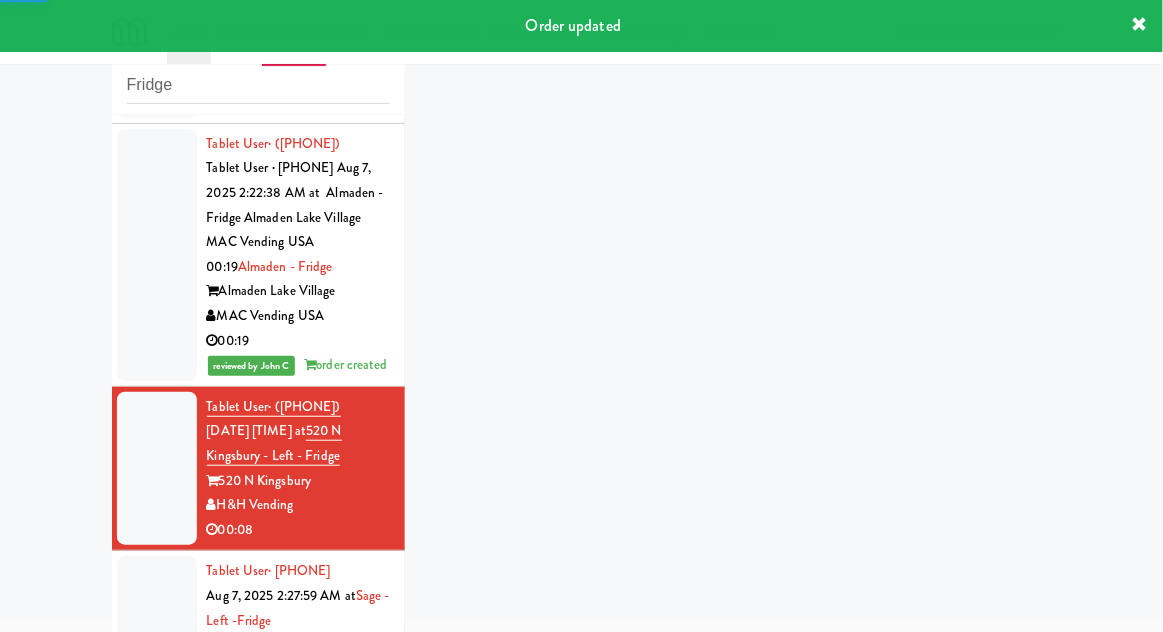 scroll, scrollTop: 2291, scrollLeft: 0, axis: vertical 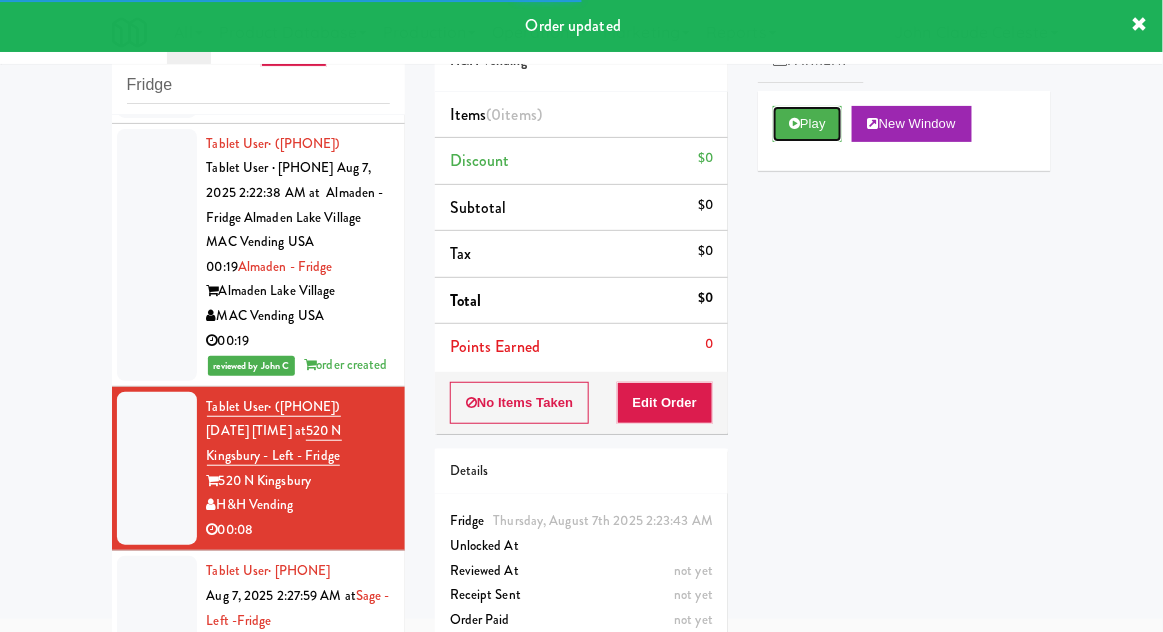 click on "Play" at bounding box center [807, 124] 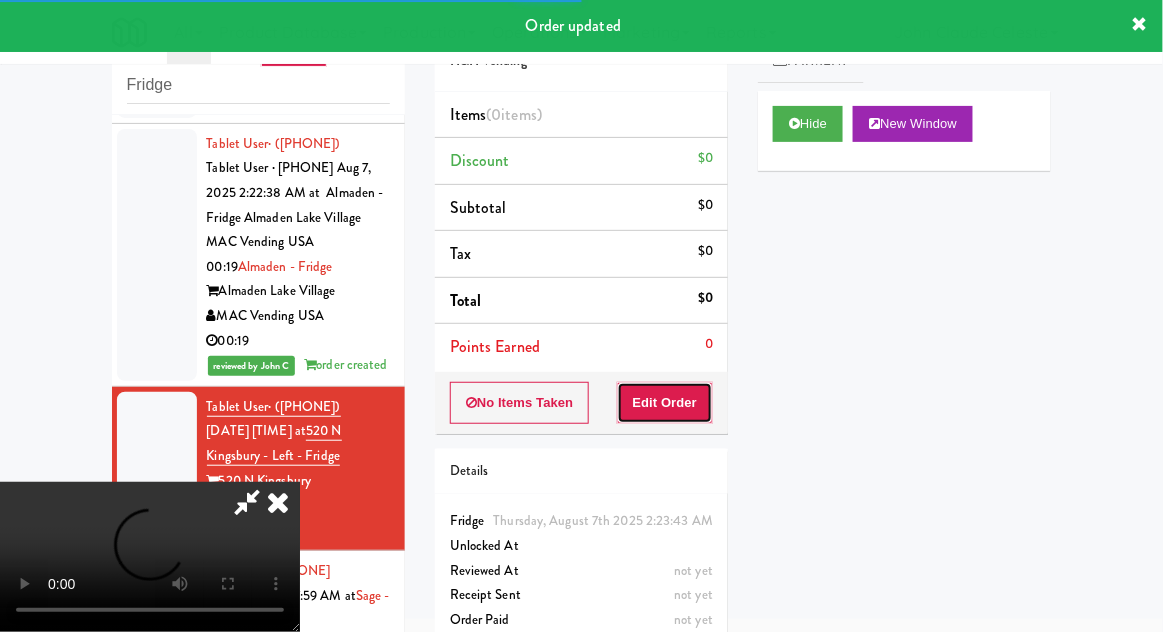 click on "Edit Order" at bounding box center [665, 403] 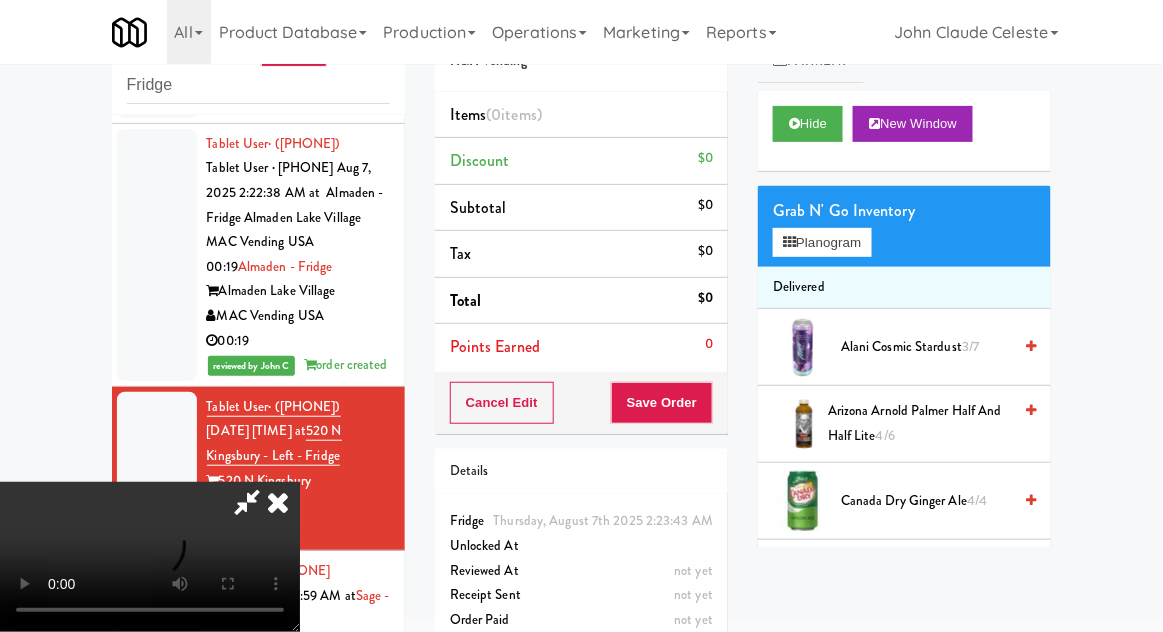 scroll, scrollTop: 73, scrollLeft: 0, axis: vertical 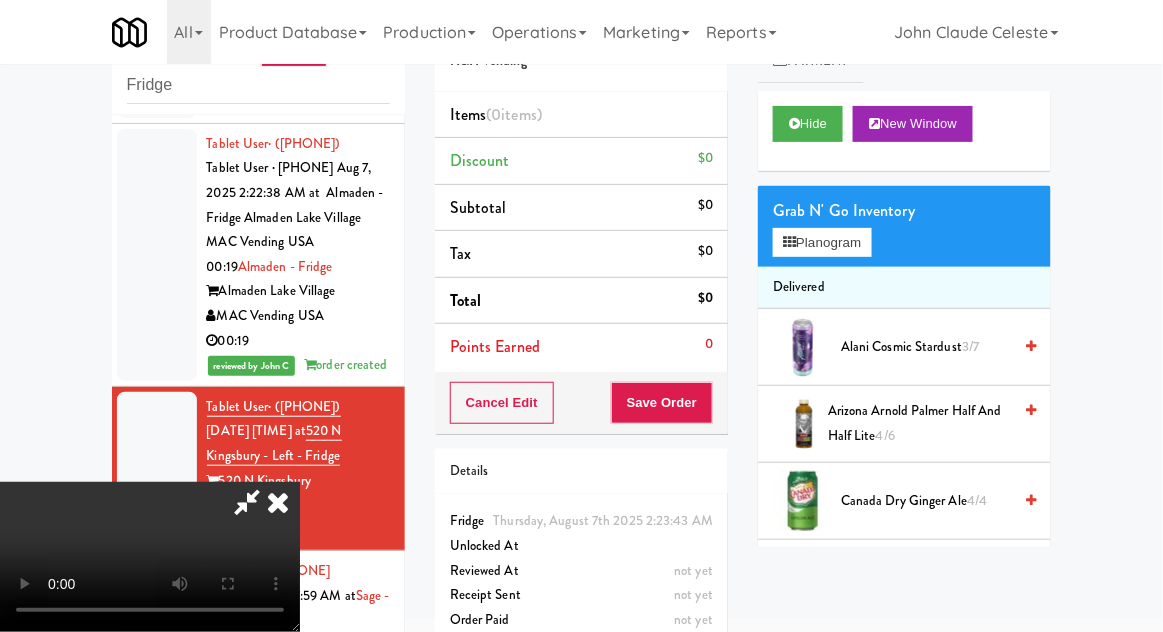 type 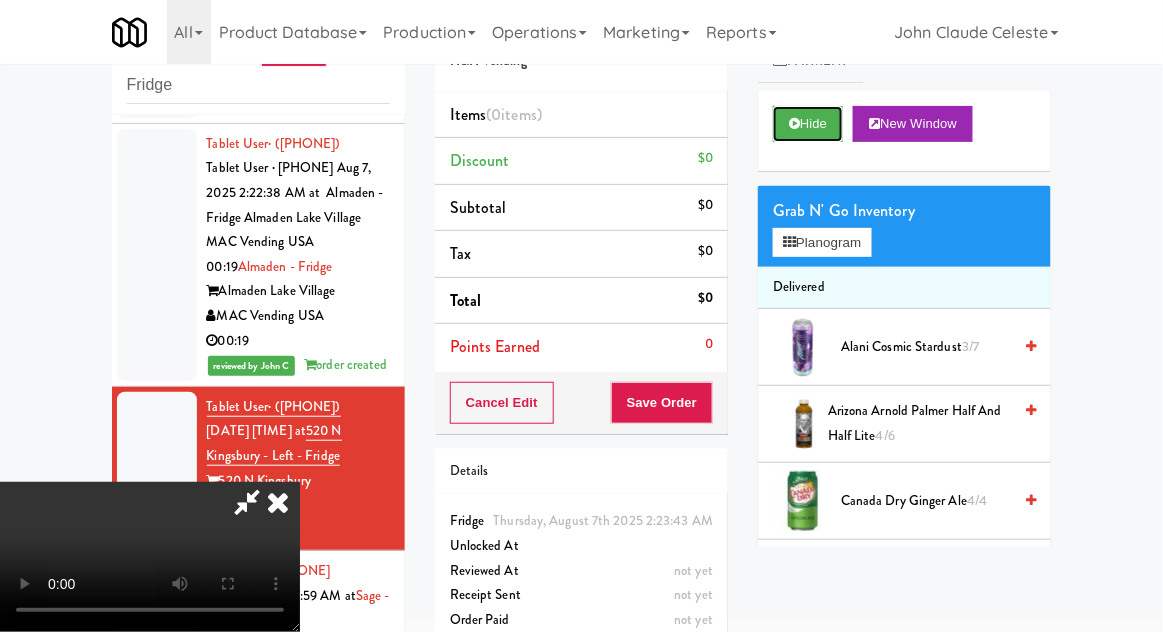 click on "Hide" at bounding box center [808, 124] 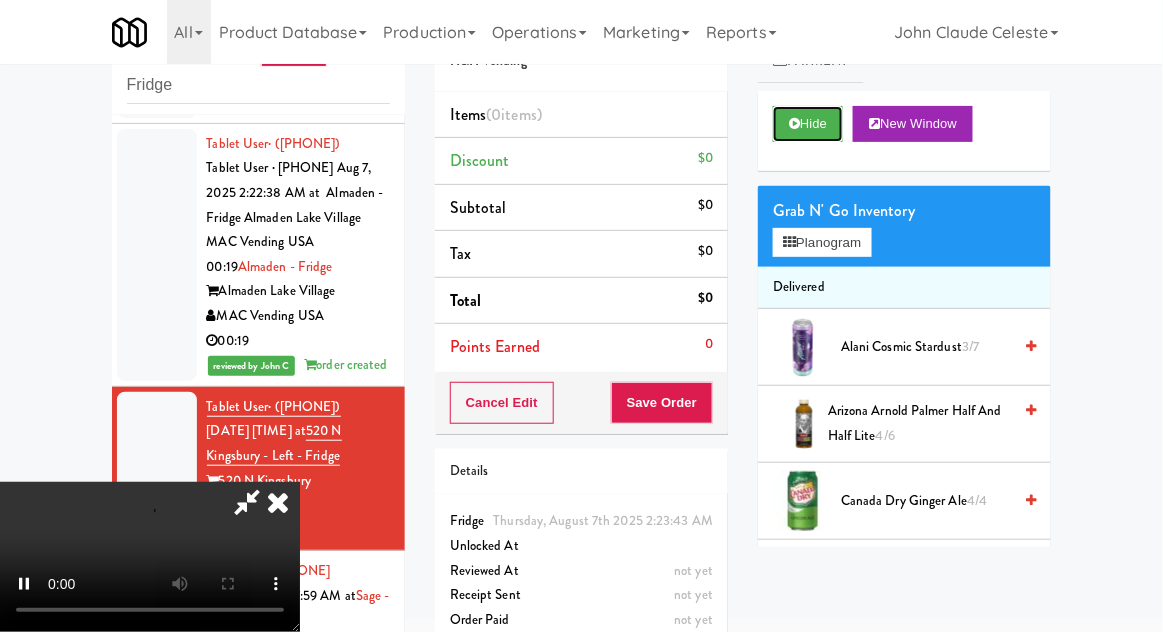 scroll, scrollTop: 73, scrollLeft: 0, axis: vertical 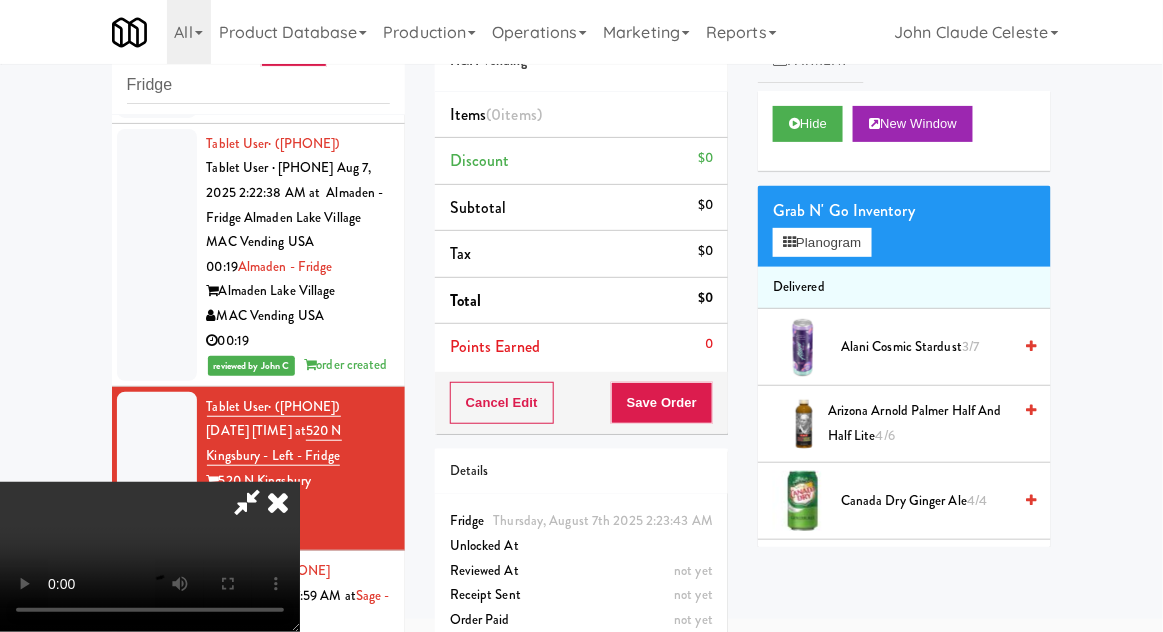 type 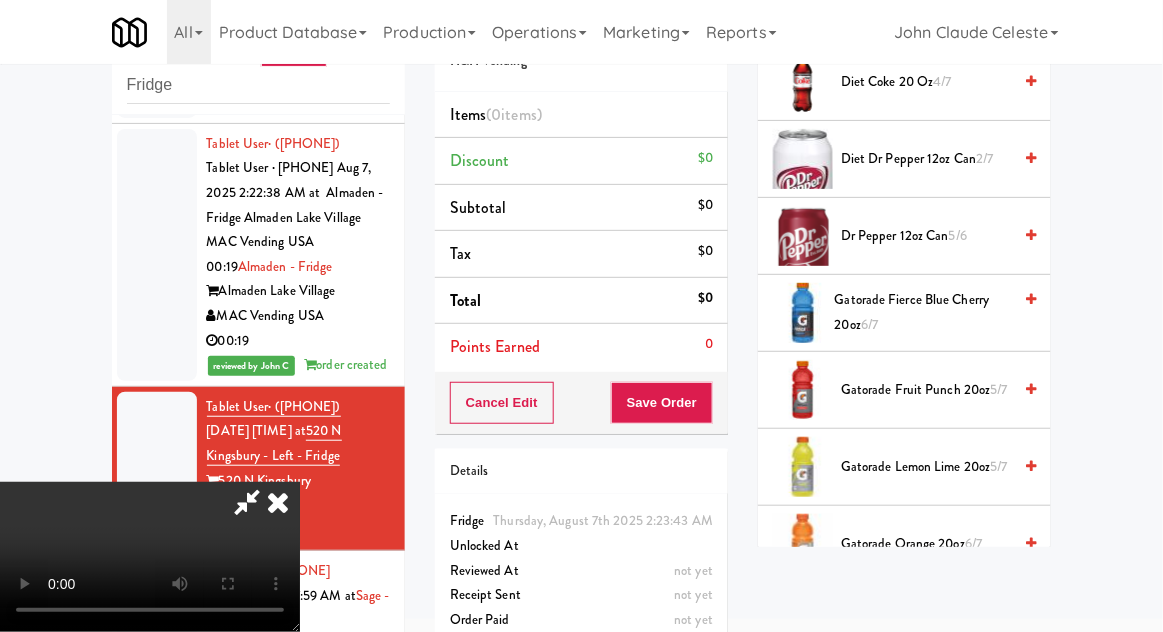 scroll, scrollTop: 1190, scrollLeft: 0, axis: vertical 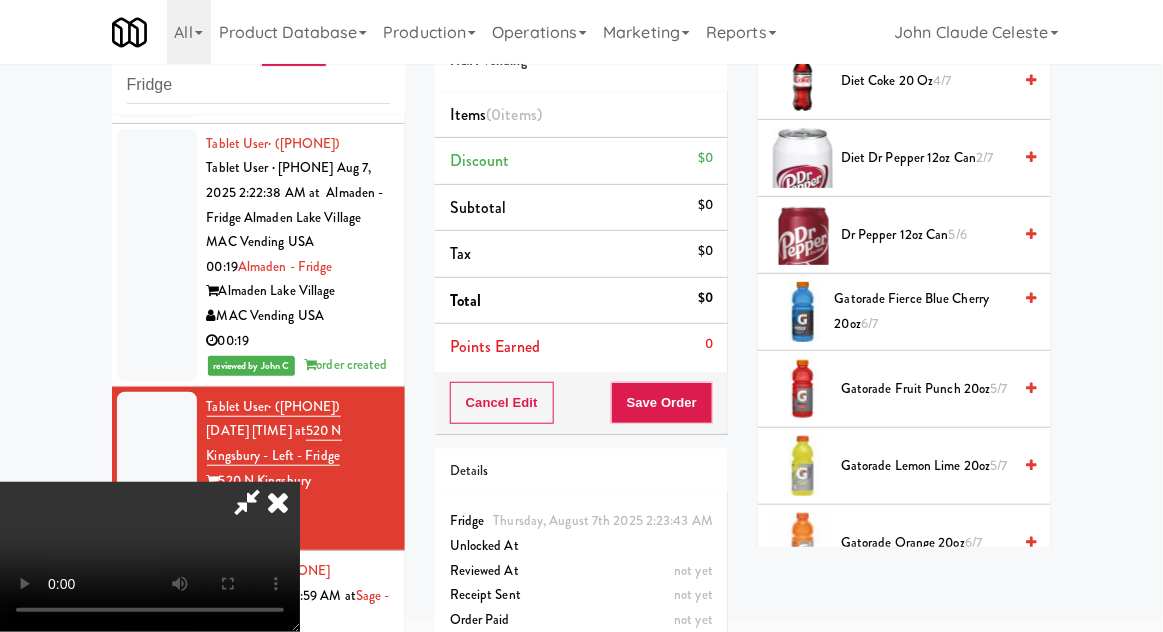 click on "Gatorade Lemon Lime 20oz  5/7" at bounding box center (926, 466) 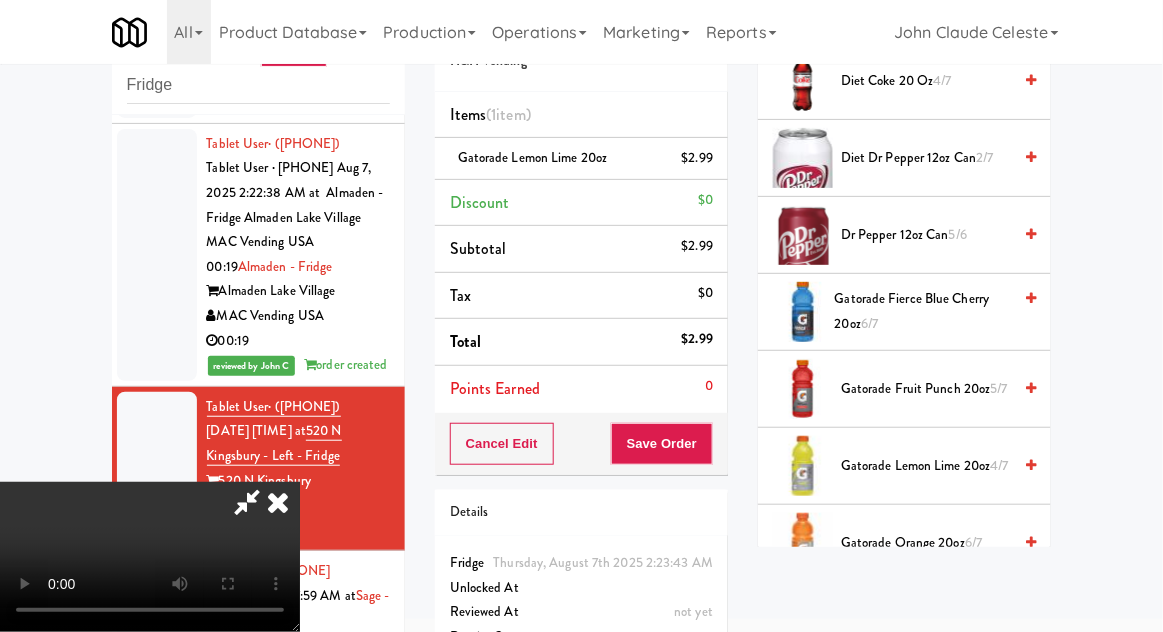 click on "Gatorade Fruit Punch 20oz  5/7" at bounding box center [926, 389] 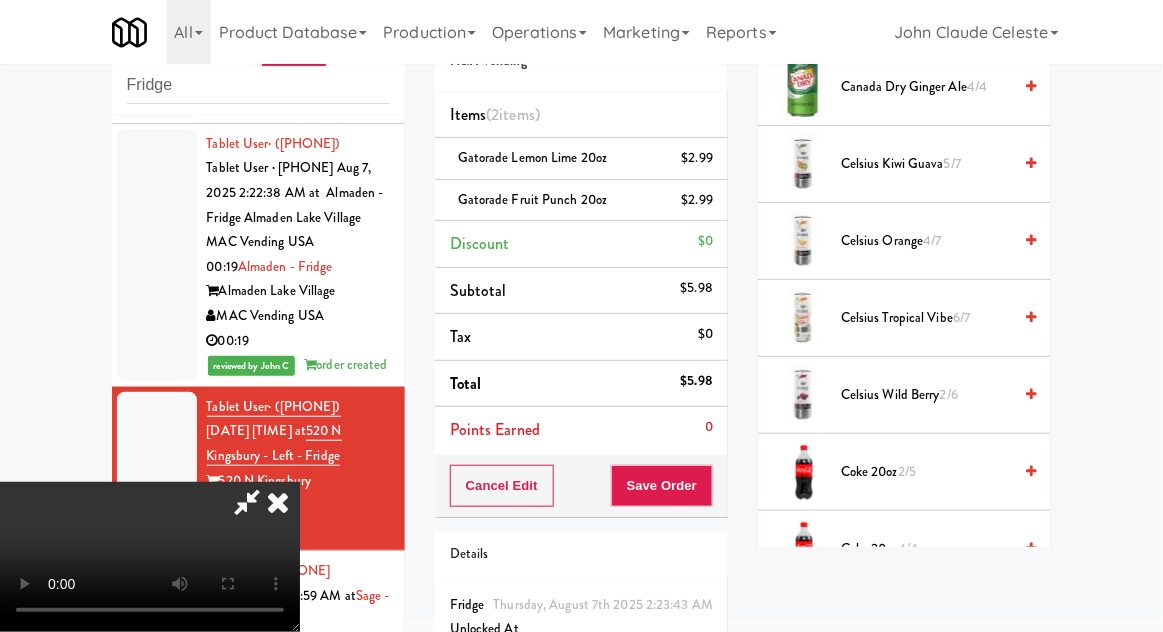 scroll, scrollTop: 0, scrollLeft: 0, axis: both 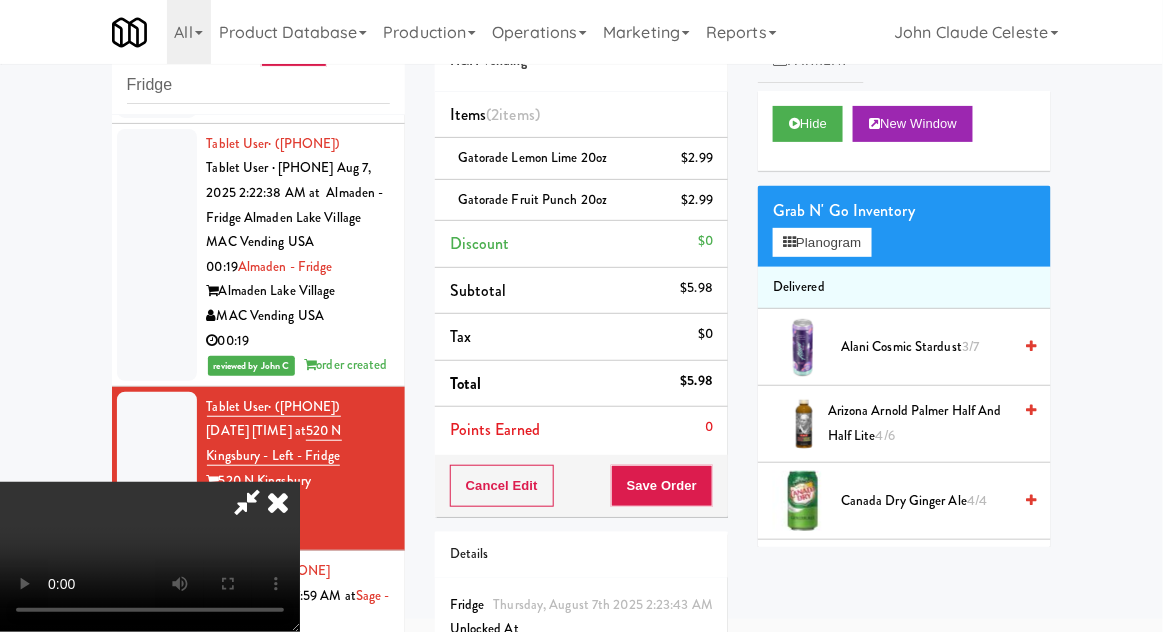 click on "Alani Cosmic Stardust  3/7" at bounding box center [926, 347] 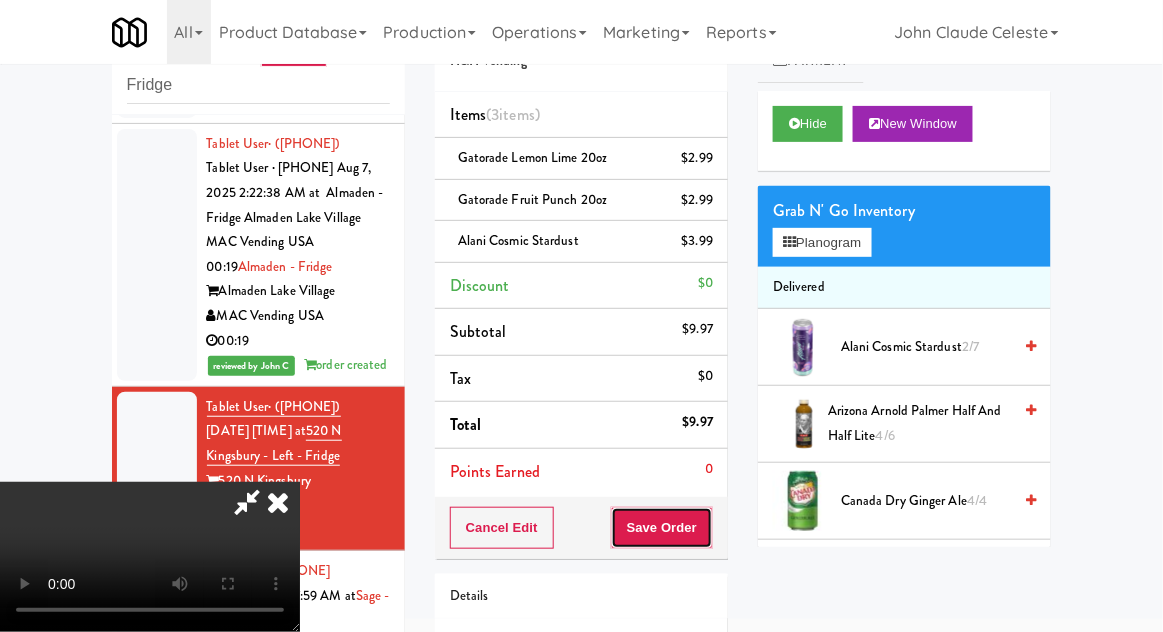 click on "Save Order" at bounding box center (662, 528) 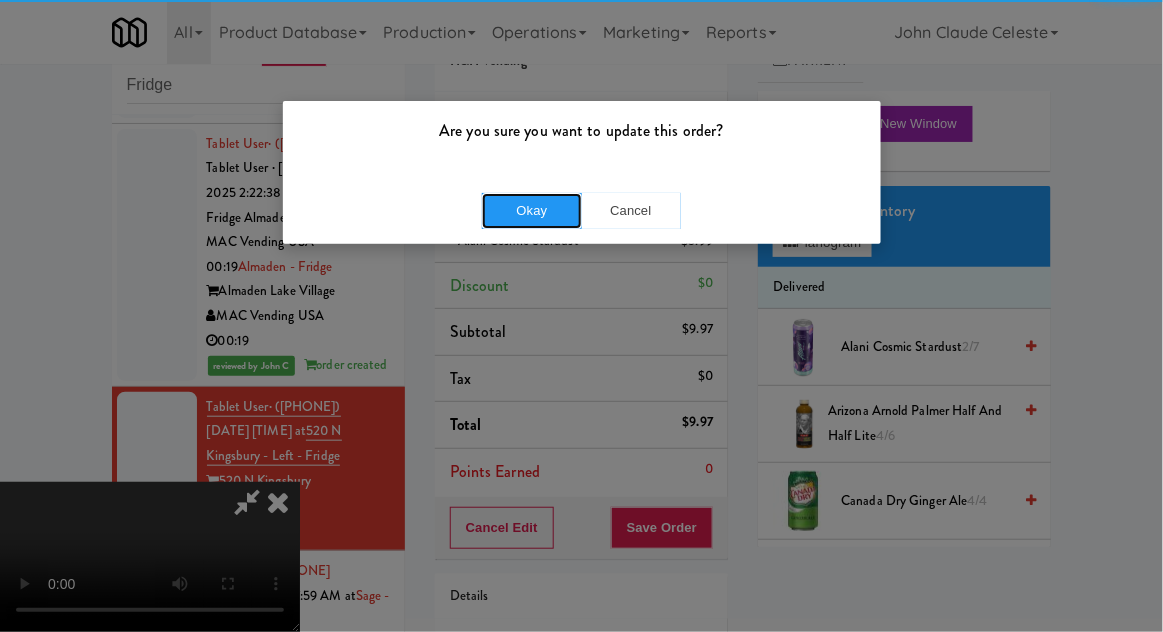 click on "Okay" at bounding box center (532, 211) 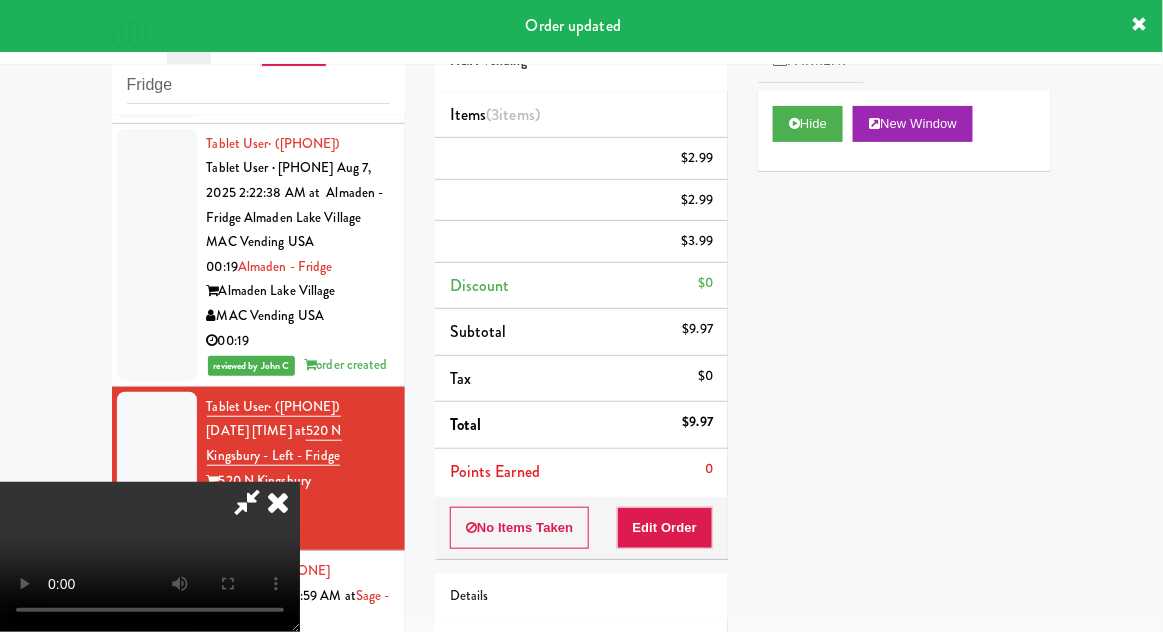 scroll, scrollTop: 0, scrollLeft: 0, axis: both 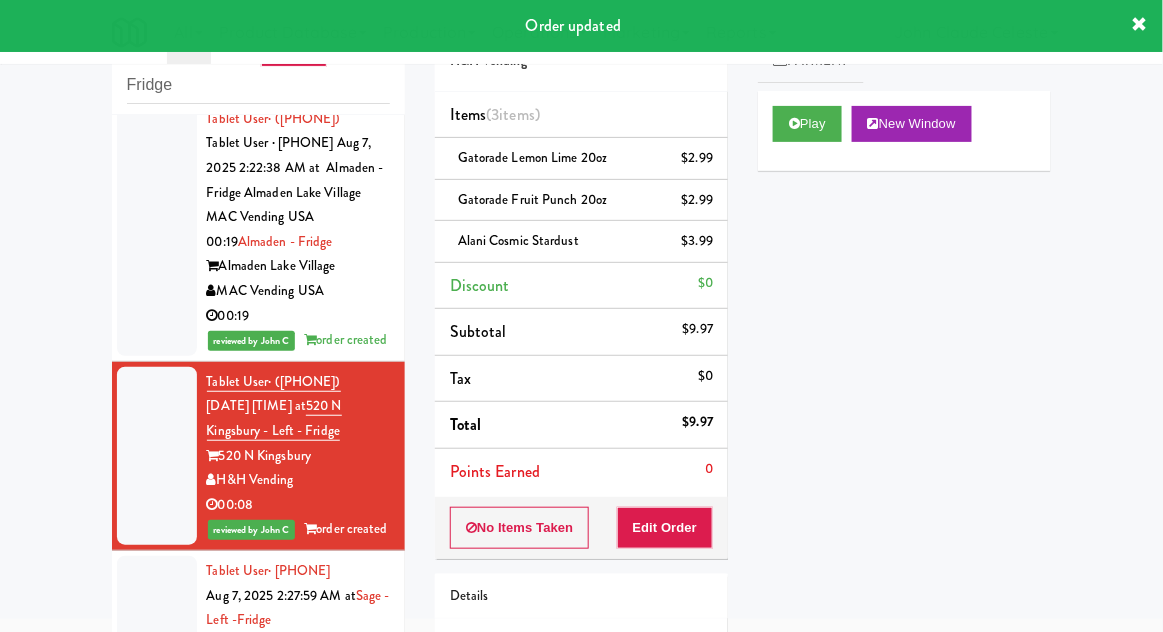 click at bounding box center [157, 633] 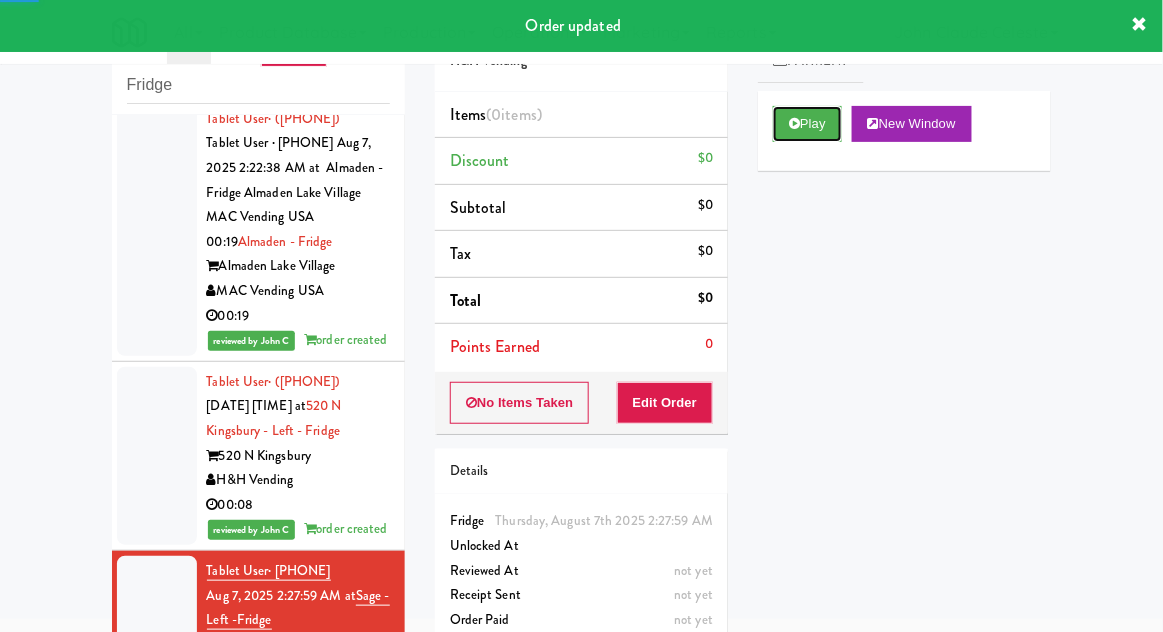 click on "Play" at bounding box center (807, 124) 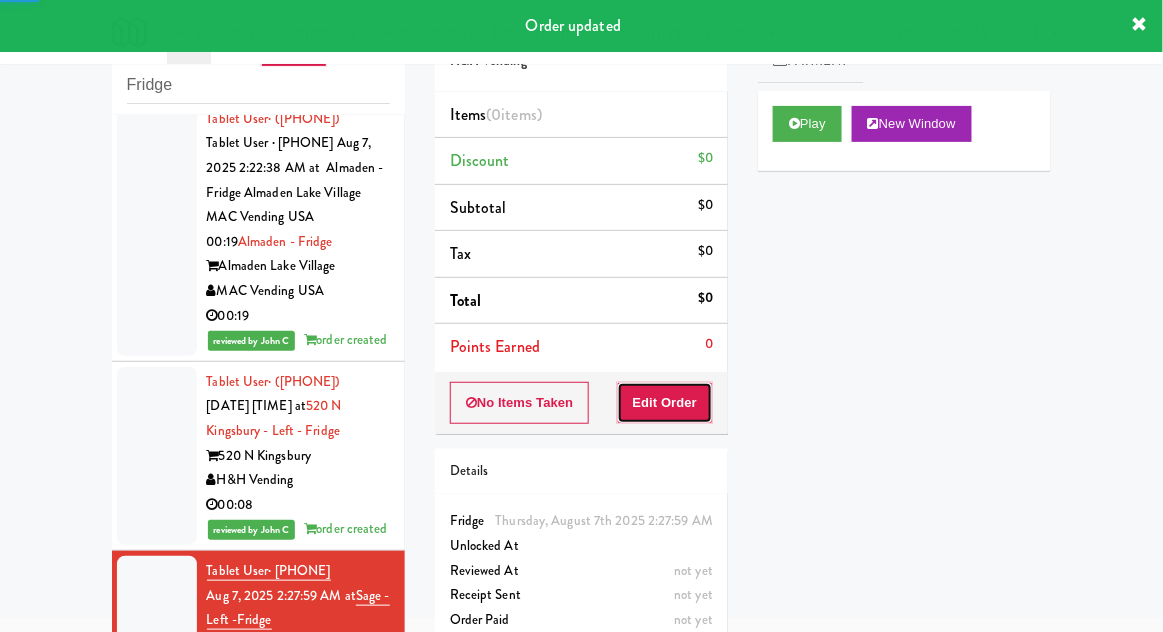 click on "Edit Order" at bounding box center [665, 403] 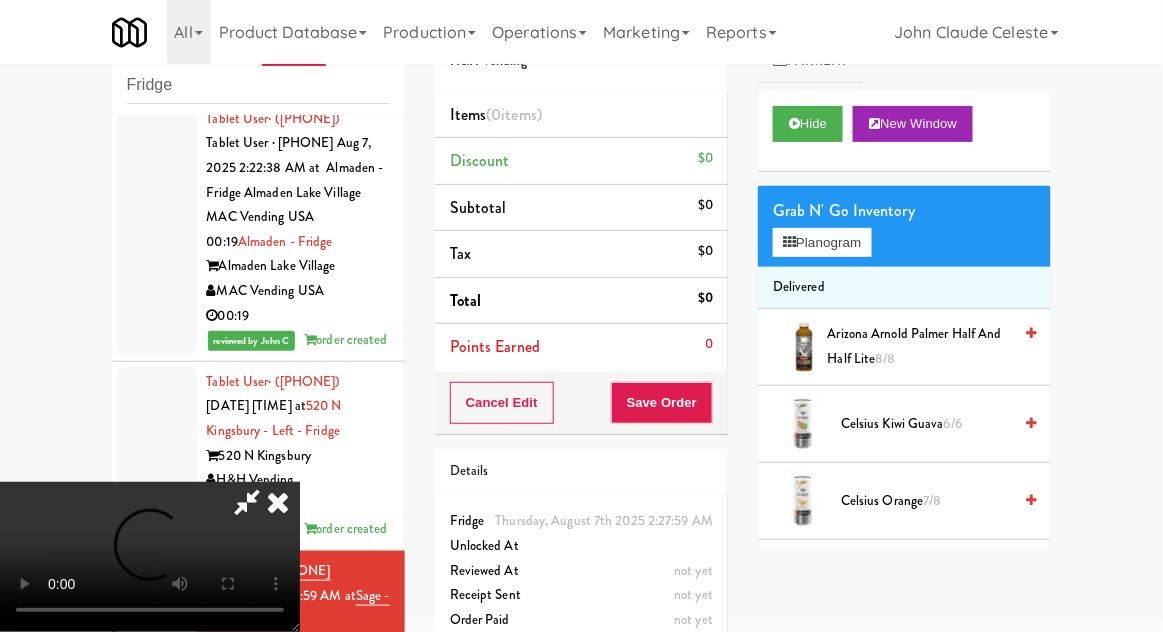 type 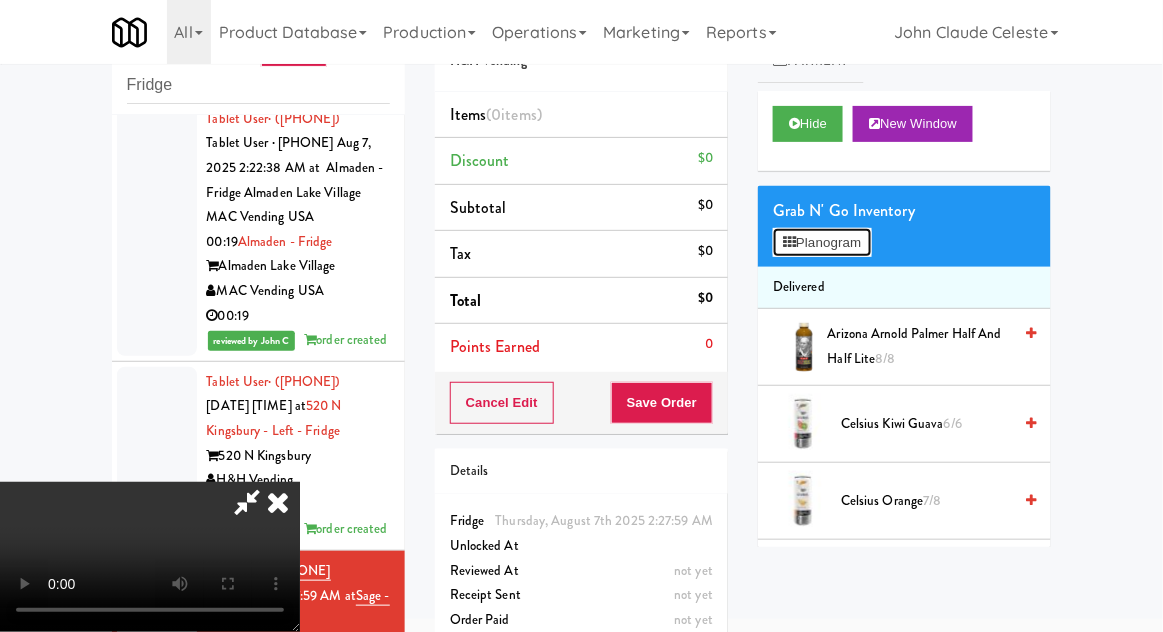 click on "Planogram" at bounding box center [822, 243] 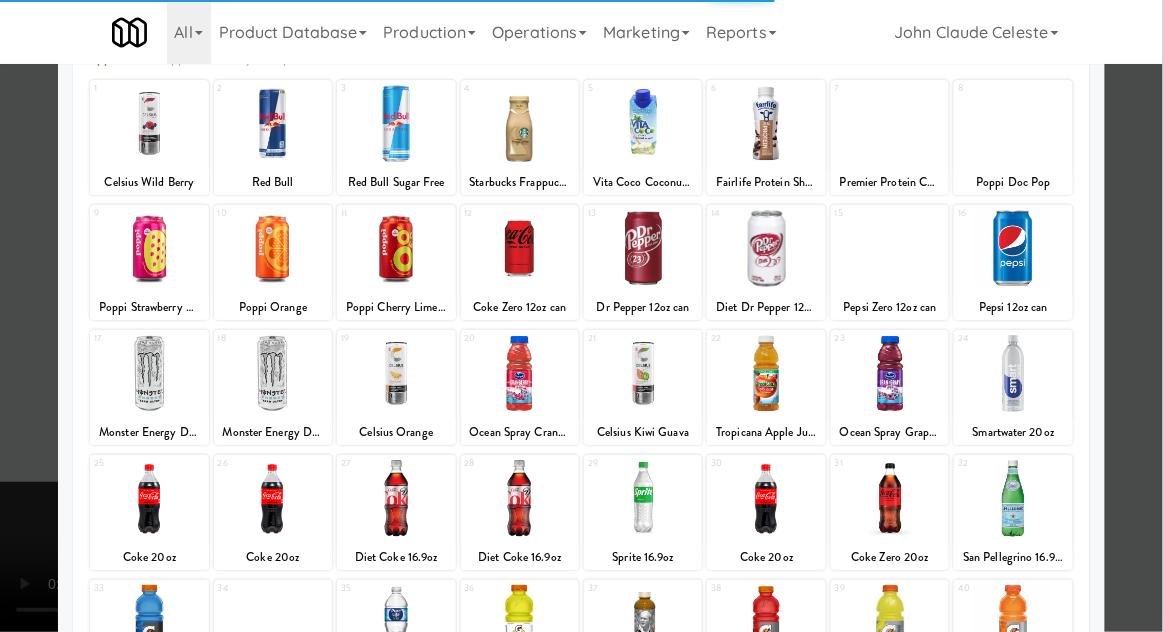 scroll, scrollTop: 253, scrollLeft: 0, axis: vertical 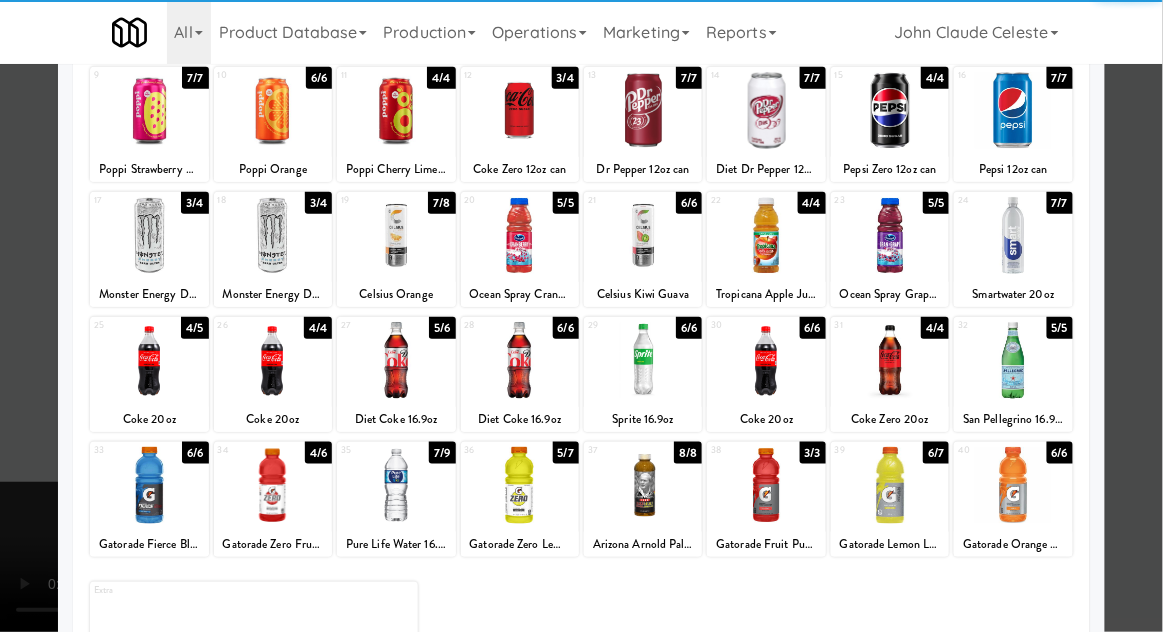 click at bounding box center (890, 485) 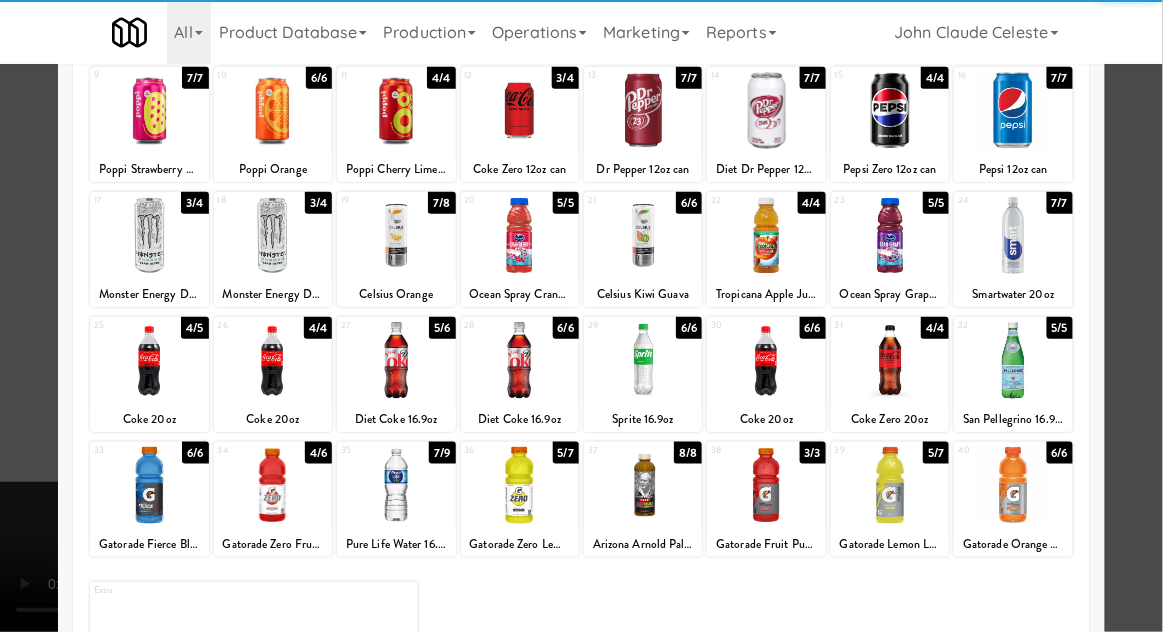 click at bounding box center [581, 316] 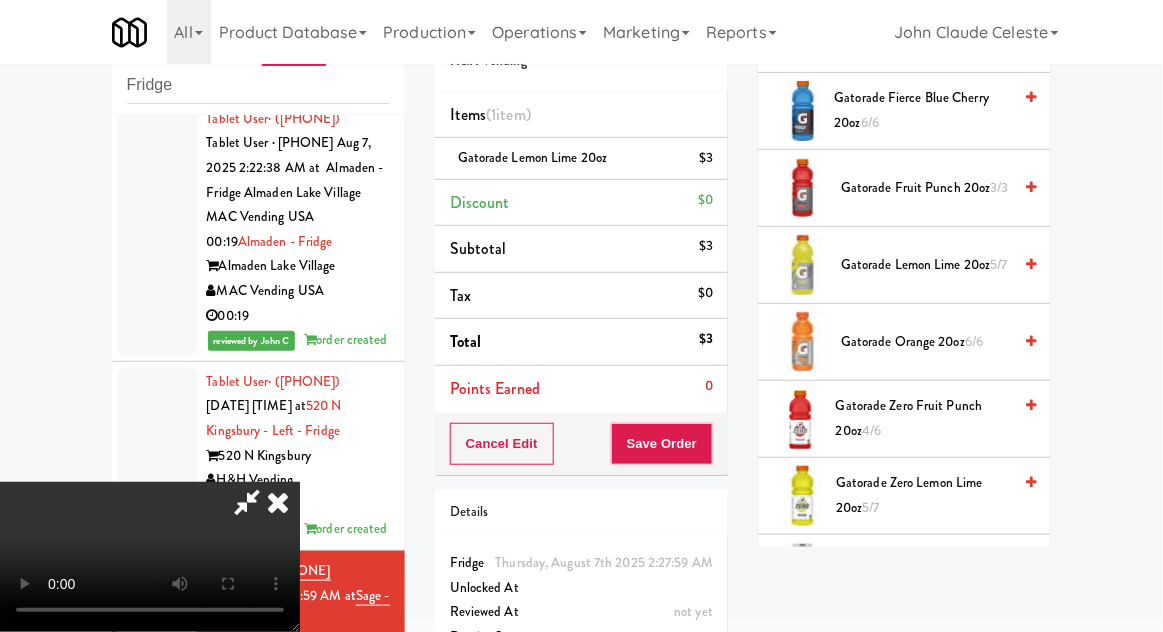 scroll, scrollTop: 1233, scrollLeft: 0, axis: vertical 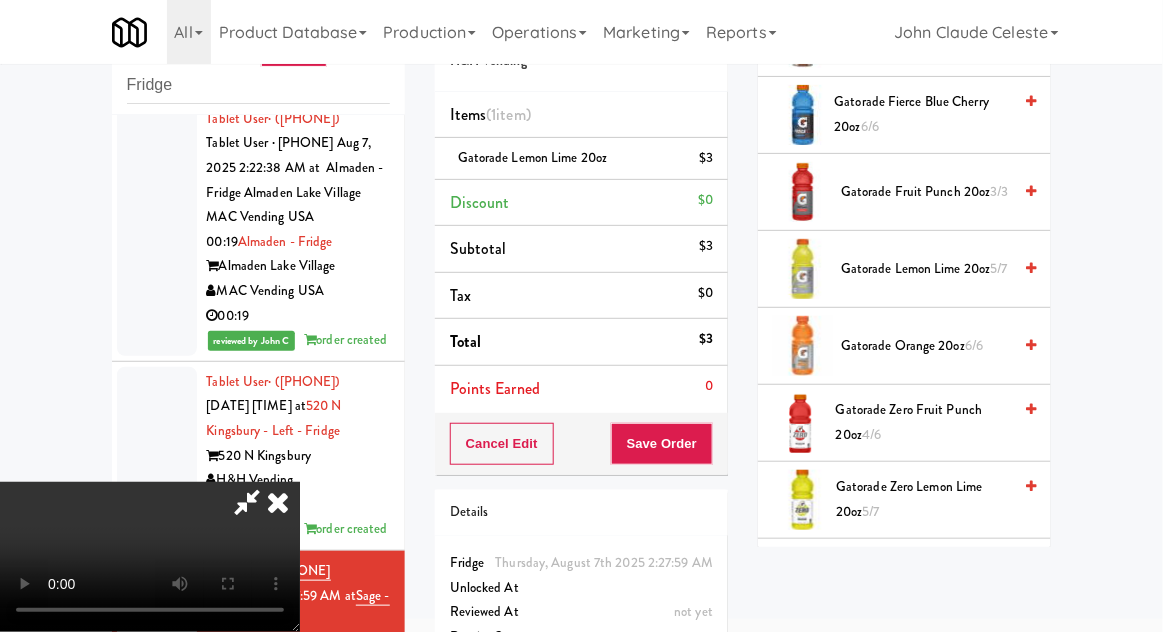click on "Gatorade Zero Fruit Punch 20oz  4/6" at bounding box center [923, 422] 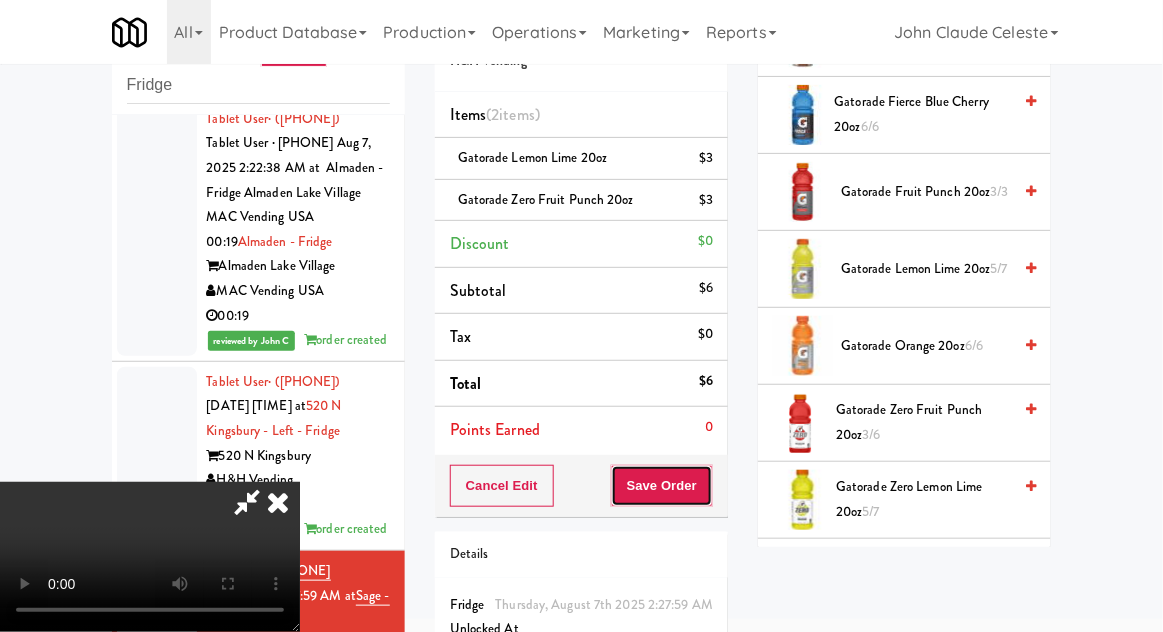 click on "Save Order" at bounding box center (662, 486) 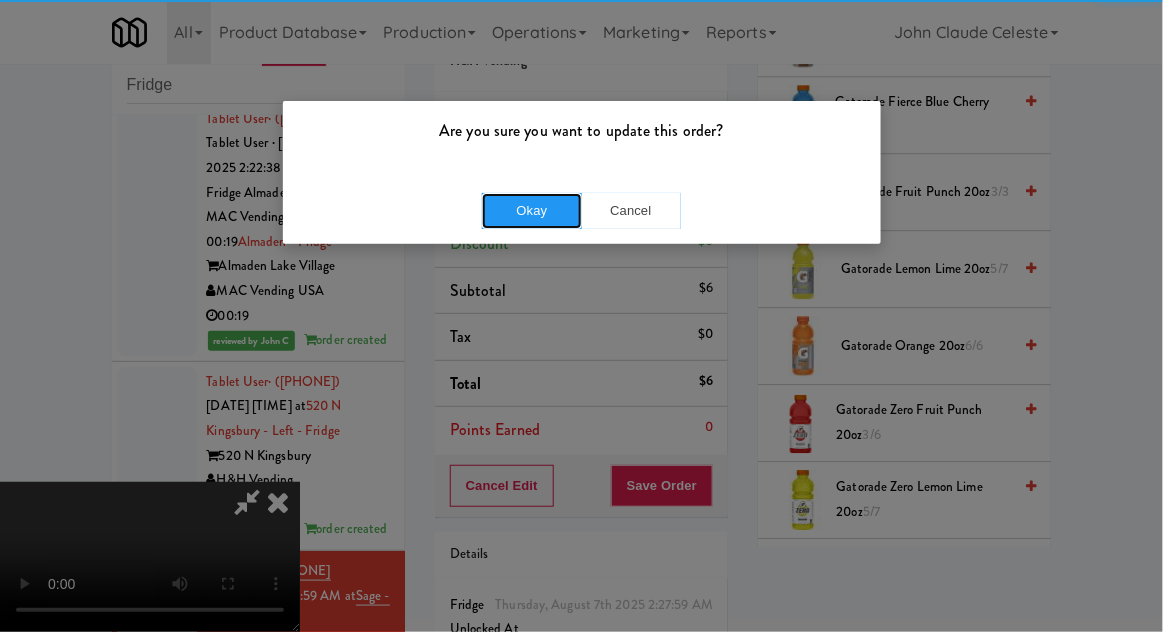 click on "Okay" at bounding box center [532, 211] 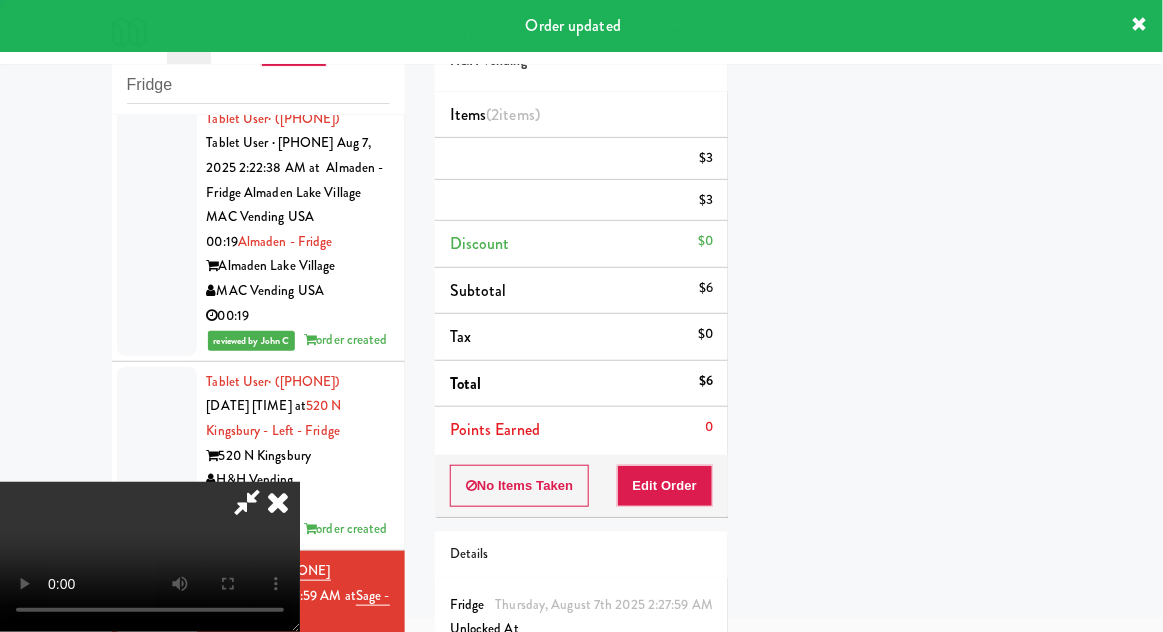 scroll, scrollTop: 197, scrollLeft: 0, axis: vertical 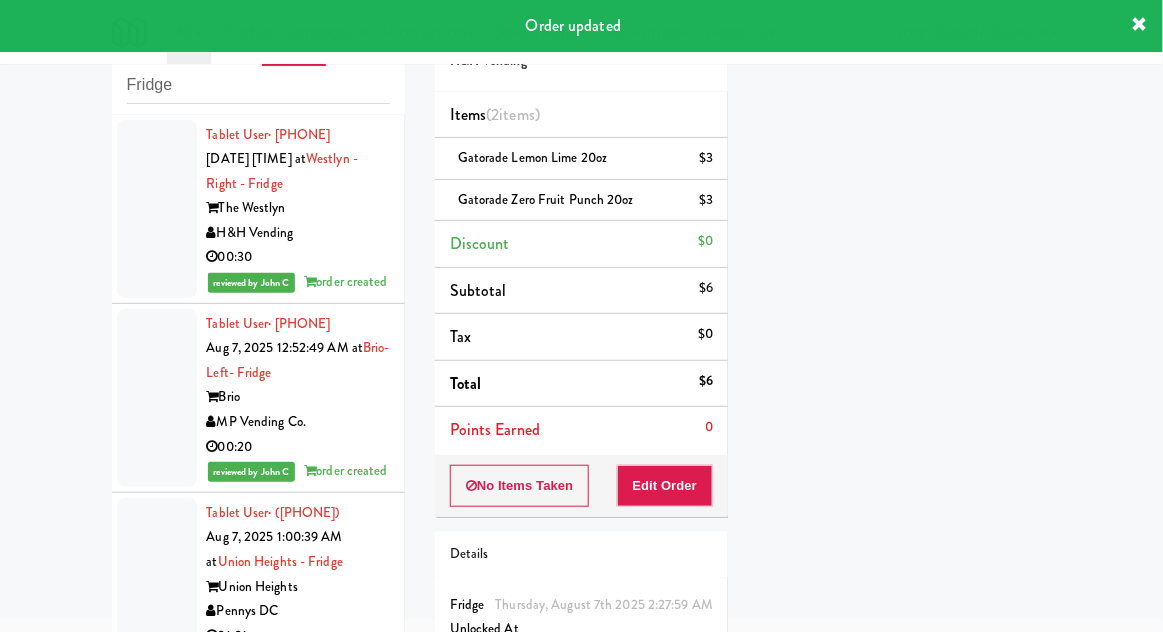 click at bounding box center (157, 209) 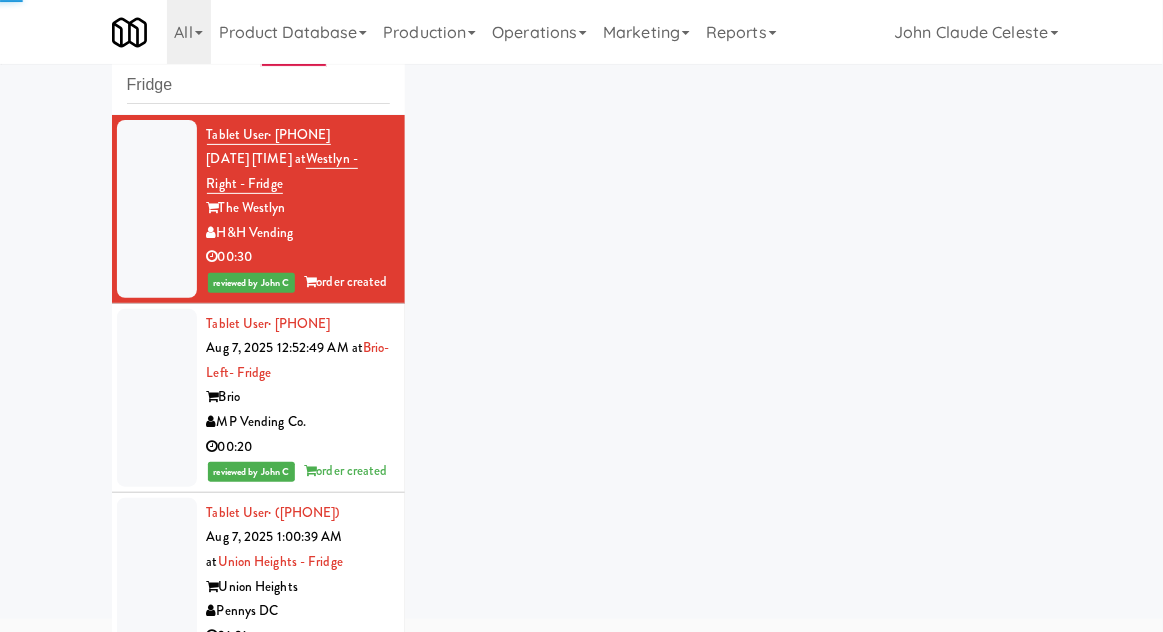click at bounding box center (157, 398) 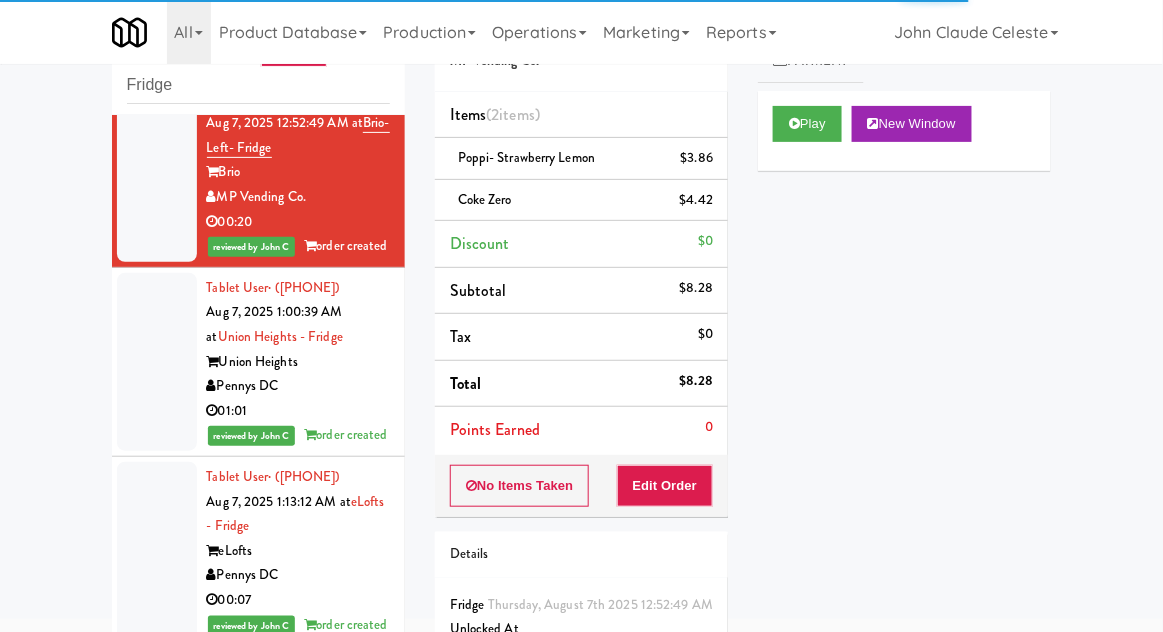 scroll, scrollTop: 0, scrollLeft: 0, axis: both 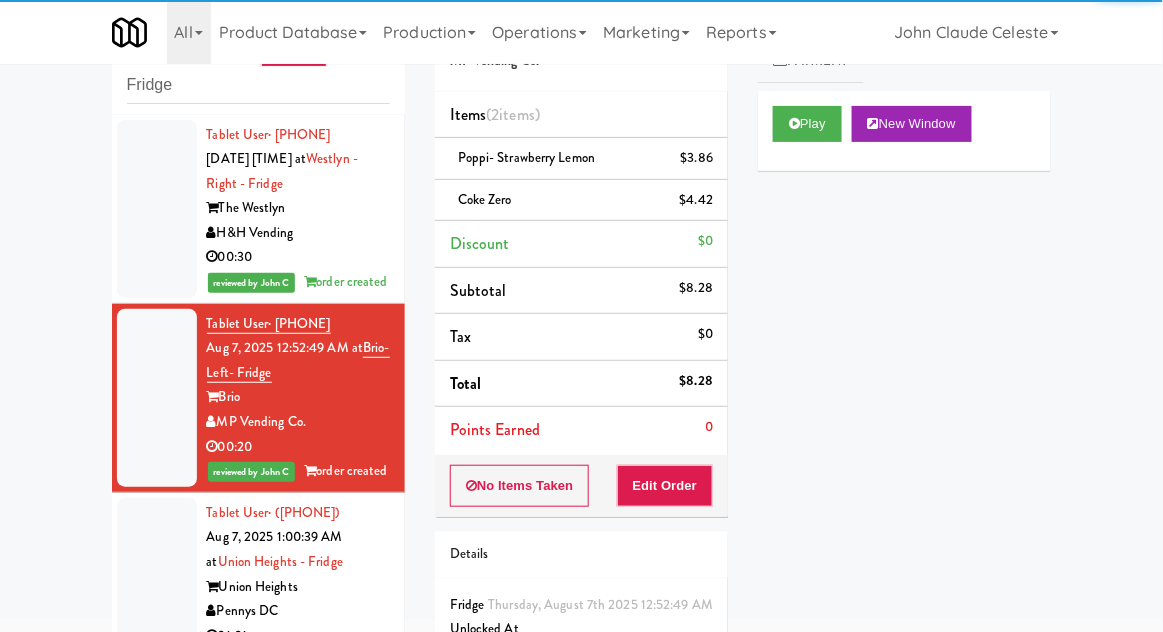 click at bounding box center [157, 209] 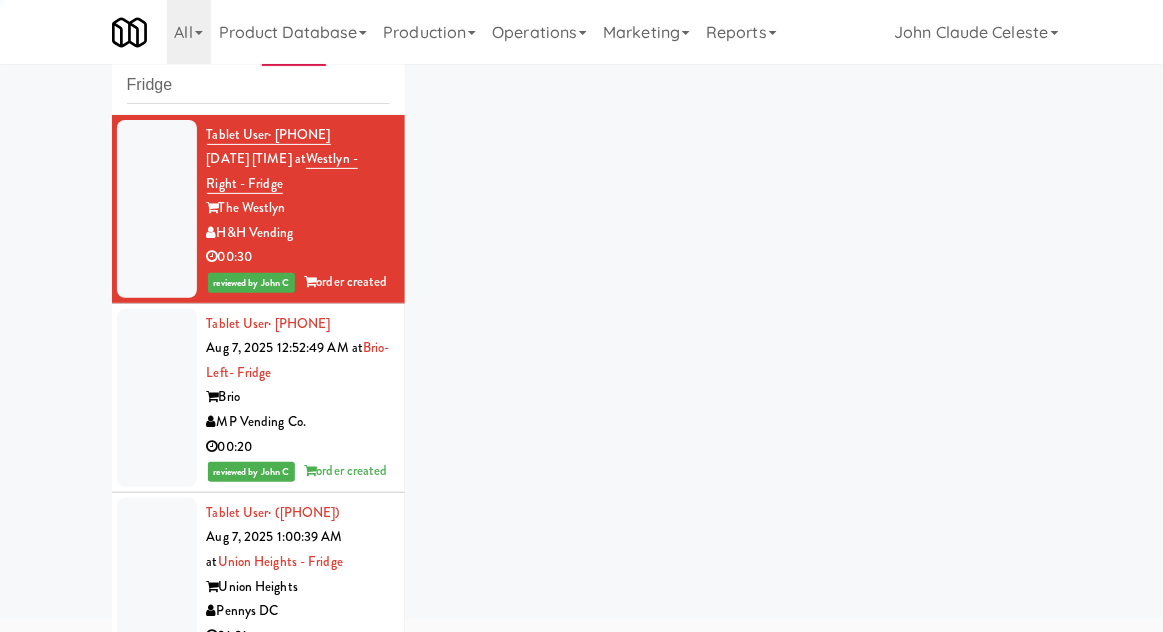 click at bounding box center [157, 398] 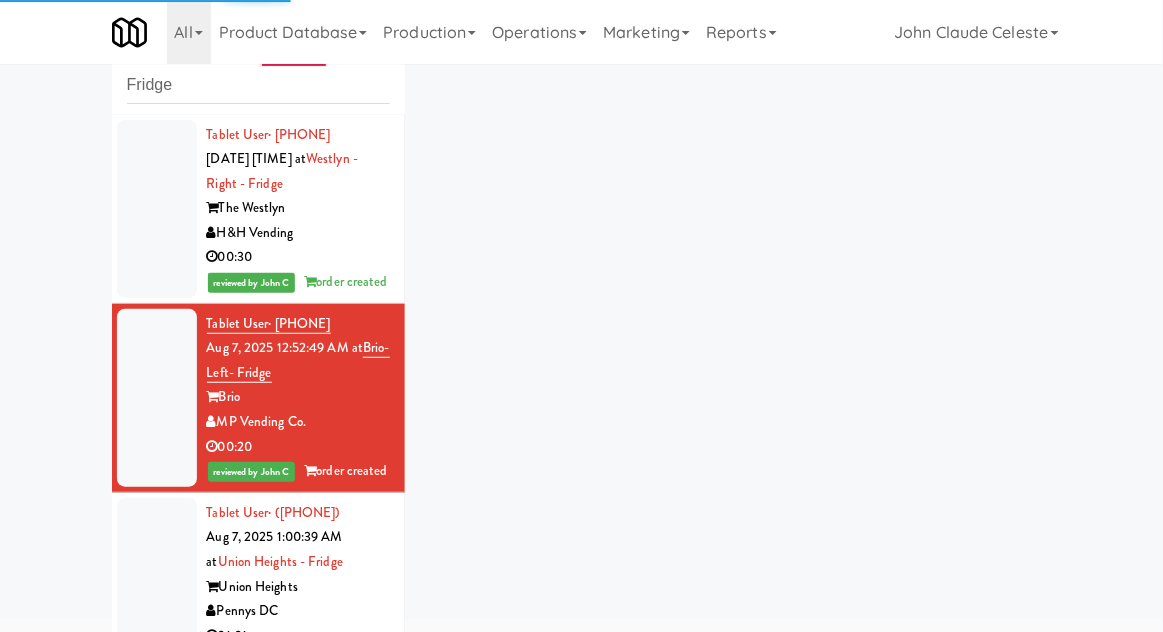 click at bounding box center [157, 587] 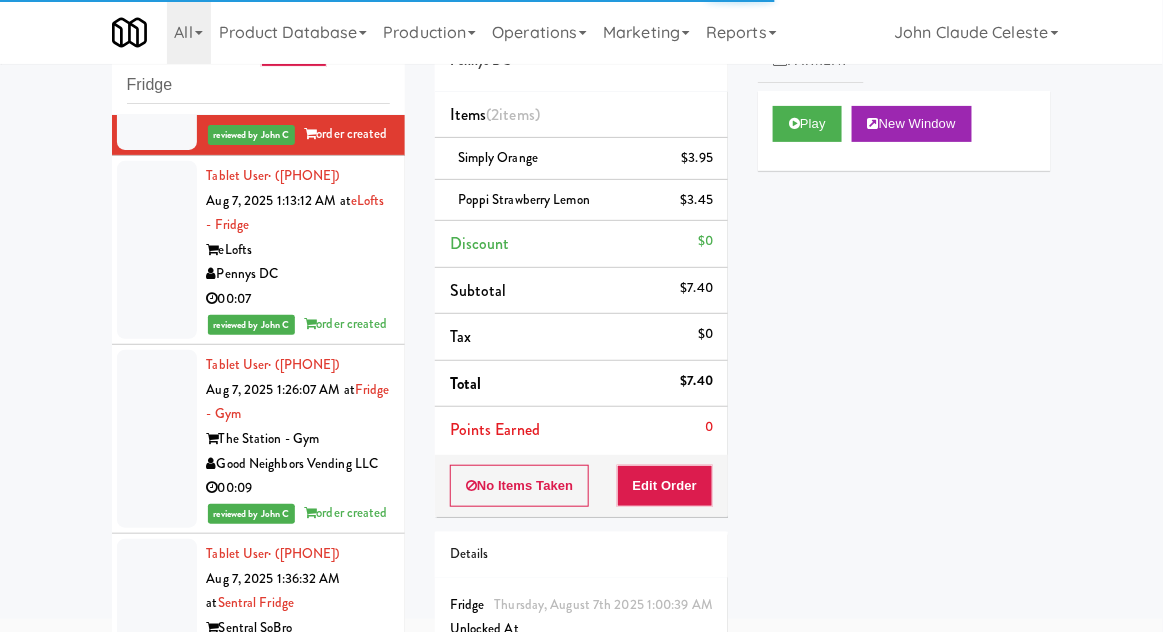click at bounding box center [157, 250] 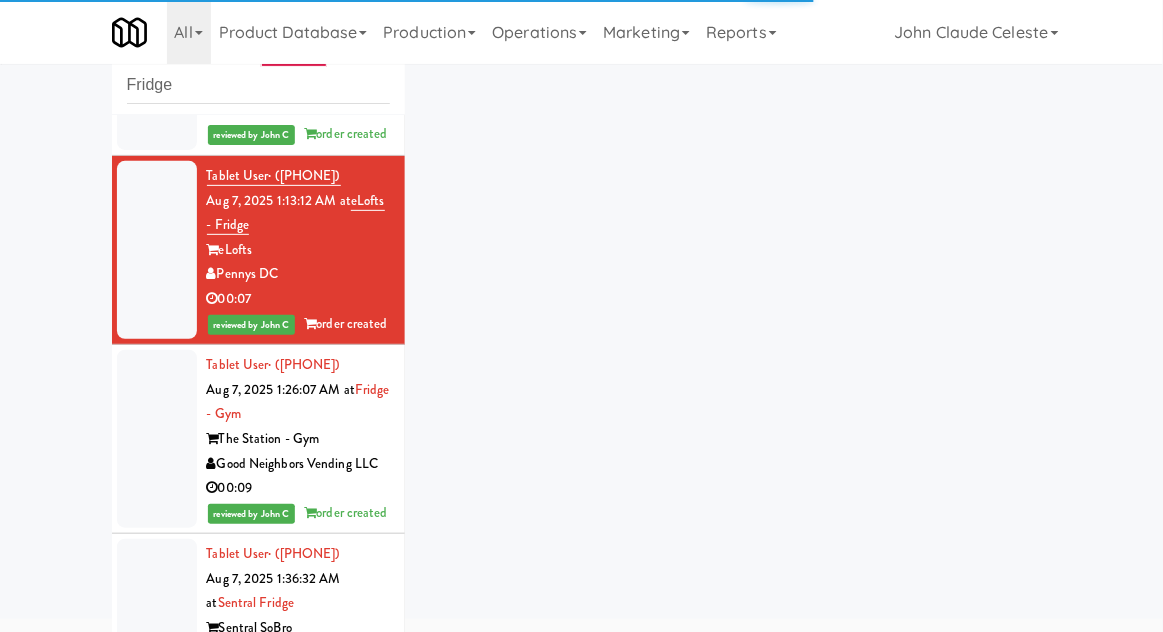 click at bounding box center [157, 439] 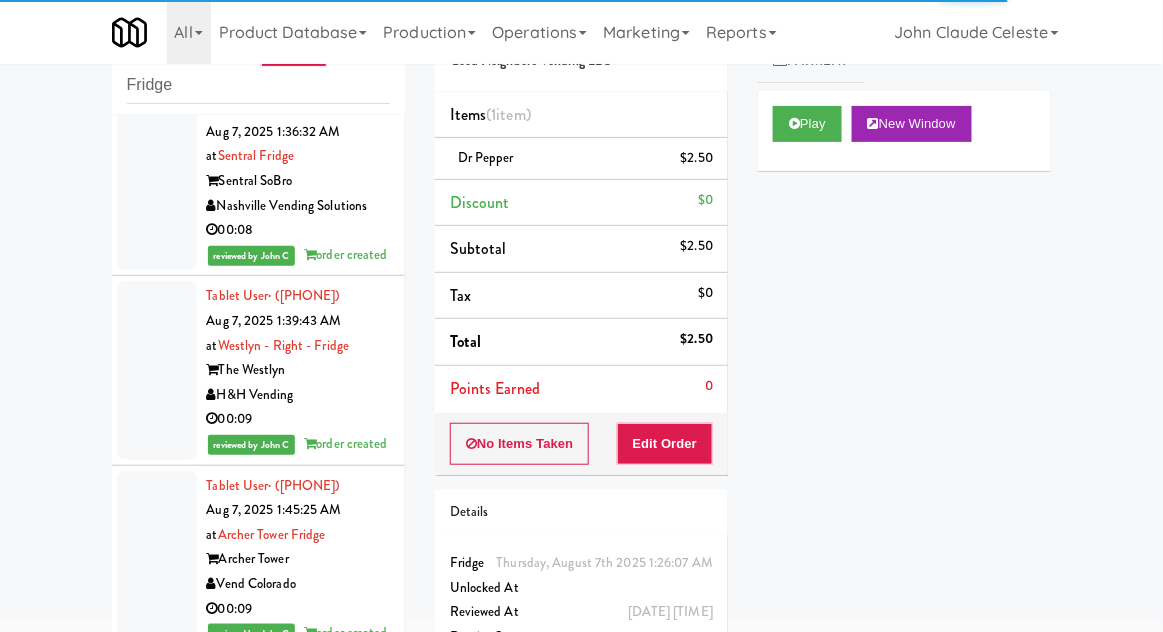 click at bounding box center (157, 181) 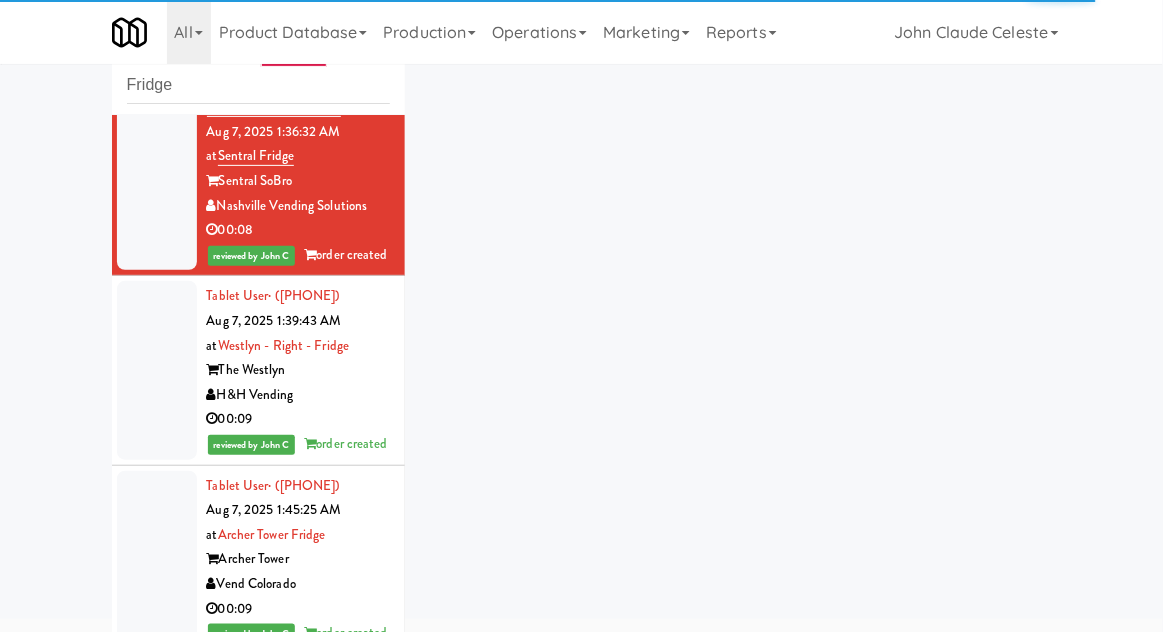 click at bounding box center [157, 370] 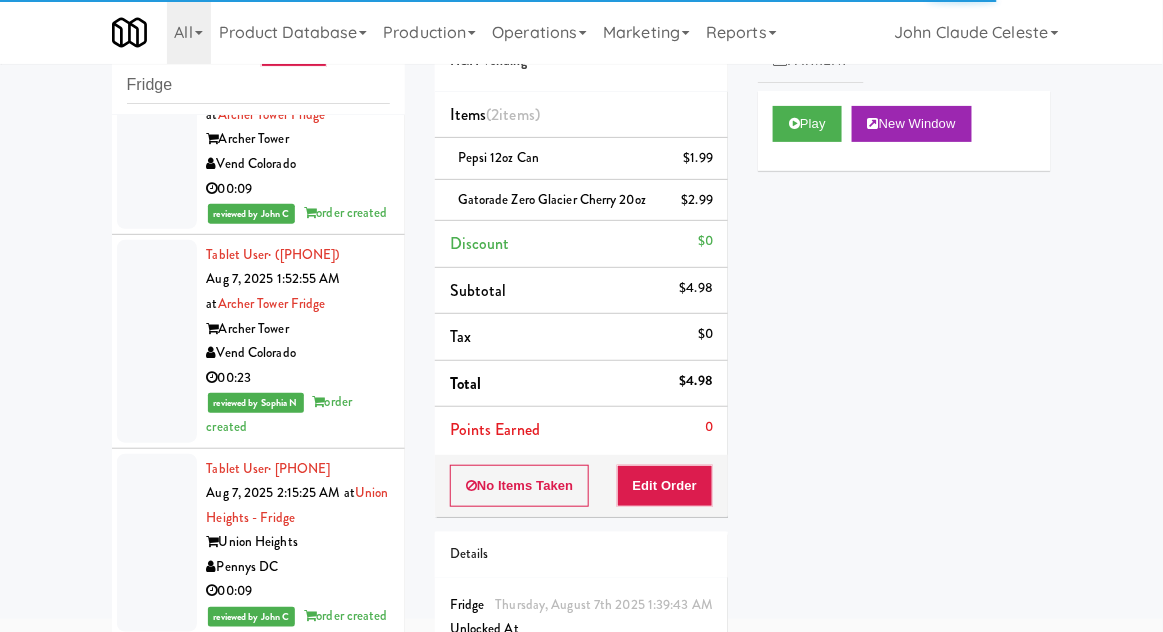 click at bounding box center [157, 140] 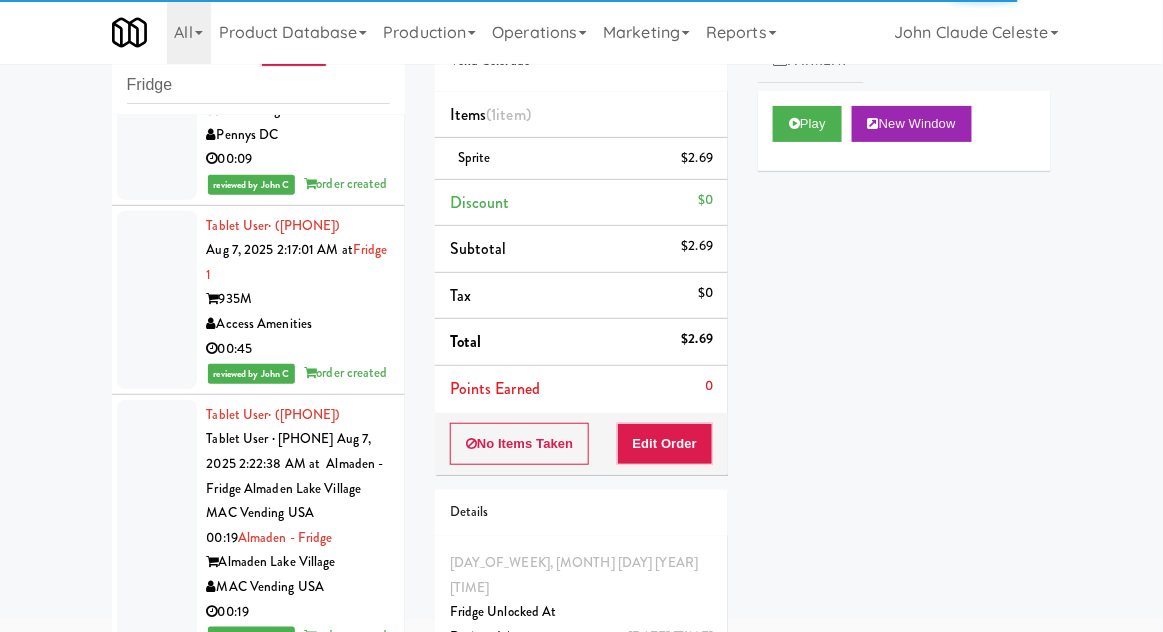 click at bounding box center (157, 111) 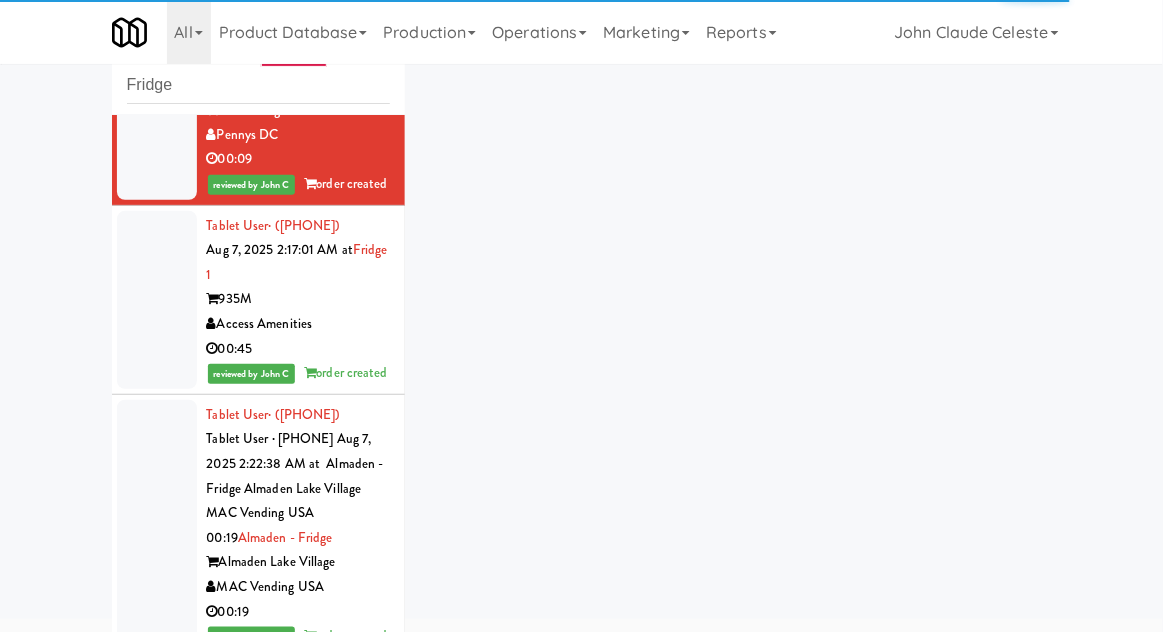 click at bounding box center (157, 300) 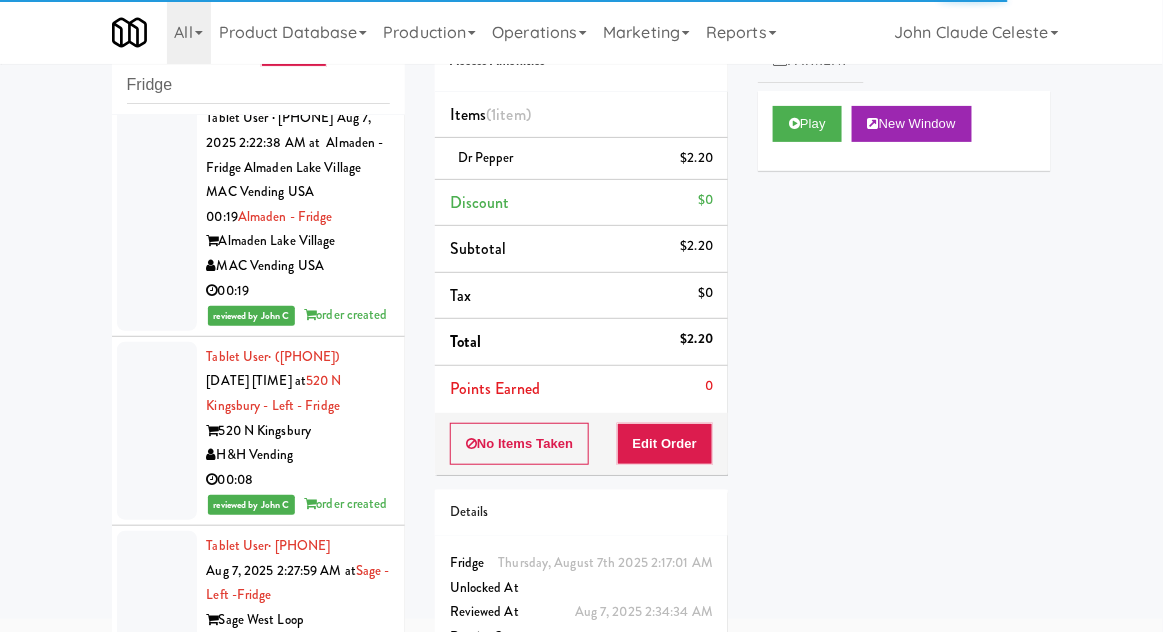 scroll, scrollTop: 2269, scrollLeft: 0, axis: vertical 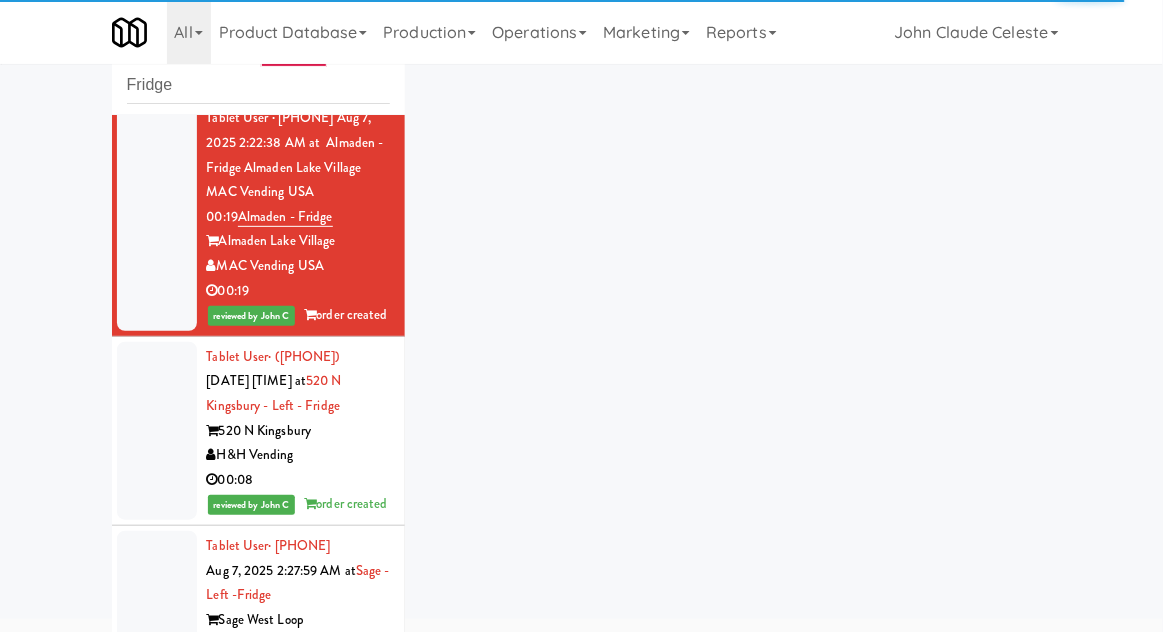 click at bounding box center [157, 431] 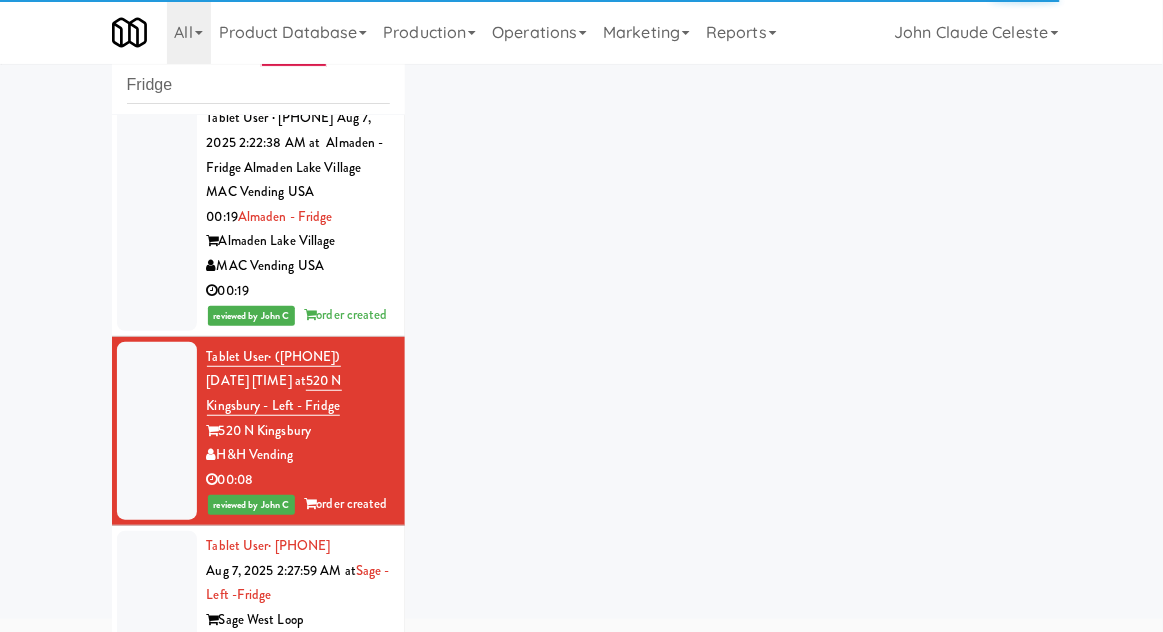 click at bounding box center (157, 620) 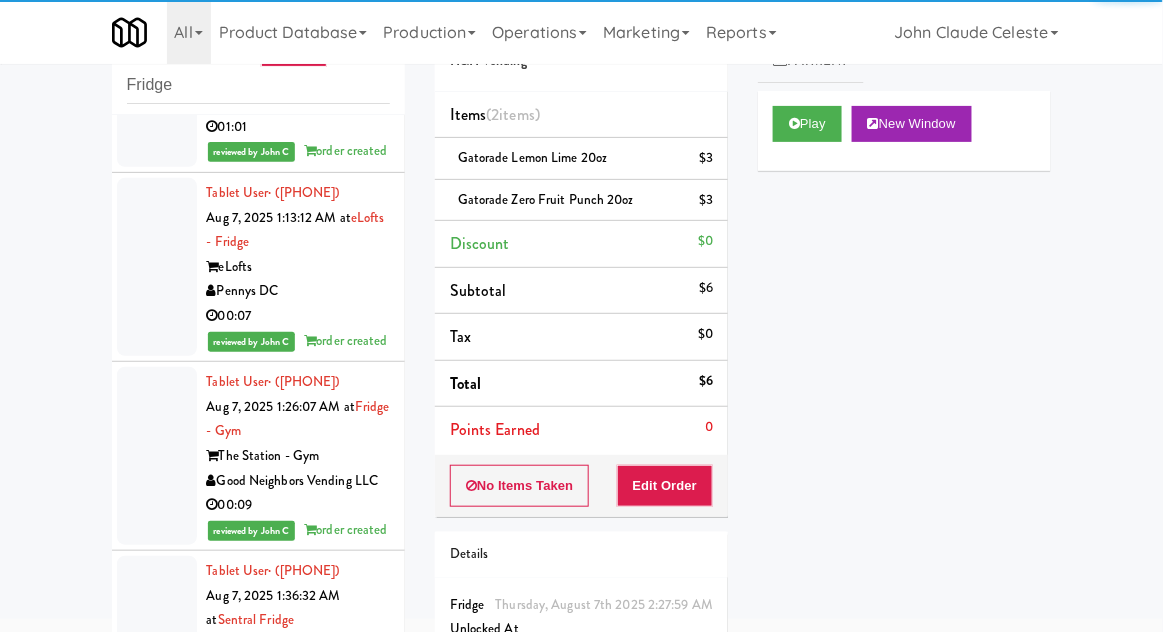 scroll, scrollTop: 0, scrollLeft: 0, axis: both 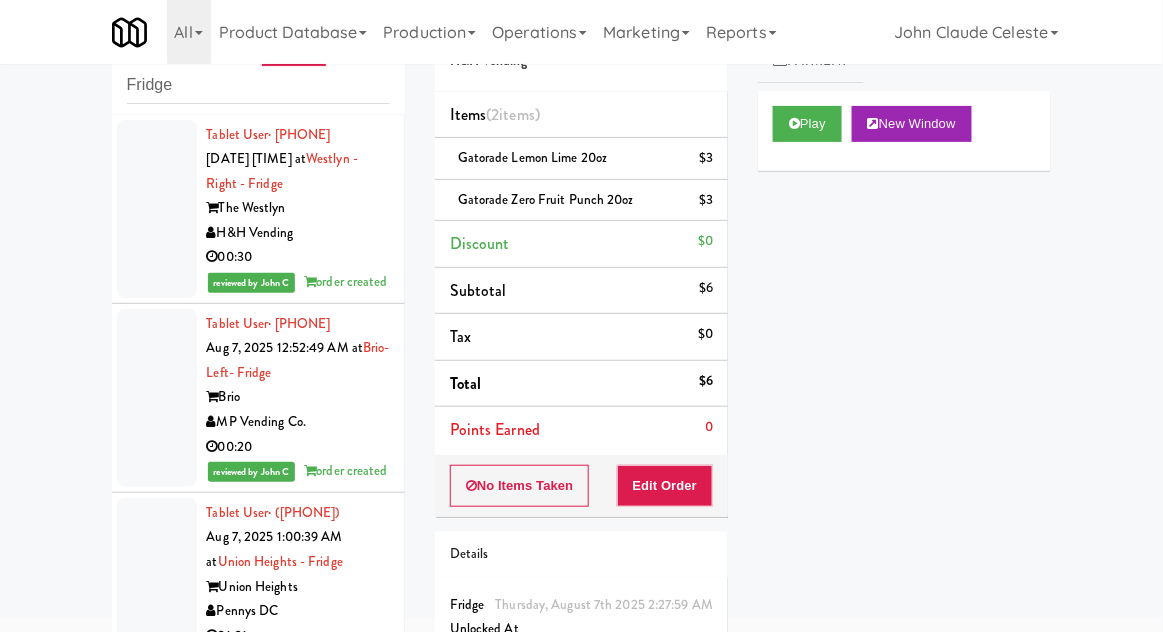 click at bounding box center (157, 209) 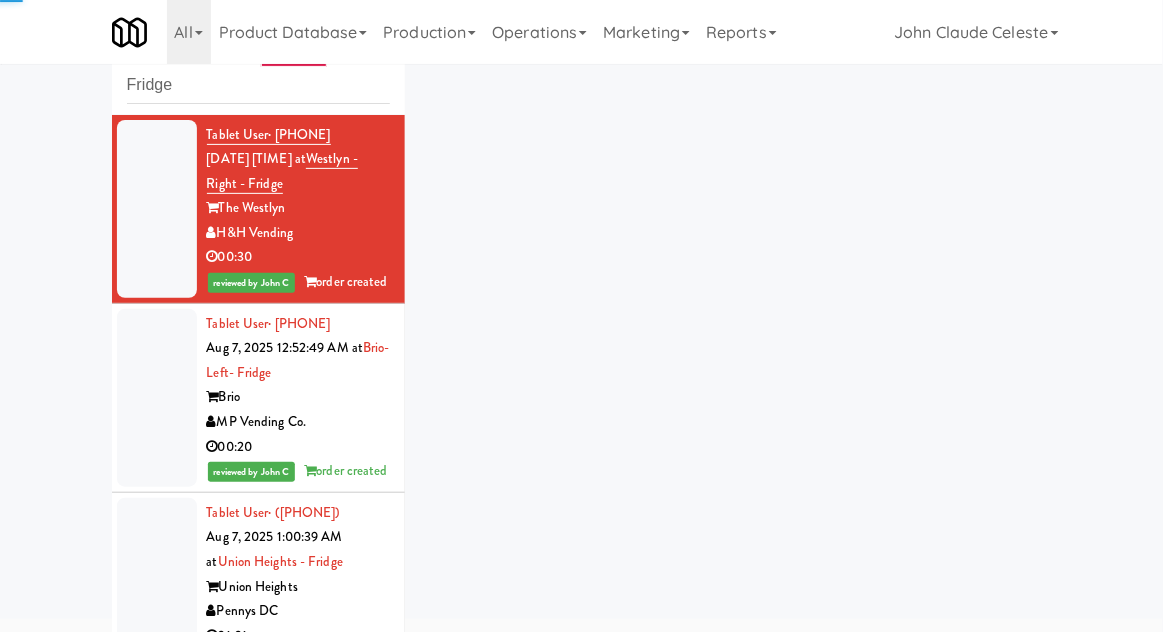 click at bounding box center (157, 398) 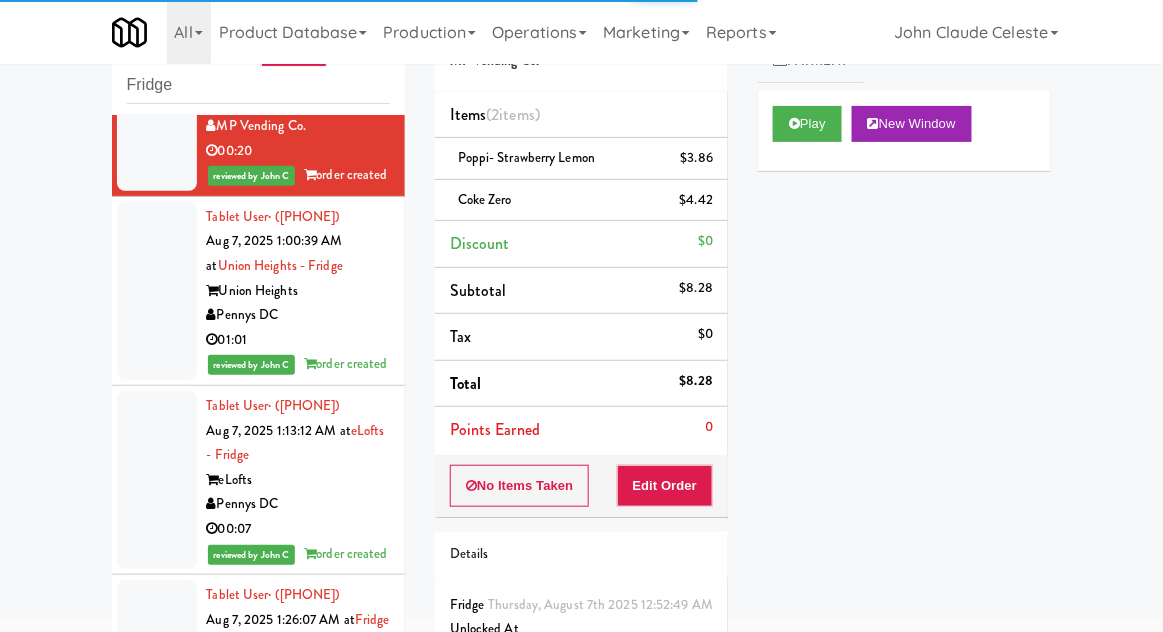 click at bounding box center (157, 291) 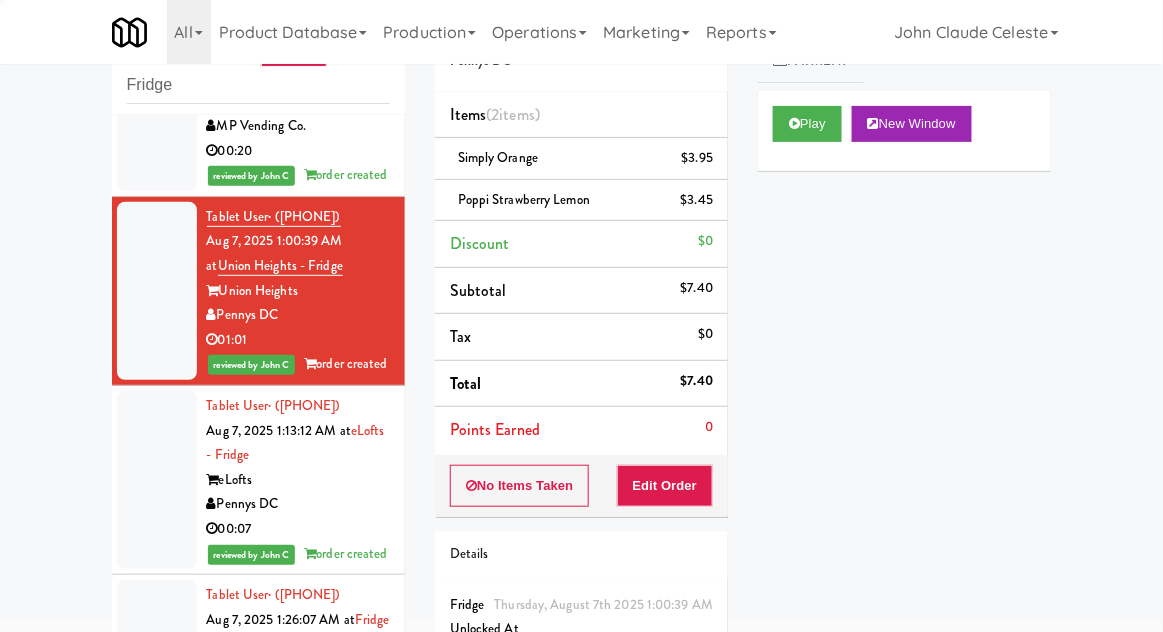 click at bounding box center [157, 480] 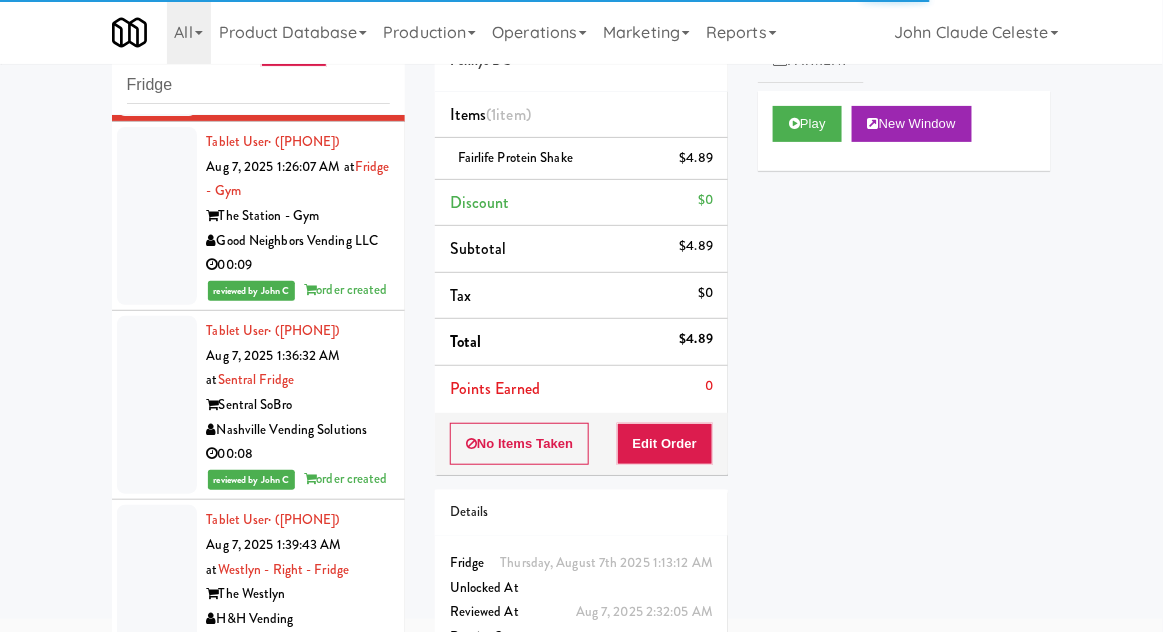 click at bounding box center (157, 216) 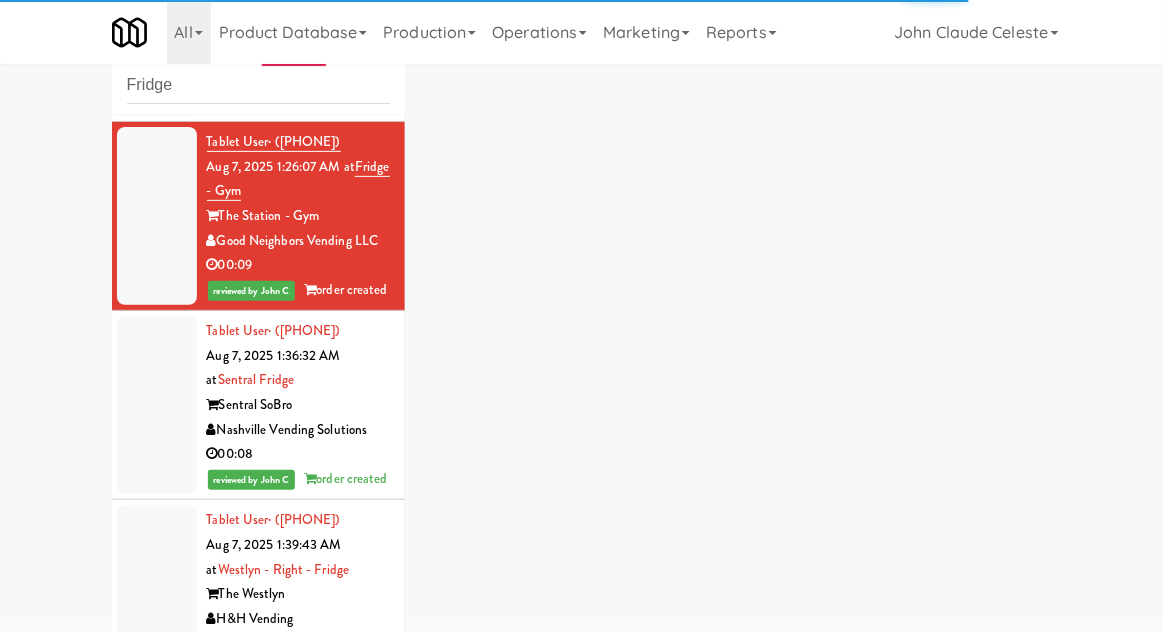 click at bounding box center (157, 405) 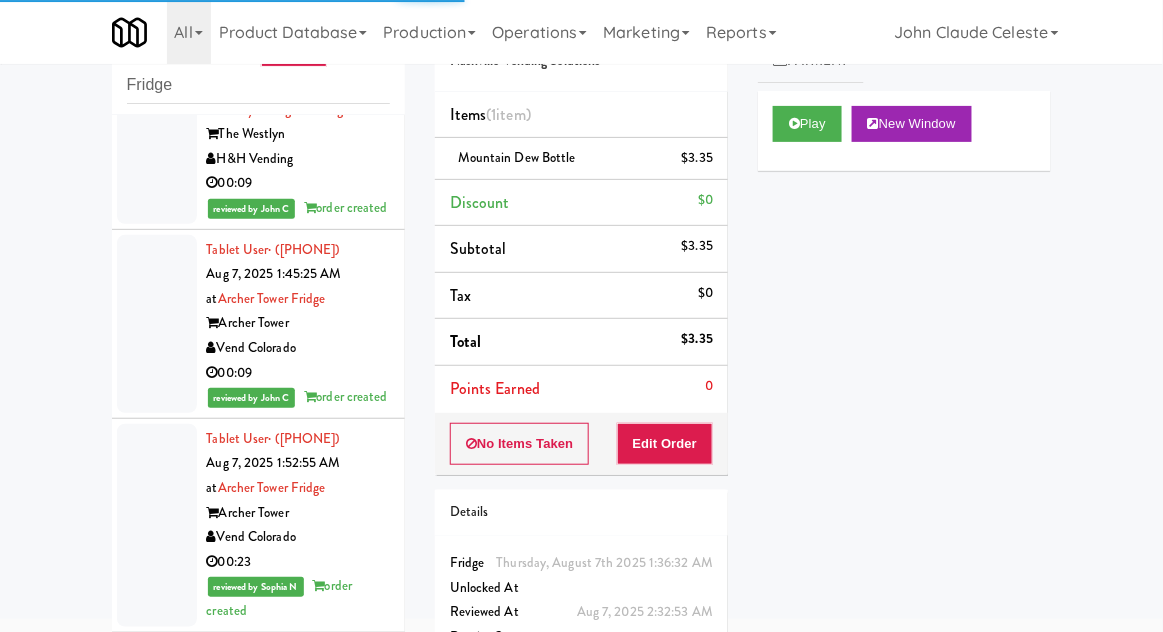 click at bounding box center [157, 134] 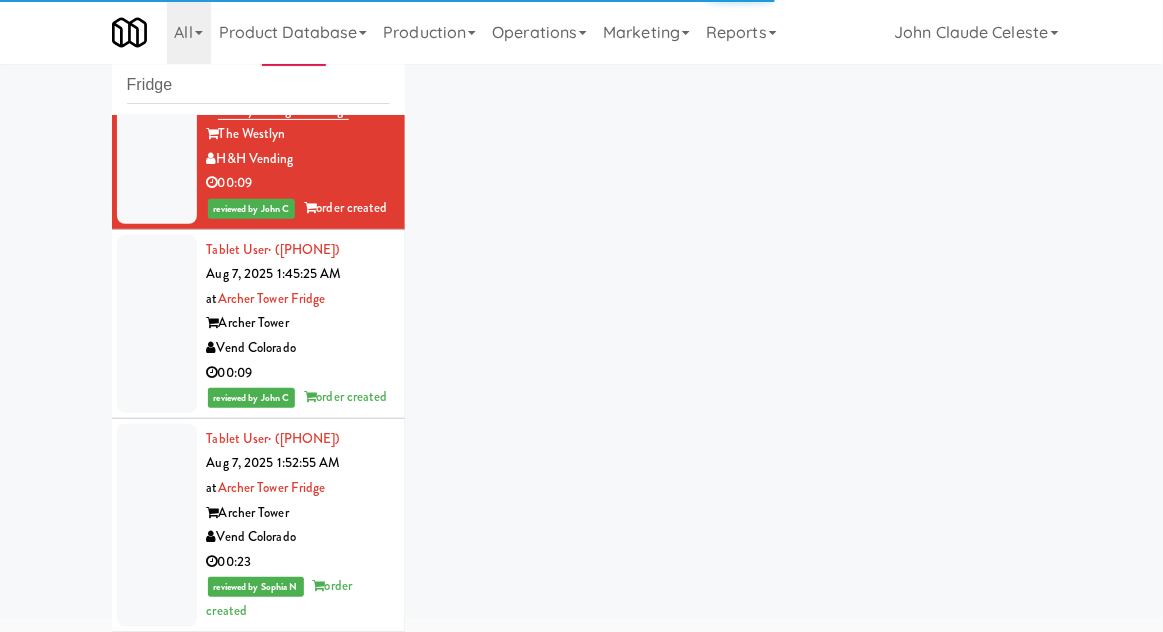 click at bounding box center [157, 324] 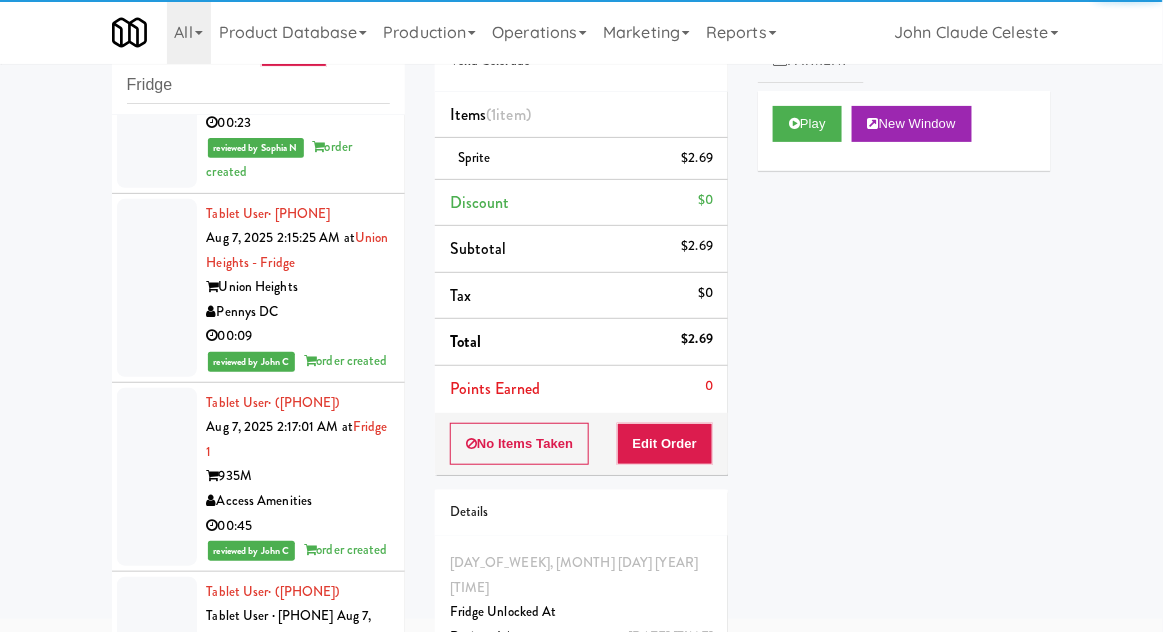 click at bounding box center (157, 288) 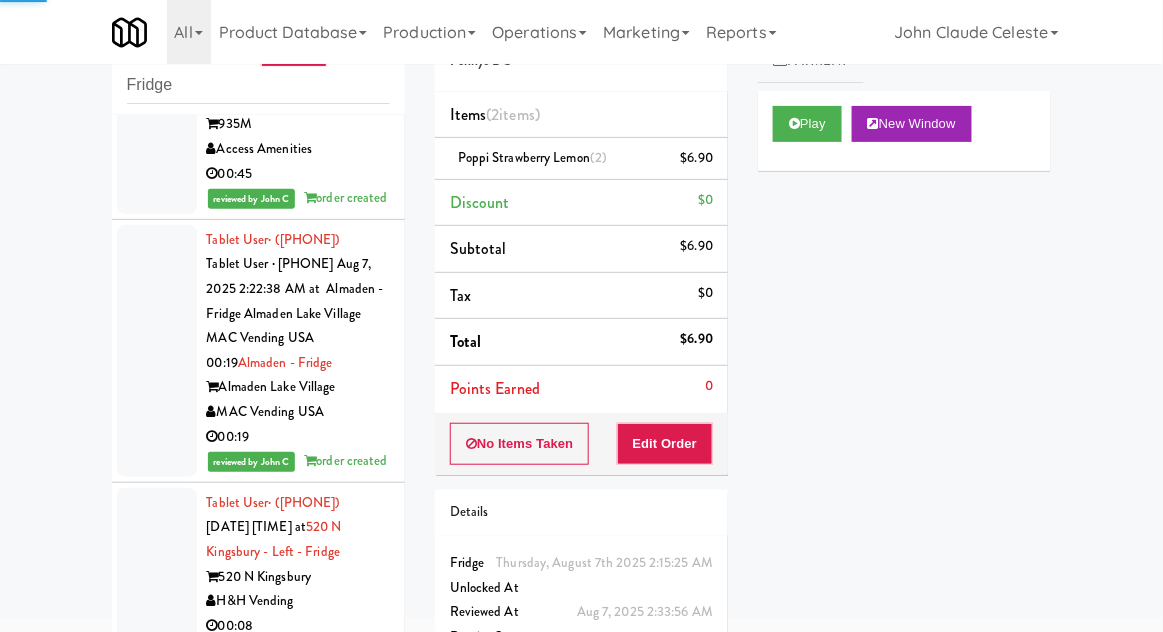 click at bounding box center [157, 125] 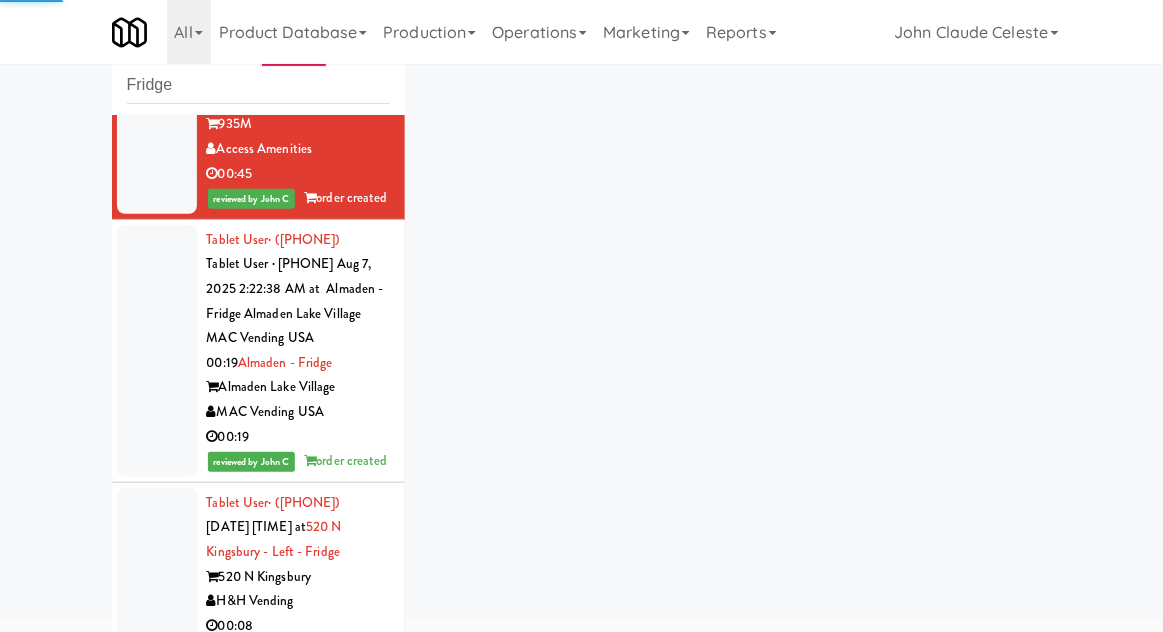 click at bounding box center [157, 351] 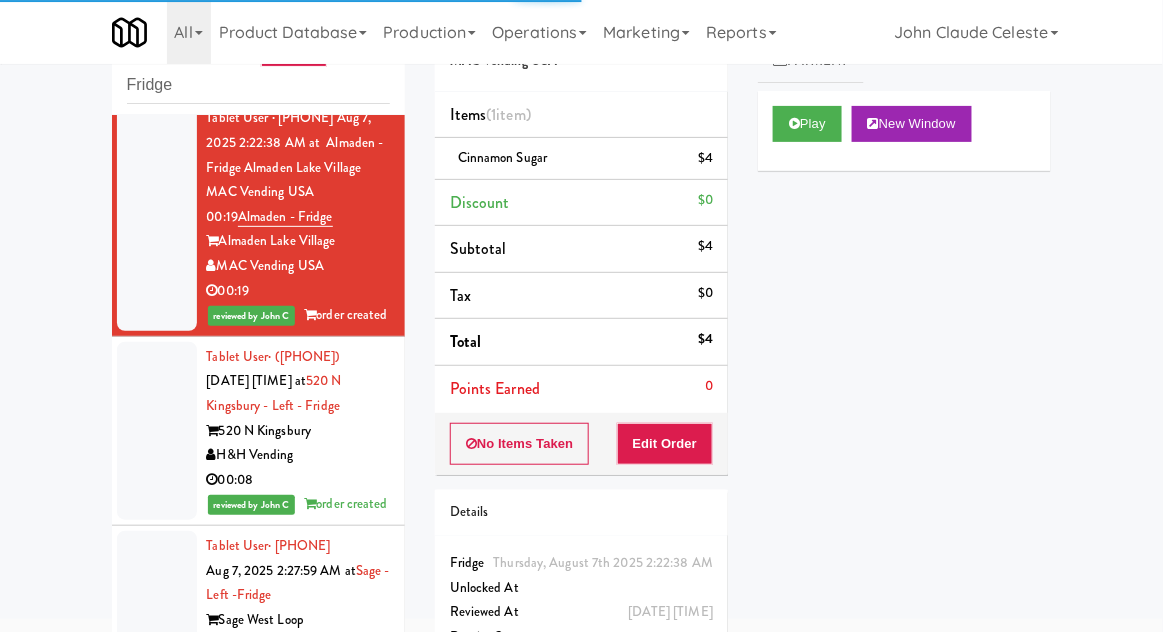 scroll, scrollTop: 2390, scrollLeft: 0, axis: vertical 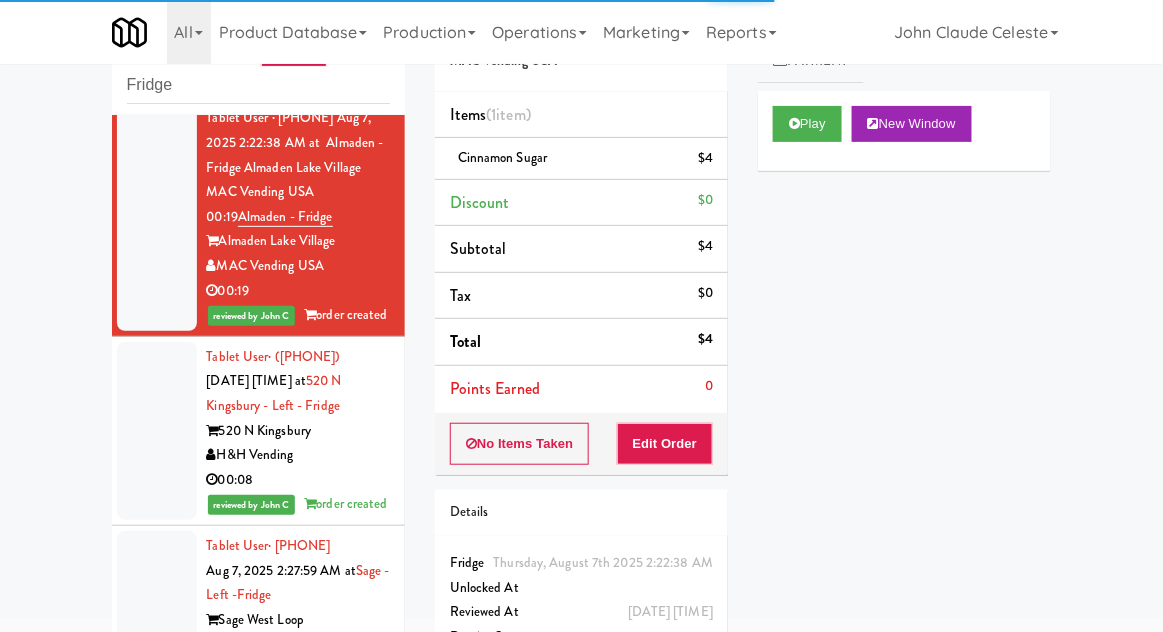 click at bounding box center (157, 431) 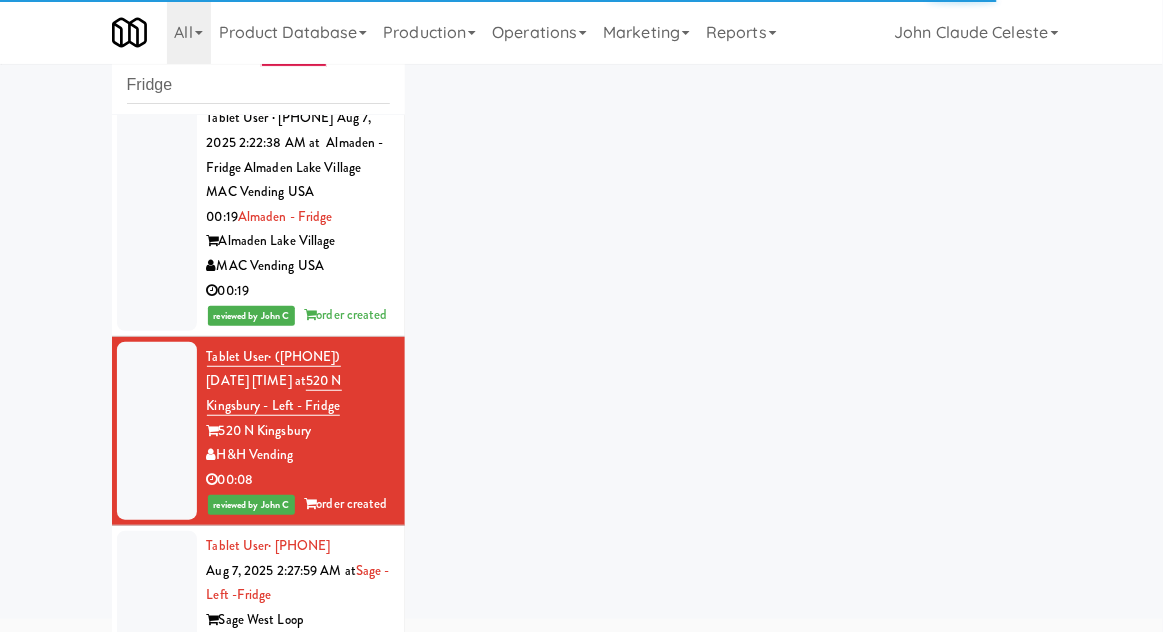 click at bounding box center [157, 620] 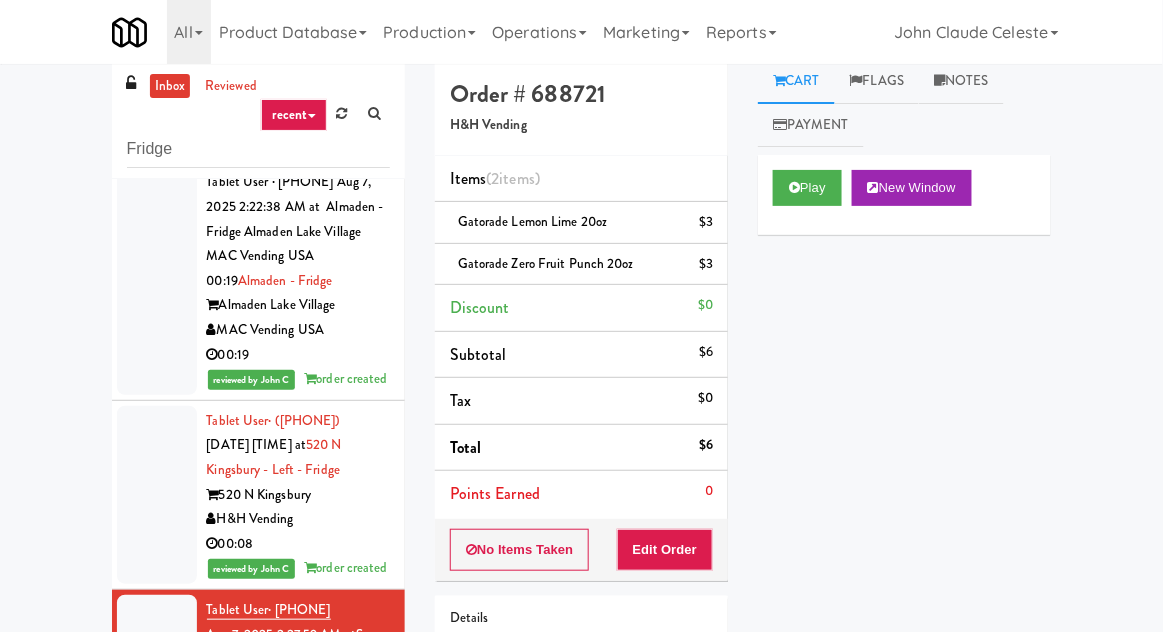 scroll, scrollTop: 0, scrollLeft: 0, axis: both 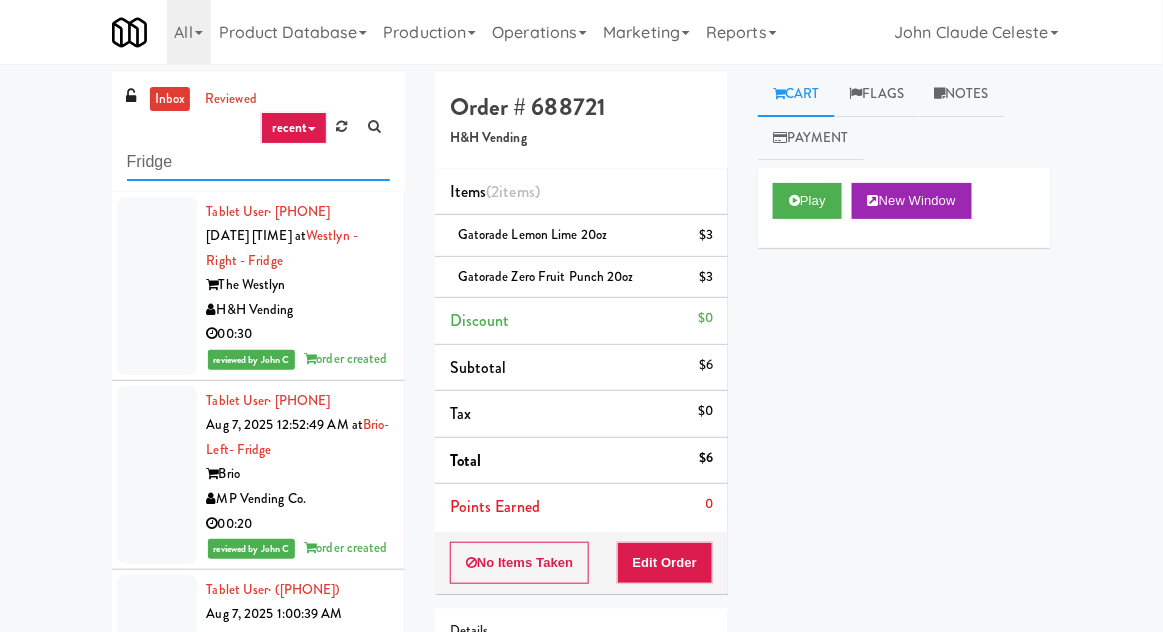 click on "Fridge" at bounding box center [258, 162] 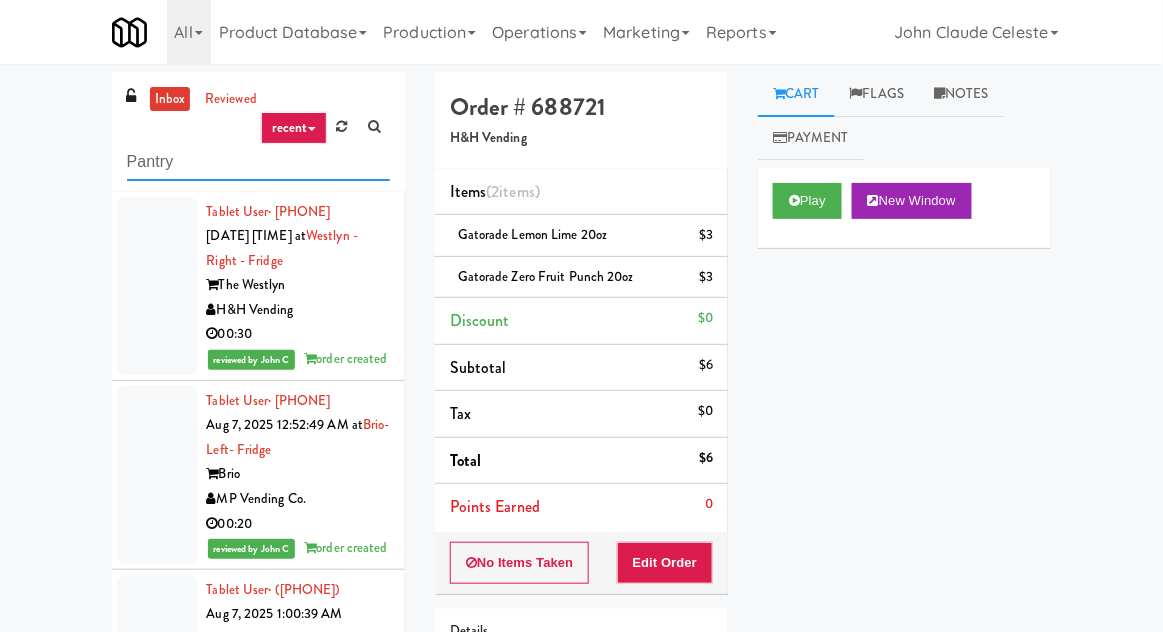 type on "Pantry" 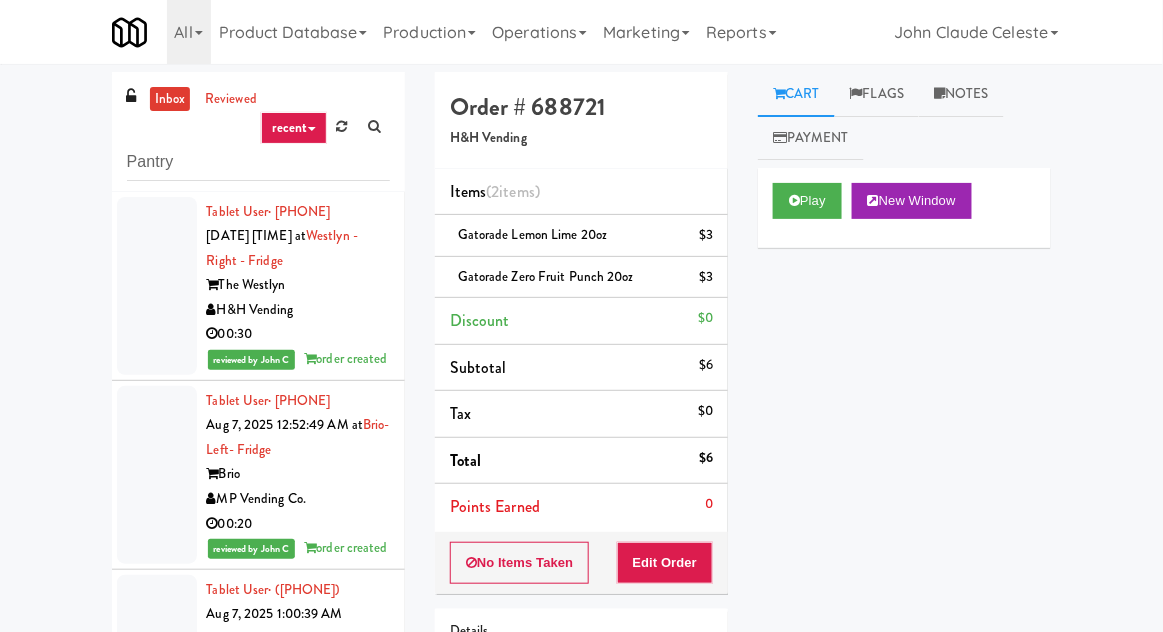 click on "inbox reviewed recent    all     unclear take     inventory issue     suspicious     failed     recent   Pantry Tablet User  · (412) 765-9899 Aug 7, 2025 12:47:23 AM at  Westlyn - Right - Fridge  The Westlyn  H&H Vending  00:30 reviewed by John C  order created     Tablet User  · (323) 314-7308 Aug 7, 2025 12:52:49 AM at  Brio-Left- Fridge   Brio  MP Vending Co.  00:20 reviewed by John C  order created     Tablet User  · (202) 393-9563 Aug 7, 2025 1:00:39 AM at  Union Heights - Fridge  Union Heights  Pennys DC  01:01 reviewed by John C  order created     Tablet User  · (734) 658-7054 Aug 7, 2025 1:13:12 AM at  eLofts - Fridge  eLofts  Pennys DC  00:07 reviewed by John C  order created     Tablet User  · (216) 501-3558 Aug 7, 2025 1:26:07 AM at  Fridge - Gym  The Station - Gym  Good Neighbors Vending LLC  00:09 reviewed by John C  order created     Tablet User  · (+44) 750-5781562 Aug 7, 2025 1:36:32 AM at  Sentral Fridge  Sentral SoBro  Nashville Vending Solutions  00:08 reviewed by John C" at bounding box center [581, 447] 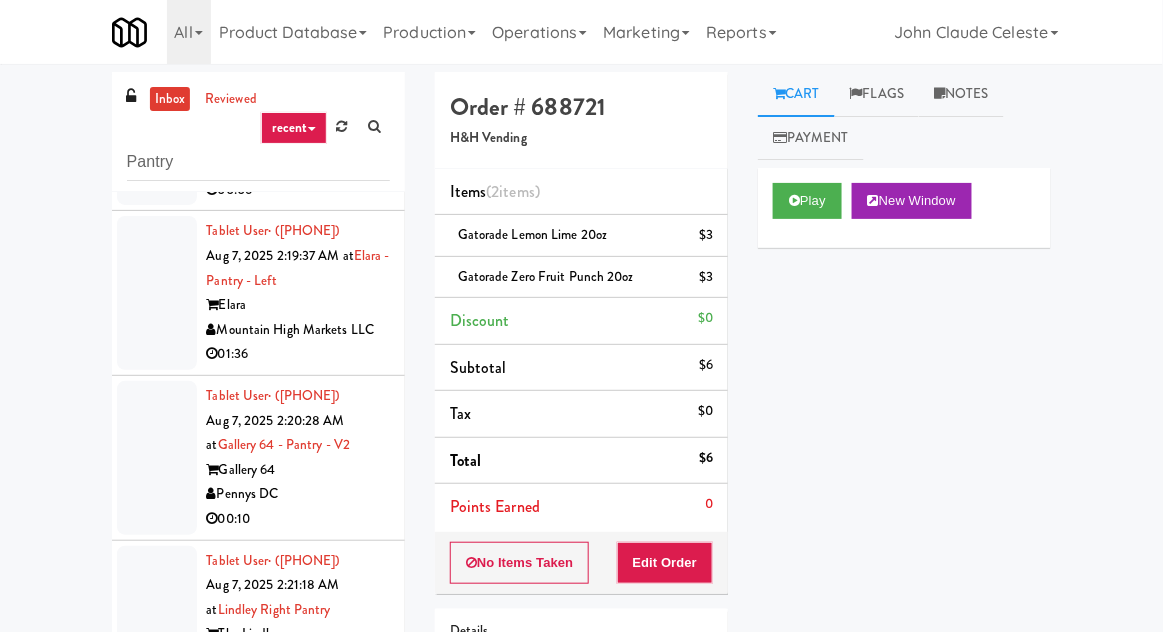 scroll, scrollTop: 1276, scrollLeft: 0, axis: vertical 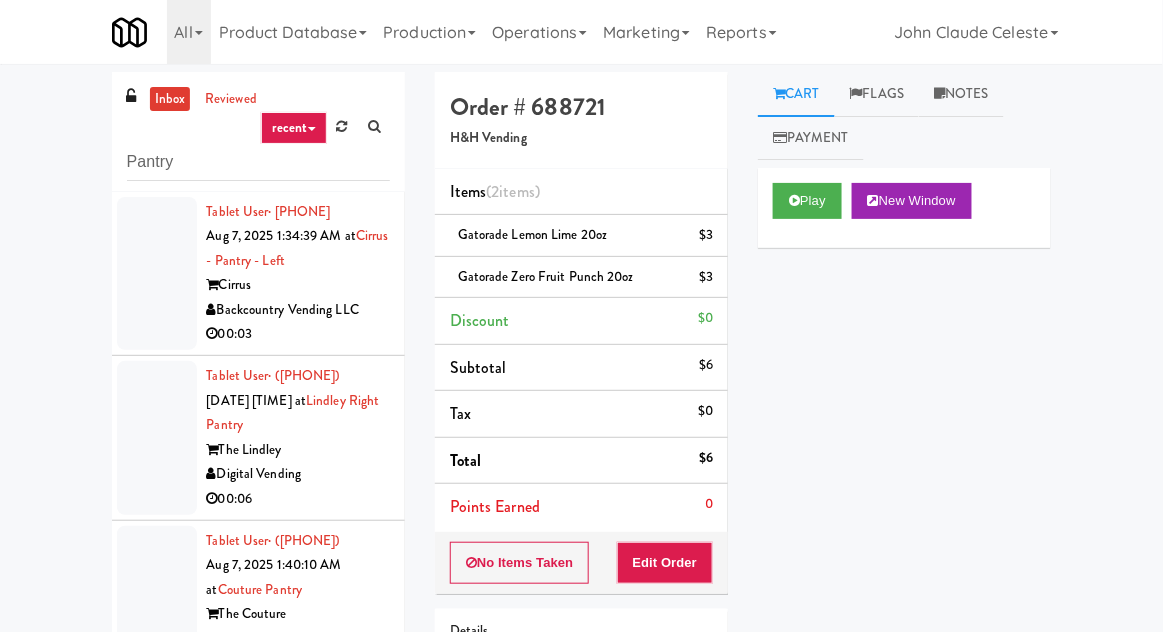 click at bounding box center [157, 274] 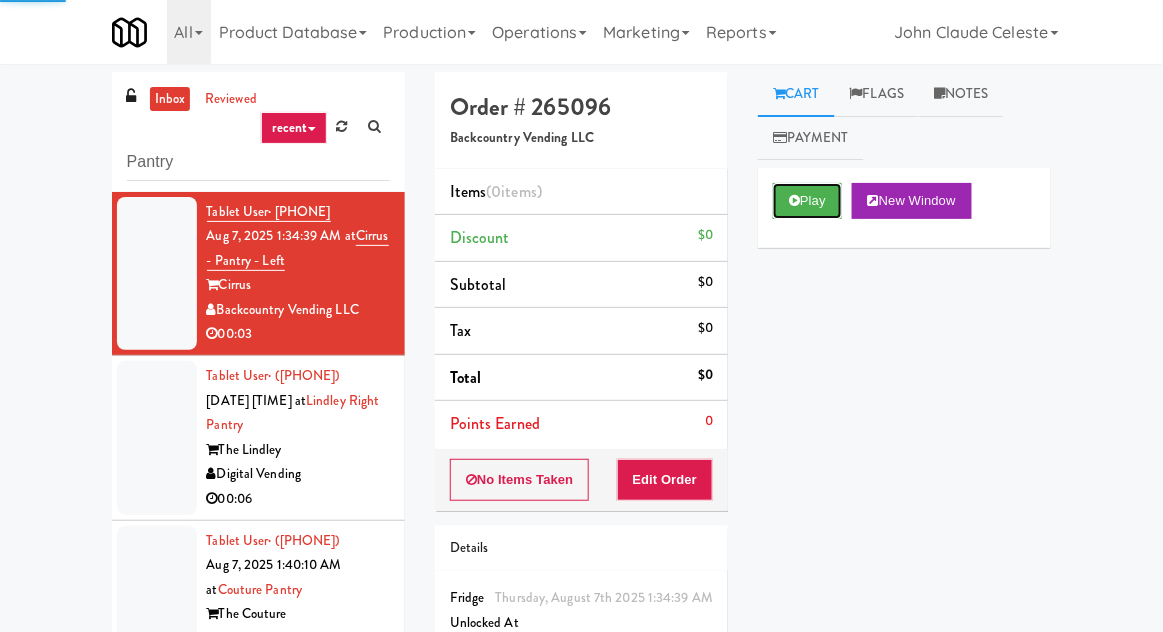 click on "Play" at bounding box center (807, 201) 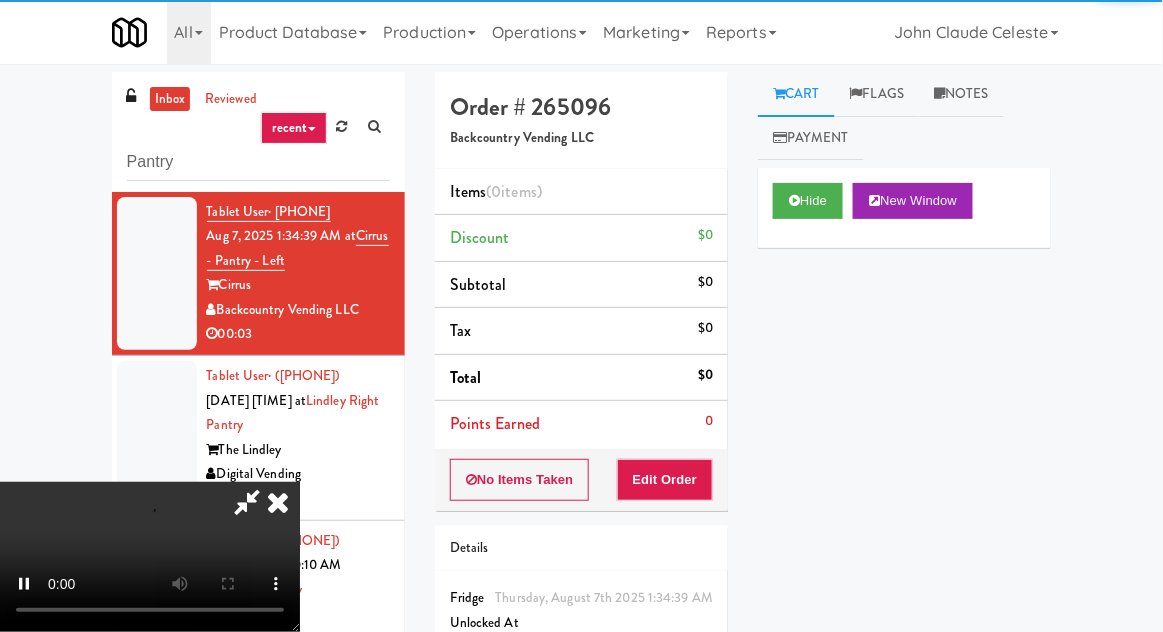 click on "Edit Order" at bounding box center (665, 480) 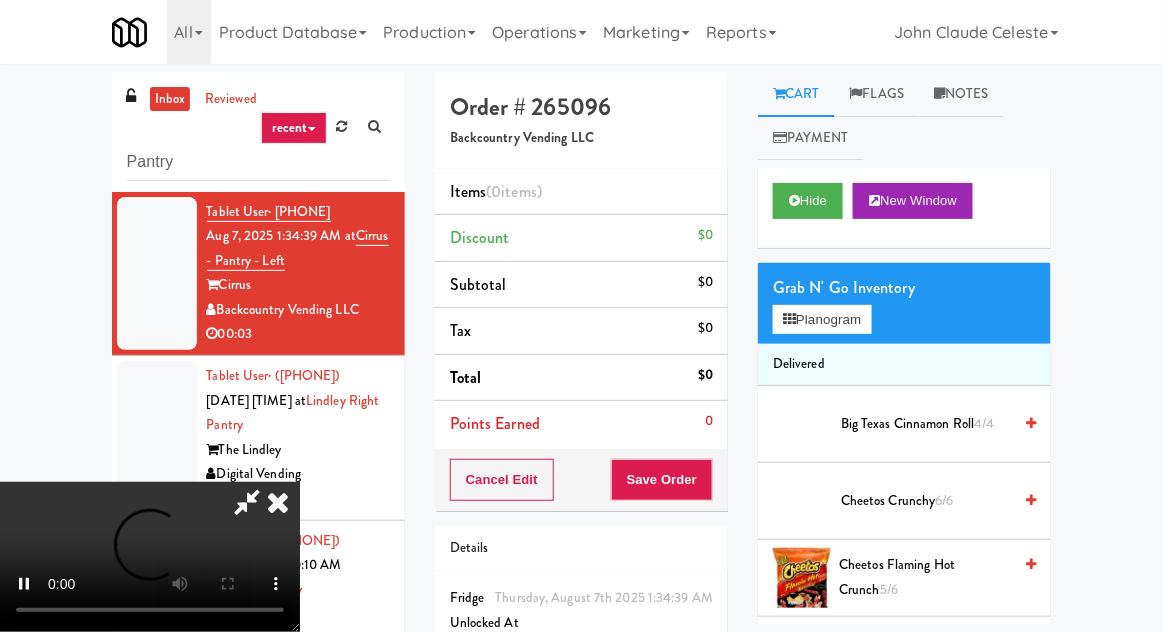 type 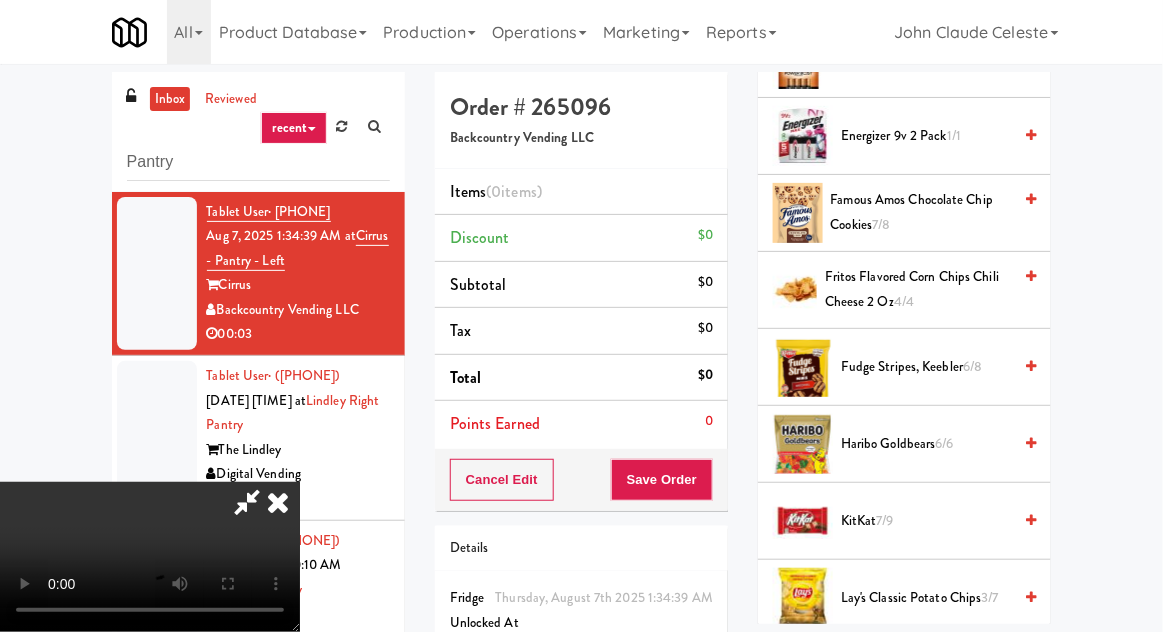 scroll, scrollTop: 735, scrollLeft: 0, axis: vertical 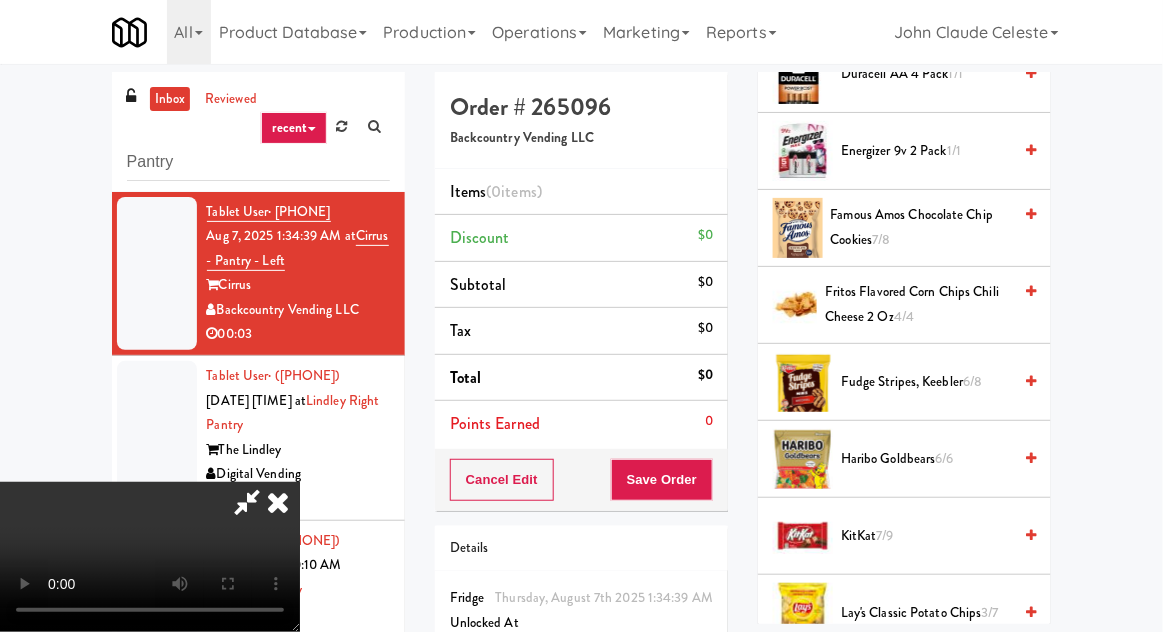 click on "6/6" at bounding box center [945, 458] 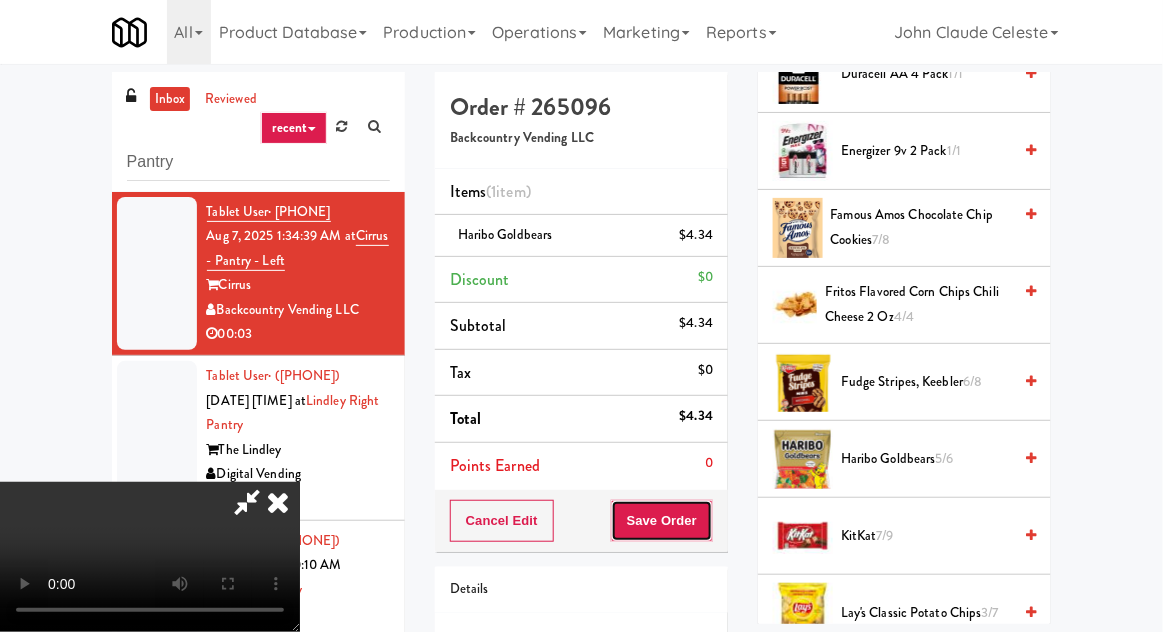 click on "Save Order" at bounding box center (662, 521) 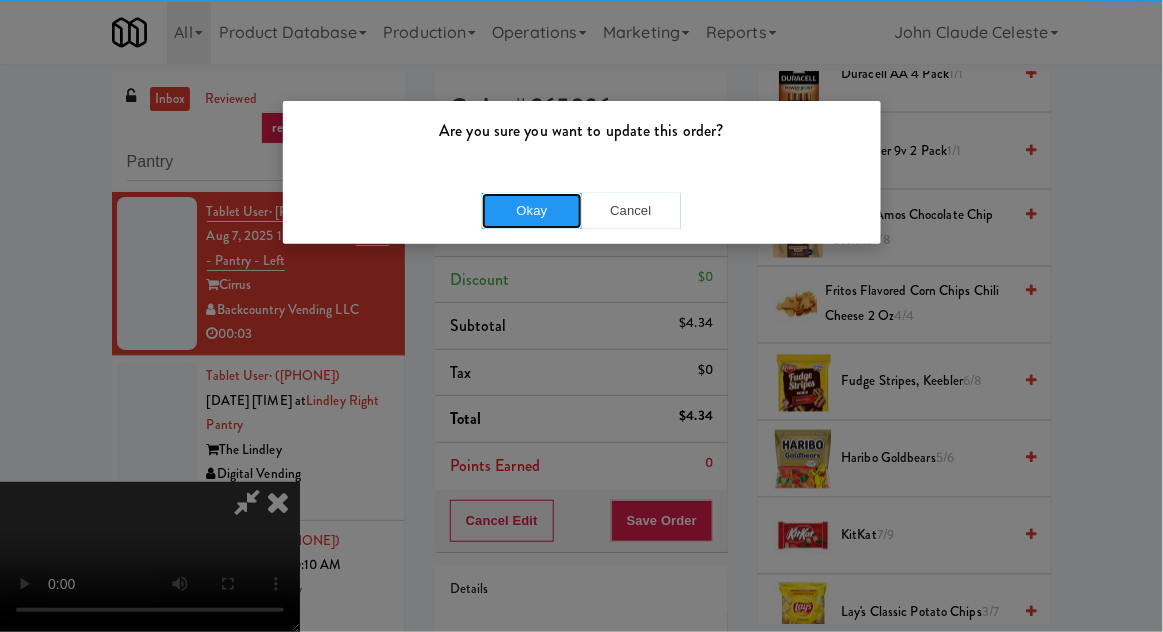 click on "Okay" at bounding box center (532, 211) 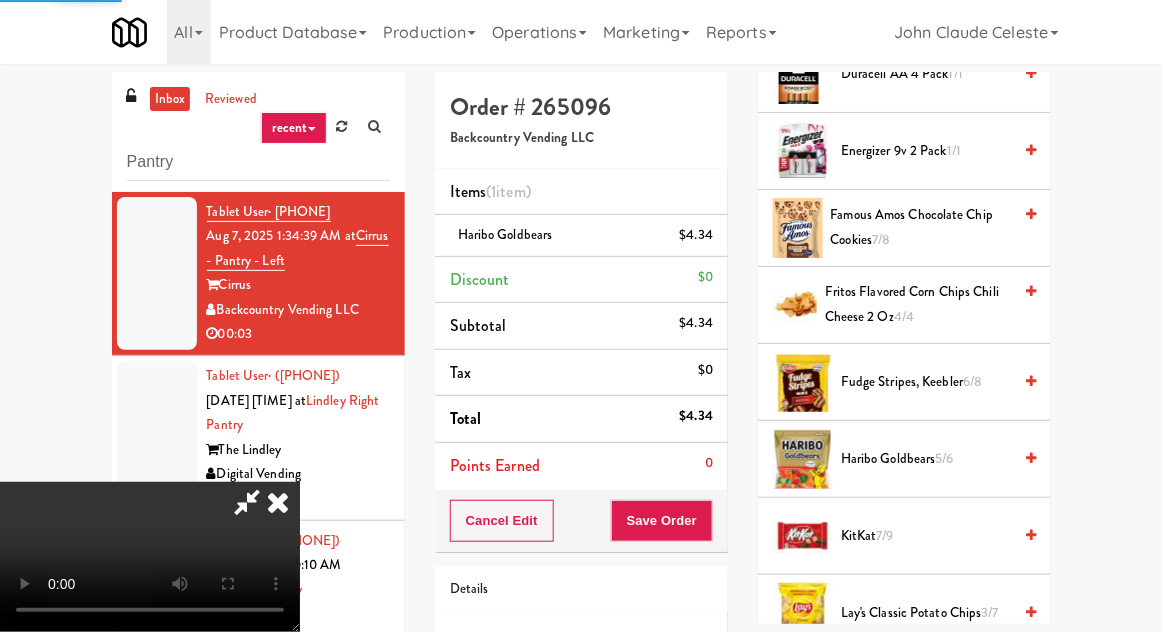 scroll, scrollTop: 197, scrollLeft: 0, axis: vertical 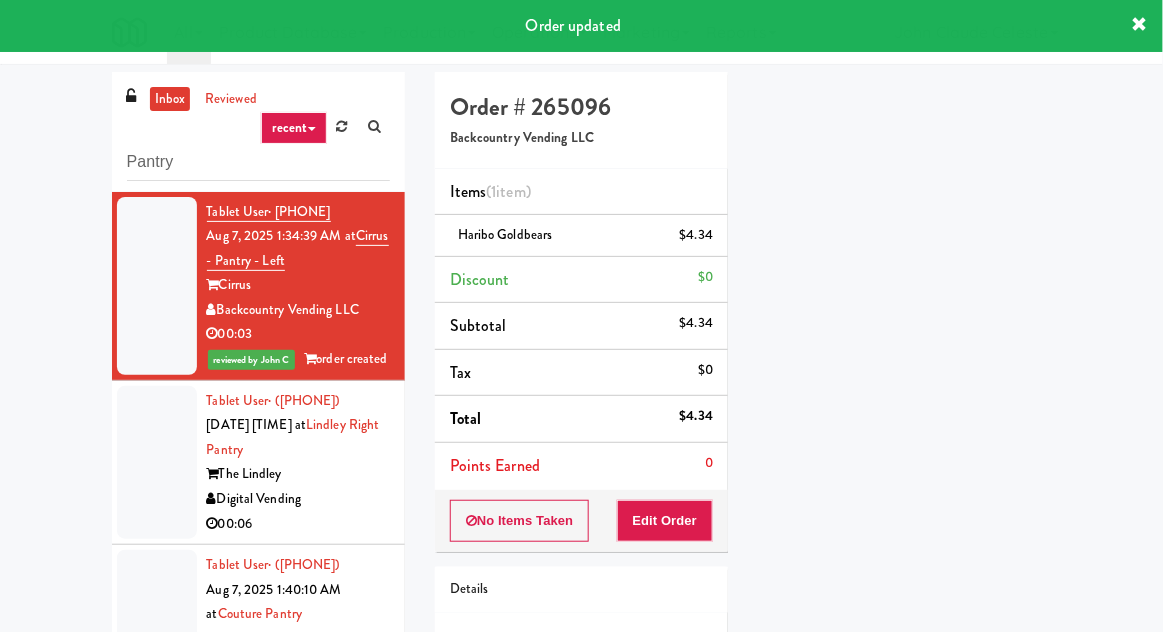 click at bounding box center [157, 463] 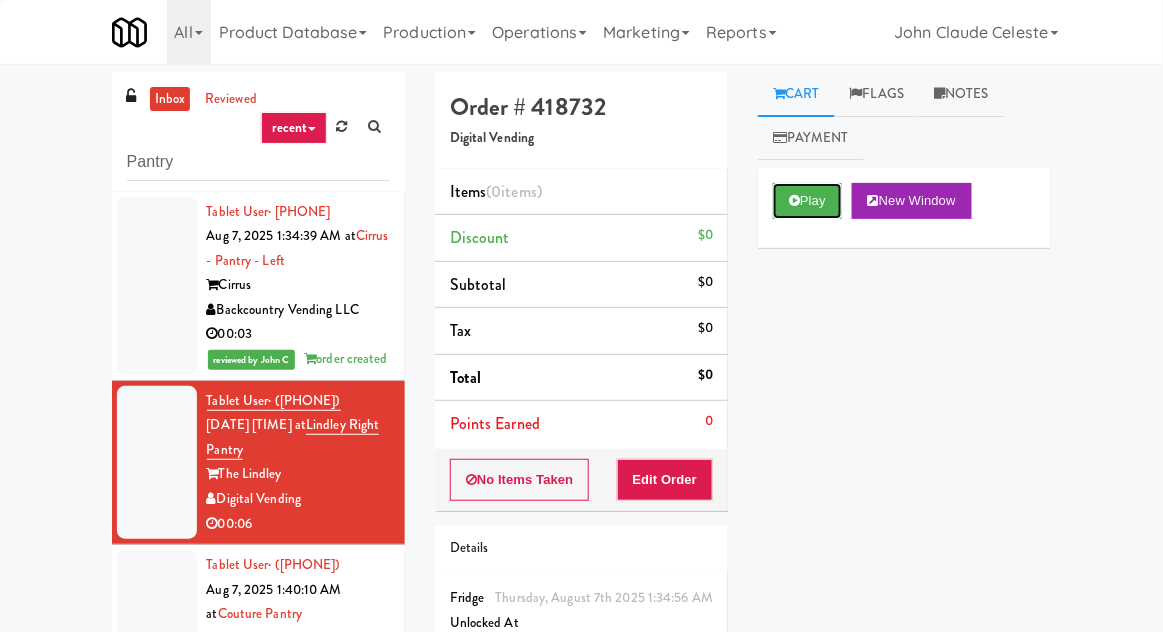 click on "Play" at bounding box center (807, 201) 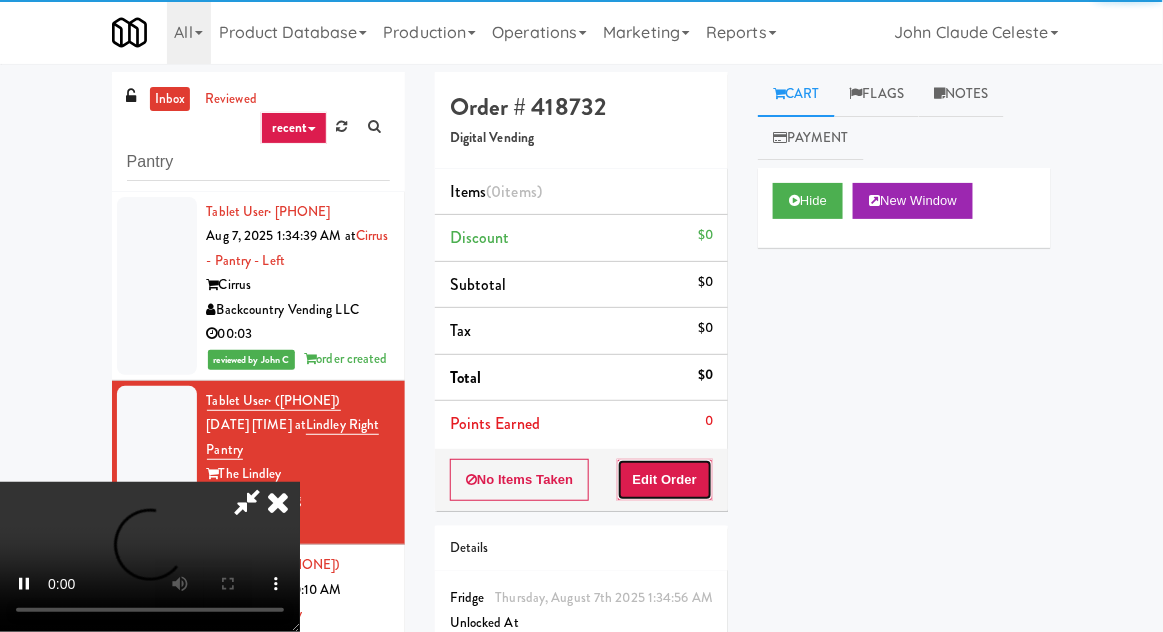click on "Edit Order" at bounding box center [665, 480] 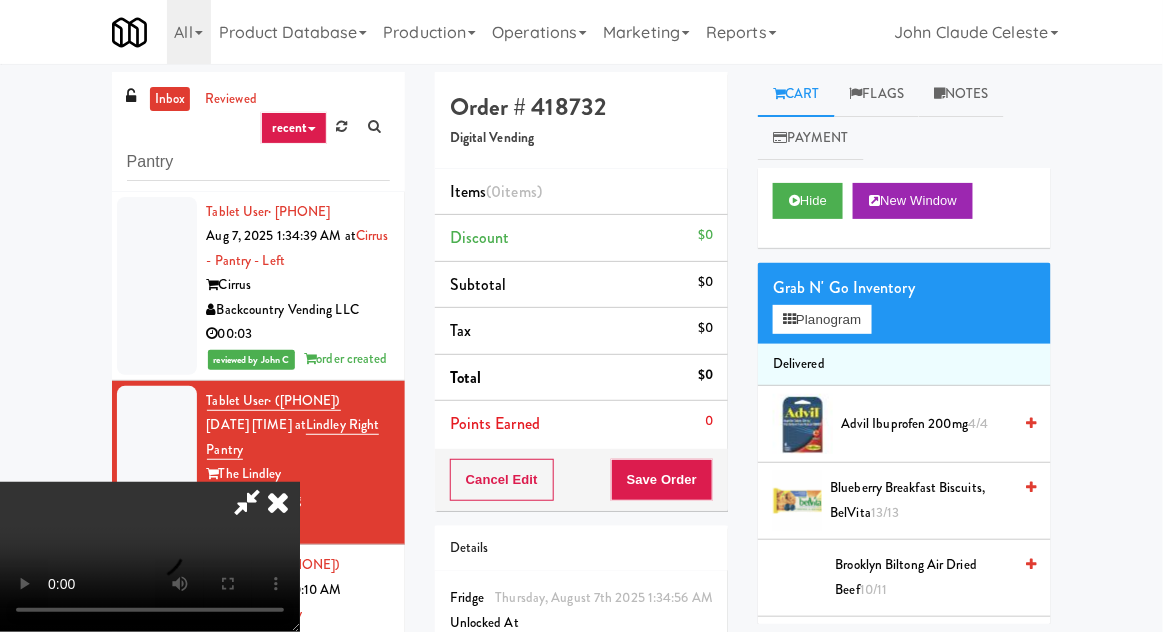 scroll, scrollTop: 73, scrollLeft: 0, axis: vertical 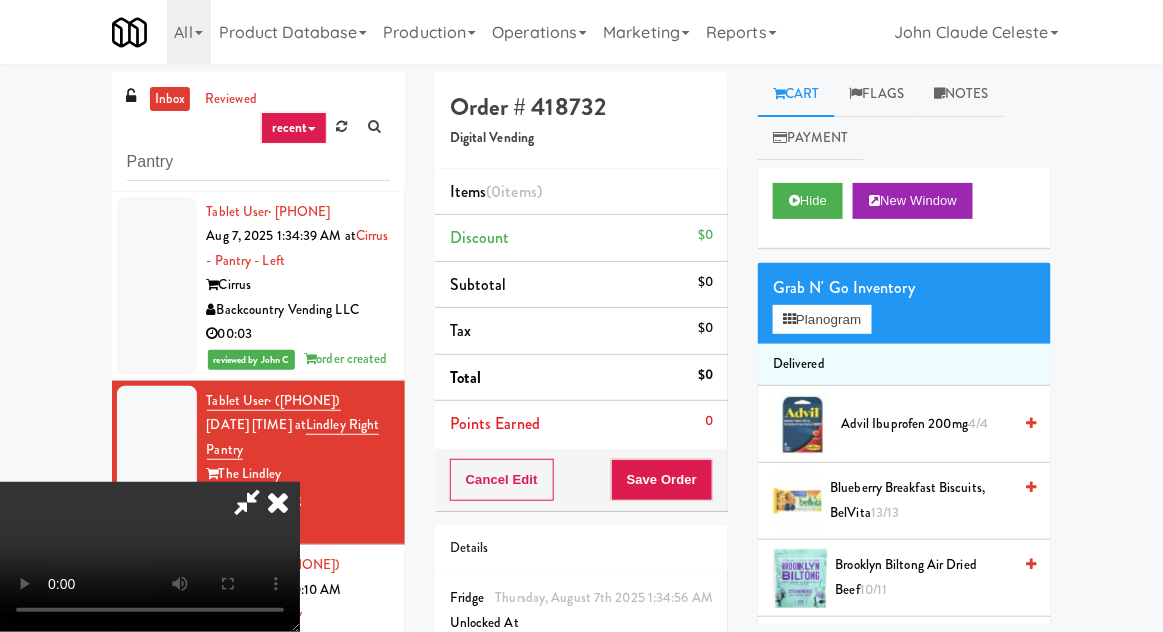 type 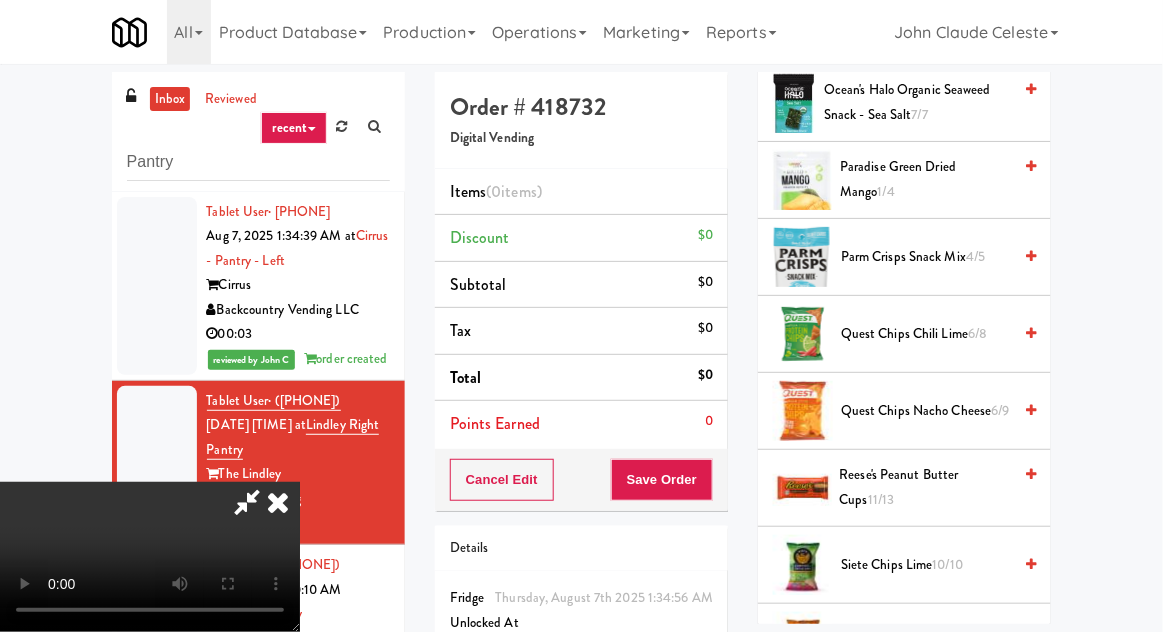 scroll, scrollTop: 1567, scrollLeft: 0, axis: vertical 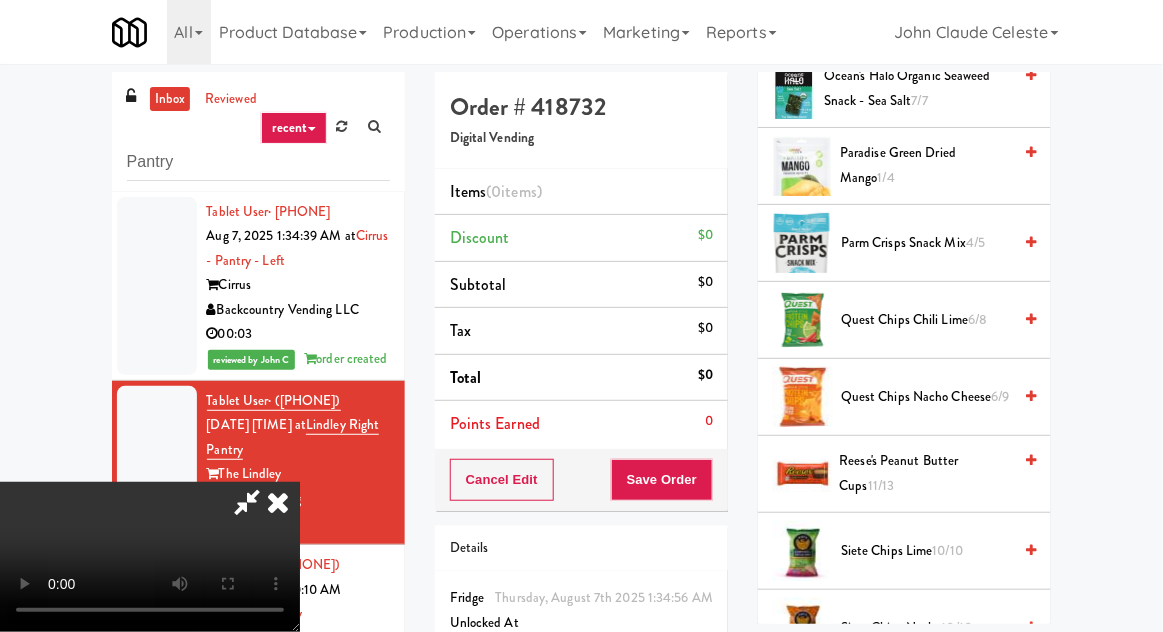 click on "Quest Chips Nacho Cheese  6/9" at bounding box center [926, 397] 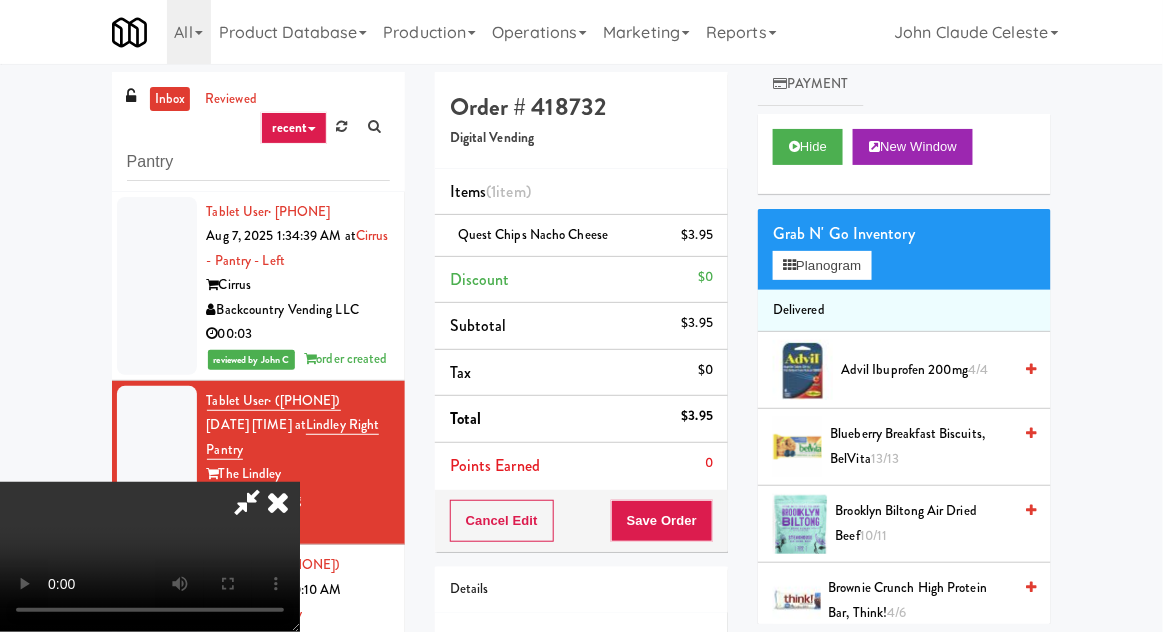 scroll, scrollTop: 0, scrollLeft: 0, axis: both 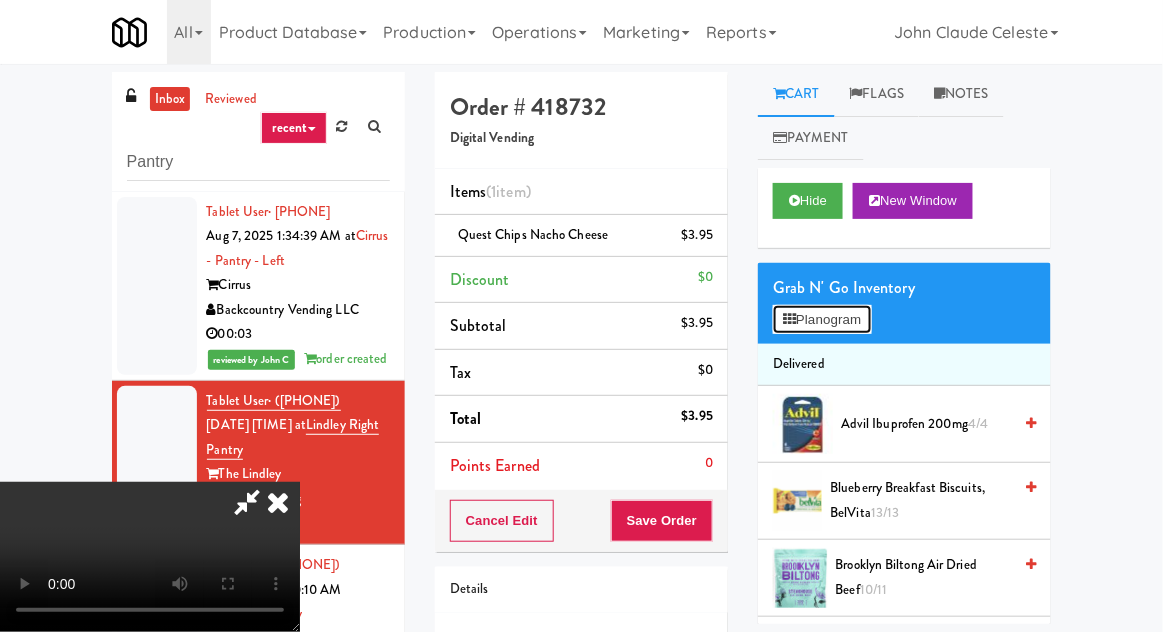 click on "Planogram" at bounding box center (822, 320) 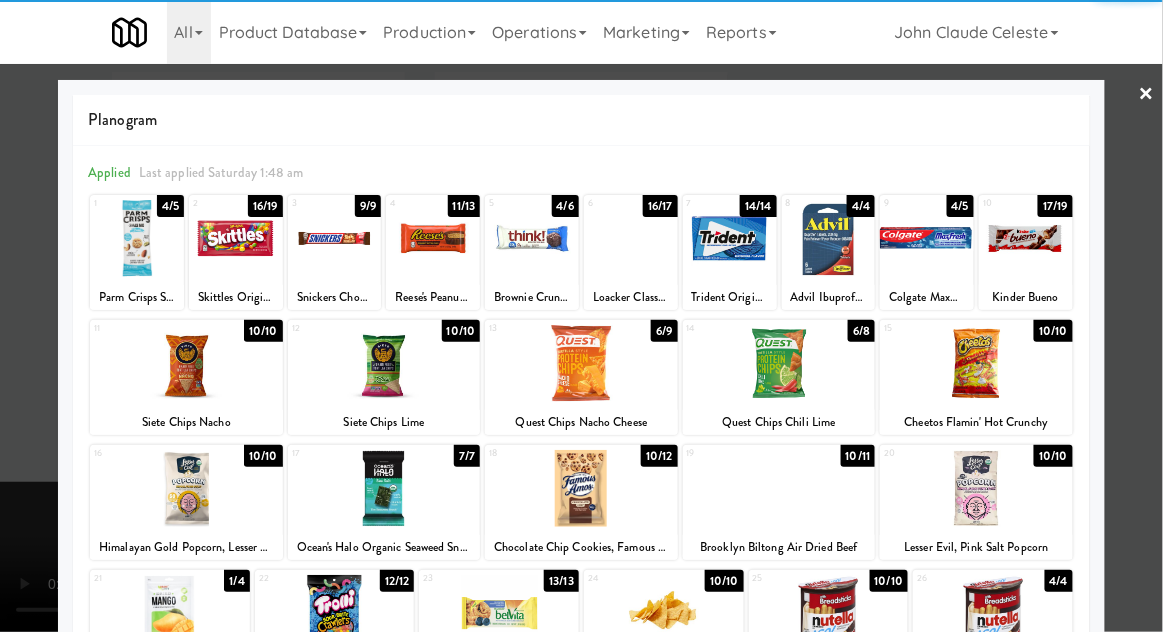 click at bounding box center [532, 238] 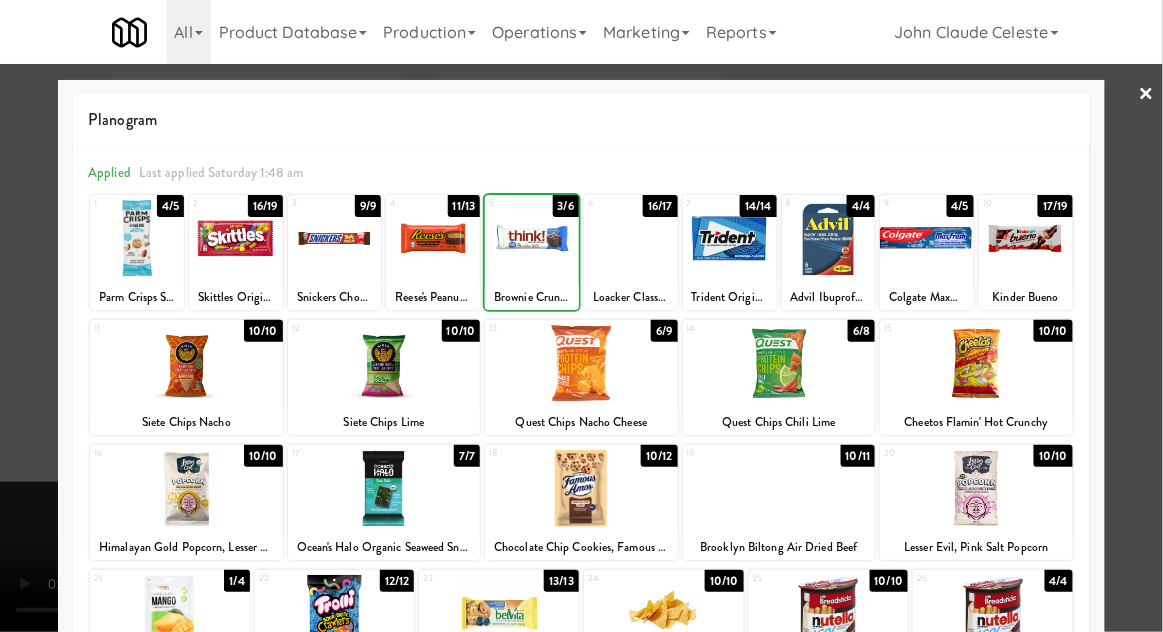 click at bounding box center (581, 316) 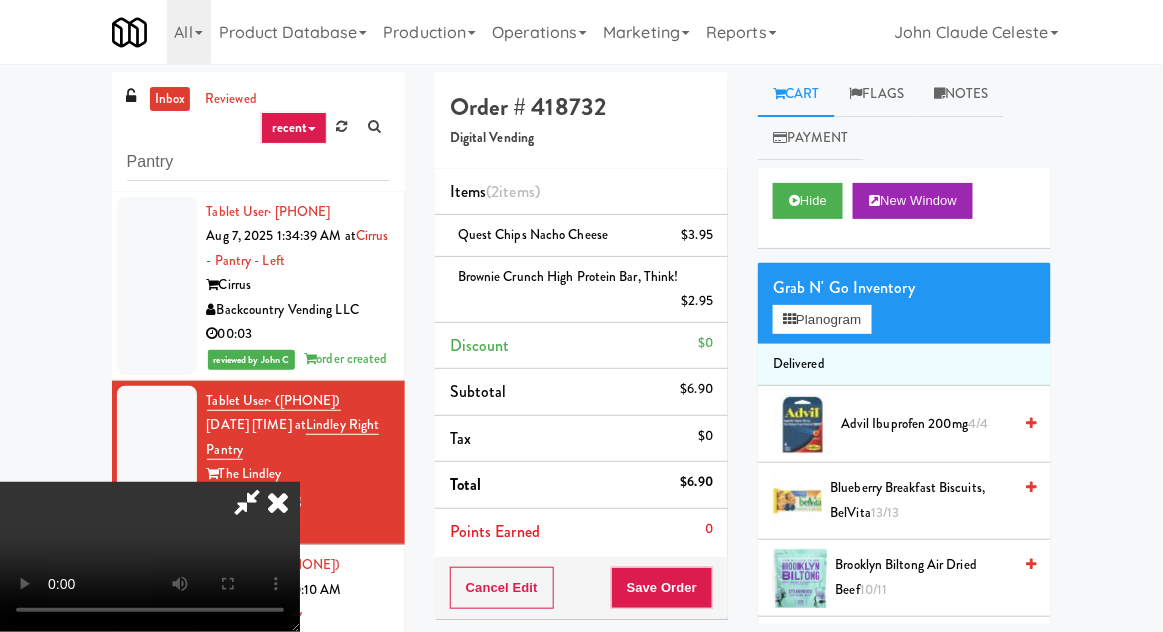scroll, scrollTop: 73, scrollLeft: 0, axis: vertical 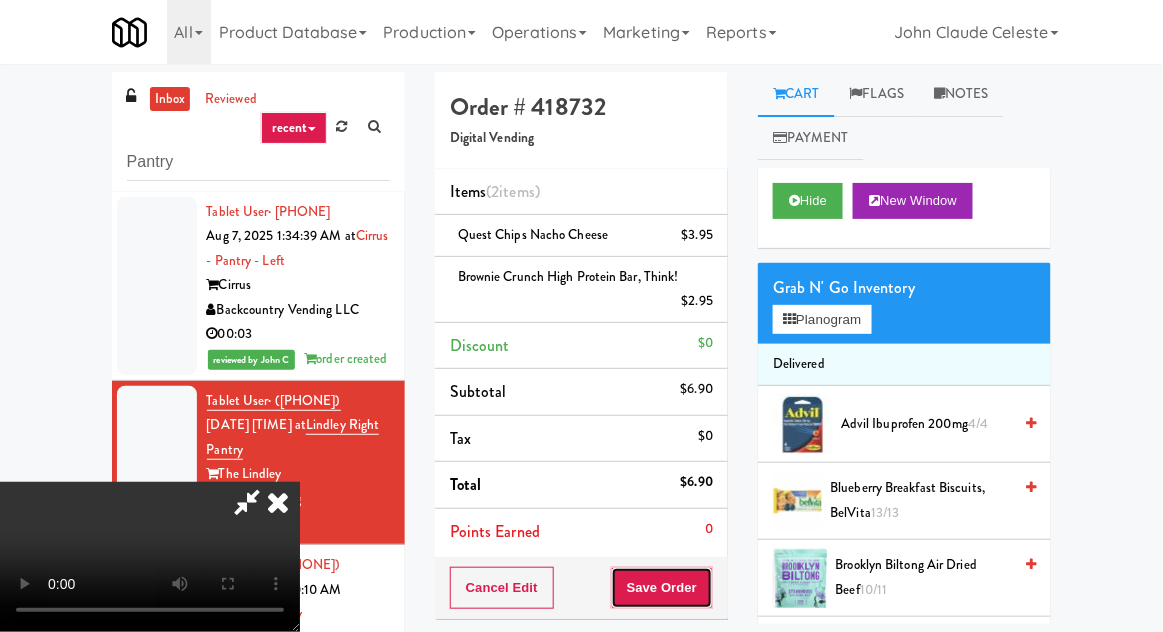 click on "Save Order" at bounding box center [662, 588] 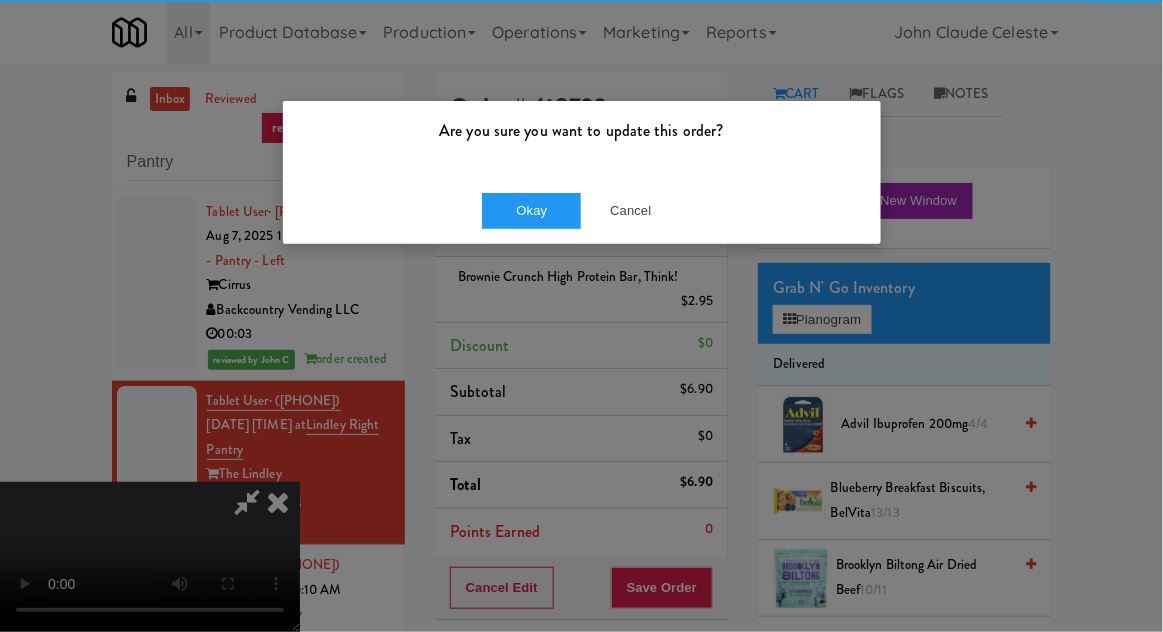 click on "Okay Cancel" at bounding box center [582, 210] 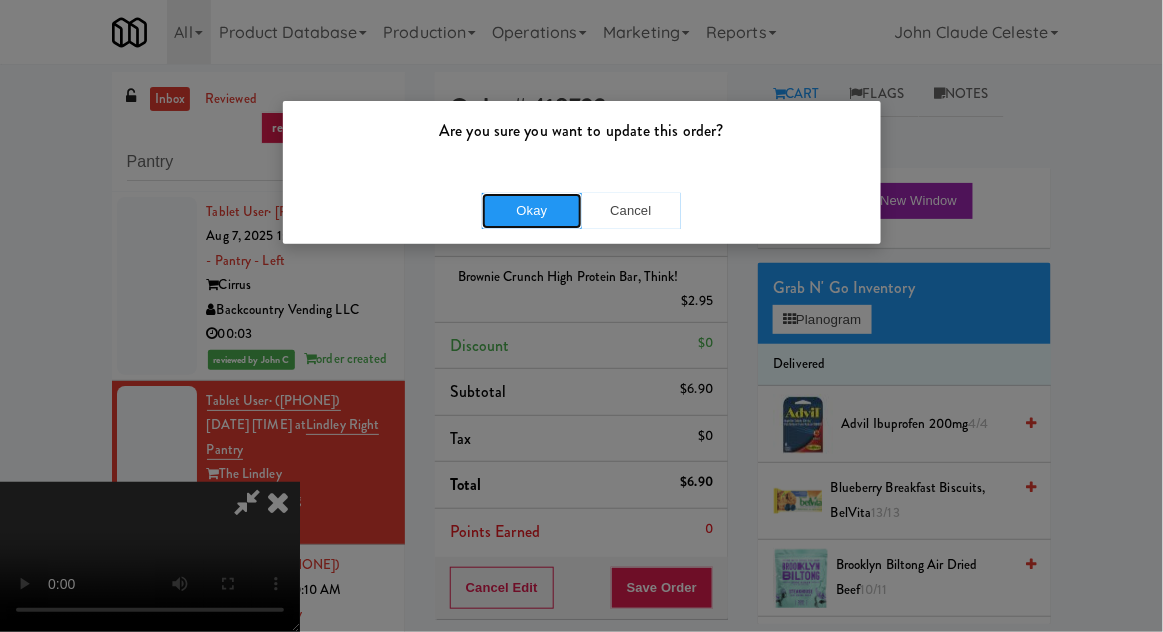 click on "Okay" at bounding box center [532, 211] 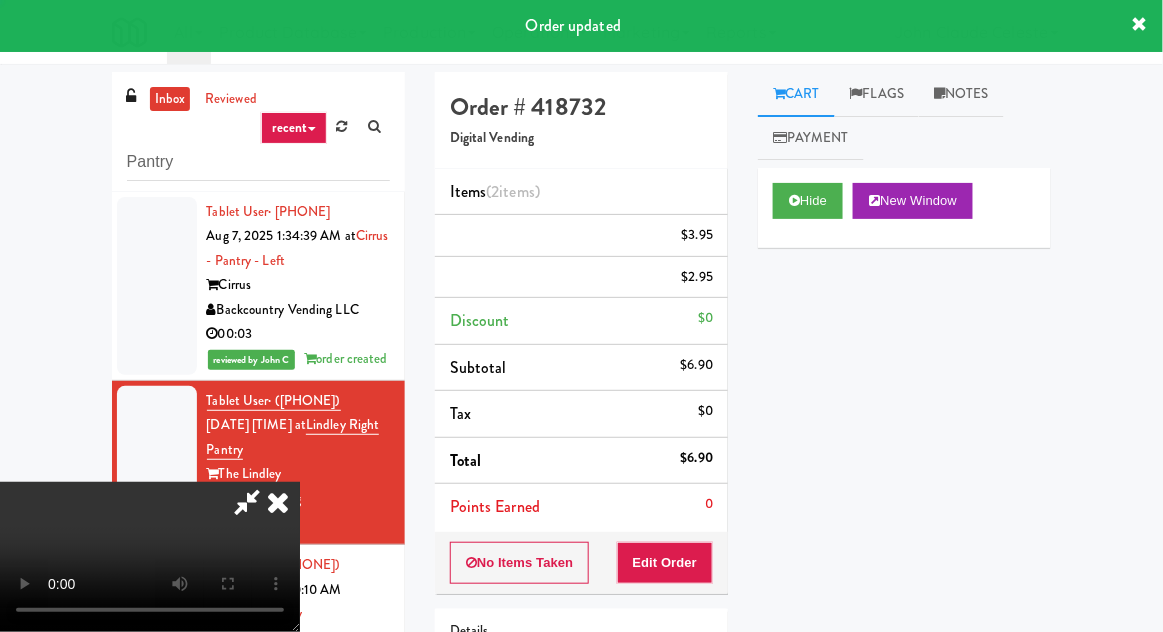 scroll, scrollTop: 0, scrollLeft: 0, axis: both 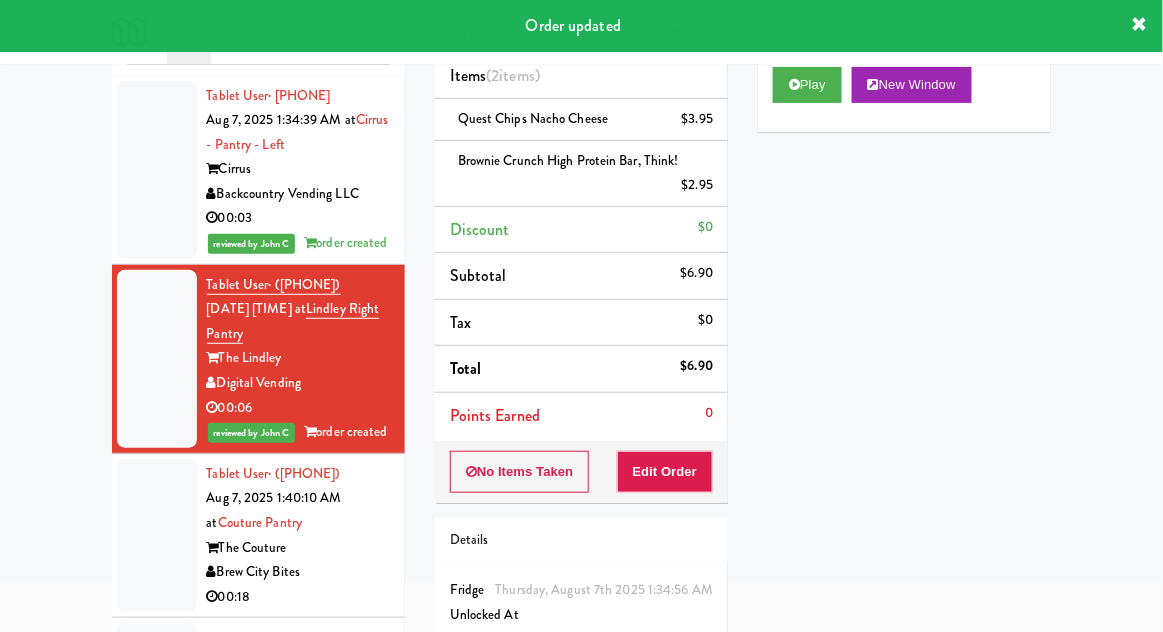 click at bounding box center [157, 536] 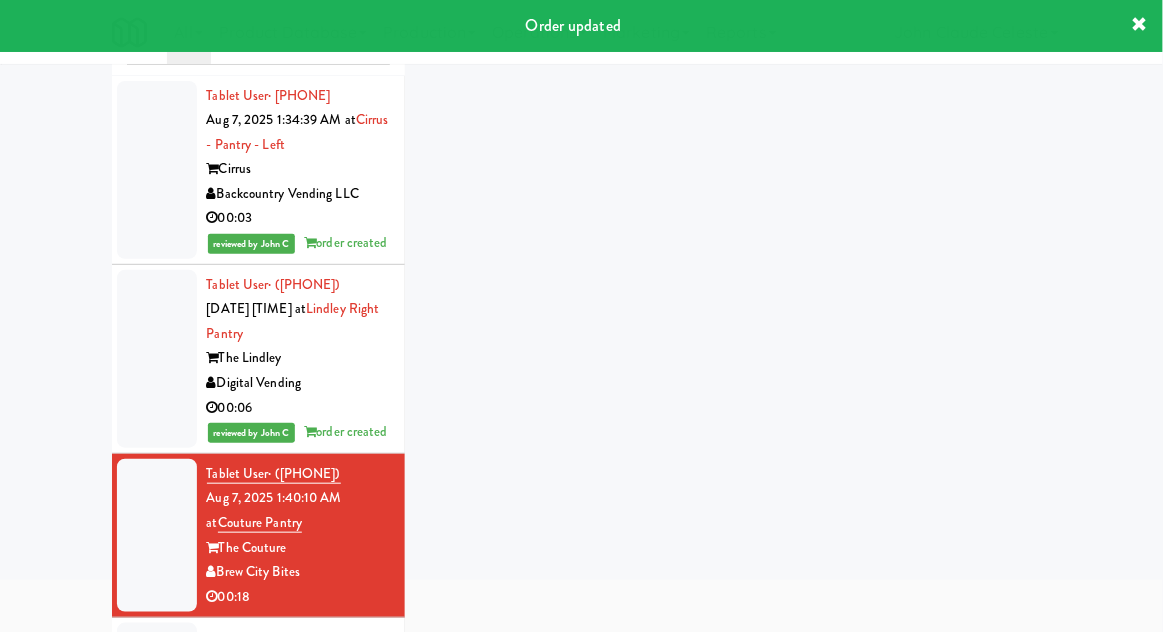 scroll, scrollTop: 77, scrollLeft: 0, axis: vertical 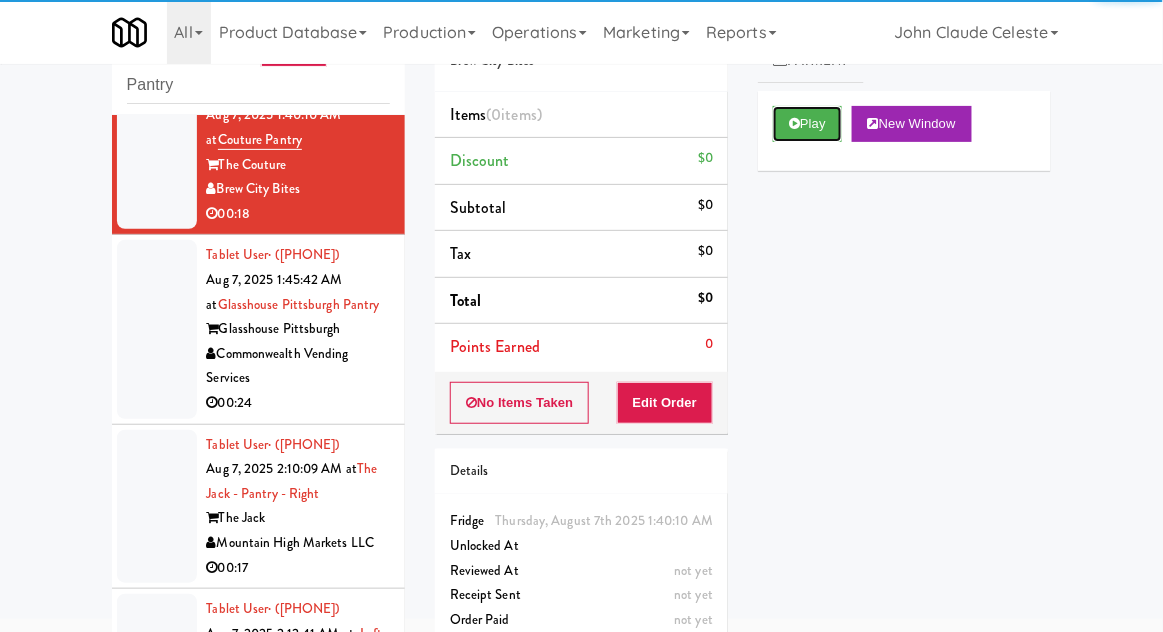 click on "Play" at bounding box center [807, 124] 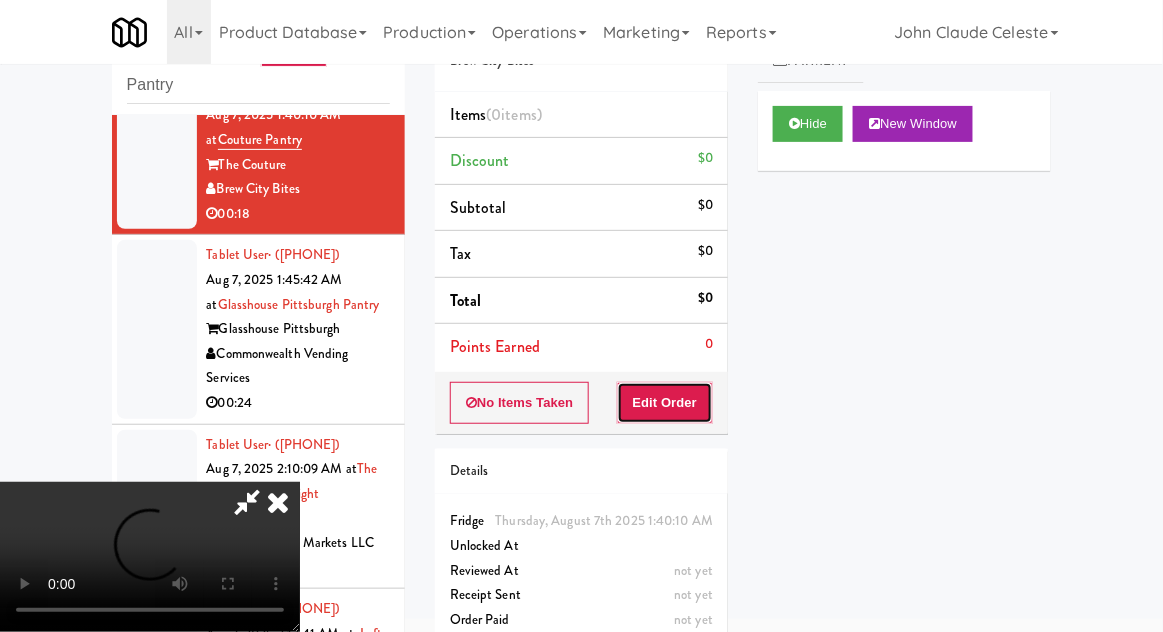 click on "Edit Order" at bounding box center (665, 403) 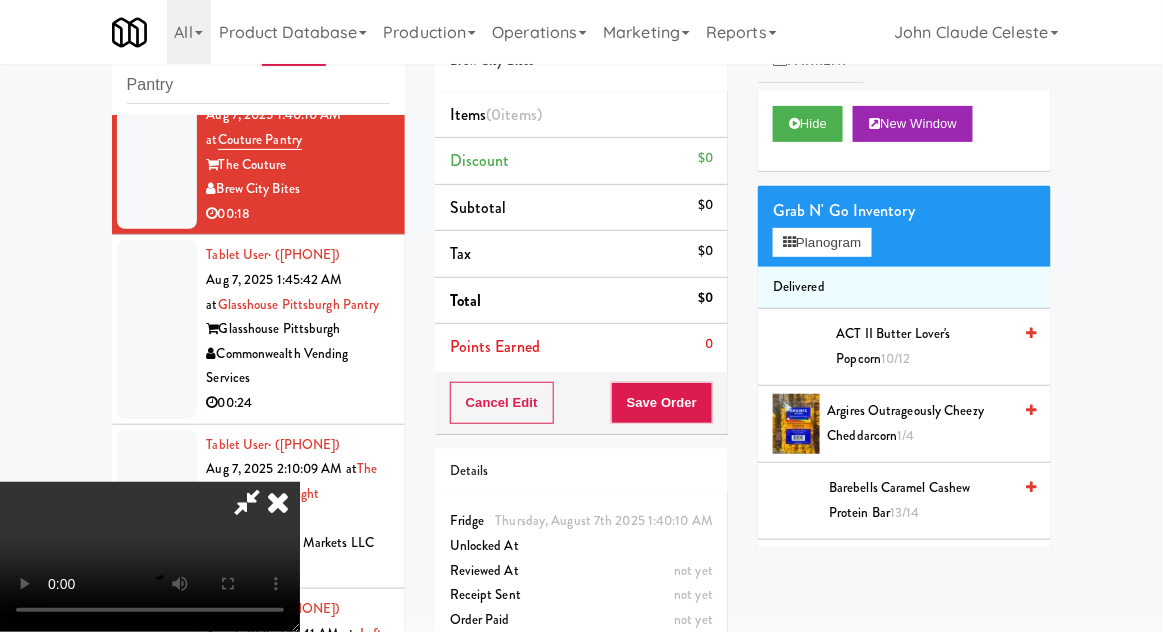 scroll, scrollTop: 73, scrollLeft: 0, axis: vertical 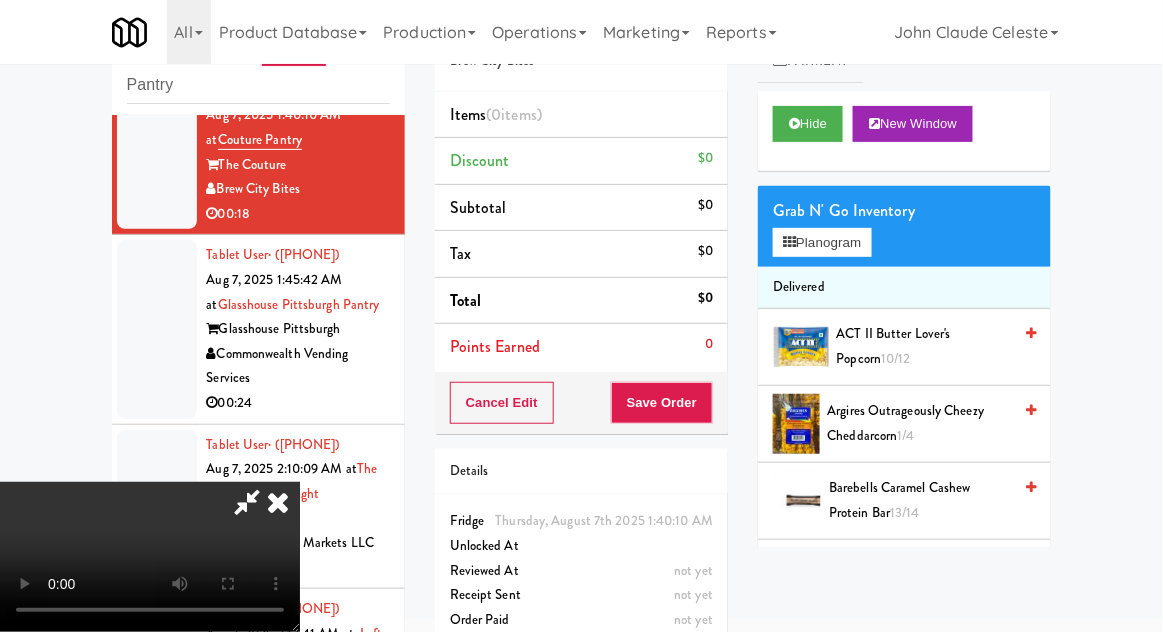 type 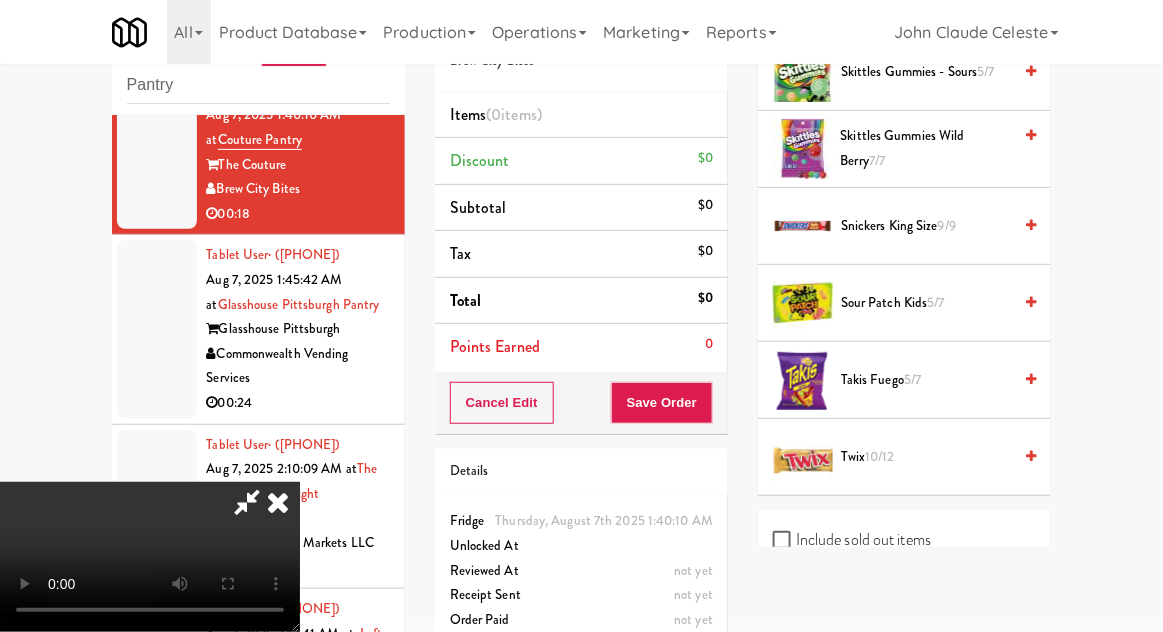 scroll, scrollTop: 2211, scrollLeft: 0, axis: vertical 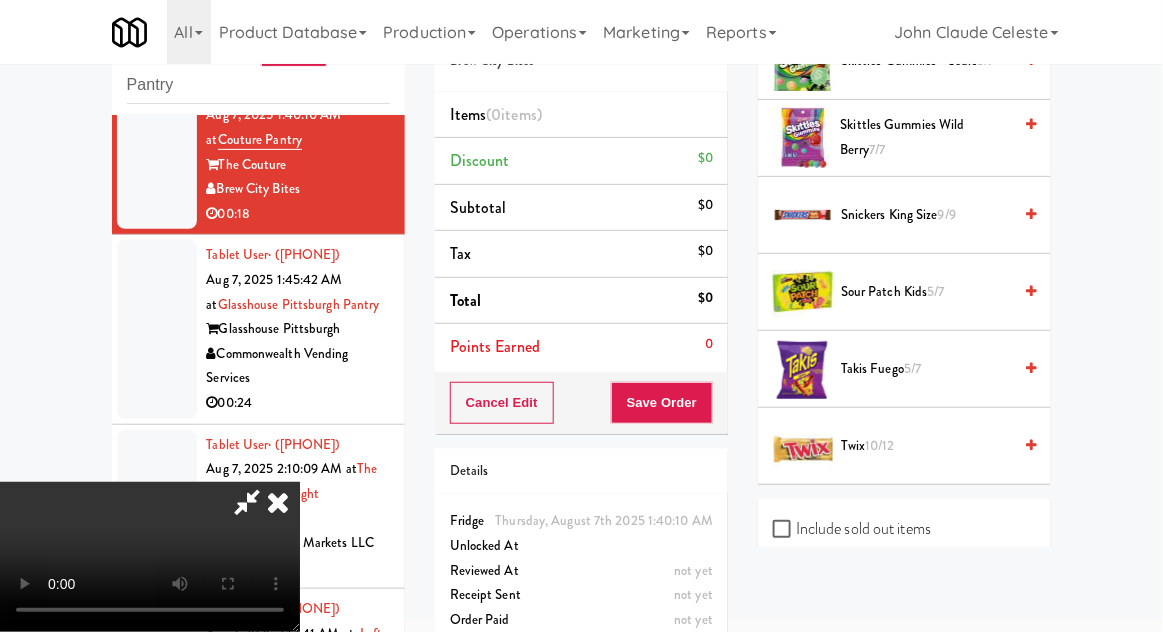 click on "Twix  10/12" at bounding box center (926, 446) 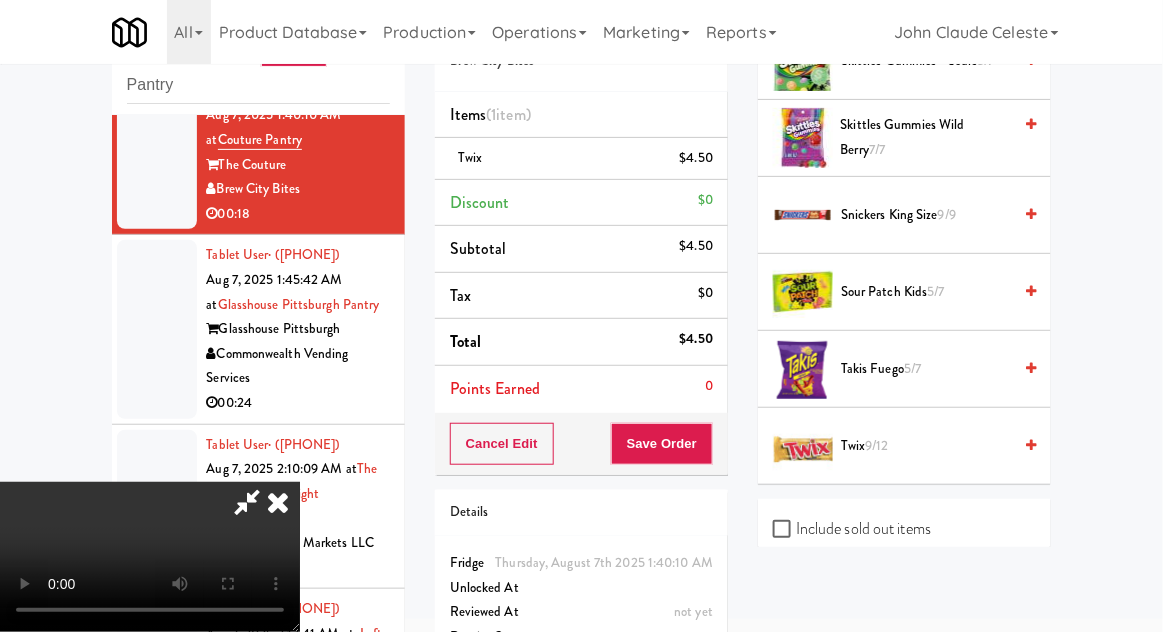 scroll, scrollTop: 73, scrollLeft: 0, axis: vertical 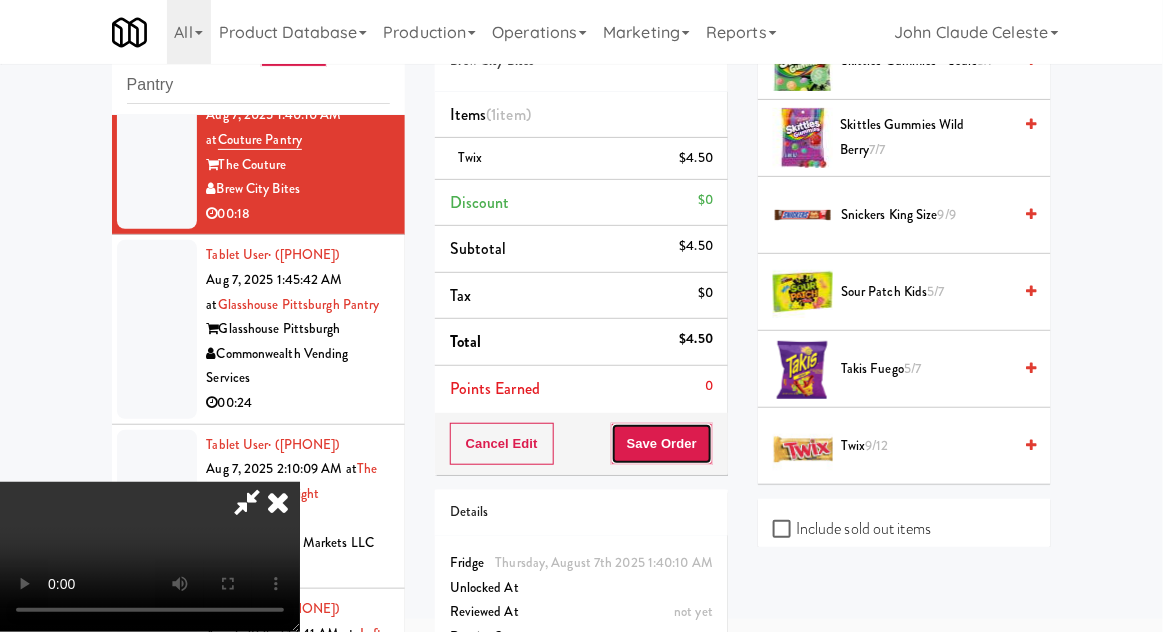 click on "Save Order" at bounding box center (662, 444) 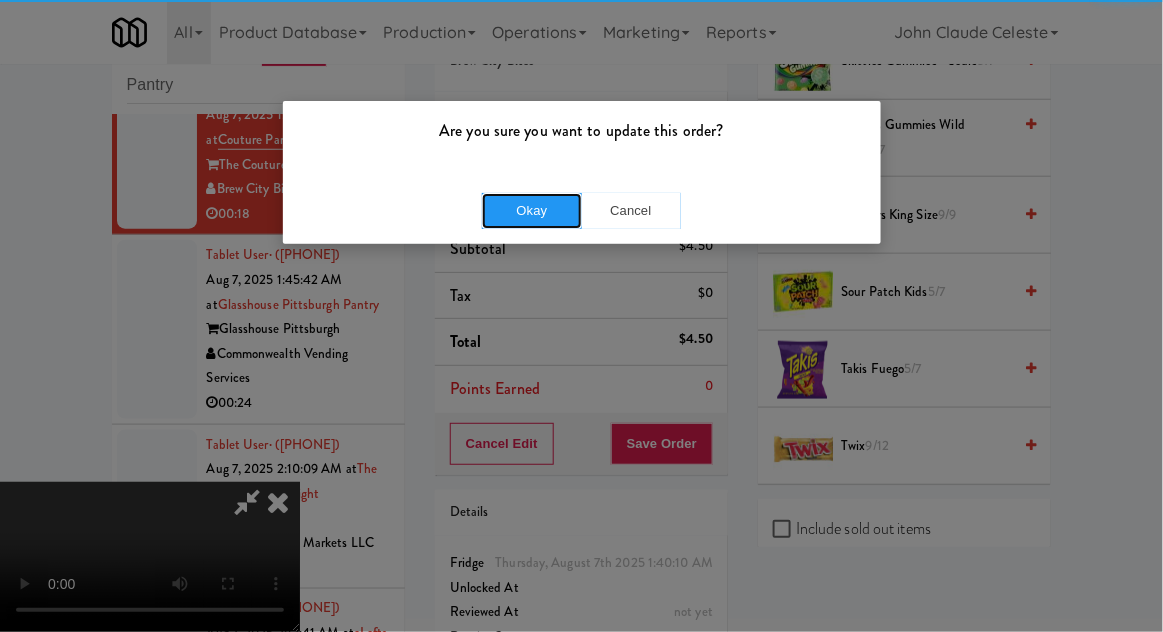 click on "Okay" at bounding box center (532, 211) 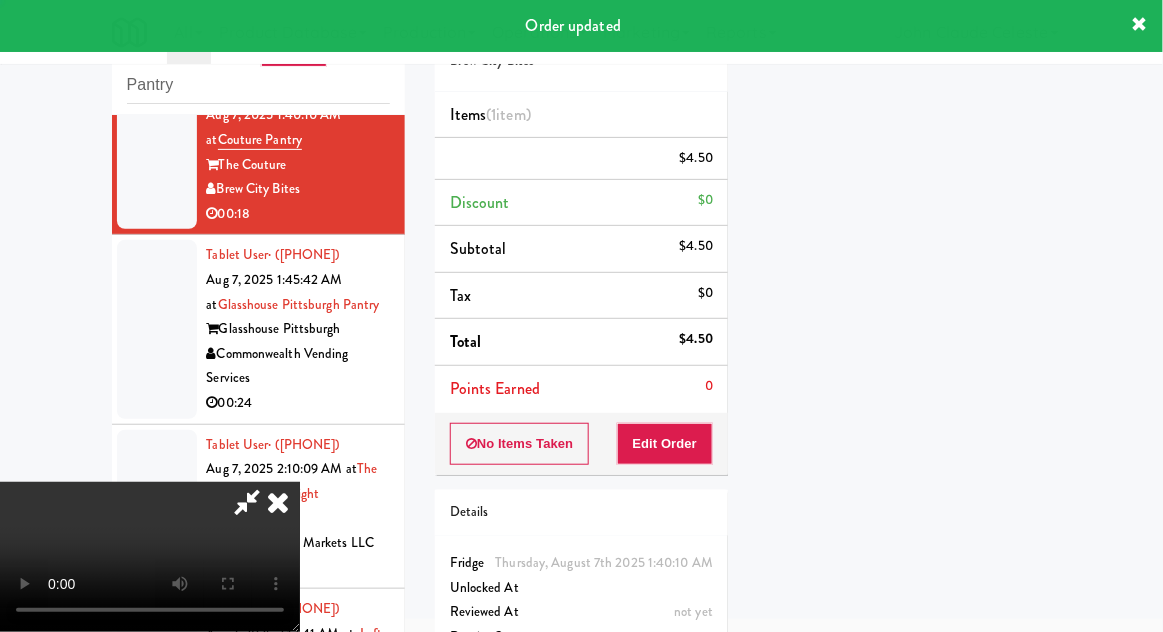 scroll, scrollTop: 197, scrollLeft: 0, axis: vertical 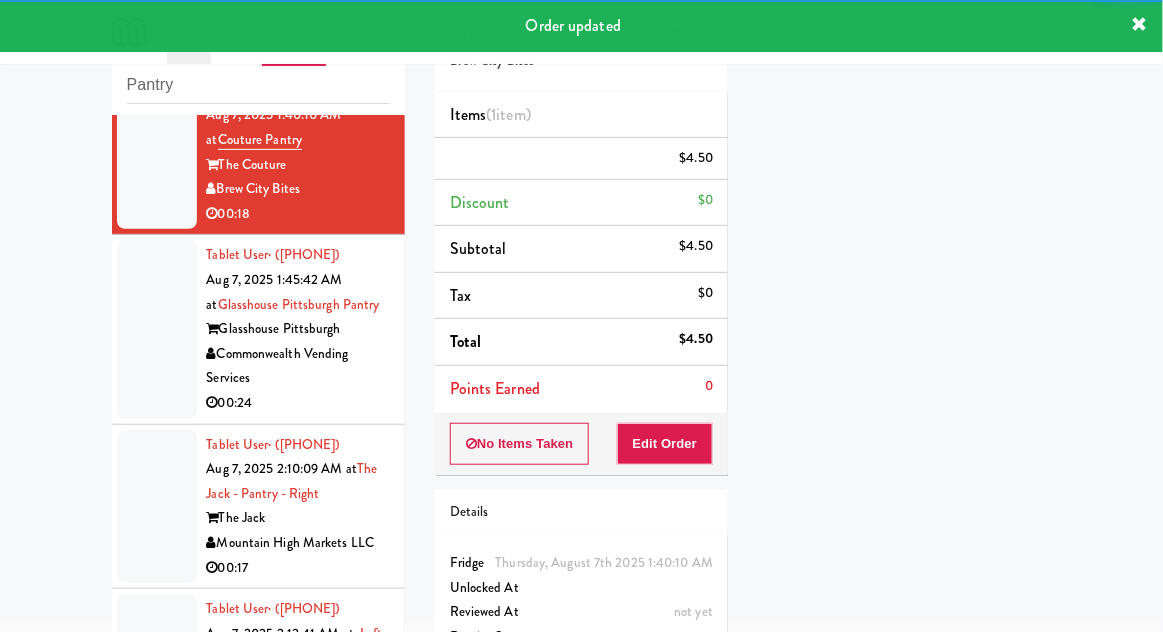 click at bounding box center (157, 329) 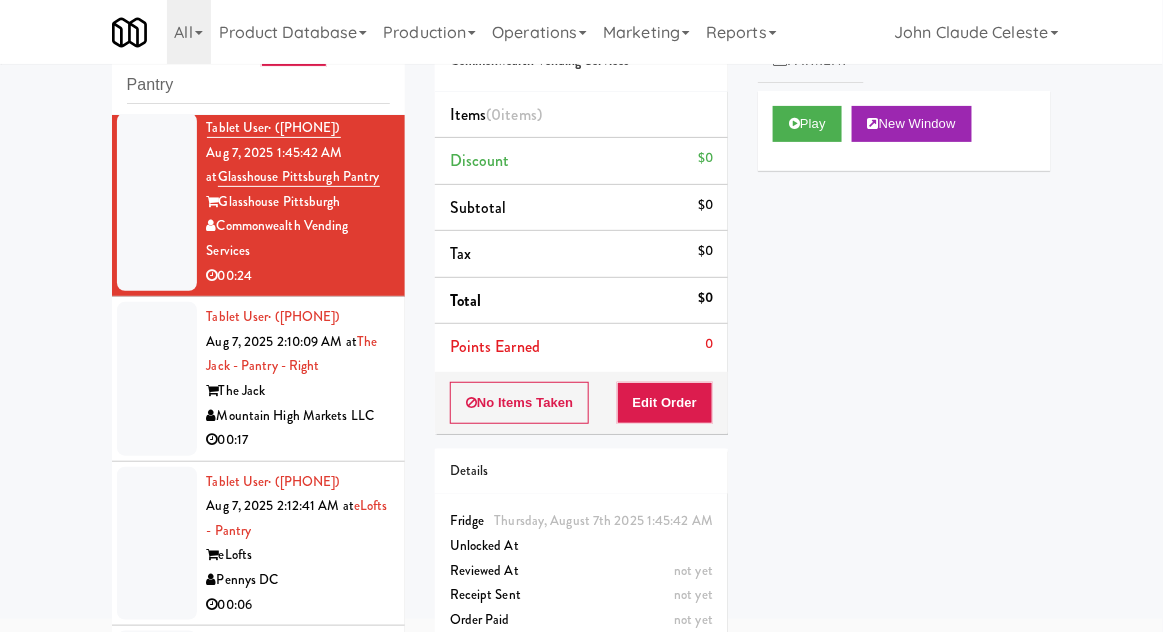 scroll, scrollTop: 635, scrollLeft: 0, axis: vertical 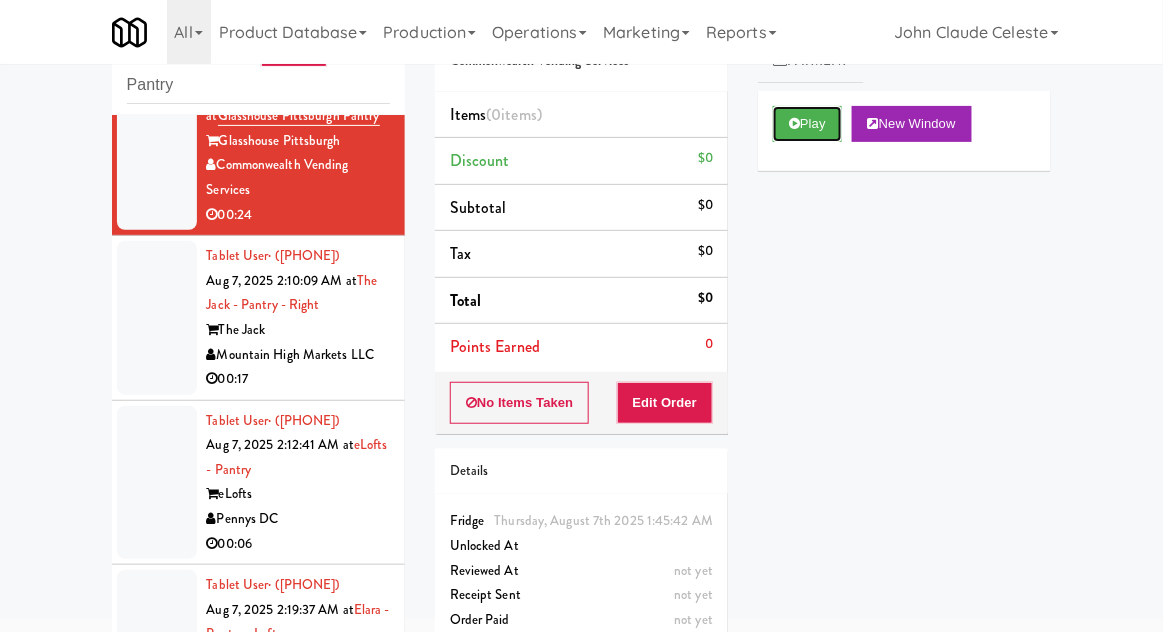 click at bounding box center (794, 123) 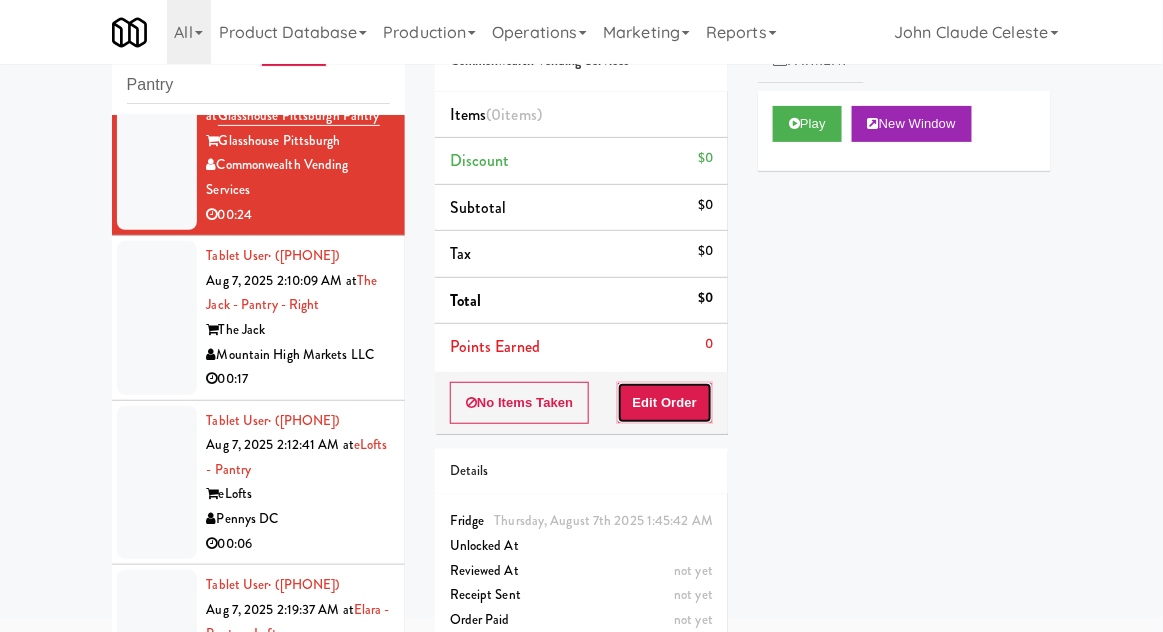 click on "Edit Order" at bounding box center (665, 403) 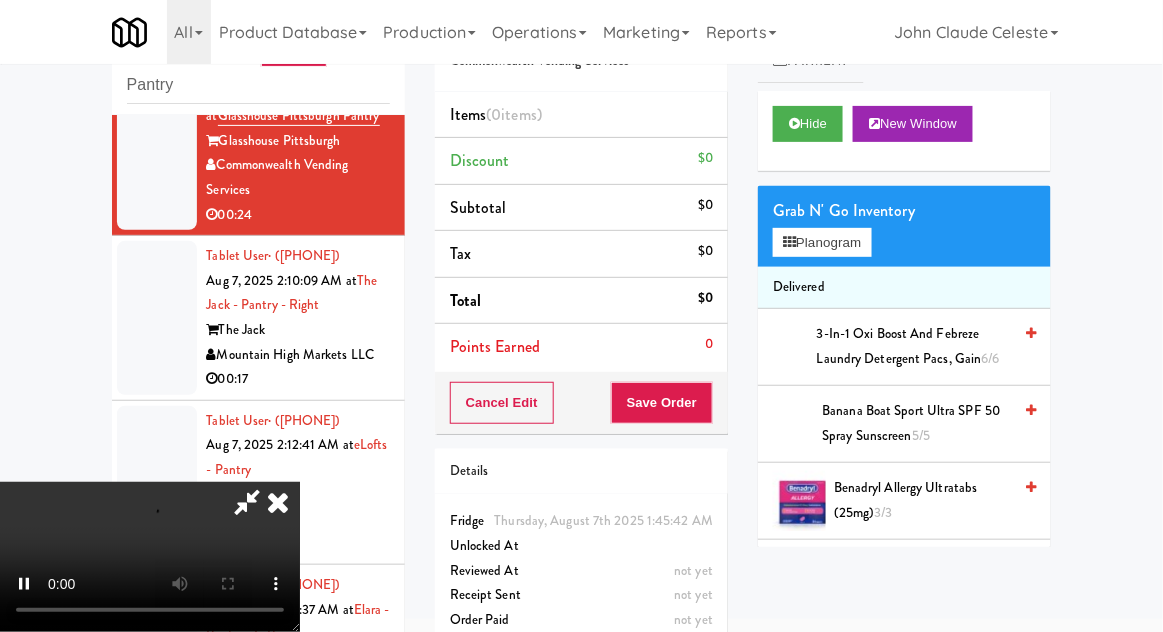 scroll, scrollTop: 73, scrollLeft: 0, axis: vertical 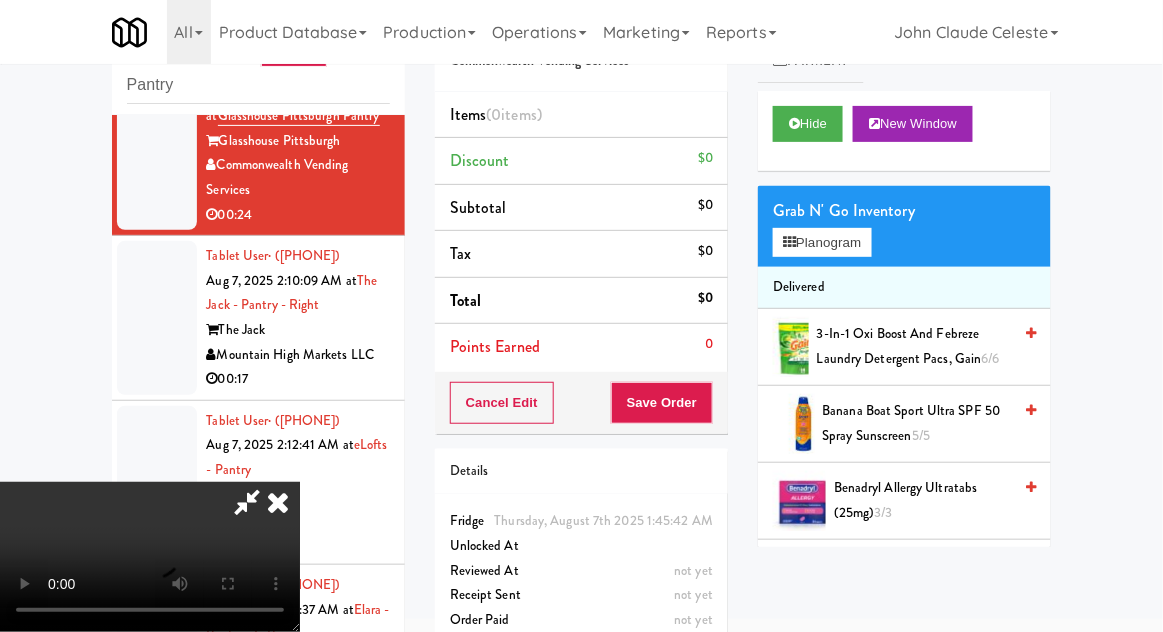 type 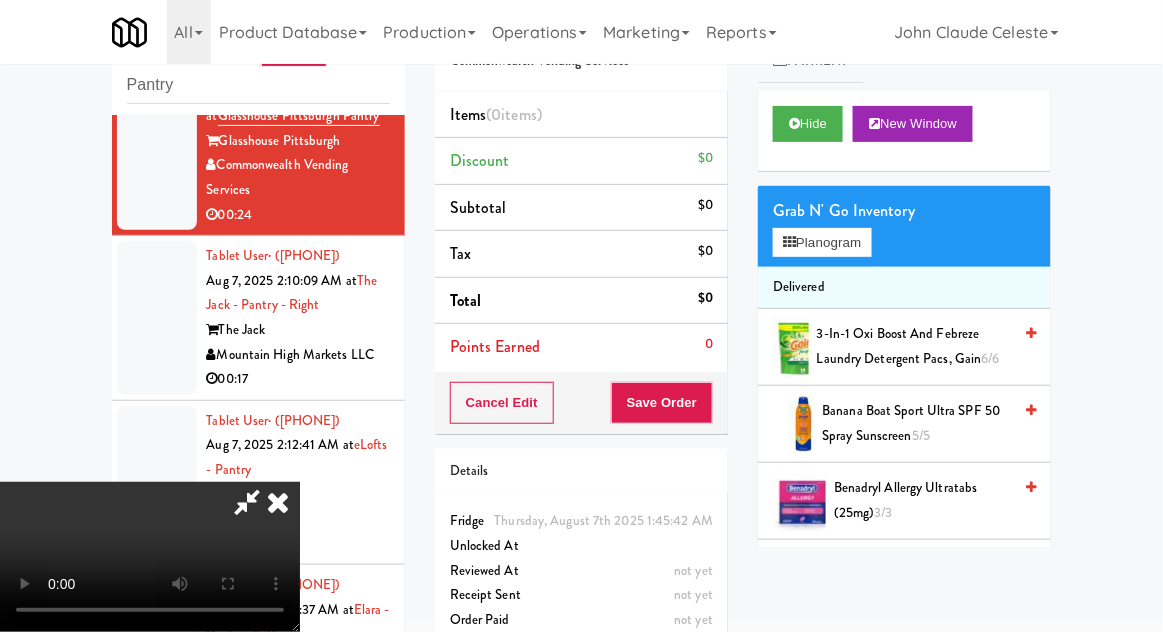 scroll, scrollTop: 0, scrollLeft: 0, axis: both 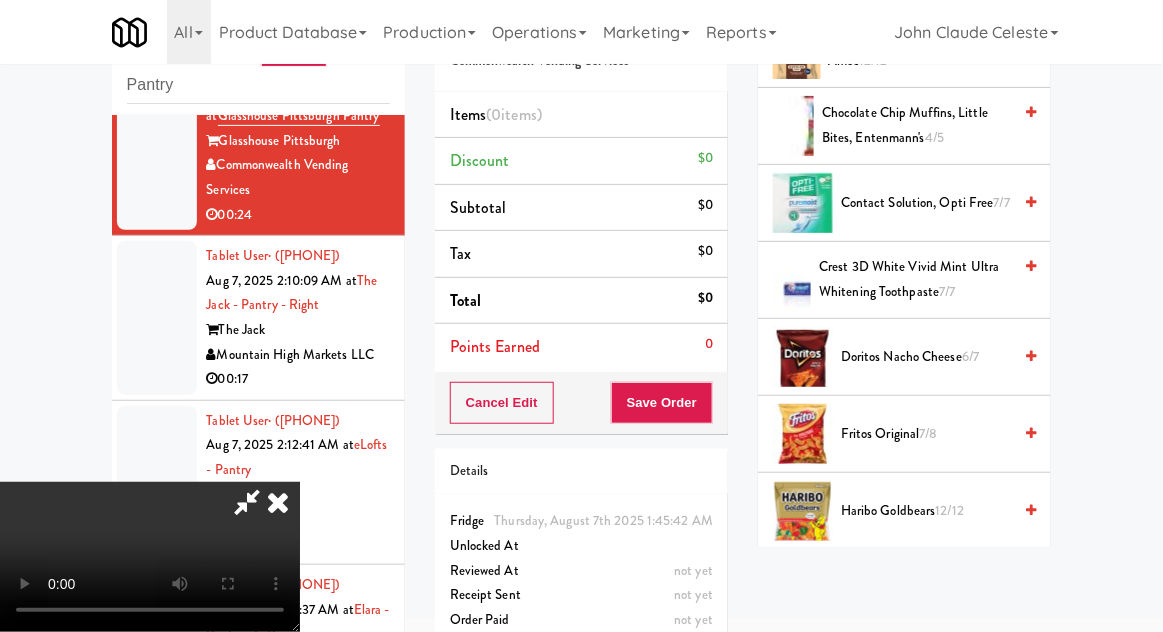 click on "Fritos Original  7/8" at bounding box center (926, 434) 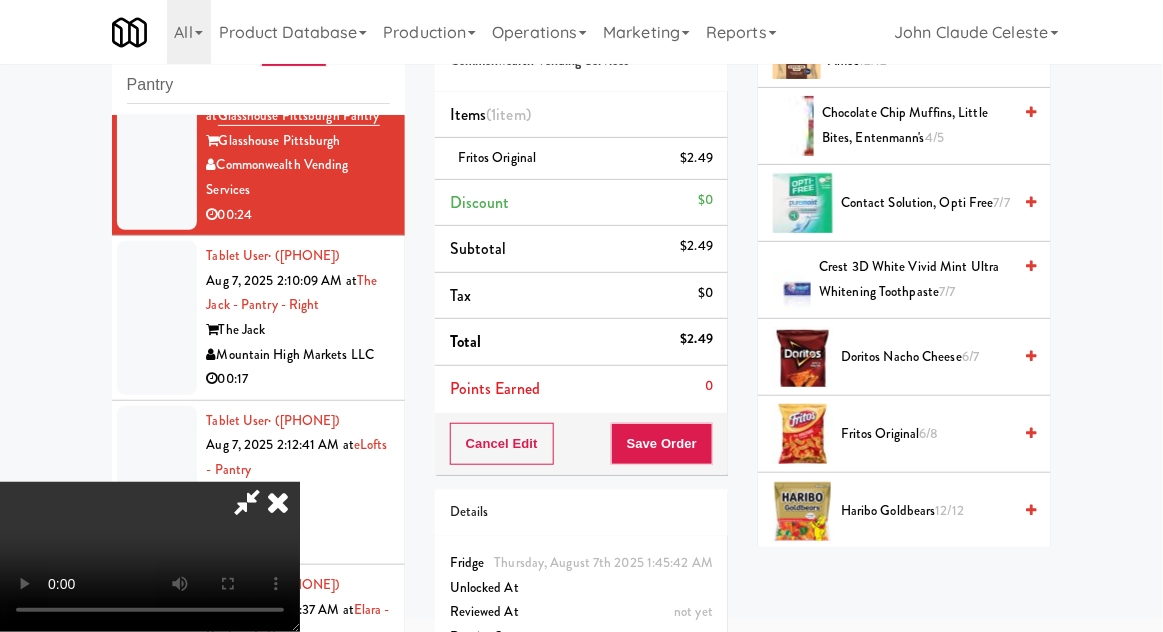 scroll, scrollTop: 73, scrollLeft: 0, axis: vertical 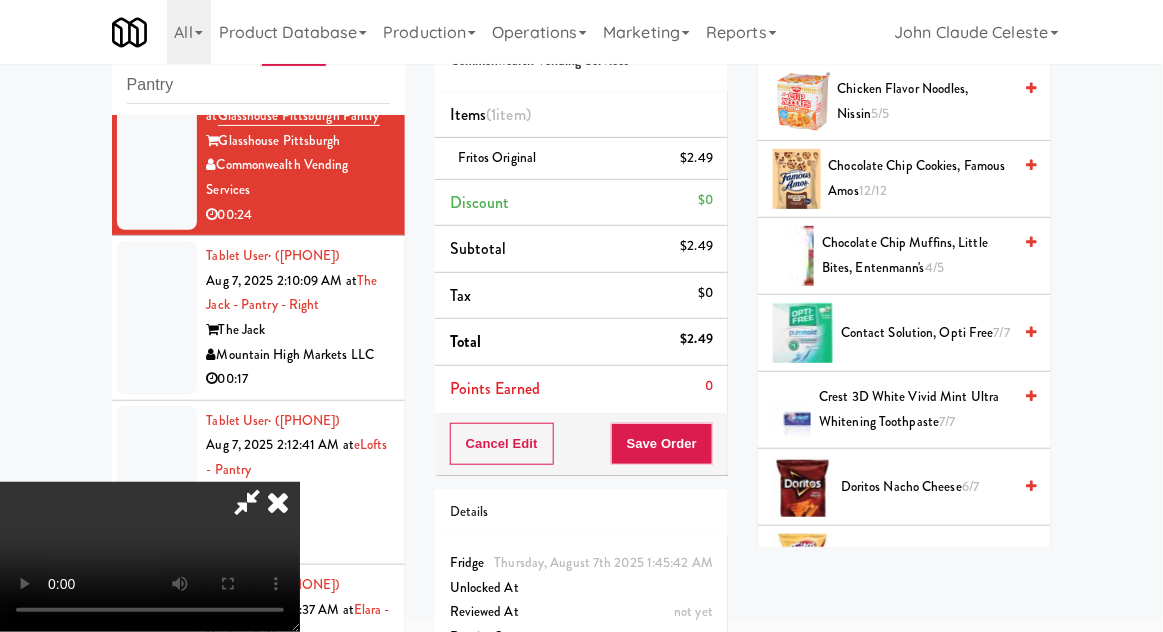click on "6/7" at bounding box center [970, 486] 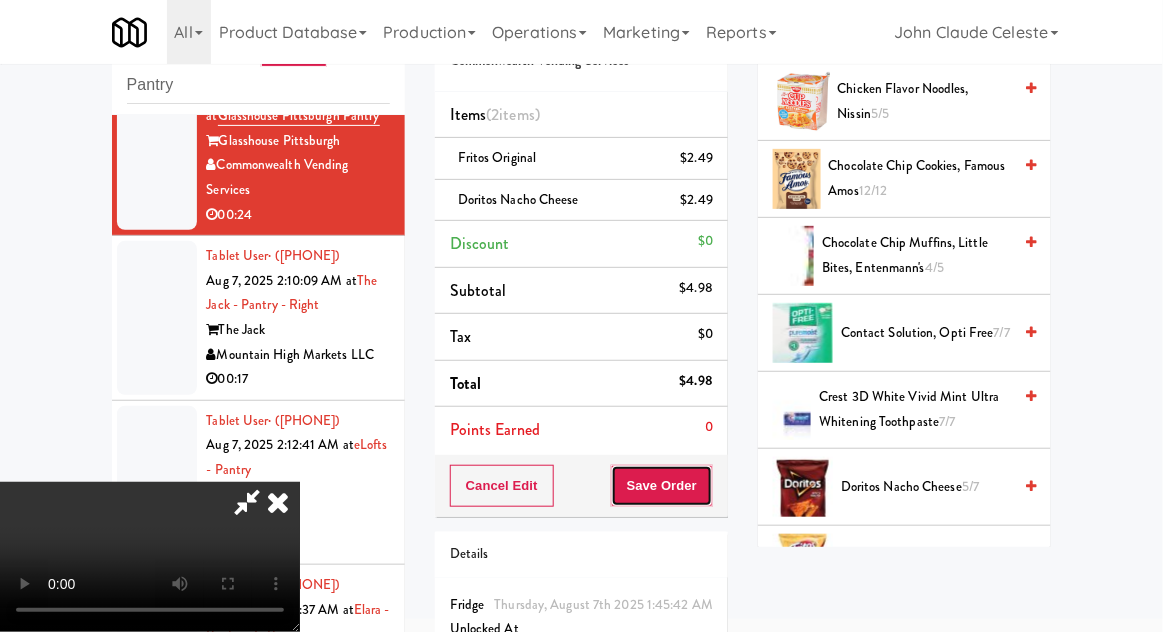 click on "Save Order" at bounding box center (662, 486) 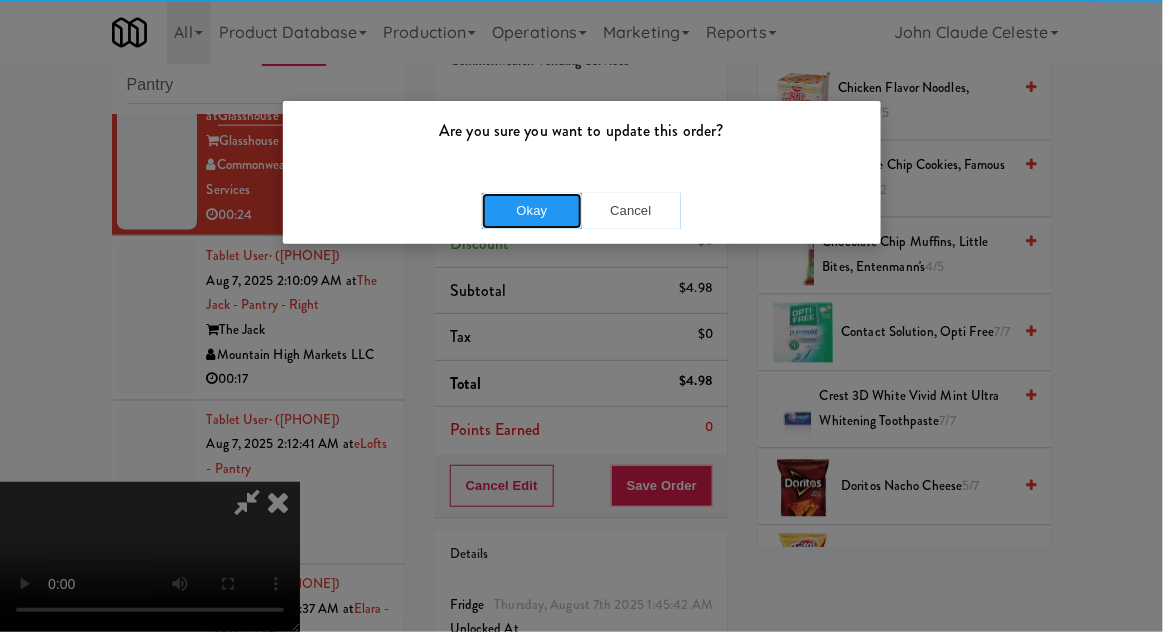 click on "Okay" at bounding box center (532, 211) 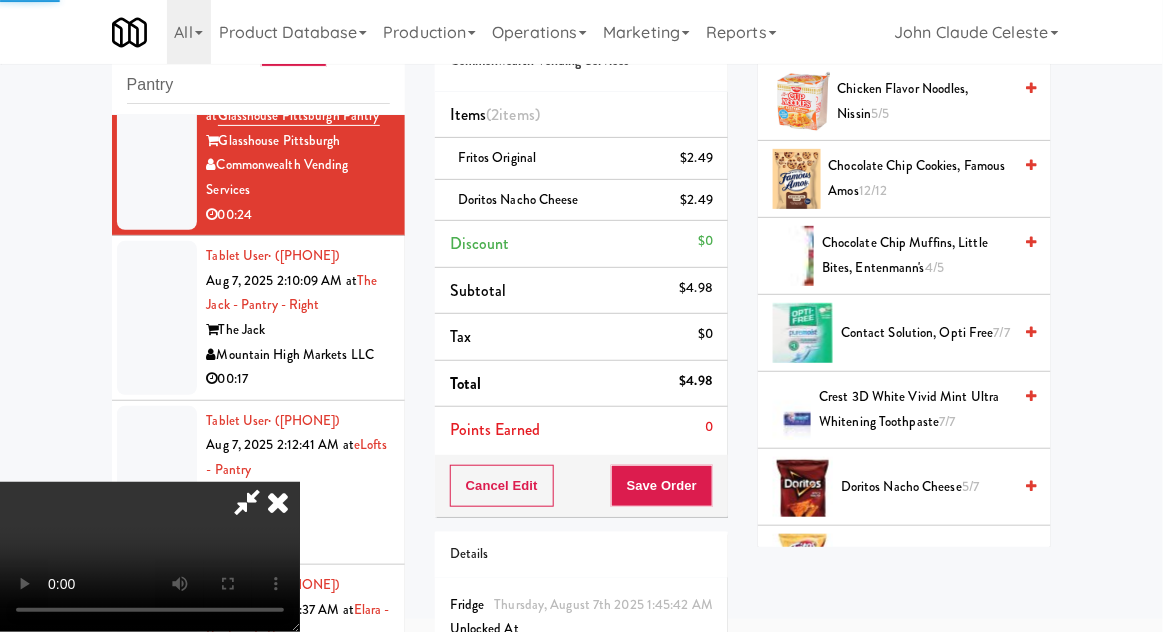 scroll, scrollTop: 197, scrollLeft: 0, axis: vertical 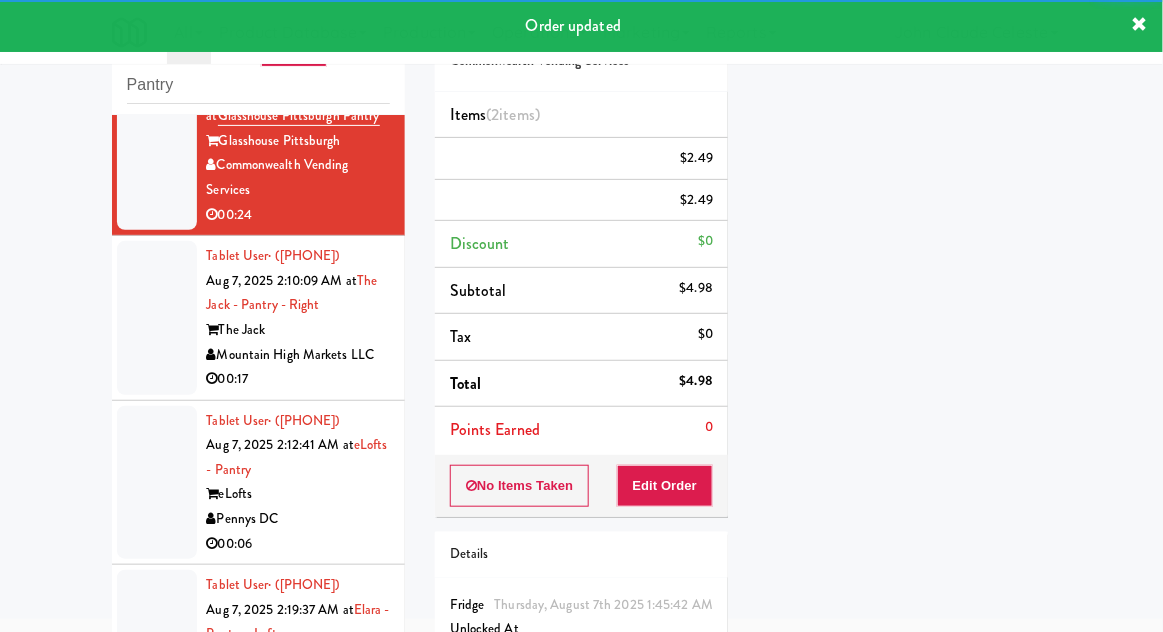 click on "Tablet User  · (520) 373-0625 Aug 7, 2025 2:10:09 AM at  The Jack - Pantry - Right  The Jack  Mountain High Markets LLC  00:17" at bounding box center [258, 318] 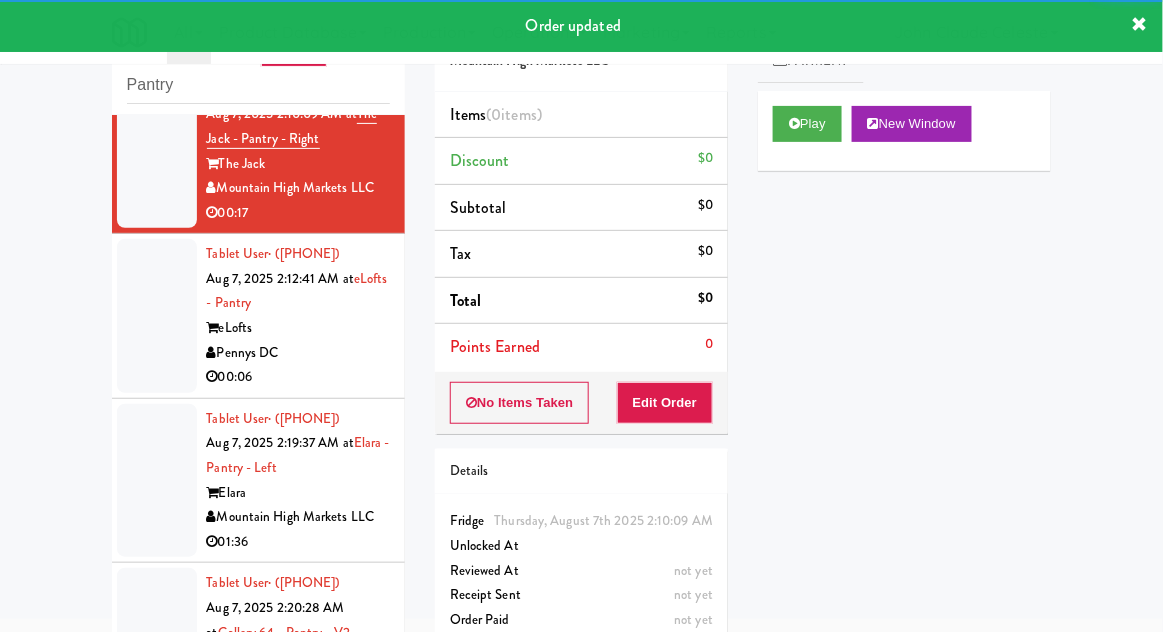 scroll, scrollTop: 834, scrollLeft: 0, axis: vertical 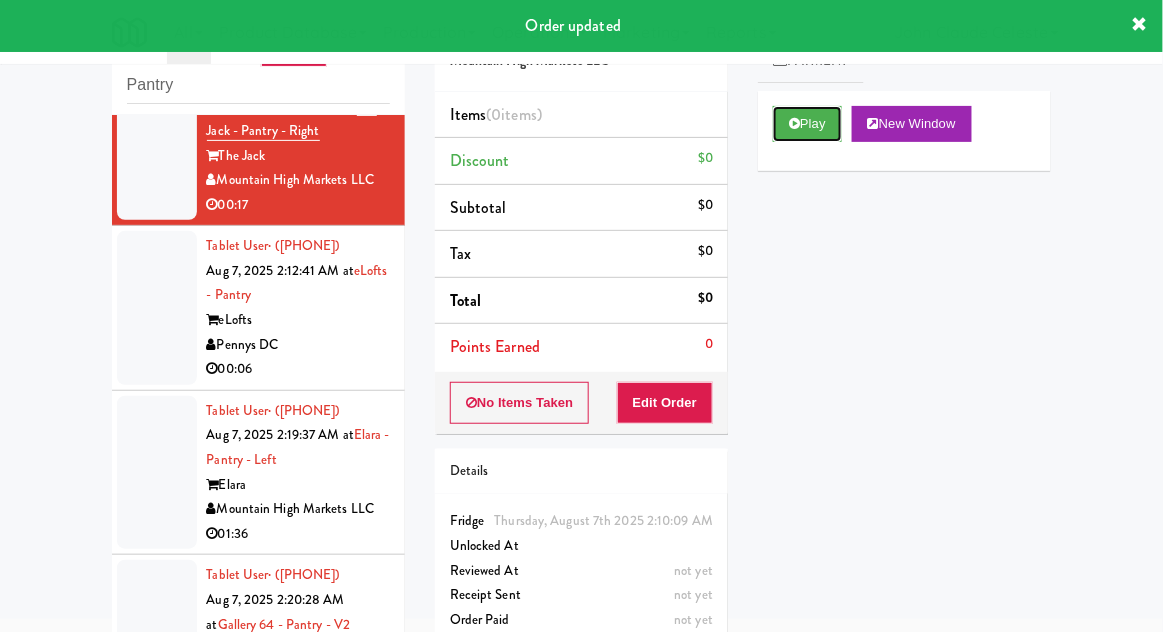 click on "Play" at bounding box center [807, 124] 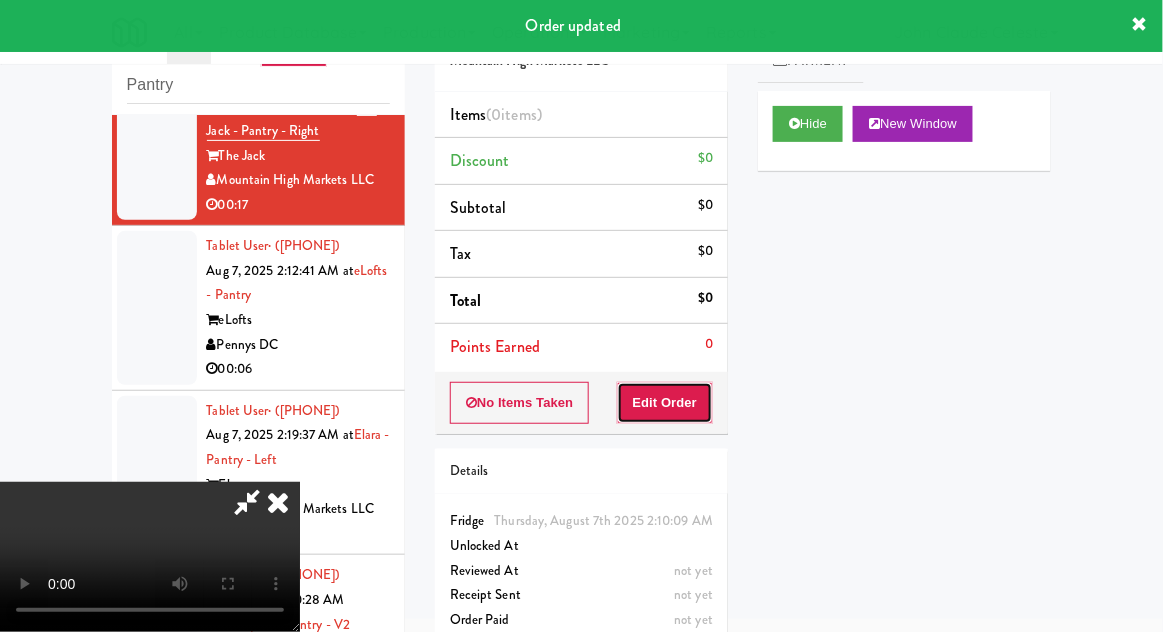 click on "Edit Order" at bounding box center [665, 403] 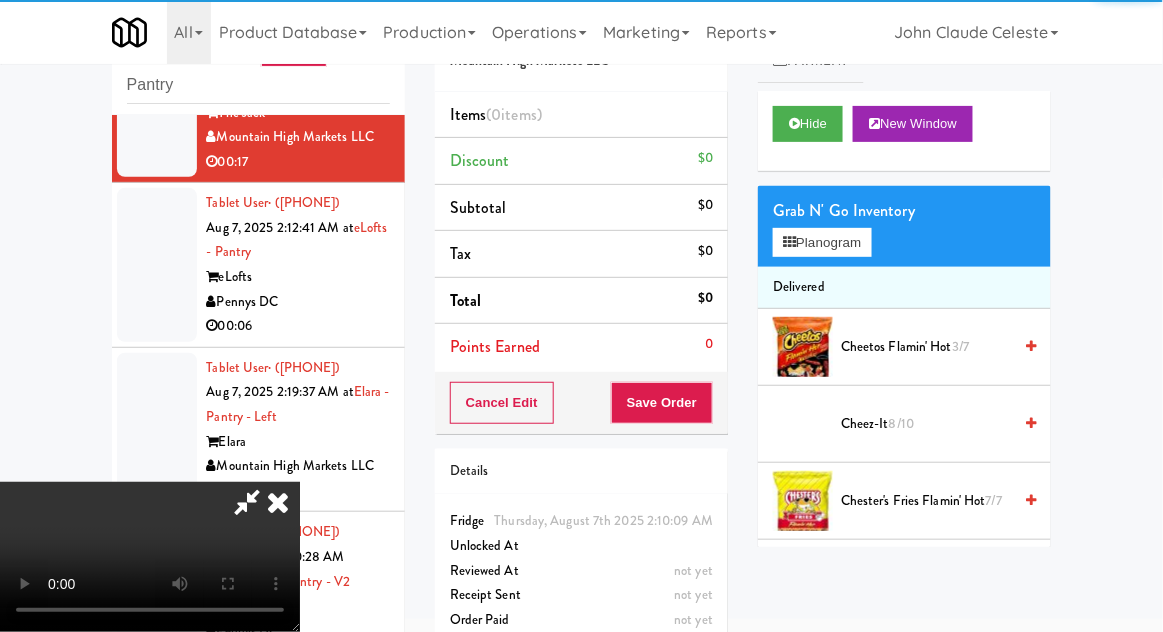 scroll, scrollTop: 883, scrollLeft: 0, axis: vertical 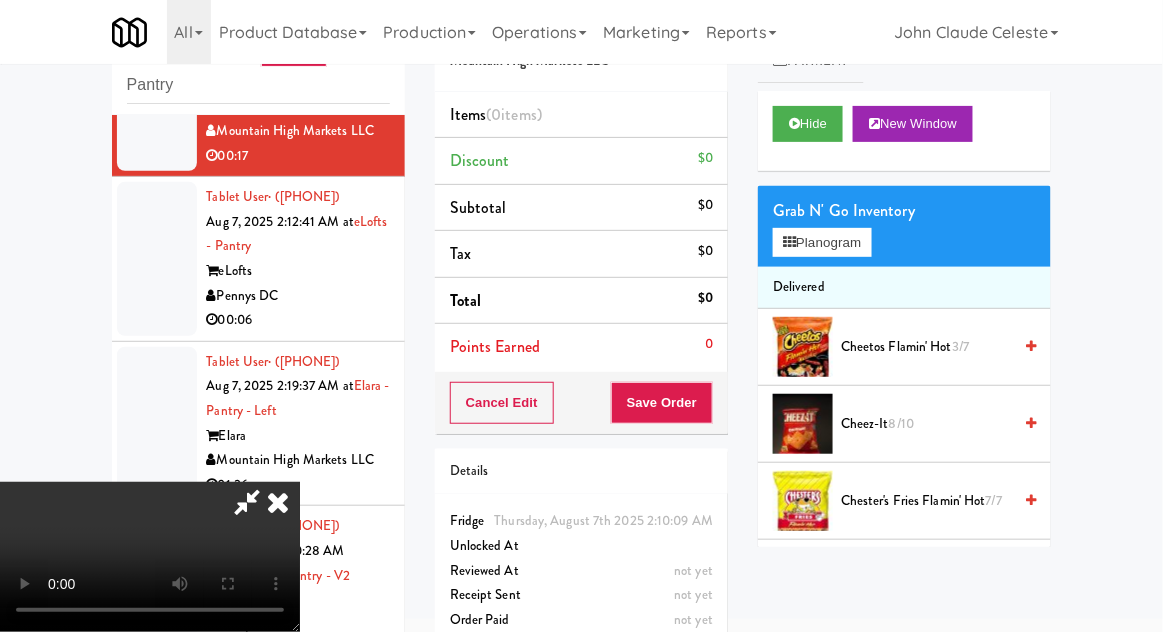 type 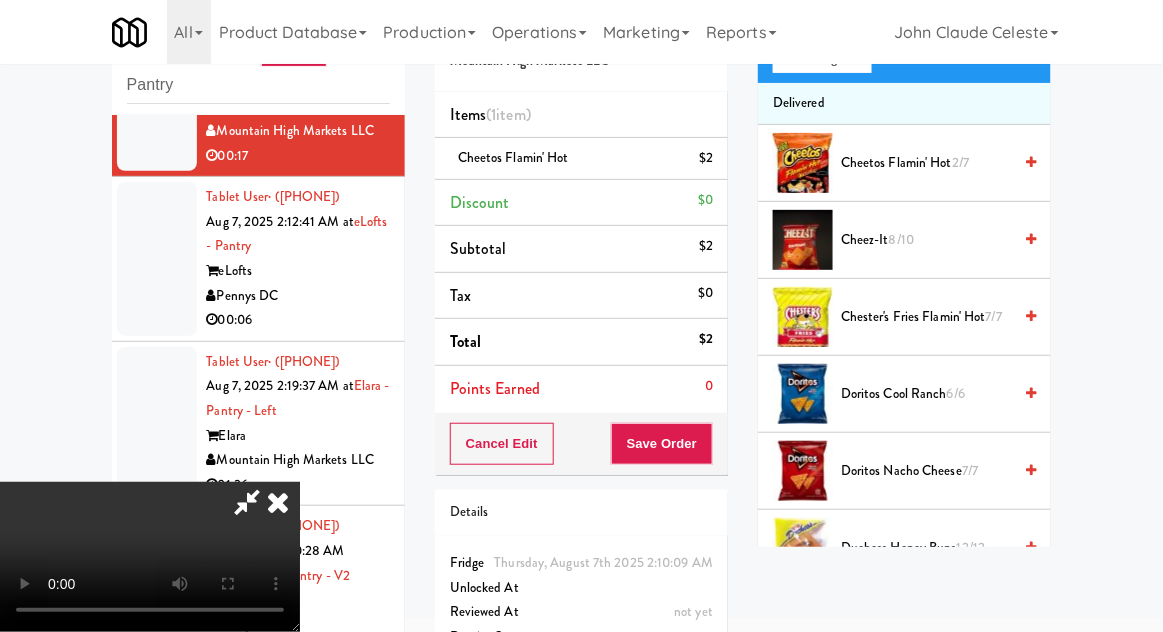 scroll, scrollTop: 0, scrollLeft: 0, axis: both 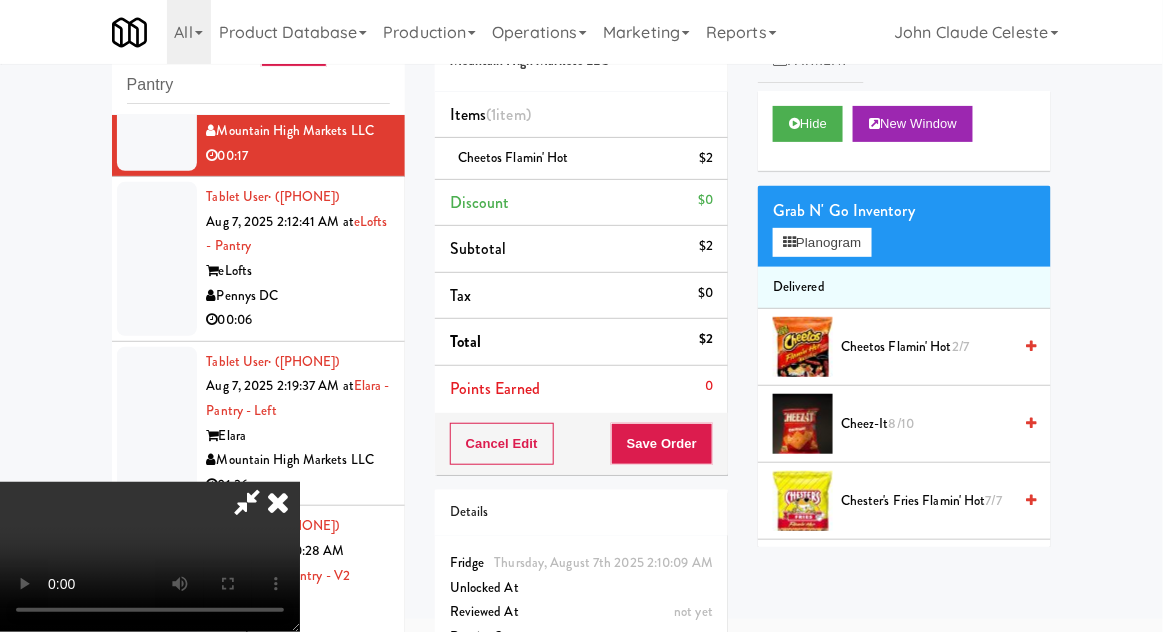 click on "Cheetos Flamin' Hot  2/7" at bounding box center [926, 347] 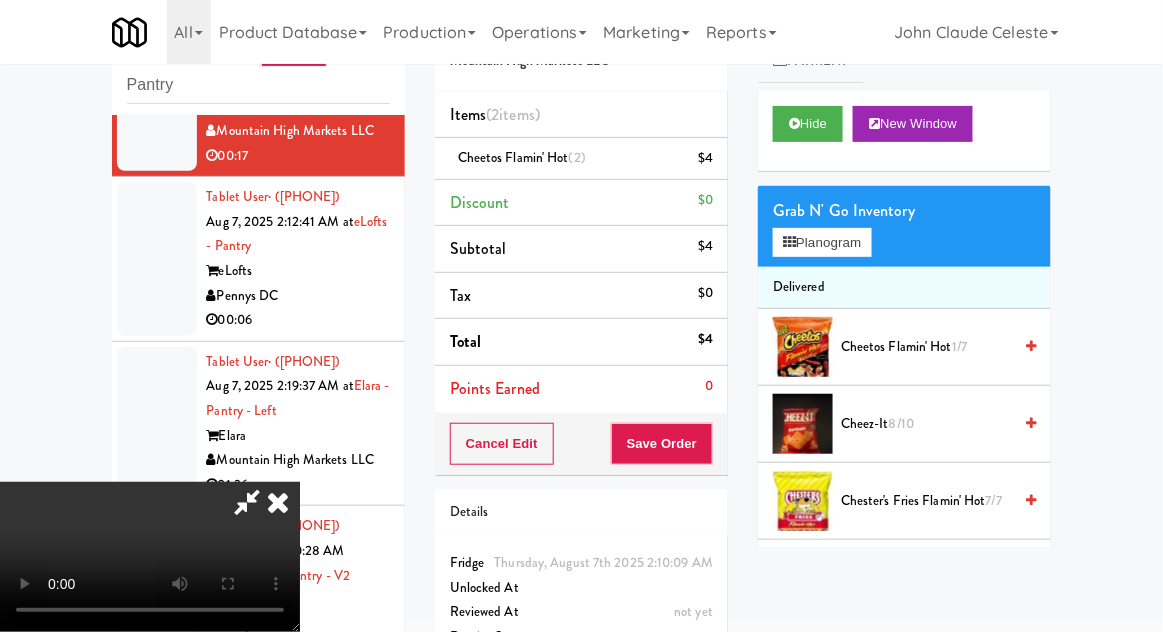 scroll, scrollTop: 0, scrollLeft: 0, axis: both 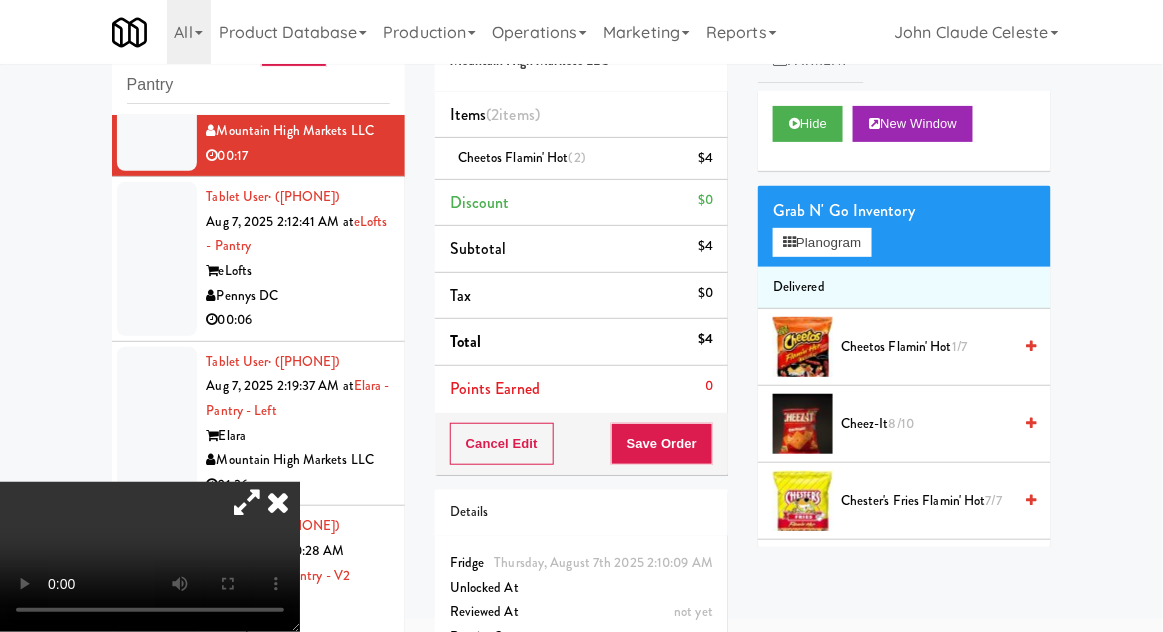 click at bounding box center [247, 502] 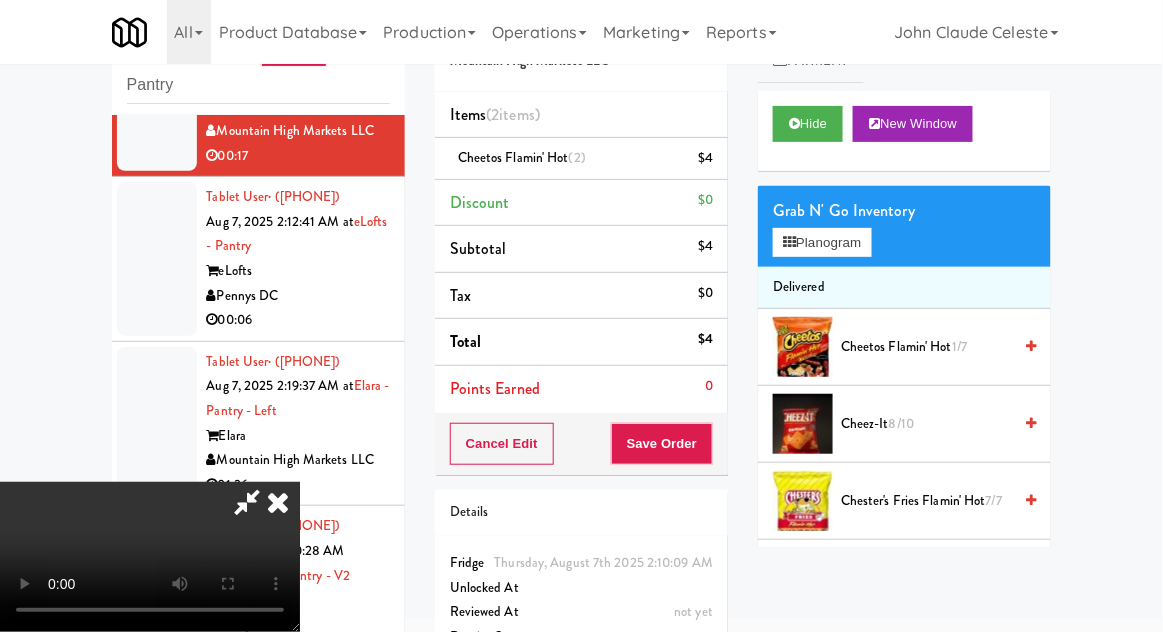 scroll, scrollTop: 73, scrollLeft: 0, axis: vertical 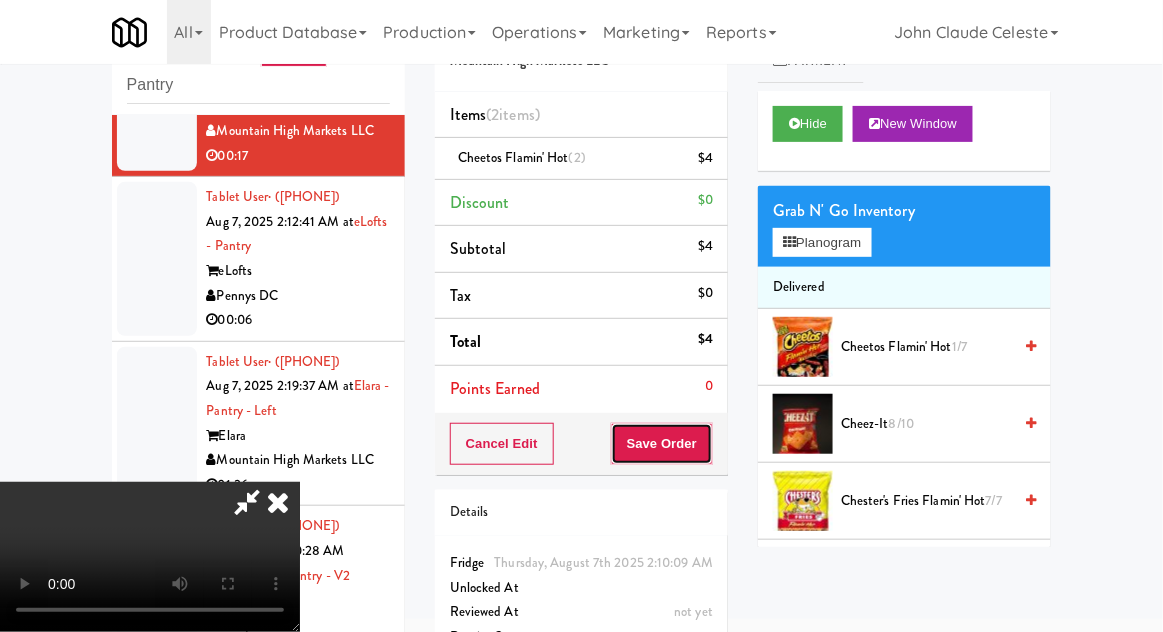 click on "Save Order" at bounding box center (662, 444) 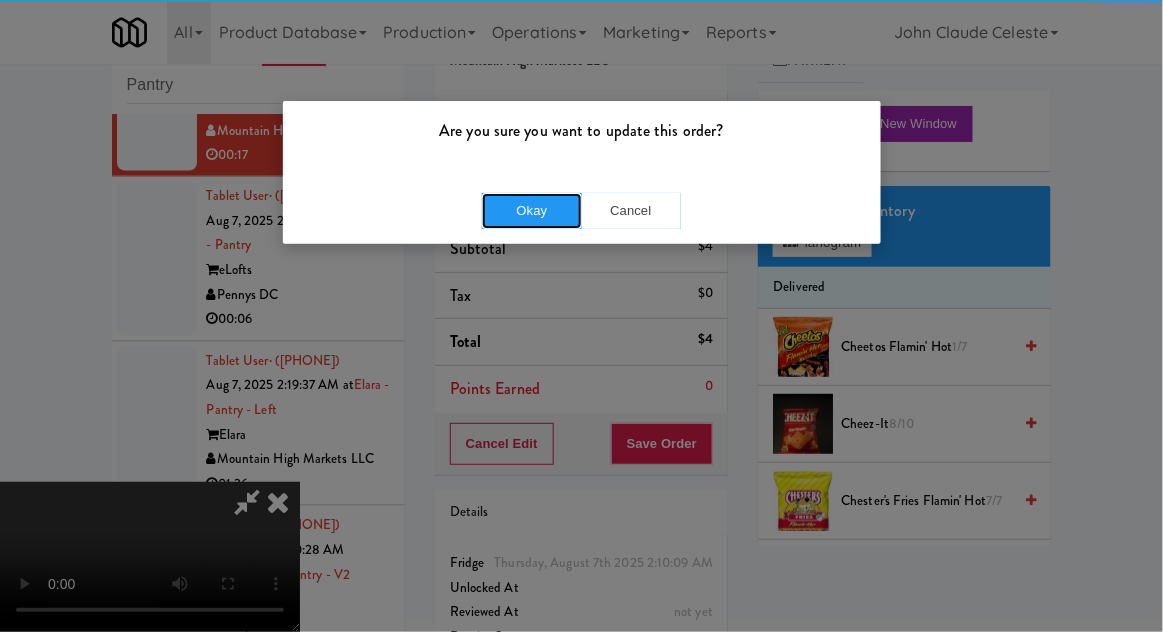 click on "Okay" at bounding box center (532, 211) 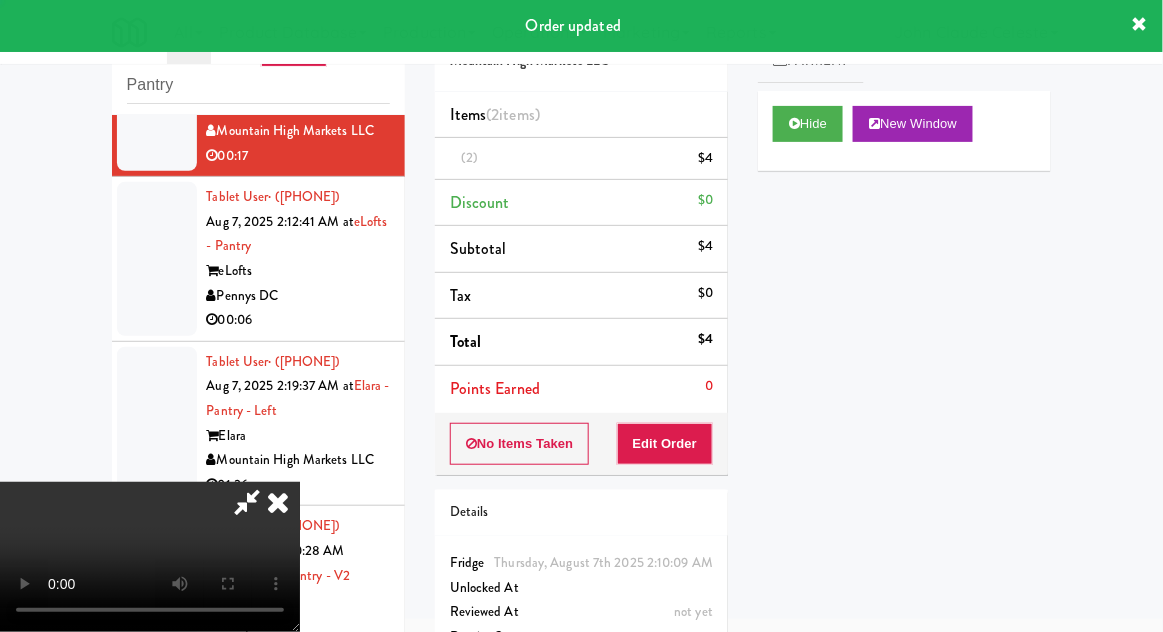 scroll, scrollTop: 0, scrollLeft: 0, axis: both 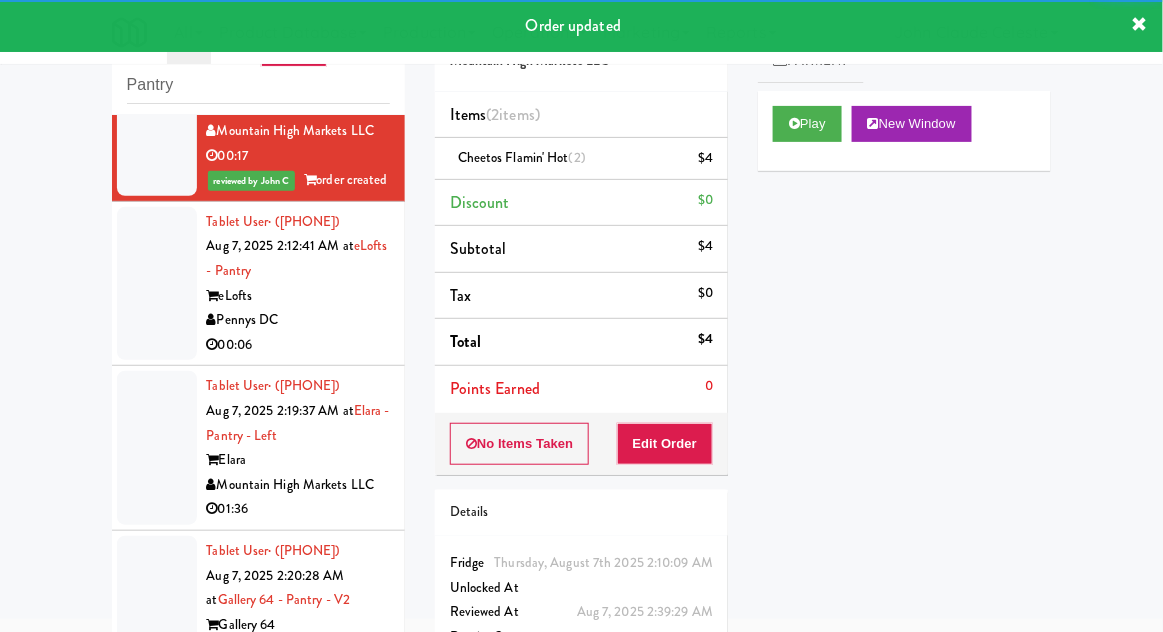 click at bounding box center (157, 284) 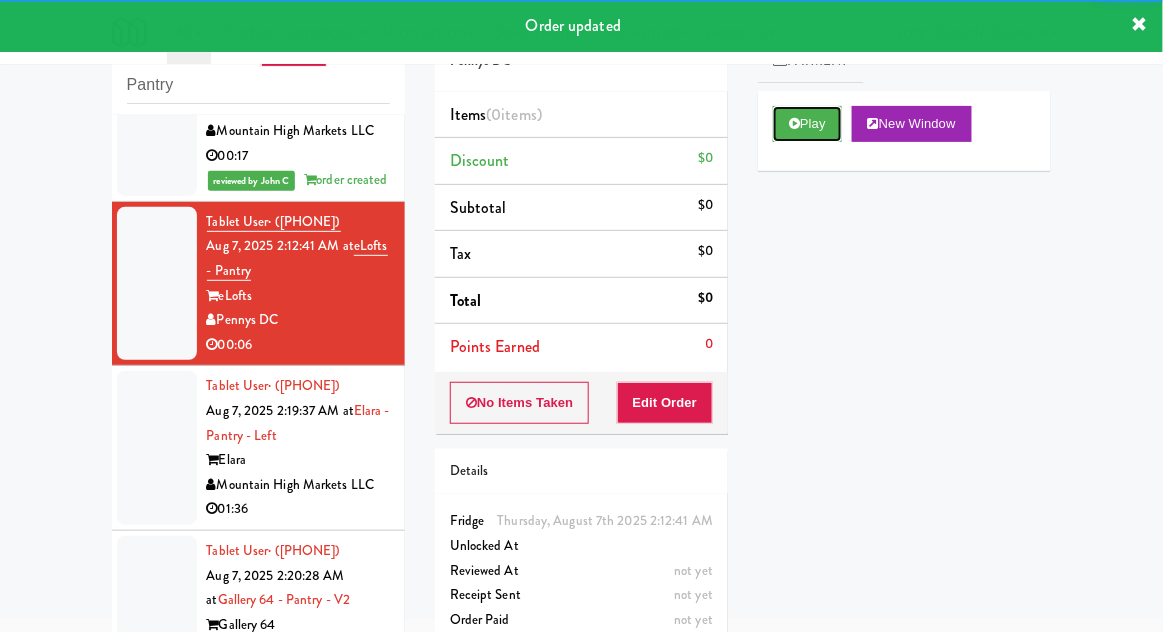 click at bounding box center [794, 123] 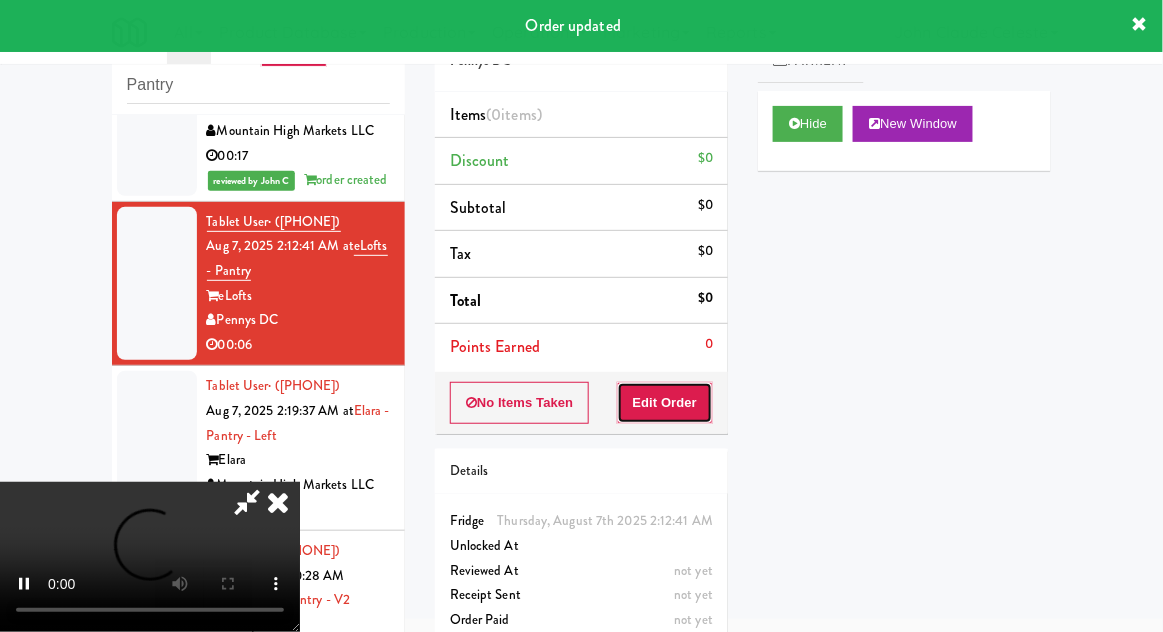 click on "Edit Order" at bounding box center (665, 403) 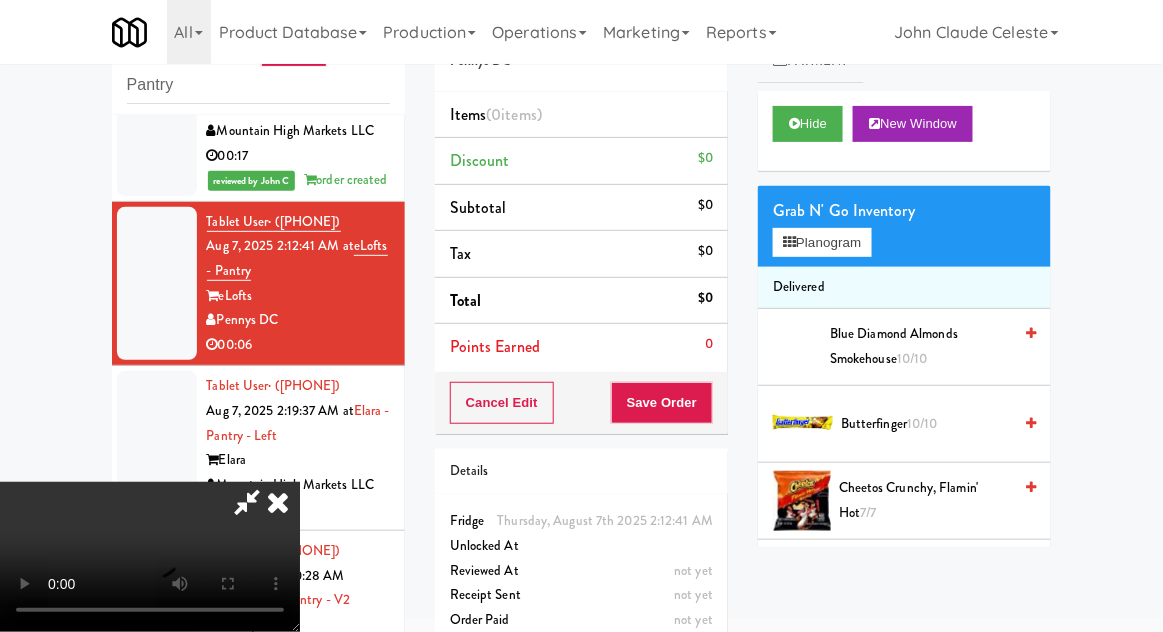 scroll, scrollTop: 73, scrollLeft: 0, axis: vertical 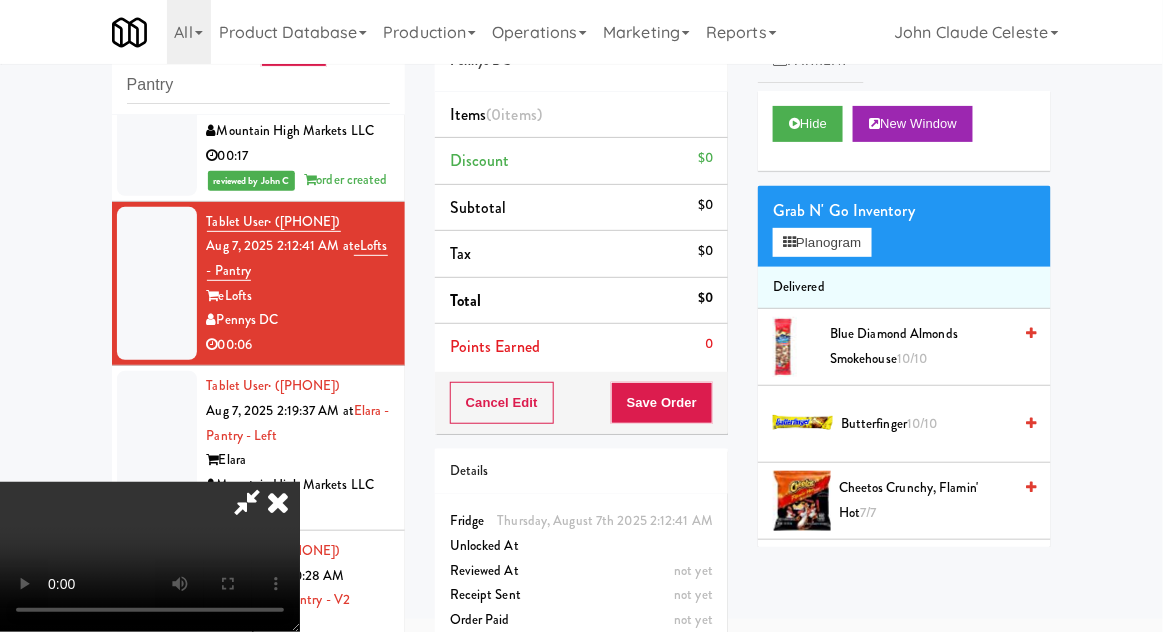 type 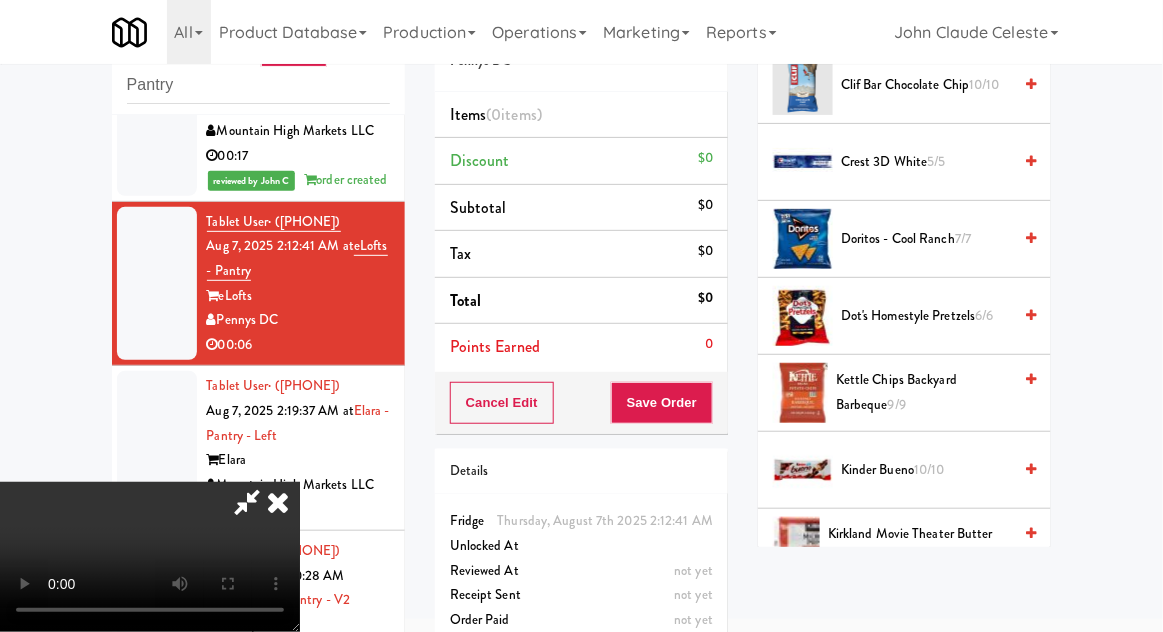 scroll, scrollTop: 505, scrollLeft: 0, axis: vertical 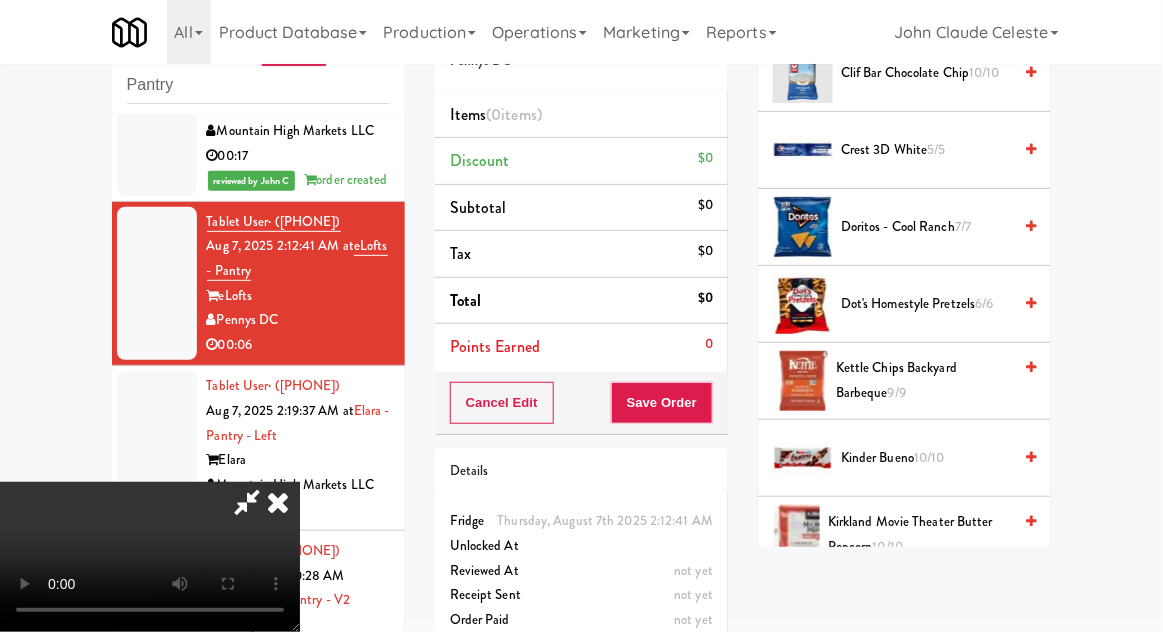 click on "Kirkland Movie Theater Butter Popcorn  10/10" at bounding box center (919, 534) 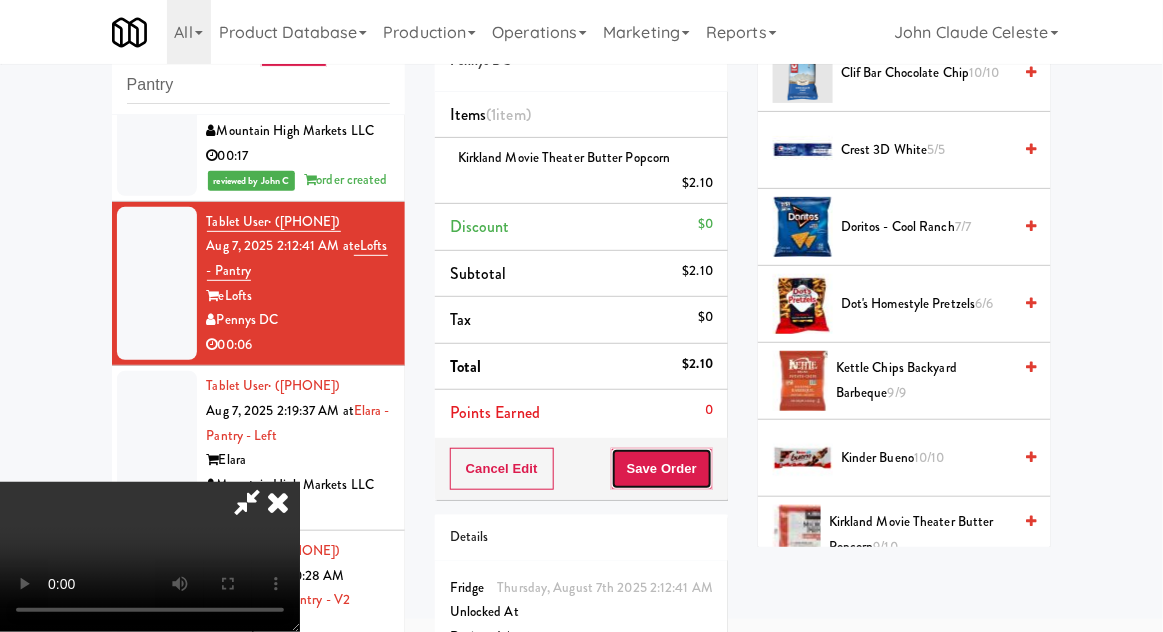 click on "Save Order" at bounding box center [662, 469] 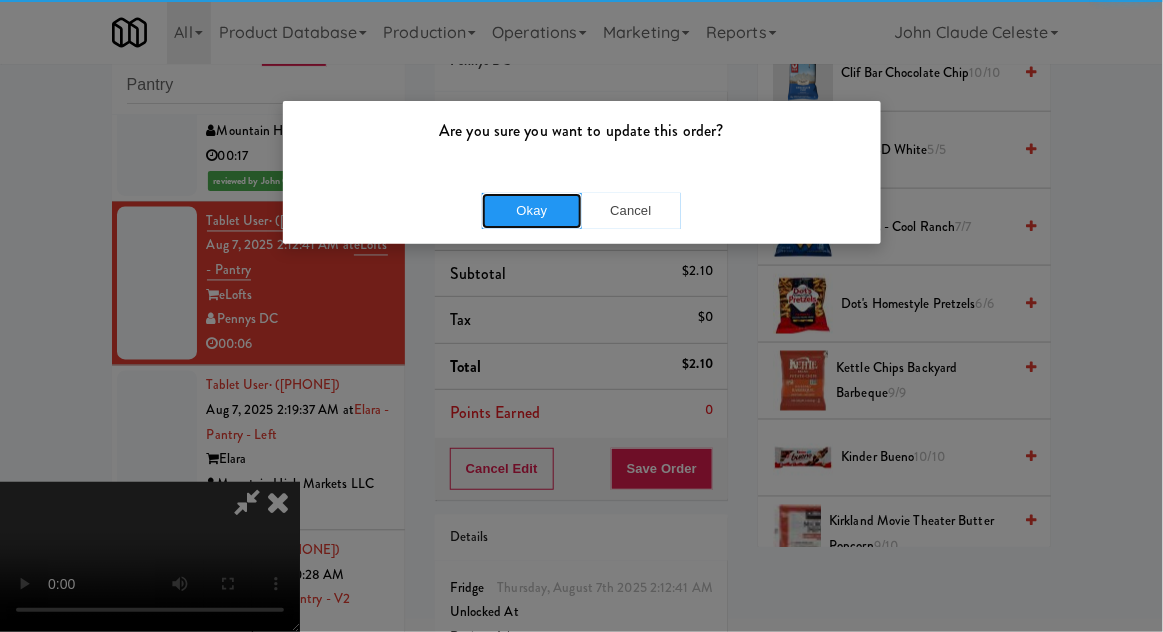 click on "Okay" at bounding box center [532, 211] 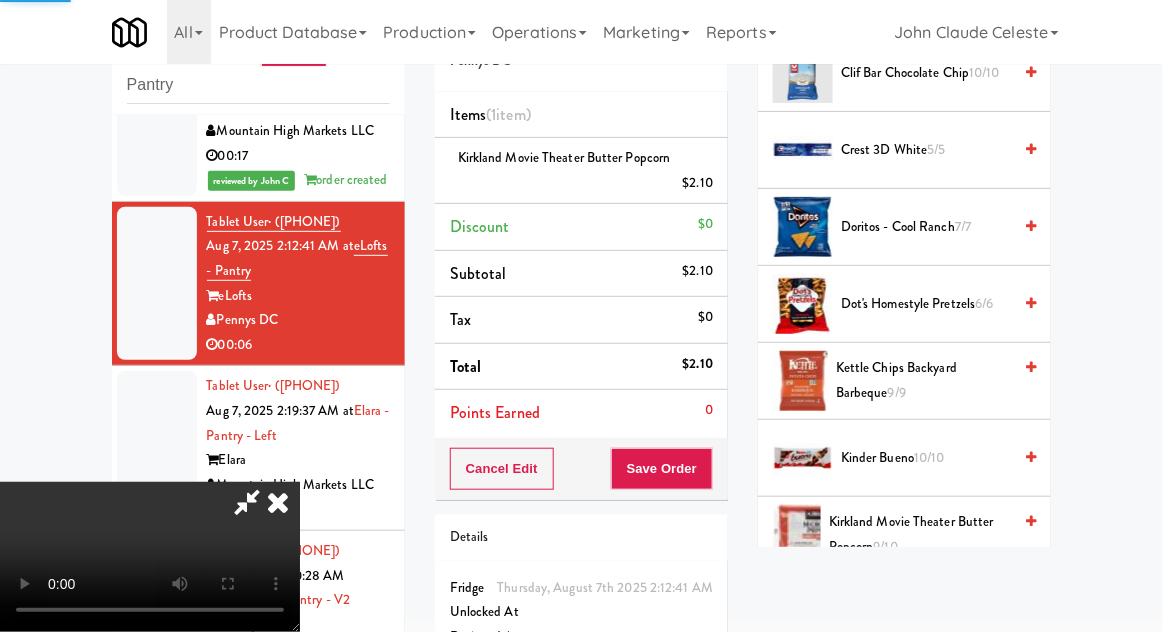 scroll, scrollTop: 197, scrollLeft: 0, axis: vertical 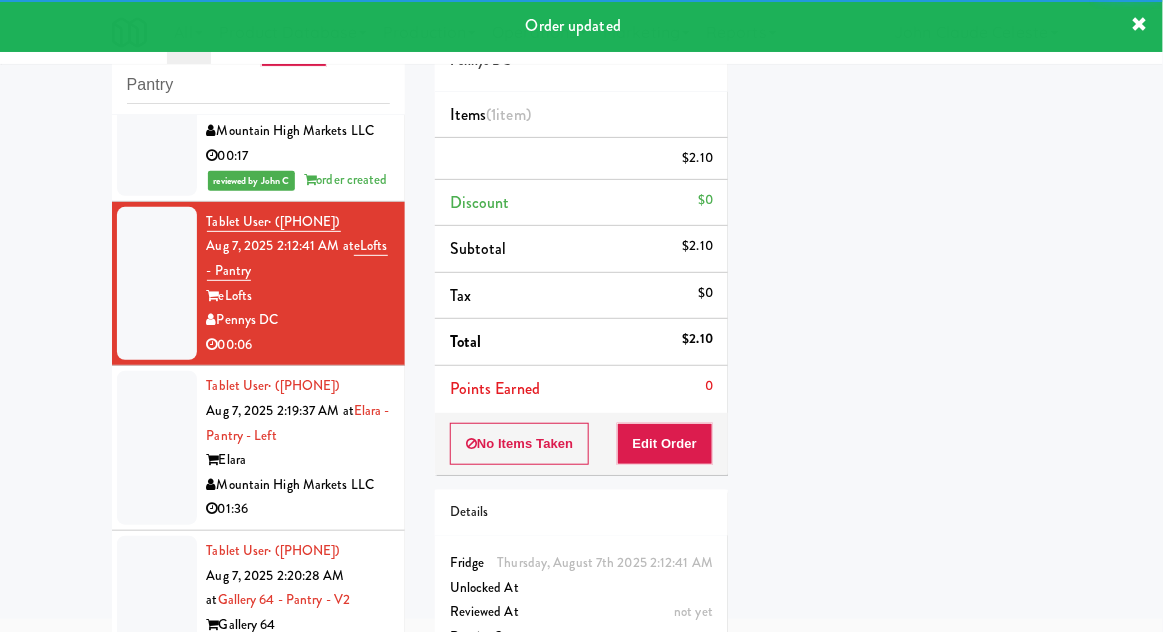 click at bounding box center [157, 284] 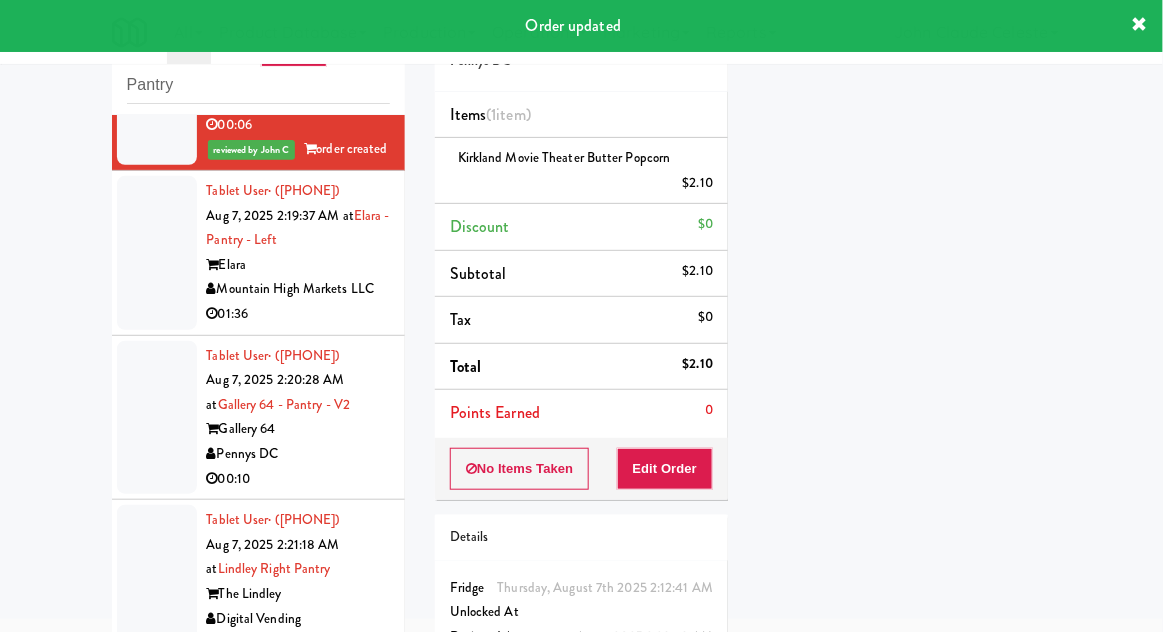 click at bounding box center [157, 253] 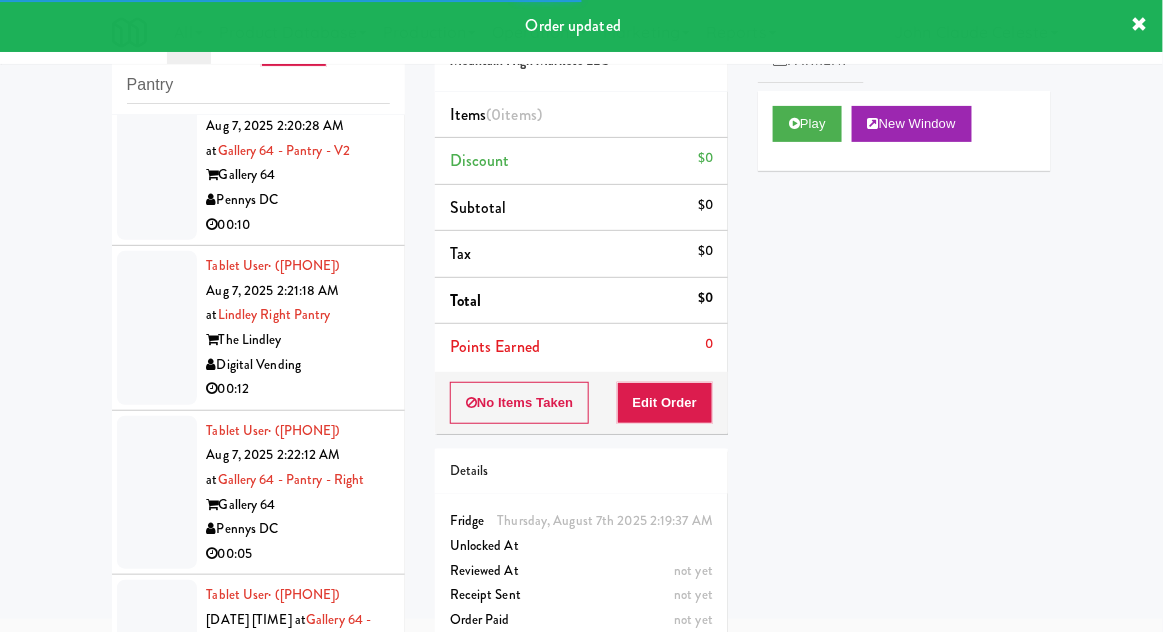 scroll, scrollTop: 1359, scrollLeft: 0, axis: vertical 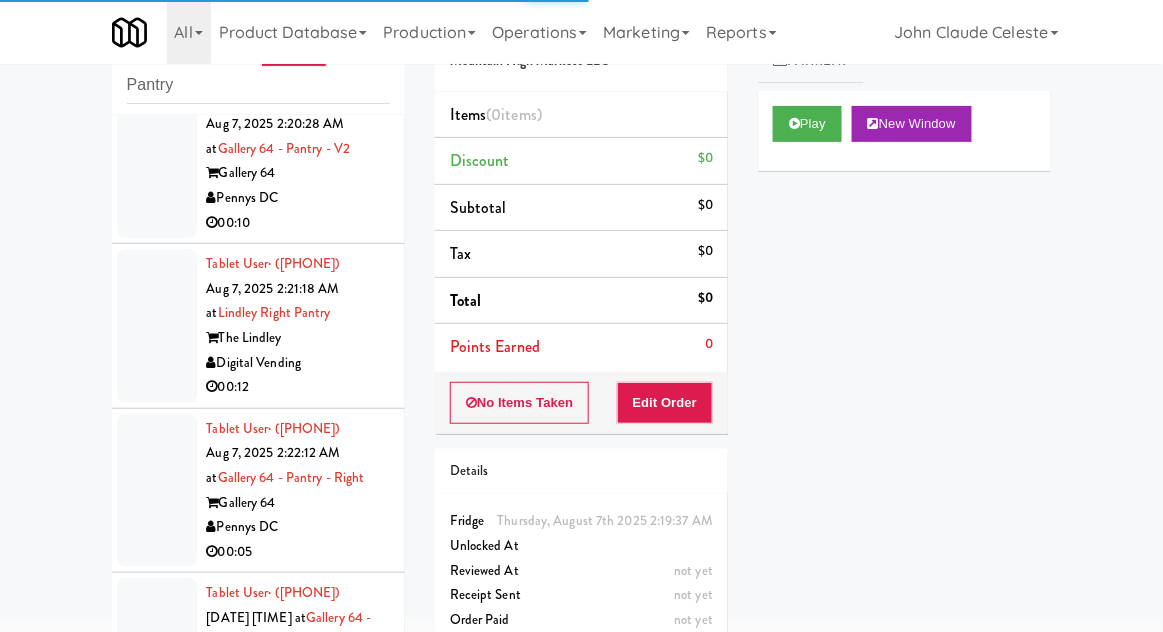 click at bounding box center [157, 162] 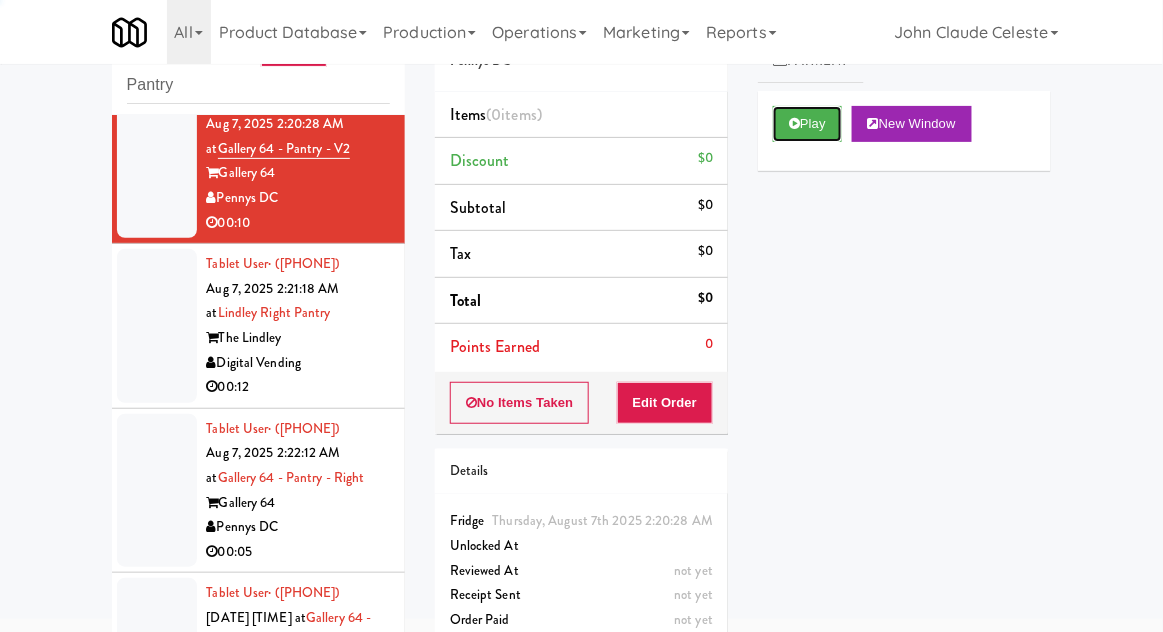 click on "Play" at bounding box center (807, 124) 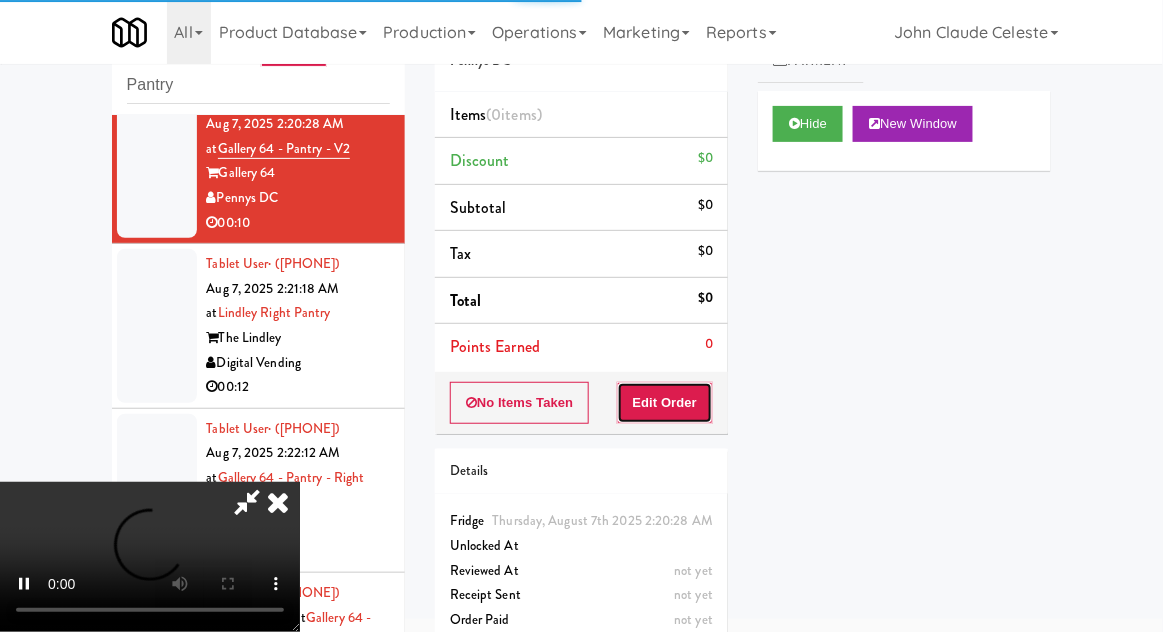 click on "Edit Order" at bounding box center (665, 403) 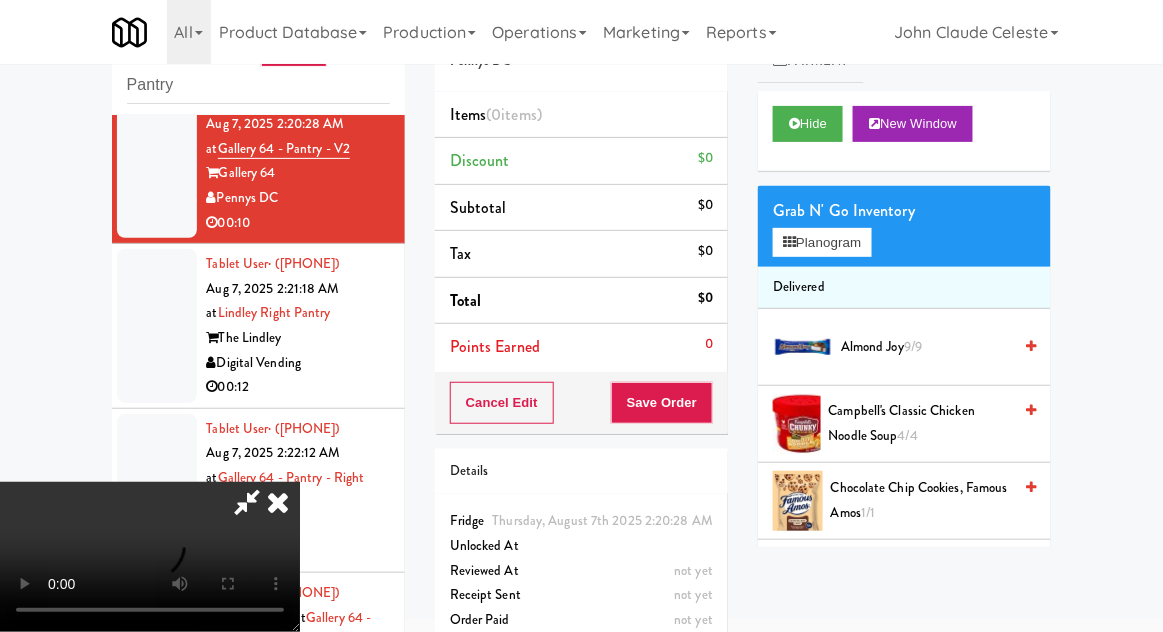 scroll, scrollTop: 73, scrollLeft: 0, axis: vertical 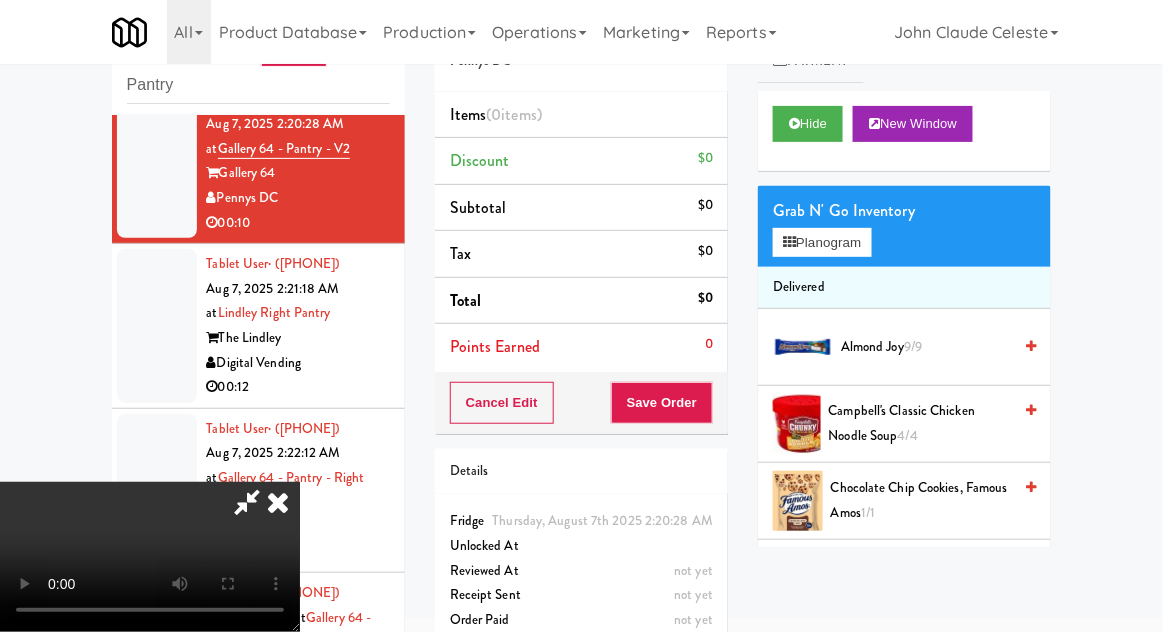 type 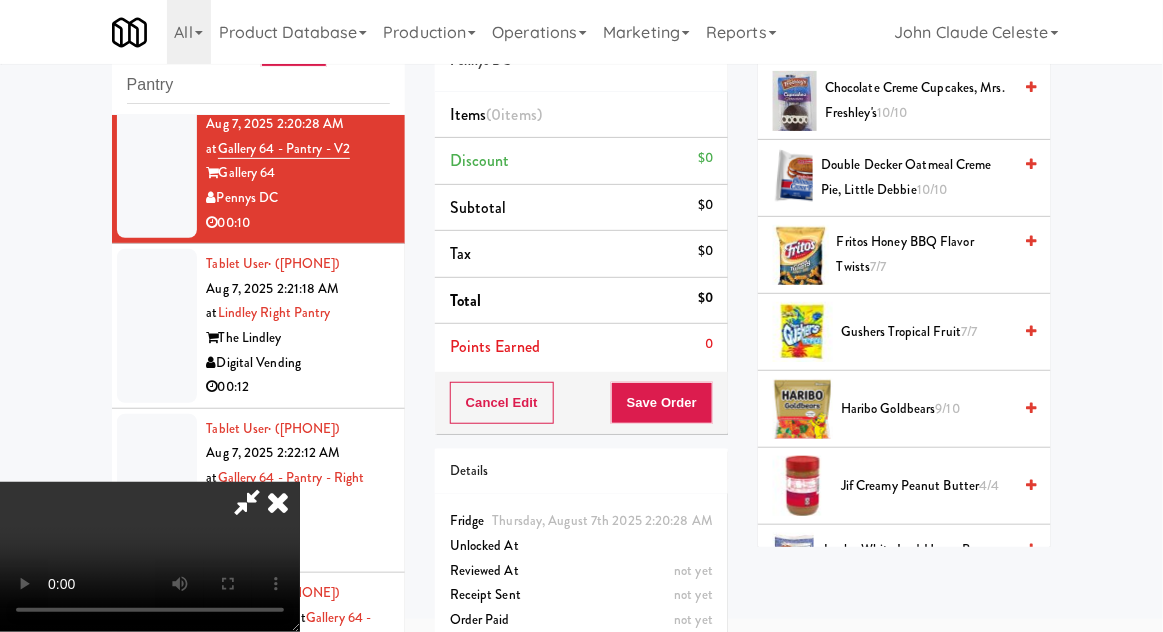 scroll, scrollTop: 478, scrollLeft: 0, axis: vertical 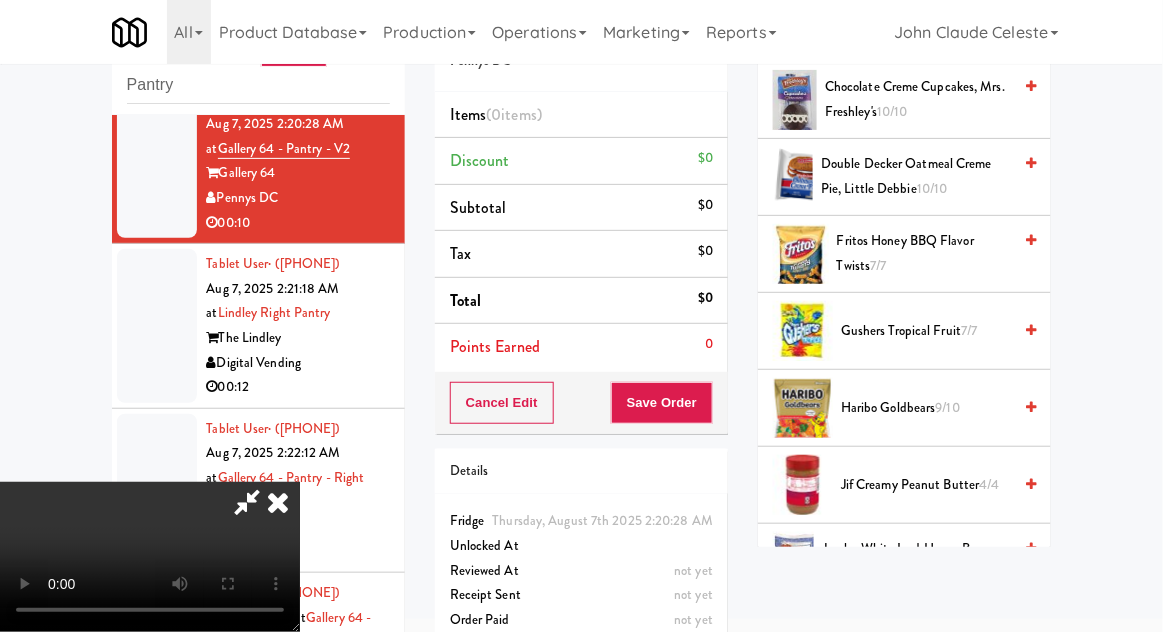 click on "Haribo Goldbears  9/10" at bounding box center (926, 408) 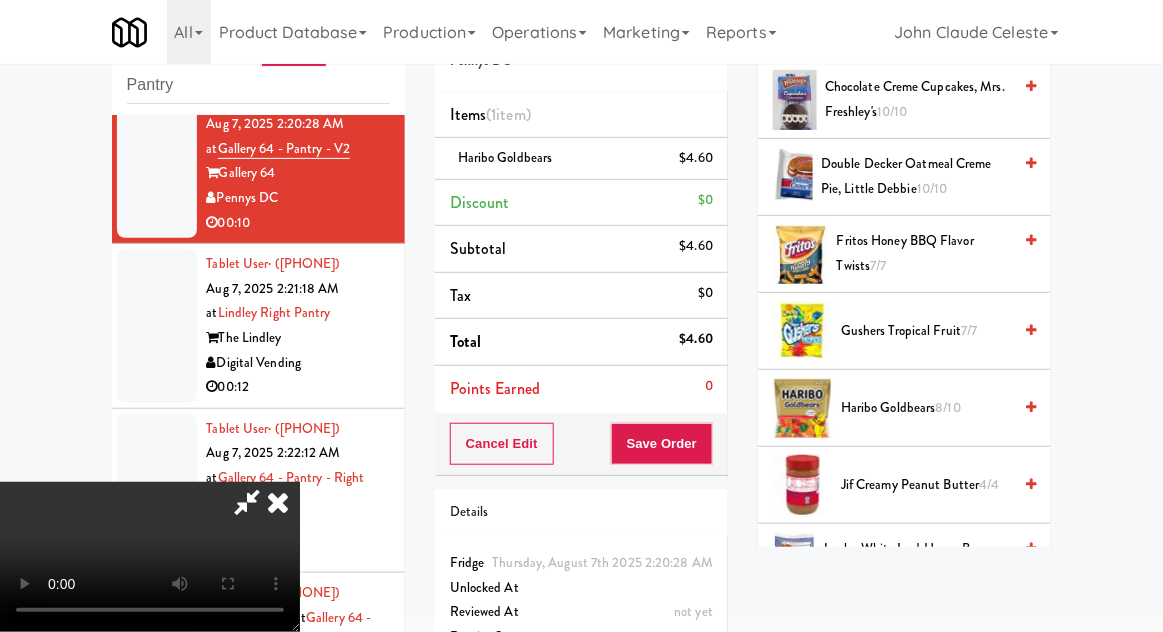 scroll, scrollTop: 73, scrollLeft: 0, axis: vertical 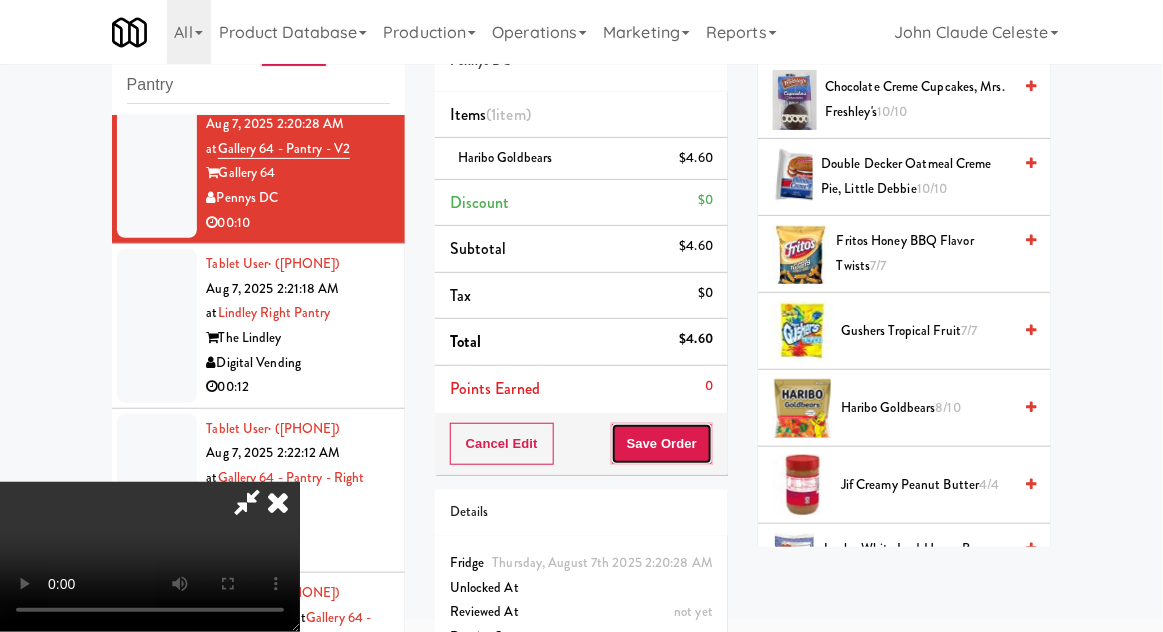 click on "Save Order" at bounding box center [662, 444] 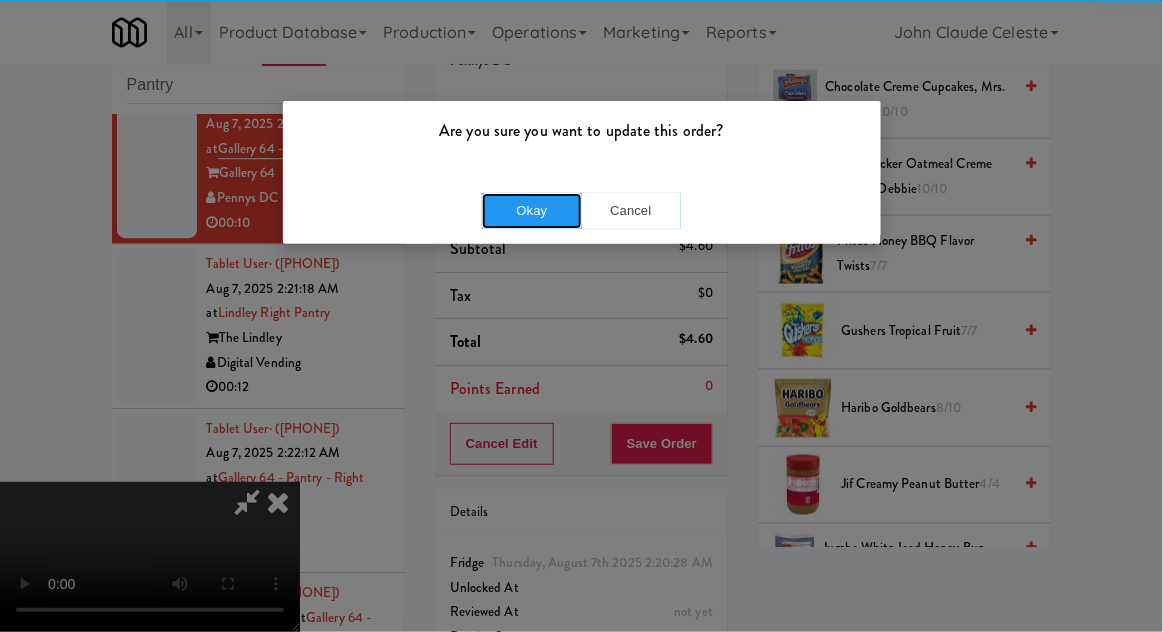 click on "Okay" at bounding box center [532, 211] 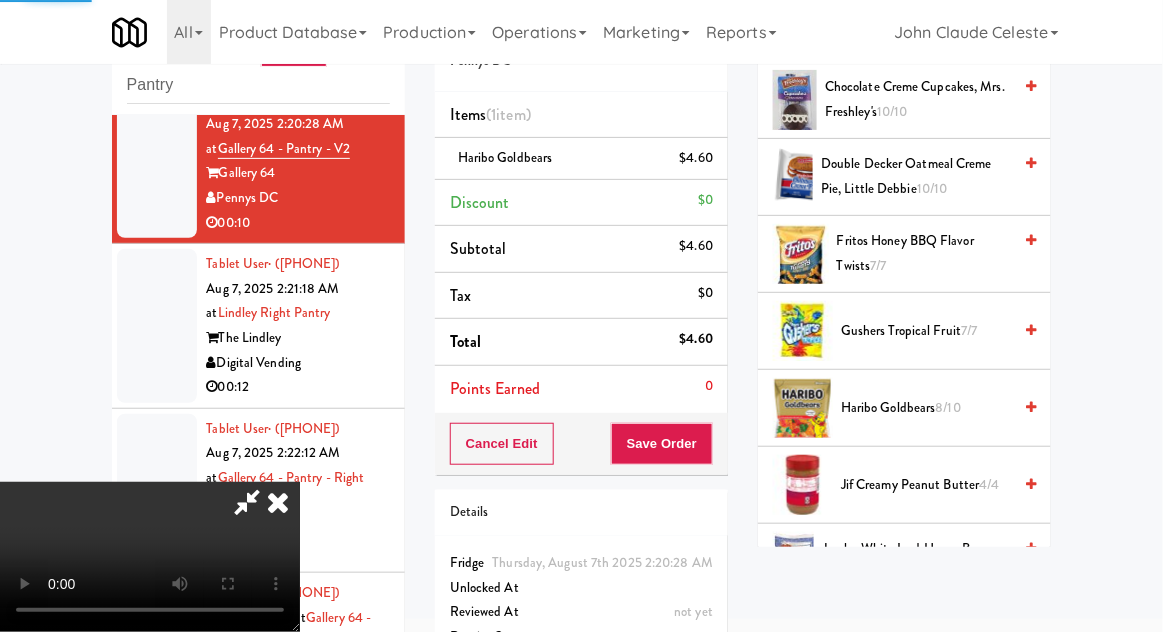scroll, scrollTop: 197, scrollLeft: 0, axis: vertical 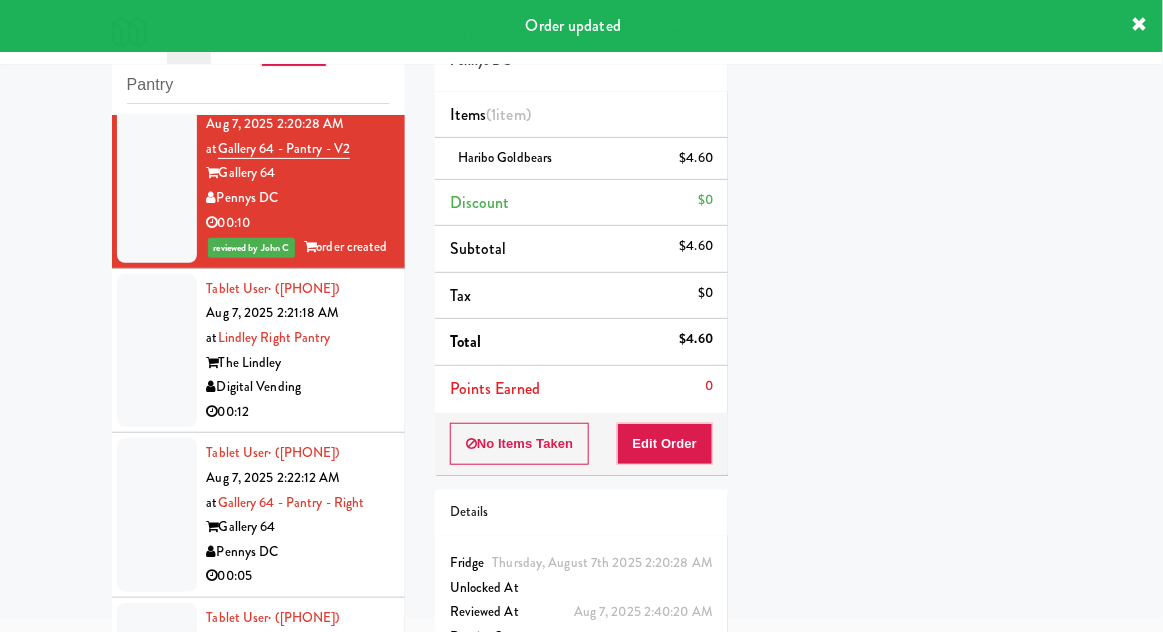 click at bounding box center [157, 351] 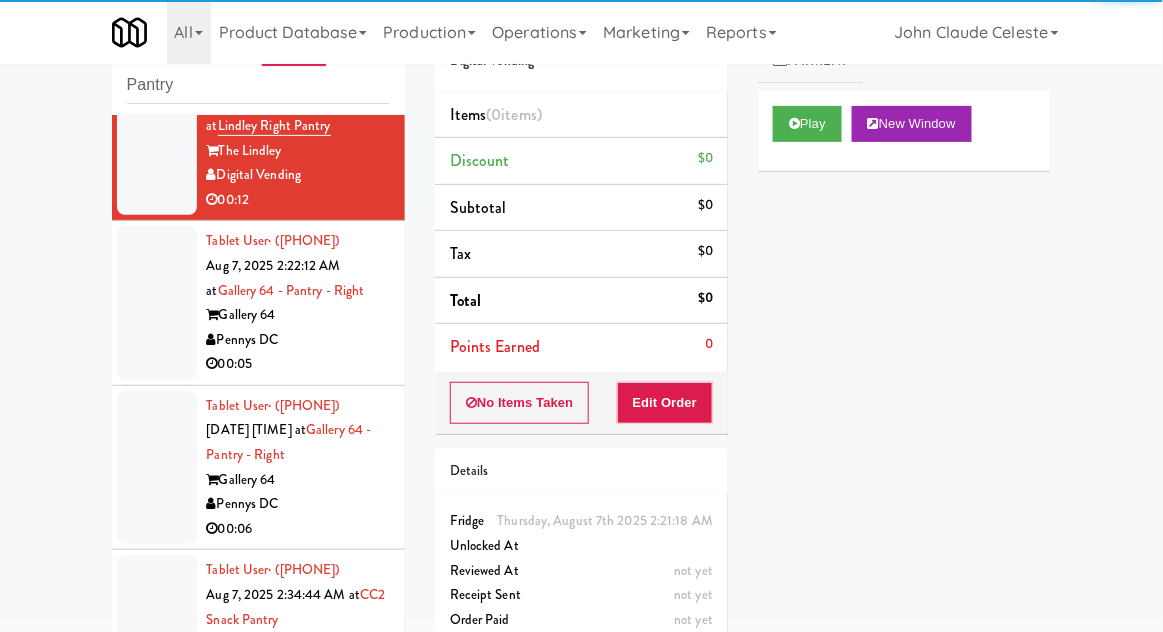 scroll, scrollTop: 1741, scrollLeft: 0, axis: vertical 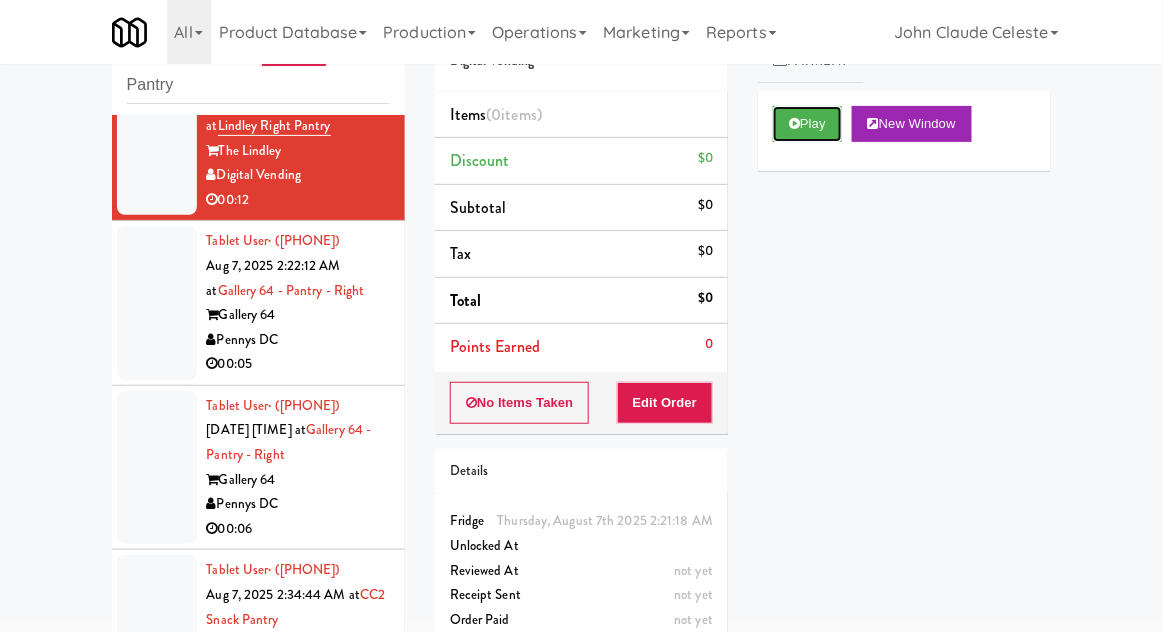 click on "Play" at bounding box center (807, 124) 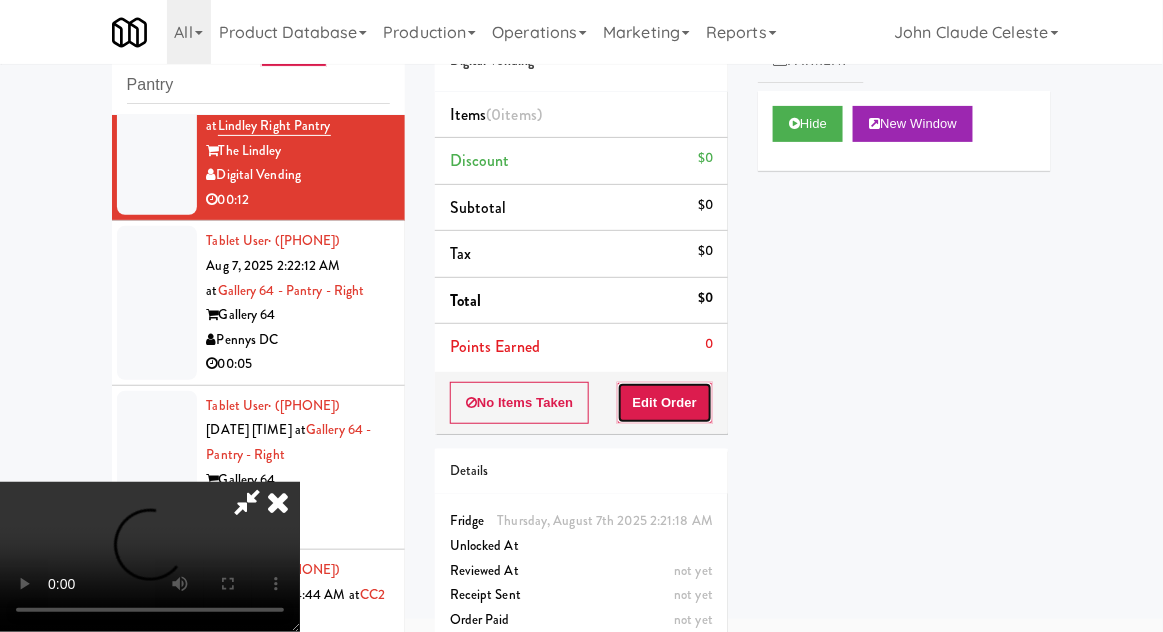 click on "Edit Order" at bounding box center (665, 403) 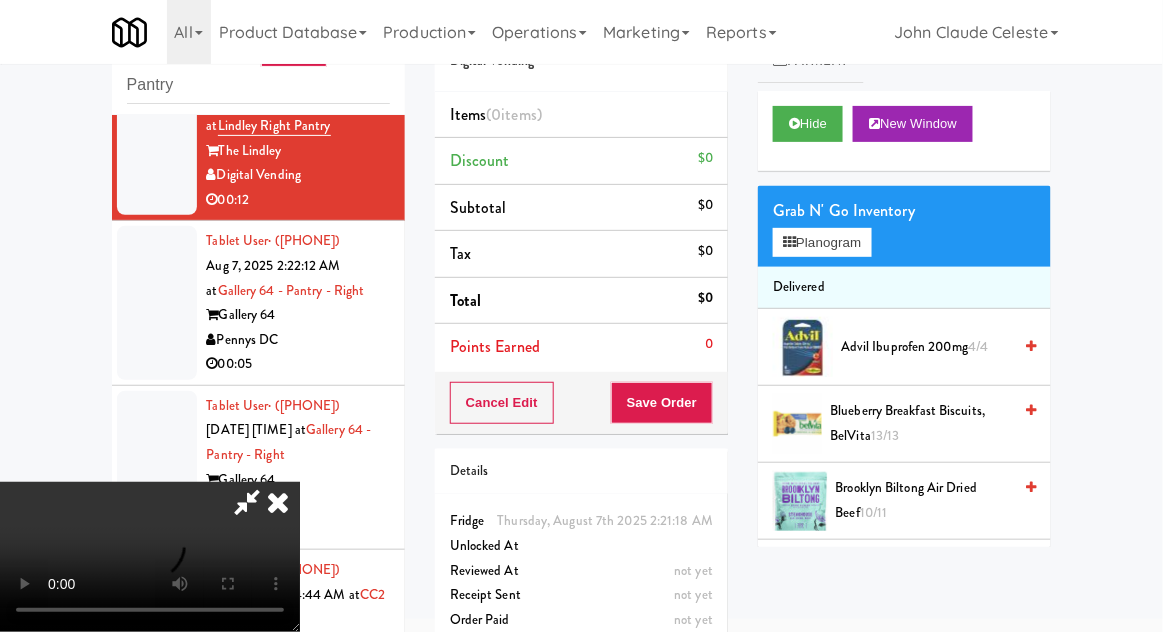 scroll, scrollTop: 73, scrollLeft: 0, axis: vertical 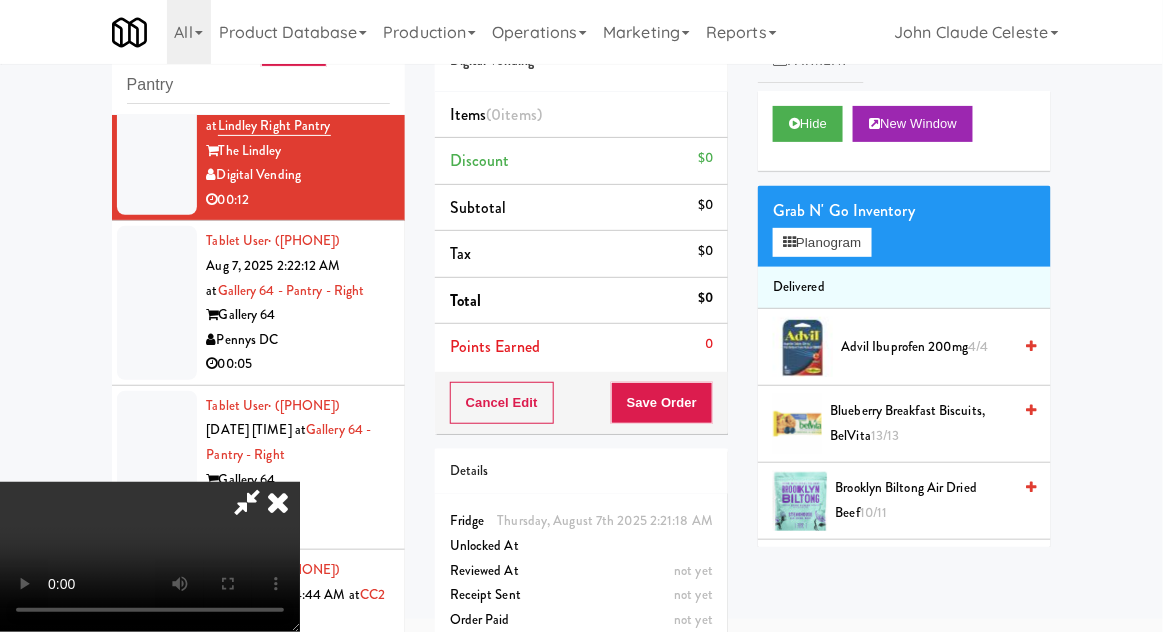type 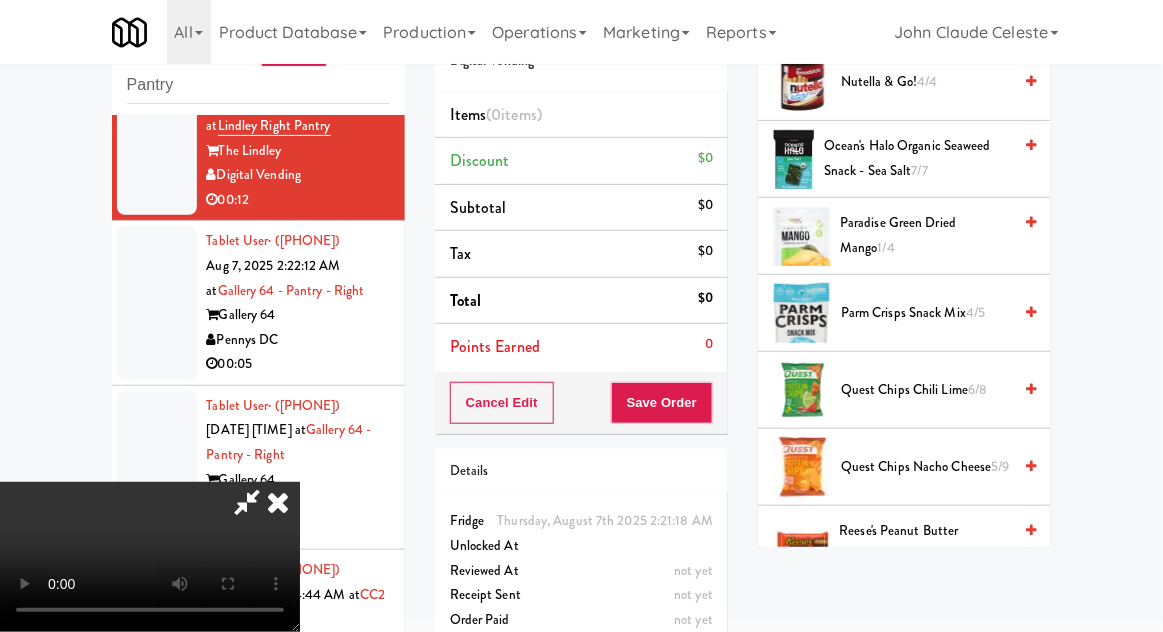 scroll, scrollTop: 1418, scrollLeft: 0, axis: vertical 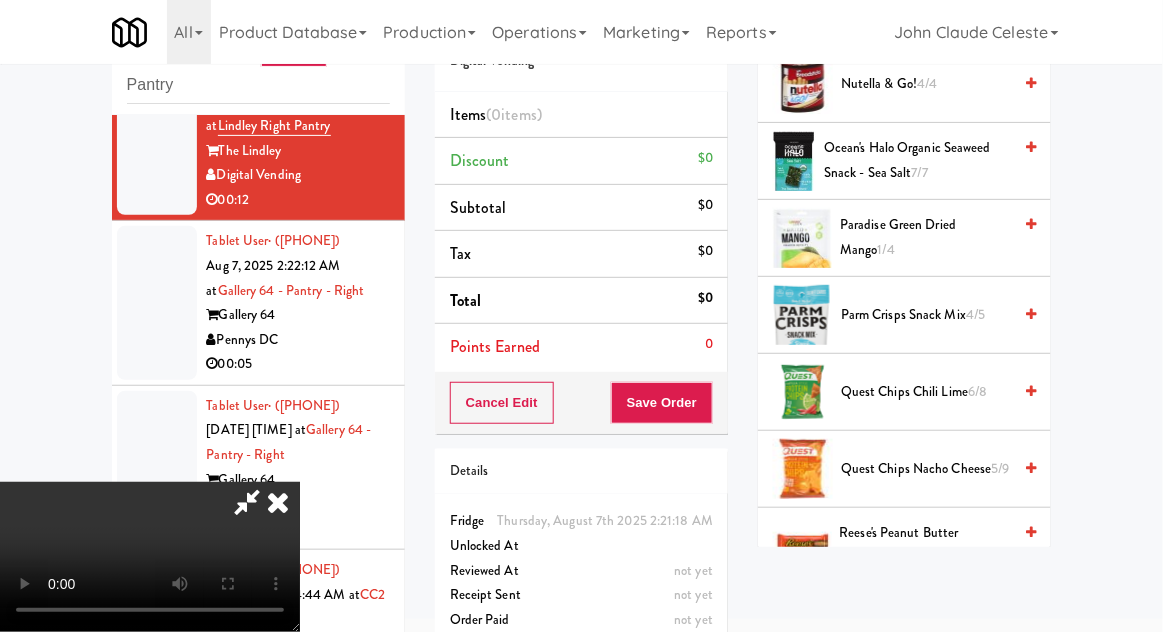 click on "Quest Chips Chili Lime  6/8" at bounding box center [926, 392] 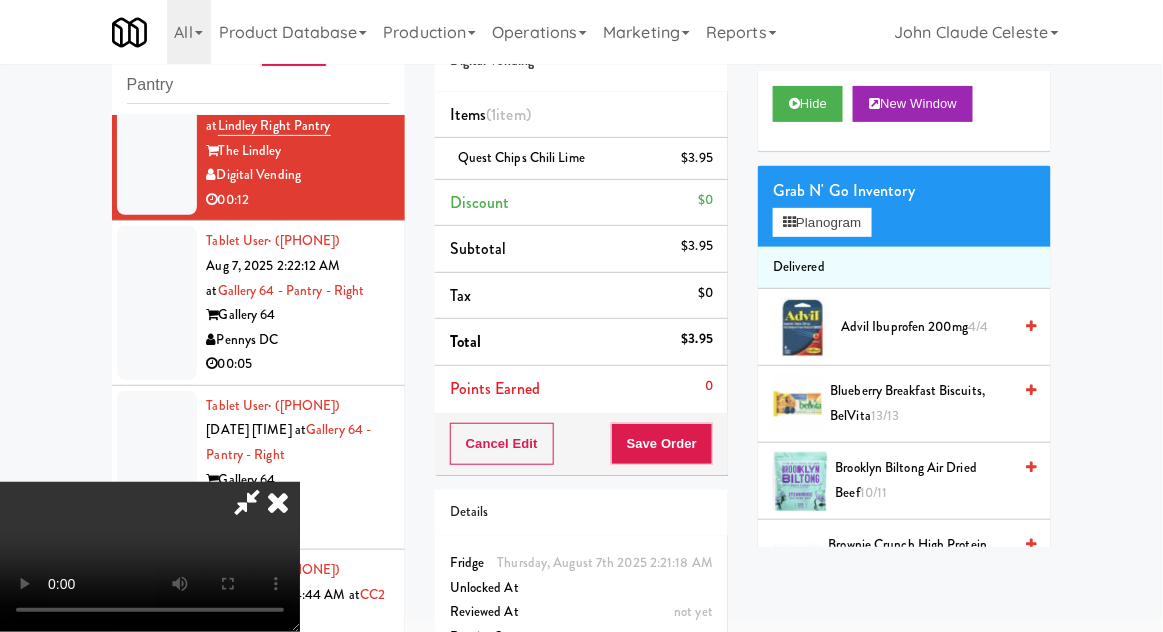 scroll, scrollTop: 0, scrollLeft: 0, axis: both 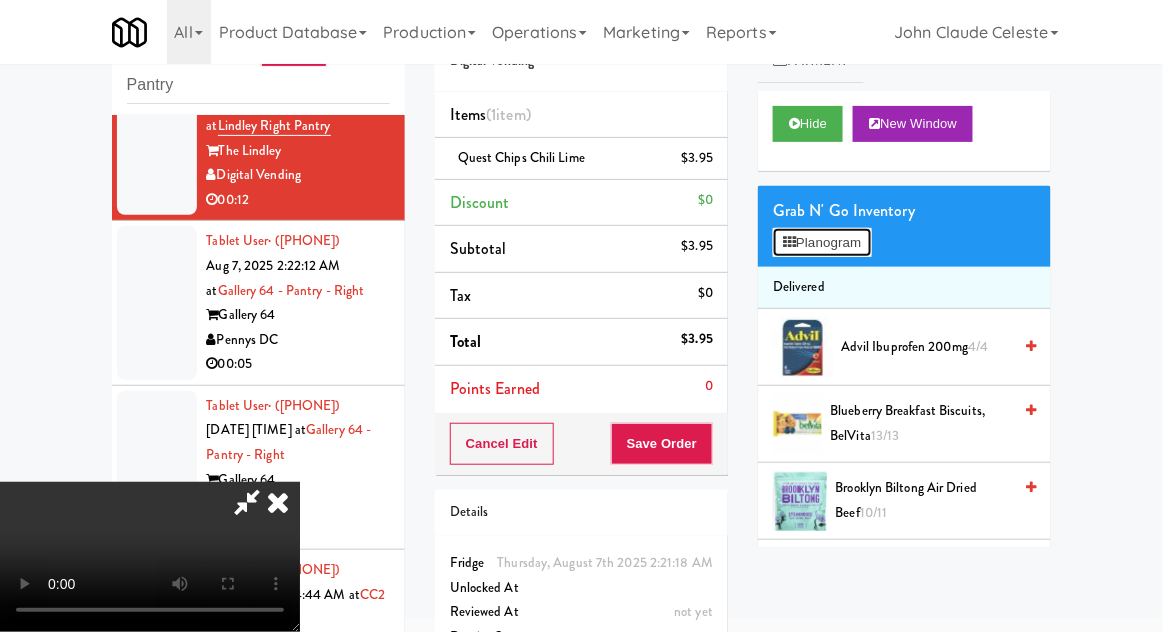 click on "Planogram" at bounding box center (822, 243) 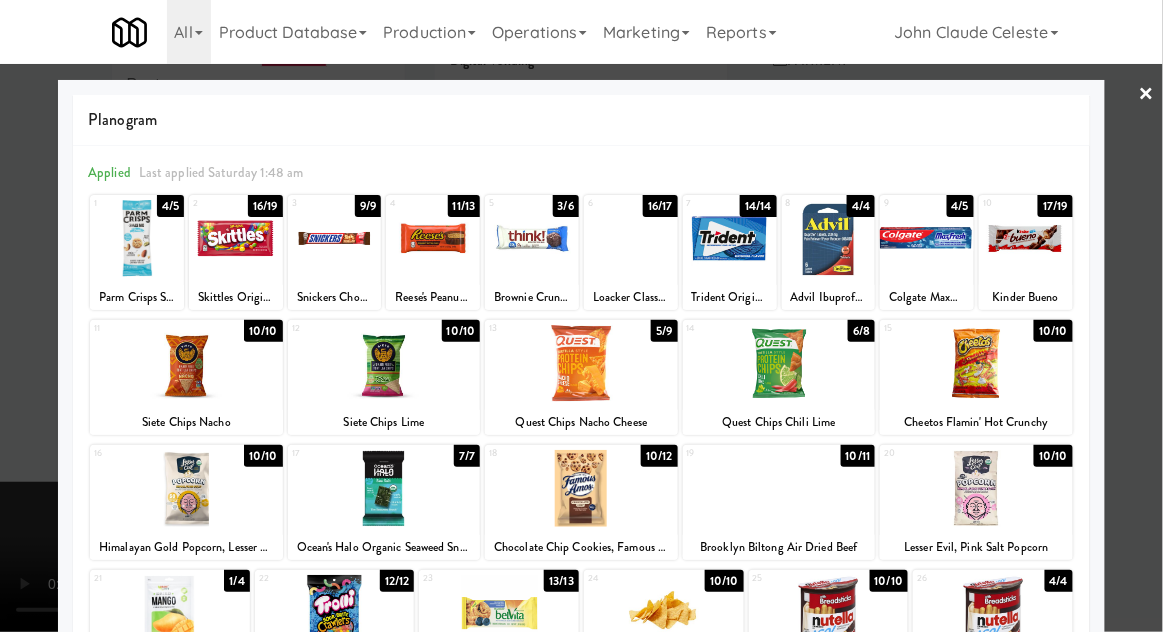 click at bounding box center [186, 363] 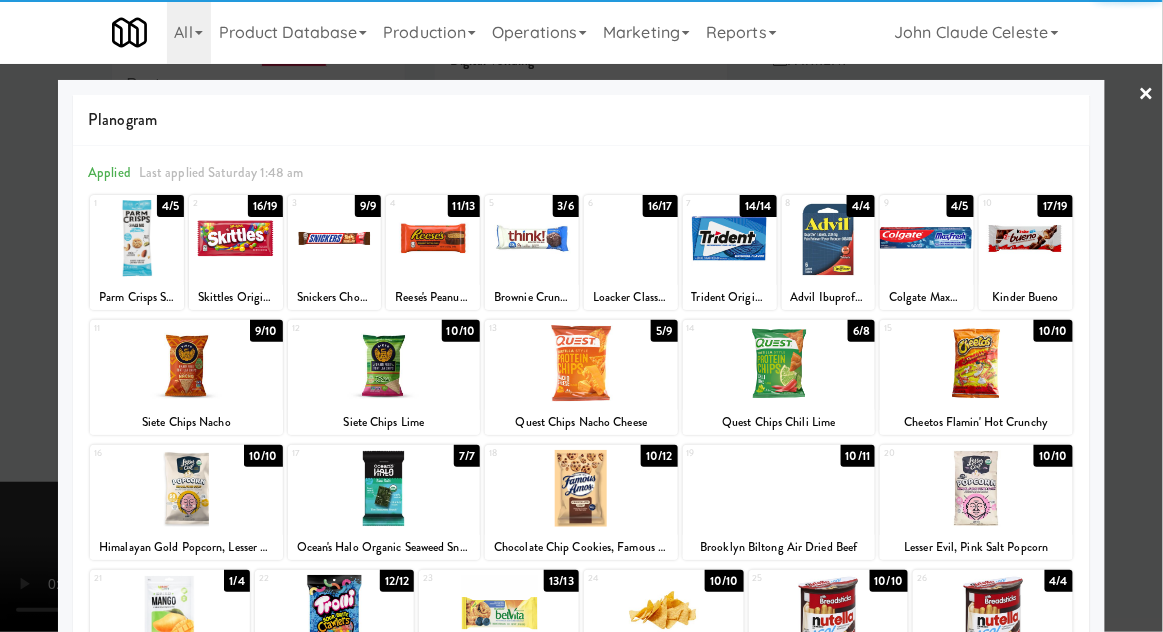 click at bounding box center [581, 316] 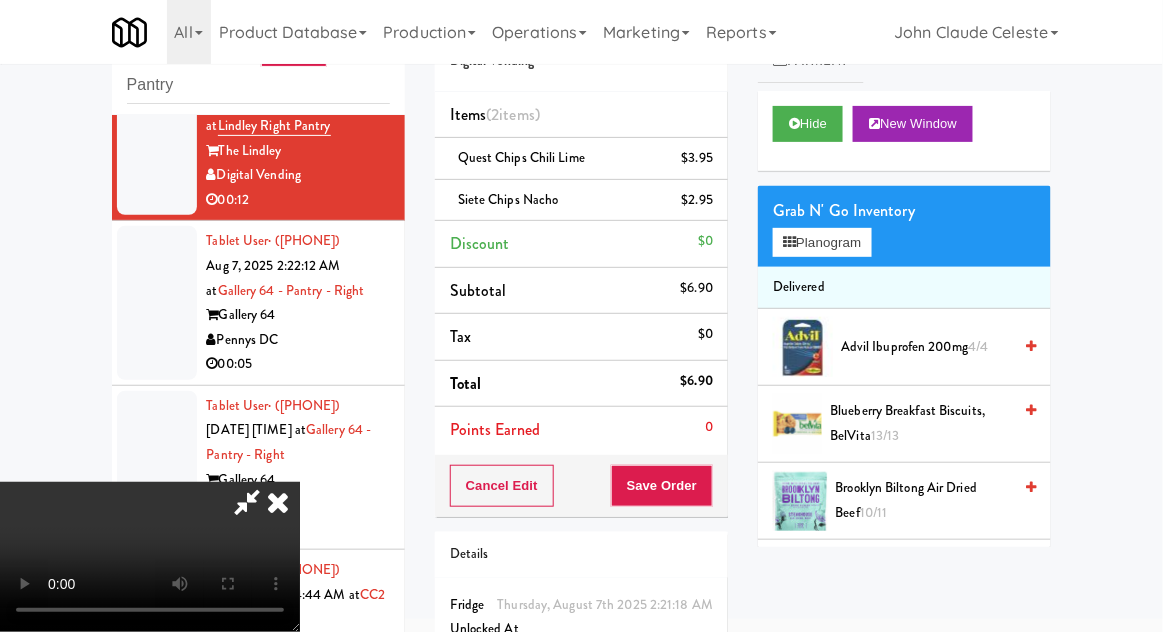 scroll, scrollTop: 73, scrollLeft: 0, axis: vertical 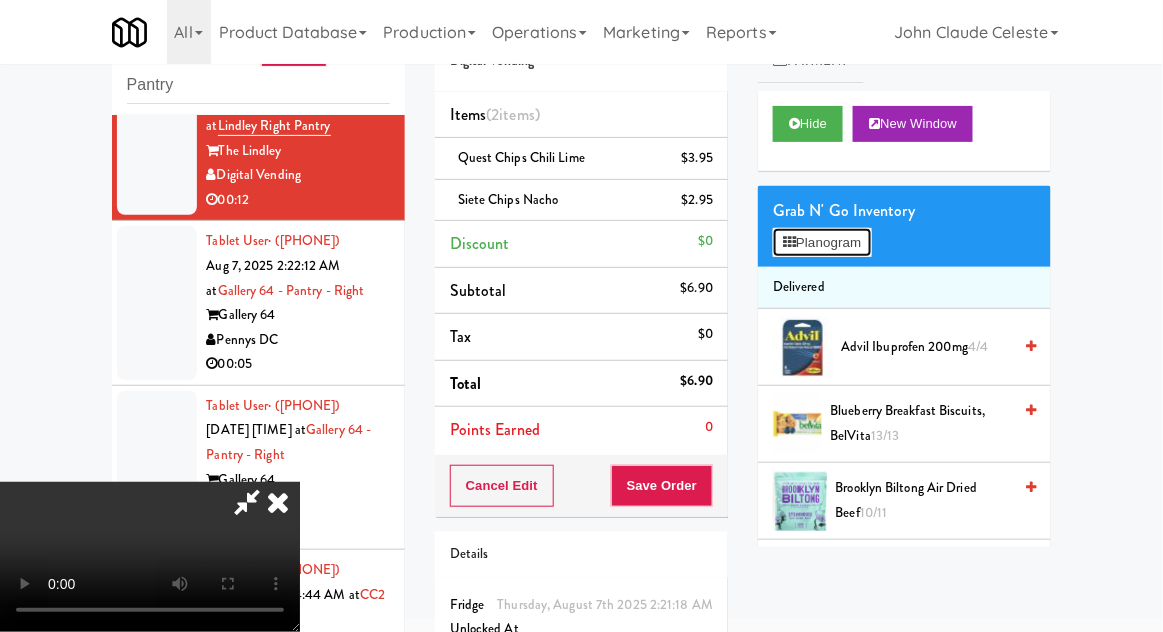 click on "Planogram" at bounding box center [822, 243] 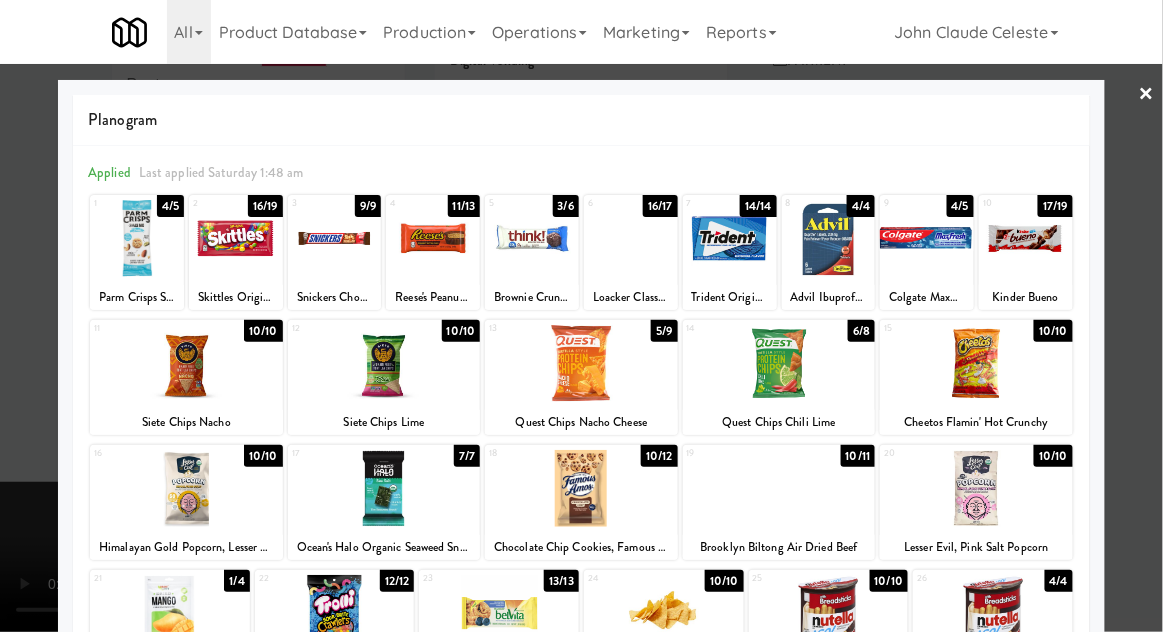 click at bounding box center [581, 316] 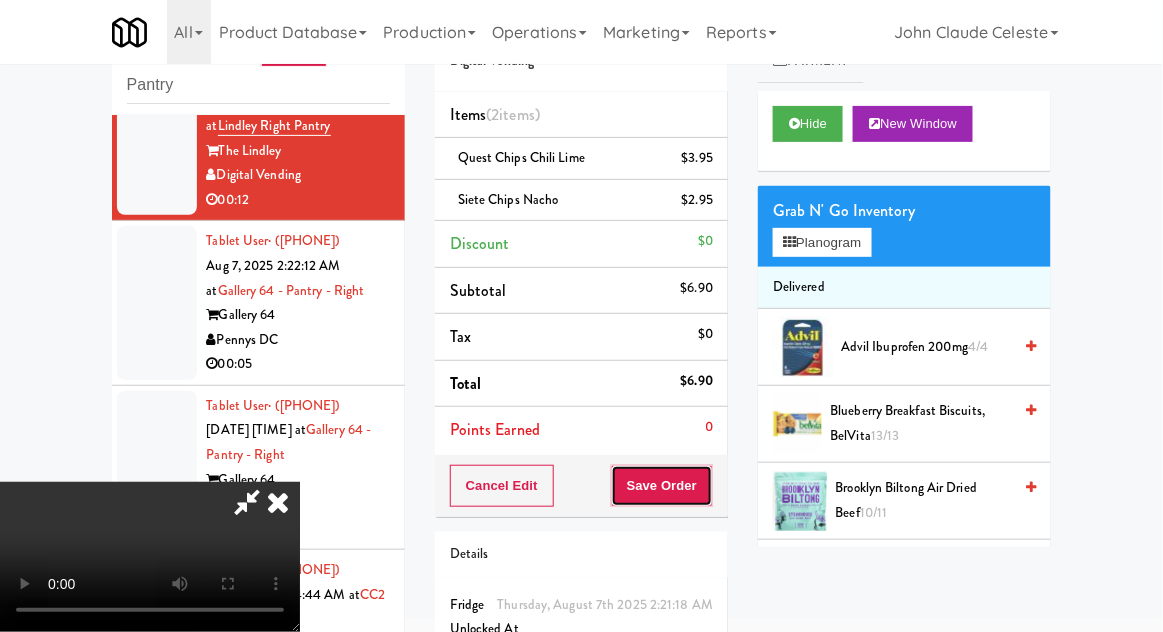 click on "Save Order" at bounding box center [662, 486] 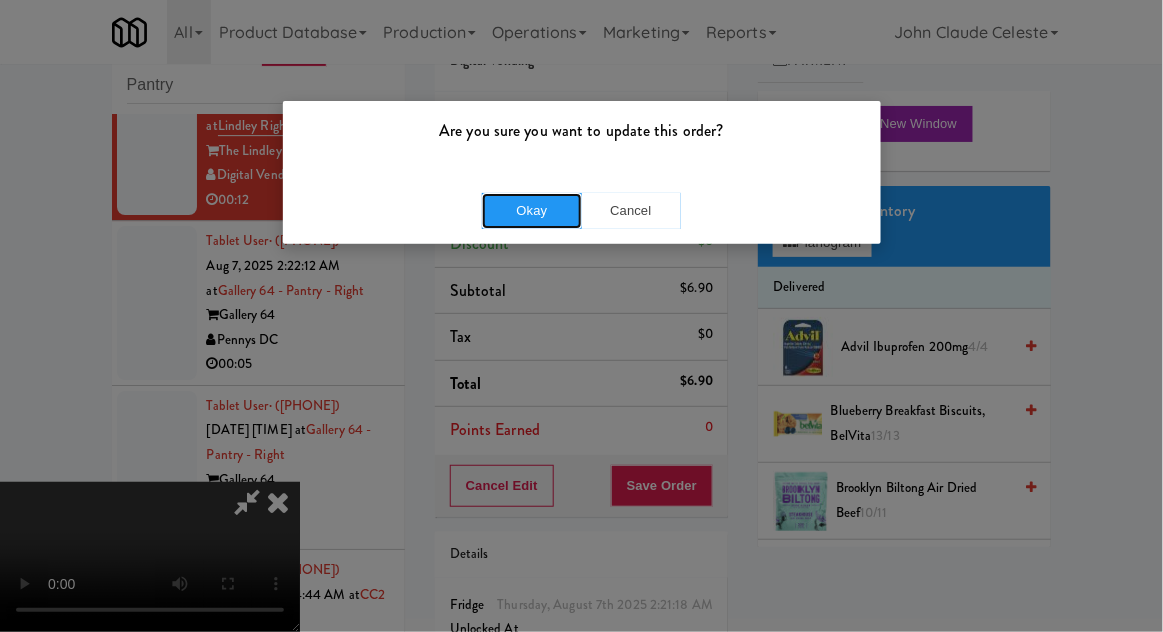 click on "Okay" at bounding box center (532, 211) 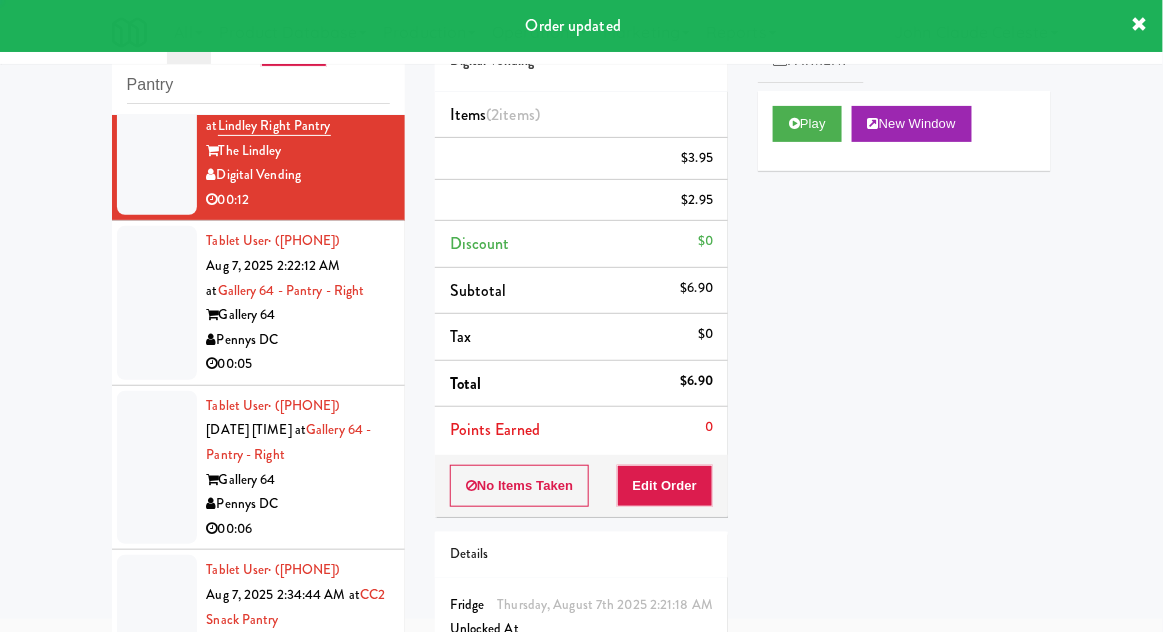 scroll, scrollTop: 0, scrollLeft: 0, axis: both 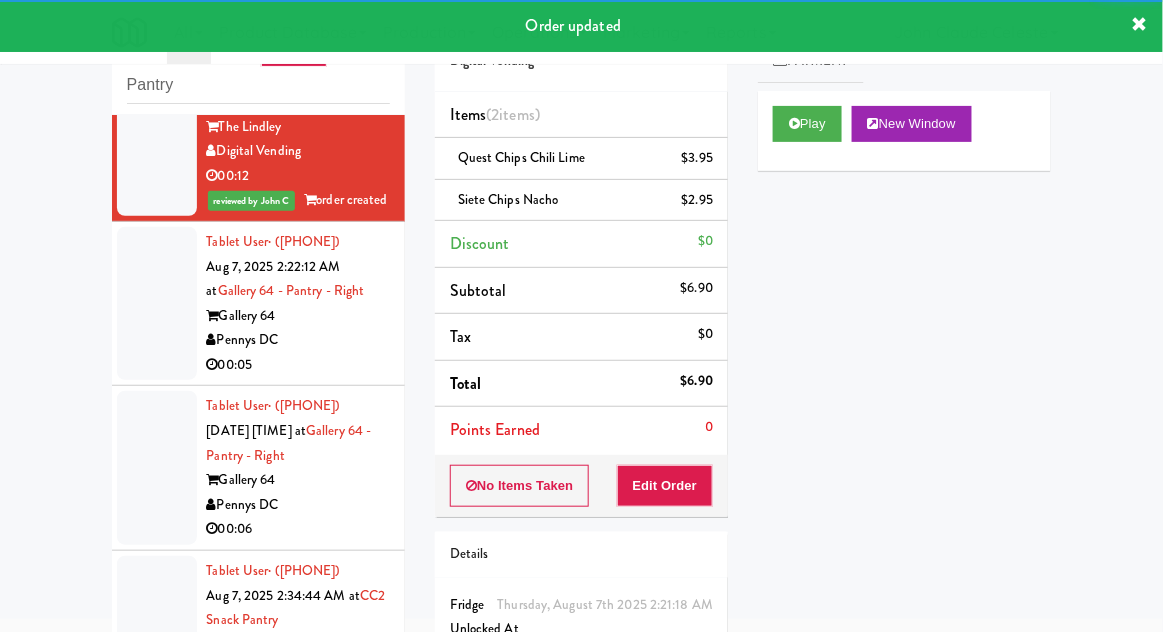 click at bounding box center [157, 304] 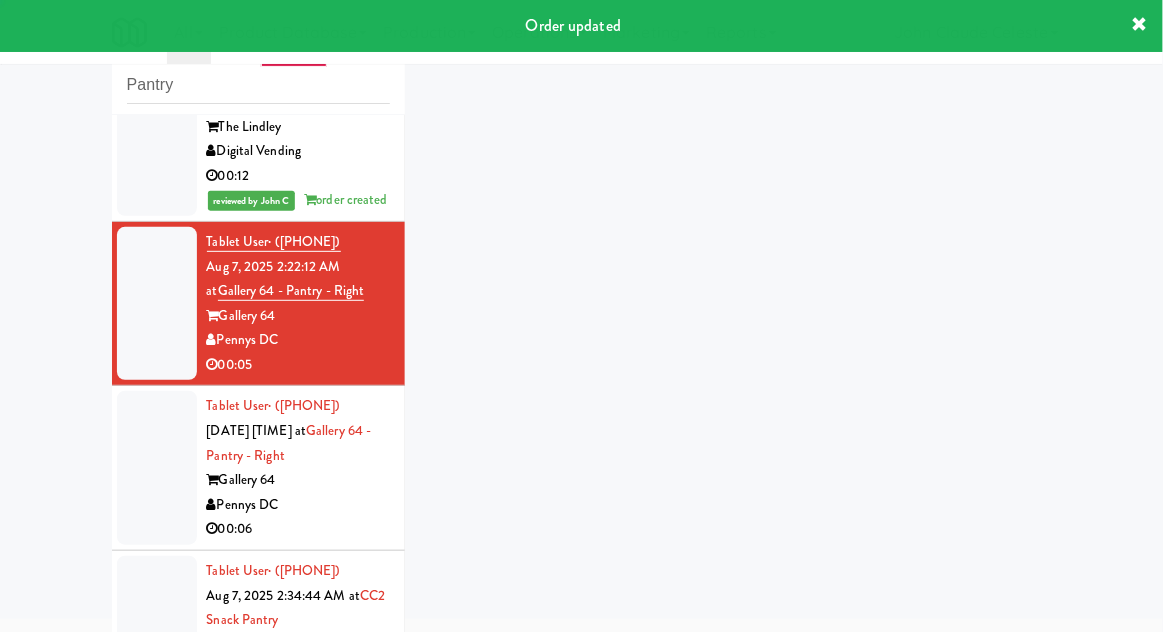 scroll, scrollTop: 1790, scrollLeft: 0, axis: vertical 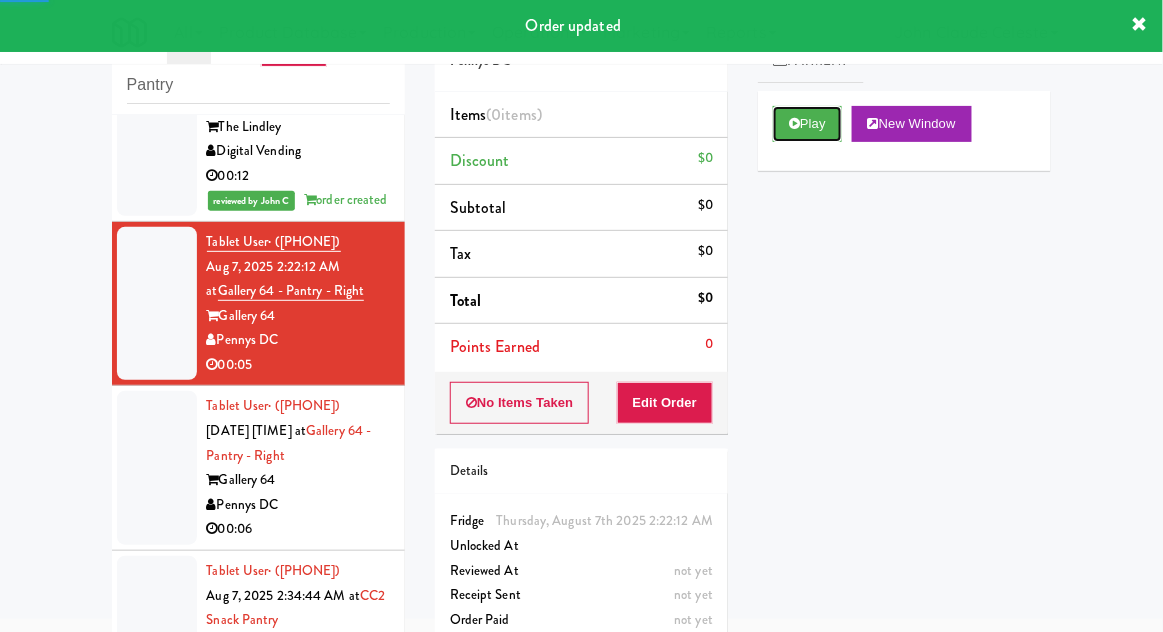 click on "Play" at bounding box center [807, 124] 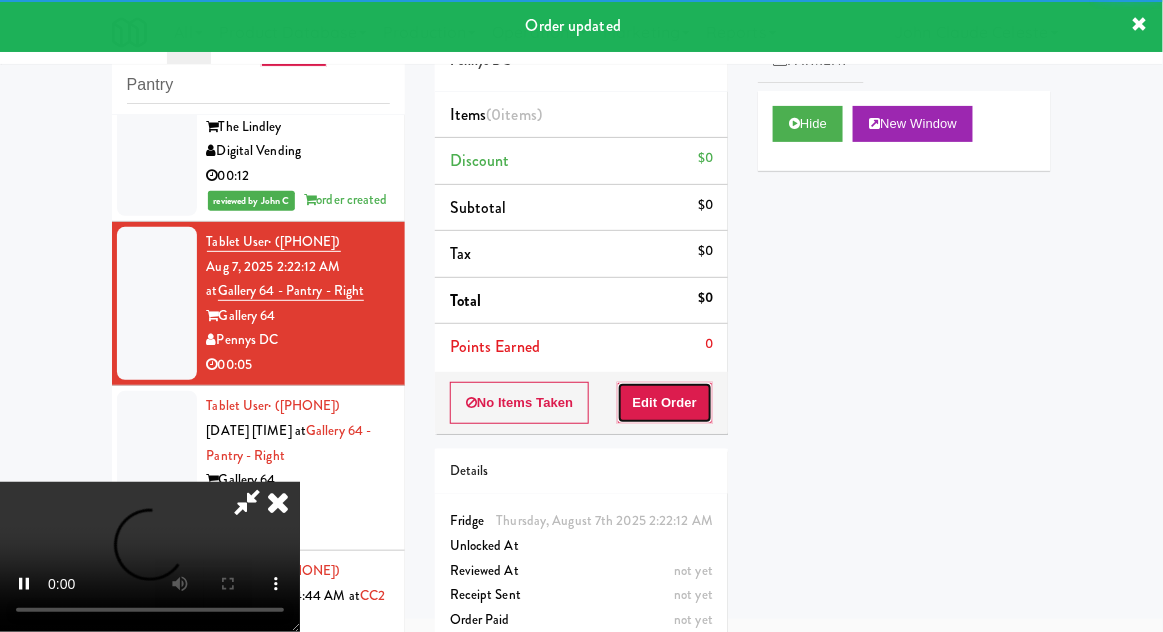 click on "Edit Order" at bounding box center [665, 403] 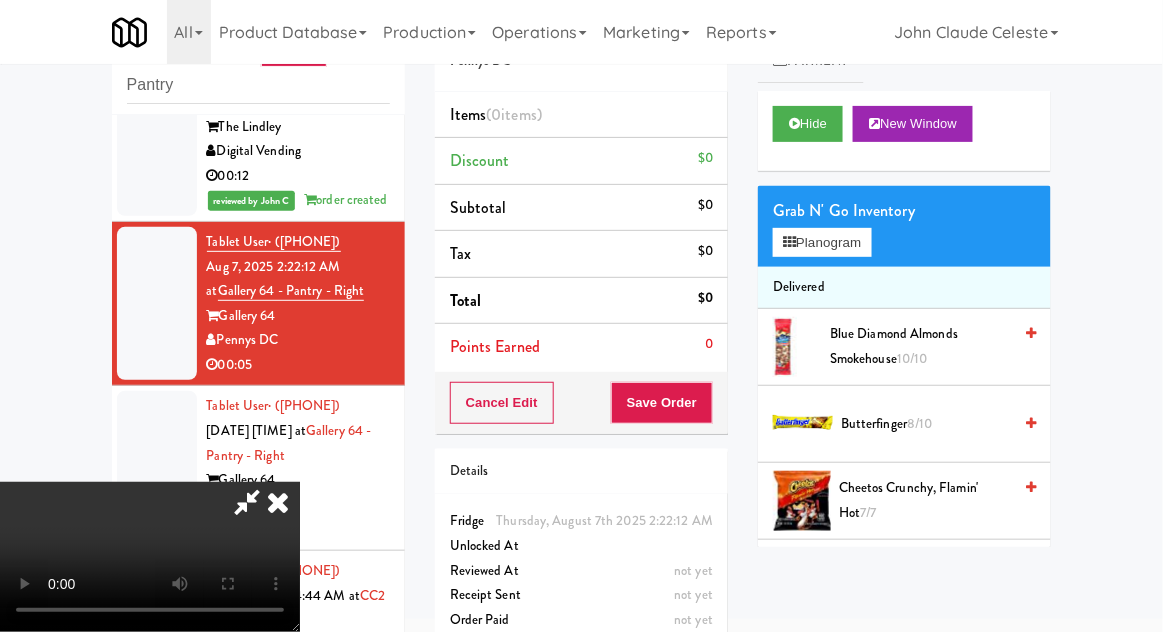 type 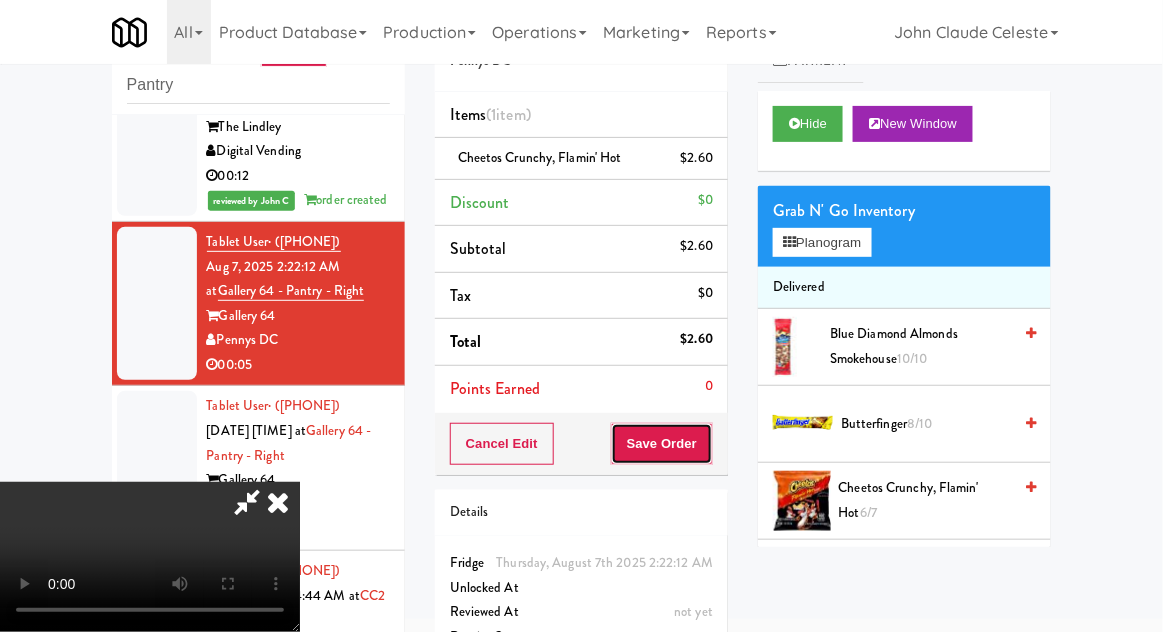 click on "Save Order" at bounding box center (662, 444) 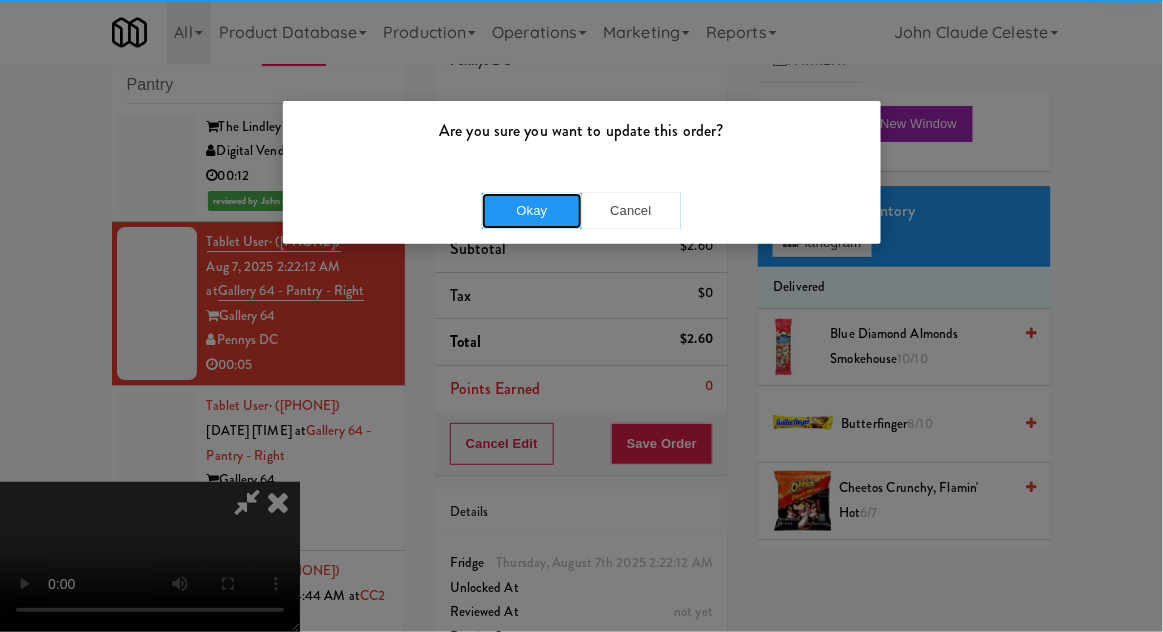click on "Okay" at bounding box center (532, 211) 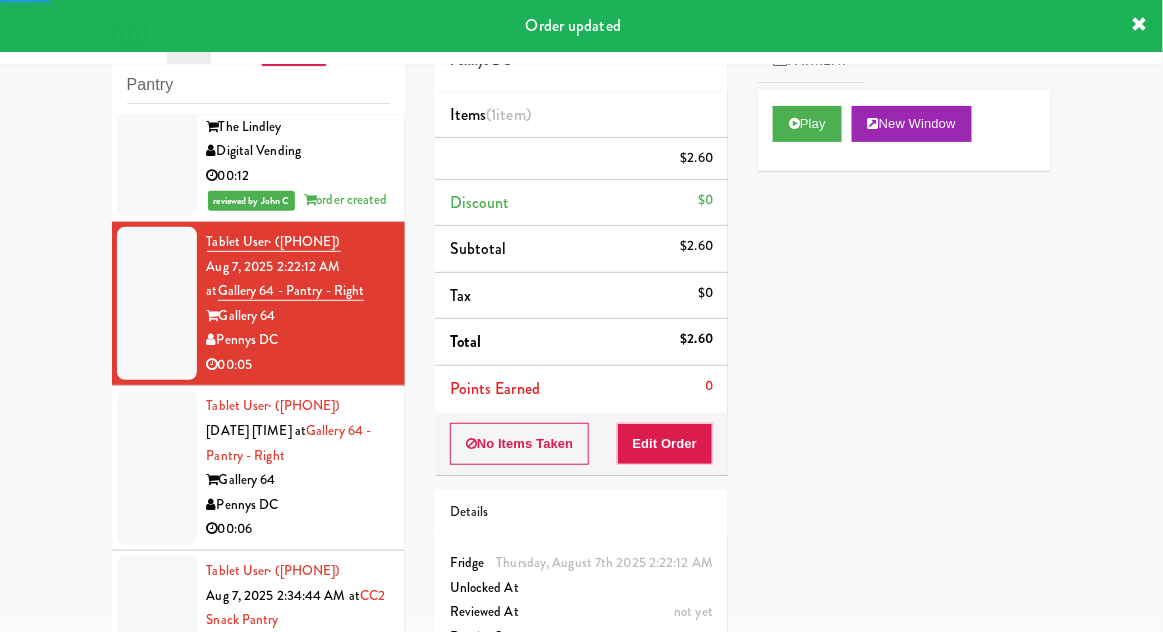 click at bounding box center (157, 468) 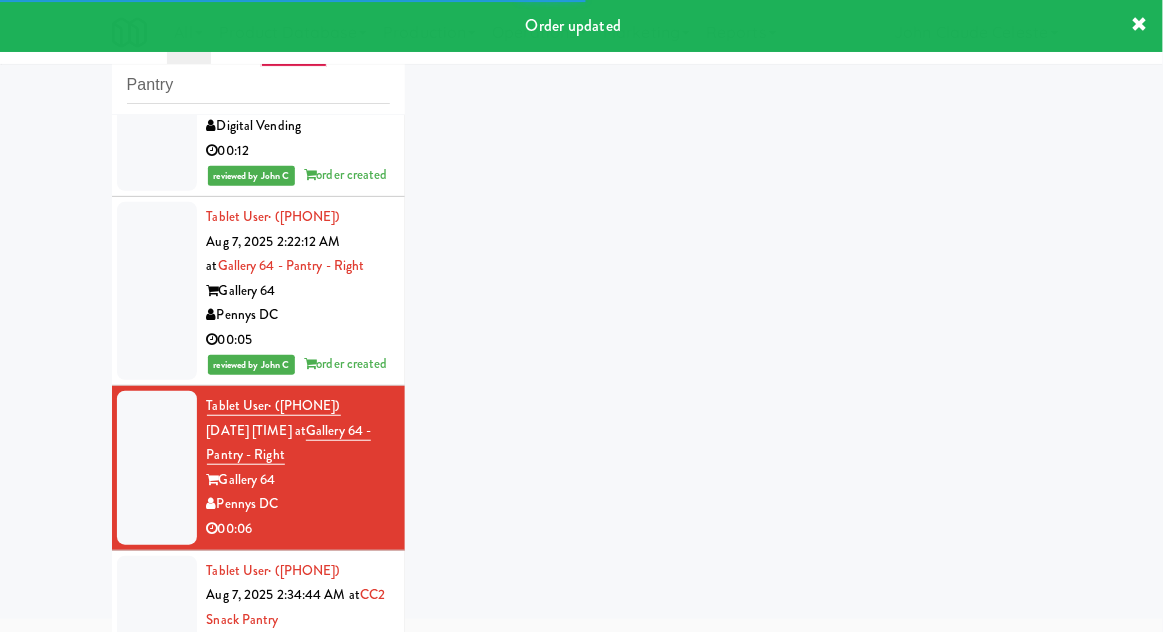 scroll, scrollTop: 1840, scrollLeft: 0, axis: vertical 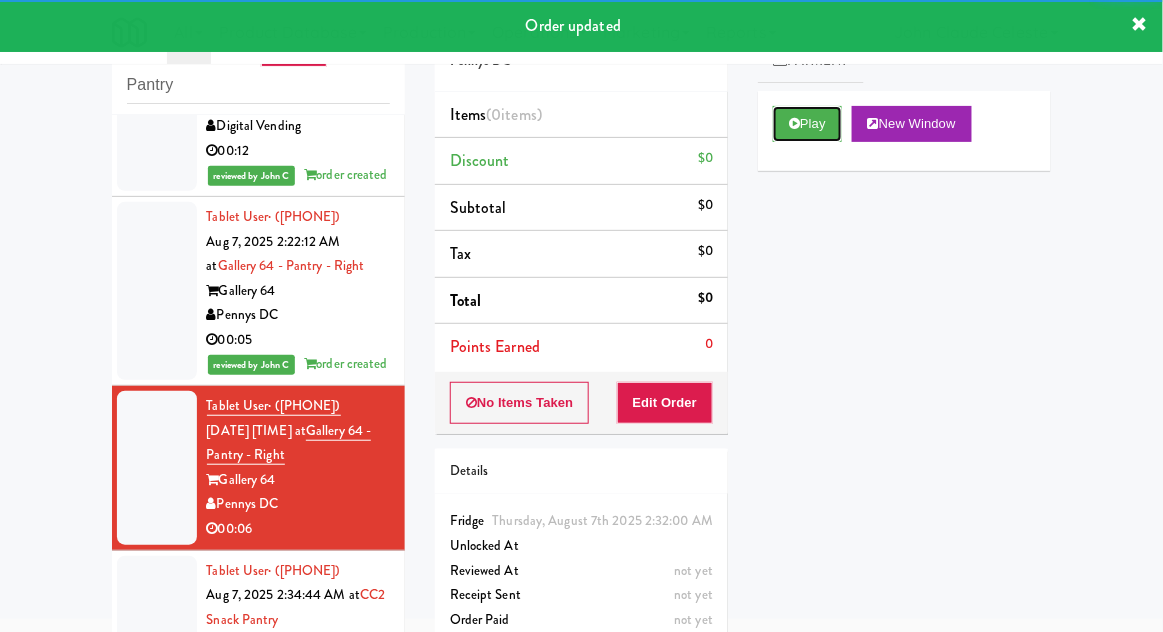 click on "Play" at bounding box center [807, 124] 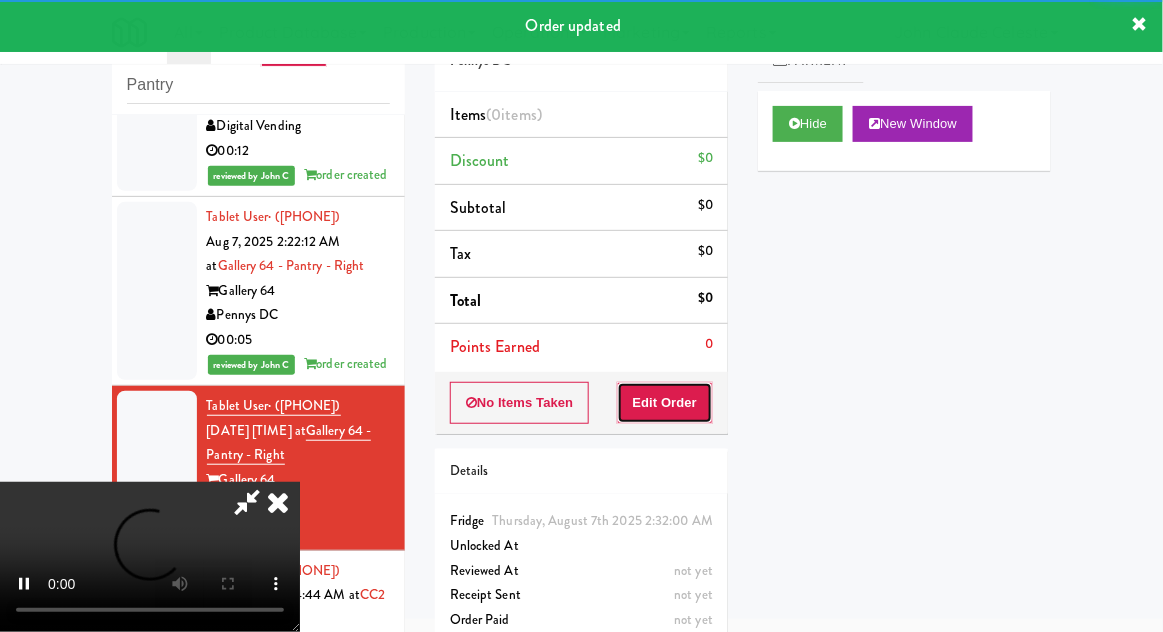 click on "Edit Order" at bounding box center [665, 403] 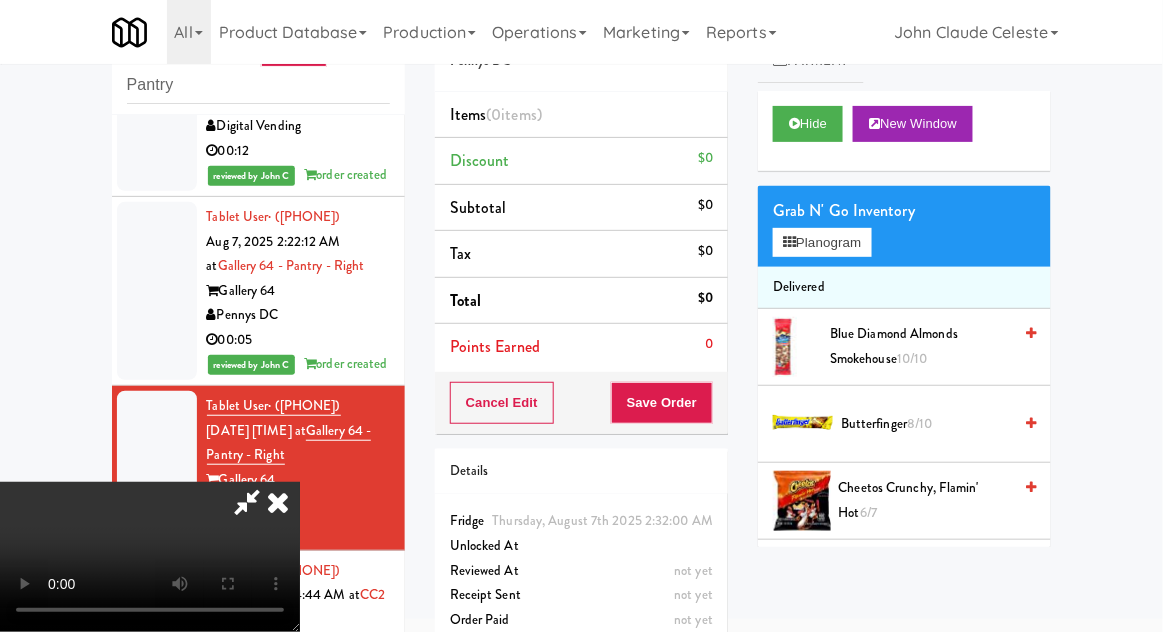 type 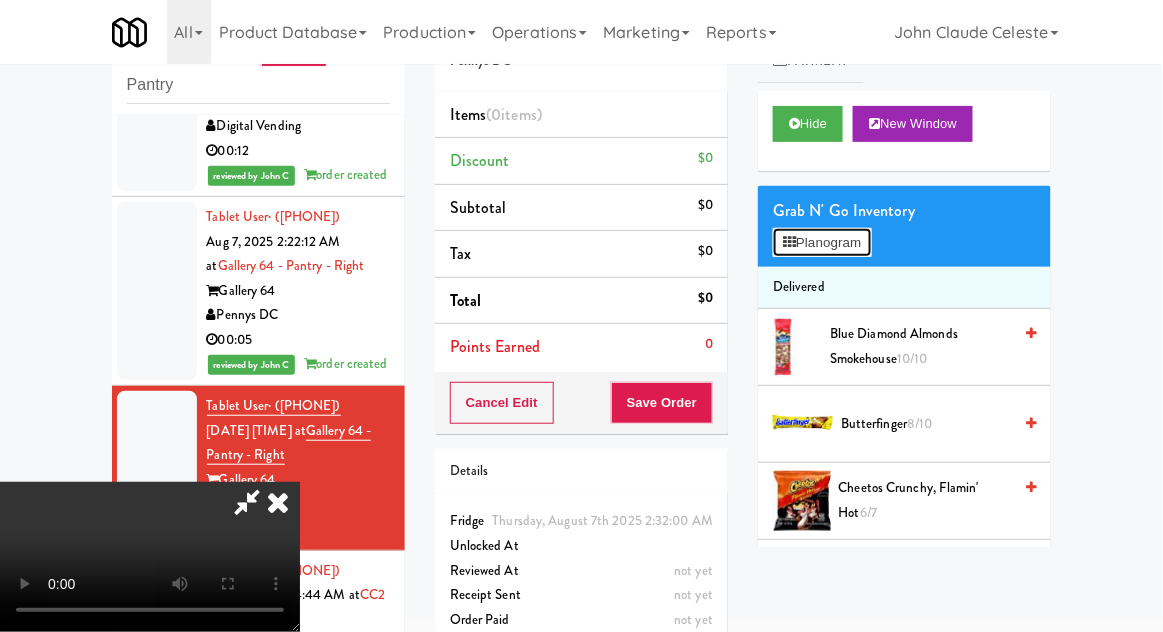 click on "Planogram" at bounding box center [822, 243] 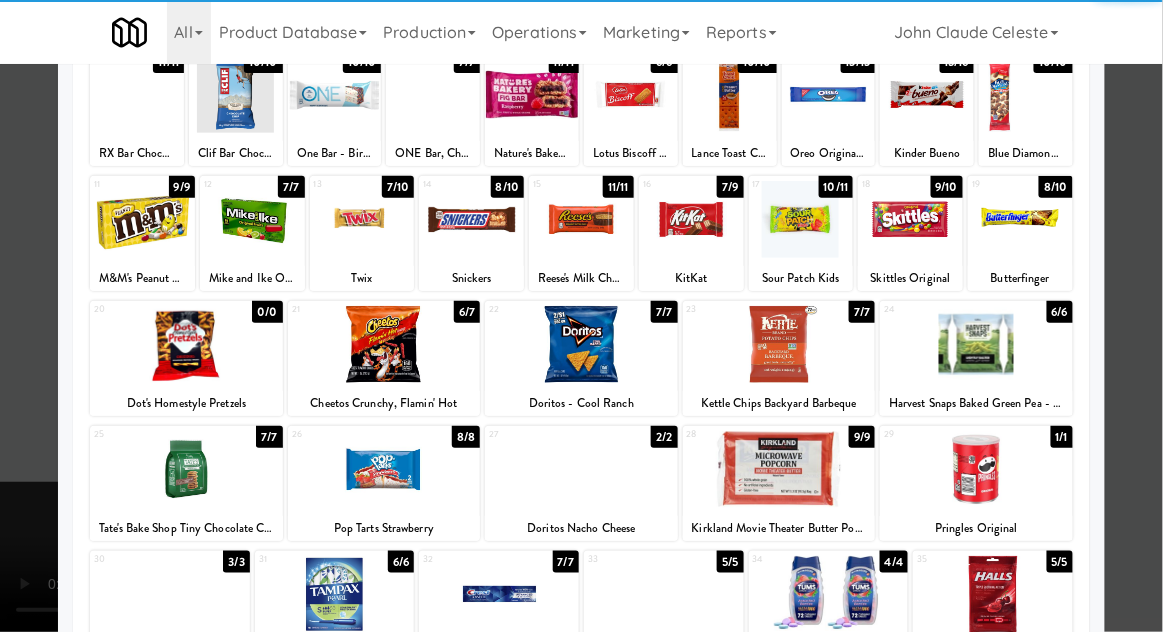 scroll, scrollTop: 253, scrollLeft: 0, axis: vertical 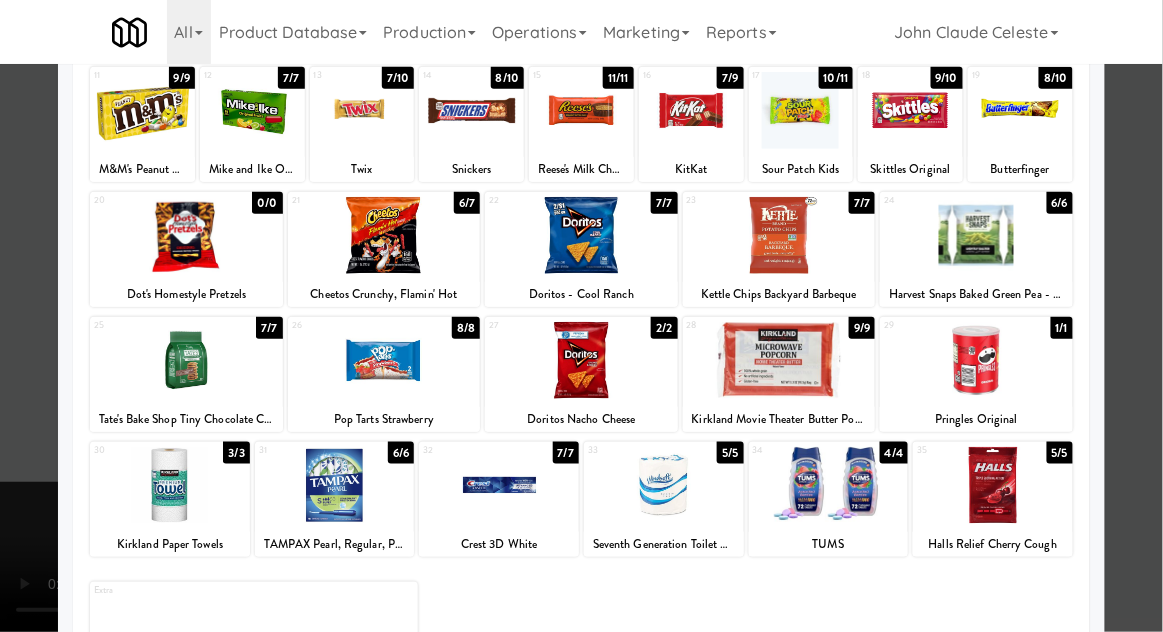 click at bounding box center [829, 485] 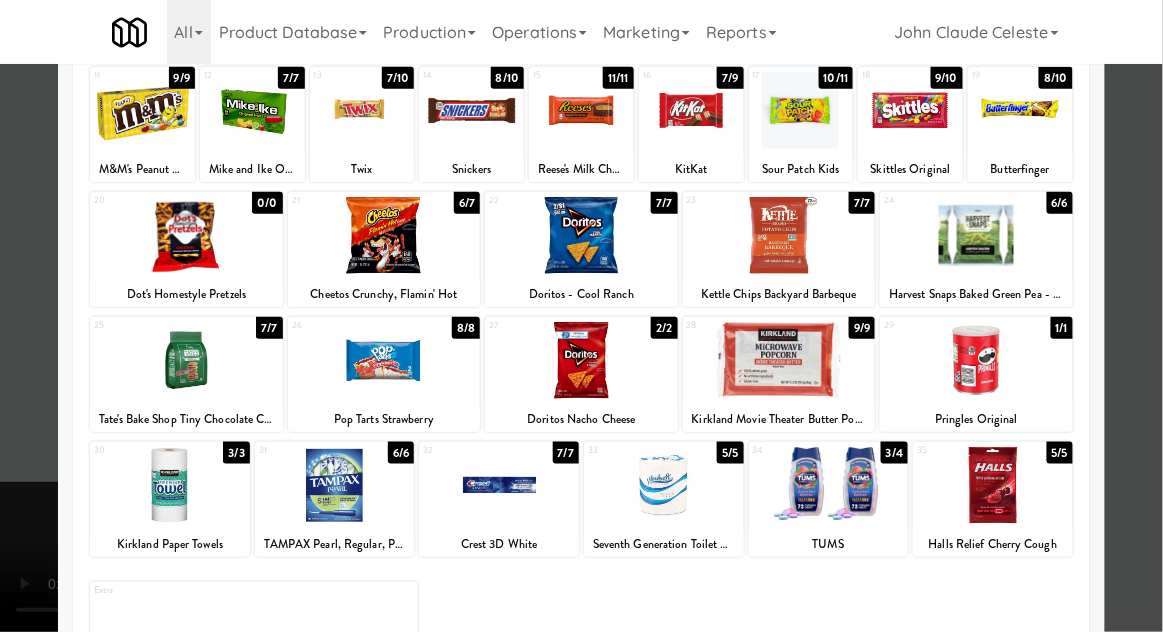 click at bounding box center [581, 316] 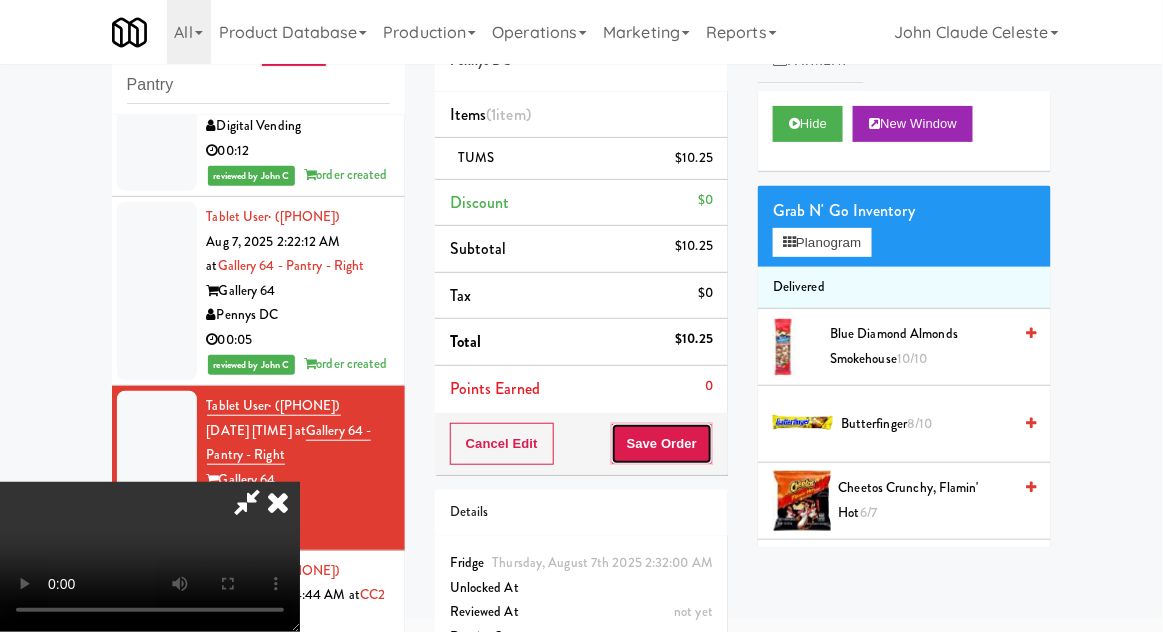 click on "Save Order" at bounding box center (662, 444) 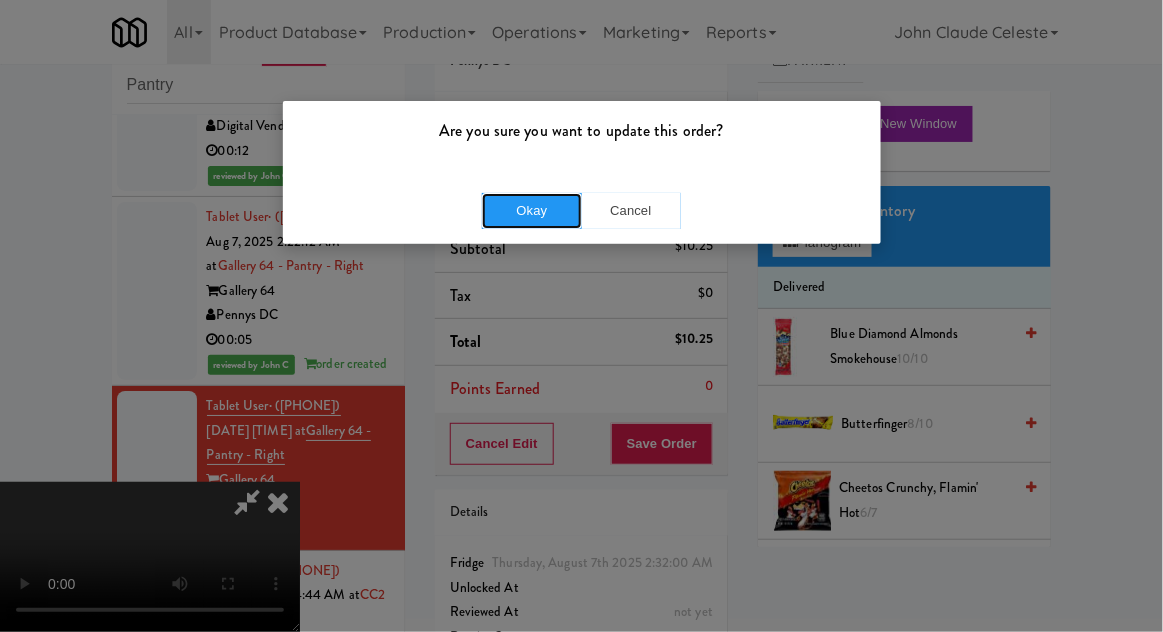 click on "Okay" at bounding box center (532, 211) 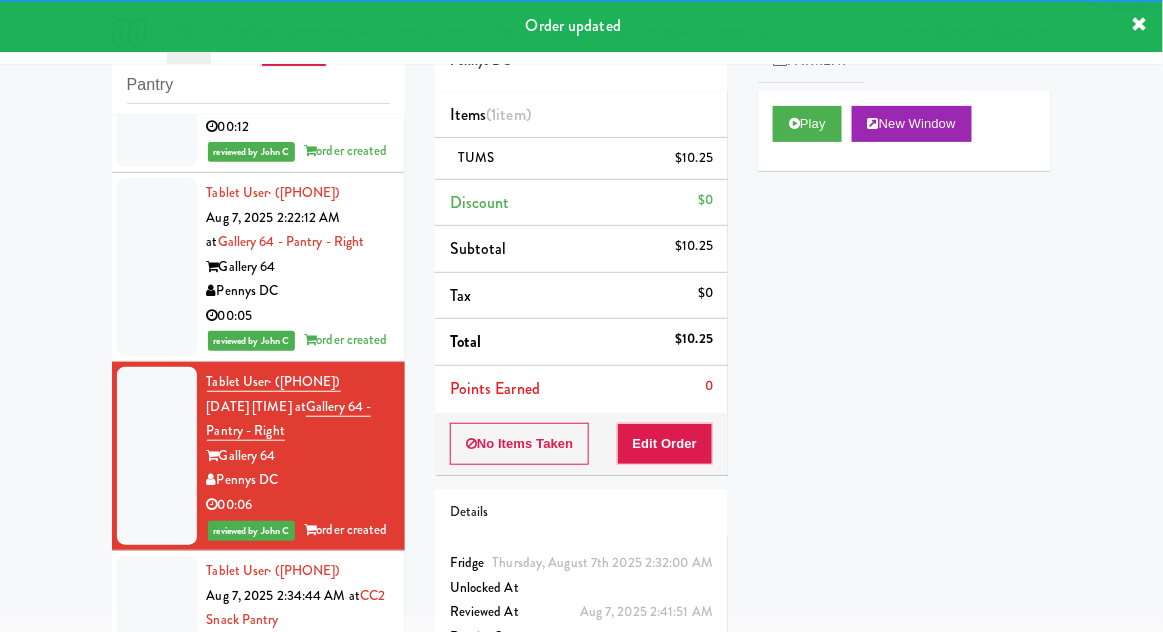 click at bounding box center [157, 633] 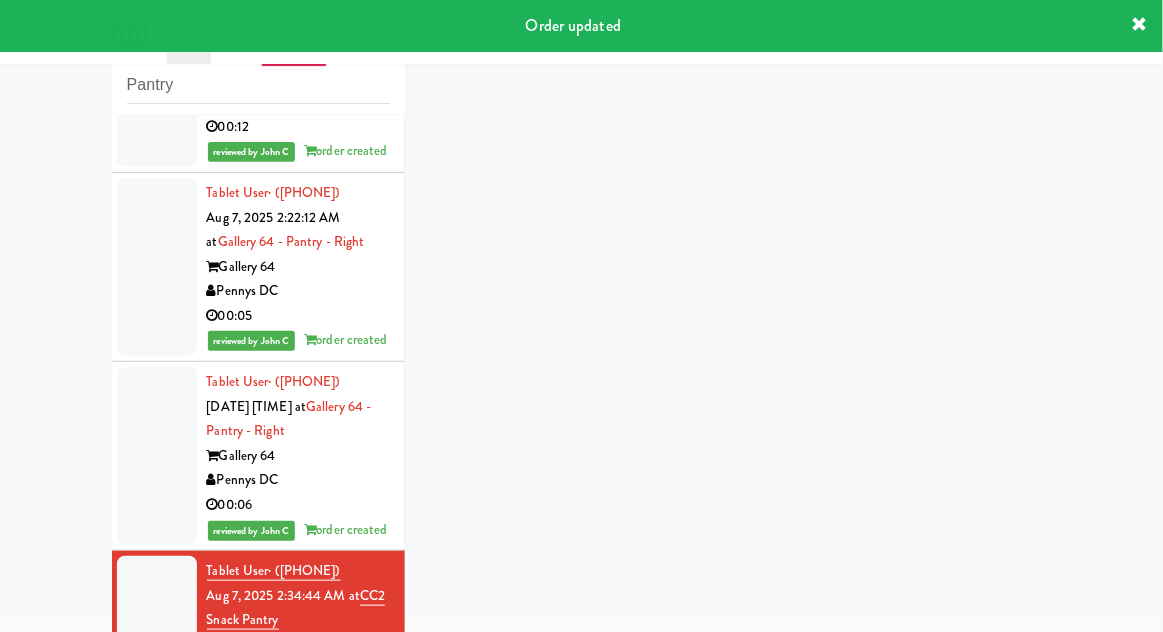 scroll, scrollTop: 1889, scrollLeft: 0, axis: vertical 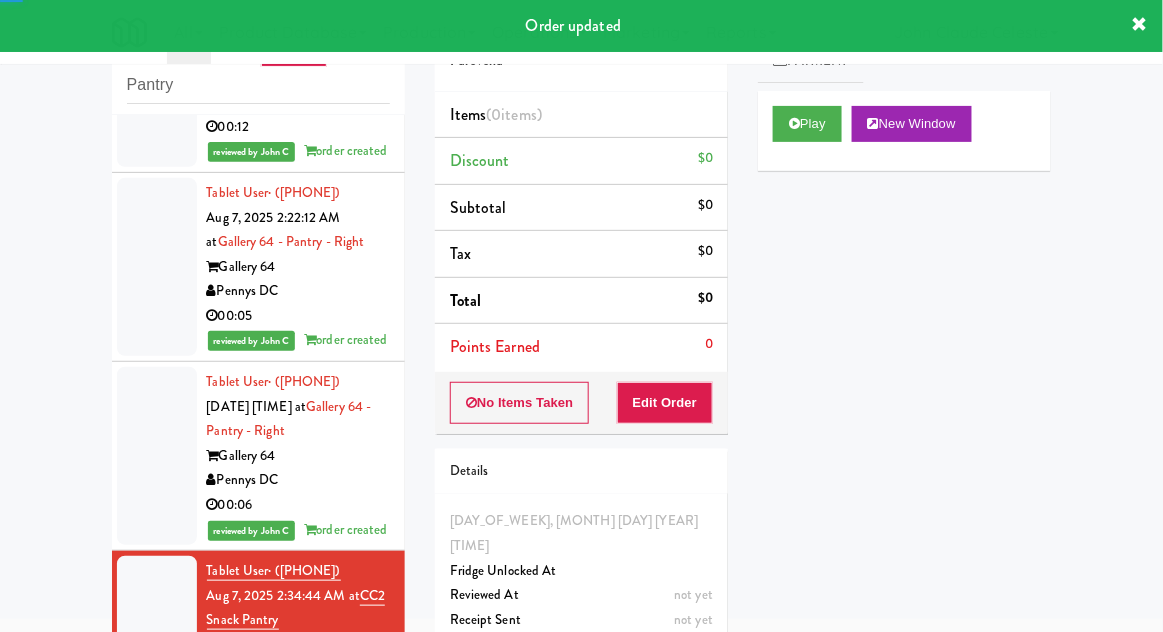 click on "Play  New Window" at bounding box center (904, 131) 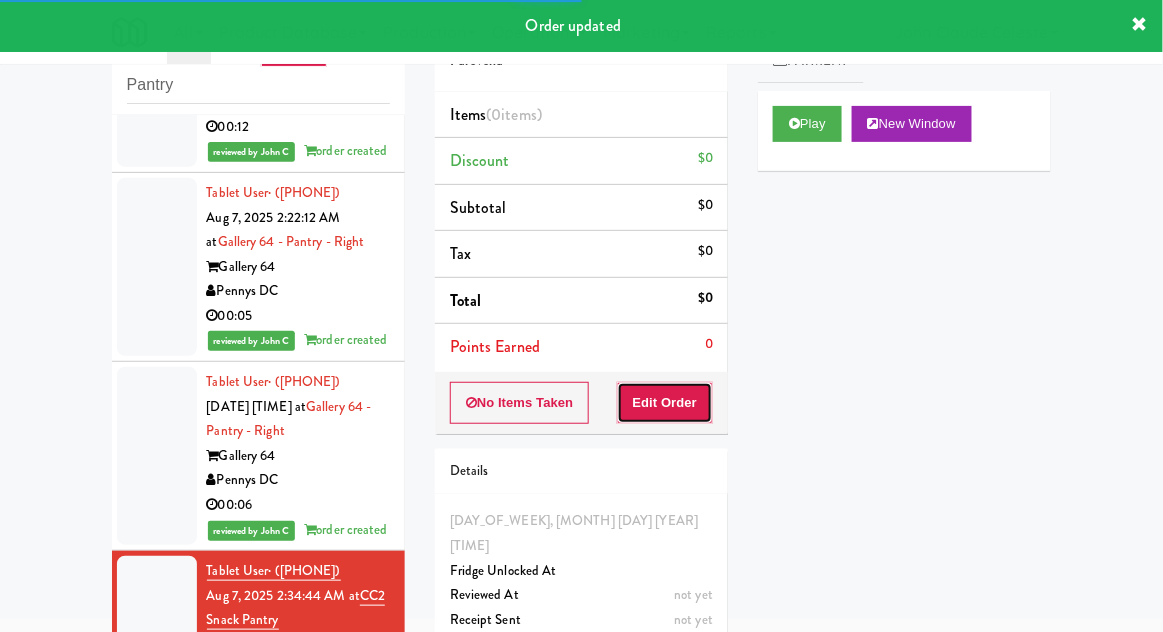 click on "Edit Order" at bounding box center (665, 403) 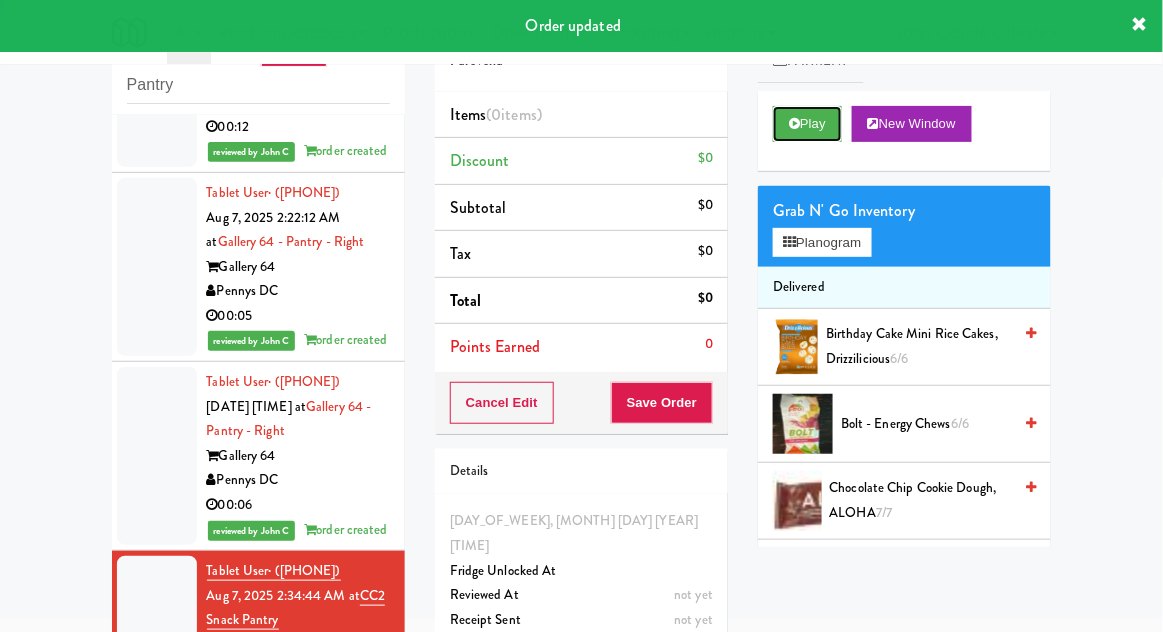 click on "Play" at bounding box center [807, 124] 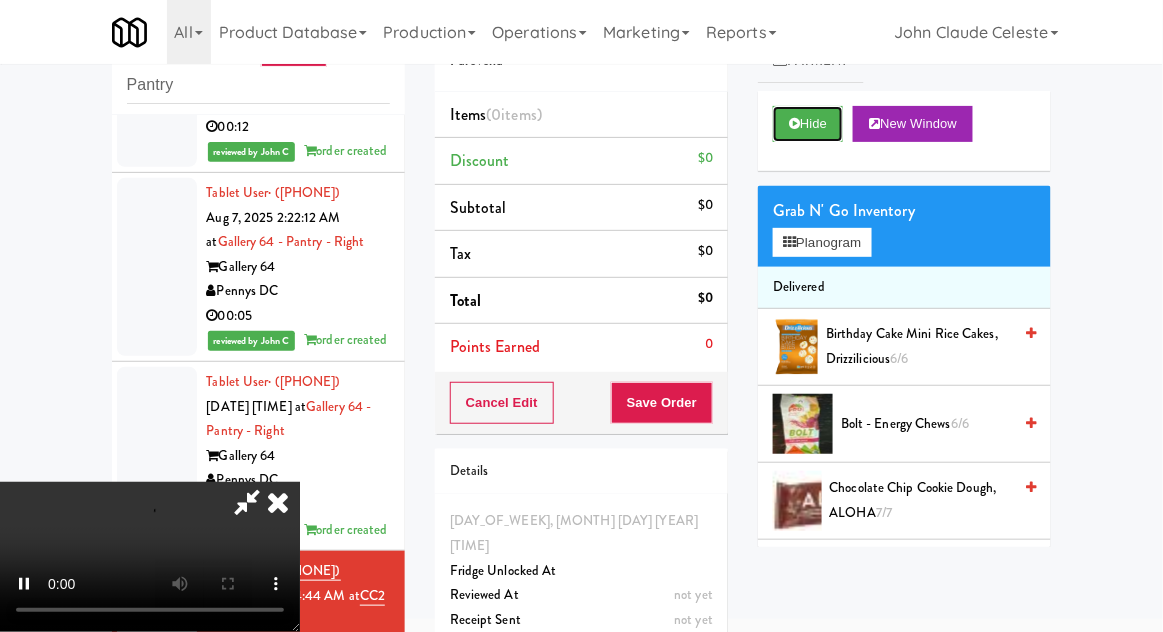 scroll, scrollTop: 73, scrollLeft: 0, axis: vertical 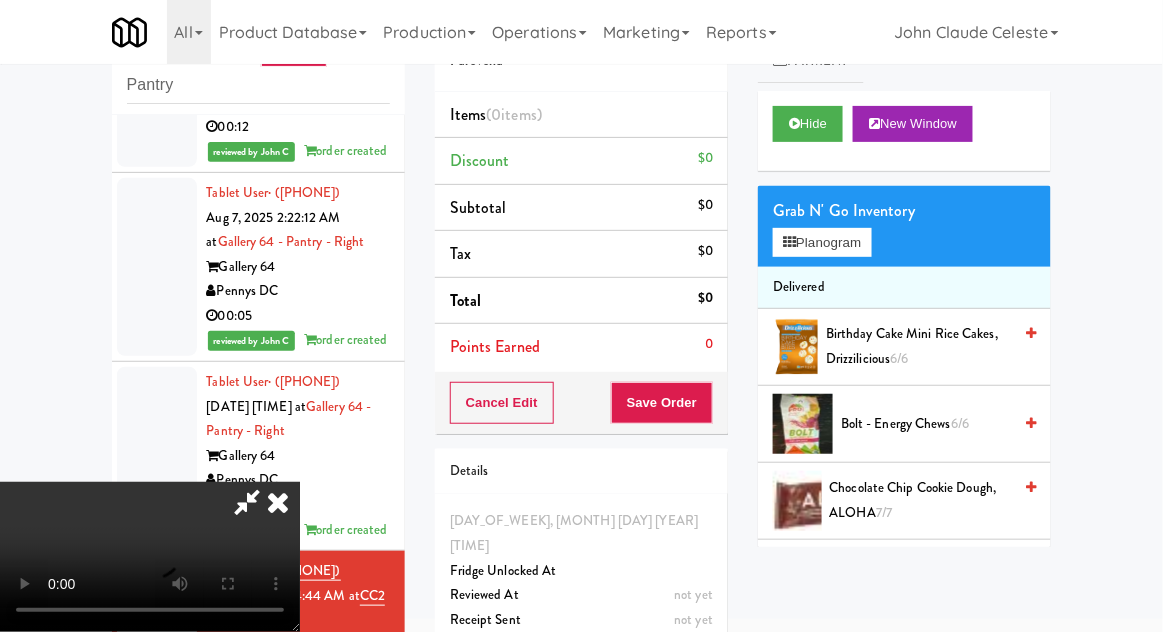 type 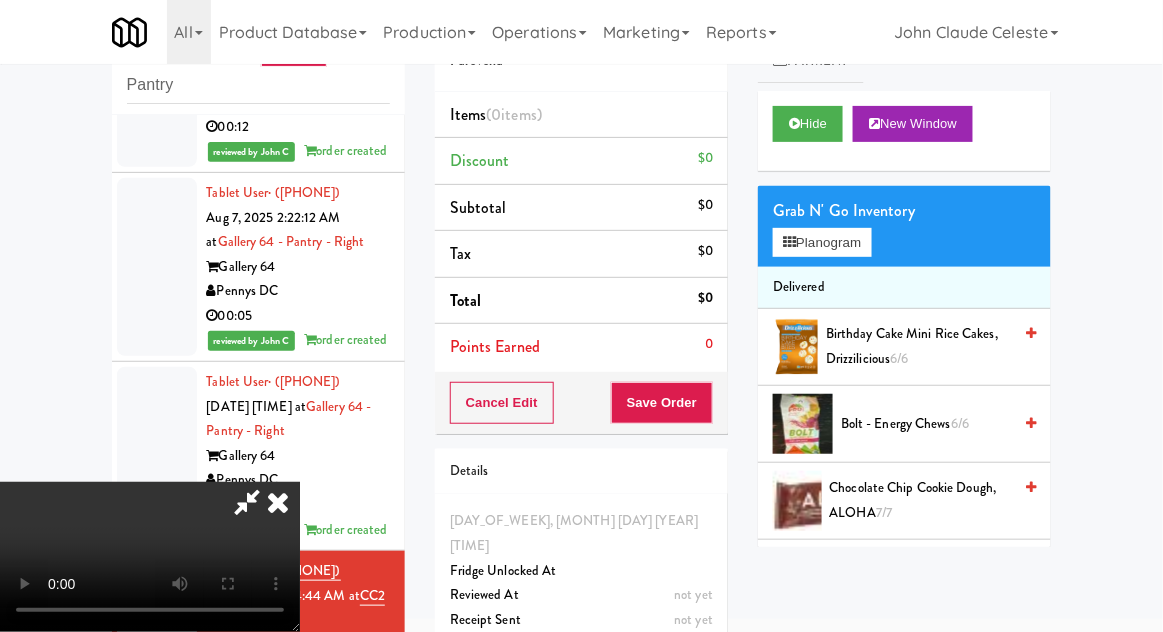 scroll, scrollTop: 73, scrollLeft: 0, axis: vertical 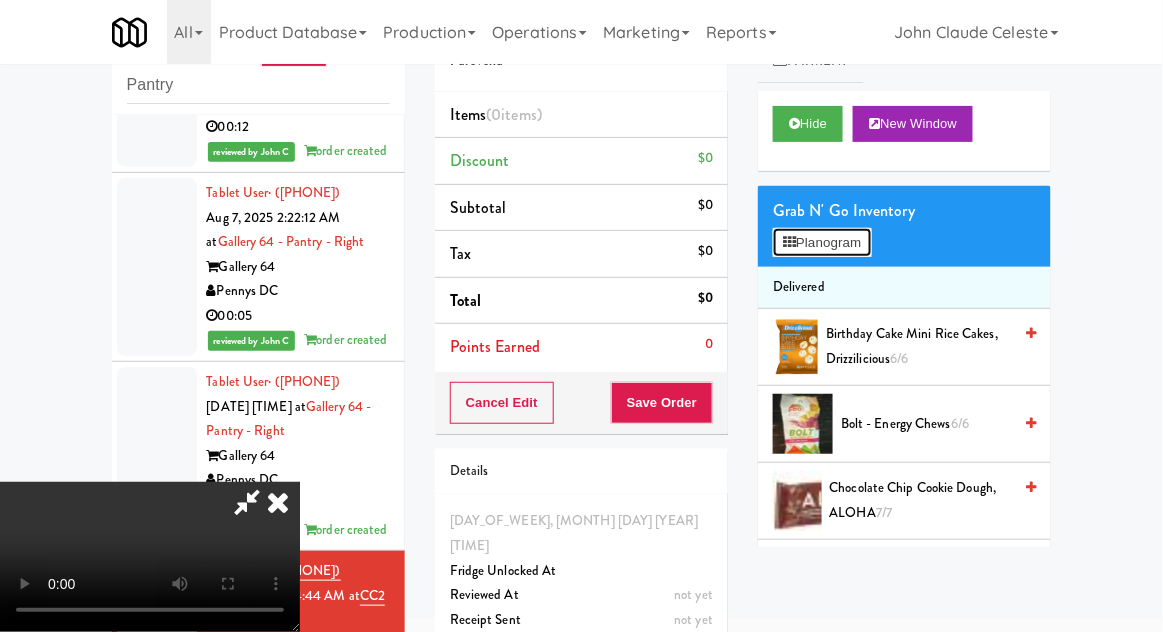 click on "Planogram" at bounding box center (822, 243) 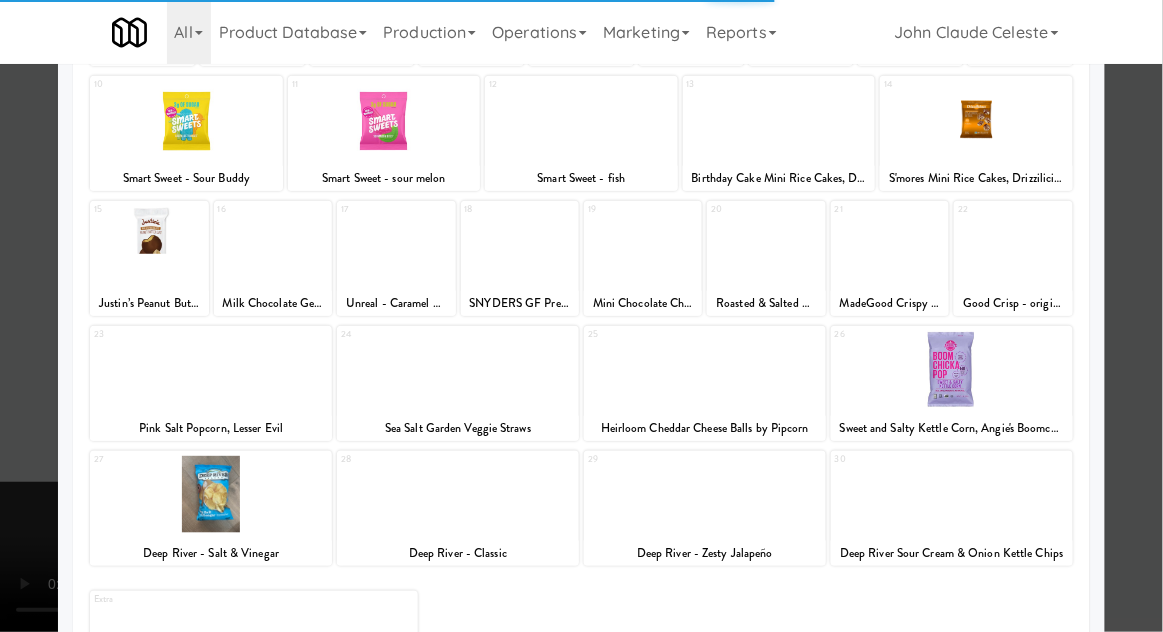 scroll, scrollTop: 253, scrollLeft: 0, axis: vertical 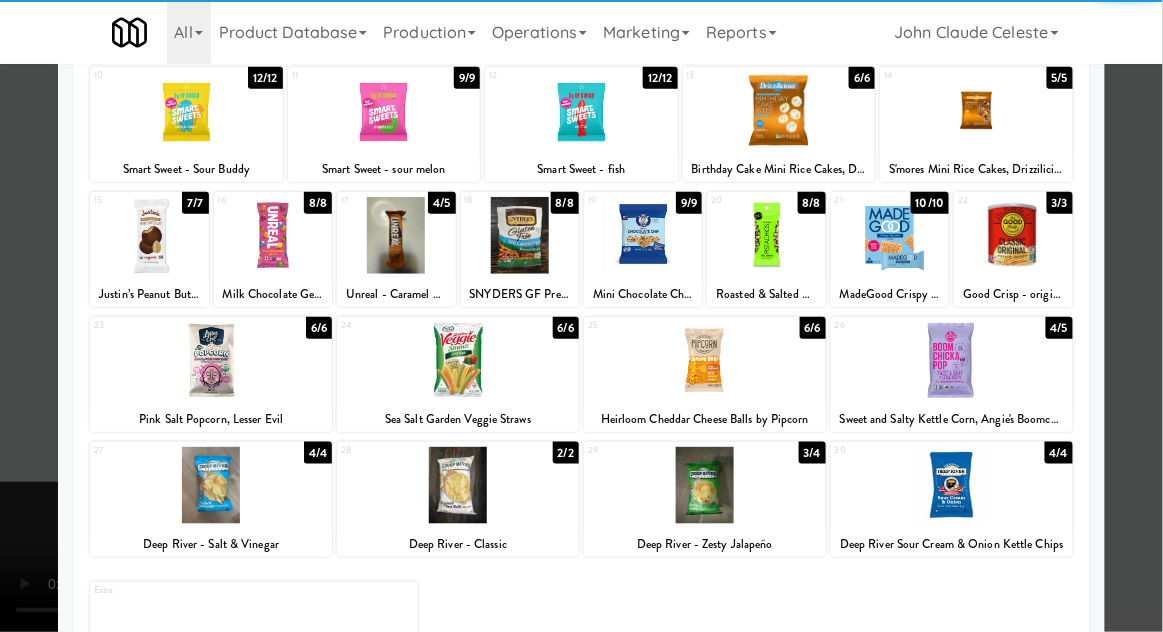 click at bounding box center [952, 485] 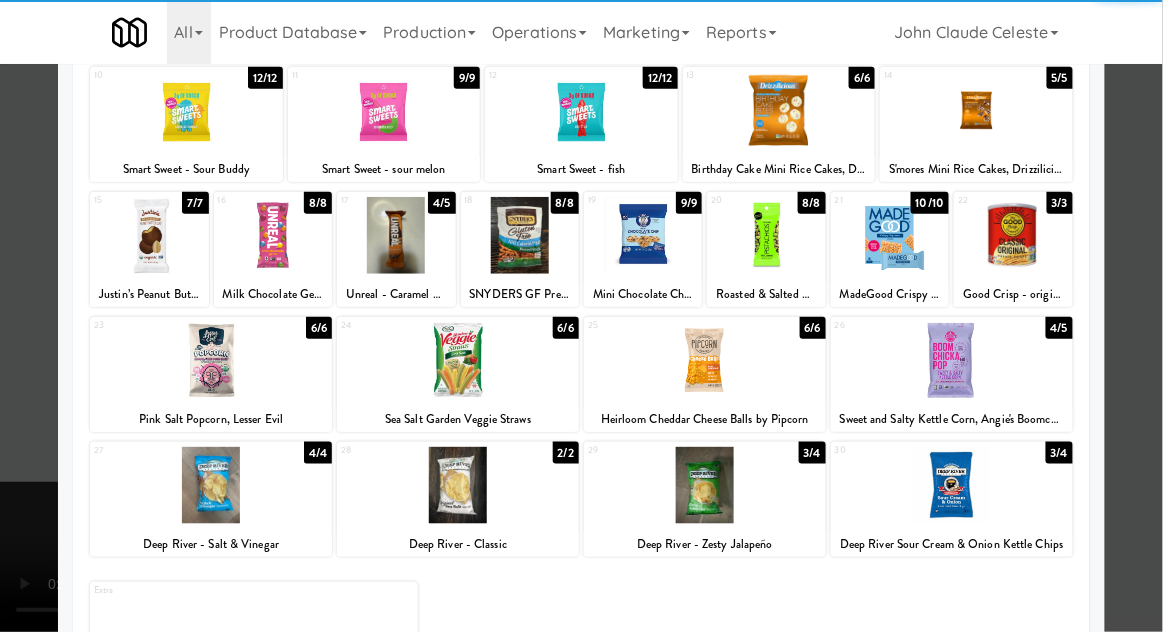click at bounding box center [581, 316] 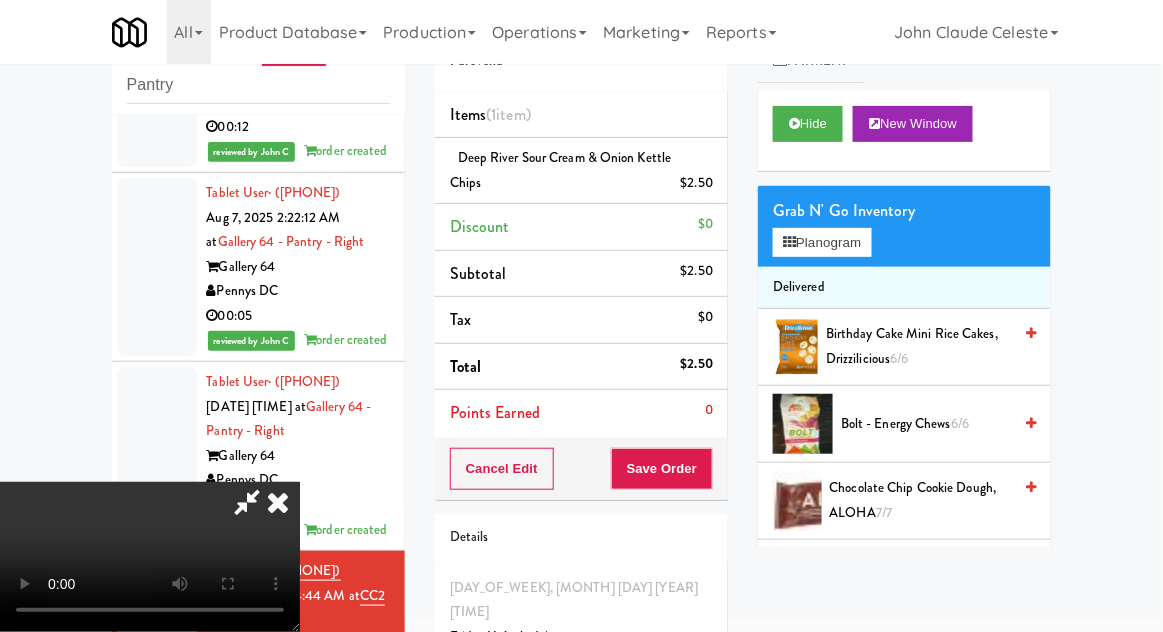 scroll, scrollTop: 0, scrollLeft: 0, axis: both 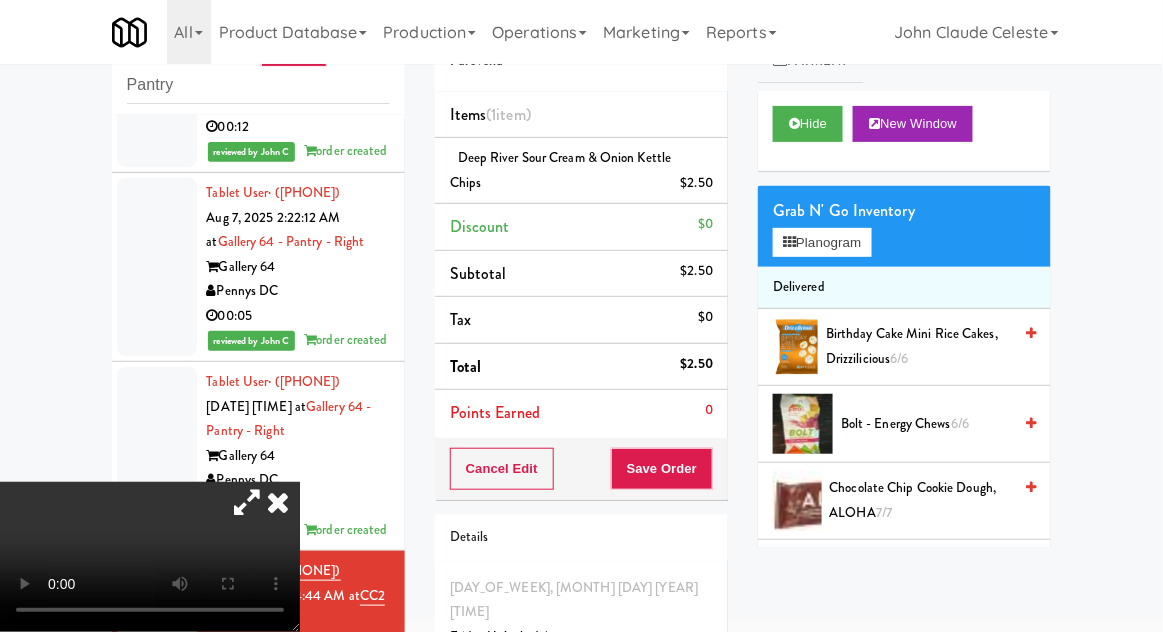 click at bounding box center (247, 502) 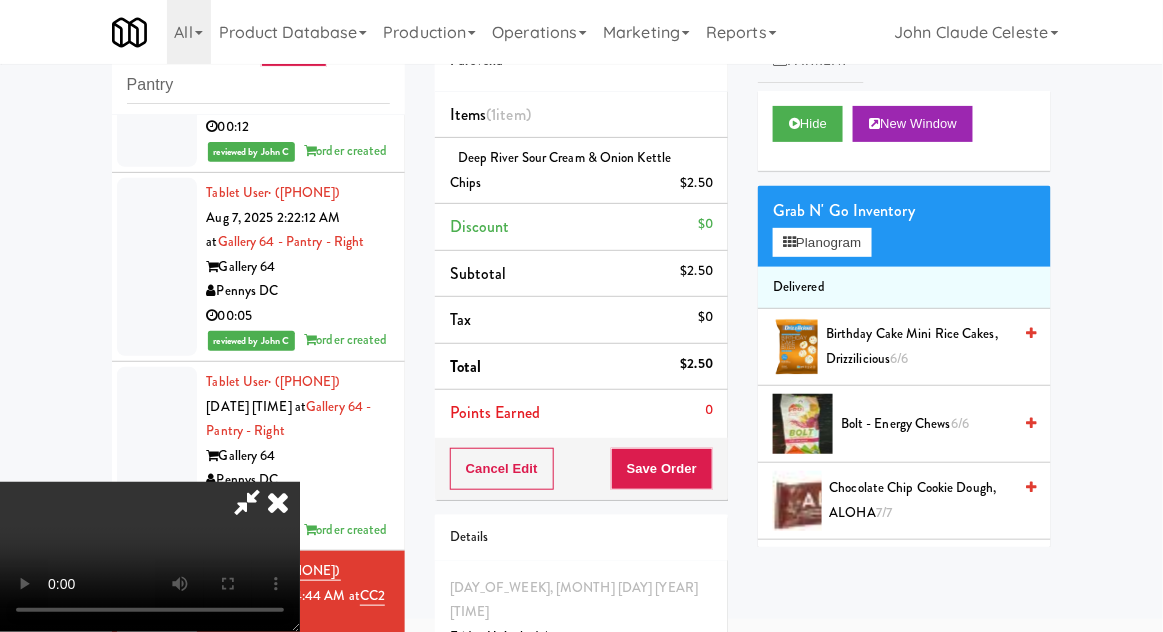 scroll, scrollTop: 73, scrollLeft: 0, axis: vertical 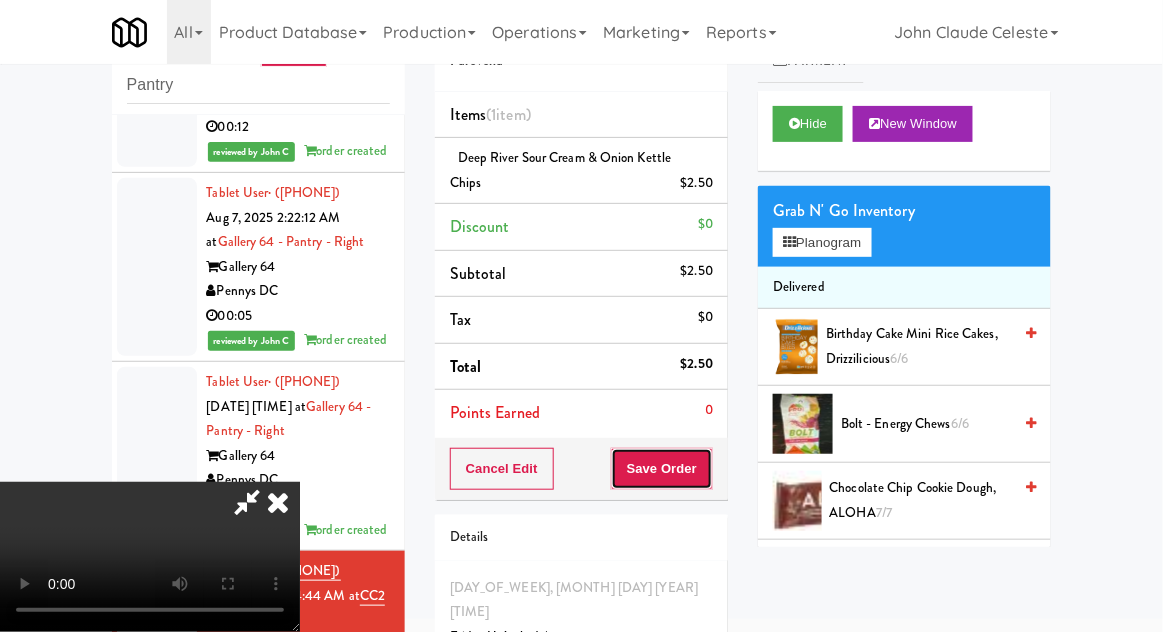 click on "Save Order" at bounding box center [662, 469] 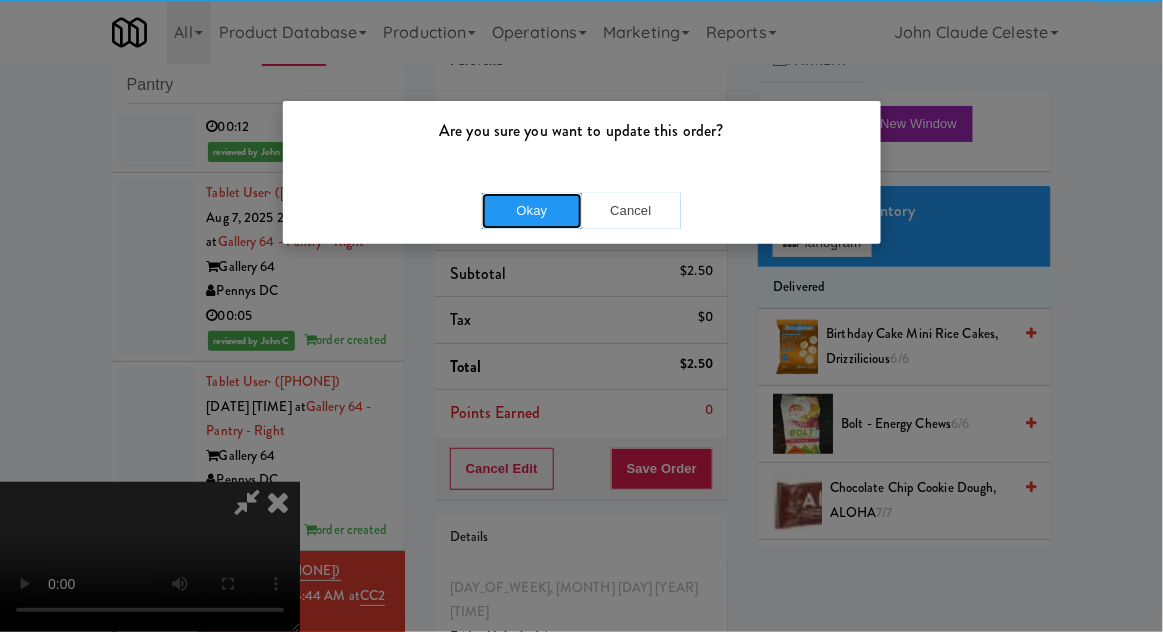 click on "Okay" at bounding box center (532, 211) 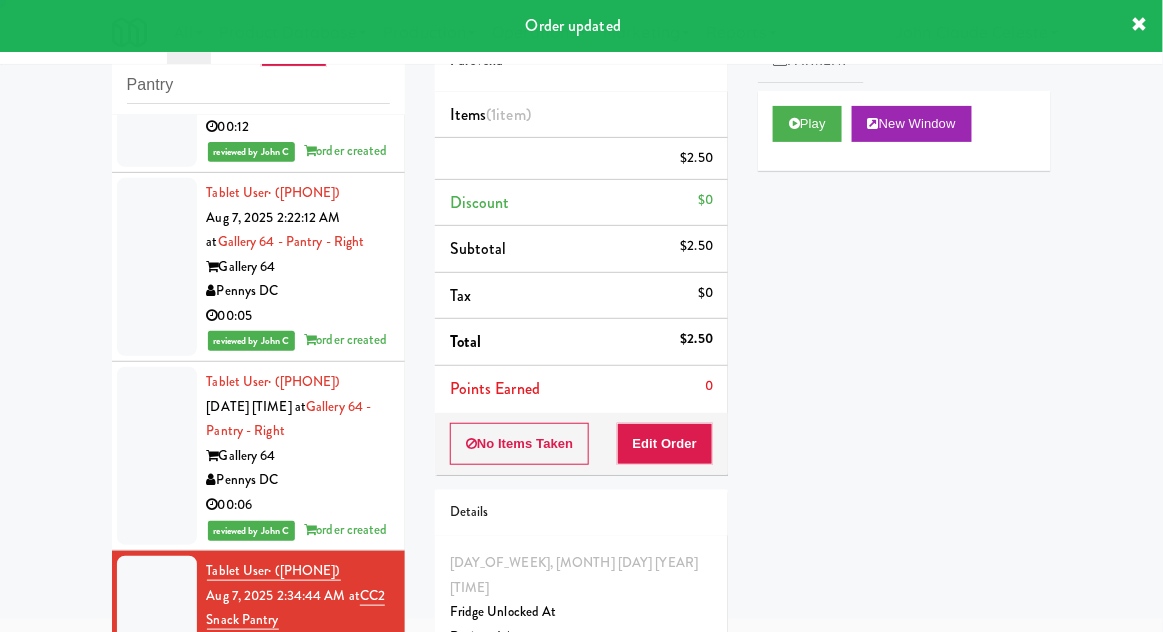scroll, scrollTop: 0, scrollLeft: 0, axis: both 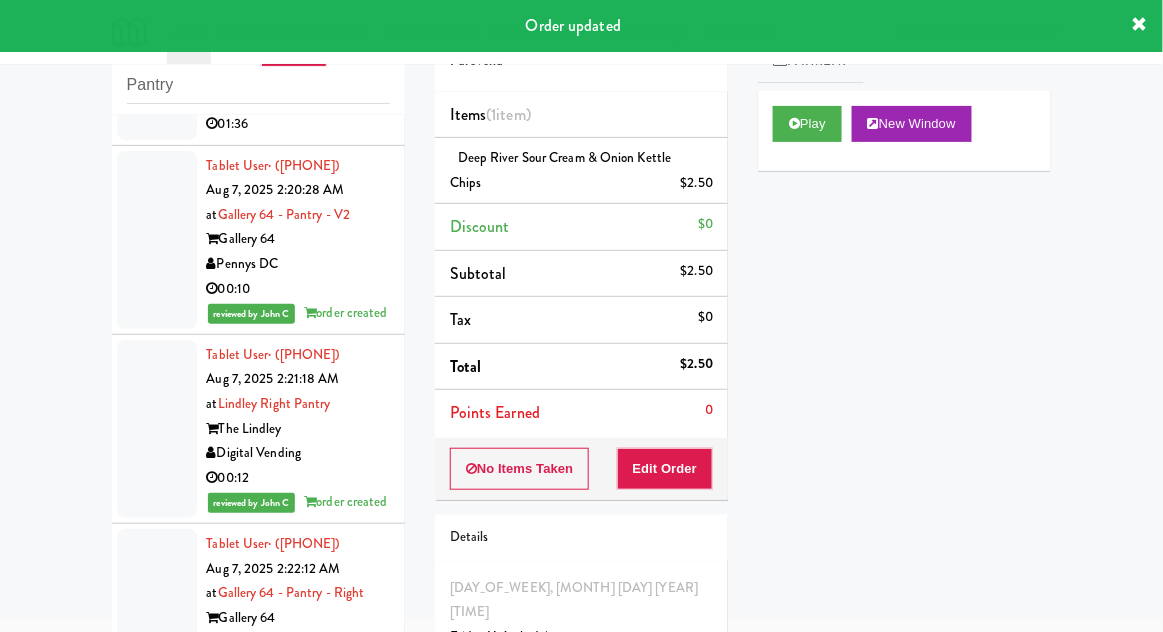 click at bounding box center [157, 63] 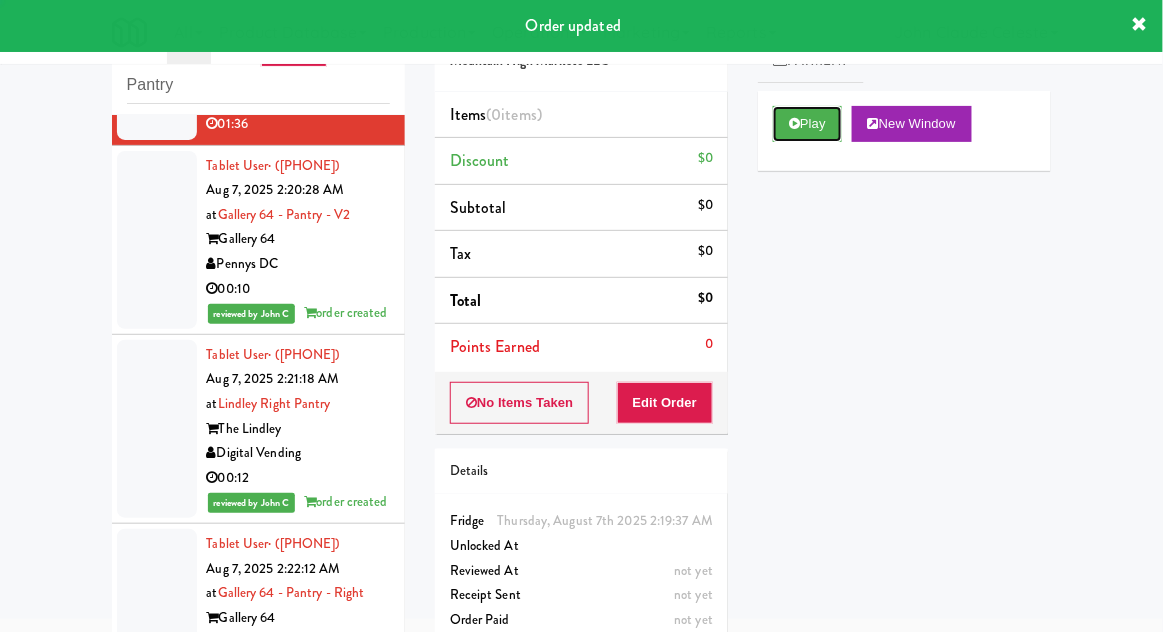 click on "Play" at bounding box center (807, 124) 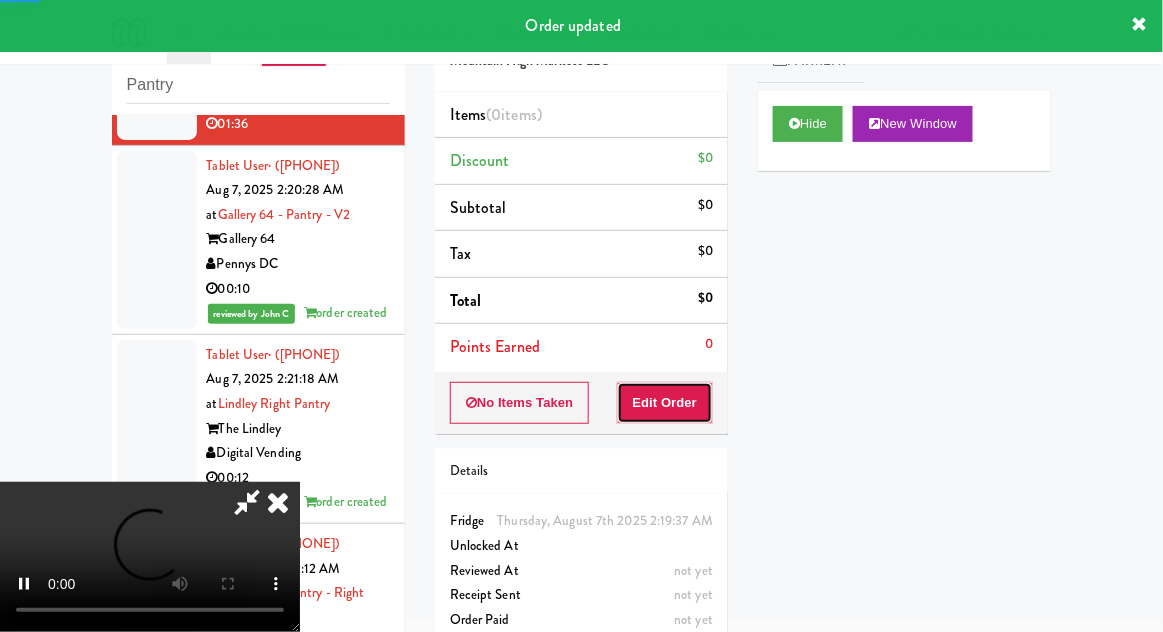 click on "Edit Order" at bounding box center (665, 403) 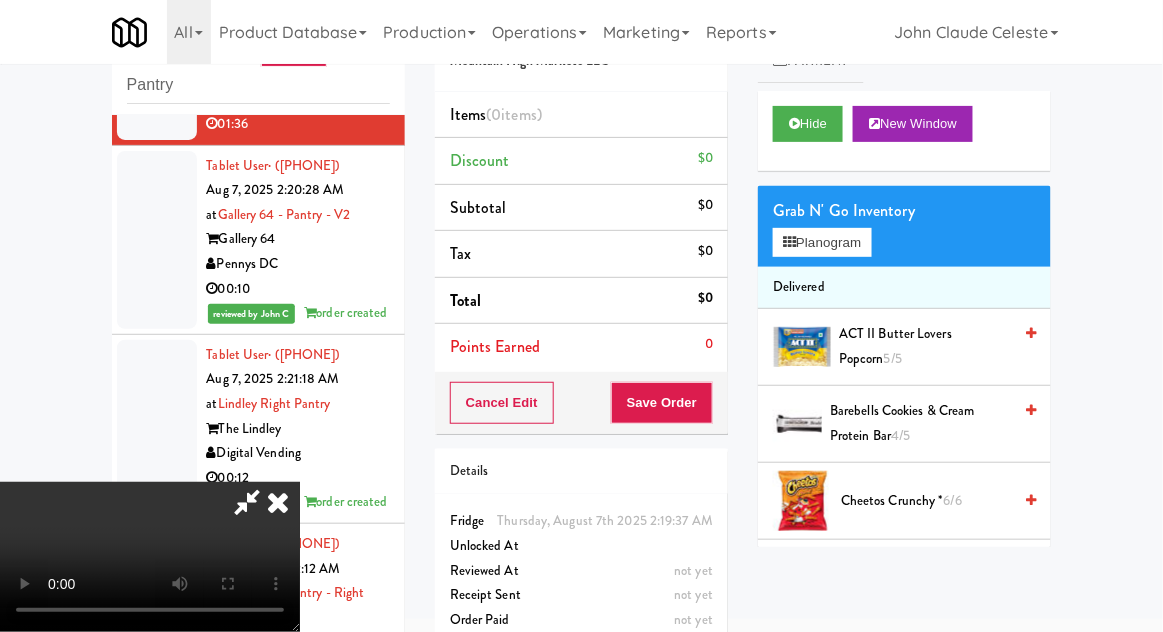 type 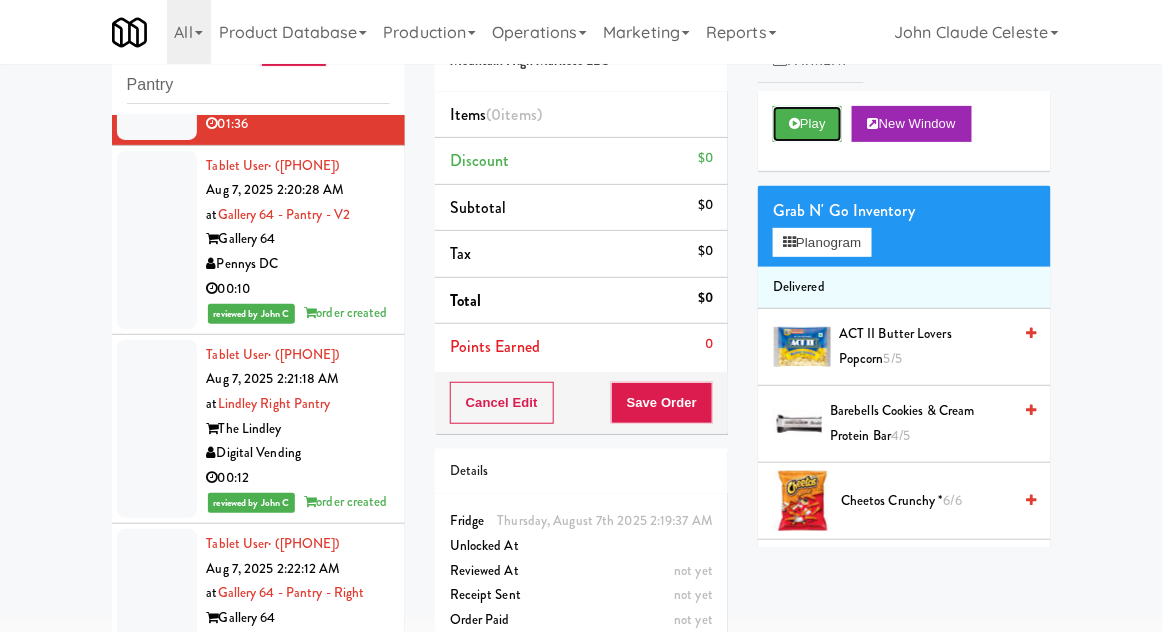 click on "Play" at bounding box center [807, 124] 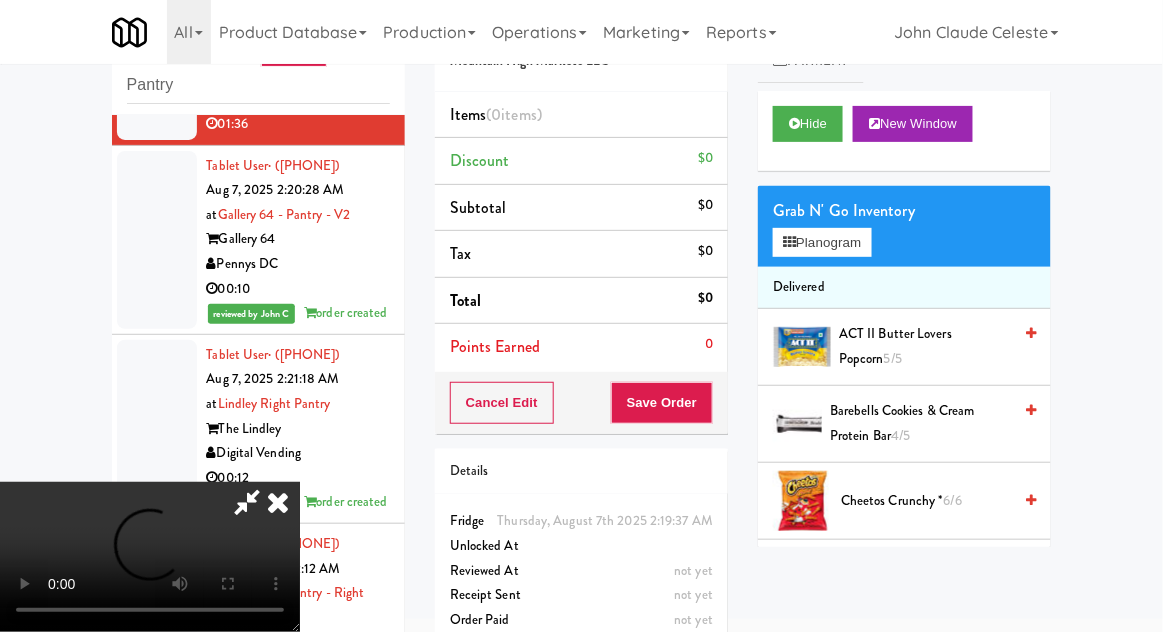 type 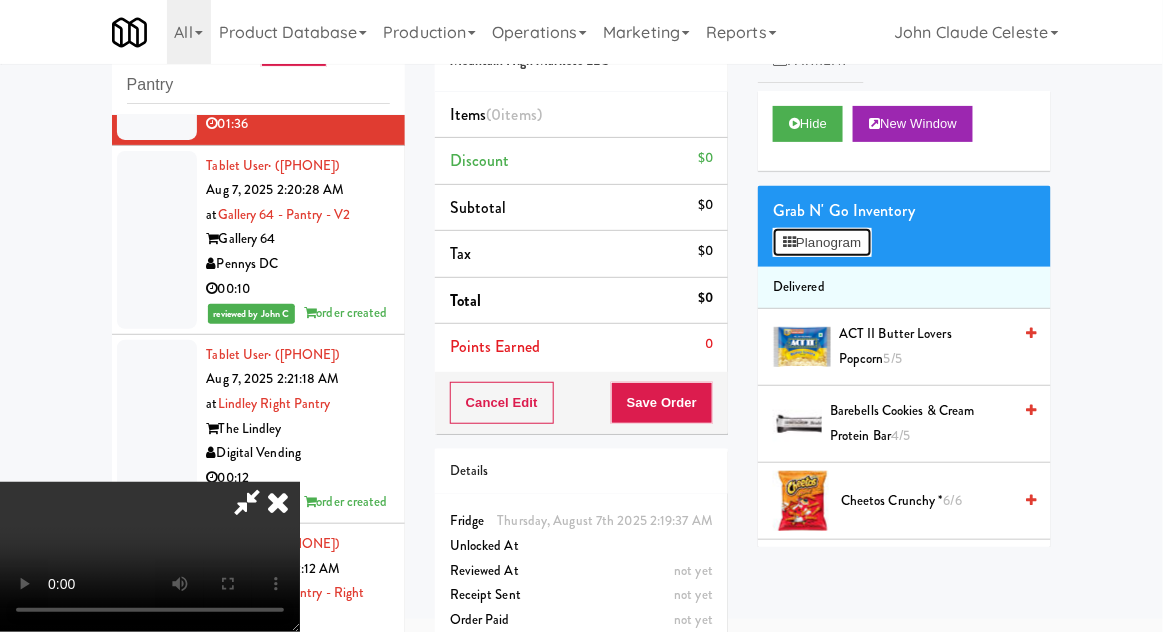click on "Planogram" at bounding box center (822, 243) 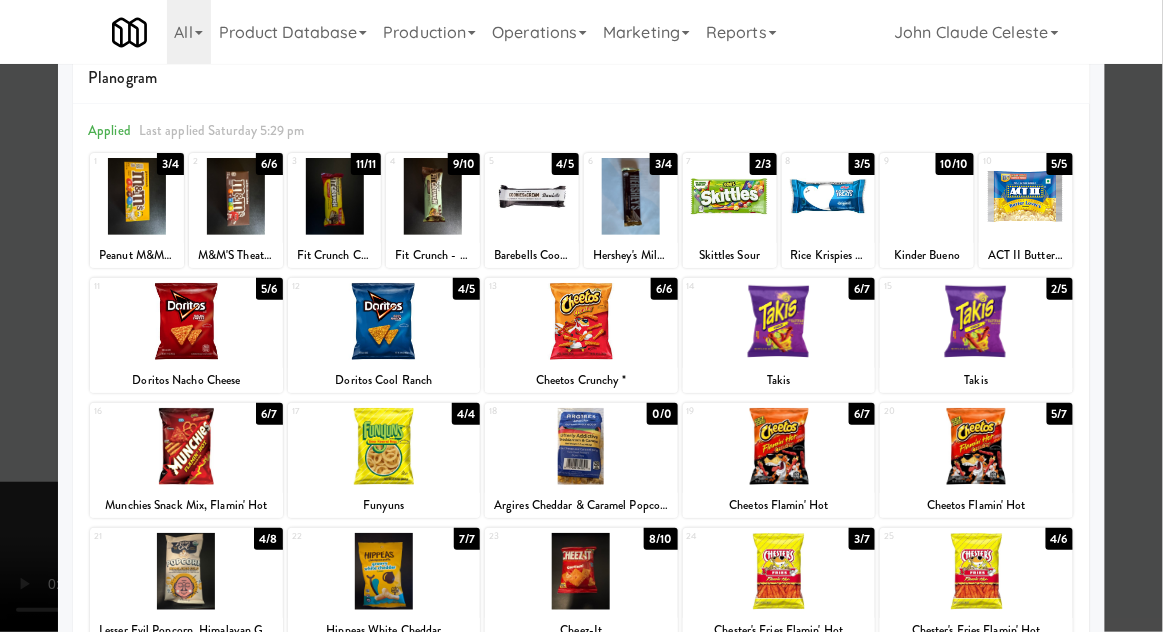scroll, scrollTop: 0, scrollLeft: 0, axis: both 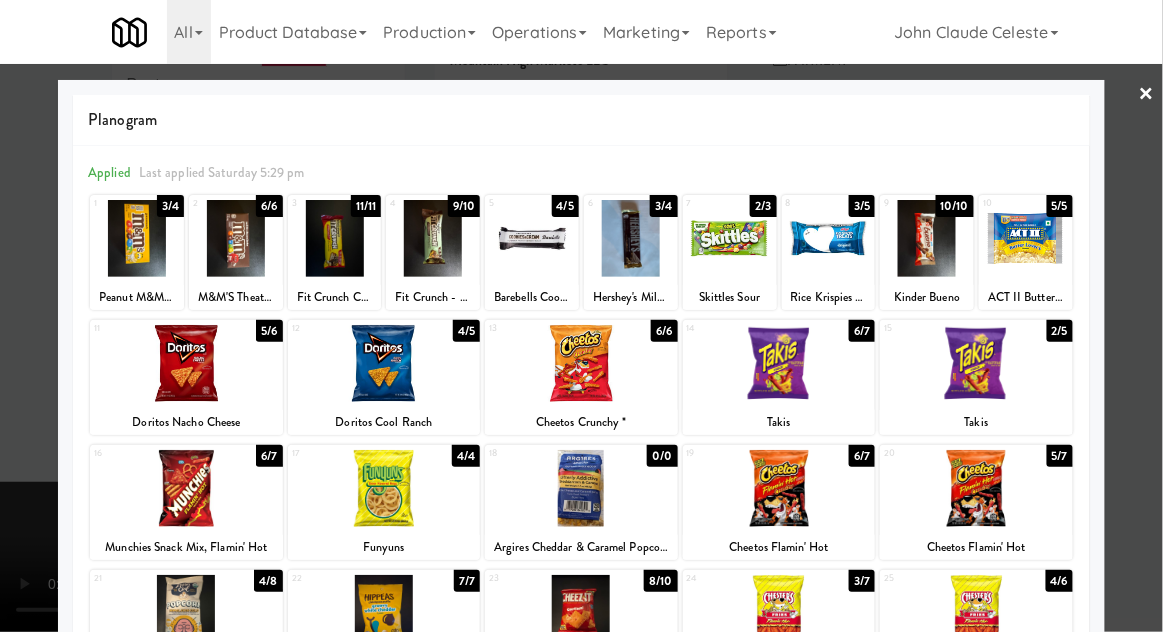 click at bounding box center [976, 363] 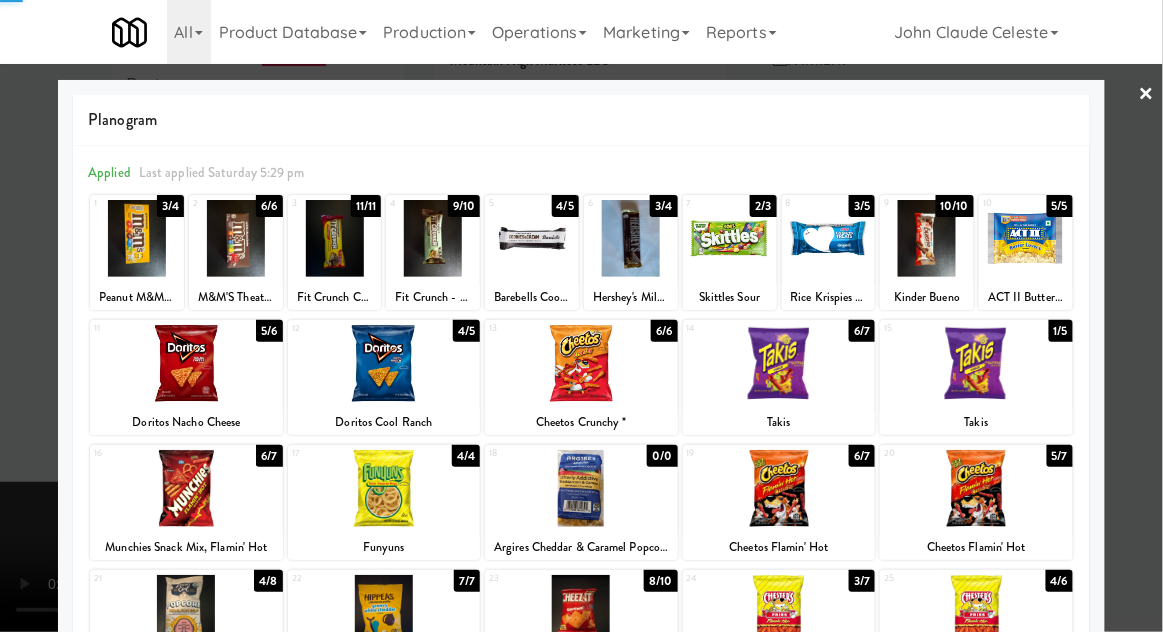 click at bounding box center (581, 316) 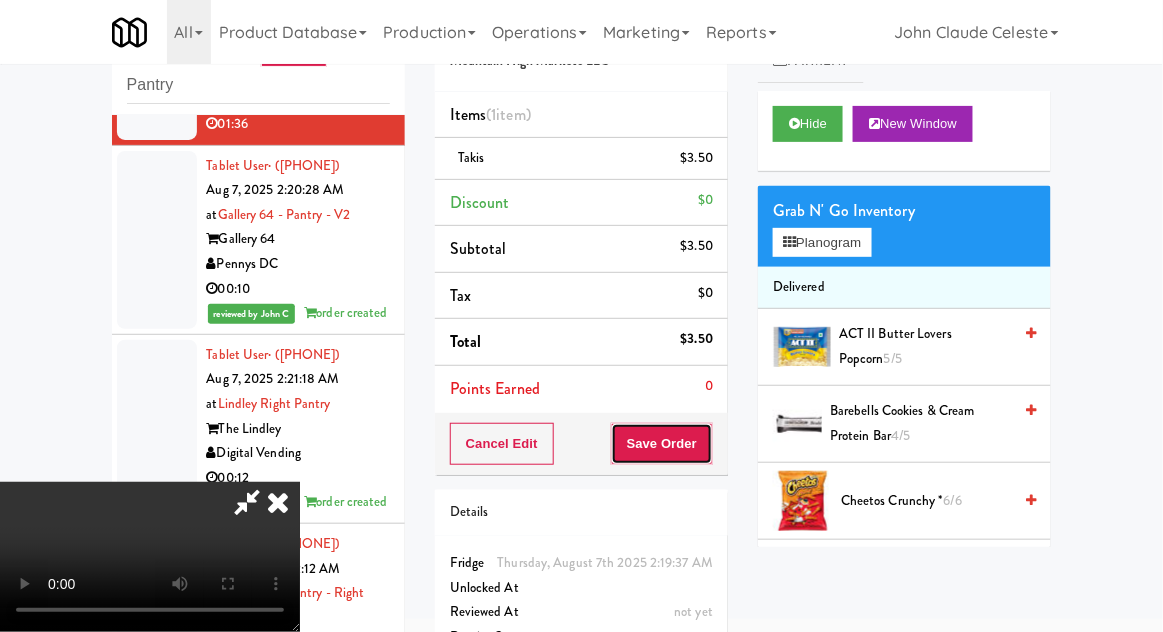 click on "Save Order" at bounding box center (662, 444) 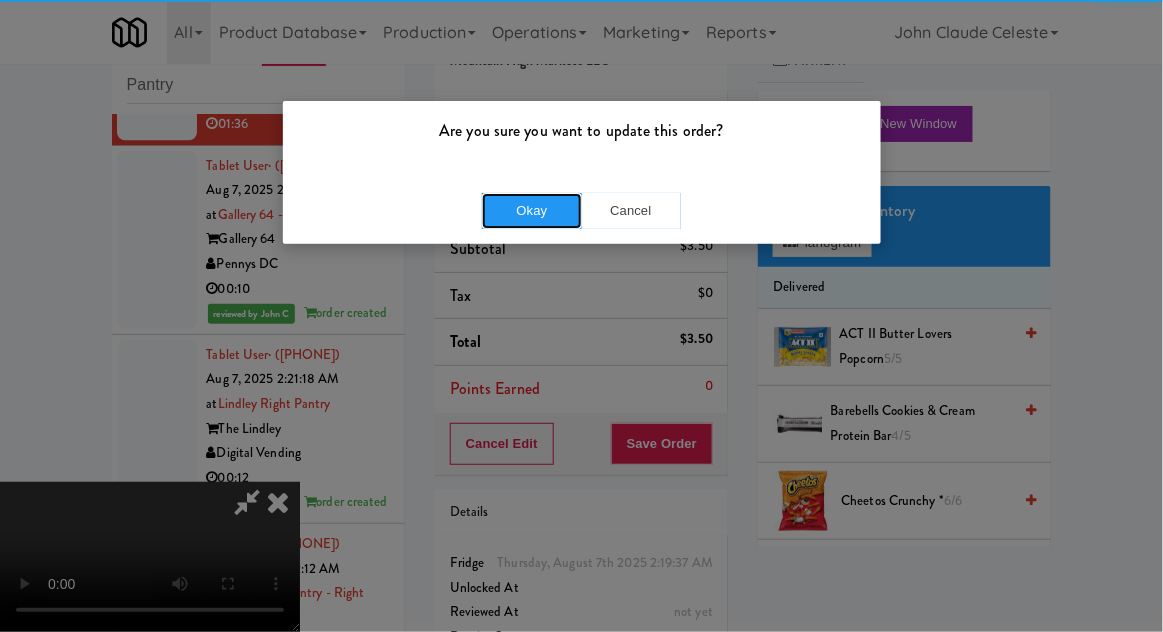 click on "Okay" at bounding box center (532, 211) 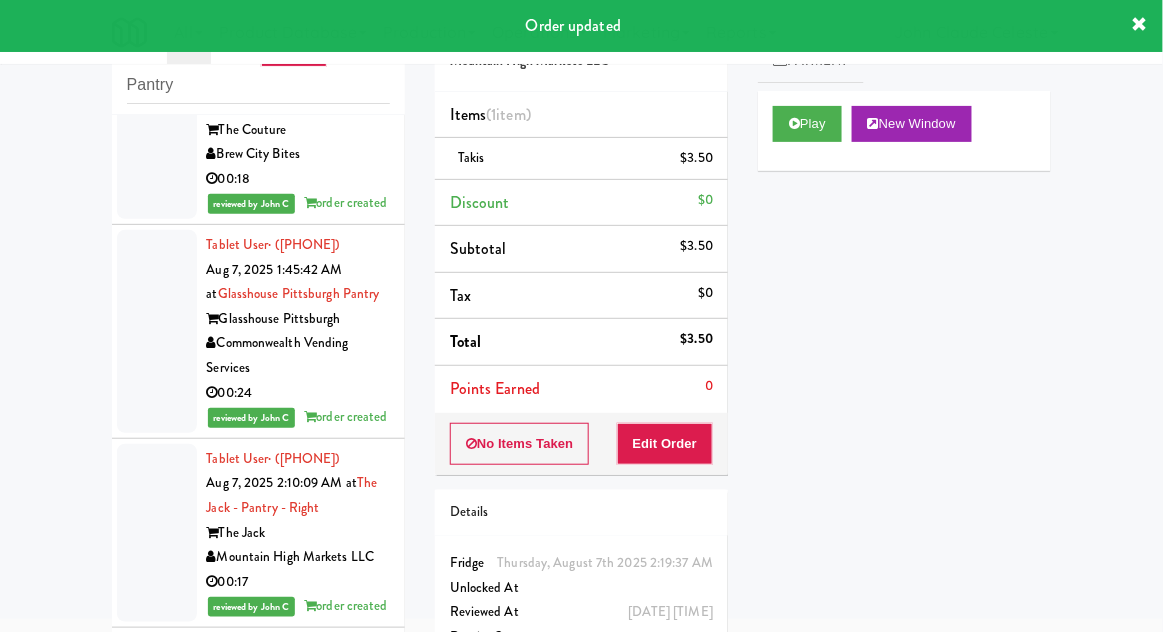 scroll, scrollTop: 0, scrollLeft: 0, axis: both 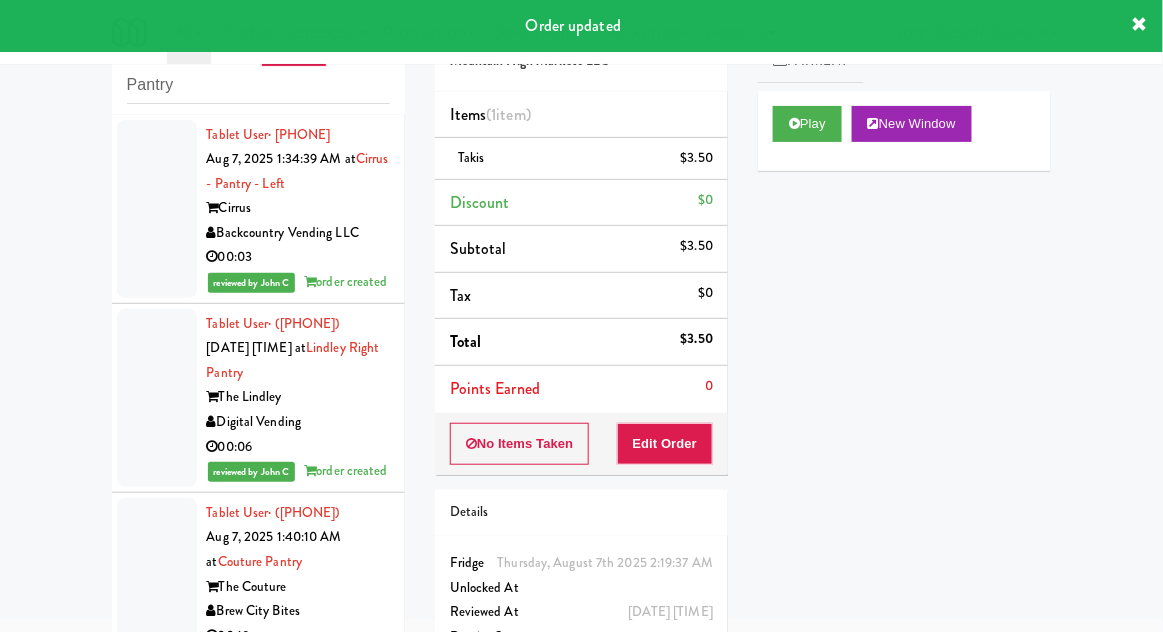 click at bounding box center [157, 209] 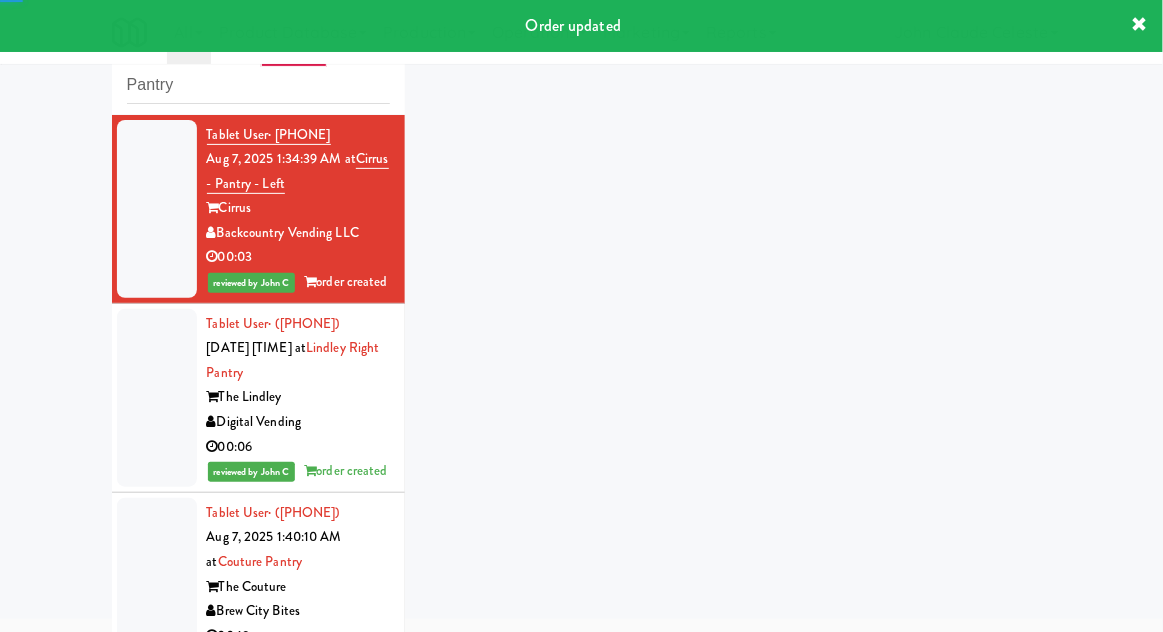 click at bounding box center [157, 398] 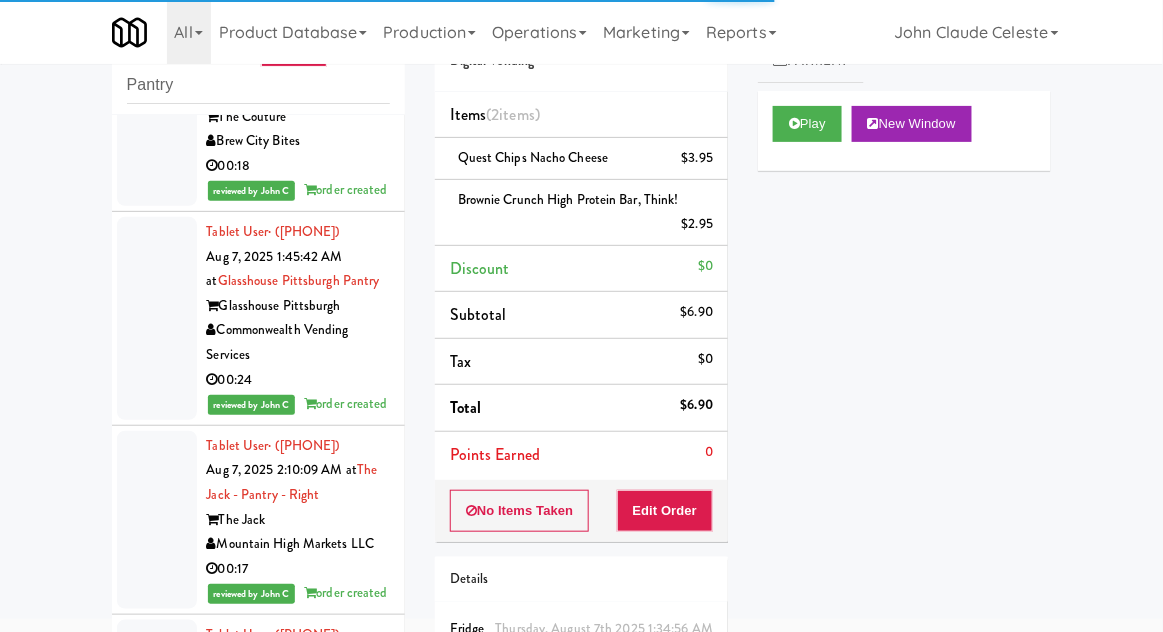 click at bounding box center [157, 117] 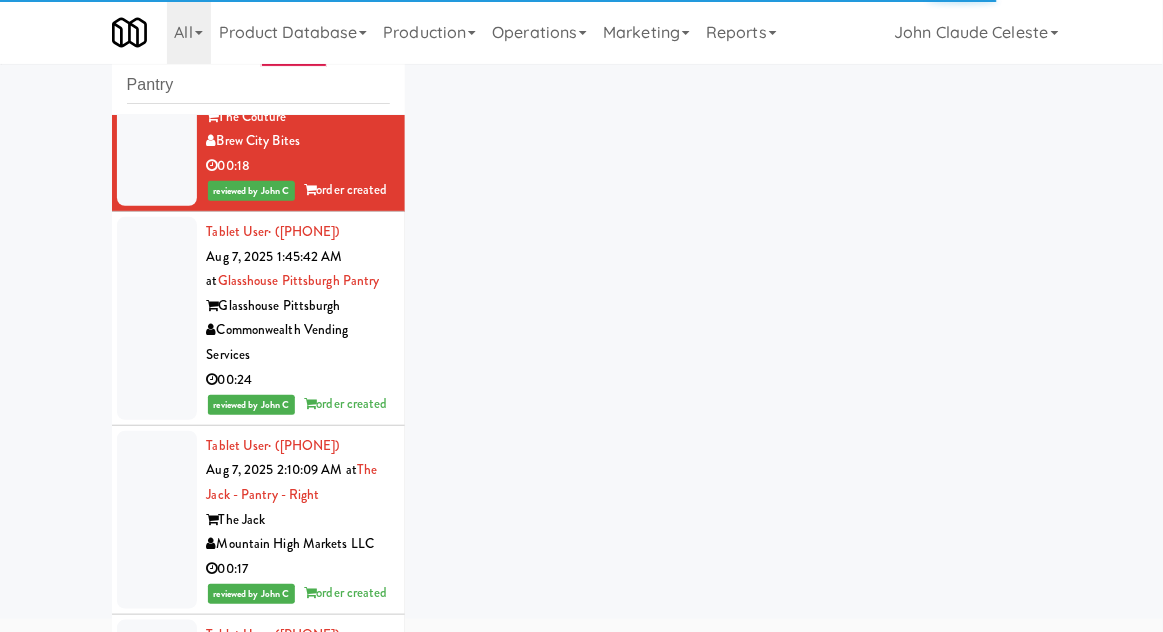 click at bounding box center [157, 318] 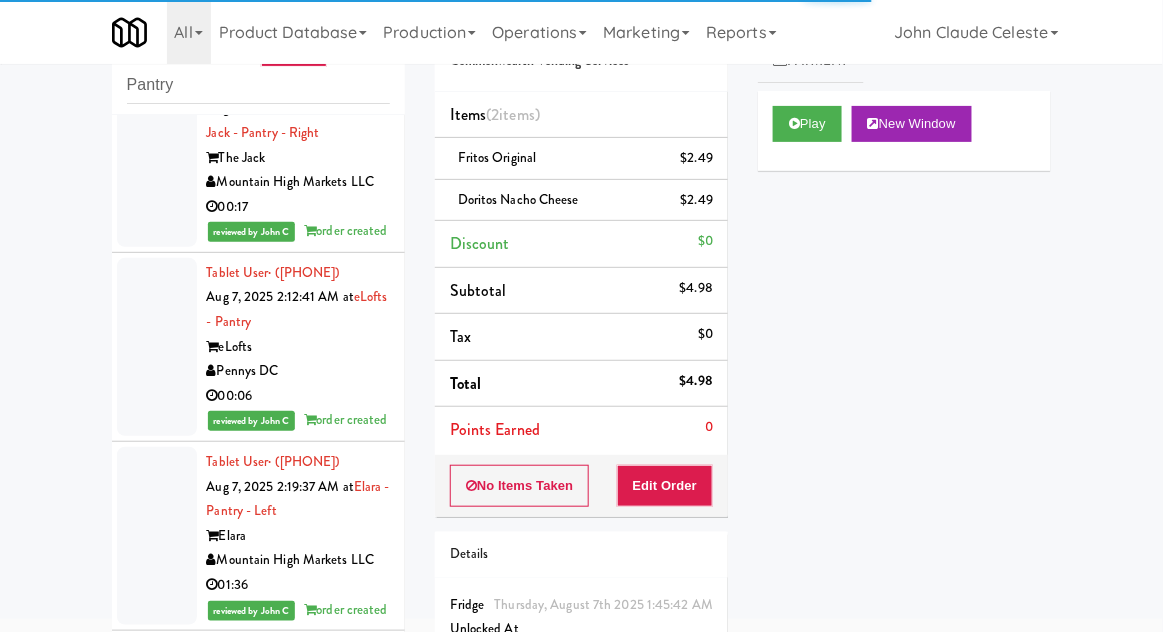 click at bounding box center (157, 158) 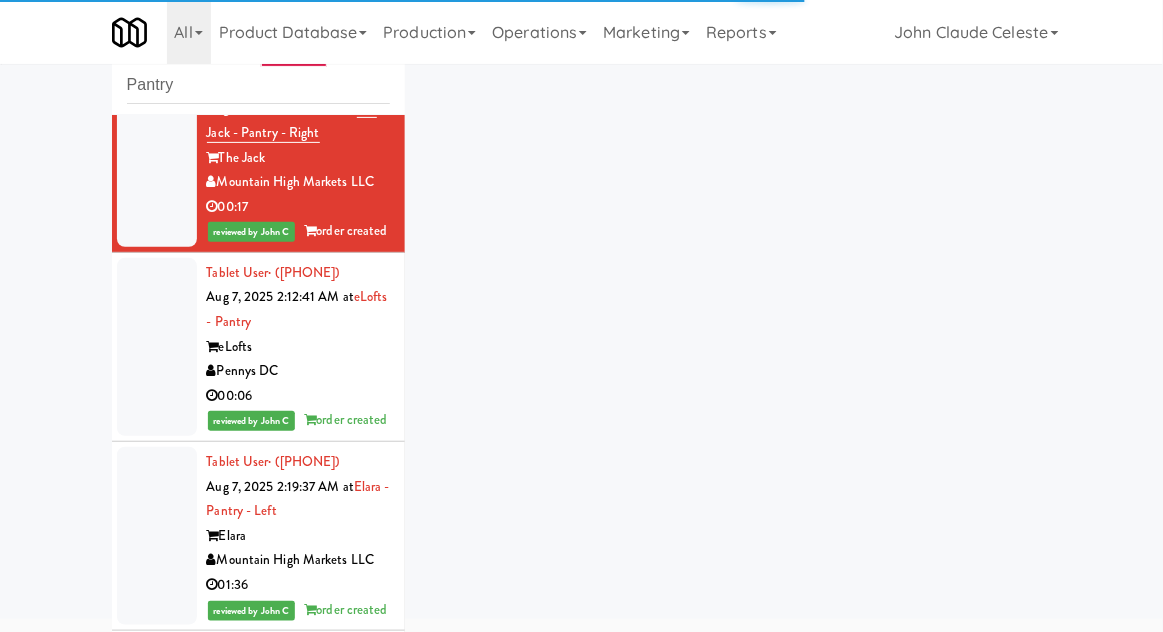 click at bounding box center [157, 347] 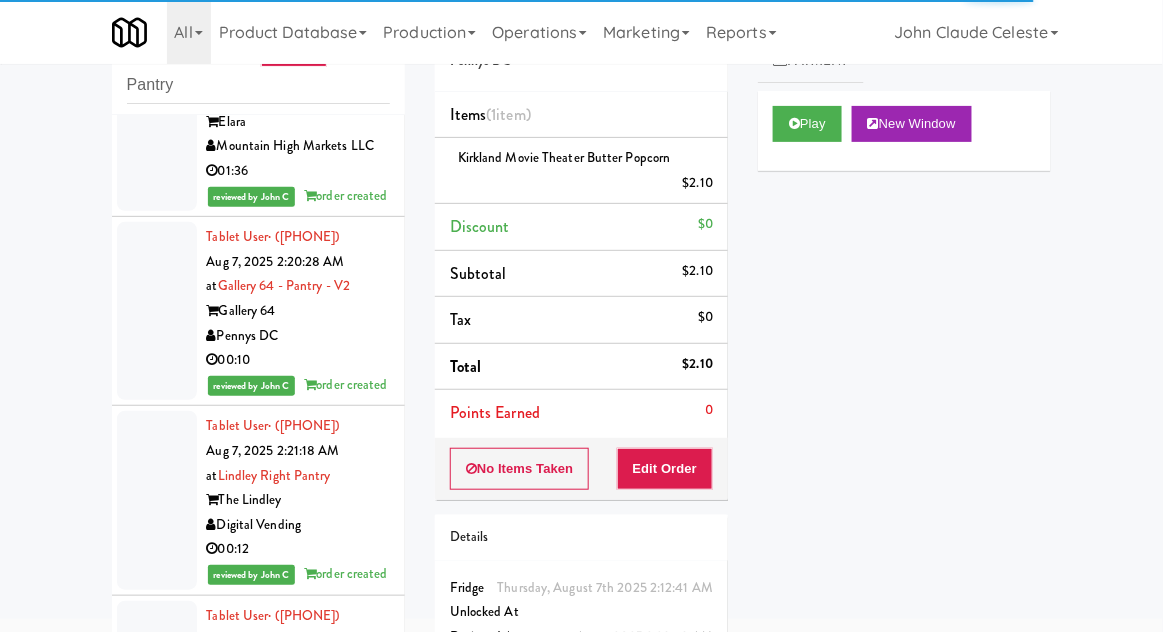 click at bounding box center (157, 122) 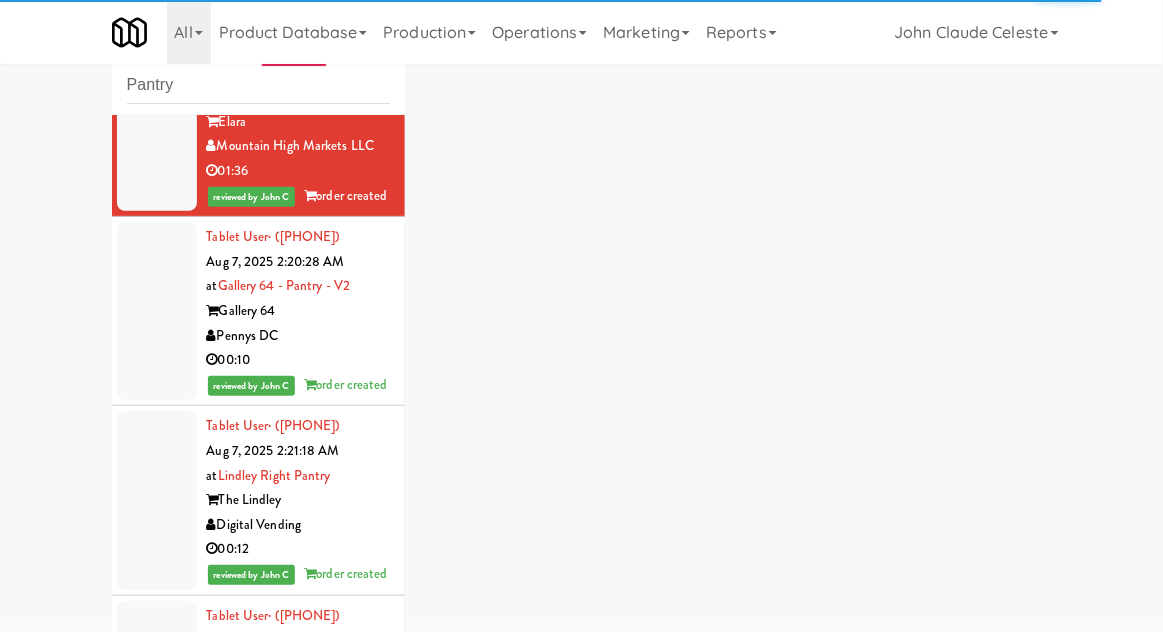 click at bounding box center (157, 311) 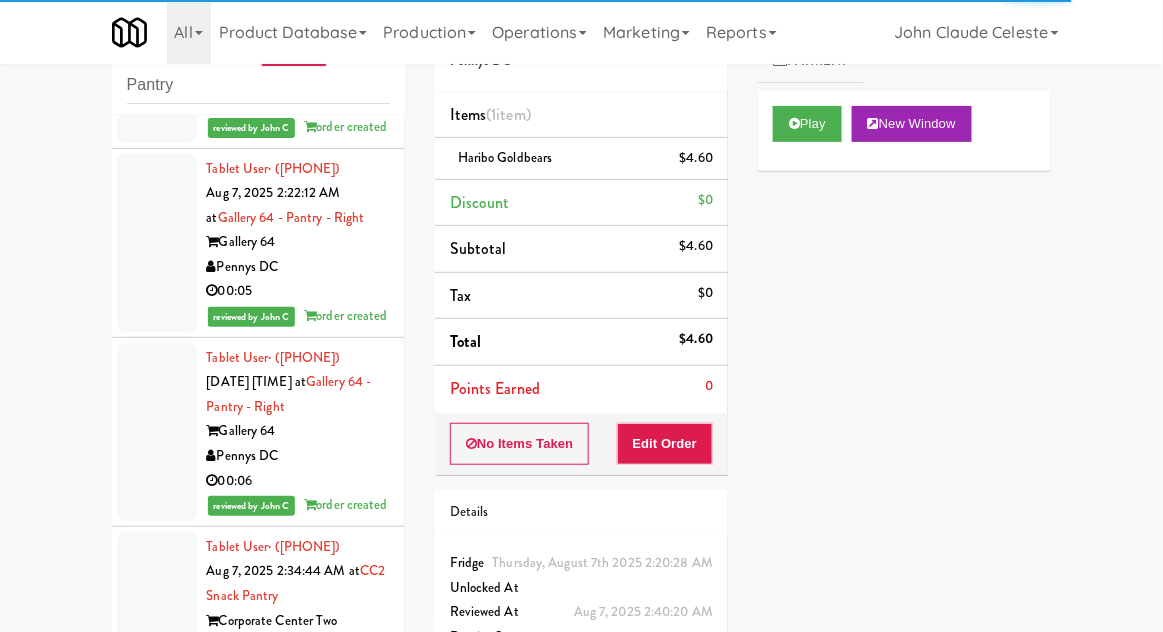 click at bounding box center (157, 53) 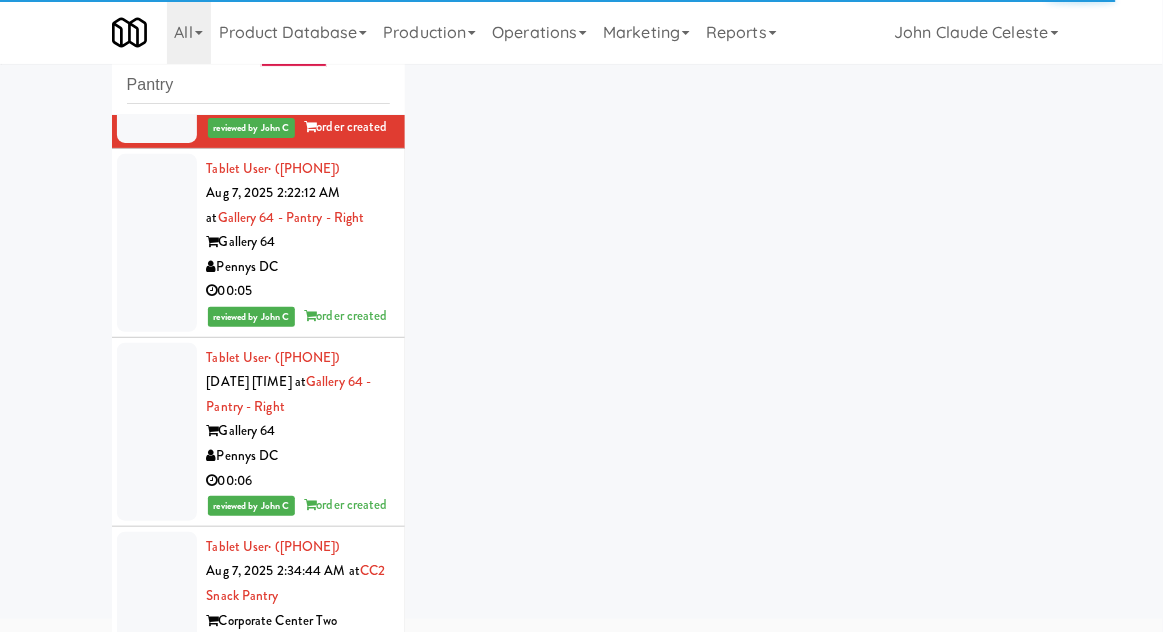 click at bounding box center [157, 243] 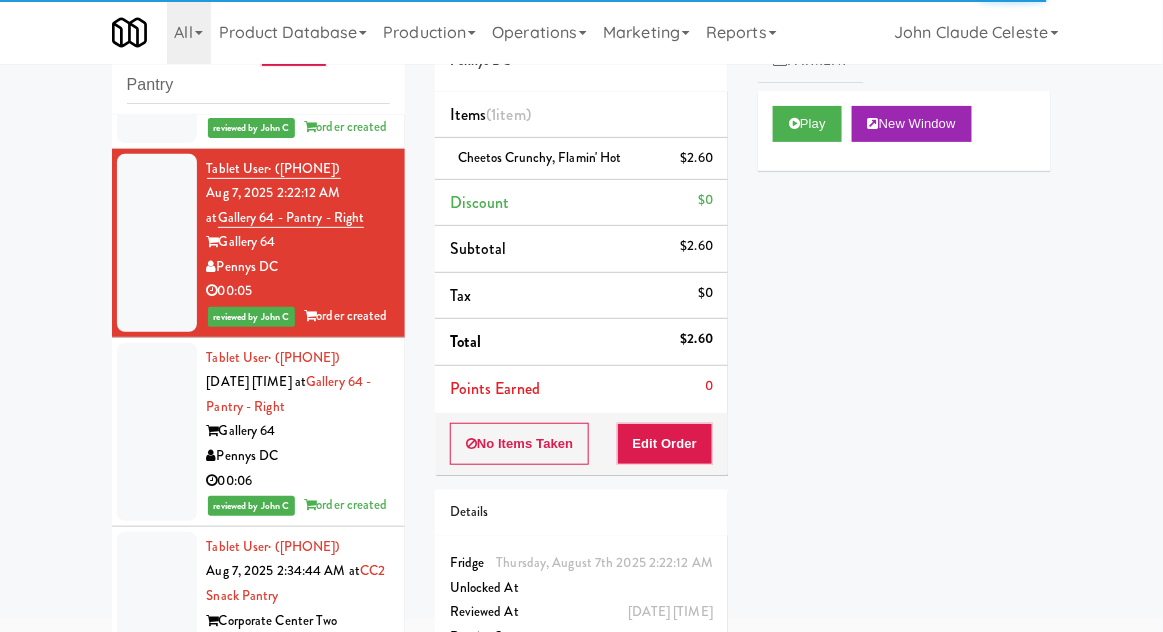 click at bounding box center (157, 432) 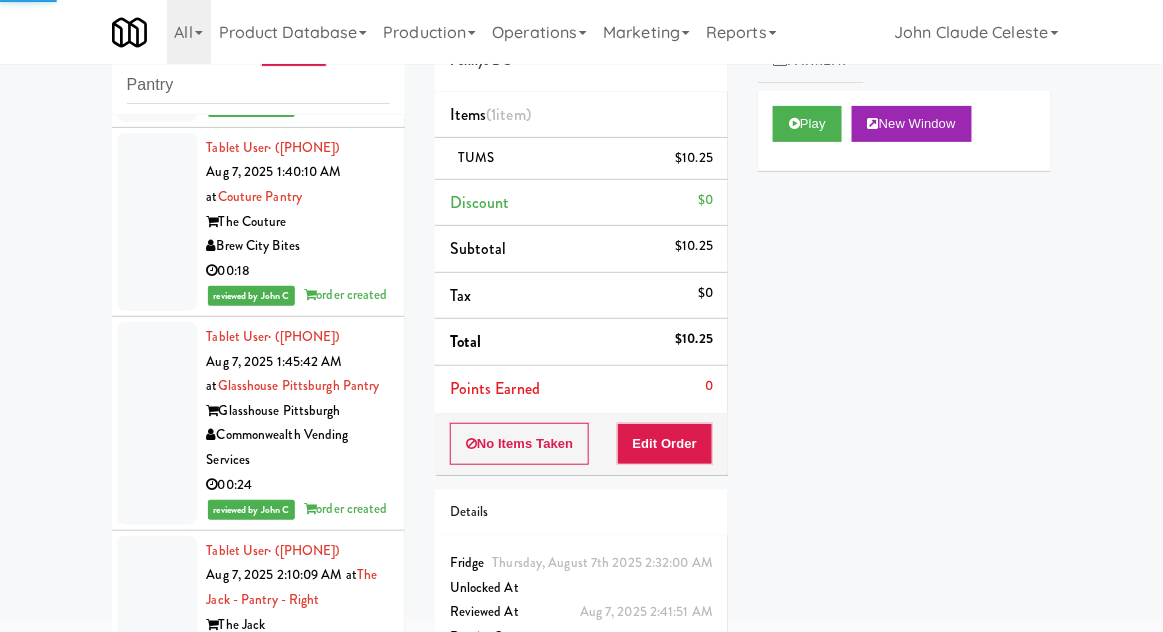 scroll, scrollTop: 0, scrollLeft: 0, axis: both 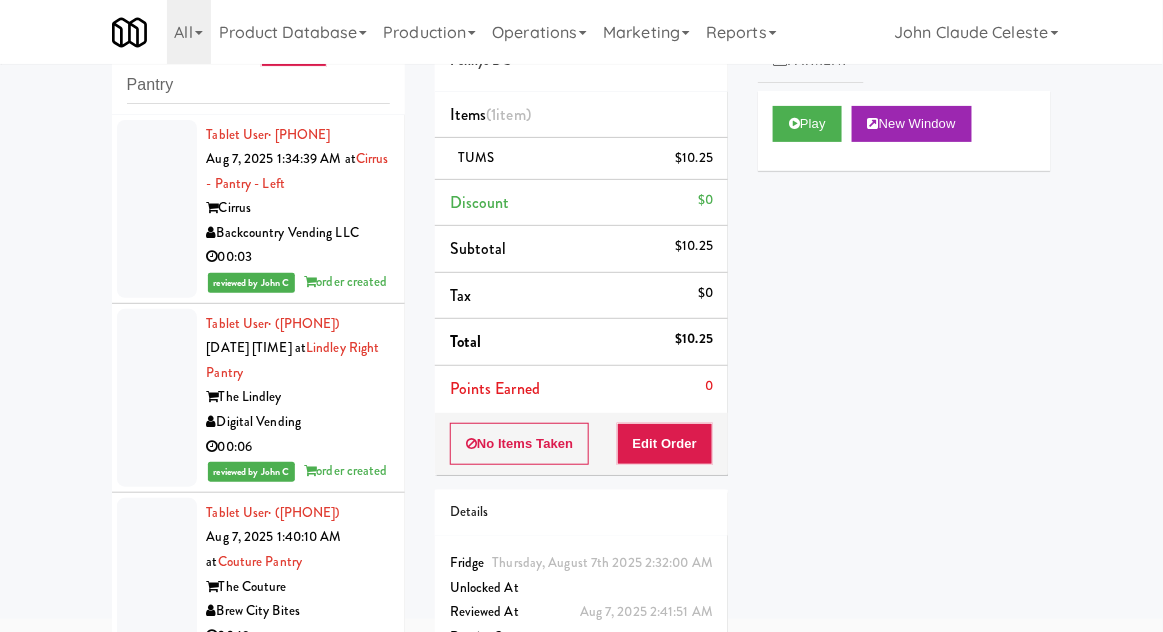 click at bounding box center (157, 209) 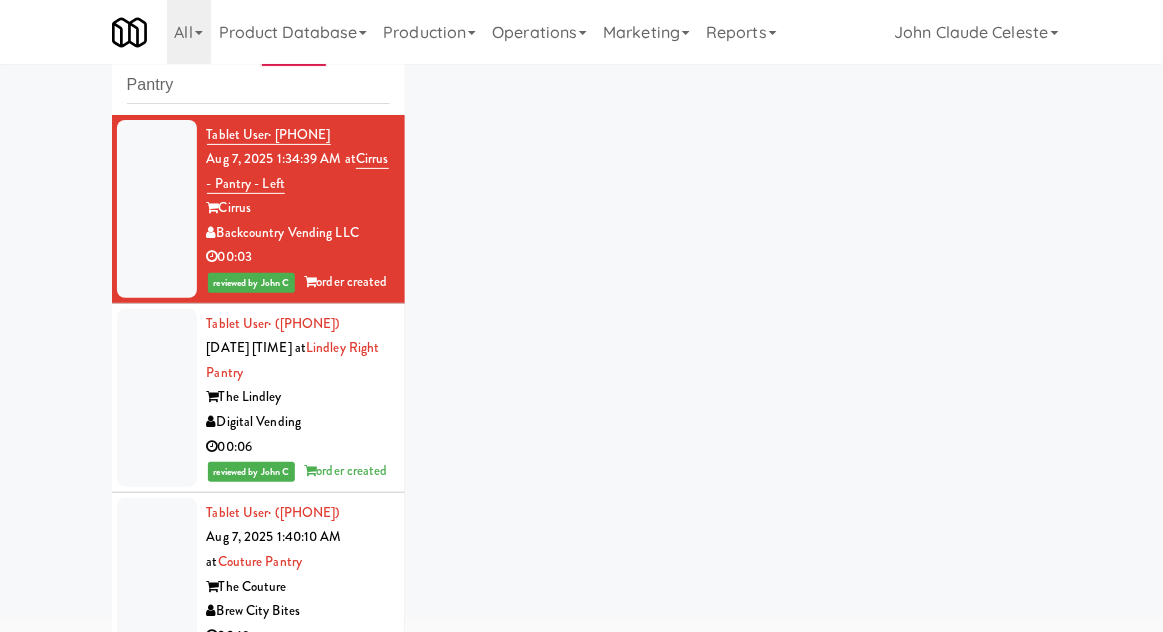 click at bounding box center [157, 398] 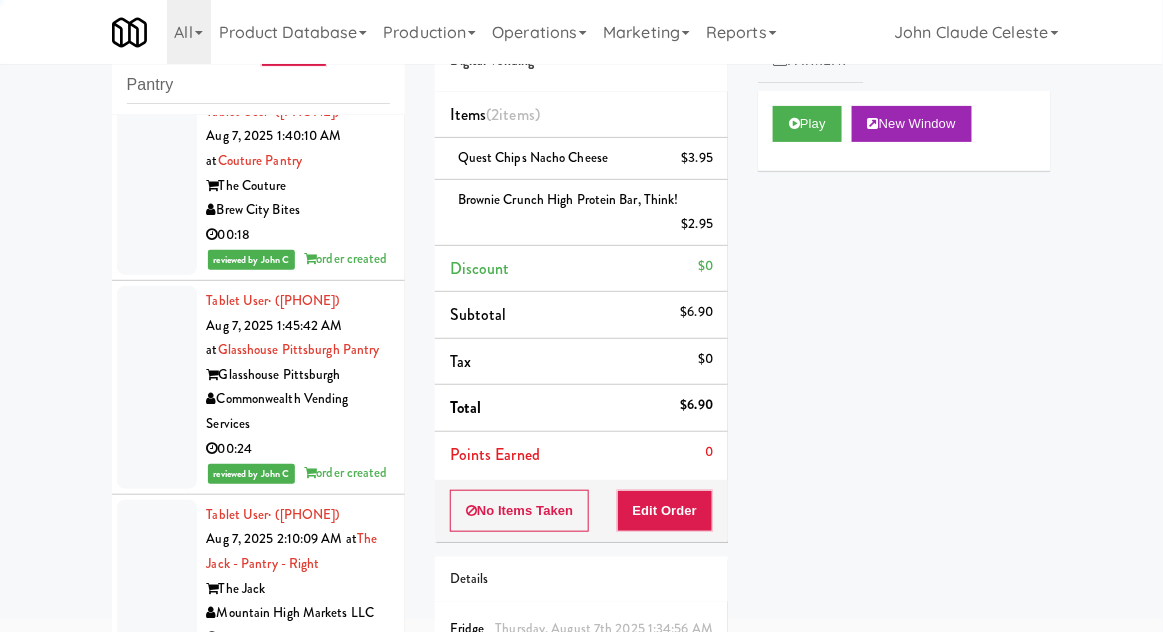 click at bounding box center [157, 186] 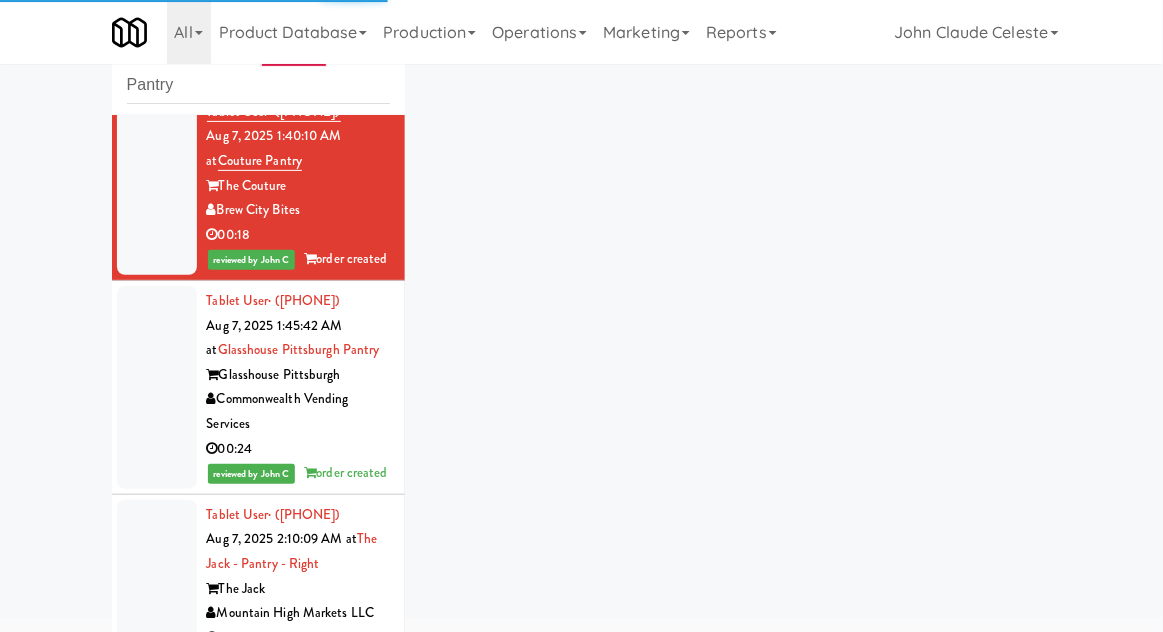 click at bounding box center (157, 387) 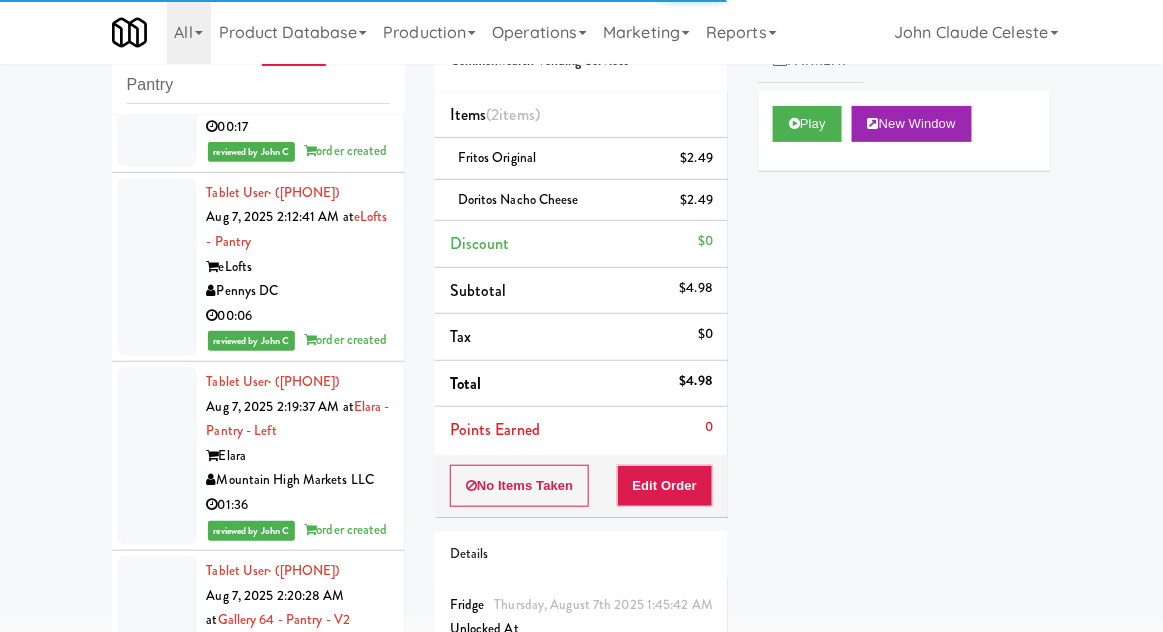 click at bounding box center [157, 78] 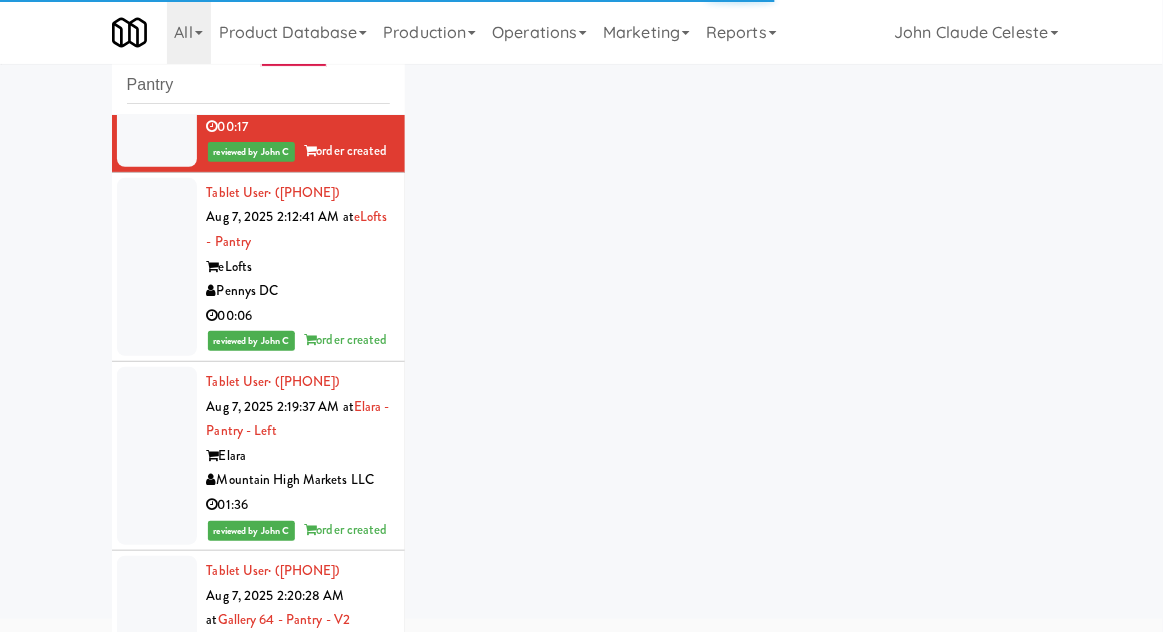 click at bounding box center (157, 267) 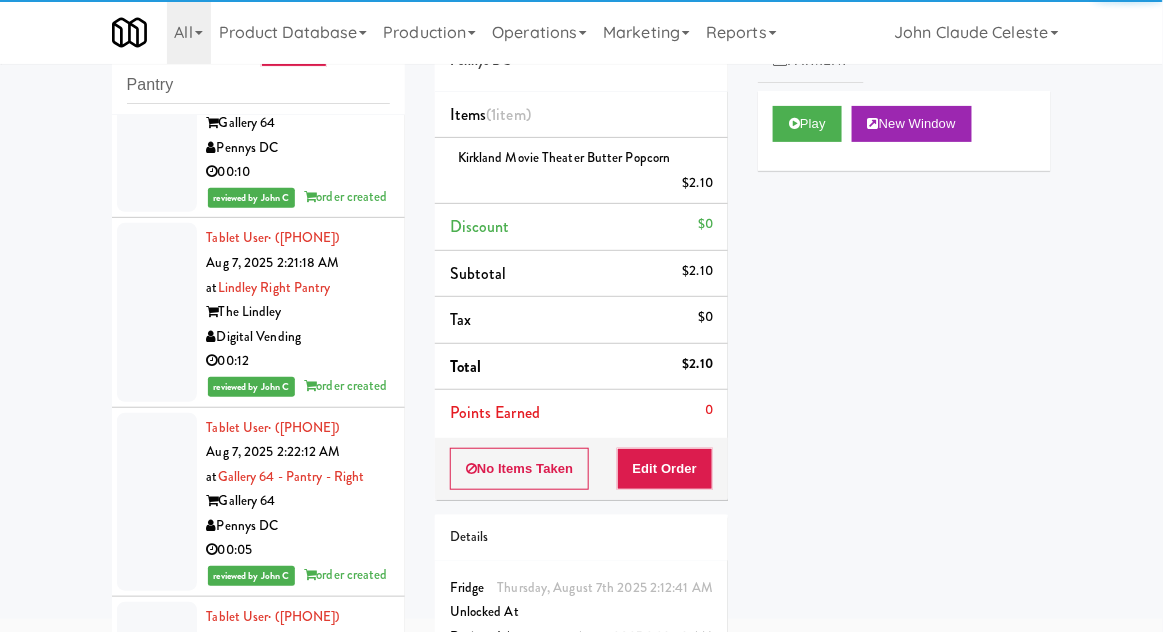 click at bounding box center (157, -66) 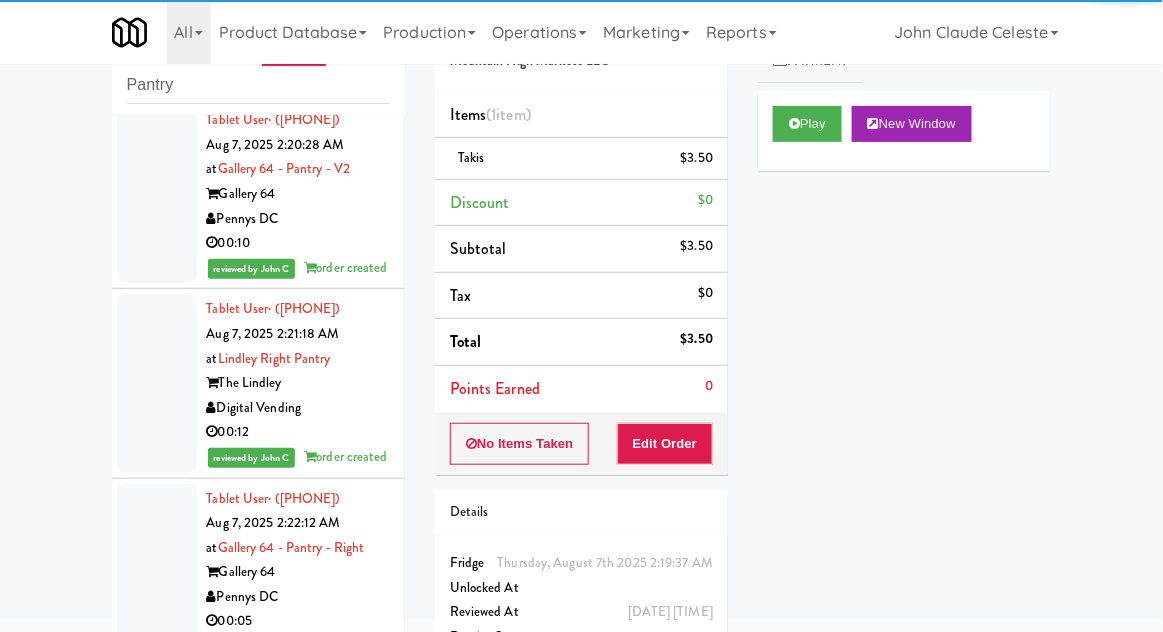 scroll, scrollTop: 1355, scrollLeft: 0, axis: vertical 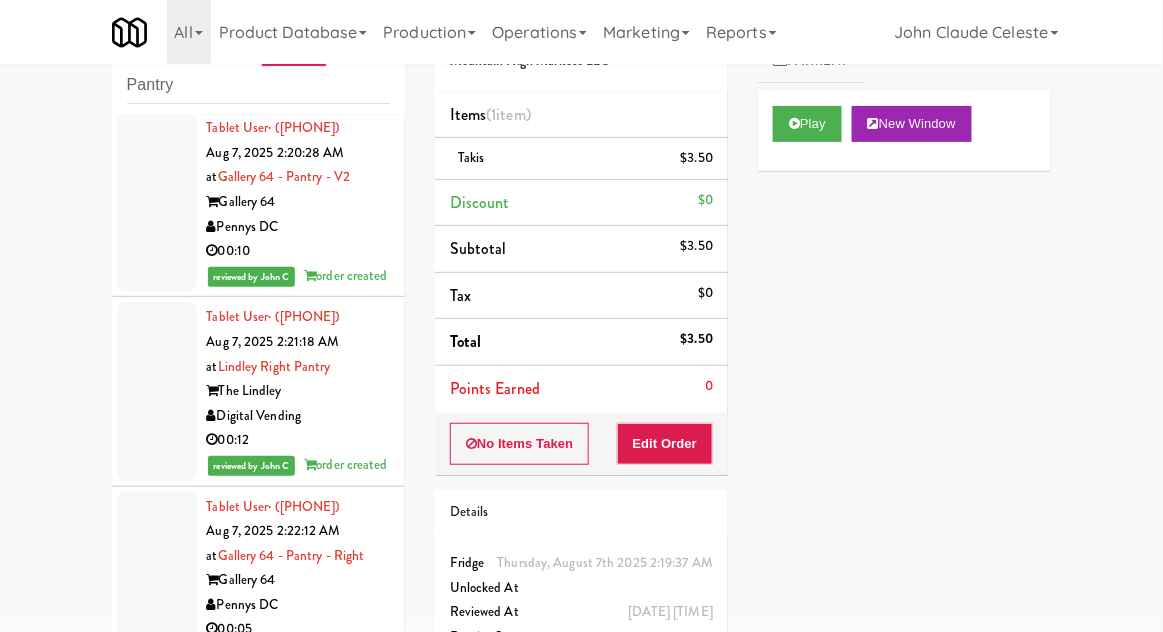 click at bounding box center [157, 202] 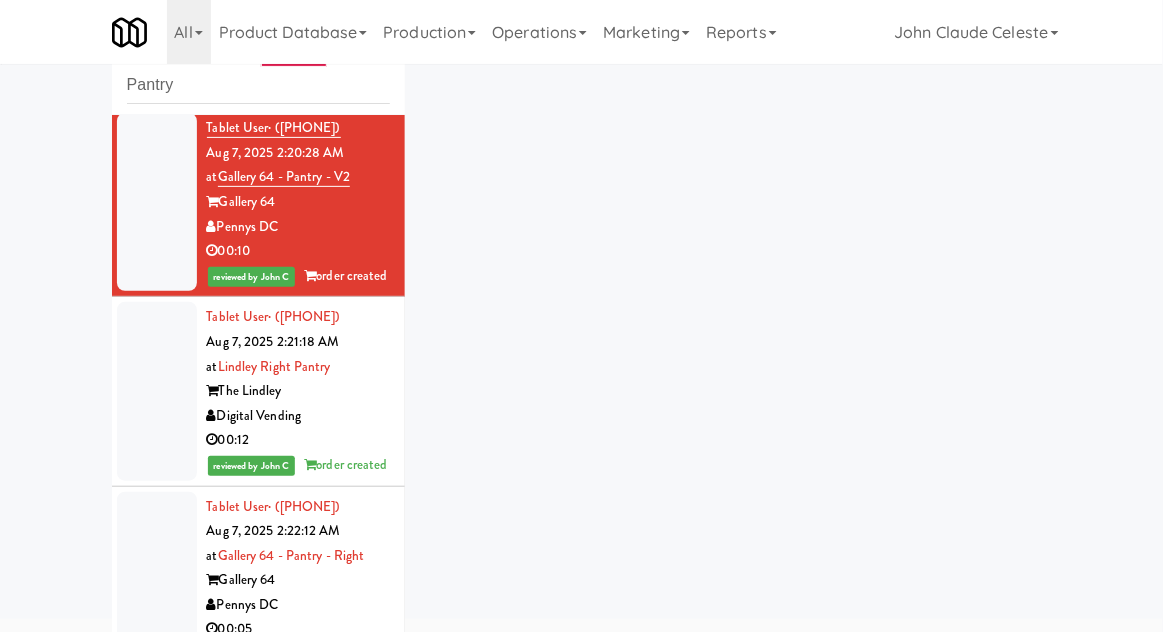 click at bounding box center [157, 391] 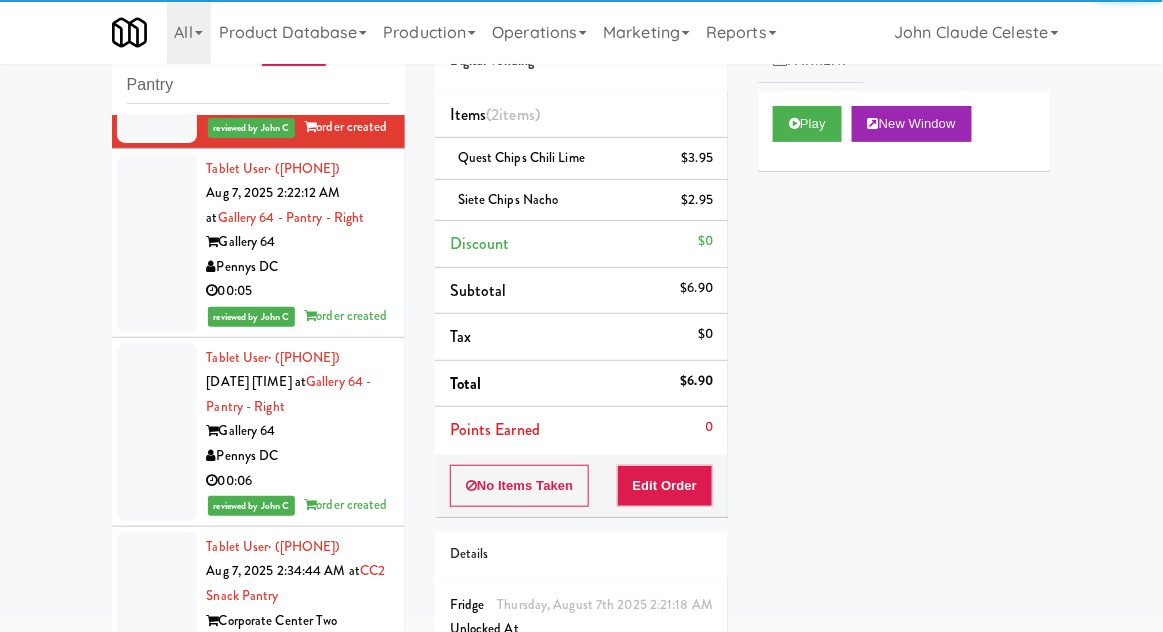 click at bounding box center [157, 243] 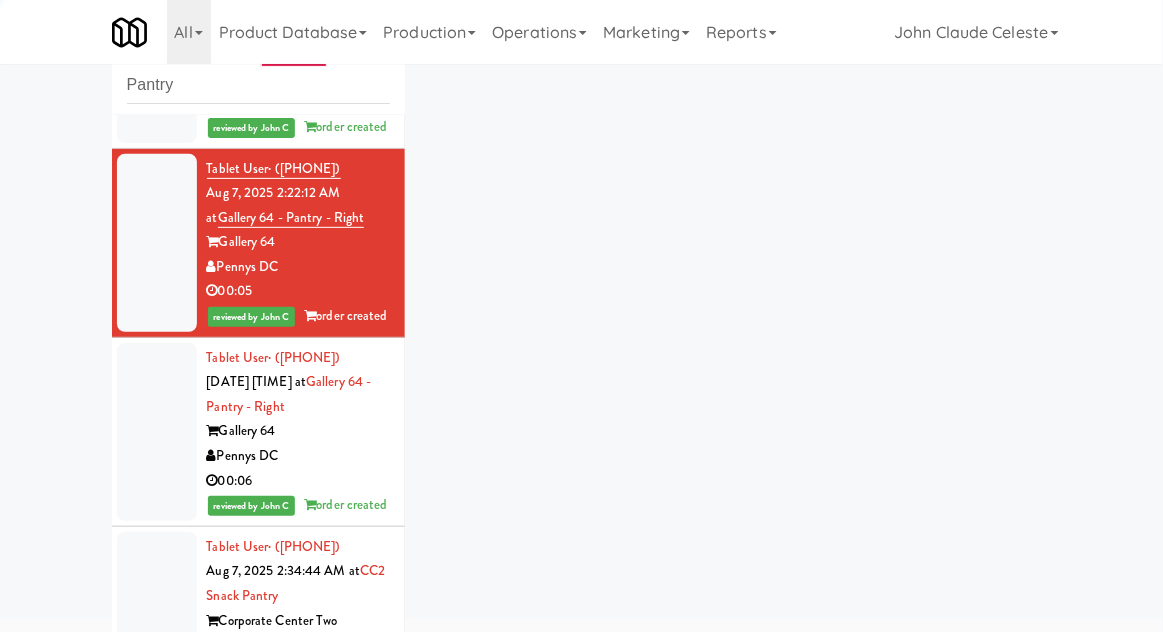 click at bounding box center (157, 432) 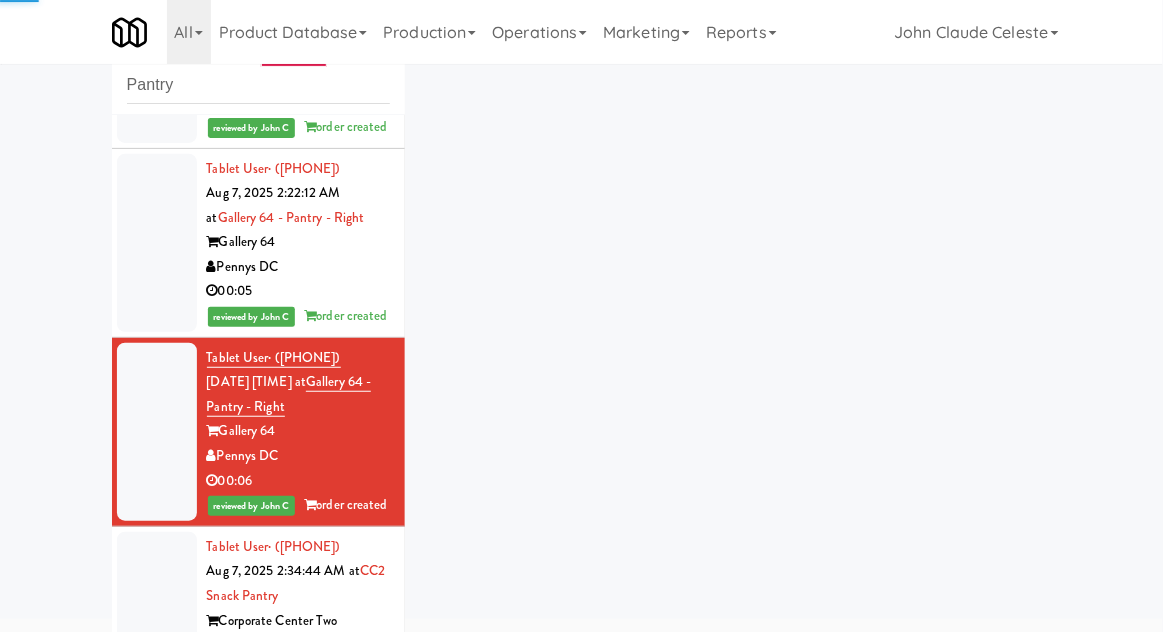 scroll, scrollTop: 1987, scrollLeft: 0, axis: vertical 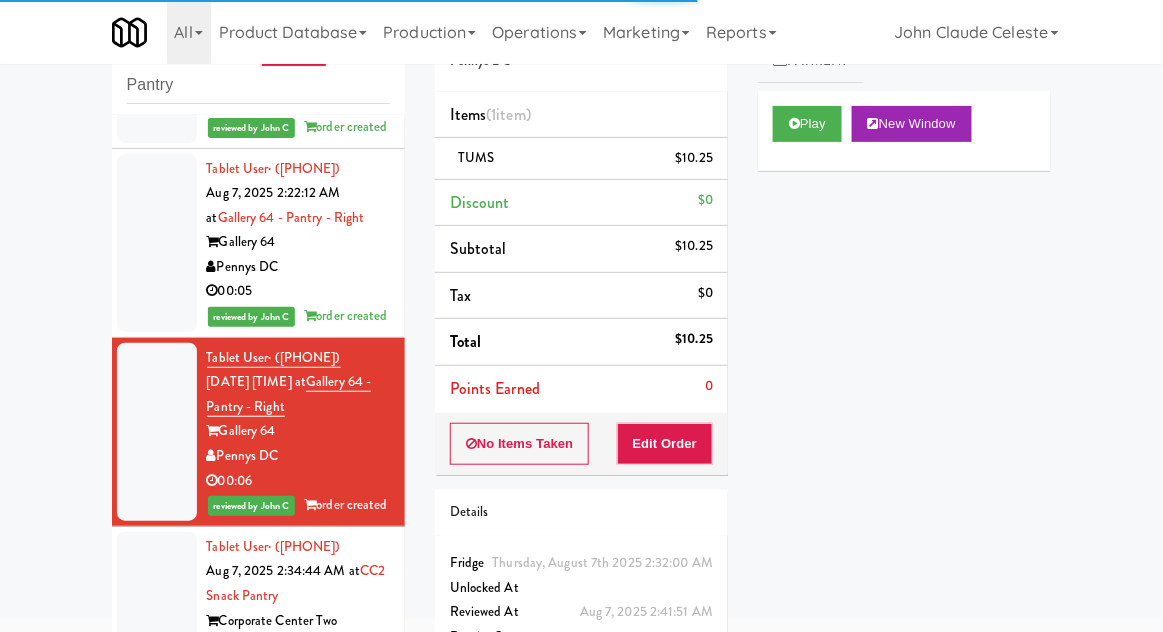 click at bounding box center [157, 621] 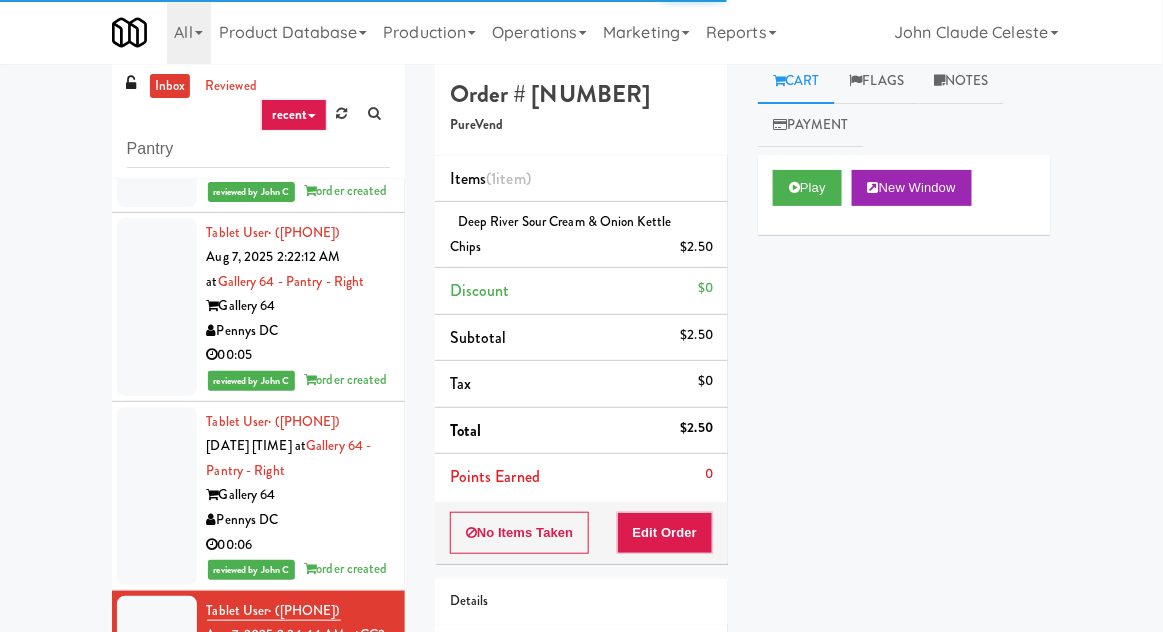 scroll, scrollTop: 0, scrollLeft: 0, axis: both 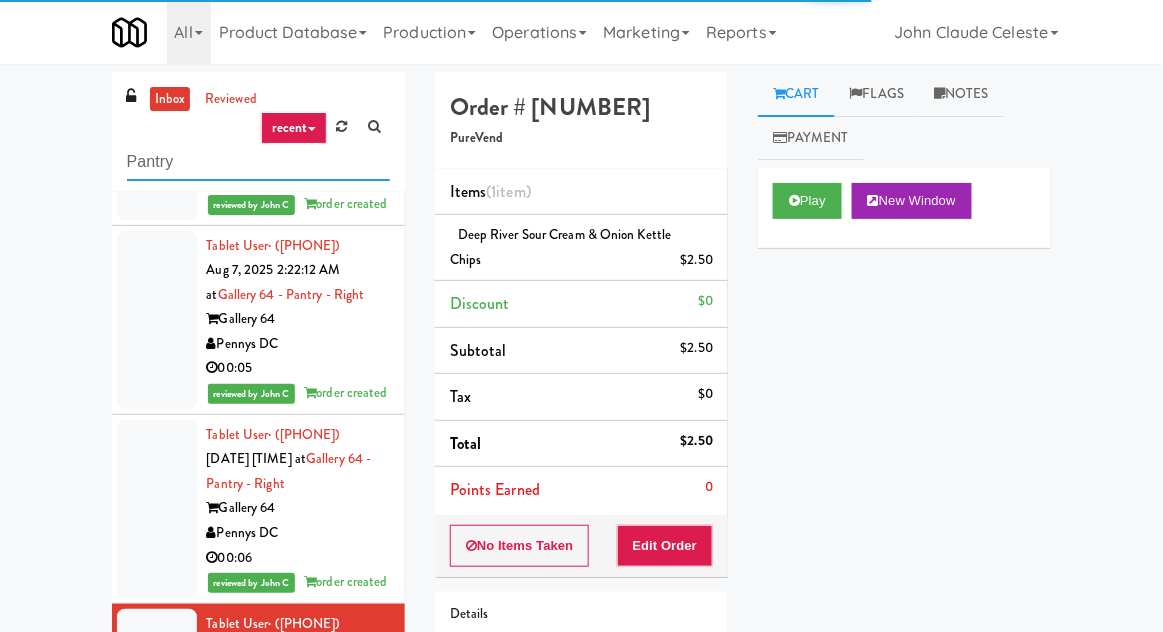 click on "Pantry" at bounding box center (258, 162) 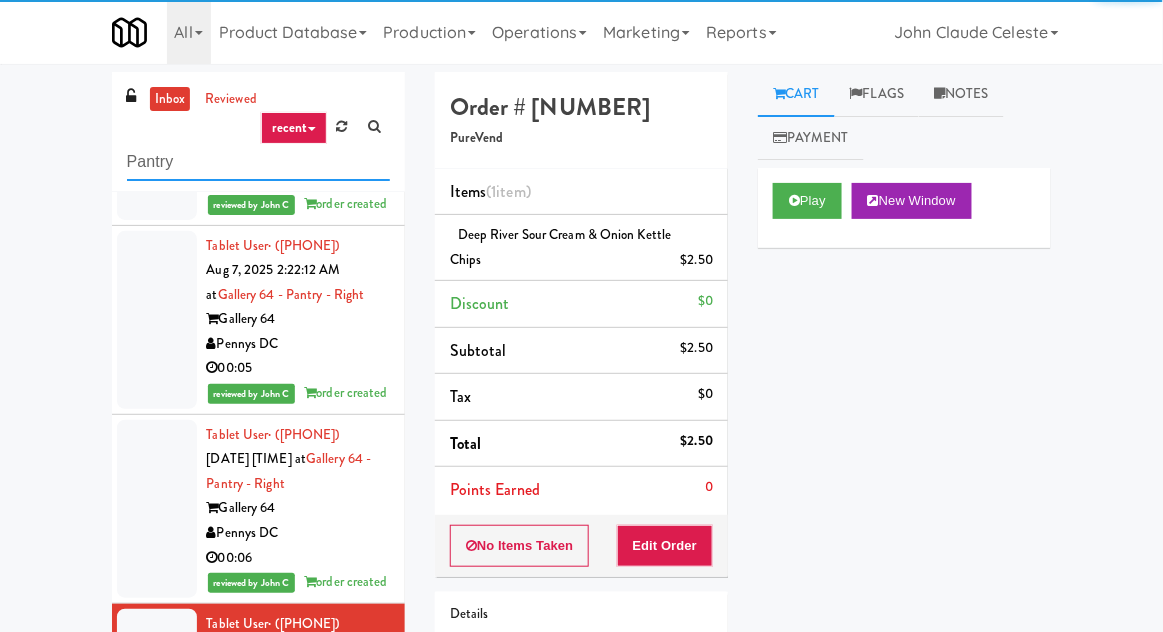 click on "Pantry" at bounding box center [258, 162] 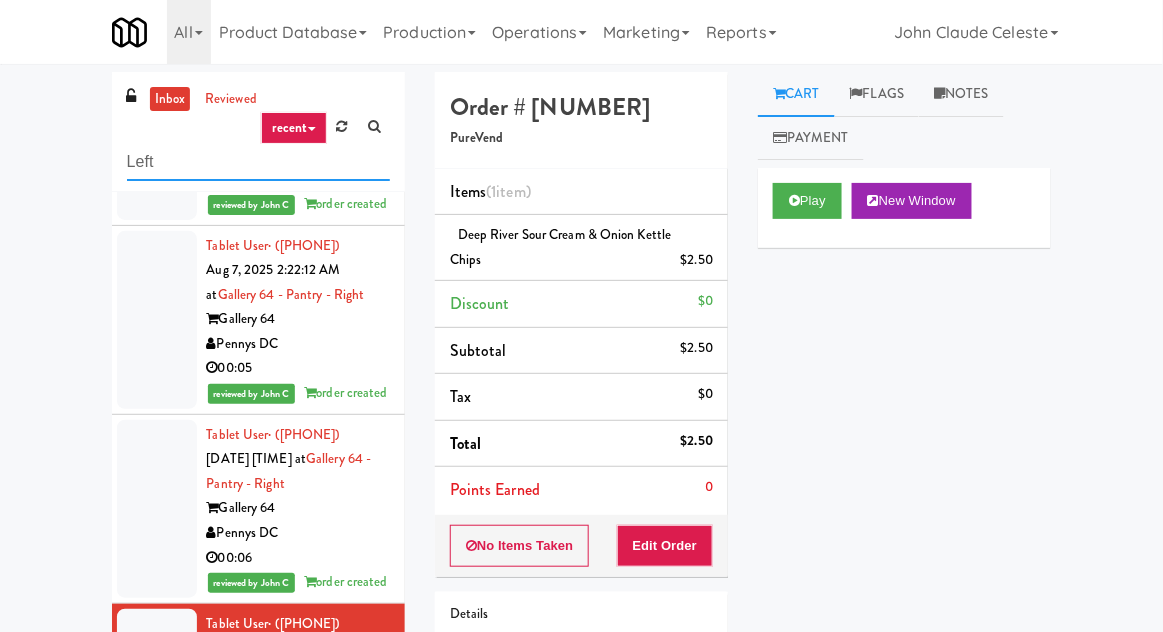 type on "Left" 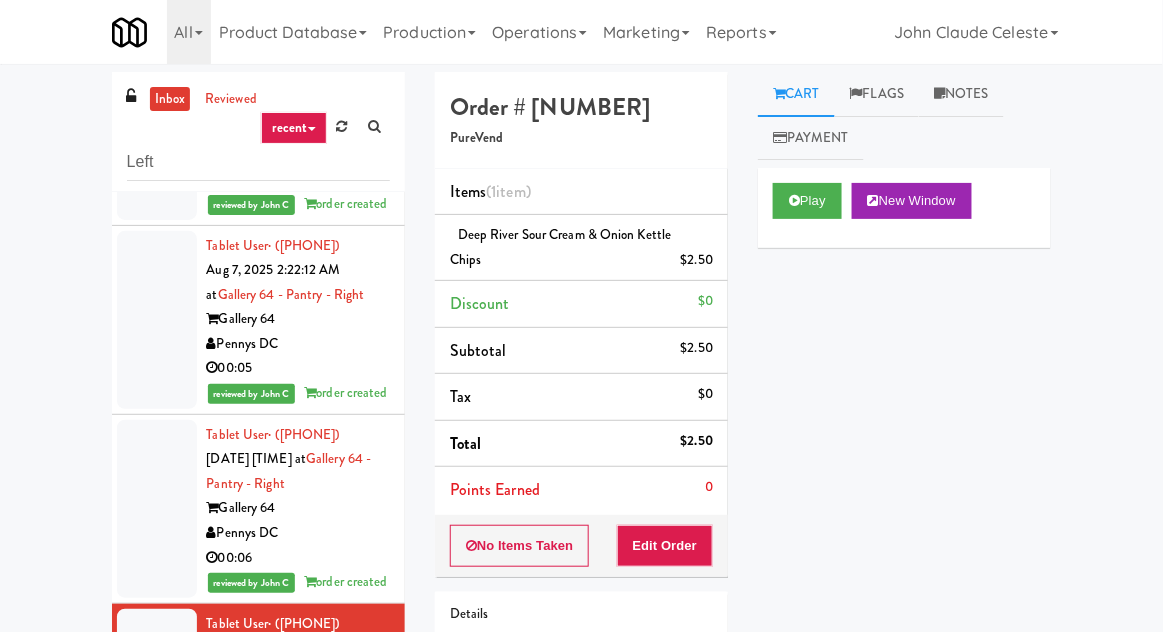 click on "inbox reviewed recent    all     unclear take     inventory issue     suspicious     failed     recent   Left Tablet User  · (419) 902-5237 Aug 7, 2025 1:34:39 AM at  Cirrus - Pantry - Left  Cirrus  Backcountry Vending LLC  00:03 reviewed by John C  order created     Tablet User  · (520) 906-9828 Aug 7, 2025 1:34:56 AM at  Lindley Right Pantry  The Lindley  Digital Vending  00:06 reviewed by John C  order created     Tablet User  · (810) 410-6499 Aug 7, 2025 1:40:10 AM at  Couture Pantry  The Couture   Brew City Bites  00:18 reviewed by John C  order created     Tablet User  · (732) 832-6407 Aug 7, 2025 1:45:42 AM at  Glasshouse Pittsburgh Pantry  Glasshouse Pittsburgh  Commonwealth Vending Services  00:24 reviewed by John C  order created     Tablet User  · (520) 373-0625 Aug 7, 2025 2:10:09 AM at  The Jack - Pantry - Right  The Jack  Mountain High Markets LLC  00:17 reviewed by John C  order created     Tablet User  · (682) 201-8175 Aug 7, 2025 2:12:41 AM at  eLofts - Pantry  eLofts" at bounding box center [581, 451] 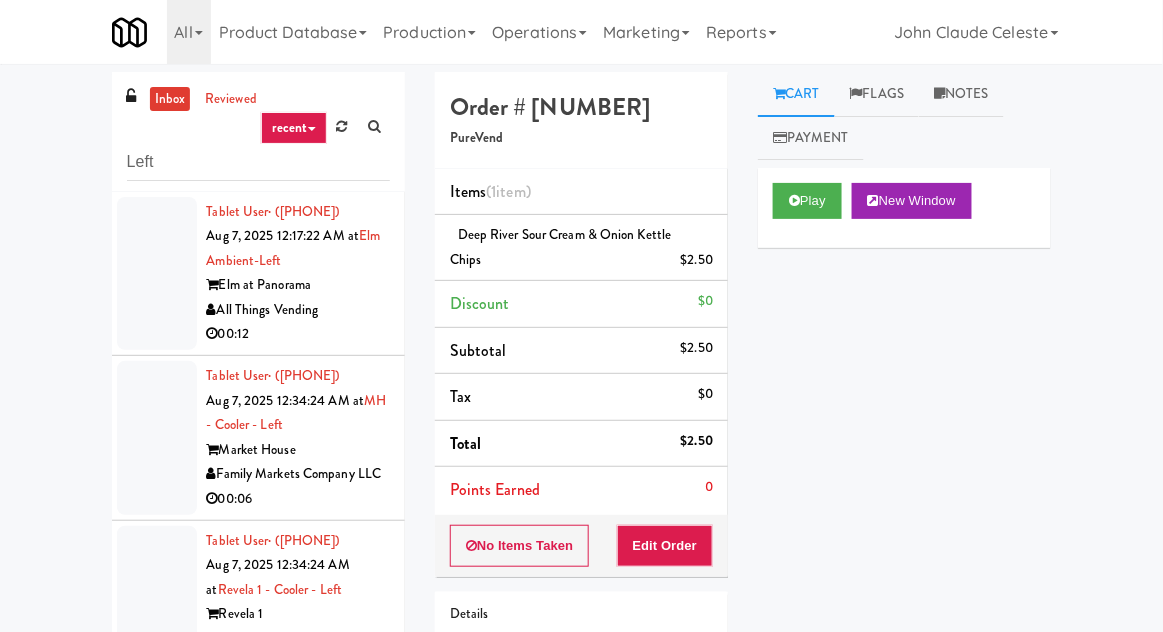 click at bounding box center (157, 274) 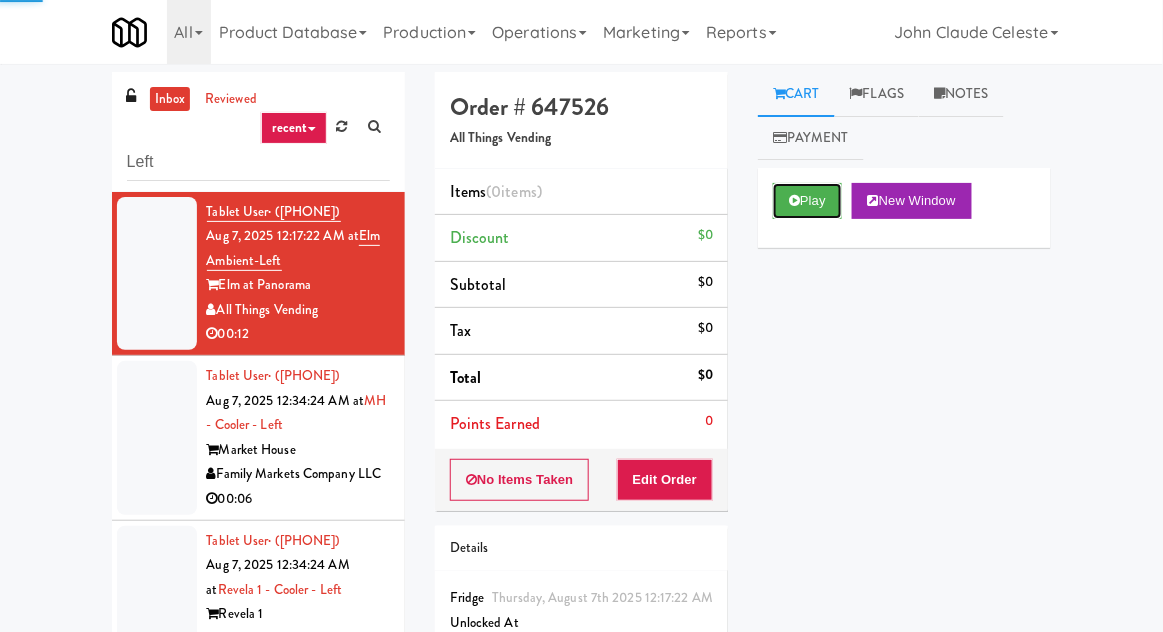 click on "Play" at bounding box center (807, 201) 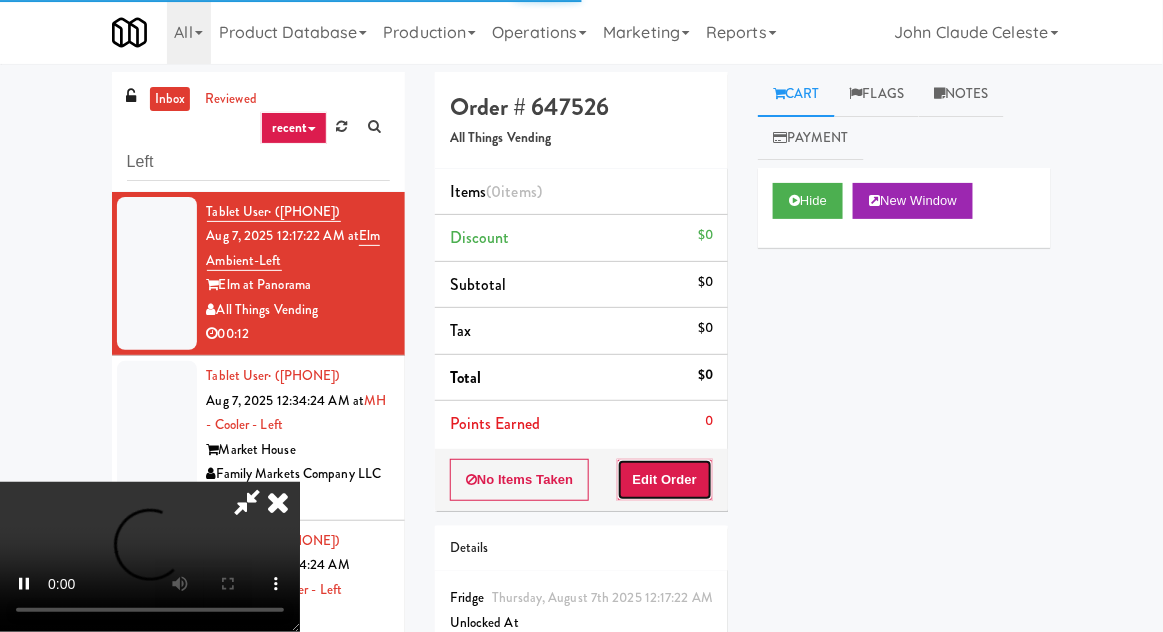 click on "Edit Order" at bounding box center (665, 480) 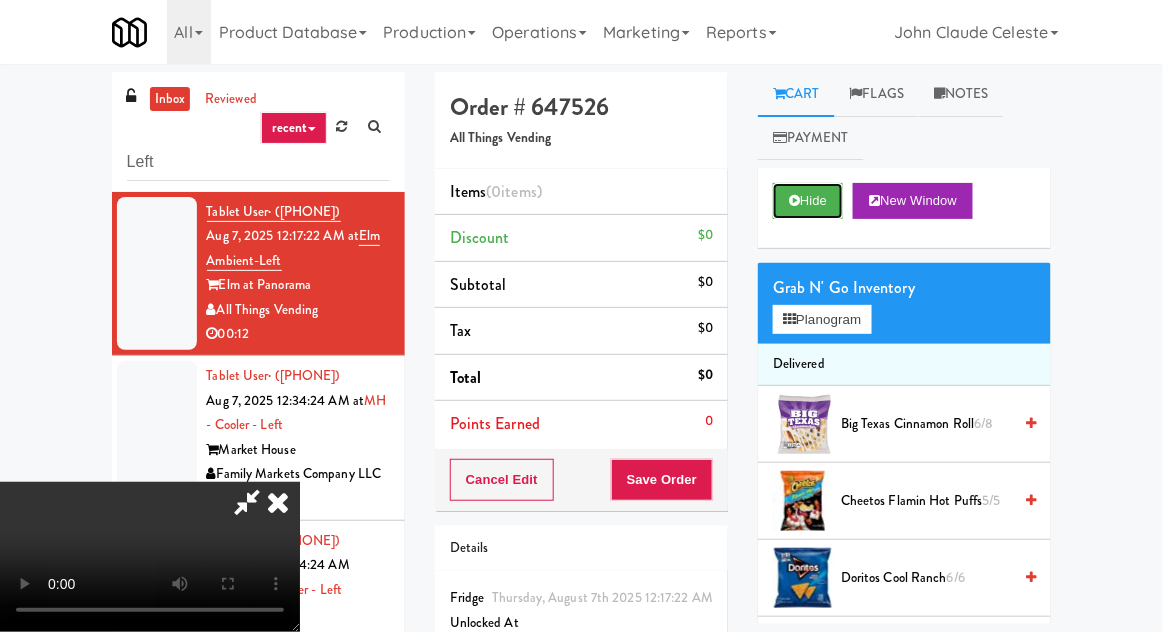 click on "Hide" at bounding box center [808, 201] 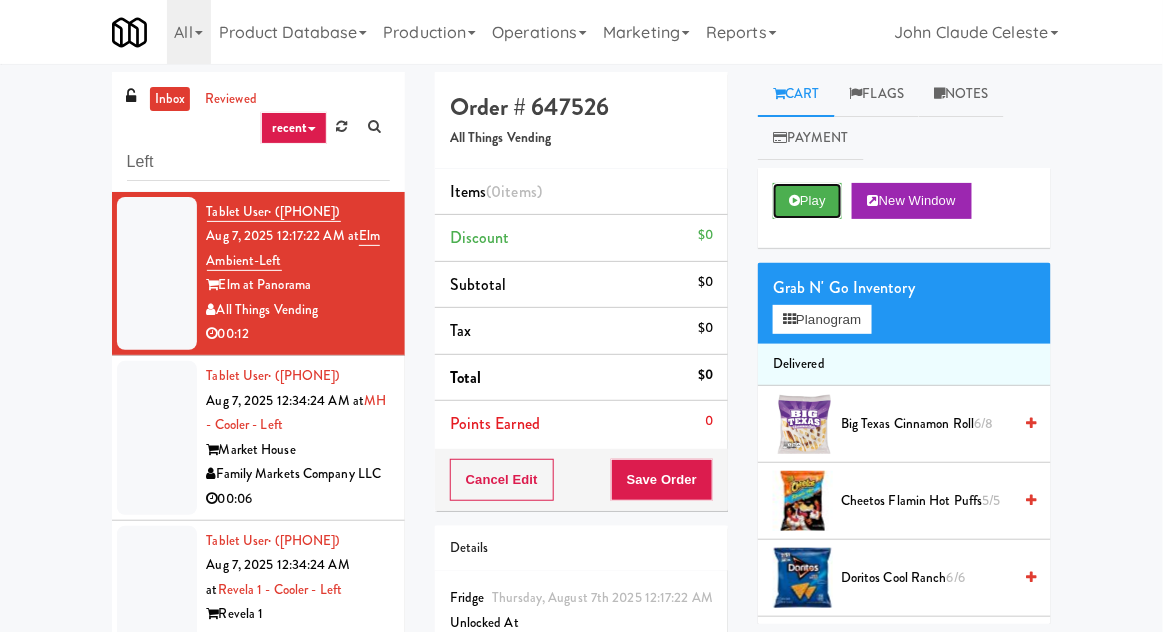 click on "Play" at bounding box center [807, 201] 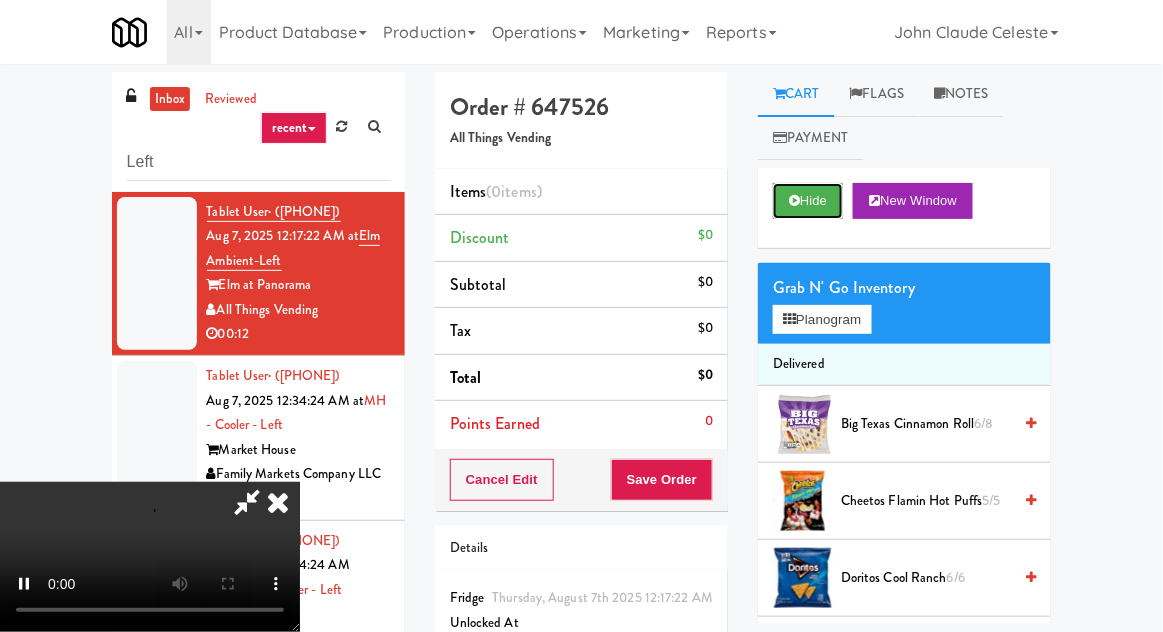 scroll, scrollTop: 73, scrollLeft: 0, axis: vertical 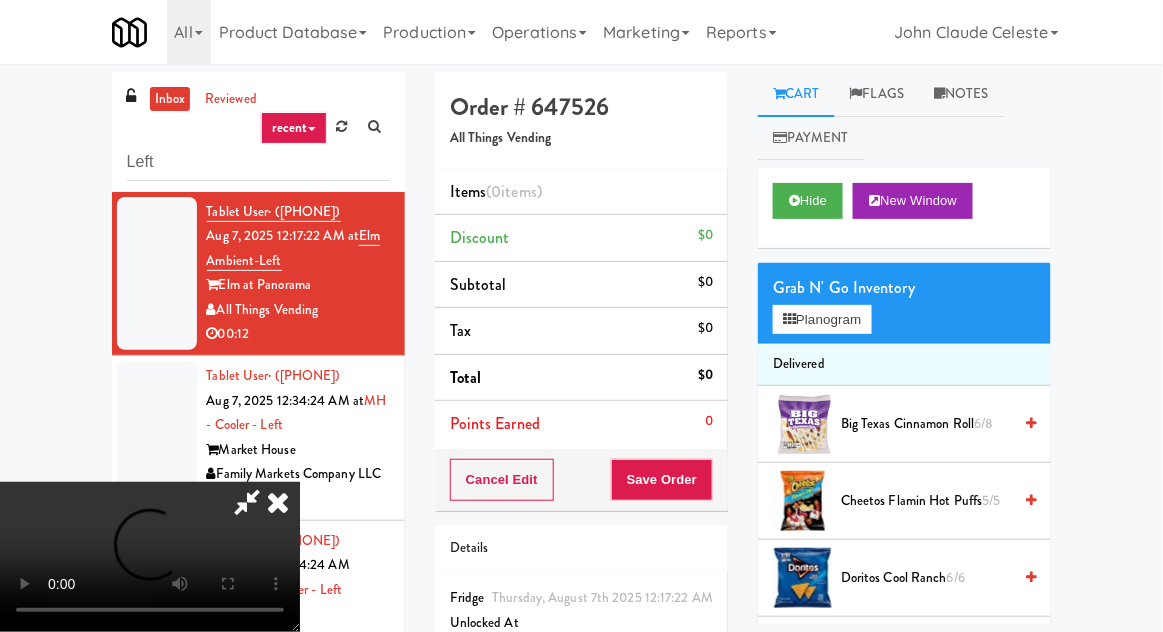 type 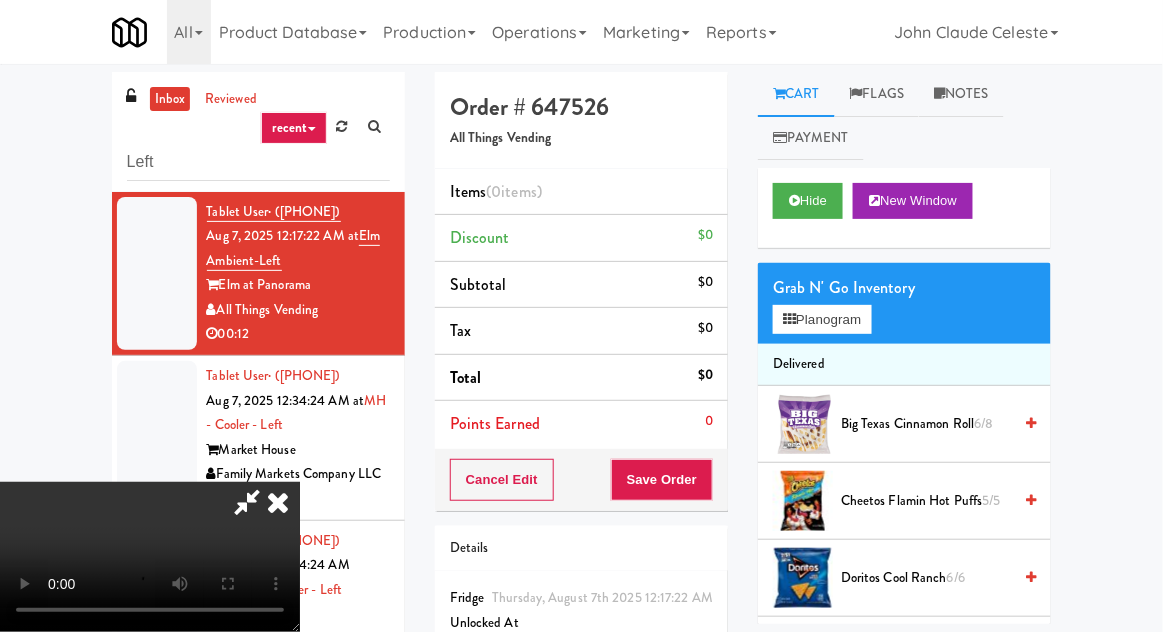 scroll, scrollTop: 0, scrollLeft: 0, axis: both 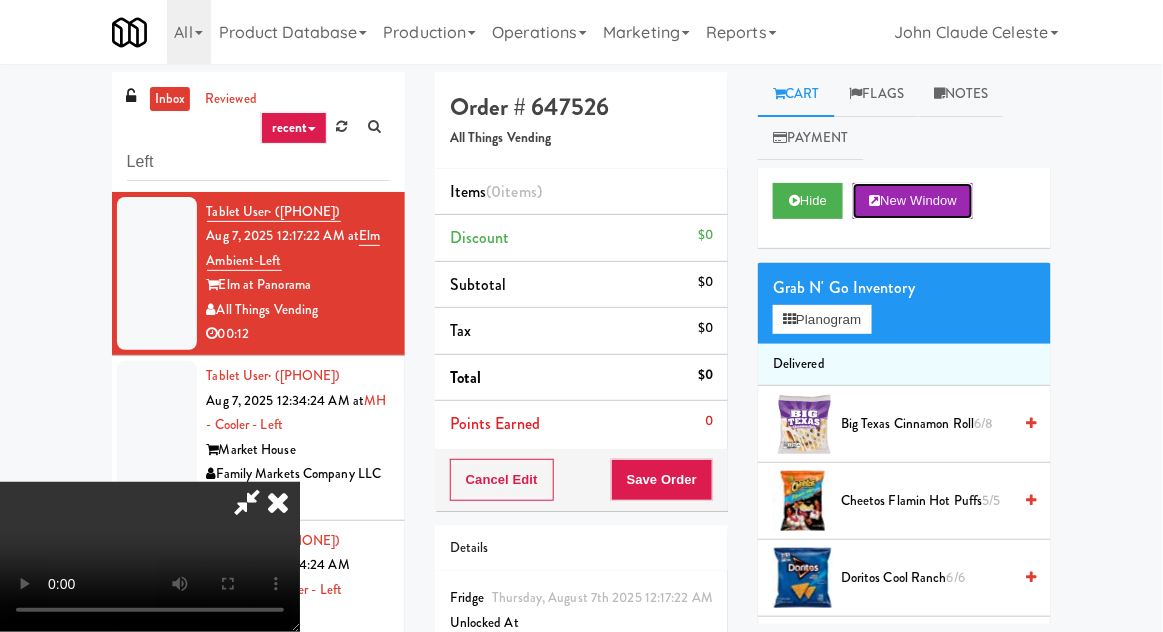 click on "New Window" at bounding box center (913, 201) 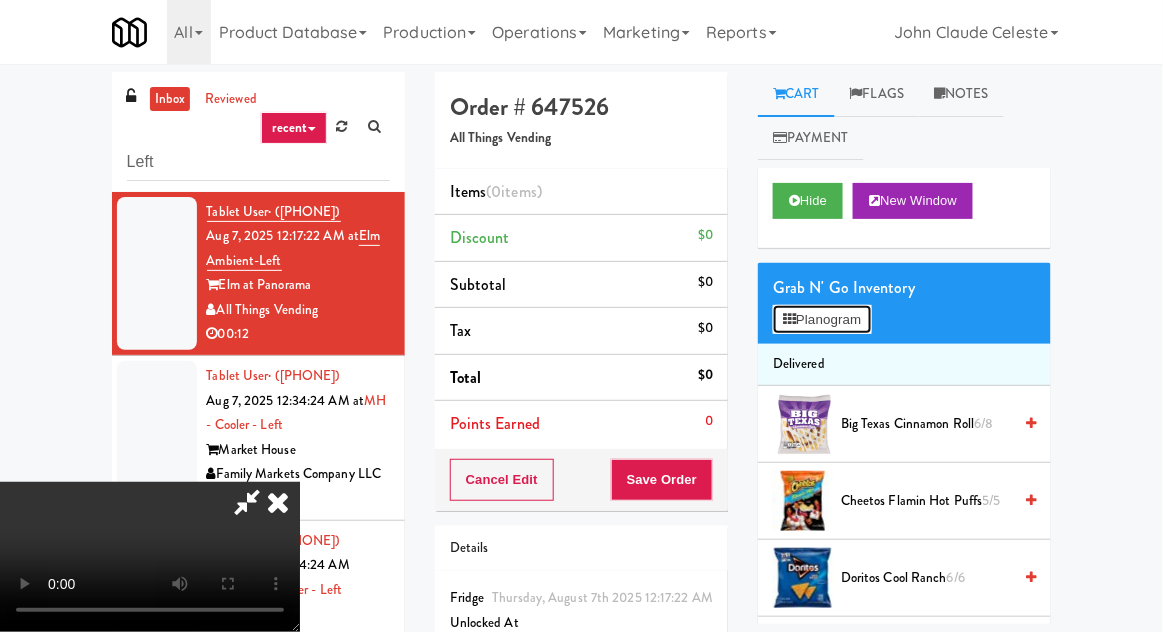 click on "Planogram" at bounding box center (822, 320) 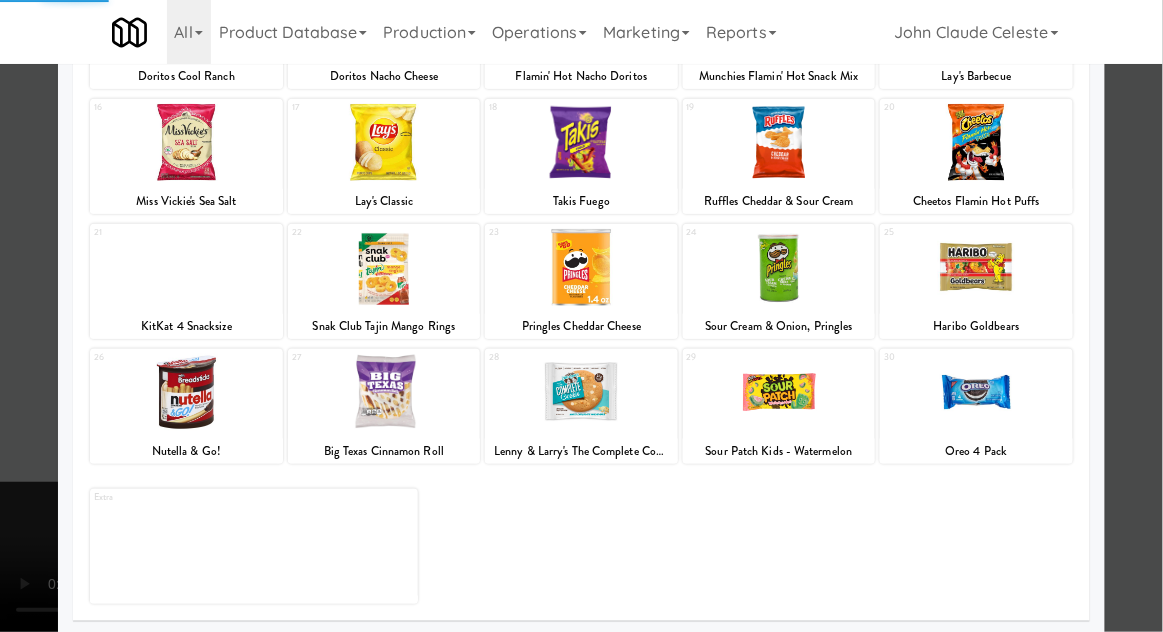 scroll, scrollTop: 349, scrollLeft: 0, axis: vertical 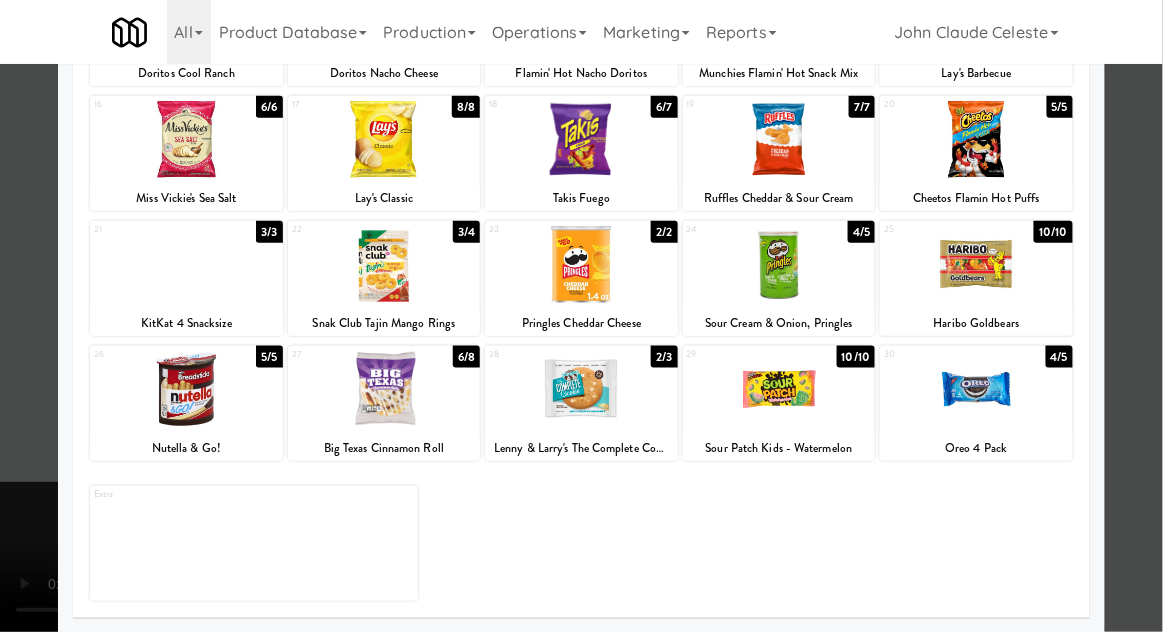 click at bounding box center (976, 264) 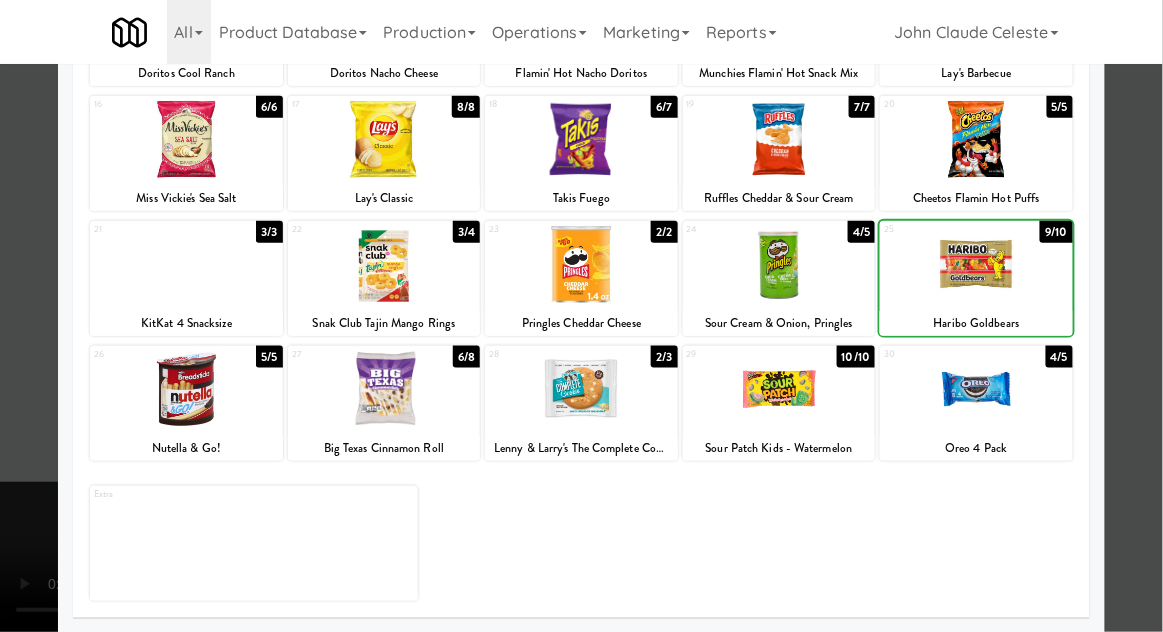 click at bounding box center [581, 316] 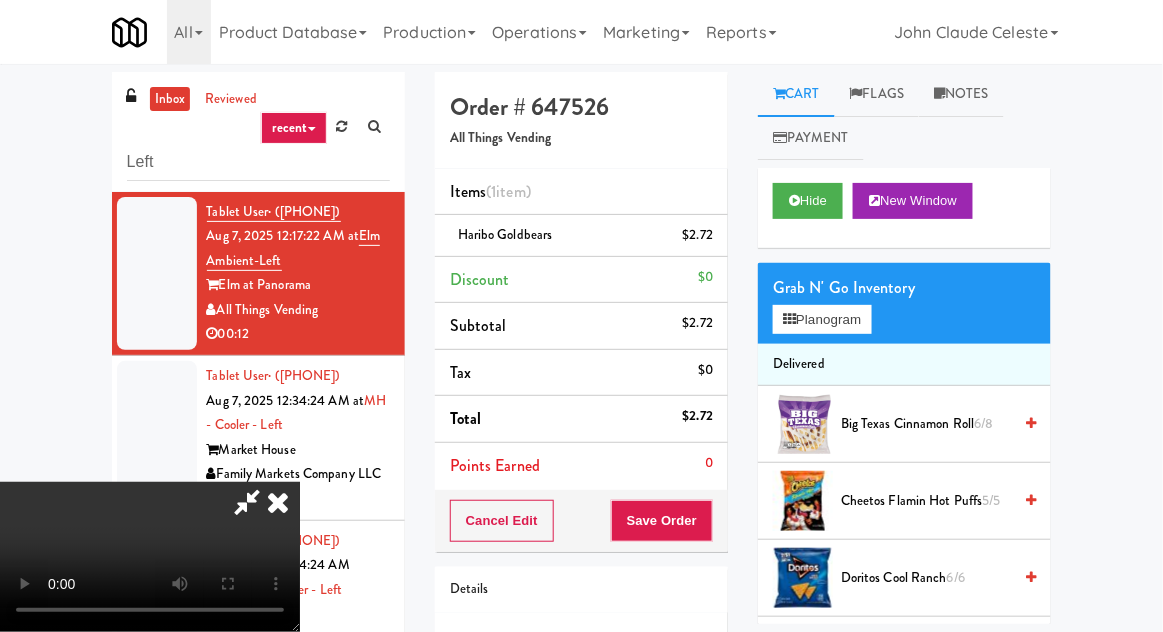 scroll, scrollTop: 73, scrollLeft: 0, axis: vertical 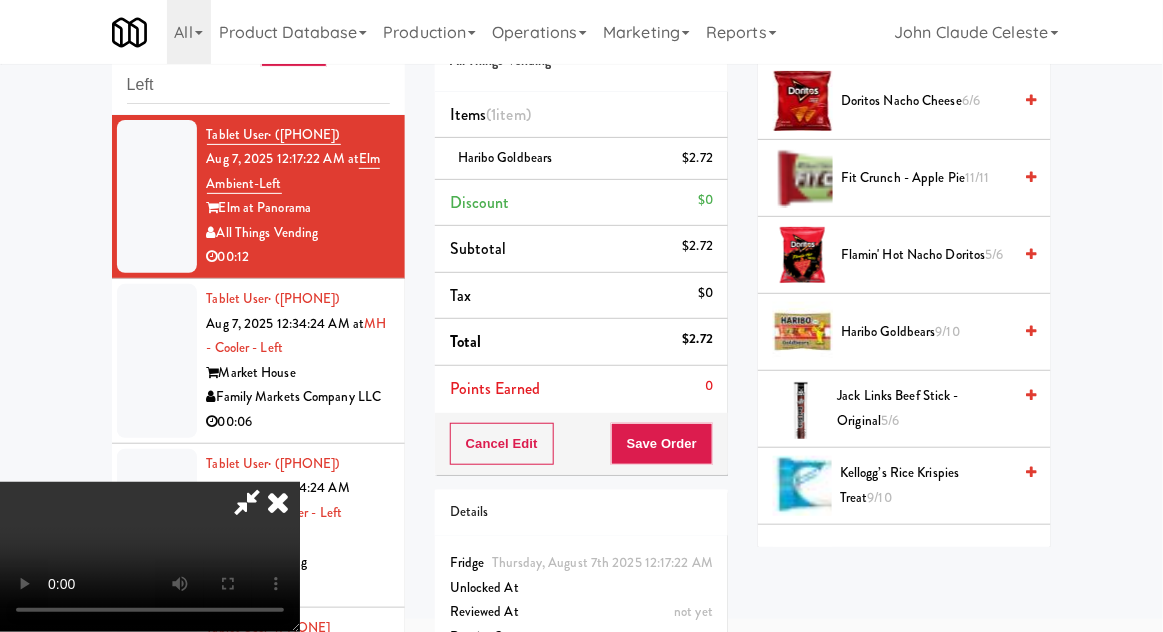 click on "9/10" at bounding box center [948, 331] 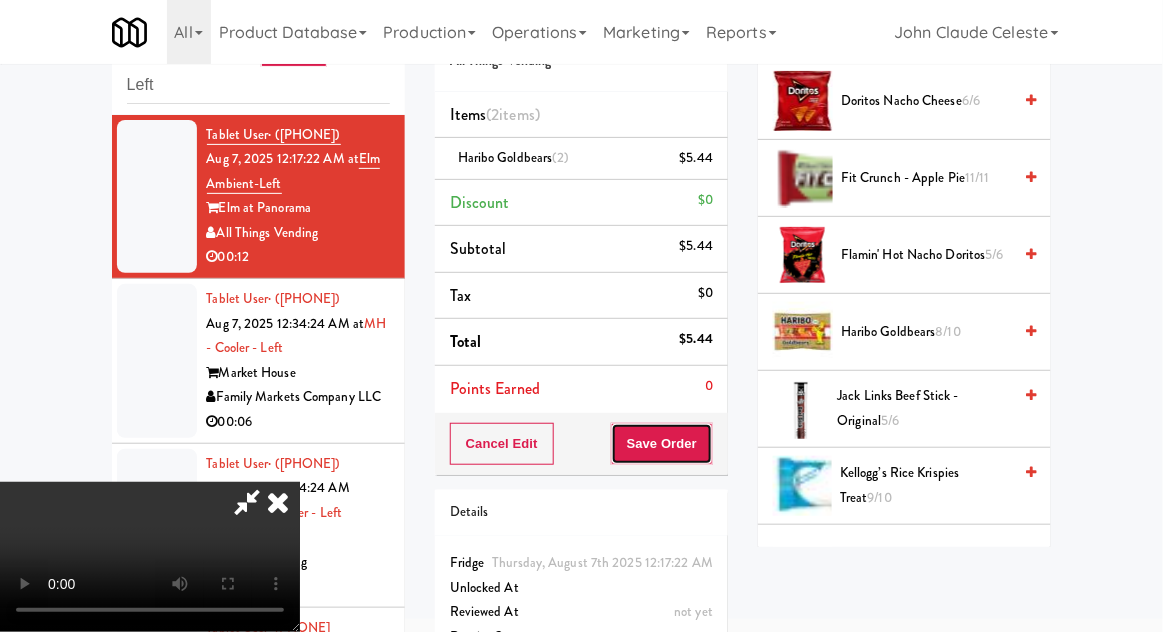 click on "Save Order" at bounding box center [662, 444] 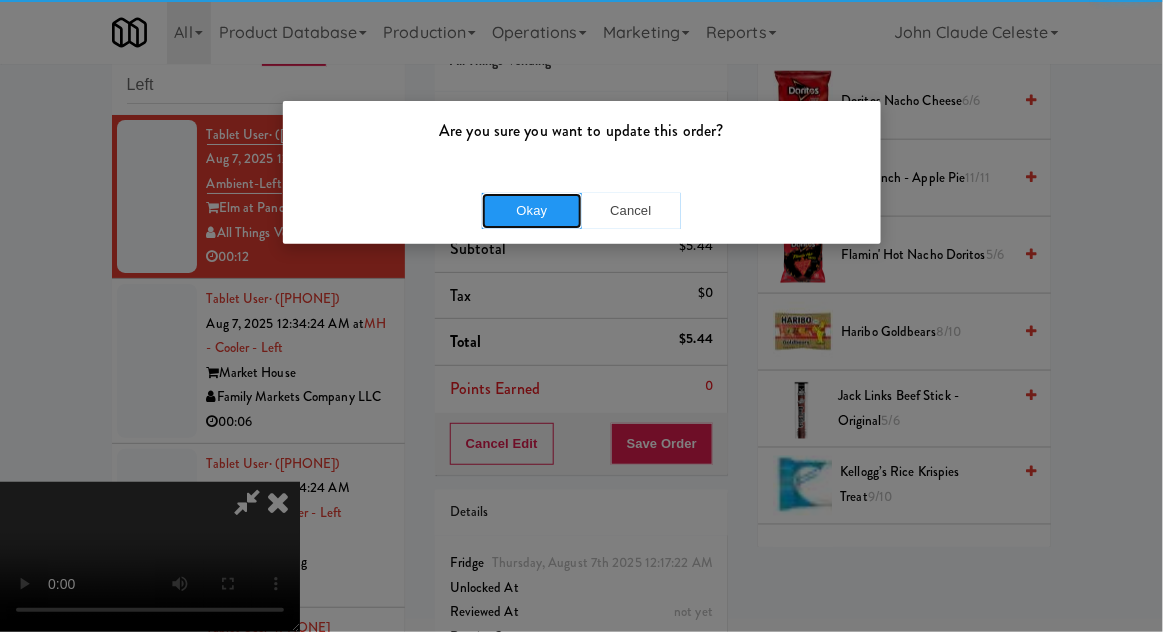 click on "Okay" at bounding box center [532, 211] 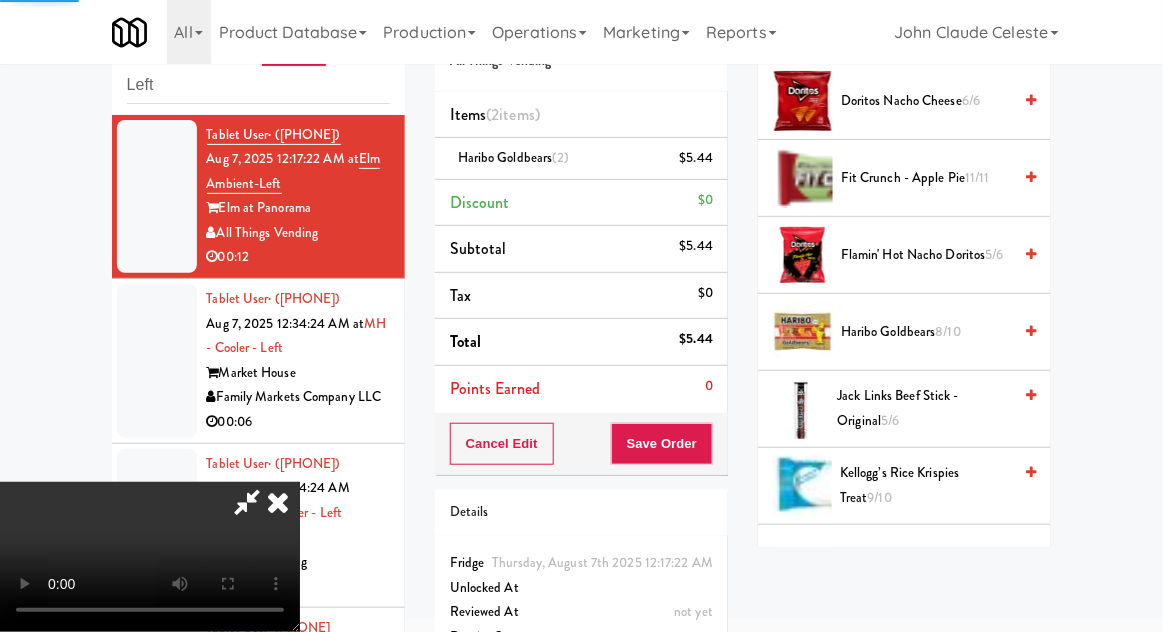 scroll, scrollTop: 197, scrollLeft: 0, axis: vertical 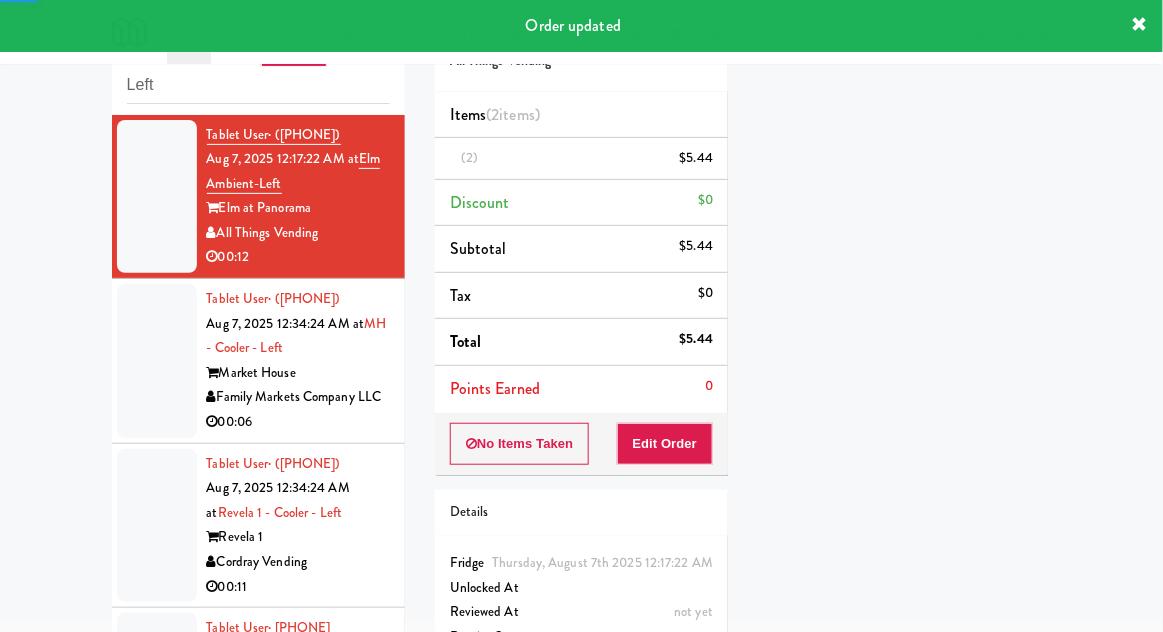 click at bounding box center (157, 361) 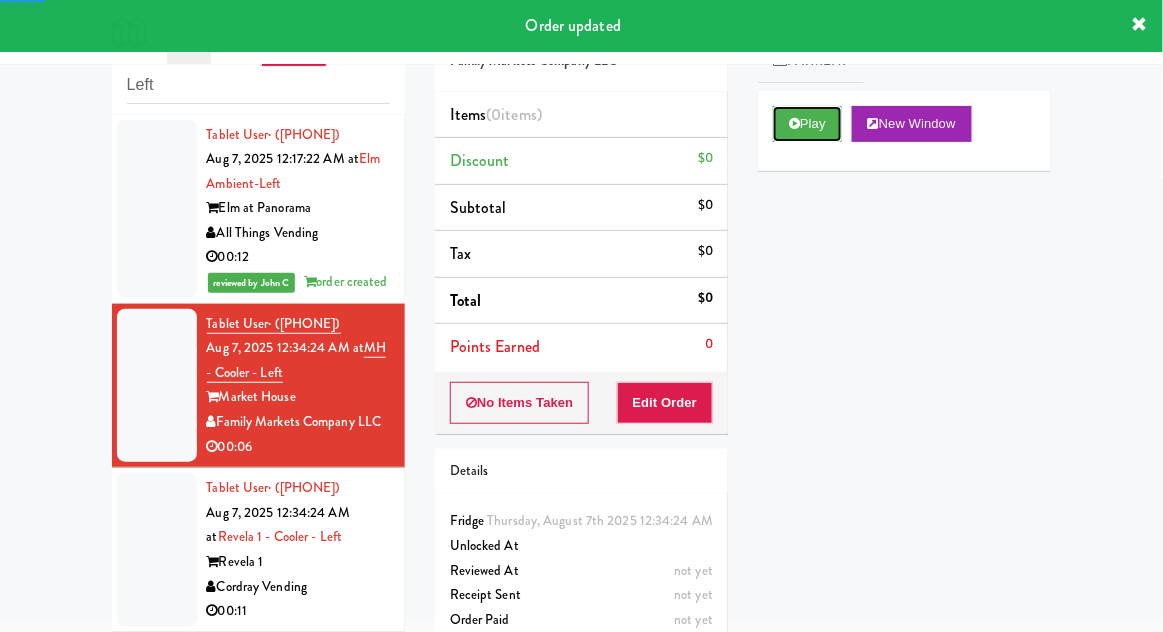 click on "Play" at bounding box center [807, 124] 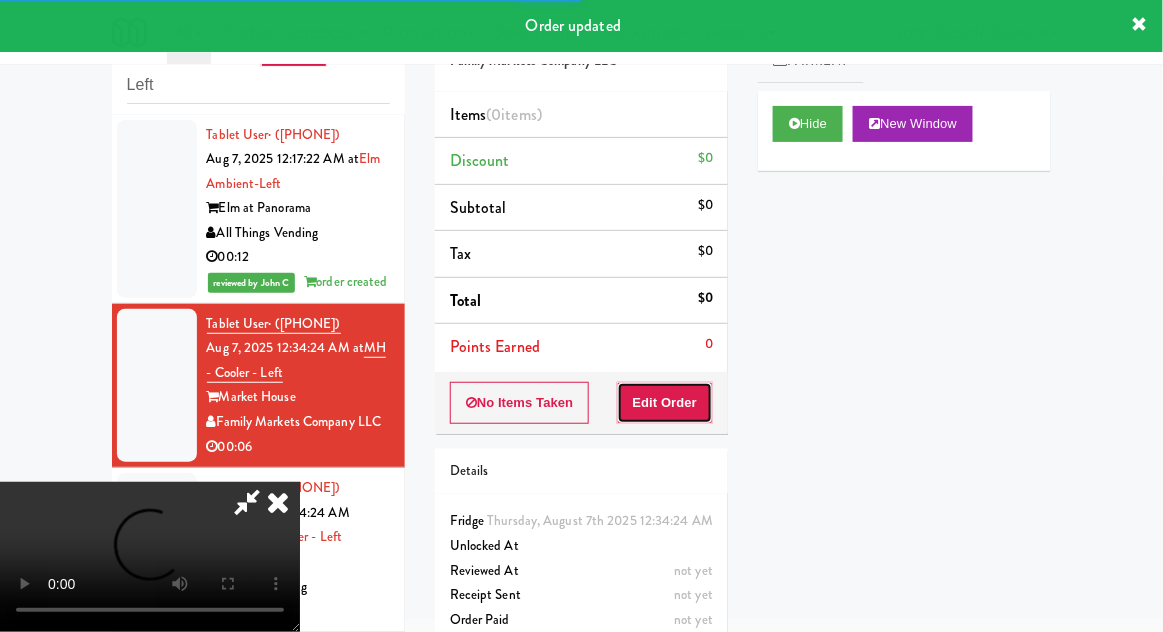 click on "Edit Order" at bounding box center (665, 403) 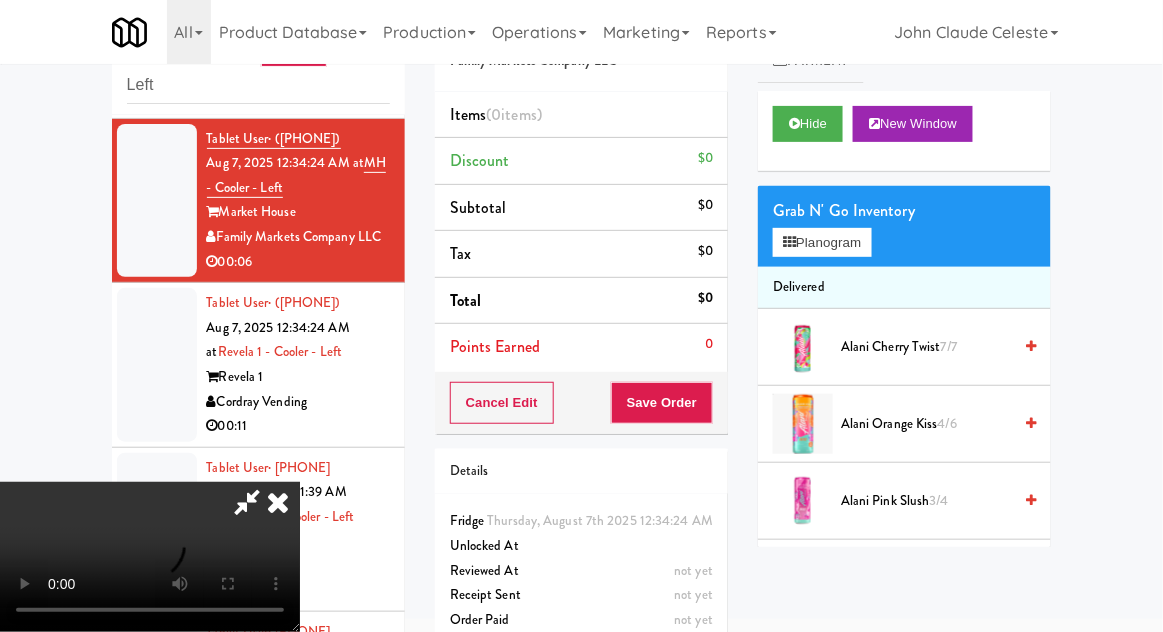 scroll, scrollTop: 0, scrollLeft: 0, axis: both 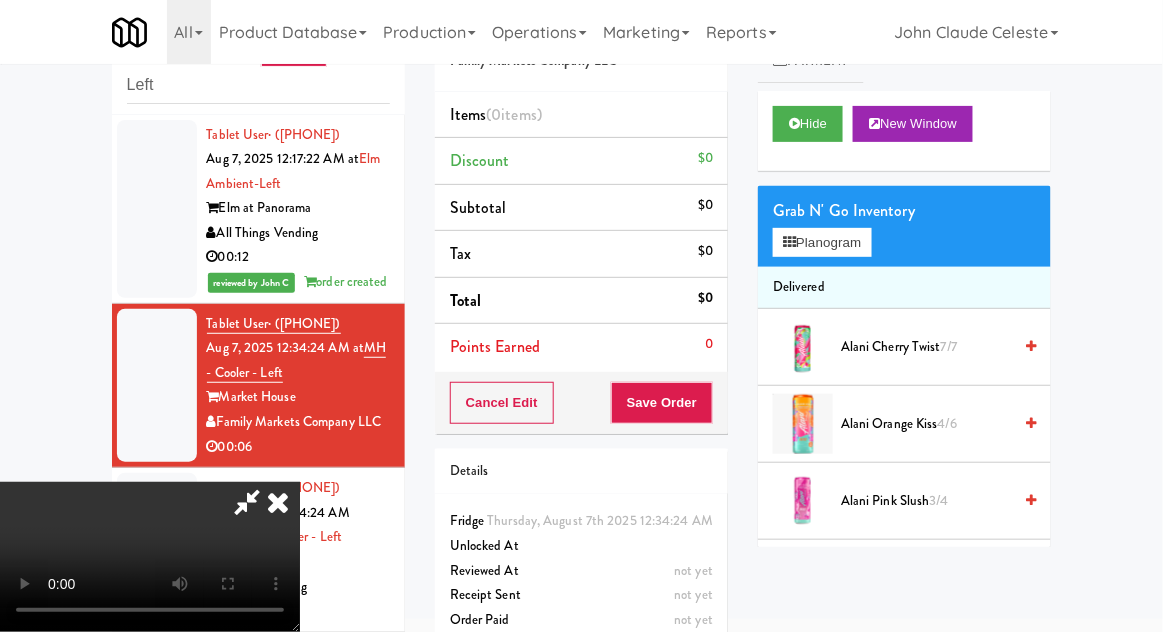 type 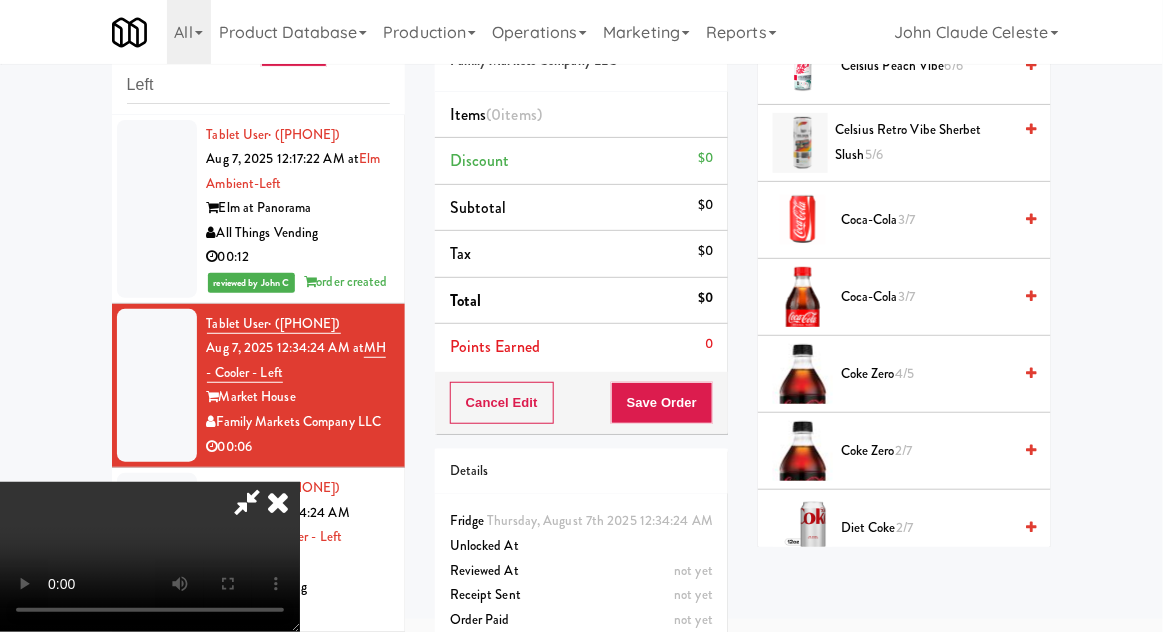 scroll, scrollTop: 1133, scrollLeft: 0, axis: vertical 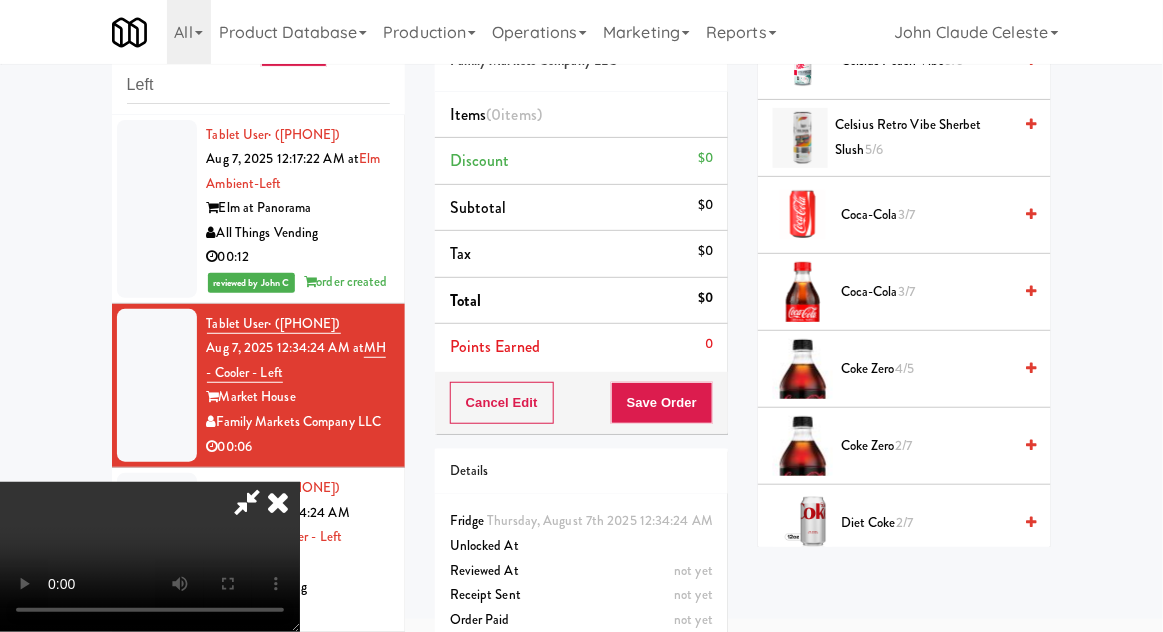 click on "2/7" at bounding box center (903, 445) 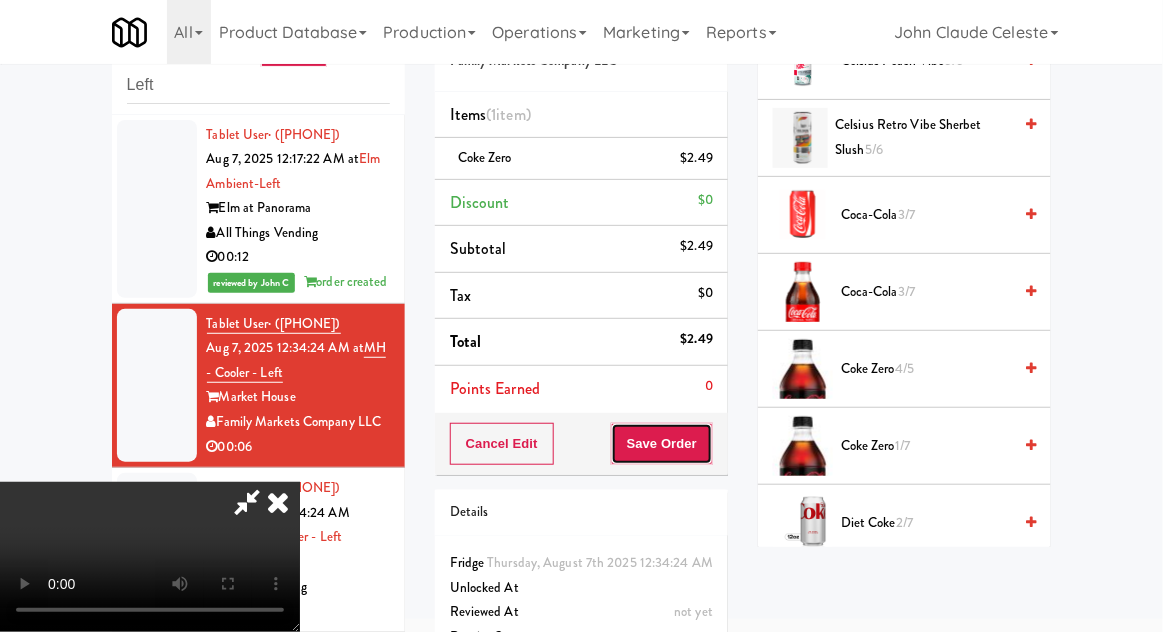 click on "Save Order" at bounding box center (662, 444) 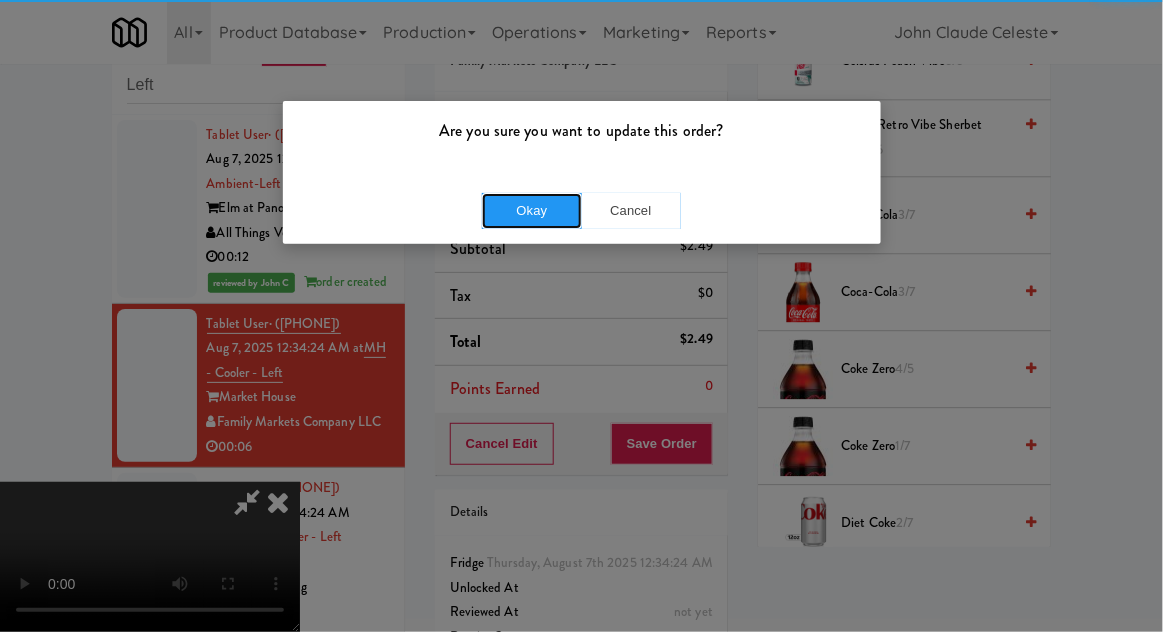 click on "Okay" at bounding box center [532, 211] 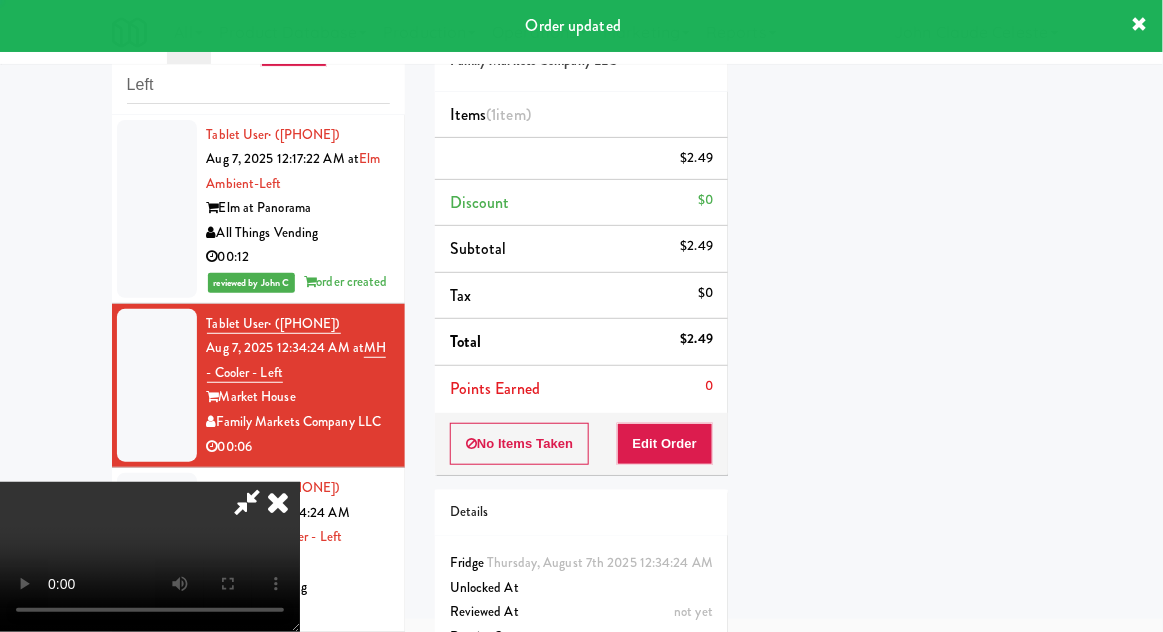 scroll, scrollTop: 197, scrollLeft: 0, axis: vertical 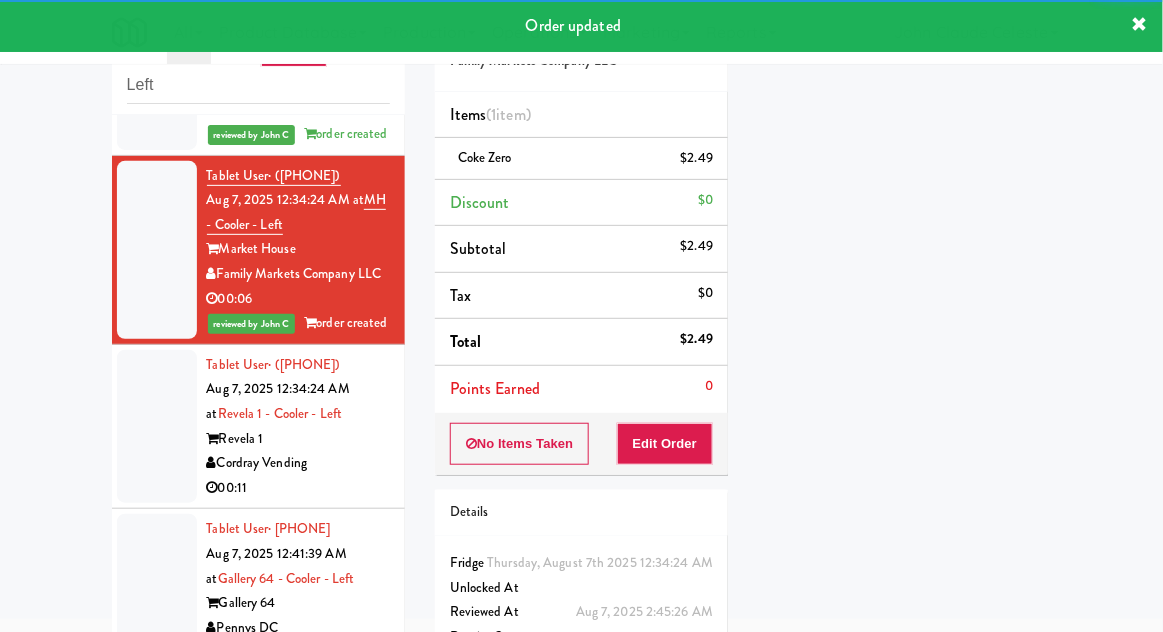 click at bounding box center (157, 427) 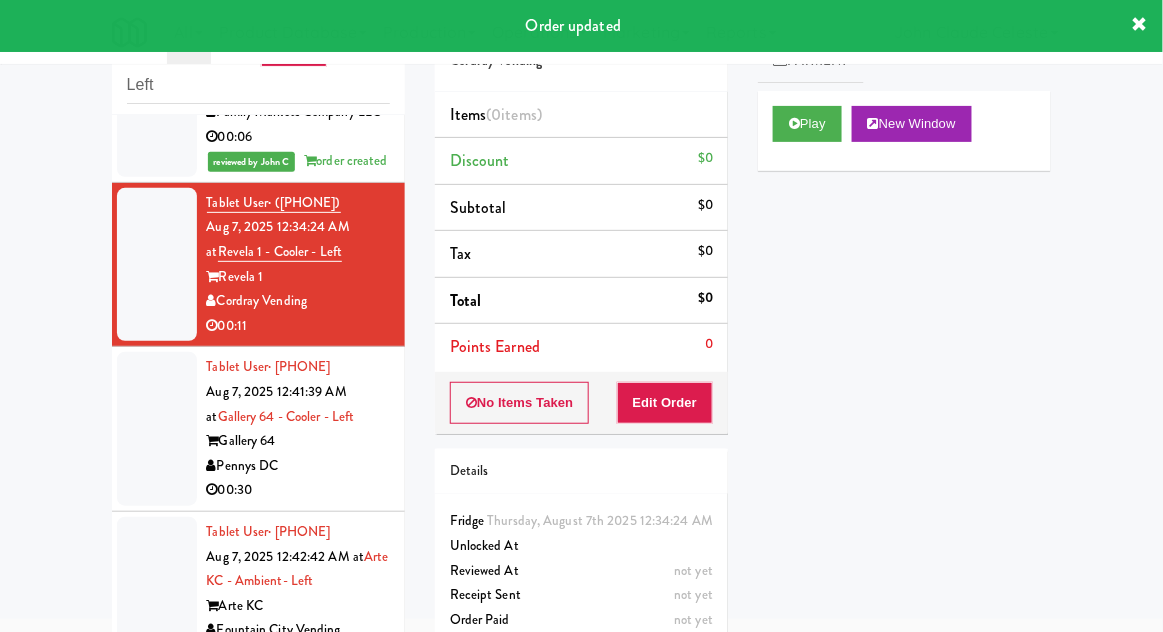 scroll, scrollTop: 307, scrollLeft: 0, axis: vertical 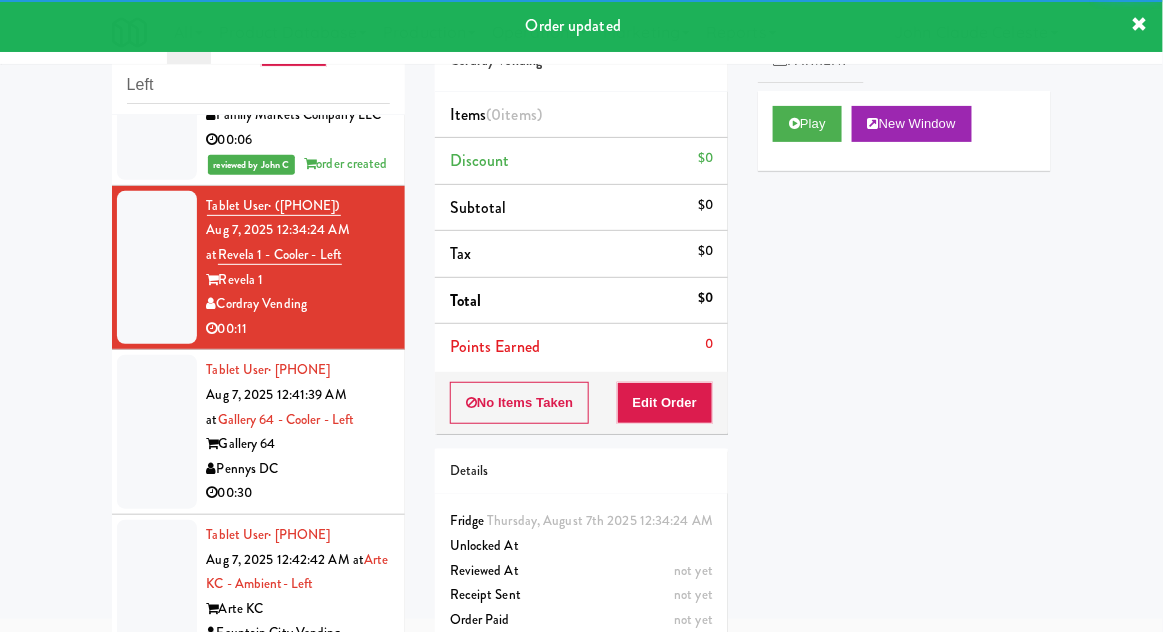 click on "Cart  Flags  Notes  Payment  Play  New Window  Primary Flag  Clear     Flag if unable to determine what was taken or order not processable due to inventory issues Unclear Take - No Video Unclear Take - Short or Cut Off Unclear Take - Obstructed Inventory Issue - Product Not in Inventory Inventory Issue - Product prices as $0  Additional Concerns  Clear Flag as Suspicious Returned Product Place a foreign product in  Internal Notes                                                                                                                                                                Card  View Transaction Details  Card  9207 Transaction Ref 696544258 Preauth 10.00 Brand VISA Number 435493******9207 Entry Mode ctls  Card Issuer Checks  Payout" at bounding box center (904, 271) 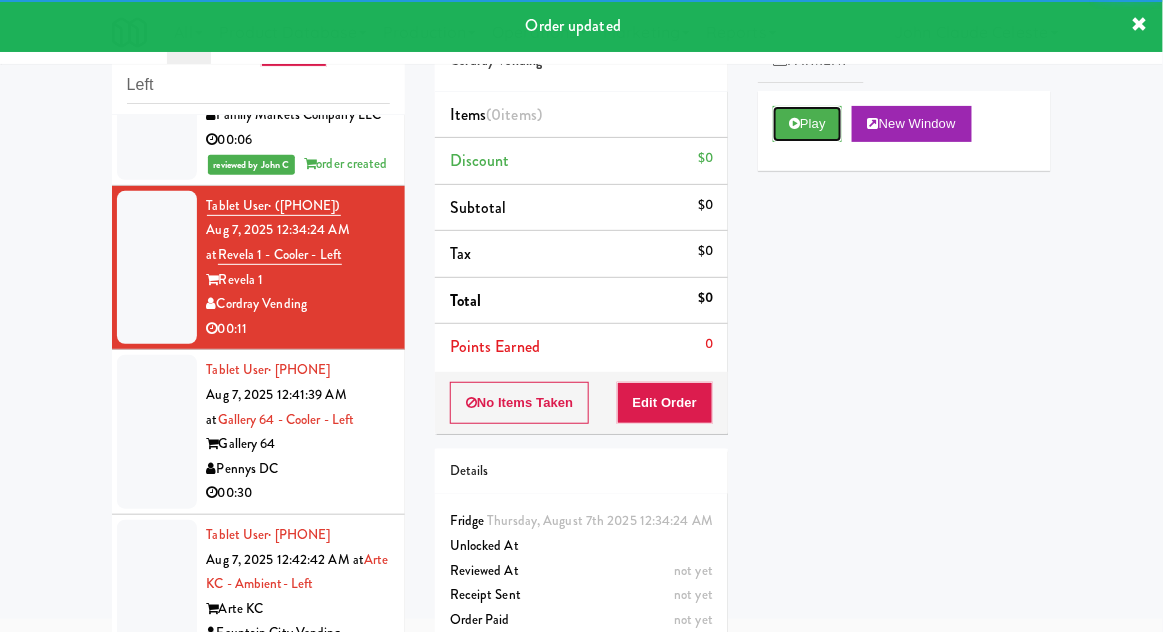 click on "Play" at bounding box center [807, 124] 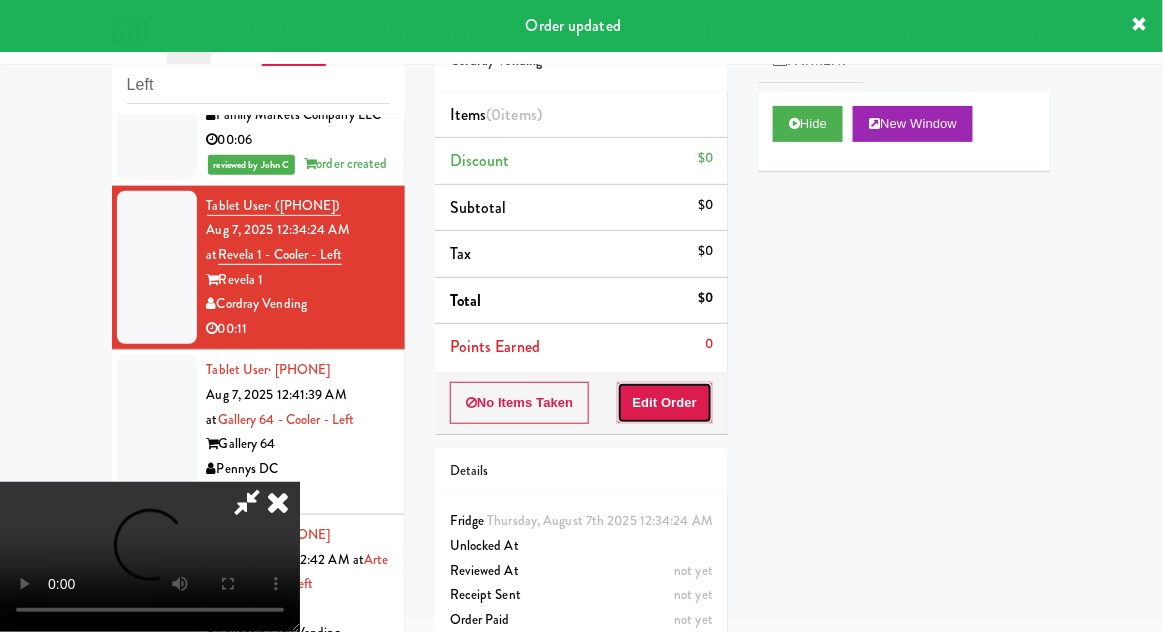 click on "Edit Order" at bounding box center [665, 403] 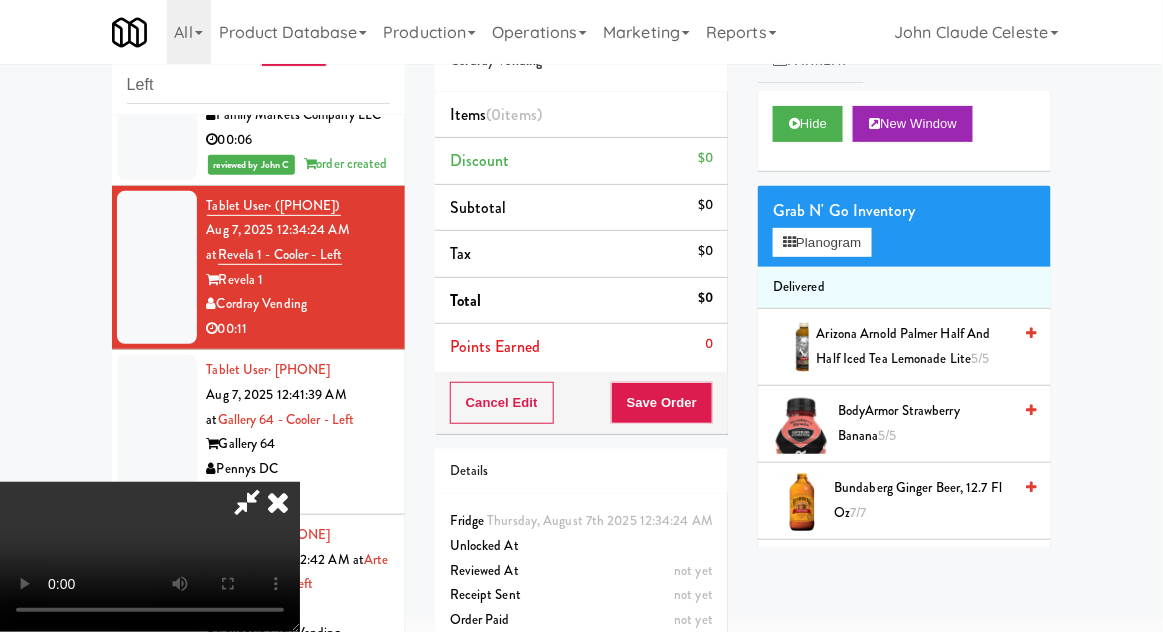 type 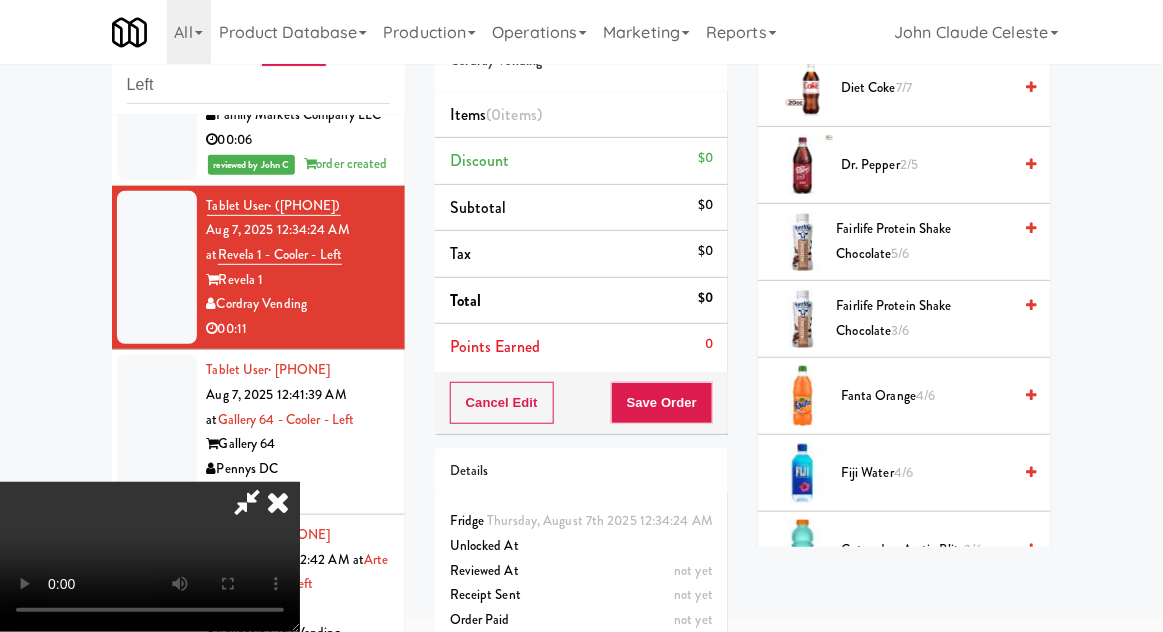 scroll, scrollTop: 1344, scrollLeft: 0, axis: vertical 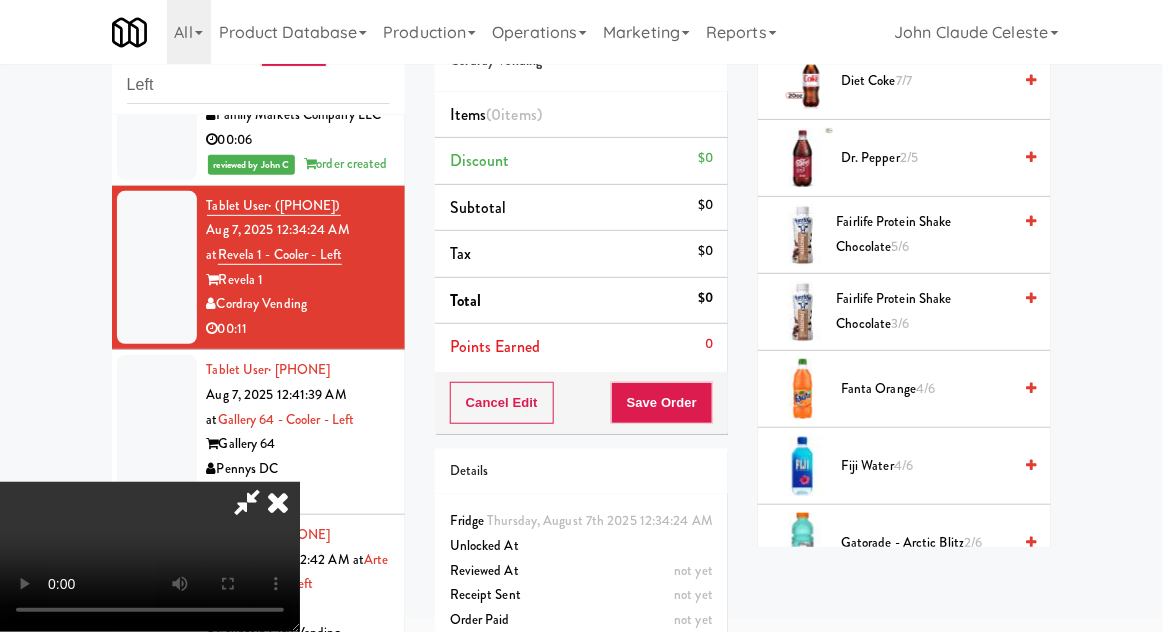 click on "Fairlife Protein Shake Chocolate  5/6" at bounding box center (924, 234) 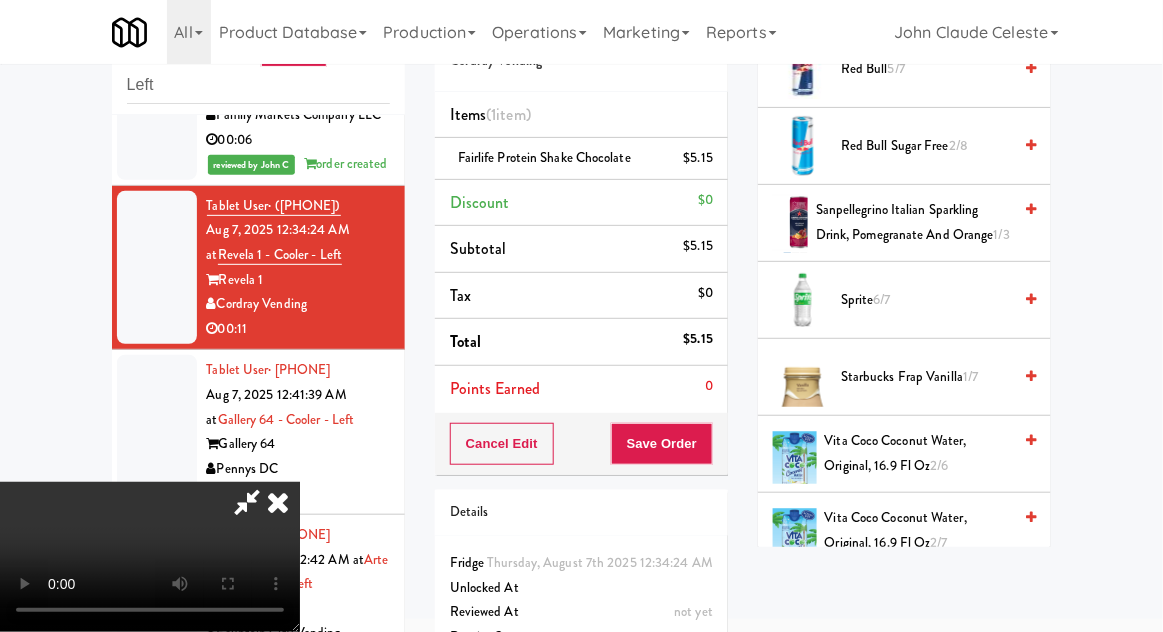 scroll, scrollTop: 2673, scrollLeft: 0, axis: vertical 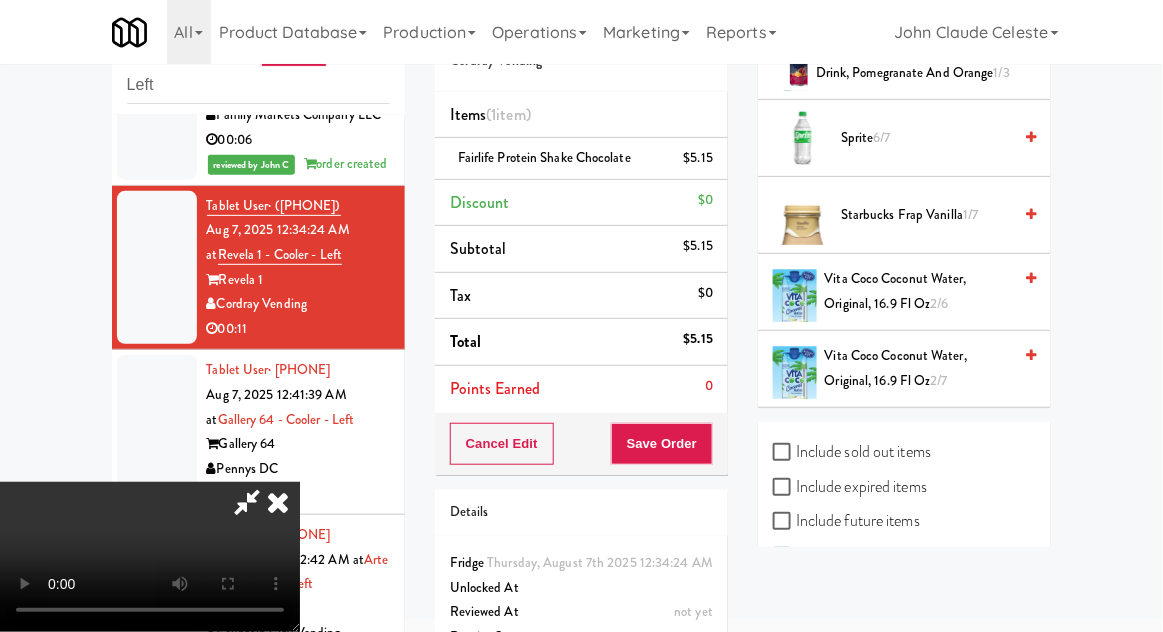 click on "Vita Coco Coconut Water, Original, 16.9 fl oz  2/6" at bounding box center [918, 291] 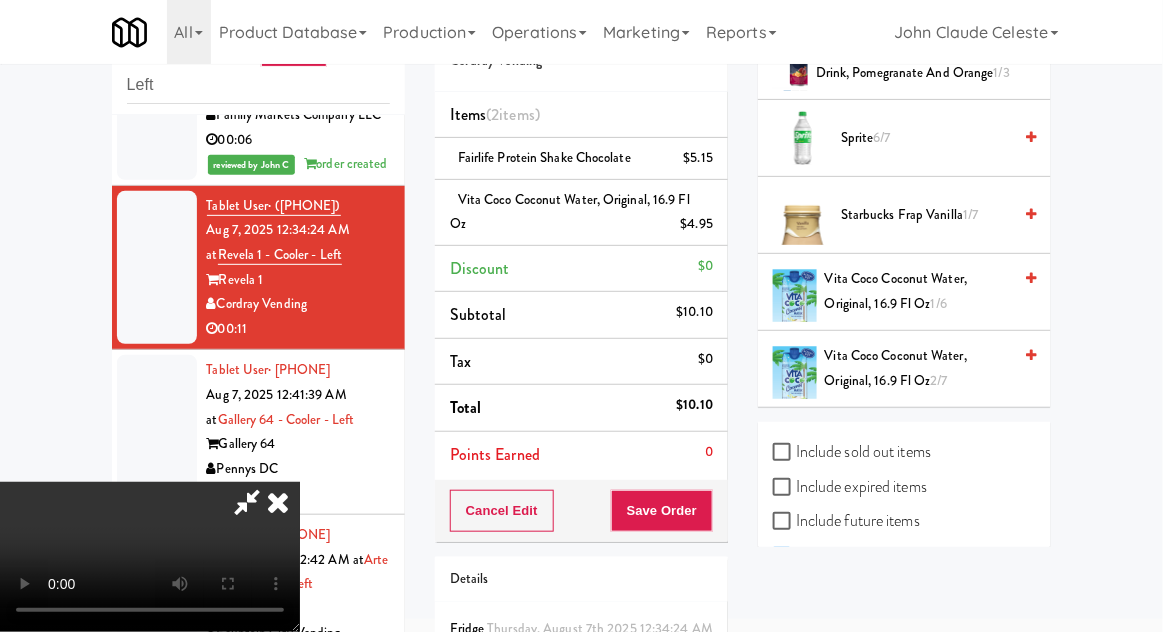 click on "1/6" at bounding box center [939, 303] 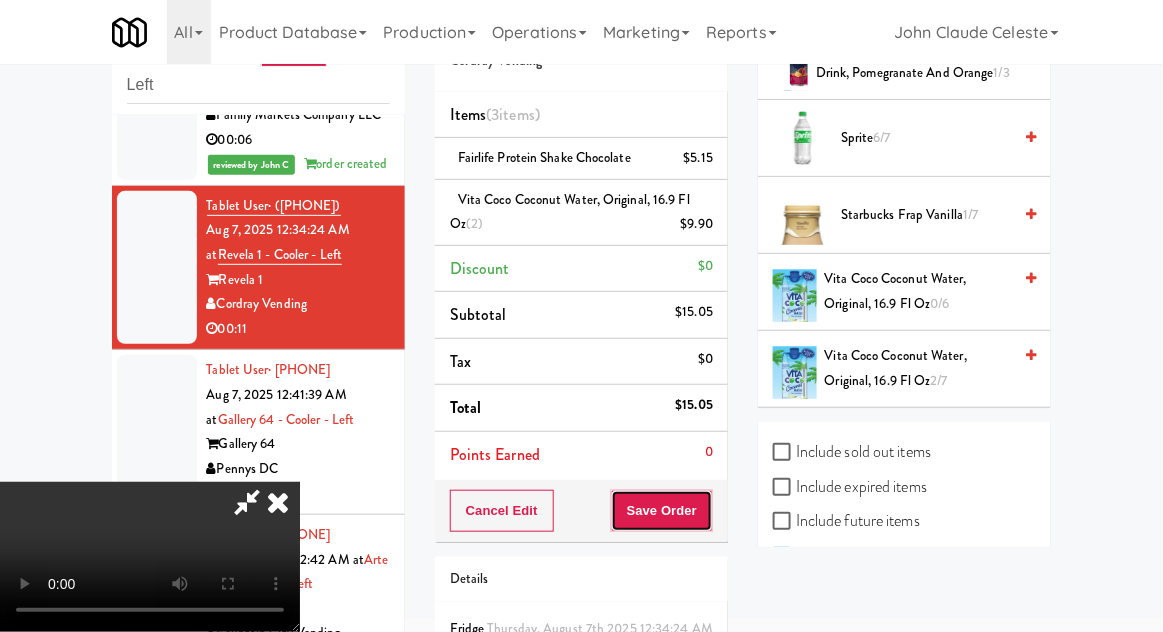 click on "Save Order" at bounding box center (662, 511) 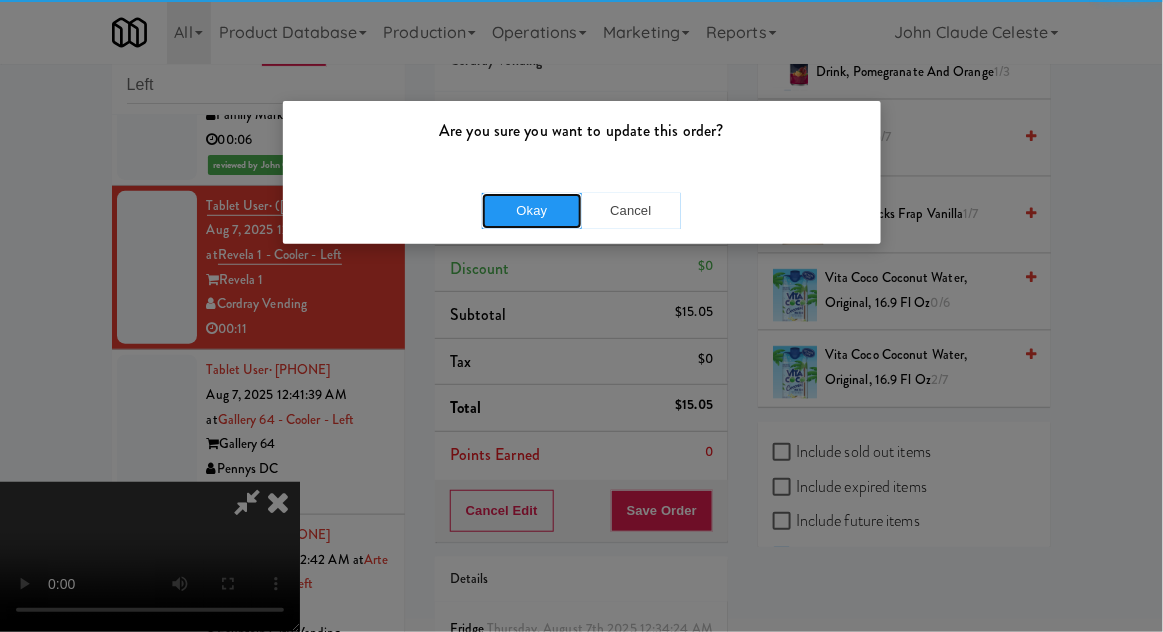 click on "Okay" at bounding box center [532, 211] 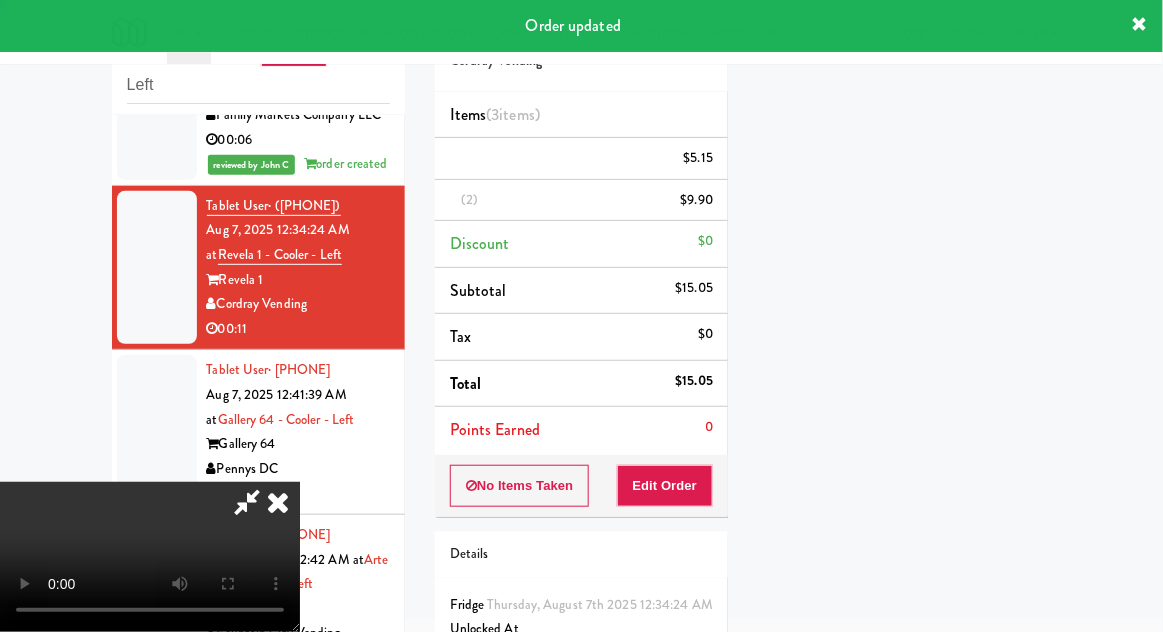 scroll, scrollTop: 197, scrollLeft: 0, axis: vertical 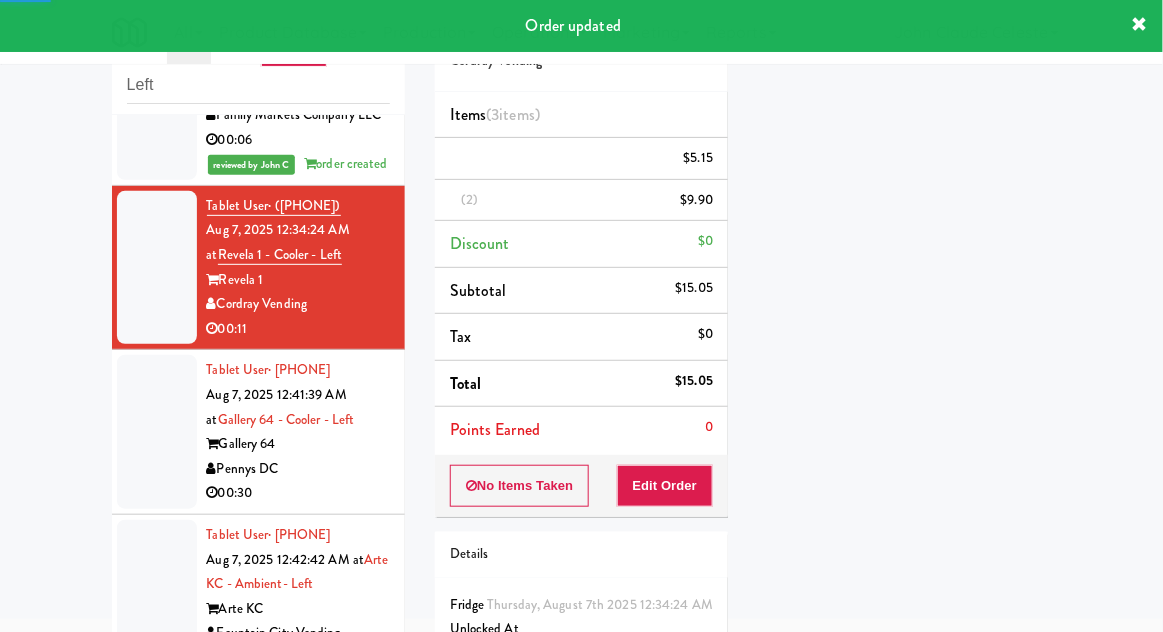 click at bounding box center [157, 432] 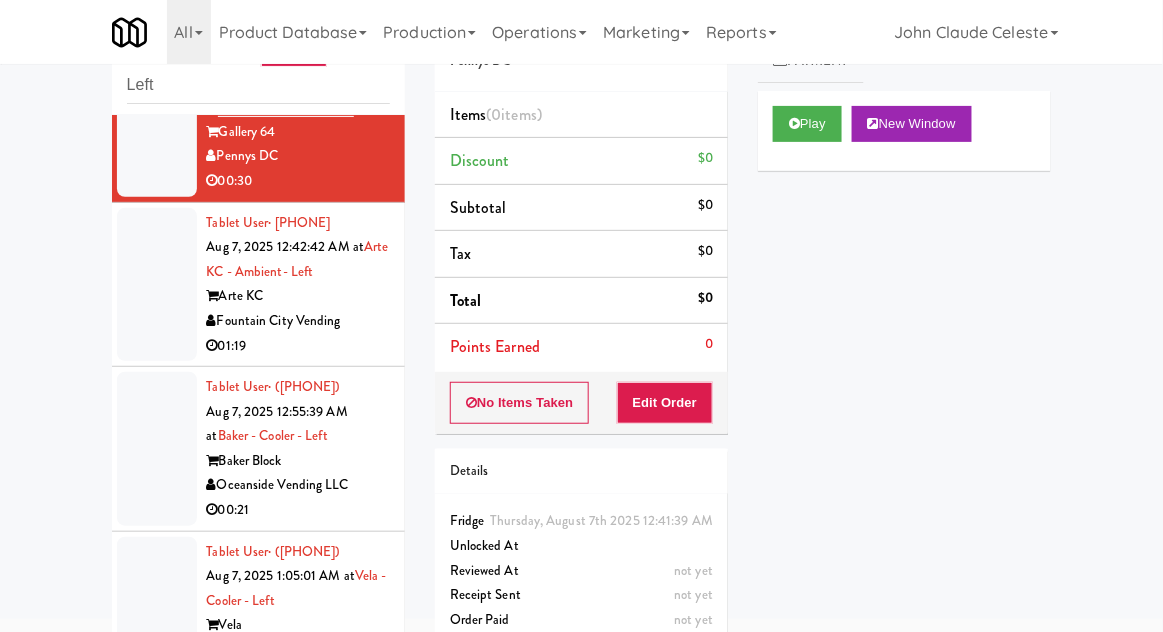scroll, scrollTop: 644, scrollLeft: 0, axis: vertical 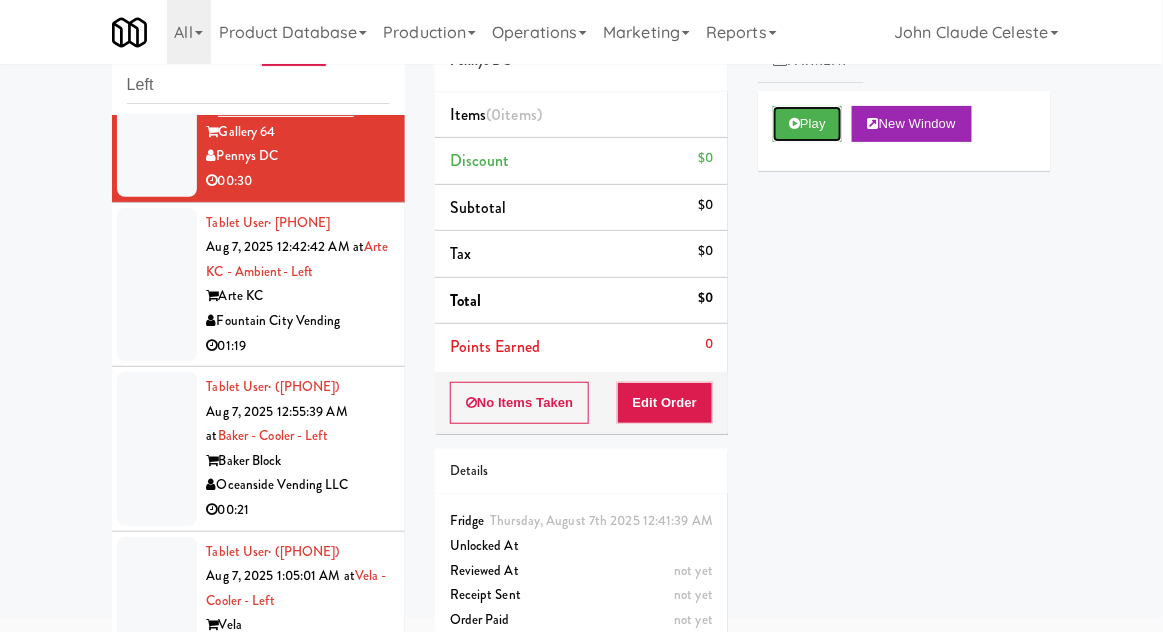 click on "Play" at bounding box center (807, 124) 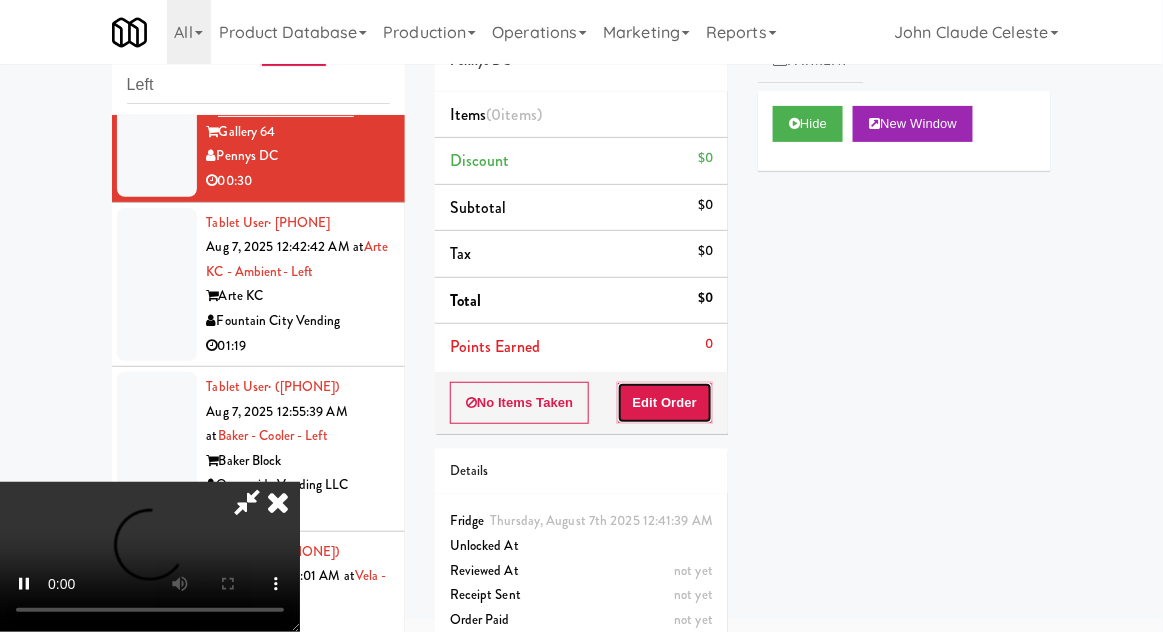 click on "Edit Order" at bounding box center (665, 403) 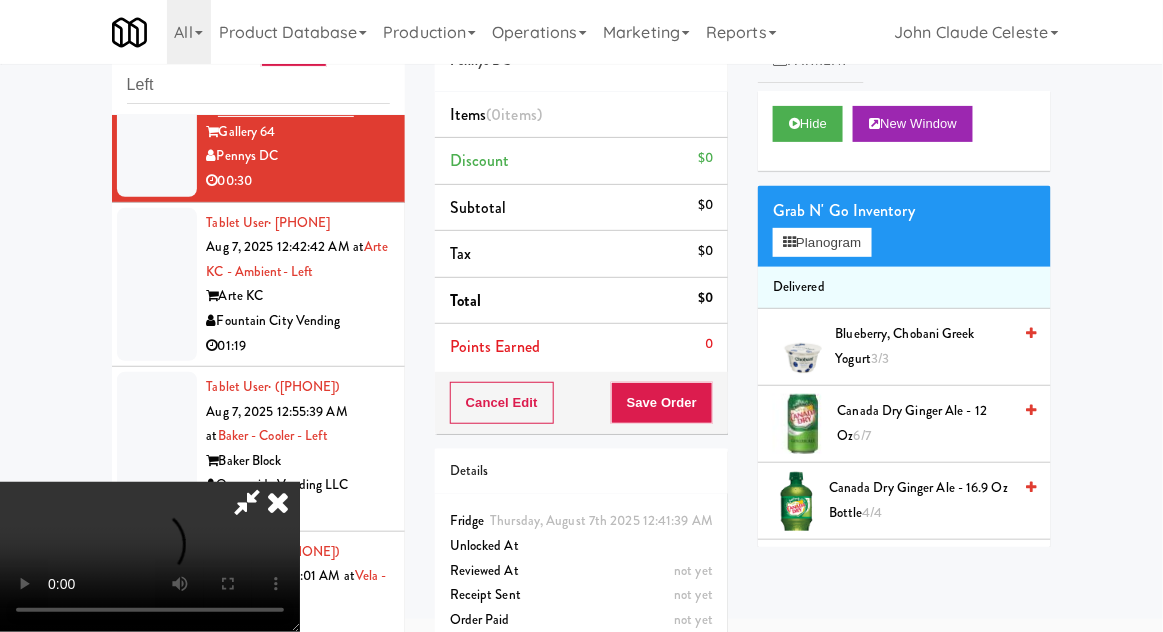 scroll, scrollTop: 73, scrollLeft: 0, axis: vertical 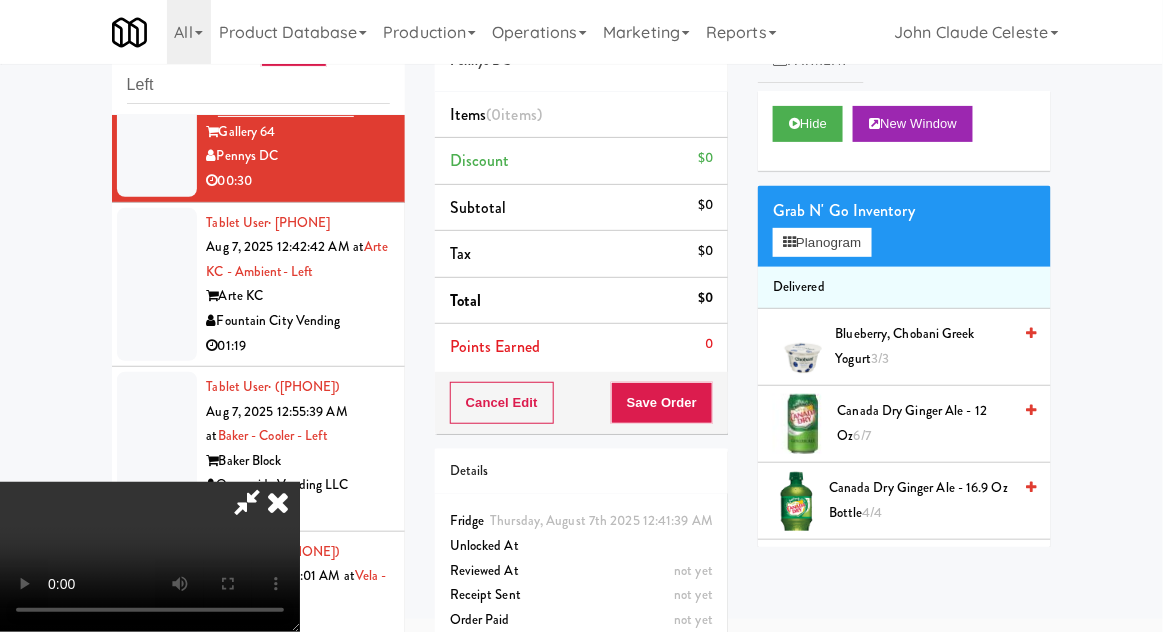type 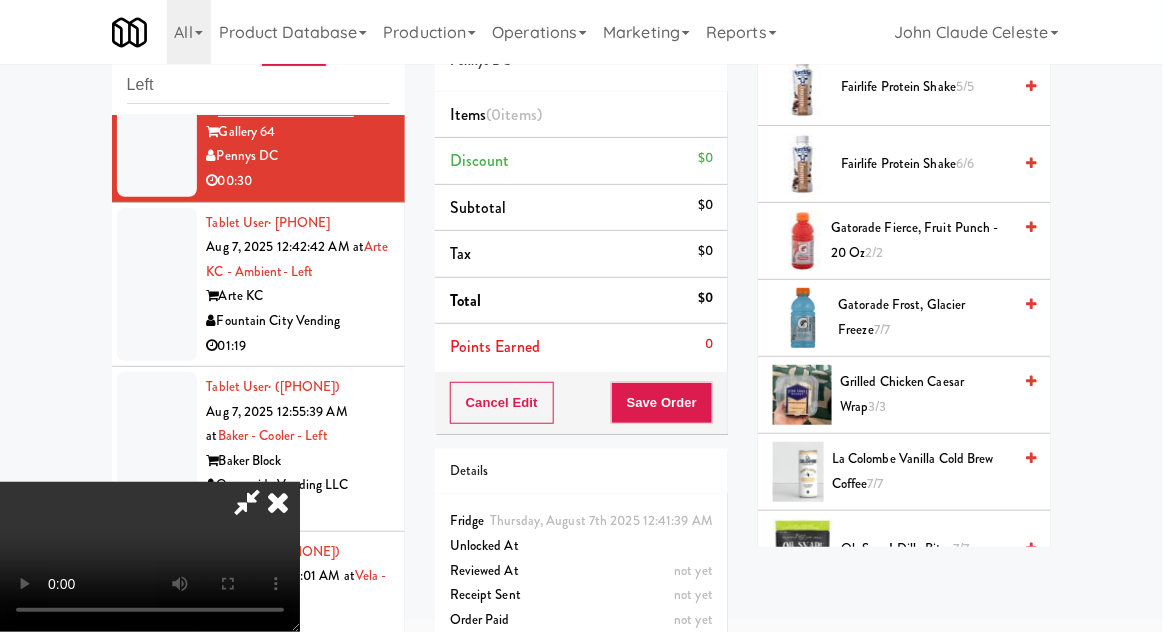 scroll, scrollTop: 1410, scrollLeft: 0, axis: vertical 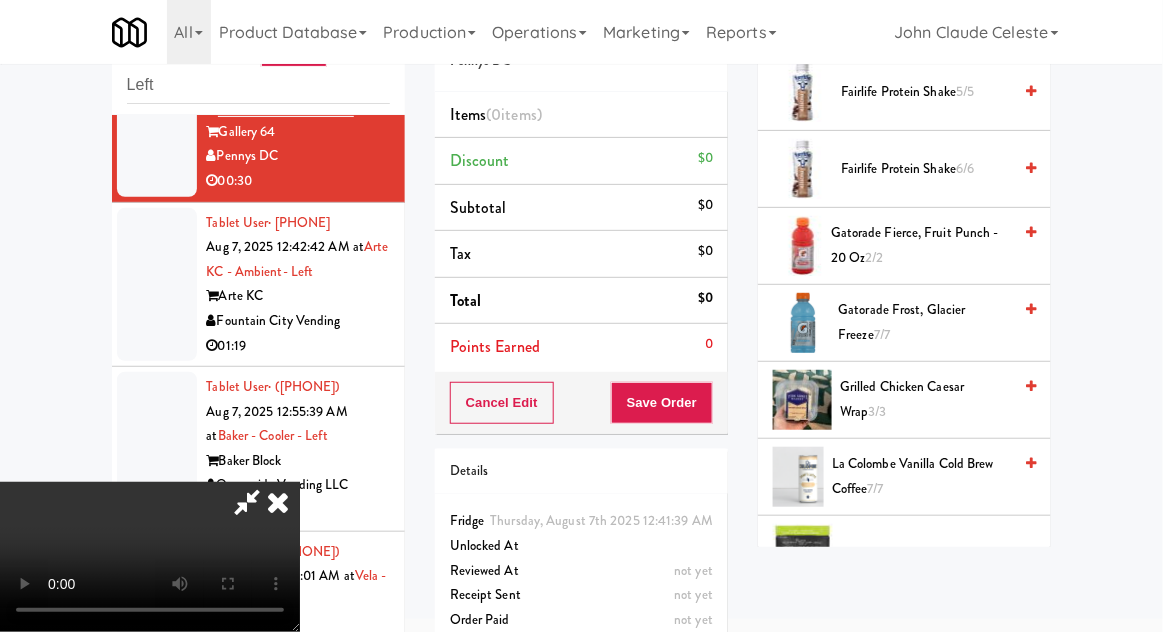 click on "Gatorade Fierce, Fruit Punch - 20 oz   2/2" at bounding box center (921, 245) 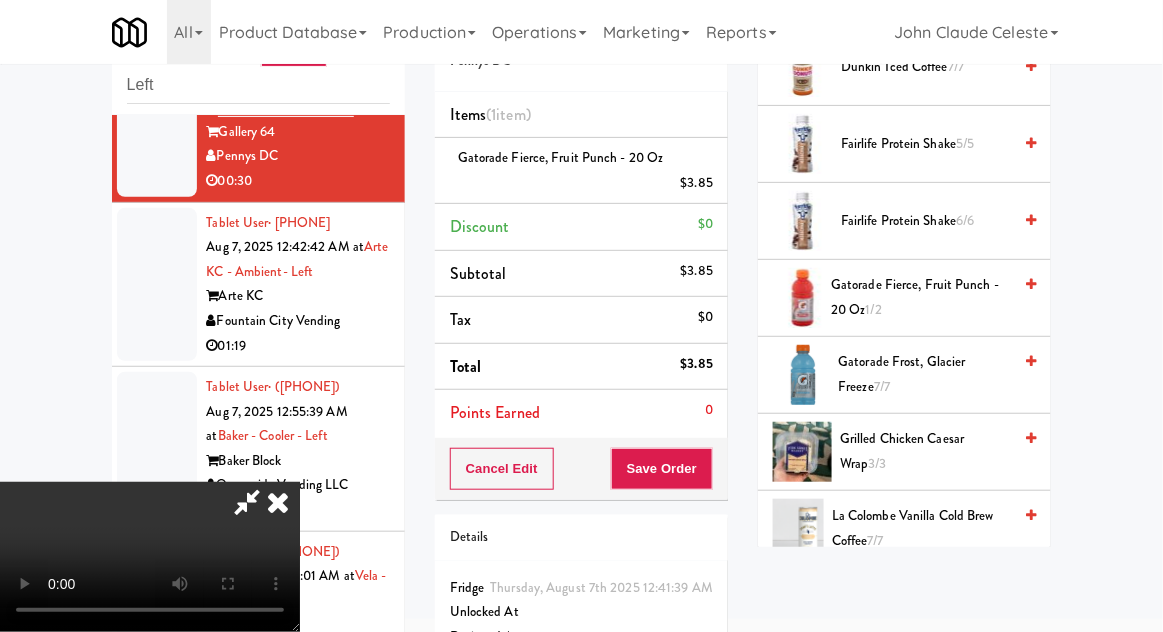 scroll, scrollTop: 1359, scrollLeft: 0, axis: vertical 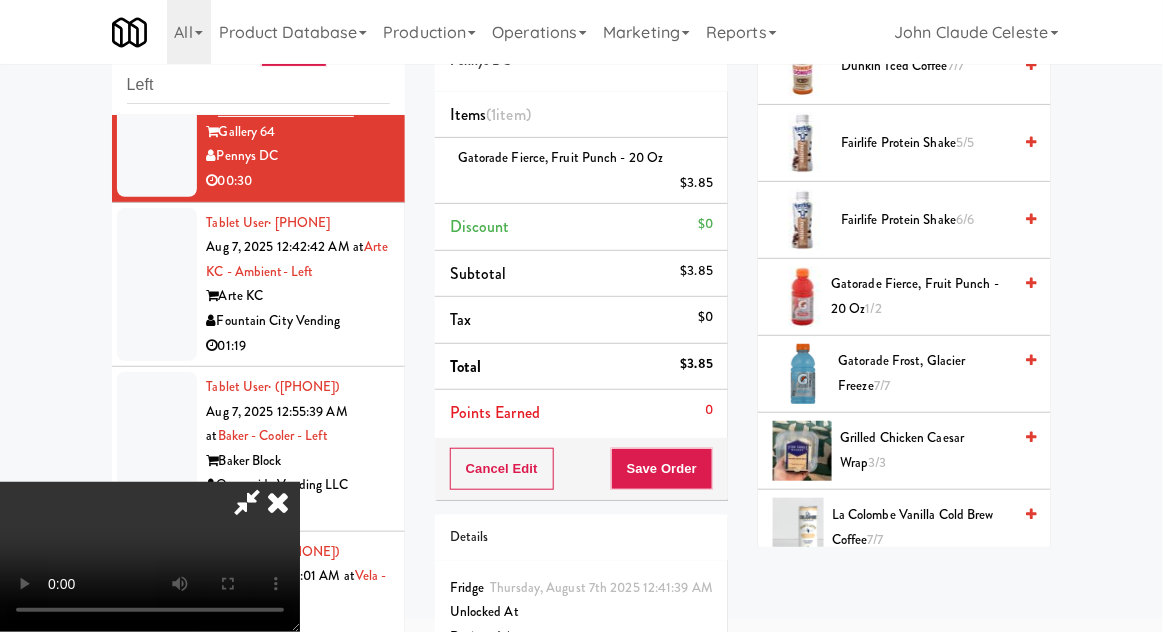click on "Gatorade Frost, Glacier Freeze  7/7" at bounding box center [925, 373] 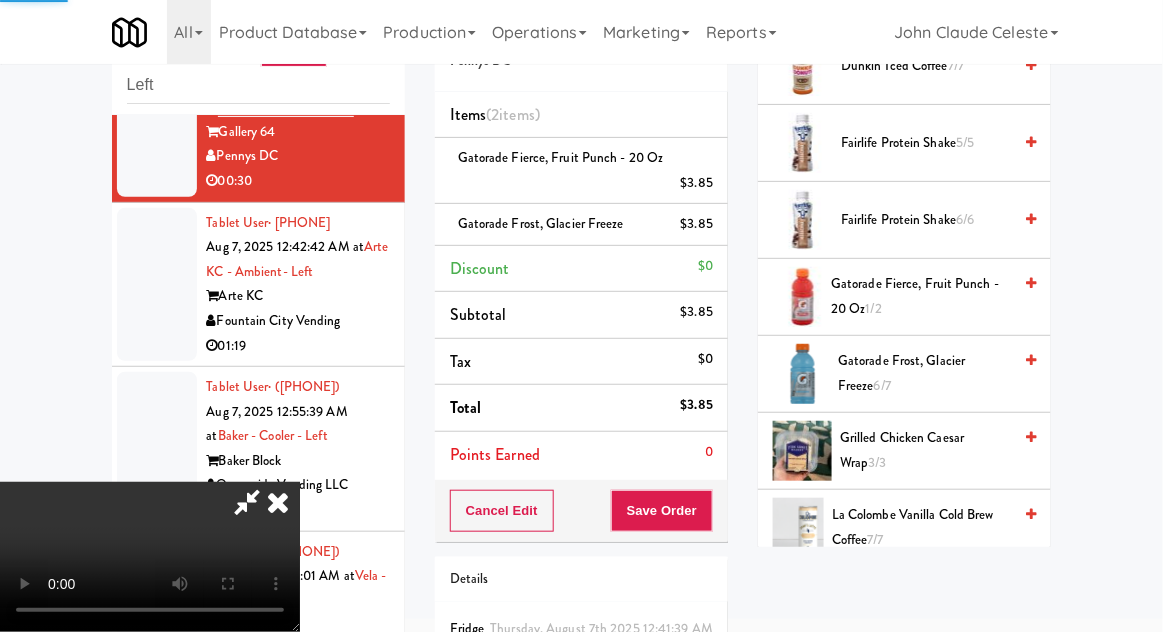 scroll, scrollTop: 73, scrollLeft: 0, axis: vertical 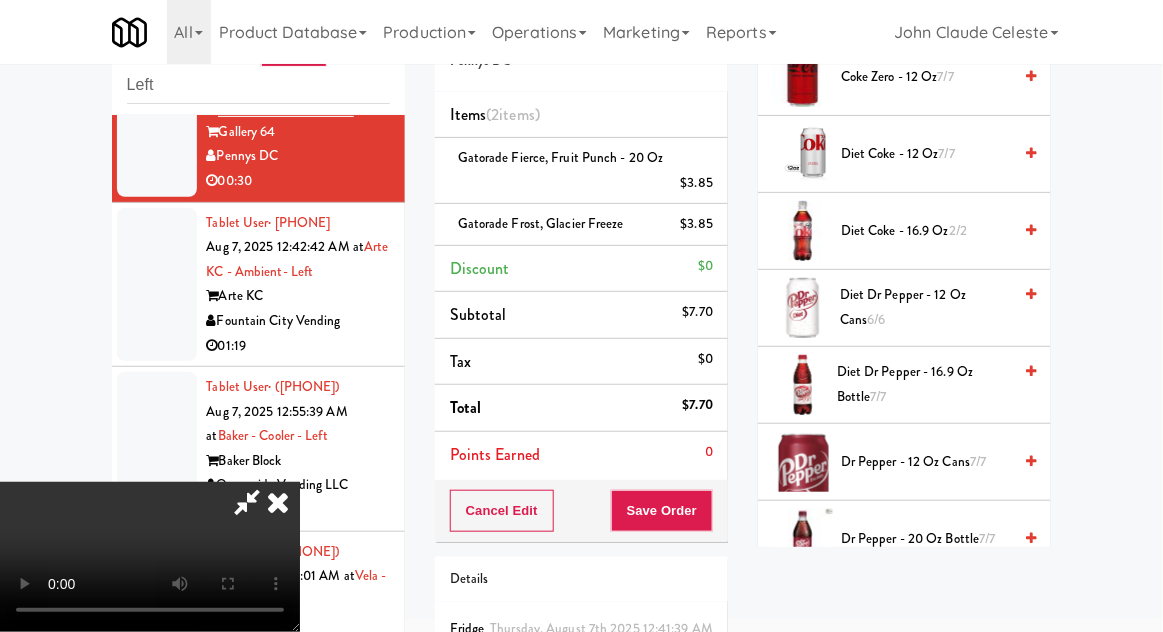 click on "Dr Pepper - 20 oz Bottle  7/7" at bounding box center (926, 539) 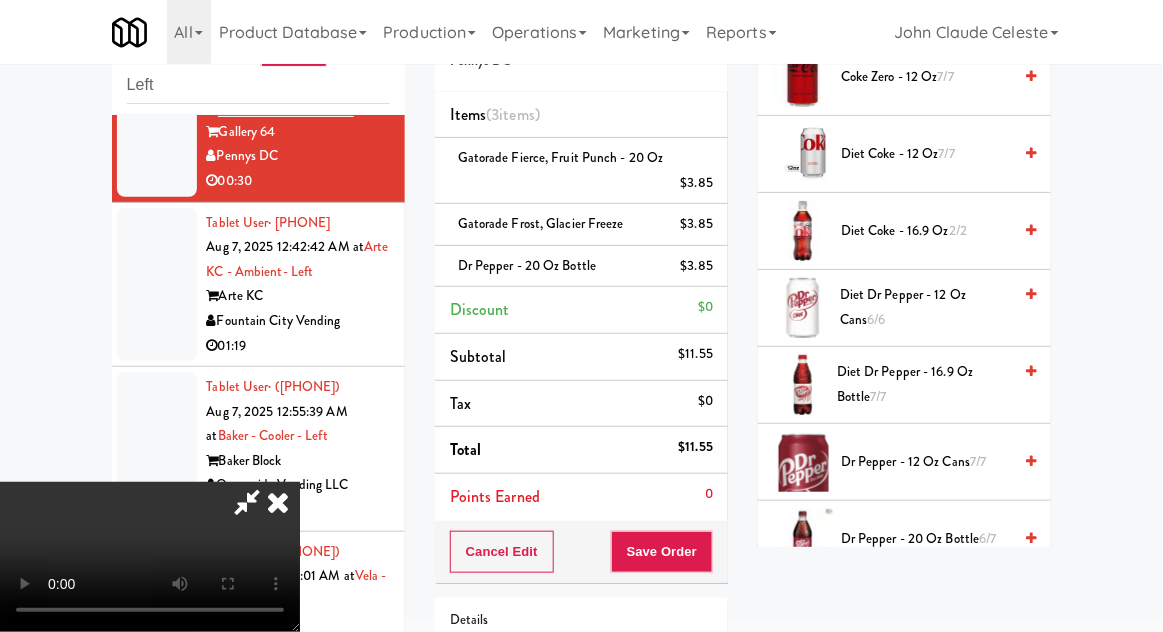 click on "Dr Pepper - 20 oz Bottle  6/7" at bounding box center (926, 539) 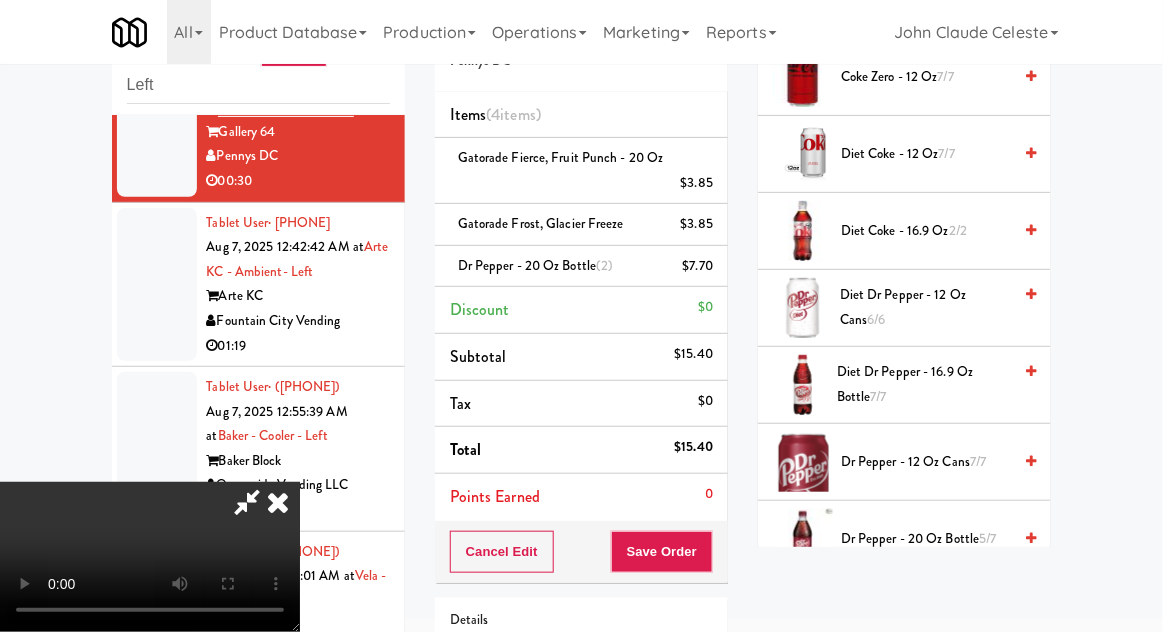 scroll, scrollTop: 0, scrollLeft: 0, axis: both 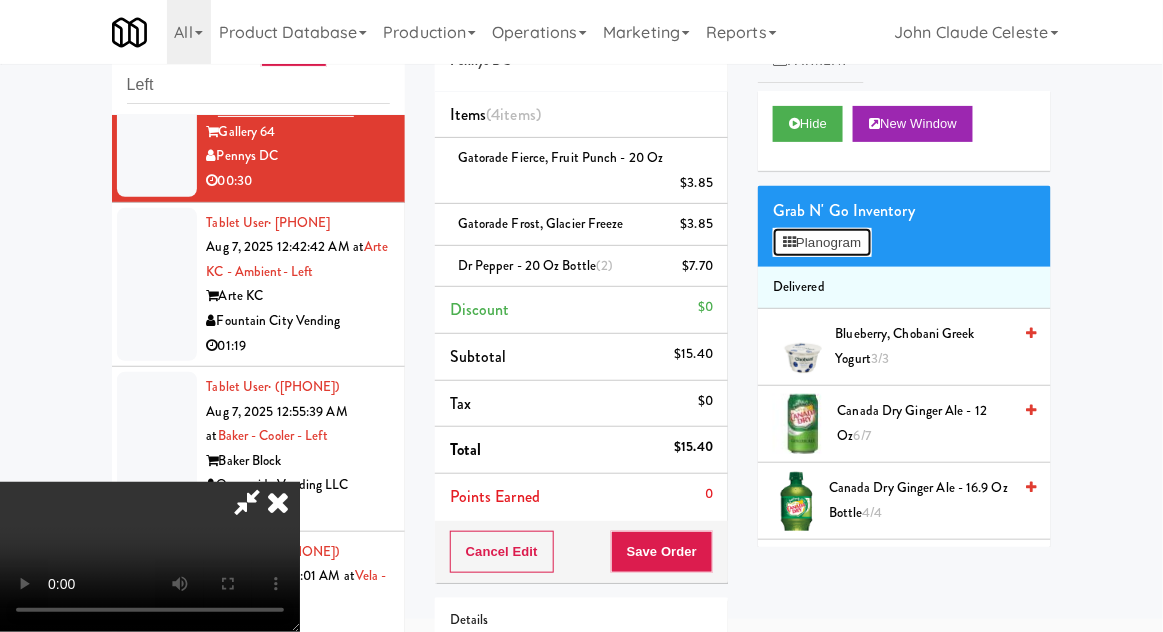 click on "Planogram" at bounding box center [822, 243] 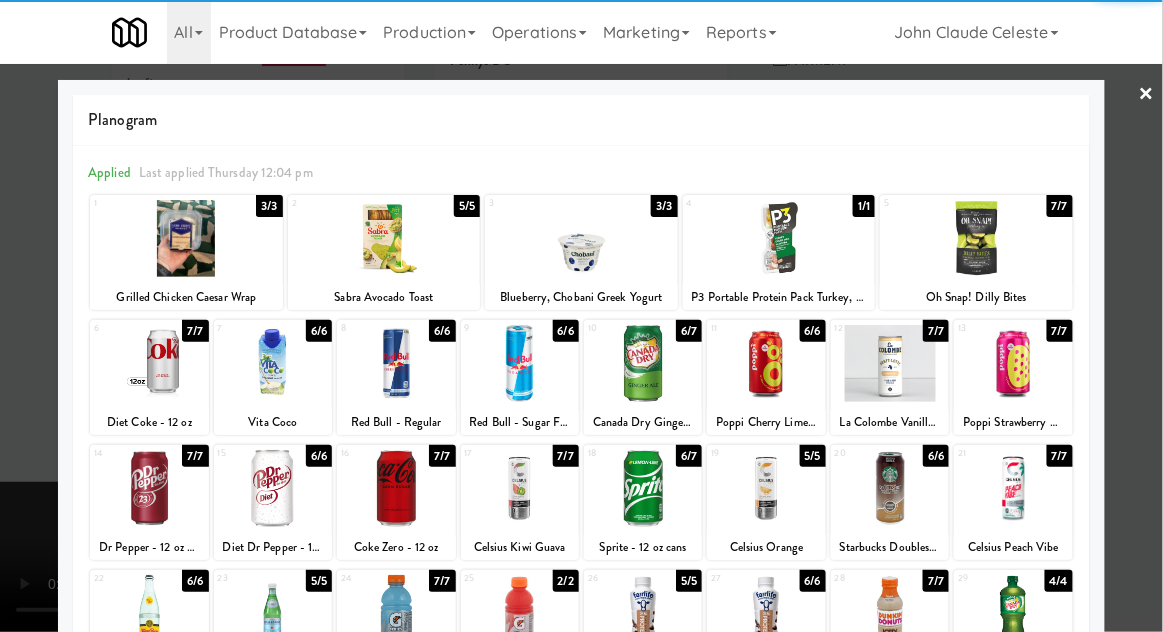 click at bounding box center [186, 238] 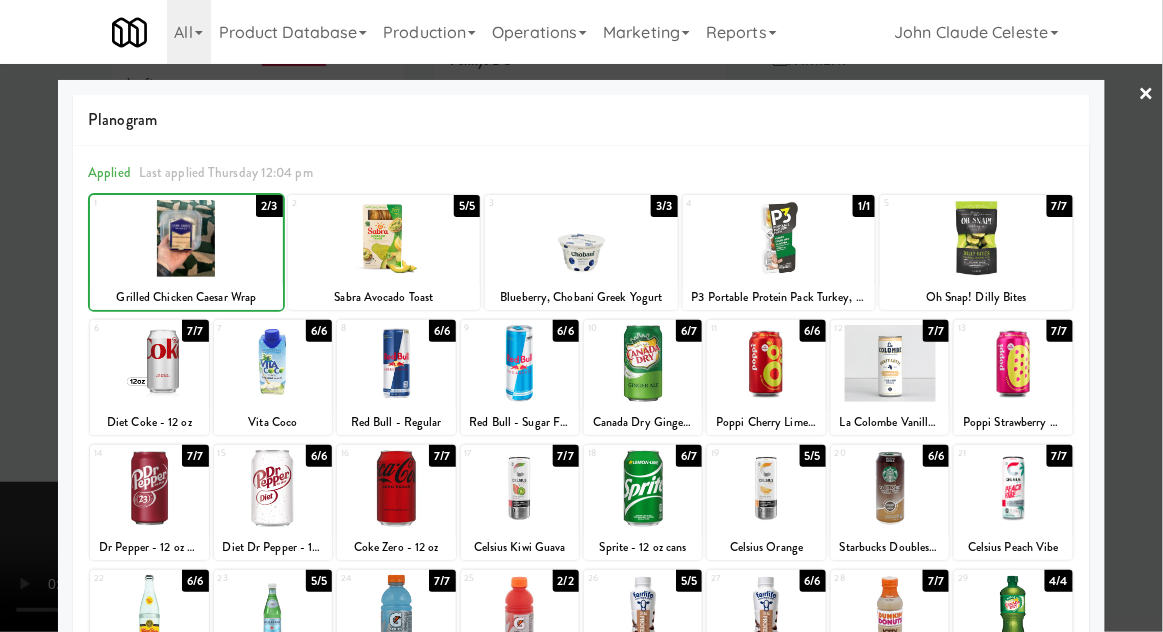 click at bounding box center [581, 316] 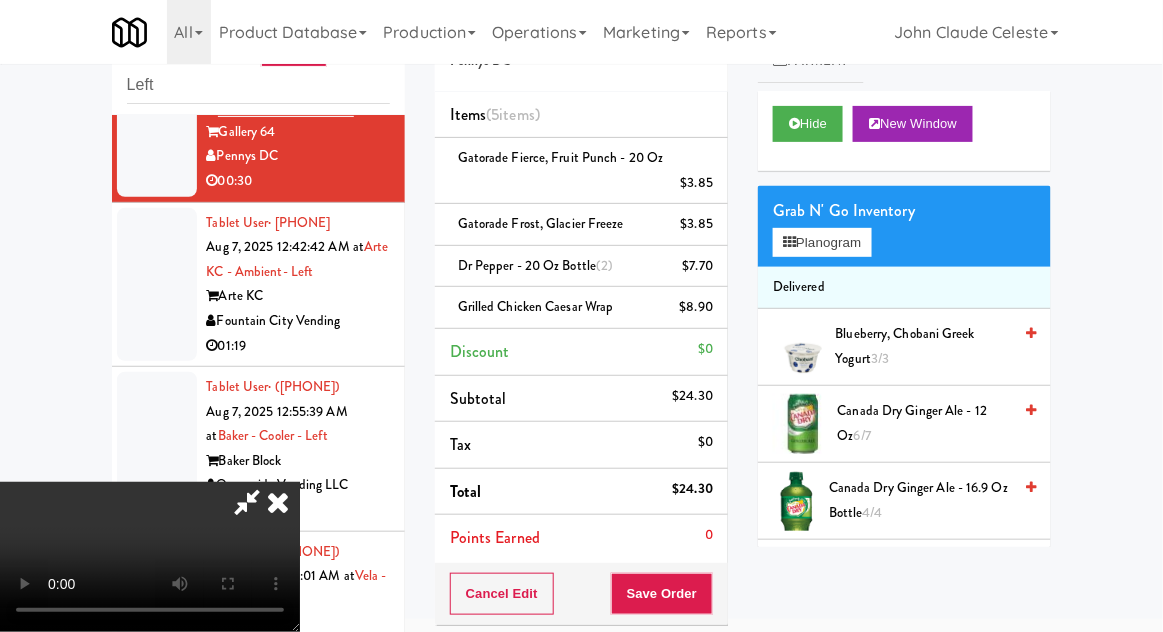 scroll, scrollTop: 73, scrollLeft: 0, axis: vertical 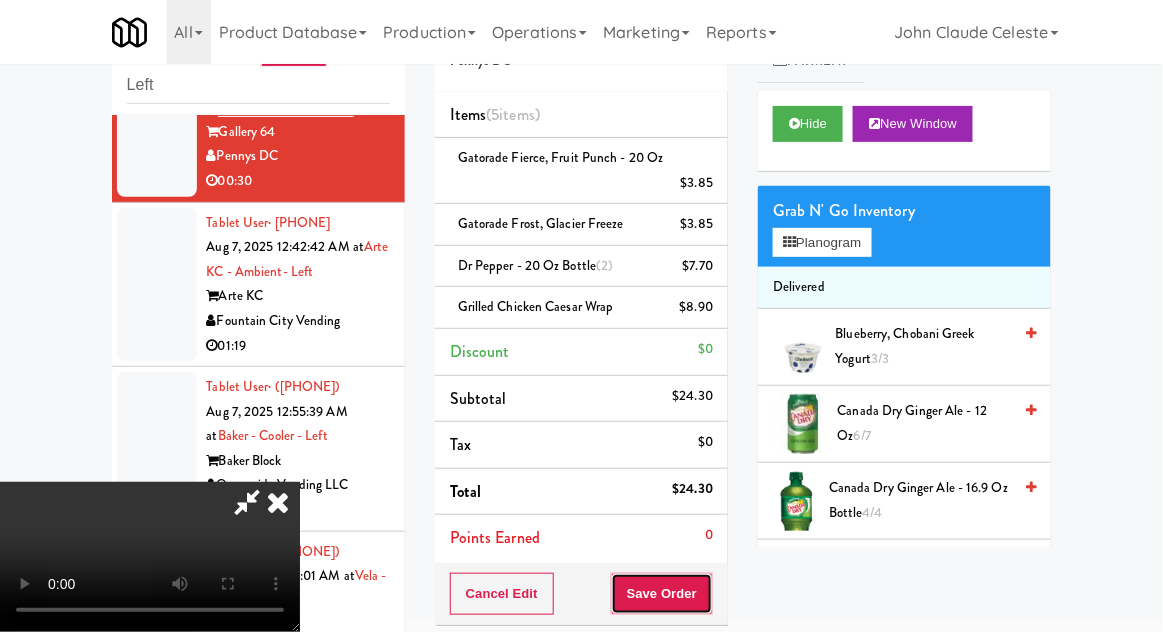 click on "Save Order" at bounding box center (662, 594) 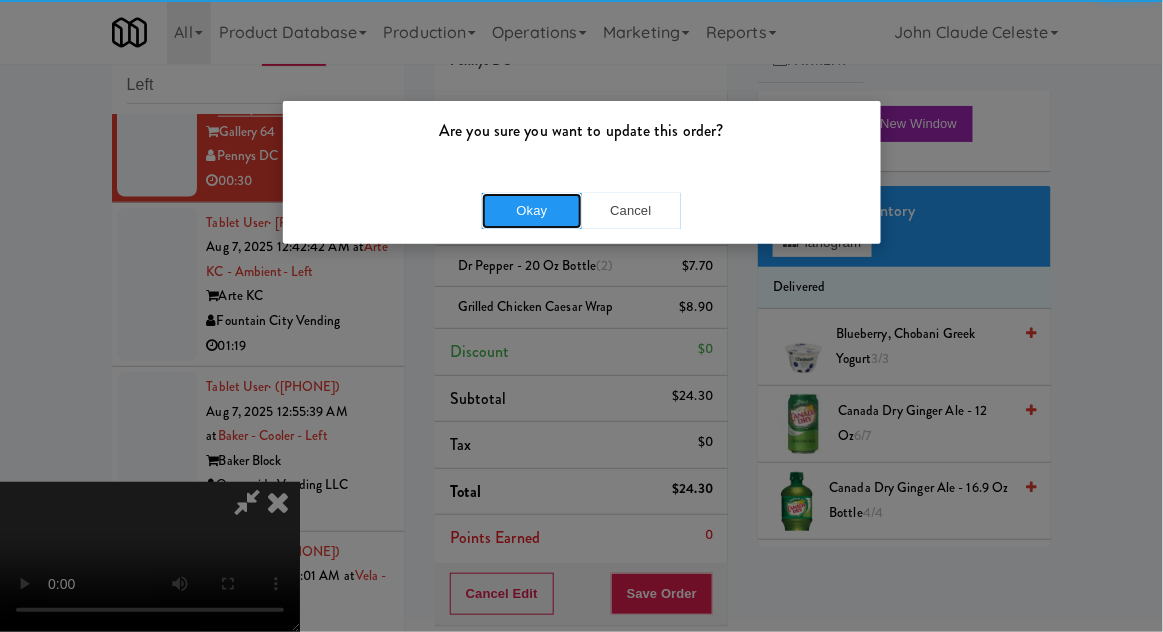 click on "Okay" at bounding box center (532, 211) 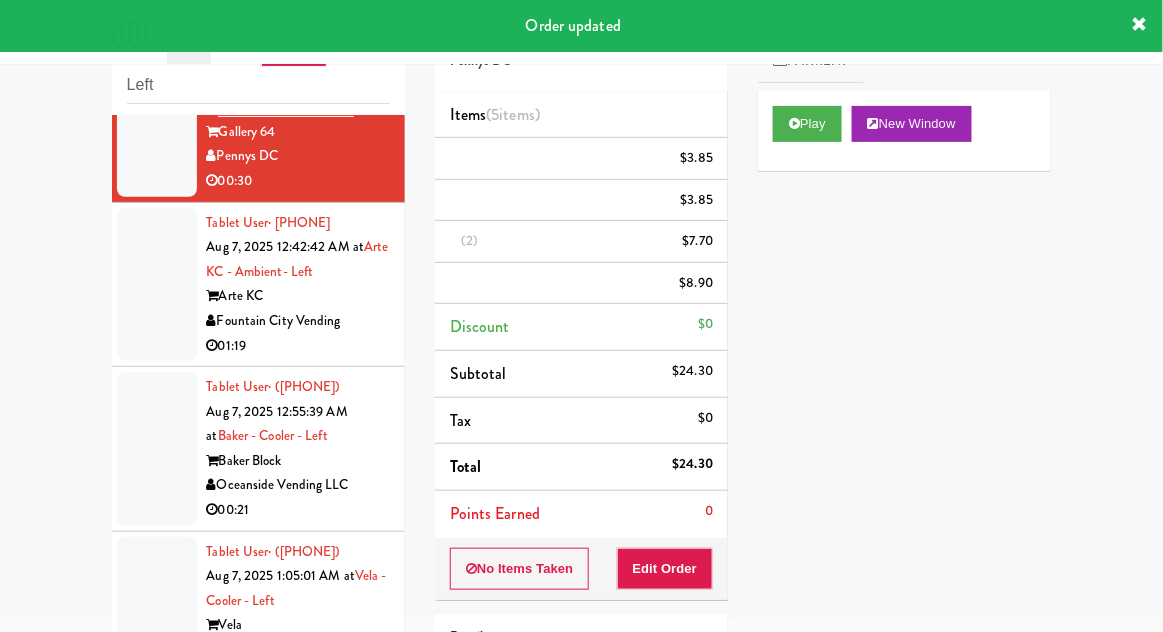 scroll, scrollTop: 0, scrollLeft: 0, axis: both 